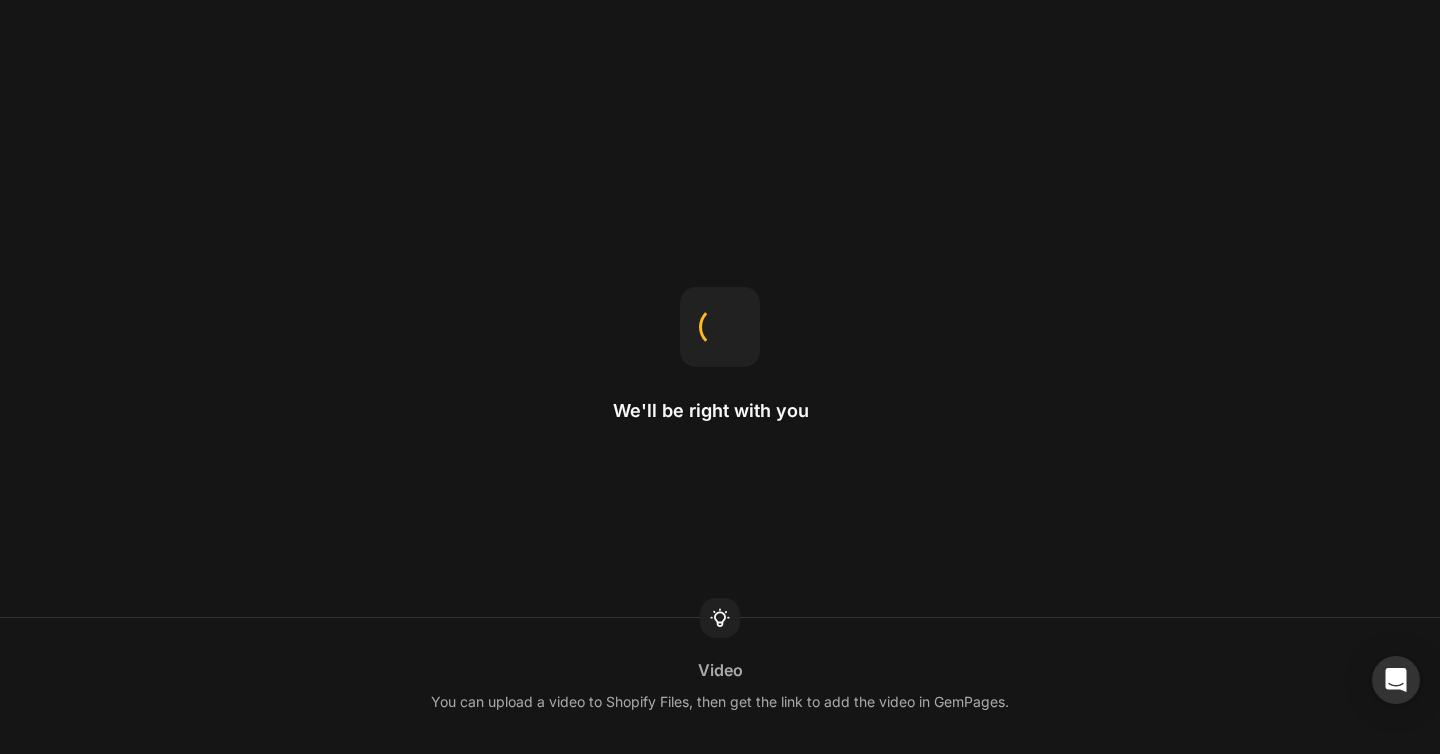 scroll, scrollTop: 0, scrollLeft: 0, axis: both 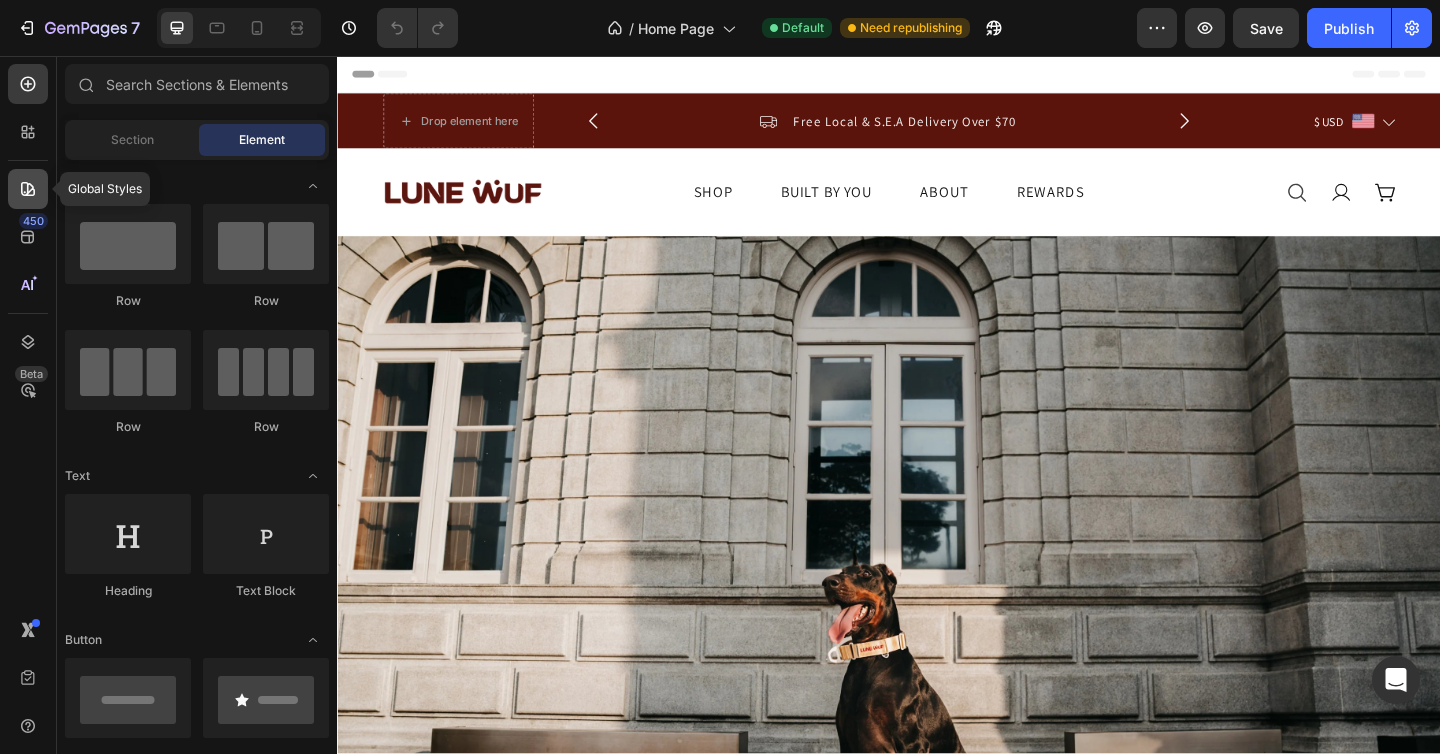 click 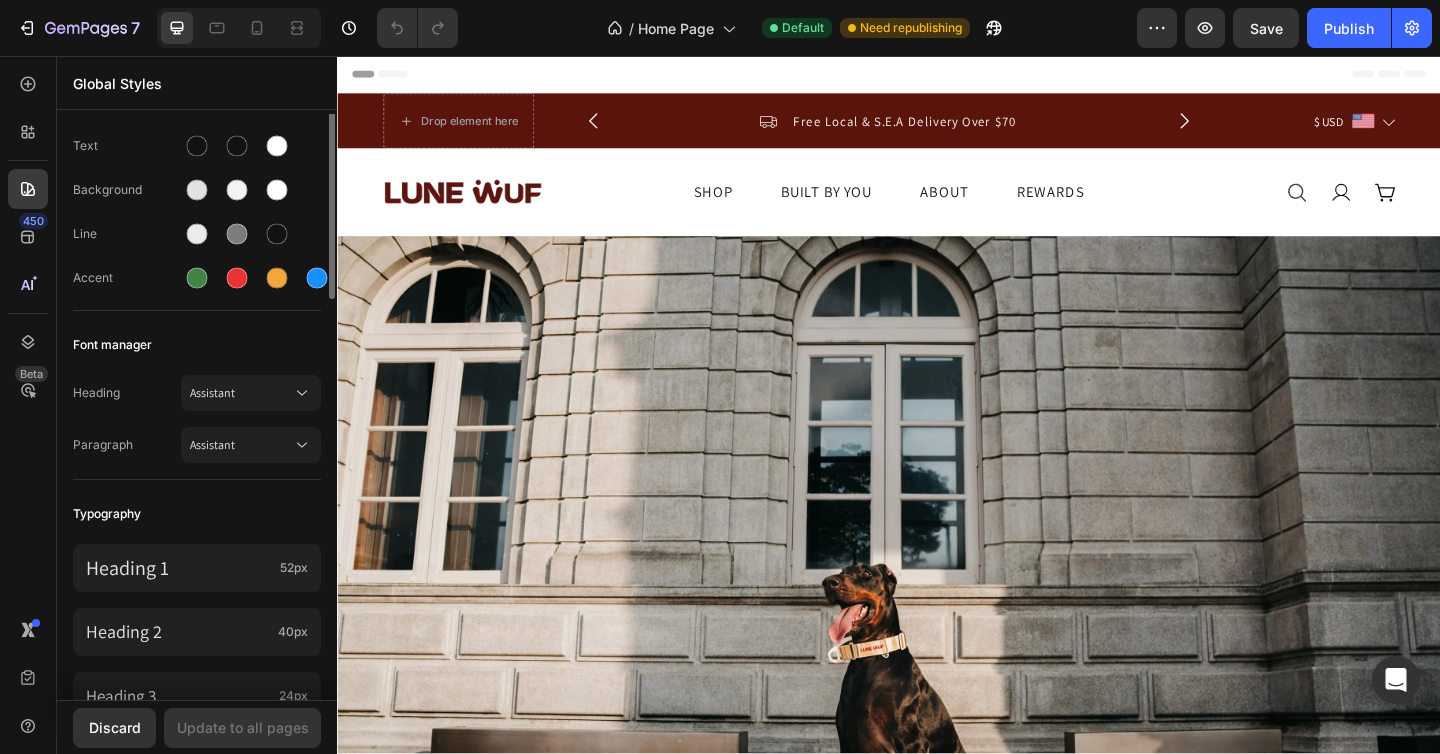 scroll, scrollTop: 135, scrollLeft: 0, axis: vertical 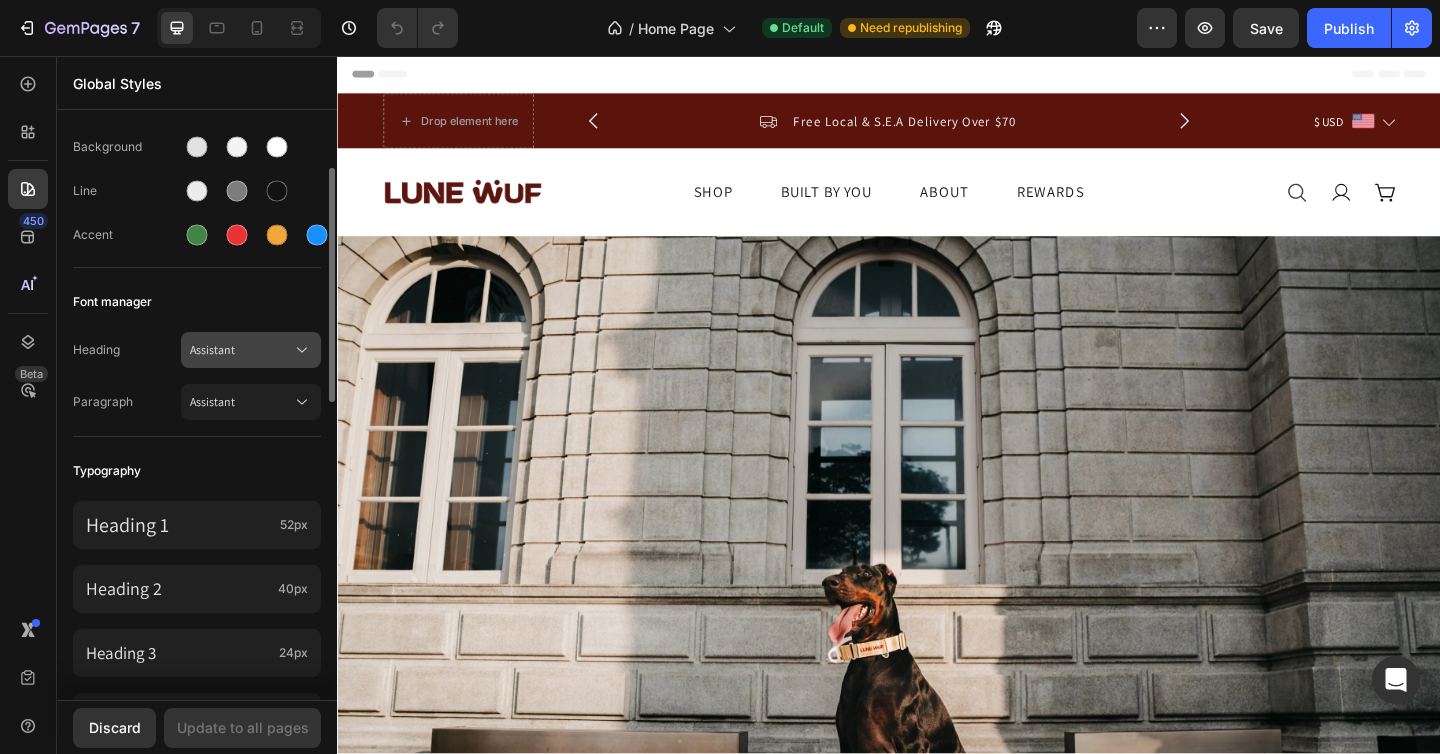 click on "Assistant" at bounding box center (241, 350) 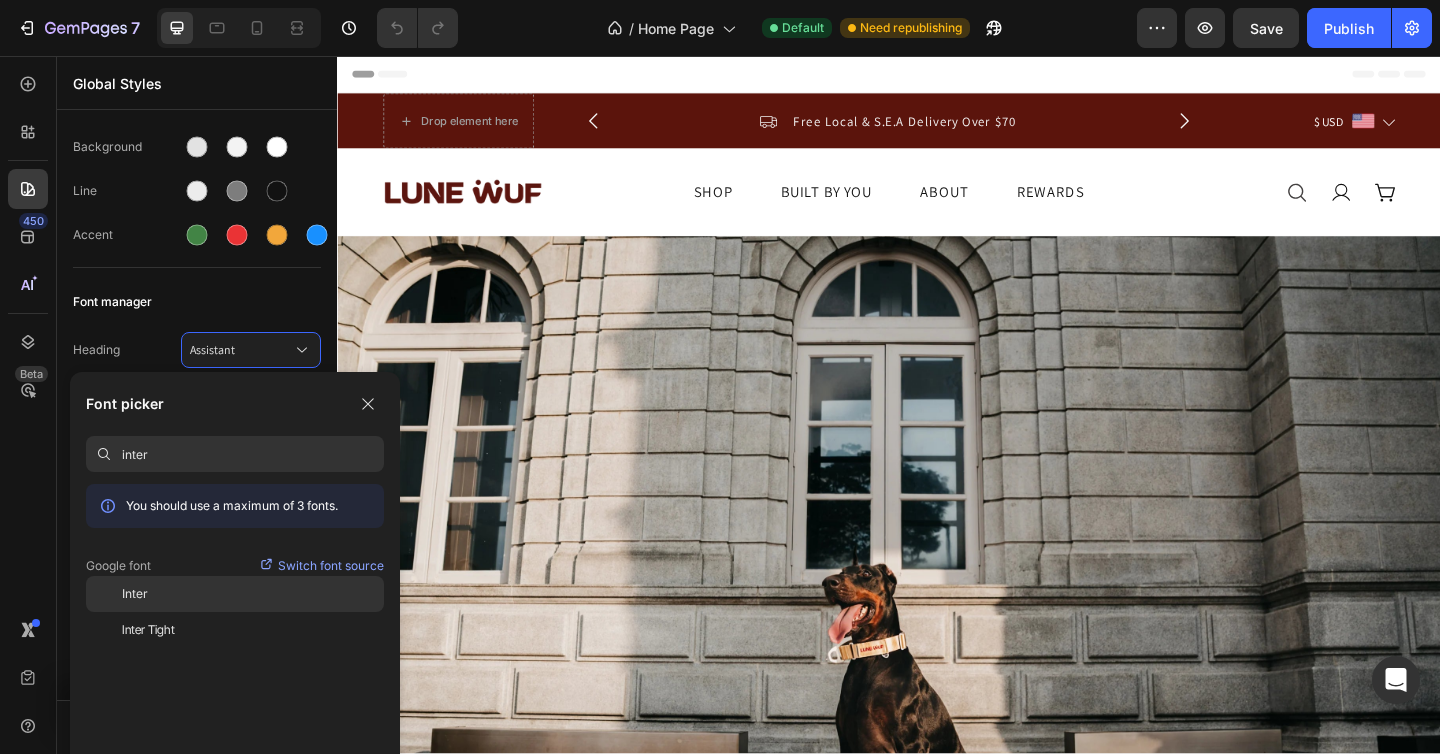 type on "inter" 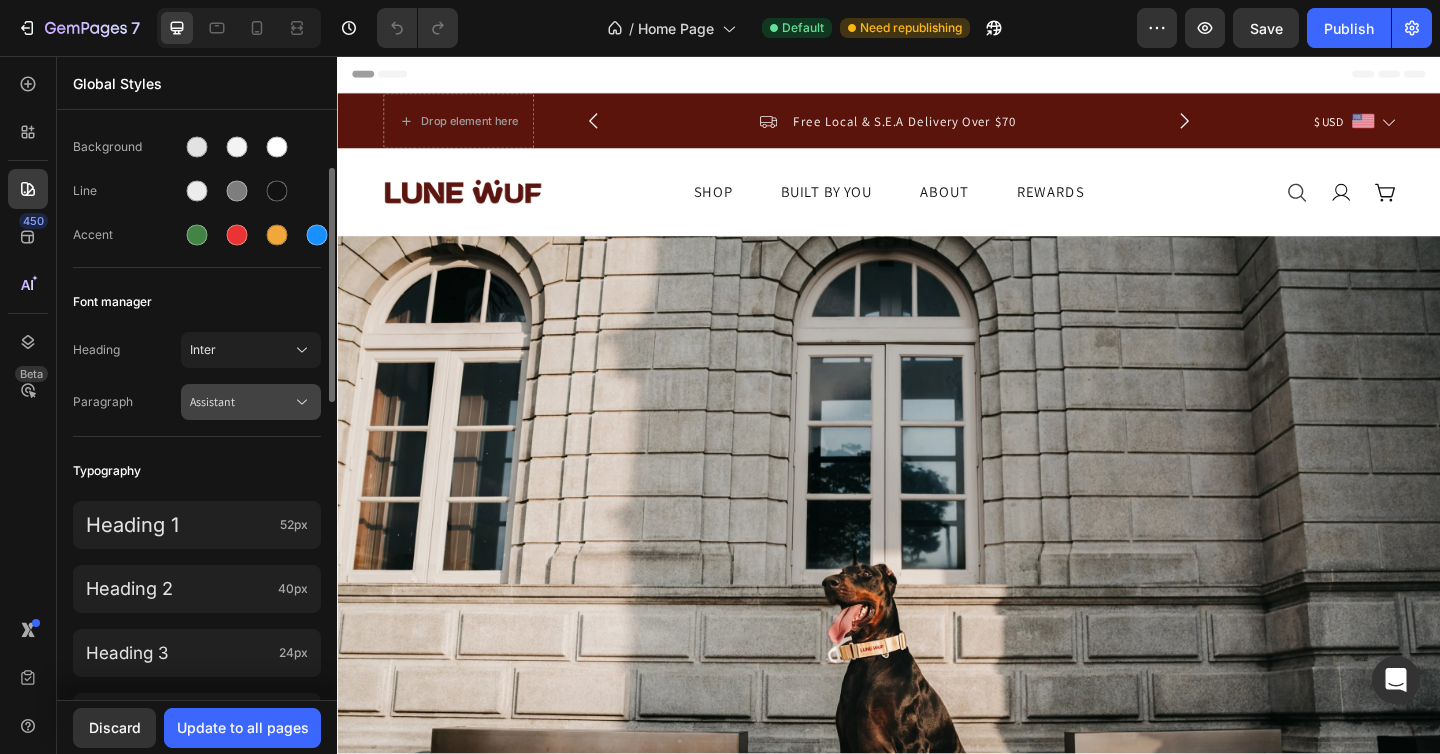 click on "Assistant" at bounding box center (241, 402) 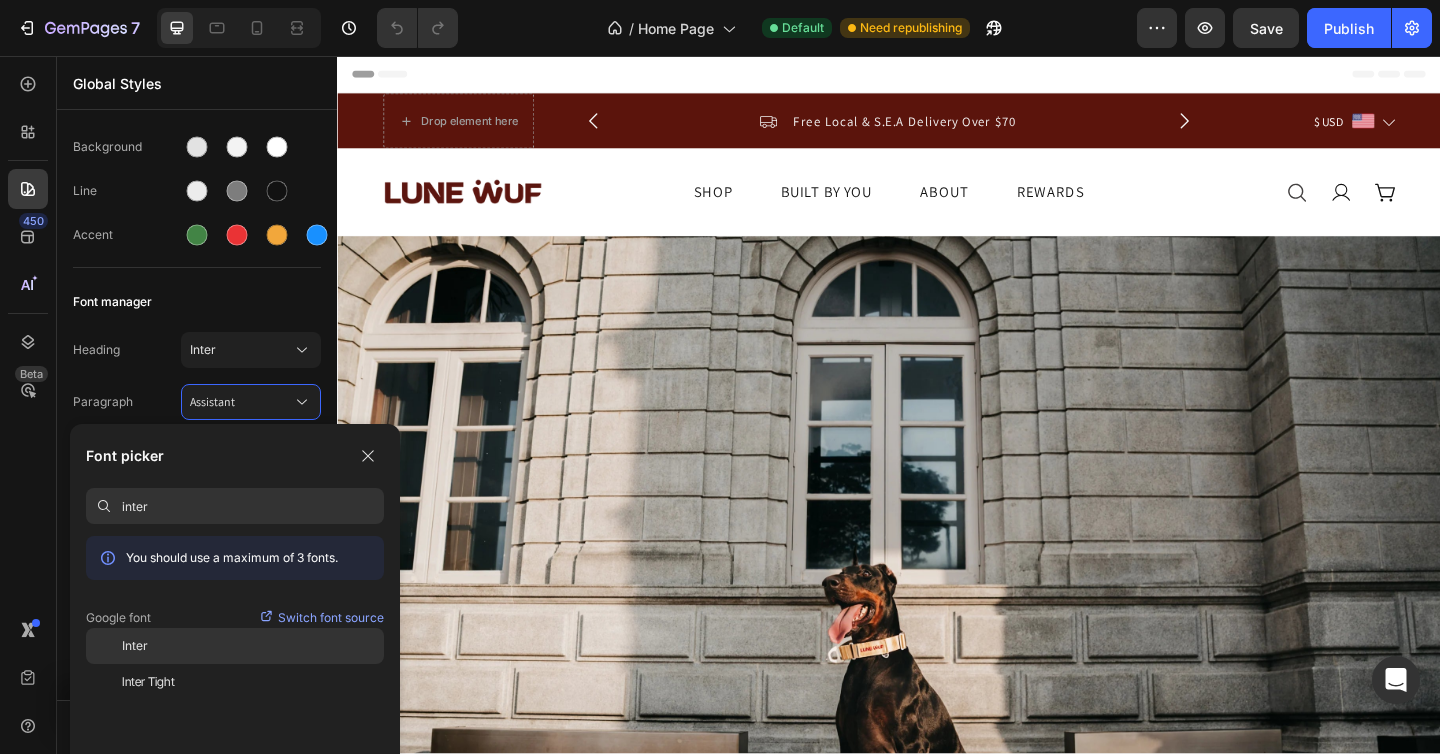 type on "inter" 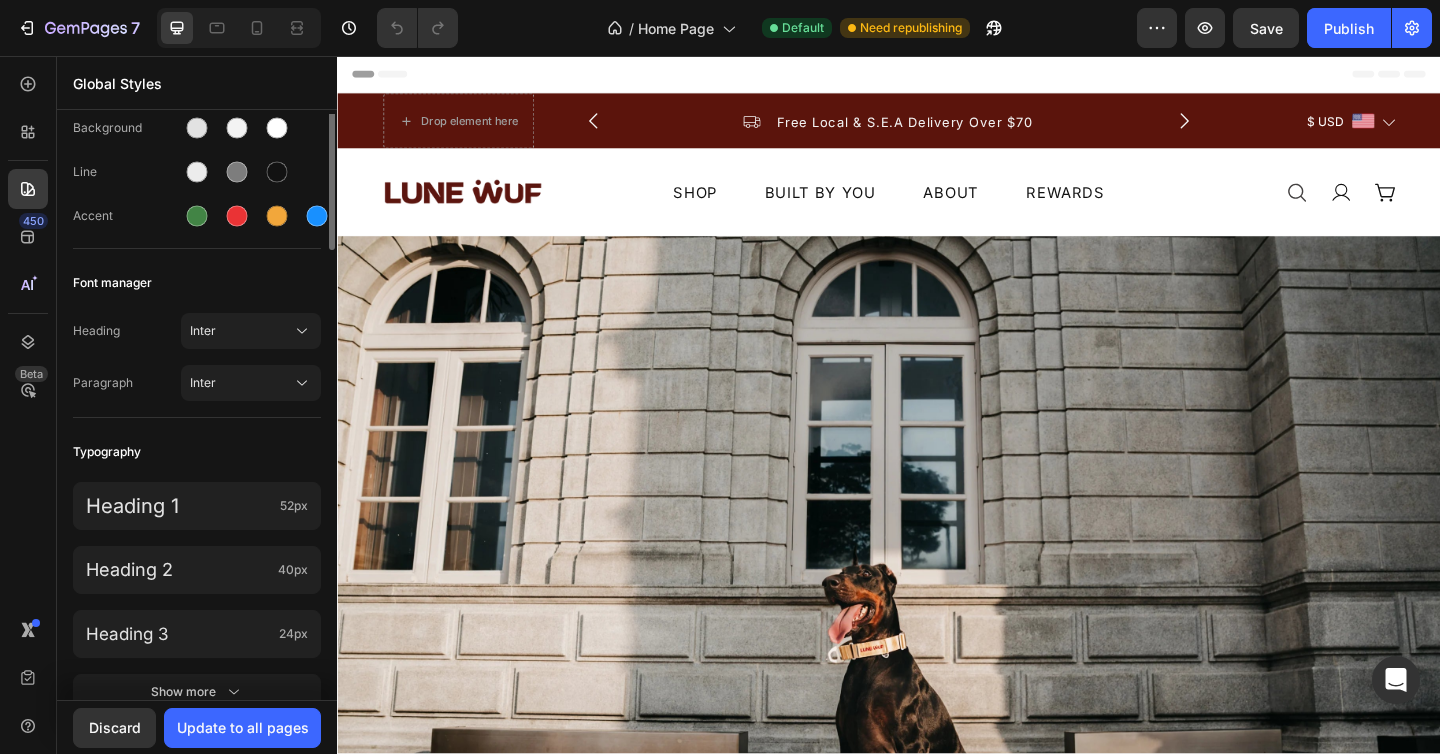 scroll, scrollTop: 0, scrollLeft: 0, axis: both 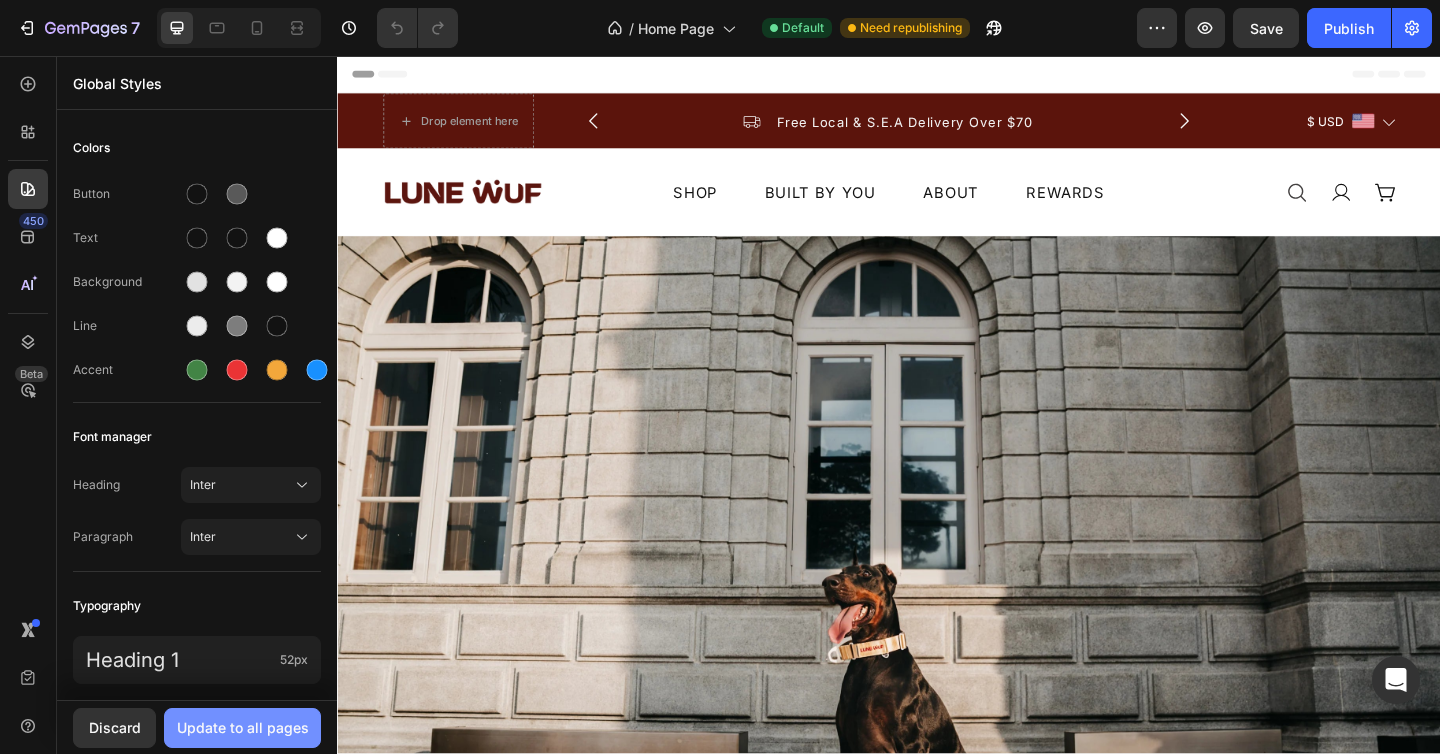 click on "Update to all pages" at bounding box center (243, 727) 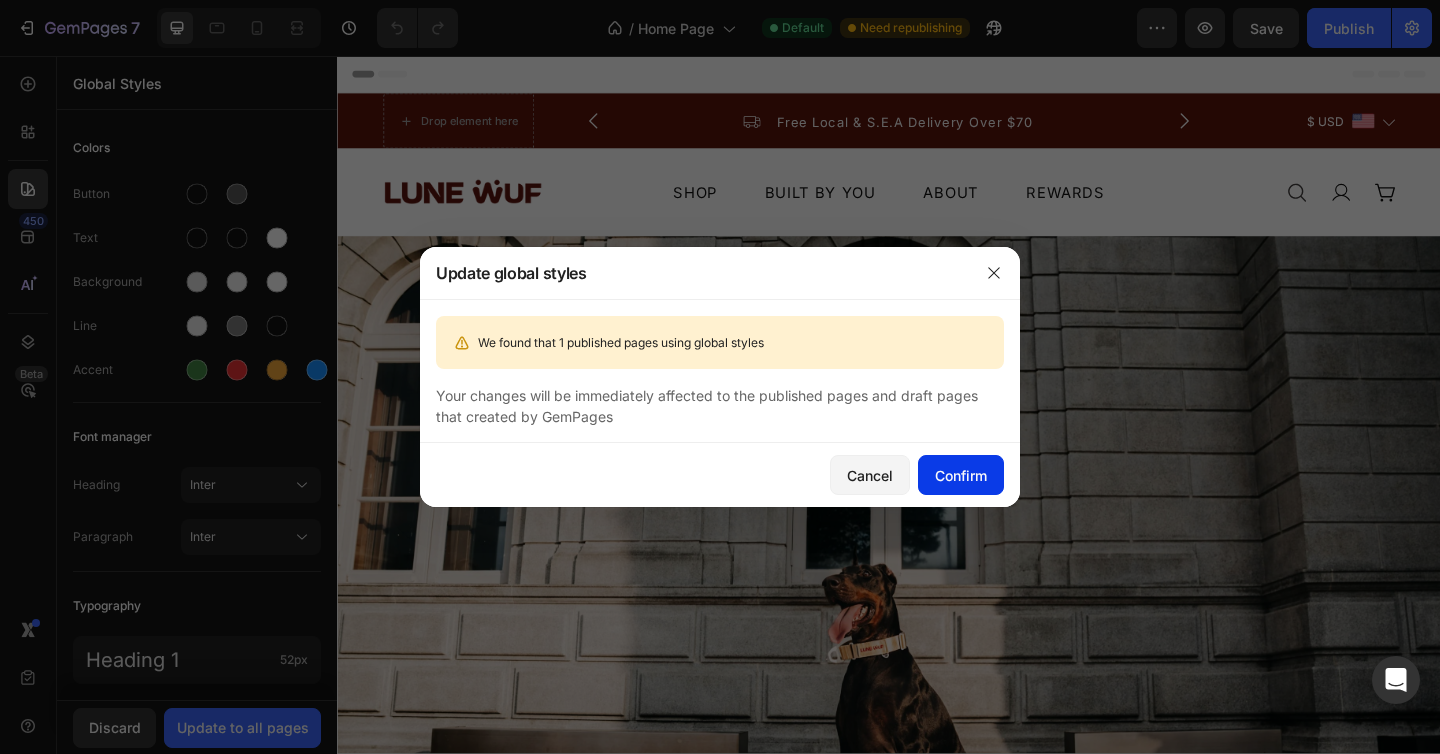 click on "Confirm" at bounding box center (961, 475) 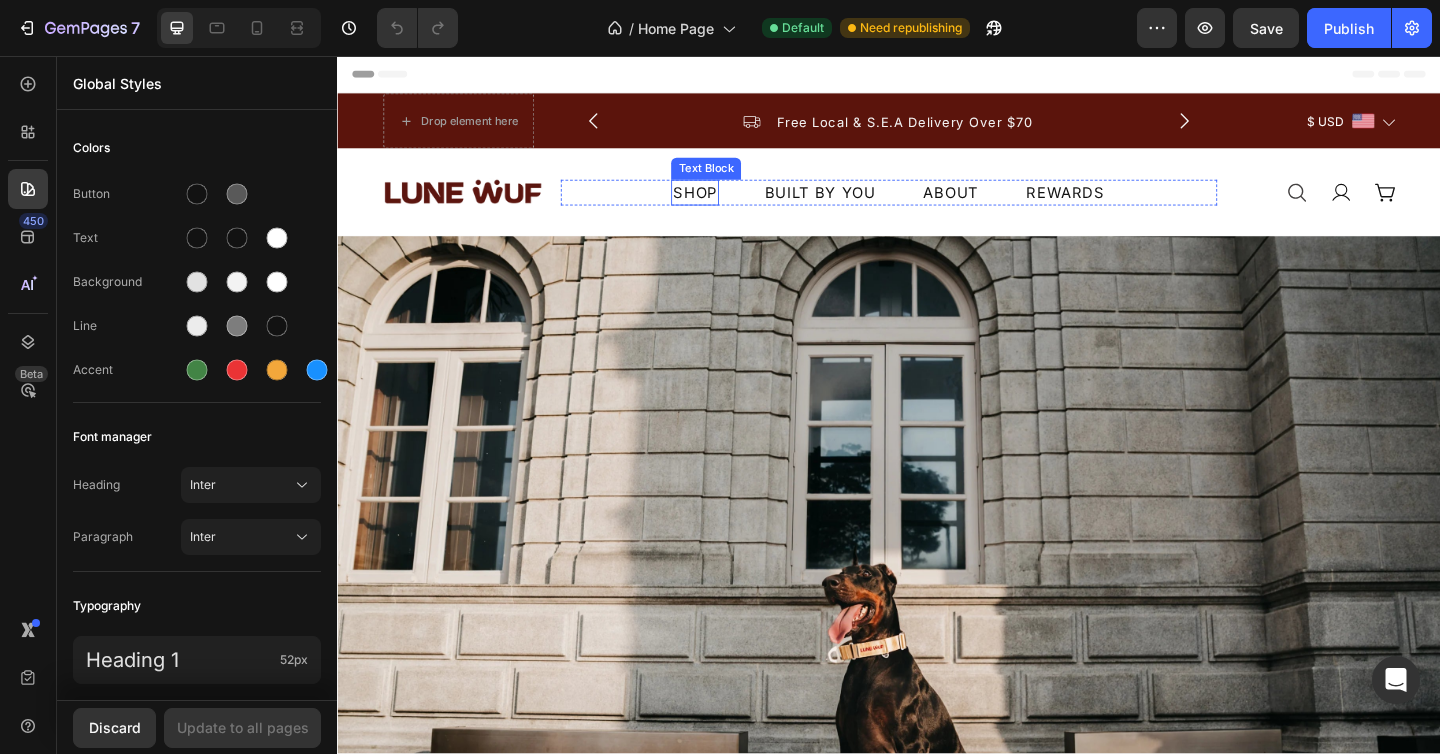 click on "SHOP" at bounding box center [726, 205] 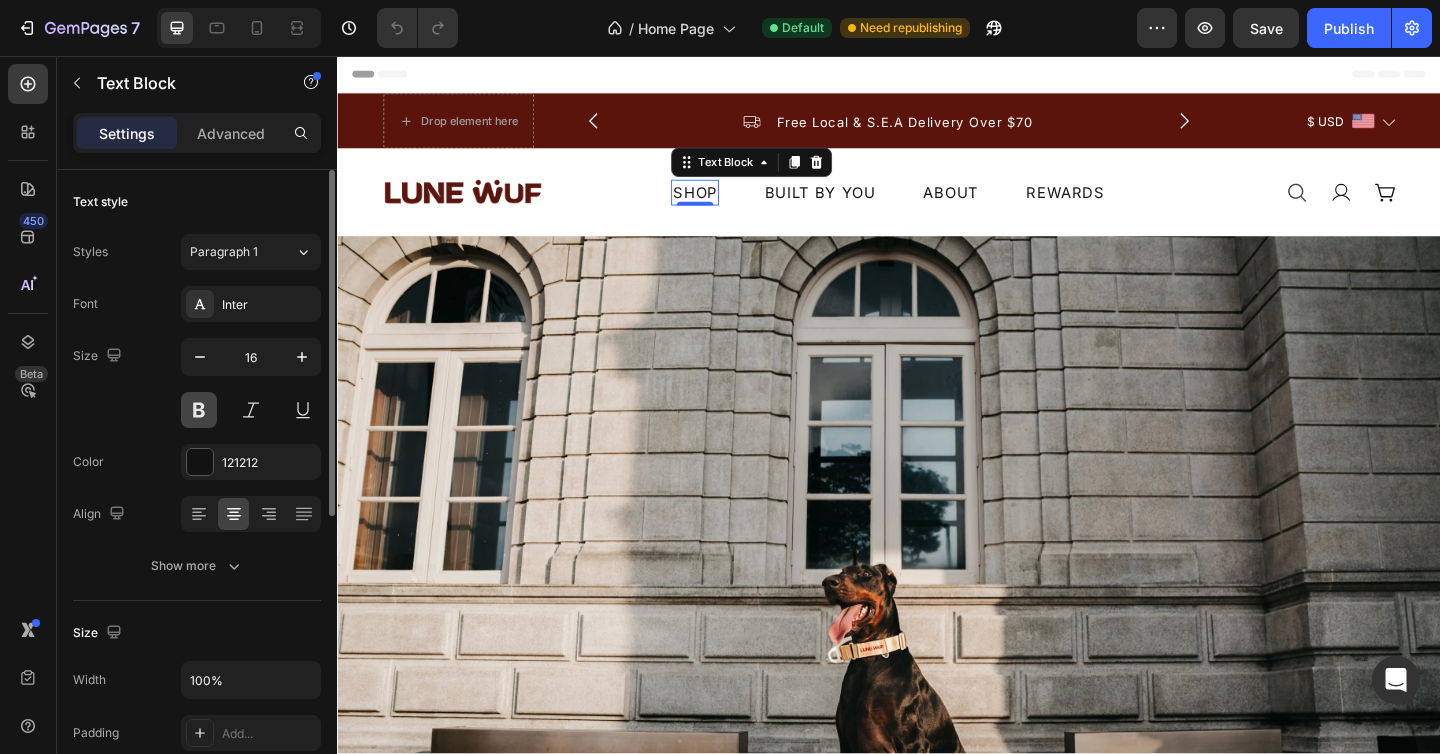 click at bounding box center (199, 410) 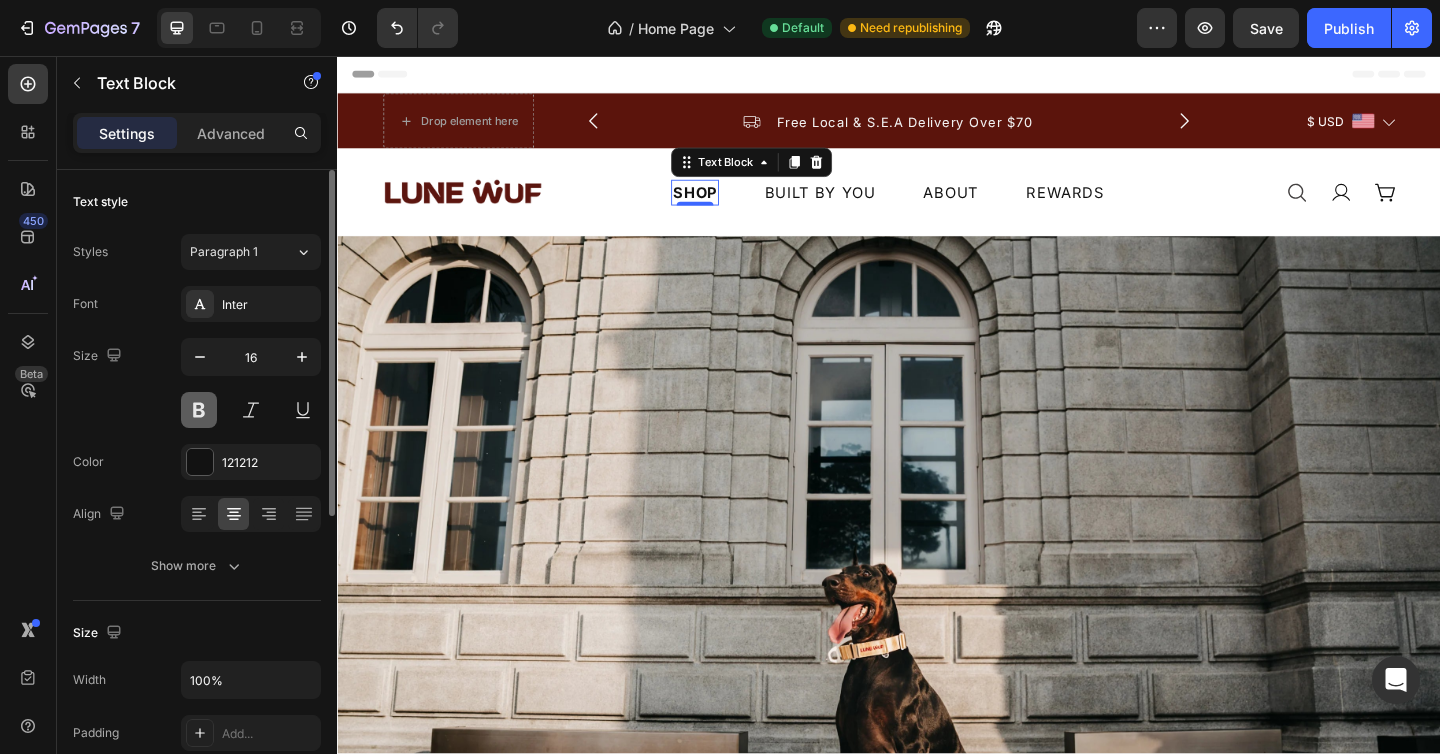 click at bounding box center [199, 410] 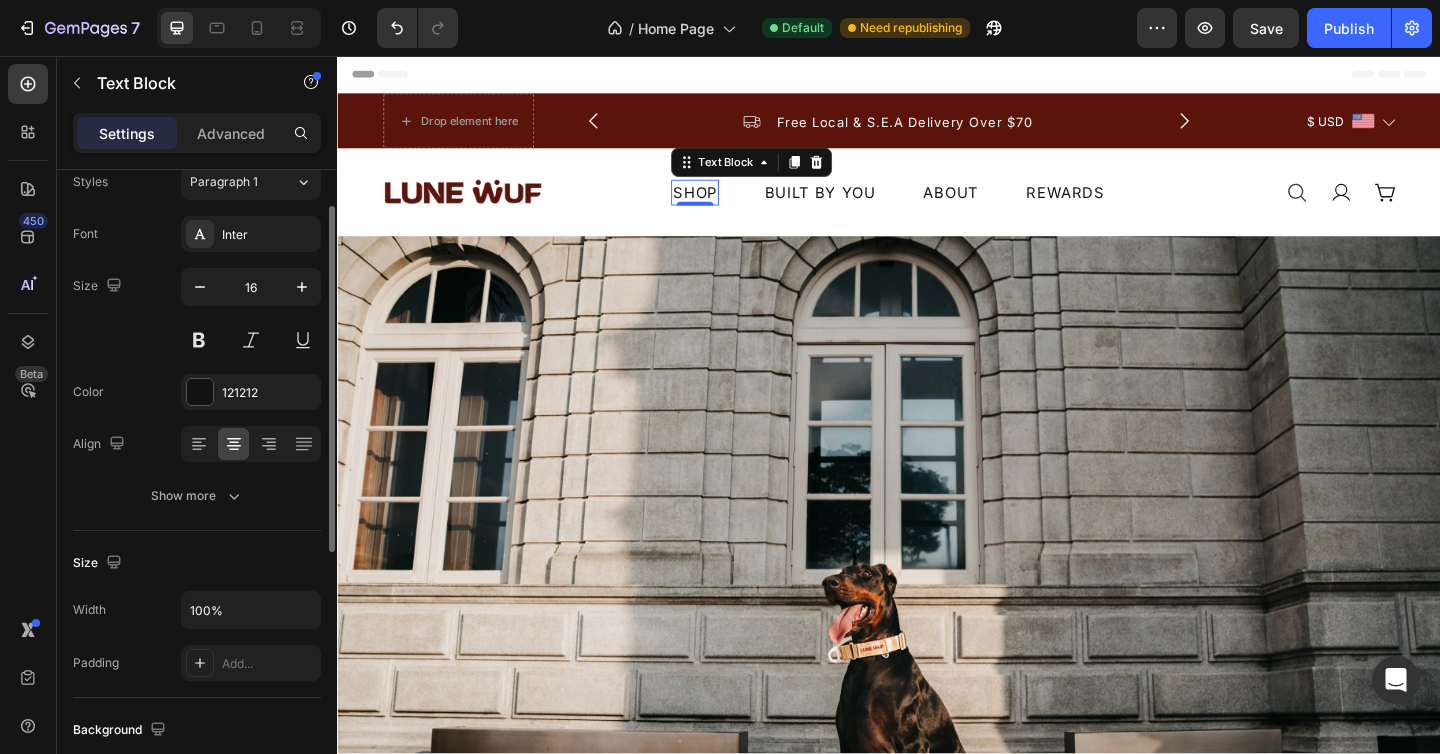 scroll, scrollTop: 67, scrollLeft: 0, axis: vertical 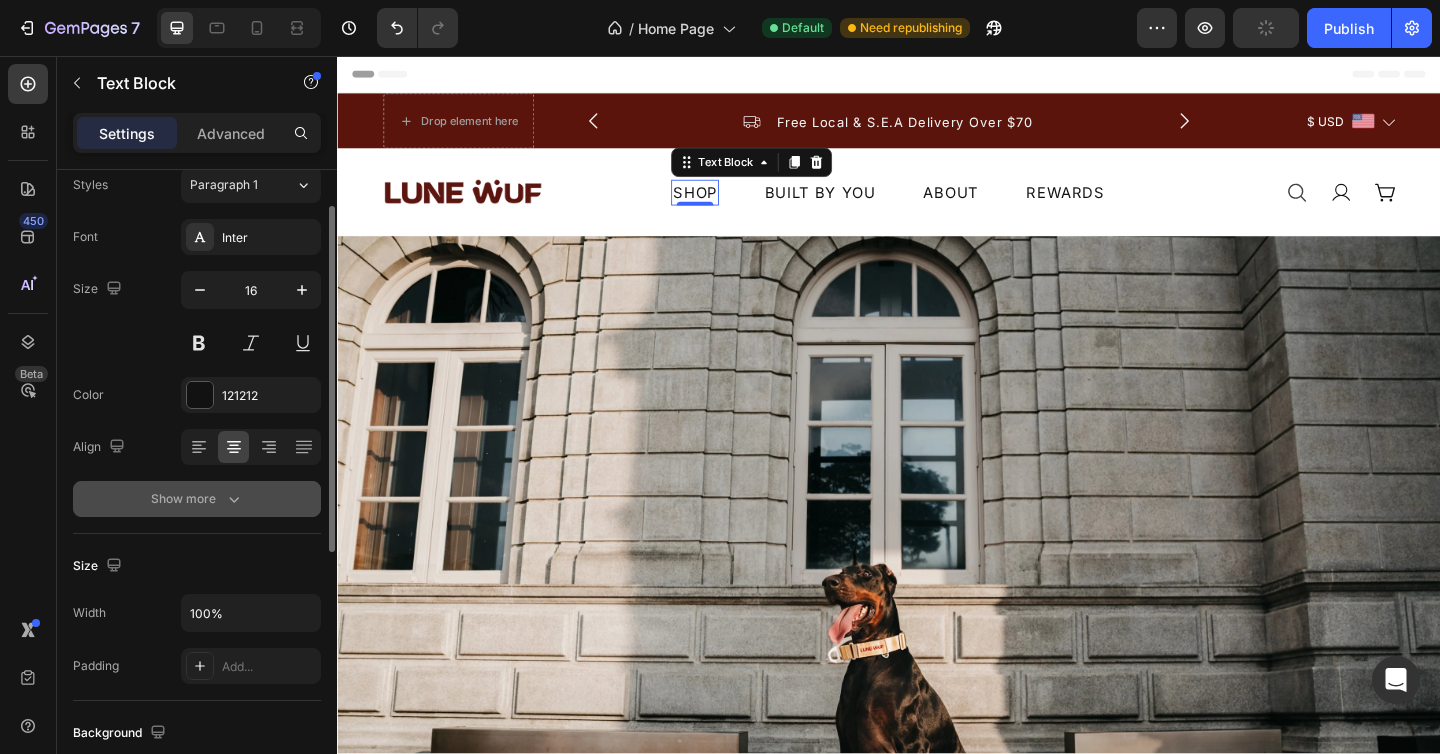 click on "Show more" at bounding box center [197, 499] 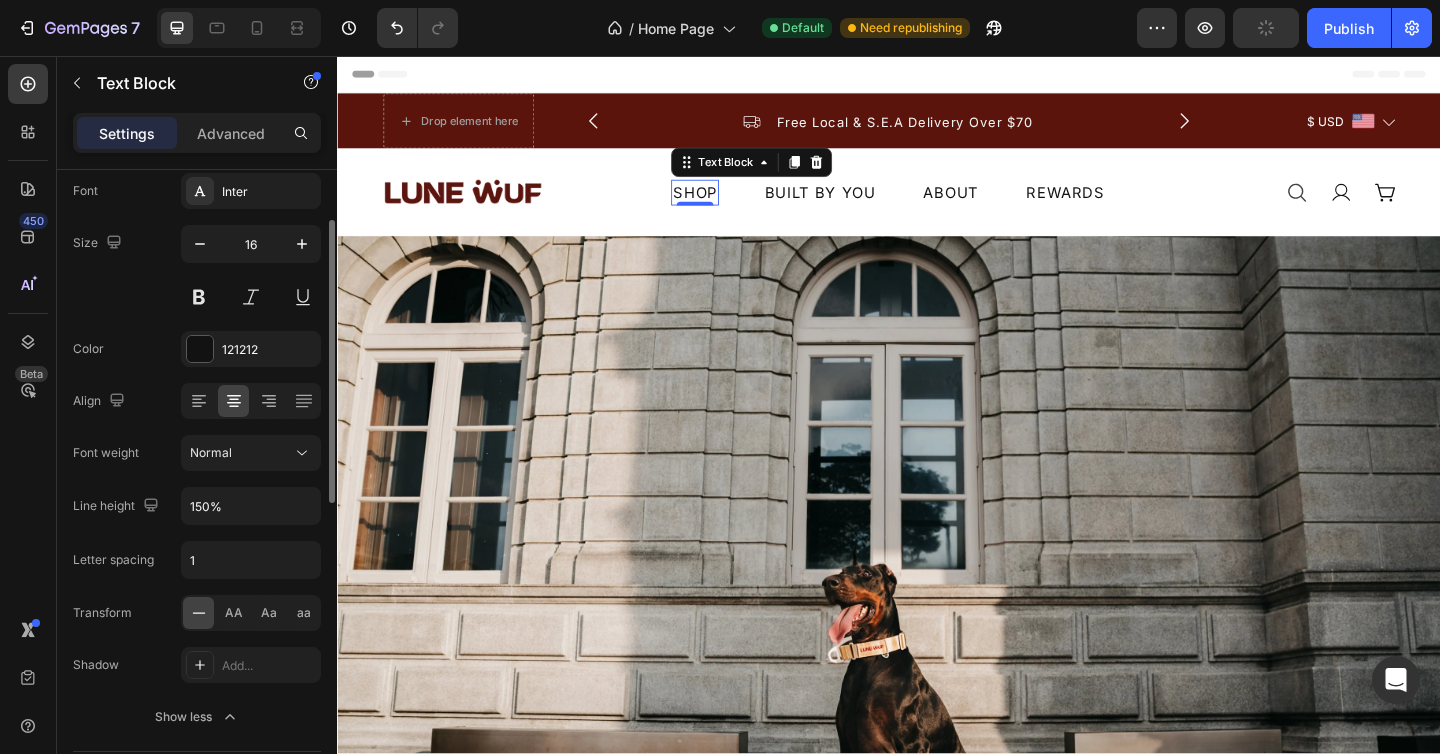 scroll, scrollTop: 119, scrollLeft: 0, axis: vertical 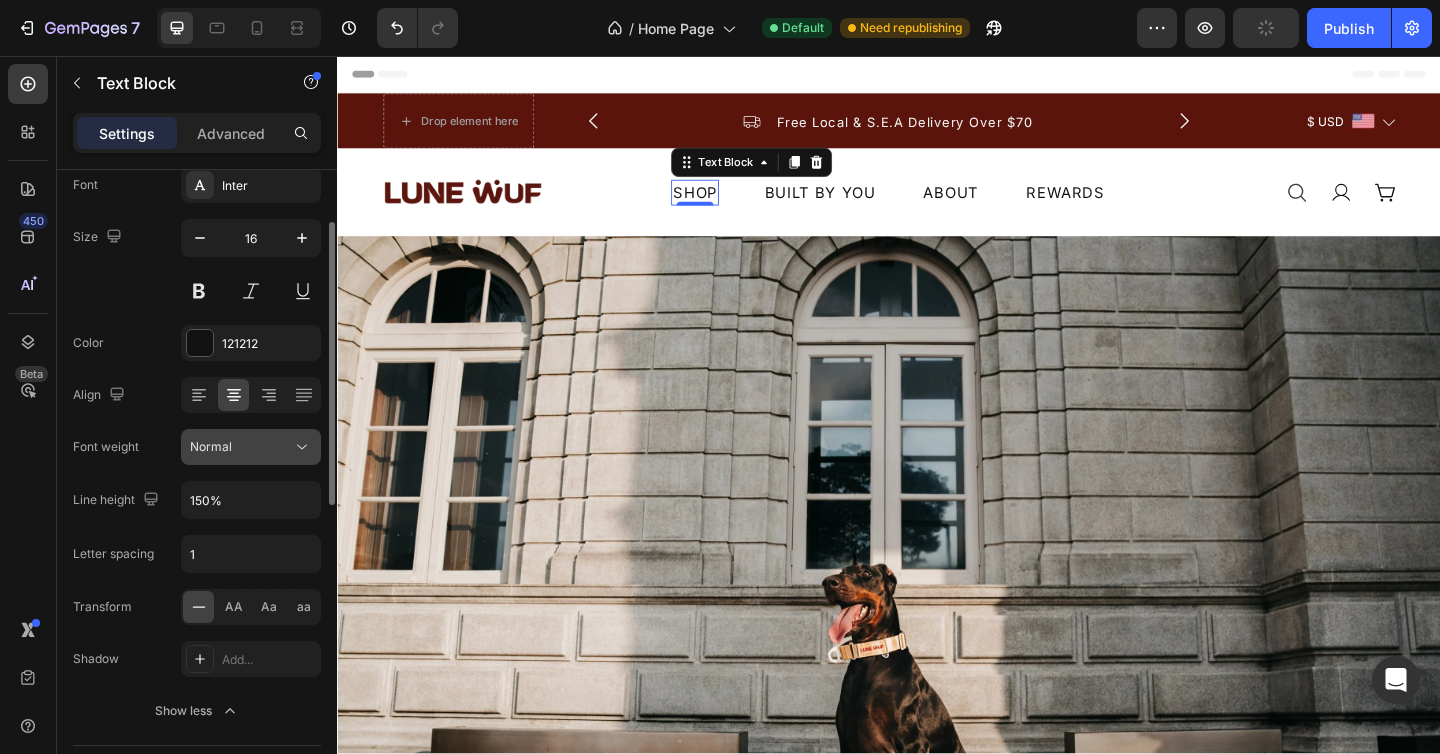 click on "Normal" at bounding box center [211, 447] 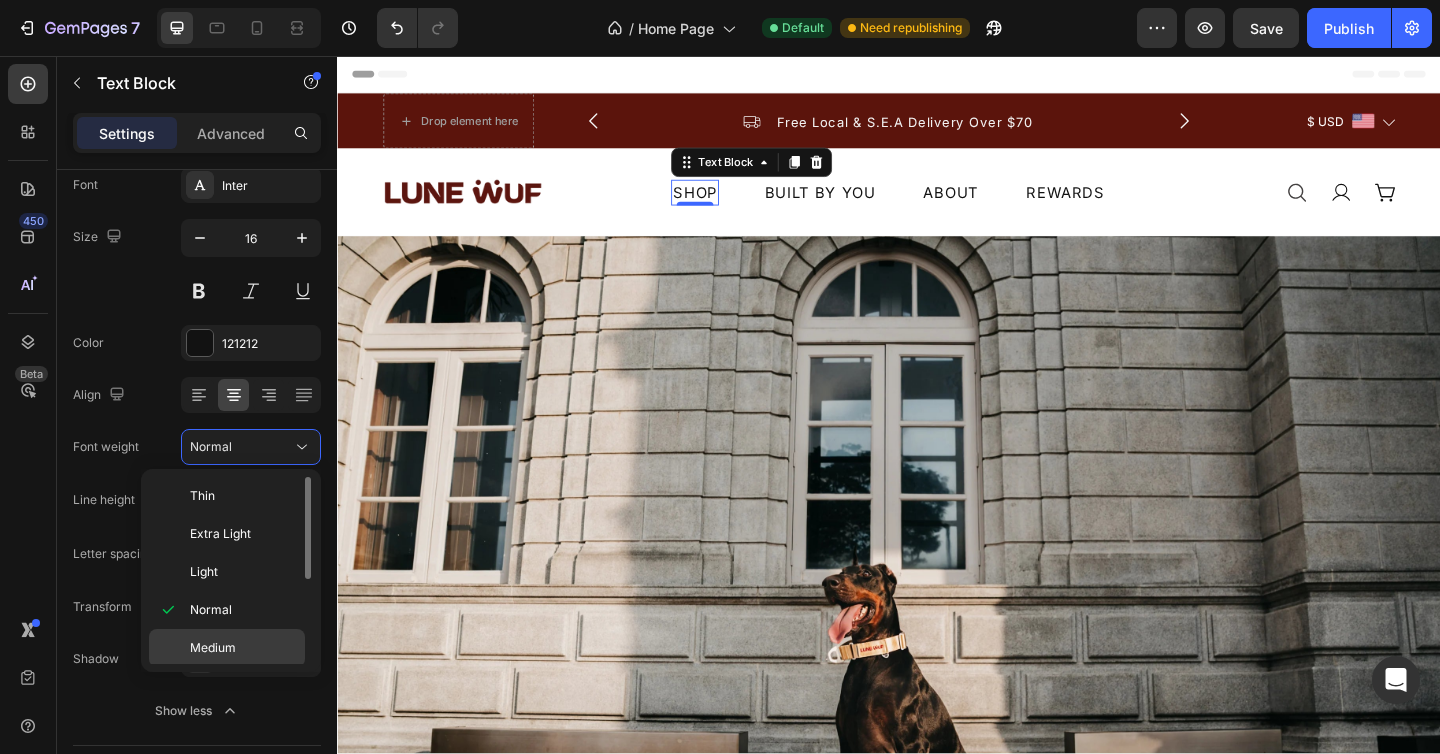 click on "Medium" at bounding box center (213, 648) 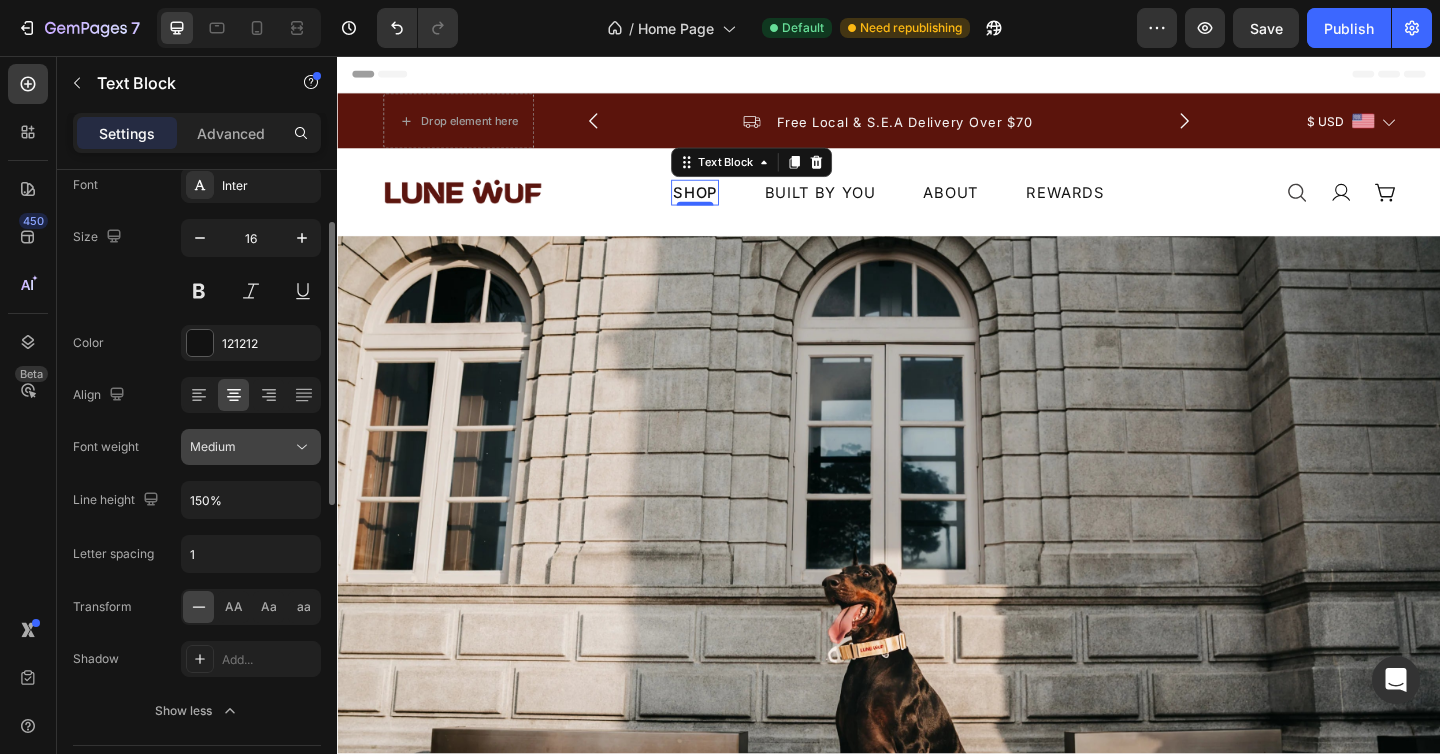 click on "Medium" at bounding box center (251, 447) 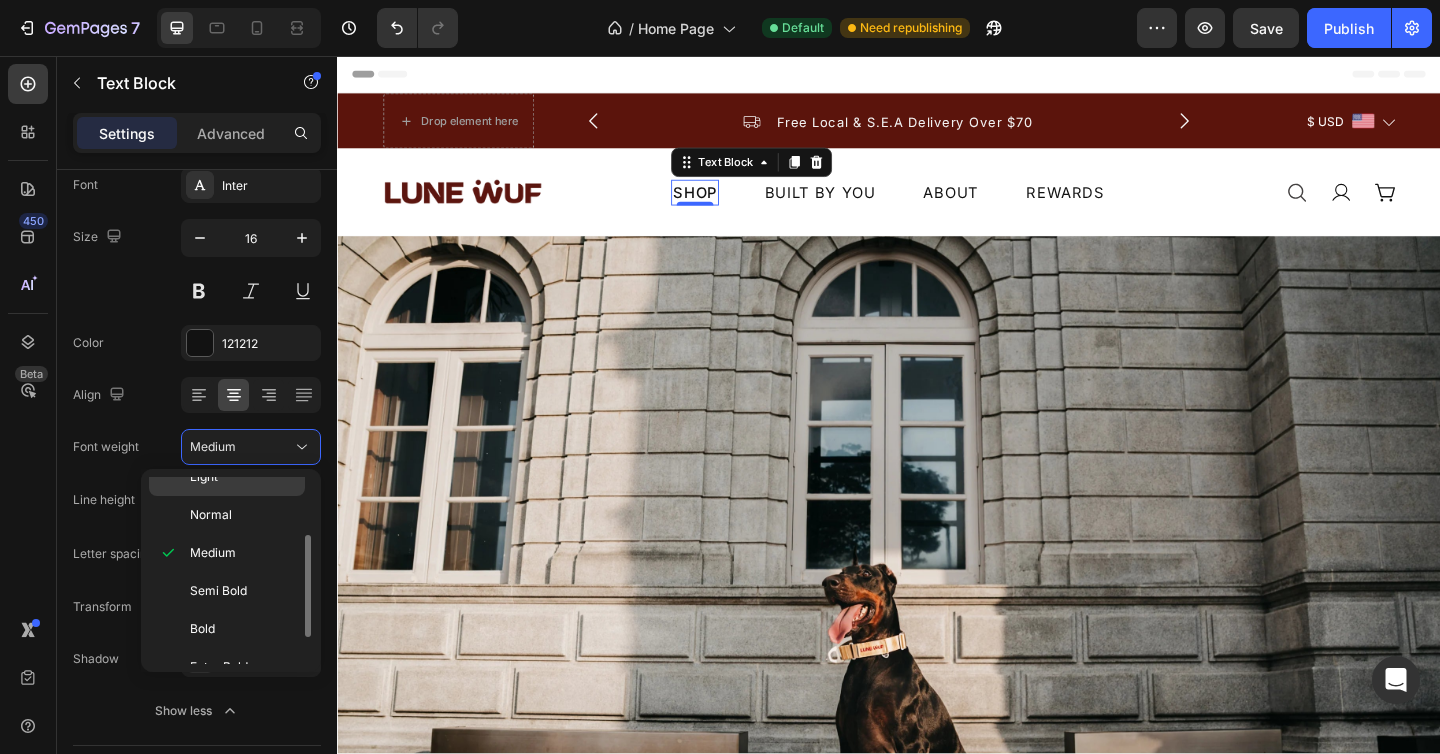scroll, scrollTop: 99, scrollLeft: 0, axis: vertical 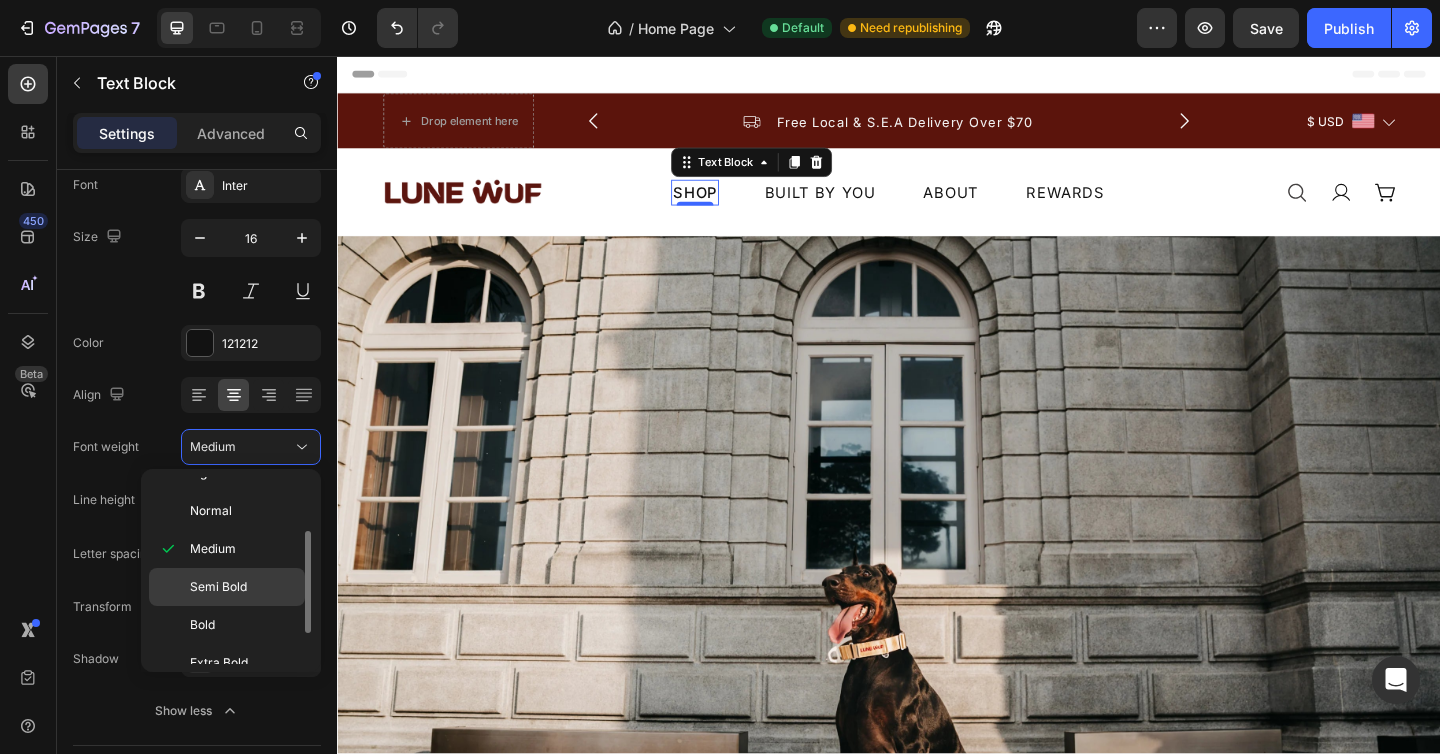 click on "Semi Bold" at bounding box center [218, 587] 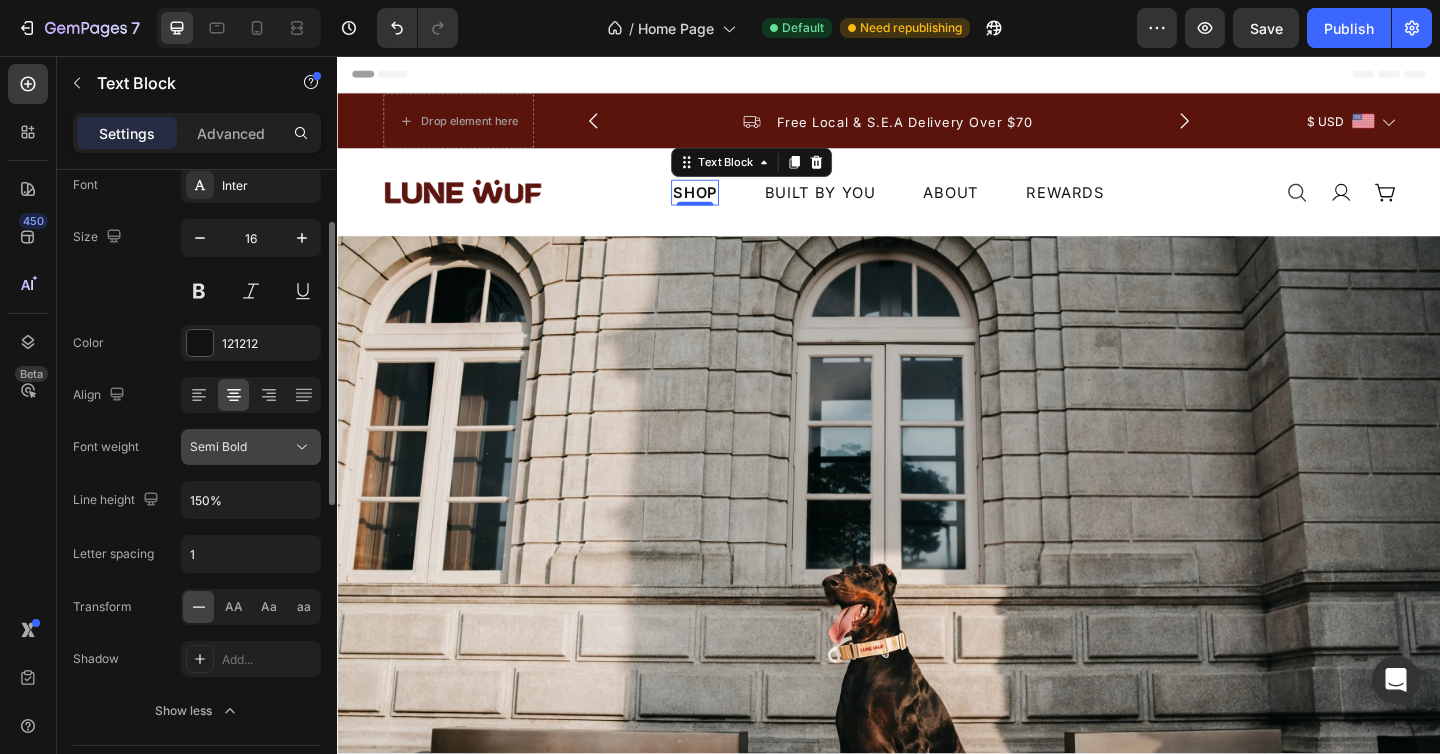 click on "Semi Bold" at bounding box center (241, 447) 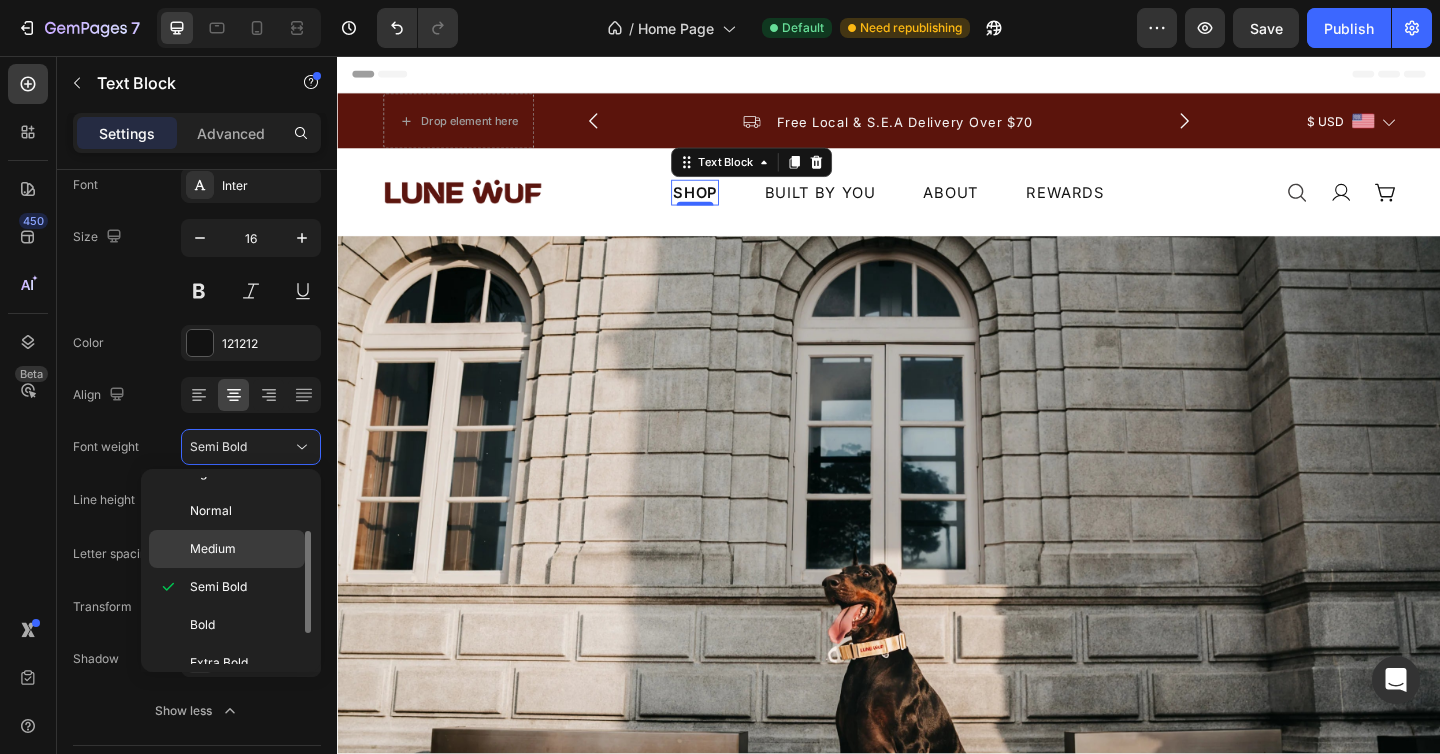 click on "Medium" at bounding box center [213, 549] 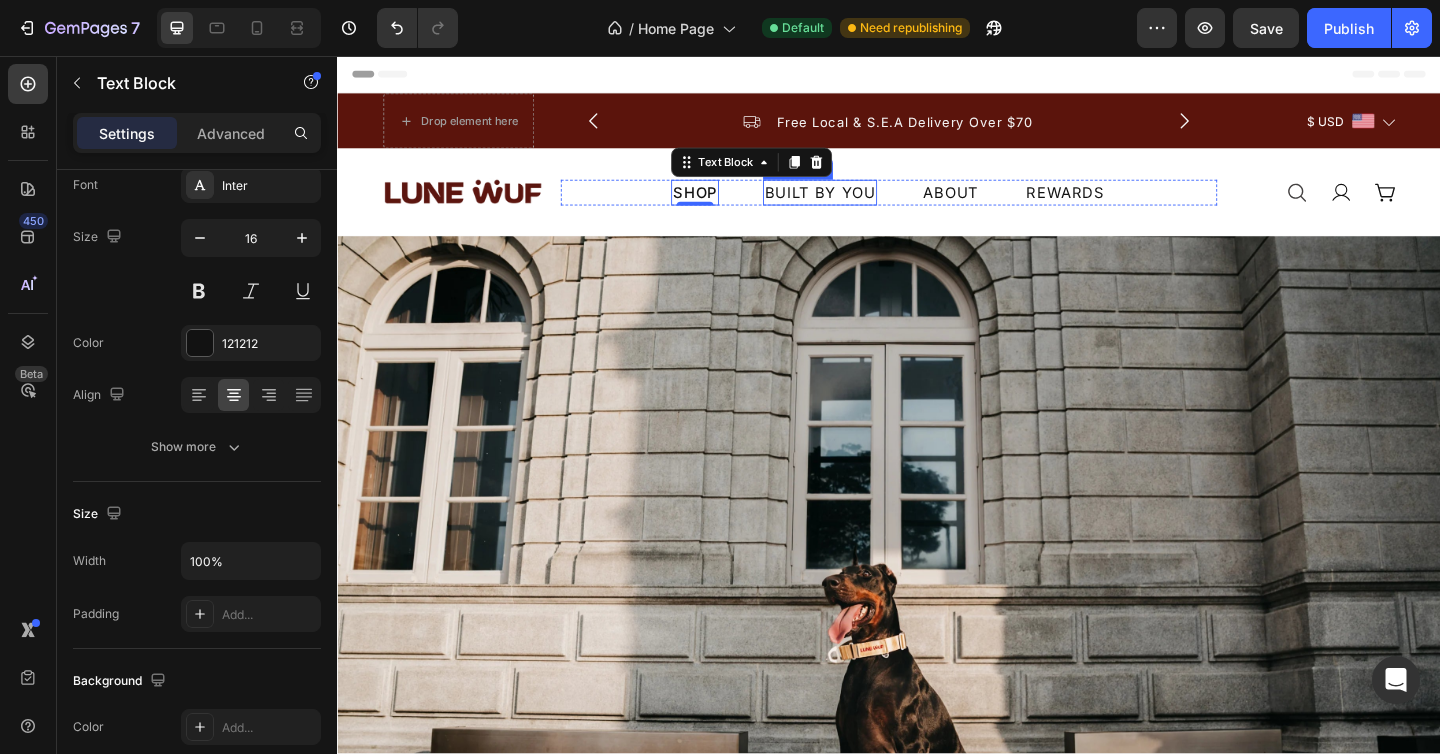 click on "BUILT BY YOU" at bounding box center [862, 205] 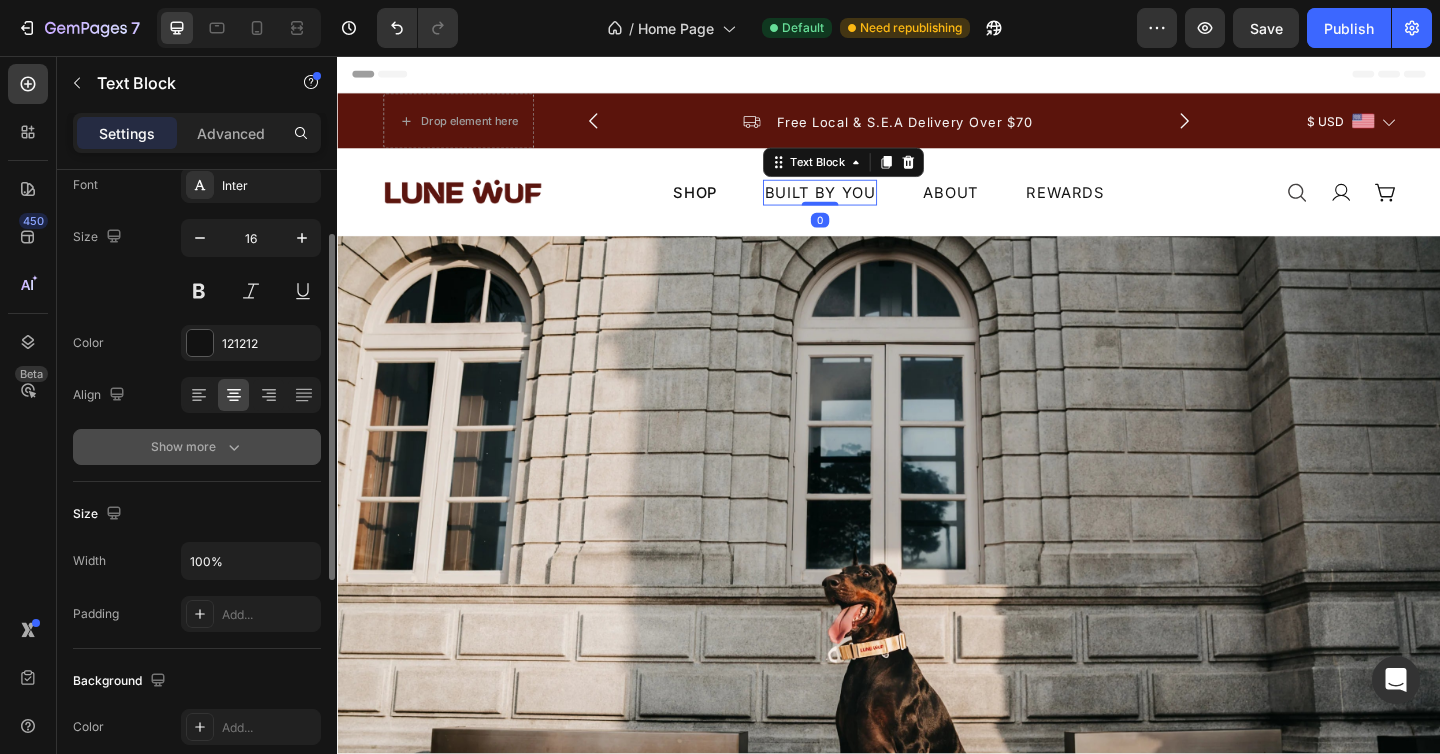 click 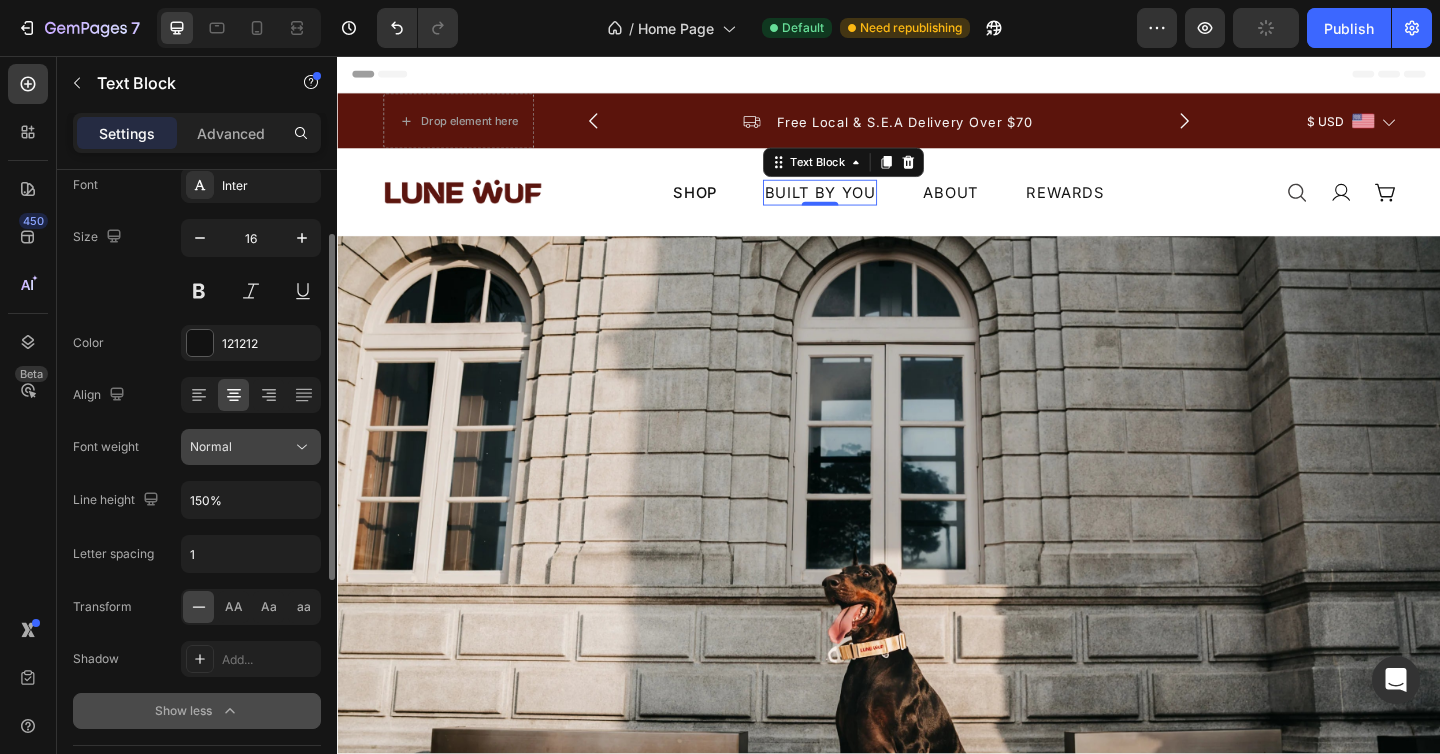 click on "Normal" at bounding box center (241, 447) 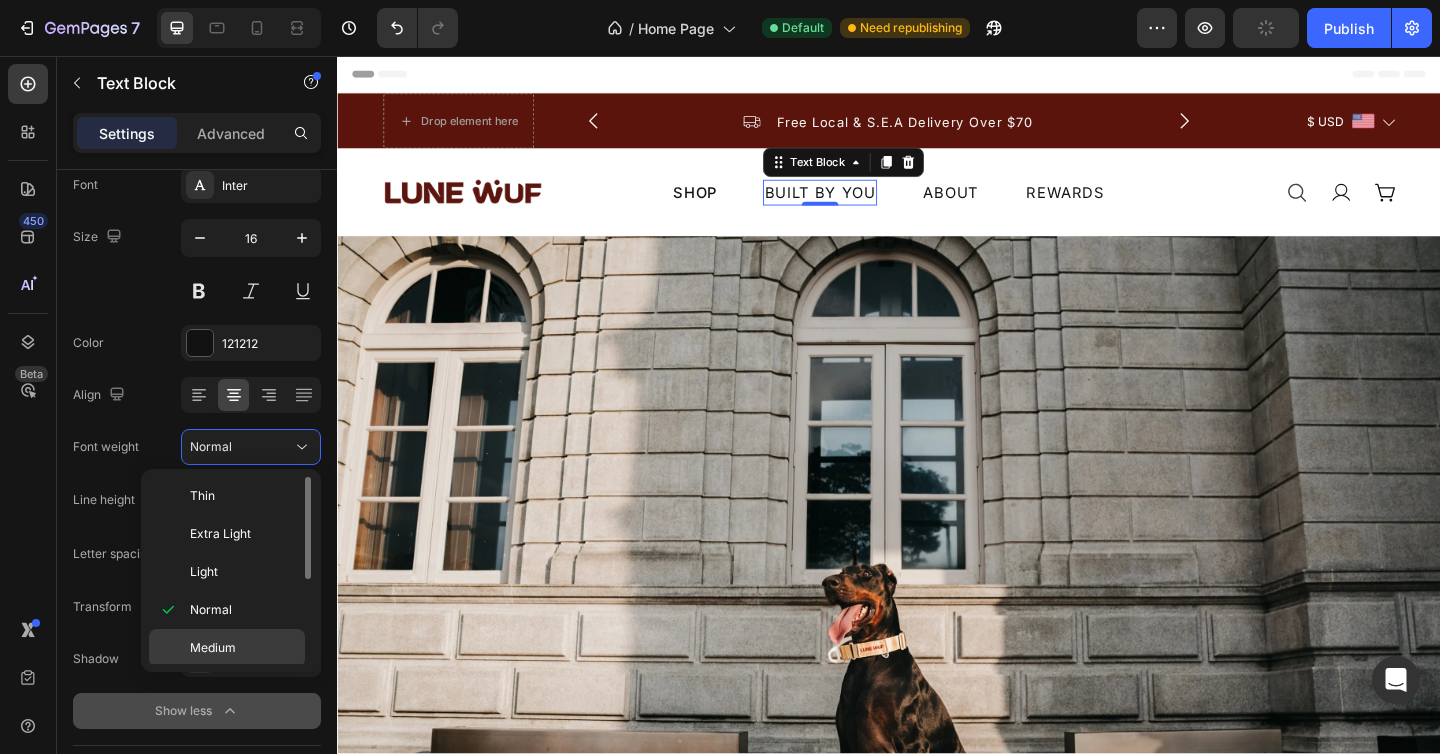 click on "Medium" at bounding box center (213, 648) 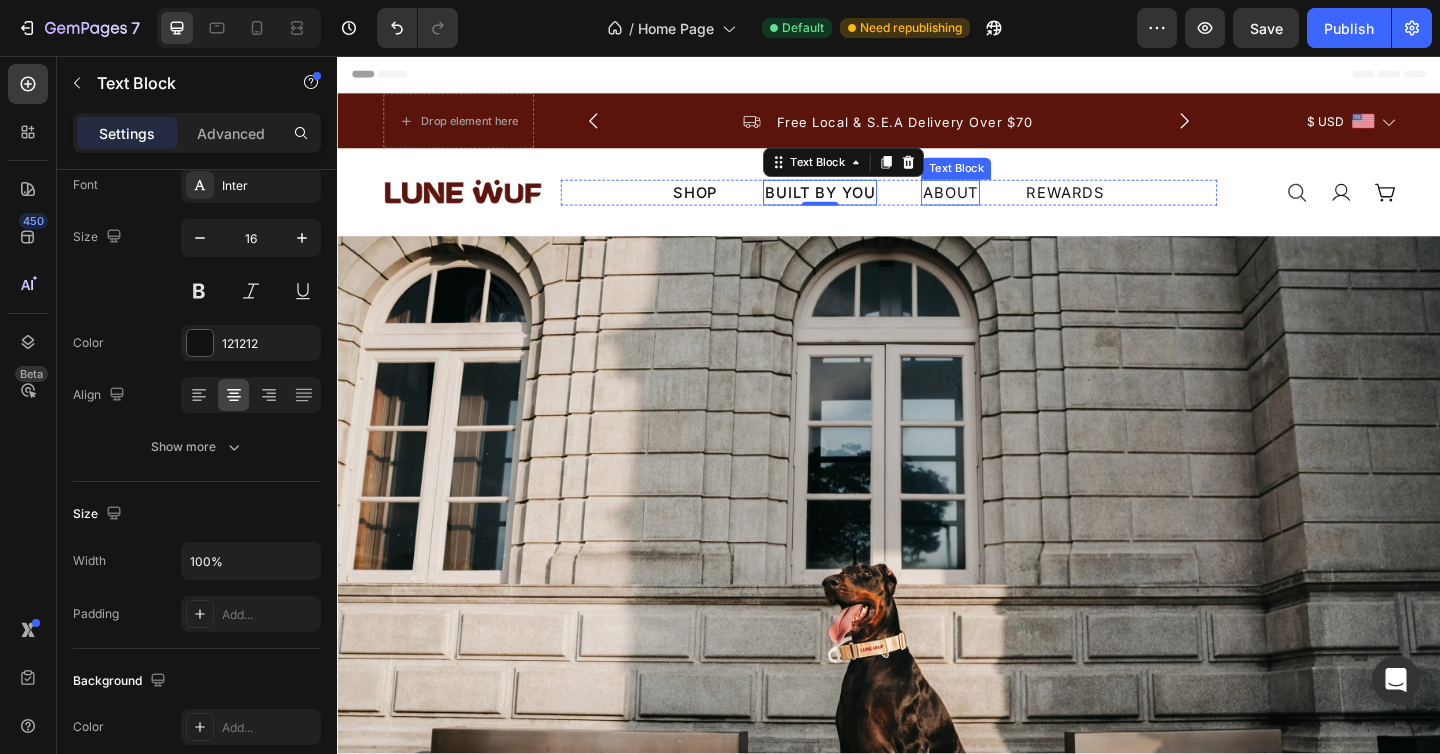 click on "ABOUT" at bounding box center [1004, 205] 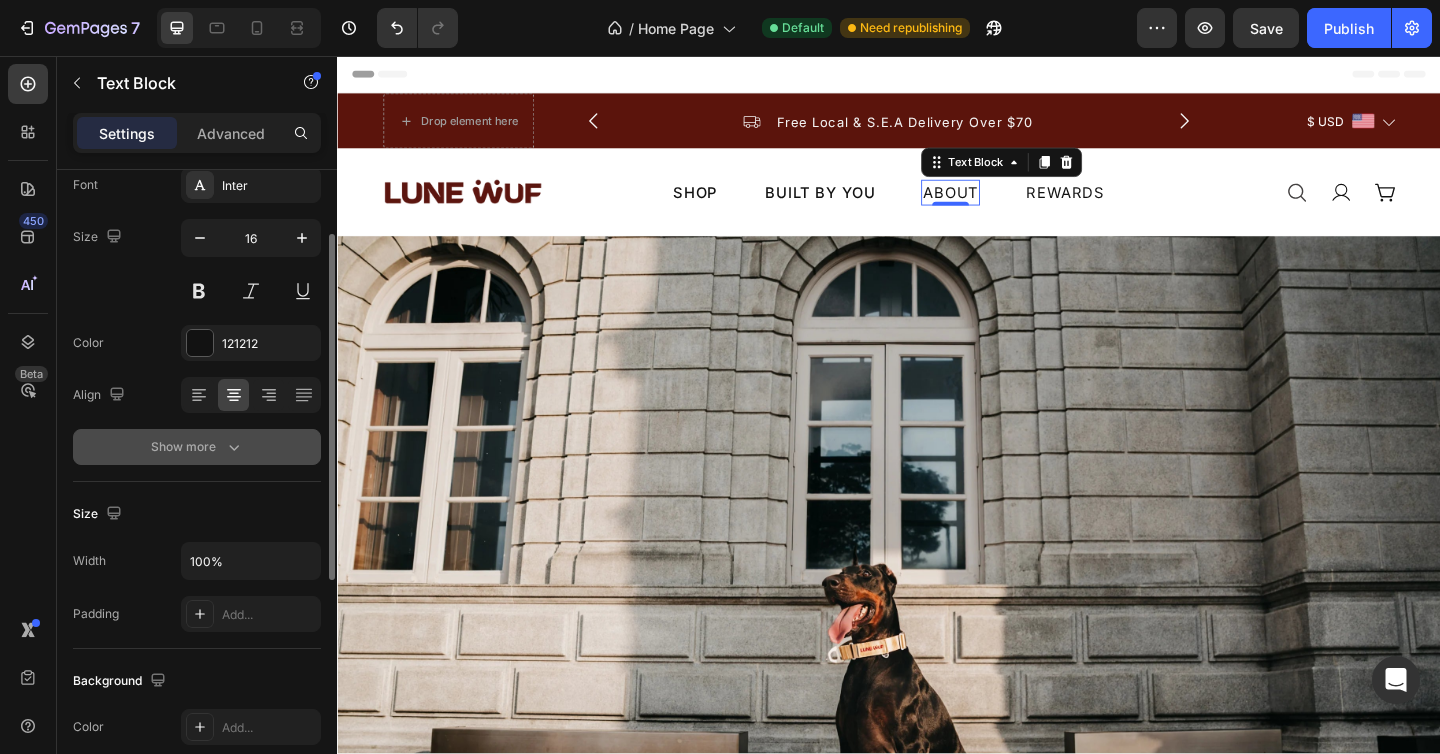 click 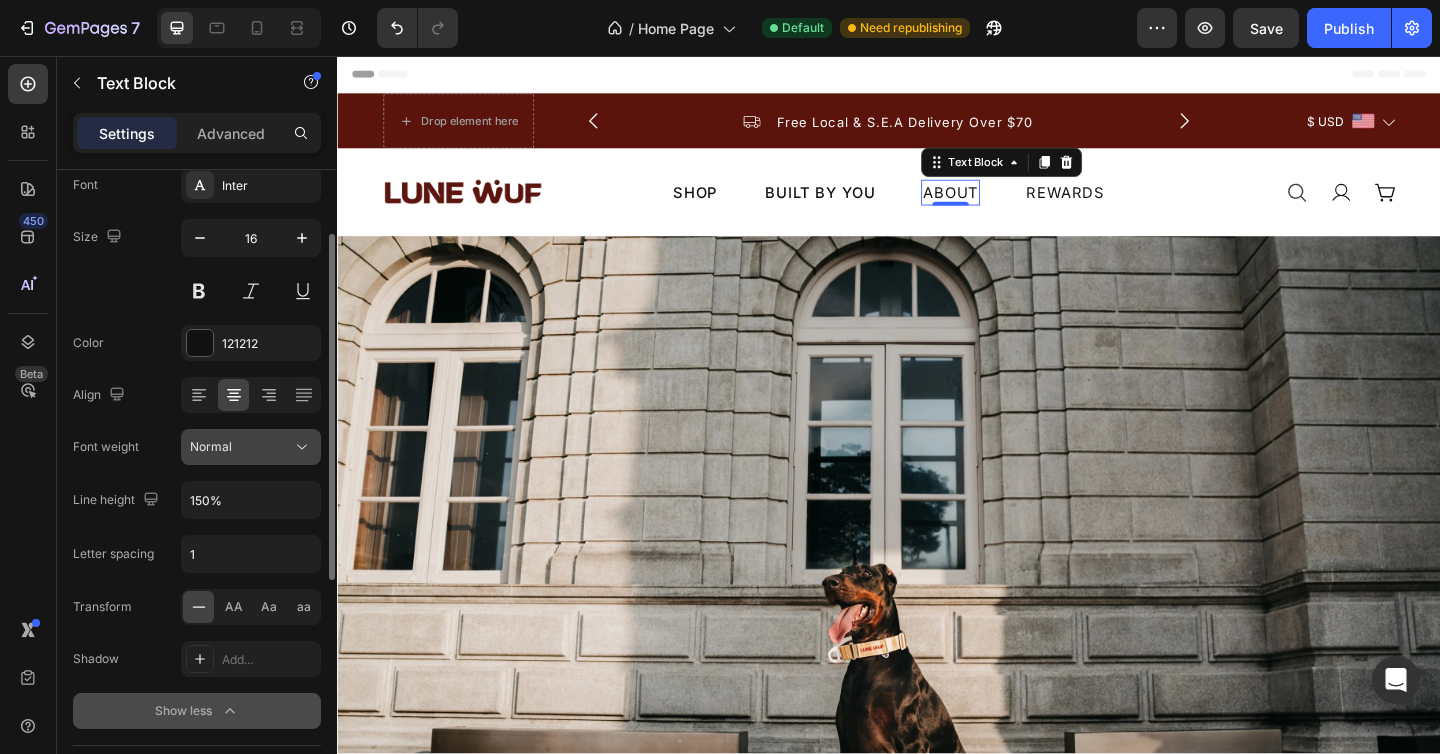 click on "Normal" 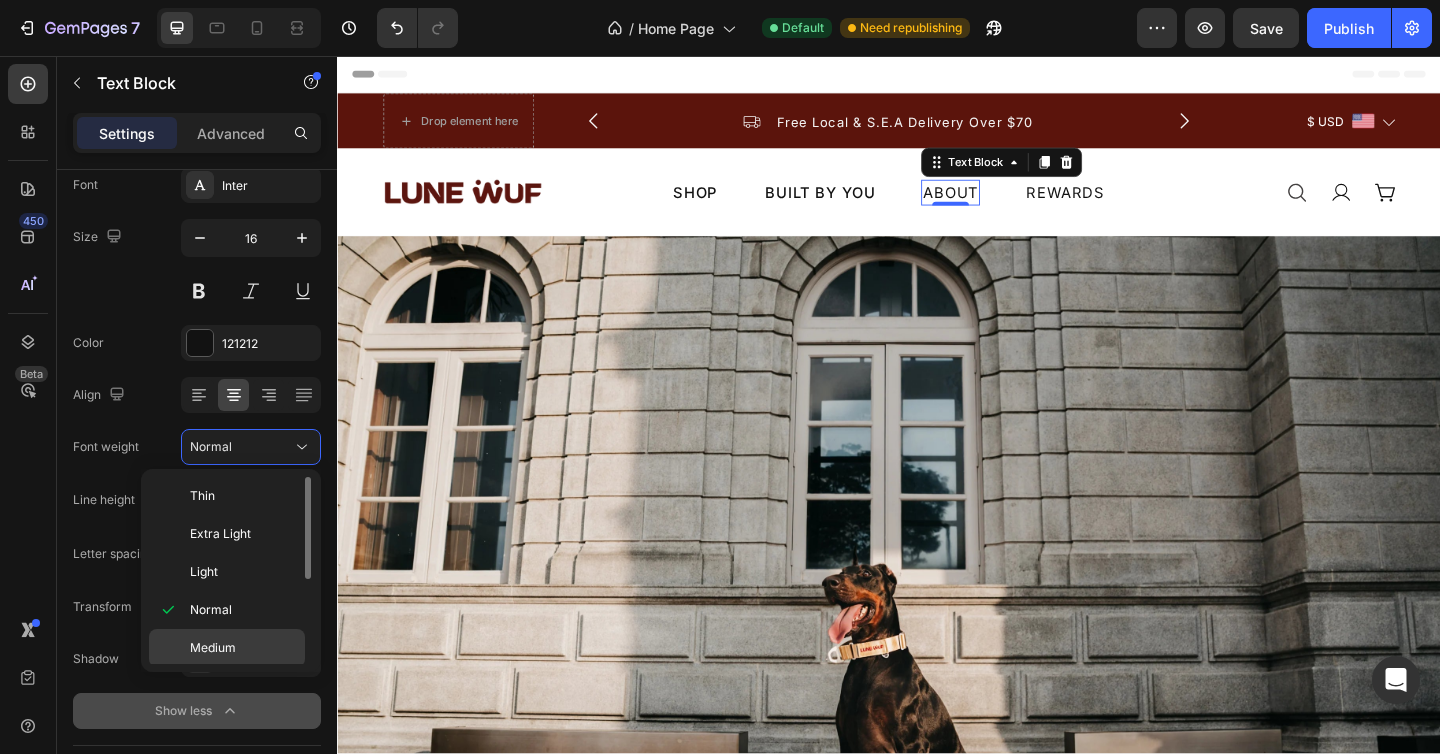 click on "Medium" at bounding box center [213, 648] 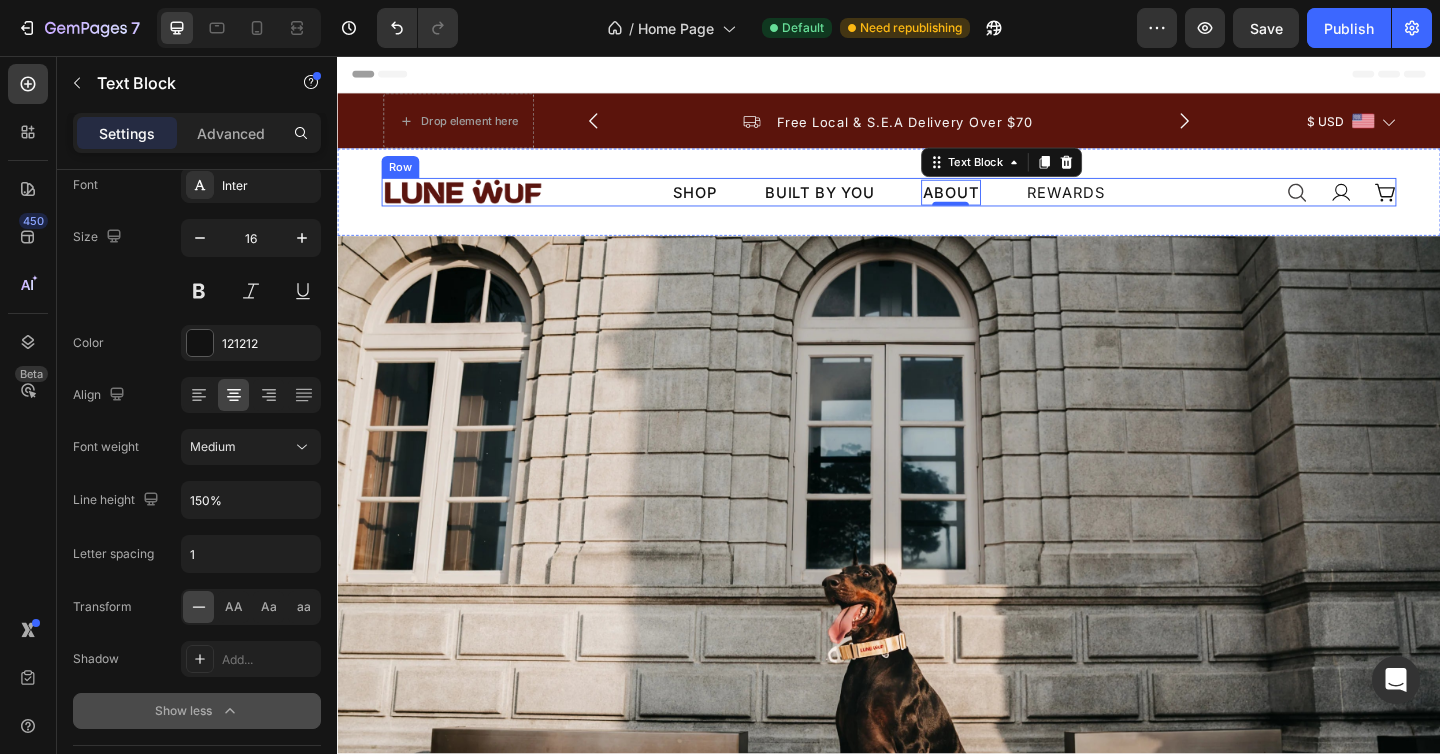 click on "REWARDS" at bounding box center [1129, 205] 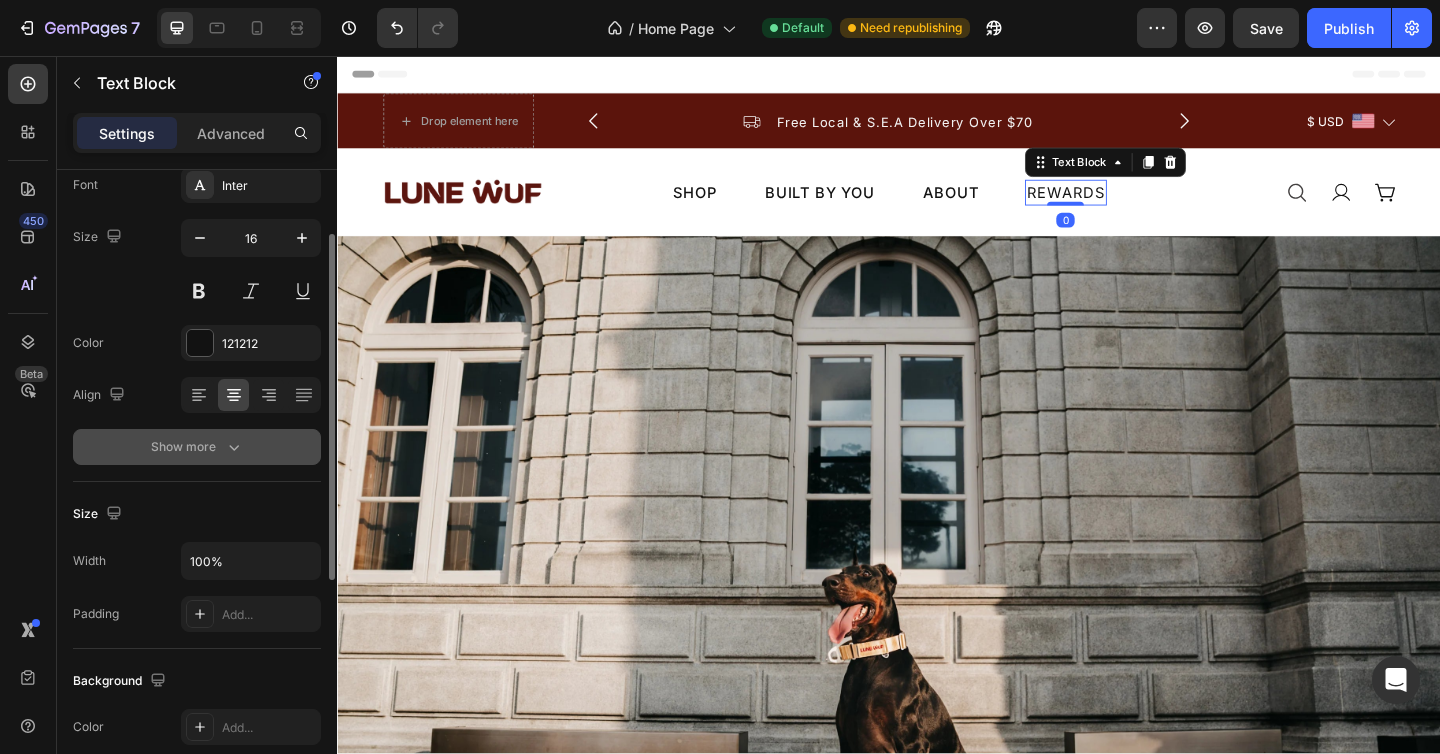 click 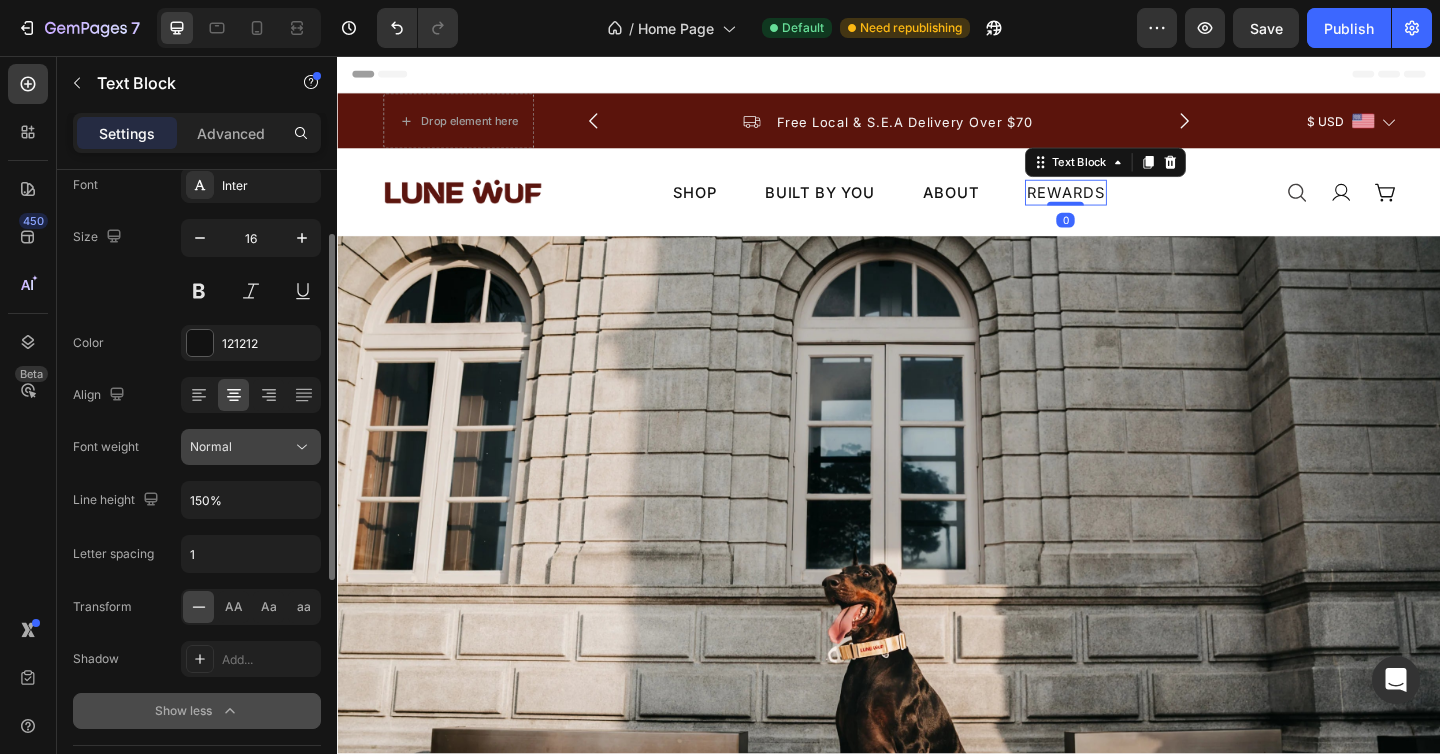 click on "Normal" at bounding box center [241, 447] 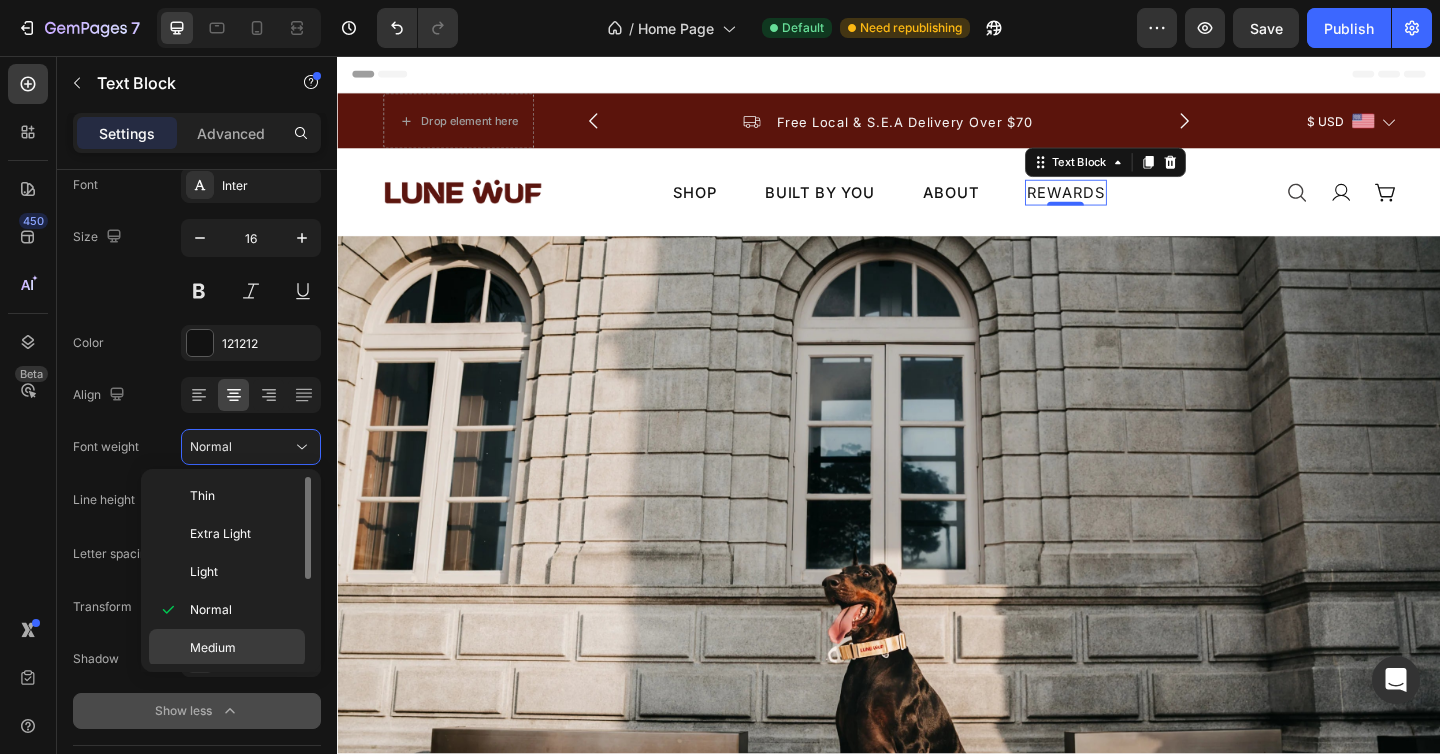 click on "Medium" at bounding box center (213, 648) 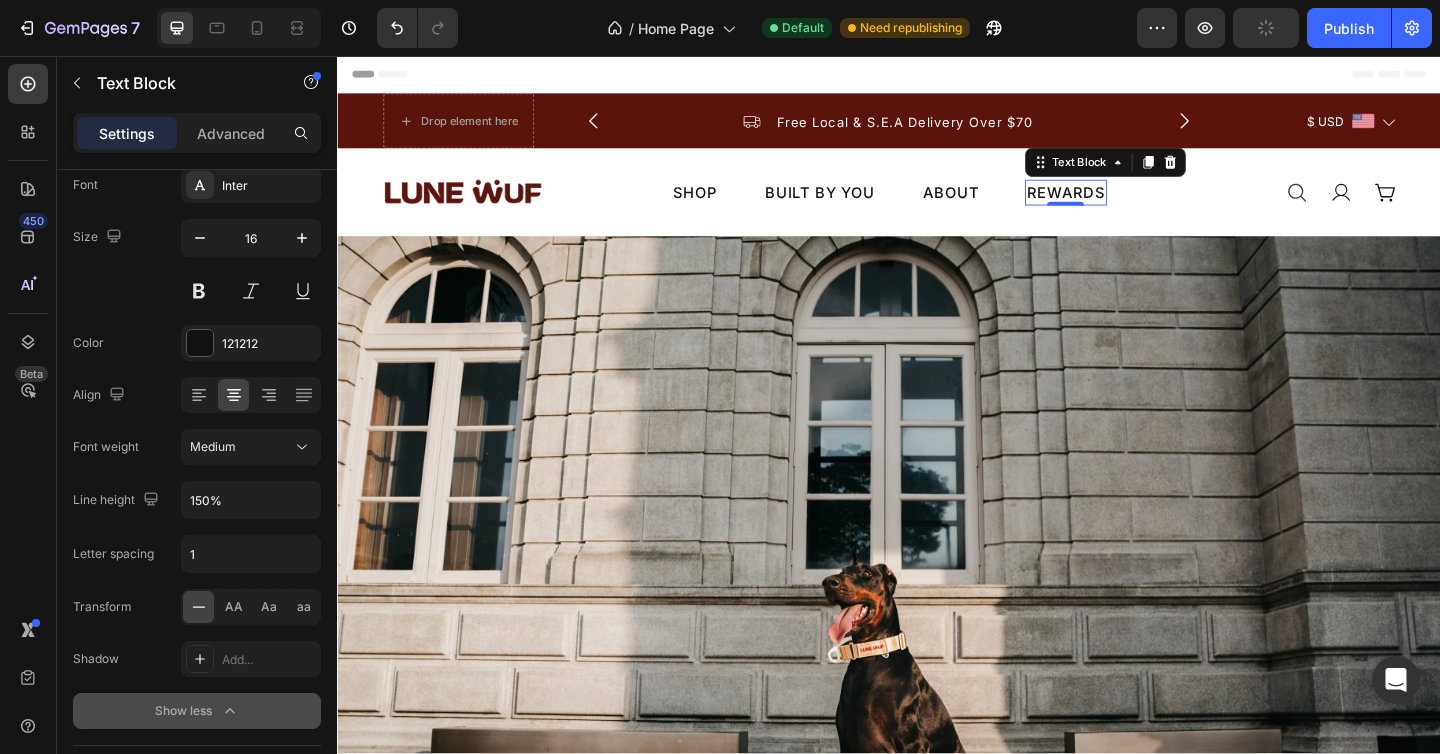 click on "450 Beta" at bounding box center (28, 405) 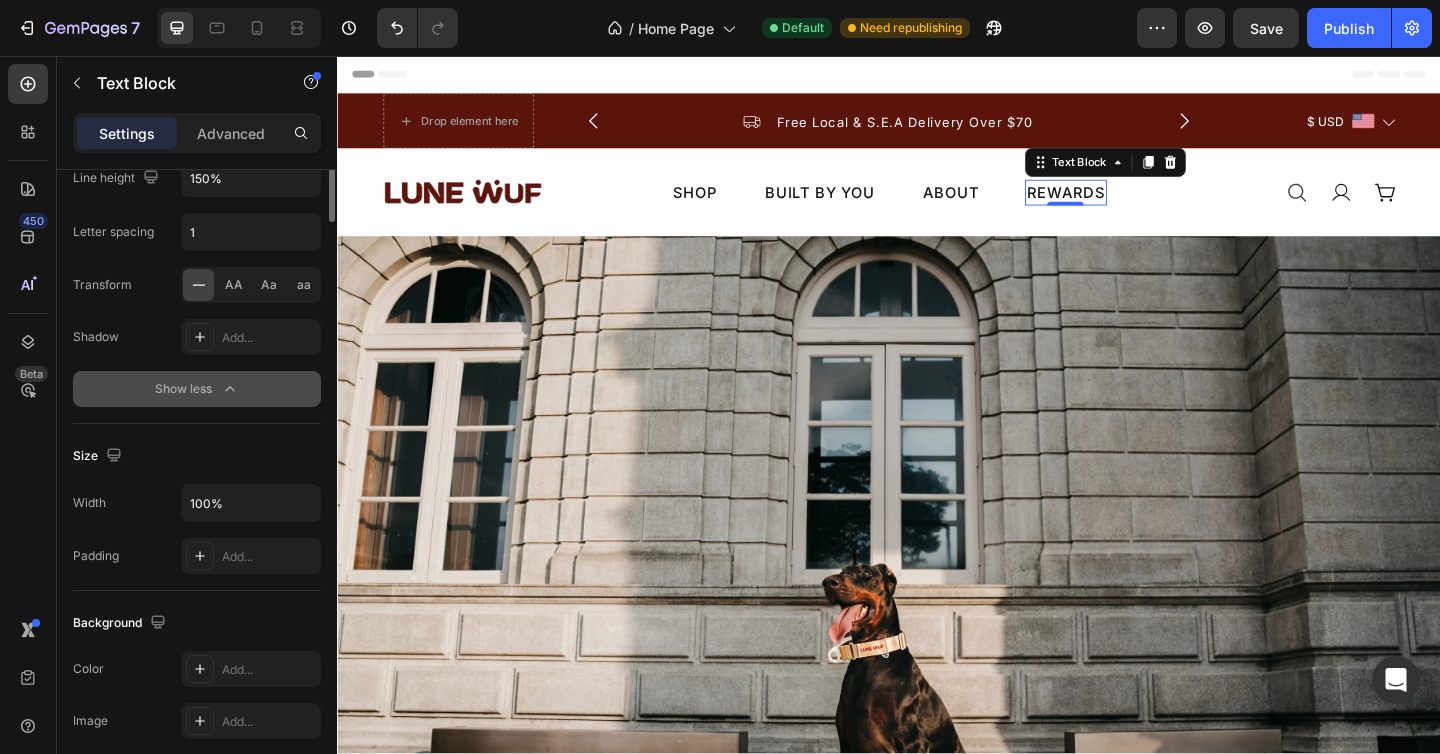 scroll, scrollTop: 0, scrollLeft: 0, axis: both 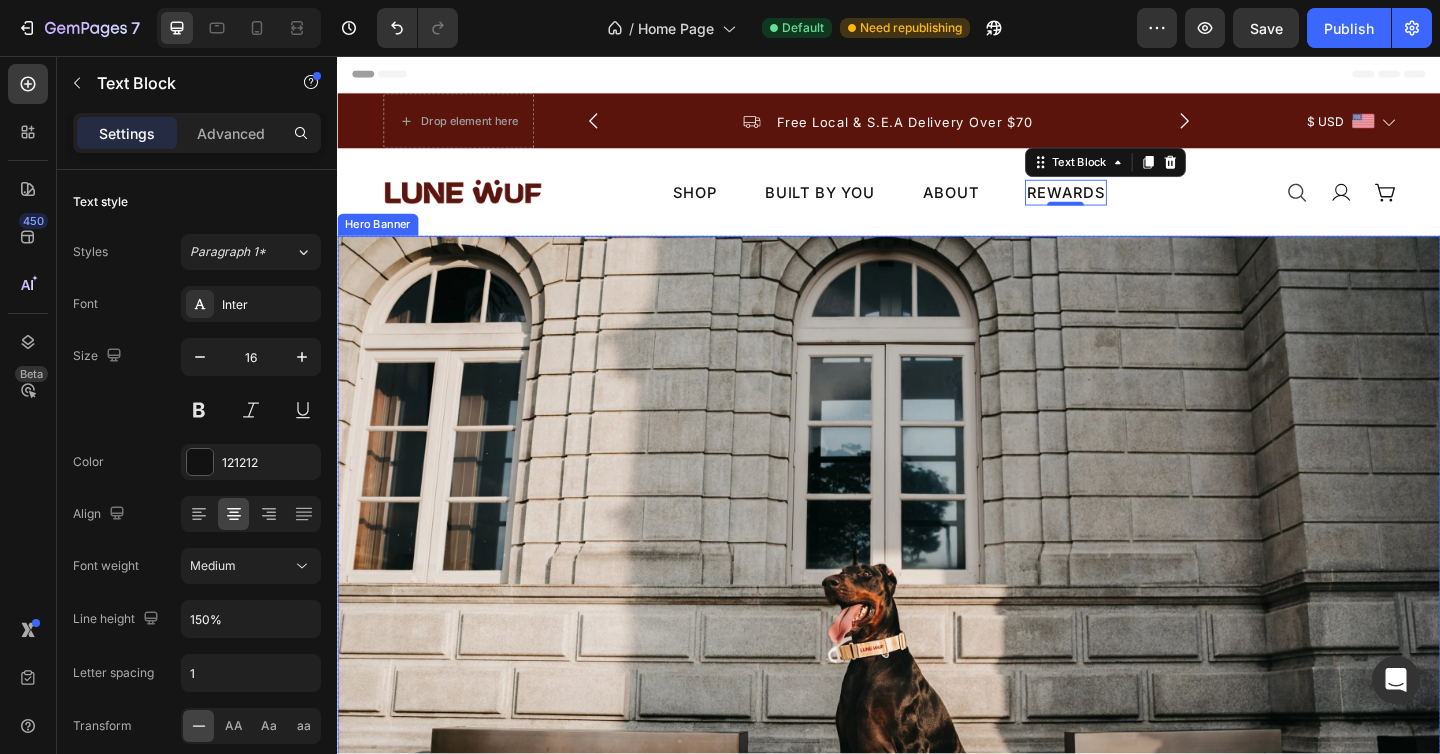 click at bounding box center [937, 631] 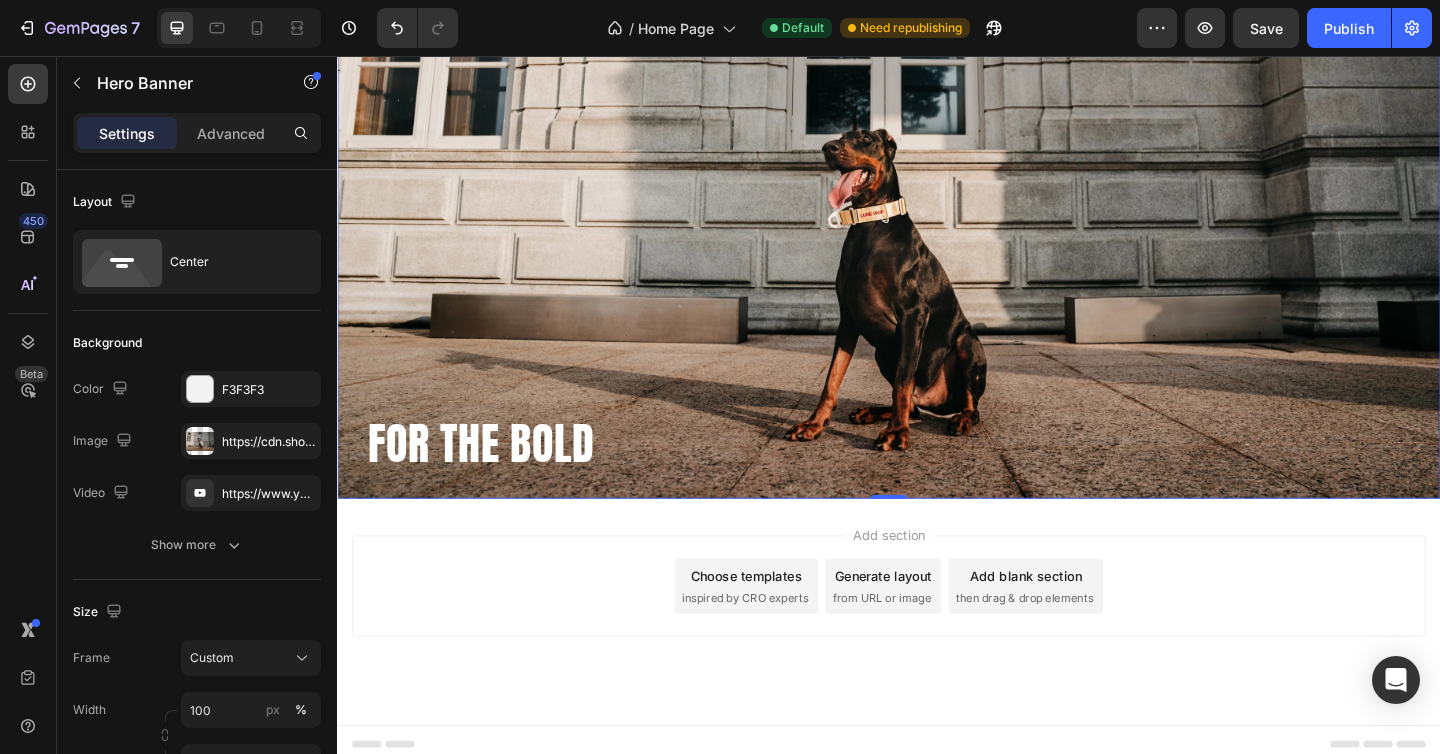 scroll, scrollTop: 474, scrollLeft: 0, axis: vertical 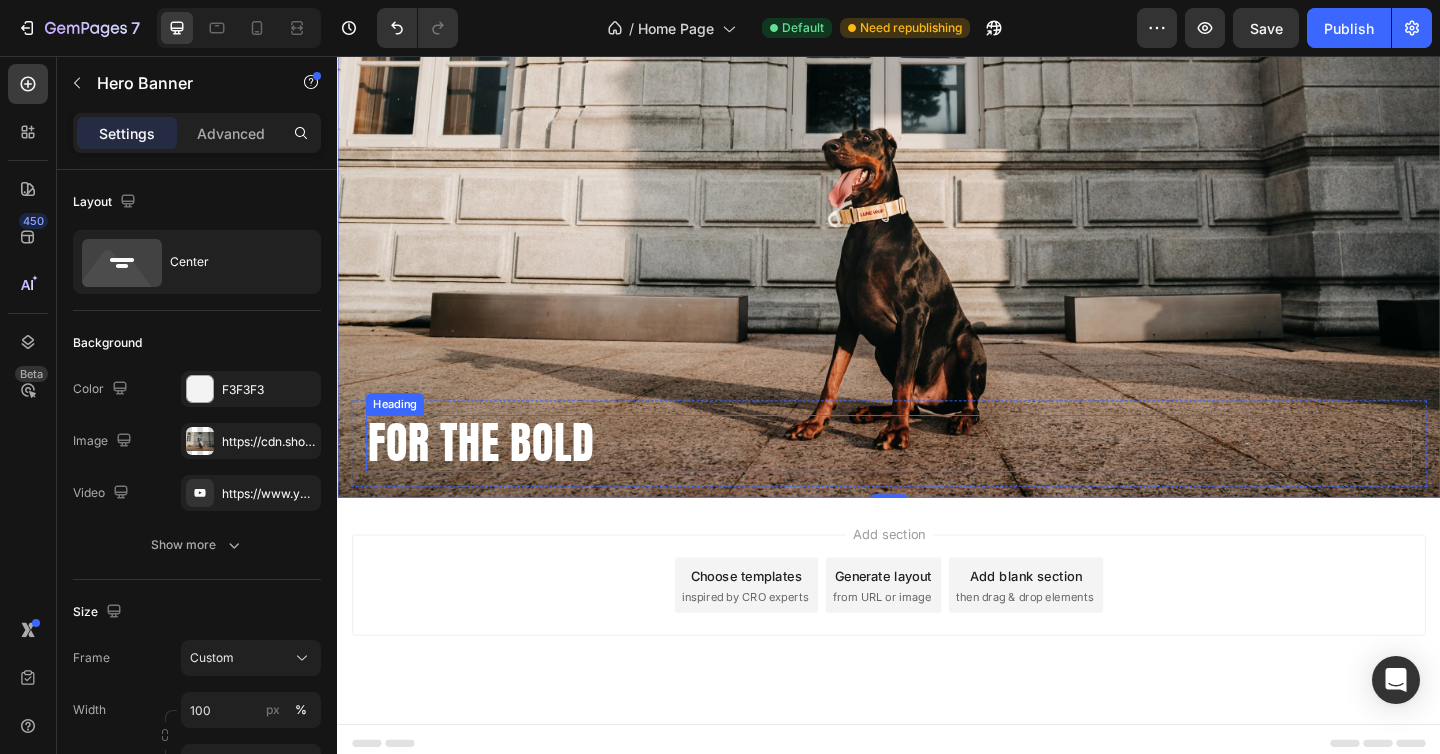 click on "FOR THE BOLD" at bounding box center [937, 478] 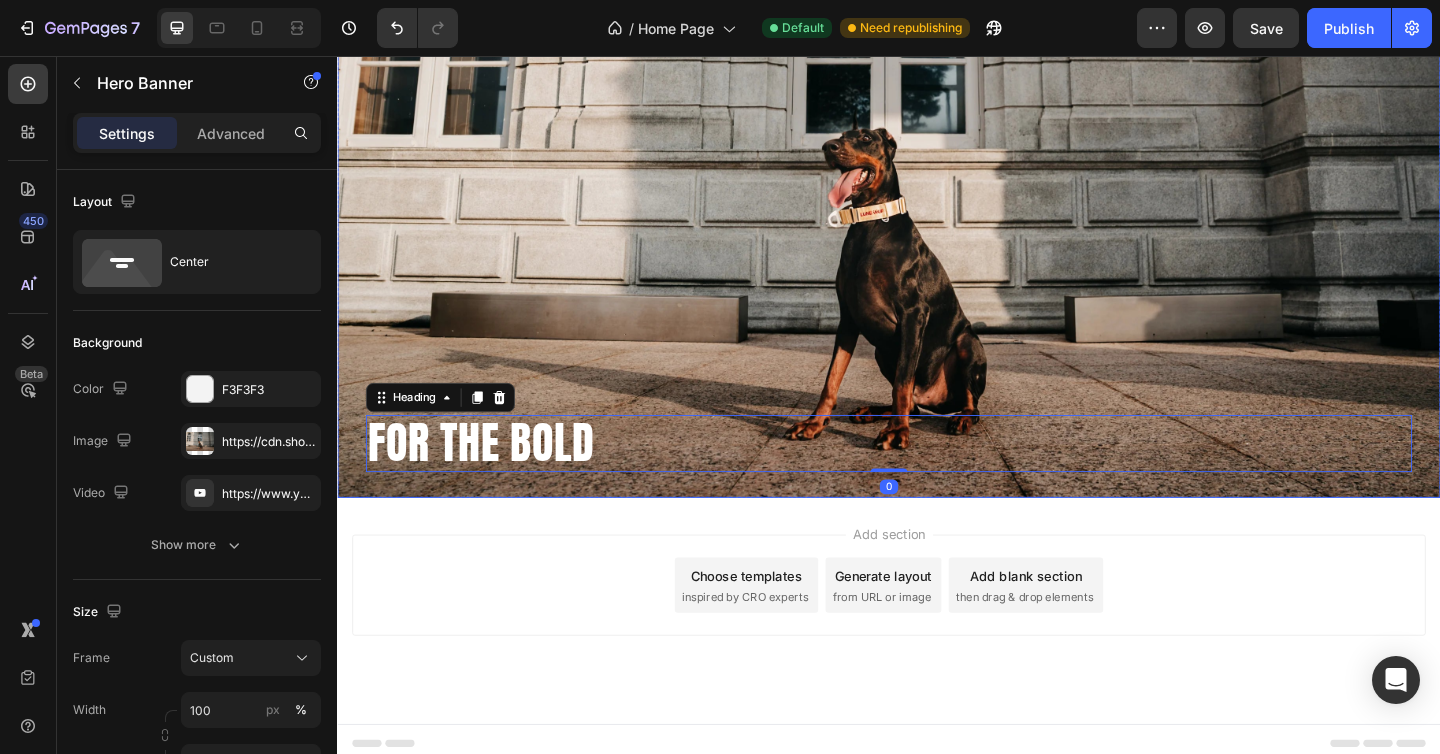 click at bounding box center (937, 157) 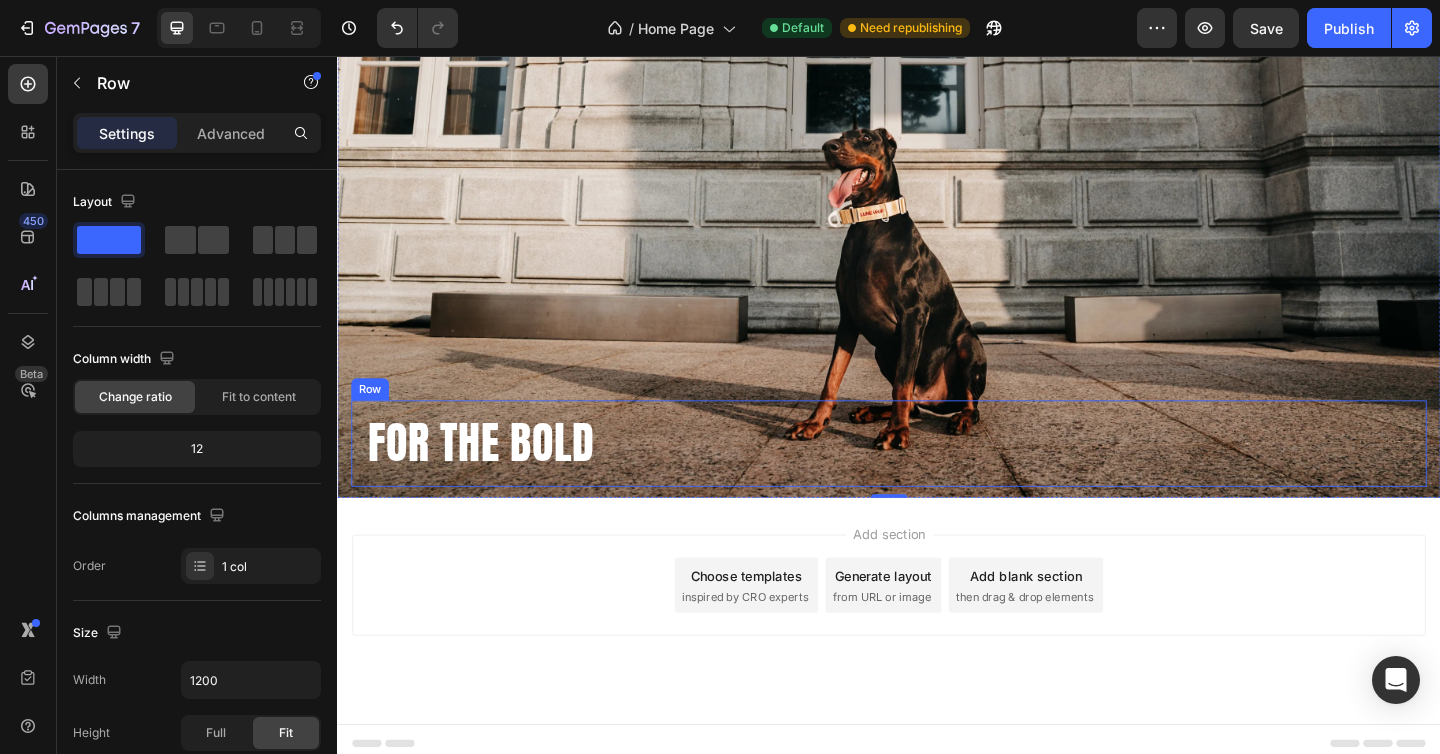 click on "Row" at bounding box center [372, 419] 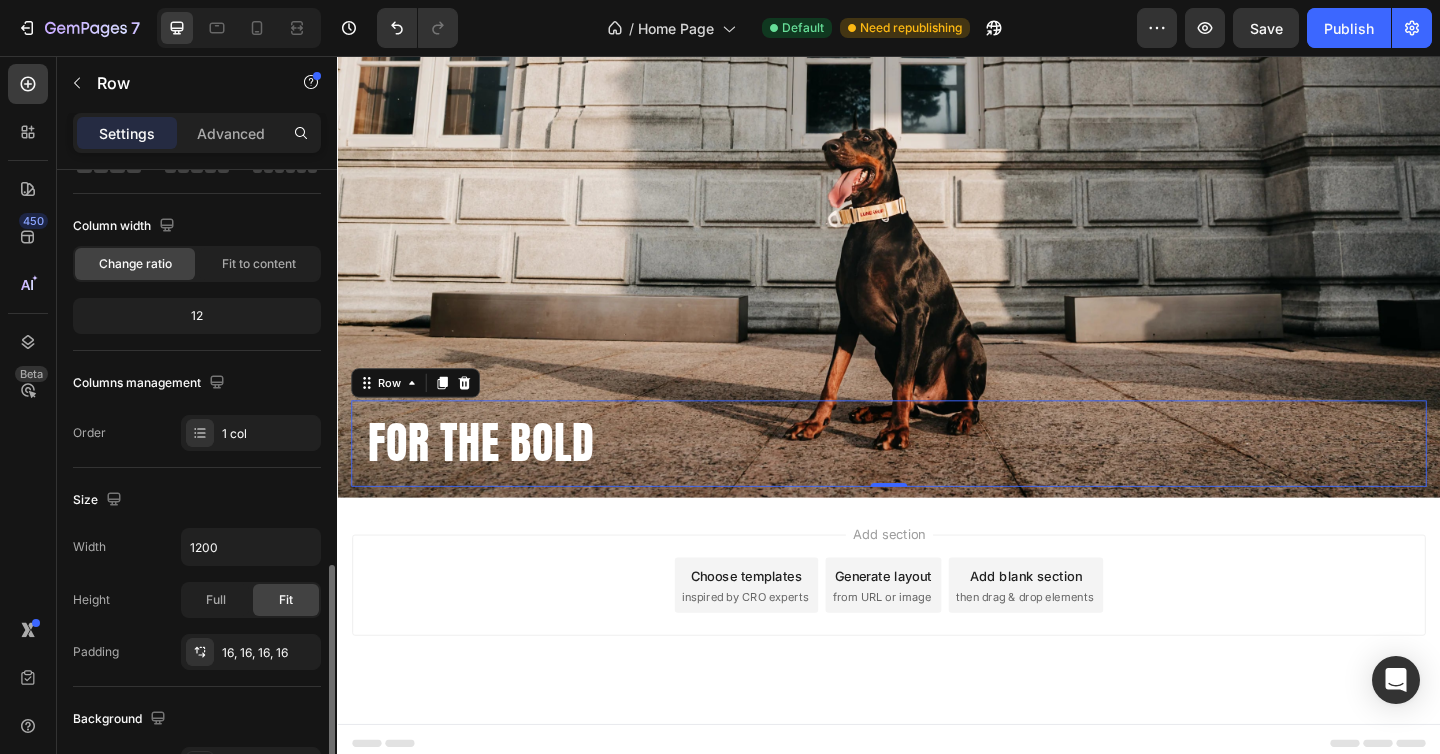 scroll, scrollTop: 0, scrollLeft: 0, axis: both 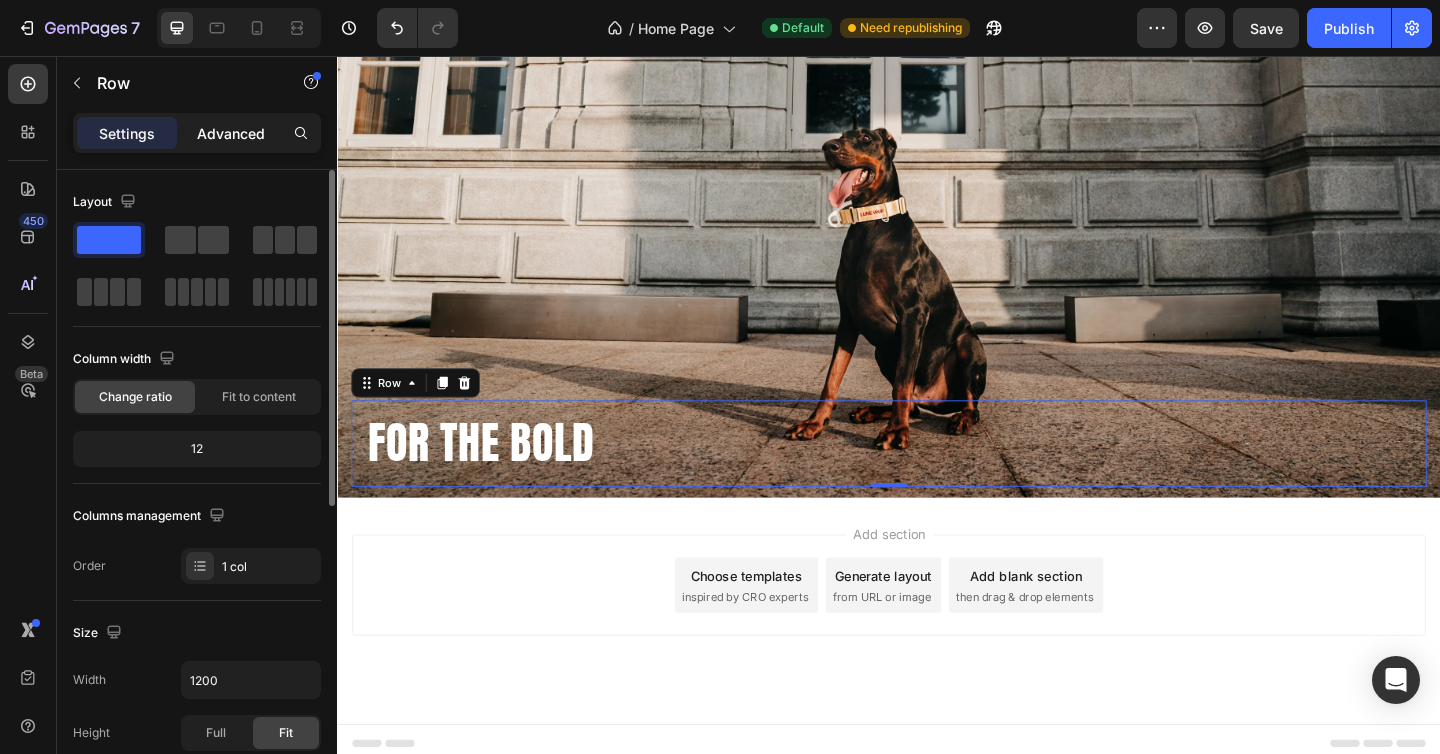 click on "Advanced" at bounding box center [231, 133] 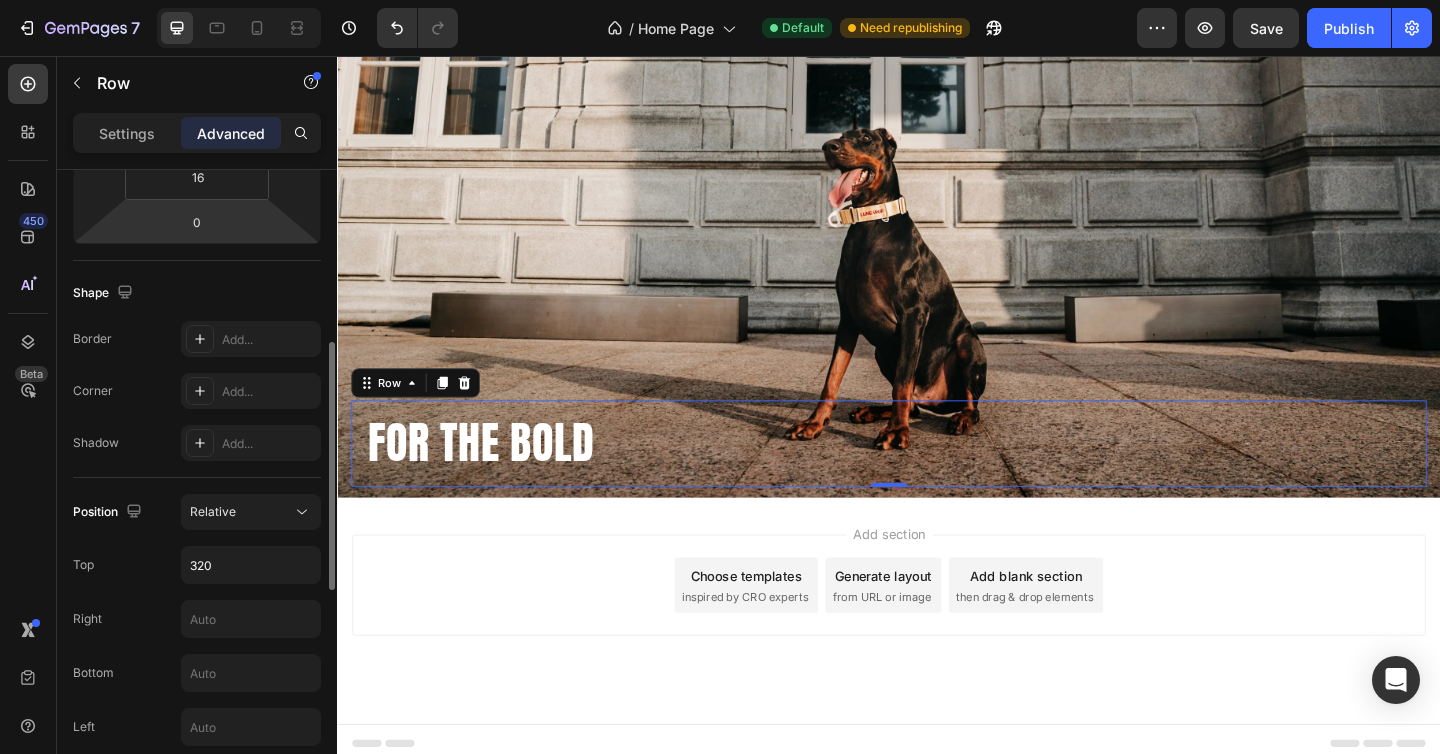 scroll, scrollTop: 438, scrollLeft: 0, axis: vertical 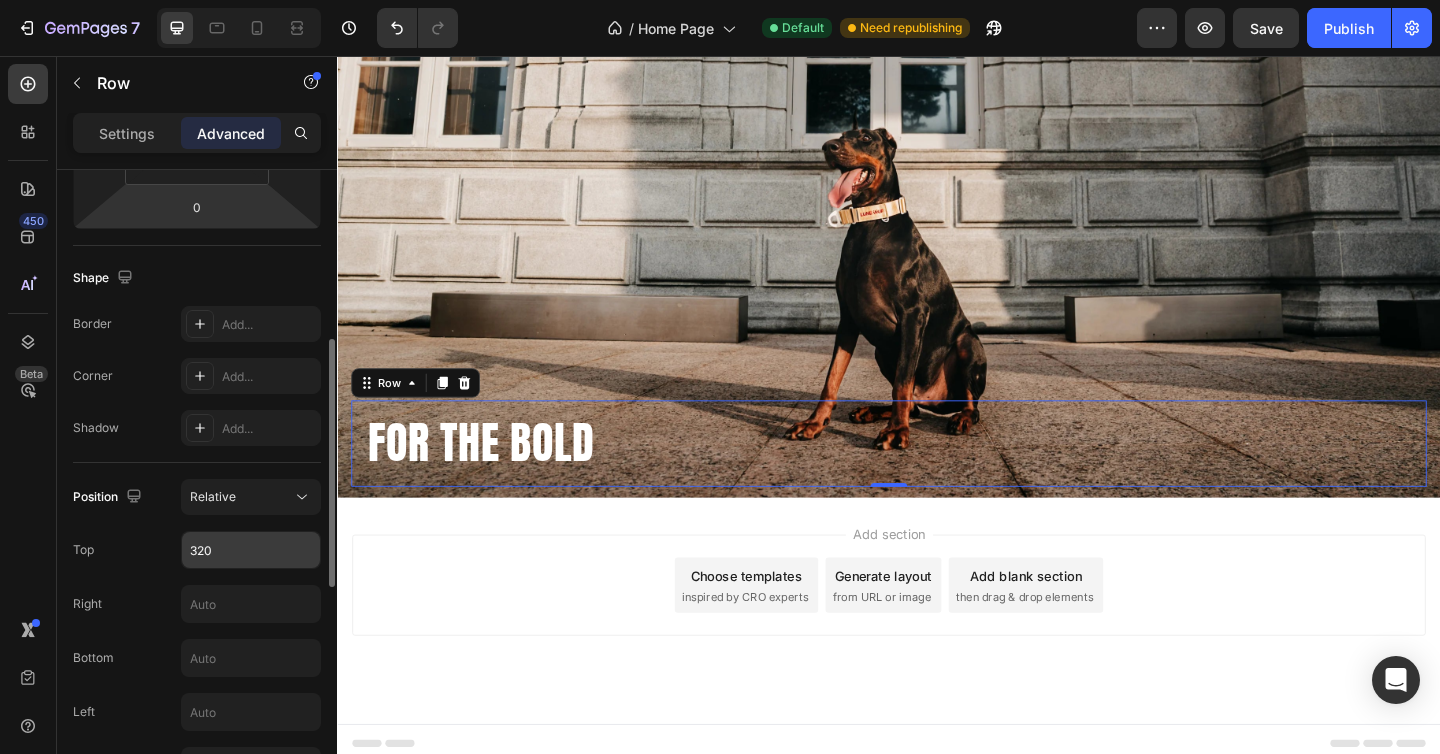 click on "320" at bounding box center (251, 550) 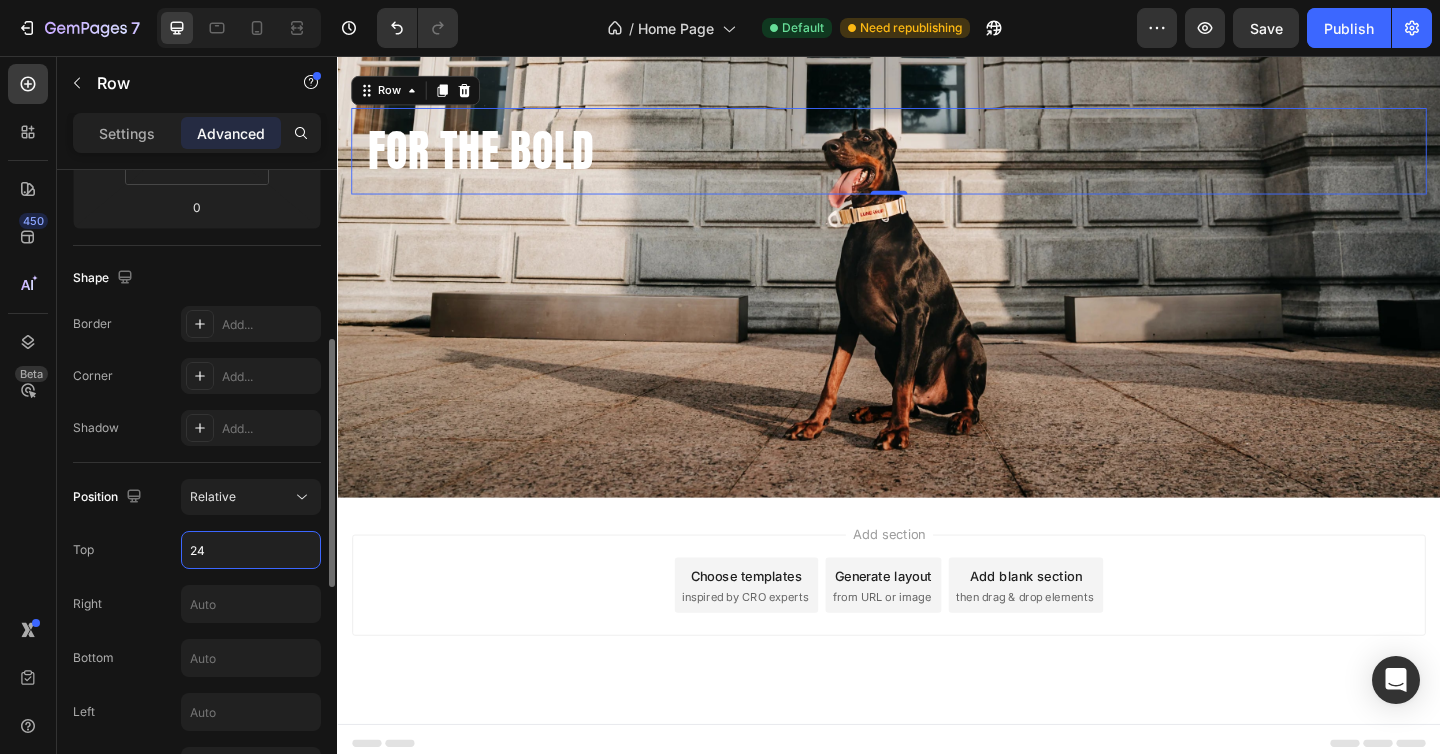 type on "248" 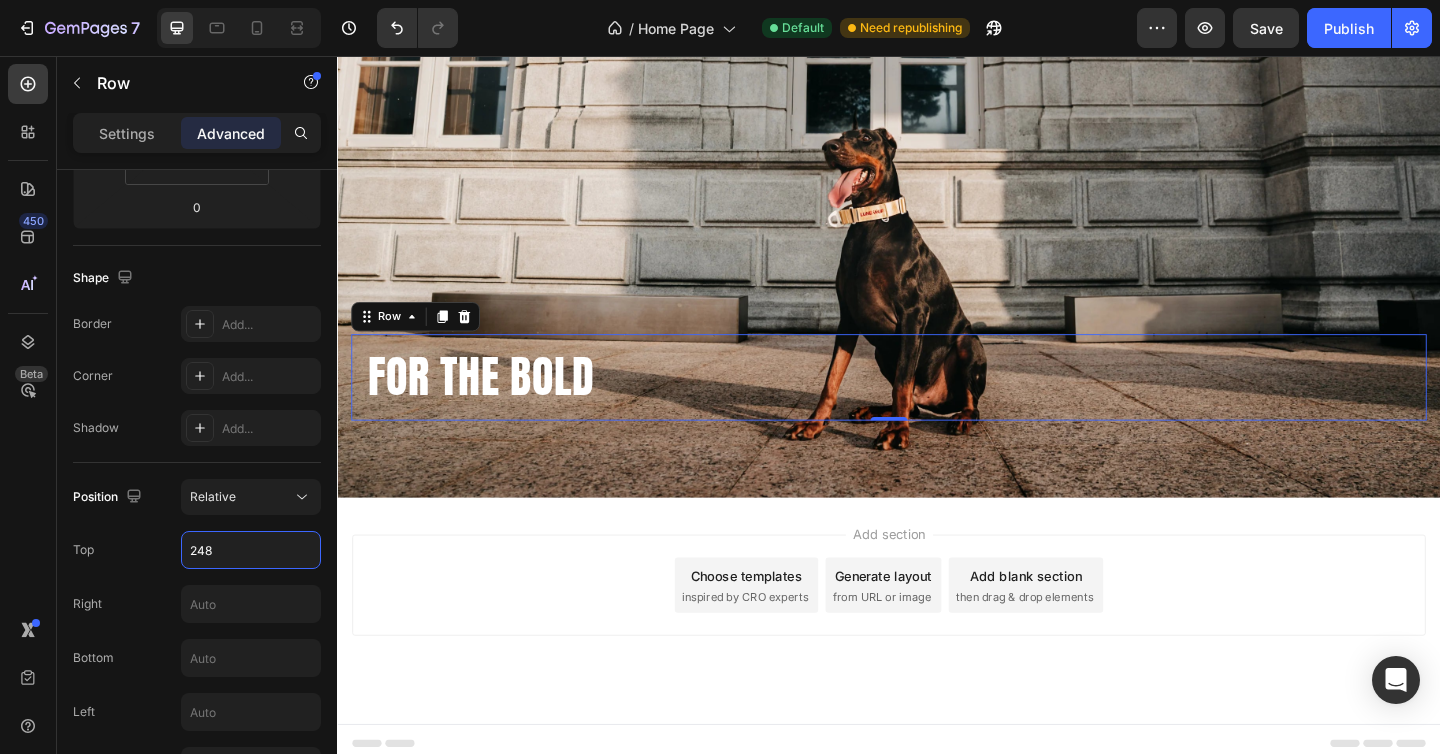 click on "Add section Choose templates inspired by CRO experts Generate layout from URL or image Add blank section then drag & drop elements" at bounding box center [937, 660] 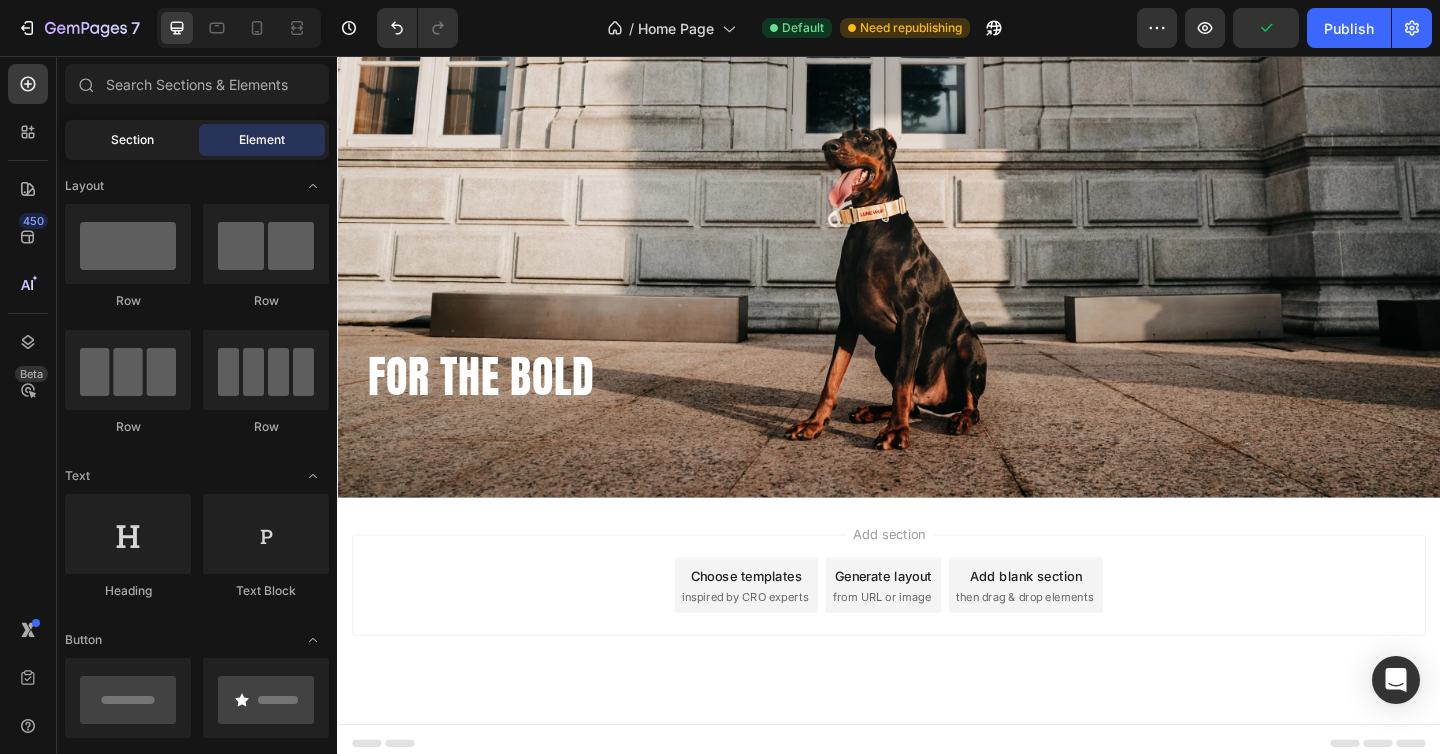 click on "Section" at bounding box center [132, 140] 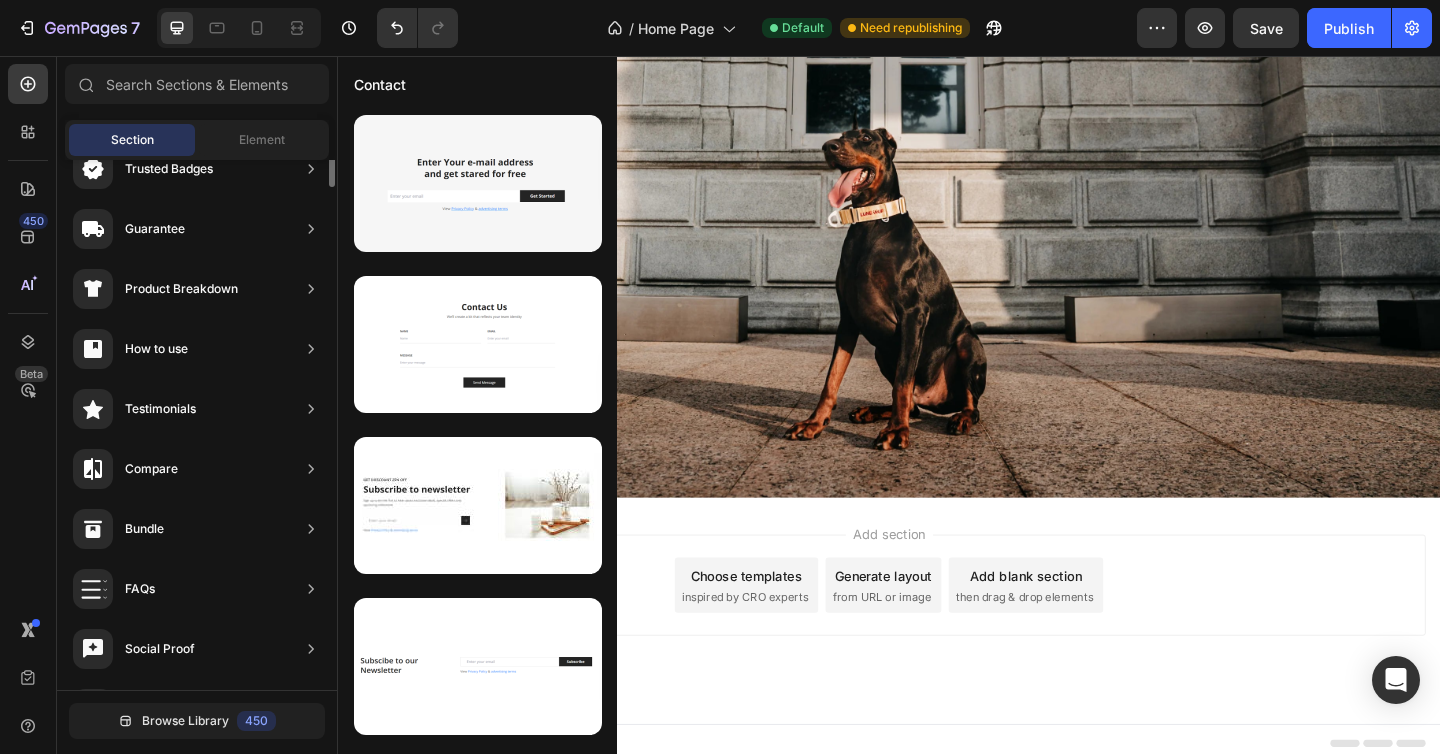 scroll, scrollTop: 0, scrollLeft: 0, axis: both 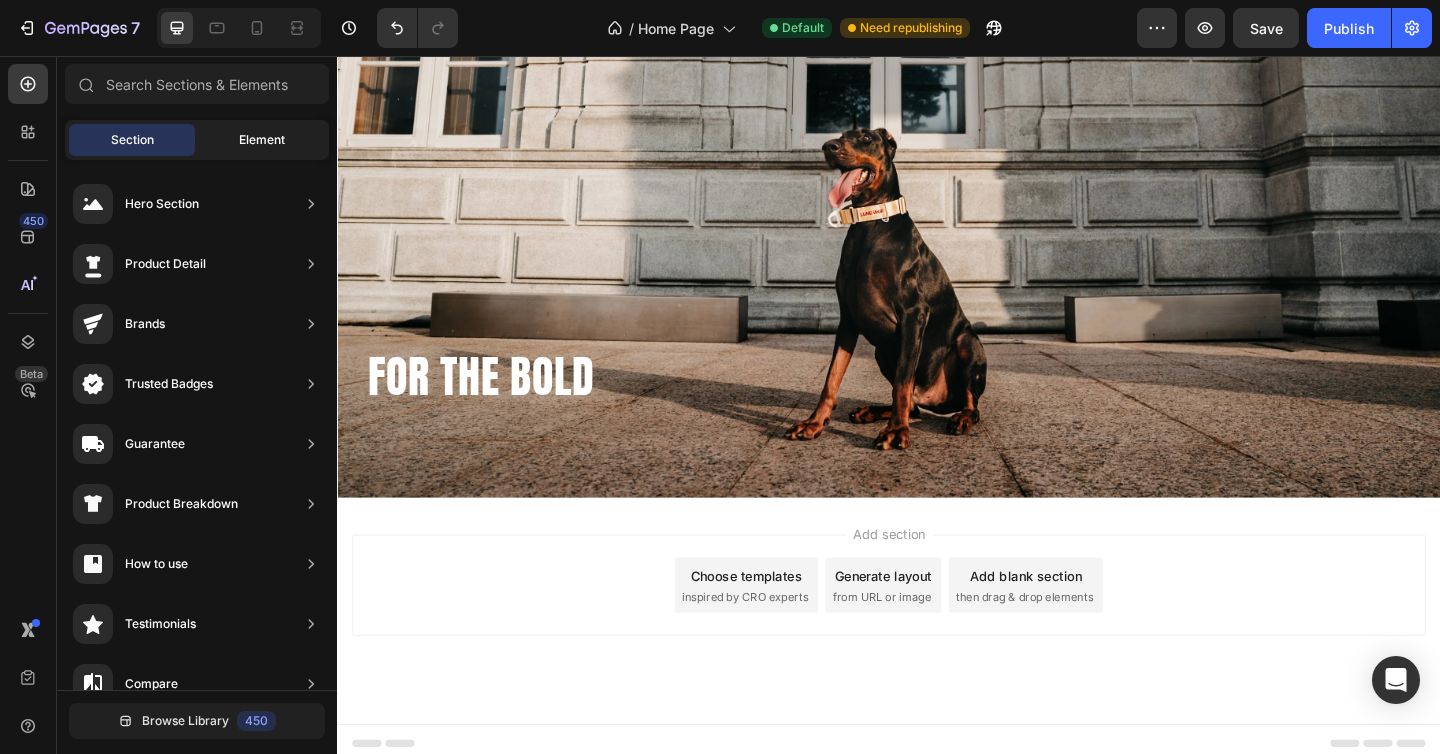 click on "Element" at bounding box center [262, 140] 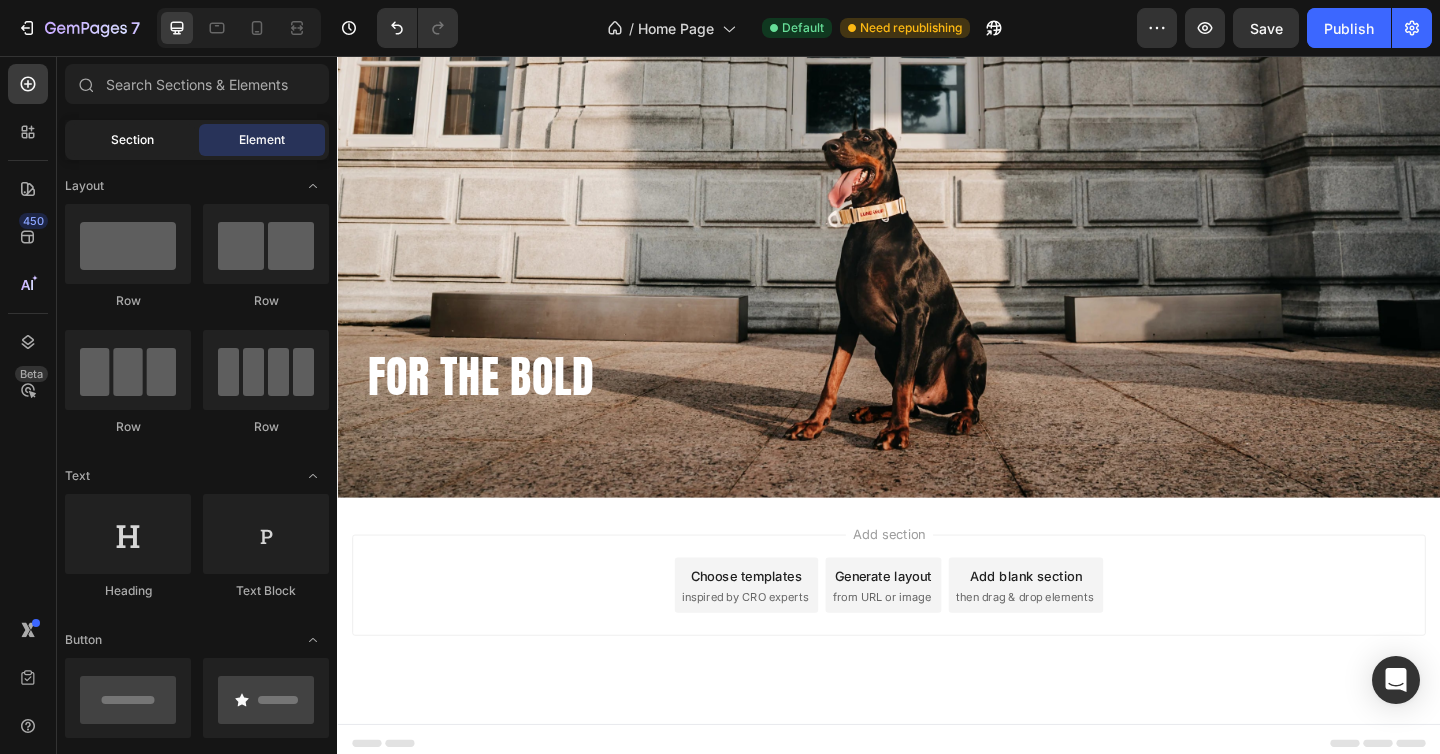 click on "Section" at bounding box center (132, 140) 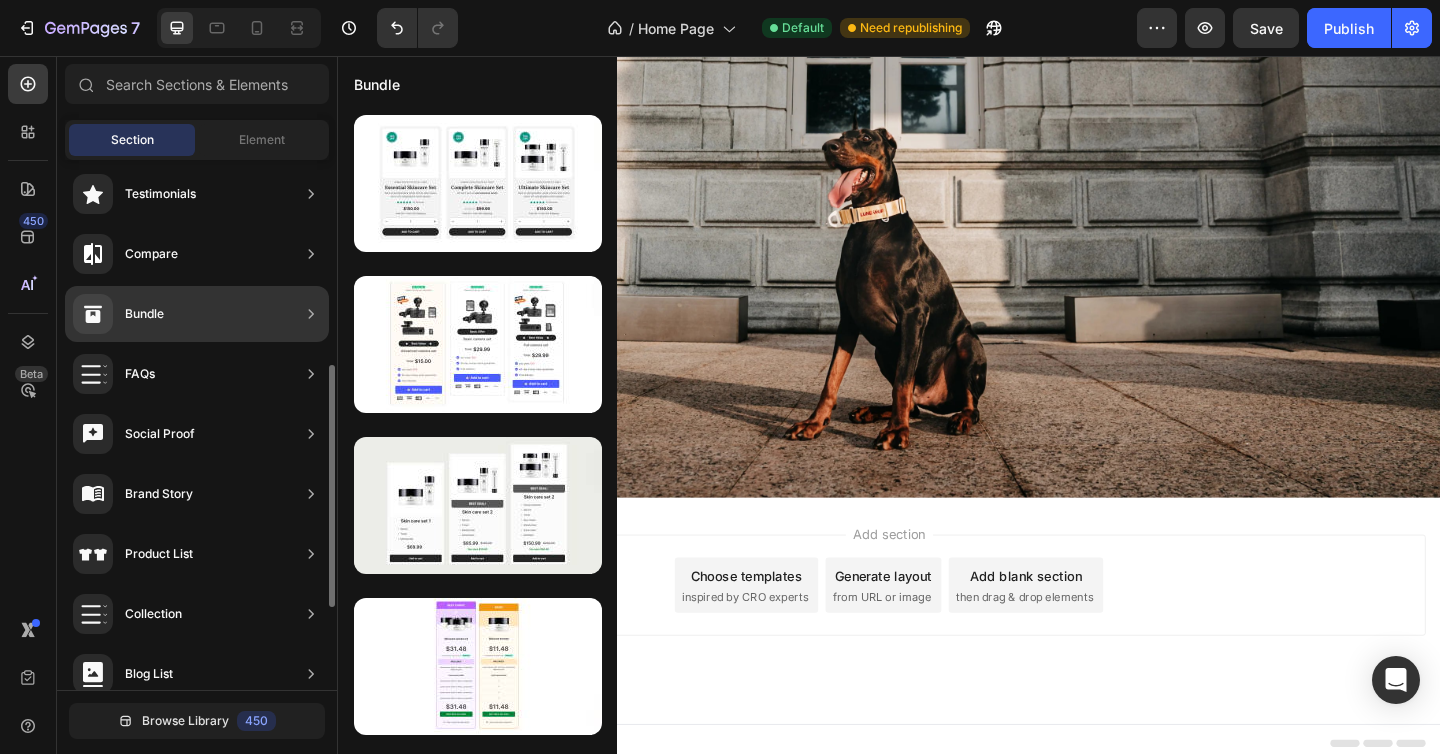 scroll, scrollTop: 426, scrollLeft: 0, axis: vertical 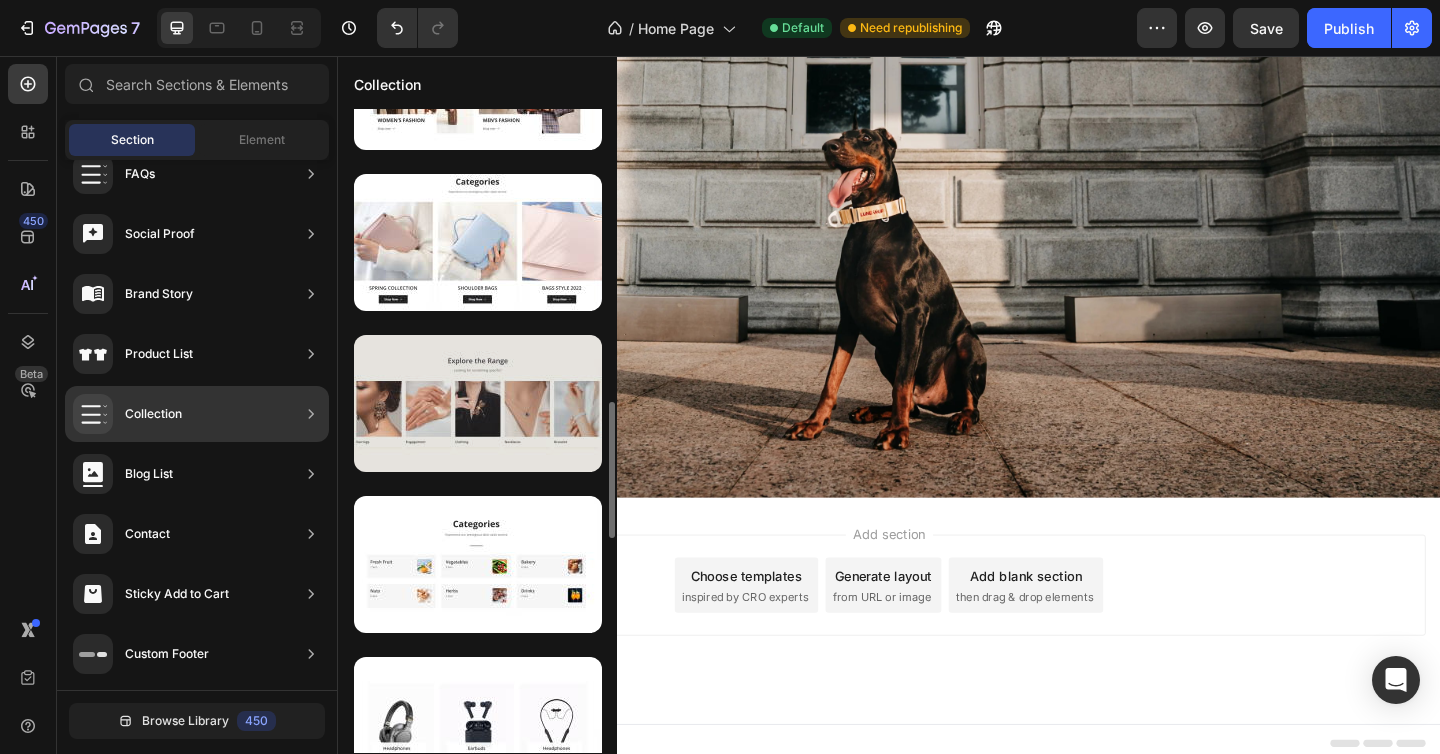 click at bounding box center (478, 403) 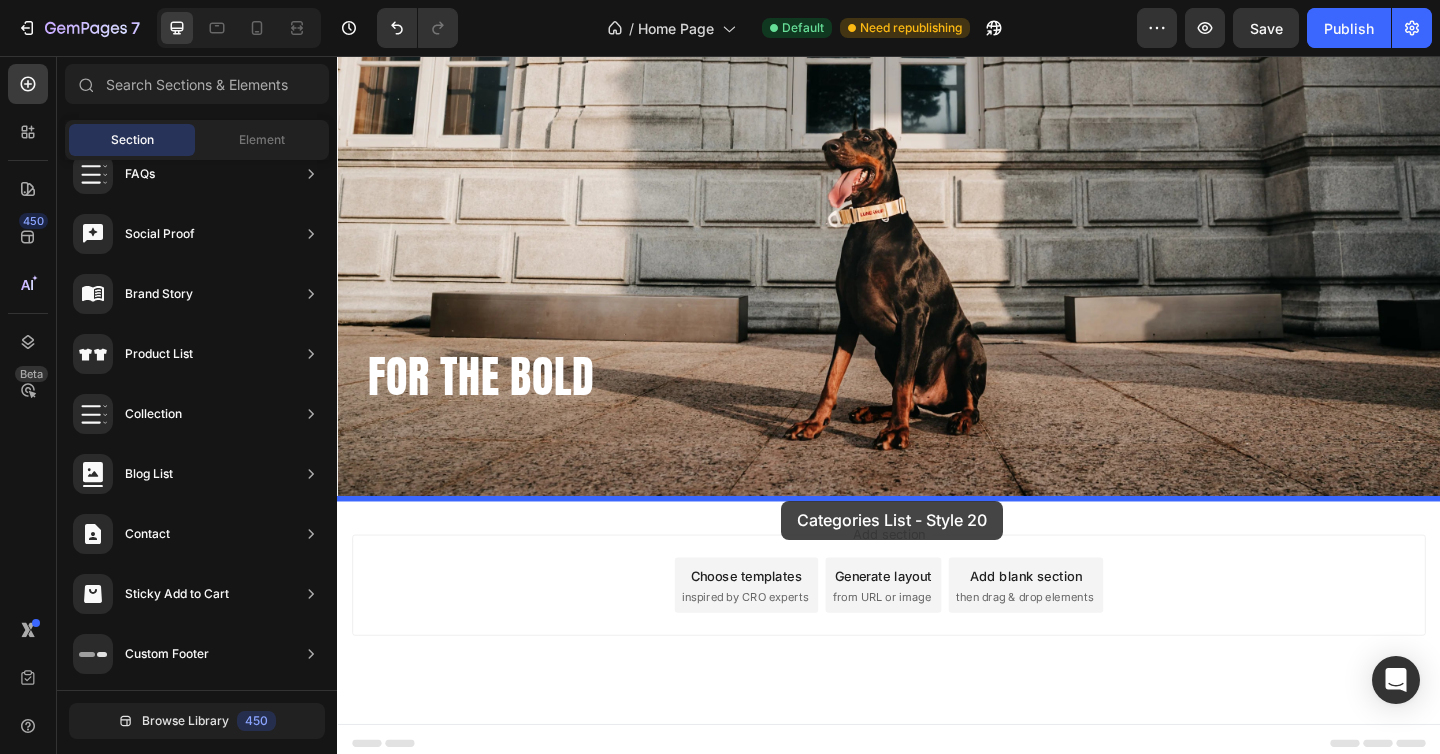 drag, startPoint x: 820, startPoint y: 469, endPoint x: 820, endPoint y: 540, distance: 71 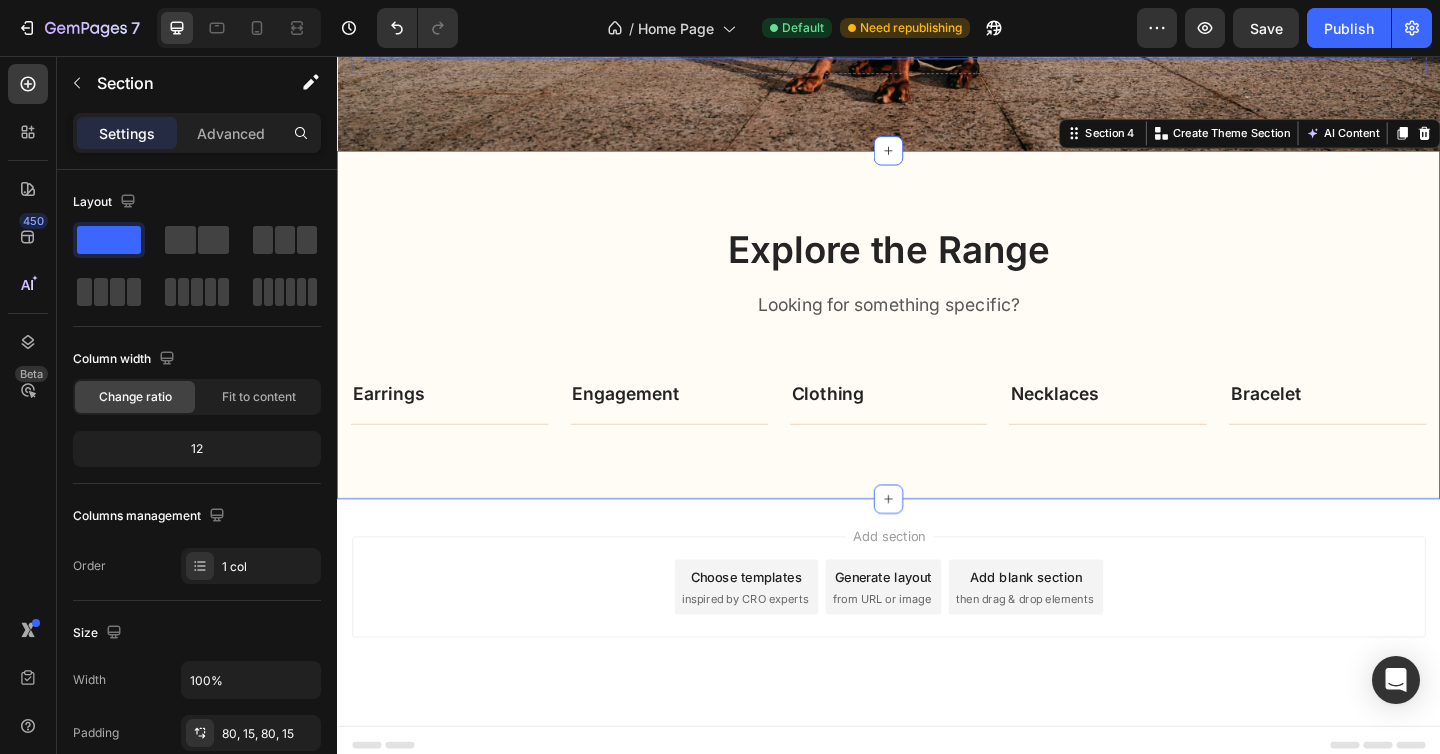 scroll, scrollTop: 844, scrollLeft: 0, axis: vertical 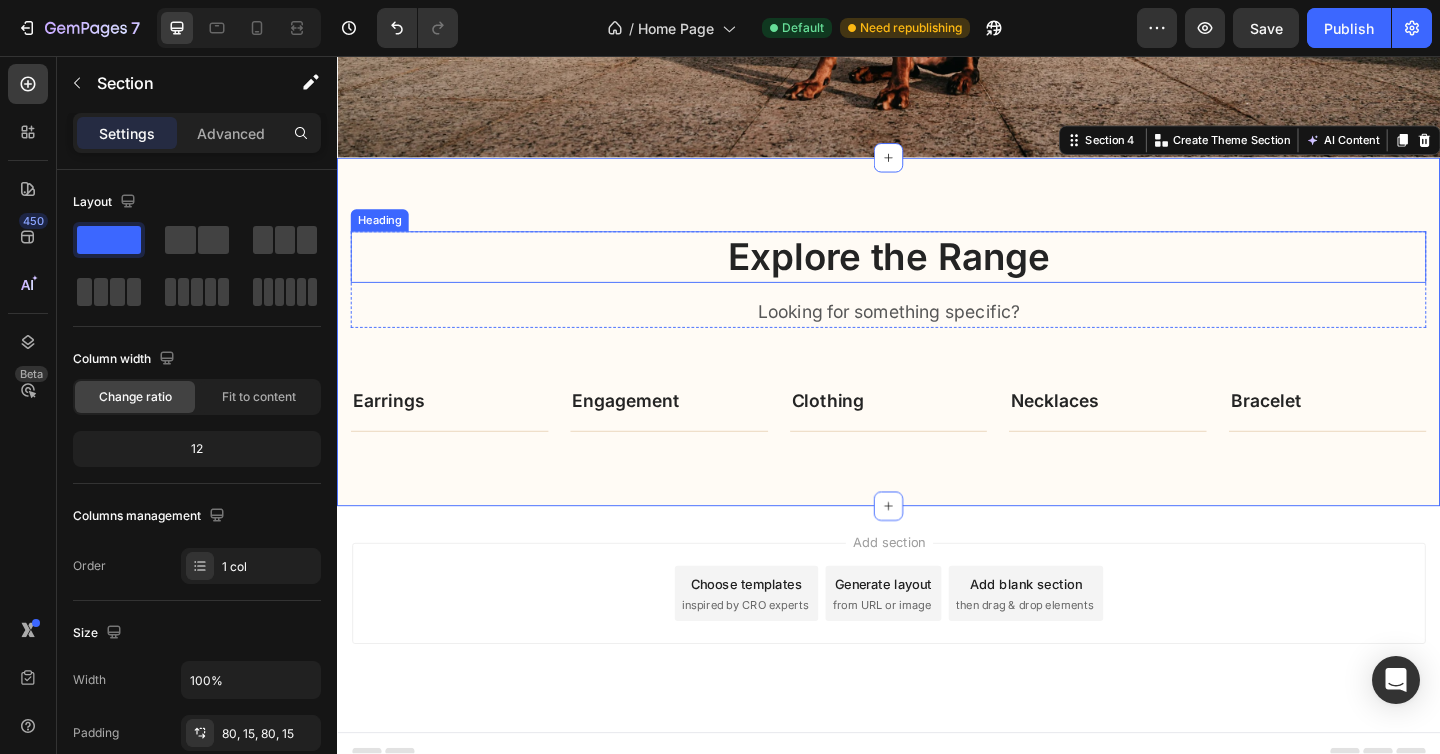 click on "Explore the Range" at bounding box center [937, 275] 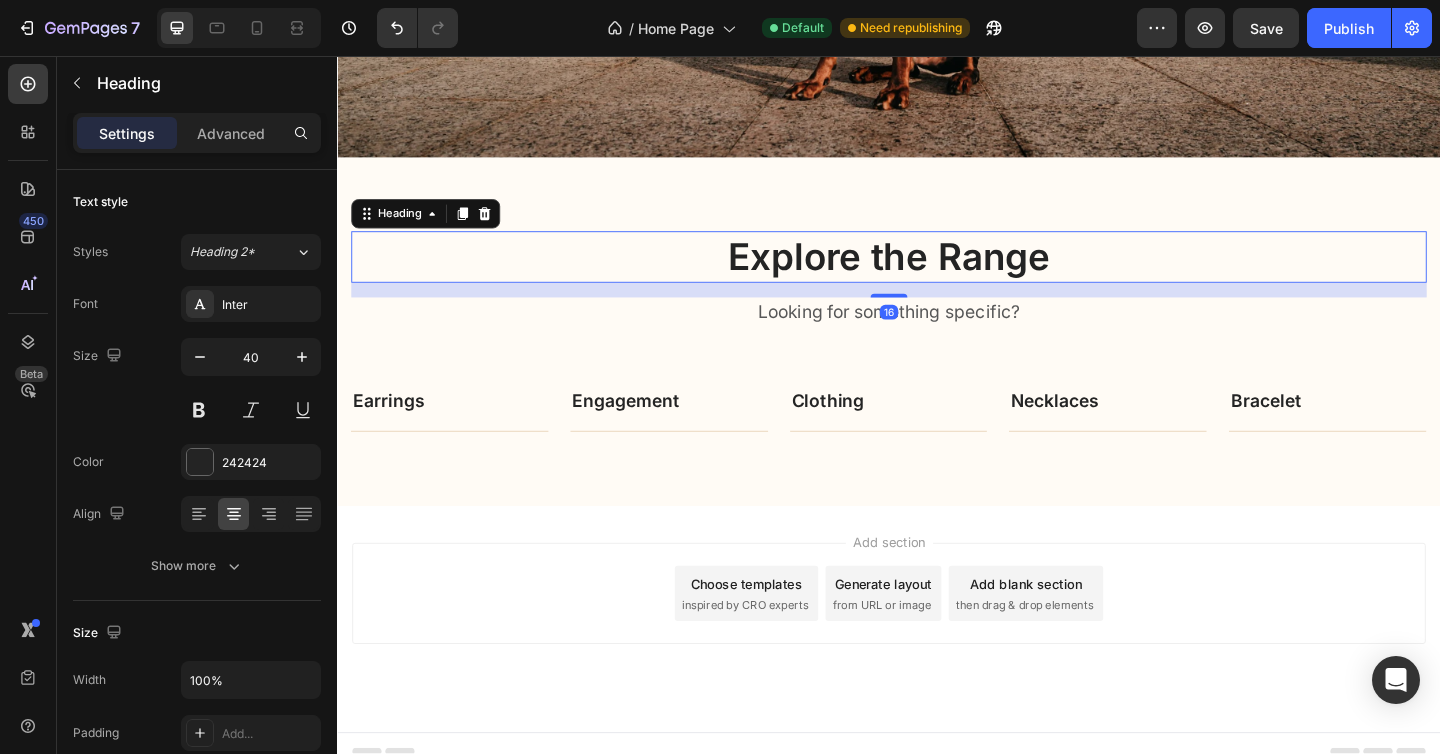 click on "16" at bounding box center [937, 311] 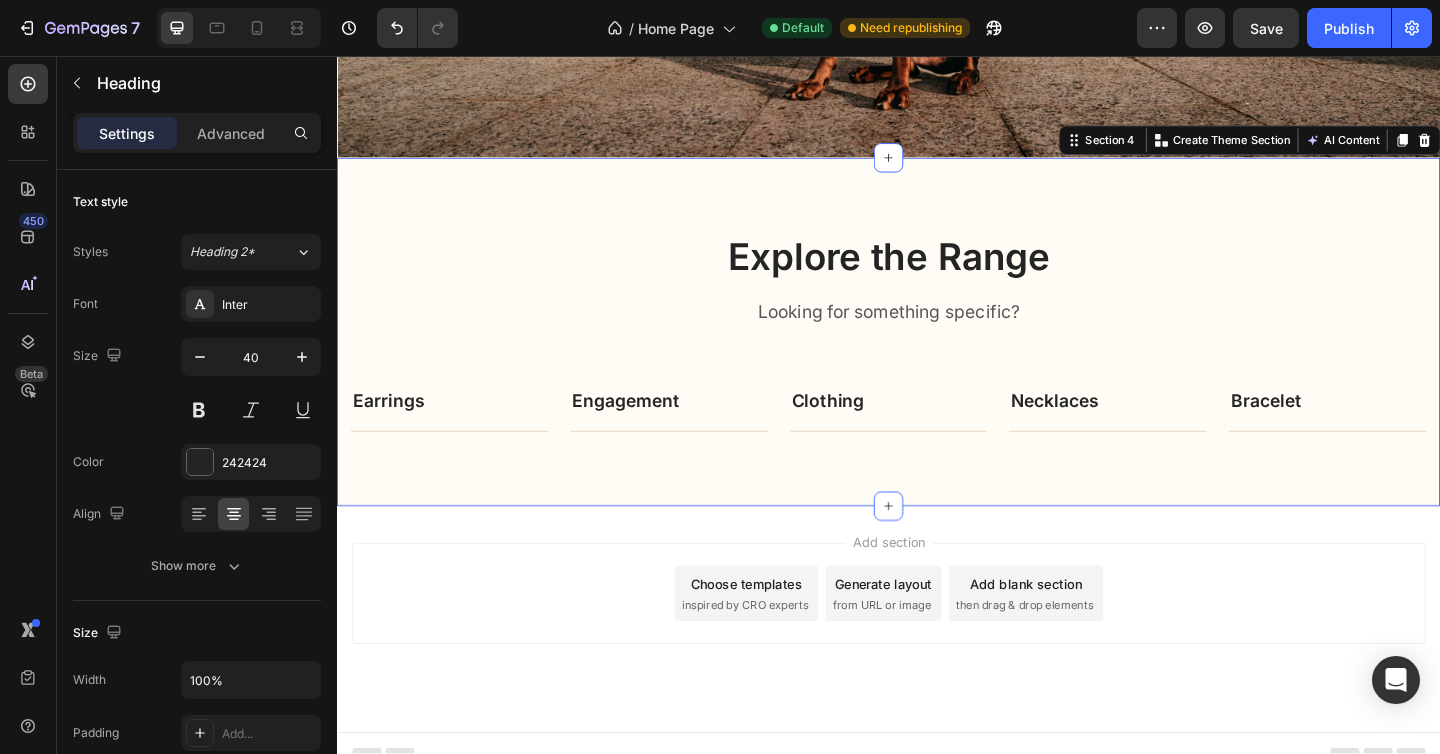 click on "Explore the Range Heading Looking for something specific? Text block Row Image Earrings Text block                Title Line Row Image Engagement Text block                Title Line Row Image Clothing Text block                Title Line Row Image Necklaces Text block                Title Line Row Image Bracelet Text block                Title Line Row Carousel Row Section 4   You can create reusable sections Create Theme Section AI Content Write with GemAI What would you like to describe here? Tone and Voice Persuasive Product Show more Generate" at bounding box center [937, 356] 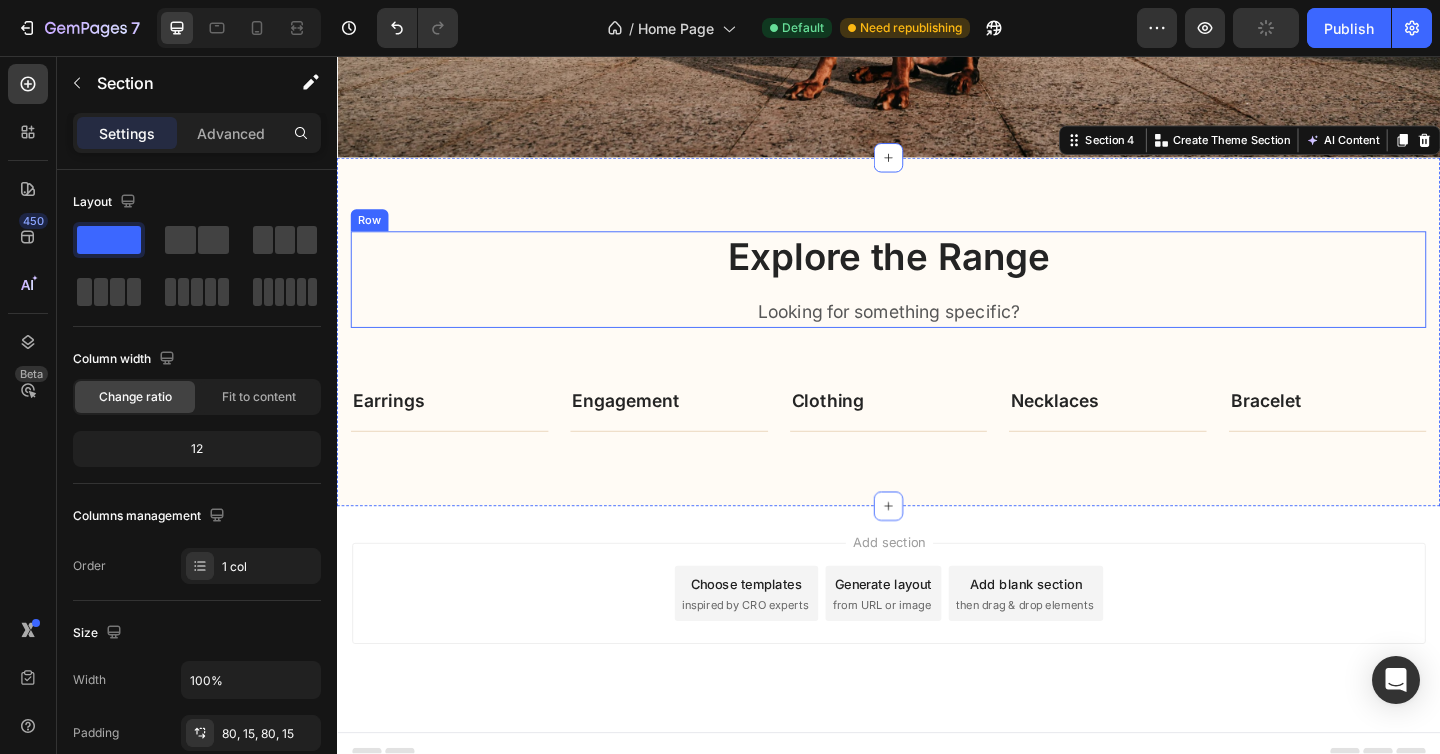 click on "Explore the Range Heading Looking for something specific? Text block" at bounding box center (937, 299) 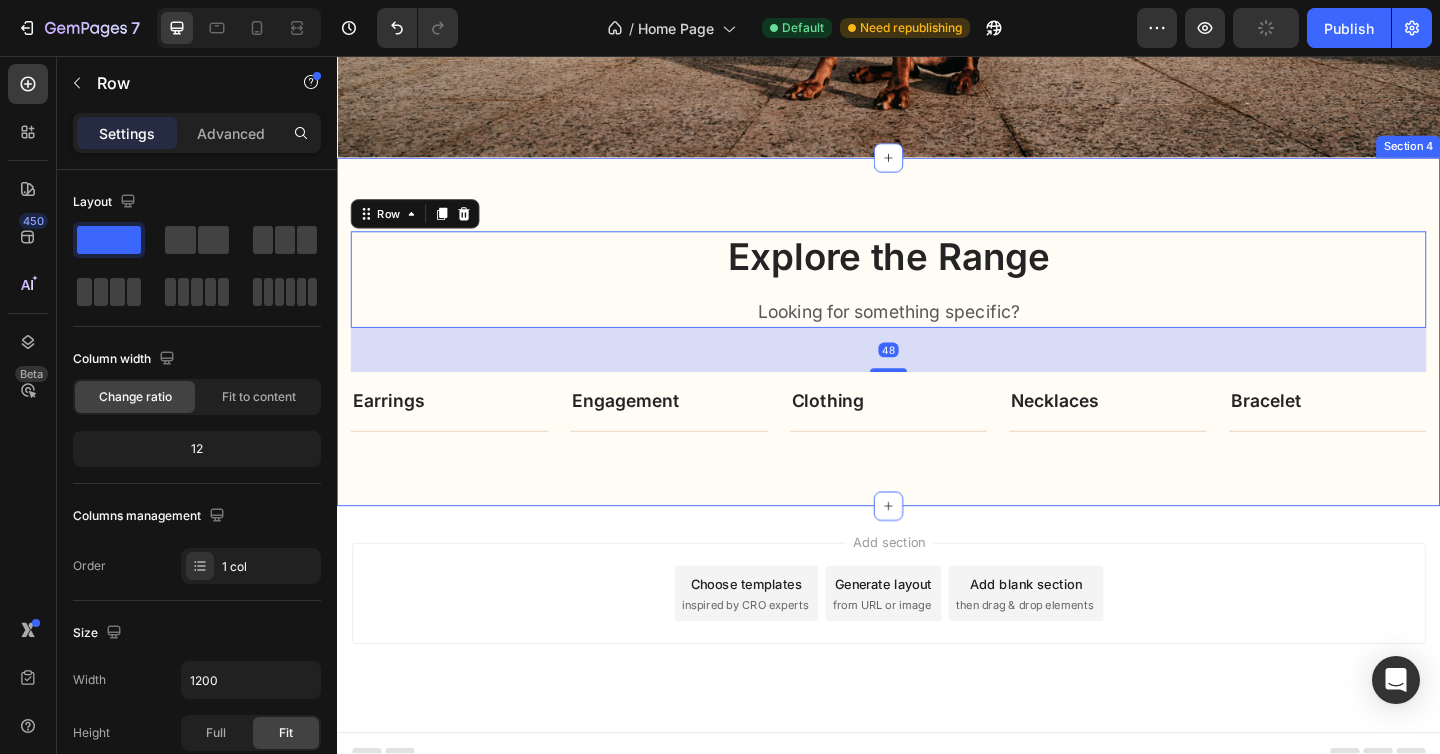 click on "Explore the Range Heading Looking for something specific? Text block Row   48 Image Earrings Text block                Title Line Row Image Engagement Text block                Title Line Row Image Clothing Text block                Title Line Row Image Necklaces Text block                Title Line Row Image Bracelet Text block                Title Line Row Carousel Row Section 4" at bounding box center (937, 356) 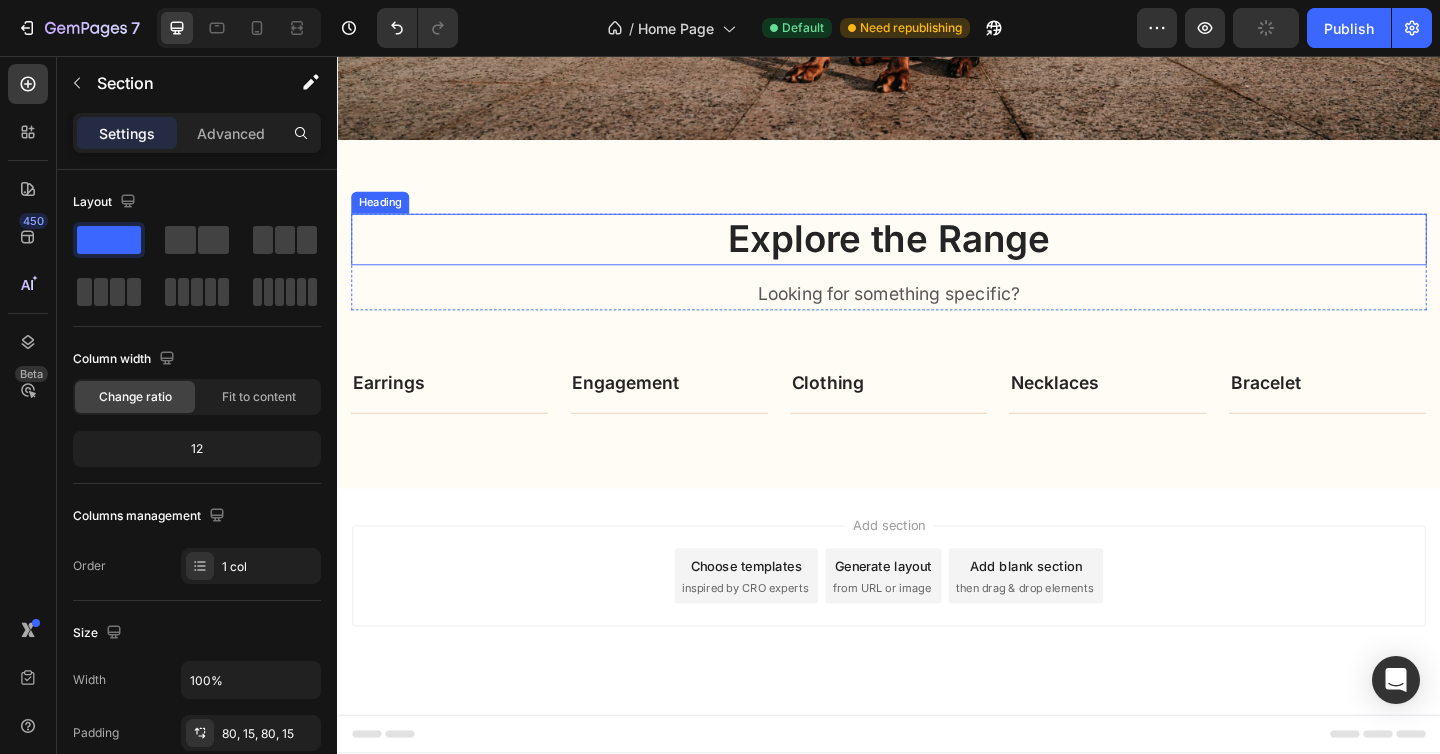scroll, scrollTop: 930, scrollLeft: 0, axis: vertical 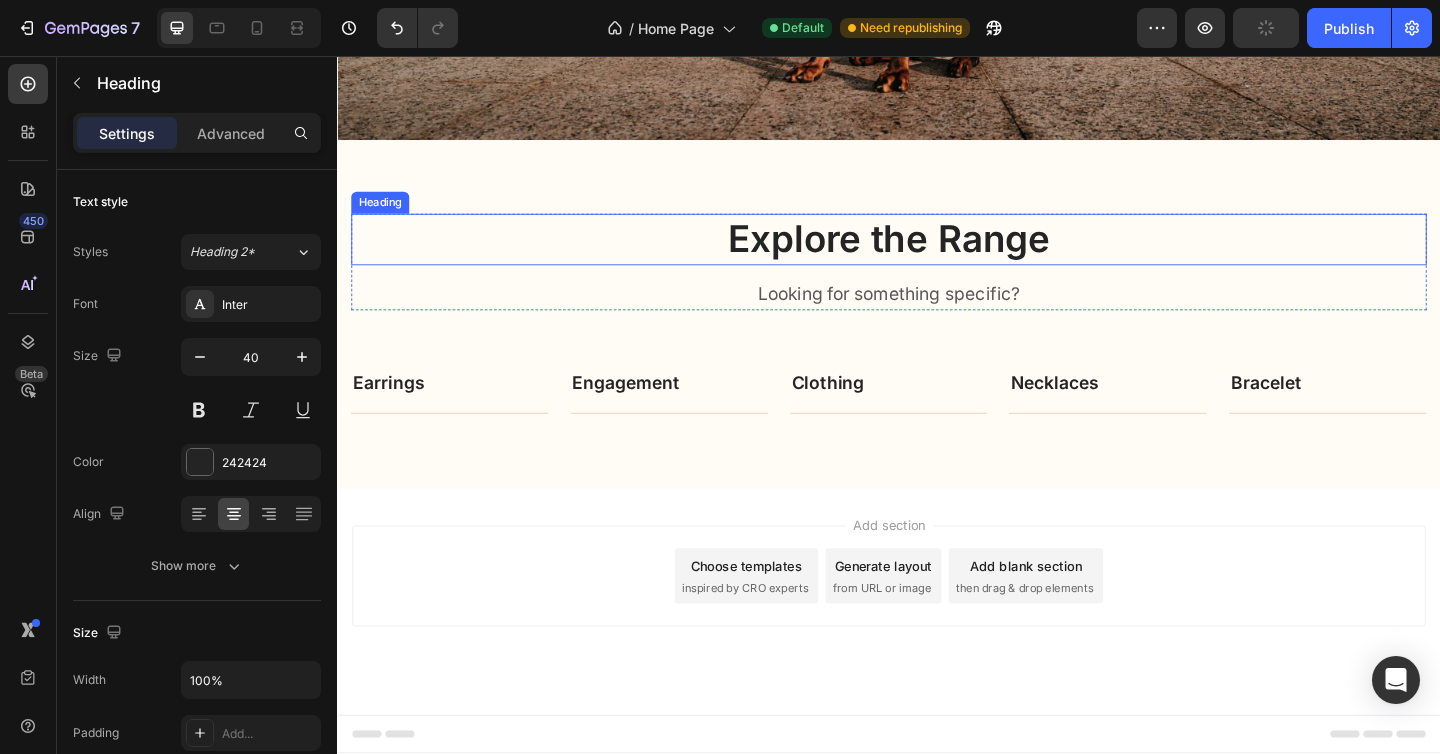 click on "Explore the Range" at bounding box center (937, 256) 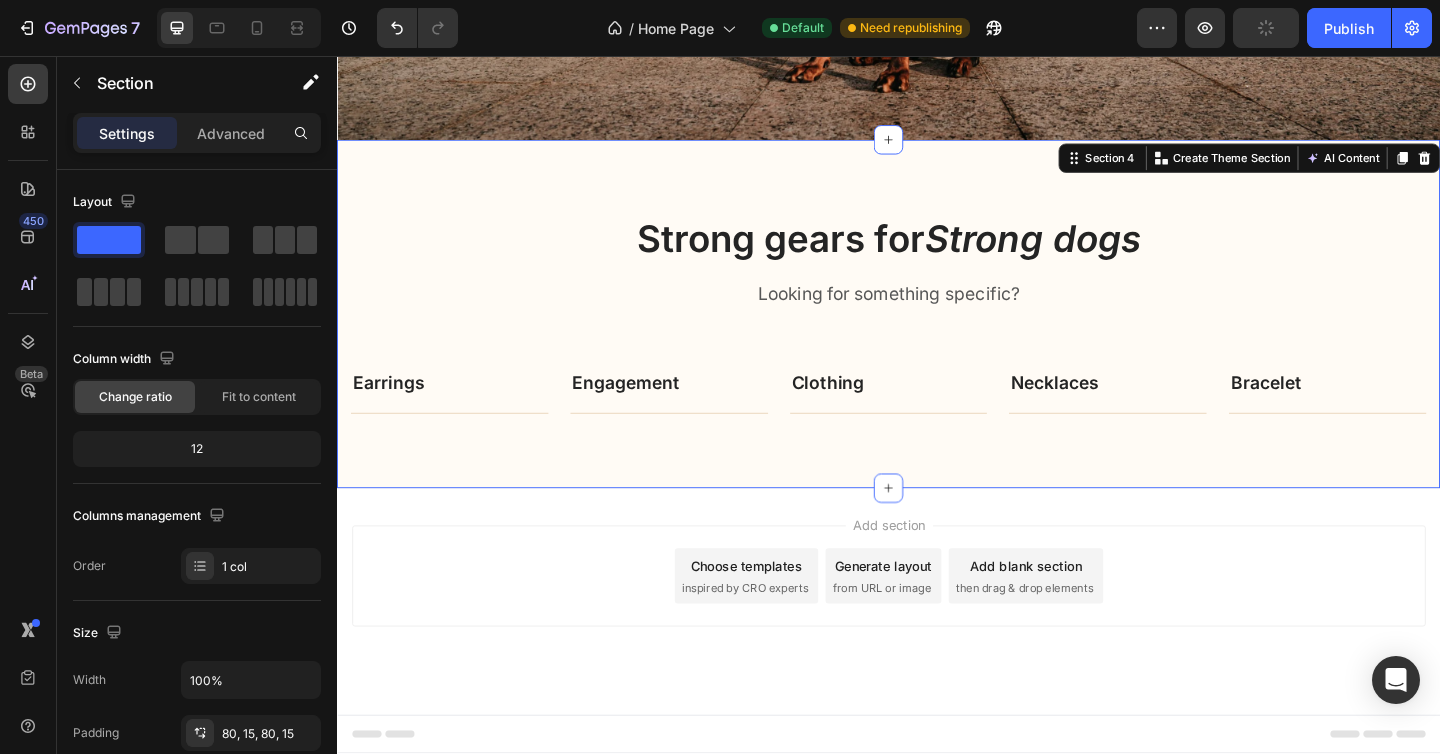 click on "Strong gears for  Strong dogs Heading Looking for something specific? Text block Row Image Earrings Text block                Title Line Row Image Engagement Text block                Title Line Row Image Clothing Text block                Title Line Row Image Necklaces Text block                Title Line Row Image Bracelet Text block                Title Line Row Carousel Row Section 4   You can create reusable sections Create Theme Section AI Content Write with GemAI What would you like to describe here? Tone and Voice Persuasive Product Custom Velcro Patch Show more Generate" at bounding box center [937, 337] 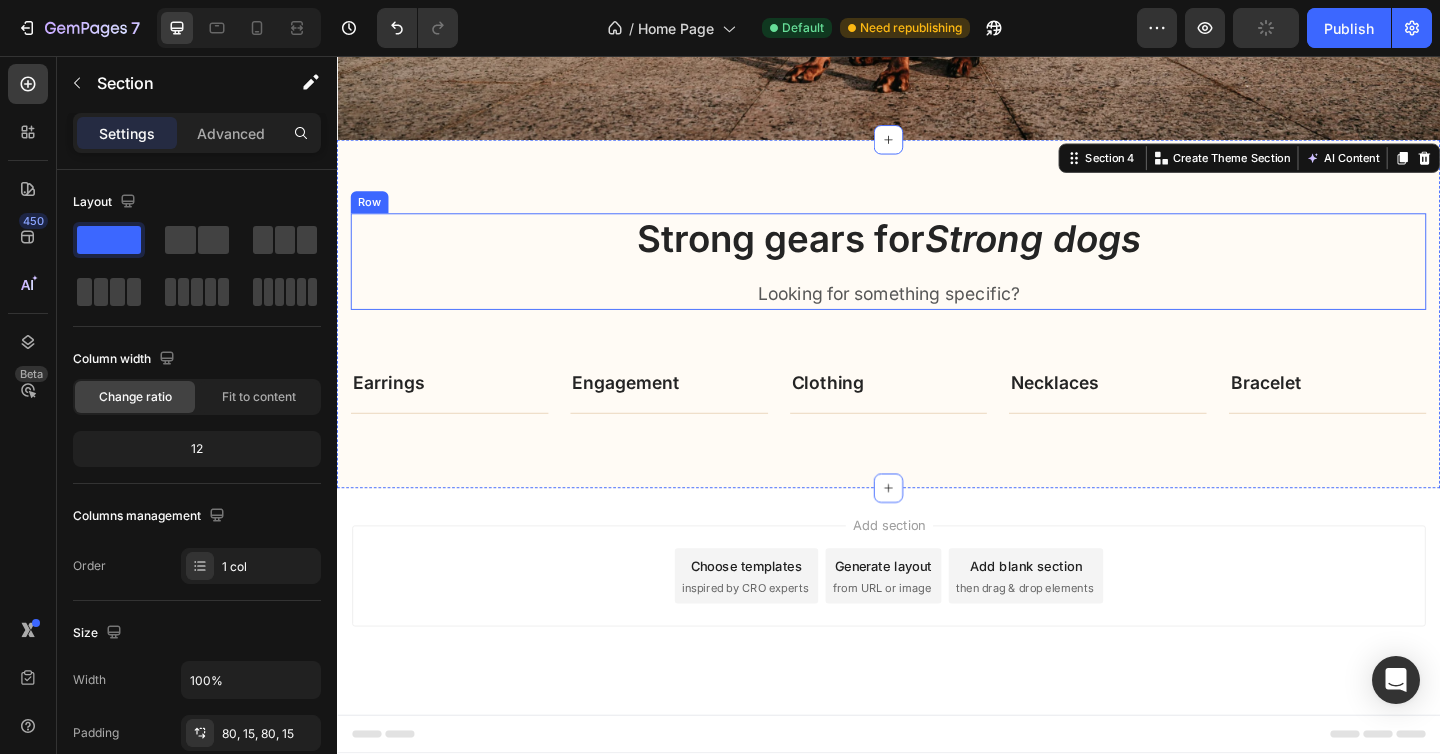 click on "Looking for something specific?" at bounding box center (937, 316) 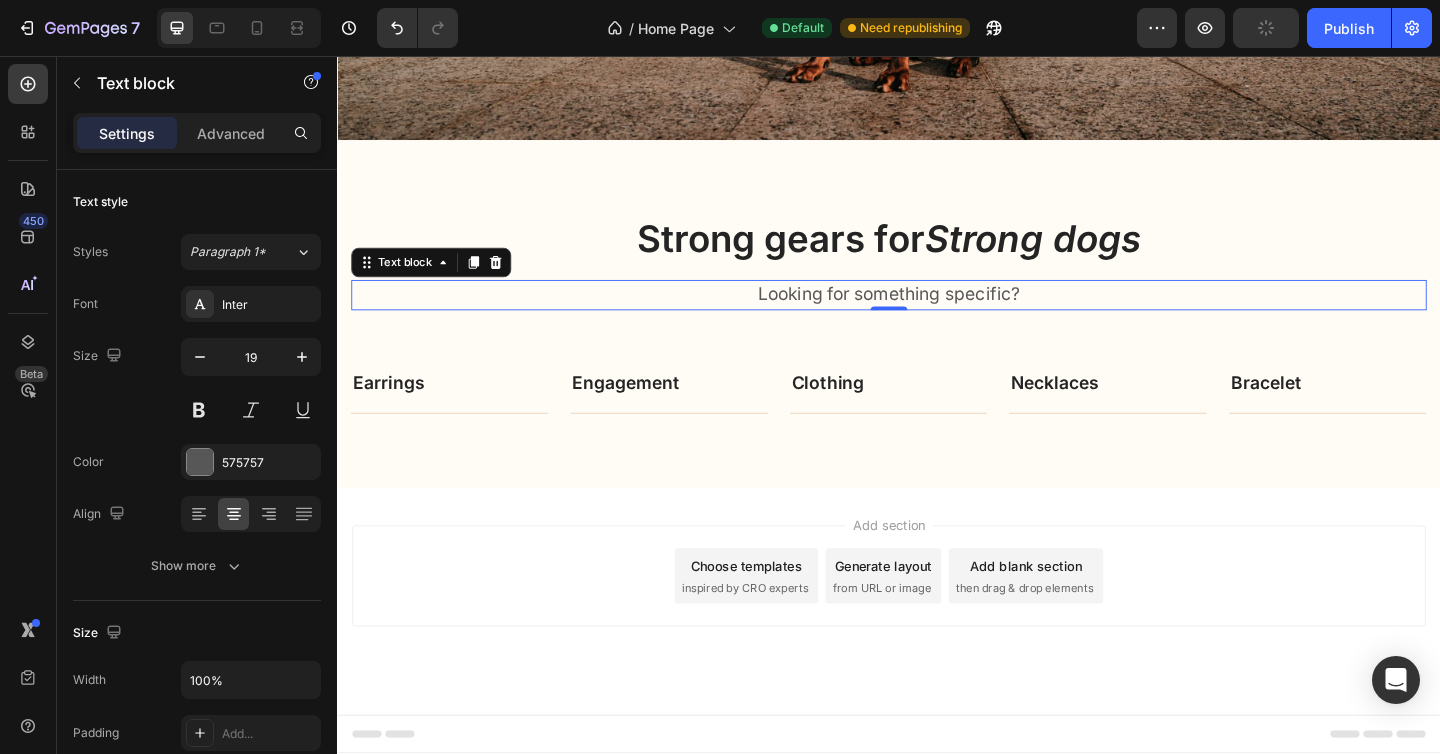 click on "Looking for something specific?" at bounding box center [937, 316] 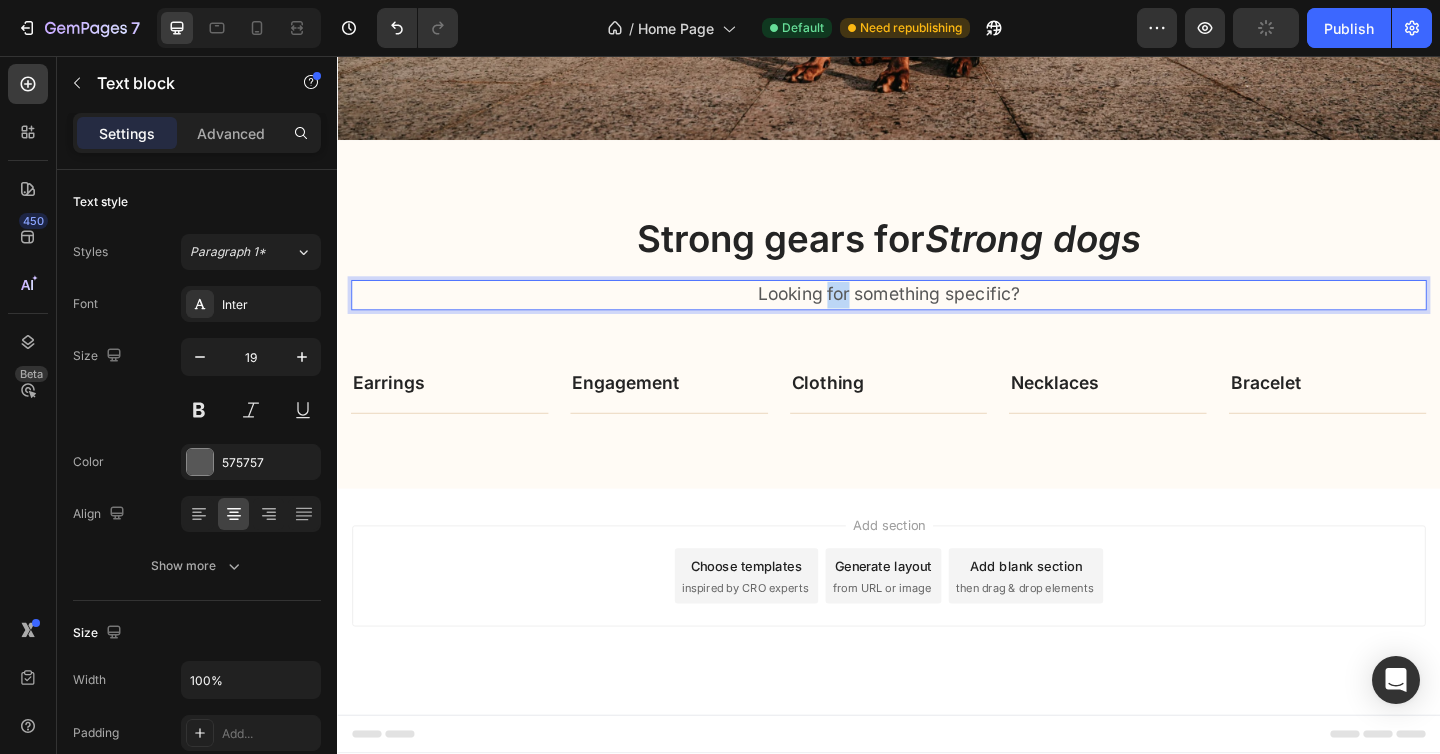 click on "Looking for something specific?" at bounding box center (937, 316) 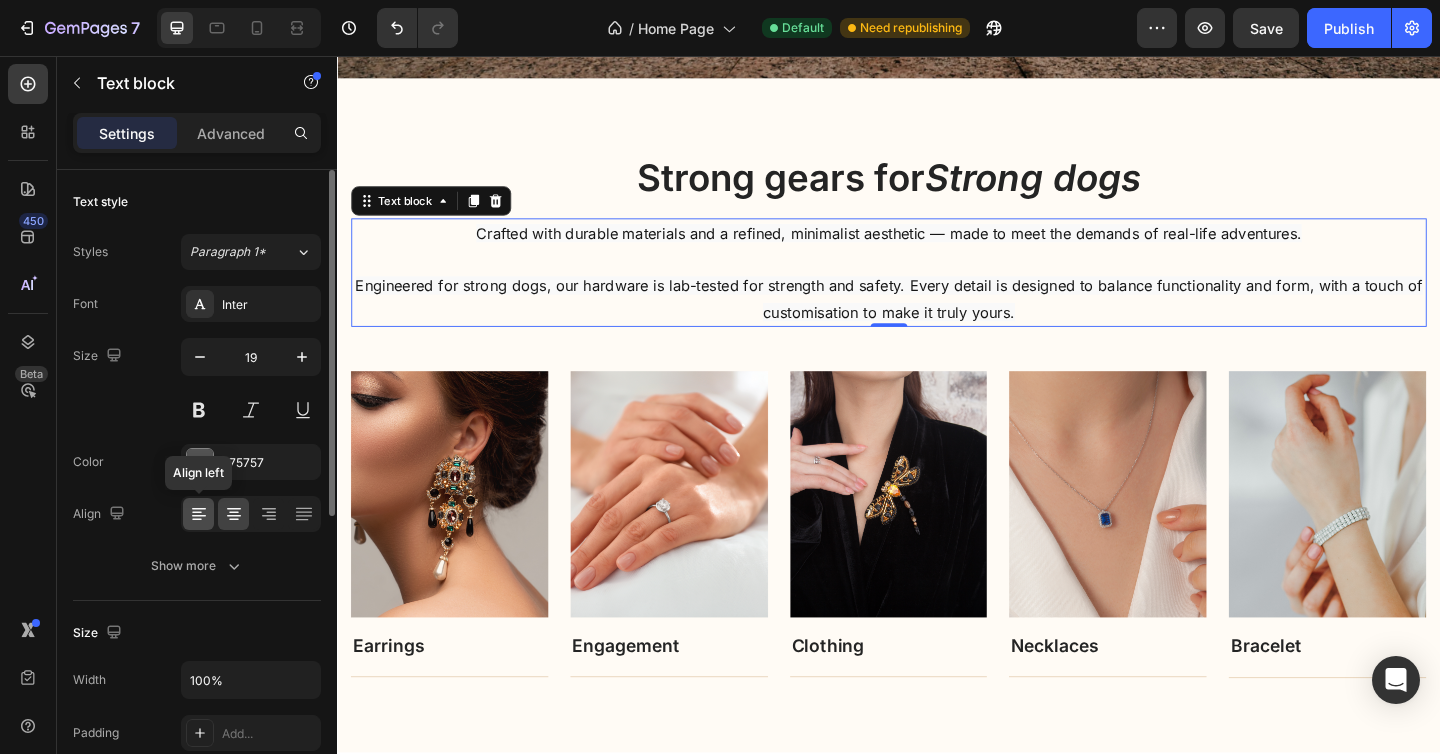 click 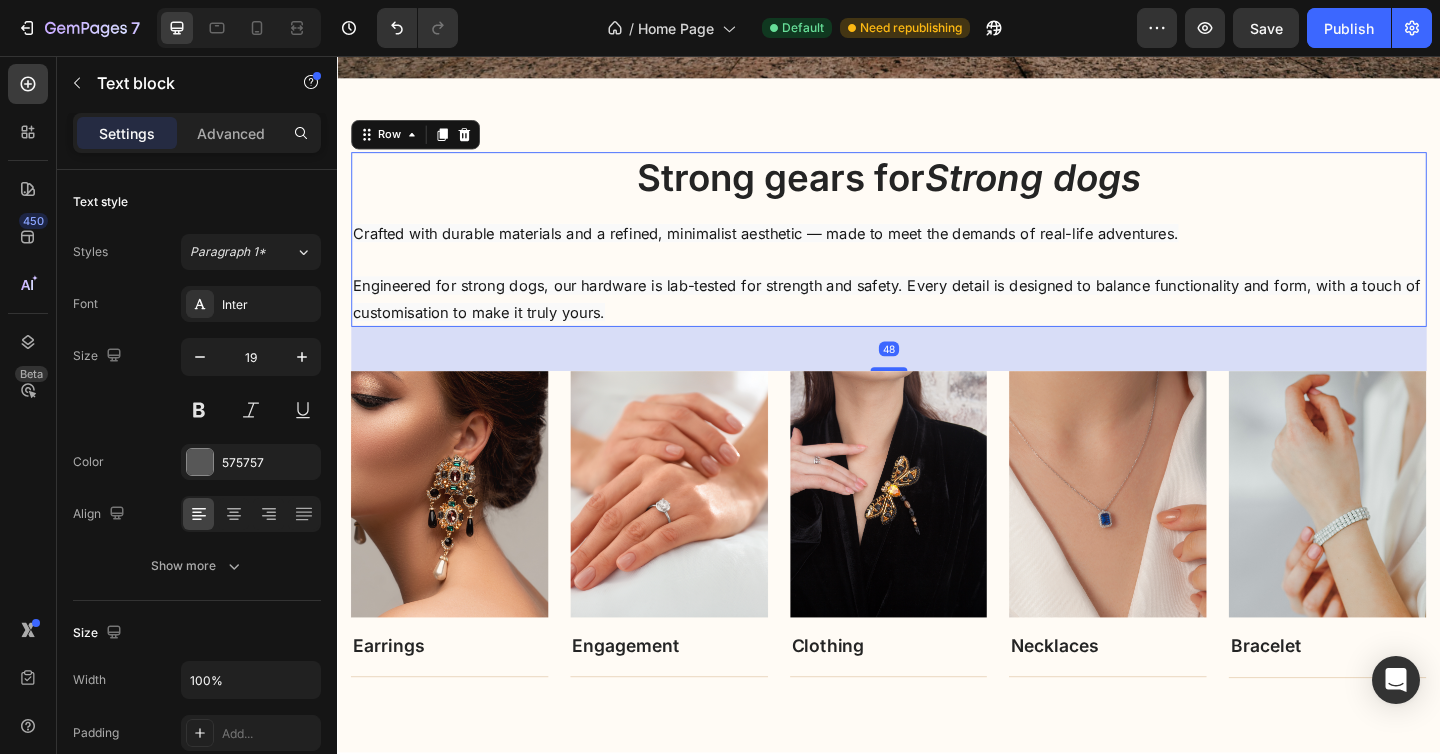 click on "Strong gears for  Strong dogs Heading Crafted with durable materials and a refined, minimalist aesthetic — made to meet the demands of real-life adventures. Engineered for strong dogs, our hardware is lab-tested for strength and safety. Every detail is designed to balance functionality and form, with a touch of customisation to make it truly yours. Text block" at bounding box center (937, 256) 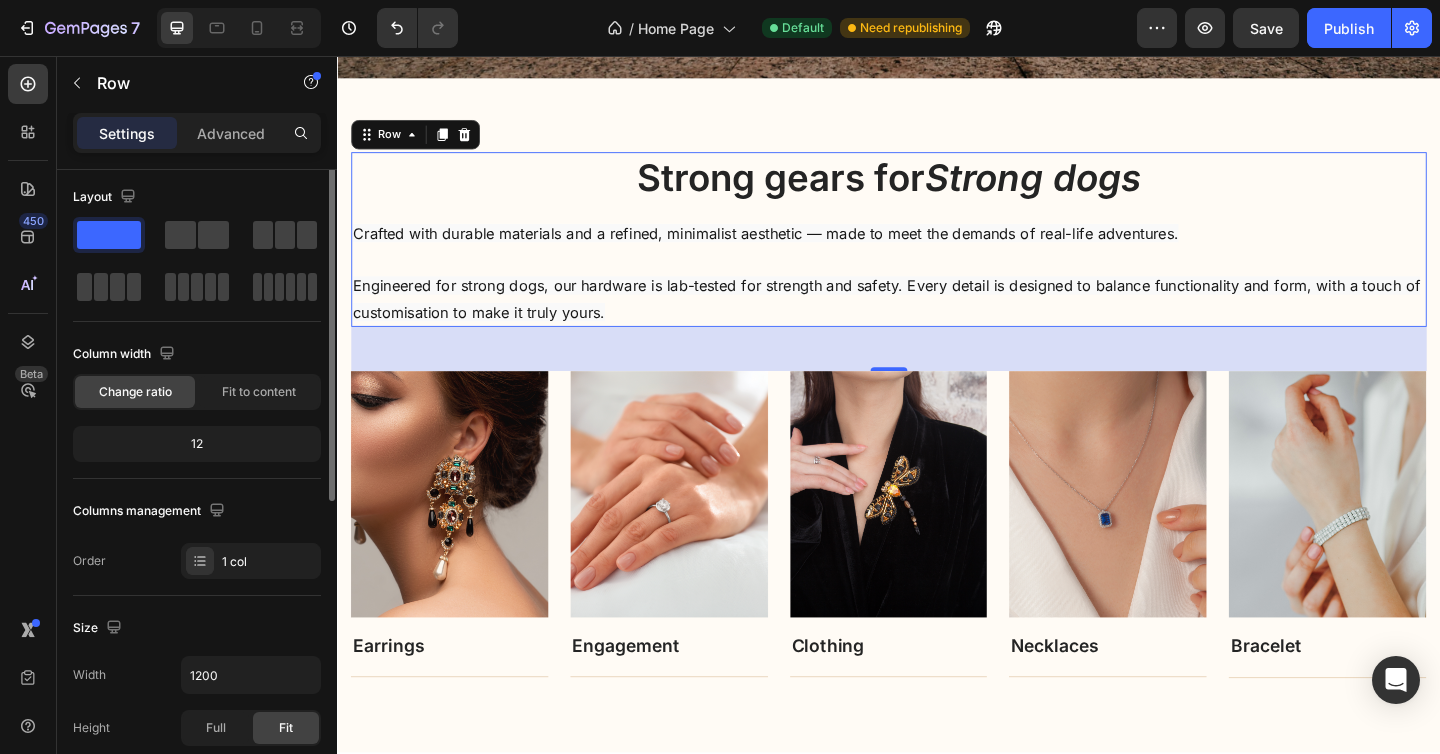 scroll, scrollTop: 0, scrollLeft: 0, axis: both 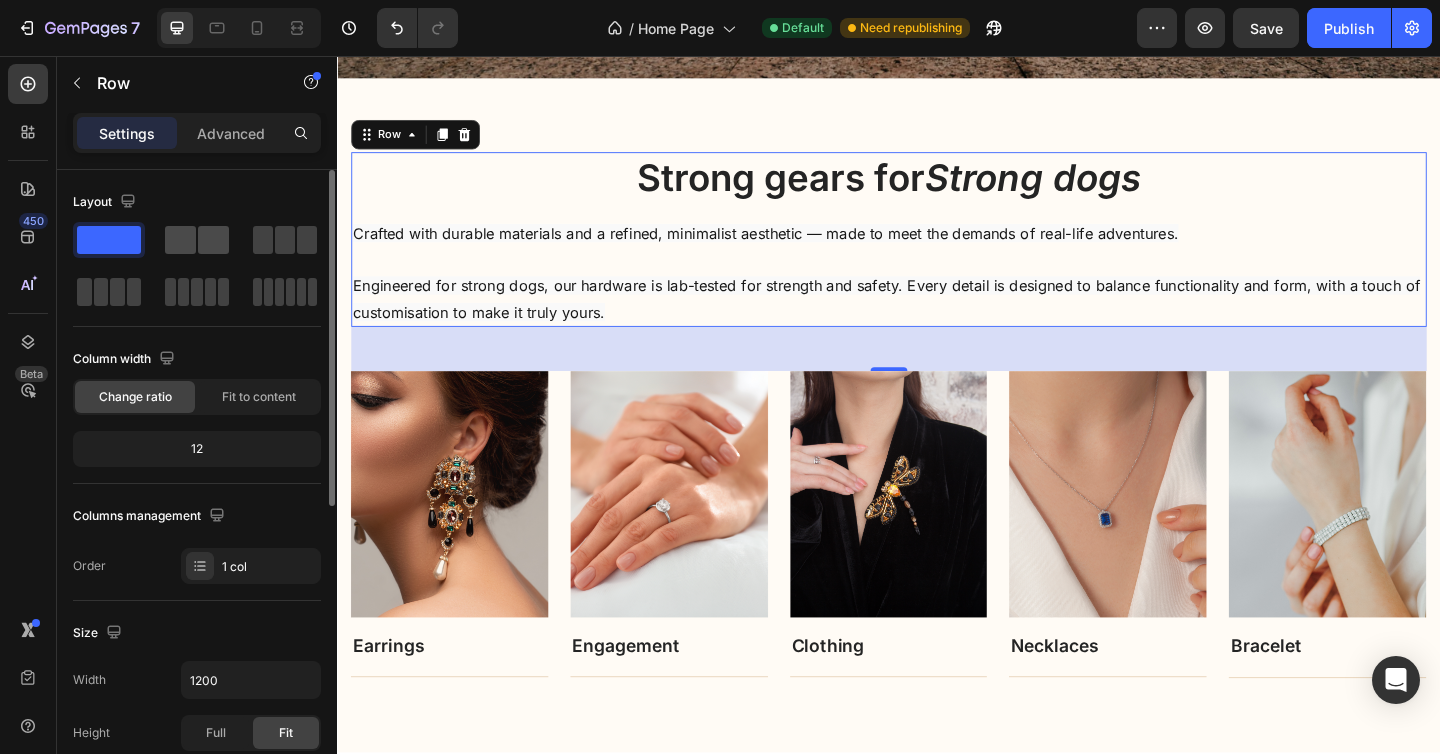 click 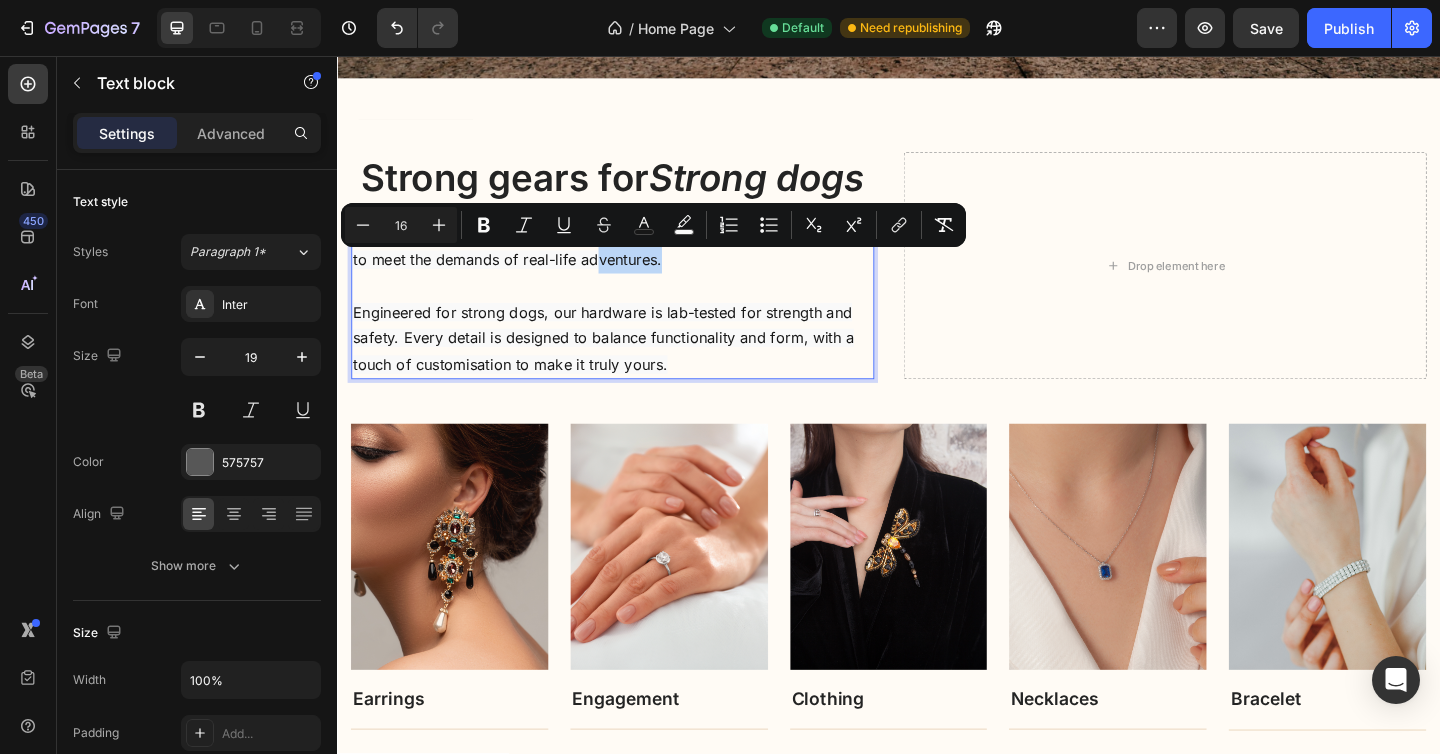 drag, startPoint x: 620, startPoint y: 284, endPoint x: 761, endPoint y: 288, distance: 141.05673 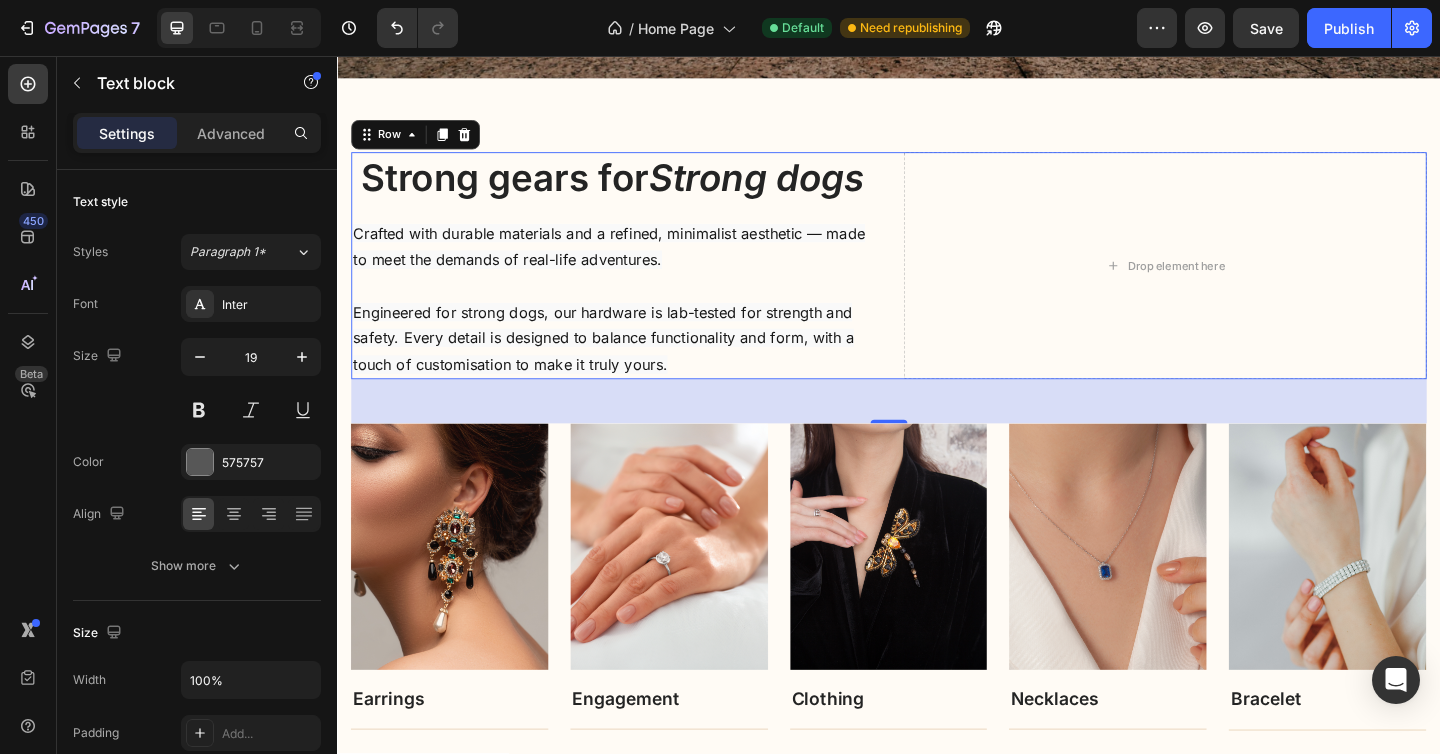 click on "Strong gears for  Strong dogs Heading Crafted with durable materials and a refined, minimalist aesthetic — made to meet the demands of real-life adventures. Engineered for strong dogs, our hardware is lab-tested for strength and safety. Every detail is designed to balance functionality and form, with a touch of customisation to make it truly yours. Text block" at bounding box center (636, 284) 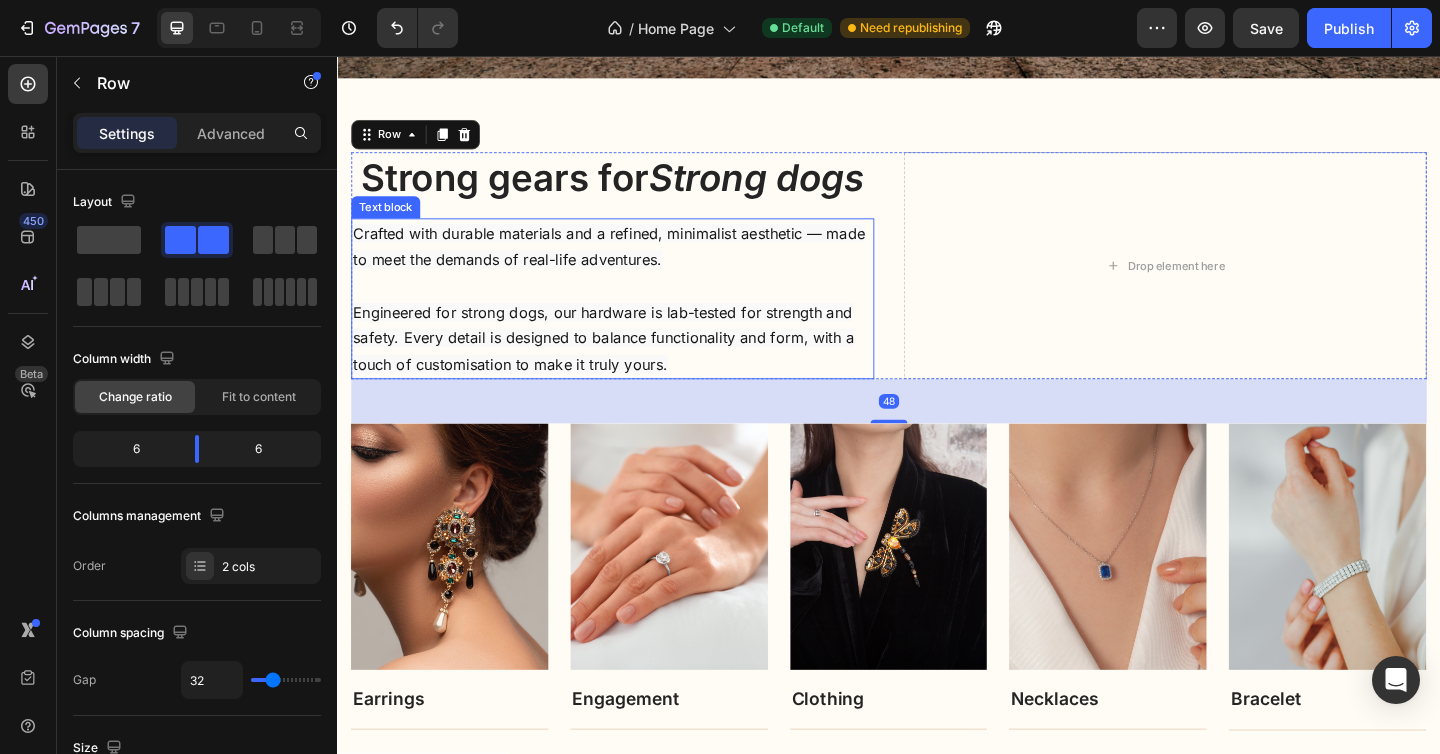 click on "Text block" at bounding box center [389, 221] 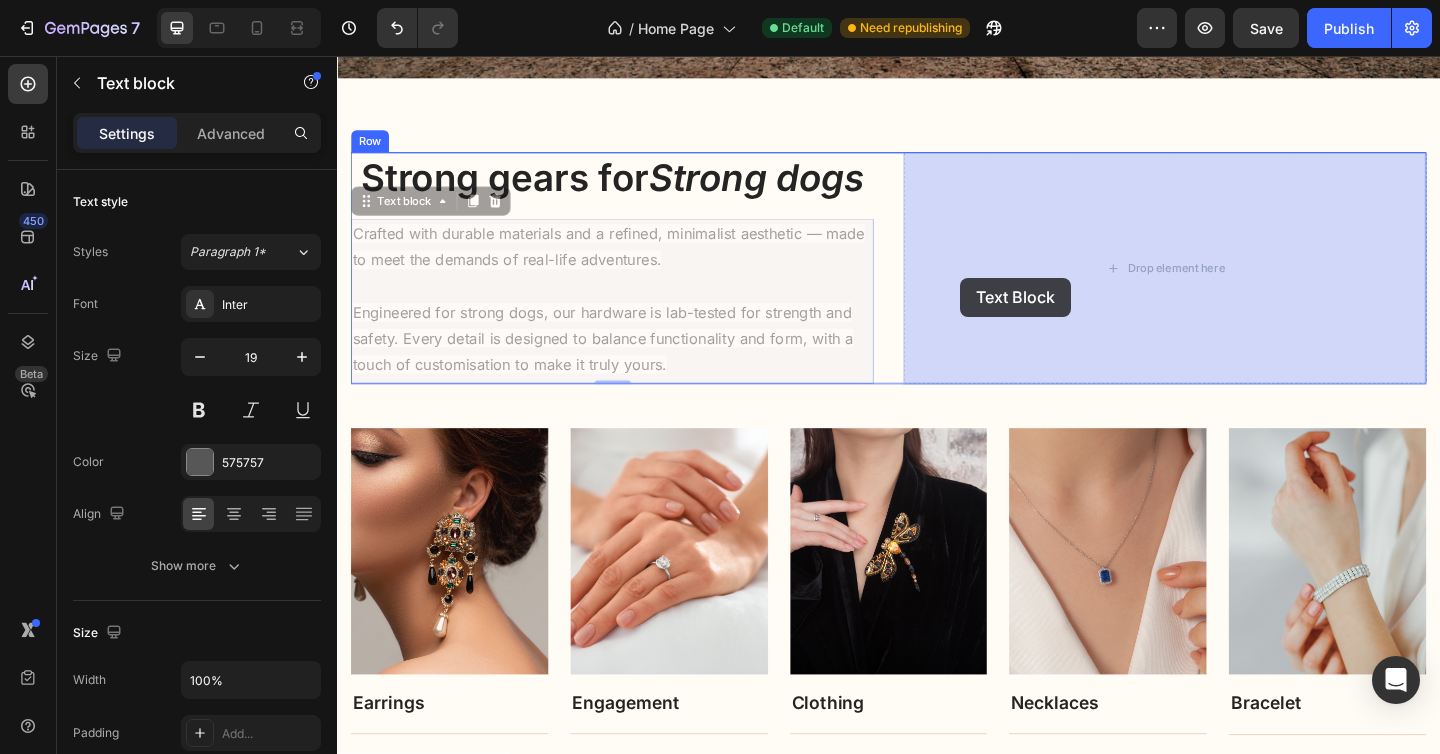 drag, startPoint x: 363, startPoint y: 207, endPoint x: 1021, endPoint y: 299, distance: 664.40045 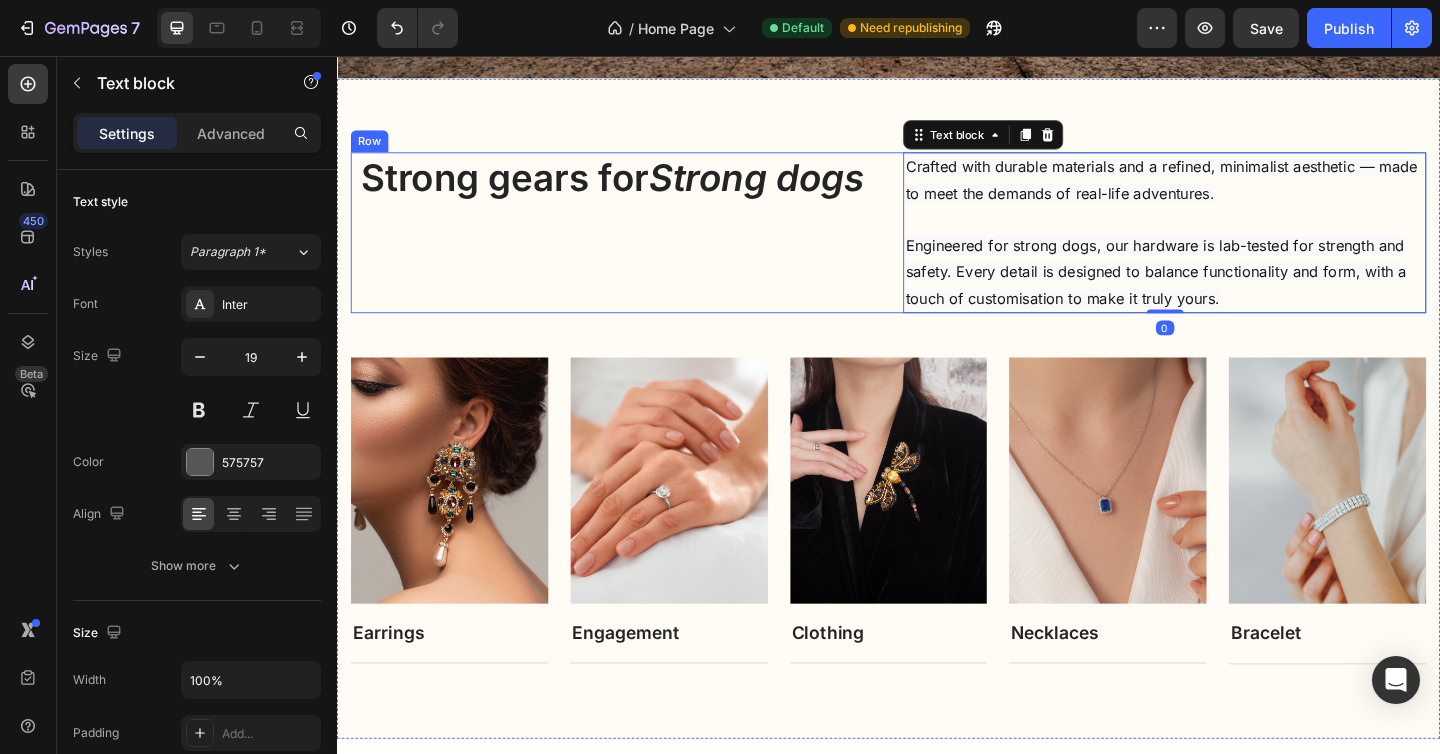 click on "Strong gears for  Strong dogs Heading" at bounding box center [636, 248] 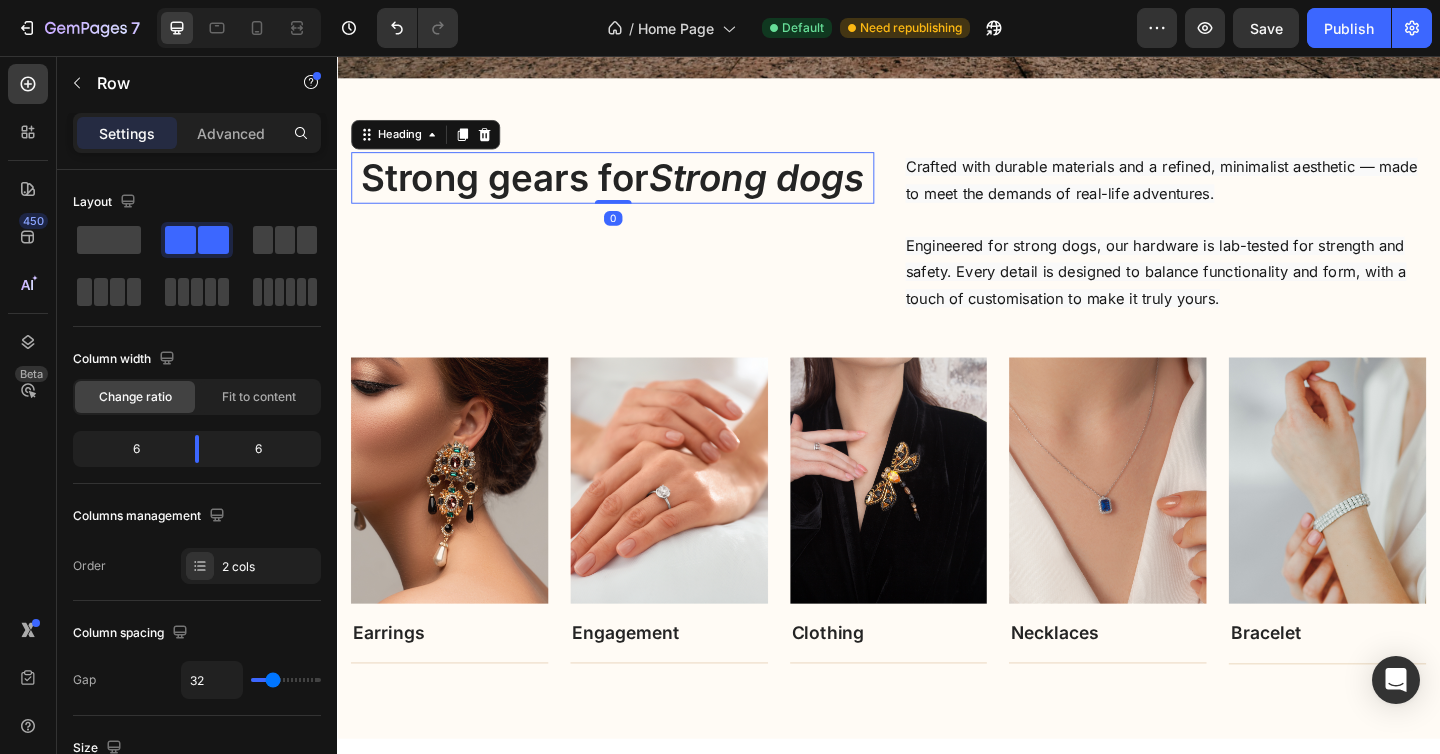 click on "Strong dogs" at bounding box center [793, 188] 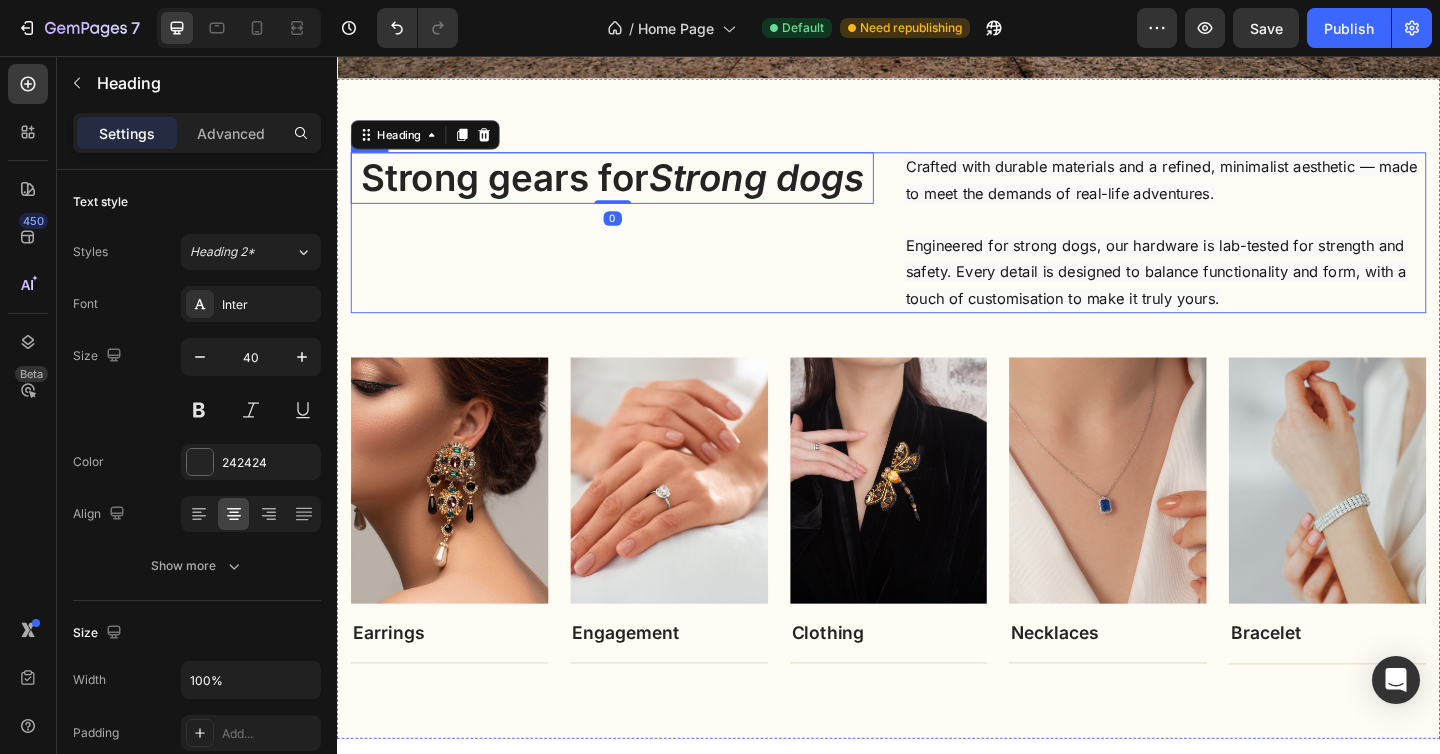 click on "Strong gears for  Strong dogs Heading   0" at bounding box center [636, 248] 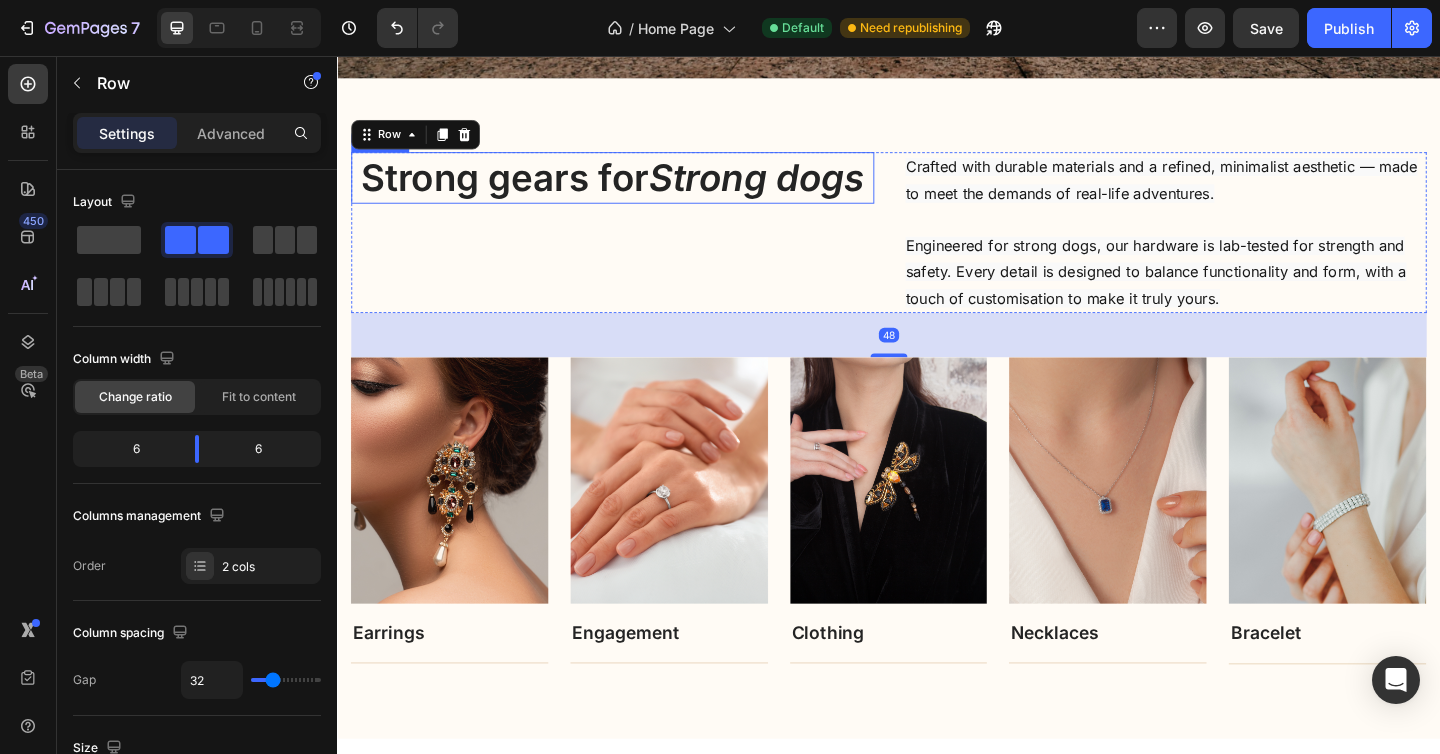 click on "Strong dogs" at bounding box center [793, 188] 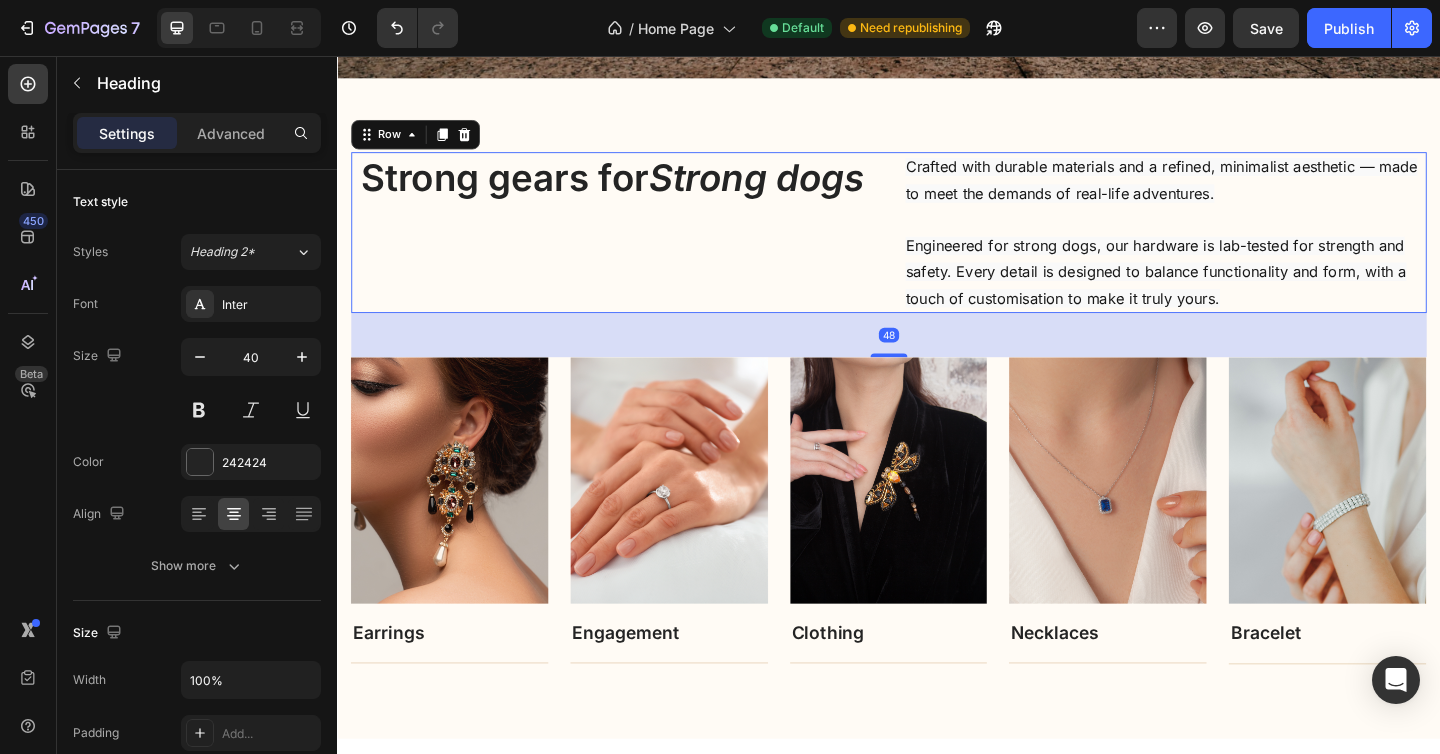 click on "Strong gears for  Strong dogs Heading Crafted with durable materials and a refined, minimalist aesthetic — made to meet the demands of real-life adventures. Engineered for strong dogs, our hardware is lab-tested for strength and safety. Every detail is designed to balance functionality and form, with a touch of customisation to make it truly yours. Text block Row   48" at bounding box center [937, 248] 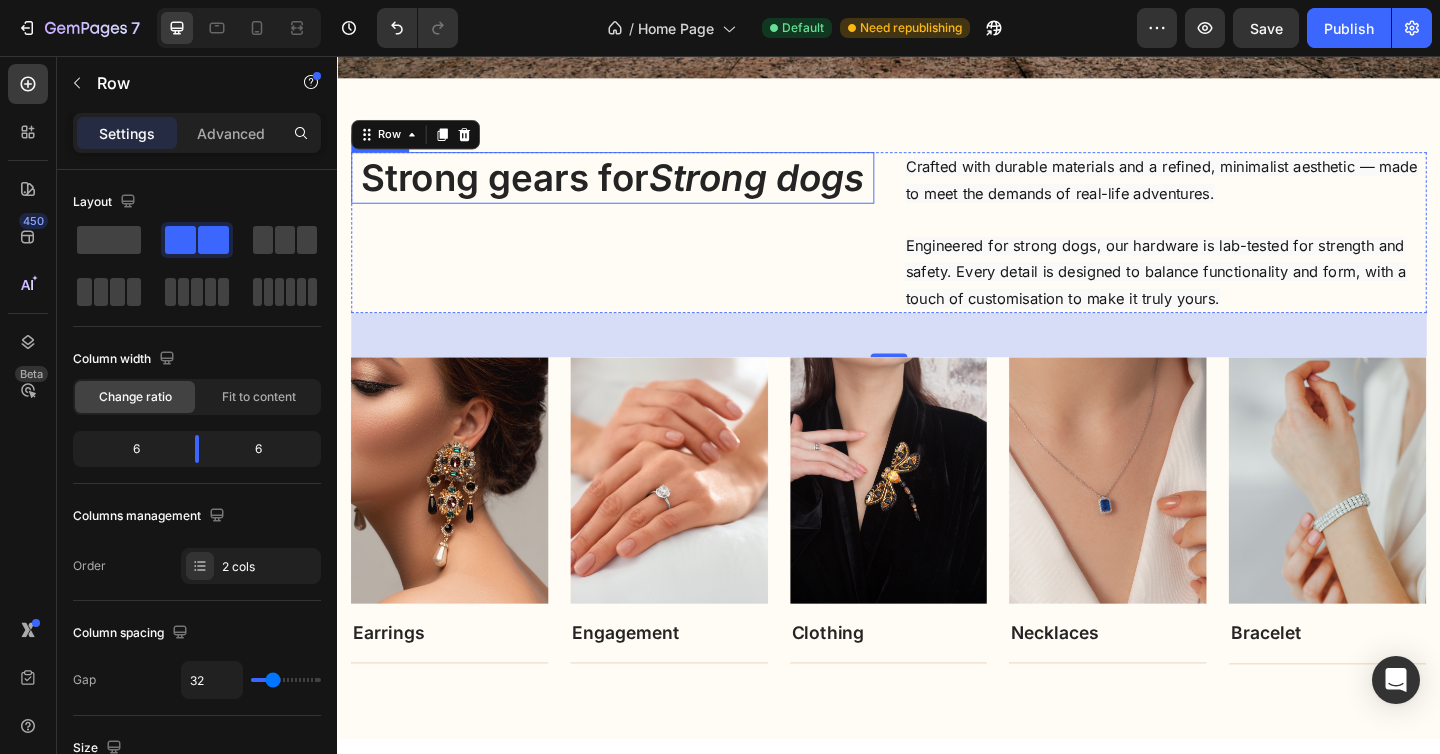 click on "Strong gears for  Strong dogs" at bounding box center [636, 189] 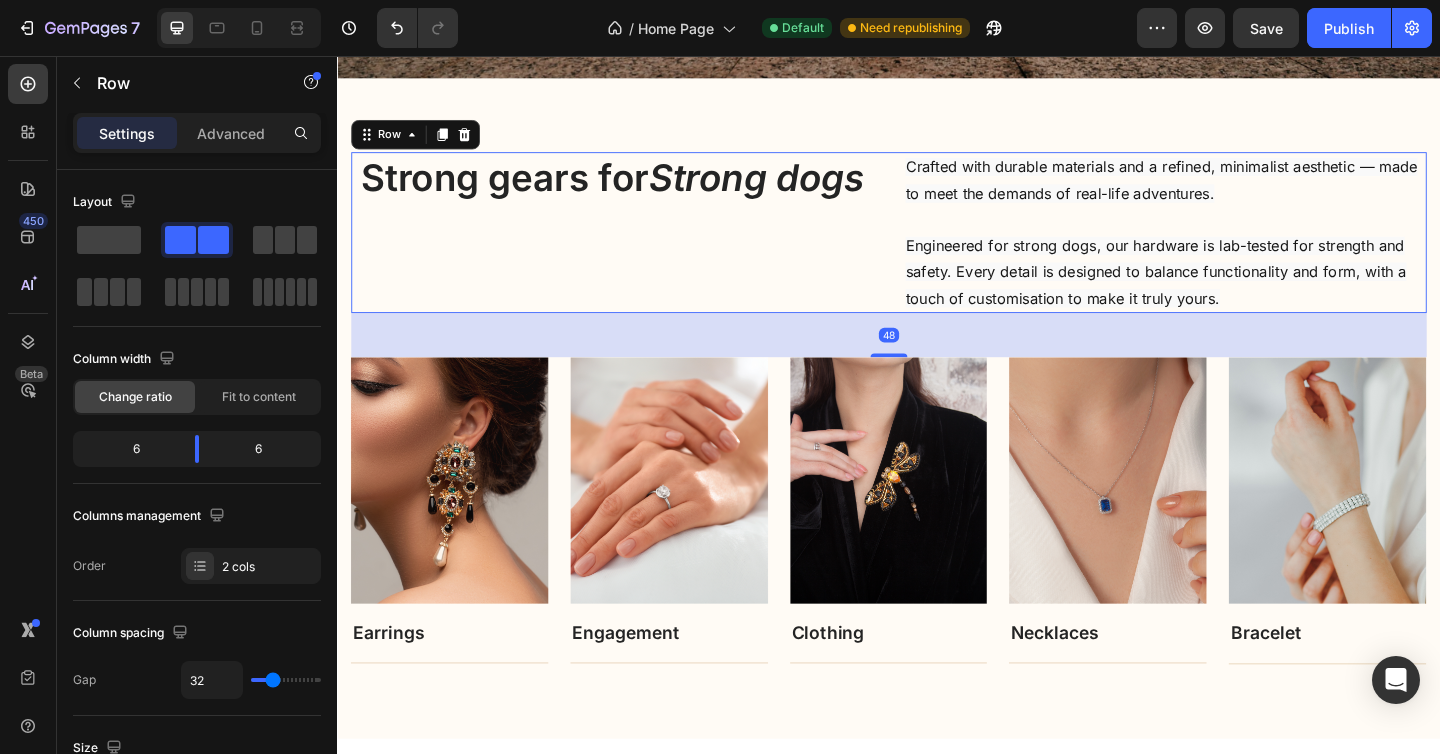 click on "Strong gears for  Strong dogs Heading" at bounding box center (636, 248) 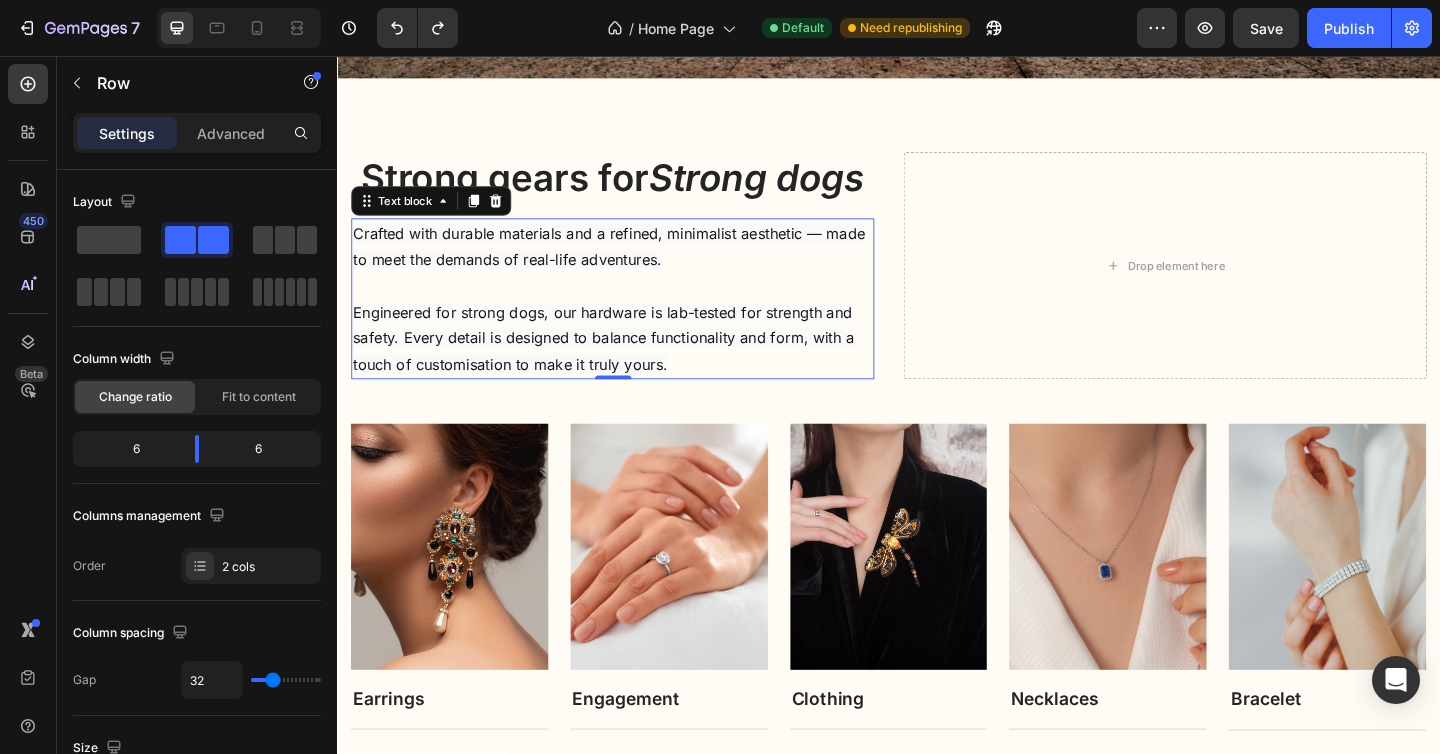 click on "Crafted with durable materials and a refined, minimalist aesthetic — made to meet the demands of real-life adventures. Engineered for strong dogs, our hardware is lab-tested for strength and safety. Every detail is designed to balance functionality and form, with a touch of customisation to make it truly yours." at bounding box center [636, 320] 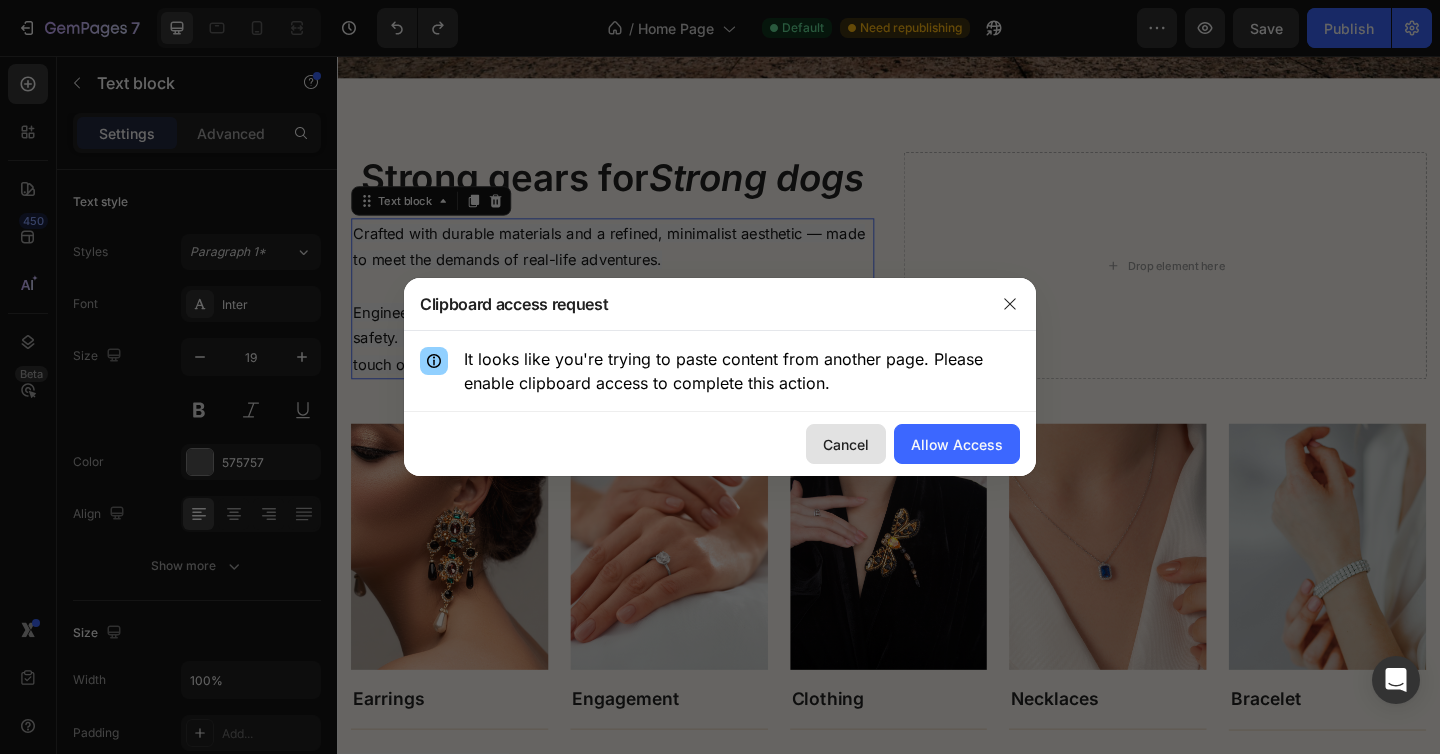 click on "Cancel" 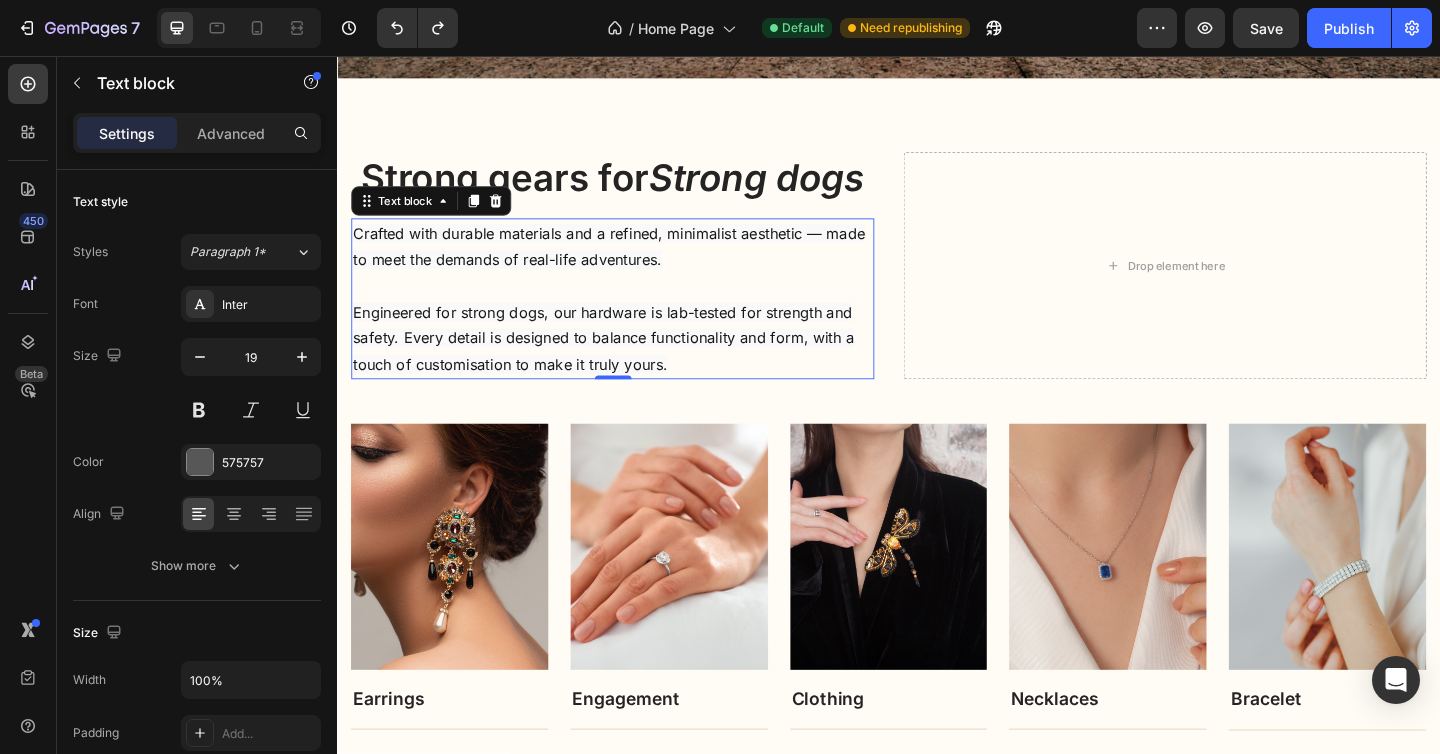 click on "Crafted with durable materials and a refined, minimalist aesthetic — made to meet the demands of real-life adventures." at bounding box center [632, 263] 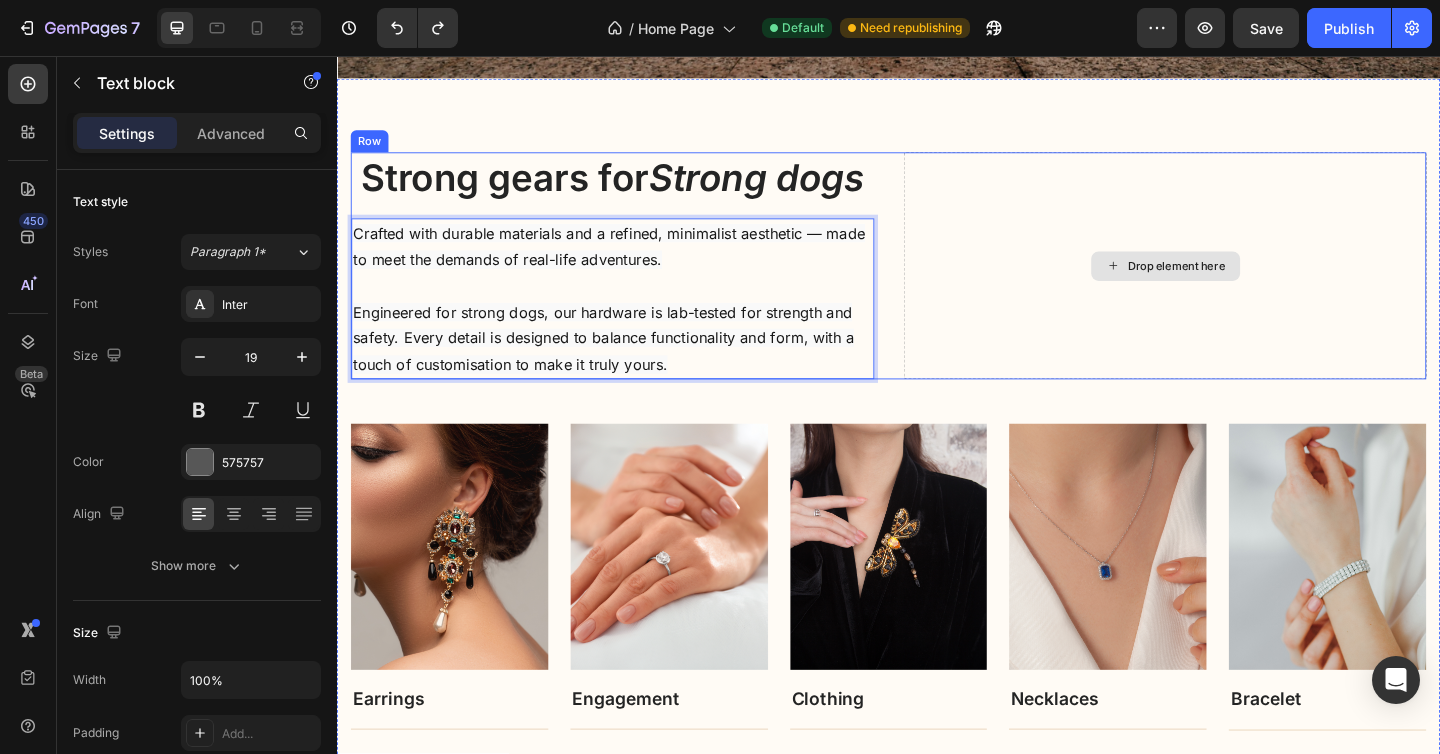 click on "Drop element here" at bounding box center [1237, 284] 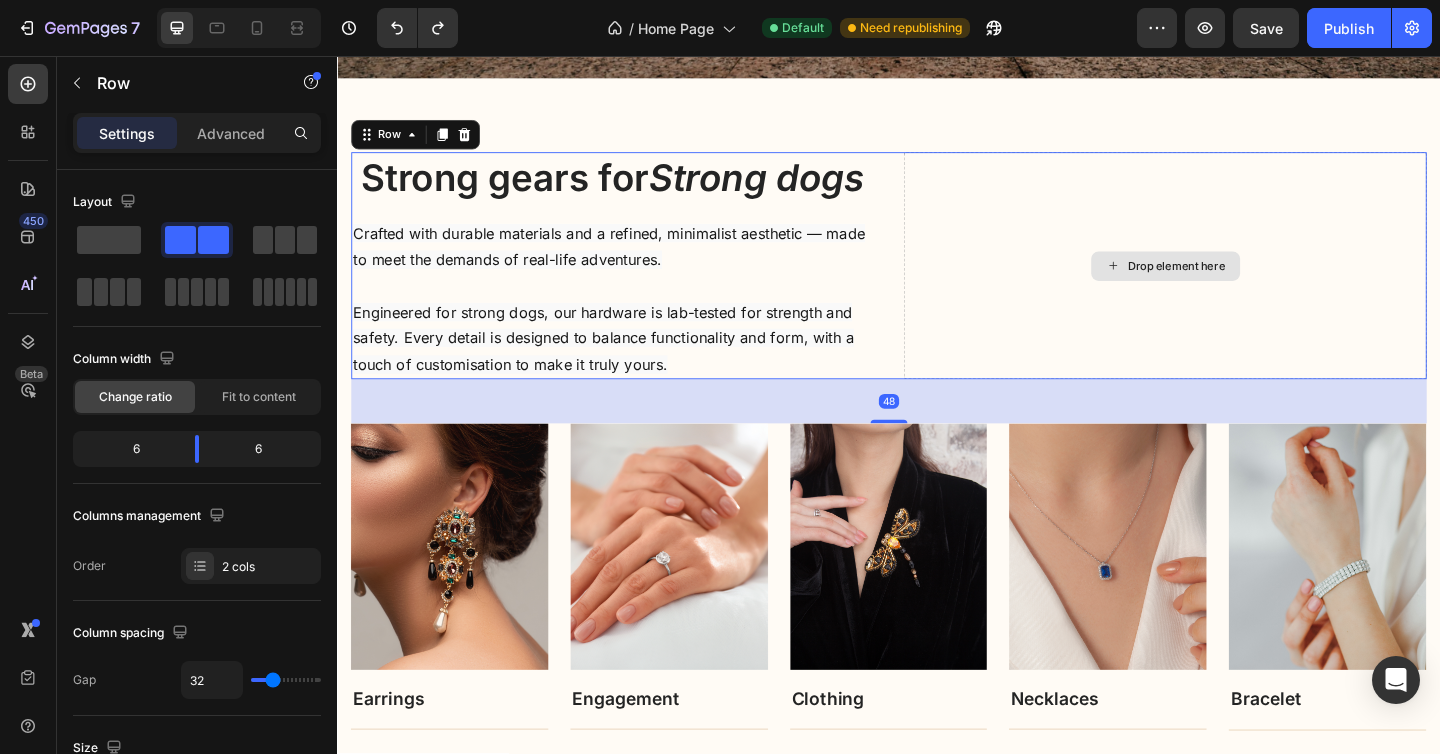click on "Drop element here" at bounding box center (1237, 284) 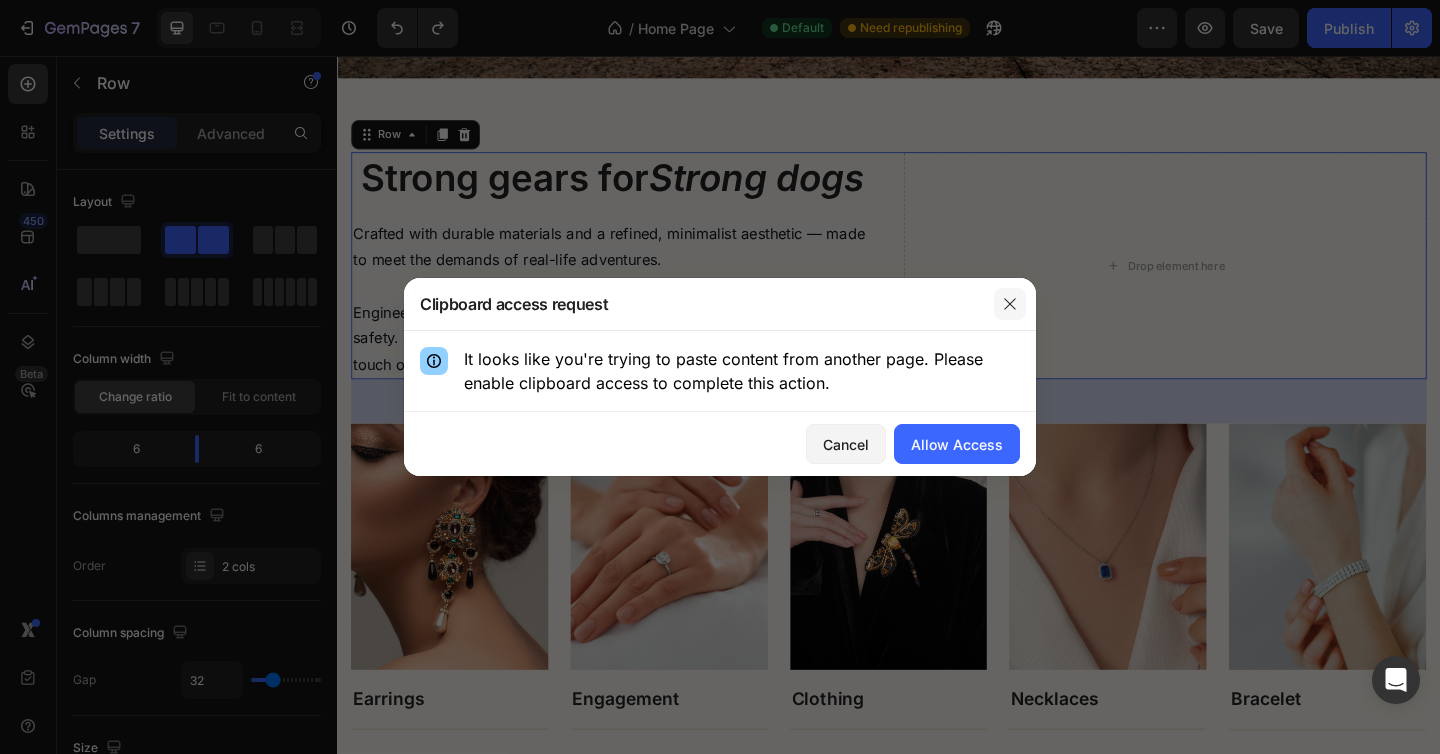 click 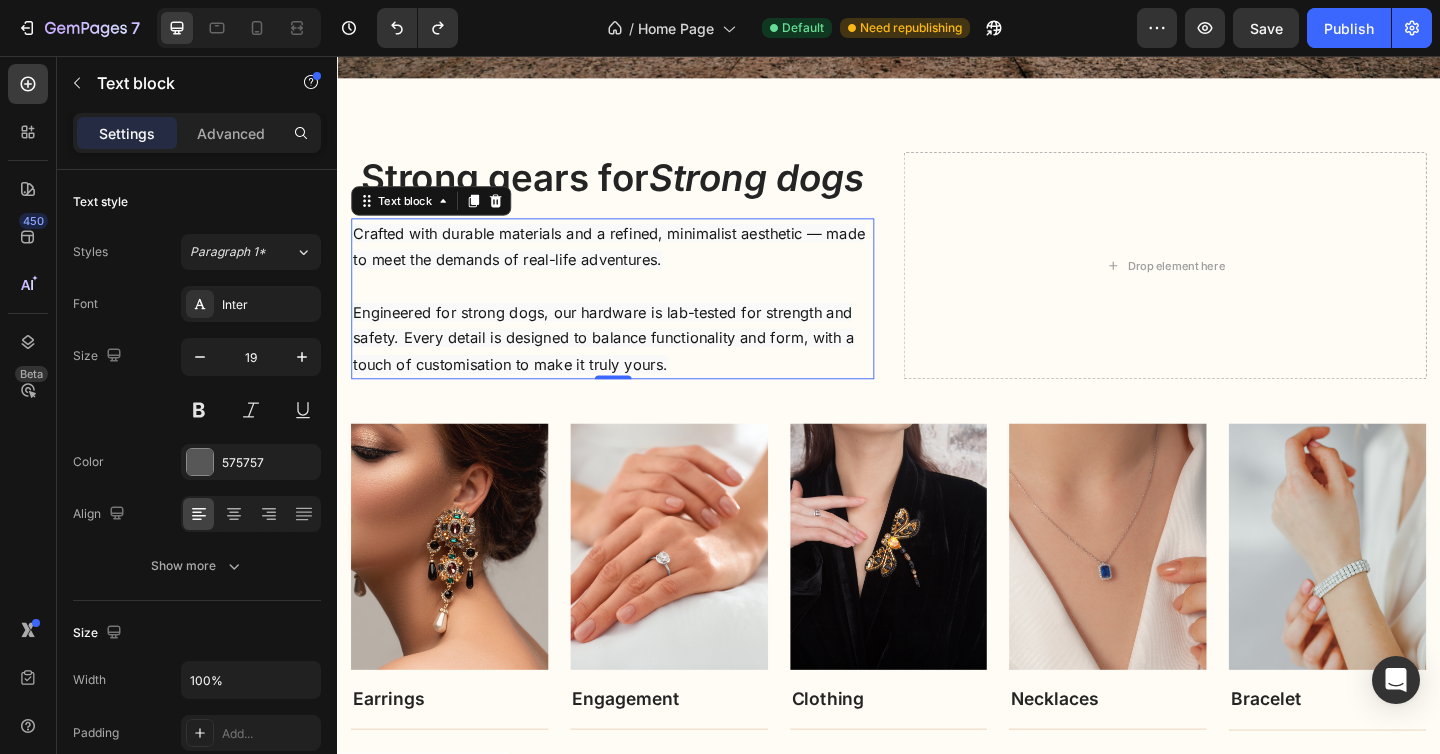 click on "Crafted with durable materials and a refined, minimalist aesthetic — made to meet the demands of real-life adventures. Engineered for strong dogs, our hardware is lab-tested for strength and safety. Every detail is designed to balance functionality and form, with a touch of customisation to make it truly yours." at bounding box center (636, 320) 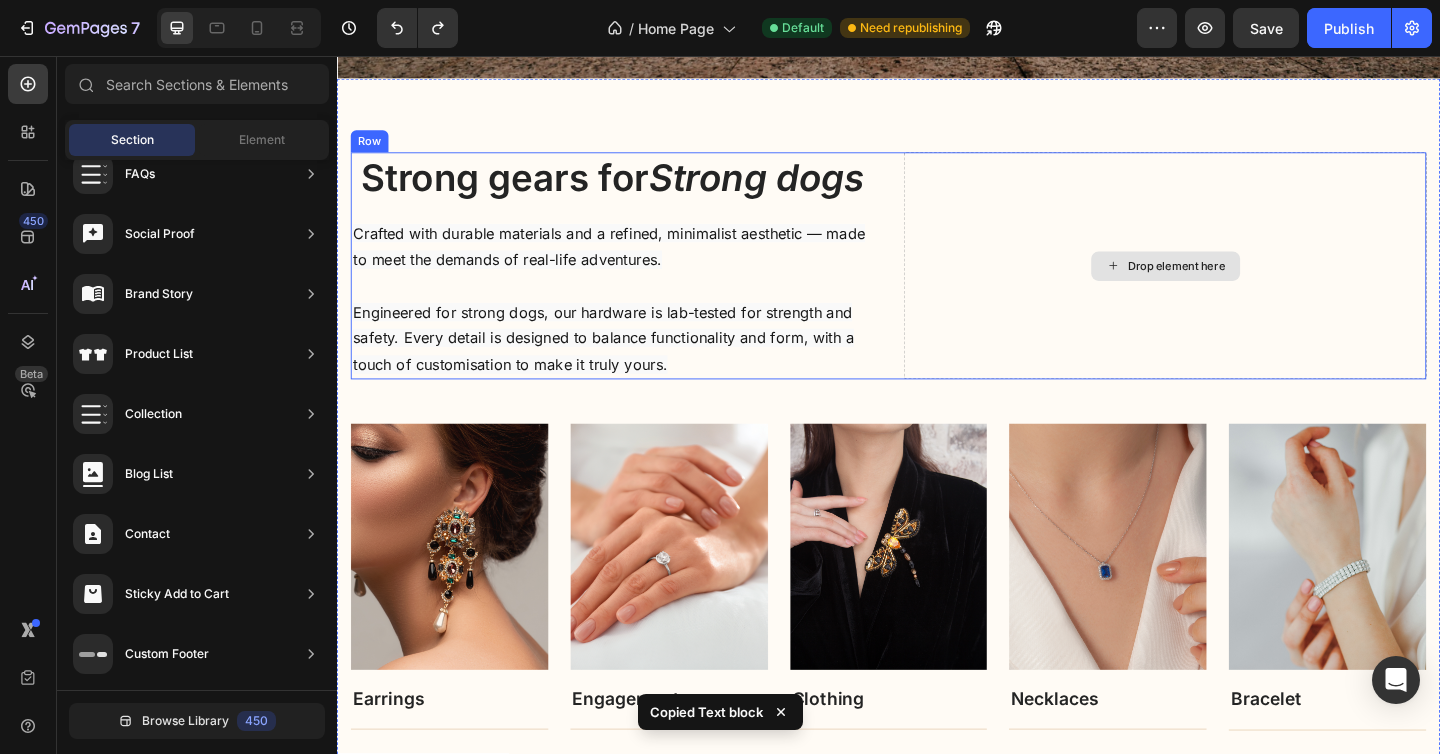 click on "Drop element here" at bounding box center (1238, 285) 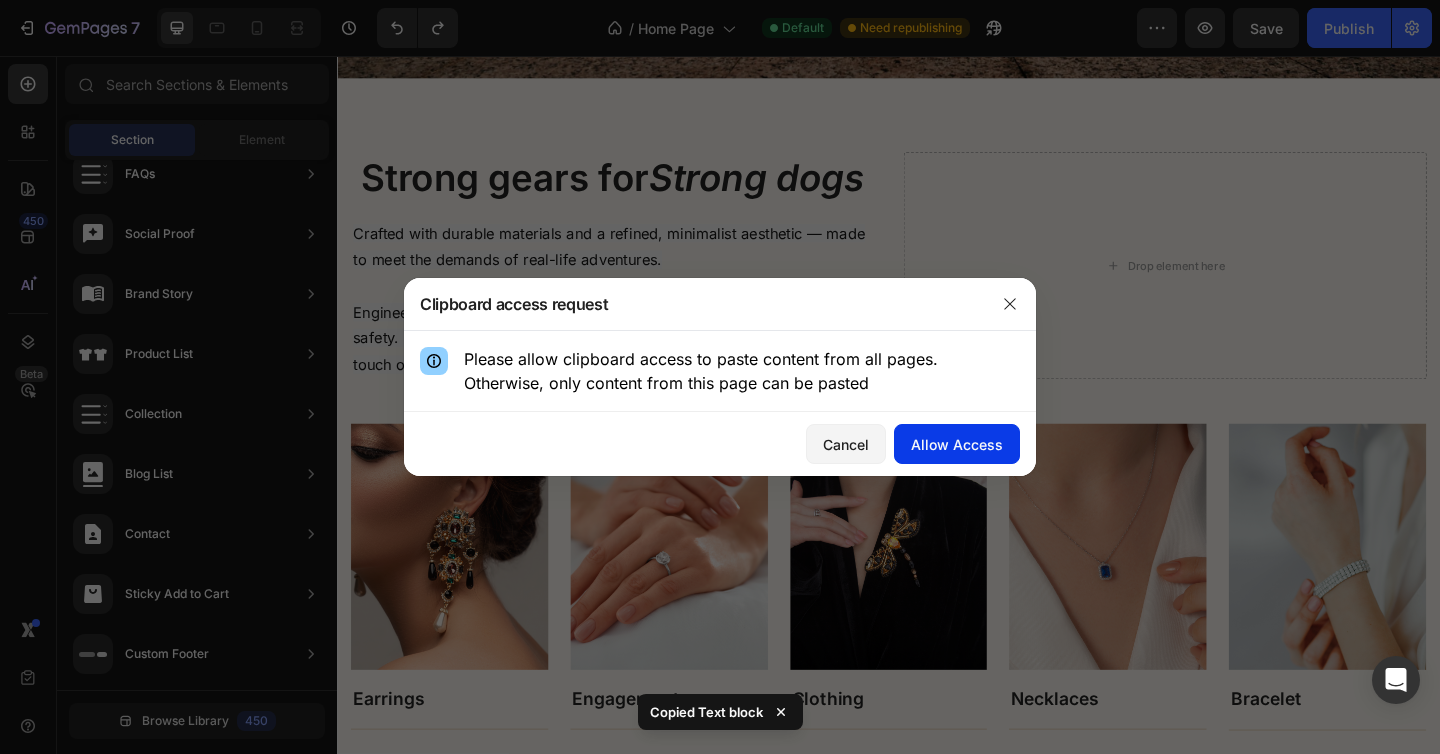 click on "Allow Access" at bounding box center (957, 444) 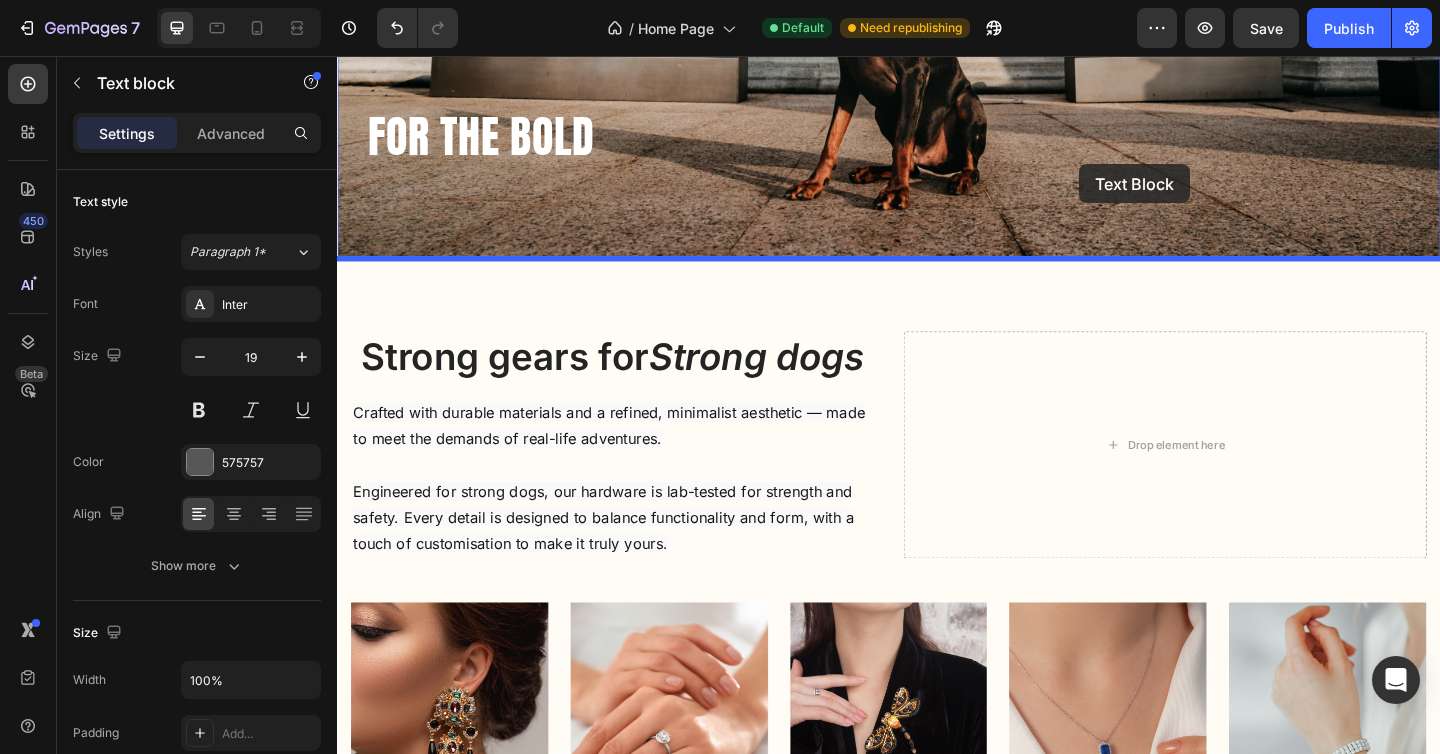 scroll, scrollTop: 688, scrollLeft: 0, axis: vertical 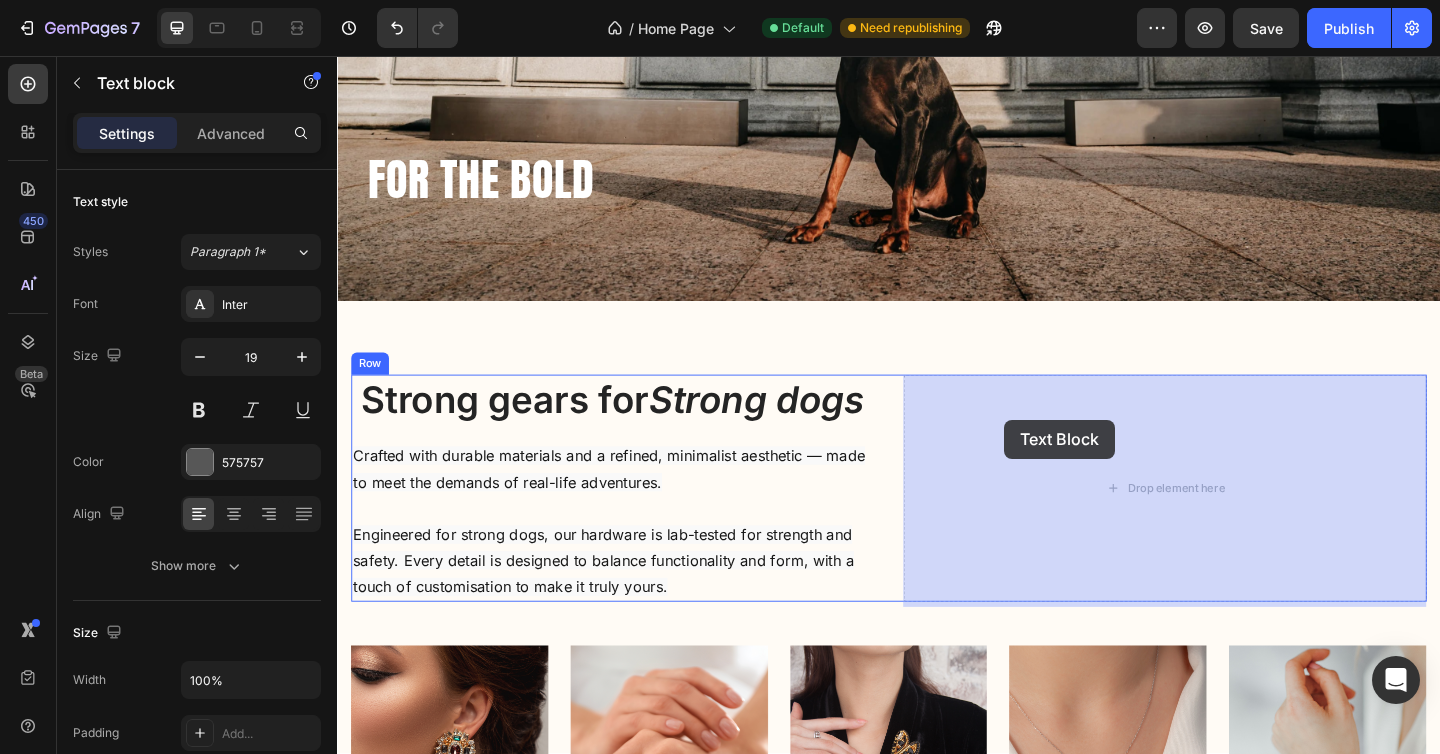 drag, startPoint x: 369, startPoint y: 486, endPoint x: 1060, endPoint y: 457, distance: 691.6083 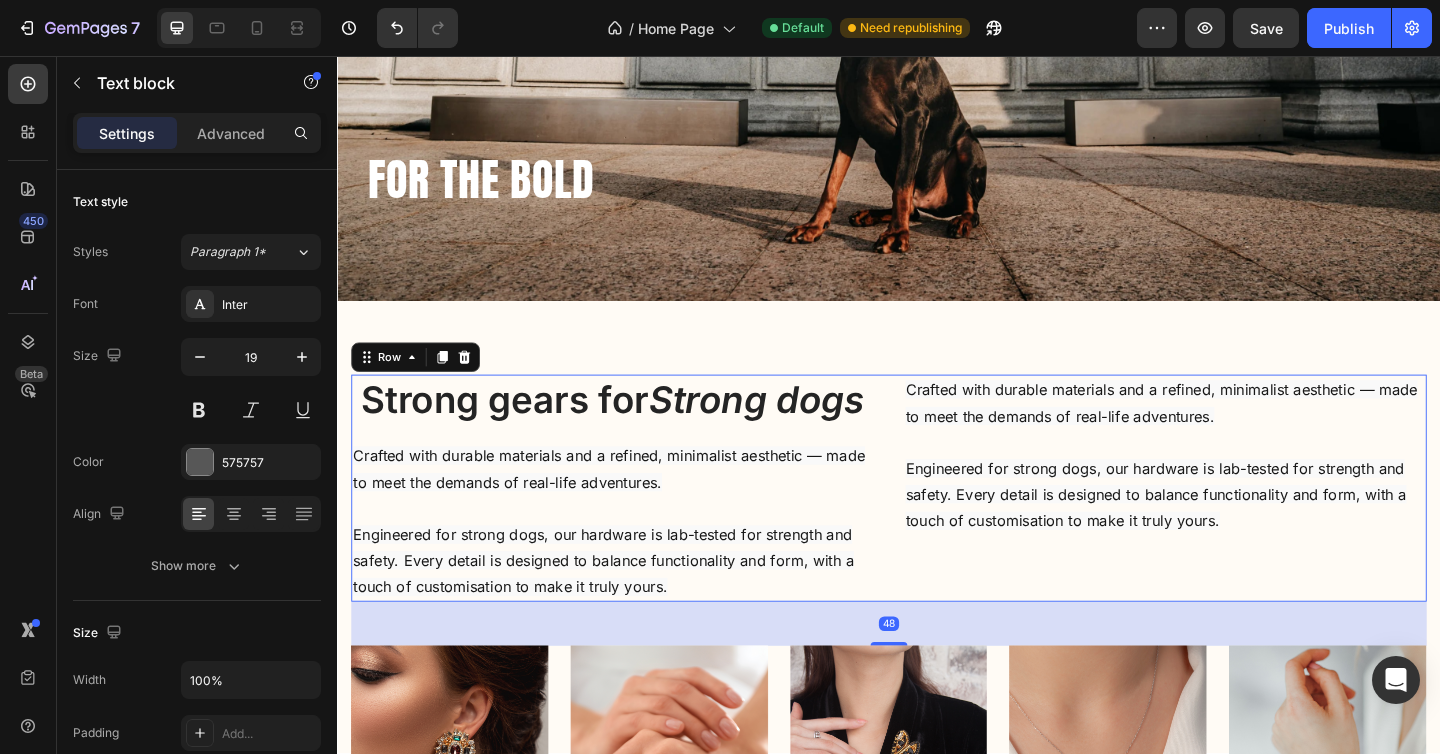 click on "Strong gears for  Strong dogs Heading Crafted with durable materials and a refined, minimalist aesthetic — made to meet the demands of real-life adventures. Engineered for strong dogs, our hardware is lab-tested for strength and safety. Every detail is designed to balance functionality and form, with a touch of customisation to make it truly yours. Text block Crafted with durable materials and a refined, minimalist aesthetic — made to meet the demands of real-life adventures. Engineered for strong dogs, our hardware is lab-tested for strength and safety. Every detail is designed to balance functionality and form, with a touch of customisation to make it truly yours. Text block Row   48" at bounding box center (937, 526) 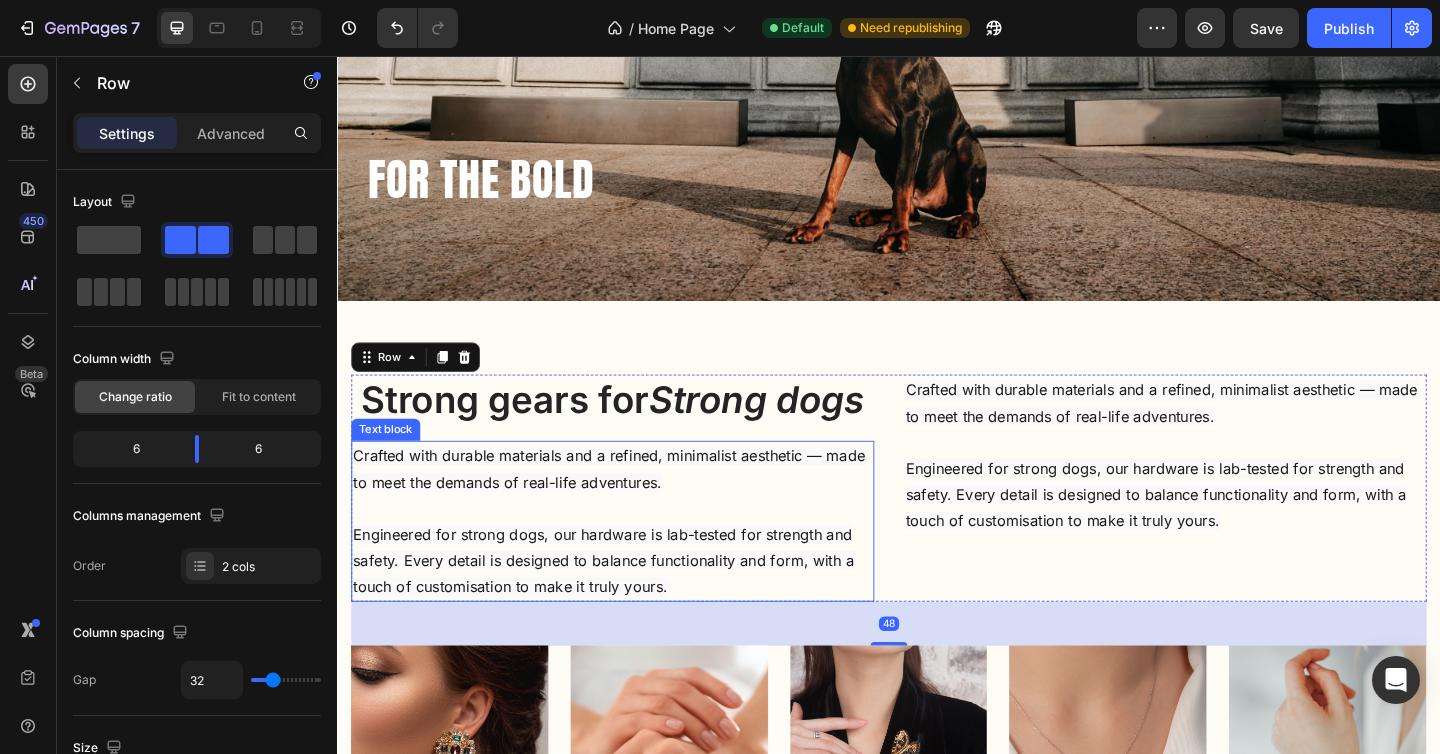 click on "Crafted with durable materials and a refined, minimalist aesthetic — made to meet the demands of real-life adventures." at bounding box center (632, 505) 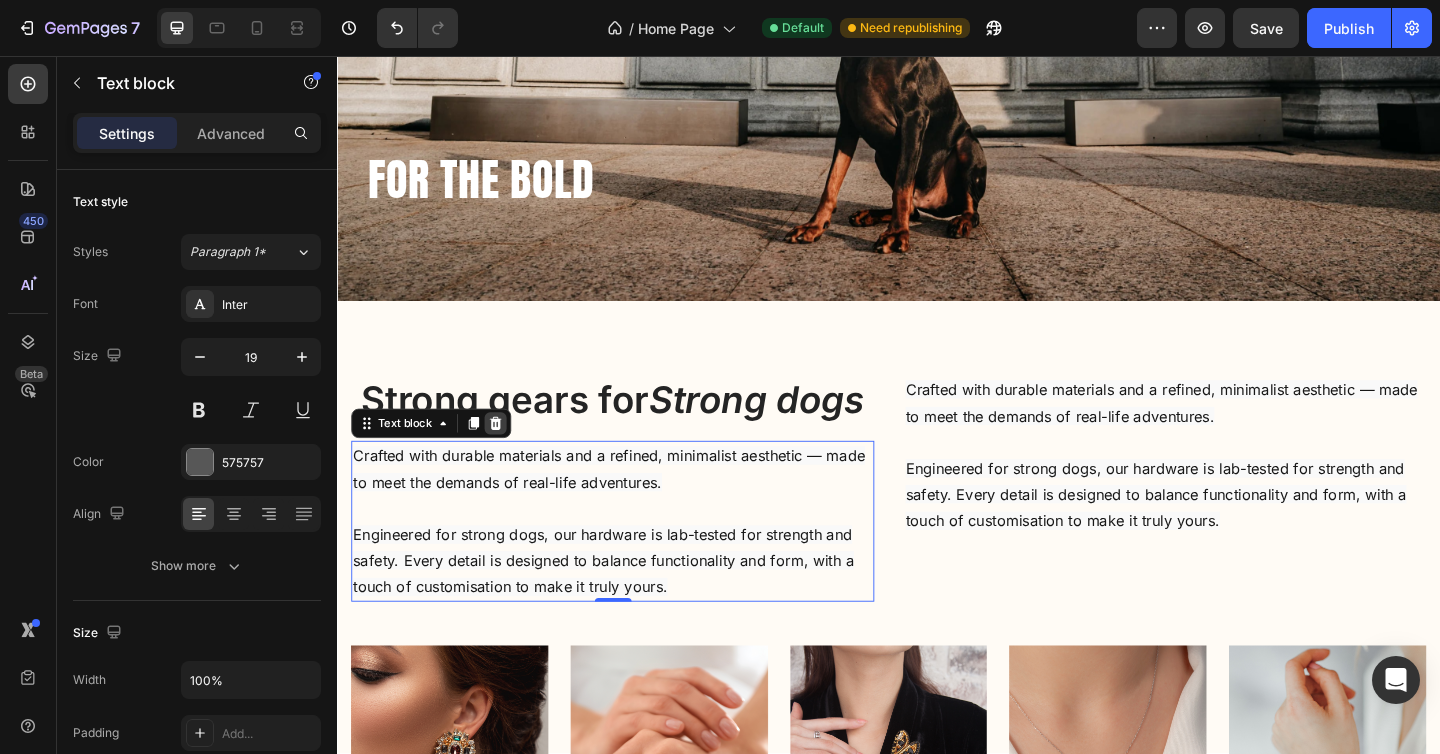 click 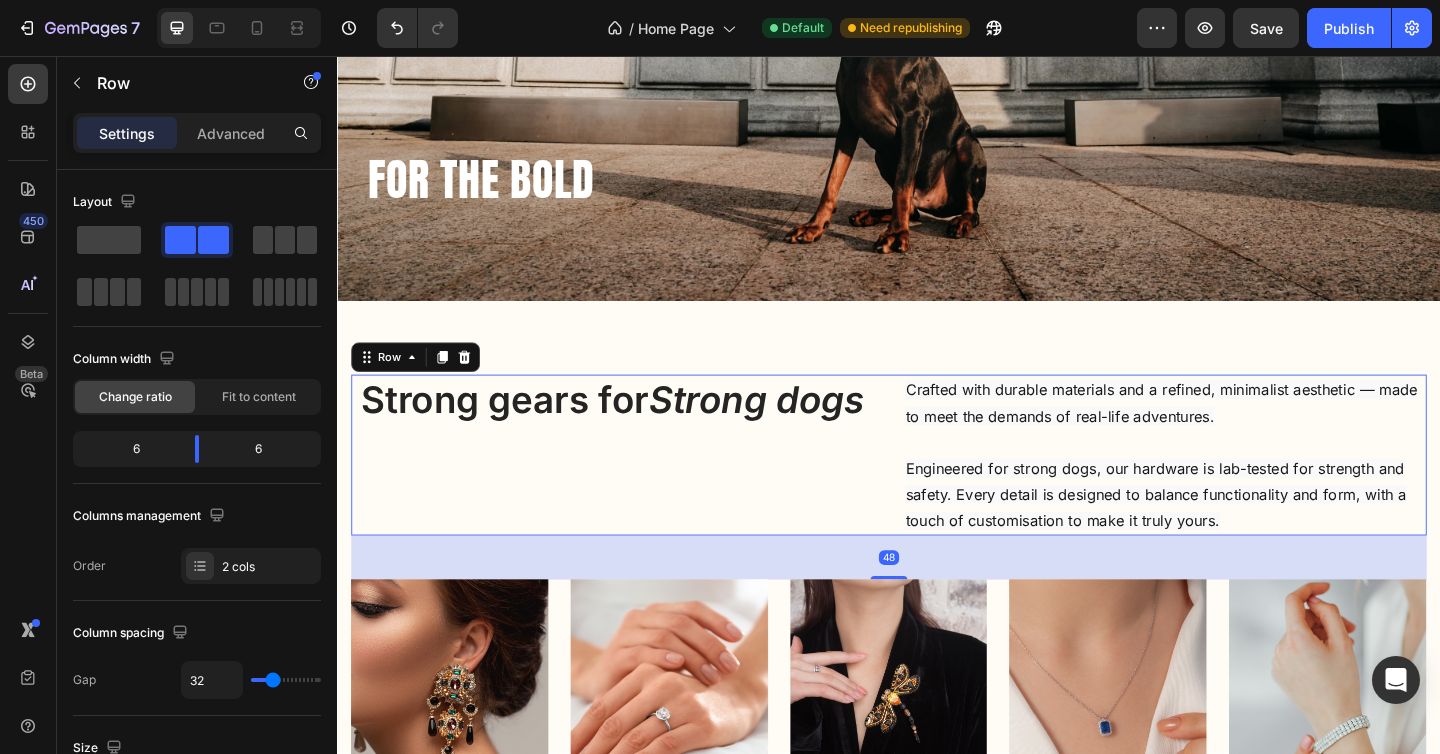 click on "Strong gears for  Strong dogs Heading" at bounding box center (636, 490) 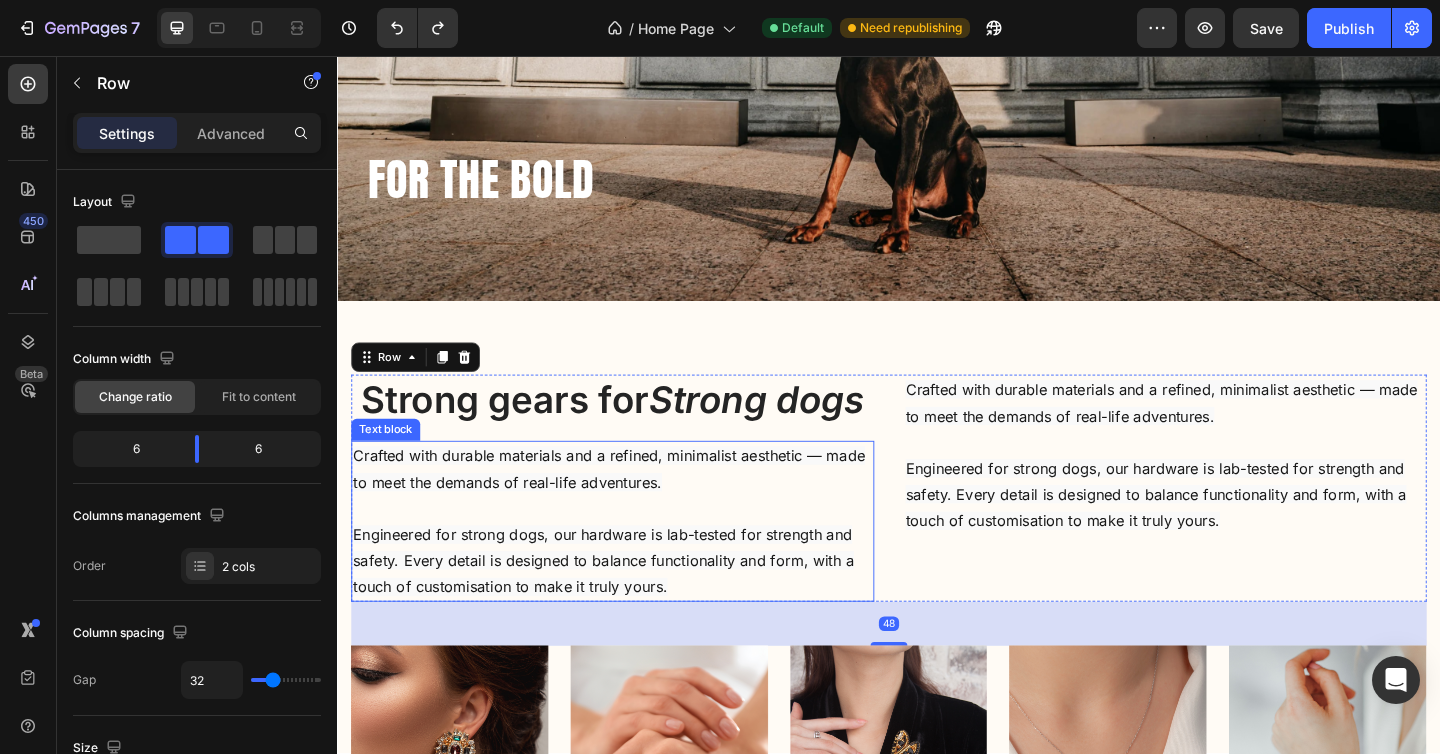 click on "Crafted with durable materials and a refined, minimalist aesthetic — made to meet the demands of real-life adventures. Engineered for strong dogs, our hardware is lab-tested for strength and safety. Every detail is designed to balance functionality and form, with a touch of customisation to make it truly yours." at bounding box center (636, 562) 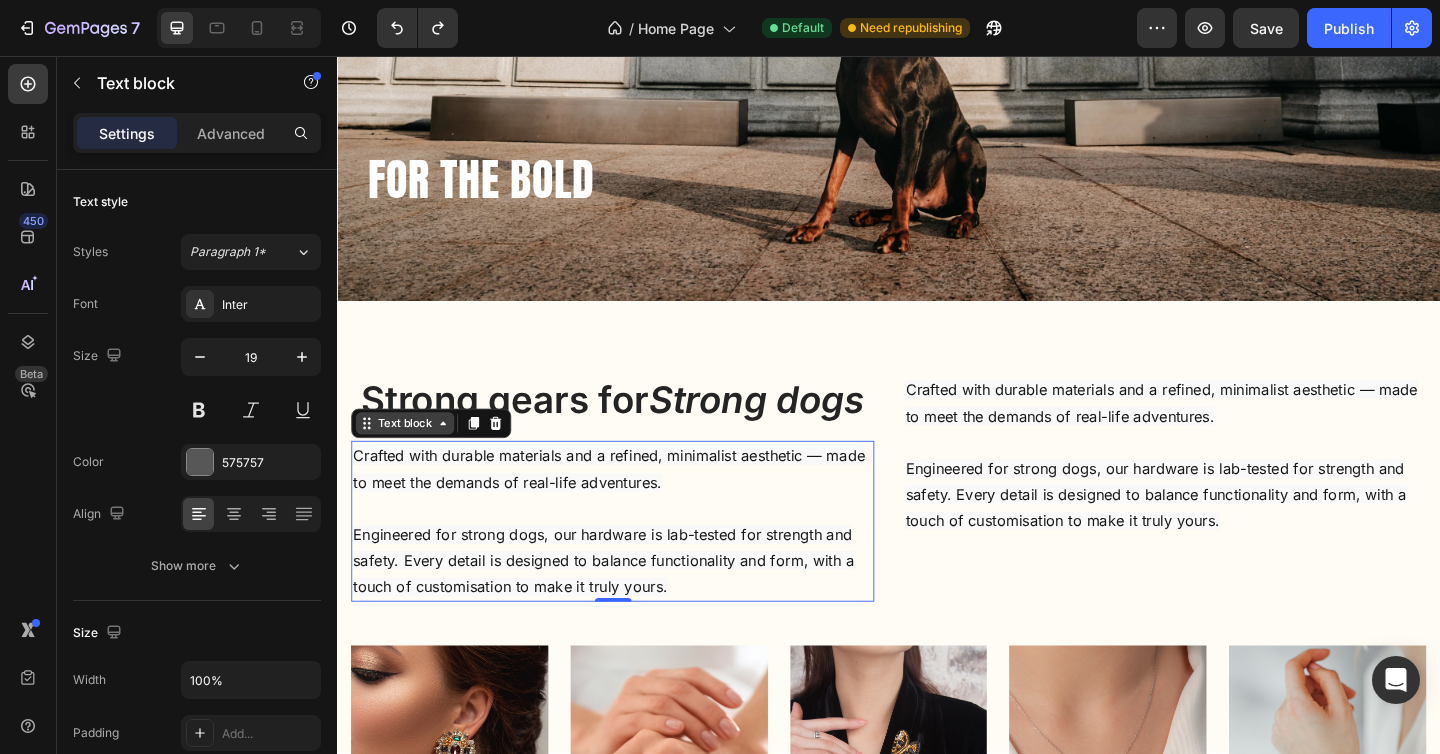 click on "Text block" at bounding box center (410, 456) 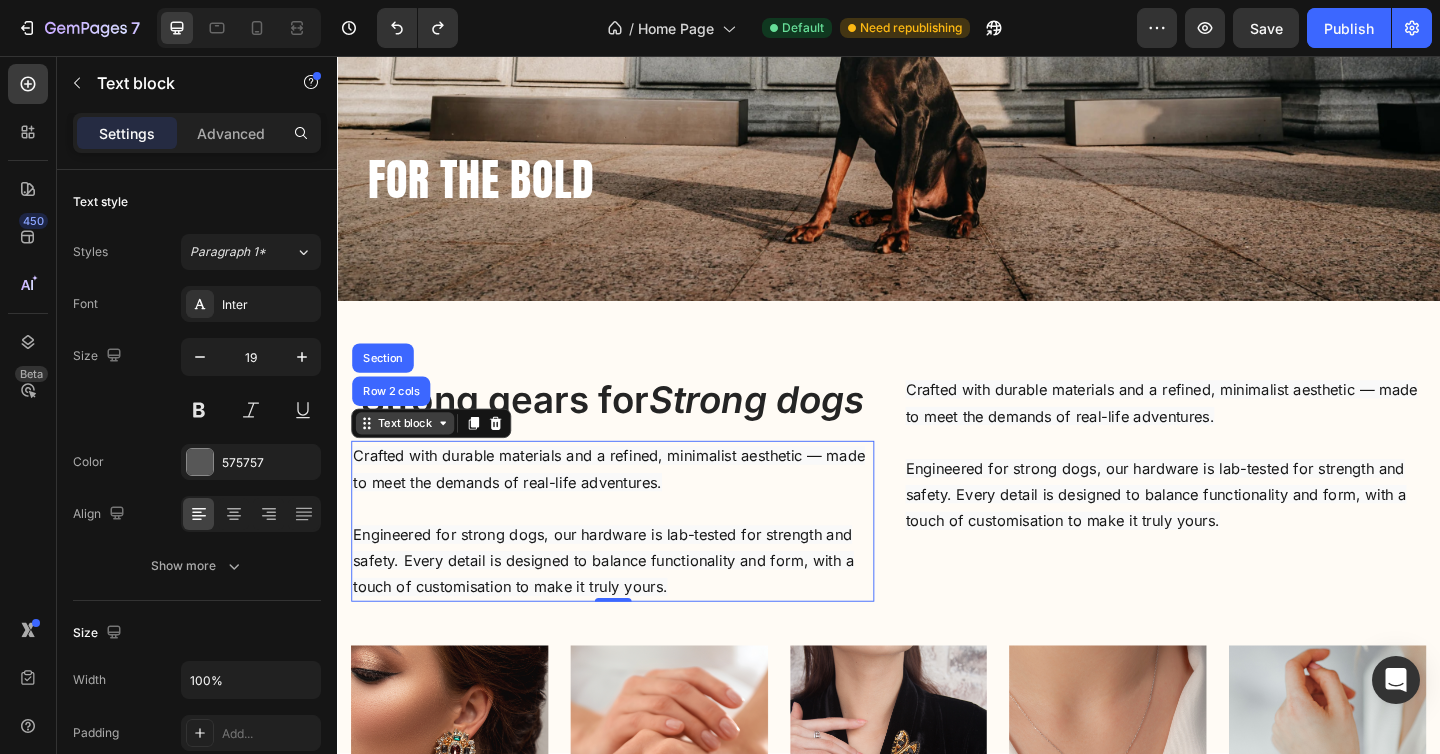 click 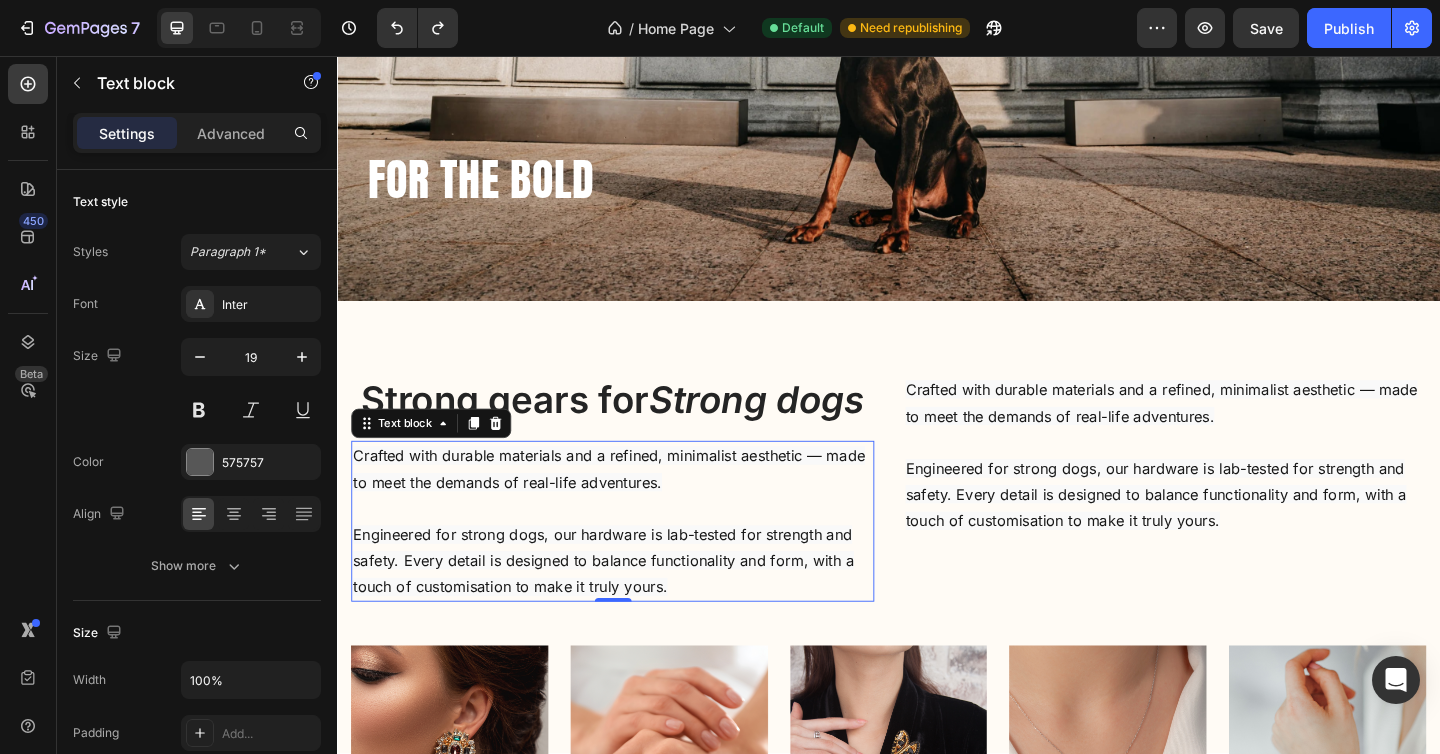 click on "Engineered for strong dogs, our hardware is lab-tested for strength and safety. Every detail is designed to balance functionality and form, with a touch of customisation to make it truly yours." at bounding box center (626, 605) 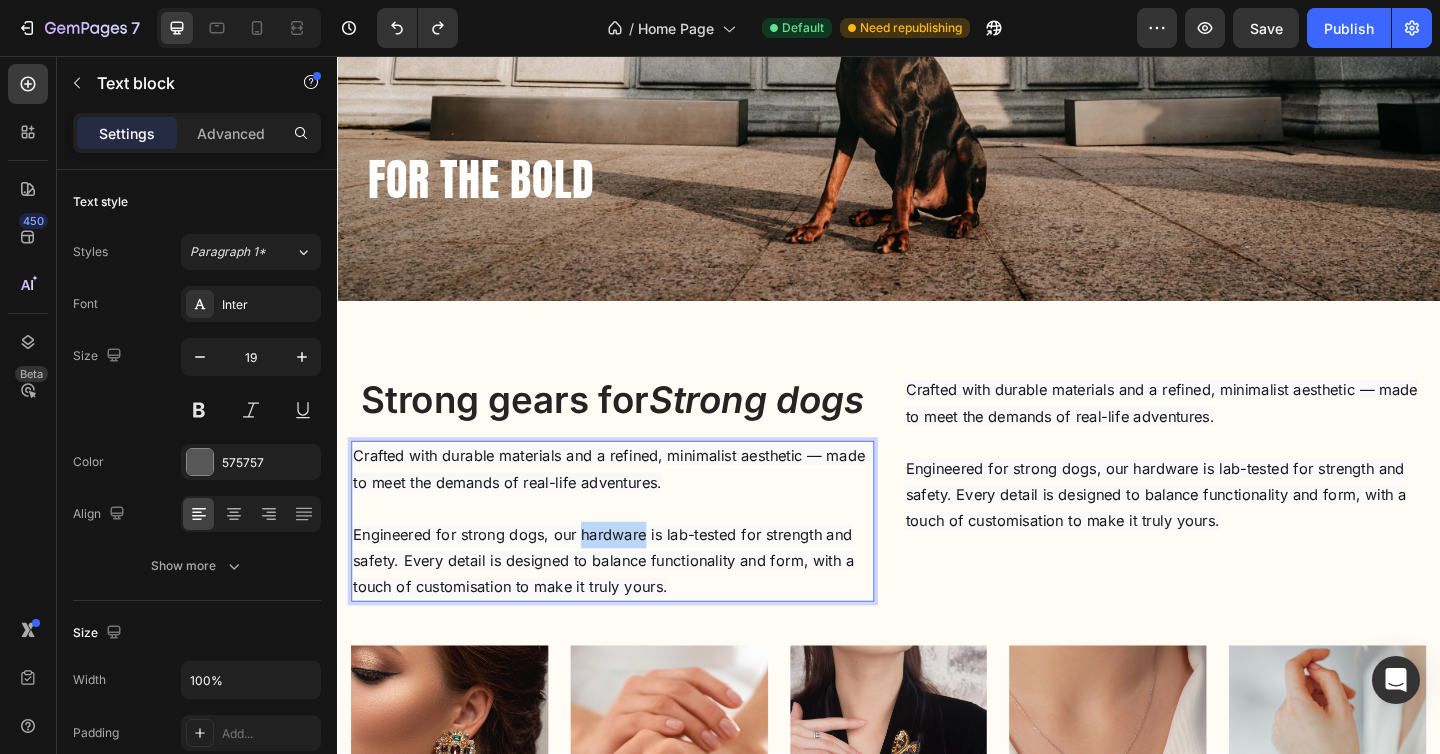 click on "Engineered for strong dogs, our hardware is lab-tested for strength and safety. Every detail is designed to balance functionality and form, with a touch of customisation to make it truly yours." at bounding box center [626, 605] 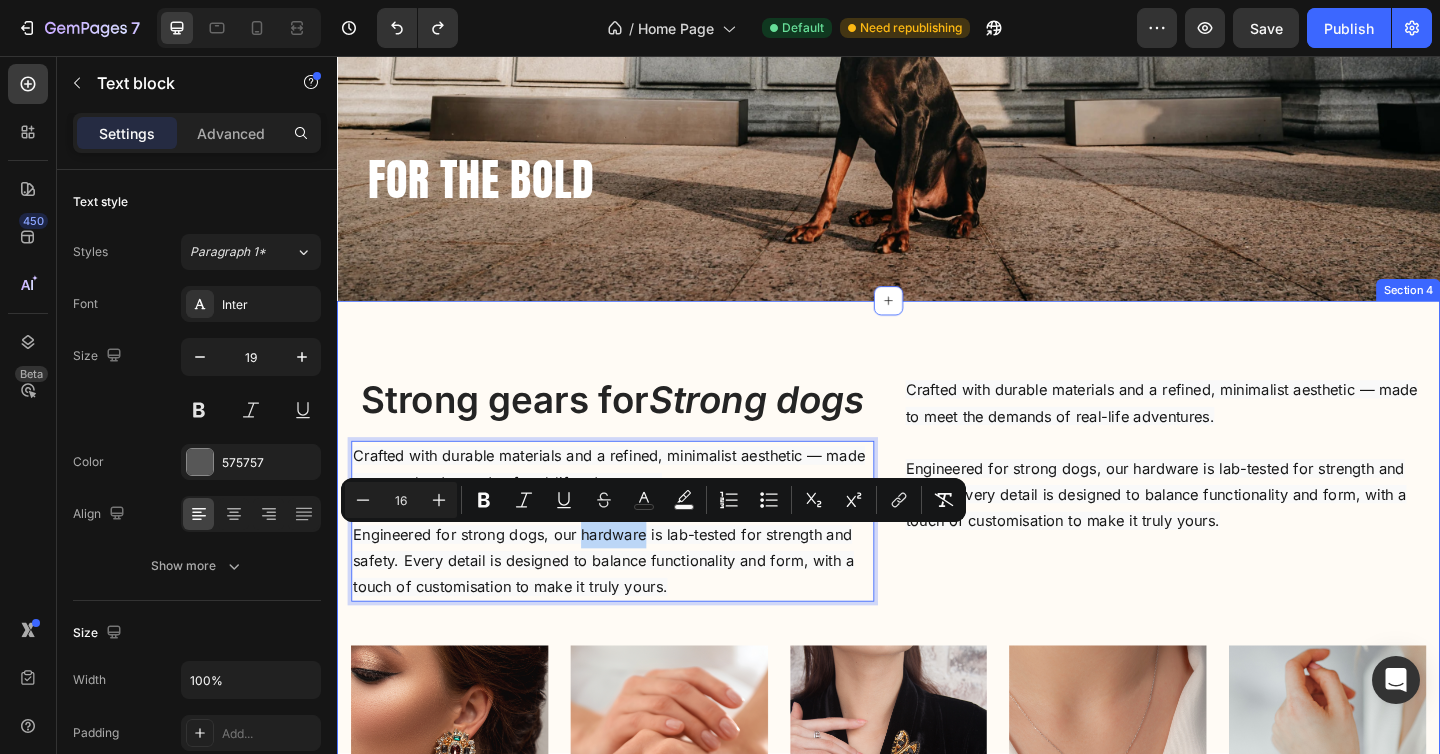 click on "Strong gears for  Strong dogs Heading Crafted with durable materials and a refined, minimalist aesthetic — made to meet the demands of real-life adventures. Engineered for strong dogs, our hardware is lab-tested for strength and safety. Every detail is designed to balance functionality and form, with a touch of customisation to make it truly yours. Text block   0 Crafted with durable materials and a refined, minimalist aesthetic — made to meet the demands of real-life adventures. Engineered for strong dogs, our hardware is lab-tested for strength and safety. Every detail is designed to balance functionality and form, with a touch of customisation to make it truly yours. Text block Row Image Earrings Text block                Title Line Row Image Engagement Text block                Title Line Row Image Clothing Text block                Title Line Row Image Necklaces Text block                Title Line Row Image Bracelet Text block                Title Line Row Carousel Row Section 4" at bounding box center (937, 717) 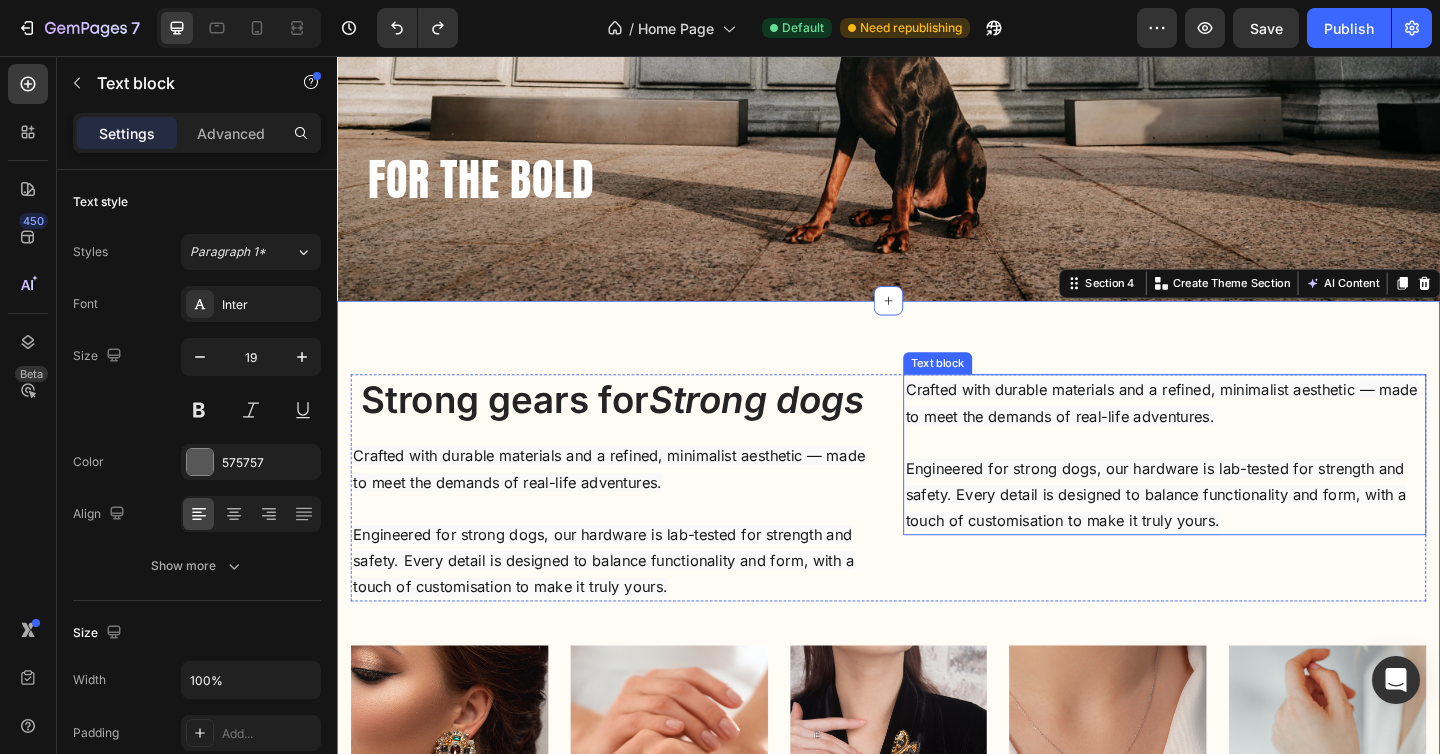 click on "Crafted with durable materials and a refined, minimalist aesthetic — made to meet the demands of real-life adventures." at bounding box center (1233, 433) 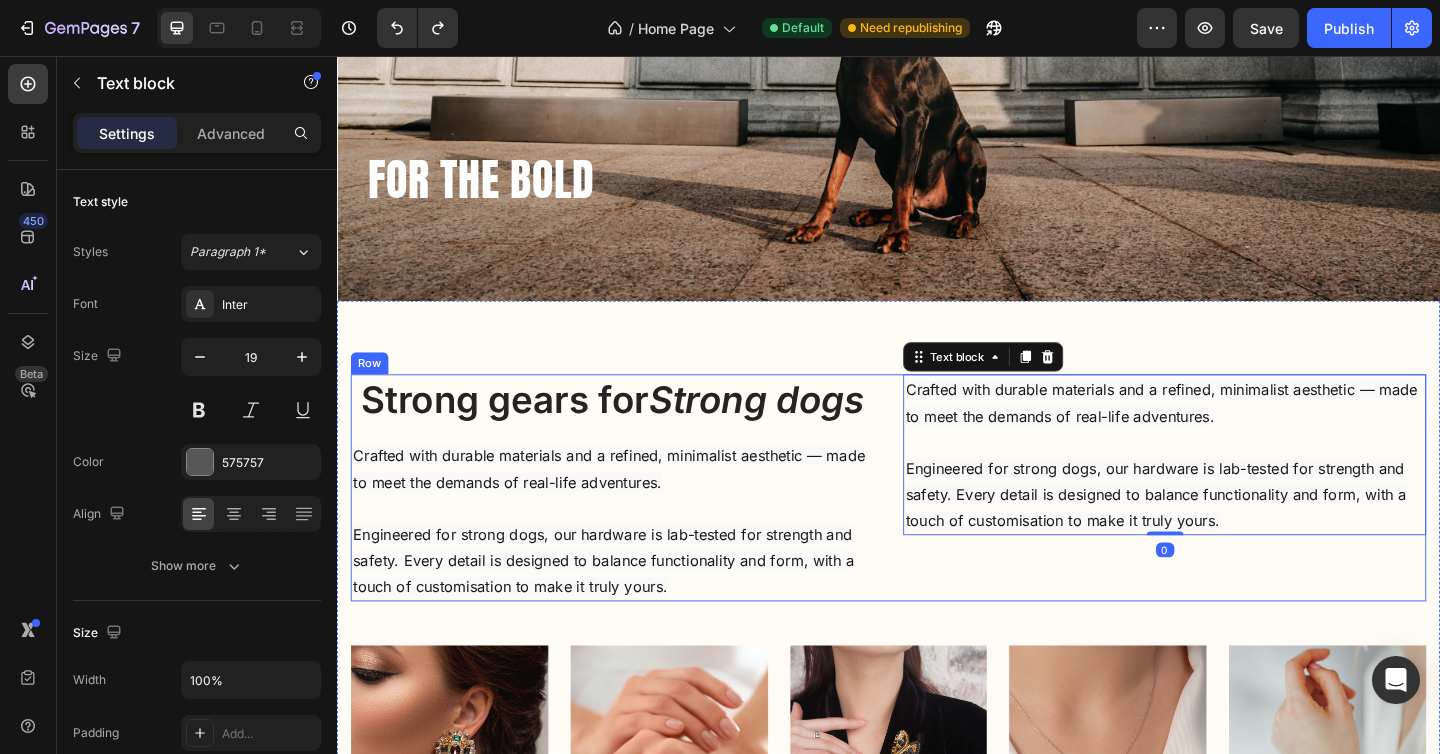 click on "Strong gears for  Strong dogs Heading Crafted with durable materials and a refined, minimalist aesthetic — made to meet the demands of real-life adventures. Engineered for strong dogs, our hardware is lab-tested for strength and safety. Every detail is designed to balance functionality and form, with a touch of customisation to make it truly yours. Text block" at bounding box center (636, 526) 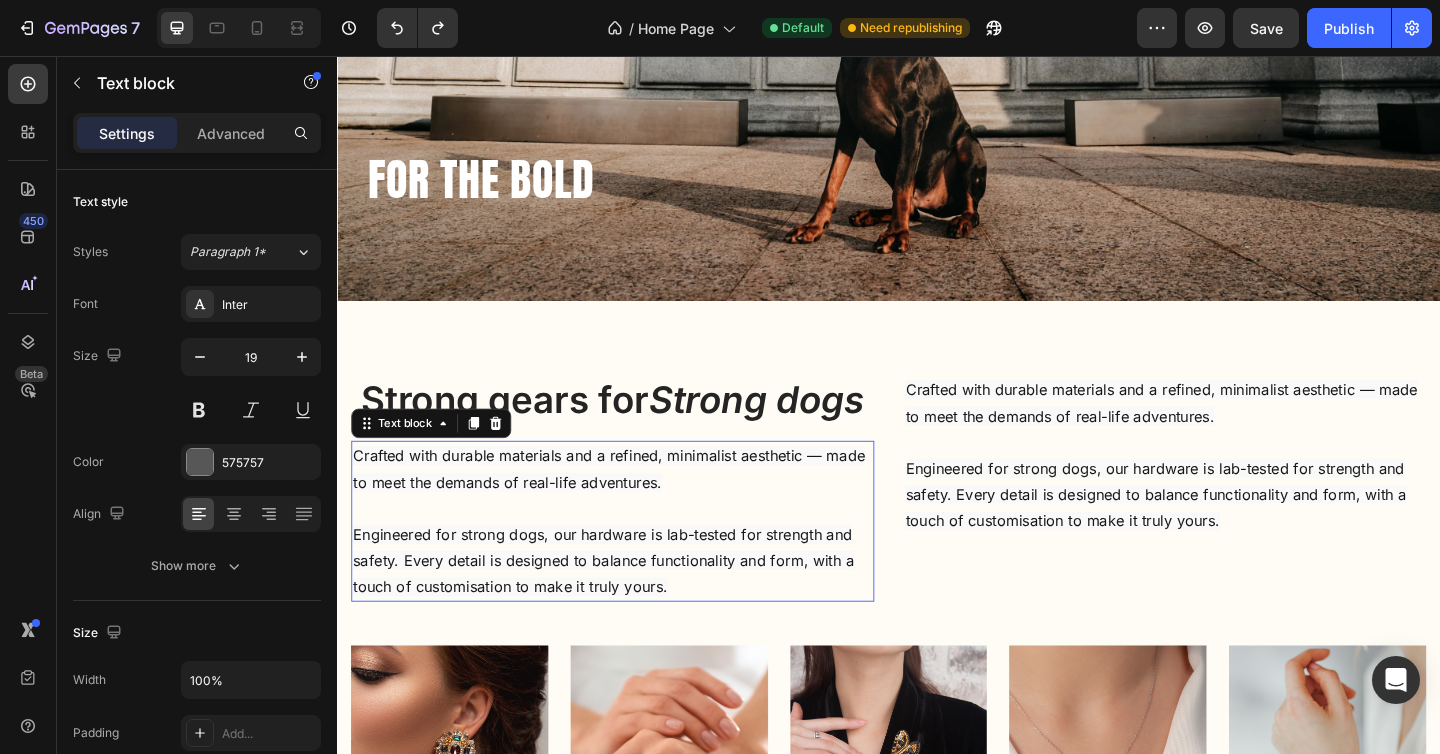 click on "Crafted with durable materials and a refined, minimalist aesthetic — made to meet the demands of real-life adventures. Engineered for strong dogs, our hardware is lab-tested for strength and safety. Every detail is designed to balance functionality and form, with a touch of customisation to make it truly yours." at bounding box center [636, 562] 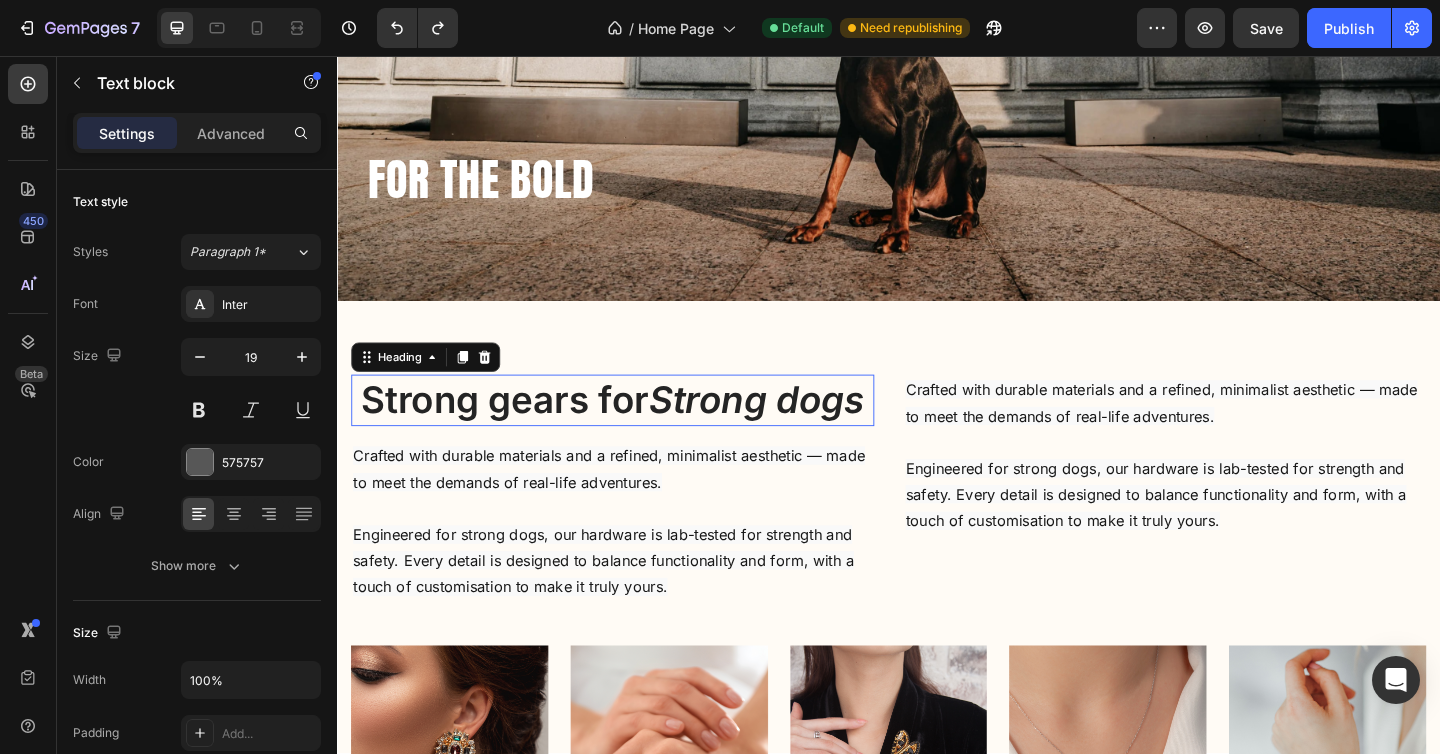 click on "Strong gears for  Strong dogs" at bounding box center (636, 431) 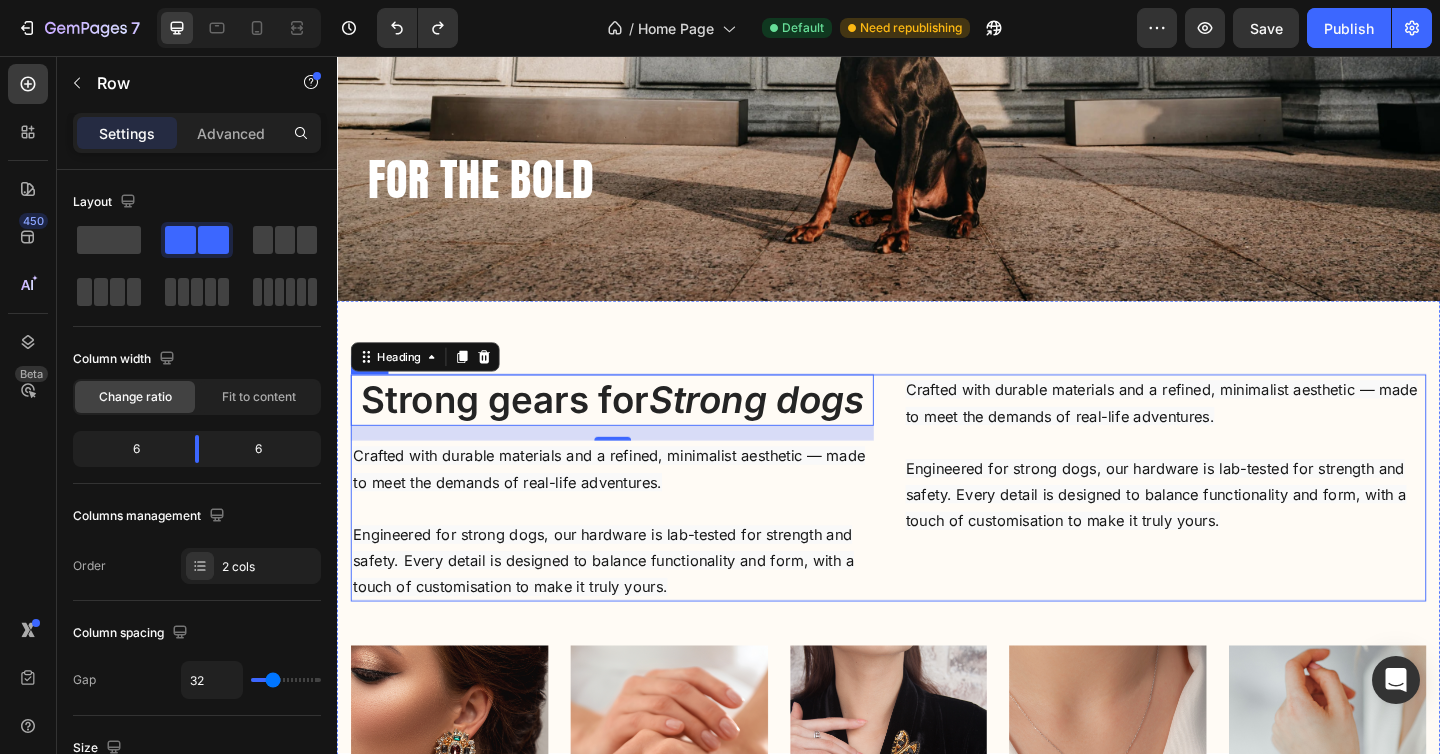 click on "Strong gears for  Strong dogs Heading   16 Crafted with durable materials and a refined, minimalist aesthetic — made to meet the demands of real-life adventures. Engineered for strong dogs, our hardware is lab-tested for strength and safety. Every detail is designed to balance functionality and form, with a touch of customisation to make it truly yours. Text block Crafted with durable materials and a refined, minimalist aesthetic — made to meet the demands of real-life adventures. Engineered for strong dogs, our hardware is lab-tested for strength and safety. Every detail is designed to balance functionality and form, with a touch of customisation to make it truly yours. Text block Row" at bounding box center [937, 526] 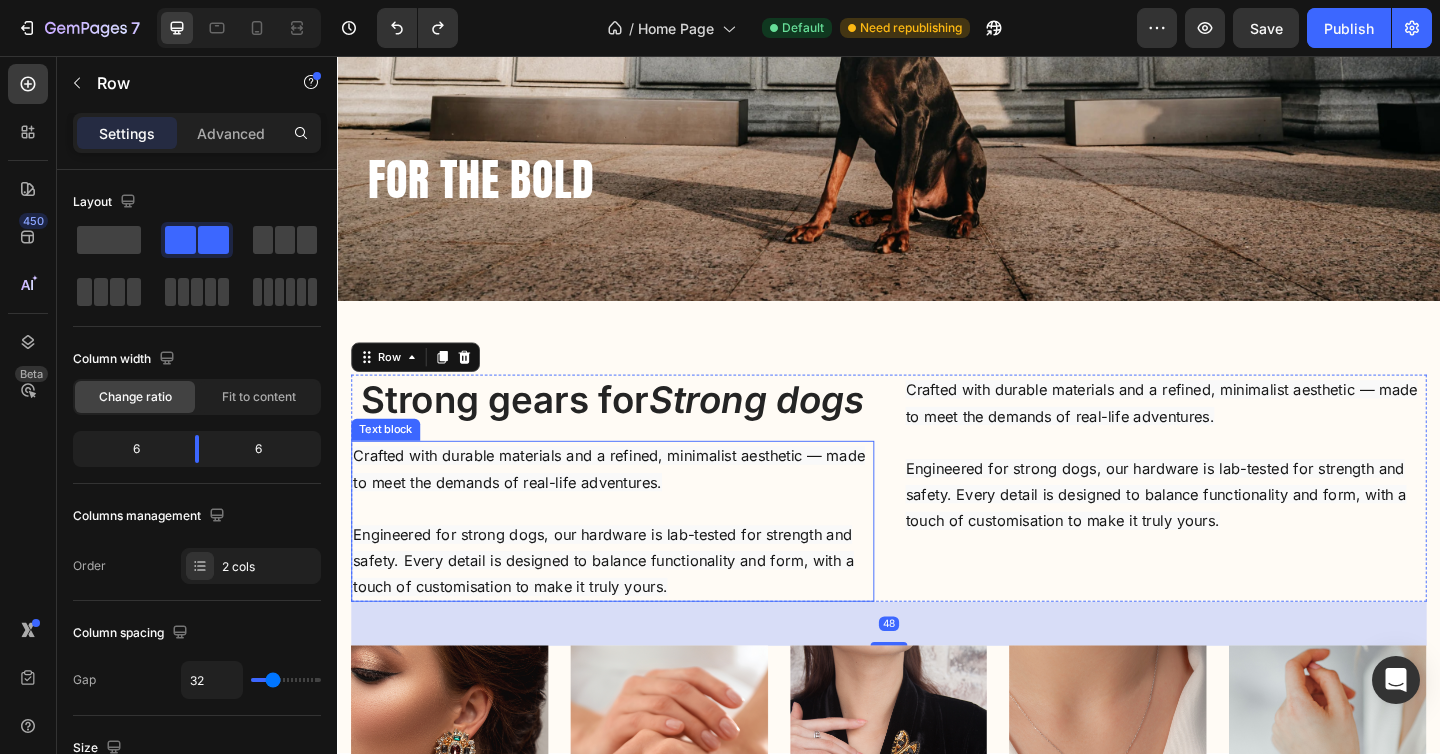 click on "Crafted with durable materials and a refined, minimalist aesthetic — made to meet the demands of real-life adventures." at bounding box center [632, 505] 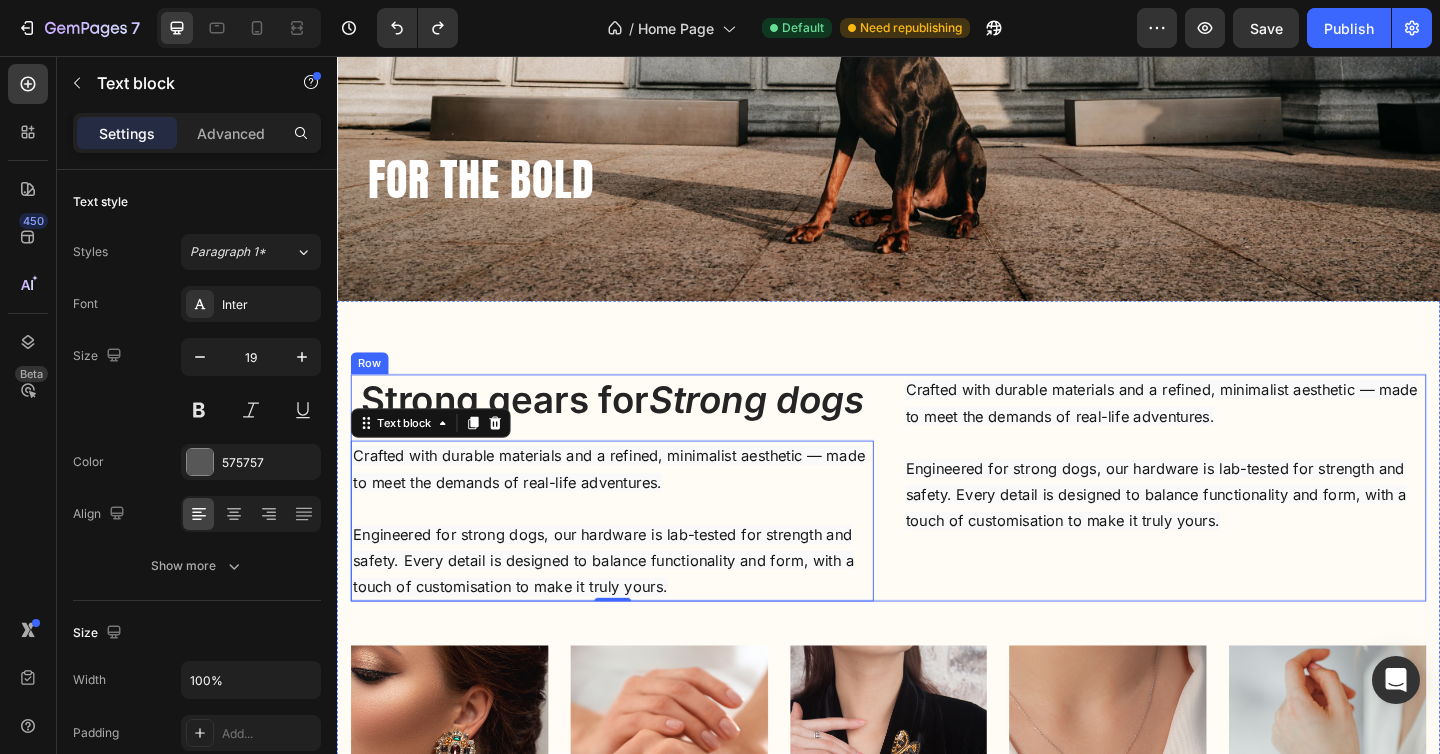 click on "Strong gears for  Strong dogs Heading Crafted with durable materials and a refined, minimalist aesthetic — made to meet the demands of real-life adventures. Engineered for strong dogs, our hardware is lab-tested for strength and safety. Every detail is designed to balance functionality and form, with a touch of customisation to make it truly yours. Text block   0 Crafted with durable materials and a refined, minimalist aesthetic — made to meet the demands of real-life adventures. Engineered for strong dogs, our hardware is lab-tested for strength and safety. Every detail is designed to balance functionality and form, with a touch of customisation to make it truly yours. Text block Row" at bounding box center (937, 526) 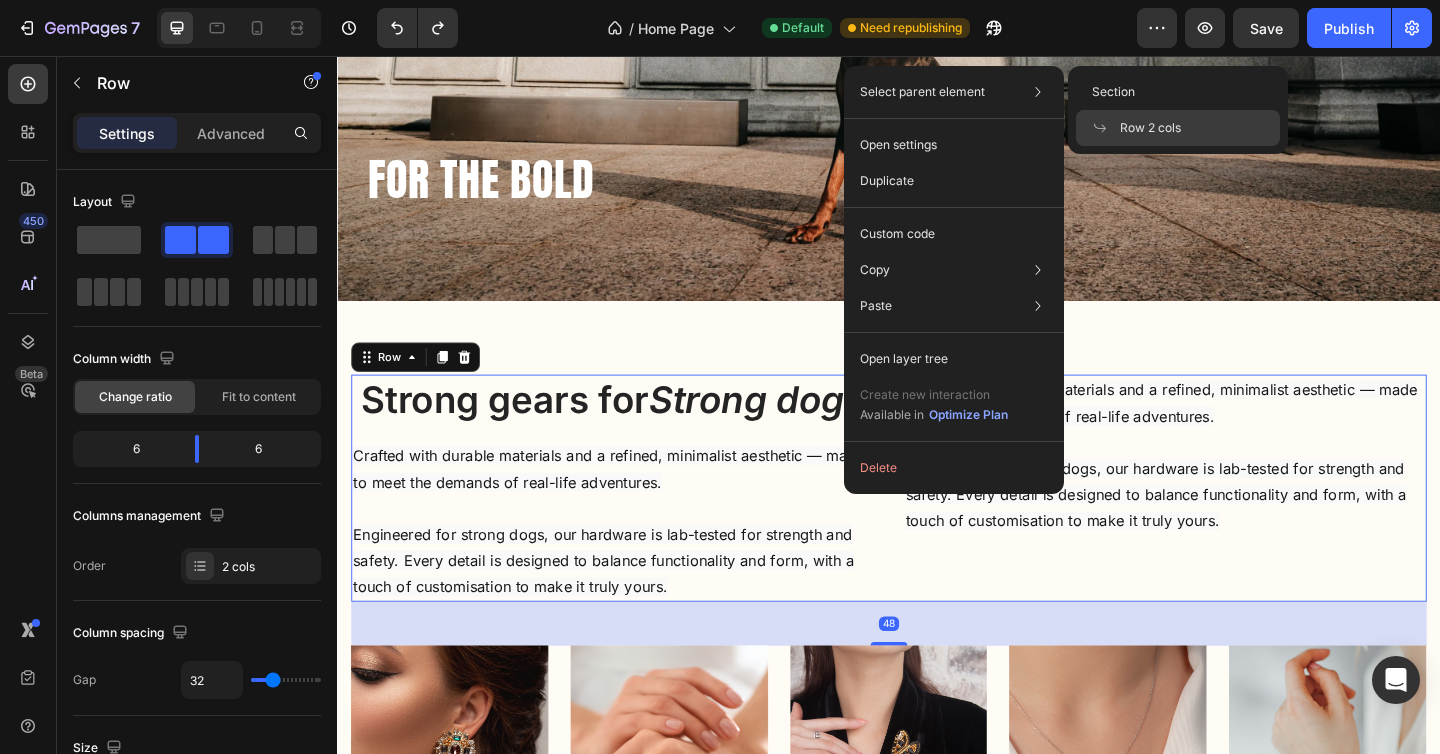 click on "Select parent element Section Row 2 cols" 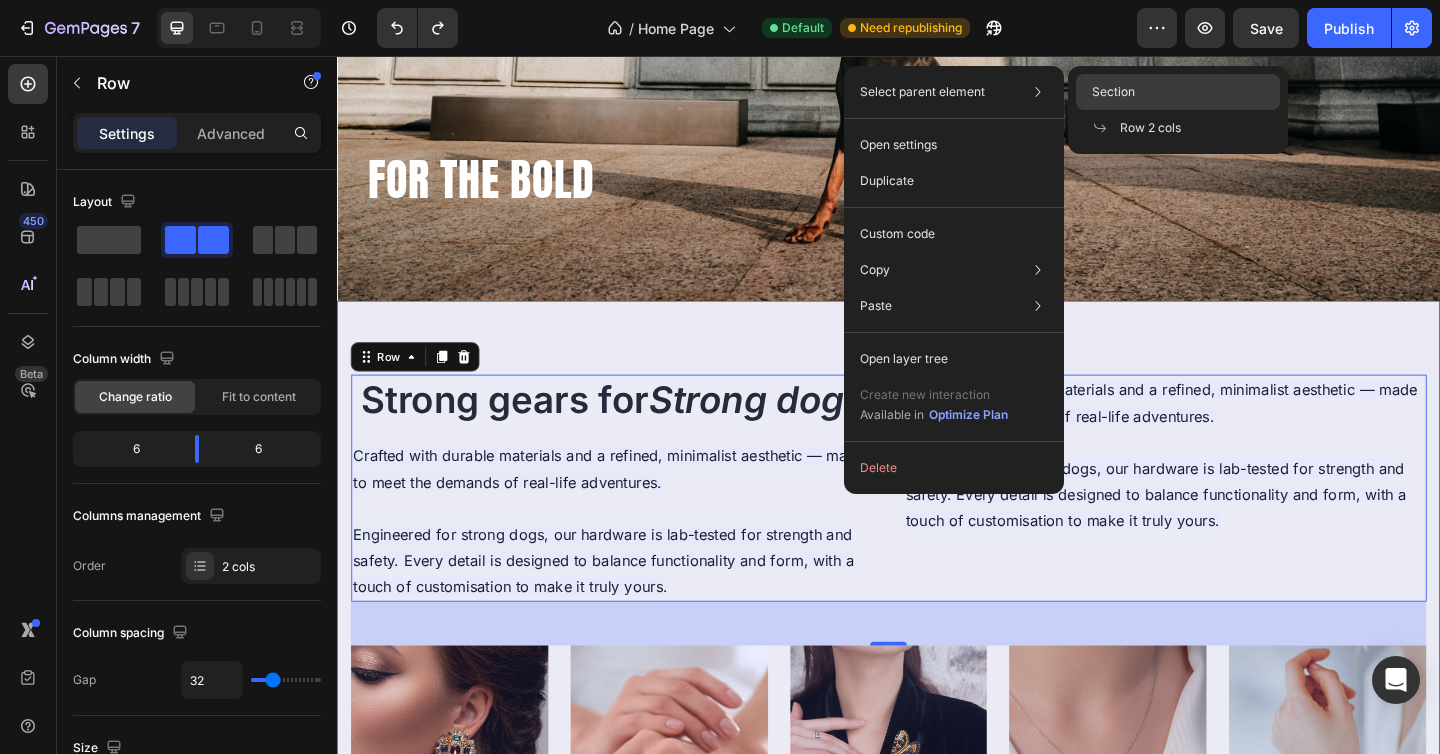 click on "Section" at bounding box center [1113, 92] 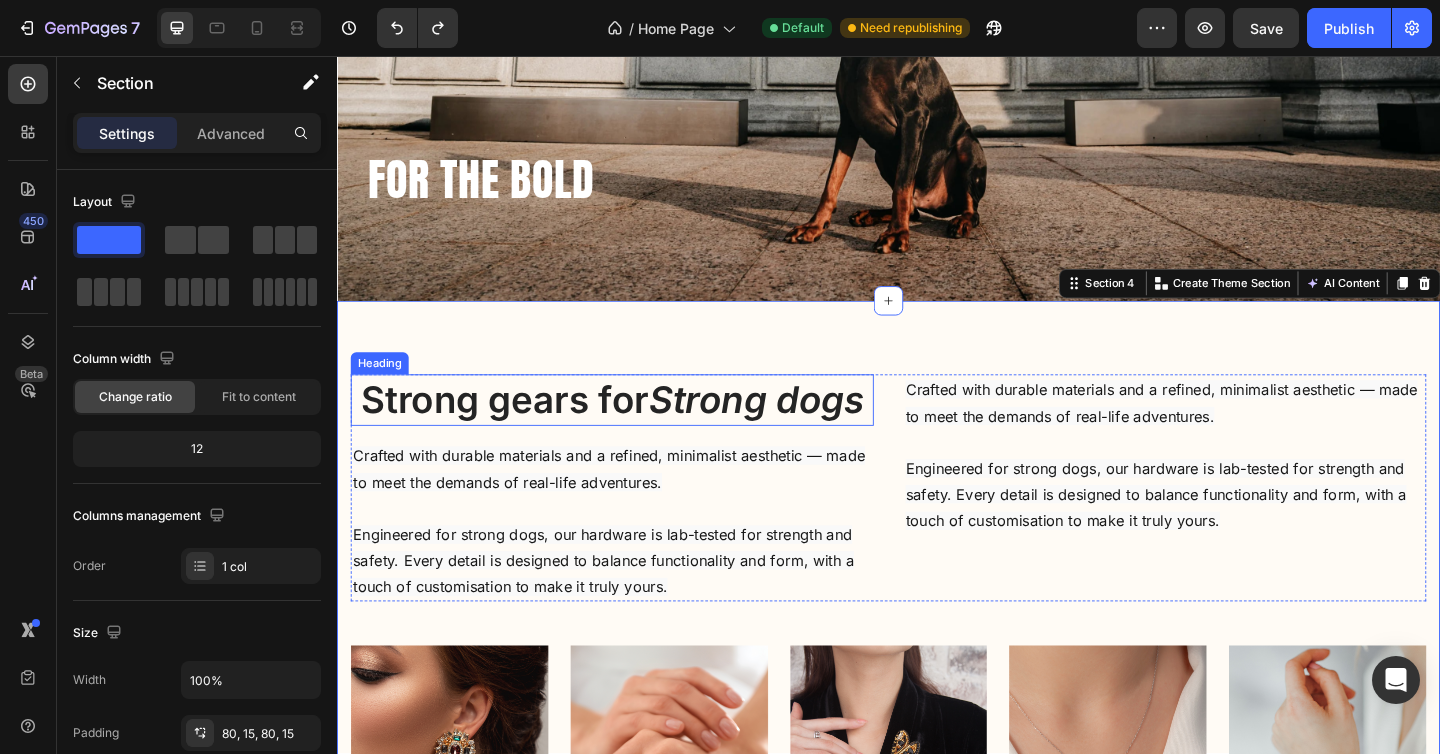 click on "Strong dogs" at bounding box center [793, 430] 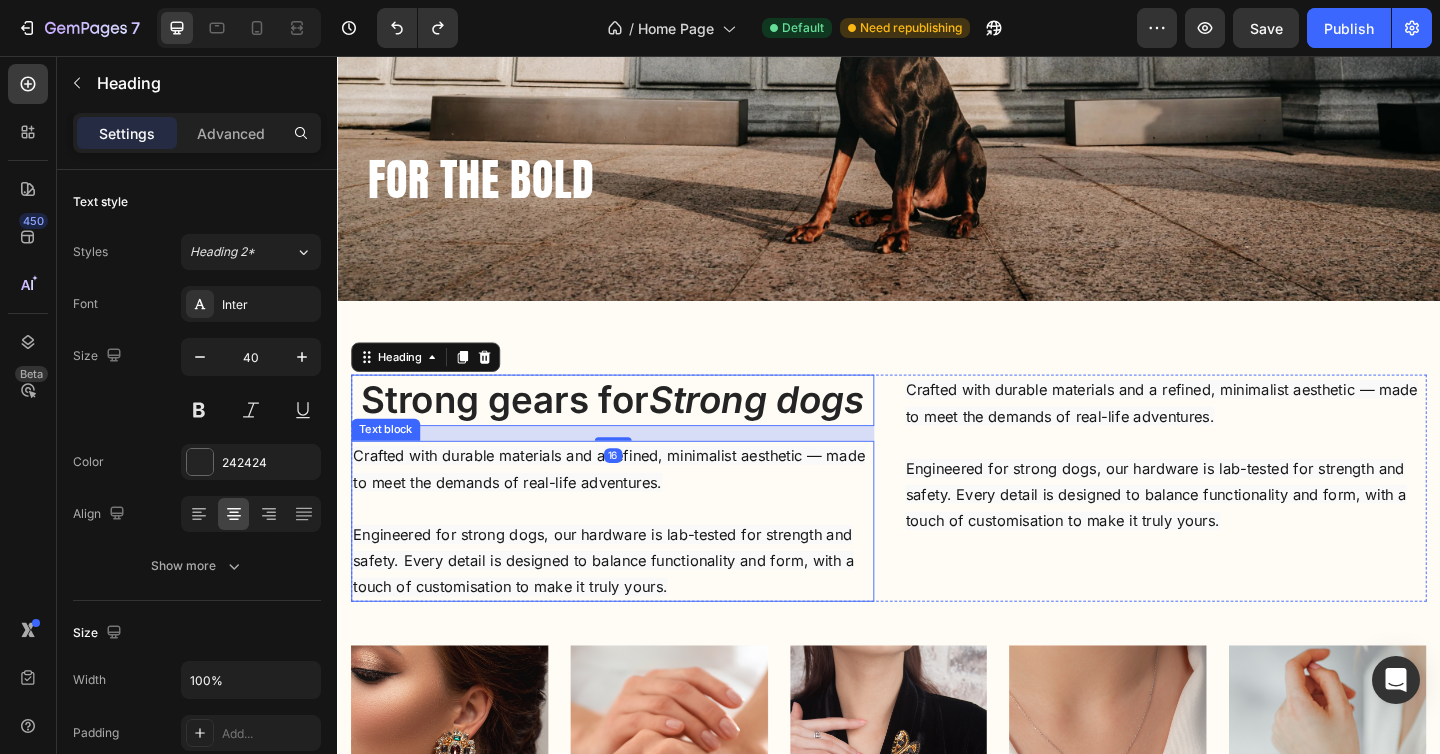 click on "Crafted with durable materials and a refined, minimalist aesthetic — made to meet the demands of real-life adventures. Engineered for strong dogs, our hardware is lab-tested for strength and safety. Every detail is designed to balance functionality and form, with a touch of customisation to make it truly yours." at bounding box center [636, 562] 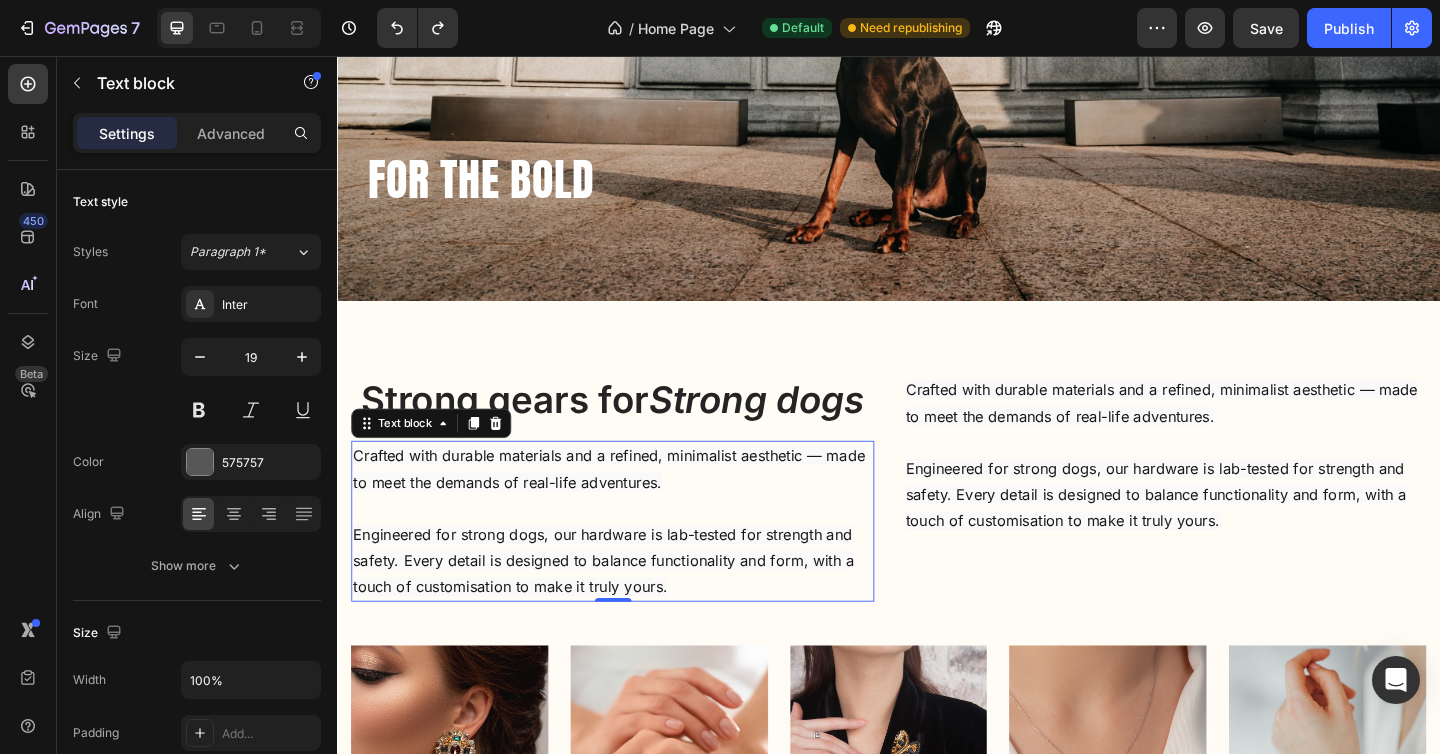 click 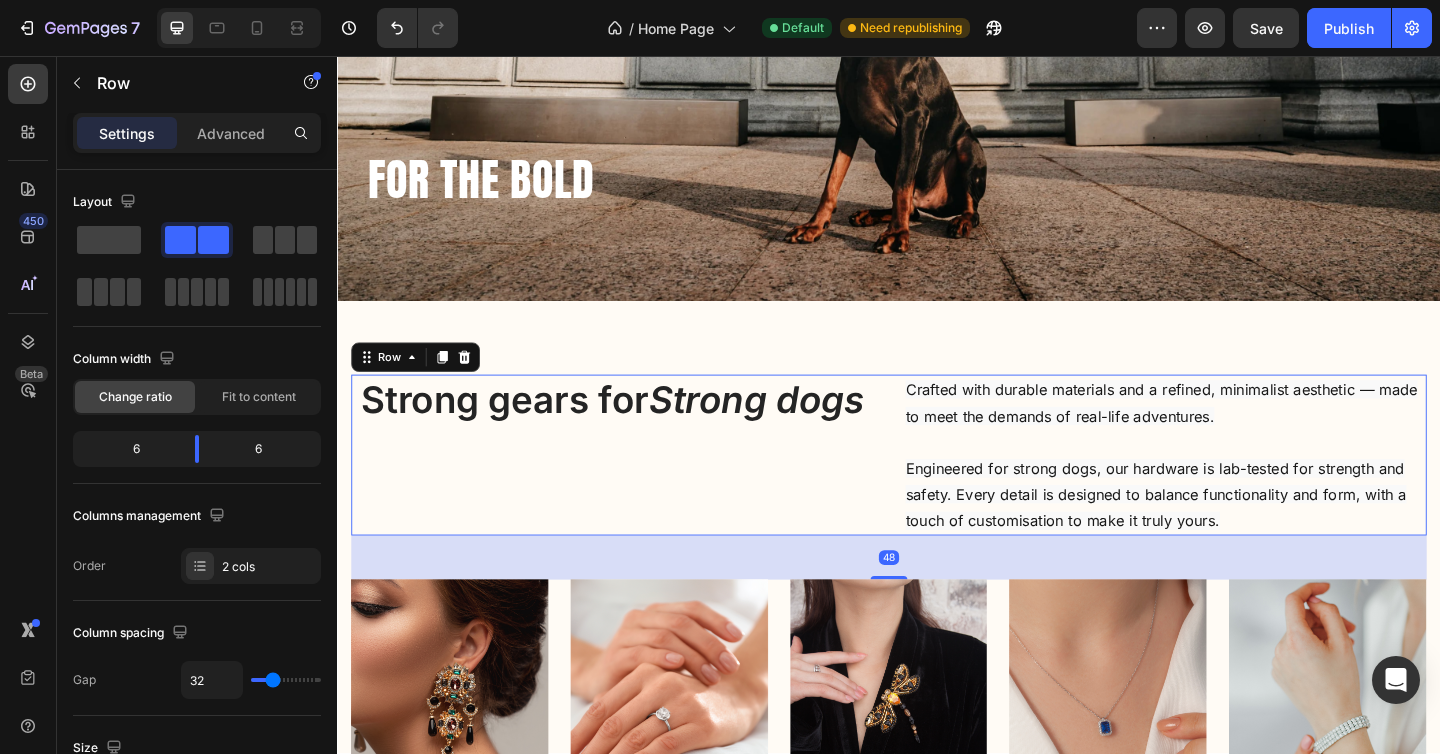 click on "Strong gears for  Strong dogs Heading" at bounding box center (636, 490) 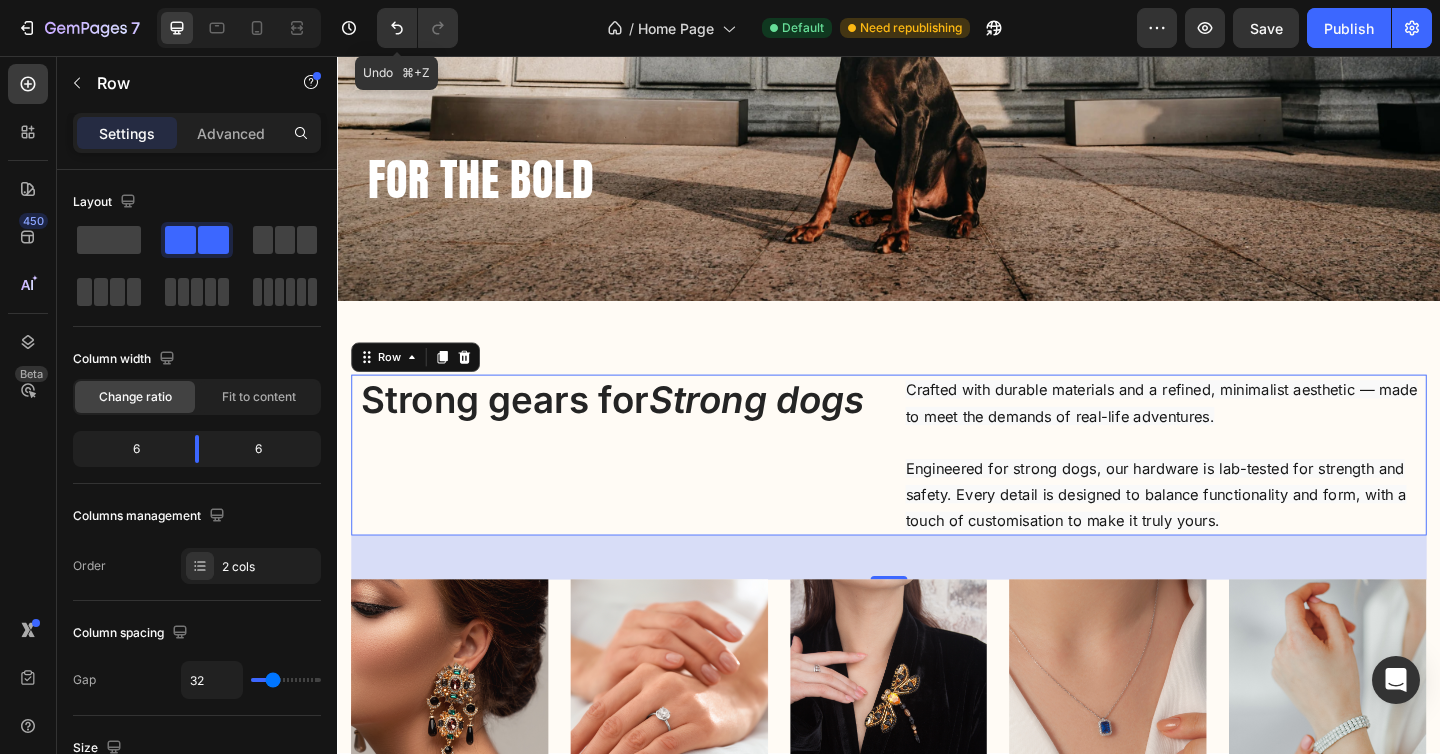 click on "Strong gears for  Strong dogs Heading" at bounding box center (636, 490) 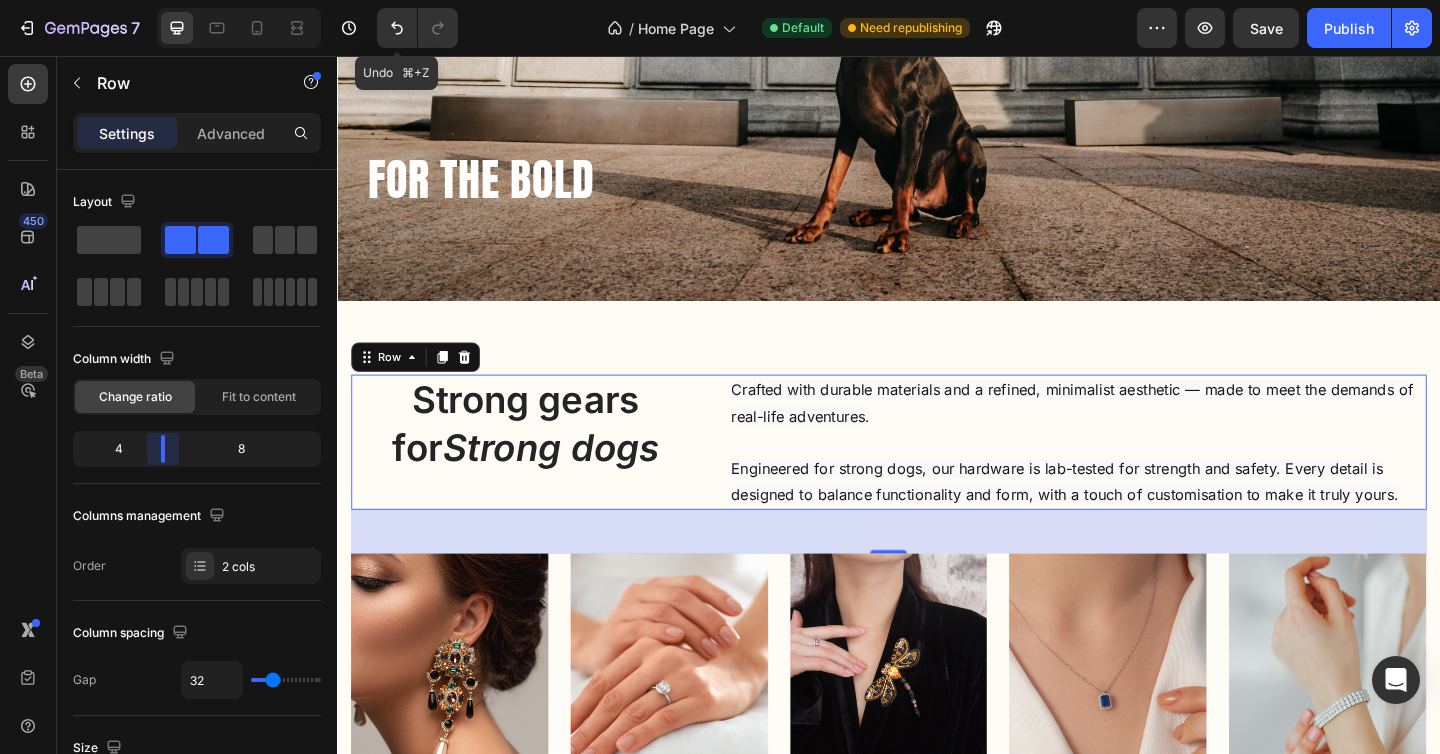 drag, startPoint x: 197, startPoint y: 459, endPoint x: 151, endPoint y: 454, distance: 46.270943 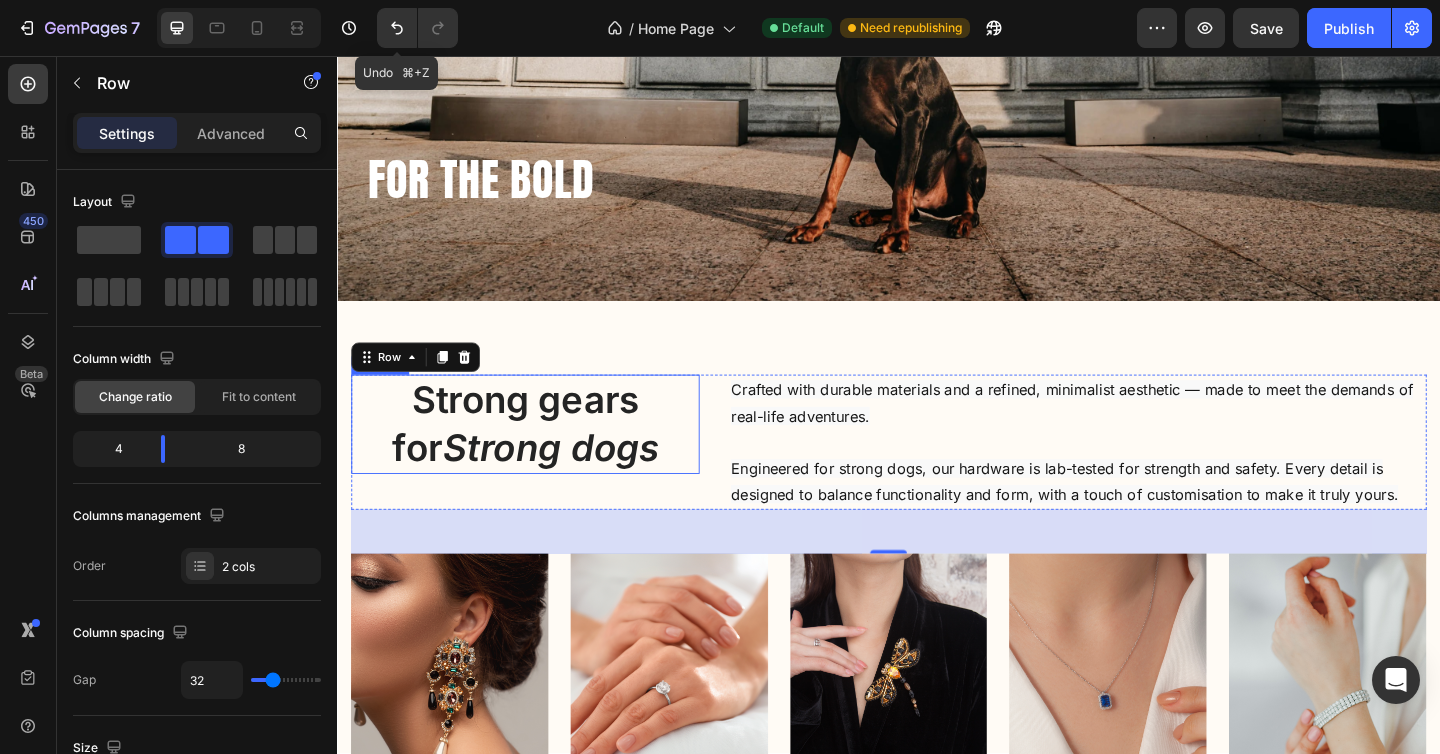 click on "Strong dogs" at bounding box center (569, 482) 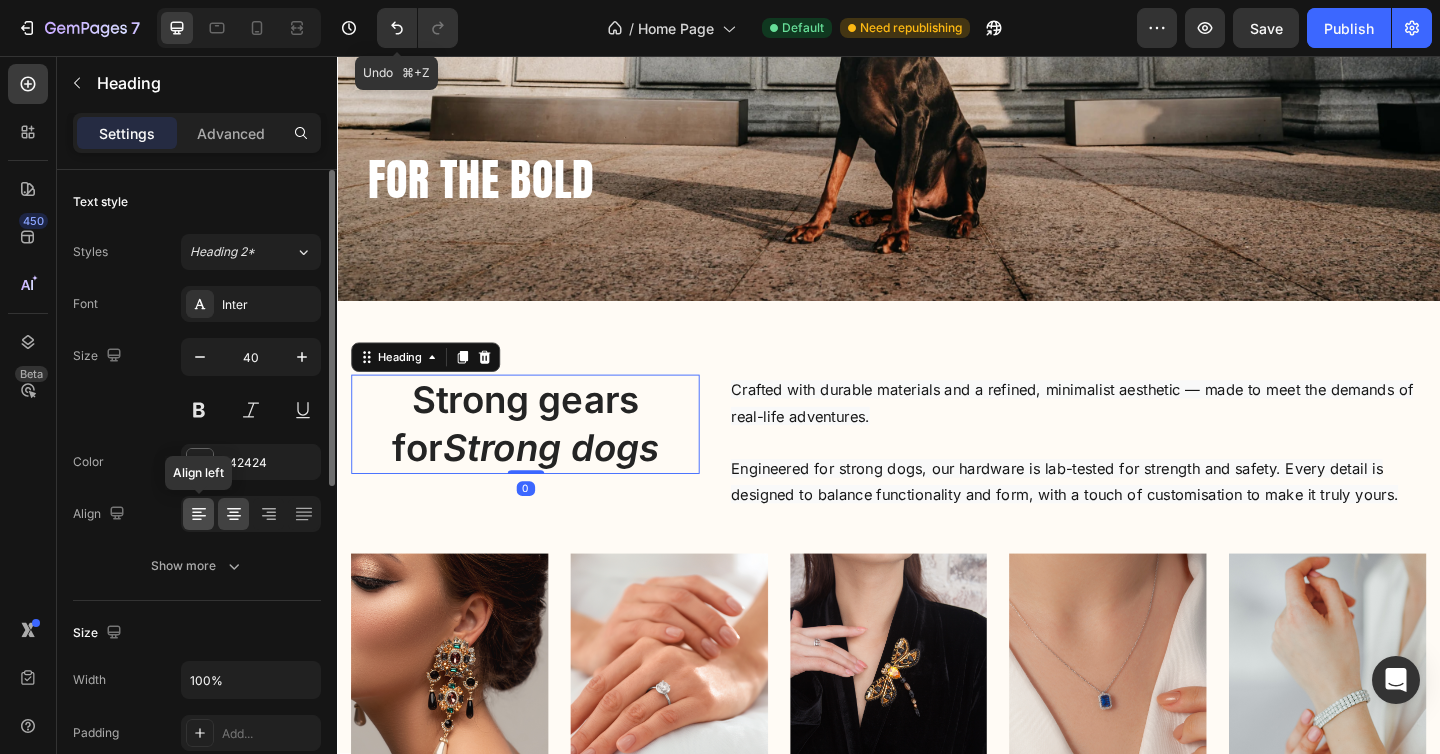 click 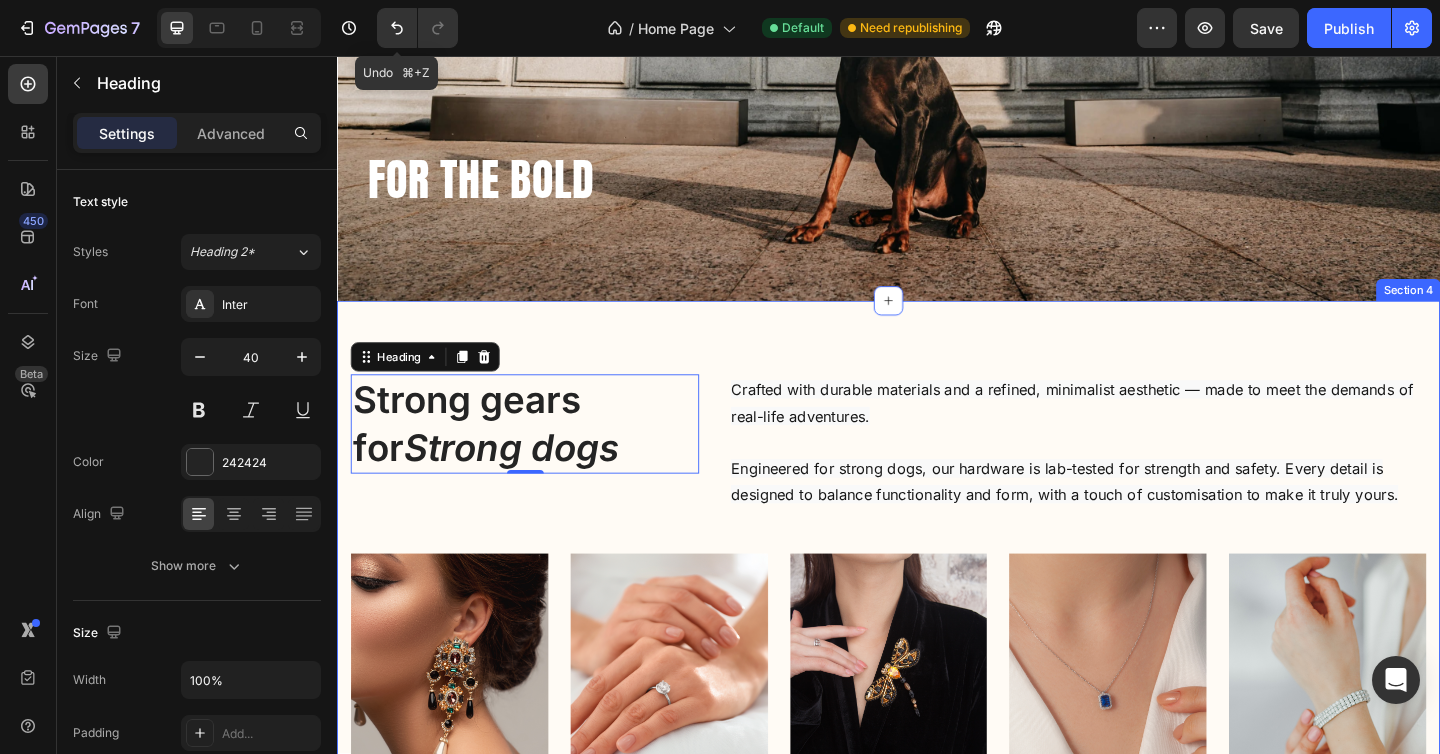 click on "Strong gears for  Strong dogs Heading   0 Crafted with durable materials and a refined, minimalist aesthetic — made to meet the demands of real-life adventures. Engineered for strong dogs, our hardware is lab-tested for strength and safety. Every detail is designed to balance functionality and form, with a touch of customisation to make it truly yours. Text block Row Image Earrings Text block                Title Line Row Image Engagement Text block                Title Line Row Image Clothing Text block                Title Line Row Image Necklaces Text block                Title Line Row Image Bracelet Text block                Title Line Row Carousel Row Section 4" at bounding box center [937, 667] 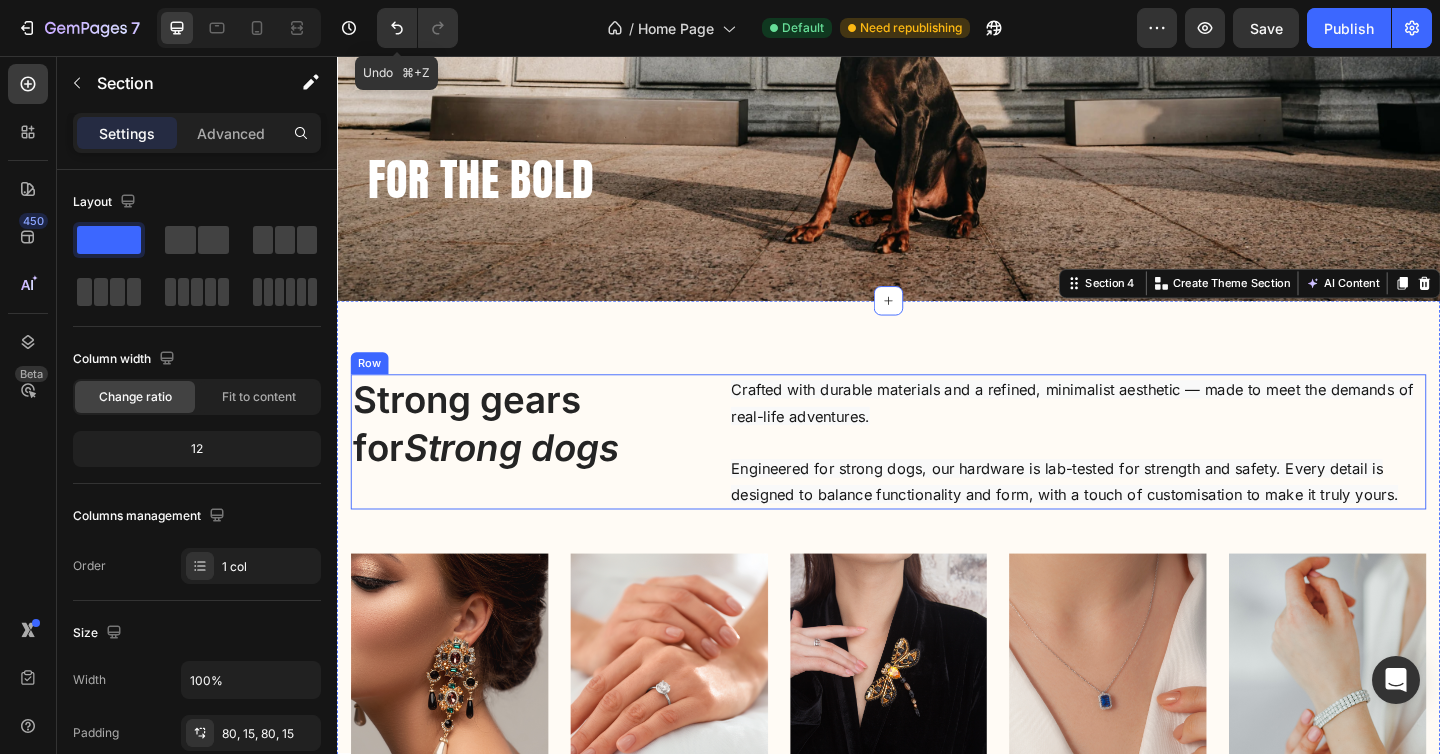 click on "Strong gears for  Strong dogs Heading Crafted with durable materials and a refined, minimalist aesthetic — made to meet the demands of real-life adventures. Engineered for strong dogs, our hardware is lab-tested for strength and safety. Every detail is designed to balance functionality and form, with a touch of customisation to make it truly yours. Text block Row" at bounding box center (937, 476) 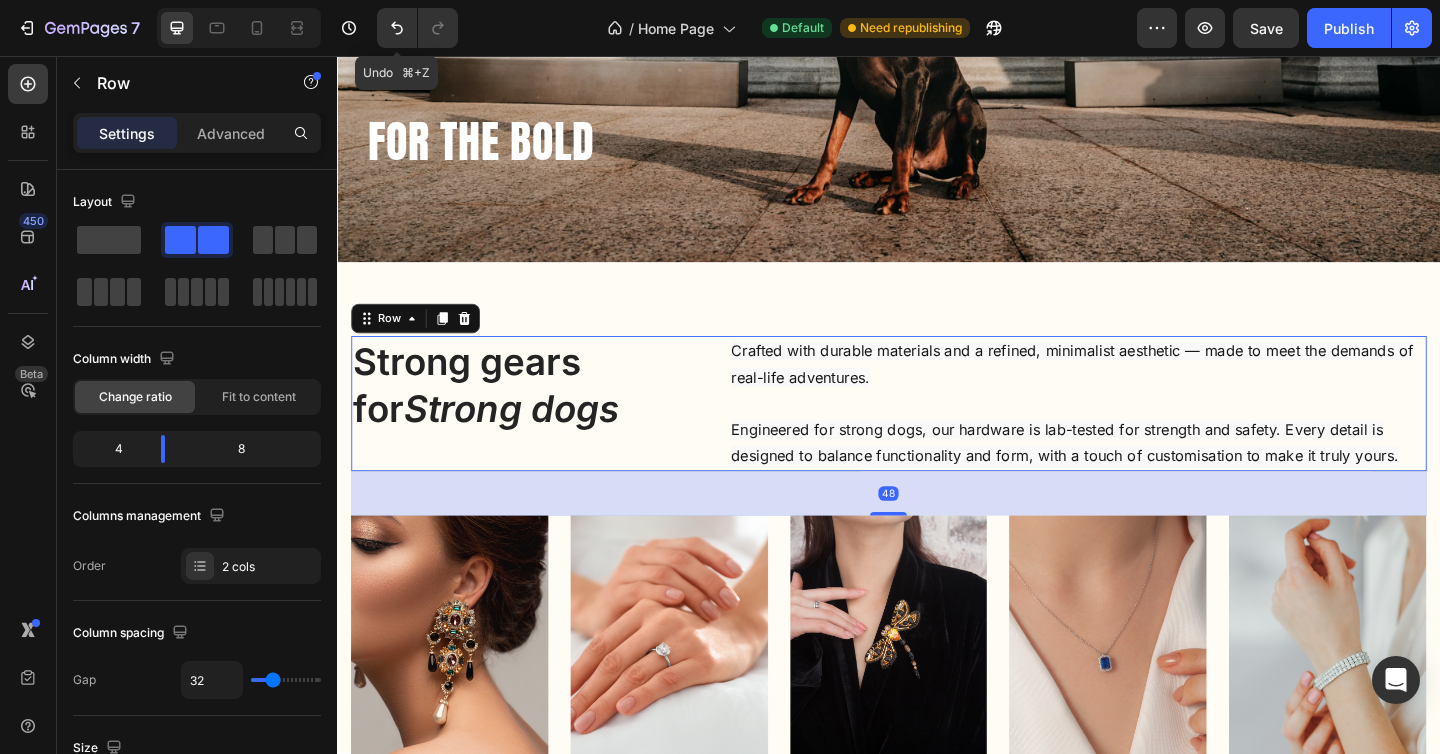 scroll, scrollTop: 740, scrollLeft: 0, axis: vertical 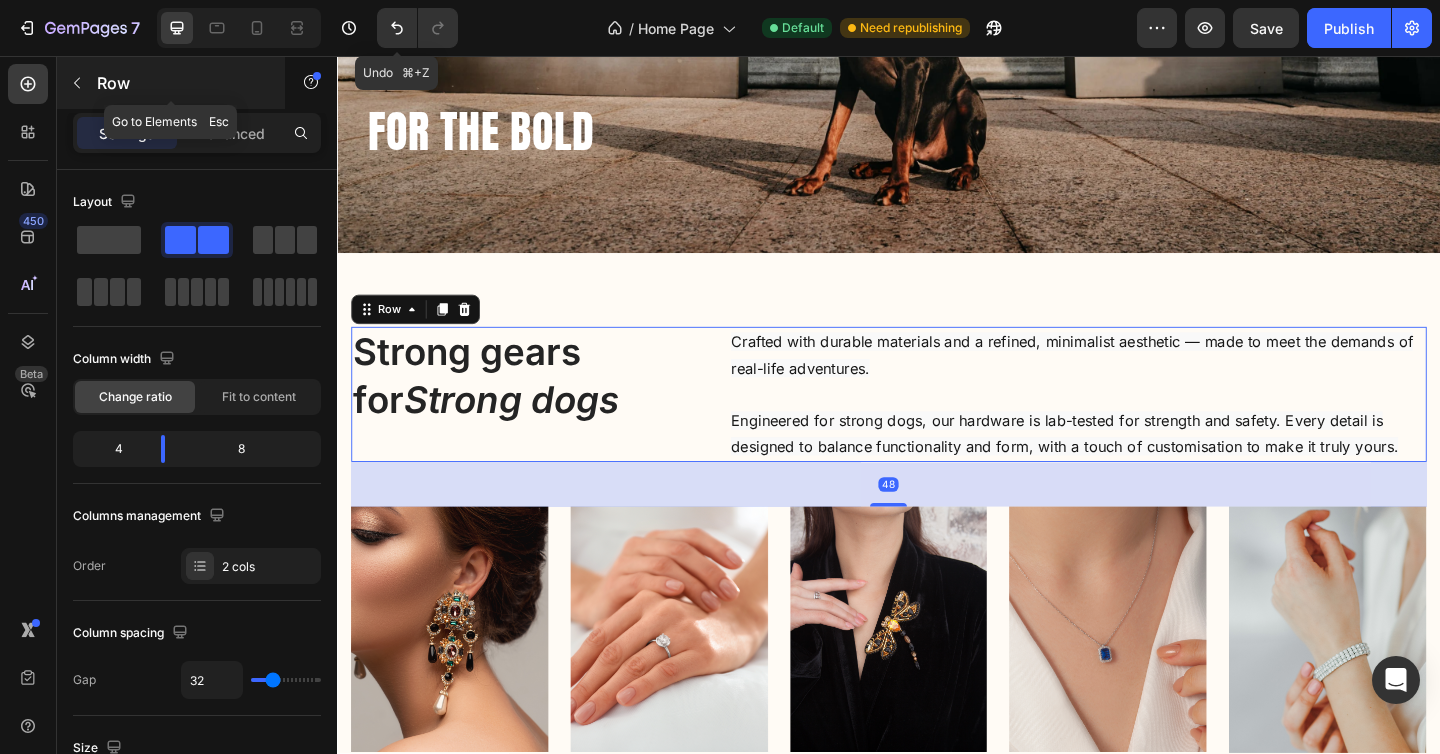 click at bounding box center [77, 83] 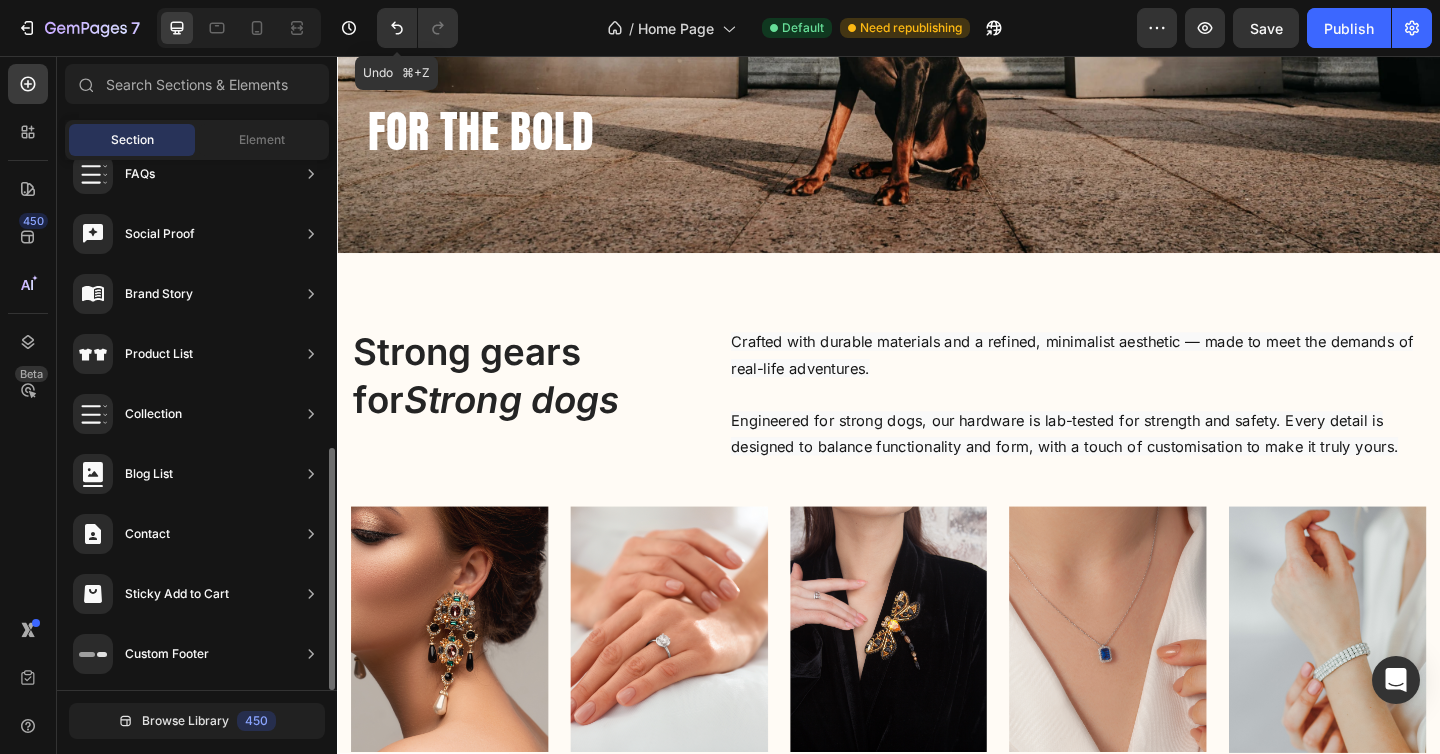 scroll, scrollTop: 149, scrollLeft: 0, axis: vertical 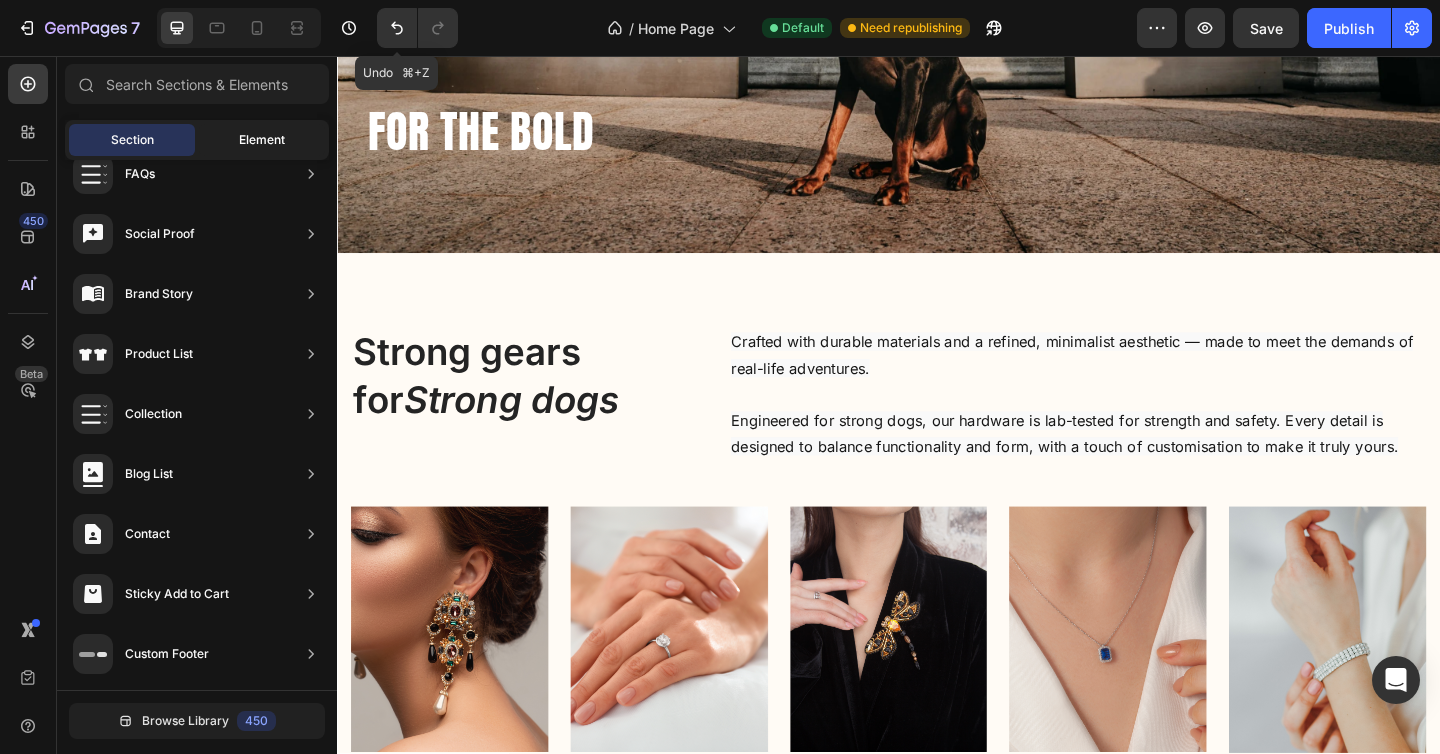 click on "Element" 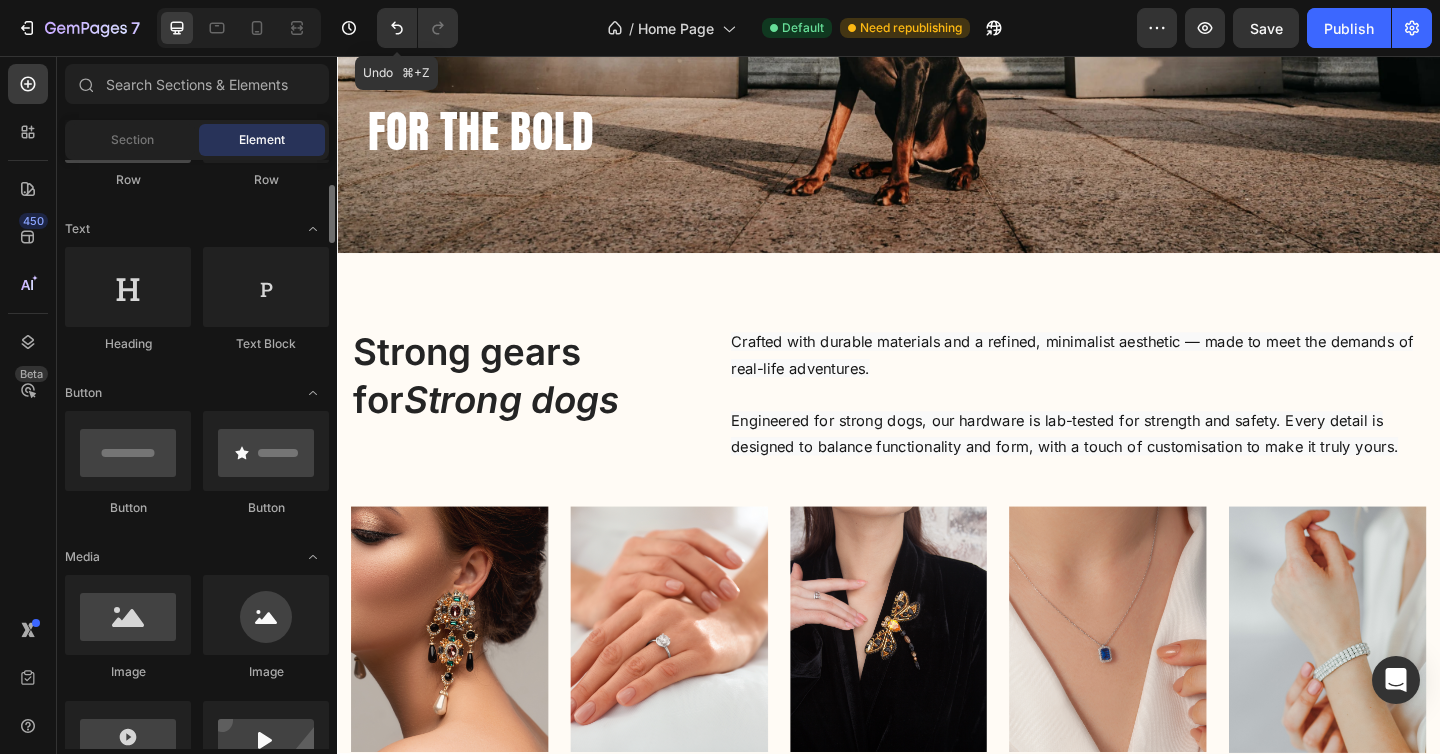 scroll, scrollTop: 248, scrollLeft: 0, axis: vertical 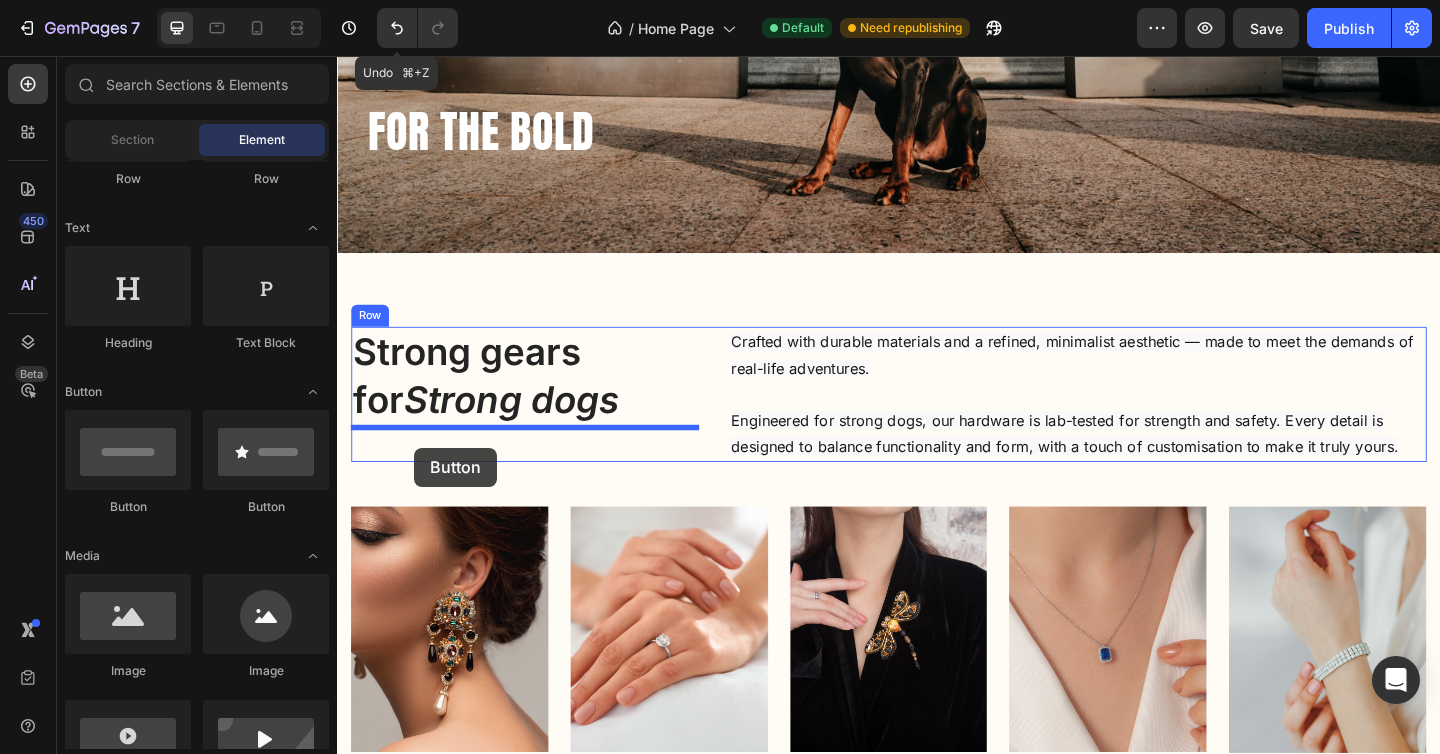 drag, startPoint x: 461, startPoint y: 513, endPoint x: 421, endPoint y: 482, distance: 50.606323 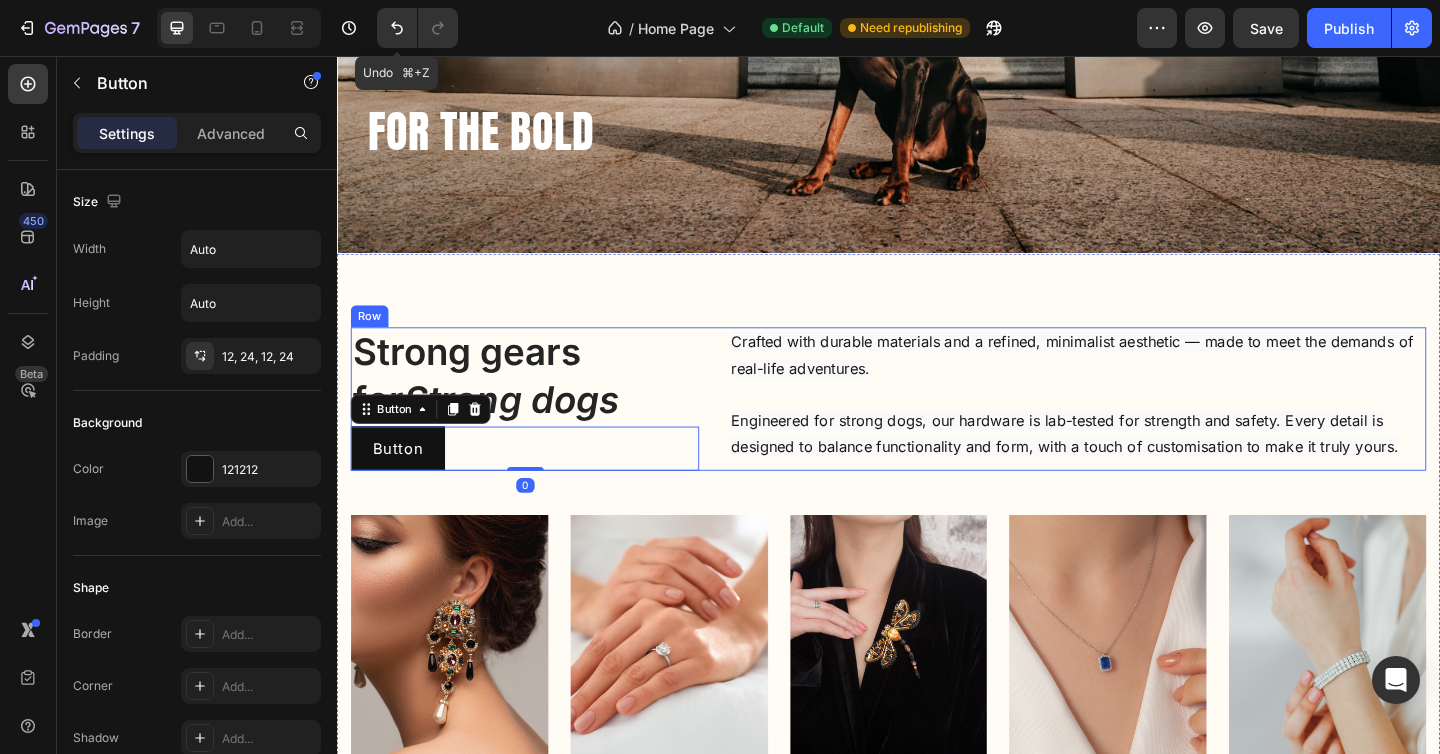click on "Strong gears for  Strong dogs Heading Button Button   0 Crafted with durable materials and a refined, minimalist aesthetic — made to meet the demands of real-life adventures. Engineered for strong dogs, our hardware is lab-tested for strength and safety. Every detail is designed to balance functionality and form, with a touch of customisation to make it truly yours. Text block Row" at bounding box center (937, 429) 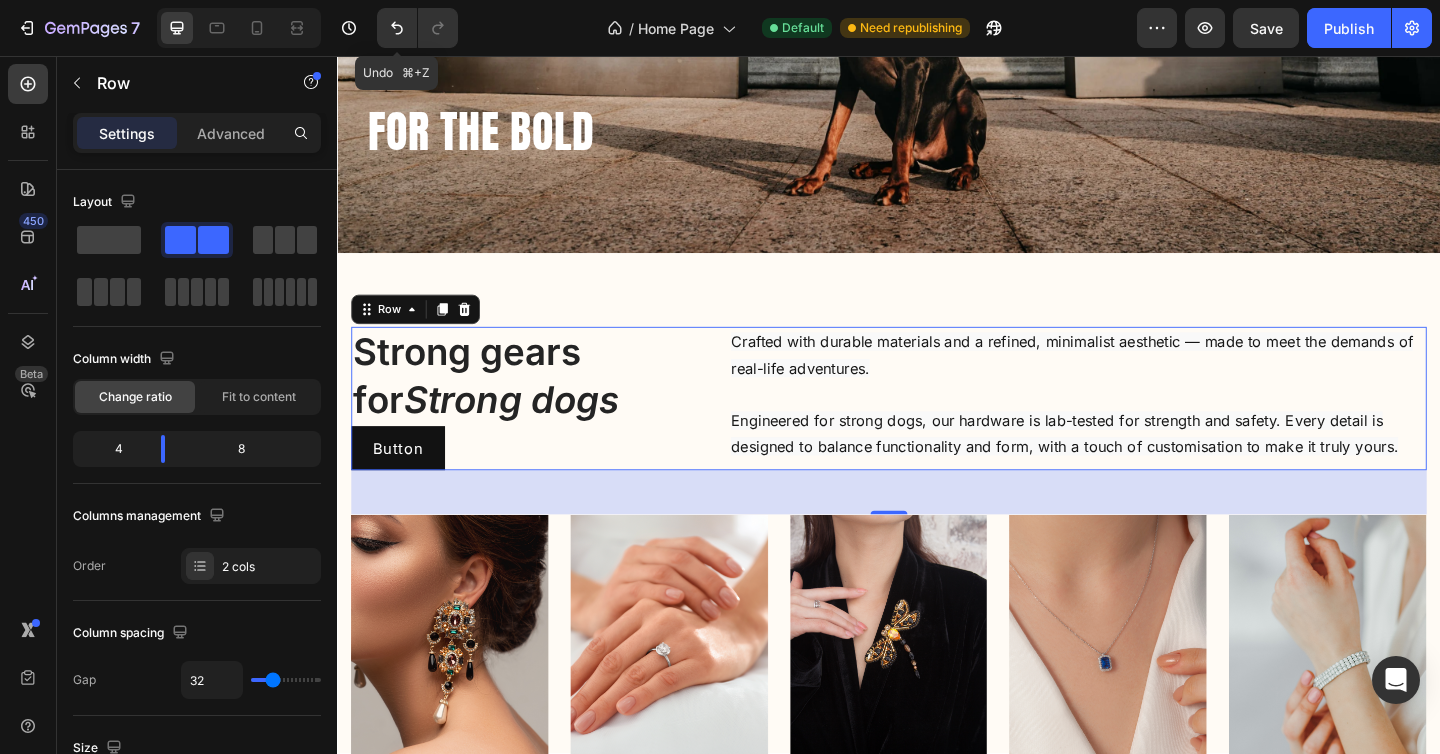 click on "Strong gears for  Strong dogs Heading Button Button Crafted with durable materials and a refined, minimalist aesthetic — made to meet the demands of real-life adventures. Engineered for strong dogs, our hardware is lab-tested for strength and safety. Every detail is designed to balance functionality and form, with a touch of customisation to make it truly yours. Text block Row   48" at bounding box center [937, 429] 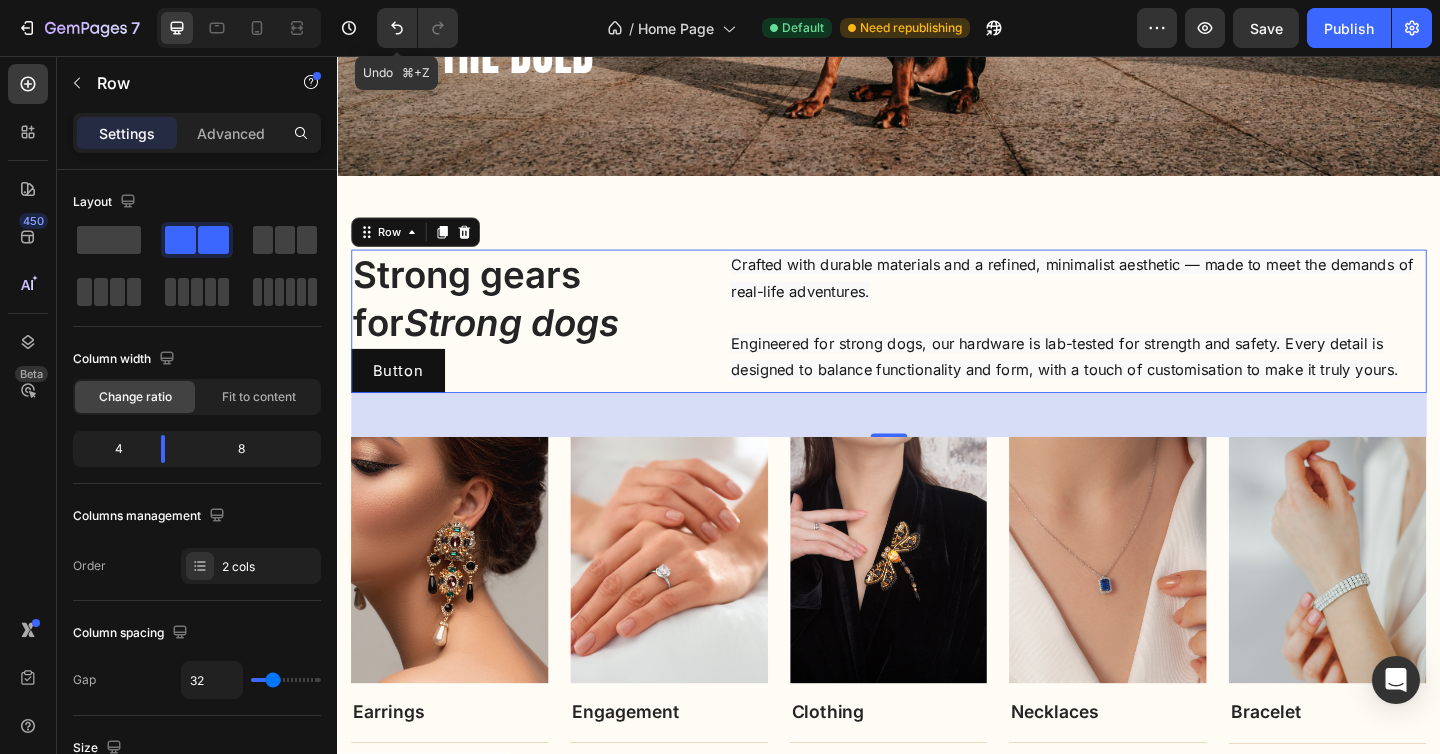 scroll, scrollTop: 826, scrollLeft: 0, axis: vertical 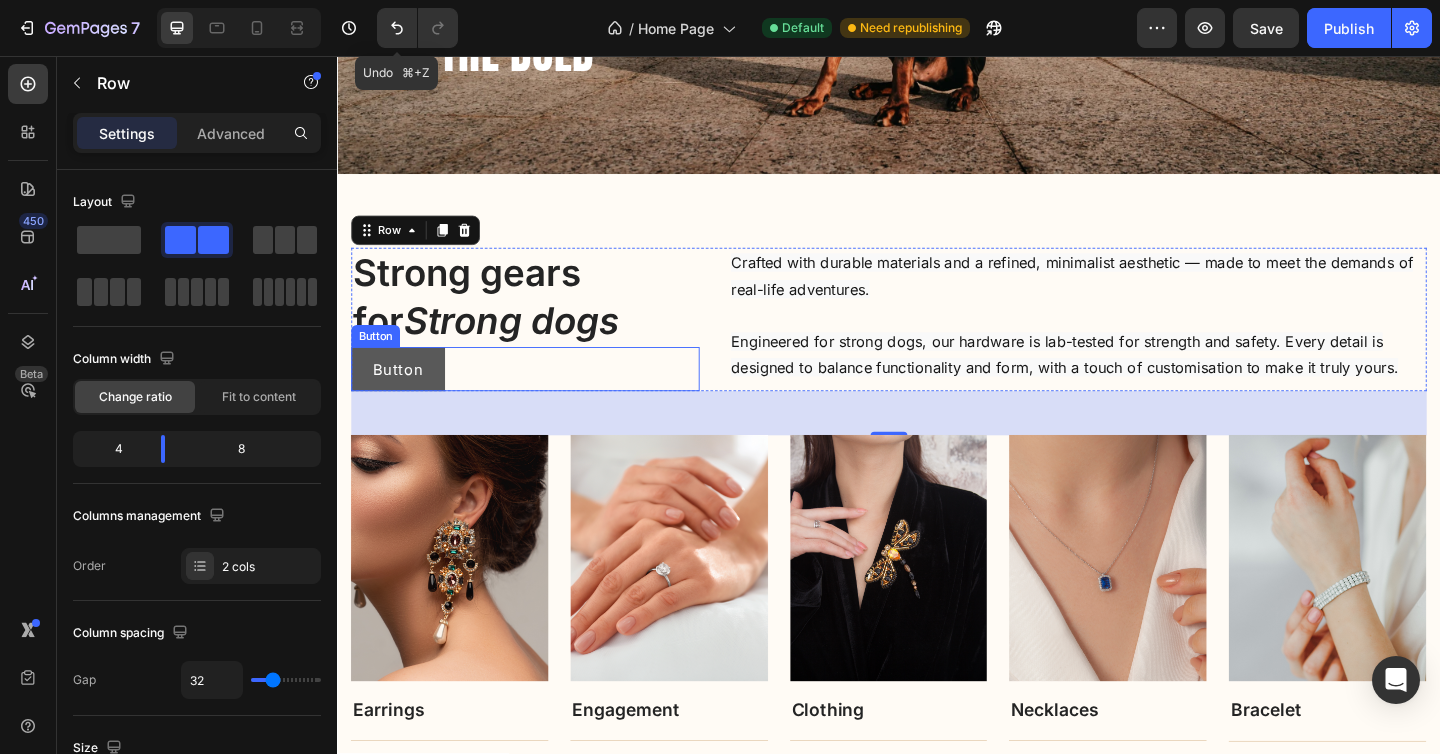 click on "Button" at bounding box center (403, 397) 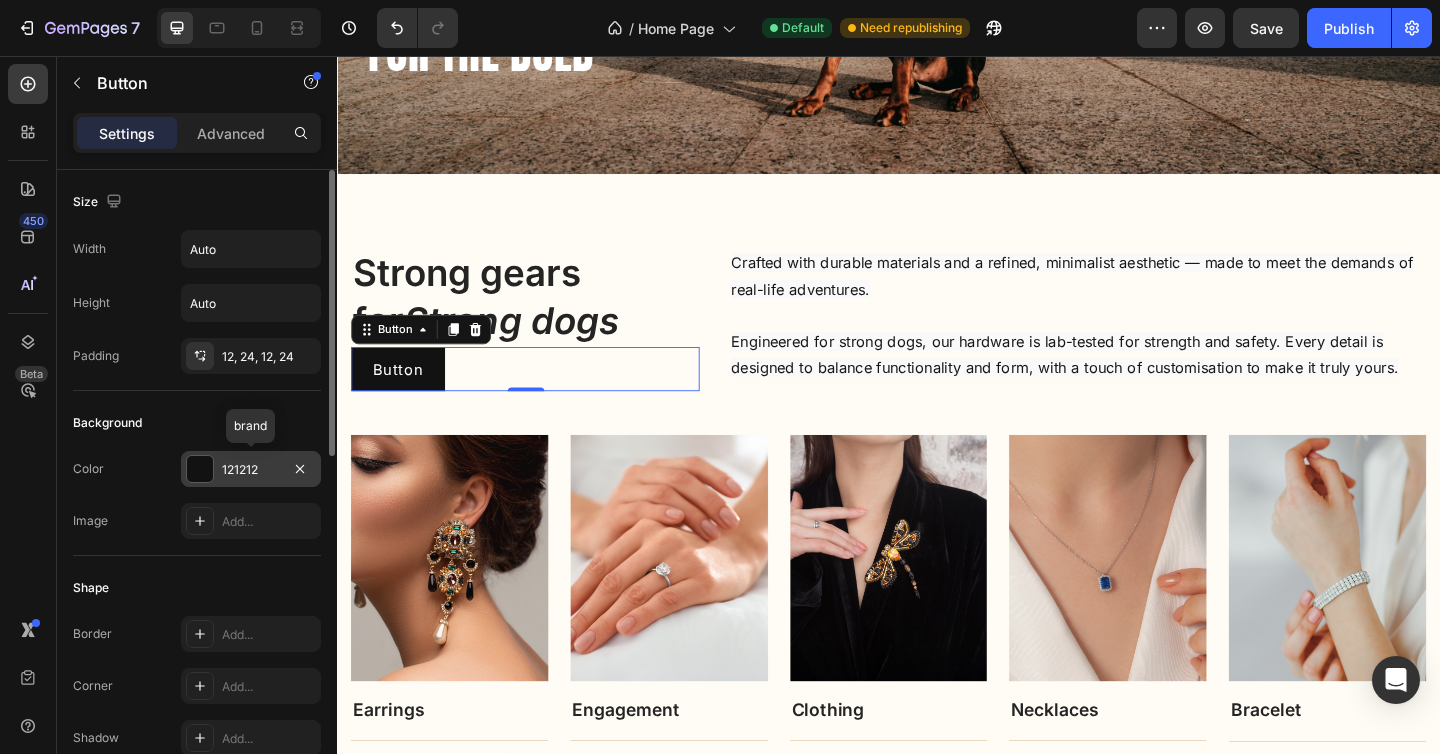 click at bounding box center [200, 469] 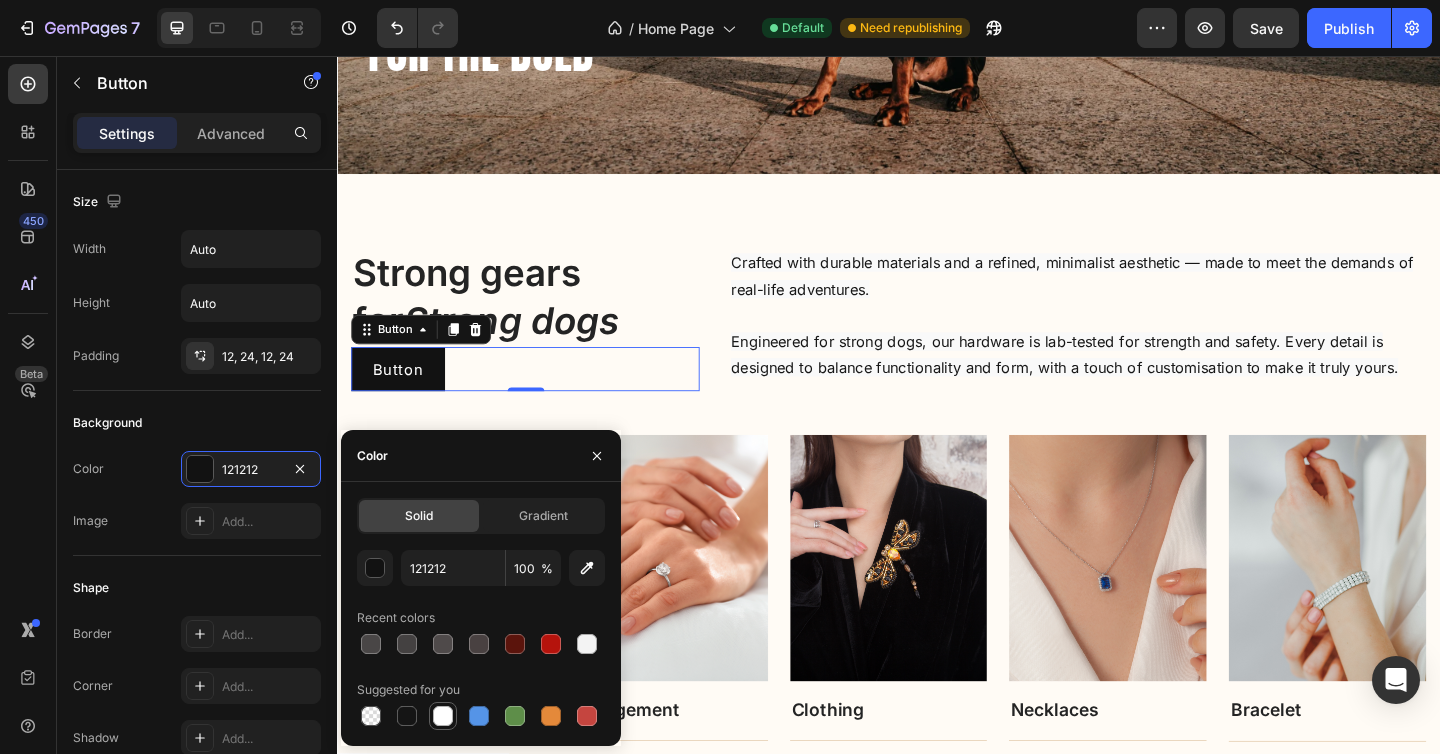 click at bounding box center (443, 716) 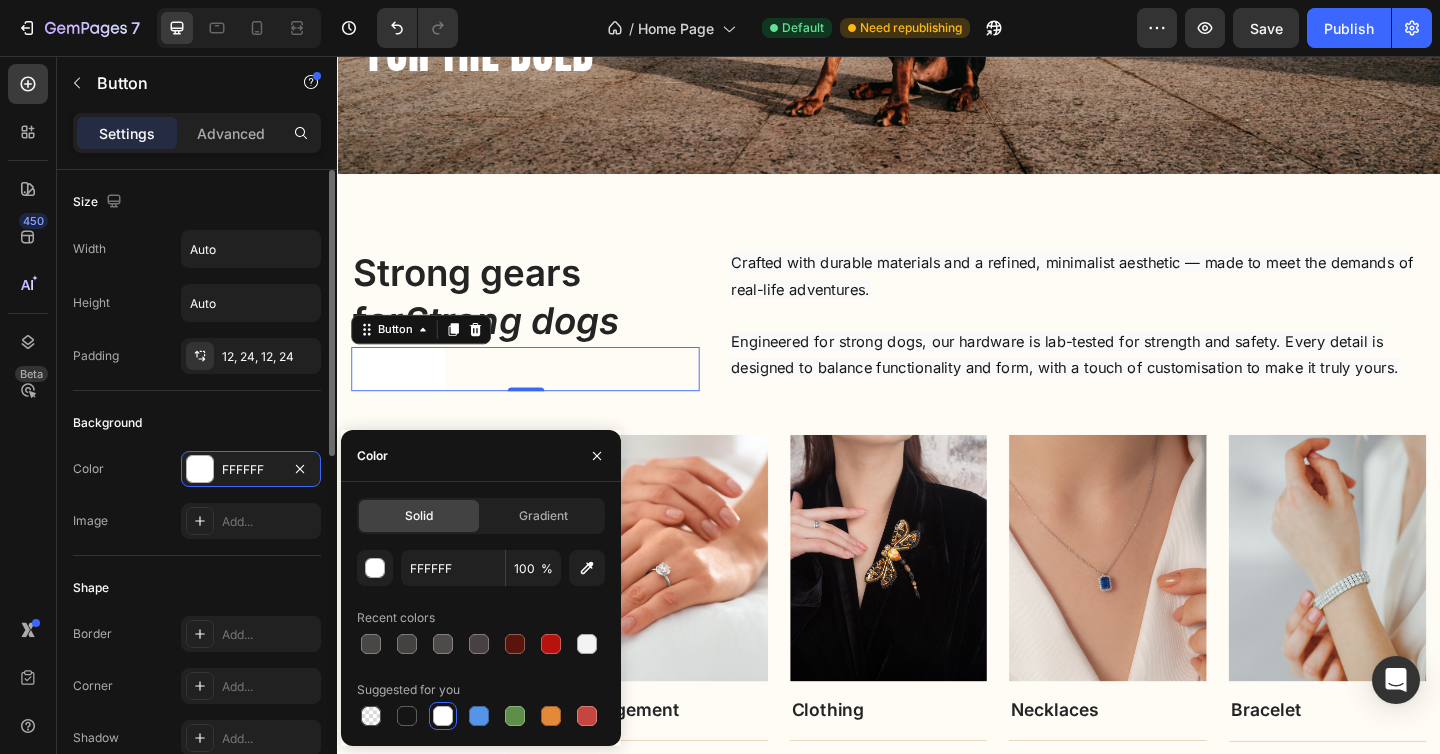 click on "Height Auto" at bounding box center (197, 303) 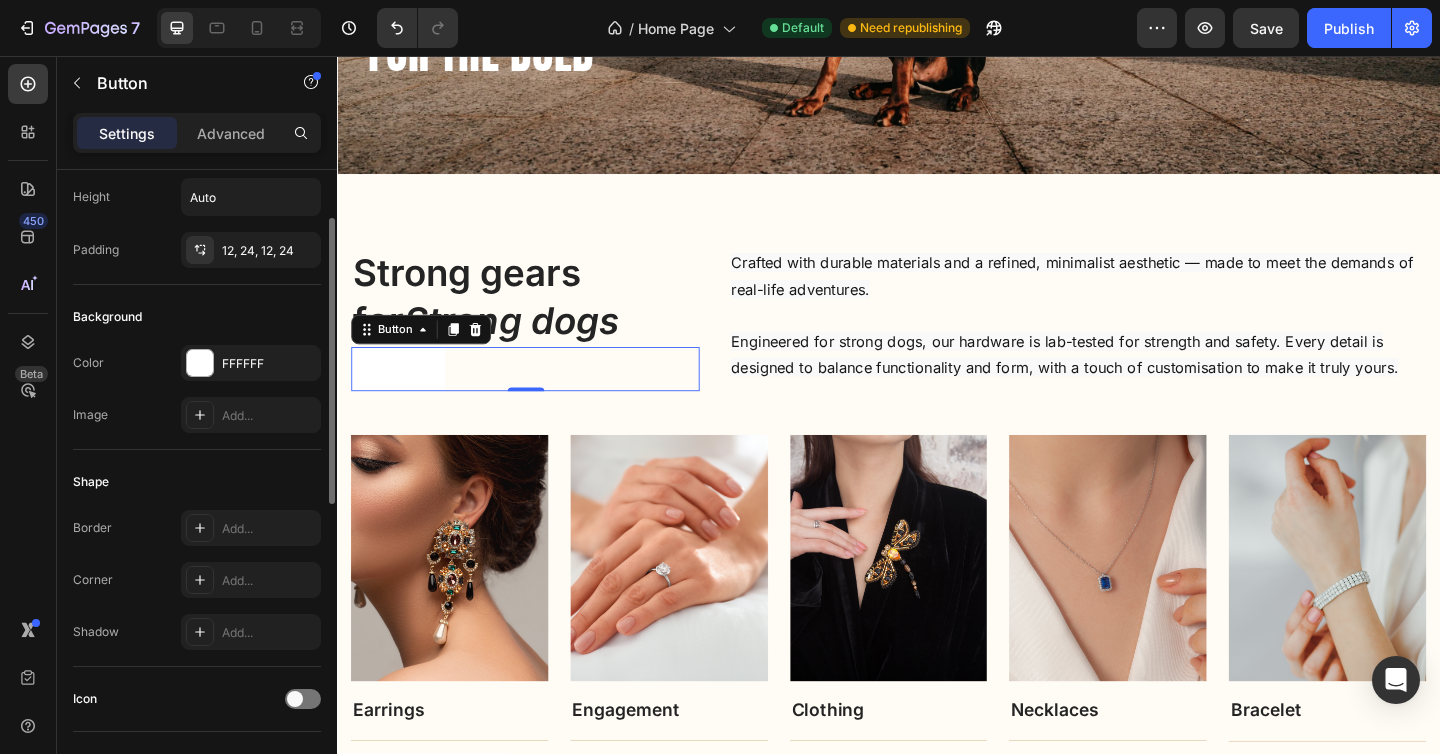 scroll, scrollTop: 135, scrollLeft: 0, axis: vertical 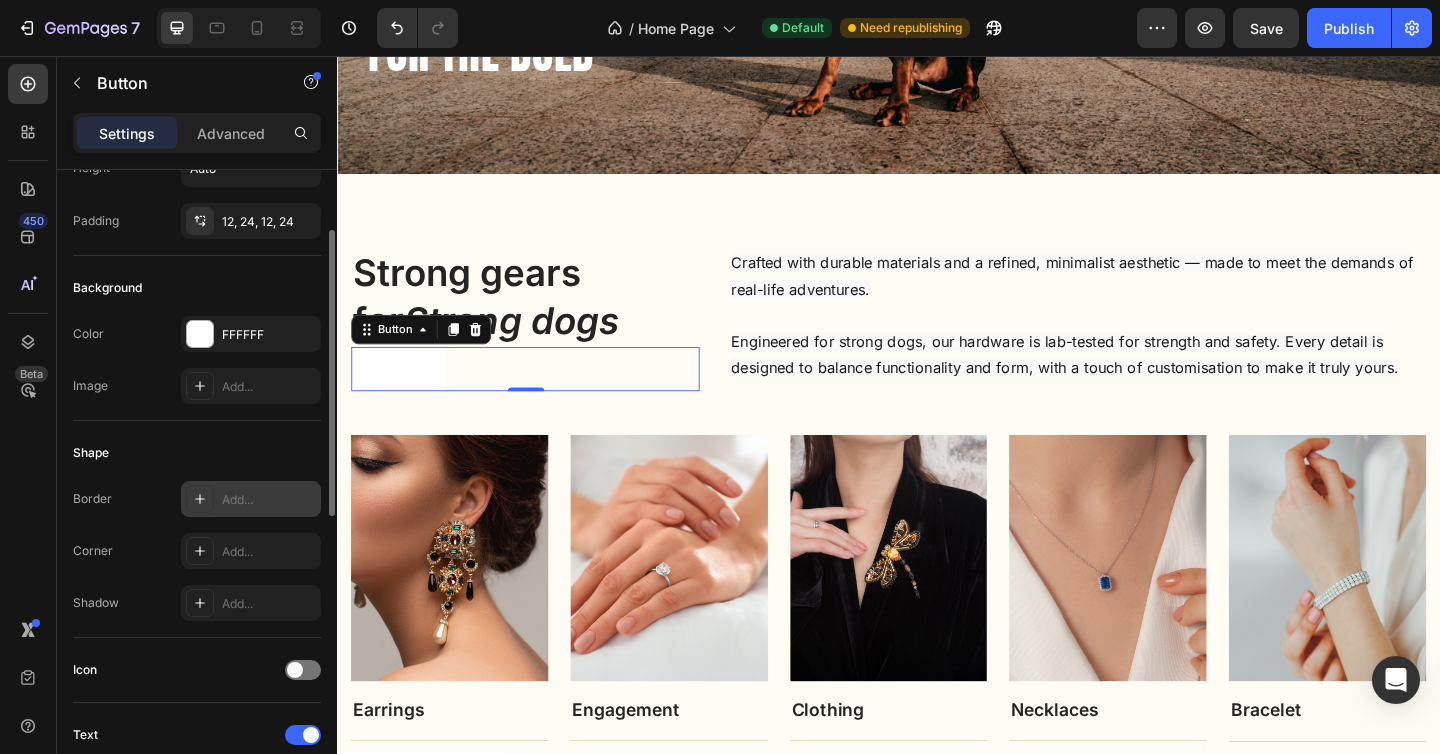 click on "Add..." at bounding box center [269, 500] 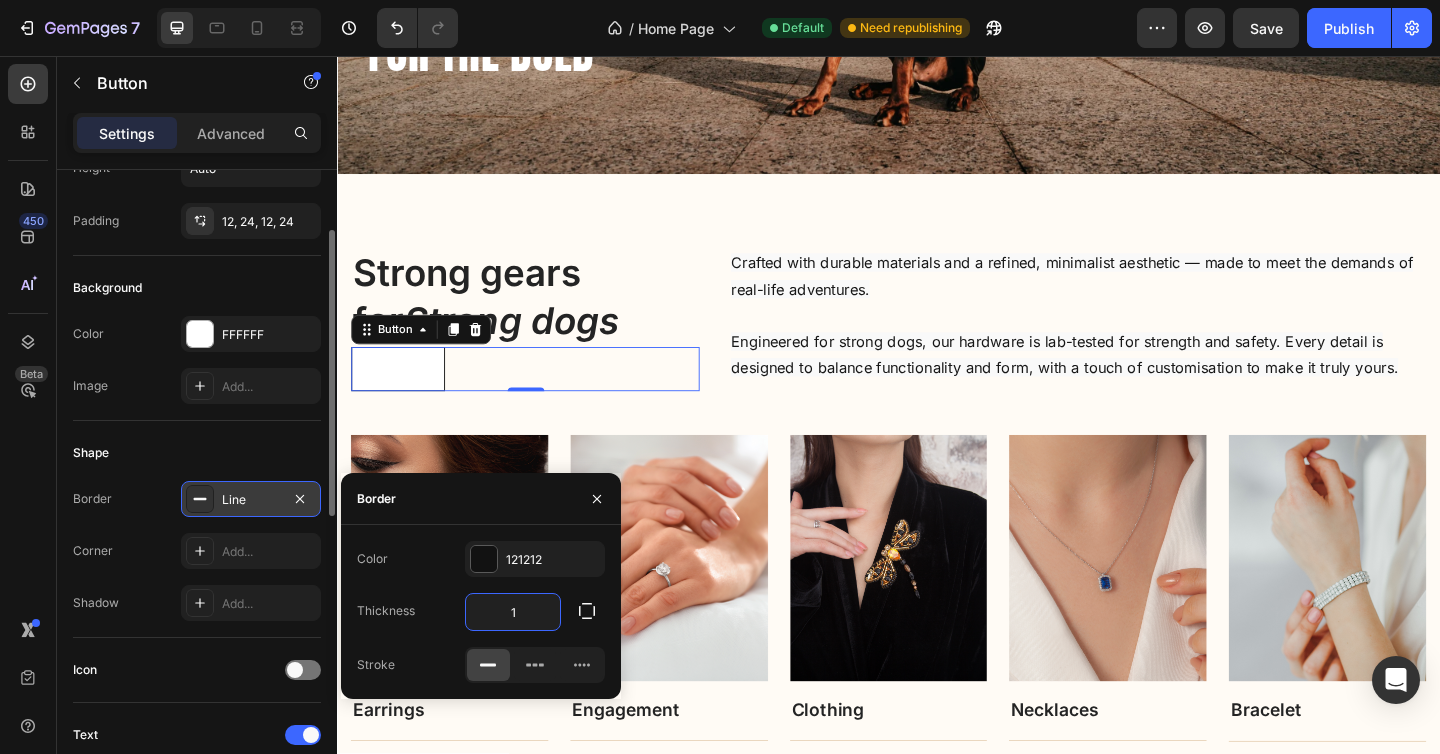click on "1" at bounding box center (513, 612) 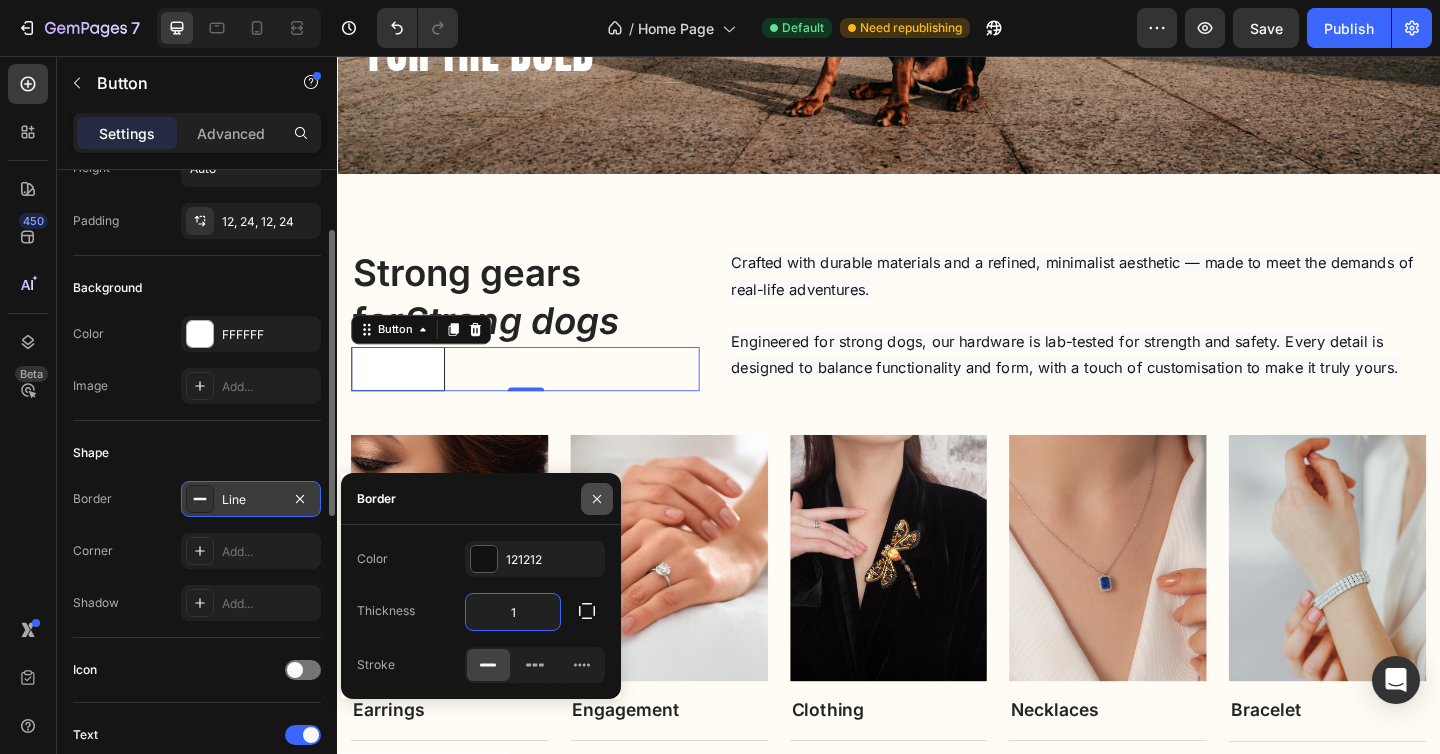 click 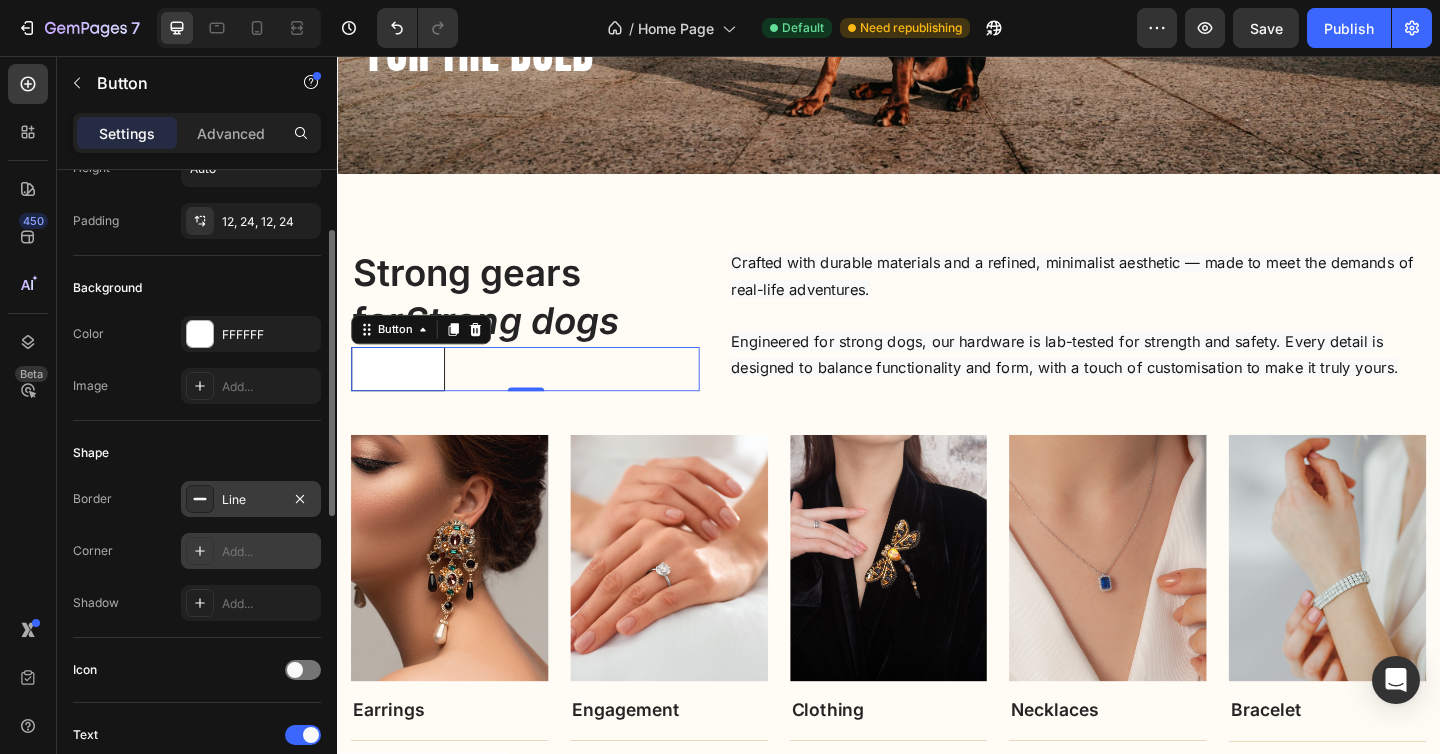 click on "Add..." at bounding box center [269, 552] 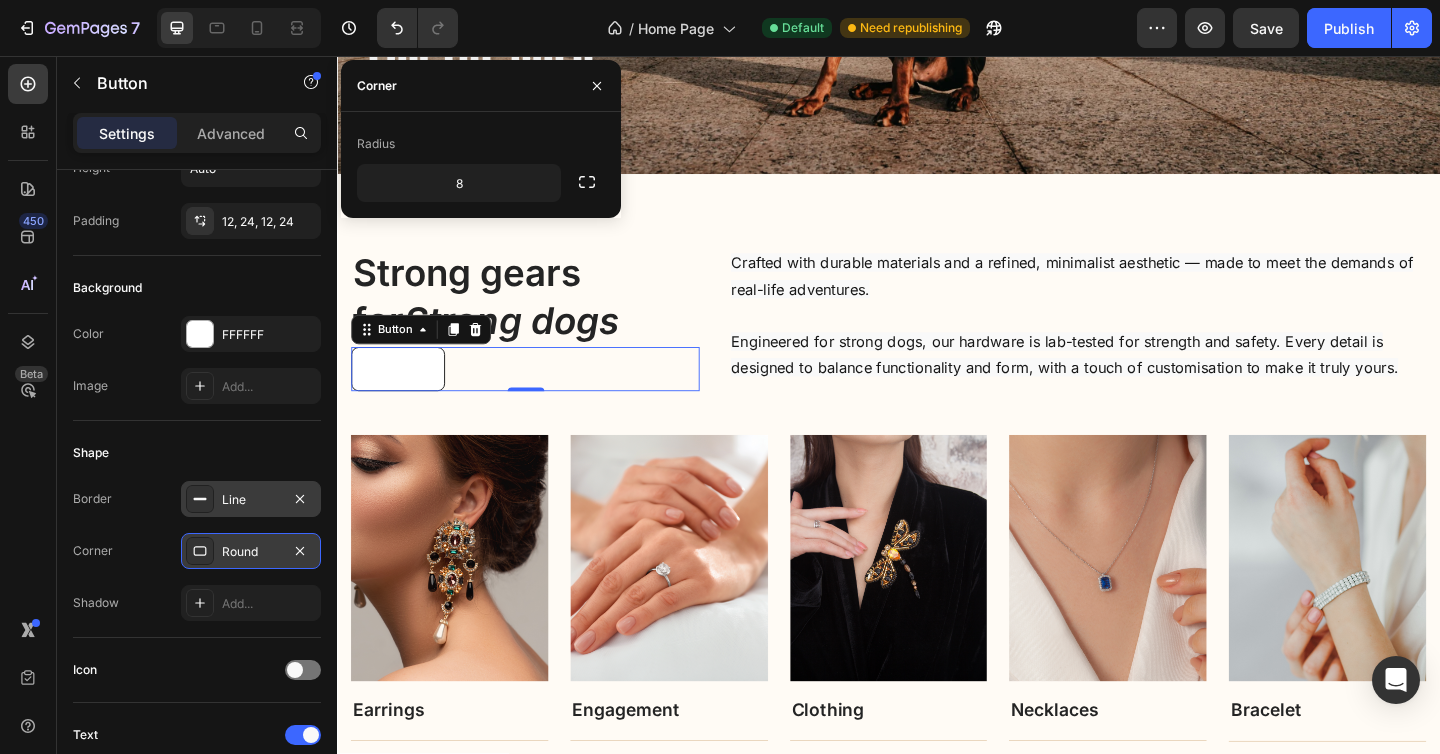 scroll, scrollTop: 776, scrollLeft: 0, axis: vertical 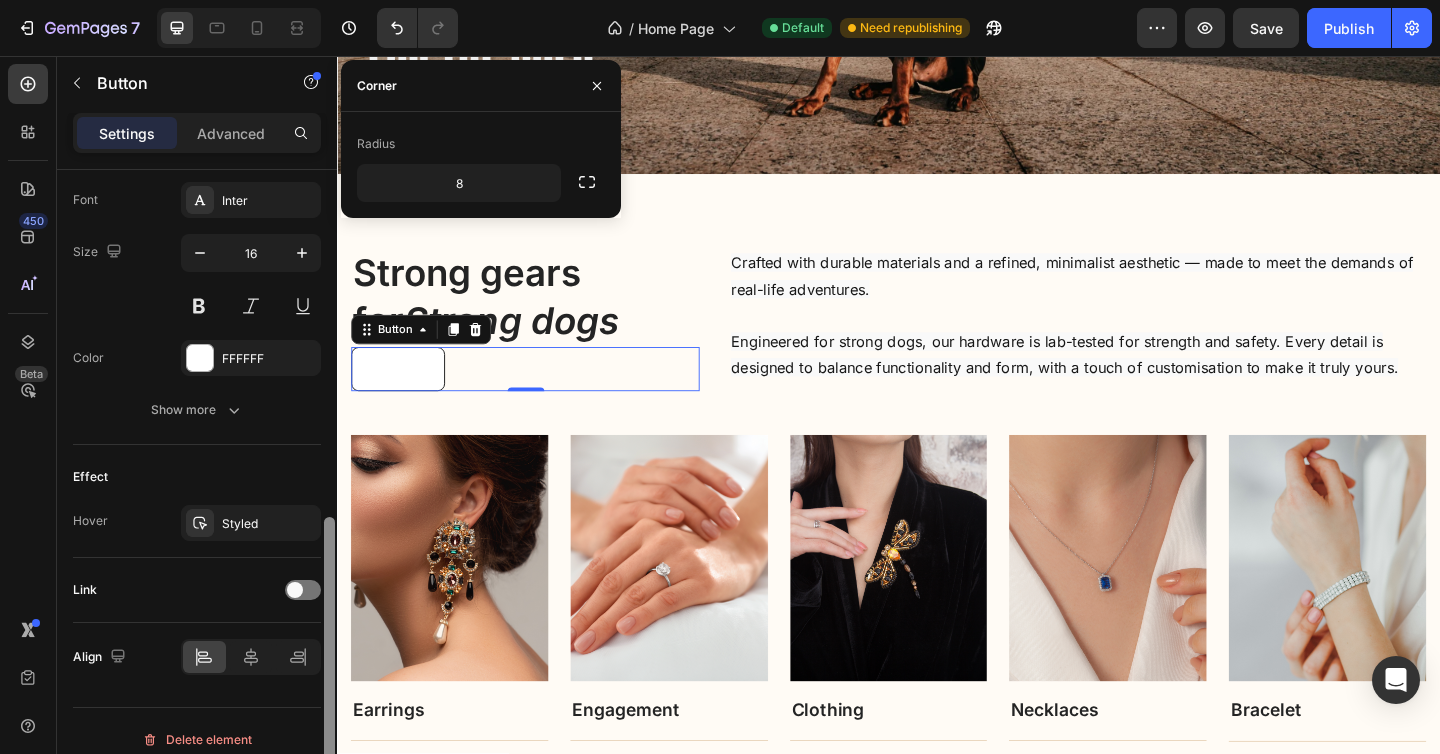 click at bounding box center [329, 490] 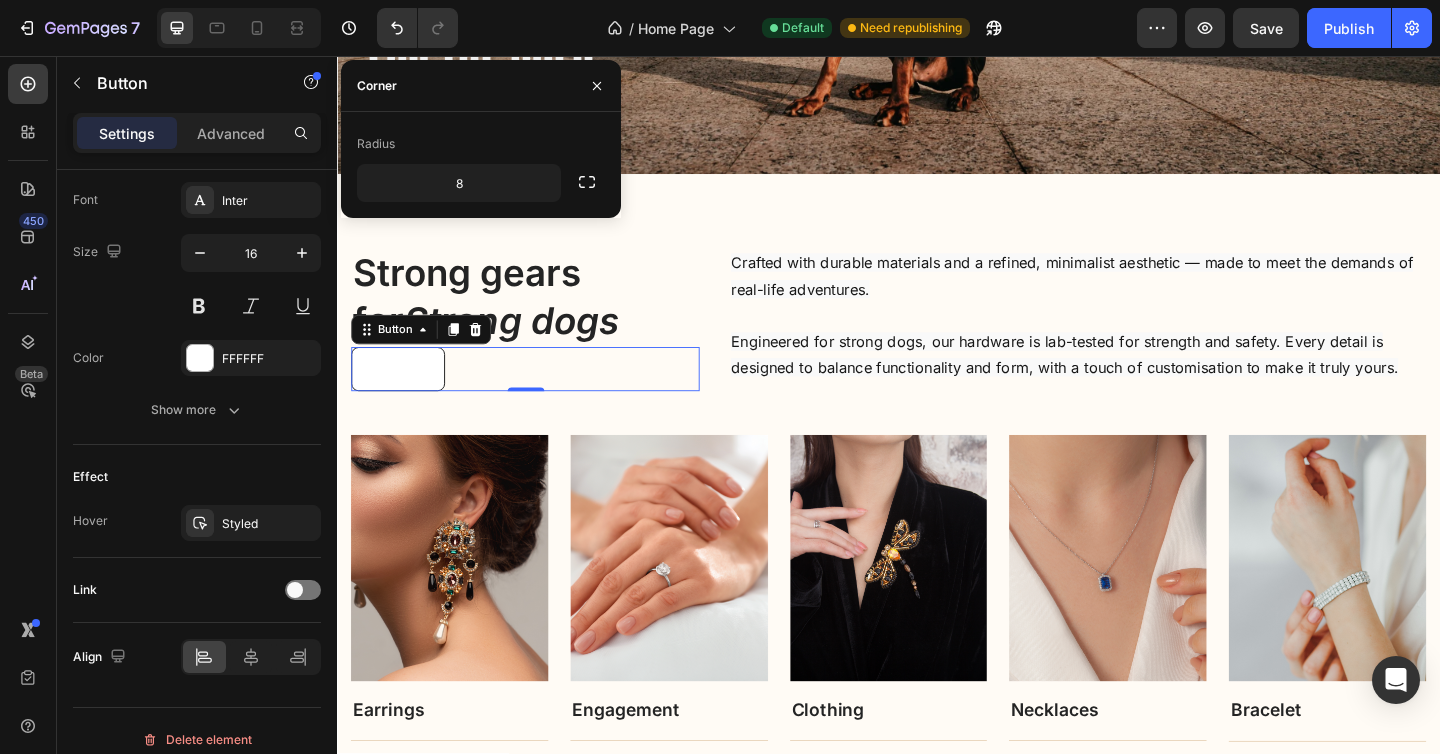 click on "Effect Hover Styled" 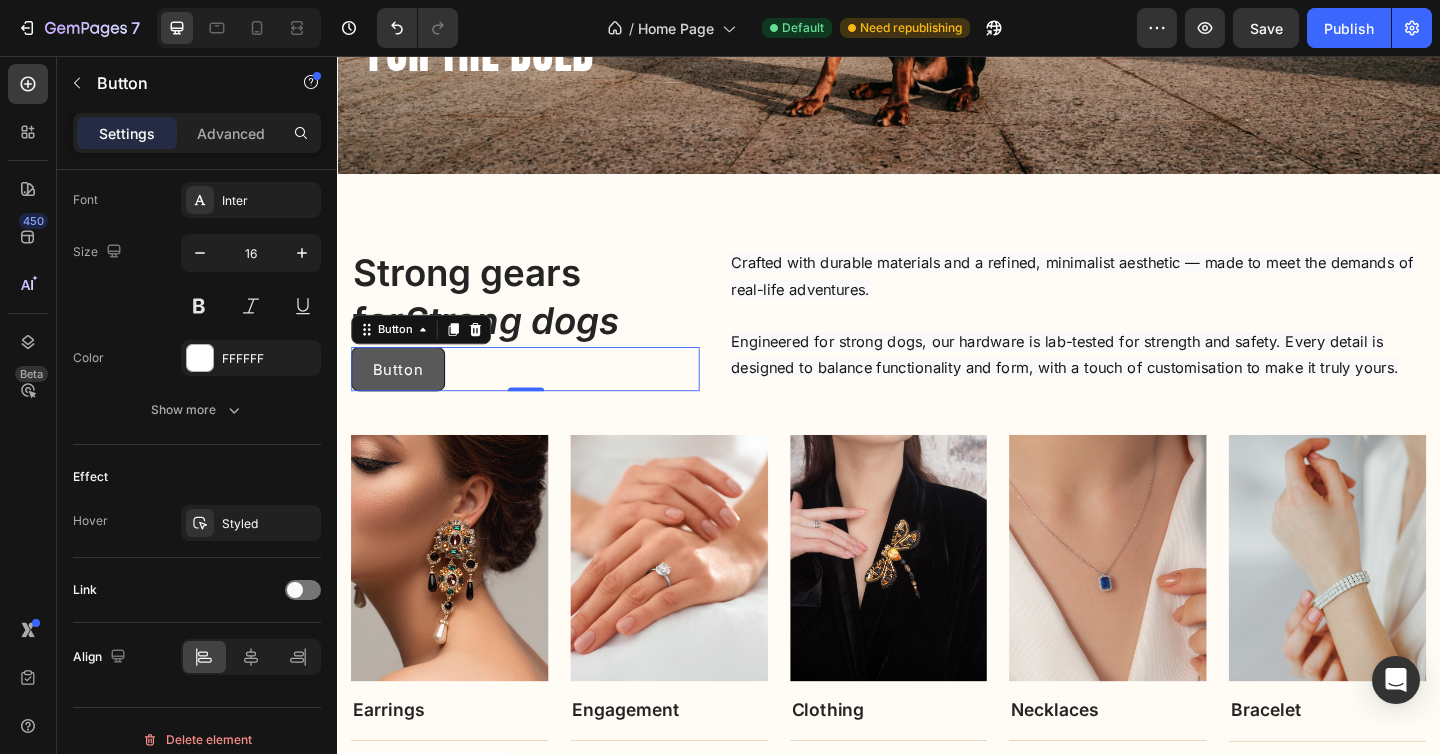 click on "Button" at bounding box center [403, 397] 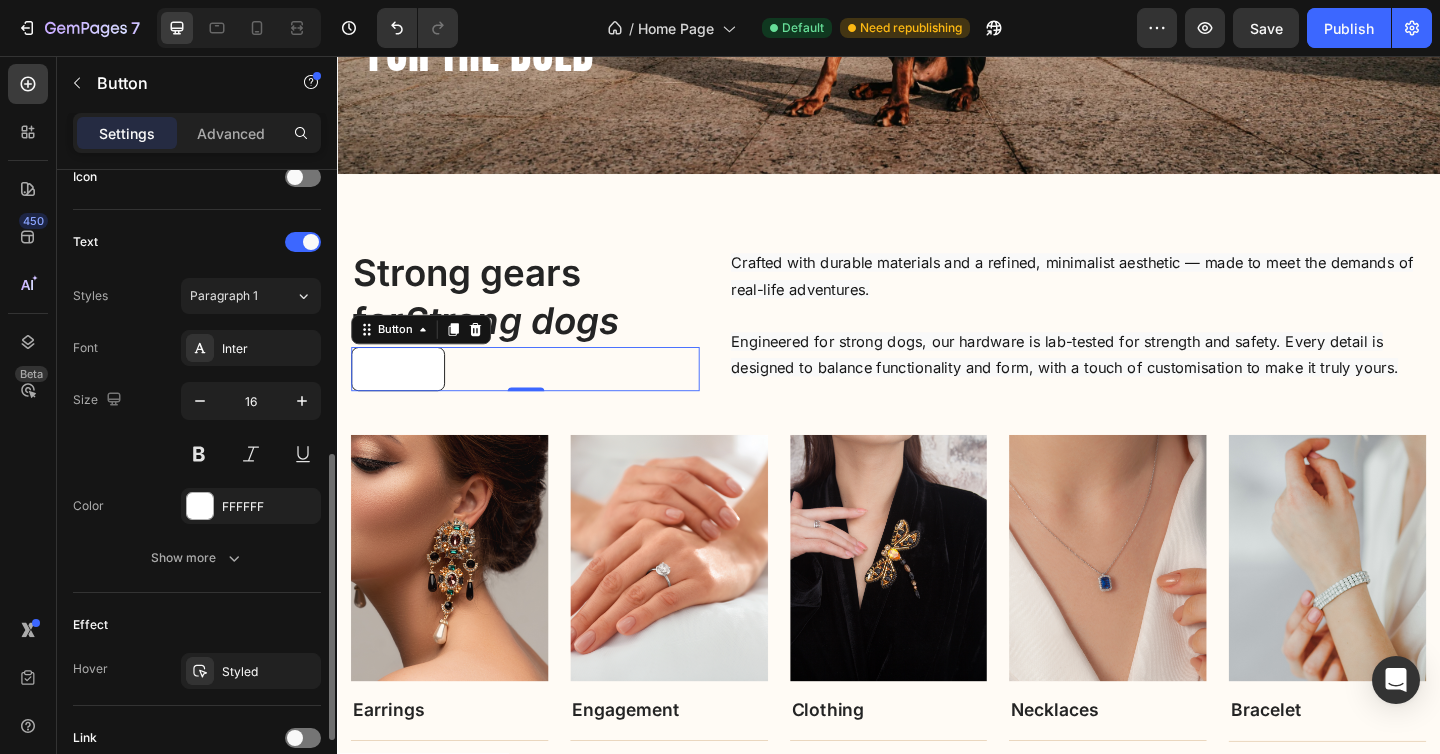scroll, scrollTop: 630, scrollLeft: 0, axis: vertical 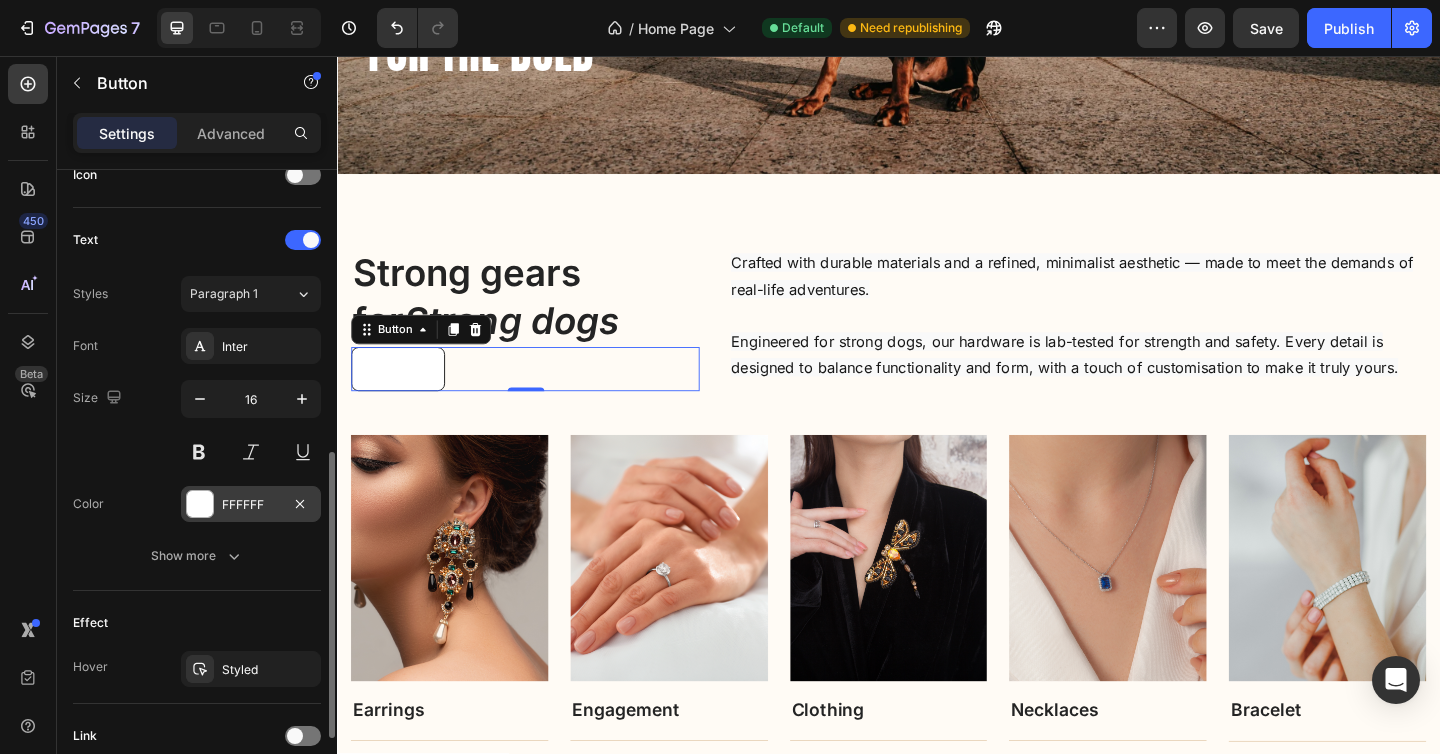 click at bounding box center (200, 504) 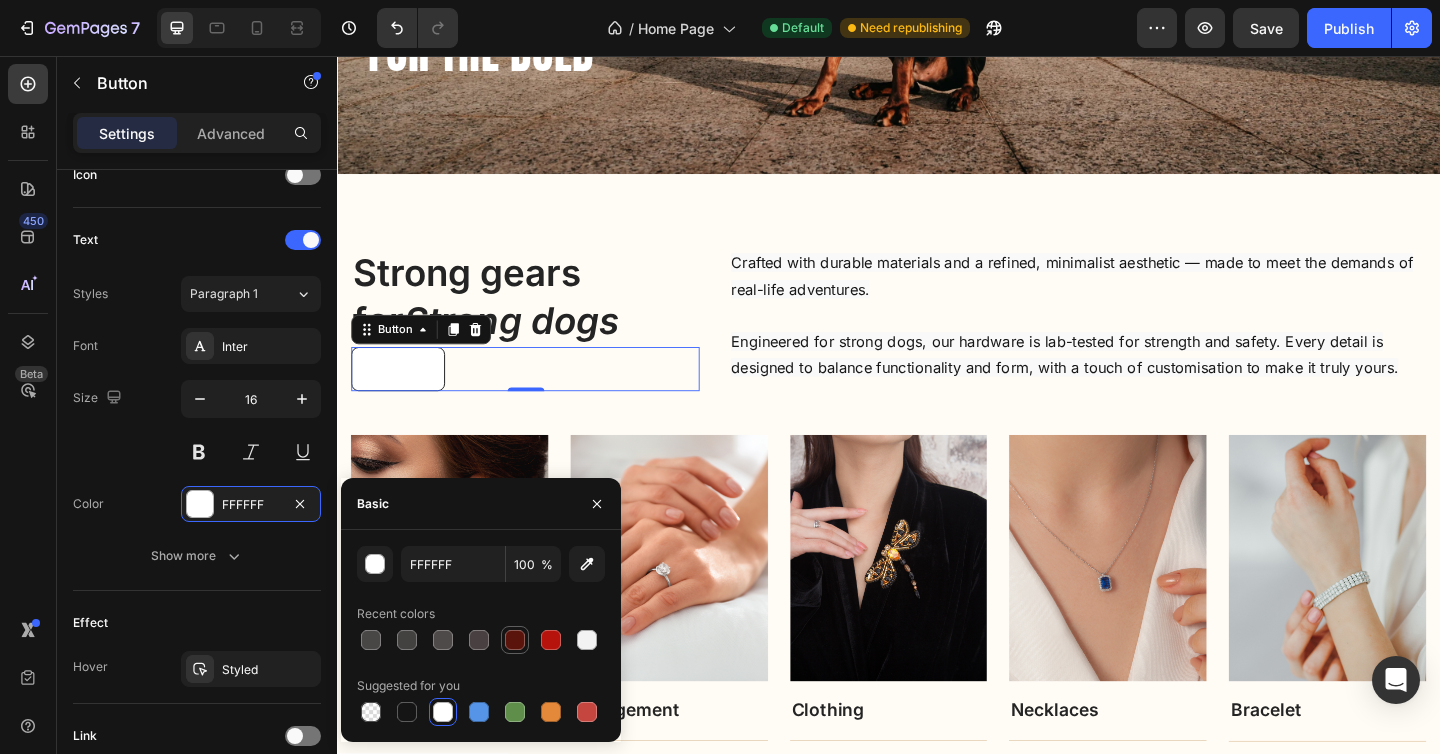 click at bounding box center [515, 640] 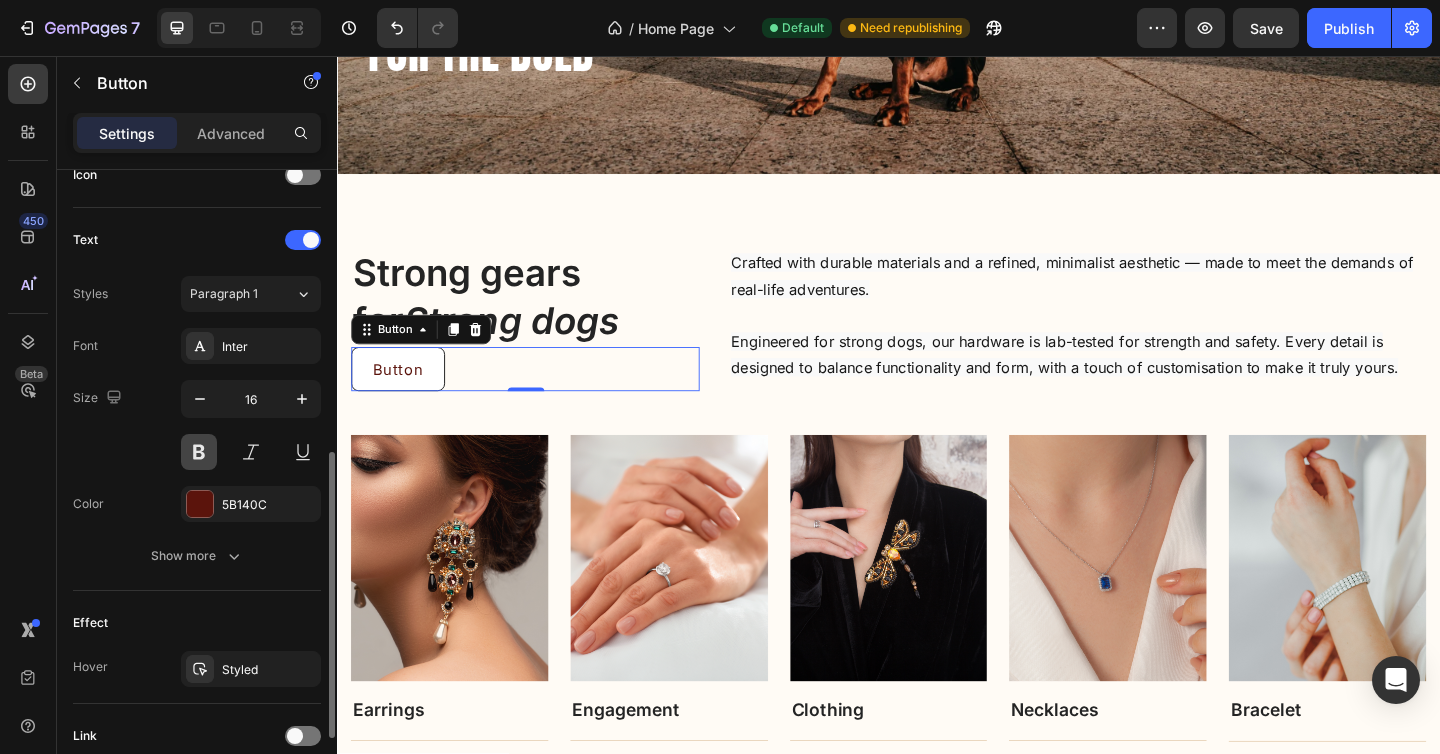 click at bounding box center (199, 452) 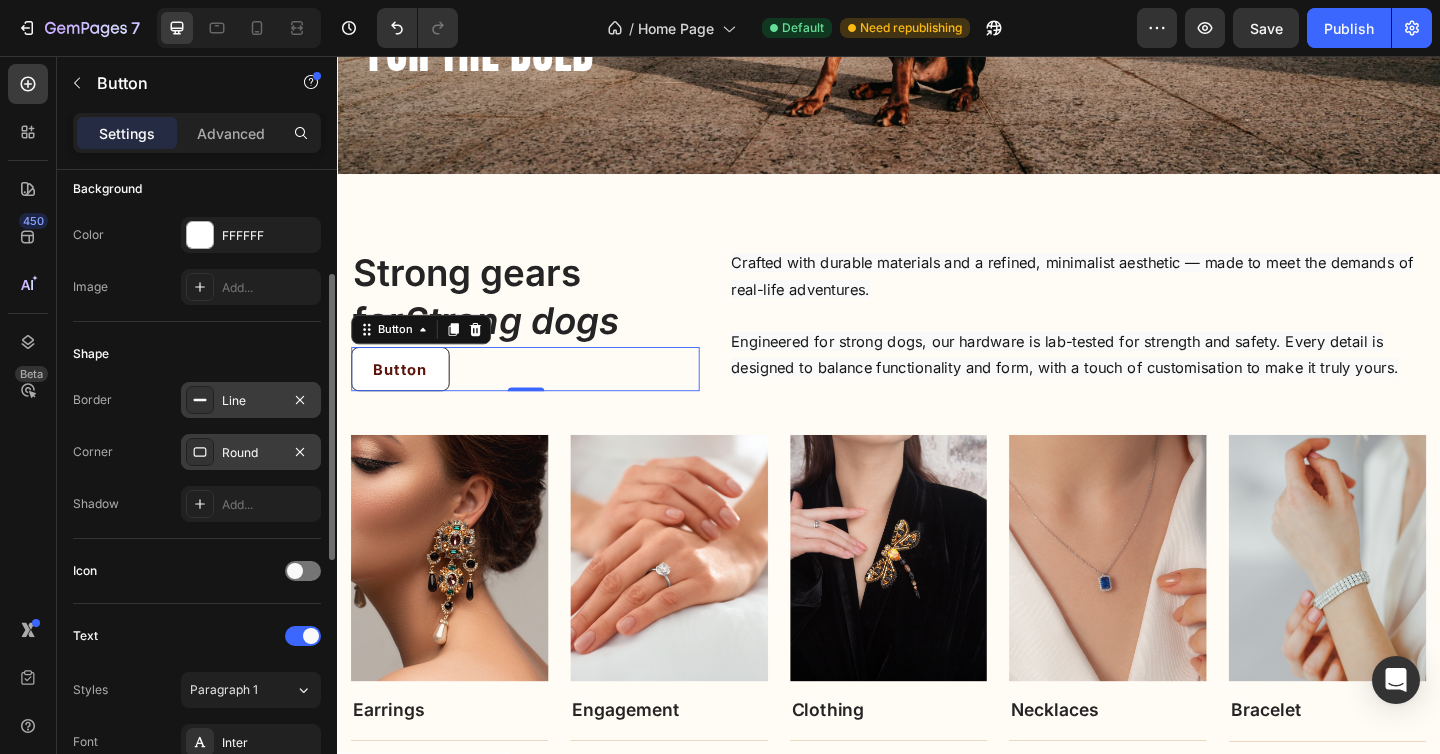 scroll, scrollTop: 229, scrollLeft: 0, axis: vertical 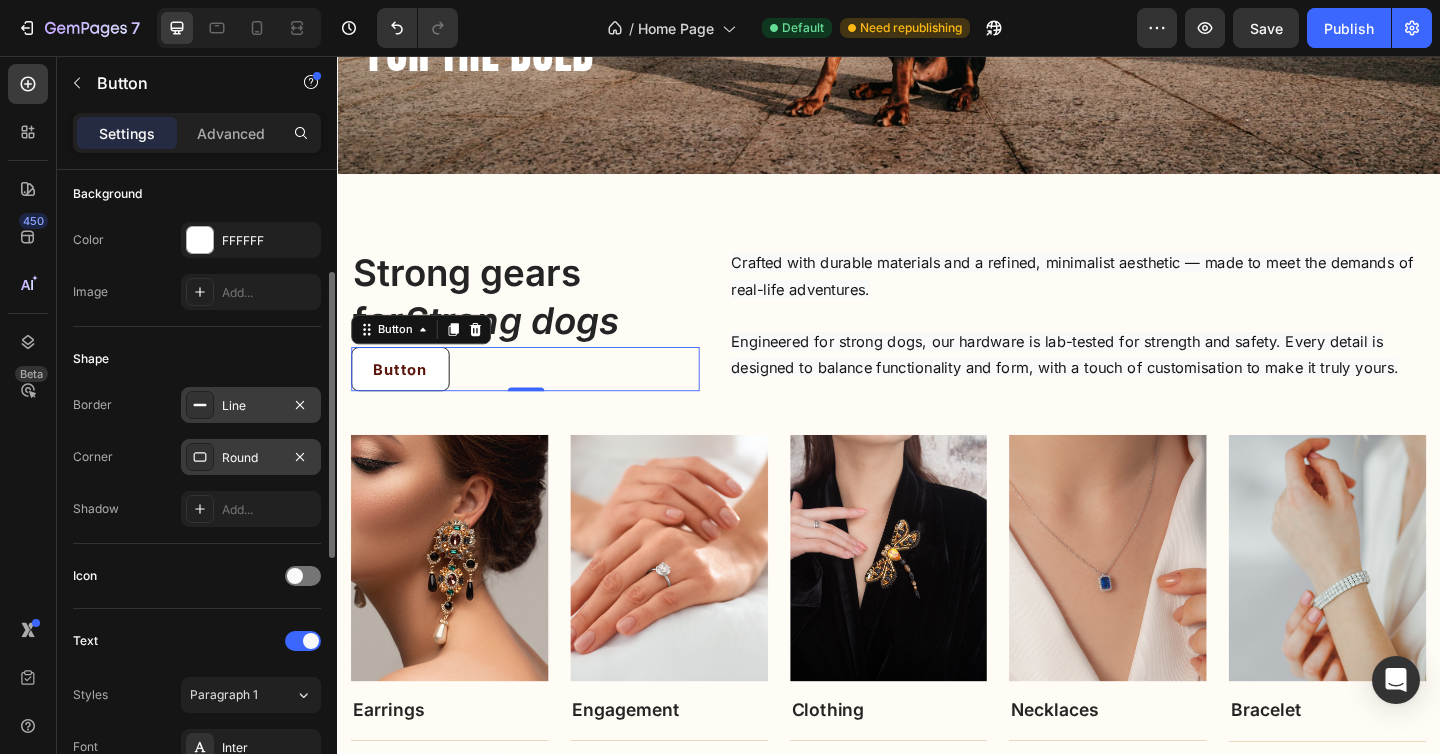 click on "Line" at bounding box center (251, 406) 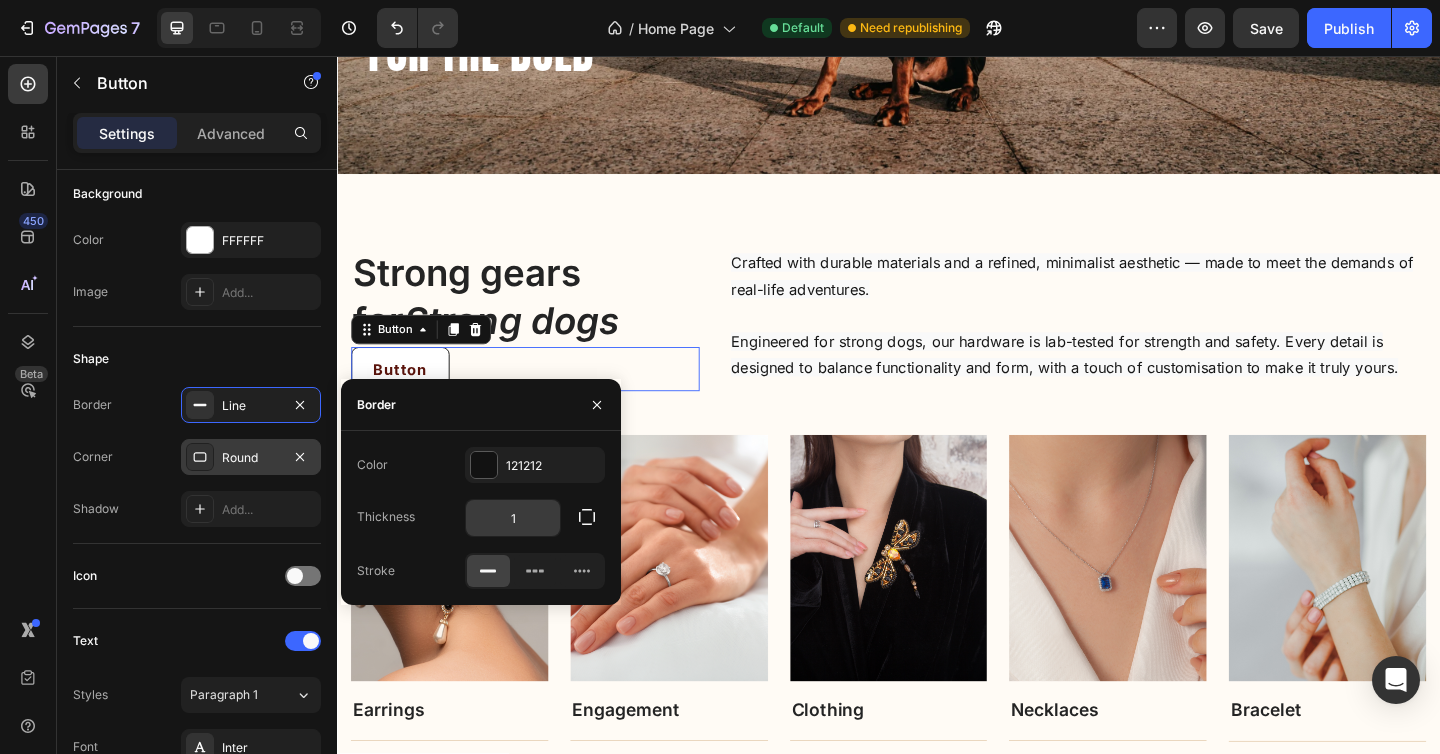 click on "1" at bounding box center [513, 518] 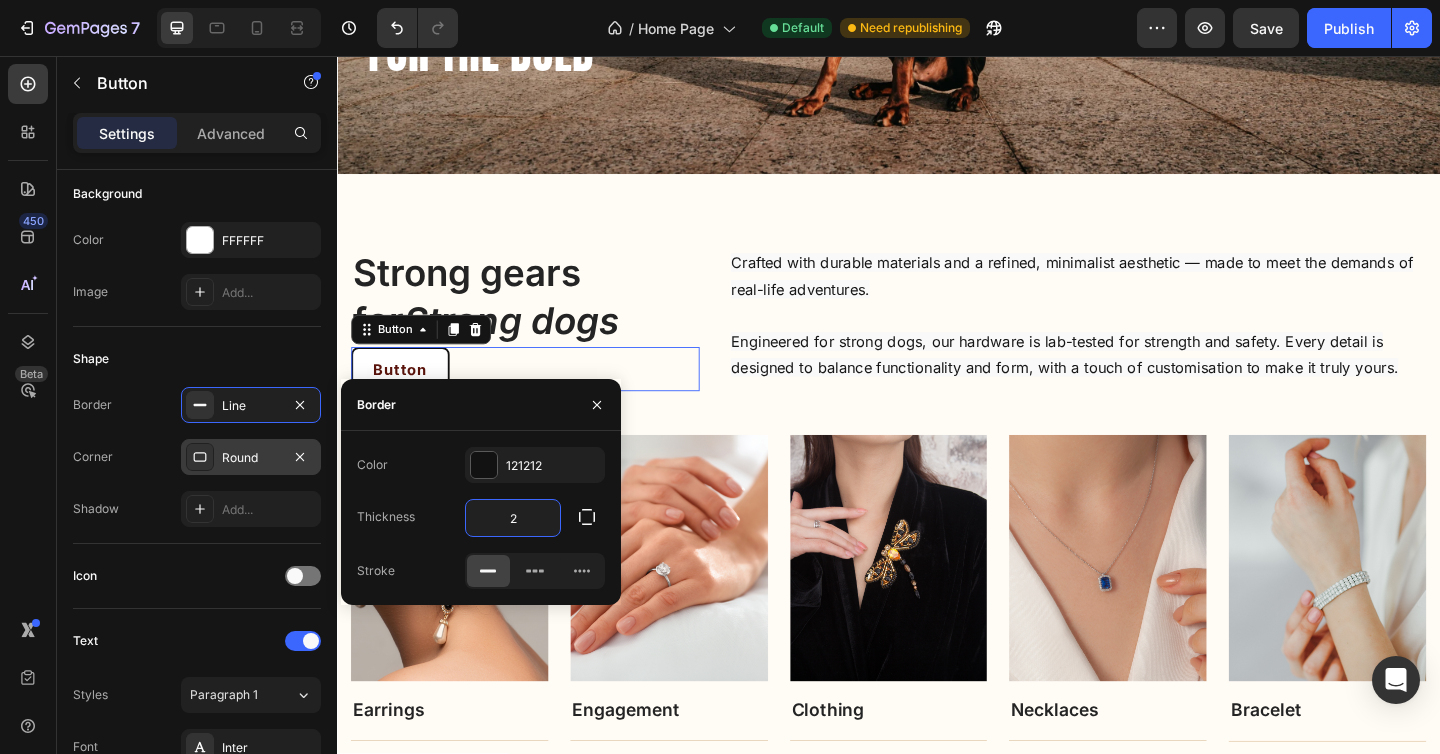 type on "2" 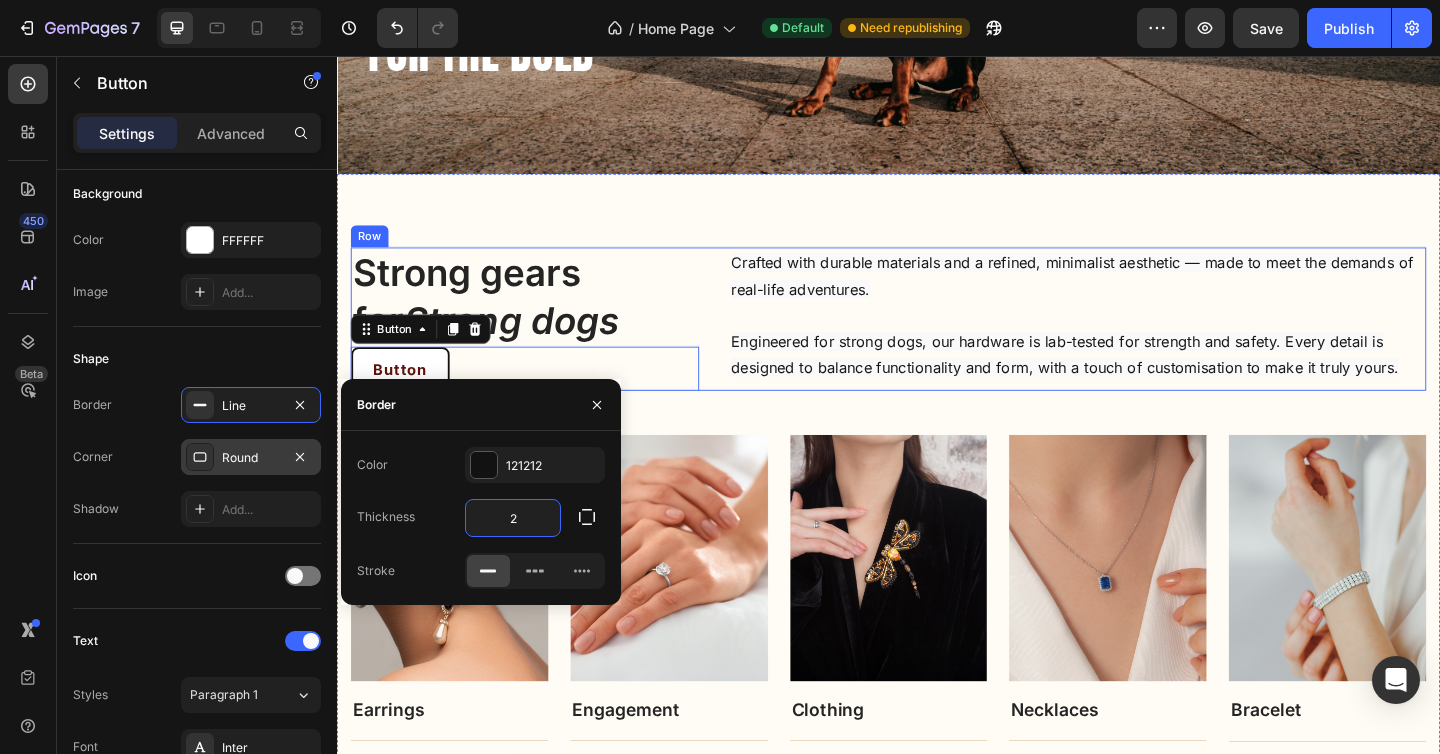click on "Strong gears for  Strong dogs Heading Button Button   0 Crafted with durable materials and a refined, minimalist aesthetic — made to meet the demands of real-life adventures. Engineered for strong dogs, our hardware is lab-tested for strength and safety. Every detail is designed to balance functionality and form, with a touch of customisation to make it truly yours. Text block Row" at bounding box center (937, 343) 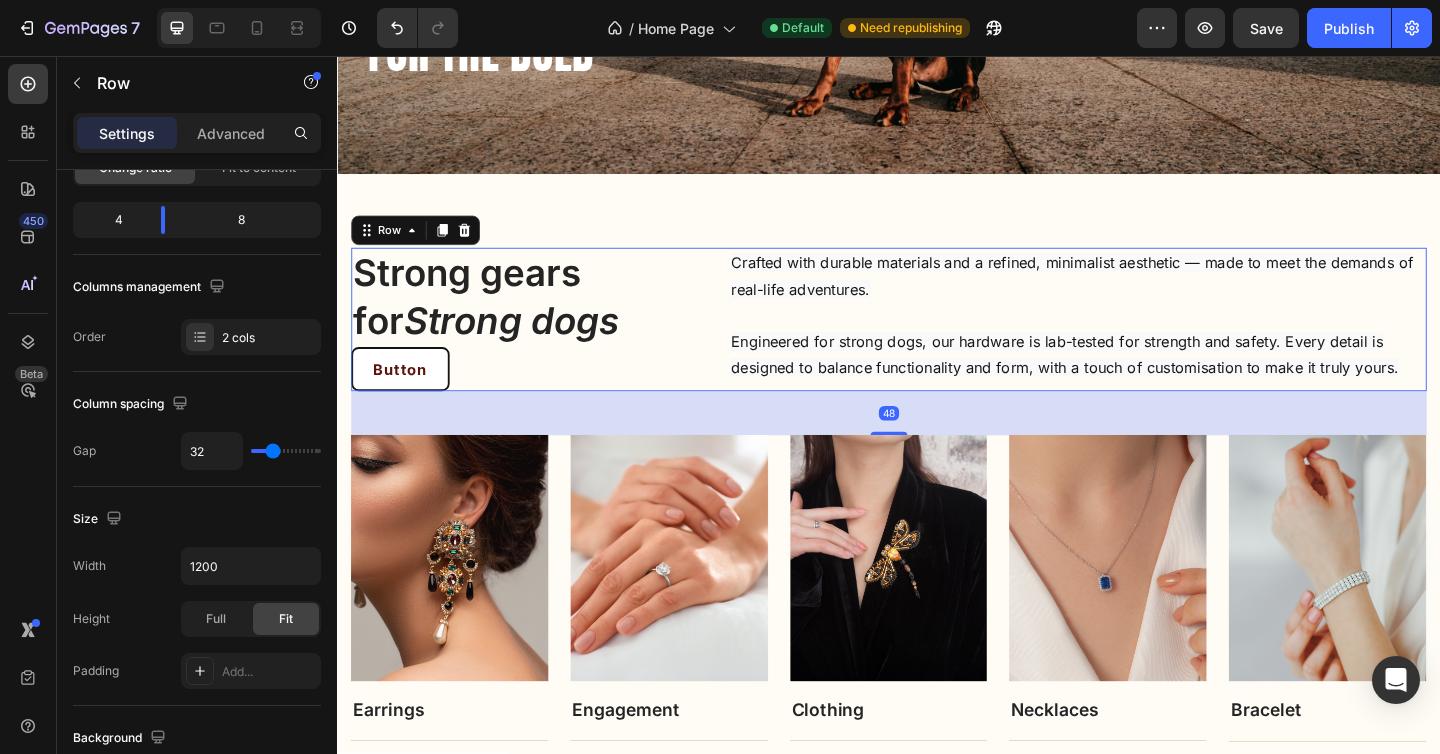 scroll, scrollTop: 0, scrollLeft: 0, axis: both 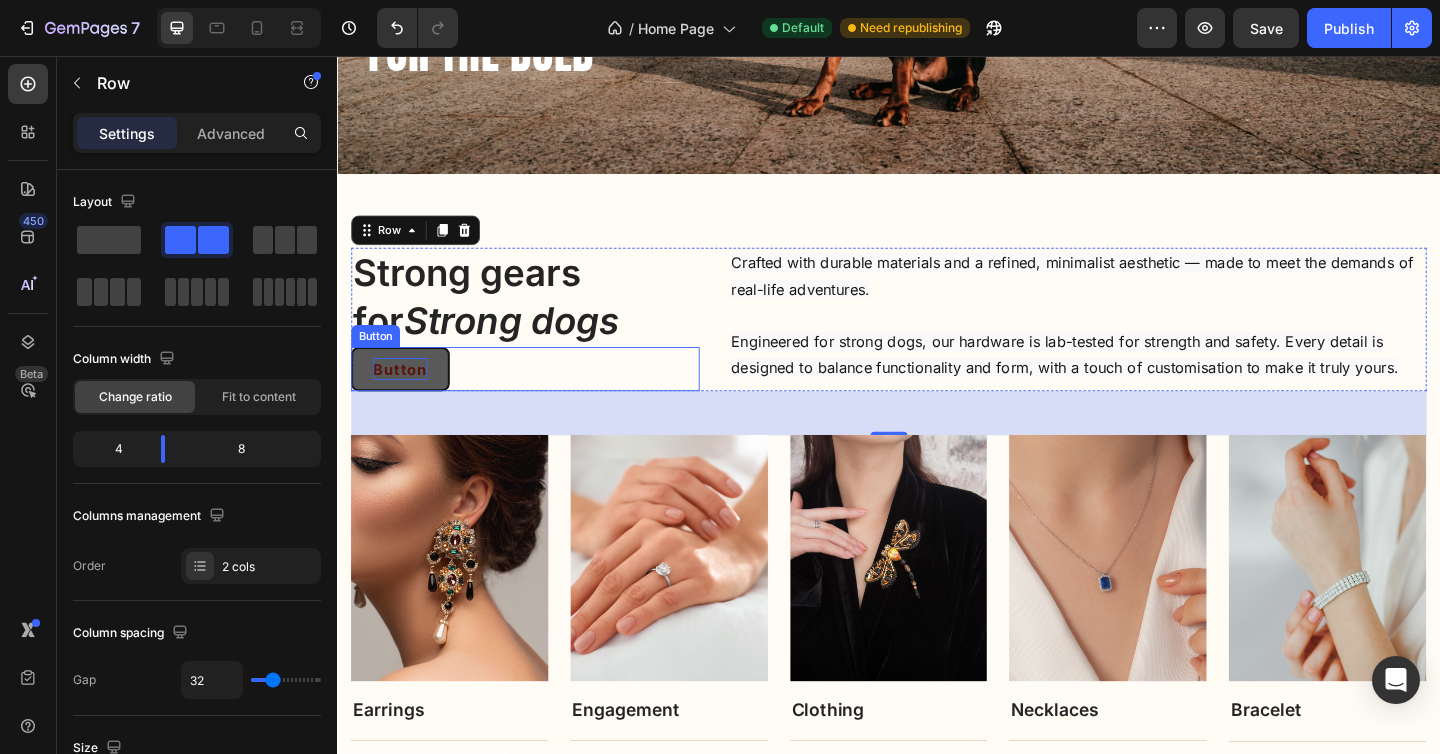 click on "Button" at bounding box center [405, 397] 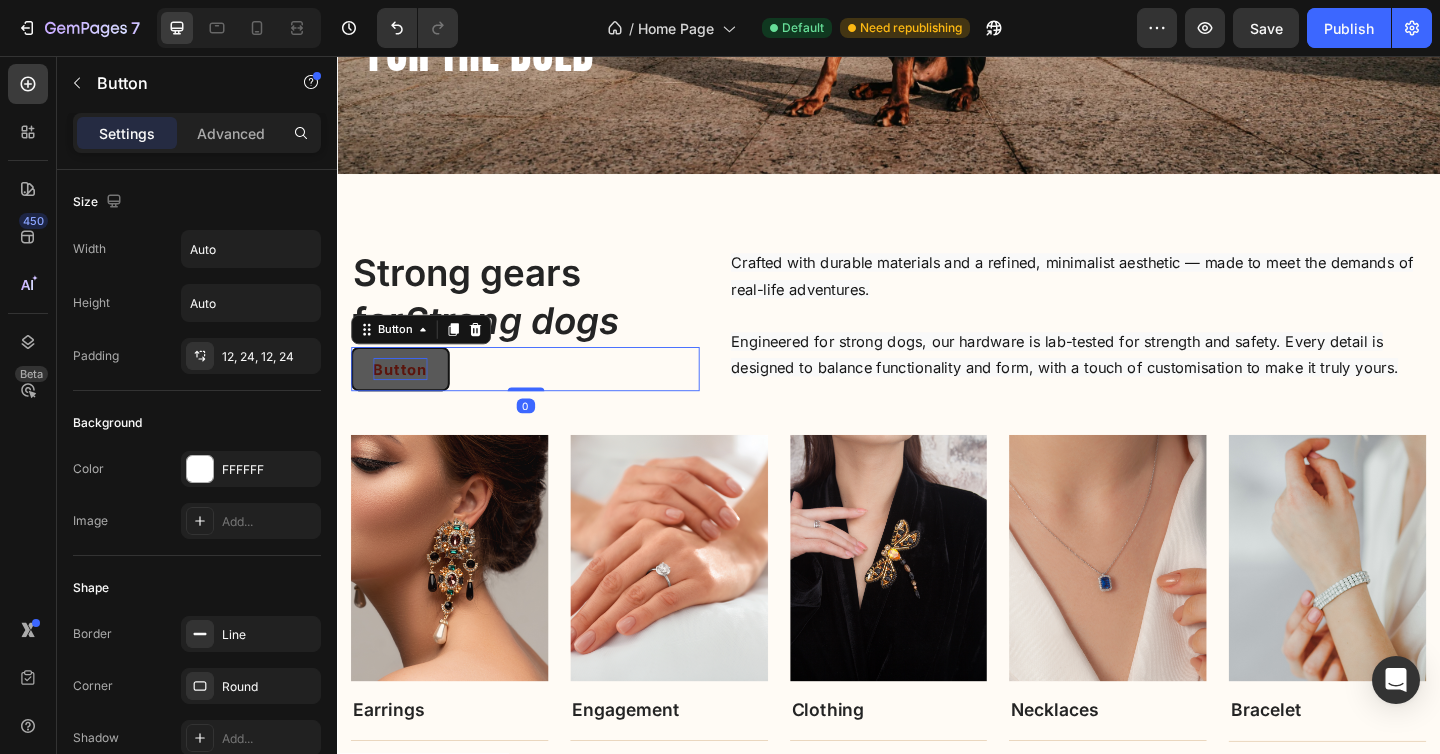 click on "Button" at bounding box center (405, 397) 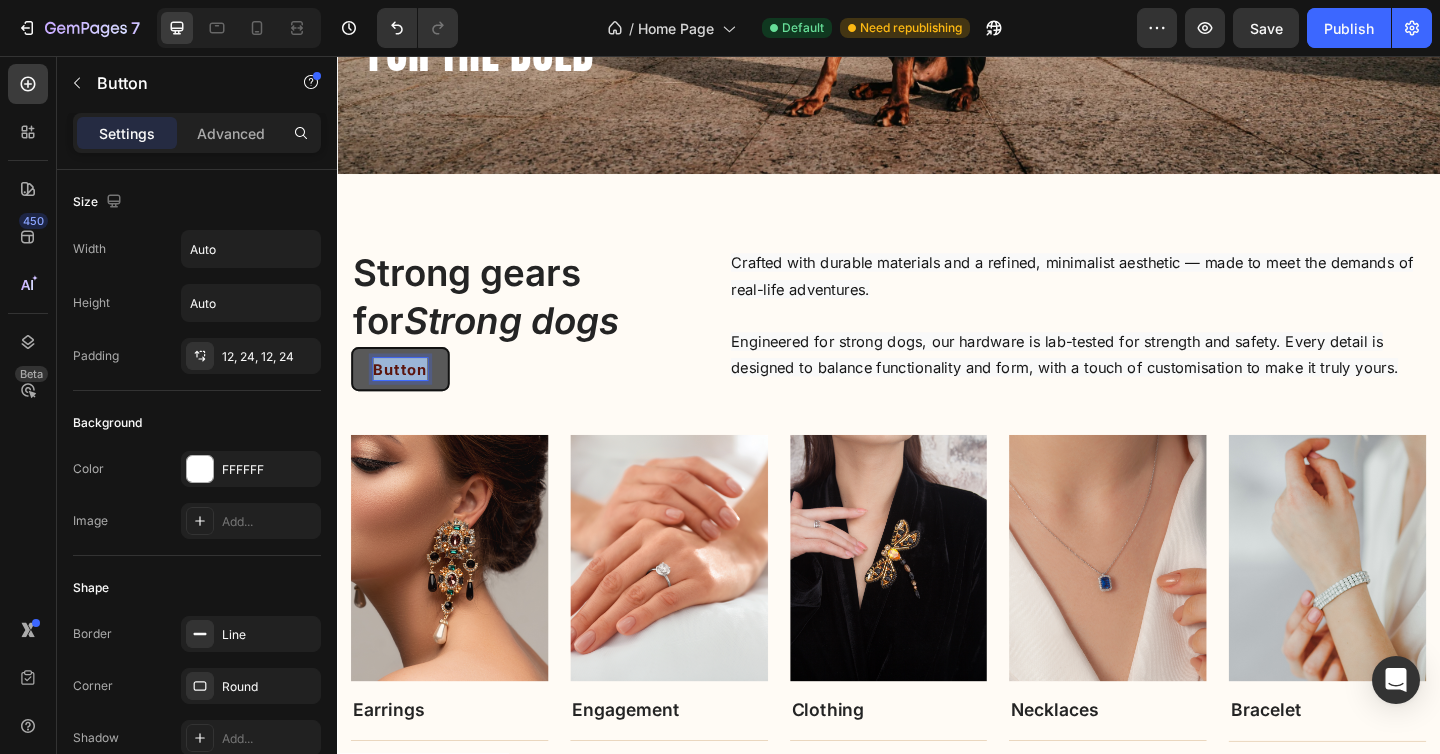 click on "Button" at bounding box center (405, 397) 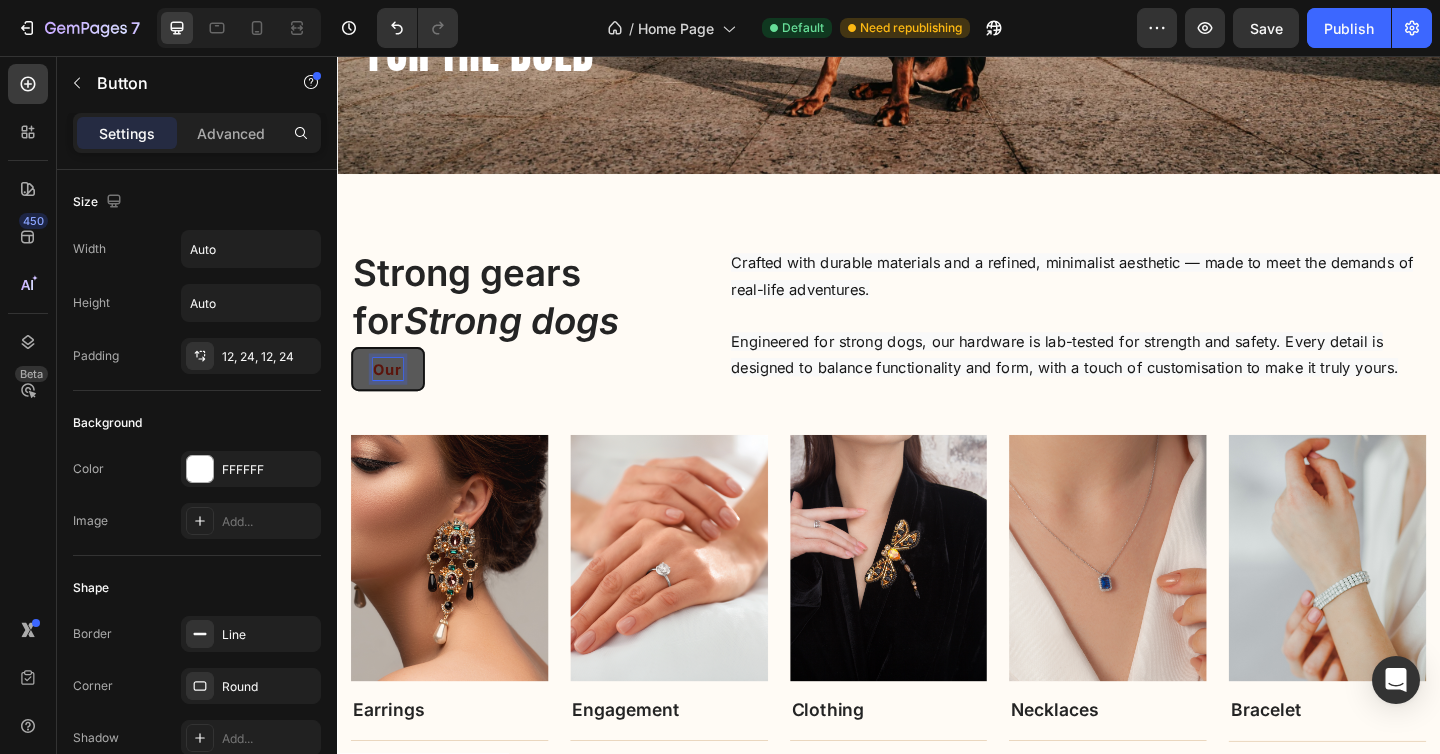 click on "Our" at bounding box center [392, 397] 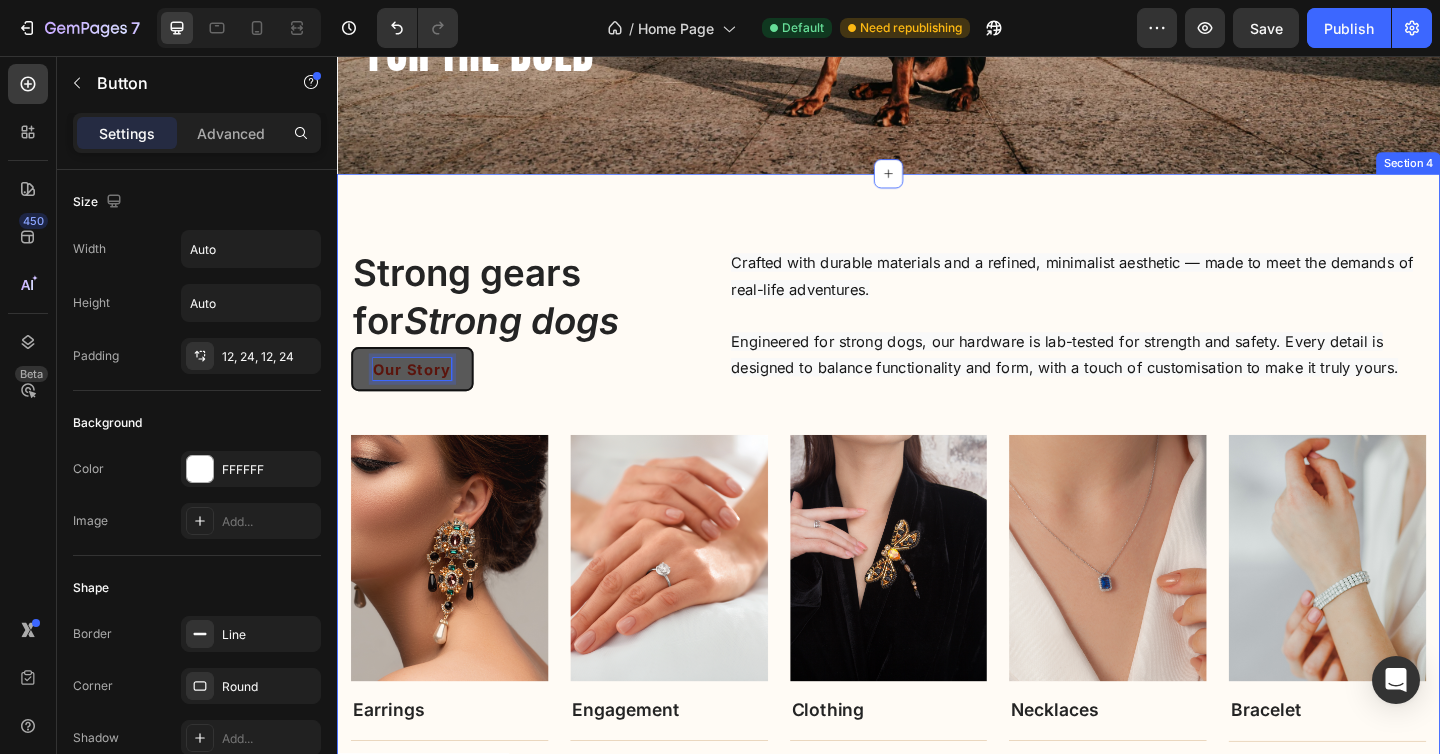 click on "Strong gears for  Strong dogs Heading Our Story Button   0 Crafted with durable materials and a refined, minimalist aesthetic — made to meet the demands of real-life adventures. Engineered for strong dogs, our hardware is lab-tested for strength and safety. Every detail is designed to balance functionality and form, with a touch of customisation to make it truly yours. Text block Row Image Earrings Text block                Title Line Row Image Engagement Text block                Title Line Row Image Clothing Text block                Title Line Row Image Necklaces Text block                Title Line Row Image Bracelet Text block                Title Line Row Carousel Row" at bounding box center (937, 534) 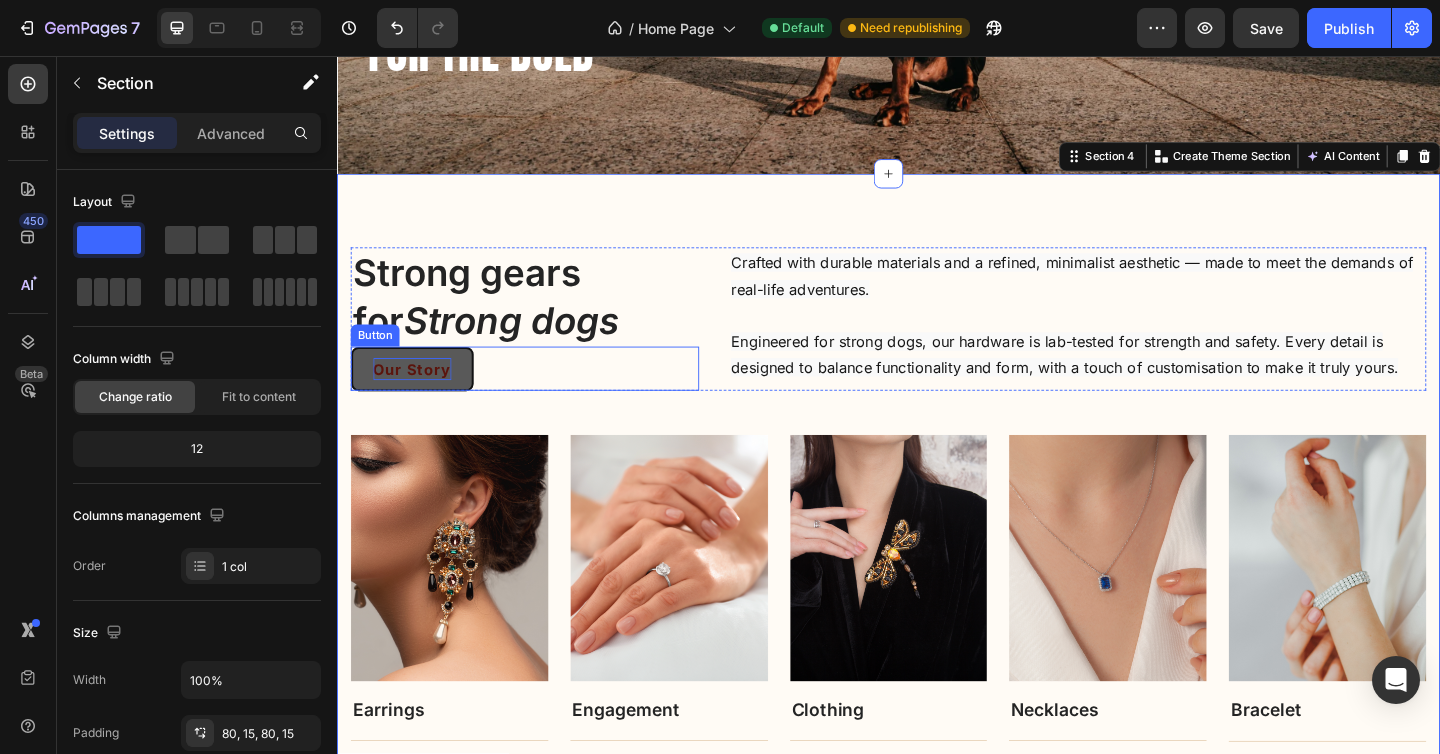 click on "Our Story" at bounding box center [418, 397] 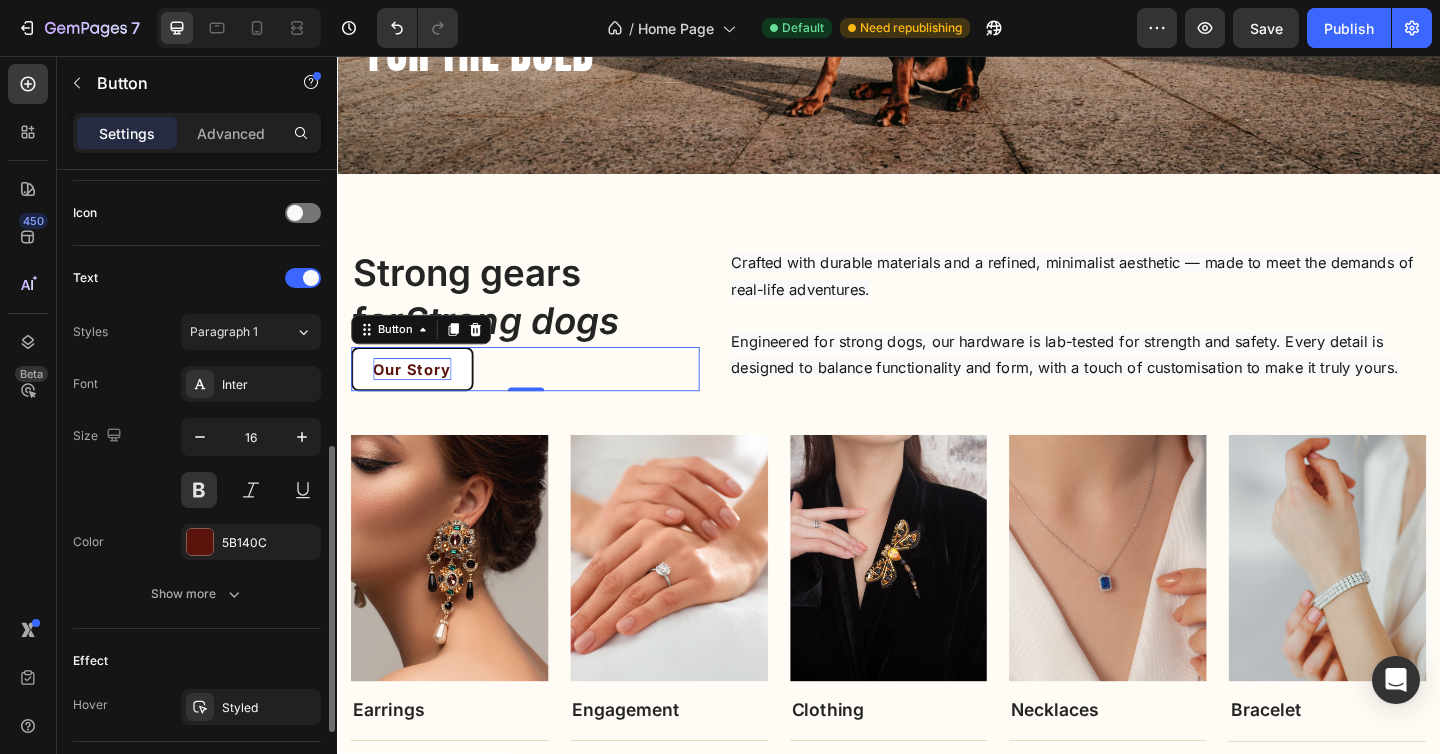 scroll, scrollTop: 602, scrollLeft: 0, axis: vertical 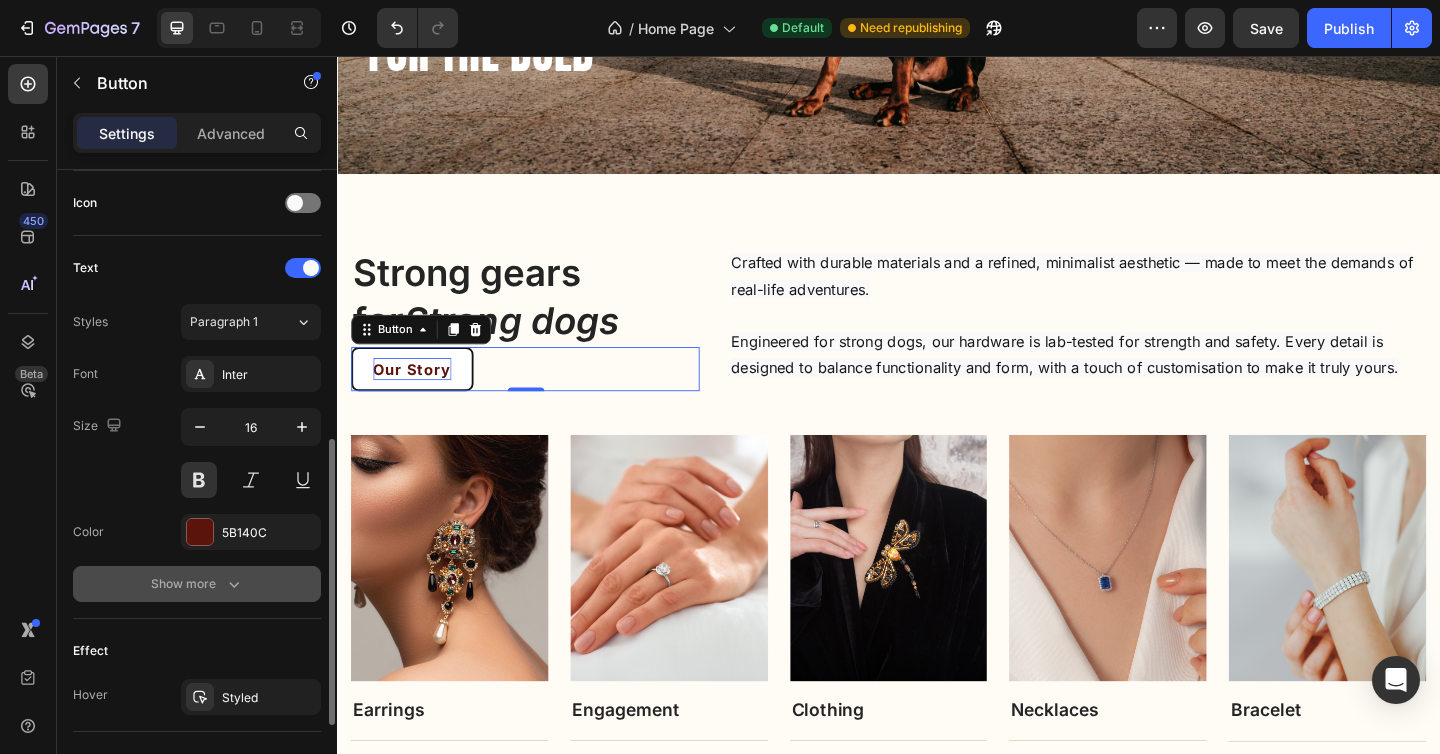 click on "Show more" at bounding box center (197, 584) 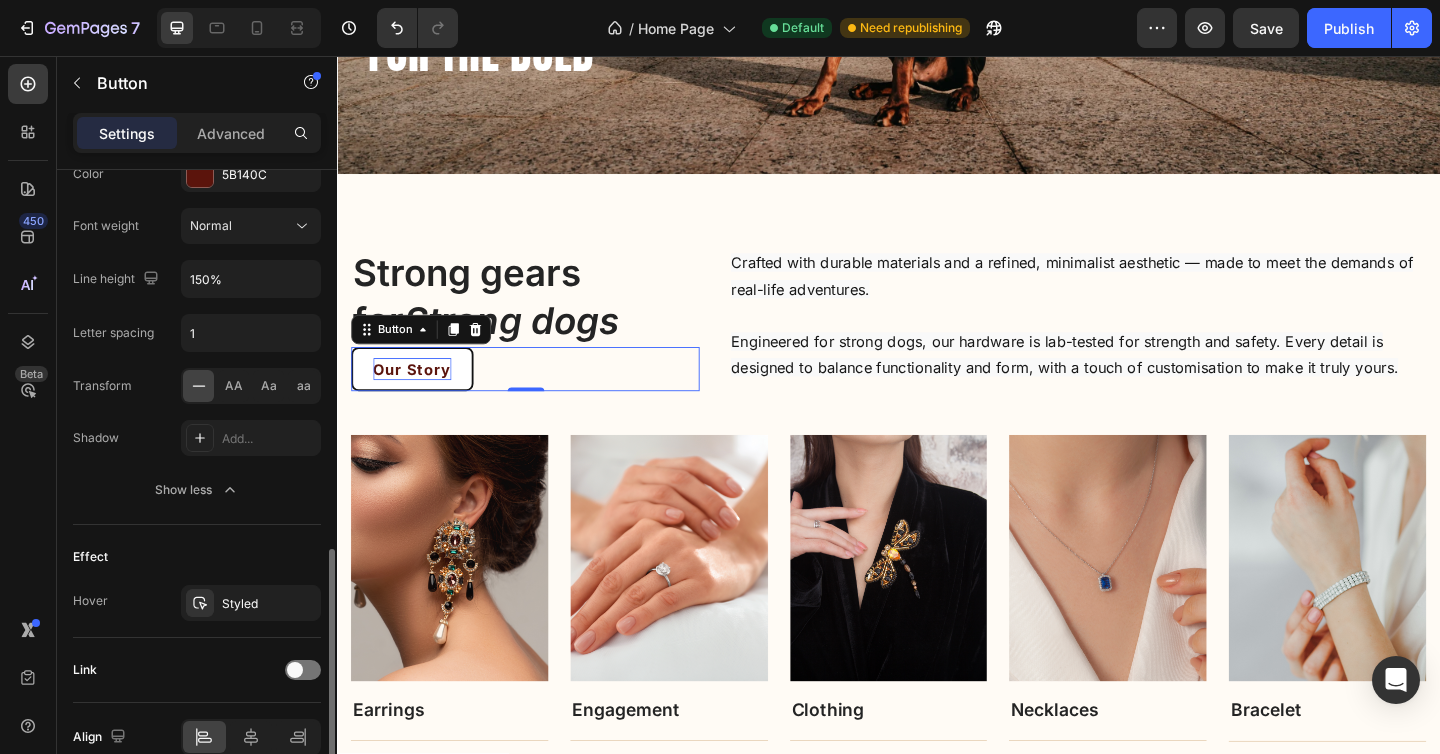 scroll, scrollTop: 1057, scrollLeft: 0, axis: vertical 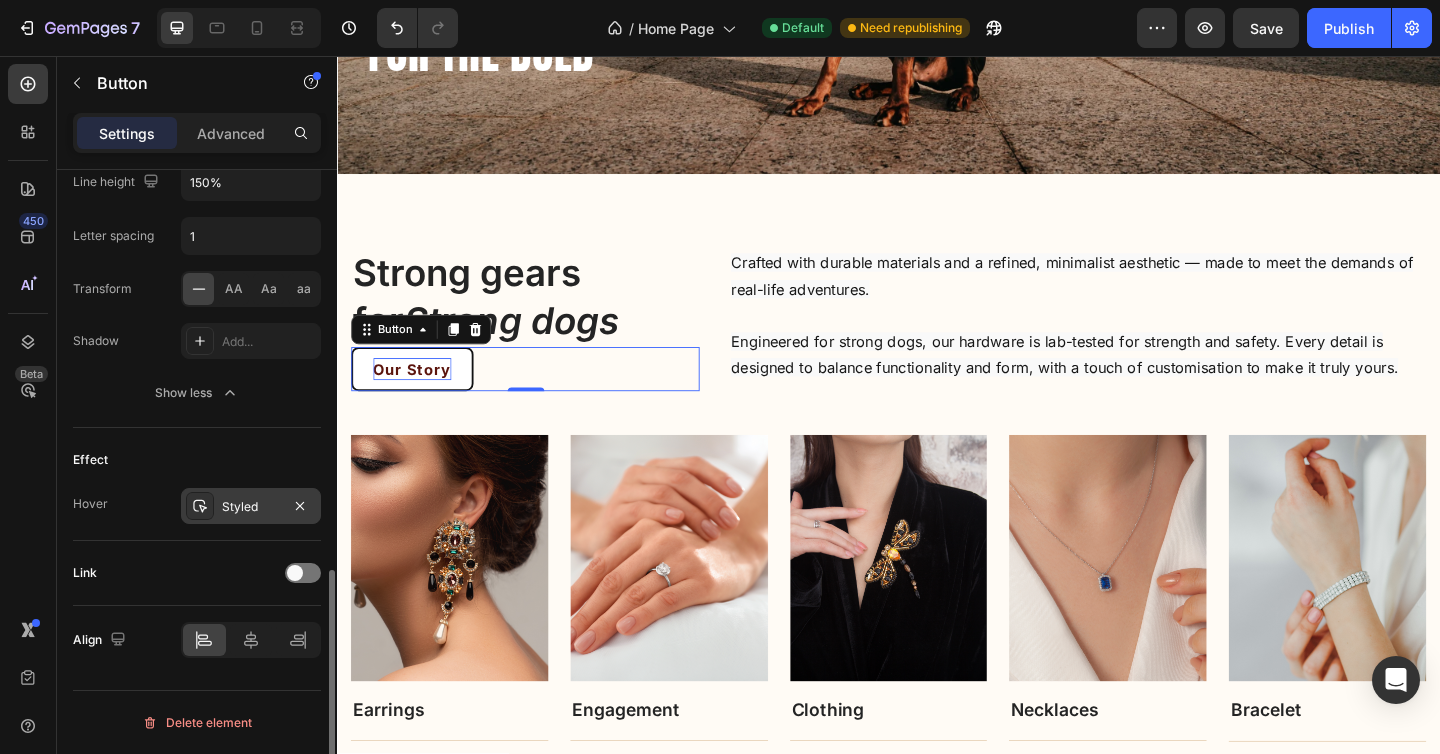 click 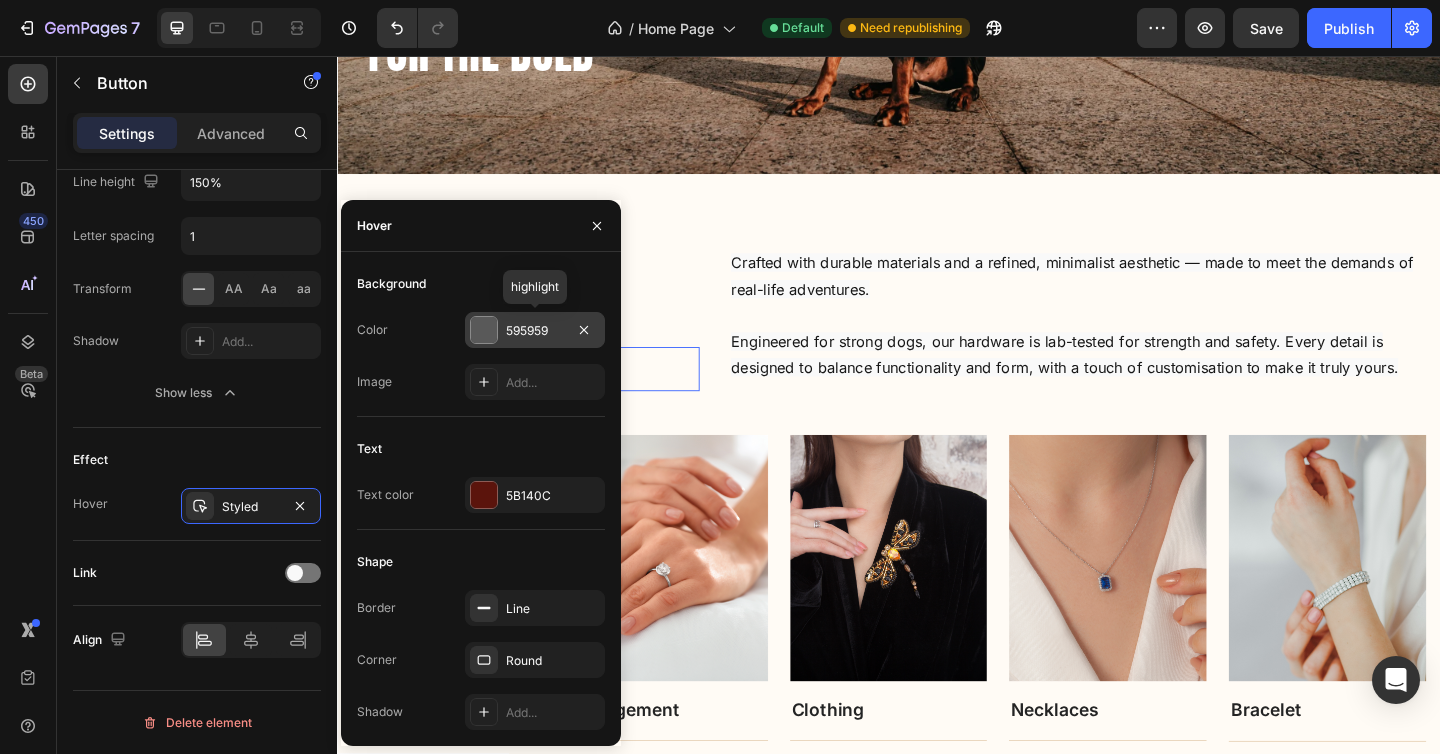 click at bounding box center (484, 330) 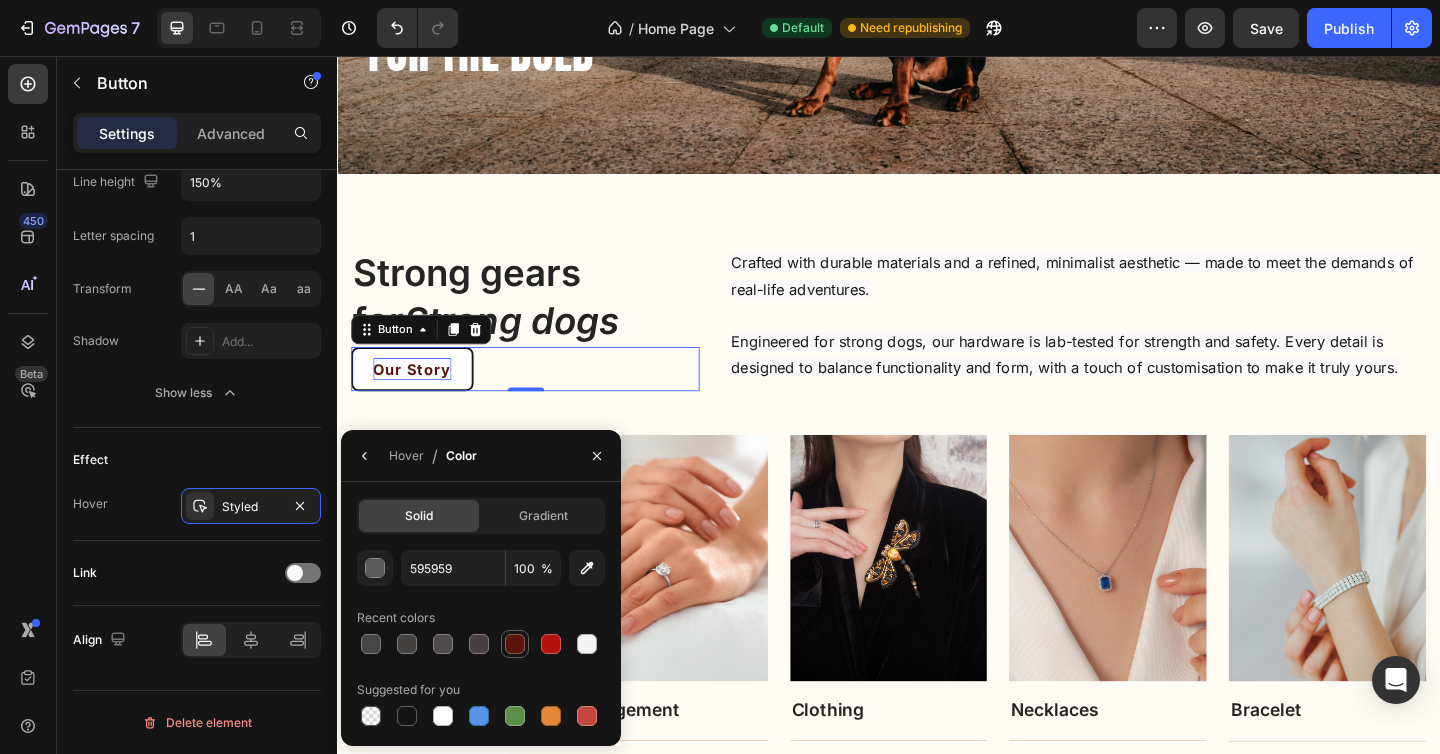 click at bounding box center [515, 644] 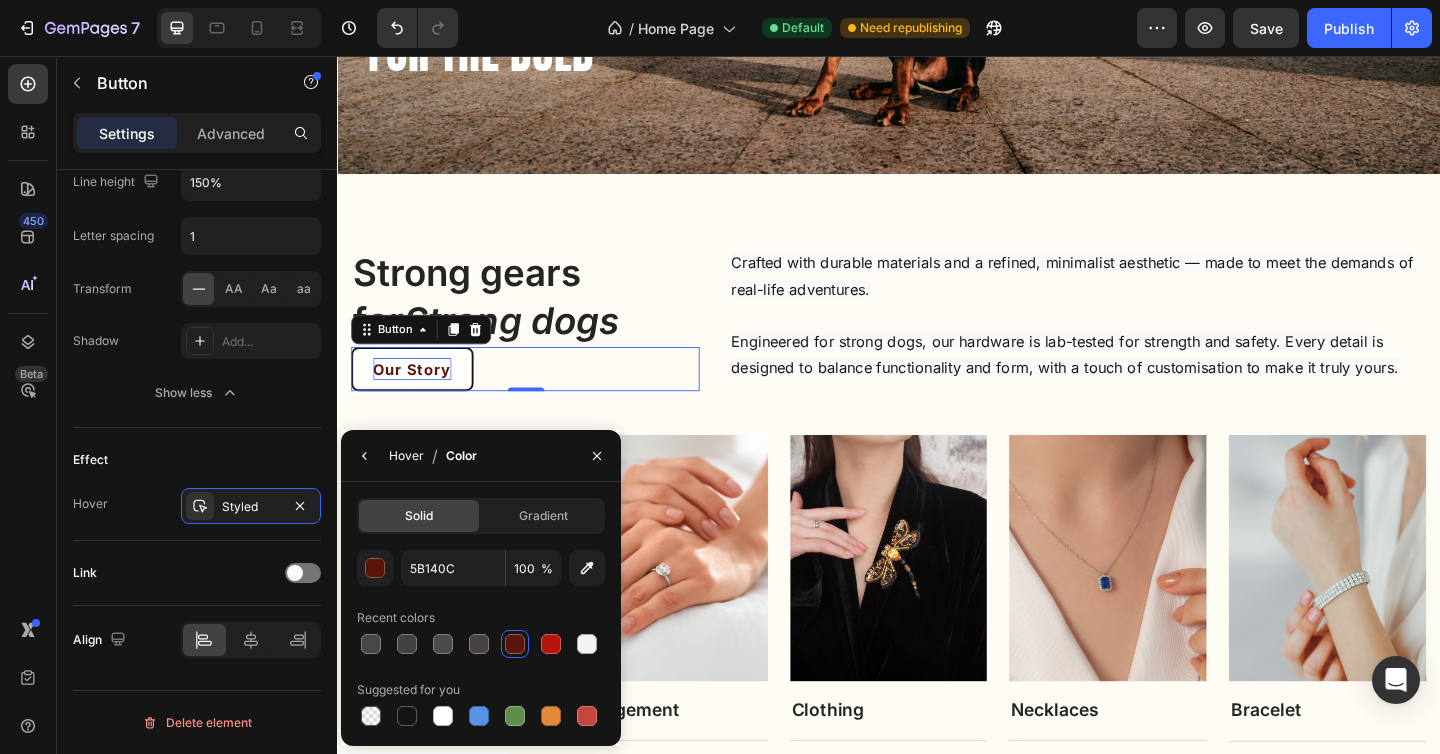 click on "Hover" at bounding box center (406, 456) 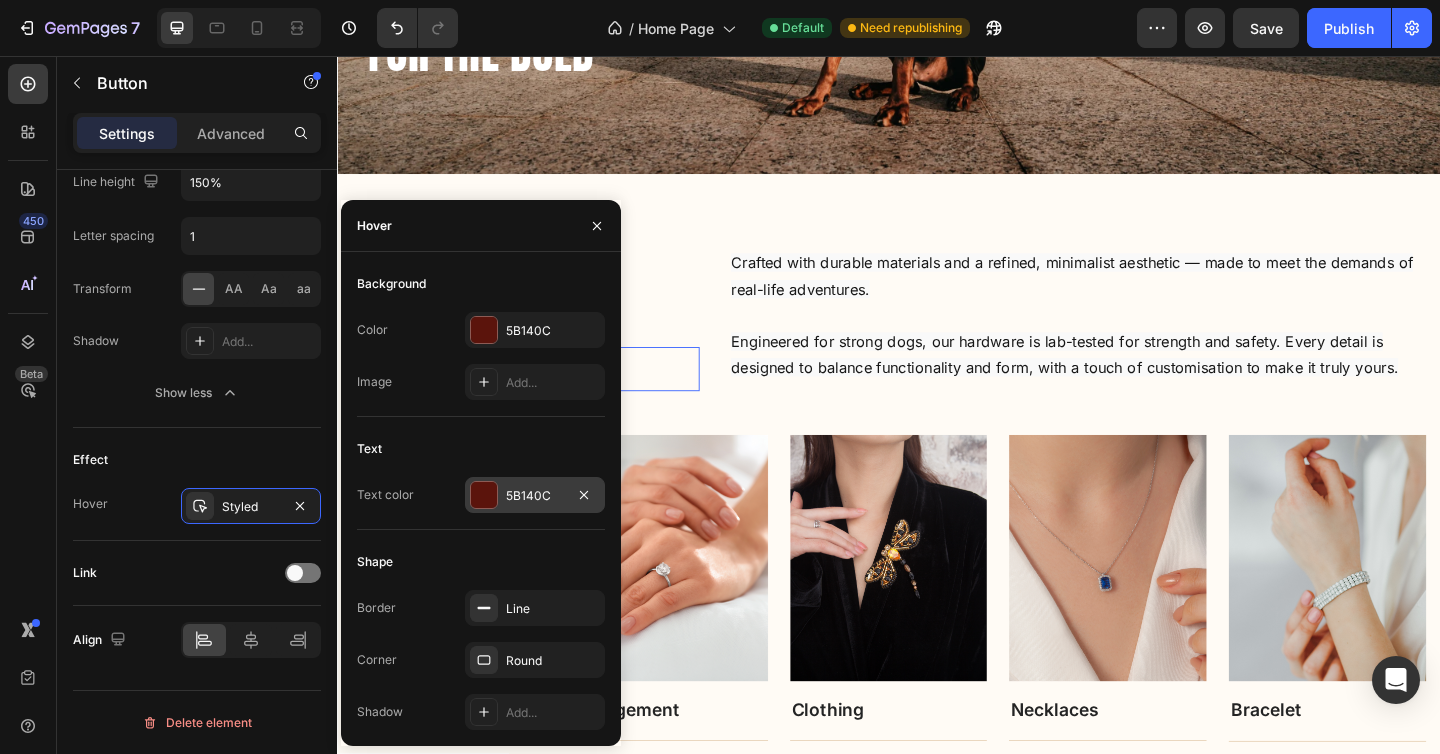 click at bounding box center [484, 495] 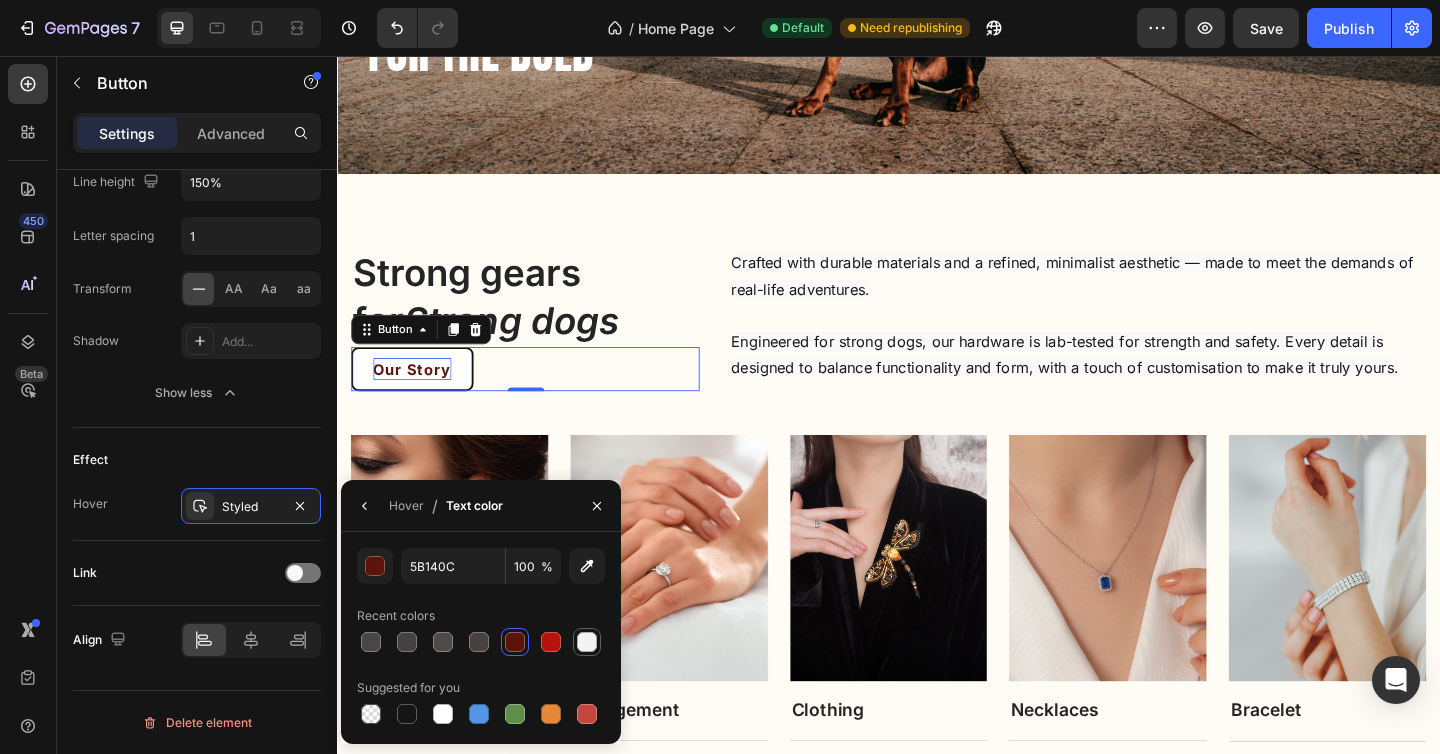 click at bounding box center [587, 642] 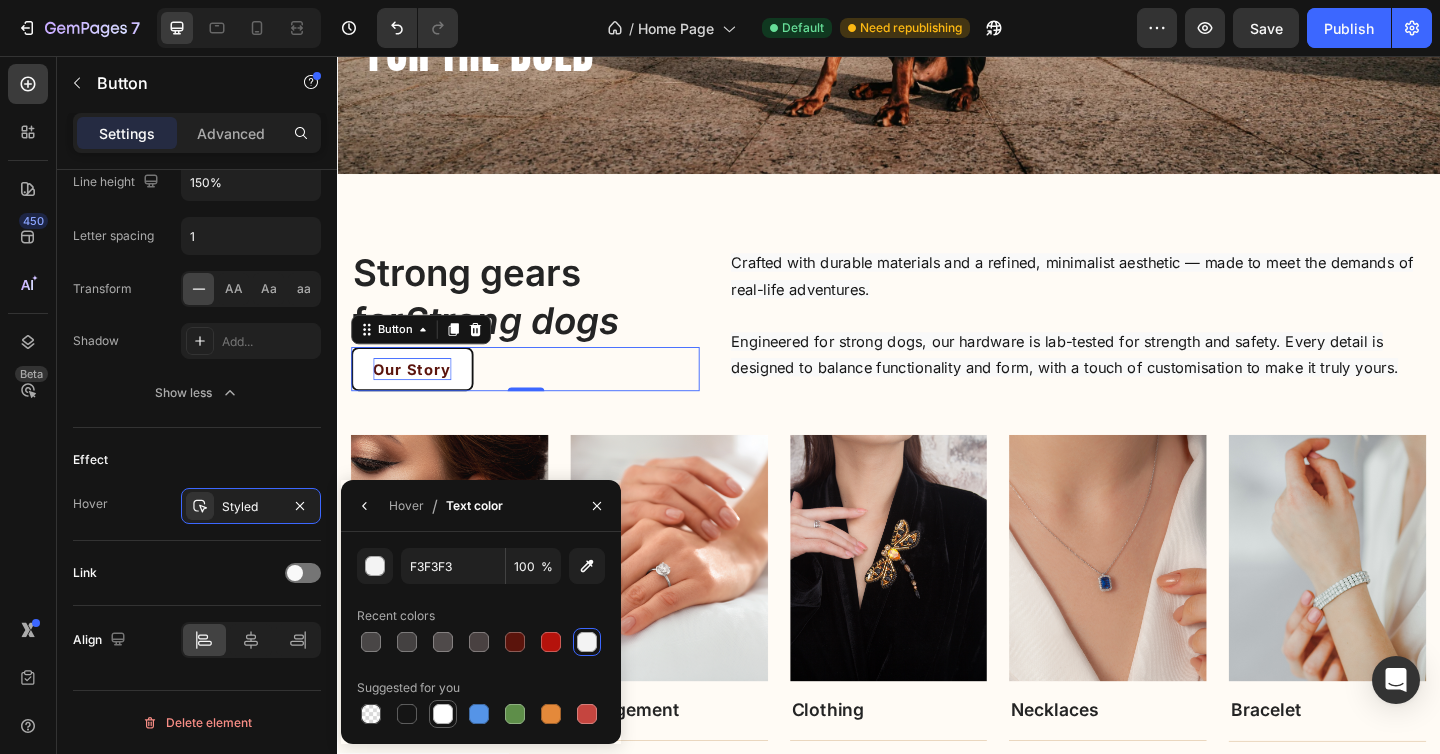 click at bounding box center [443, 714] 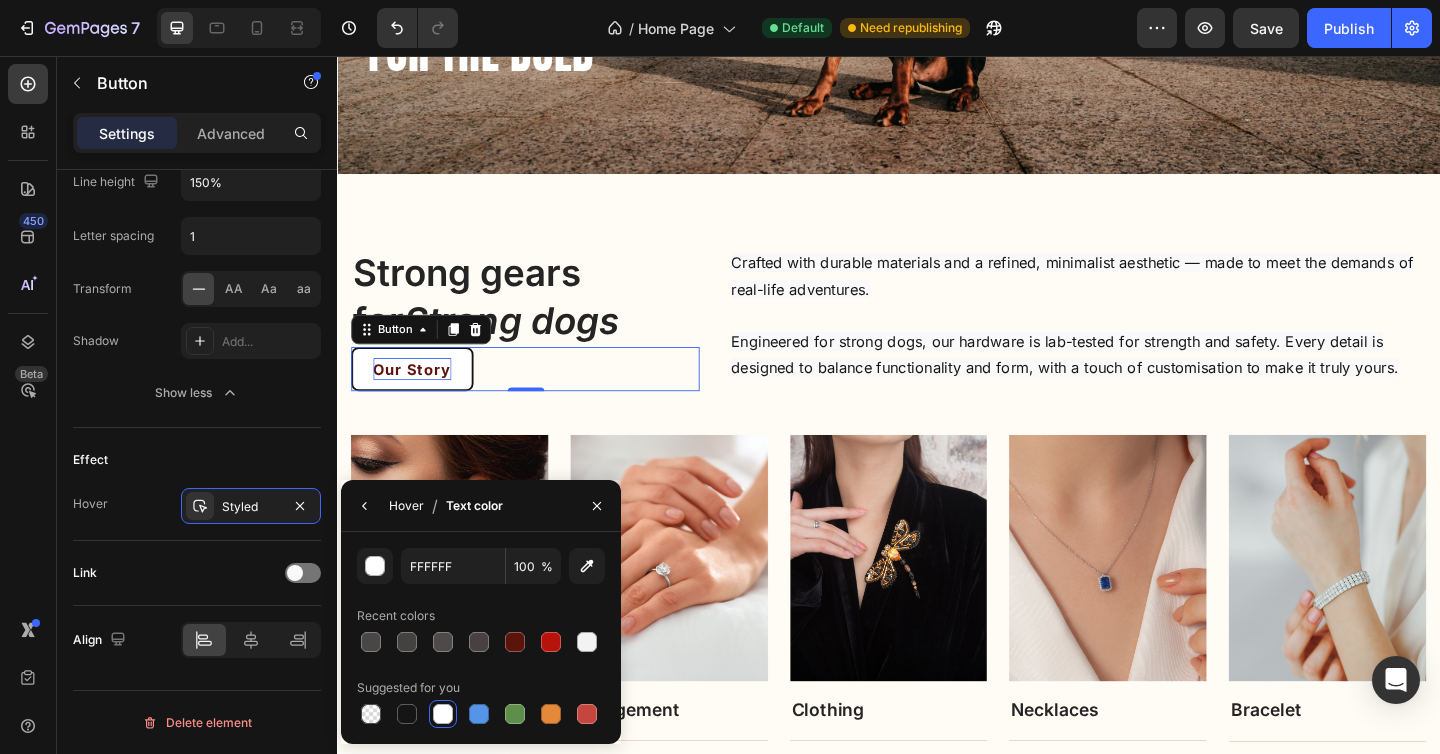 click on "Hover" at bounding box center (406, 506) 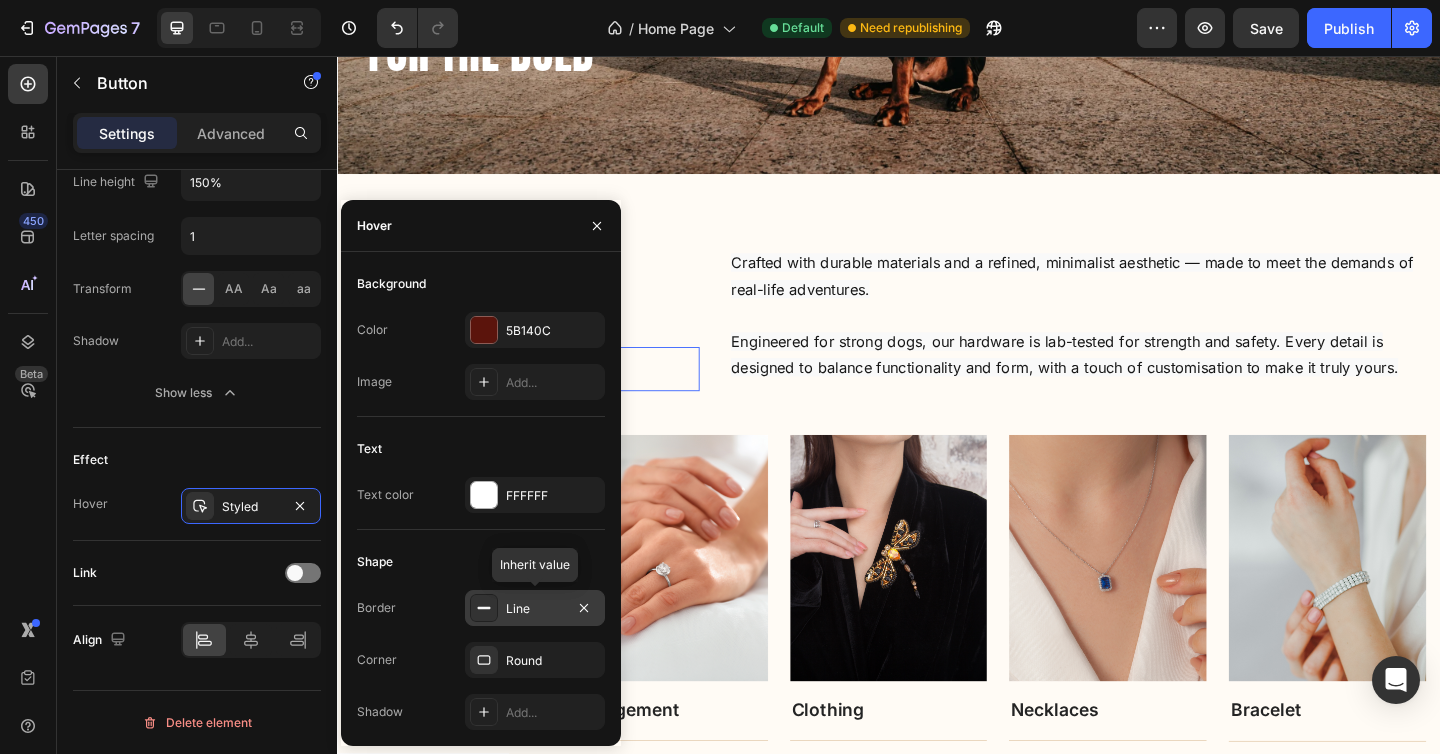 click 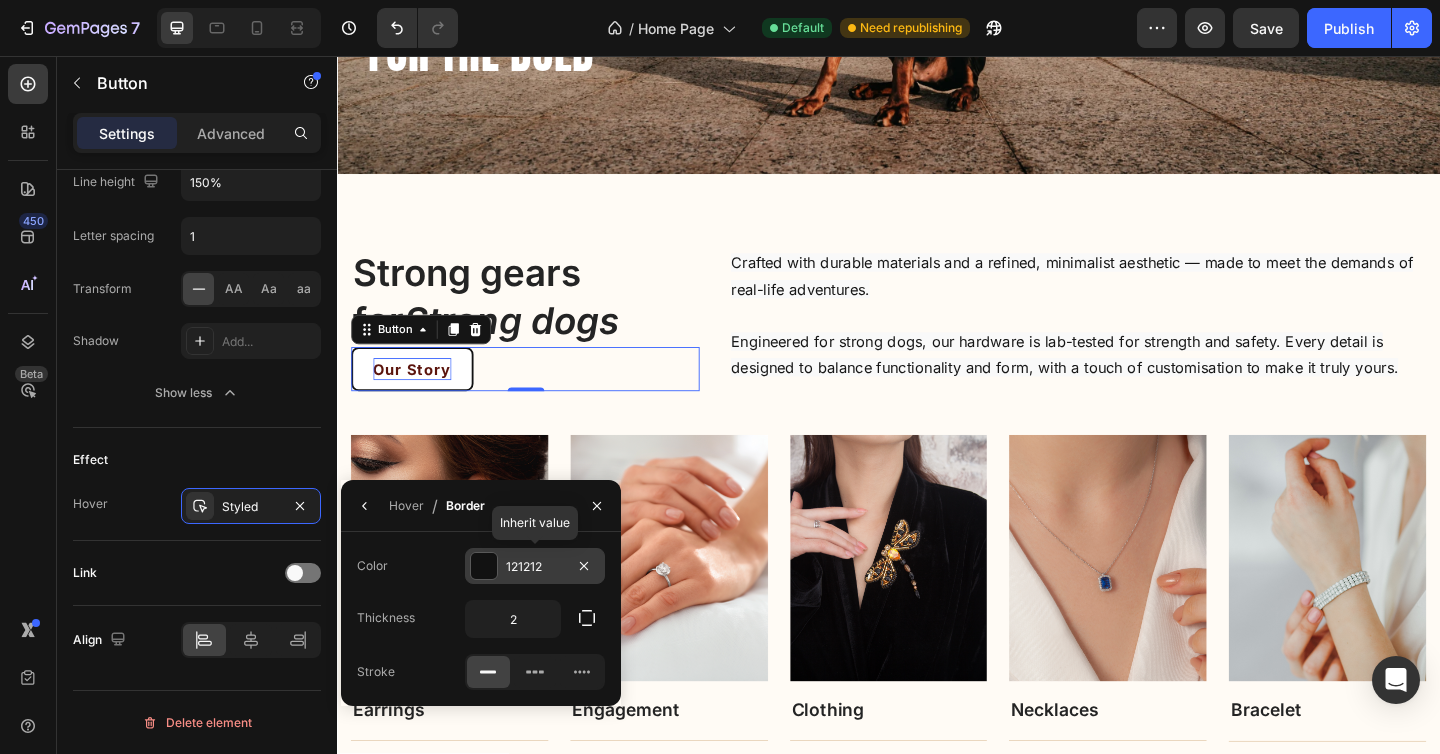 click at bounding box center [484, 566] 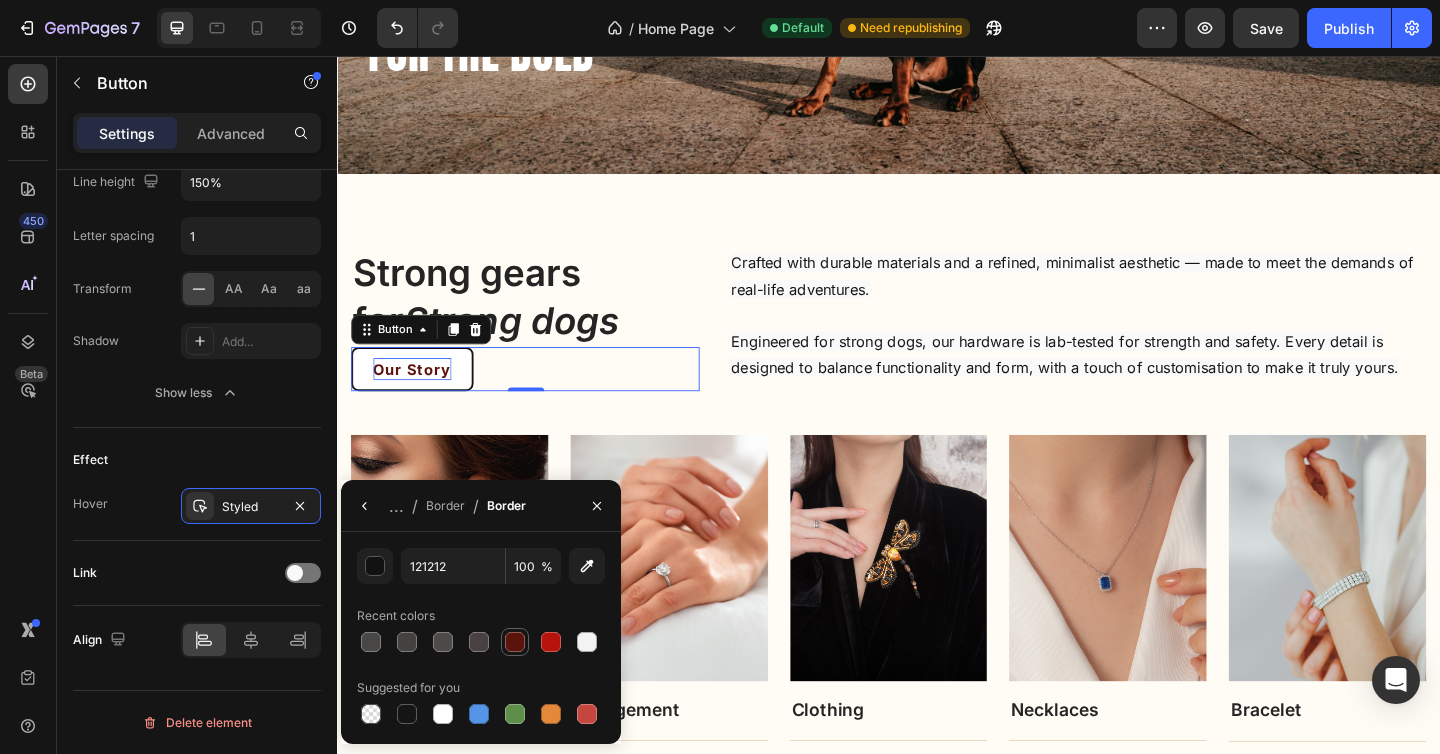 click at bounding box center [515, 642] 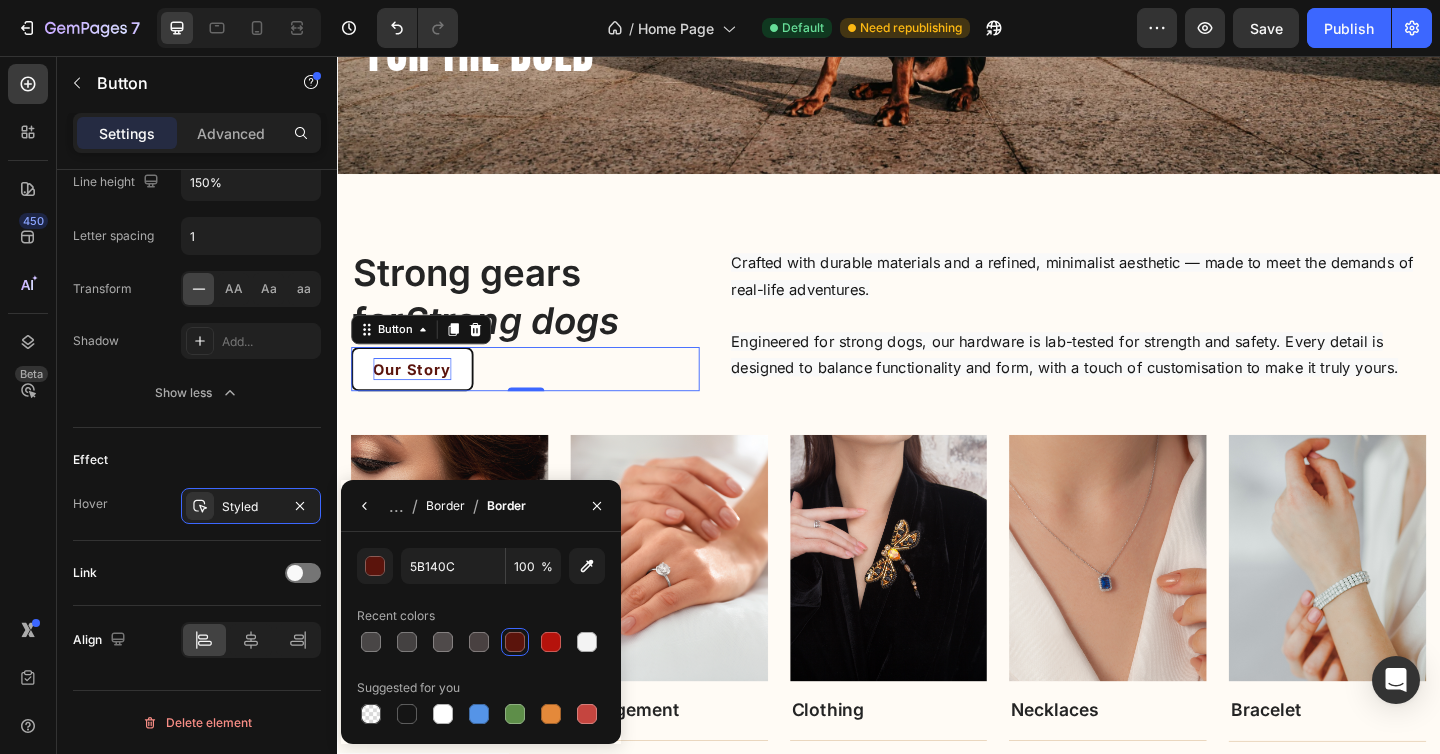 click on "Border" at bounding box center [445, 506] 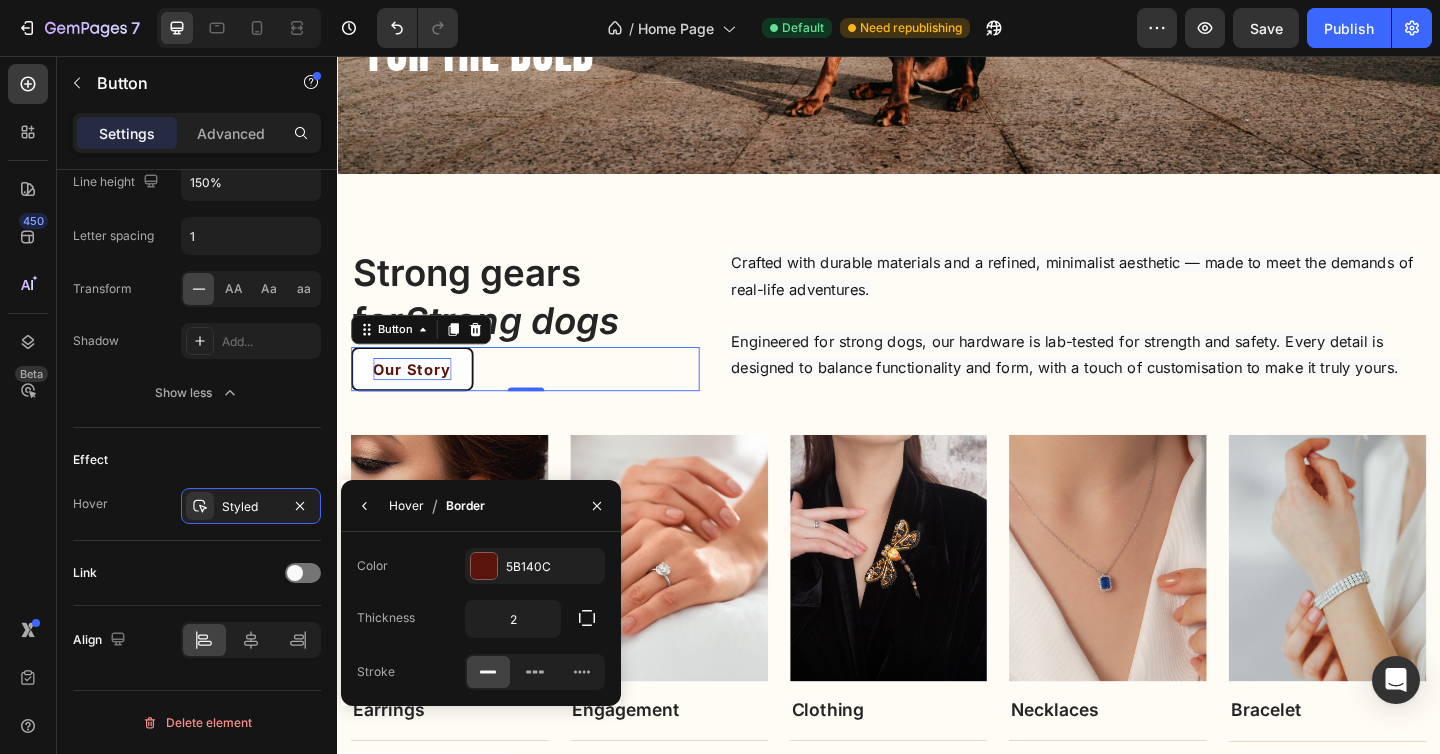 click on "Hover" at bounding box center (406, 506) 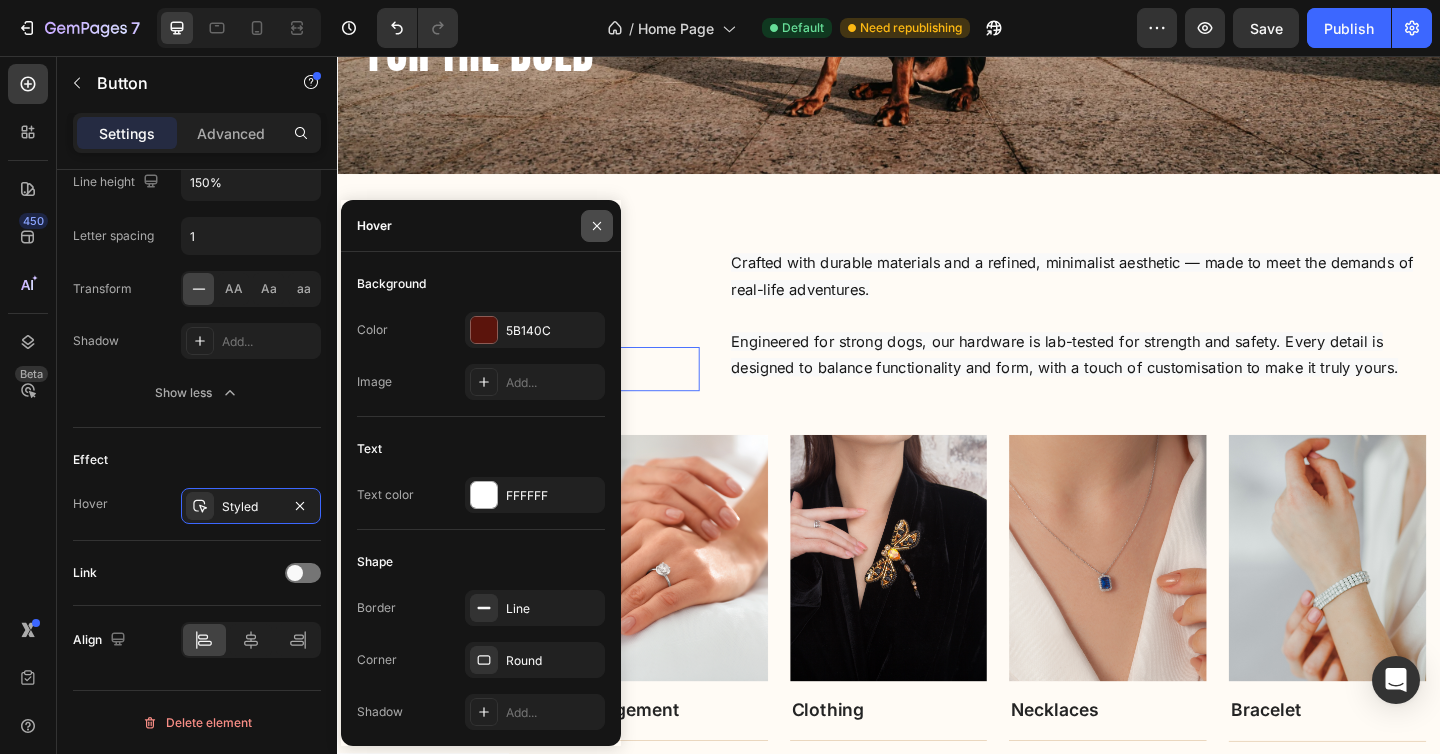 click 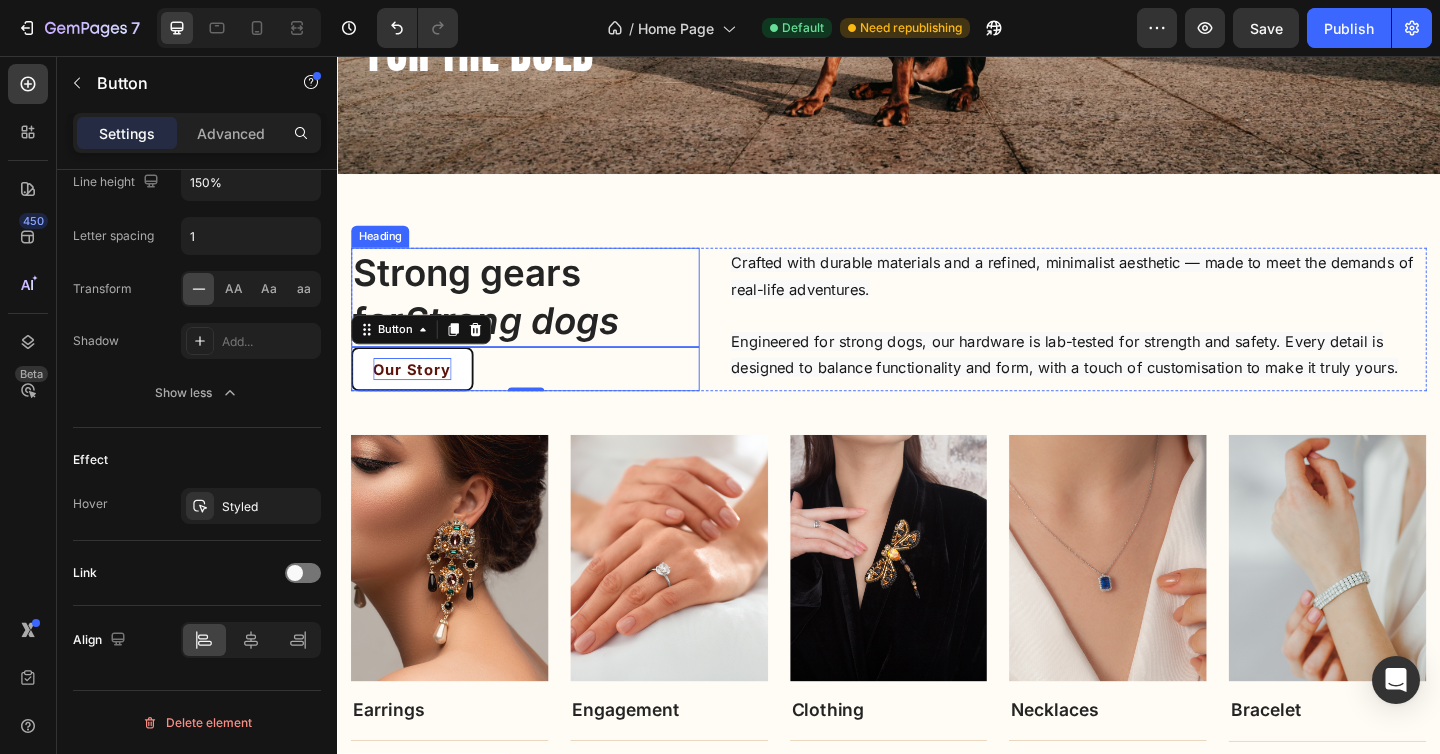 click on "Strong gears for  Strong dogs" at bounding box center [541, 319] 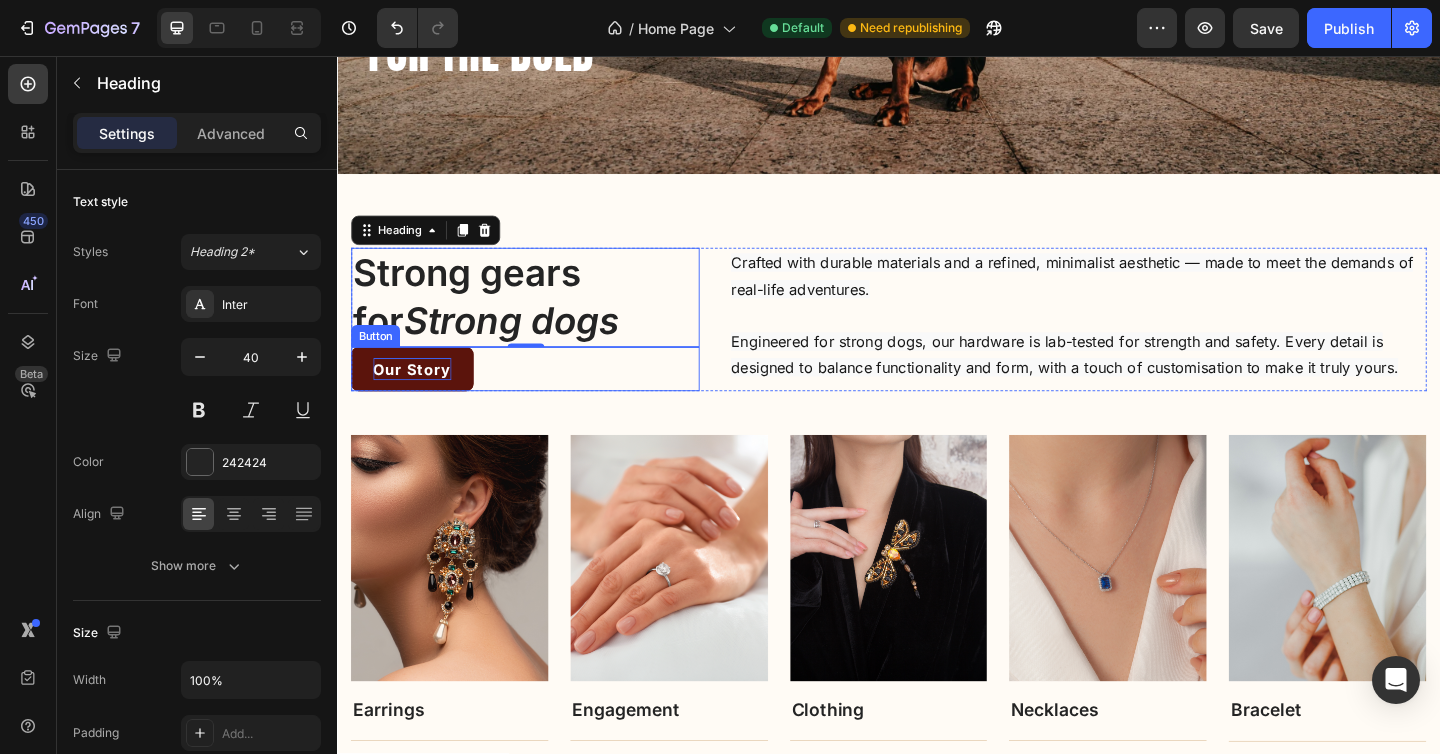 click on "Our Story" at bounding box center (418, 397) 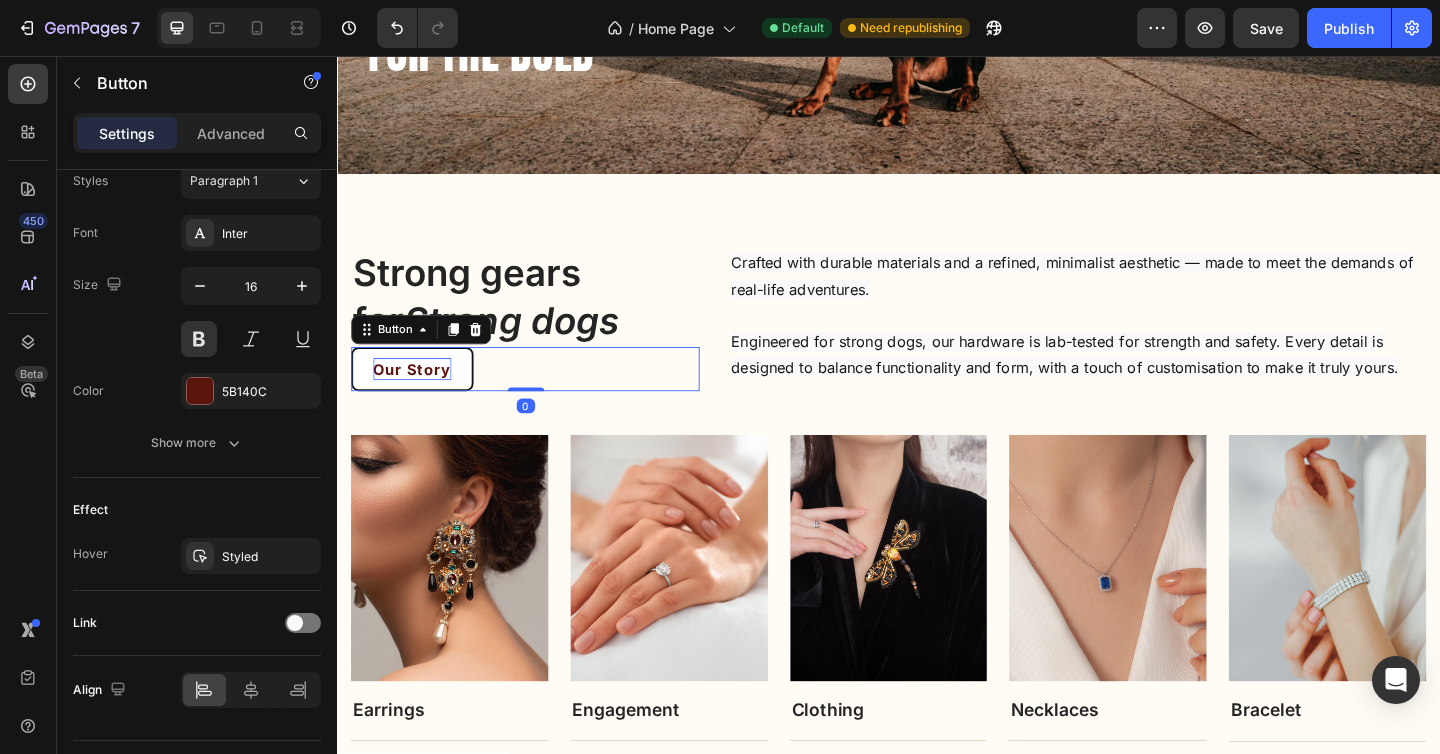 scroll, scrollTop: 793, scrollLeft: 0, axis: vertical 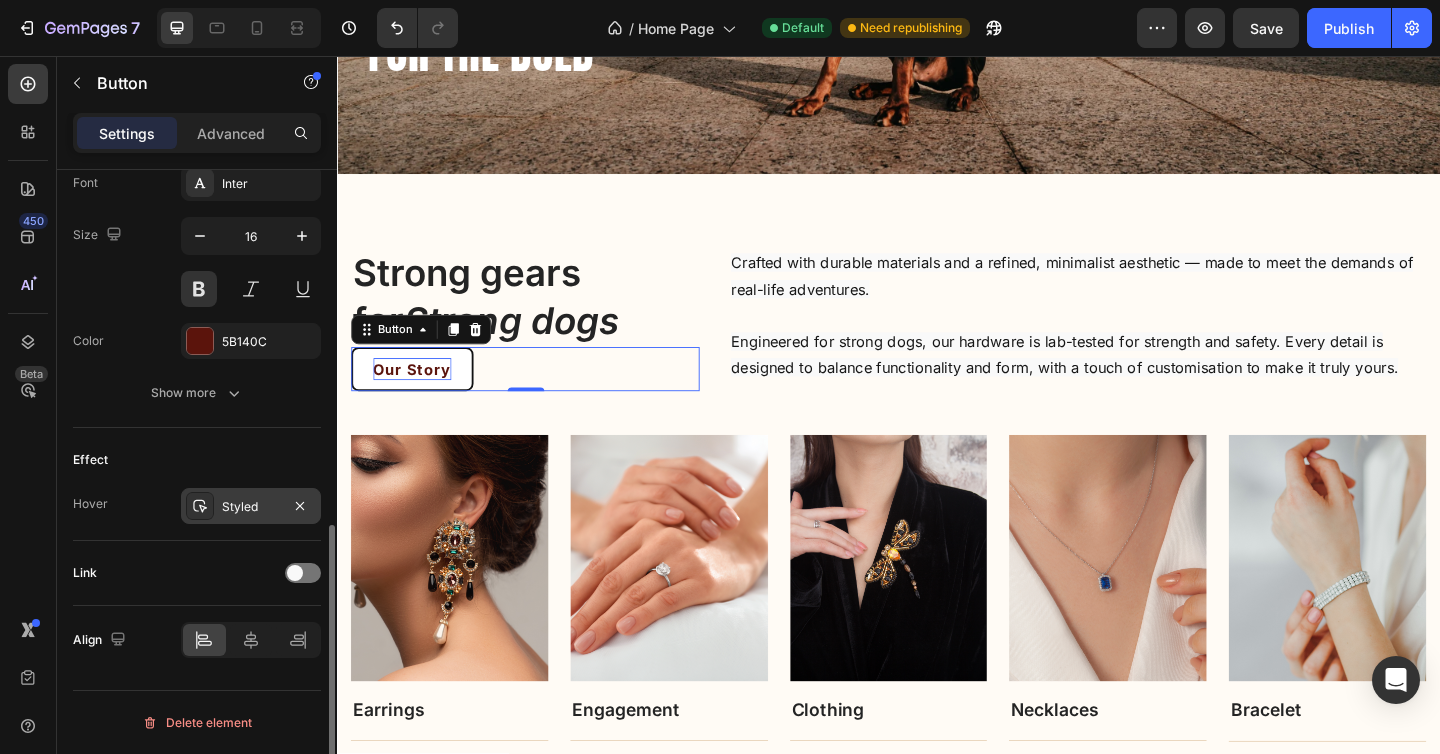 click at bounding box center (200, 506) 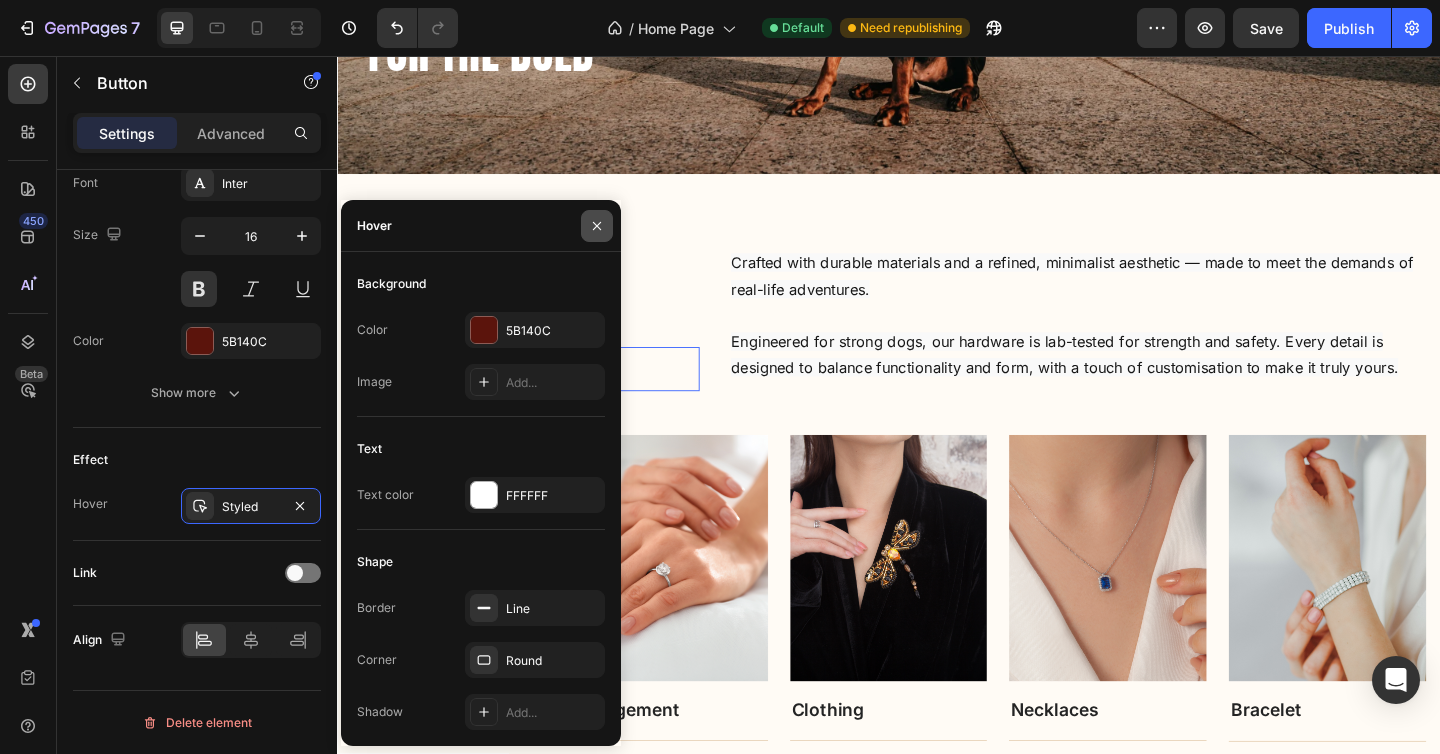 click 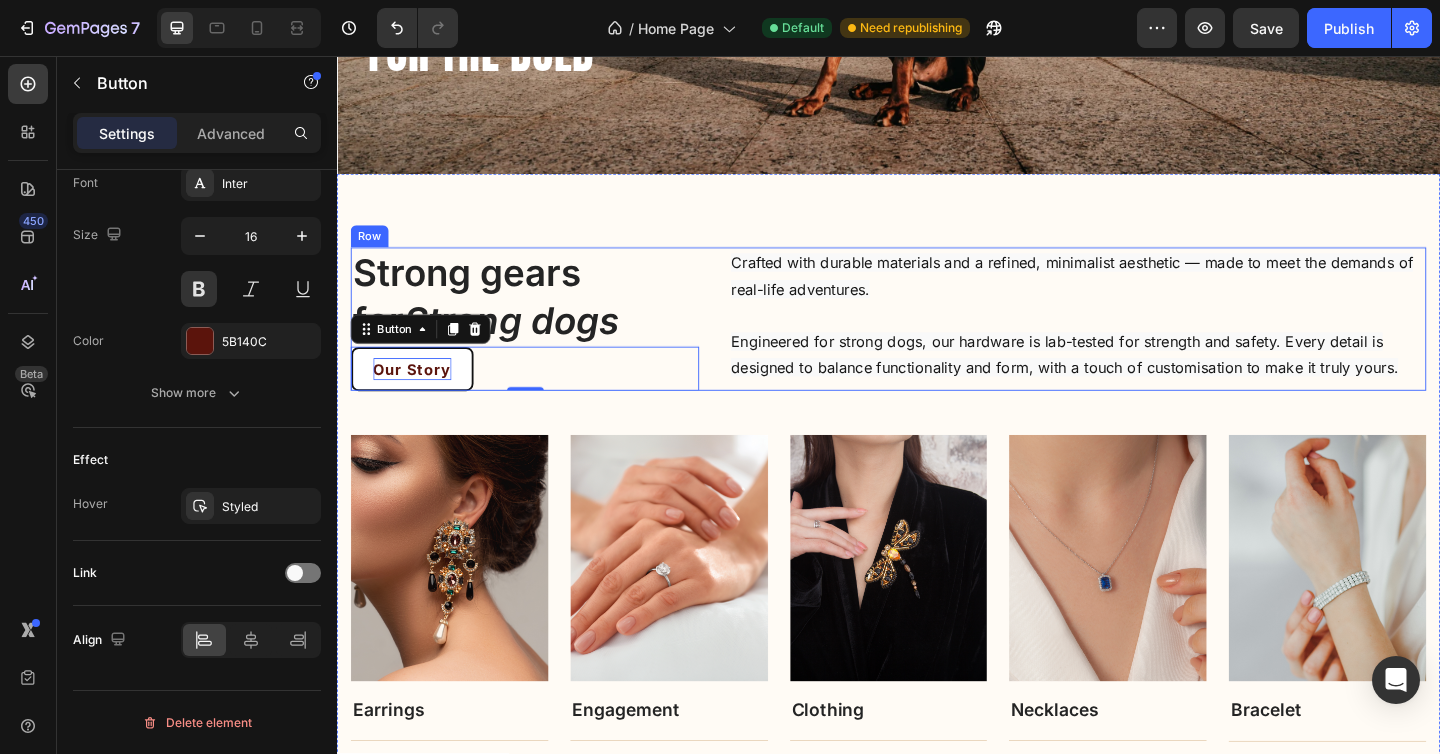 click on "Strong gears for  Strong dogs Heading Our Story Button   0 Crafted with durable materials and a refined, minimalist aesthetic — made to meet the demands of real-life adventures. Engineered for strong dogs, our hardware is lab-tested for strength and safety. Every detail is designed to balance functionality and form, with a touch of customisation to make it truly yours. Text block Row" at bounding box center (937, 343) 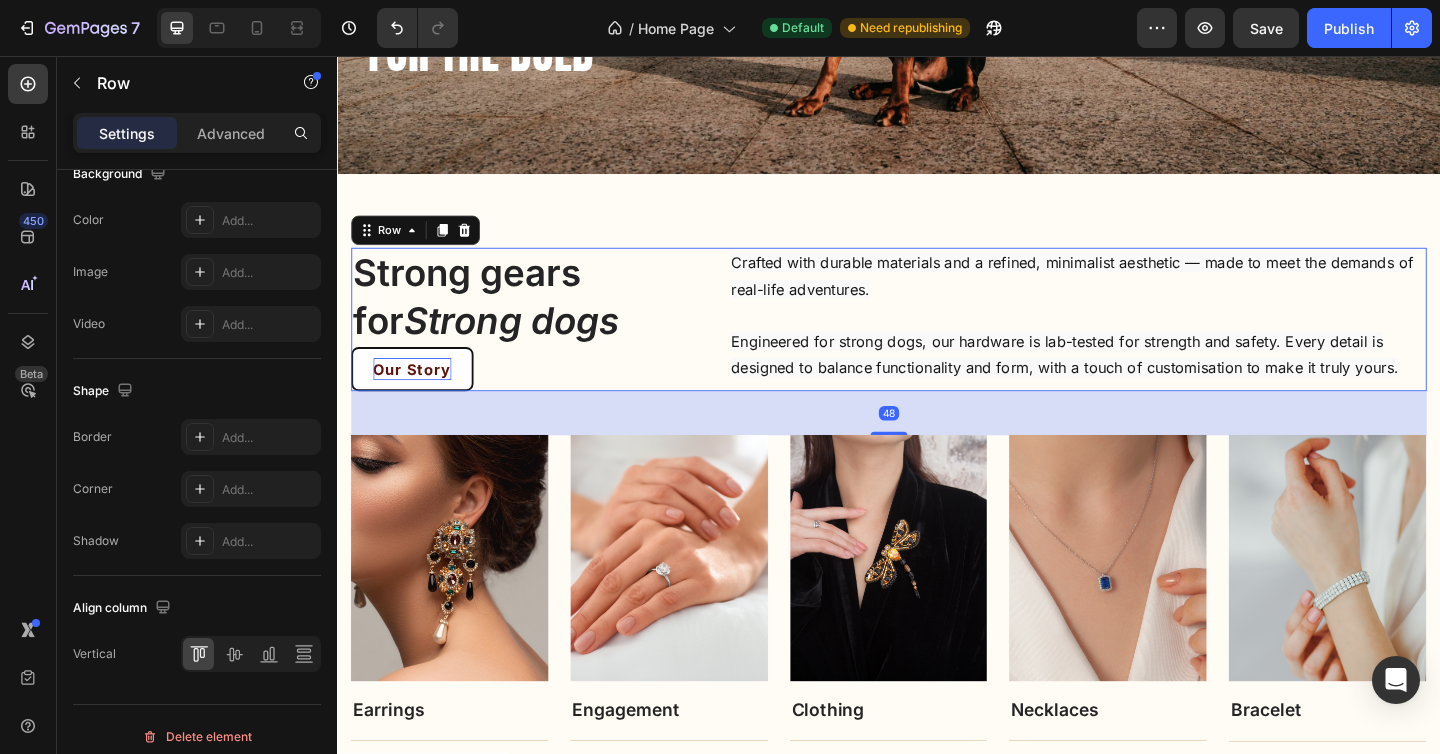 scroll, scrollTop: 0, scrollLeft: 0, axis: both 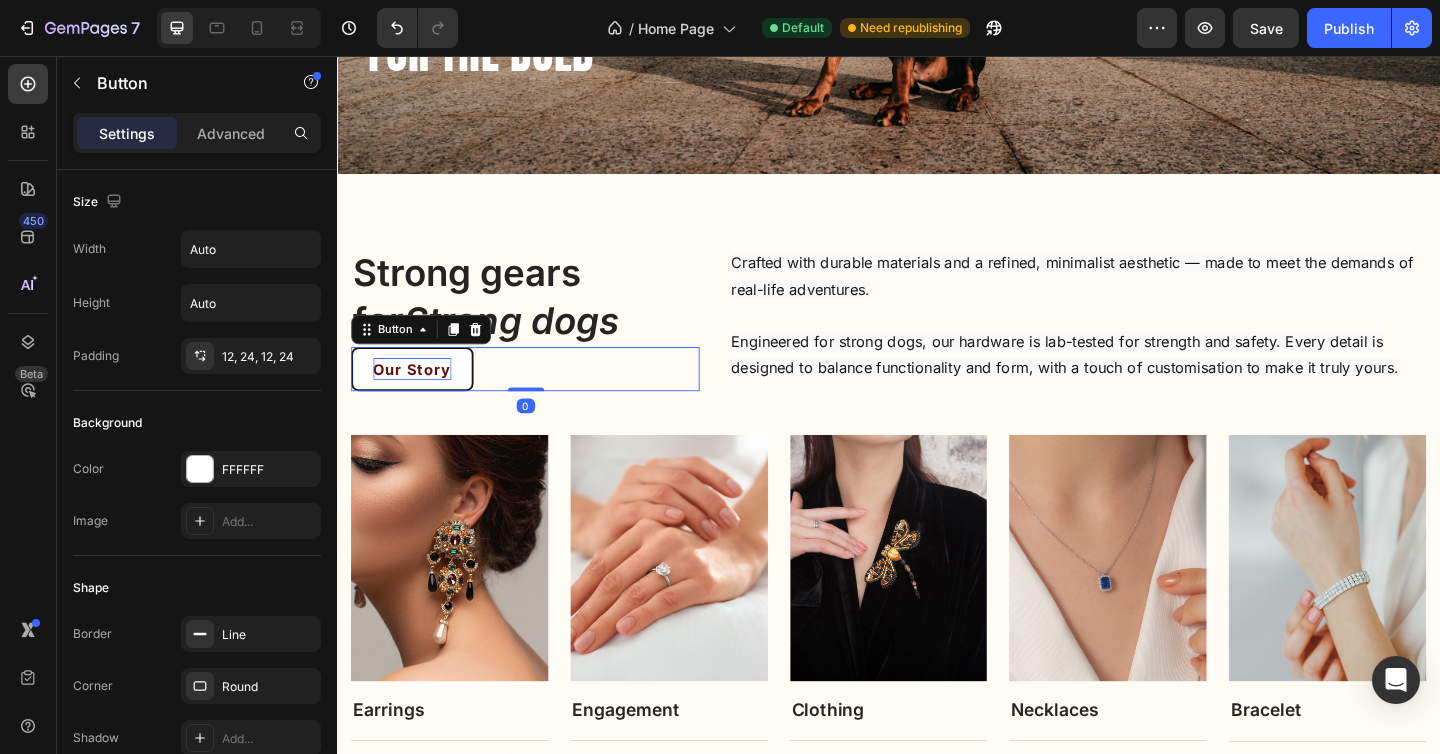 click on "Our Story Button   0" at bounding box center (541, 397) 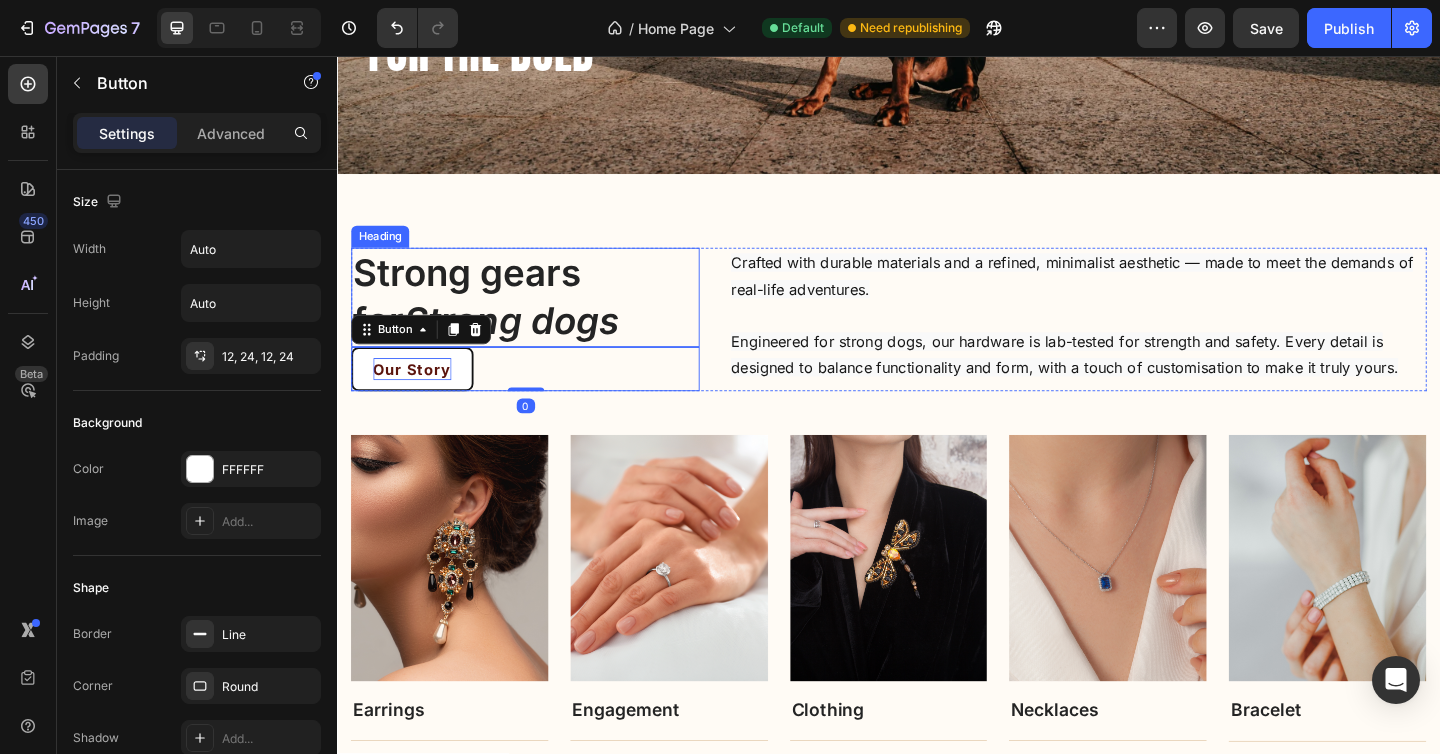 click on "Strong gears for  Strong dogs" at bounding box center (541, 319) 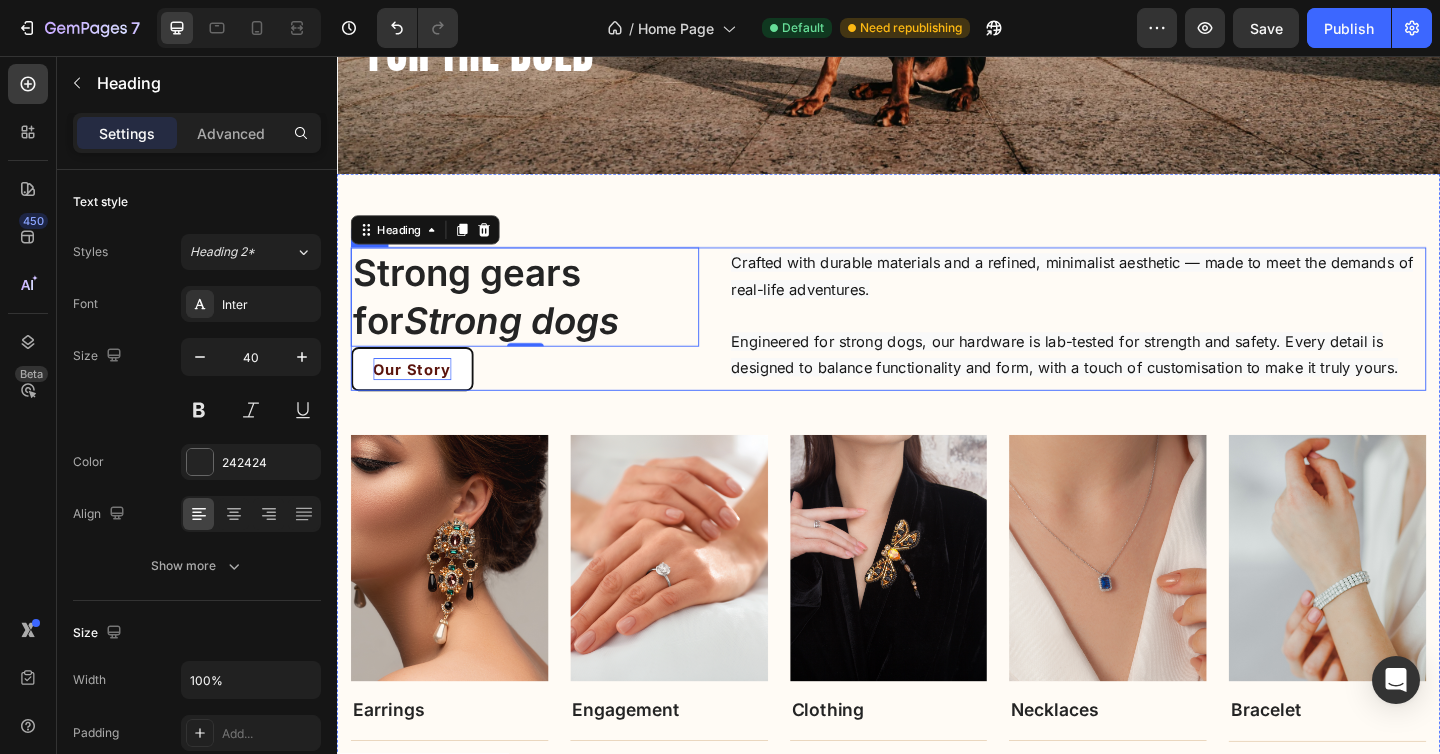 click on "Strong gears for  Strong dogs Heading   0 Our Story Button Crafted with durable materials and a refined, minimalist aesthetic — made to meet the demands of real-life adventures. Engineered for strong dogs, our hardware is lab-tested for strength and safety. Every detail is designed to balance functionality and form, with a touch of customisation to make it truly yours. Text block Row" at bounding box center [937, 343] 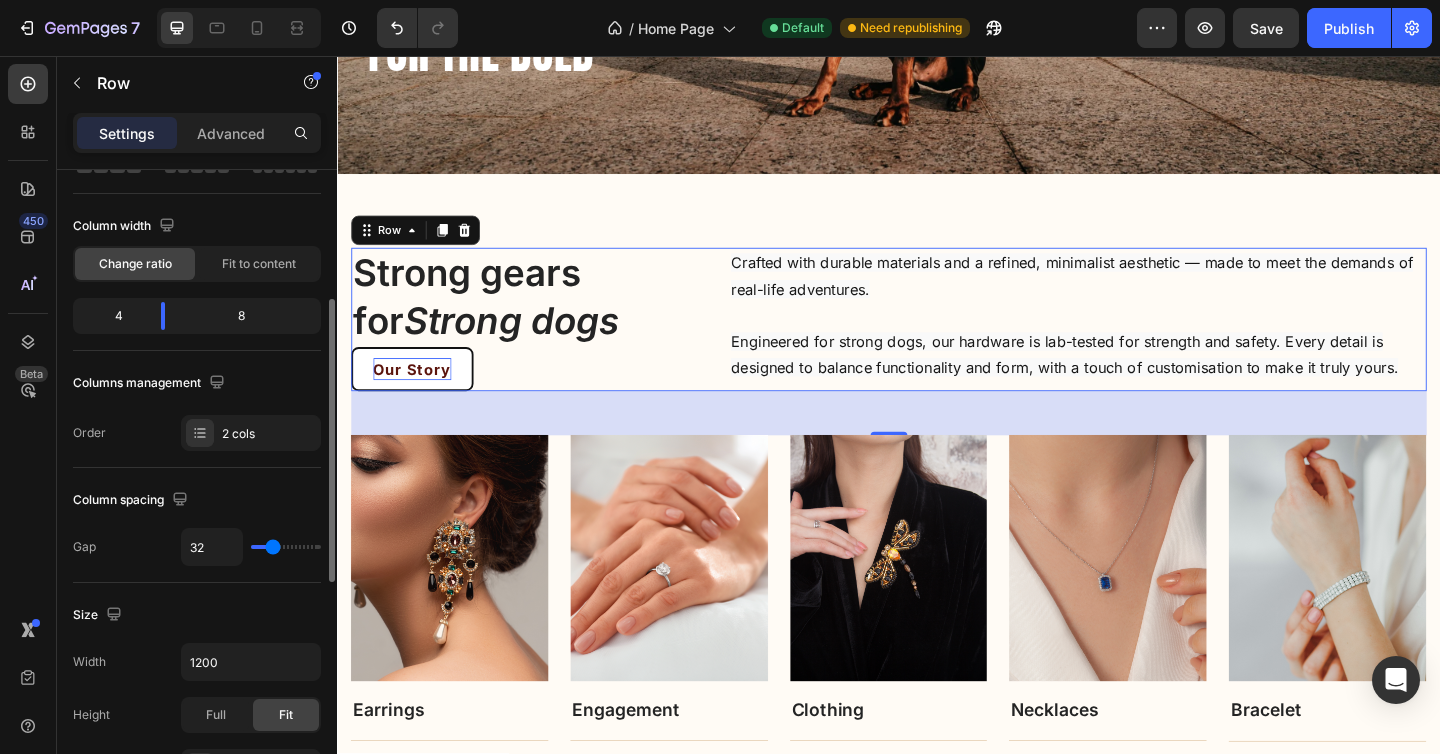 scroll, scrollTop: 0, scrollLeft: 0, axis: both 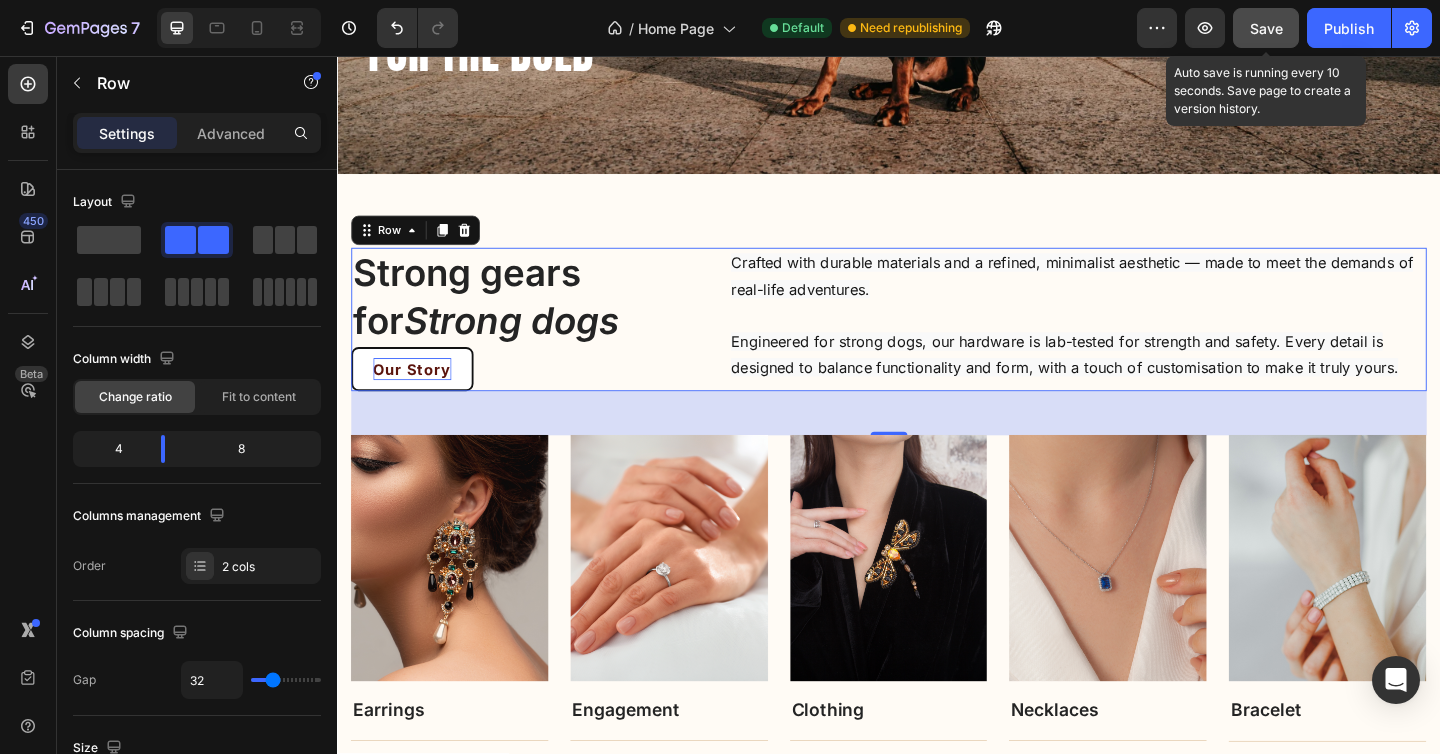click on "Save" at bounding box center [1266, 28] 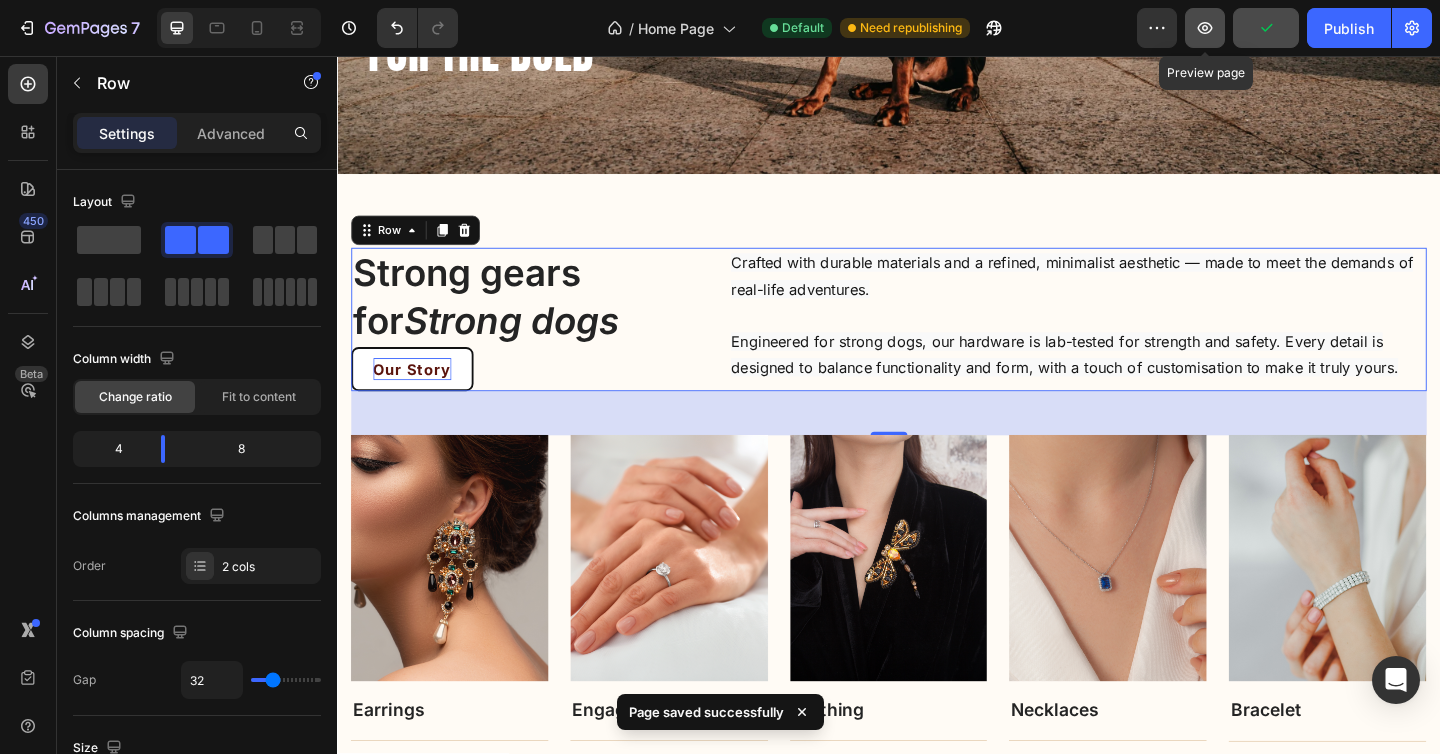 click 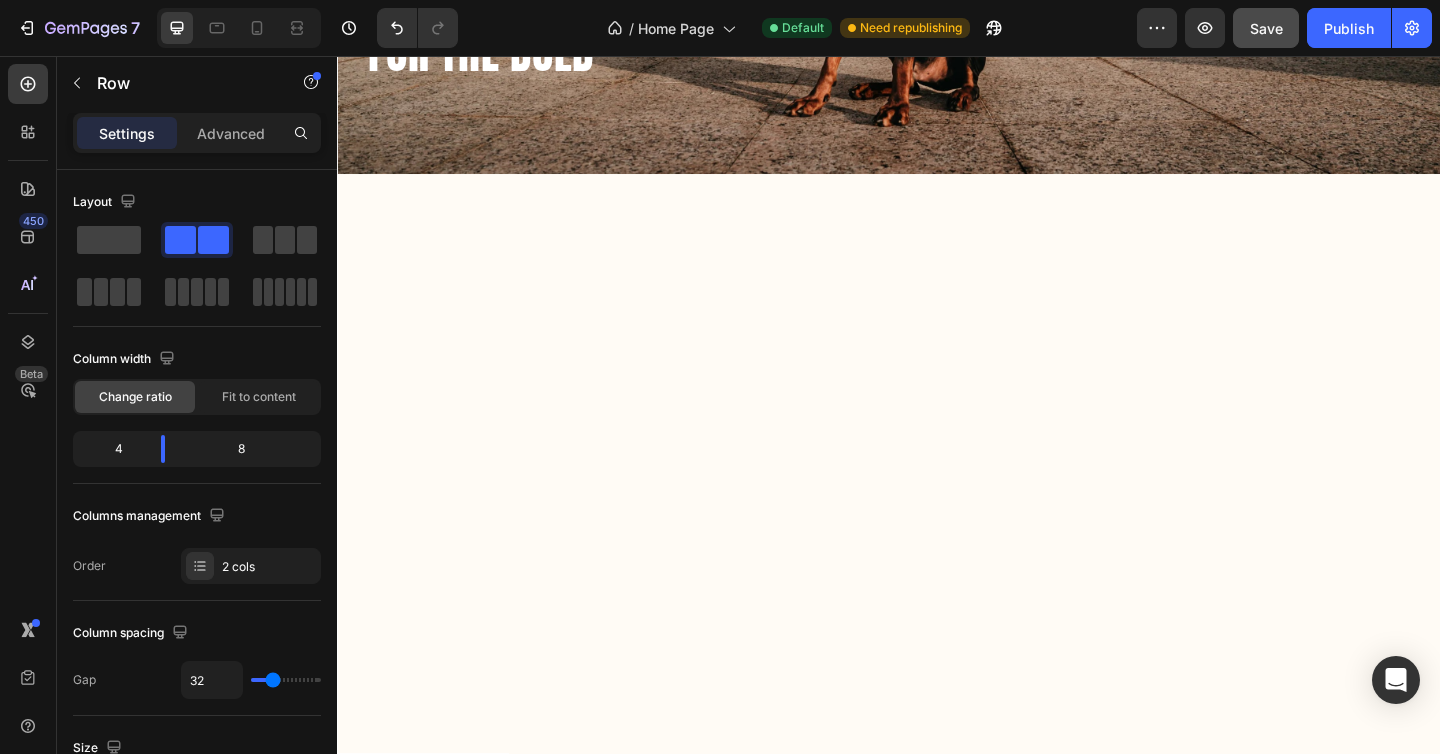 scroll, scrollTop: 0, scrollLeft: 0, axis: both 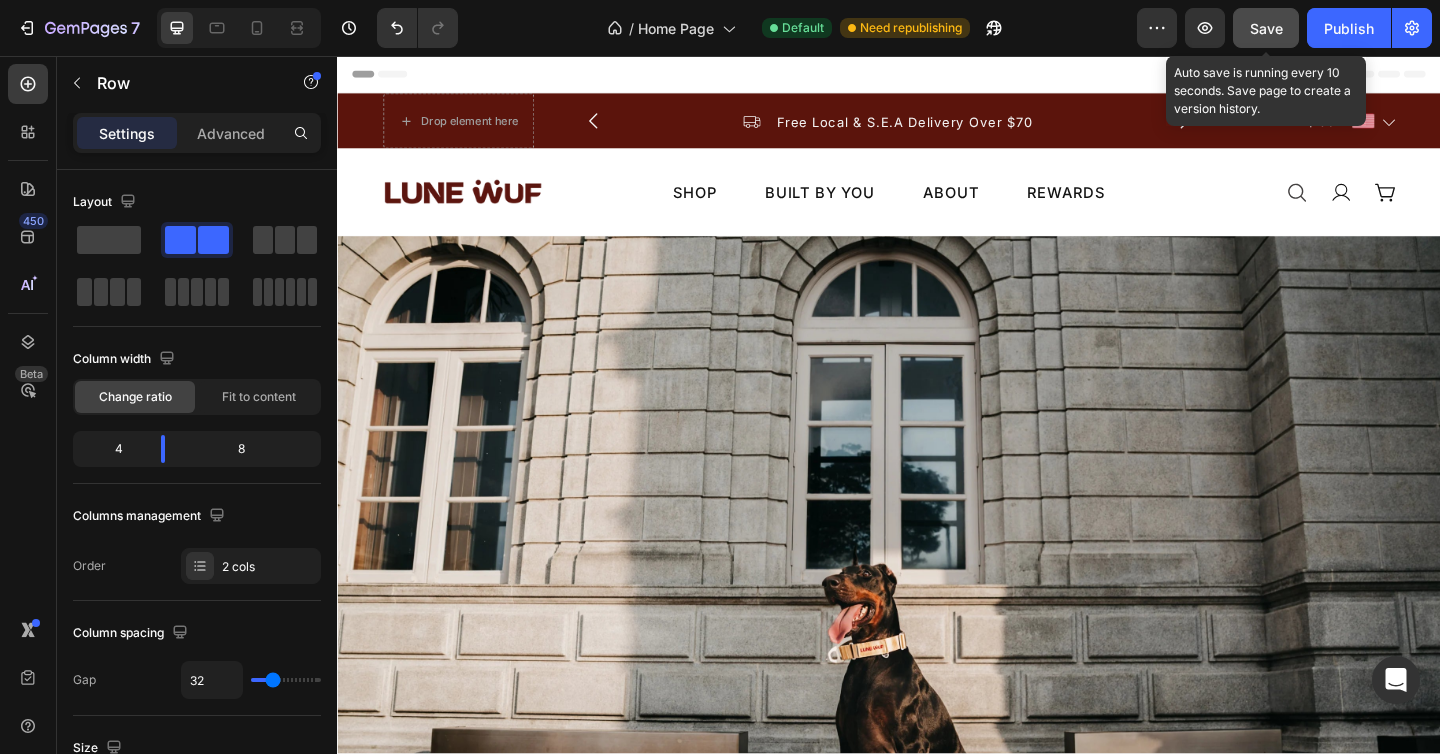 click on "Save" at bounding box center [1266, 28] 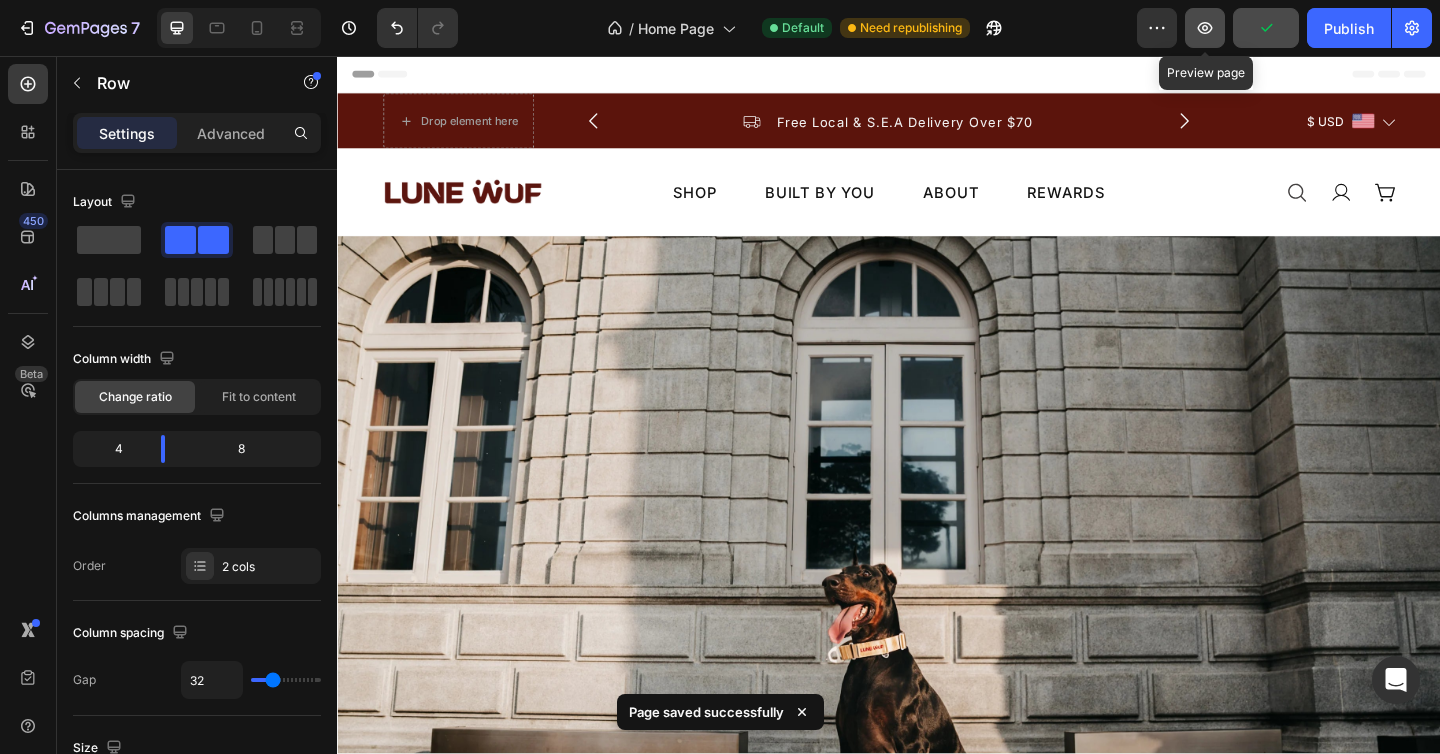 click 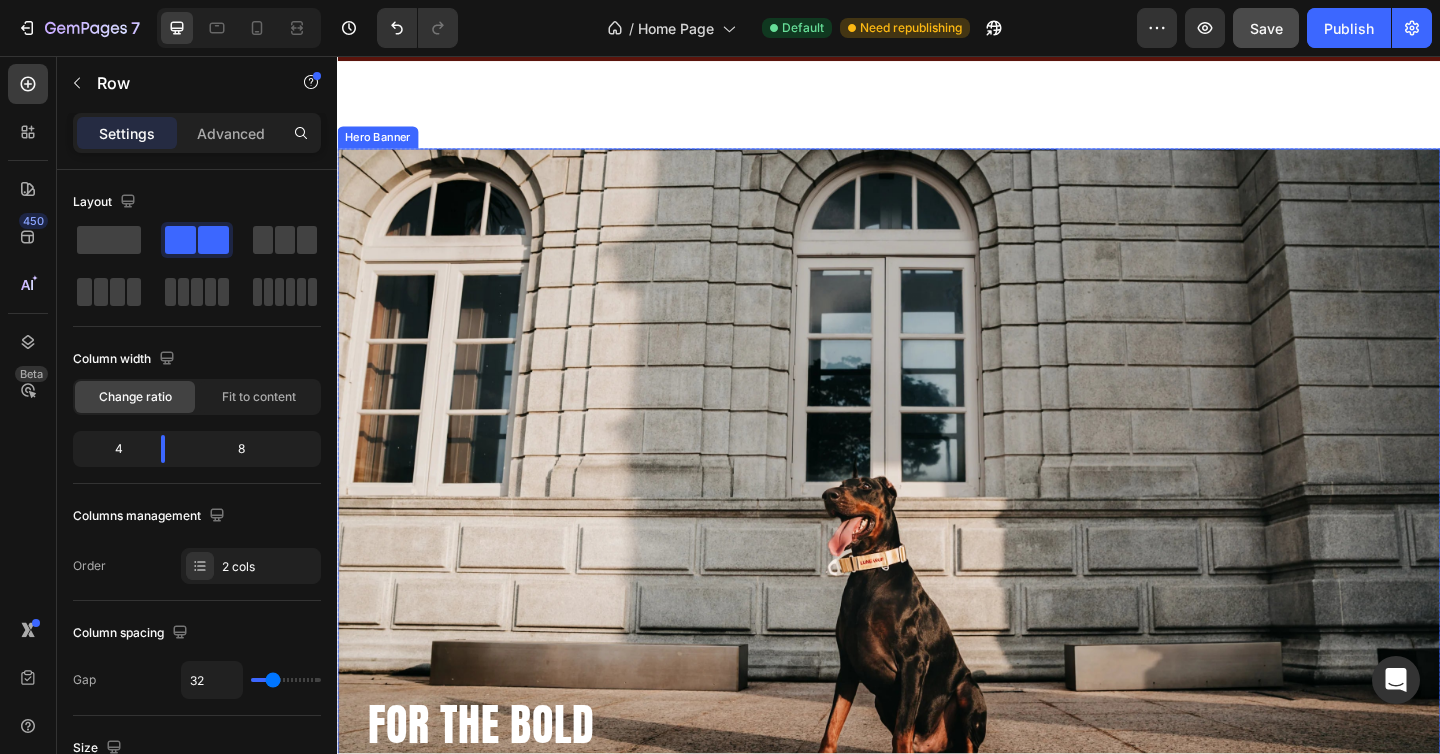 scroll, scrollTop: 879, scrollLeft: 0, axis: vertical 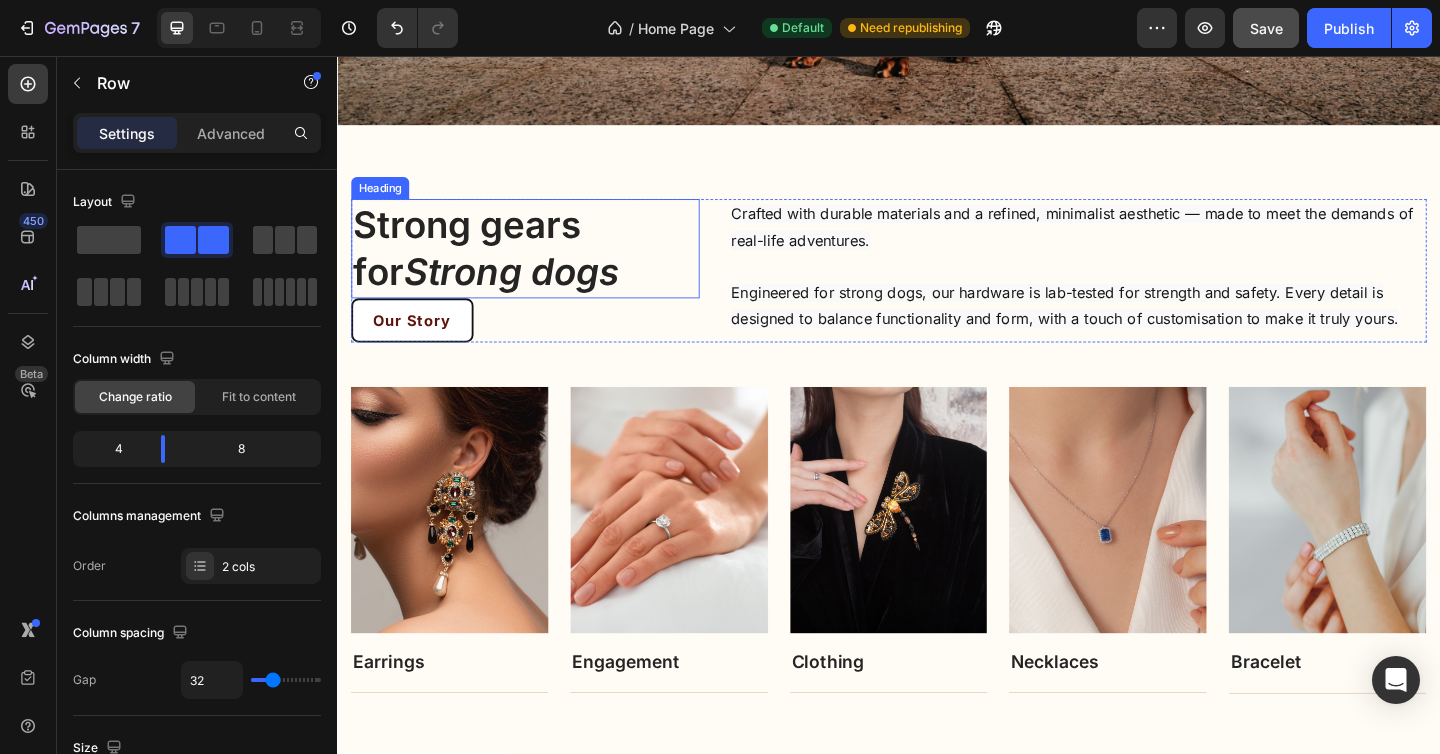 click on "Strong dogs" at bounding box center [526, 291] 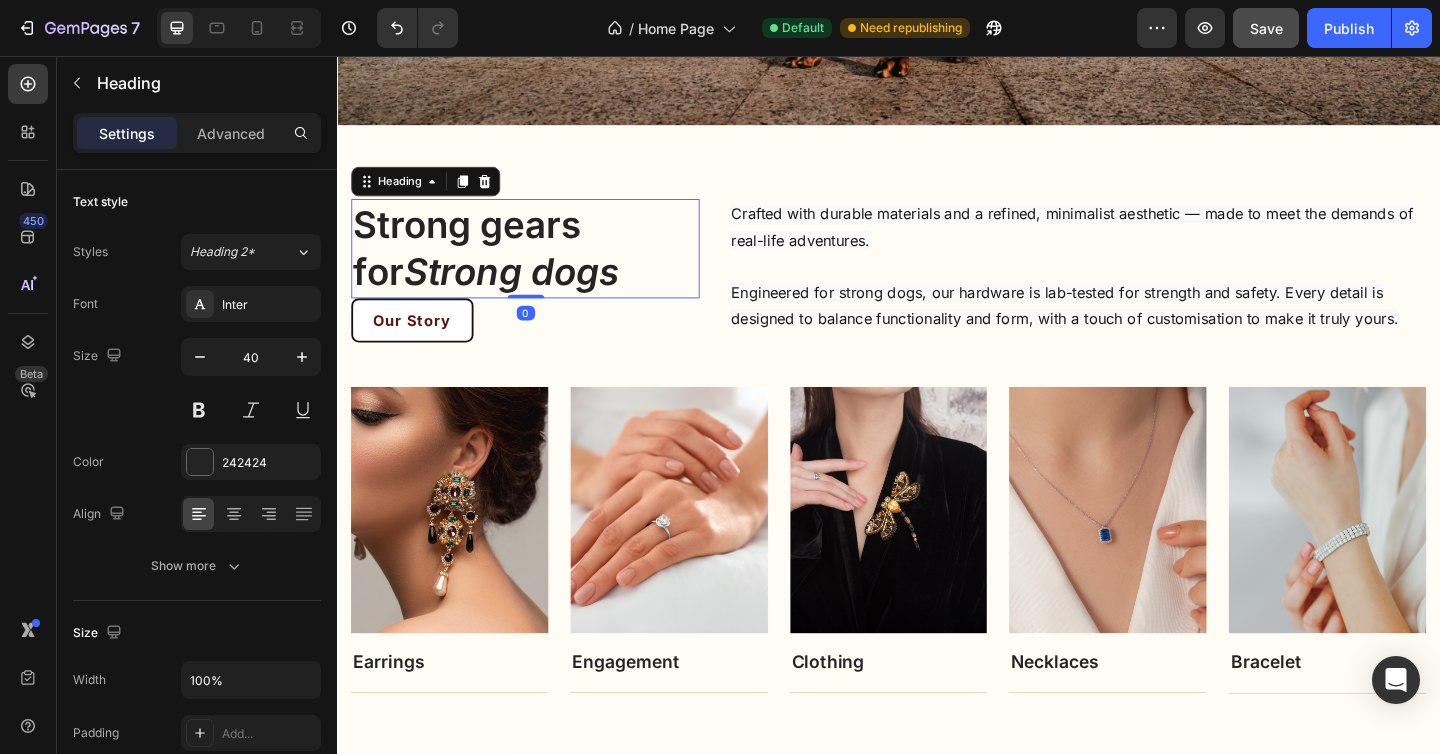 click on "Strong gears for  Strong dogs" at bounding box center (541, 266) 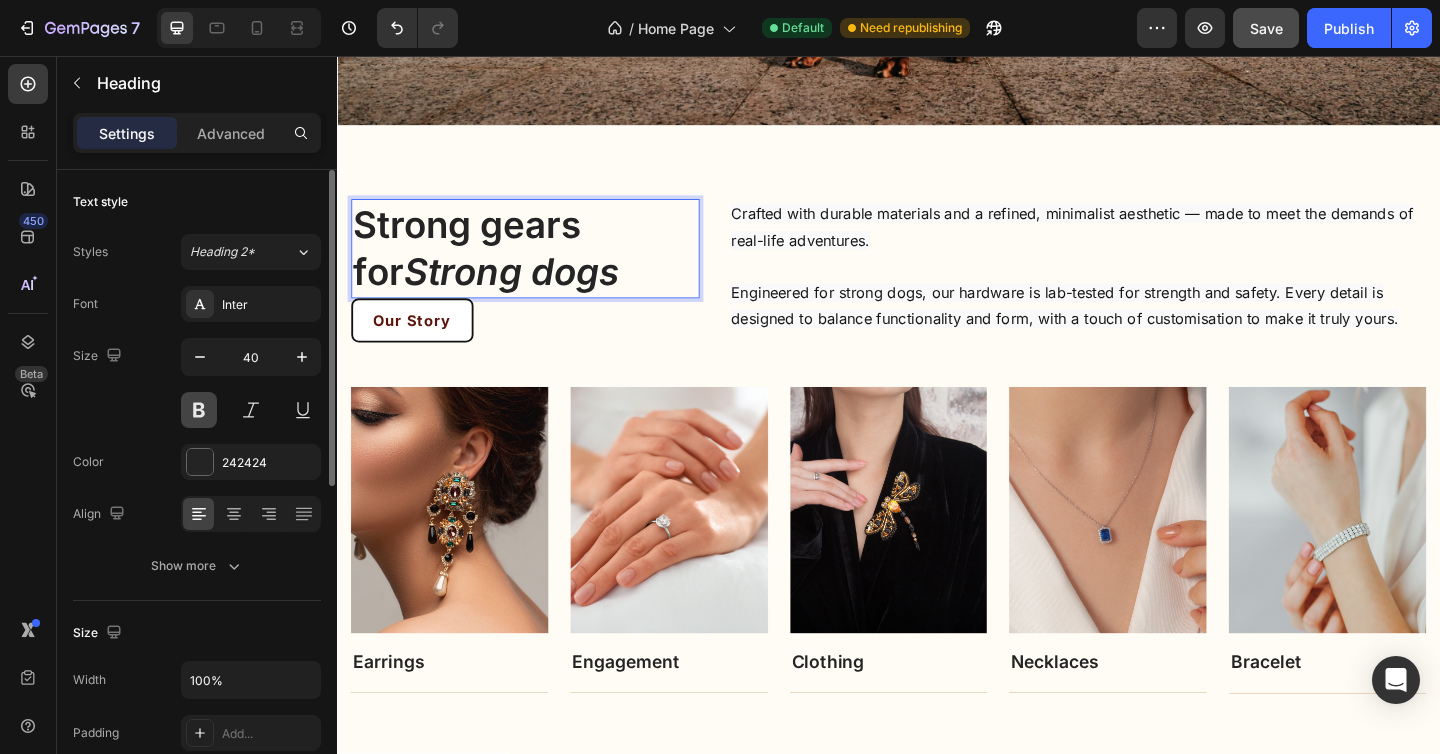 click at bounding box center (199, 410) 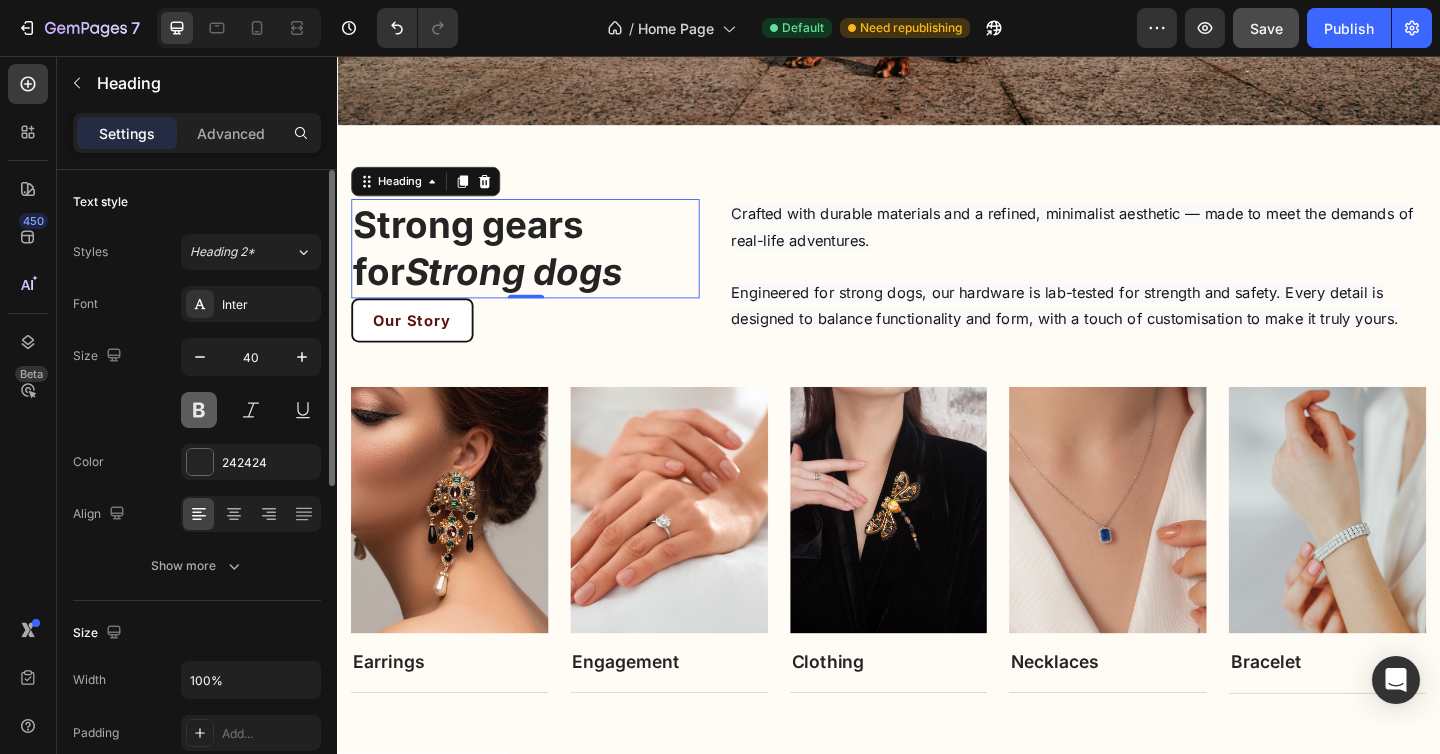 click at bounding box center [199, 410] 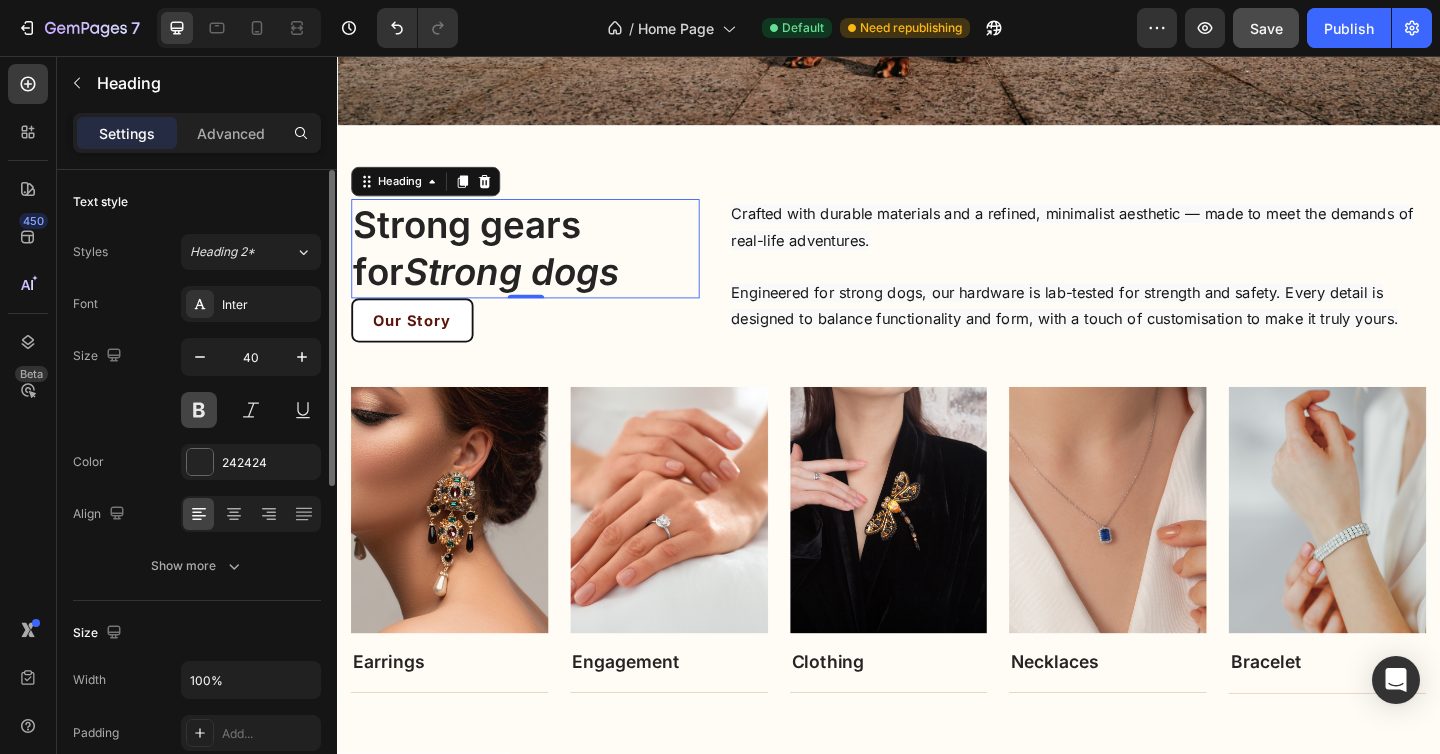 click at bounding box center [199, 410] 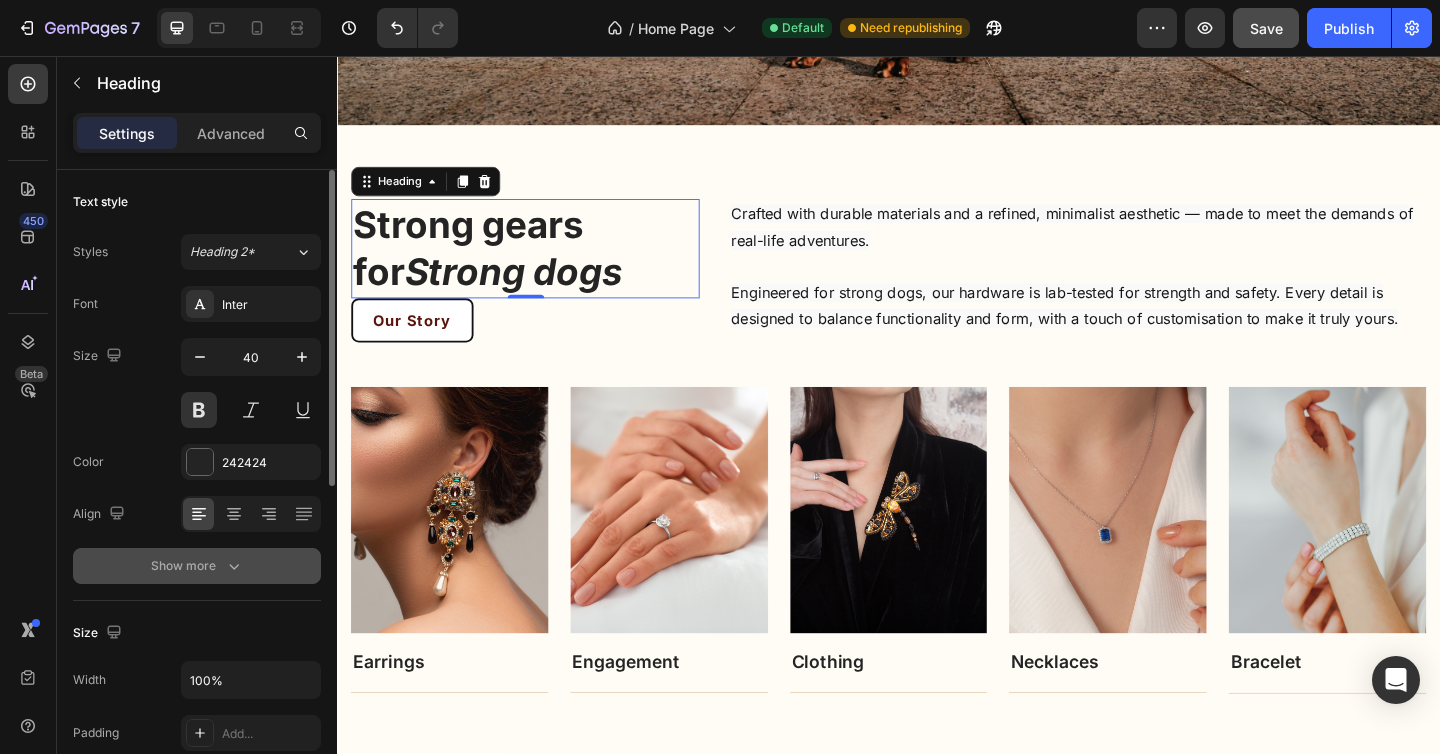 click on "Show more" at bounding box center (197, 566) 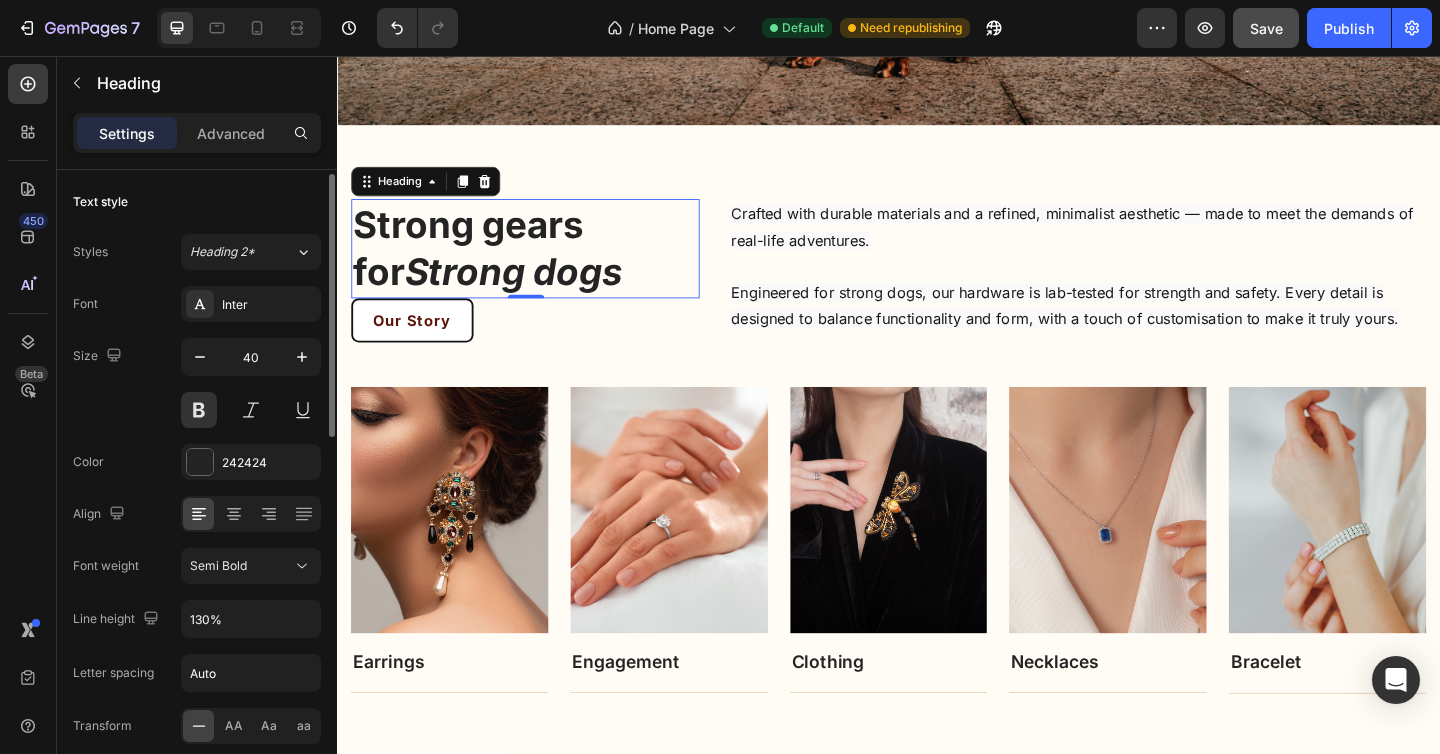 scroll, scrollTop: 47, scrollLeft: 0, axis: vertical 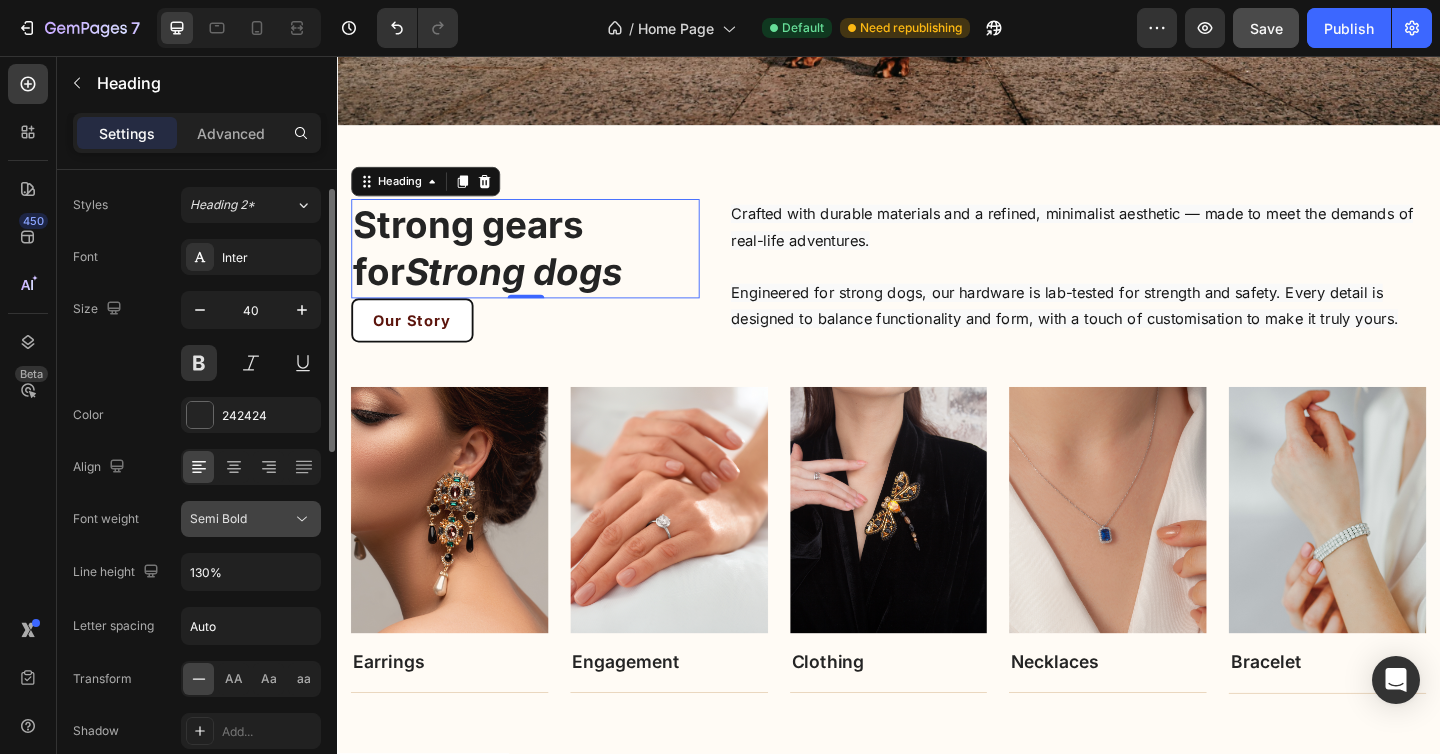 click on "Semi Bold" 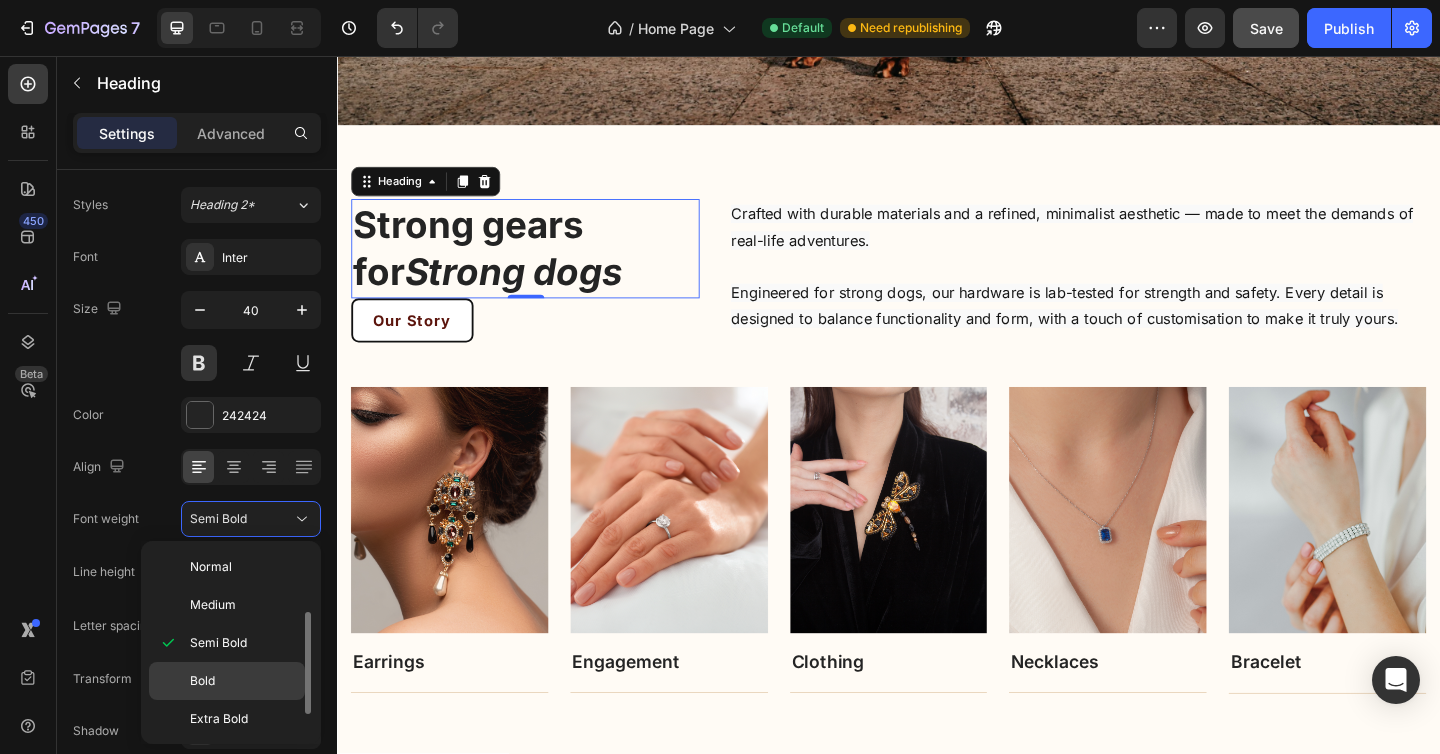scroll, scrollTop: 155, scrollLeft: 0, axis: vertical 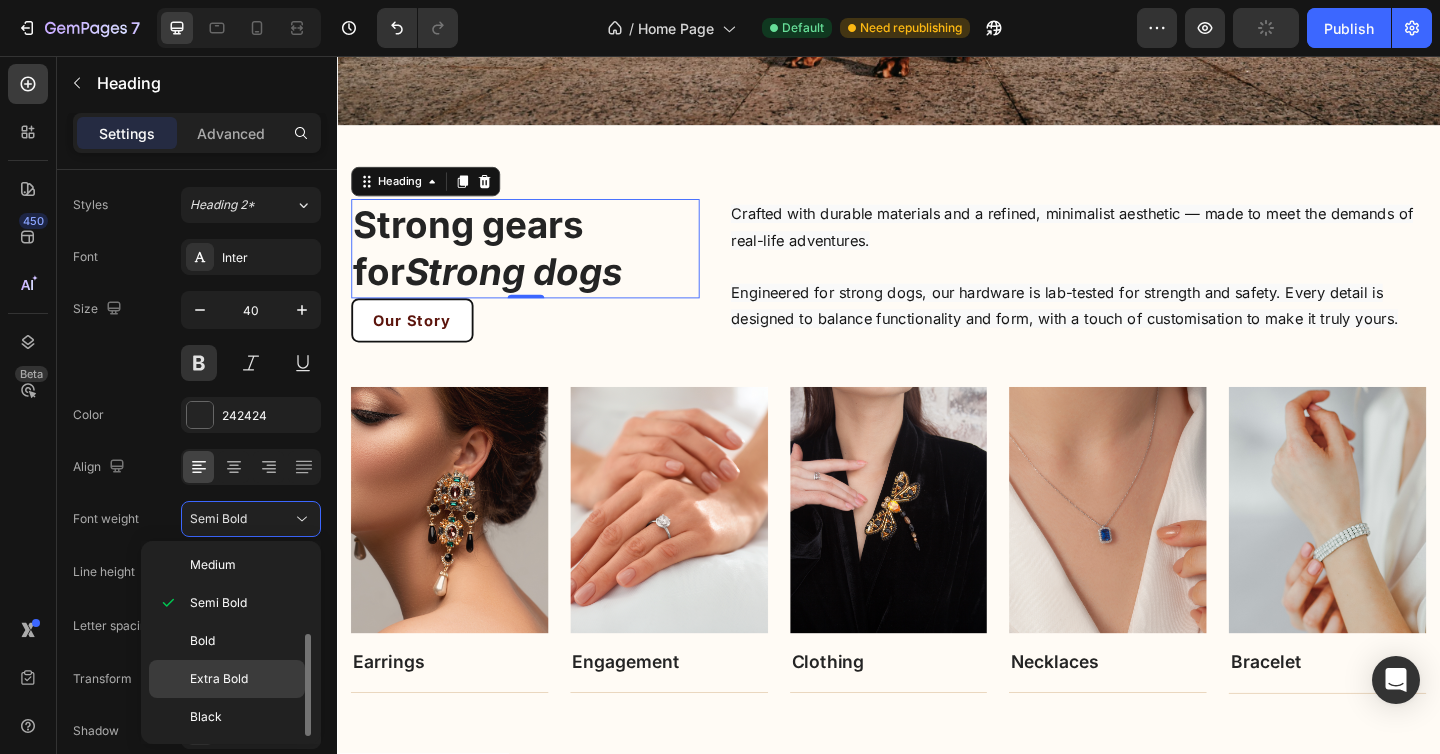 click on "Extra Bold" at bounding box center [219, 679] 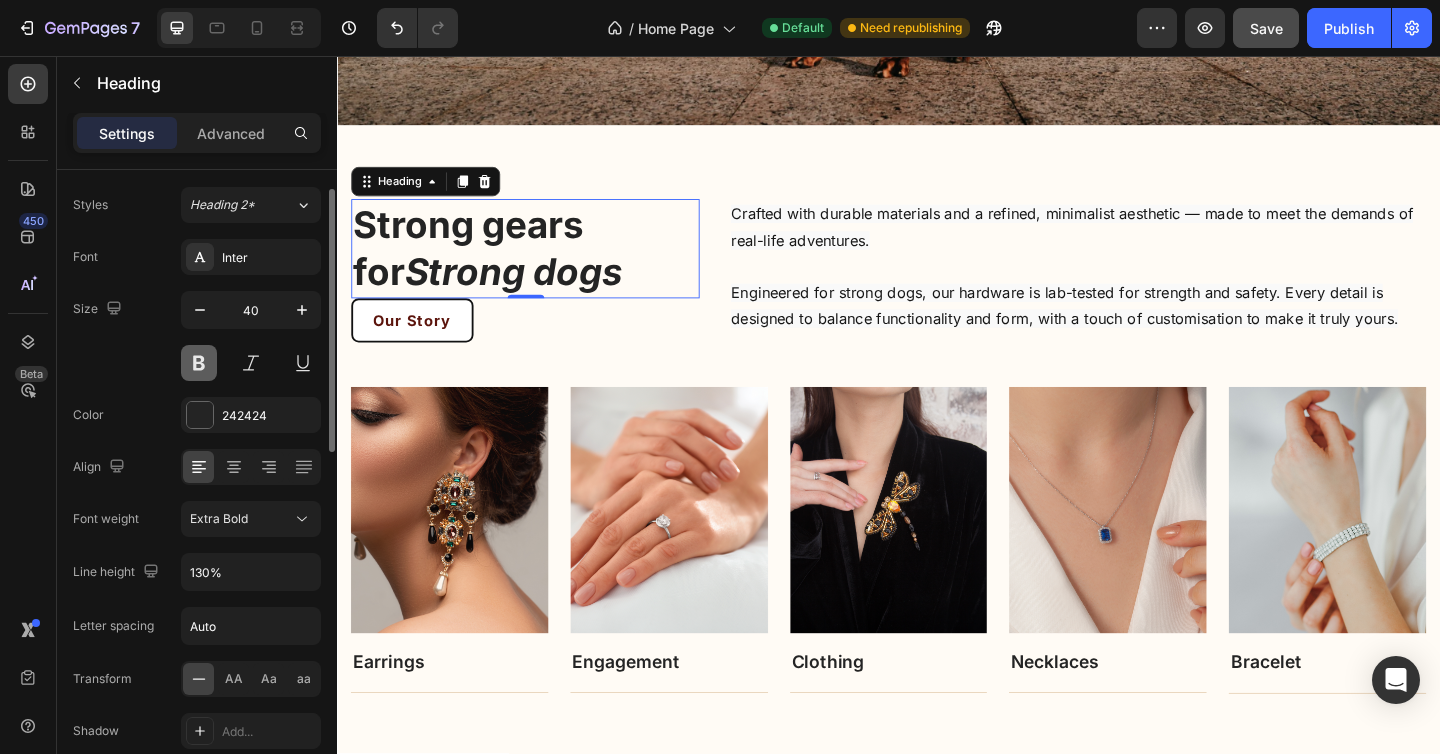 click at bounding box center [199, 363] 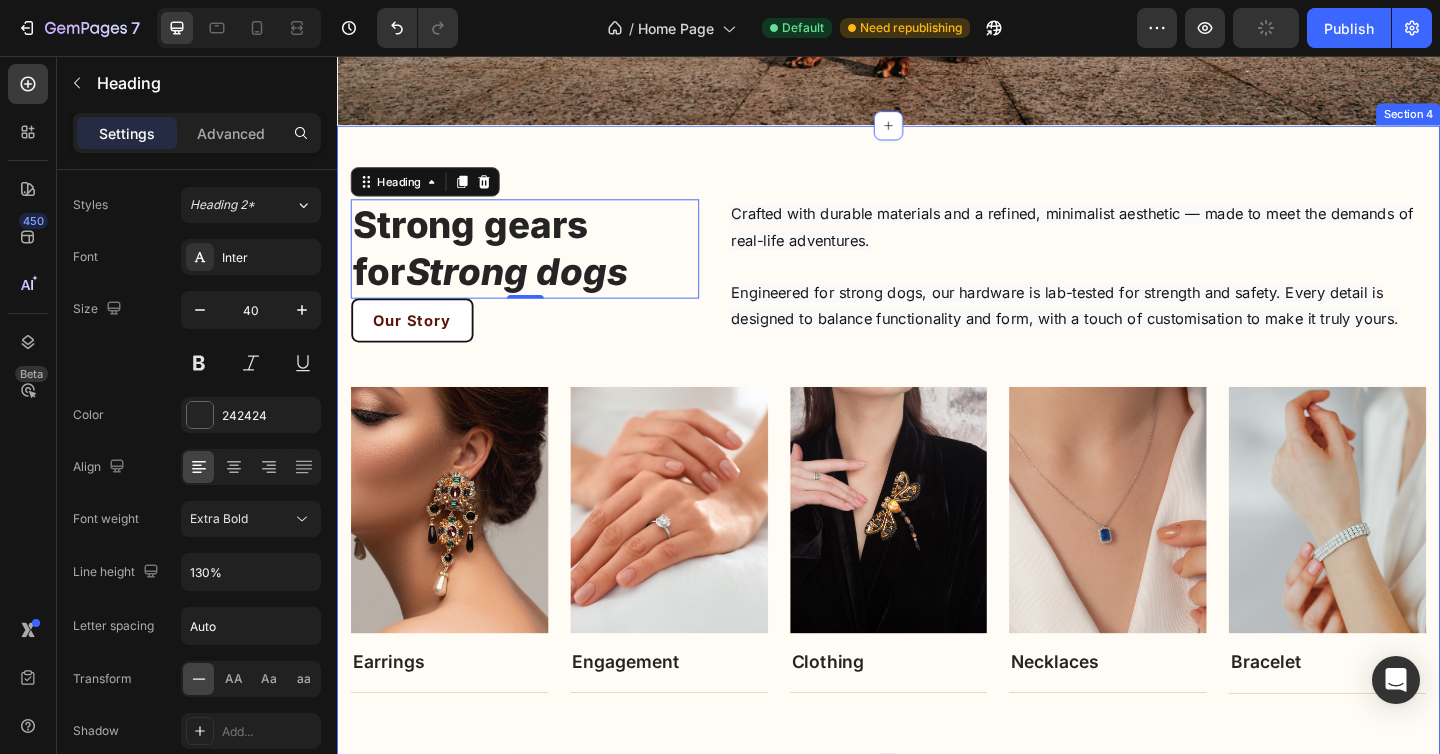 click on "Strong gears for  Strong dogs Heading   0 Our Story Button Crafted with durable materials and a refined, minimalist aesthetic — made to meet the demands of real-life adventures. Engineered for strong dogs, our hardware is lab-tested for strength and safety. Every detail is designed to balance functionality and form, with a touch of customisation to make it truly yours. Text block Row" at bounding box center (937, 290) 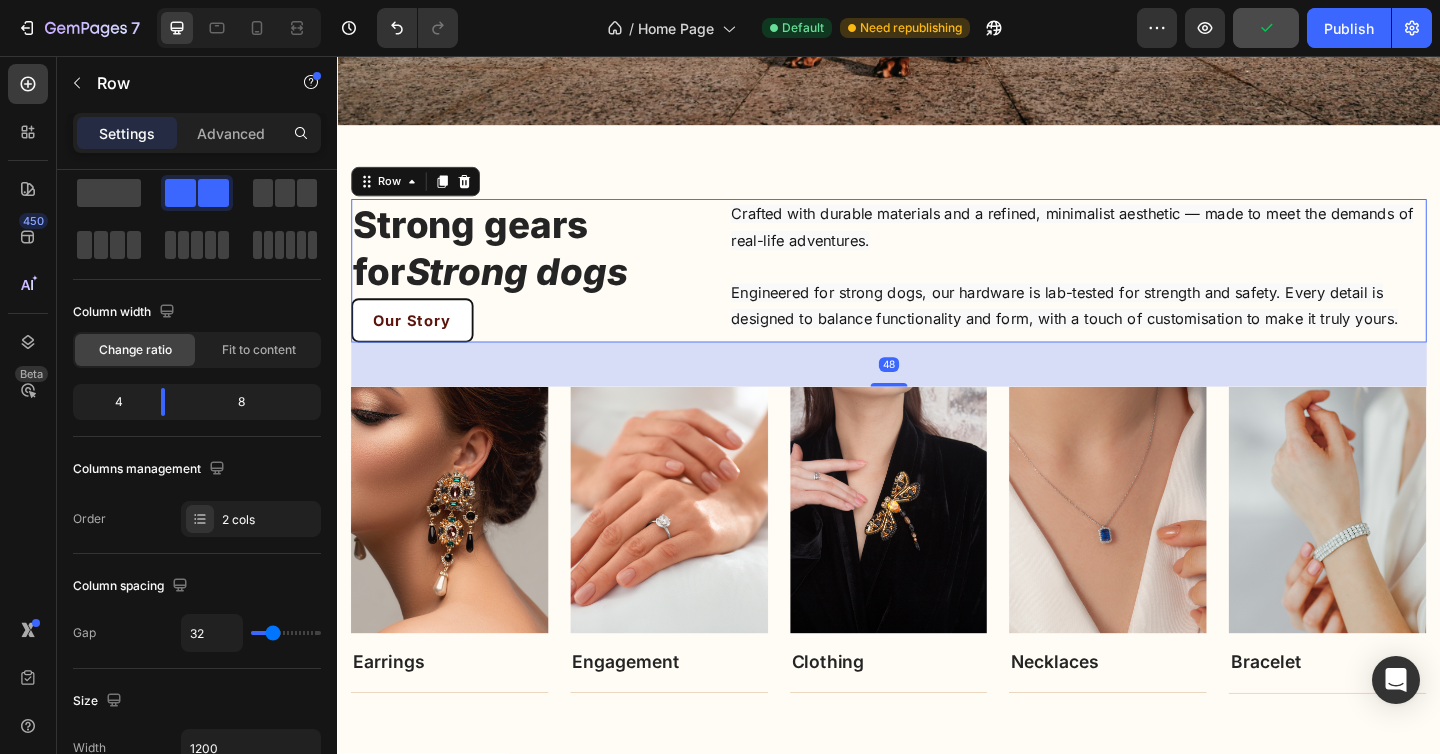 scroll, scrollTop: 0, scrollLeft: 0, axis: both 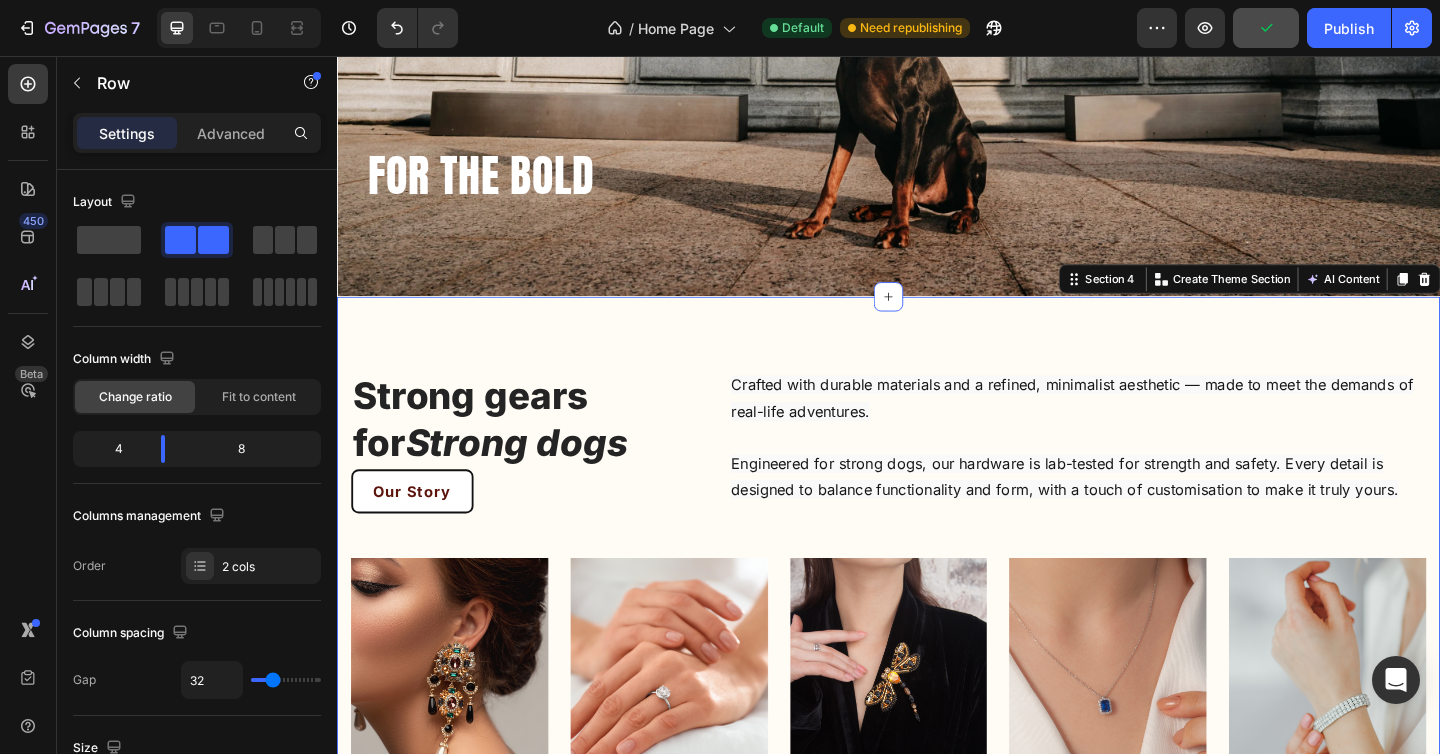 click on "Strong gears for  Strong dogs Heading Our Story Button Crafted with durable materials and a refined, minimalist aesthetic — made to meet the demands of real-life adventures. Engineered for strong dogs, our hardware is lab-tested for strength and safety. Every detail is designed to balance functionality and form, with a touch of customisation to make it truly yours. Text block Row Image Earrings Text block                Title Line Row Image Engagement Text block                Title Line Row Image Clothing Text block                Title Line Row Image Necklaces Text block                Title Line Row Image Bracelet Text block                Title Line Row Carousel Row Section 4   You can create reusable sections Create Theme Section AI Content Write with GemAI What would you like to describe here? Tone and Voice Persuasive Product Custom Velcro Patch Show more Generate" at bounding box center [937, 667] 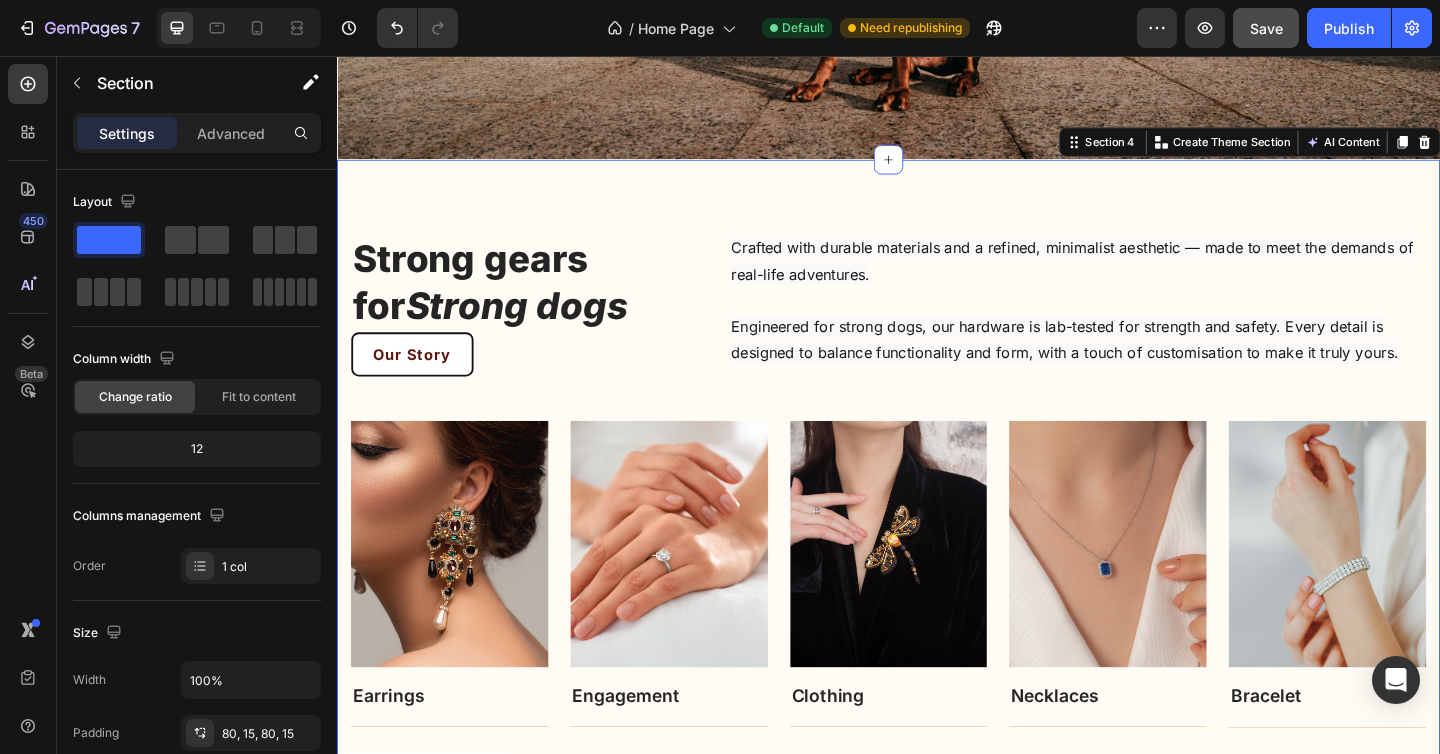 scroll, scrollTop: 833, scrollLeft: 0, axis: vertical 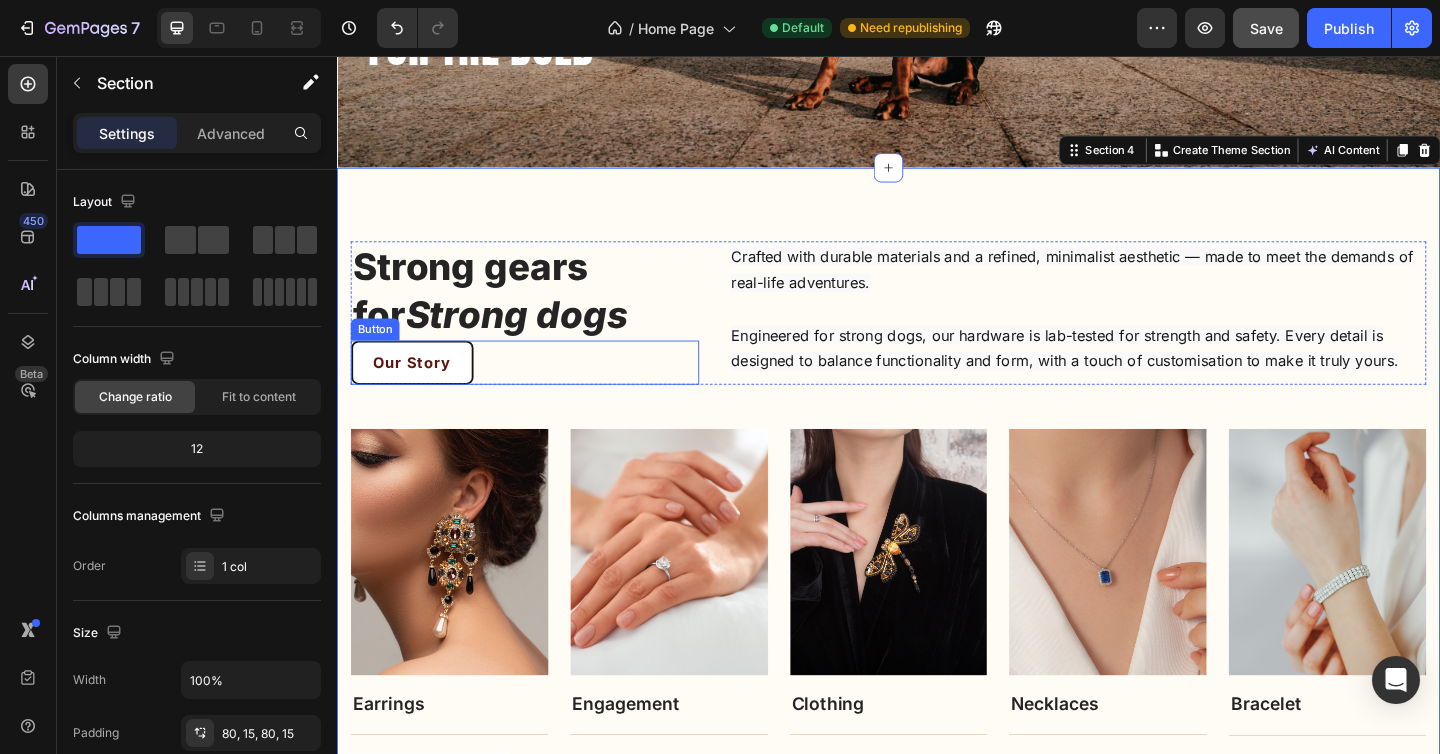 click on "Our Story Button" at bounding box center [541, 390] 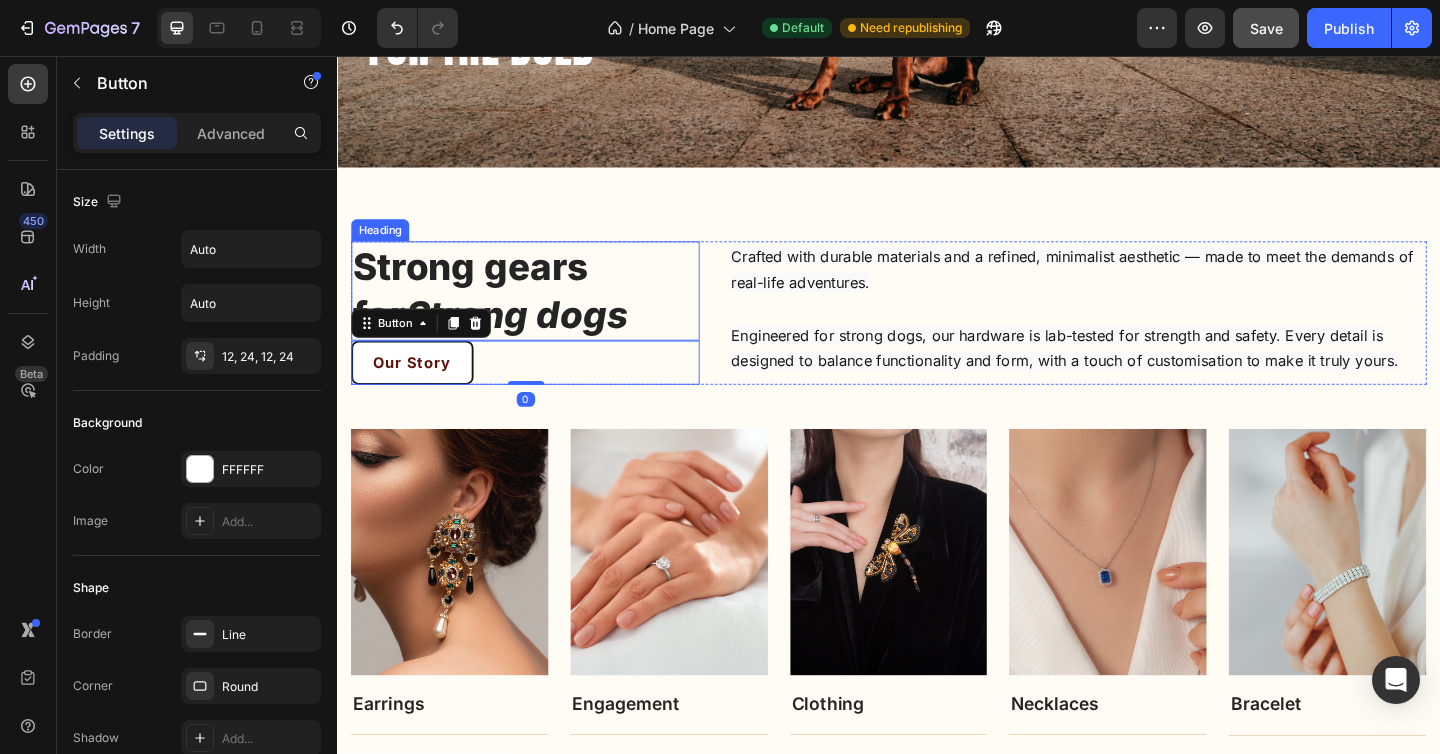 click on "Strong dogs" at bounding box center [532, 337] 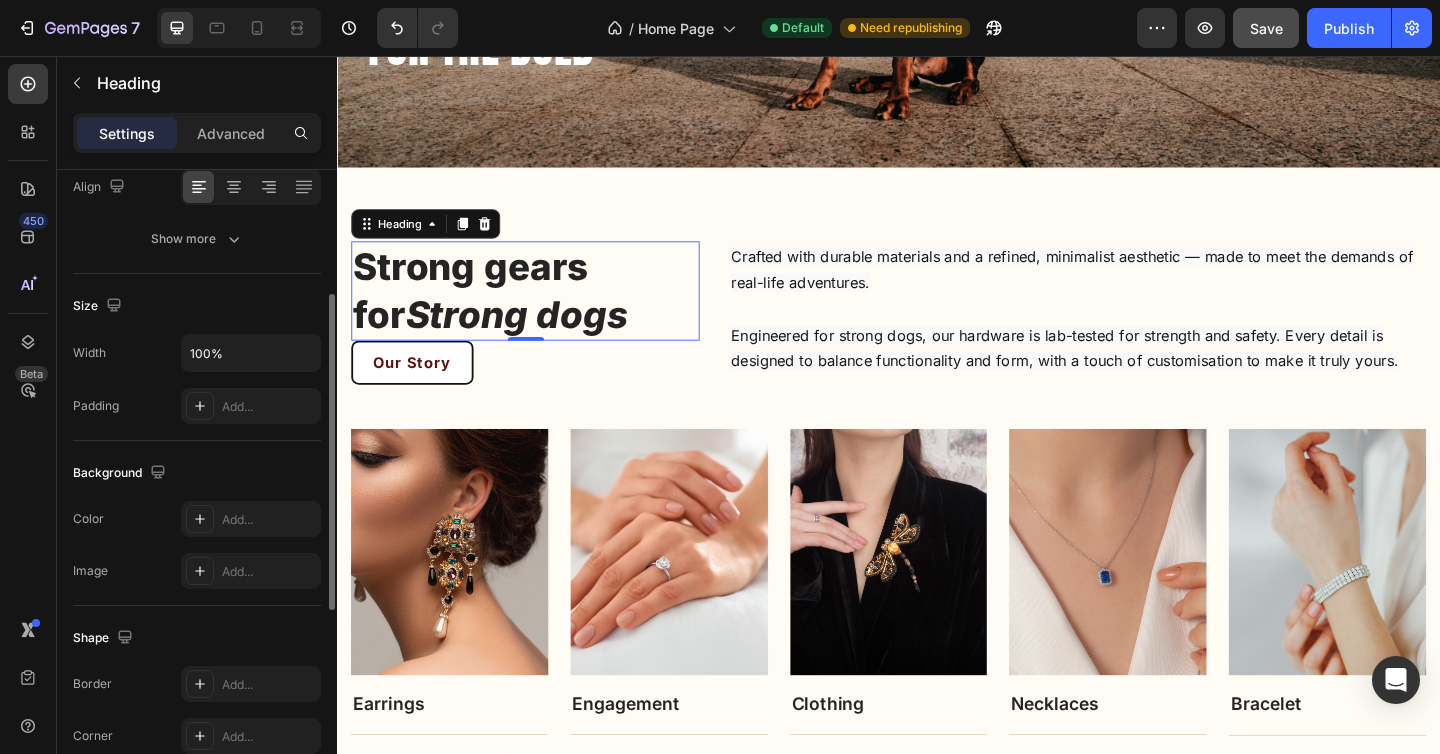 scroll, scrollTop: 348, scrollLeft: 0, axis: vertical 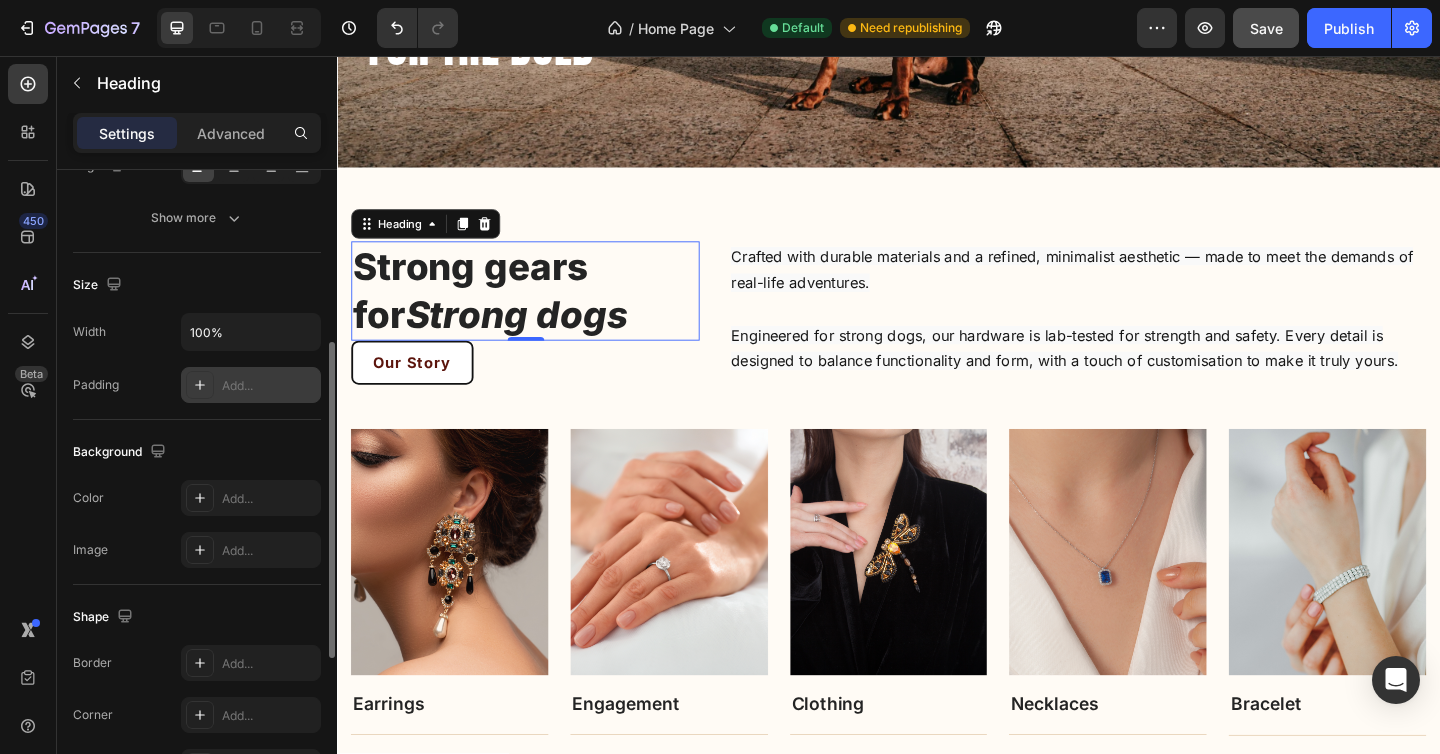 click 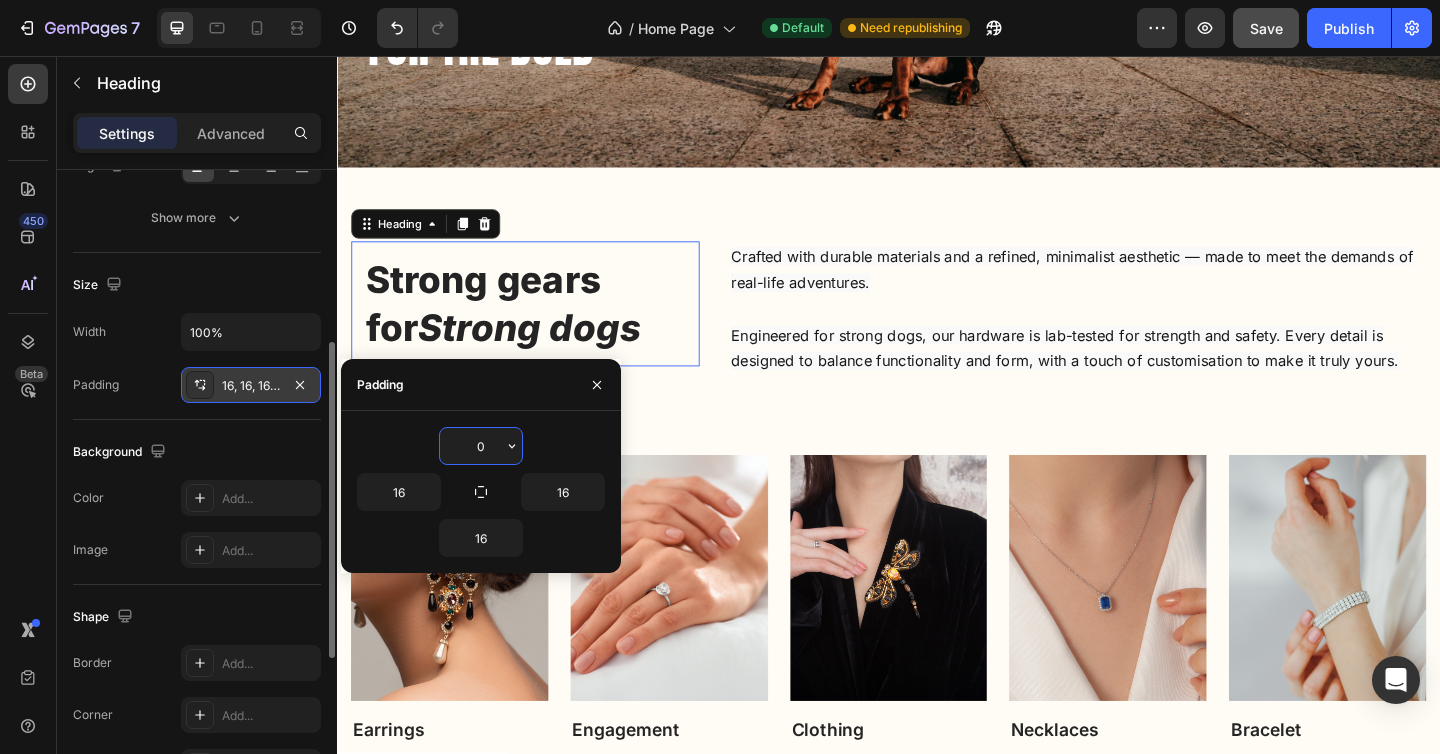 type on "0" 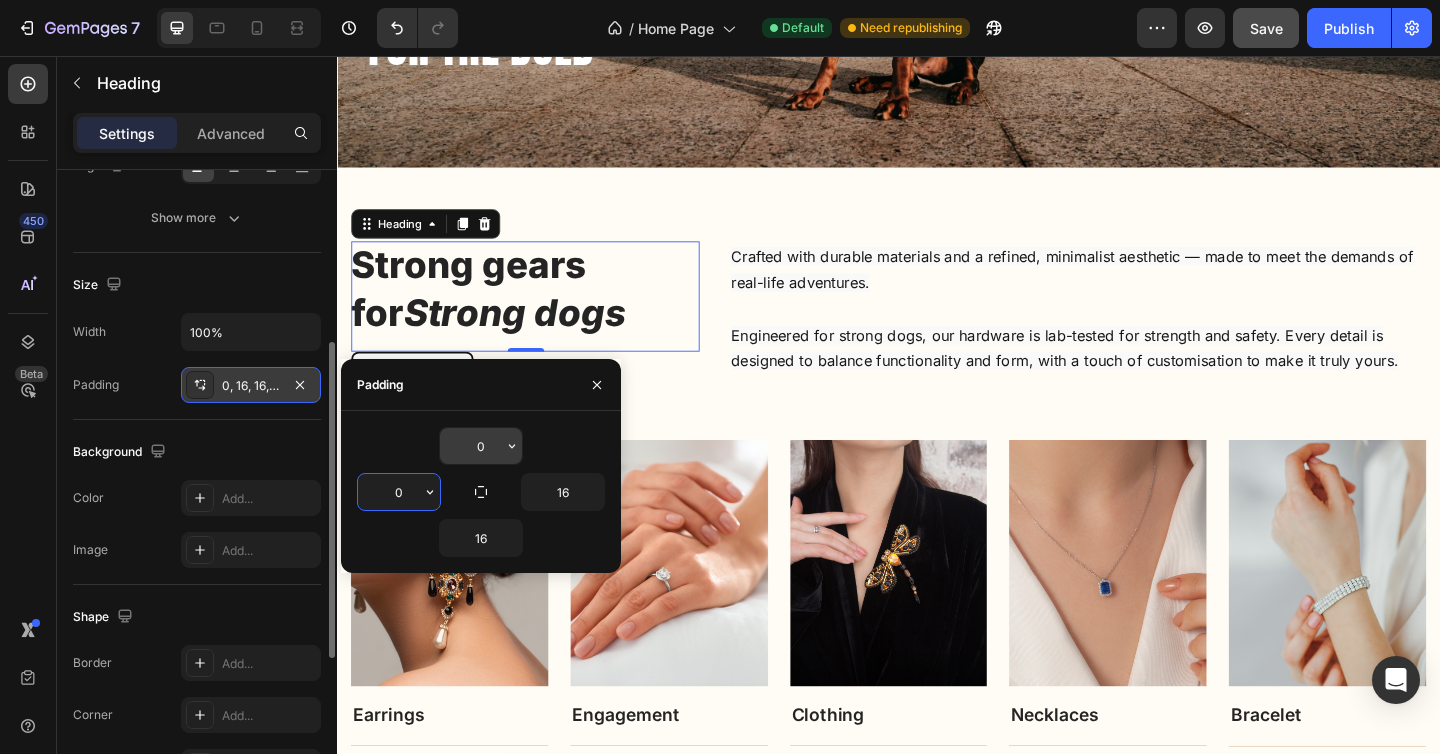 type on "0" 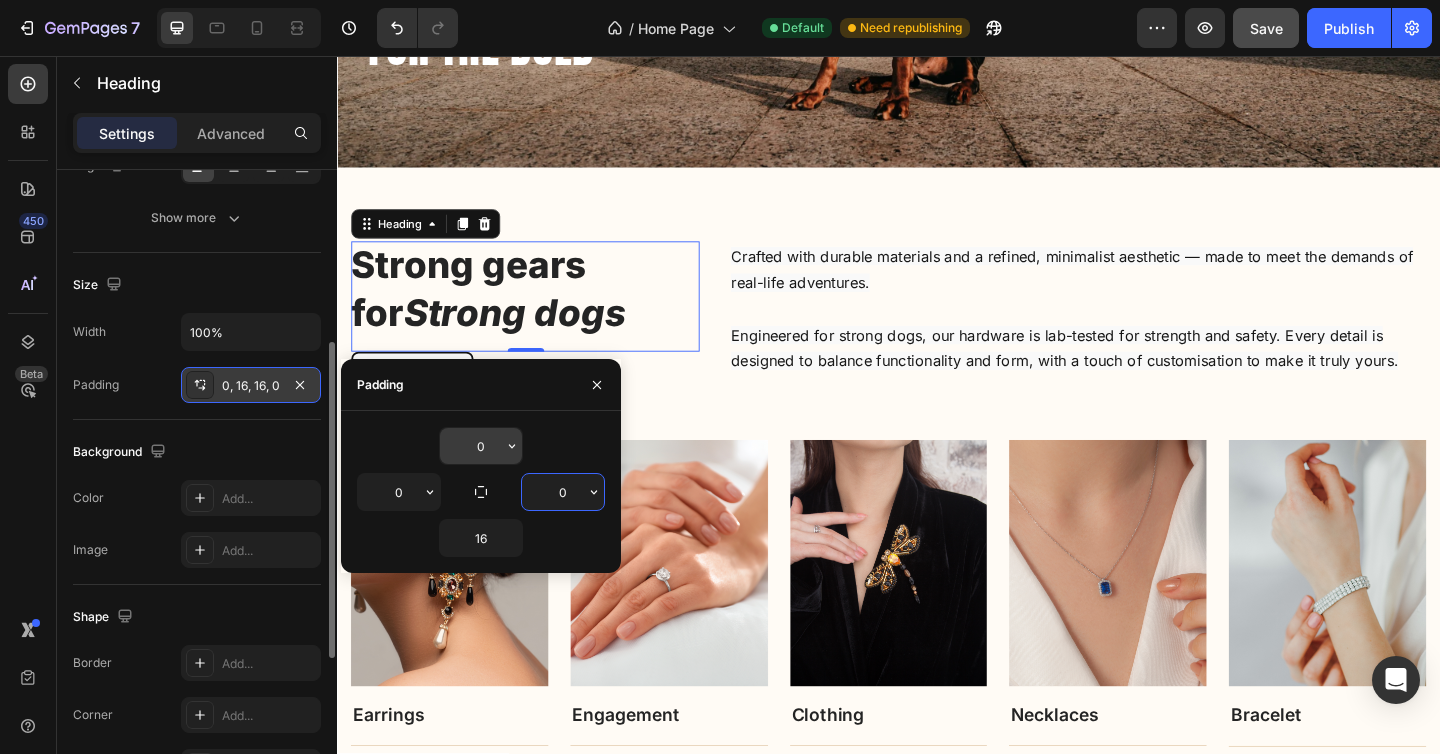 type on "0" 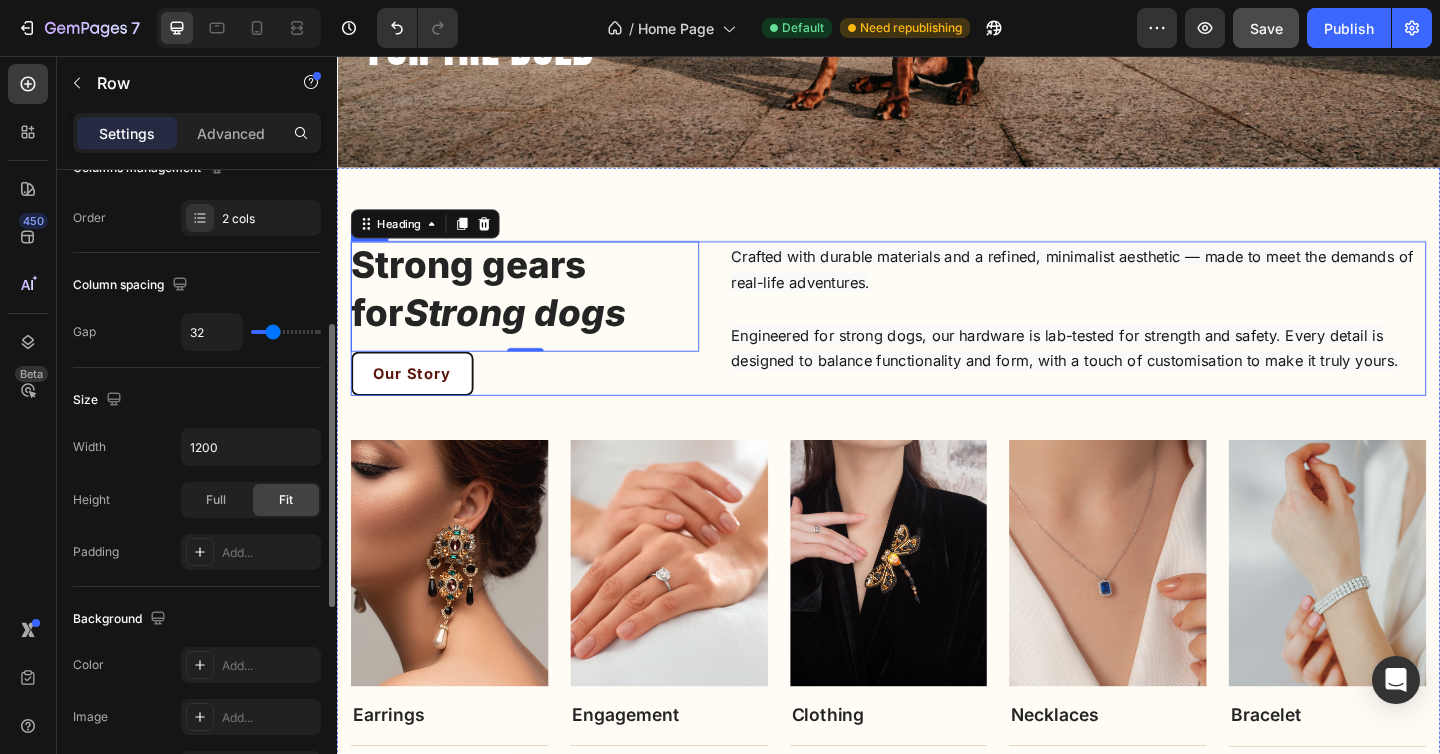 click on "Strong gears for  Strong dogs Heading   0 Our Story Button Crafted with durable materials and a refined, minimalist aesthetic — made to meet the demands of real-life adventures. Engineered for strong dogs, our hardware is lab-tested for strength and safety. Every detail is designed to balance functionality and form, with a touch of customisation to make it truly yours. Text block Row" at bounding box center (937, 342) 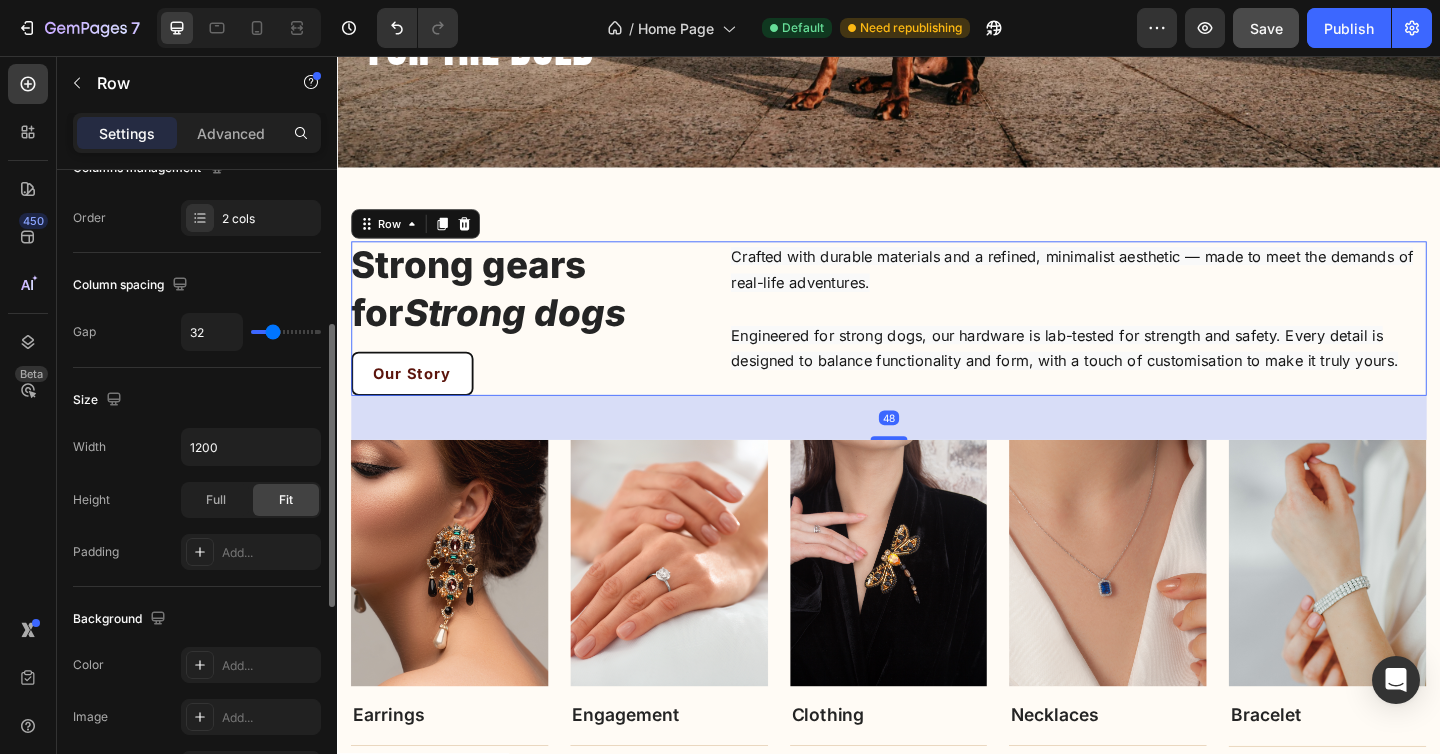 scroll, scrollTop: 0, scrollLeft: 0, axis: both 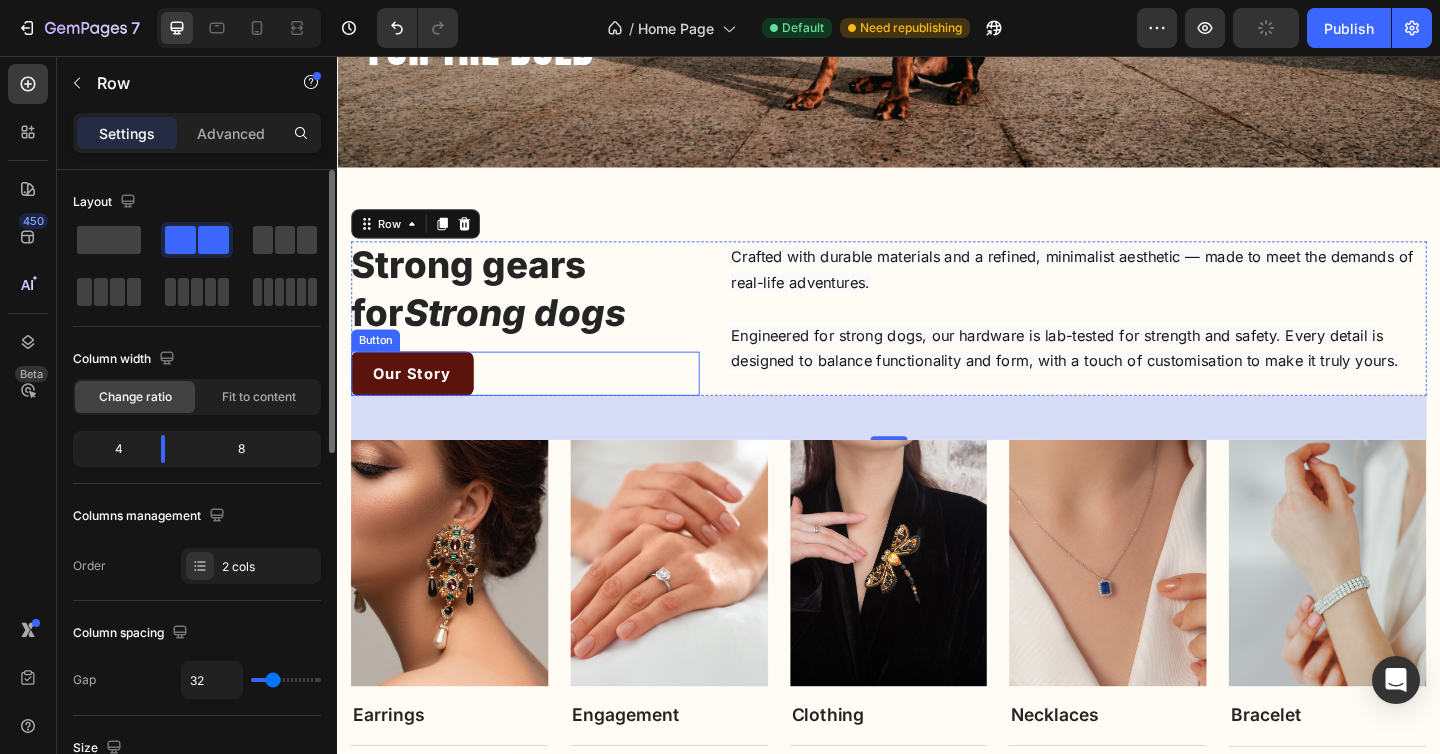 click on "Our Story" at bounding box center (418, 402) 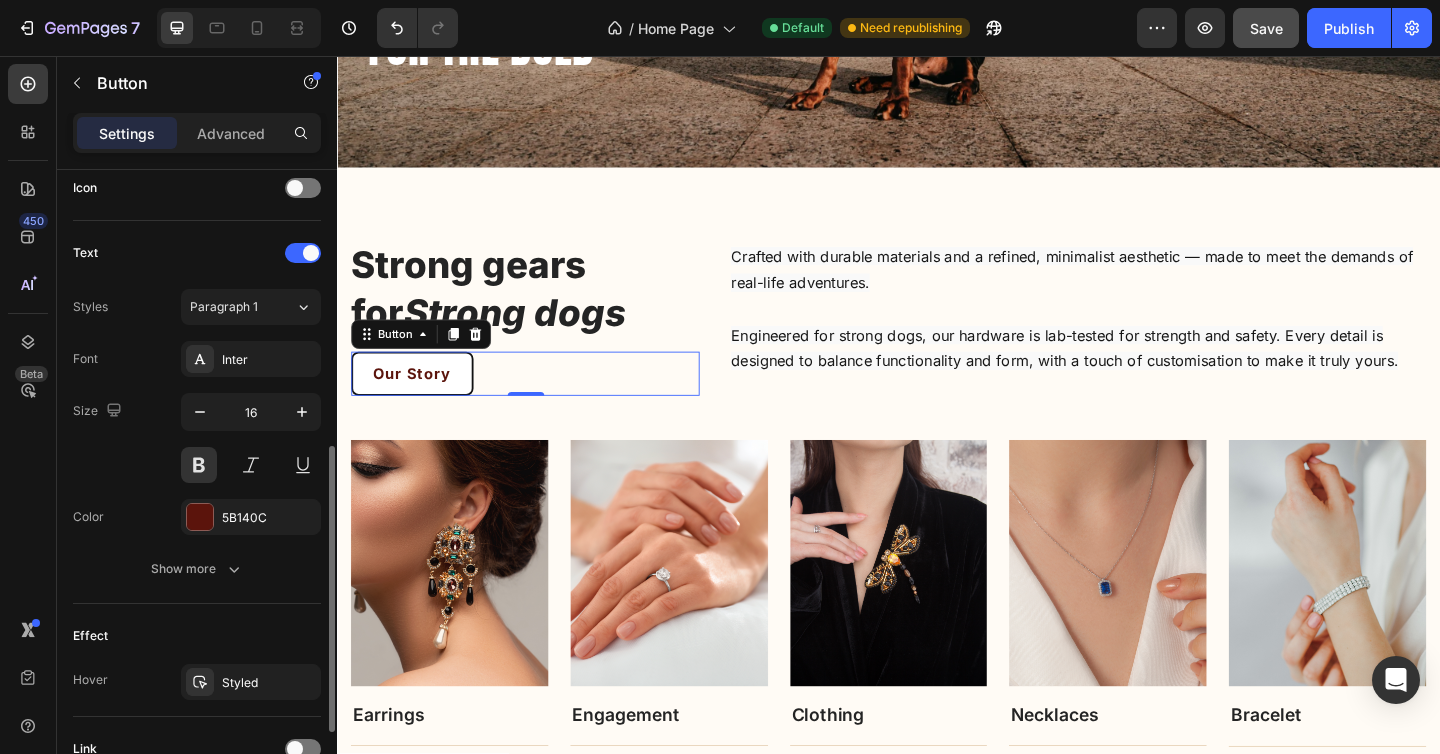 scroll, scrollTop: 635, scrollLeft: 0, axis: vertical 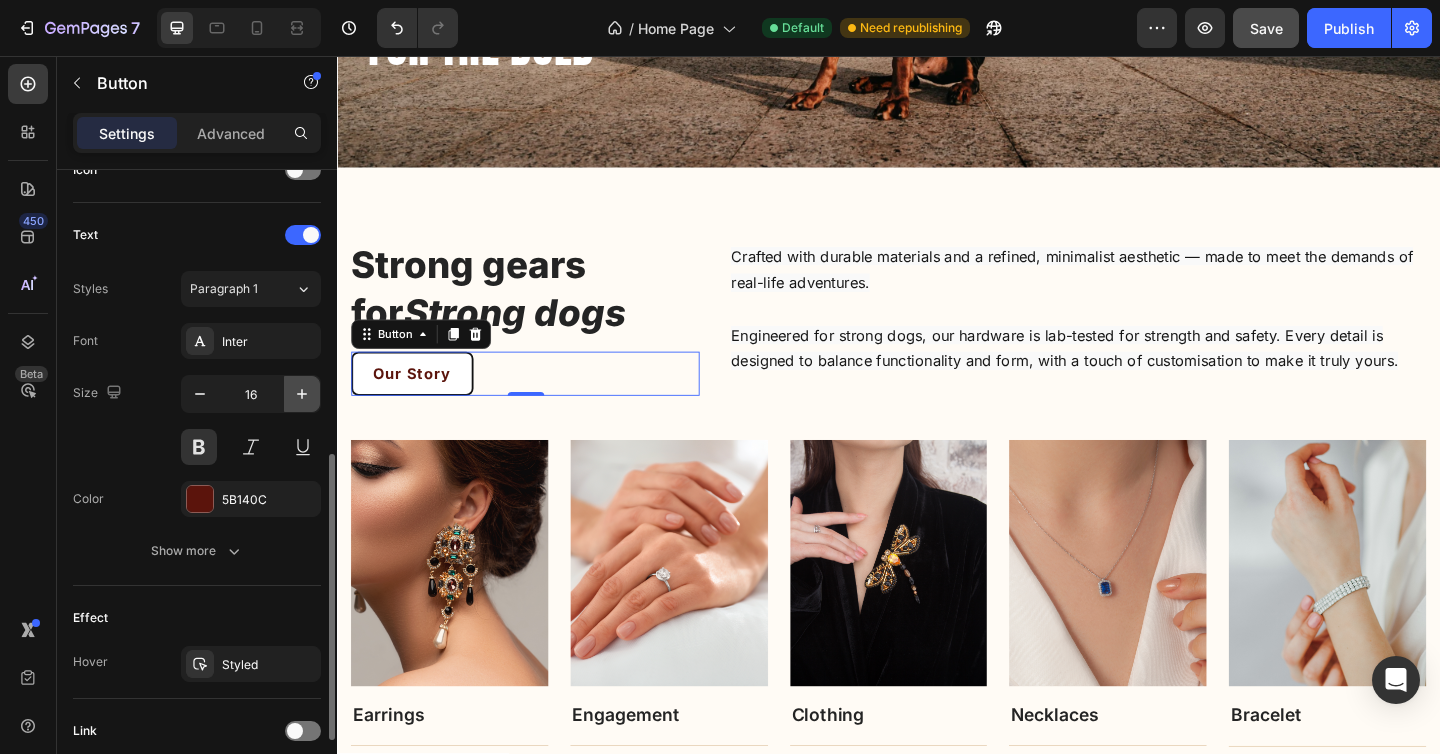 click 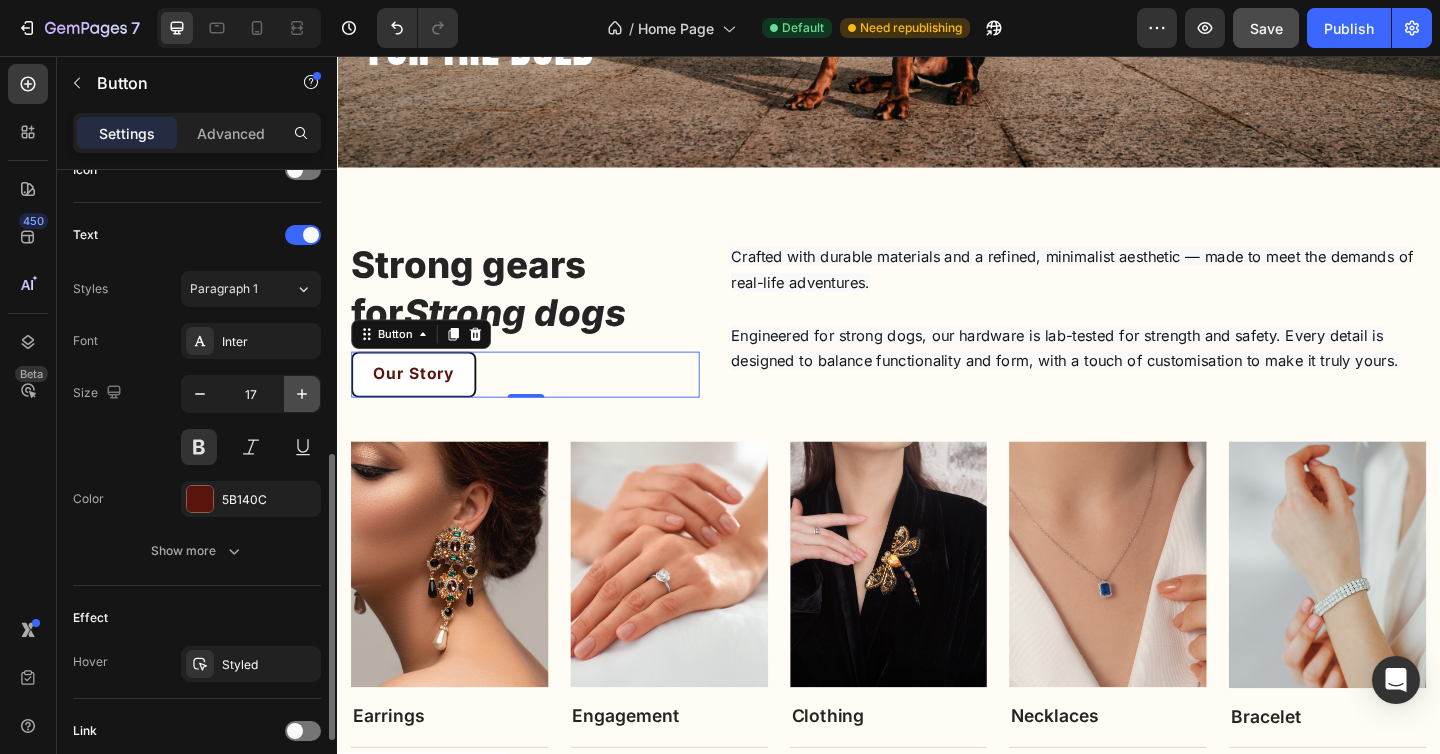 click 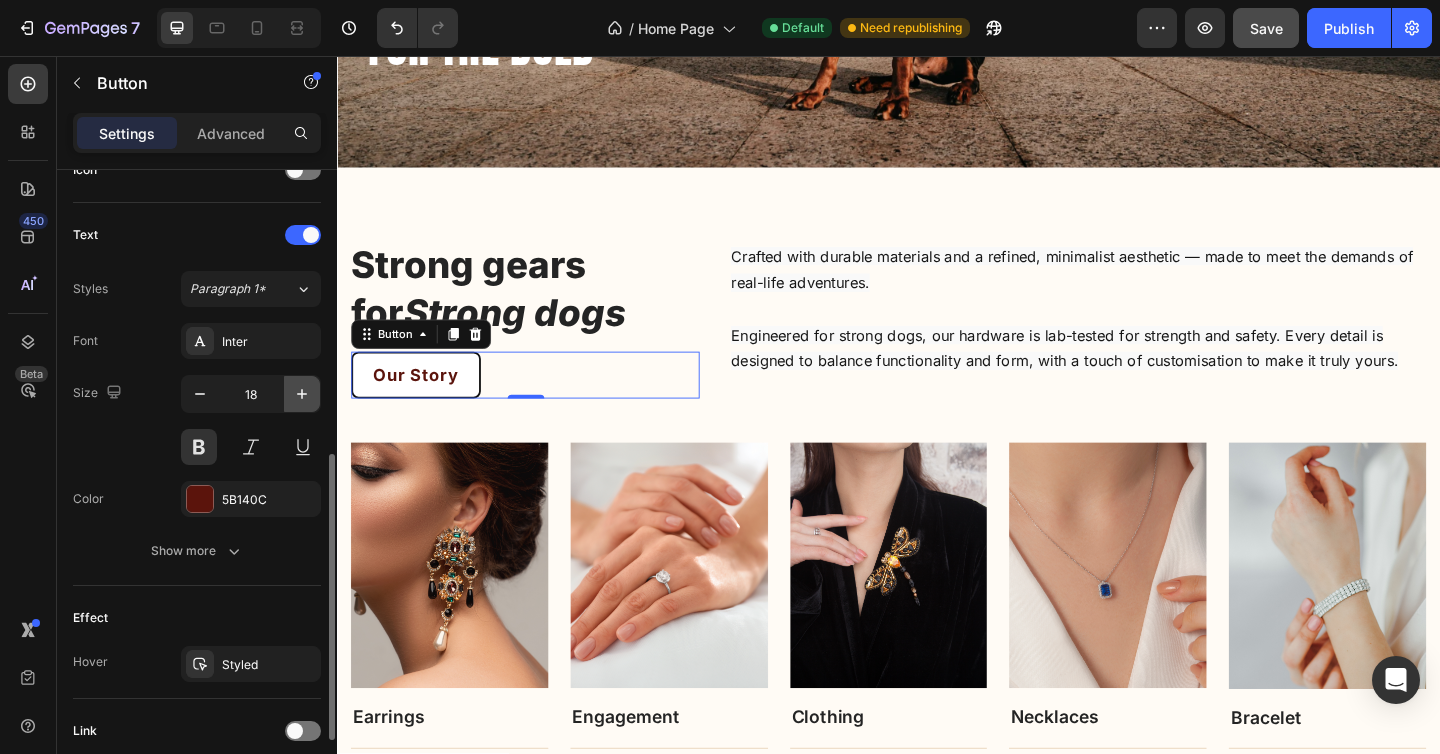 click 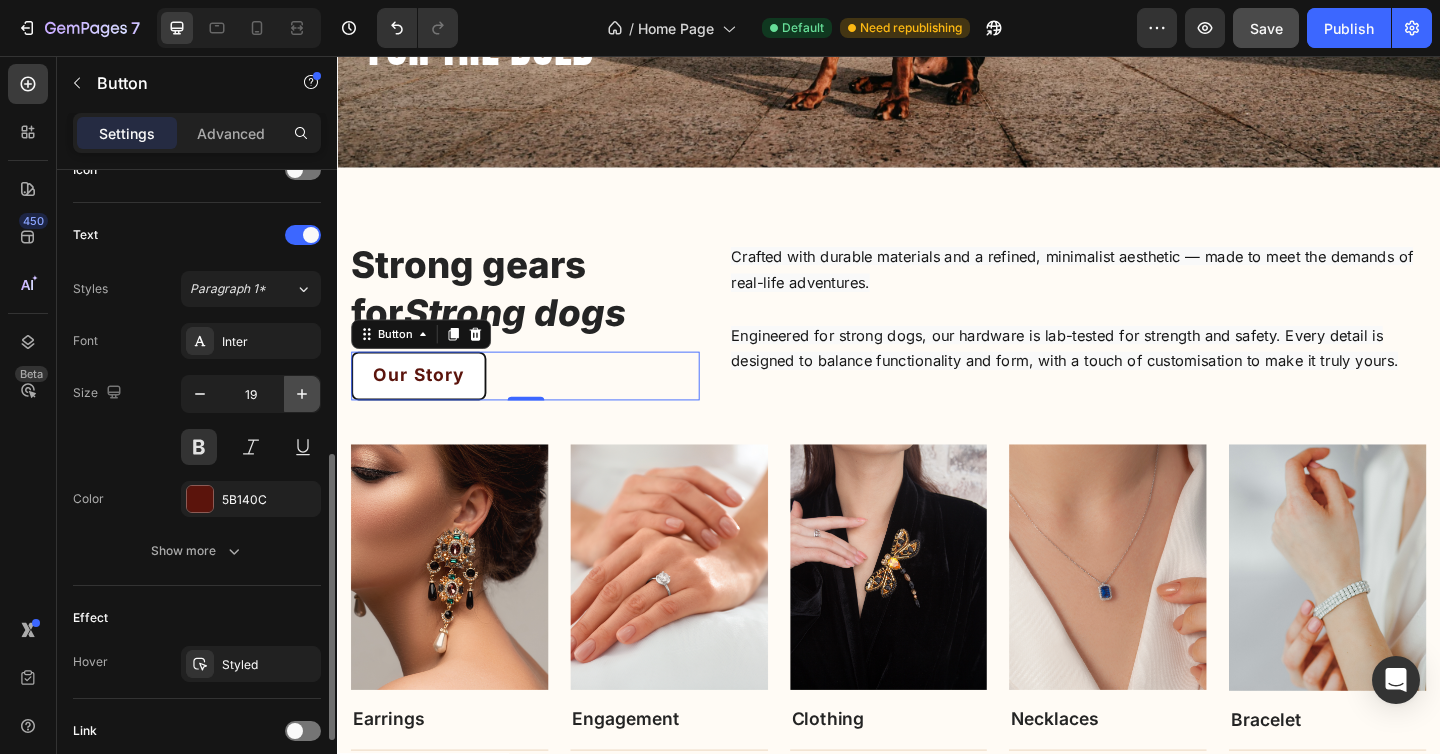 click 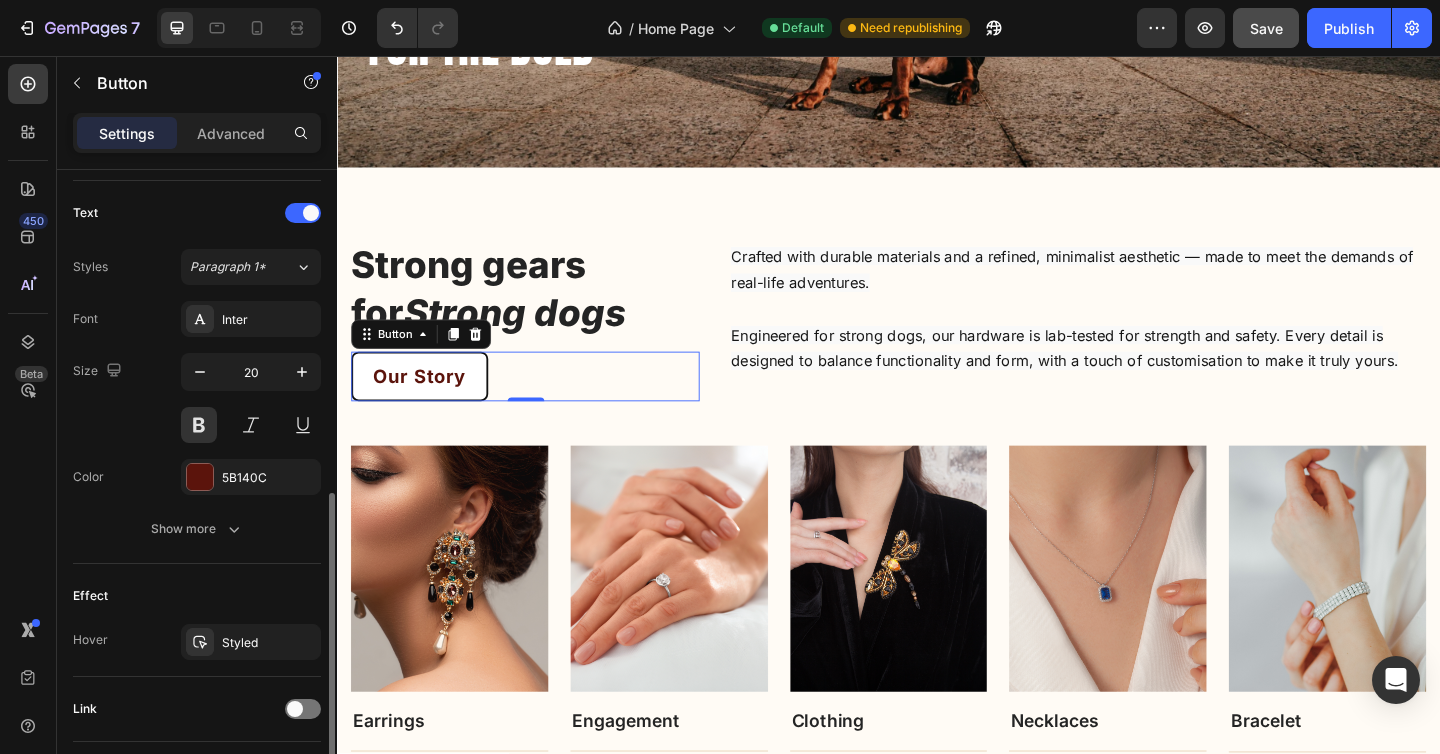 scroll, scrollTop: 680, scrollLeft: 0, axis: vertical 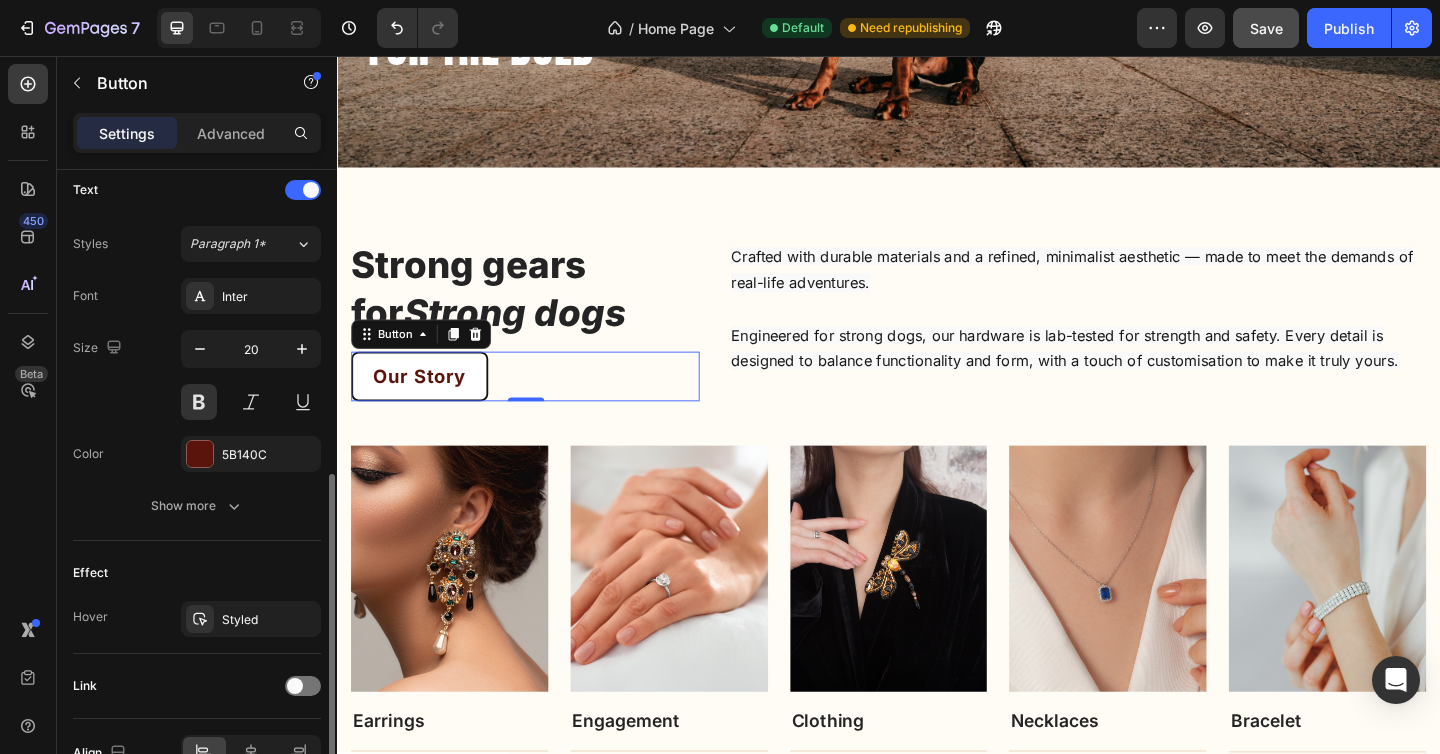 click on "Text Styles Paragraph 1* Font Inter Size 20 Color 5B140C Show more" 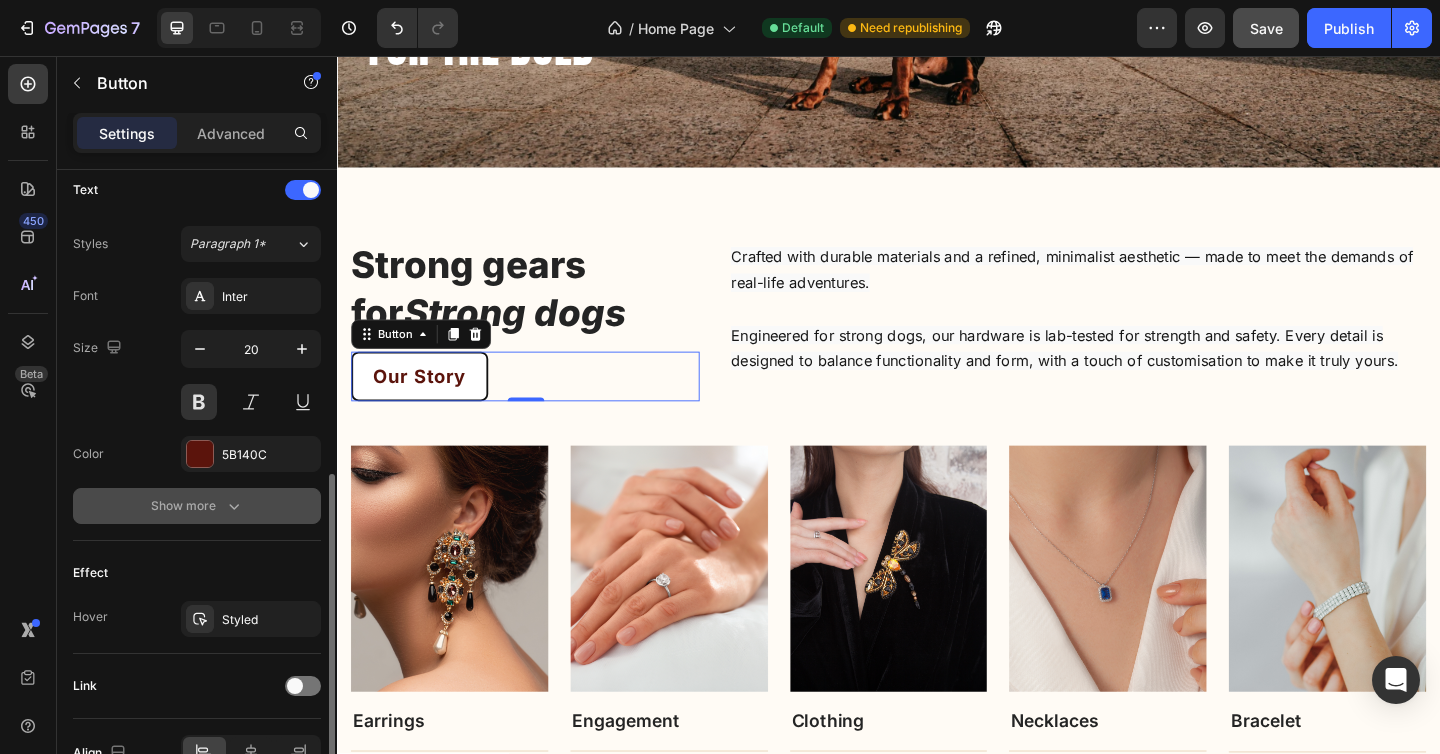 click on "Show more" at bounding box center [197, 506] 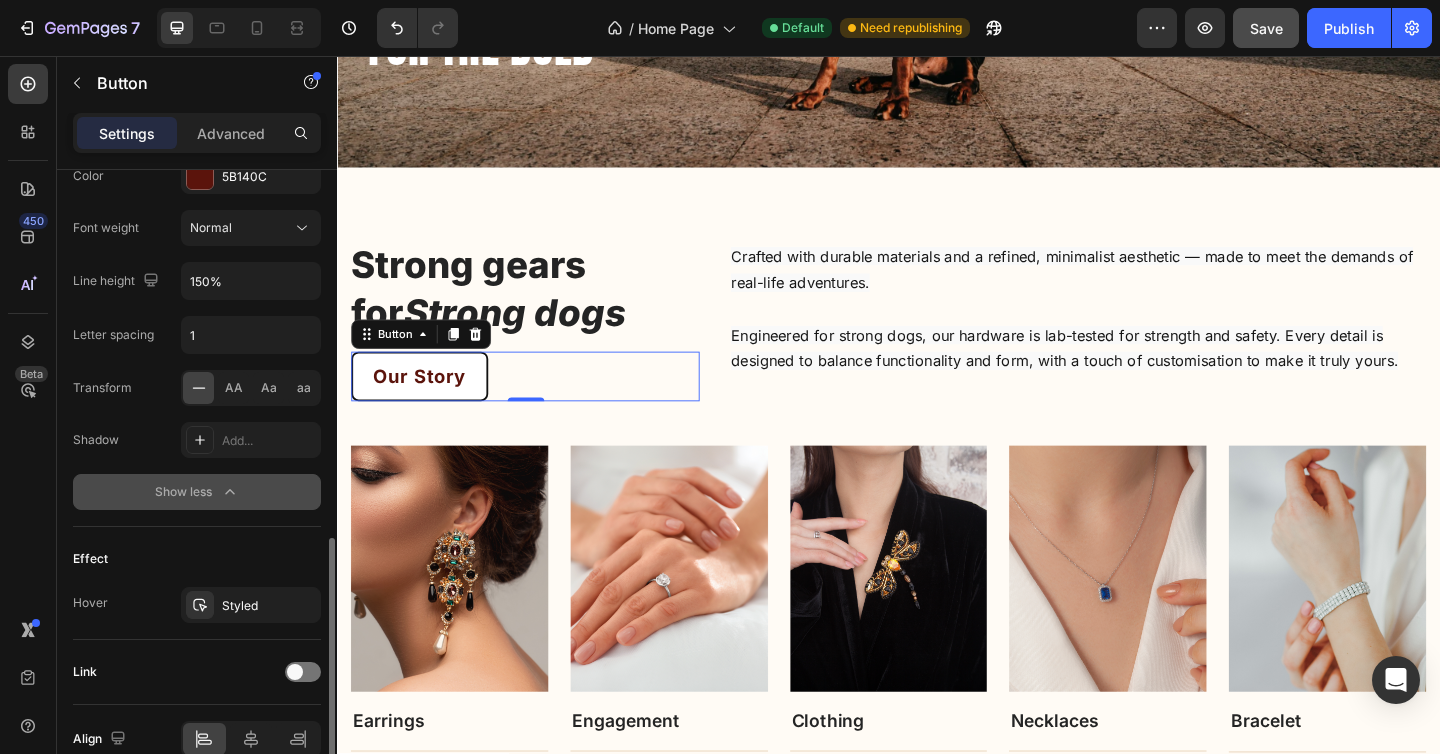 scroll, scrollTop: 962, scrollLeft: 0, axis: vertical 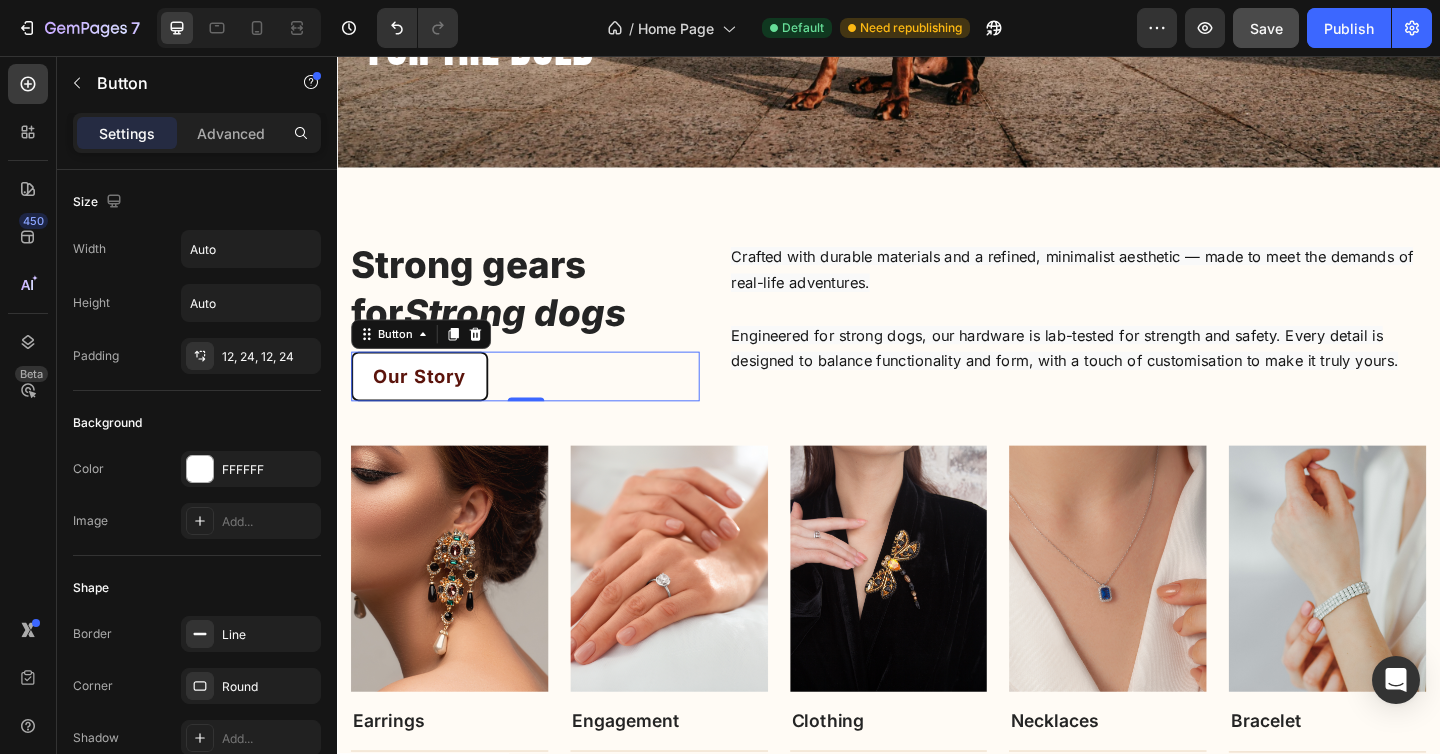 click on "Our Story Button   0" at bounding box center [541, 405] 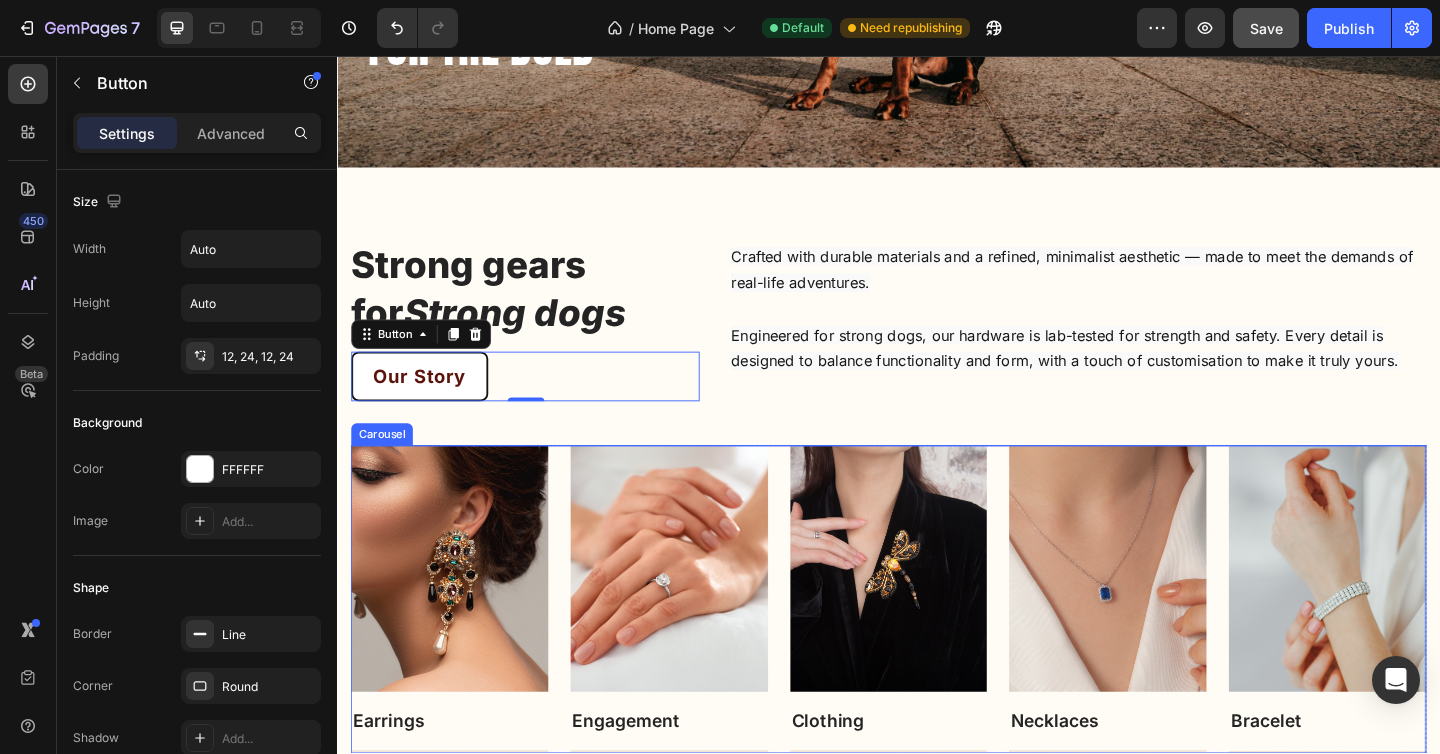 click on "Image Earrings Text block                Title Line Row Image Engagement Text block                Title Line Row Image Clothing Text block                Title Line Row Image Necklaces Text block                Title Line Row Image Bracelet Text block                Title Line Row" at bounding box center (937, 647) 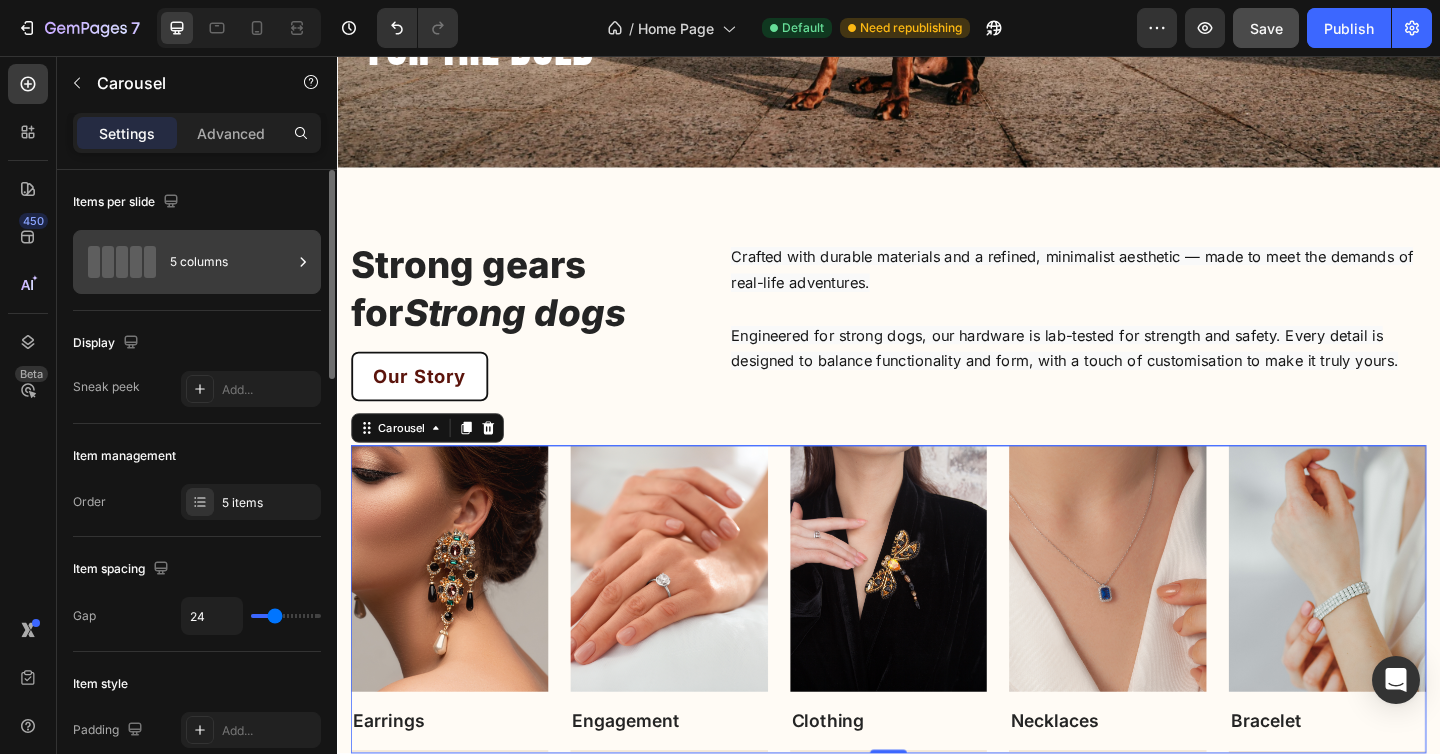 click on "5 columns" at bounding box center [197, 262] 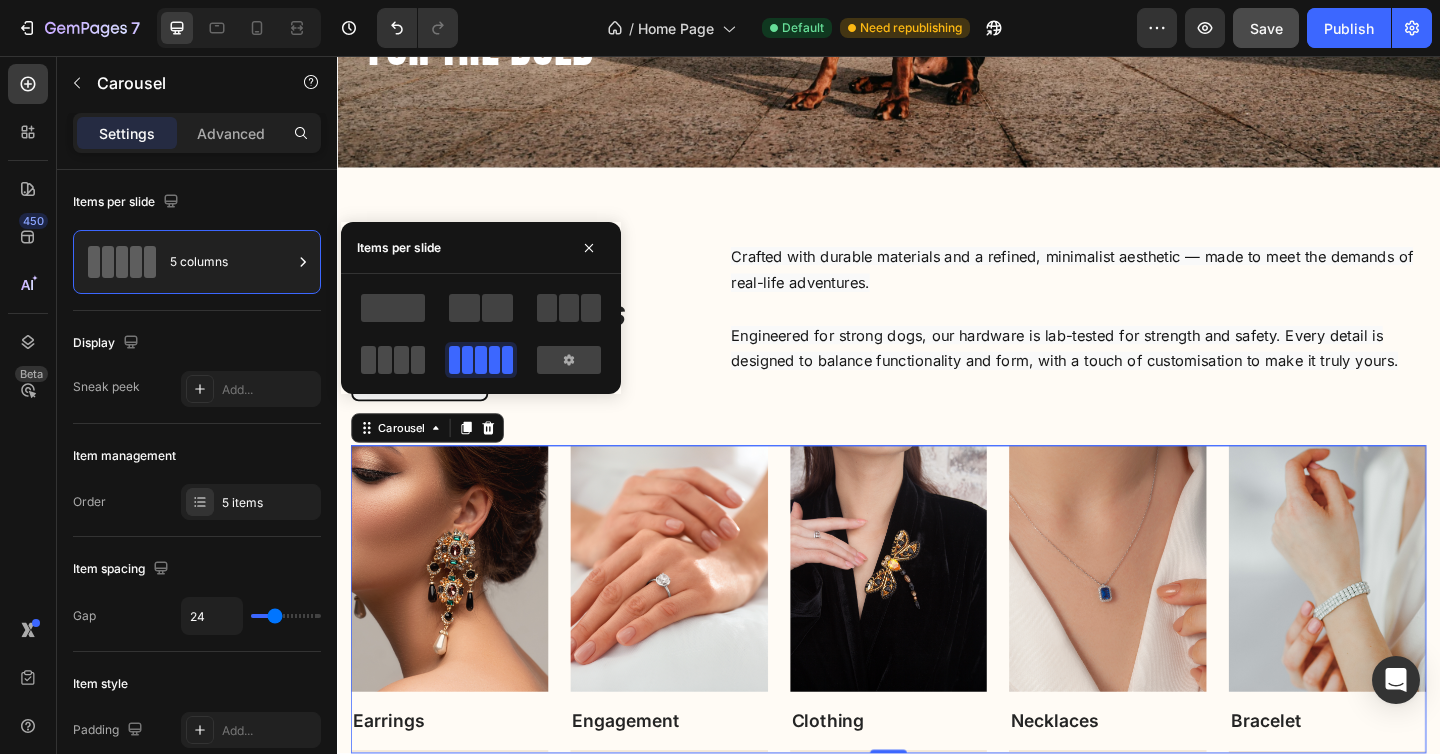 click 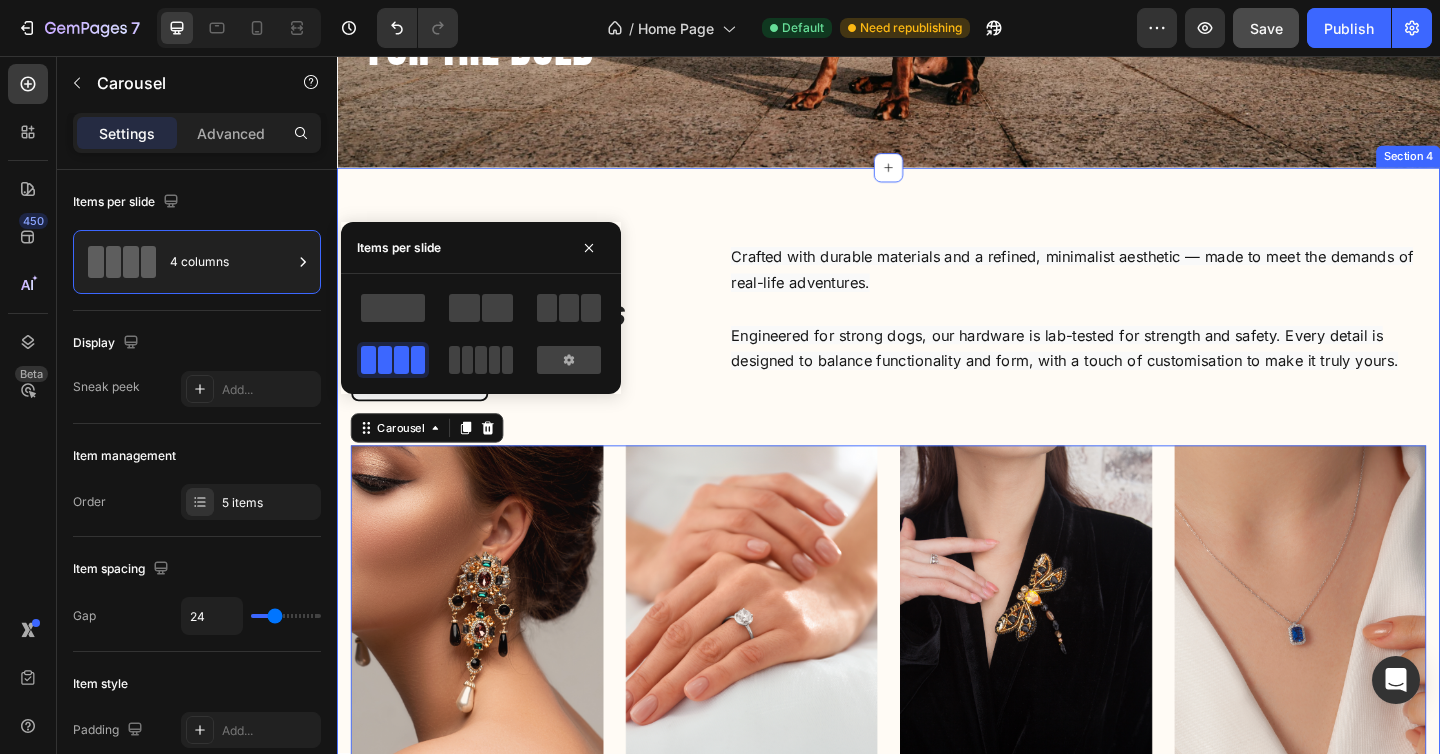 click on "Strong gears for  Strong dogs Heading Our Story Button Crafted with durable materials and a refined, minimalist aesthetic — made to meet the demands of real-life adventures. Engineered for strong dogs, our hardware is lab-tested for strength and safety. Every detail is designed to balance functionality and form, with a touch of customisation to make it truly yours. Text block Row Image Earrings Text block                Title Line Row Image Engagement Text block                Title Line Row Image Clothing Text block                Title Line Row Image Necklaces Text block                Title Line Row Image Bracelet Text block                Title Line Row Carousel   0 Row" at bounding box center [937, 573] 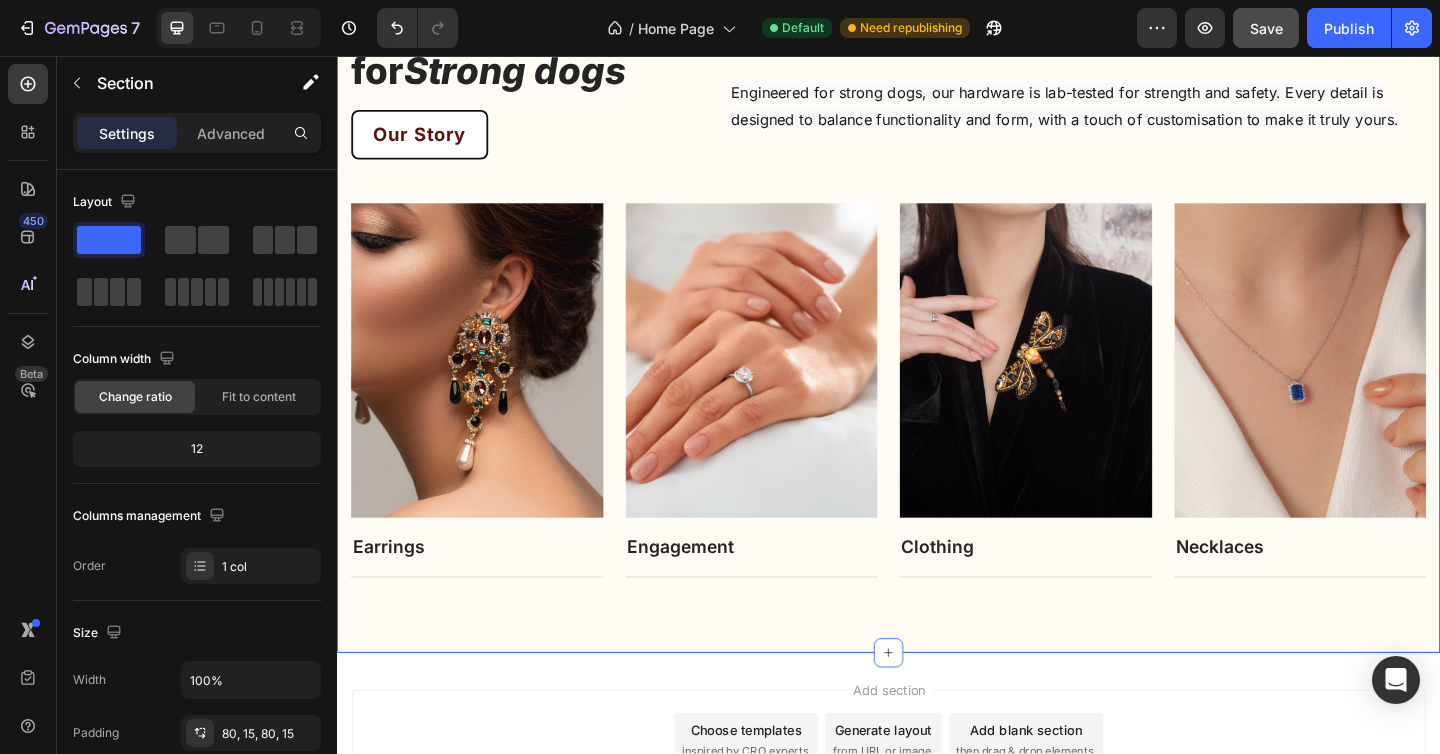 scroll, scrollTop: 1014, scrollLeft: 0, axis: vertical 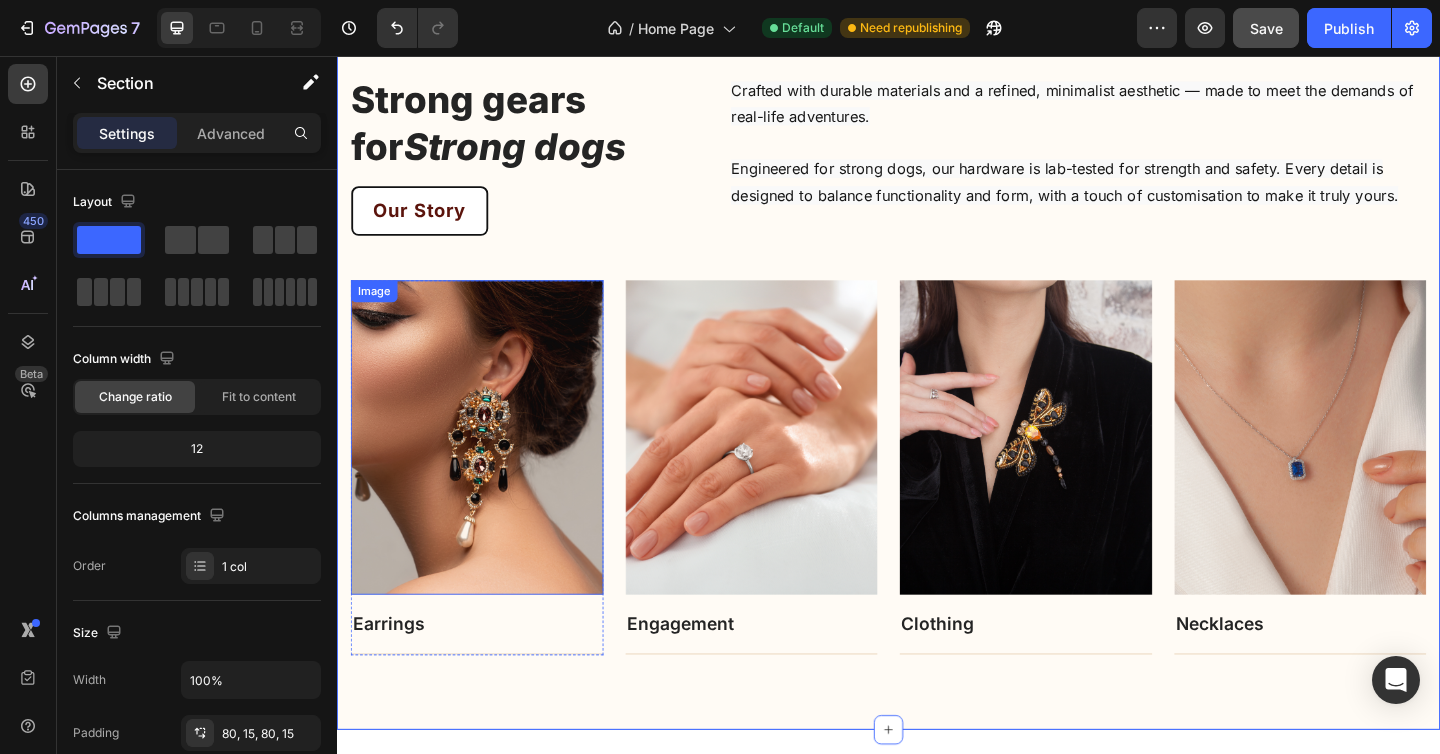 click at bounding box center [489, 471] 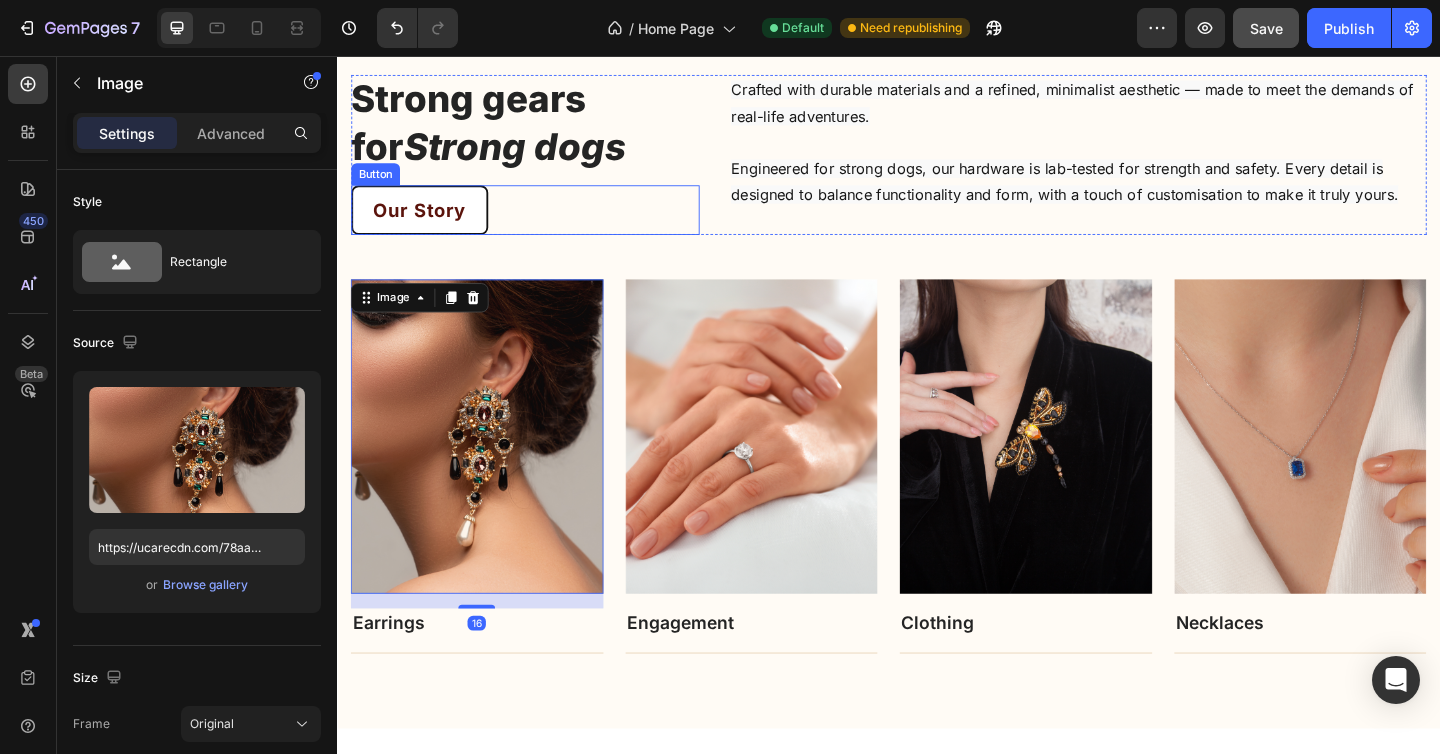 scroll, scrollTop: 873, scrollLeft: 0, axis: vertical 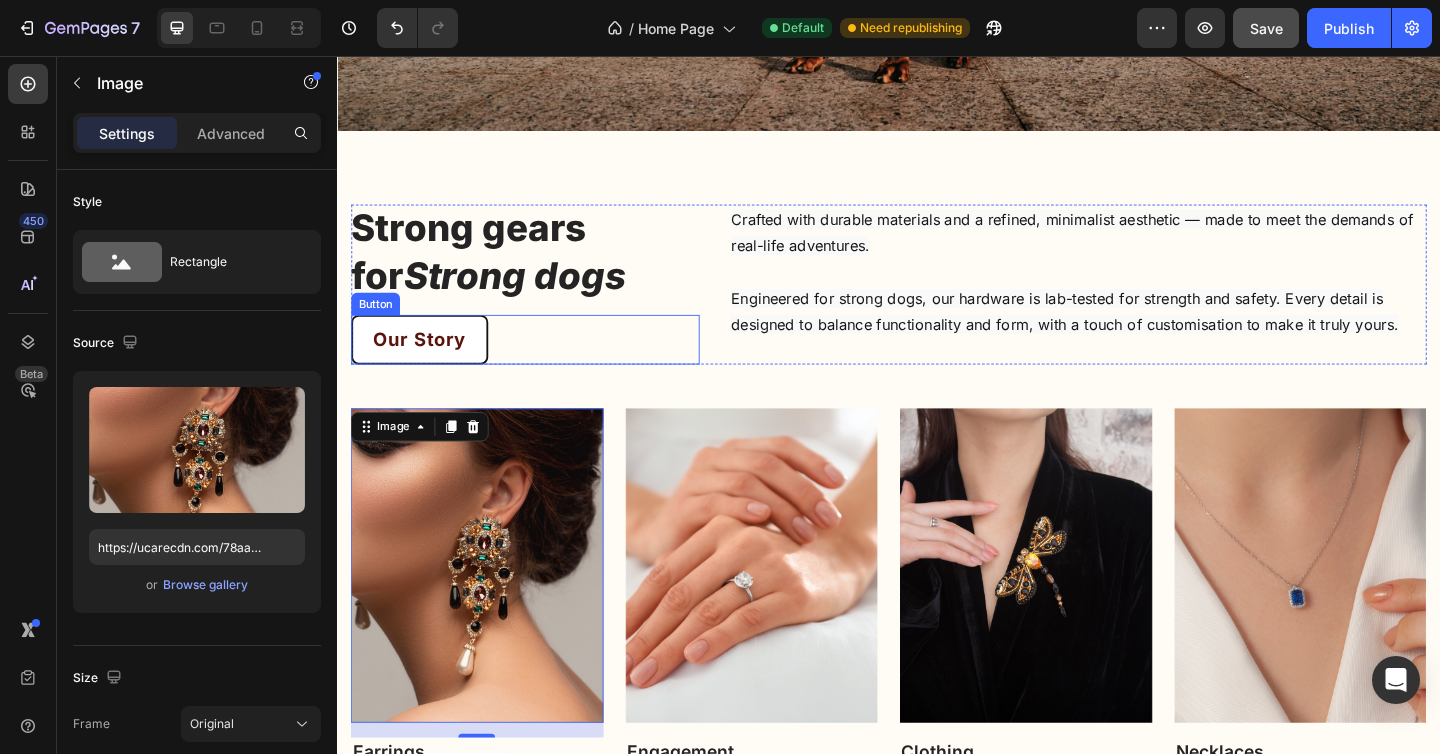 click on "Our Story Button" at bounding box center (541, 365) 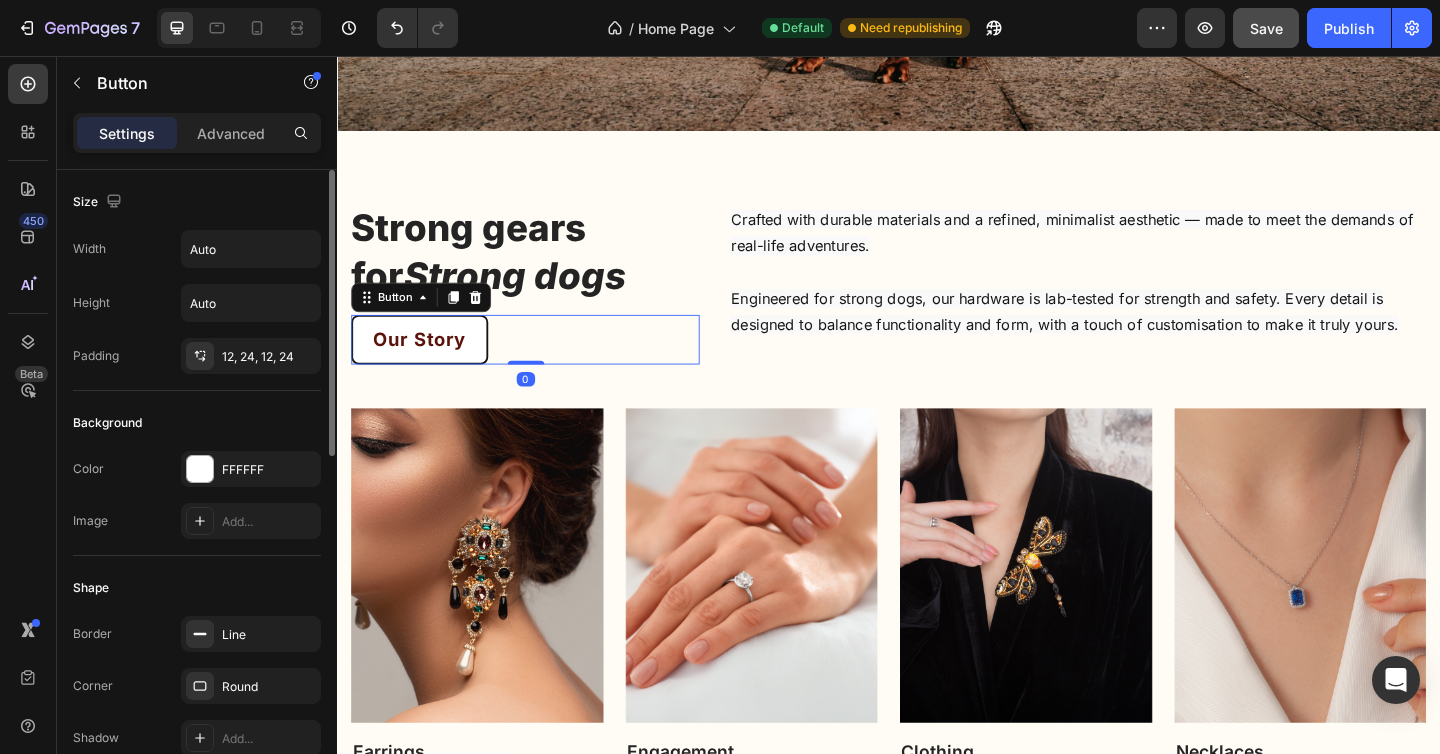 click on "Background" at bounding box center (197, 423) 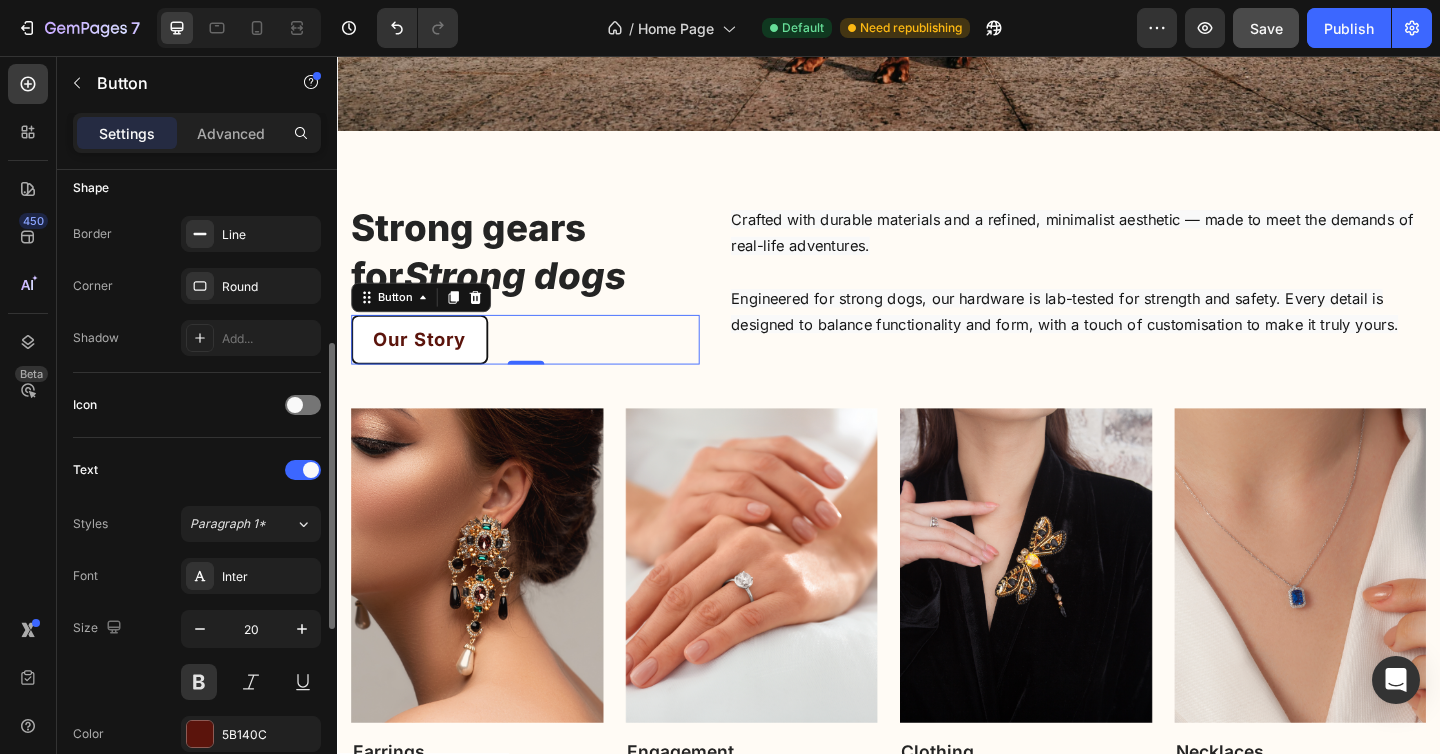 scroll, scrollTop: 396, scrollLeft: 0, axis: vertical 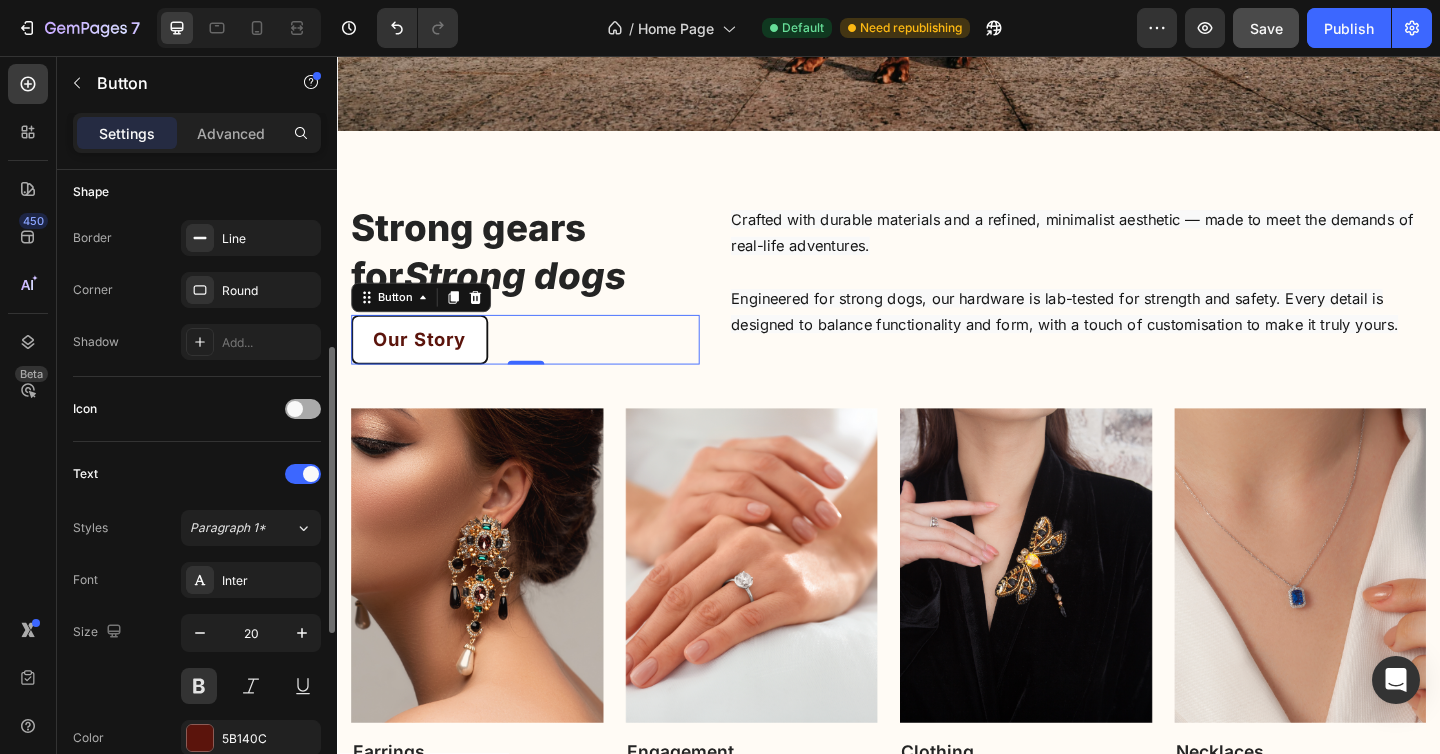 click at bounding box center (303, 409) 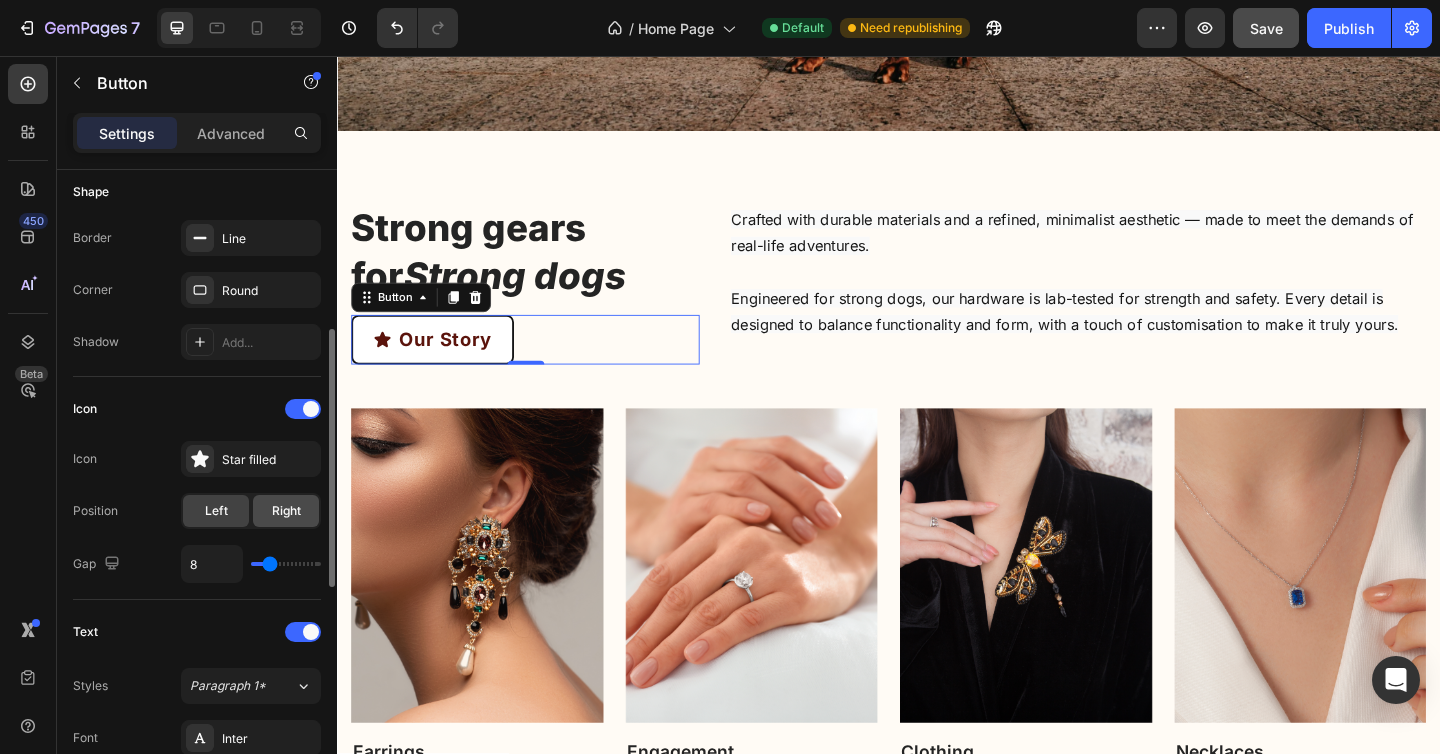 click on "Right" 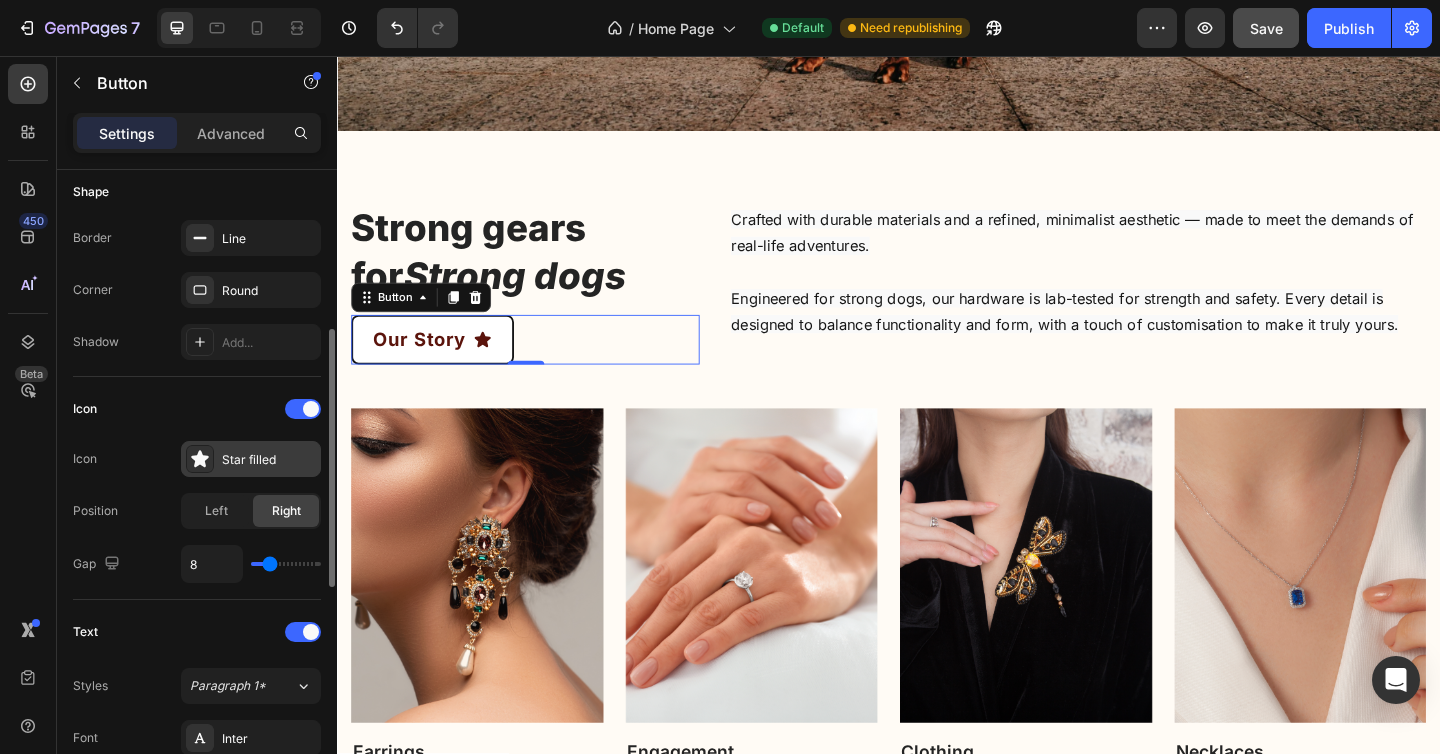 click 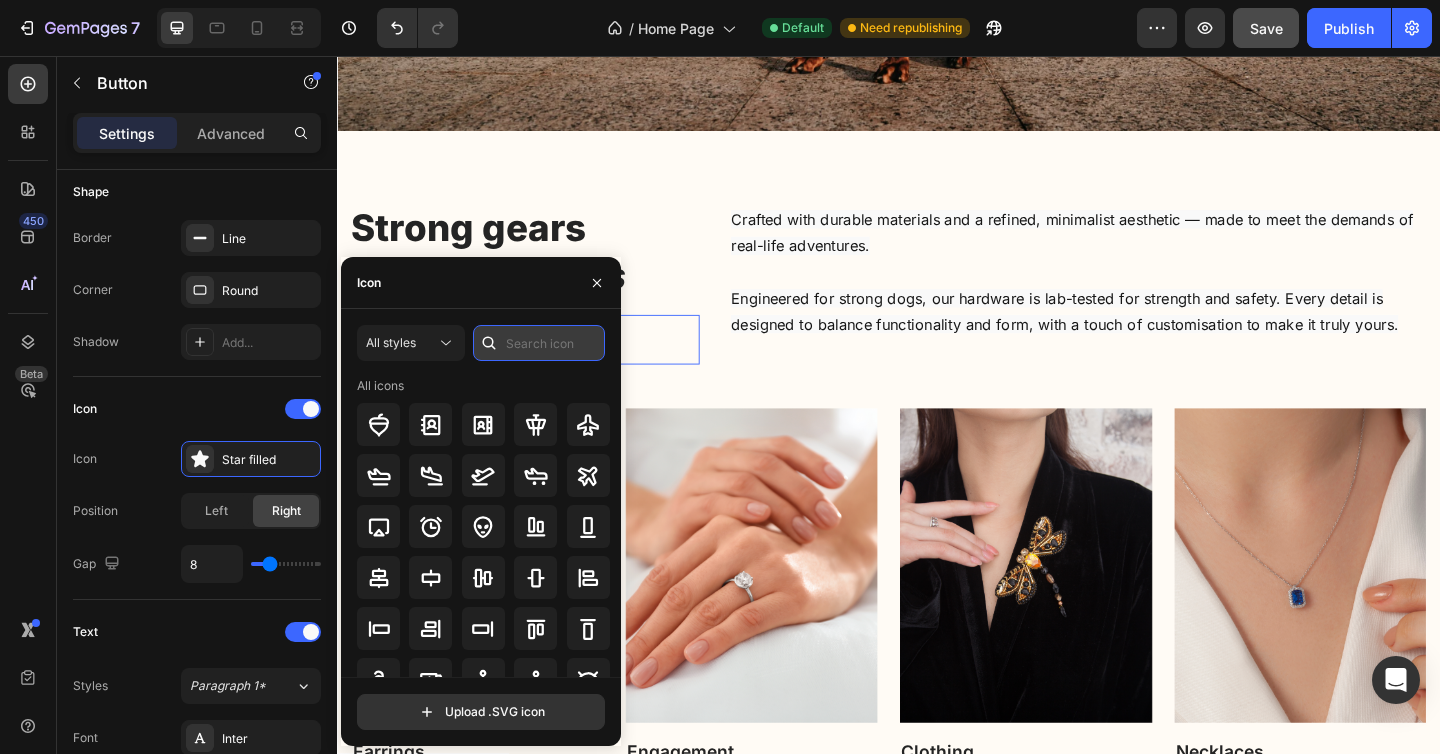 click at bounding box center [539, 343] 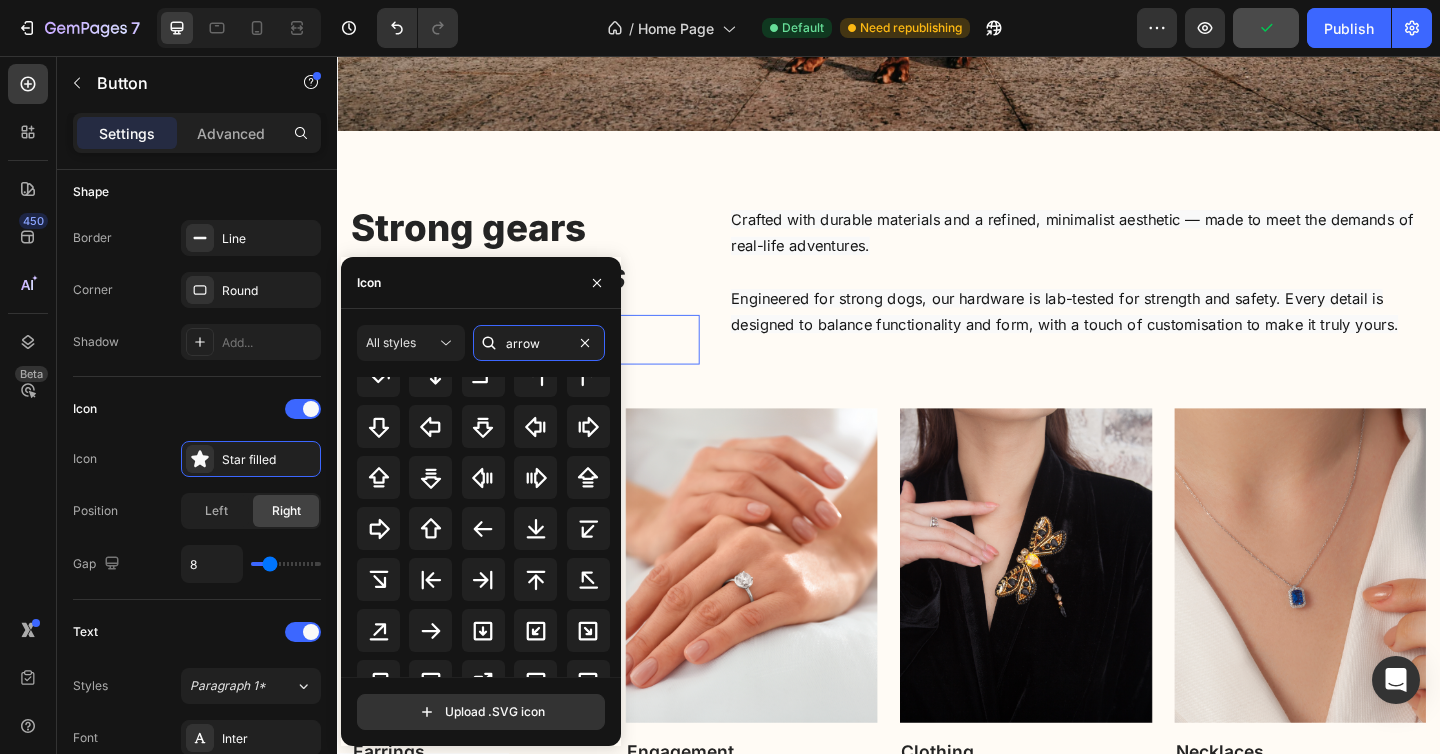 scroll, scrollTop: 364, scrollLeft: 0, axis: vertical 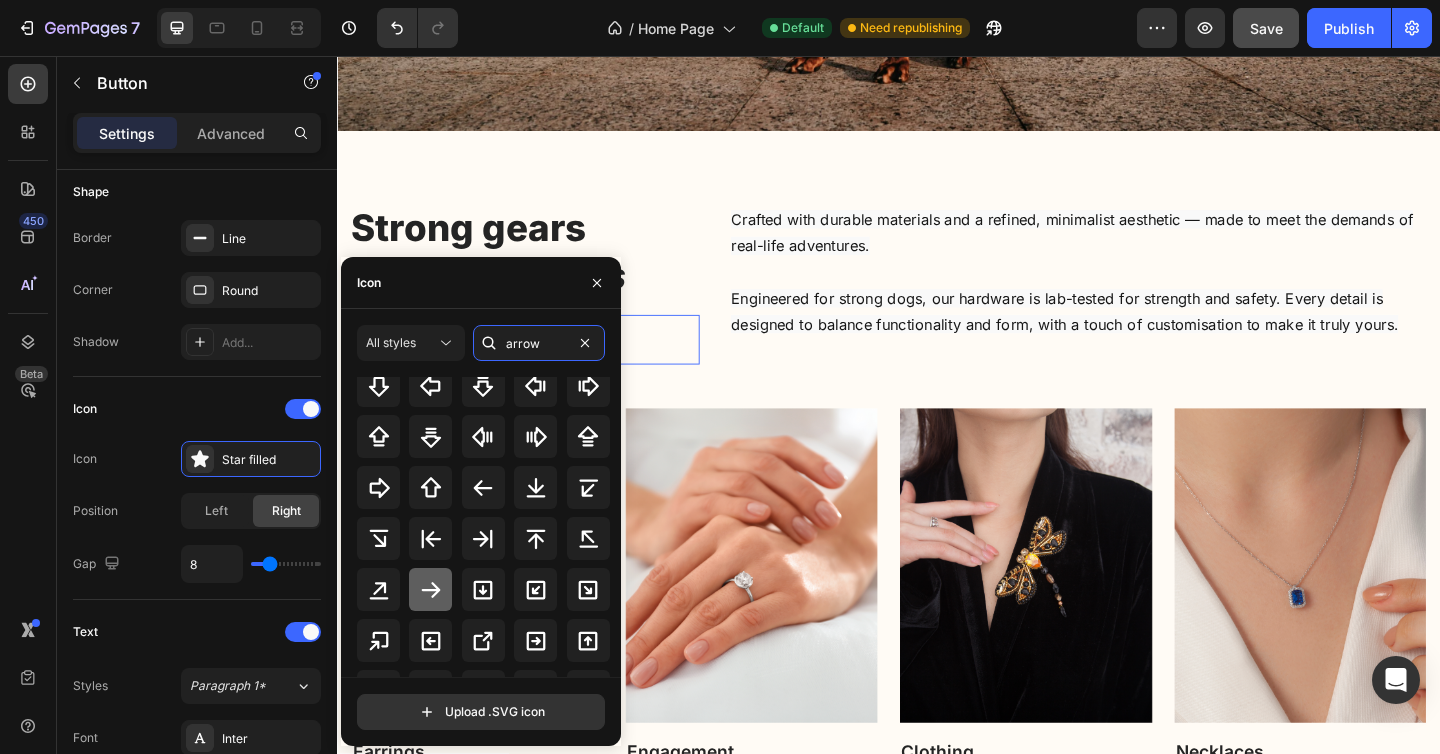 type on "arrow" 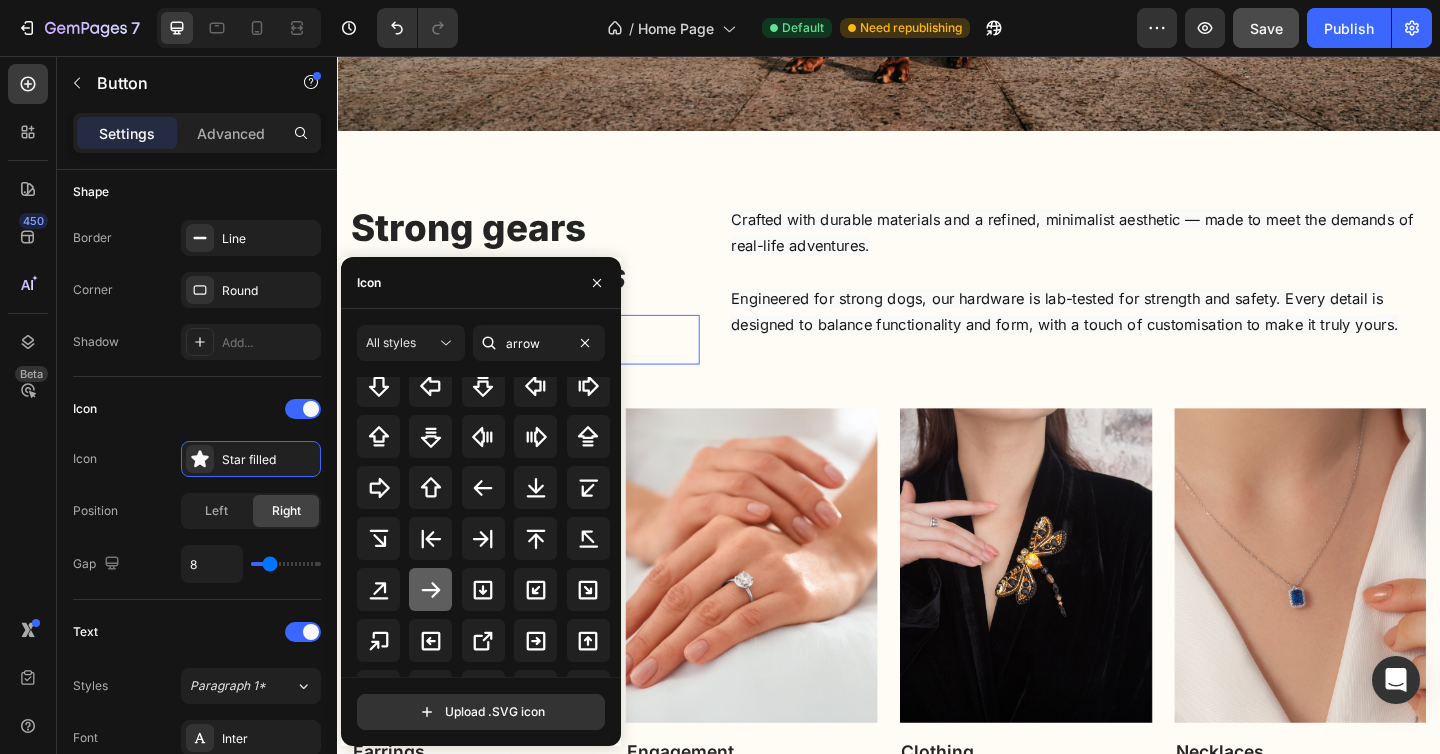 click 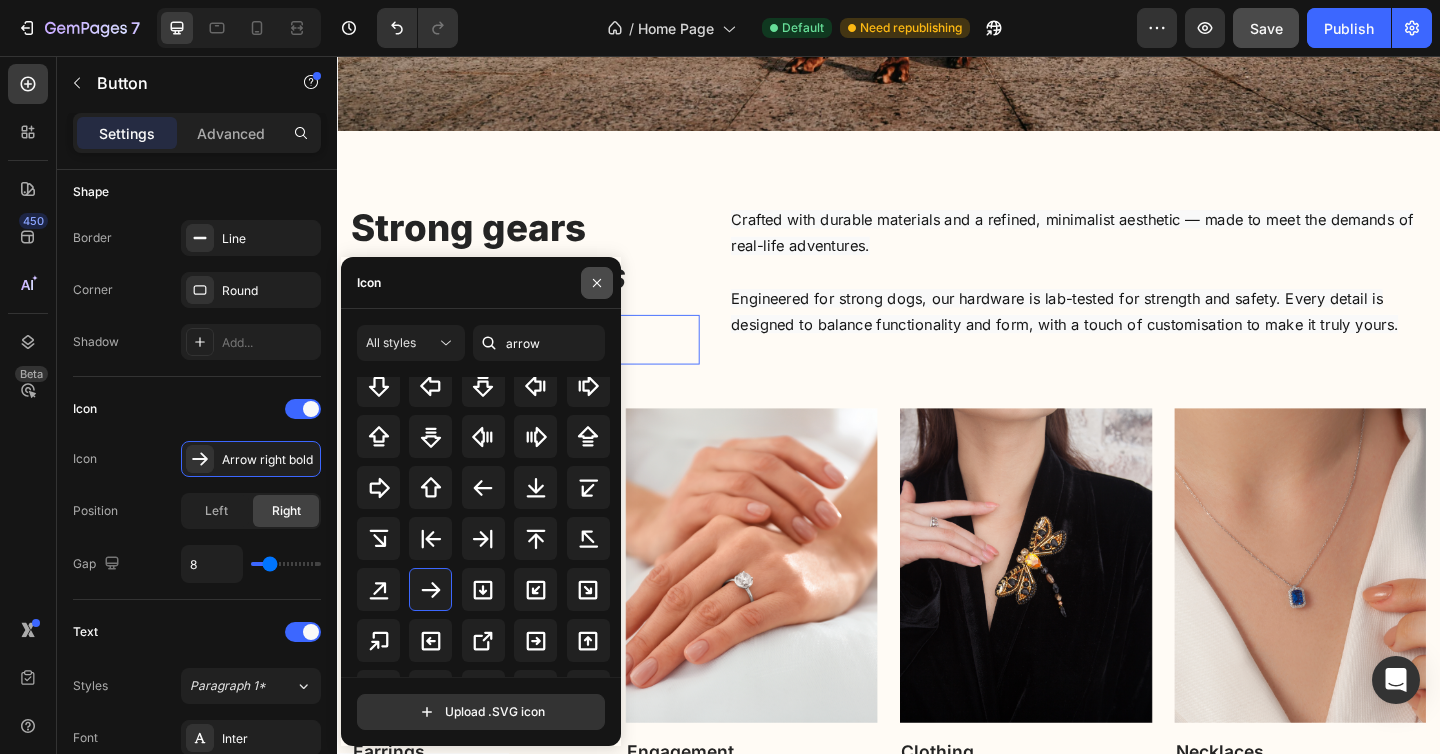 click 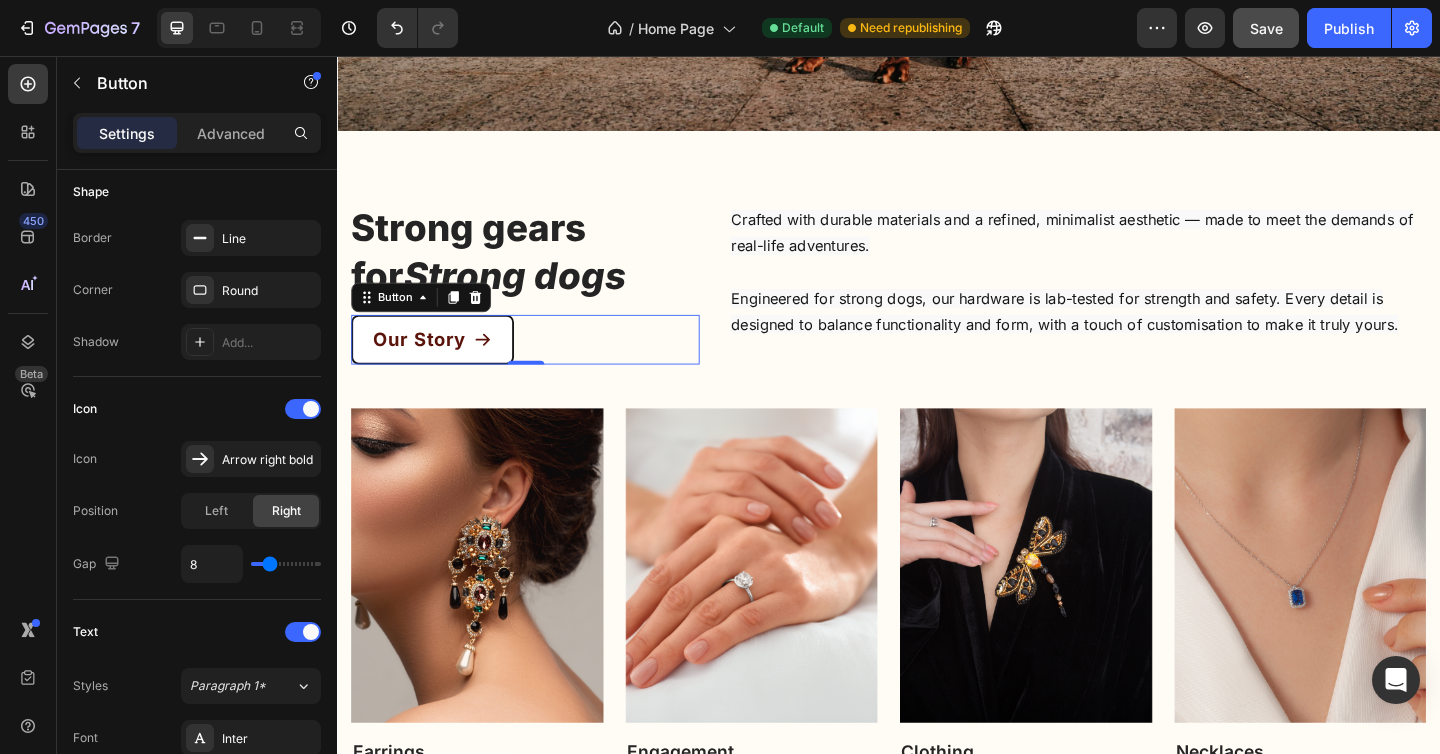 click on "Our Story Button   0" at bounding box center [541, 365] 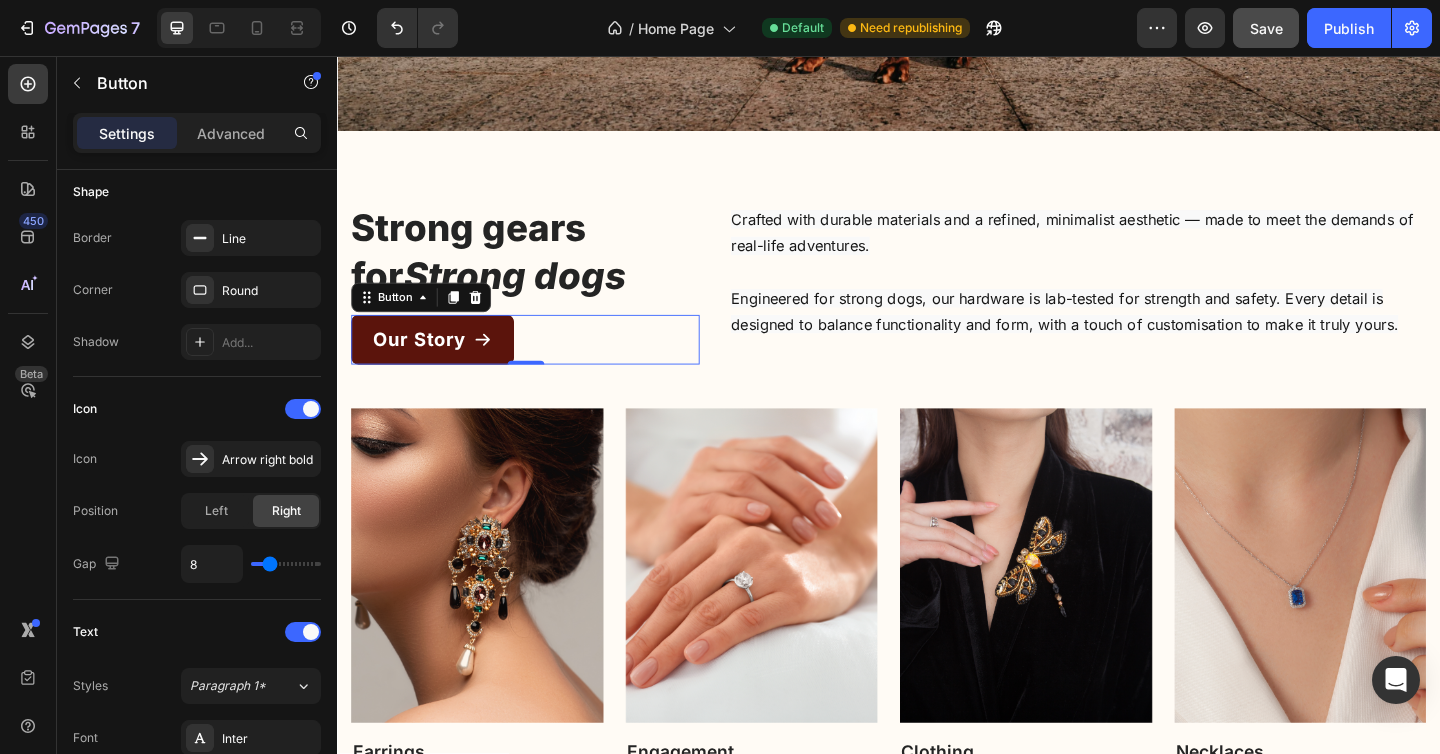 click on "Our Story" at bounding box center [440, 365] 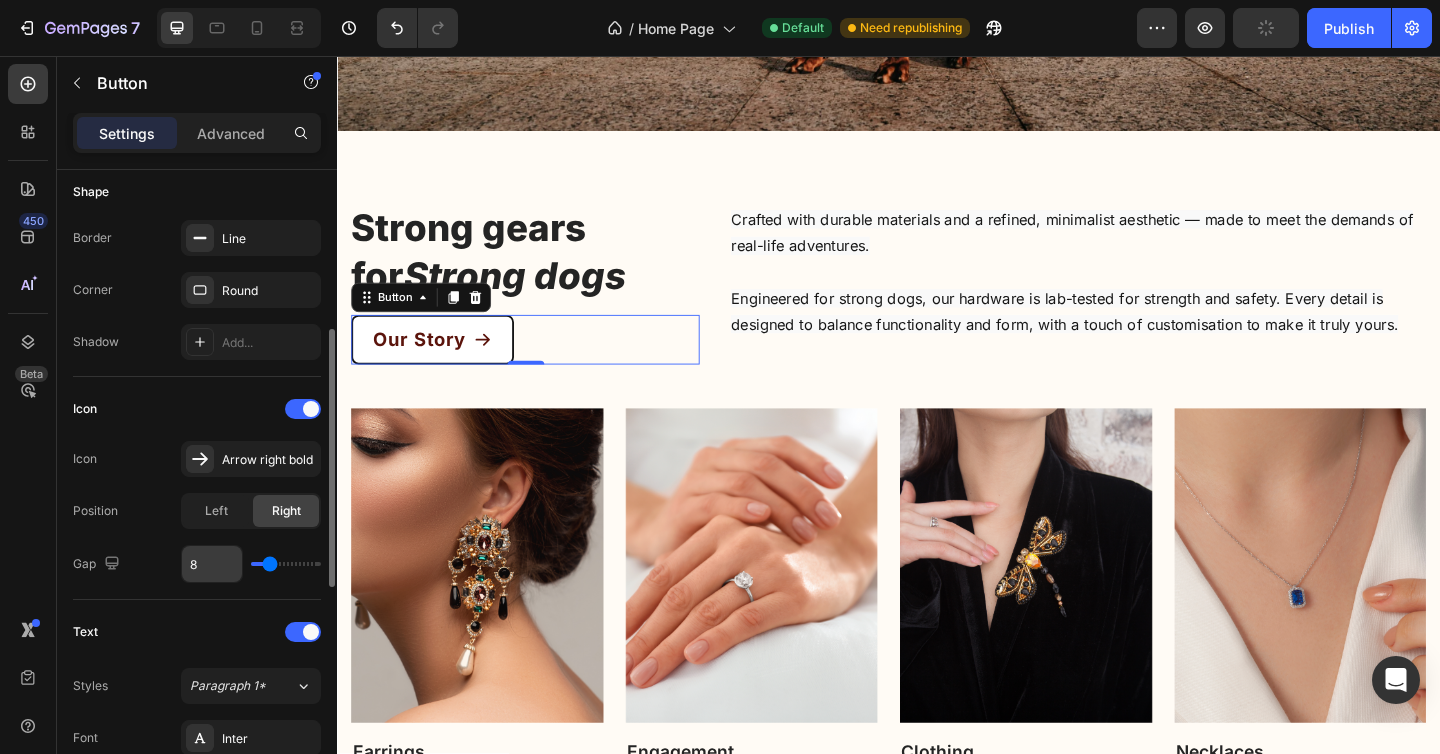 click on "8" at bounding box center [212, 564] 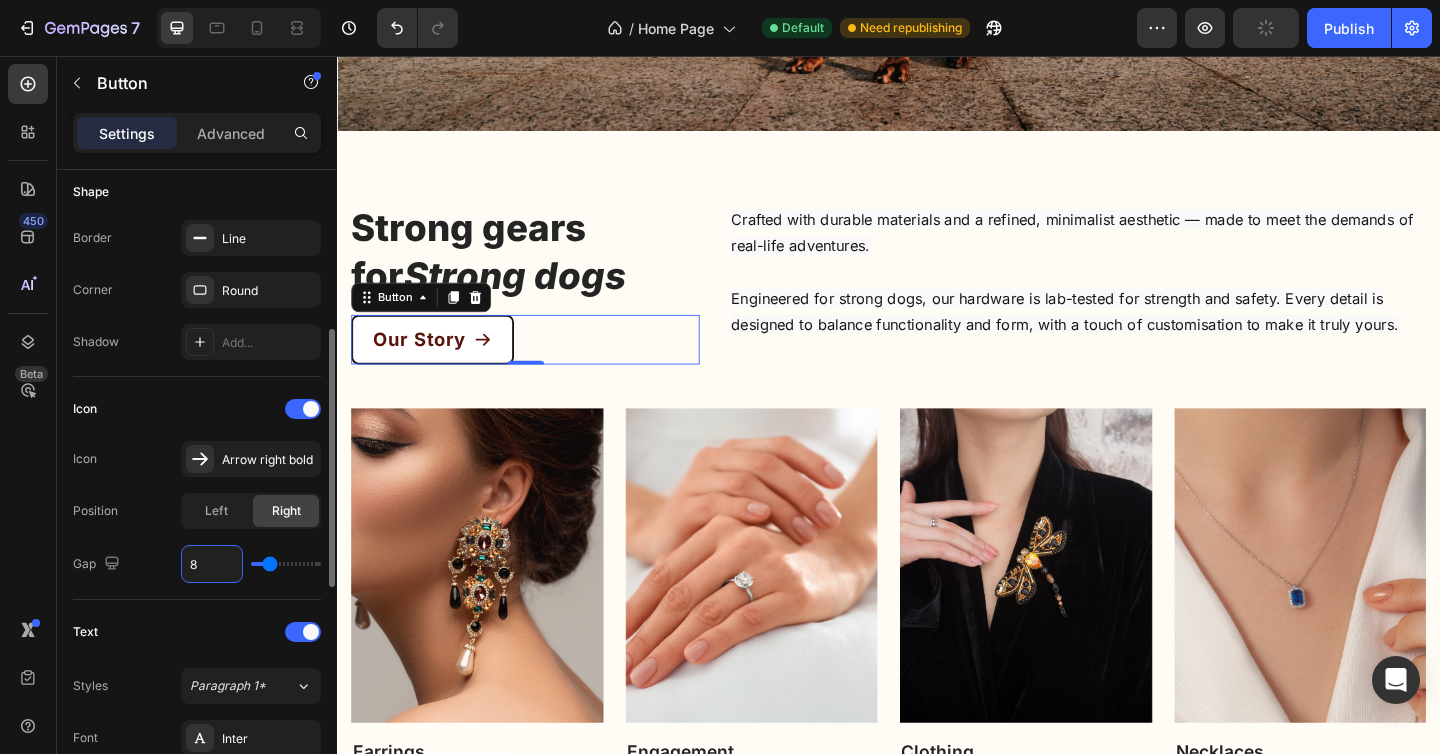 type on "1" 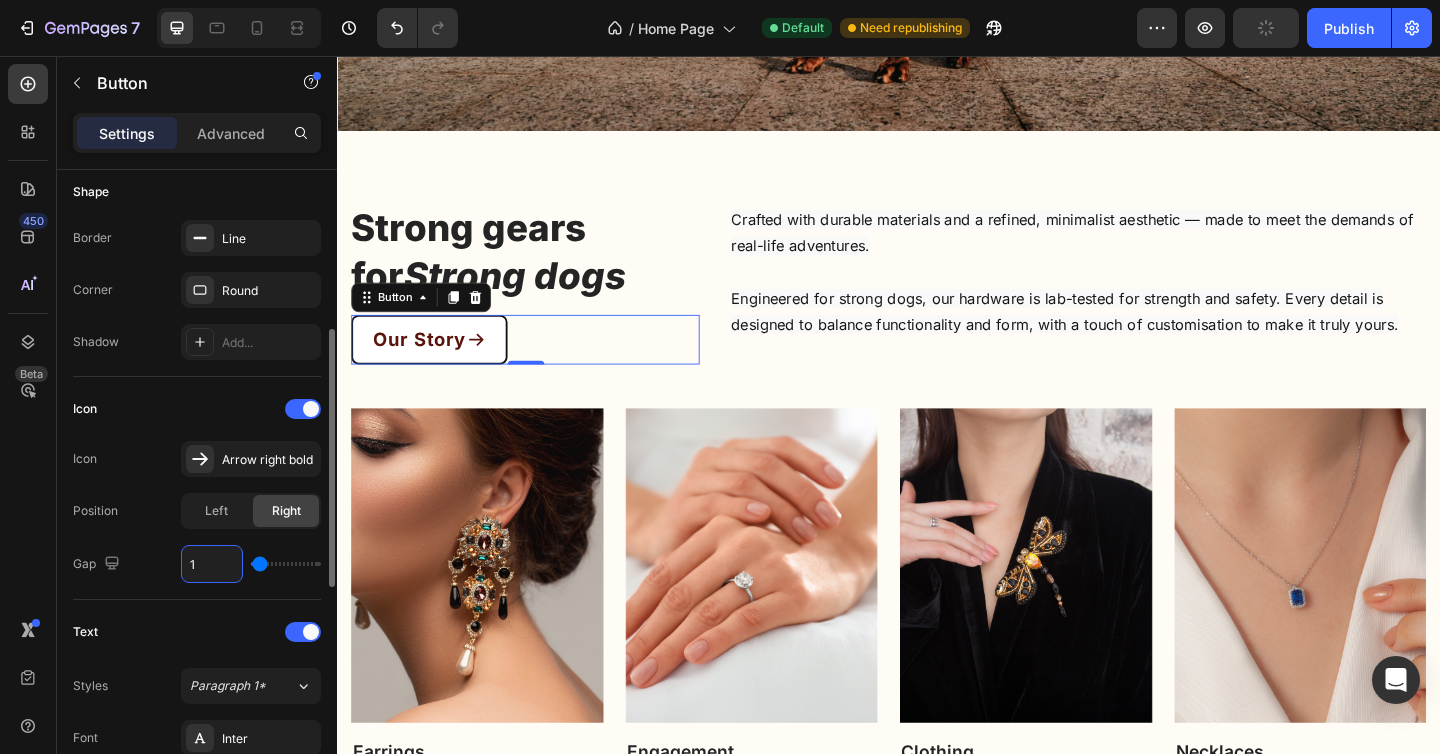 type on "12" 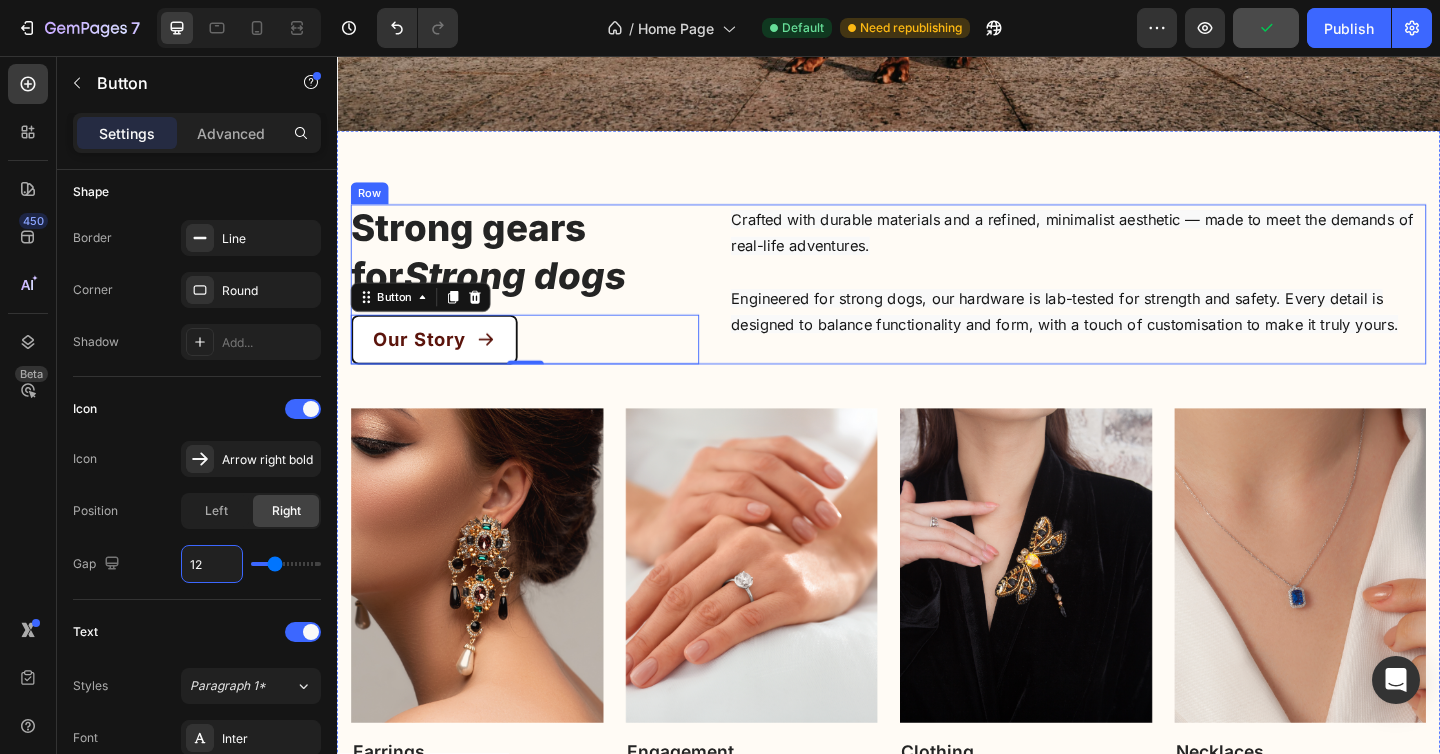 click on "Strong gears for  Strong dogs Heading
Our Story Button   0 Crafted with durable materials and a refined, minimalist aesthetic — made to meet the demands of real-life adventures. Engineered for strong dogs, our hardware is lab-tested for strength and safety. Every detail is designed to balance functionality and form, with a touch of customisation to make it truly yours. Text block Row" at bounding box center [937, 305] 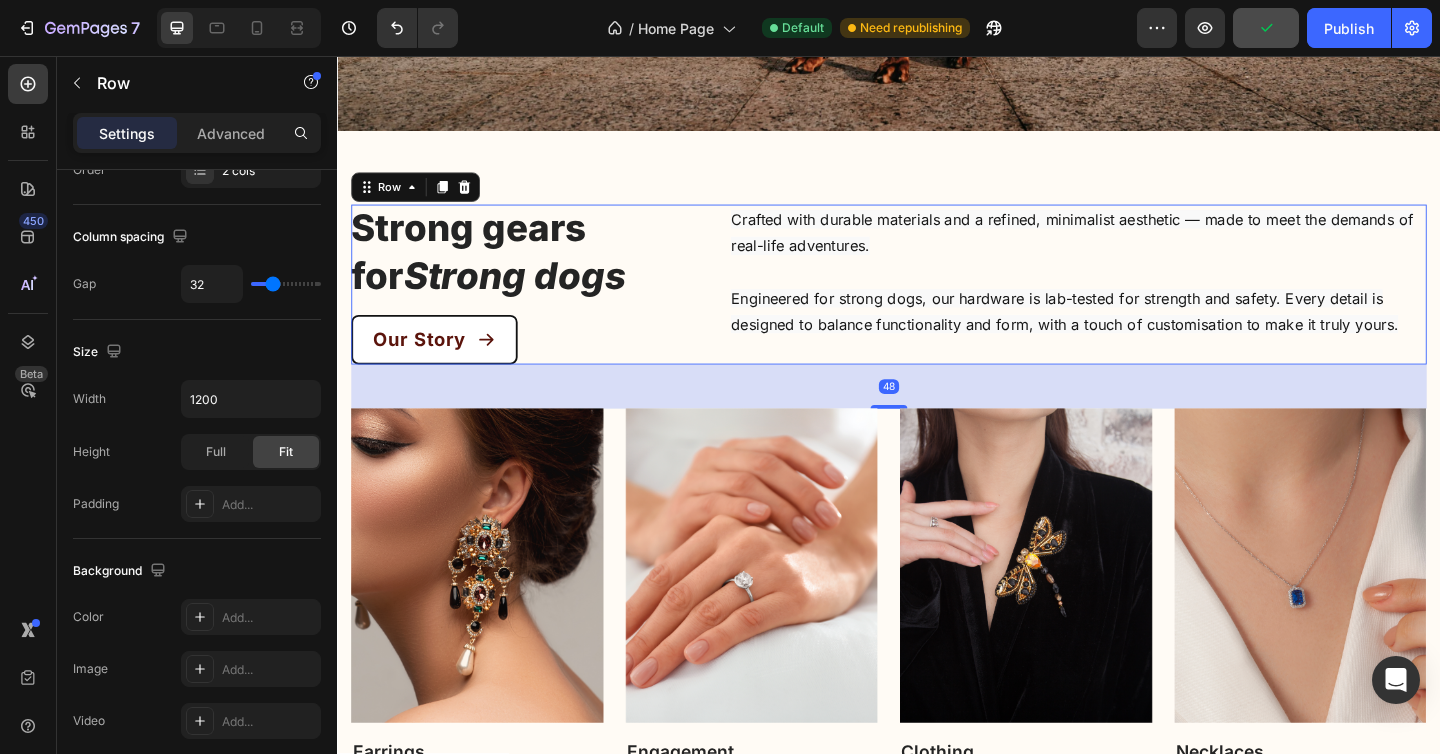 scroll, scrollTop: 0, scrollLeft: 0, axis: both 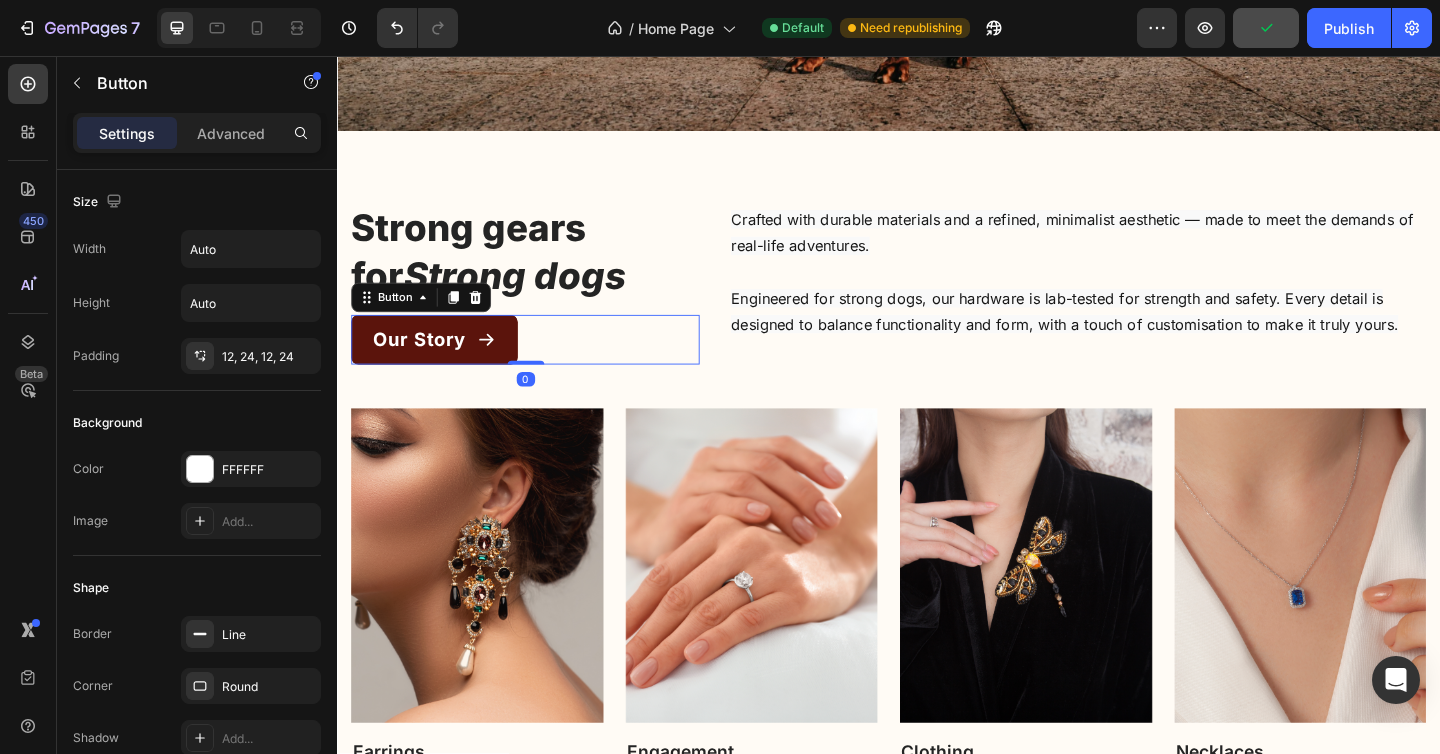 click on "Our Story" at bounding box center (442, 365) 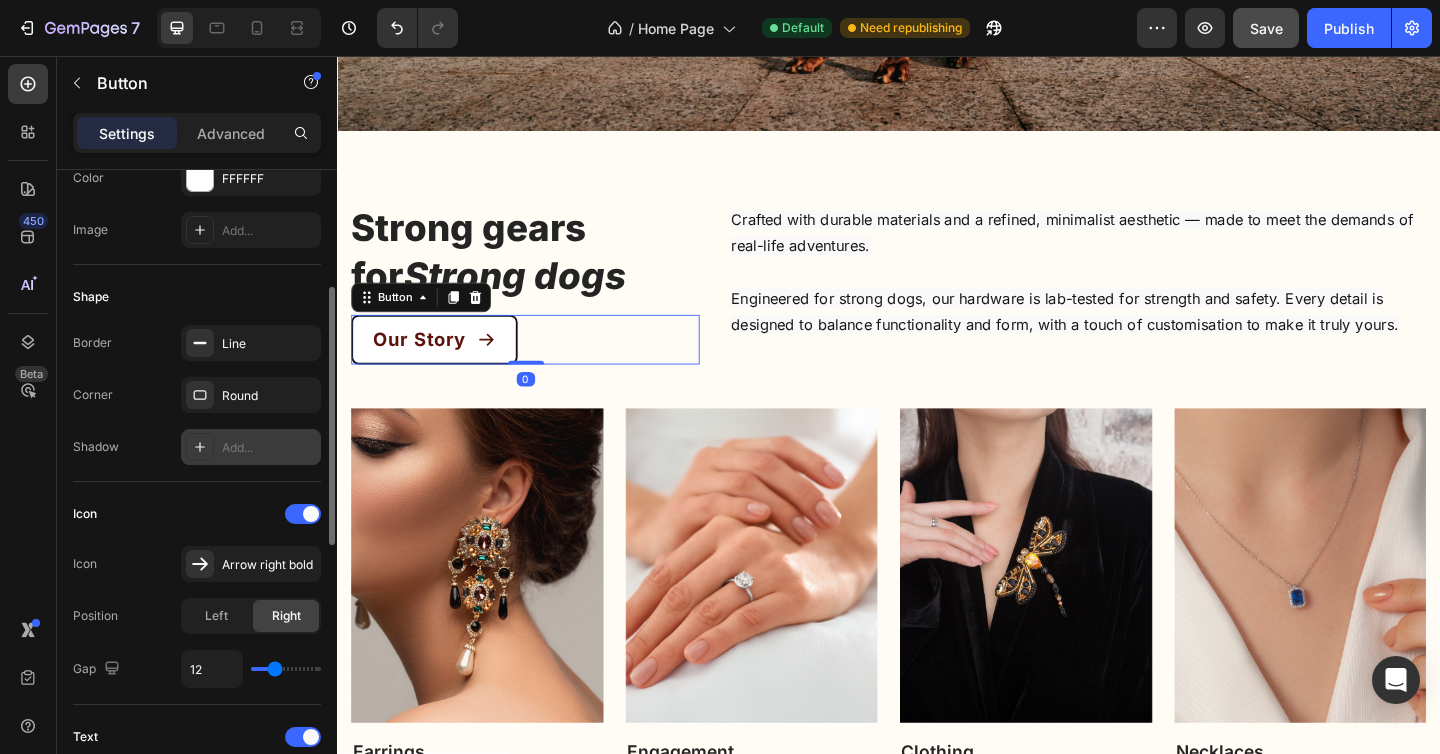 scroll, scrollTop: 299, scrollLeft: 0, axis: vertical 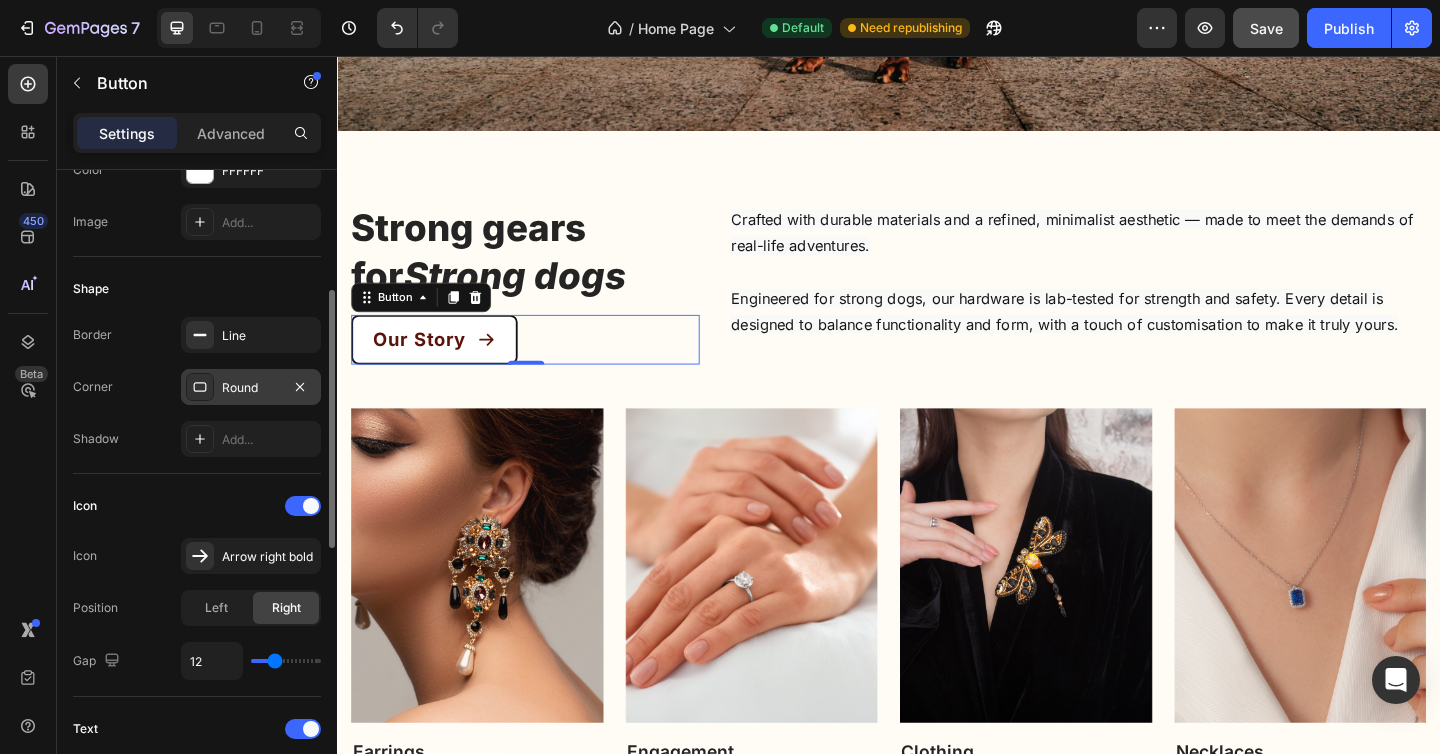 click 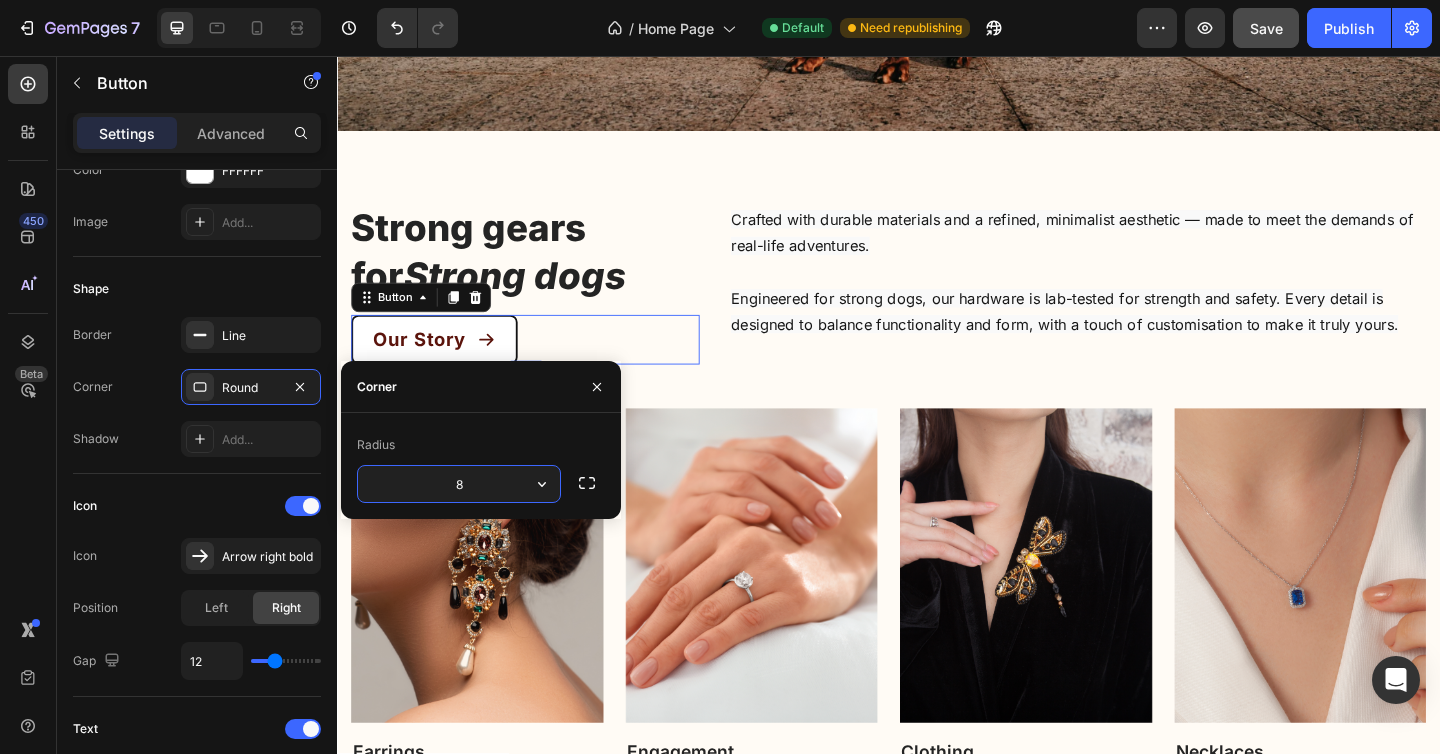 click on "8" at bounding box center (459, 484) 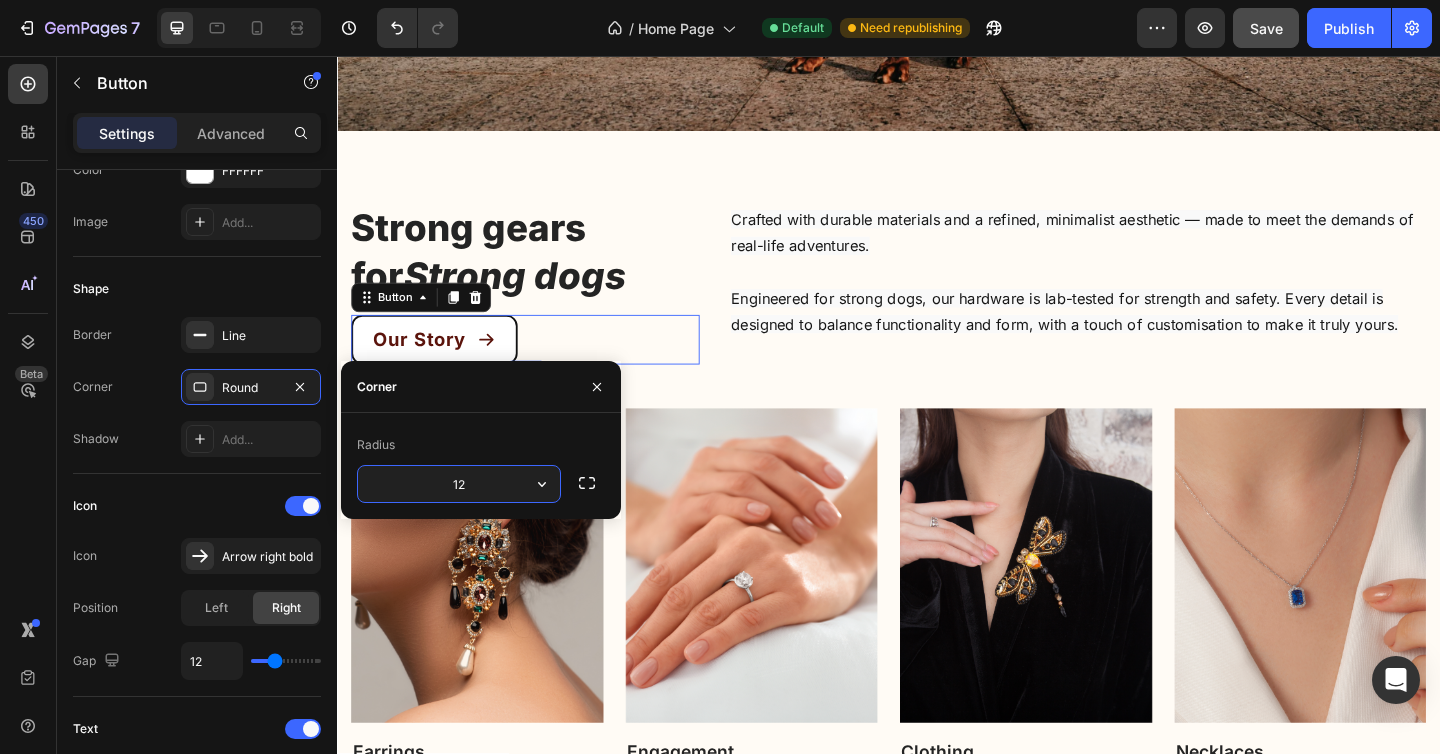 type on "12" 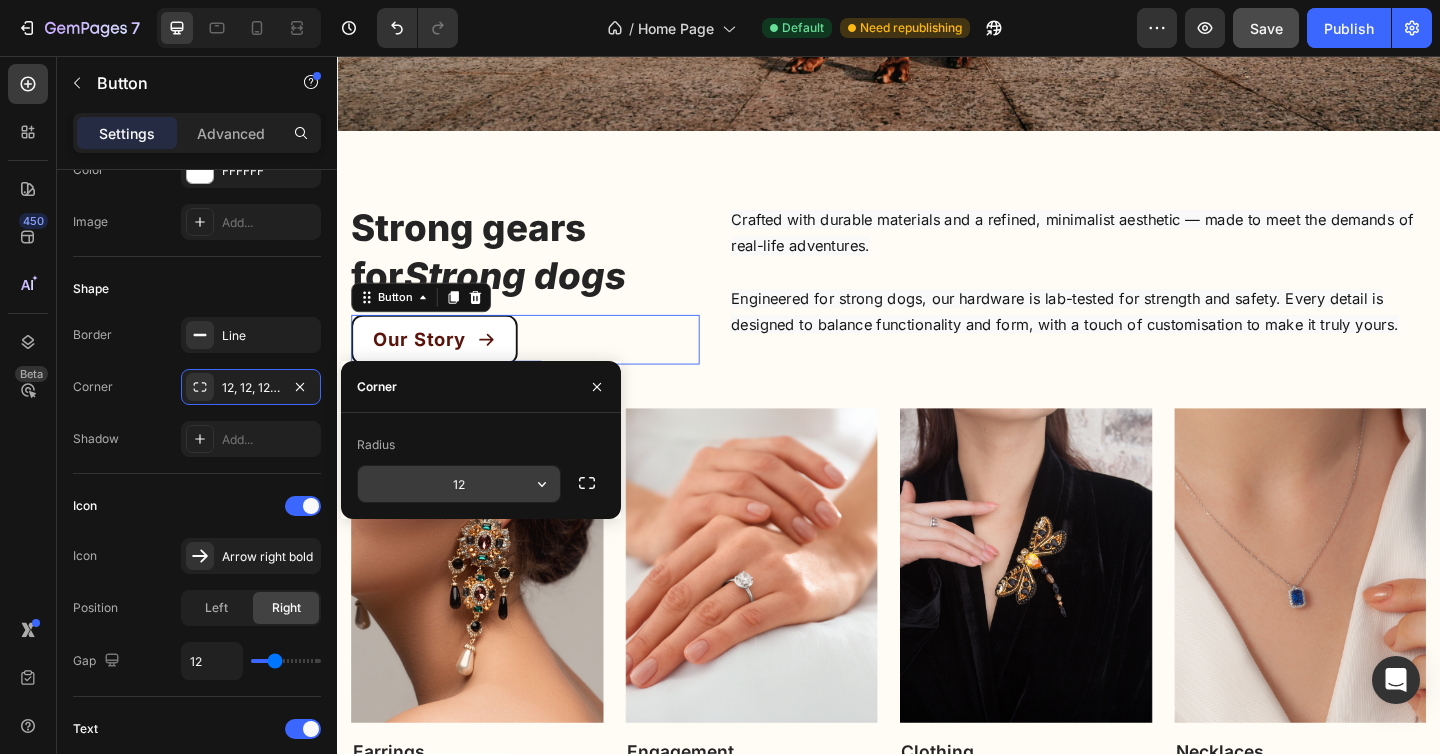 type 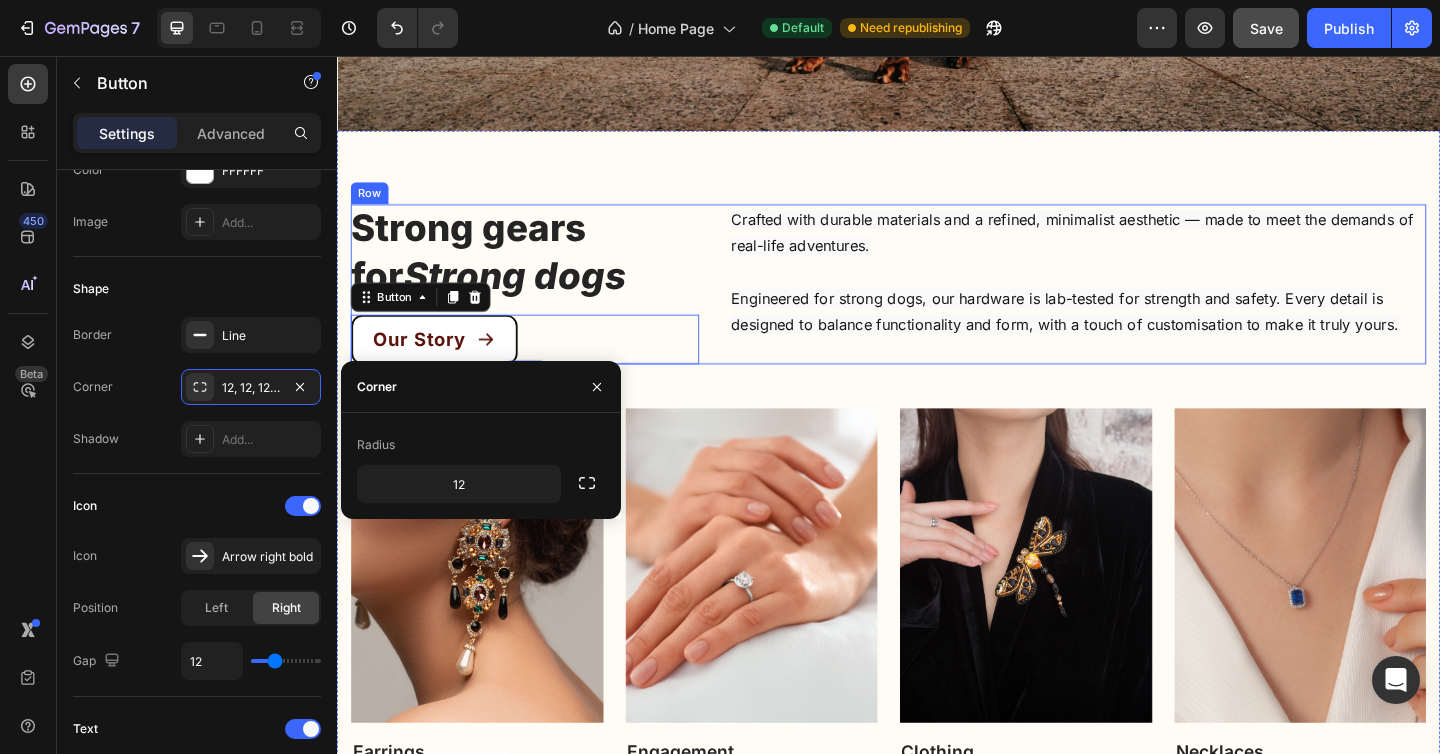 click on "Strong gears for  Strong dogs Heading
Our Story Button   0 Crafted with durable materials and a refined, minimalist aesthetic — made to meet the demands of real-life adventures. Engineered for strong dogs, our hardware is lab-tested for strength and safety. Every detail is designed to balance functionality and form, with a touch of customisation to make it truly yours. Text block Row" at bounding box center (937, 305) 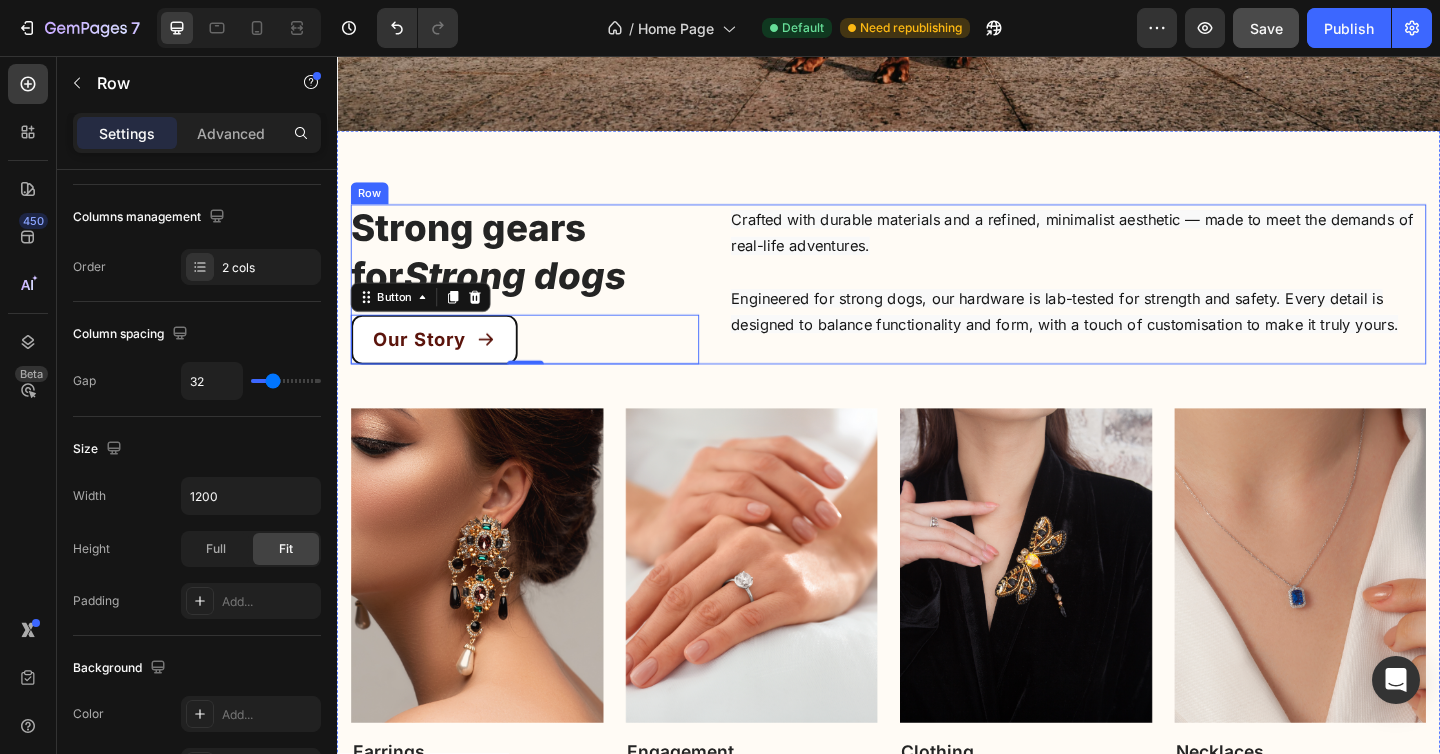 scroll, scrollTop: 0, scrollLeft: 0, axis: both 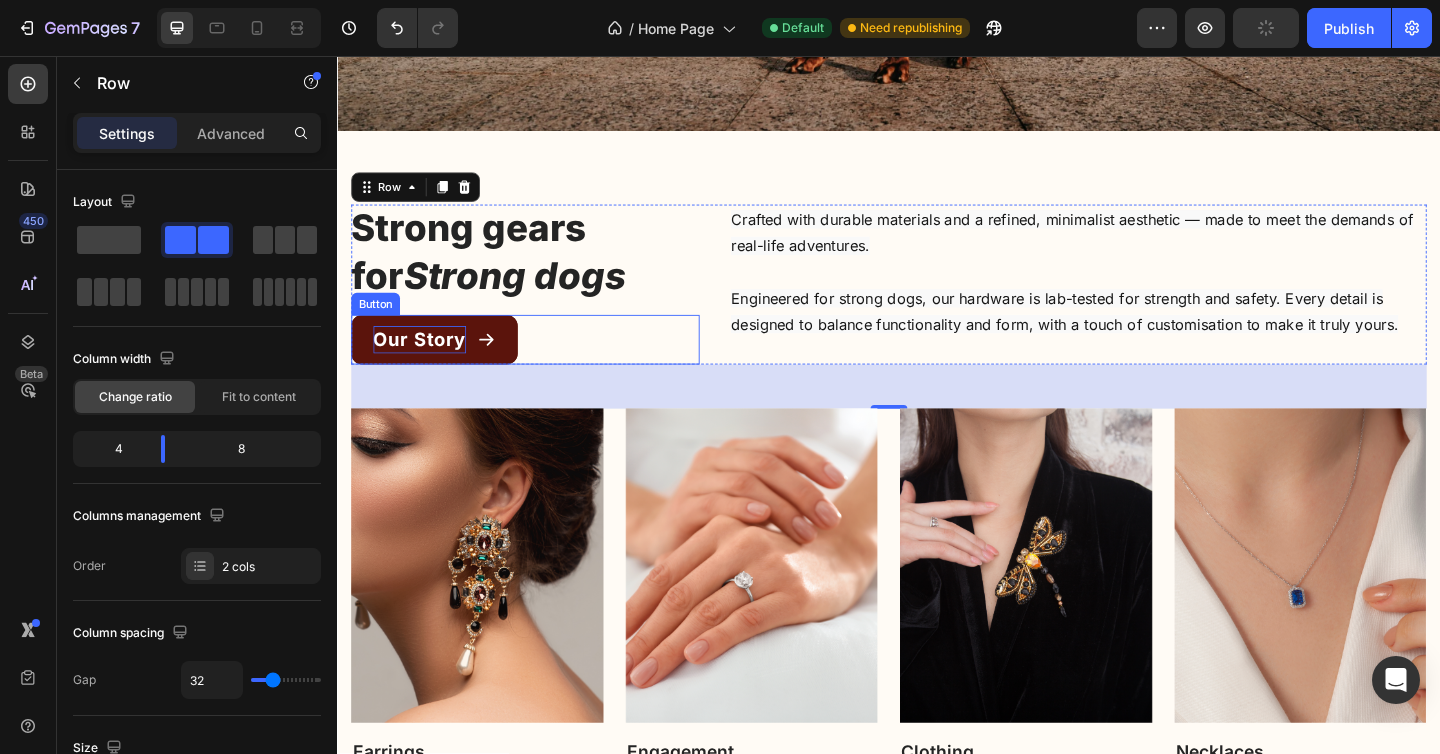 click on "Our Story" at bounding box center [426, 365] 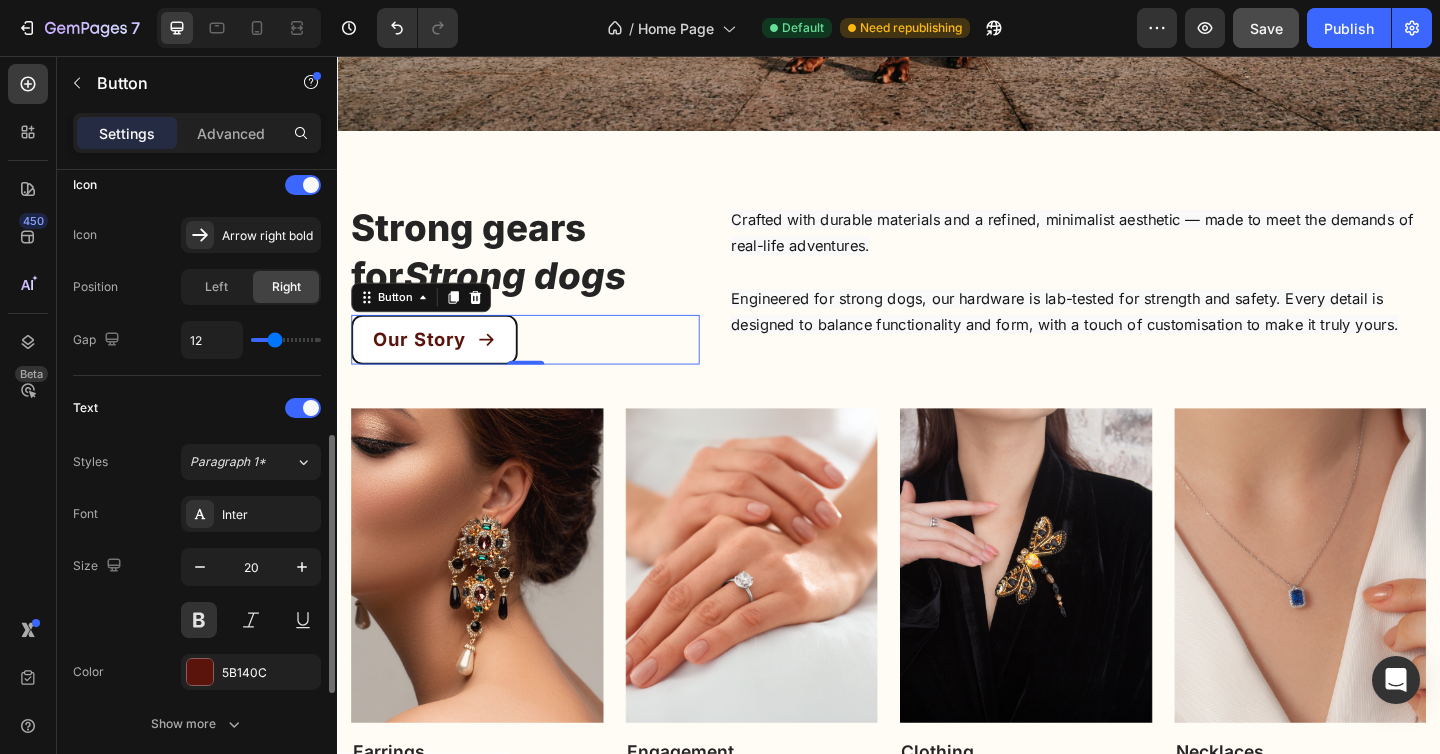 scroll, scrollTop: 676, scrollLeft: 0, axis: vertical 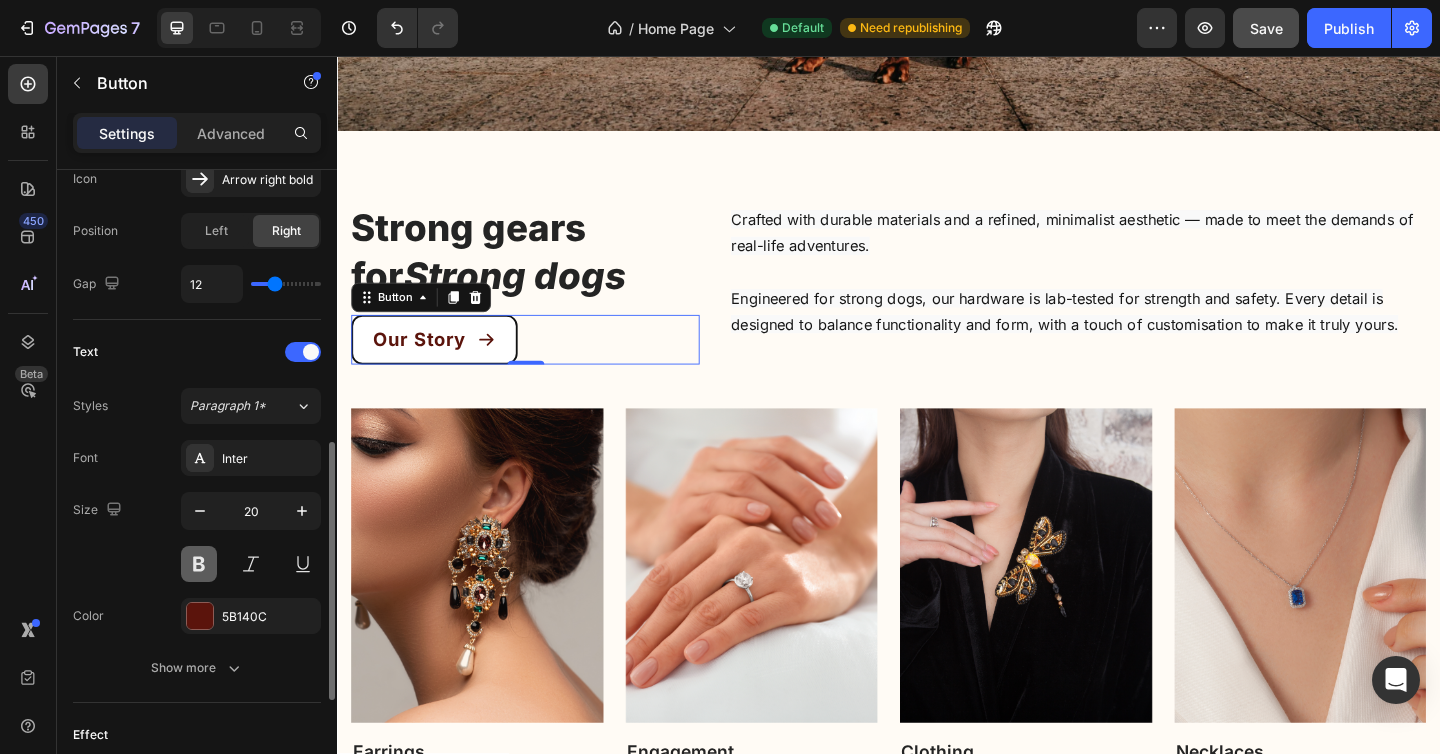 click at bounding box center [199, 564] 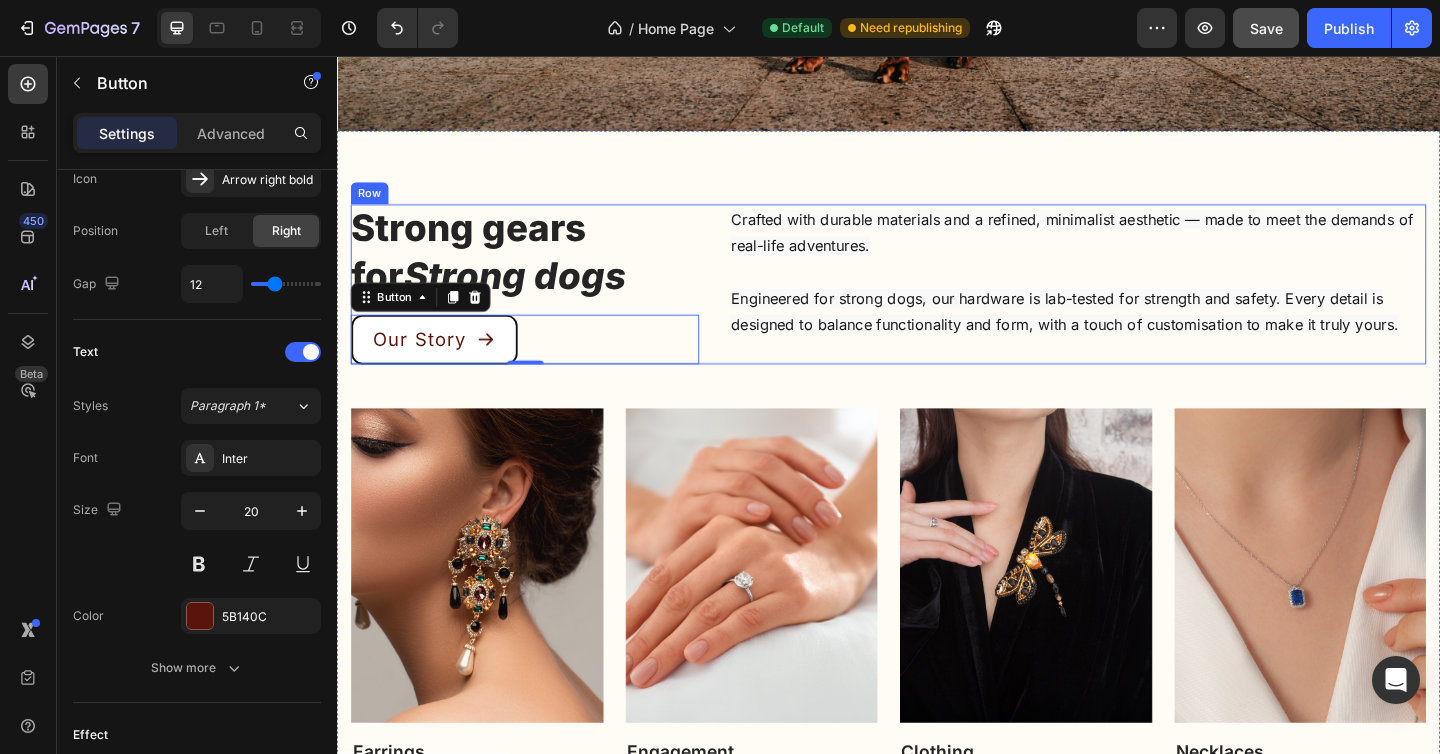 click on "Strong gears for  Strong dogs Heading
Our Story Button   0 Crafted with durable materials and a refined, minimalist aesthetic — made to meet the demands of real-life adventures. Engineered for strong dogs, our hardware is lab-tested for strength and safety. Every detail is designed to balance functionality and form, with a touch of customisation to make it truly yours. Text block Row" at bounding box center [937, 305] 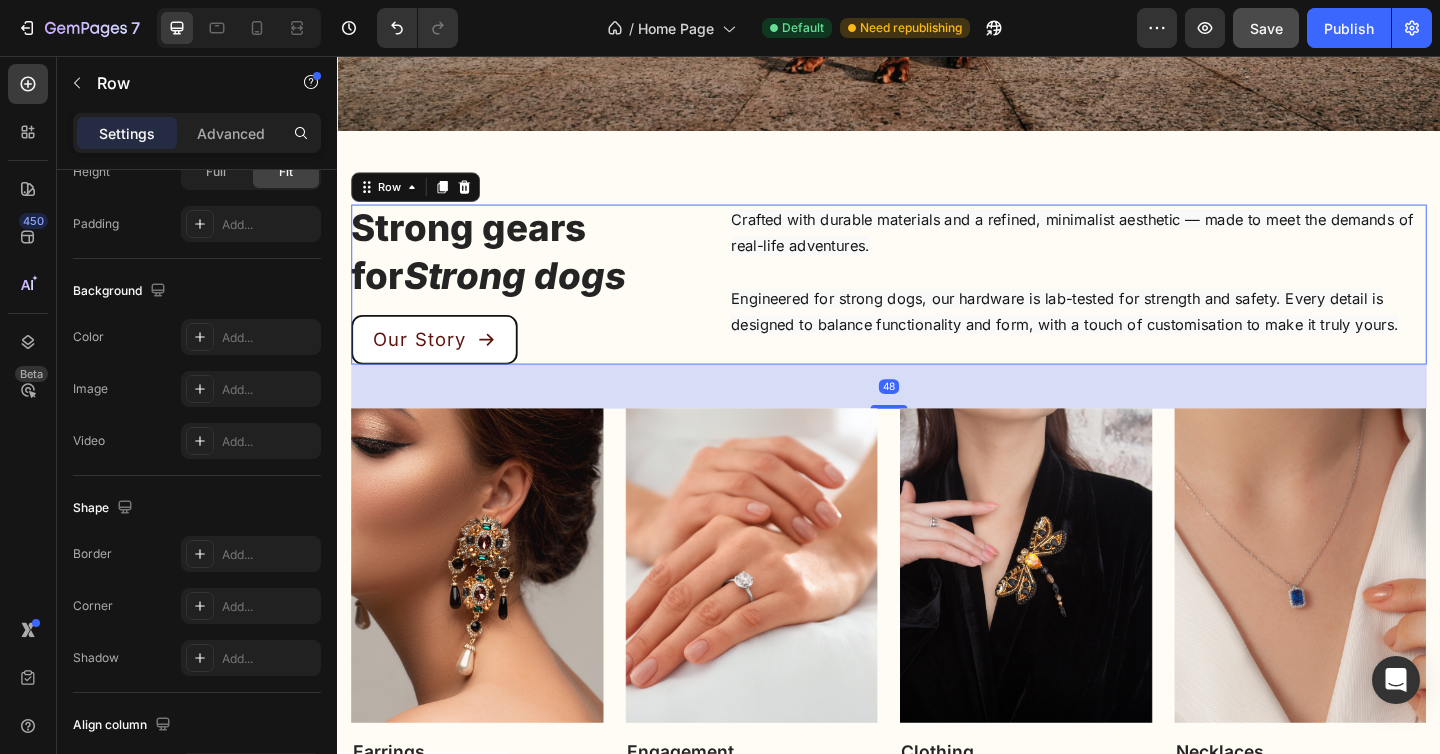 scroll, scrollTop: 0, scrollLeft: 0, axis: both 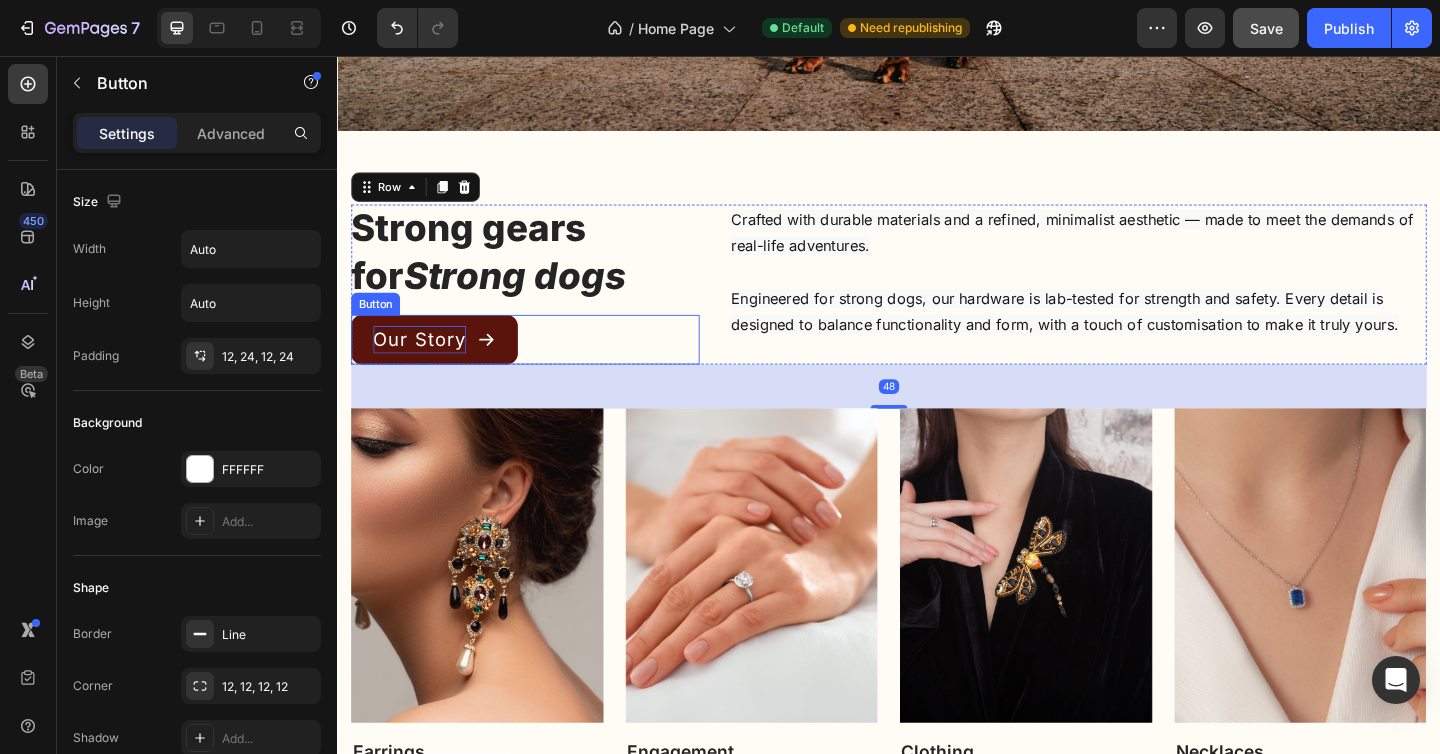 click on "Our Story" at bounding box center (426, 365) 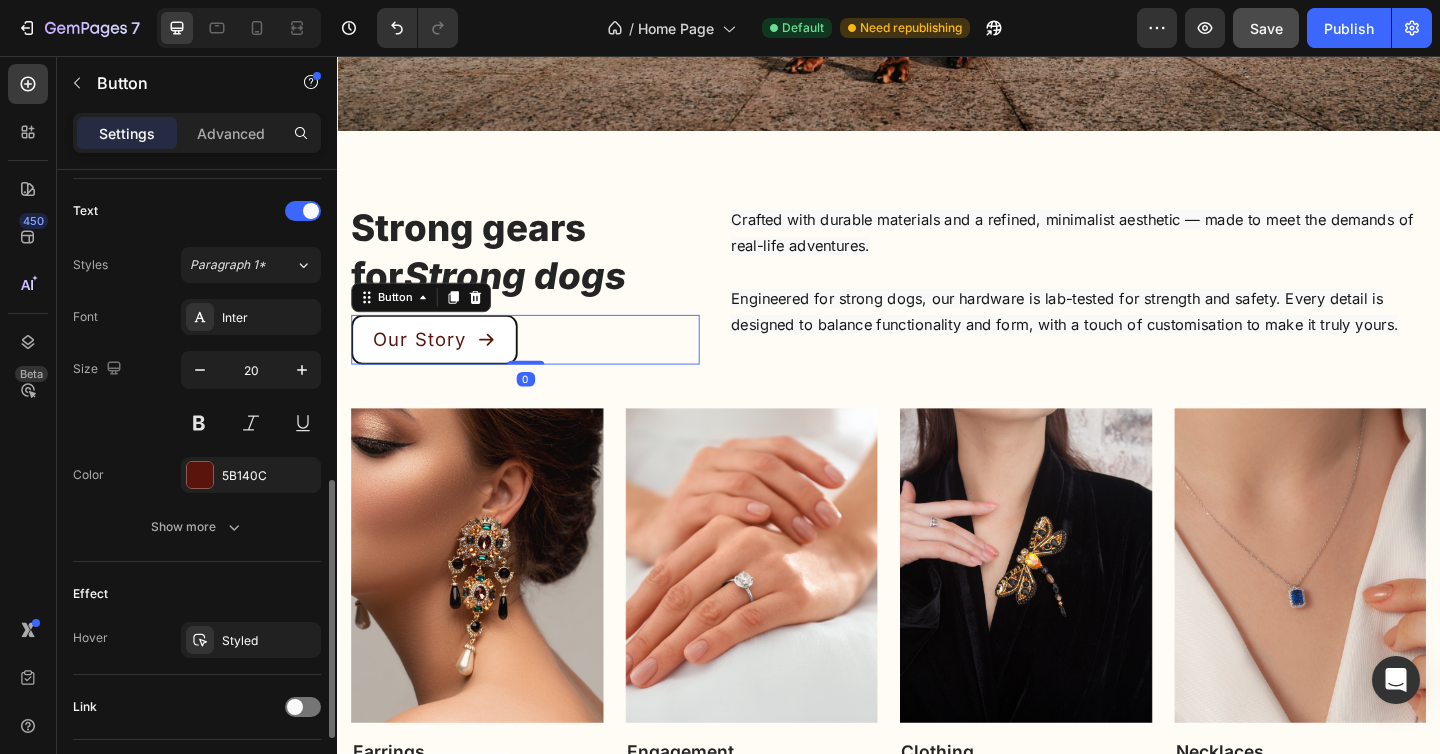 scroll, scrollTop: 804, scrollLeft: 0, axis: vertical 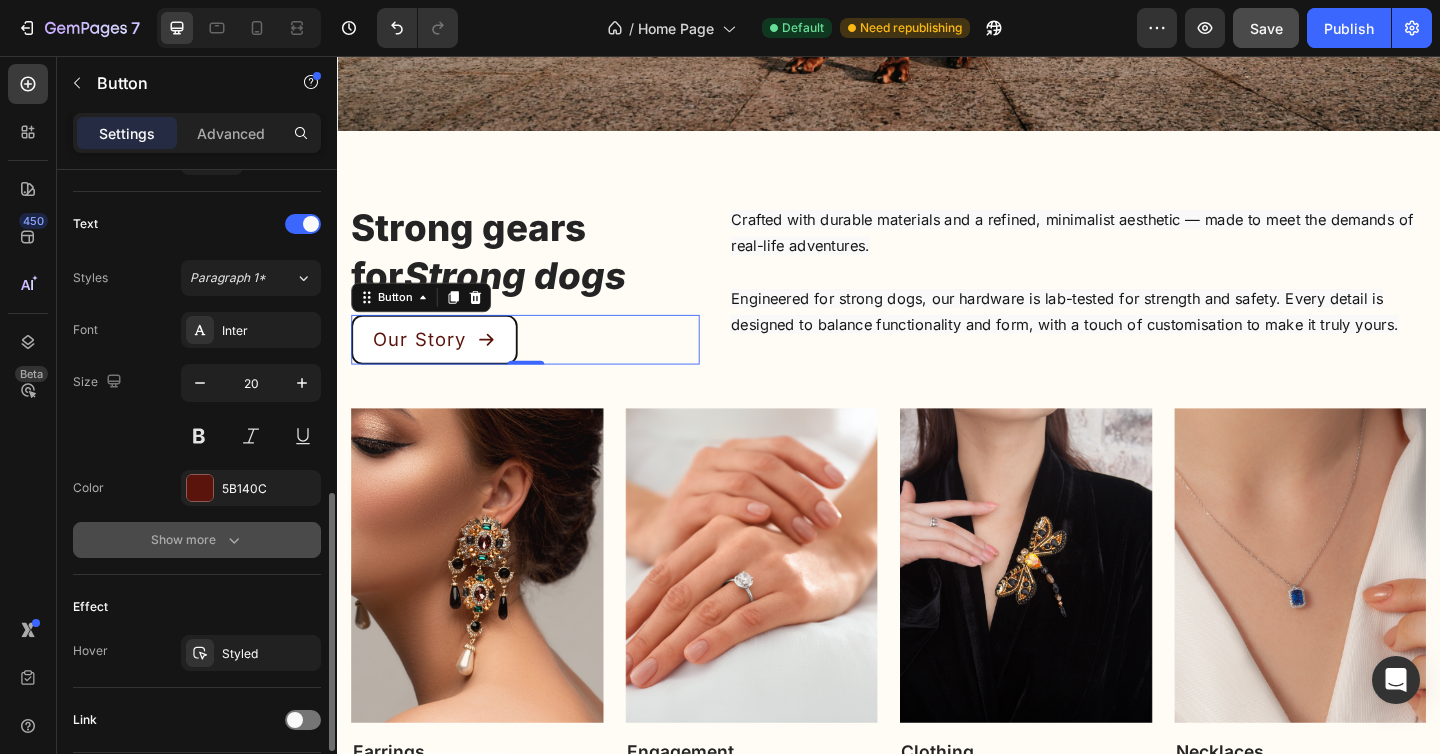 click on "Show more" at bounding box center (197, 540) 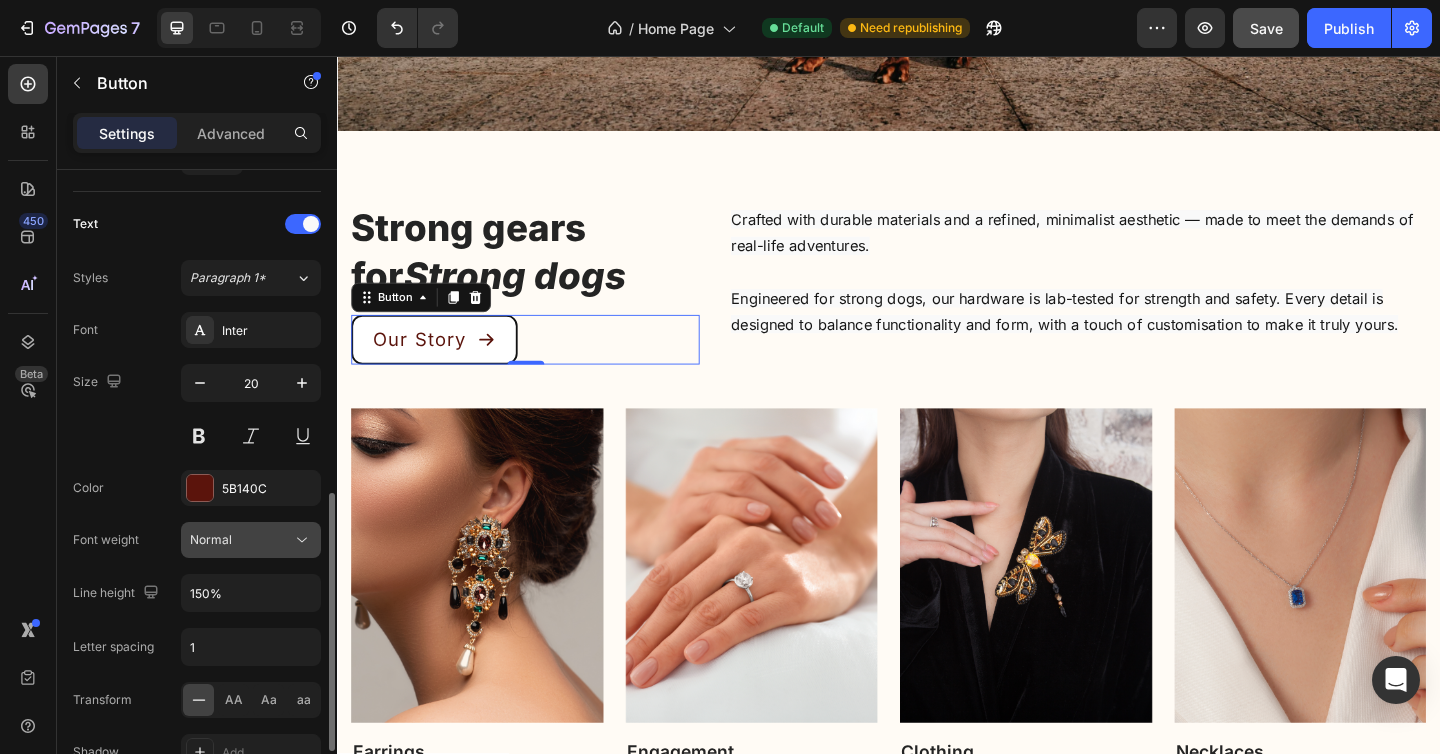 click on "Normal" at bounding box center [211, 539] 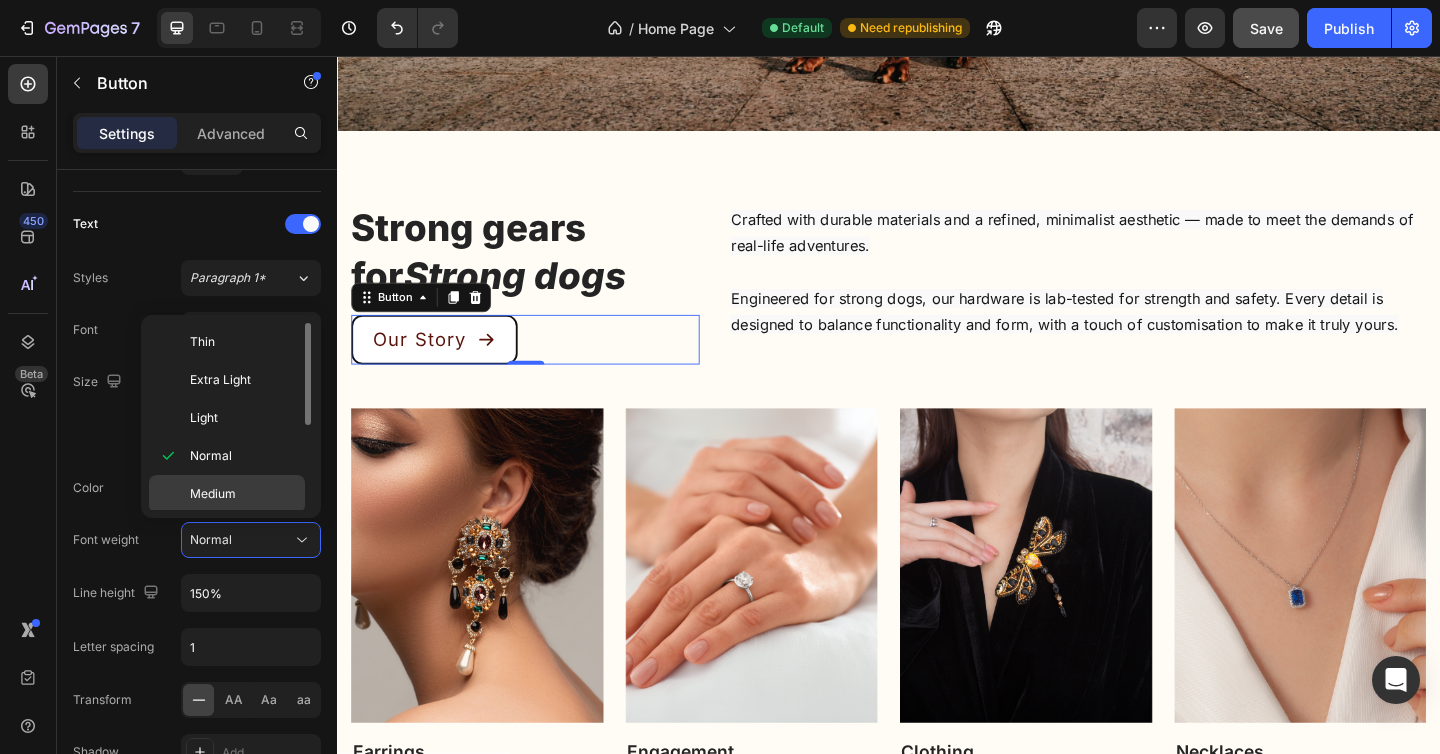 click on "Medium" at bounding box center [213, 494] 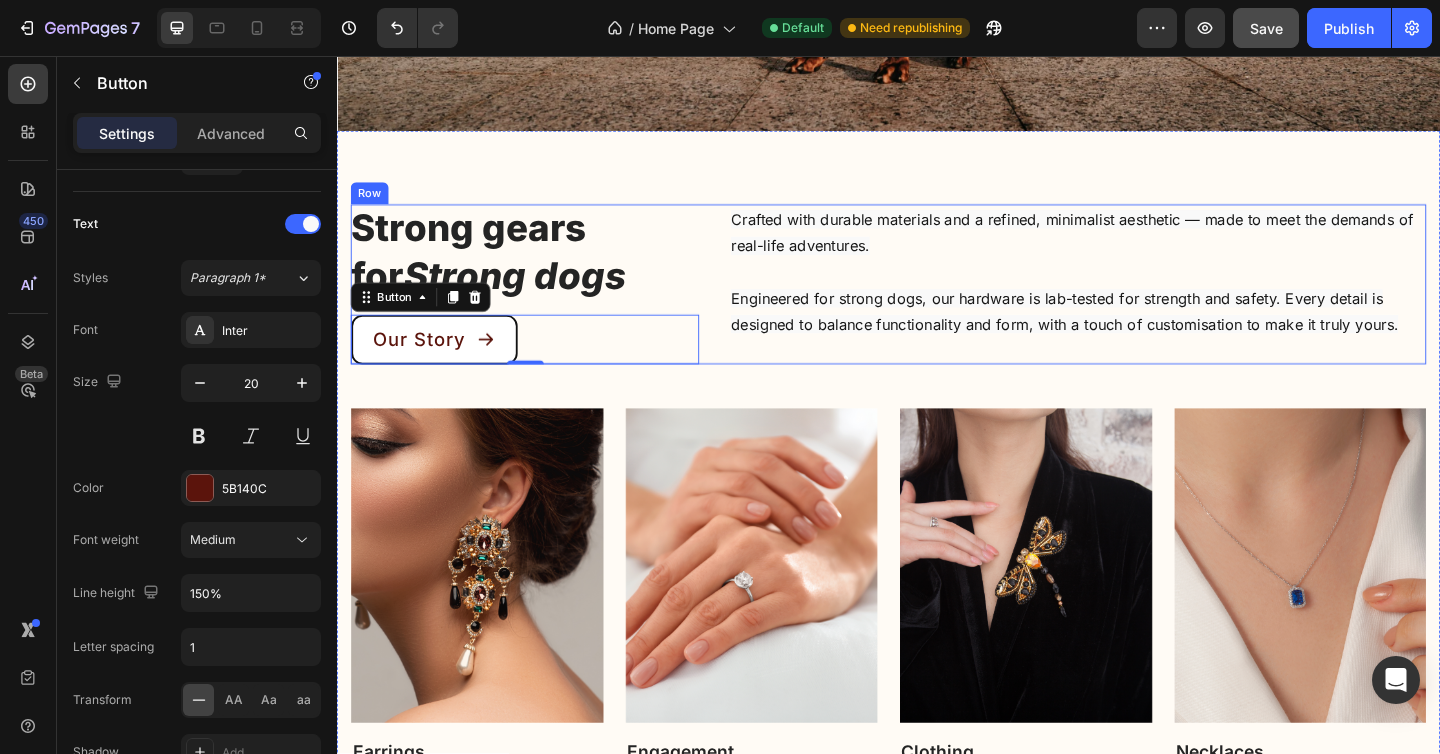 click on "Strong gears for  Strong dogs Heading
Our Story Button   0 Crafted with durable materials and a refined, minimalist aesthetic — made to meet the demands of real-life adventures. Engineered for strong dogs, our hardware is lab-tested for strength and safety. Every detail is designed to balance functionality and form, with a touch of customisation to make it truly yours. Text block Row" at bounding box center [937, 305] 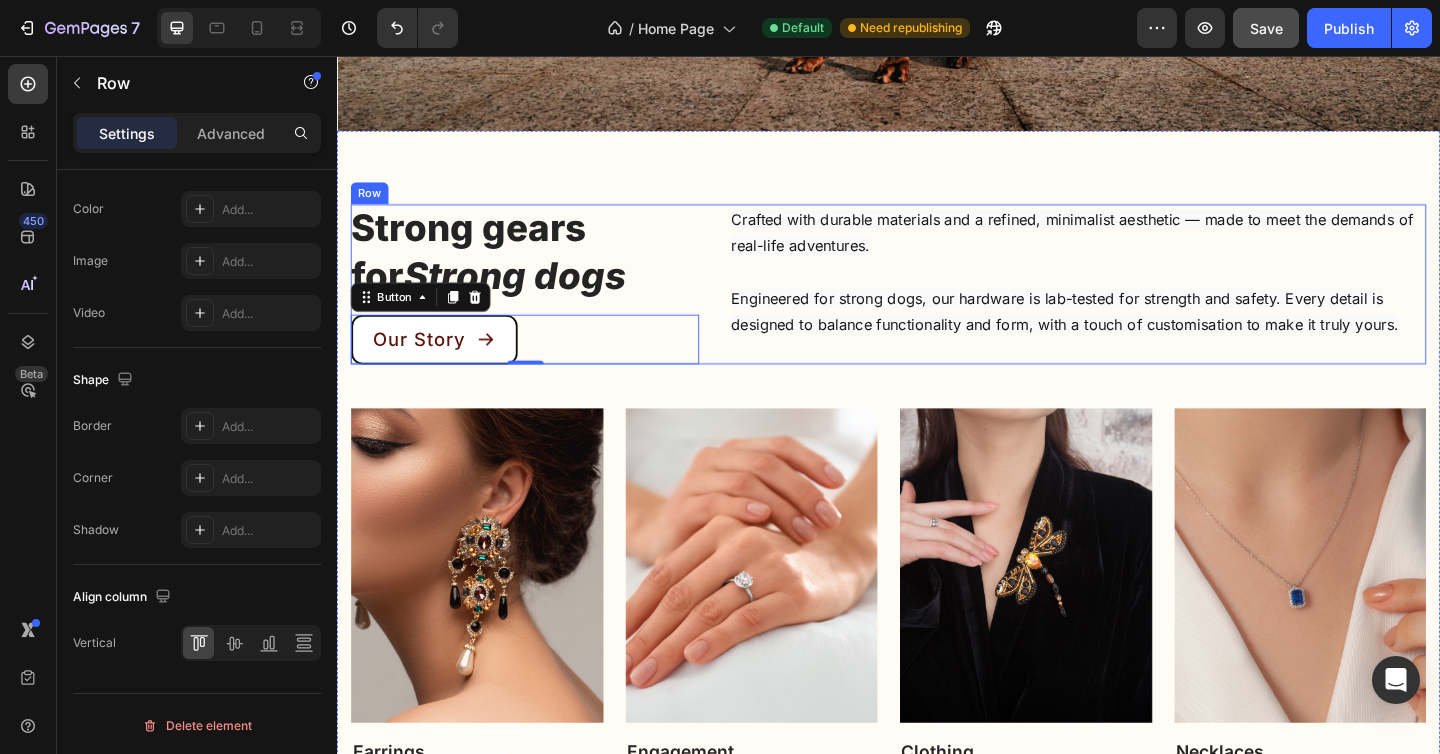 scroll, scrollTop: 0, scrollLeft: 0, axis: both 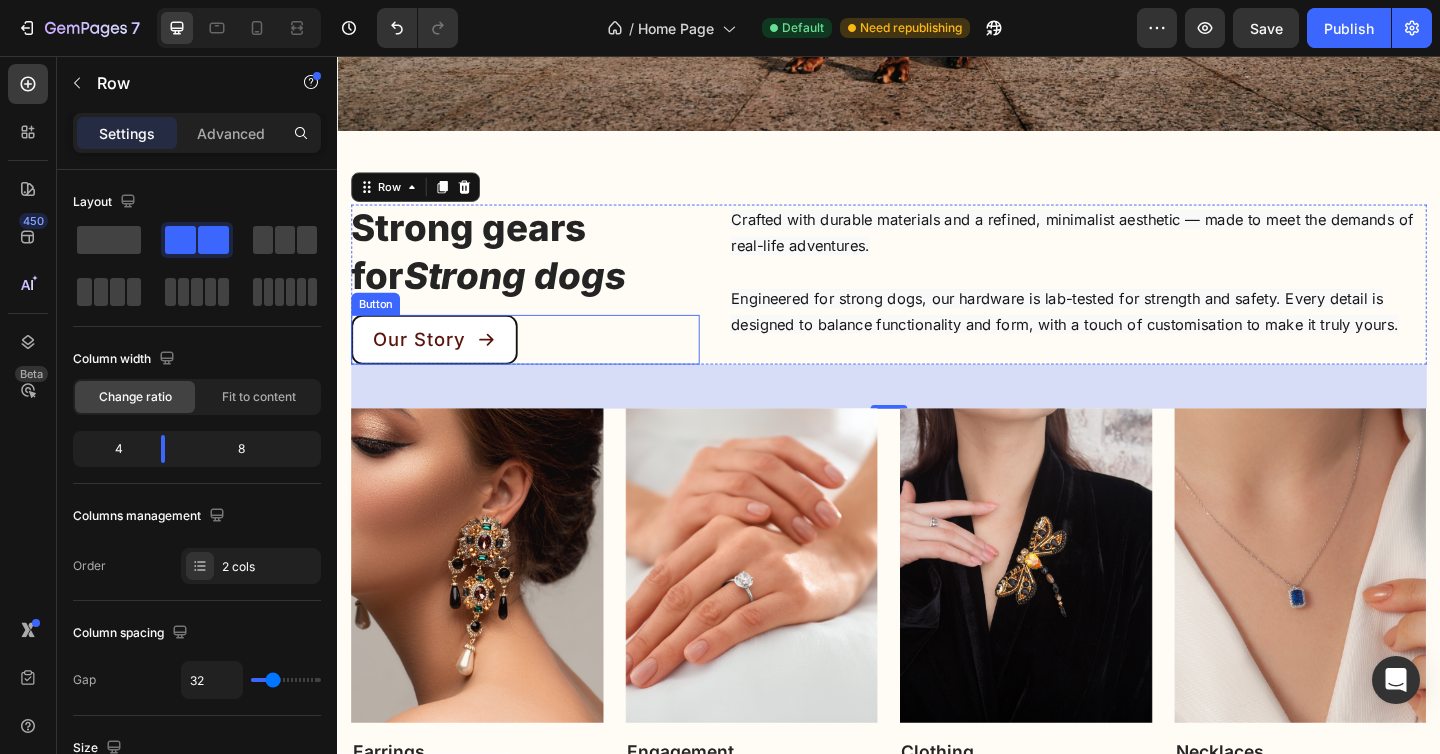 click on "Our Story" at bounding box center [426, 365] 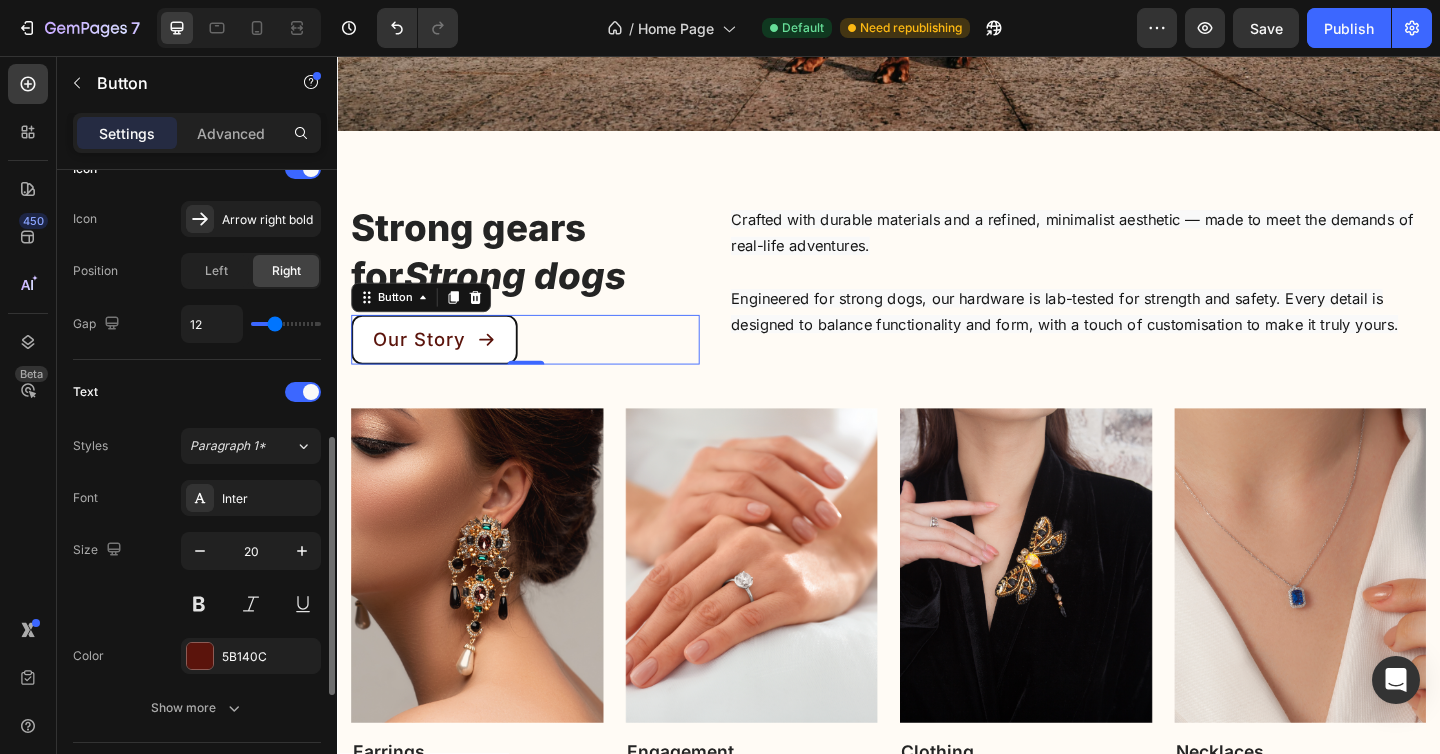 scroll, scrollTop: 651, scrollLeft: 0, axis: vertical 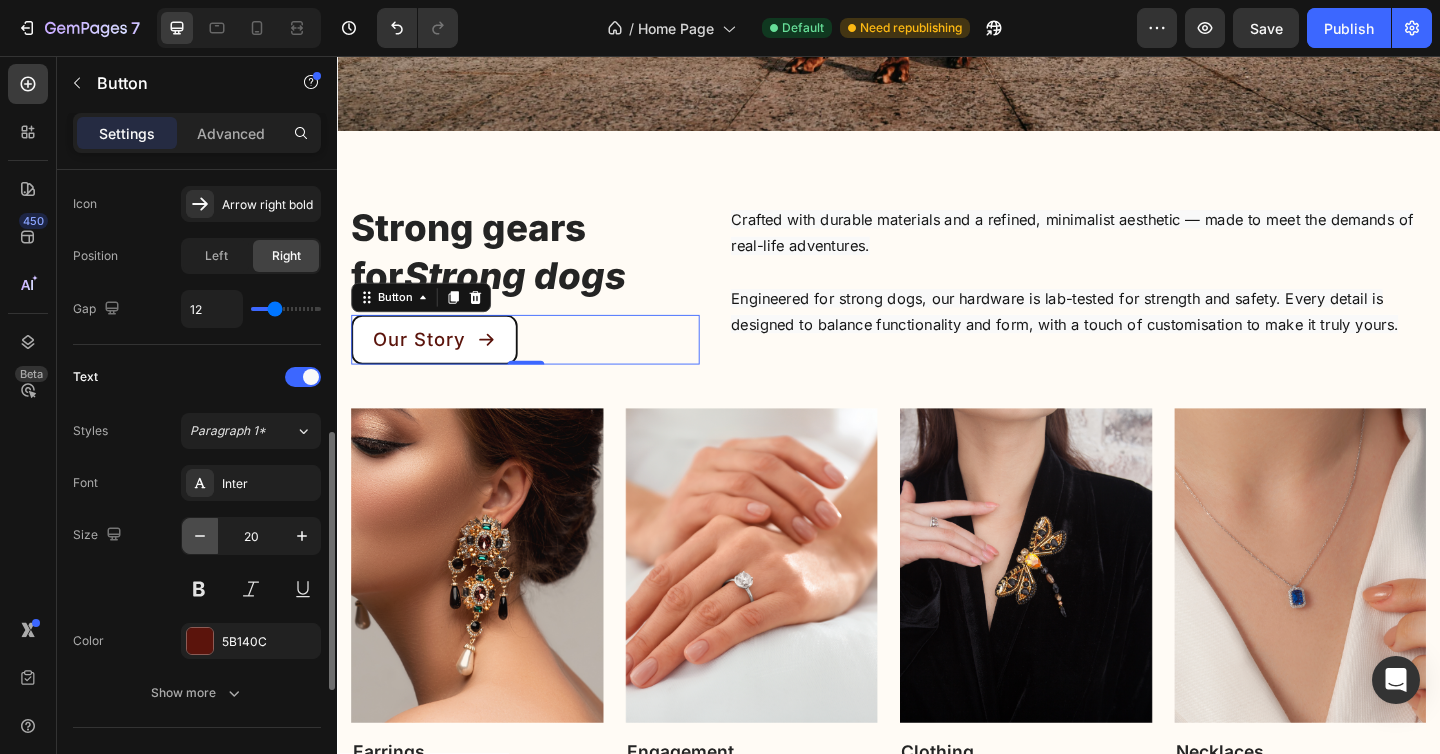 click 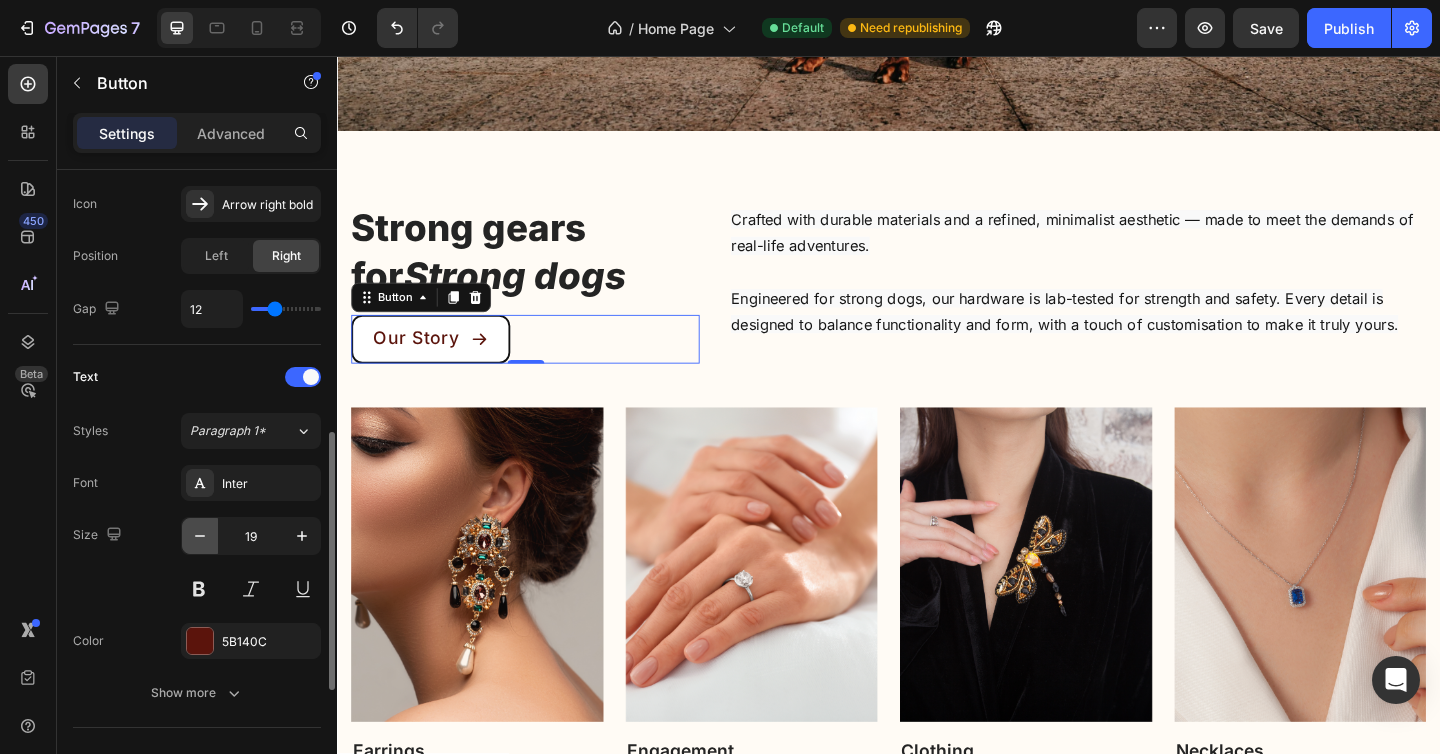 click 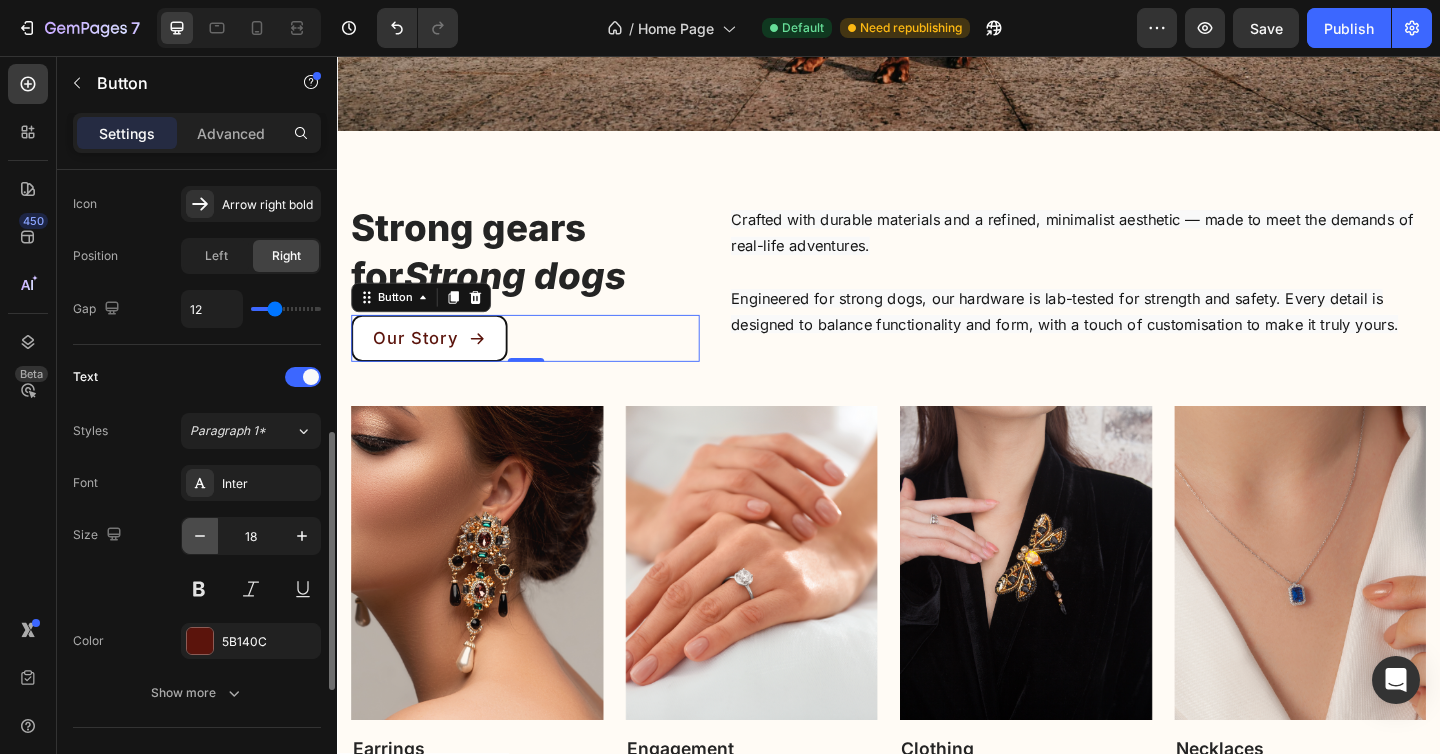 click 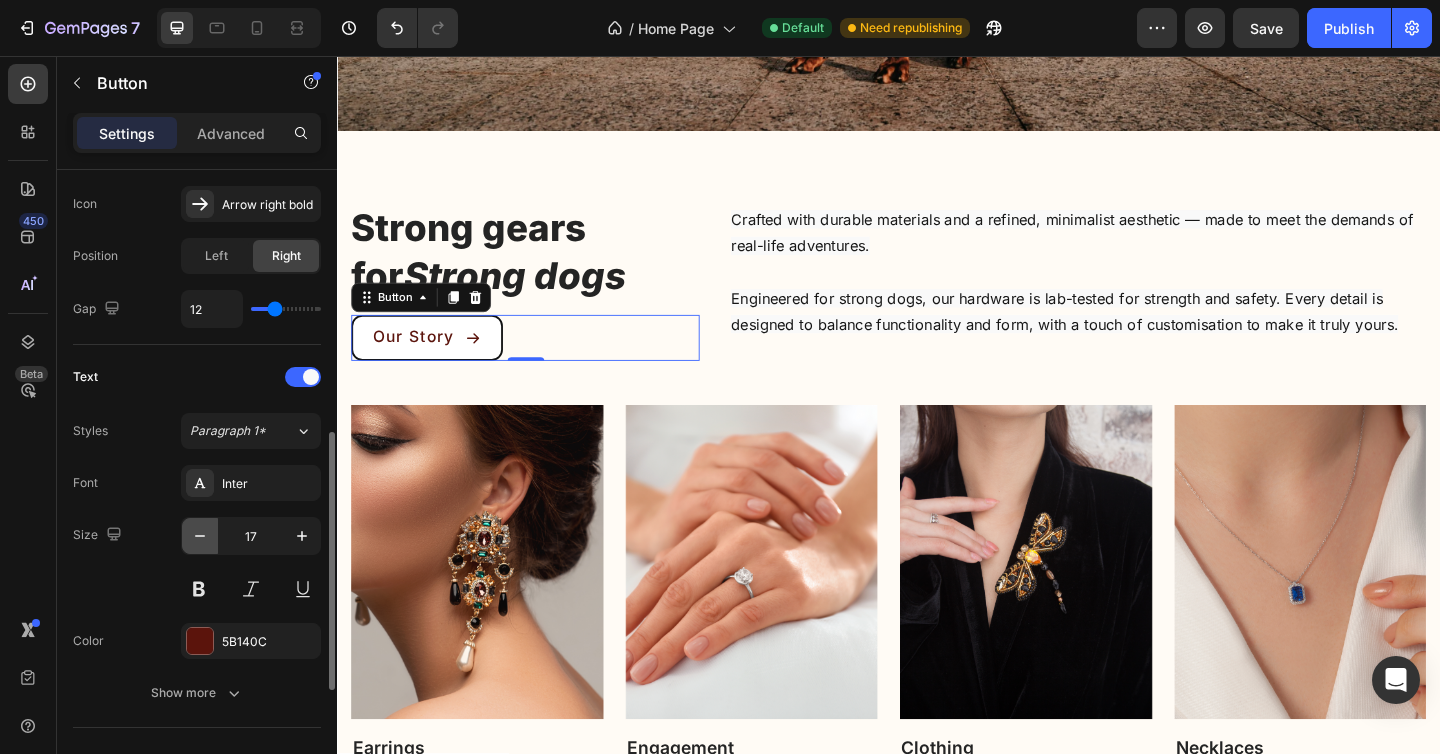 click 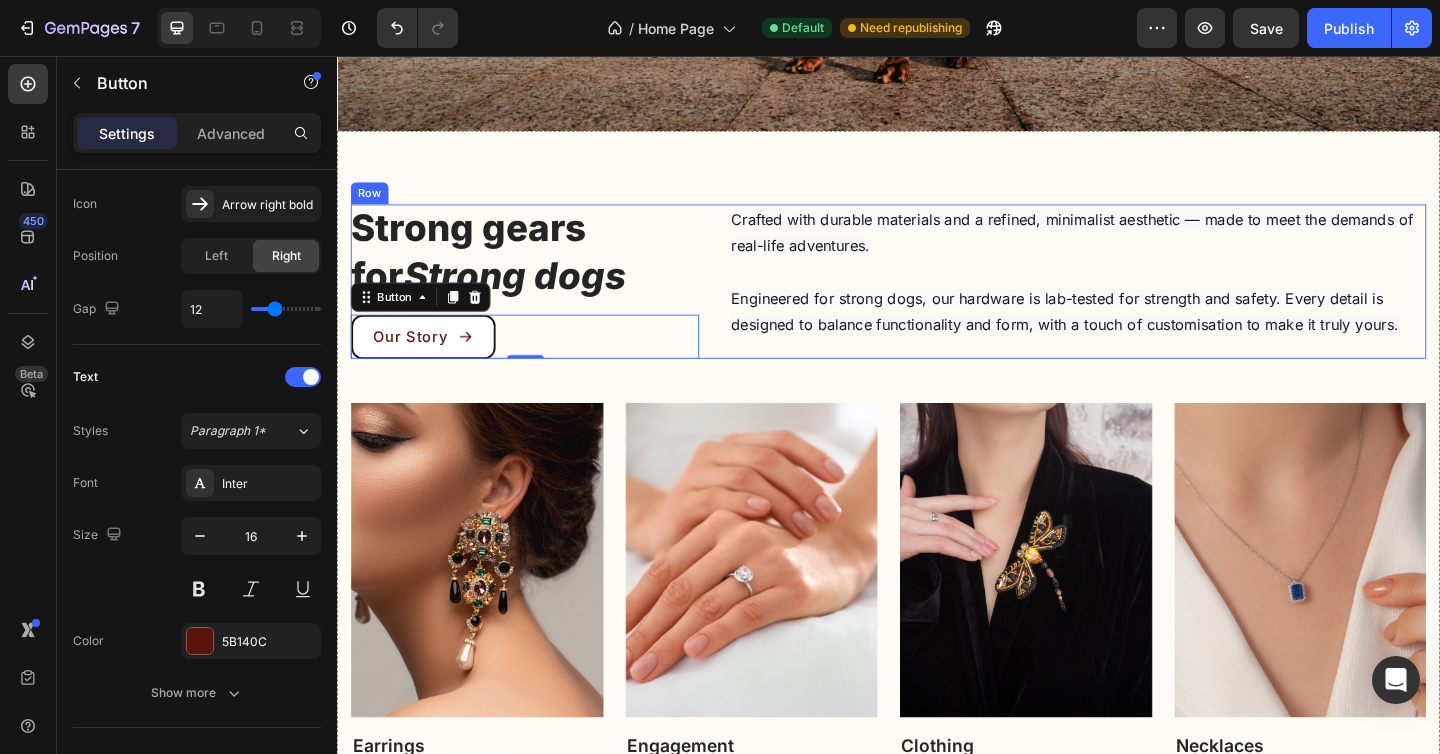 click on "Strong gears for  Strong dogs Heading
Our Story Button   0 Crafted with durable materials and a refined, minimalist aesthetic — made to meet the demands of real-life adventures. Engineered for strong dogs, our hardware is lab-tested for strength and safety. Every detail is designed to balance functionality and form, with a touch of customisation to make it truly yours. Text block Row" at bounding box center [937, 302] 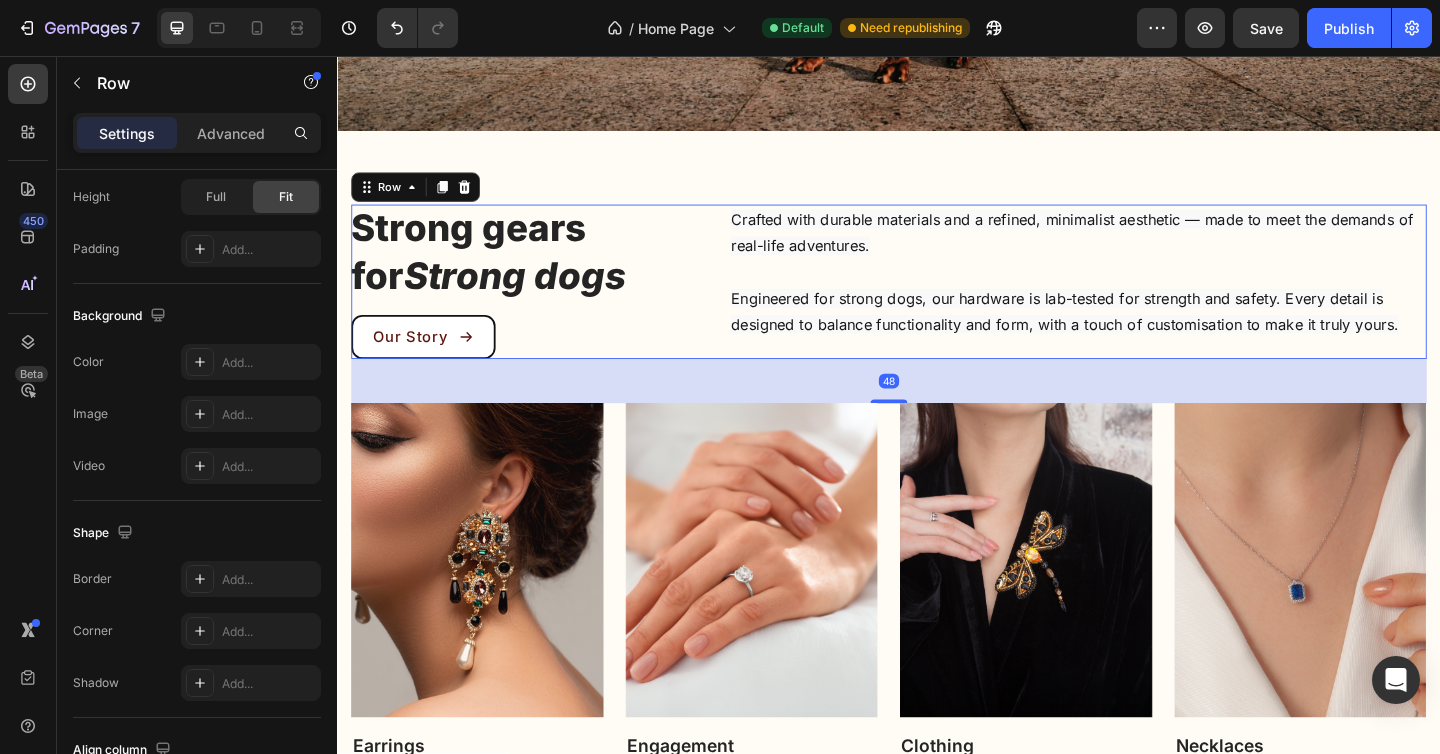 scroll, scrollTop: 0, scrollLeft: 0, axis: both 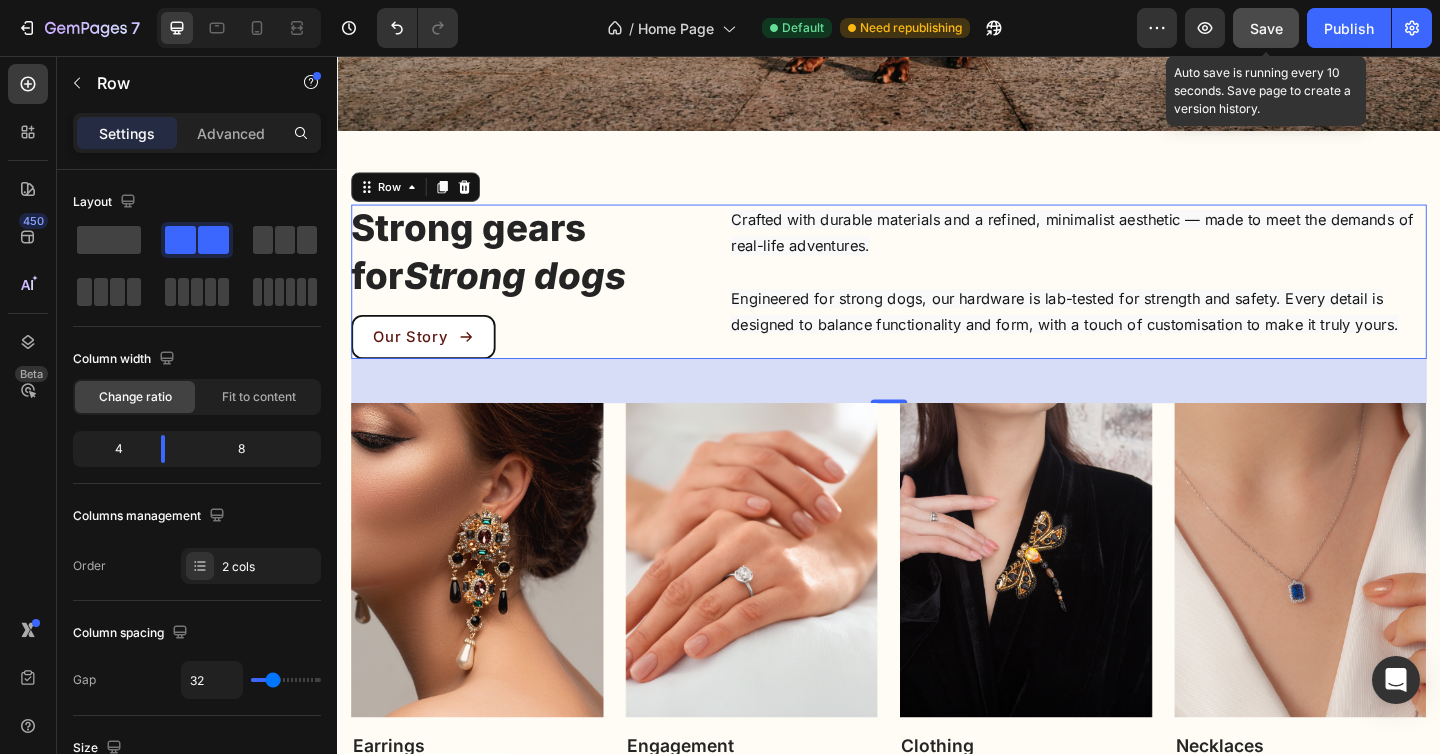 click on "Save" at bounding box center [1266, 28] 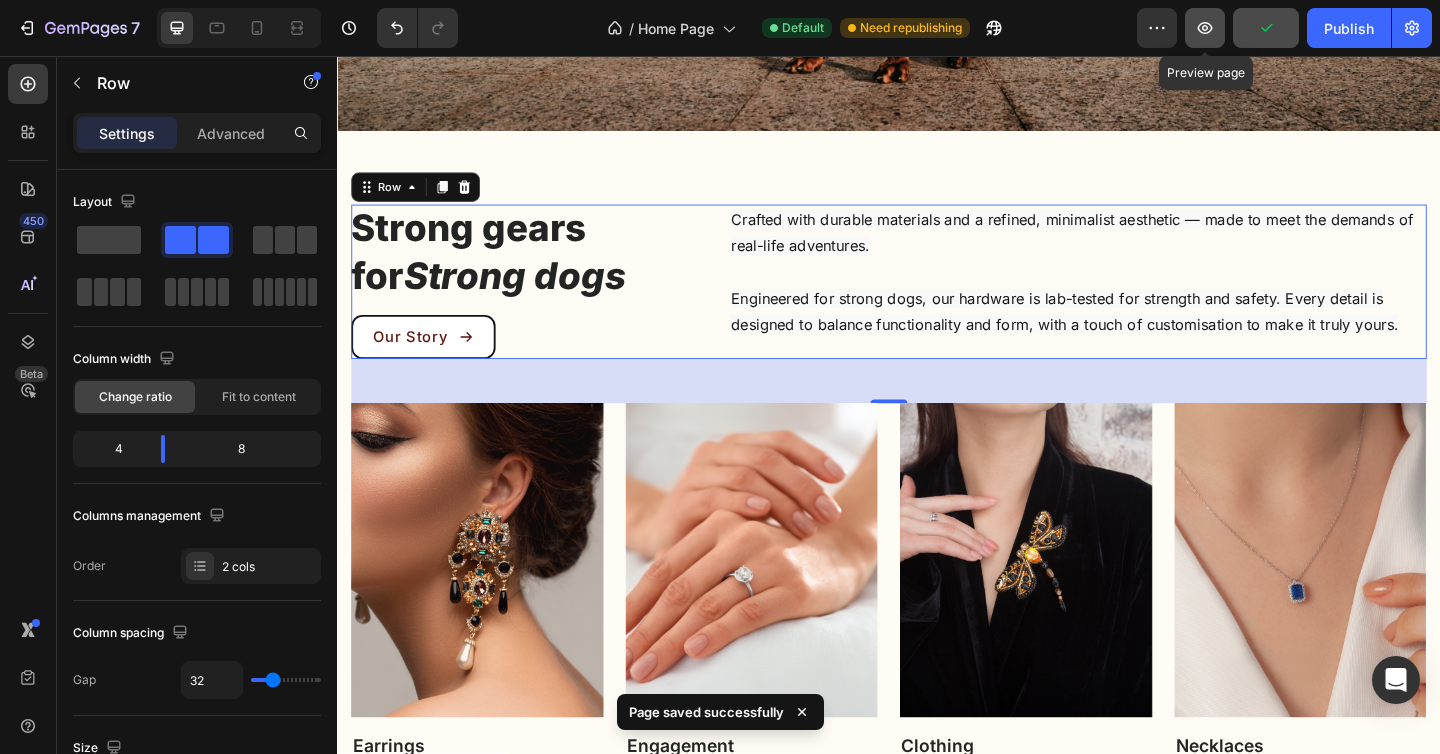 click 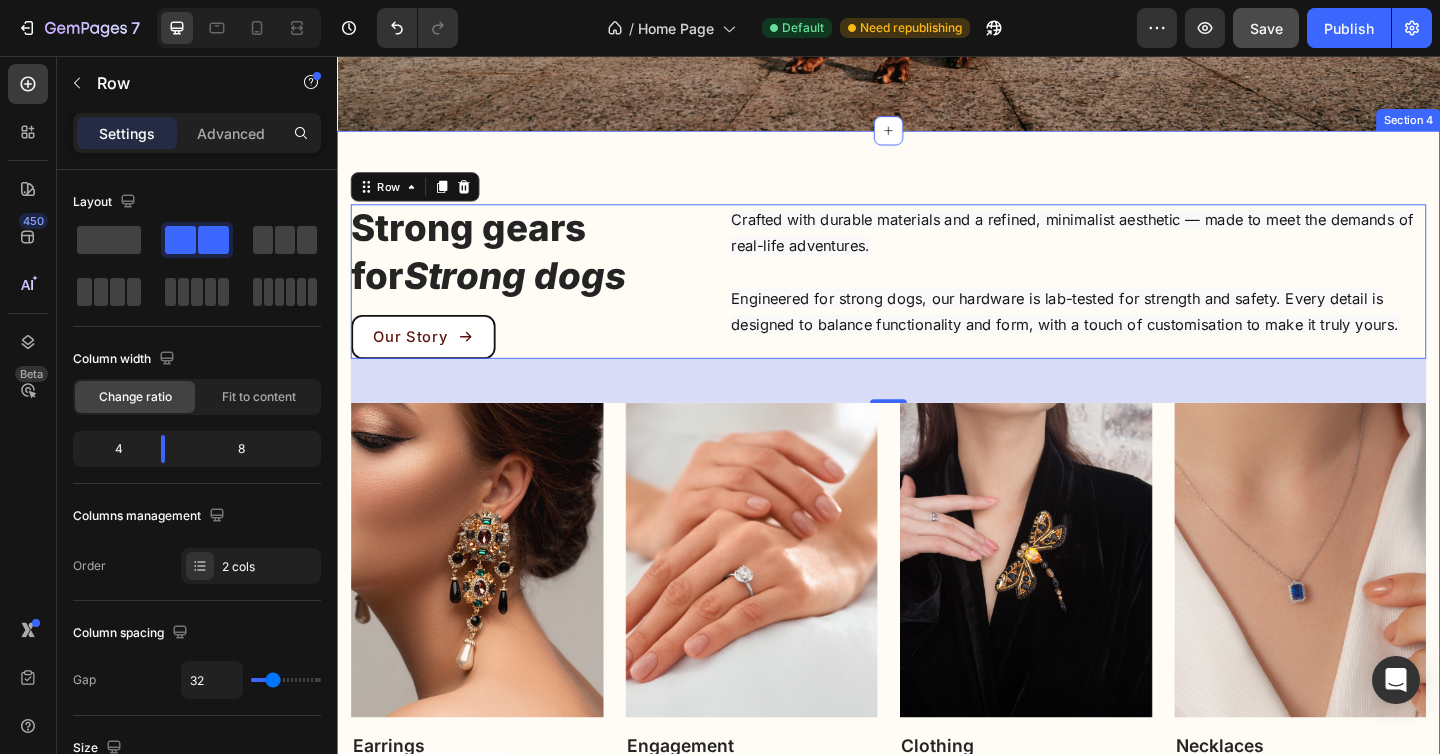 click on "Strong gears for  Strong dogs Heading
Our Story Button Crafted with durable materials and a refined, minimalist aesthetic — made to meet the demands of real-life adventures. Engineered for strong dogs, our hardware is lab-tested for strength and safety. Every detail is designed to balance functionality and form, with a touch of customisation to make it truly yours. Text block Row   48 Image Earrings Text block                Title Line Row Image Engagement Text block                Title Line Row Image Clothing Text block                Title Line Row Image Necklaces Text block                Title Line Row Image Bracelet Text block                Title Line Row Carousel Row Section 4" at bounding box center [937, 530] 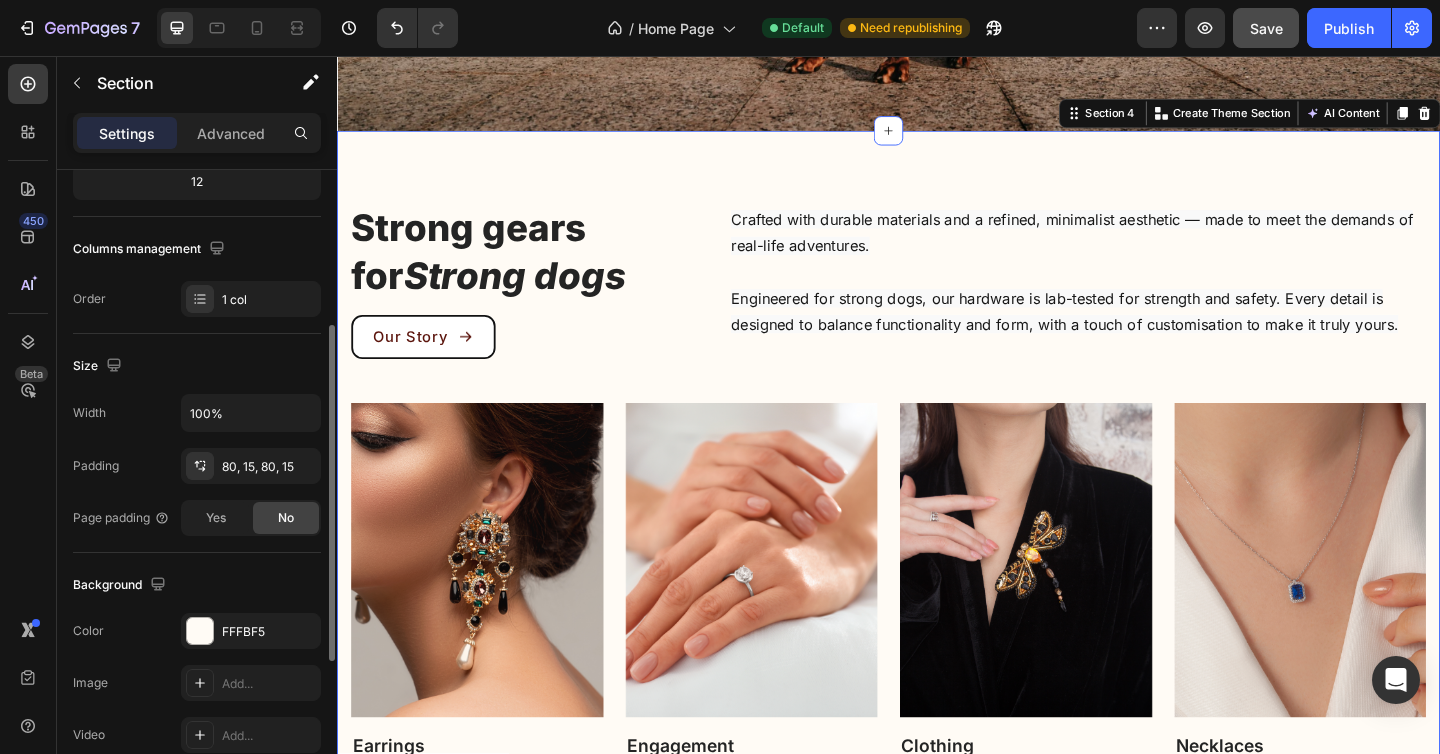 scroll, scrollTop: 290, scrollLeft: 0, axis: vertical 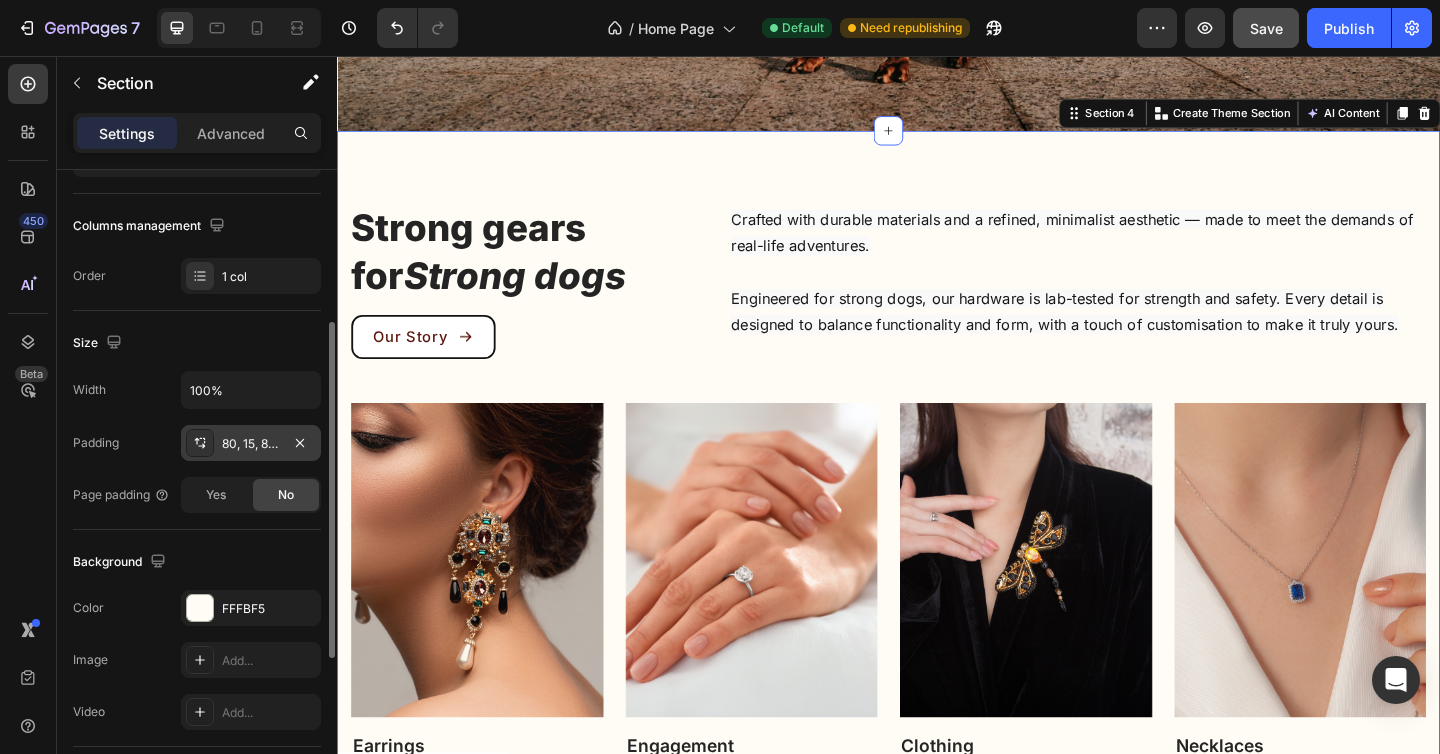 click 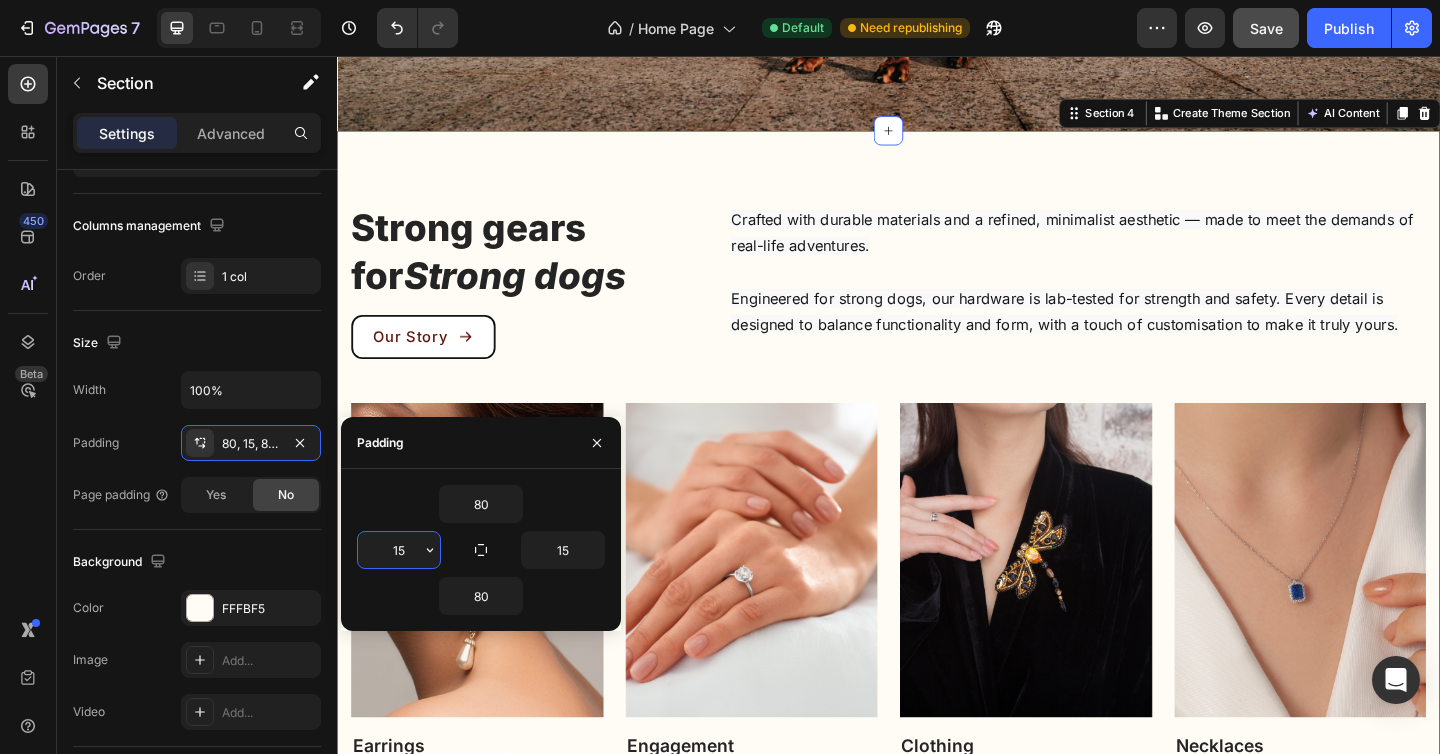 click on "15" at bounding box center [399, 550] 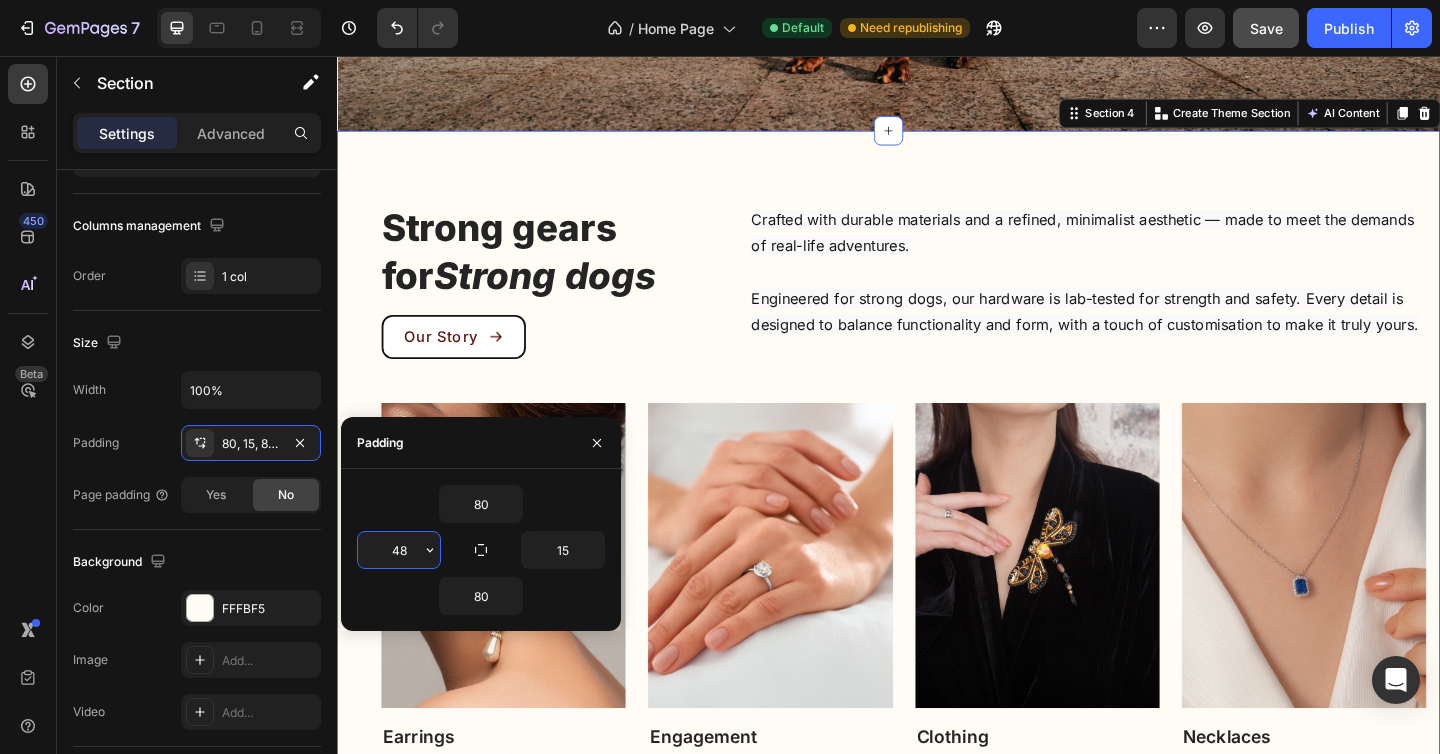 type on "48" 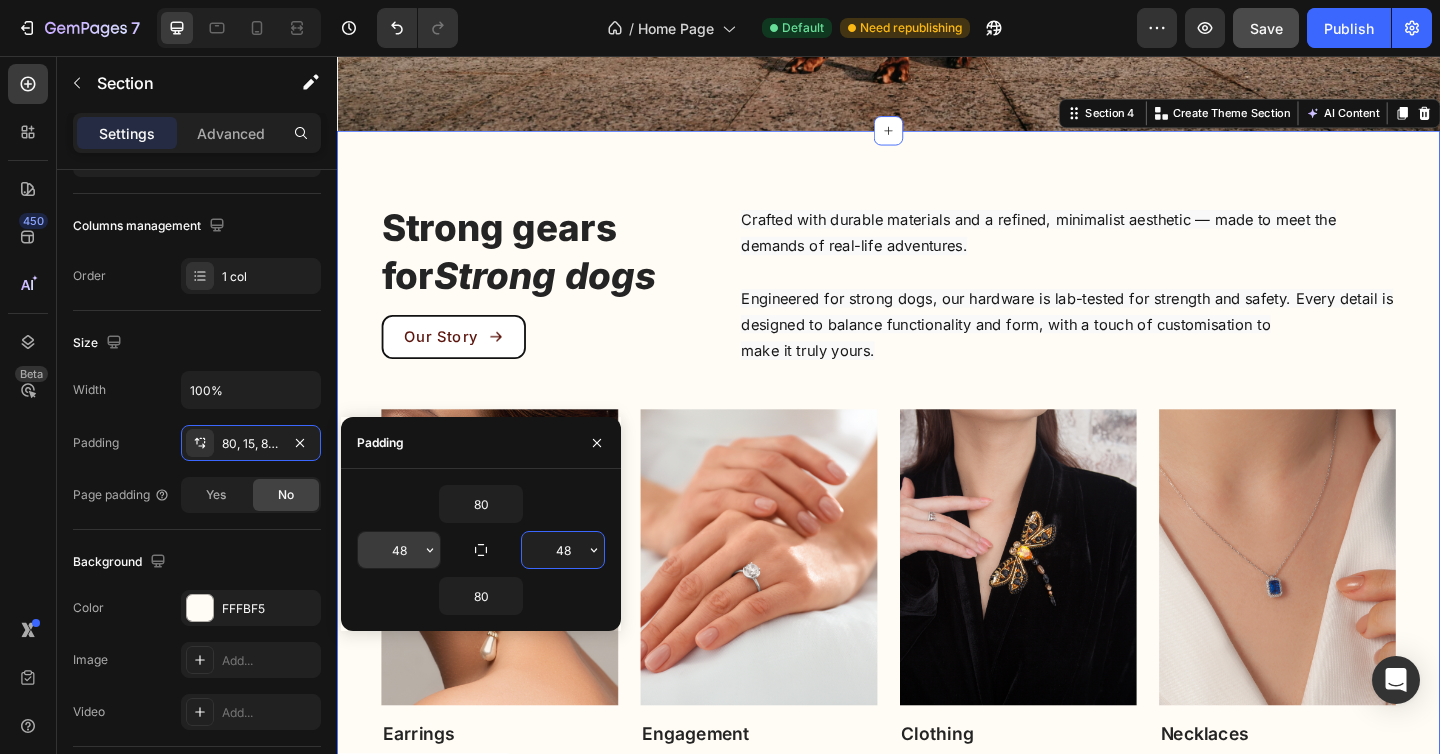type on "48" 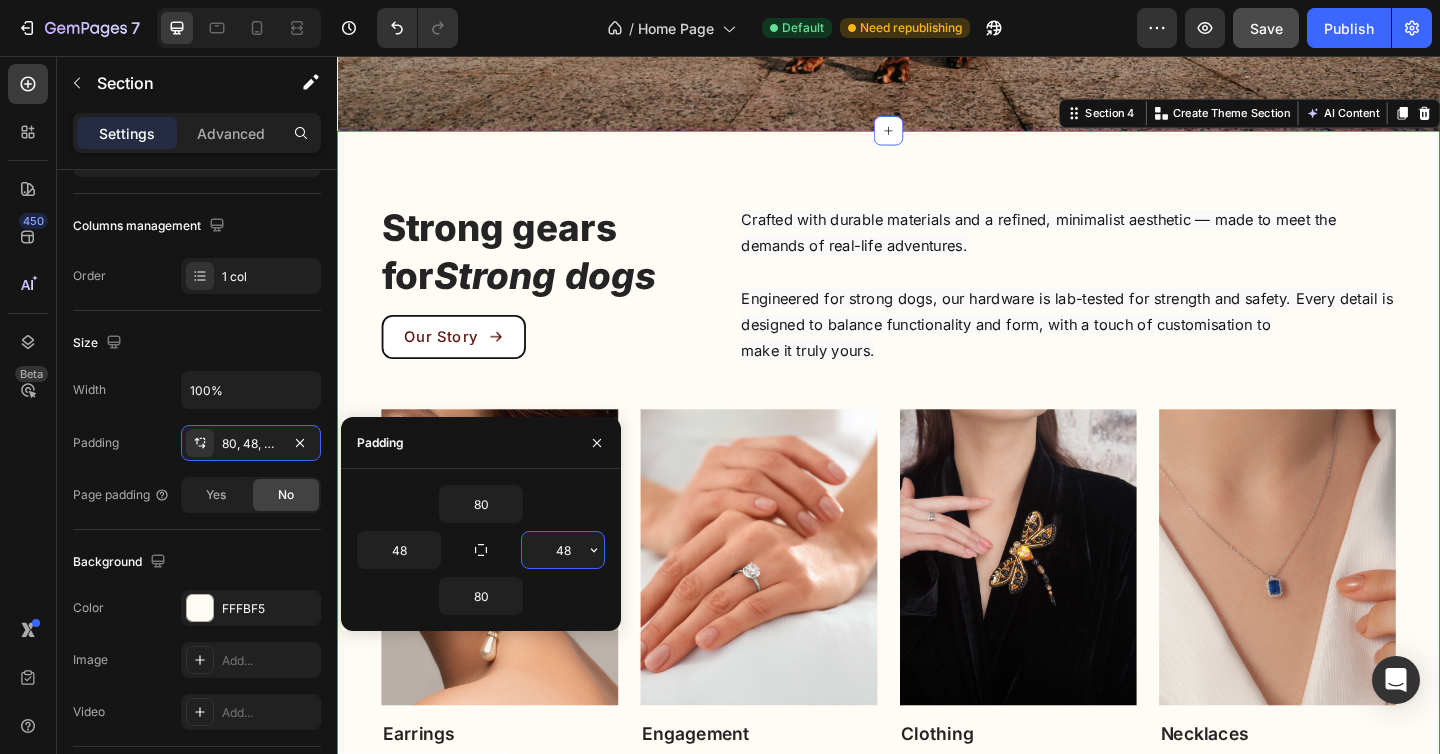 click on "Strong gears for  Strong dogs Heading
Our Story Button Crafted with durable materials and a refined, minimalist aesthetic — made to meet the demands of real-life adventures. Engineered for strong dogs, our hardware is lab-tested for strength and safety. Every detail is designed to balance functionality and form, with a touch of customisation to make it truly yours. Text block Row Image Earrings Text block                Title Line Row Image Engagement Text block                Title Line Row Image Clothing Text block                Title Line Row Image Necklaces Text block                Title Line Row Image Bracelet Text block                Title Line Row Carousel Row" at bounding box center (937, 523) 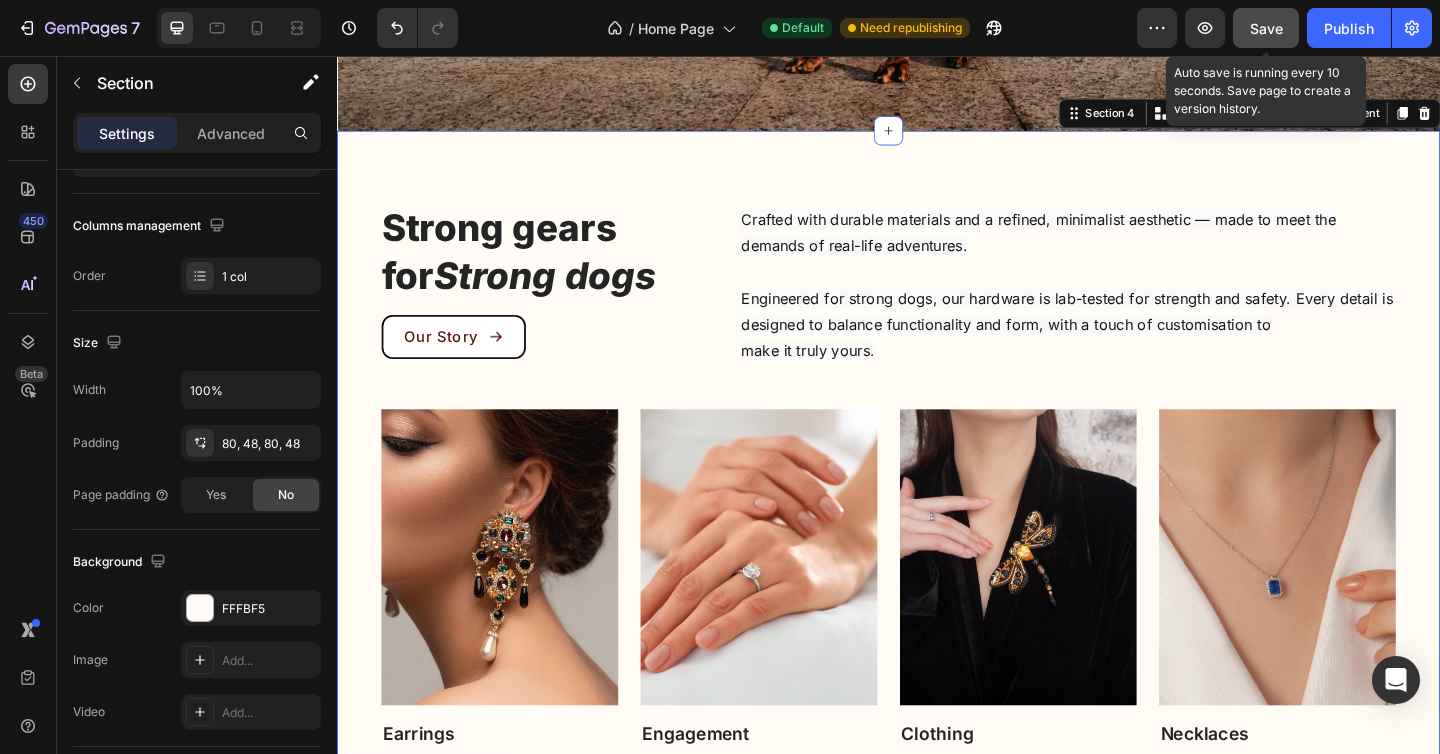click on "Save" at bounding box center (1266, 28) 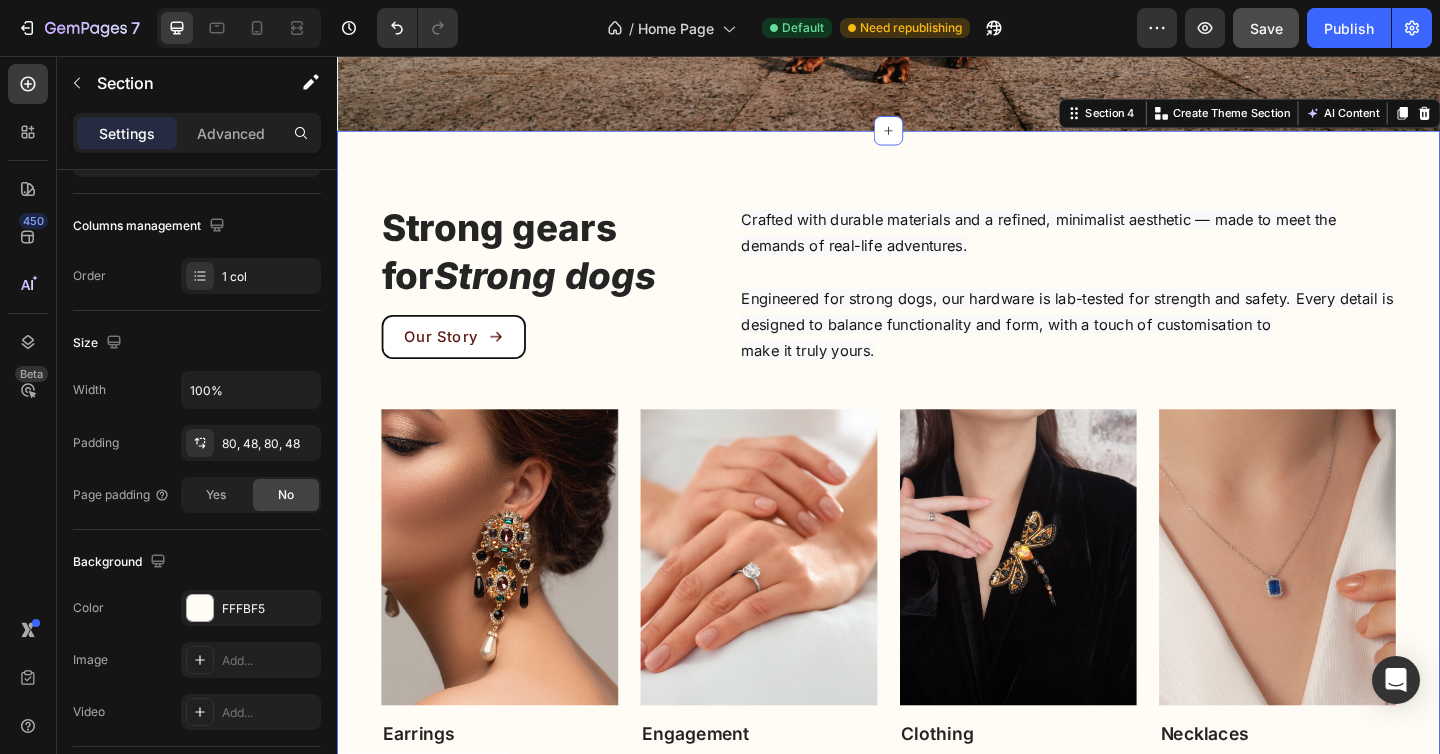 click on "Strong gears for  Strong dogs Heading
Our Story Button Crafted with durable materials and a refined, minimalist aesthetic — made to meet the demands of real-life adventures. Engineered for strong dogs, our hardware is lab-tested for strength and safety. Every detail is designed to balance functionality and form, with a touch of customisation to make it truly yours. Text block Row Image Earrings Text block                Title Line Row Image Engagement Text block                Title Line Row Image Clothing Text block                Title Line Row Image Necklaces Text block                Title Line Row Image Bracelet Text block                Title Line Row Carousel Row" at bounding box center (937, 523) 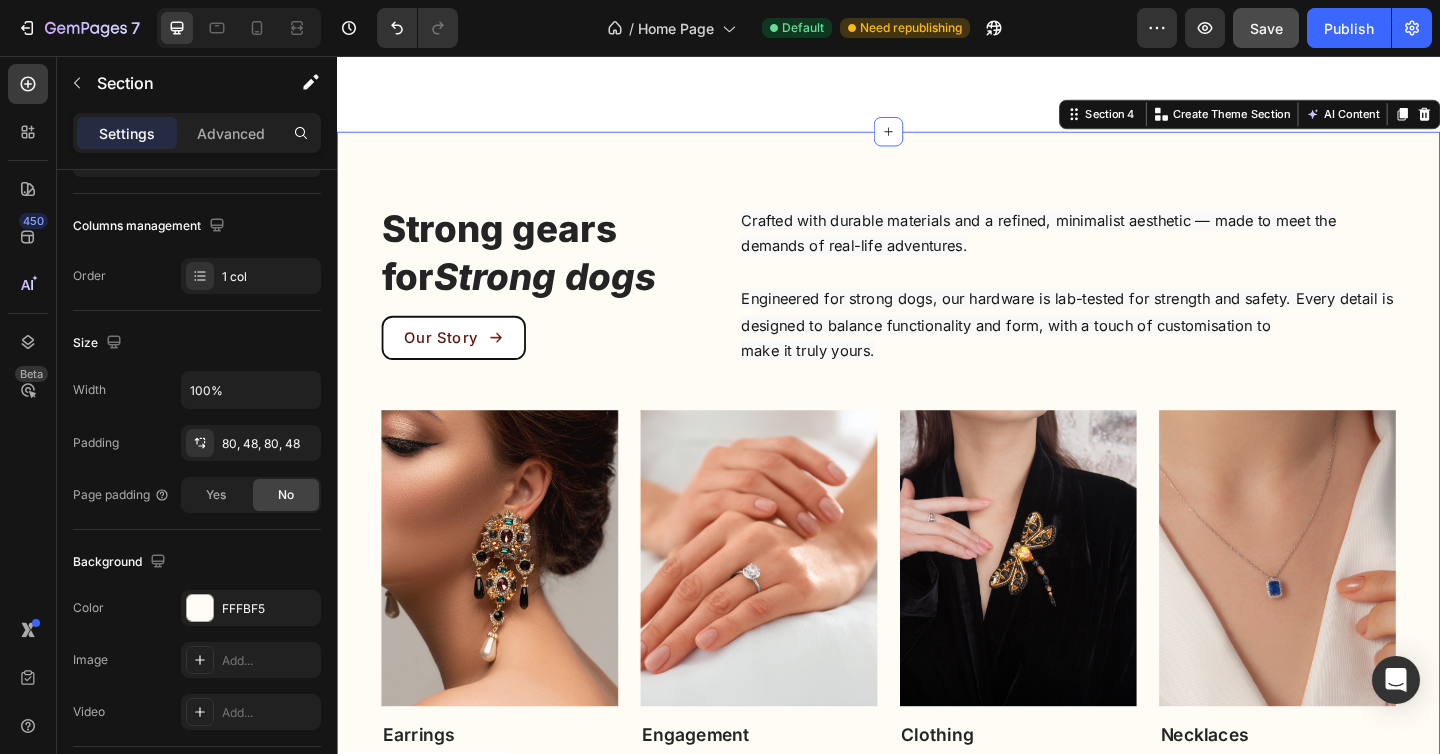 scroll, scrollTop: 978, scrollLeft: 0, axis: vertical 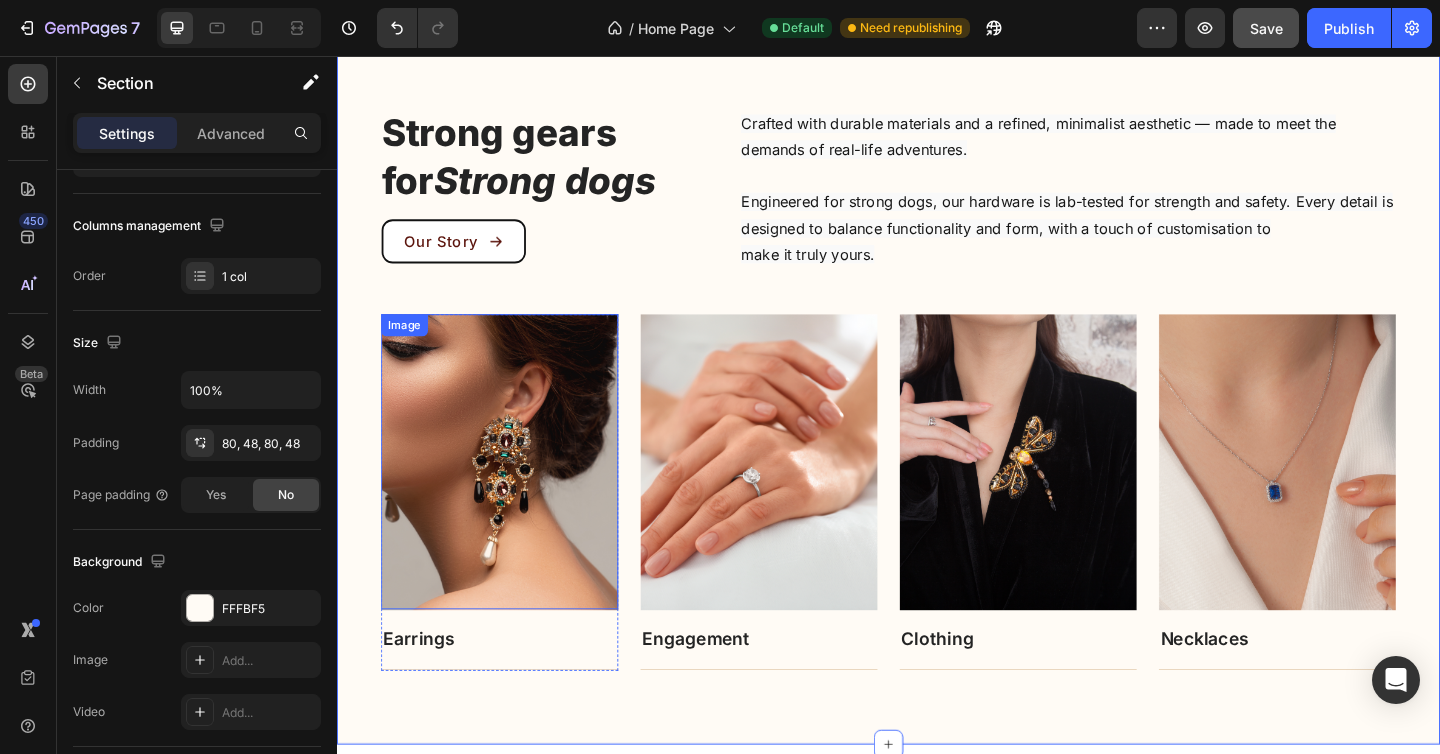 click at bounding box center [514, 497] 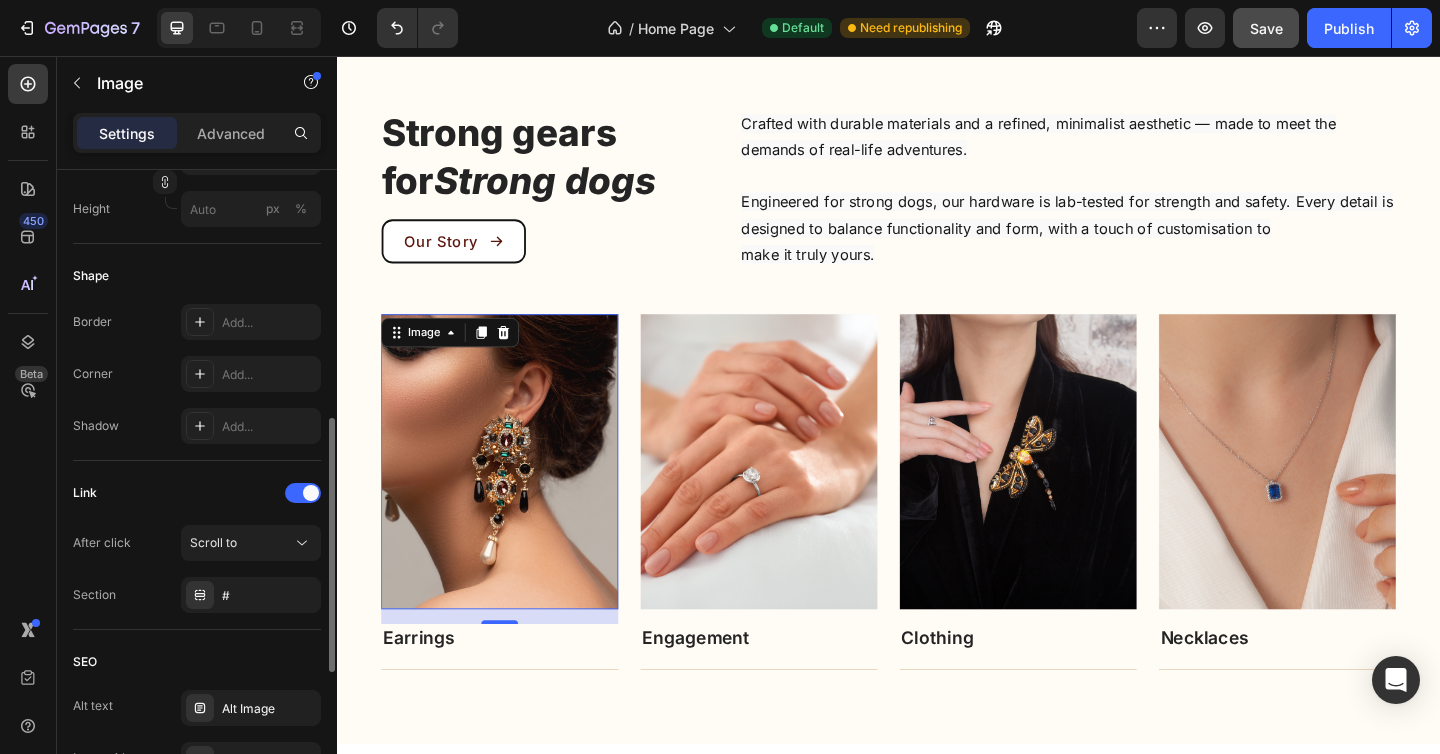 scroll, scrollTop: 621, scrollLeft: 0, axis: vertical 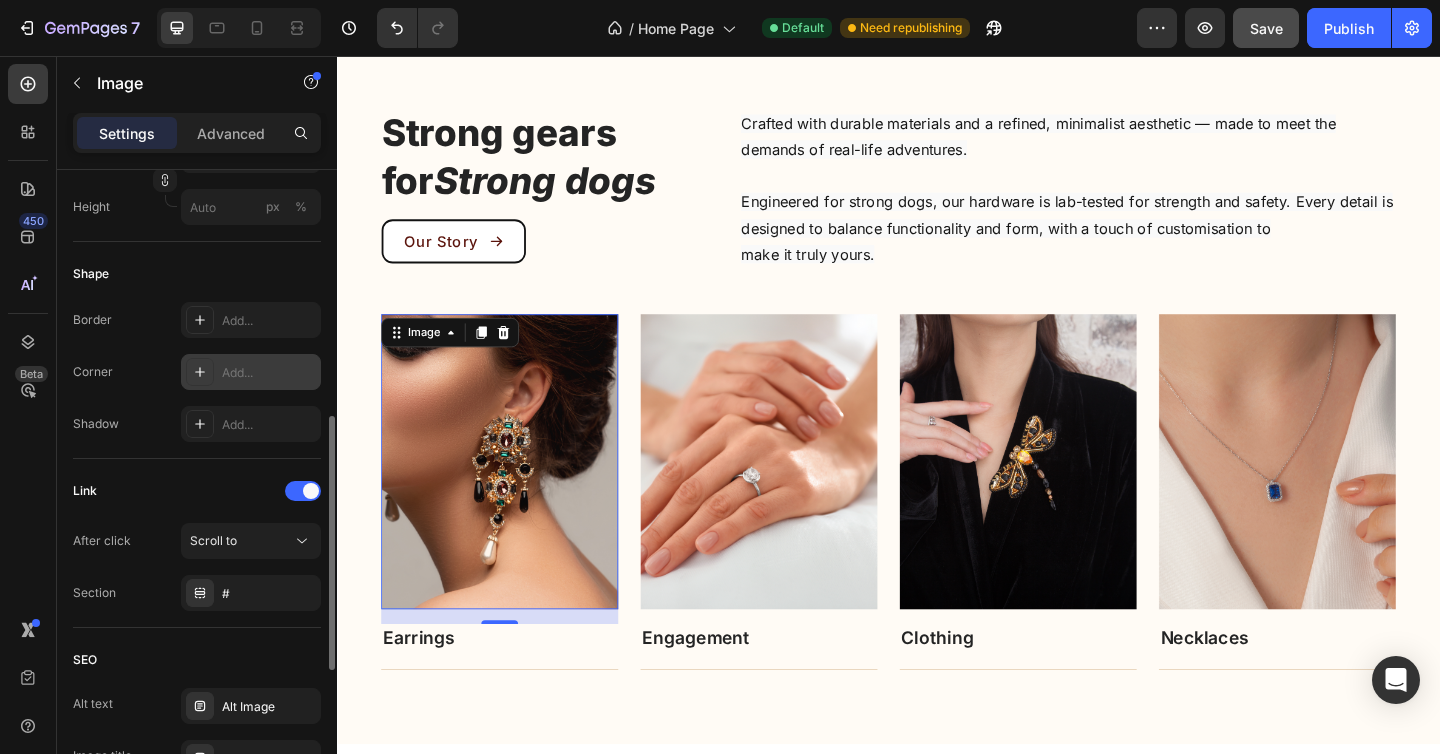 click on "Add..." at bounding box center (269, 373) 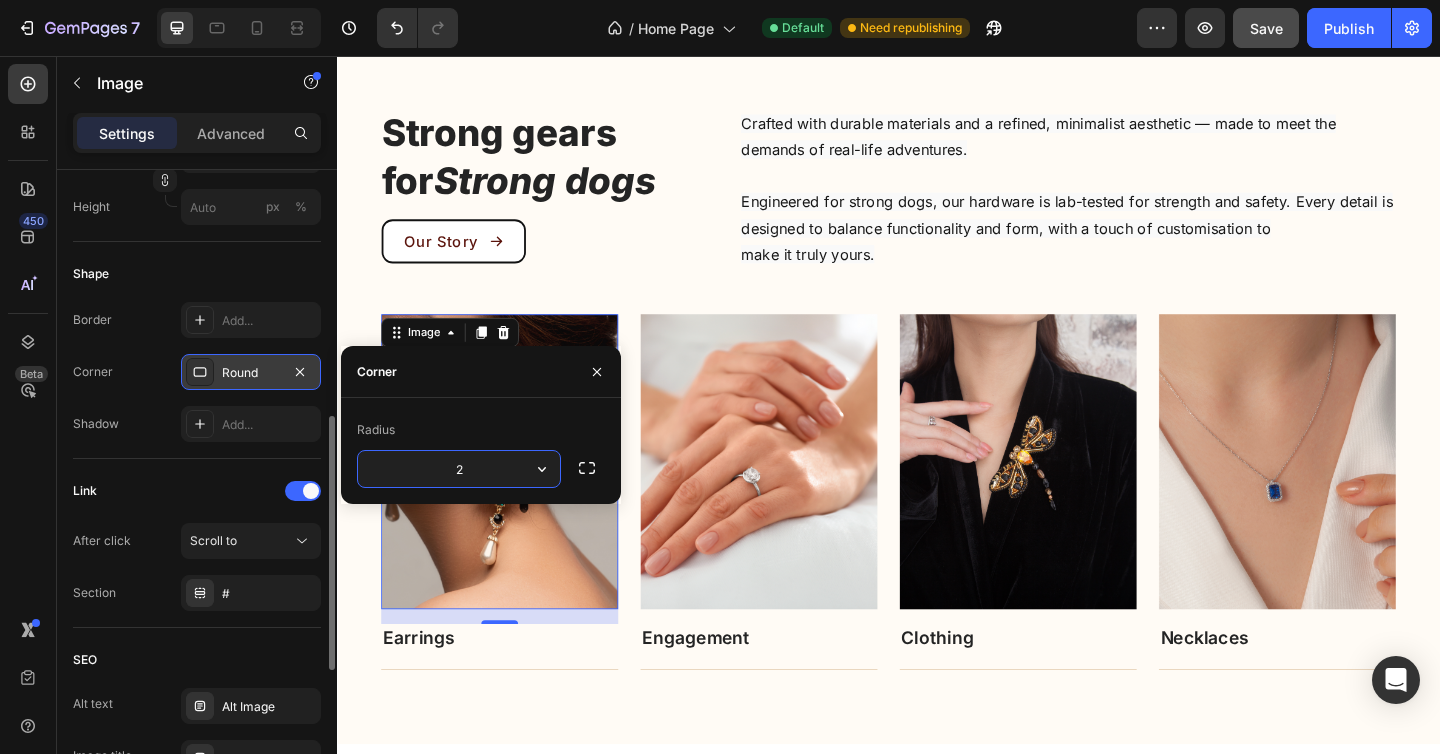 type on "20" 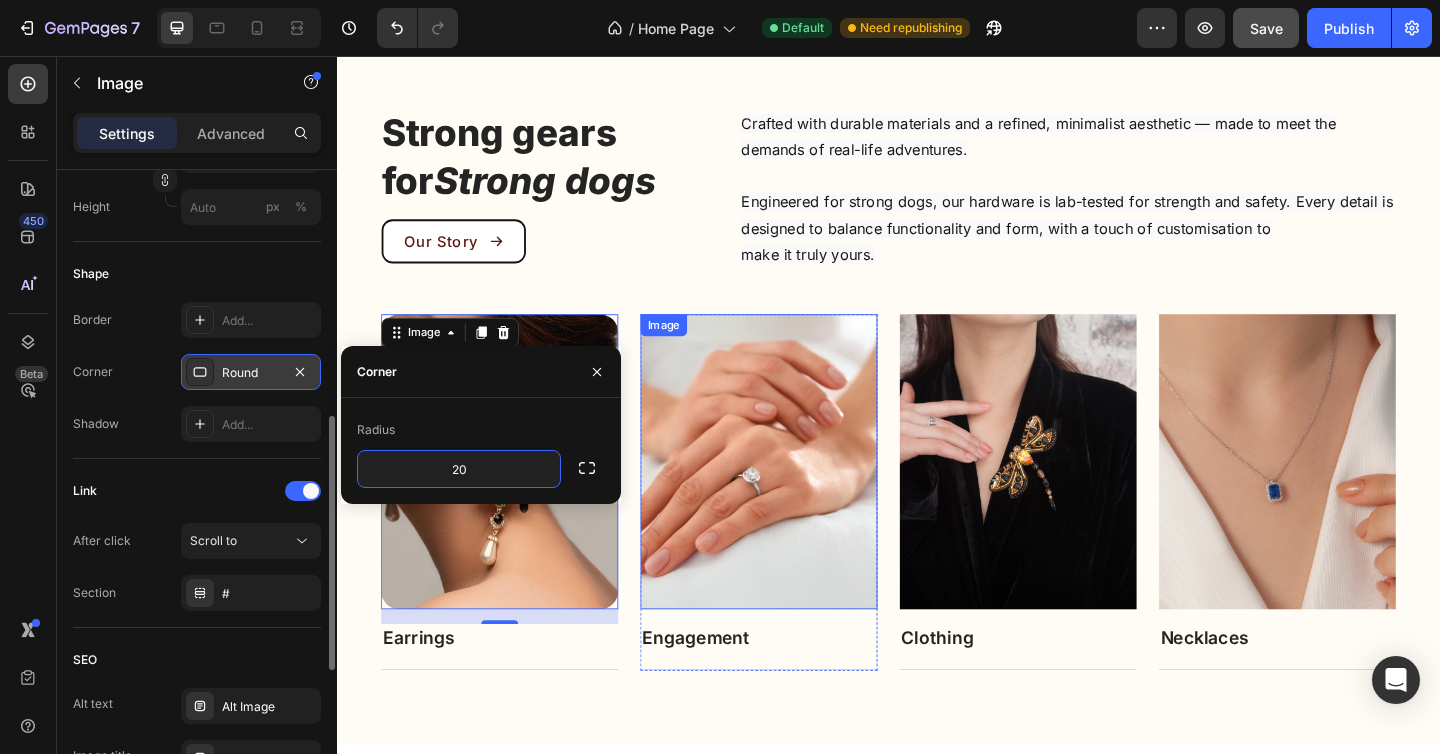 click at bounding box center (796, 497) 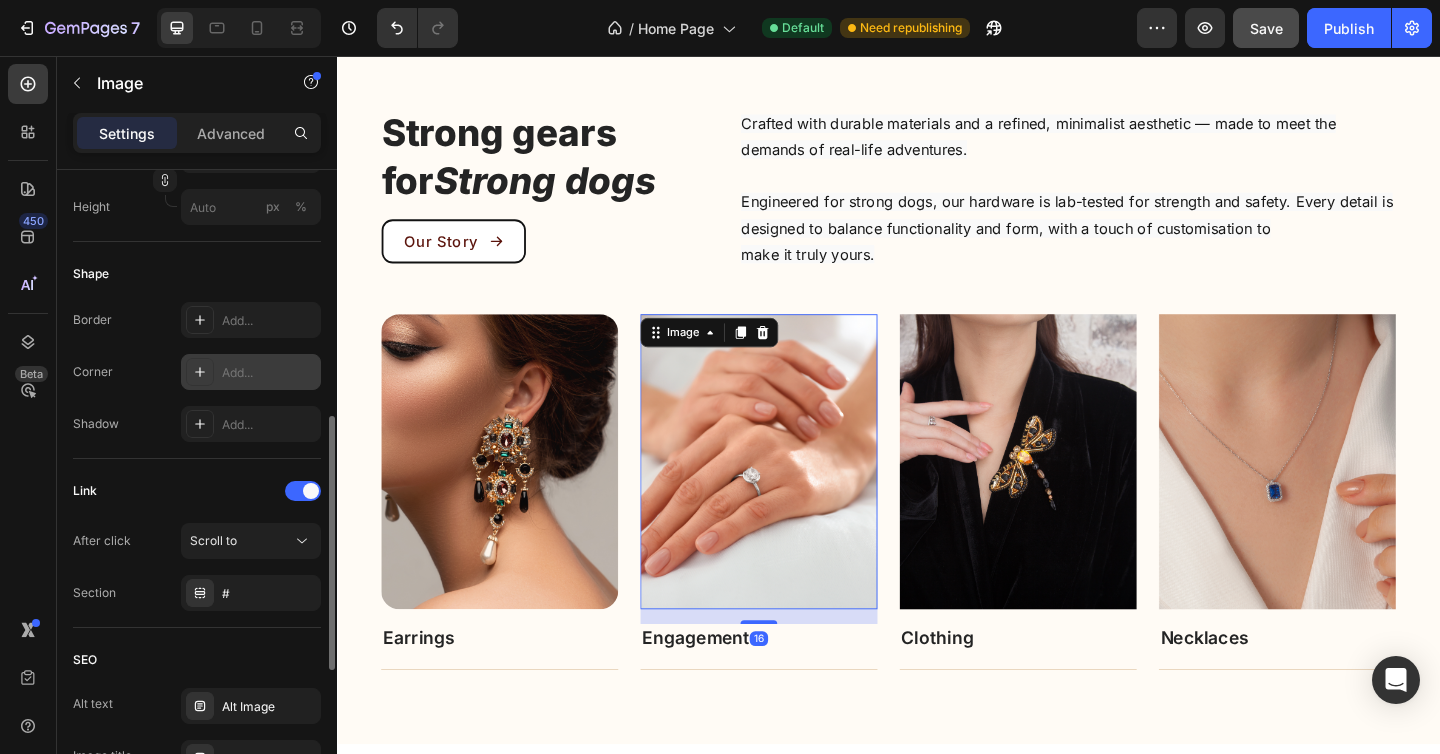 click on "Add..." at bounding box center (269, 373) 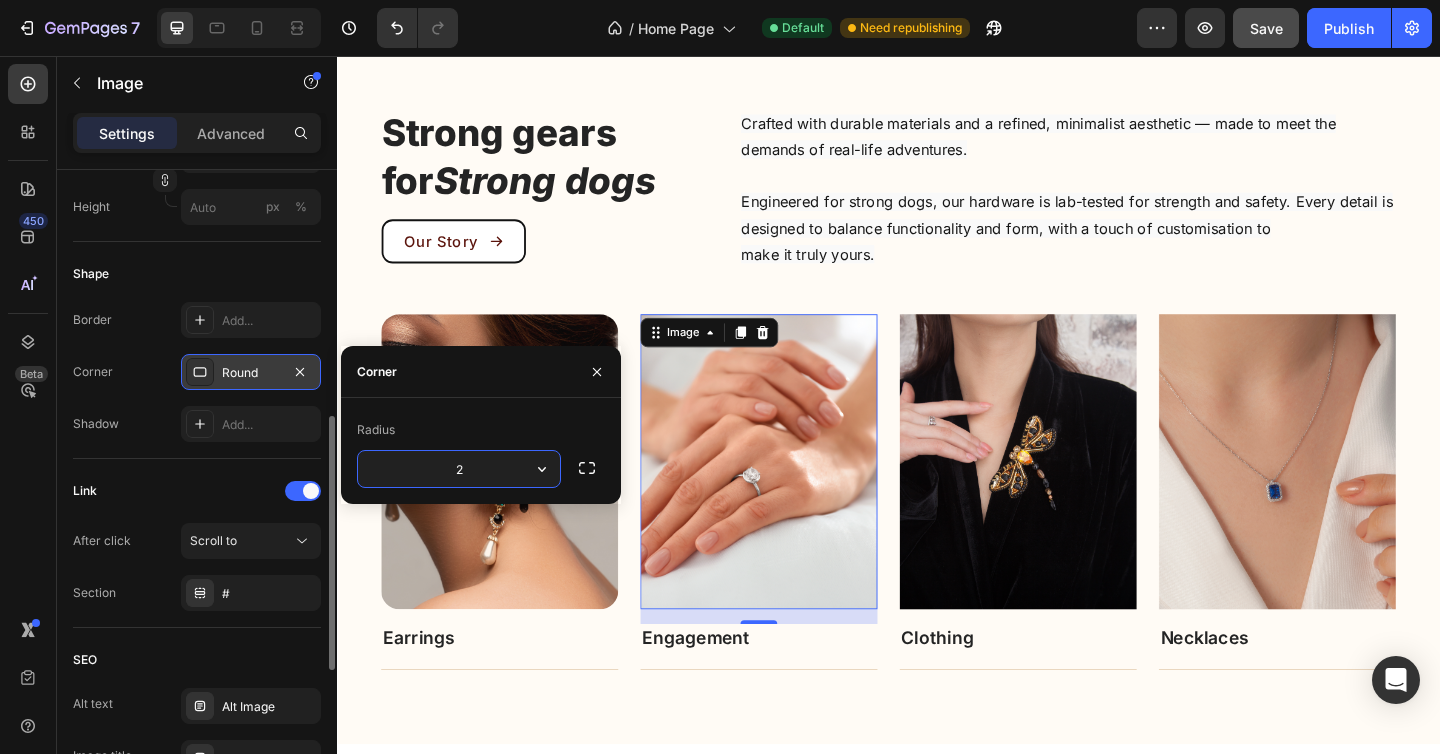 type on "20" 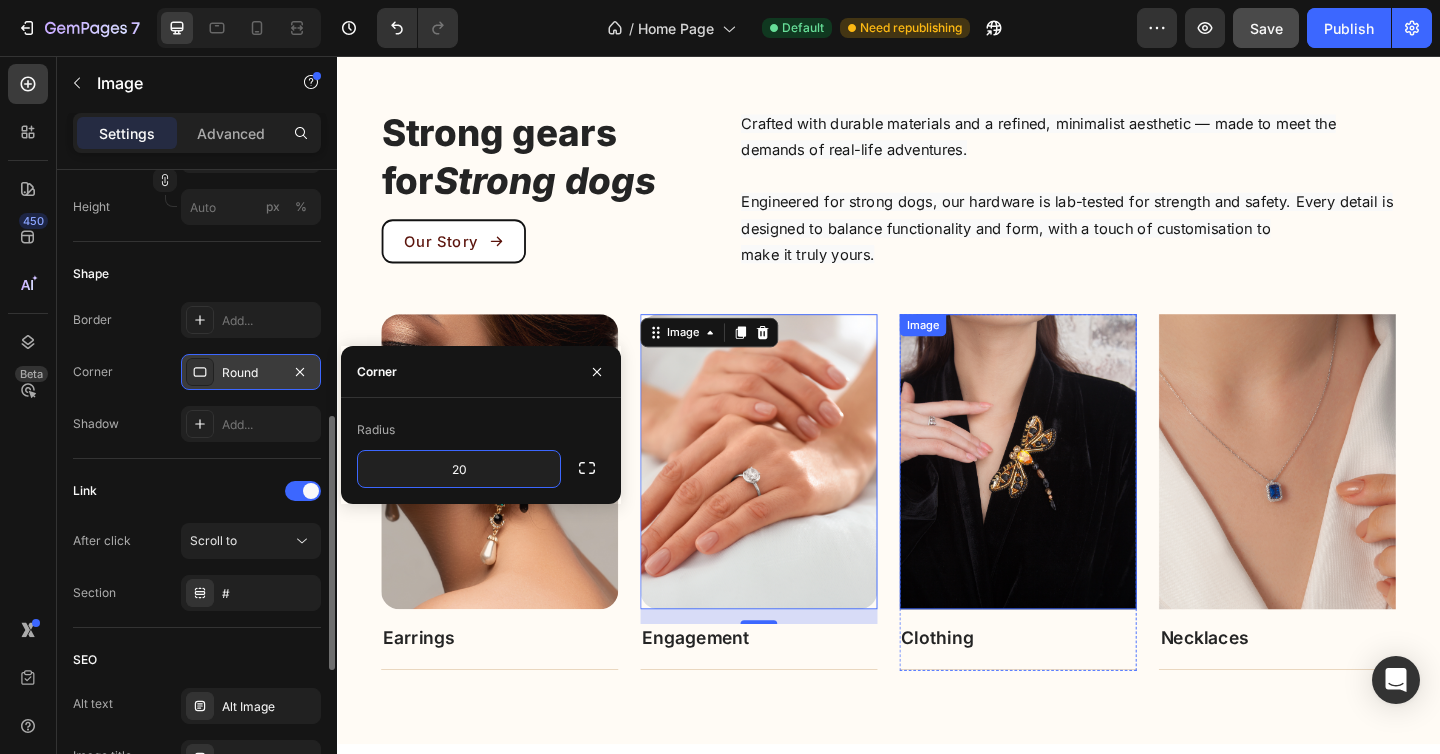 click at bounding box center [1078, 497] 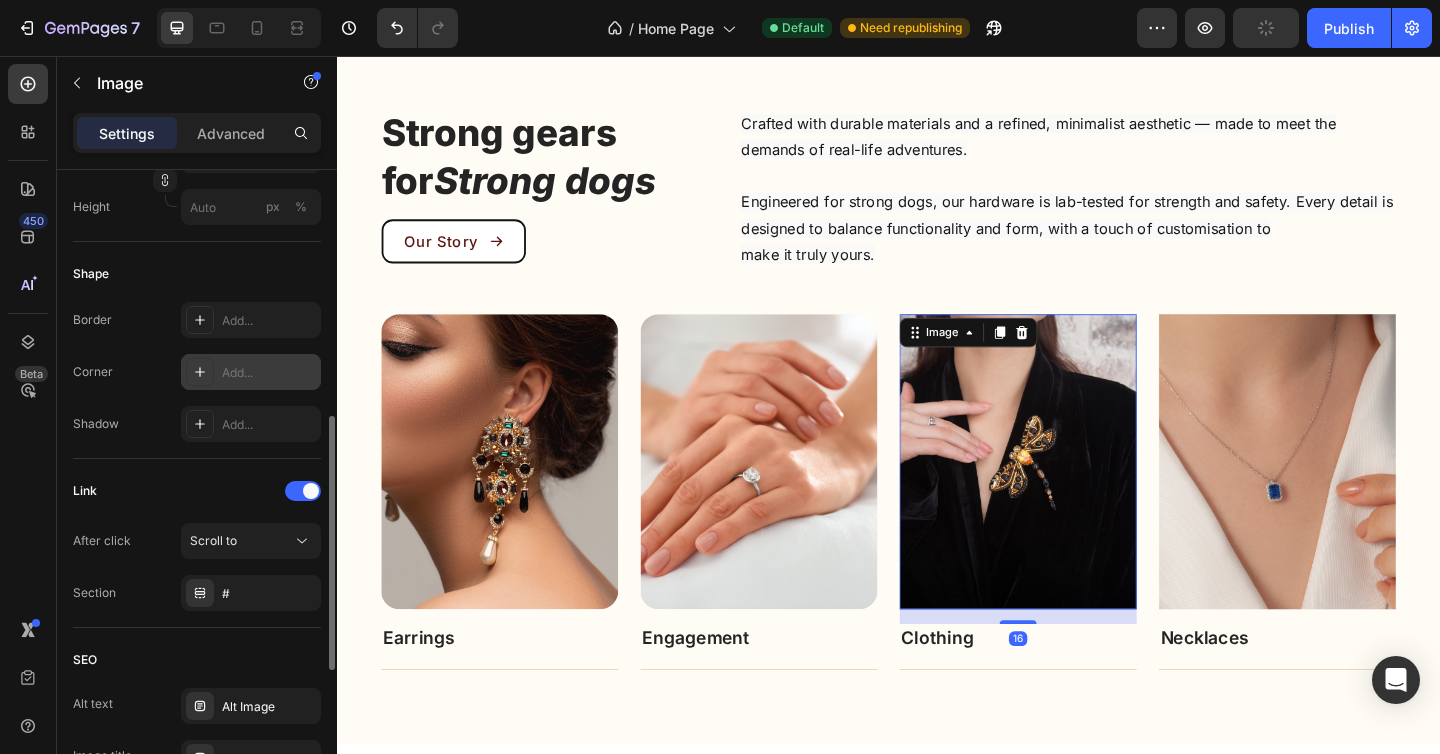 click on "Add..." at bounding box center (269, 373) 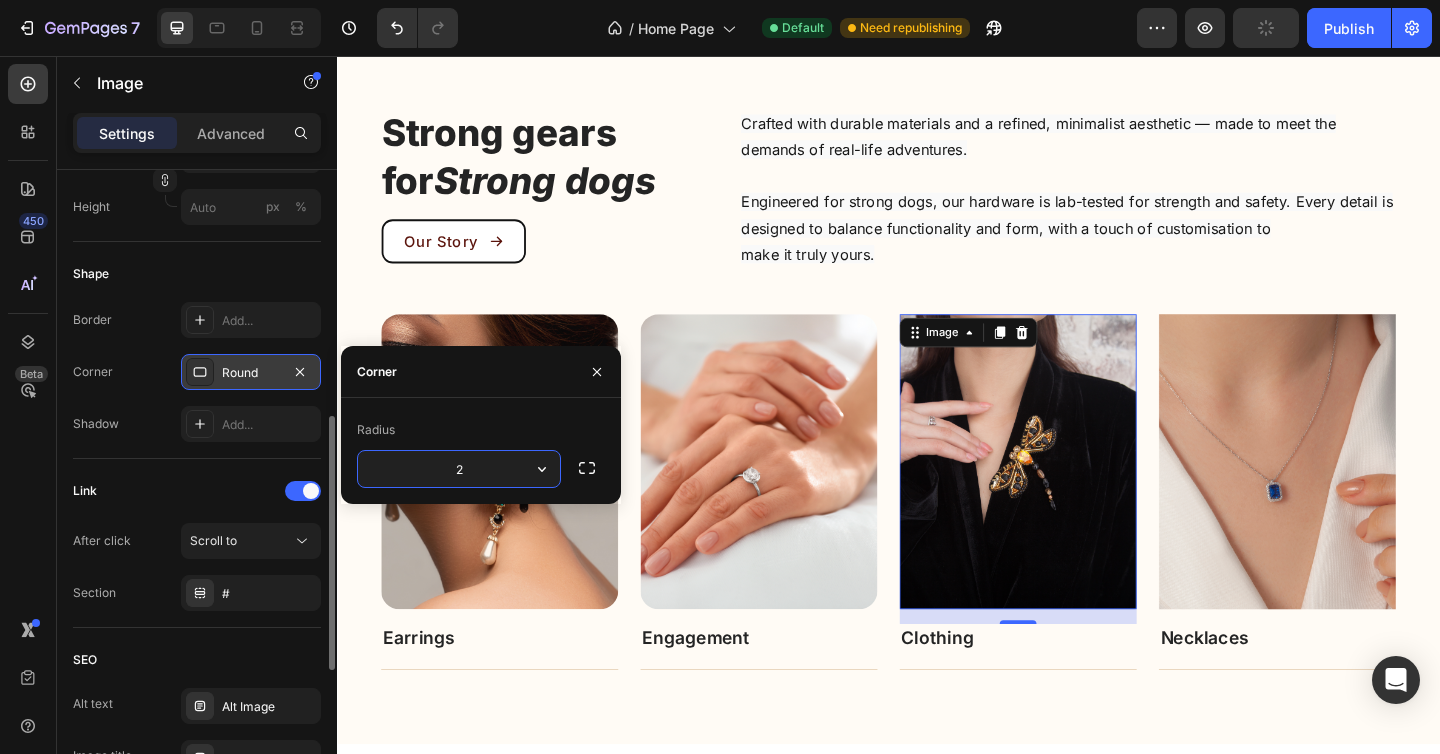 type on "20" 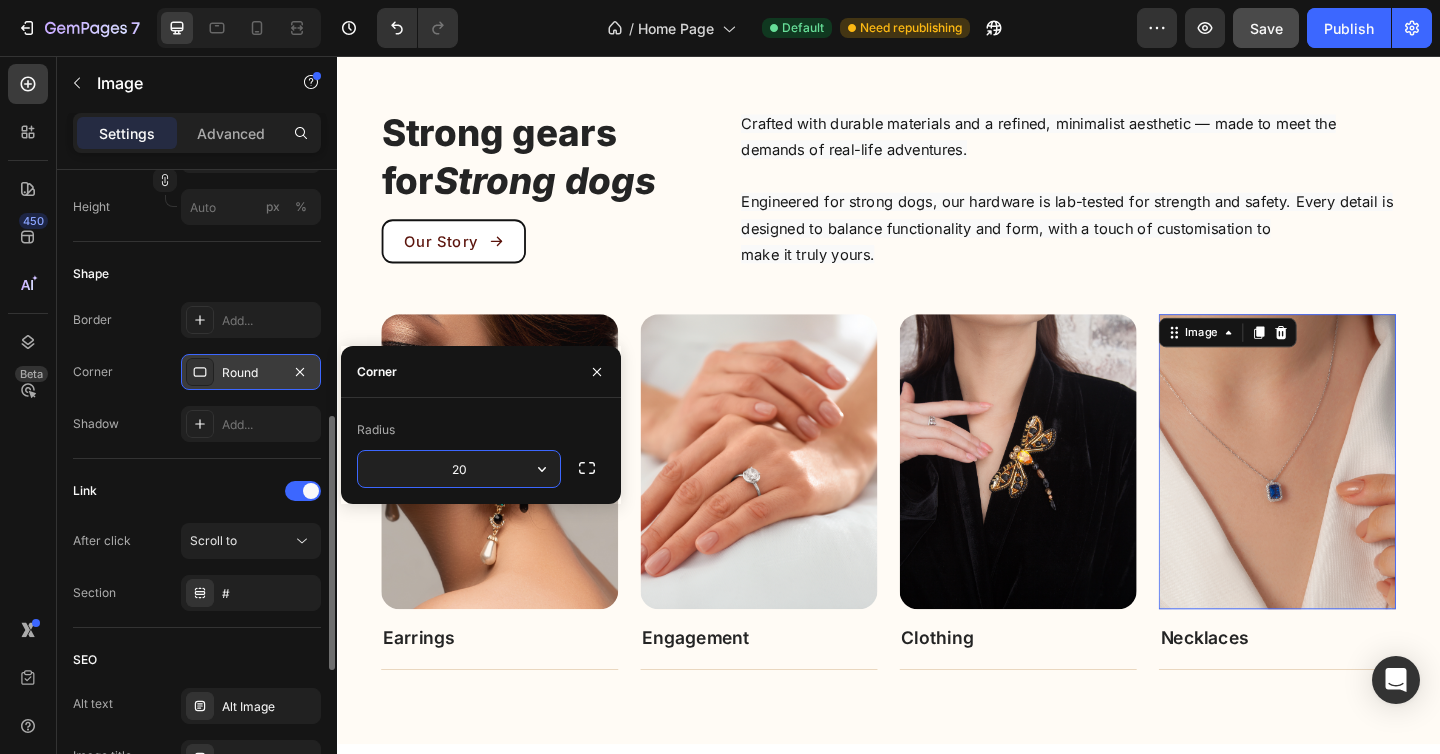 click at bounding box center [1360, 497] 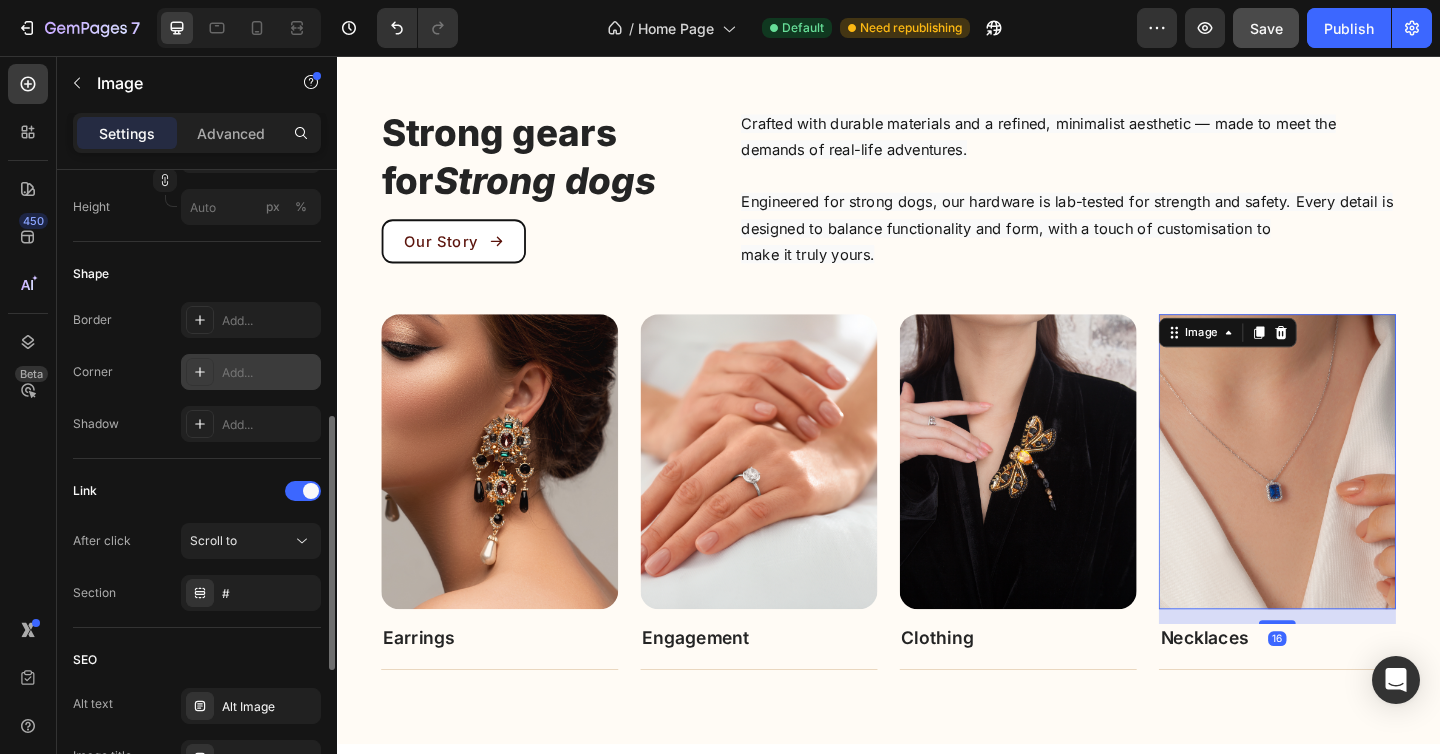 click on "Add..." at bounding box center (251, 372) 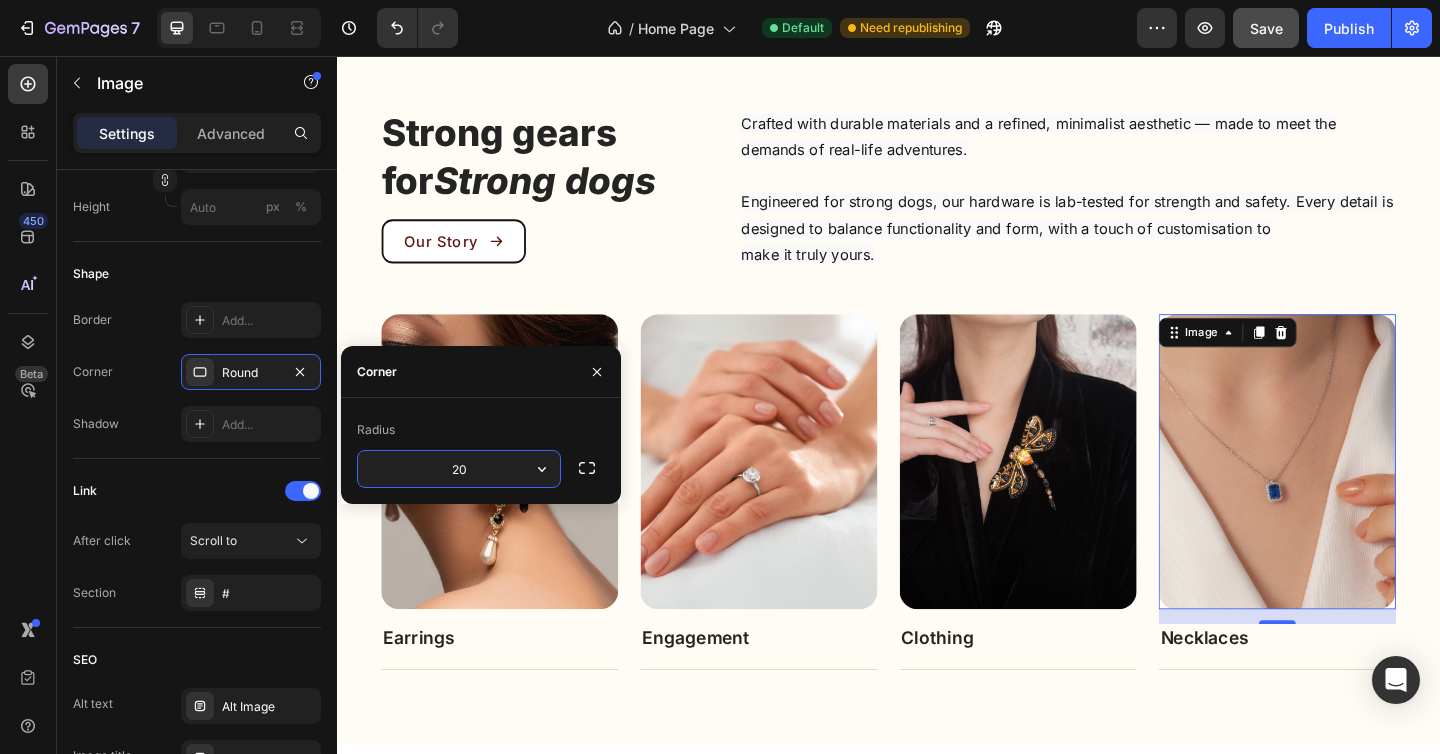 type on "20" 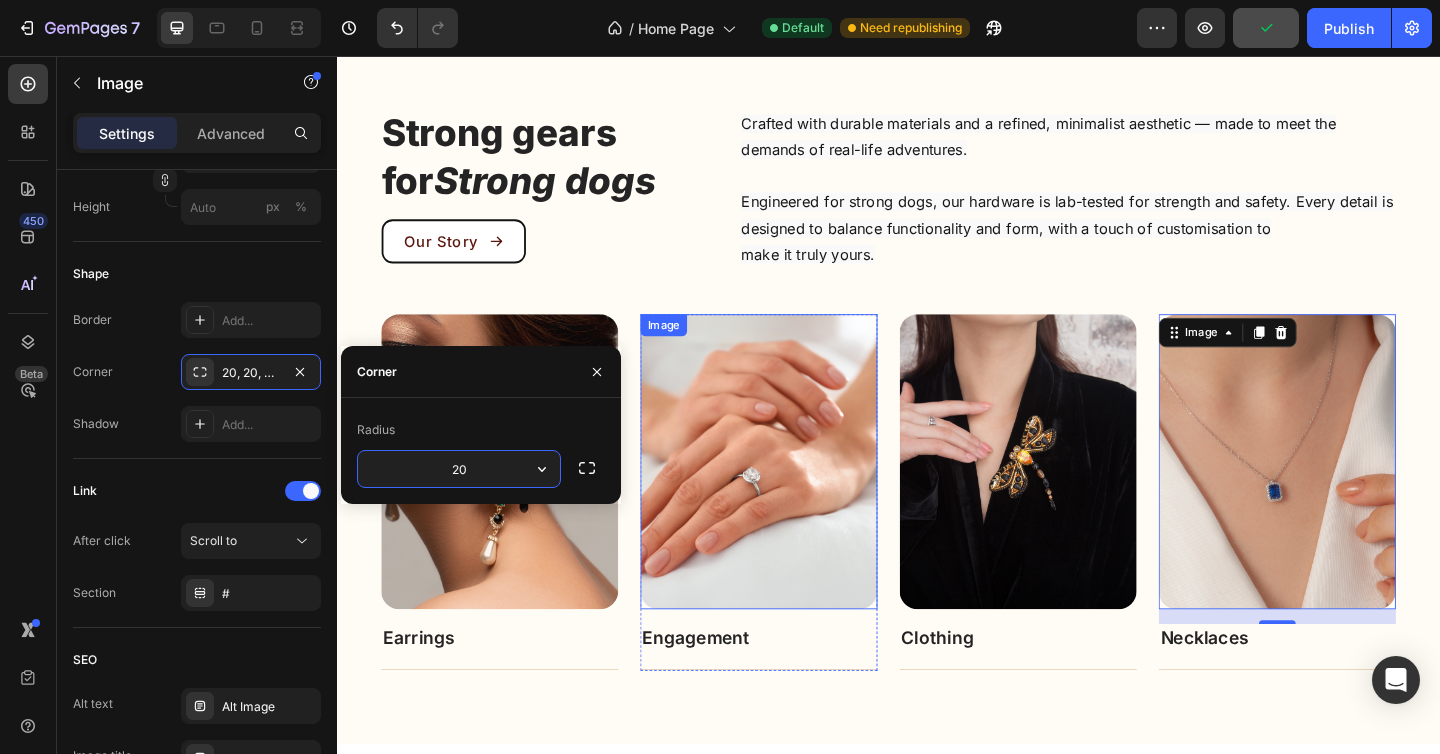 click at bounding box center [796, 497] 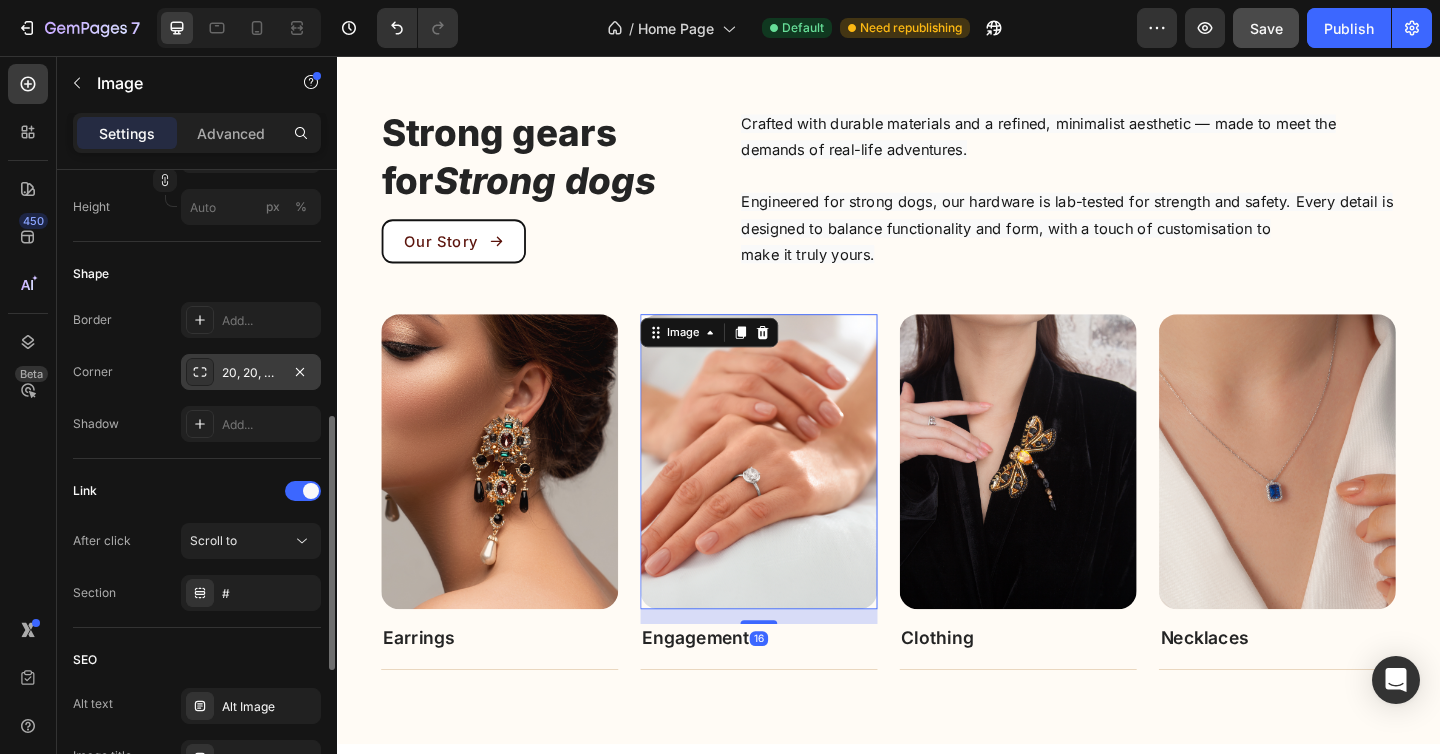 click 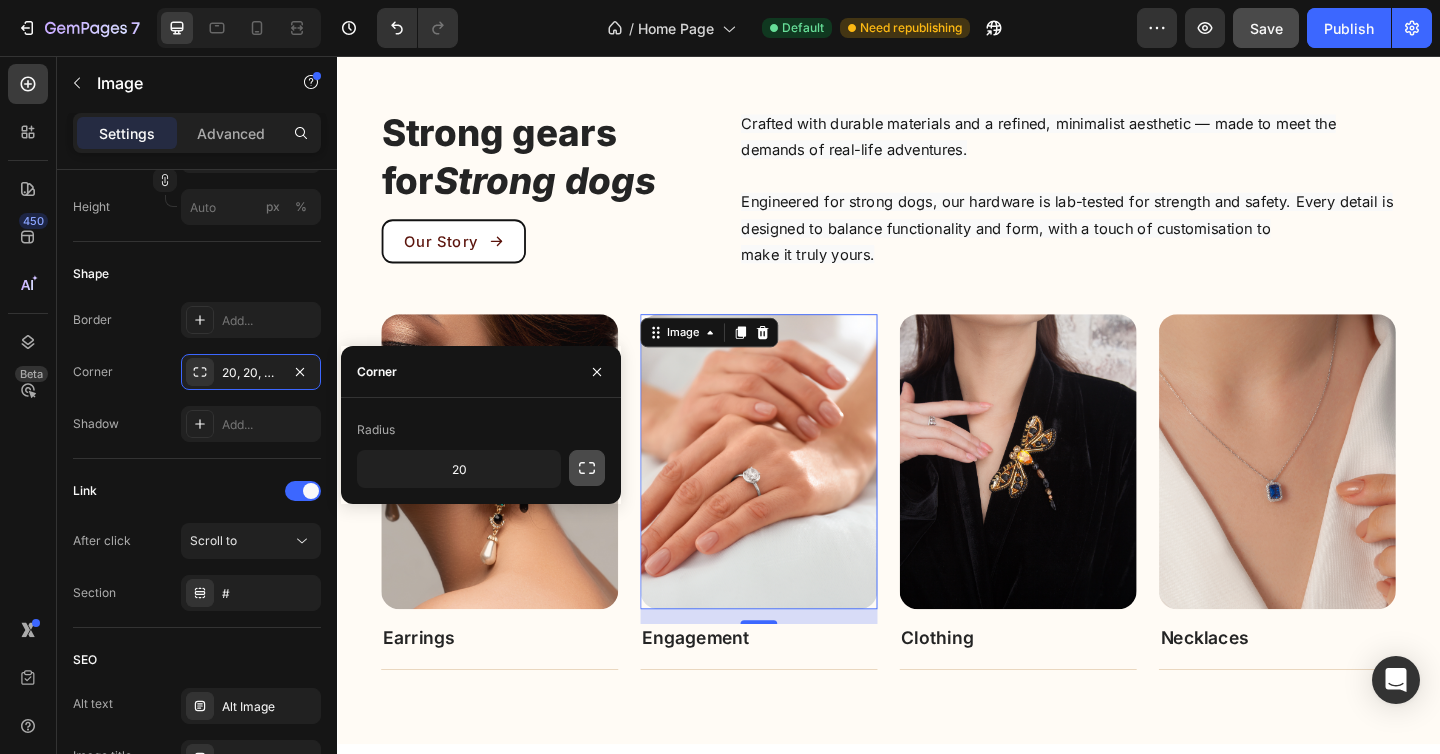 click 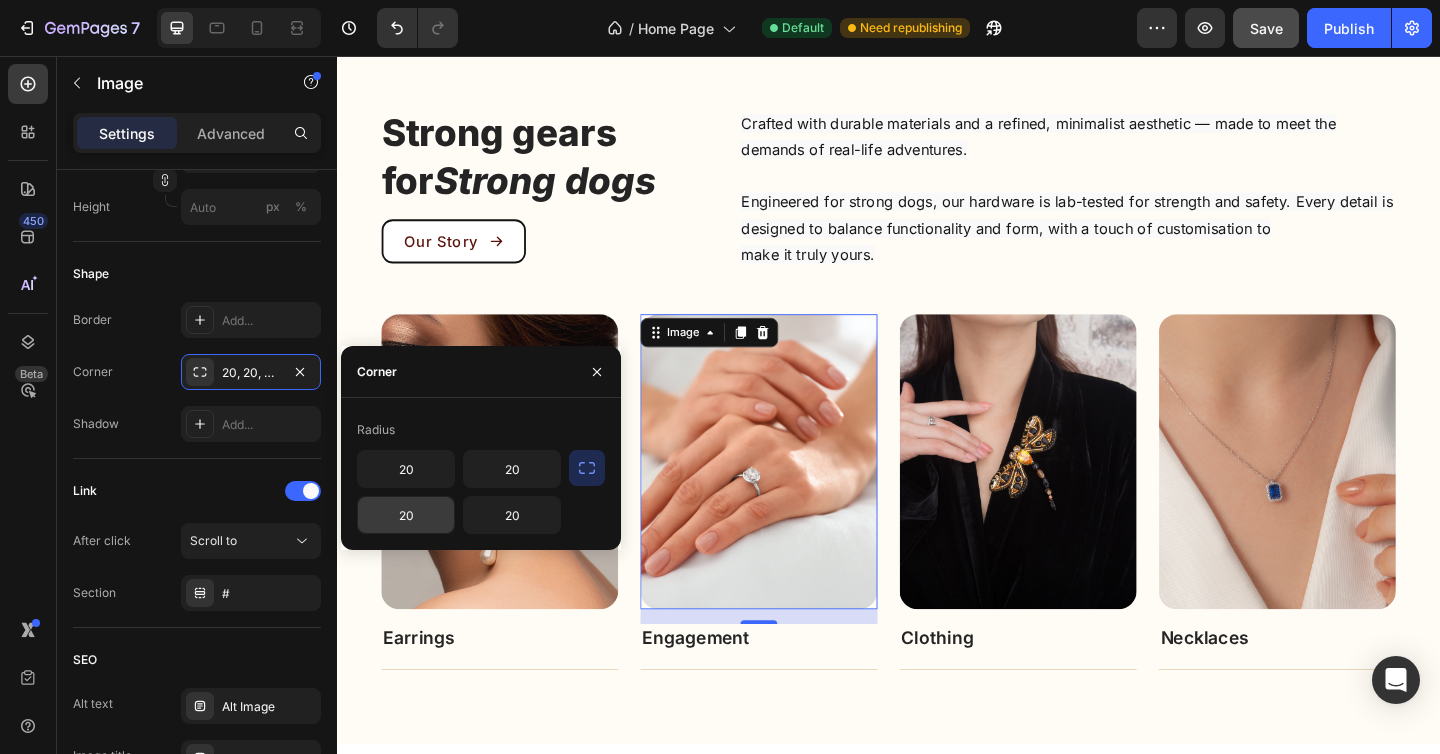 click on "20" at bounding box center [406, 515] 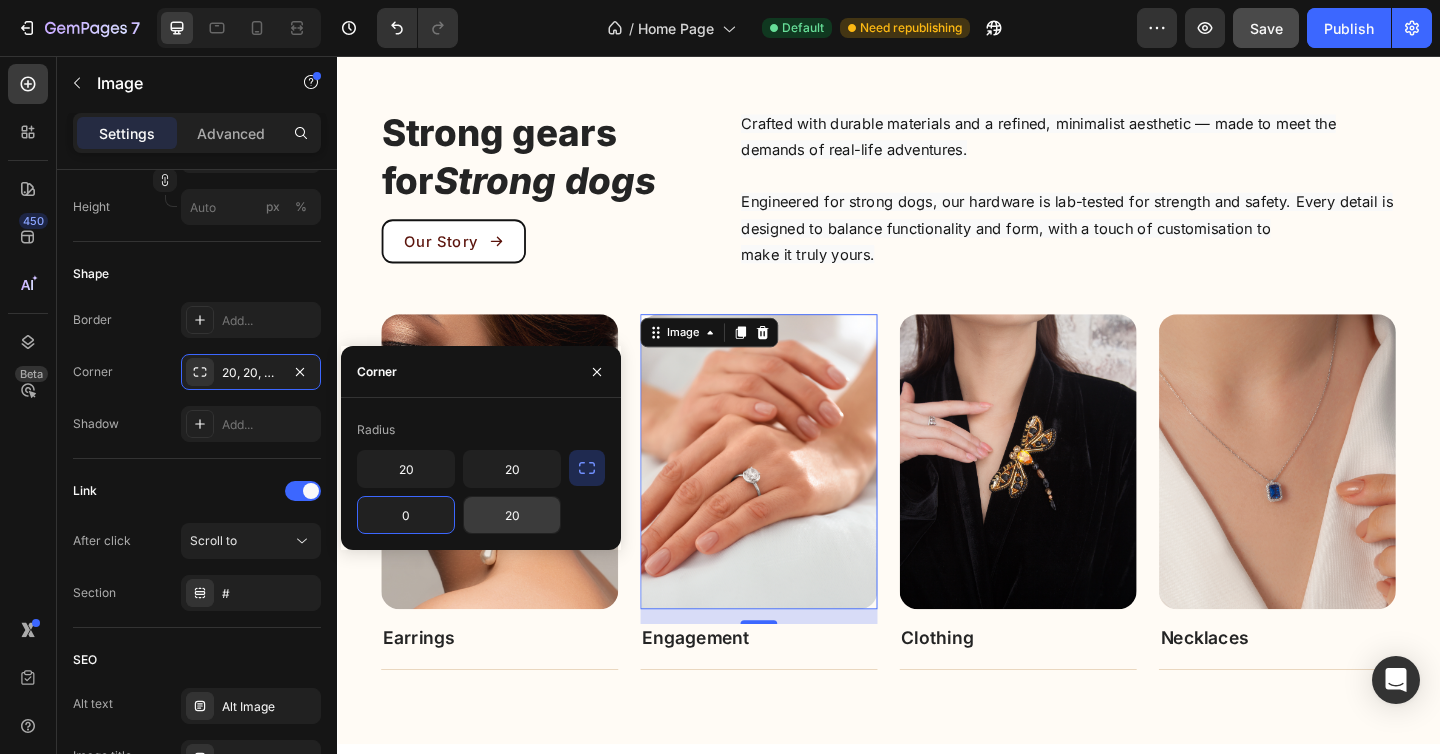 type on "0" 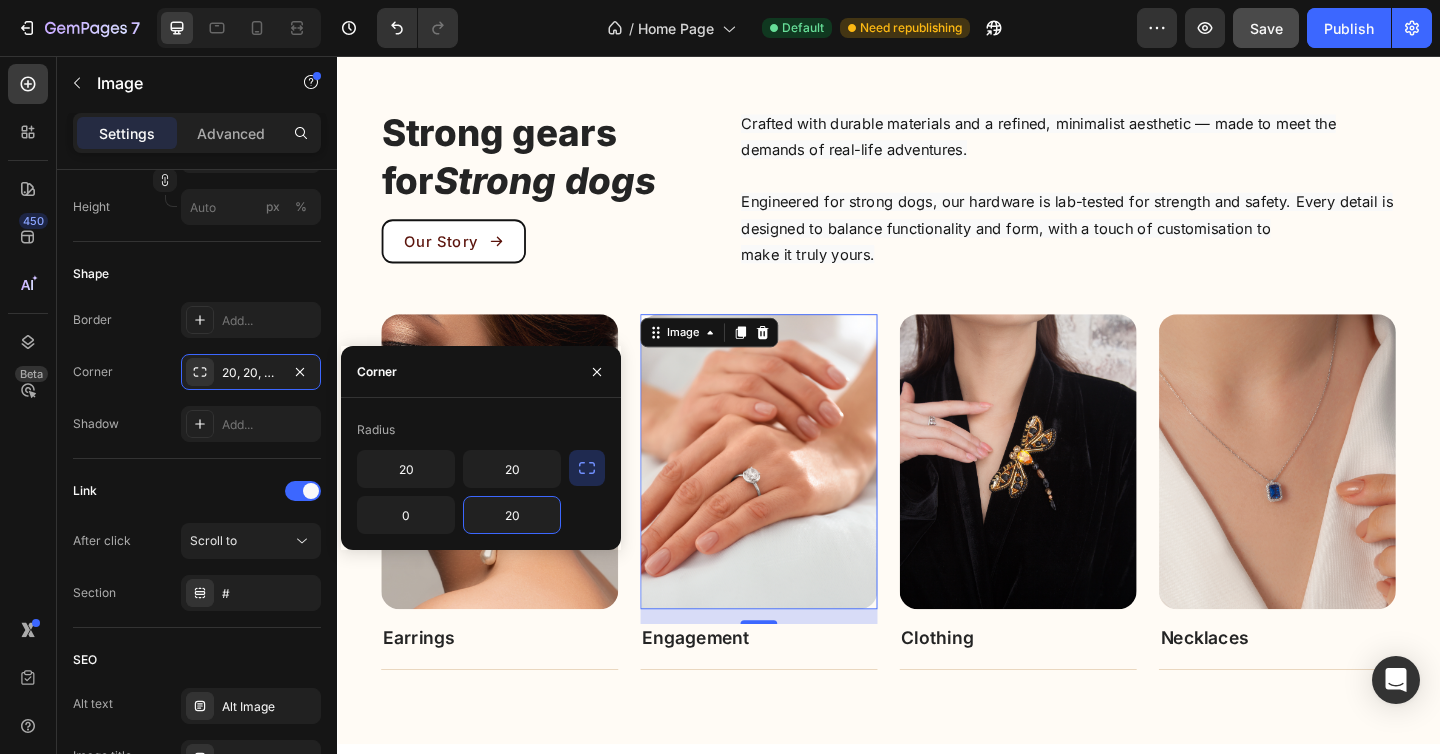 type on "0" 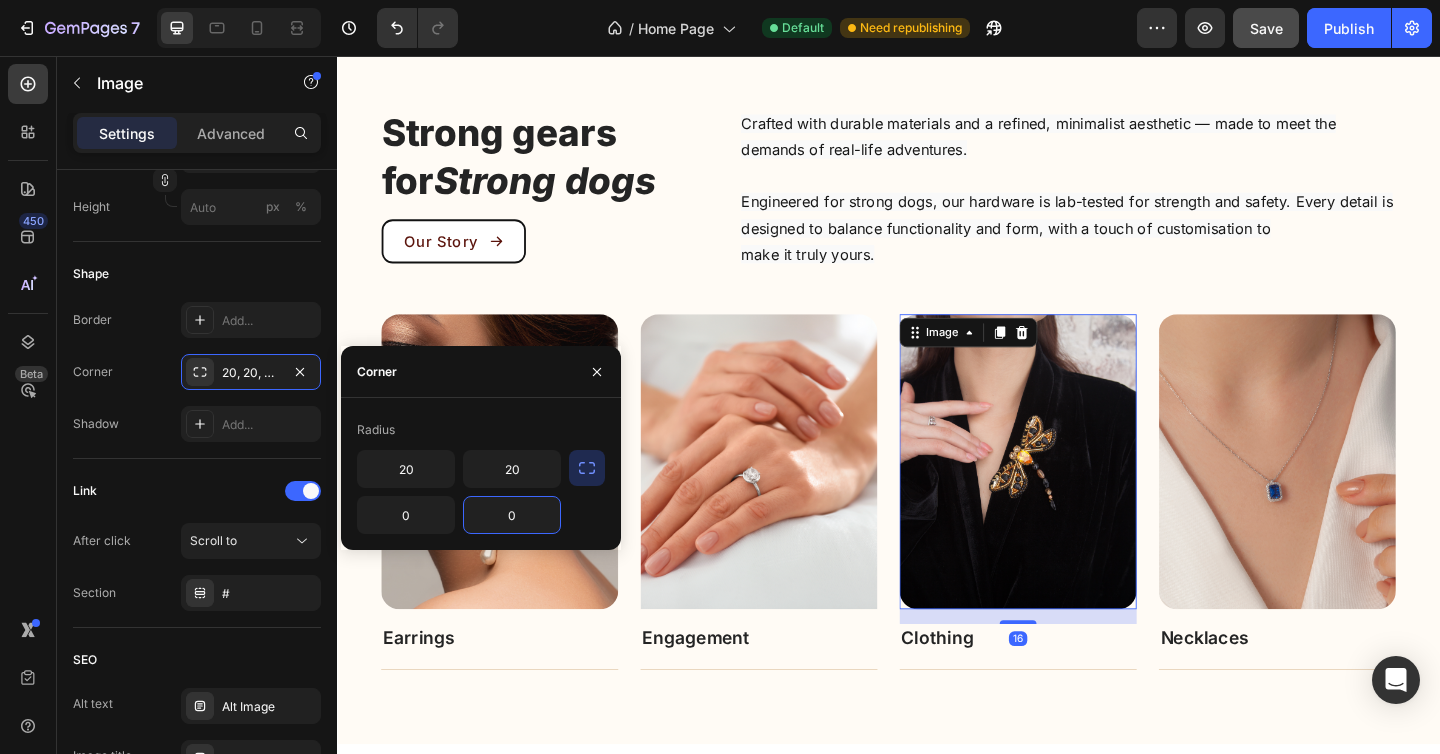 click at bounding box center [1078, 497] 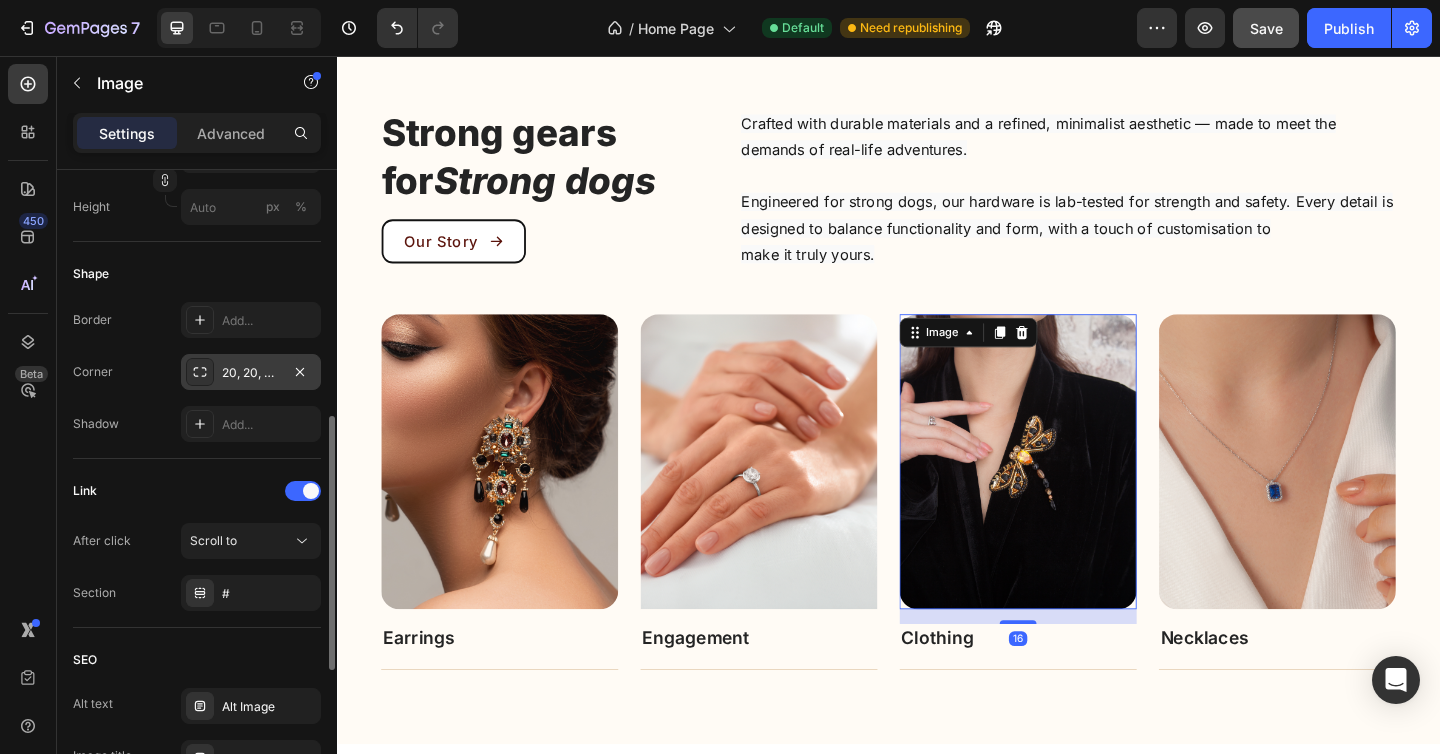 click at bounding box center [200, 372] 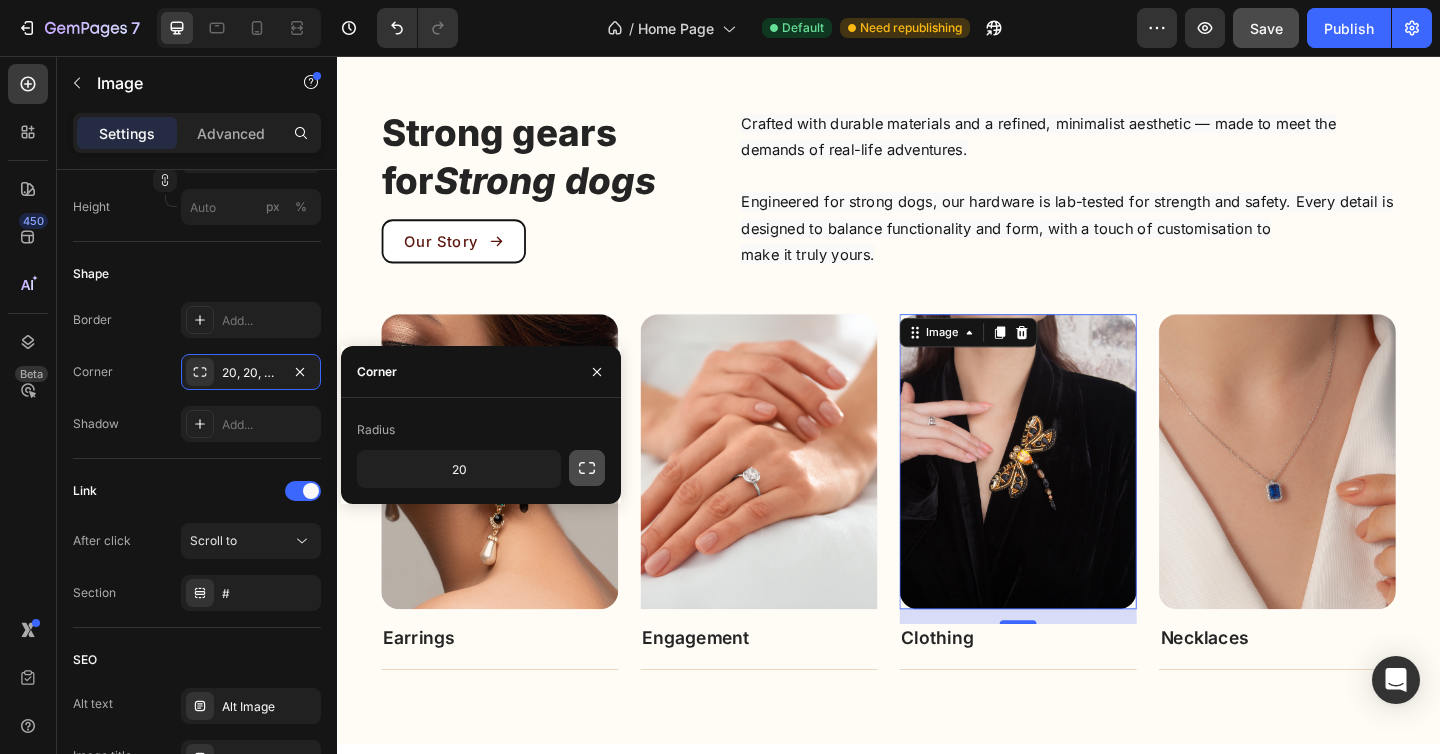 click 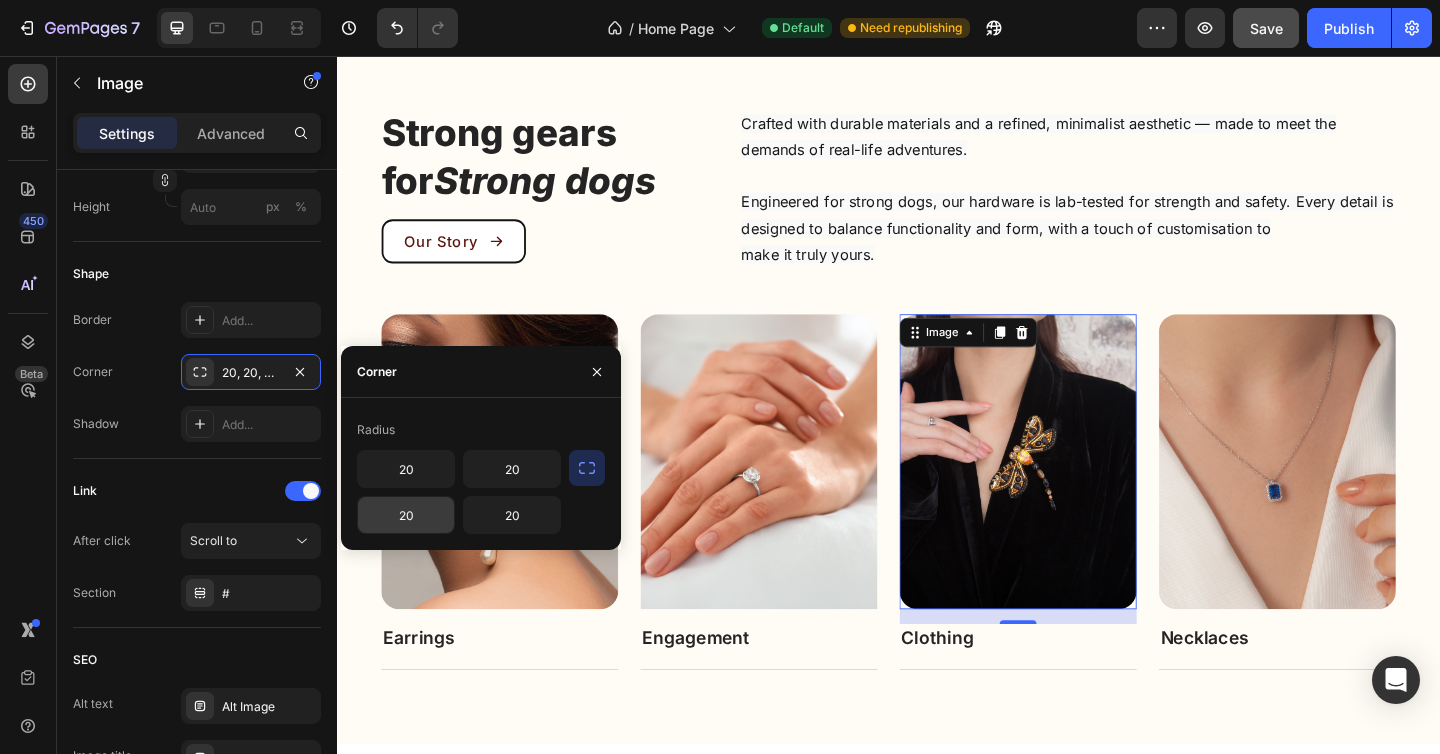 click on "20" at bounding box center (406, 515) 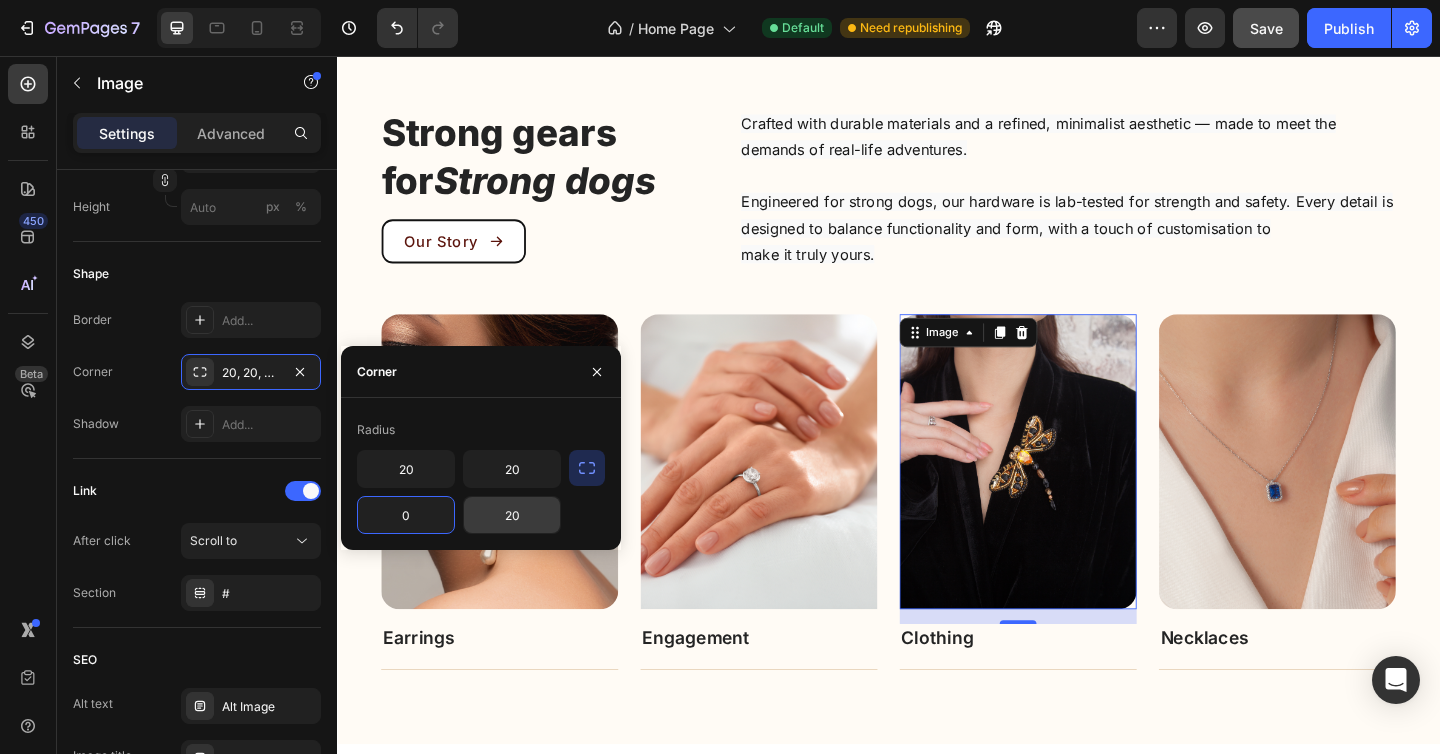 type on "0" 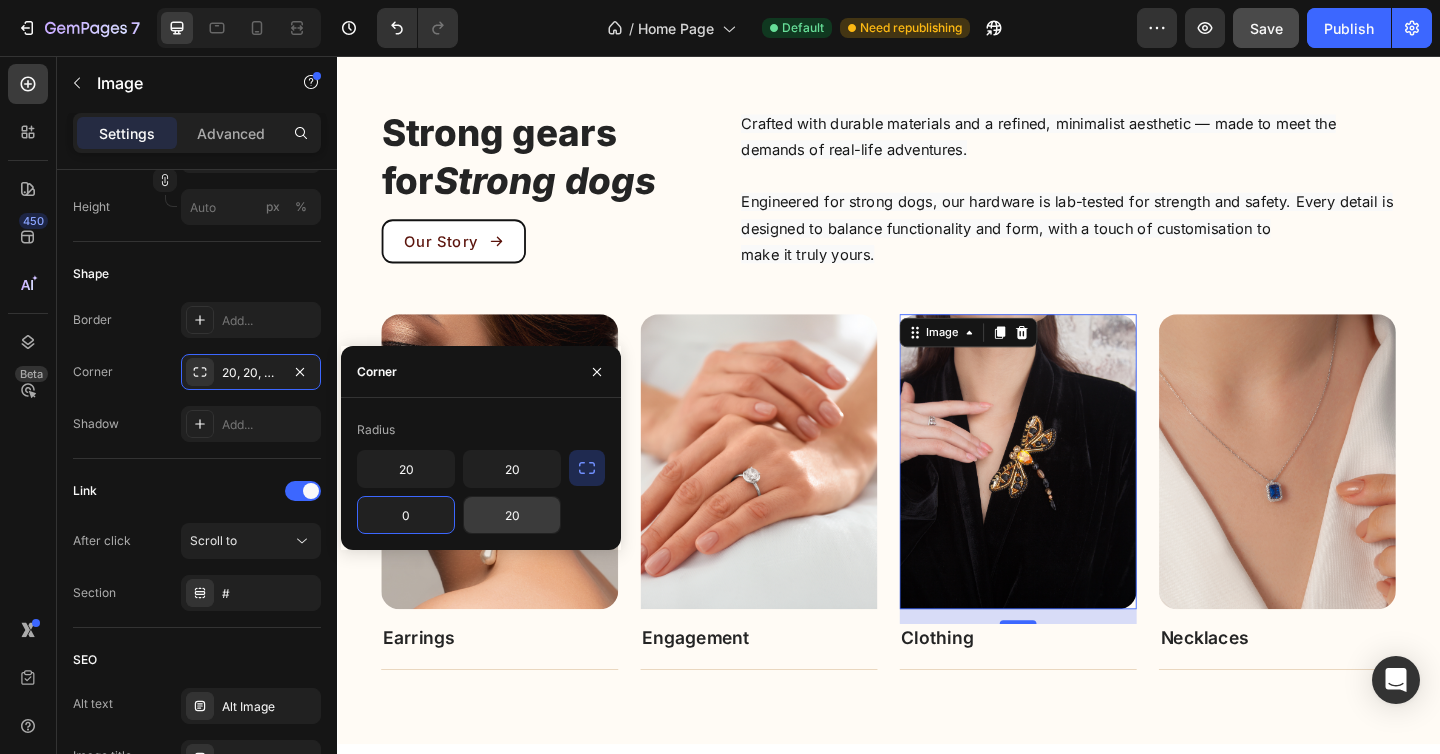 click on "20" at bounding box center [512, 515] 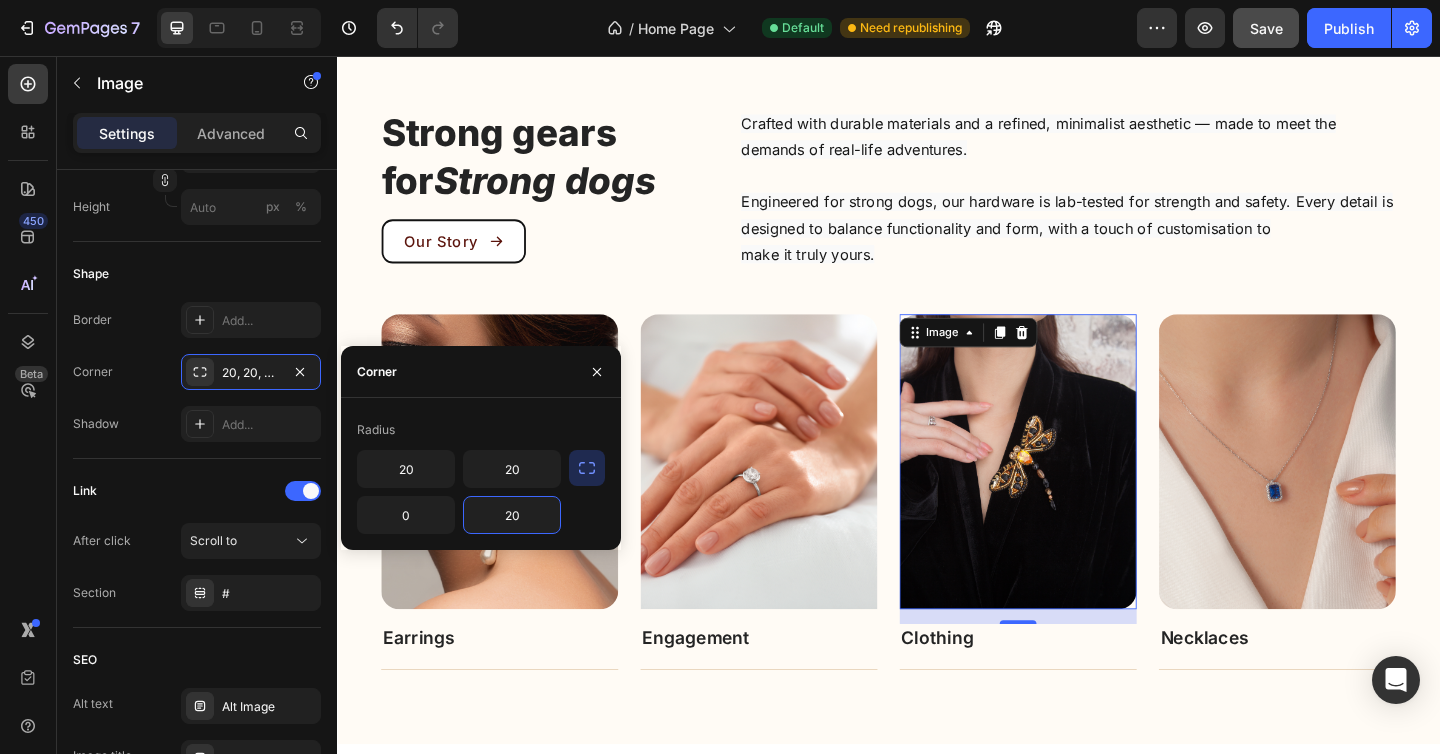 type on "0" 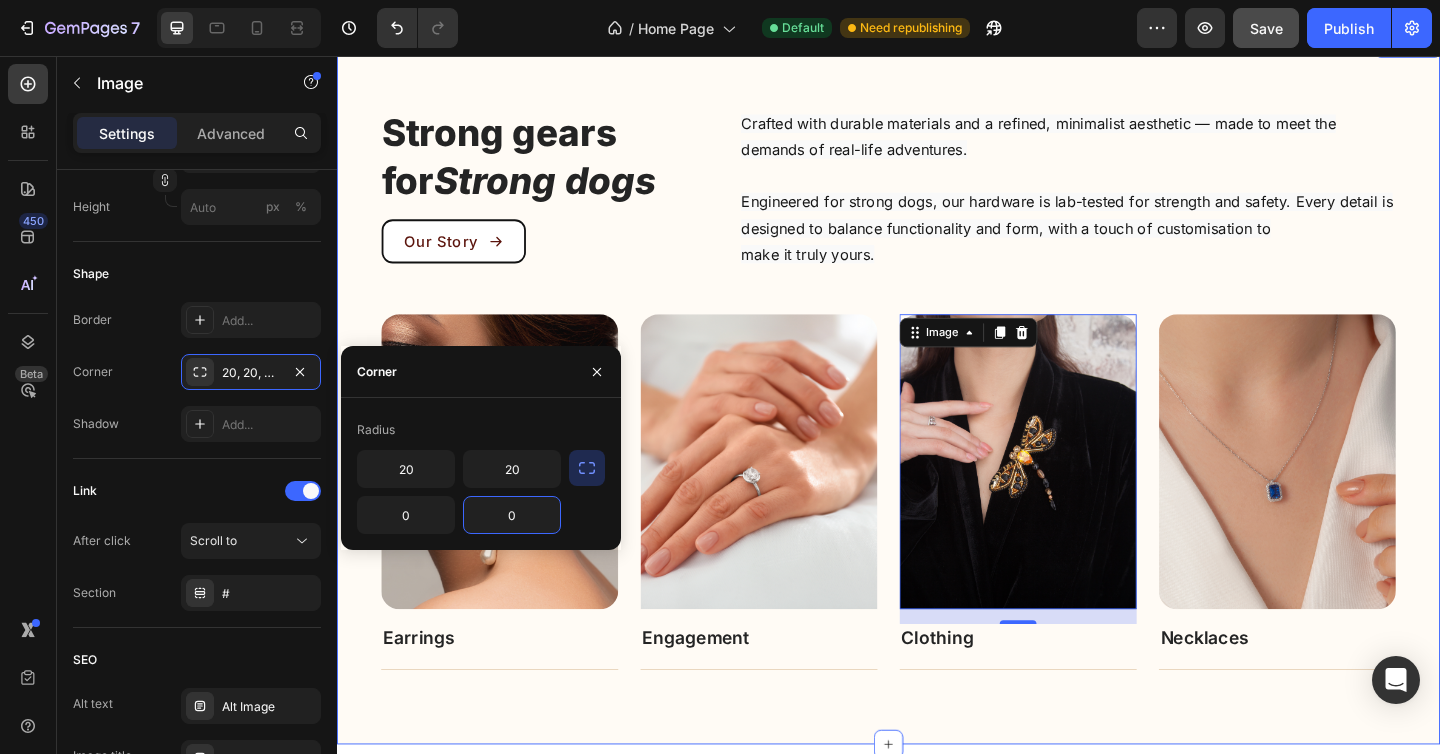 click on "Strong gears for  Strong dogs Heading
Our Story Button Crafted with durable materials and a refined, minimalist aesthetic — made to meet the demands of real-life adventures. Engineered for strong dogs, our hardware is lab-tested for strength and safety. Every detail is designed to balance functionality and form, with a touch of customisation to make it truly yours. Text block Row Image Earrings Text block                Title Line Row Image Engagement Text block                Title Line Row Image   16 Clothing Text block                Title Line Row Image Necklaces Text block                Title Line Row Image Bracelet Text block                Title Line Row Carousel Row Section 4" at bounding box center [937, 419] 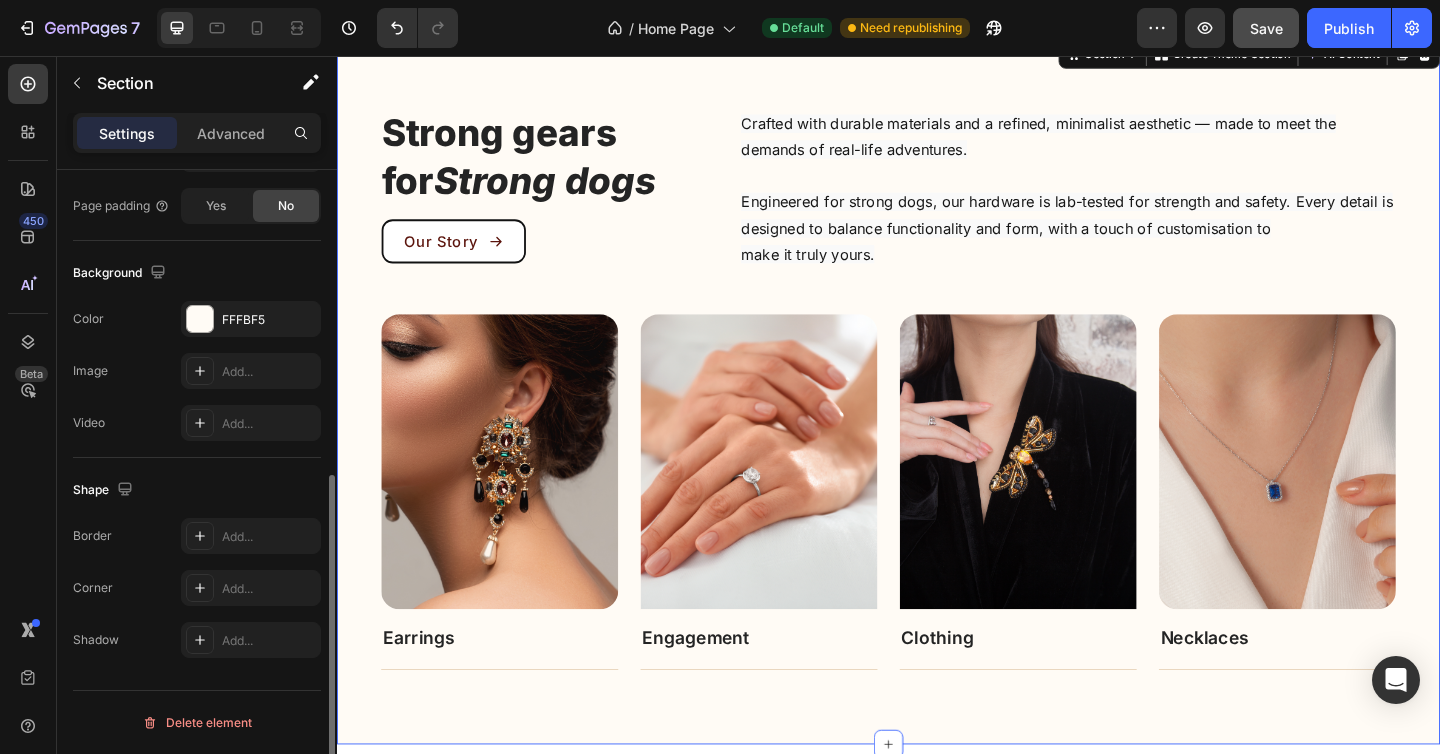 scroll, scrollTop: 0, scrollLeft: 0, axis: both 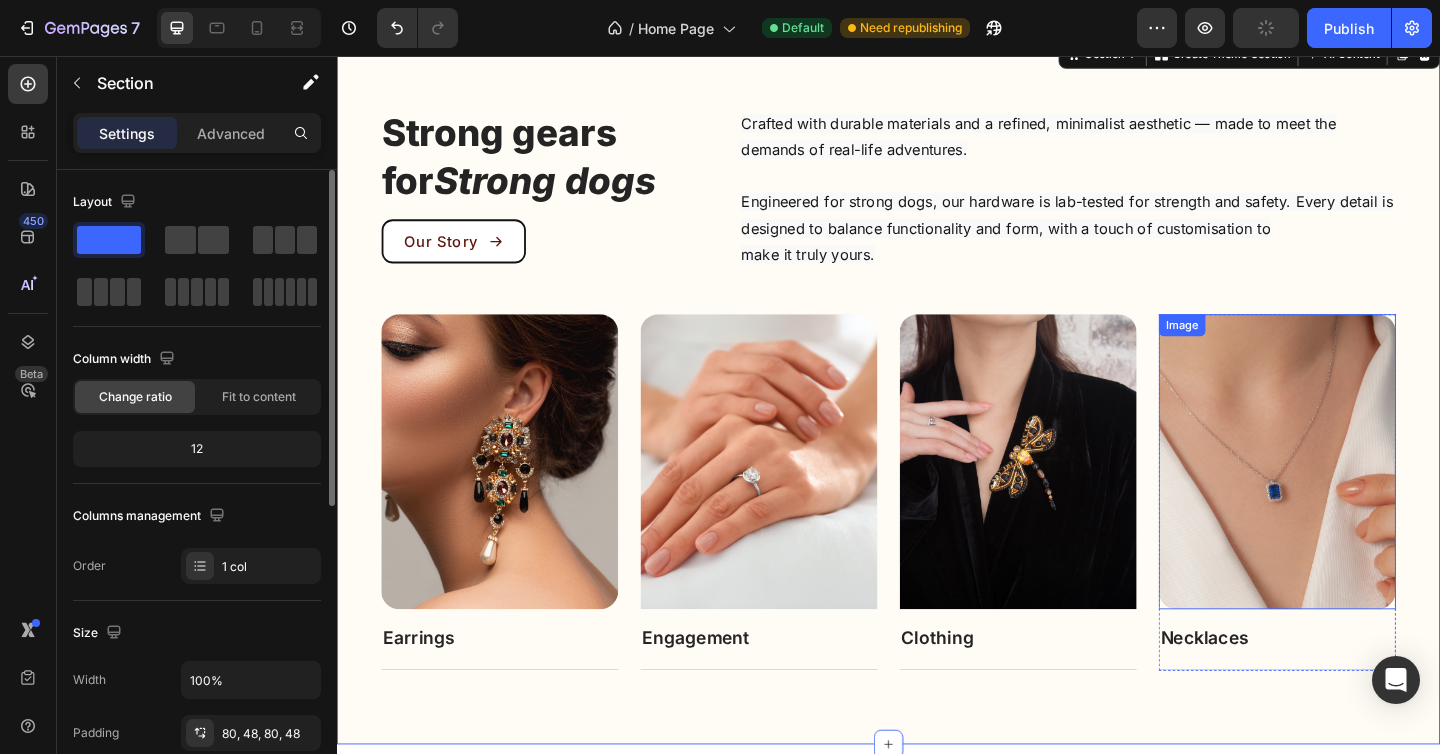 click at bounding box center (1360, 497) 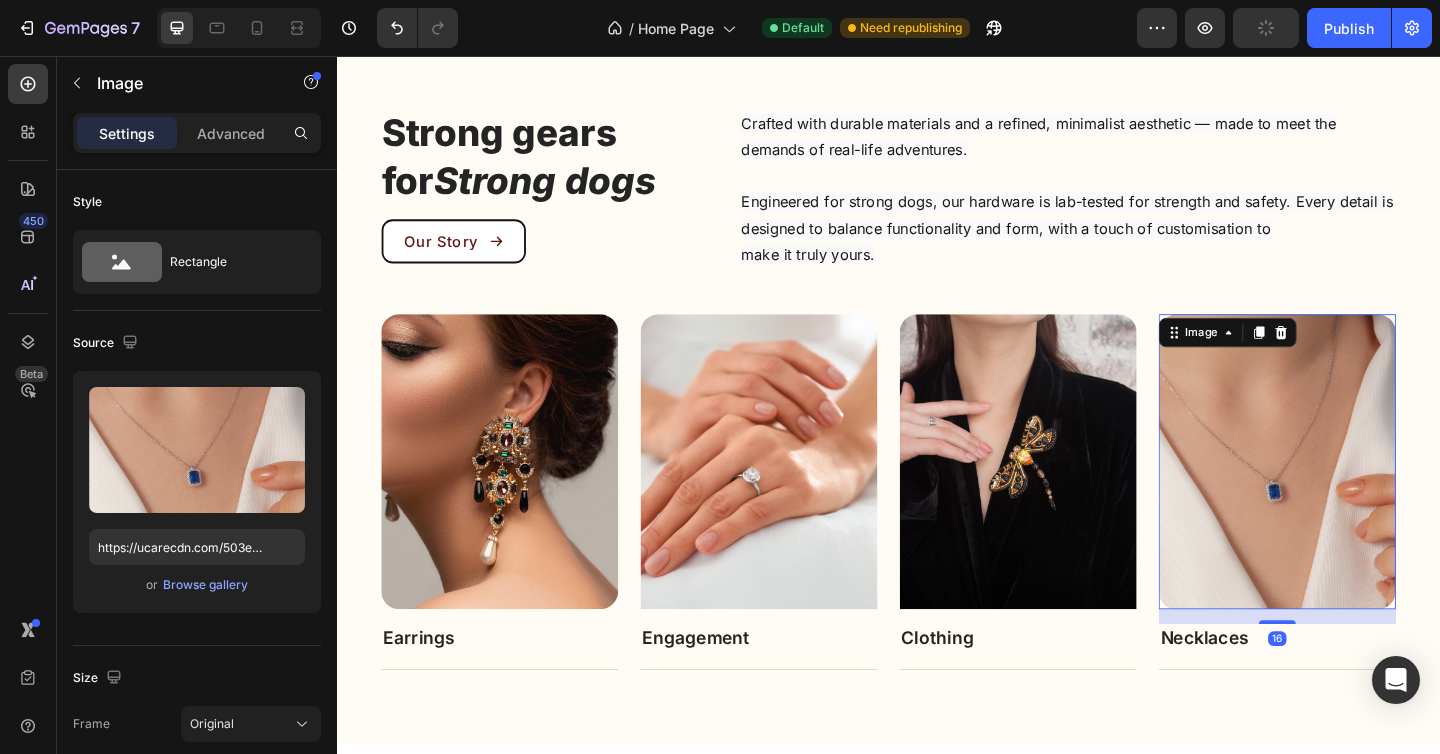 click at bounding box center [1360, 497] 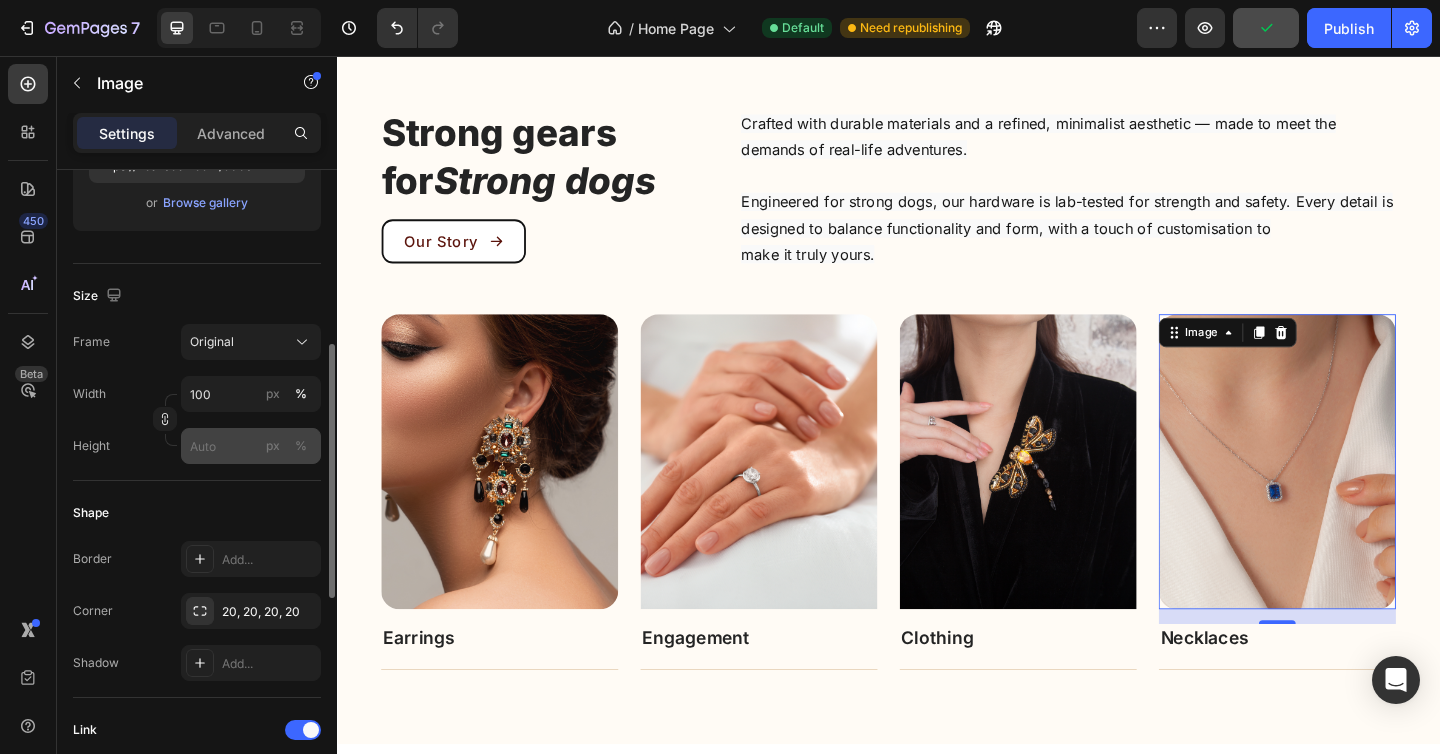 scroll, scrollTop: 422, scrollLeft: 0, axis: vertical 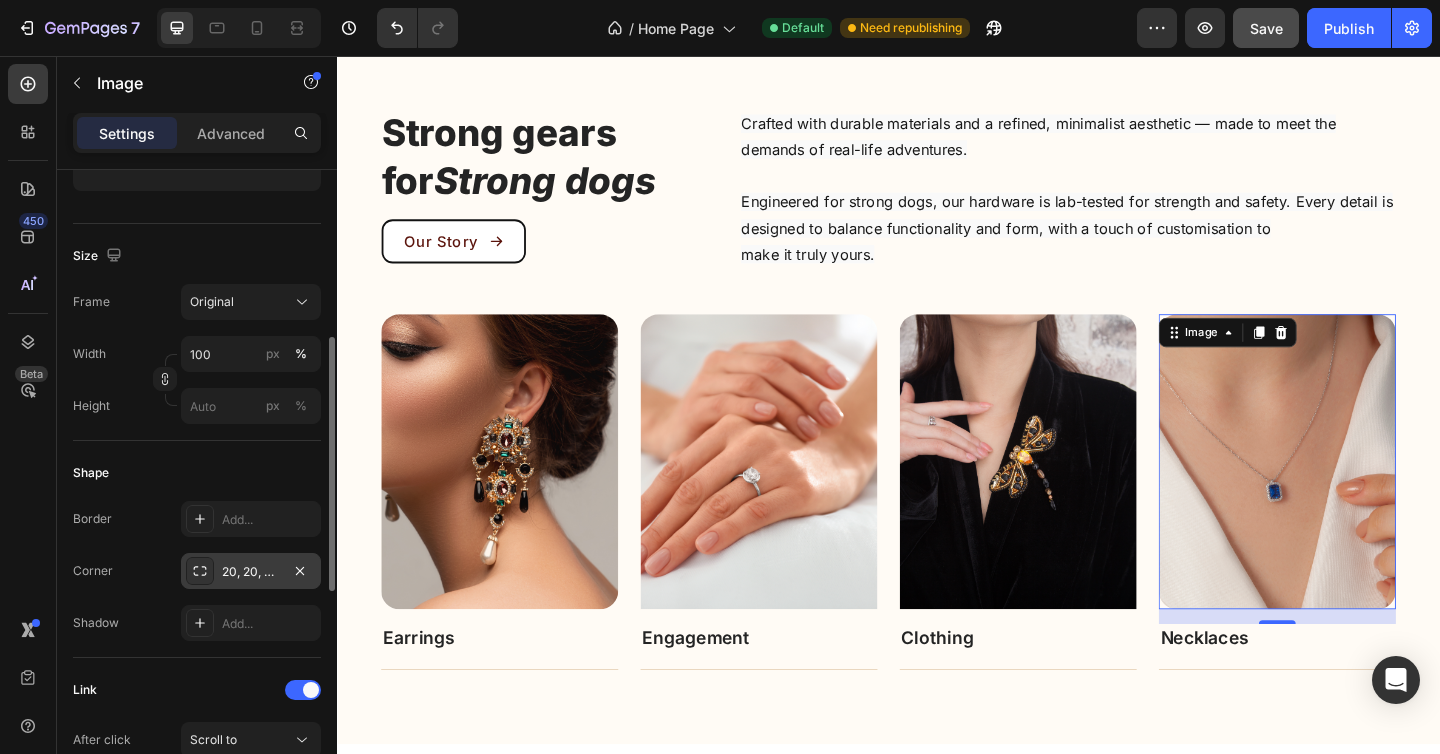 click 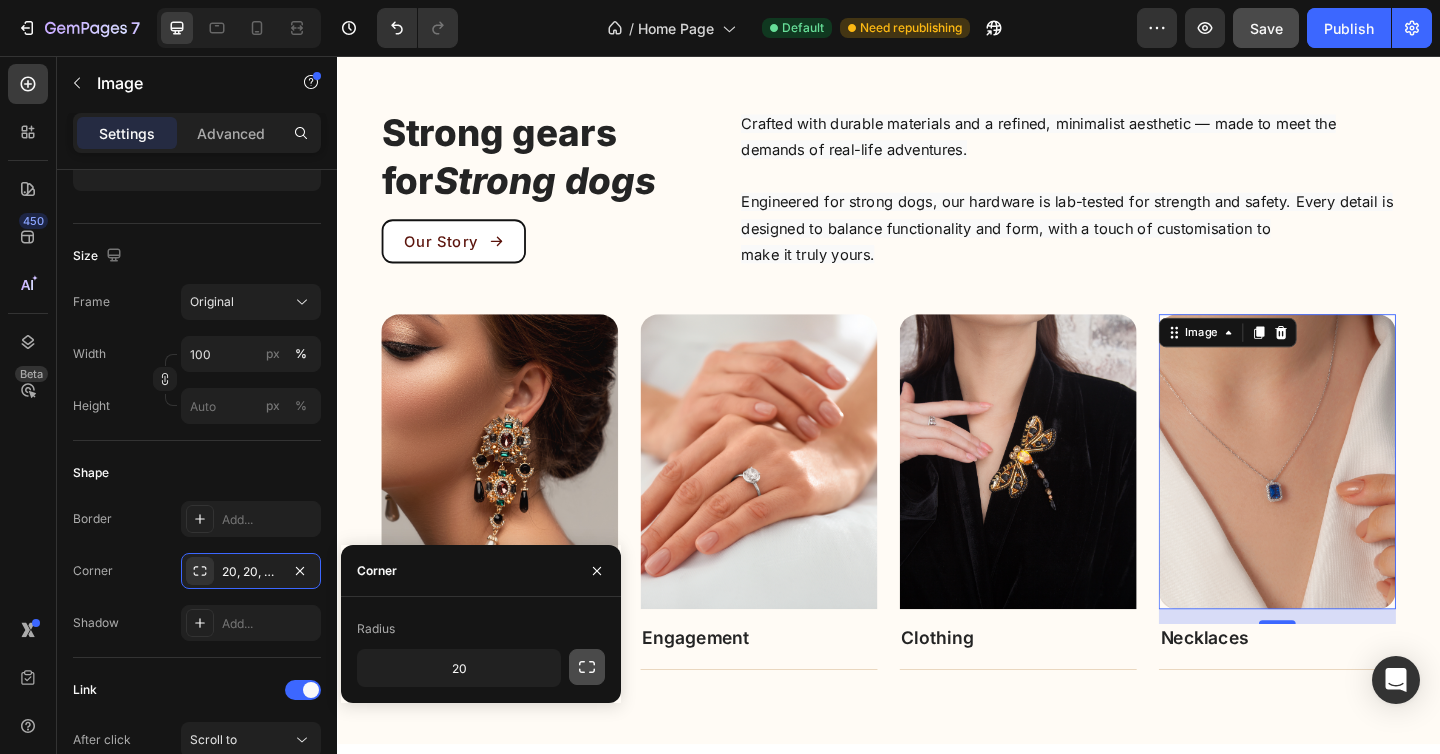 click 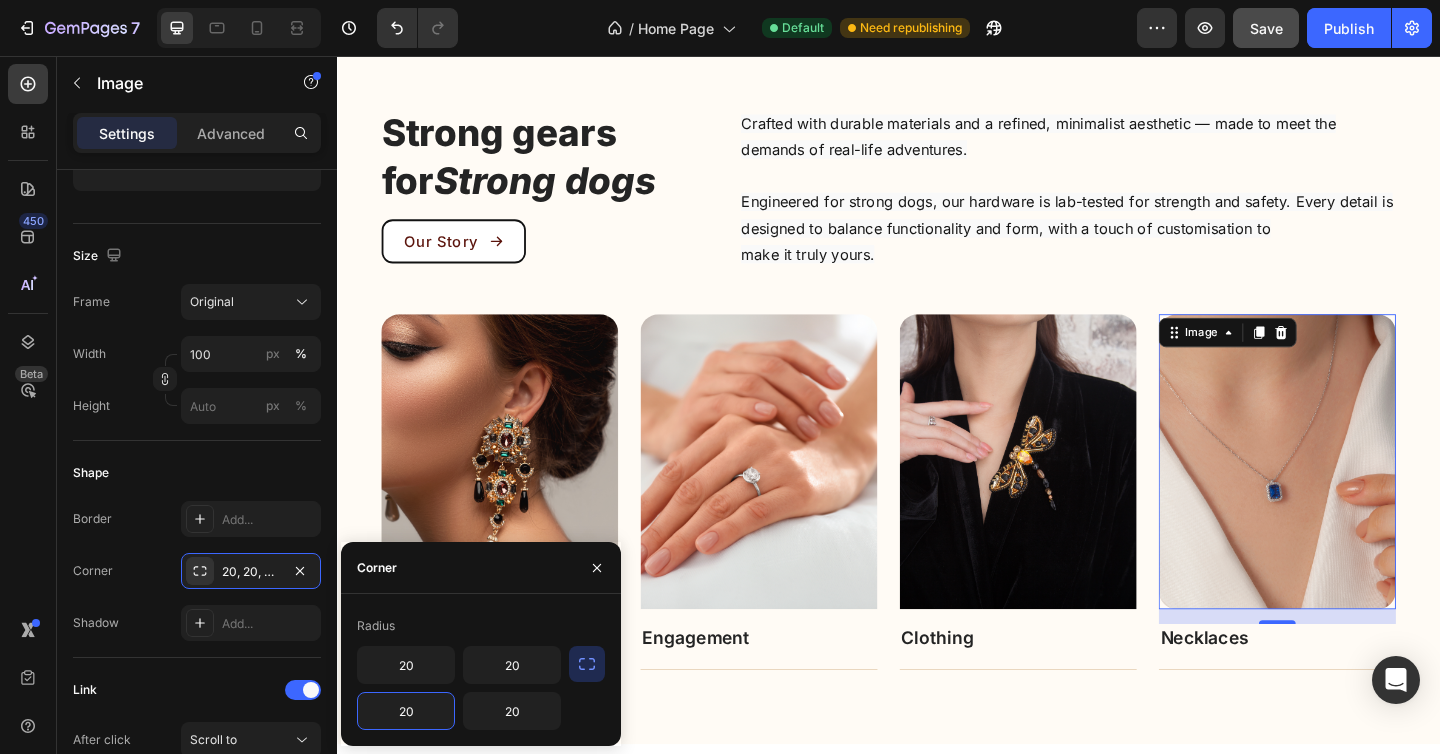 click on "20" at bounding box center [406, 711] 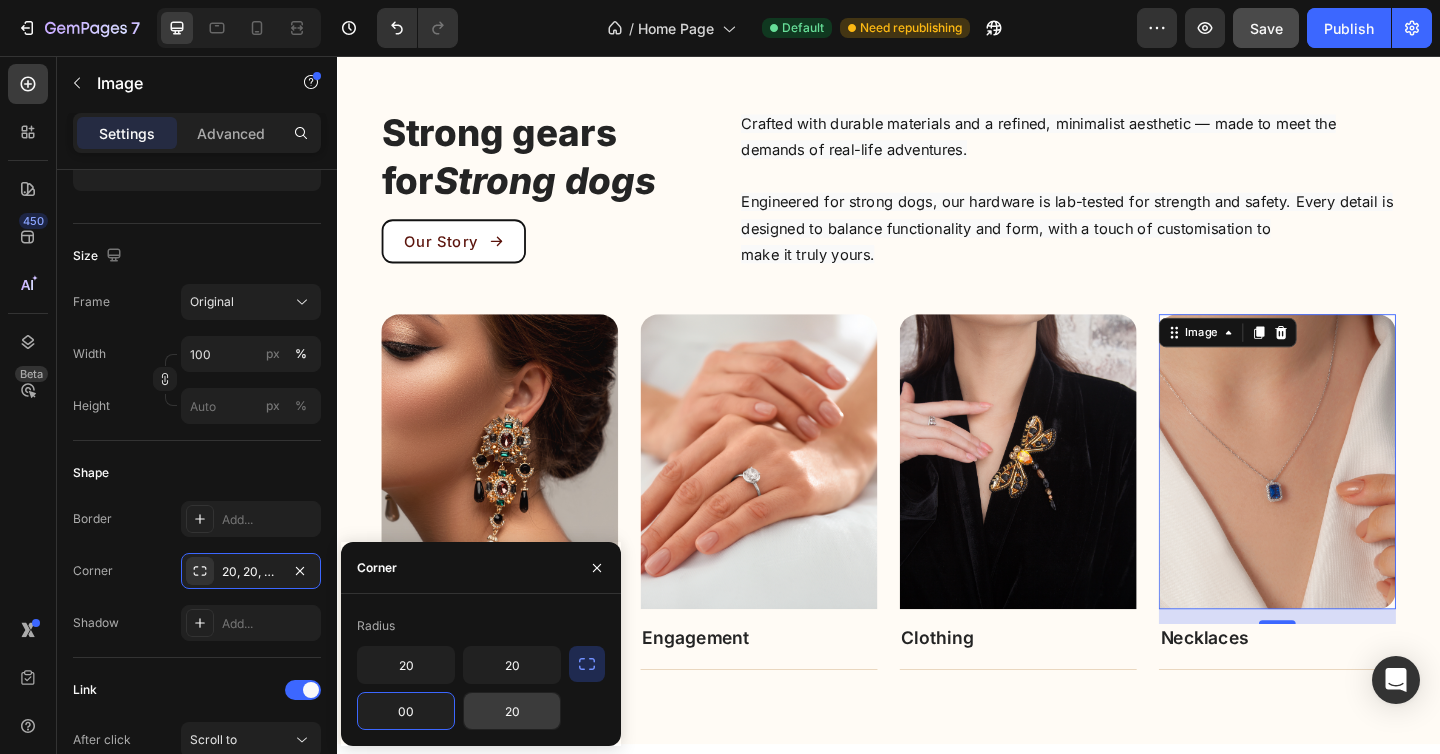 type on "0" 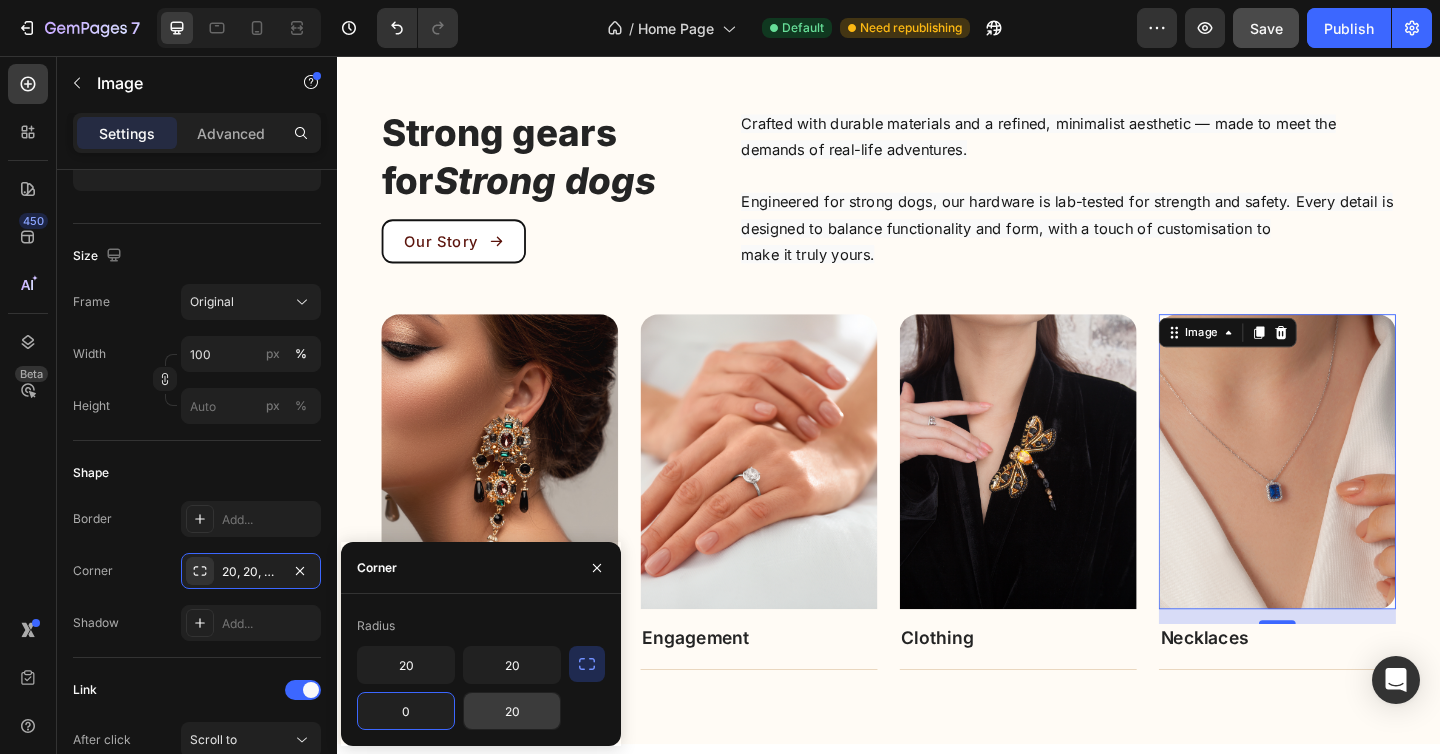 click on "20" at bounding box center [512, 711] 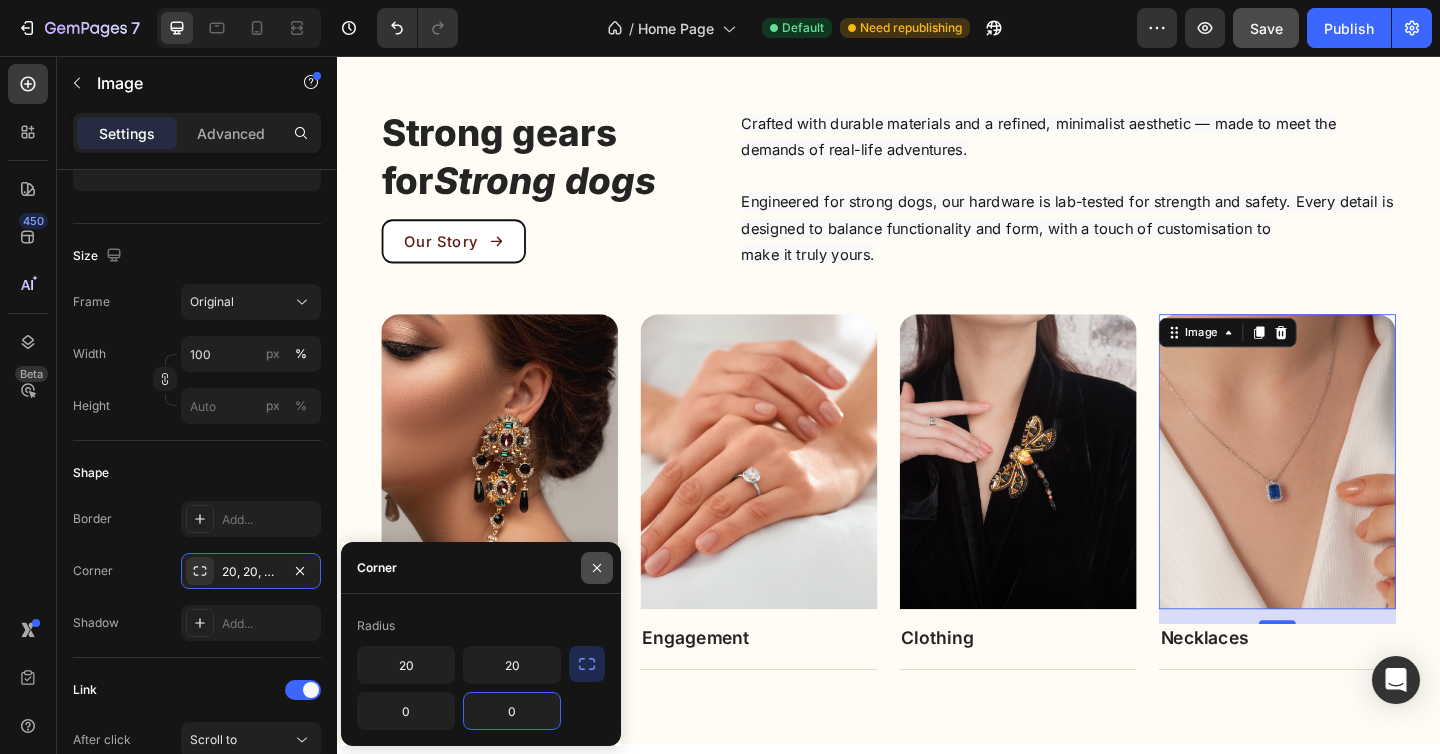 type on "0" 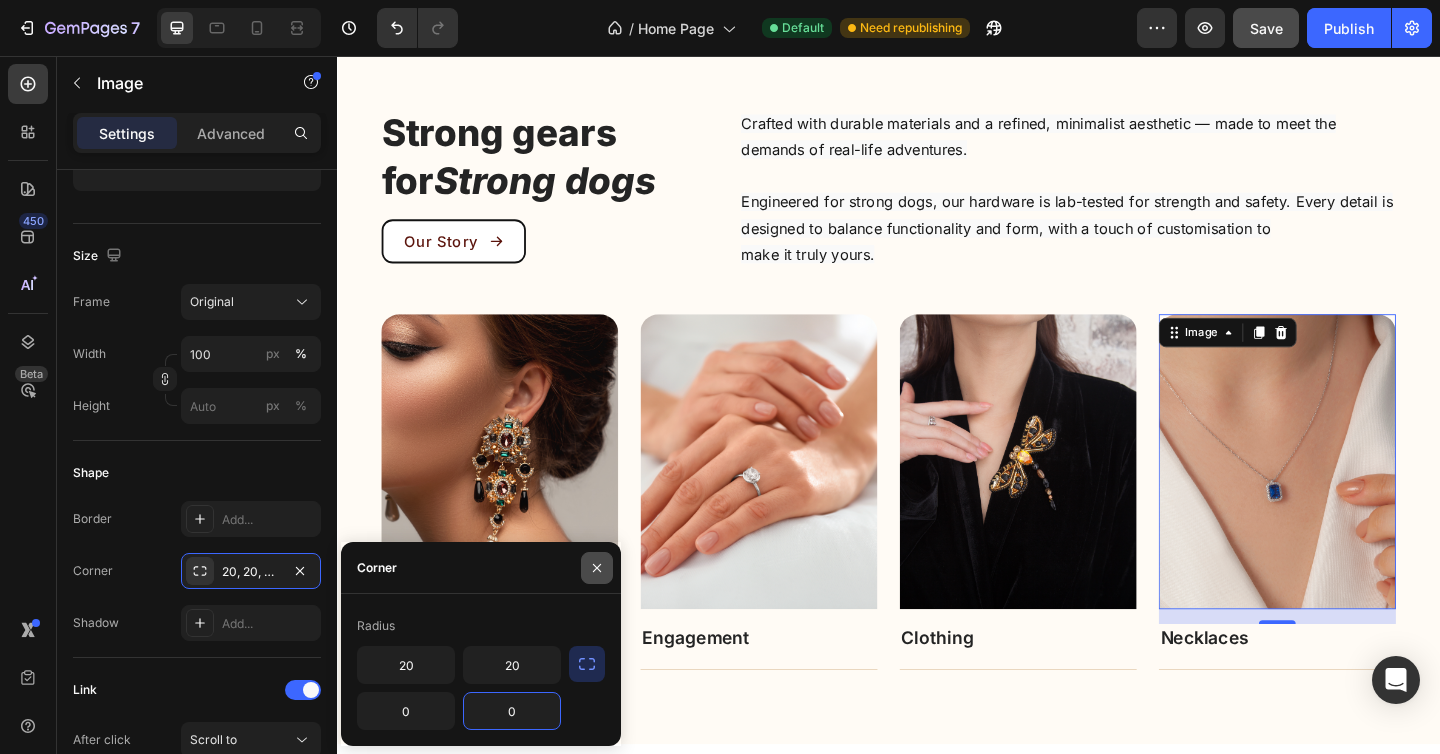 click 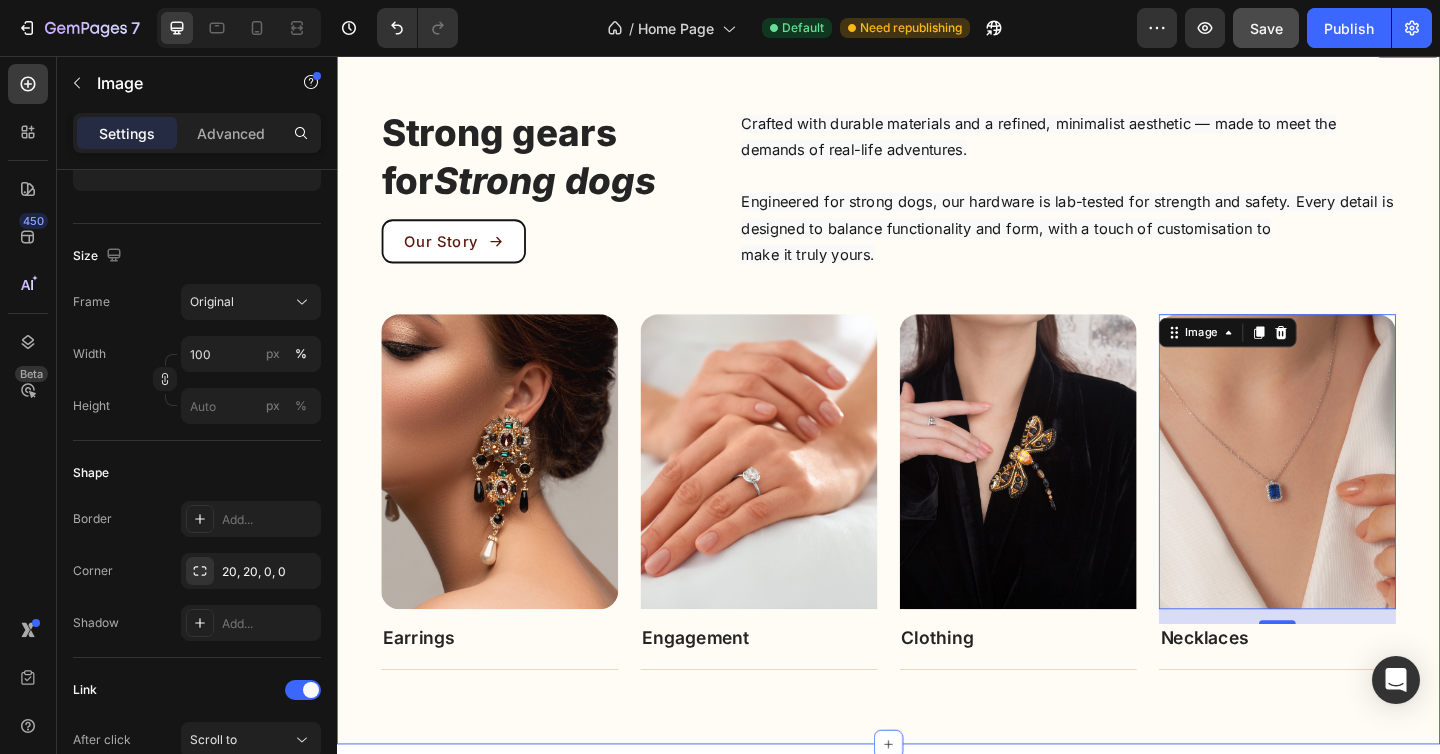 click on "Strong gears for  Strong dogs Heading
Our Story Button Crafted with durable materials and a refined, minimalist aesthetic — made to meet the demands of real-life adventures. Engineered for strong dogs, our hardware is lab-tested for strength and safety. Every detail is designed to balance functionality and form, with a touch of customisation to make it truly yours. Text block Row Image Earrings Text block                Title Line Row Image Engagement Text block                Title Line Row Image Clothing Text block                Title Line Row Image   16 Necklaces Text block                Title Line Row Image Bracelet Text block                Title Line Row Carousel Row Section 4" at bounding box center (937, 419) 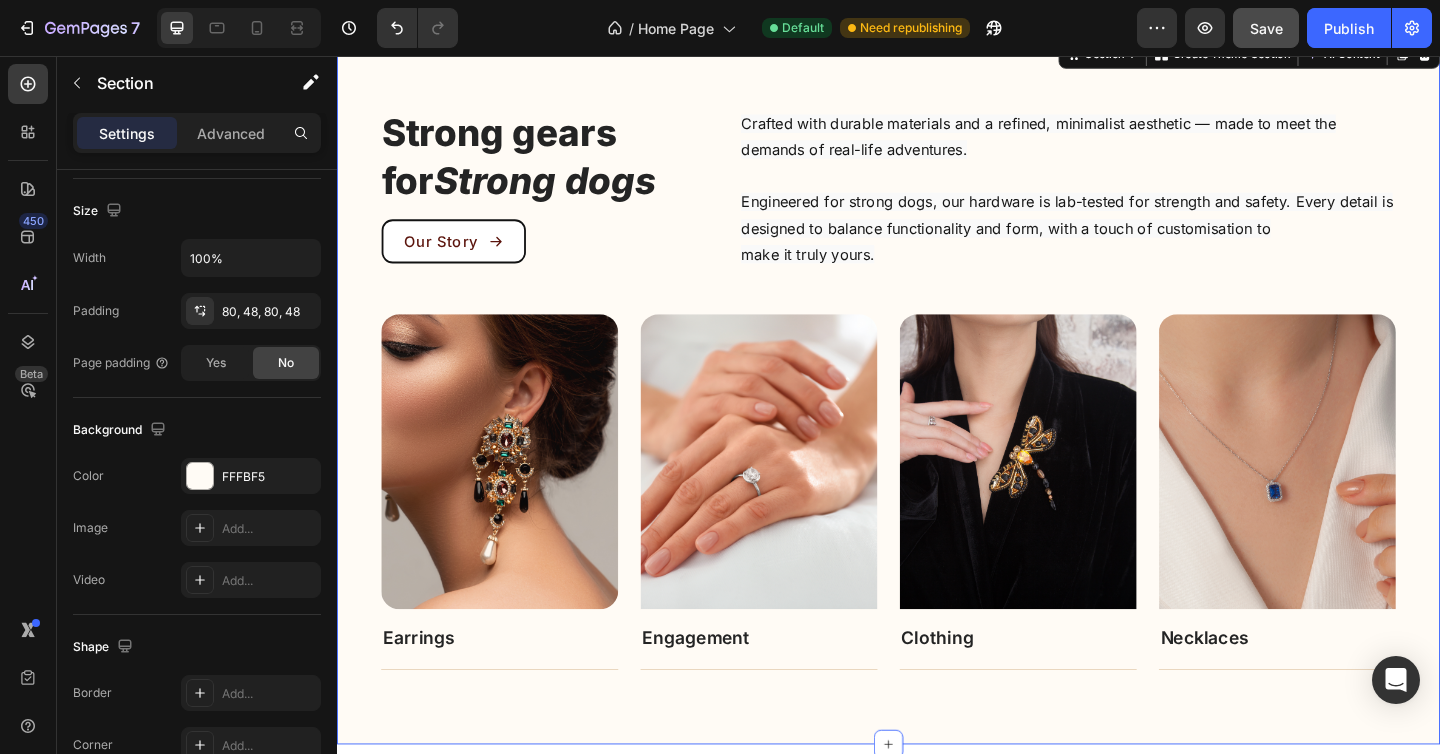 scroll, scrollTop: 0, scrollLeft: 0, axis: both 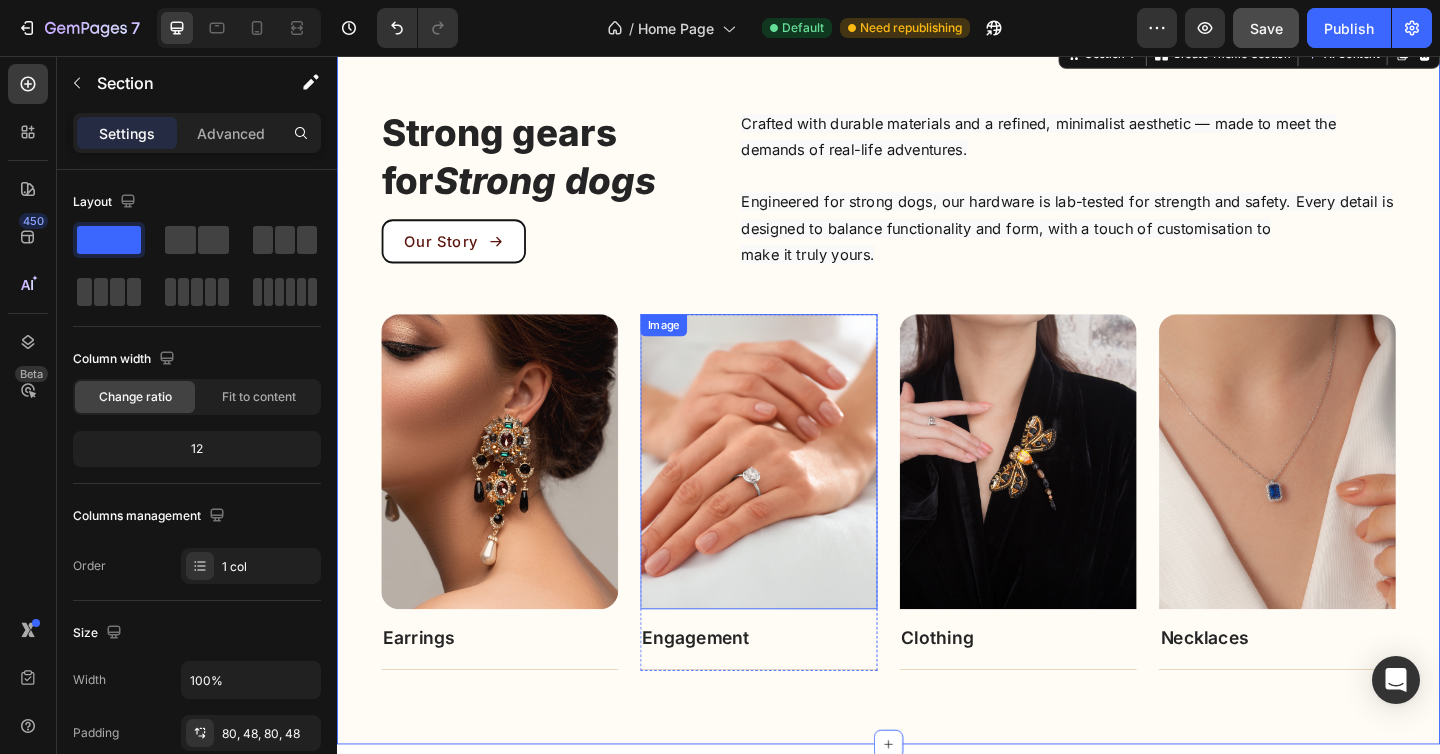 click at bounding box center (796, 497) 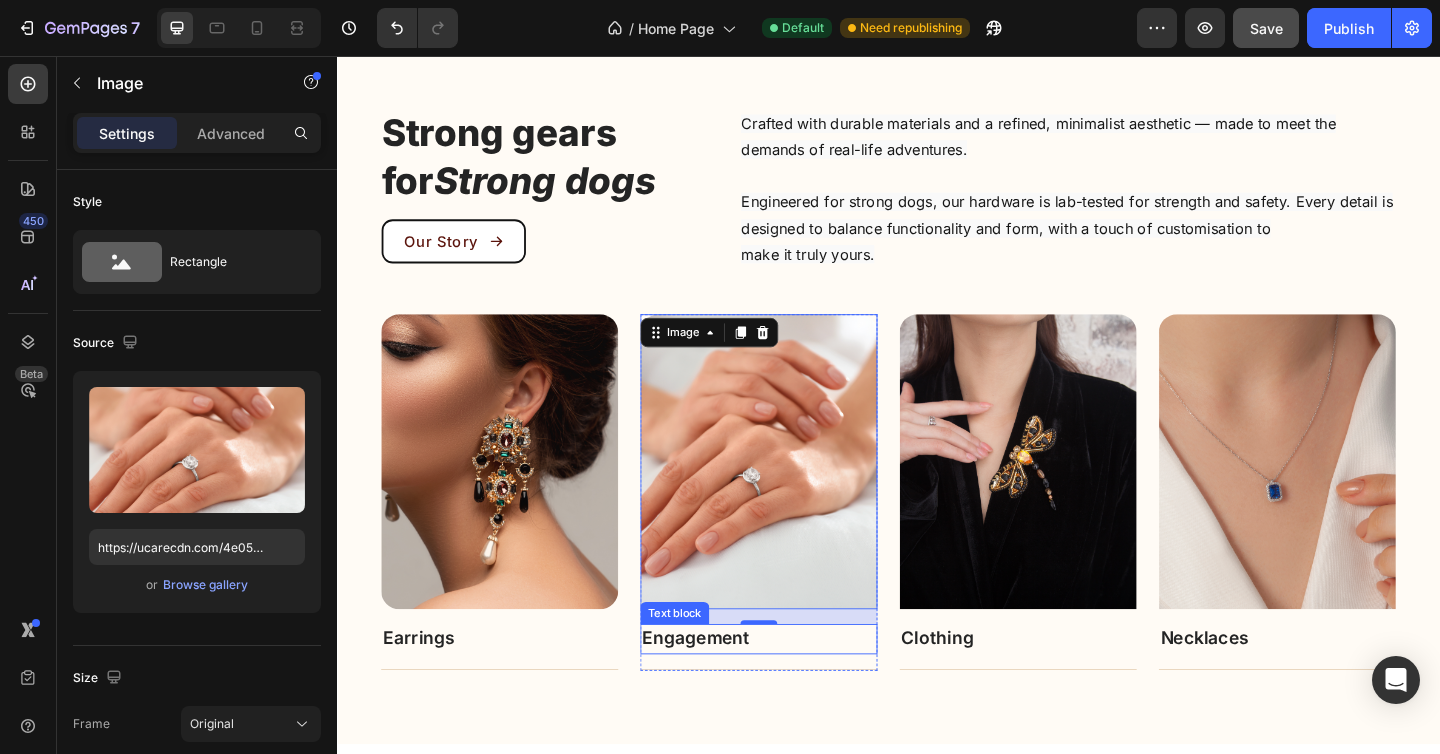 click on "Engagement" at bounding box center [727, 689] 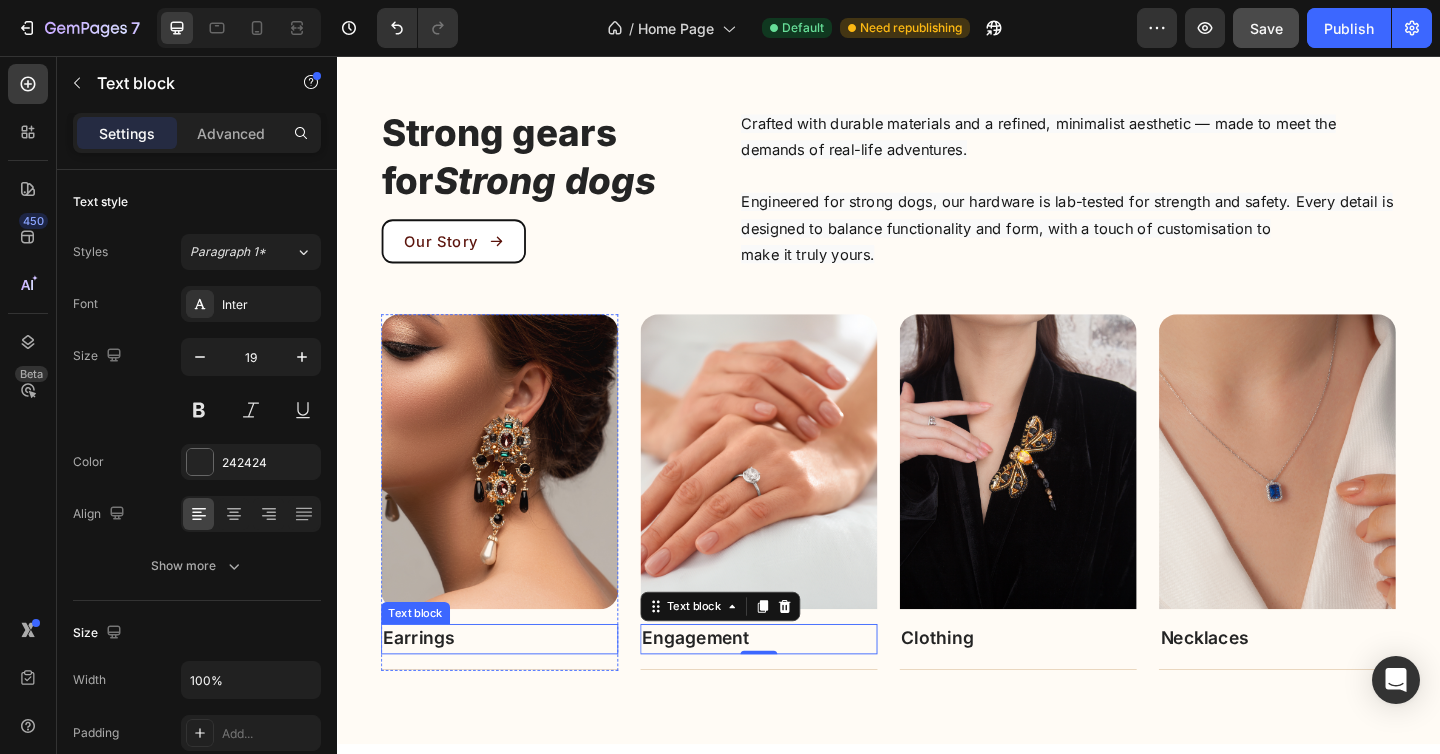 click on "Earrings" at bounding box center [426, 689] 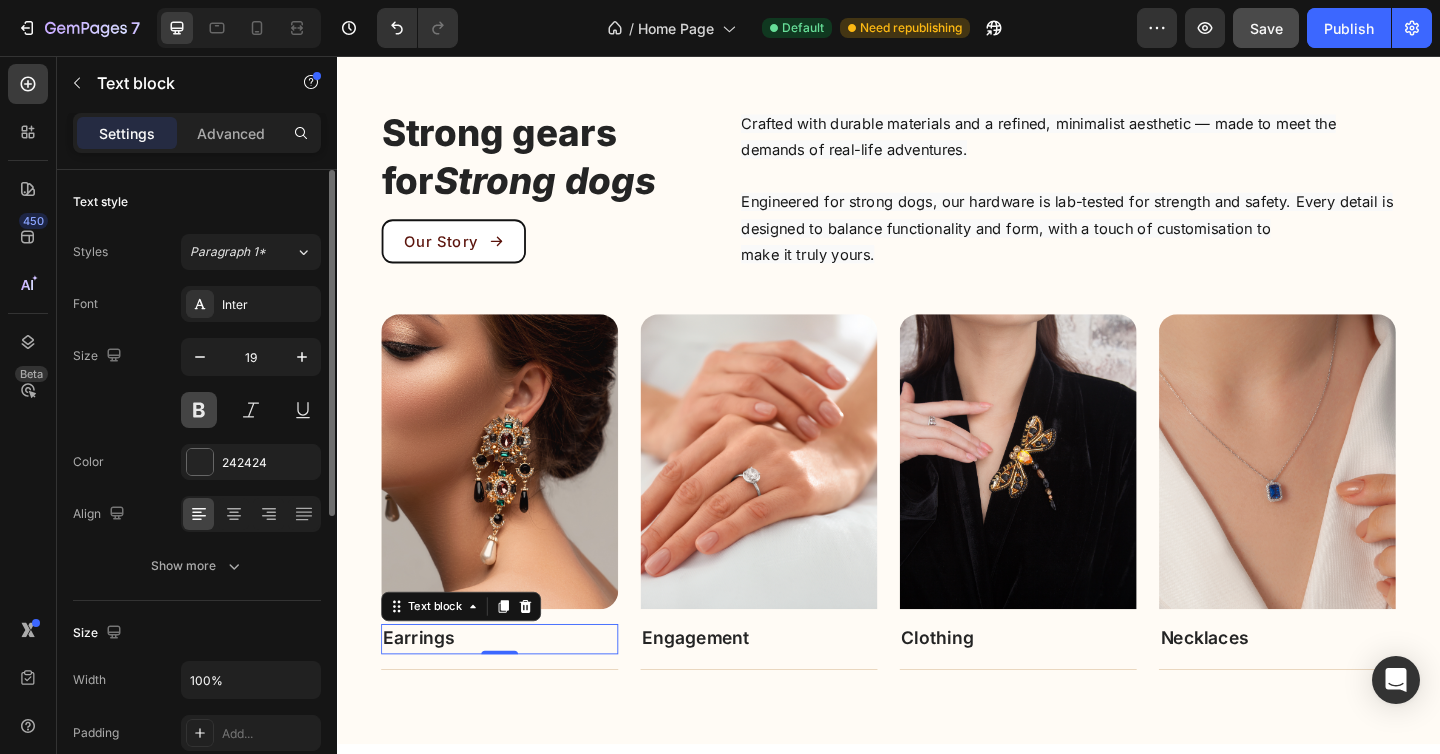 click at bounding box center (199, 410) 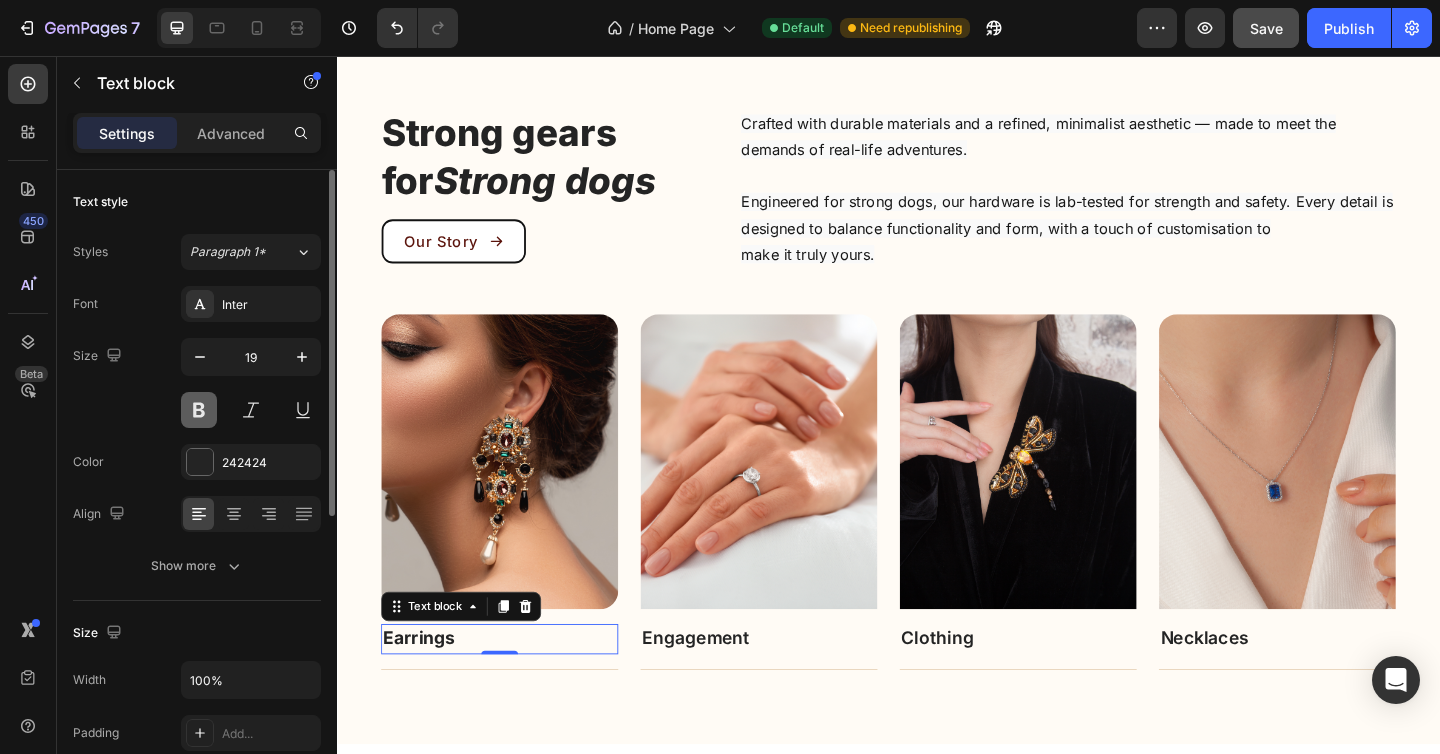 click at bounding box center [199, 410] 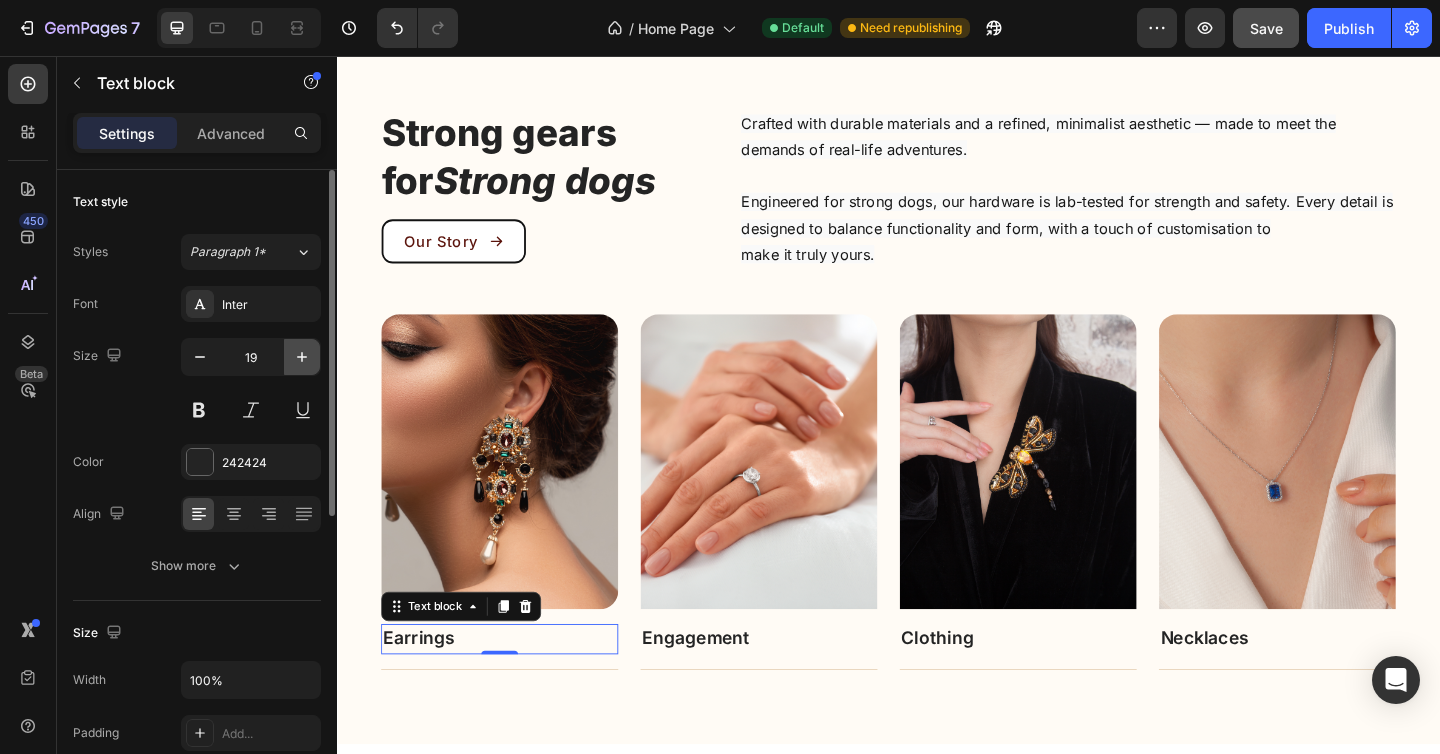 click 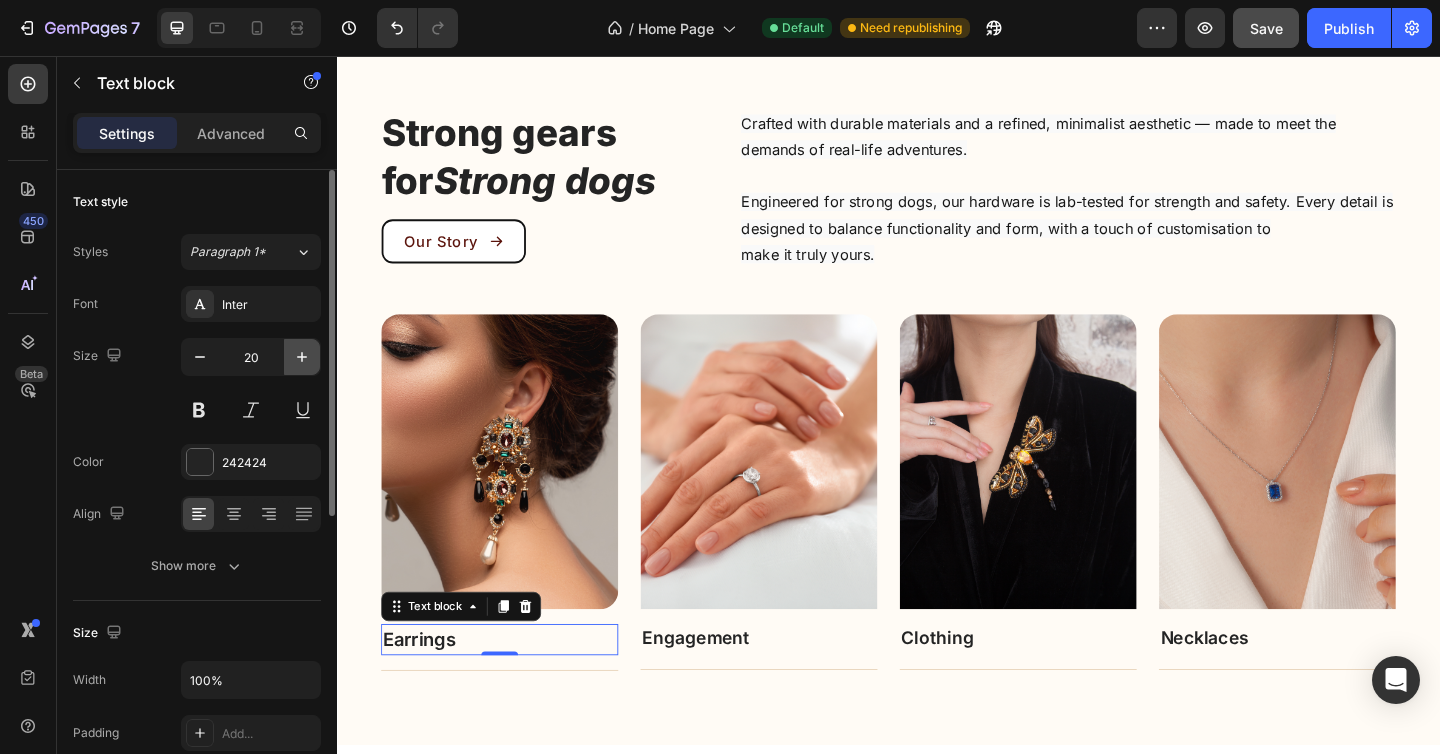 click 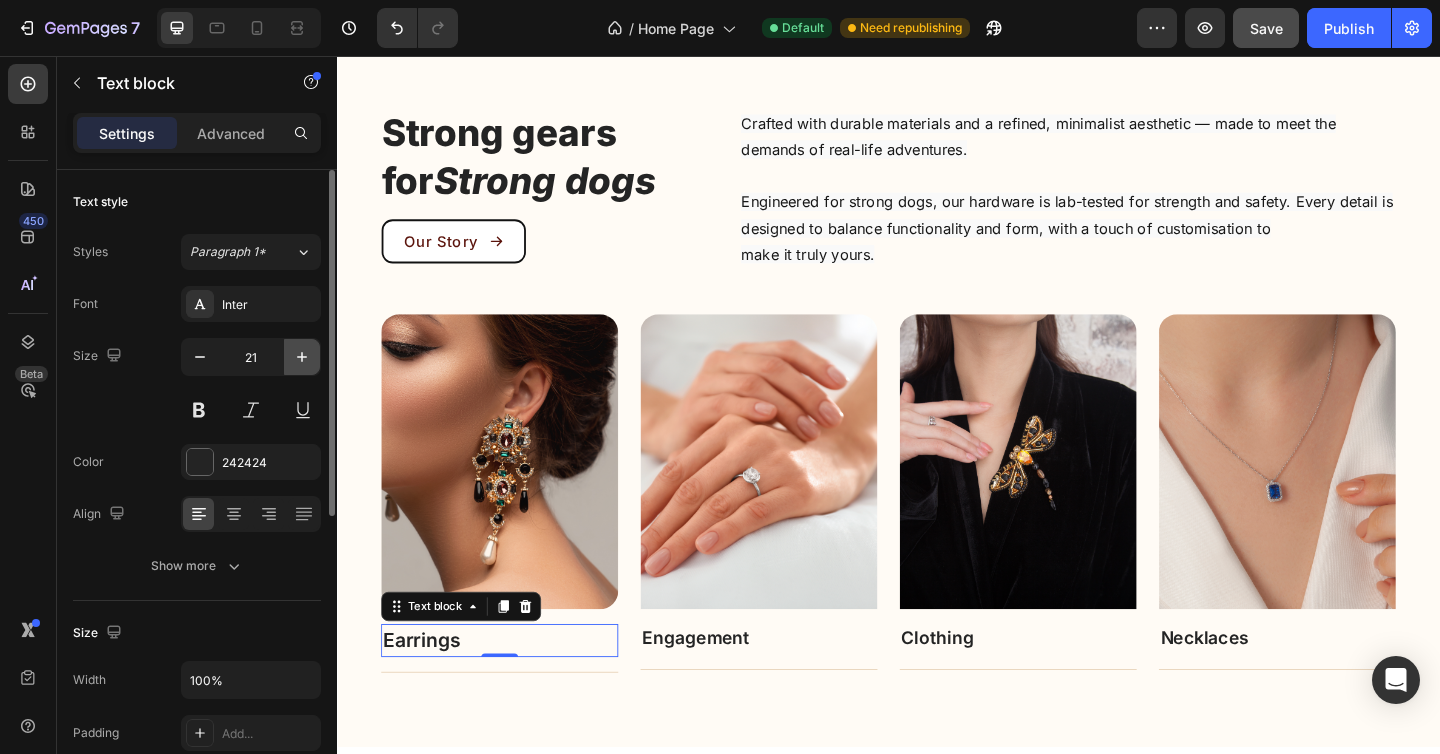 click 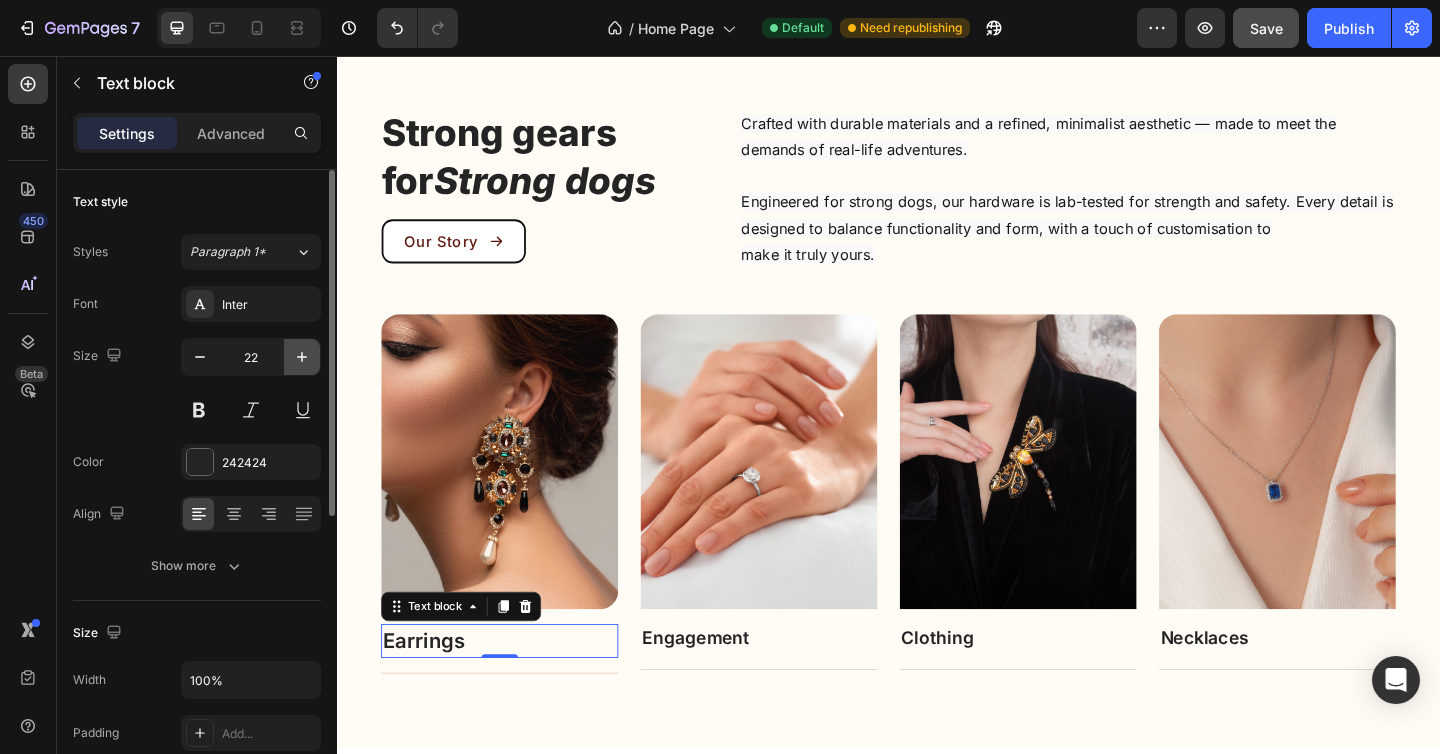click 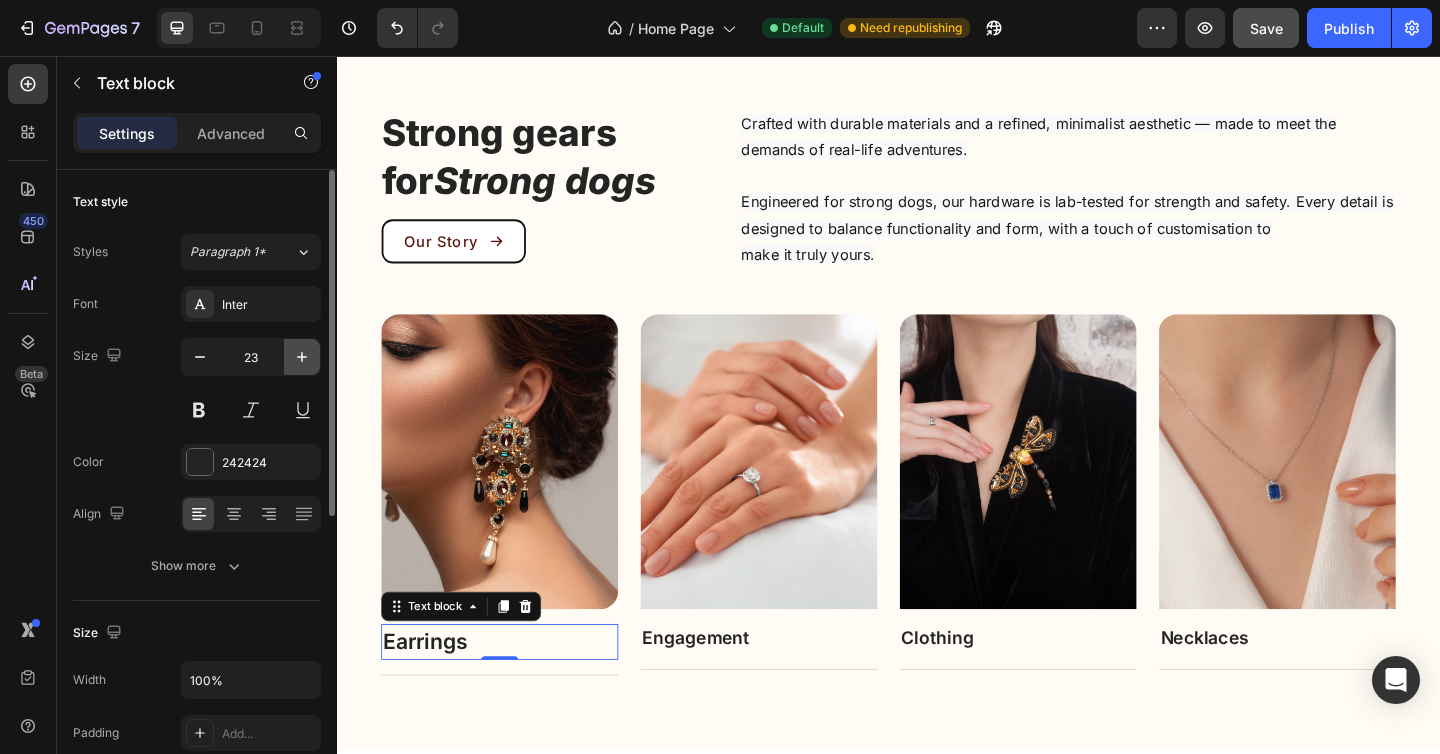 click 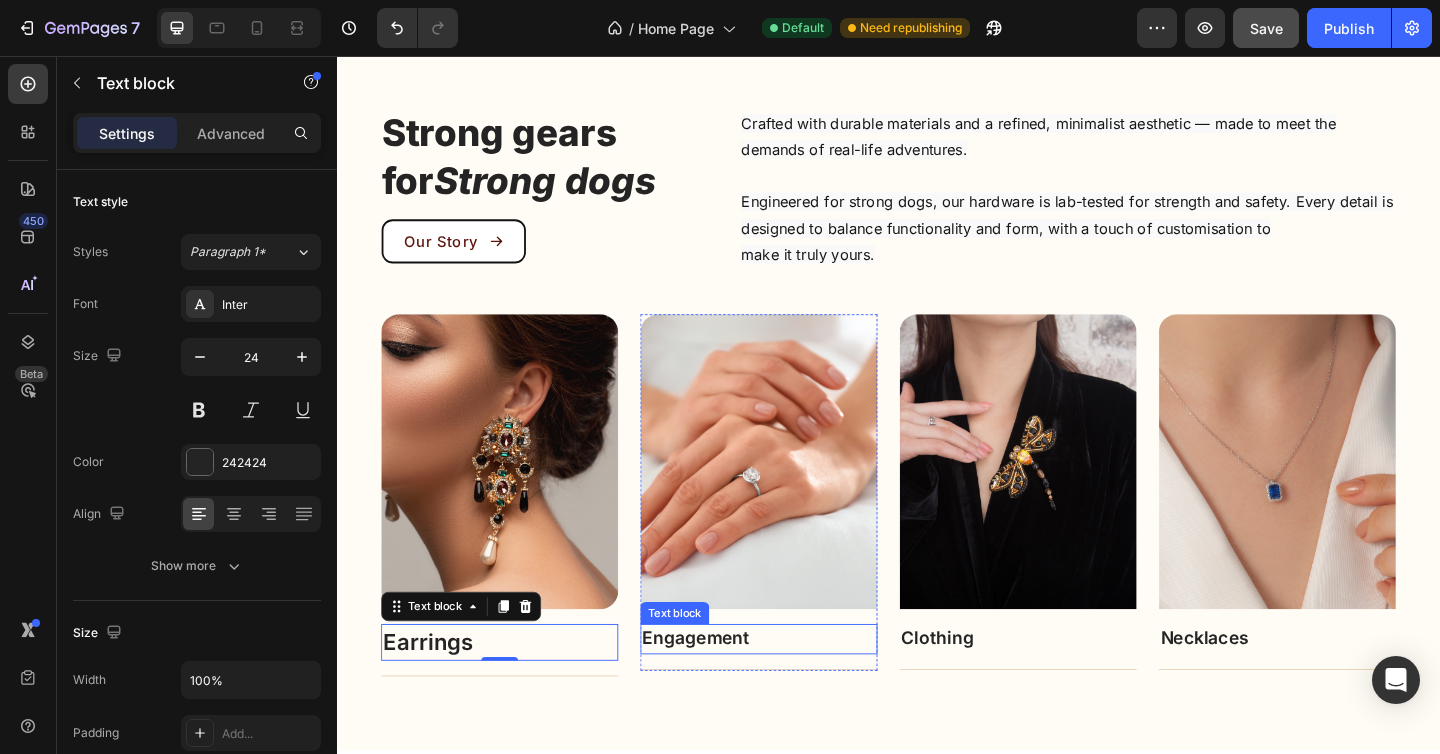click on "Engagement" at bounding box center (727, 689) 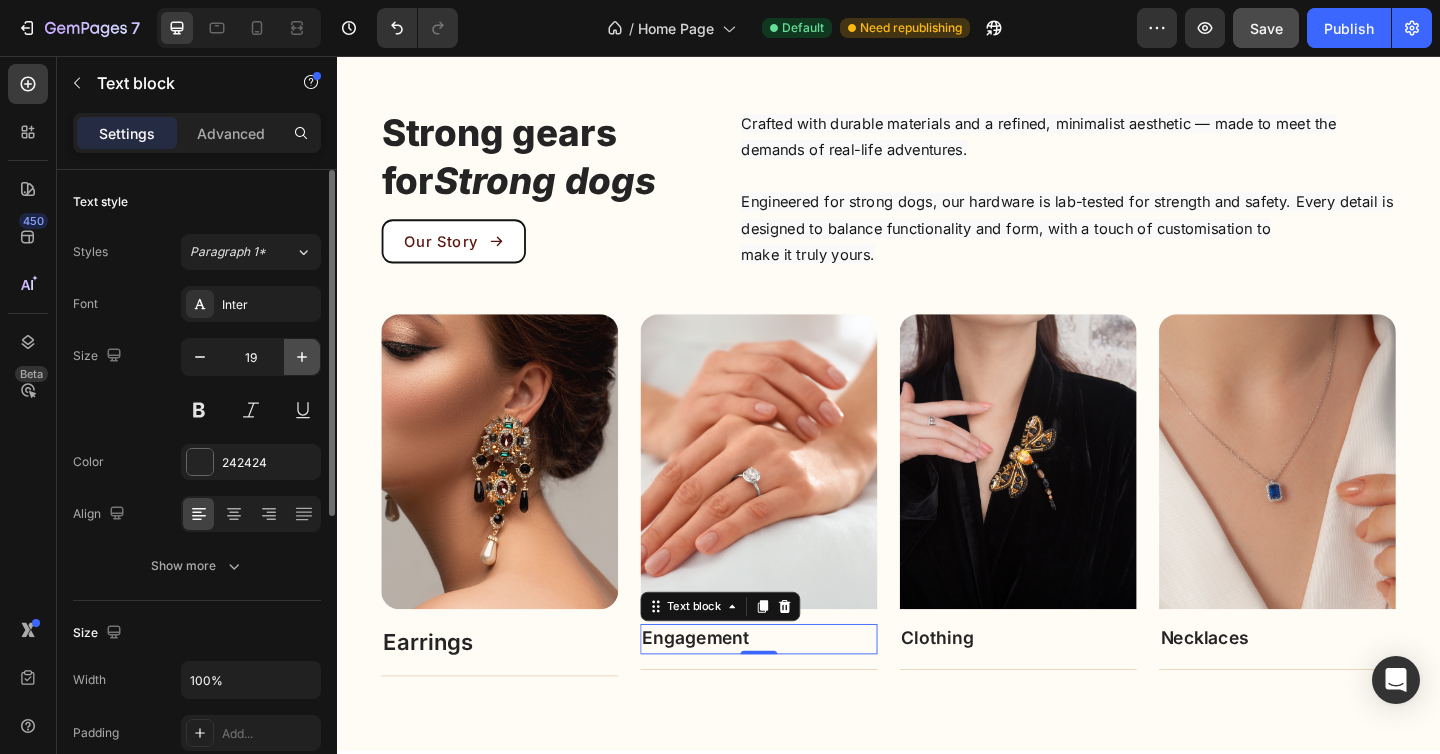 click 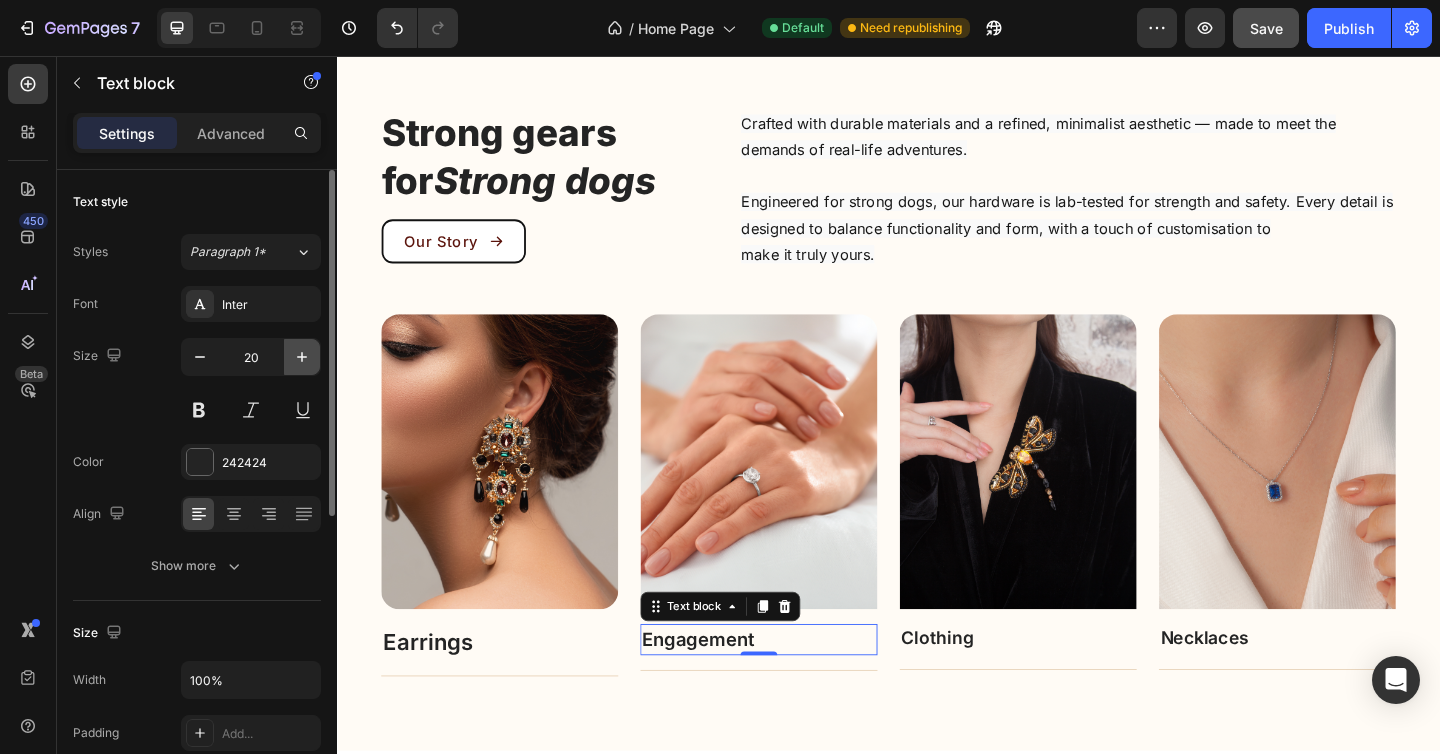 click 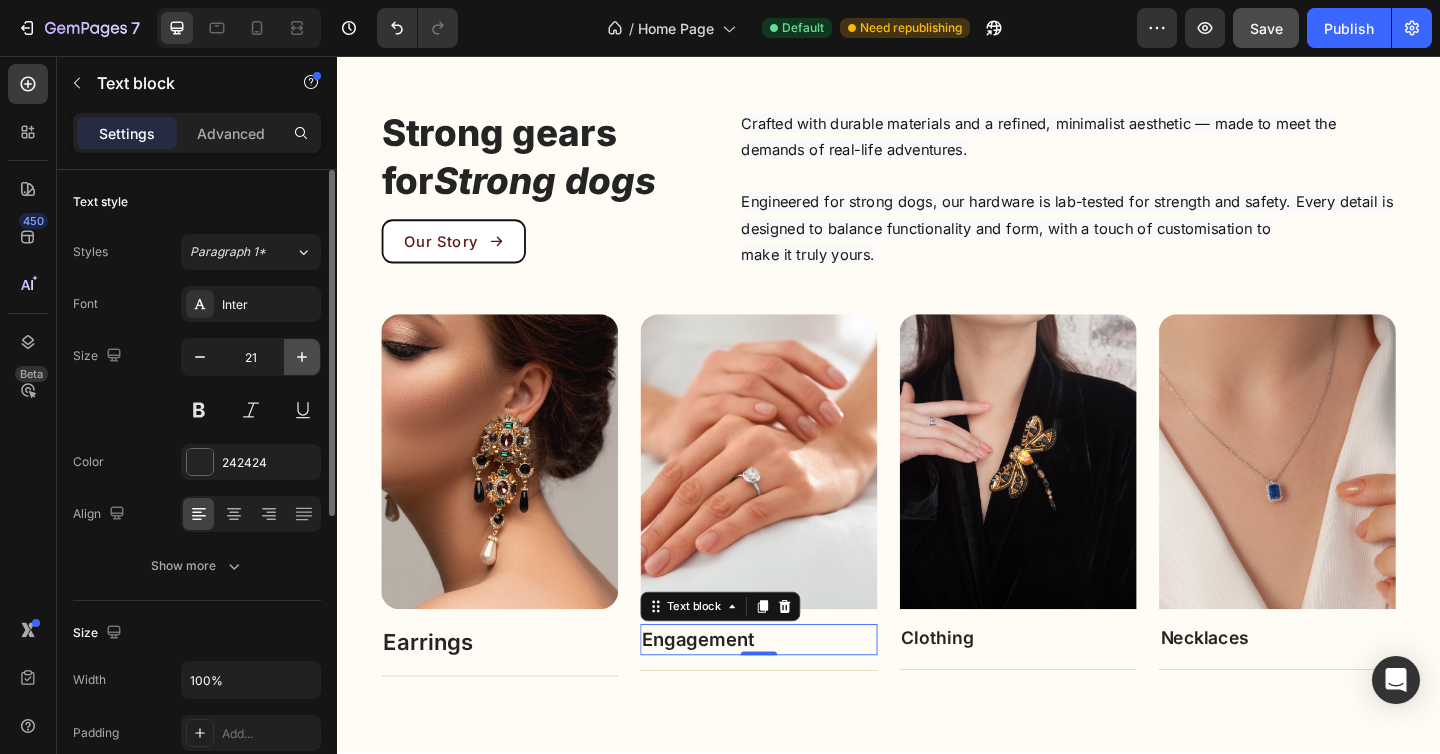 click 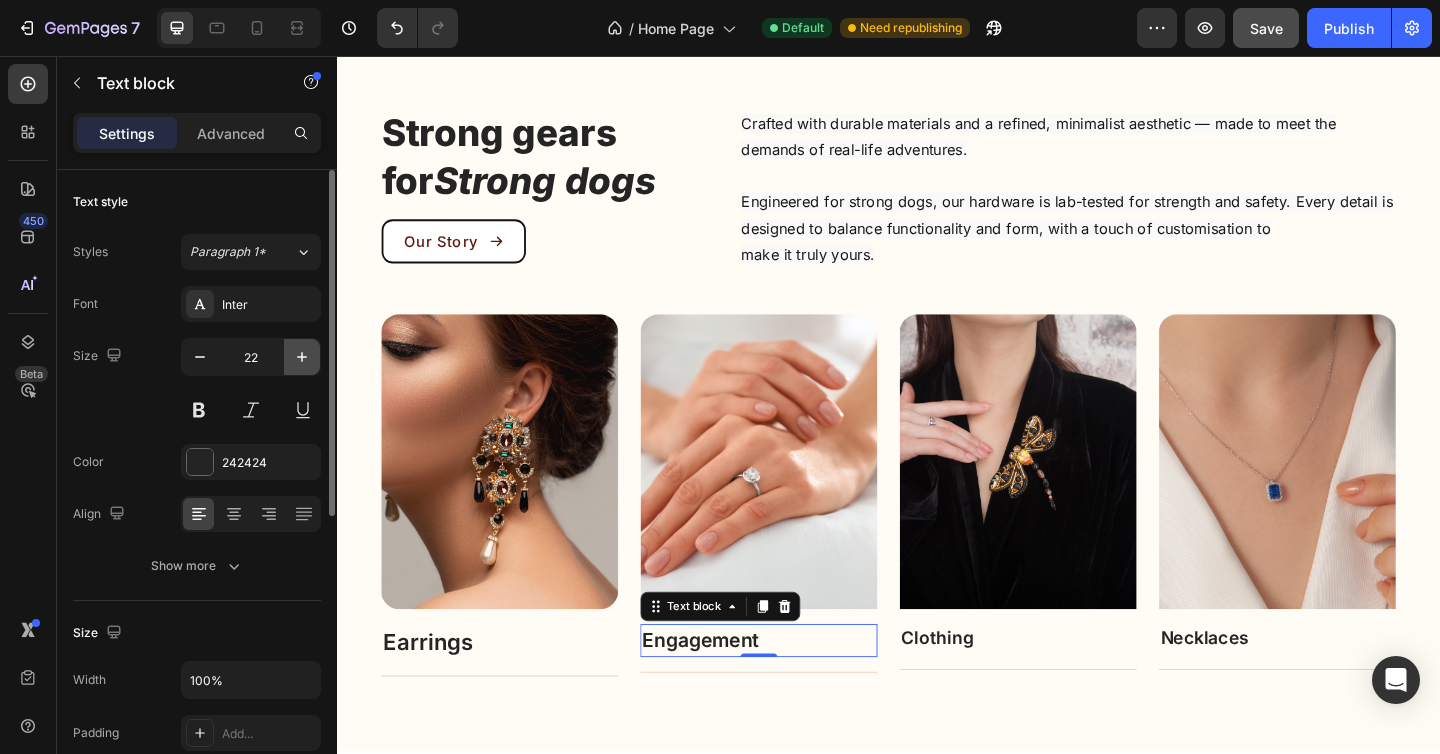 click 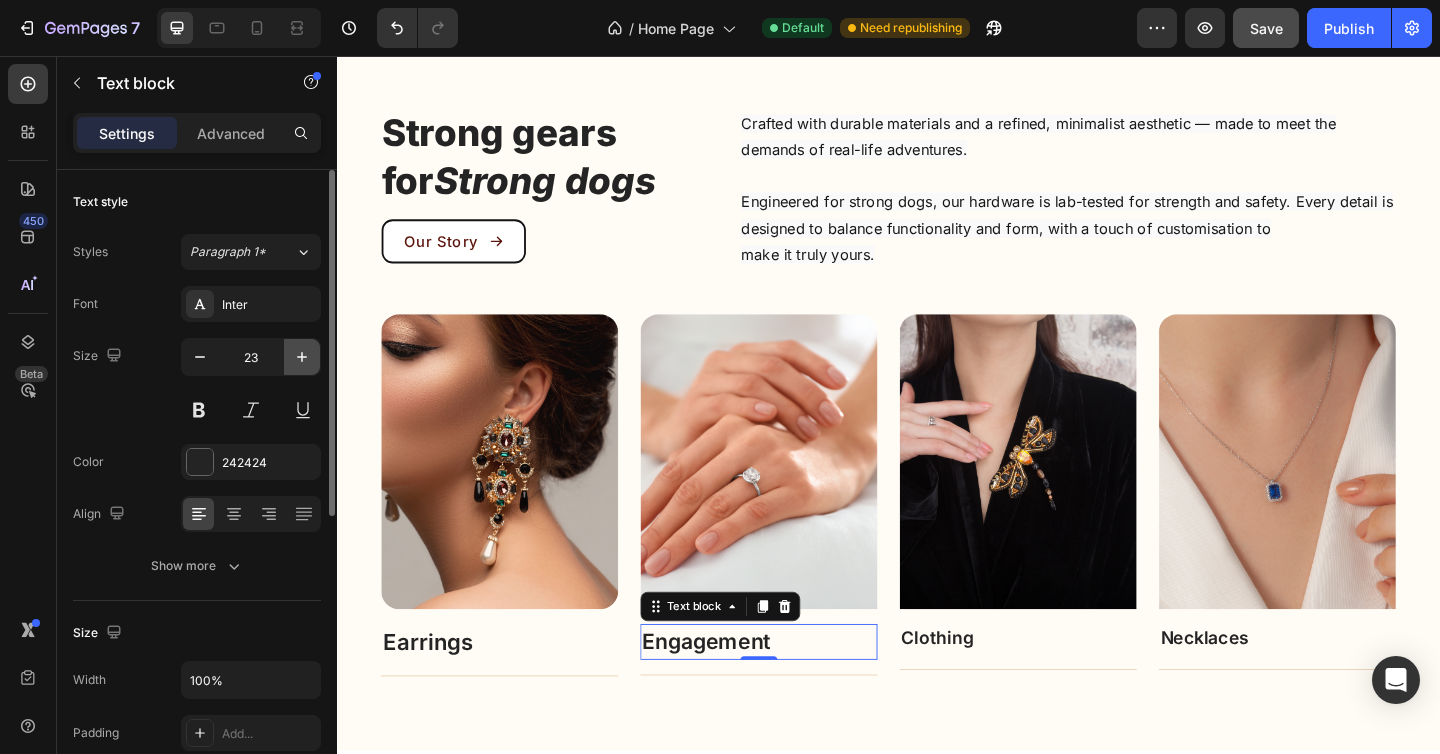 click 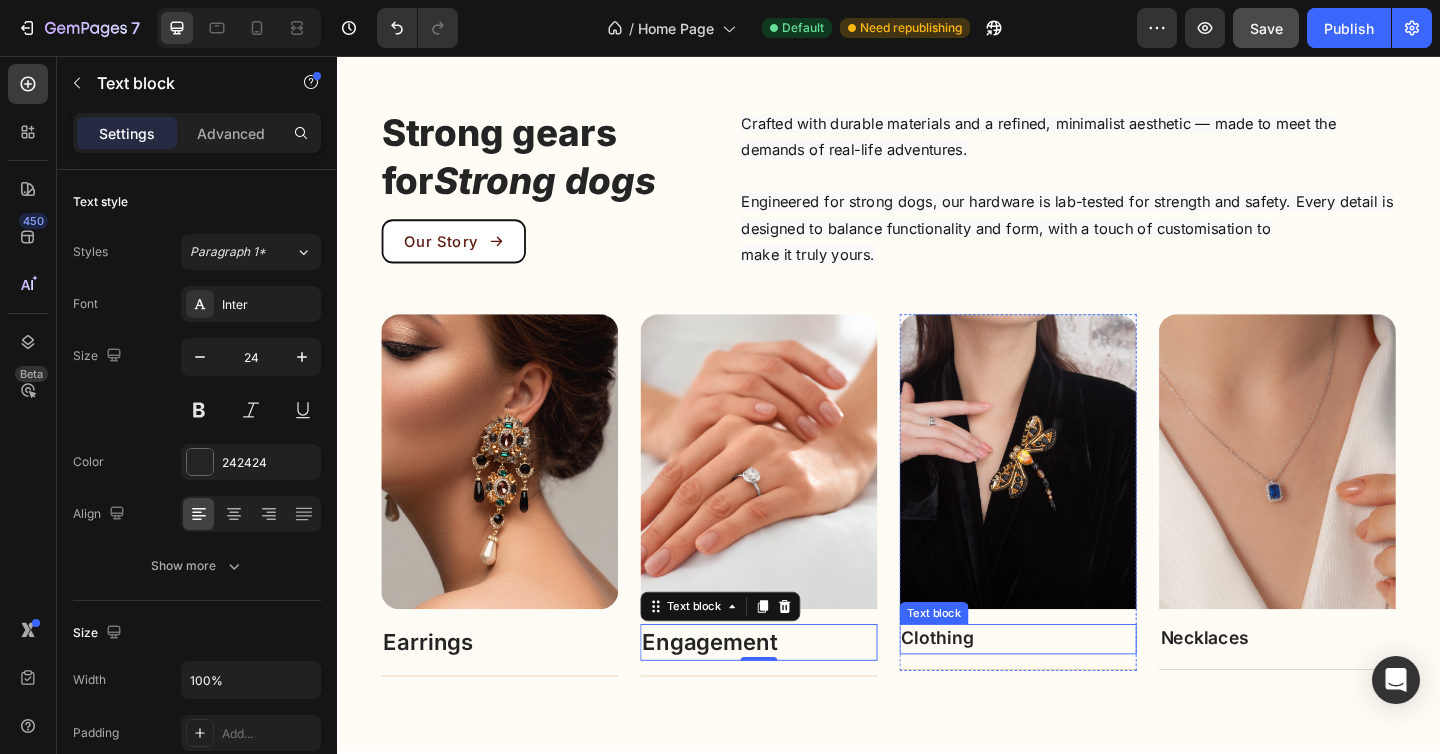 click on "Clothing" at bounding box center [990, 689] 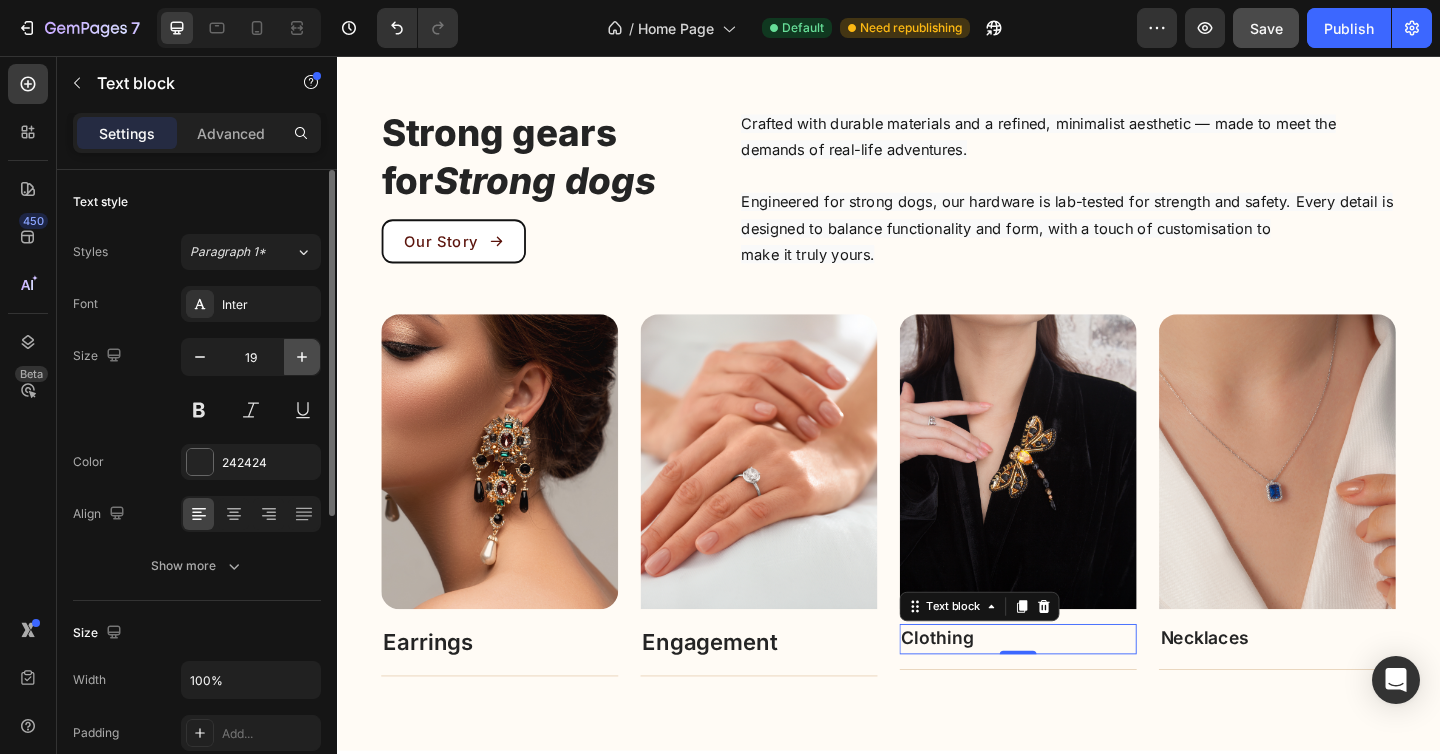 click 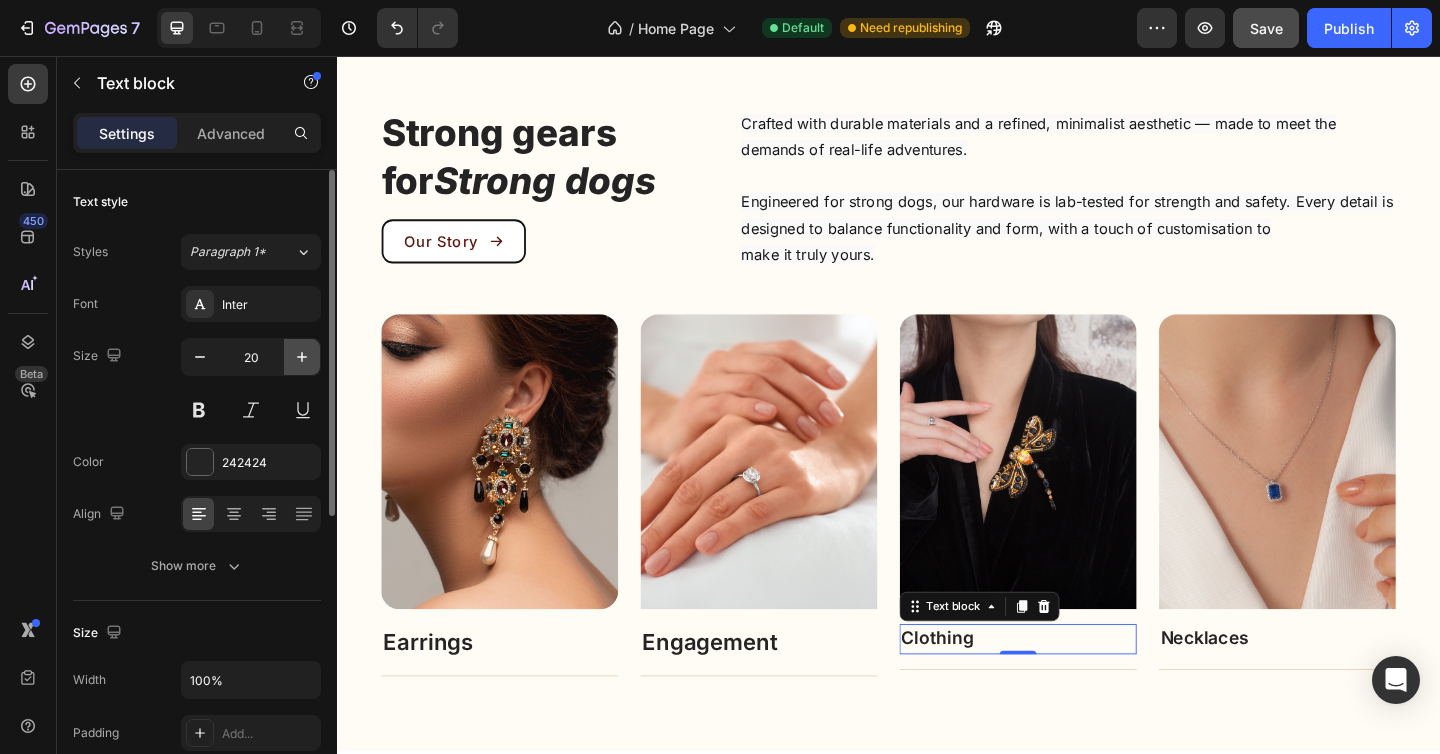 click 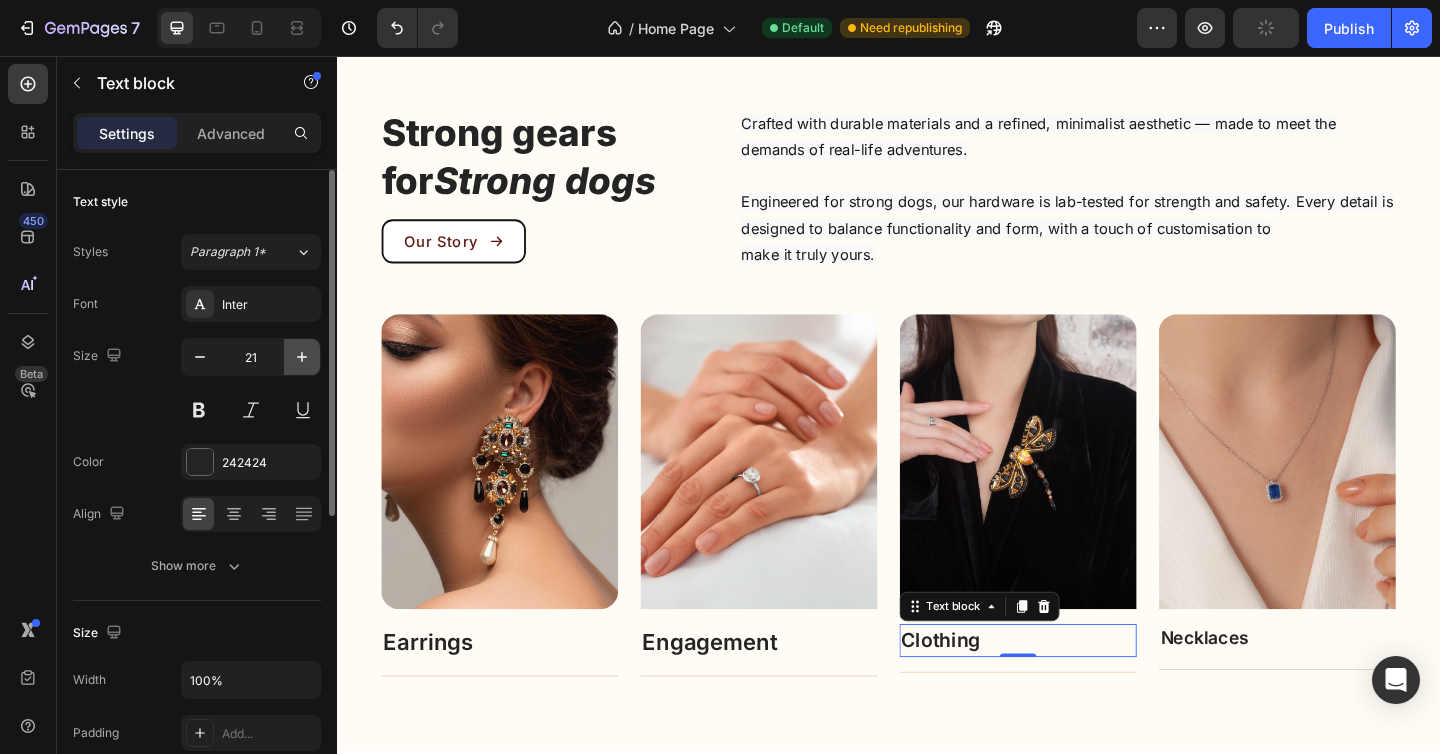 click 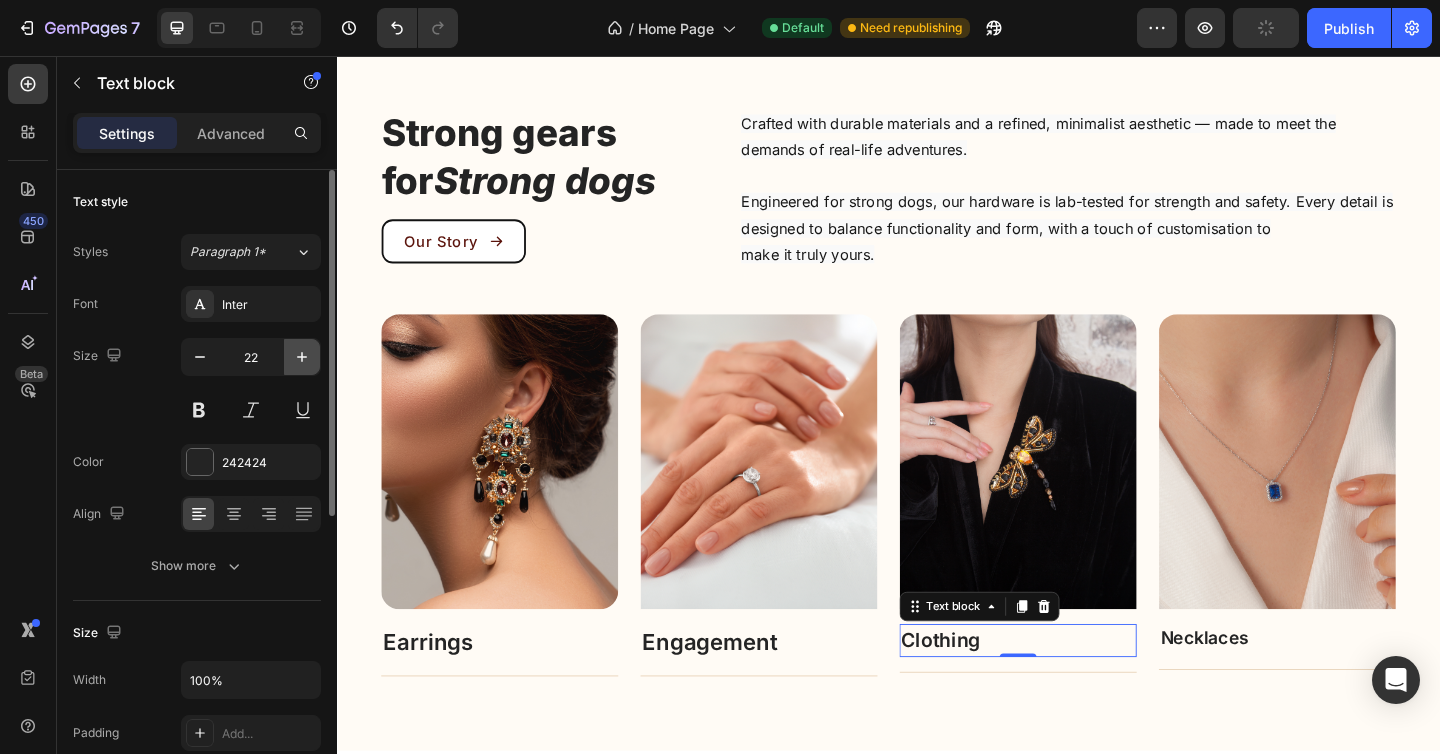 click 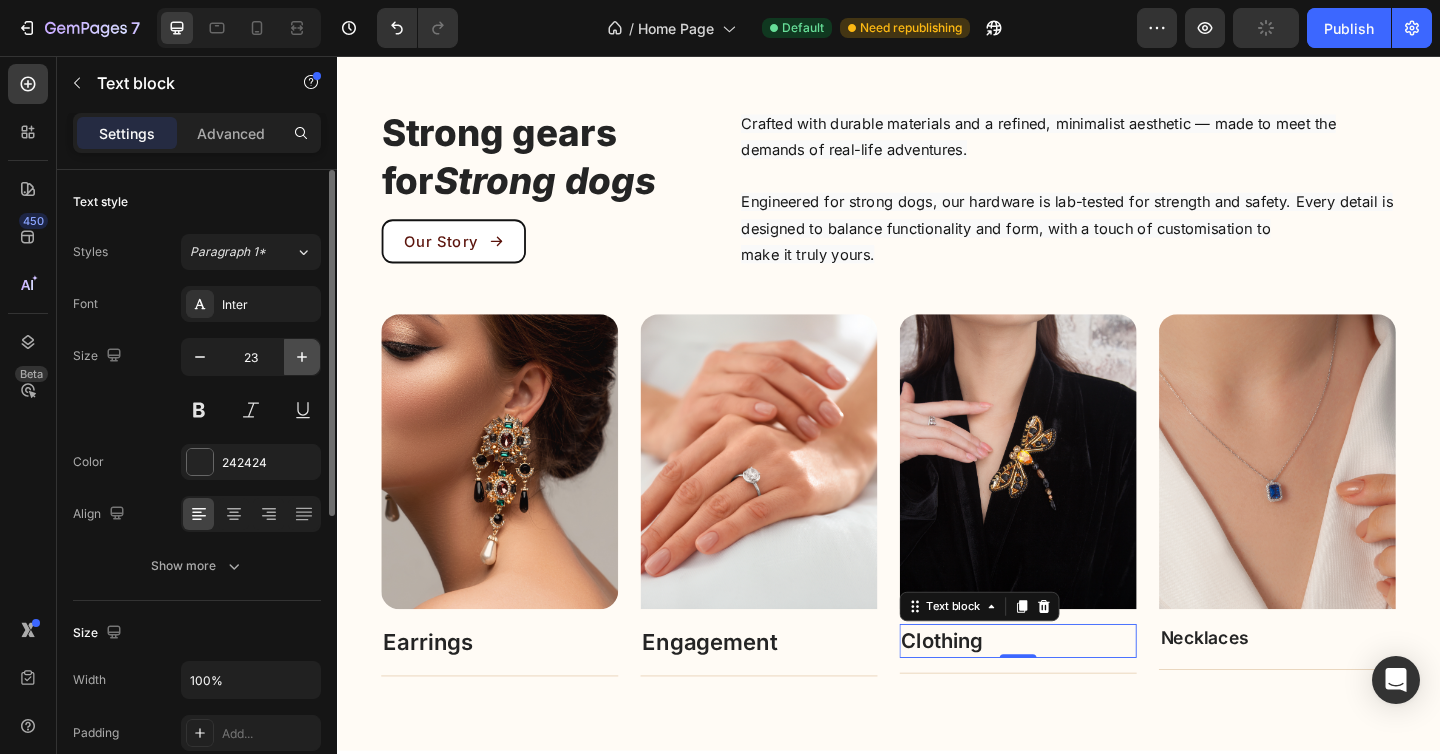 click 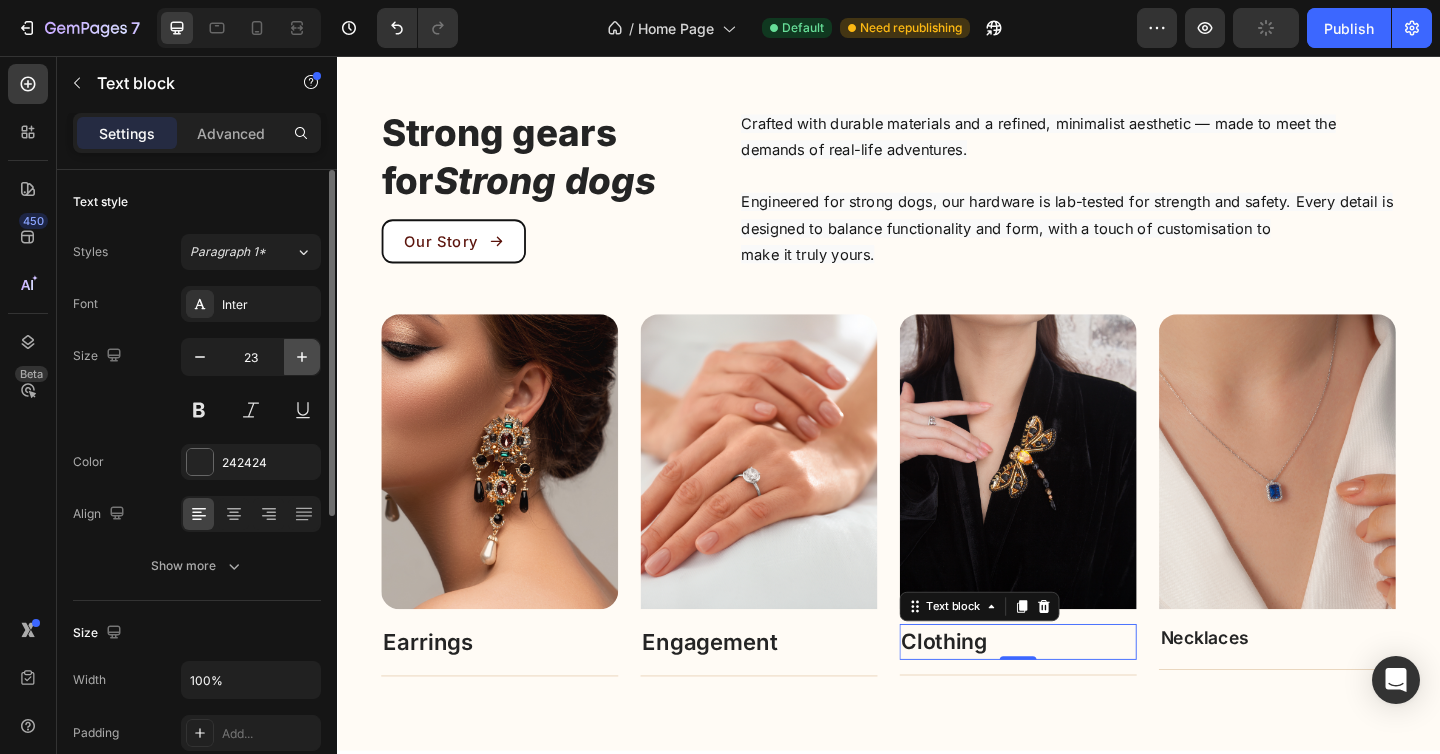 type on "24" 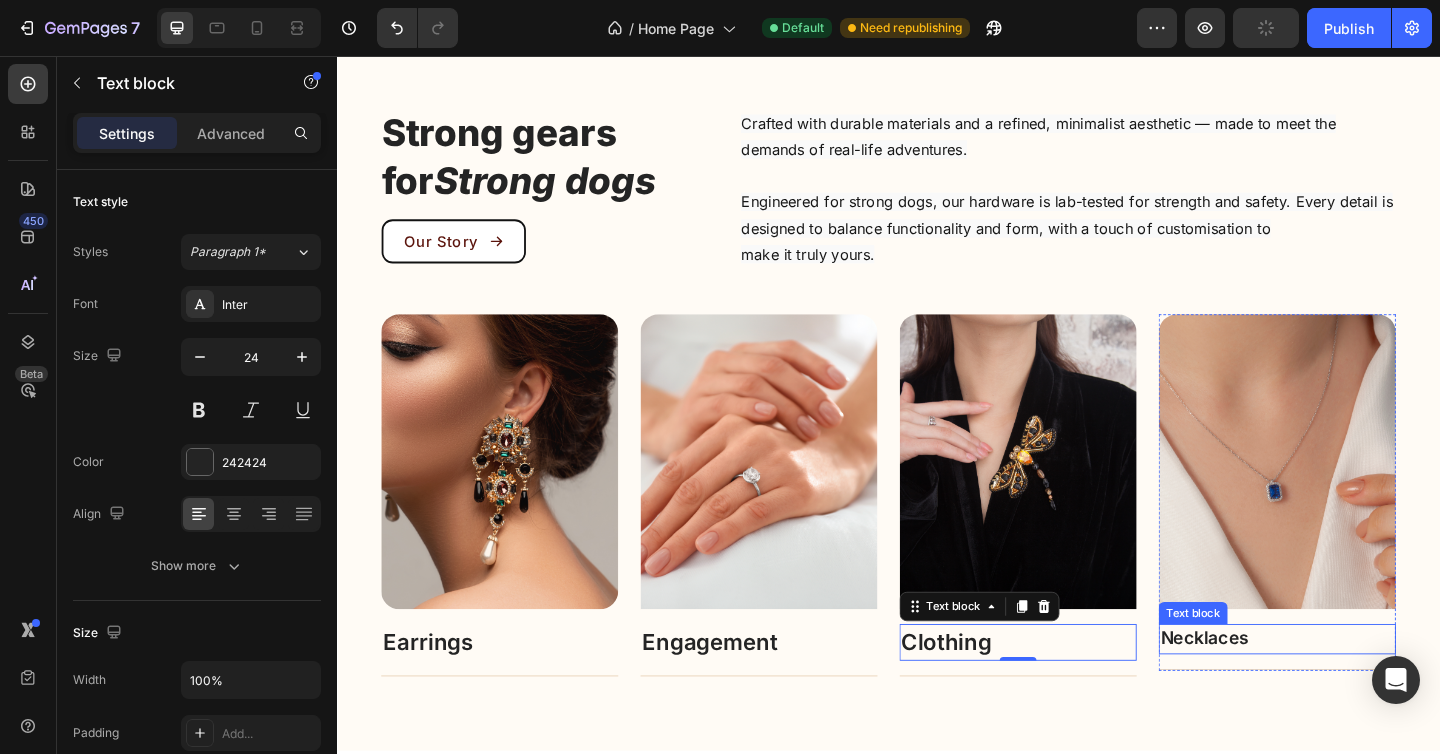 click on "Necklaces" at bounding box center (1280, 689) 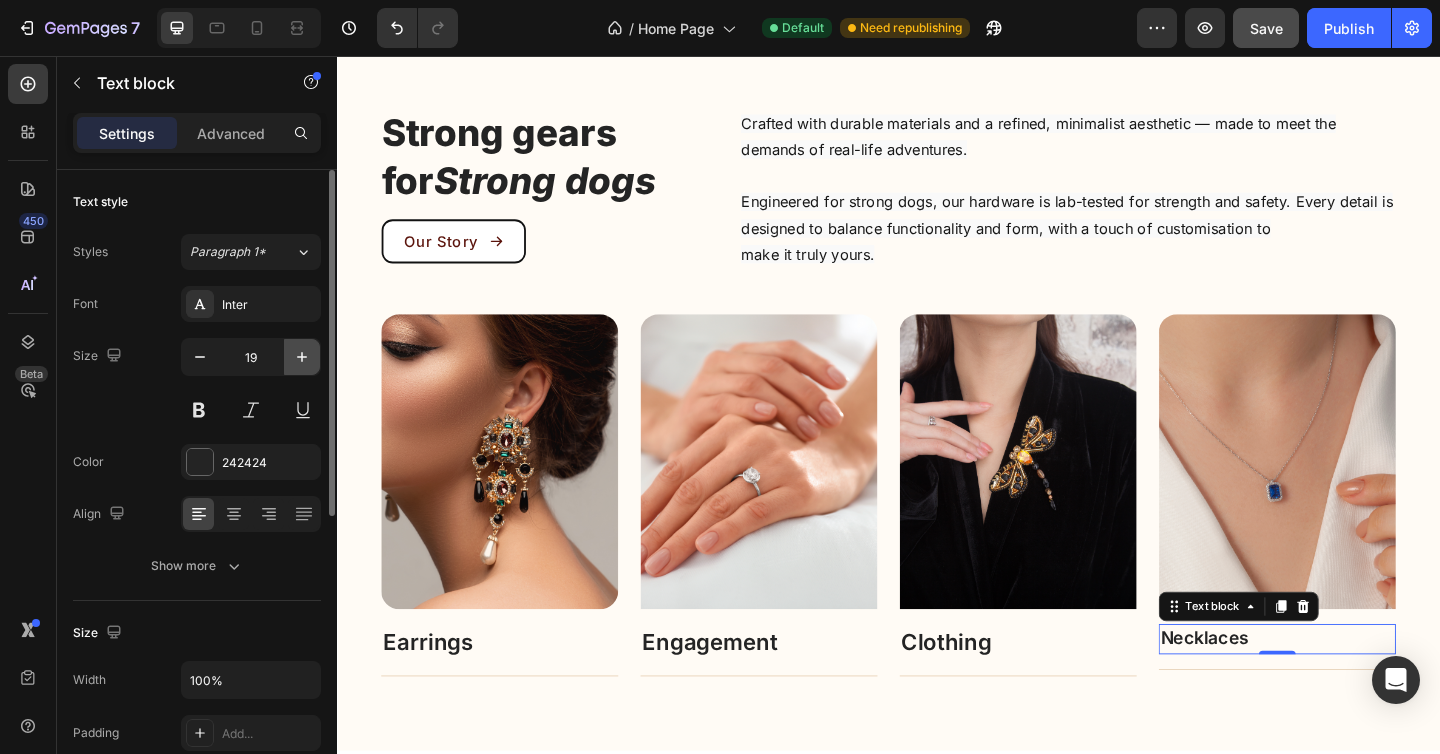 click 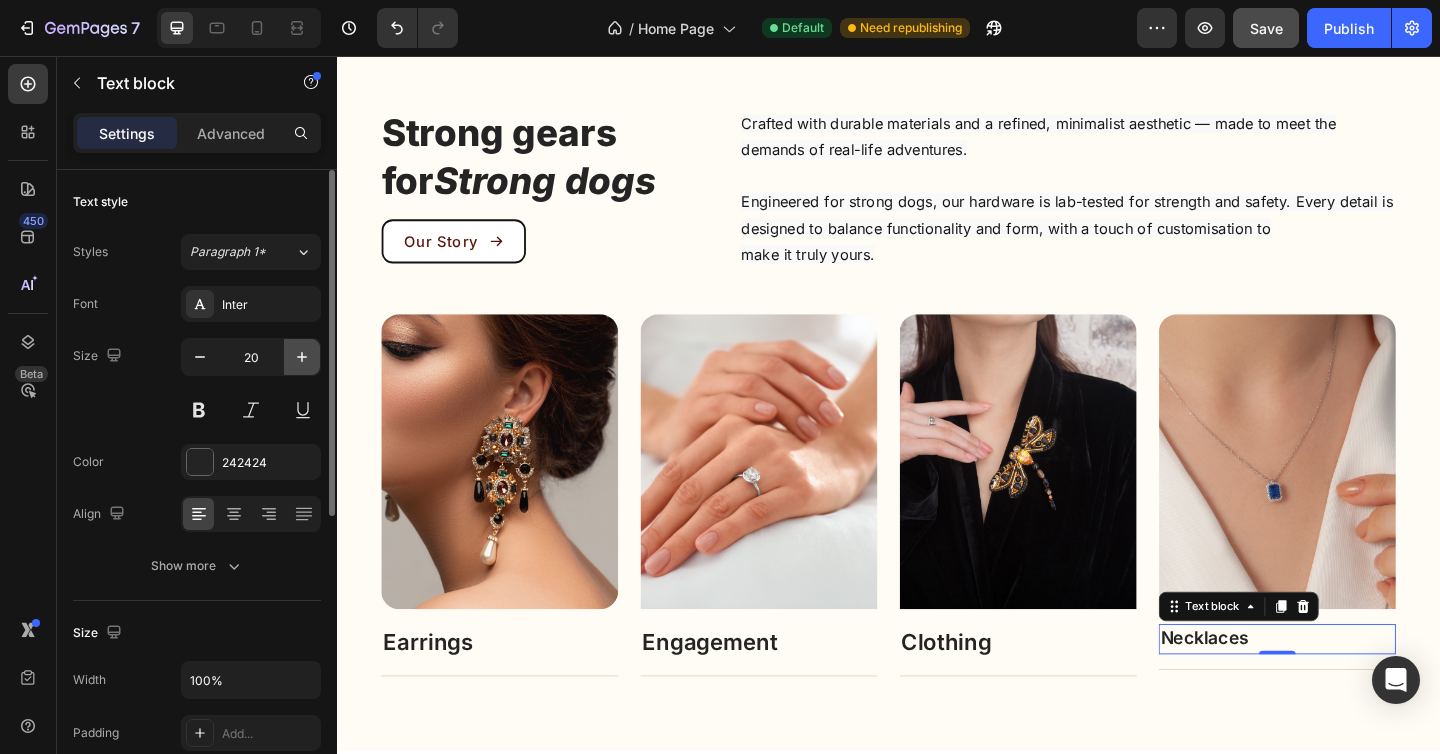 click 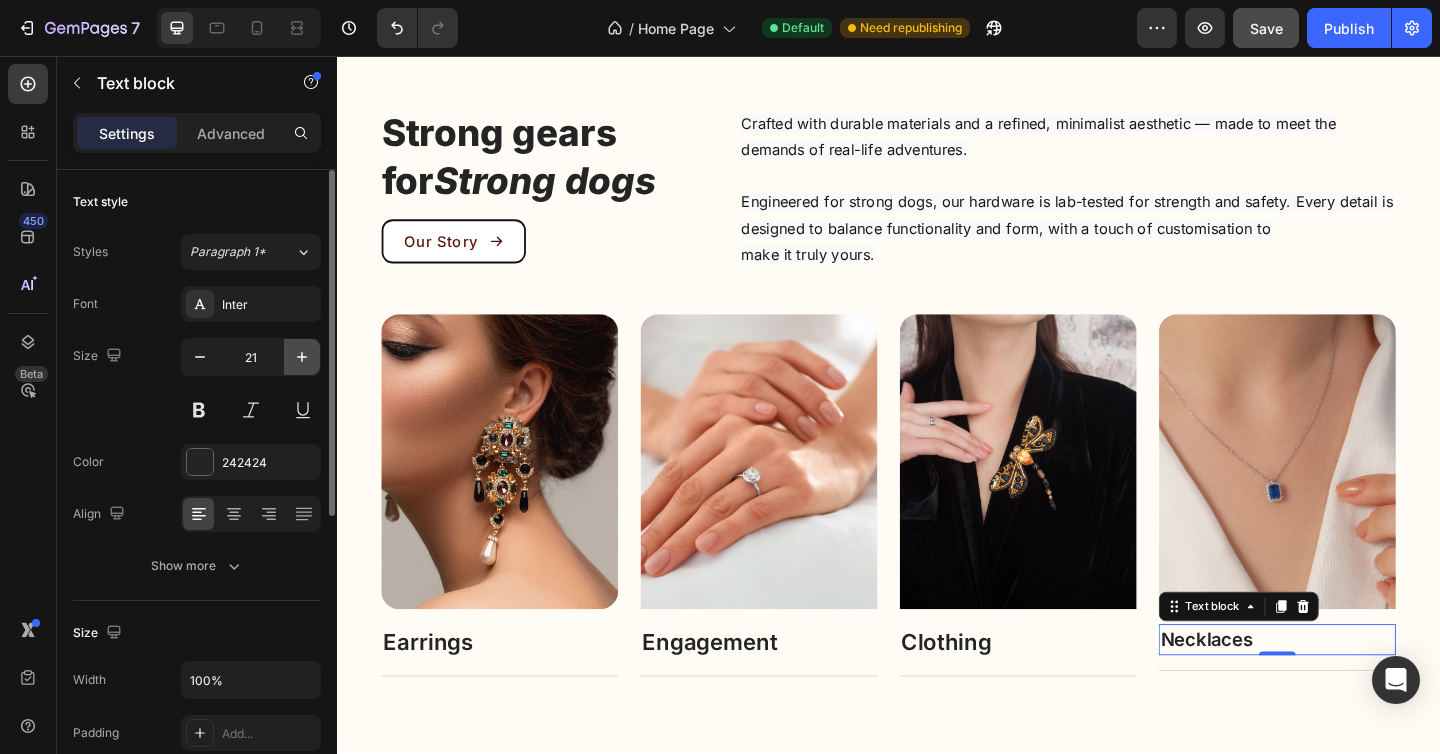 click 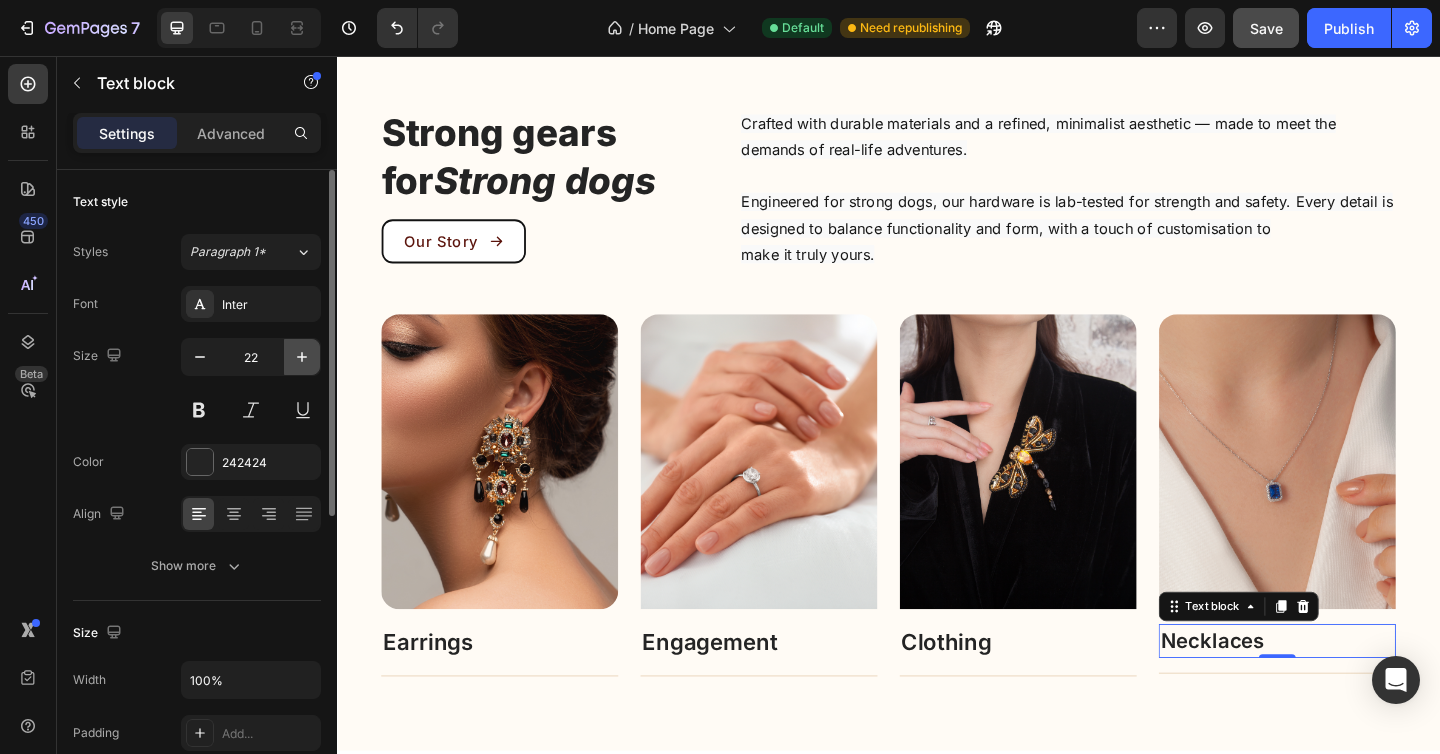 click 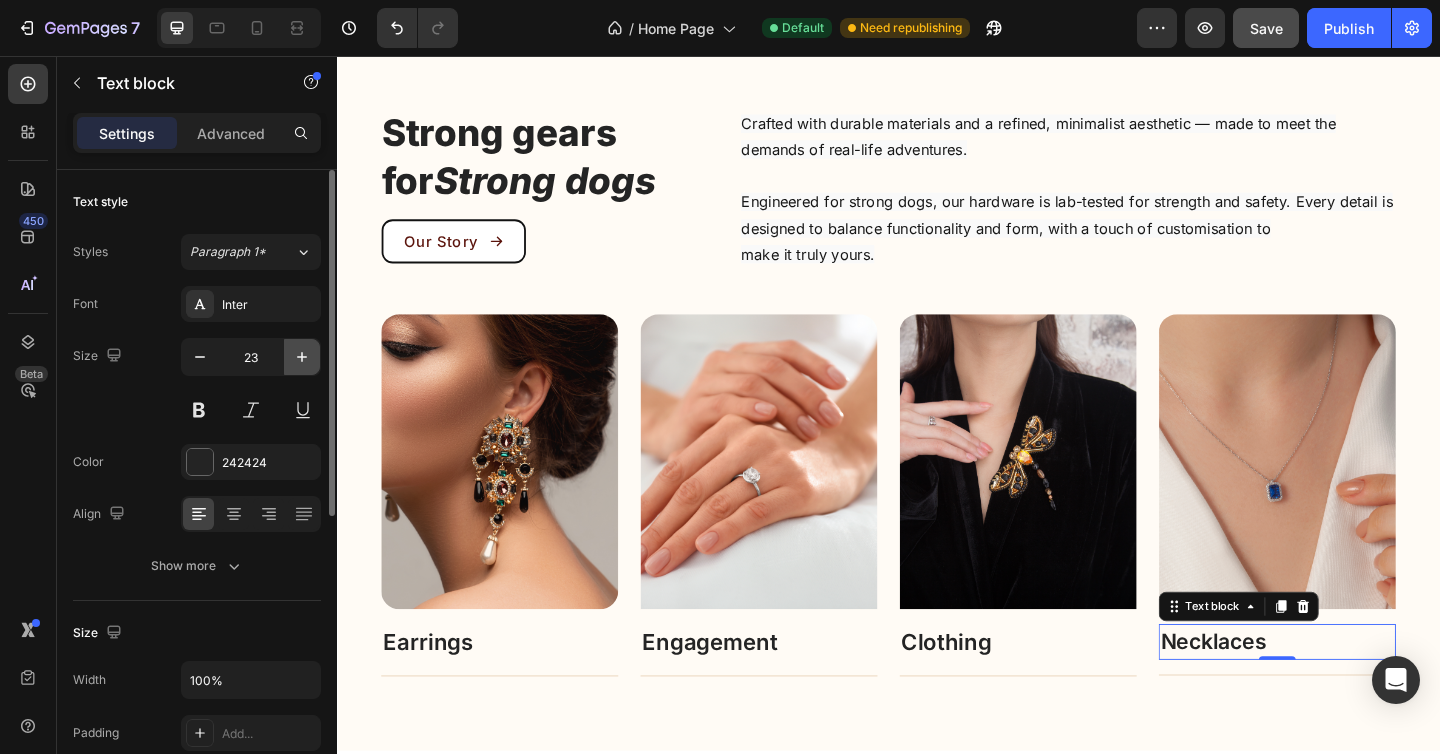 click 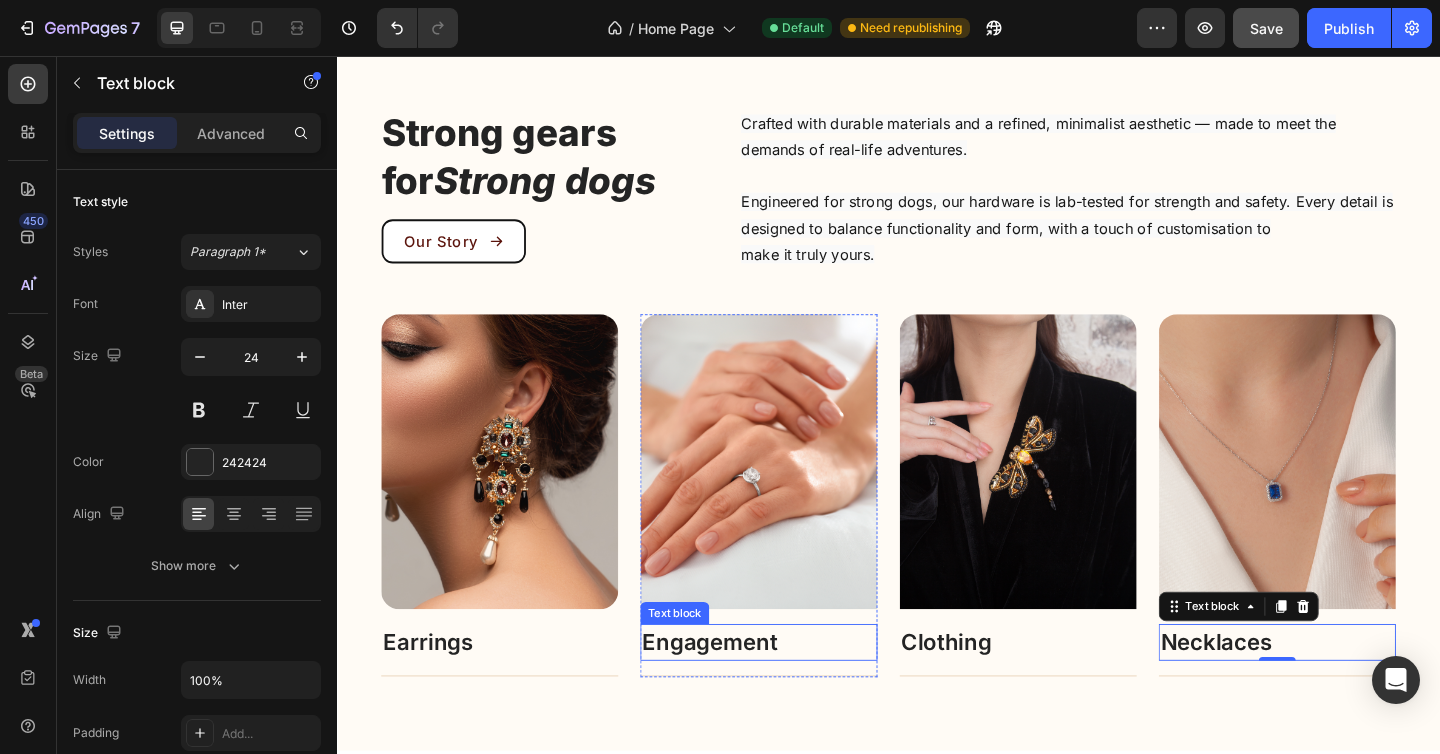 click on "Engagement" at bounding box center (742, 693) 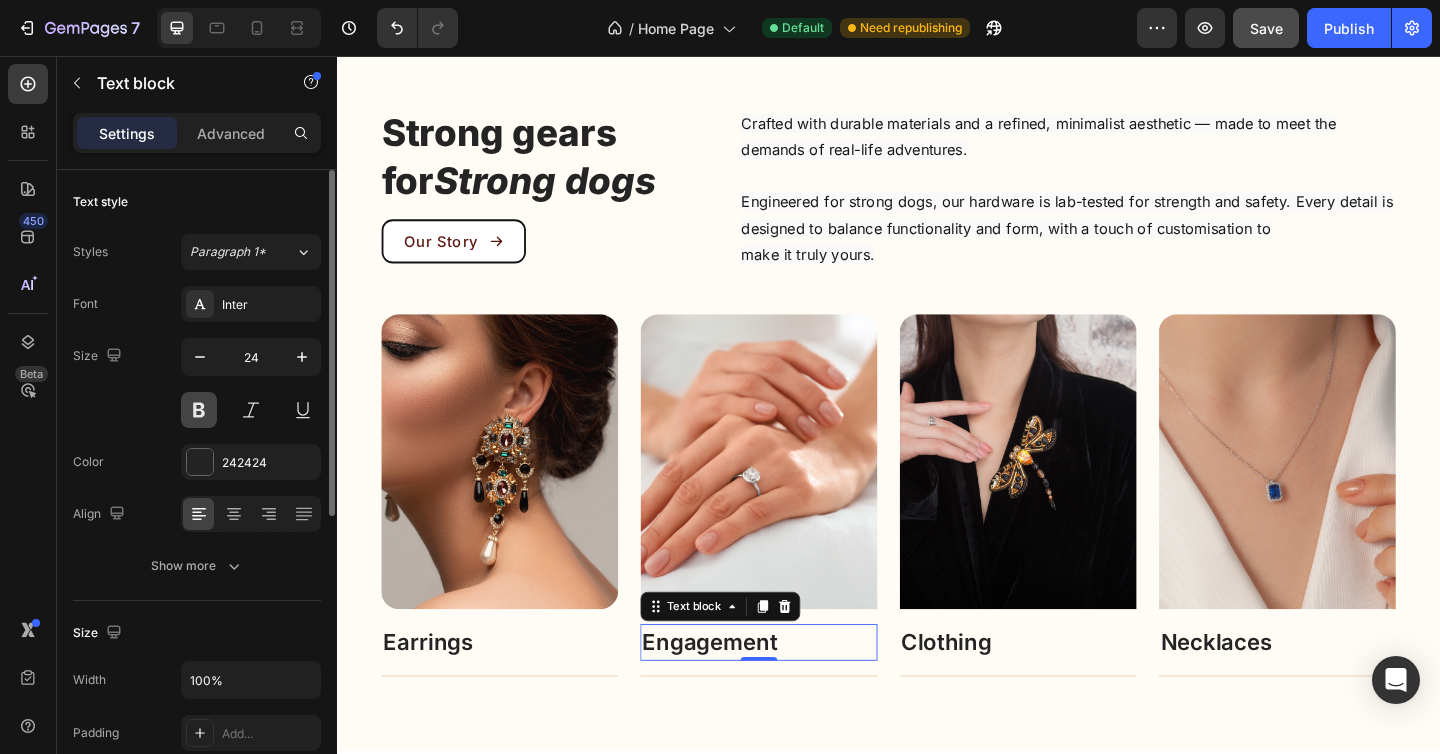 click at bounding box center [199, 410] 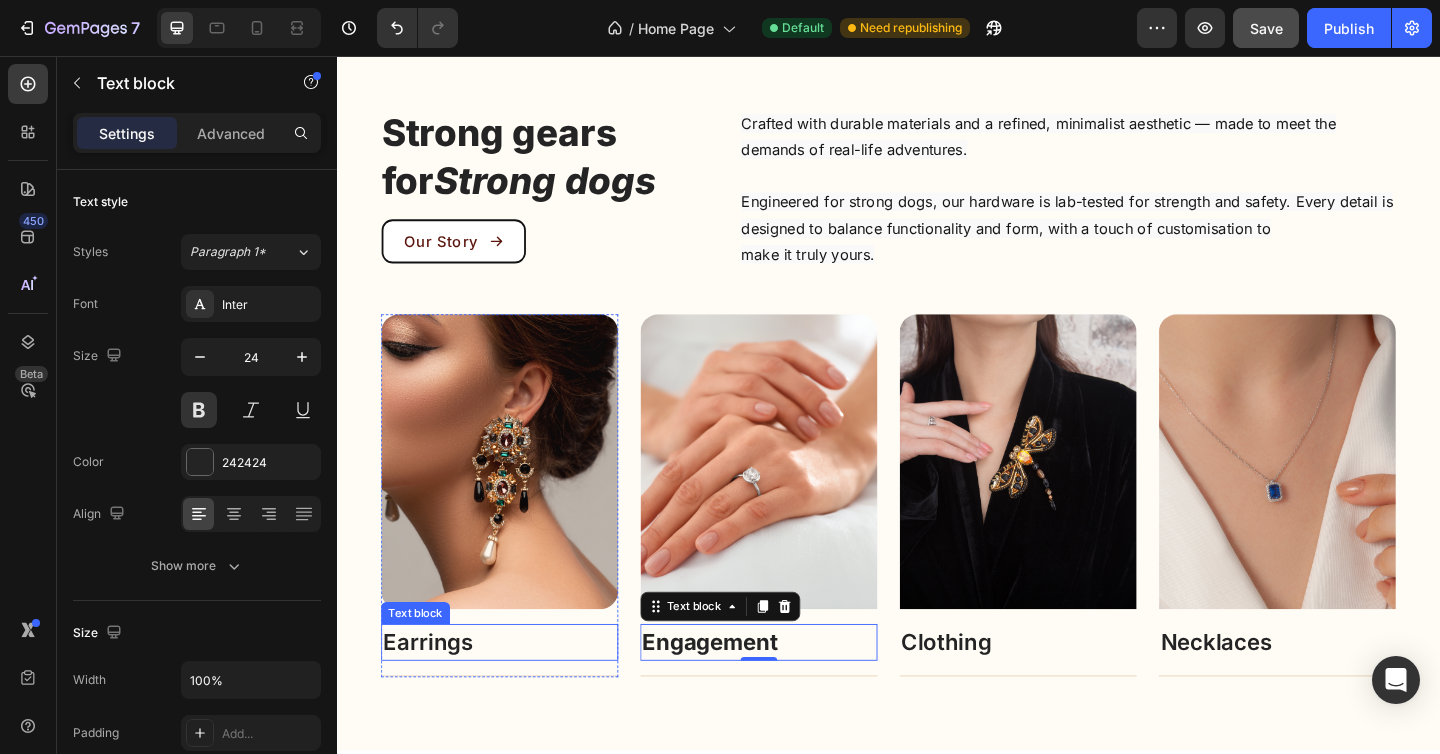 click on "Earrings" at bounding box center (436, 693) 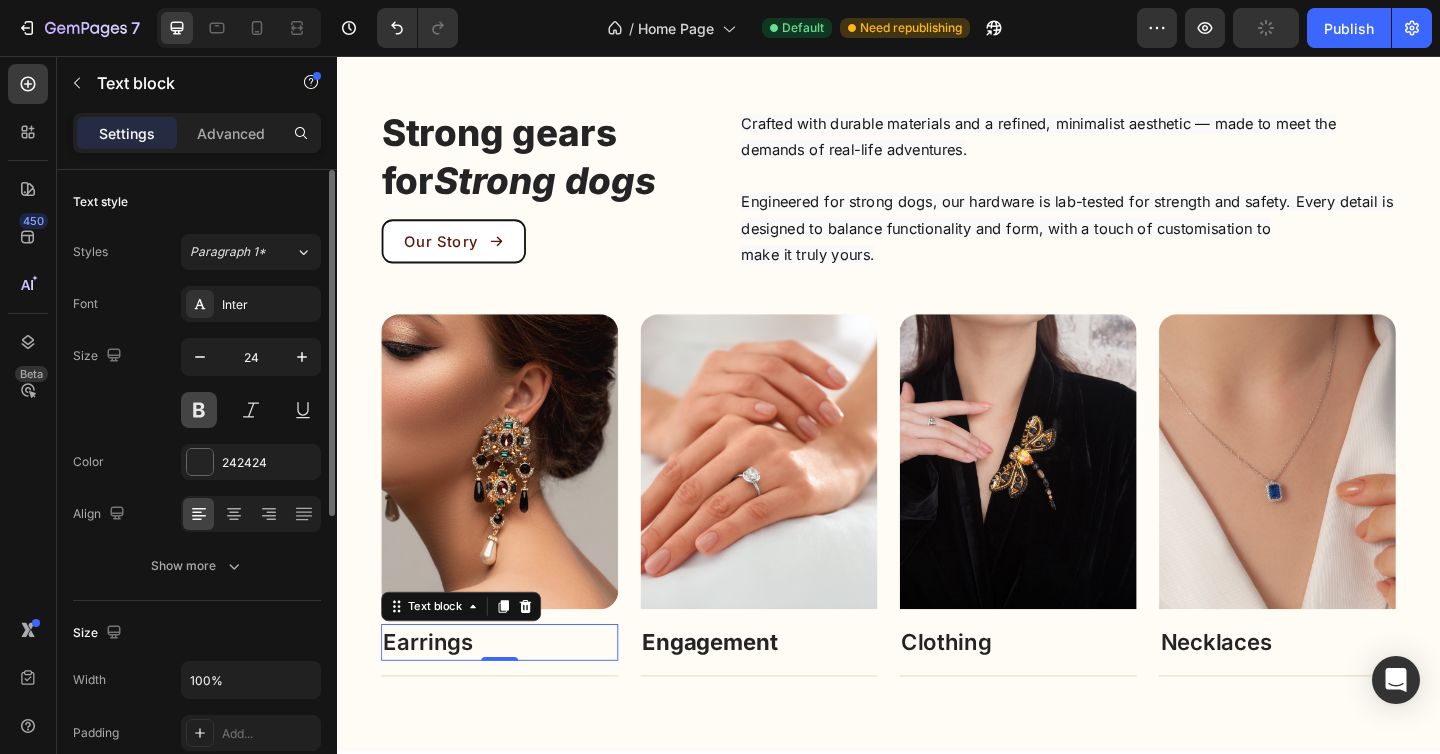 click at bounding box center [199, 410] 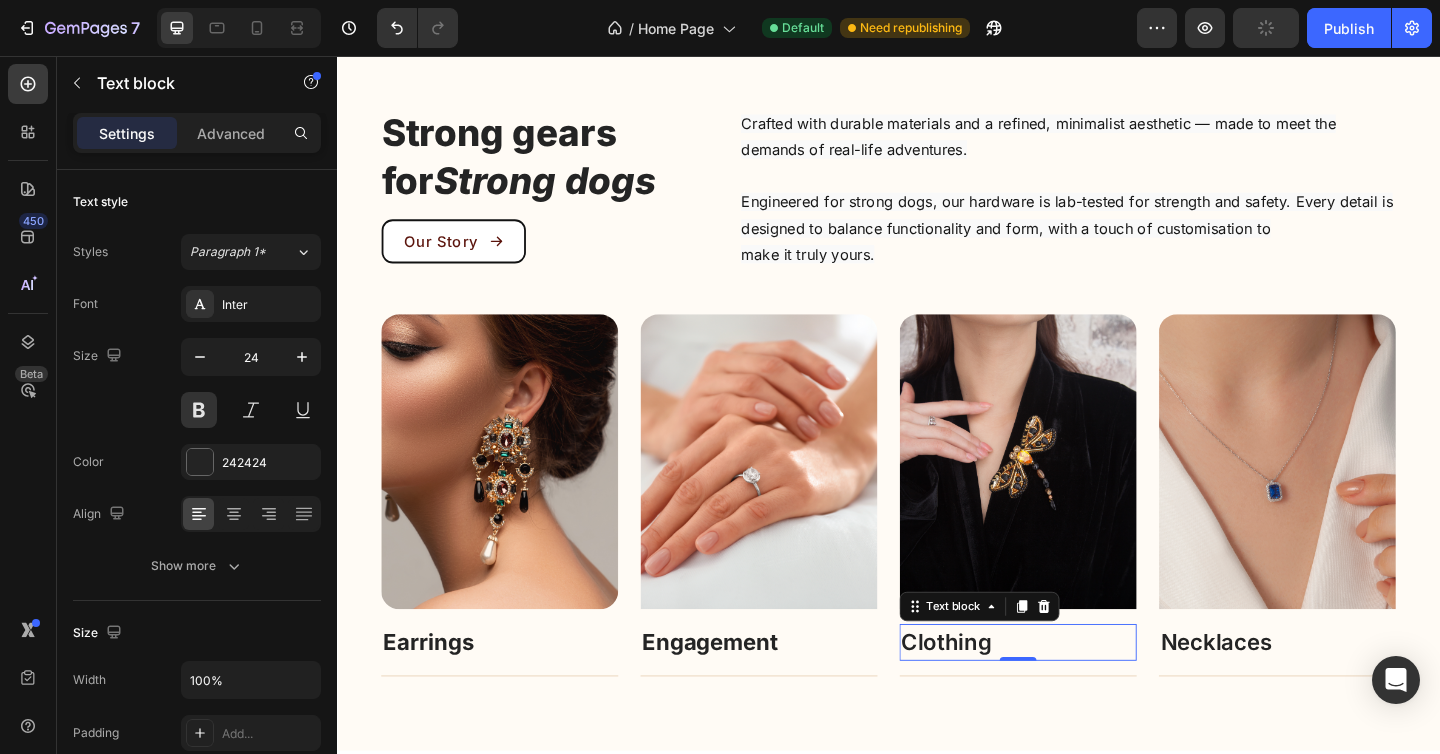click on "Clothing" at bounding box center [1000, 693] 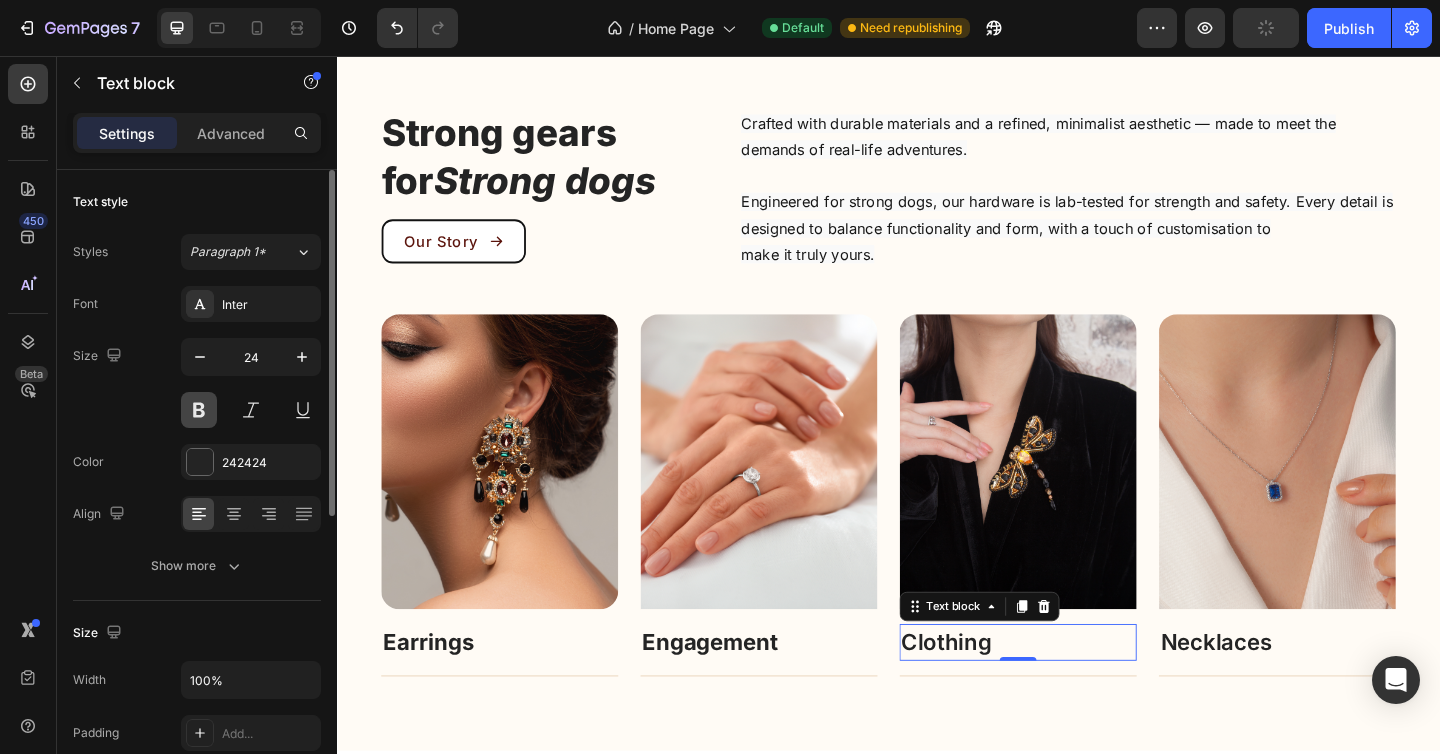 click at bounding box center [199, 410] 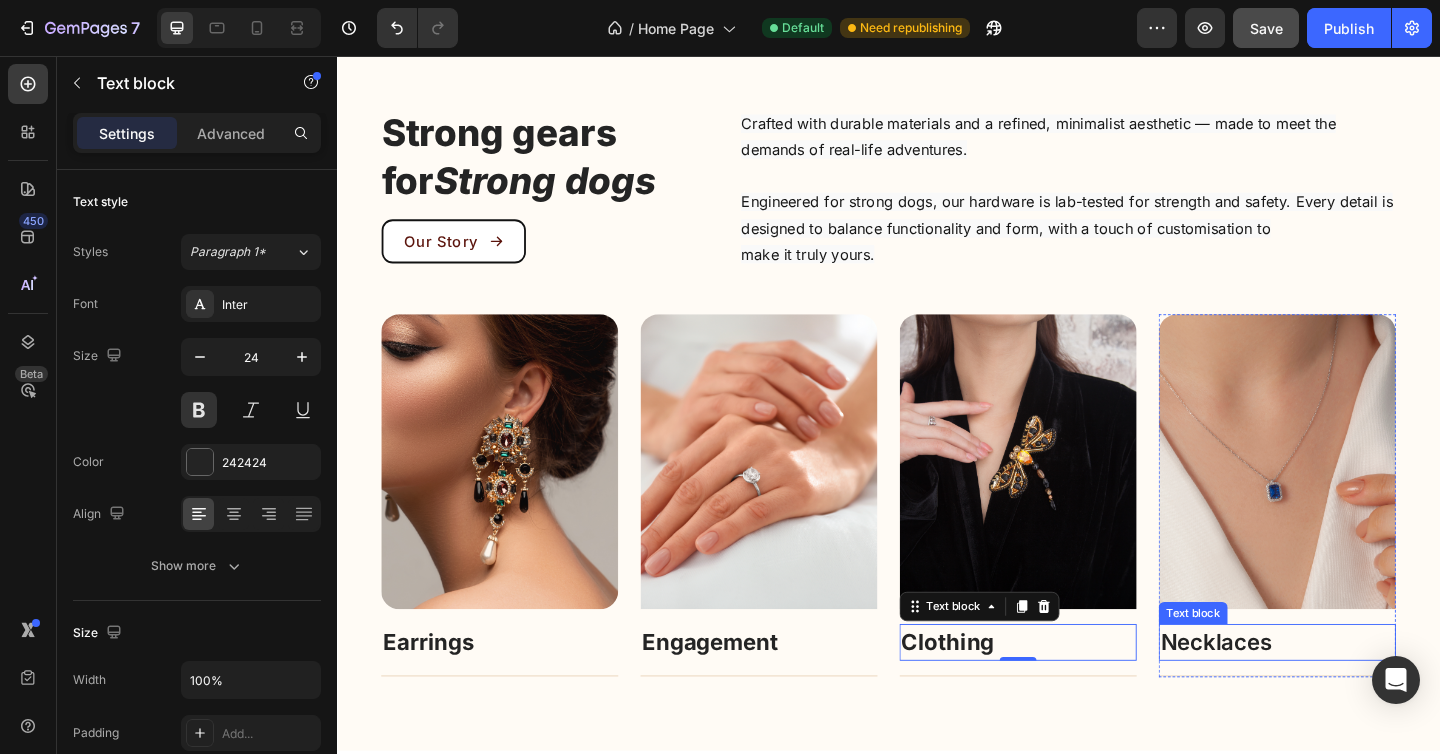 click on "Necklaces" at bounding box center [1293, 693] 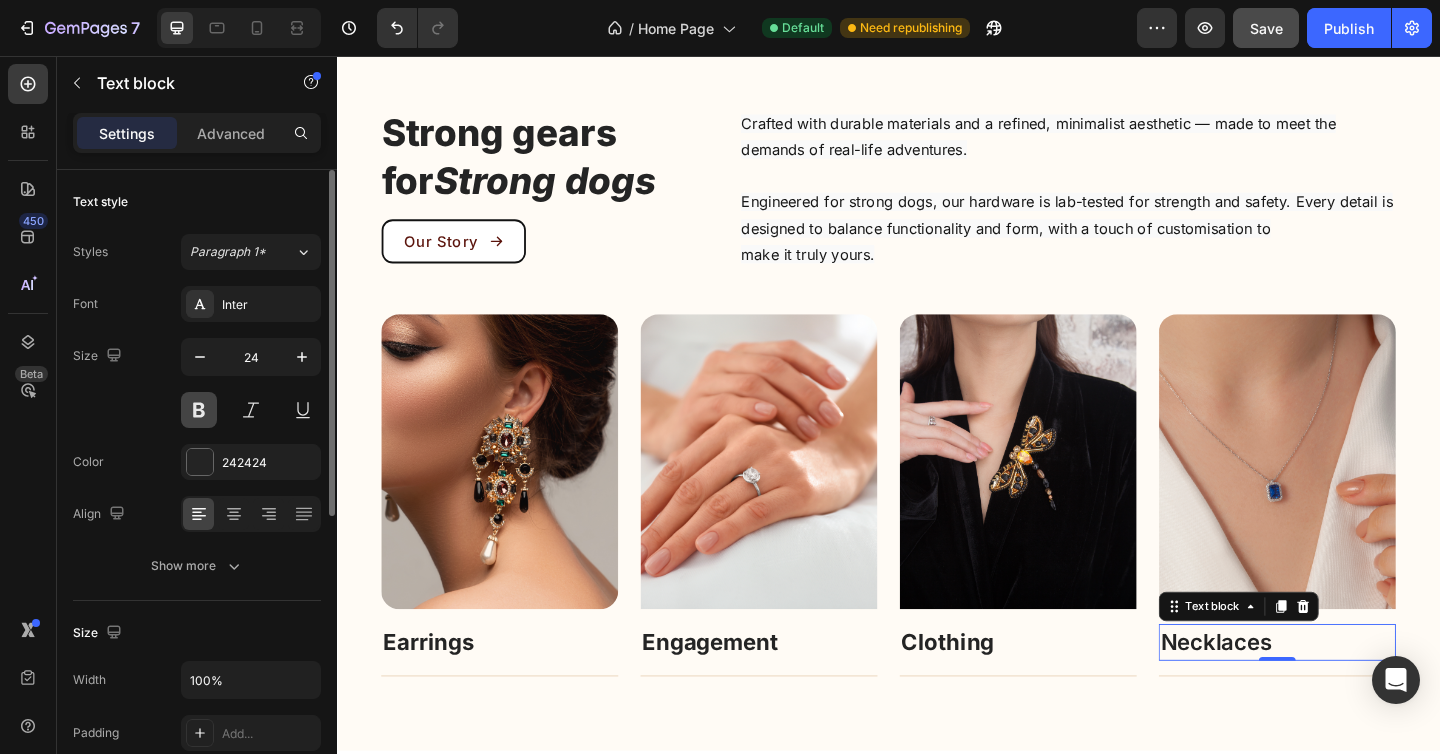 click at bounding box center [199, 410] 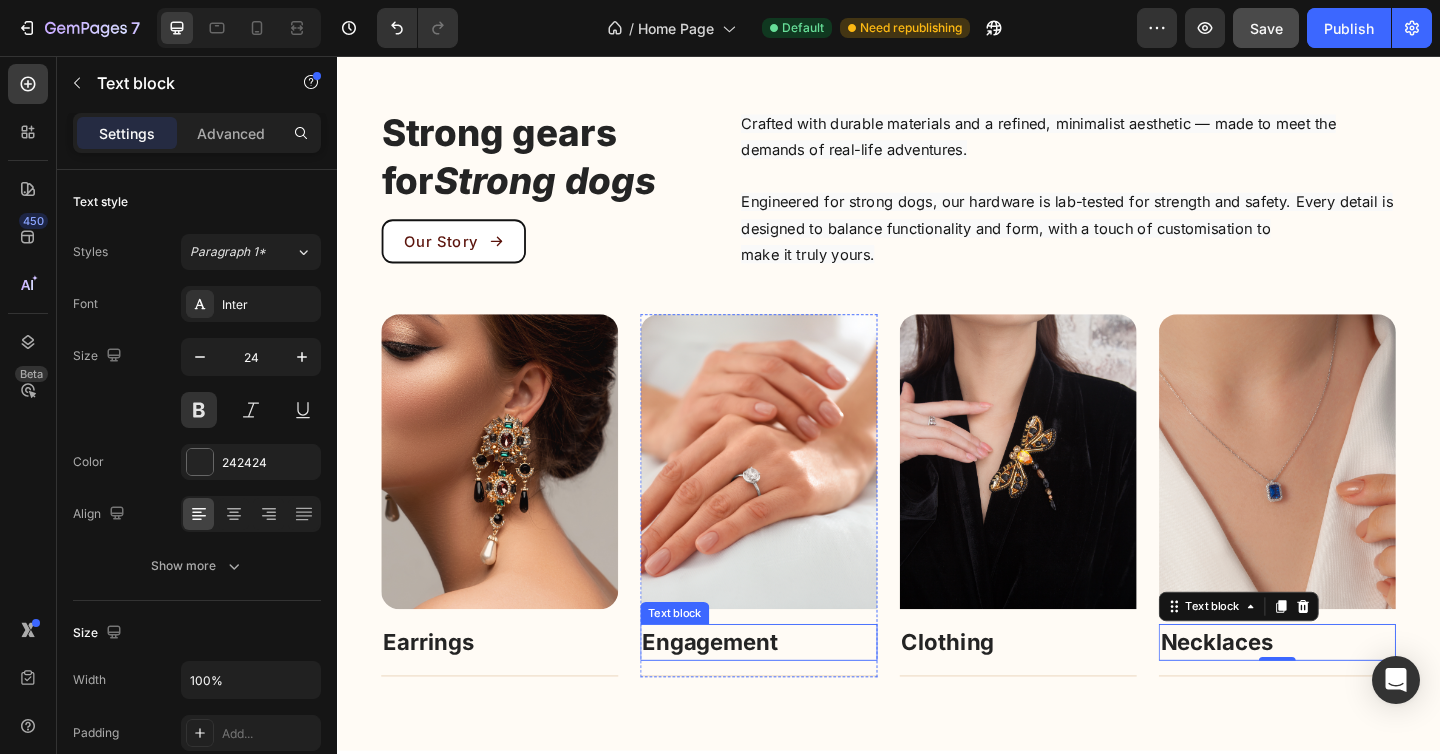 click on "Engagement" at bounding box center [743, 693] 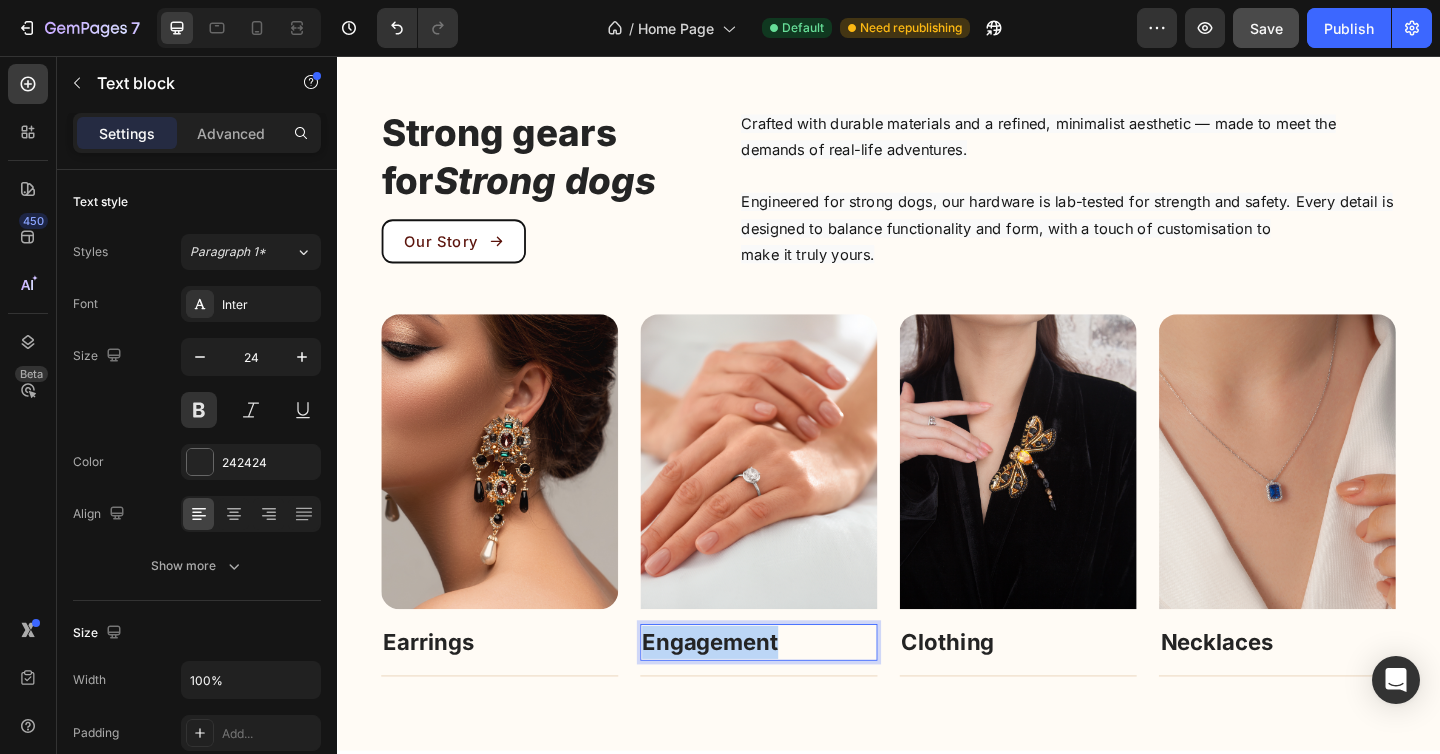 click on "Engagement" at bounding box center [743, 693] 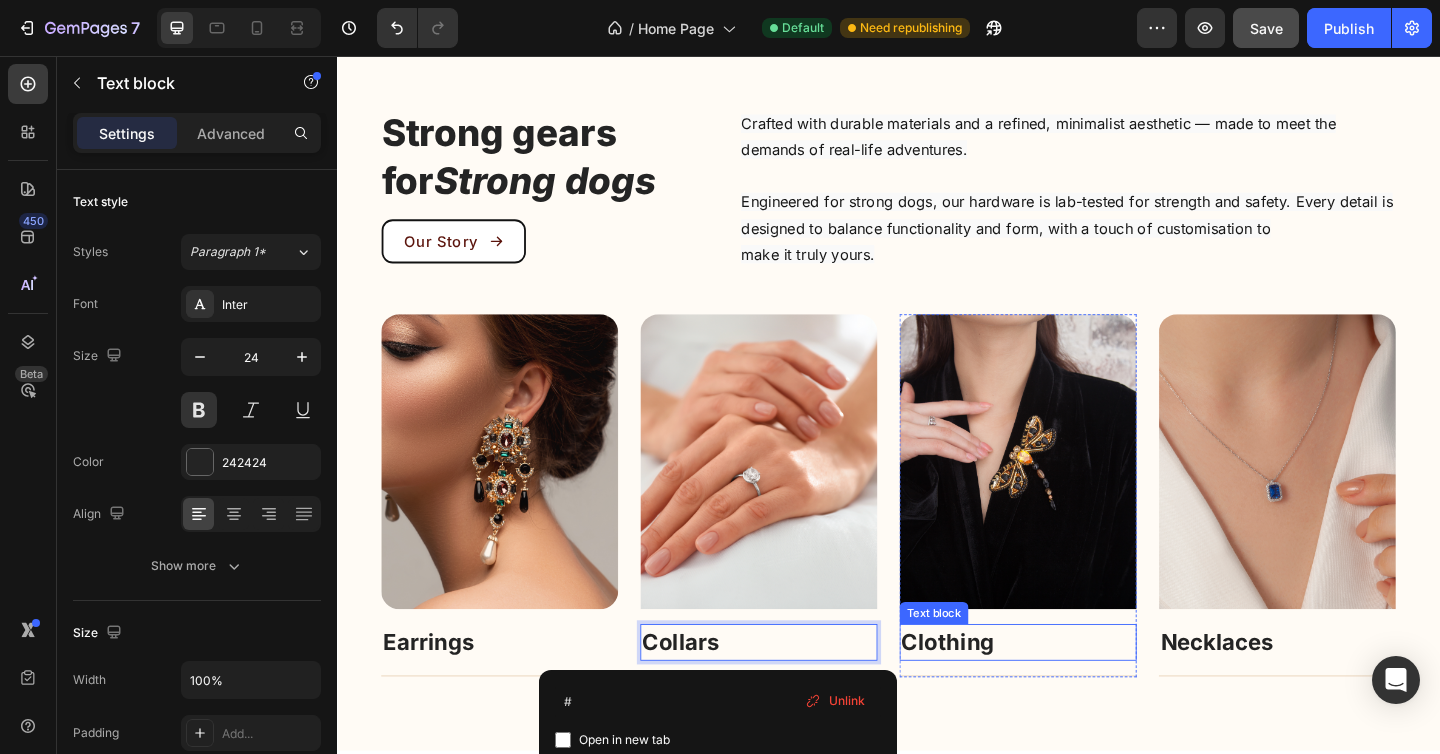 click on "Clothing" at bounding box center (1001, 693) 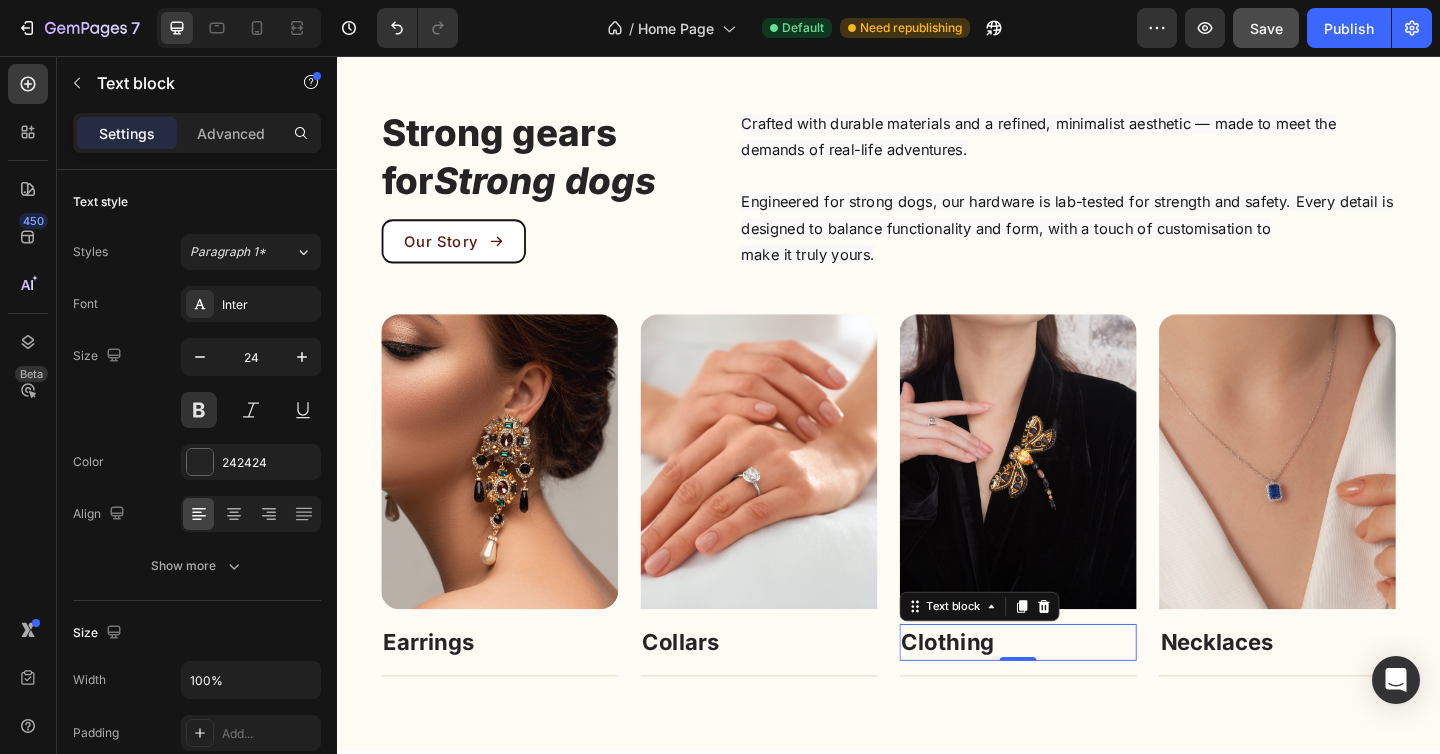 click on "Clothing" at bounding box center [1001, 693] 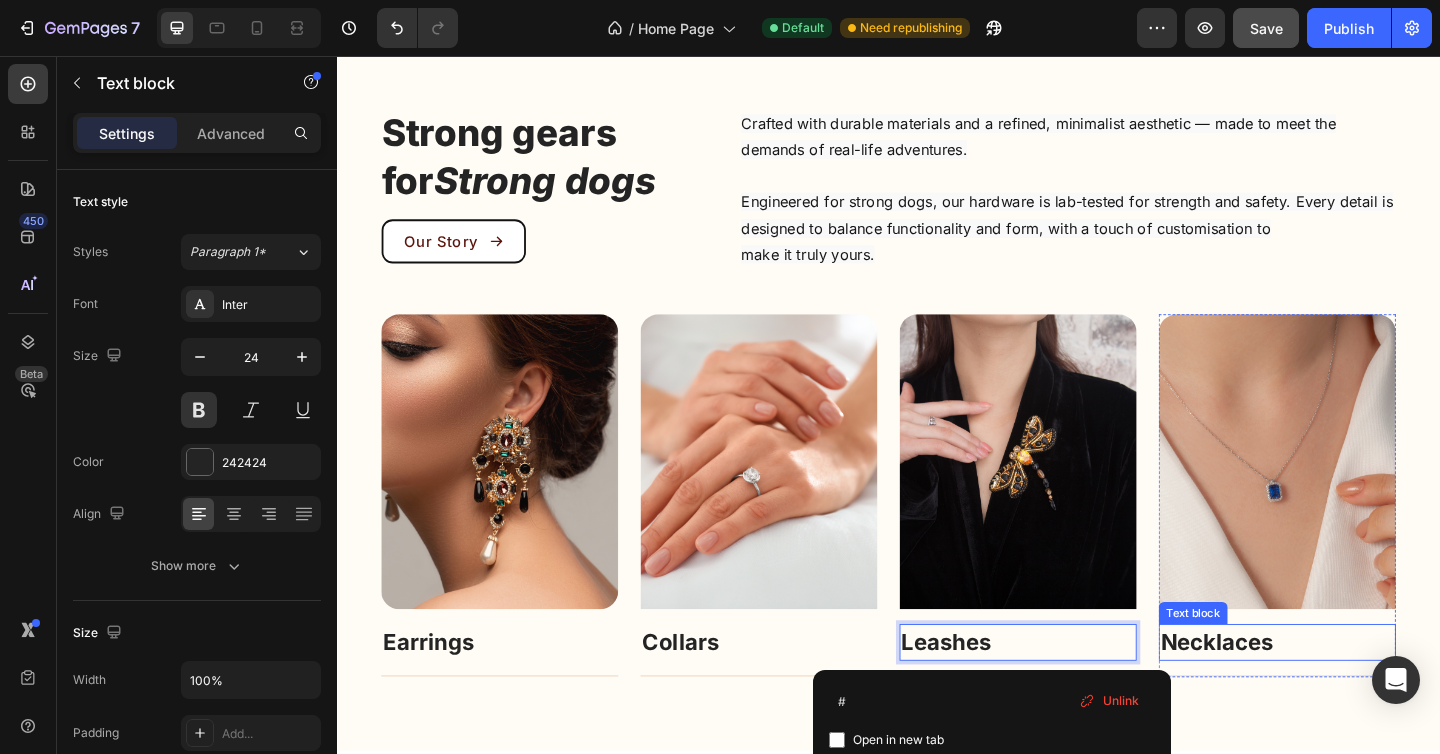click on "Necklaces" at bounding box center (1294, 693) 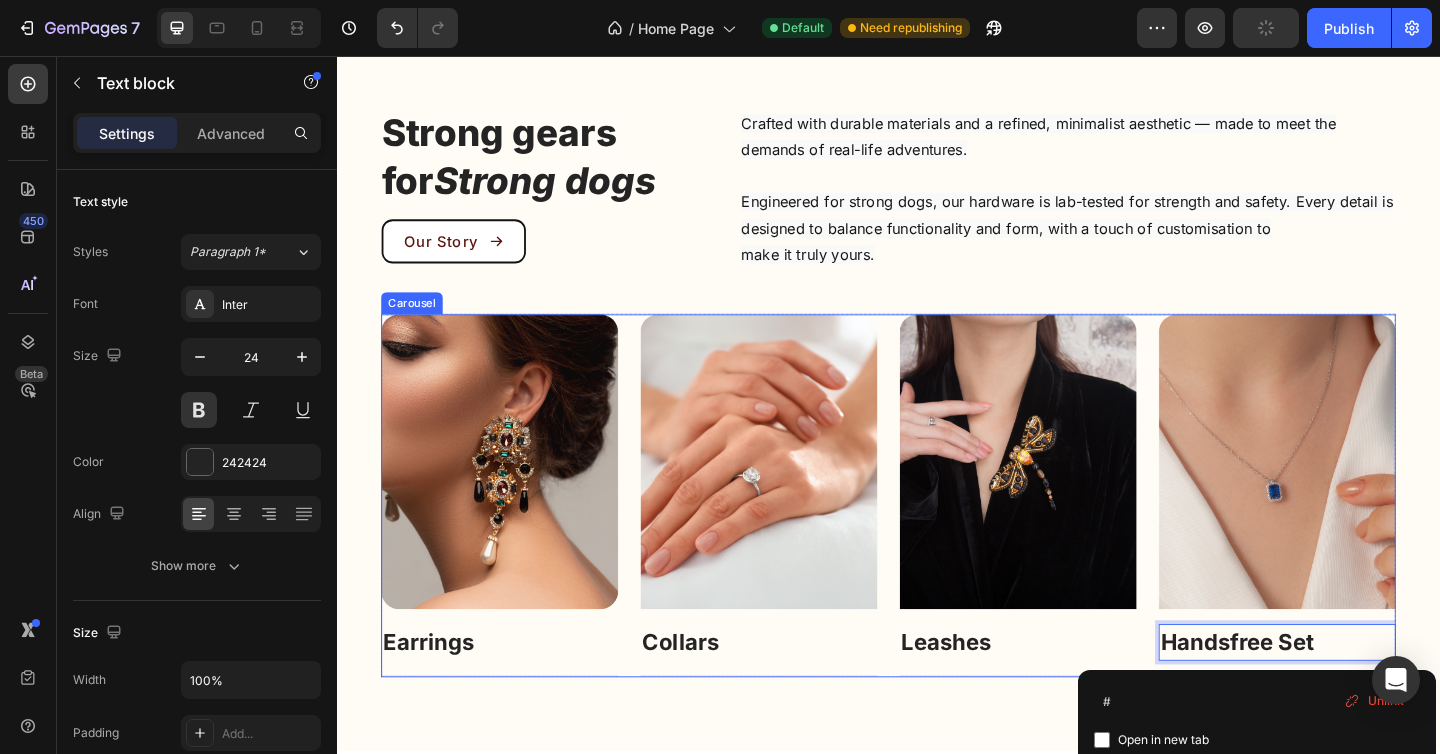 click on "Image Earrings Text block                Title Line Row Image Collars Text block                Title Line Row Image Leashes Text block                Title Line Row Image Handsfree Set Text block   0                Title Line Row Image Bracelet Text block                Title Line Row" at bounding box center (937, 534) 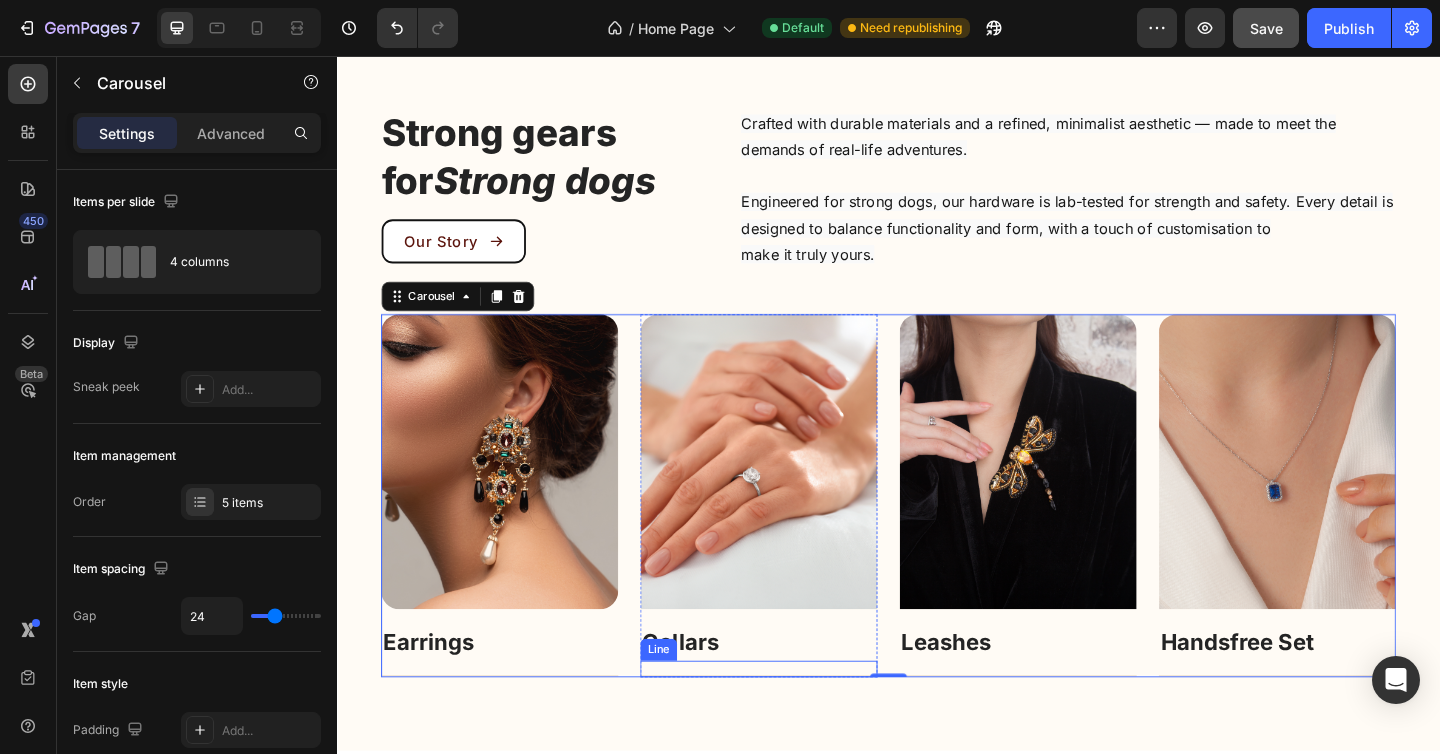 click on "Title Line" at bounding box center [796, 723] 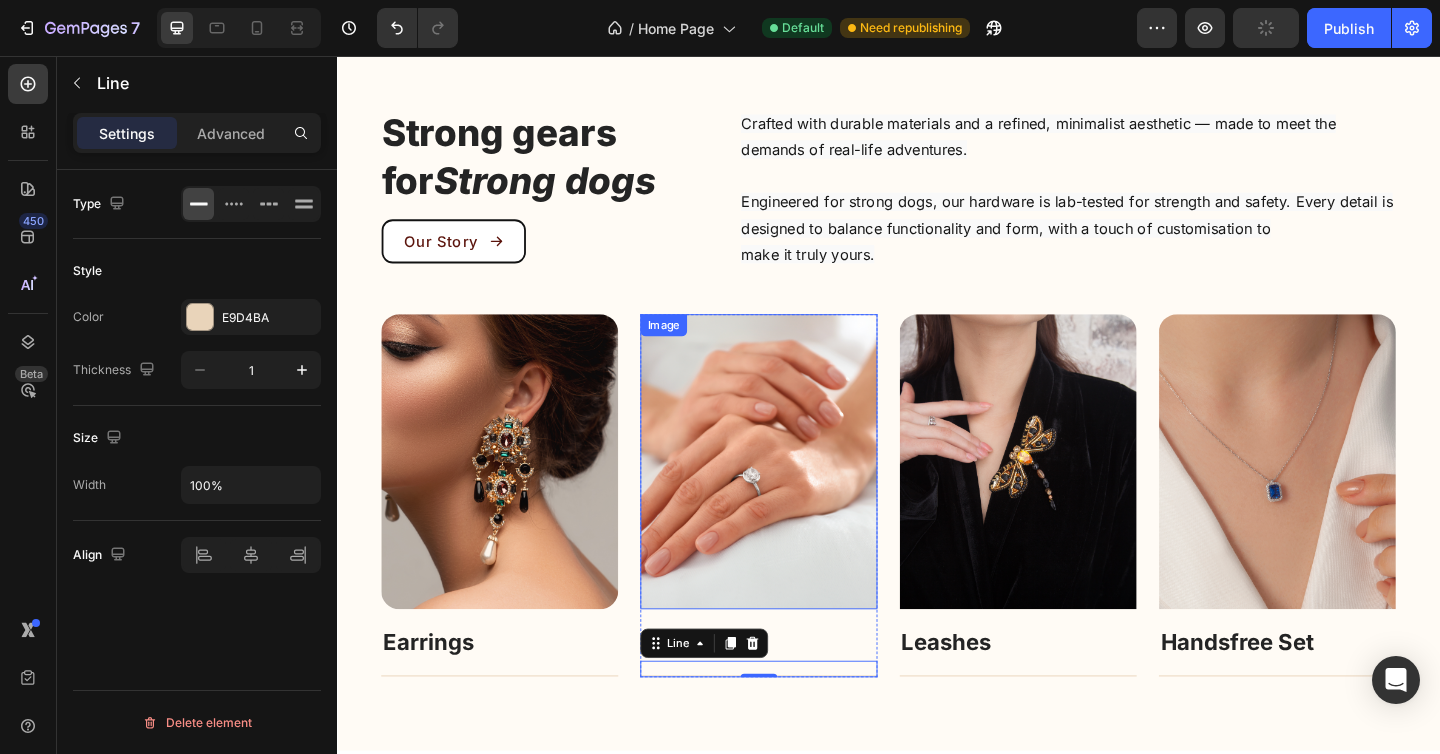 click at bounding box center [796, 497] 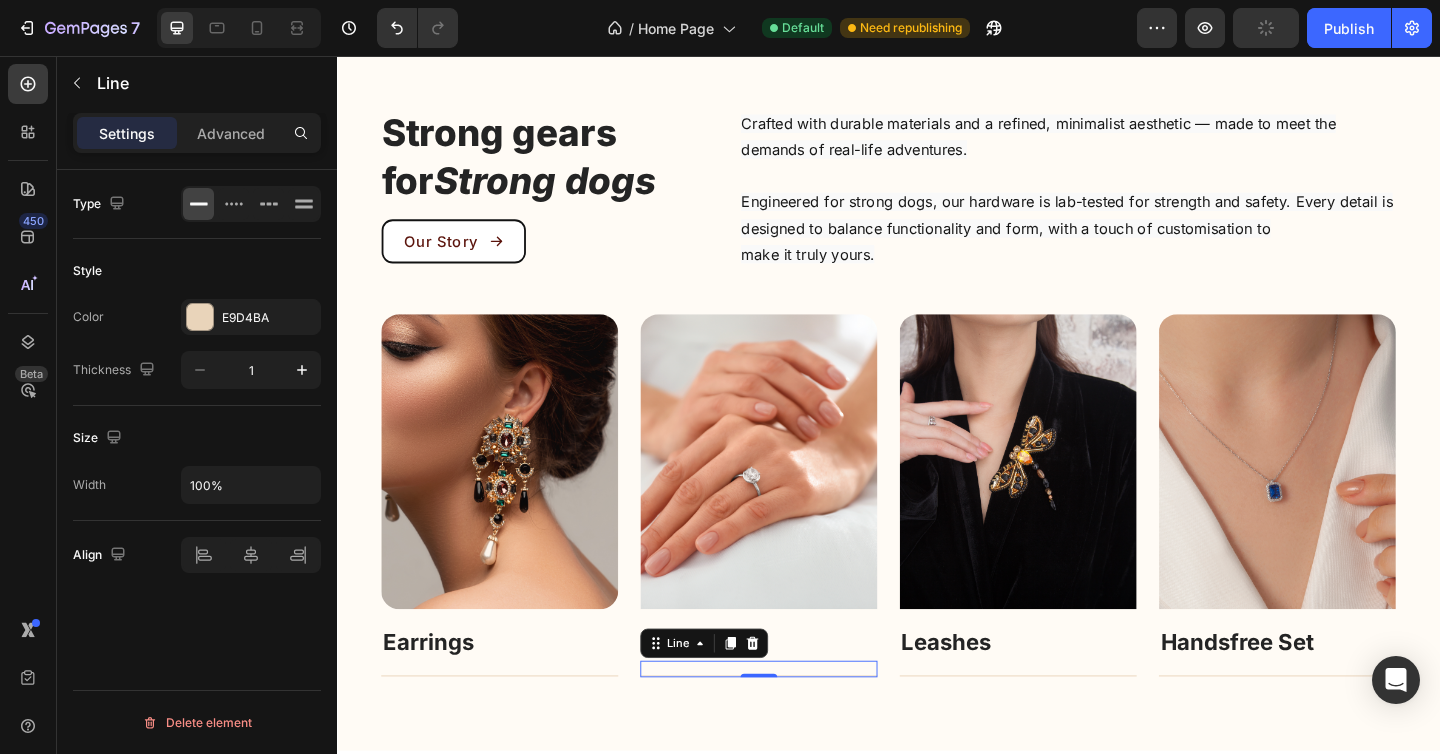 click on "Title Line   0" at bounding box center (796, 723) 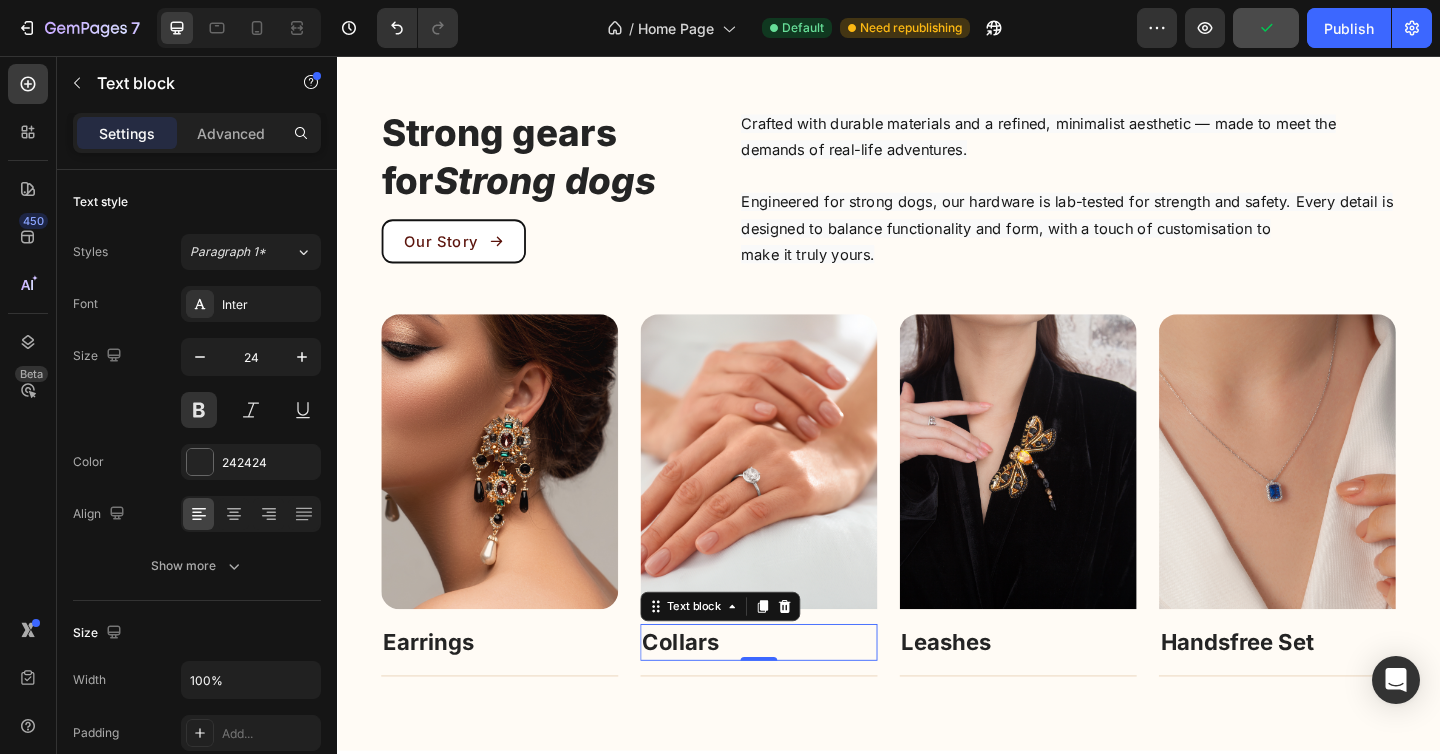 click on "Collars" at bounding box center [796, 694] 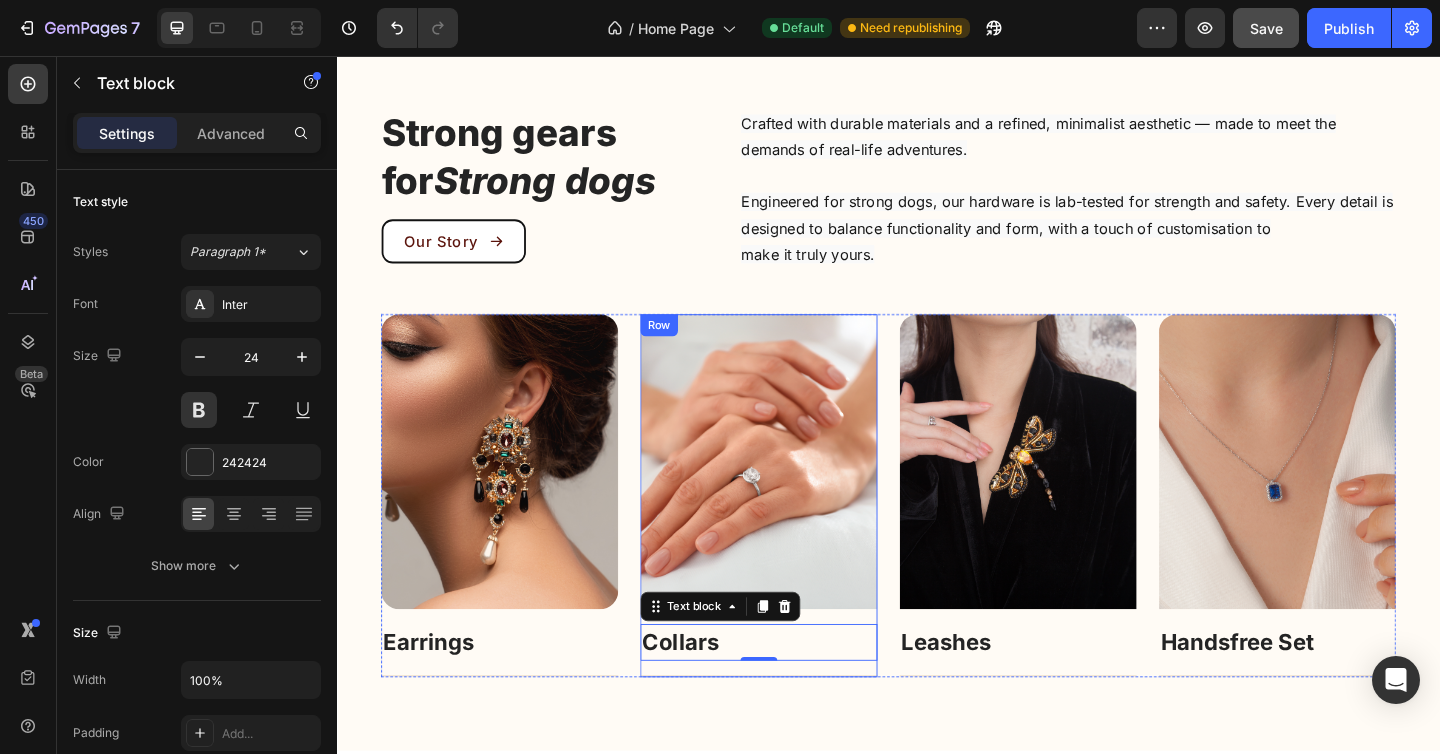 click on "Image Collars Text block   0                Title Line" at bounding box center [796, 534] 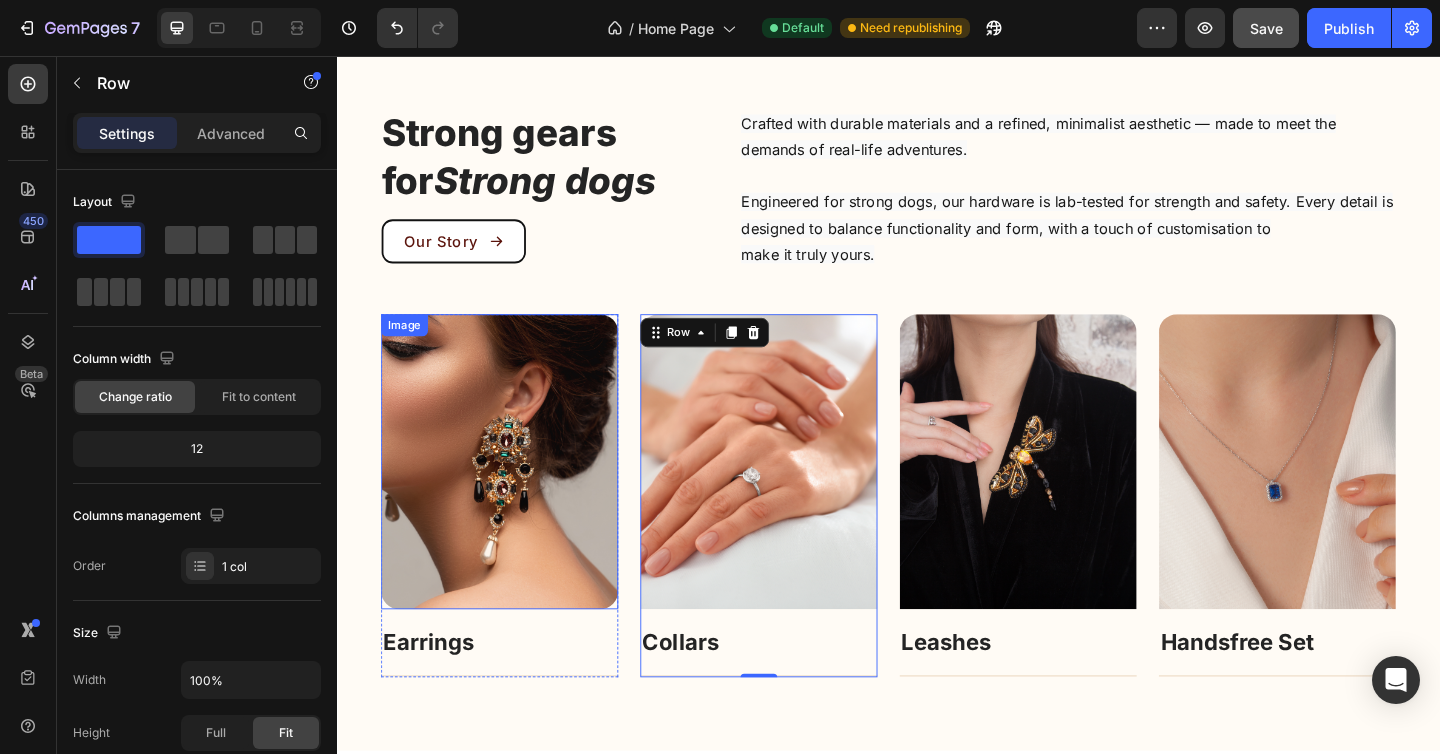 click at bounding box center (514, 497) 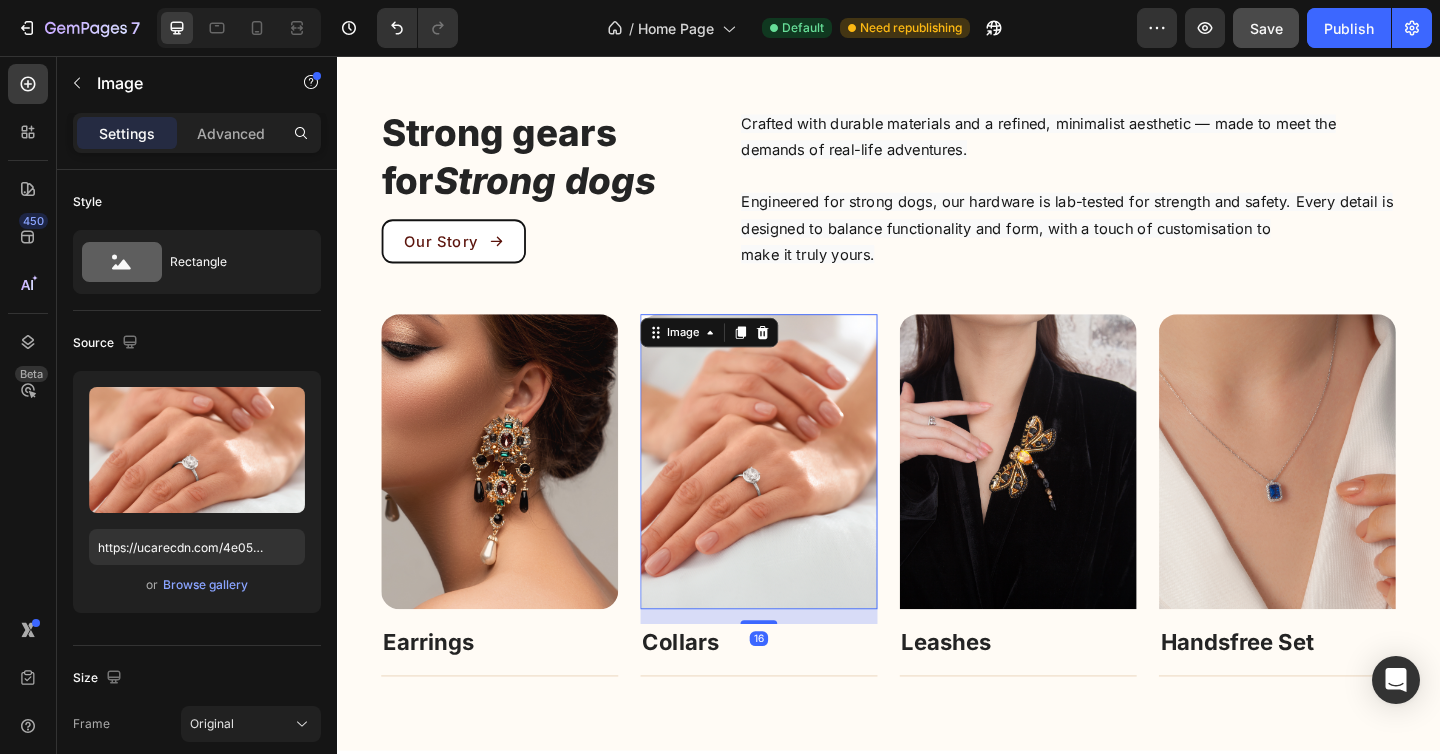click at bounding box center (796, 497) 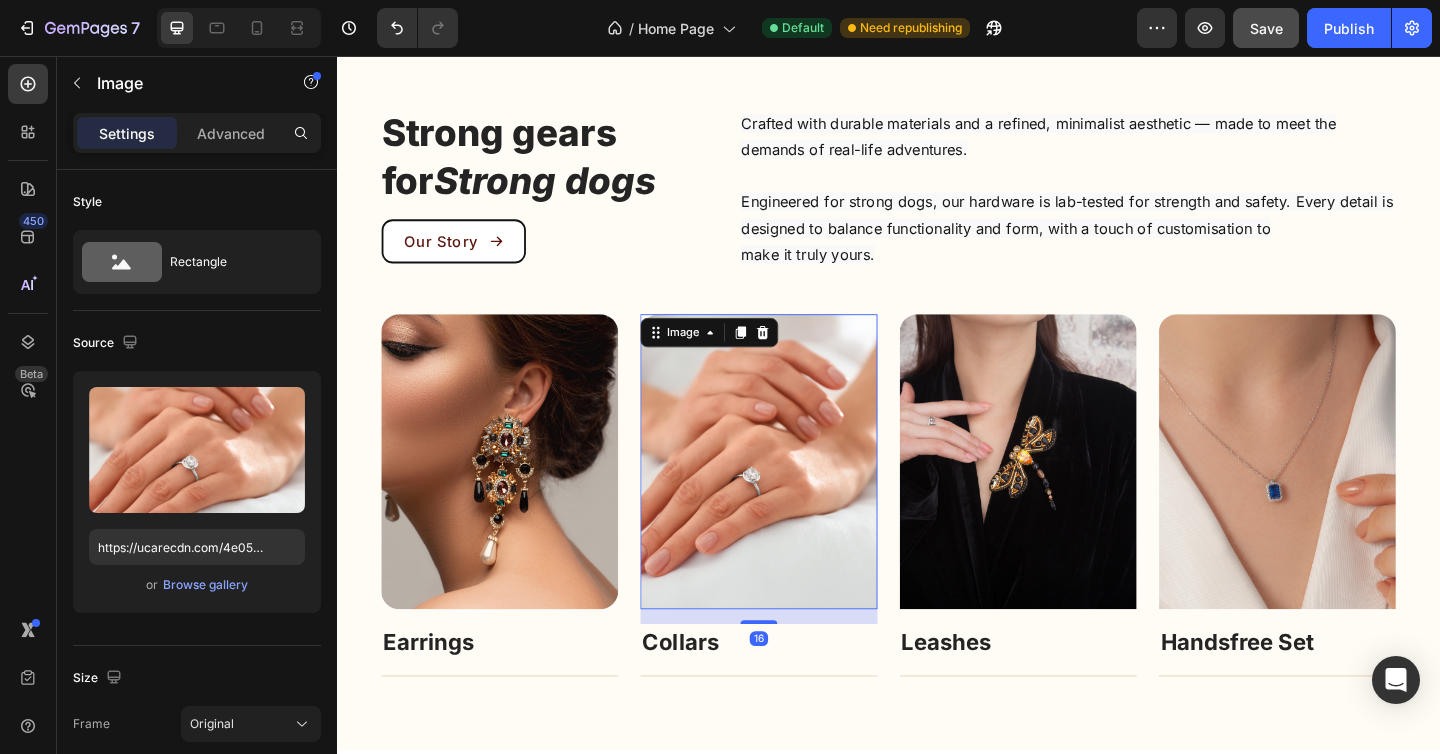 click on "16" at bounding box center (796, 666) 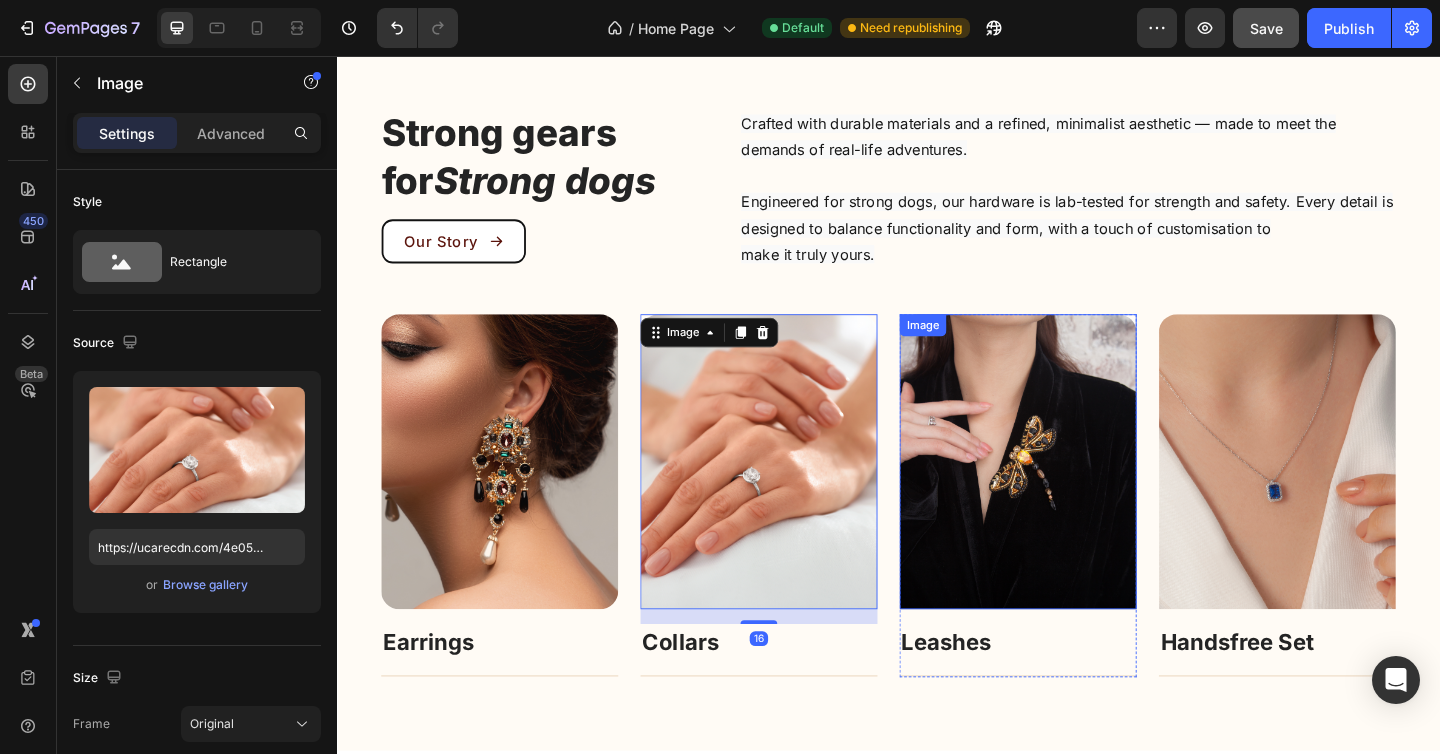 click at bounding box center (1078, 497) 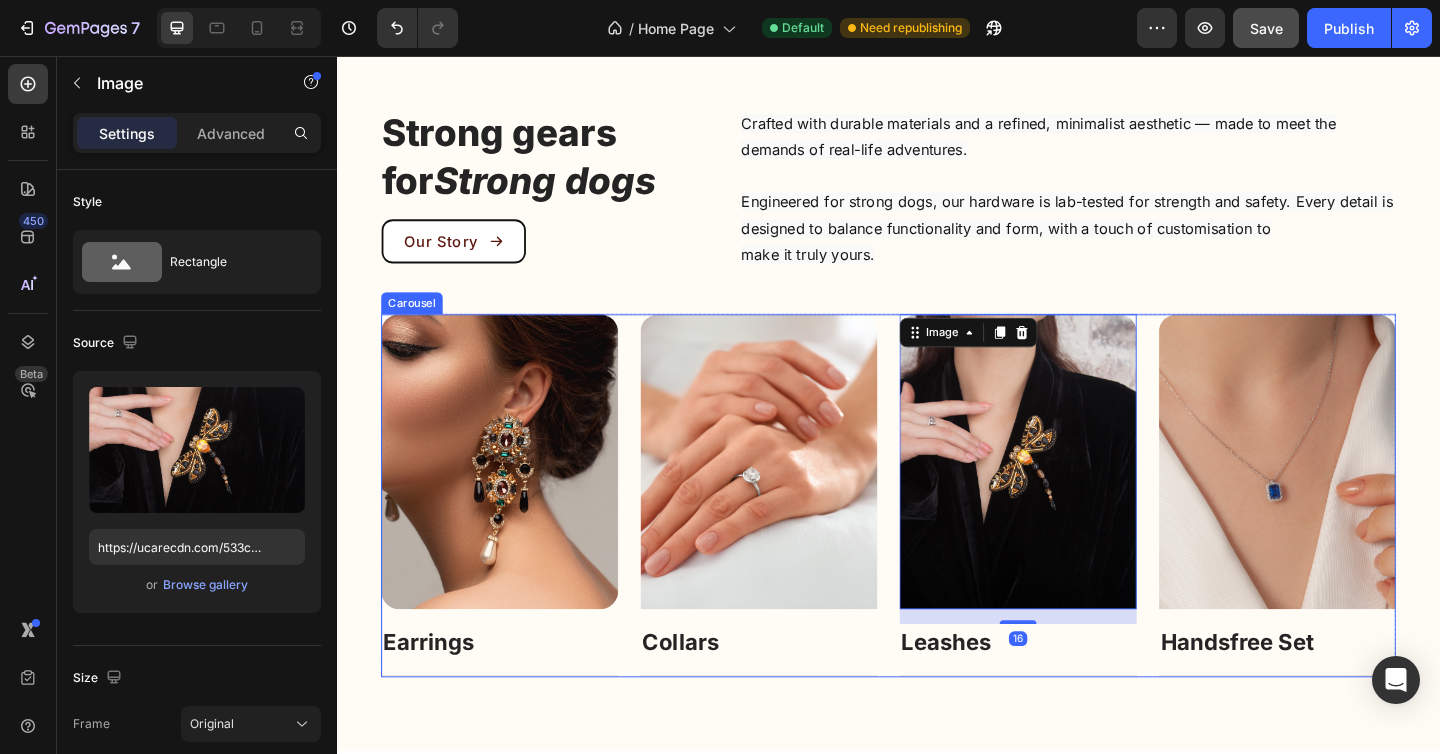 click on "Image Earrings Text block                Title Line Row Image Collars Text block                Title Line Row Image   16 Leashes Text block                Title Line Row Image Handsfree Set Text block                Title Line Row Image Bracelet Text block                Title Line Row" at bounding box center (937, 534) 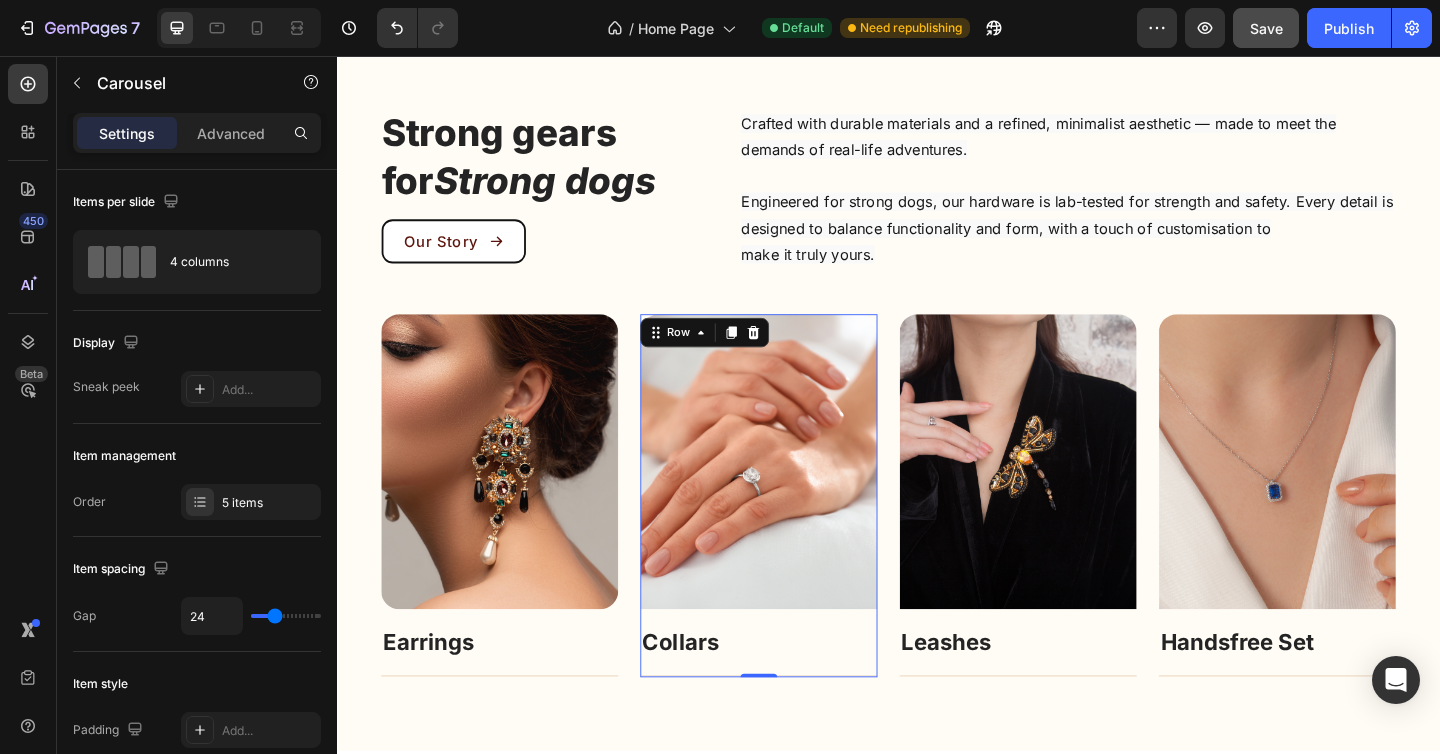 click on "Image Collars Text block                Title Line" at bounding box center [796, 534] 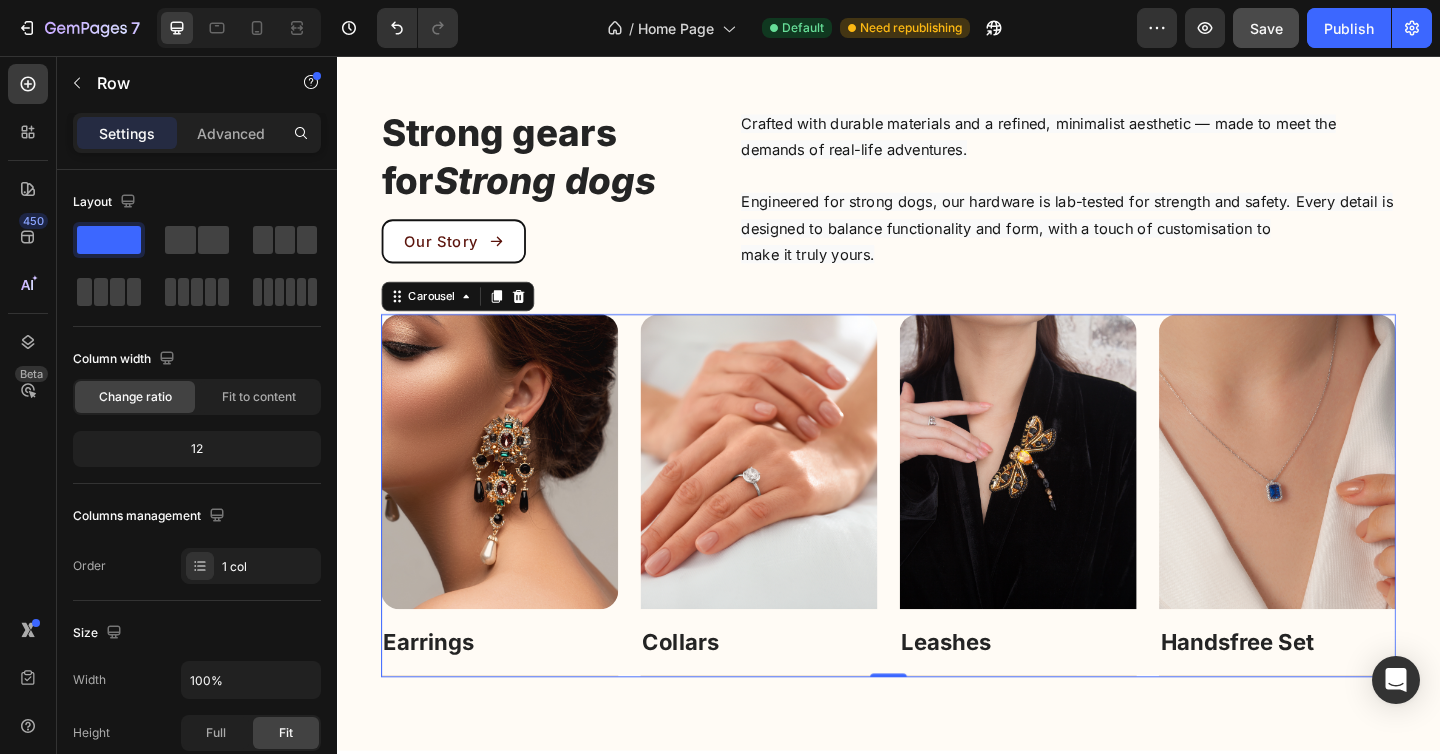 click on "Image Earrings Text block                Title Line Row Image Collars Text block                Title Line Row Image Leashes Text block                Title Line Row Image Handsfree Set Text block                Title Line Row Image Bracelet Text block                Title Line Row" at bounding box center [937, 534] 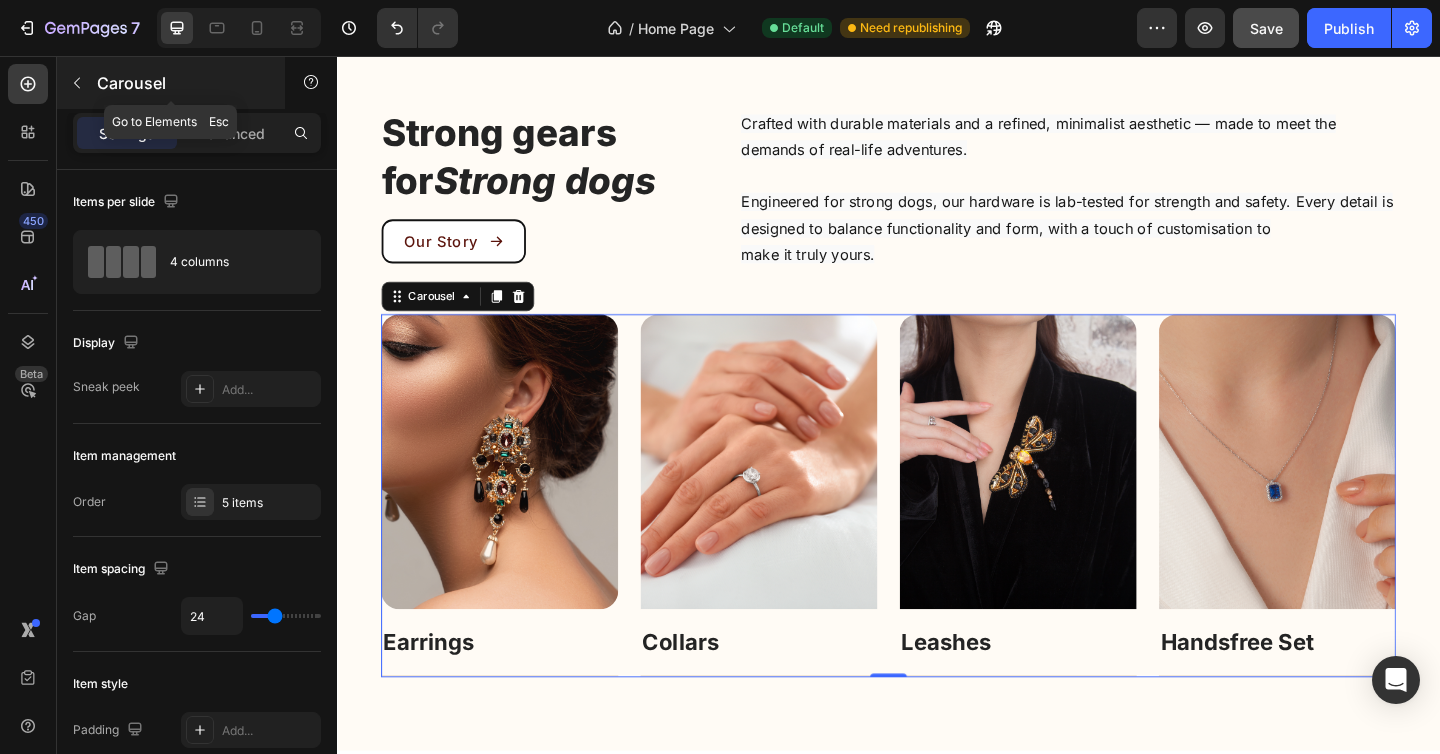 click 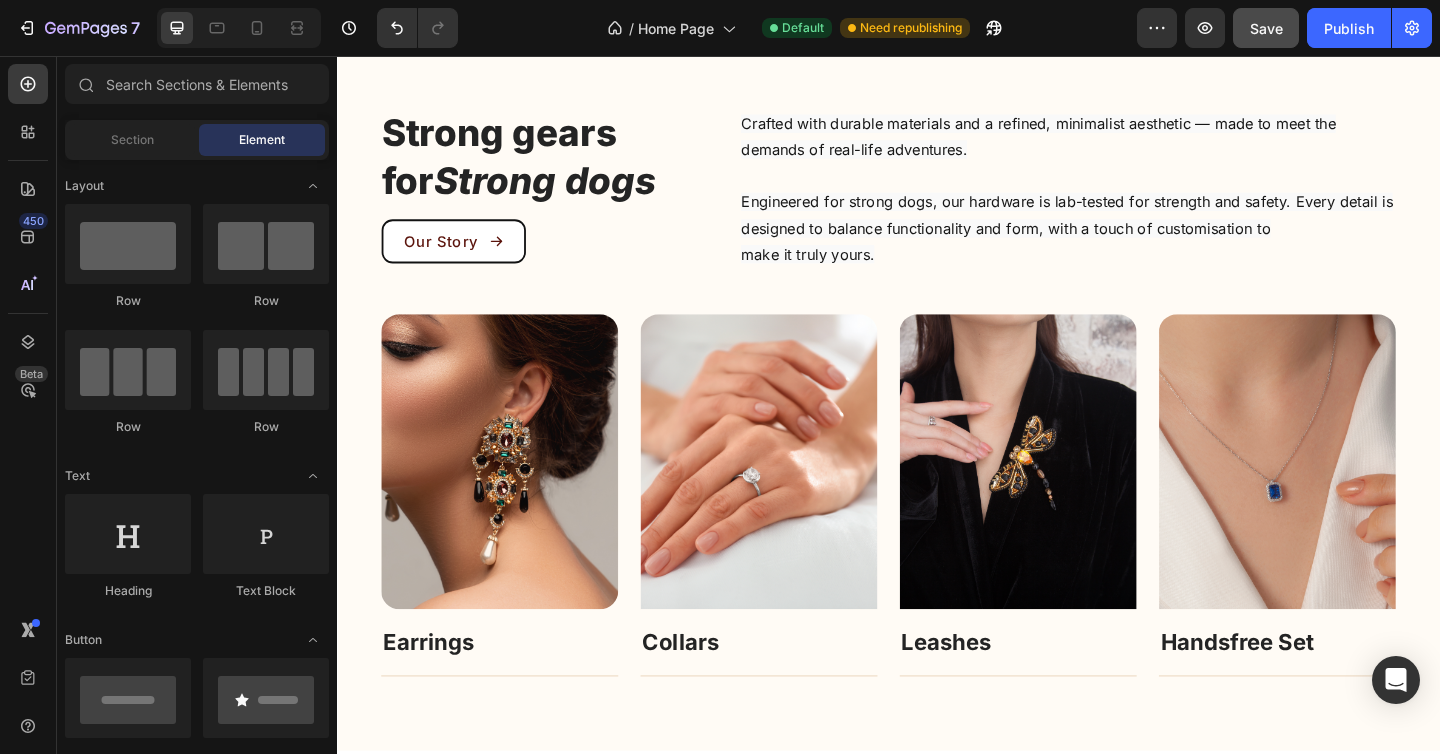 click on "Element" at bounding box center [262, 140] 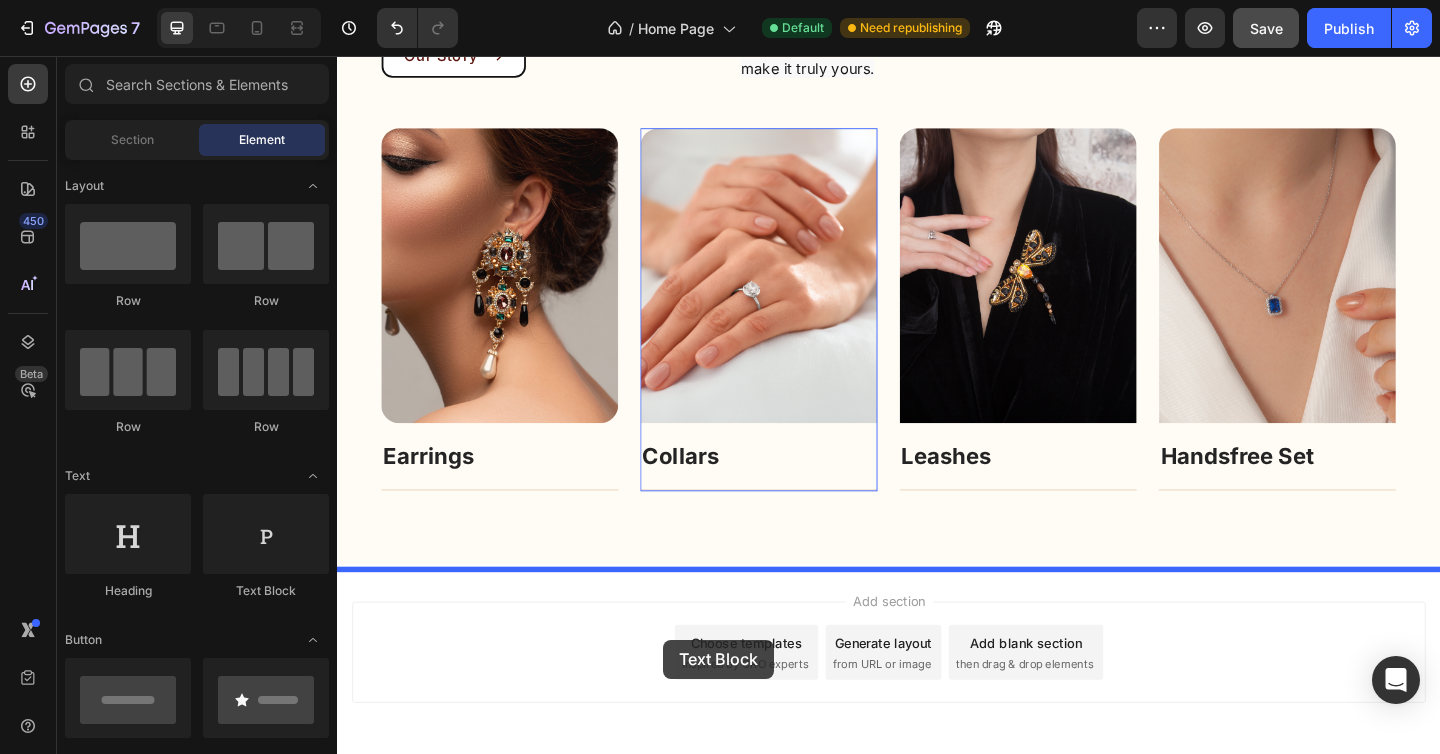 scroll, scrollTop: 1183, scrollLeft: 0, axis: vertical 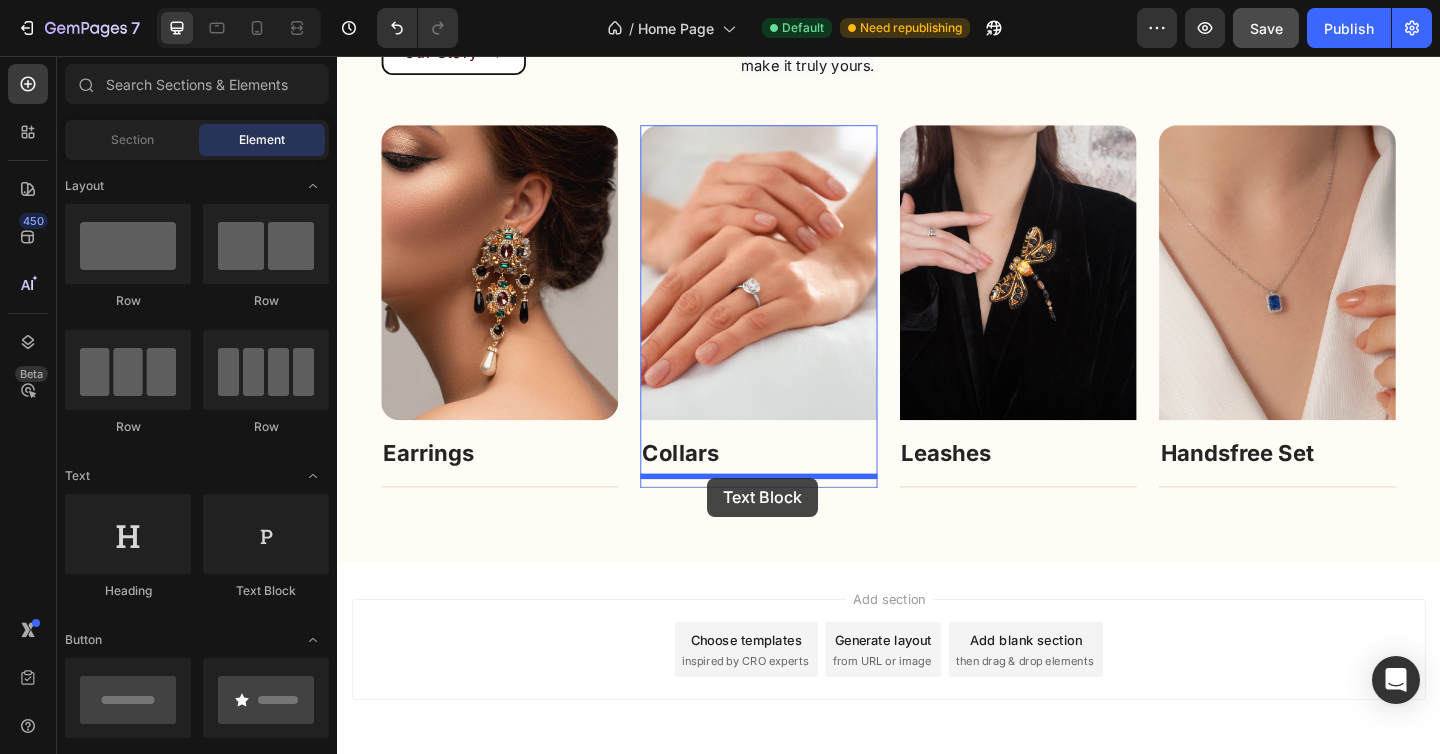 drag, startPoint x: 605, startPoint y: 360, endPoint x: 739, endPoint y: 515, distance: 204.89265 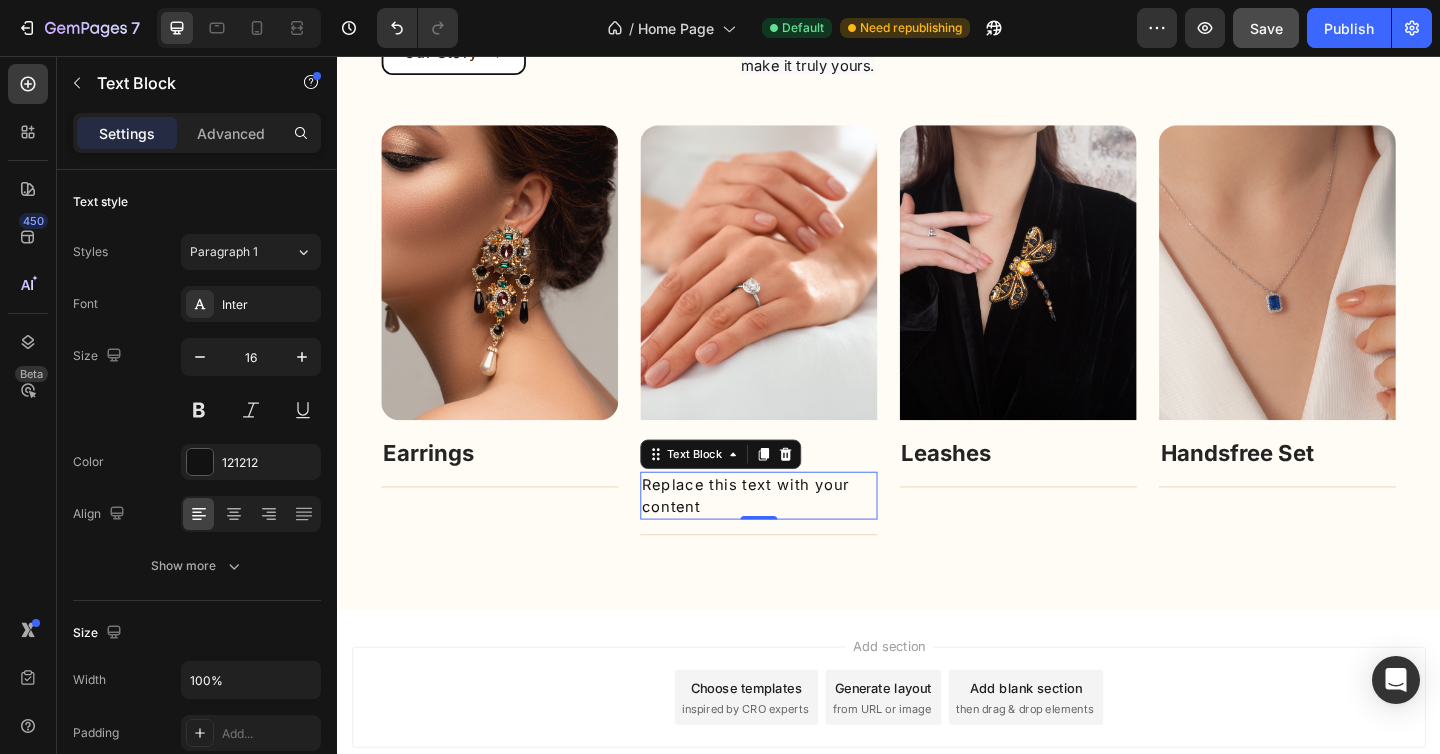 click on "Replace this text with your content" at bounding box center [796, 535] 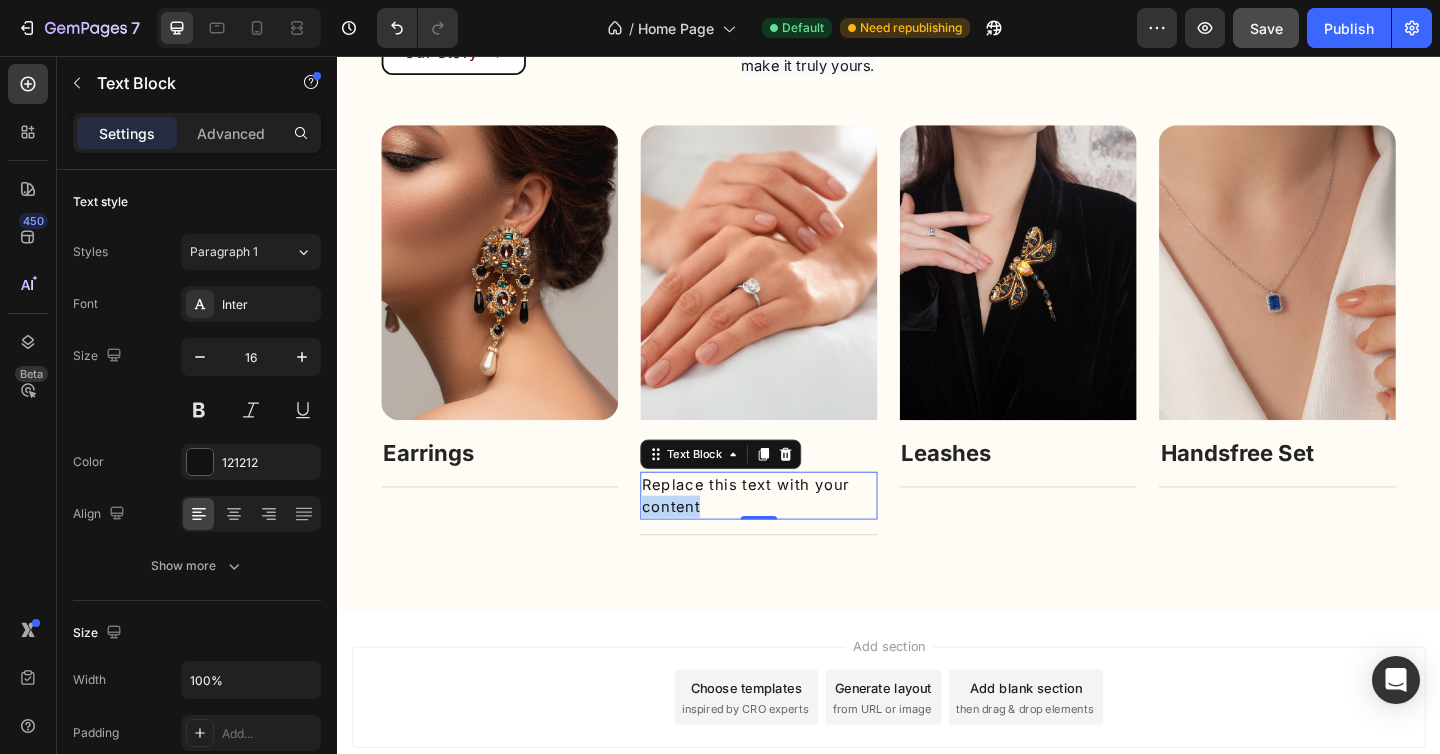 click on "Replace this text with your content" at bounding box center (796, 535) 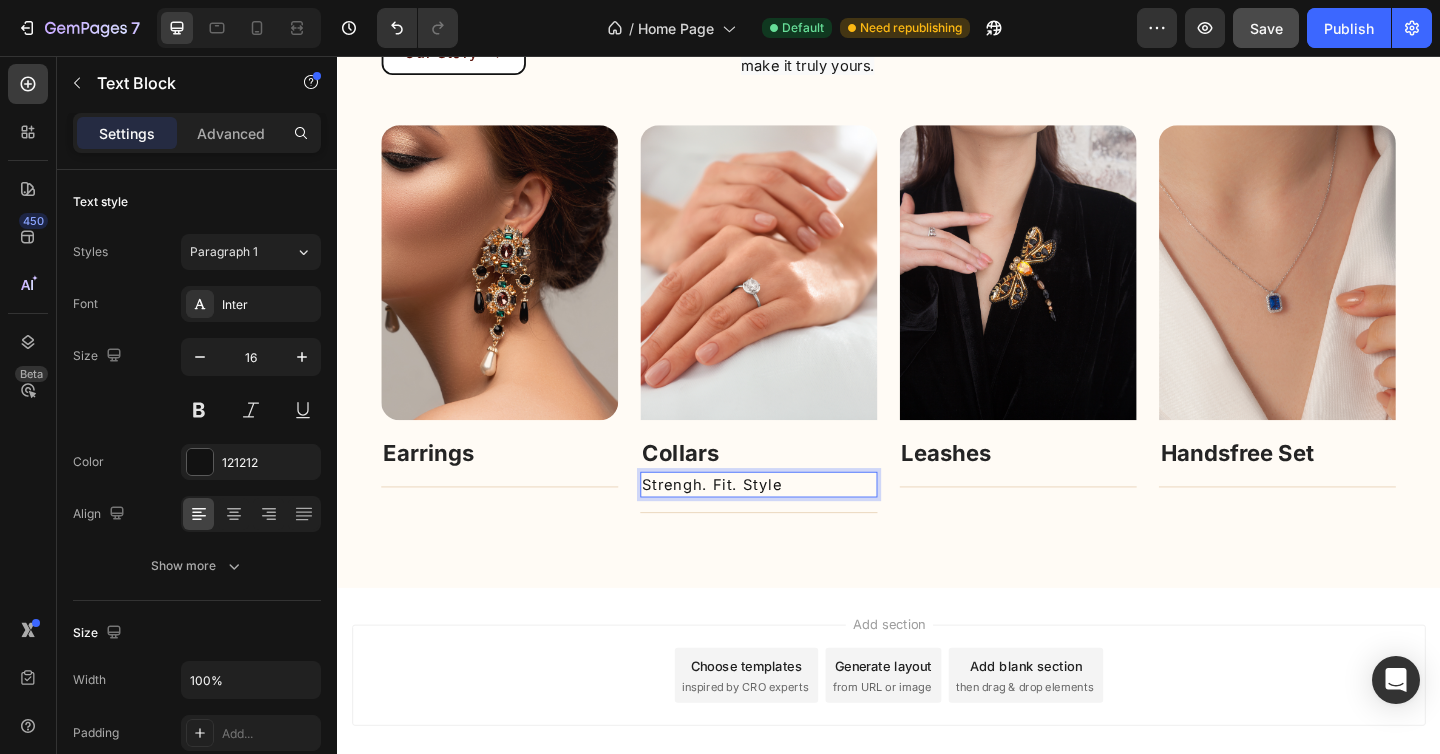 click on "Strengh. Fit. Style" at bounding box center (796, 523) 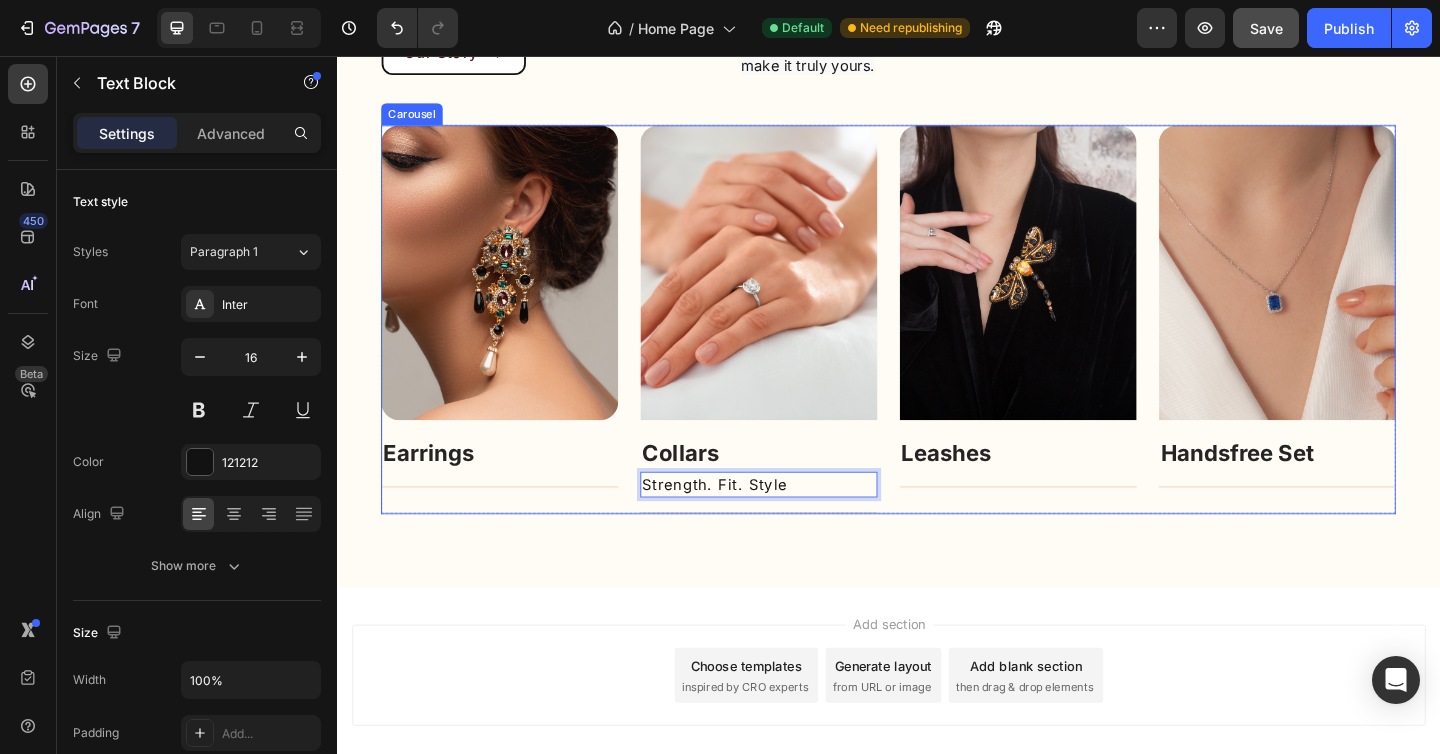 click on "Image Earrings Text block                Title Line Row Image Collars Text block Strength. Fit. Style Text Block   0                Title Line Row Image Leashes Text block                Title Line Row Image Handsfree Set Text block                Title Line Row Image Bracelet Text block                Title Line Row" at bounding box center (937, 343) 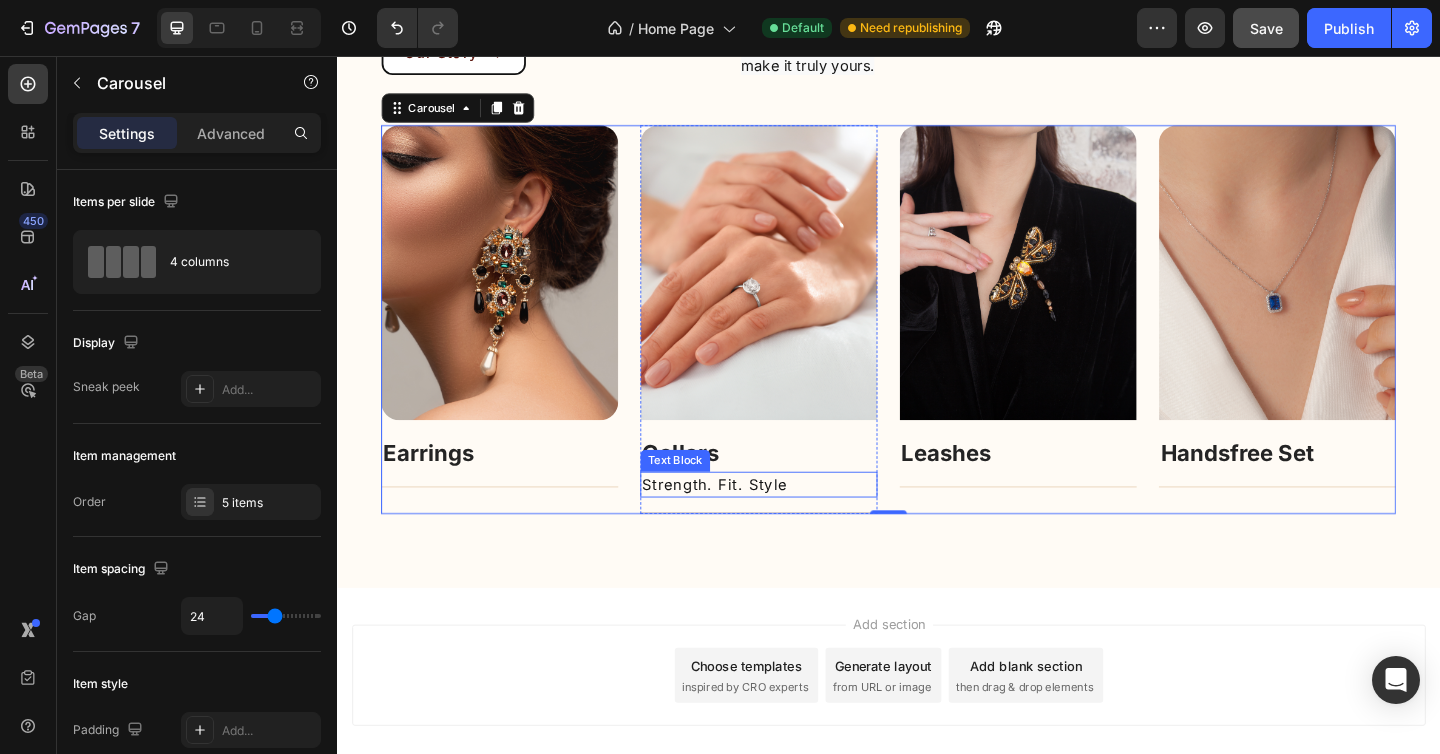 click on "Strength. Fit. Style" at bounding box center (796, 523) 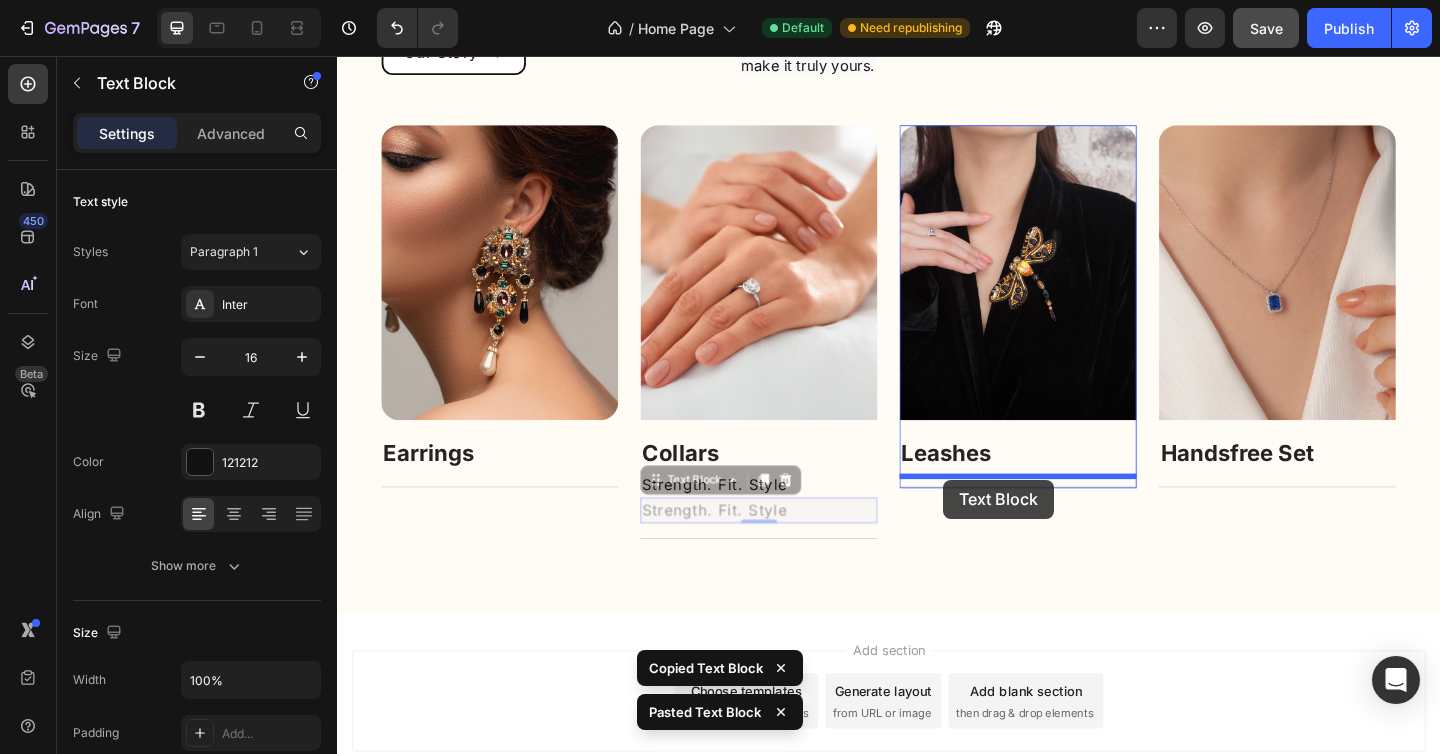 drag, startPoint x: 685, startPoint y: 529, endPoint x: 996, endPoint y: 517, distance: 311.2314 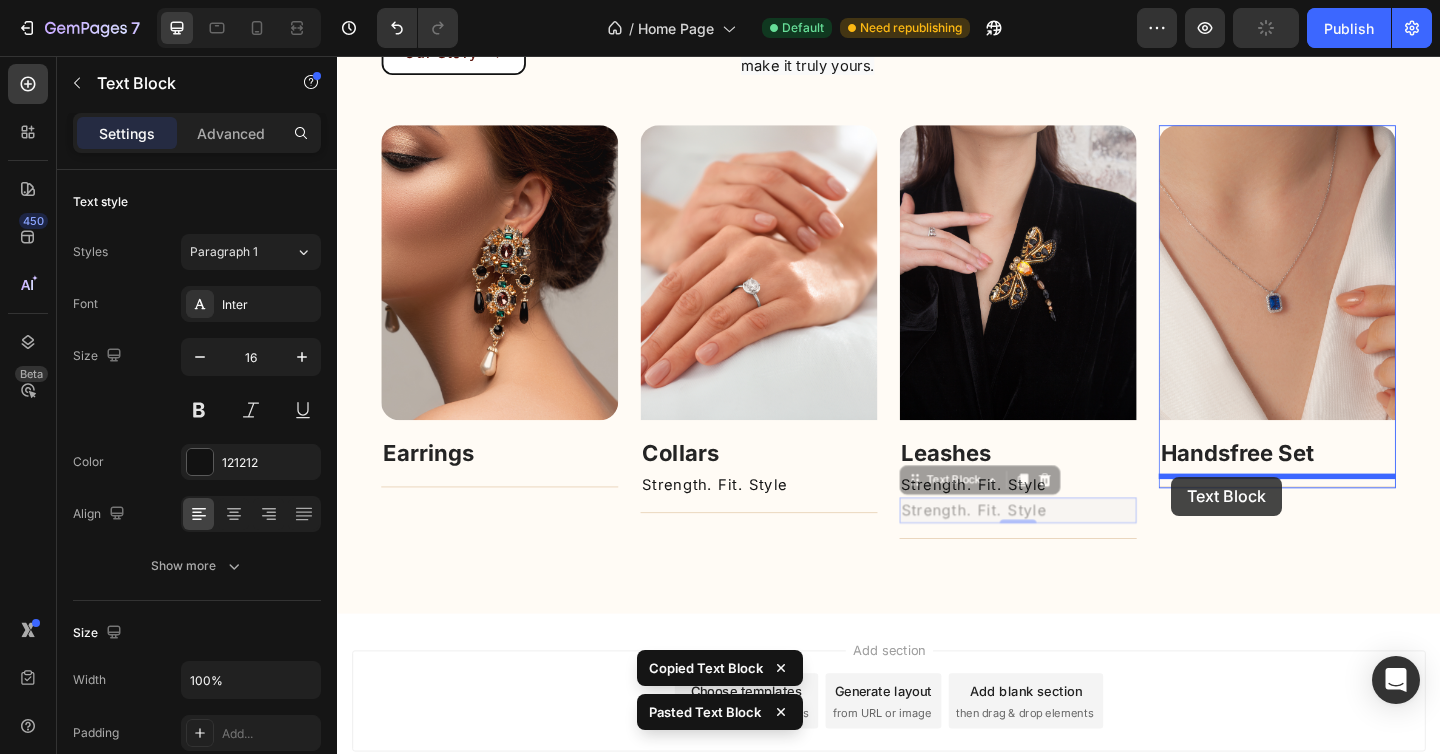 drag, startPoint x: 965, startPoint y: 523, endPoint x: 1244, endPoint y: 514, distance: 279.1451 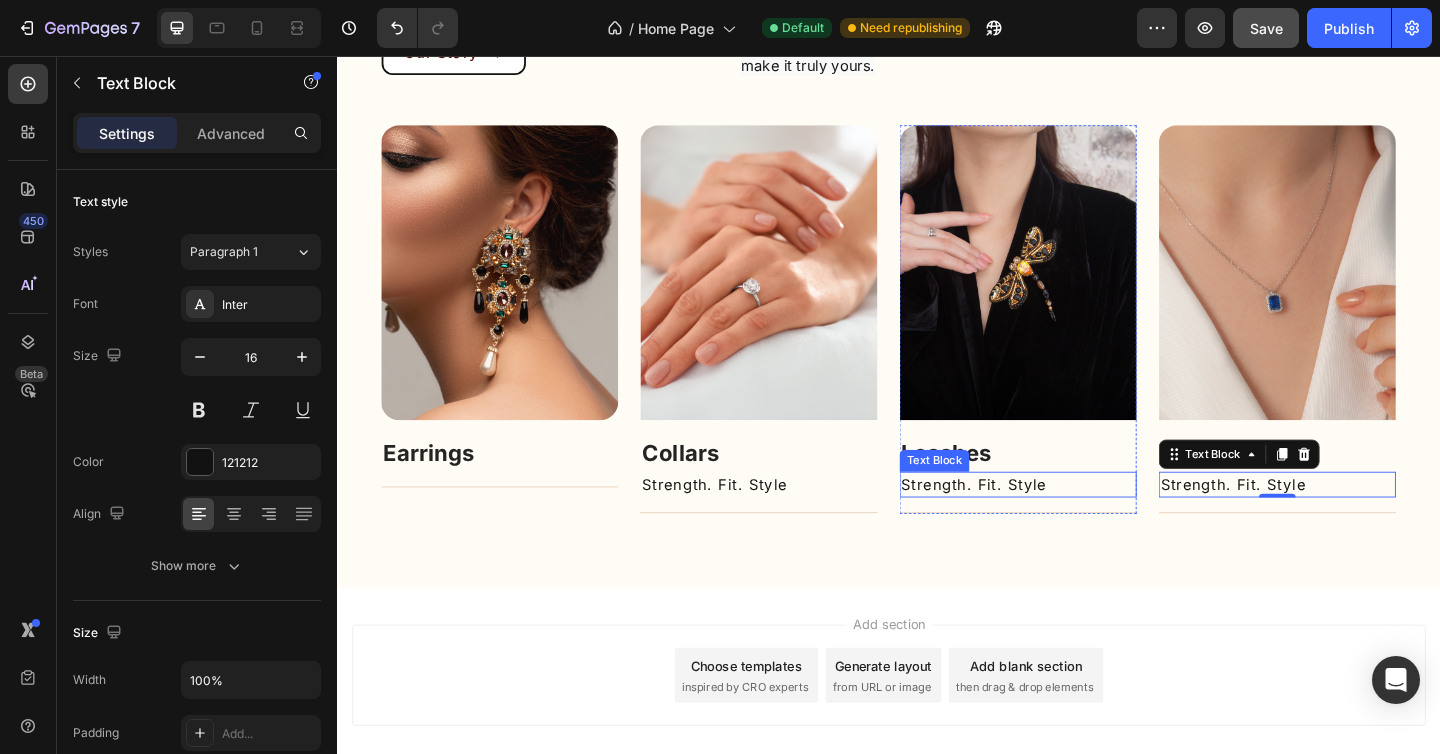 click on "Strength. Fit. Style" at bounding box center (1078, 523) 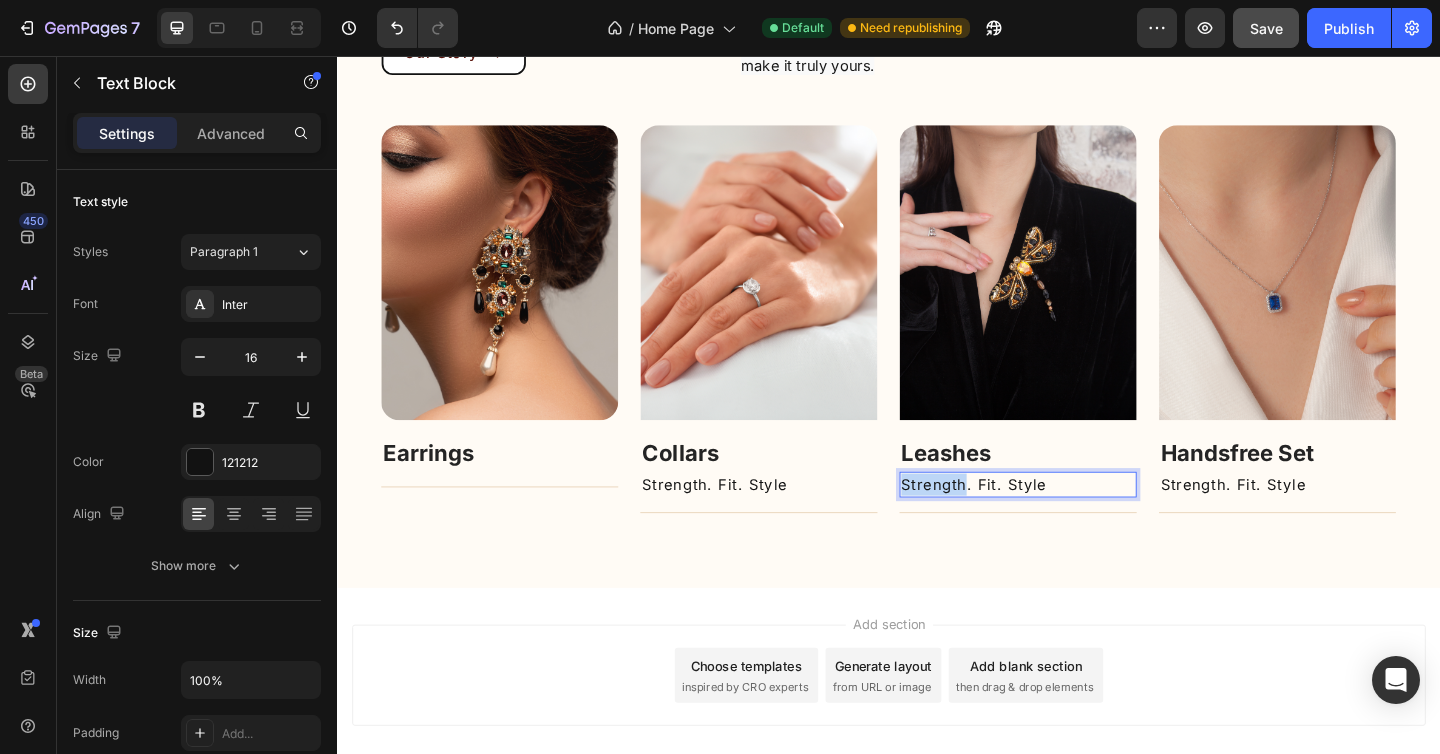 click on "Strength. Fit. Style" at bounding box center (1078, 523) 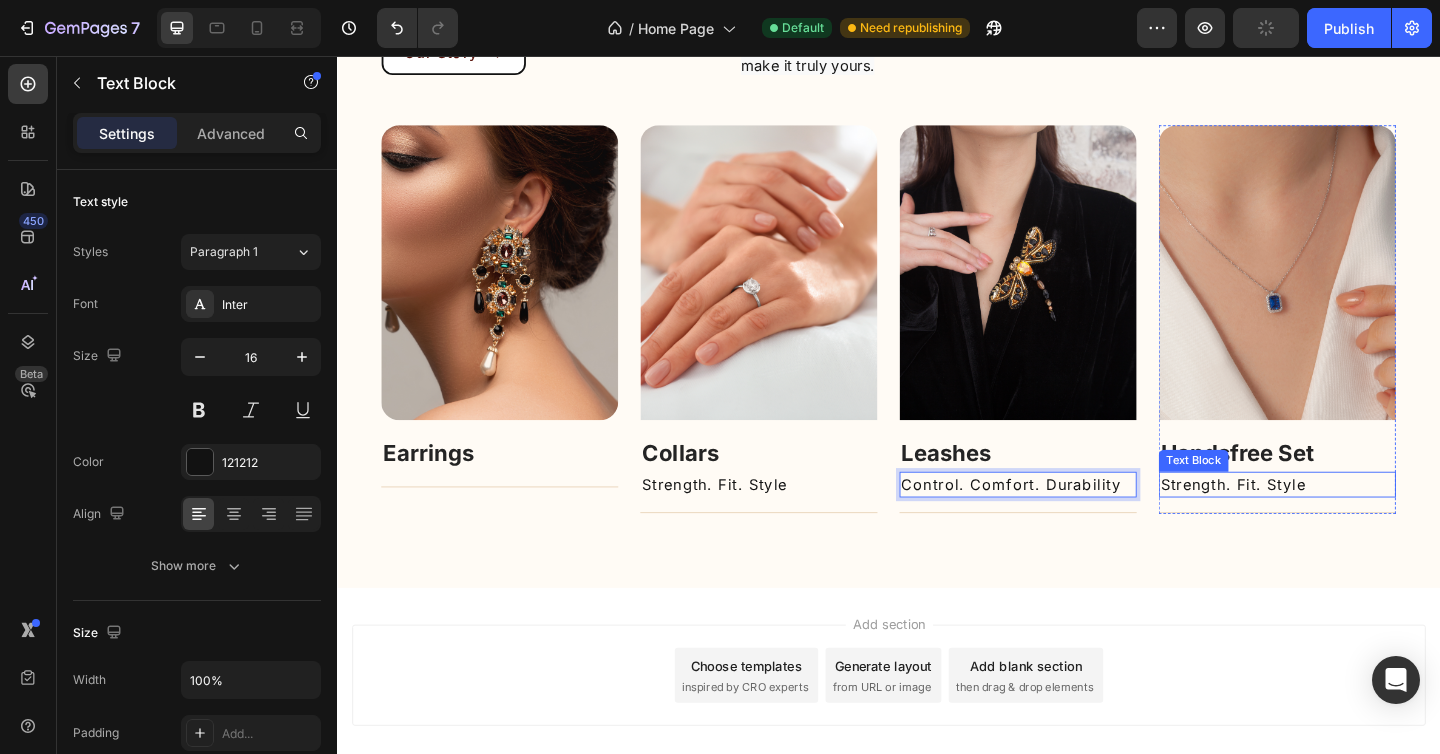 click on "Strength. Fit. Style" at bounding box center (1360, 523) 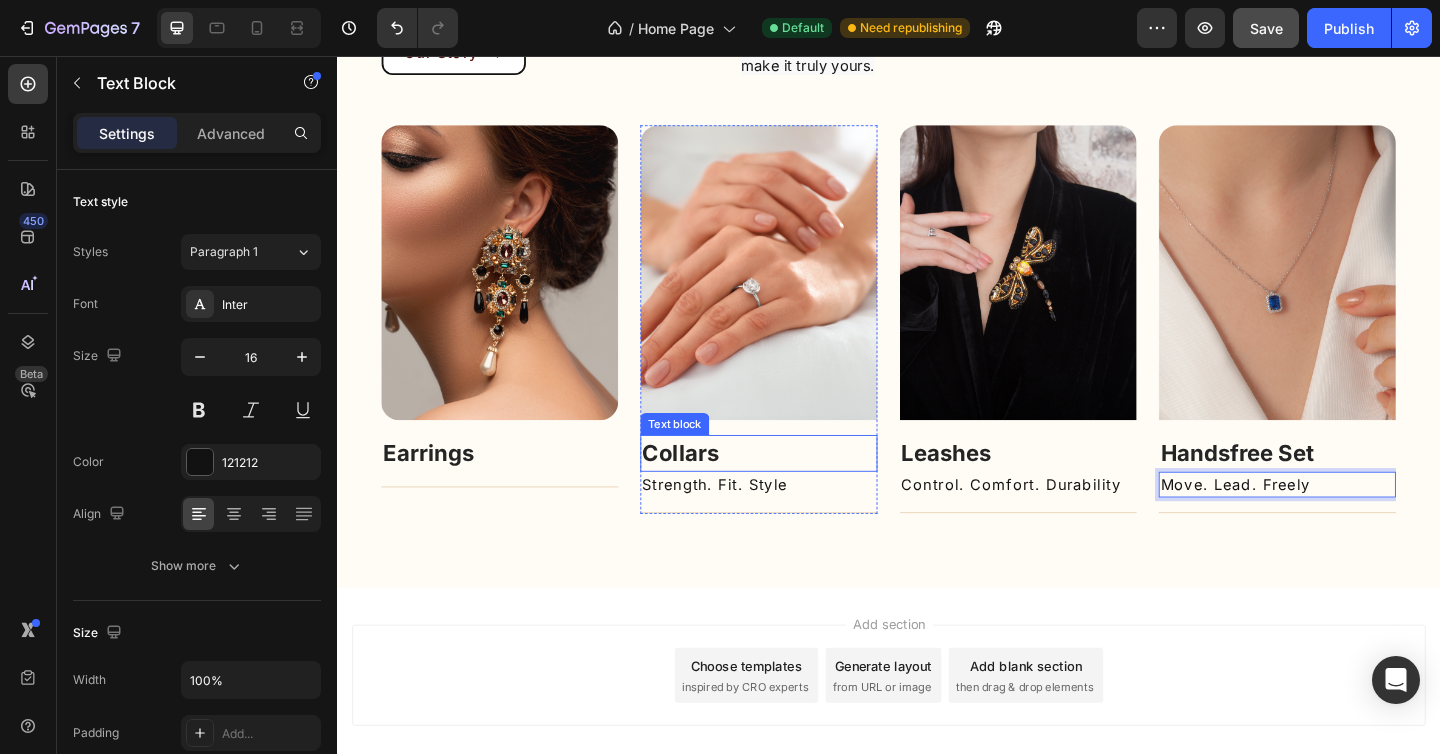 click on "Collars" at bounding box center (711, 488) 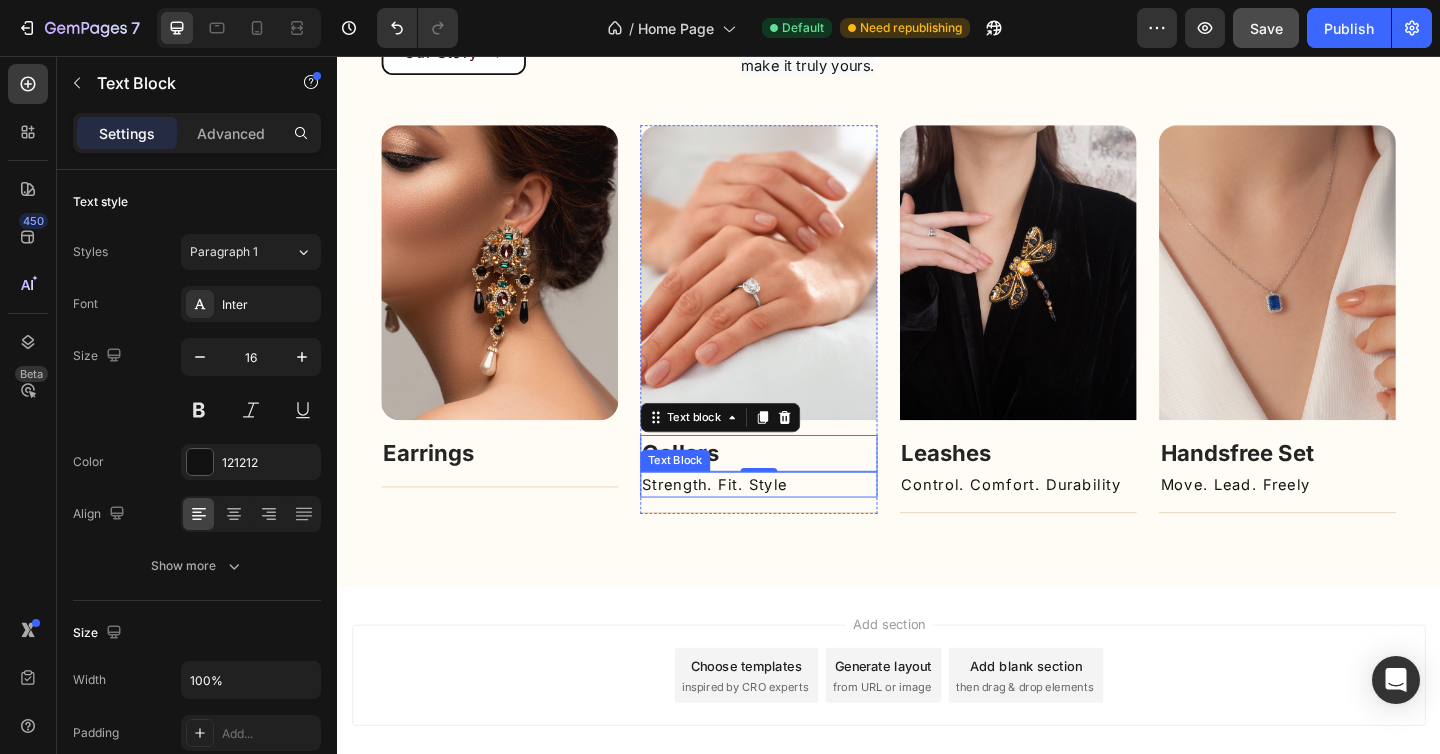 click on "Strength. Fit. Style" at bounding box center [796, 523] 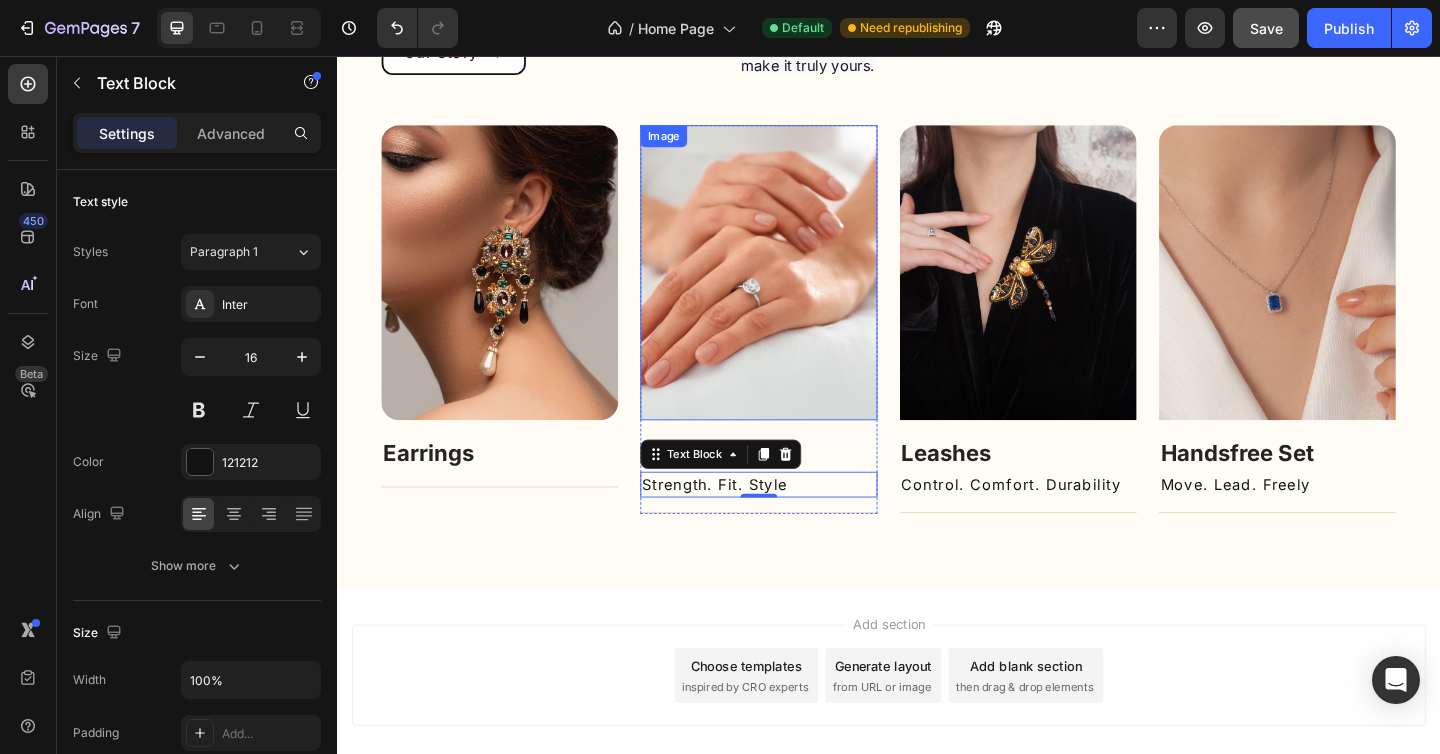 click at bounding box center (796, 292) 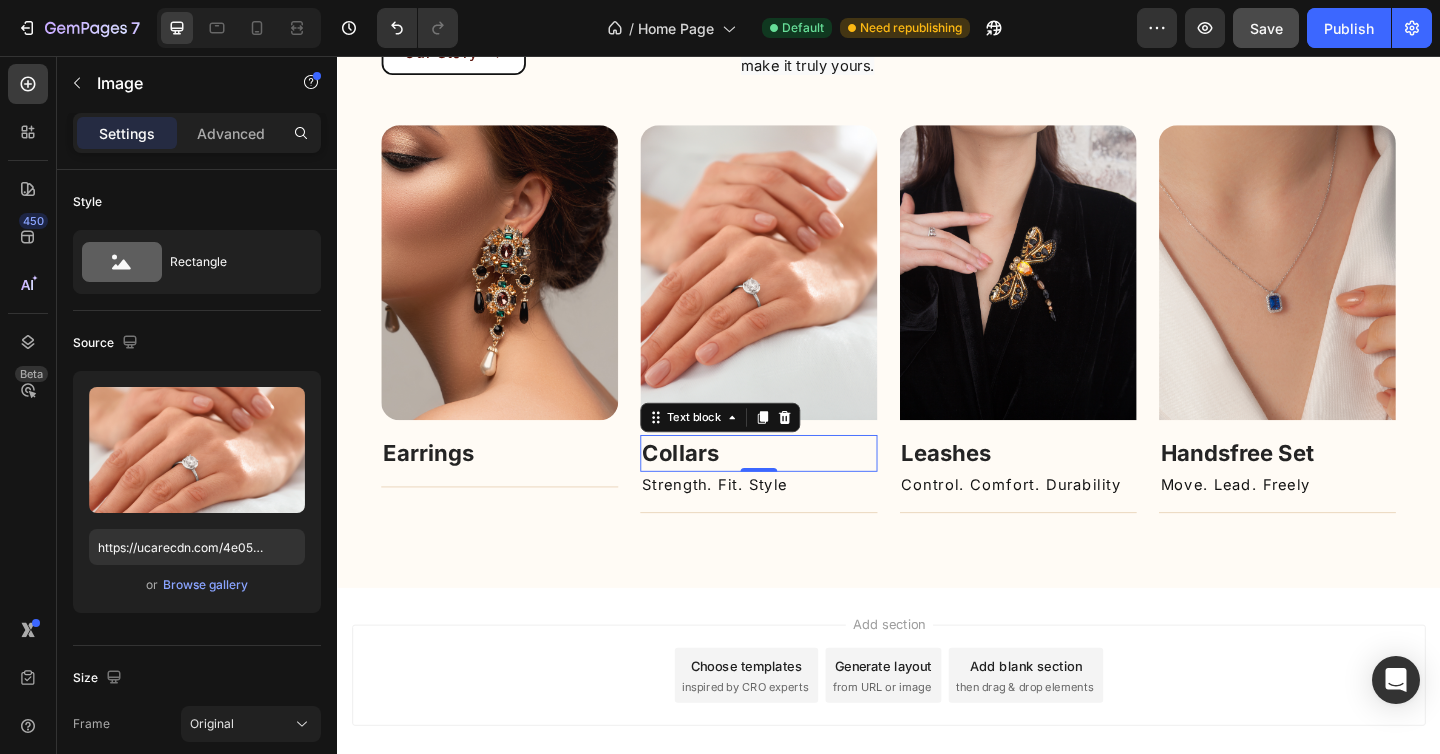 click on "Collars" at bounding box center [711, 488] 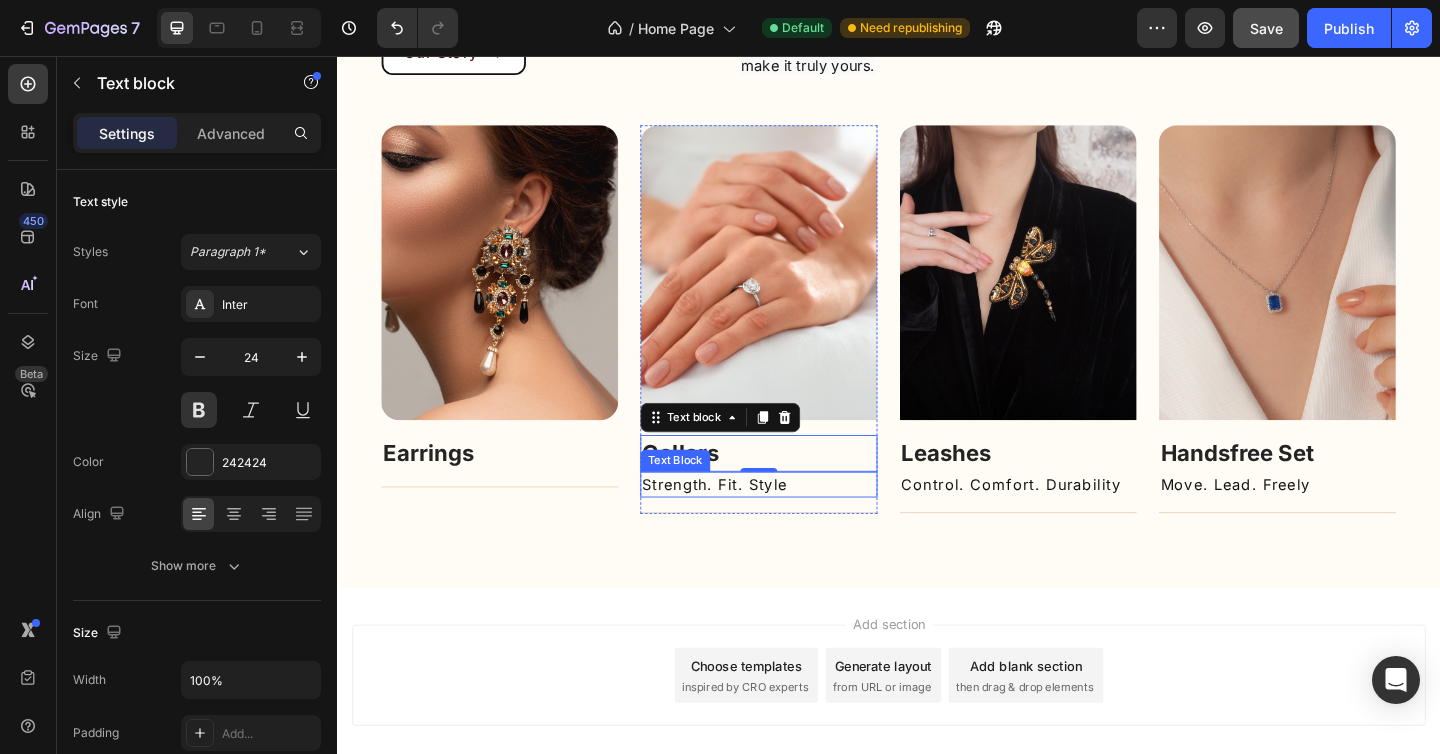 click on "Strength. Fit. Style" at bounding box center [796, 523] 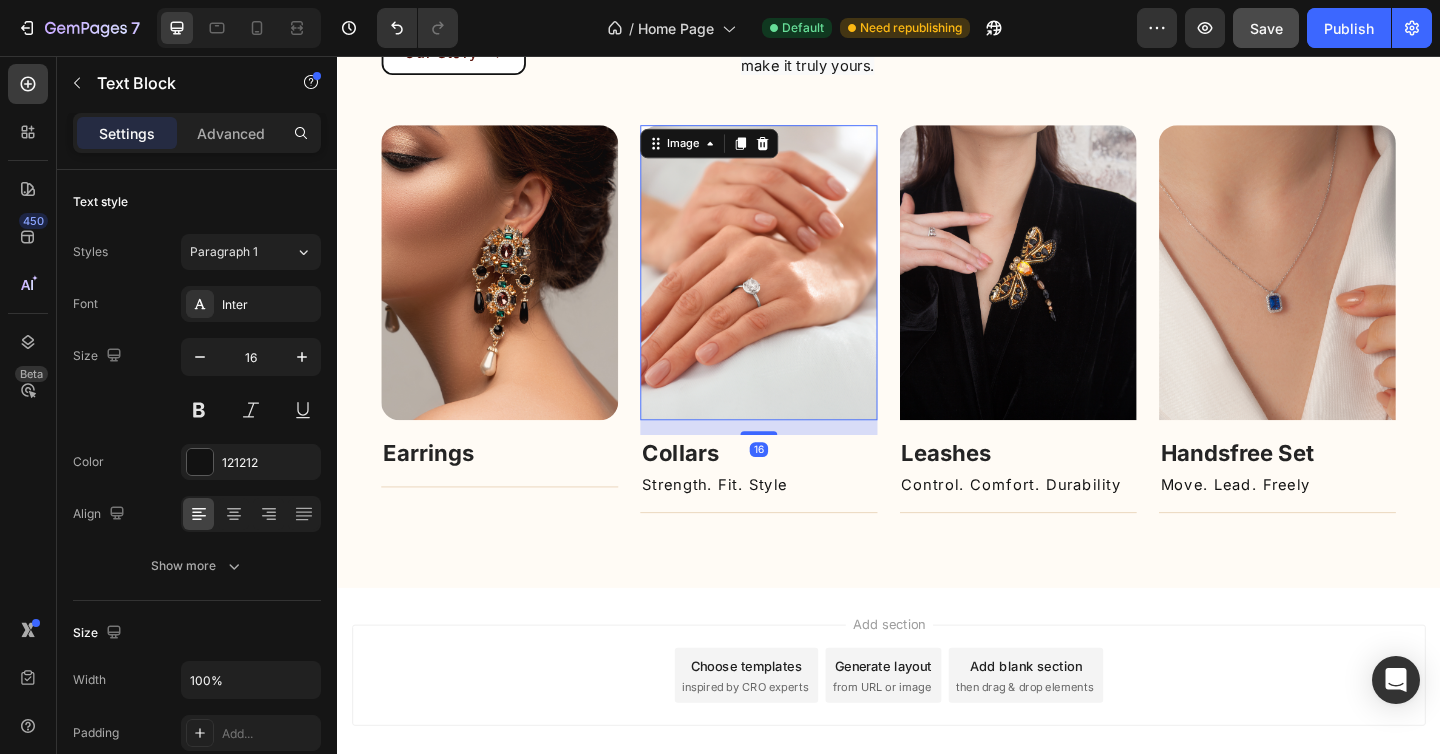 click at bounding box center [796, 292] 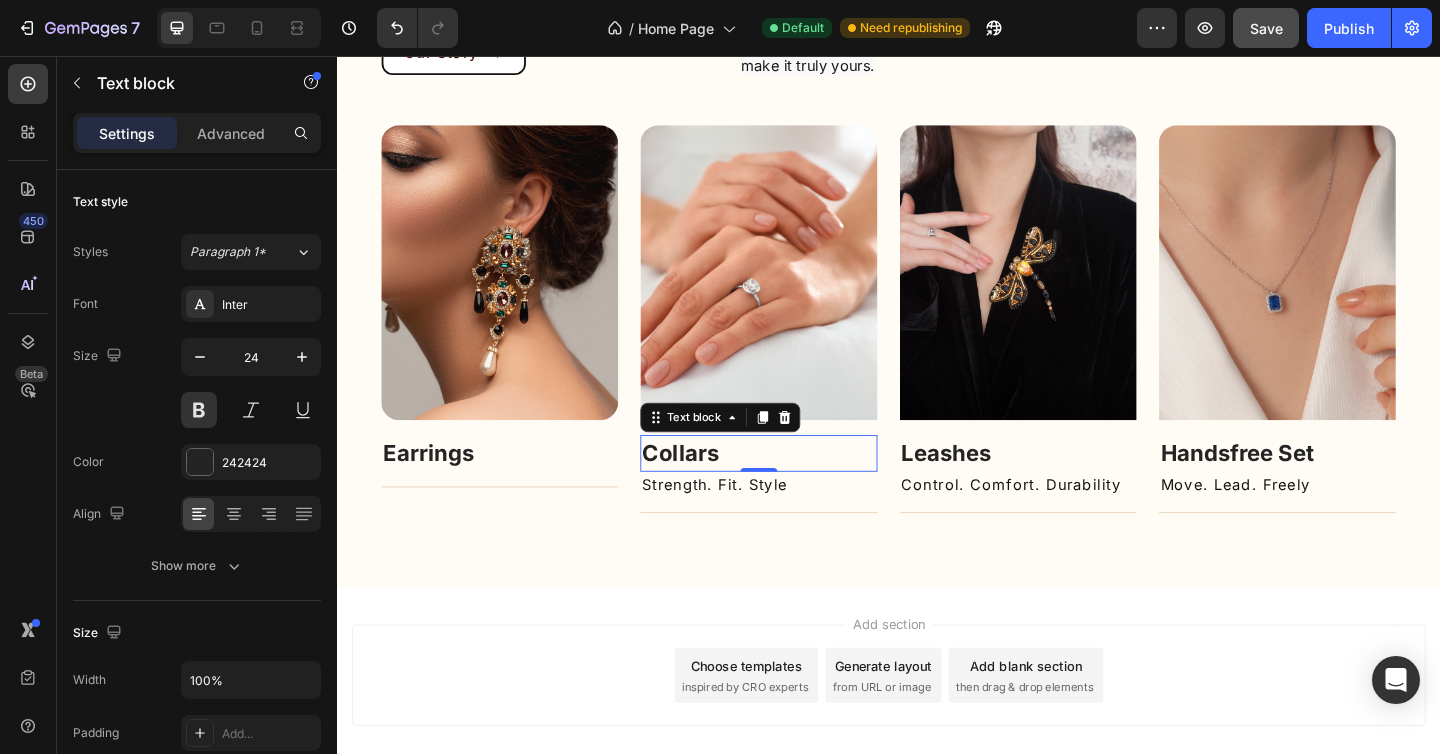 click on "Collars" at bounding box center [711, 488] 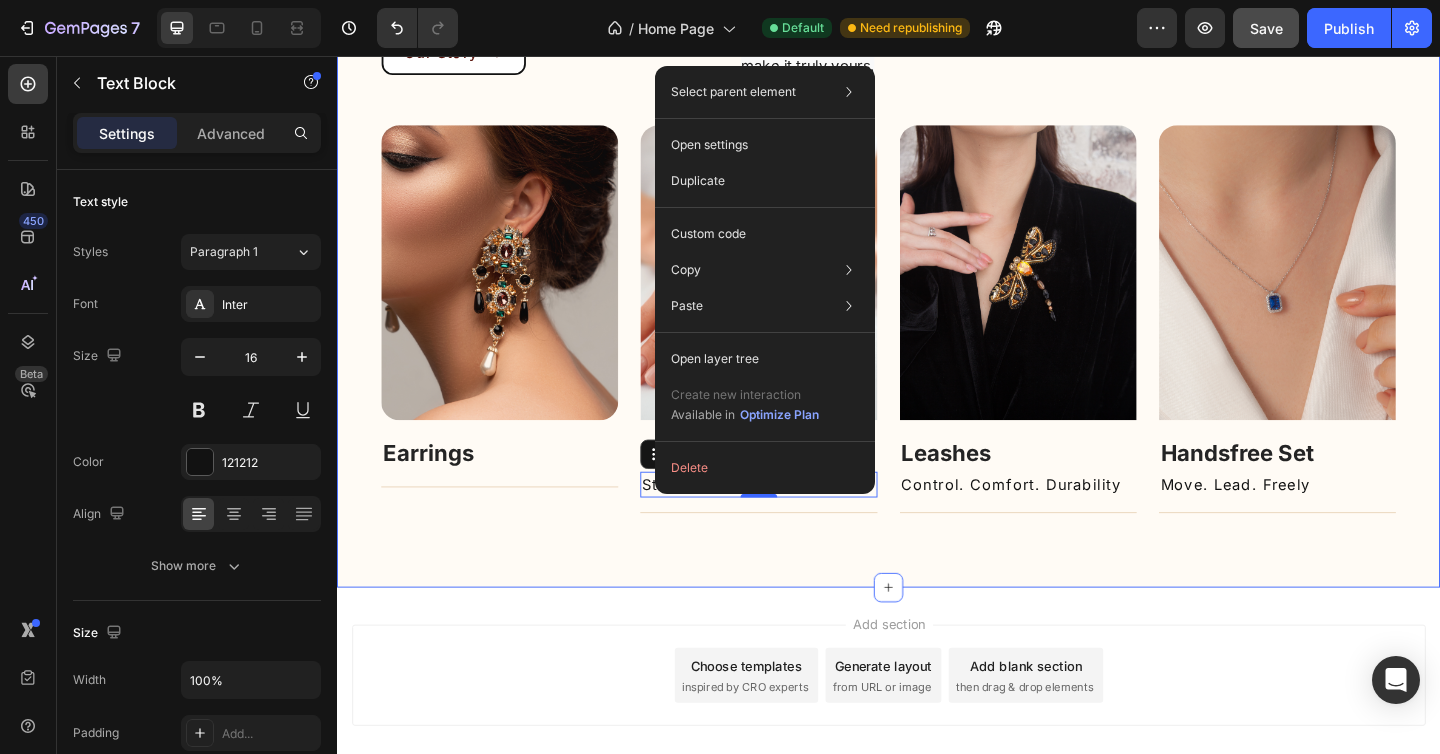 click on "Strong gears for  Strong dogs Heading
Our Story Button Crafted with durable materials and a refined, minimalist aesthetic — made to meet the demands of real-life adventures. Engineered for strong dogs, our hardware is lab-tested for strength and safety. Every detail is designed to balance functionality and form, with a touch of customisation to make it truly yours. Text block Row Image Earrings Text block                Title Line Row Image Collars Text block Strength. Fit. Style Text Block   0                Title Line Row Image Leashes Text block Control. Comfort. Durability Text Block                Title Line Row Image Handsfree Set Text block Move. Lead. Freely Text Block                Title Line Row Image Bracelet Text block                Title Line Row Carousel Row Section 4" at bounding box center [937, 232] 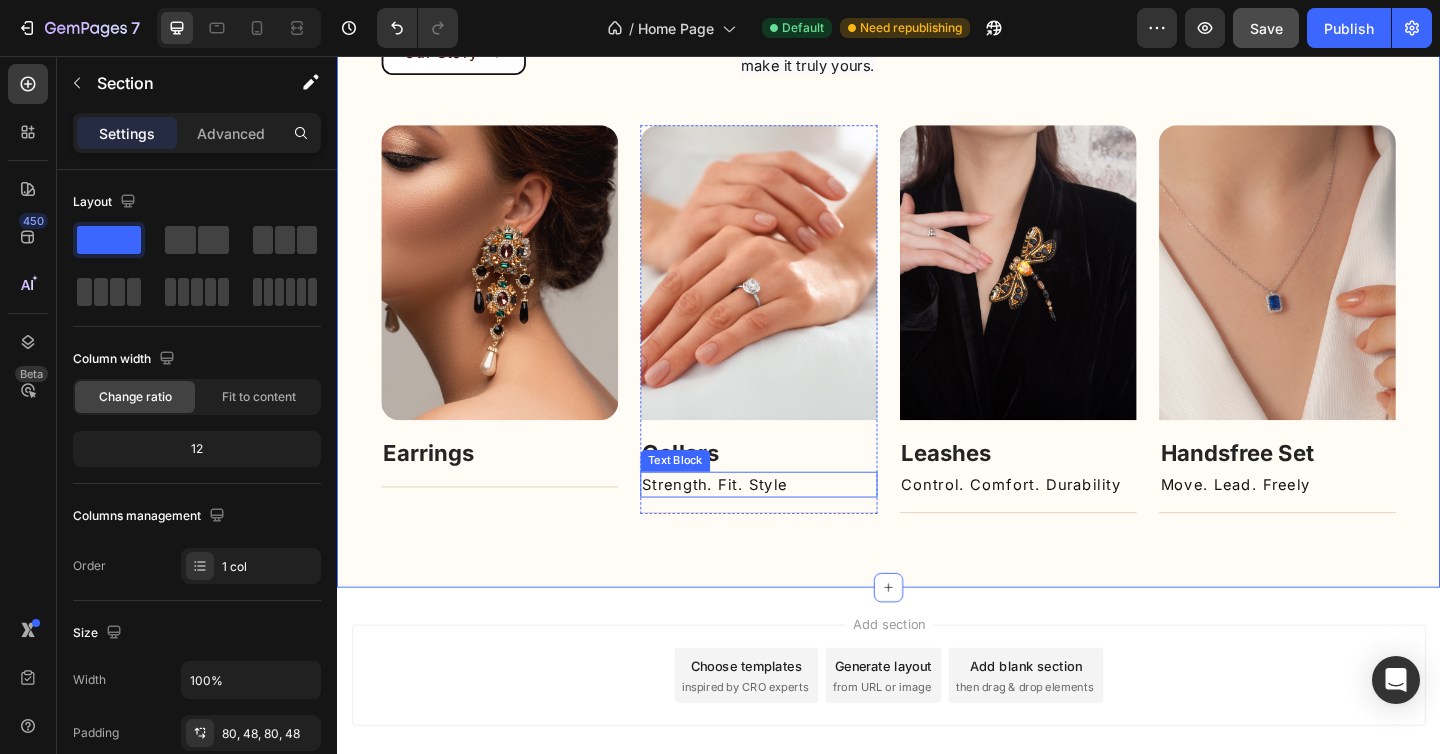 click on "Strength. Fit. Style" at bounding box center (796, 523) 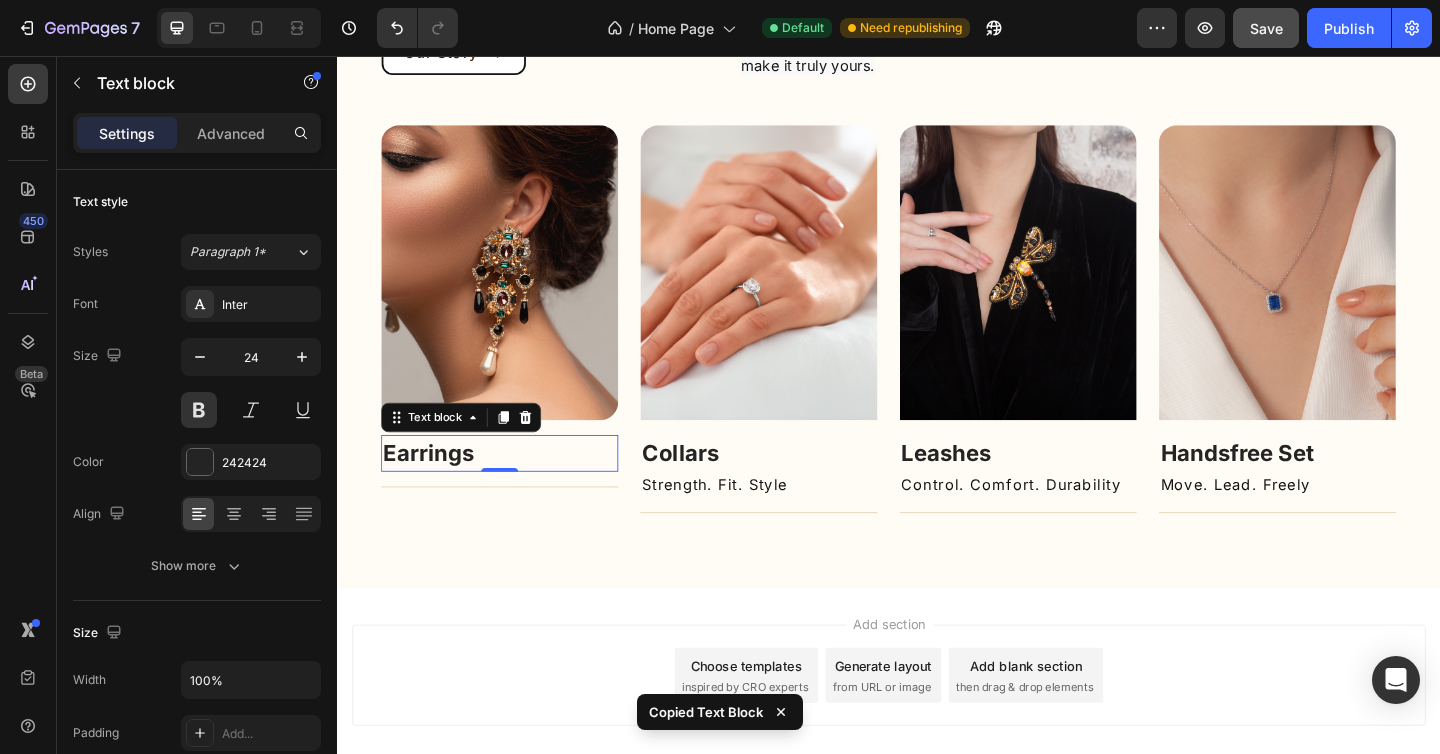 click on "Earrings" at bounding box center [436, 488] 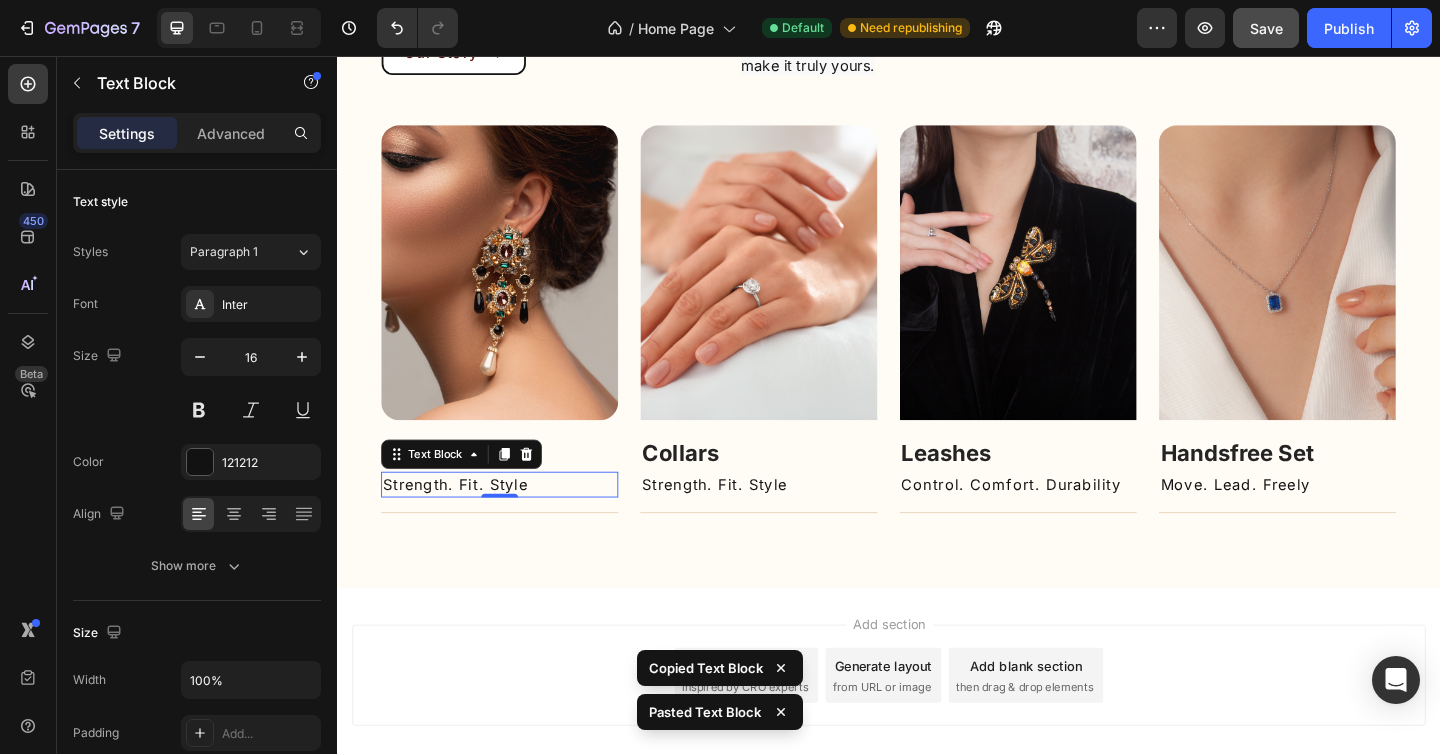 click on "Strength. Fit. Style" at bounding box center [514, 523] 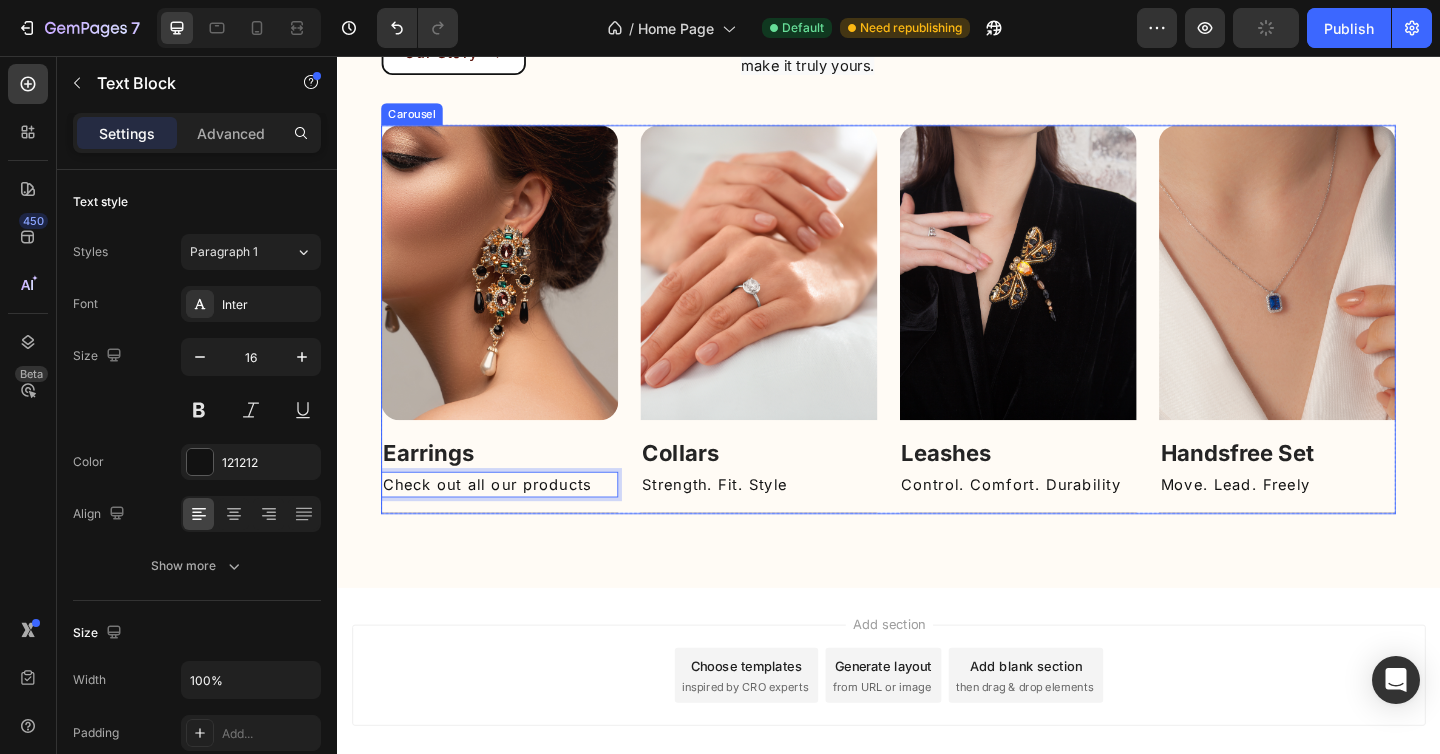 click on "Image Earrings Text block Check out all our products Text Block   0                Title Line Row Image Collars Text block Strength. Fit. Style Text Block                Title Line Row Image Leashes Text block Control. Comfort. Durability Text Block                Title Line Row Image Handsfree Set Text block Move. Lead. Freely Text Block                Title Line Row Image Bracelet Text block                Title Line Row" at bounding box center (937, 343) 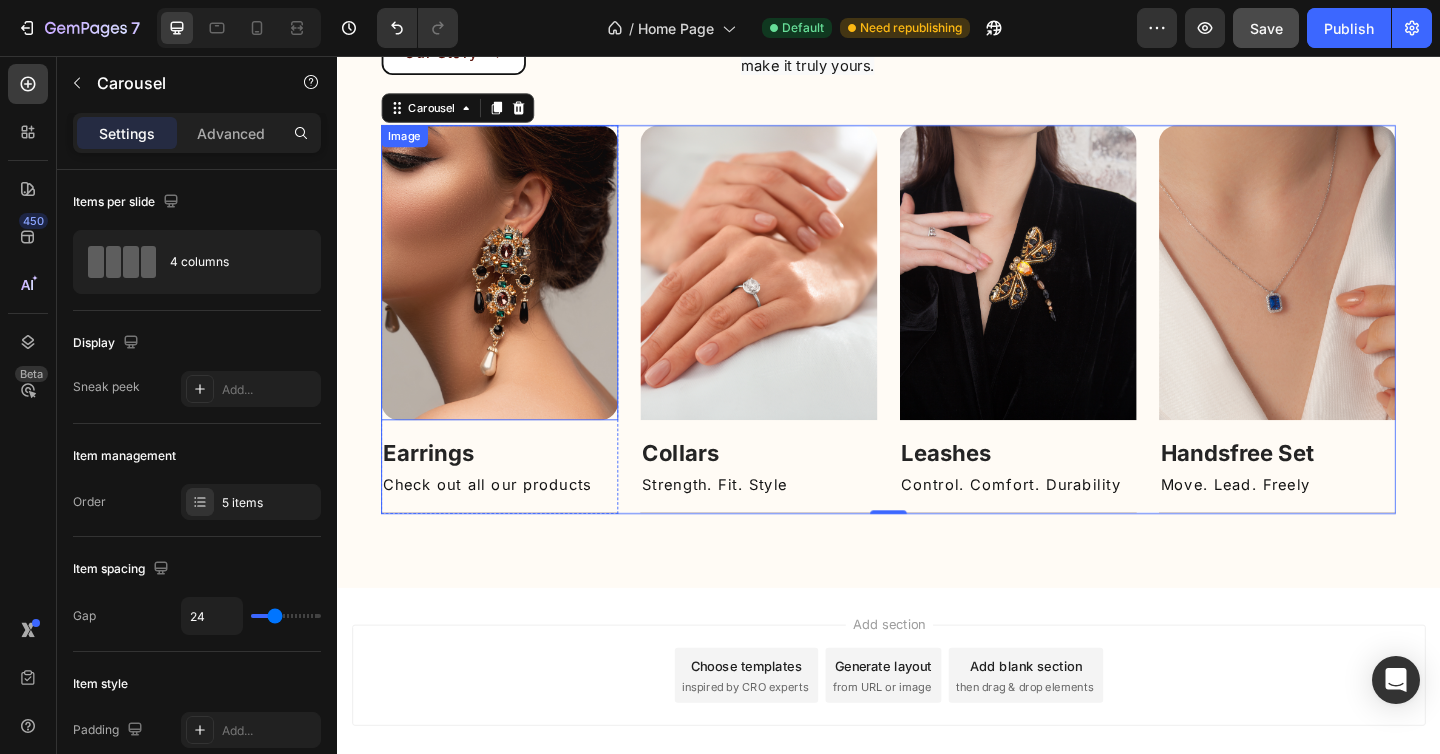 click at bounding box center [514, 292] 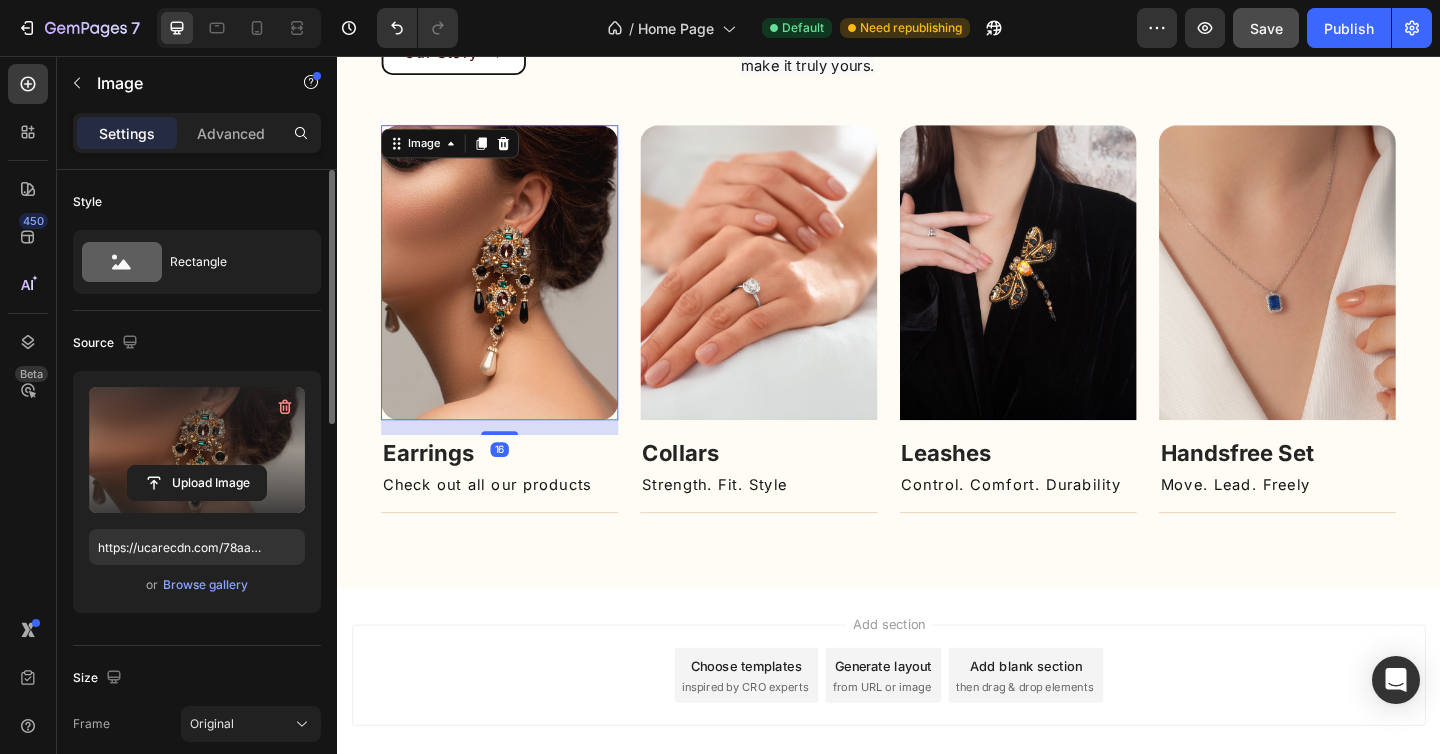 click at bounding box center (197, 450) 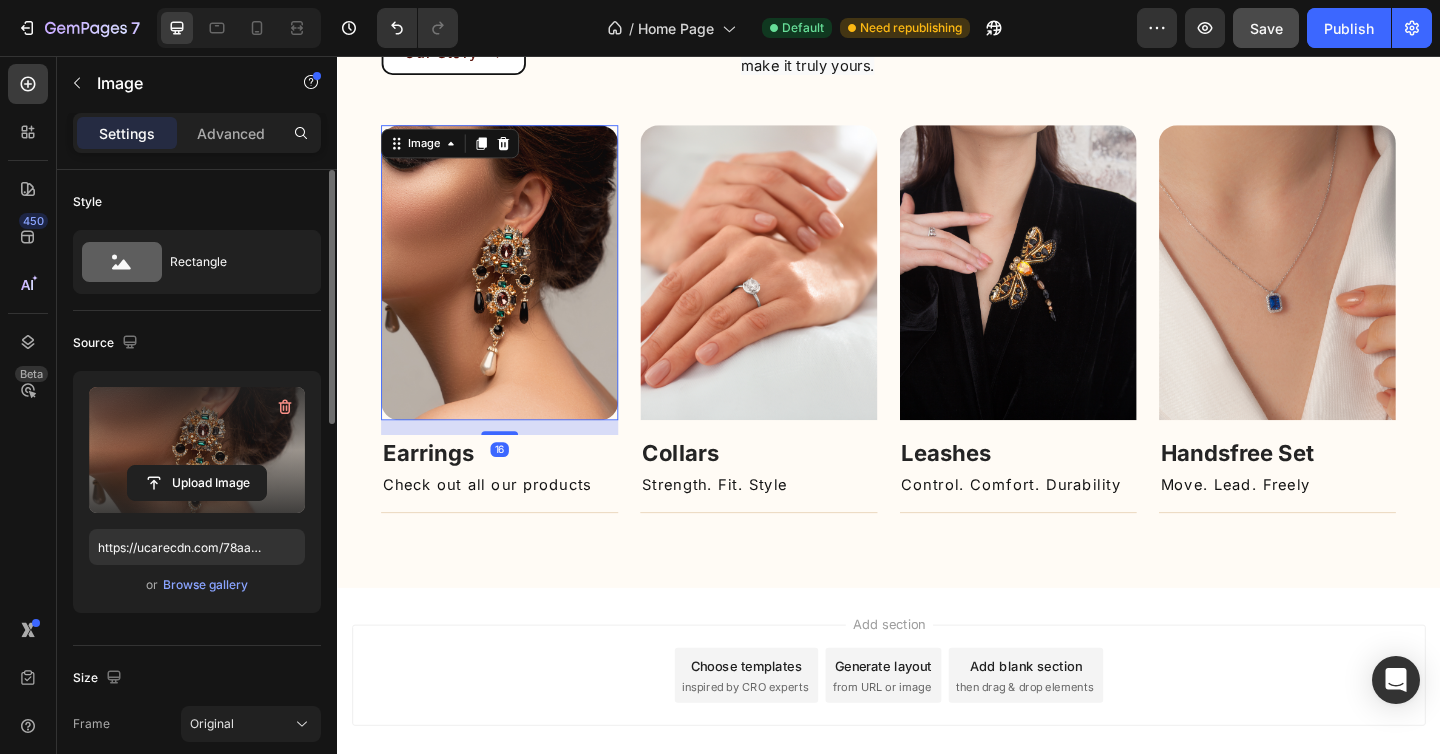 click 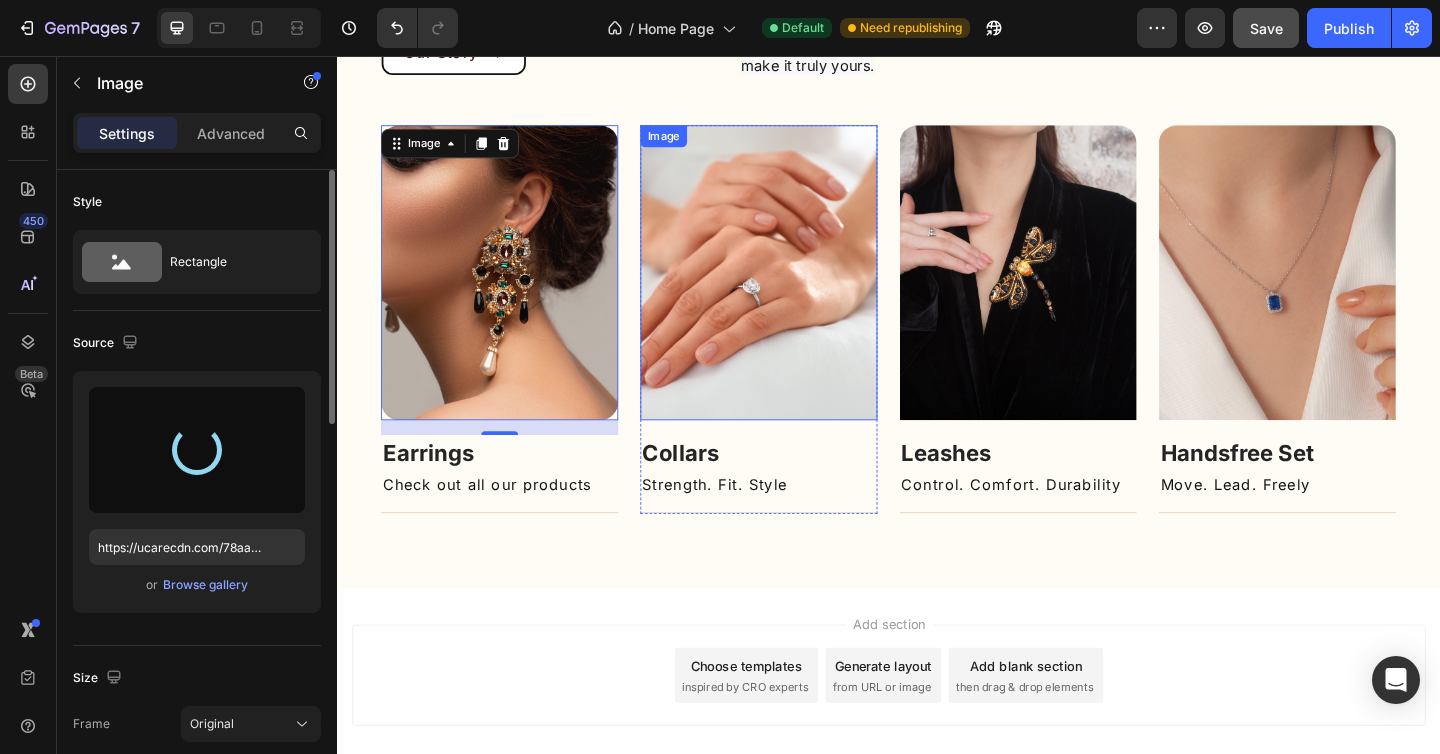 type on "https://cdn.shopify.com/s/files/1/0622/3360/8263/files/gempages_578035116840845840-92c3ac96-cba7-485e-b087-e44f79fd3fba.webp" 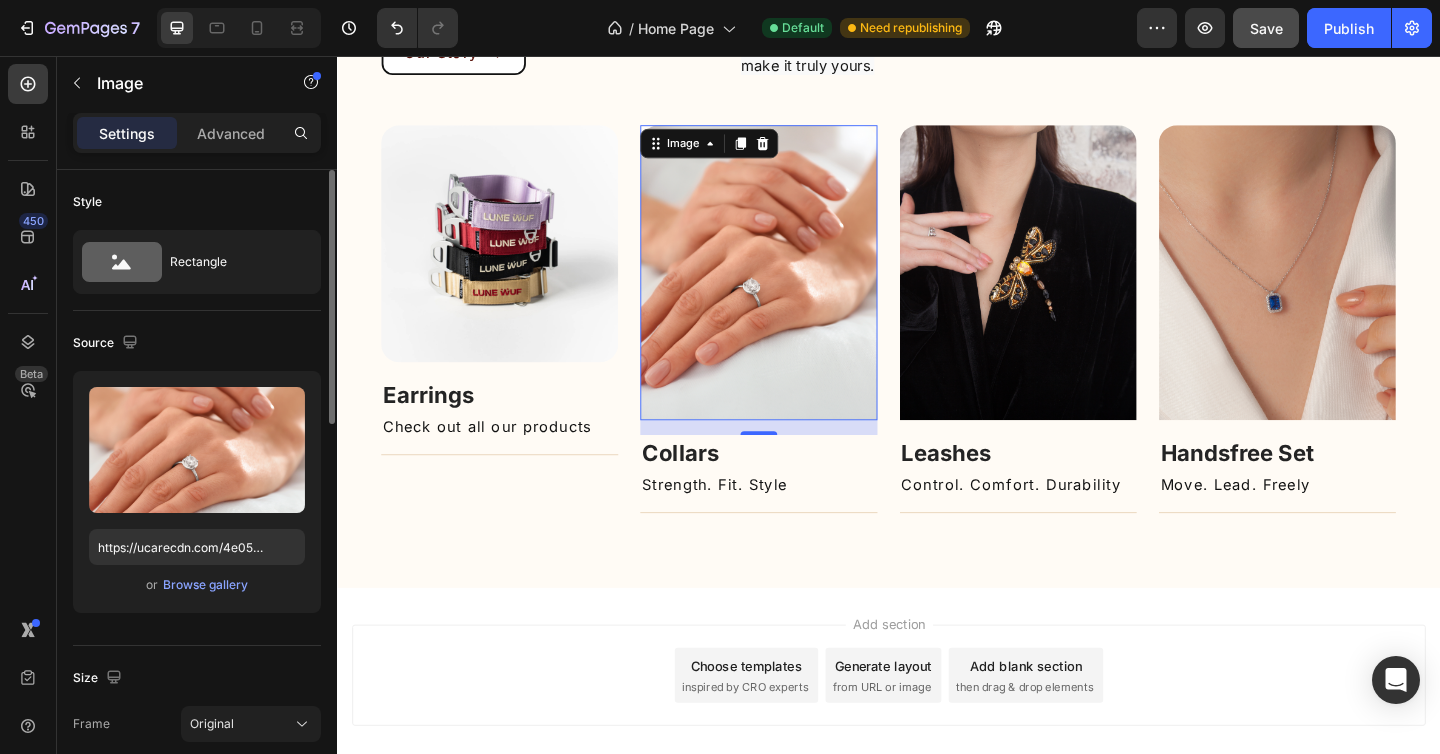 click at bounding box center (796, 292) 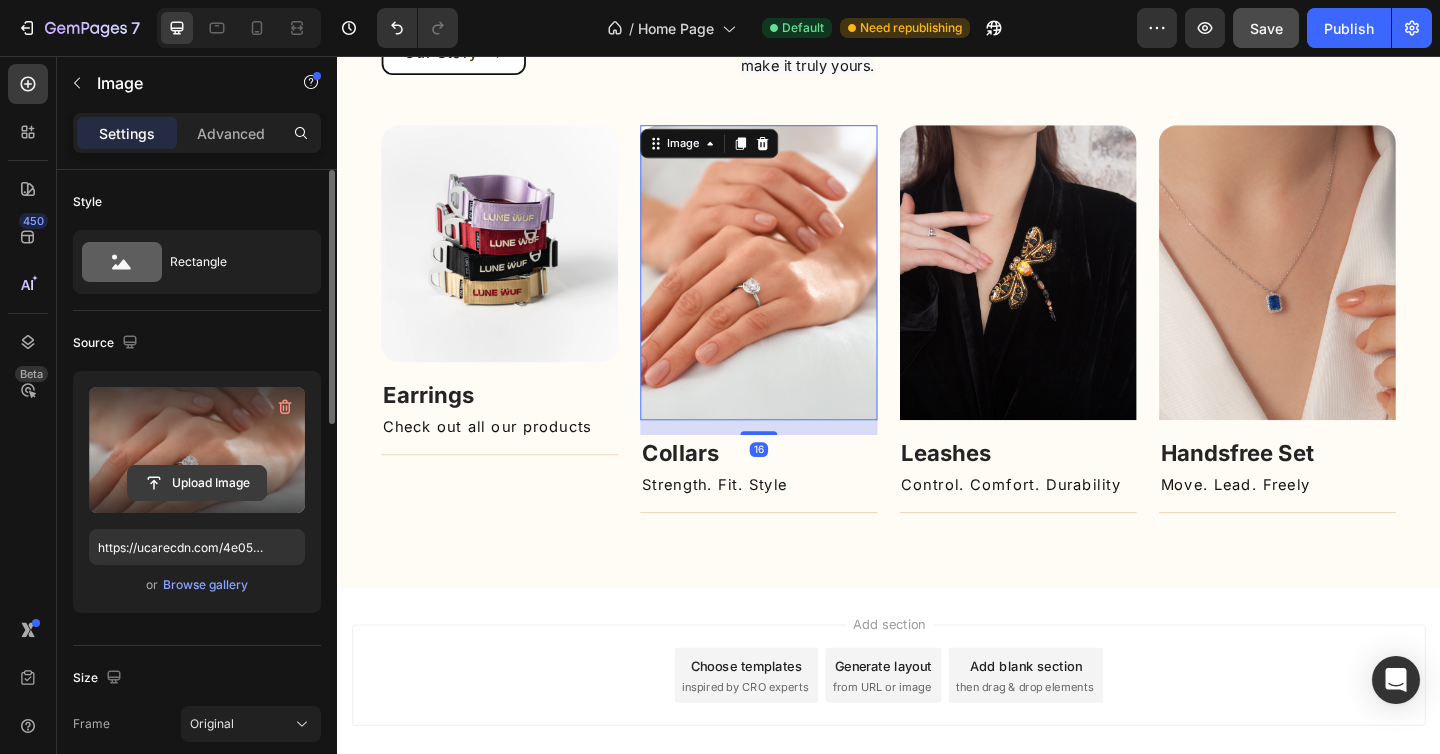 click 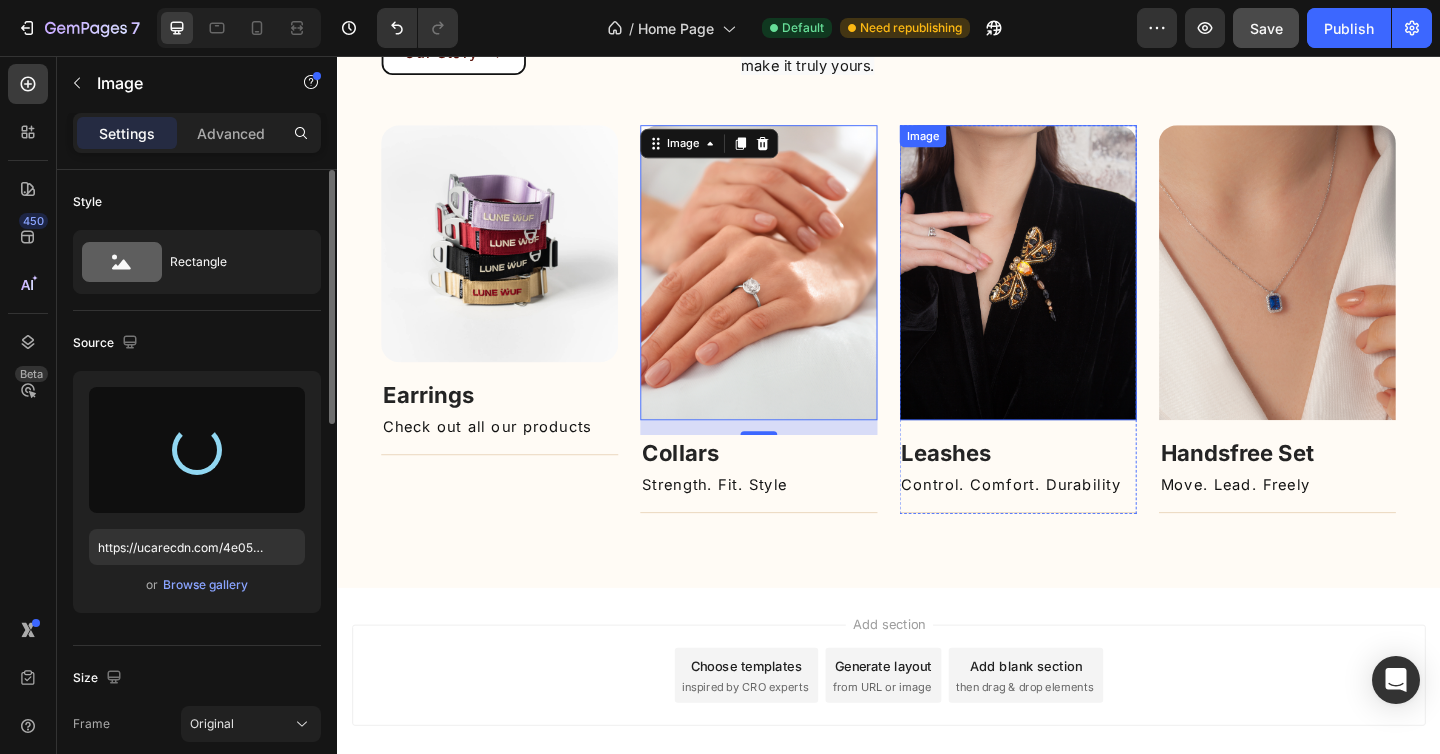 type on "https://cdn.shopify.com/s/files/1/0622/3360/8263/files/gempages_578035116840845840-4baed84d-3e1b-449c-bb6f-9da181859689.webp" 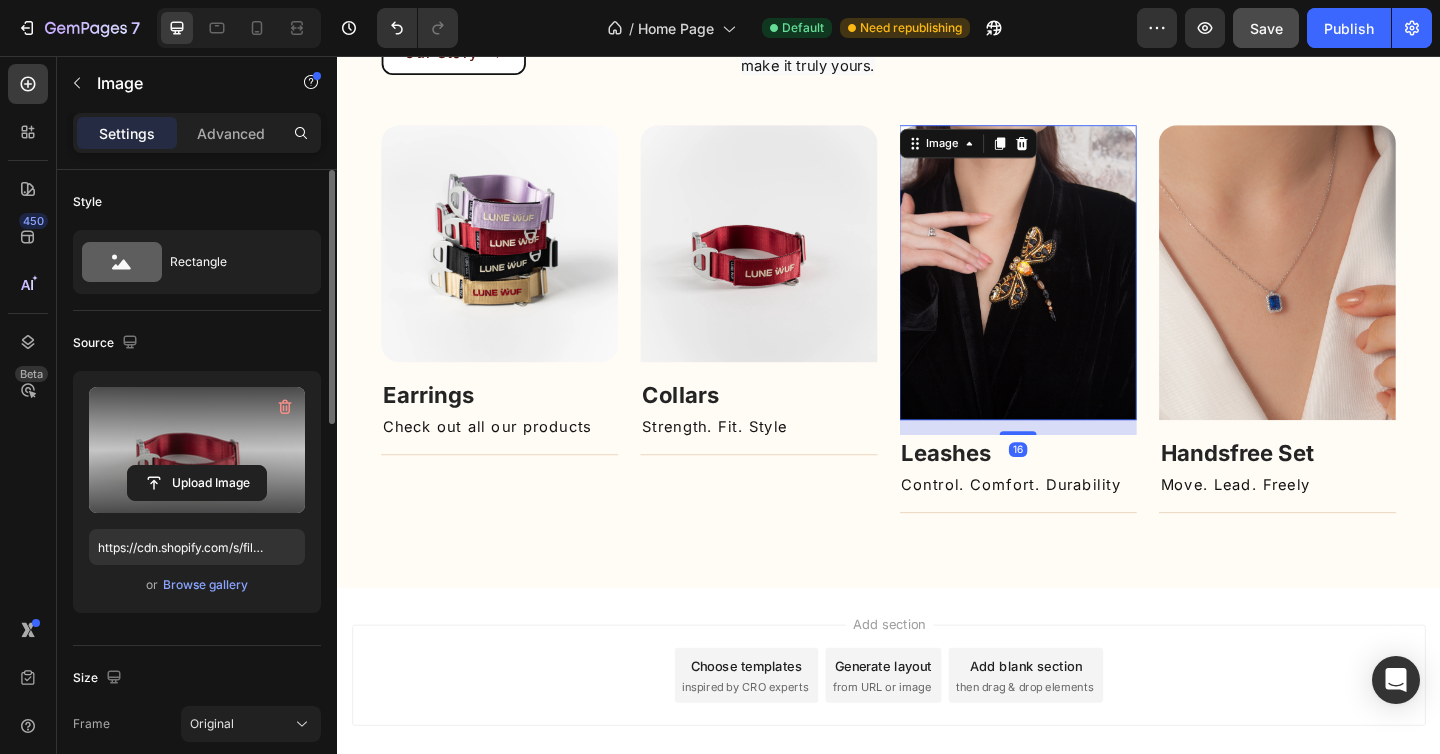 click at bounding box center (1078, 292) 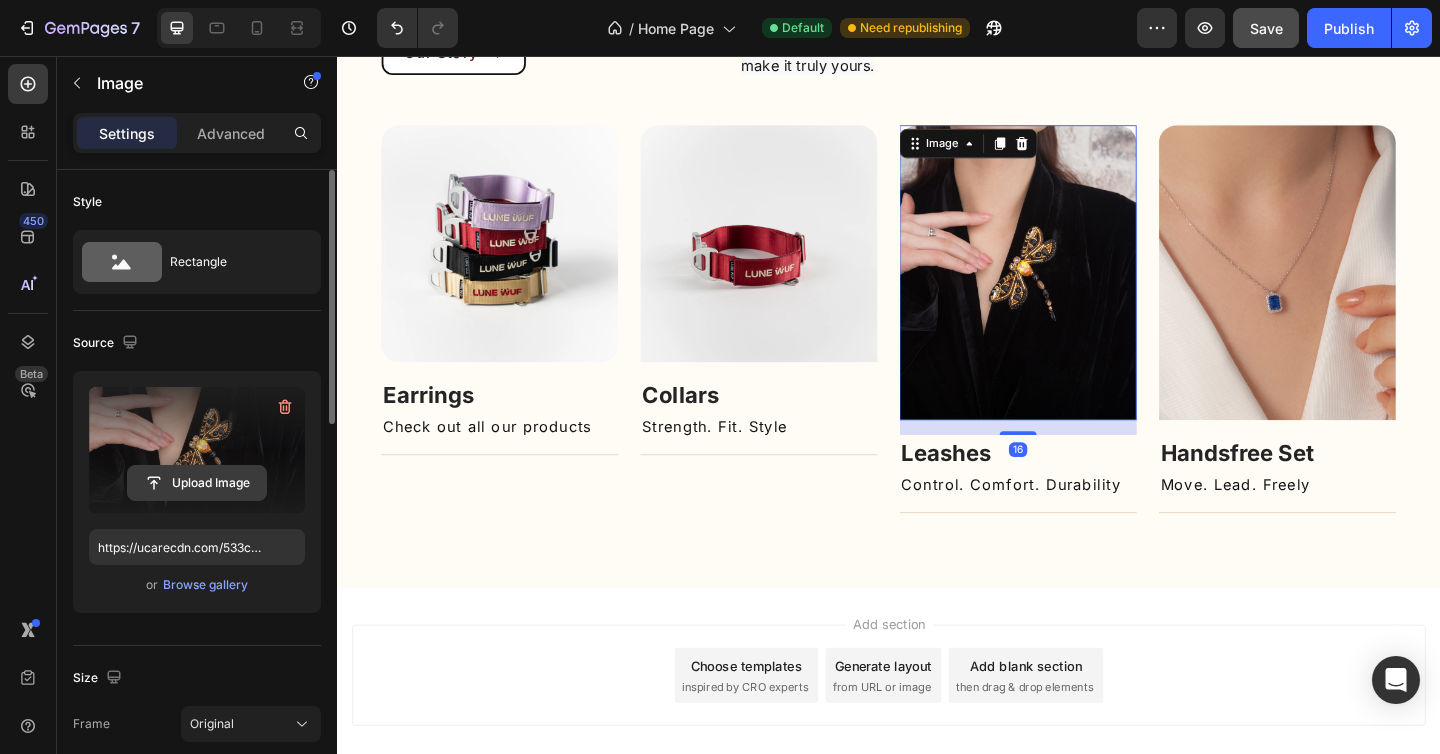 click 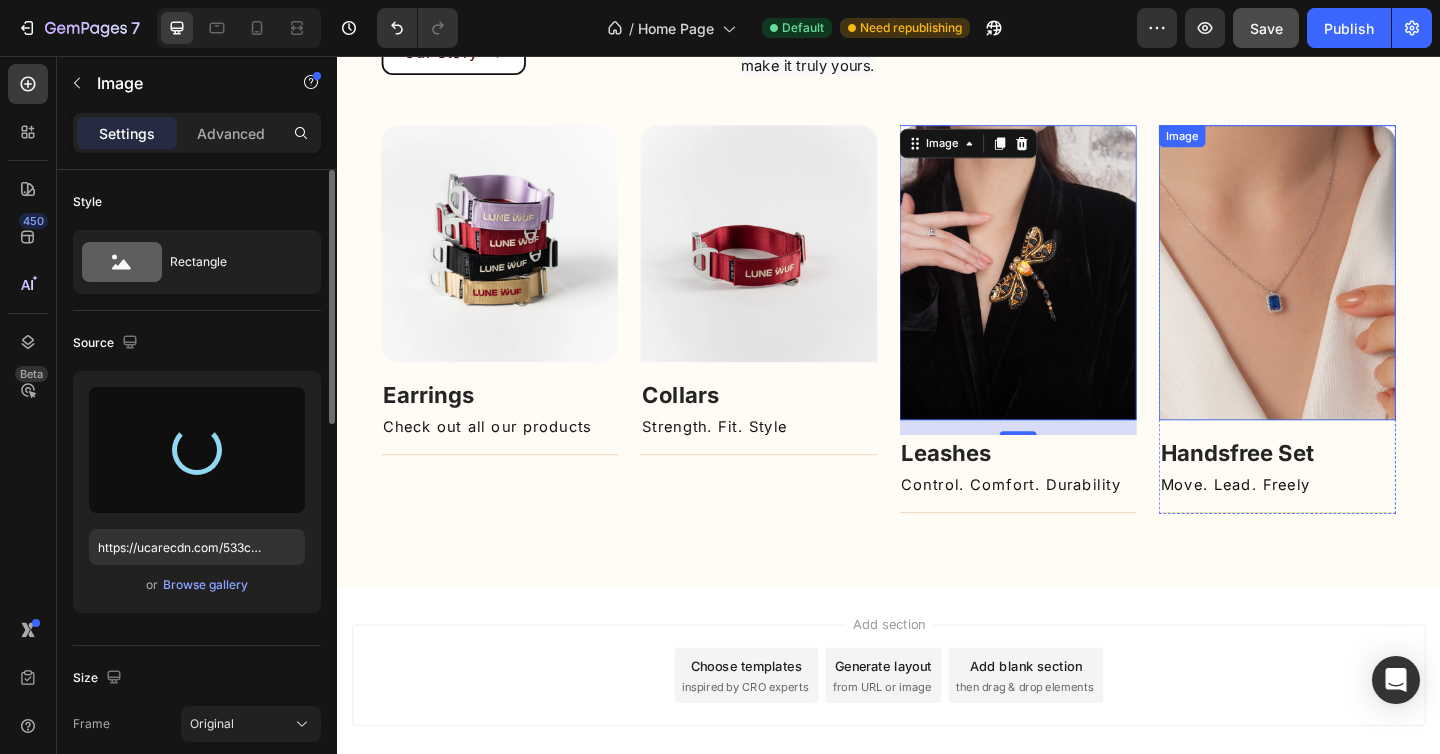 type on "https://cdn.shopify.com/s/files/1/0622/3360/8263/files/gempages_578035116840845840-4d13dc96-2500-45a8-bab0-704f4982a91c.webp" 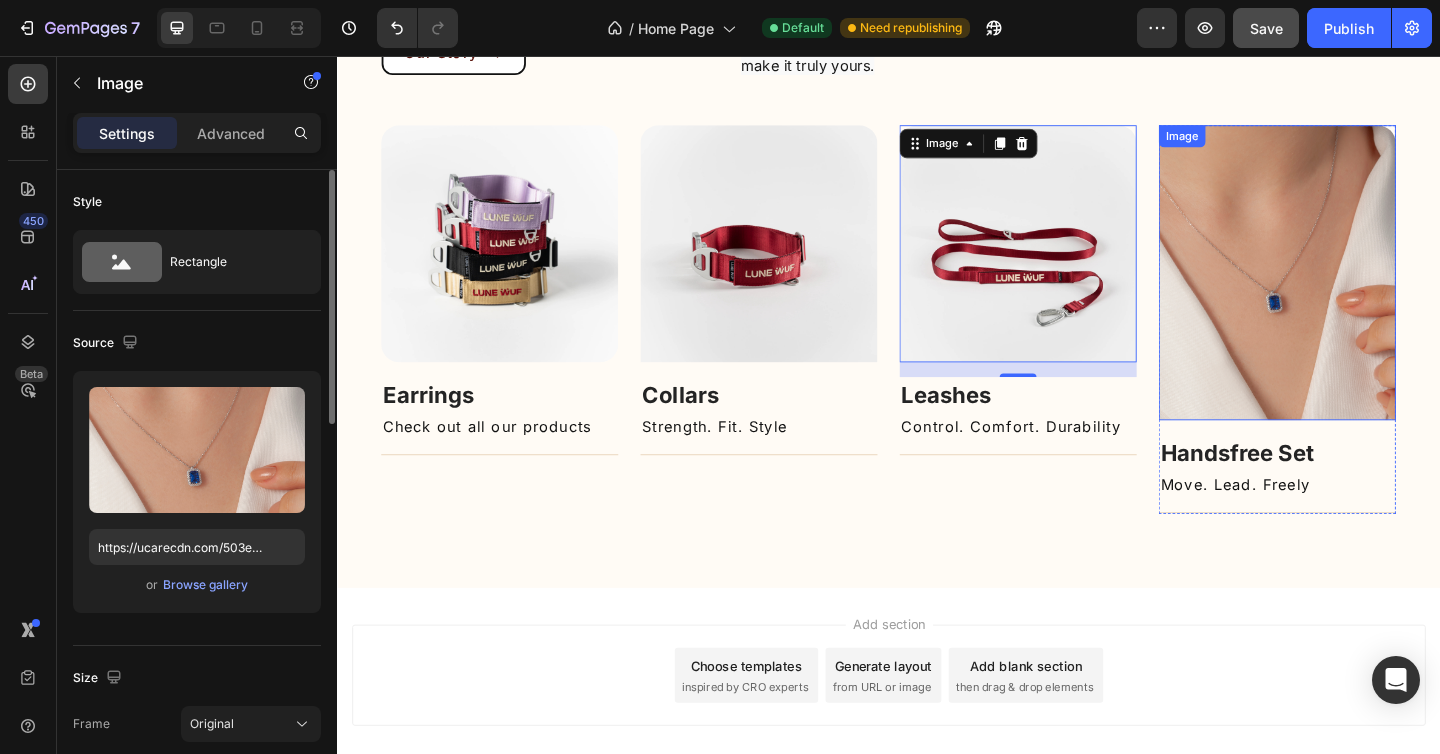 click at bounding box center [1360, 292] 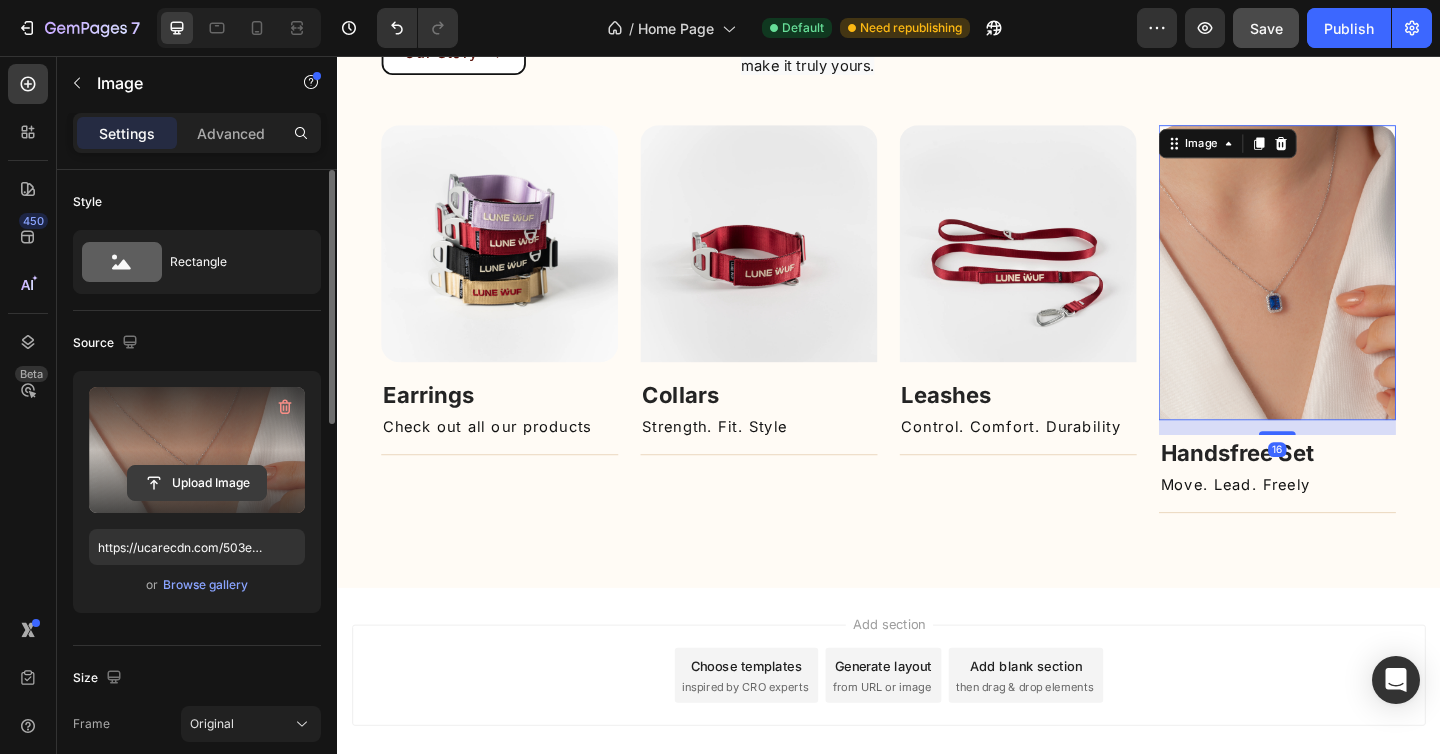 click 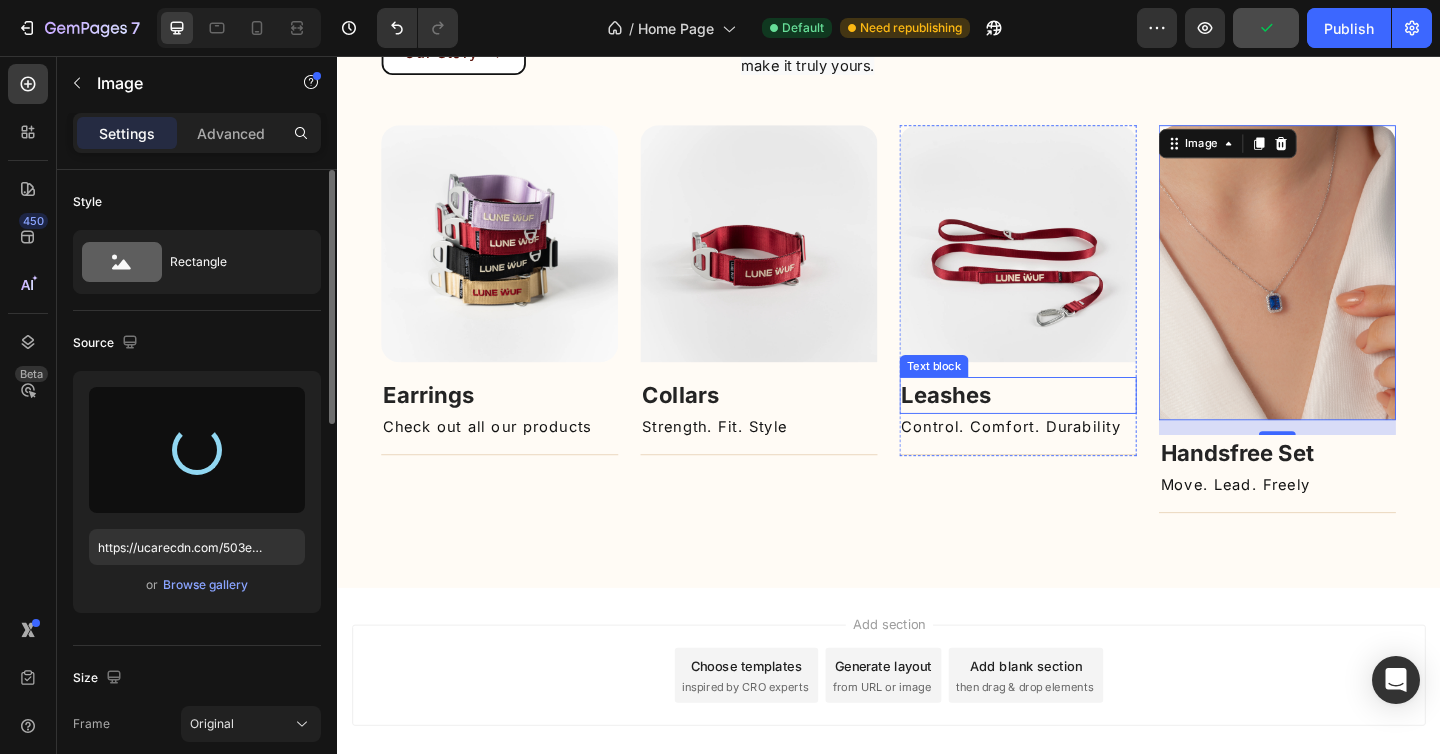 type on "[URL]" 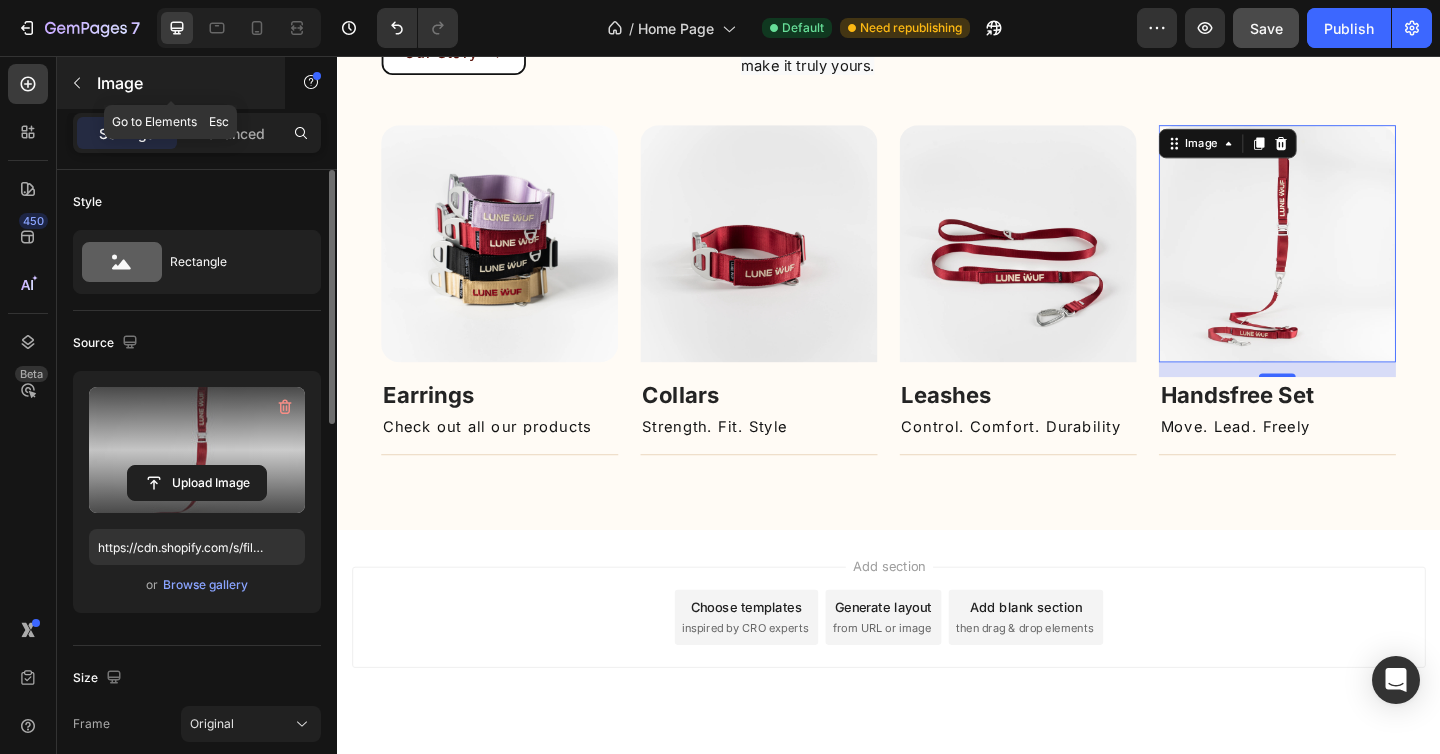 click 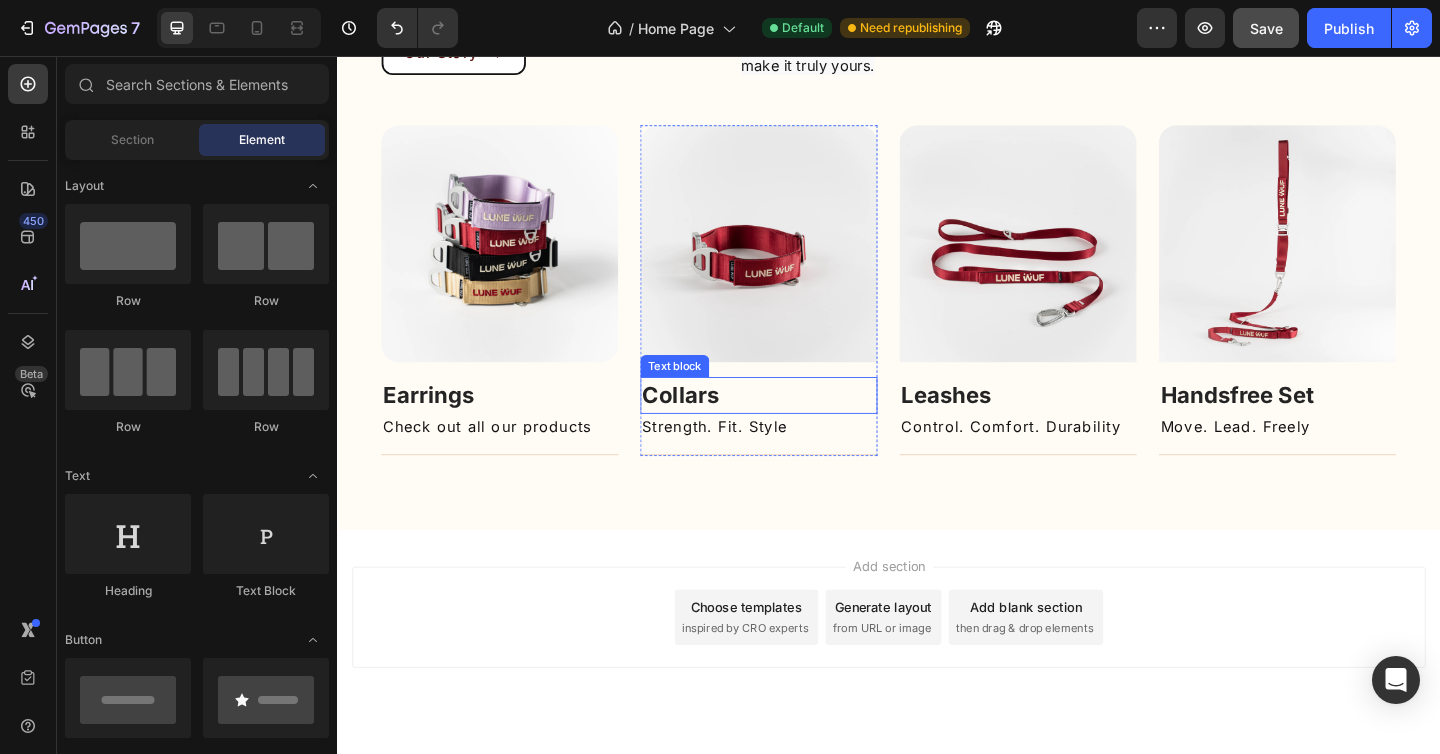 click on "Collars" at bounding box center (796, 426) 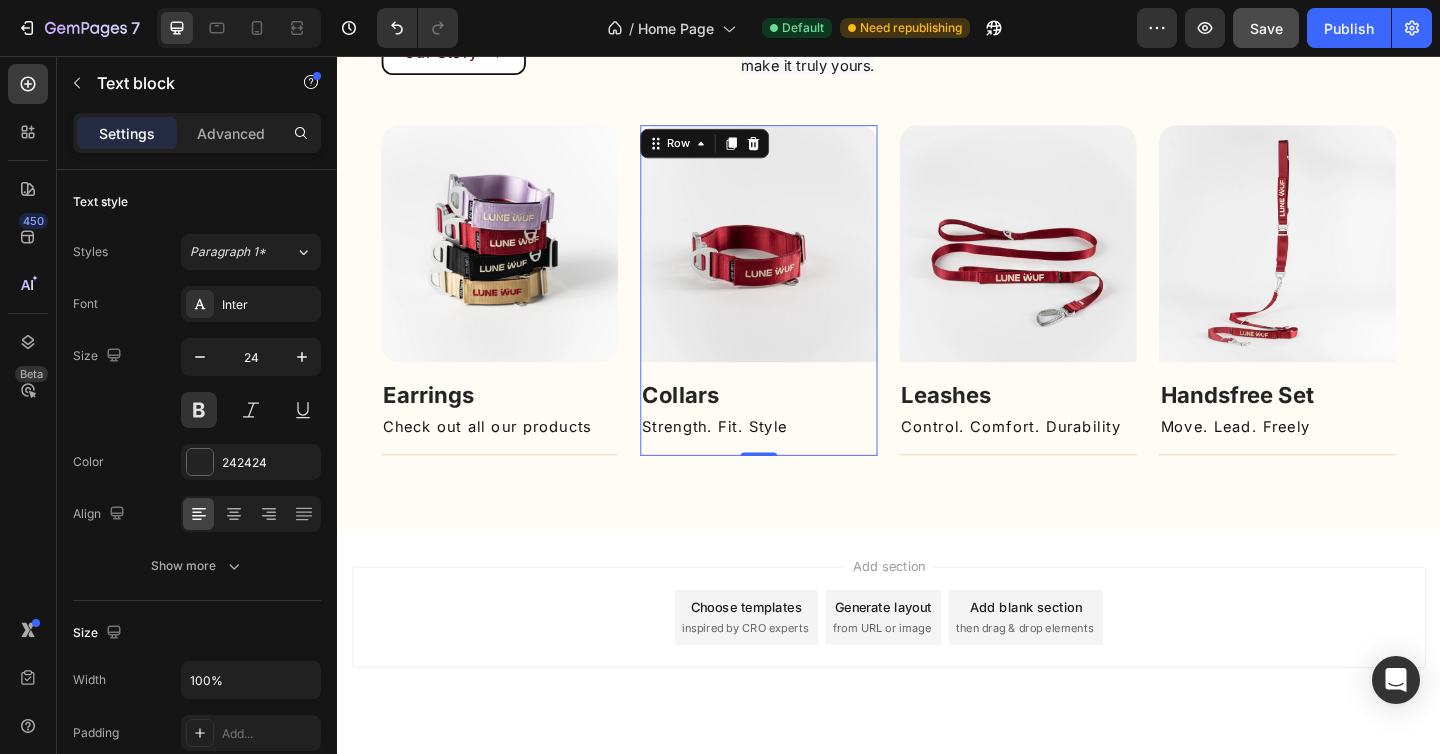click on "Image Collars Text block Strength. Fit. Style Text Block                Title Line" at bounding box center [796, 312] 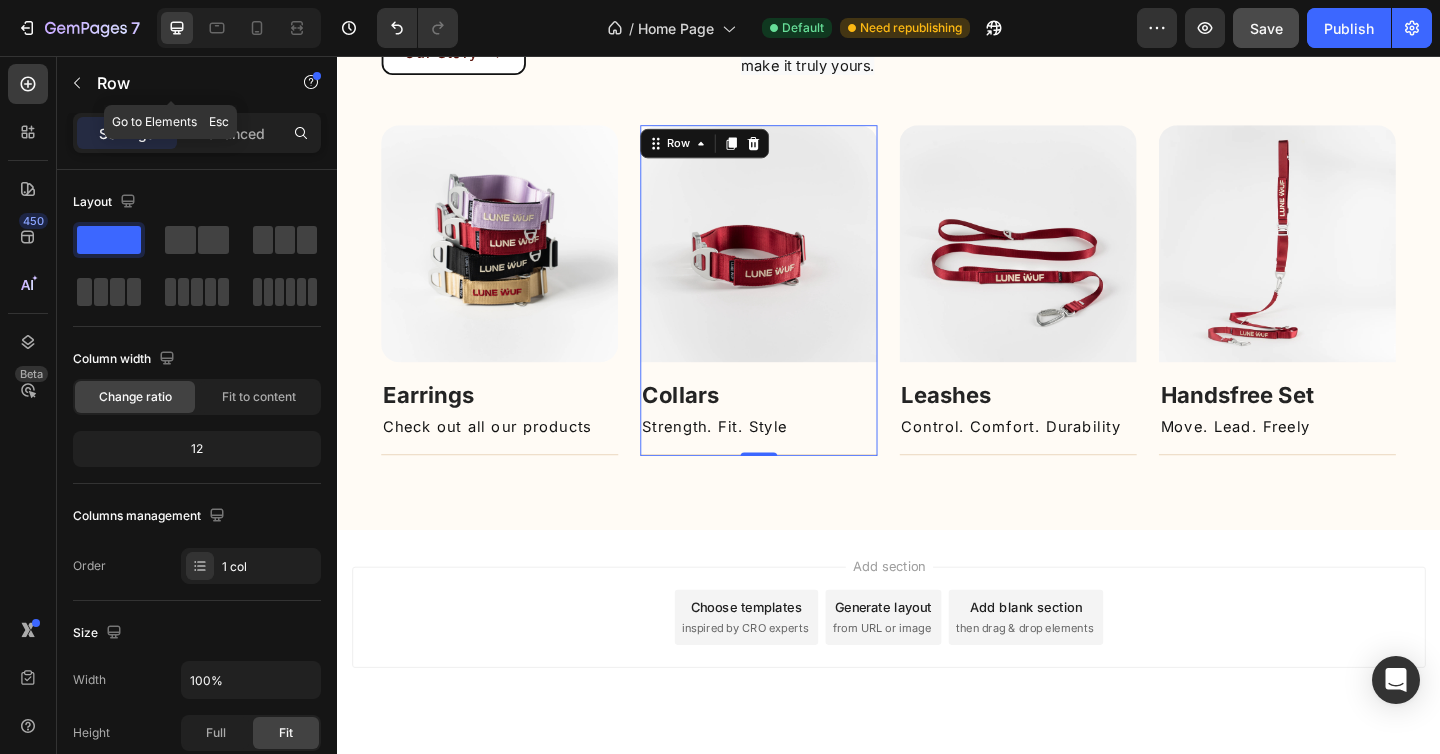 click 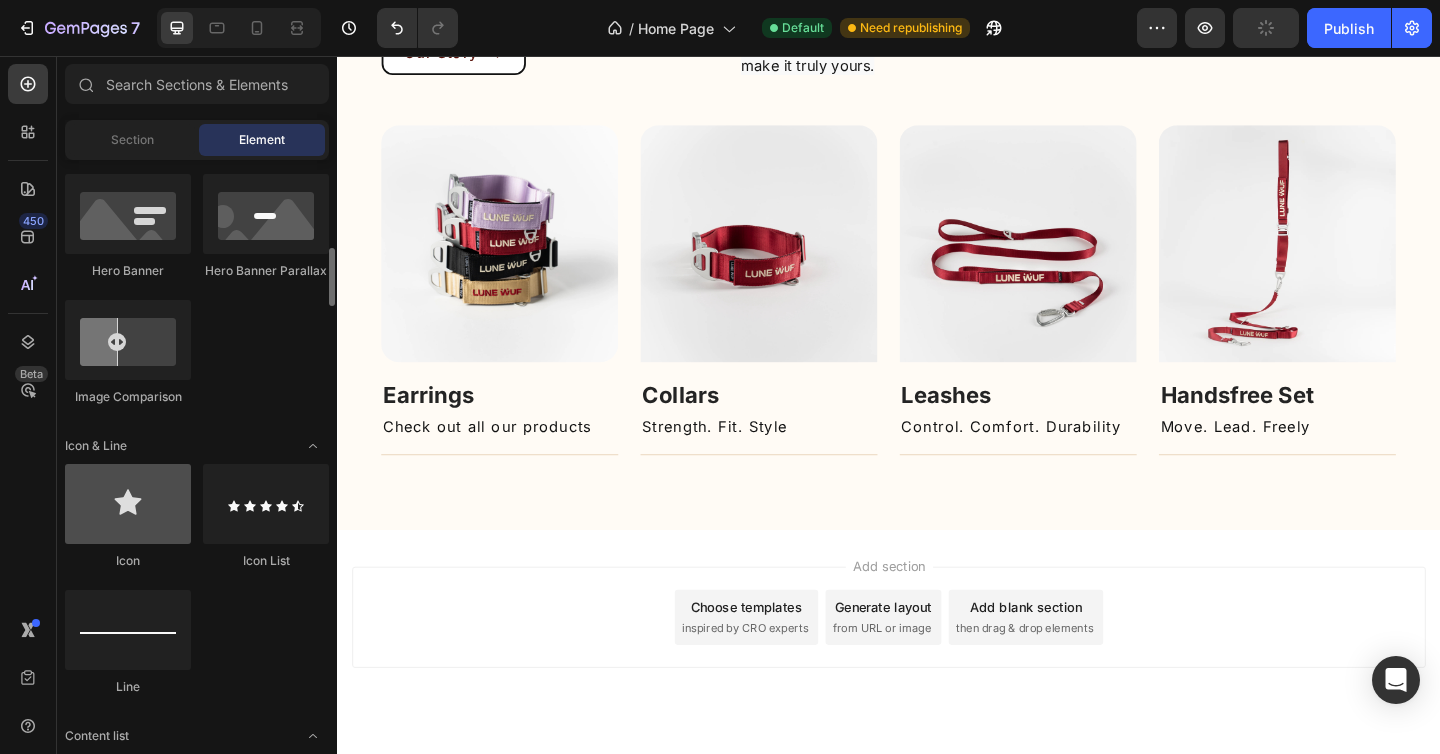 scroll, scrollTop: 1076, scrollLeft: 0, axis: vertical 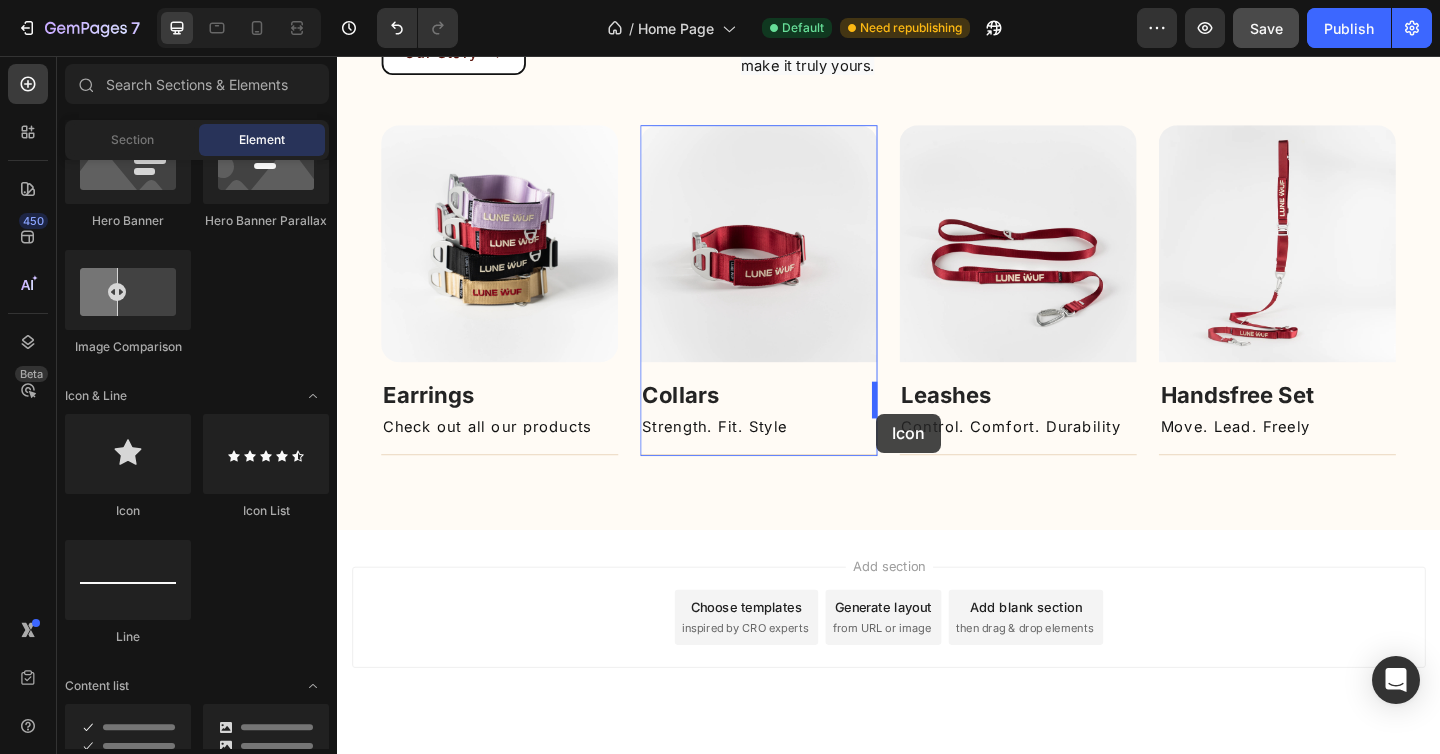 drag, startPoint x: 461, startPoint y: 527, endPoint x: 923, endPoint y: 445, distance: 469.22064 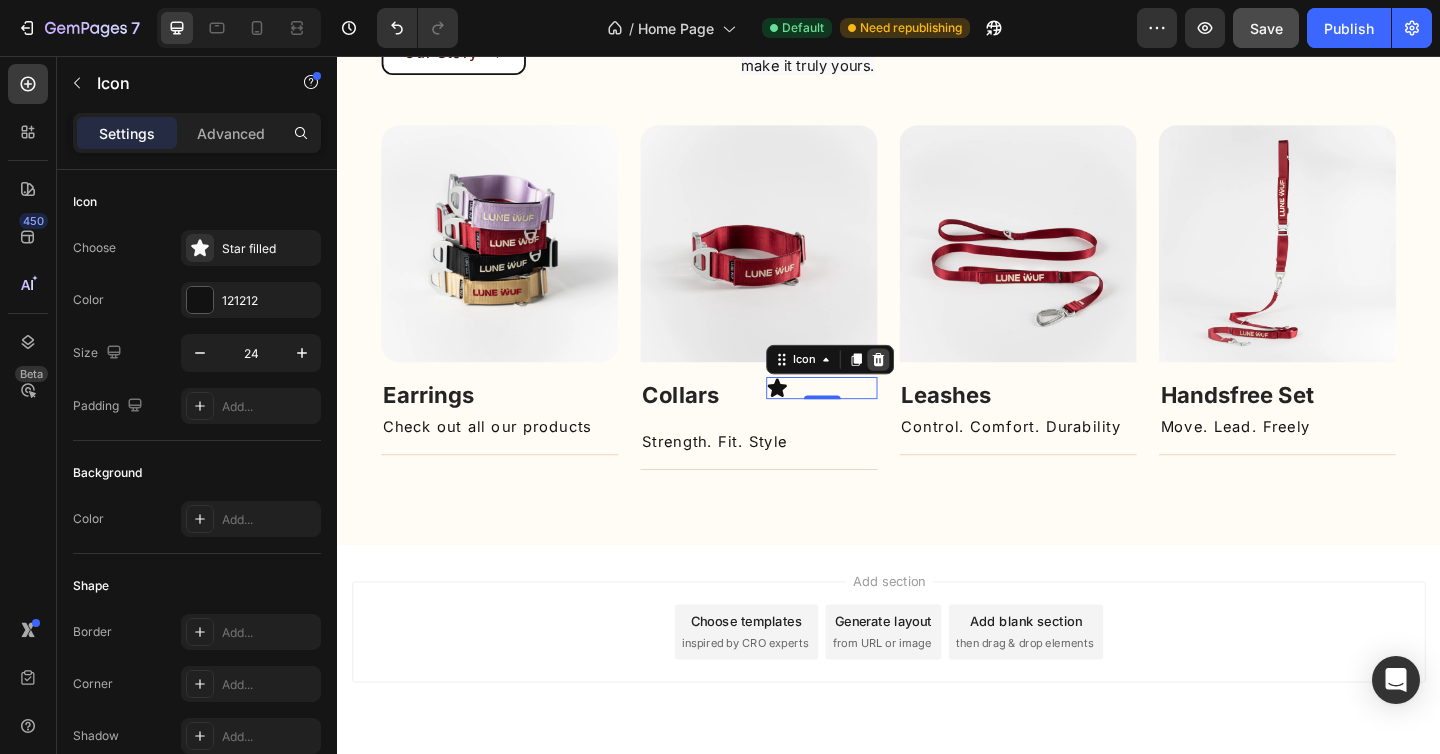click 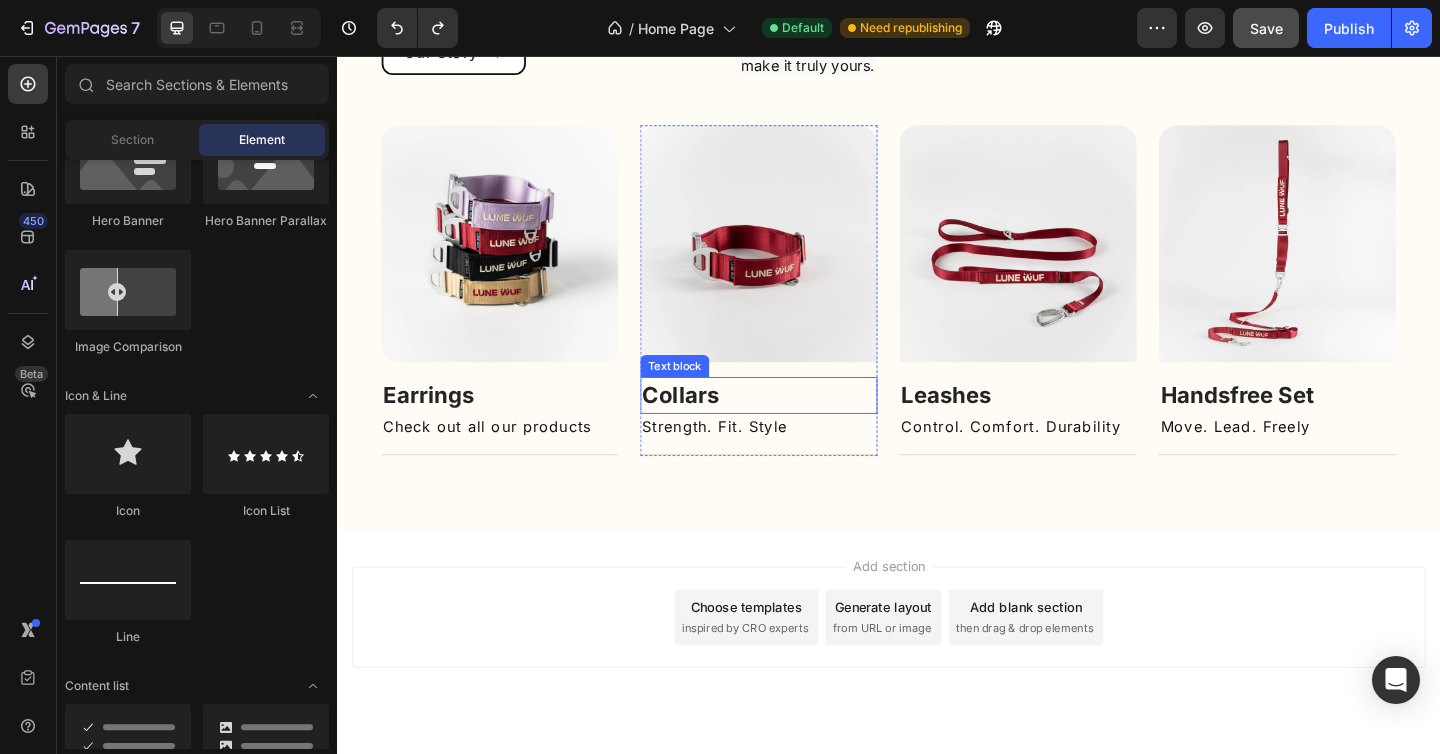 click on "Collars" at bounding box center [711, 425] 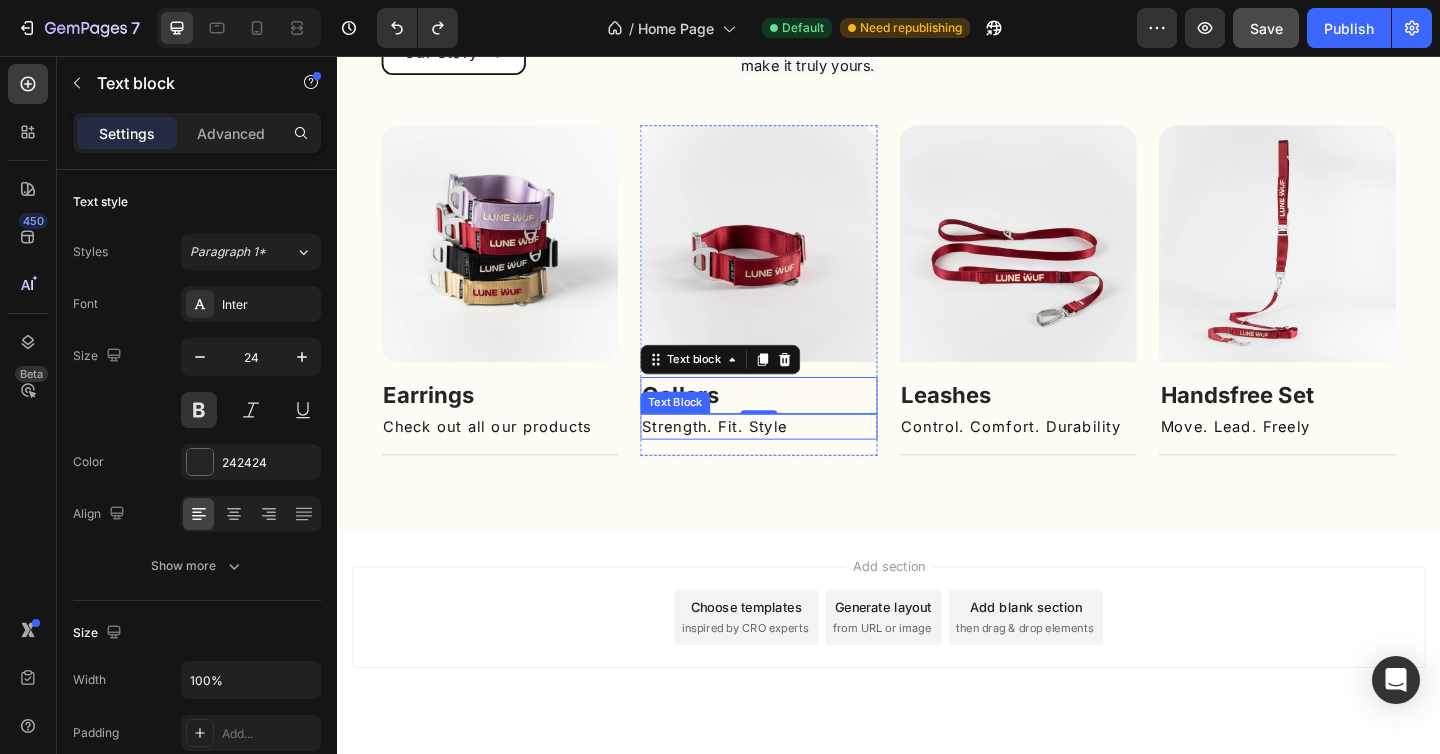 click on "Strength. Fit. Style" at bounding box center (796, 460) 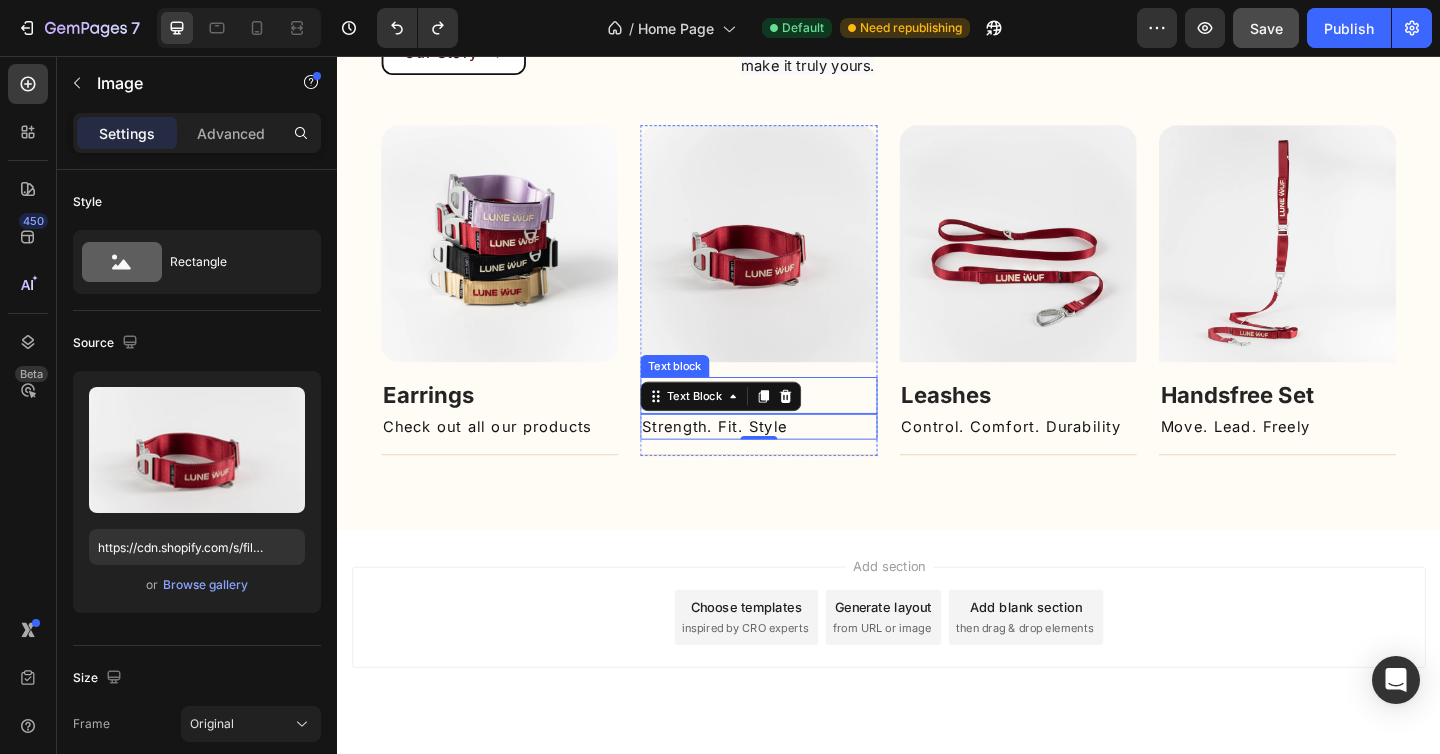click at bounding box center (796, 261) 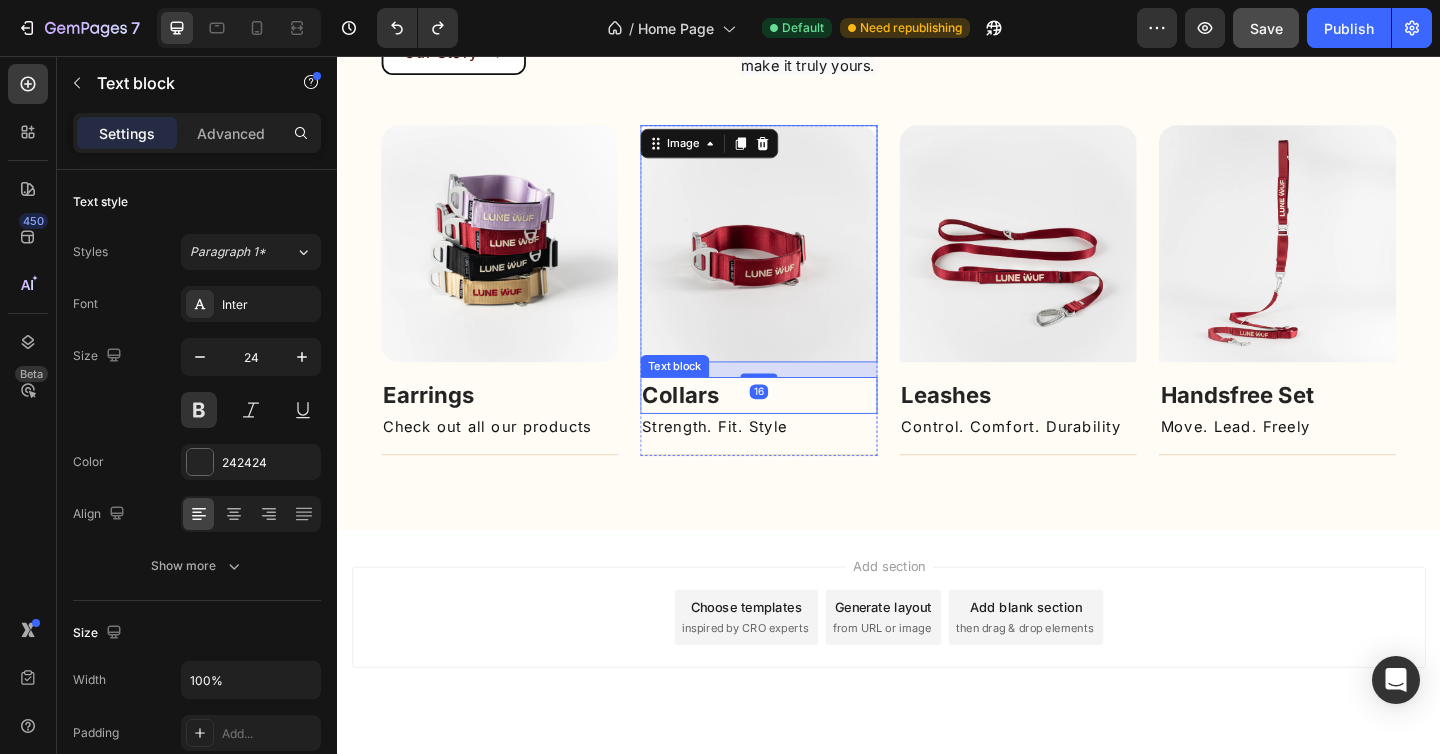 click on "Collars" at bounding box center [711, 425] 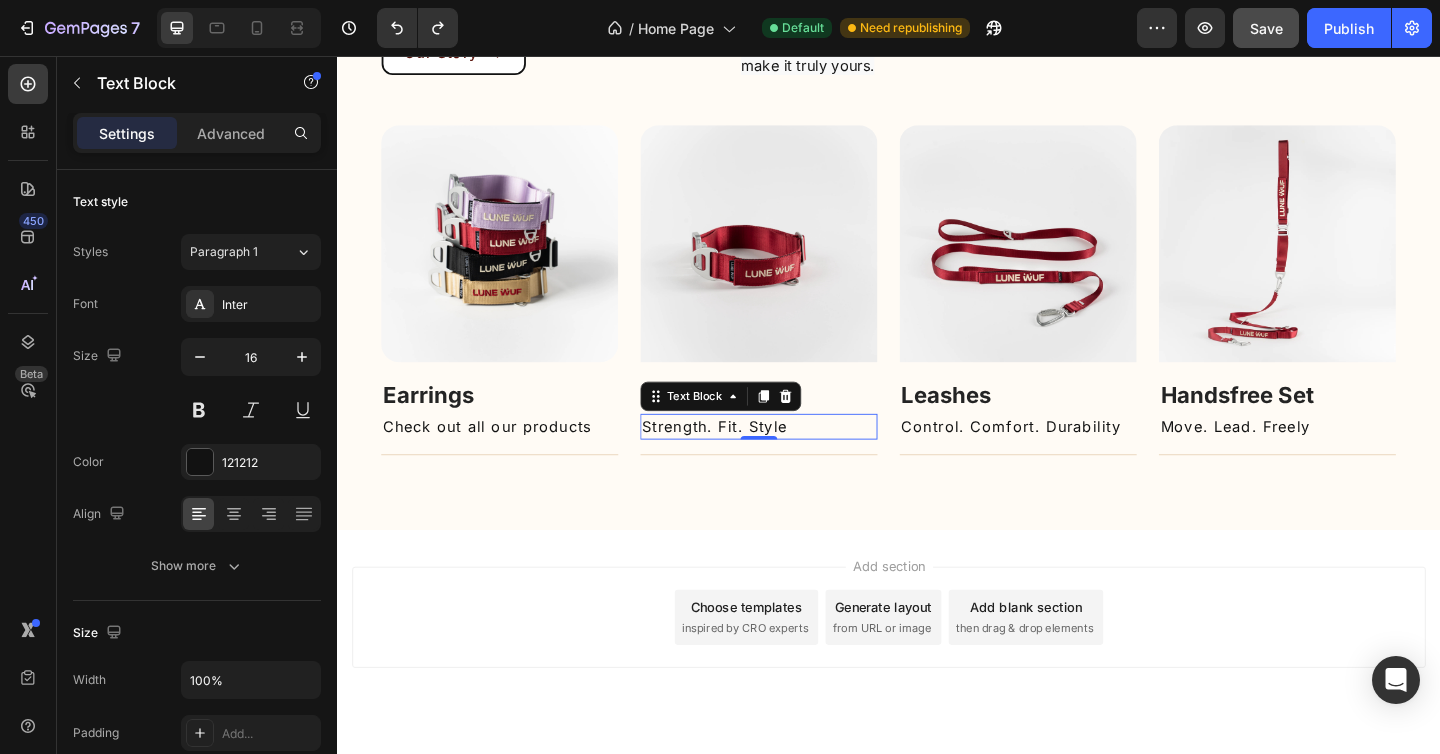 click on "Strength. Fit. Style" at bounding box center (796, 460) 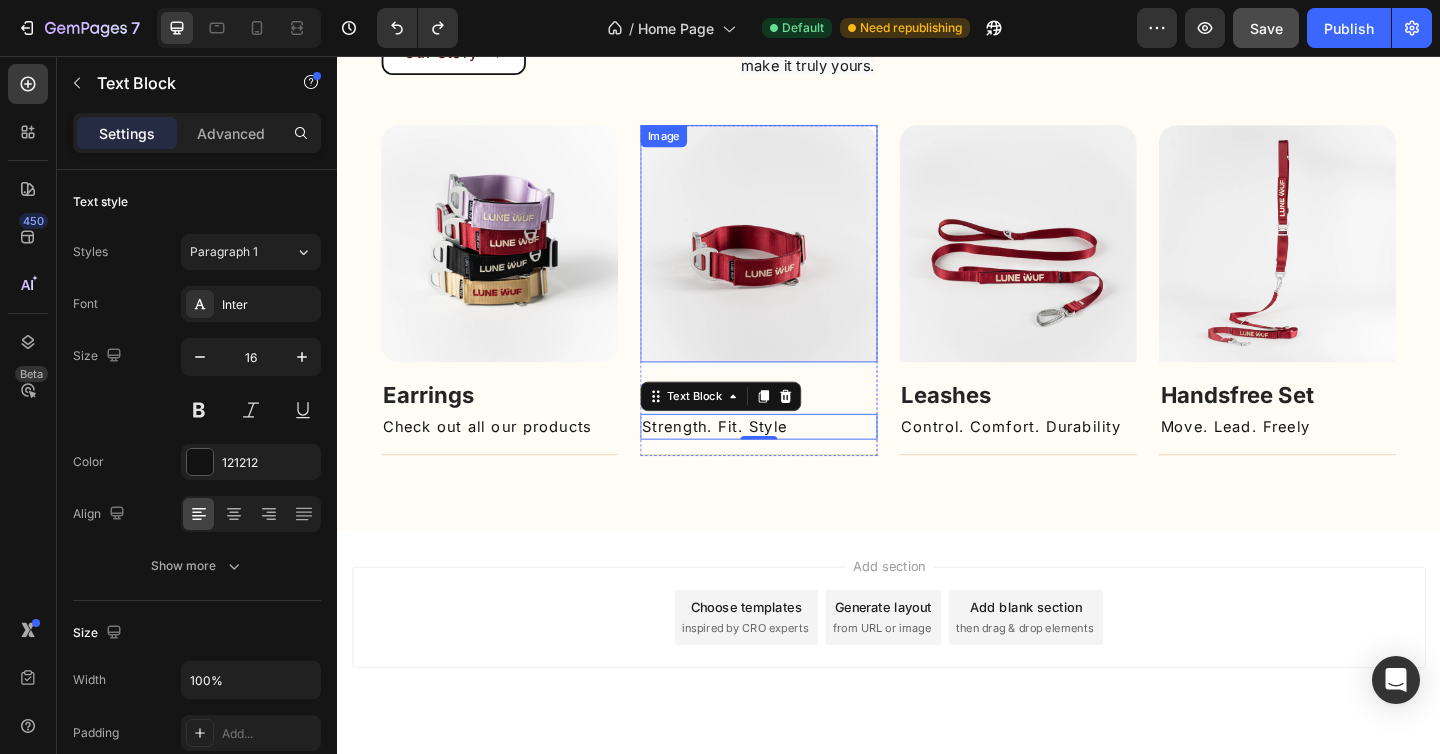 click at bounding box center (796, 261) 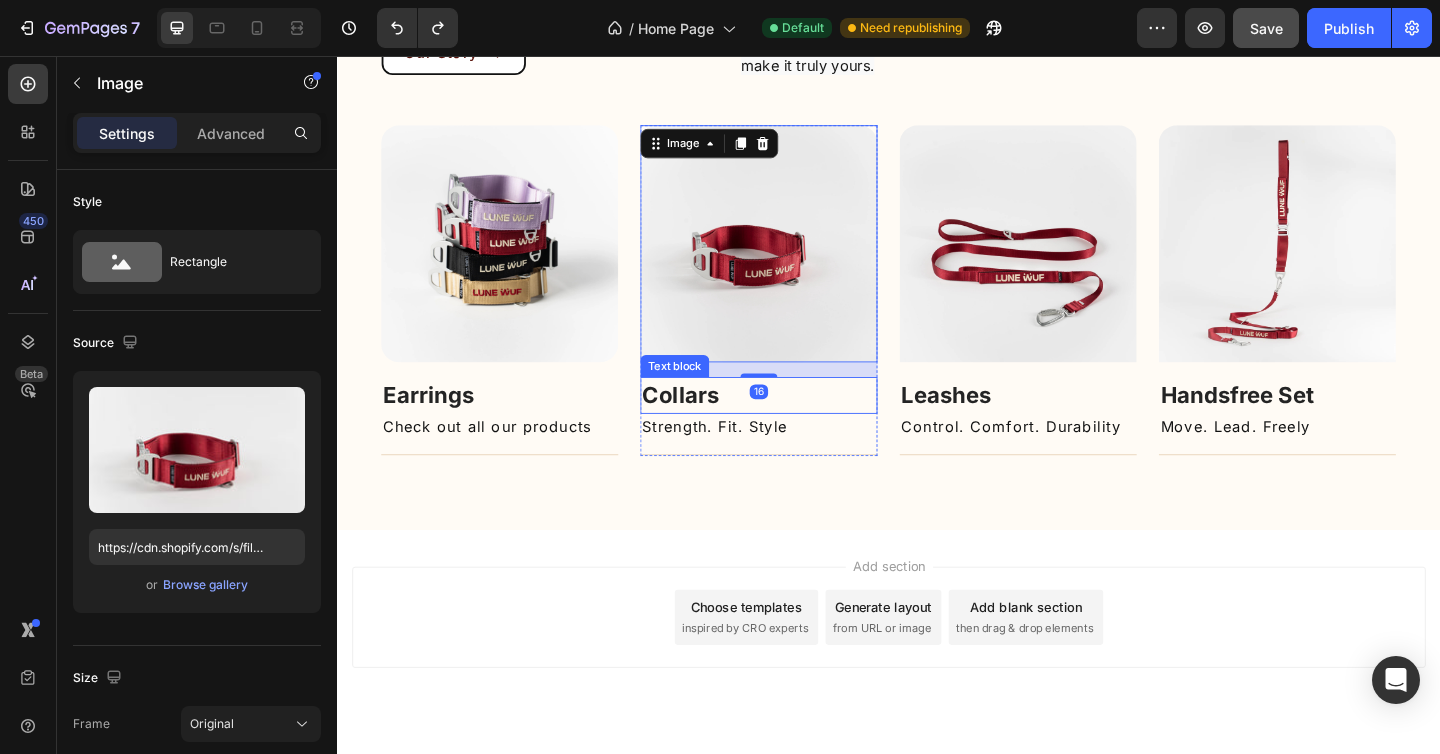 click on "Collars" at bounding box center [711, 425] 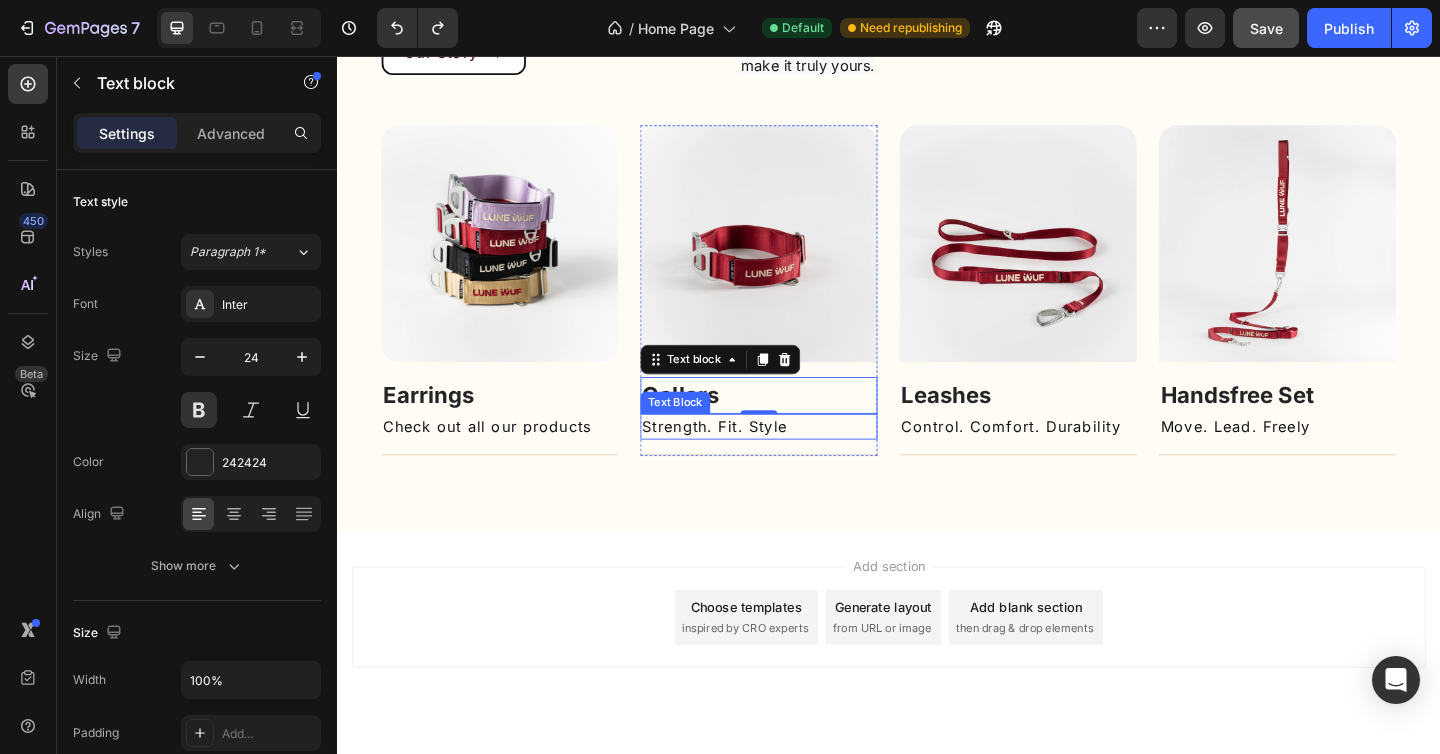 click on "Strength. Fit. Style" at bounding box center [796, 460] 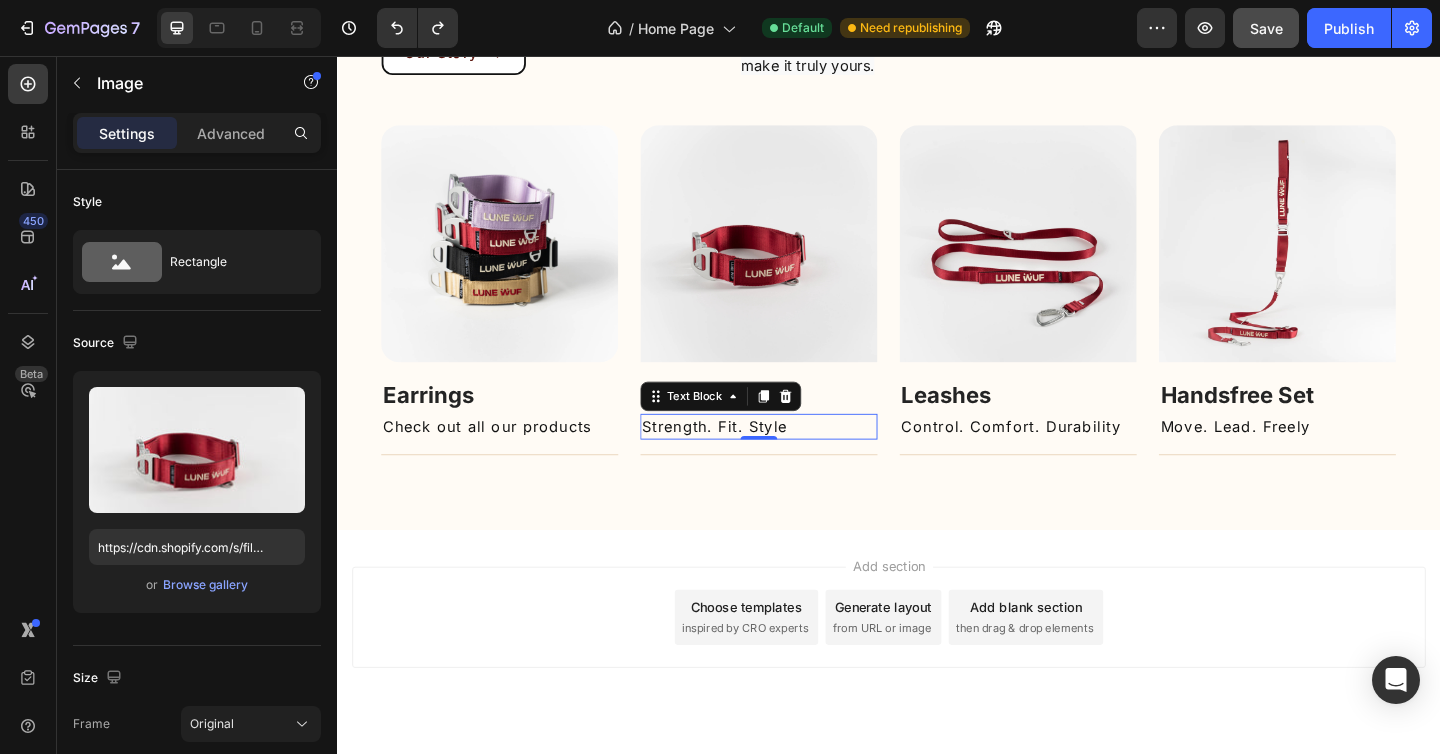 click at bounding box center [796, 261] 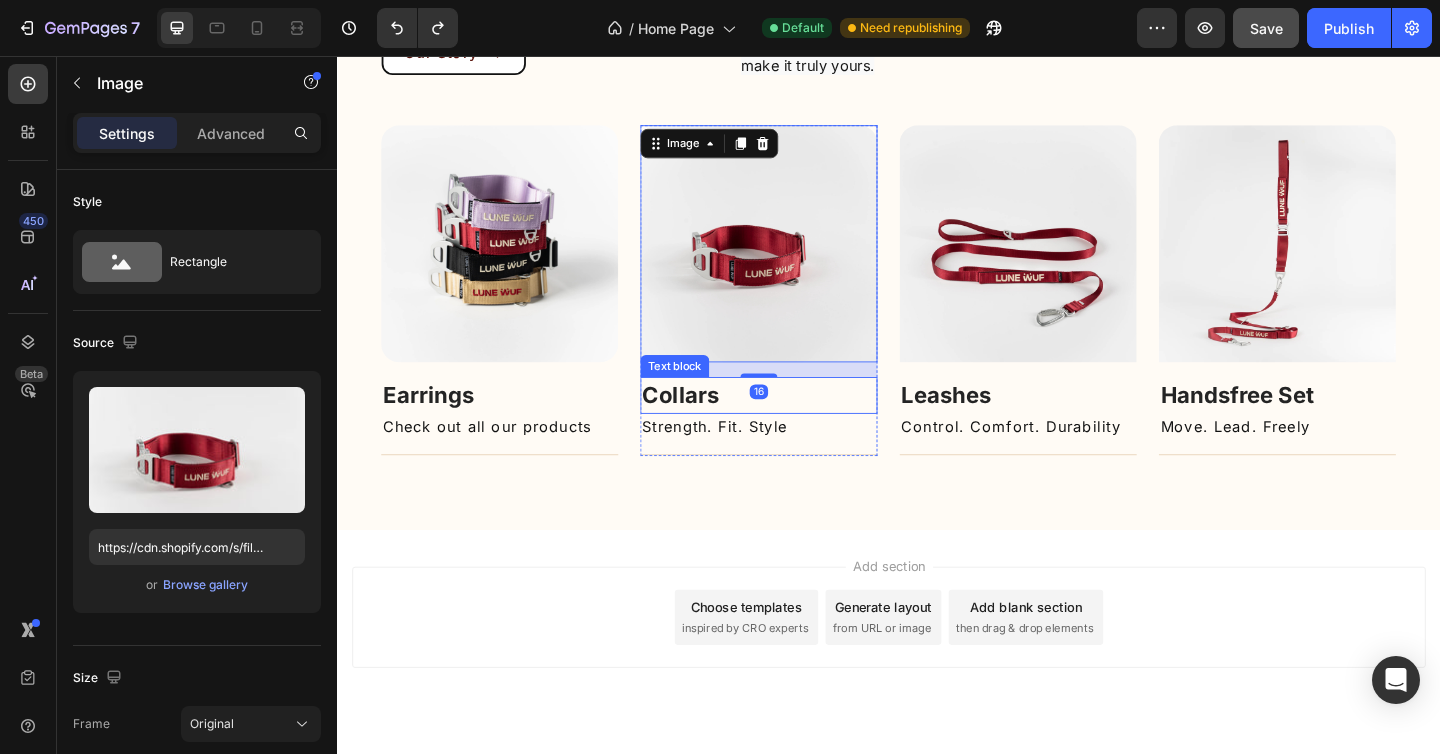 click on "Collars" at bounding box center [711, 425] 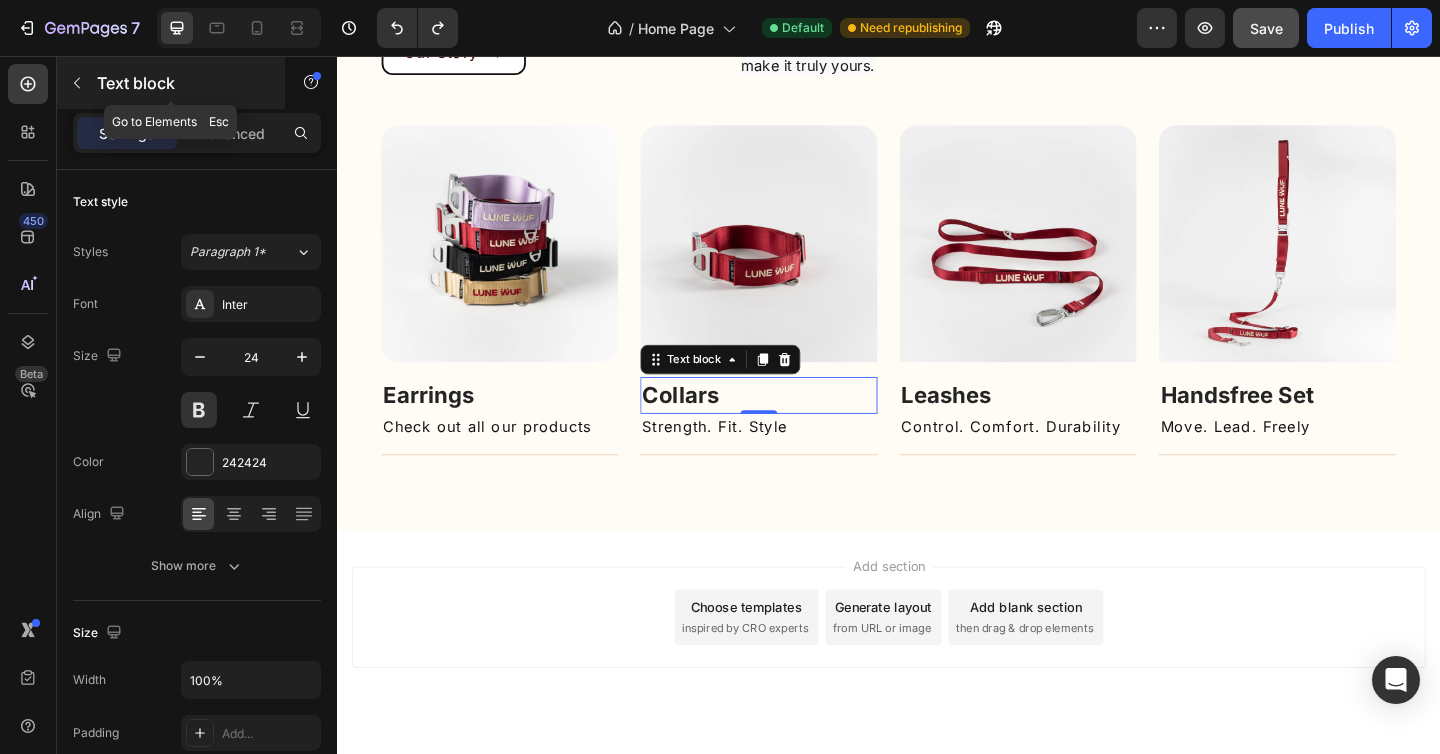click 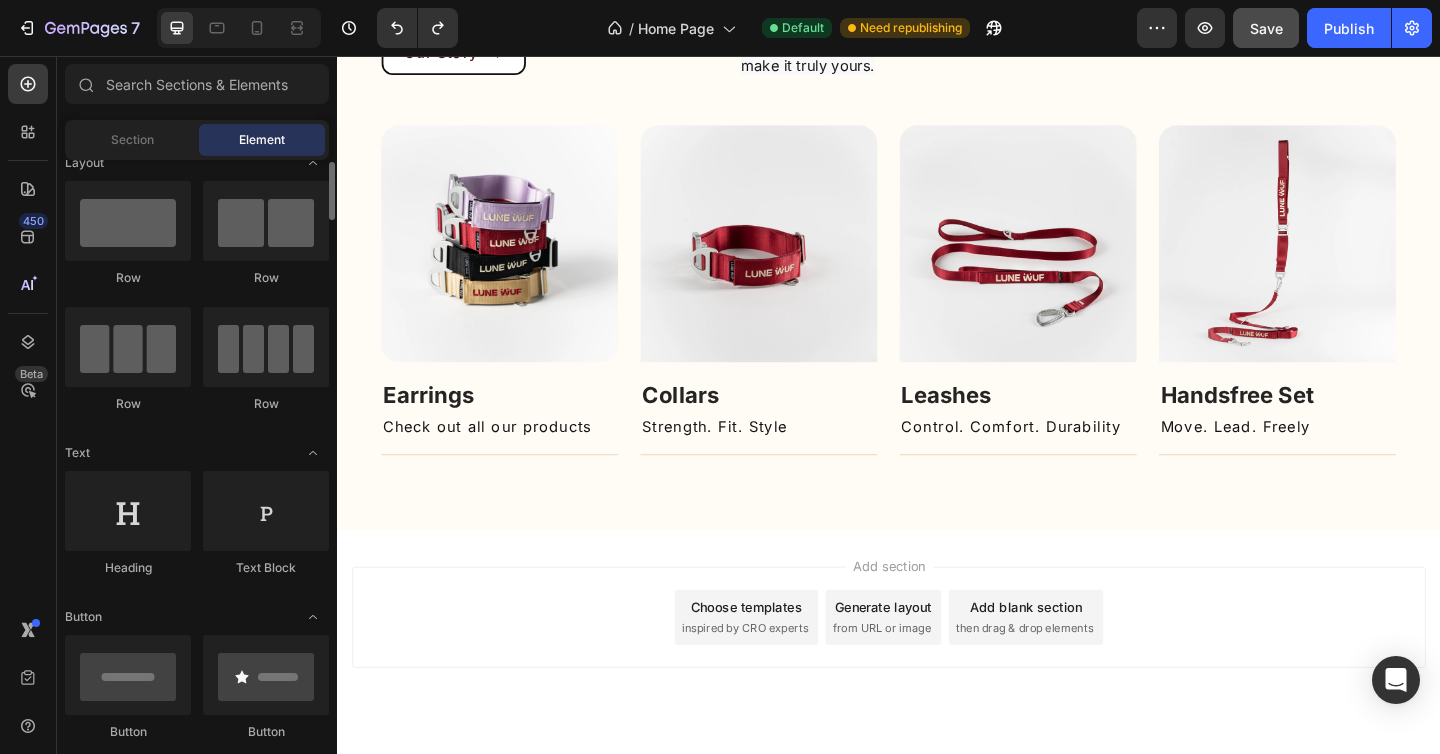 scroll, scrollTop: 17, scrollLeft: 0, axis: vertical 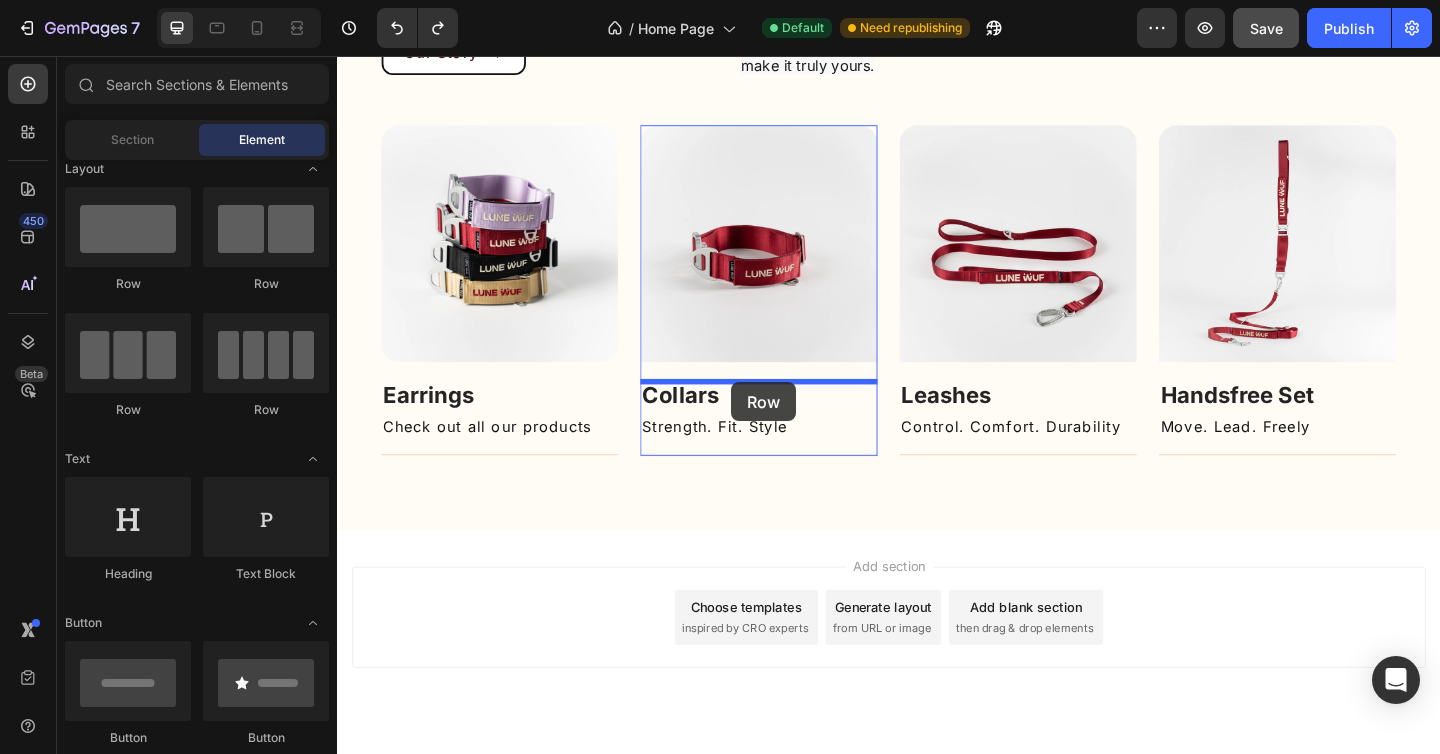 drag, startPoint x: 604, startPoint y: 299, endPoint x: 766, endPoint y: 411, distance: 196.94669 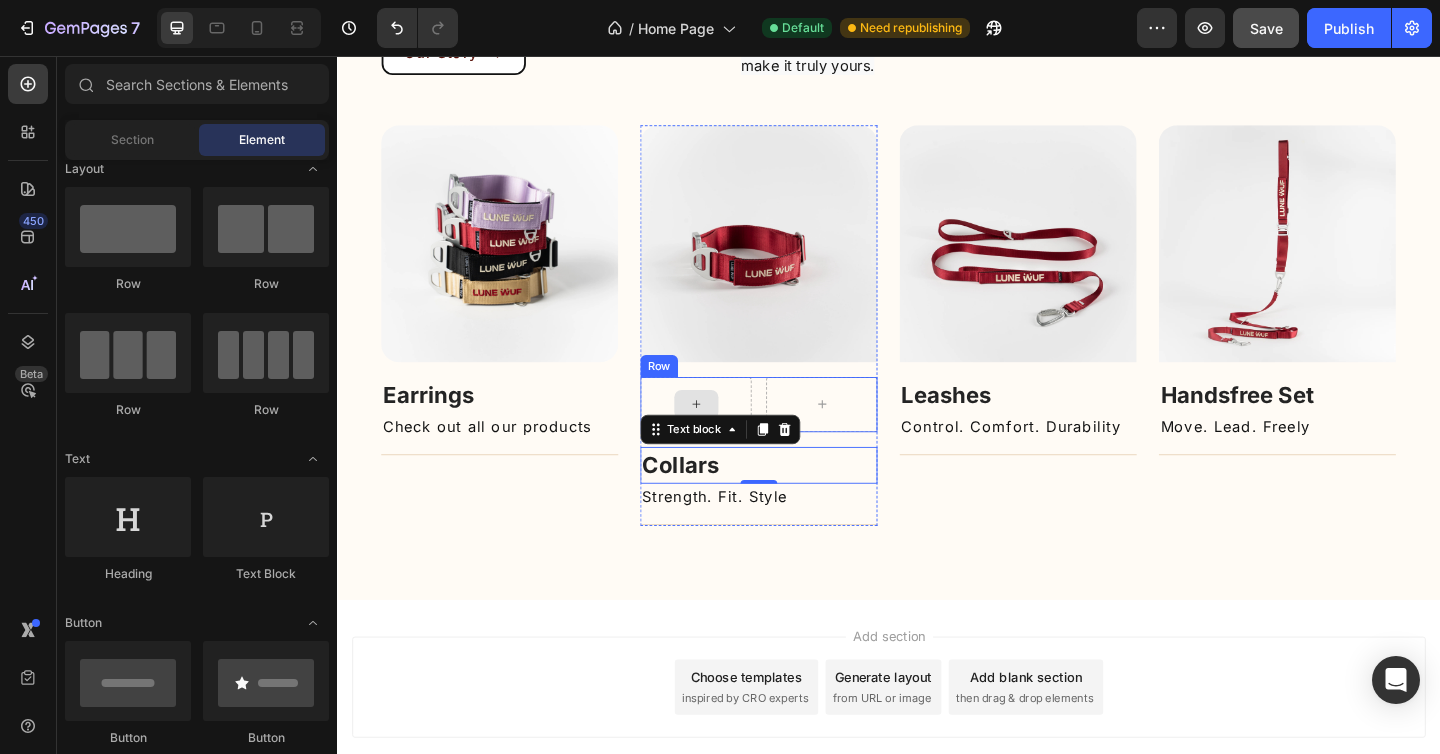 click at bounding box center (728, 436) 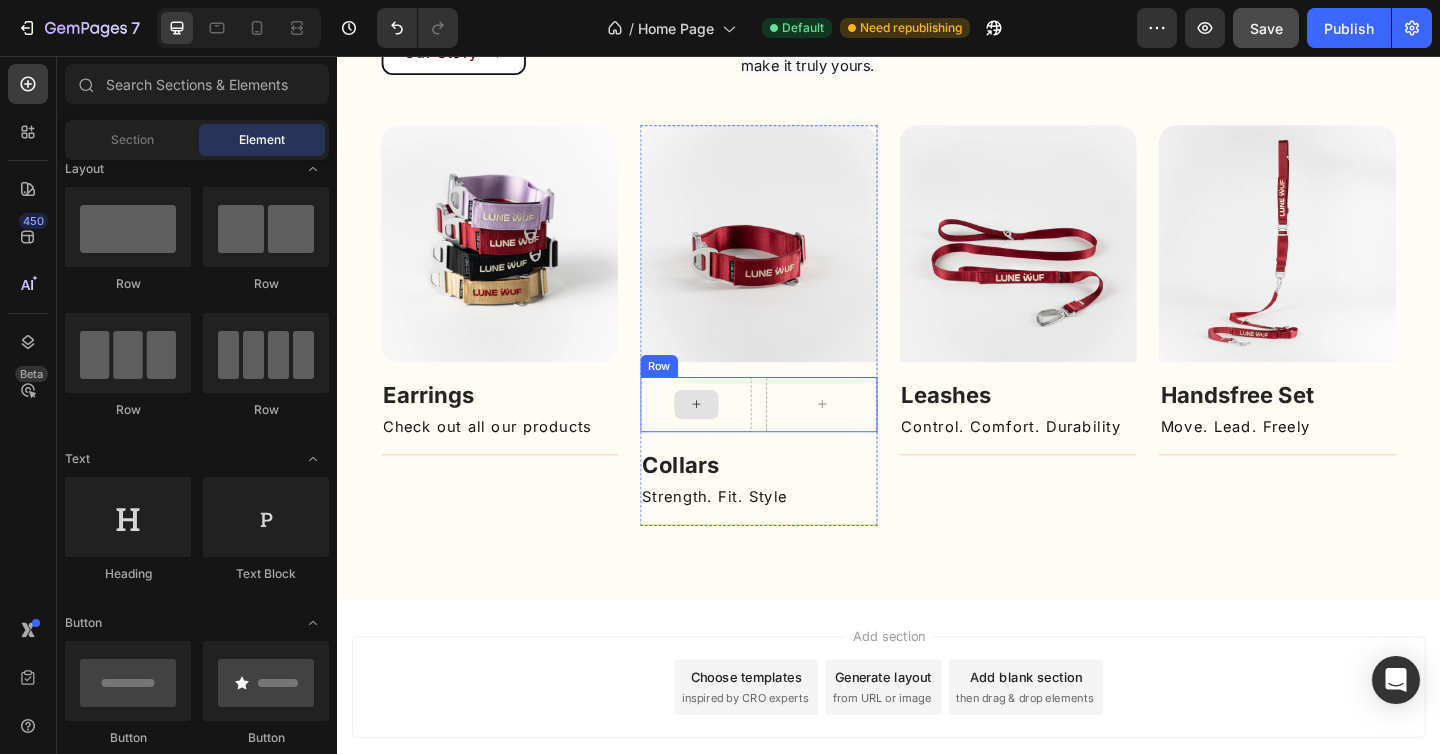 click at bounding box center [728, 436] 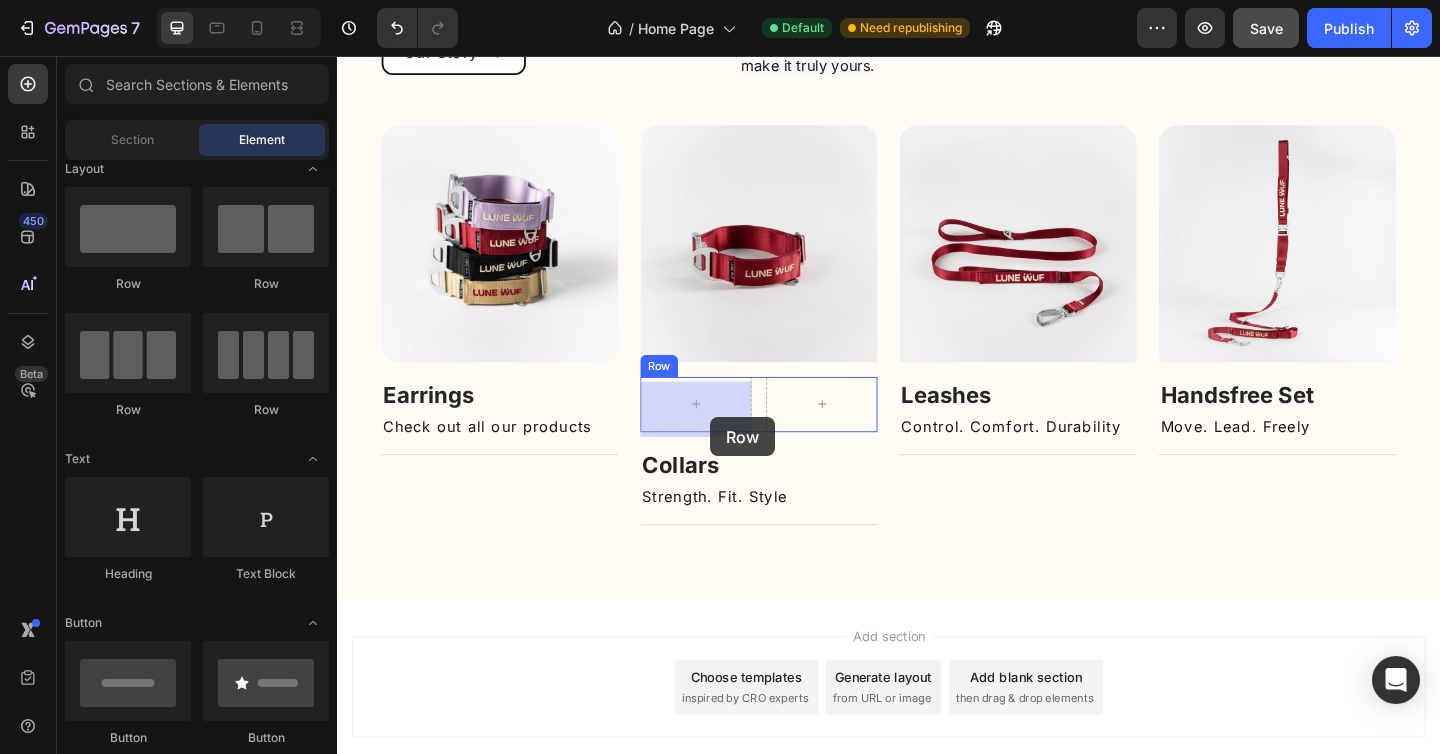 drag, startPoint x: 602, startPoint y: 282, endPoint x: 743, endPoint y: 449, distance: 218.56349 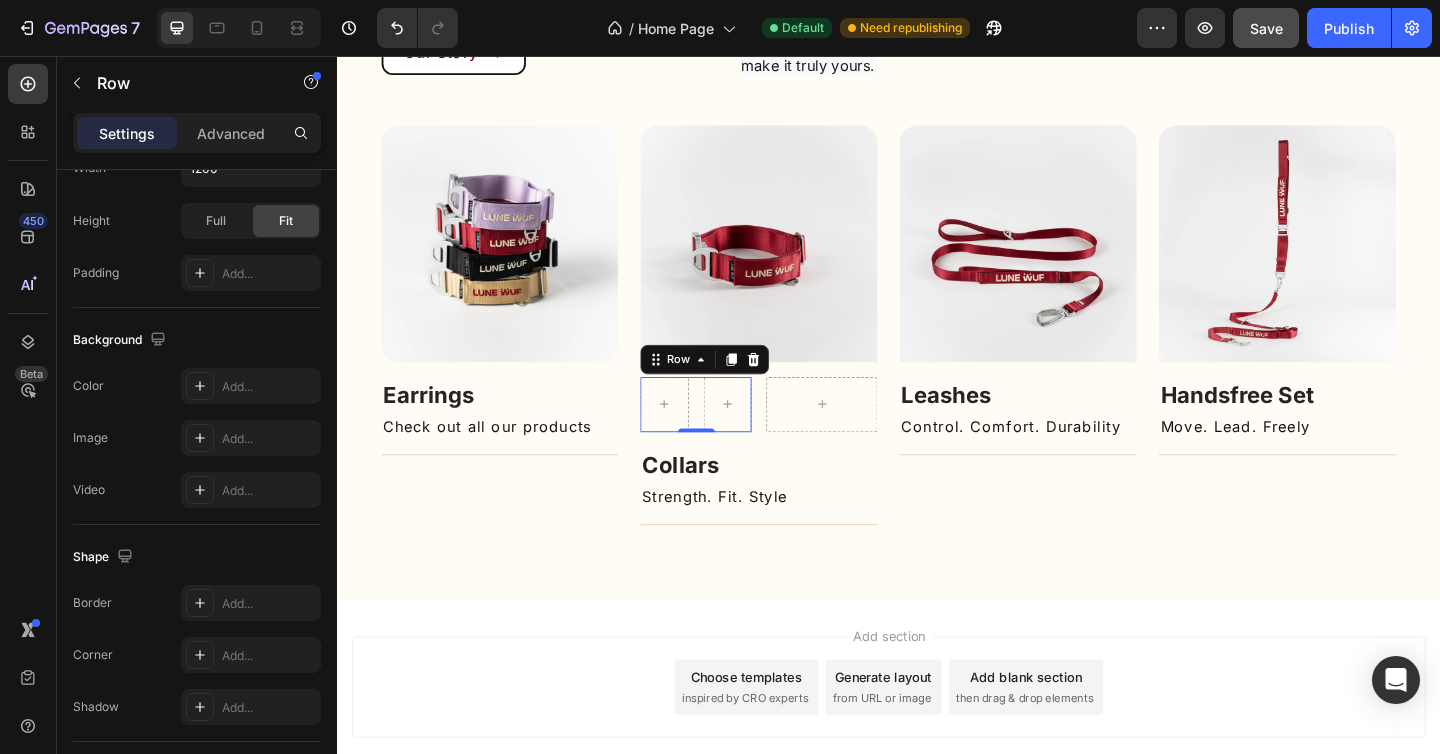 scroll, scrollTop: 0, scrollLeft: 0, axis: both 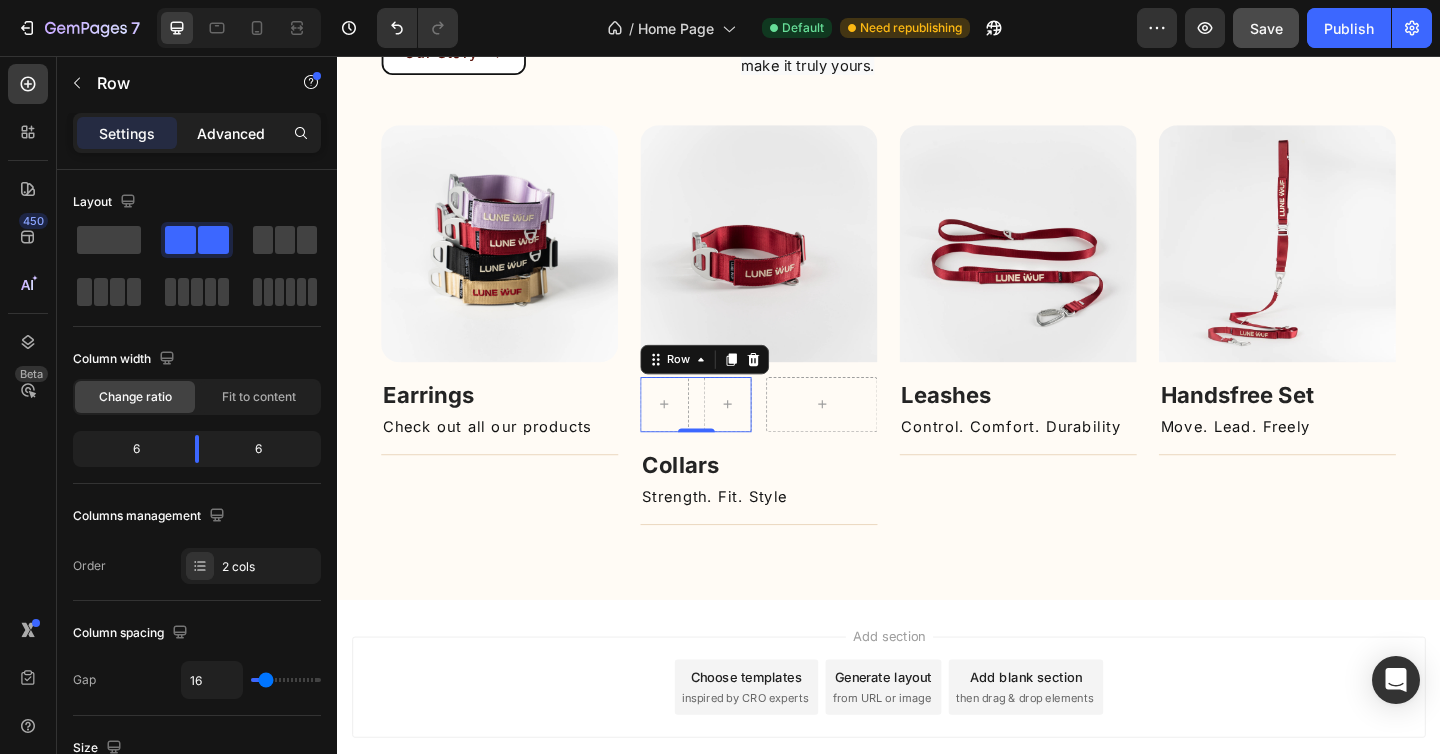 click on "Advanced" at bounding box center [231, 133] 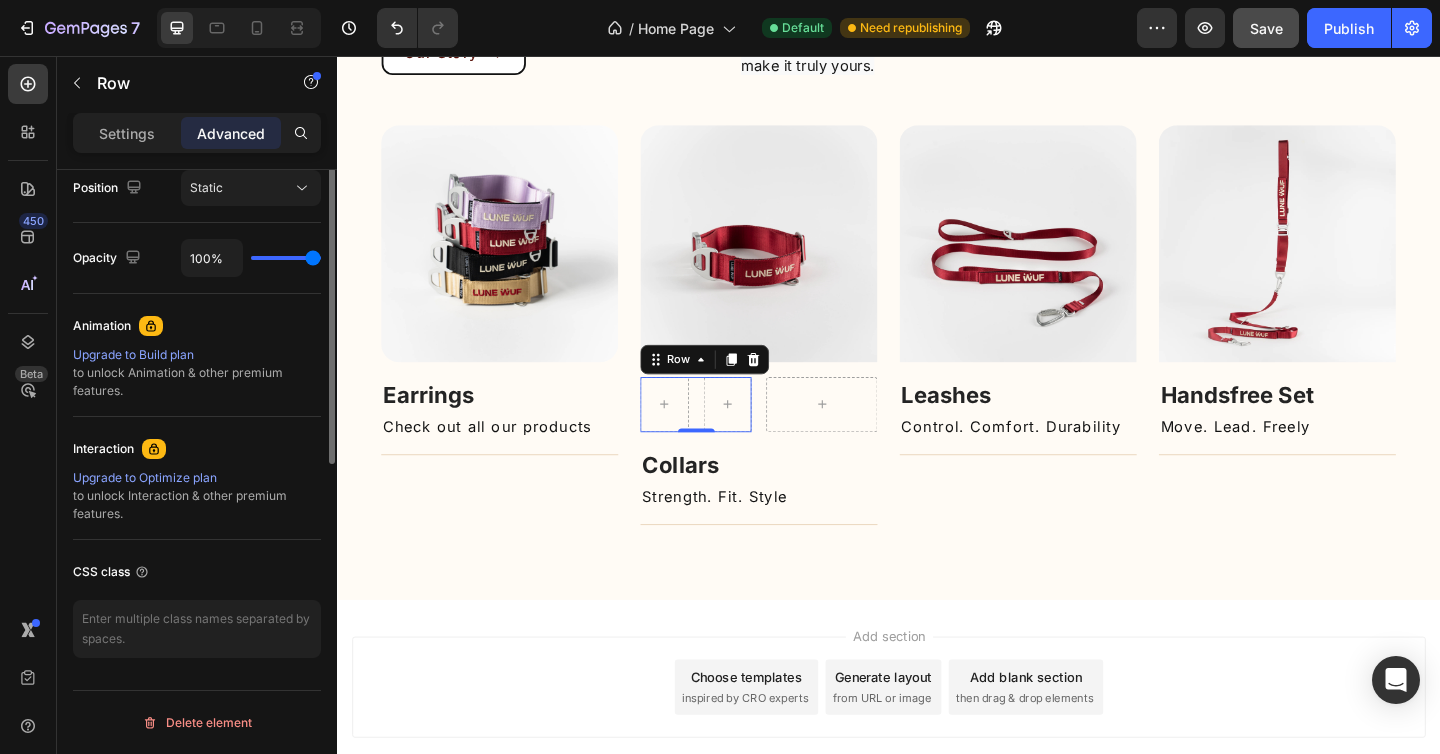 scroll, scrollTop: 0, scrollLeft: 0, axis: both 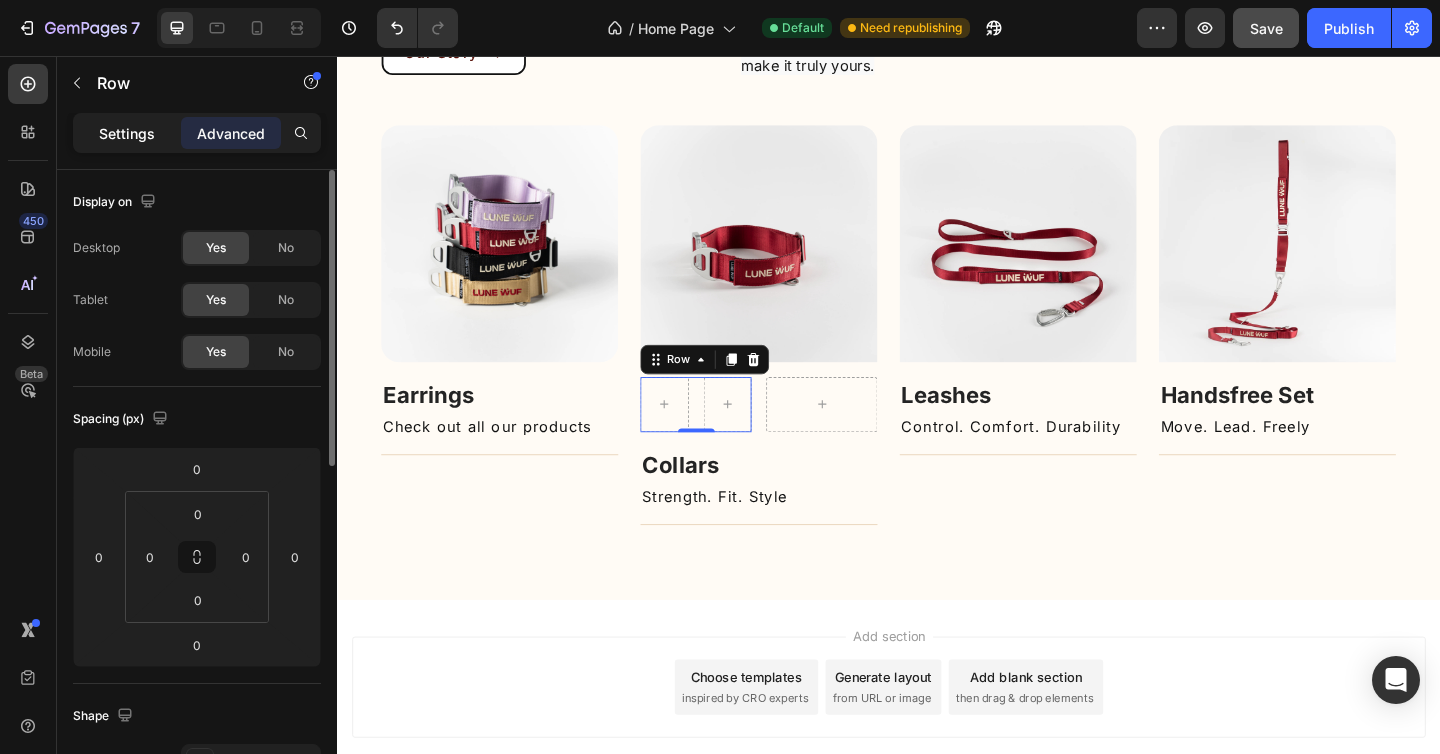 click on "Settings" at bounding box center (127, 133) 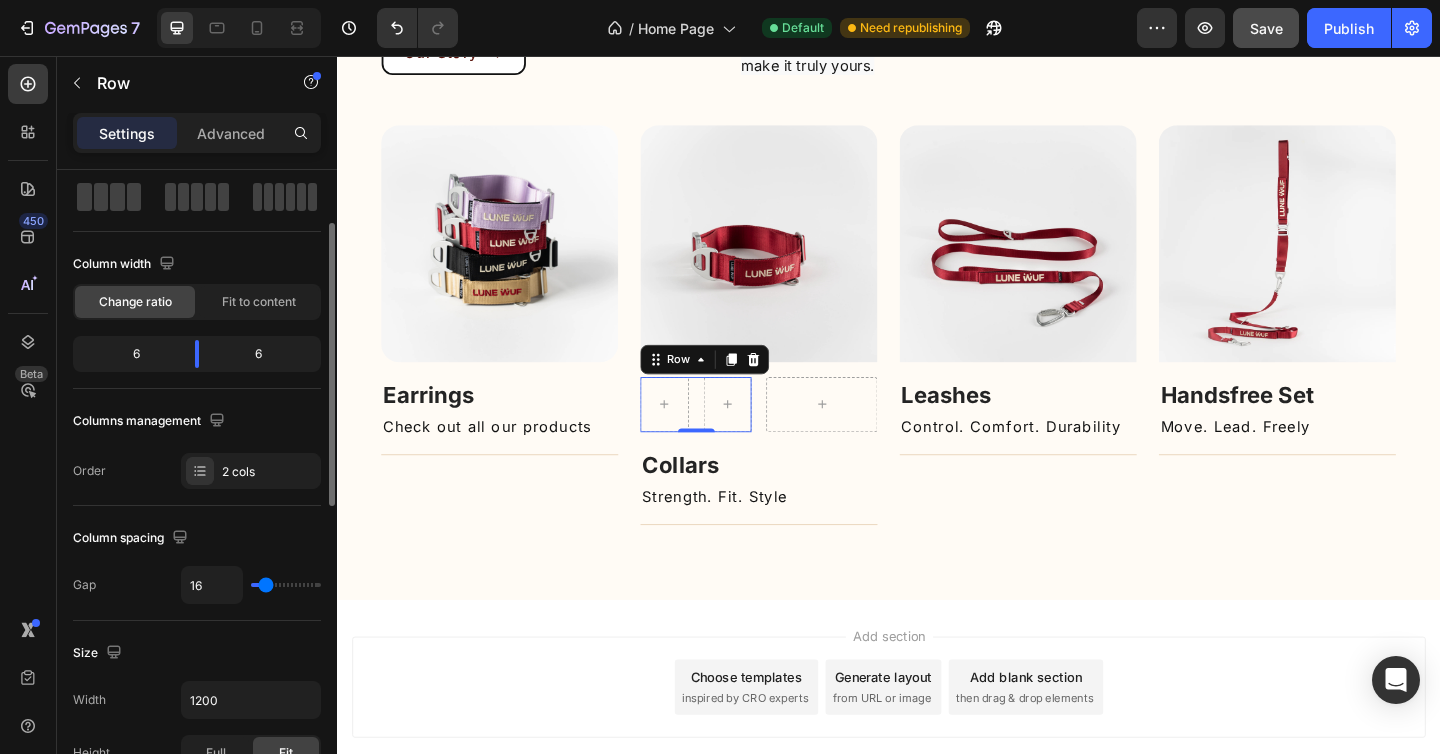 scroll, scrollTop: 104, scrollLeft: 0, axis: vertical 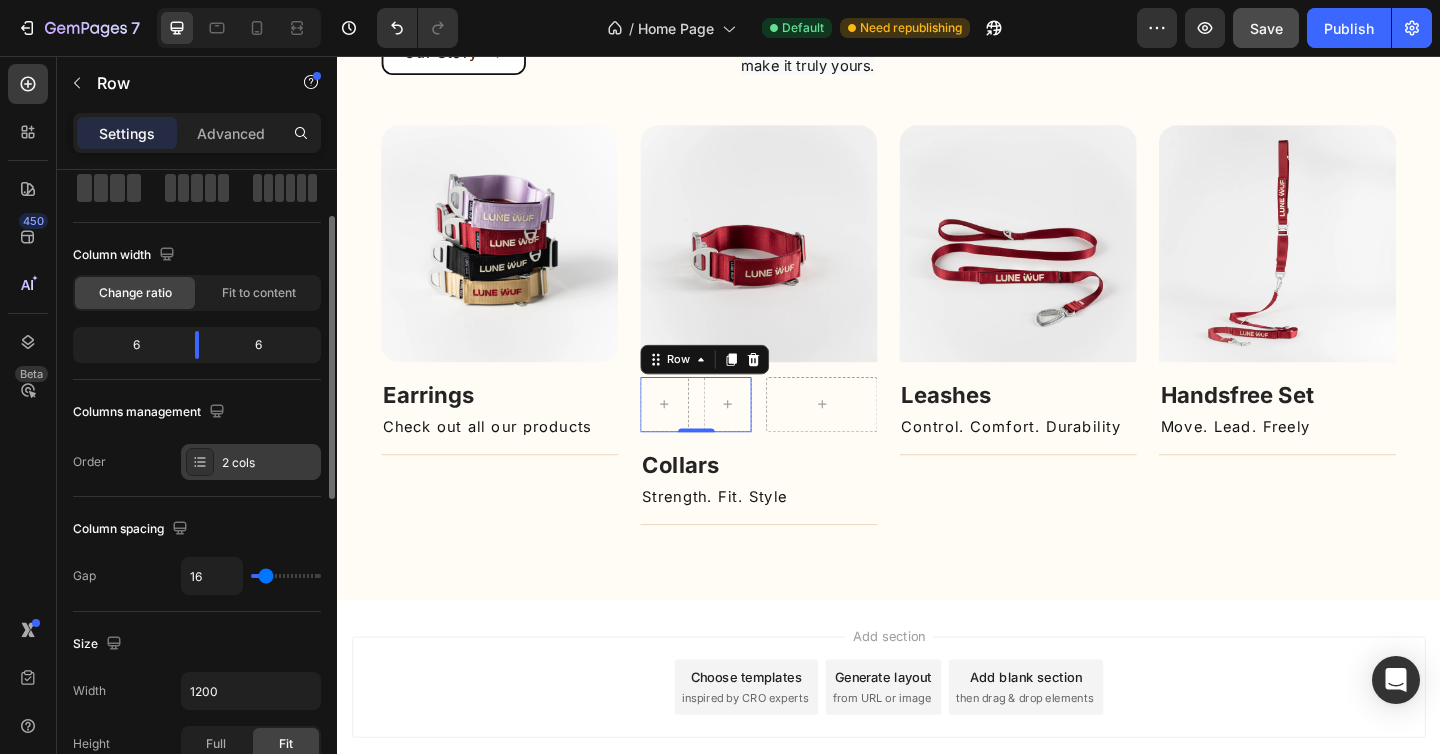 click 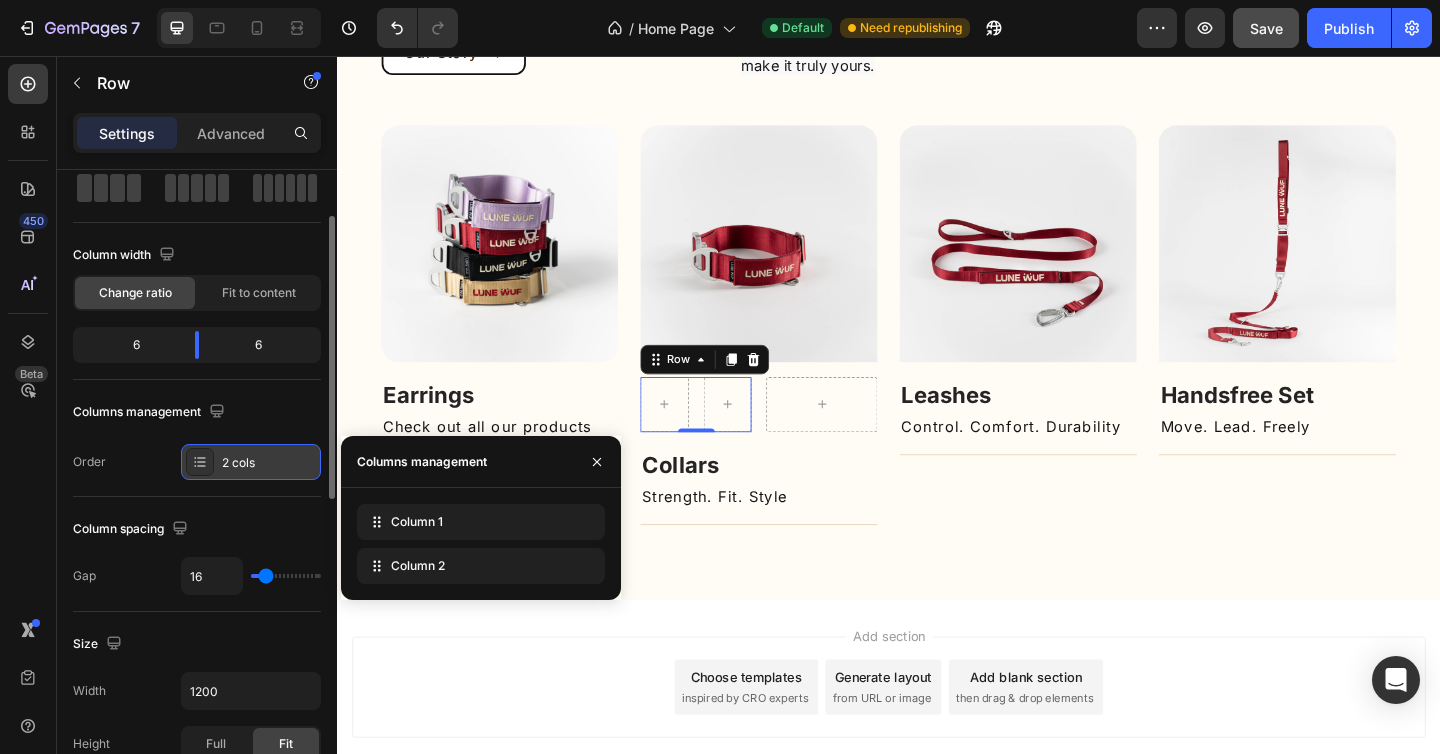 click 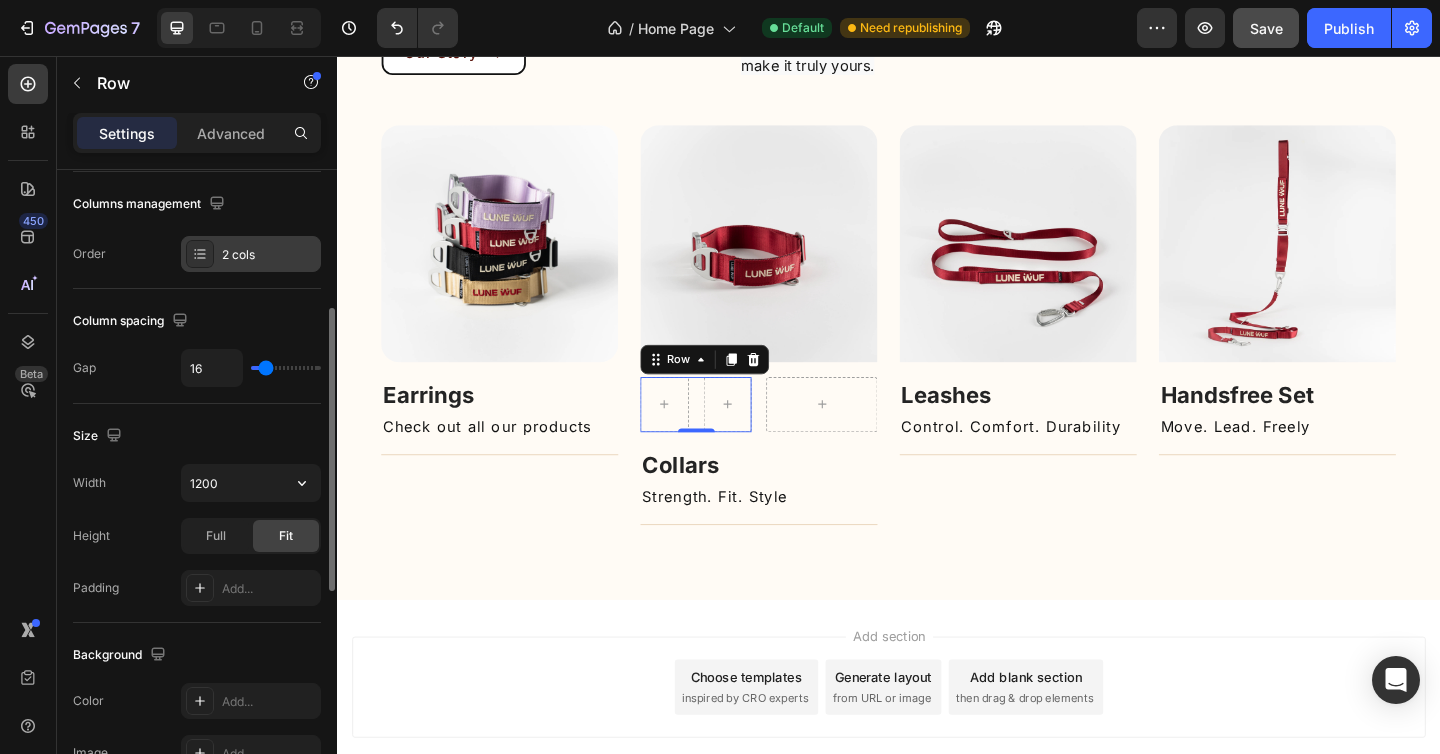scroll, scrollTop: 0, scrollLeft: 0, axis: both 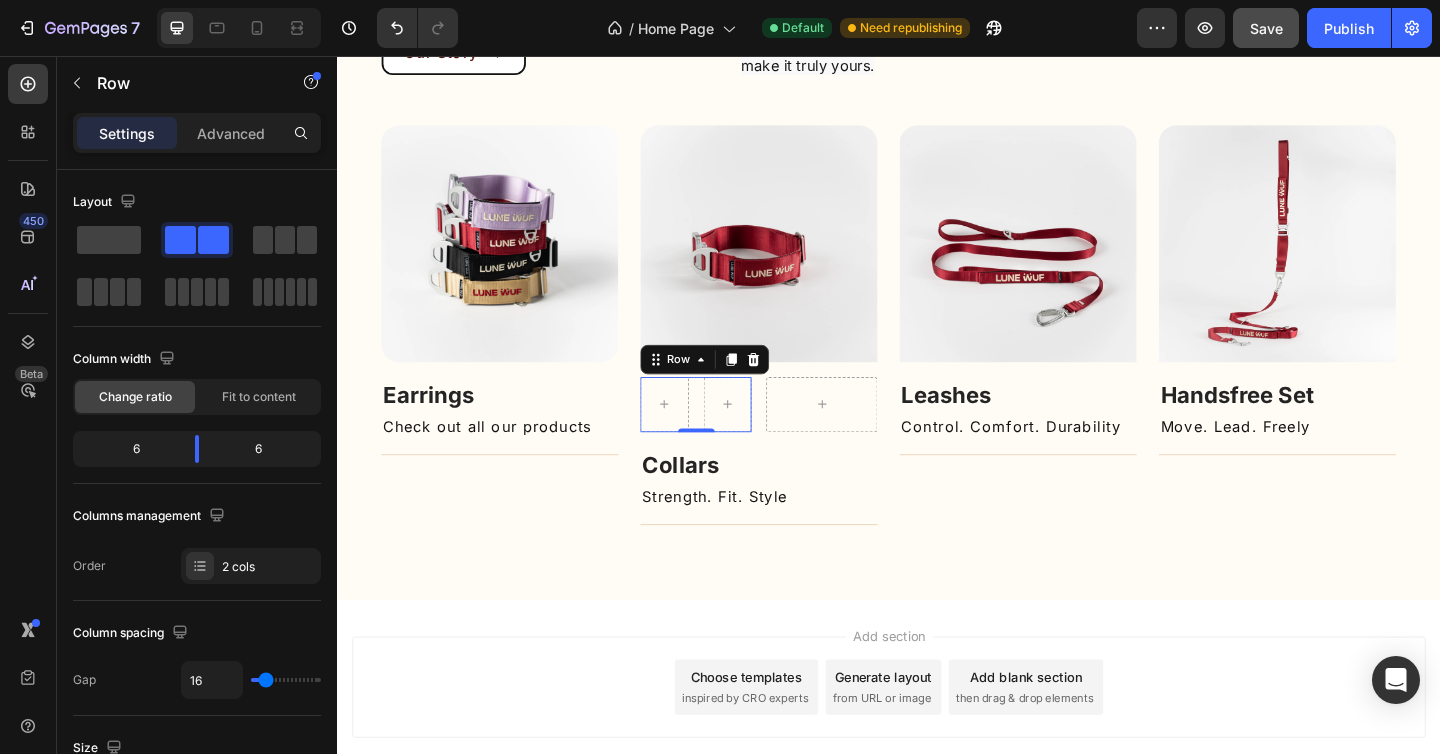 click on "Save" at bounding box center [1266, 28] 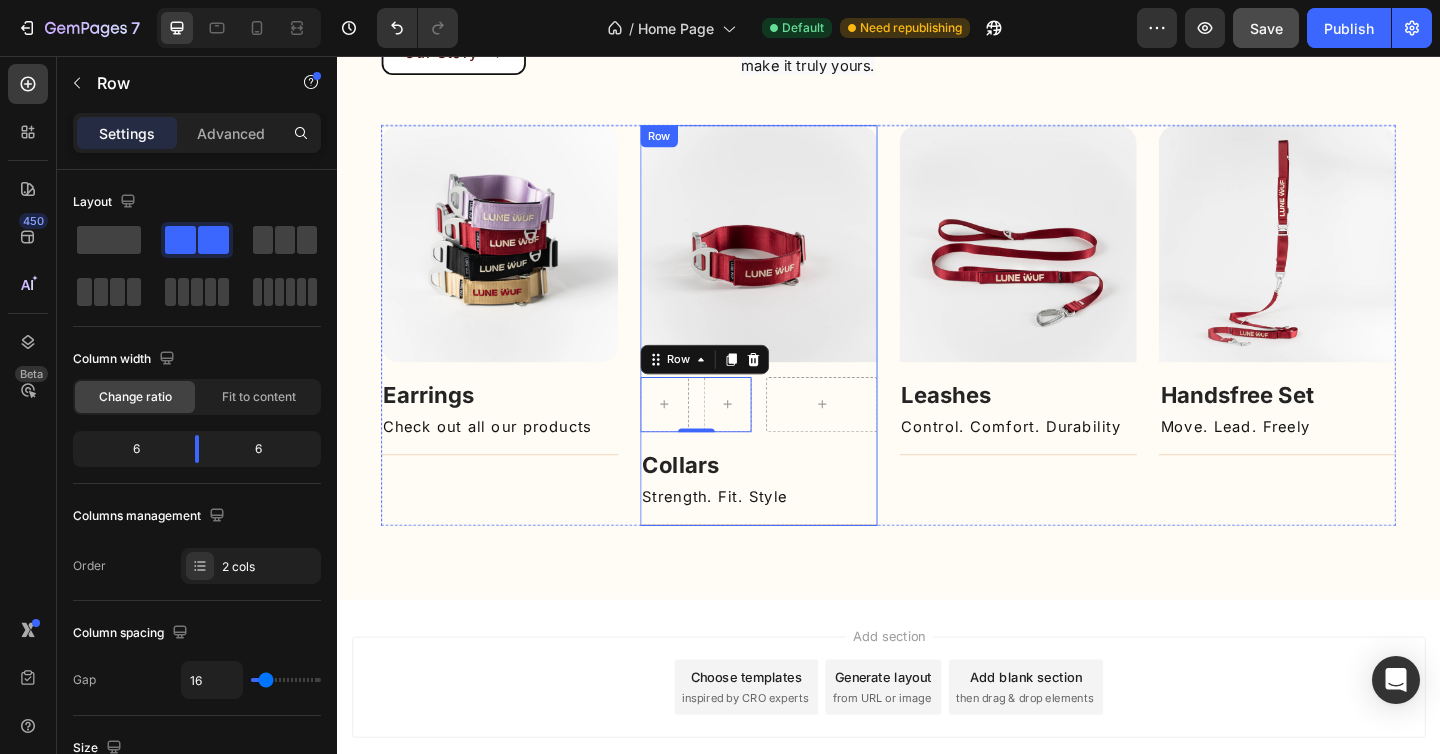 click on "Image
Row   0
Row Collars Text block Strength. Fit. Style Text Block                Title Line" at bounding box center (796, 350) 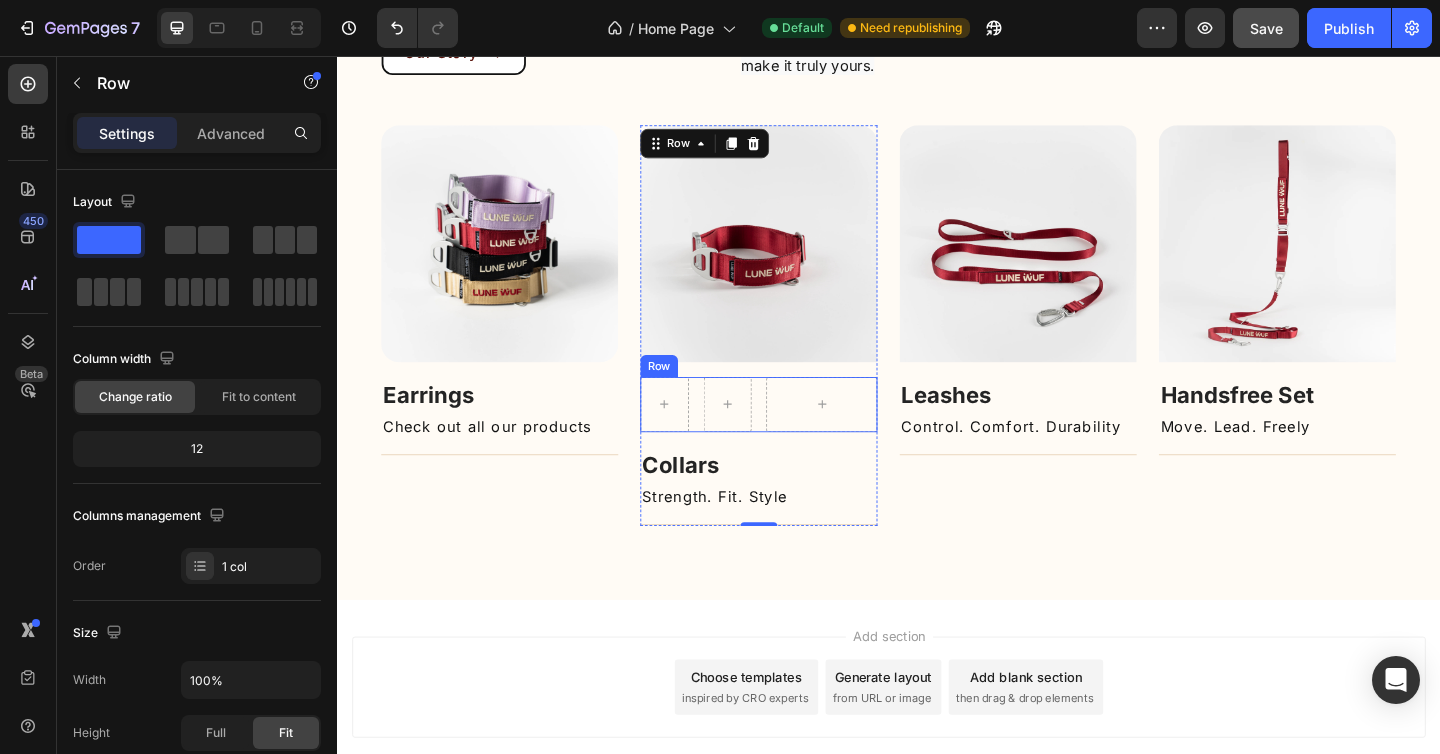 click on "Row
Row" at bounding box center (796, 436) 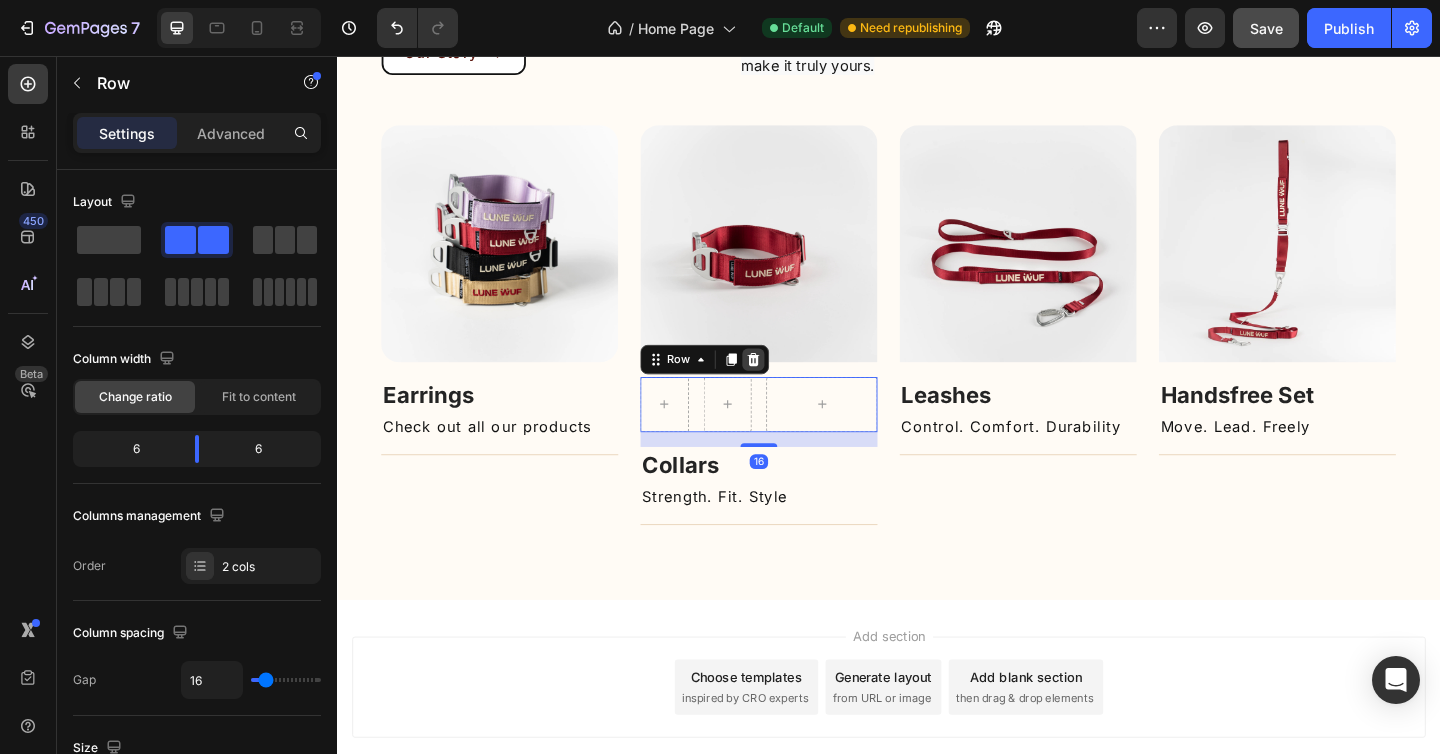 click 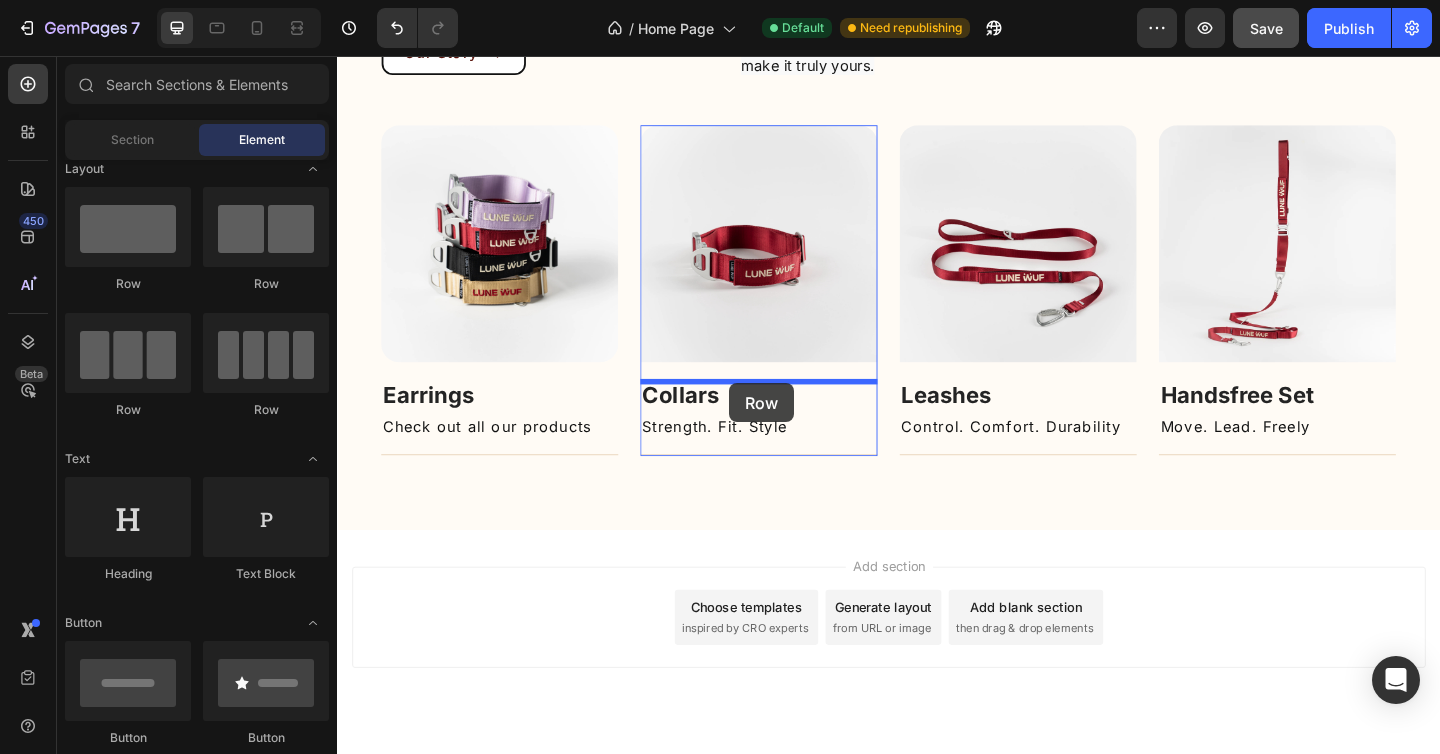 drag, startPoint x: 592, startPoint y: 280, endPoint x: 763, endPoint y: 412, distance: 216.02083 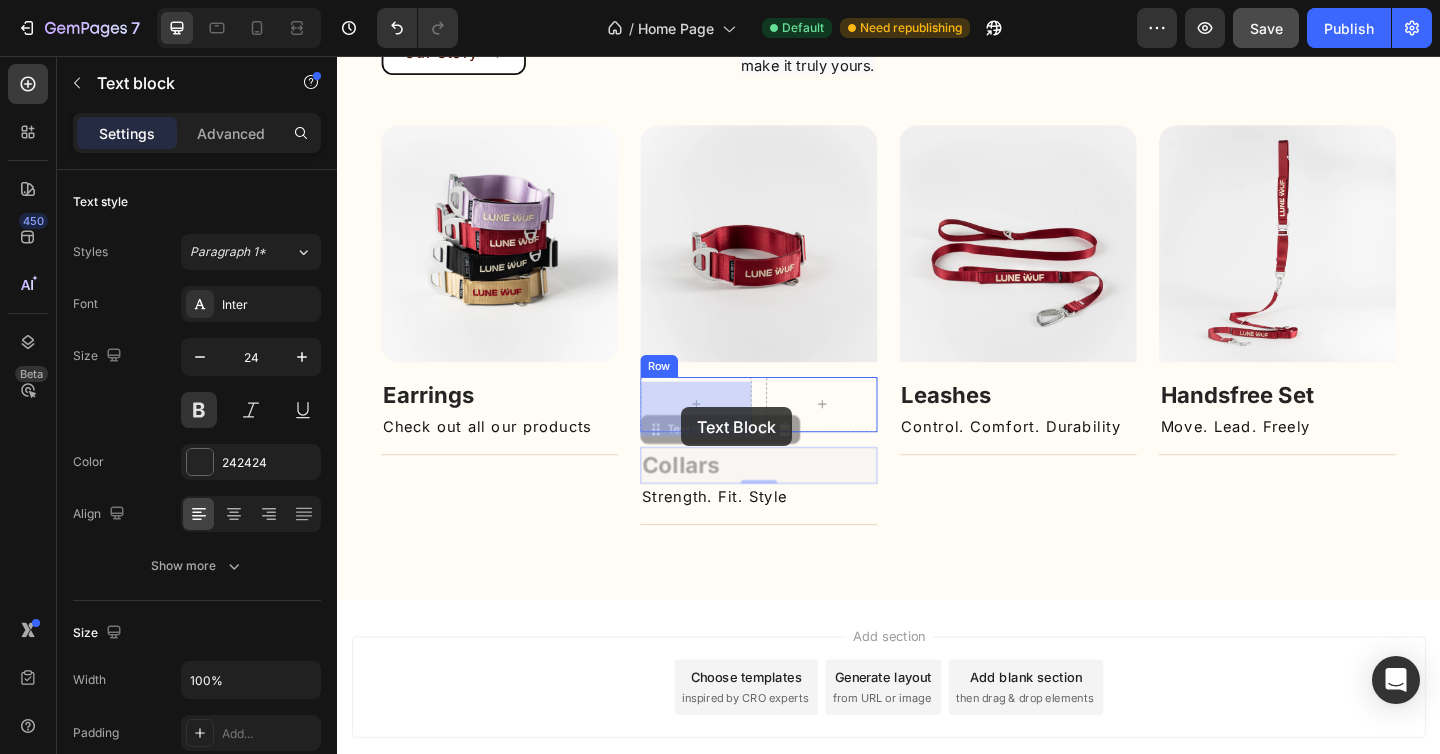 drag, startPoint x: 703, startPoint y: 506, endPoint x: 711, endPoint y: 437, distance: 69.46222 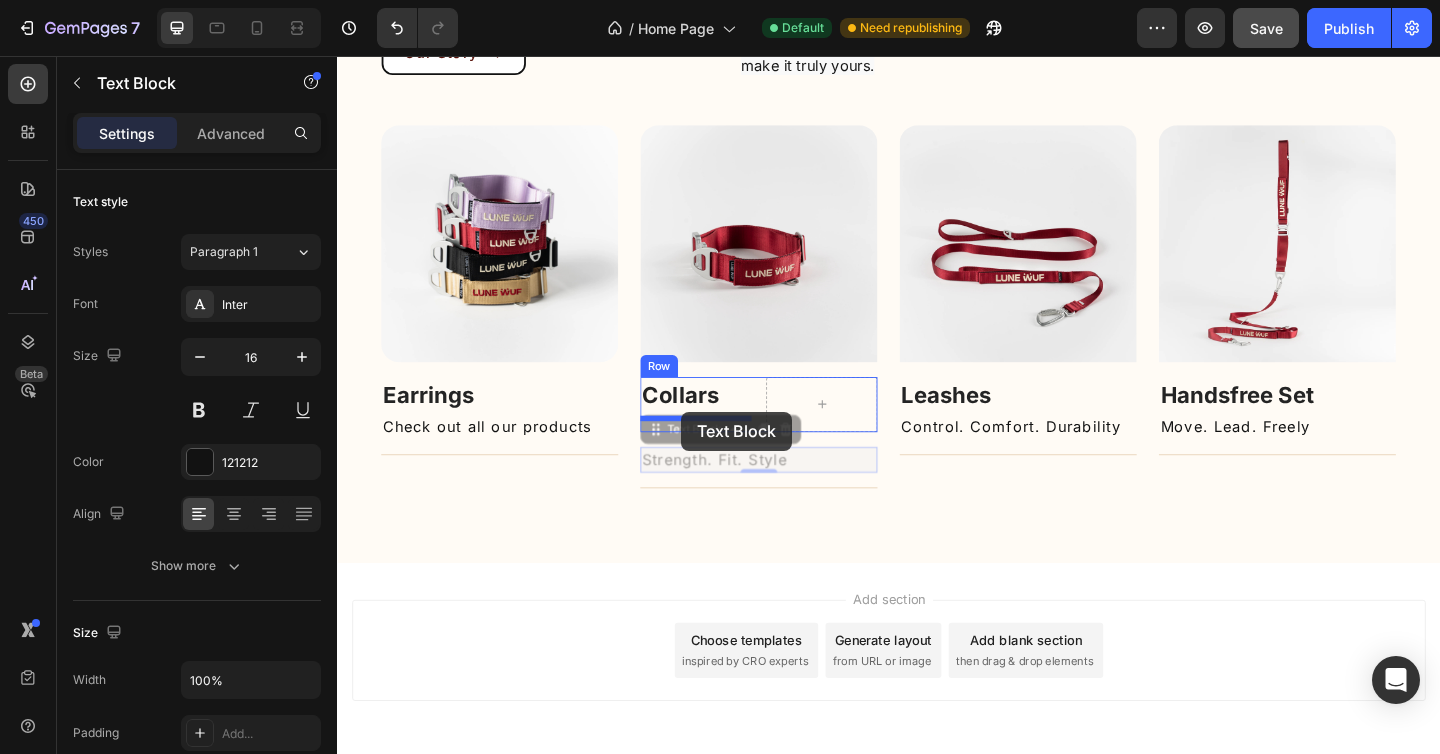 drag, startPoint x: 705, startPoint y: 498, endPoint x: 711, endPoint y: 443, distance: 55.326305 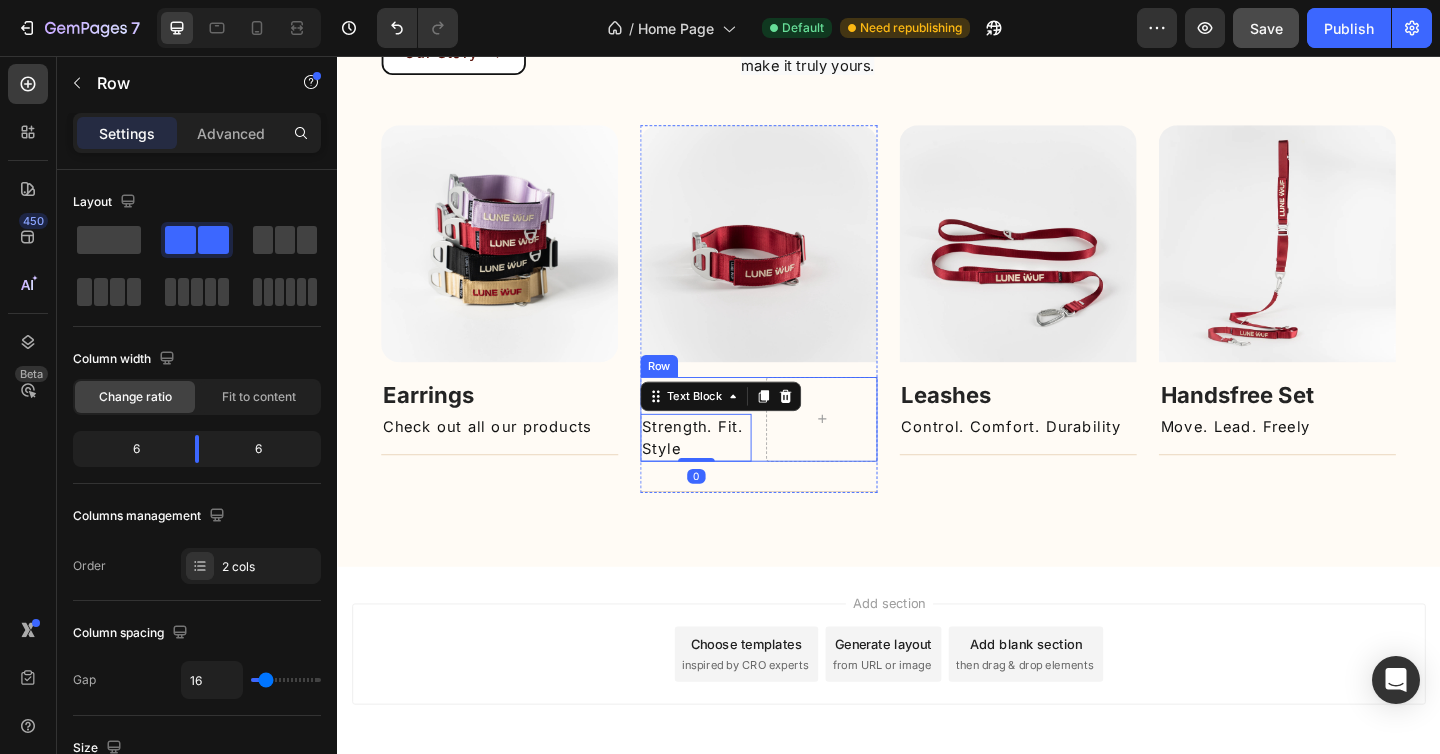 click on "Collars Text block Strength. Fit. Style Text Block   0
Row" at bounding box center (796, 452) 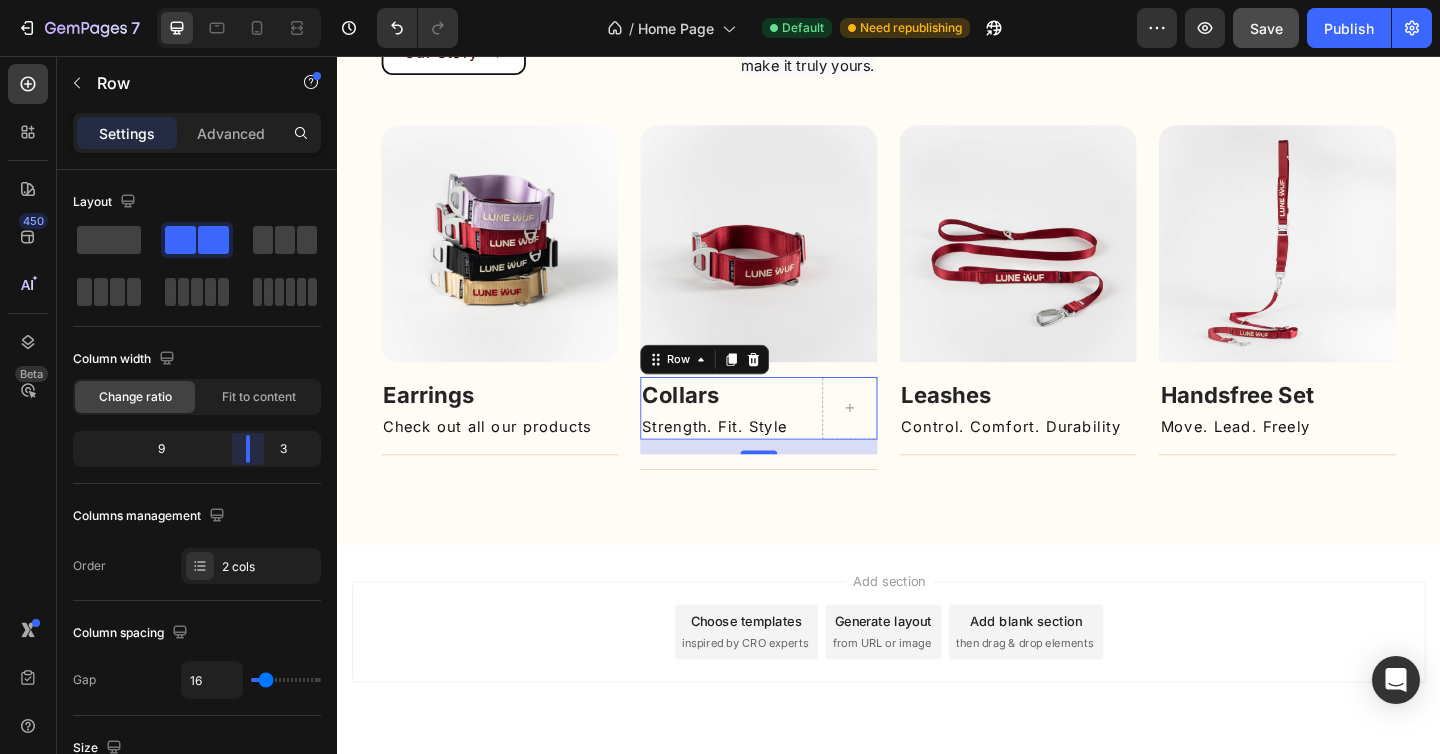 drag, startPoint x: 196, startPoint y: 460, endPoint x: 261, endPoint y: 458, distance: 65.03076 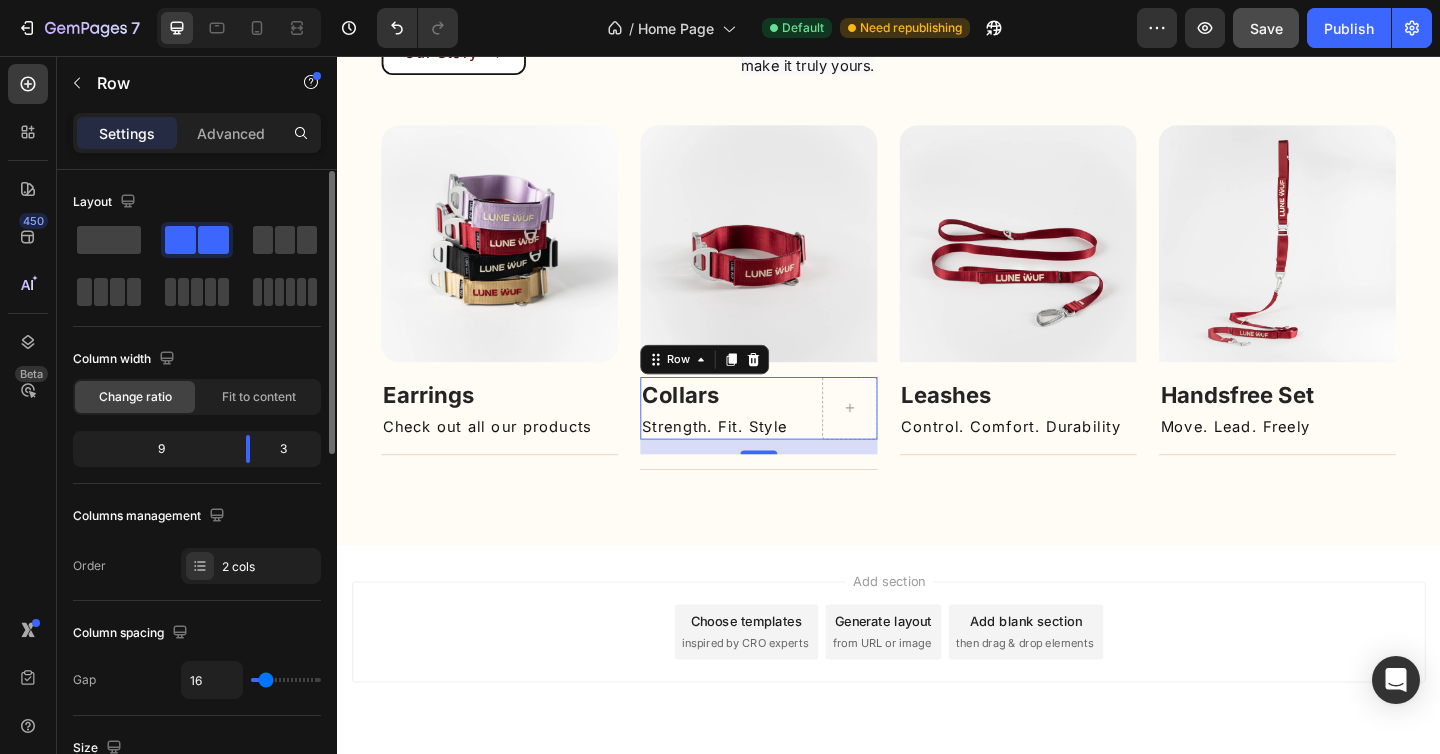 scroll, scrollTop: 29, scrollLeft: 0, axis: vertical 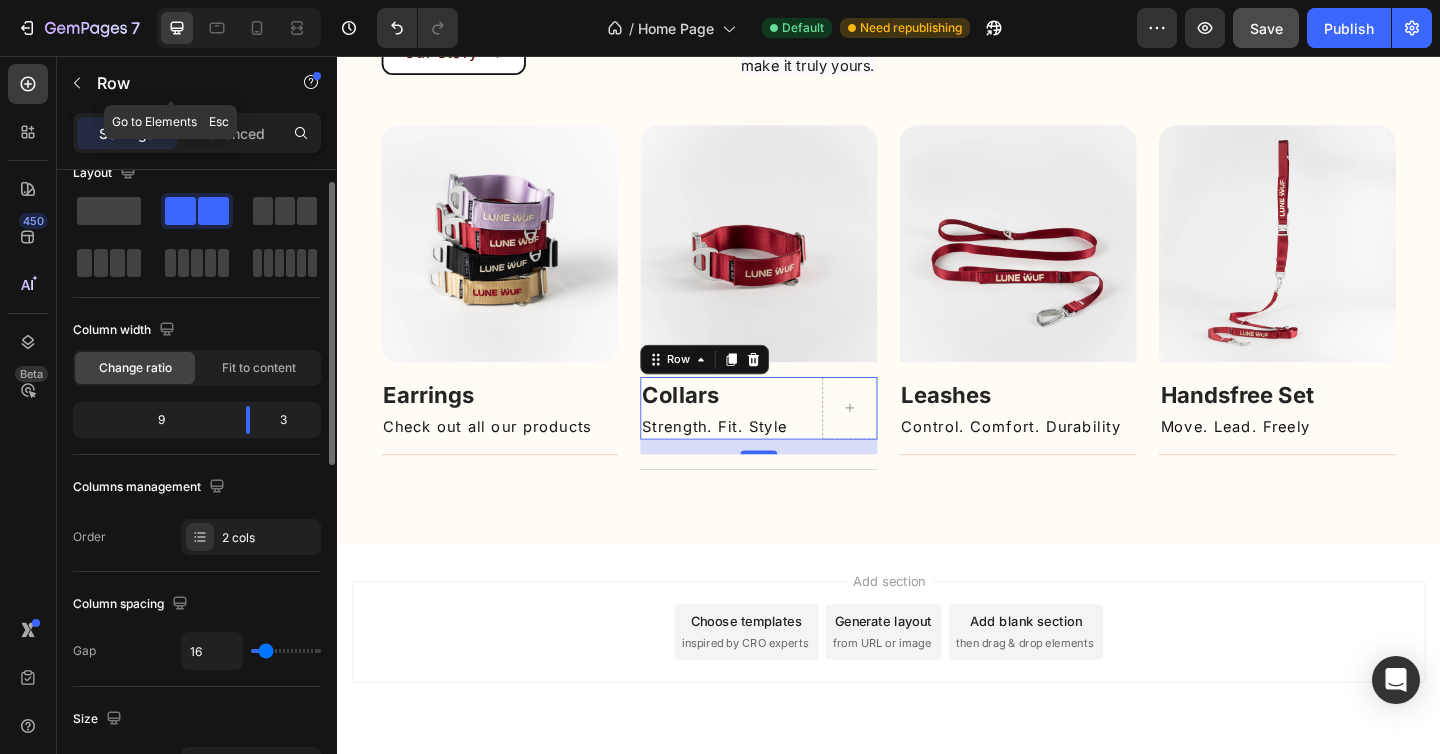 click 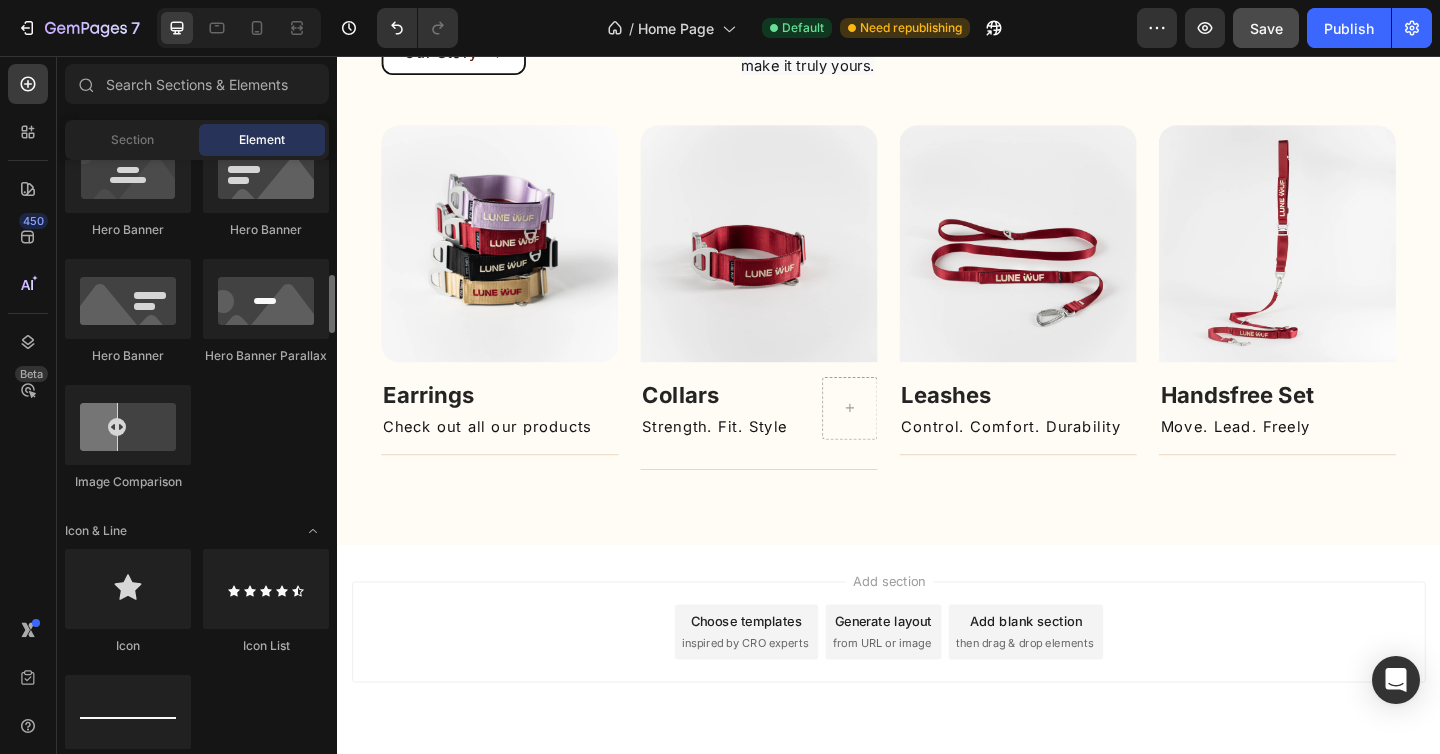 scroll, scrollTop: 962, scrollLeft: 0, axis: vertical 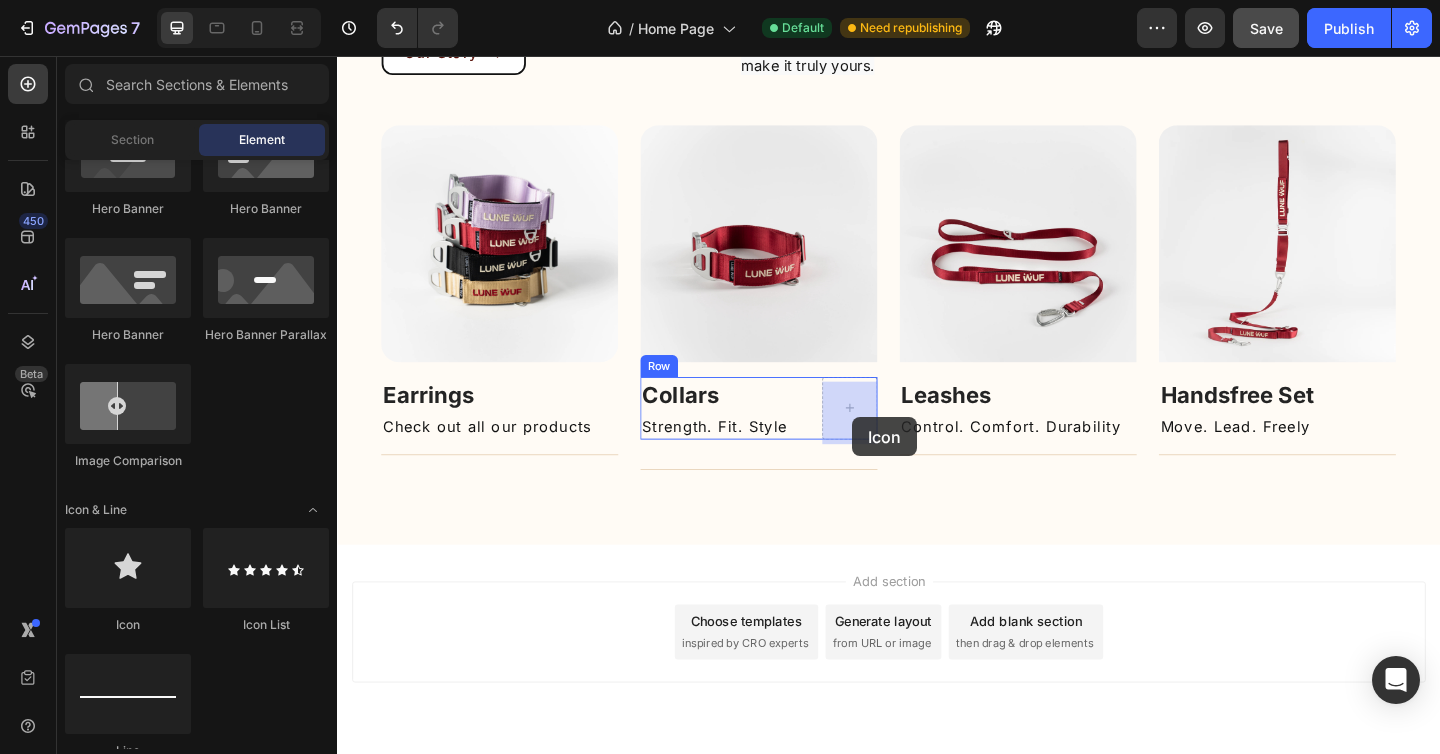 drag, startPoint x: 455, startPoint y: 633, endPoint x: 897, endPoint y: 449, distance: 478.76926 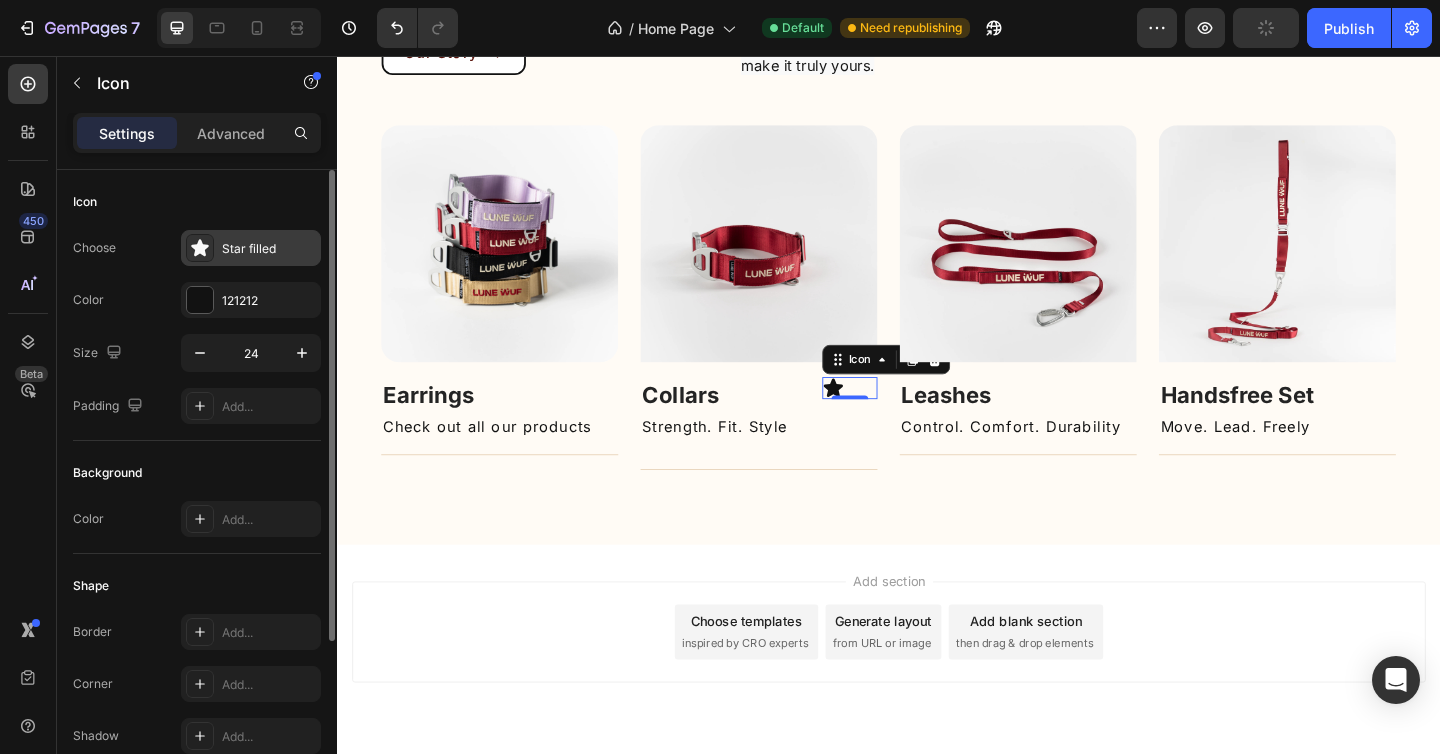 click 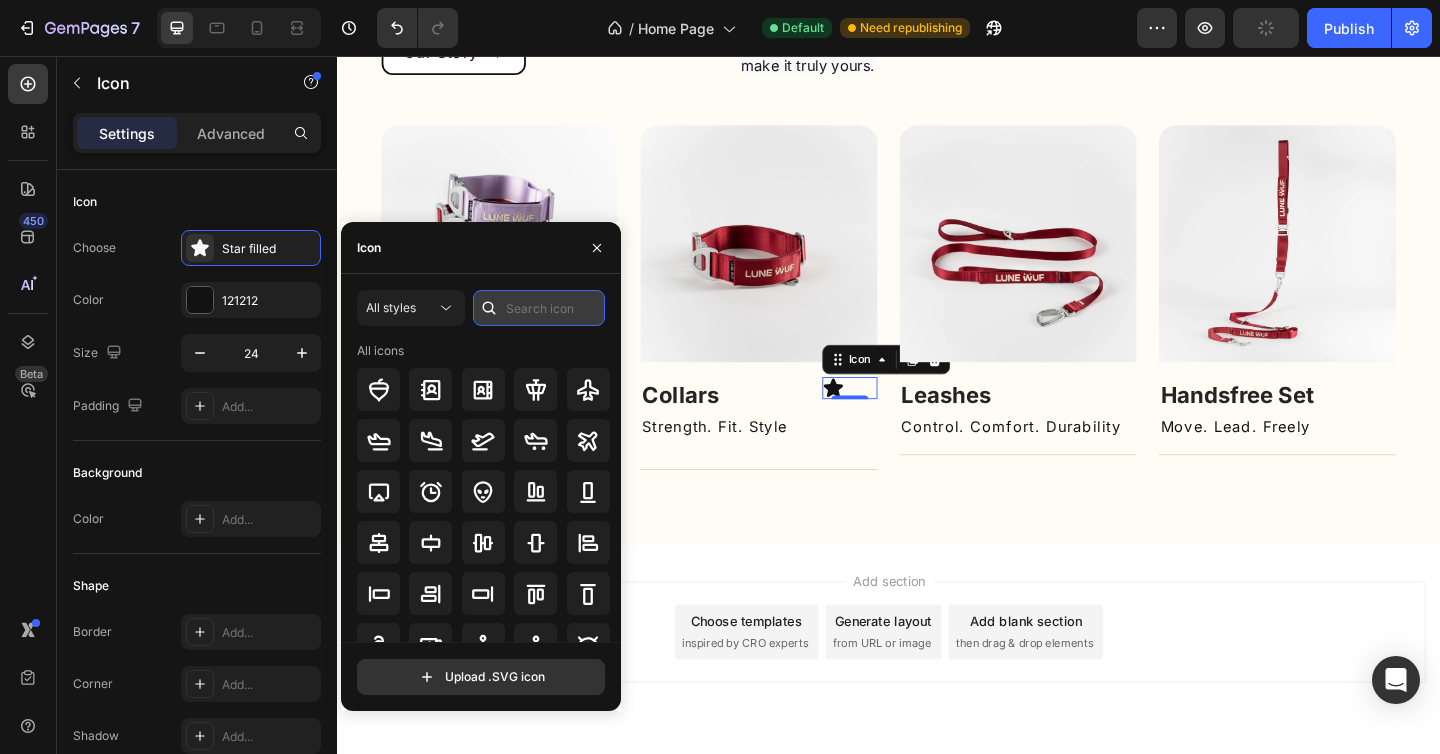 click at bounding box center (539, 308) 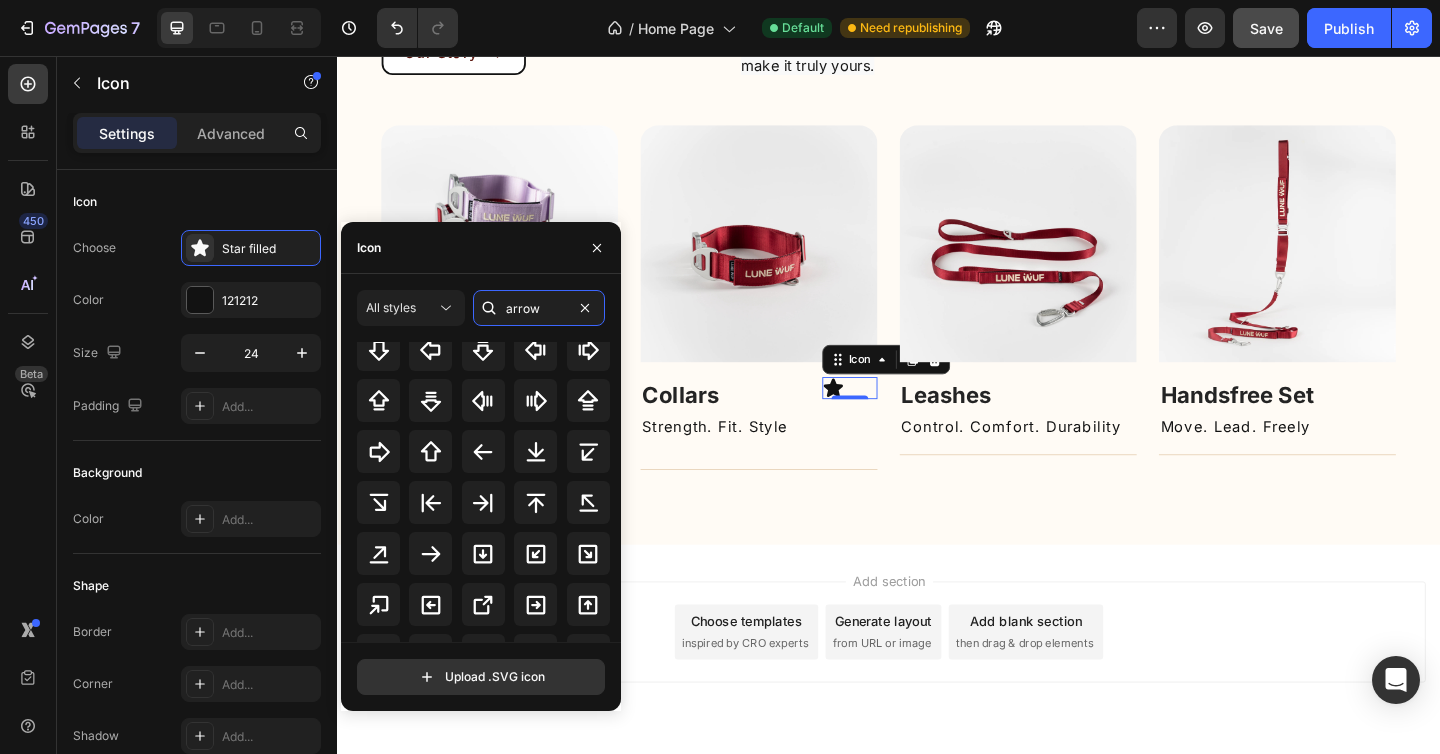 scroll, scrollTop: 367, scrollLeft: 0, axis: vertical 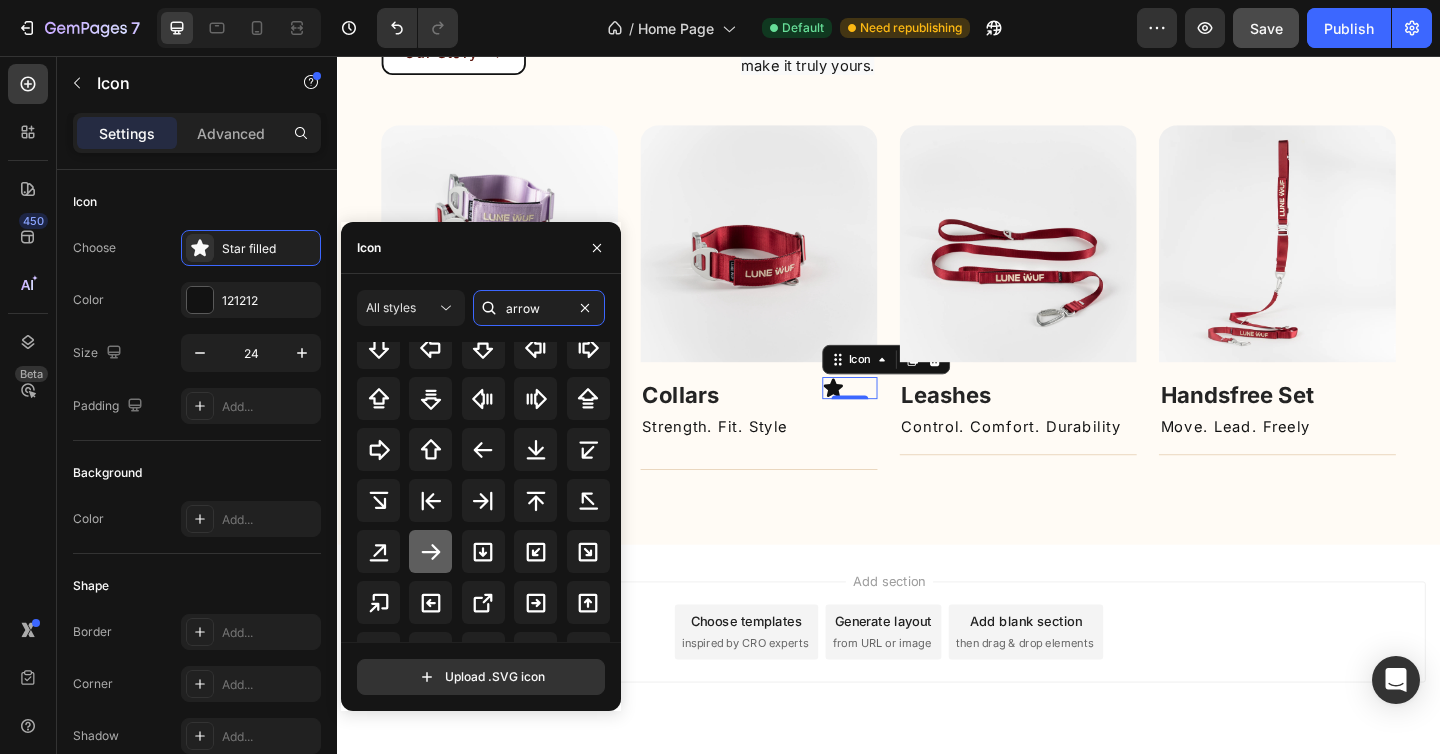 type on "arrow" 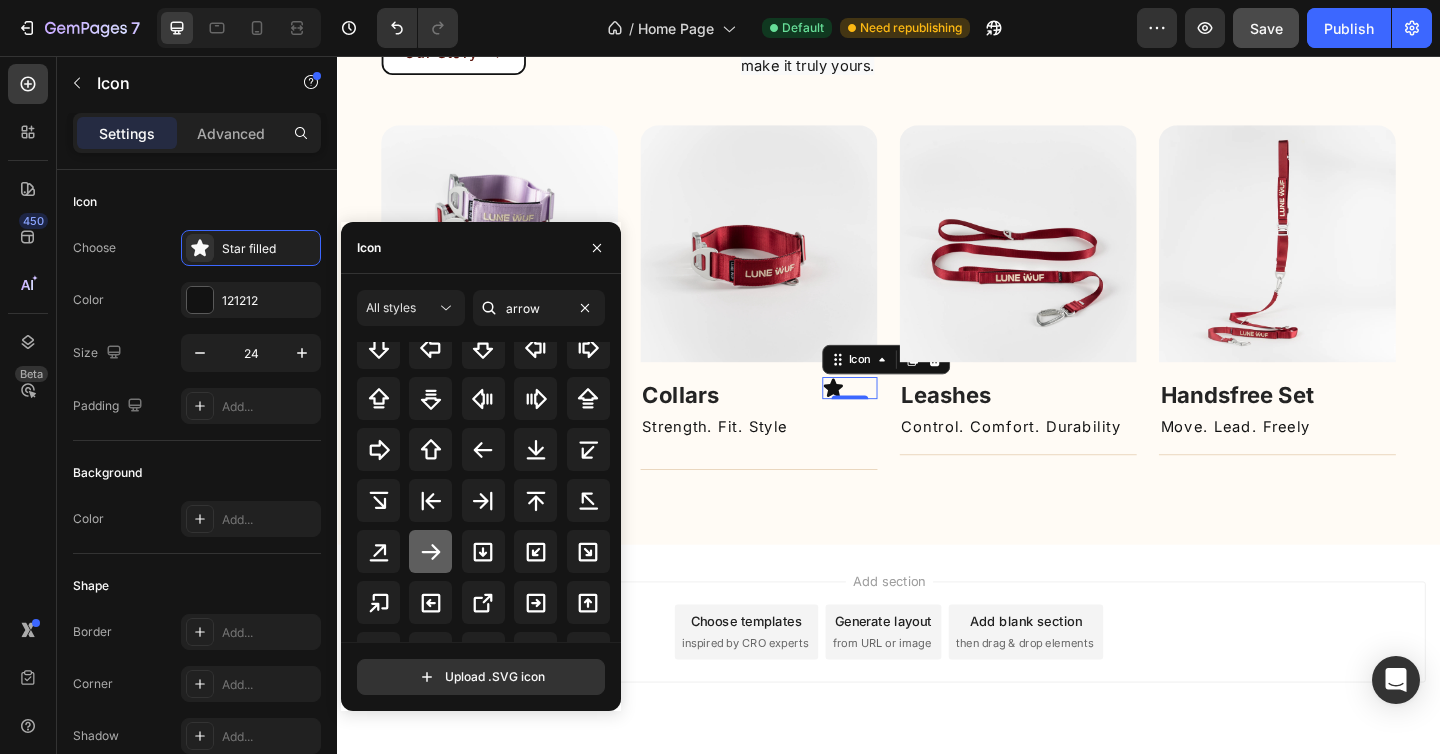 click 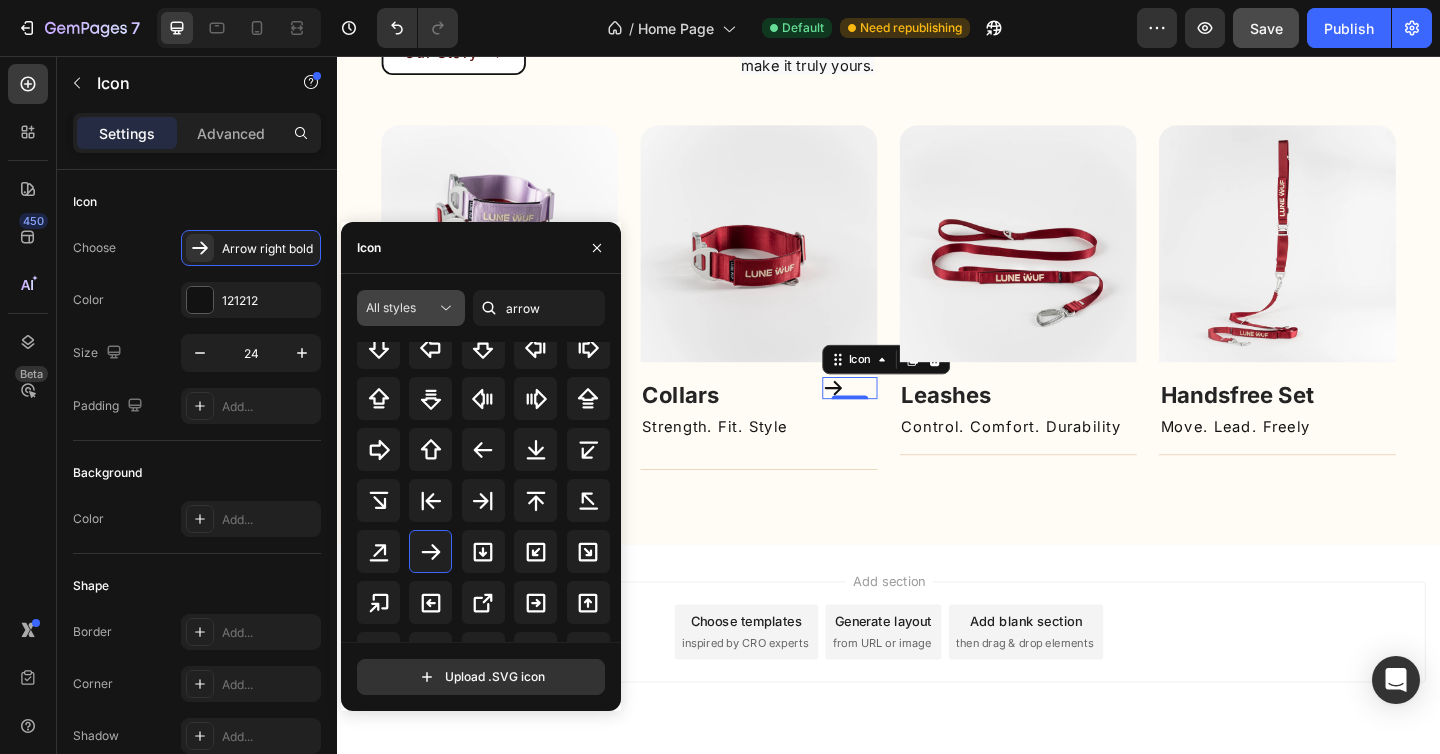 click 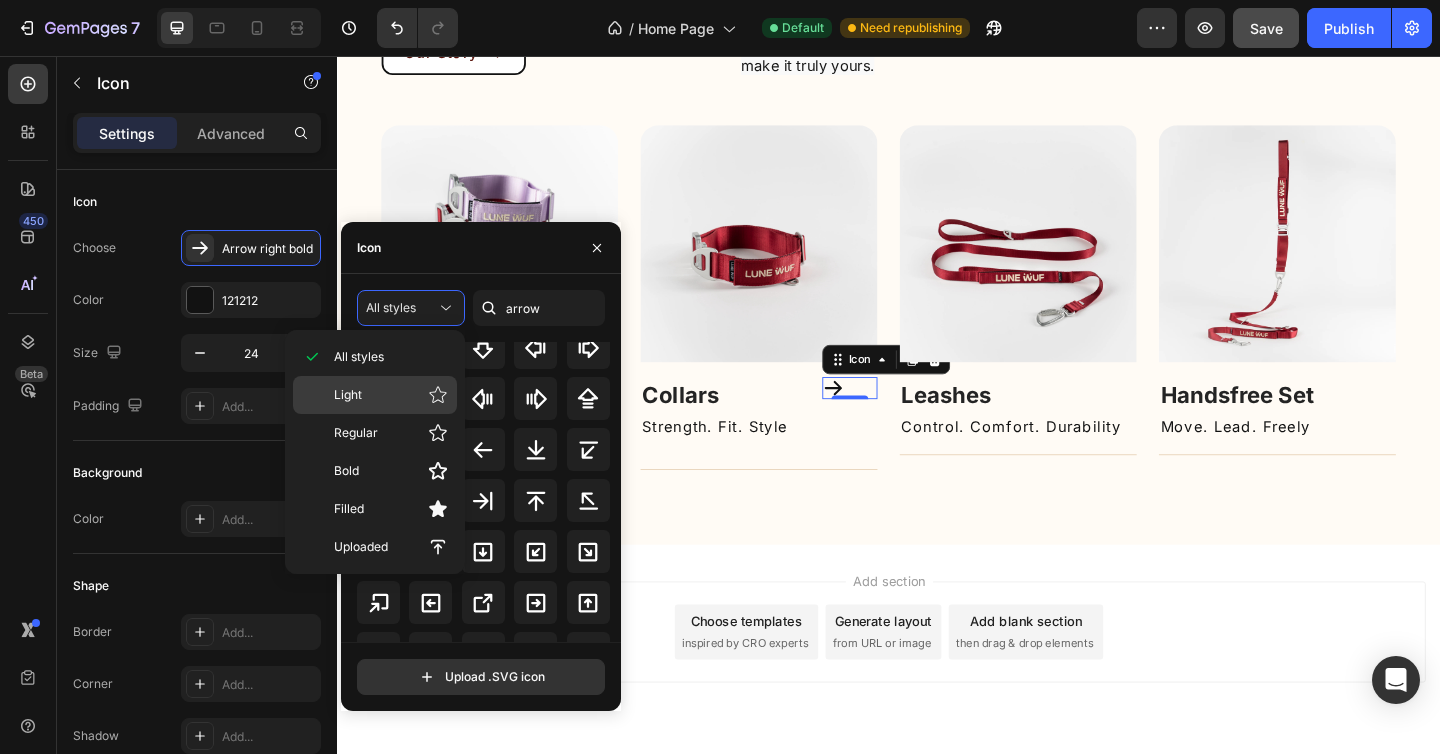 click on "Light" at bounding box center [391, 395] 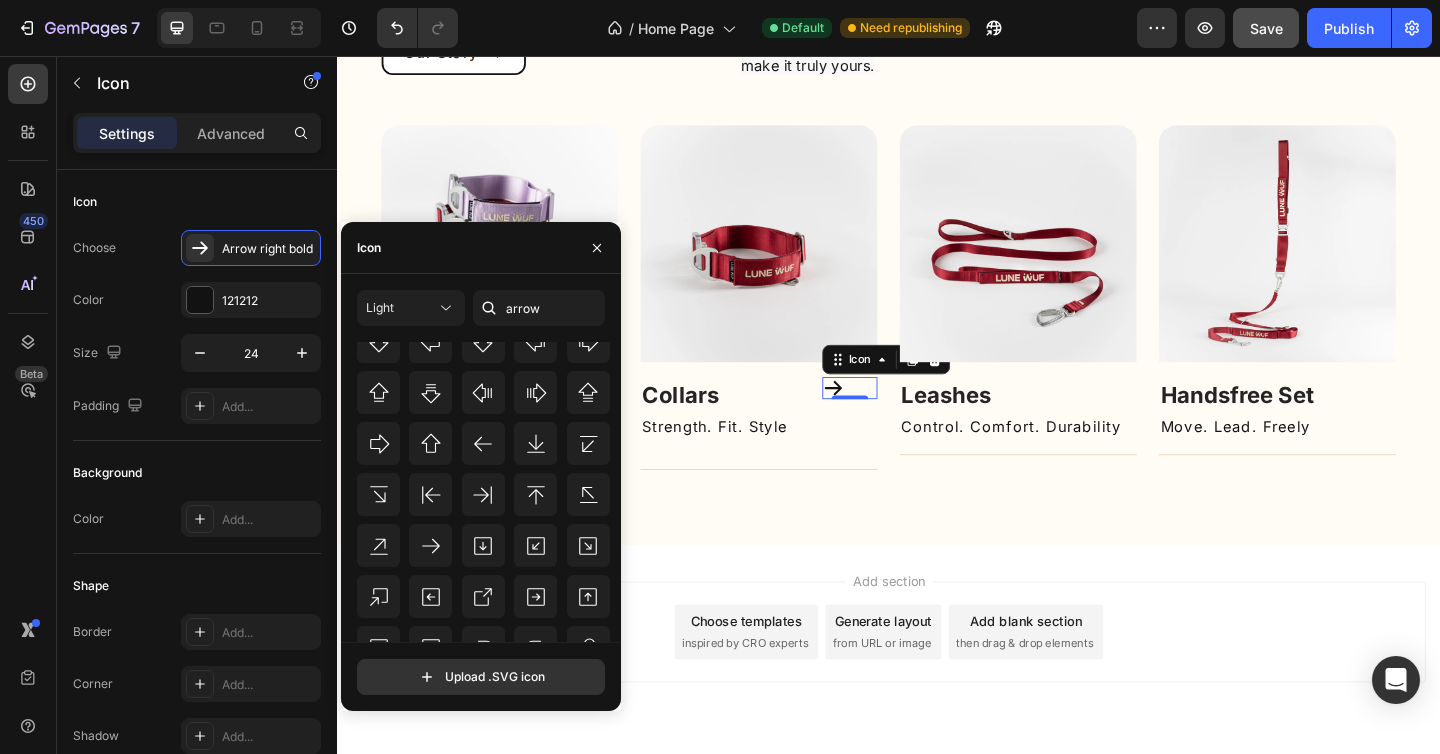 scroll, scrollTop: 374, scrollLeft: 0, axis: vertical 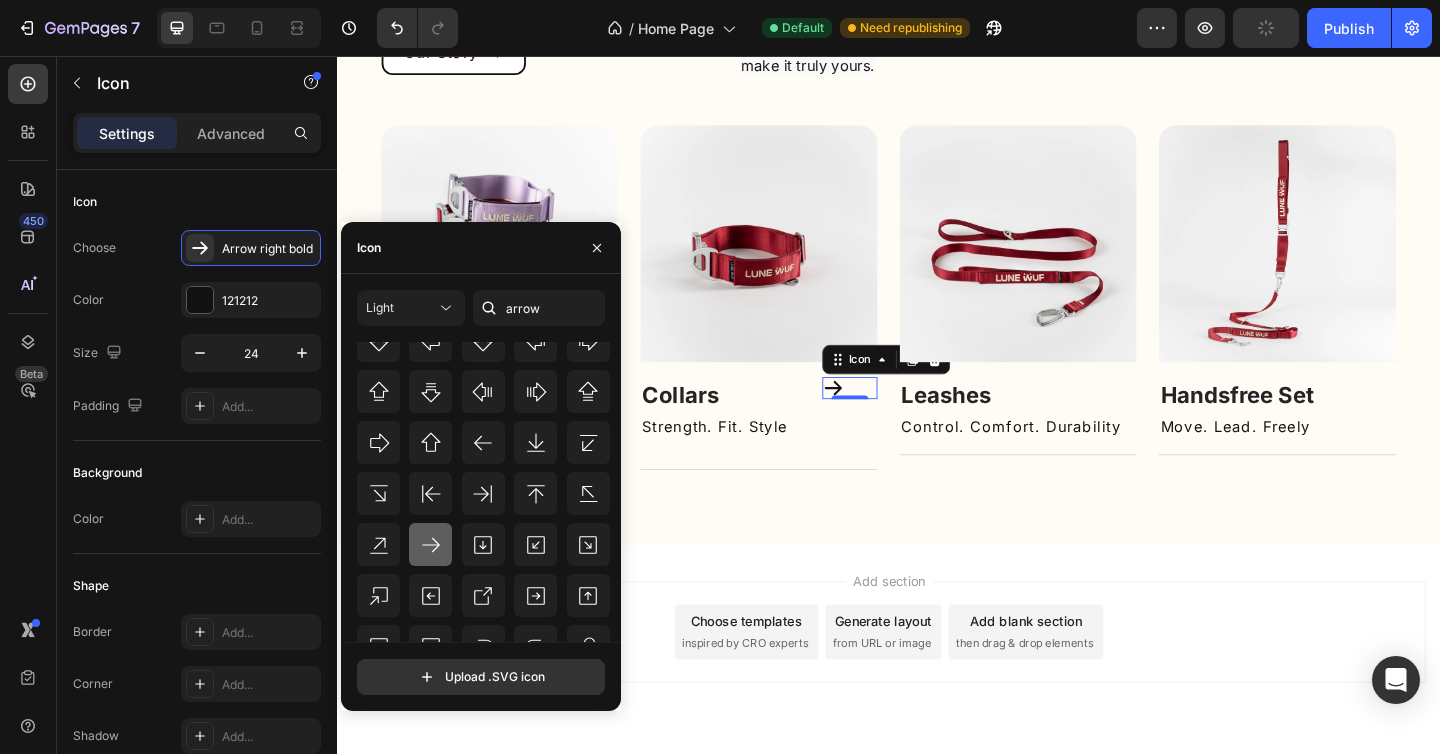 click 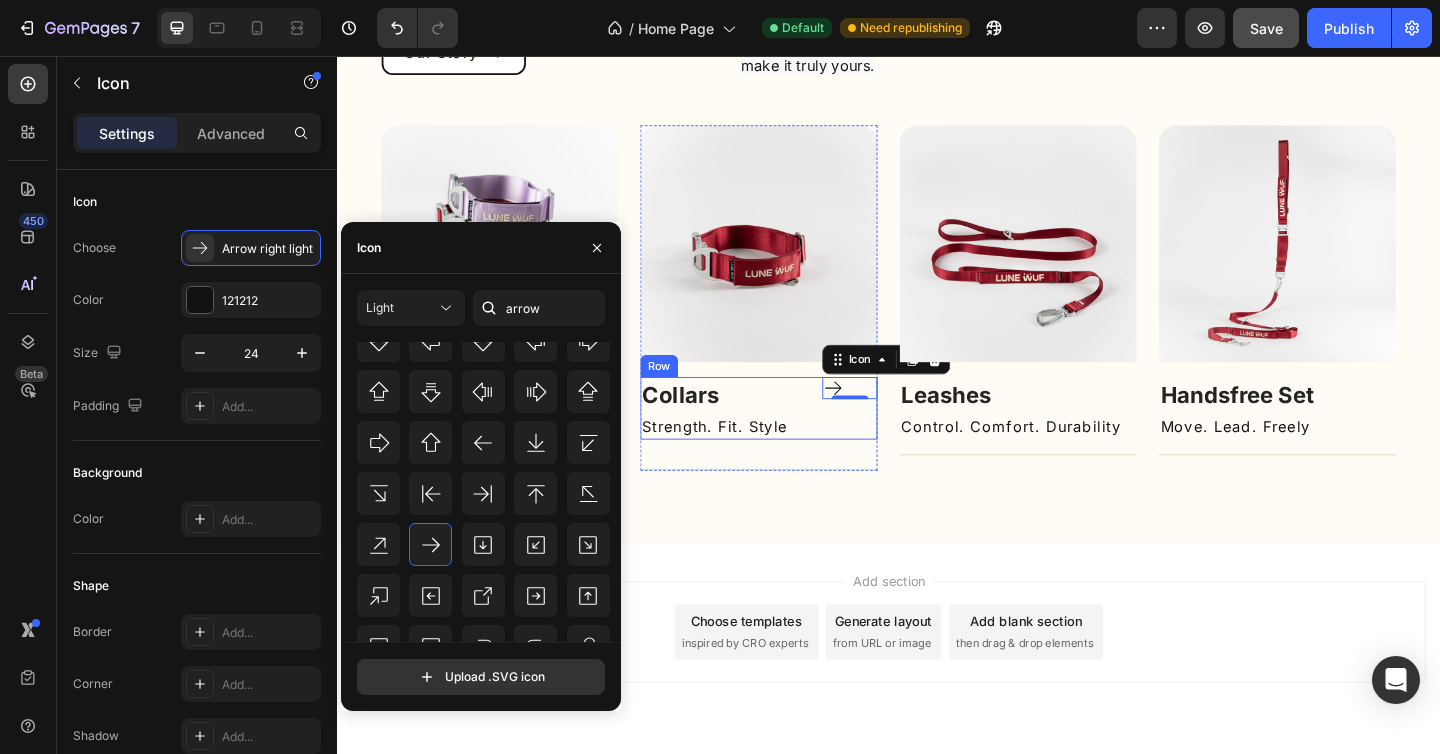 click on "Icon   0" at bounding box center (895, 440) 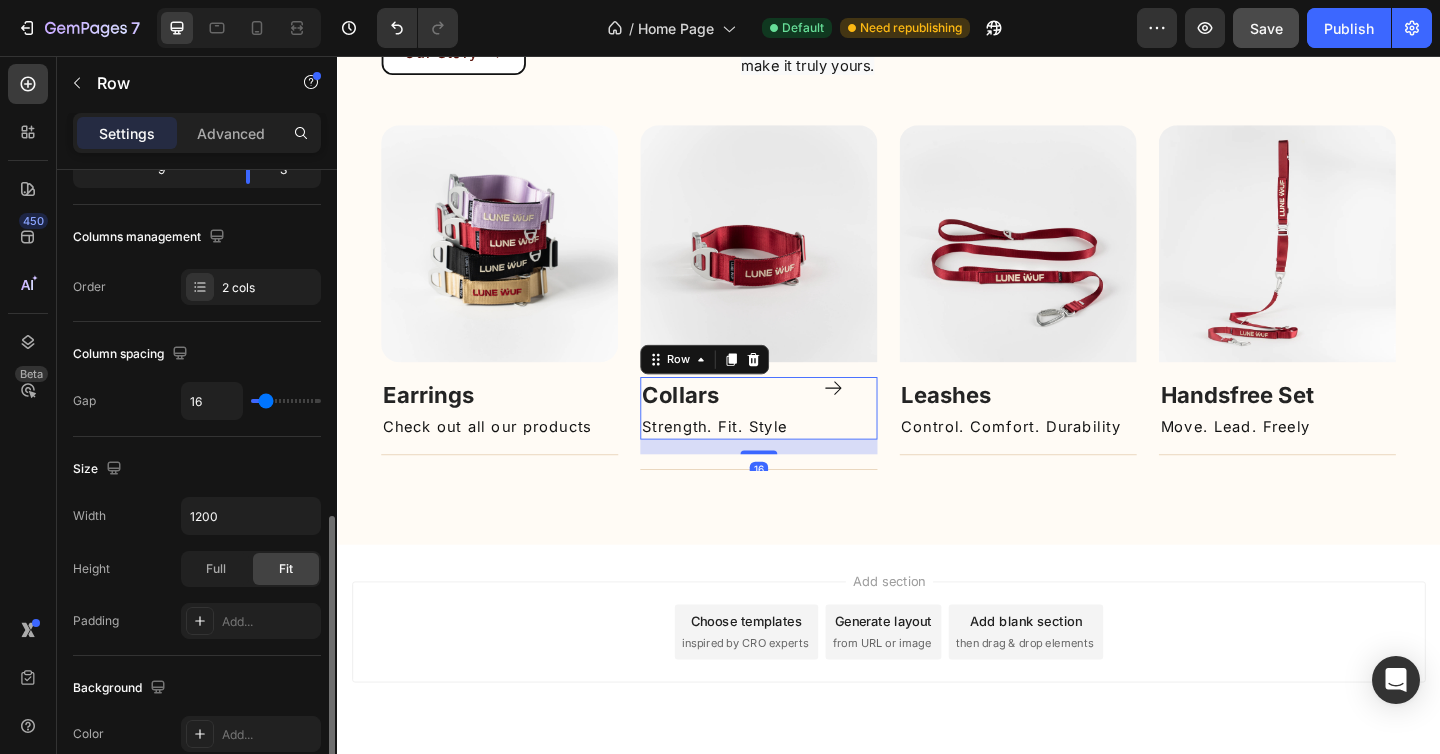 scroll, scrollTop: 807, scrollLeft: 0, axis: vertical 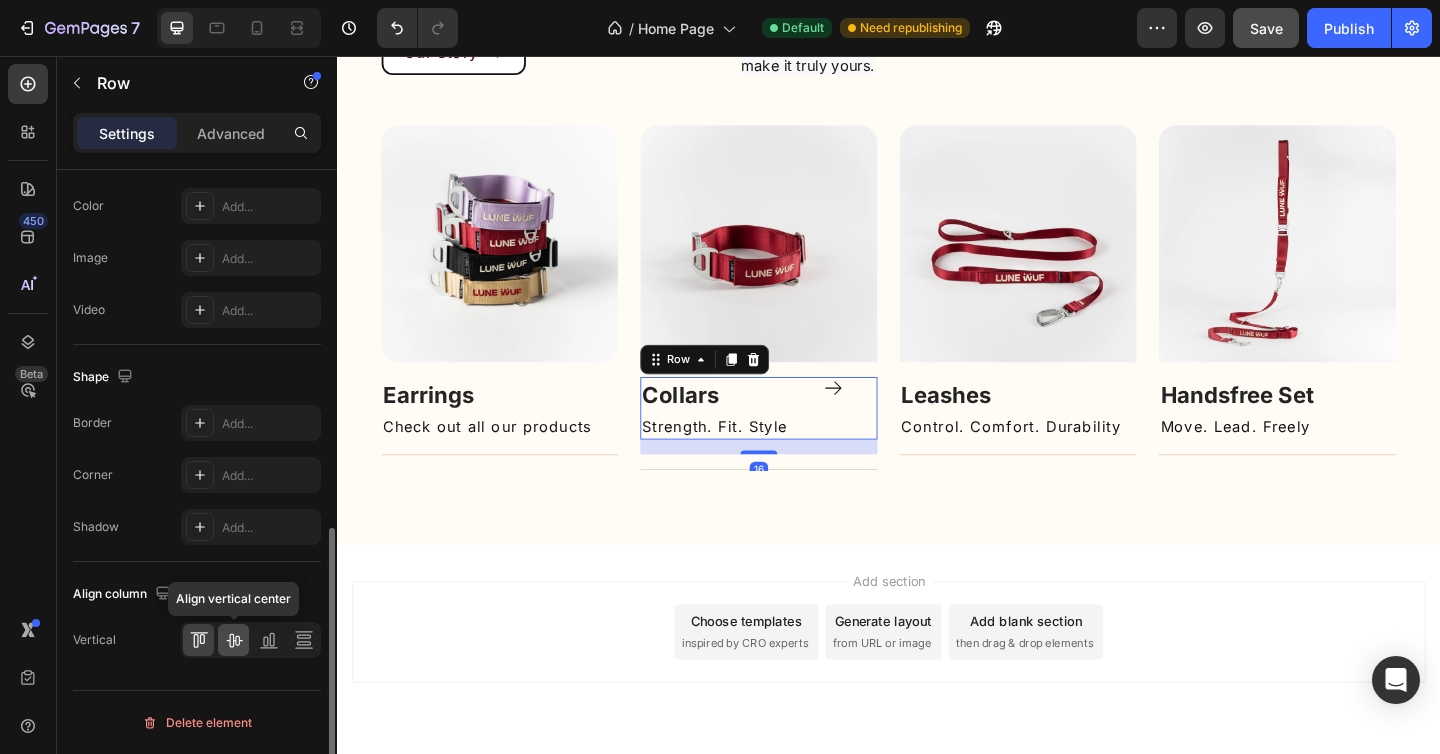 click 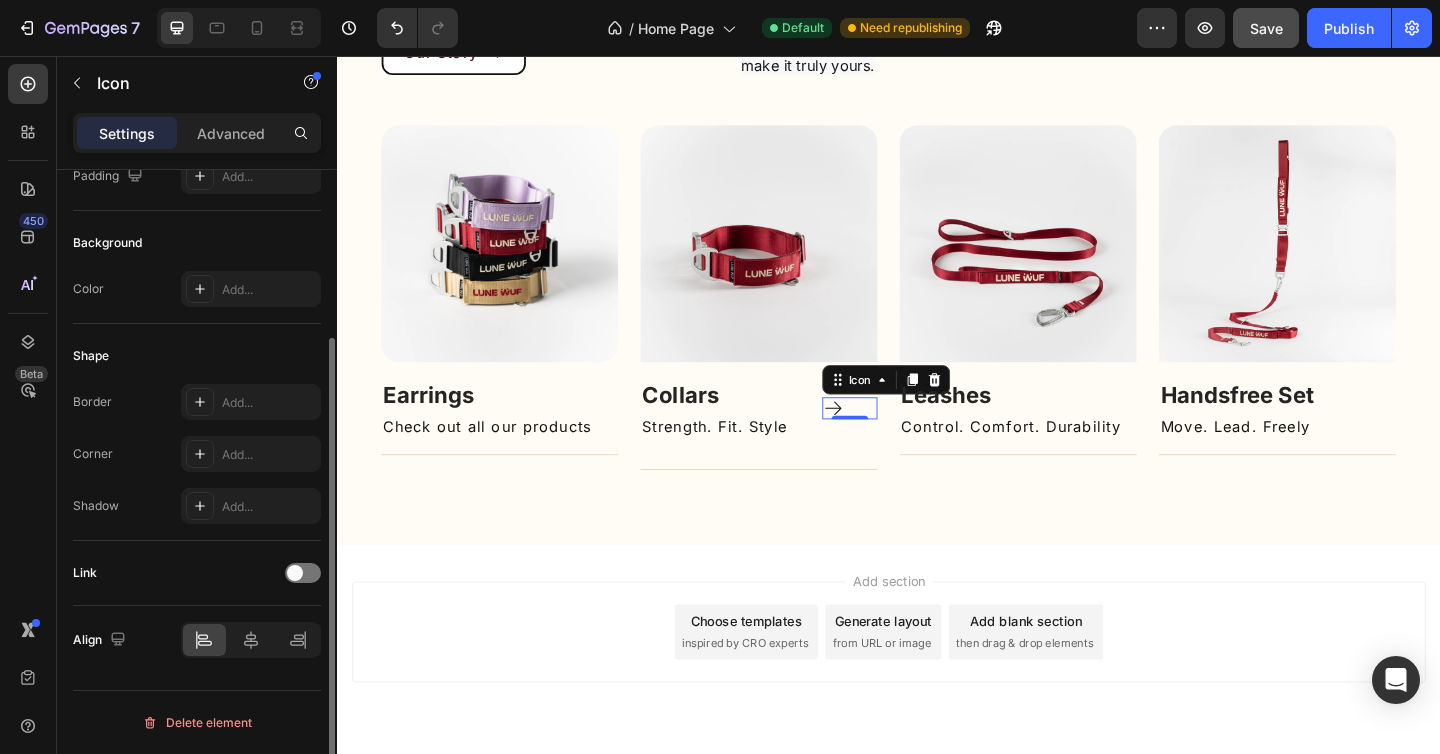 scroll, scrollTop: 0, scrollLeft: 0, axis: both 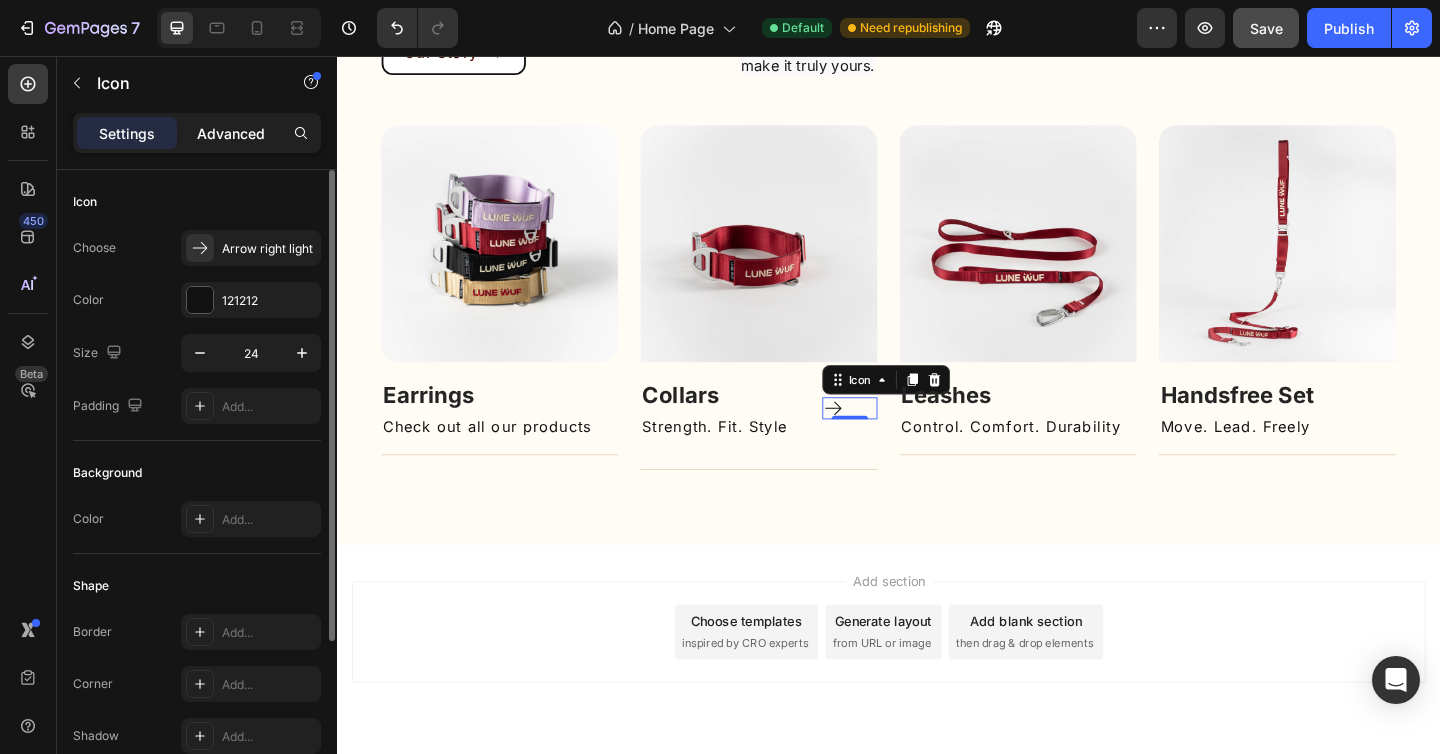 click on "Advanced" at bounding box center [231, 133] 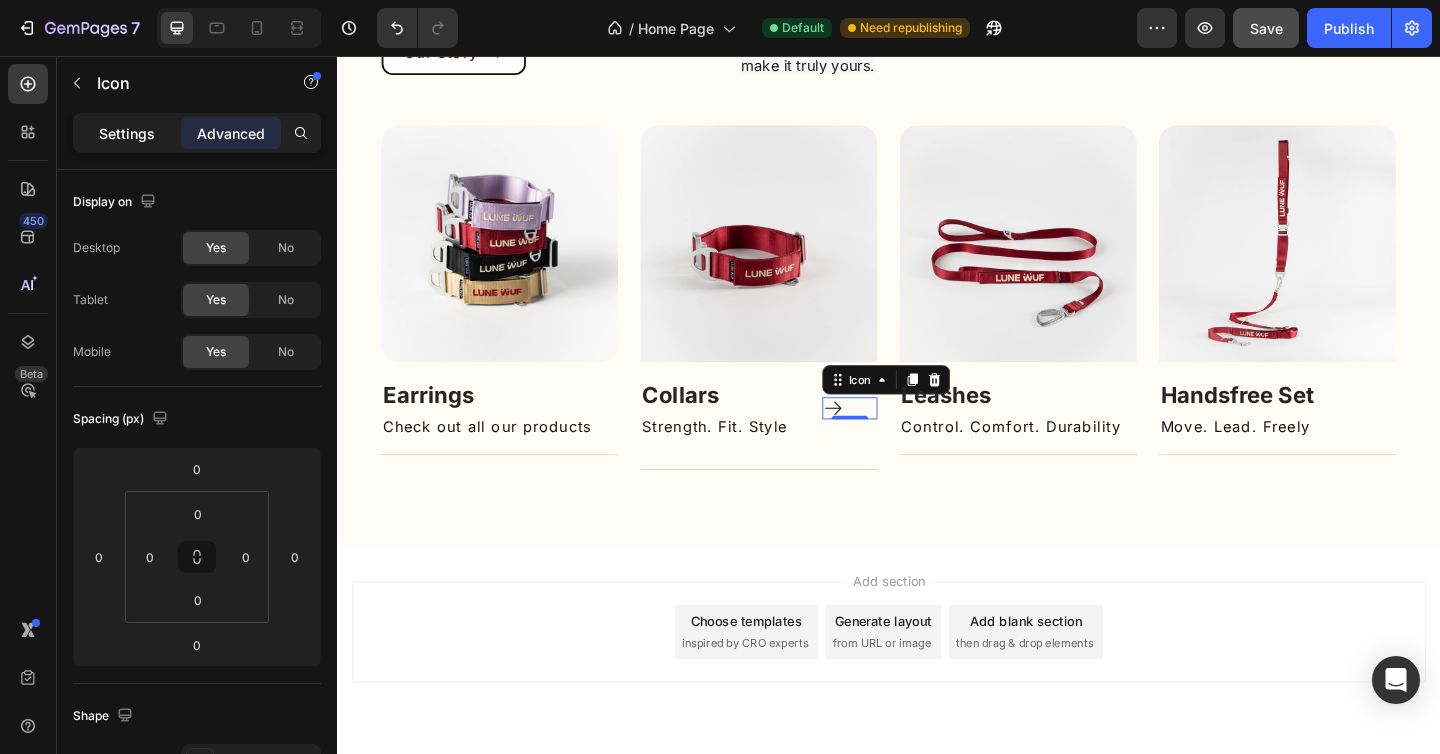 click on "Settings" at bounding box center (127, 133) 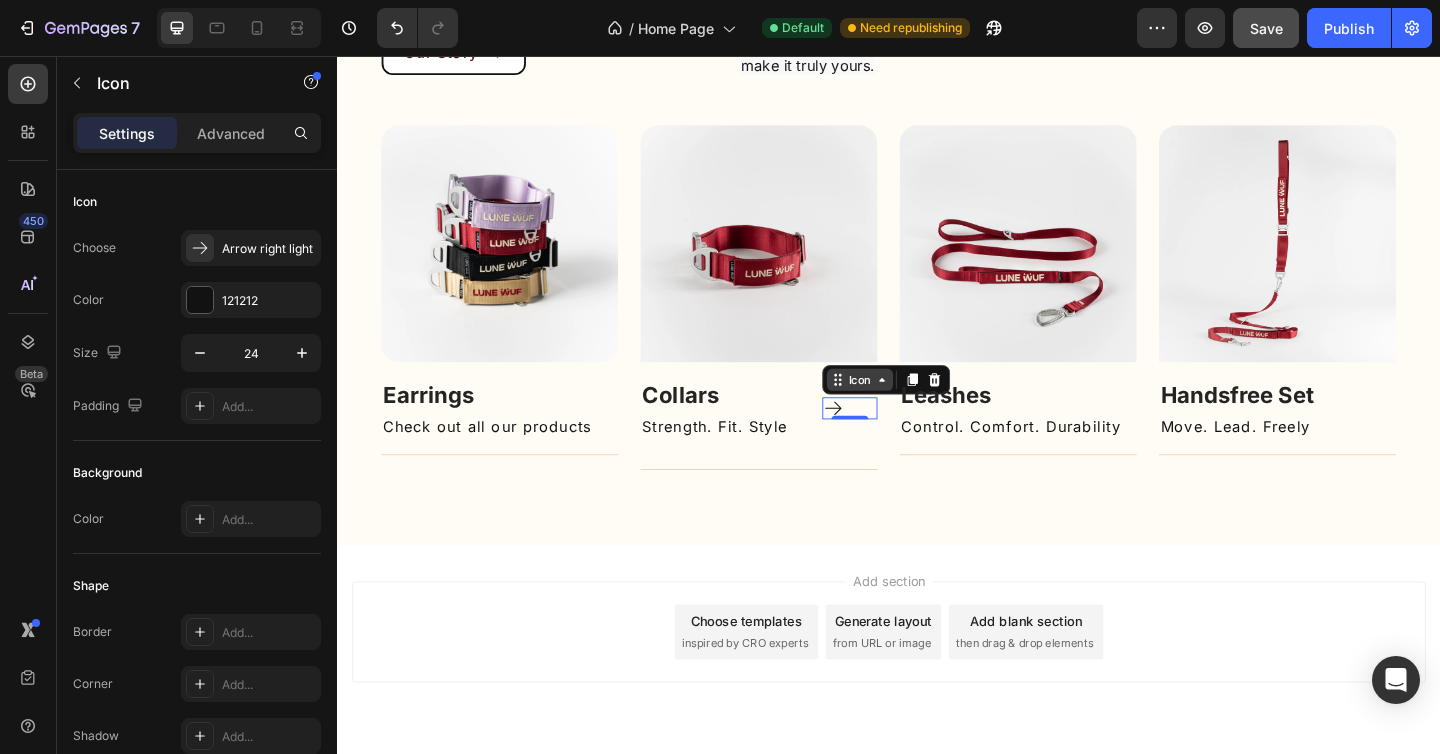 click 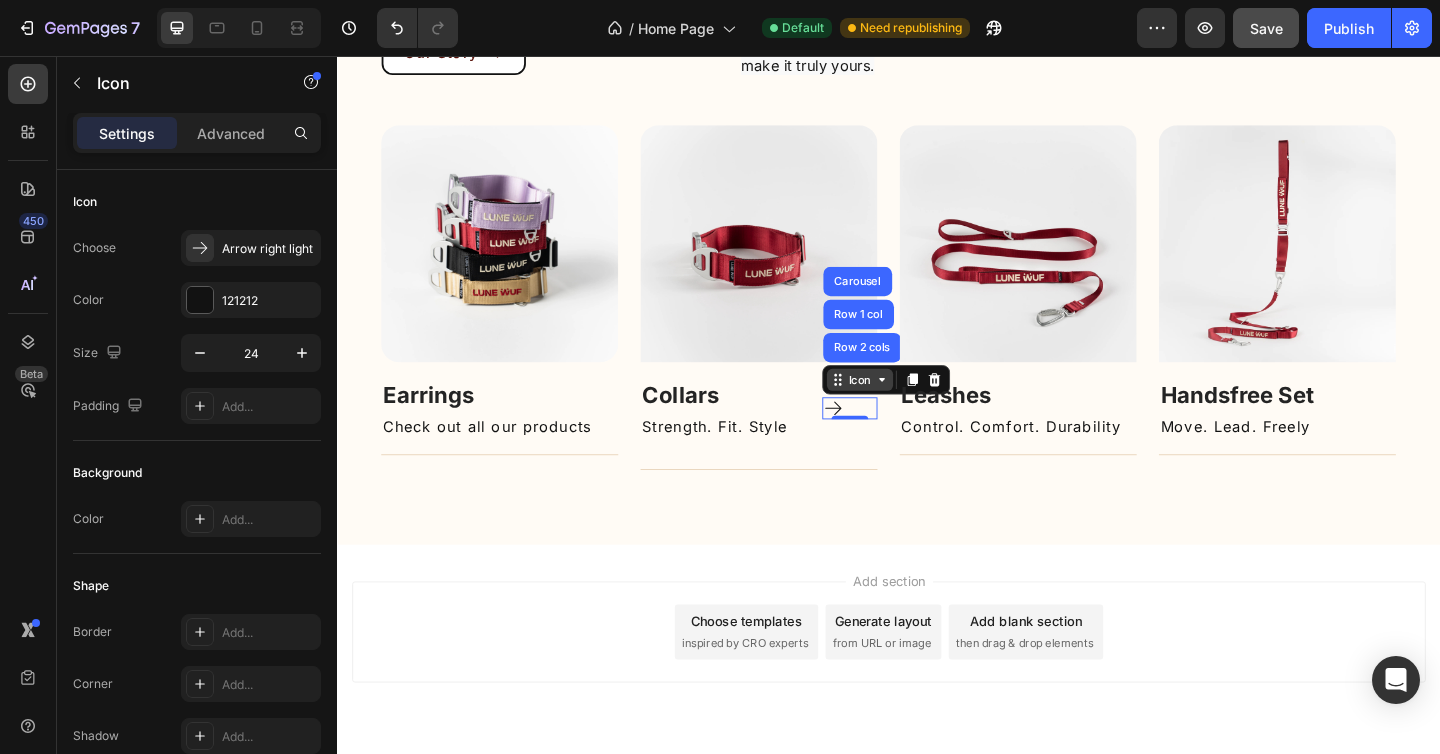 click 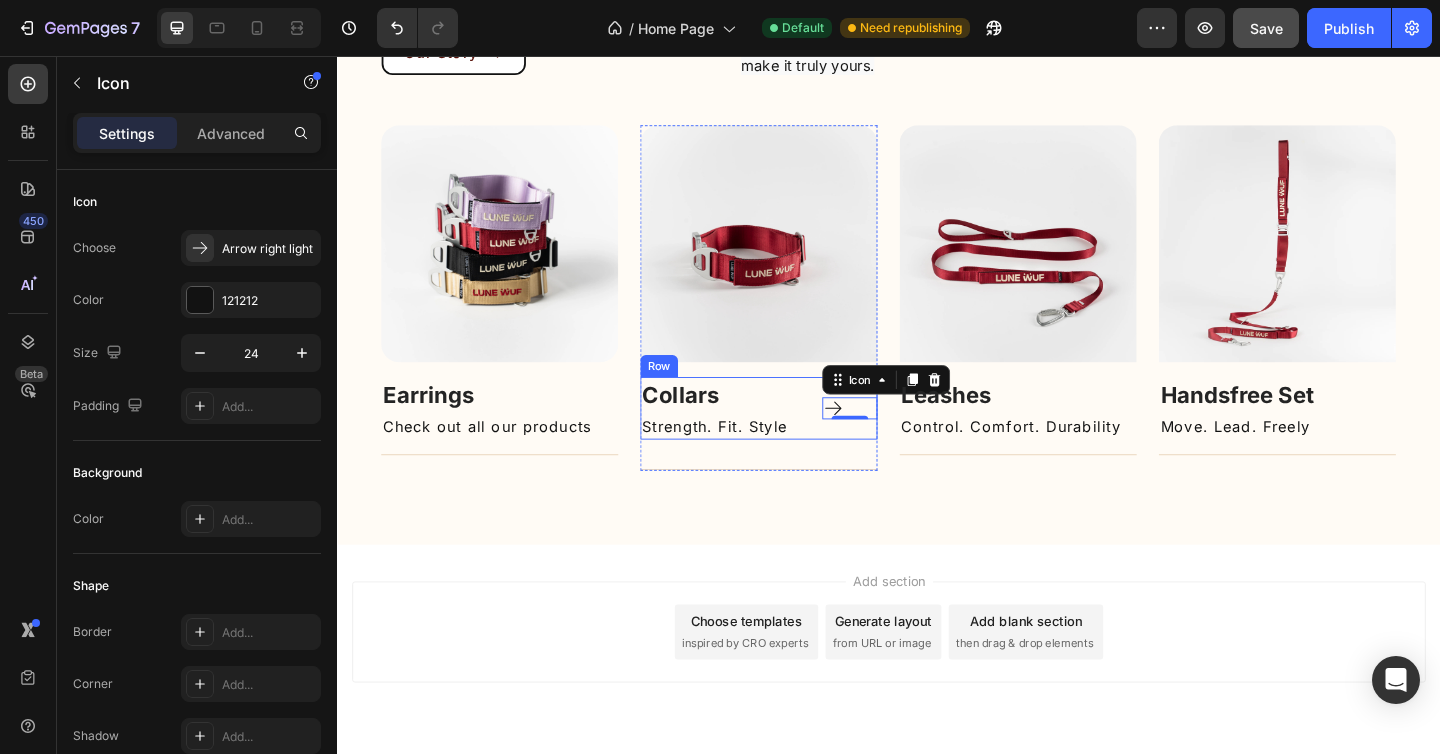 click on "Collars Text block Strength. Fit. Style Text Block
Icon   0 Row" at bounding box center (796, 440) 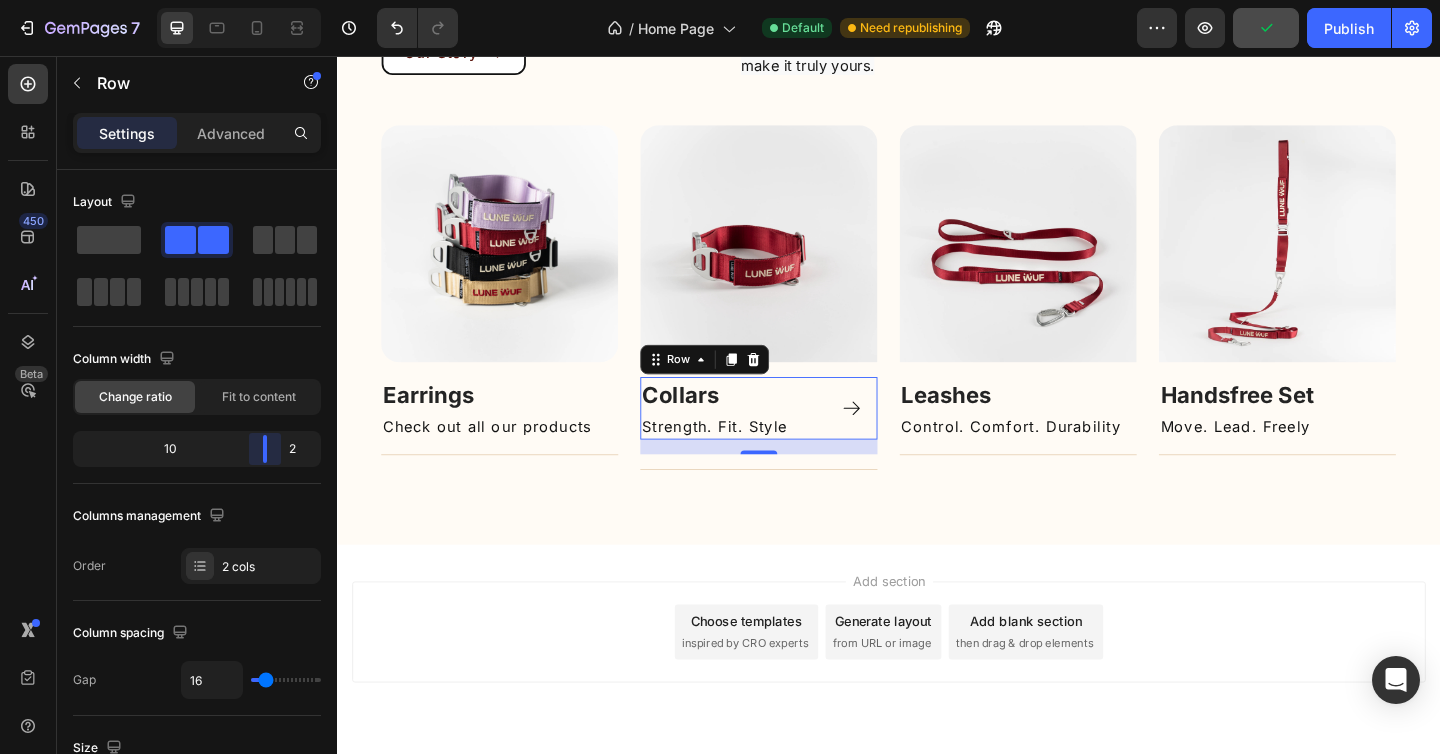 drag, startPoint x: 248, startPoint y: 435, endPoint x: 290, endPoint y: 435, distance: 42 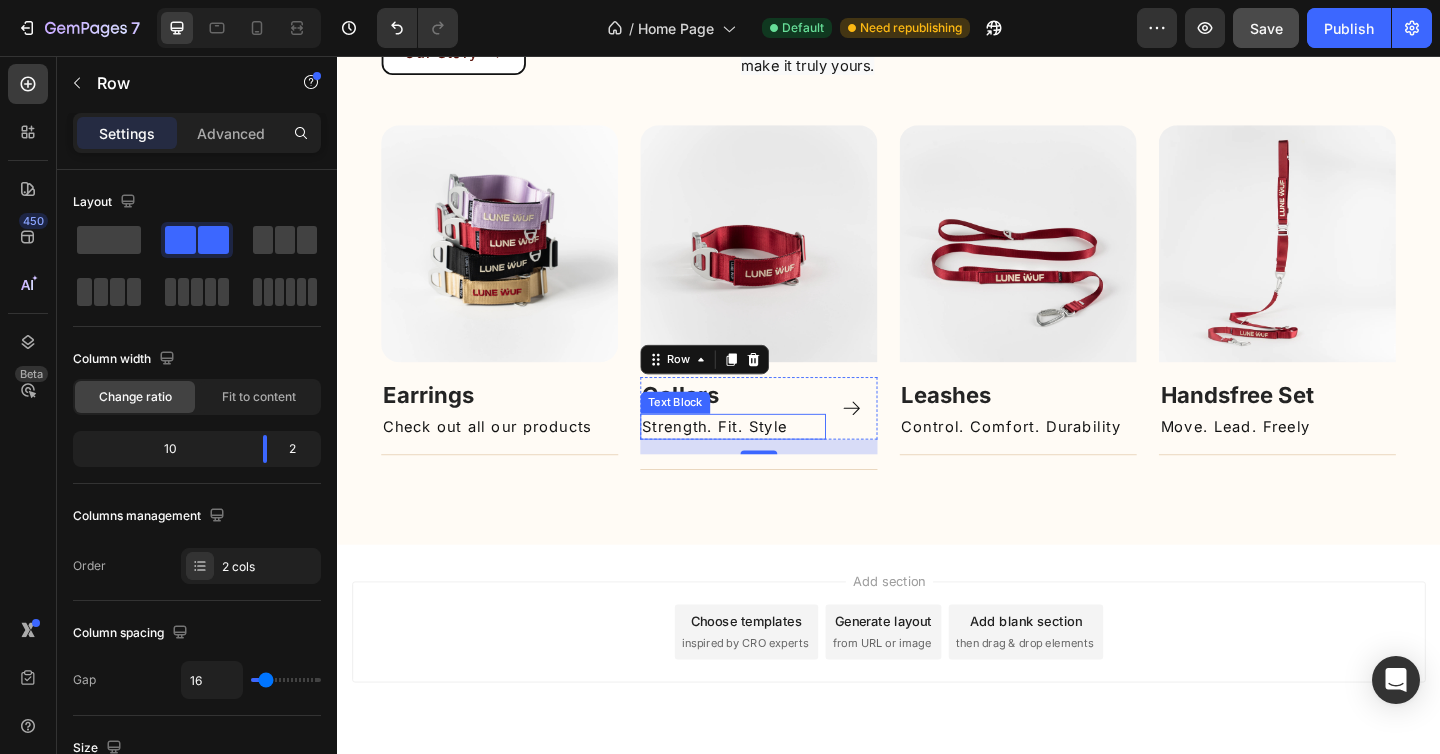 click on "Strength. Fit. Style" at bounding box center (768, 460) 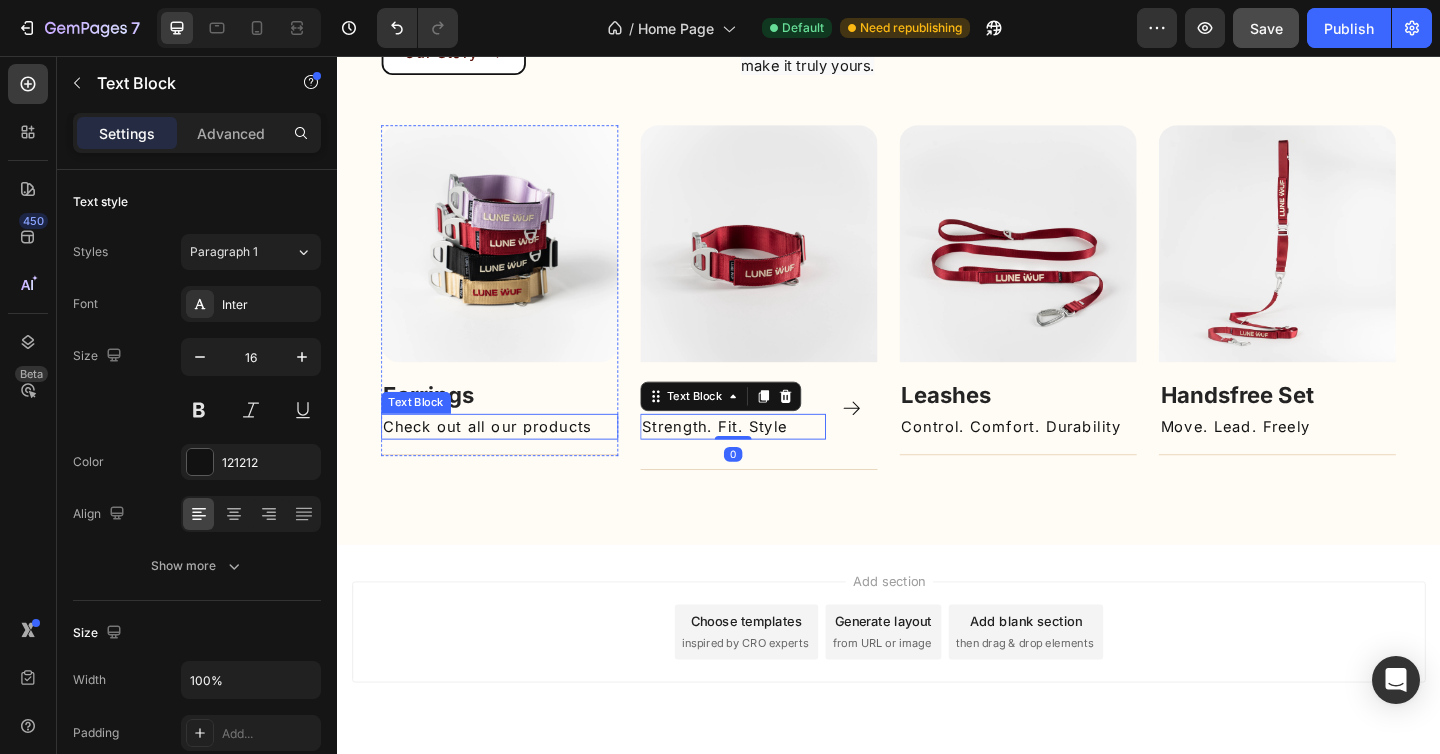 click on "Check out all our products" at bounding box center [514, 460] 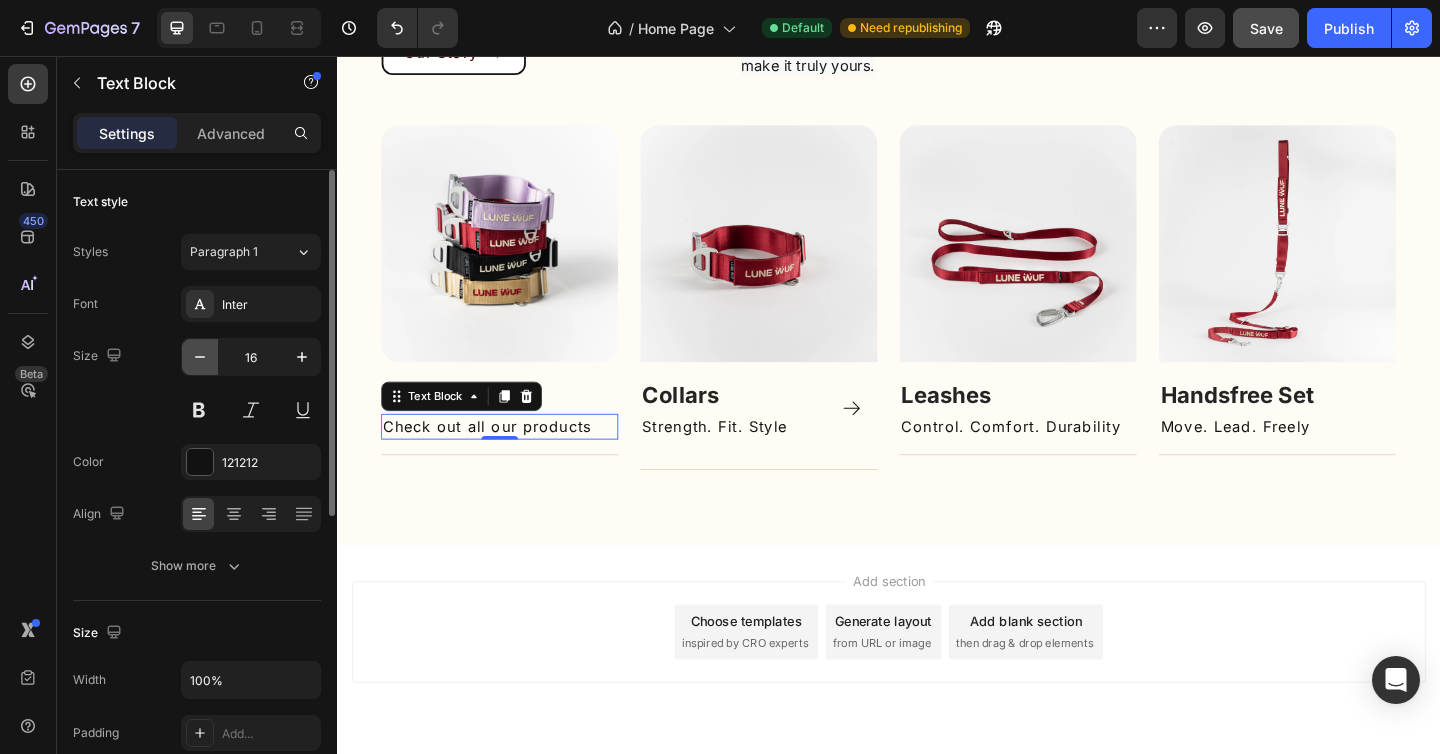 click 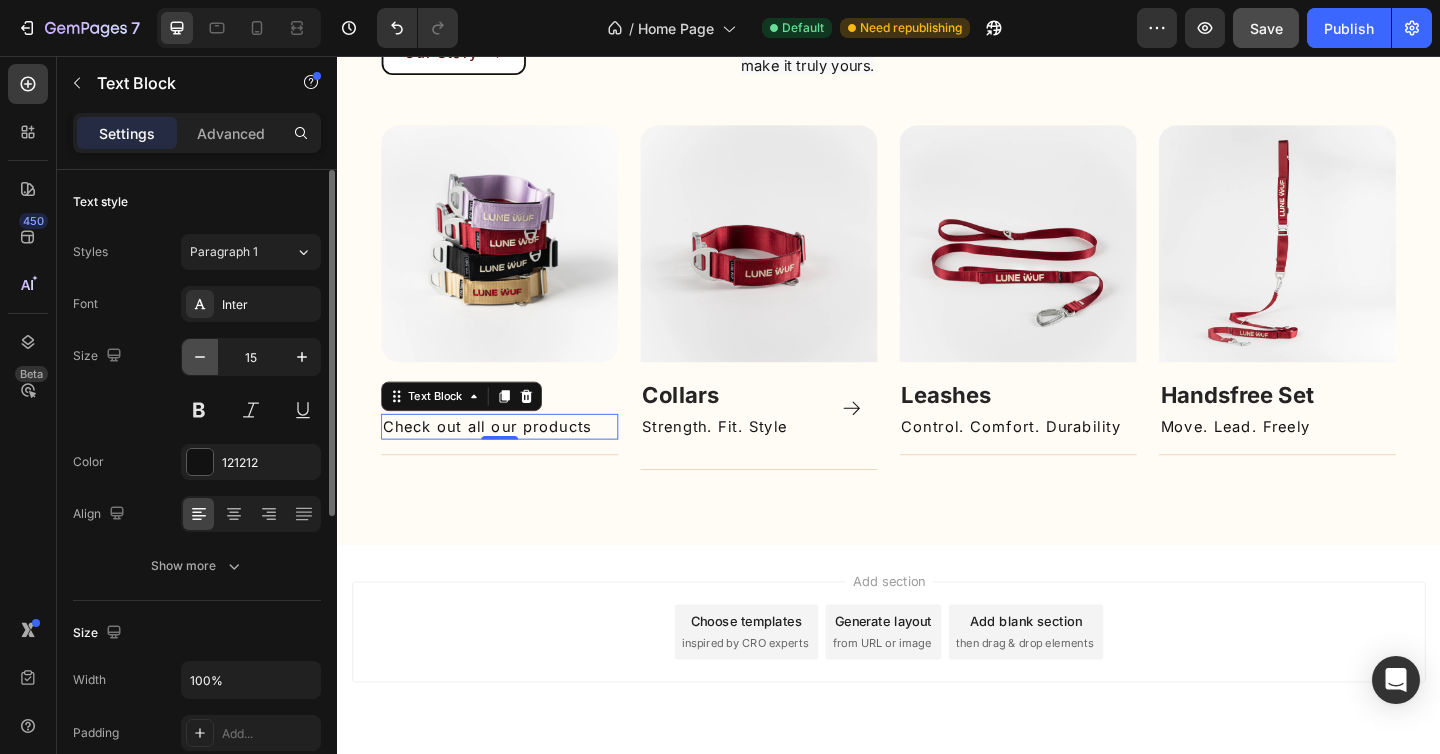 click 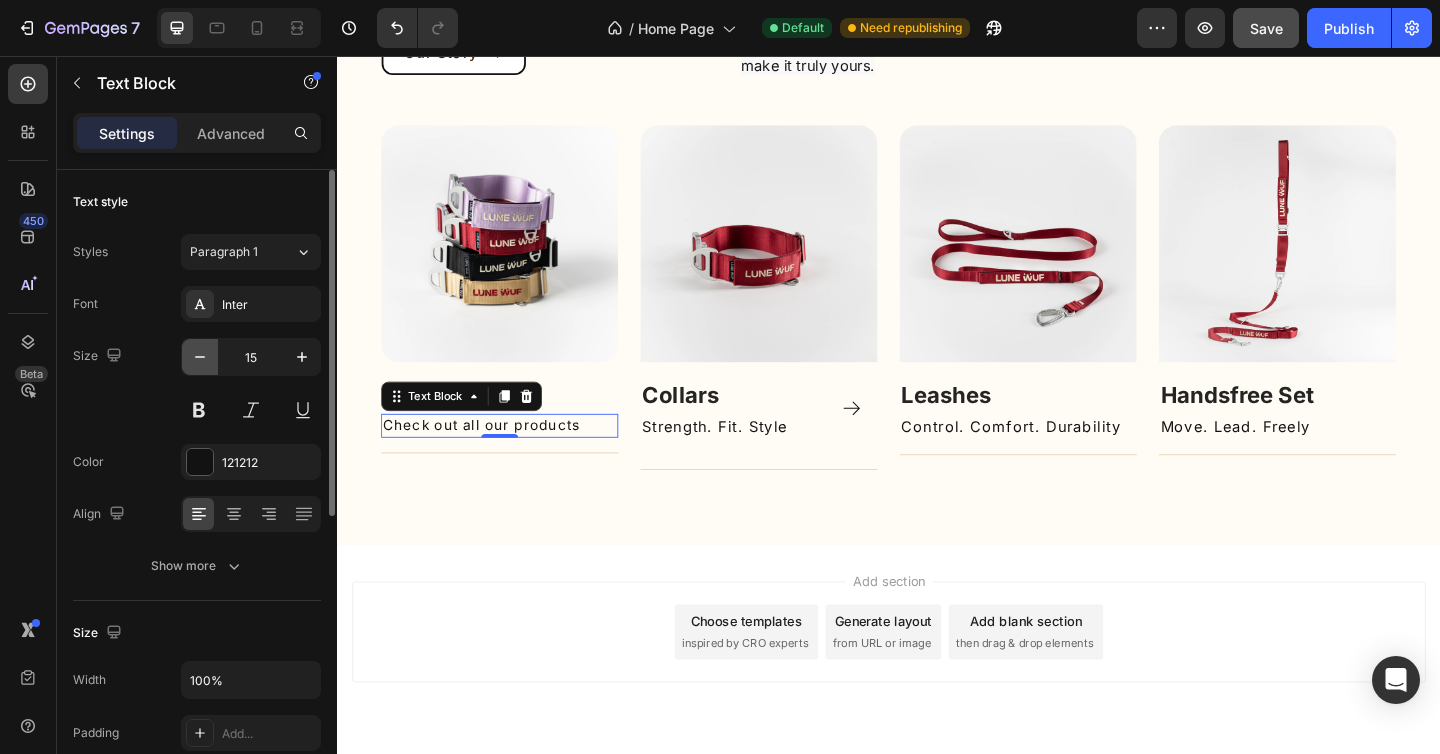 type on "14" 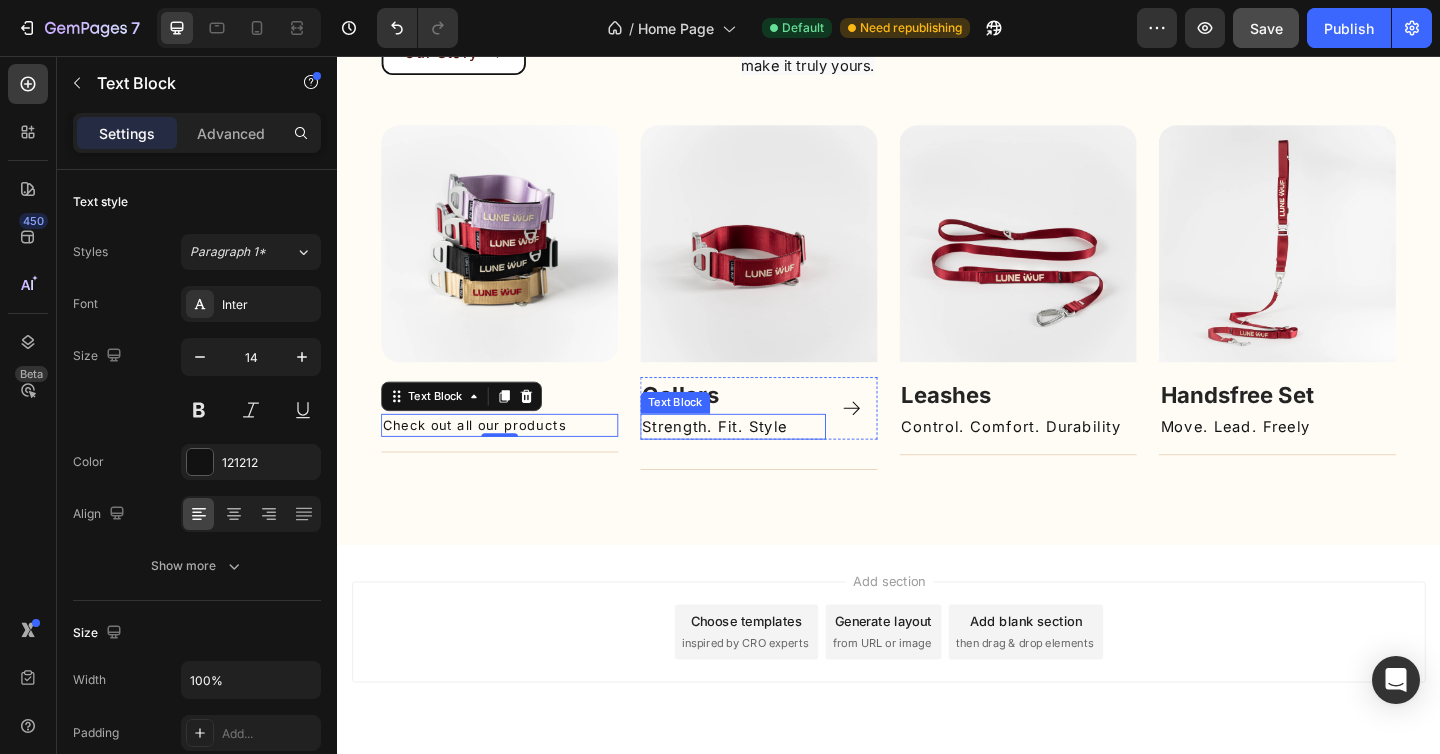 click on "Strength. Fit. Style" at bounding box center (768, 460) 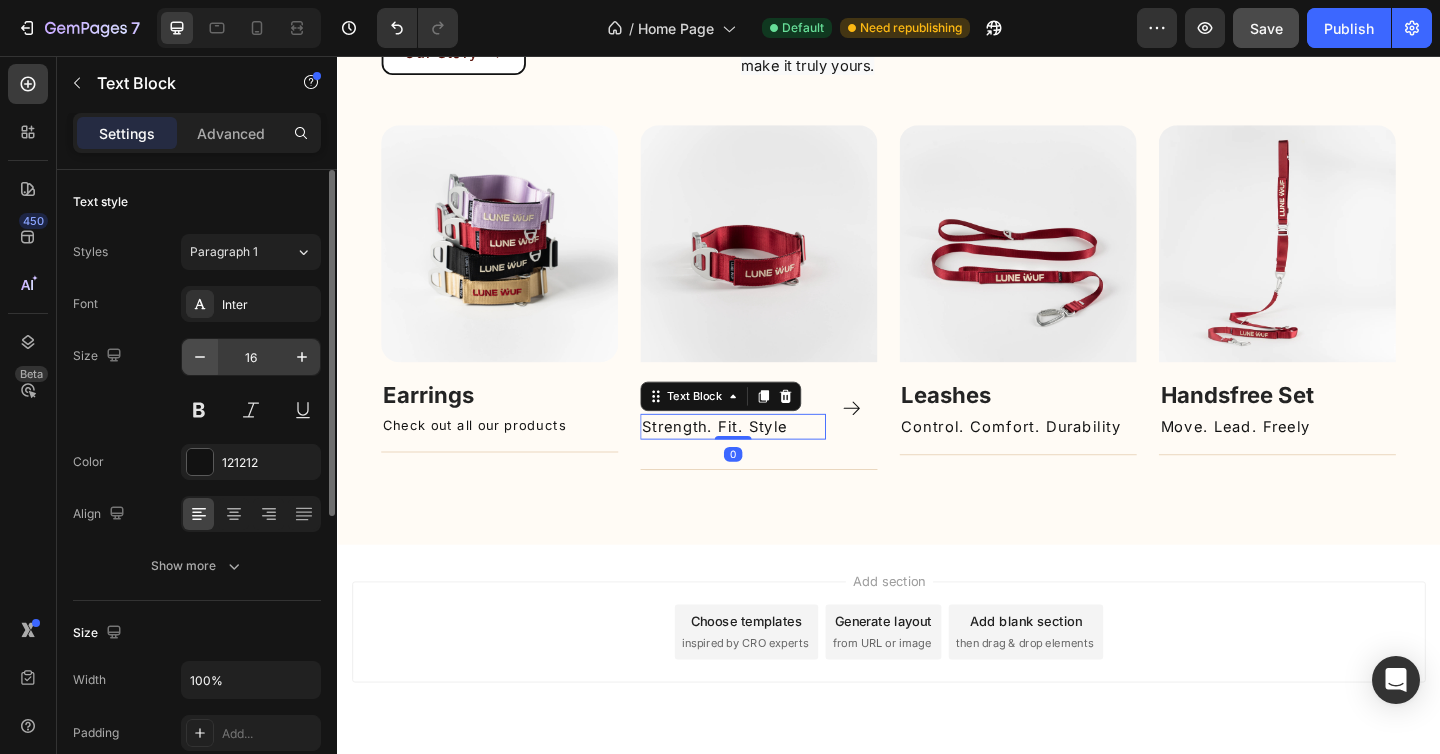 click 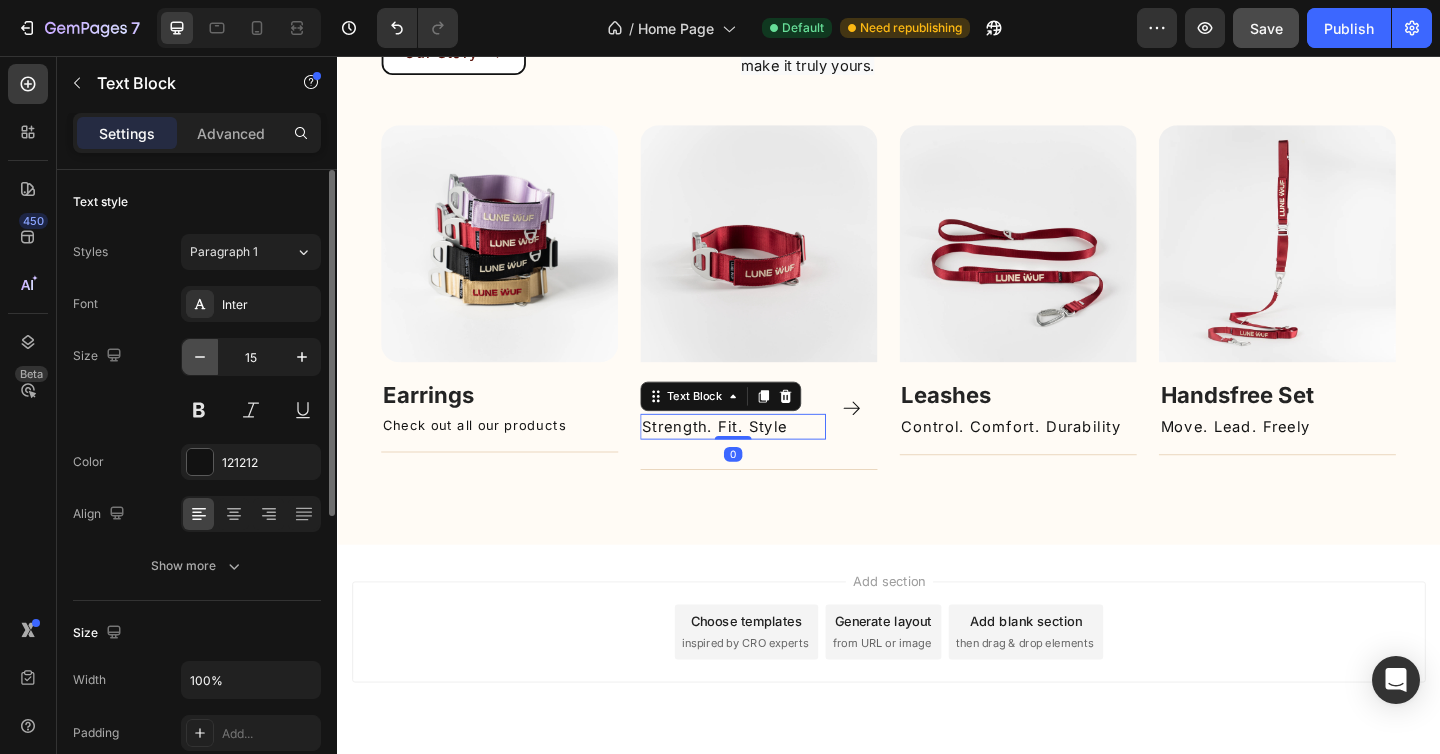 click 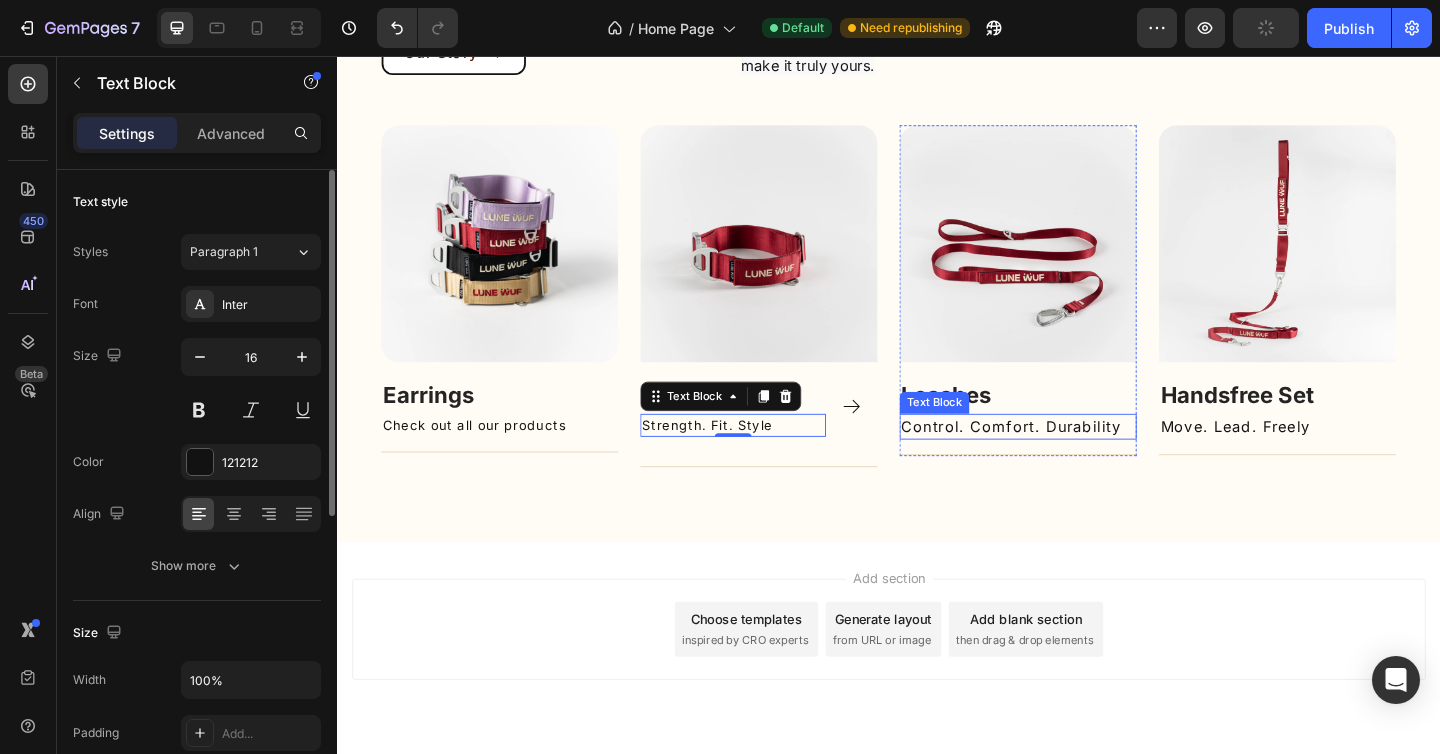 click on "Control. Comfort. Durability" at bounding box center [1078, 460] 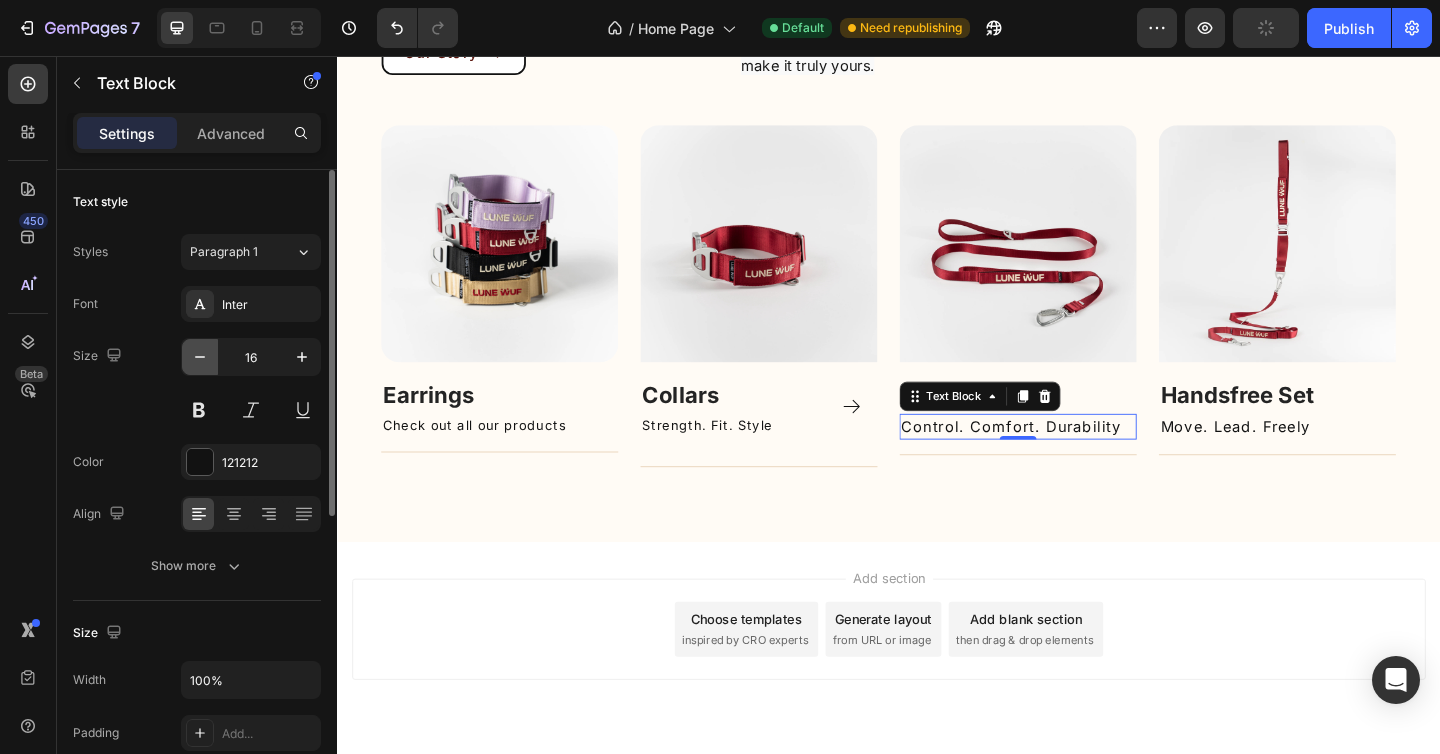 click 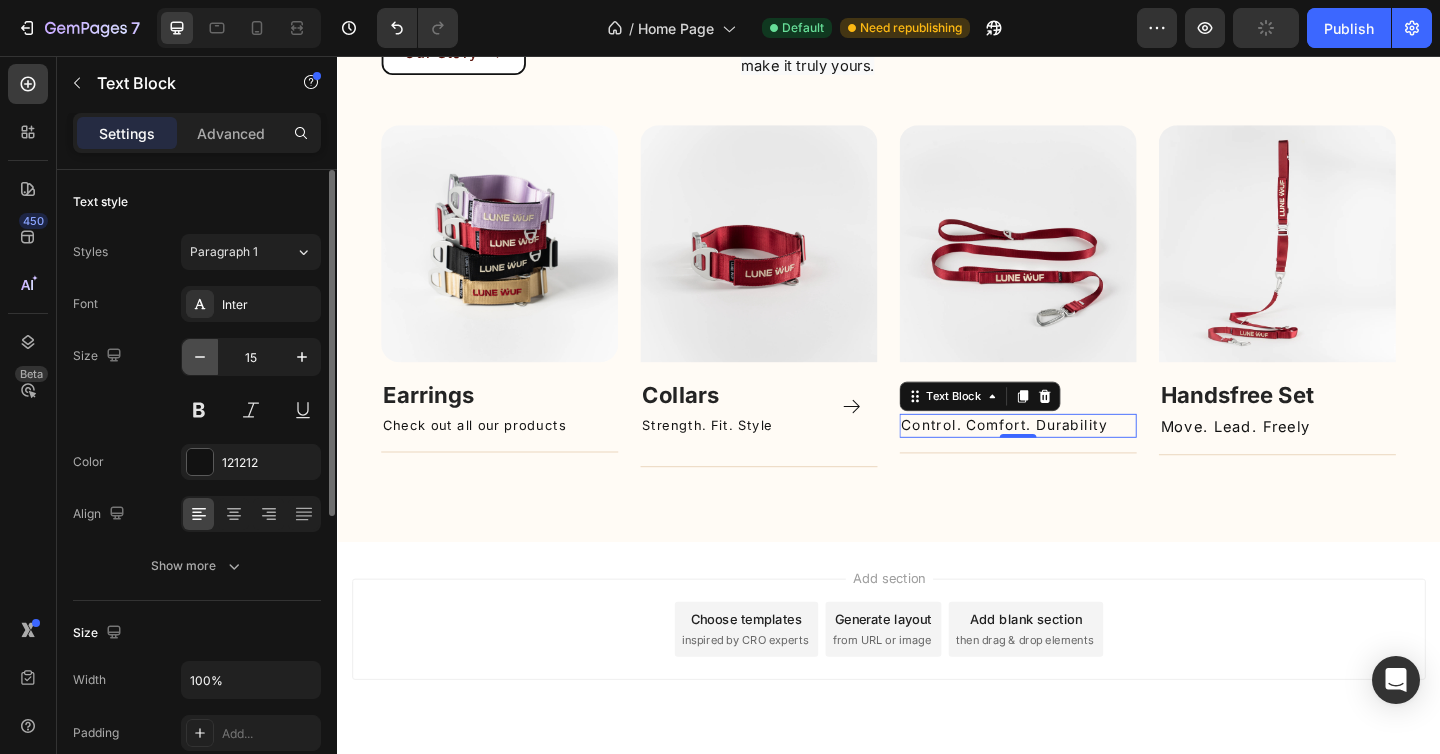 click 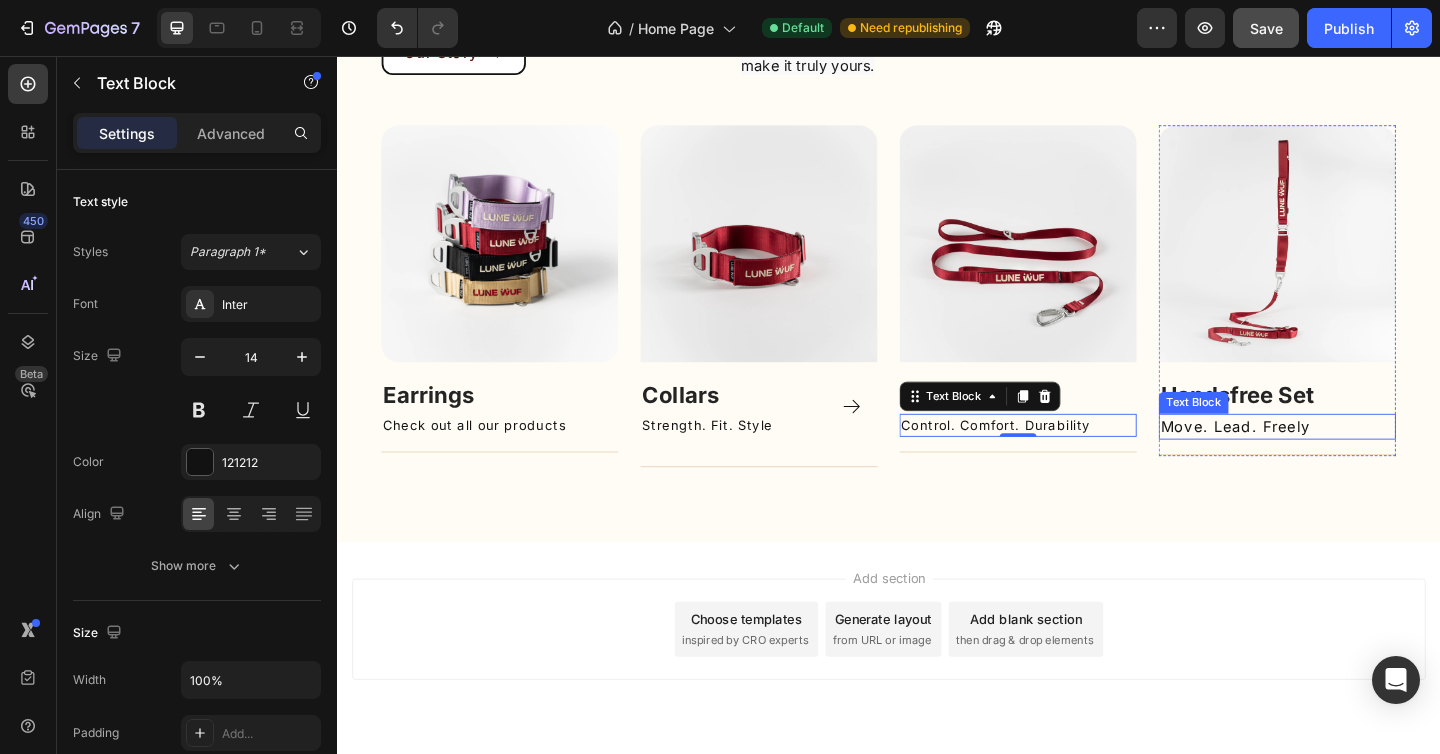 click on "Move. Lead. Freely" at bounding box center (1360, 460) 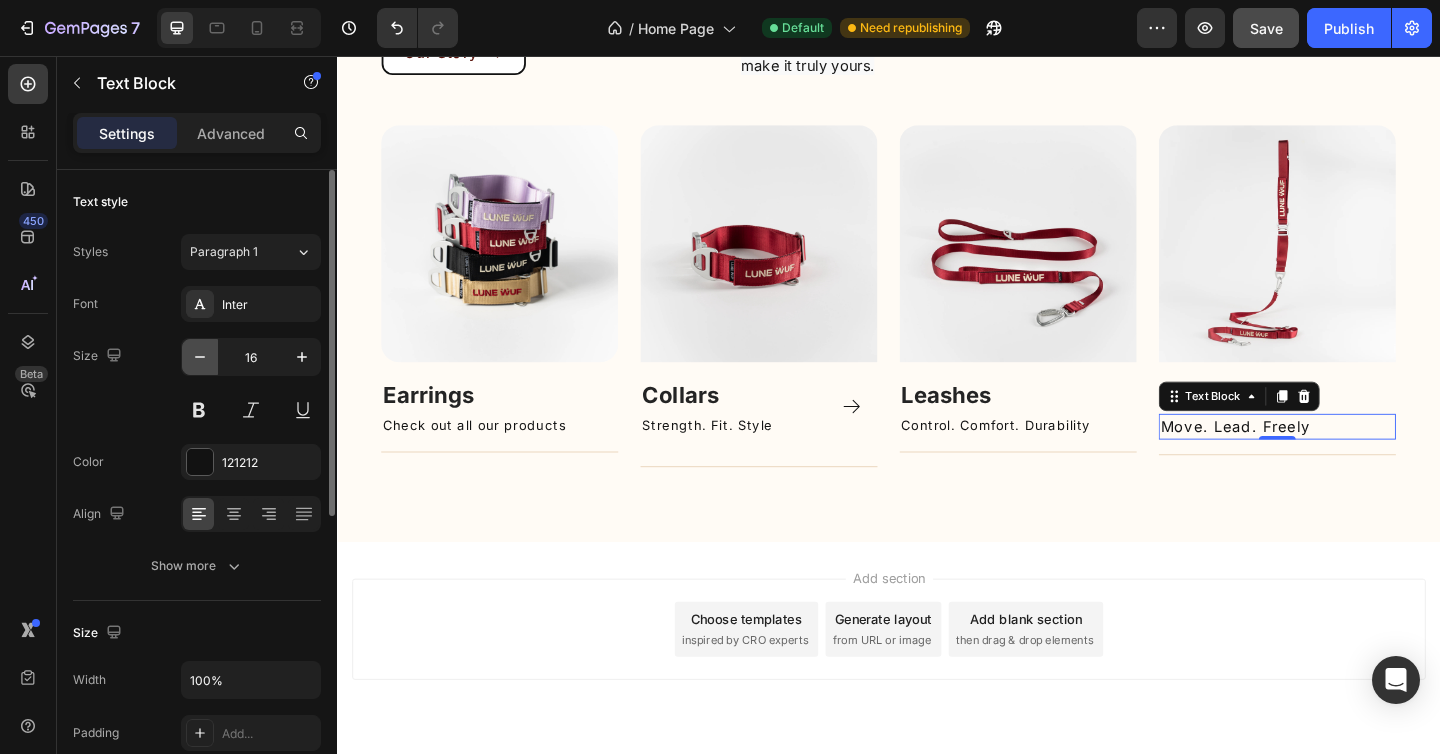 click 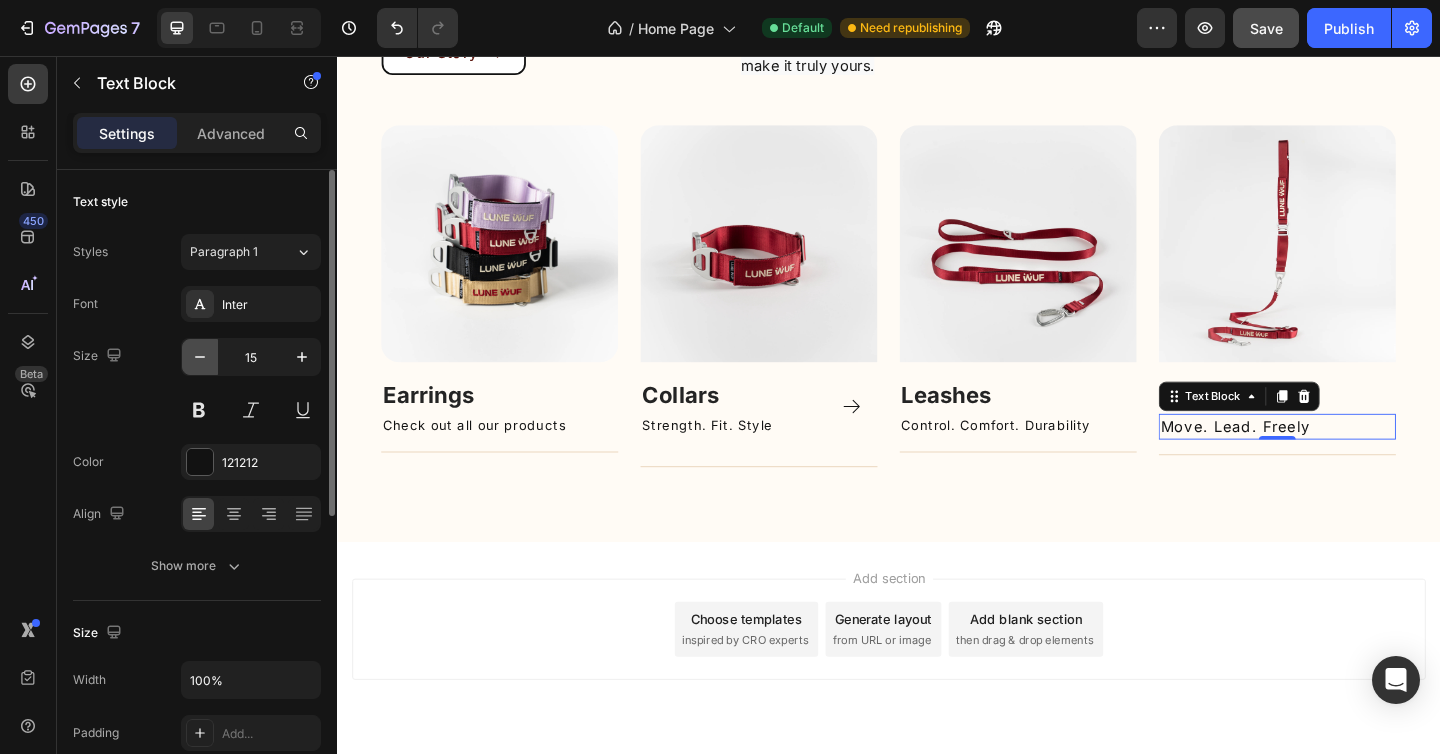 click 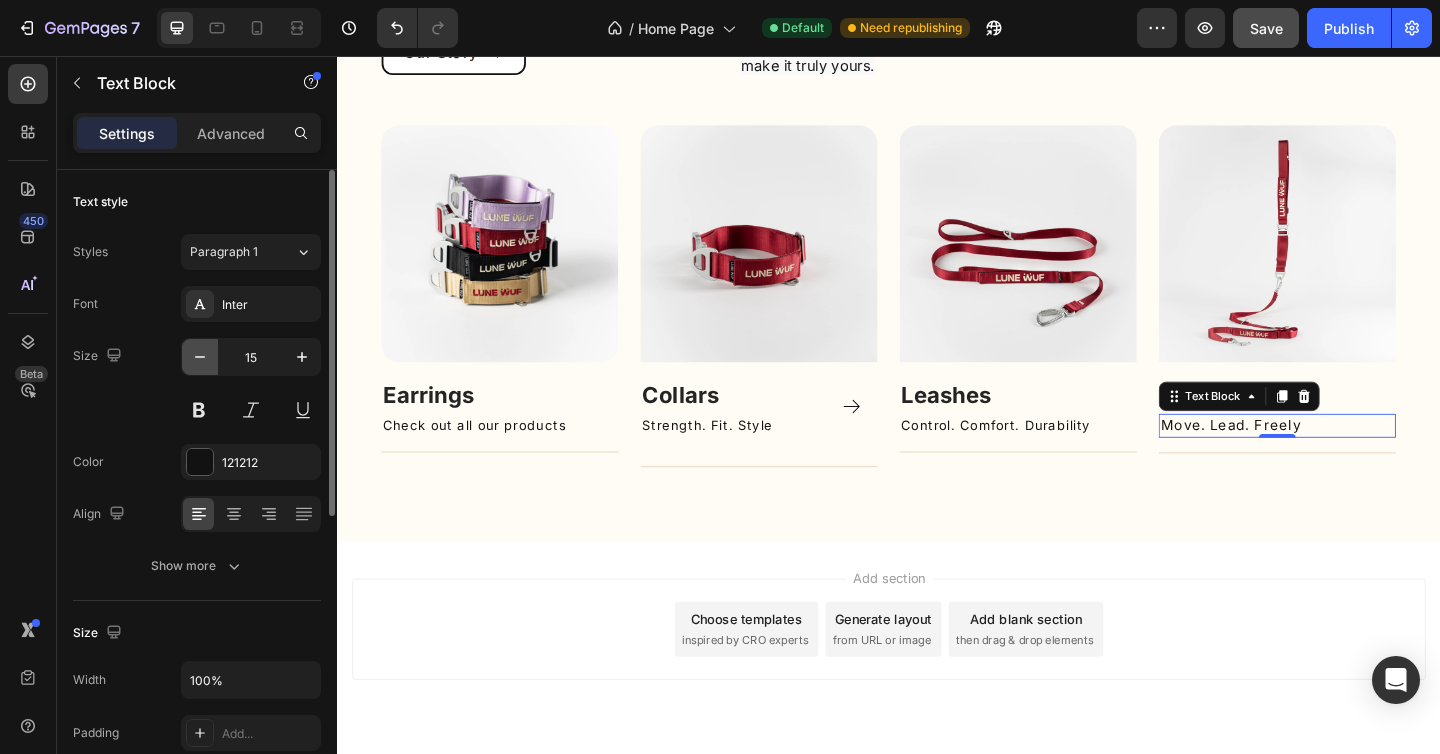 type on "14" 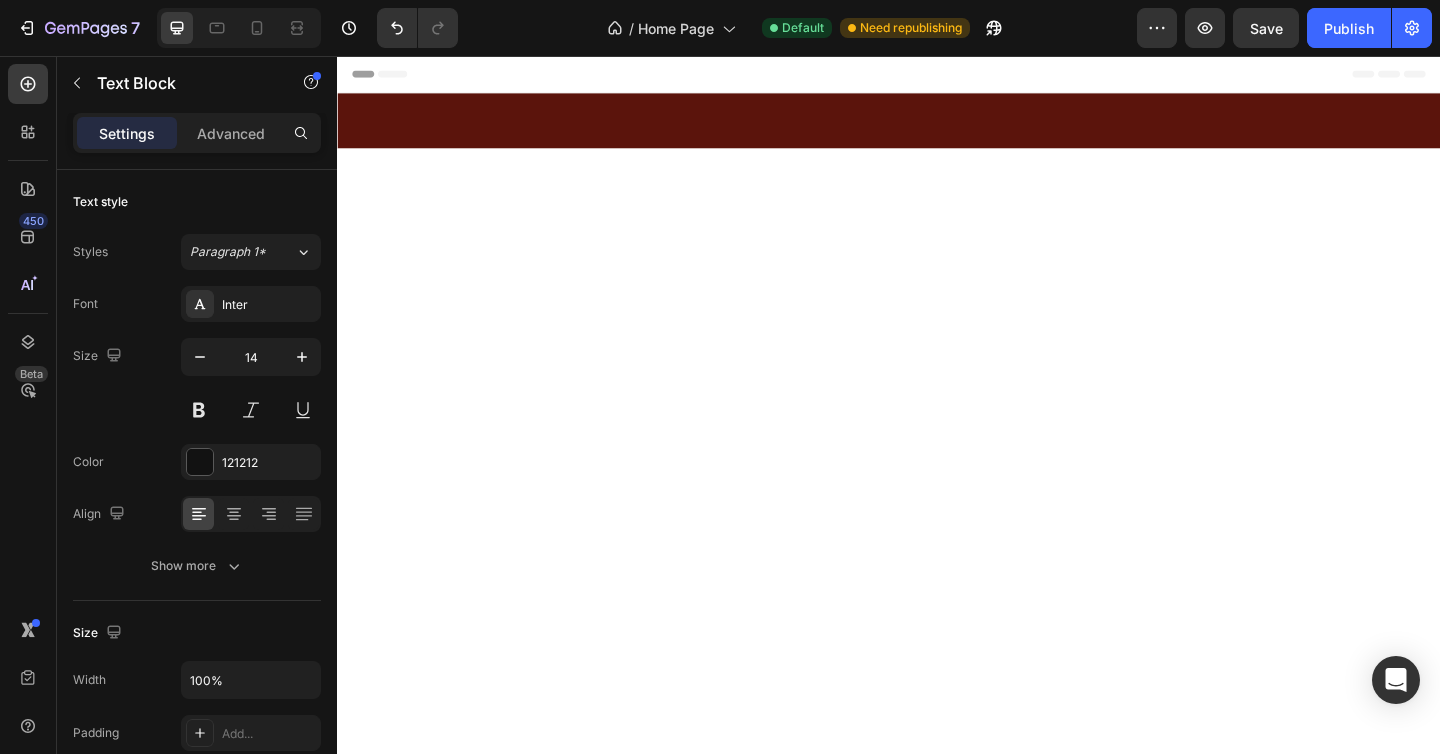 scroll, scrollTop: 0, scrollLeft: 0, axis: both 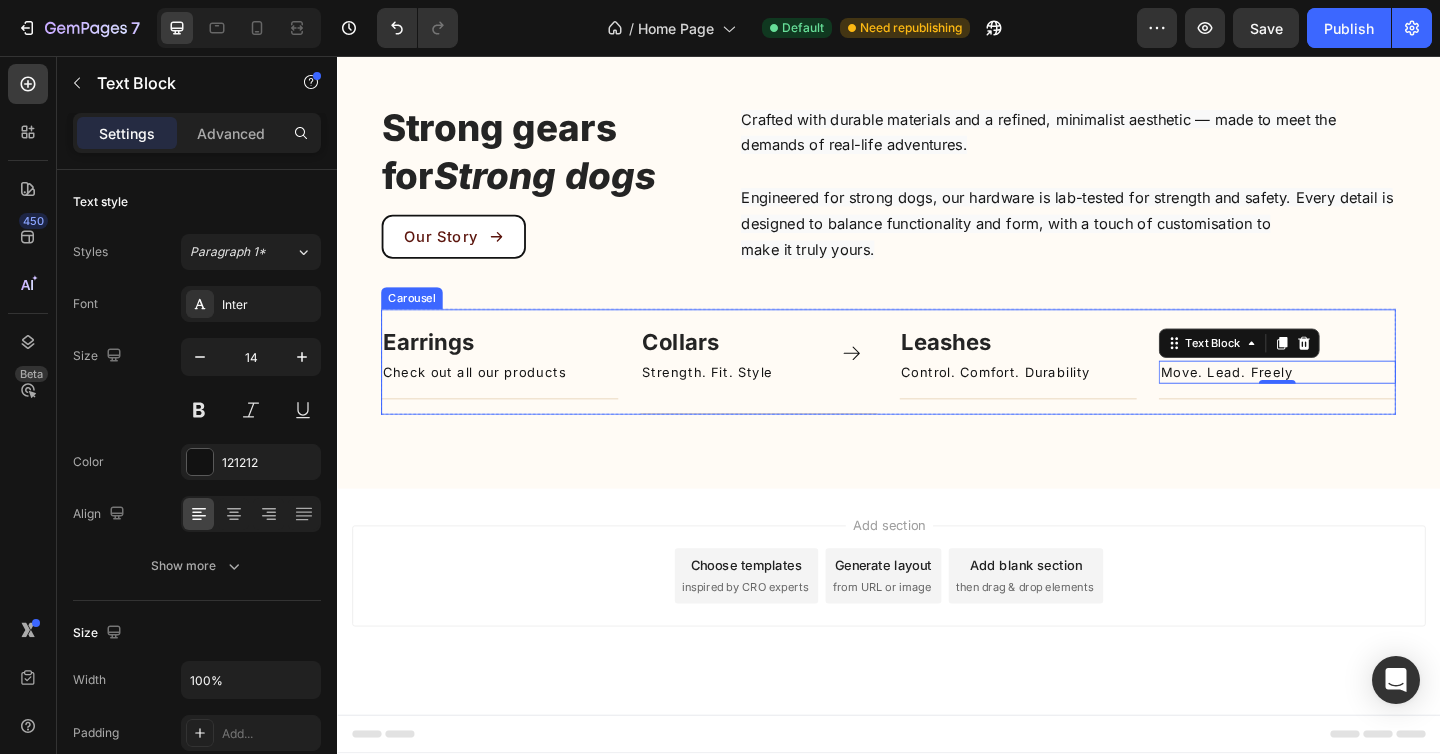 click on "Collars" at bounding box center [711, 367] 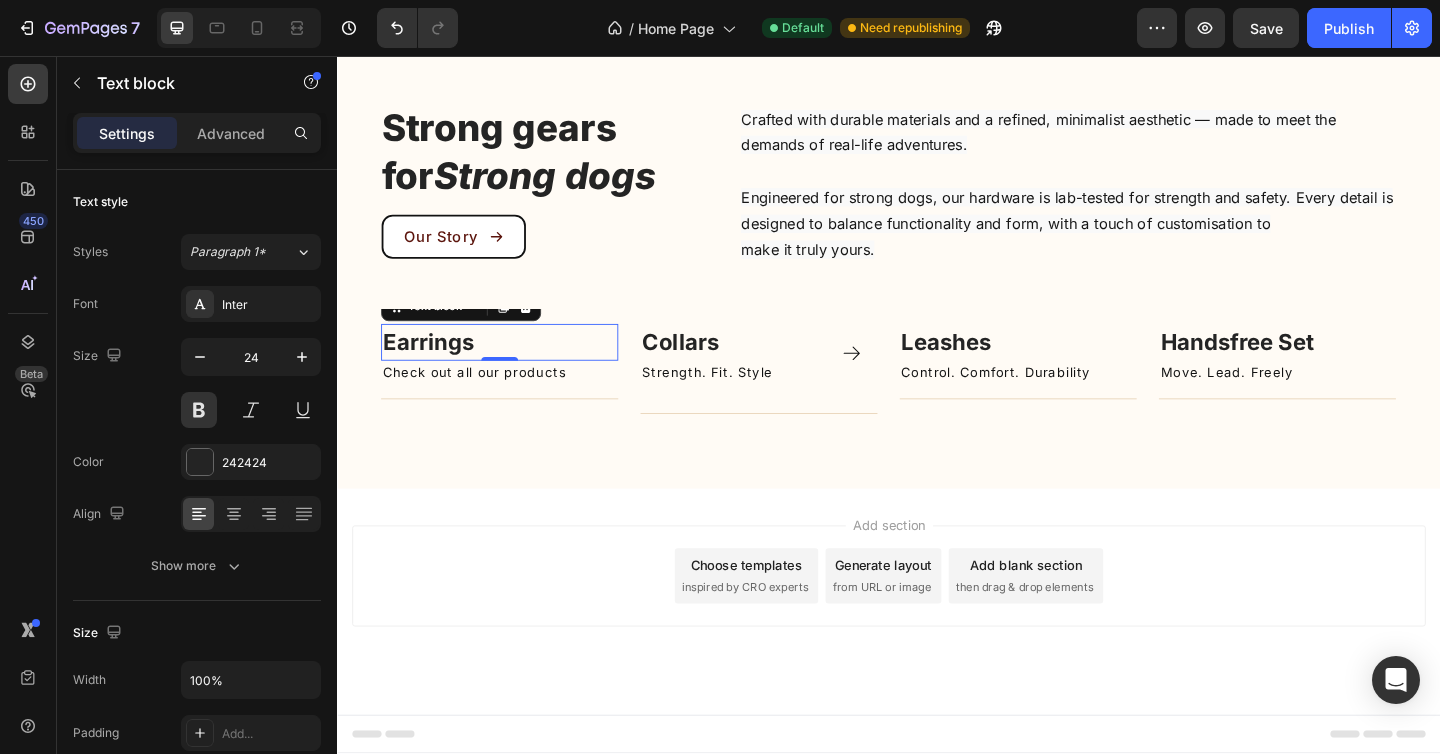 click on "Earrings" at bounding box center (436, 367) 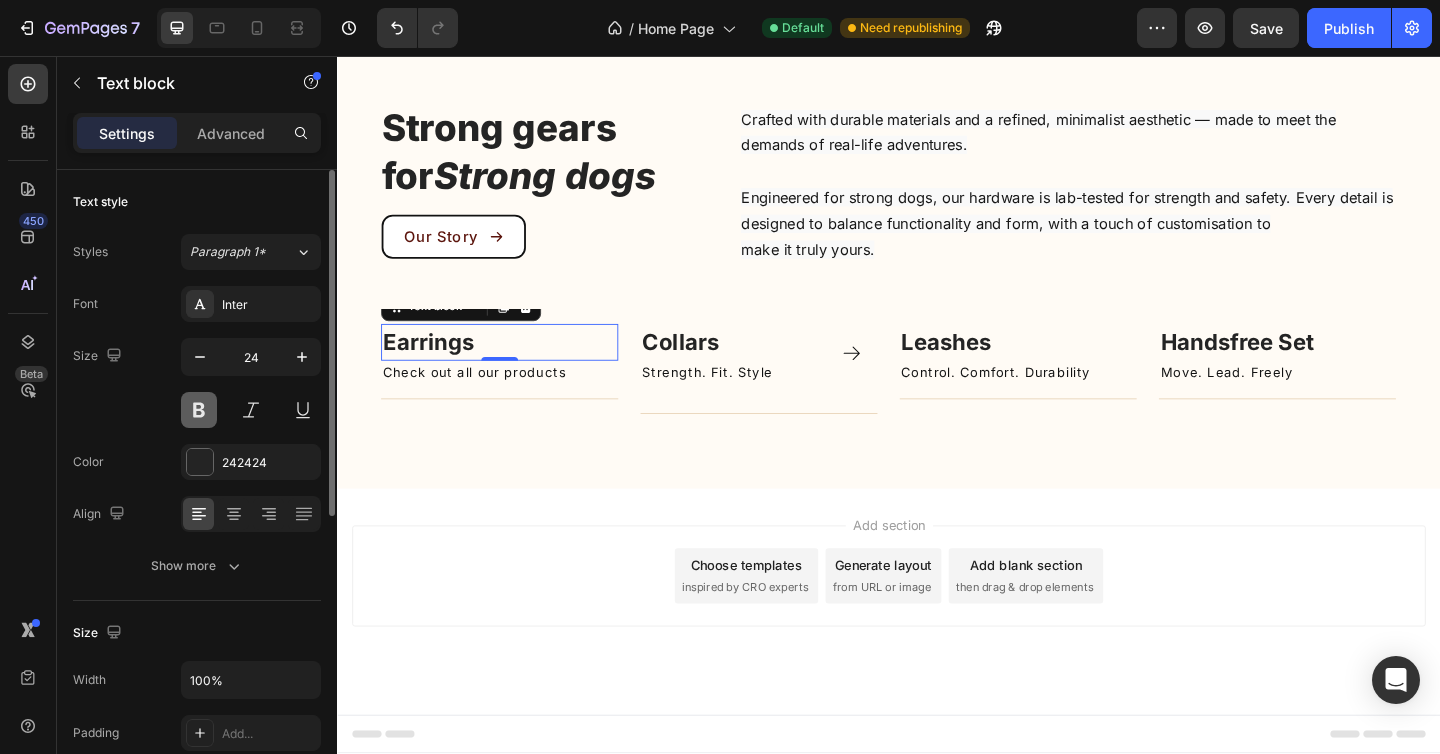 click at bounding box center [199, 410] 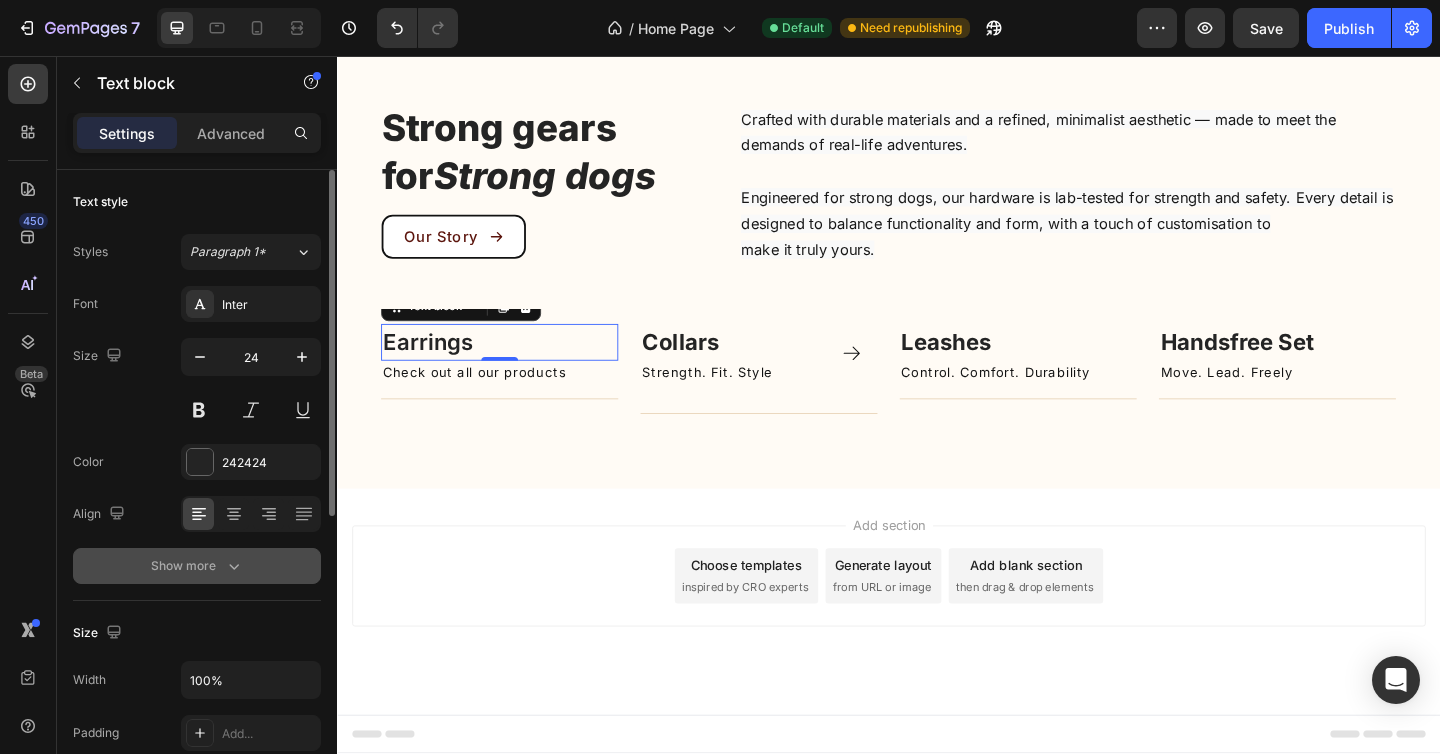 click on "Show more" at bounding box center [197, 566] 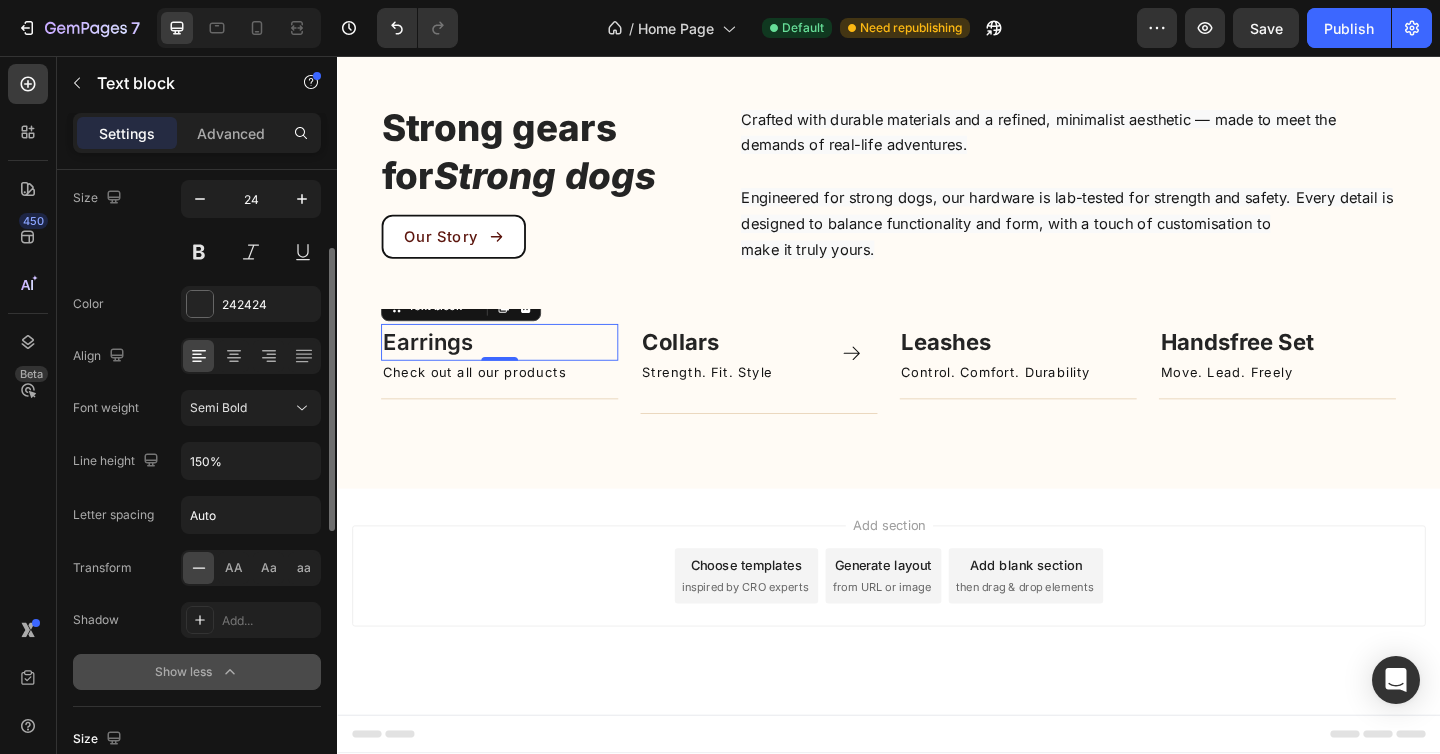 scroll, scrollTop: 164, scrollLeft: 0, axis: vertical 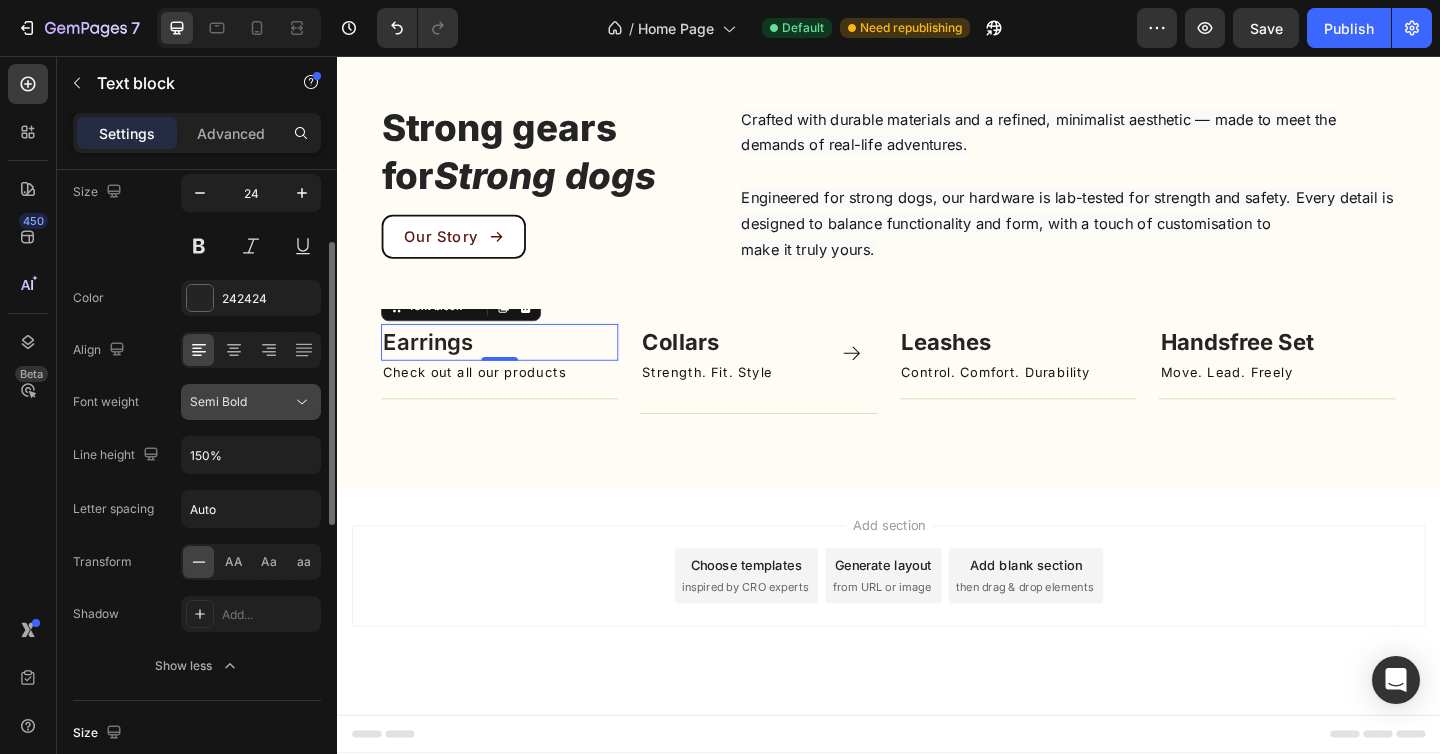 click on "Semi Bold" at bounding box center (241, 402) 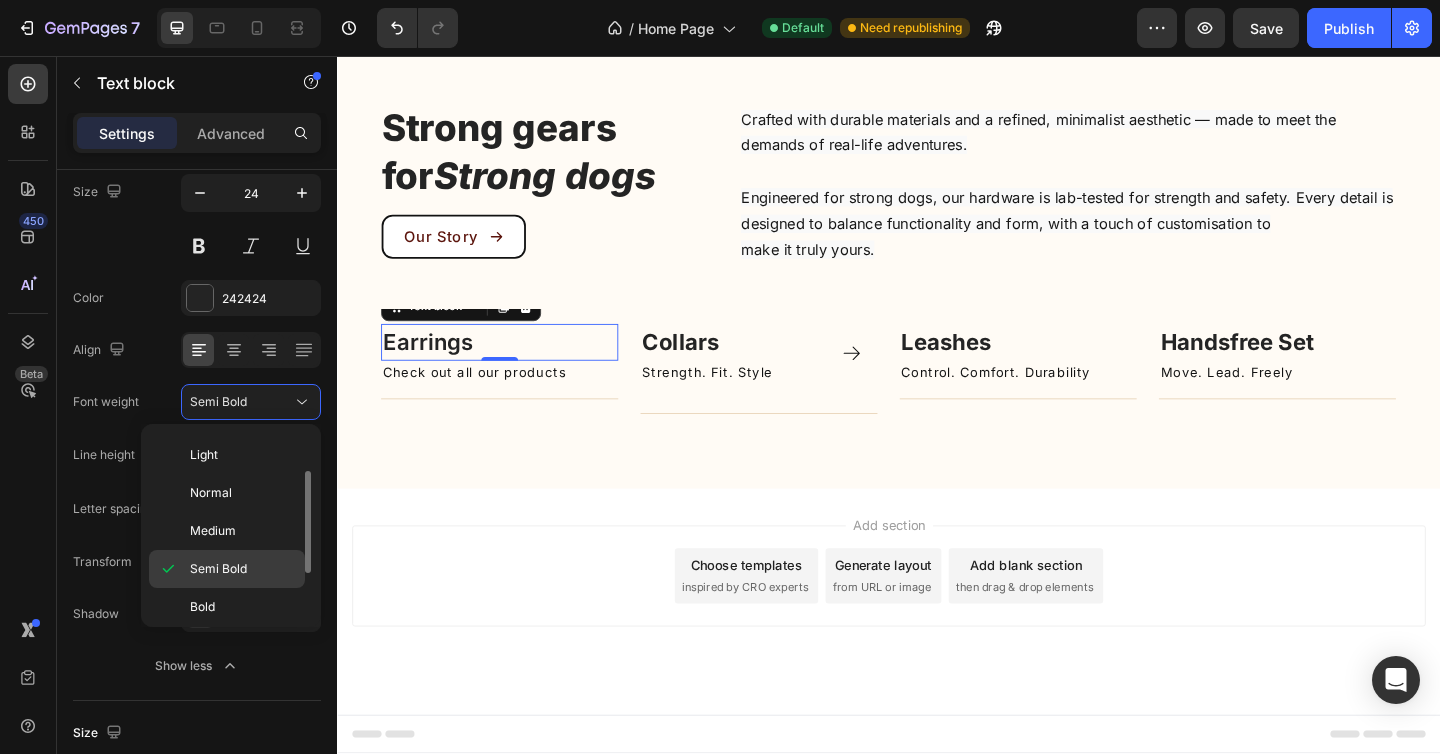 scroll, scrollTop: 147, scrollLeft: 0, axis: vertical 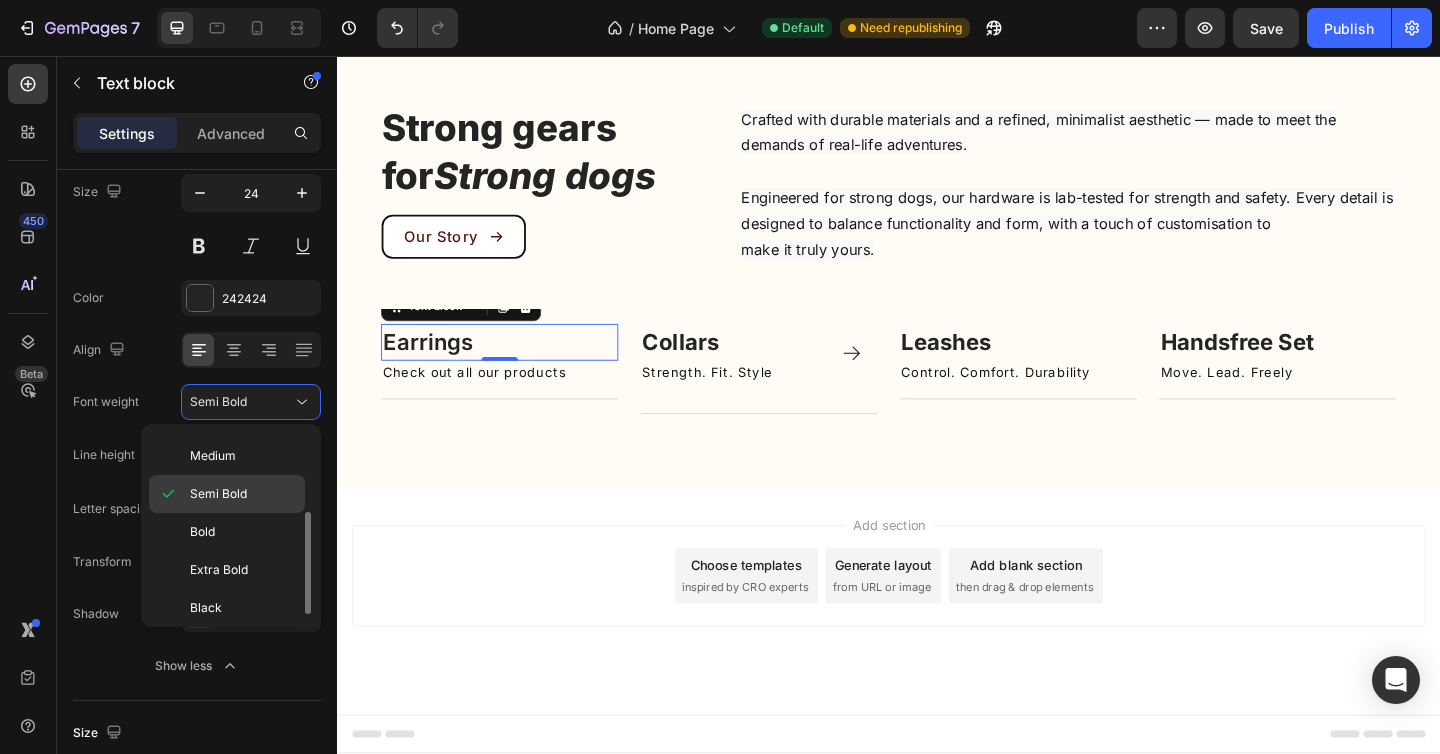 click on "Extra Bold" at bounding box center (219, 570) 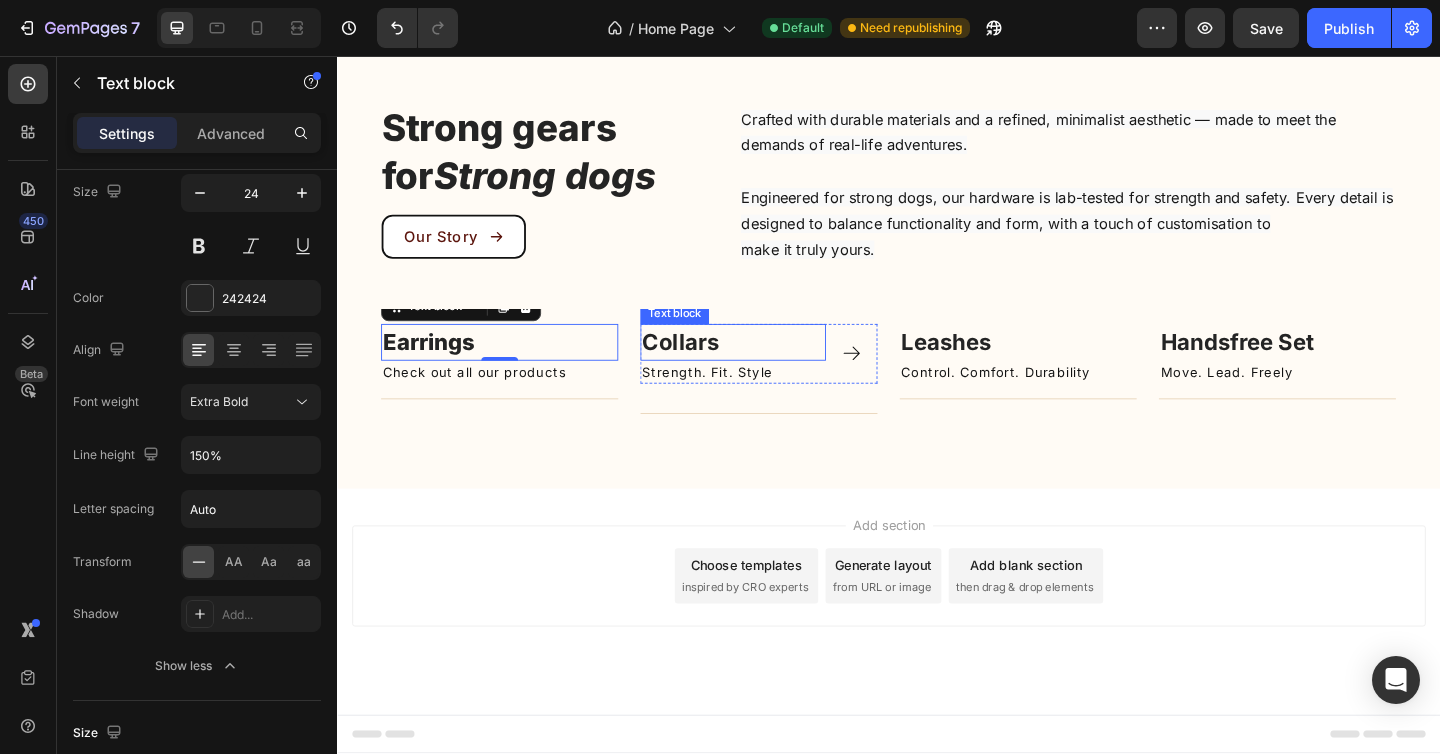 click on "Collars" at bounding box center (711, 367) 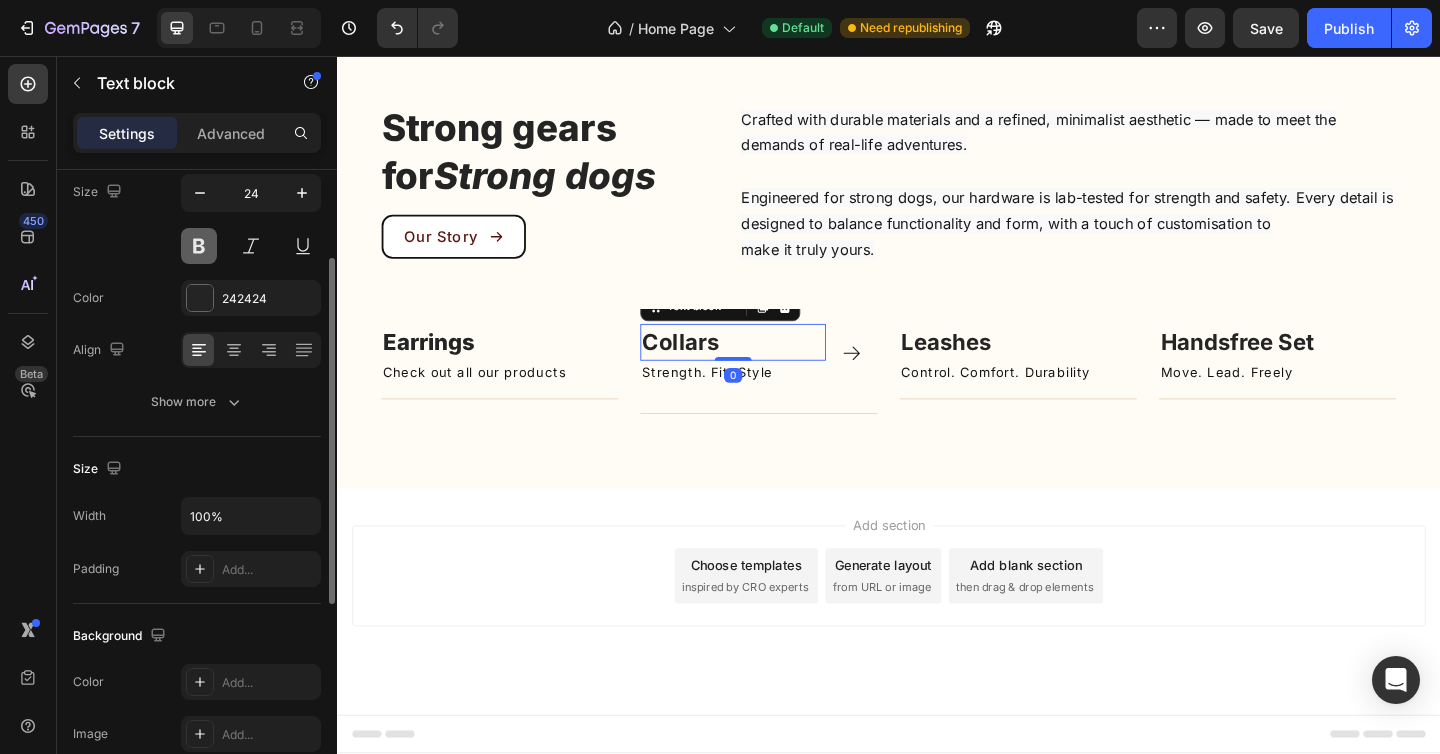 click at bounding box center (199, 246) 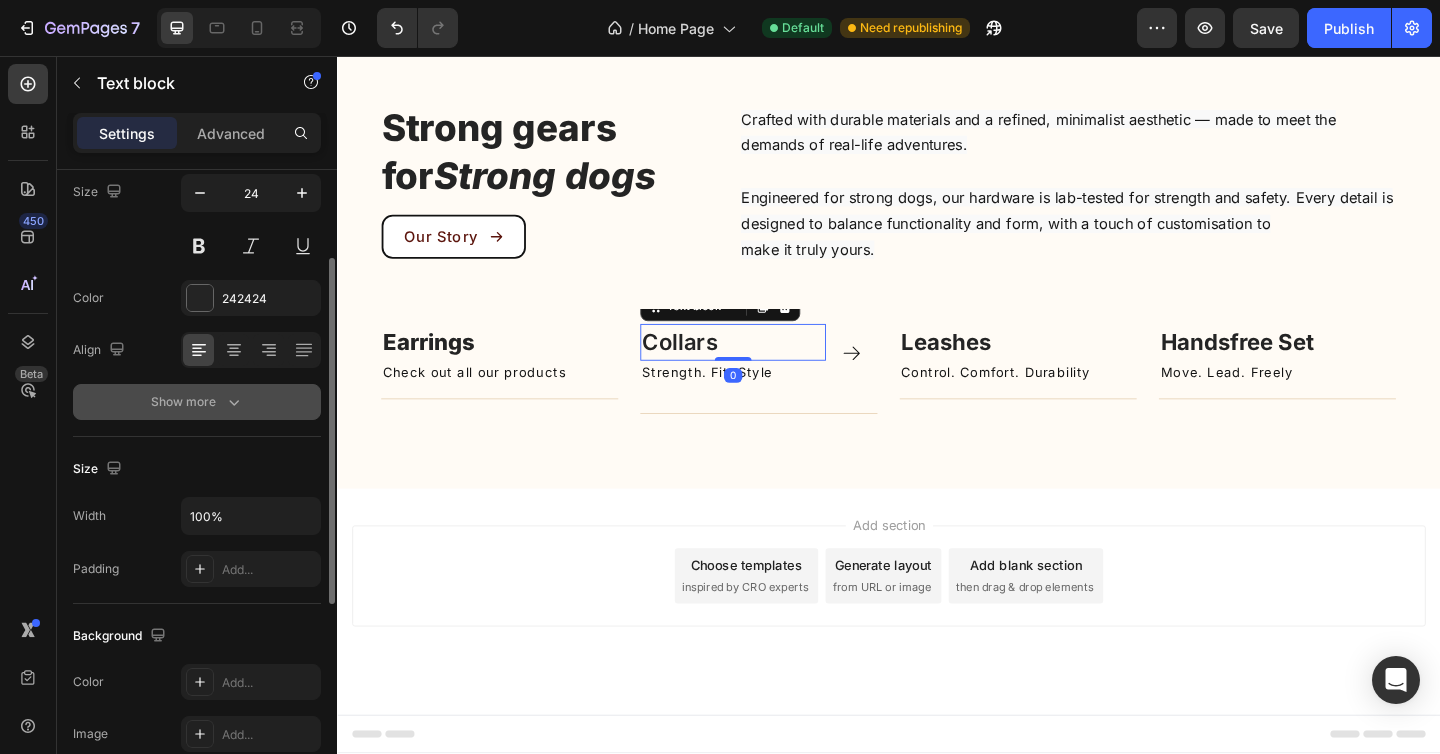 click on "Show more" at bounding box center [197, 402] 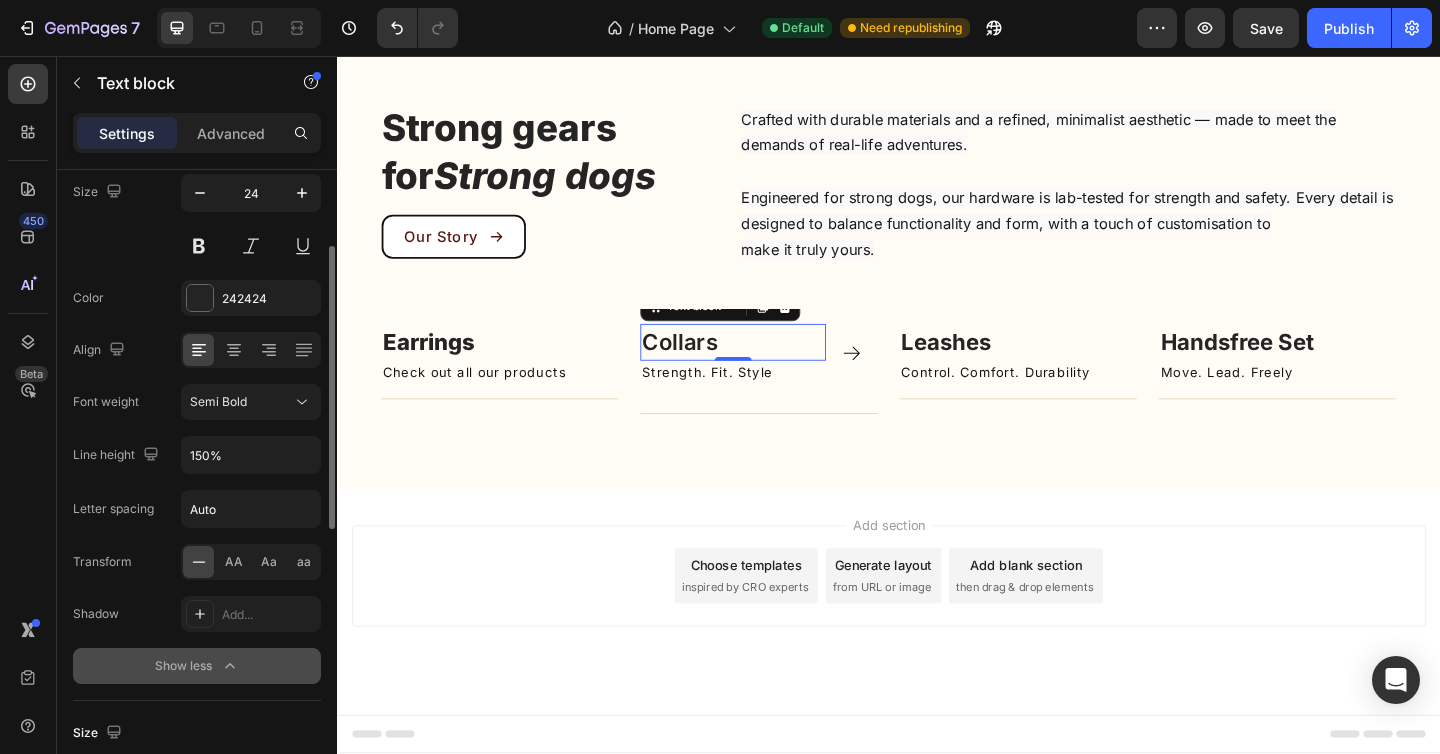 scroll, scrollTop: 259, scrollLeft: 0, axis: vertical 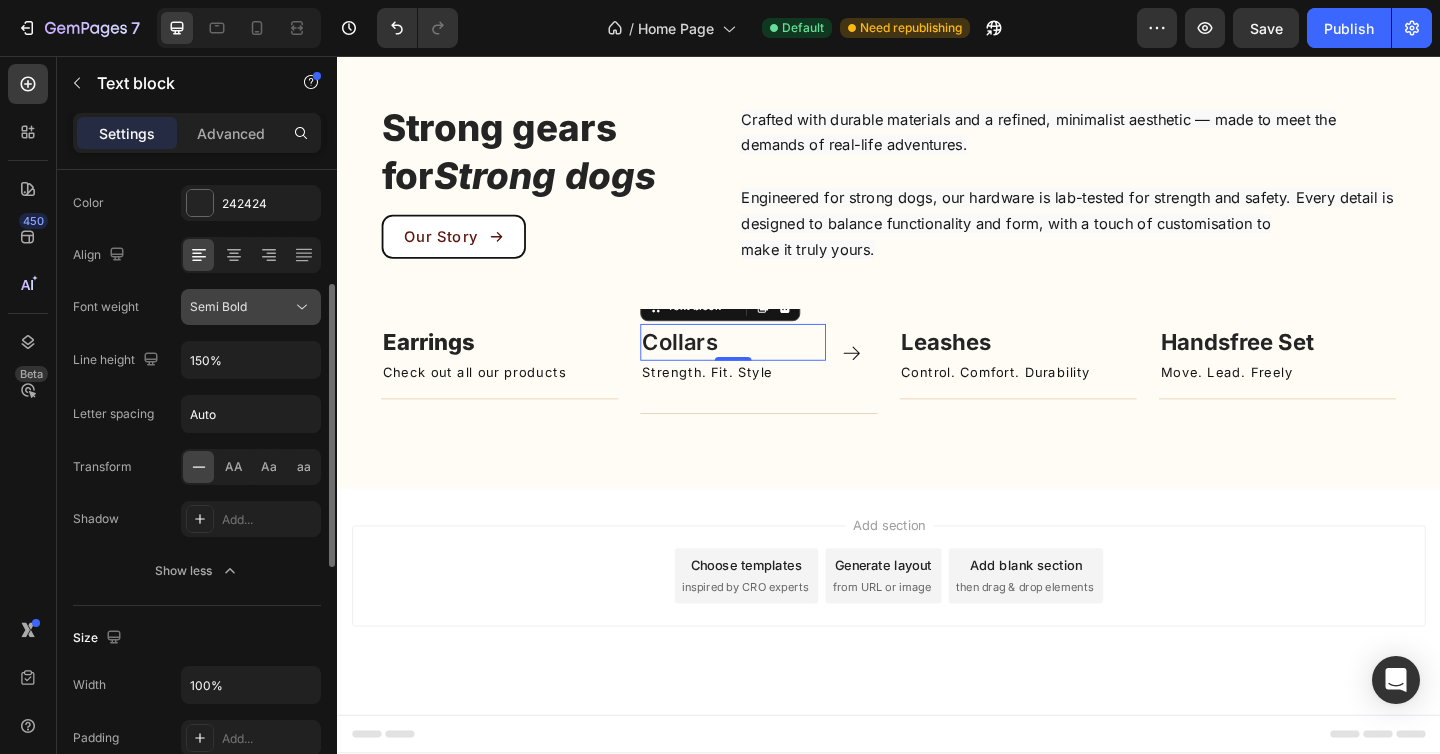 click on "Semi Bold" 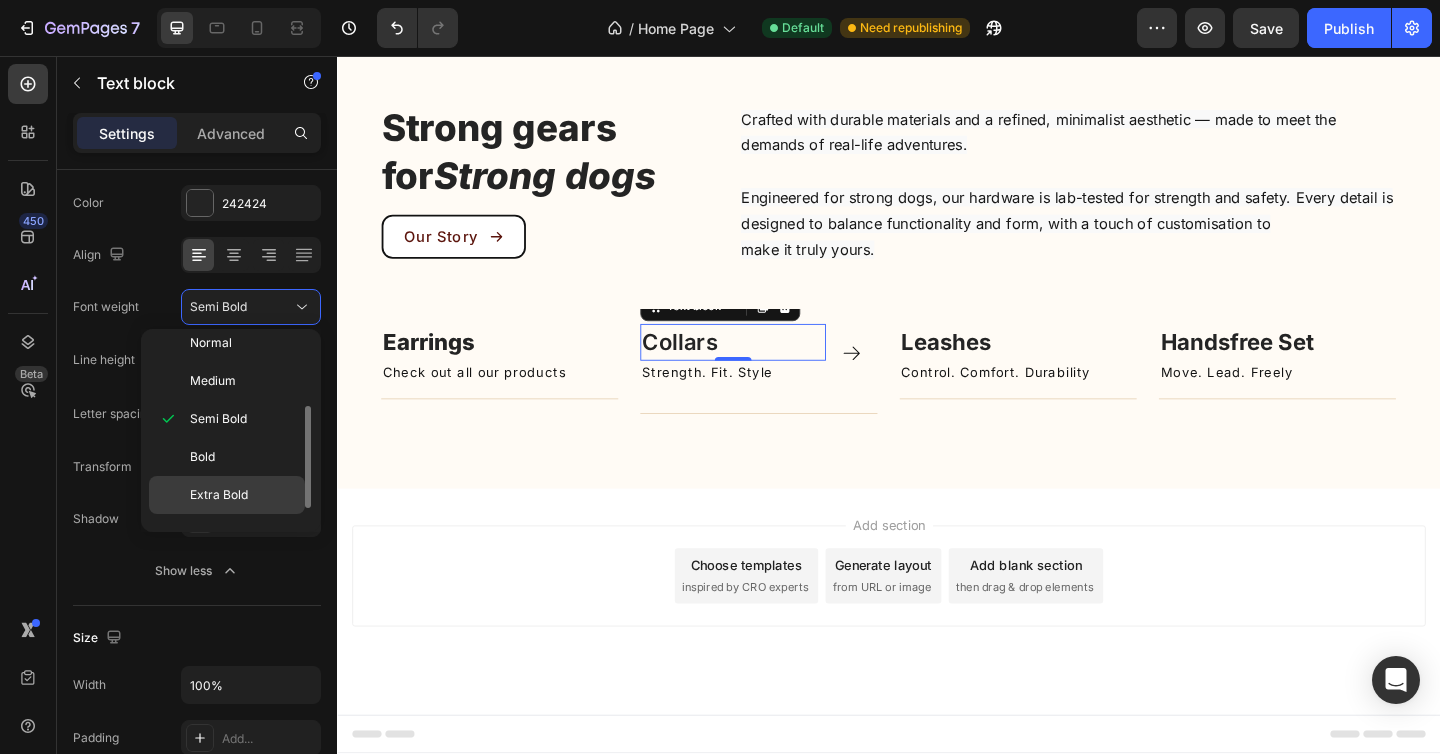 scroll, scrollTop: 155, scrollLeft: 0, axis: vertical 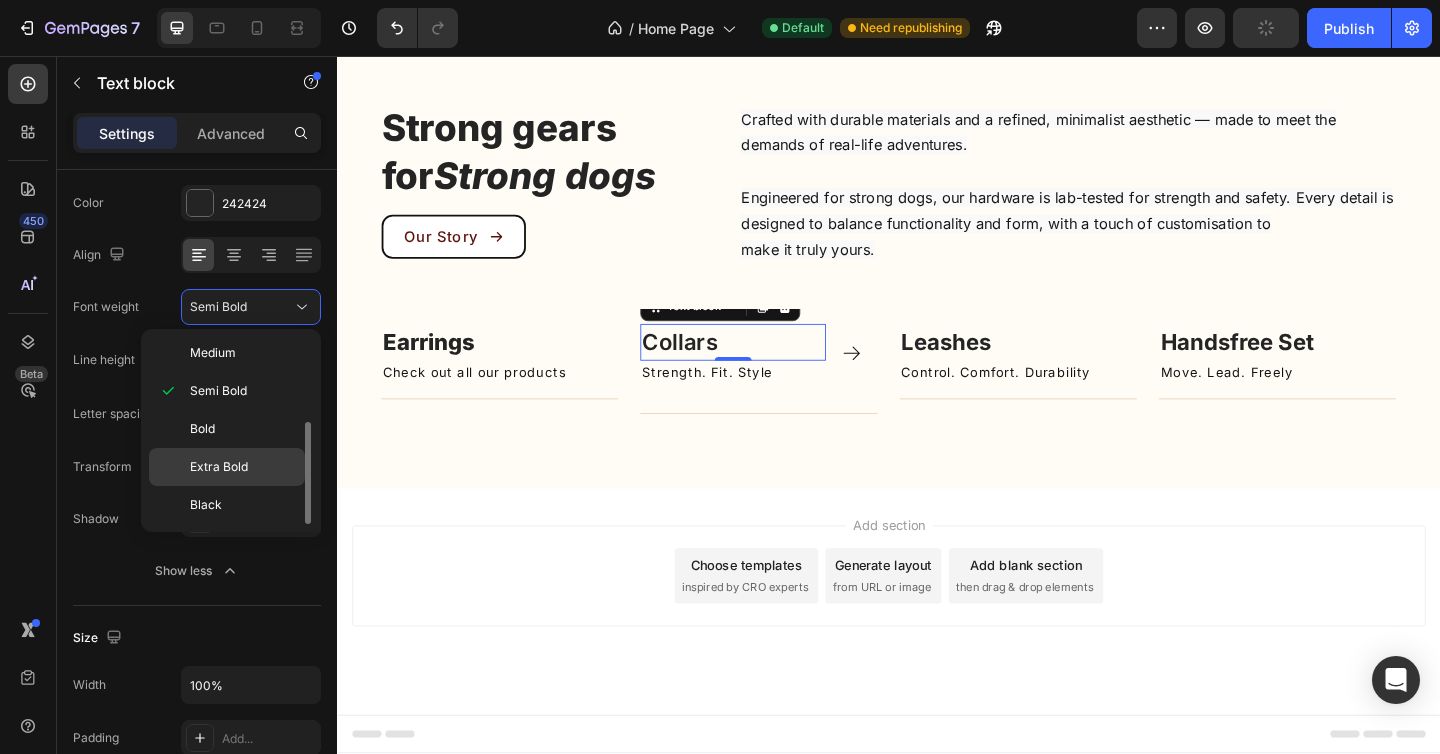 click on "Extra Bold" at bounding box center (219, 467) 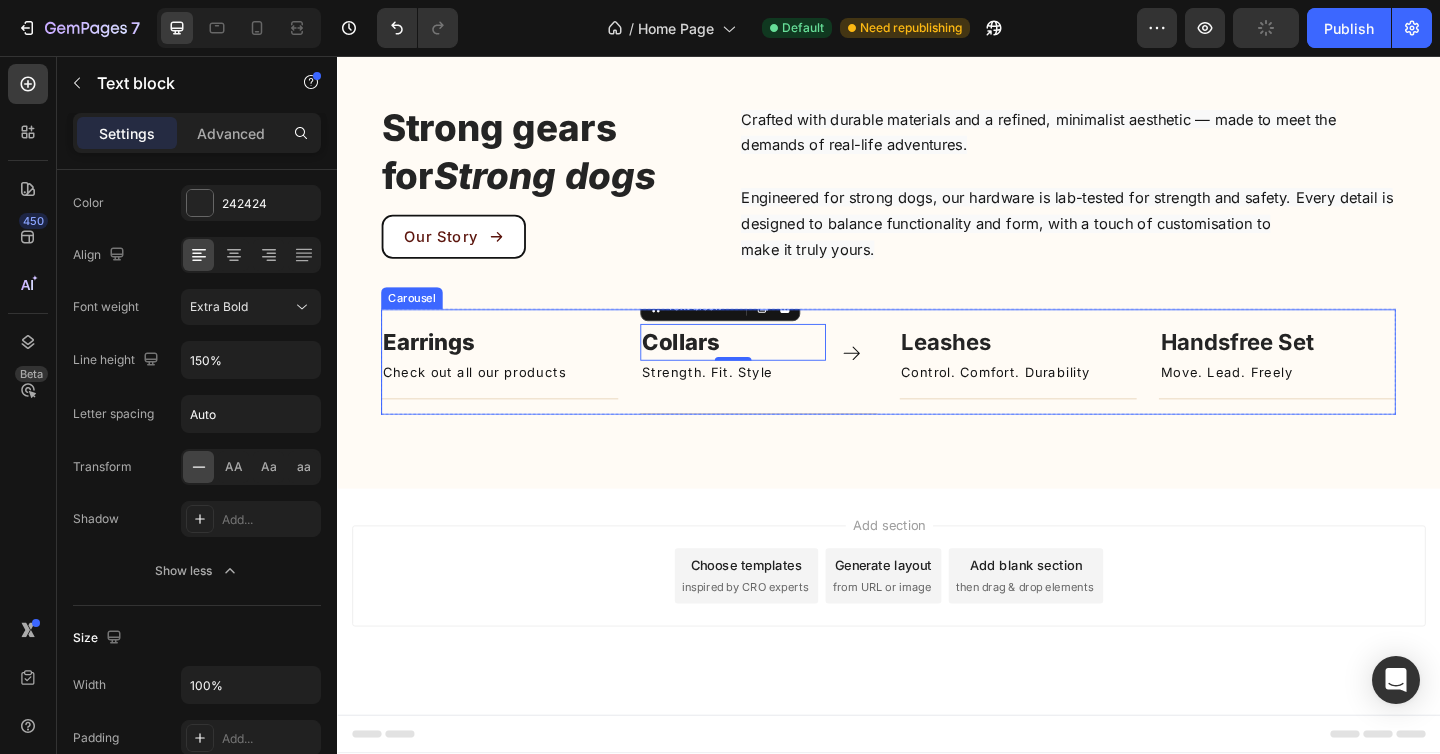 click on "Leashes" at bounding box center (999, 367) 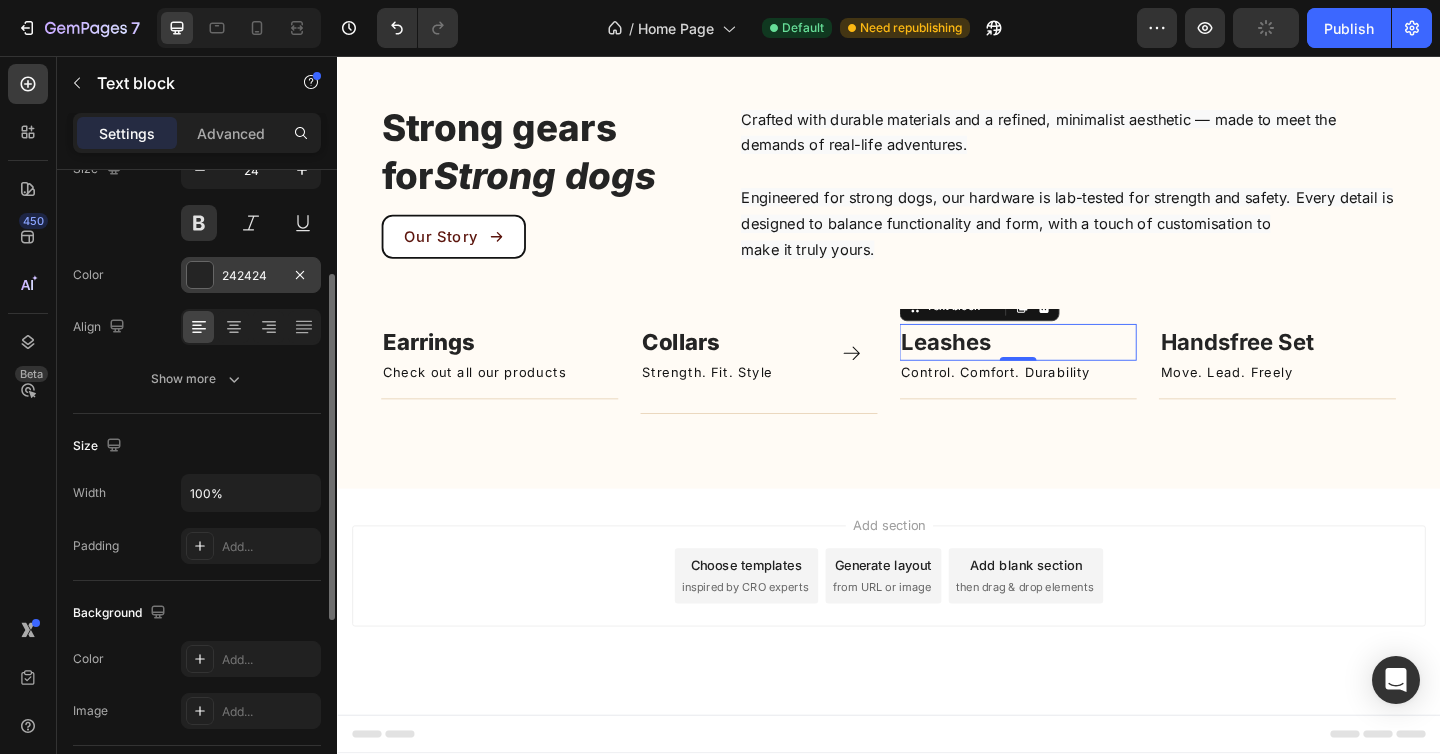 scroll, scrollTop: 181, scrollLeft: 0, axis: vertical 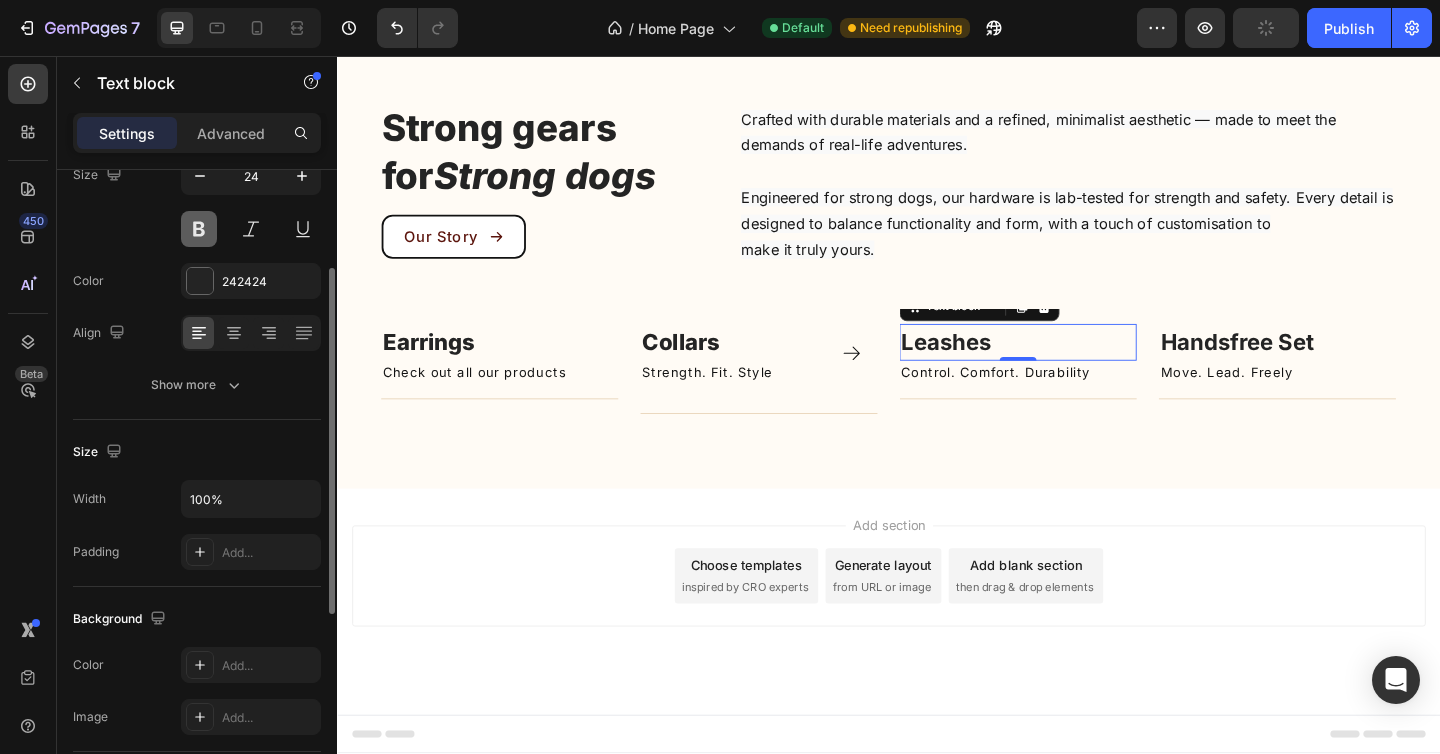 click at bounding box center (199, 229) 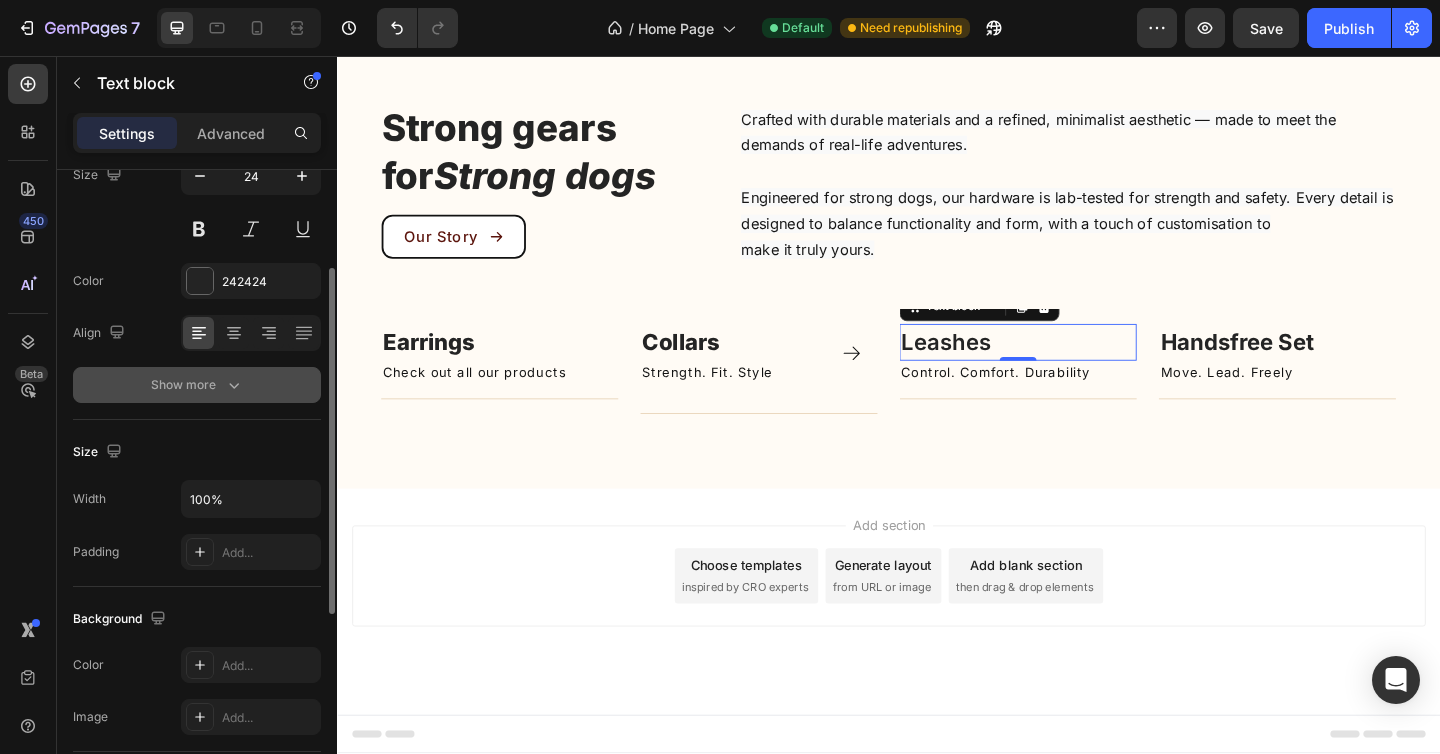click on "Show more" at bounding box center [197, 385] 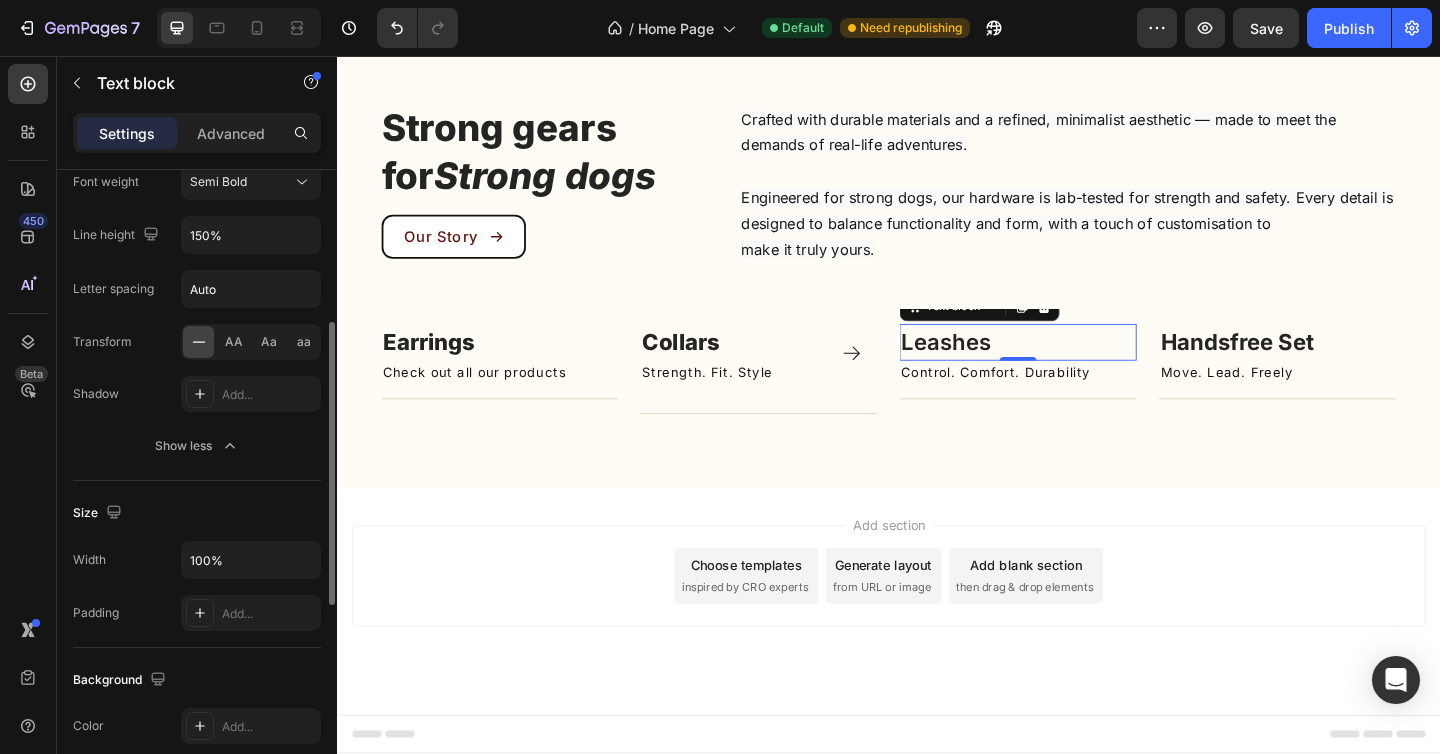scroll, scrollTop: 353, scrollLeft: 0, axis: vertical 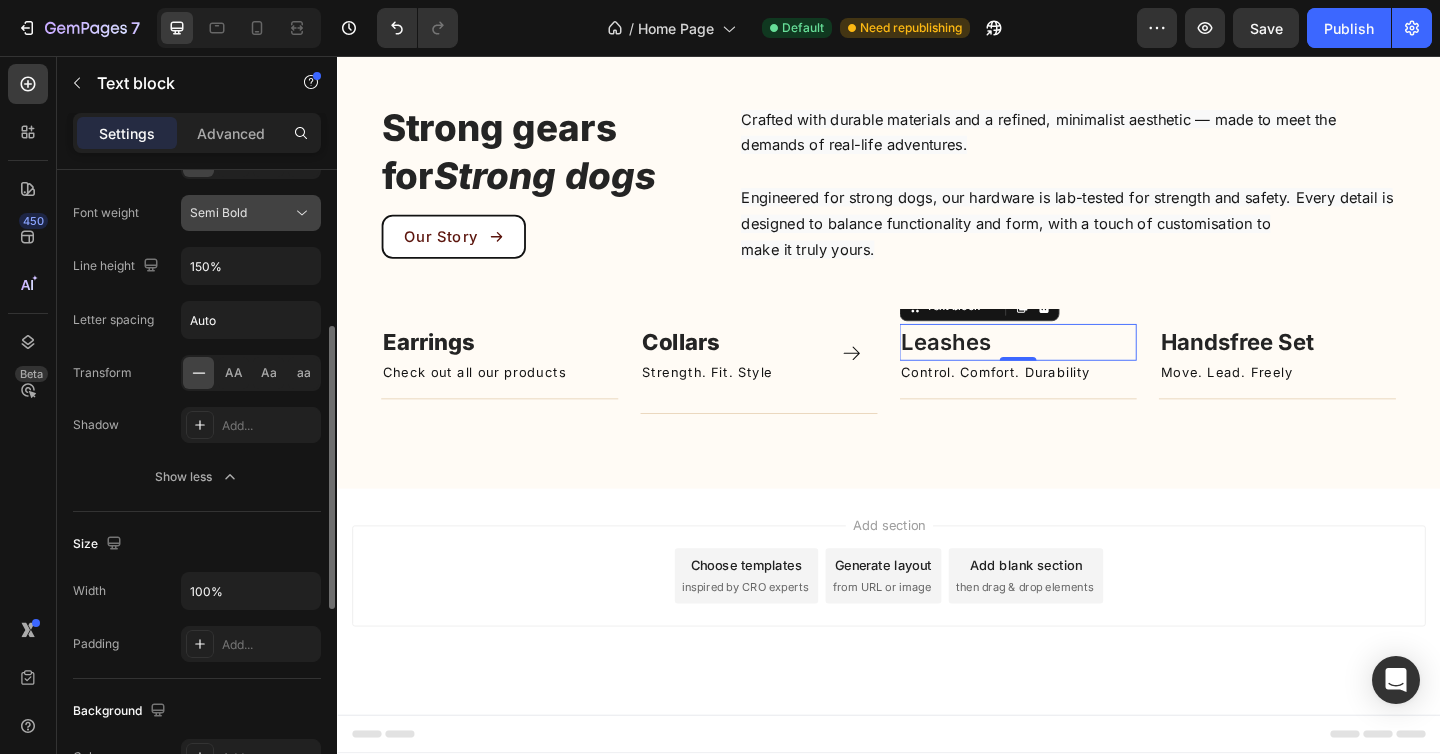 click on "Semi Bold" at bounding box center [241, 213] 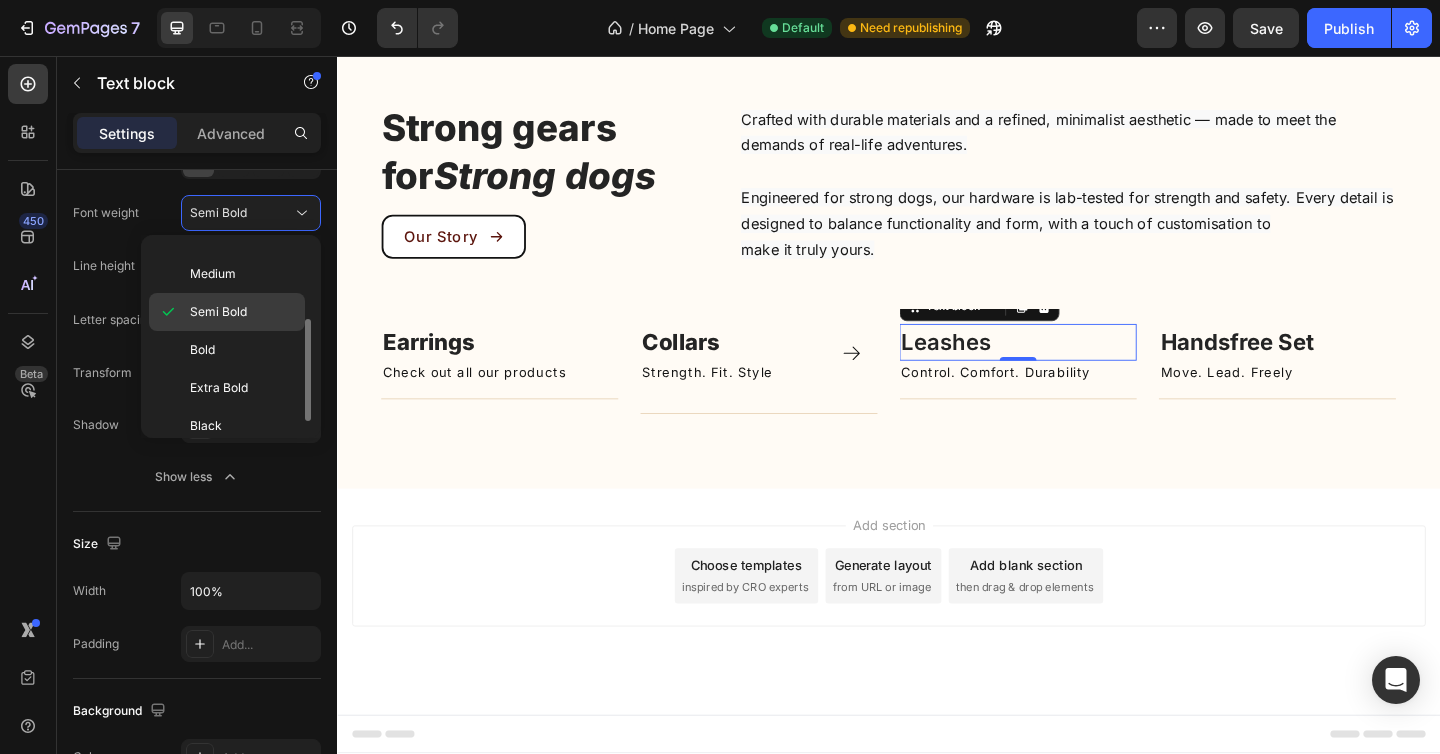 scroll, scrollTop: 149, scrollLeft: 0, axis: vertical 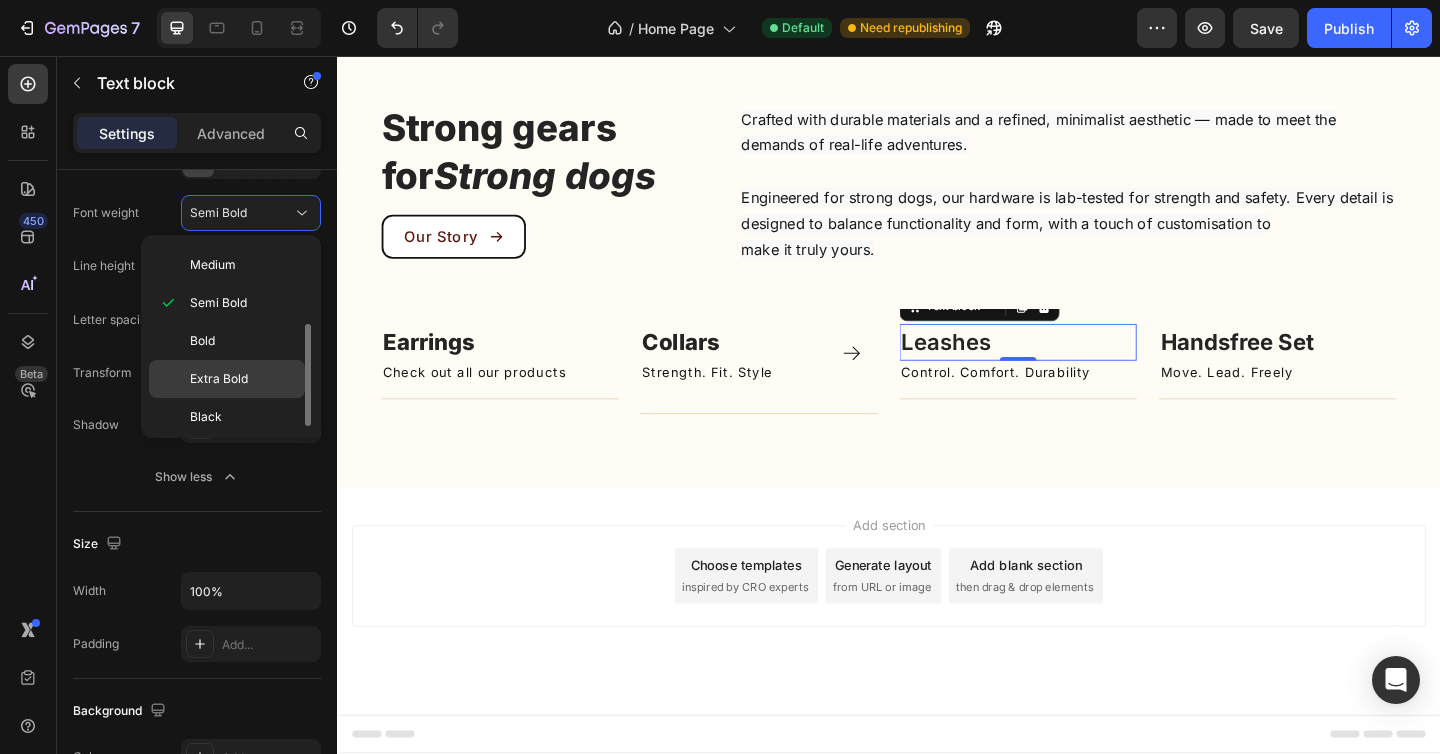 click on "Extra Bold" at bounding box center [219, 379] 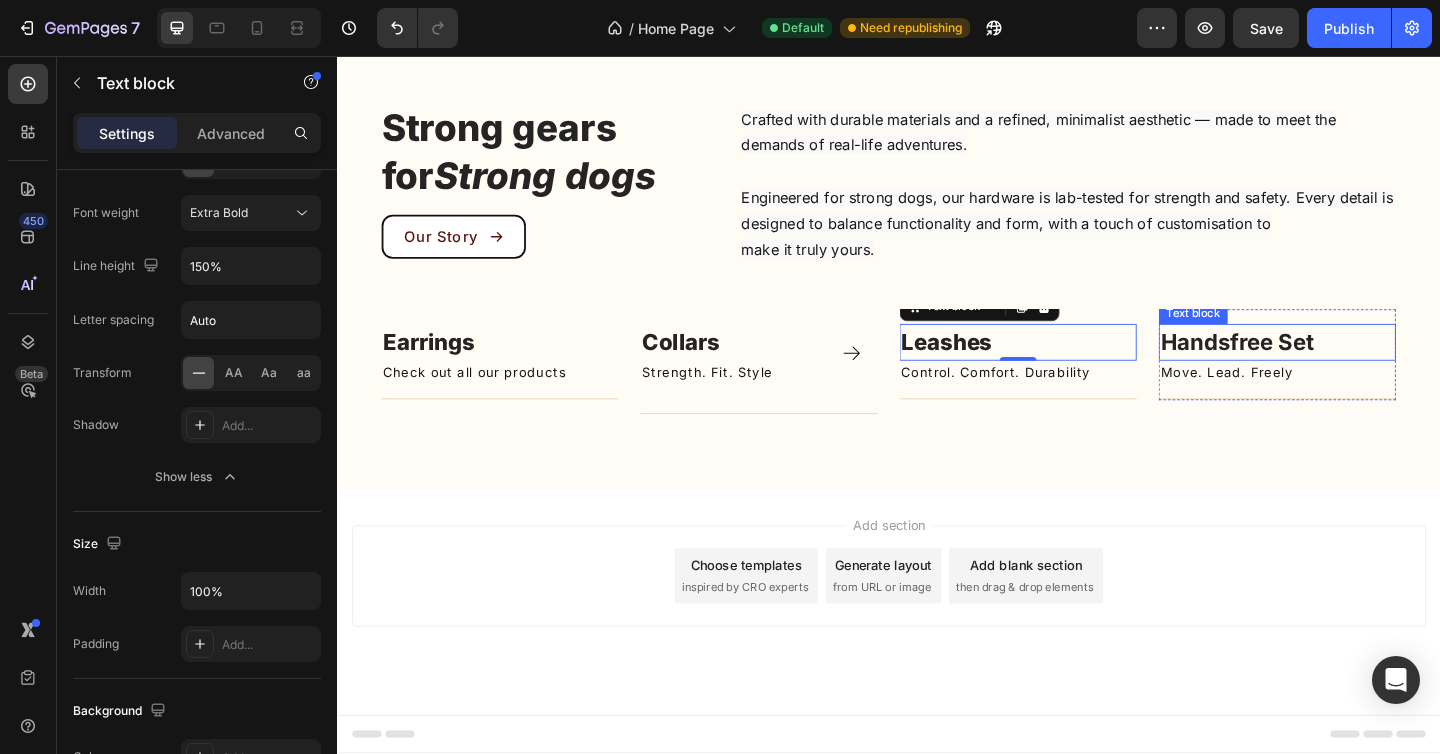 click on "Handsfree Set" at bounding box center (1316, 367) 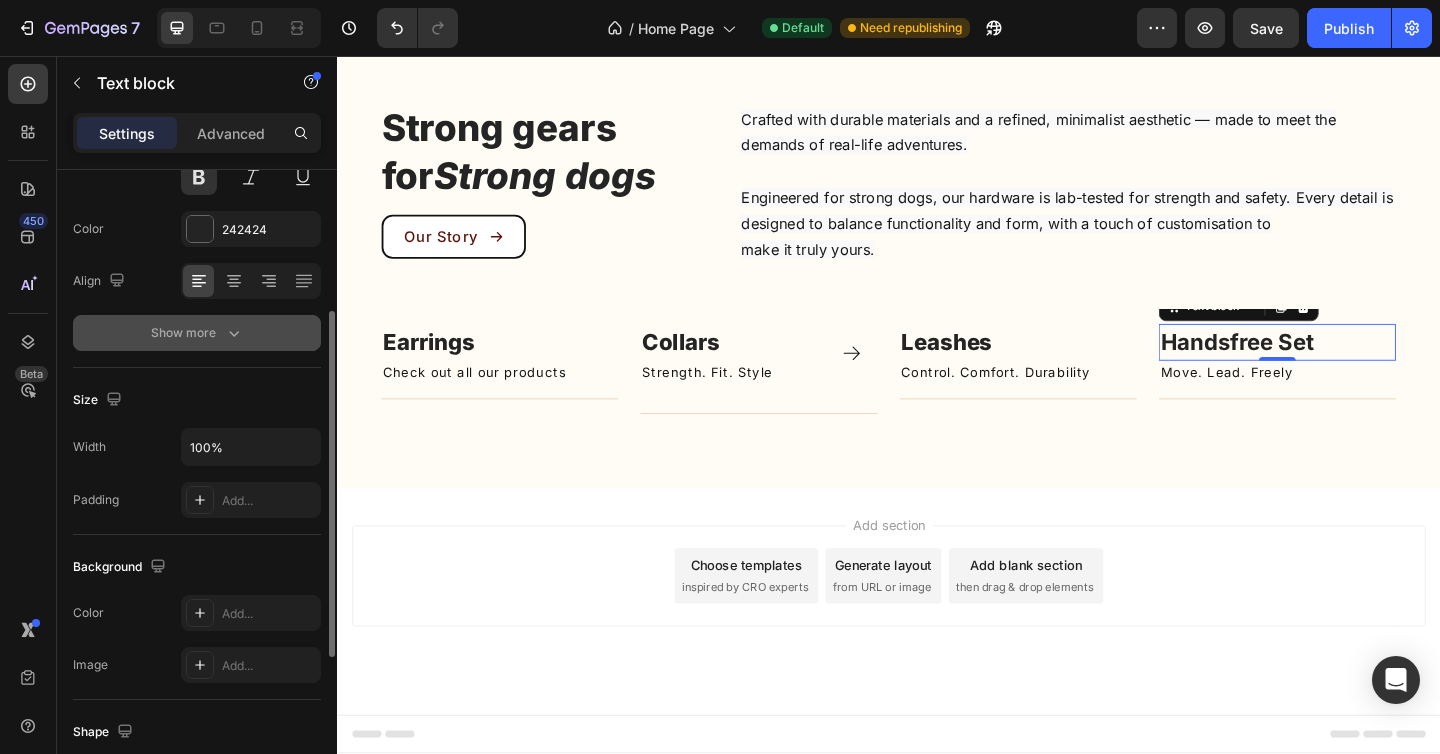 scroll, scrollTop: 232, scrollLeft: 0, axis: vertical 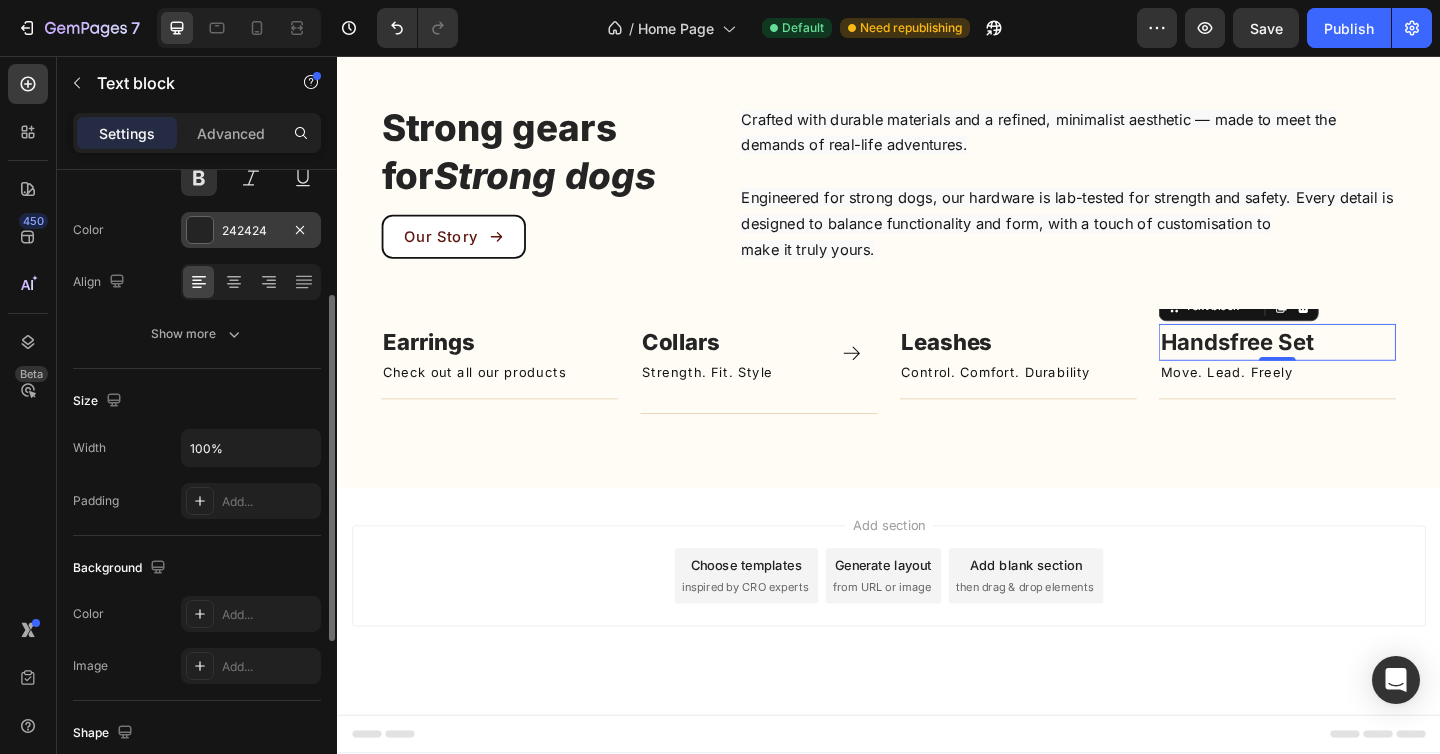 click at bounding box center [200, 230] 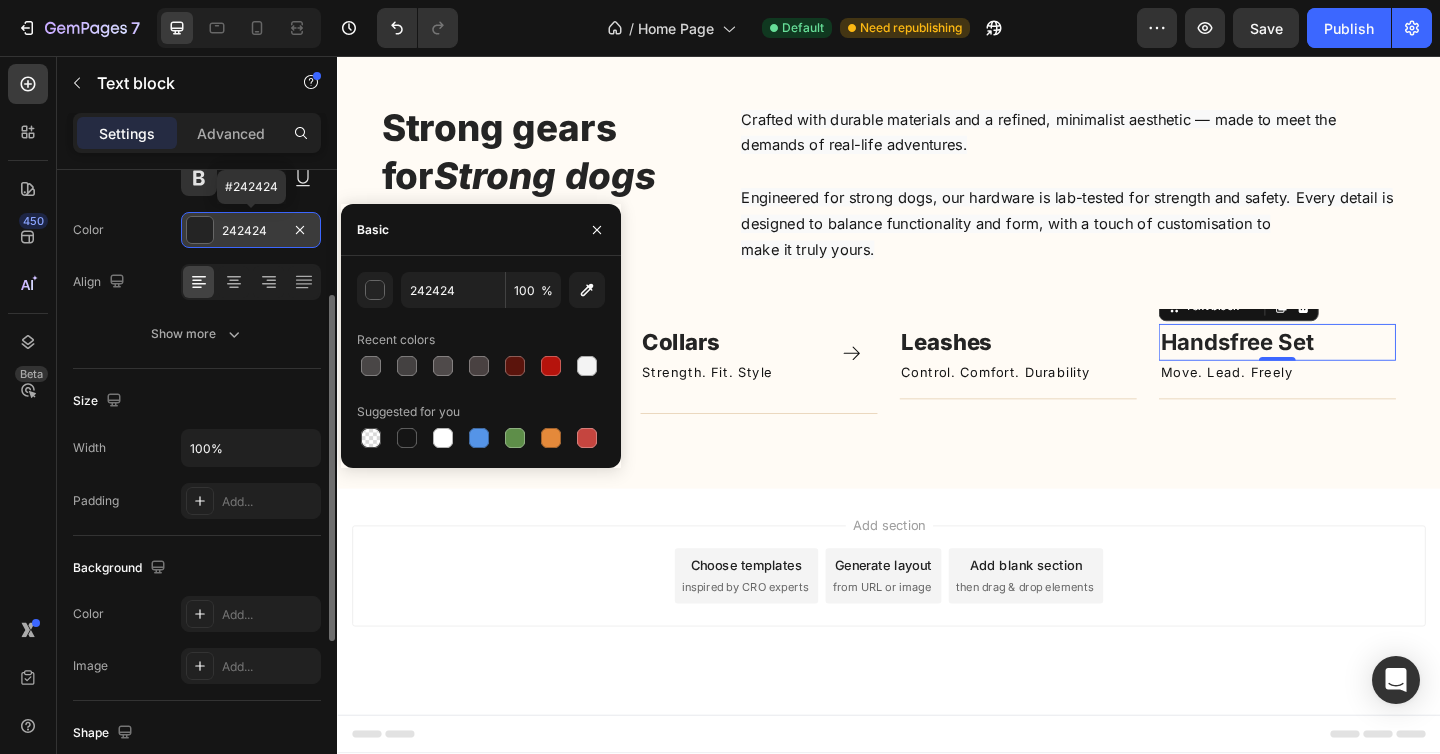 click at bounding box center [200, 230] 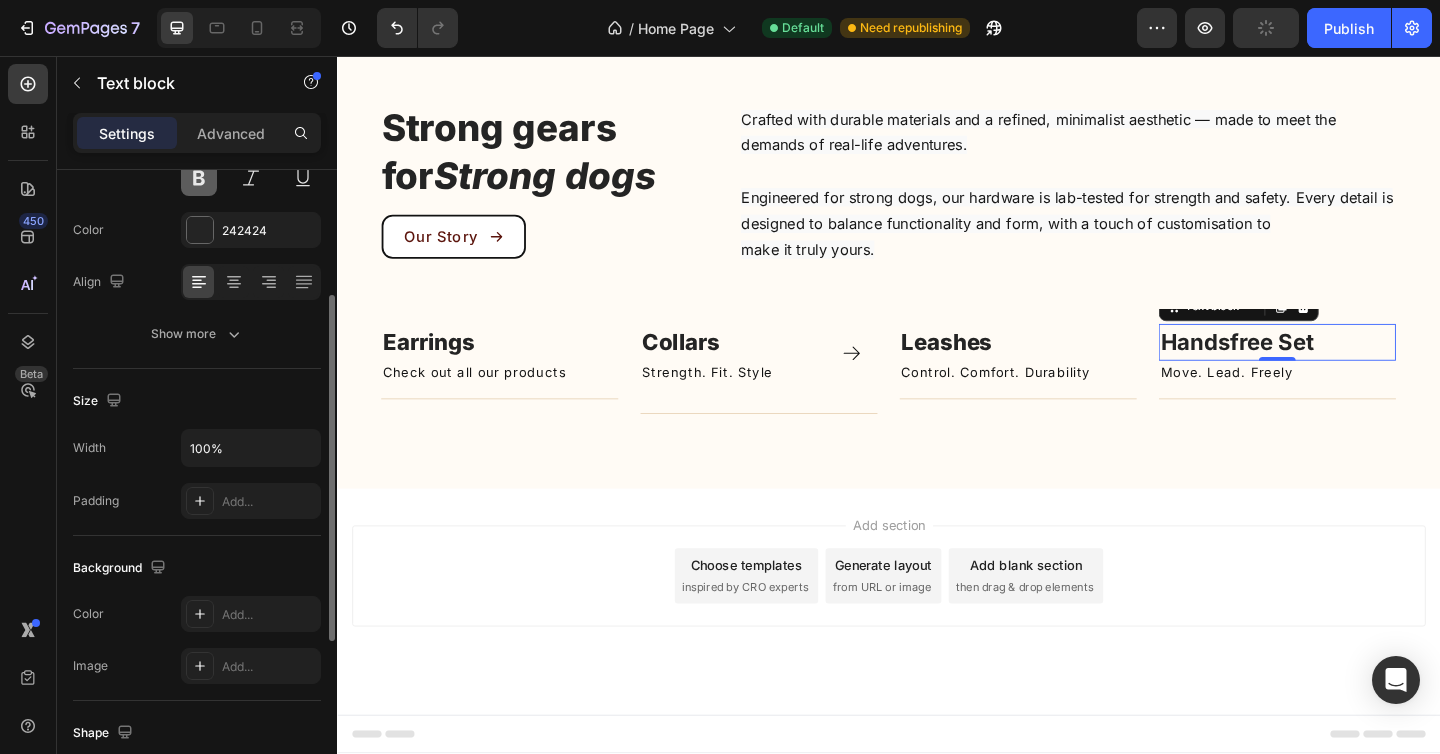 click at bounding box center (199, 178) 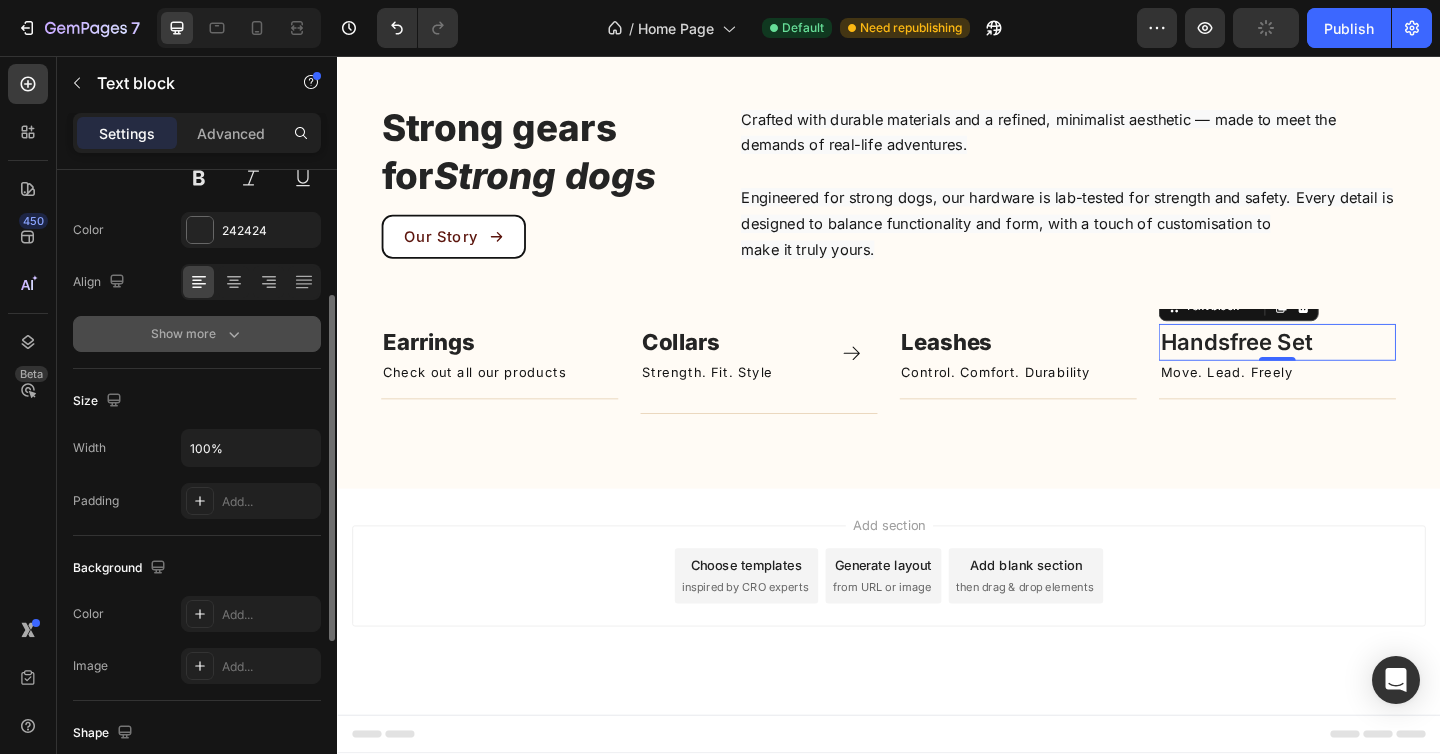 click 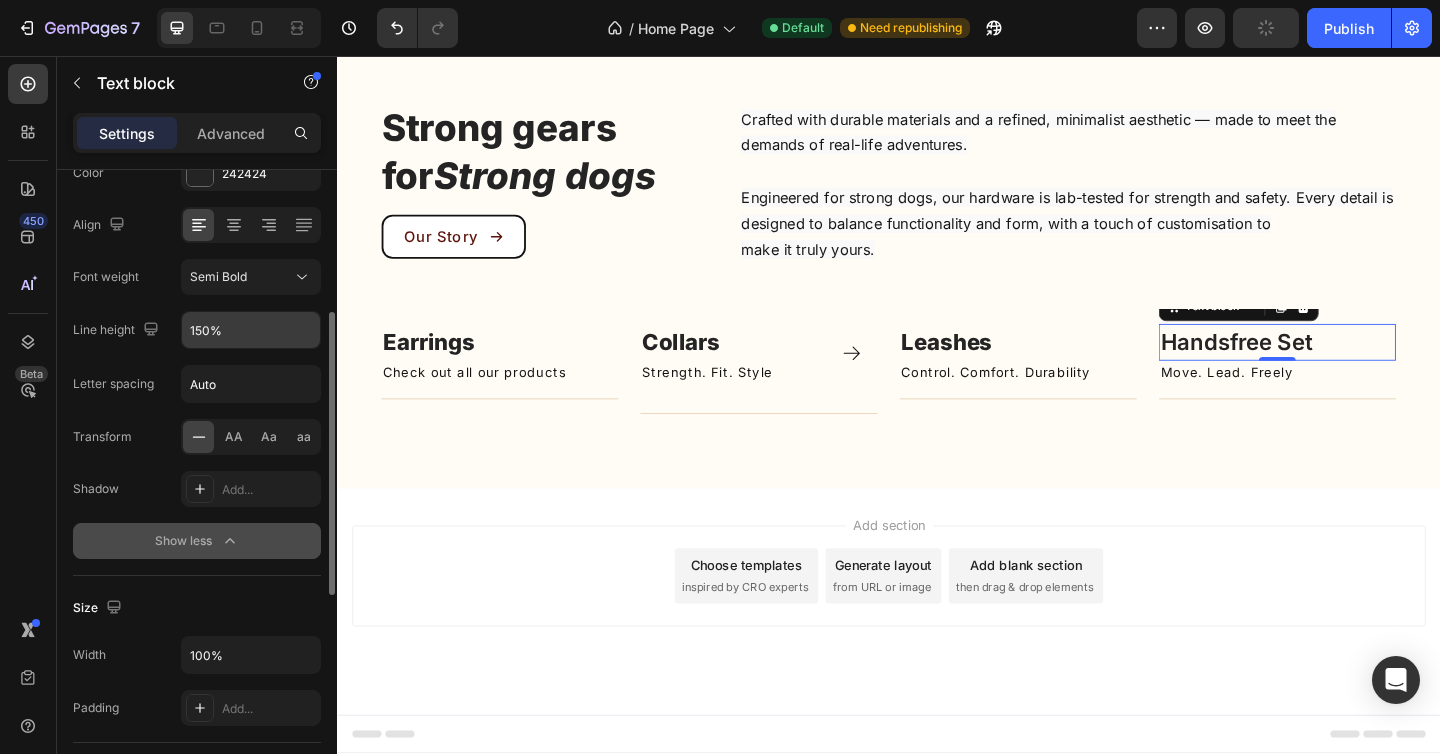 scroll, scrollTop: 302, scrollLeft: 0, axis: vertical 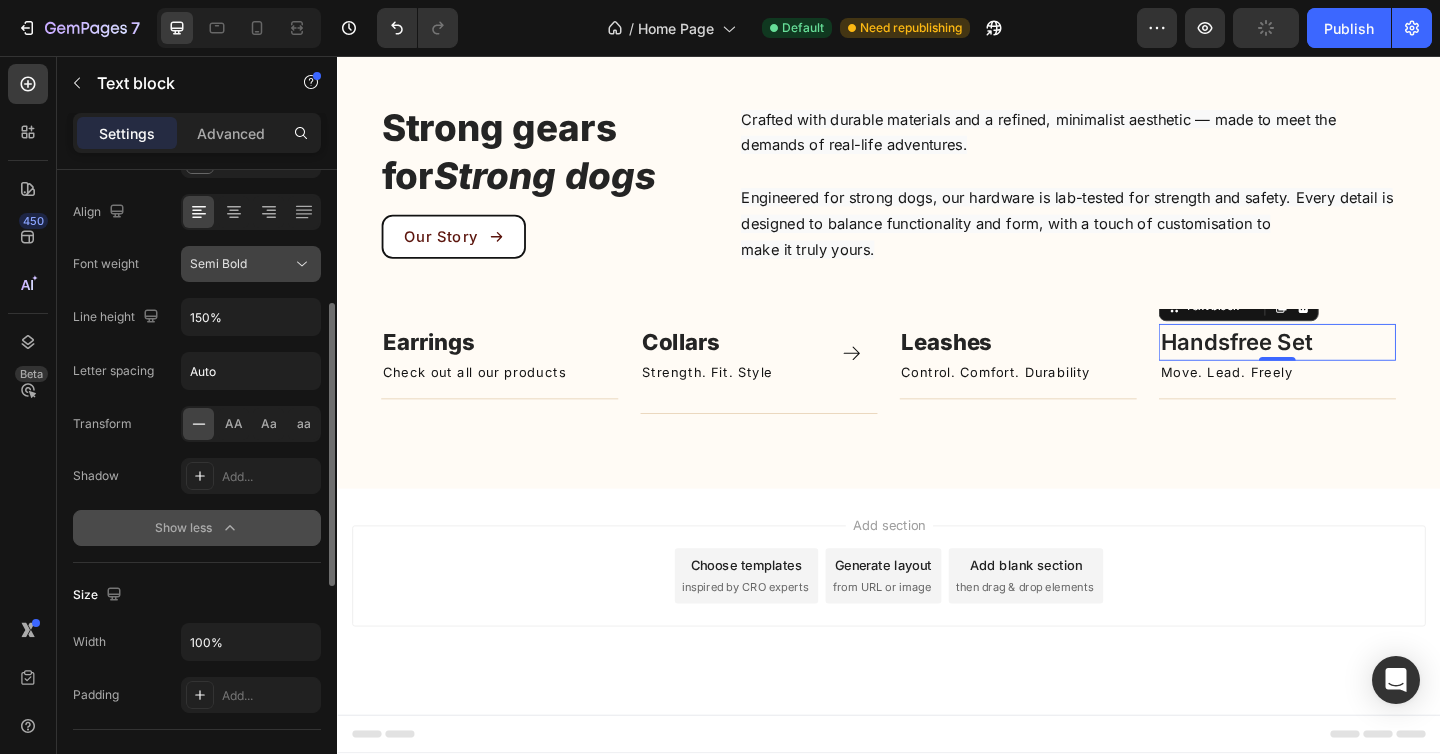 click on "Semi Bold" at bounding box center [241, 264] 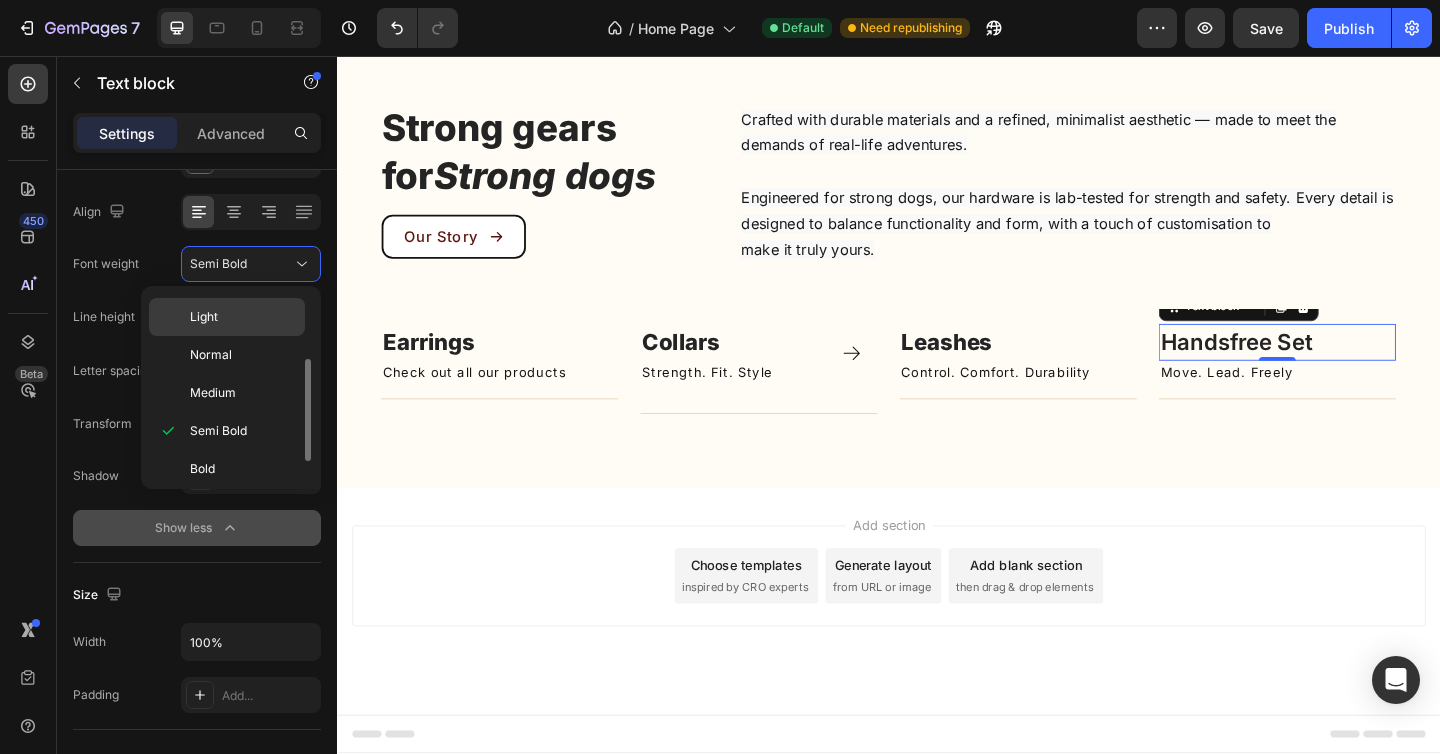 scroll, scrollTop: 155, scrollLeft: 0, axis: vertical 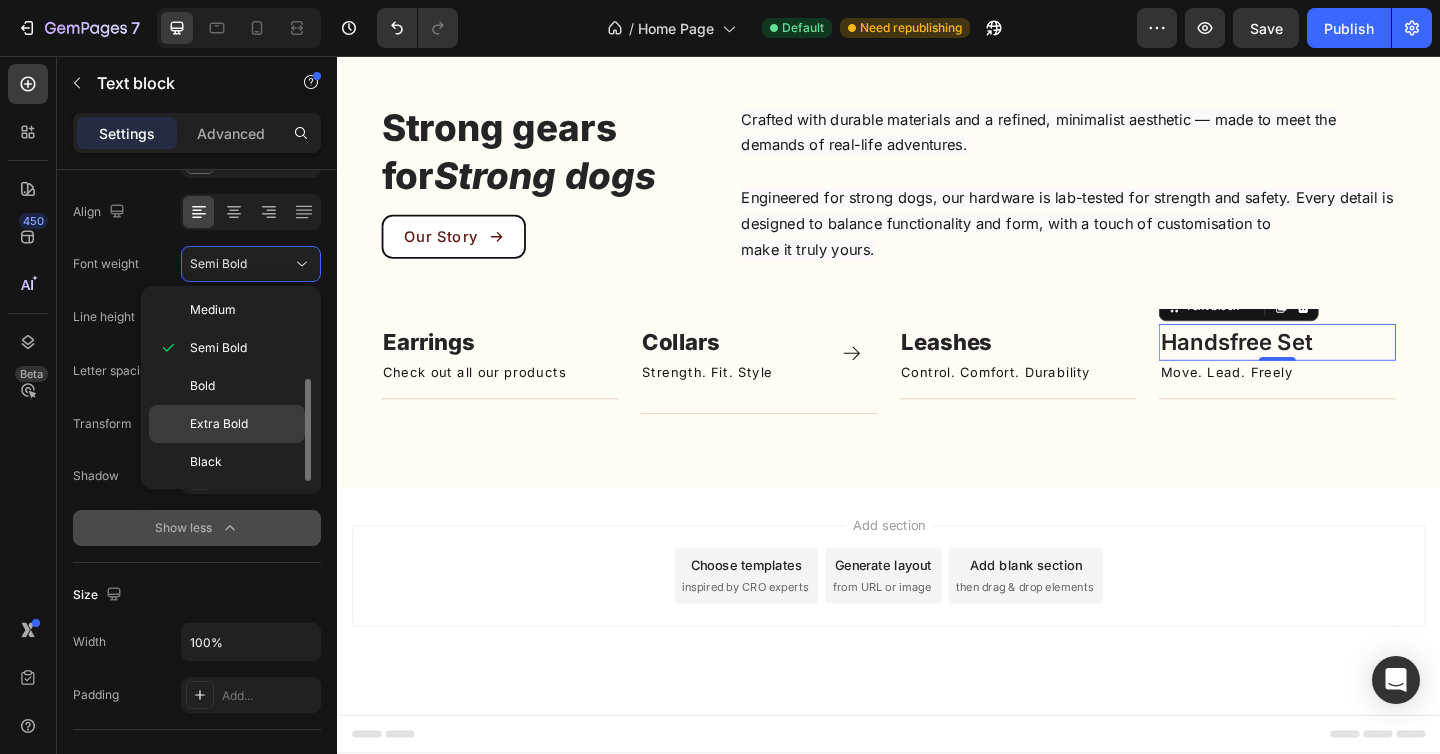 click on "Extra Bold" at bounding box center [219, 424] 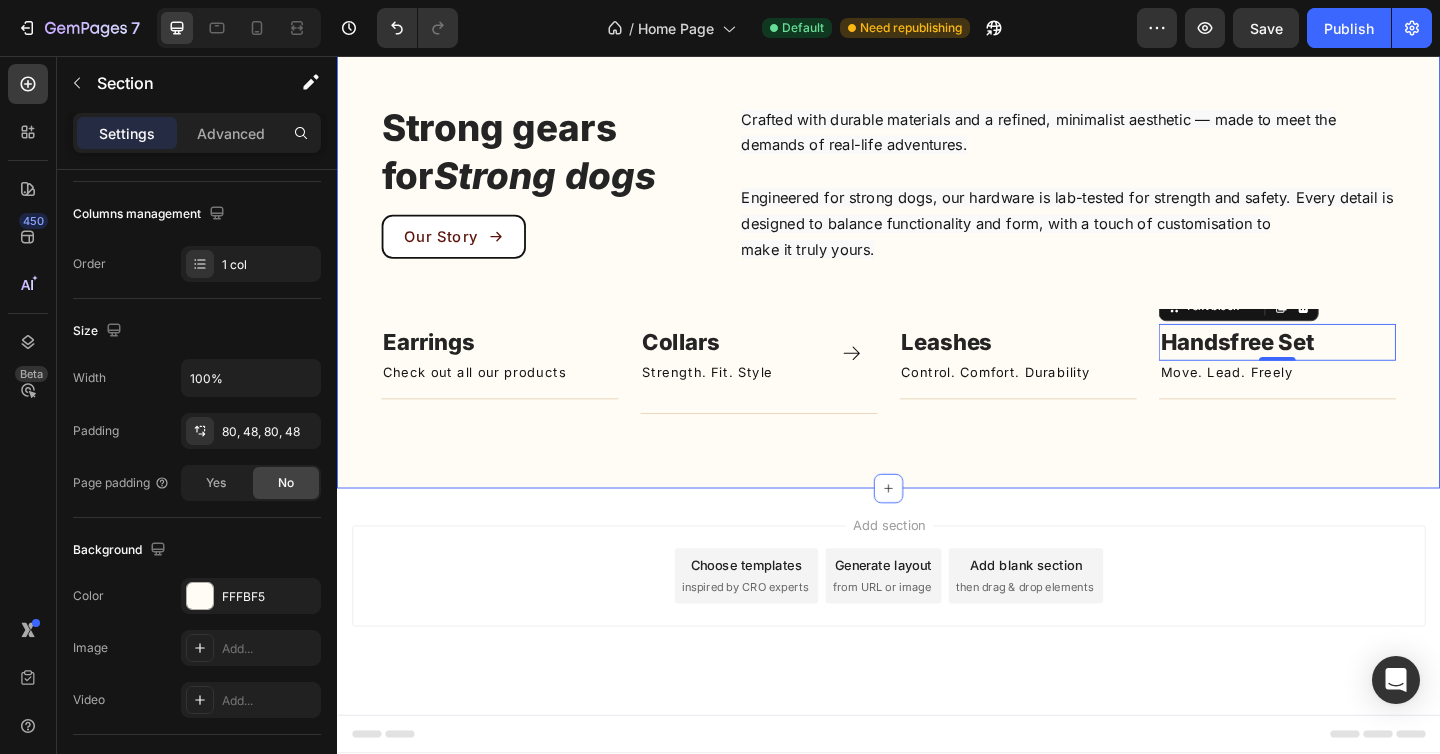 click on "Strong gears for  Strong dogs Heading
Our Story Button Crafted with durable materials and a refined, minimalist aesthetic — made to meet the demands of real-life adventures. Engineered for strong dogs, our hardware is lab-tested for strength and safety. Every detail is designed to balance functionality and form, with a touch of customisation to make it truly yours. Text block Row Image Earrings Text block Check out all our products Text Block                Title Line Row Image Collars Text block Strength. Fit. Style Text Block
Icon Row                Title Line Row Image Leashes Text block   0 Control. Comfort. Durability Text Block                Title Line Row Image Handsfree Set Text block Move. Lead. Freely Text Block                Title Line Row Image Bracelet Text block                Title Line Row Carousel Row Section 4" at bounding box center (937, 278) 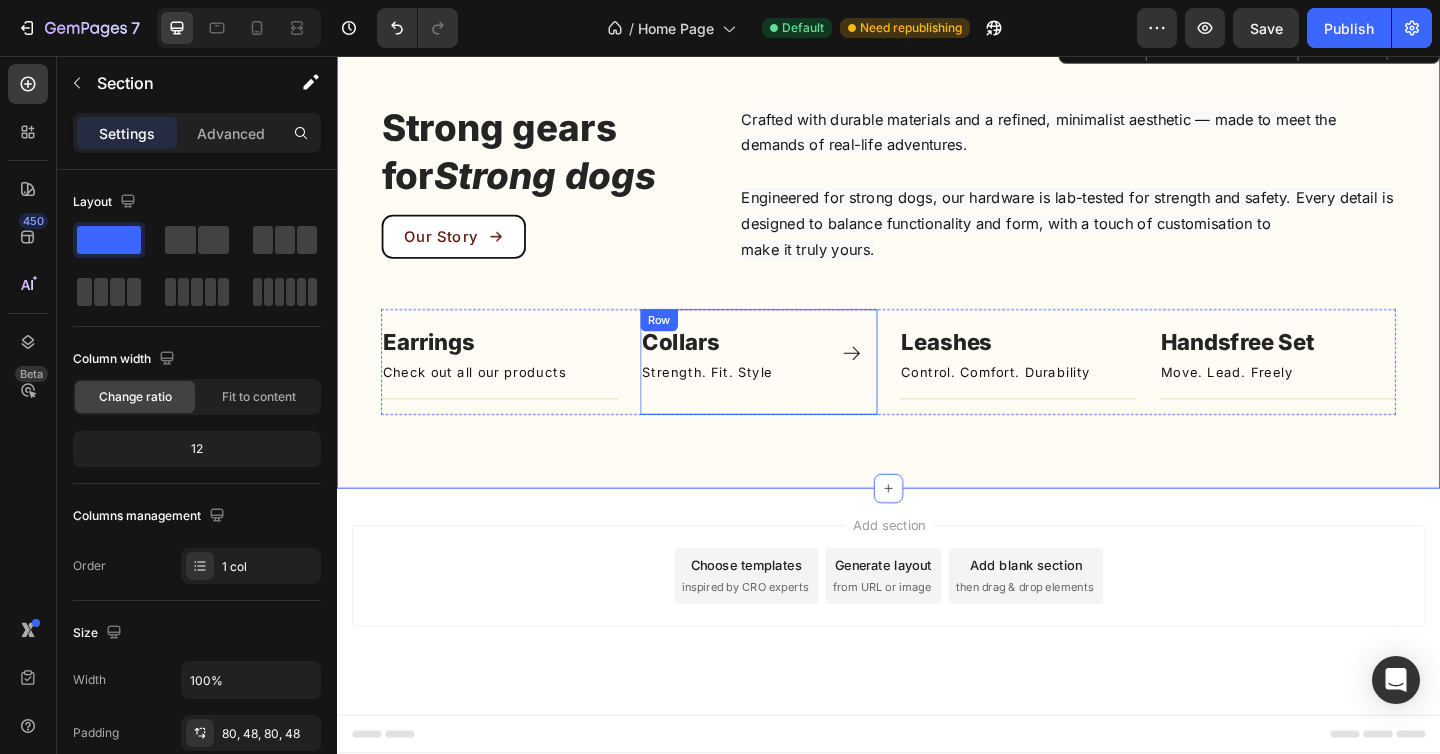 click on "Image Collars Text block Strength. Fit. Style Text Block
Icon Row                Title Line" at bounding box center [796, 389] 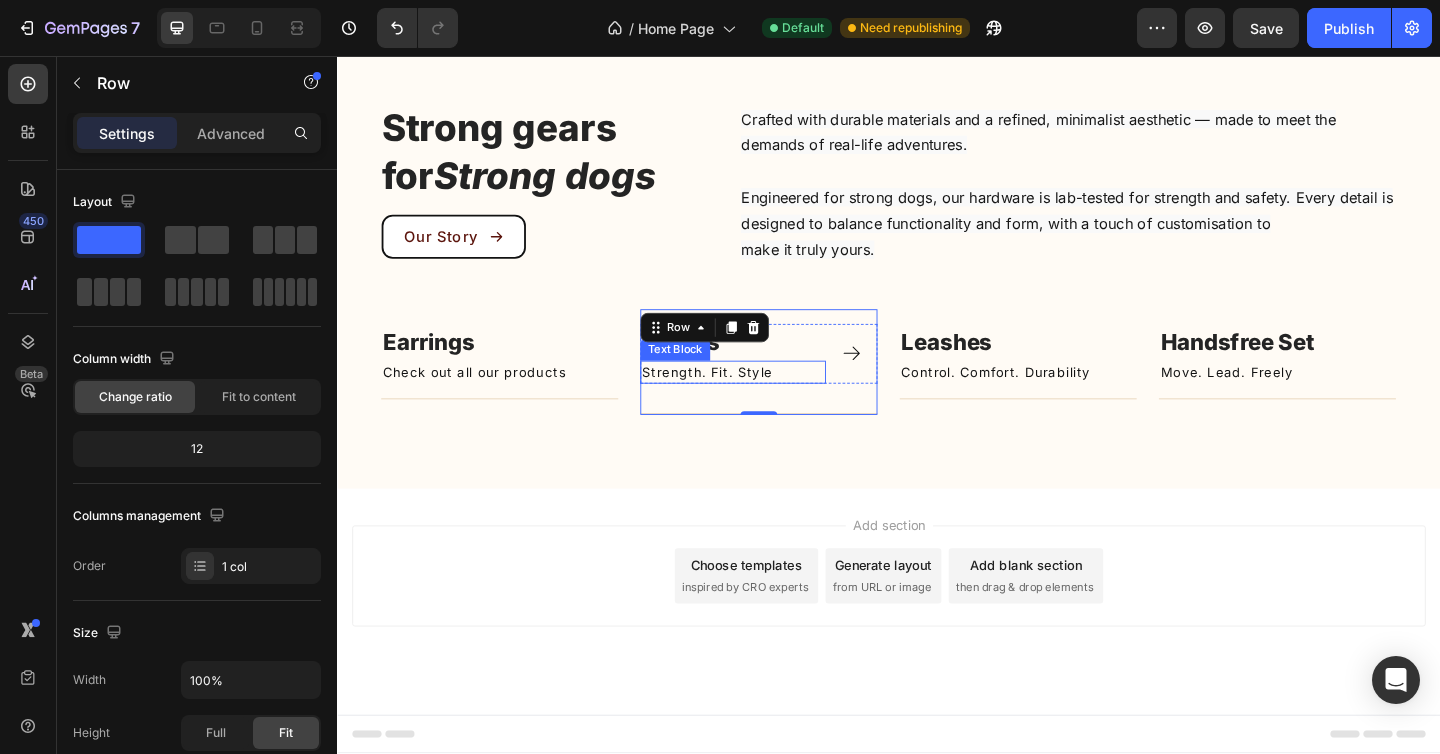 click on "Strength. Fit. Style" at bounding box center (768, 400) 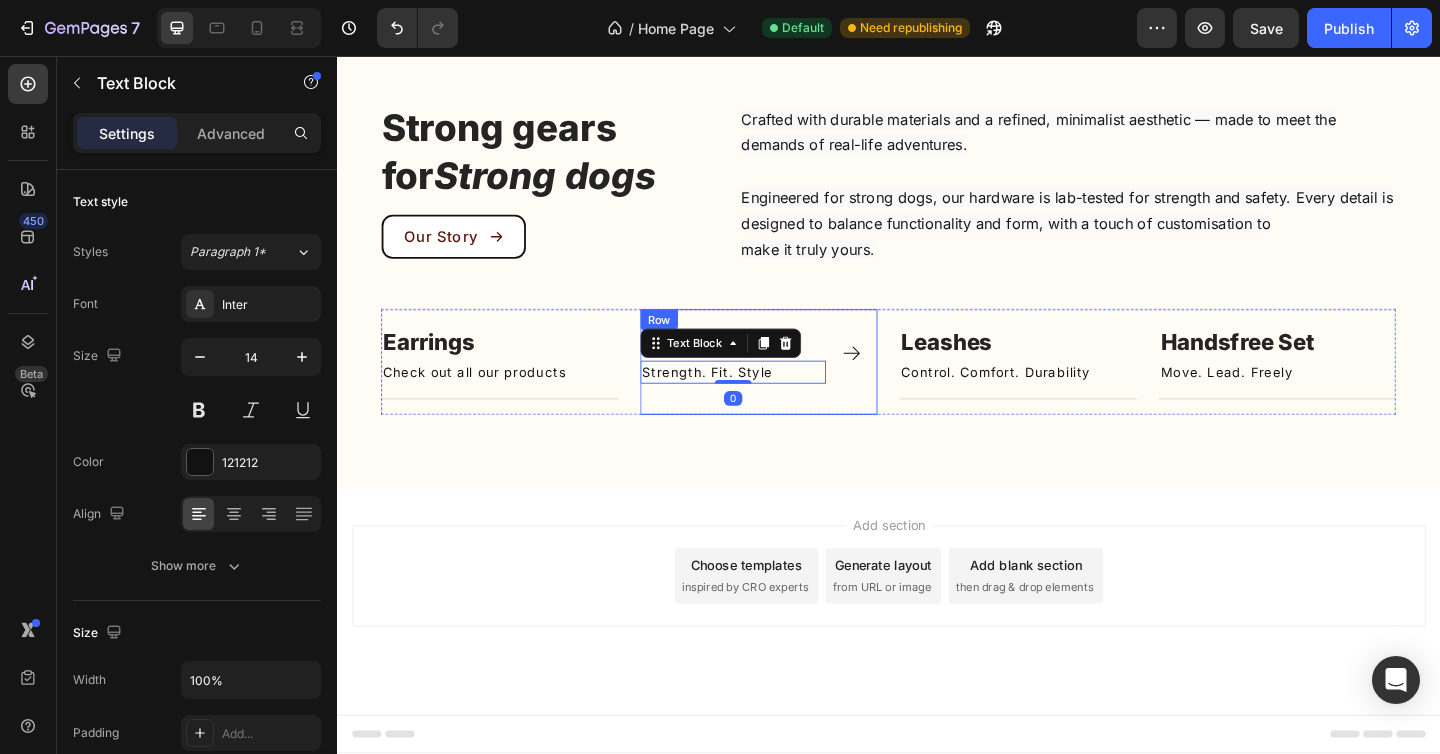 click on "Image Collars Text block Strength. Fit. Style Text Block   [NUMBER]
Icon Row                Title Line" at bounding box center (796, 389) 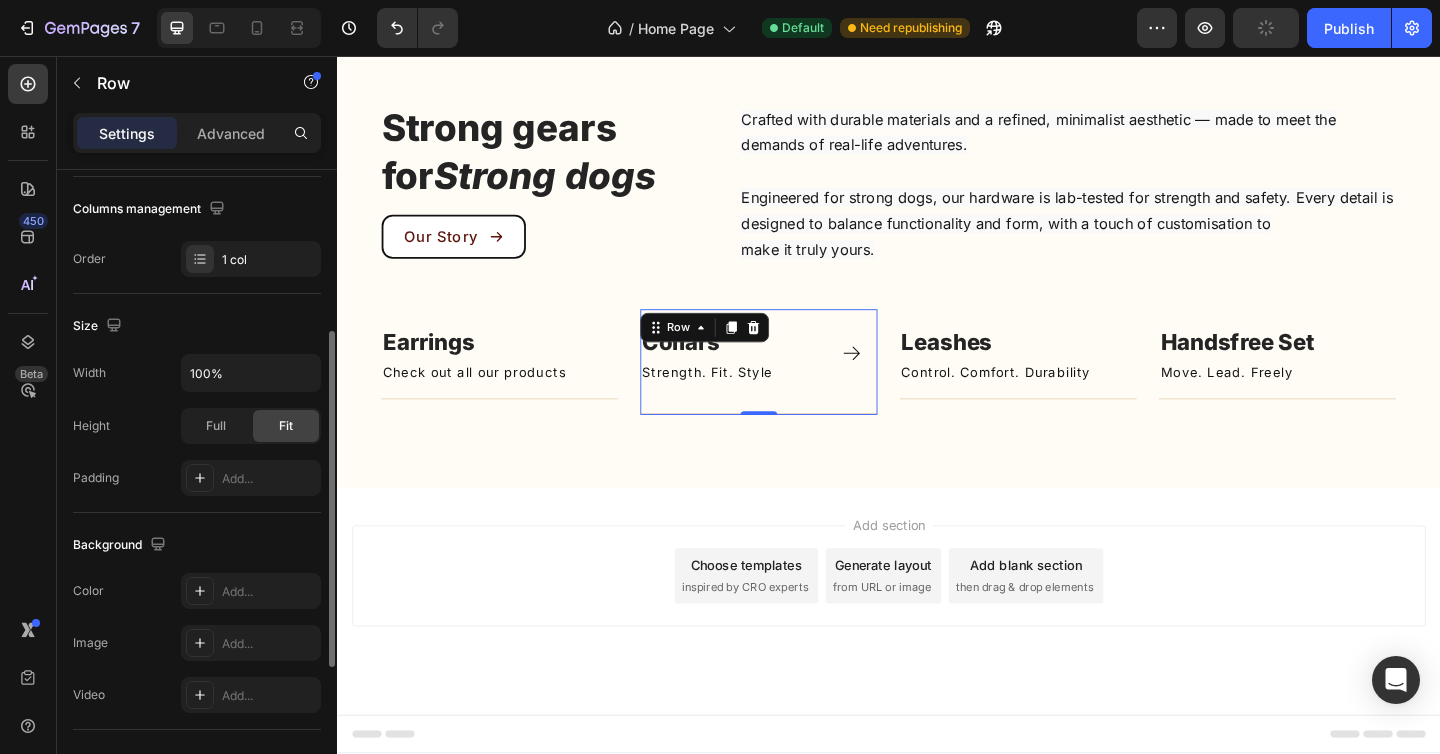 scroll, scrollTop: 0, scrollLeft: 0, axis: both 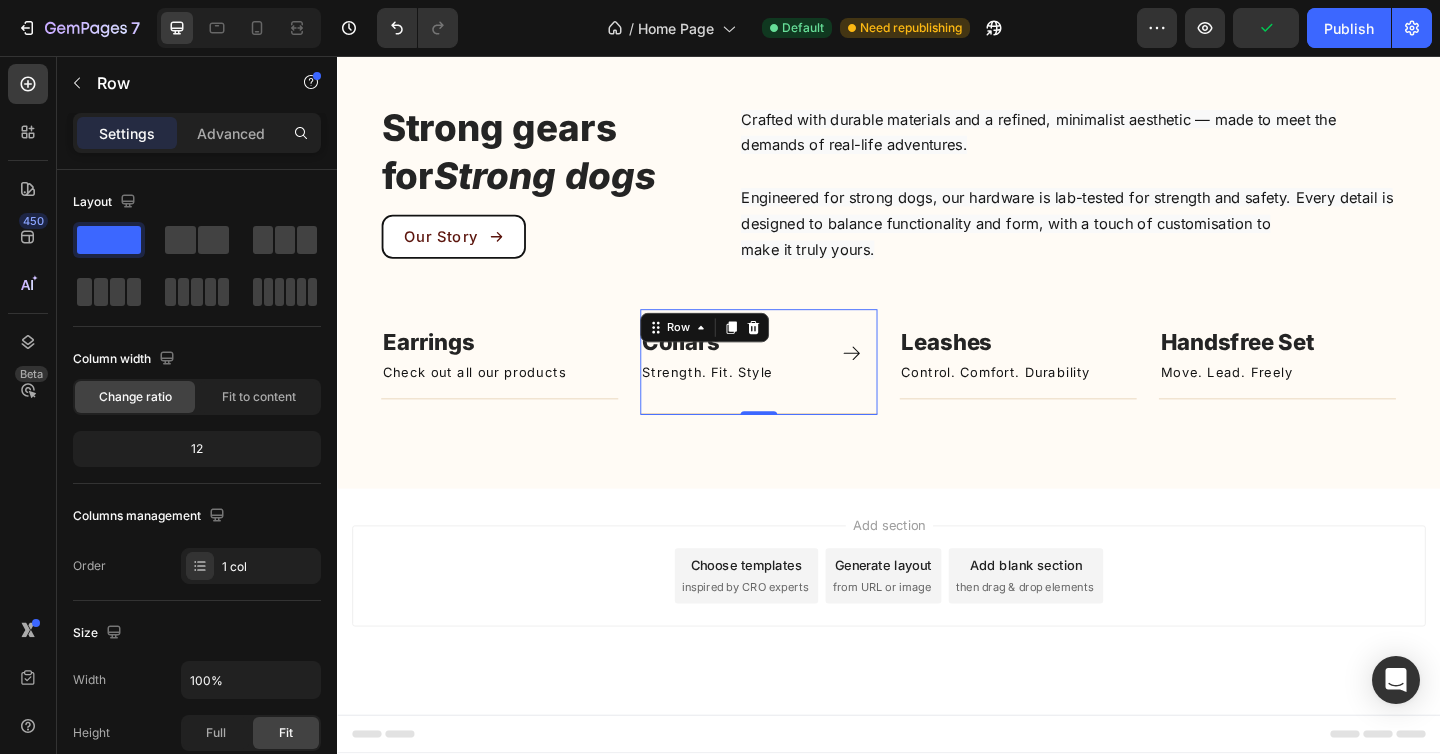 click on "Image Collars Text block Strength. Fit. Style Text Block
Icon Row                Title Line" at bounding box center [796, 389] 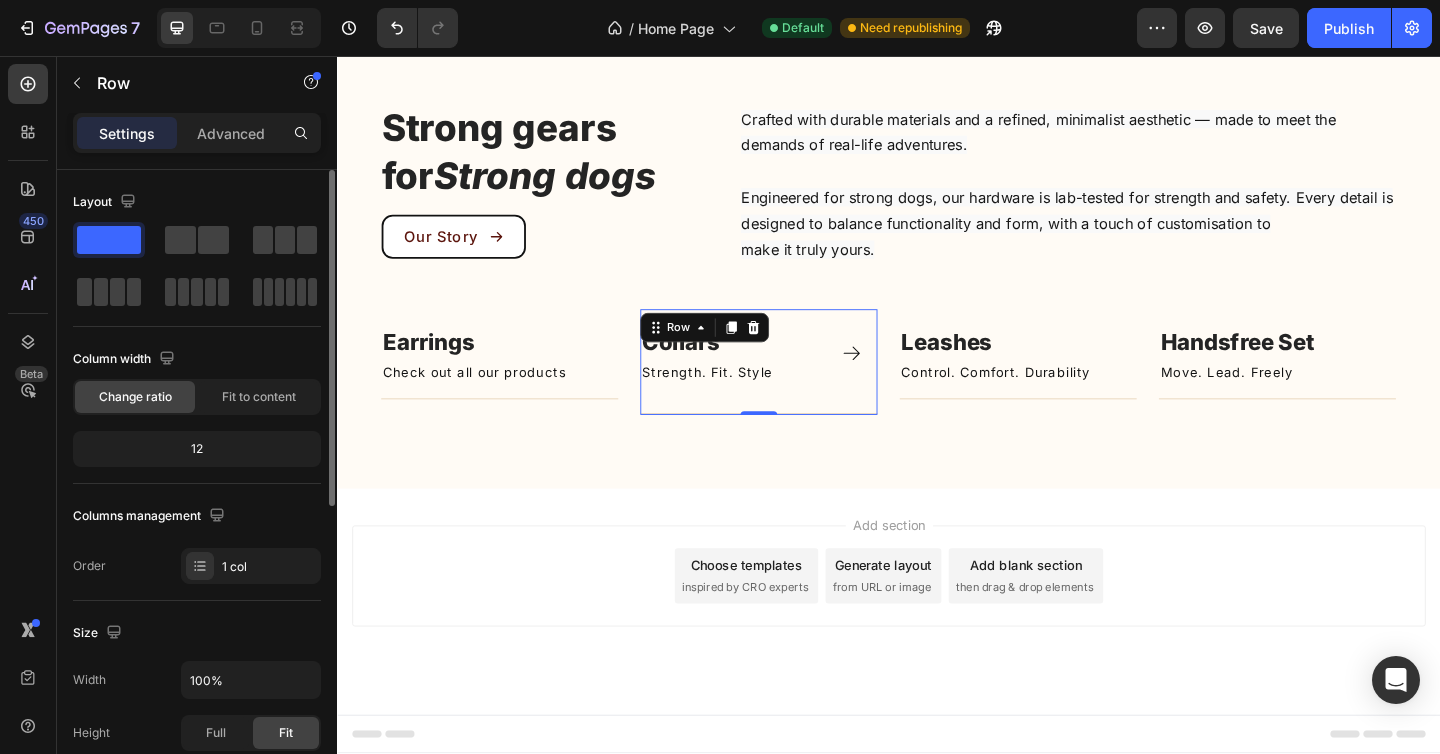 click on "12" 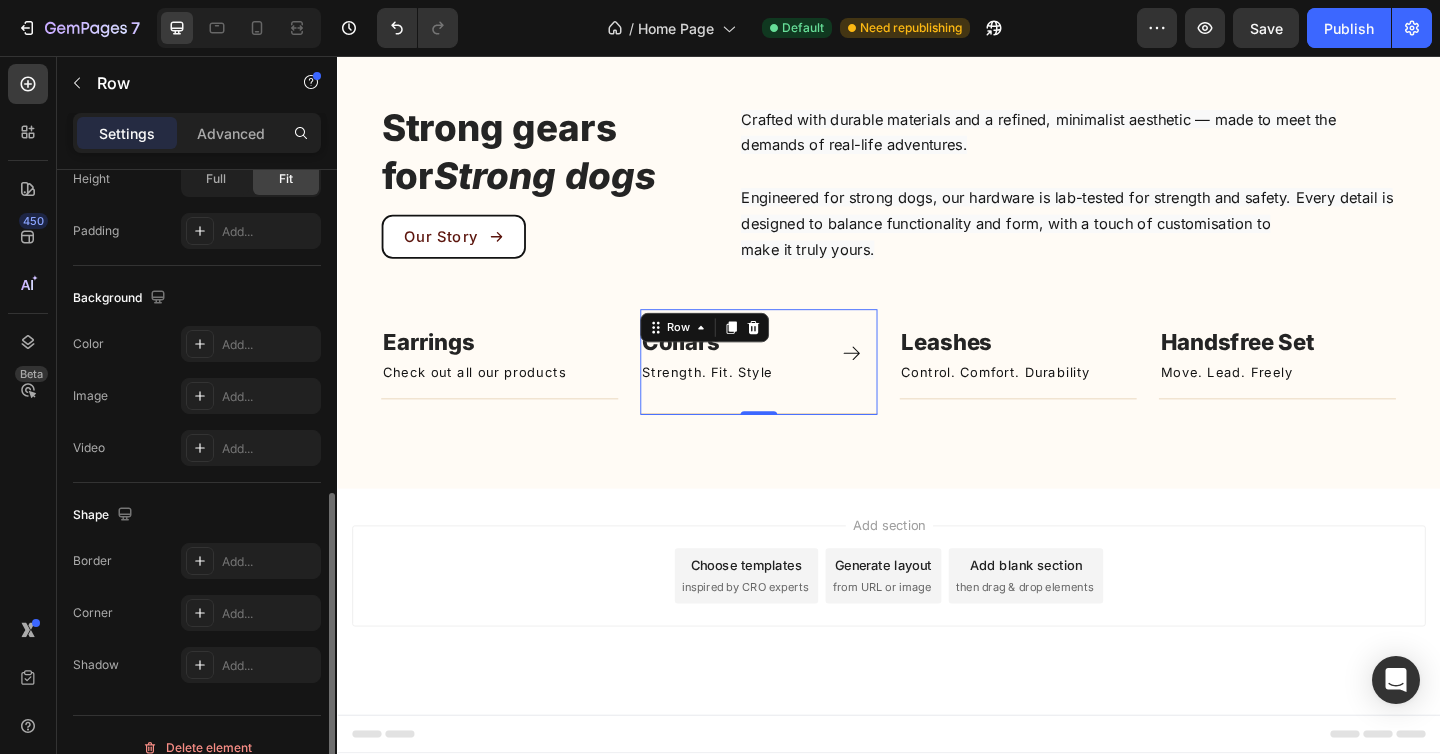 scroll, scrollTop: 579, scrollLeft: 0, axis: vertical 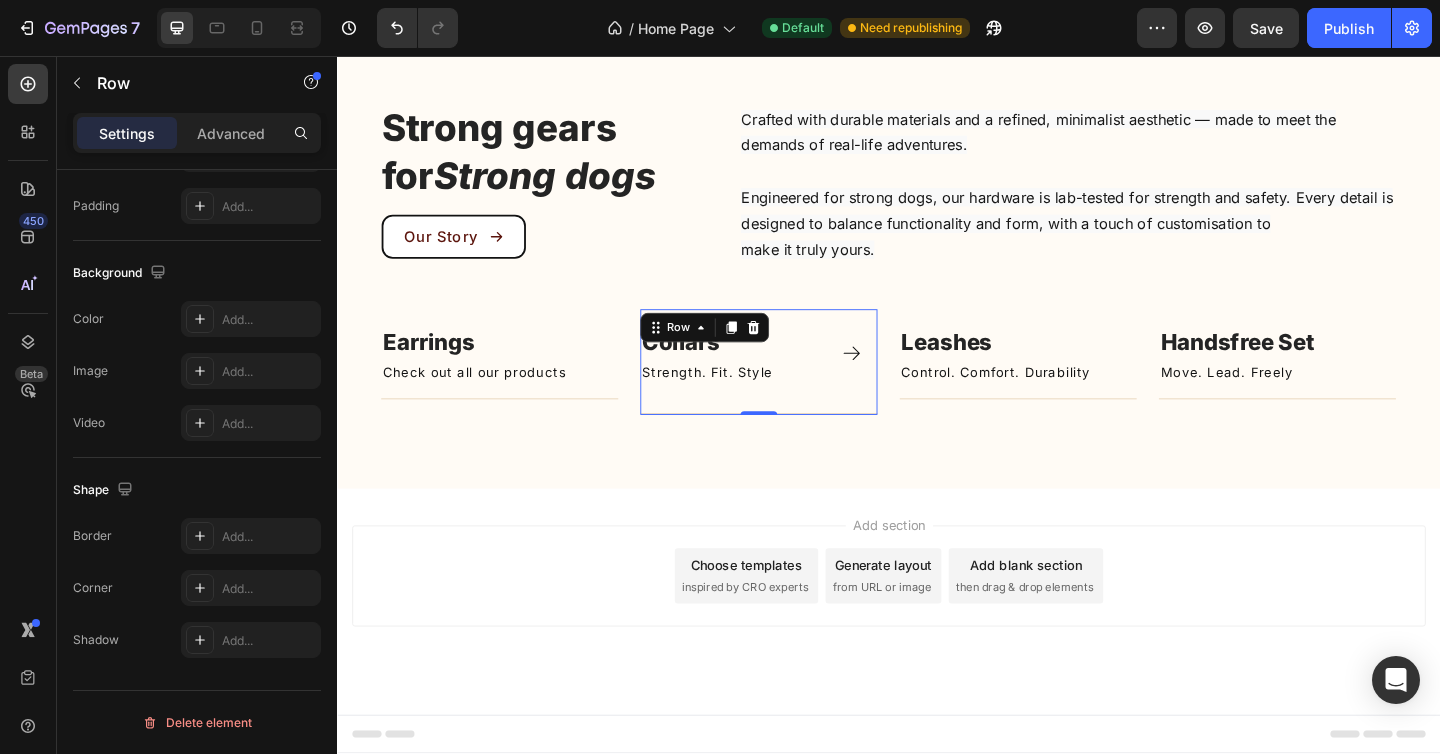 click on "Image Collars Text block Strength. Fit. Style Text Block
Icon Row                Title Line" at bounding box center (796, 389) 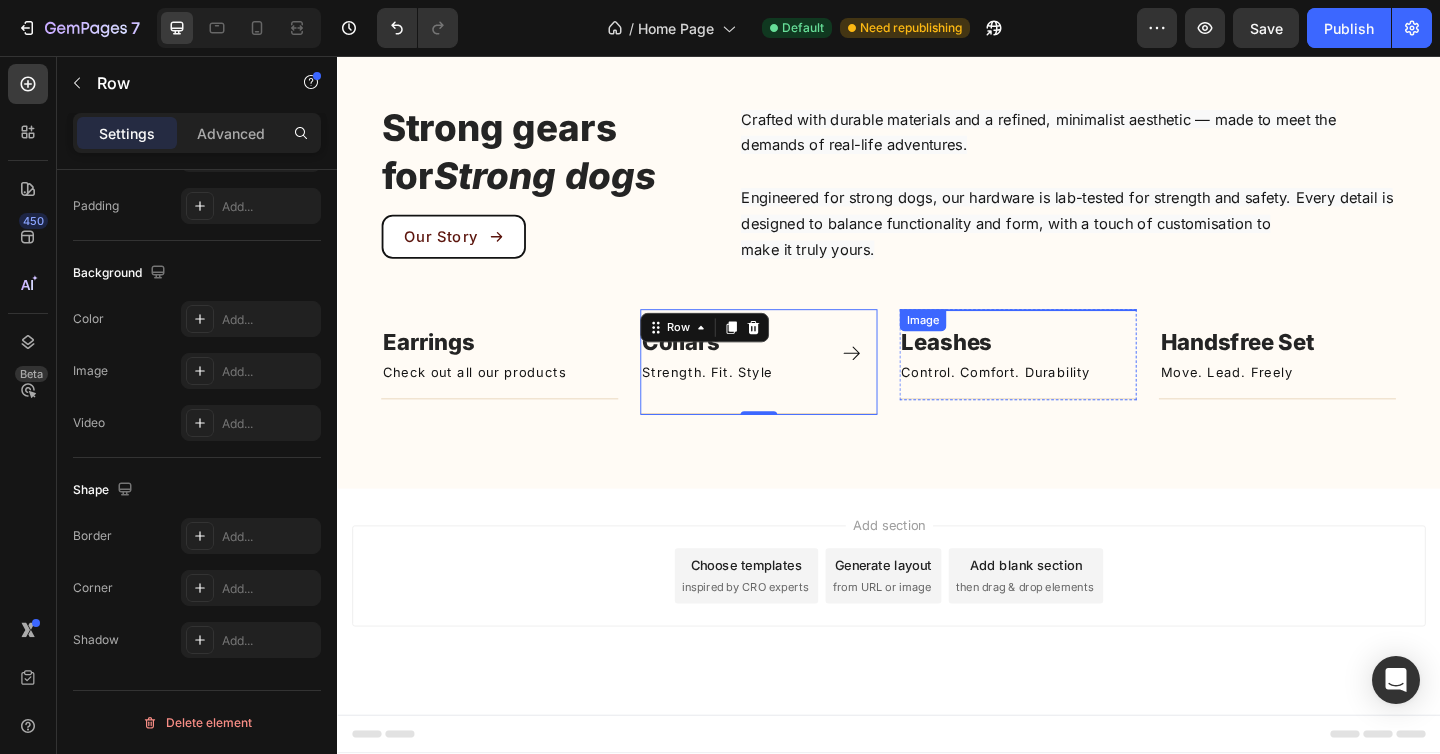 click at bounding box center [1078, 332] 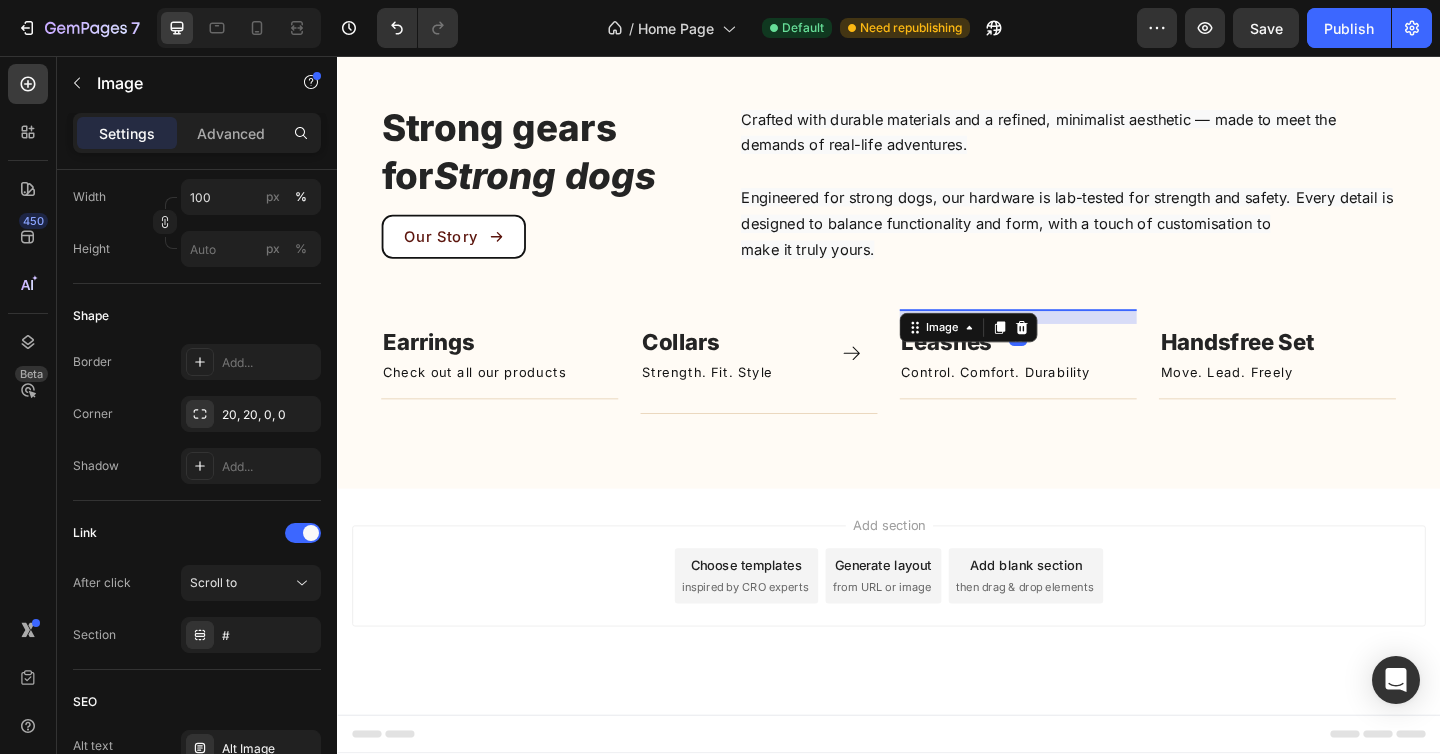 scroll, scrollTop: 0, scrollLeft: 0, axis: both 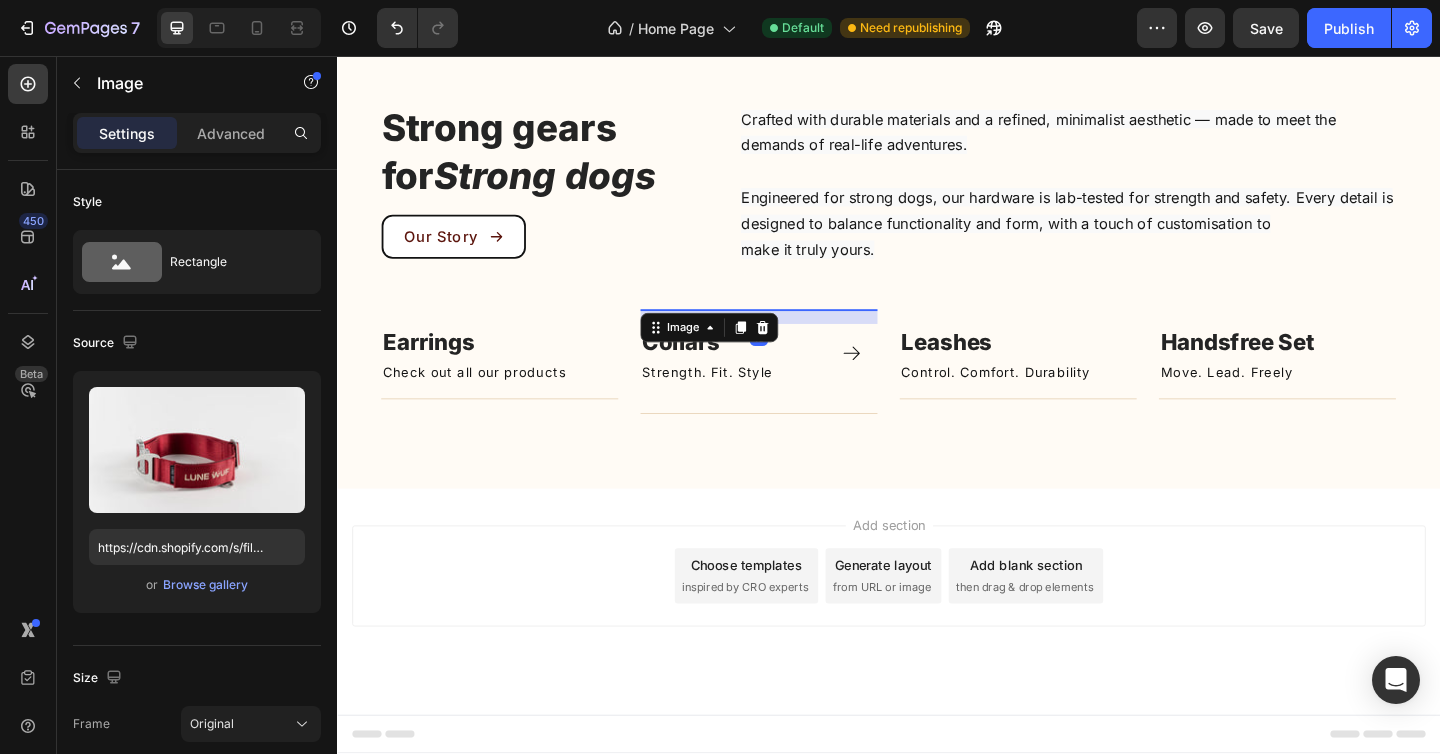 click at bounding box center [796, 332] 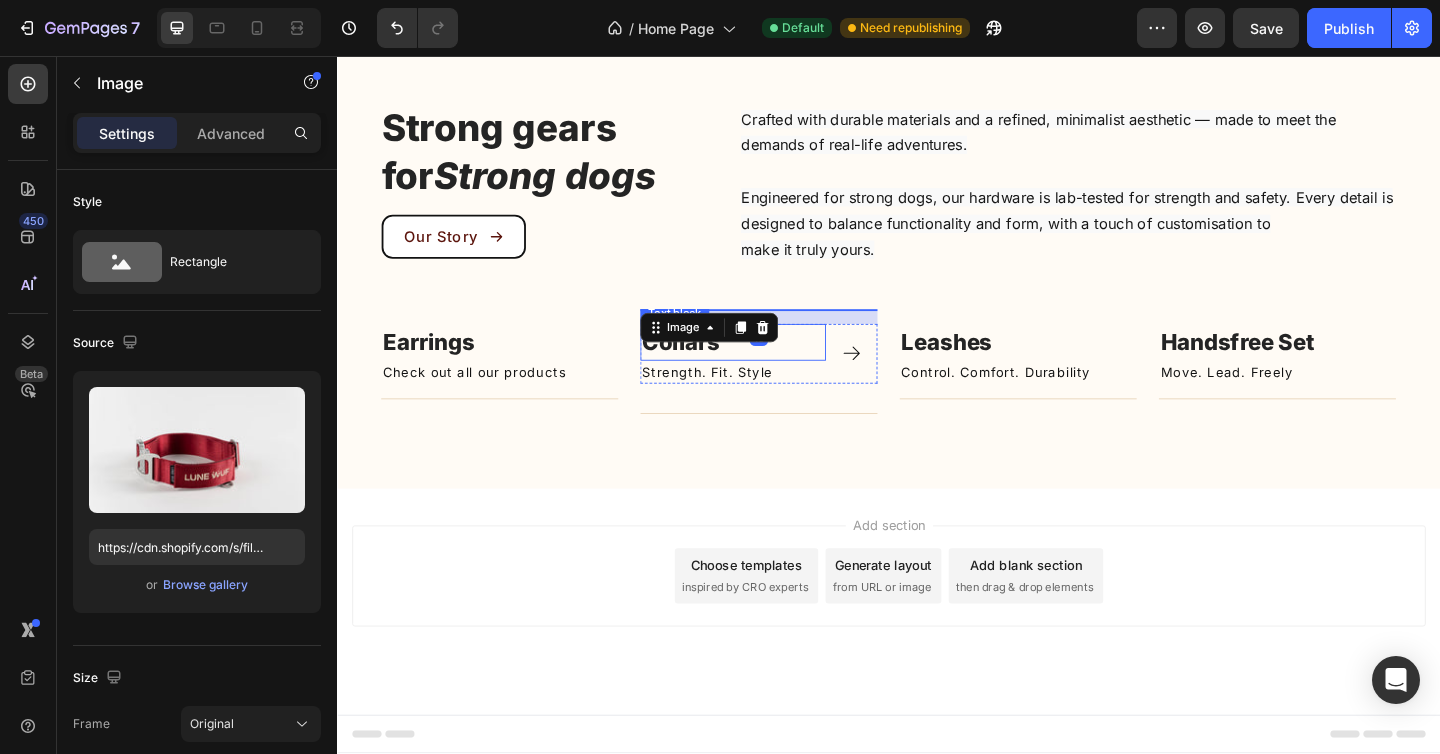click on "Text block" at bounding box center [704, 336] 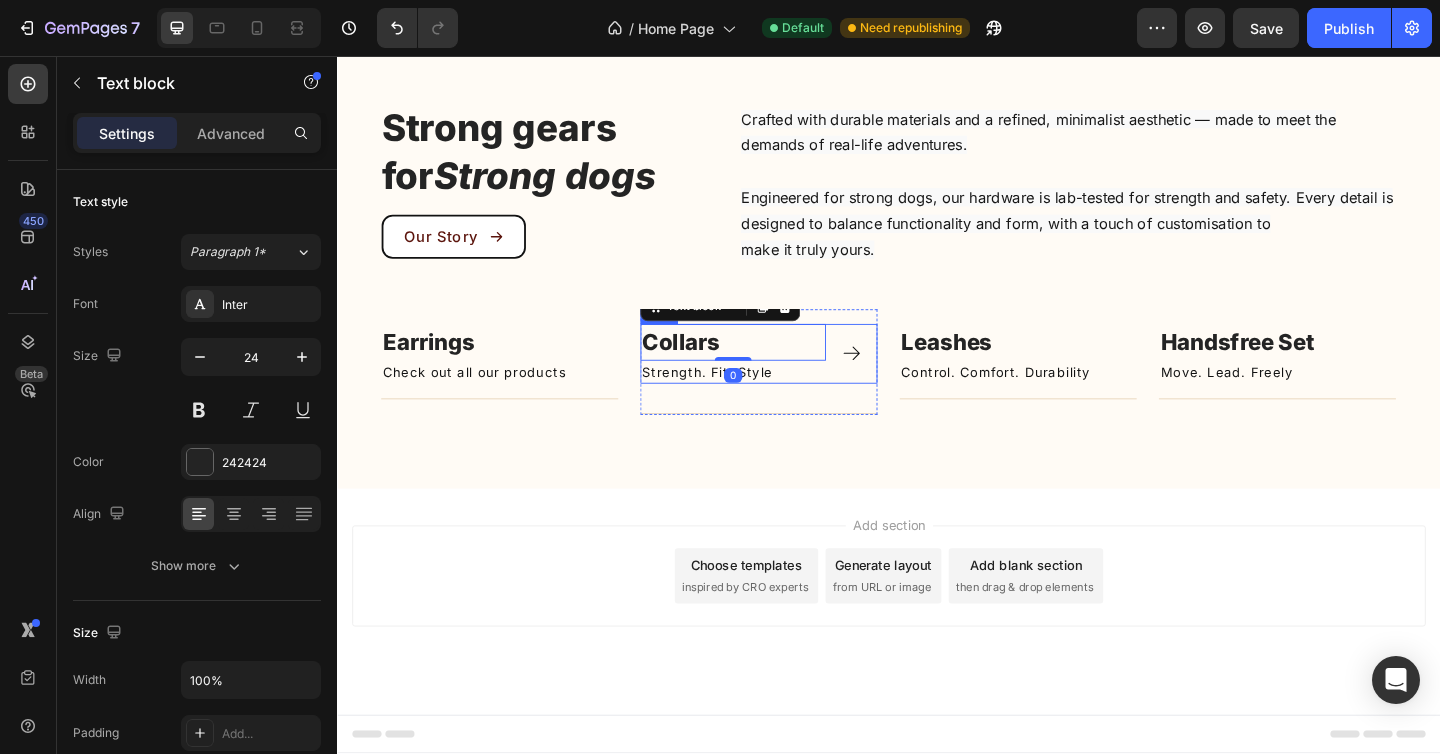 click on "Collars Text block   [NUMBER] Strength. Fit. Style Text Block
Icon Row" at bounding box center [796, 380] 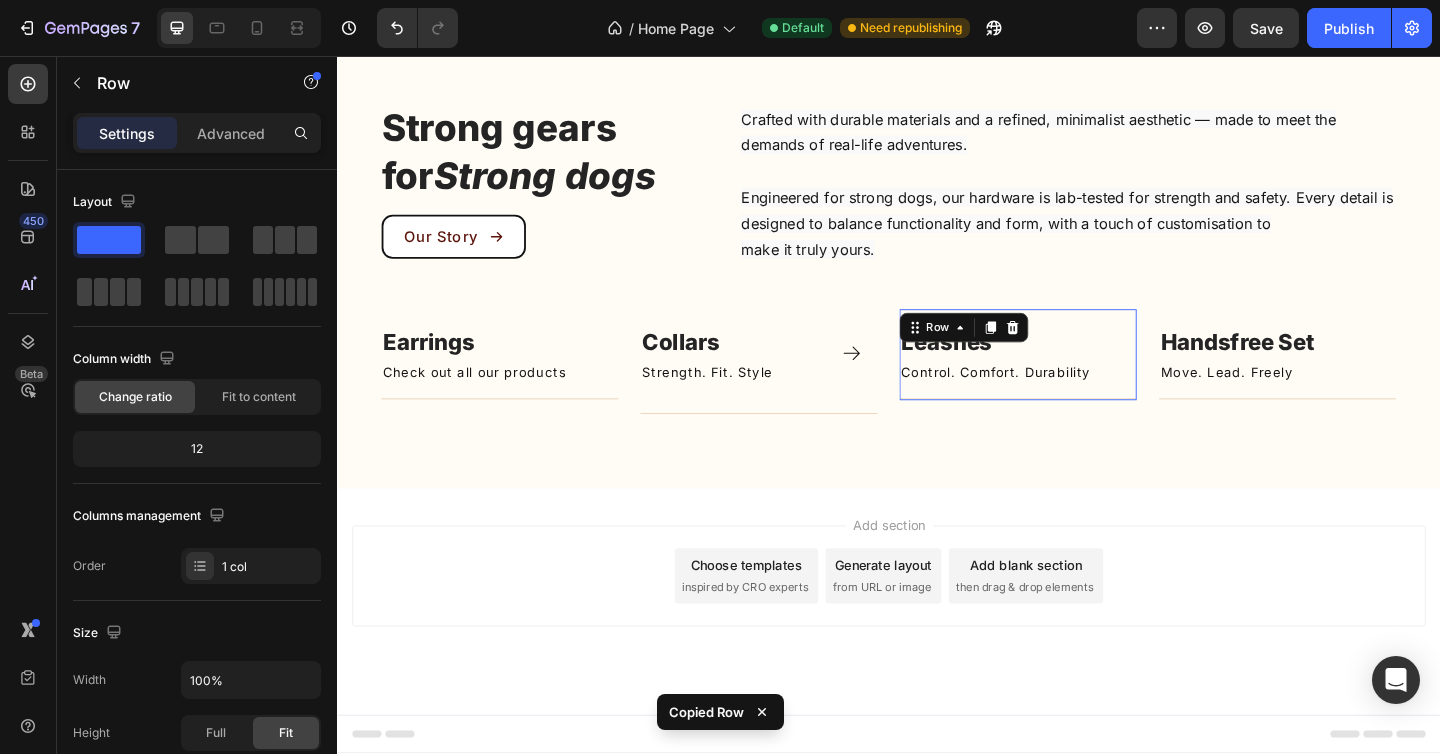 click on "Image Leashes Text block Control. Comfort. Durability Text Block                Title Line" at bounding box center (1078, 381) 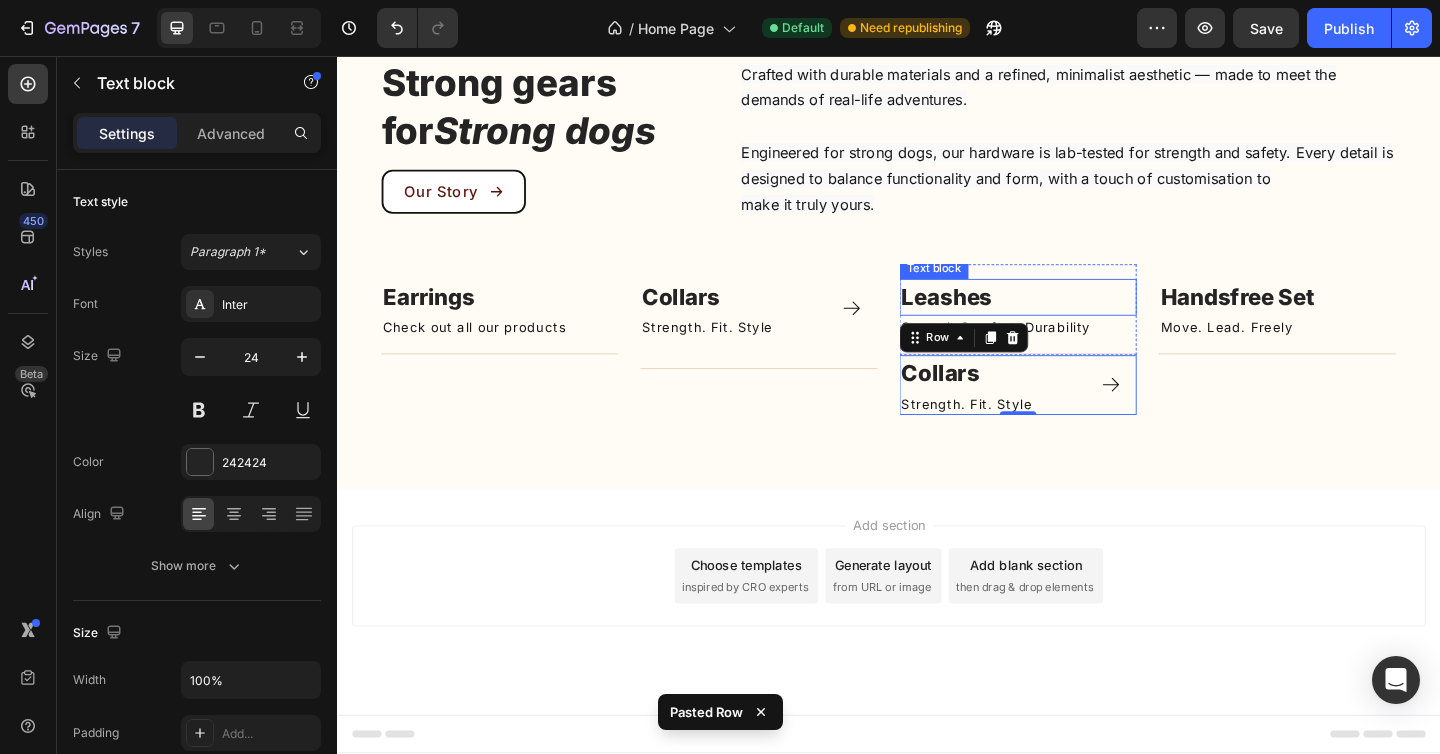 click on "Leashes" at bounding box center (1000, 318) 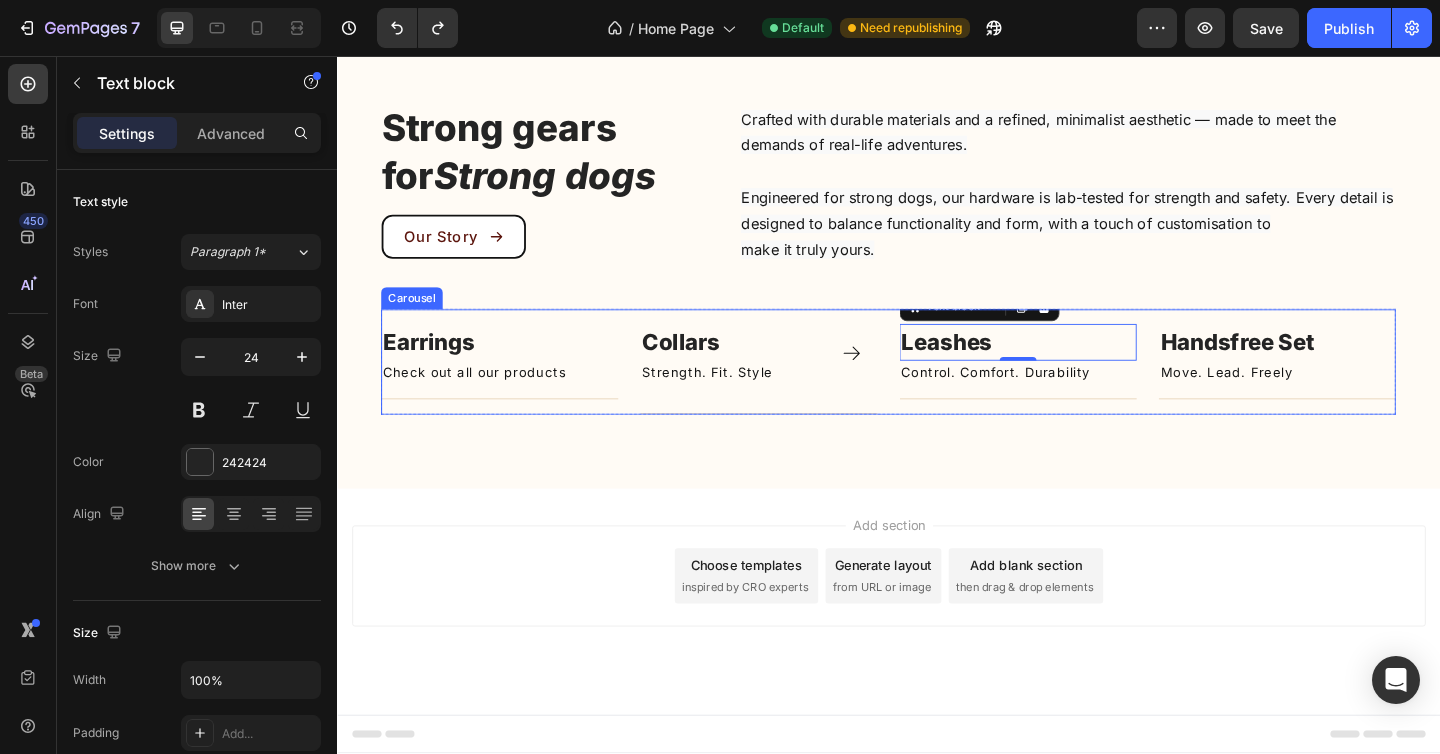 click on "Image Earrings Text block Check out all our products Text Block                Title Line Row Image Collars Text block Strength. Fit. Style Text Block
Icon Row                Title Line Row Image Leashes Text block   0 Control. Comfort. Durability Text Block                Title Line Row Image Handsfree Set Text block Move. Lead. Freely Text Block                Title Line Row Image Bracelet Text block                Title Line Row" at bounding box center (937, 389) 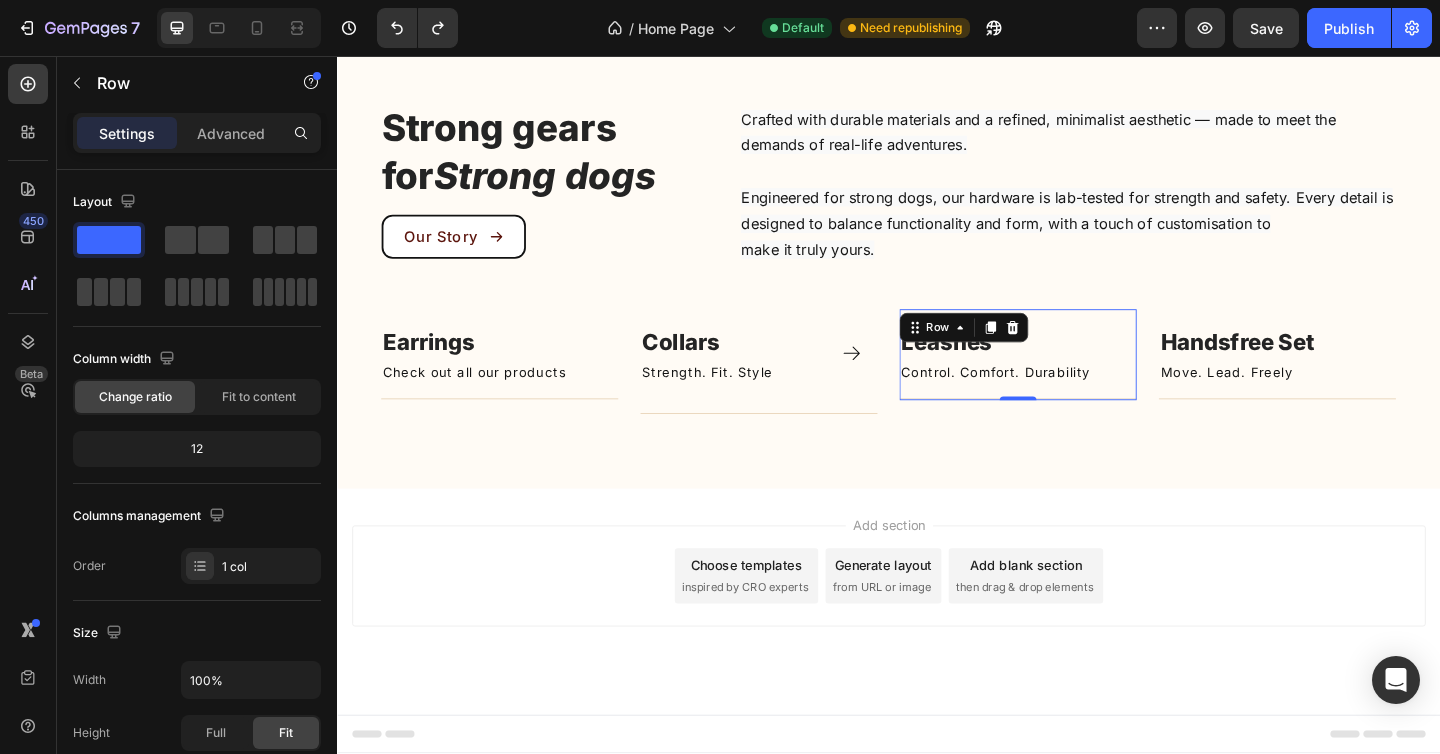 click on "Image Leashes Text block Control. Comfort. Durability Text Block                Title Line" at bounding box center [1078, 381] 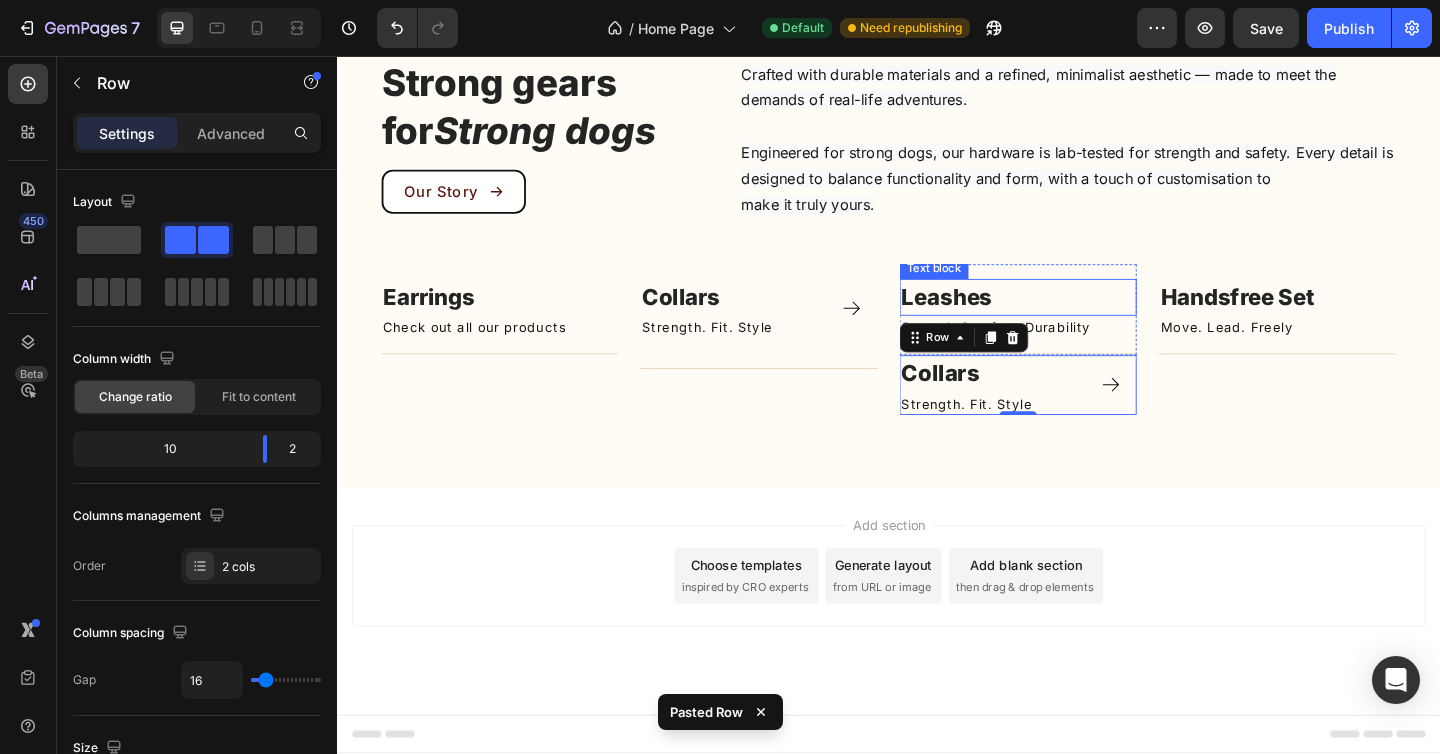 click on "Leashes" at bounding box center [1000, 318] 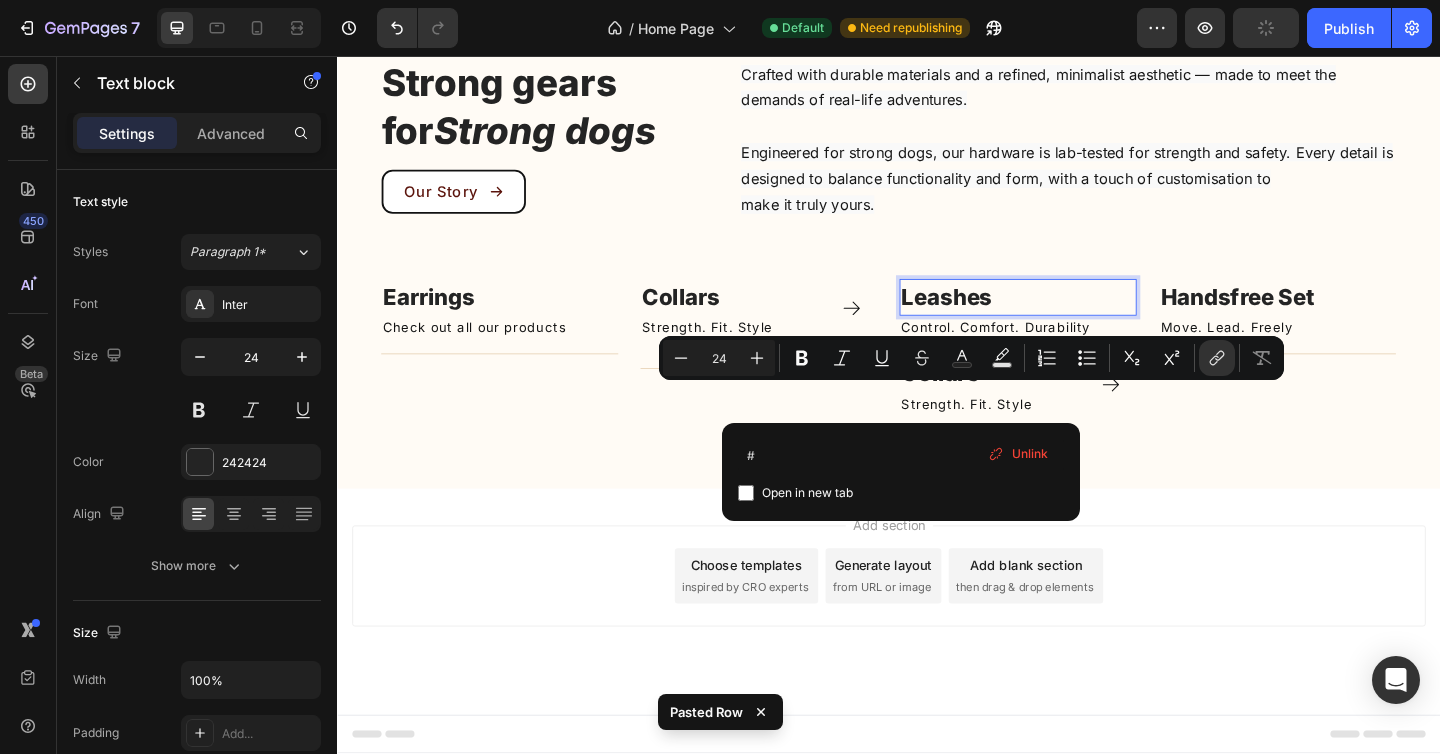 click on "Leashes" at bounding box center [1078, 319] 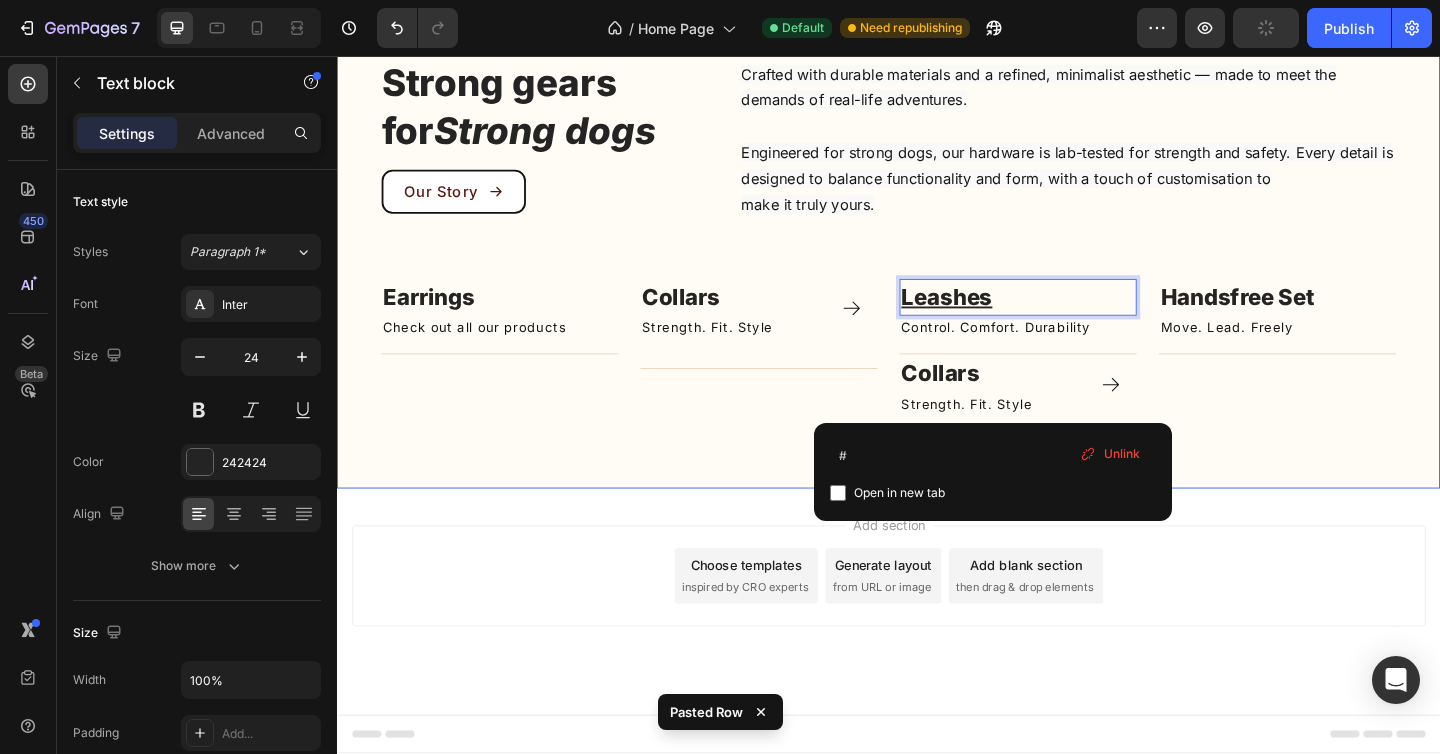 click on "Strong gears for  Strong dogs Heading
Our Story Button Crafted with durable materials and a refined, minimalist aesthetic — made to meet the demands of real-life adventures. Engineered for strong dogs, our hardware is lab-tested for strength and safety. Every detail is designed to balance functionality and form, with a touch of customisation to make it truly yours. Text block Row Image Earrings Text block Check out all our products Text Block                Title Line Row Image Collars Text block Strength. Fit. Style Text Block
Icon Row                Title Line Row Image Leashes ⁠⁠⁠⁠⁠ Text block   [NUMBER] Control. Comfort. Durability Text Block                Title Line Row Collars Text block Strength. Fit. Style Text Block
Icon Row Image Handsfree Set Text block Move. Lead. Freely Text Block                Title Line Row Image Bracelet Text block                Title Line Row Carousel Row Section 4" at bounding box center [937, 253] 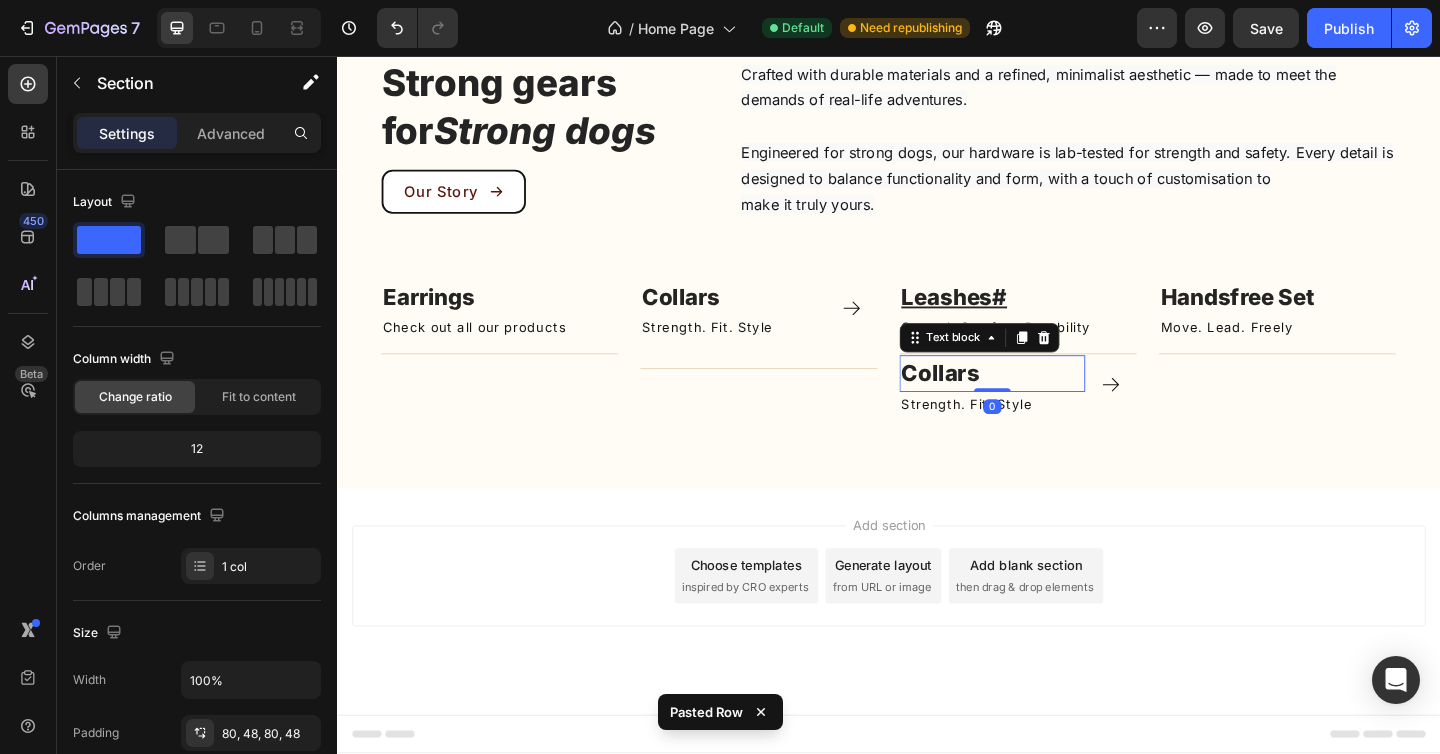 click on "Collars" at bounding box center (993, 401) 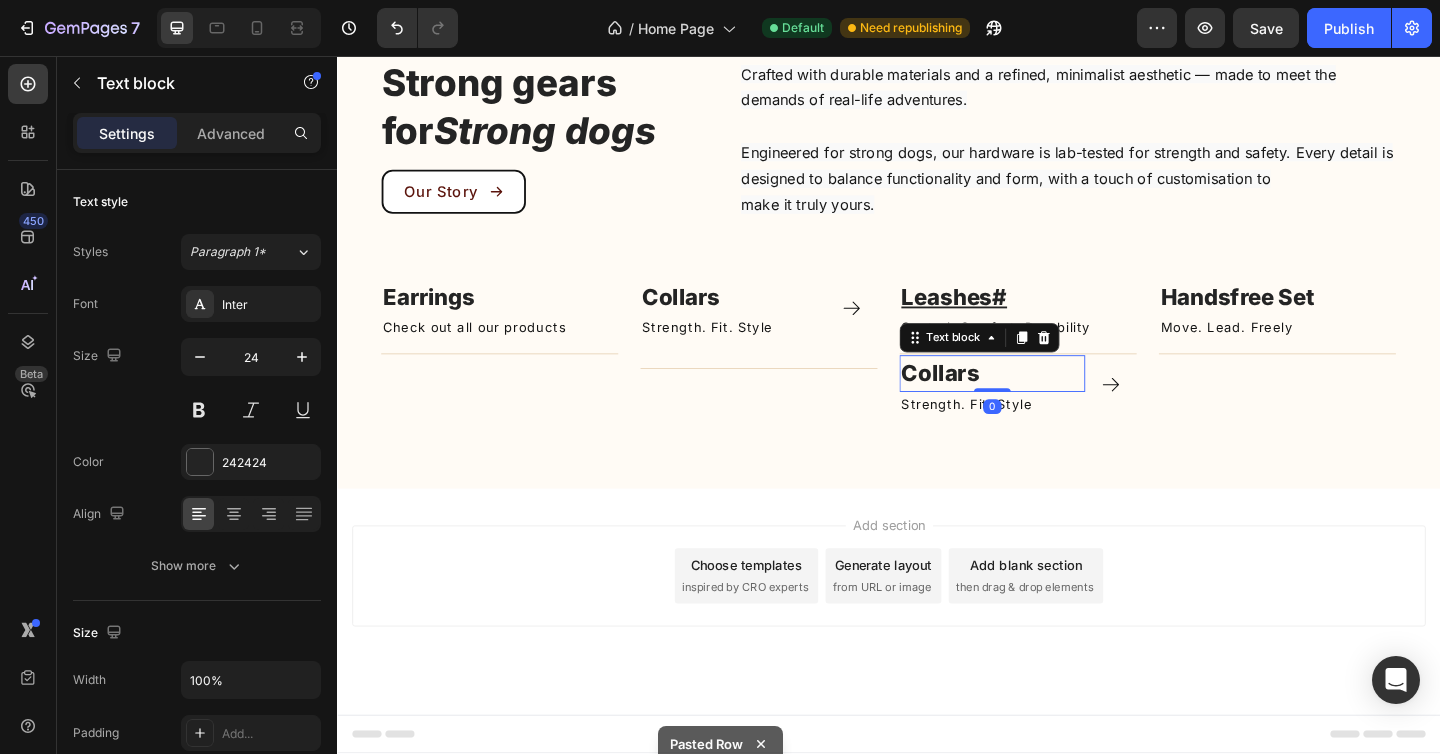 click on "Collars" at bounding box center (993, 401) 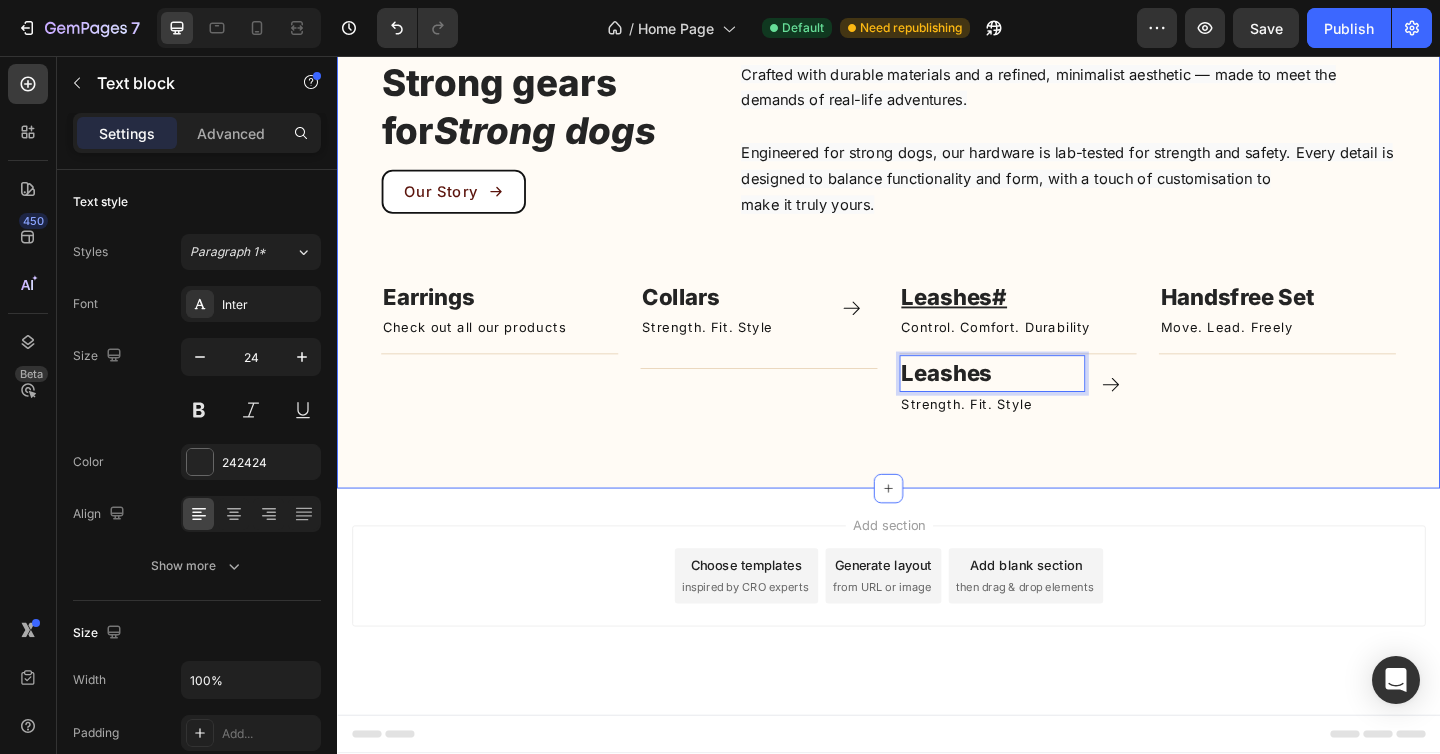 click on "Strong gears for  Strong dogs Heading
Our Story Button Crafted with durable materials and a refined, minimalist aesthetic — made to meet the demands of real-life adventures. Engineered for strong dogs, our hardware is lab-tested for strength and safety. Every detail is designed to balance functionality and form, with a touch of customisation to make it truly yours. Text block Row Image Earrings Text block Check out all our products Text Block                Title Line Row Image Collars Text block Strength. Fit. Style Text Block
Icon Row                Title Line Row Image Leashes# Text block Control. Comfort. Durability Text Block                Title Line Row Leashes ⁠⁠⁠⁠⁠⁠⁠ Text block   0 Strength. Fit. Style Text Block
Icon Row Image Handsfree Set Text block Move. Lead. Freely Text block                Title Line Row Image Bracelet text block                Title Line Row Carousel Row Section 4" at bounding box center (937, 253) 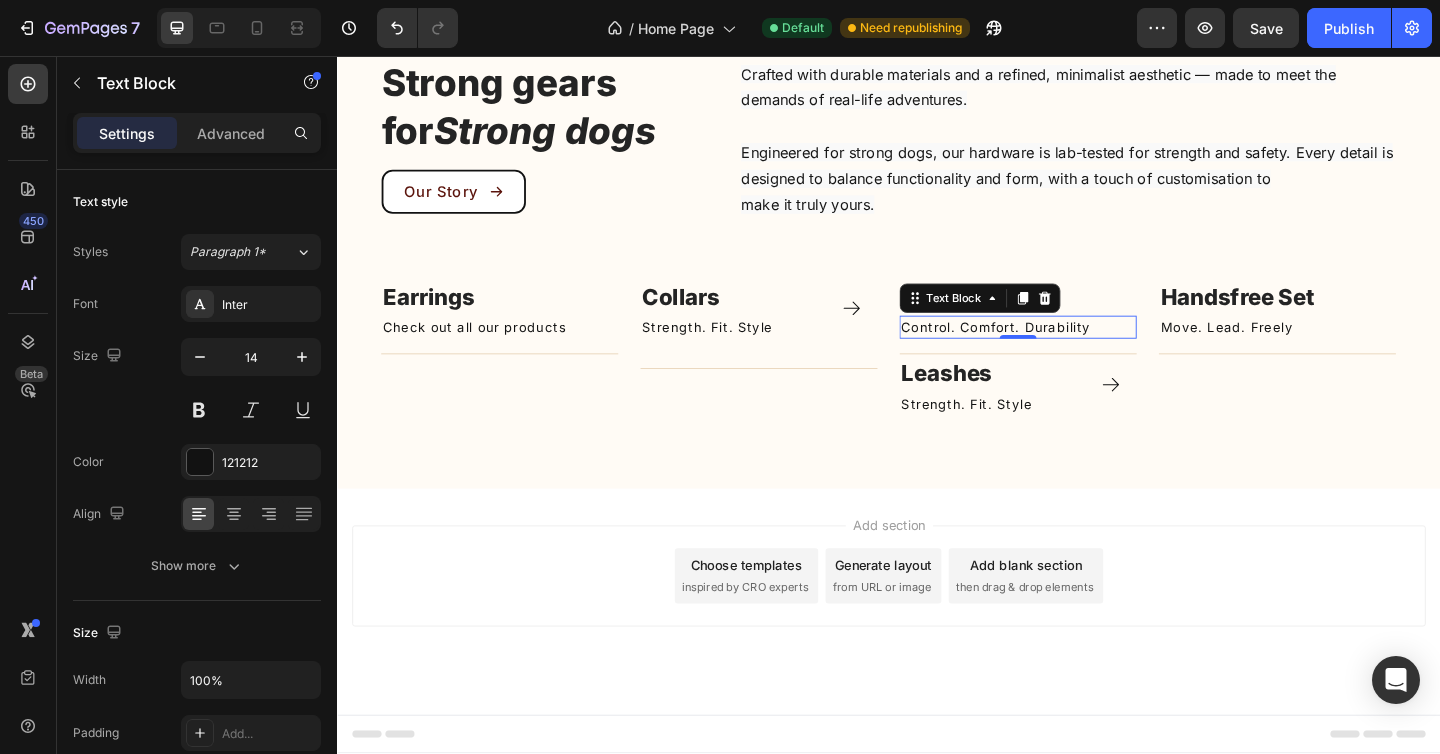 click on "Control. Comfort. Durability" at bounding box center (1078, 351) 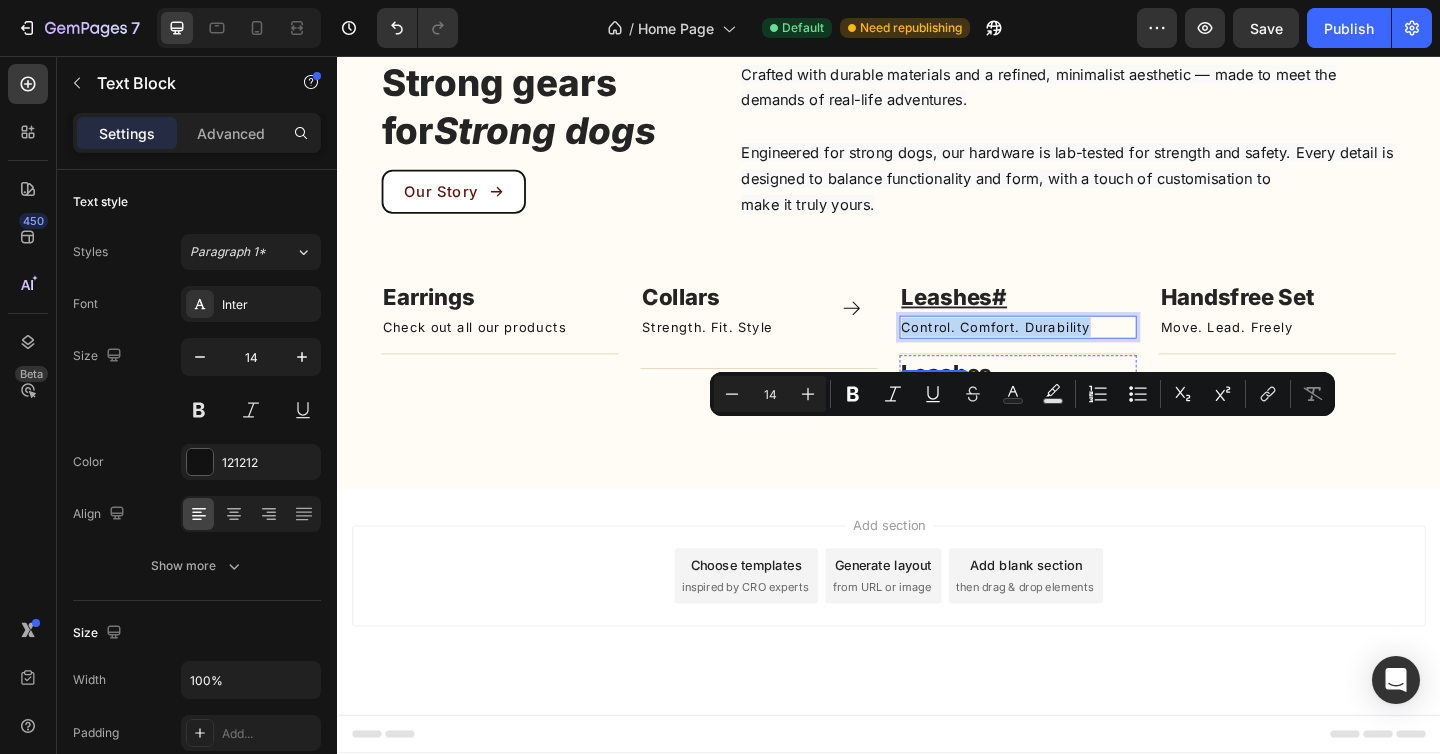 click on "Strength. Fit. Style" at bounding box center [1050, 434] 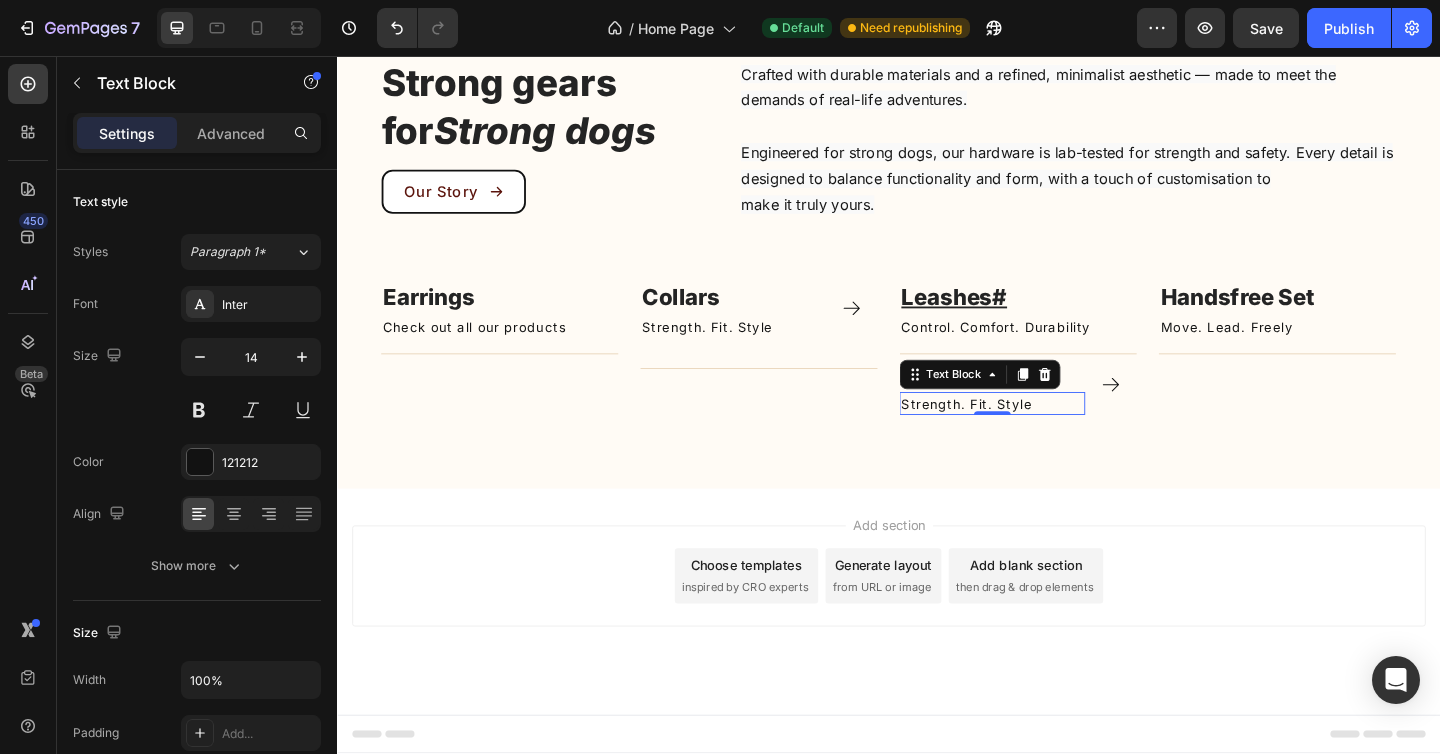 click on "Strength. Fit. Style" at bounding box center [1050, 434] 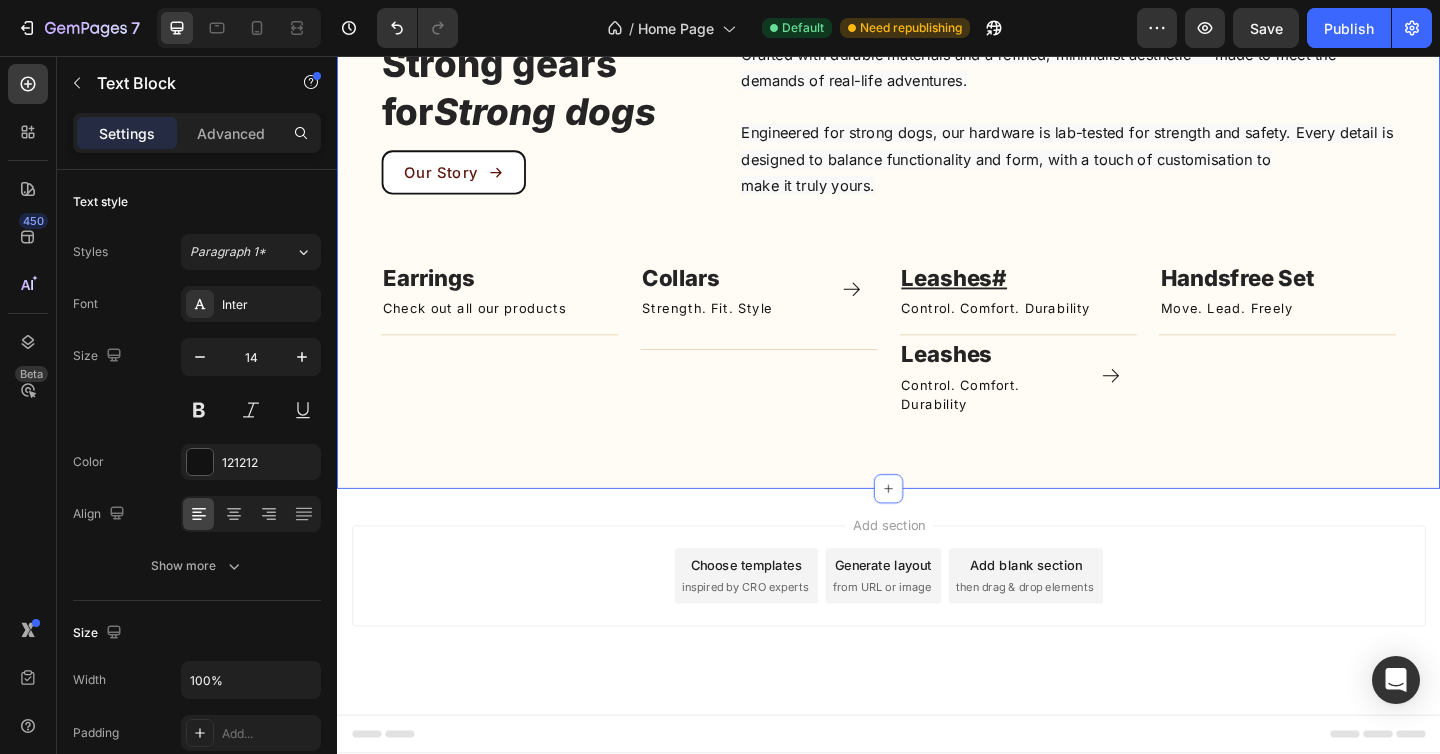 click on "Strong gears for  Strong dogs Heading
Our Story Button Crafted with durable materials and a refined, minimalist aesthetic — made to meet the demands of real-life adventures. Engineered for strong dogs, our hardware is lab-tested for strength and safety. Every detail is designed to balance functionality and form, with a touch of customisation to make it truly yours. Text block Row Image Earrings Text block Check out all our products Text Block                Title Line Row Image Collars Text block Strength. Fit. Style Text Block
Icon Row                Title Line Row Image Leashes# Text block Control. Comfort. Durability Text Block                Title Line Row Leashes ⁠⁠⁠⁠⁠ Text block Control. Comfort. Durability Text Block
Icon Row Image Handsfree Set Text block Move. Lead. Freely Text Block                Title Line Row Image Bracelet Text block                Title Line Row Carousel Row Section 4   You can create reusable sections Product" at bounding box center [937, 243] 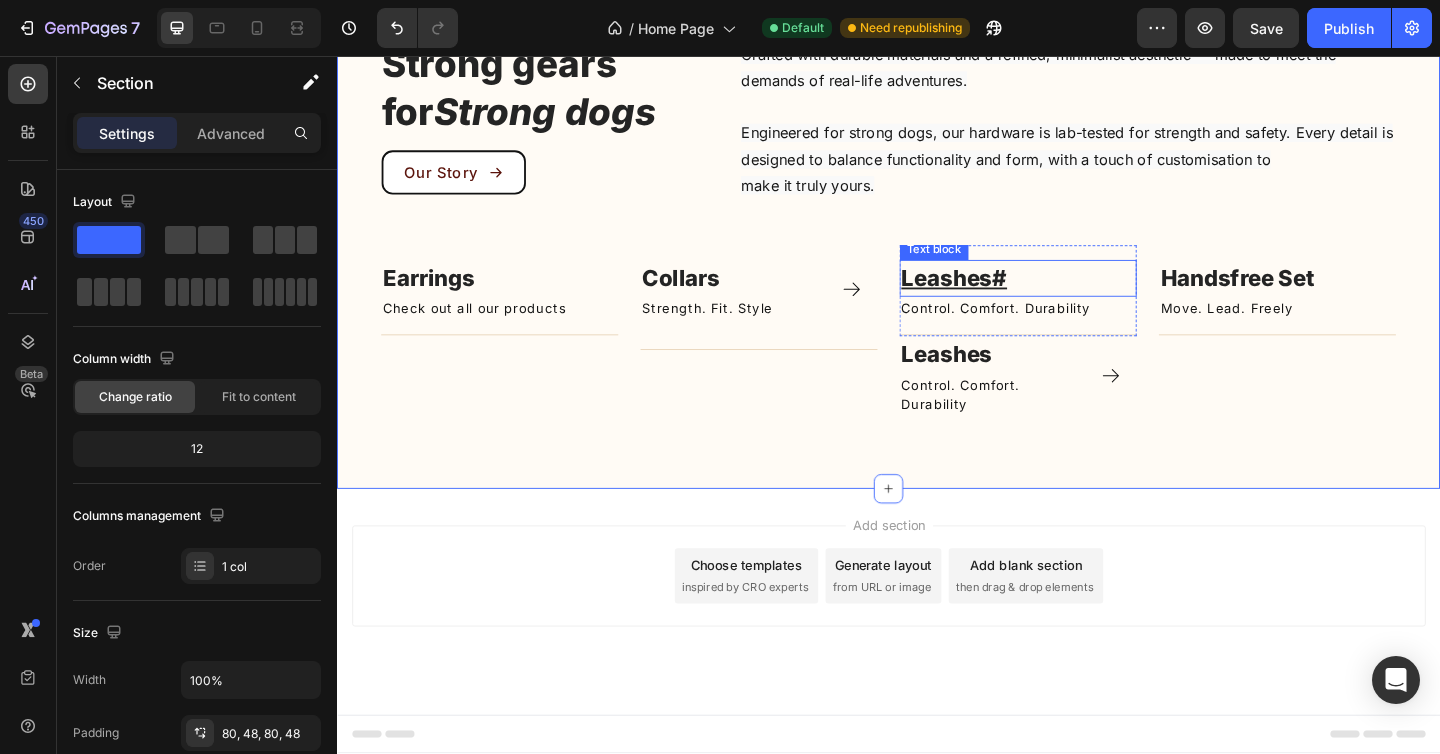 click on "Leashes#" at bounding box center (1078, 298) 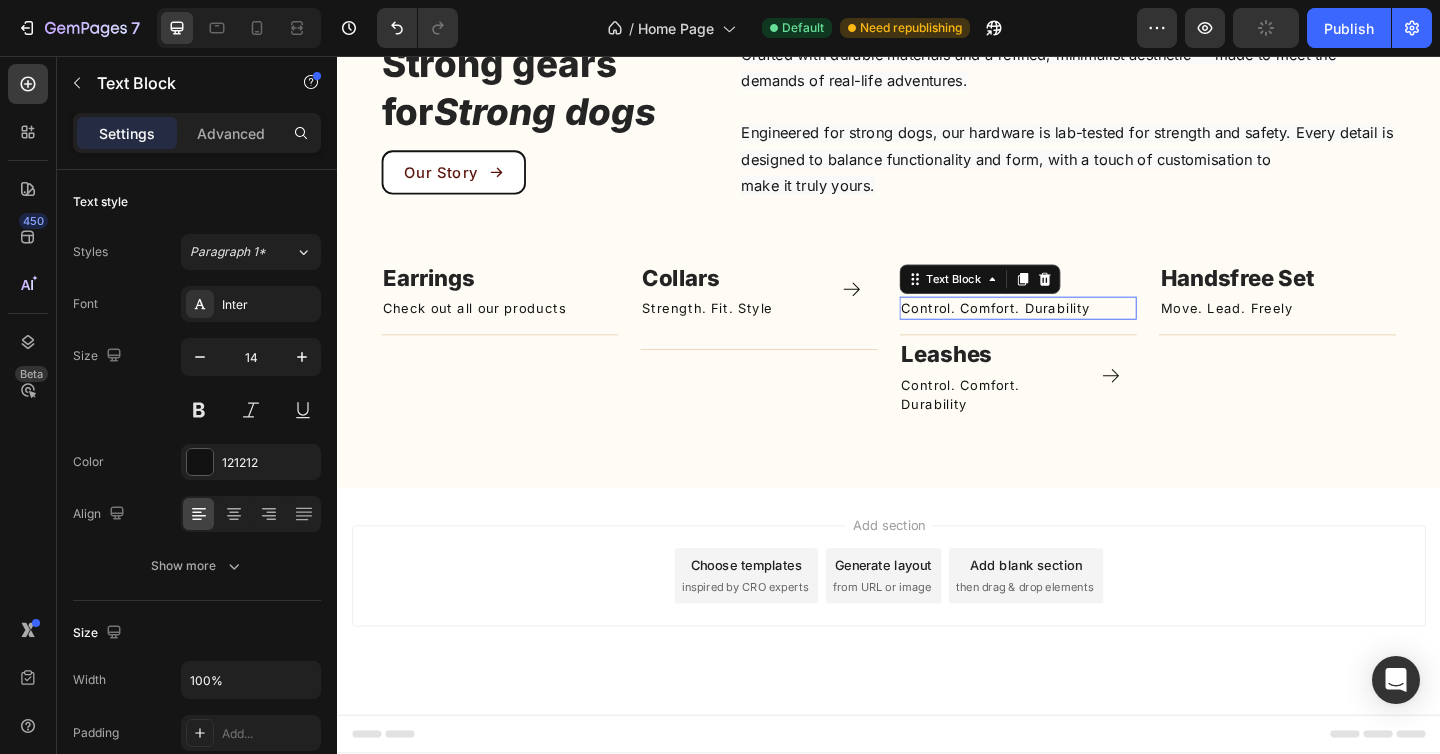 click on "Control. Comfort. Durability" at bounding box center (1078, 330) 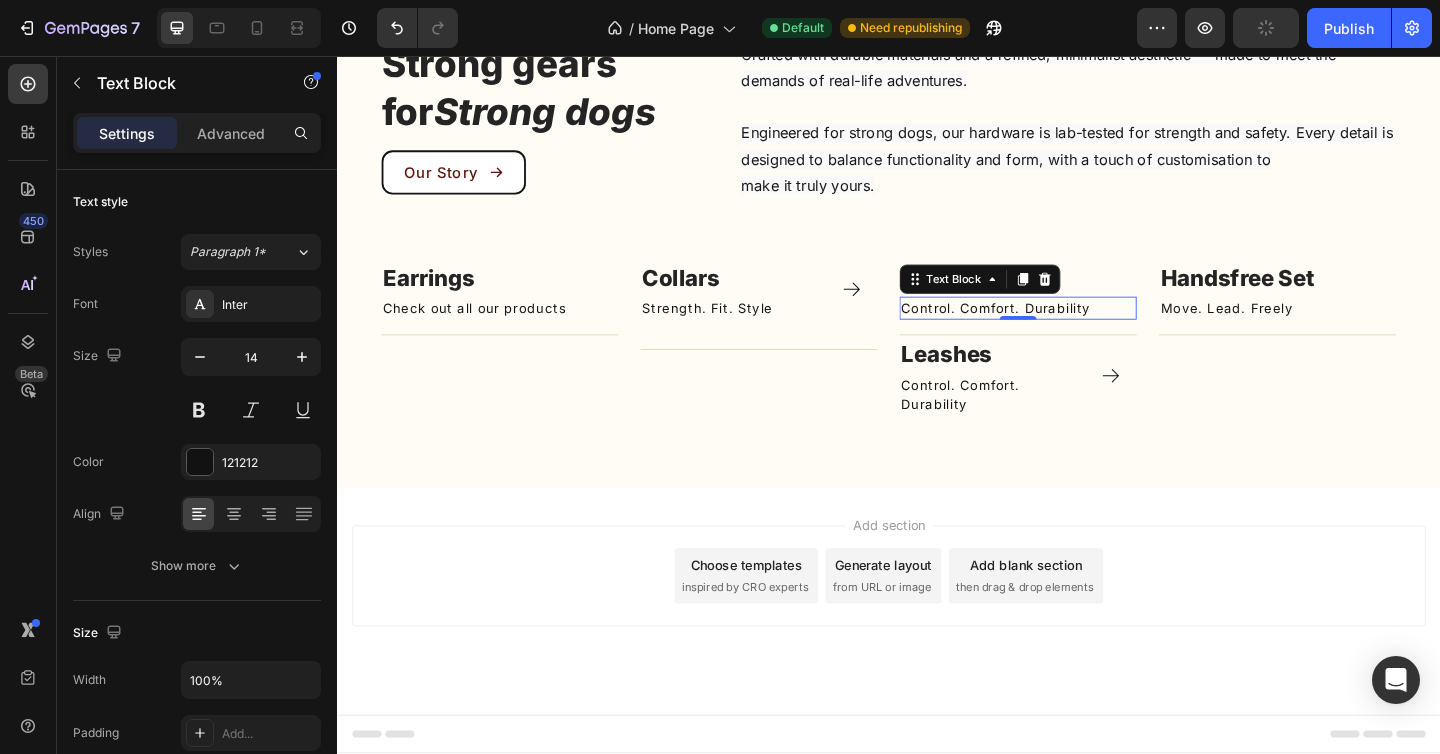 click 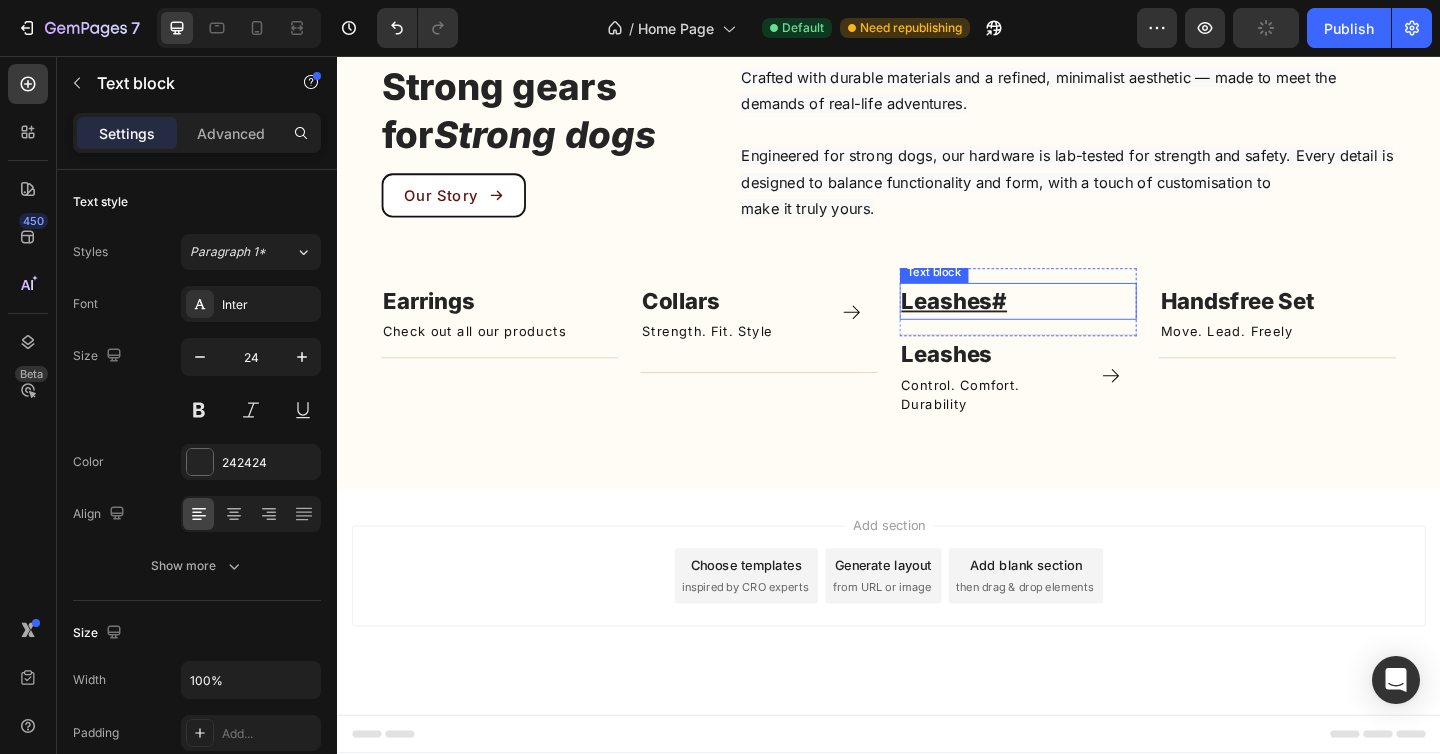 click on "Leashes#" at bounding box center [1078, 323] 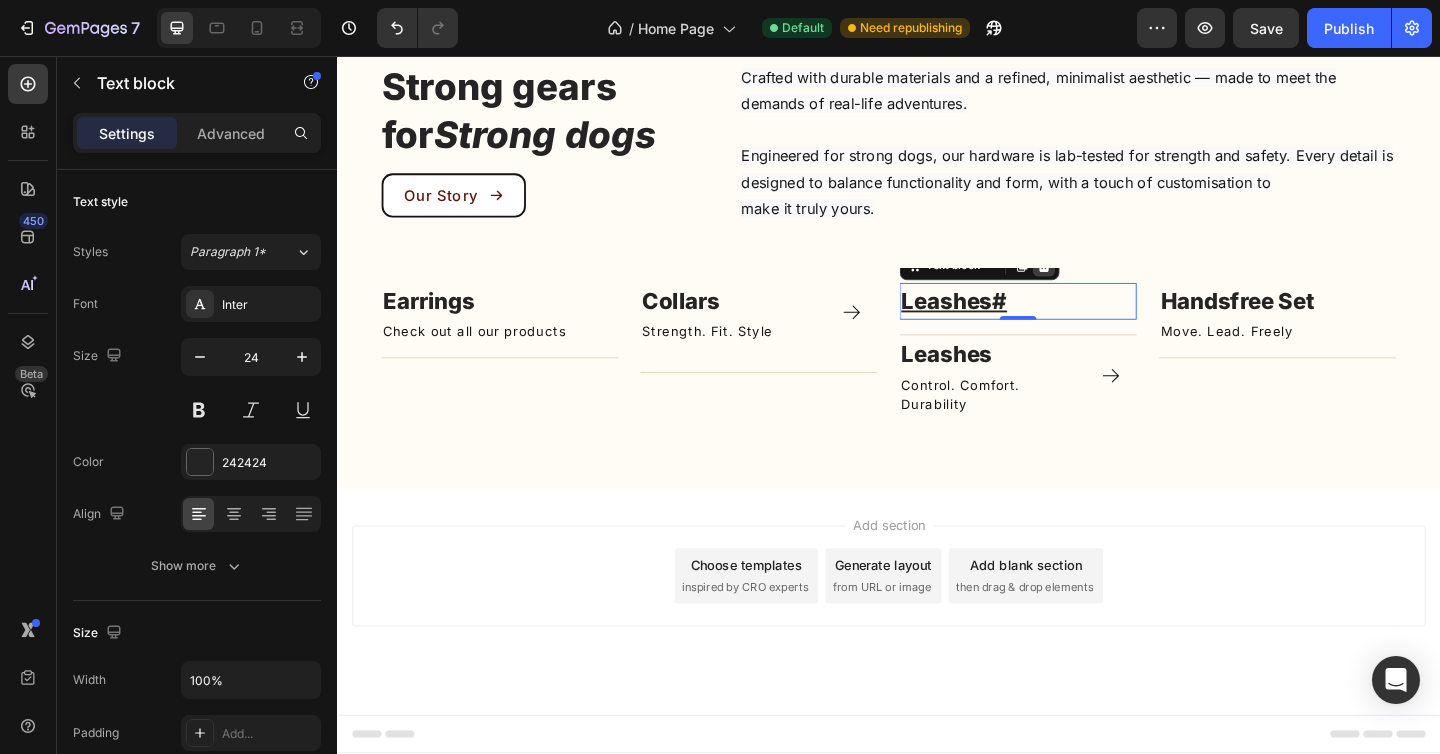 click at bounding box center [1106, 284] 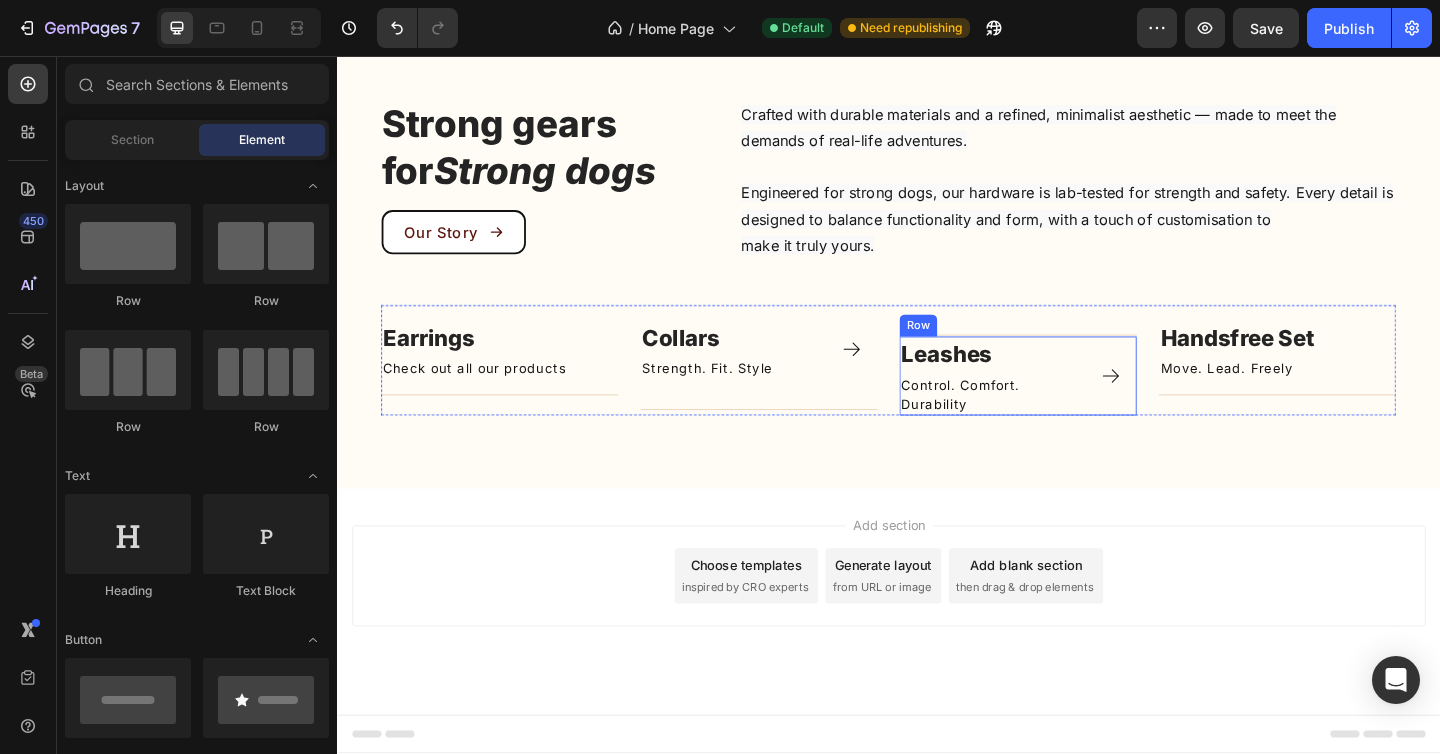 click on "Leashes ⁠⁠⁠⁠⁠⁠⁠ Text block Control. Comfort. Durability Text Block
Icon Row" at bounding box center (1078, 404) 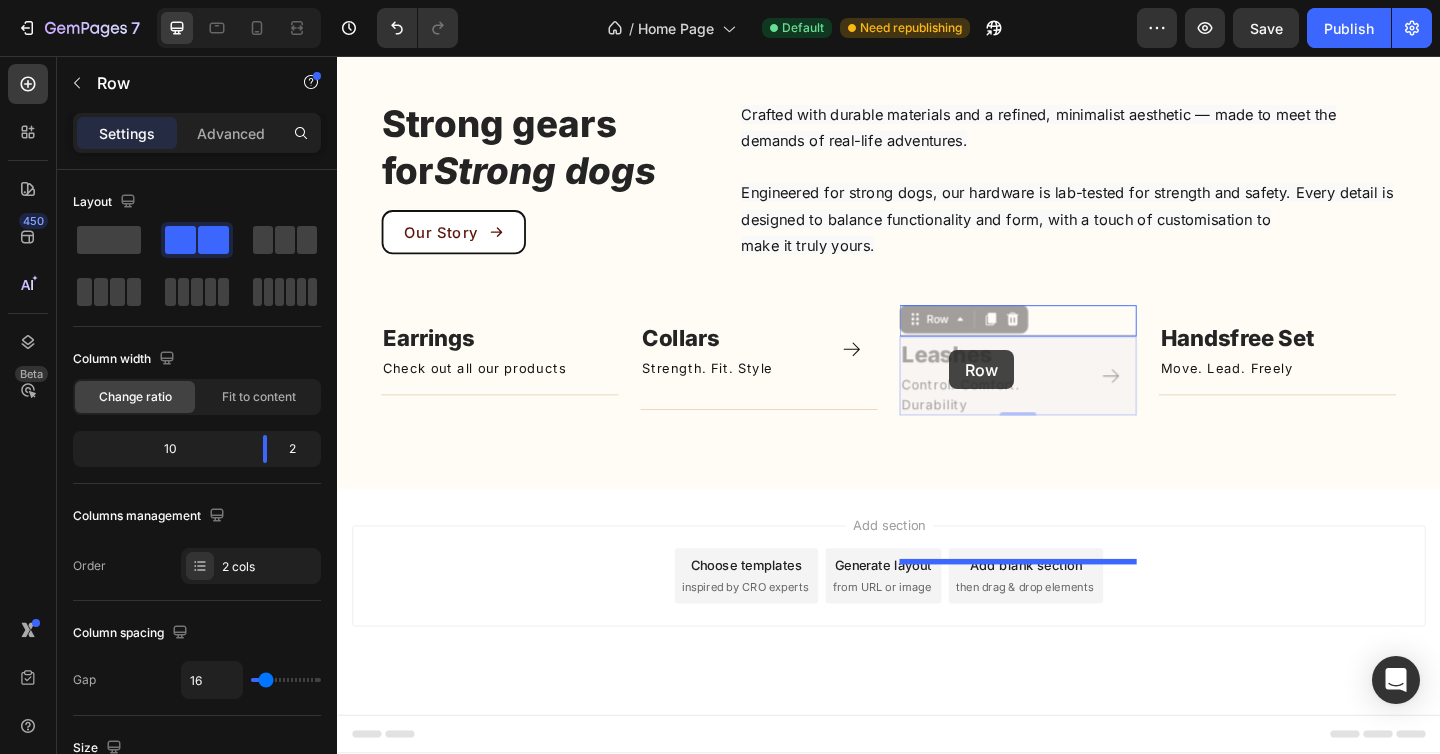 drag, startPoint x: 967, startPoint y: 412, endPoint x: 994, endPoint y: 394, distance: 32.449963 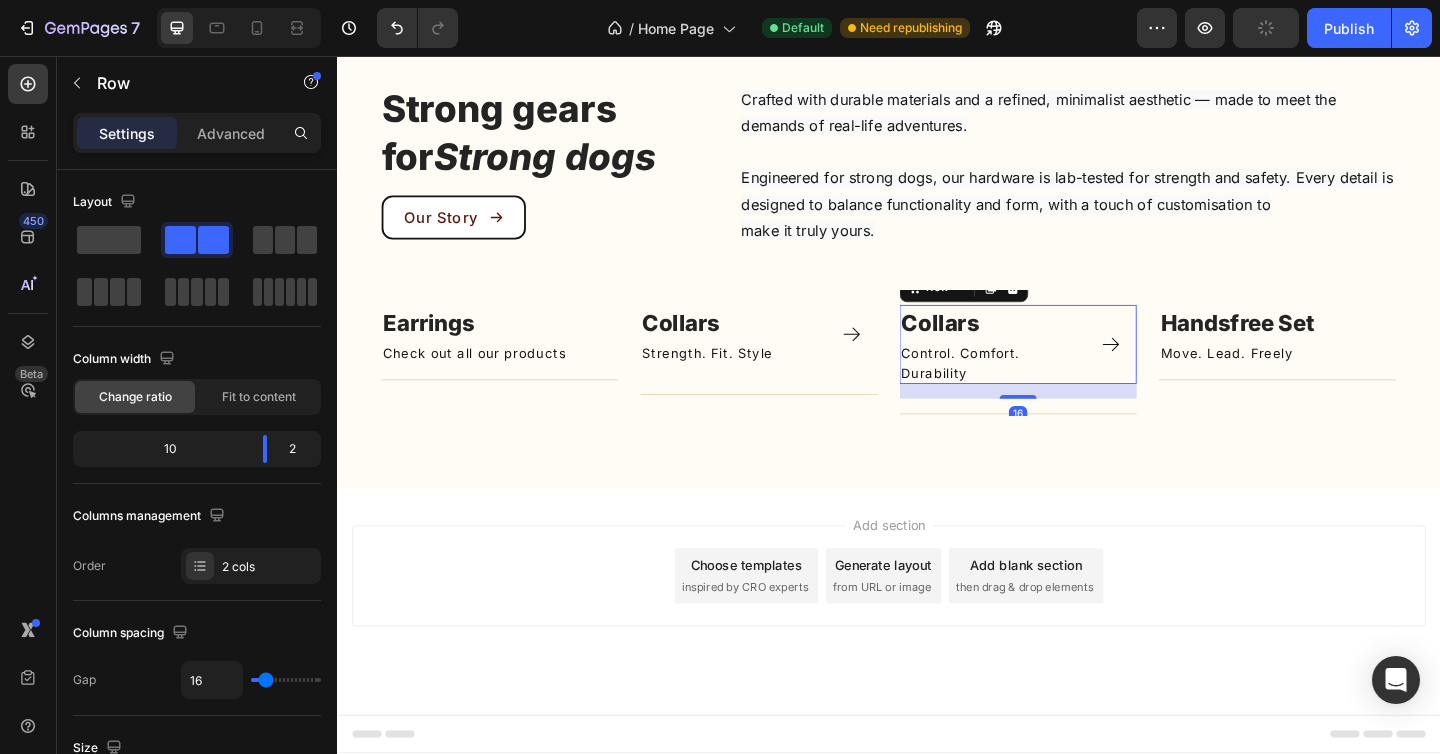 click on "16" at bounding box center (1078, 421) 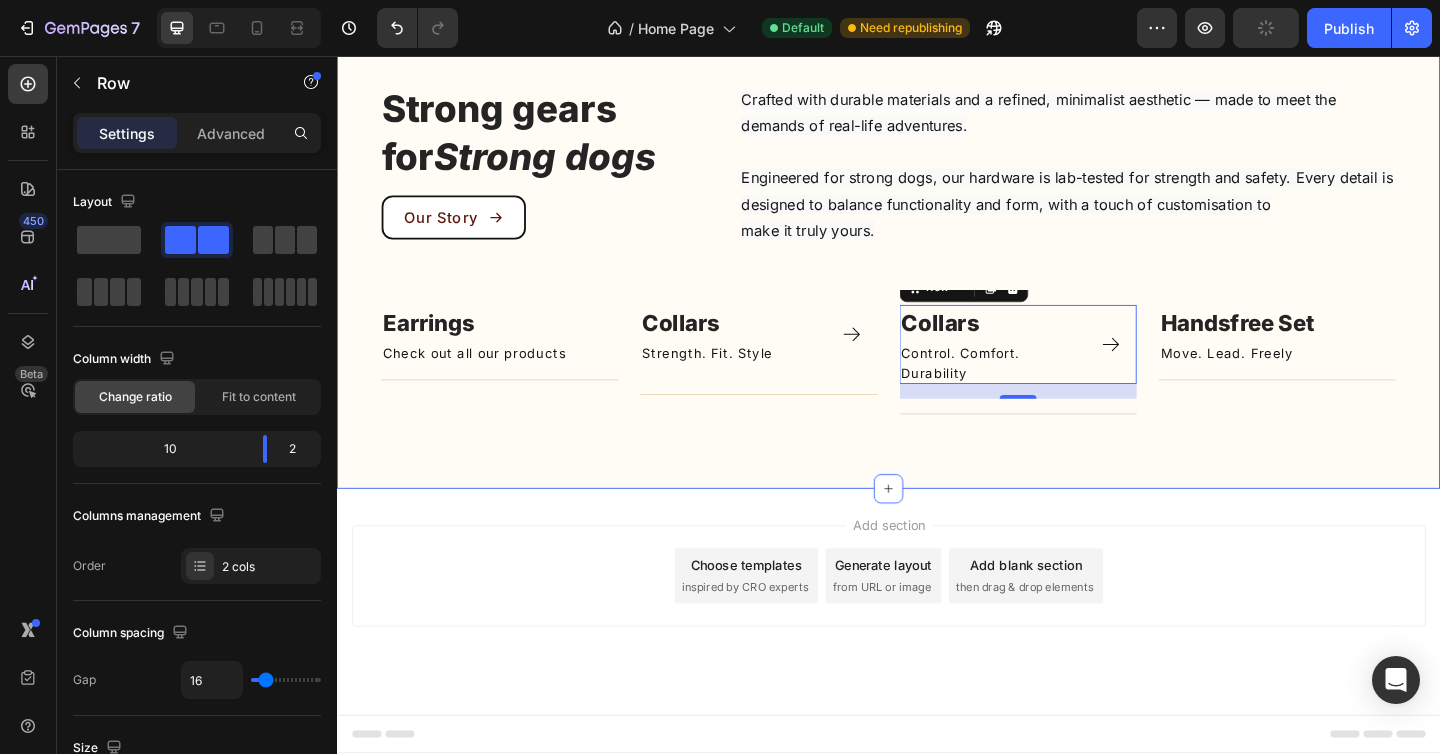 click on "Strong gears for  Strong dogs Heading
Our Story Button Crafted with durable materials and a refined, minimalist aesthetic — made to meet the demands of real-life adventures. Engineered for strong dogs, our hardware is lab-tested for strength and safety. Every detail is designed to balance functionality and form, with a touch of customisation to make it truly yours. Text block Row Image Earrings Text block Check out all our products Text Block                Title Line Row Image Collars Text block Strength. Fit. Style Text Block
Icon Row                Title Line Row Image Collars Text block Control. Comfort. Durability Text Block
Icon Row   [NUMBER]                Title Line Row Image Handsfree Set Text block Move. Lead. Freely Text Block                Title Line Row Image Bracelet Text block                Title Line Row Carousel Row Section 4" at bounding box center (937, 267) 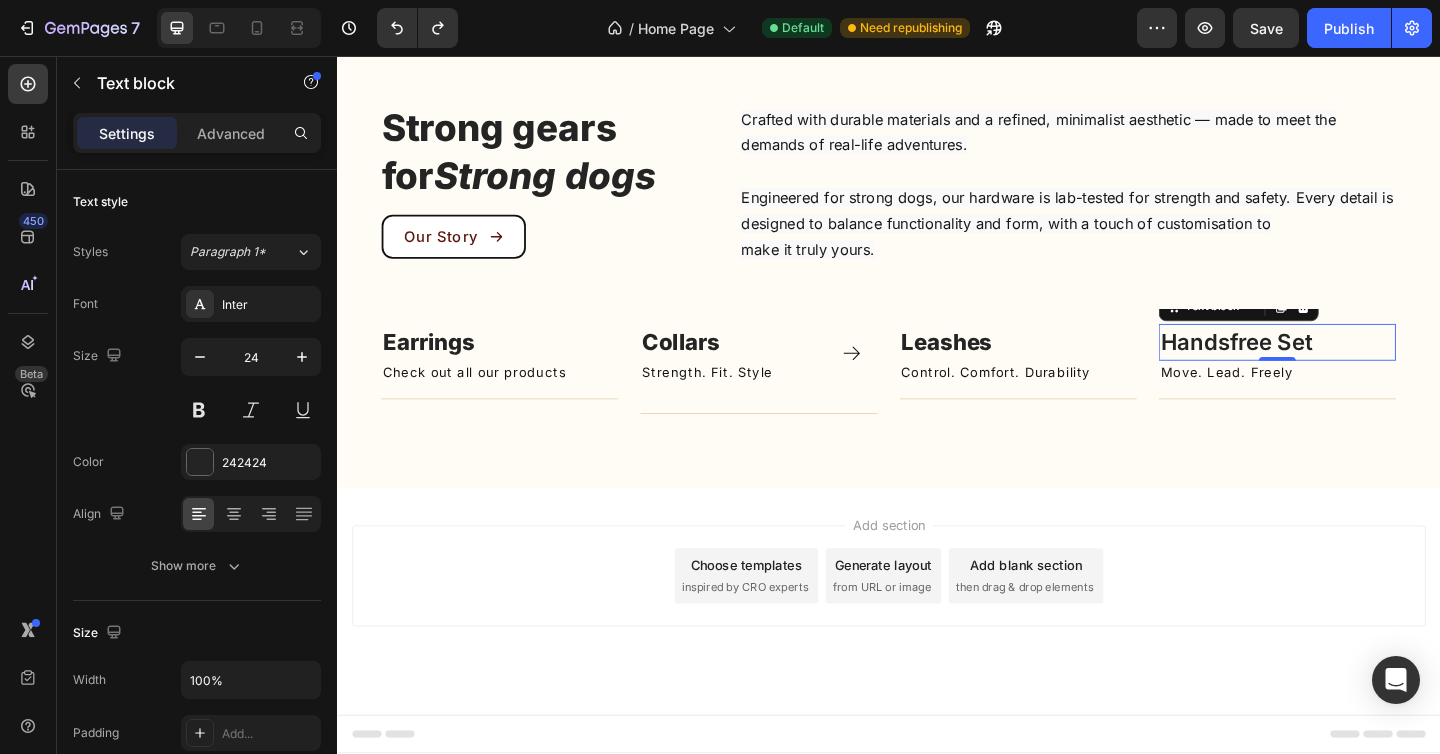 click on "Handsfree Set" at bounding box center [1315, 367] 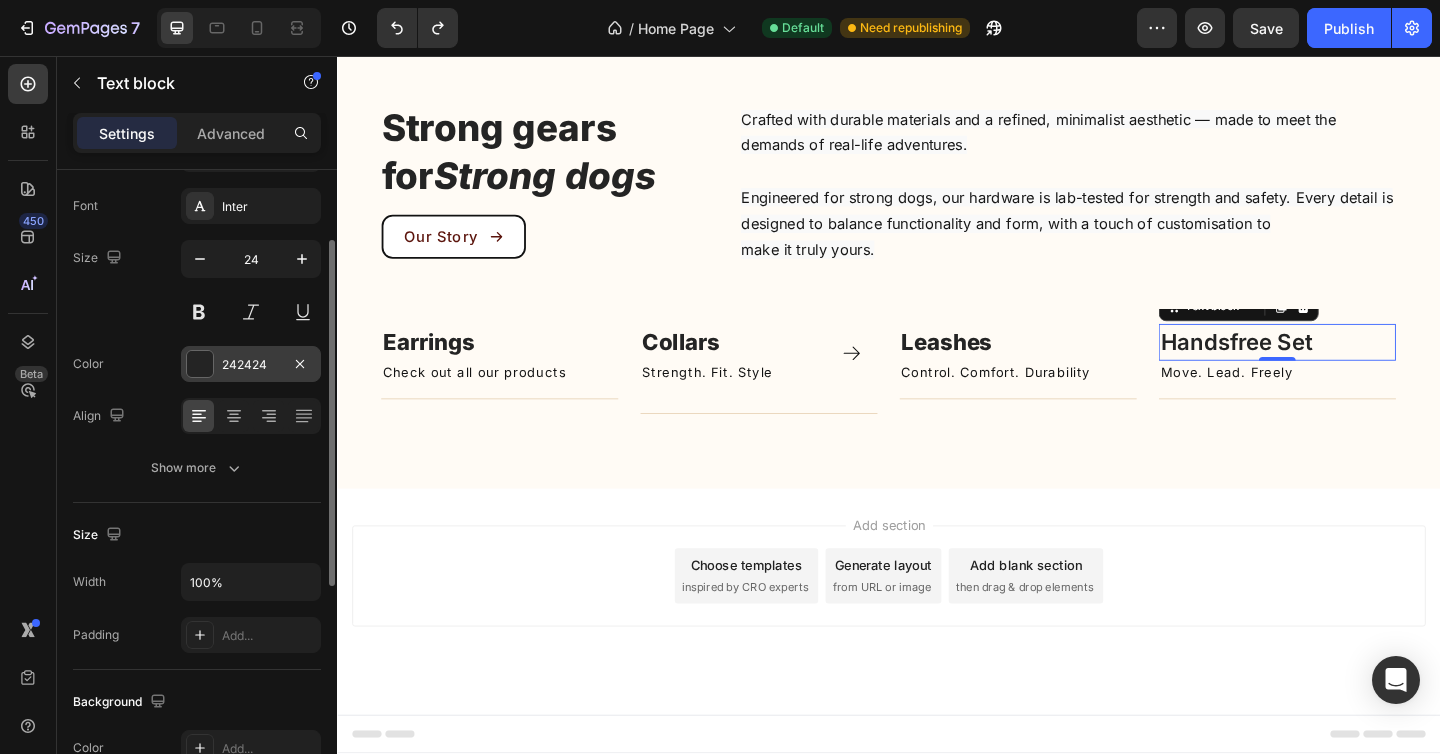 scroll, scrollTop: 137, scrollLeft: 0, axis: vertical 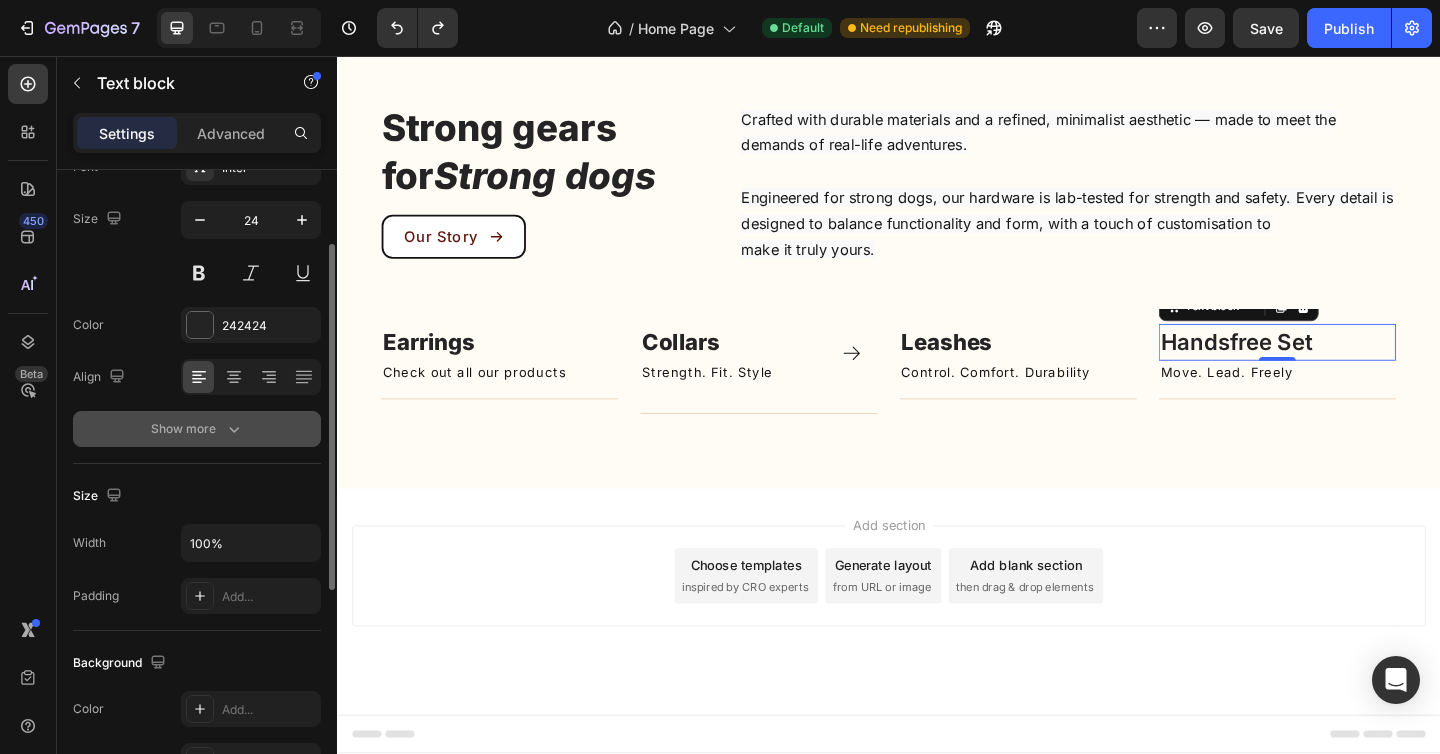 click on "Show more" at bounding box center (197, 429) 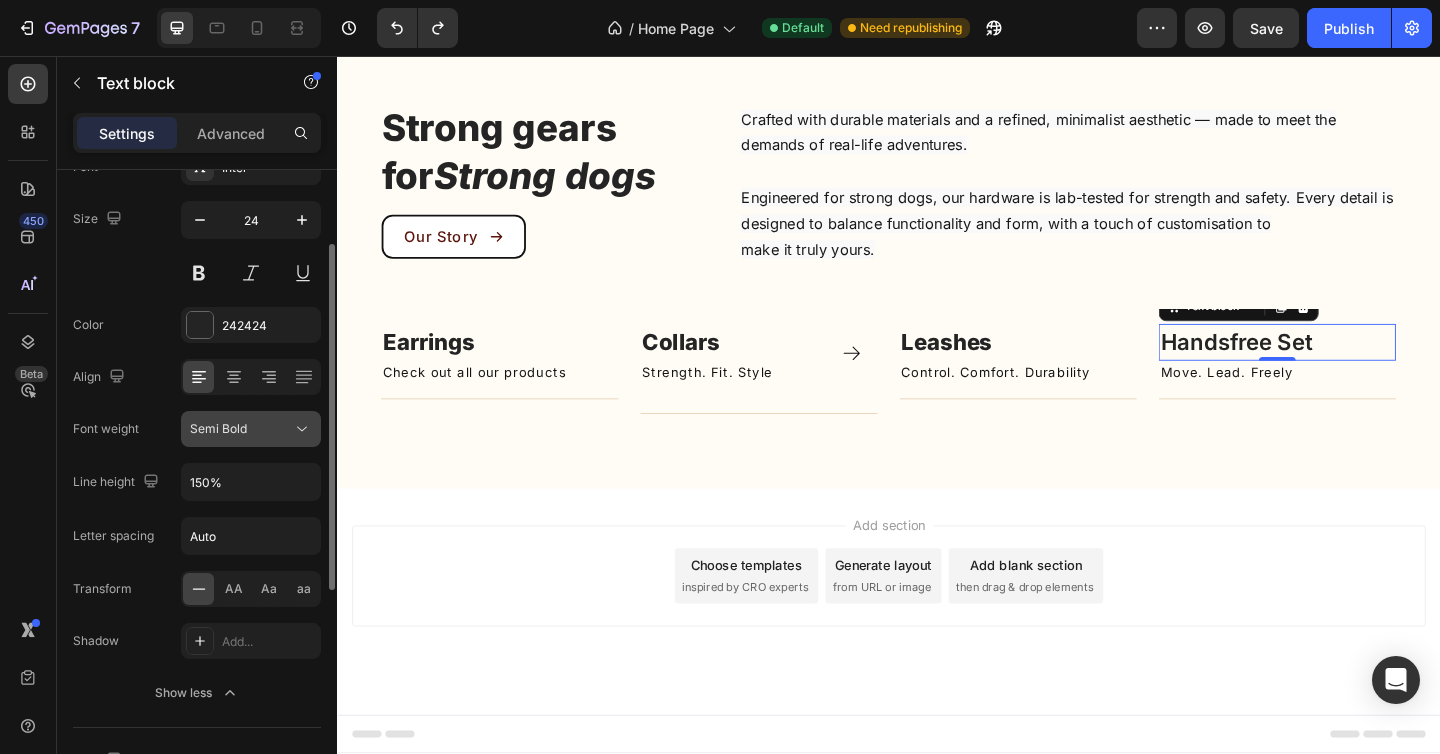 click on "Semi Bold" 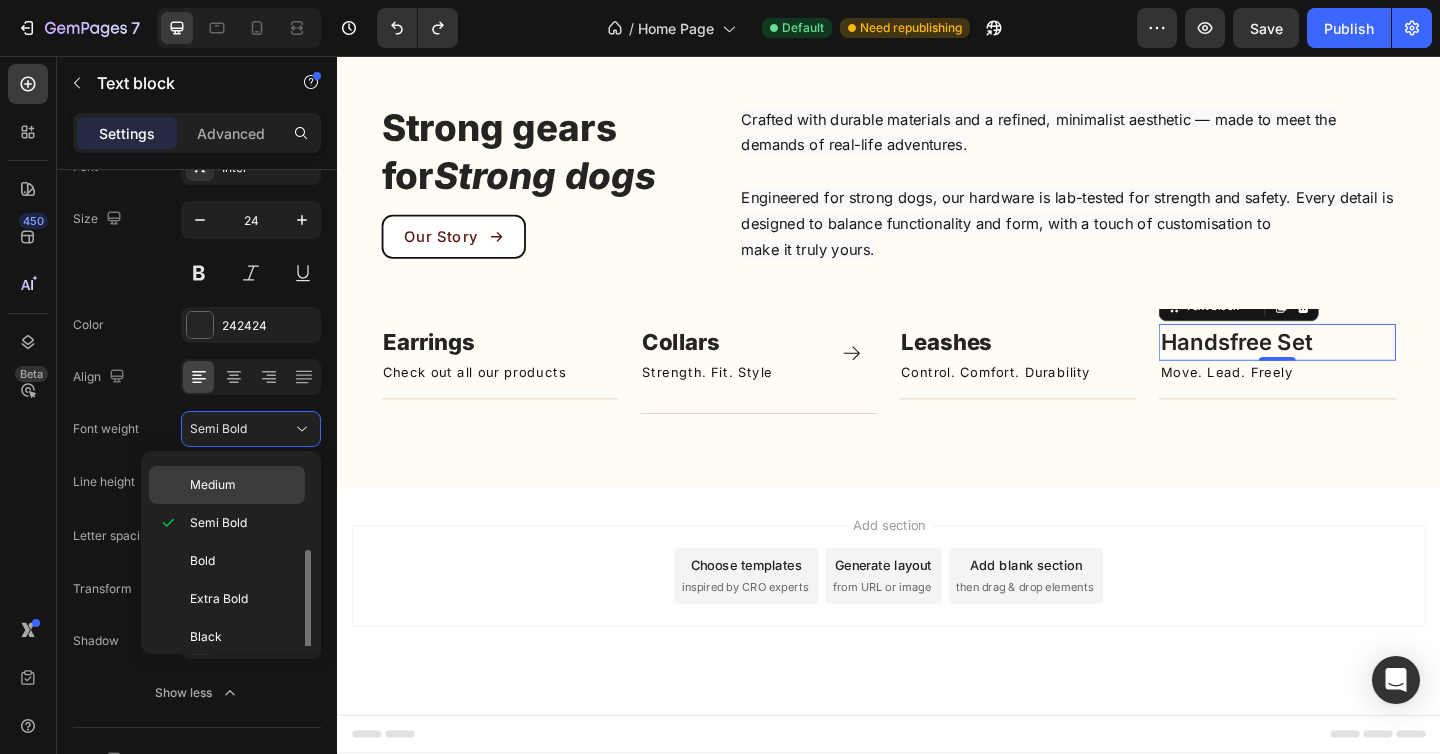 scroll, scrollTop: 155, scrollLeft: 0, axis: vertical 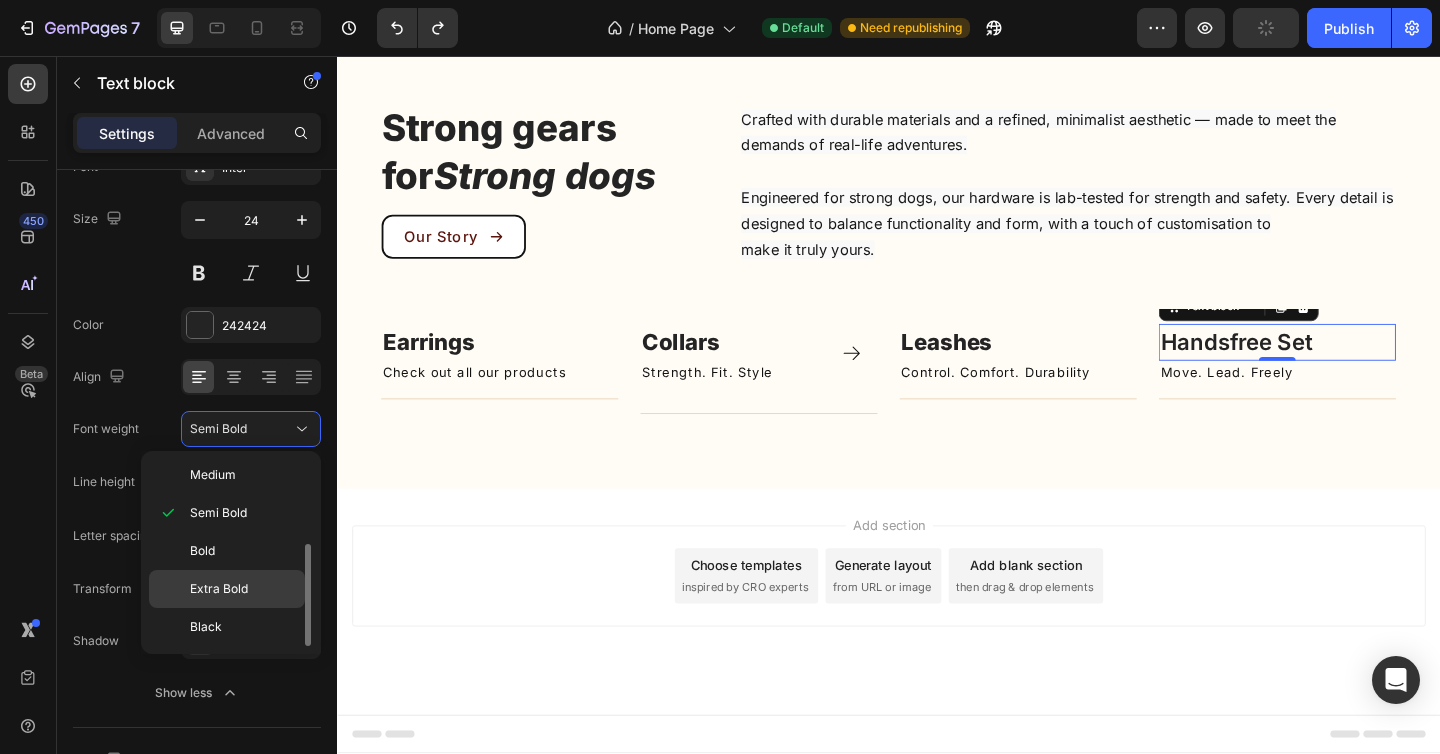 click on "Extra Bold" at bounding box center (219, 589) 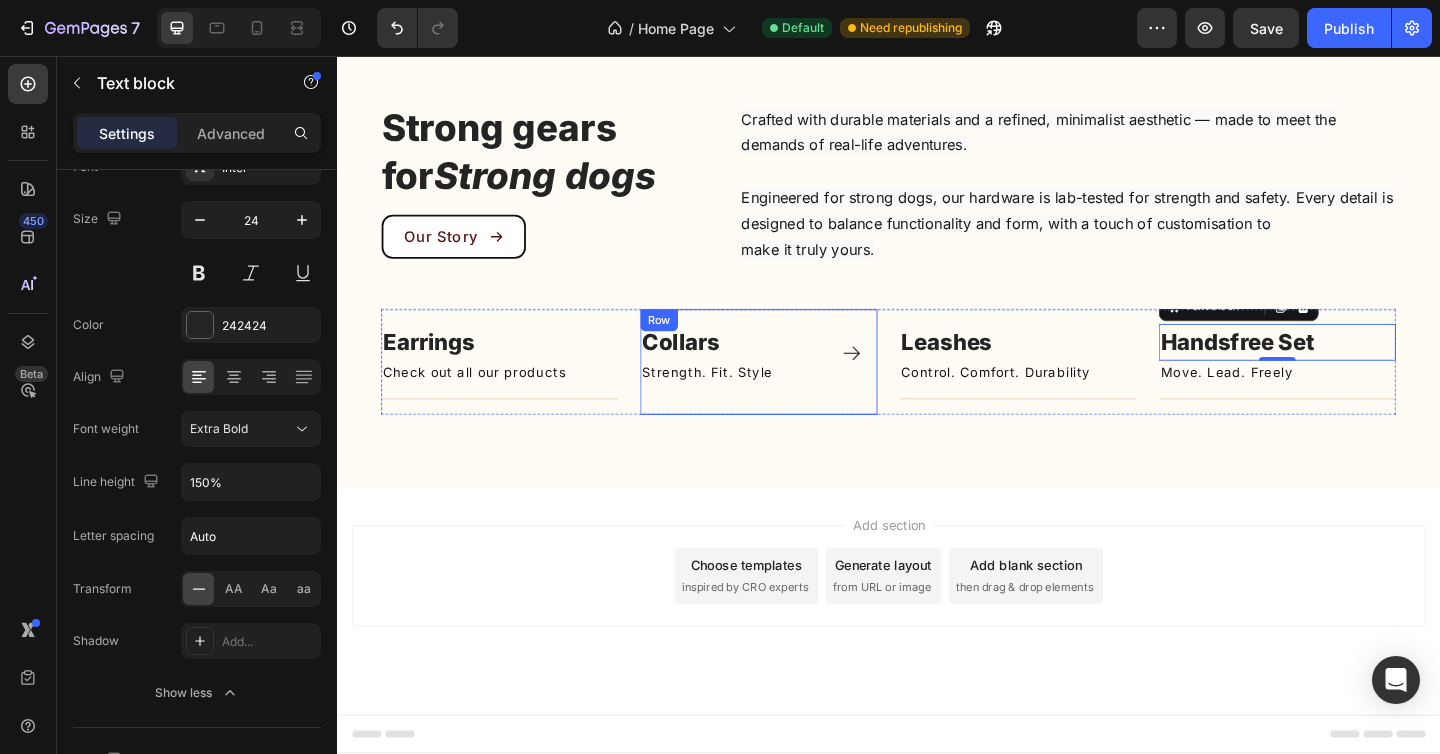 click on "Image Collars Text block Strength. Fit. Style Text Block
Icon Row                Title Line" at bounding box center [796, 389] 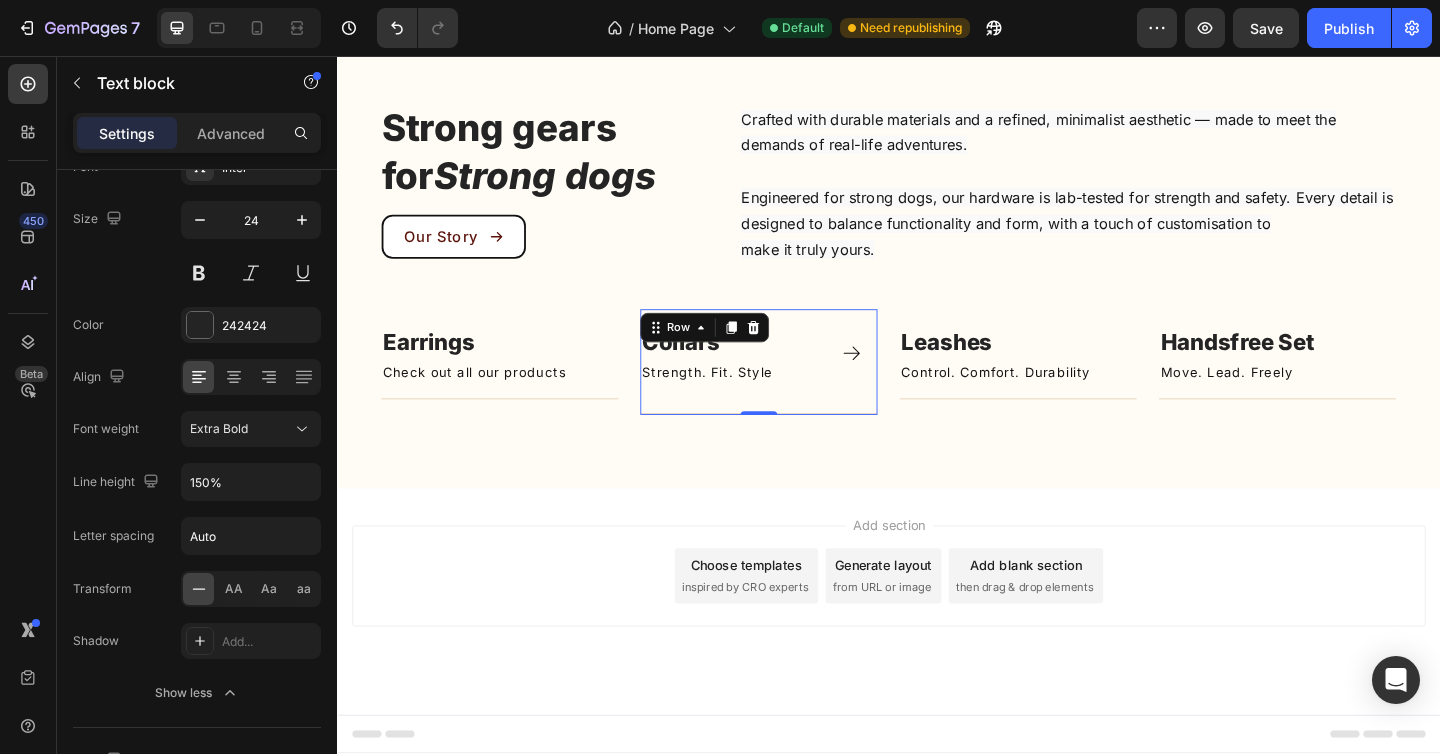 scroll, scrollTop: 0, scrollLeft: 0, axis: both 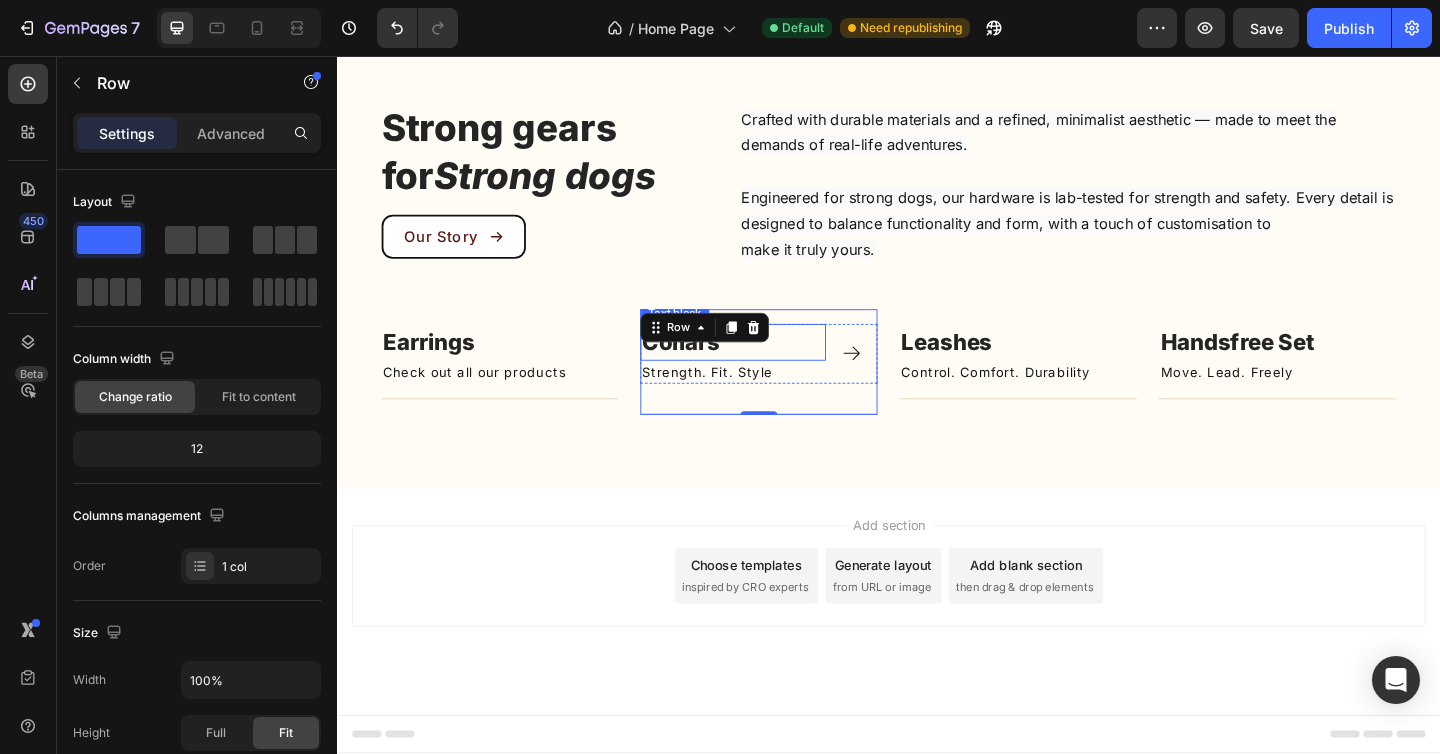click on "Text block" at bounding box center [704, 336] 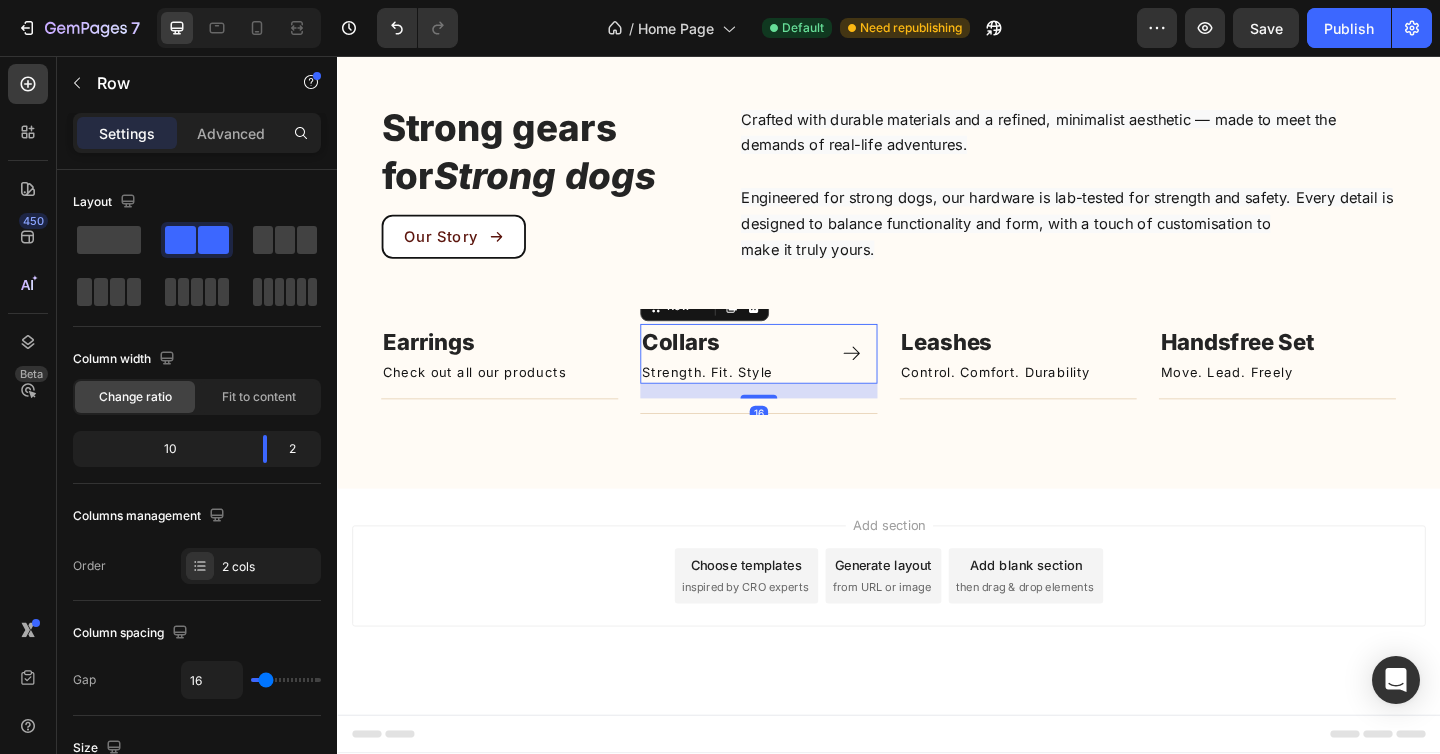 click on "Collars Text block Strength. Fit. Style Text Block
Icon Row   [NUMBER]" at bounding box center (796, 380) 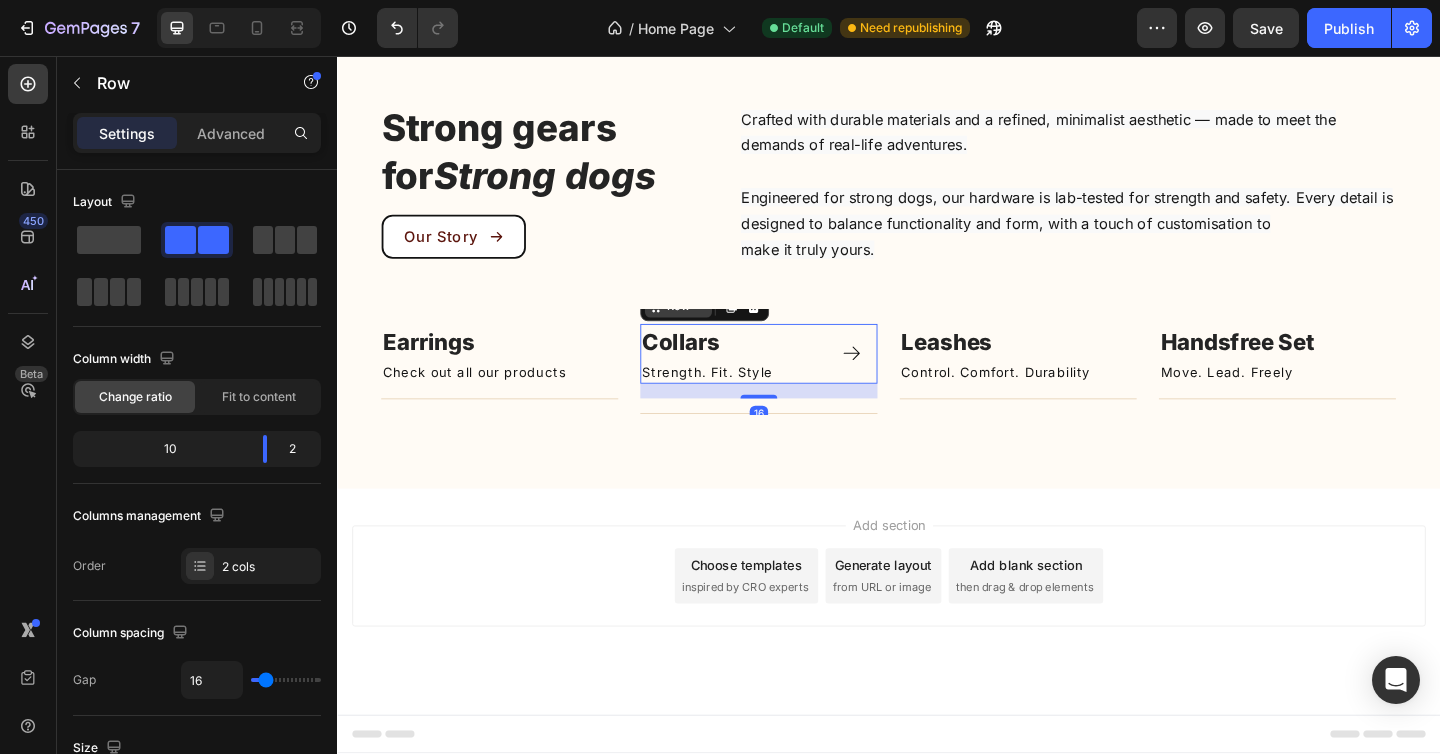 click 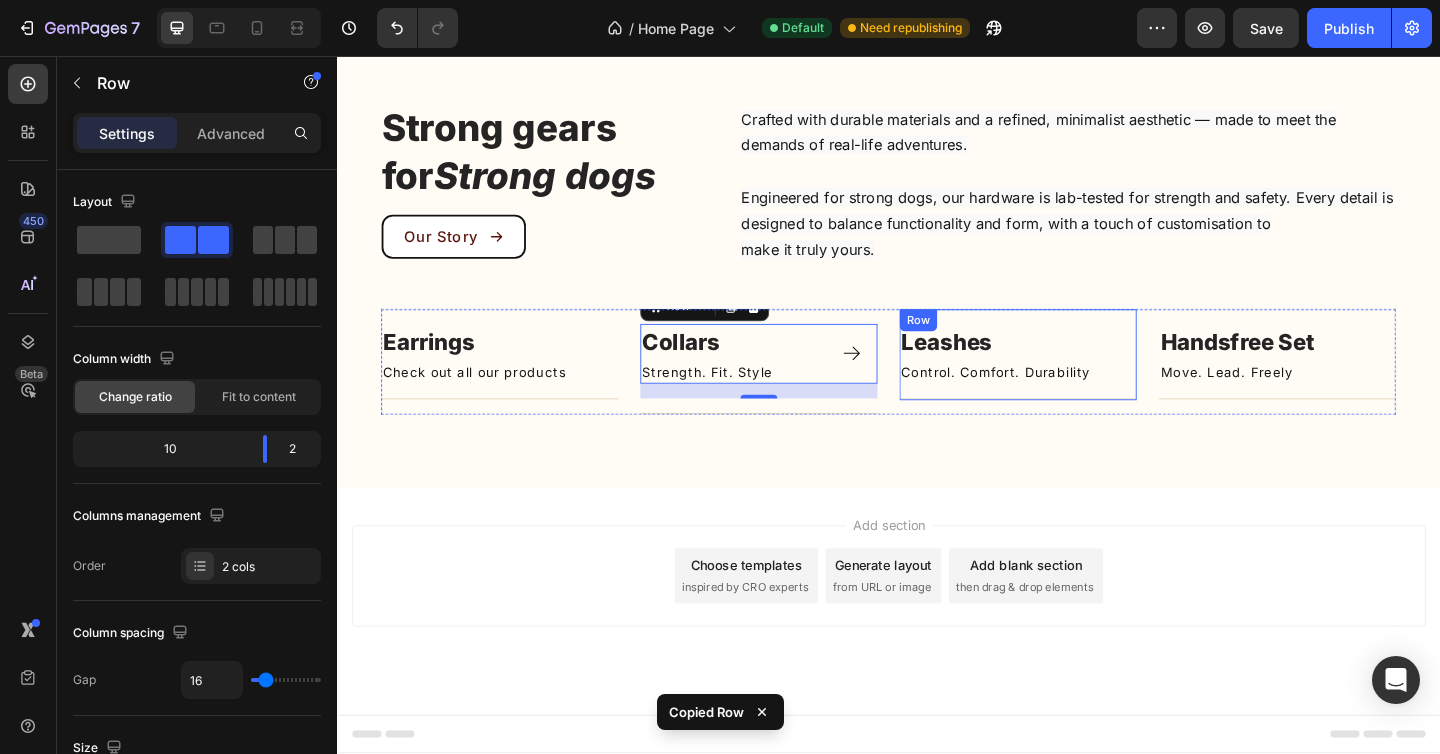 click on "Image Leashes Text block Control. Comfort. Durability Text Block                Title Line" at bounding box center (1078, 381) 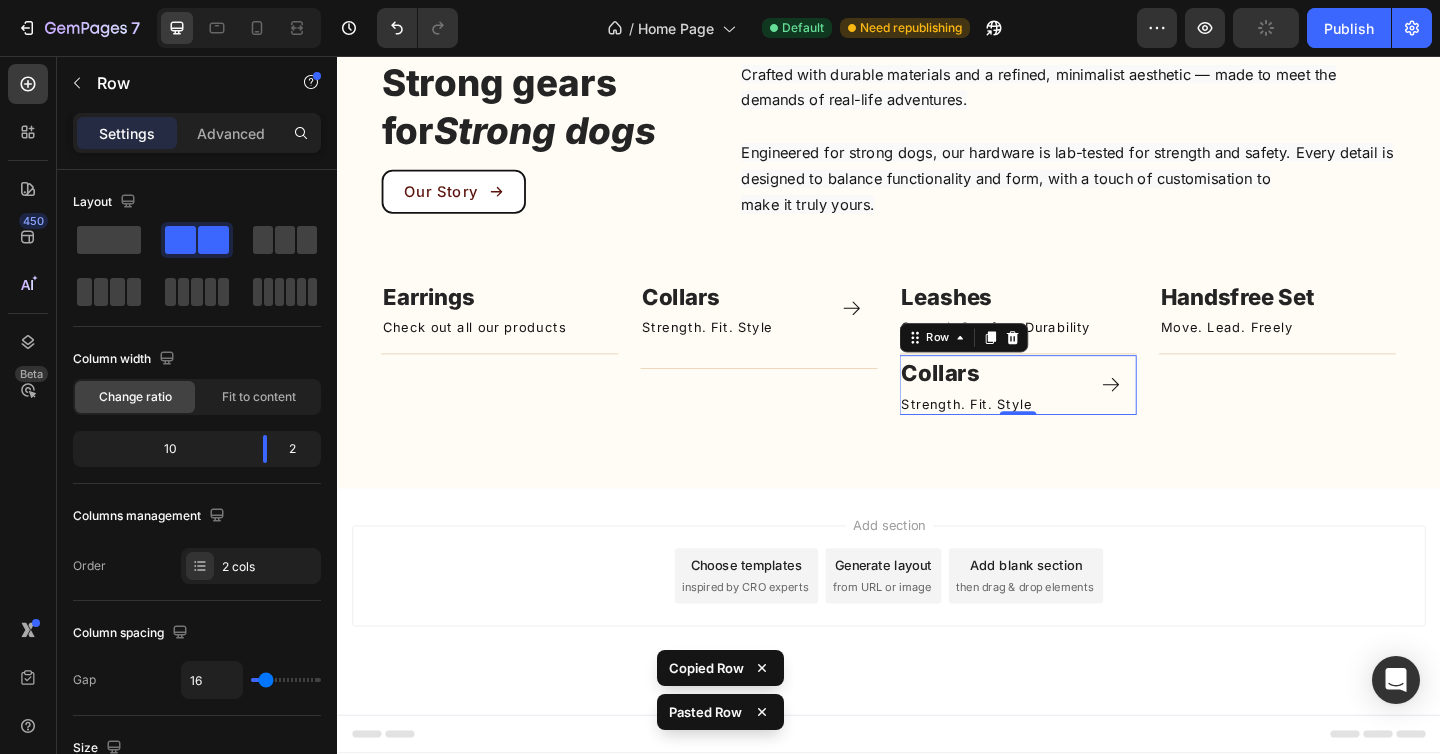 scroll, scrollTop: 1143, scrollLeft: 0, axis: vertical 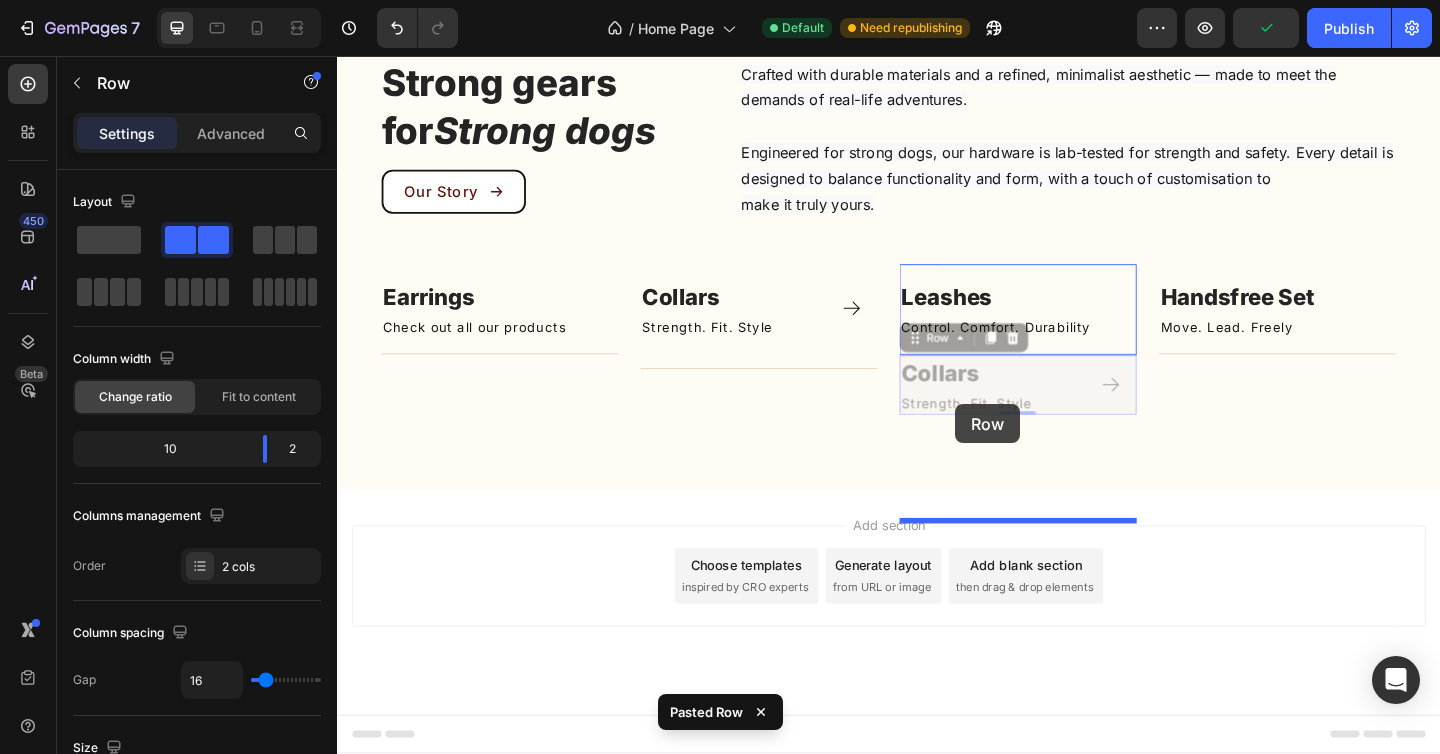 drag, startPoint x: 965, startPoint y: 521, endPoint x: 1009, endPoint y: 435, distance: 96.60228 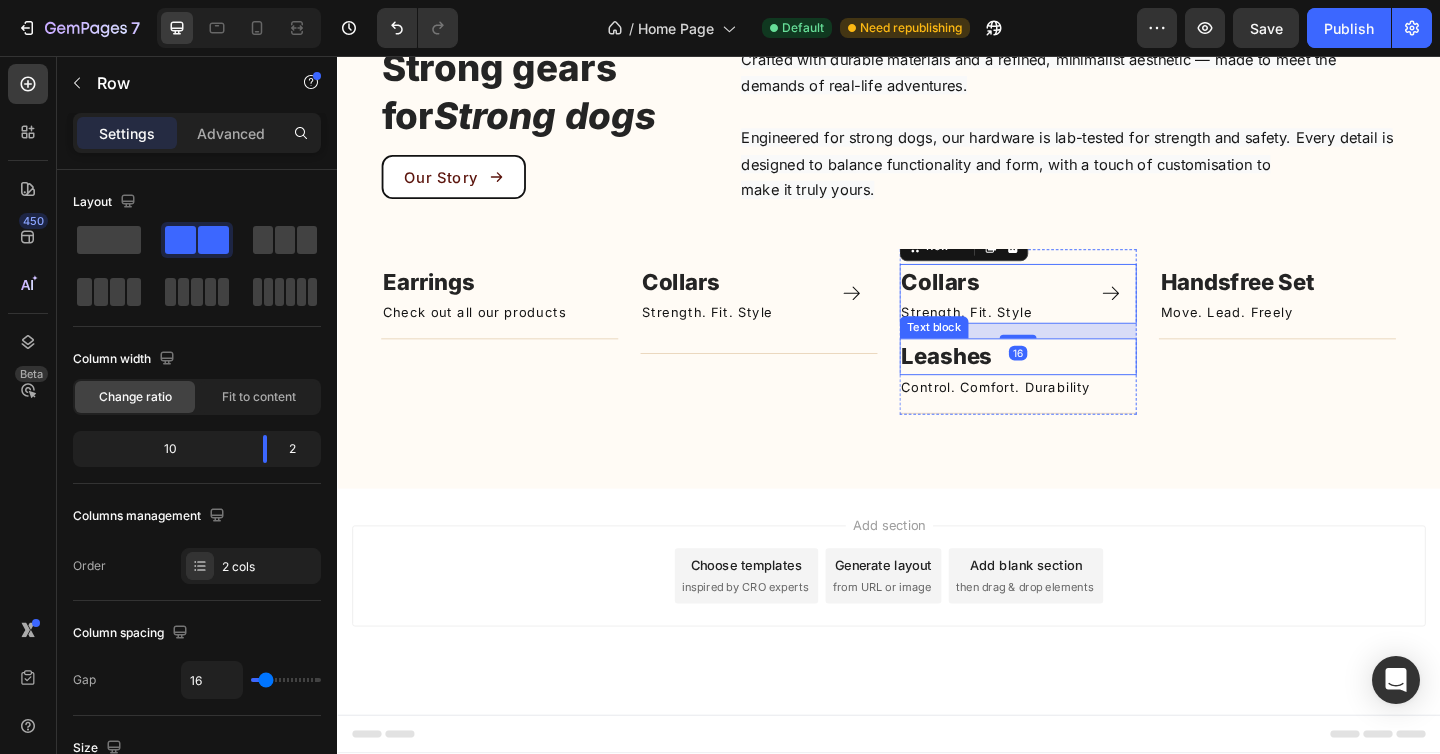 click on "Leashes" at bounding box center (1000, 383) 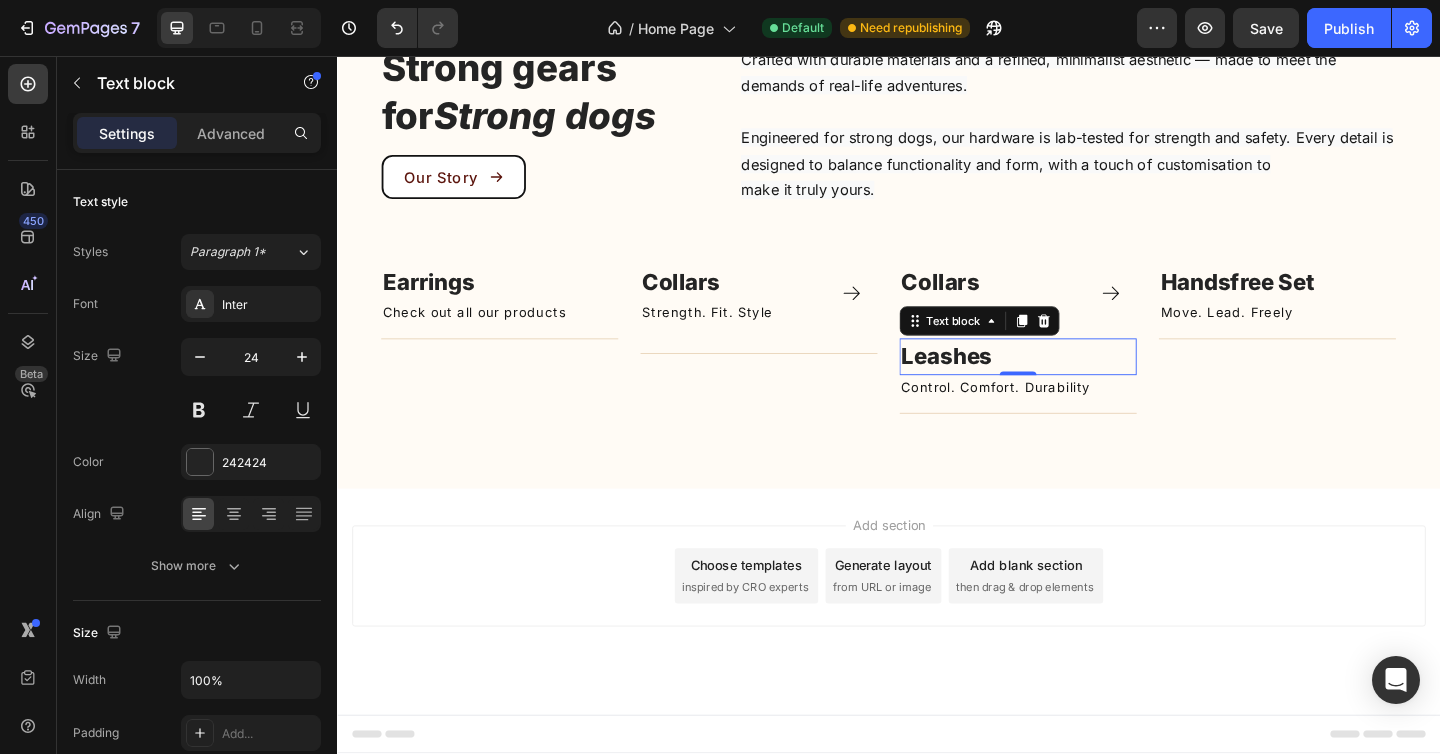 click 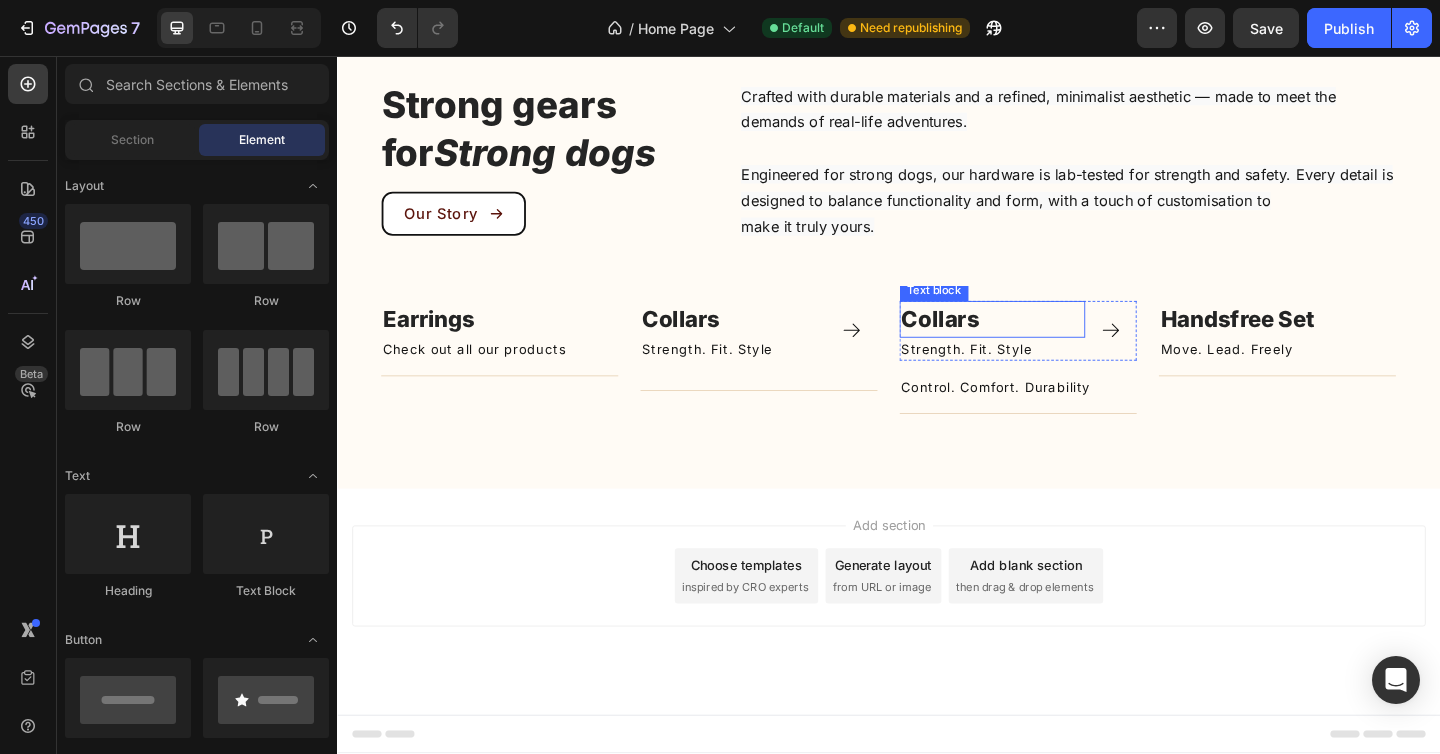 click on "Collars" at bounding box center [993, 342] 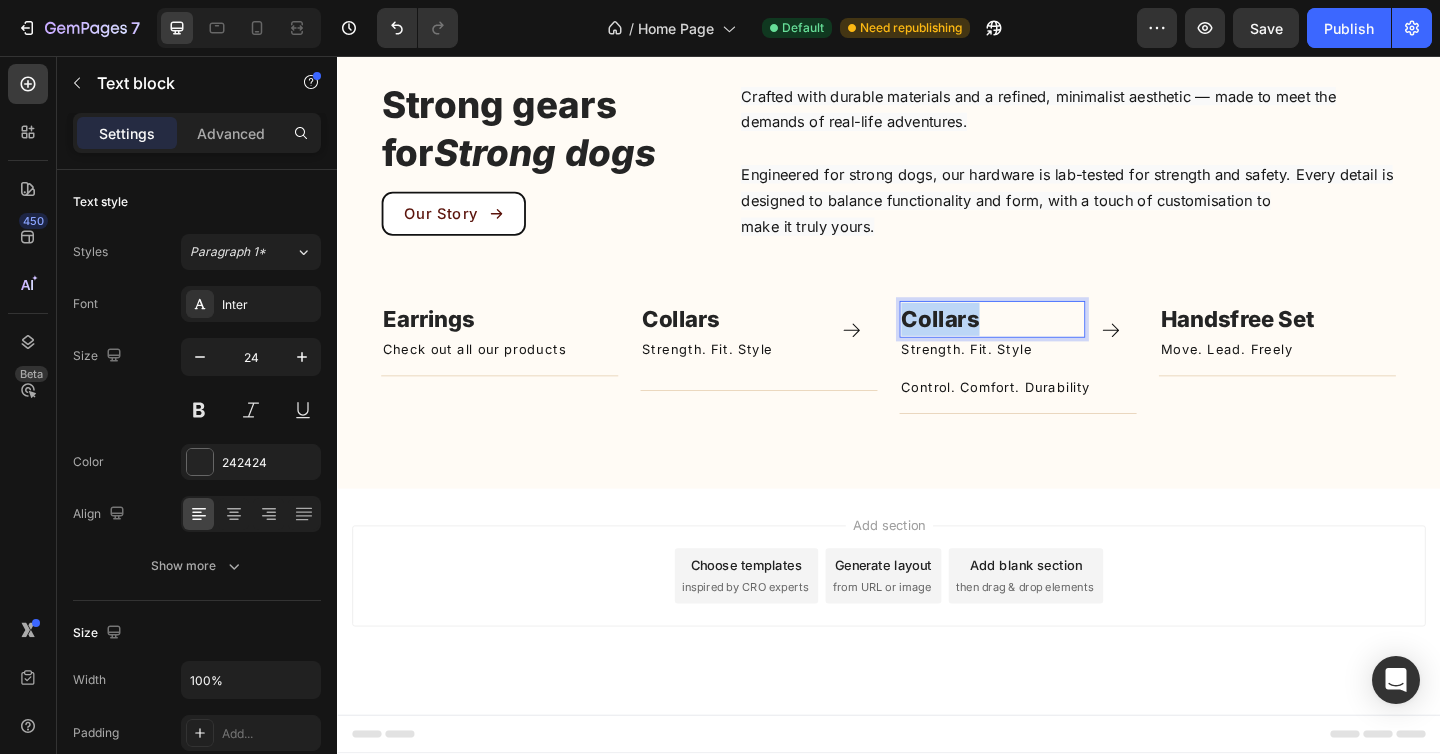 click on "Collars" at bounding box center (993, 342) 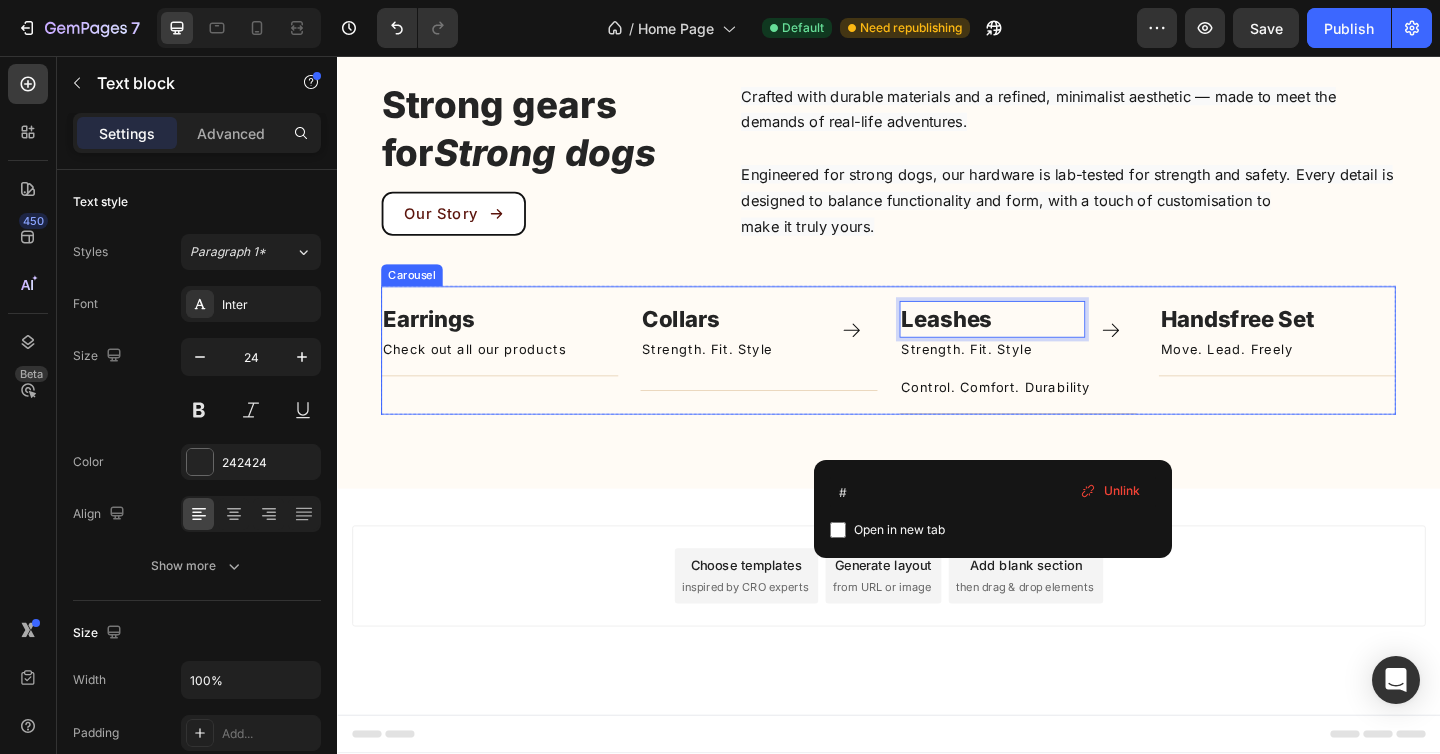 click on "Image Earrings Text block Check out all our products Text Block                Title Line Row Image Collars Text block Strength. Fit. Style Text Block
Icon Row                Title Line Row Image Leashes Text block   [NUMBER] Strength. Fit. Style Text Block
Icon Row Control. Comfort. Durability Text Block                Title Line Row Image Handsfree Set Text block Move. Lead. Freely Text Block                Title Line Row Image Bracelet Text block                Title Line Row" at bounding box center [937, 377] 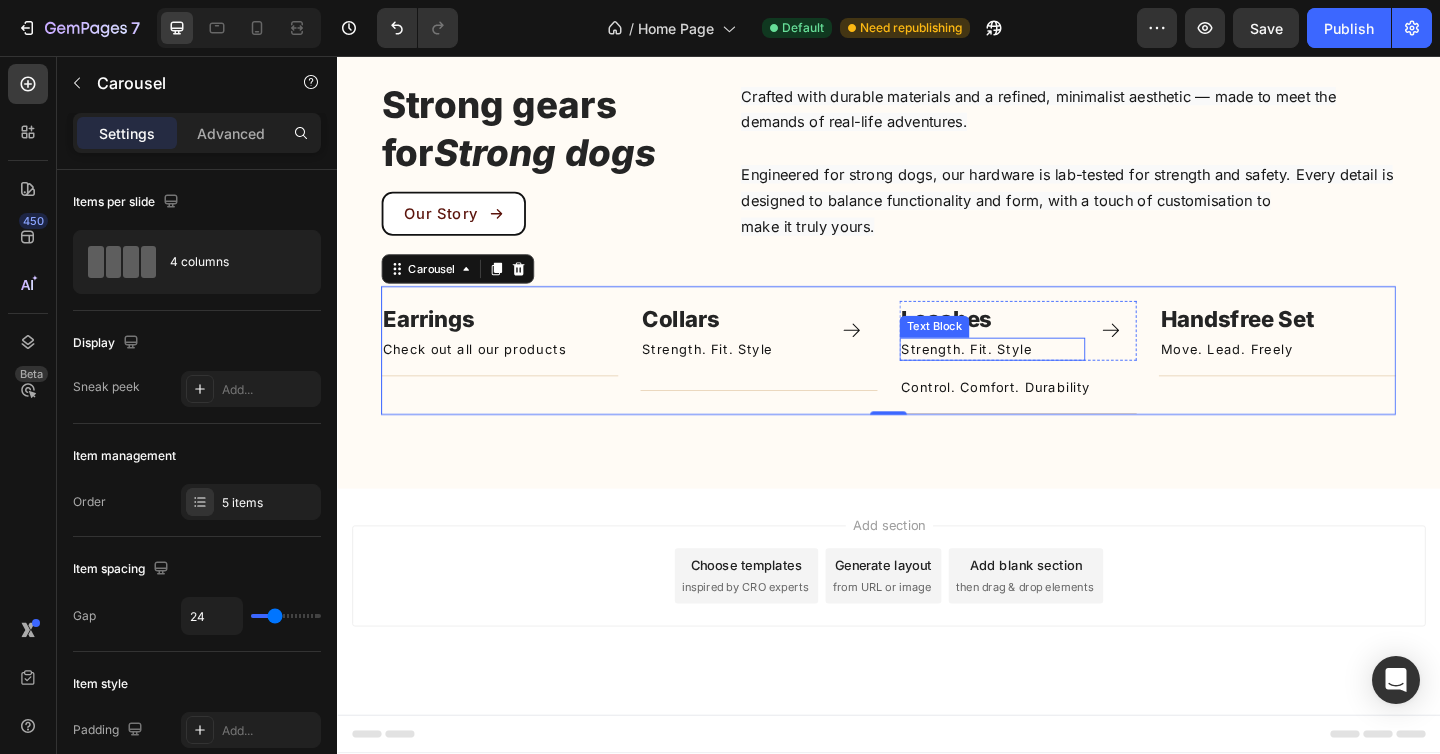 click on "Strength. Fit. Style" at bounding box center [1050, 375] 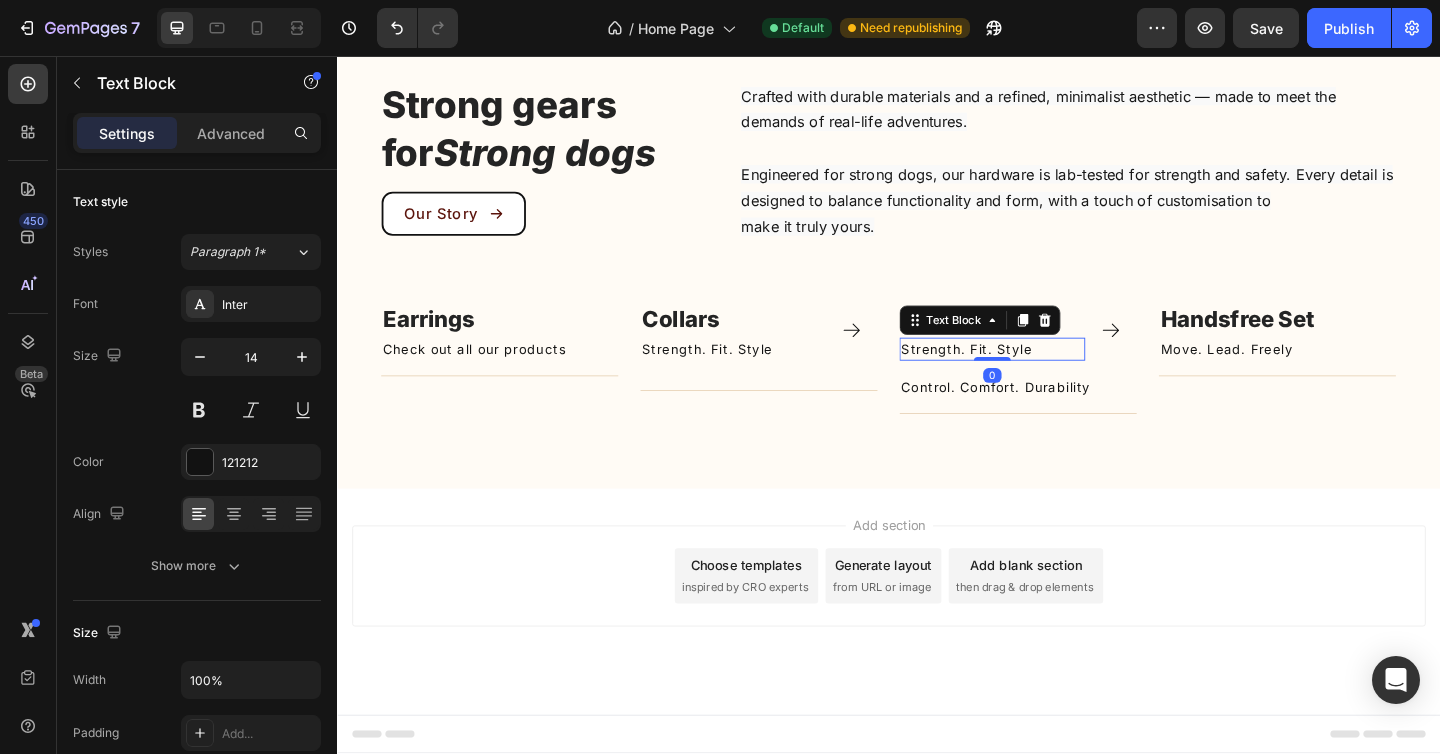 click on "Strength. Fit. Style" at bounding box center (1050, 375) 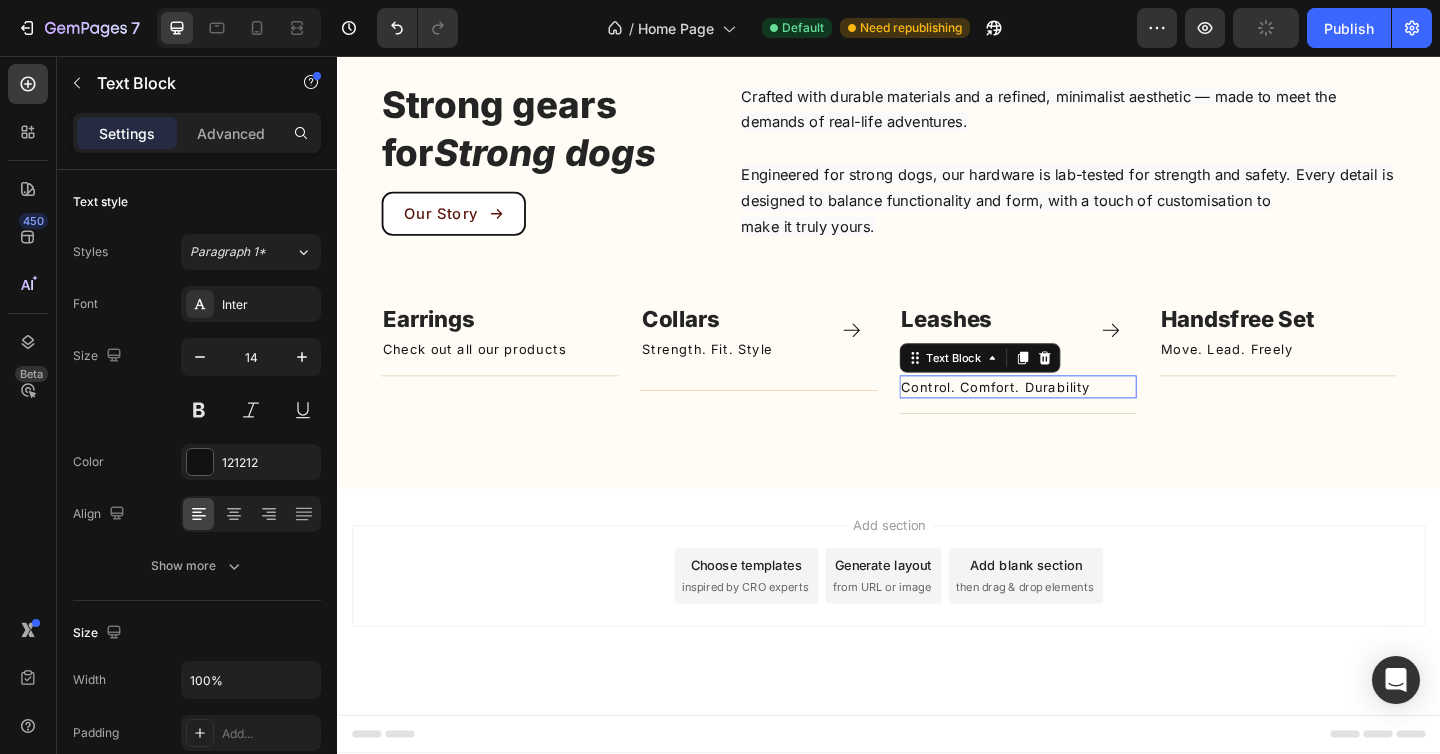 click on "Control. Comfort. Durability" at bounding box center [1078, 416] 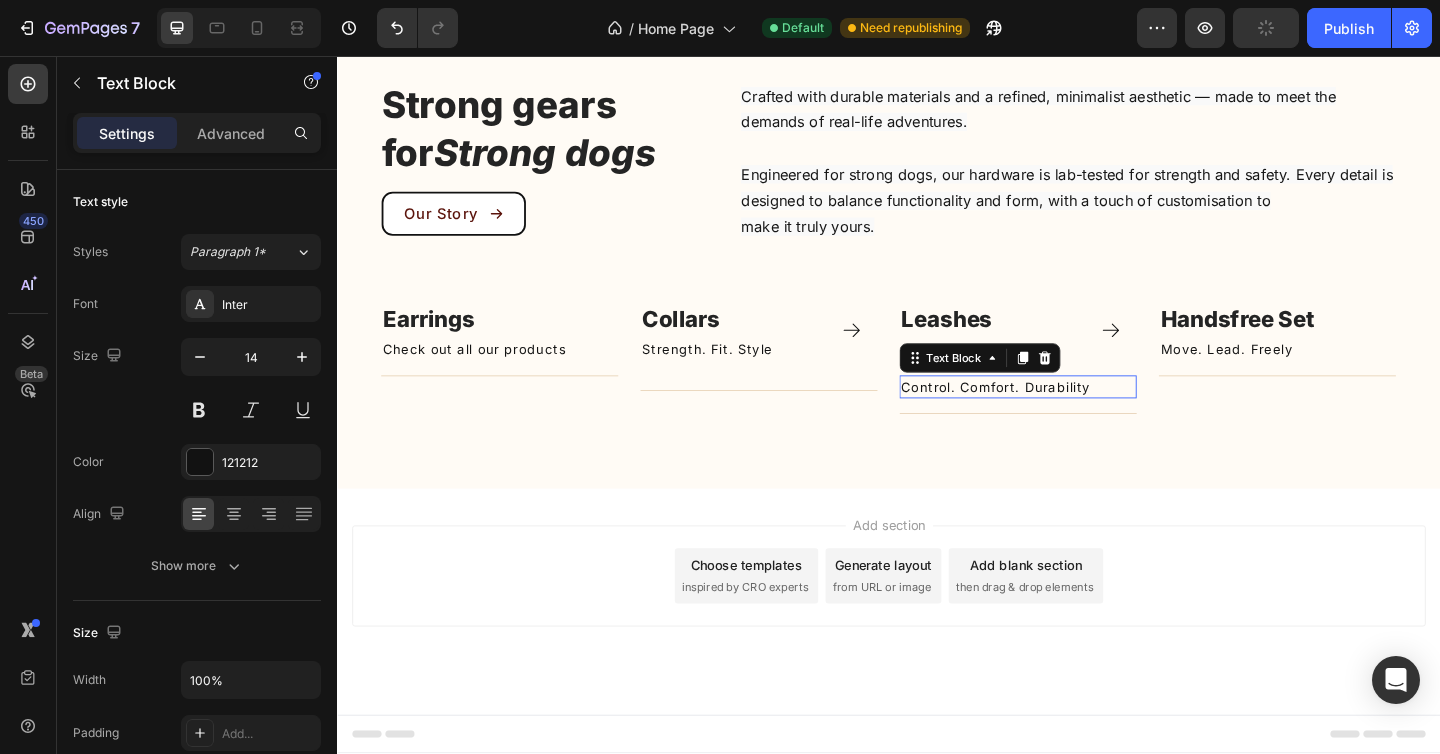click on "Control. Comfort. Durability" at bounding box center [1078, 416] 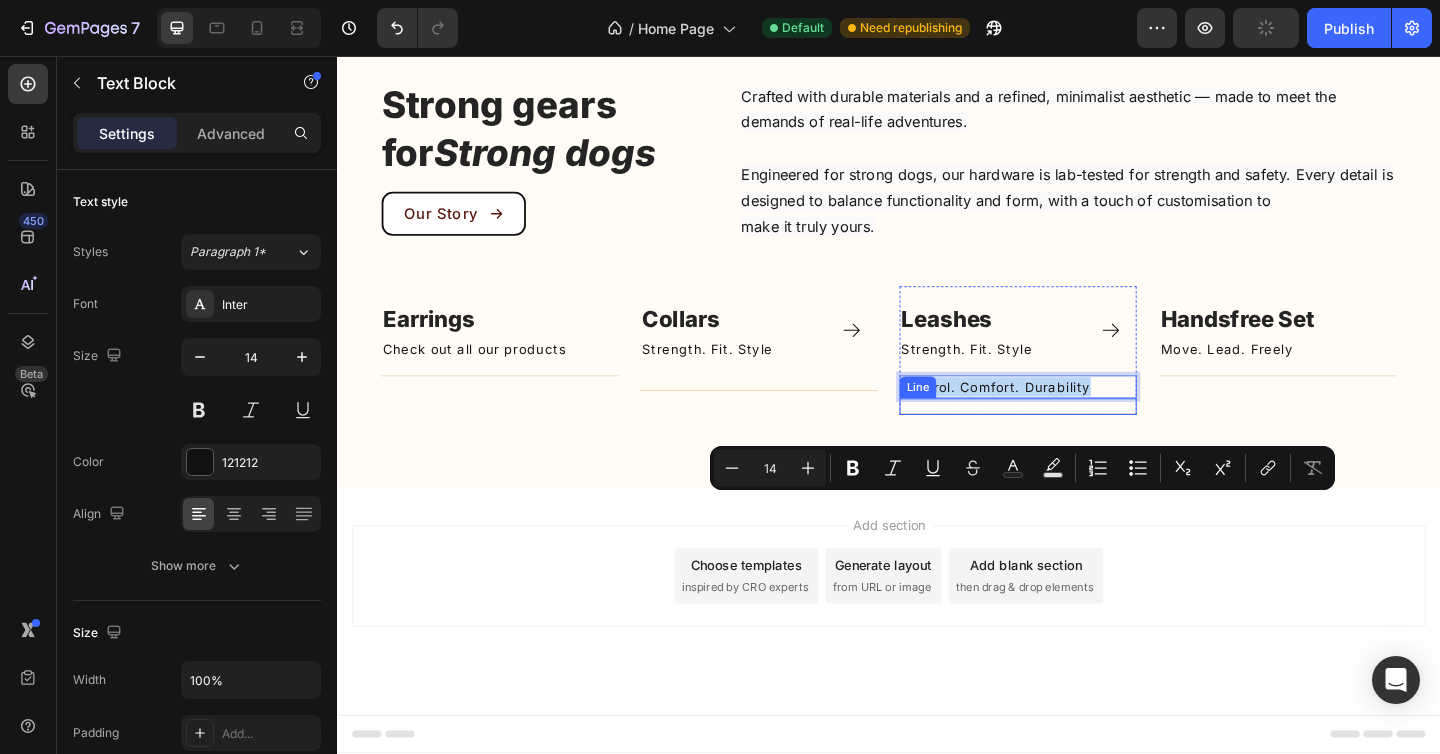 click at bounding box center [1078, 445] 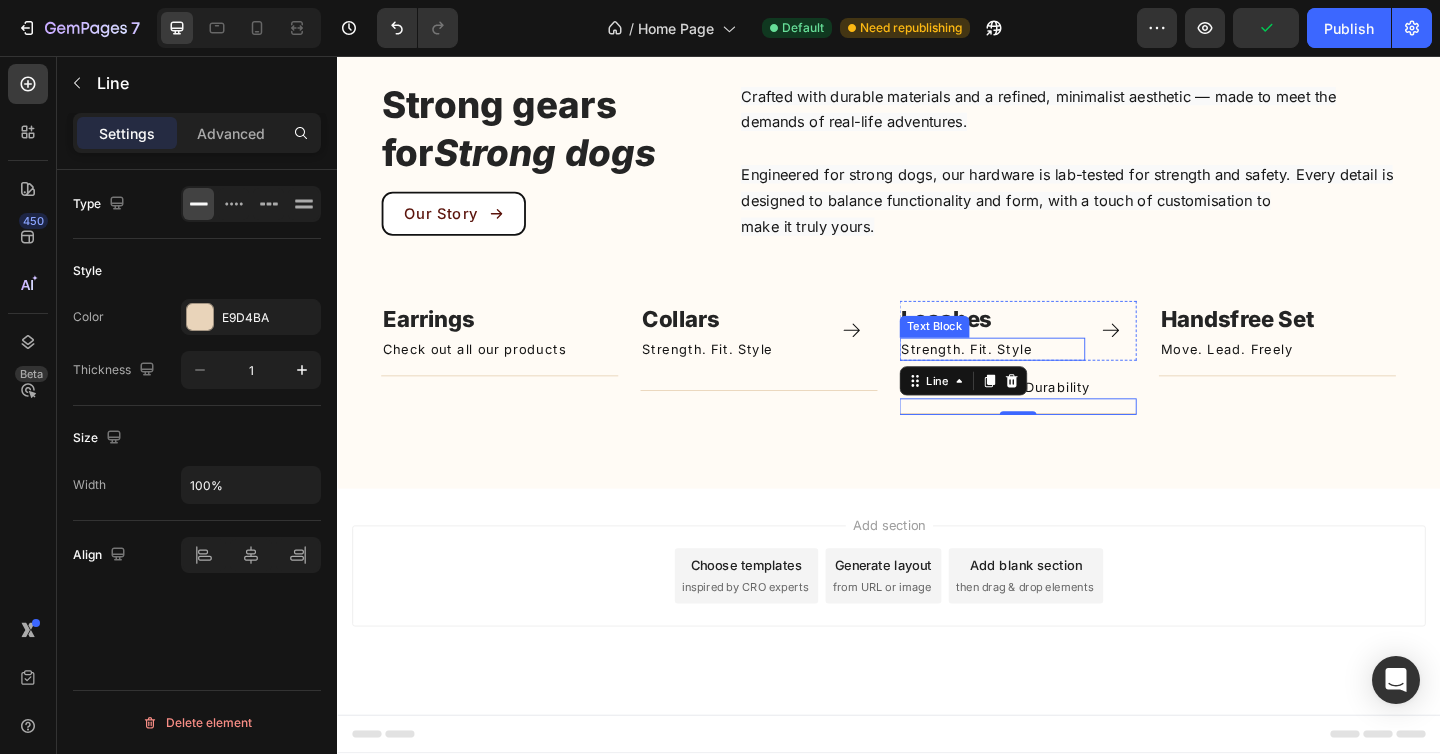click on "Strength. Fit. Style" at bounding box center (1050, 375) 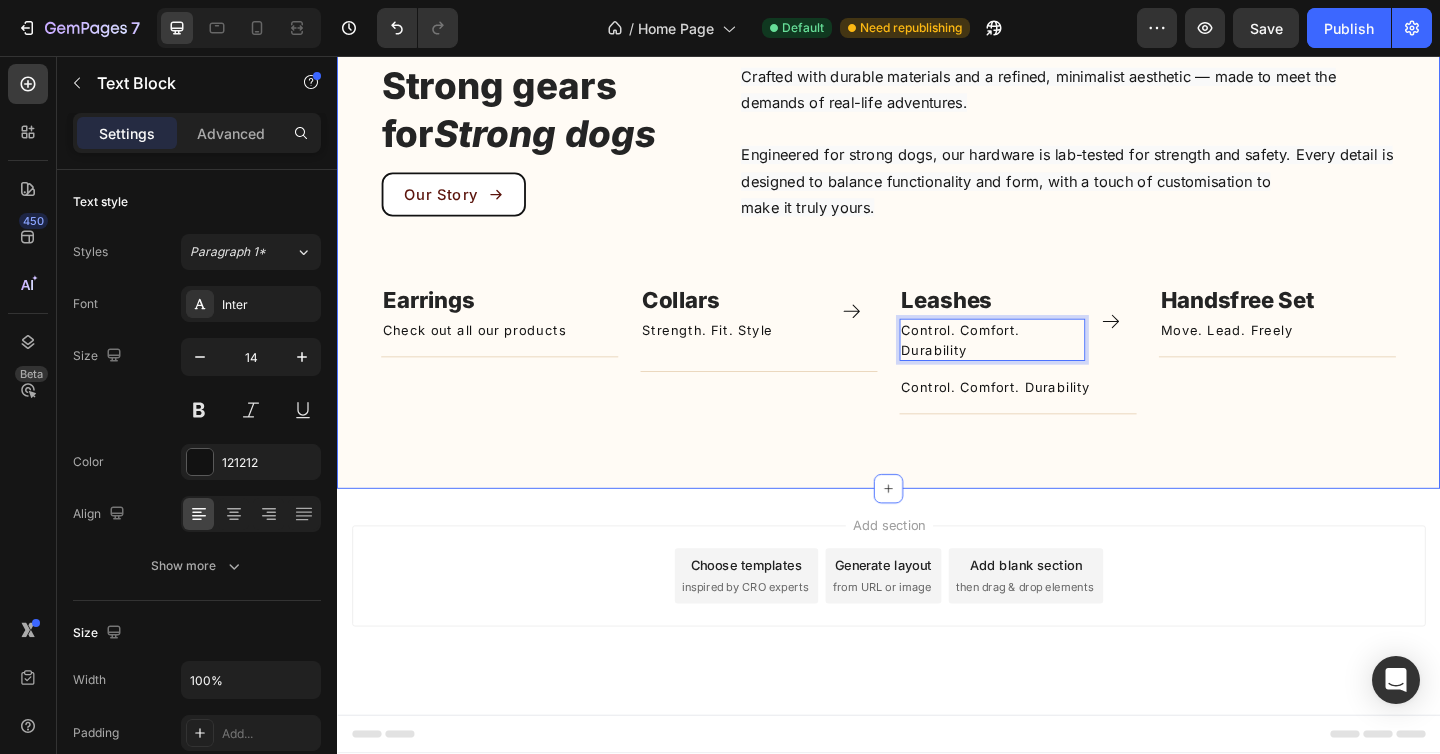 click on "Strong gears for  Strong dogs Heading
Our Story Button Crafted with durable materials and a refined, minimalist aesthetic — made to meet the demands of real-life adventures. Engineered for strong dogs, our hardware is lab-tested for strength and safety. Every detail is designed to balance functionality and form, with a touch of customisation to make it truly yours. Text block Row Image Earrings Text block Check out all our products Text Block                Title Line Row Image Collars Text block Strength. Fit. Style Text Block
Icon Row                Title Line Row Image Leashes Text block Control. Comfort. Durability Text Block   0
Icon Row Control. Comfort. Durability Text Block                Title Line Row Image Handsfree Set Text block Move. Lead. Freely Text Block                Title Line Row Image Bracelet Text block                Title Line Row Carousel Row Section 4" at bounding box center (937, 255) 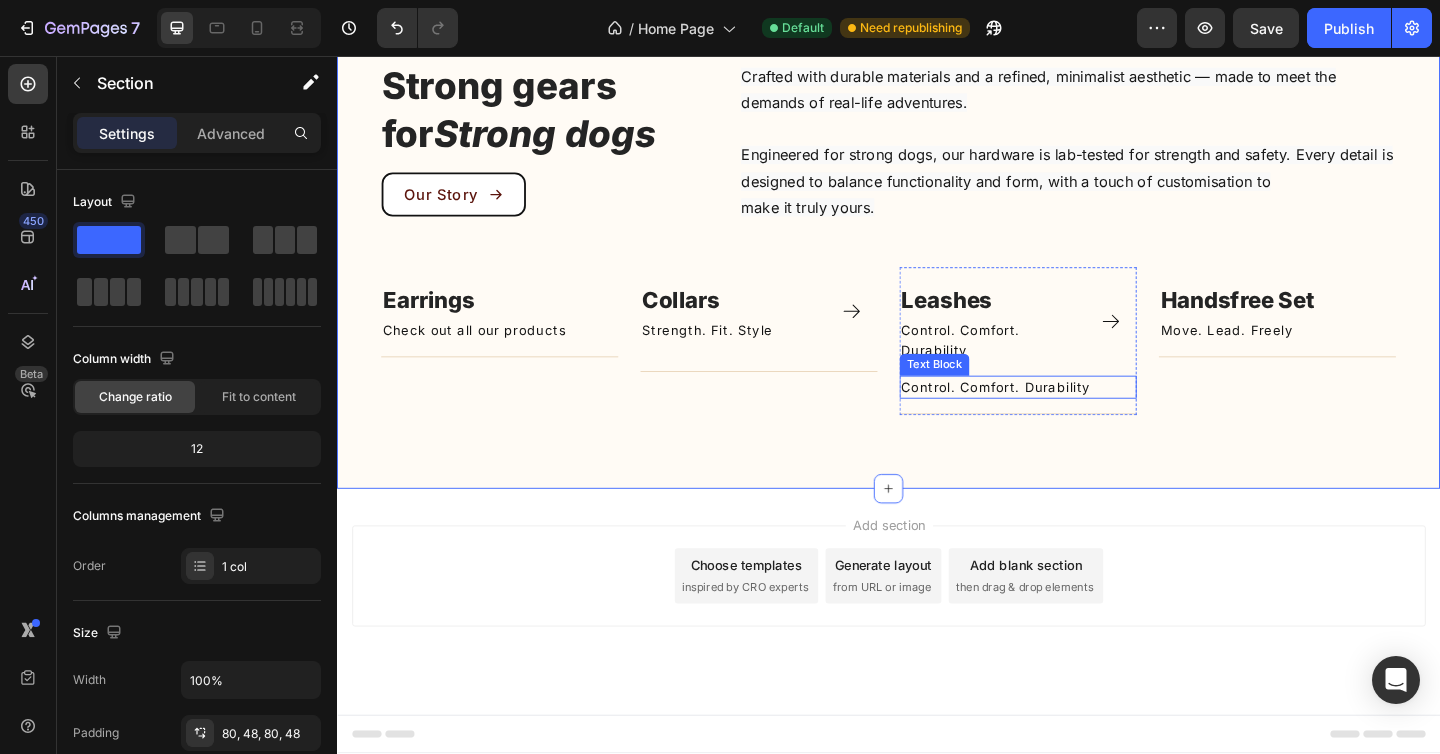 click on "Control. Comfort. Durability" at bounding box center [1078, 416] 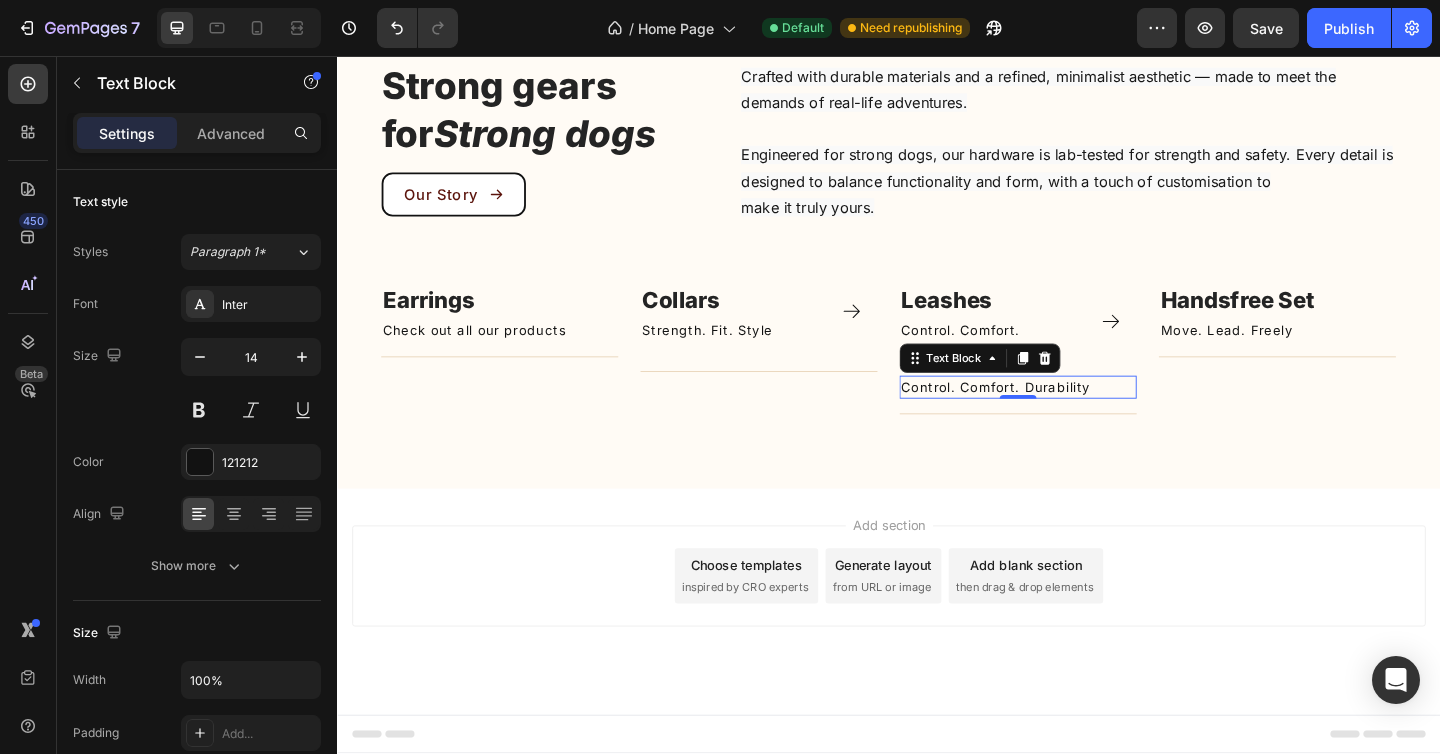 click 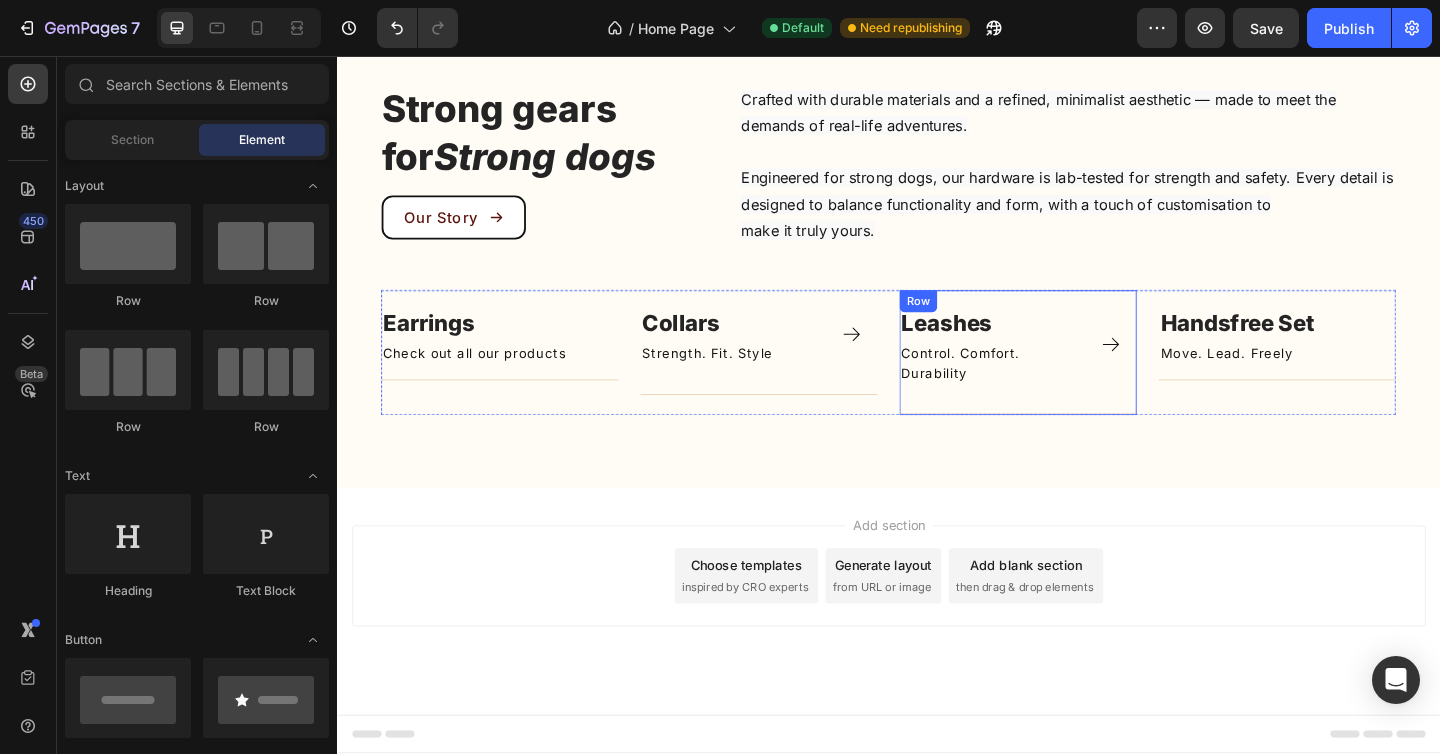 click on "Image Leashes Text block Control. Comfort. Durability Text Block
Icon Row                Title Line" at bounding box center [1078, 379] 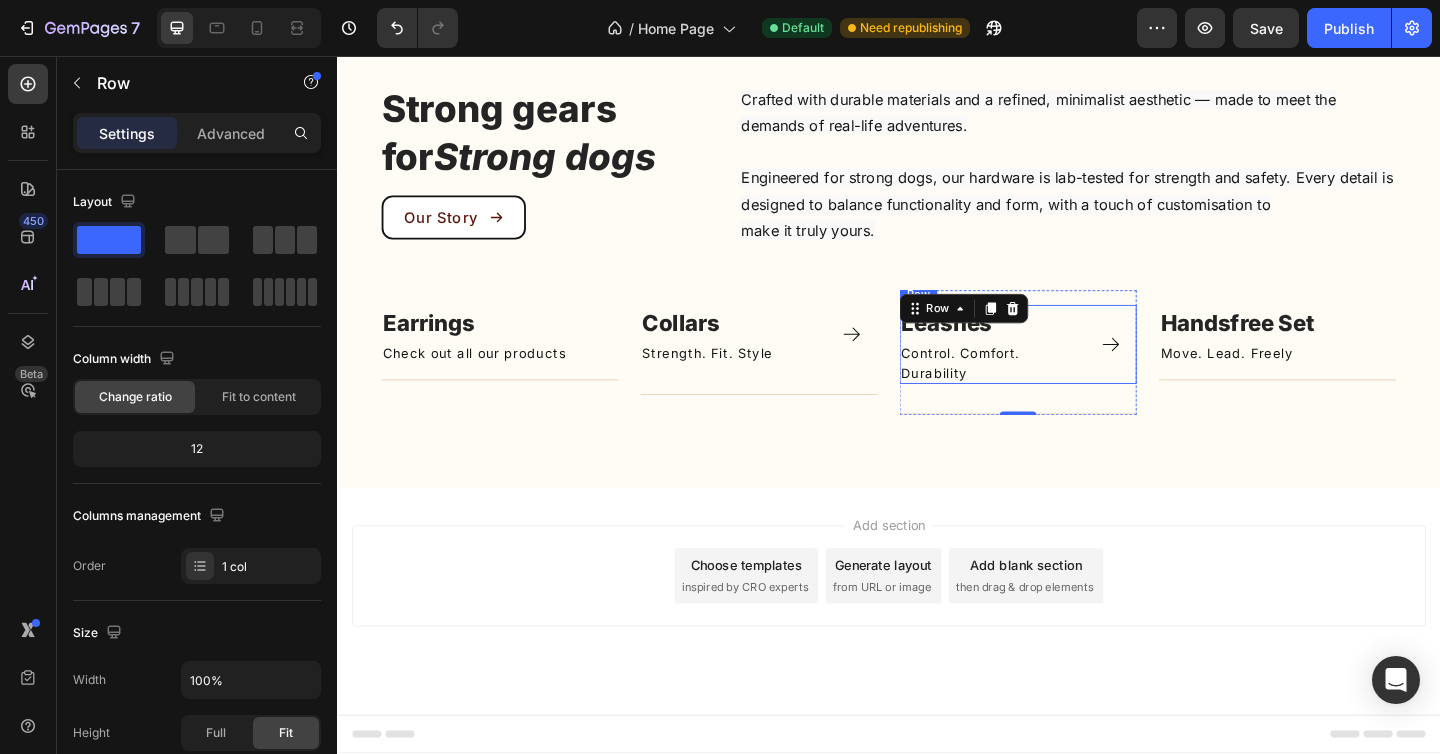 click on "Leashes Text block Control. Comfort. Durability Text Block
Icon Row" at bounding box center [1078, 370] 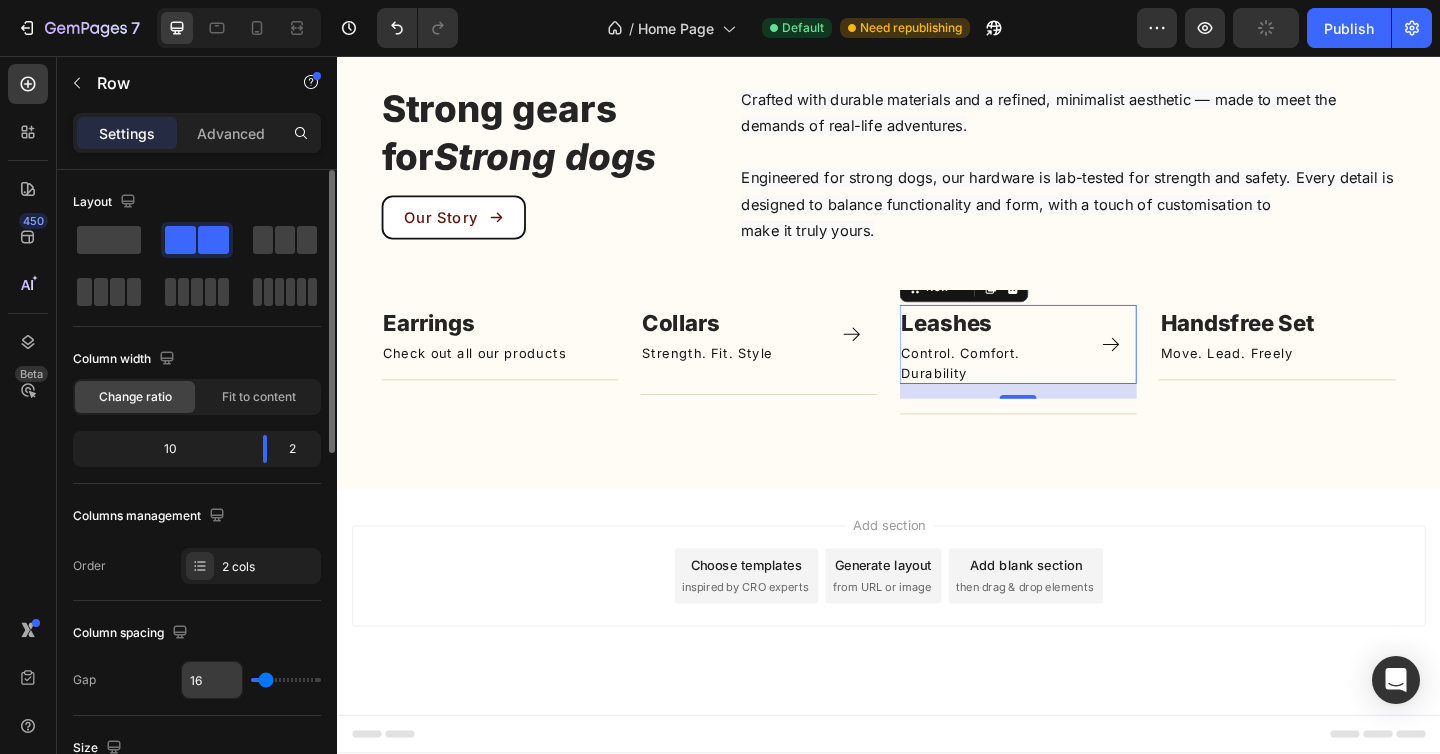 click on "16" at bounding box center (212, 680) 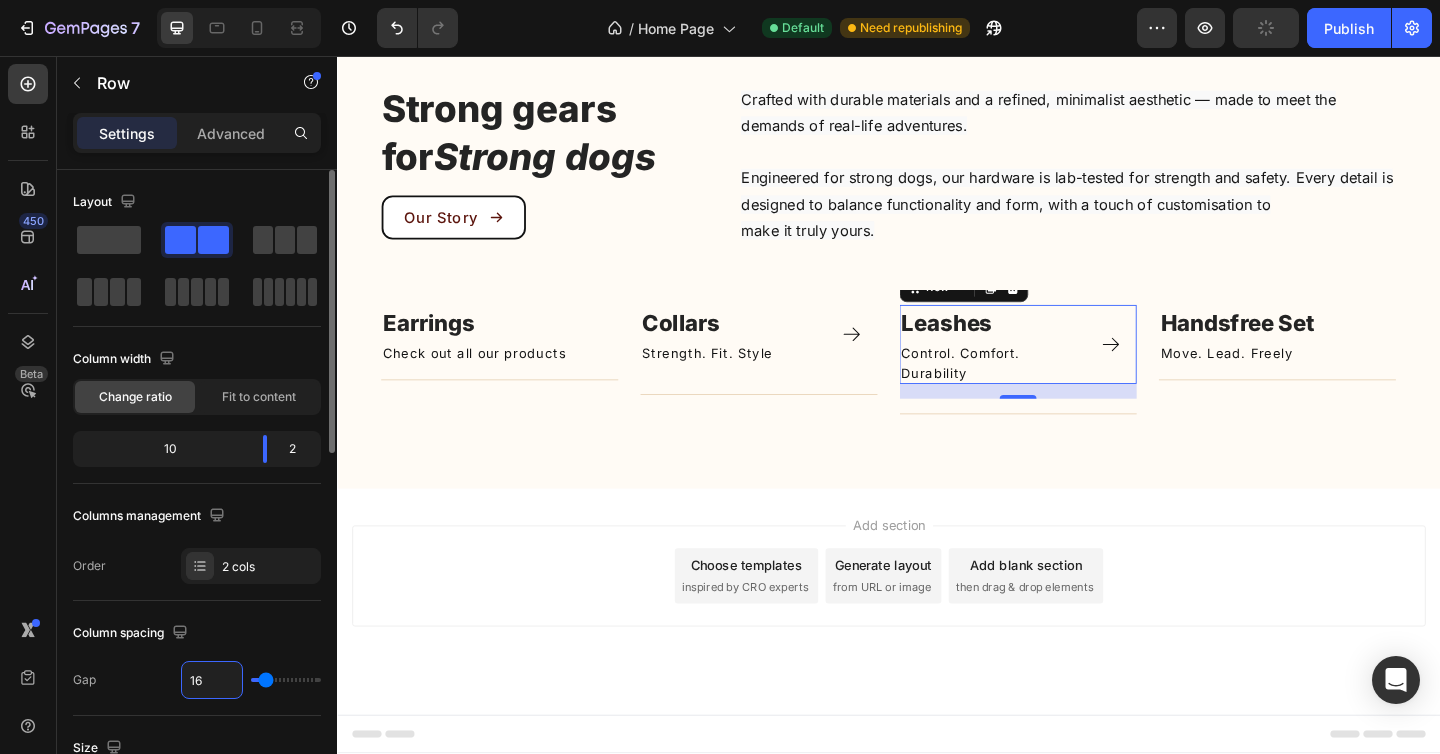 type on "8" 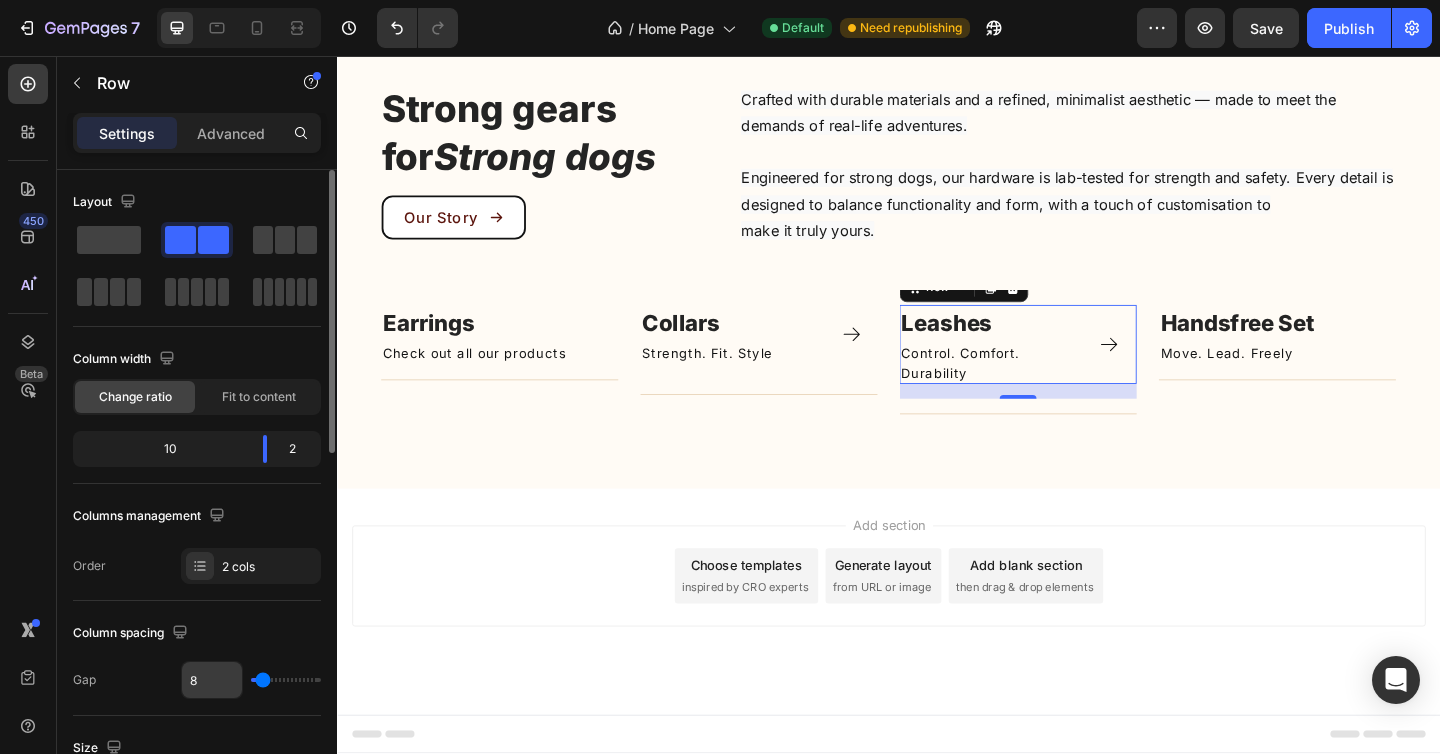 click on "8" at bounding box center [212, 680] 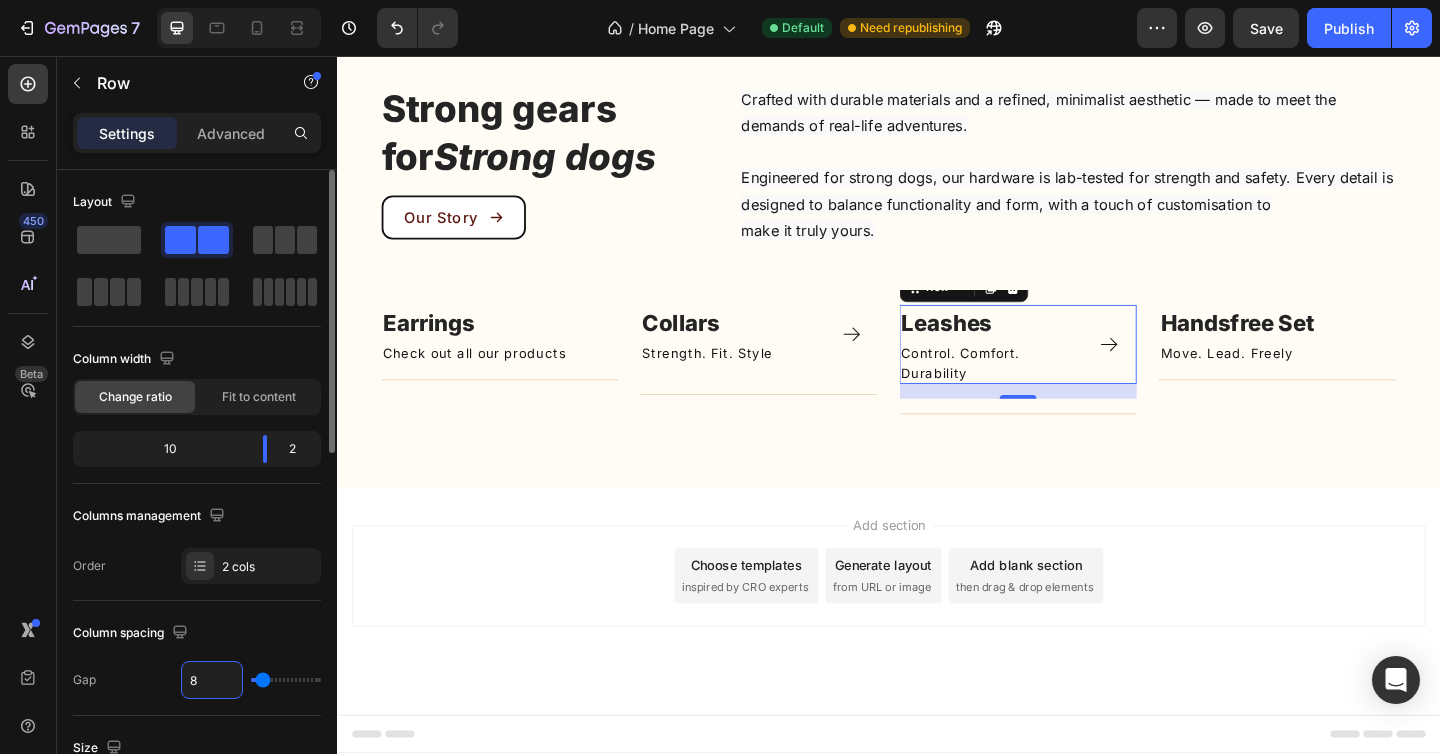 type on "4" 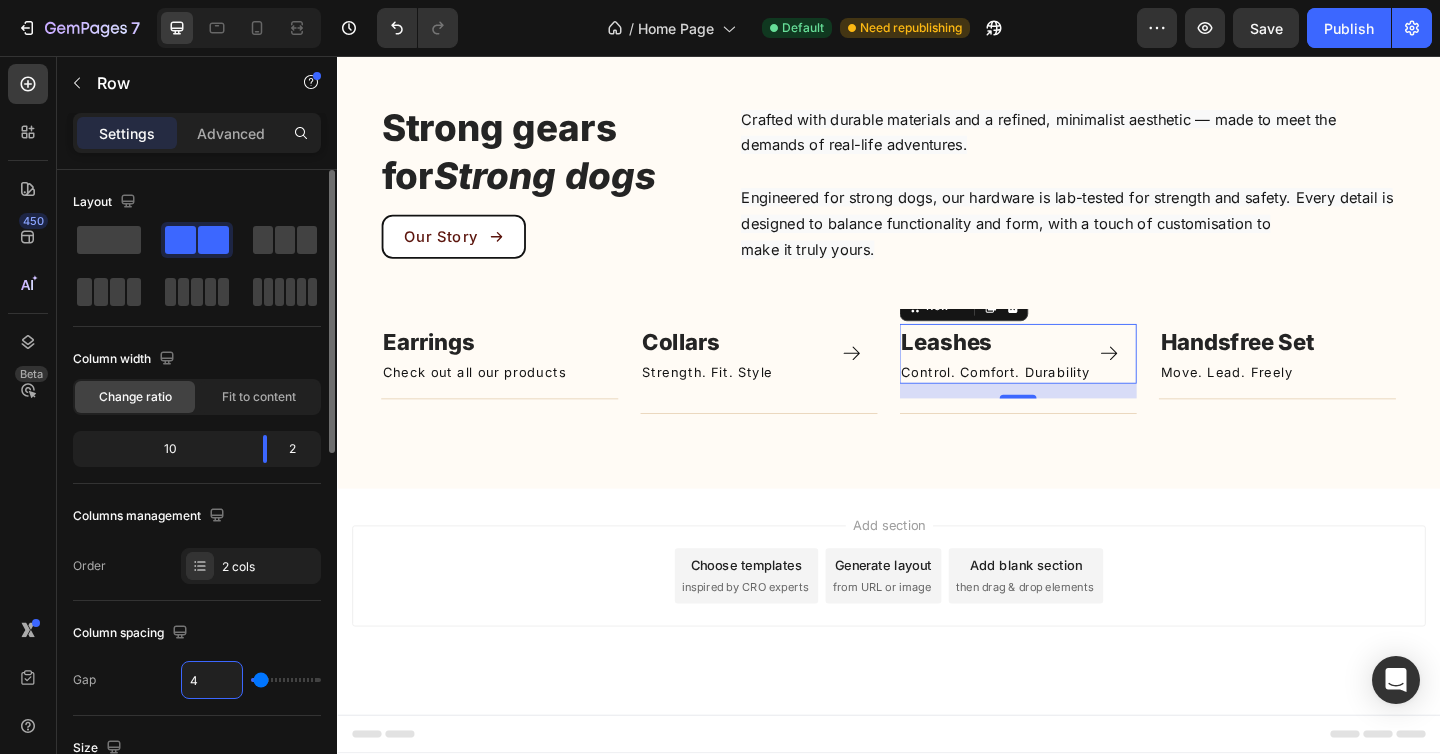 type on "48" 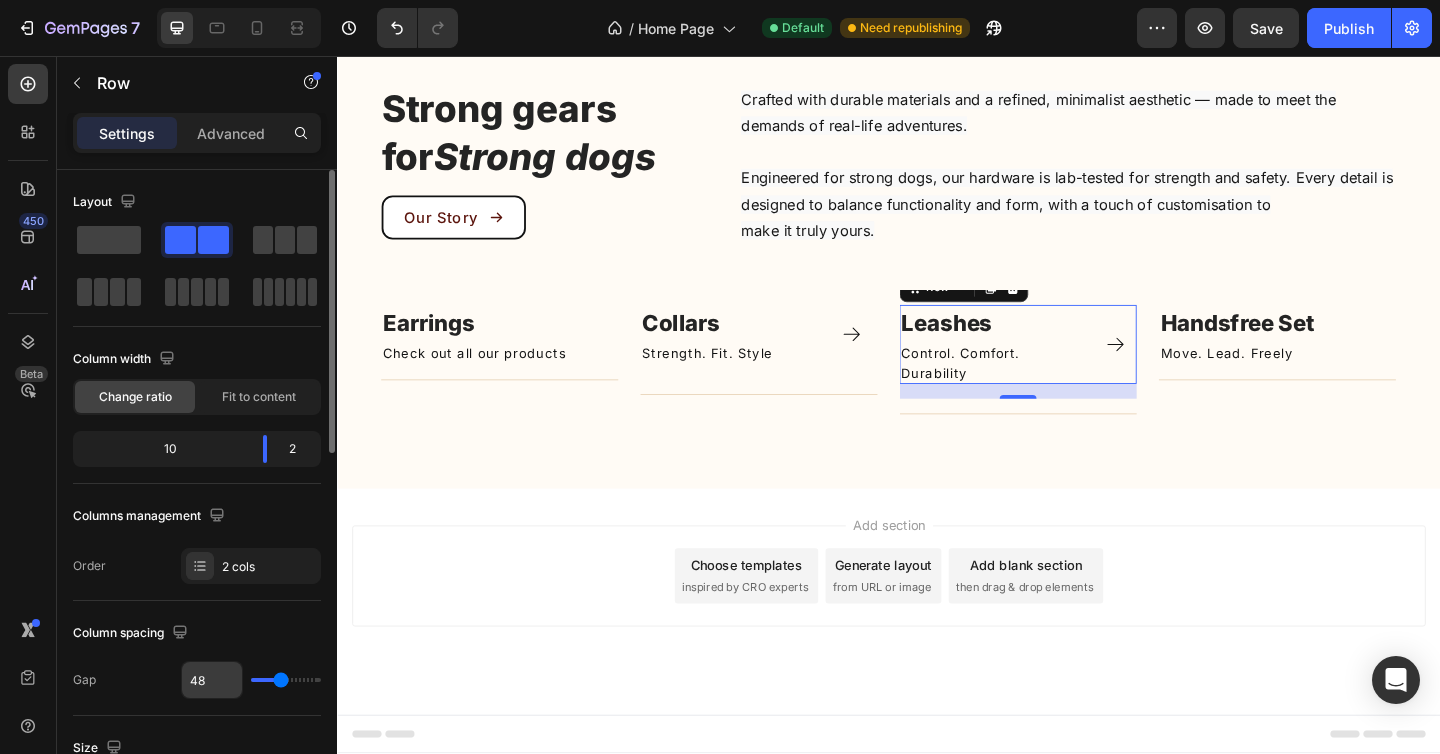 click on "48" at bounding box center (212, 680) 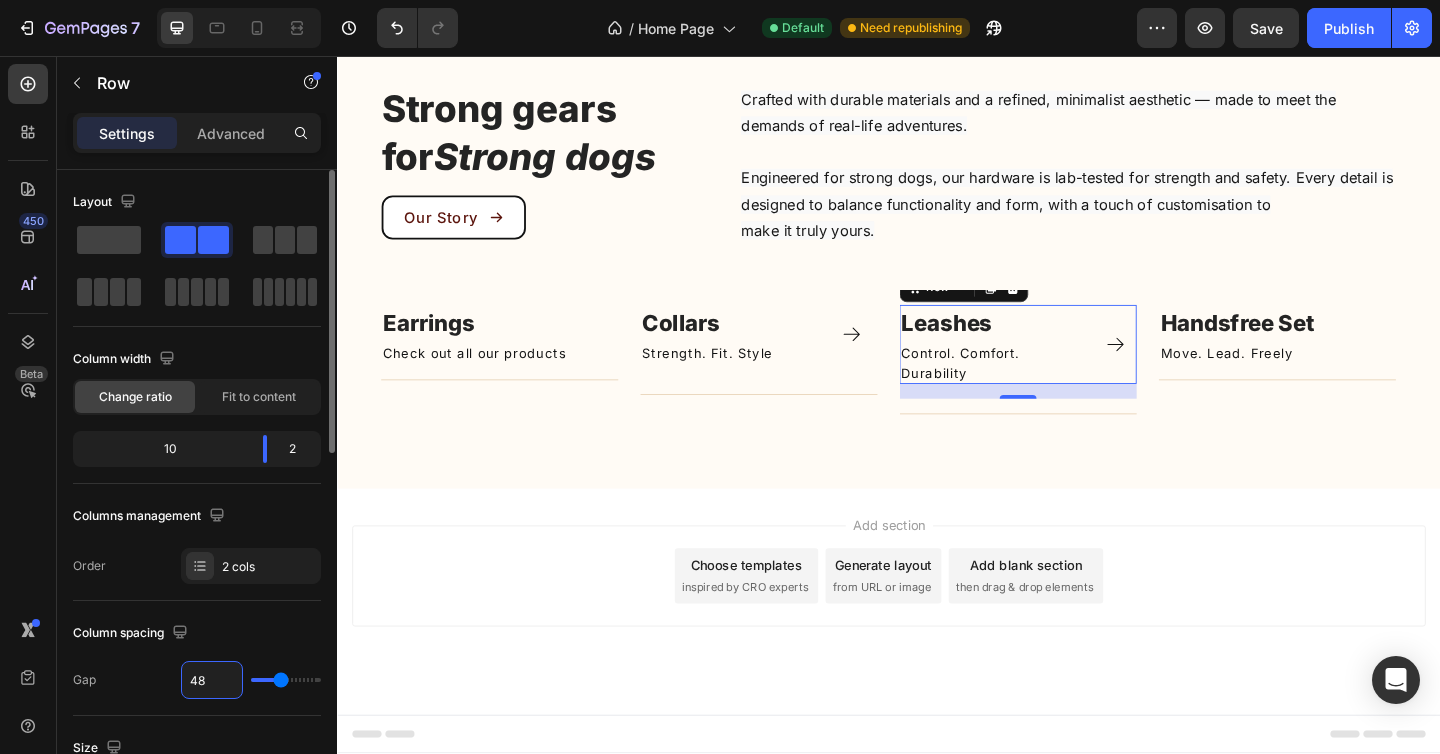 type on "0" 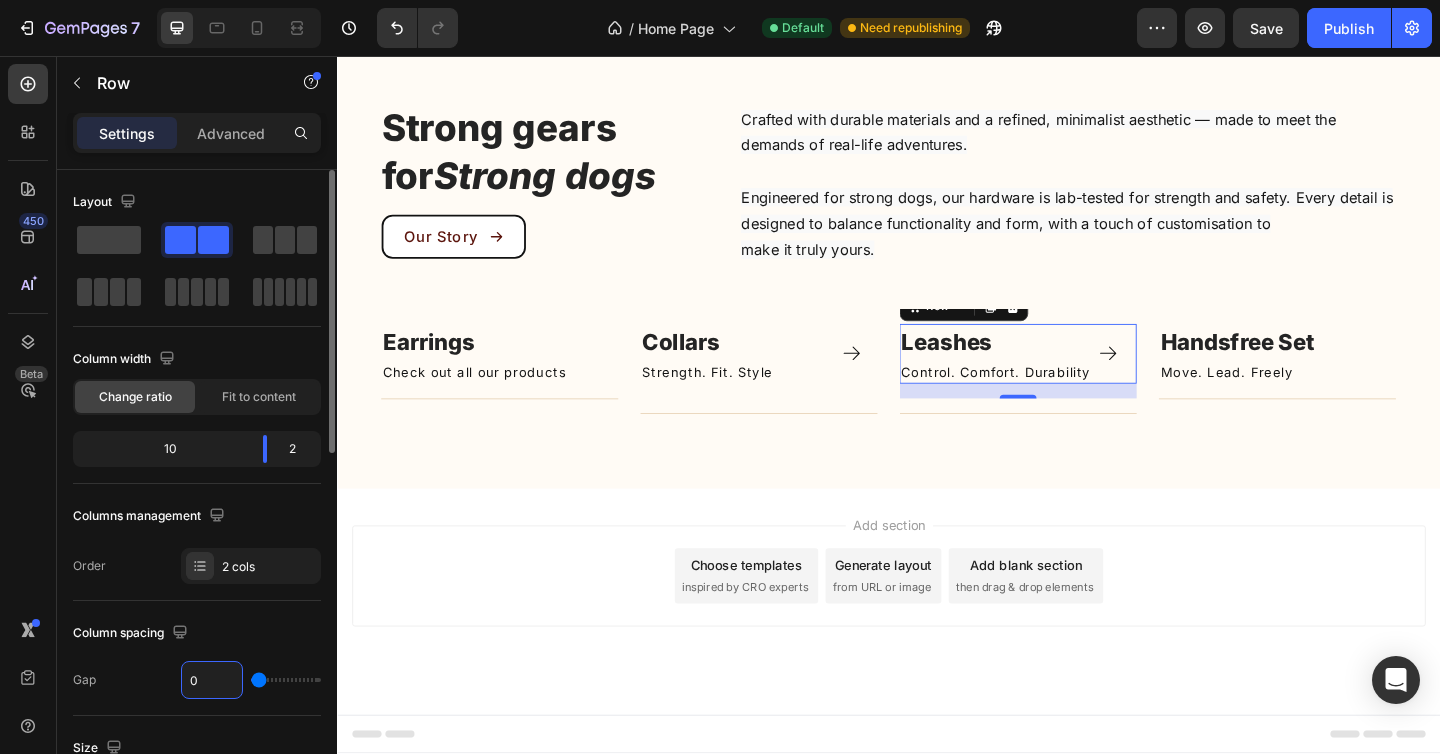 click on "0" at bounding box center (212, 680) 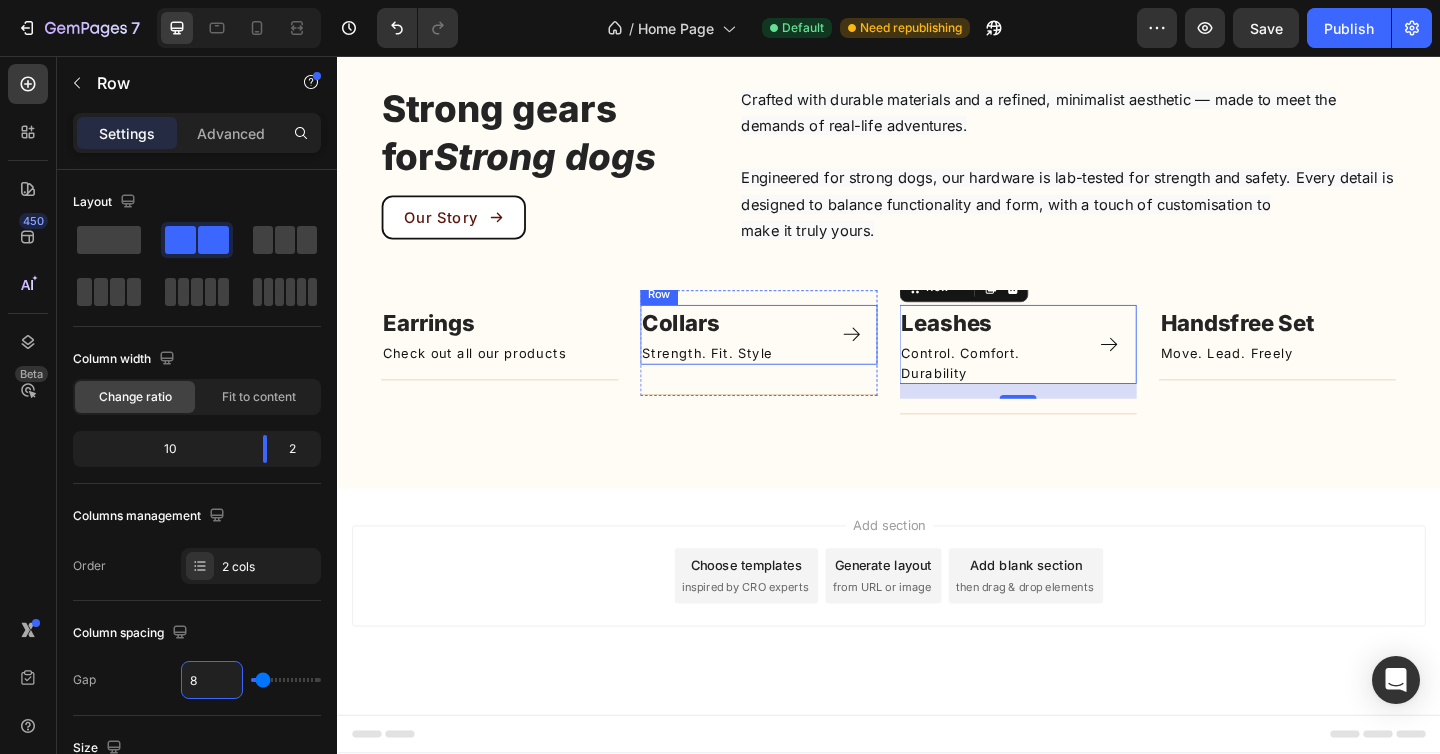 click on "Icon" at bounding box center (905, 359) 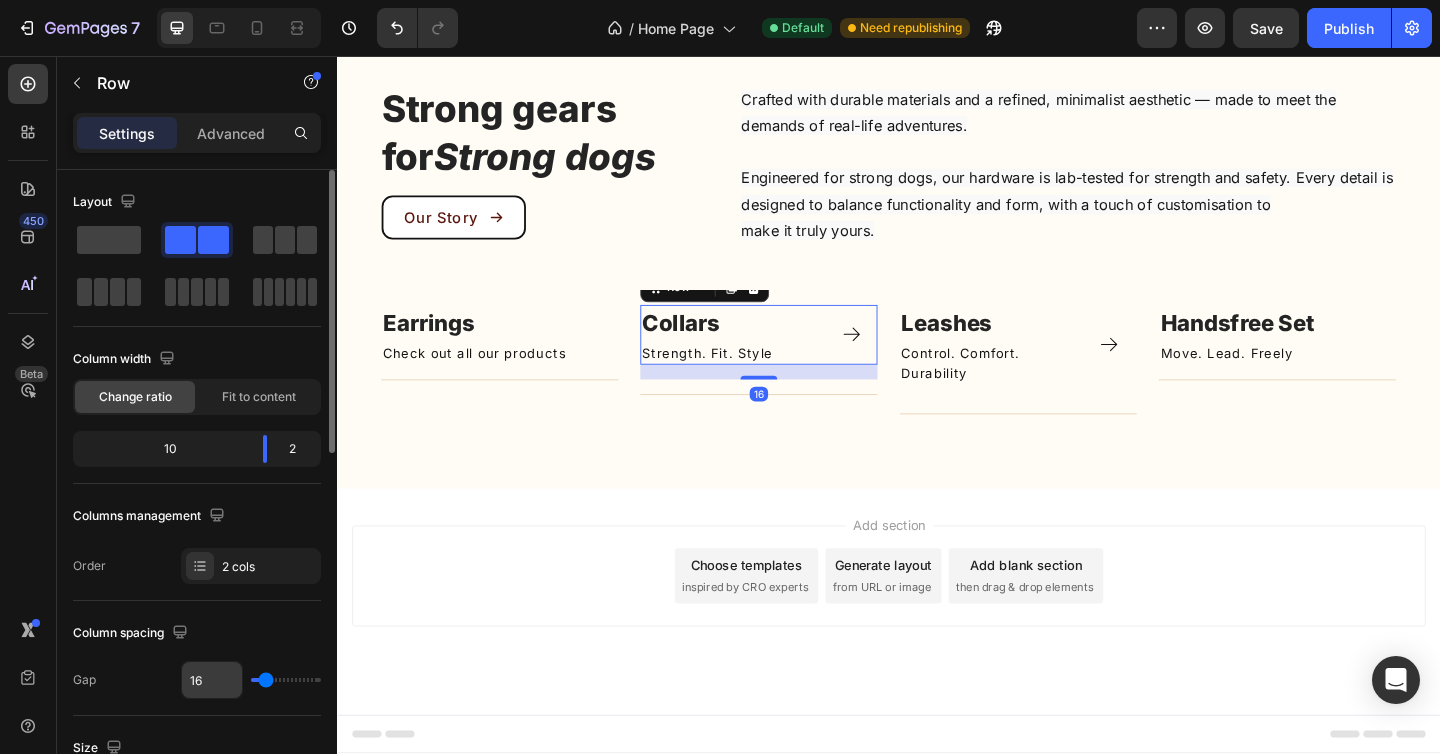 click on "16" at bounding box center [212, 680] 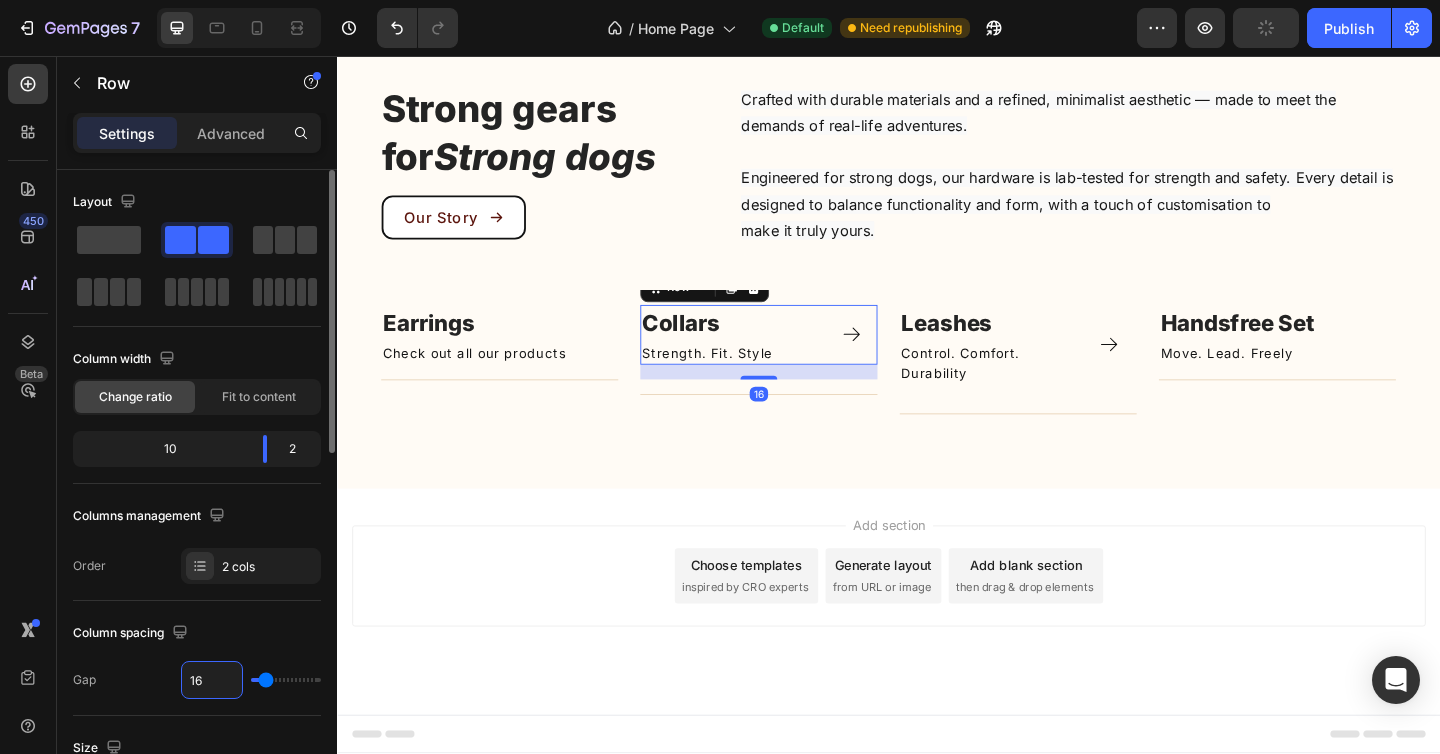 type on "816" 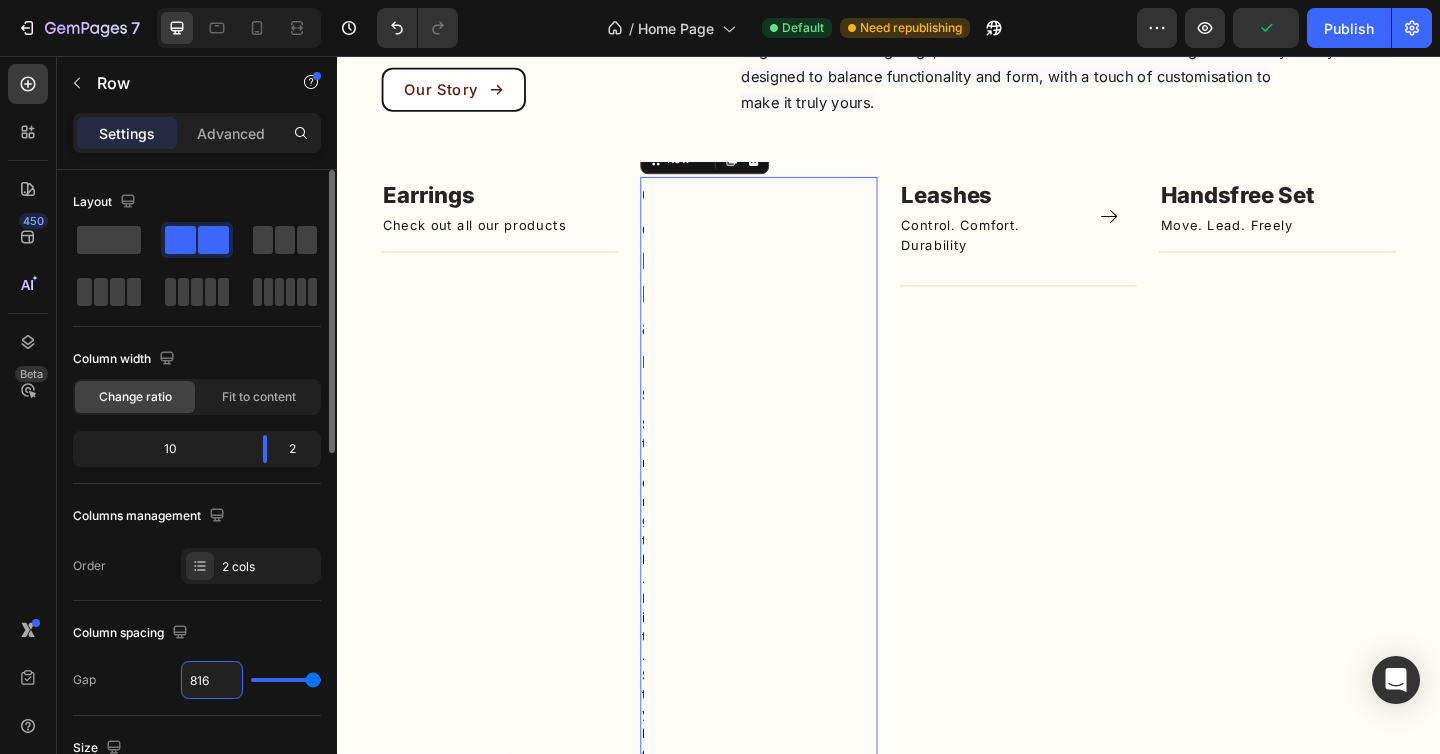 type on "16" 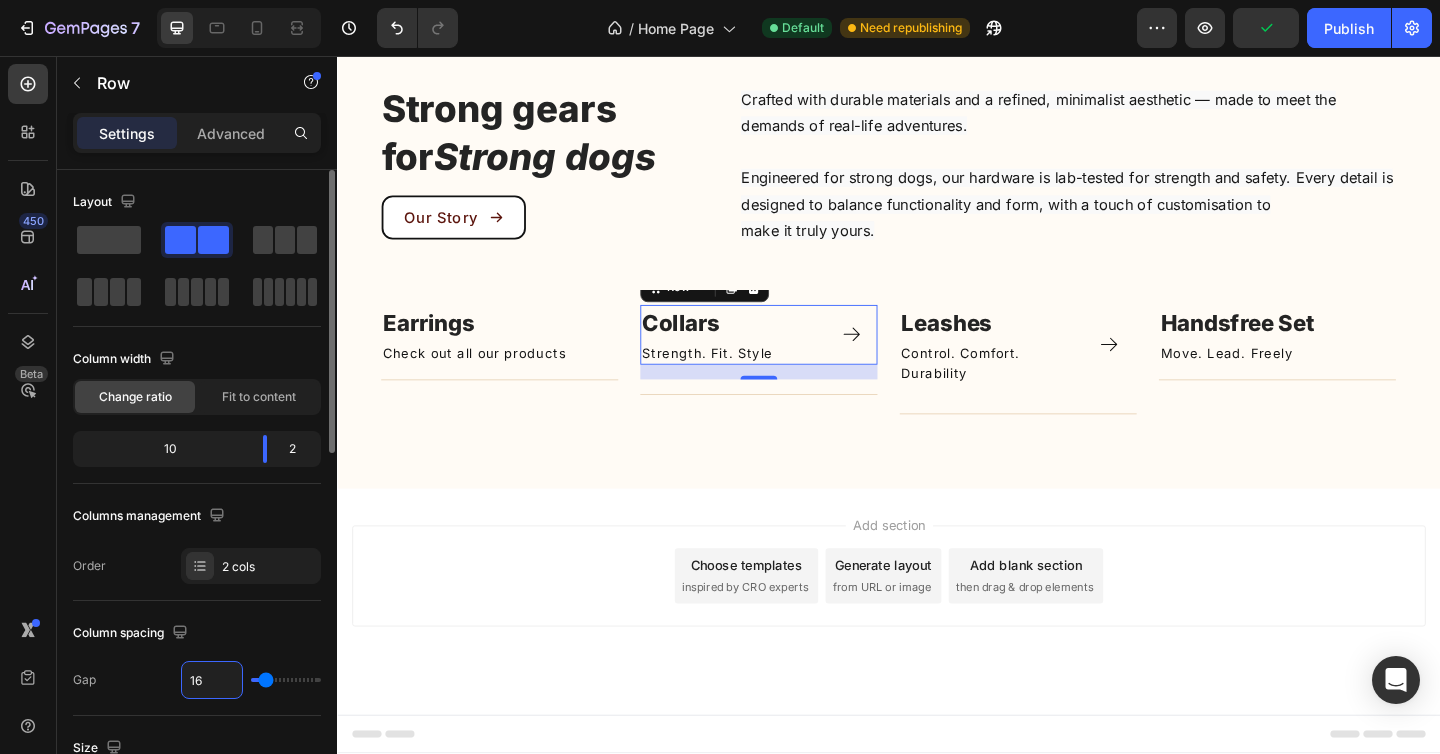 type on "8" 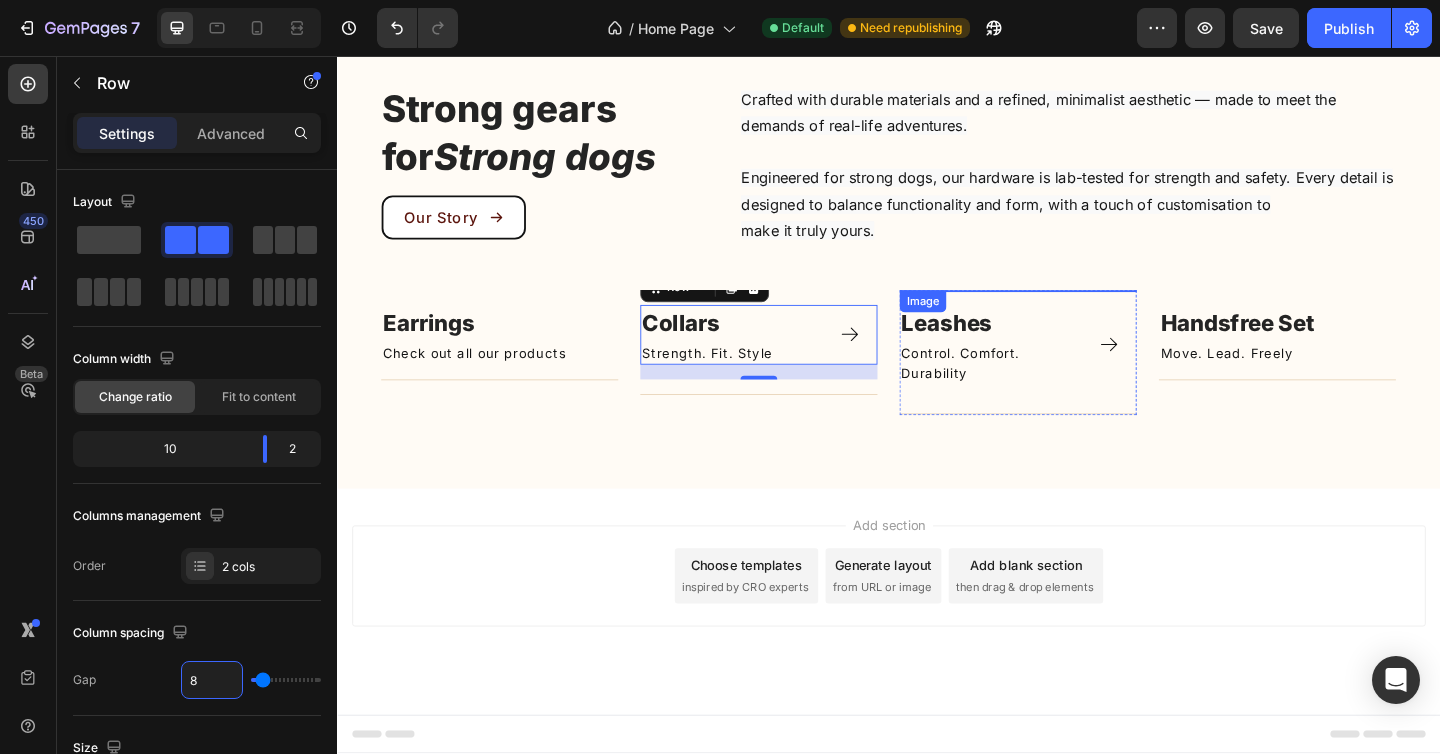 click at bounding box center [1078, 311] 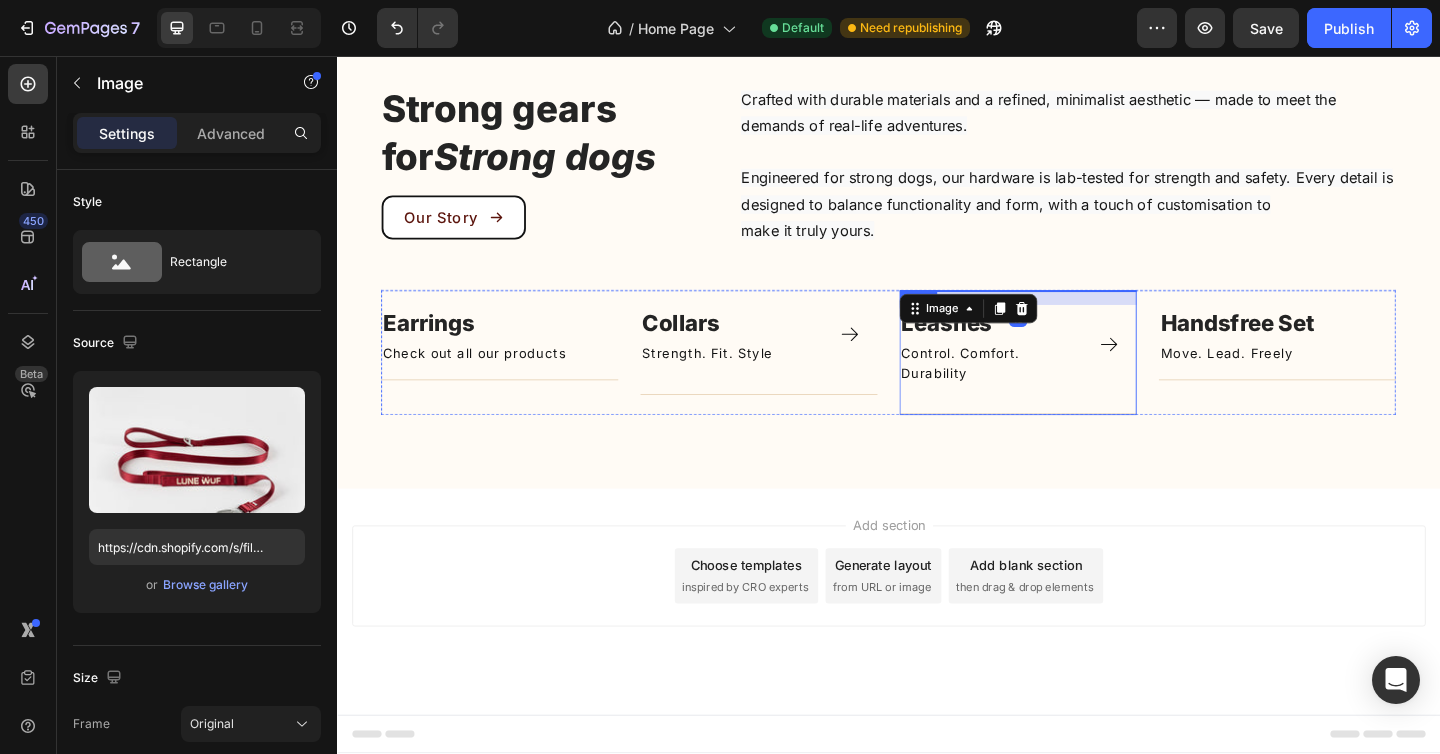 click on "Image   [NUMBER] Leashes Text block Control. Comfort. Durability Text Block
Icon Row                Title Line" at bounding box center [1078, 379] 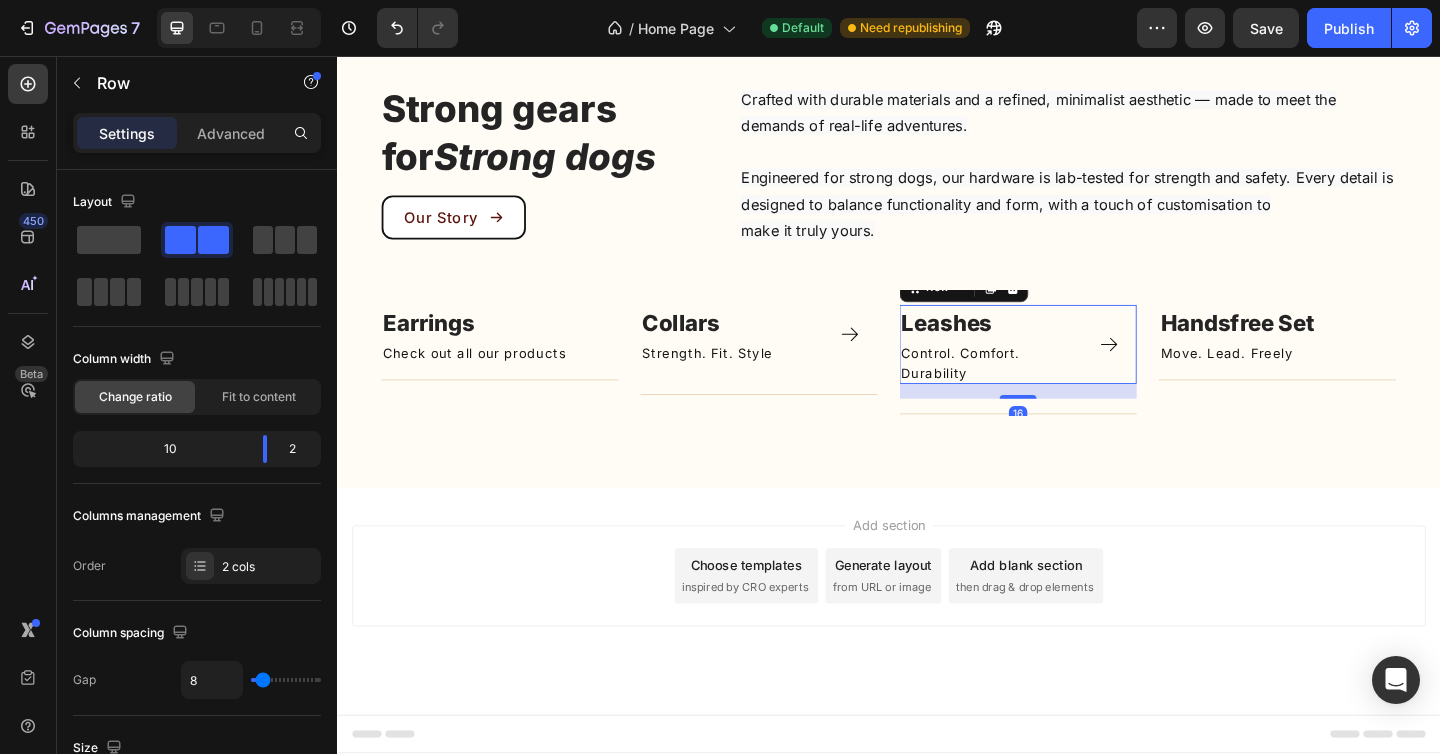 click on "Icon" at bounding box center [1186, 370] 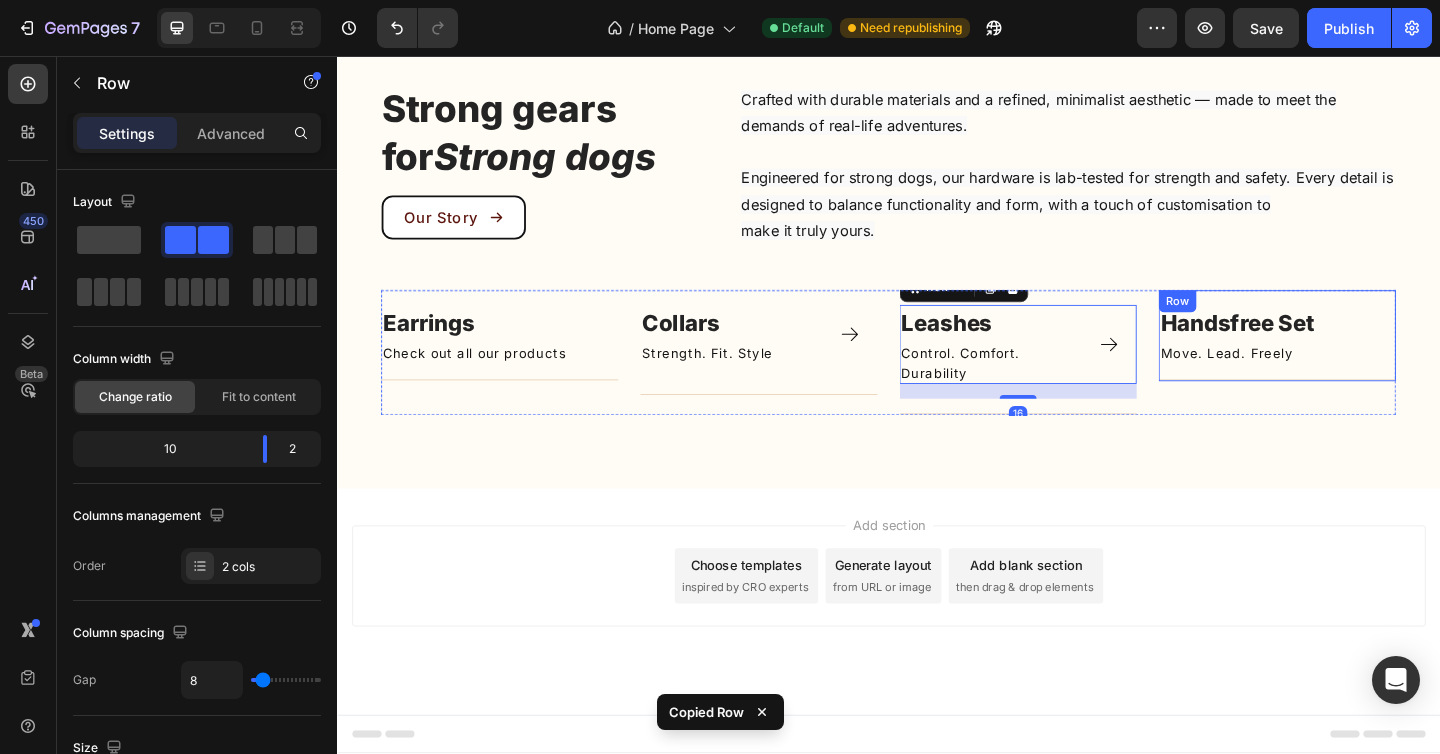 click on "Image Handsfree Set Text block Move. Lead. Freely Text Block                Title Line" at bounding box center [1360, 360] 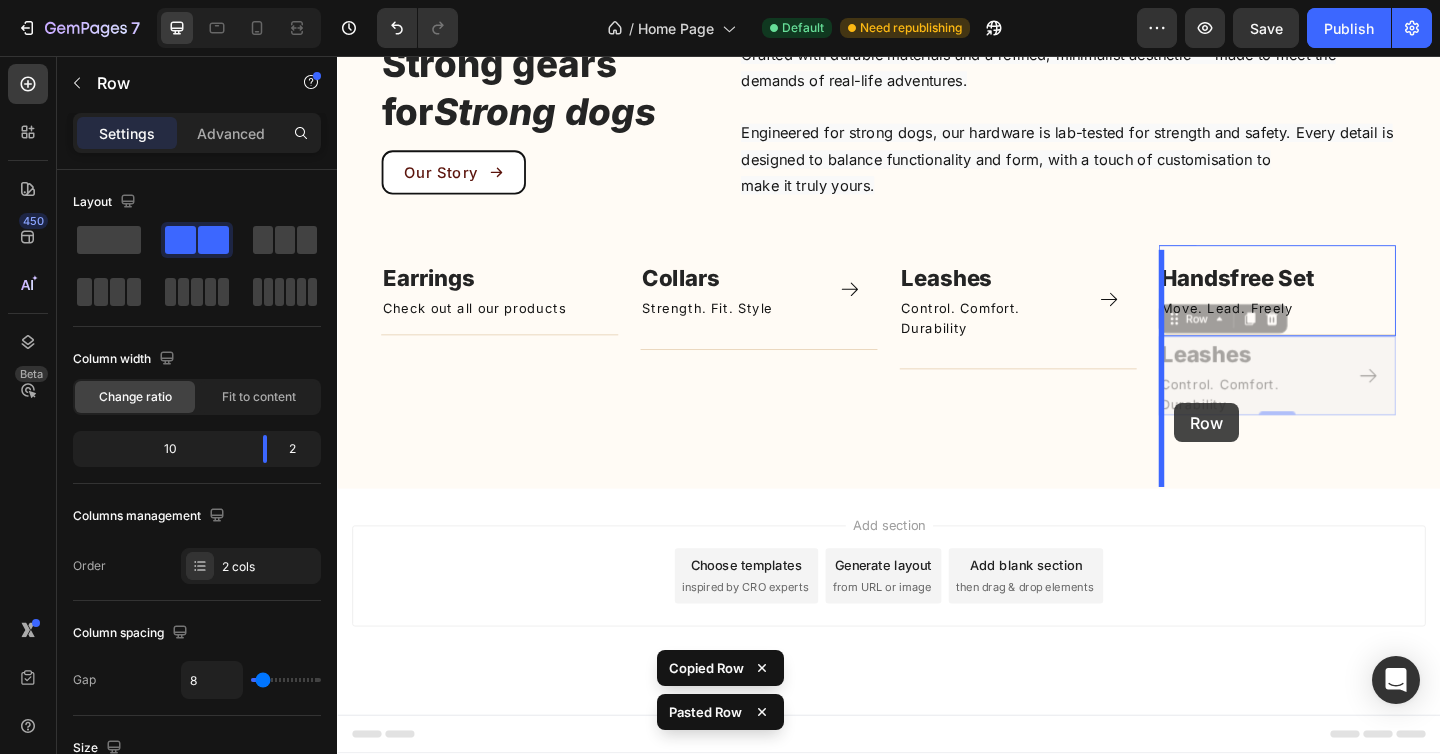 drag, startPoint x: 1244, startPoint y: 514, endPoint x: 1248, endPoint y: 434, distance: 80.09994 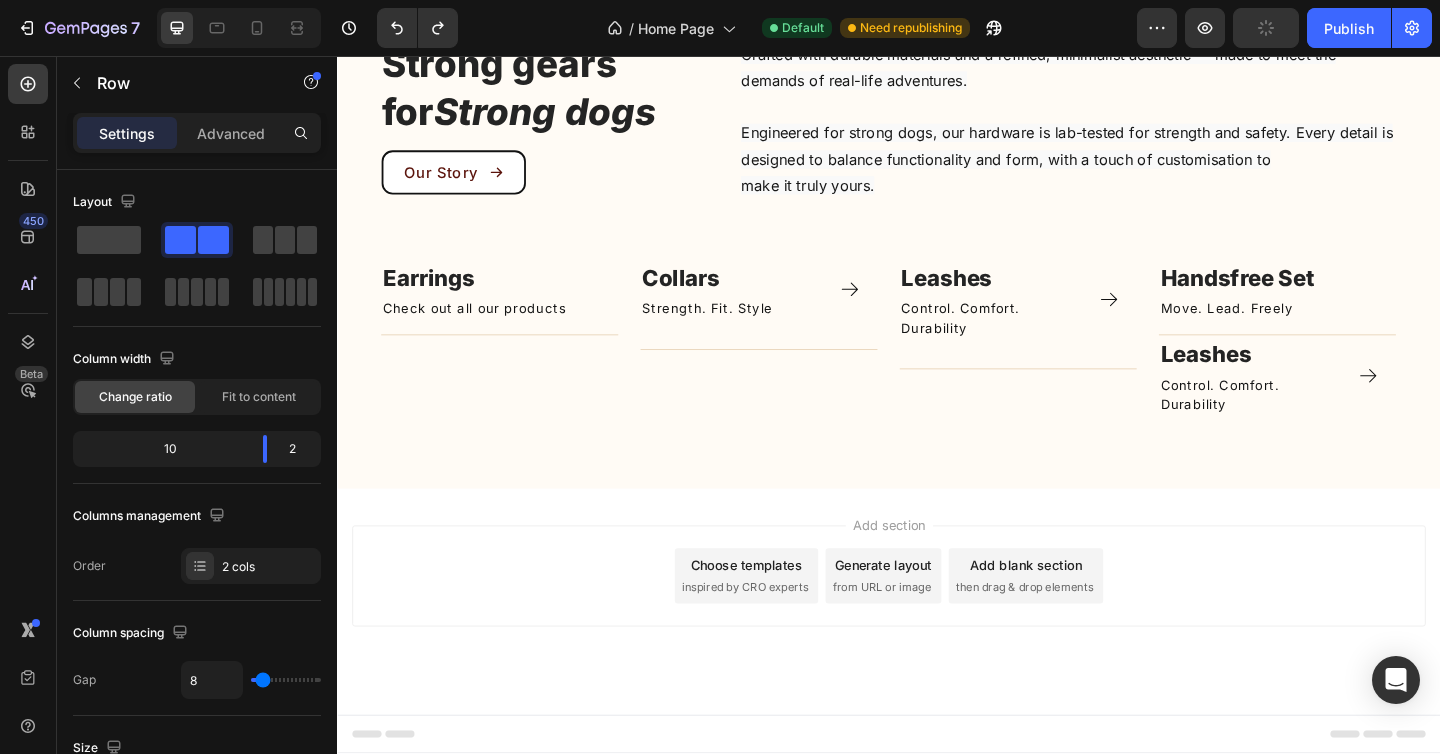 click on "Icon" at bounding box center [1468, 404] 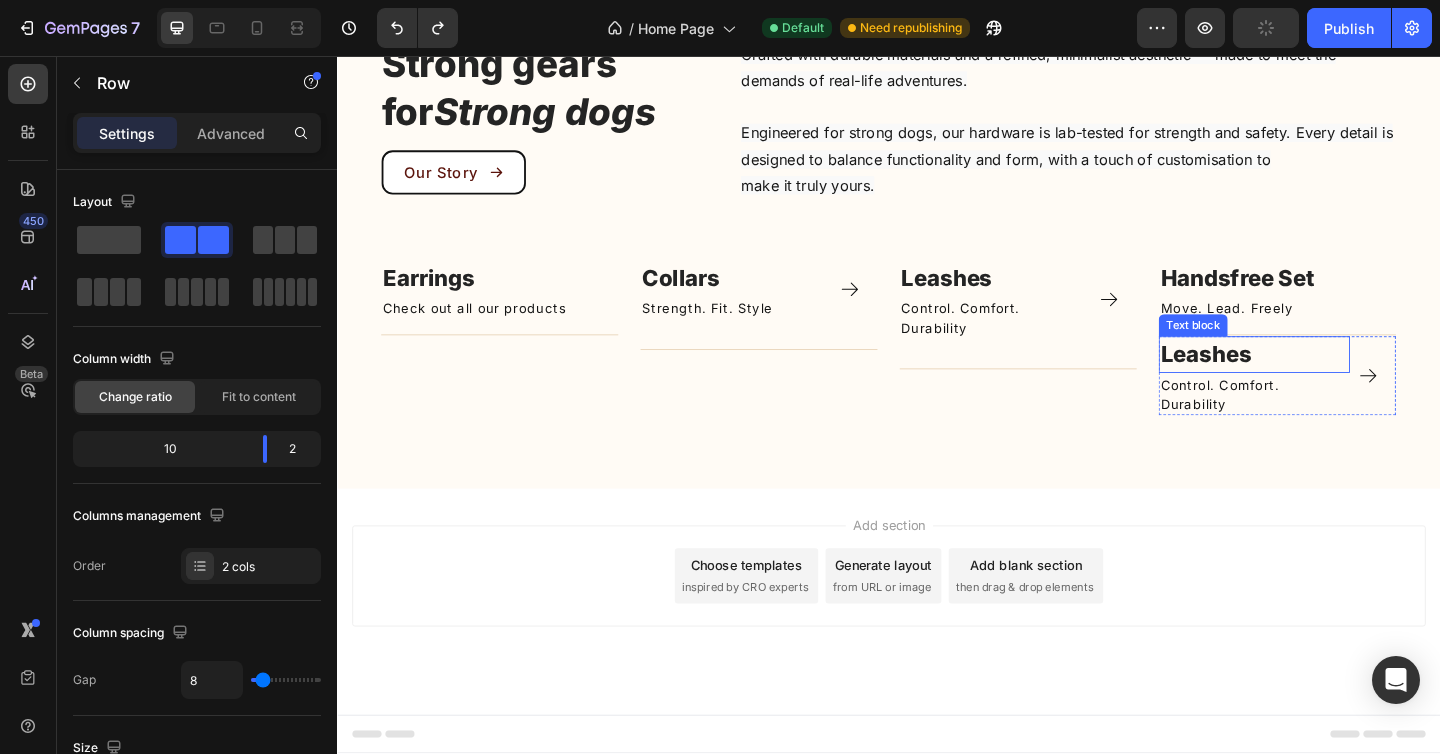 click on "Leashes" at bounding box center [1335, 381] 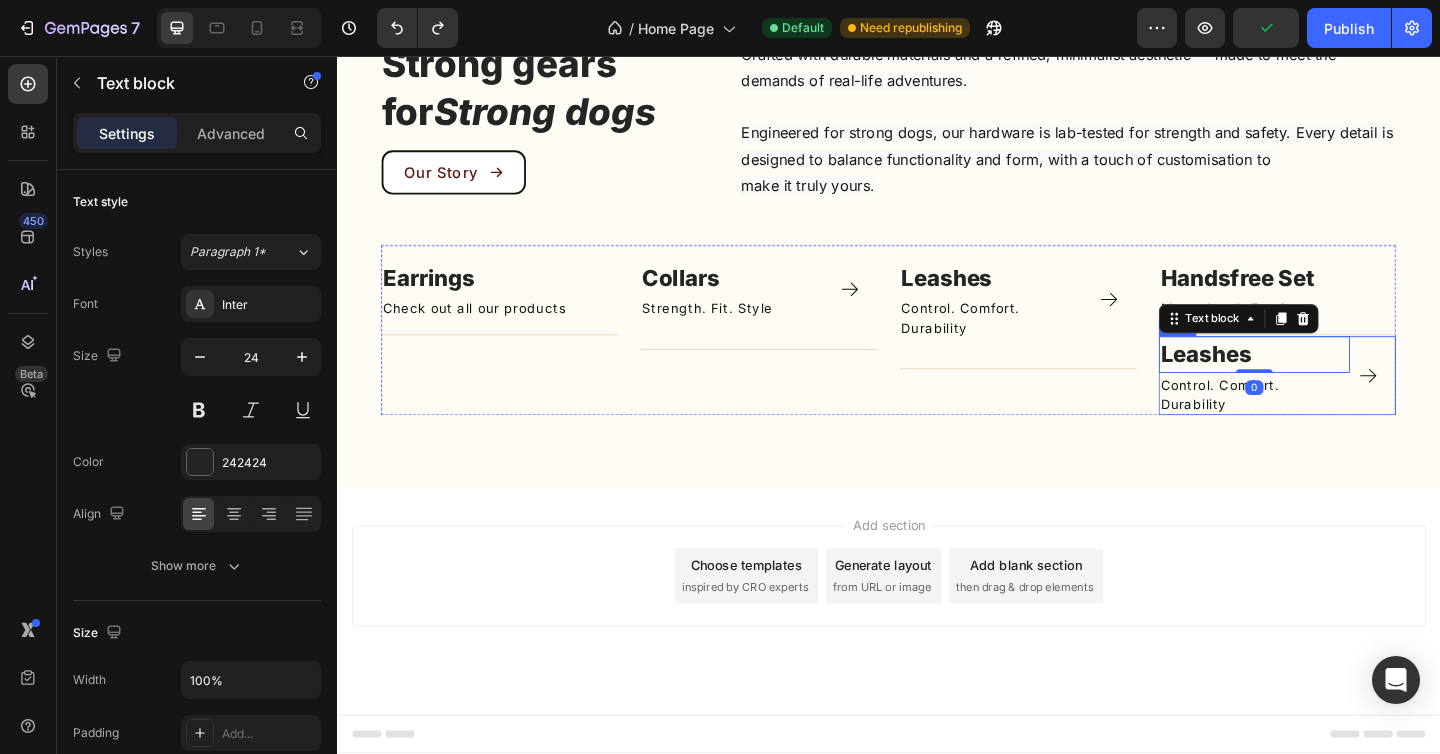 click on "Icon" at bounding box center (1468, 404) 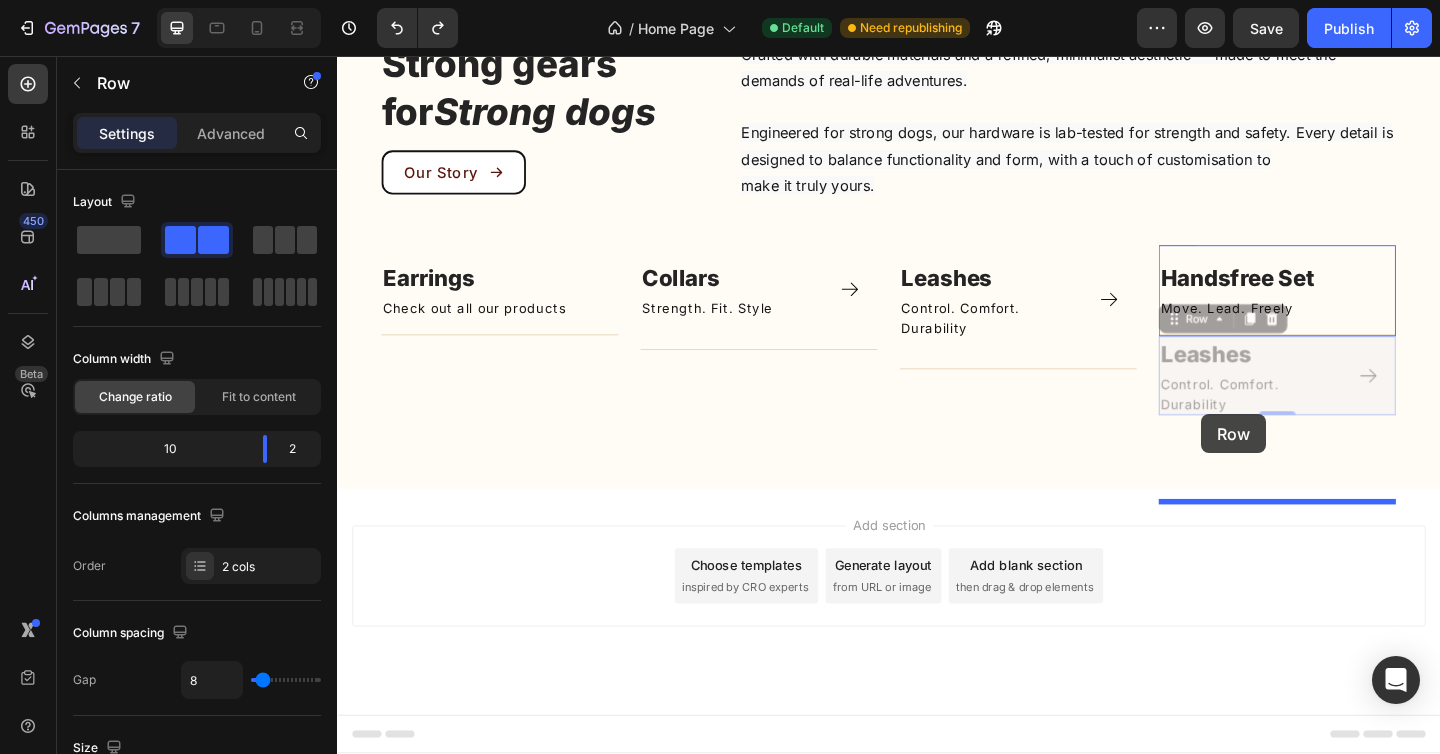 drag, startPoint x: 1248, startPoint y: 520, endPoint x: 1277, endPoint y: 446, distance: 79.47956 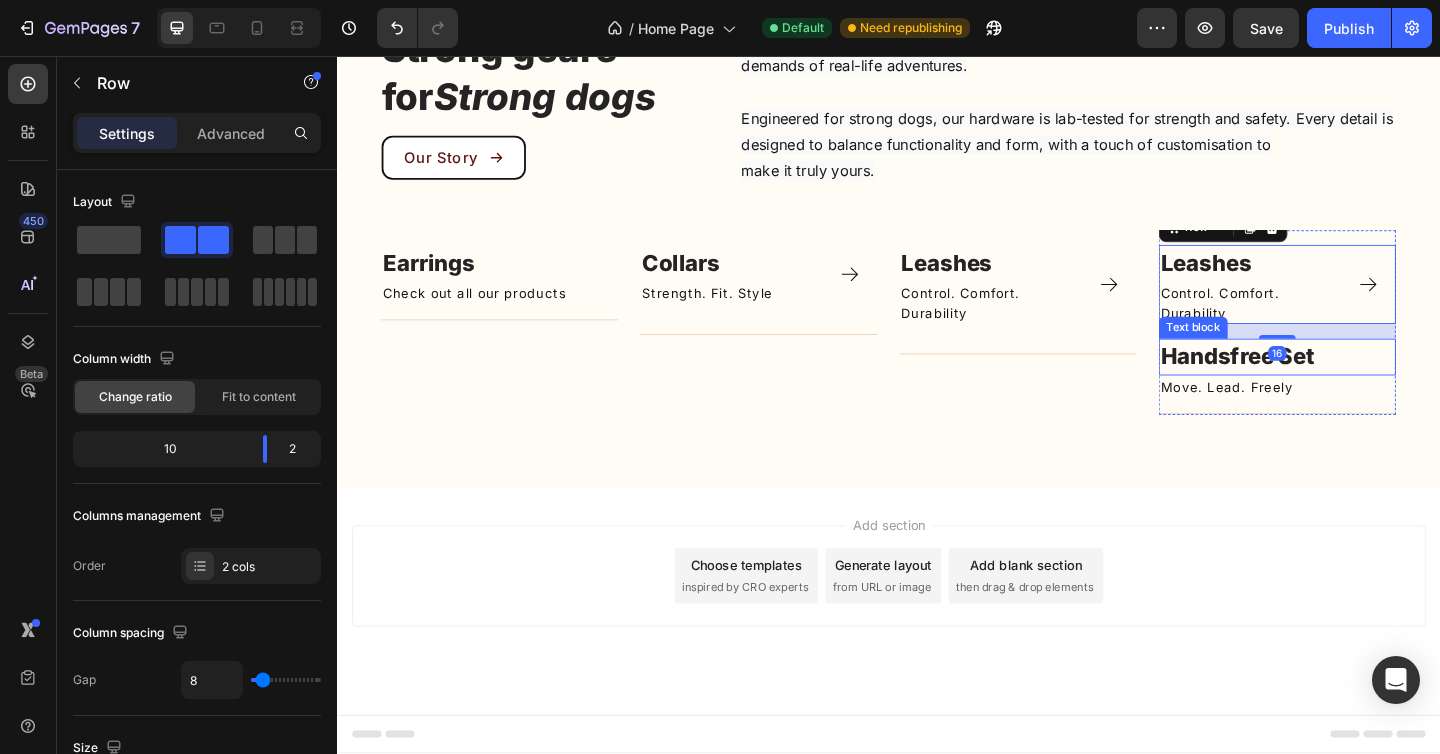 click on "Handsfree Set" at bounding box center [1316, 383] 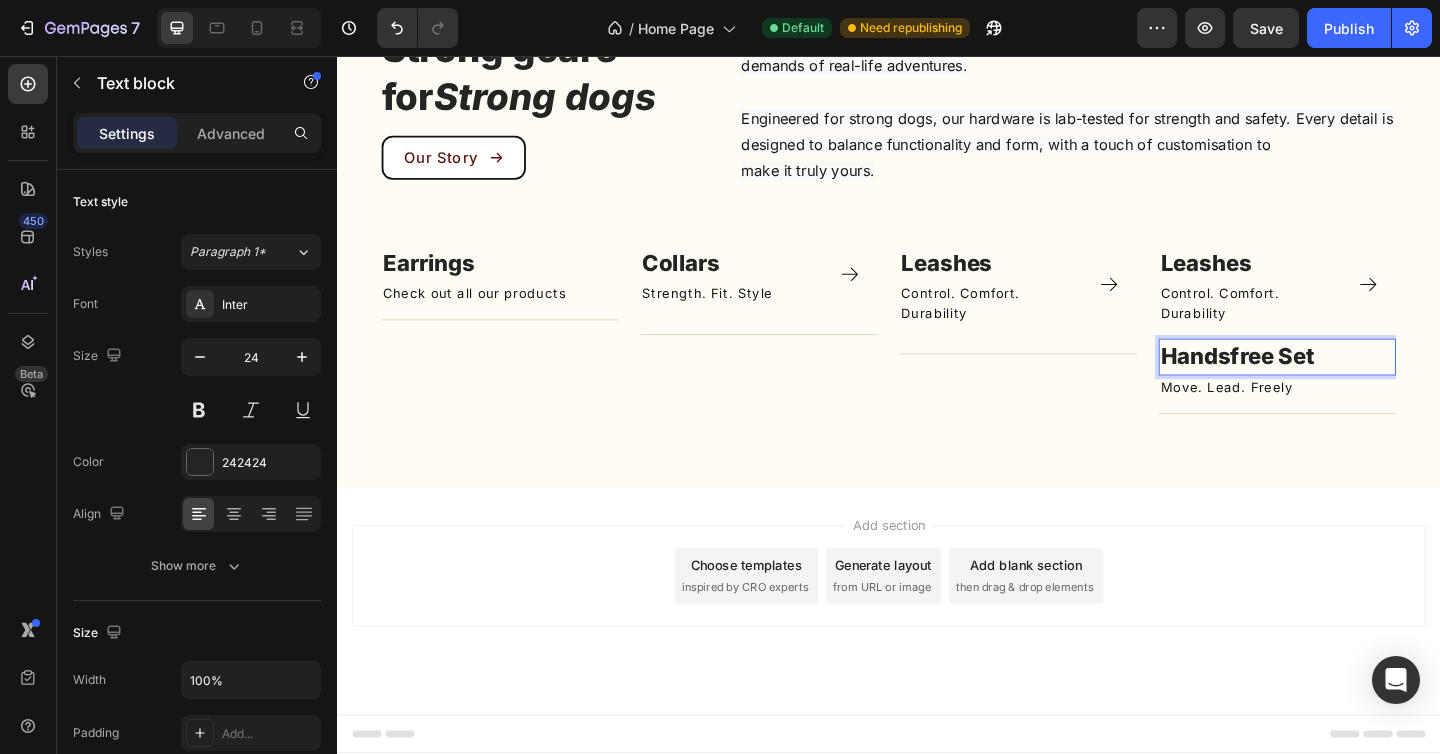 click on "Handsfree Set" at bounding box center (1316, 383) 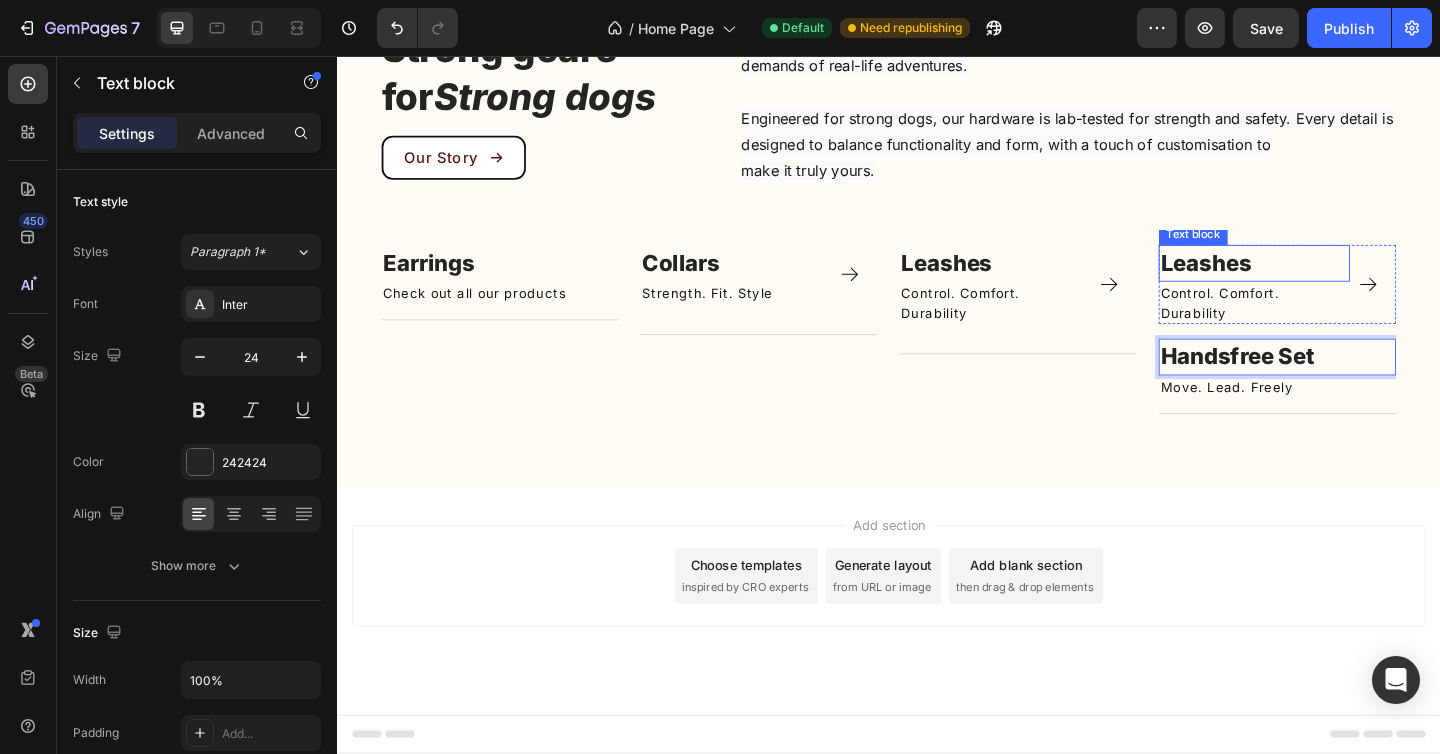 click on "Leashes" at bounding box center [1282, 281] 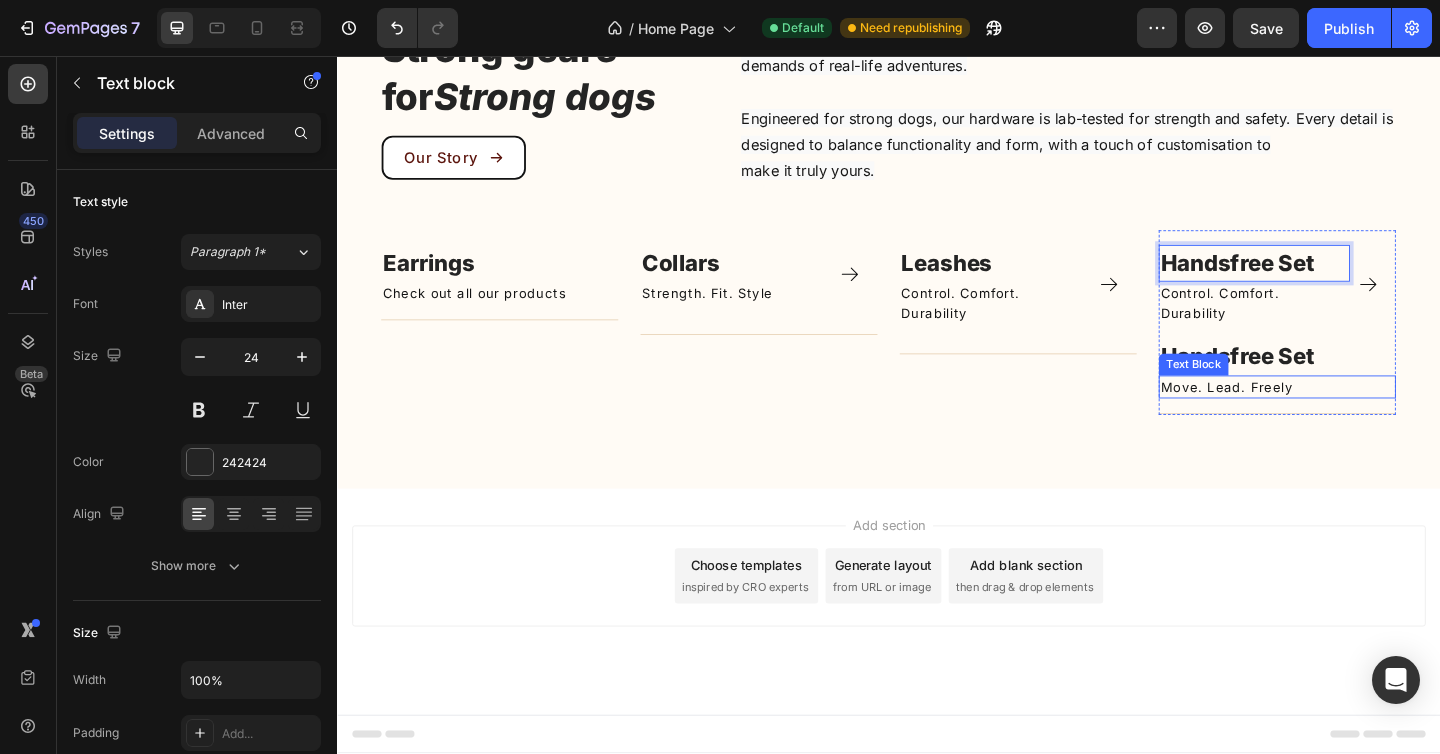 click on "Move. Lead. Freely" at bounding box center (1360, 416) 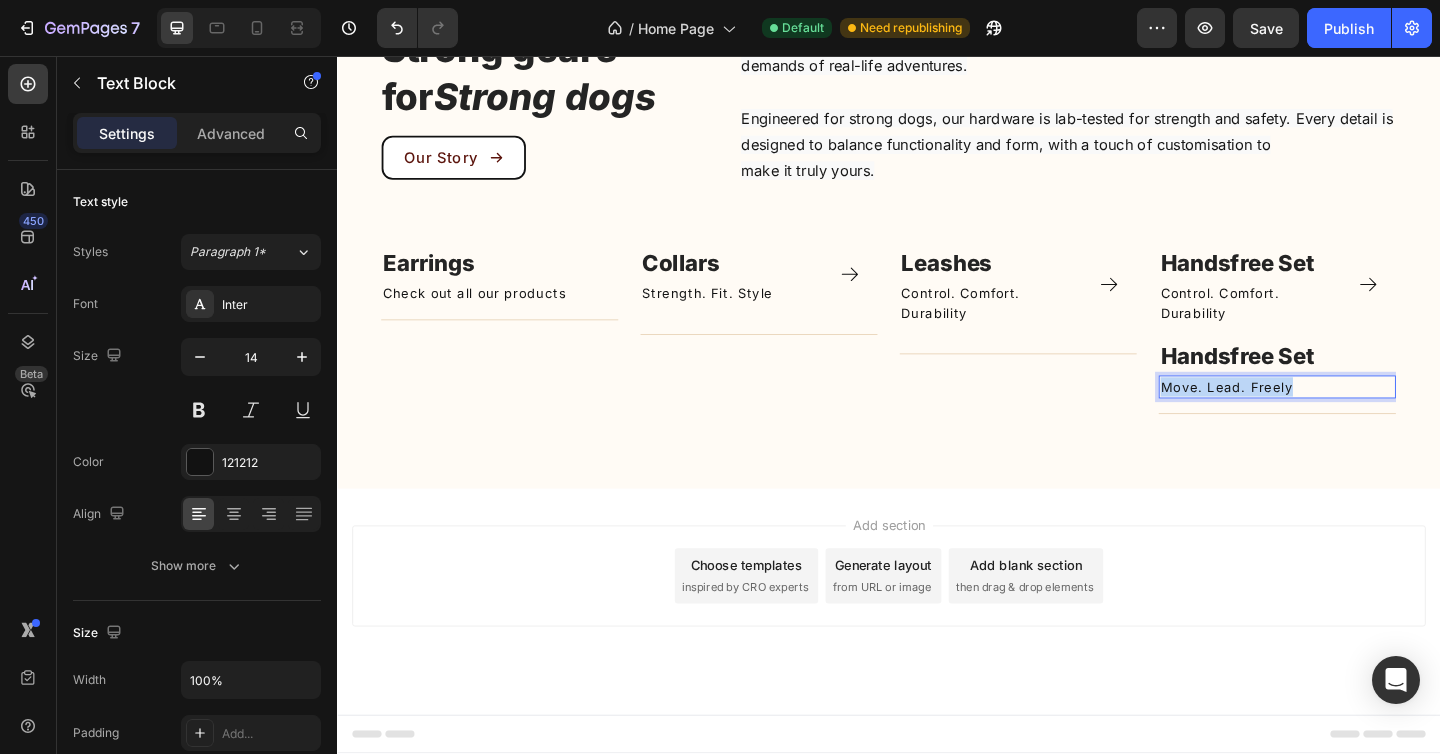 click on "Move. Lead. Freely" at bounding box center [1360, 416] 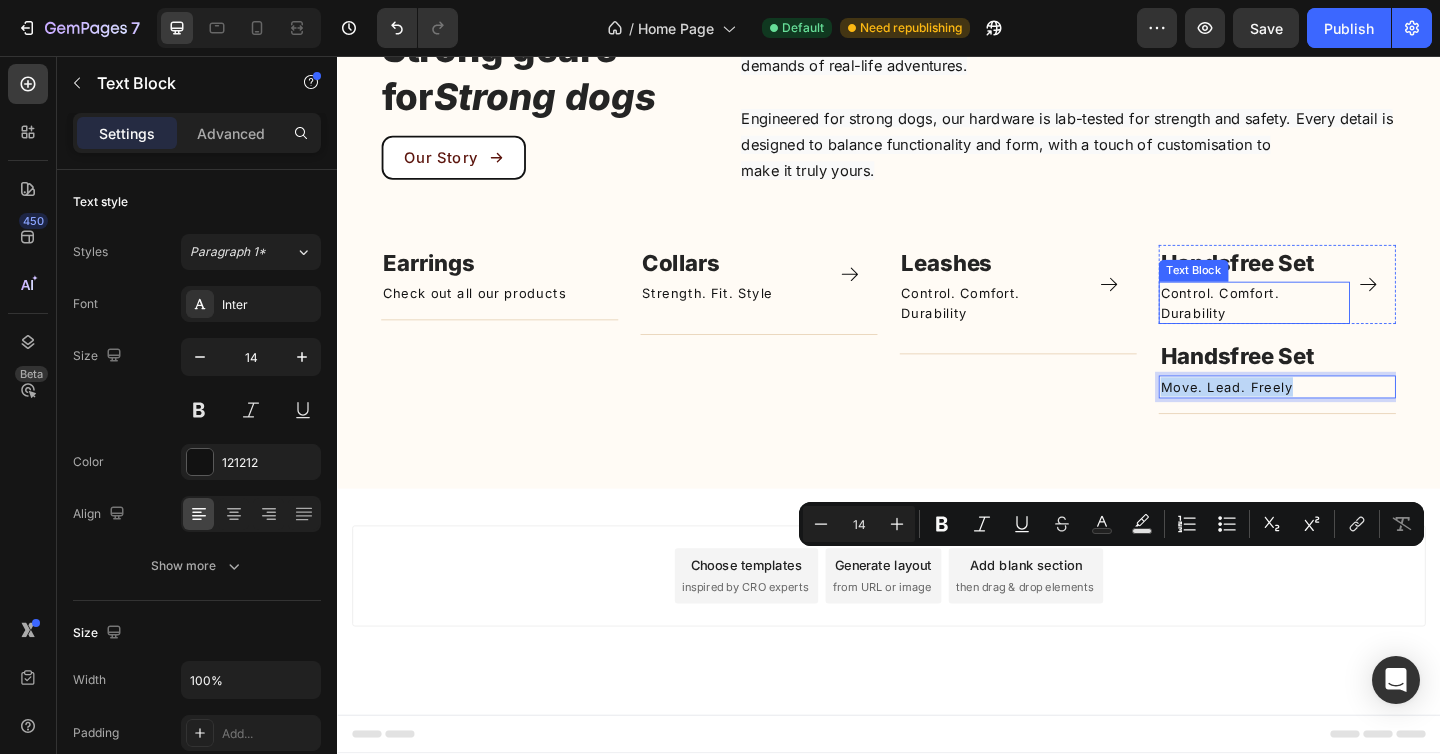 click on "Control. Comfort. Durability" at bounding box center [1335, 325] 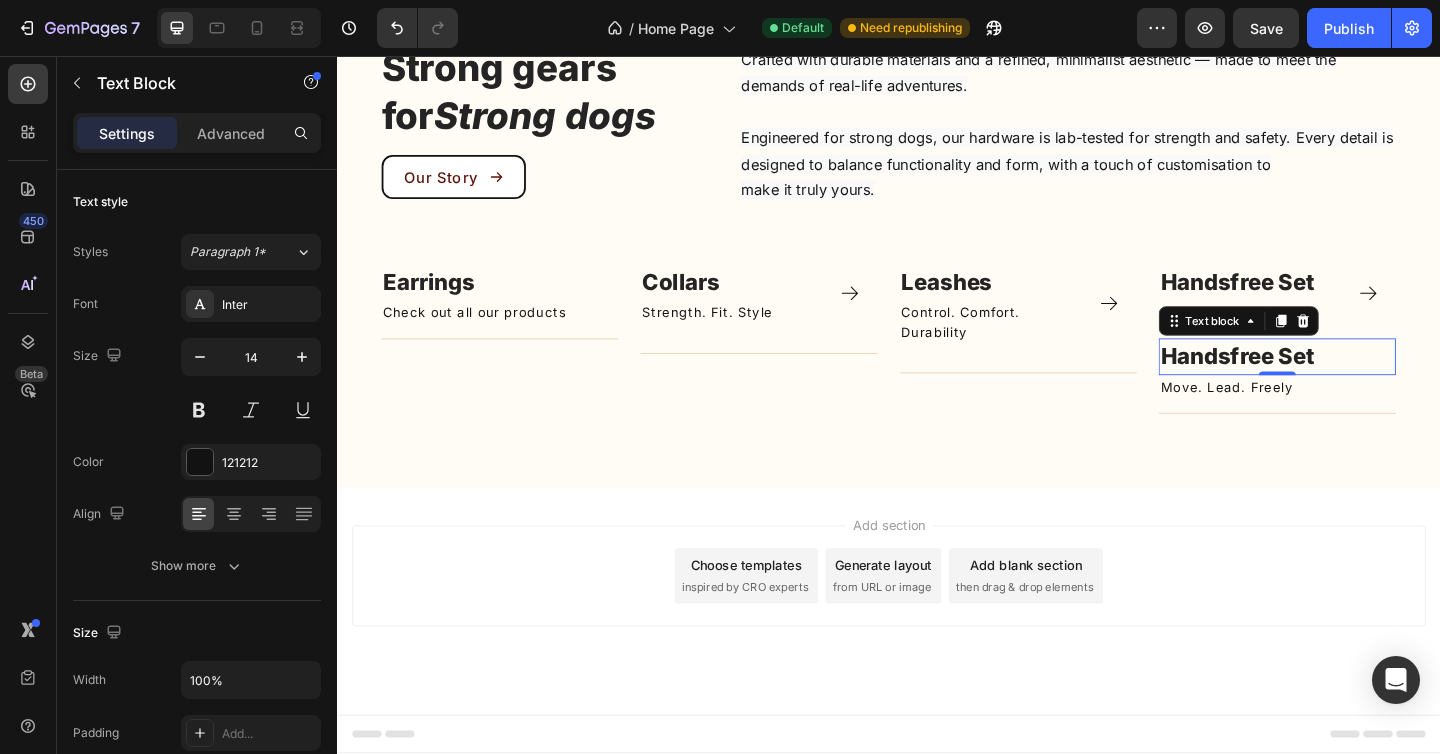 click on "Handsfree Set" at bounding box center [1316, 383] 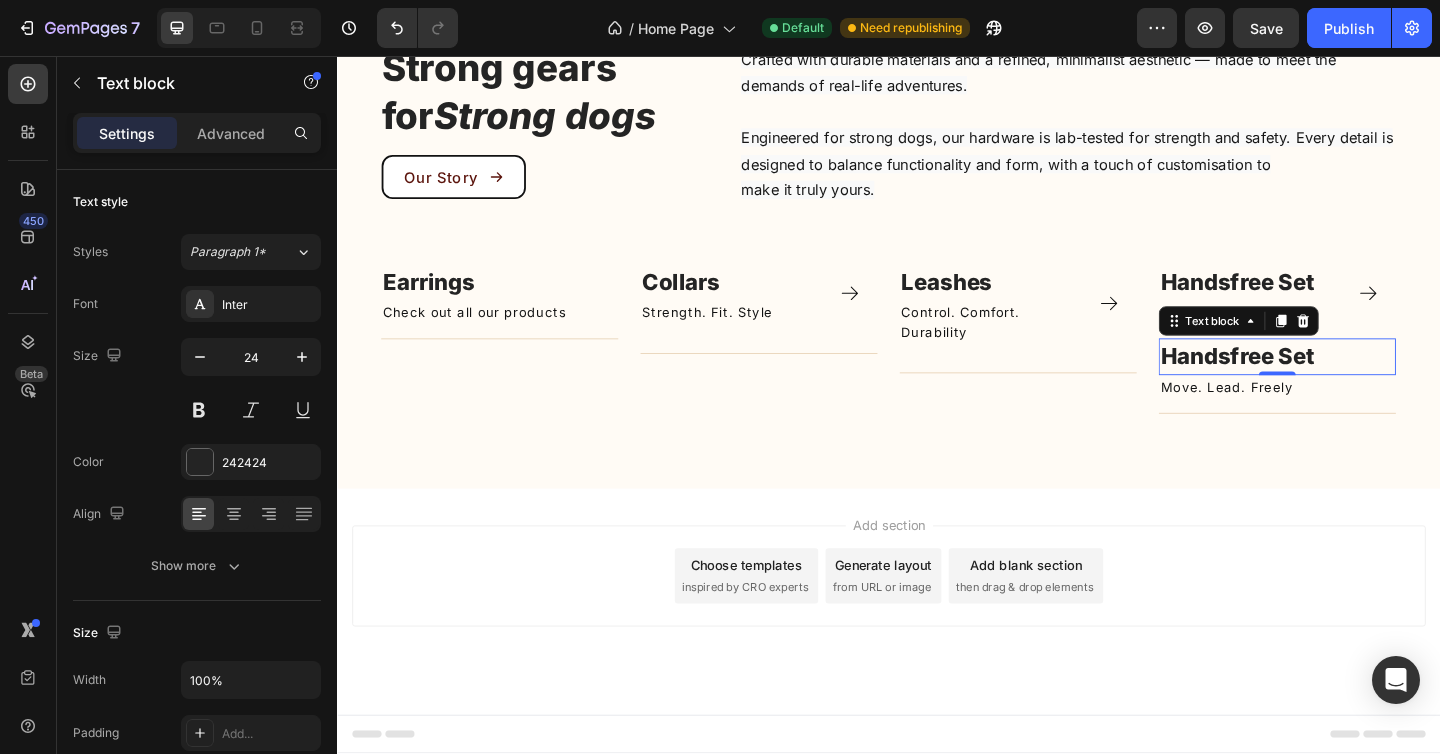 click 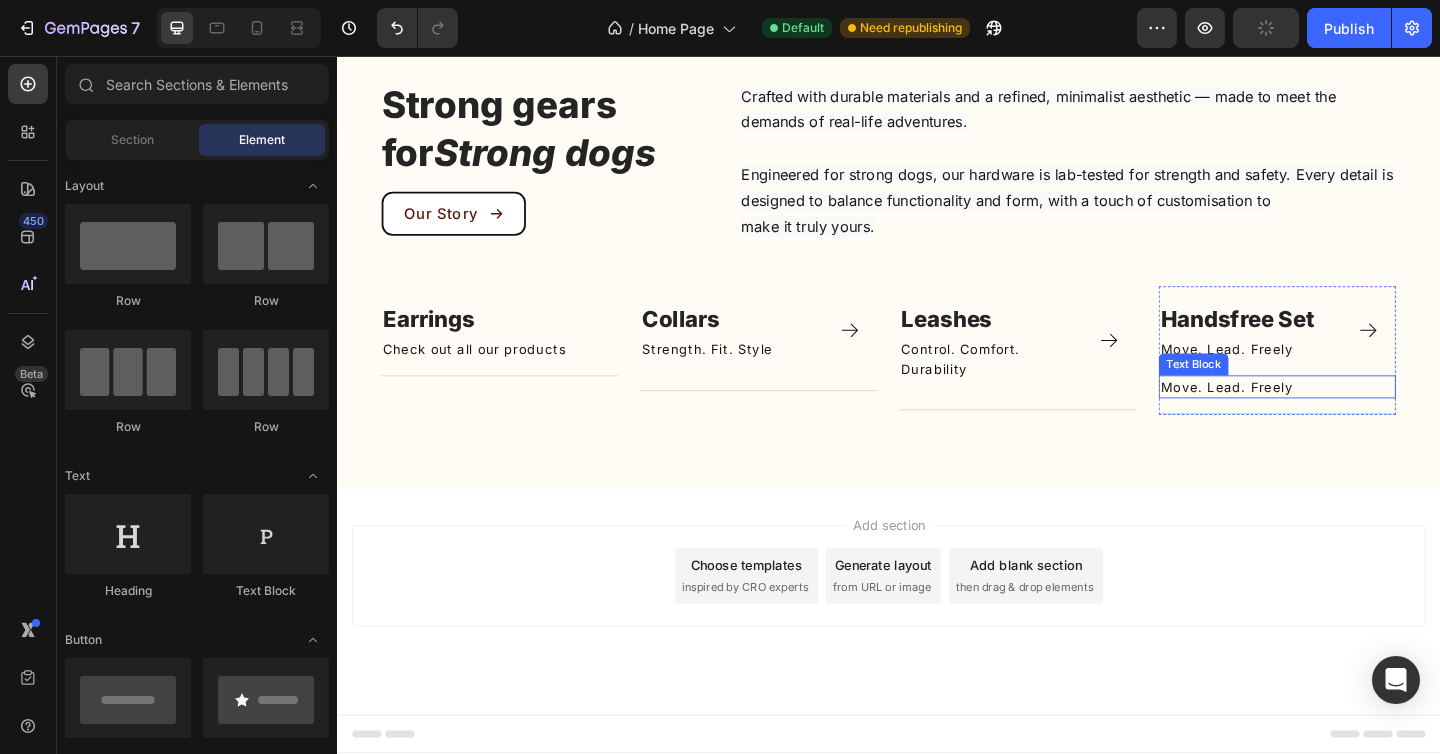 click on "Move. Lead. Freely" at bounding box center (1360, 416) 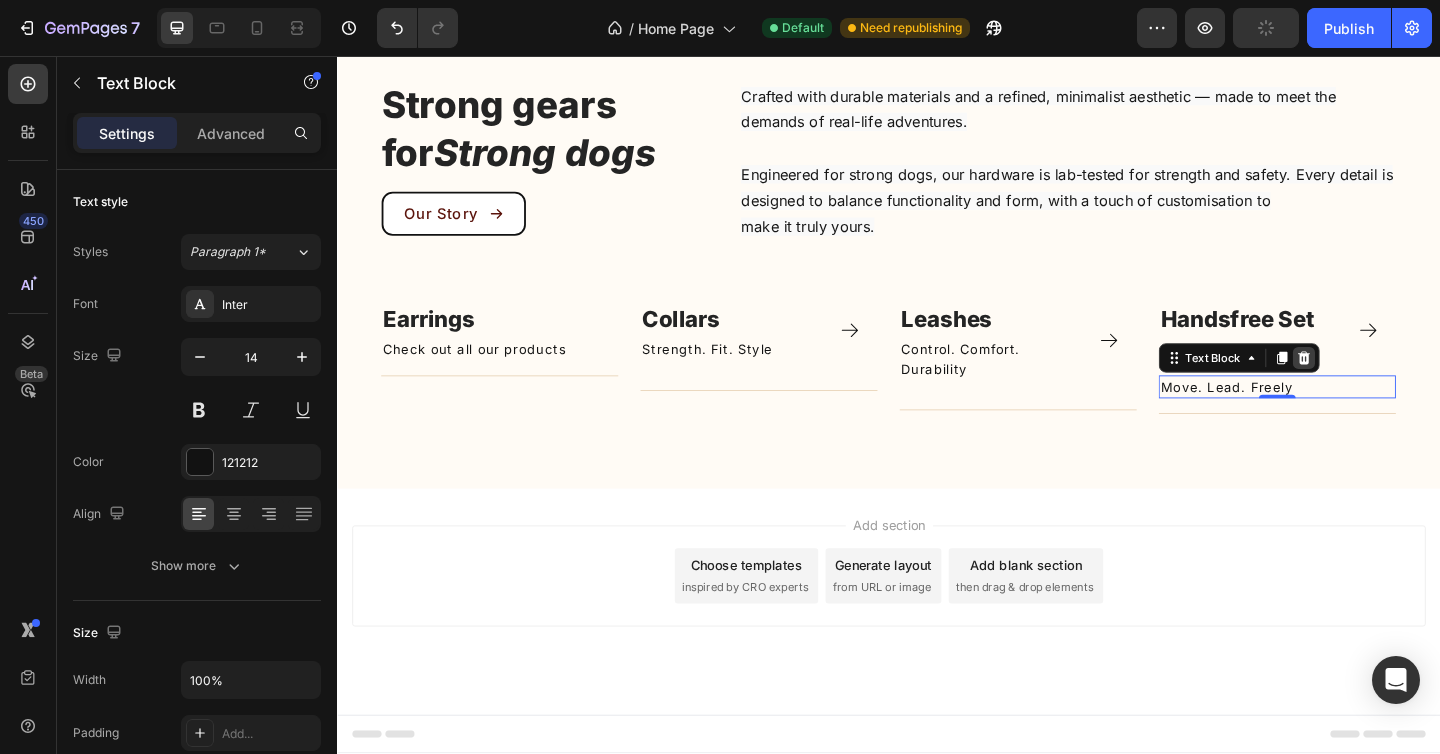 click 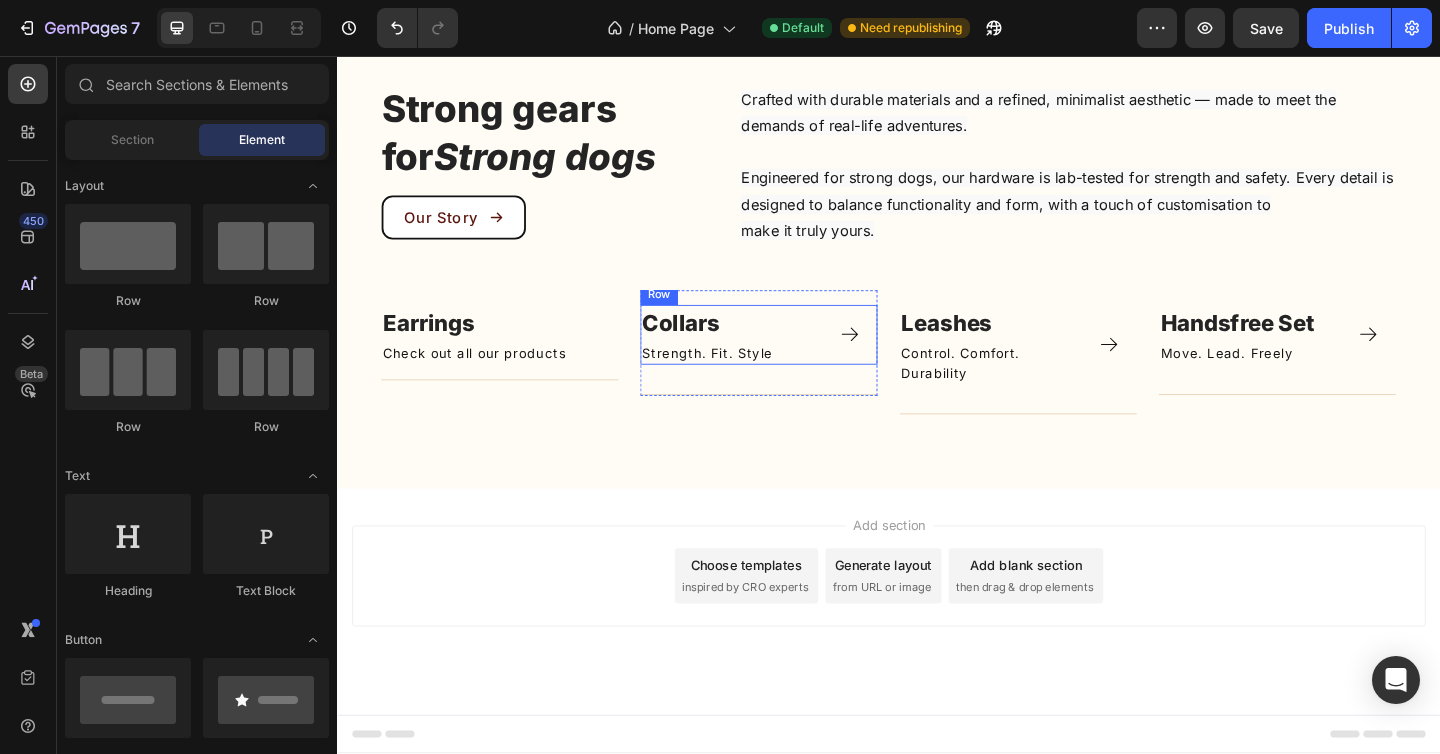 click on "Collars Text block Strength. Fit. Style Text Block
Icon Row" at bounding box center (796, 359) 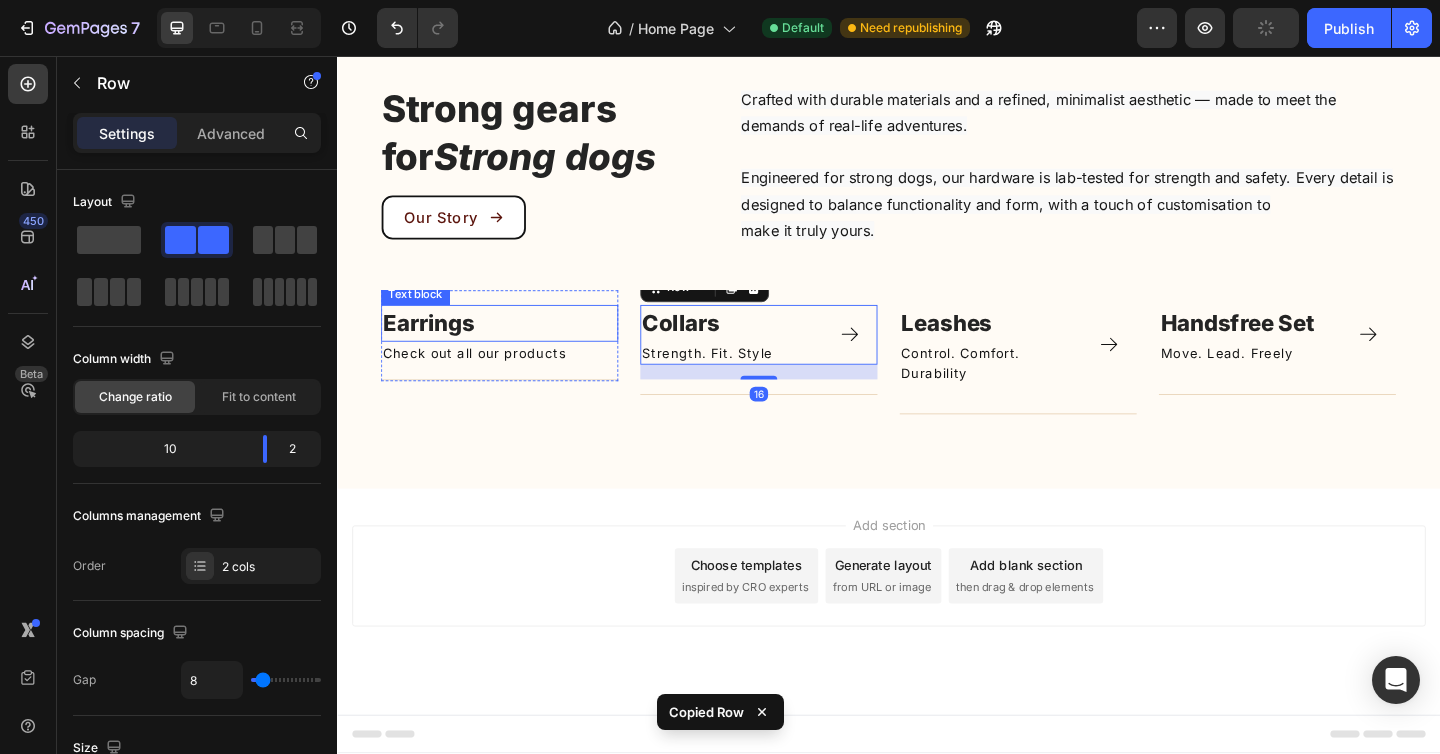 click on "Image Earrings Text block Check out all our products Text Block                Title Line" at bounding box center (514, 360) 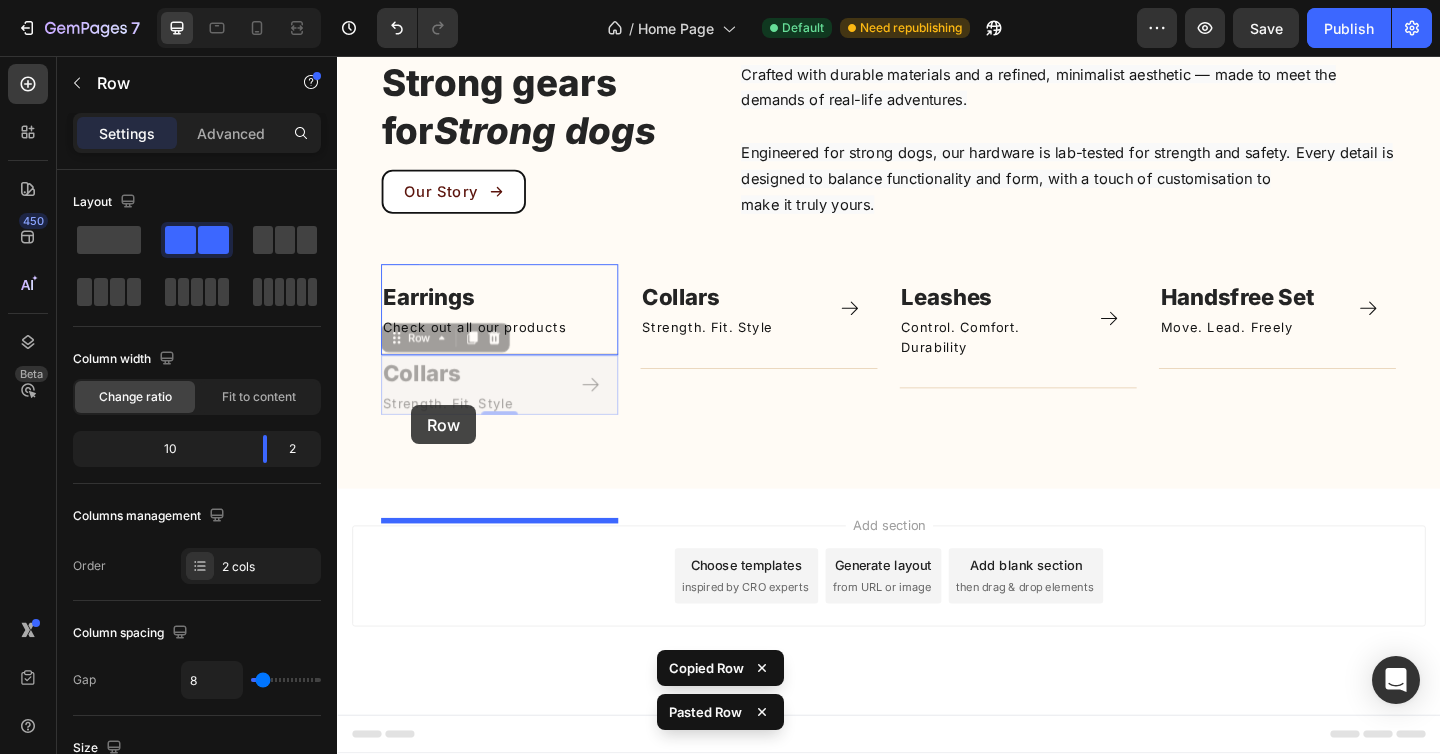 drag, startPoint x: 394, startPoint y: 508, endPoint x: 418, endPoint y: 436, distance: 75.89466 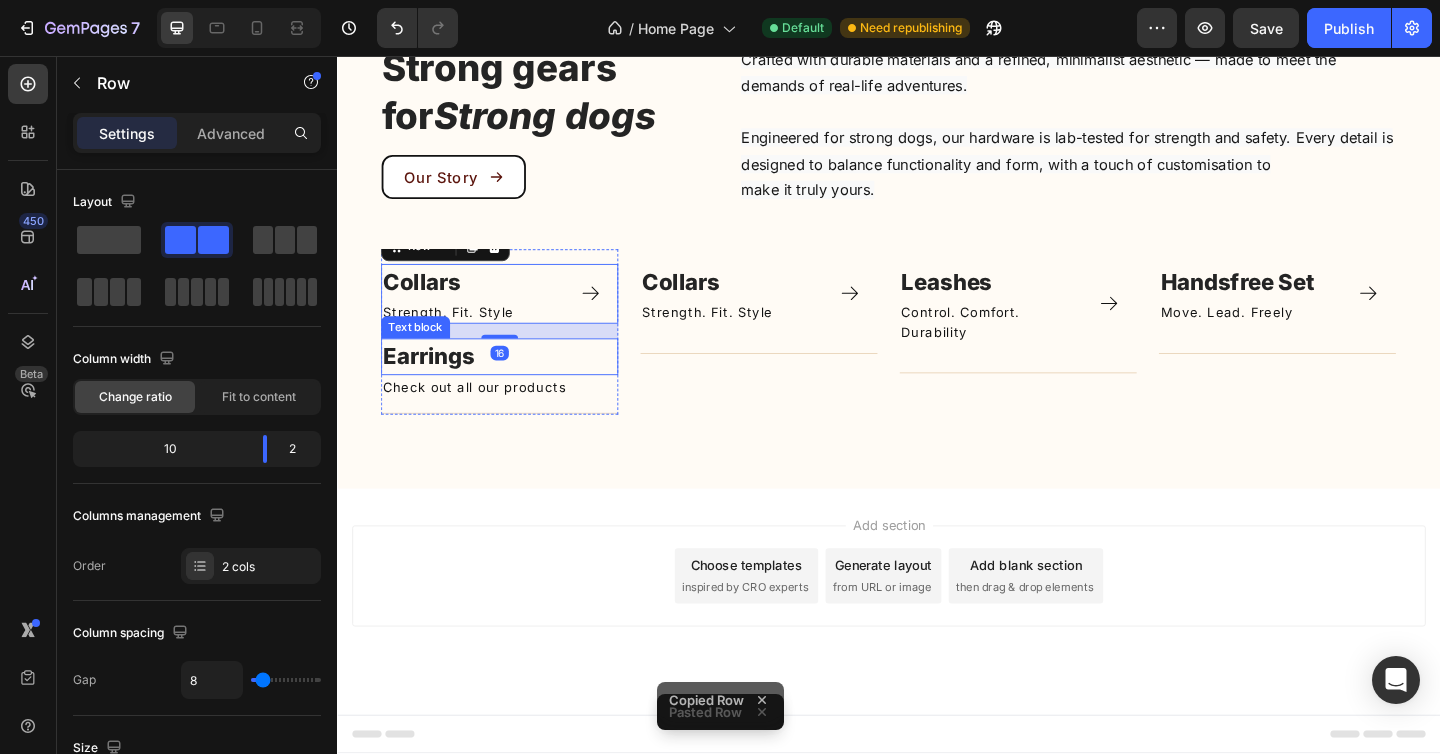 click on "Earrings" at bounding box center [437, 383] 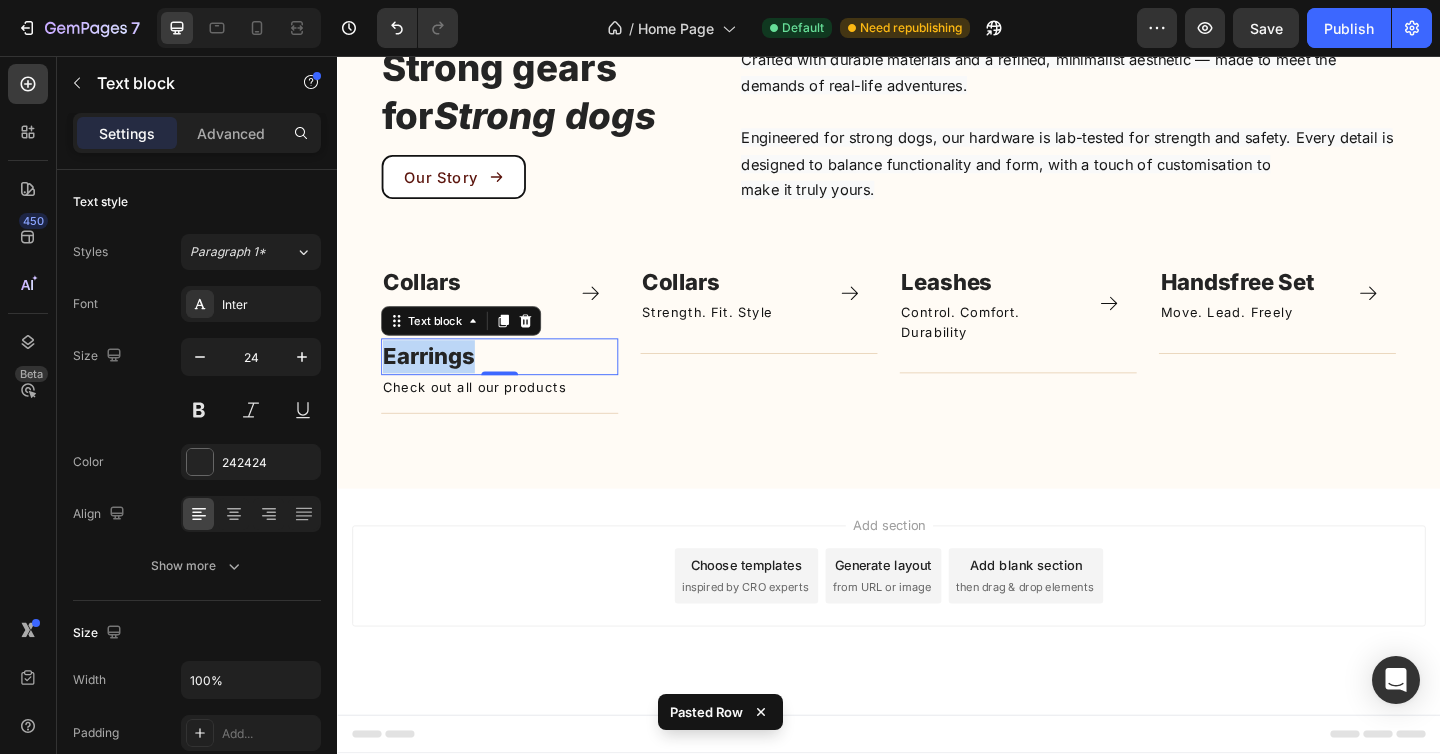 click on "Earrings" at bounding box center [437, 383] 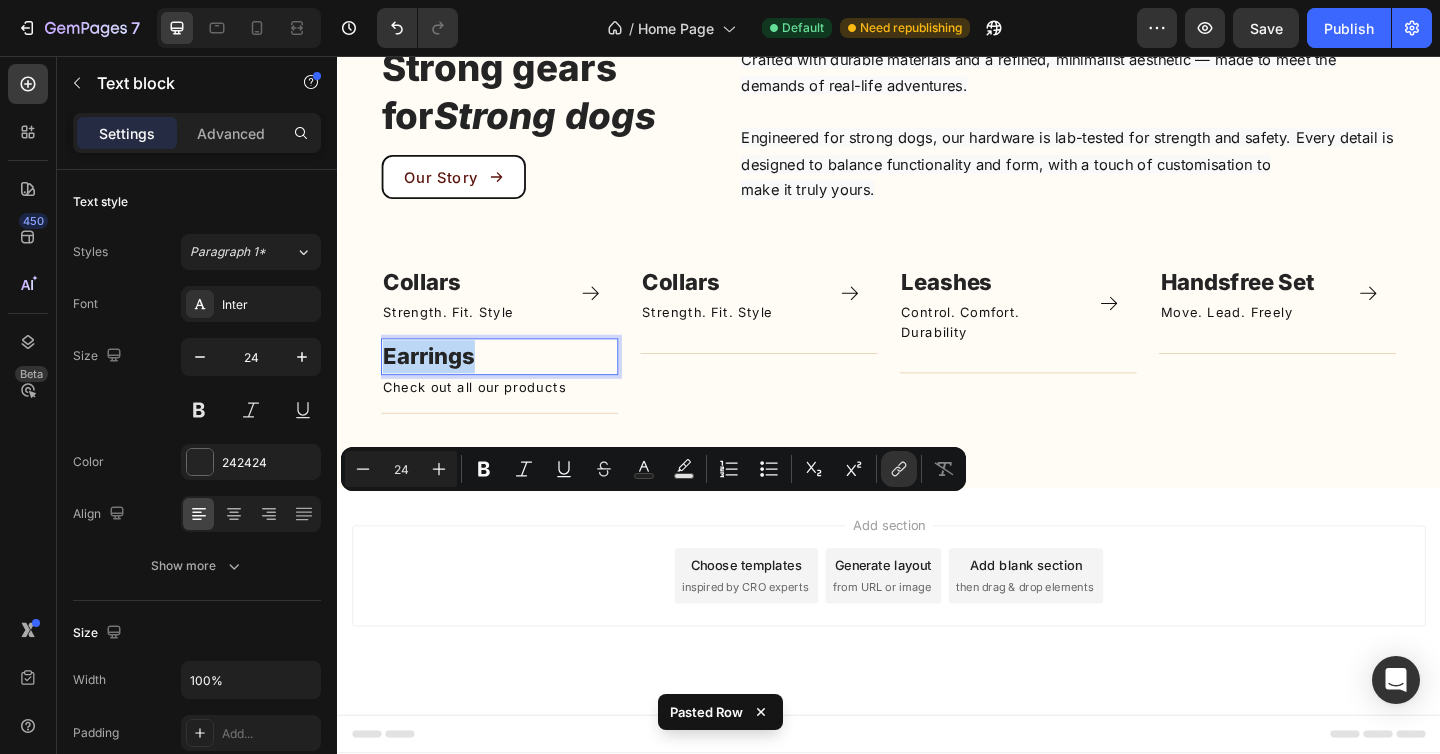 copy on "Earrings" 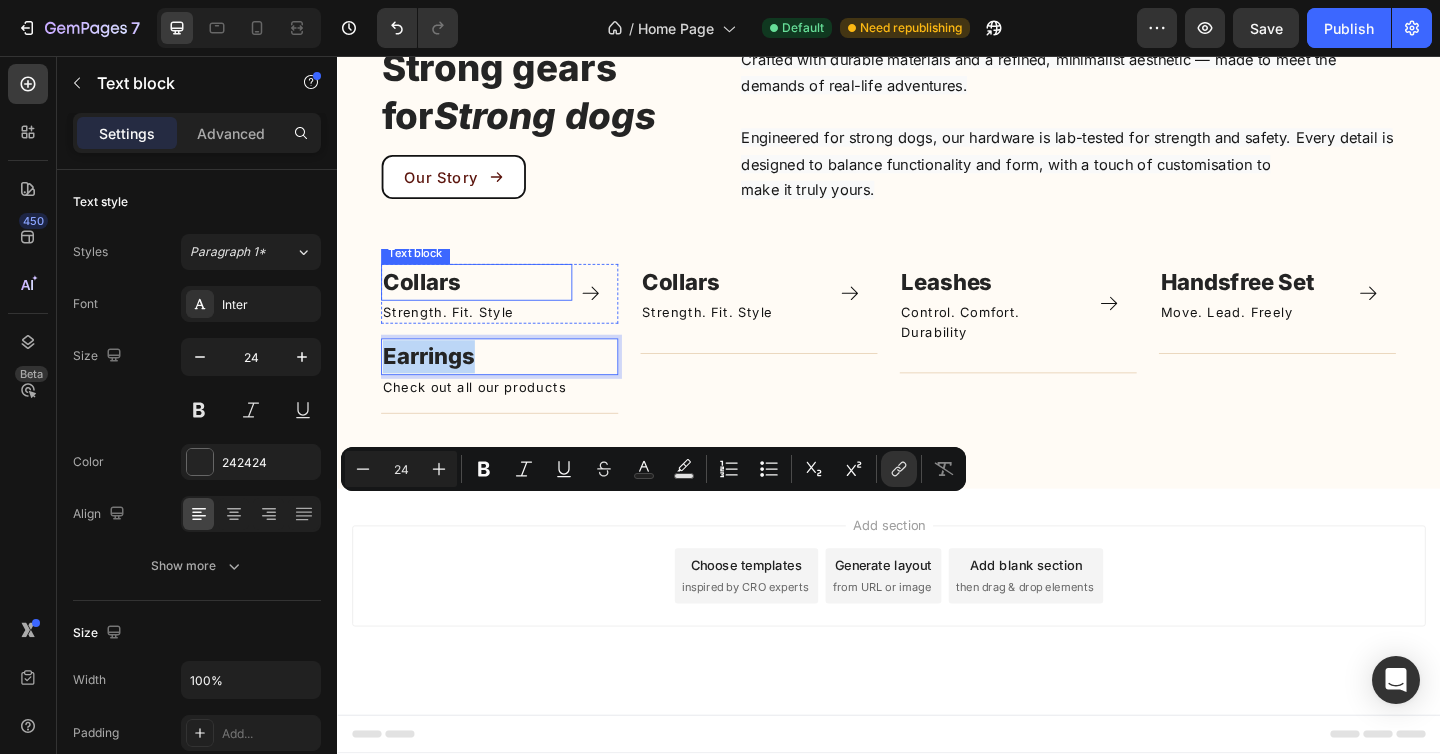 click on "Collars" at bounding box center [429, 302] 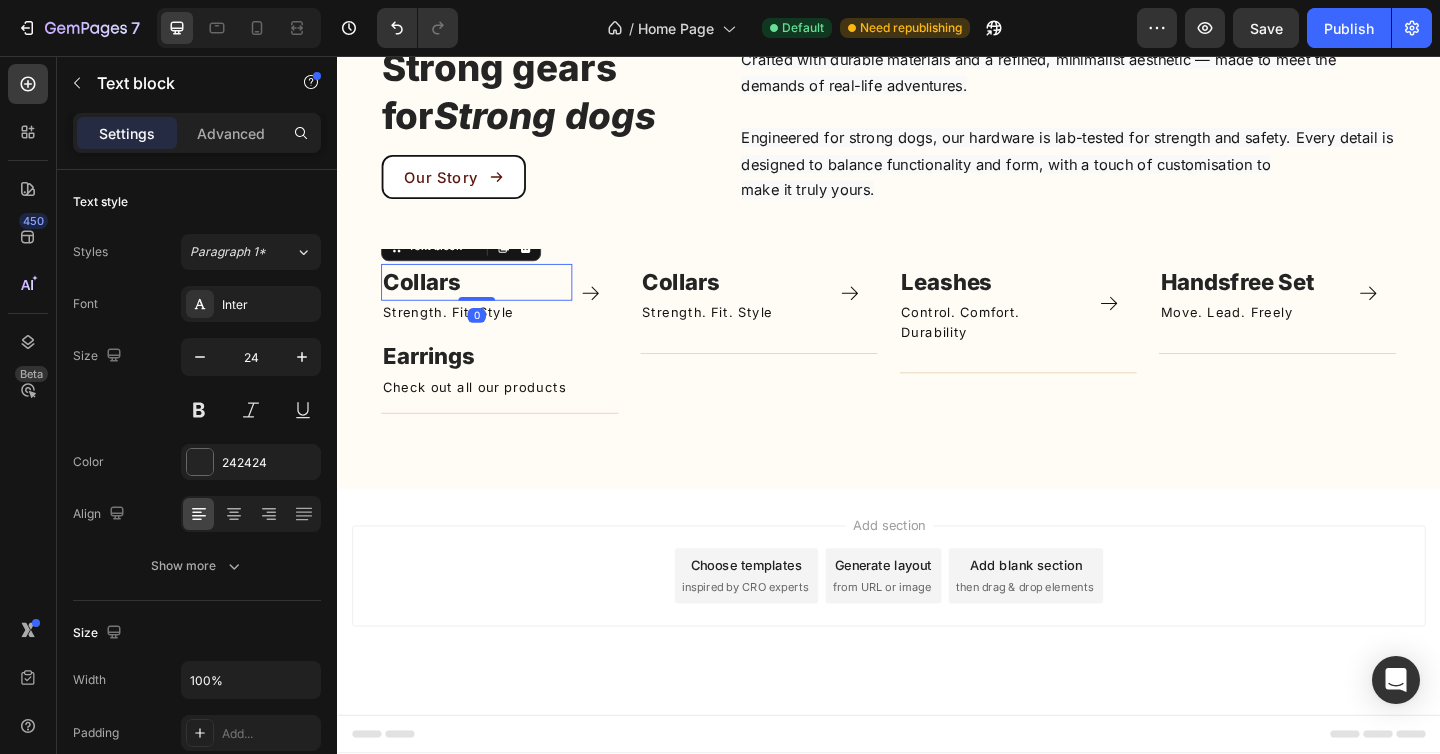 click on "Collars" at bounding box center (429, 302) 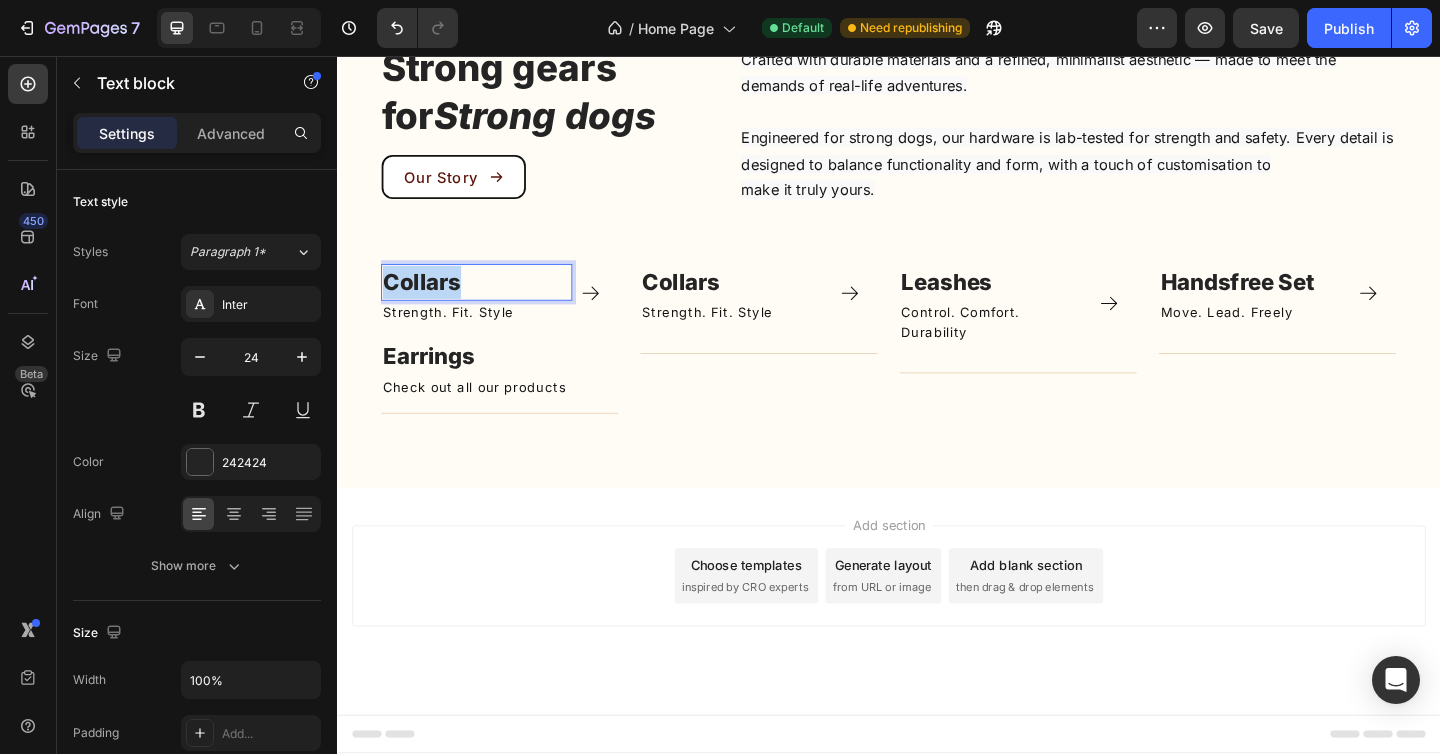 click on "Collars" at bounding box center [429, 302] 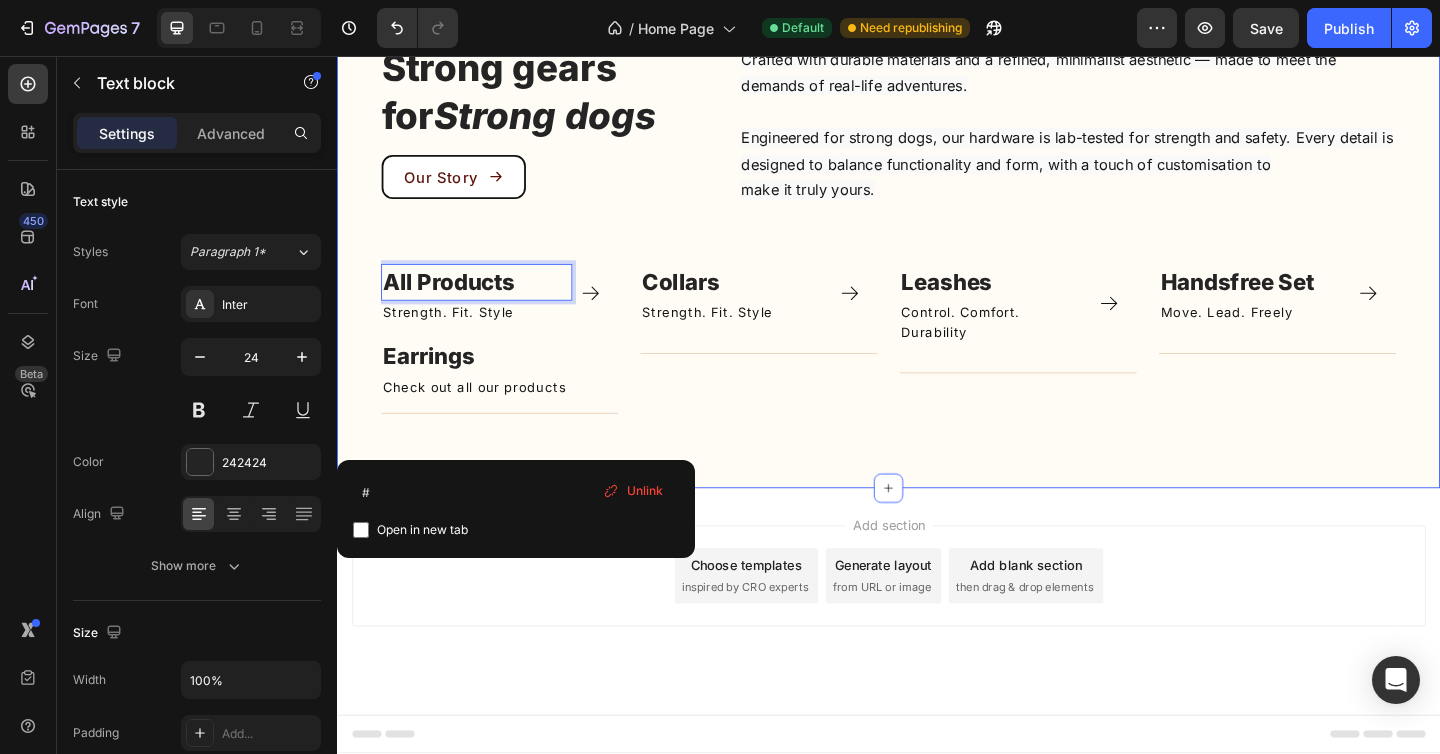 click on "Strong gears for  Strong dogs Heading
Our Story Button Crafted with durable materials and a refined, minimalist aesthetic — made to meet the demands of real-life adventures. Engineered for strong dogs, our hardware is lab-tested for strength and safety. Every detail is designed to balance functionality and form, with a touch of customisation to make it truly yours. Text block Row Image All Products Text block   [NUMBER] Strength. Fit. Style Text Block
Icon Row Earrings Text block Check out all our products Text Block                Title Line Row Image Collars Text block Strength. Fit. Style Text Block
Icon Row                Title Line Row Image Leashes Text block Control. Comfort. Durability Text Block
Icon Row                Title Line Row Image Handsfree Set ⁠⁠⁠⁠⁠ Text block Move. Lead. Freely Text Block
Icon Row                Title Line Row Image Bracelet Text block                Title Line Row Carousel Row" at bounding box center [937, 245] 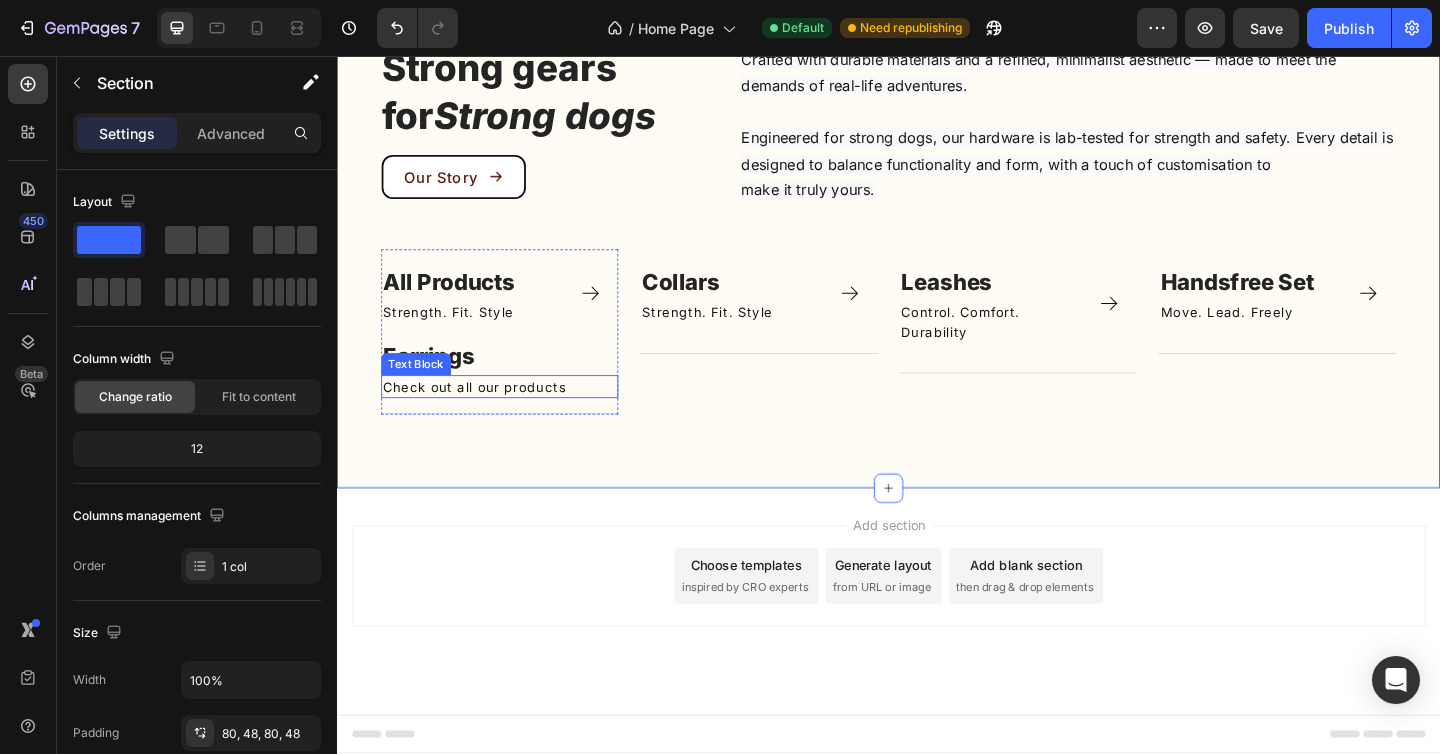click on "Check out all our products" at bounding box center [514, 416] 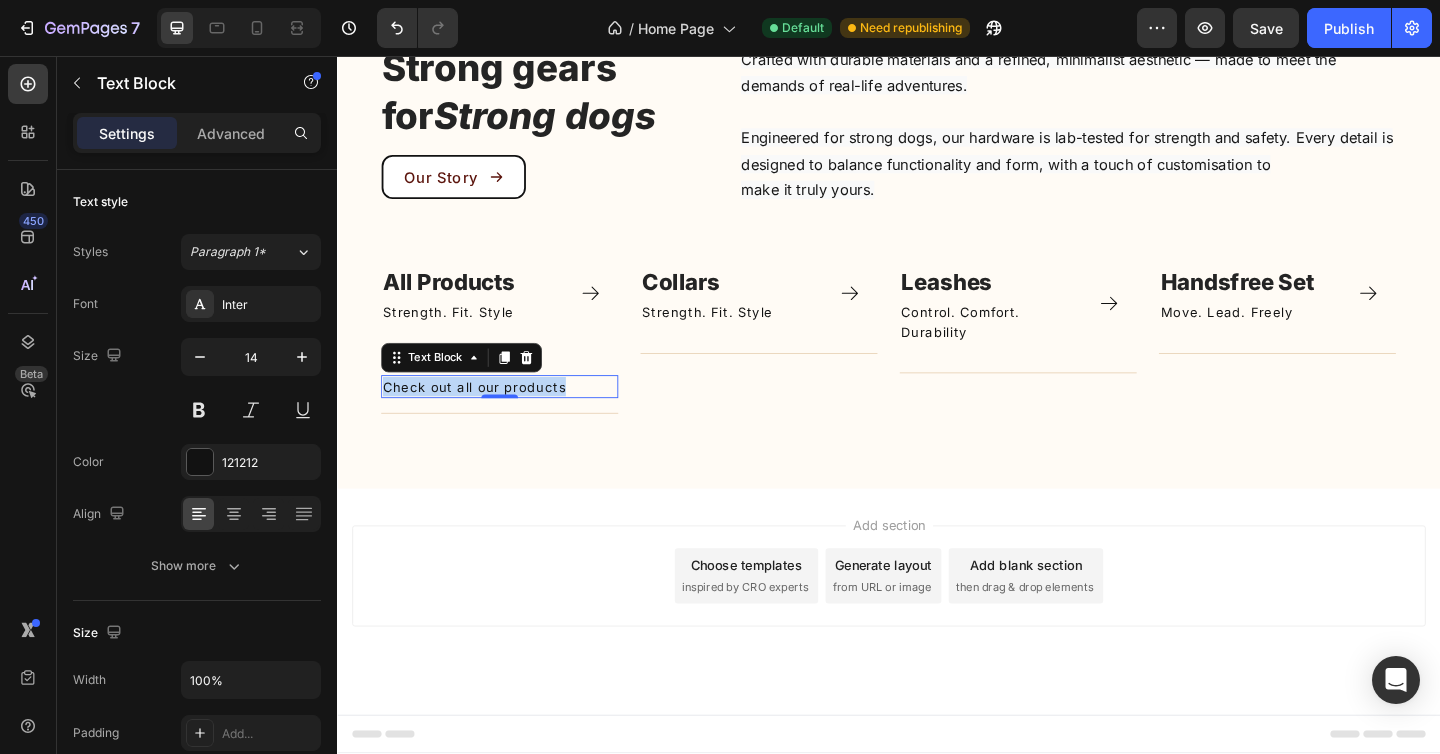 click on "Check out all our products" at bounding box center (514, 416) 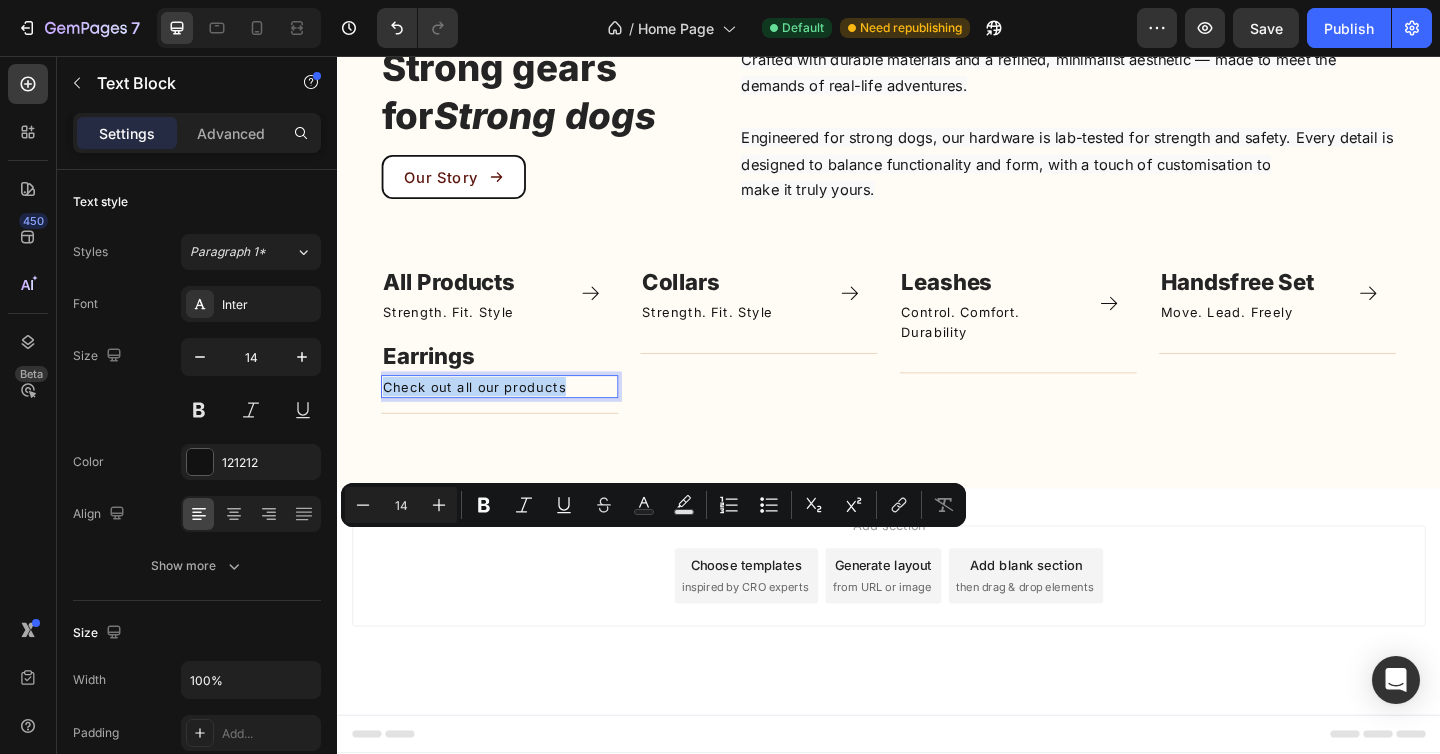 copy on "Check out all our products" 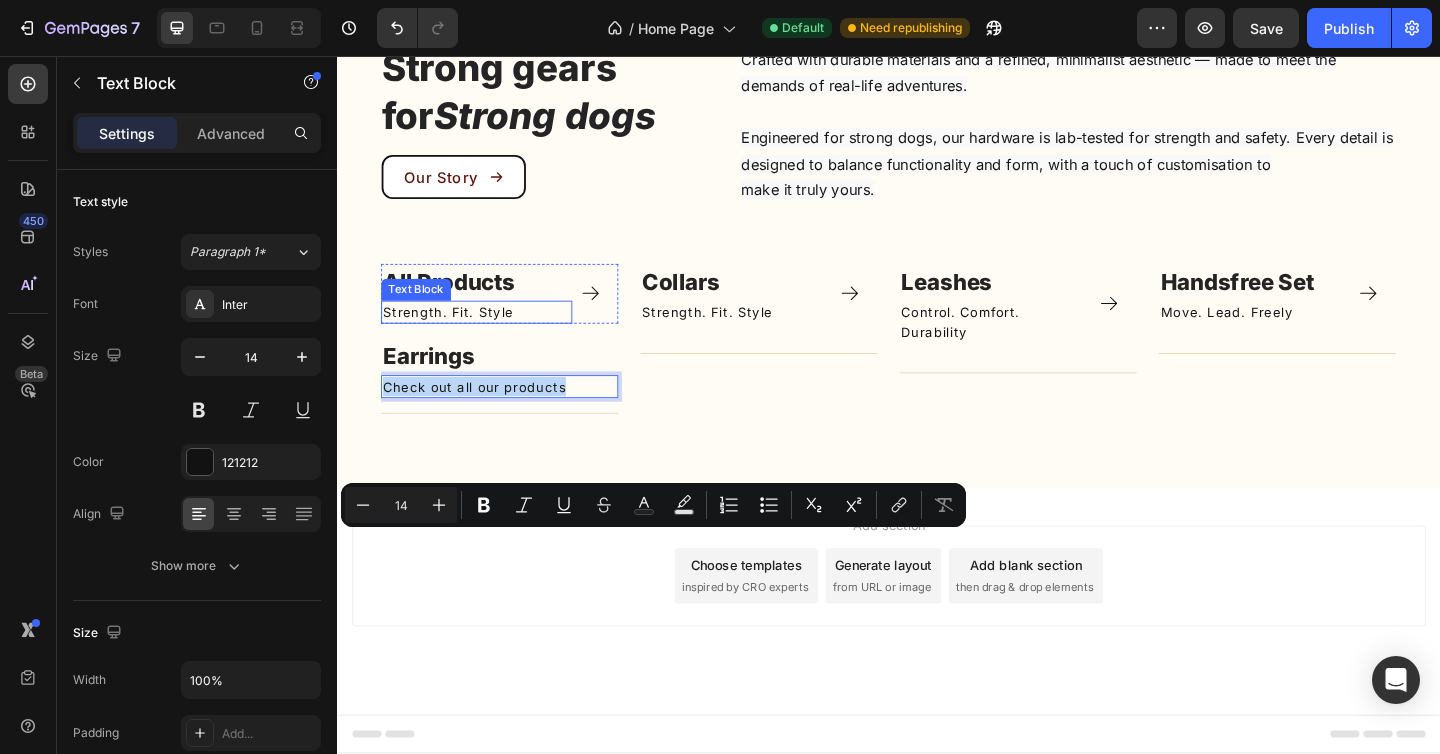 click on "Strength. Fit. Style" at bounding box center [489, 335] 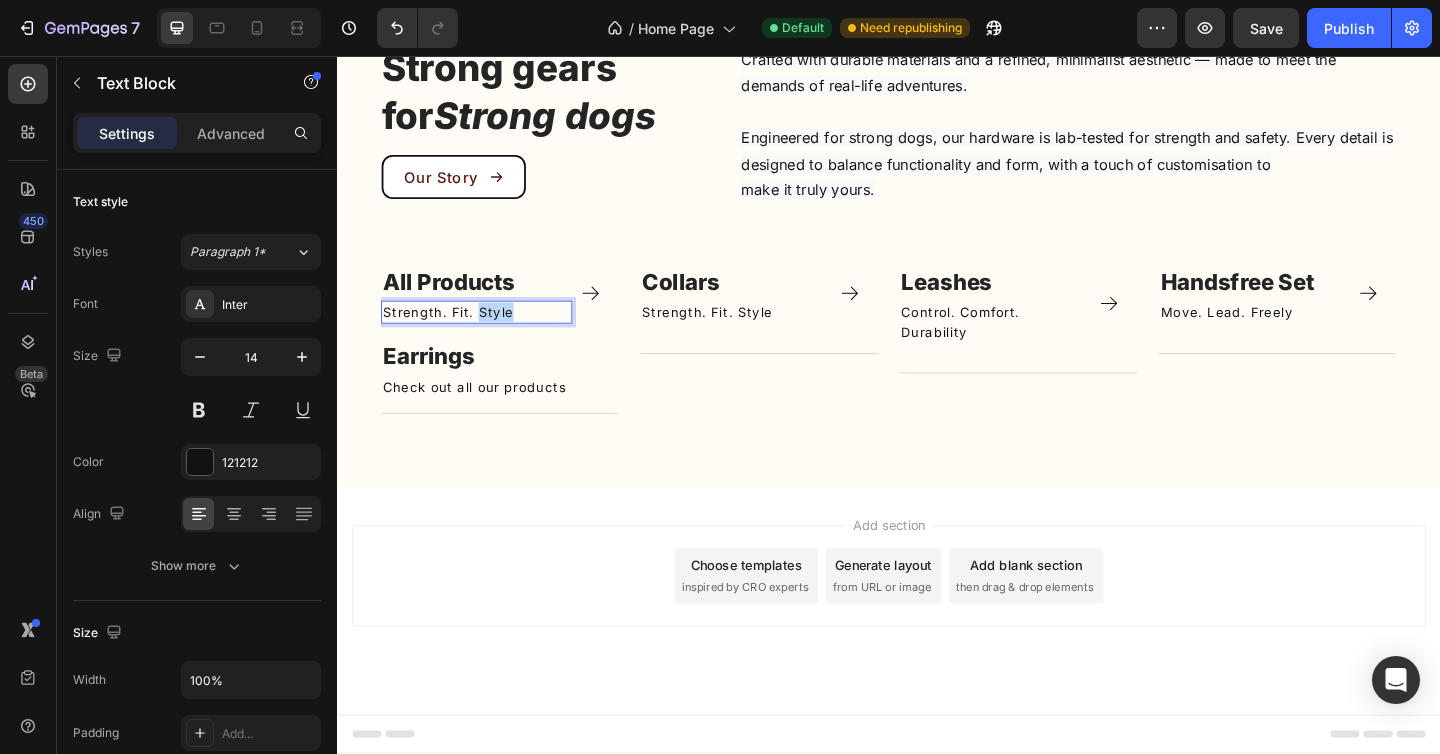 click on "Strength. Fit. Style" at bounding box center [489, 335] 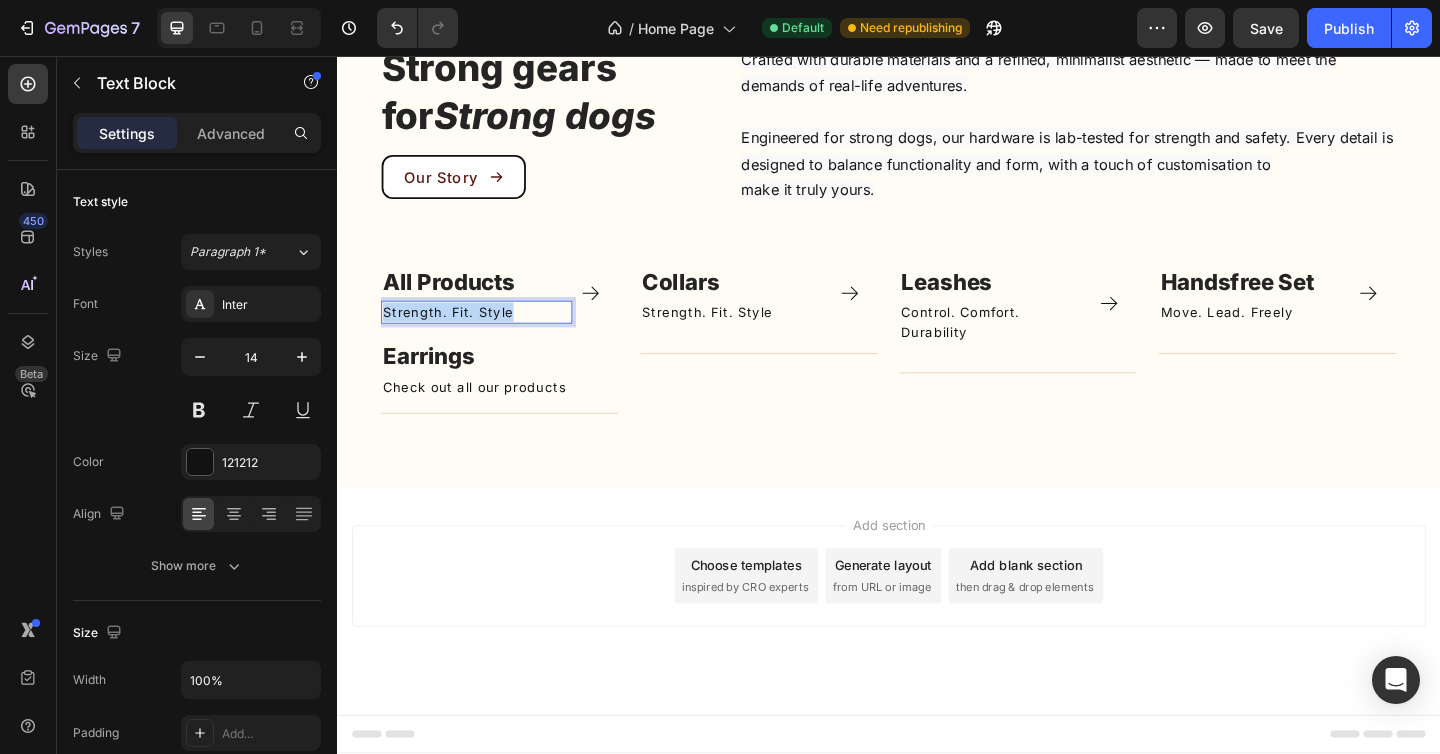 click on "Strength. Fit. Style" at bounding box center (489, 335) 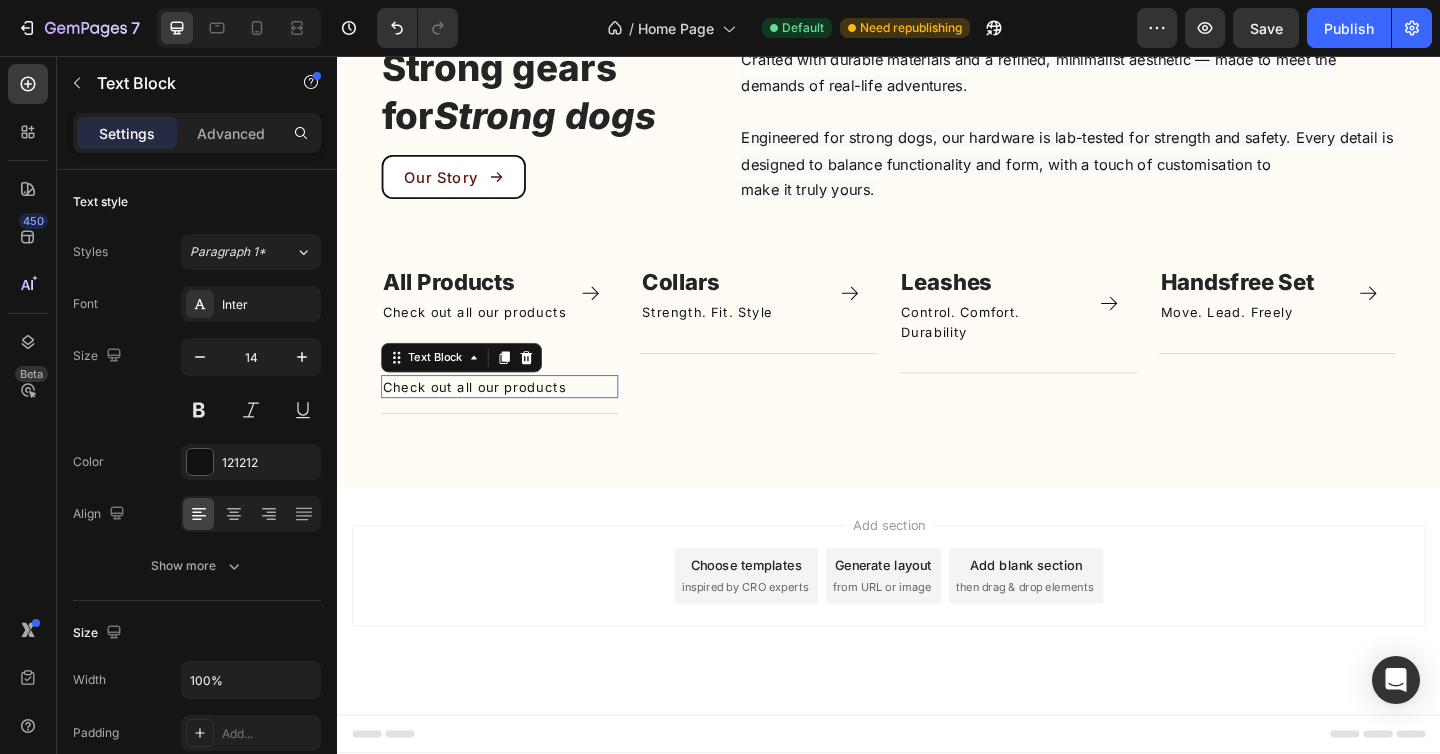 click on "Check out all our products" at bounding box center (514, 416) 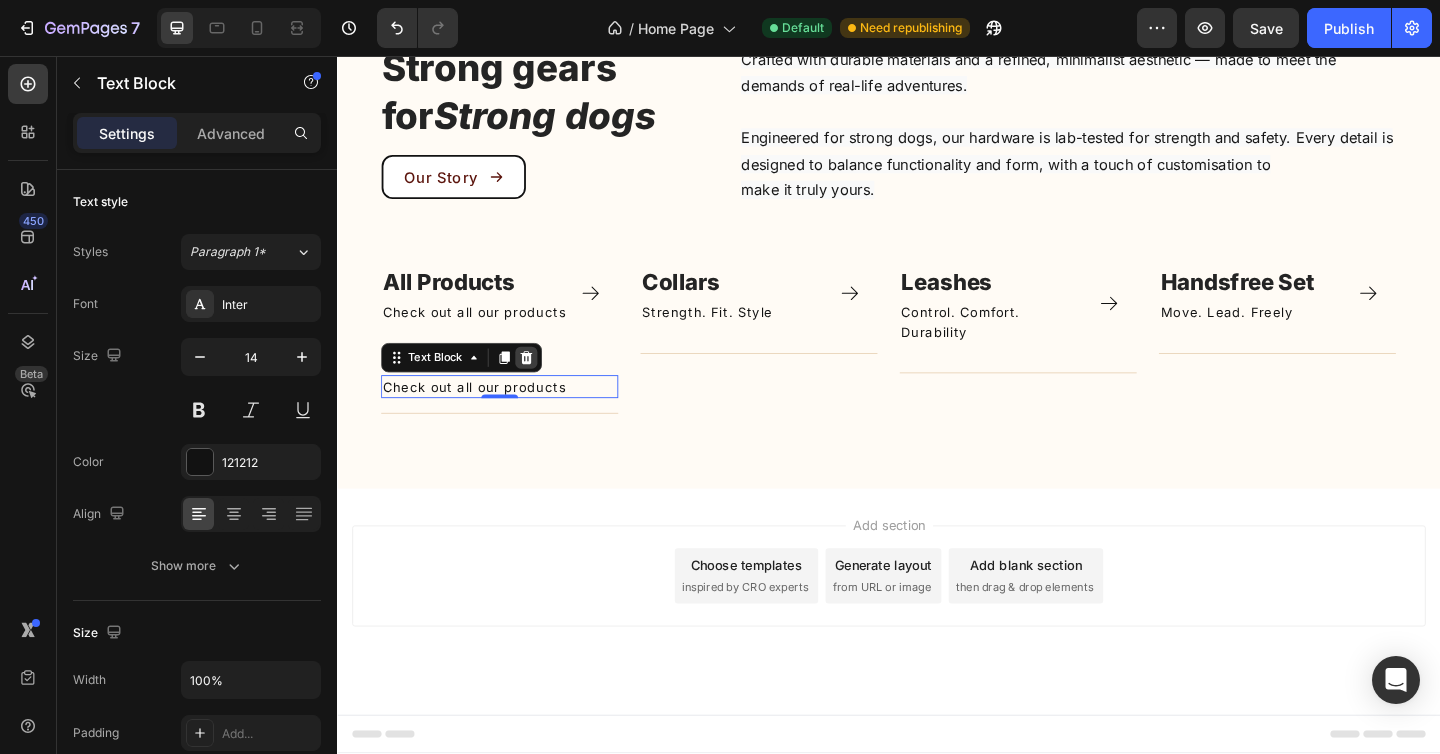 click 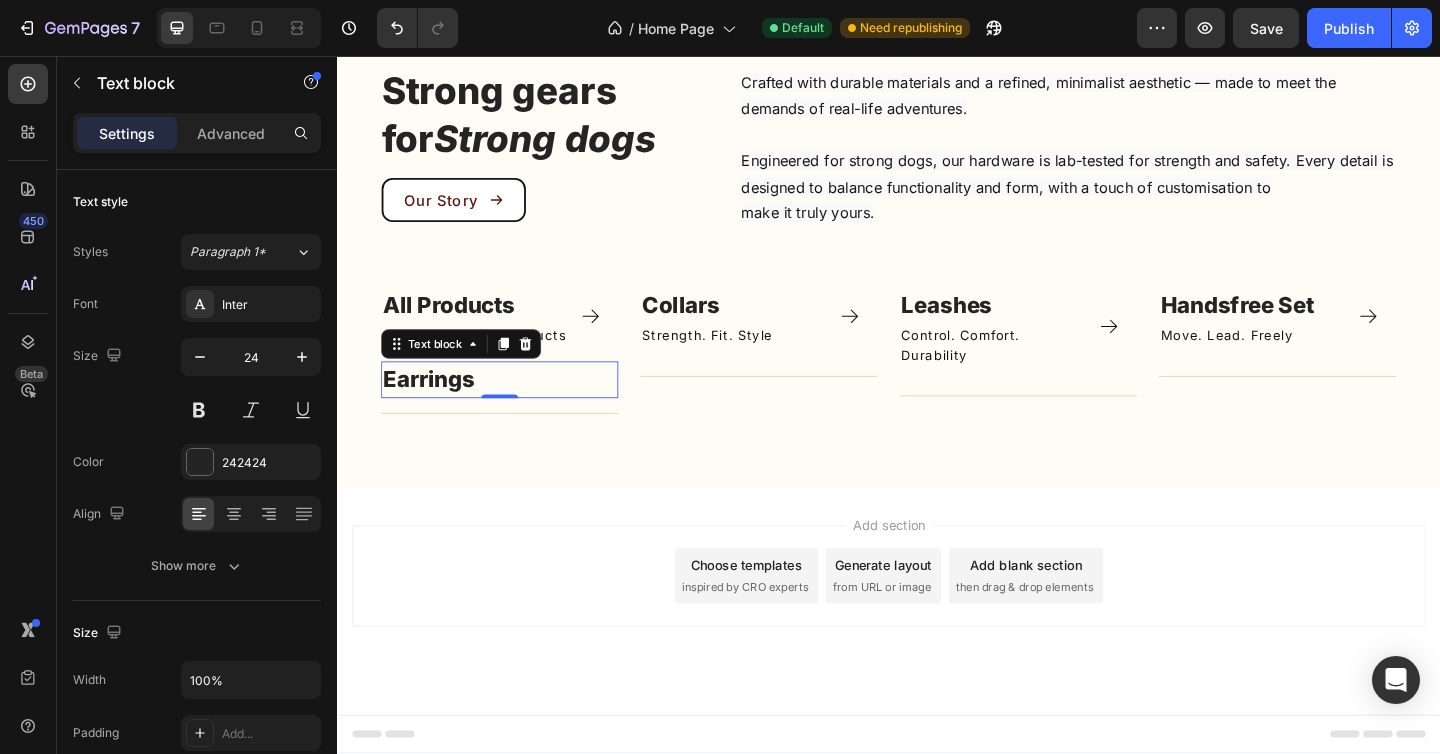 click on "Earrings" at bounding box center [514, 409] 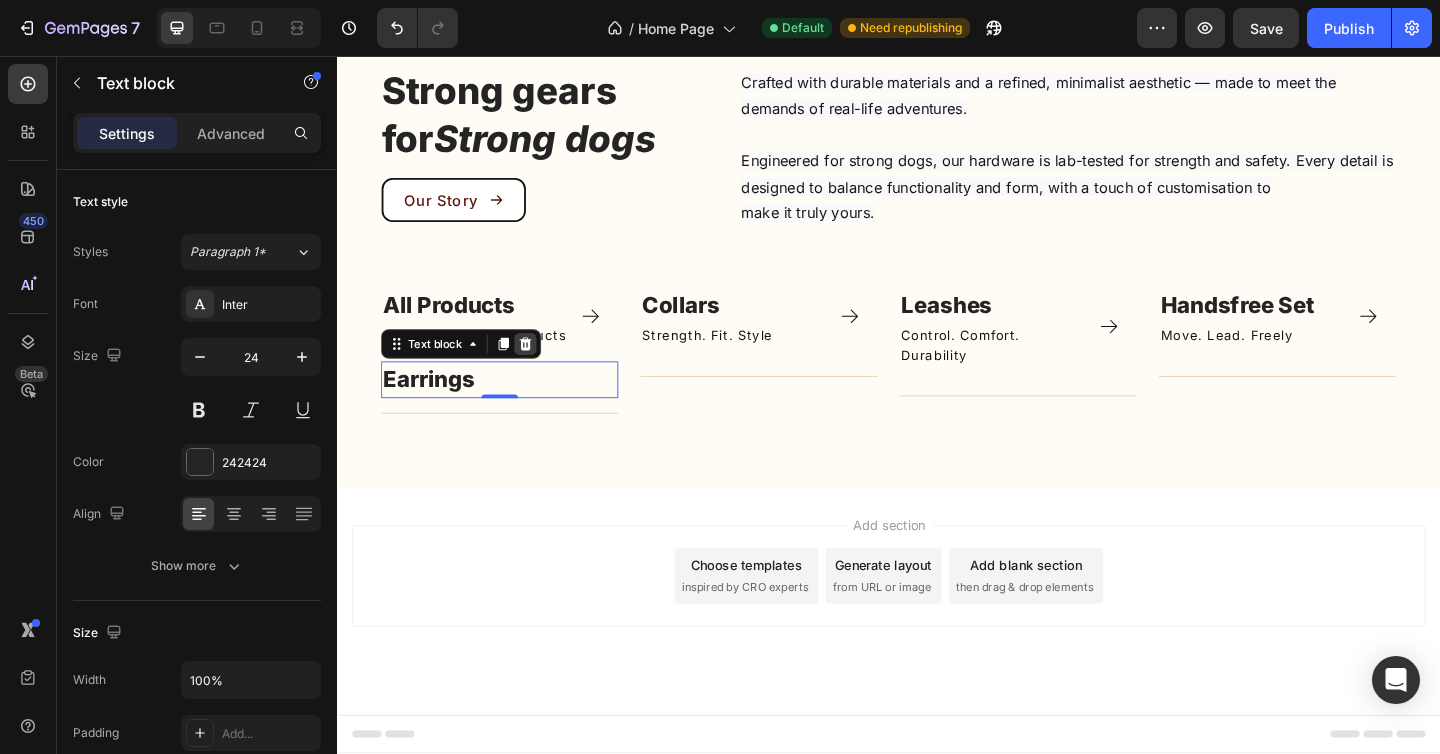 click 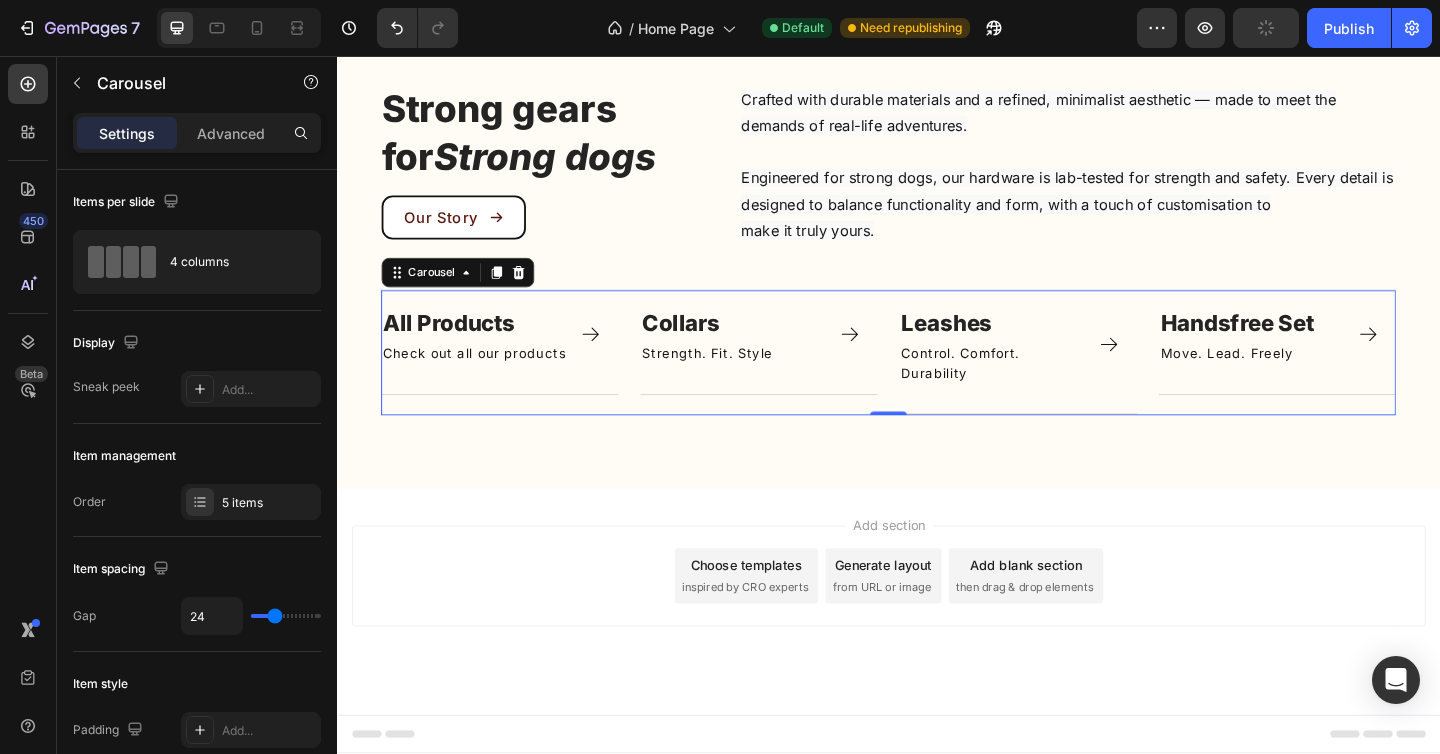 click on "Image All Products Text block Check out all our products Text Block
Icon Row                Title Line Row Image Collars Text block Strength. Fit. Style Text Block
Icon Row                Title Line Row Image Leashes Text block Control. Comfort. Durability Text Block
Icon Row                Title Line Row Image Handsfree Set ⁠⁠⁠⁠⁠⁠⁠ Text block Move. Lead. Freely Text Block
Icon Row                Title Line Row Image Bracelet Text block                Title Line Row Carousel Row Section 4" at bounding box center (937, 379) 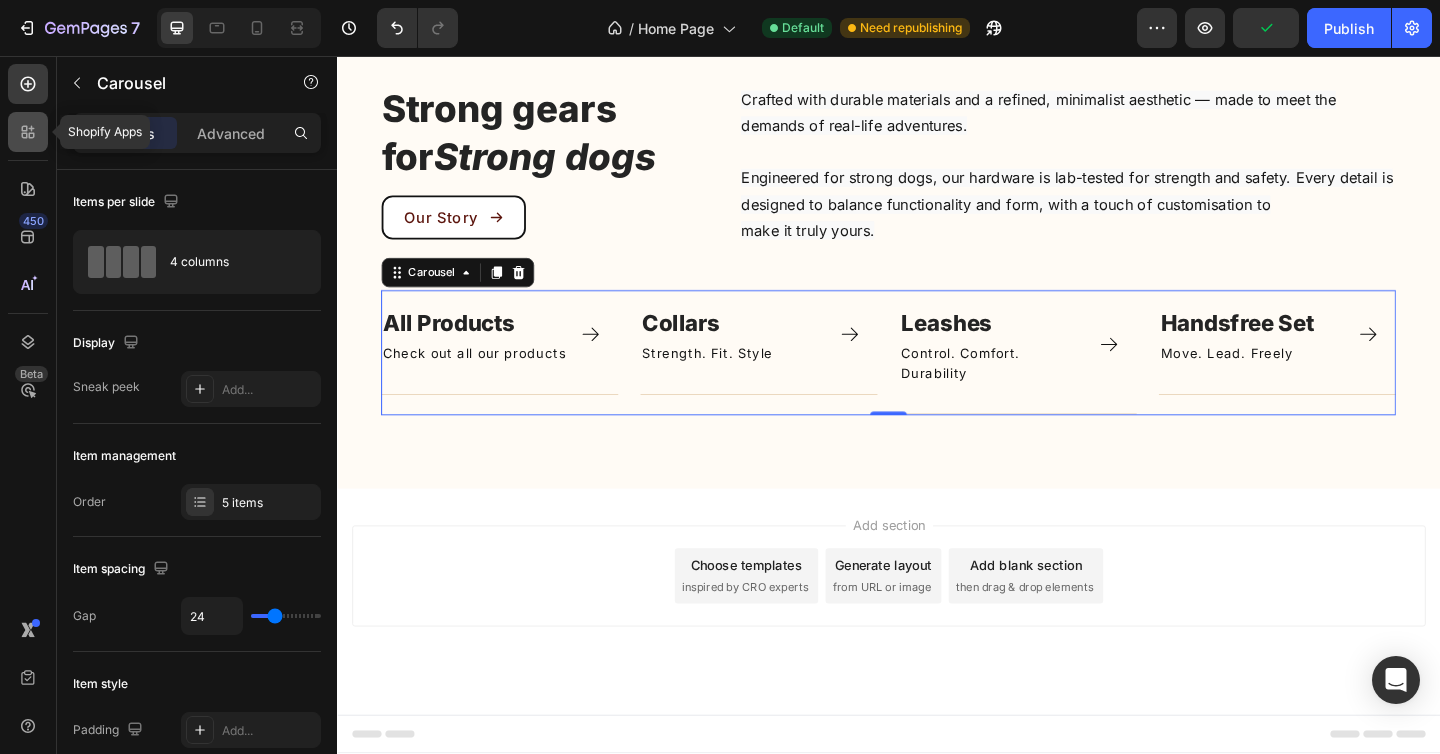 click 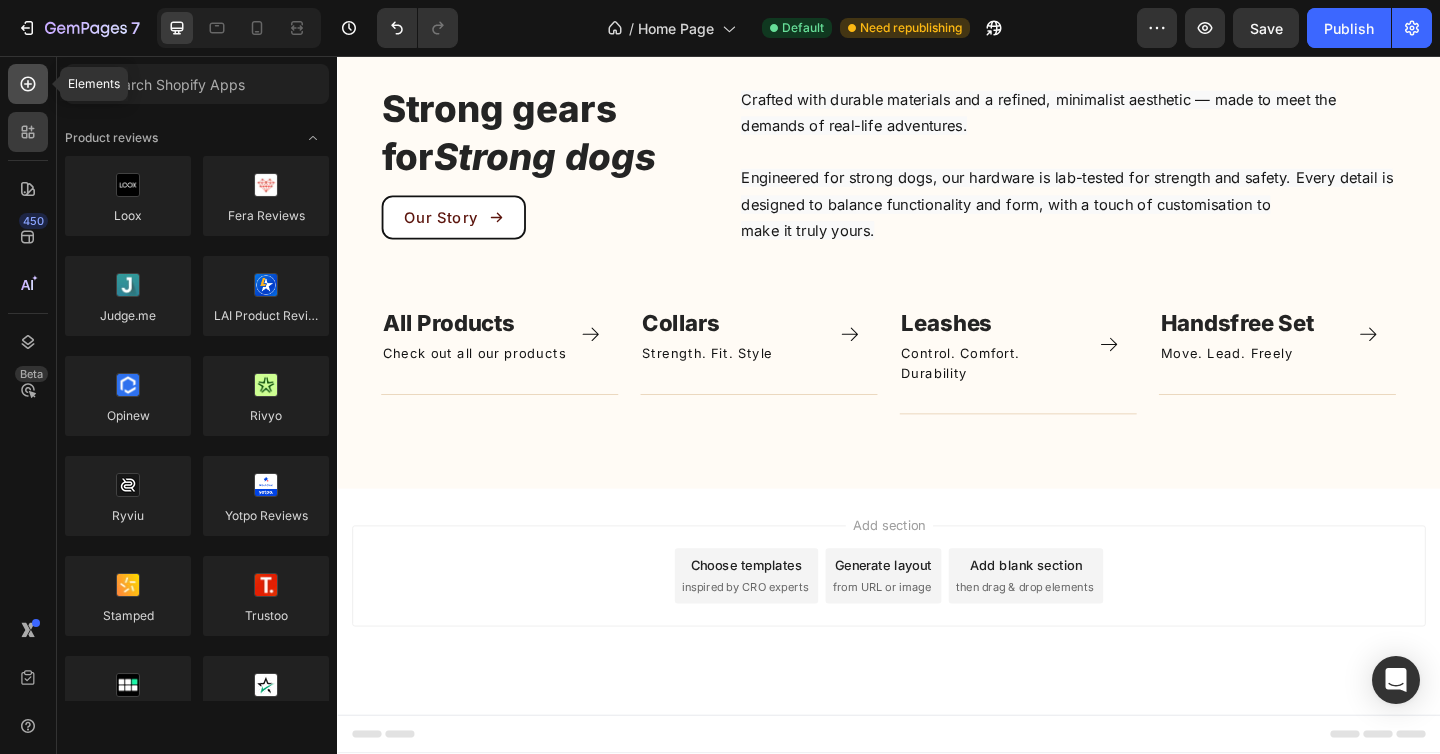click 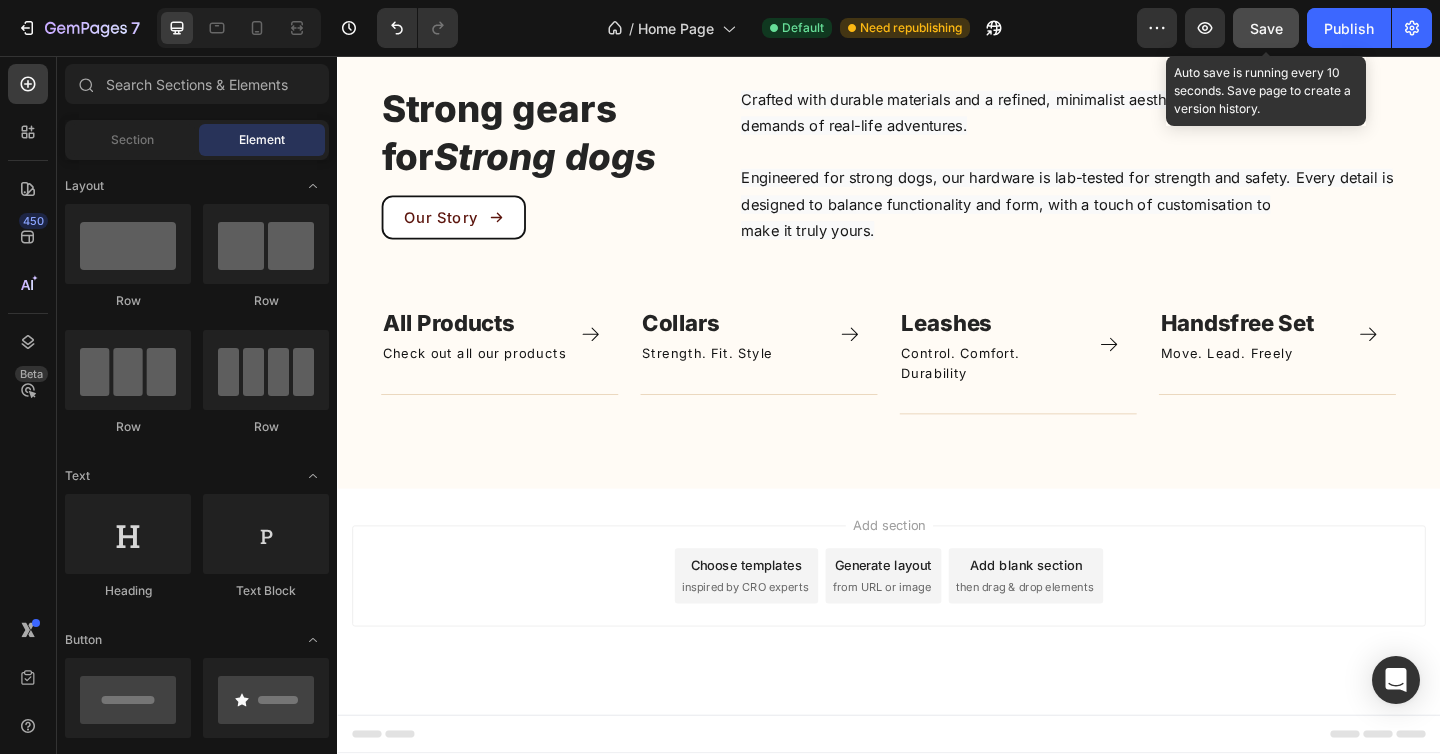 click on "Save" at bounding box center [1266, 28] 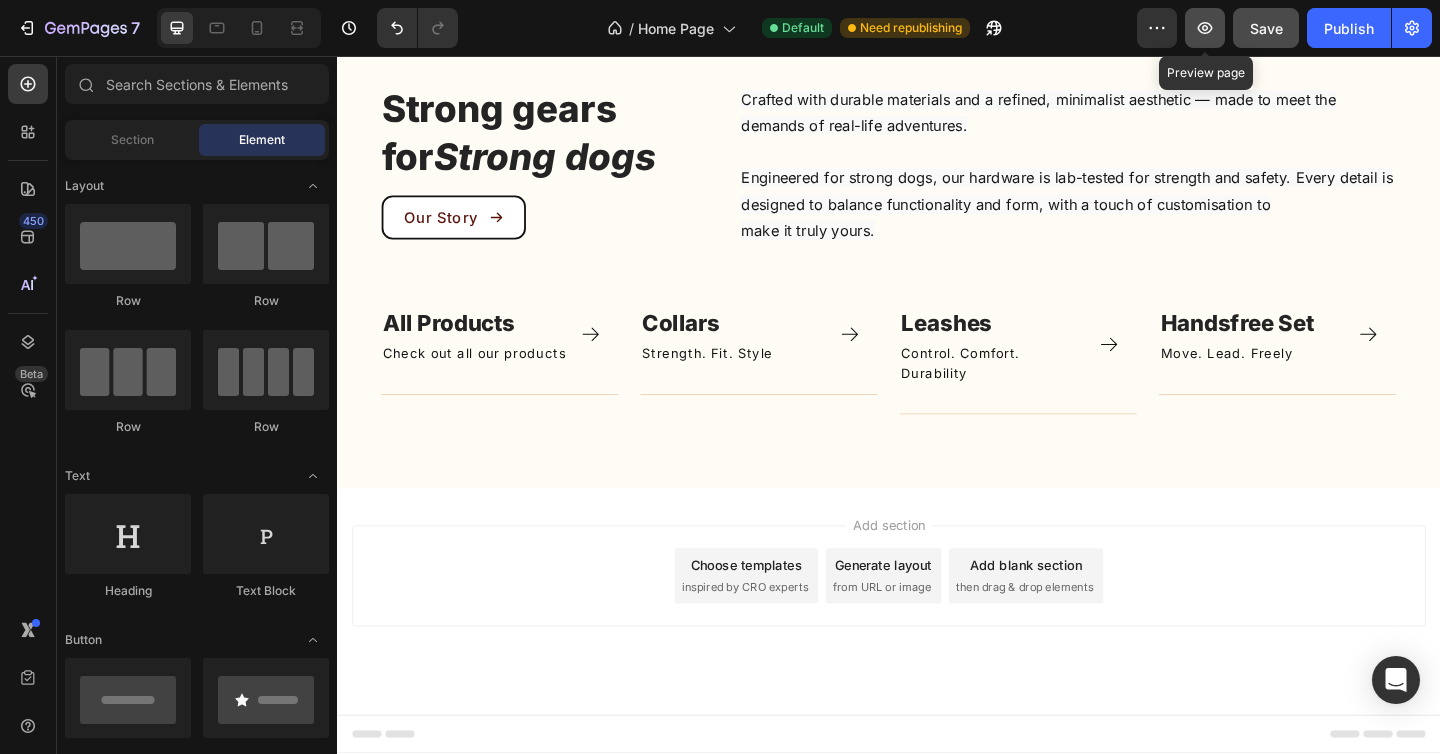 click 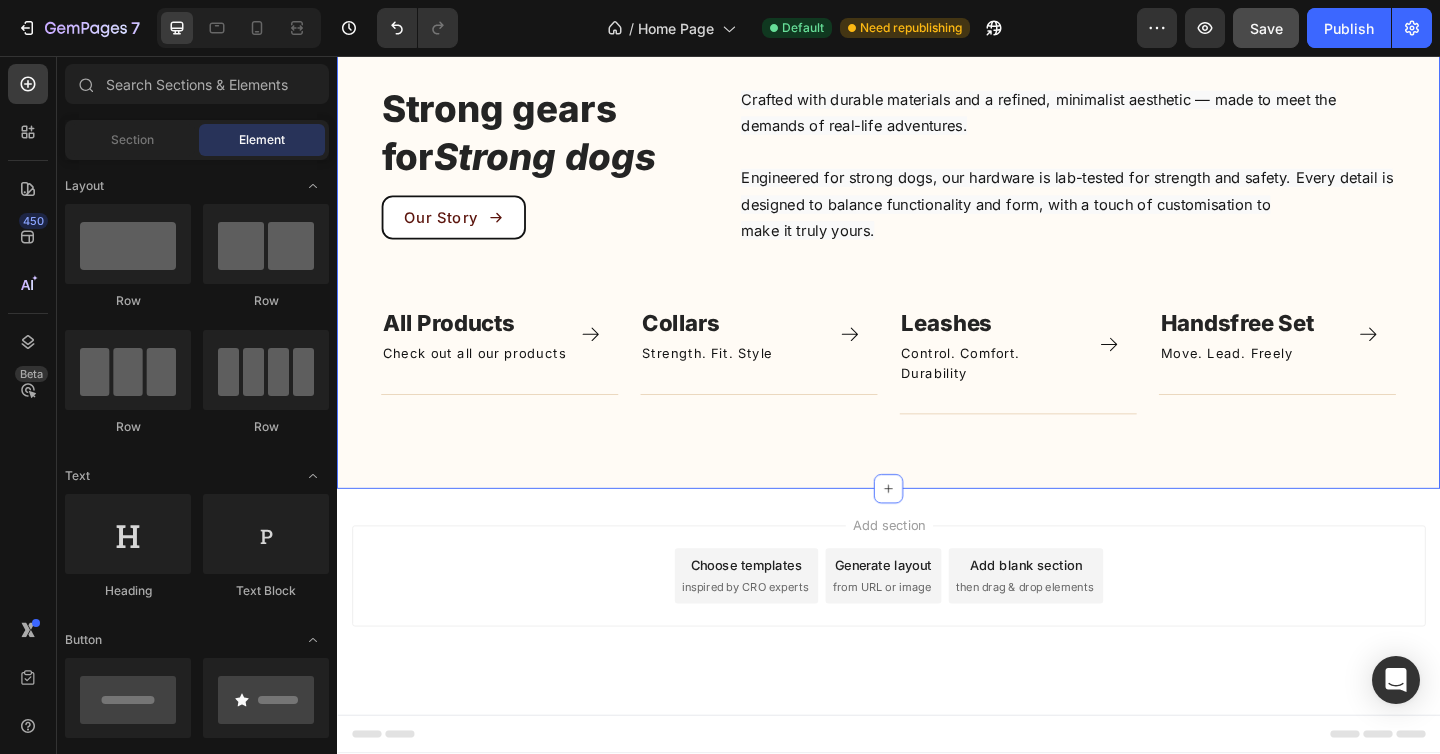 click on "Strong gears for  Strong dogs Heading
Our Story Button Crafted with durable materials and a refined, minimalist aesthetic — made to meet the demands of real-life adventures. Engineered for strong dogs, our hardware is lab-tested for strength and safety. Every detail is designed to balance functionality and form, with a touch of customisation to make it truly yours. Text block Row Image All Products Text block Check out all our products Text Block
Icon Row                Title Line Row Image Collars Text block Strength. Fit. Style Text Block
Icon Row                Title Line Row Image Leashes Text block Control. Comfort. Durability Text Block
Icon Row                Title Line Row Image Handsfree Set ⁠⁠⁠⁠⁠ Text block Move. Lead. Freely Text Block
Icon Row                Title Line Row Image Bracelet Text block                Title Line Row Carousel Row Section 4" at bounding box center [937, 267] 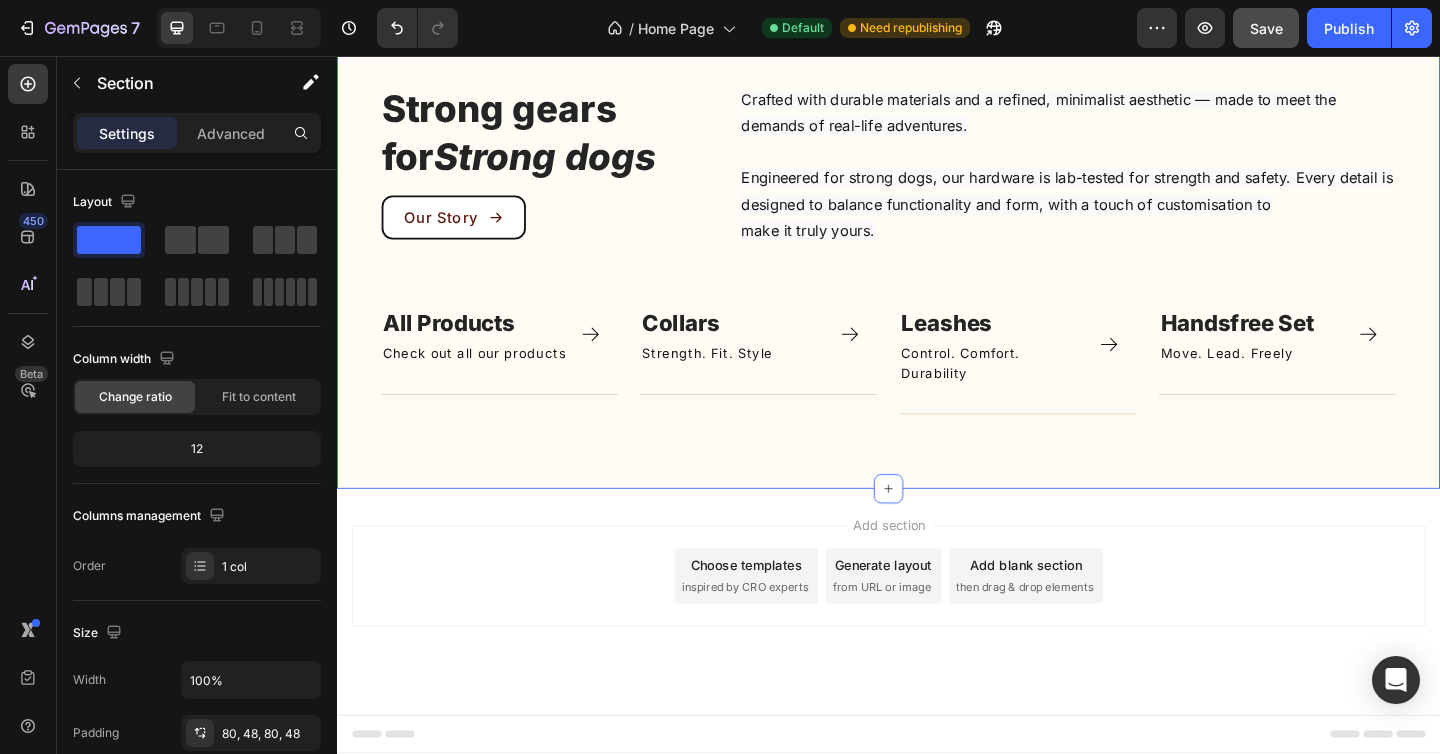 scroll, scrollTop: 1084, scrollLeft: 0, axis: vertical 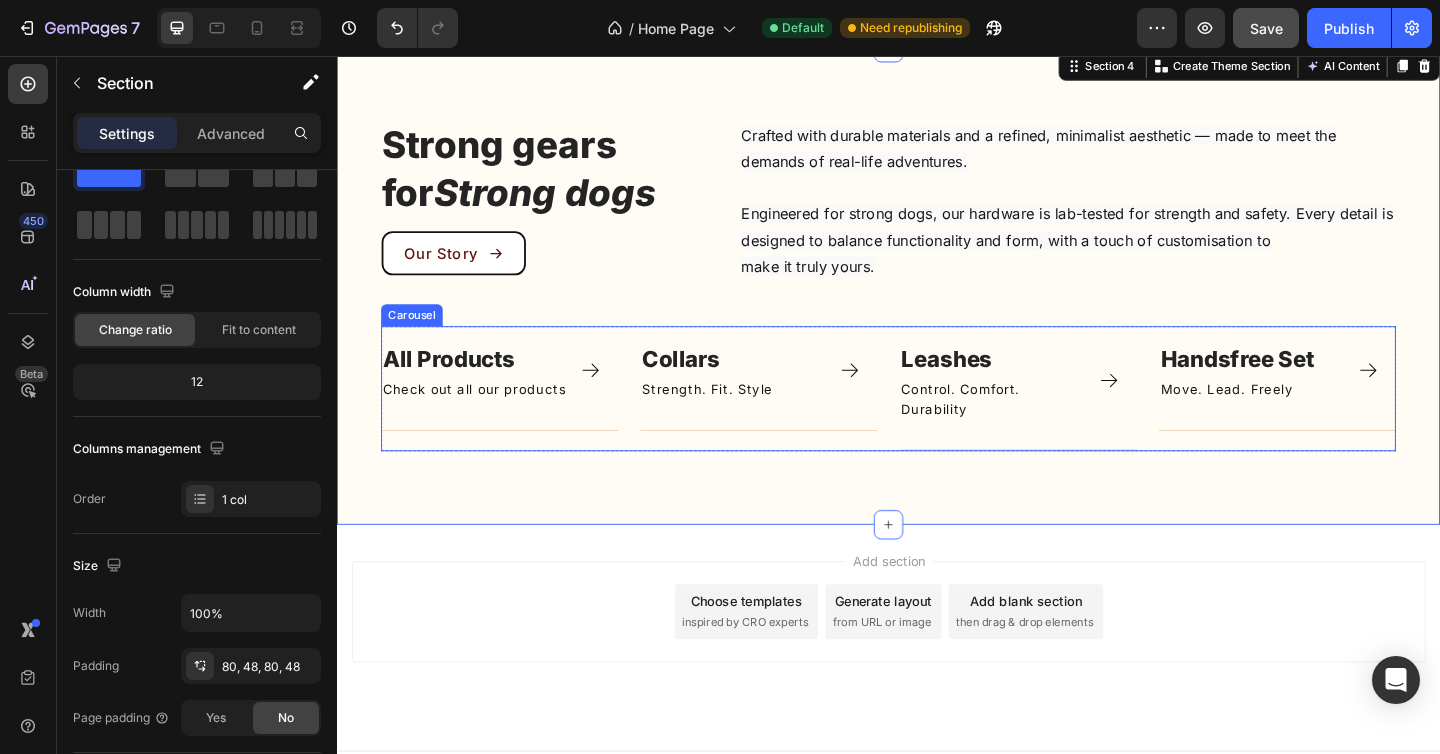 click on "Image All Products Text block Check out all our products Text Block
Icon Row                Title Line Row Image Collars Text block Strength. Fit. Style Text Block
Icon Row                Title Line Row Image Leashes Text block Control. Comfort. Durability Text Block
Icon Row                Title Line Row Image Handsfree Set ⁠⁠⁠⁠⁠⁠⁠ Text block Move. Lead. Freely Text Block
Icon Row                Title Line Row Image Bracelet Text block                Title Line Row Carousel Row Section 4" at bounding box center [937, 418] 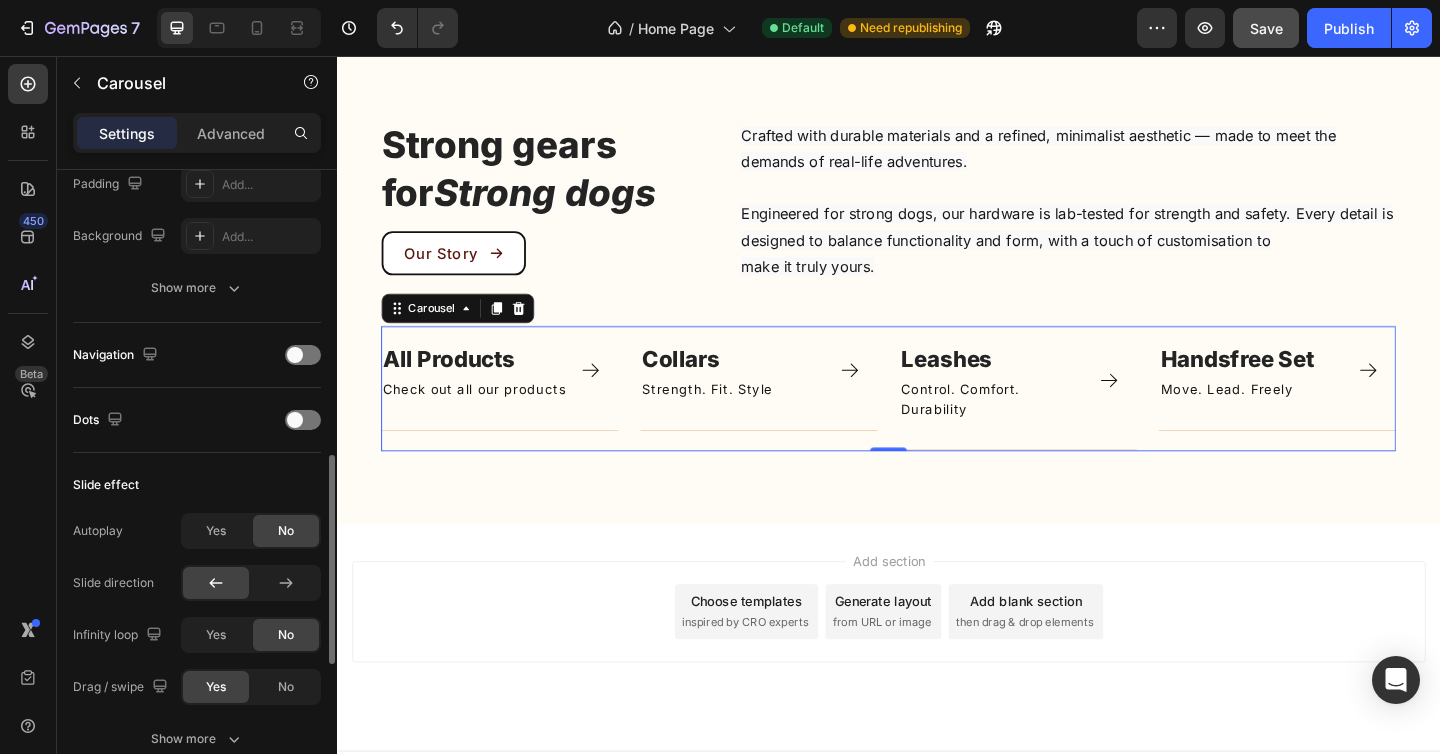 scroll, scrollTop: 0, scrollLeft: 0, axis: both 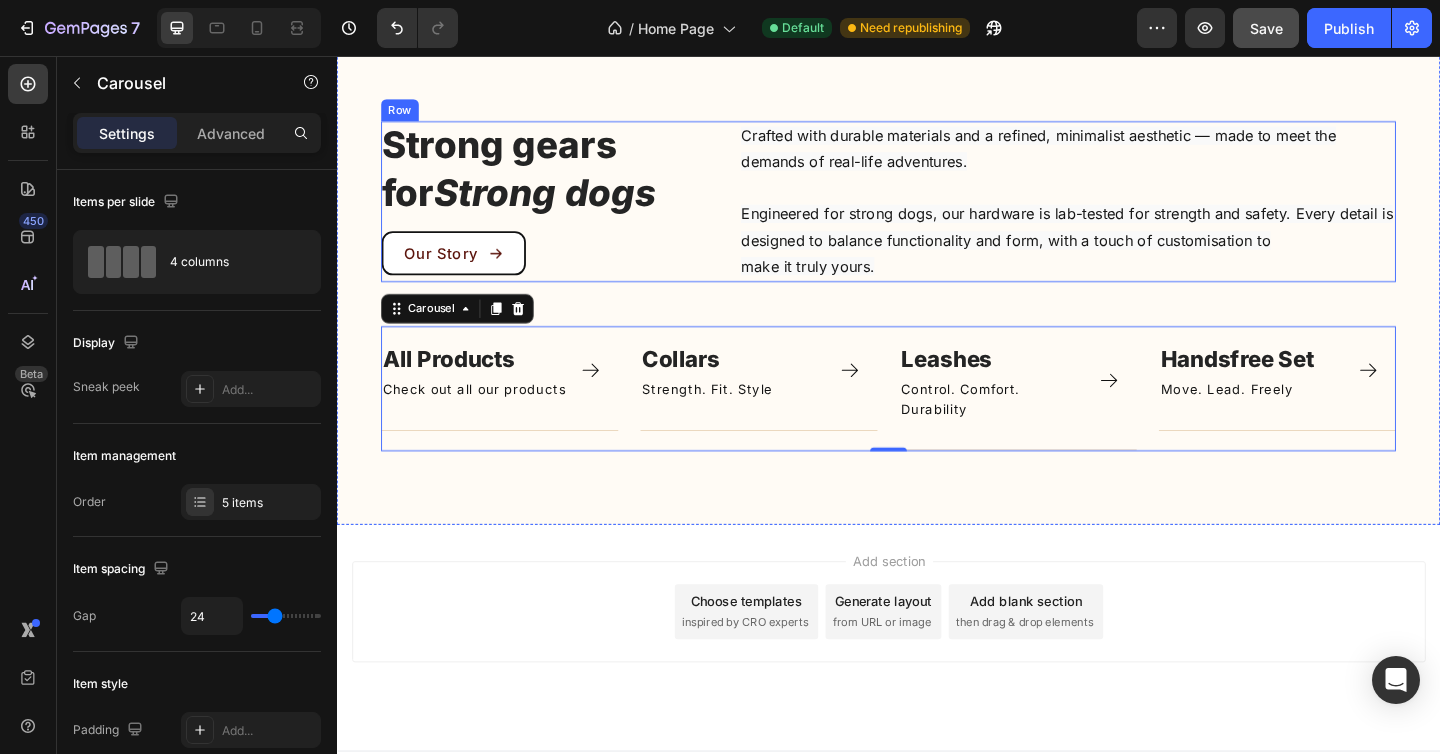 click on "Strong gears for  Strong dogs Heading
Our Story Button Crafted with durable materials and a refined, minimalist aesthetic — made to meet the demands of real-life adventures. Engineered for strong dogs, our hardware is lab-tested for strength and safety. Every detail is designed to balance functionality and form, with a touch of customisation to make it truly yours. Text block Row" at bounding box center (937, 214) 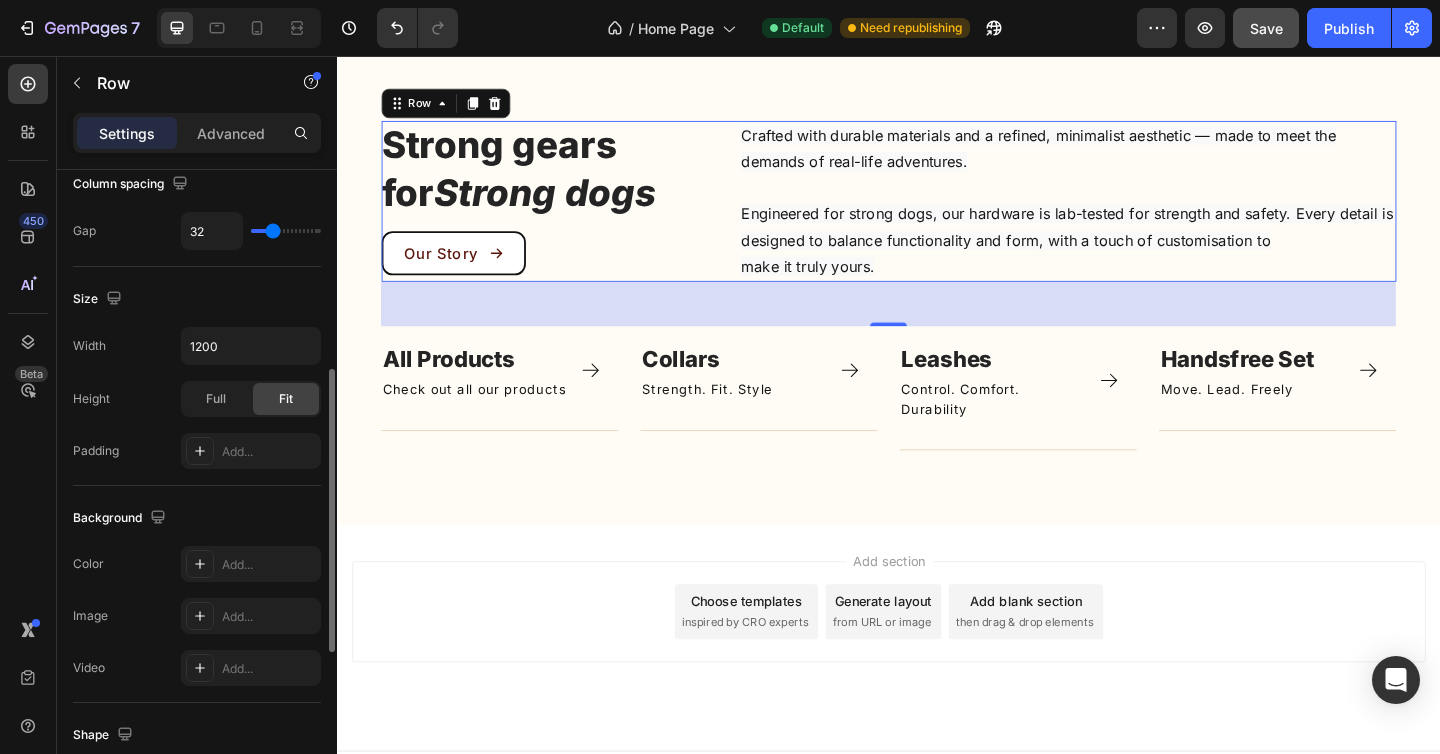 scroll, scrollTop: 429, scrollLeft: 0, axis: vertical 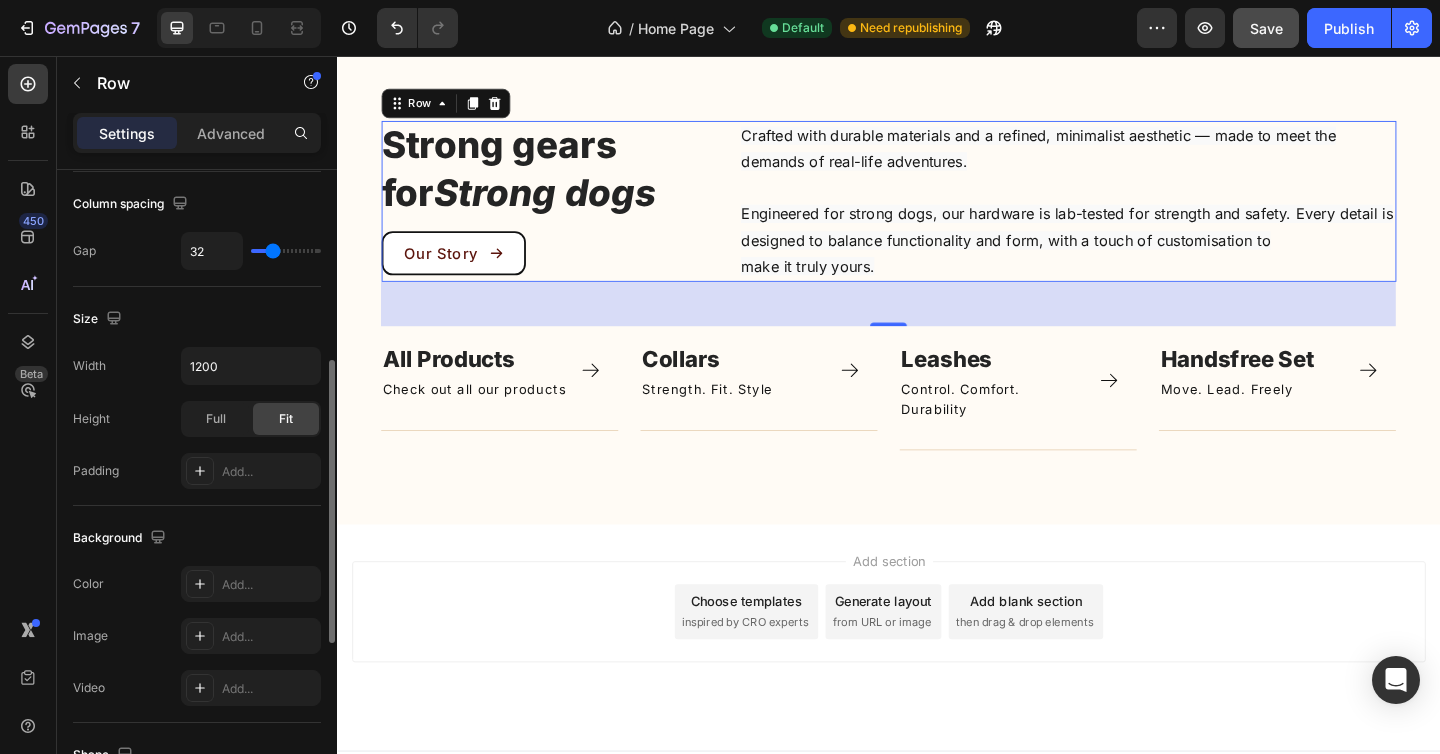 click on "48" at bounding box center (937, 326) 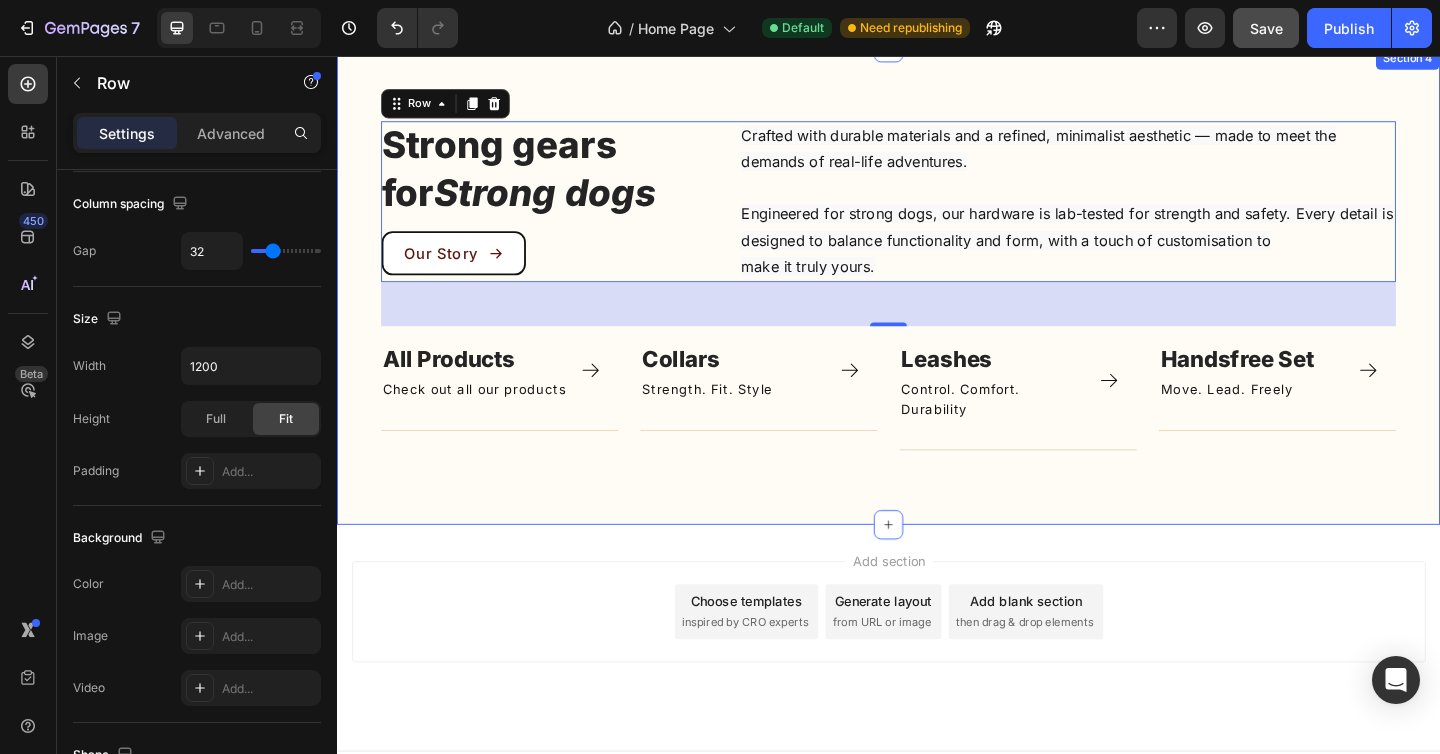 click on "Strong gears for  Strong dogs Heading
Our Story Button Crafted with durable materials and a refined, minimalist aesthetic — made to meet the demands of real-life adventures. Engineered for strong dogs, our hardware is lab-tested for strength and safety. Every detail is designed to balance functionality and form, with a touch of customisation to make it truly yours. Text block Row   48 Image All Products Text block Check out all our products Text Block
Icon Row                Title Line Row Image Collars Text block Strength. Fit. Style Text Block
Icon Row                Title Line Row Image Leashes Text block Control. Comfort. Durability Text Block
Icon Row                Title Line Row Image Handsfree Set ⁠⁠⁠⁠⁠⁠⁠ Text block Move. Lead. Freely Text Block
Icon Row                Title Line Row Image Bracelet Text block                Title Line Row Carousel Row Section 4" at bounding box center [937, 306] 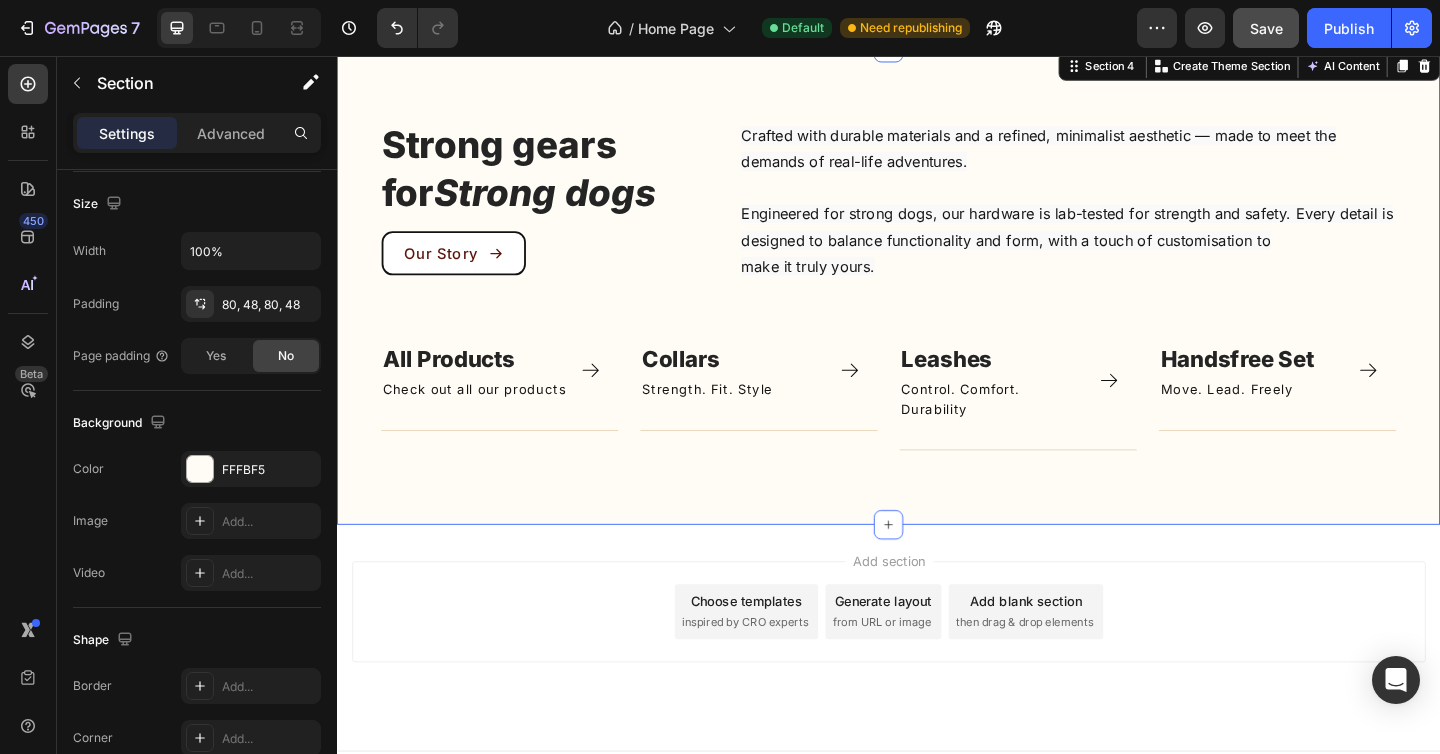 scroll, scrollTop: 0, scrollLeft: 0, axis: both 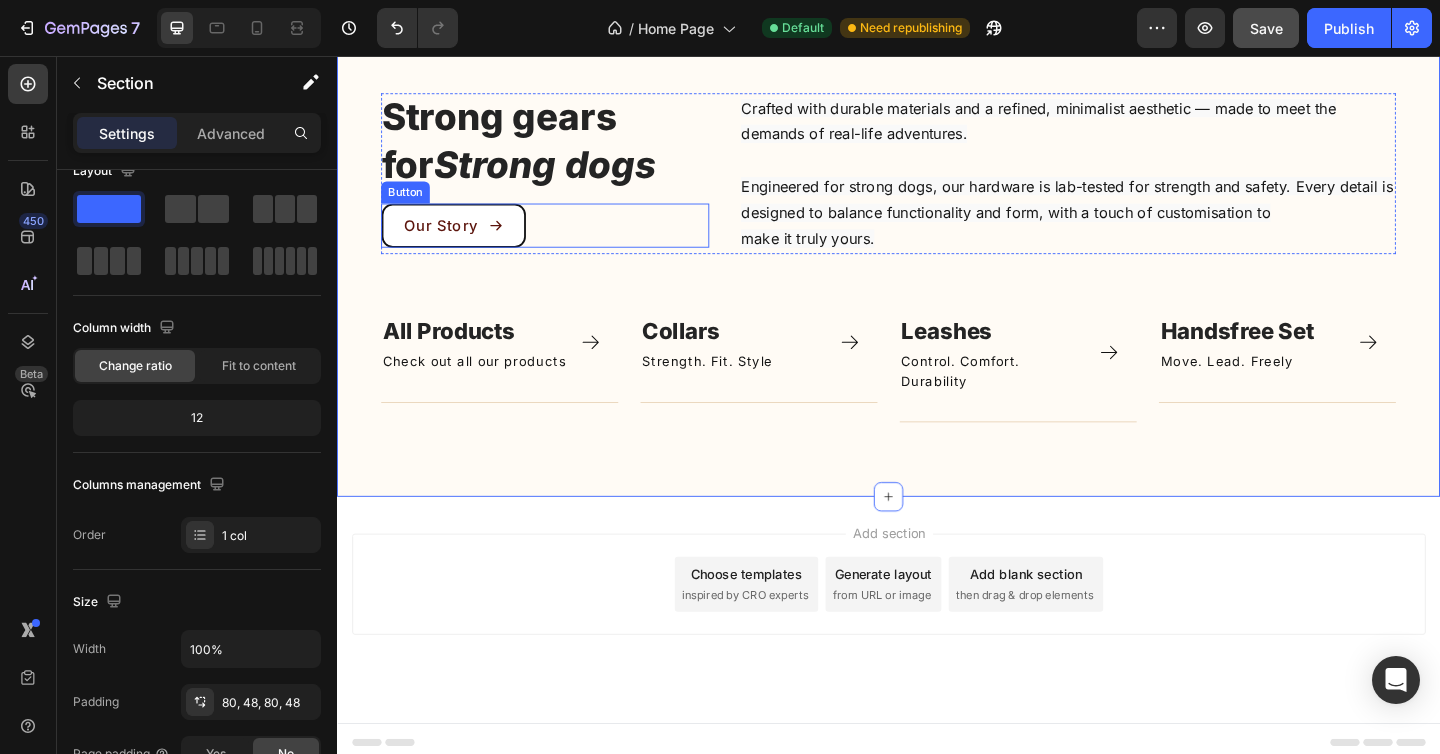 click on "Strong gears for  Strong dogs Heading
Our Story Button Crafted with durable materials and a refined, minimalist aesthetic — made to meet the demands of real-life adventures. Engineered for strong dogs, our hardware is lab-tested for strength and safety. Every detail is designed to balance functionality and form, with a touch of customisation to make it truly yours. Text block Row" at bounding box center (937, 184) 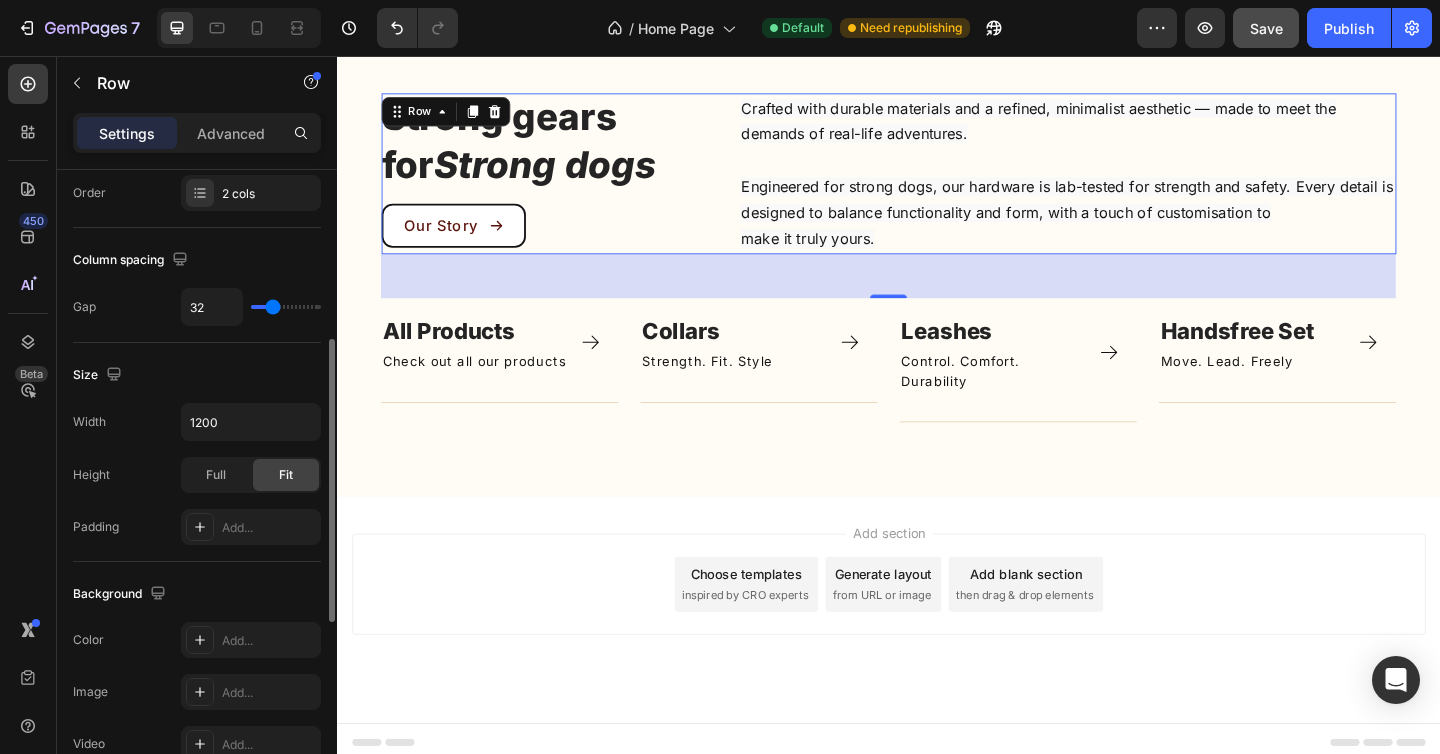 scroll, scrollTop: 376, scrollLeft: 0, axis: vertical 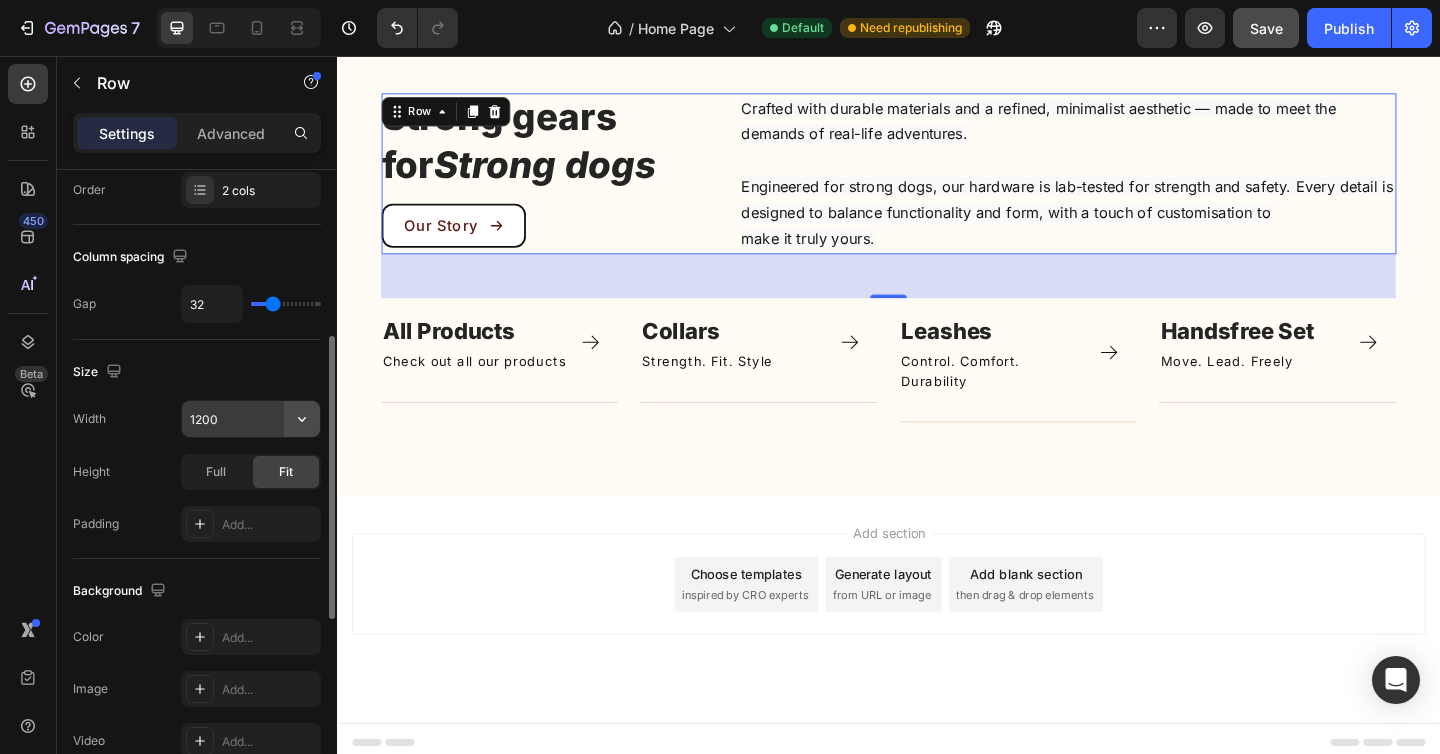 click 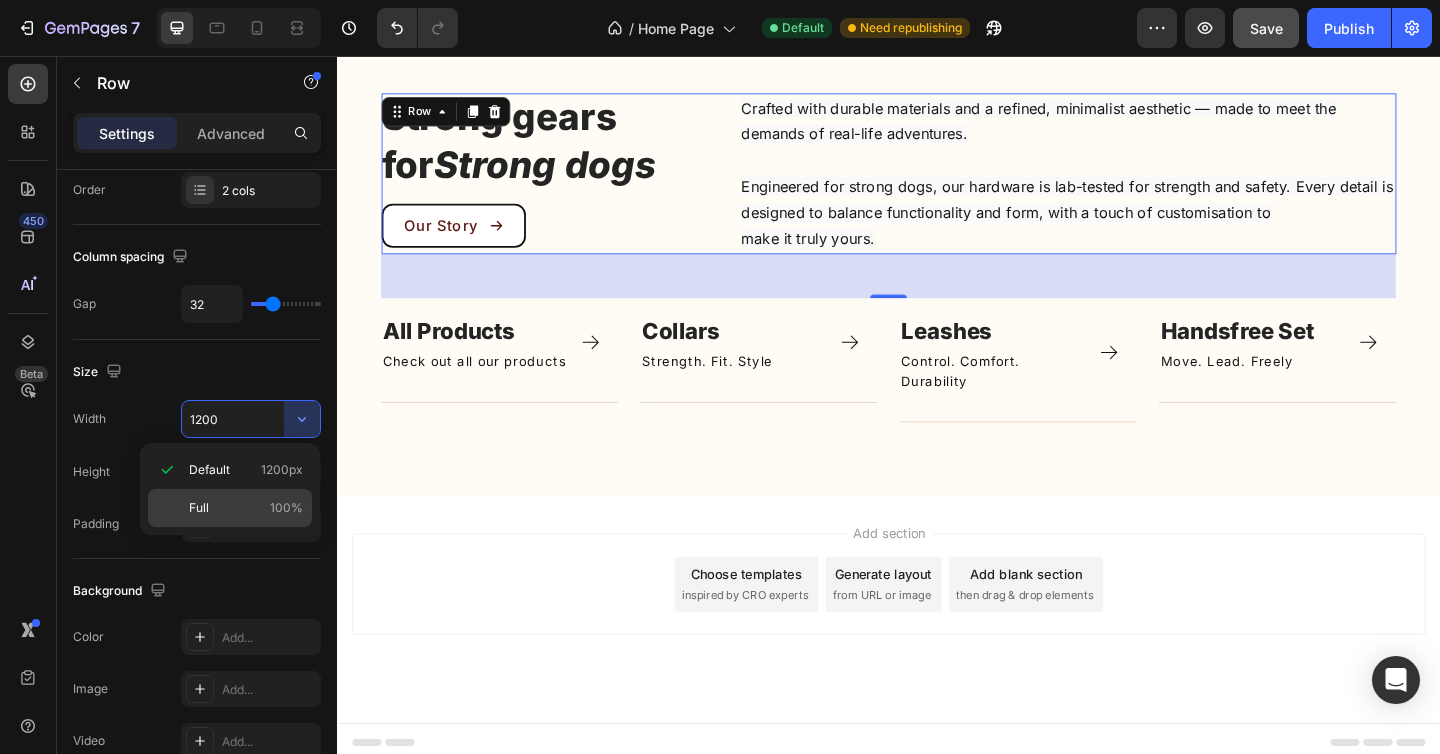 click on "Full 100%" at bounding box center (246, 508) 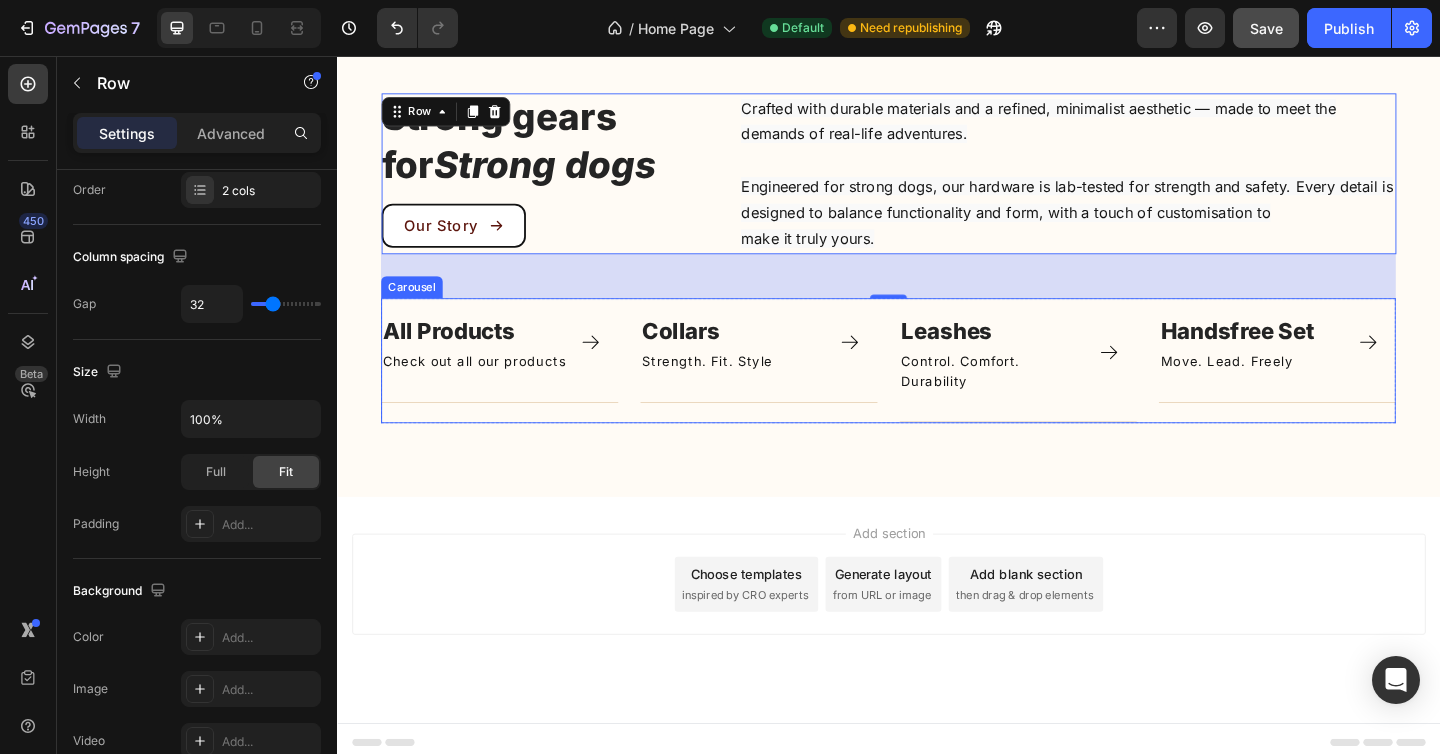 click on "Image All Products Text block Check out all our products Text Block
Icon Row                Title Line Row Image Collars Text block Strength. Fit. Style Text Block
Icon Row                Title Line Row Image Leashes Text block Control. Comfort. Durability Text Block
Icon Row                Title Line Row Image Handsfree Set ⁠⁠⁠⁠⁠⁠⁠ Text block Move. Lead. Freely Text Block
Icon Row                Title Line Row Image Bracelet Text block                Title Line Row Carousel Row Section 4" at bounding box center [937, 388] 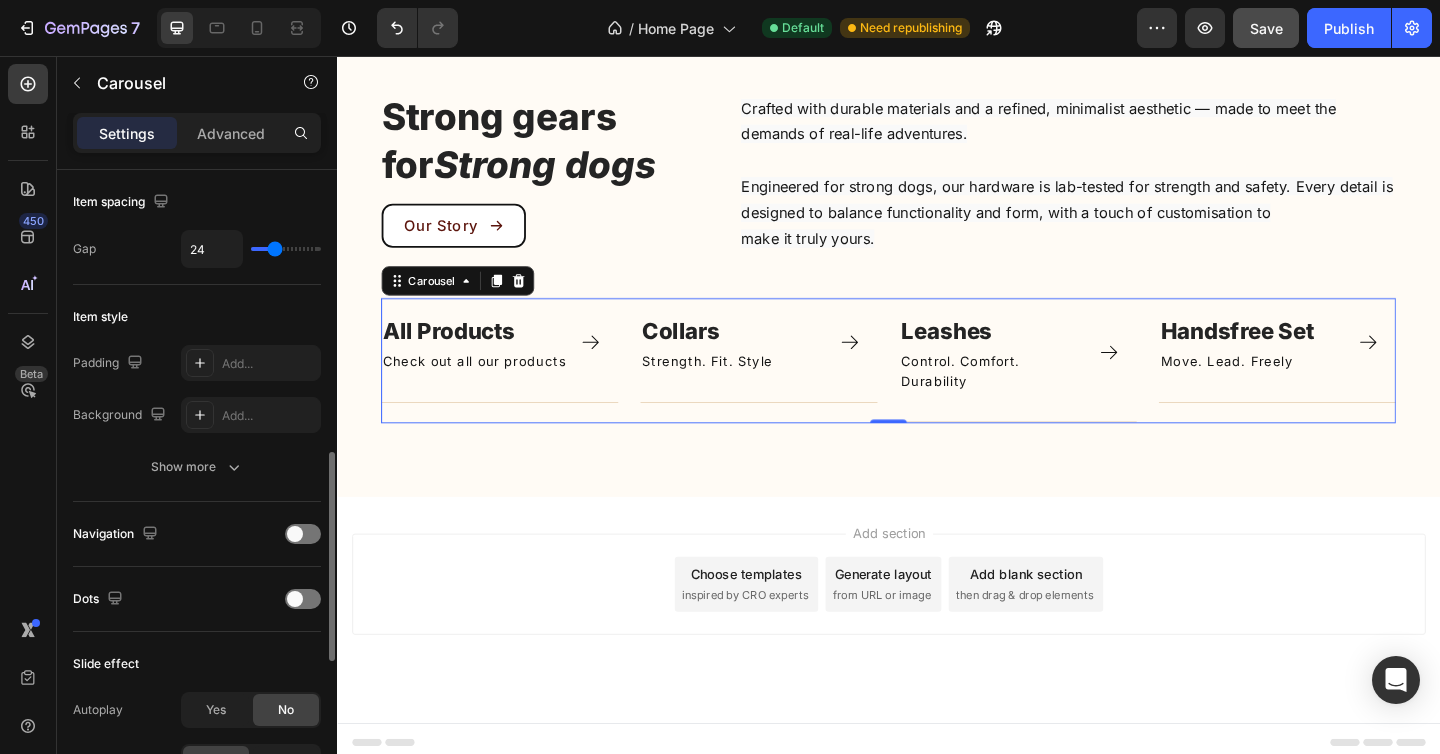 scroll, scrollTop: 0, scrollLeft: 0, axis: both 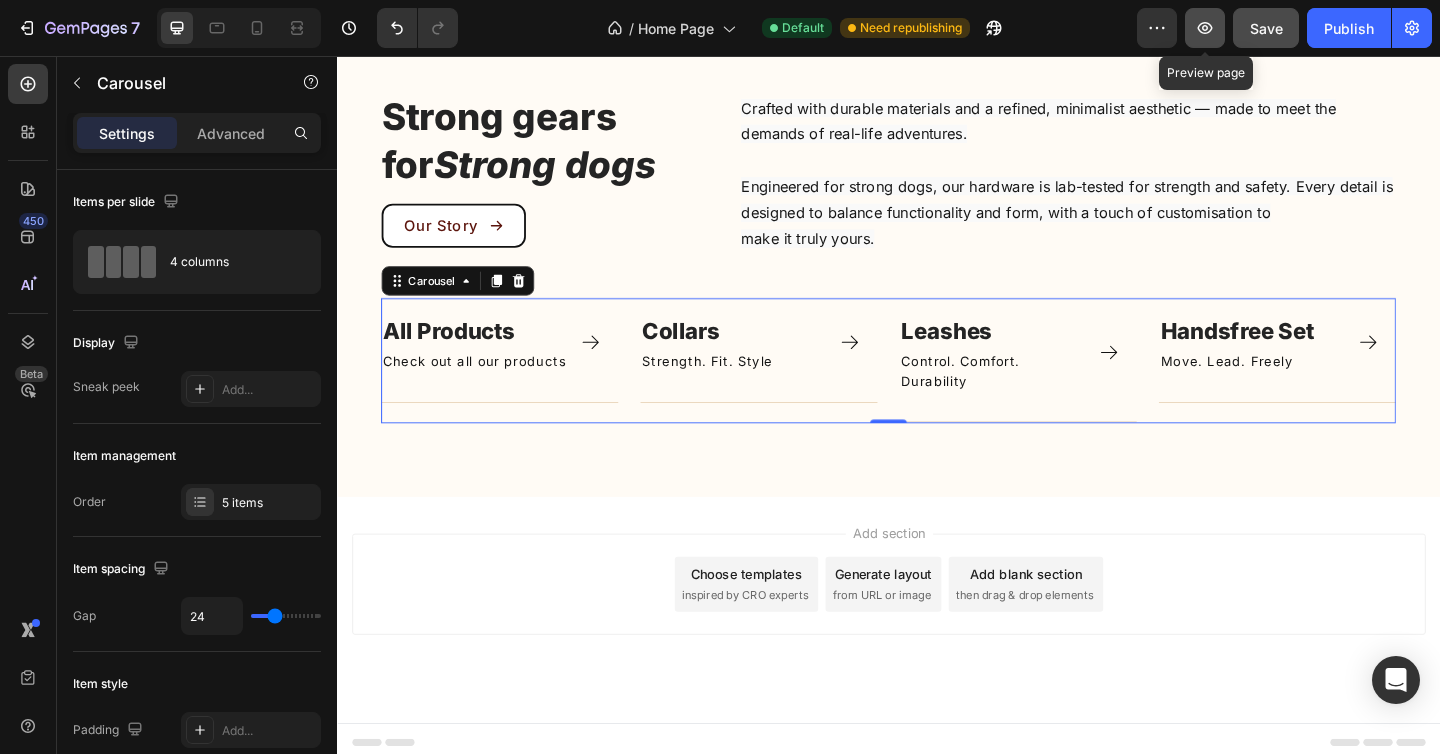 click 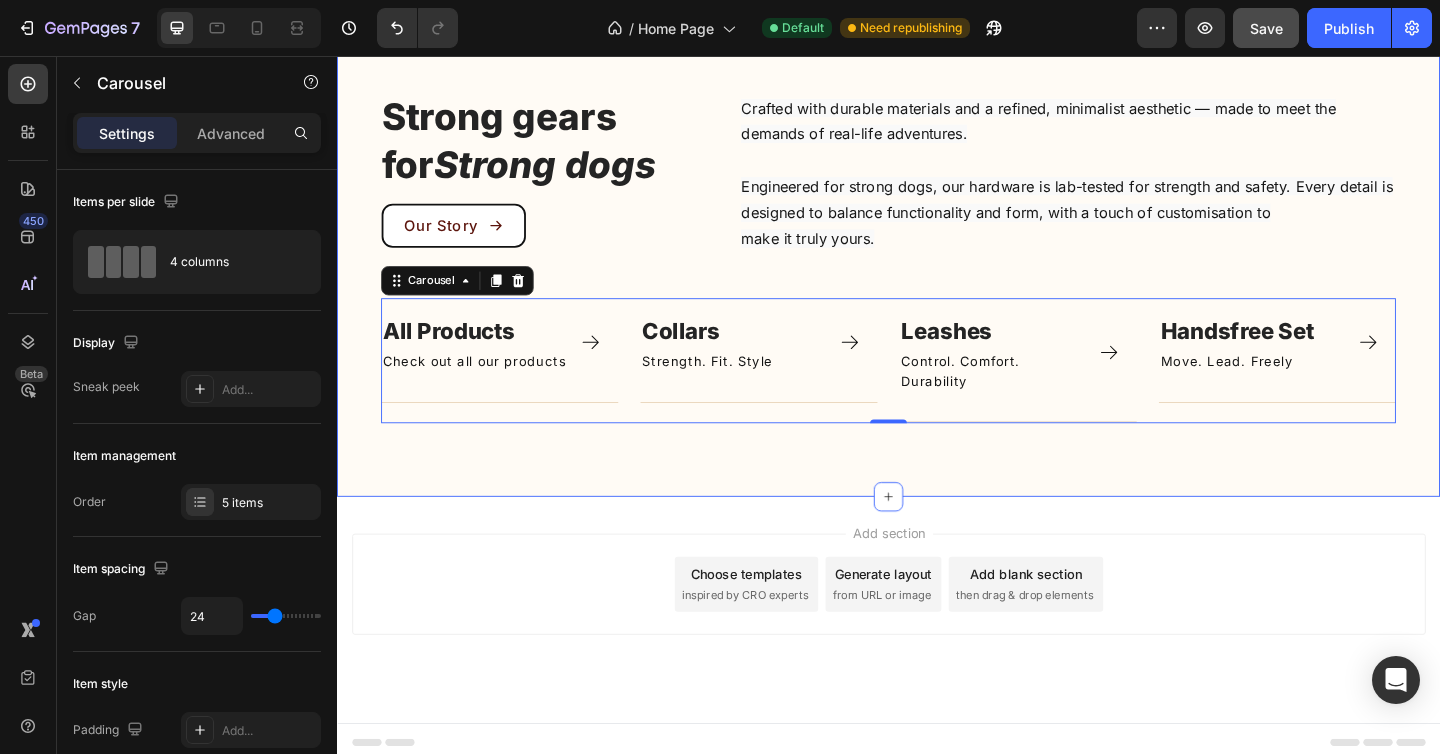 click on "Strong gears for  Strong dogs Heading
Our Story Button Crafted with durable materials and a refined, minimalist aesthetic — made to meet the demands of real-life adventures. Engineered for strong dogs, our hardware is lab-tested for strength and safety. Every detail is designed to balance functionality and form, with a touch of customisation to make it truly yours. Text block Row Image All Products Text block Check out all our products Text Block
Icon Row                Title Line Row Image Collars Text block Strength. Fit. Style Text Block
Icon Row                Title Line Row Image Leashes Text block Control. Comfort. Durability Text Block
Icon Row                Title Line Row Image Handsfree Set ⁠⁠⁠⁠⁠⁠⁠ Text block Move. Lead. Freely Text Block
Icon Row                Title Line Row Image Bracelet Text block                Title Line Row Carousel   0 Row" at bounding box center (937, 276) 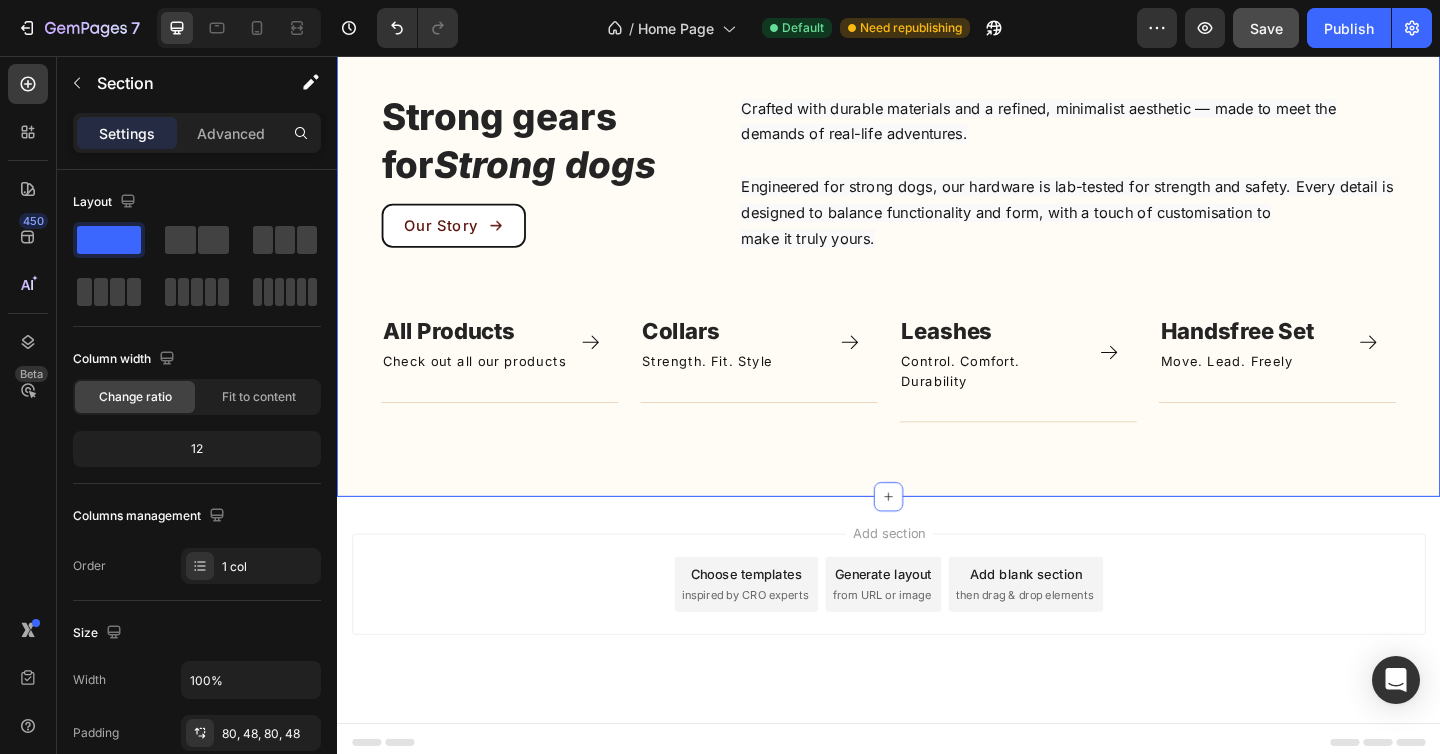 click on "Strong gears for  Strong dogs Heading
Our Story Button Crafted with durable materials and a refined, minimalist aesthetic — made to meet the demands of real-life adventures. Engineered for strong dogs, our hardware is lab-tested for strength and safety. Every detail is designed to balance functionality and form, with a touch of customisation to make it truly yours. Text block Row Image All Products Text block Check out all our products Text Block
Icon Row                Title Line Row Image Collars Text block Strength. Fit. Style Text Block
Icon Row                Title Line Row Image Leashes Text block Control. Comfort. Durability Text Block
Icon Row                Title Line Row Image Handsfree Set ⁠⁠⁠⁠⁠ Text block Move. Lead. Freely Text Block
Icon Row                Title Line Row Image Bracelet Text block                Title Line Row Carousel Row" at bounding box center (937, 276) 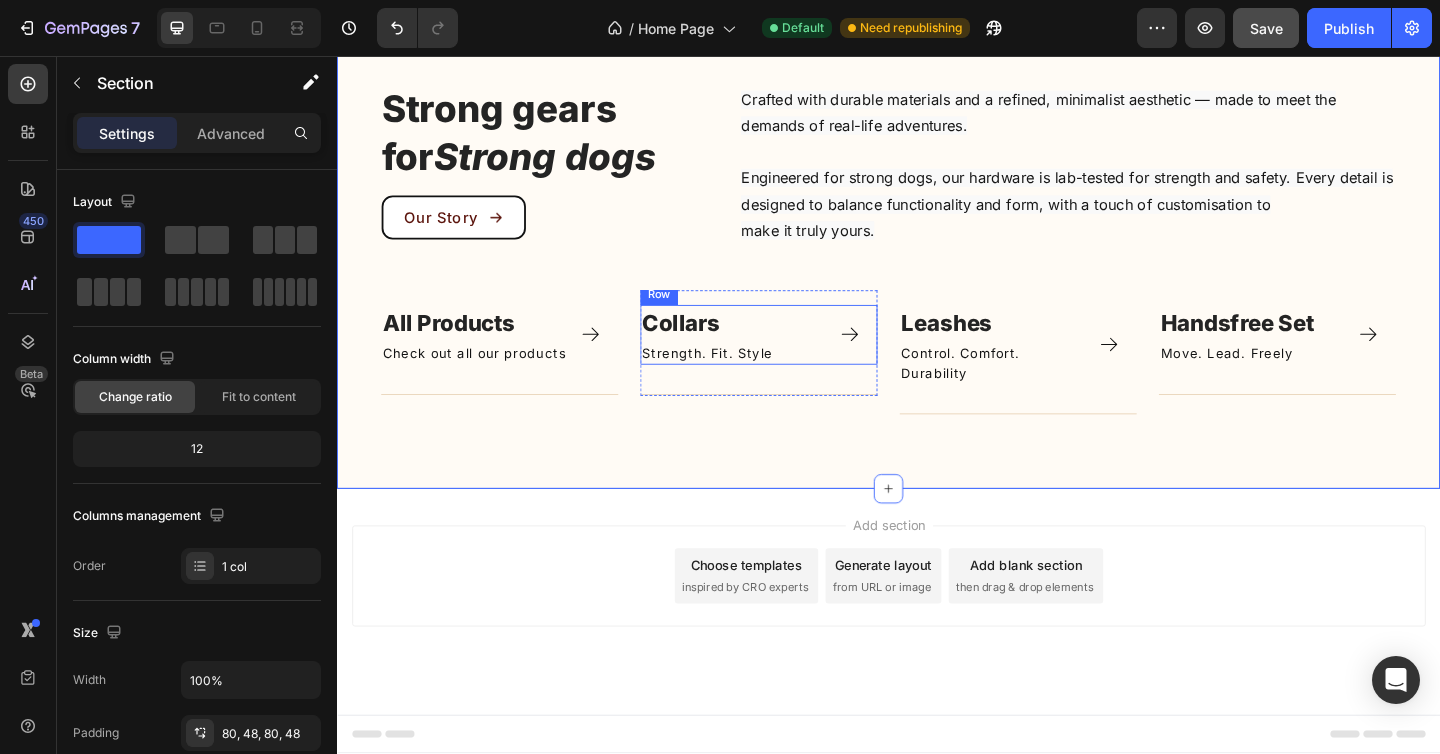 click on "Icon" at bounding box center (904, 359) 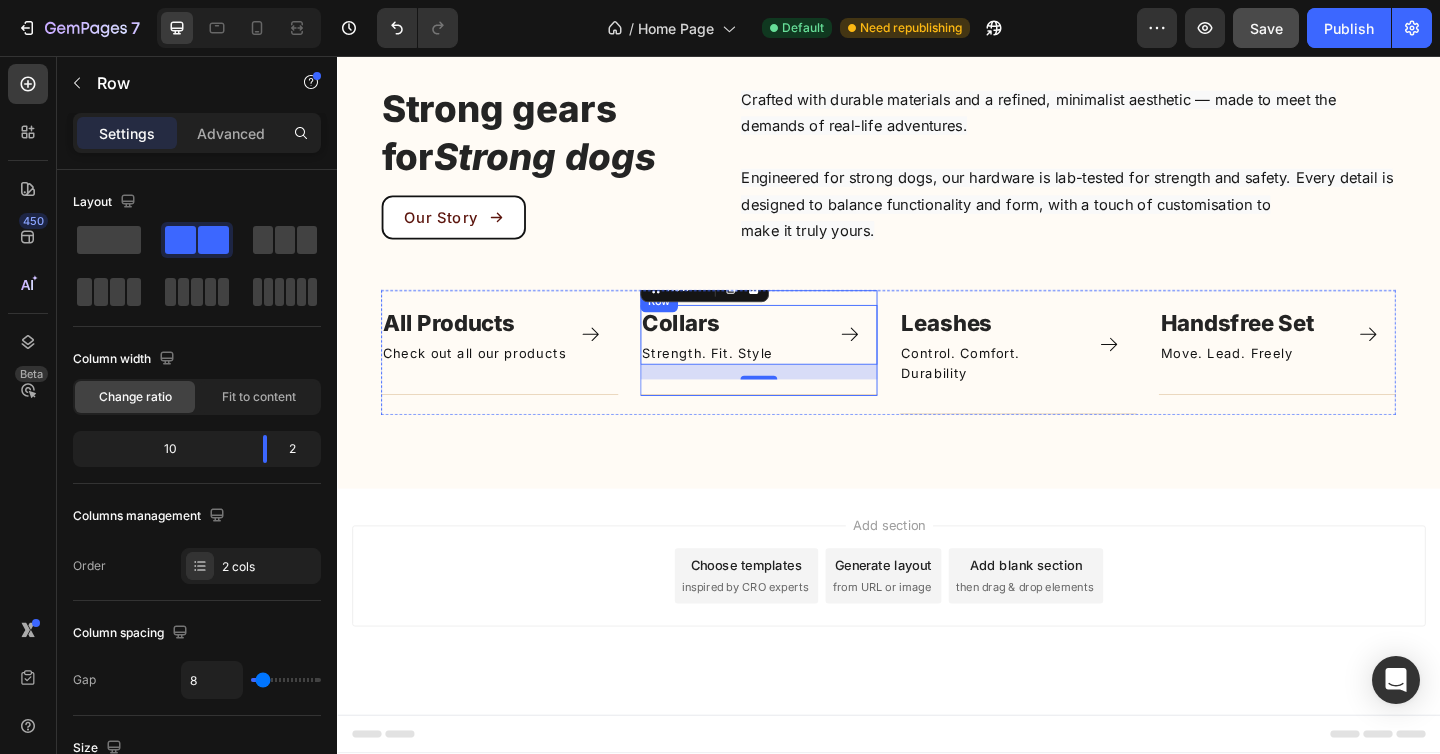 click on "Image Collars Text block Strength. Fit. Style Text Block
Icon Row   16                Title Line" at bounding box center [796, 368] 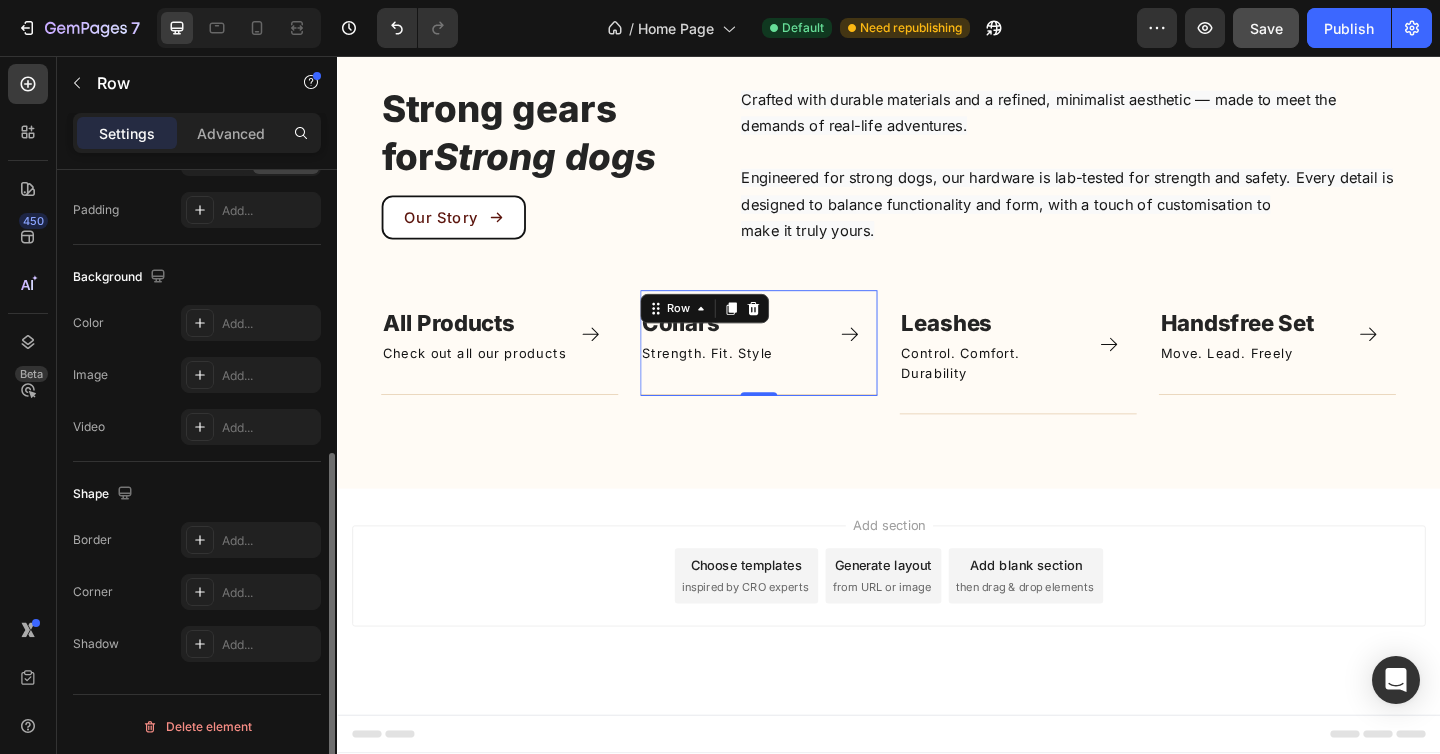 scroll, scrollTop: 579, scrollLeft: 0, axis: vertical 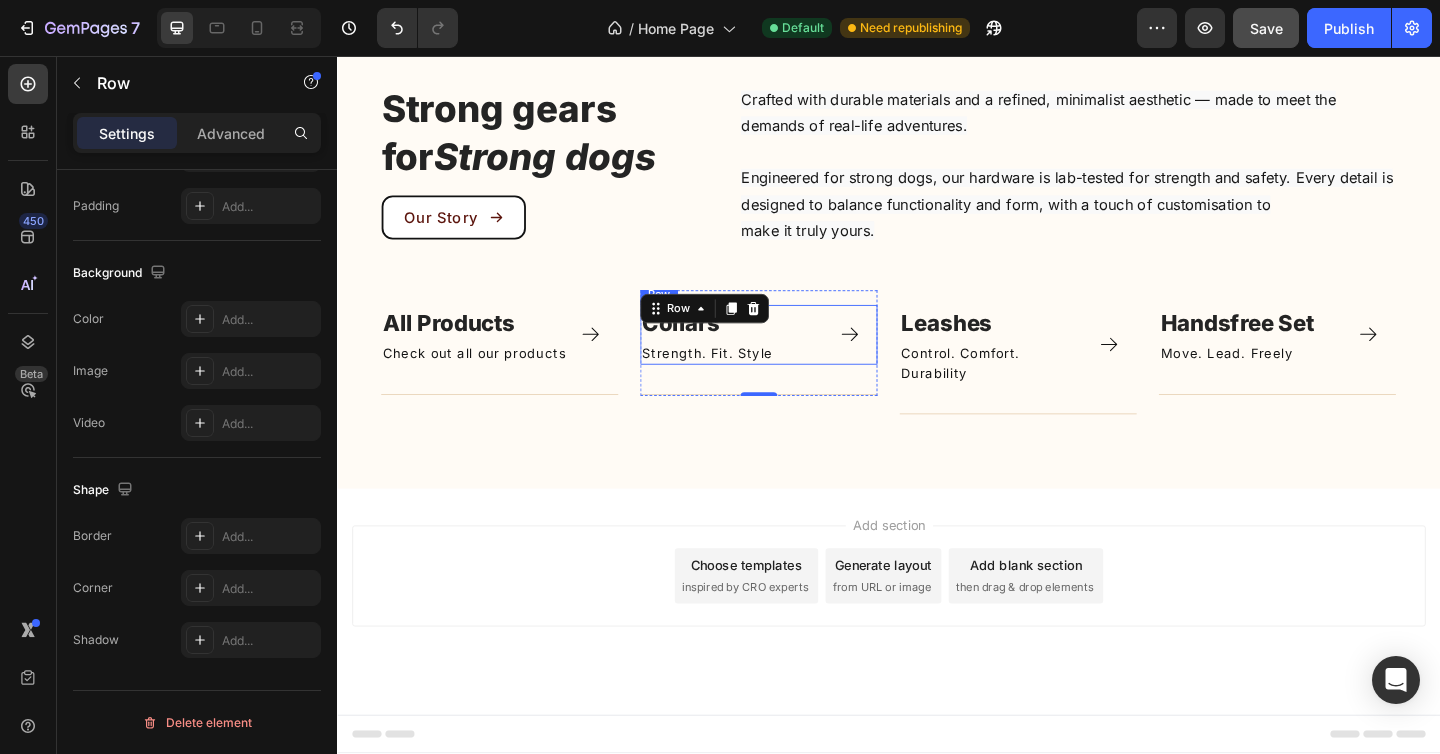 click on "Icon" at bounding box center [904, 359] 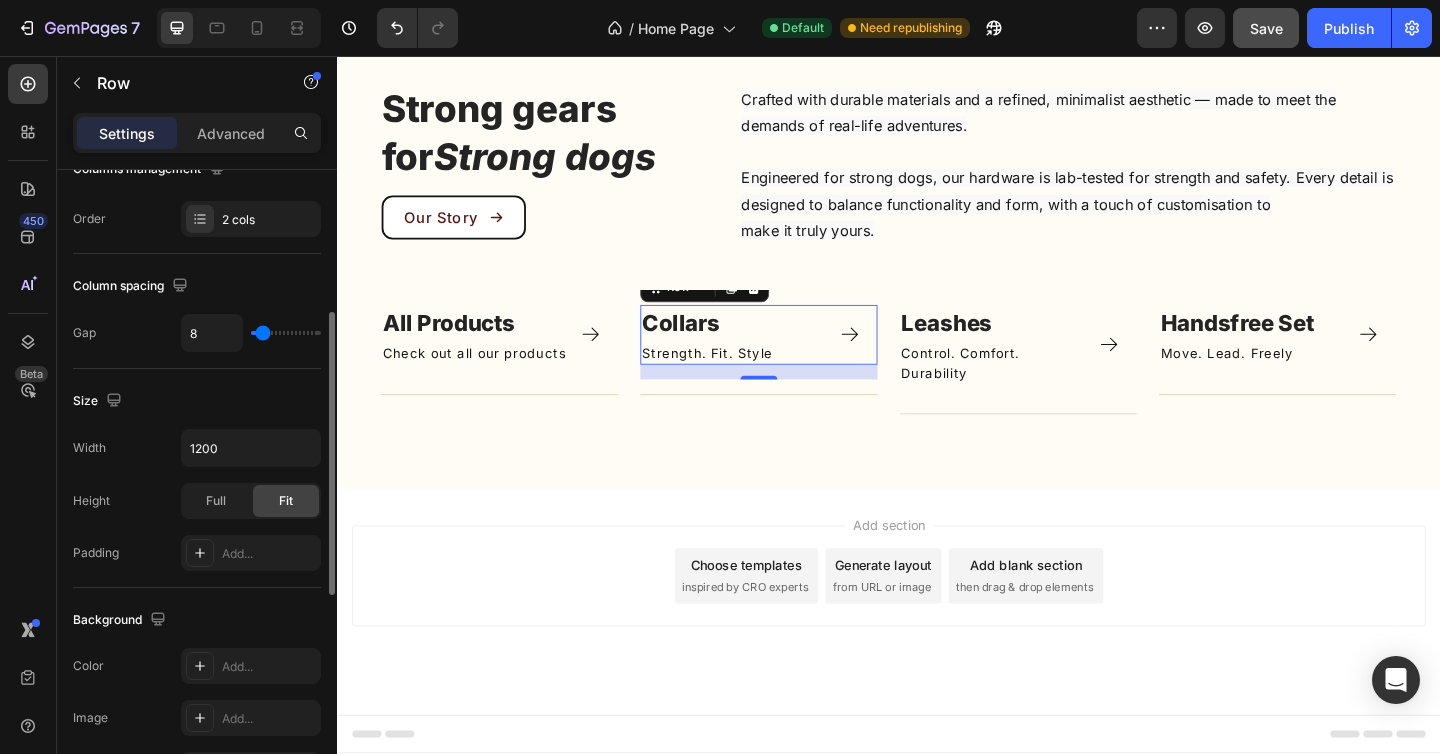 scroll, scrollTop: 276, scrollLeft: 0, axis: vertical 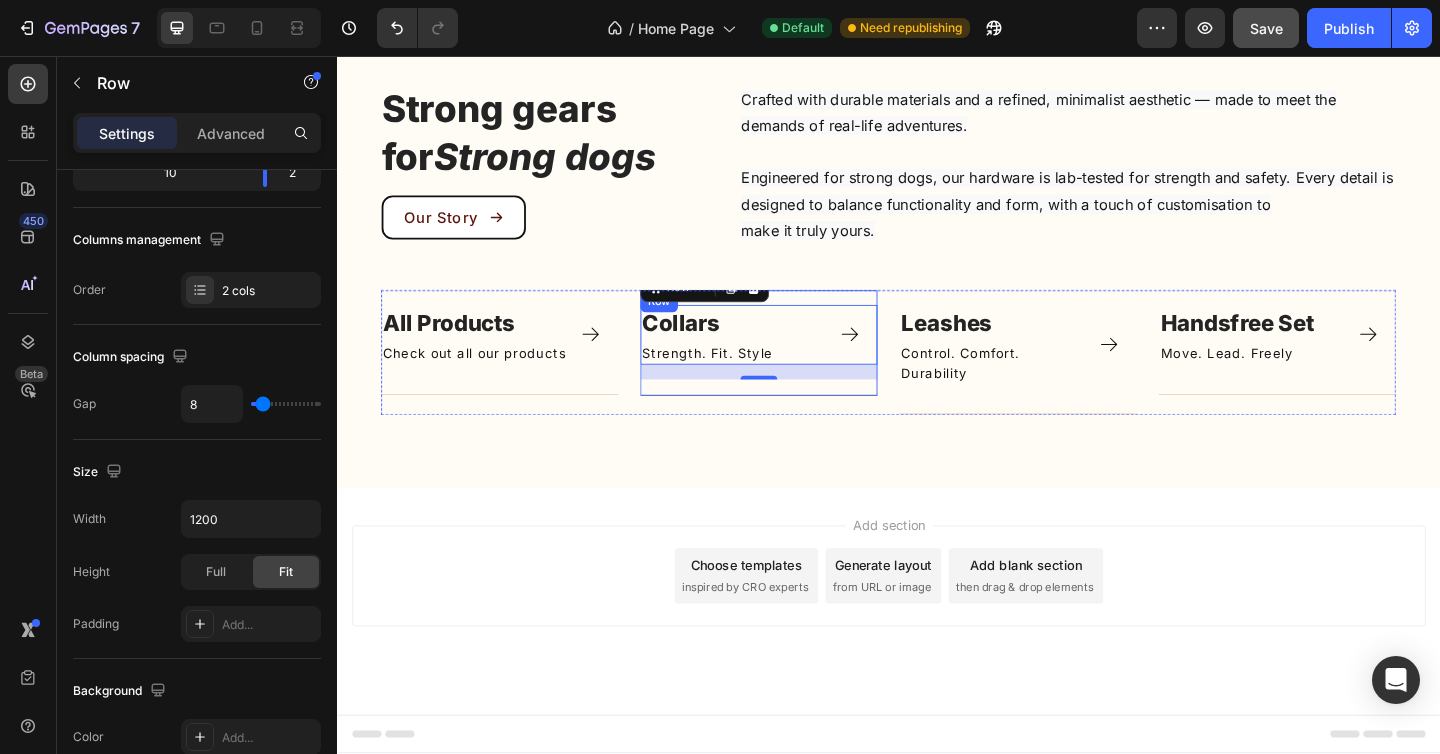 click on "Image Collars Text block Strength. Fit. Style Text Block
Icon Row   16                Title Line" at bounding box center (796, 368) 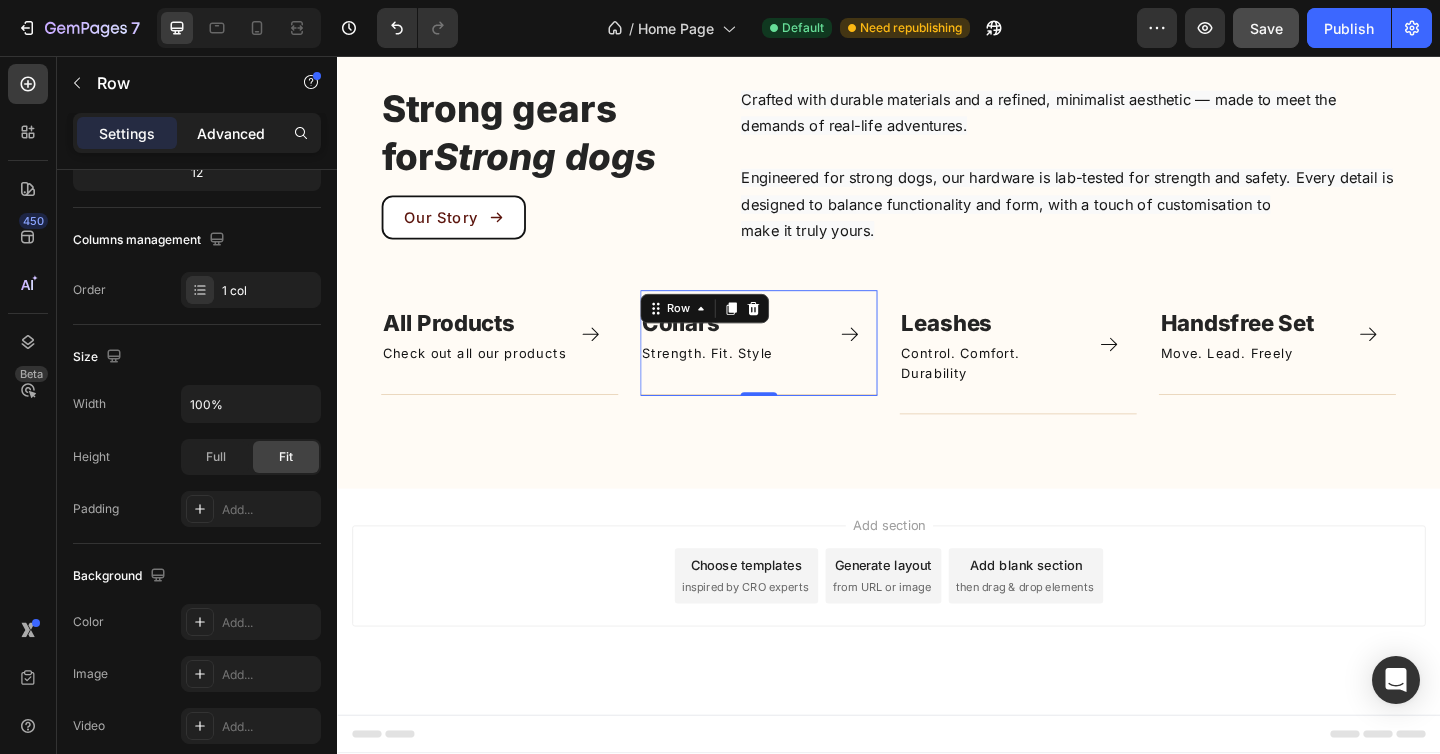 click on "Advanced" at bounding box center [231, 133] 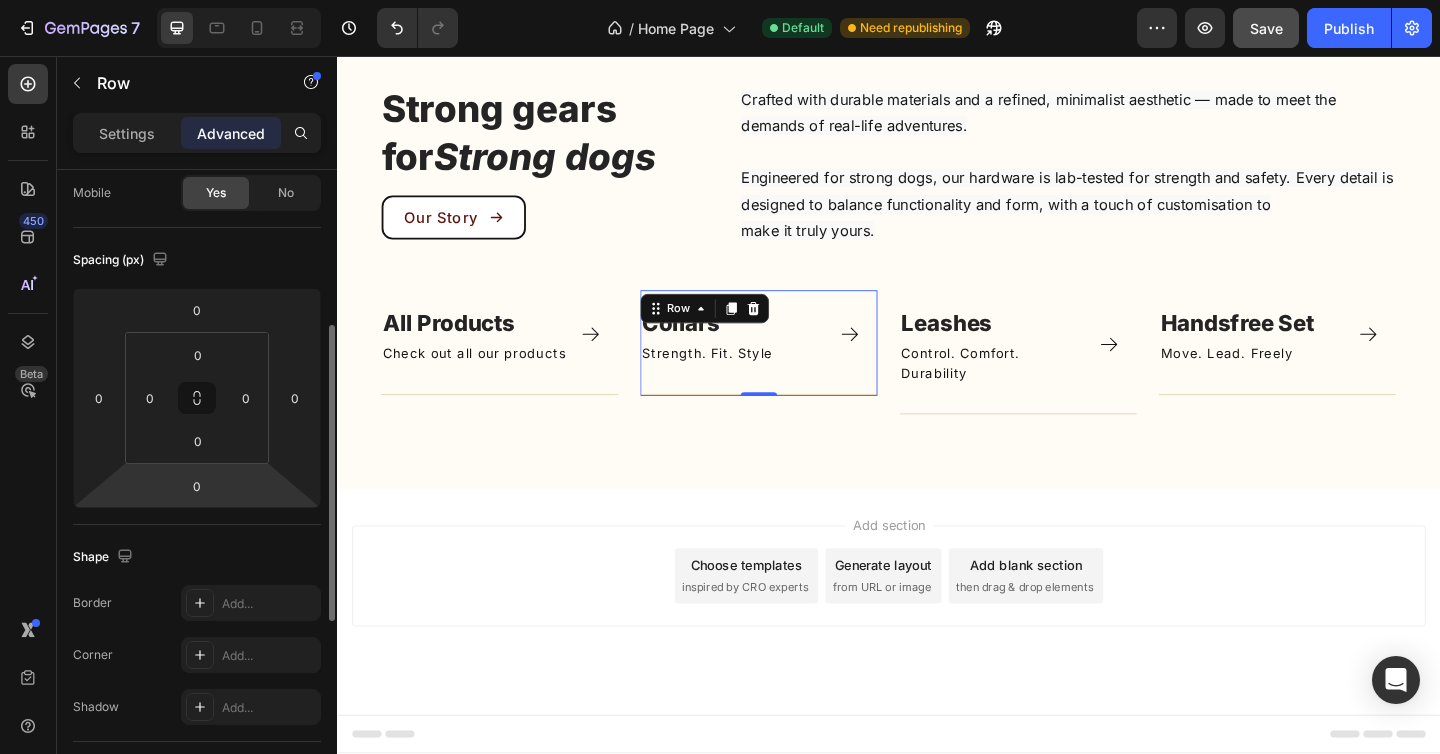 scroll, scrollTop: 0, scrollLeft: 0, axis: both 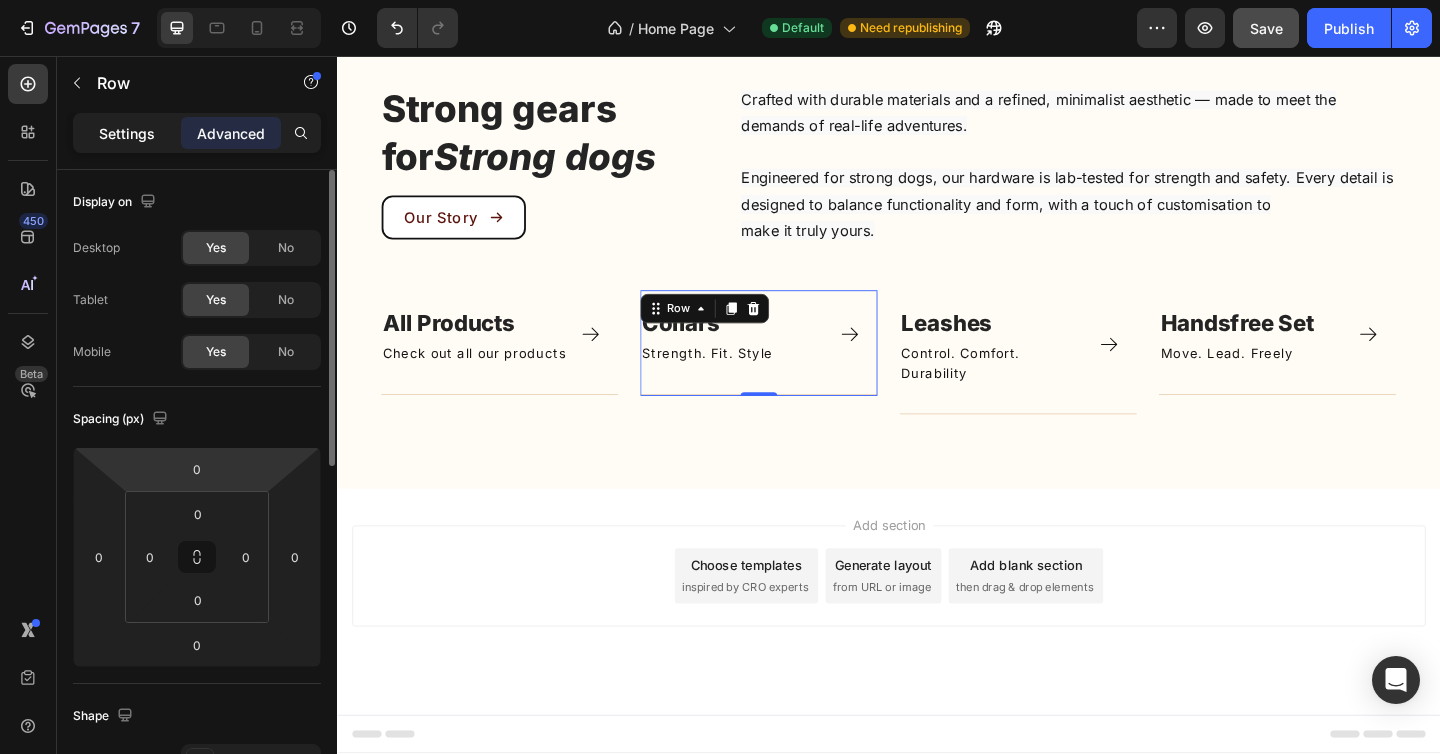 click on "Settings" at bounding box center [127, 133] 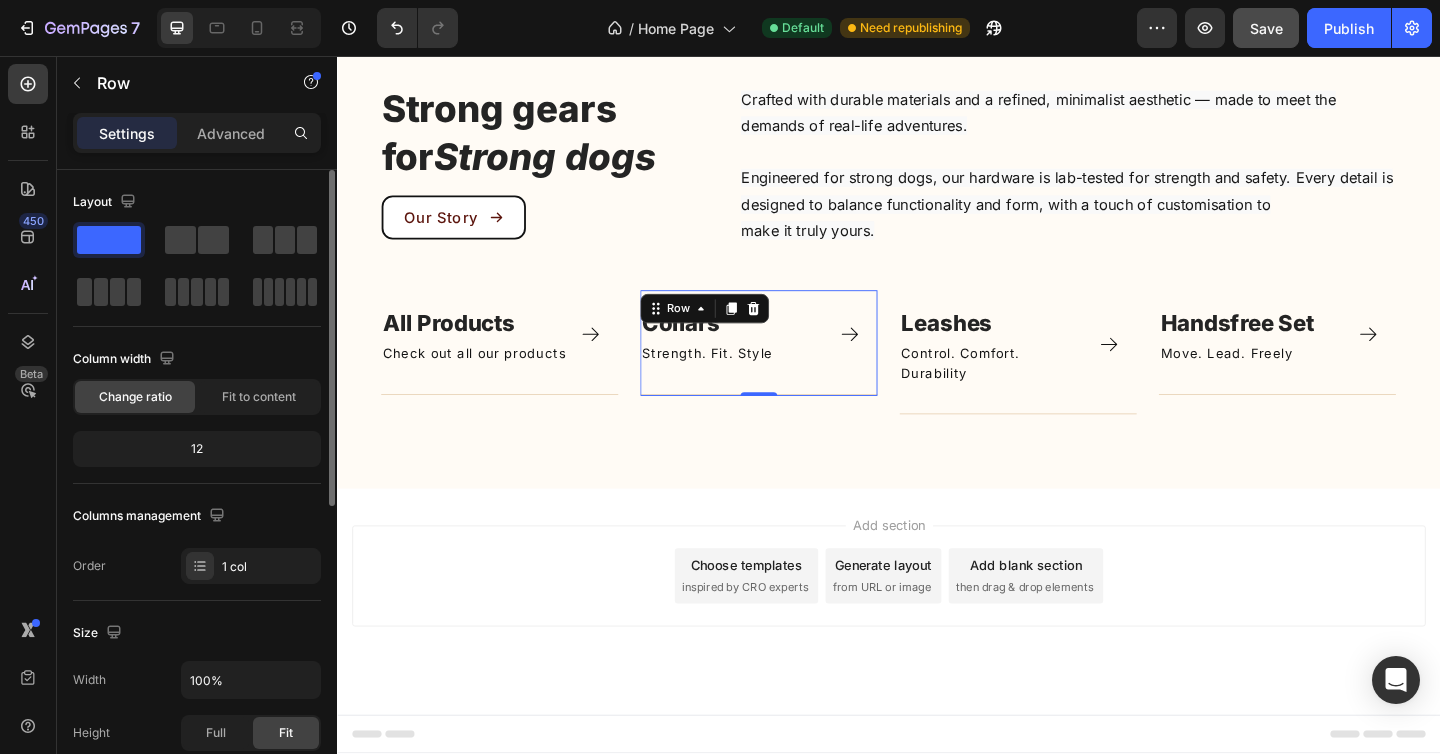 click on "Column width" at bounding box center (197, 359) 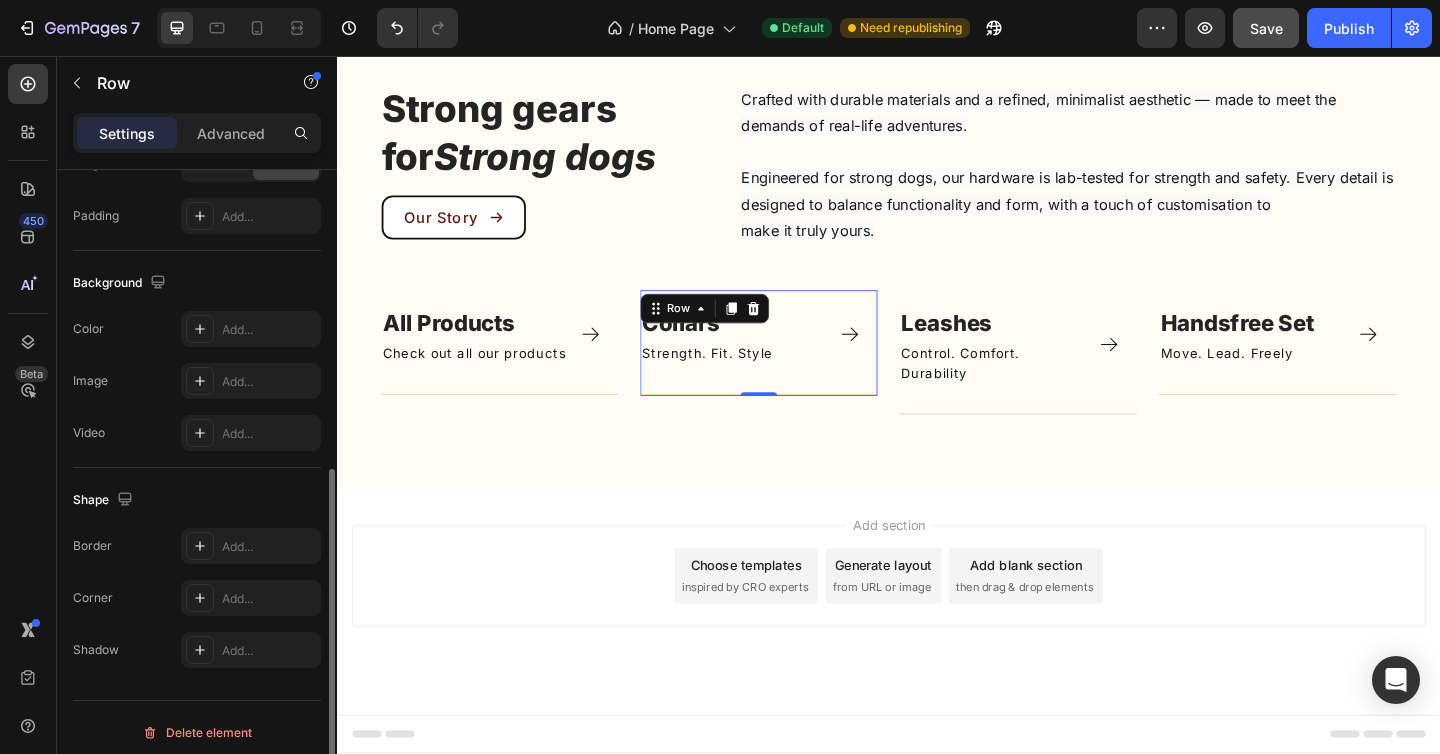 scroll, scrollTop: 579, scrollLeft: 0, axis: vertical 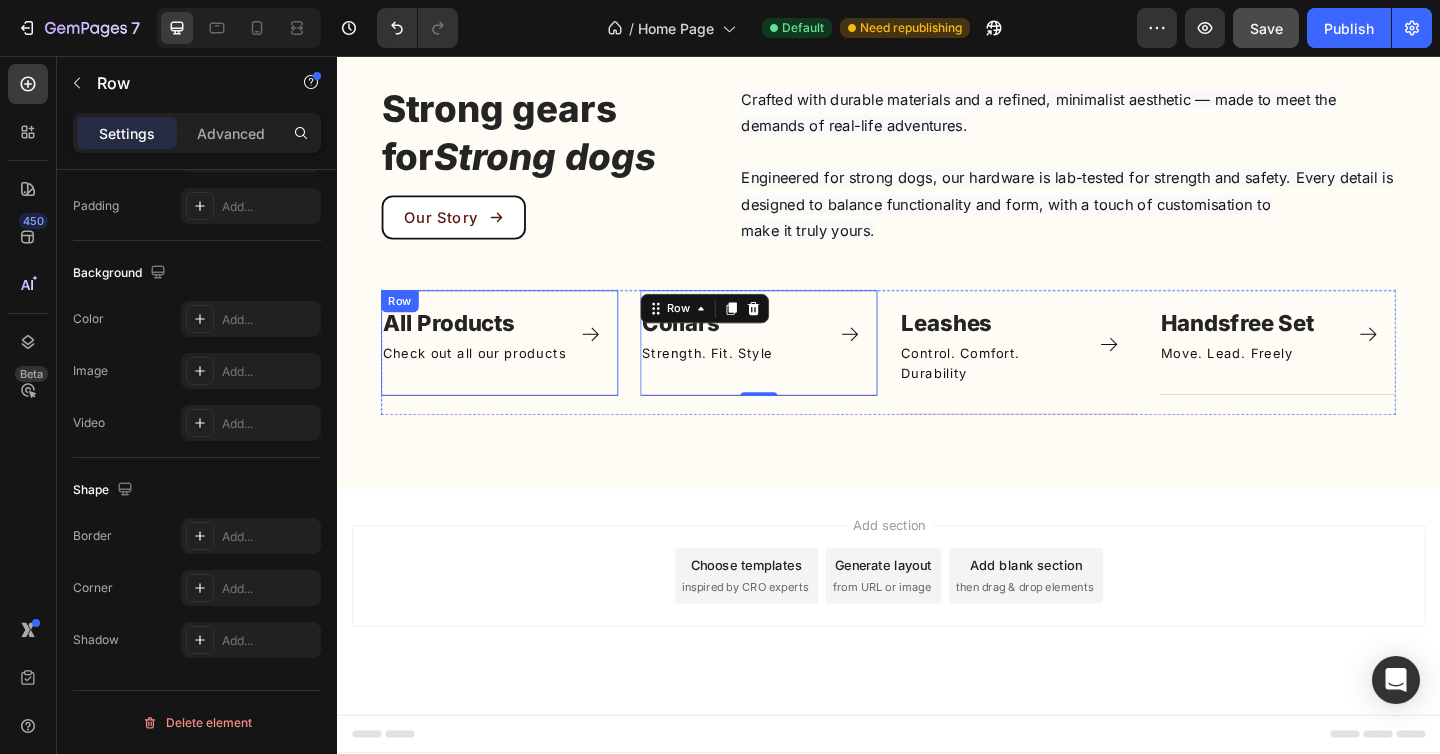 click on "Image All Products Text block Check out all our products Text Block
Icon Row                Title Line" at bounding box center [514, 368] 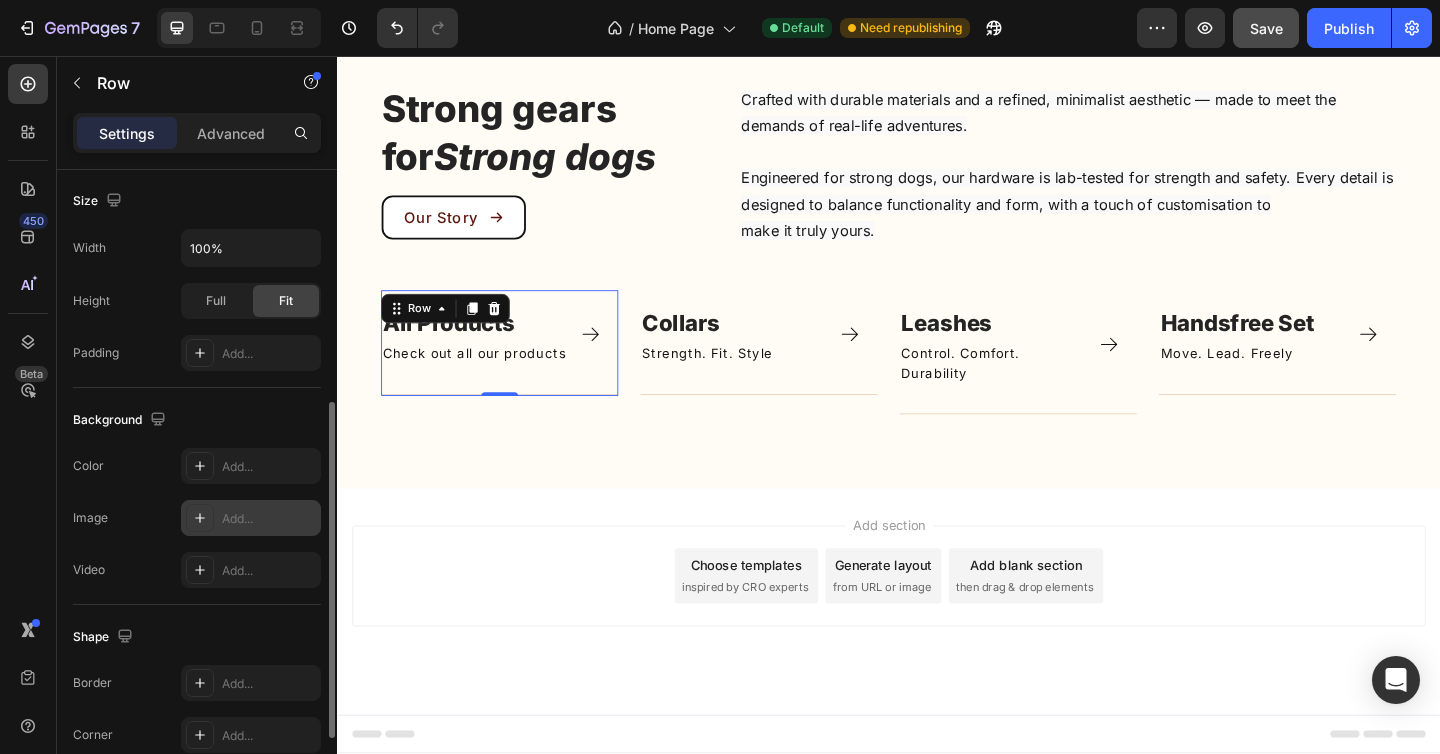 scroll, scrollTop: 464, scrollLeft: 0, axis: vertical 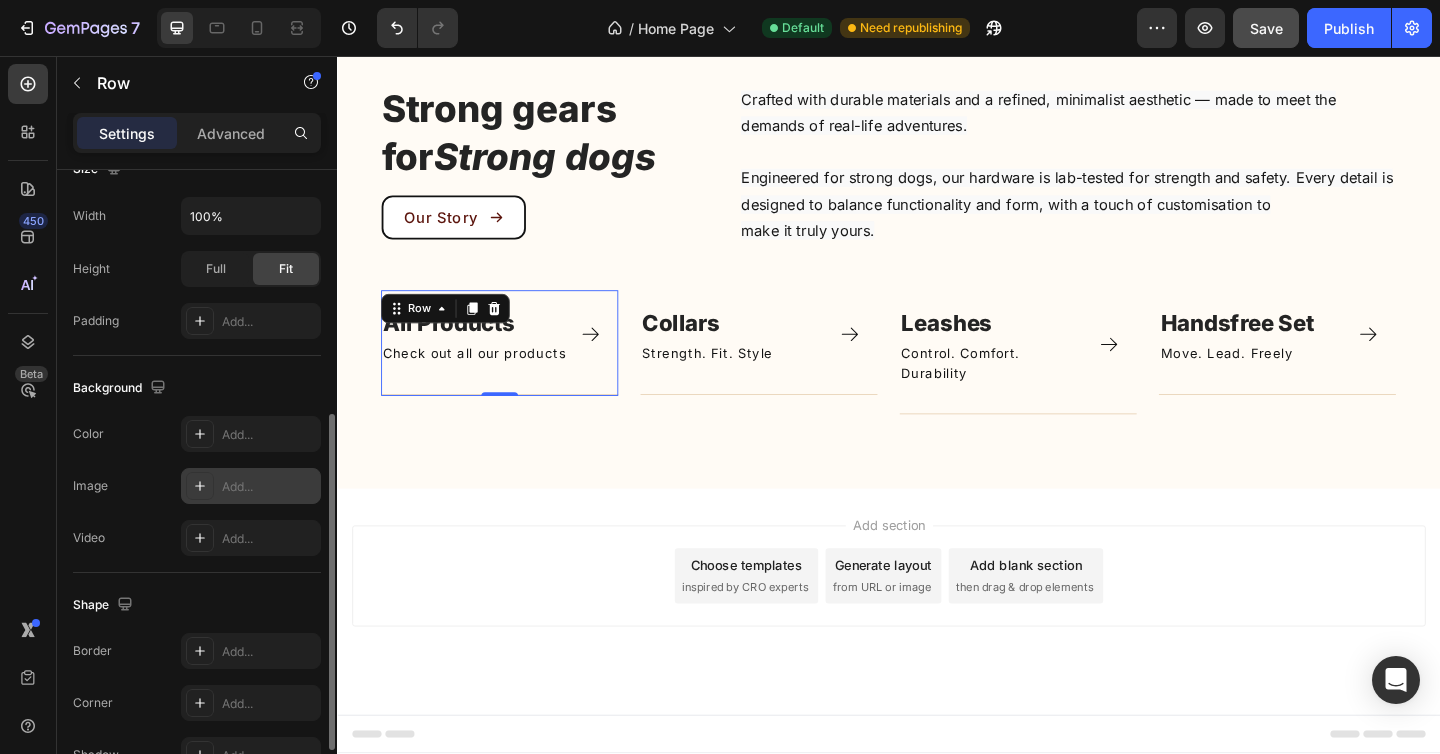 click 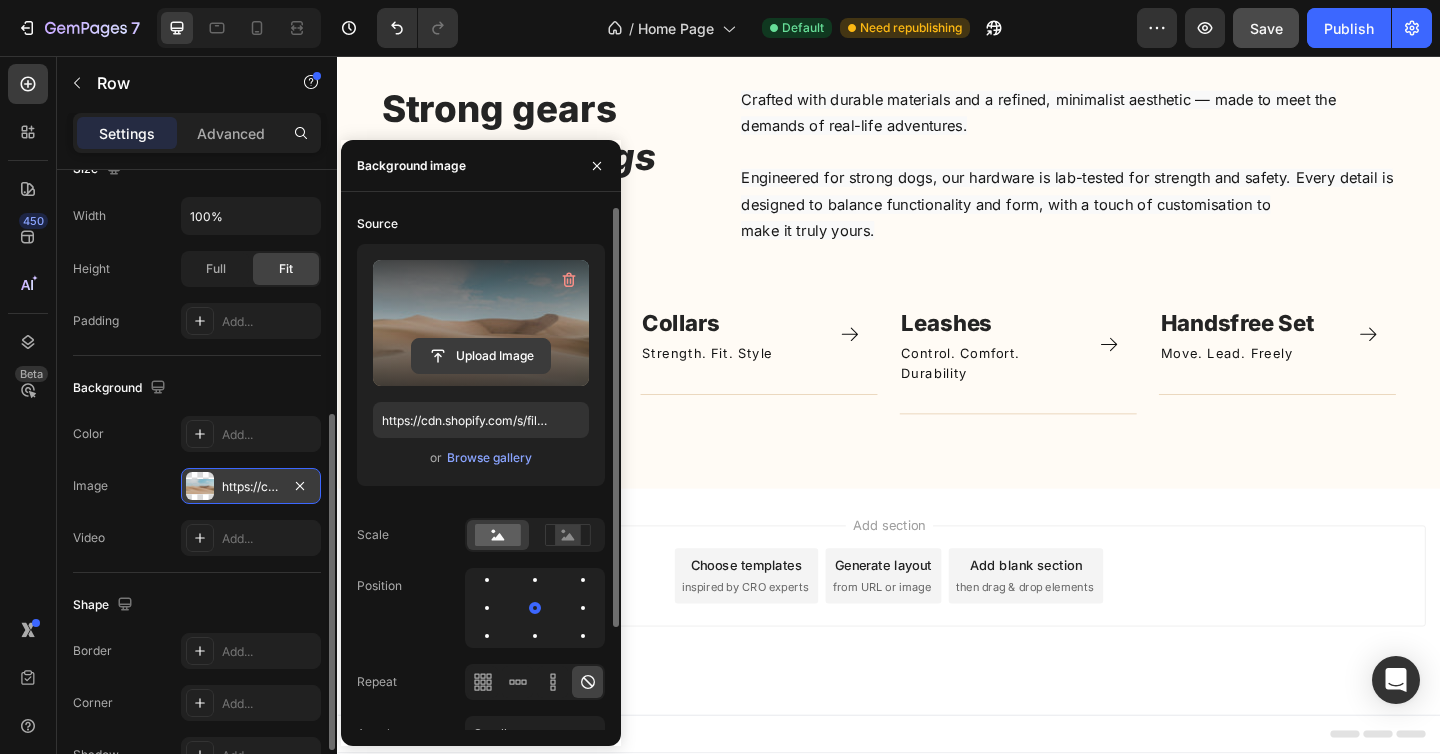 click 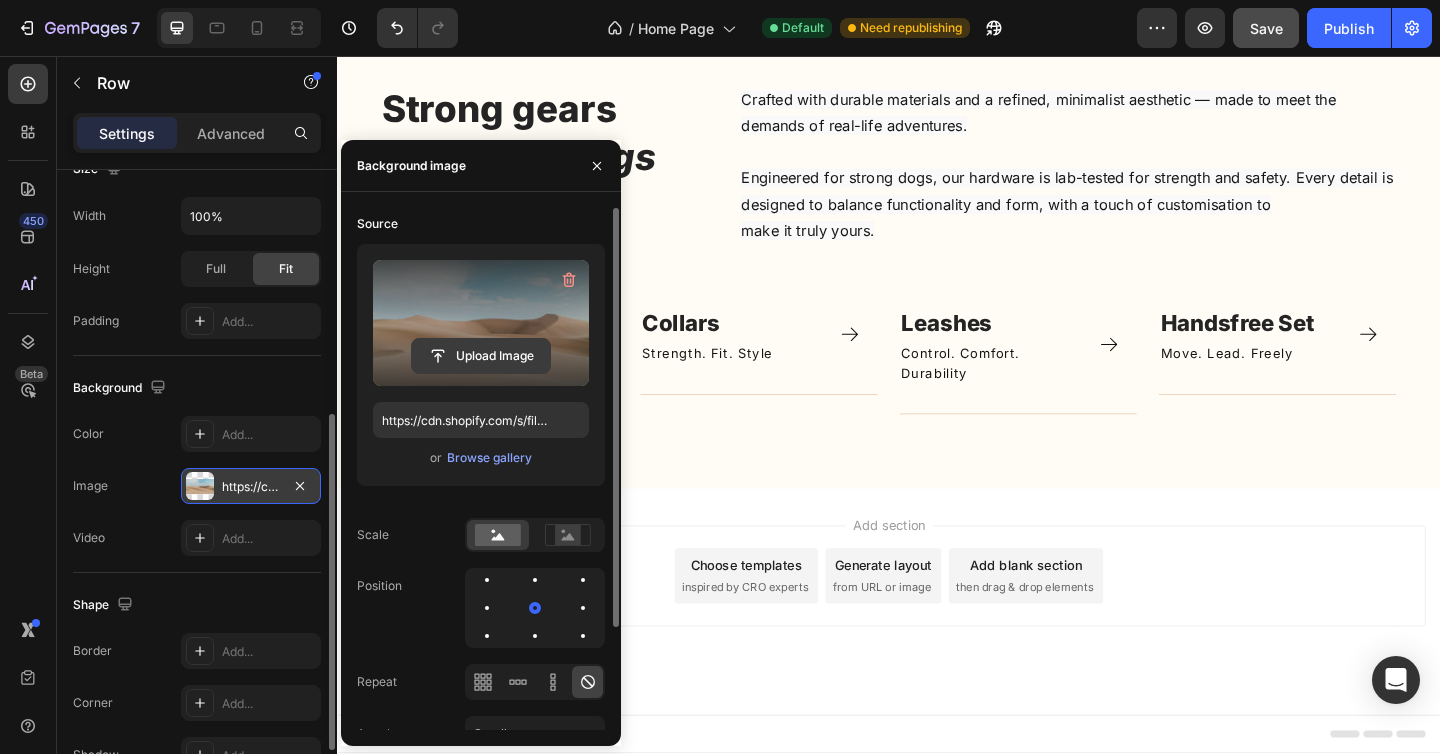 click 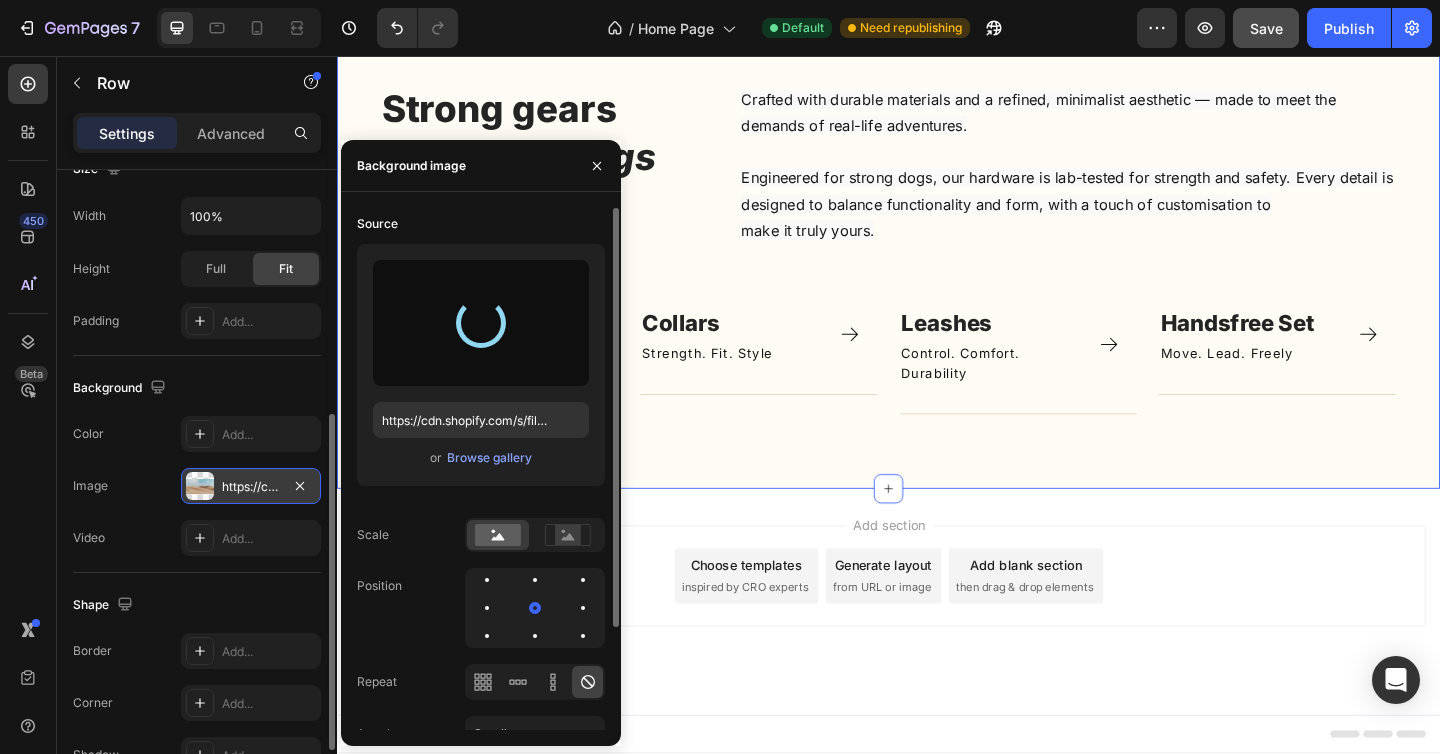 type on "https://cdn.shopify.com/s/files/1/0622/3360/8263/files/gempages_578035116840845840-92c3ac96-cba7-485e-b087-e44f79fd3fba.webp" 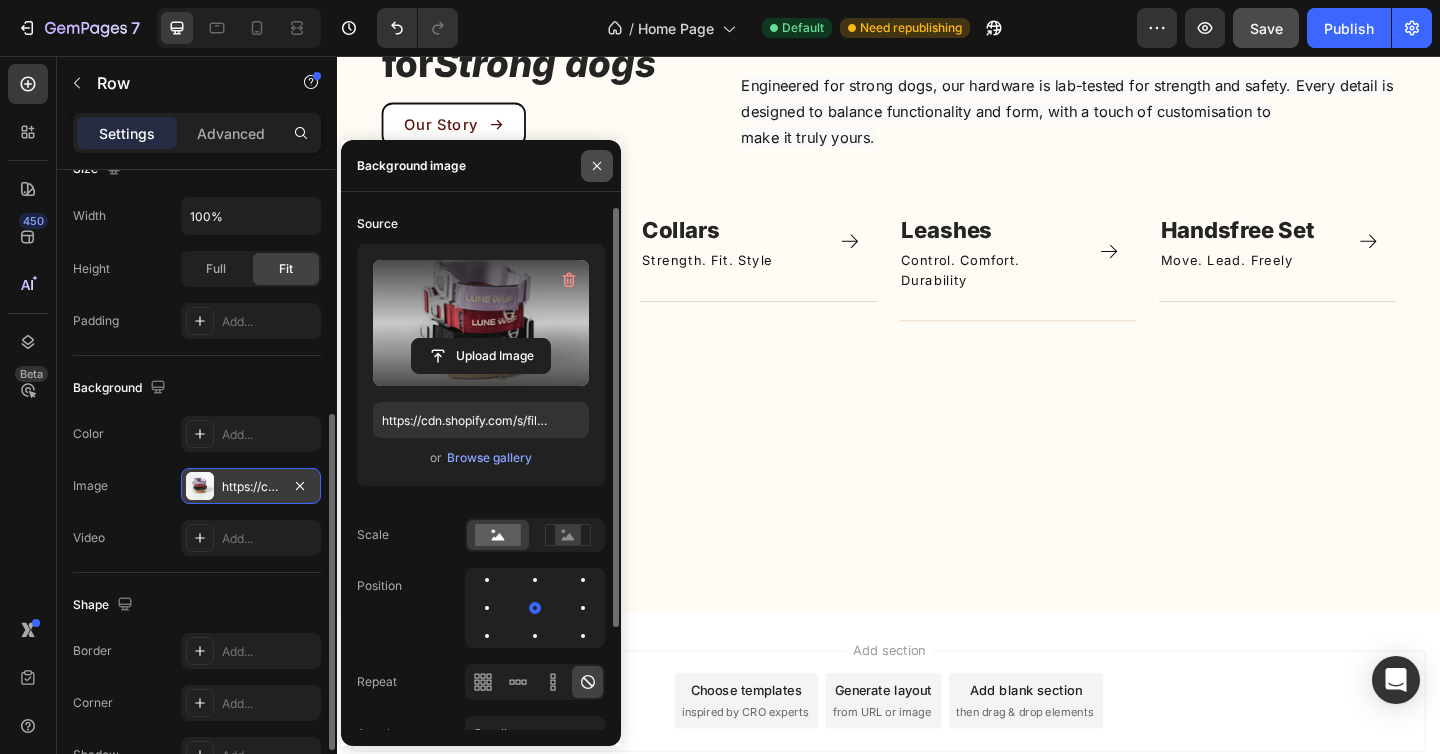 click 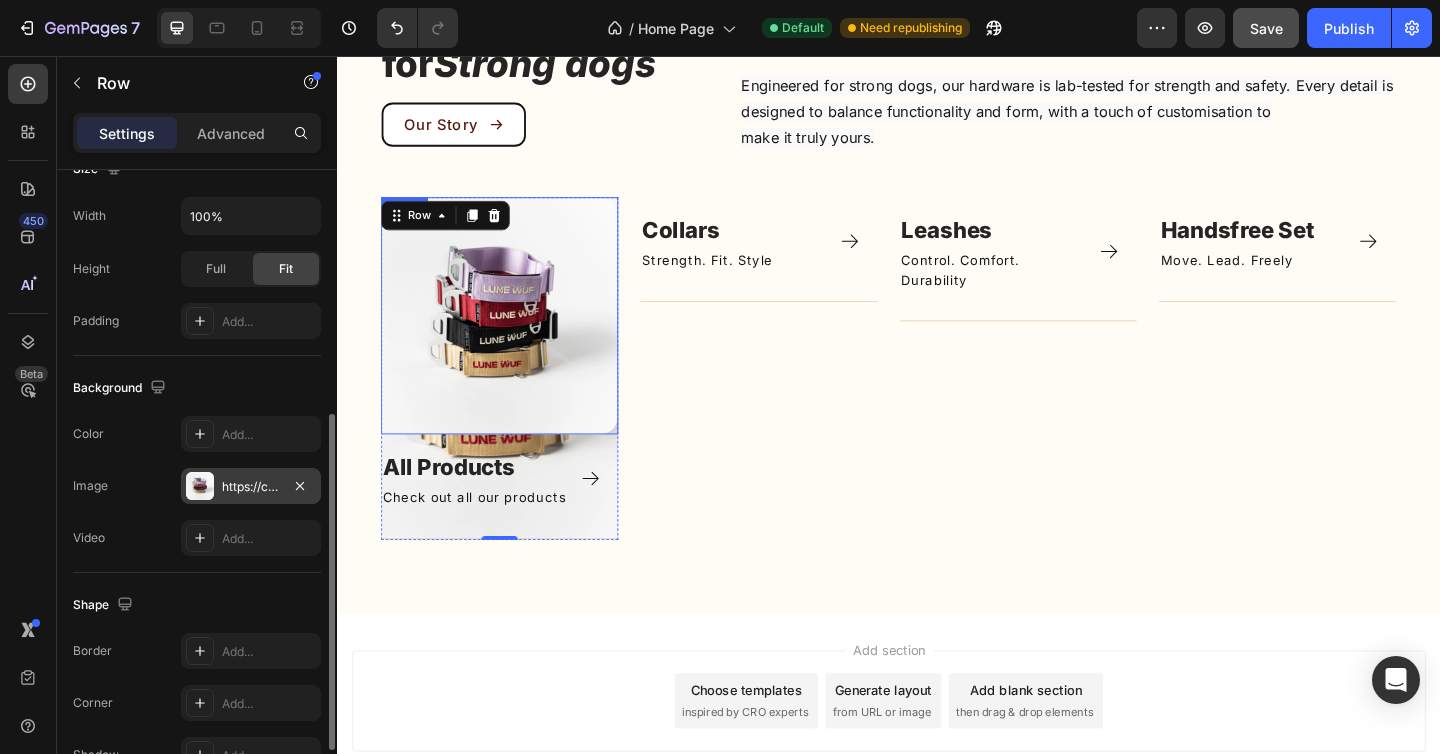 click at bounding box center [514, 339] 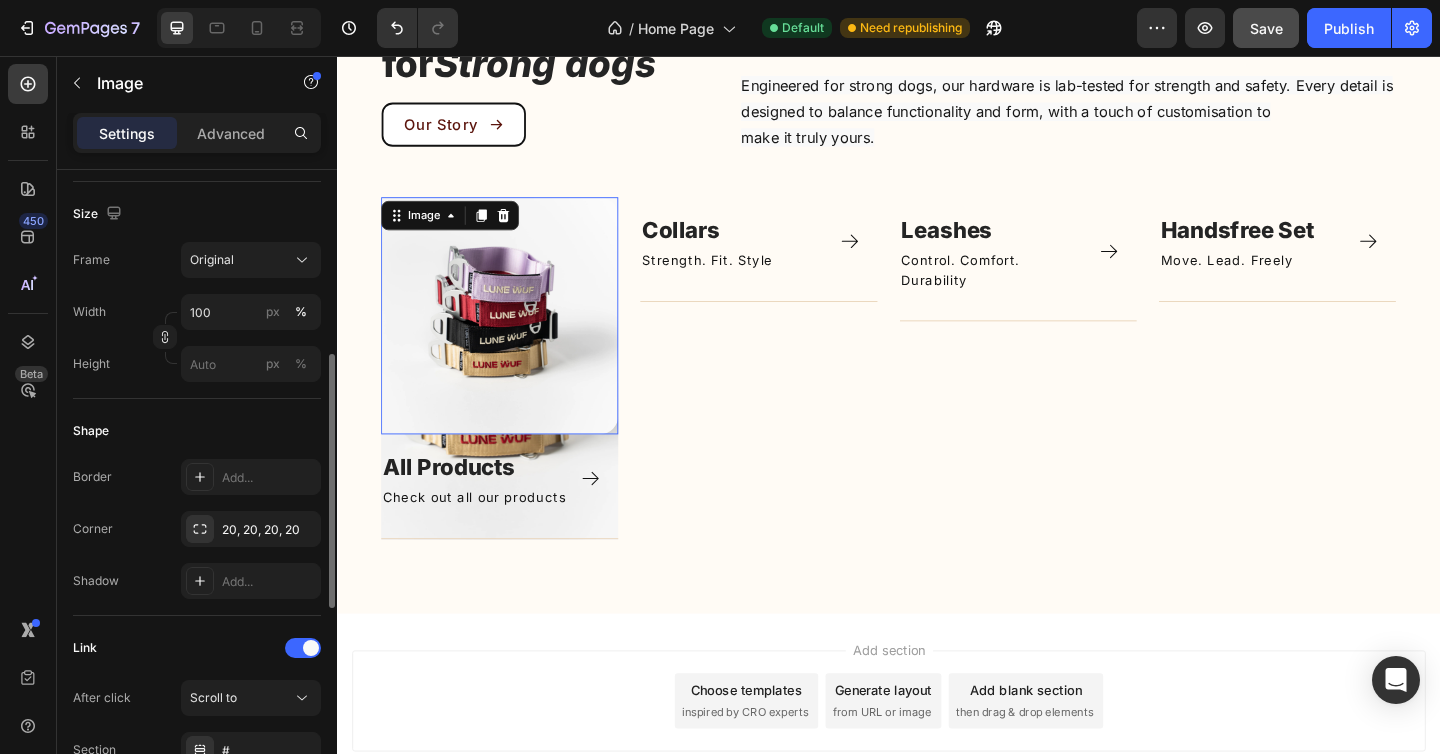 scroll, scrollTop: 0, scrollLeft: 0, axis: both 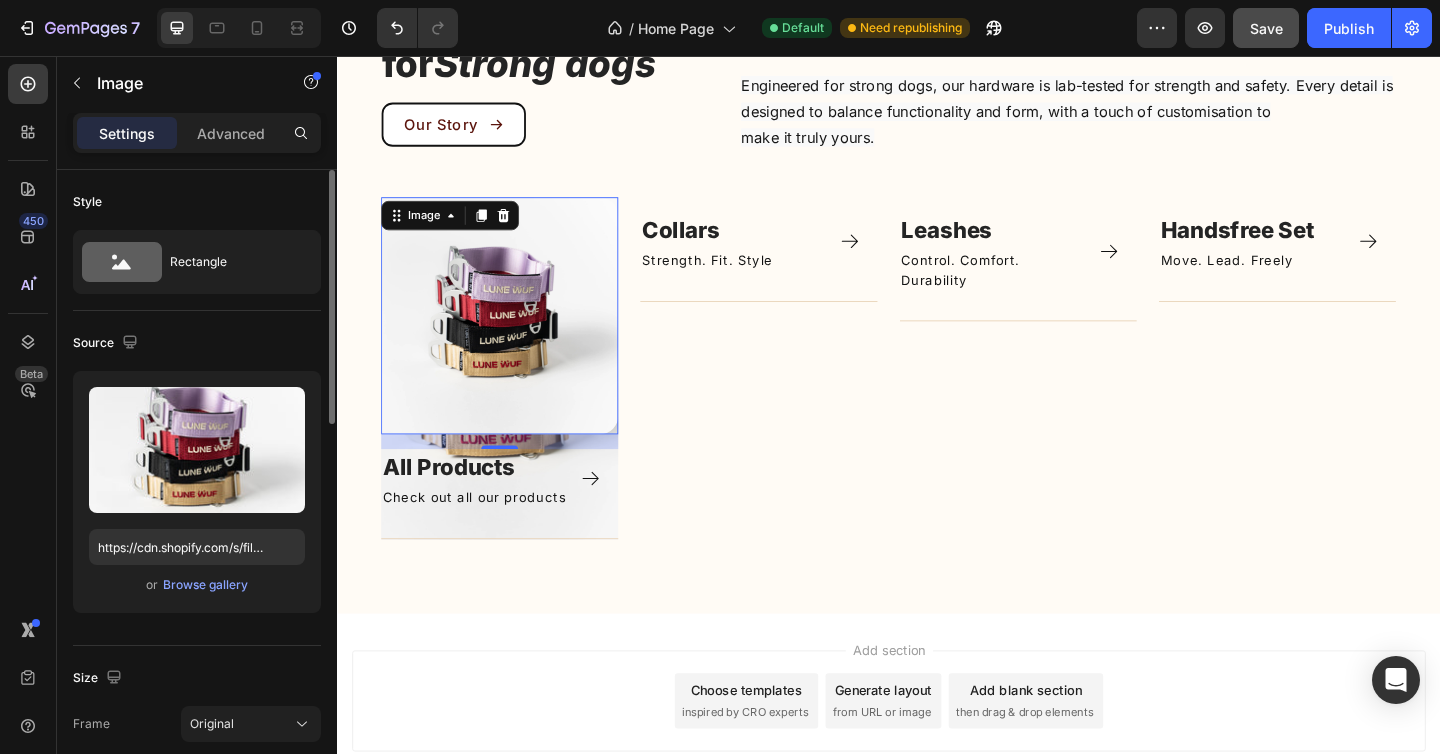 click 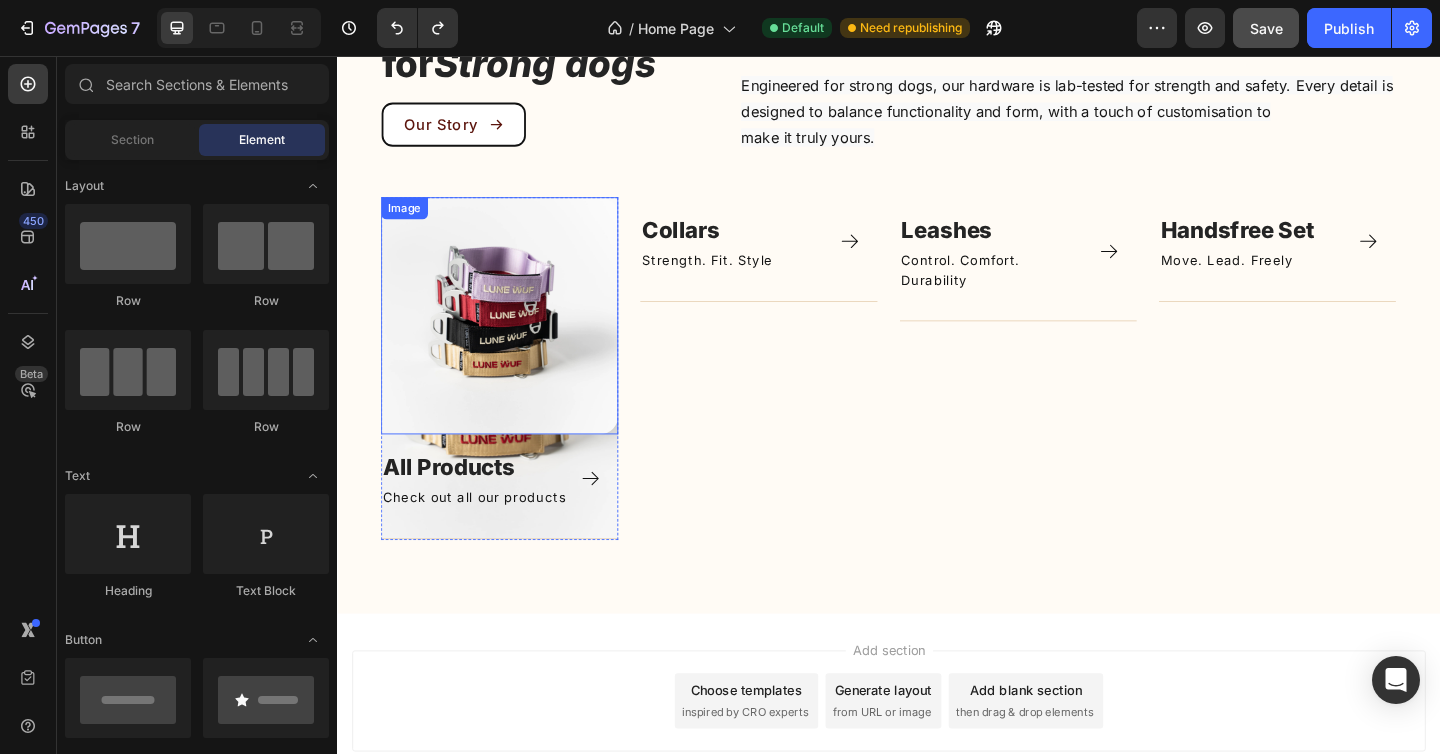 click at bounding box center [514, 339] 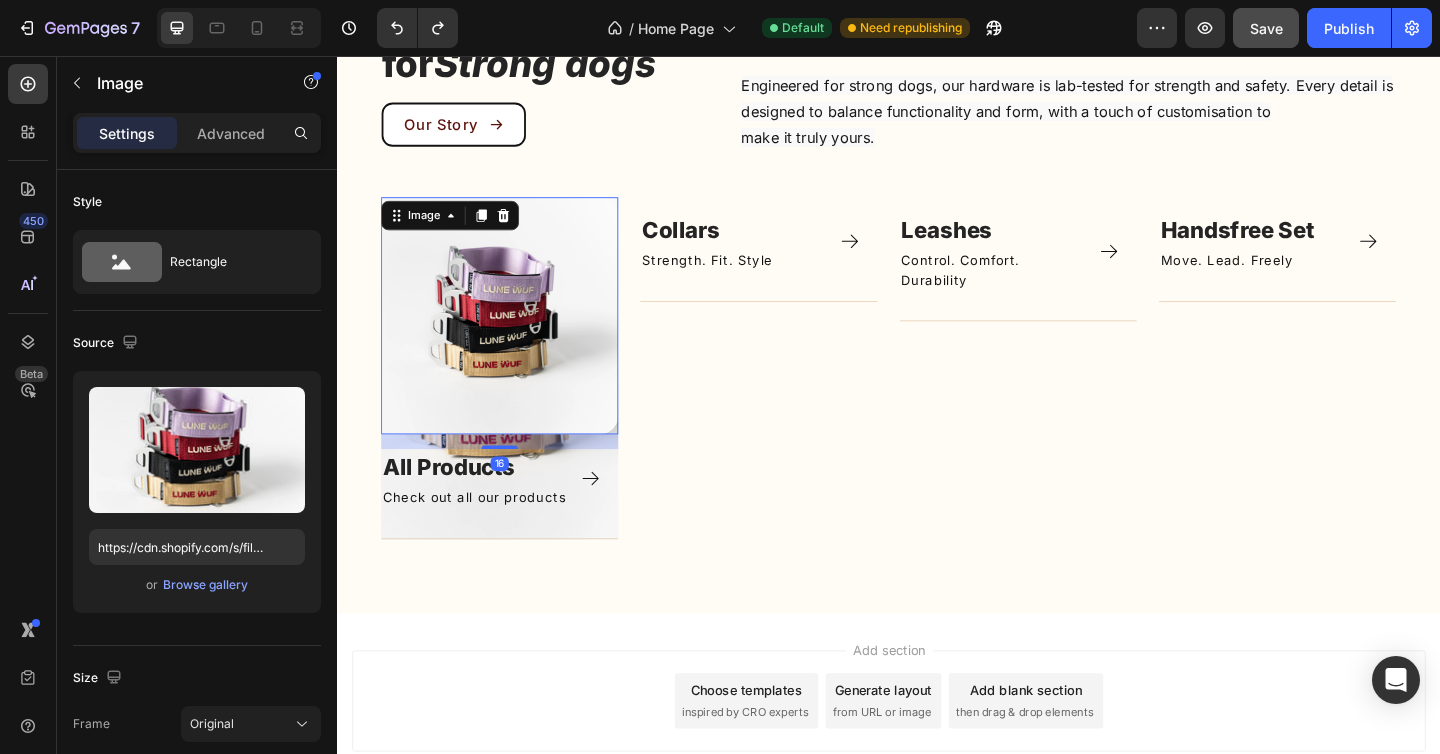 click at bounding box center [514, 339] 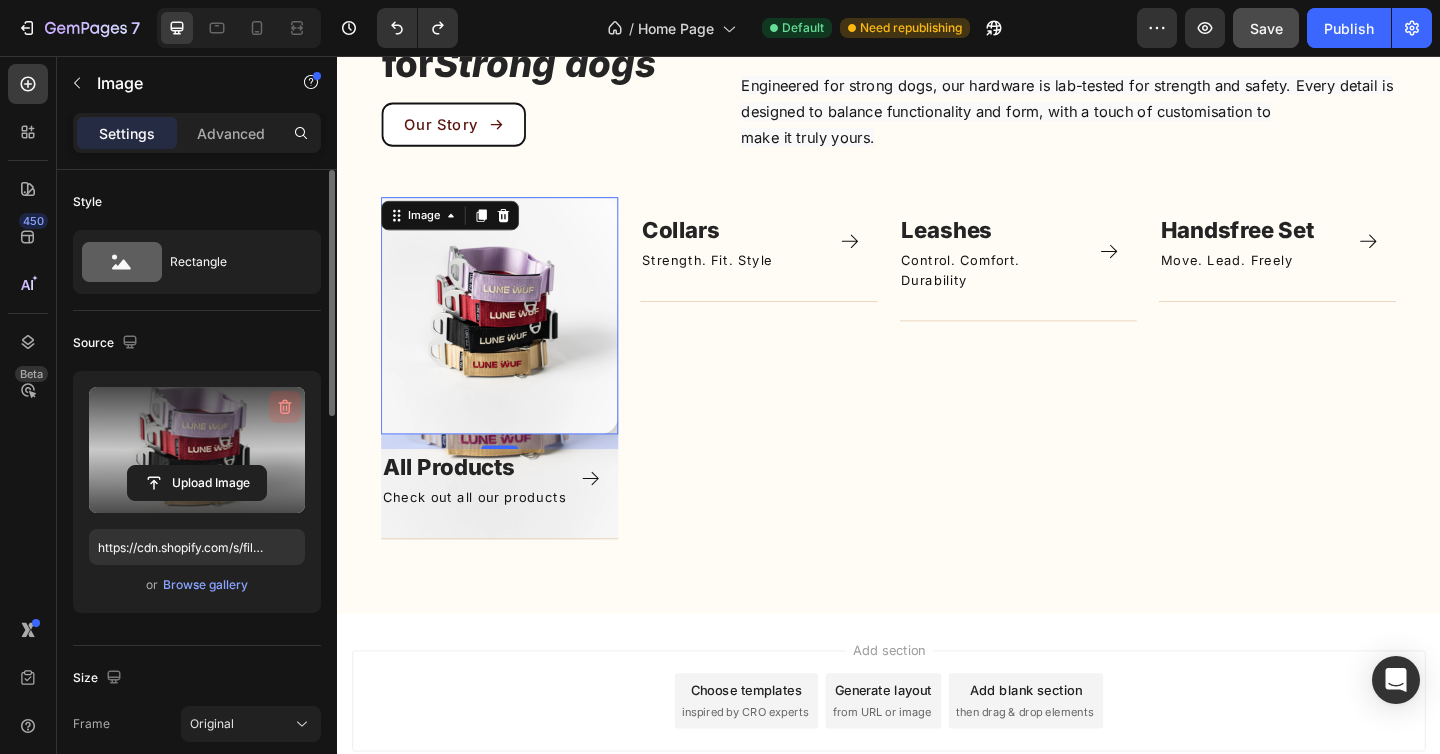 click 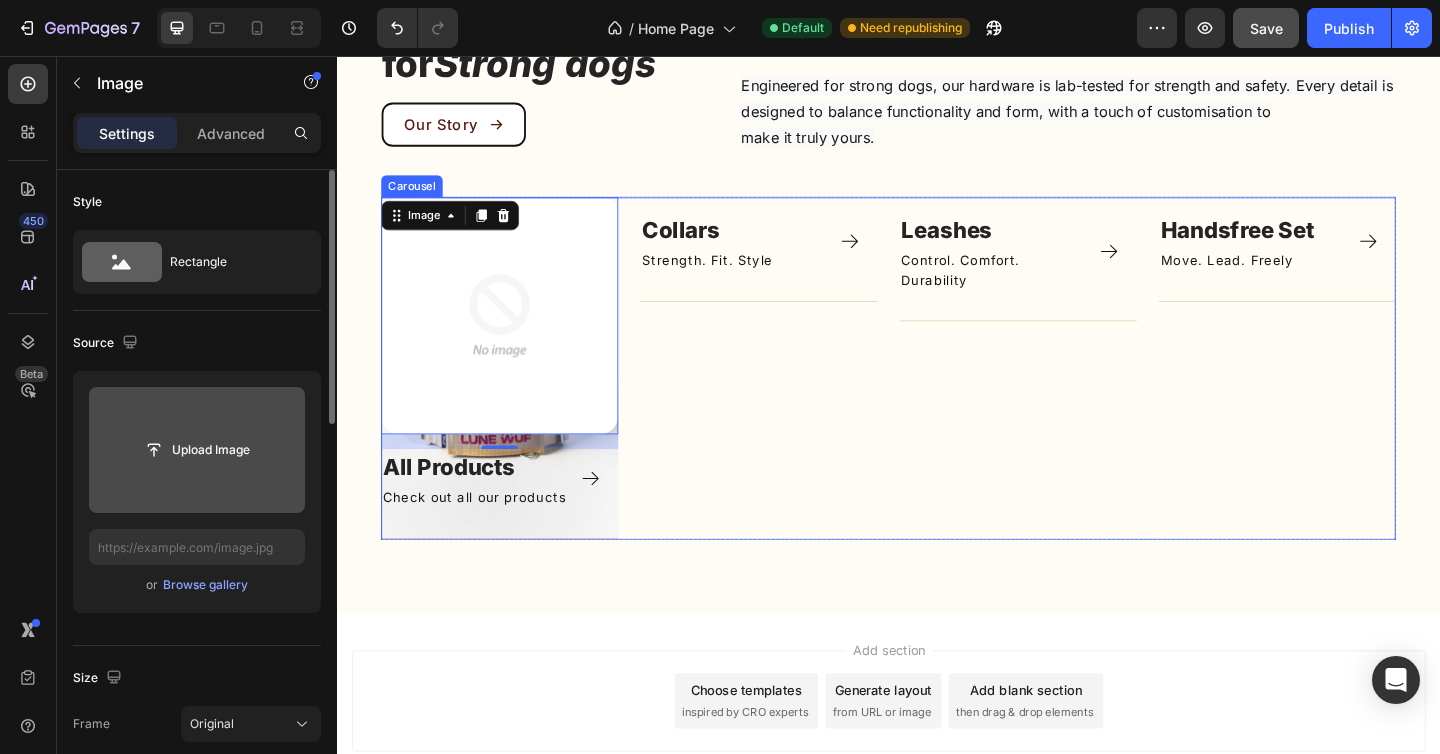 click on "Image   [NUMBER] All Products Text block Check out all our products Text Block
Icon Row                Title Line Row Image Collars Text block Strength. Fit. Style Text Block
Icon Row                Title Line Row Image Leashes Text block Control. Comfort. Durability Text Block
Icon Row                Title Line Row Image Handsfree Set ⁠⁠⁠⁠⁠ Text block Move. Lead. Freely Text Block
Icon Row                Title Line Row Image Bracelet Text block                Title Line Row" at bounding box center [937, 396] 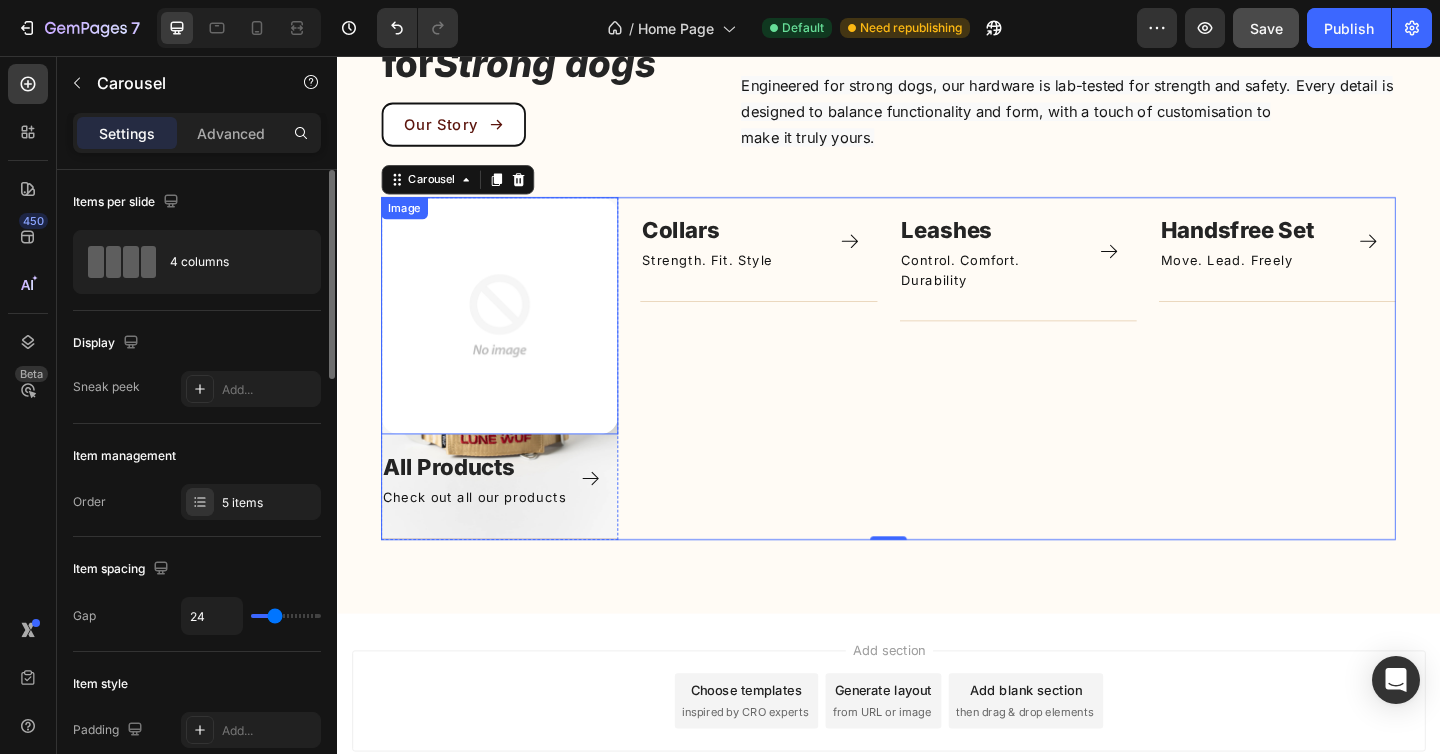 click at bounding box center (514, 339) 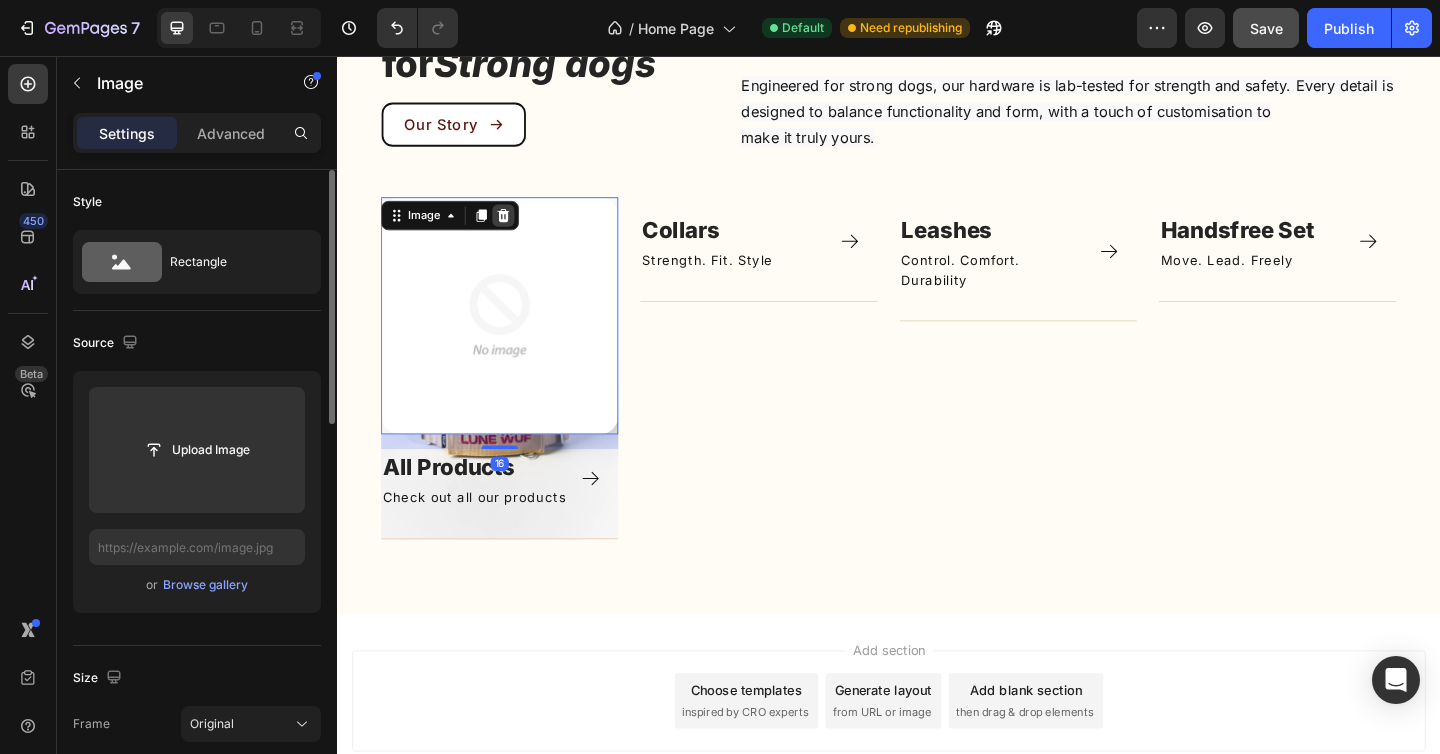 click 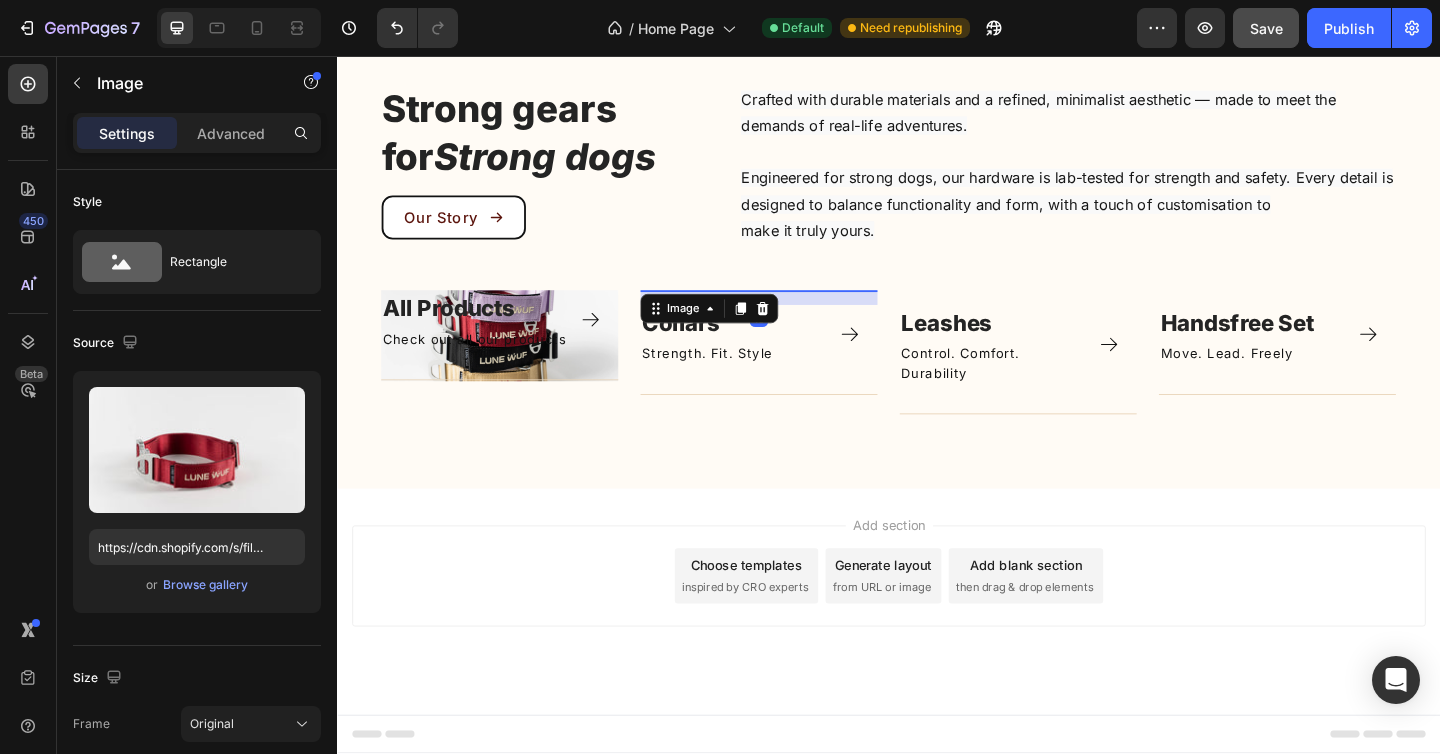 click at bounding box center [796, 311] 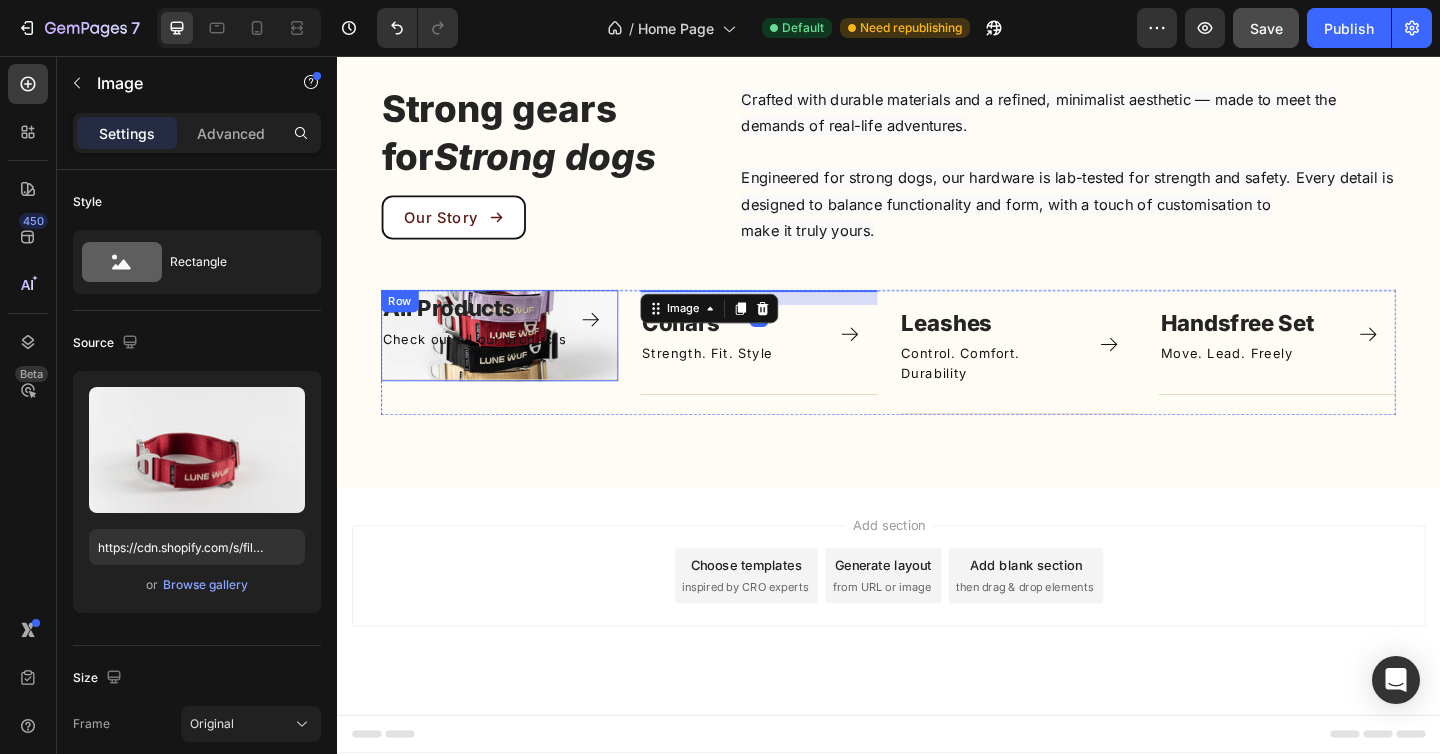 click on "All Products Text block Check out all our products Text Block
Icon Row                Title Line" at bounding box center (514, 360) 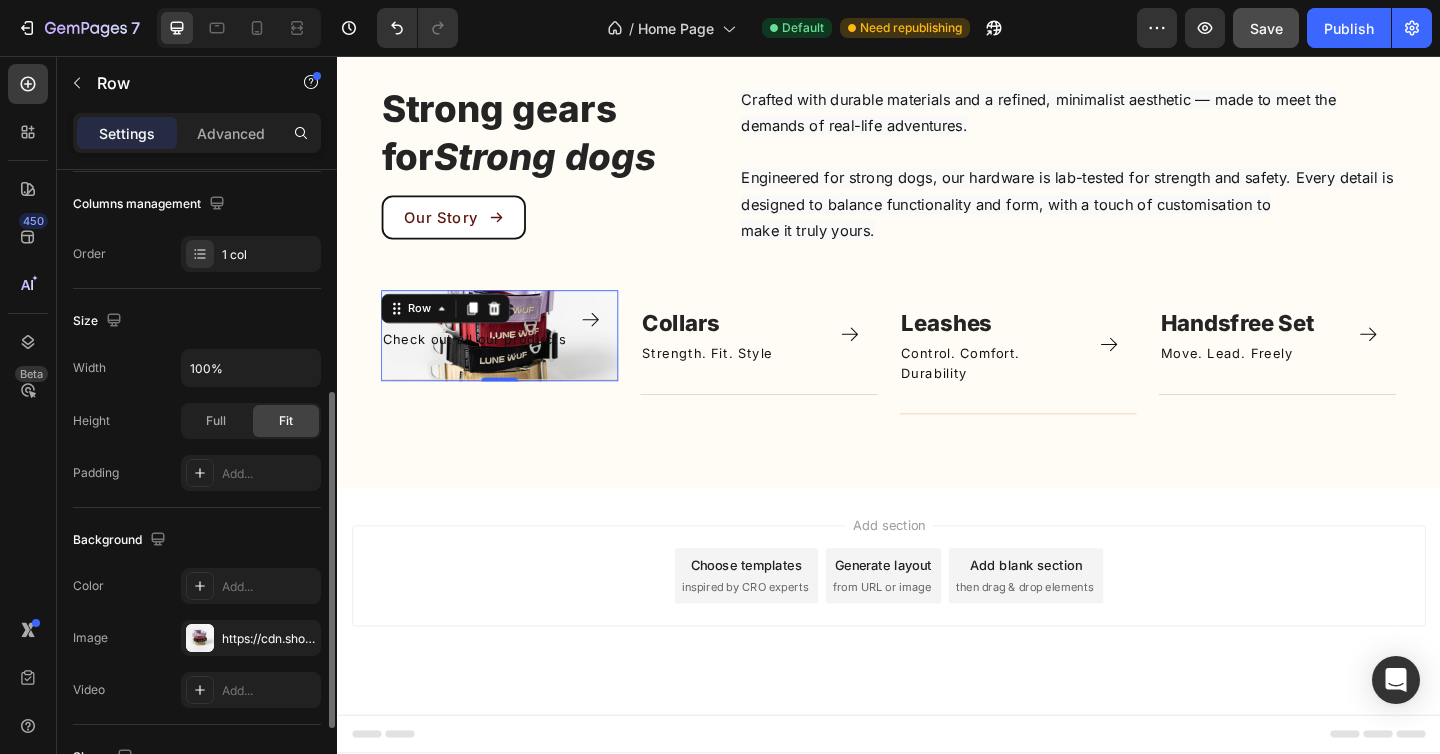 scroll, scrollTop: 358, scrollLeft: 0, axis: vertical 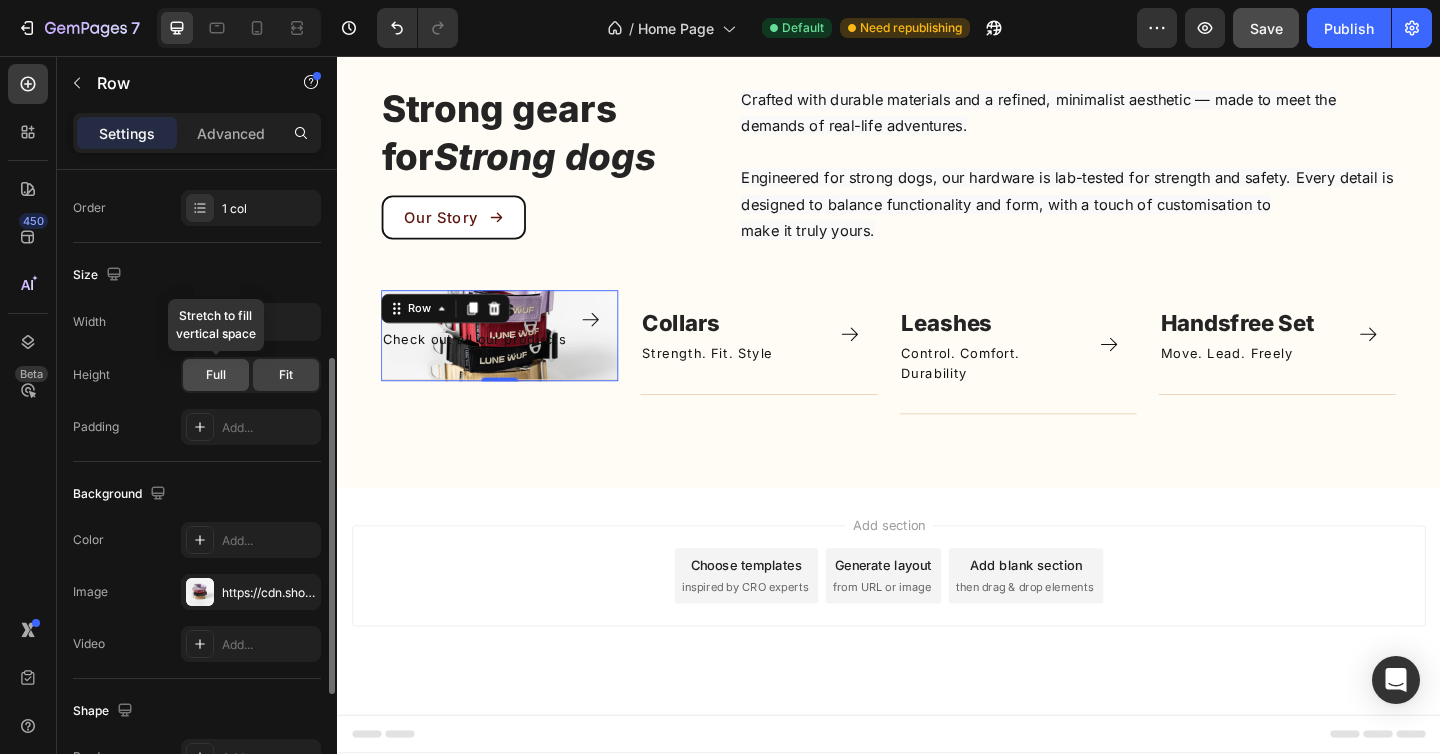 click on "Full" 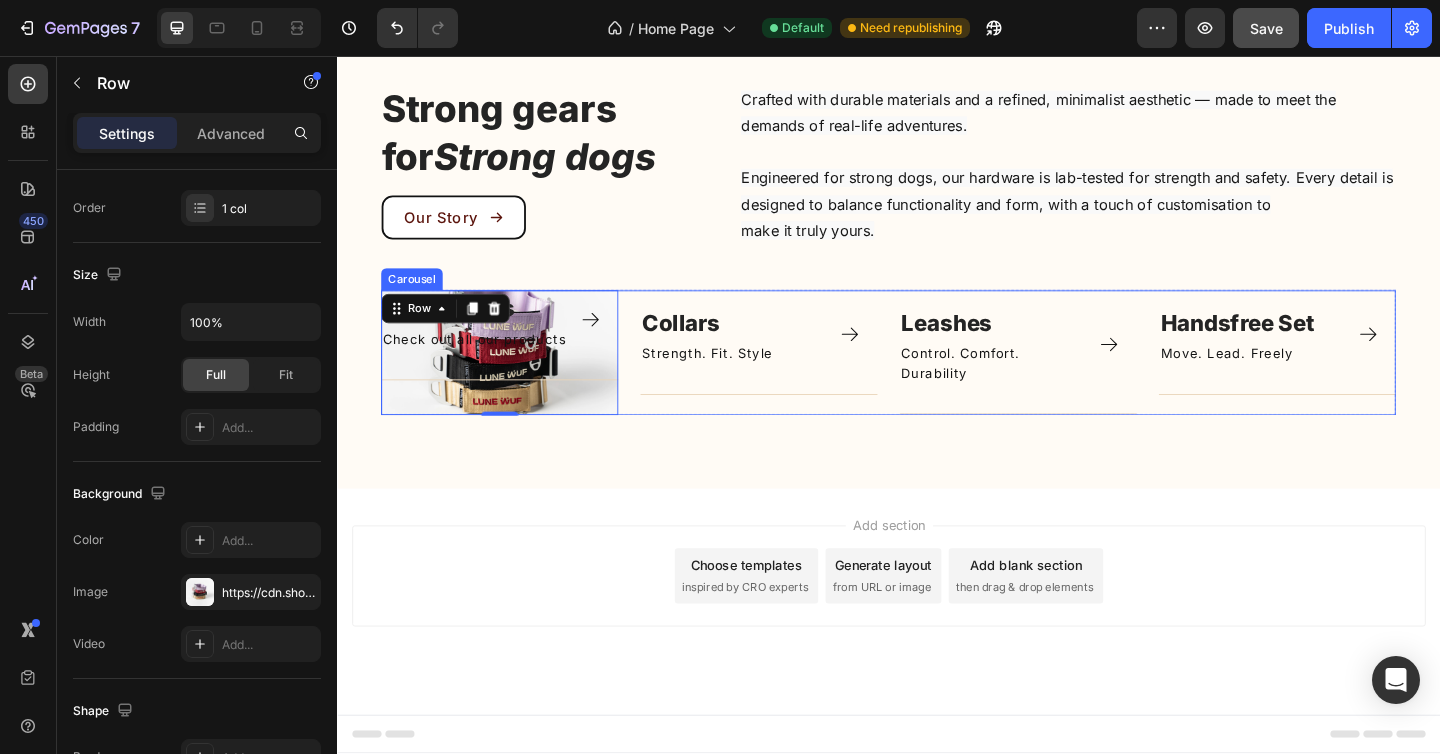 click on "All Products Text block Check out all our products Text Block
Icon Row                Title Line Row   [NUMBER] Image Collars Text block Strength. Fit. Style Text Block
Icon Row                Title Line Row Image Leashes Text block Control. Comfort. Durability Text Block
Icon Row                Title Line Row Image Handsfree Set ⁠⁠⁠⁠⁠ Text block Move. Lead. Freely Text Block
Icon Row                Title Line Row Image Bracelet Text block                Title Line Row" at bounding box center [937, 379] 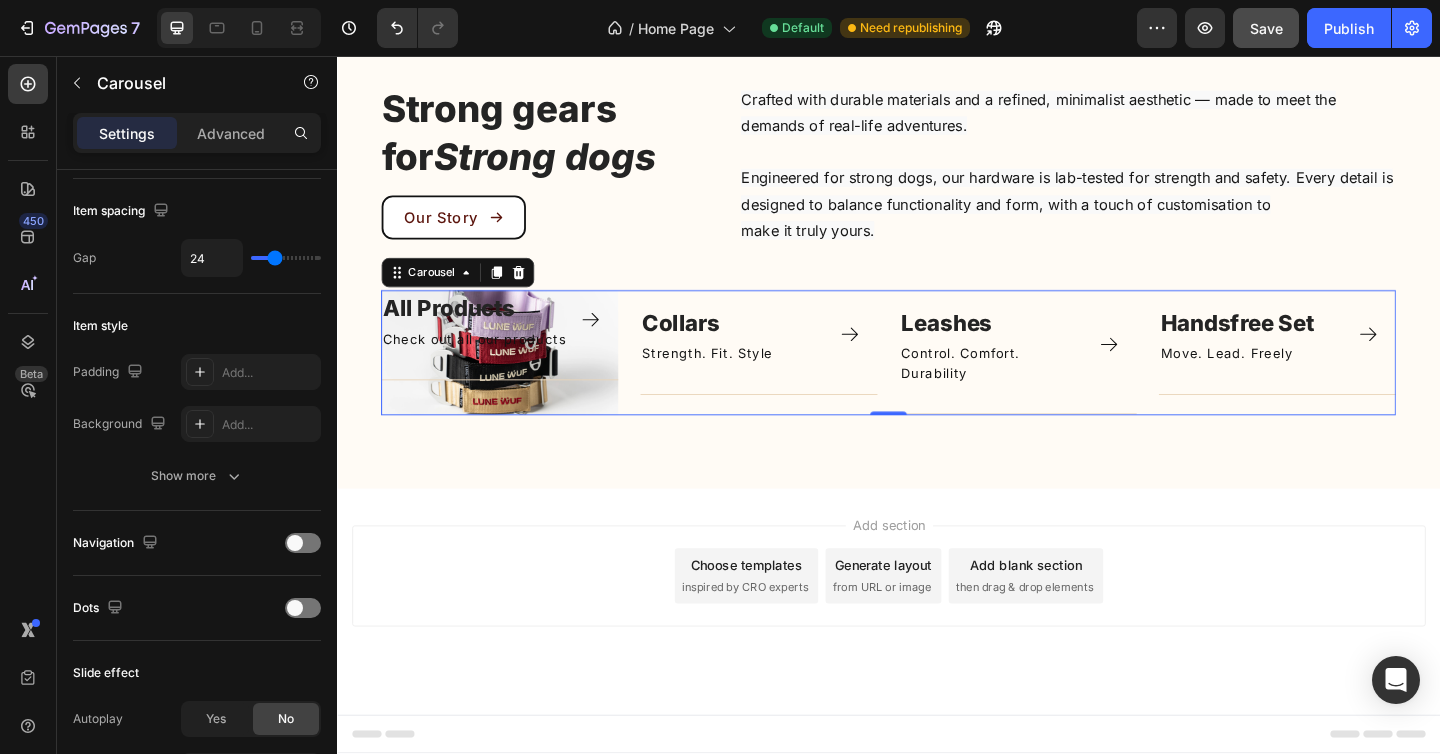 scroll, scrollTop: 0, scrollLeft: 0, axis: both 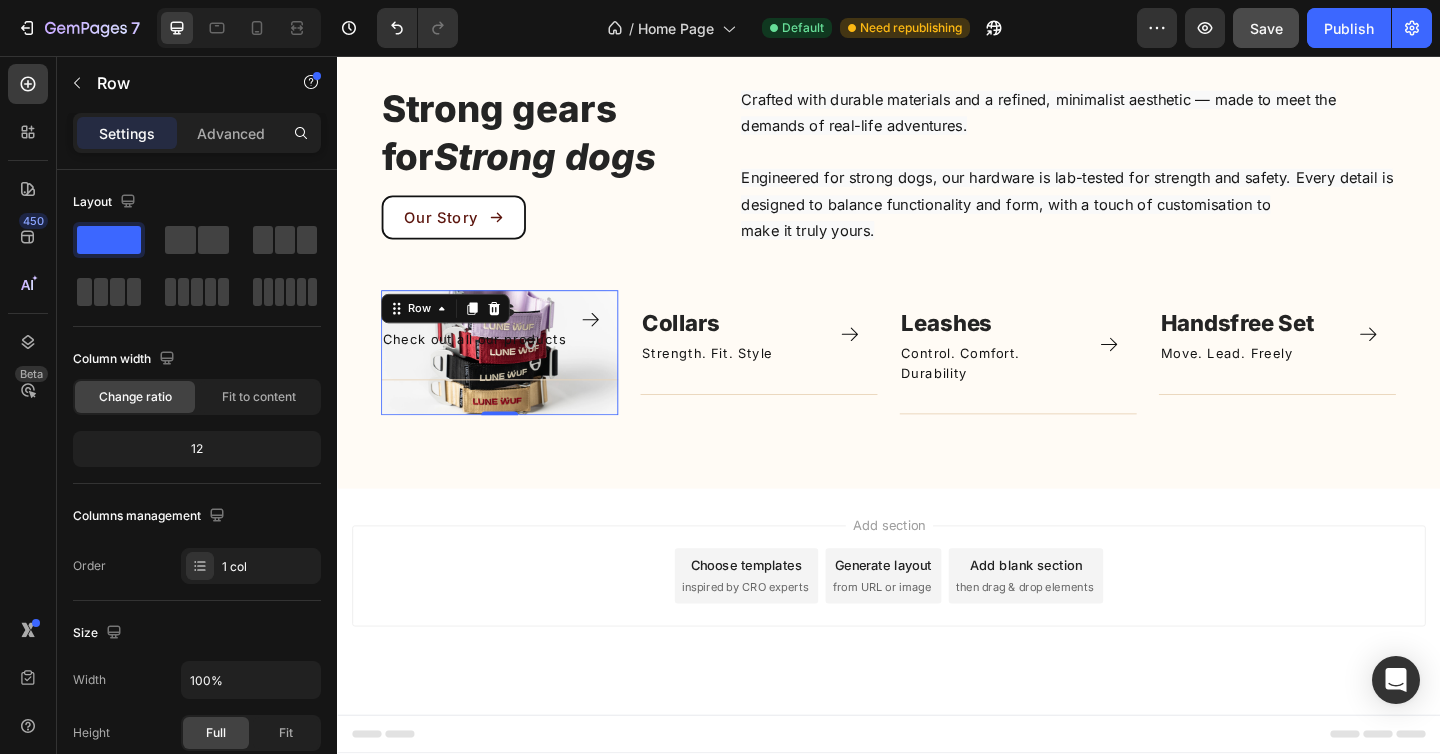 click on "All Products Text block Check out all our products Text Block
Icon Row                Title Line" at bounding box center (514, 379) 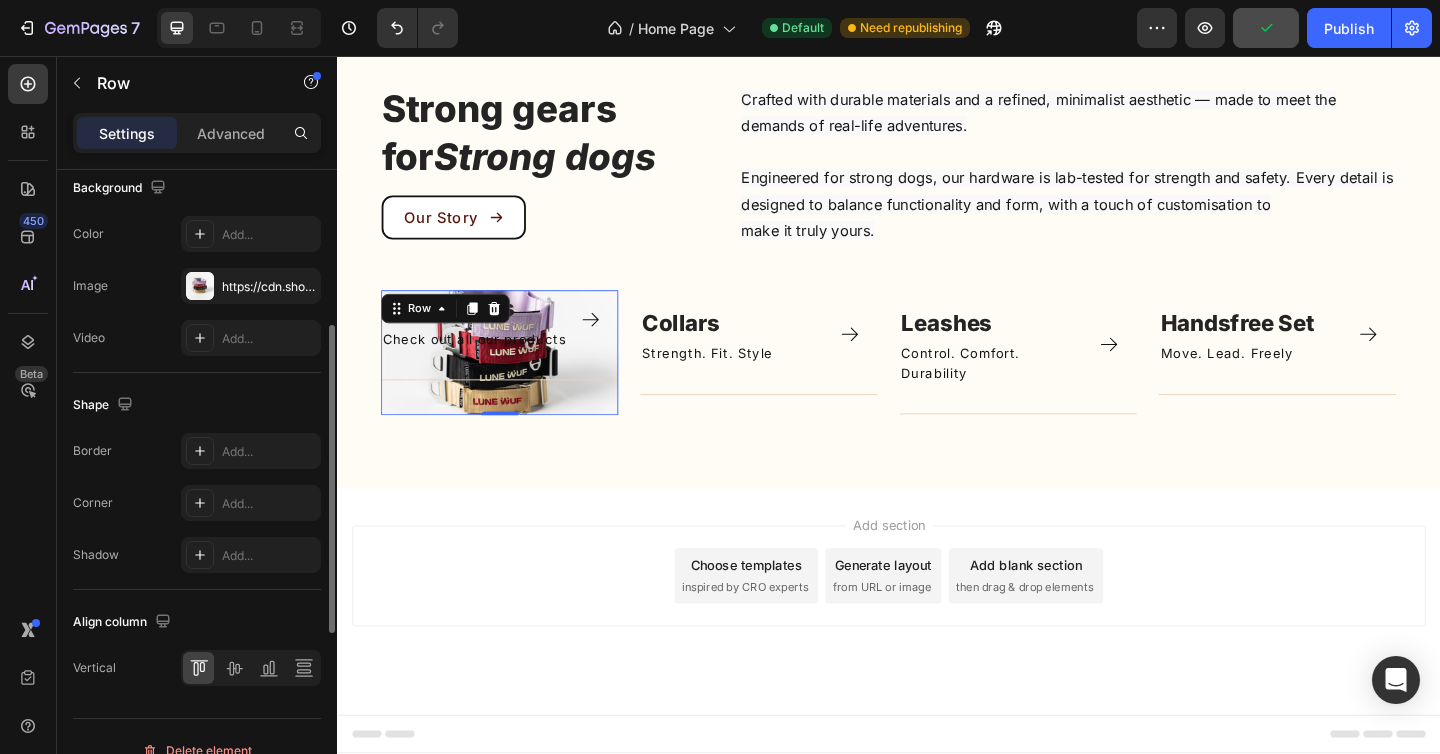 scroll, scrollTop: 692, scrollLeft: 0, axis: vertical 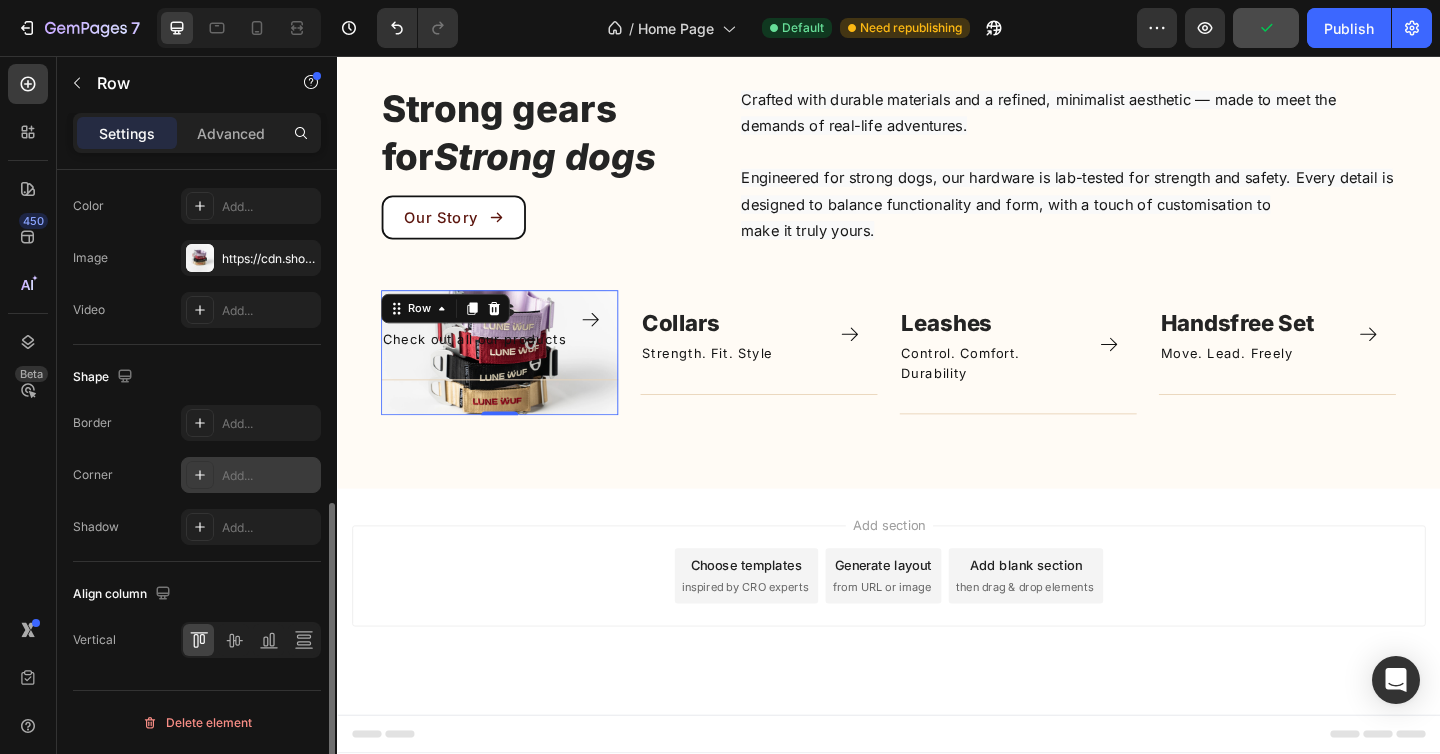 click on "Add..." at bounding box center (269, 476) 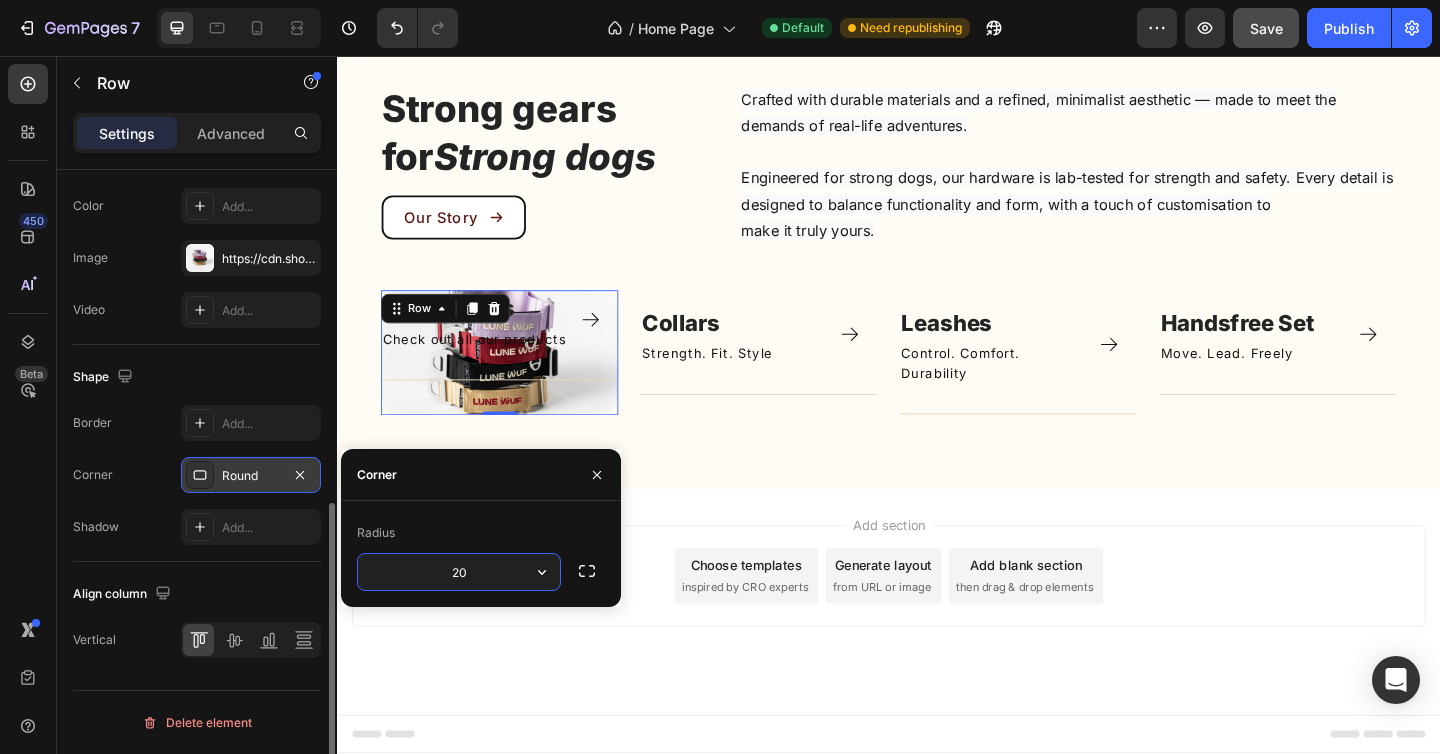 type on "20" 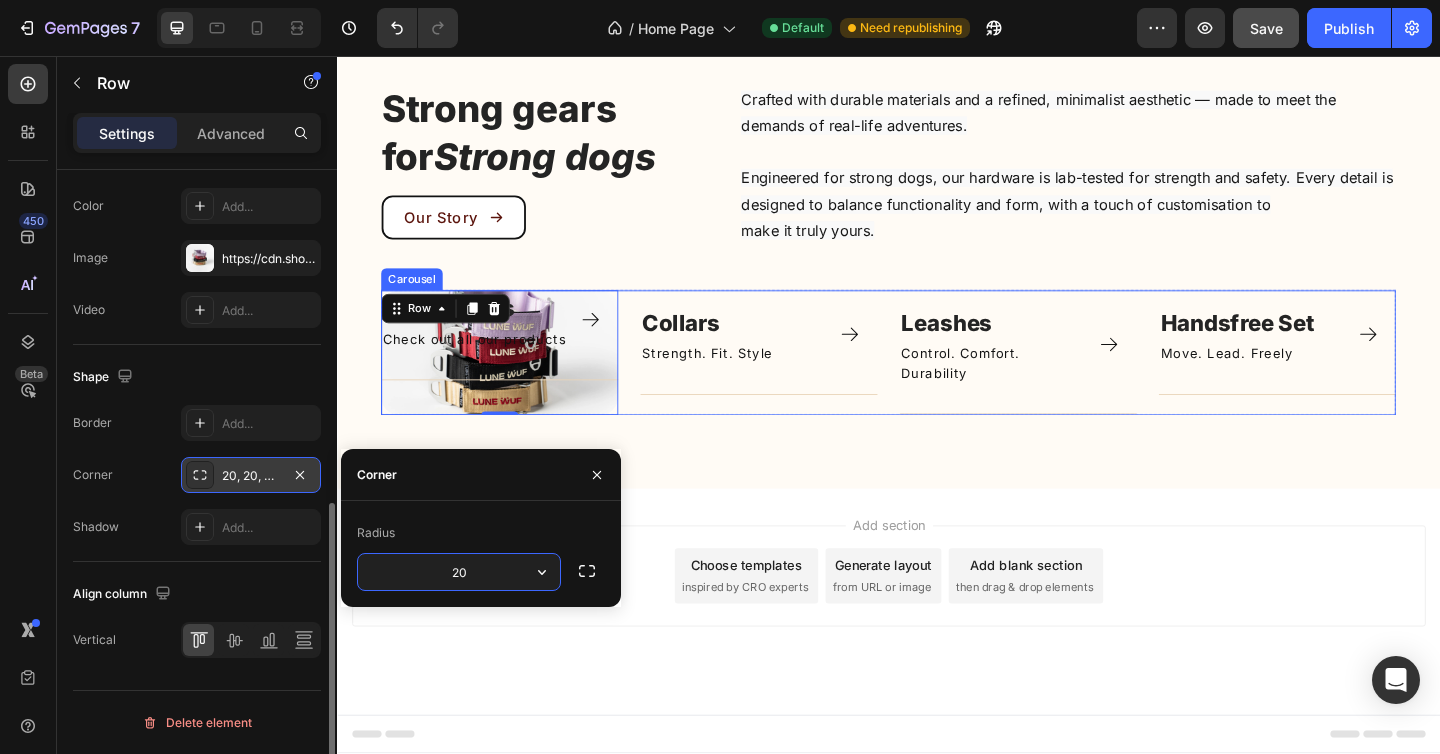 click on "All Products Text block Check out all our products Text Block
Icon Row                Title Line Row   [NUMBER] Image Collars Text block Strength. Fit. Style Text Block
Icon Row                Title Line Row Image Leashes Text block Control. Comfort. Durability Text Block
Icon Row                Title Line Row Image Handsfree Set ⁠⁠⁠⁠⁠ Text block Move. Lead. Freely Text Block
Icon Row                Title Line Row Image Bracelet Text block                Title Line Row" at bounding box center [937, 379] 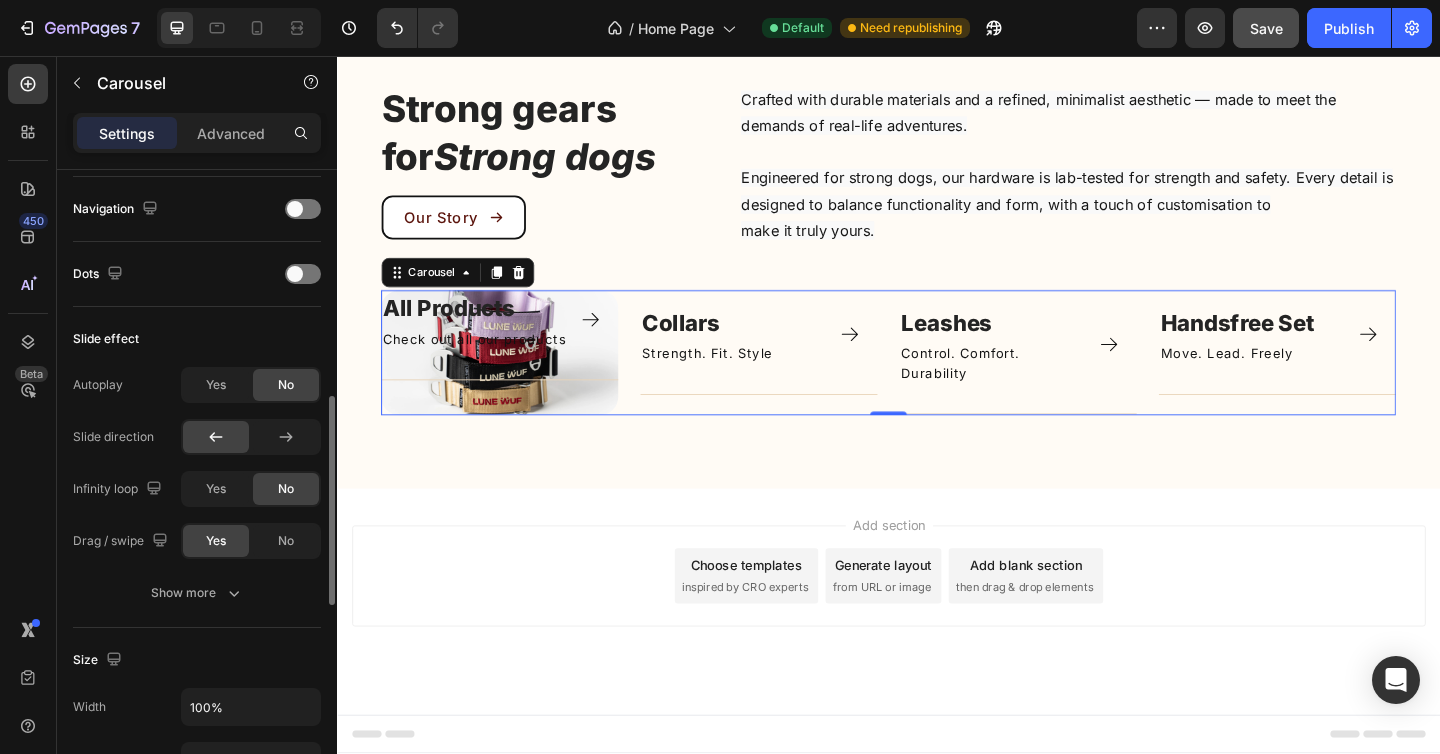 scroll, scrollTop: 0, scrollLeft: 0, axis: both 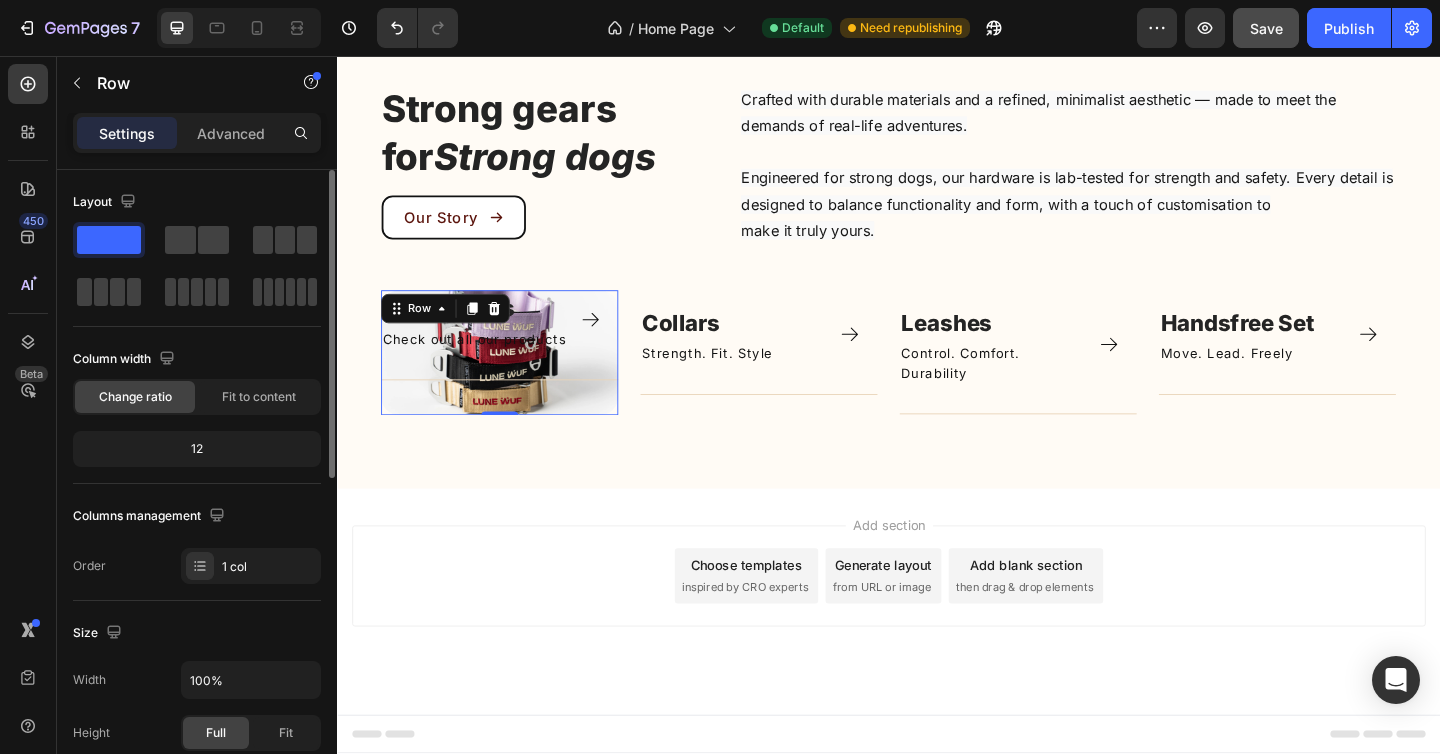 click on "All Products Text block Check out all our products Text Block
Icon Row                Title Line" at bounding box center [514, 379] 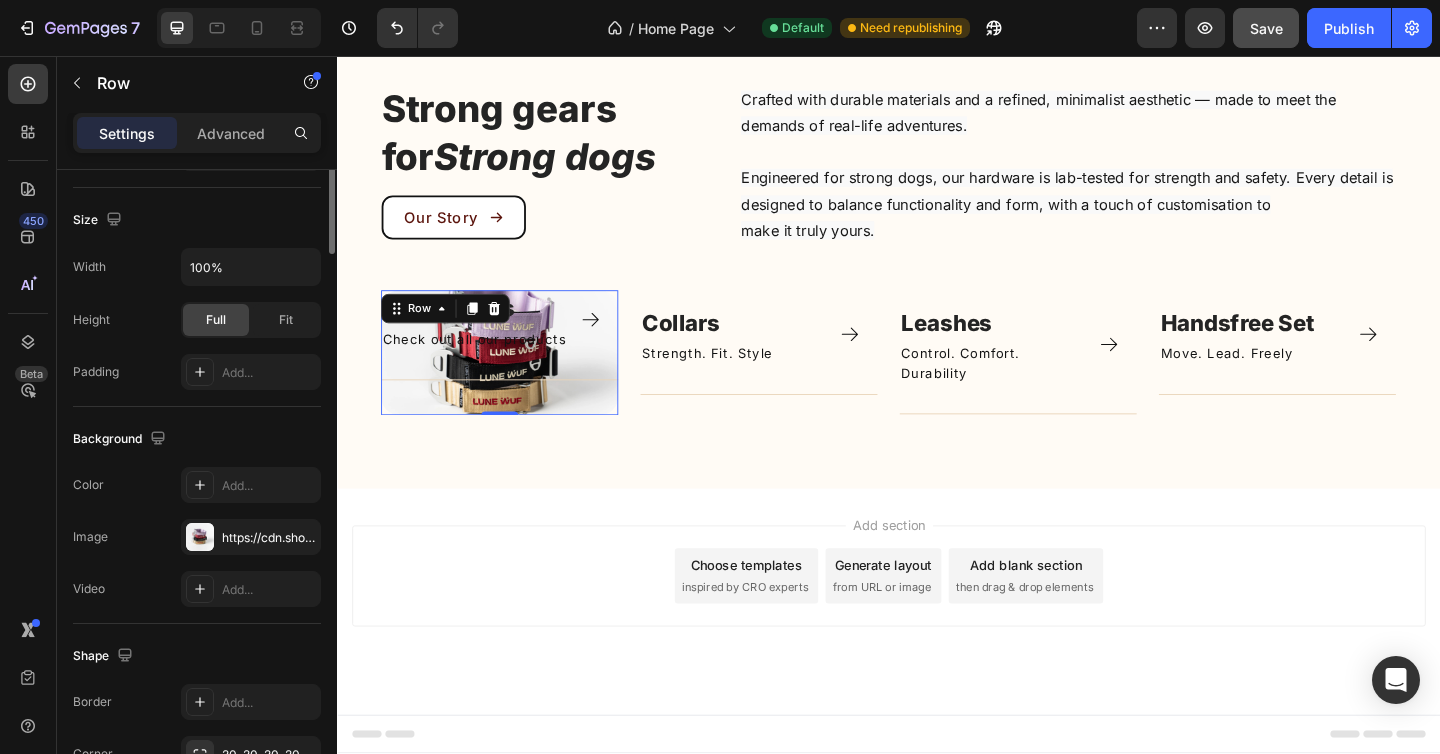 scroll, scrollTop: 692, scrollLeft: 0, axis: vertical 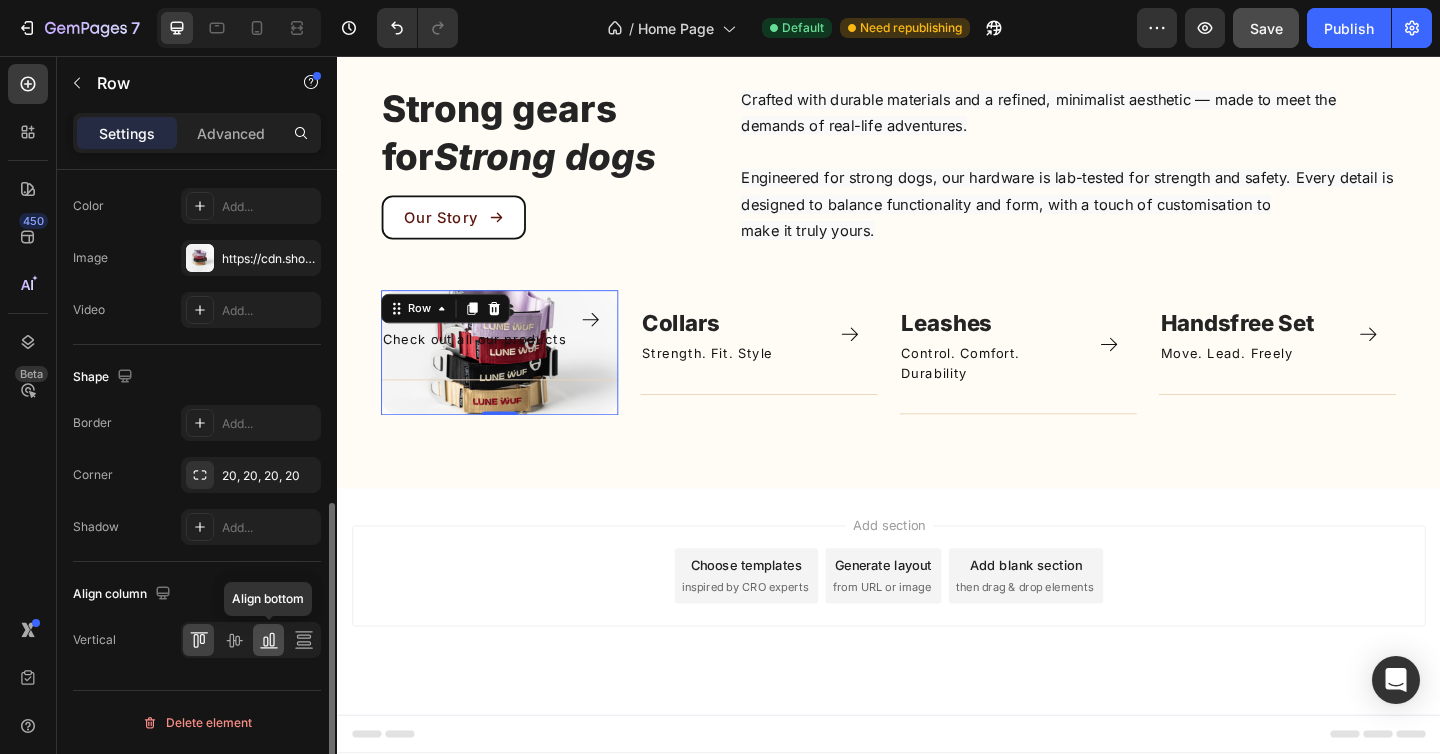 click 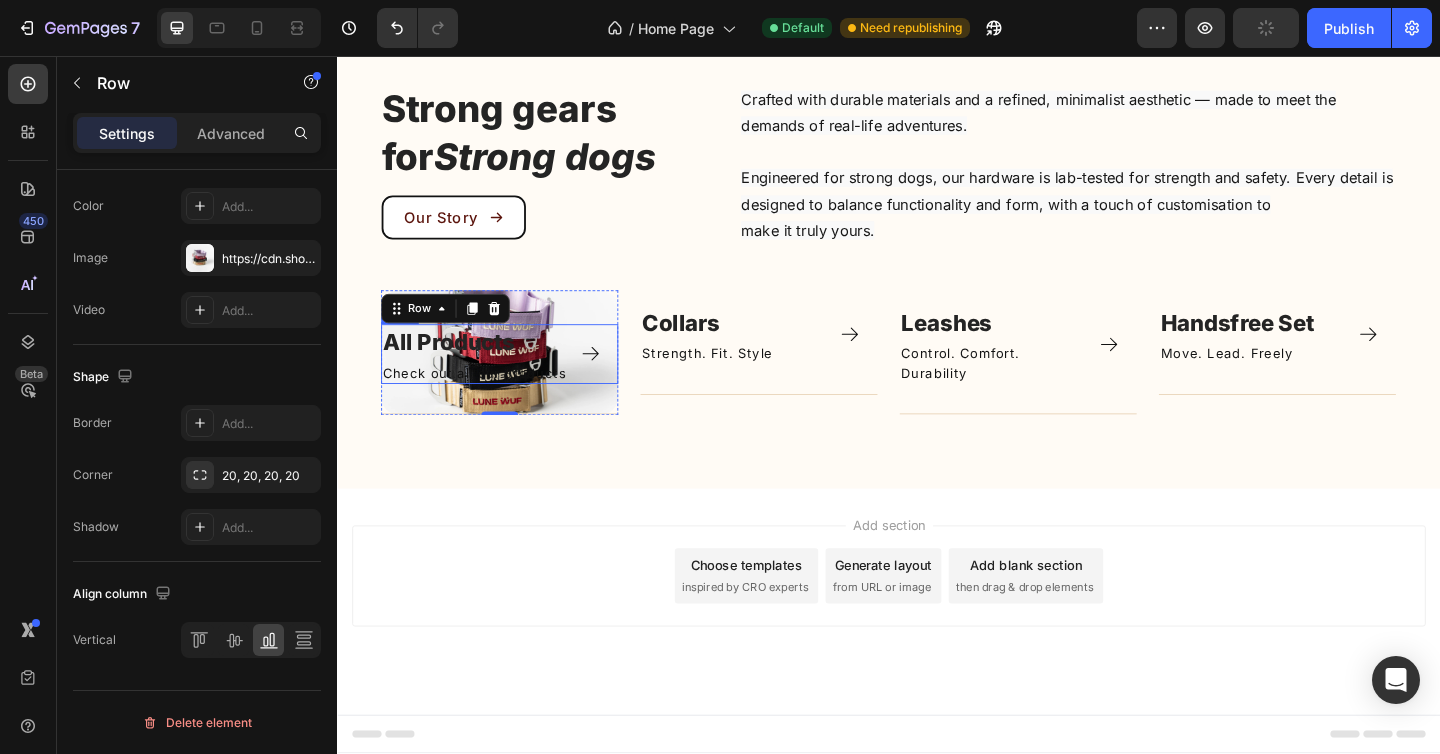 click on "Icon" at bounding box center (622, 380) 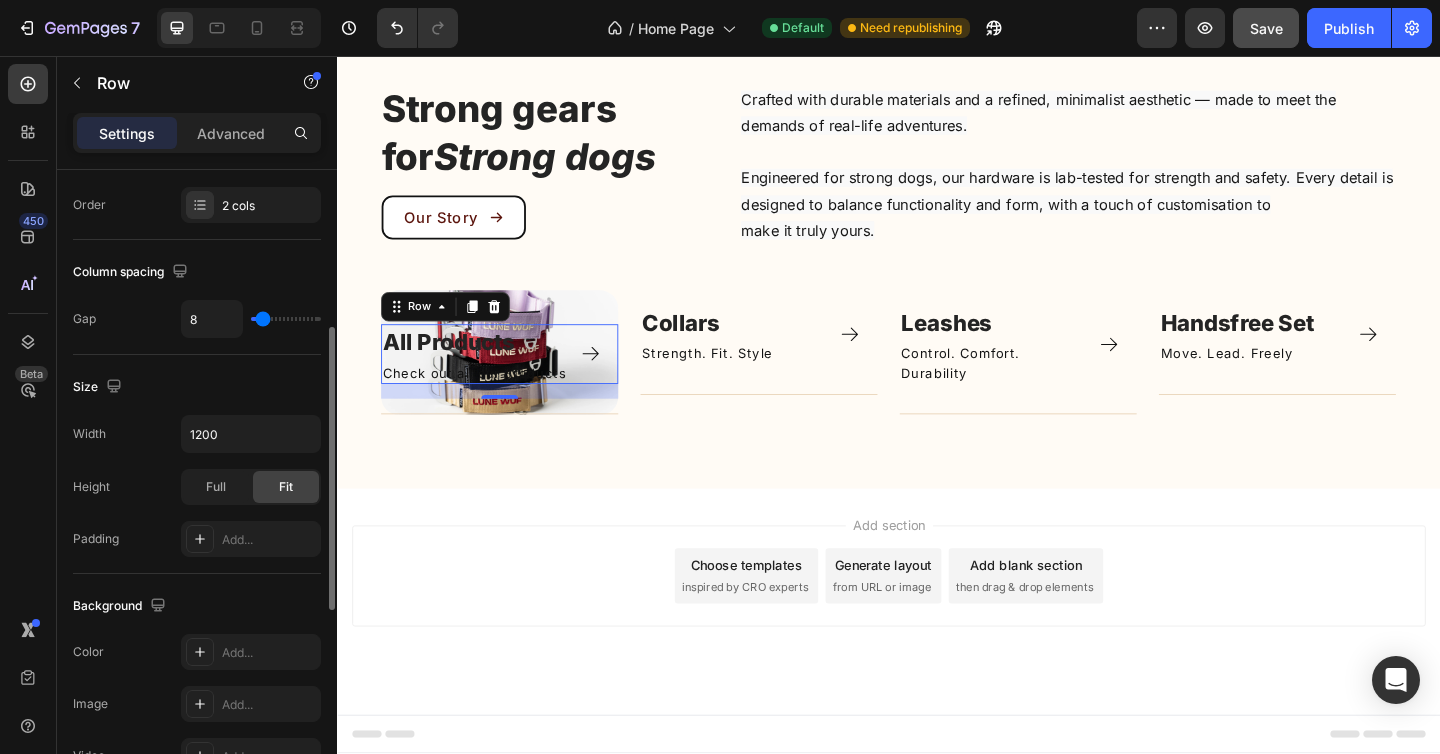 scroll, scrollTop: 354, scrollLeft: 0, axis: vertical 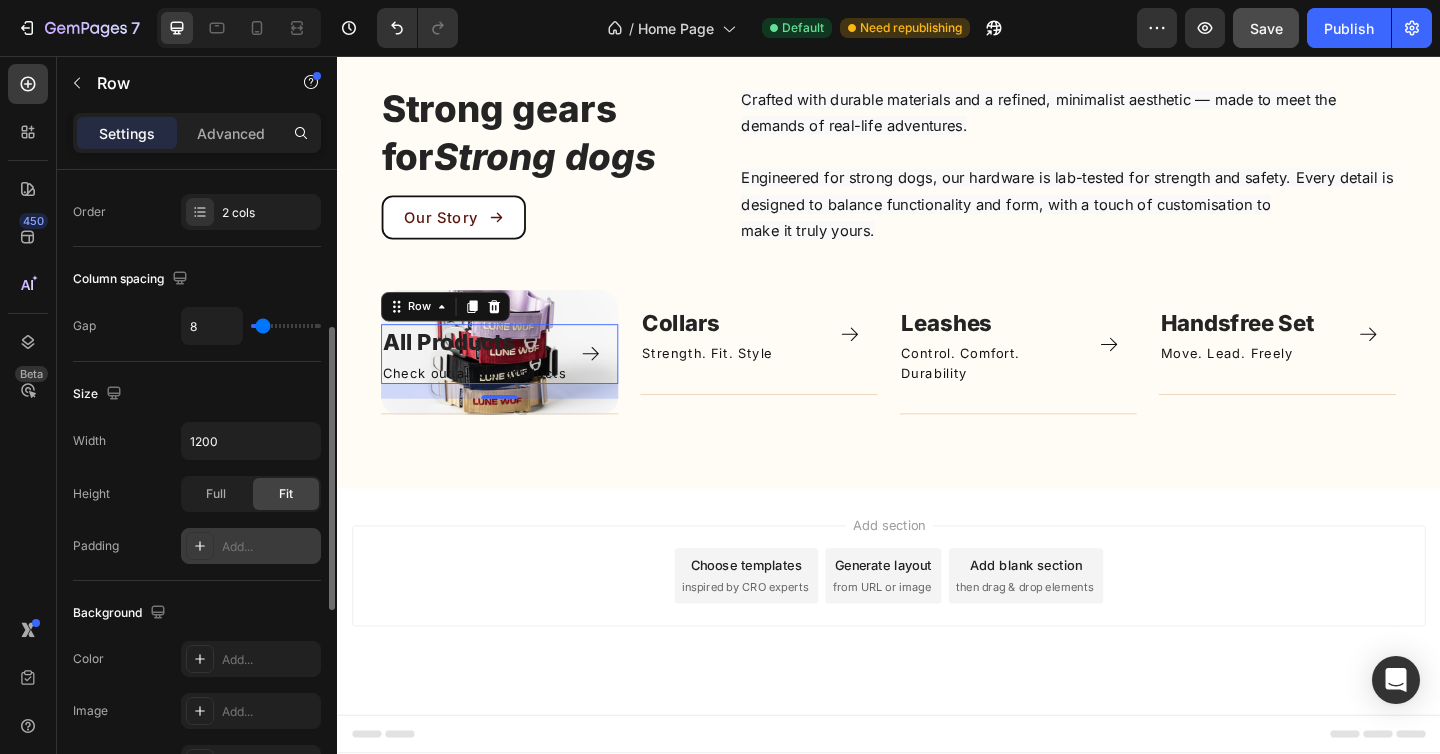 click 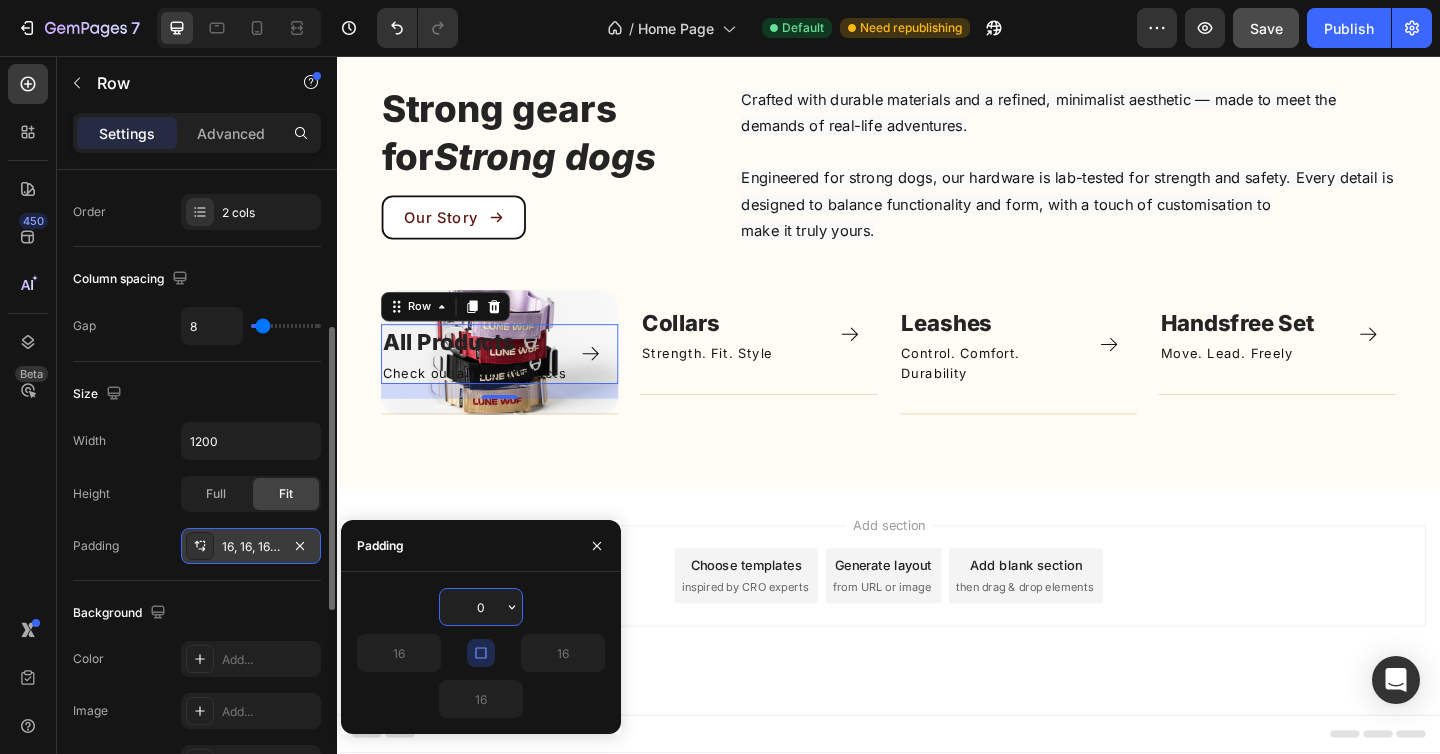 type on "0" 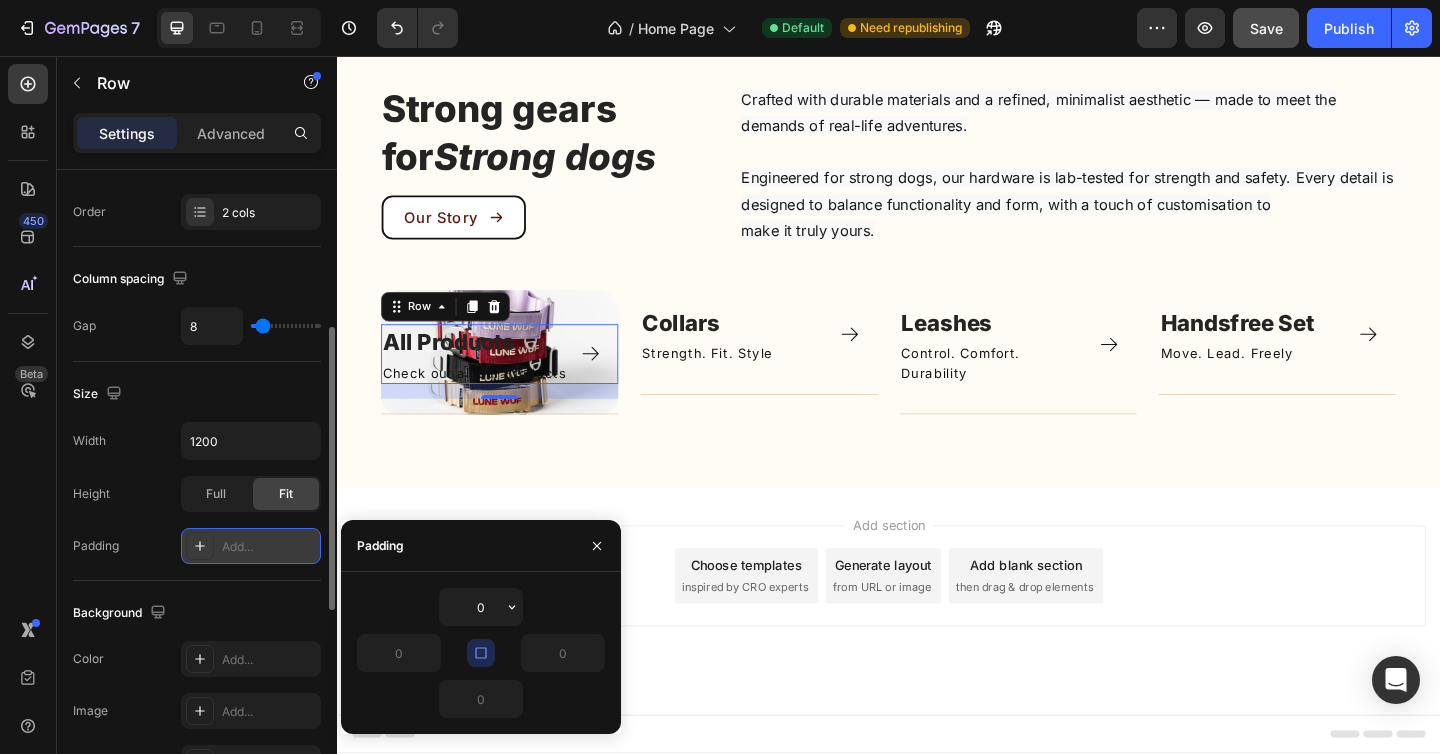 type 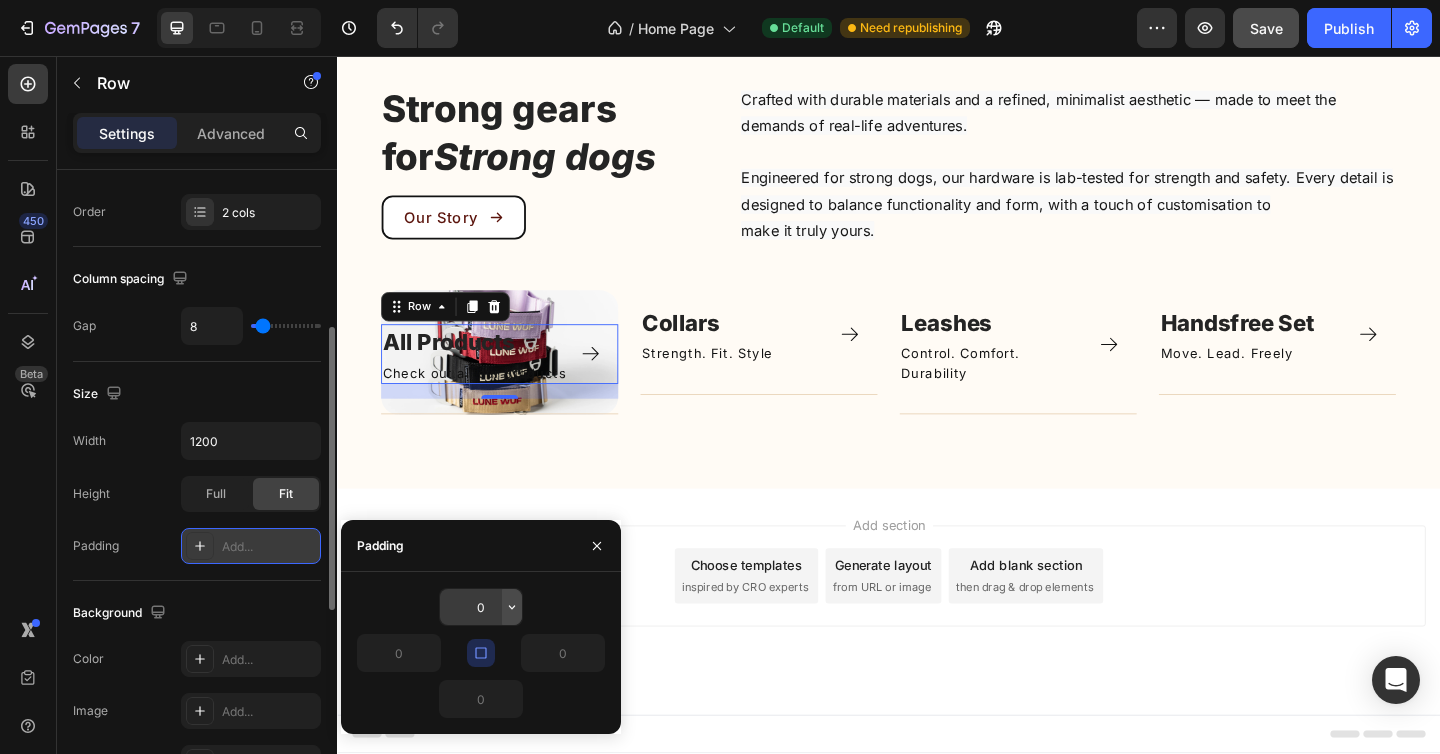 click 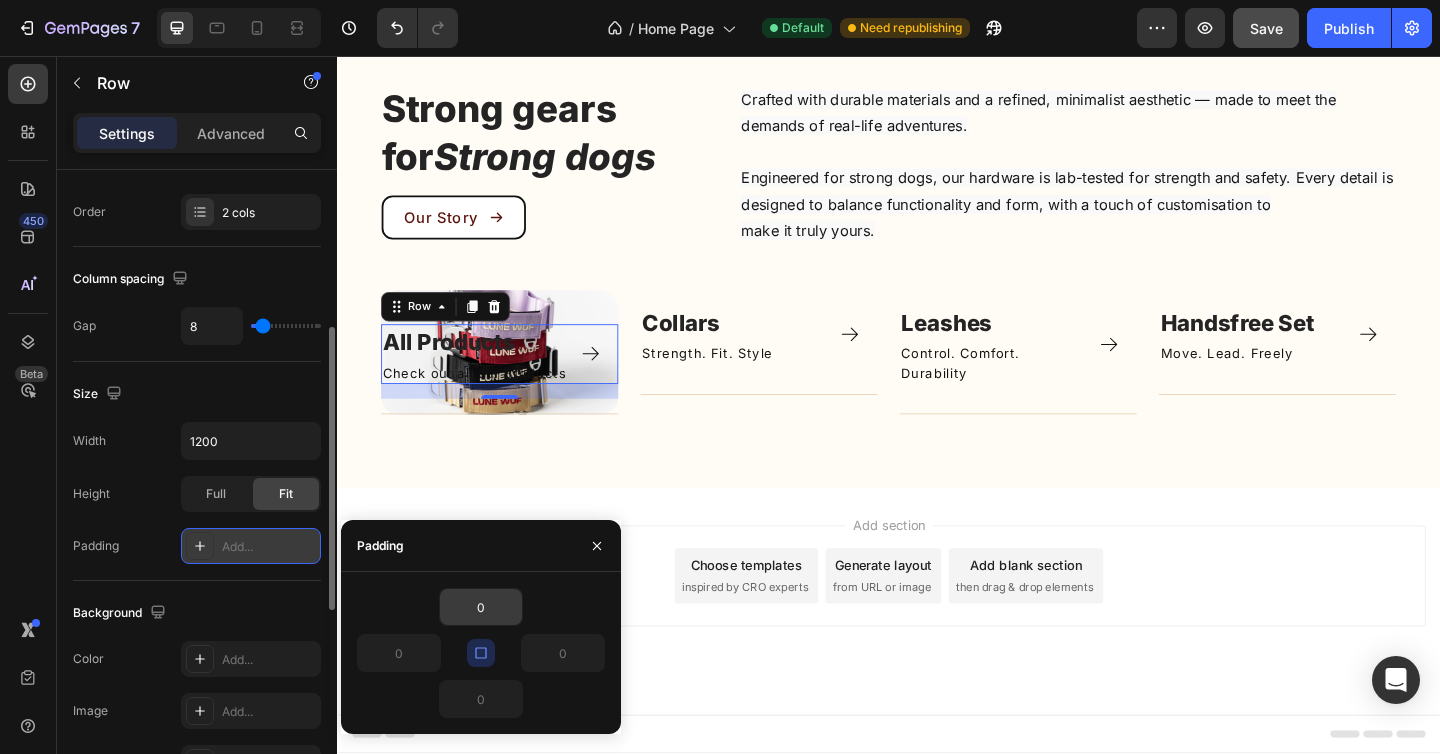 click 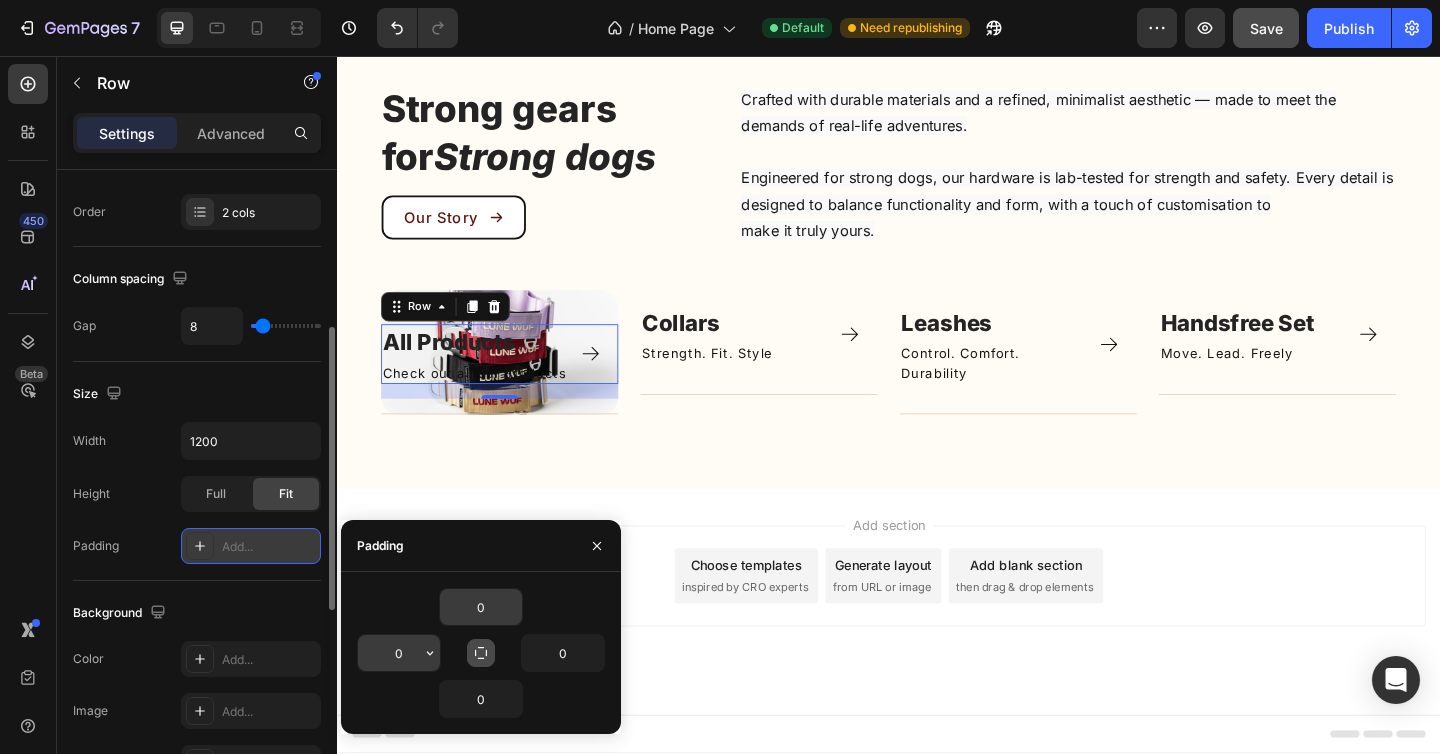 click on "0" at bounding box center [399, 653] 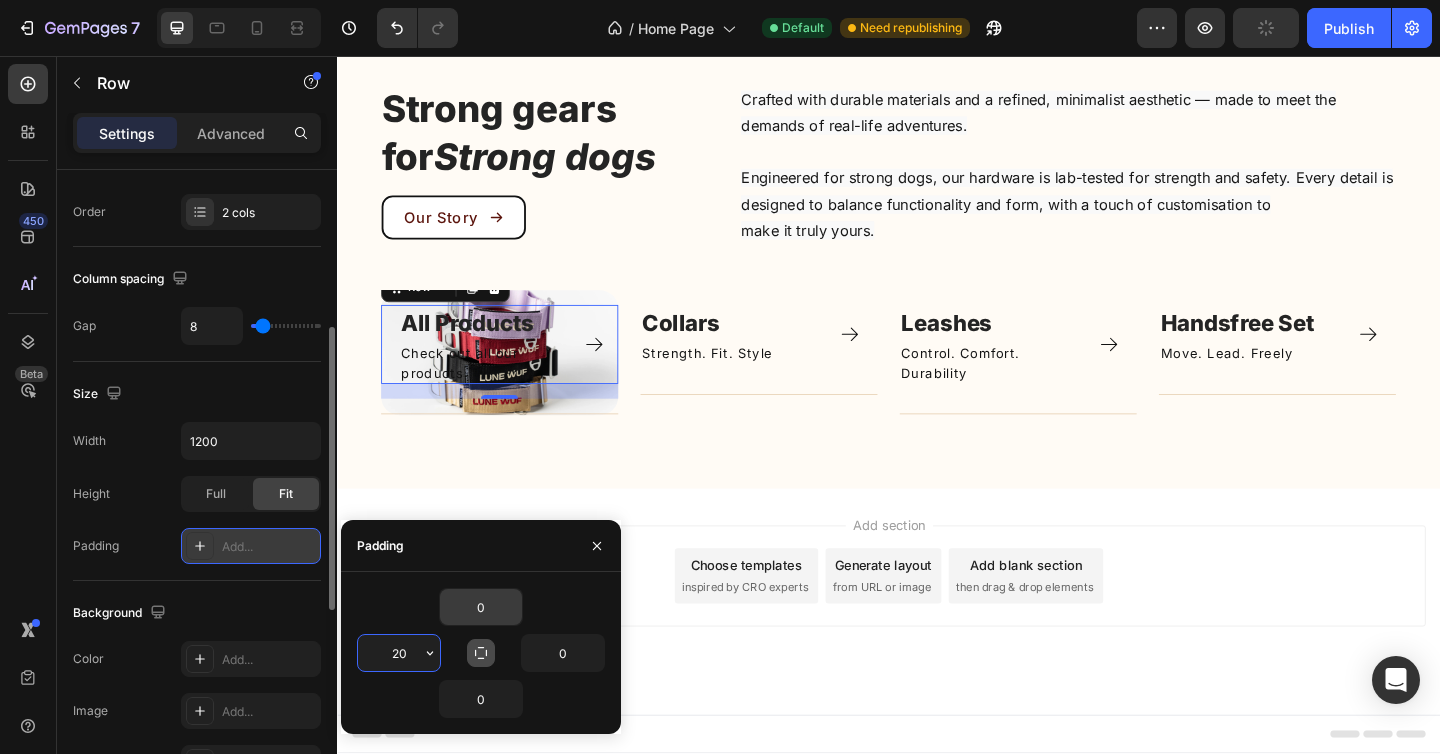 type on "20" 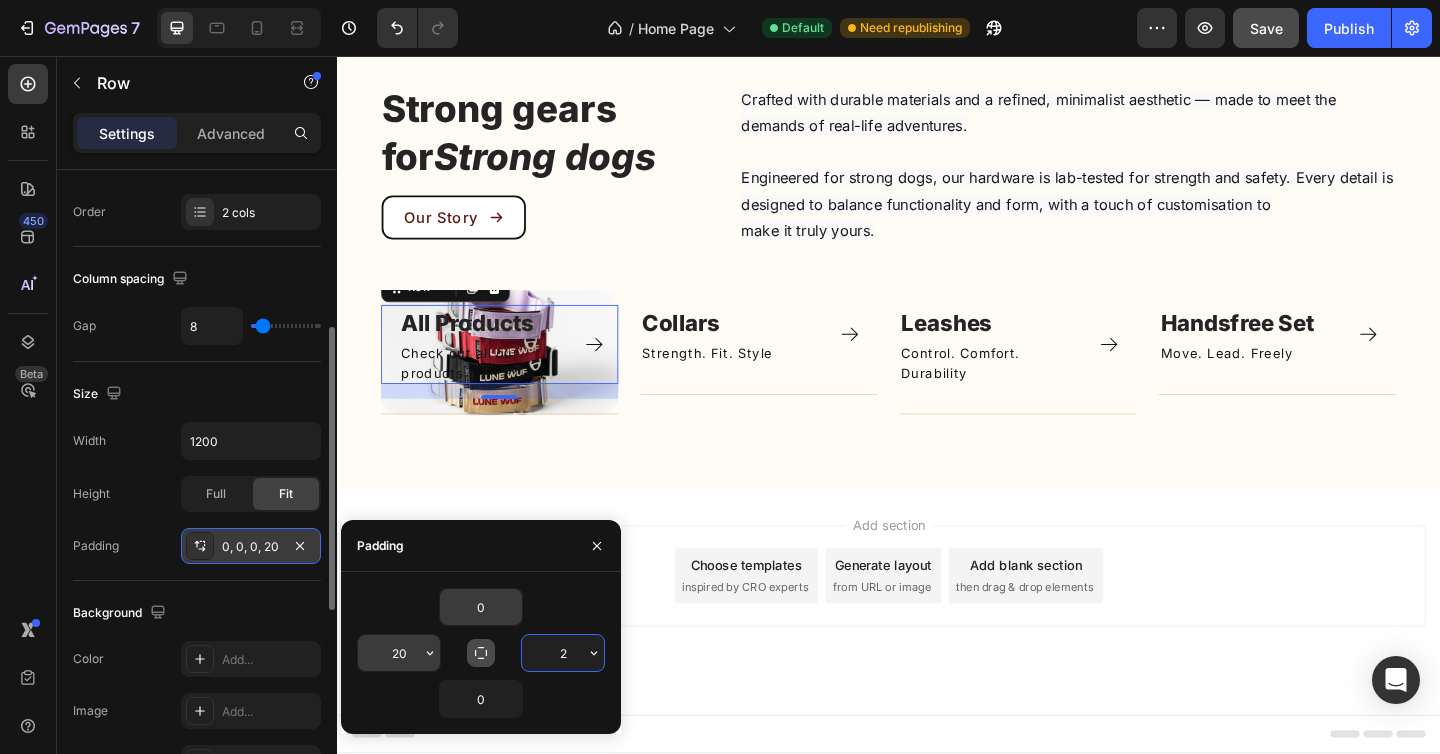 type on "20" 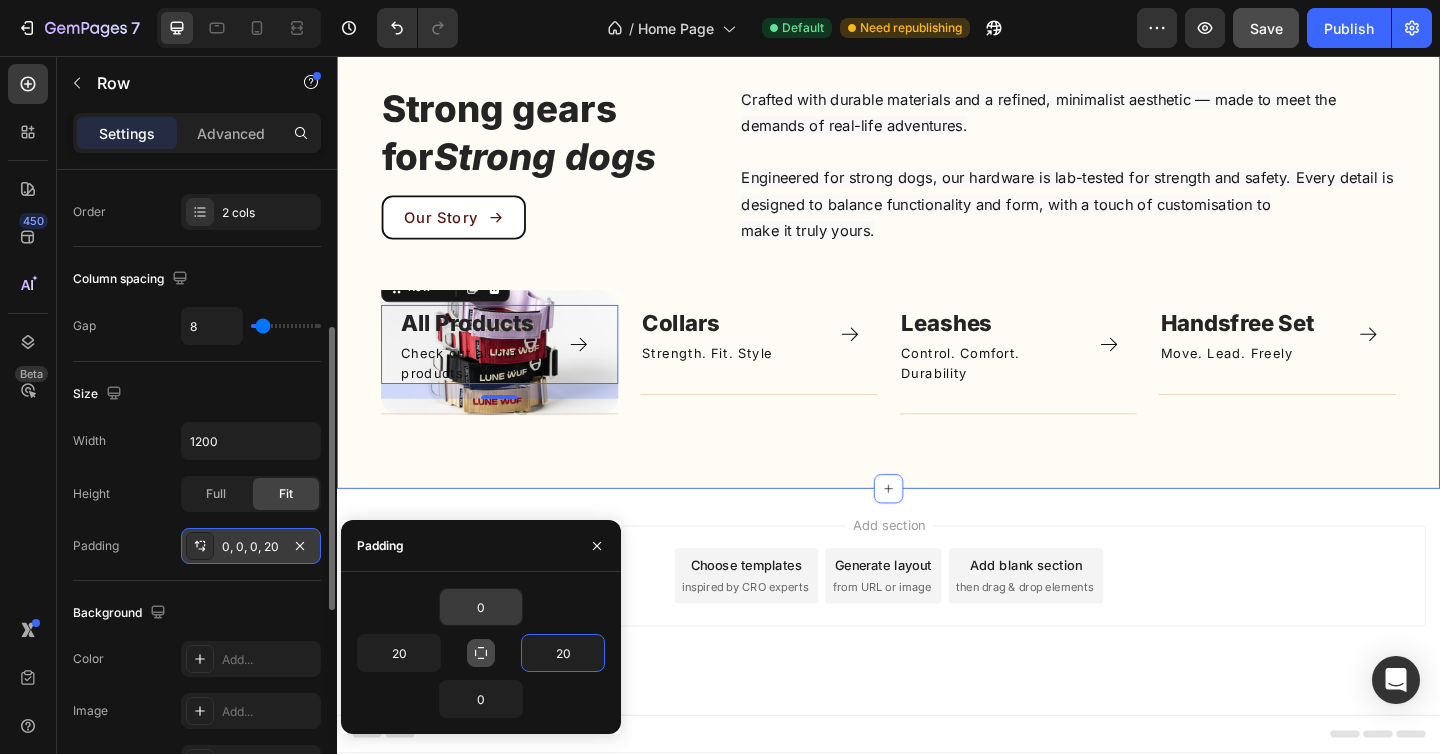 click on "Strong gears for  Strong dogs Heading
Our Story Button Crafted with durable materials and a refined, minimalist aesthetic — made to meet the demands of real-life adventures. Engineered for strong dogs, our hardware is lab-tested for strength and safety. Every detail is designed to balance functionality and form, with a touch of customisation to make it truly yours. Text block Row All Products Text block Check out all our products Text Block
Icon Row   [NUMBER]                Title Line Row Image Collars Text block Strength. Fit. Style Text Block
Icon Row                Title Line Row Image Leashes Text block Control. Comfort. Durability Text Block
Icon Row                Title Line Row Image Handsfree Set ⁠⁠⁠⁠⁠ Text block Move. Lead. Freely Text Block
Icon Row                Title Line Row Image Bracelet Text block                Title Line Row Carousel Row Section 4" at bounding box center (937, 267) 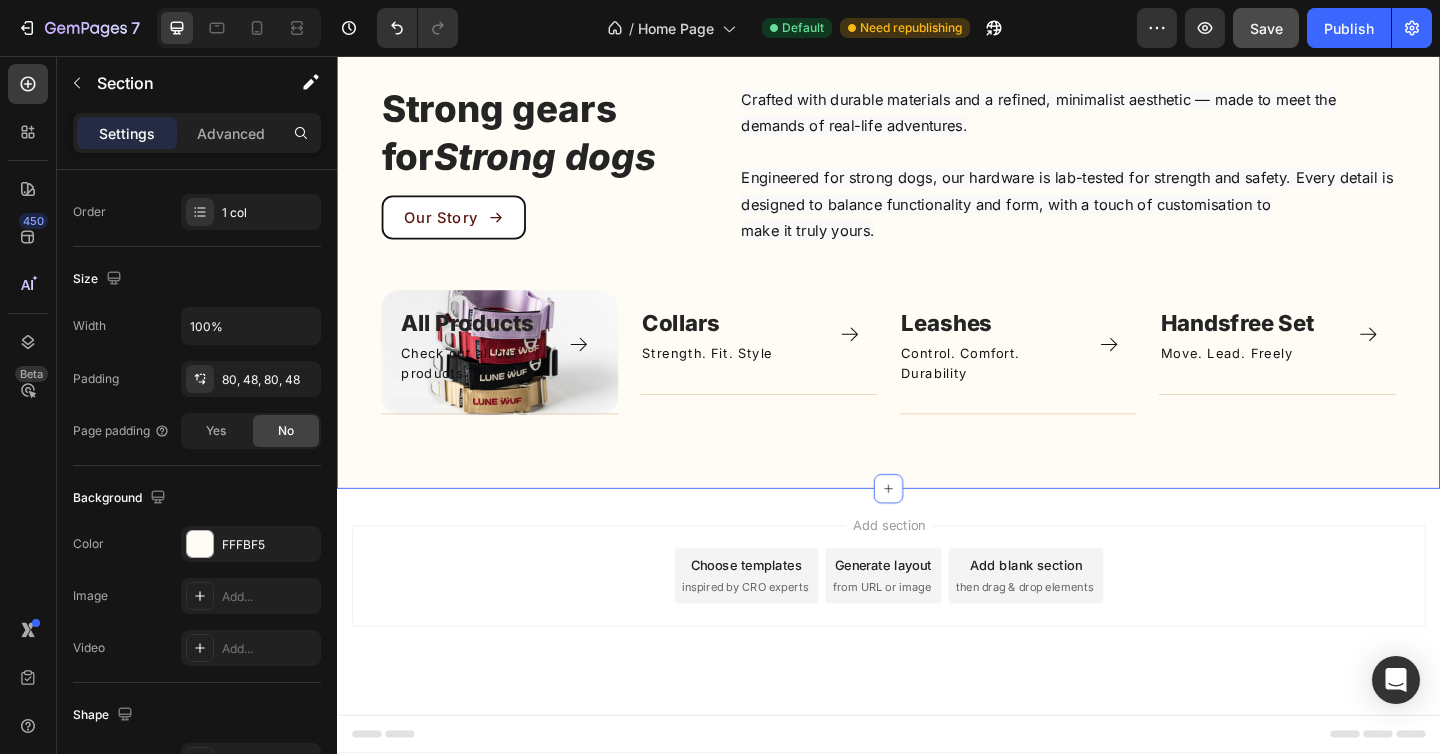 scroll, scrollTop: 0, scrollLeft: 0, axis: both 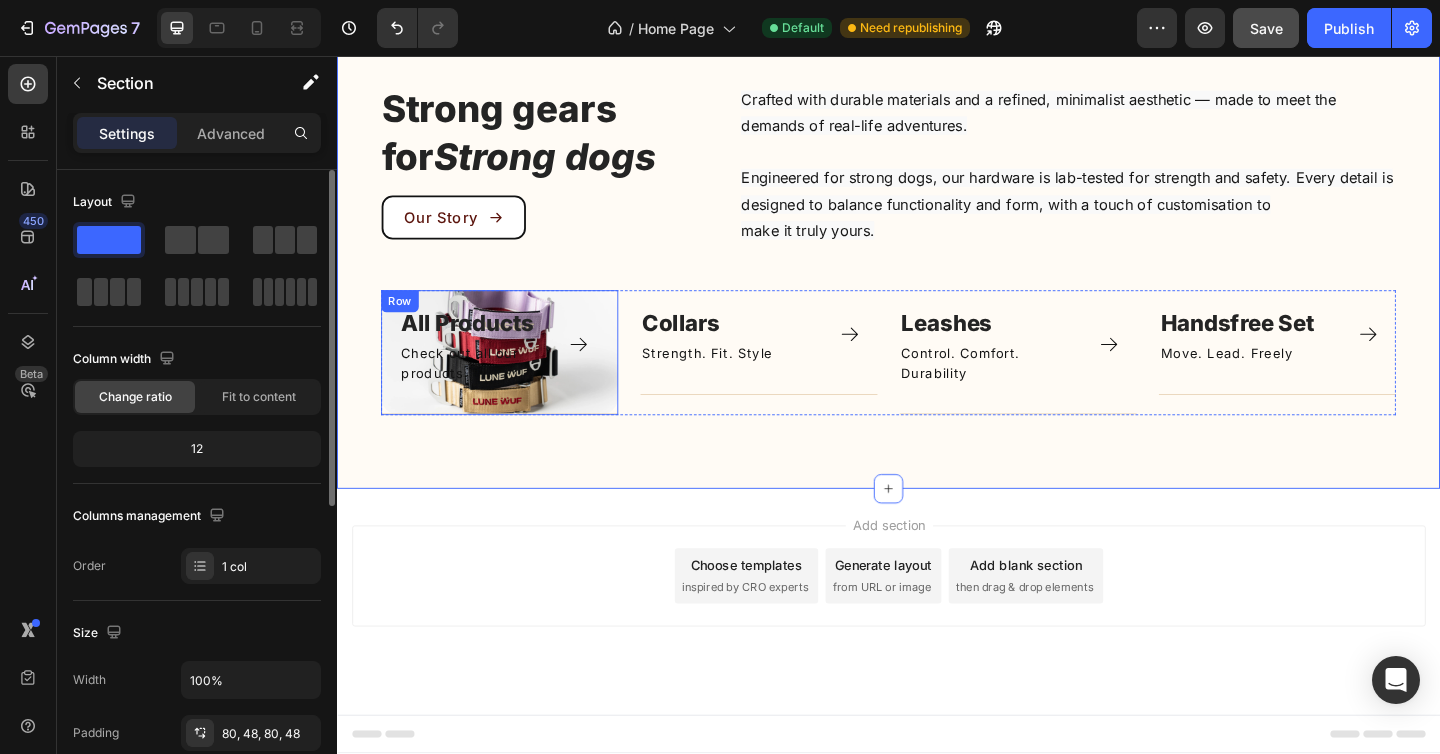 click on "All Products Text block Check out all our products Text Block
Icon Row                Title Line" at bounding box center [514, 379] 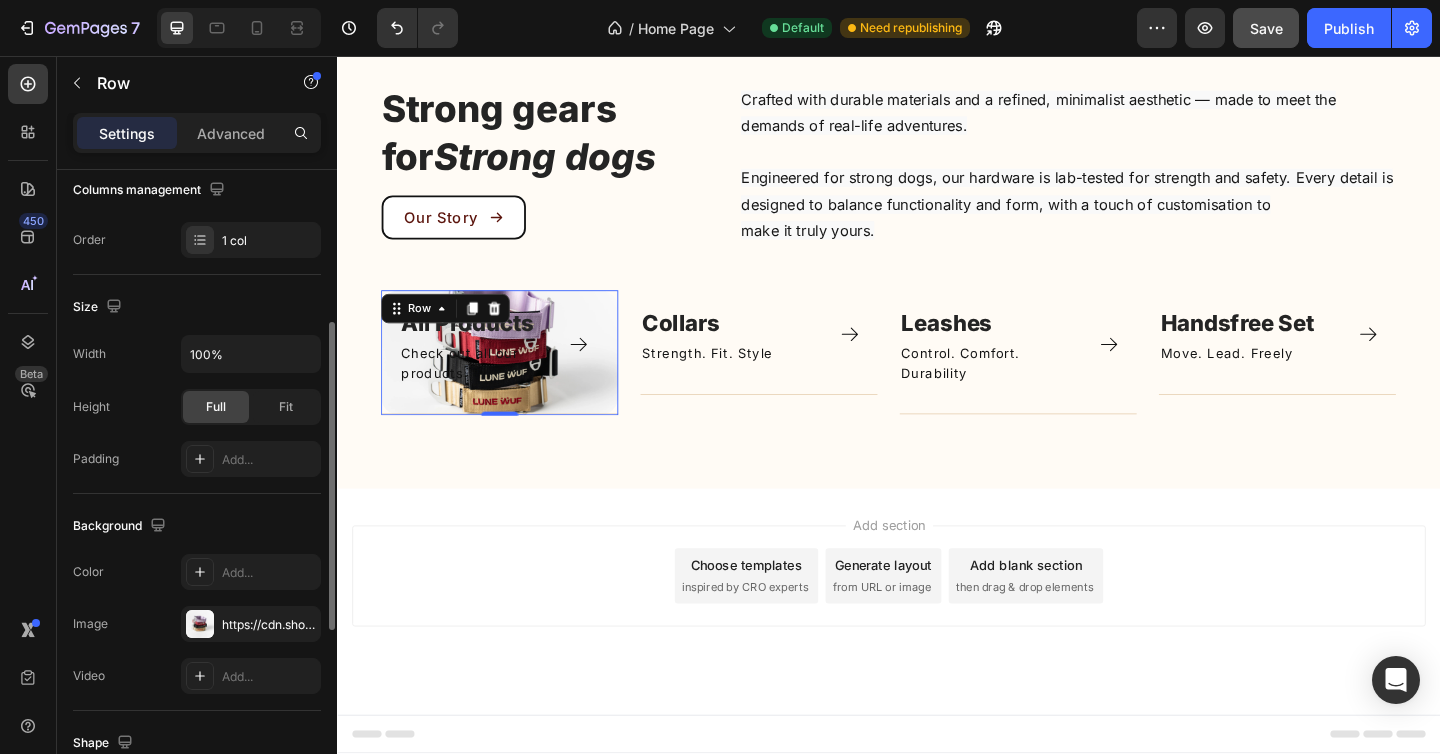 scroll, scrollTop: 328, scrollLeft: 0, axis: vertical 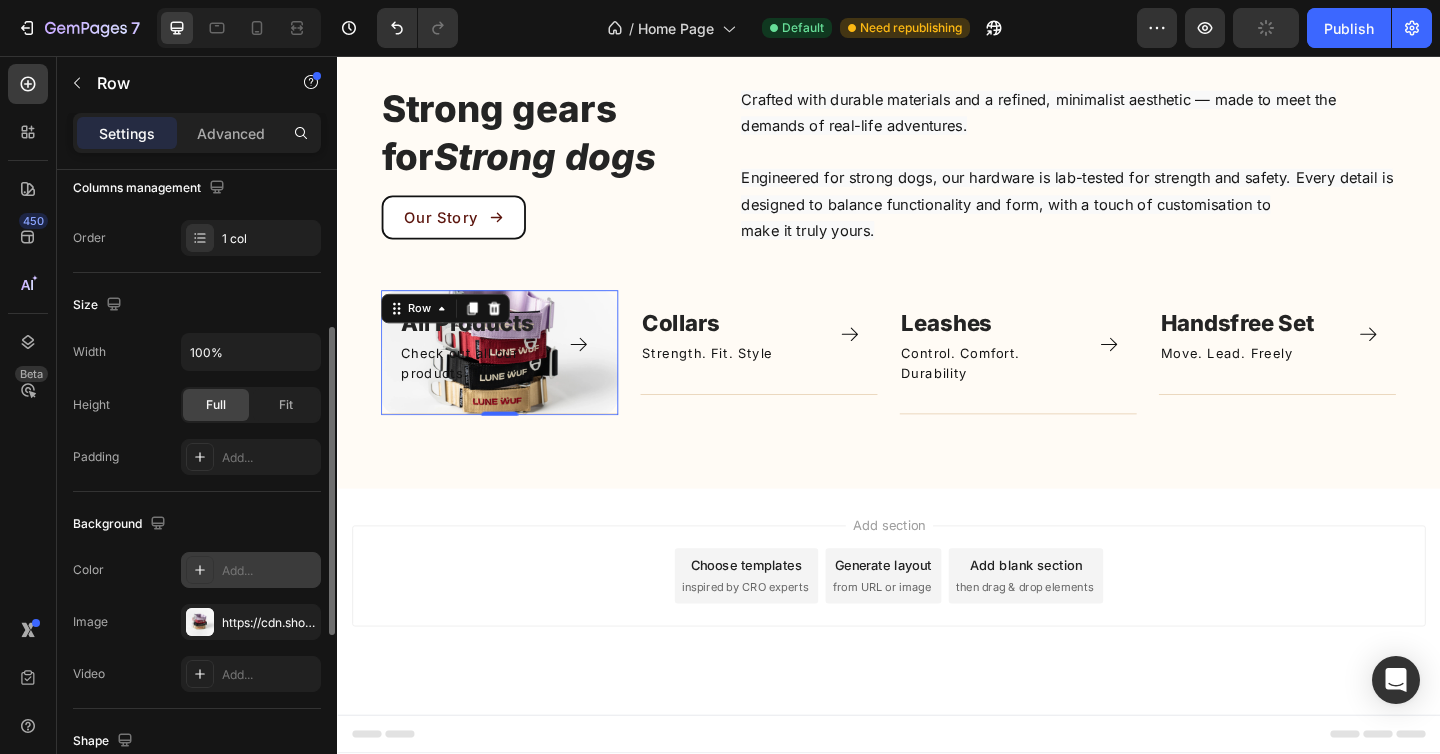 click 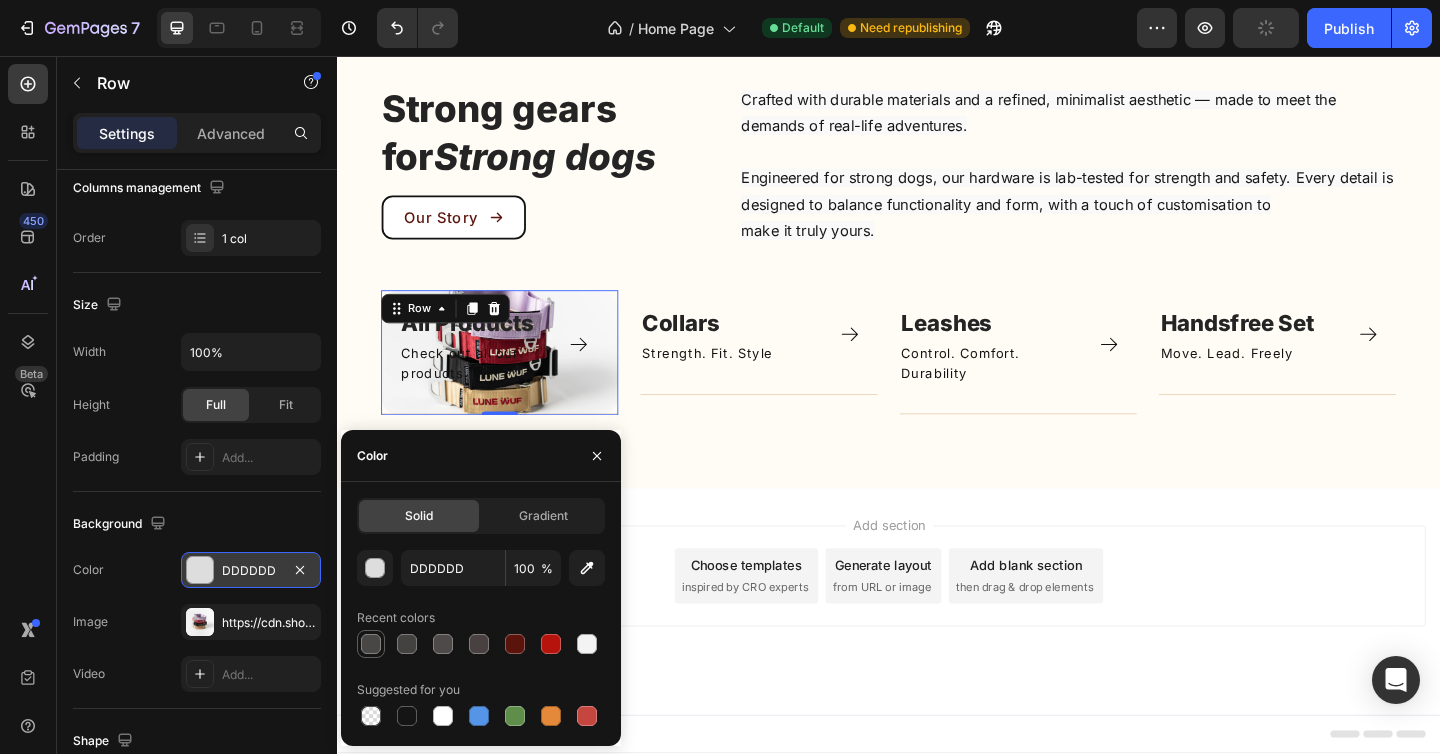 click at bounding box center (371, 644) 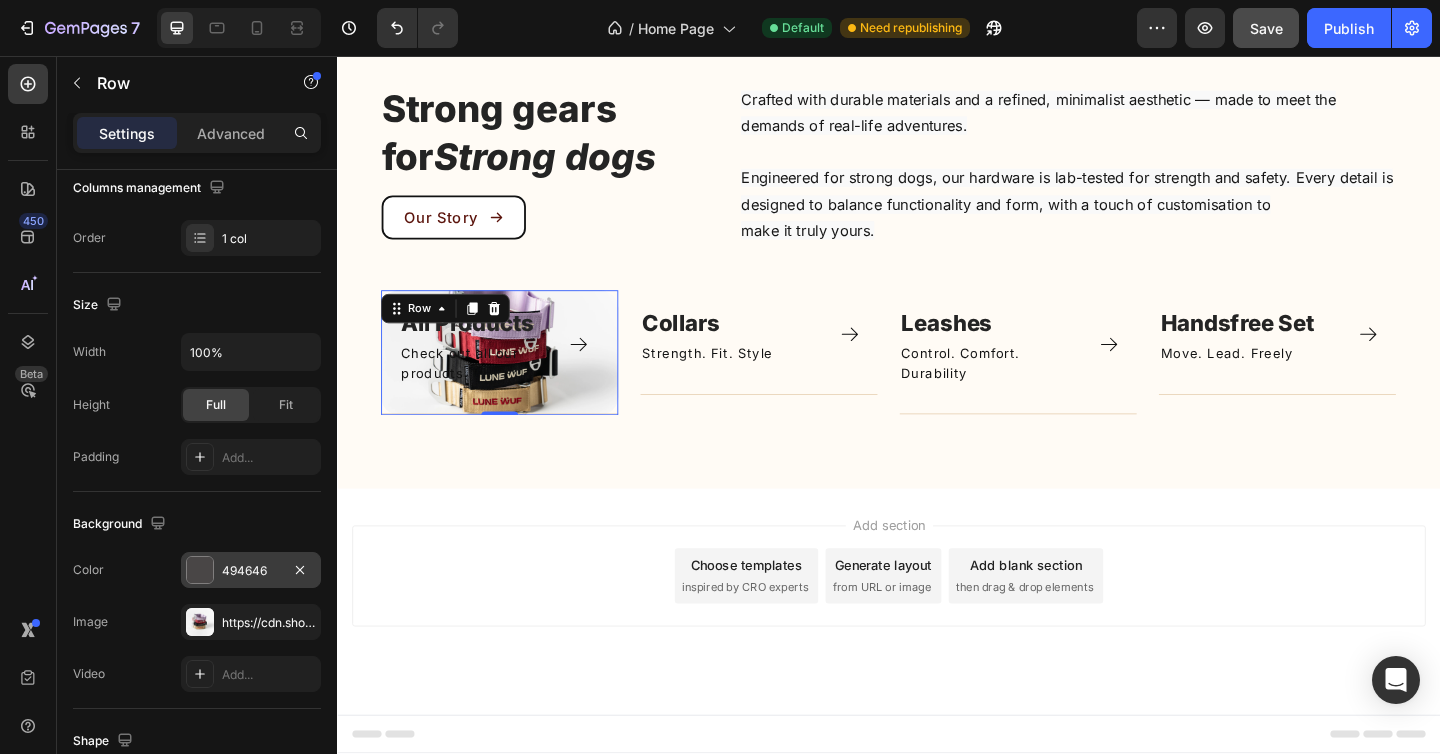 click on "The changes might be hidden by the image and the video. Color 494646 Image https://cdn.shopify.com/s/files/1/0622/3360/8263/files/gempages_578035116840845840-92c3ac96-cba7-485e-b087-e44f79fd3fba.webp Video Add..." 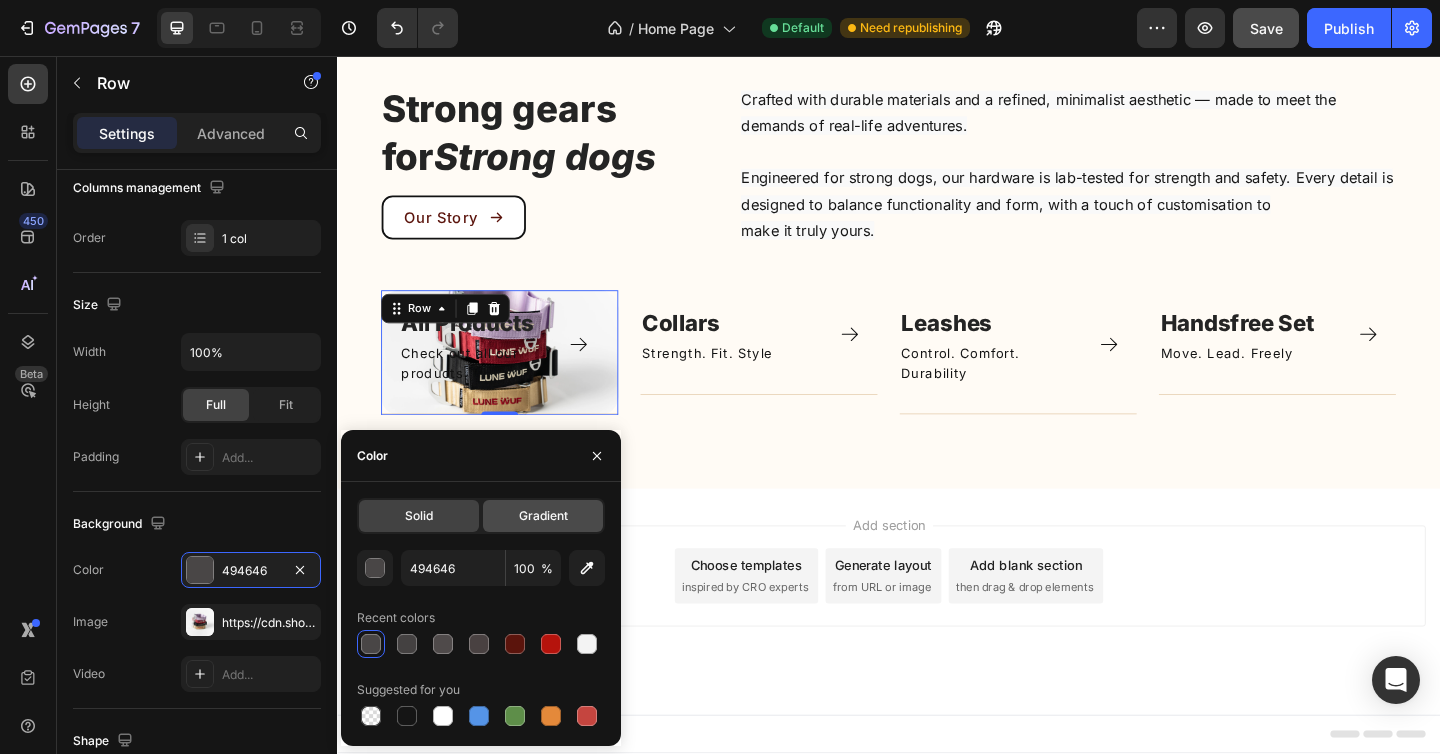 click on "Gradient" 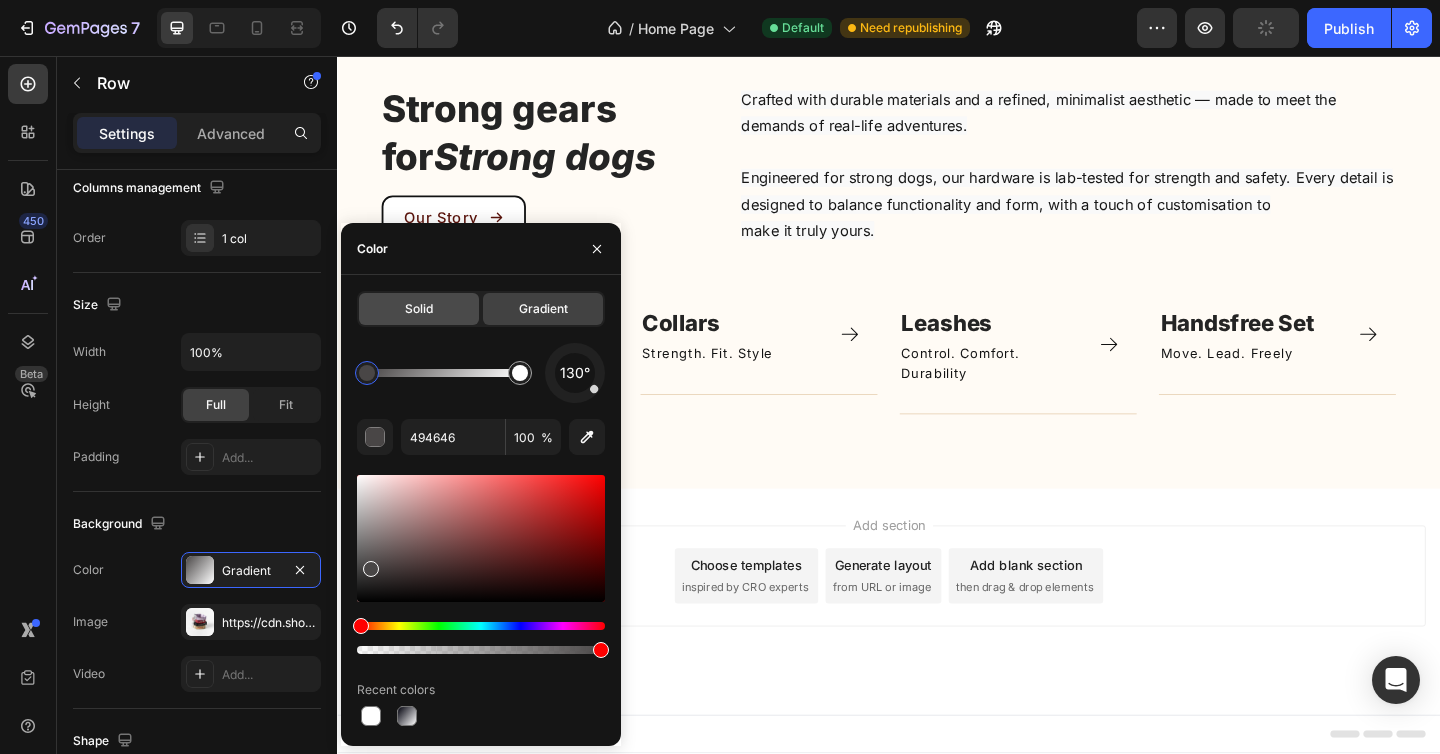 click on "Solid" 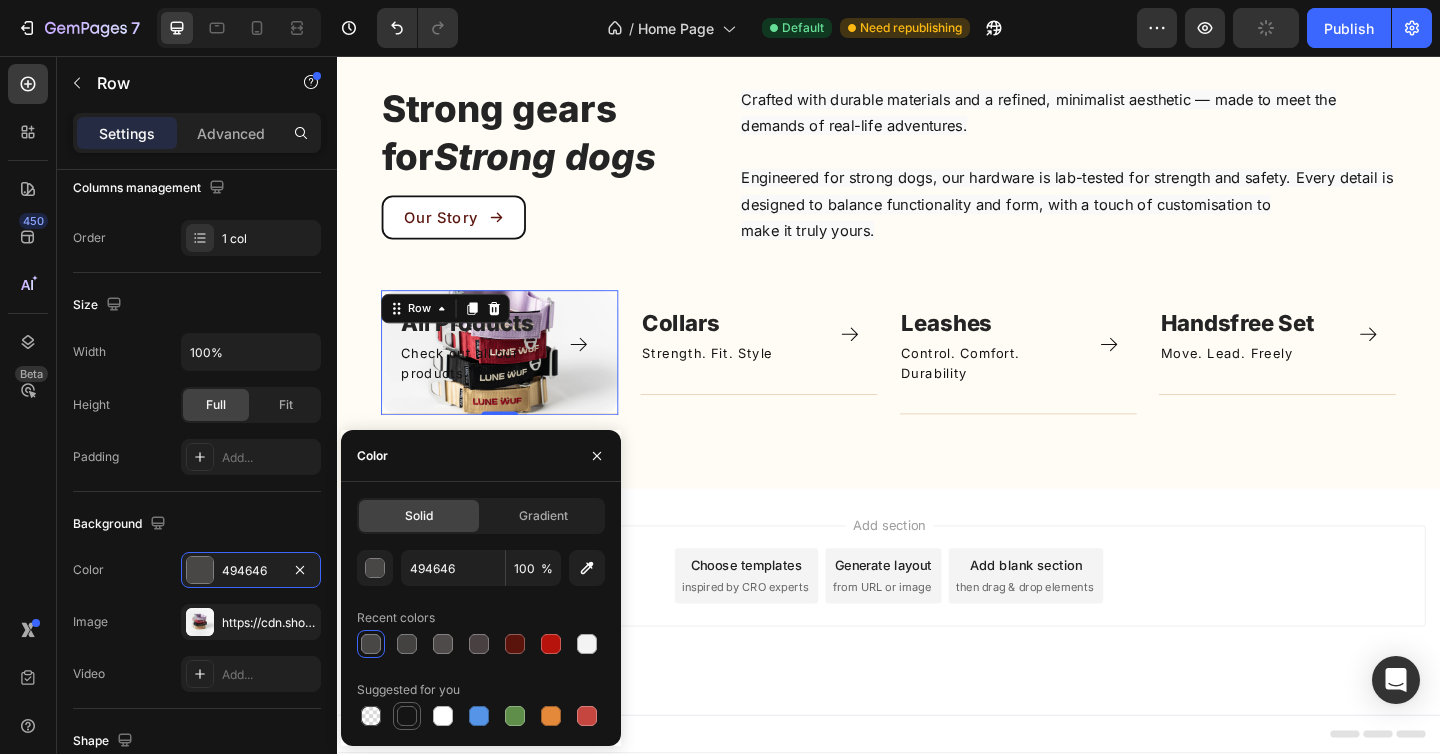 click at bounding box center [407, 716] 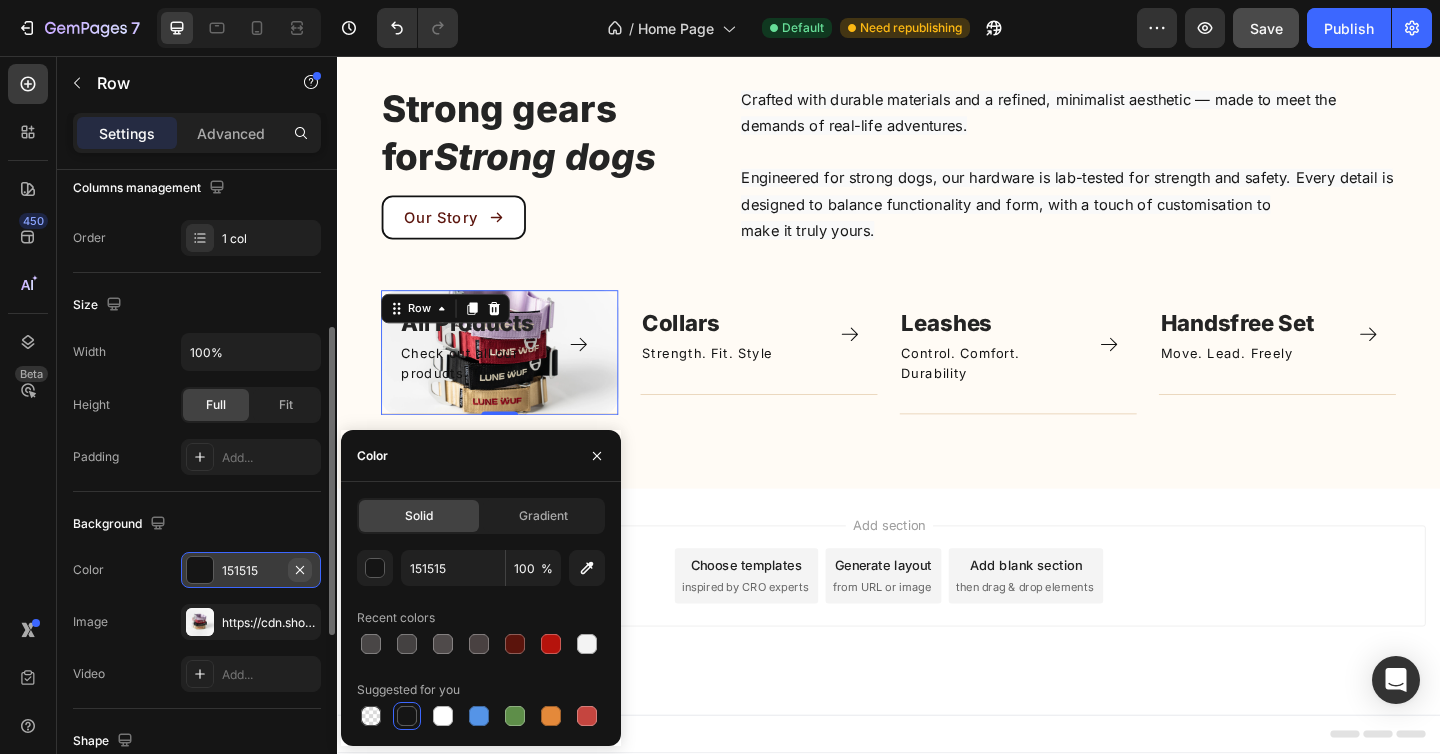 click 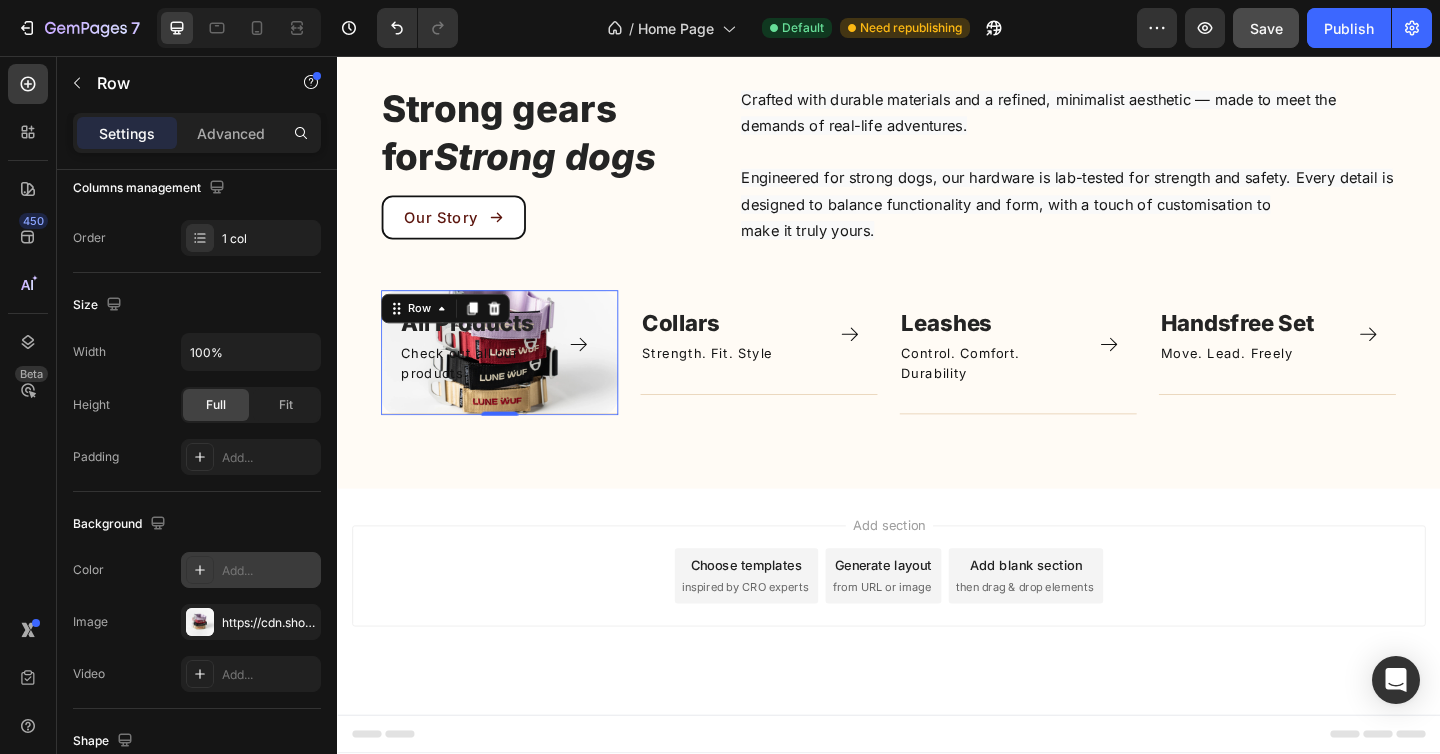 scroll, scrollTop: 0, scrollLeft: 0, axis: both 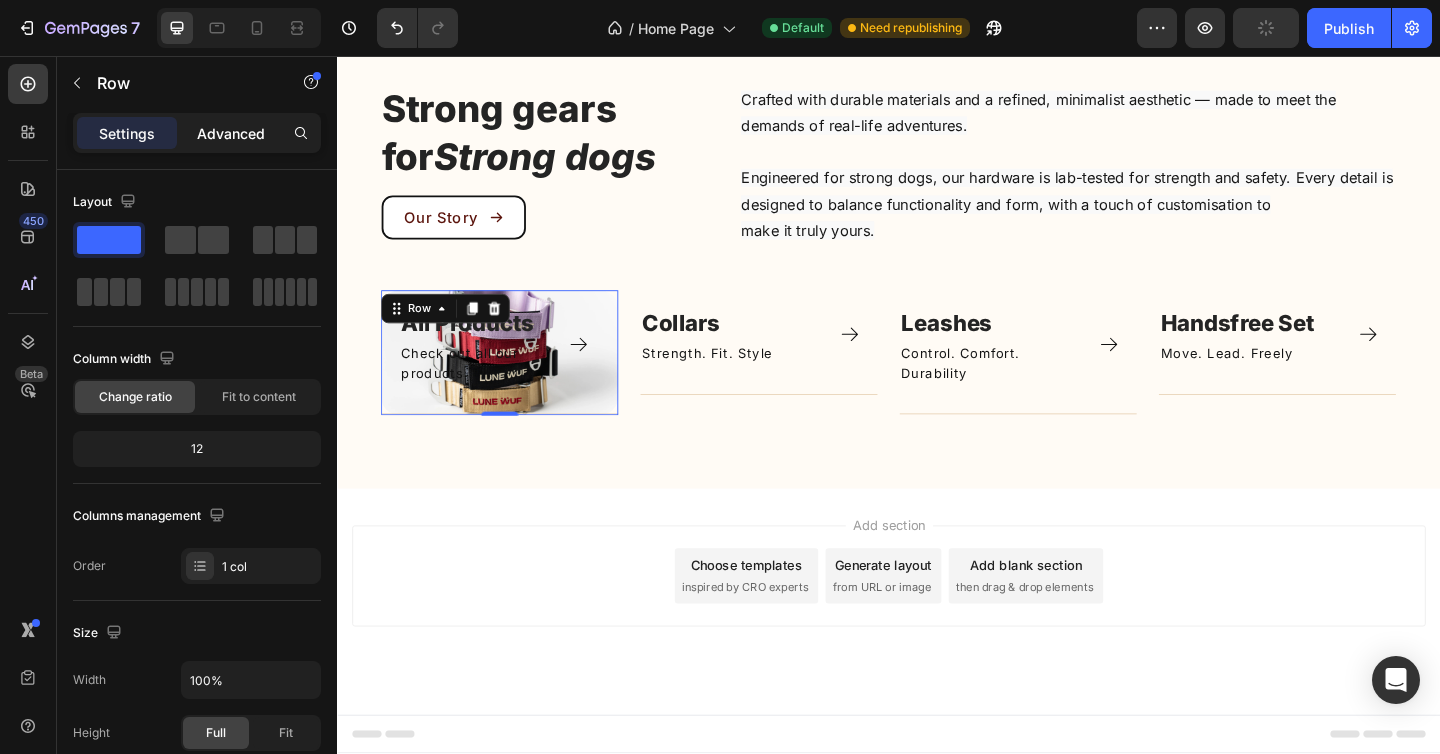 click on "Advanced" at bounding box center [231, 133] 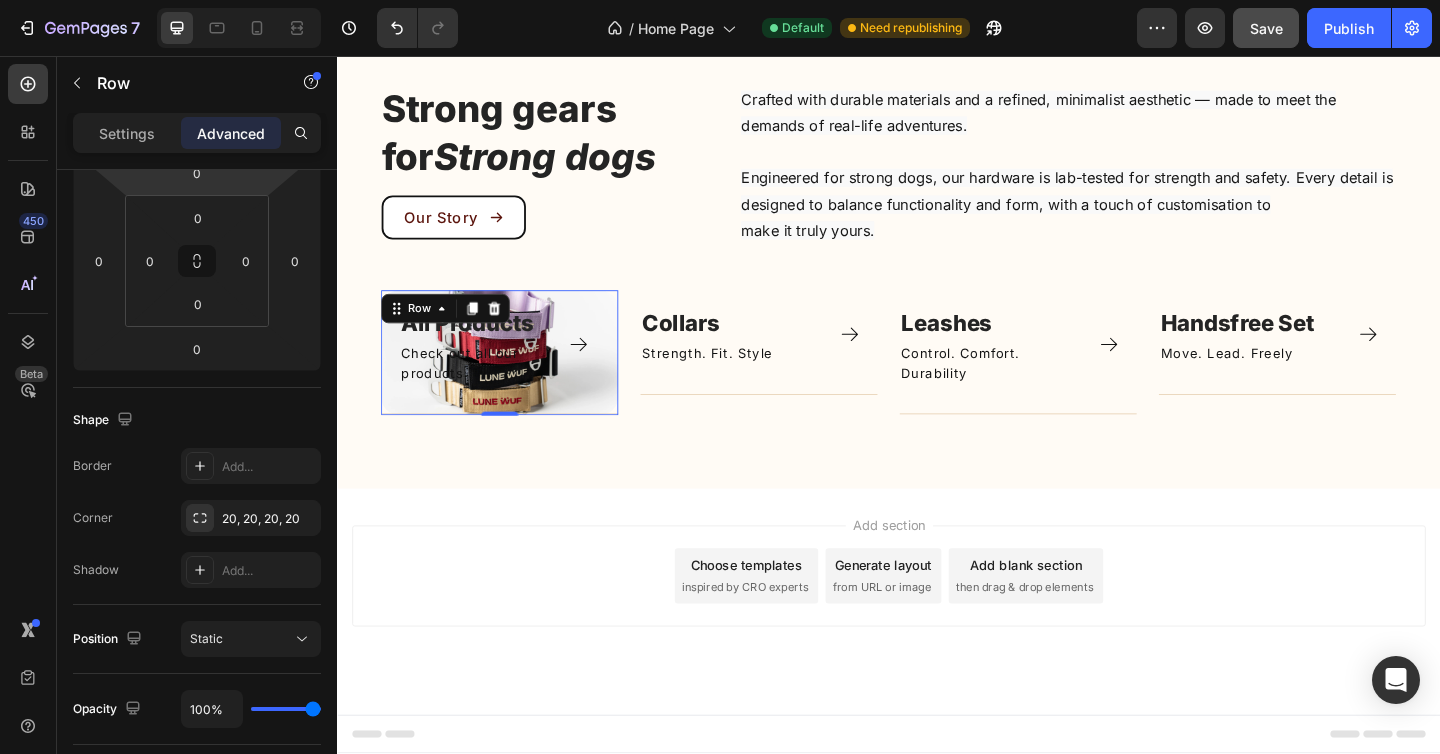scroll, scrollTop: 0, scrollLeft: 0, axis: both 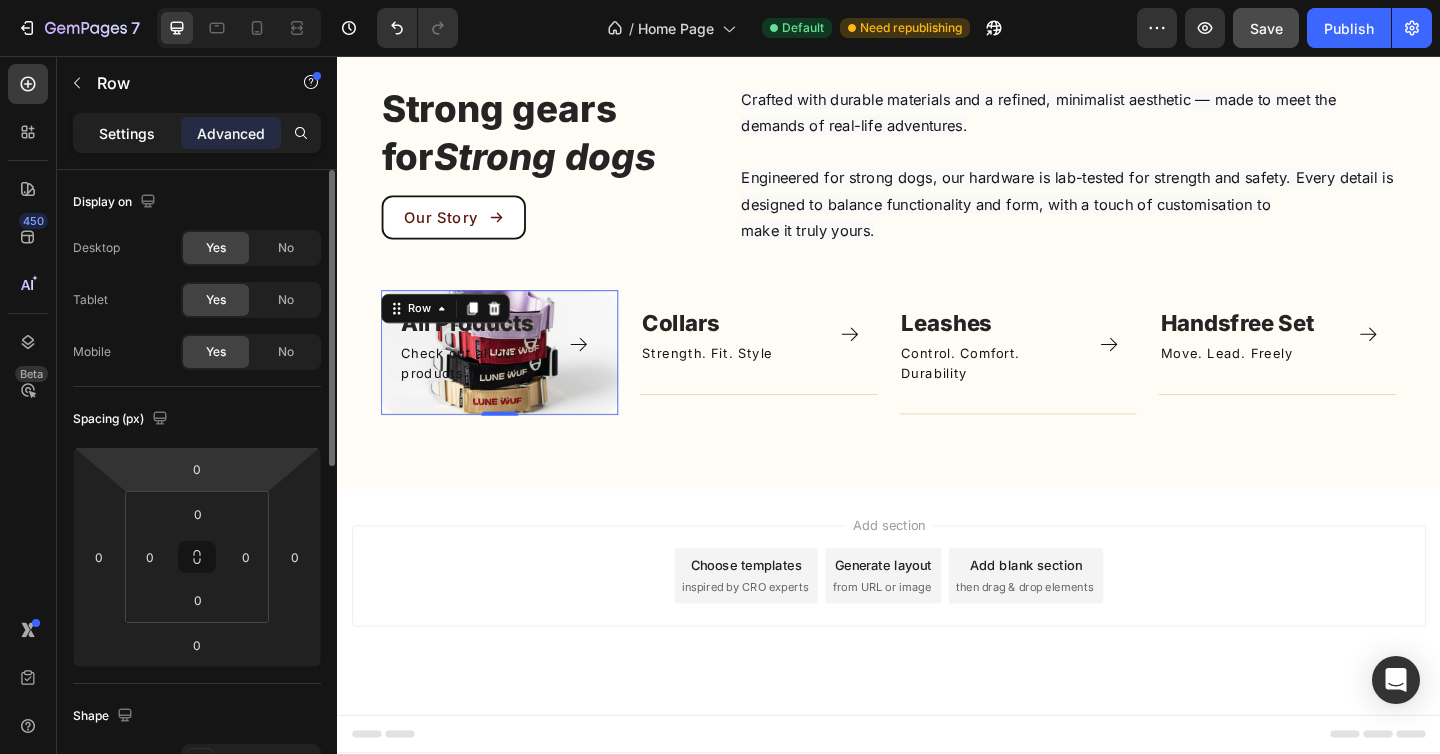 click on "Settings" at bounding box center (127, 133) 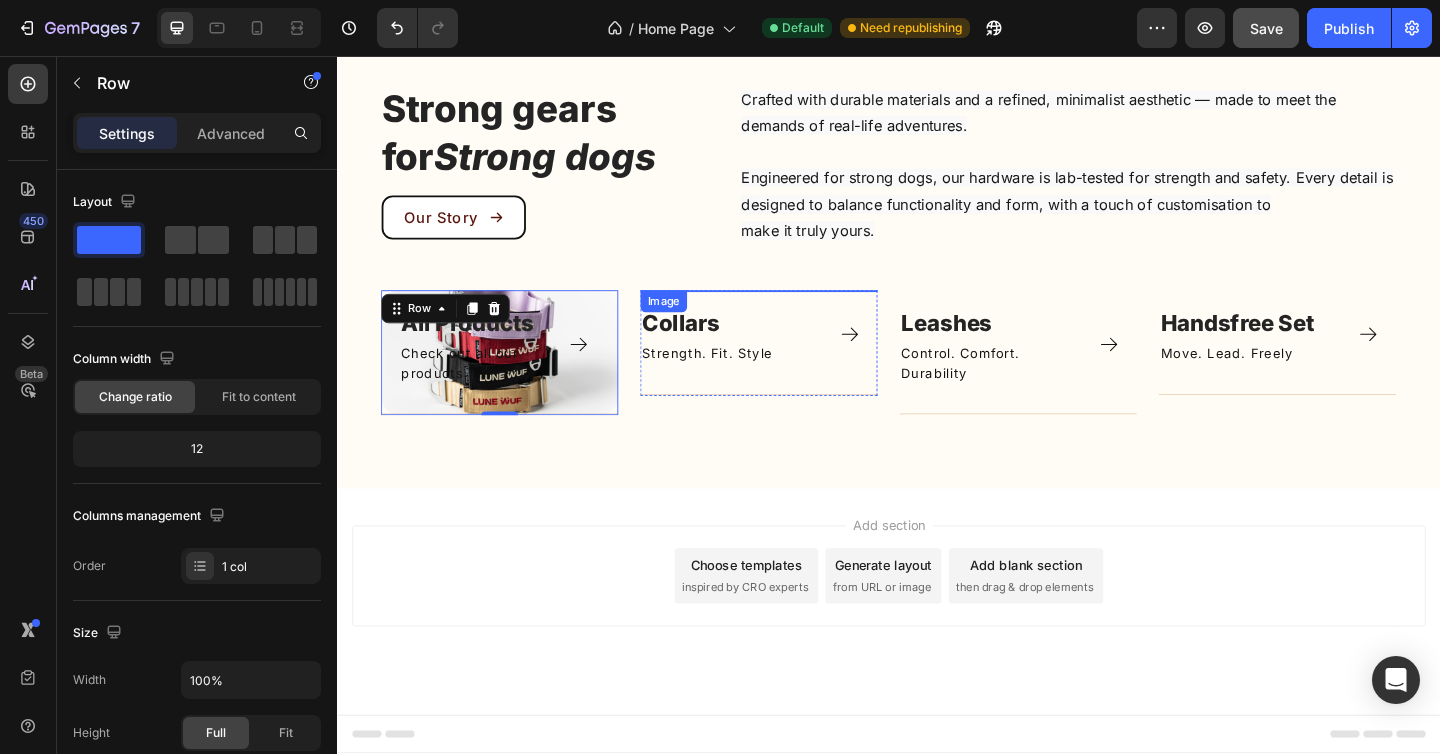click at bounding box center [796, 311] 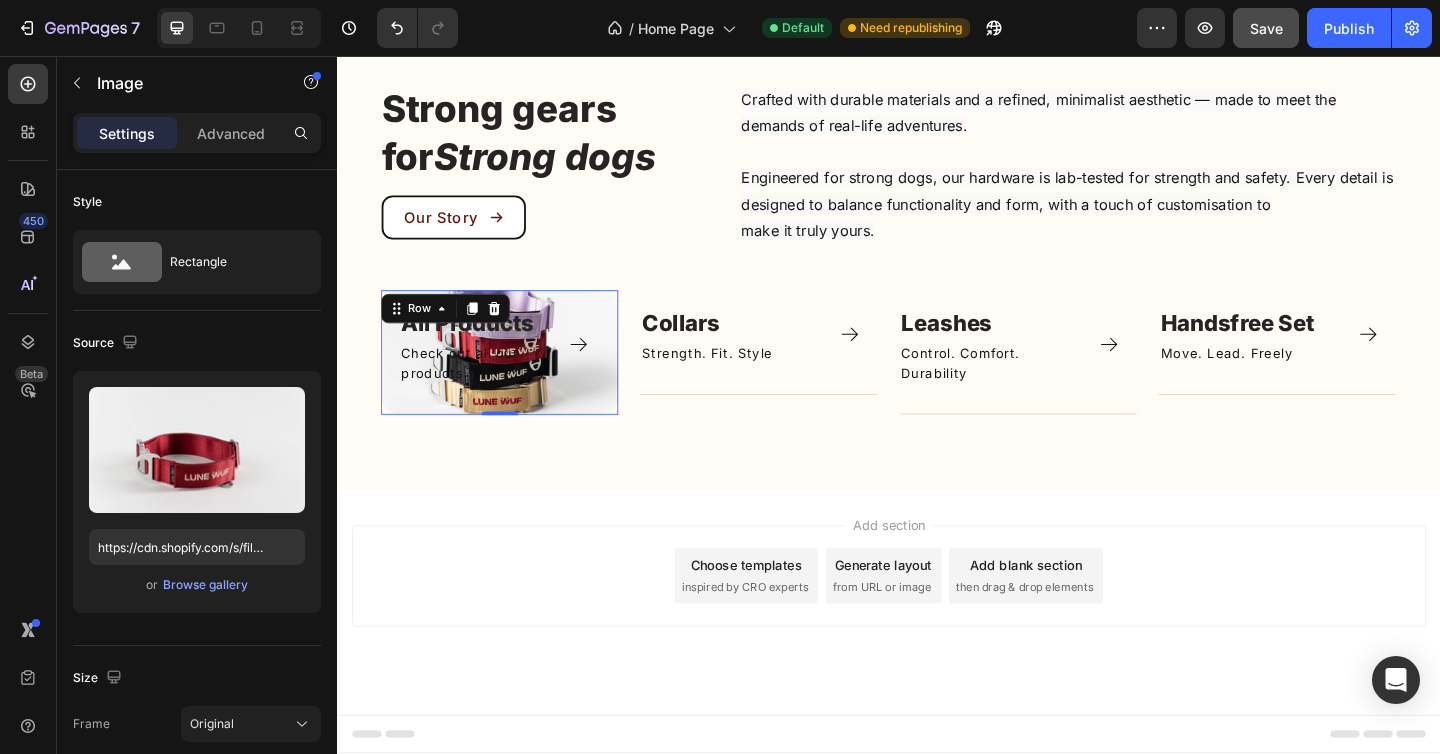 click on "All Products Text block Check out all our products Text Block
Icon Row                Title Line" at bounding box center [514, 379] 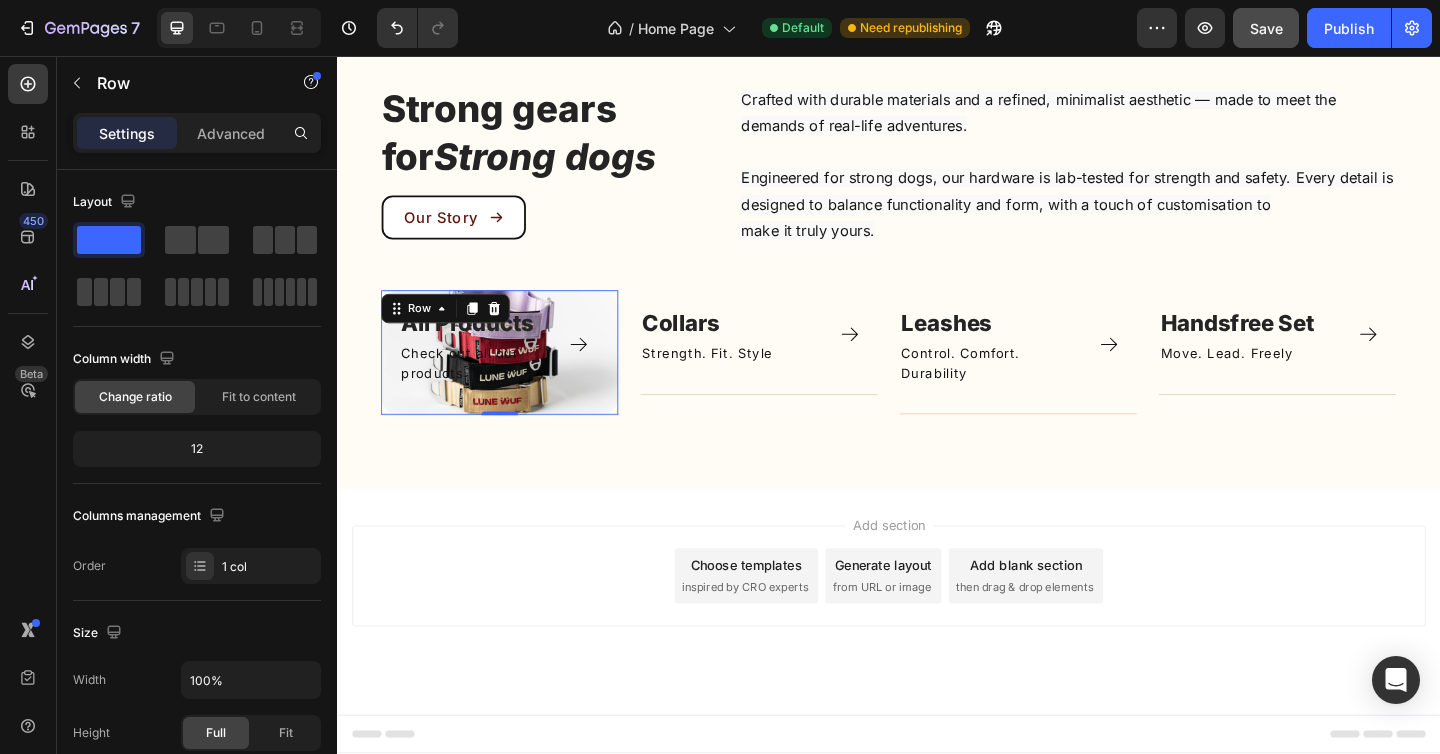 click on "All Products Text block Check out all our products Text Block
Icon Row                Title Line" at bounding box center [514, 379] 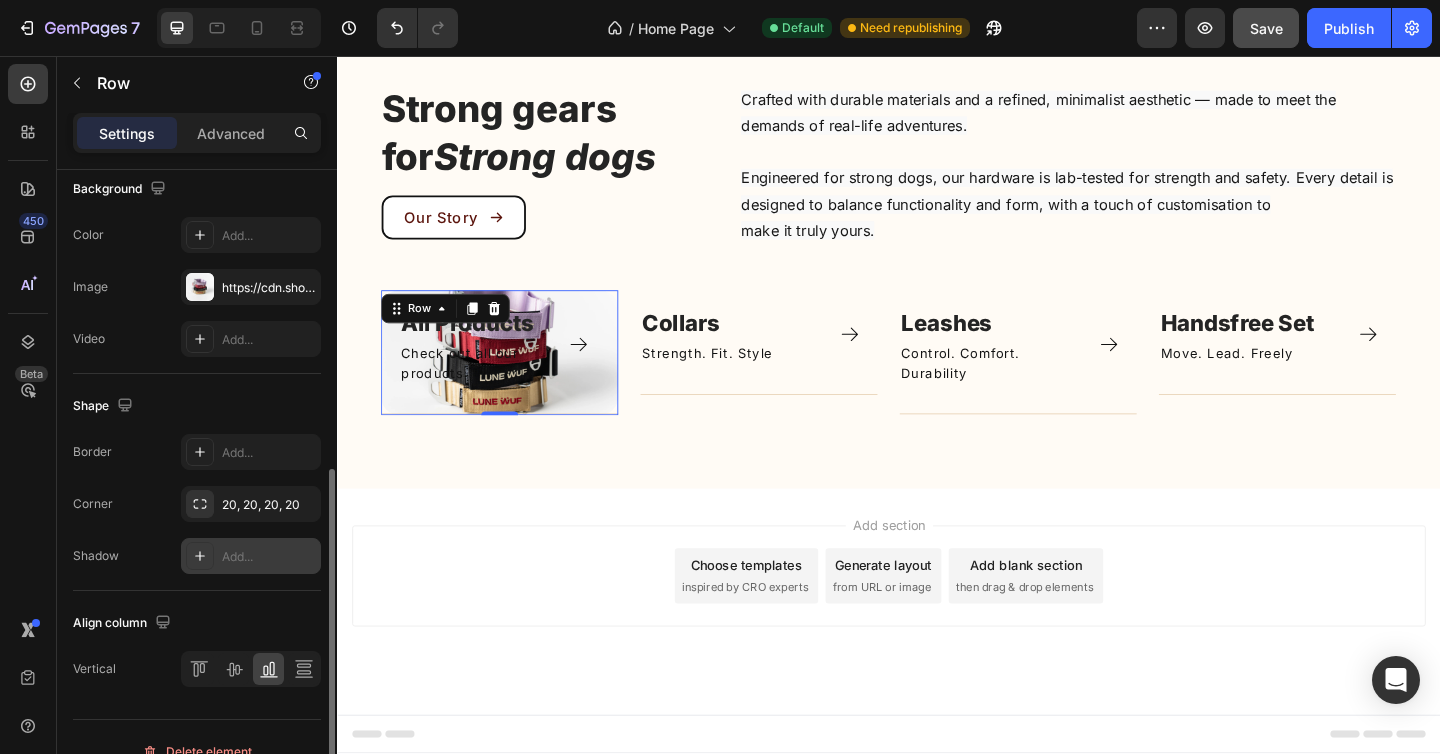 scroll, scrollTop: 679, scrollLeft: 0, axis: vertical 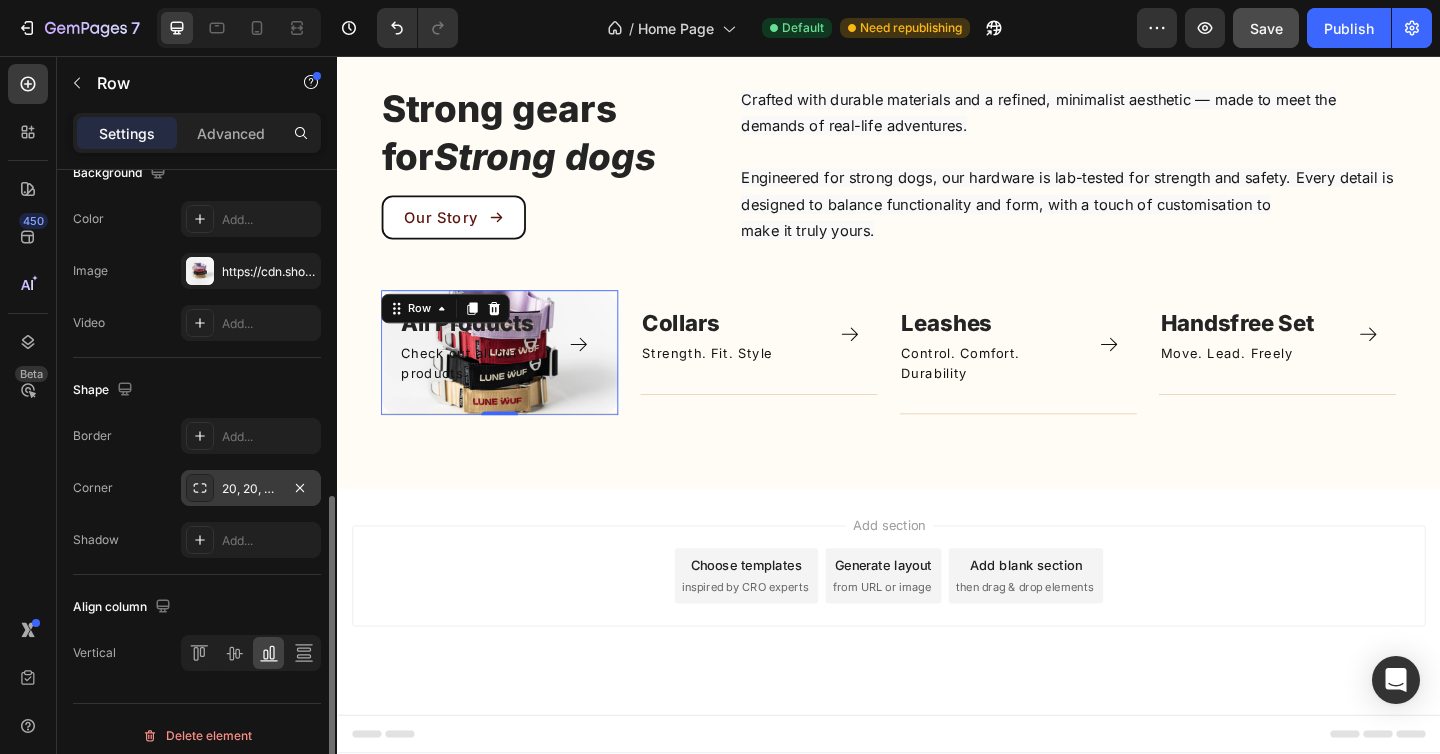 click 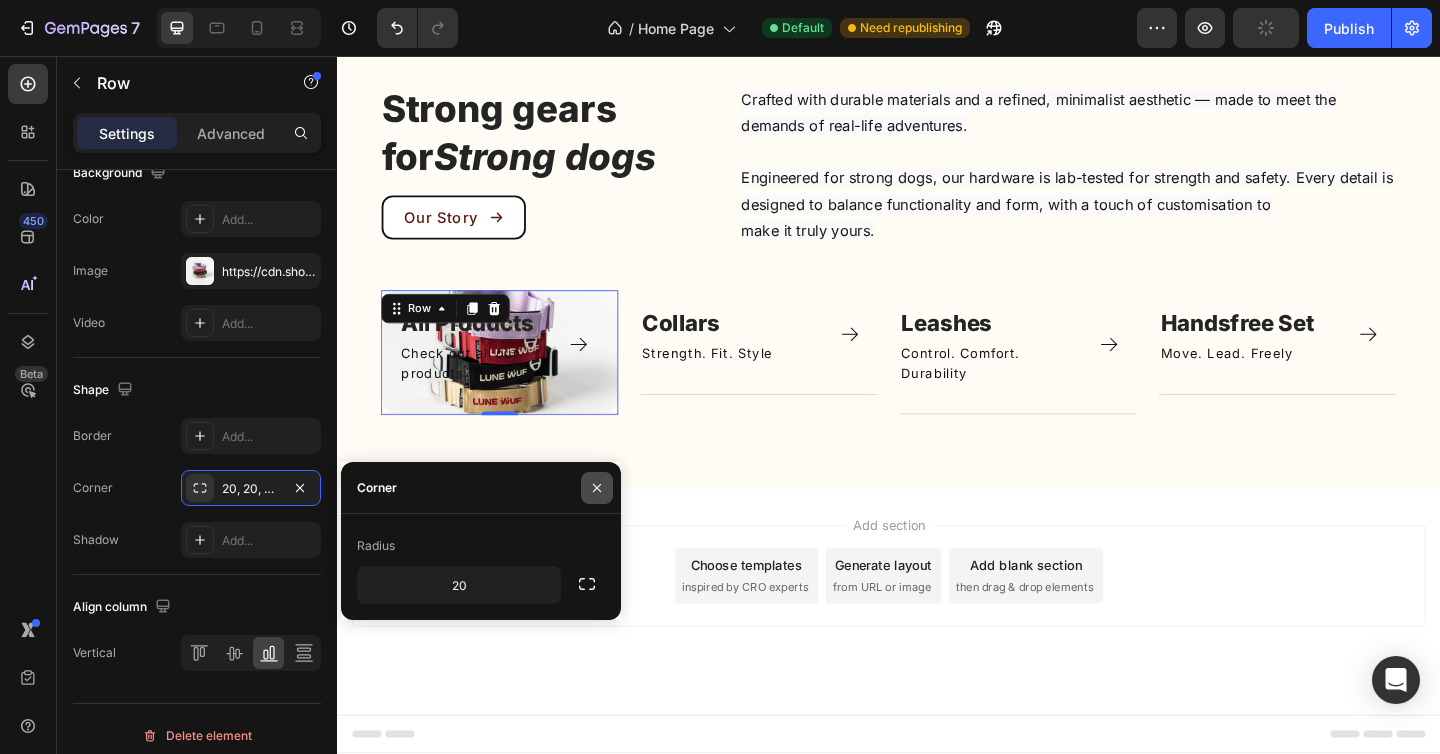 click 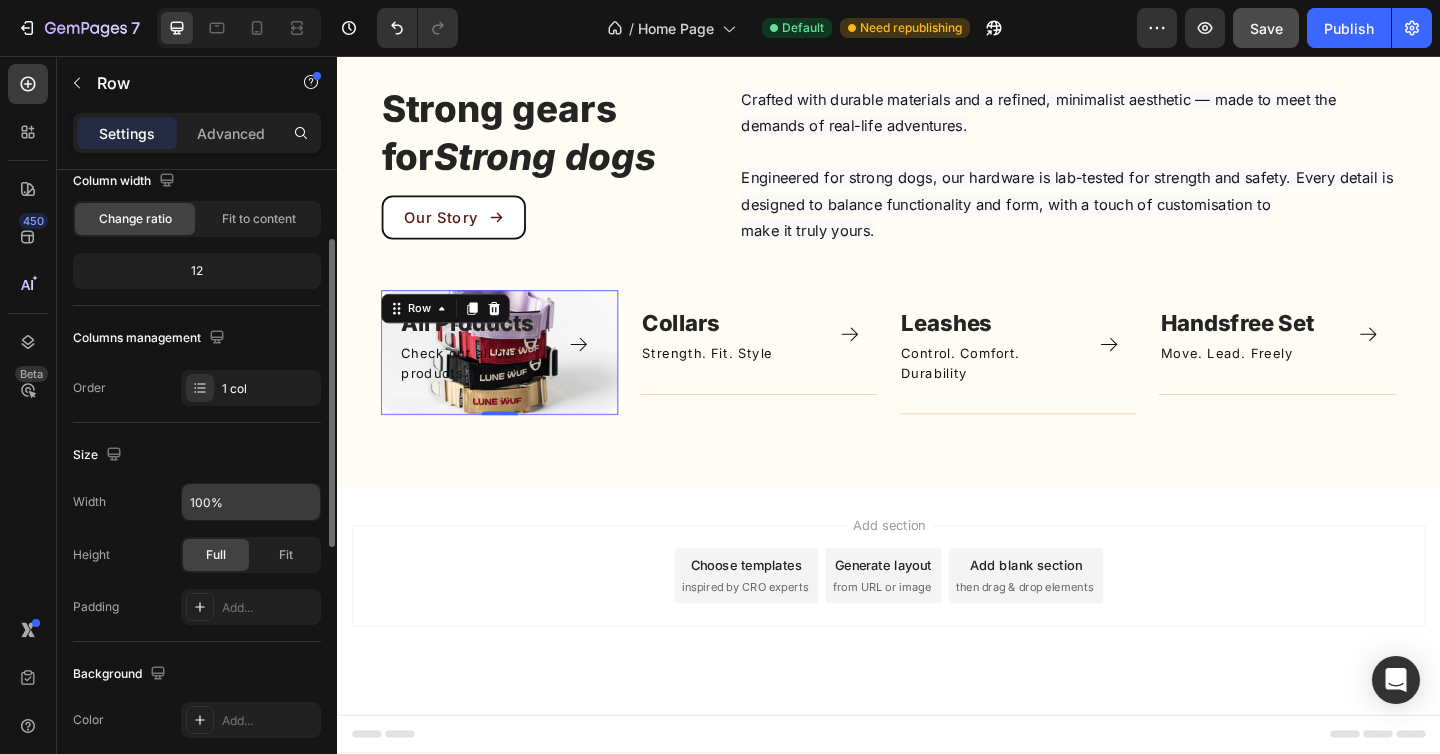 scroll, scrollTop: 167, scrollLeft: 0, axis: vertical 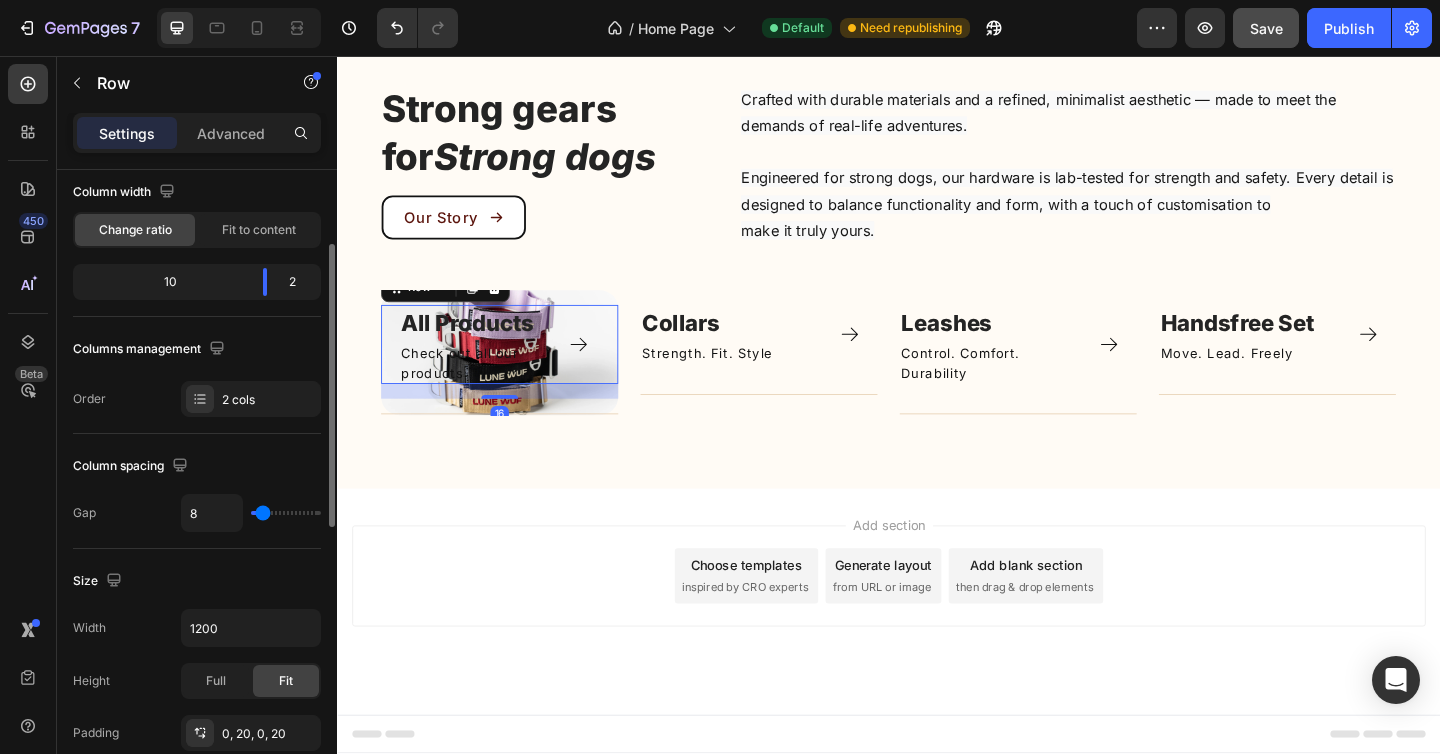 click on "Icon" at bounding box center (605, 370) 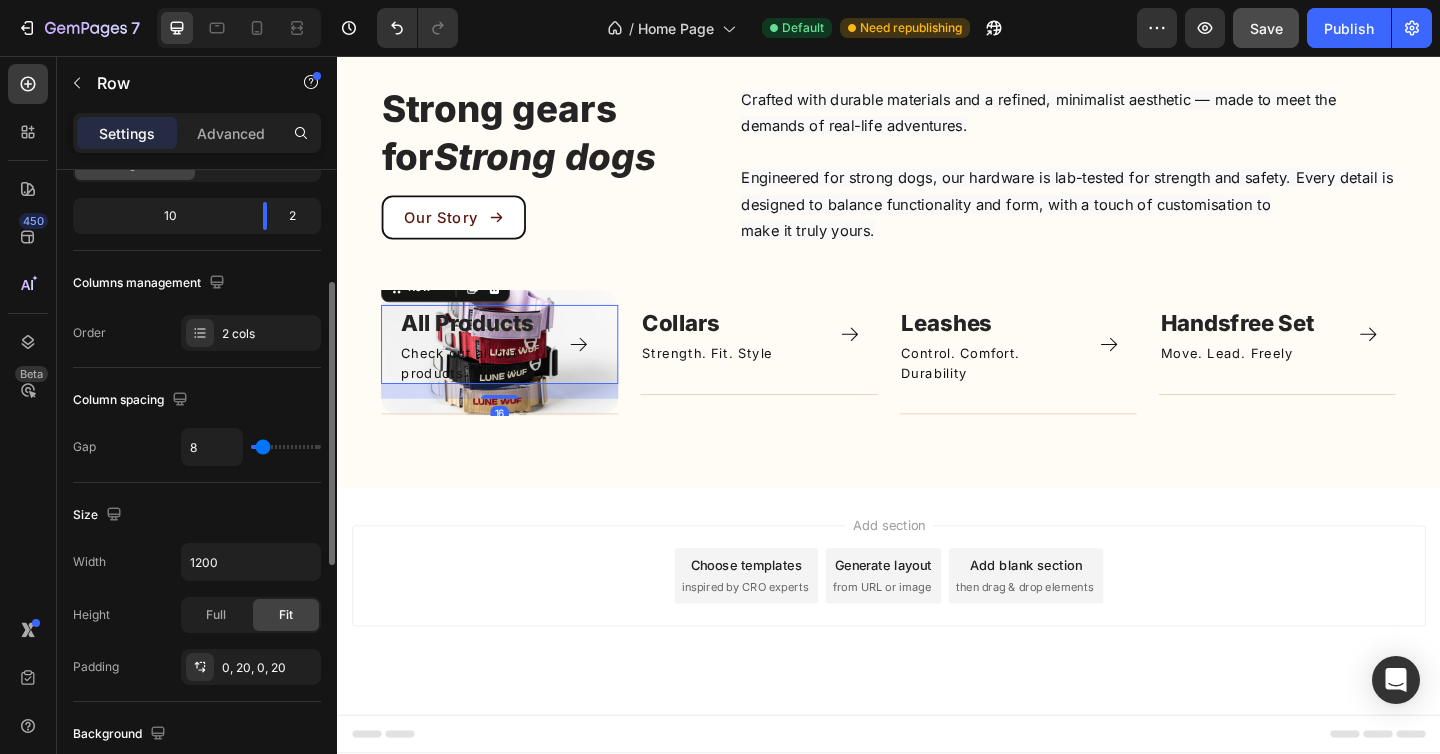 scroll, scrollTop: 239, scrollLeft: 0, axis: vertical 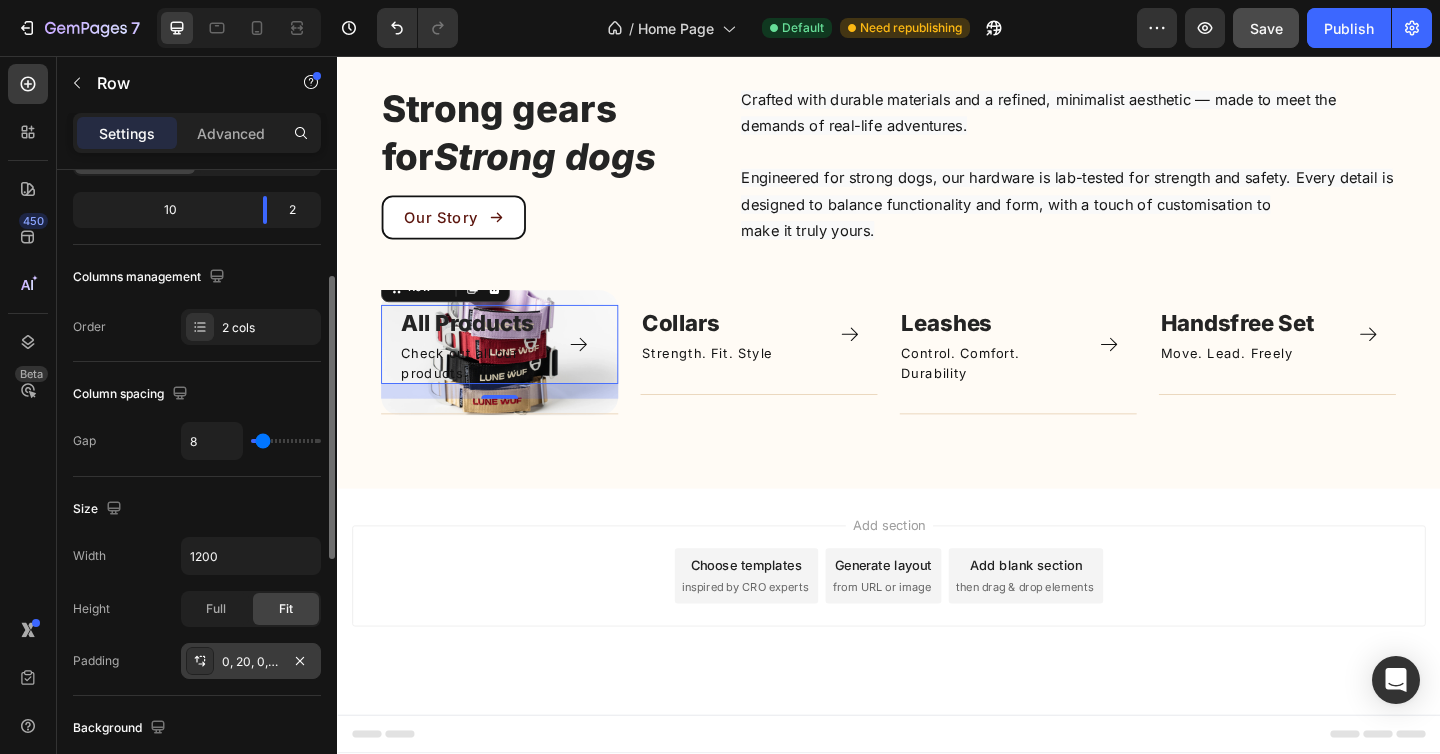 click 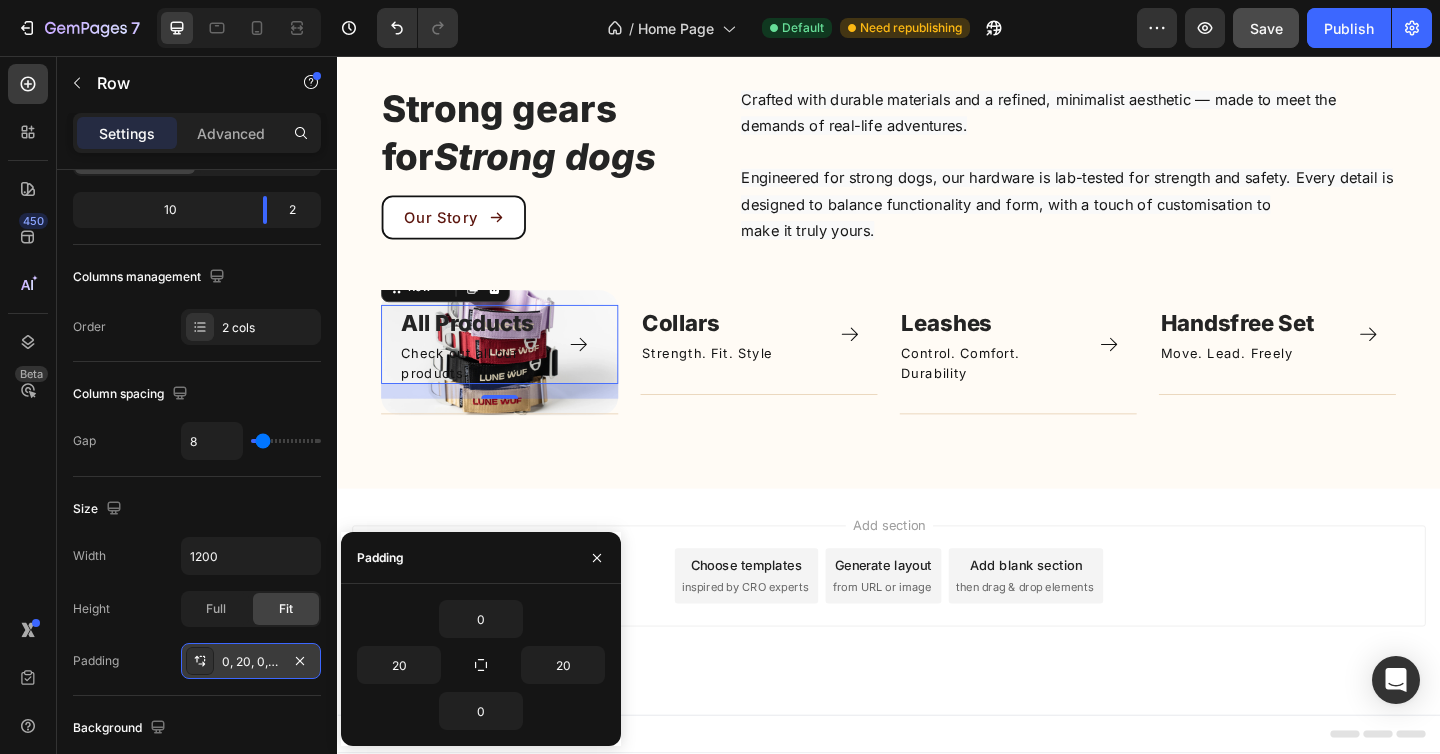 click 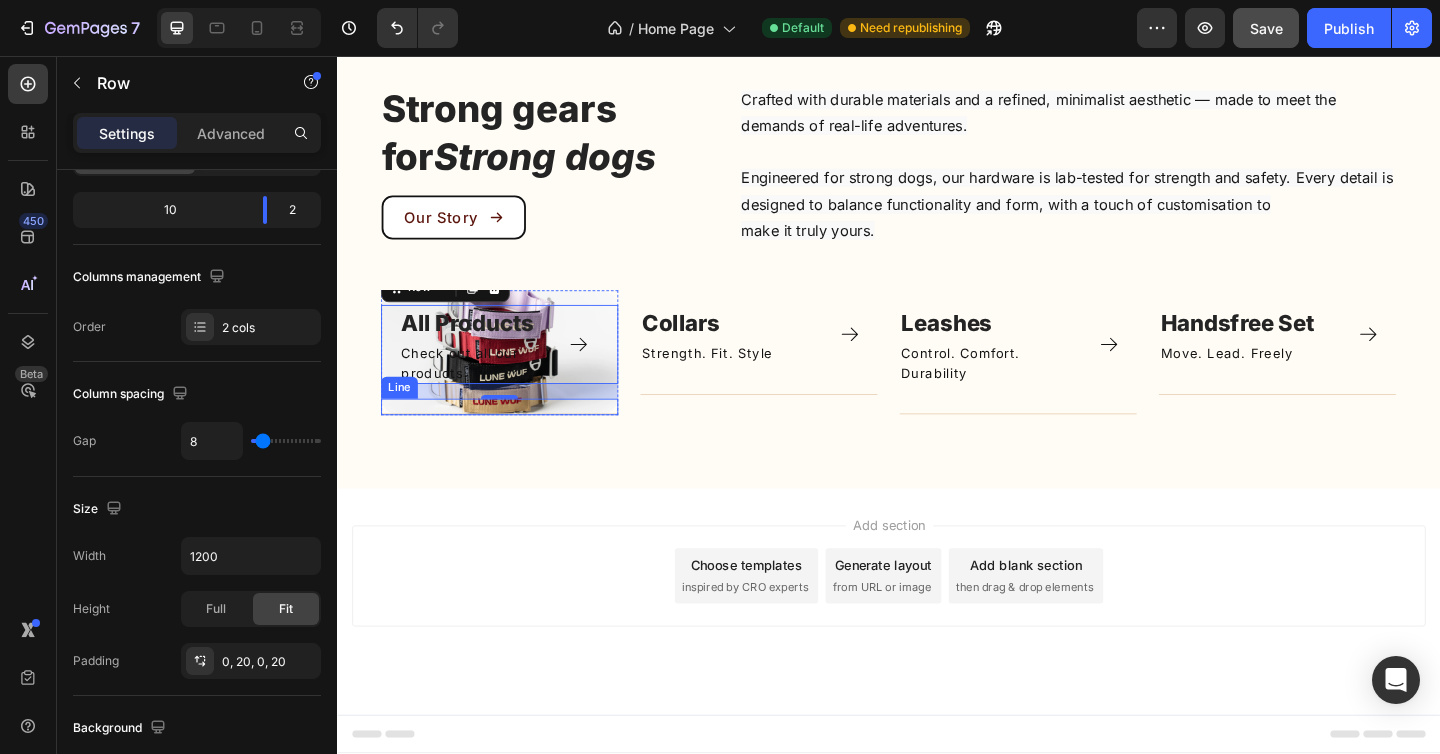 click on "Title Line" at bounding box center (514, 438) 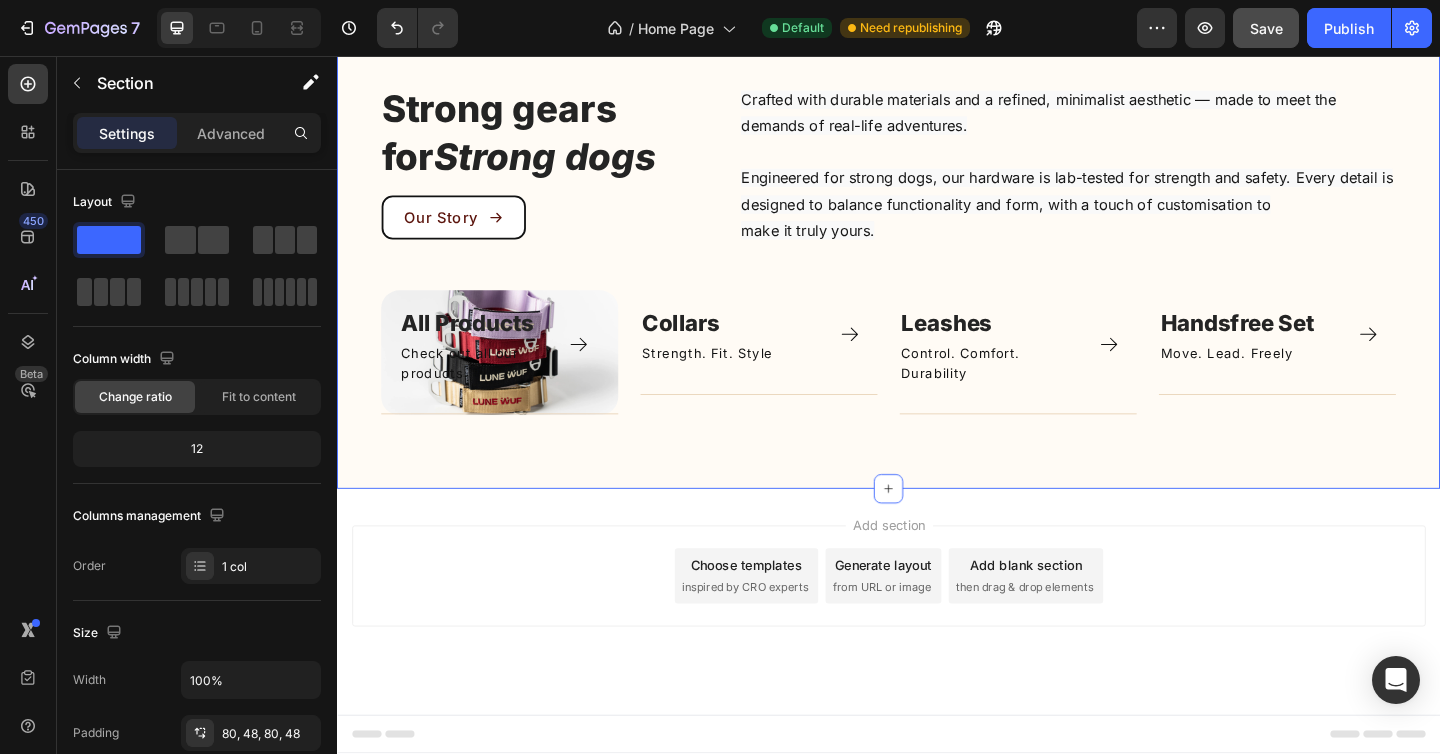 click on "Strong gears for  Strong dogs Heading
Our Story Button Crafted with durable materials and a refined, minimalist aesthetic — made to meet the demands of real-life adventures. Engineered for strong dogs, our hardware is lab-tested for strength and safety. Every detail is designed to balance functionality and form, with a touch of customisation to make it truly yours. Text block Row All Products Text block Check out all our products Text Block
Icon Row                Title Line Row Image Collars Text block Strength. Fit. Style Text Block
Icon Row                Title Line Row Image Leashes Text block Control. Comfort. Durability Text Block
Icon Row                Title Line Row Image Handsfree Set ⁠⁠⁠⁠⁠⁠⁠ Text block Move. Lead. Freely Text Block
Icon Row                Title Line Row Image Bracelet Text block                Title Line Row Carousel Row Section 4   You can create reusable sections AI Content Product" at bounding box center [937, 267] 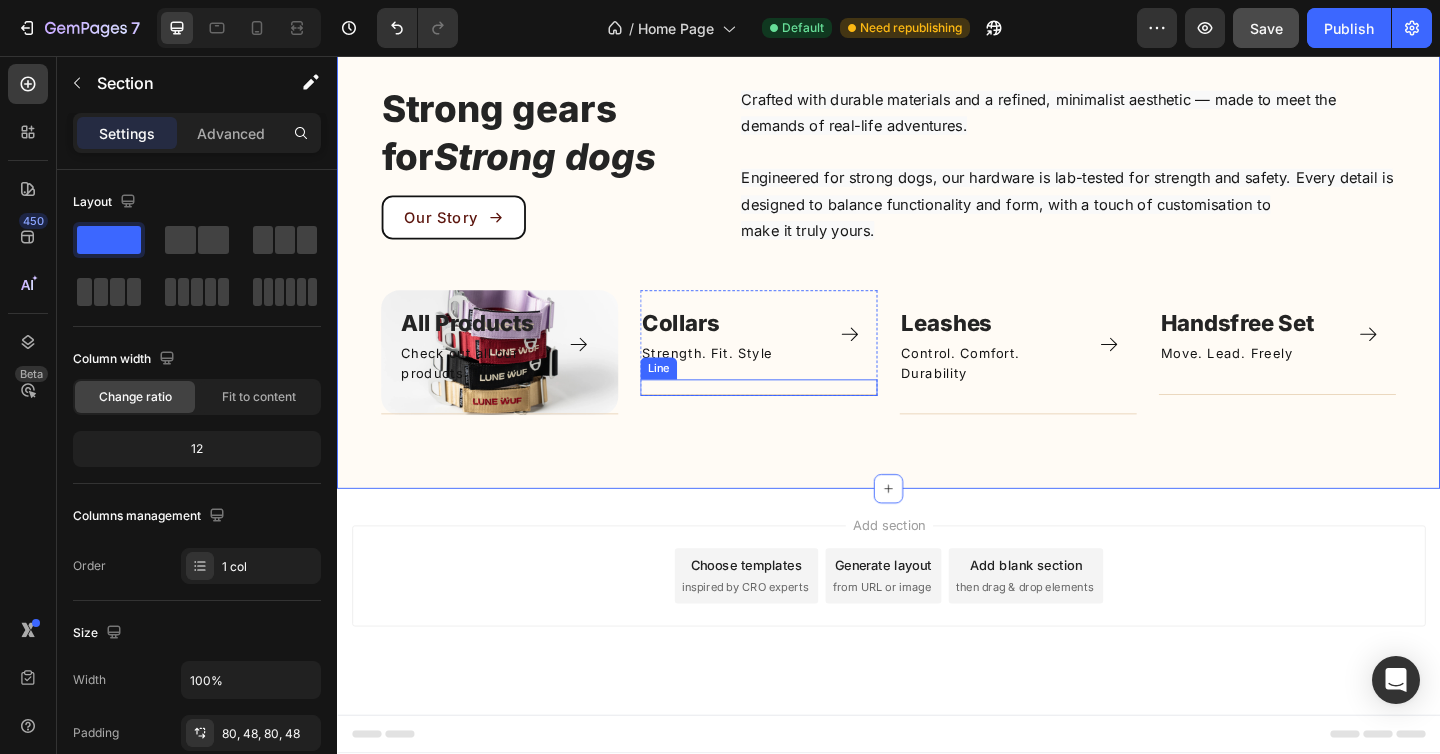 click on "Title Line" at bounding box center (796, 417) 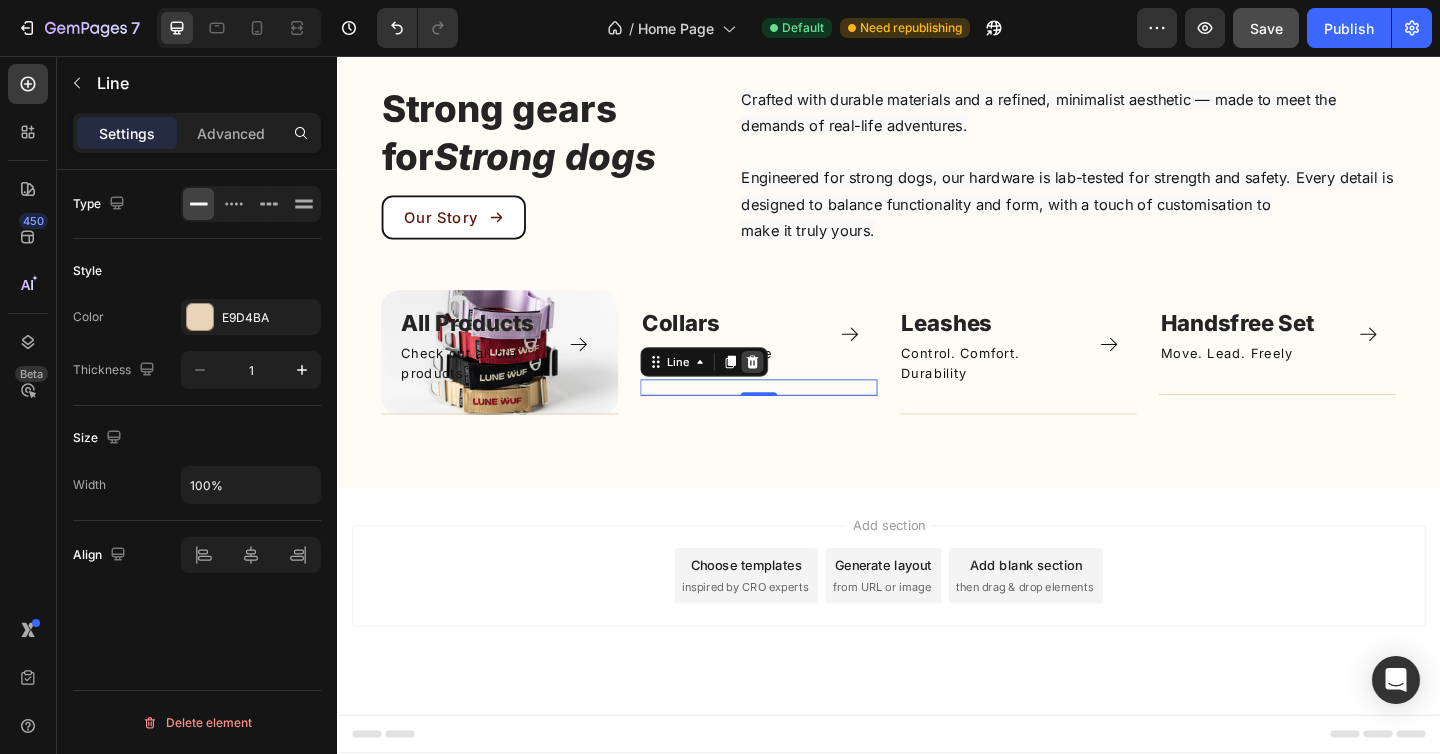 click 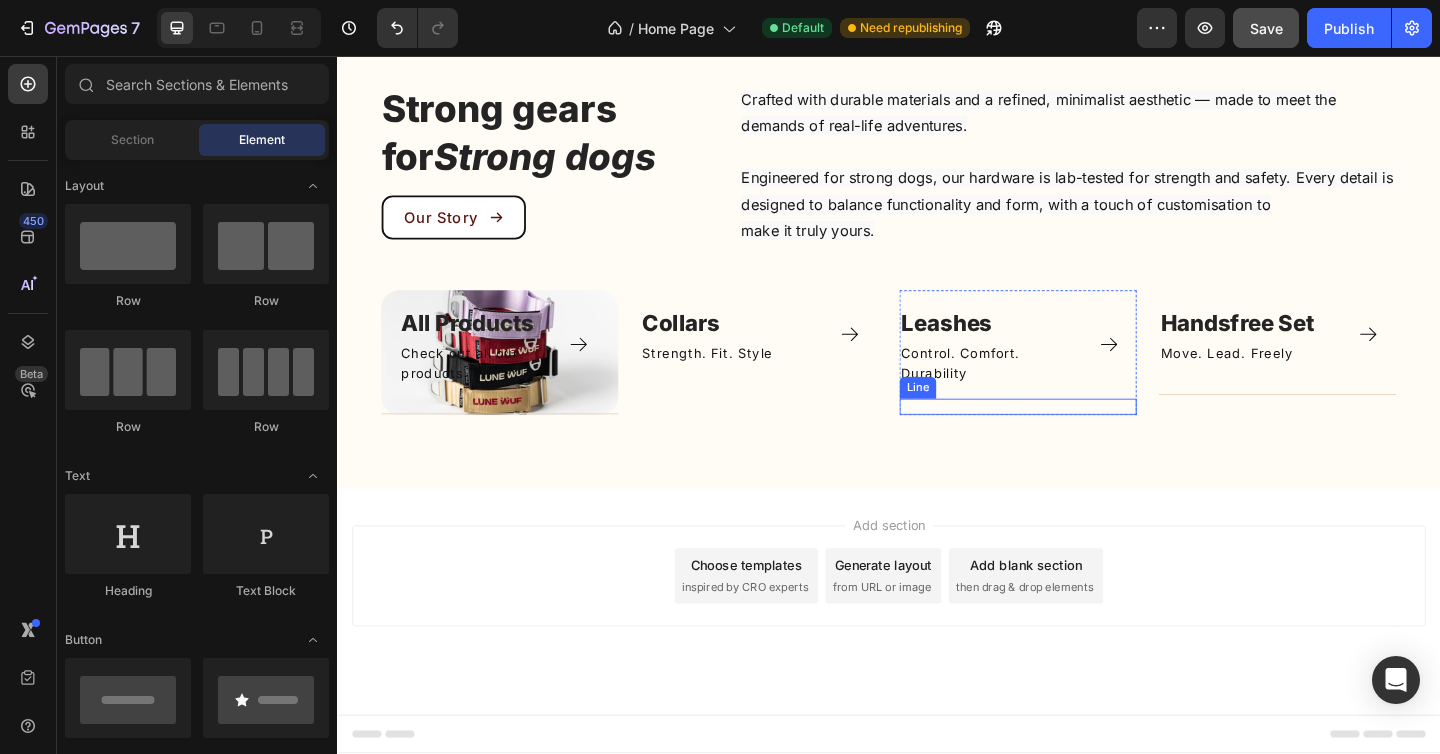 click on "Title Line" at bounding box center [1078, 438] 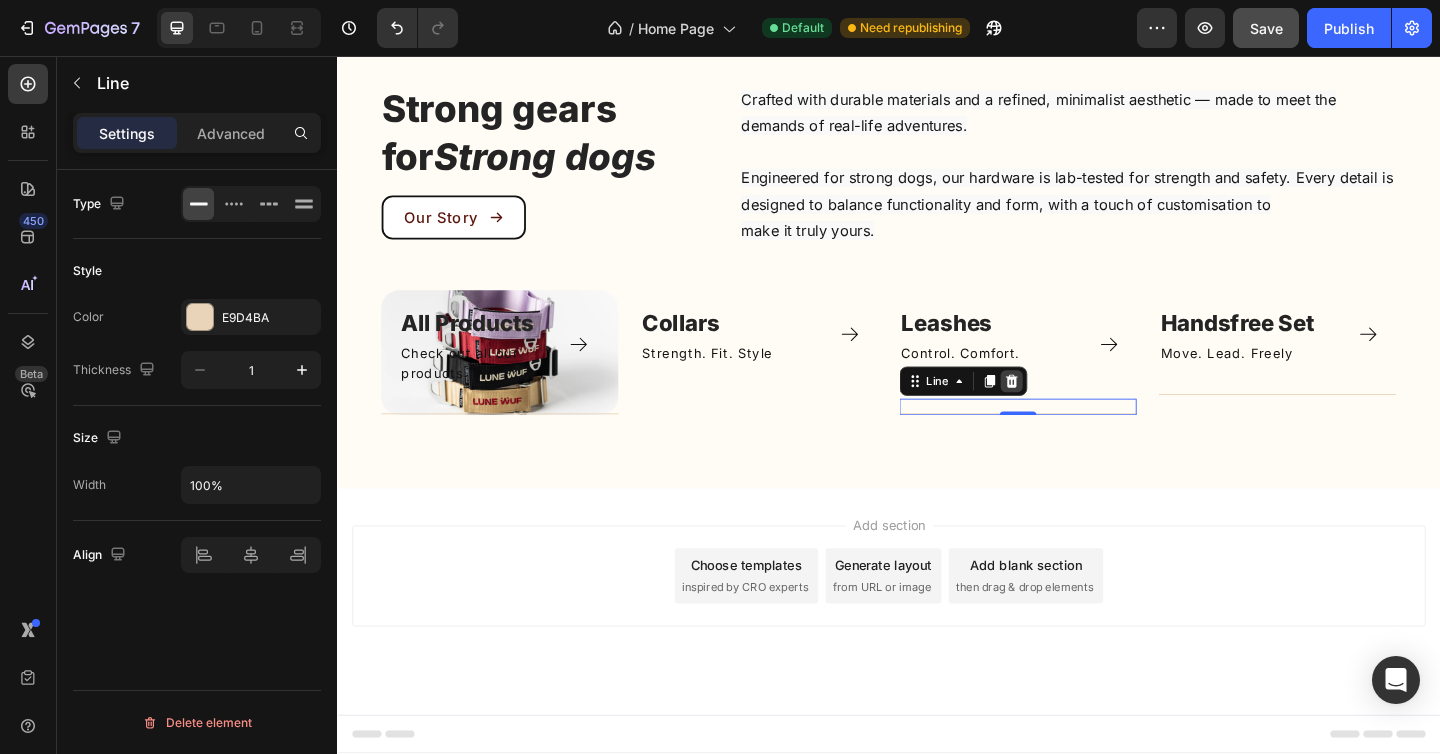 click 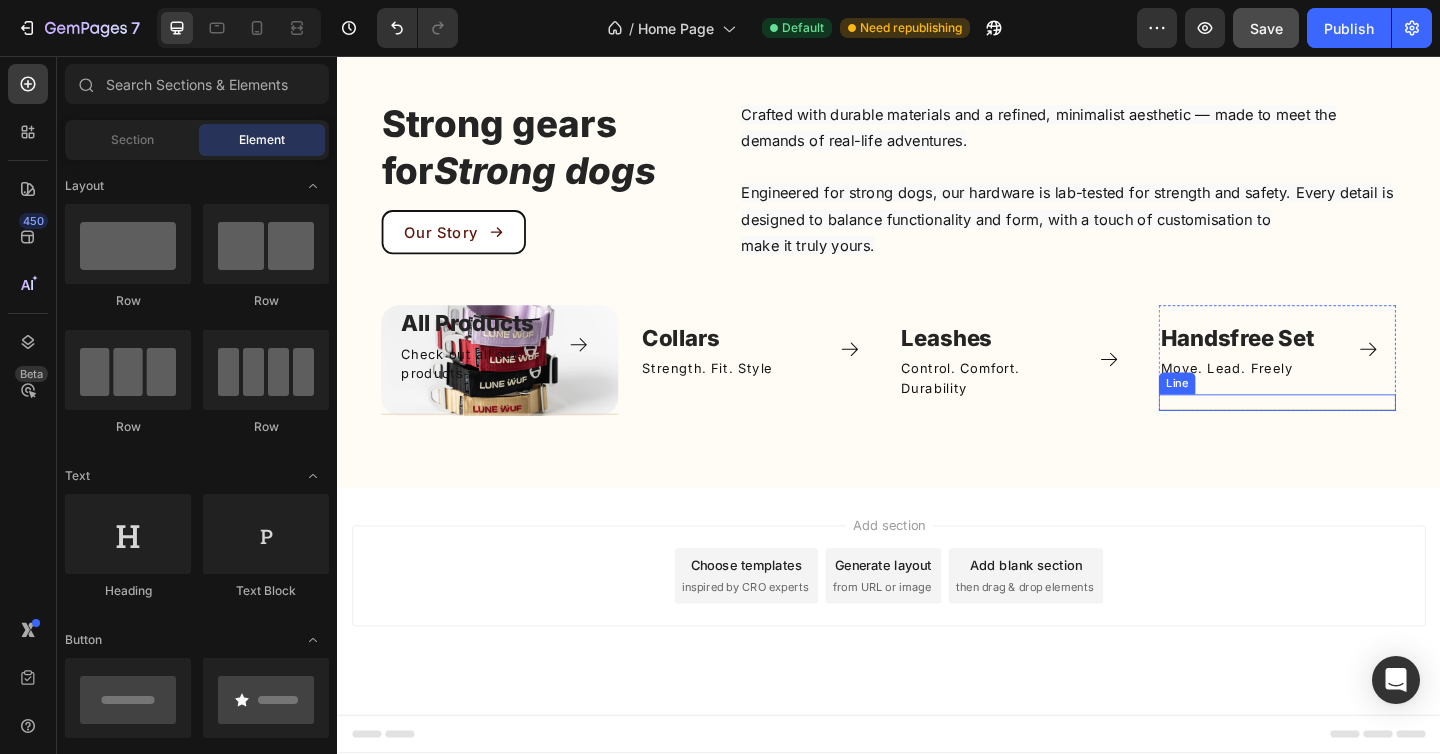 click on "Title Line" at bounding box center (1360, 433) 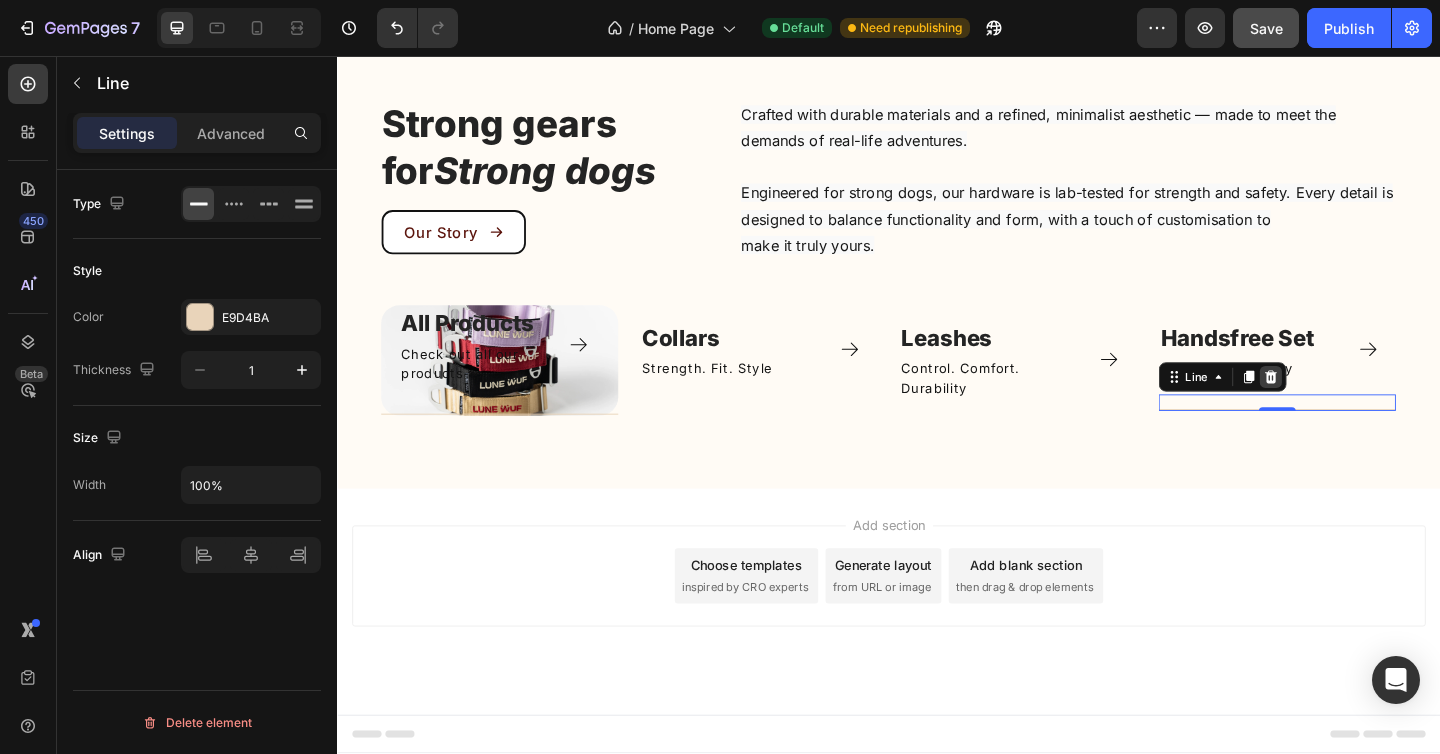 click 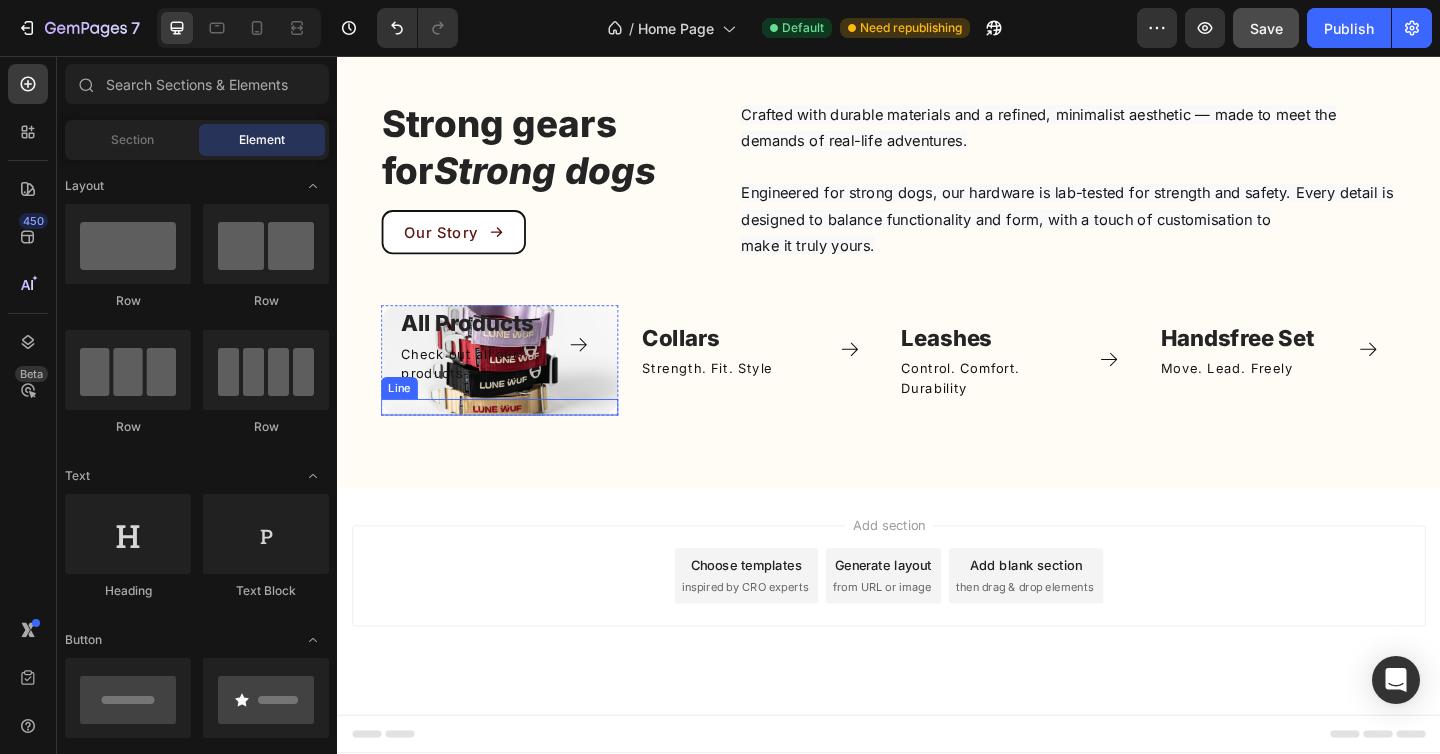 click on "Title Line" at bounding box center (514, 438) 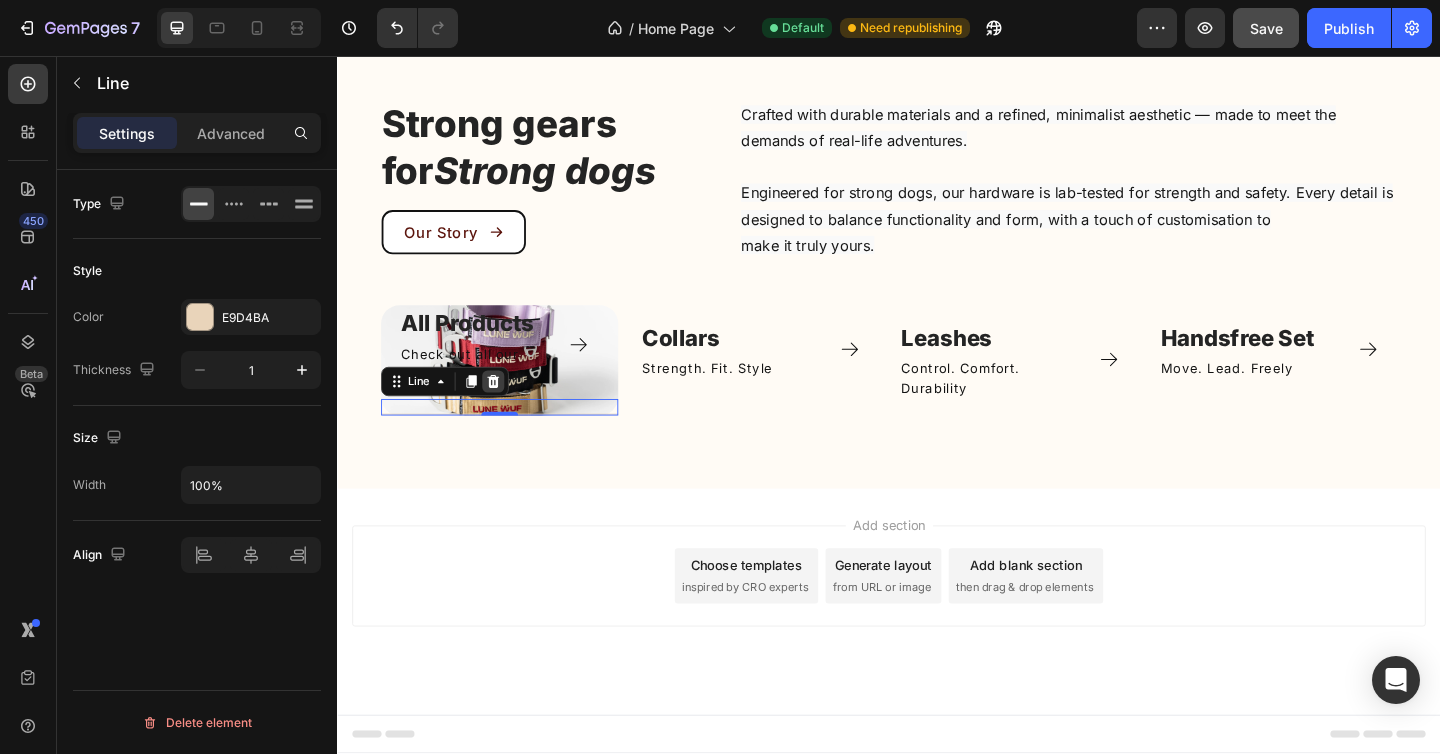 click 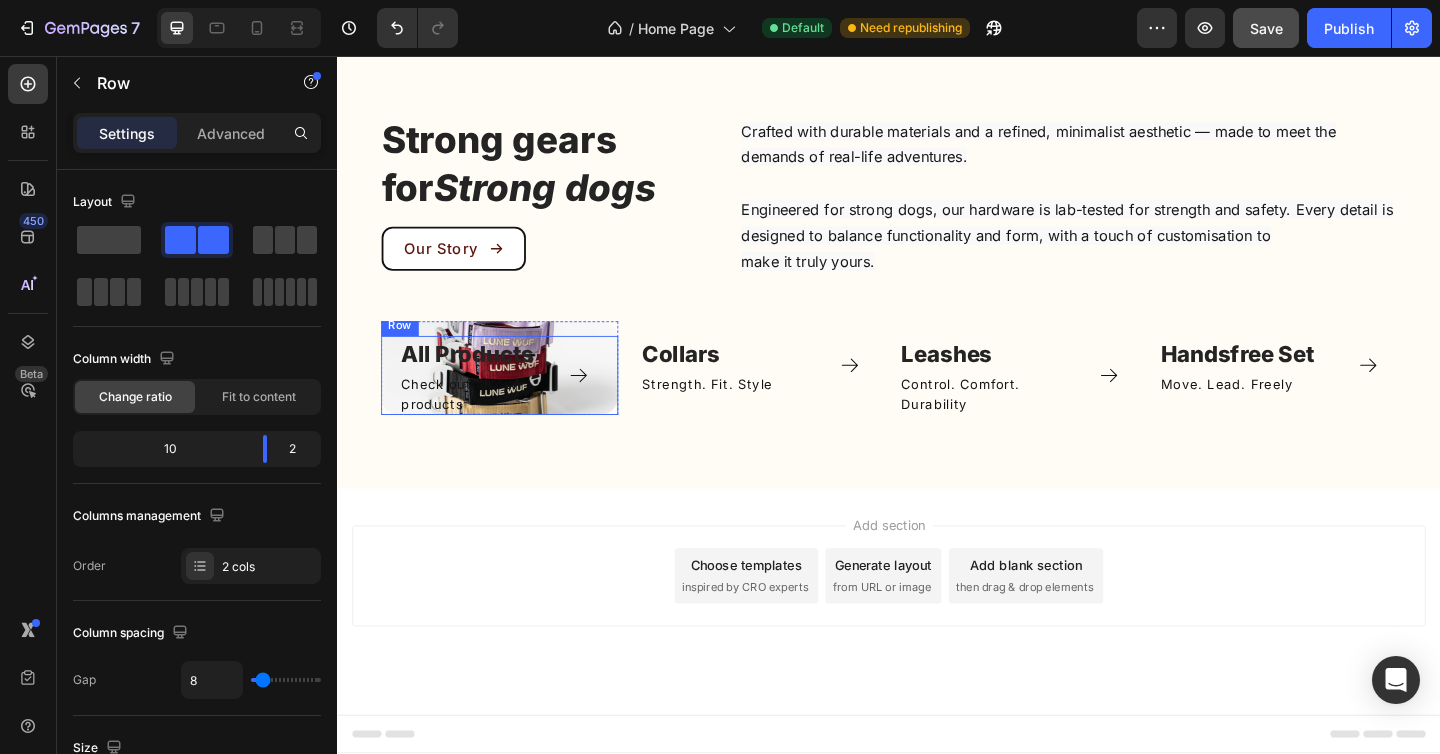 click on "All Products Text block Check out all our products Text Block
Icon Row" at bounding box center (514, 404) 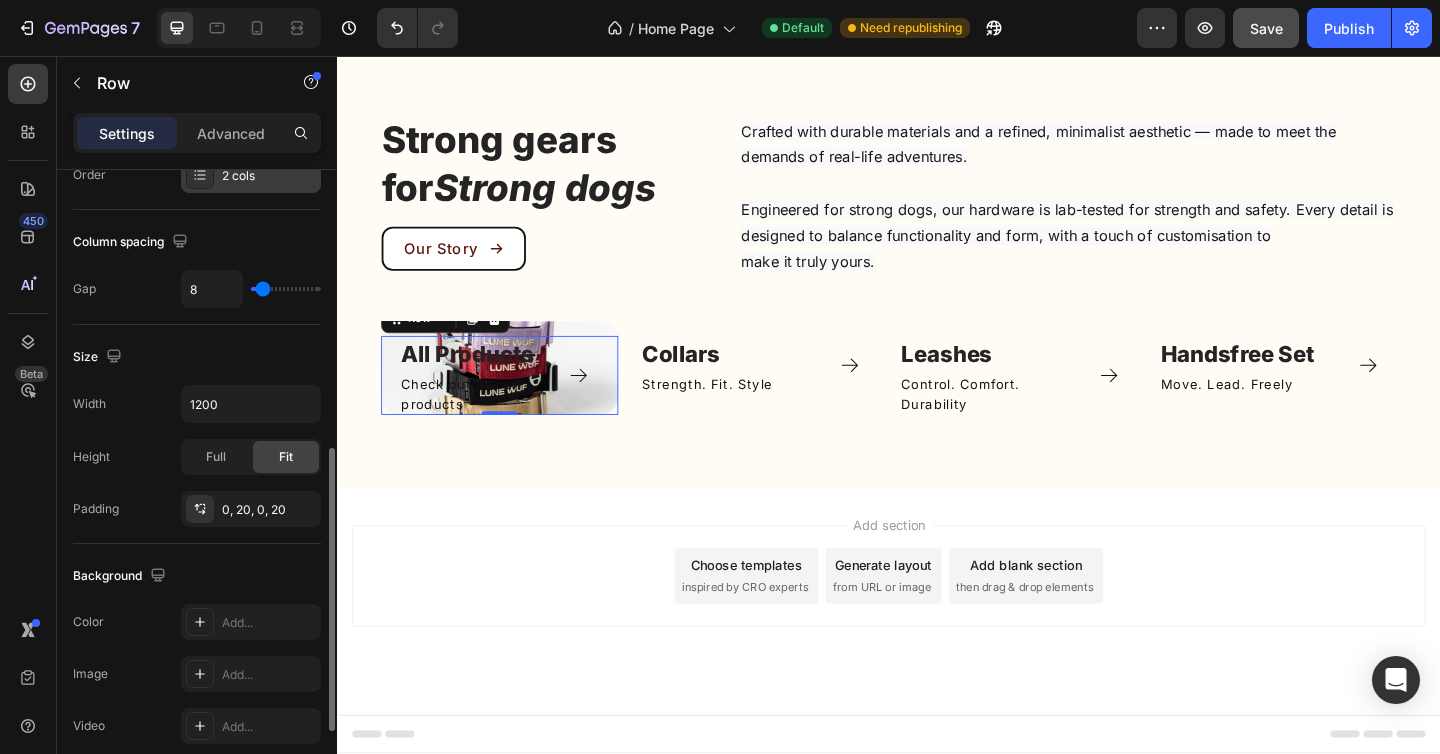 scroll, scrollTop: 401, scrollLeft: 0, axis: vertical 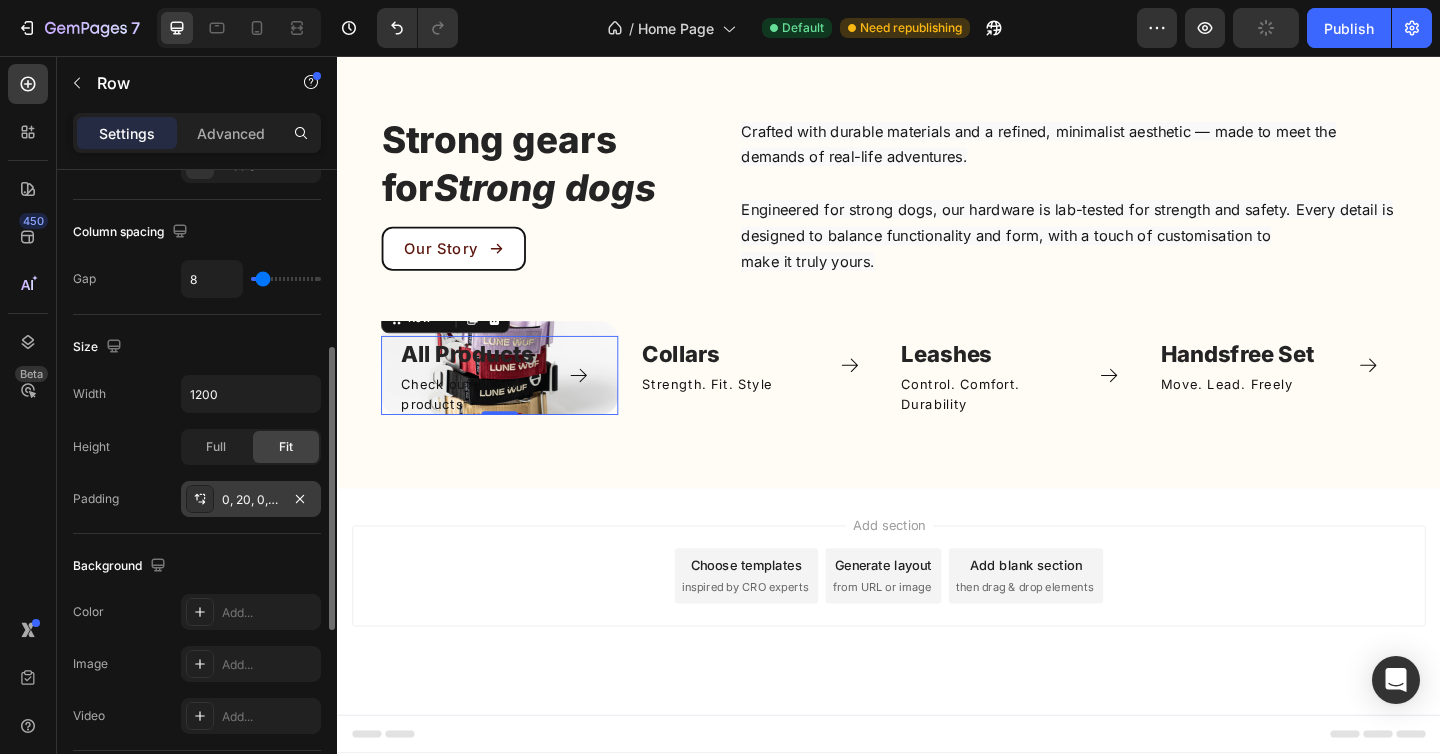 click 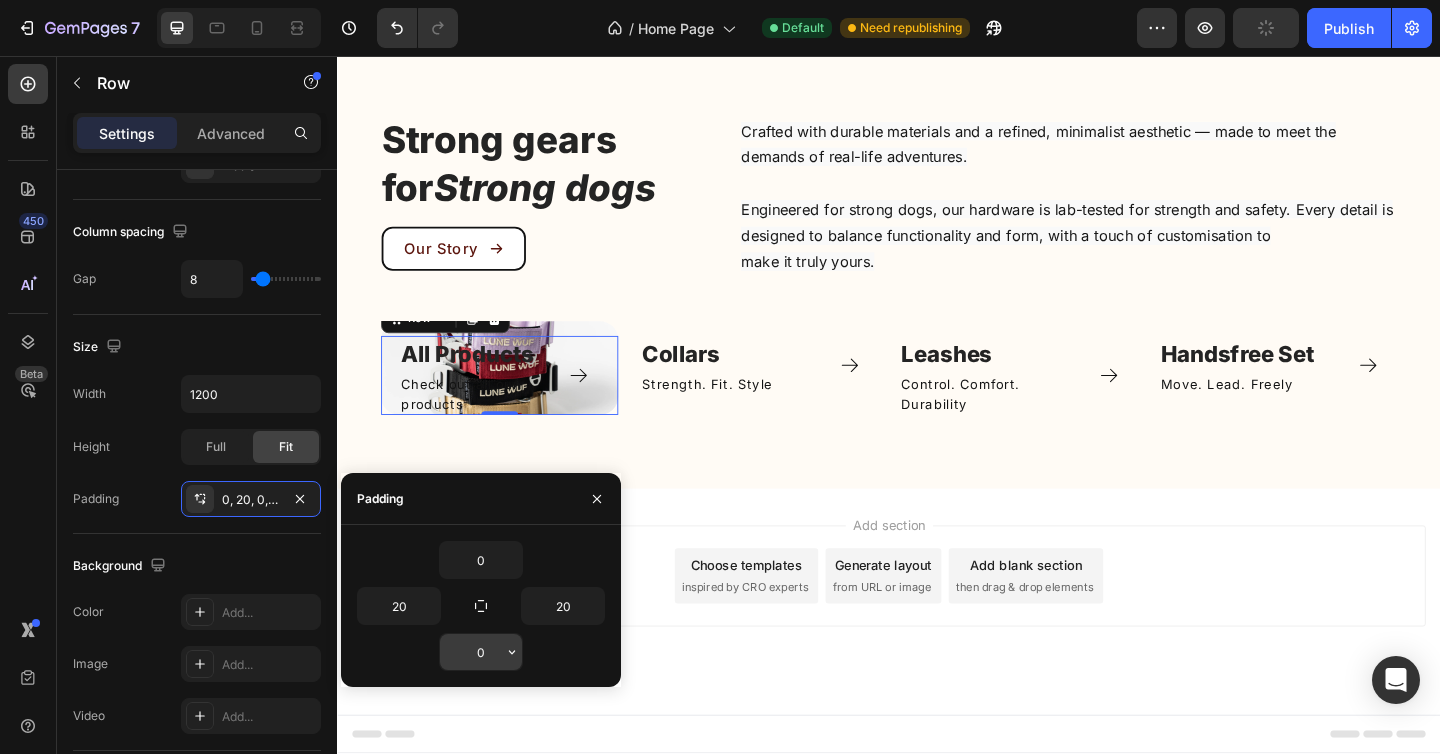 click on "0" at bounding box center (481, 652) 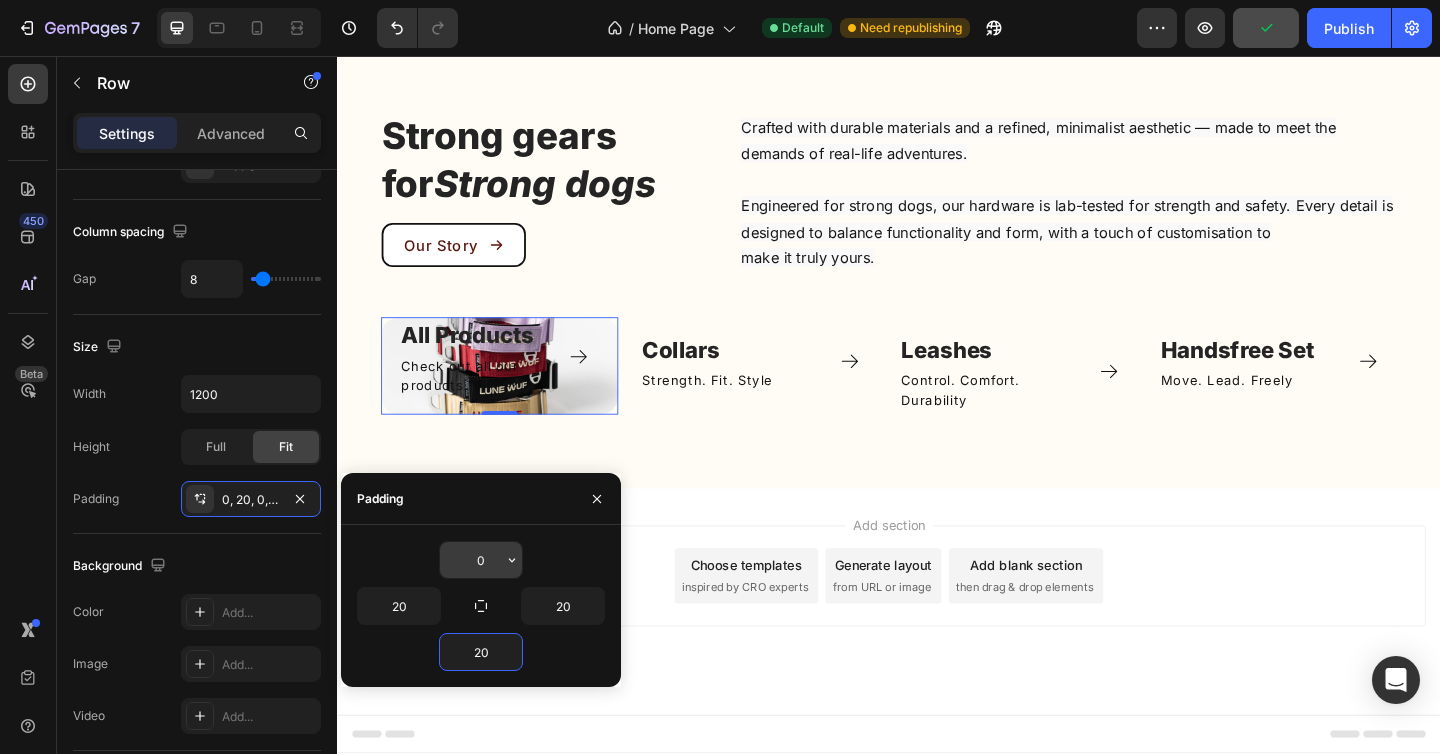 type on "20" 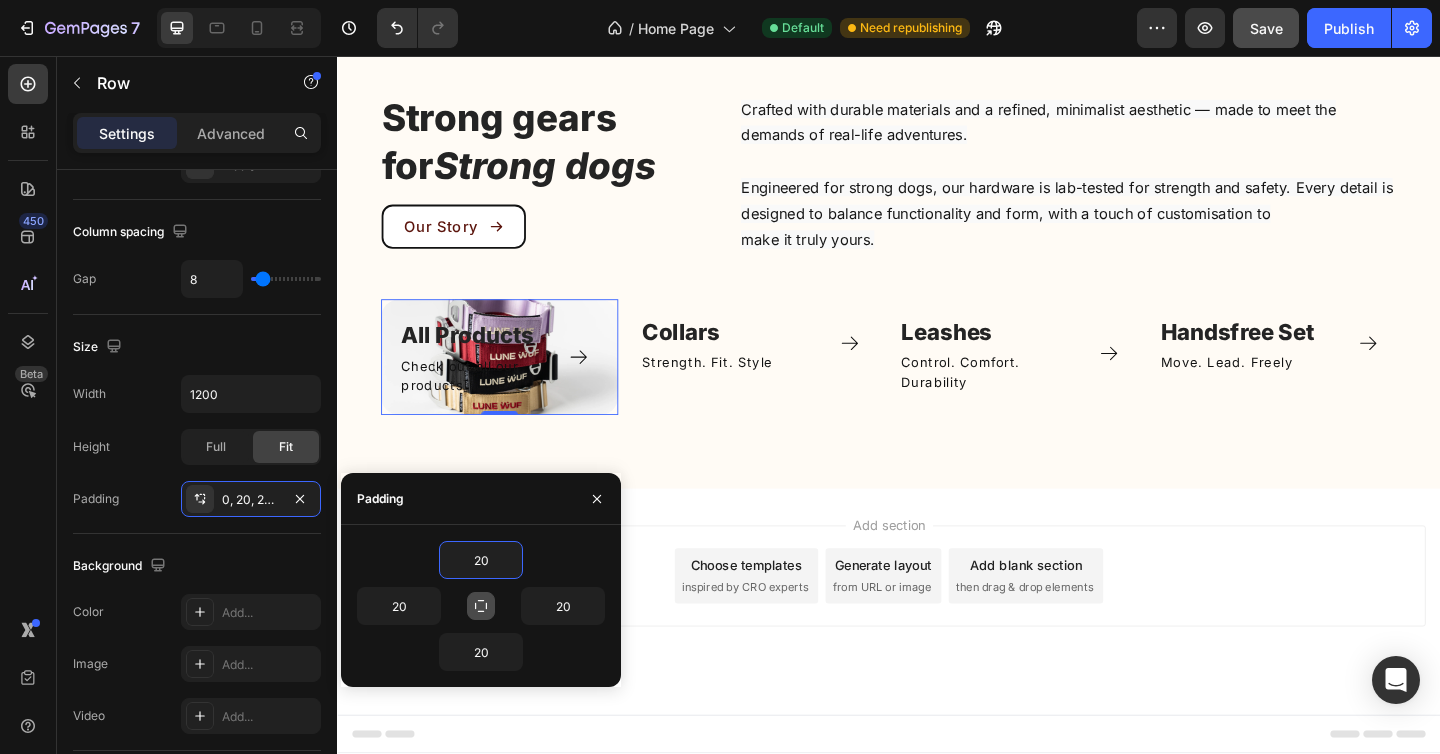 type on "20" 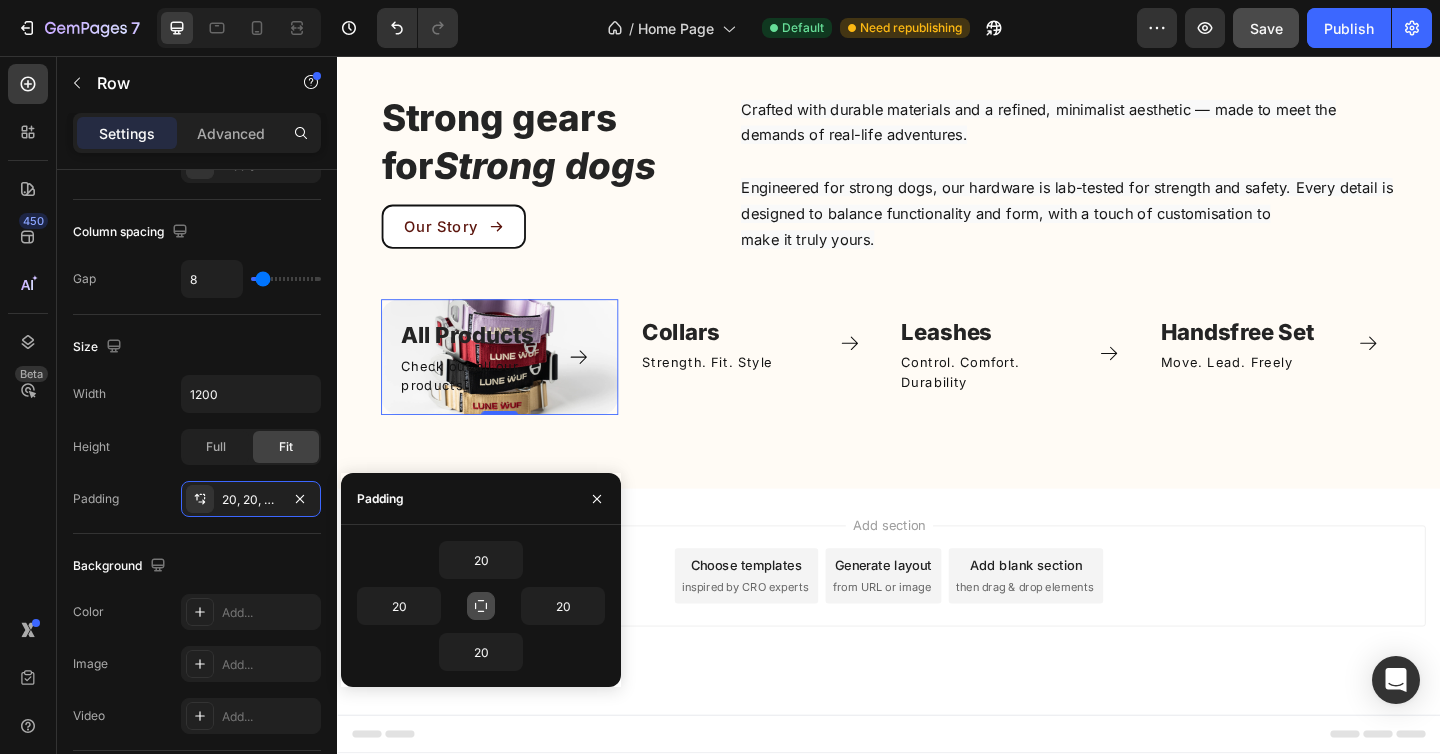 click 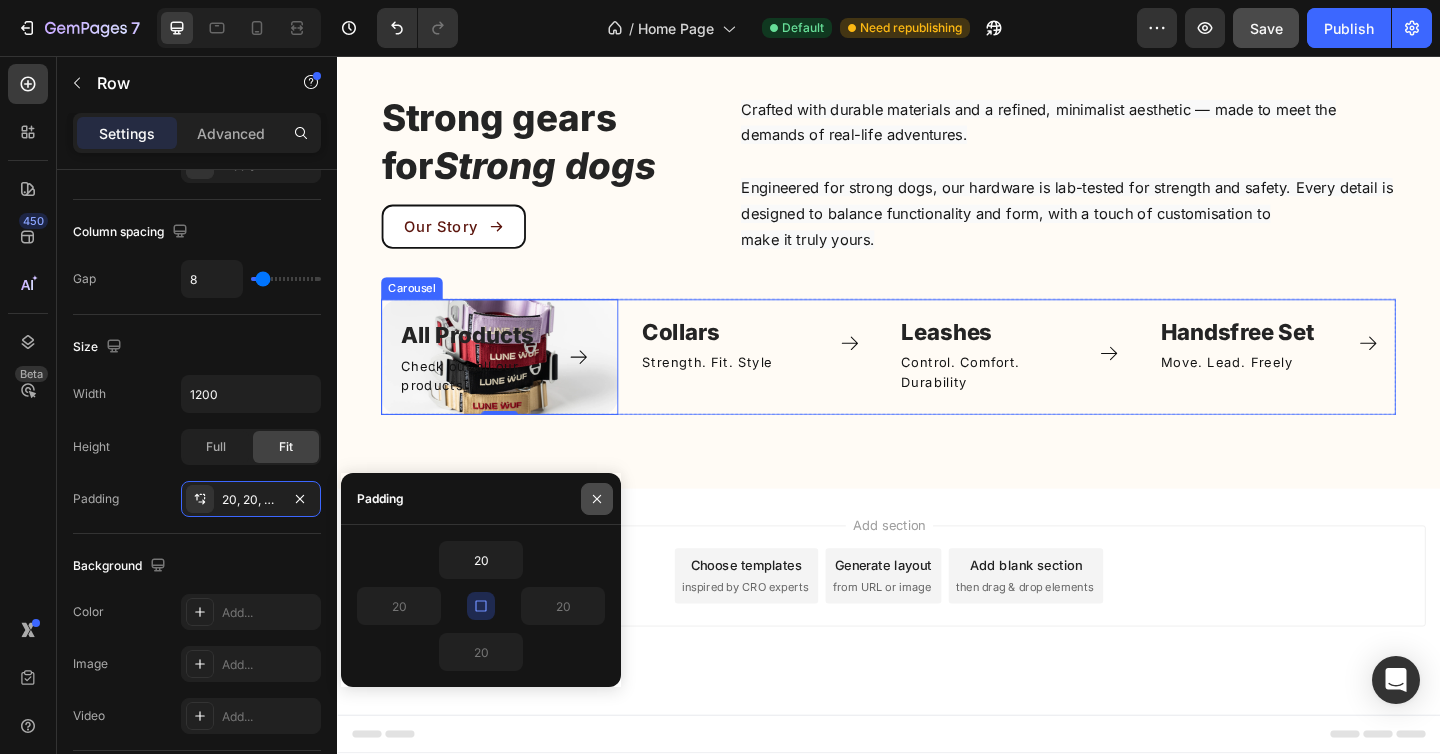 click 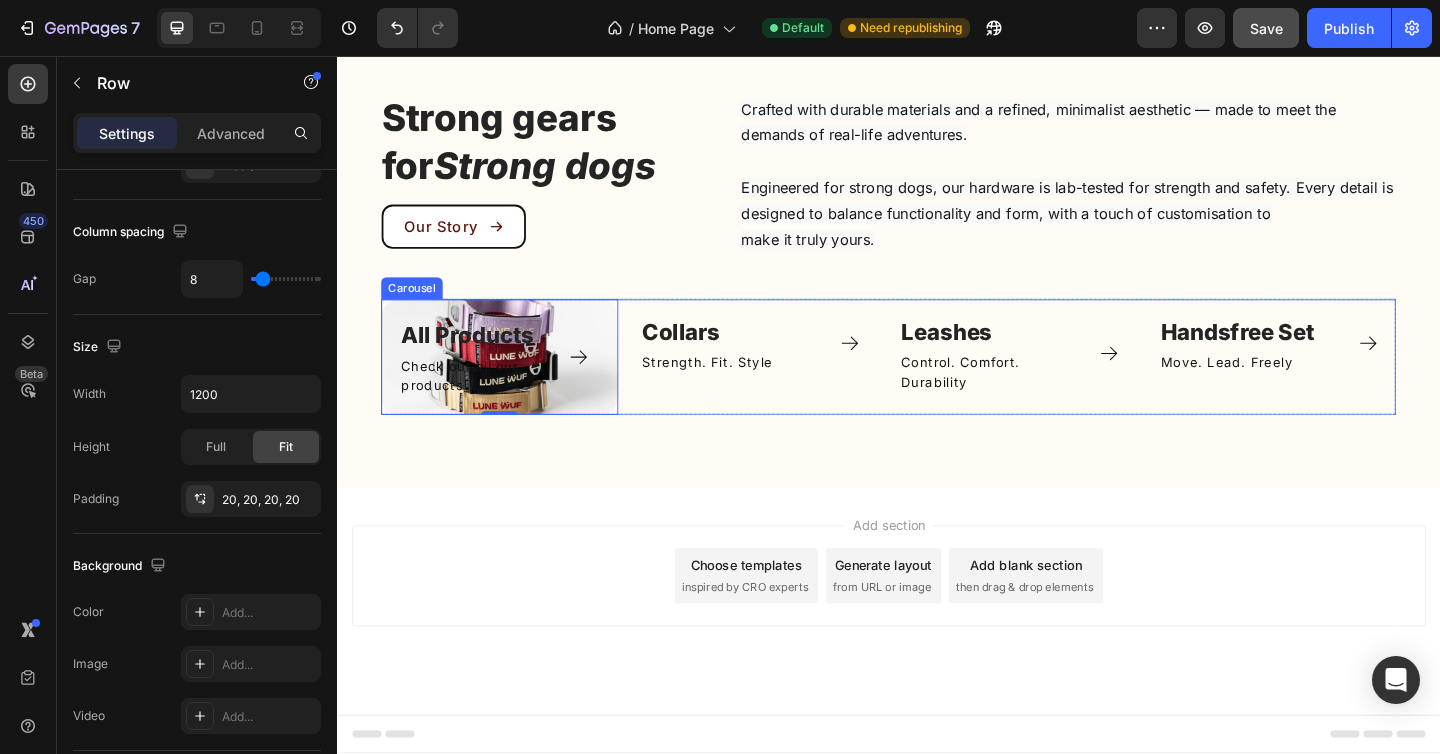 click on "Image Collars Text block Strength. Fit. Style Text Block
Icon Row Row" at bounding box center [796, 384] 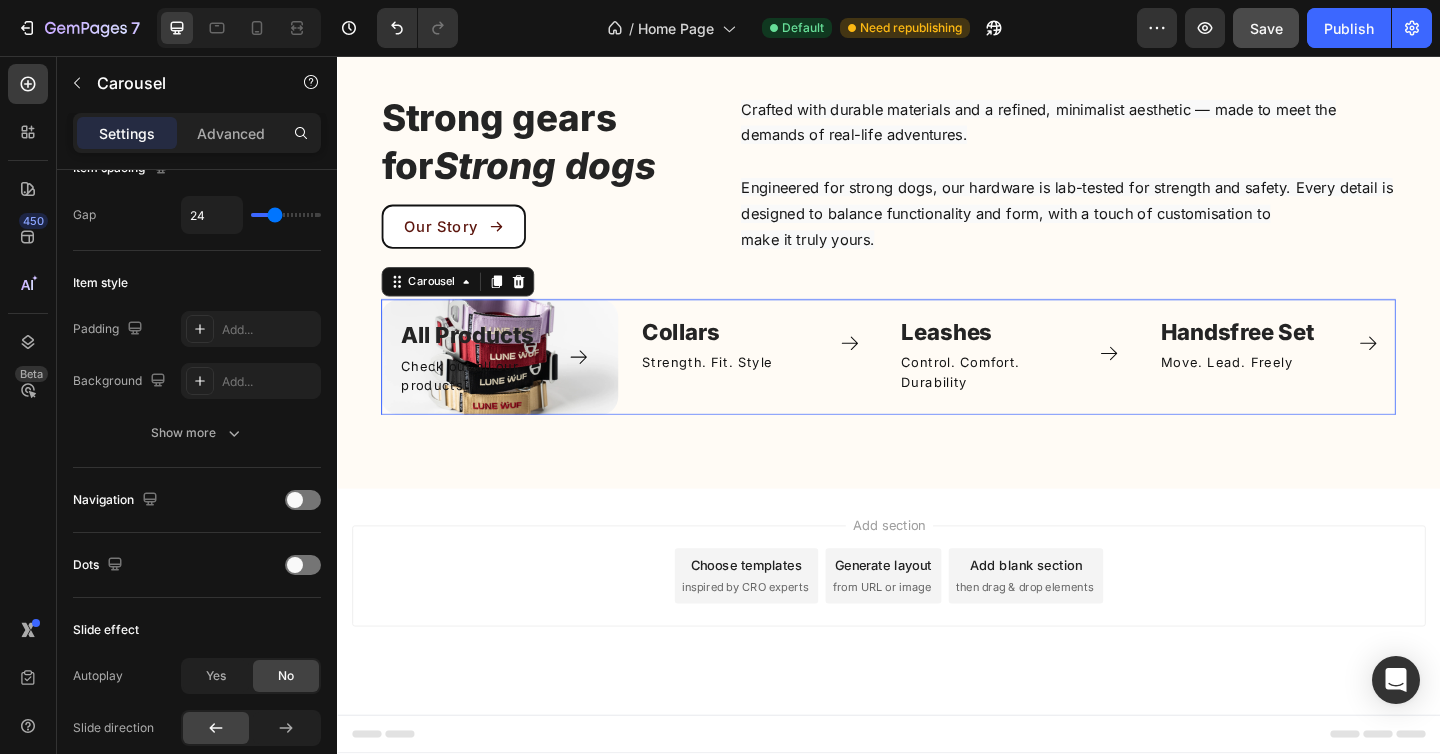 scroll, scrollTop: 0, scrollLeft: 0, axis: both 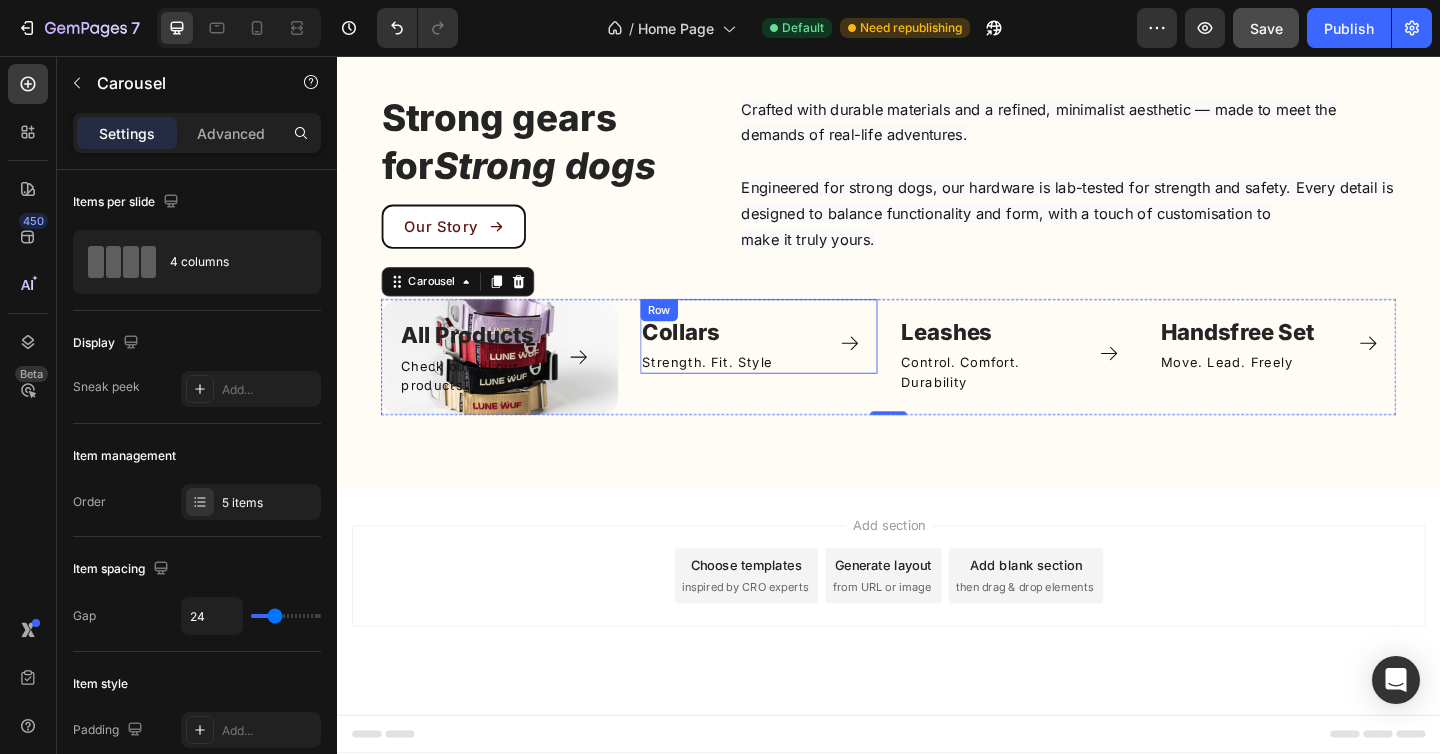 click on "Image Collars Text block Strength. Fit. Style Text Block
Icon Row" at bounding box center [796, 361] 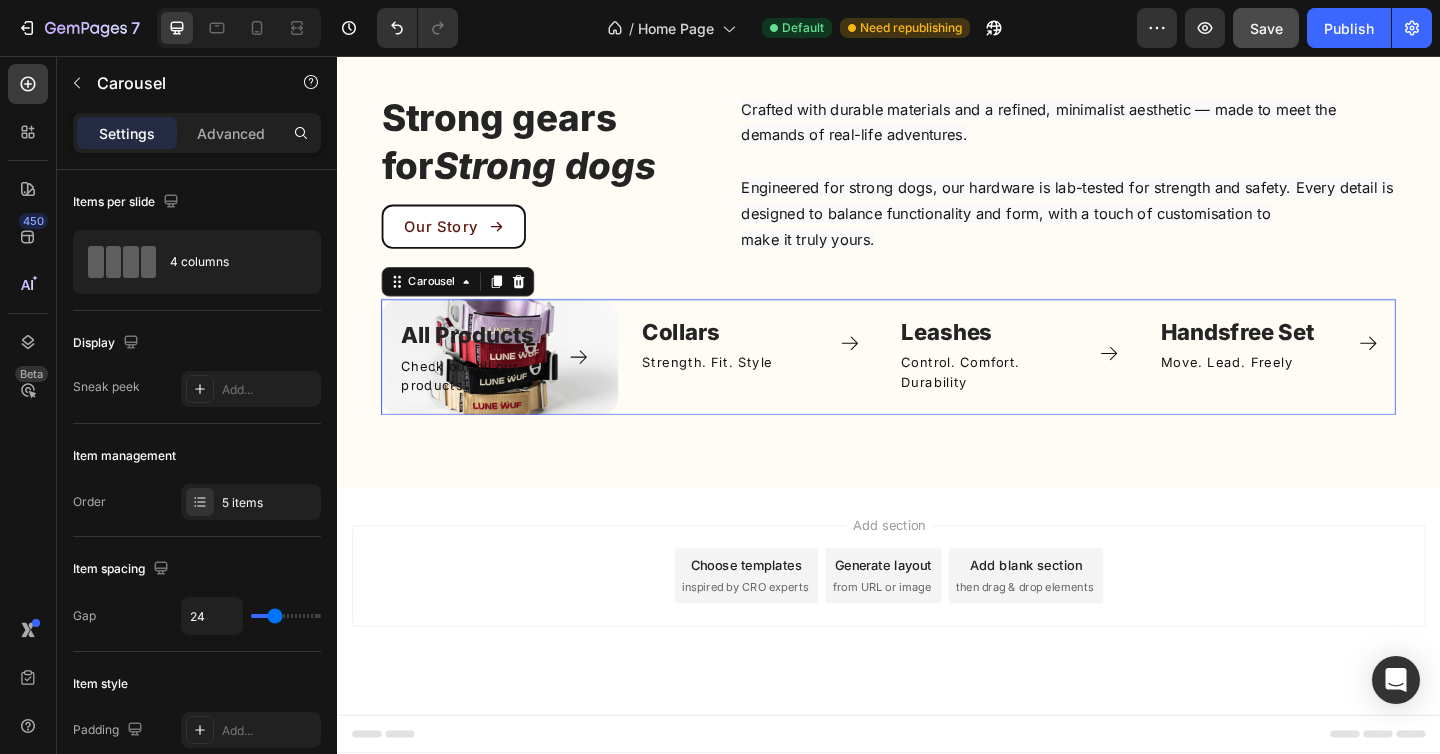 click on "Image Collars Text block Strength. Fit. Style Text Block
Icon Row Row" at bounding box center (796, 384) 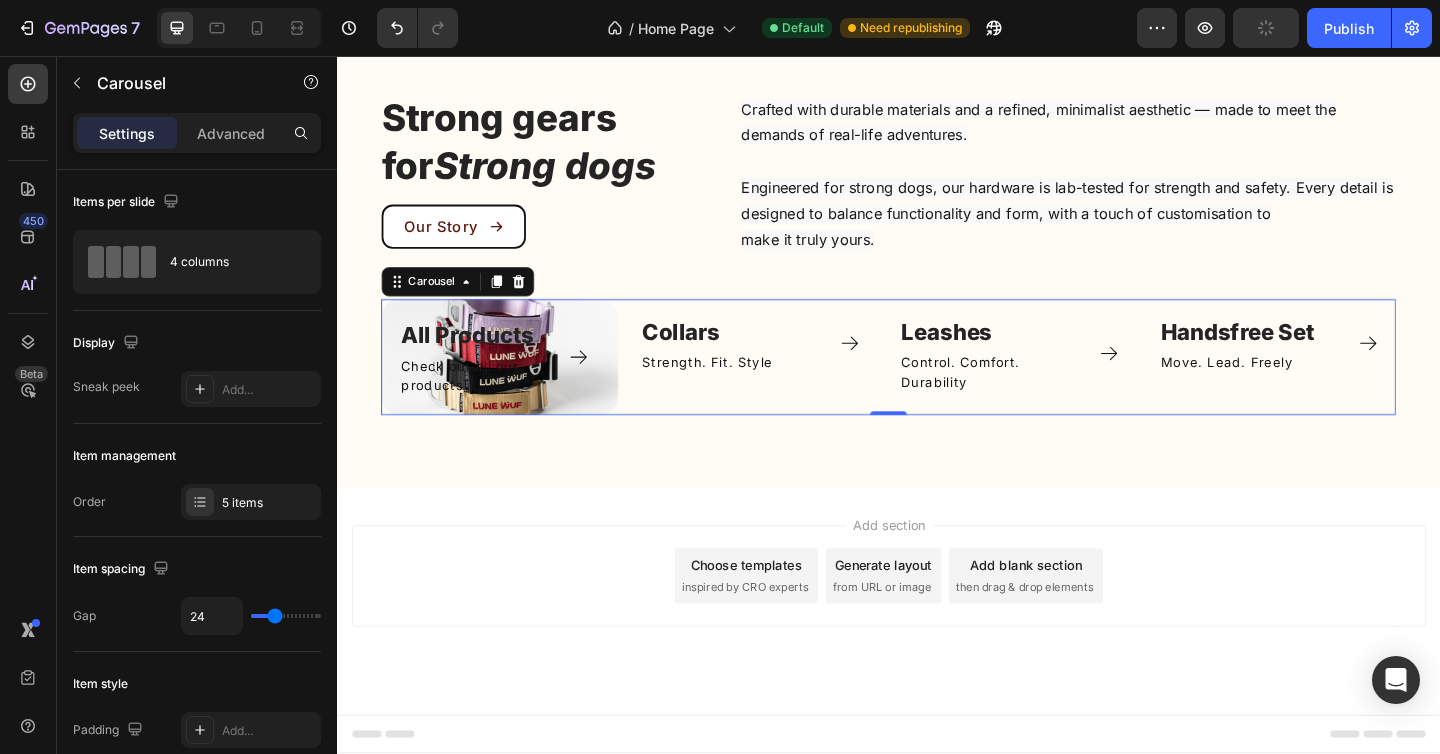 click on "All Products Text block Check out all our products Text Block
Icon Row Row Image Collars Text block Strength. Fit. Style Text Block
Icon Row Row Image Leashes Text block Control. Comfort. Durability Text Block
Icon Row Row Image Handsfree Set ⁠⁠⁠⁠⁠⁠⁠ Text block Move. Lead. Freely Text Block
Icon Row Row Image Bracelet Text block                Title Line Row" at bounding box center [937, 384] 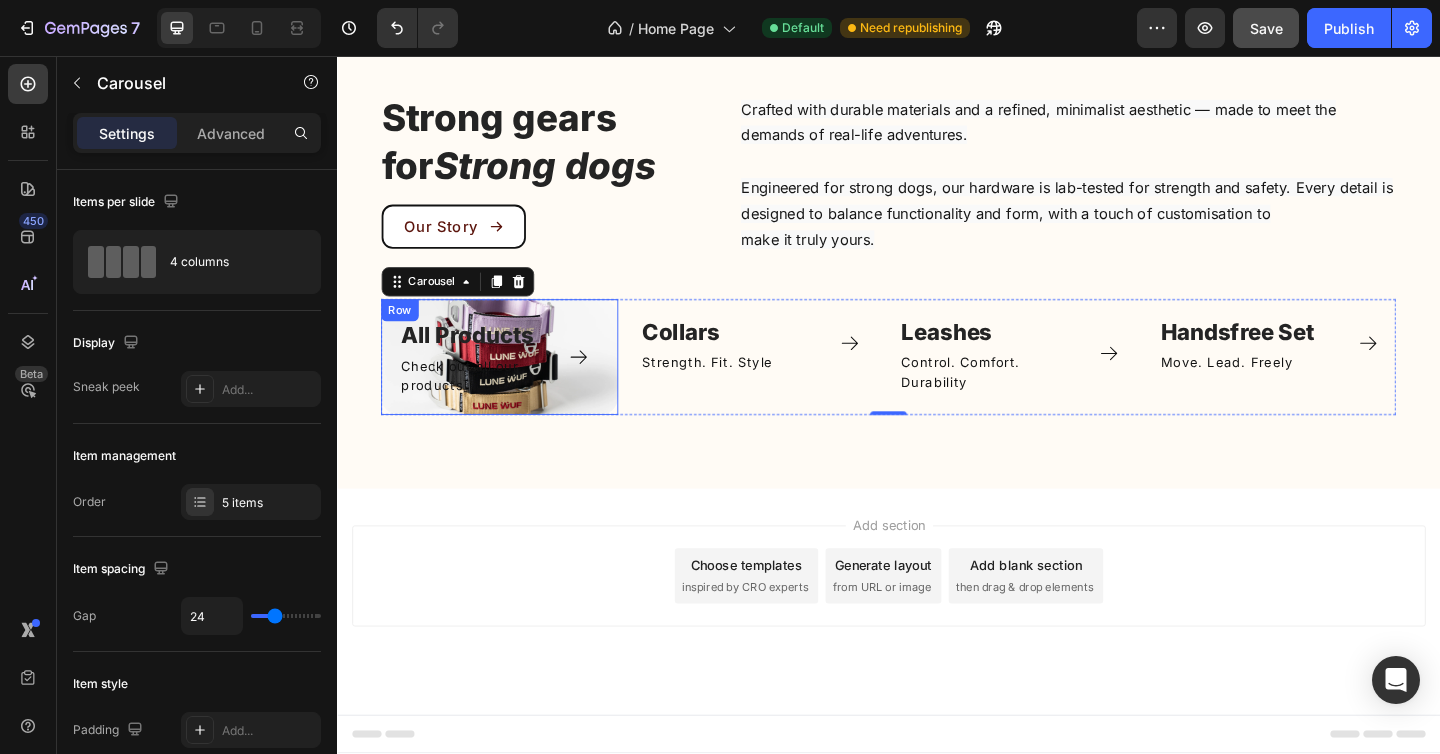 click on "All Products Text block Check out all our products Text Block
Icon Row" at bounding box center (514, 384) 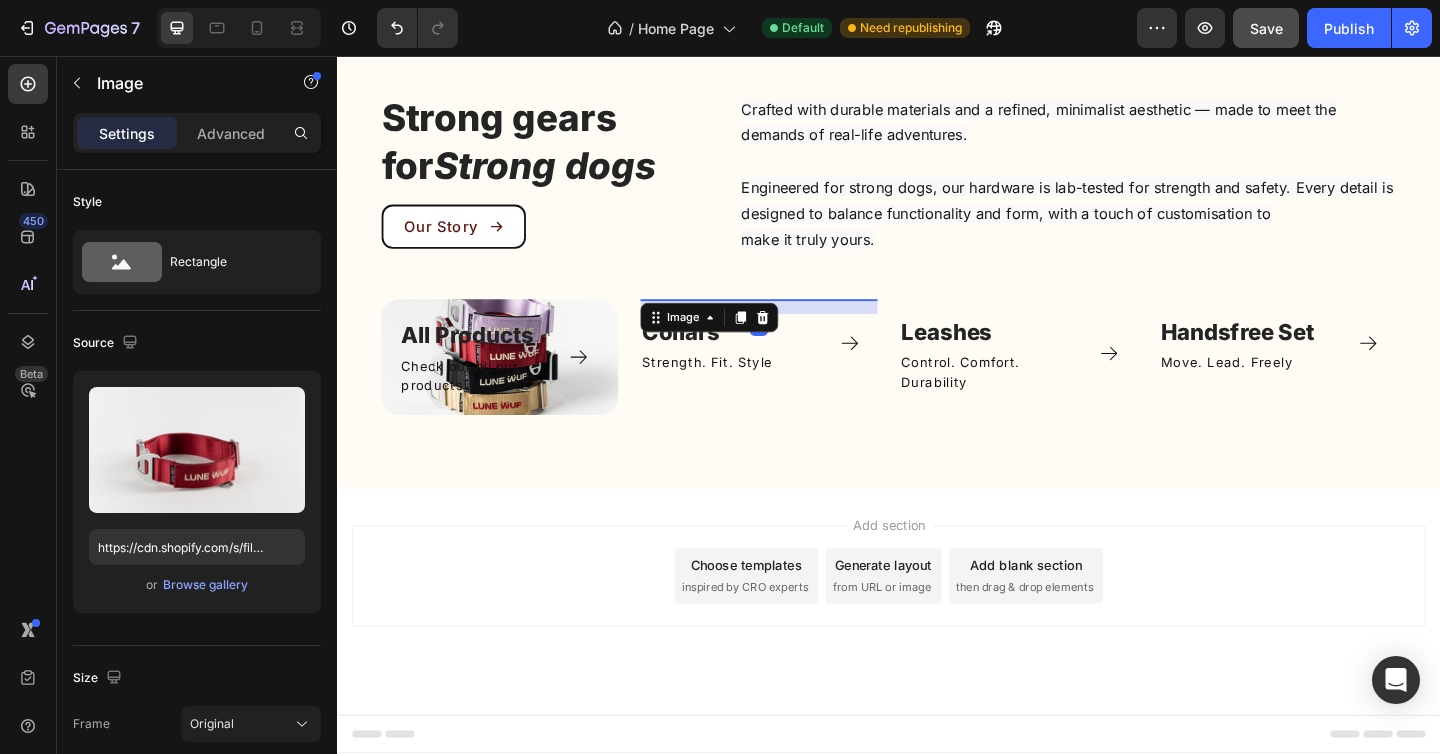 click at bounding box center [796, 321] 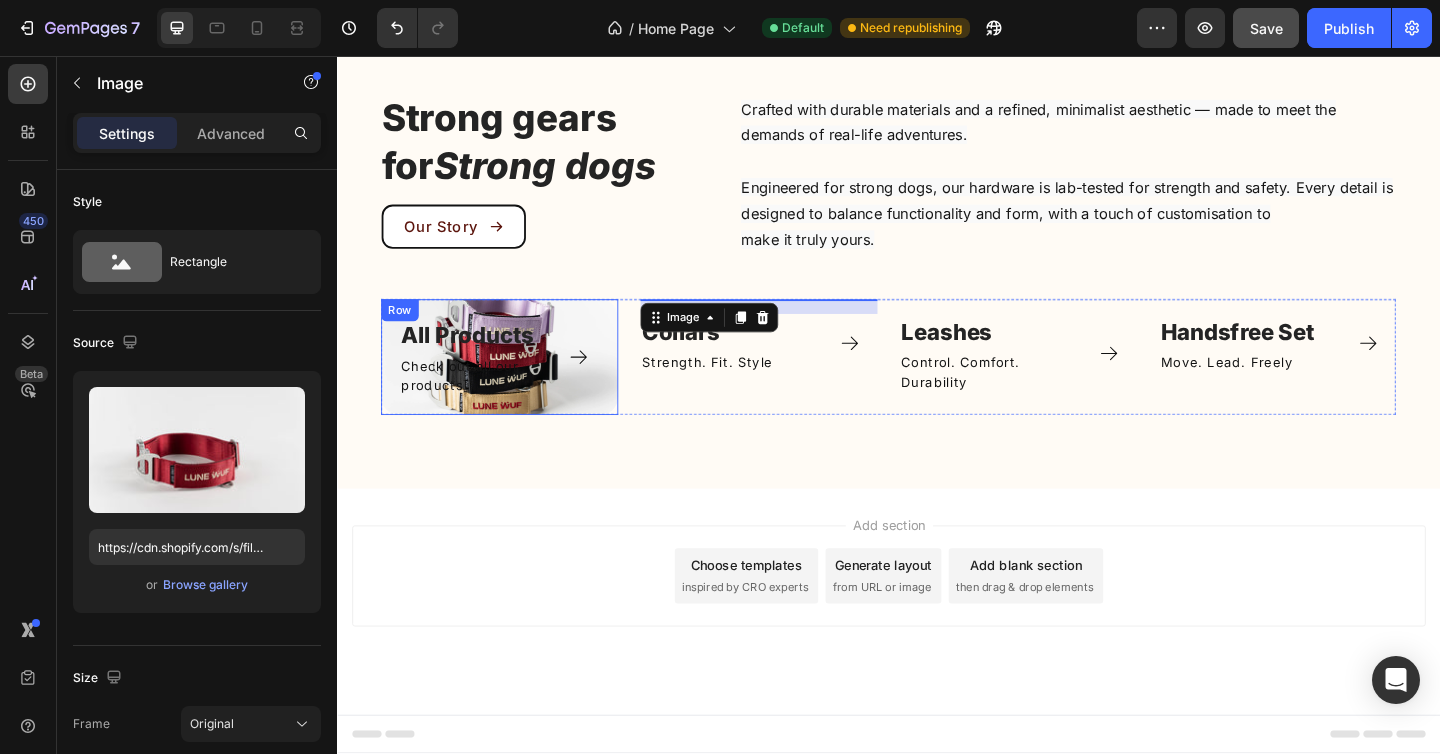 click on "All Products Text block Check out all our products Text Block
Icon Row" at bounding box center (514, 384) 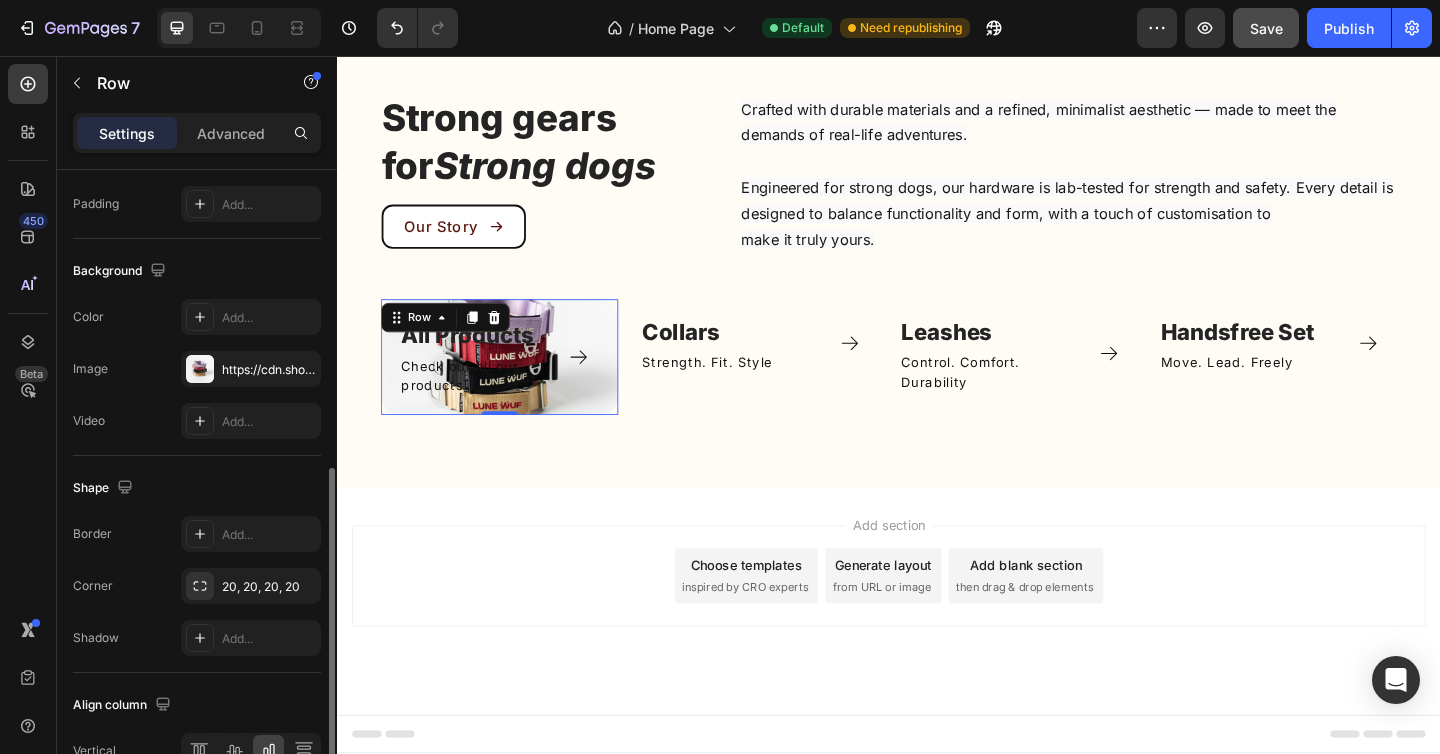 scroll, scrollTop: 663, scrollLeft: 0, axis: vertical 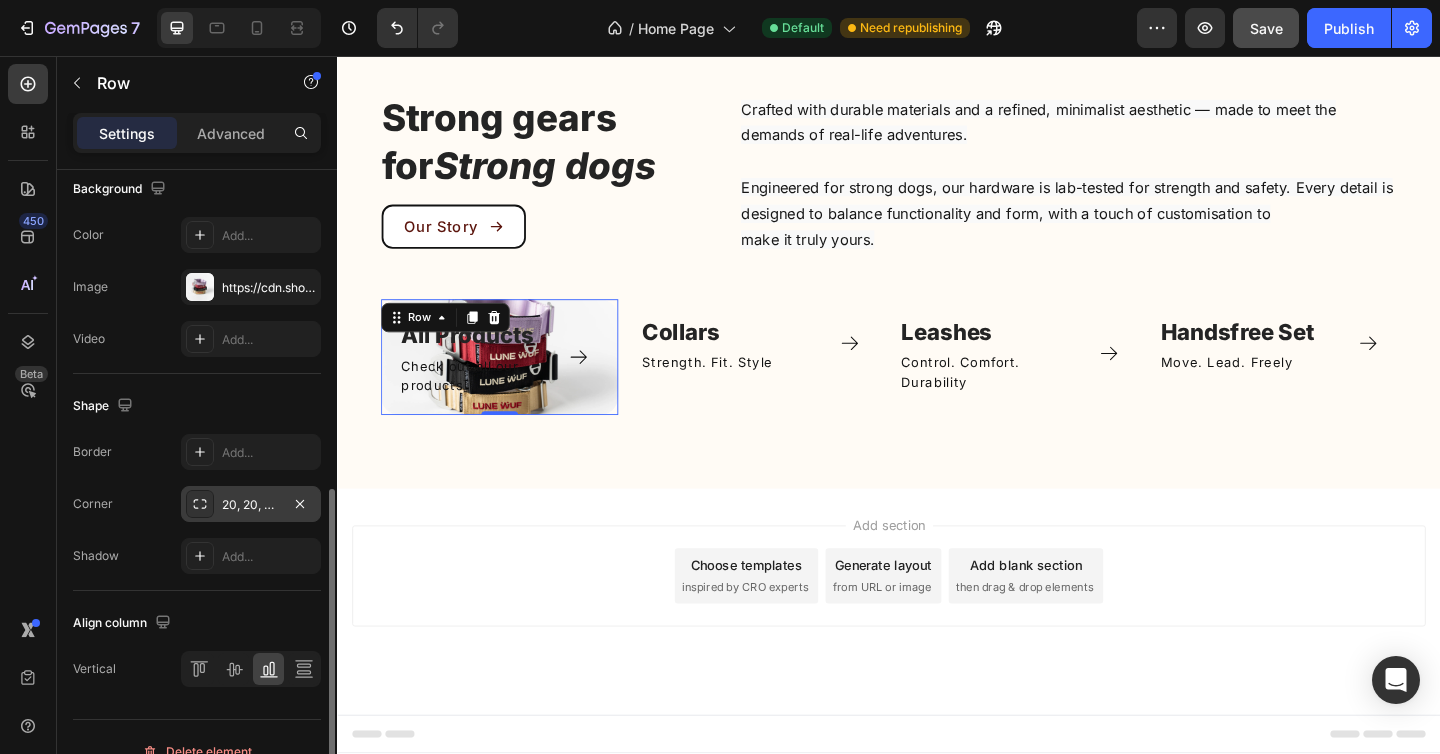 click at bounding box center (200, 504) 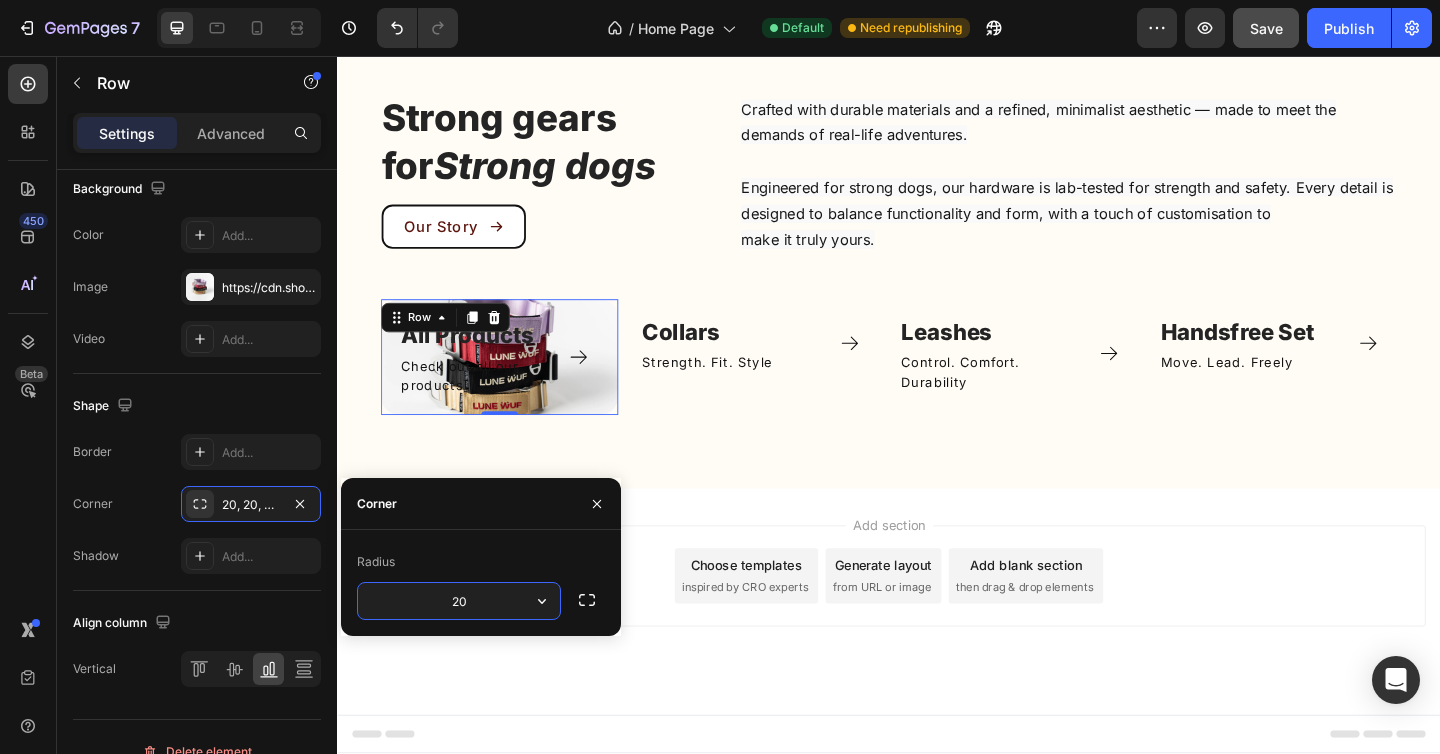 click on "20" at bounding box center (459, 601) 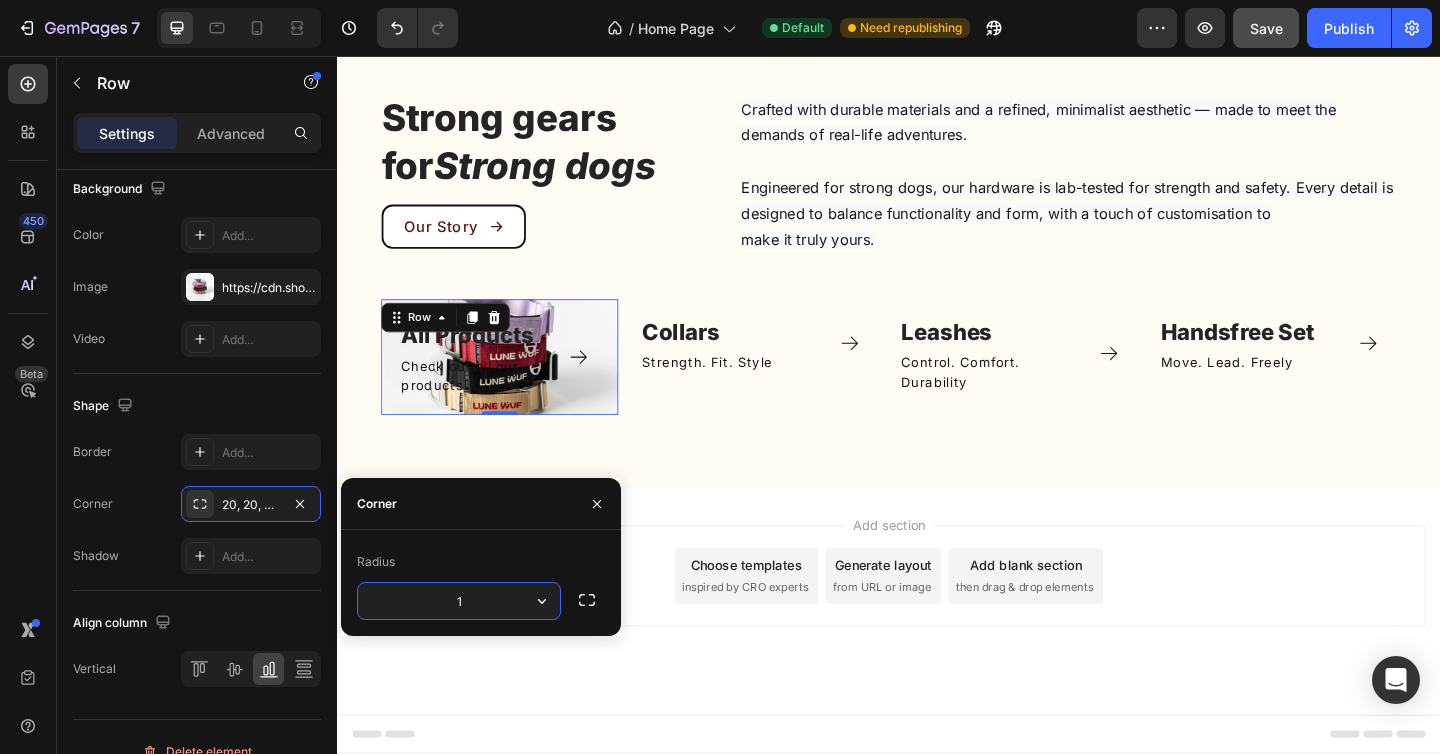 type on "16" 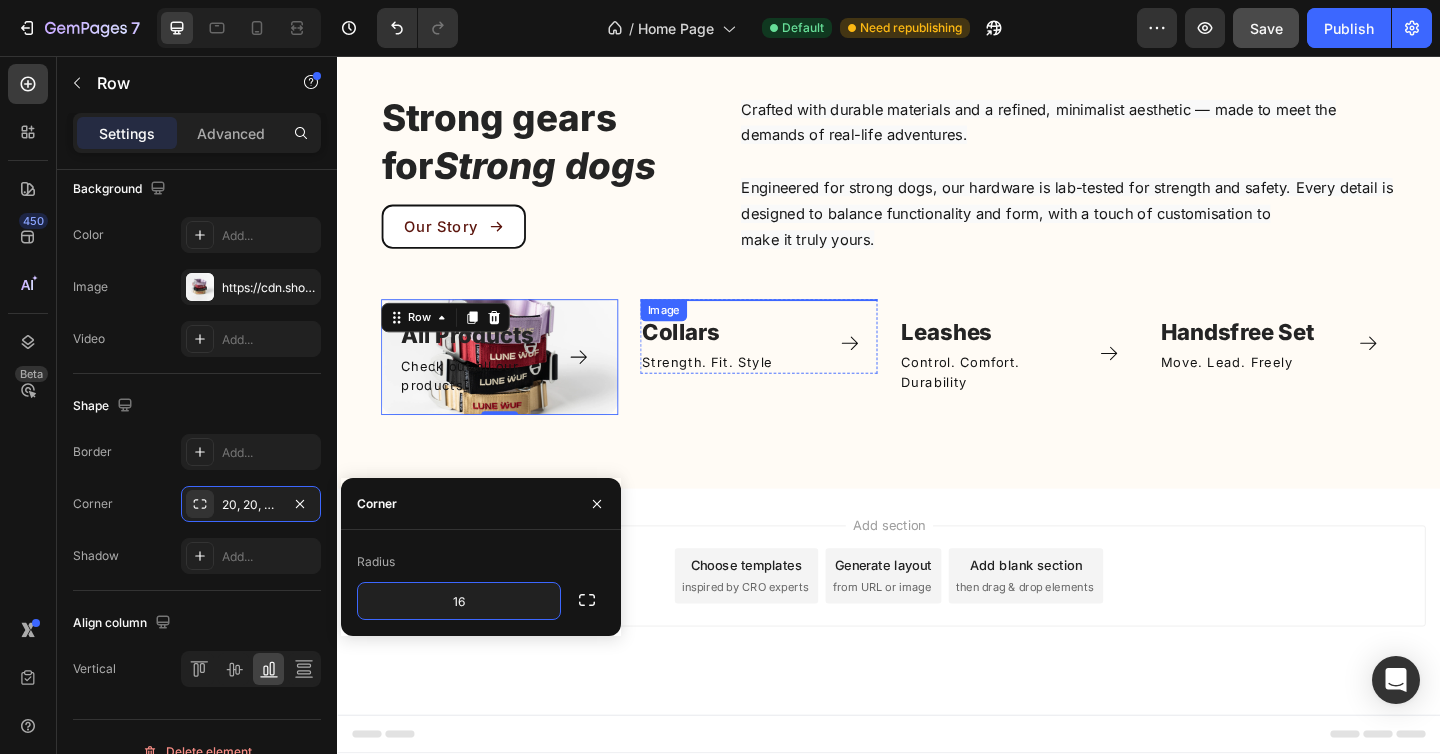 click at bounding box center (796, 321) 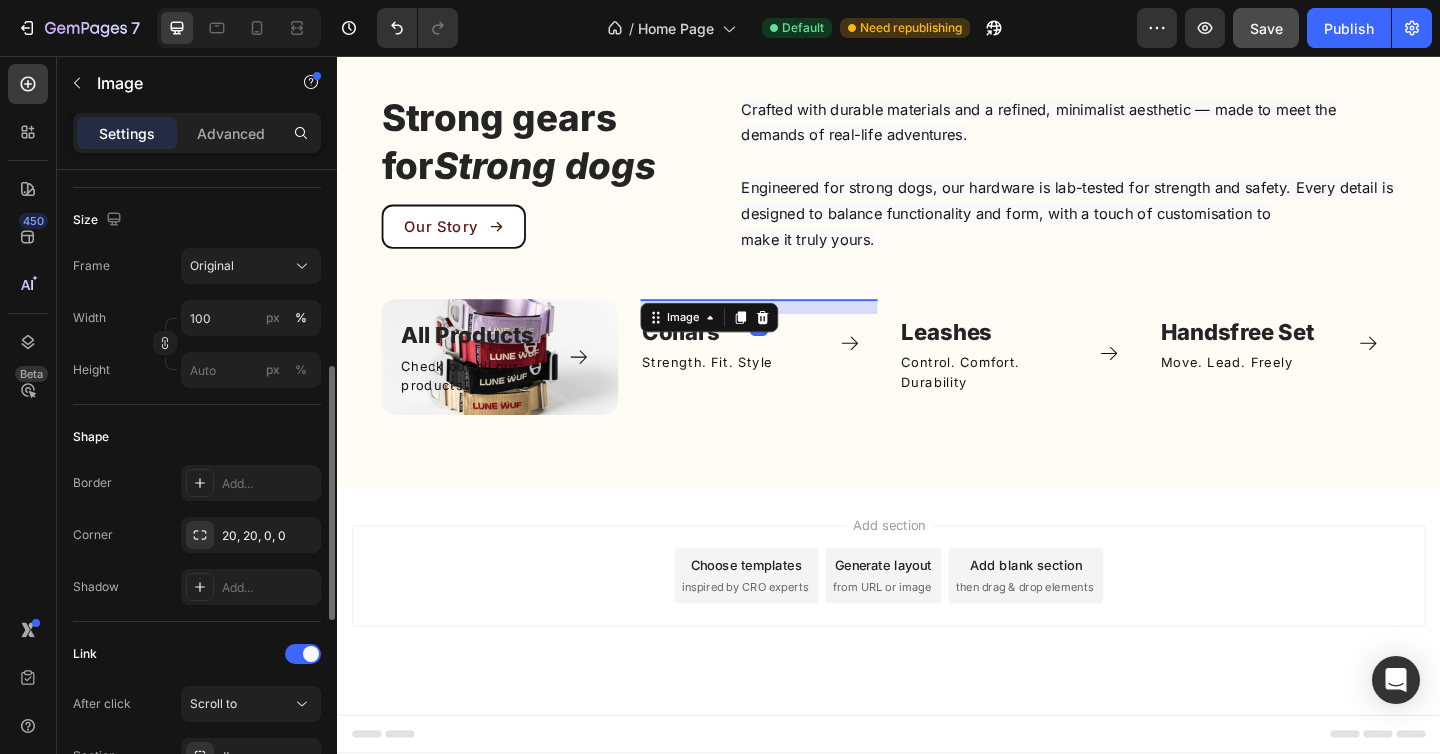 scroll, scrollTop: 469, scrollLeft: 0, axis: vertical 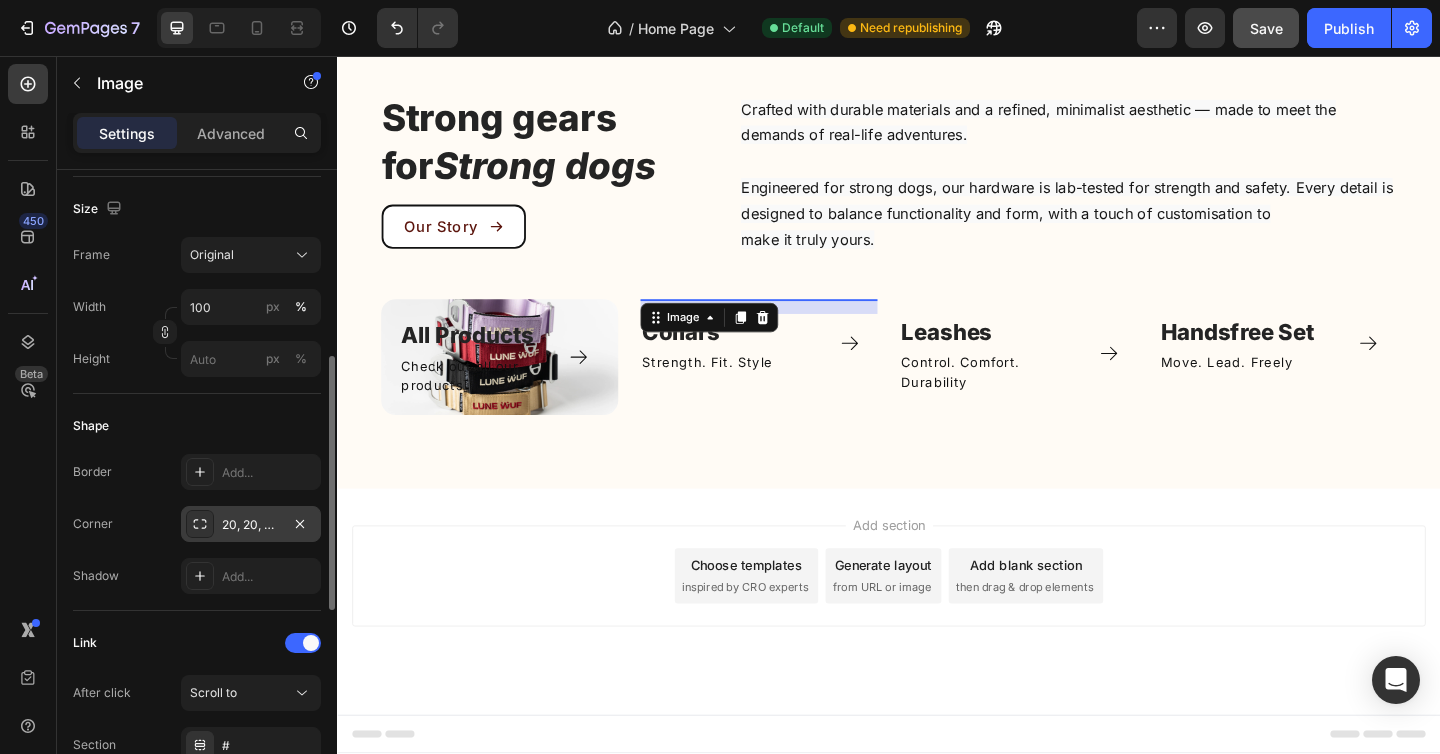 click 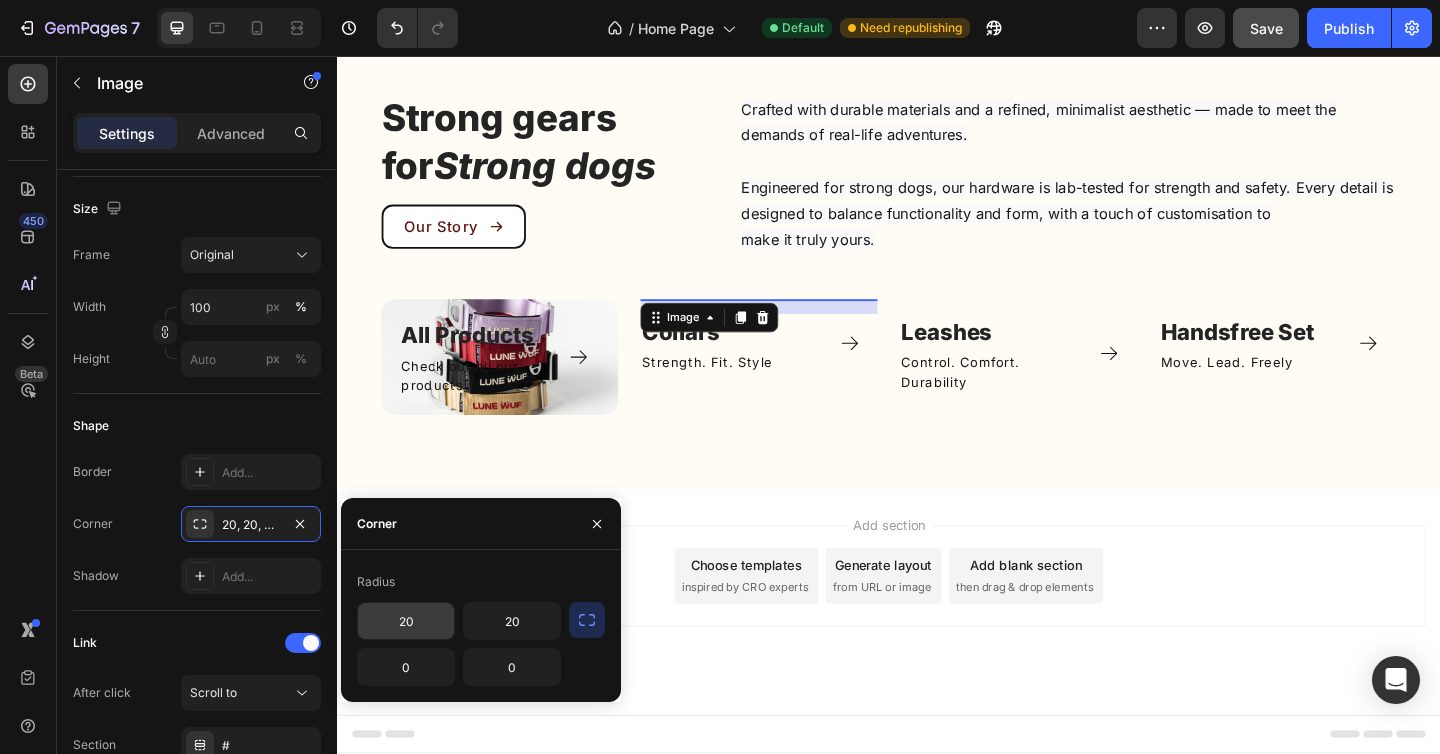 click on "20" at bounding box center (406, 621) 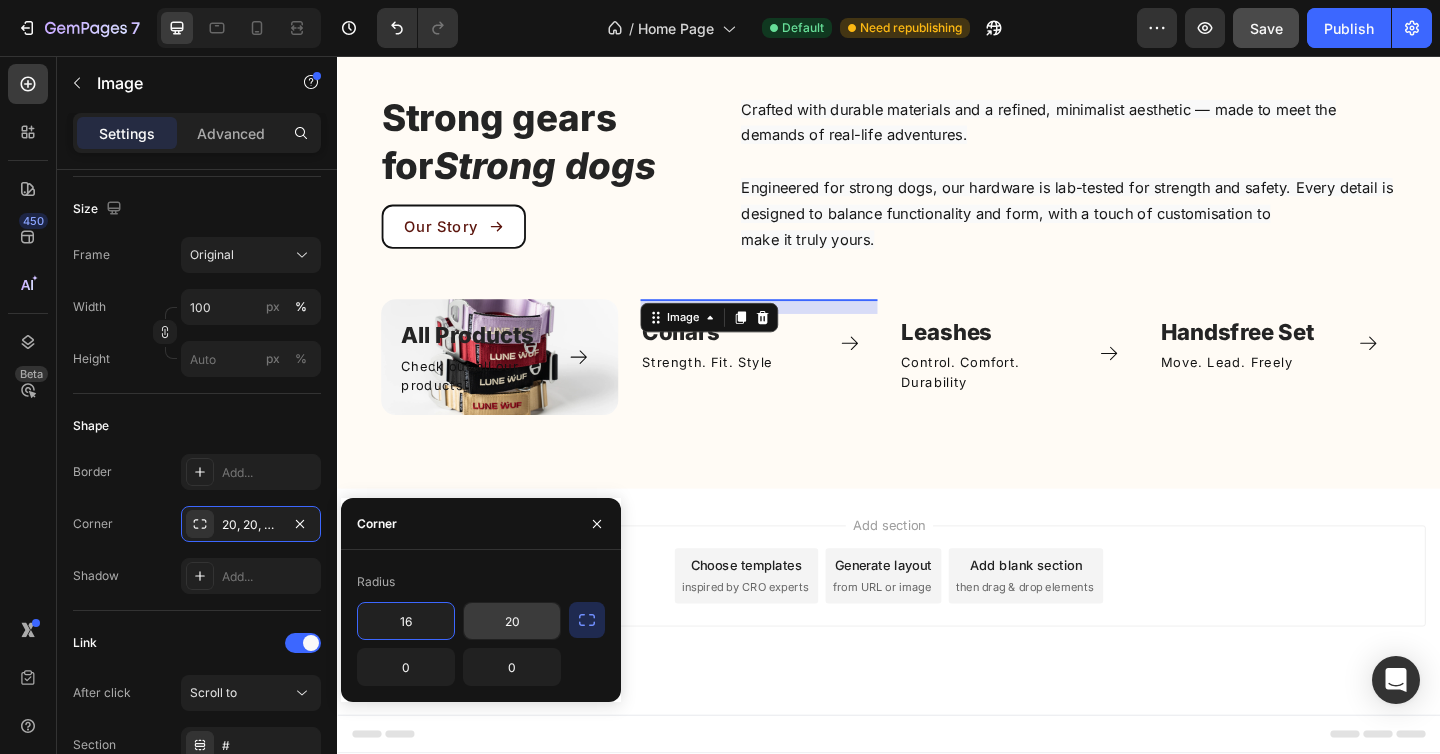 type on "16" 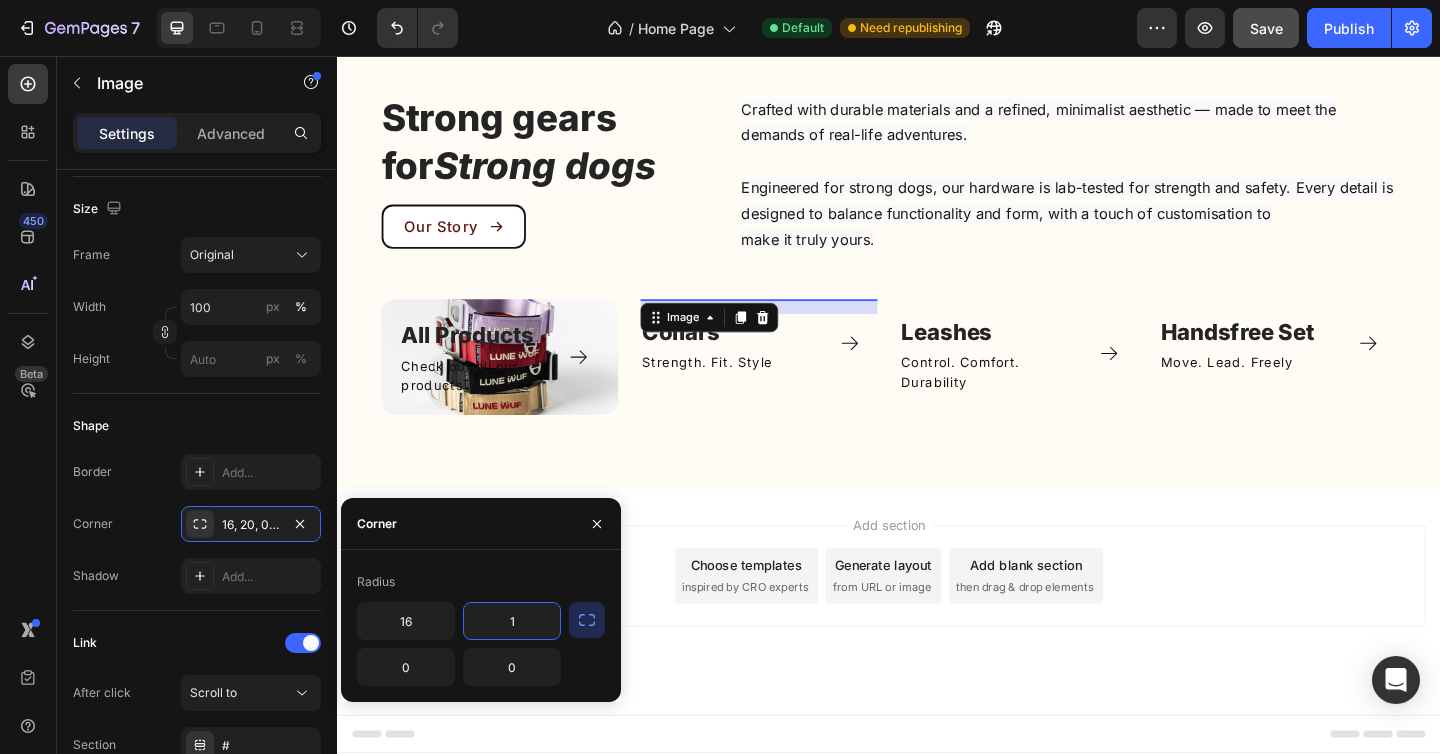 type on "16" 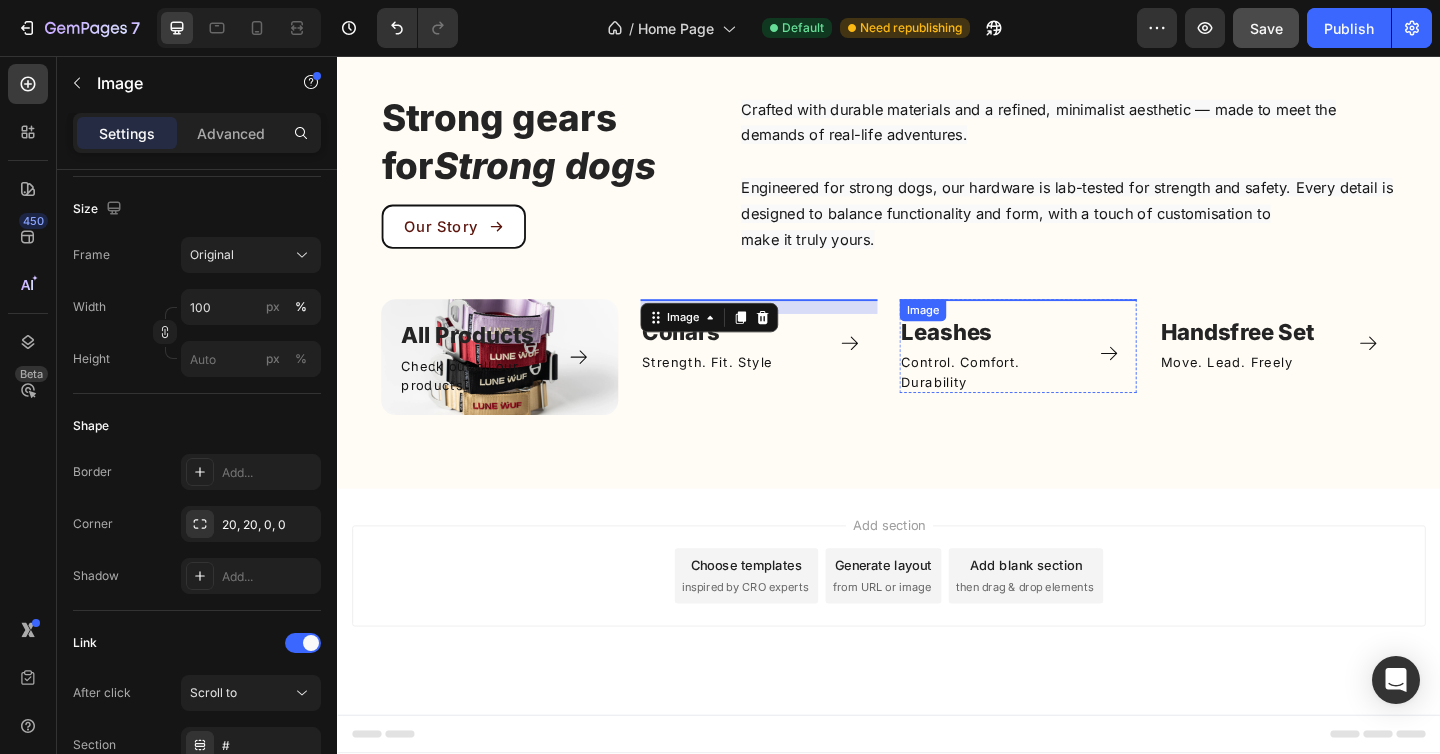 click at bounding box center [1078, 321] 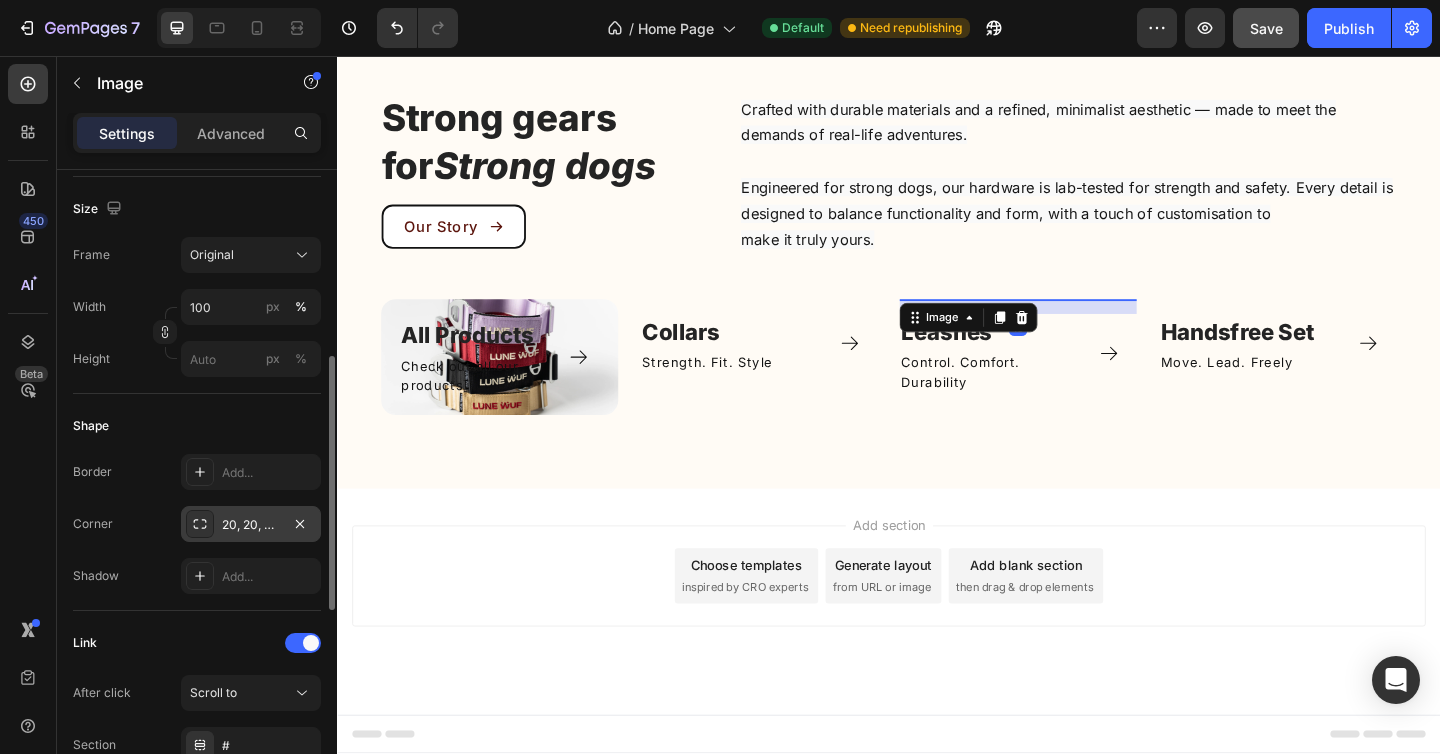 click 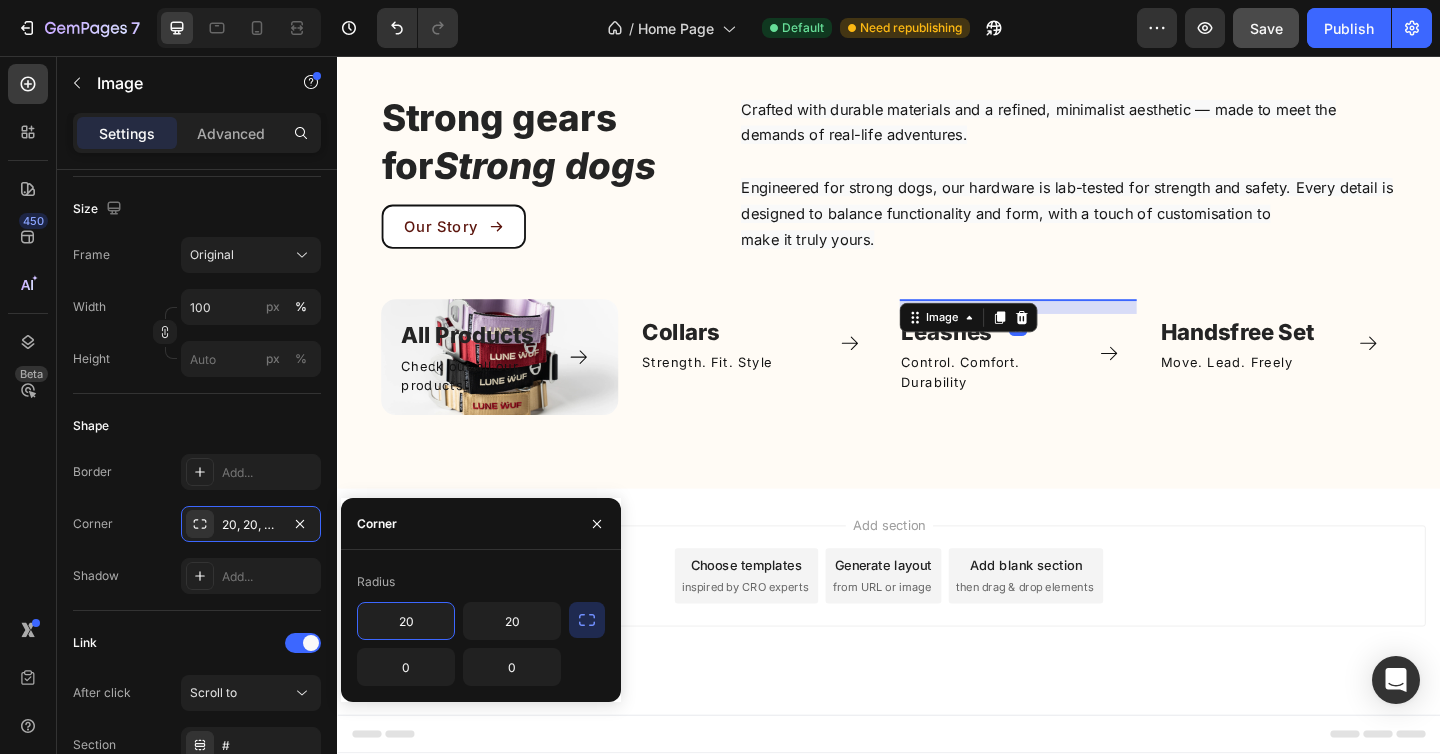 click on "20" at bounding box center [406, 621] 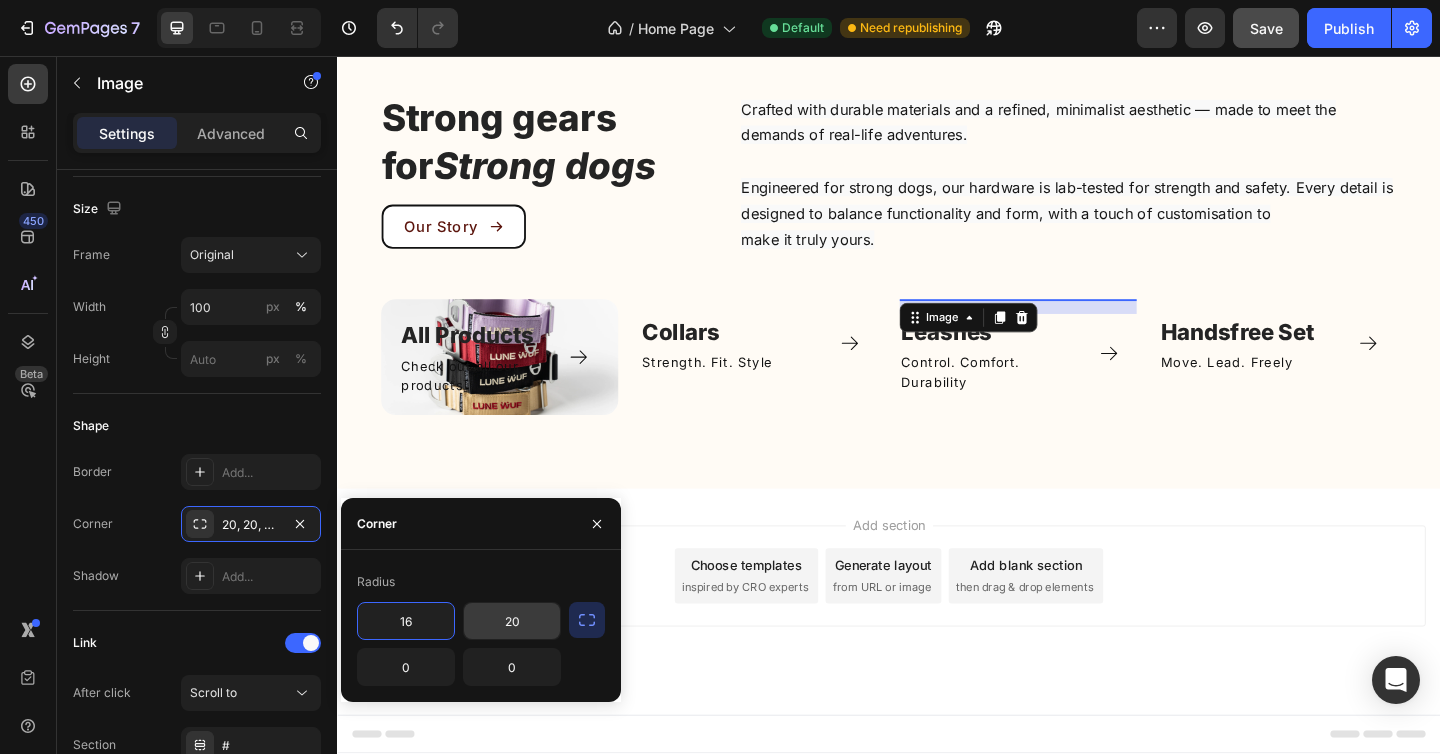 type on "16" 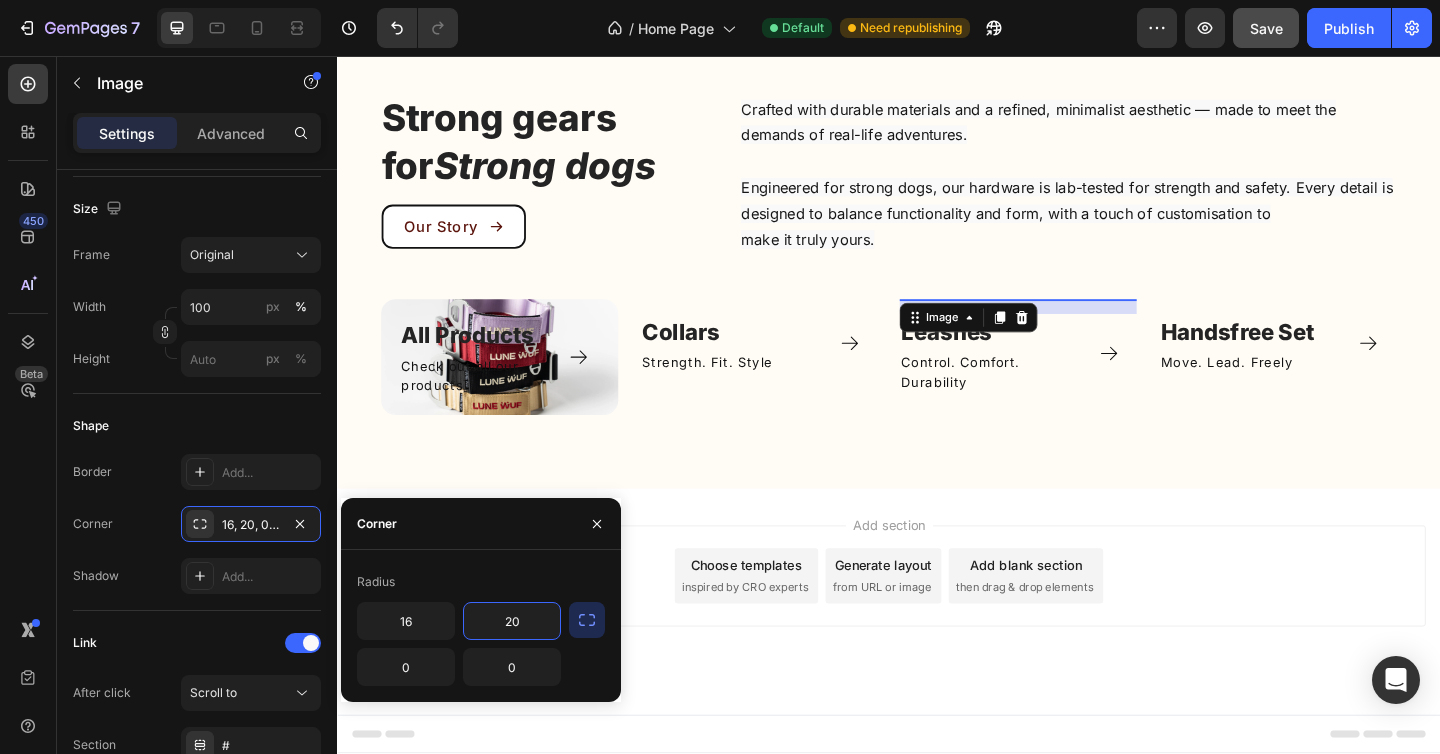 click on "20" at bounding box center [512, 621] 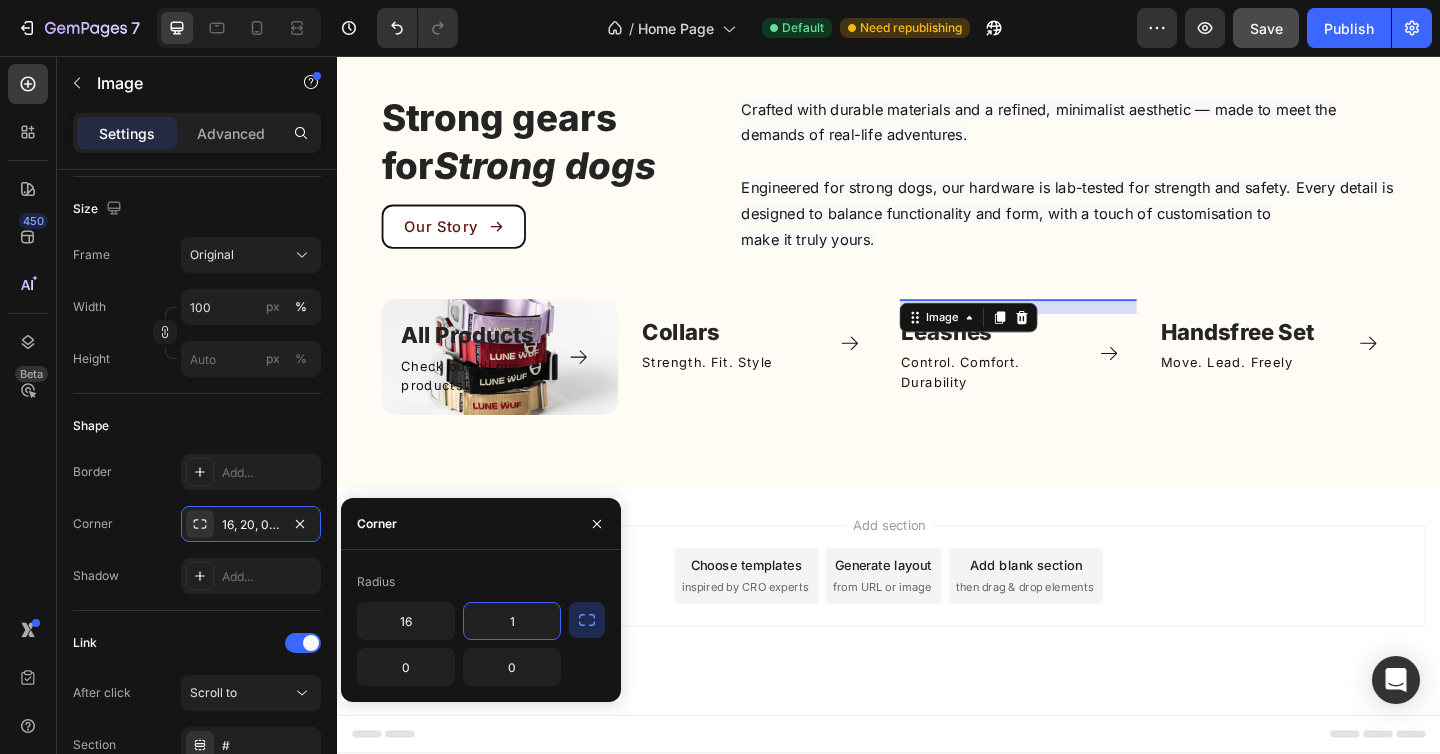 type on "16" 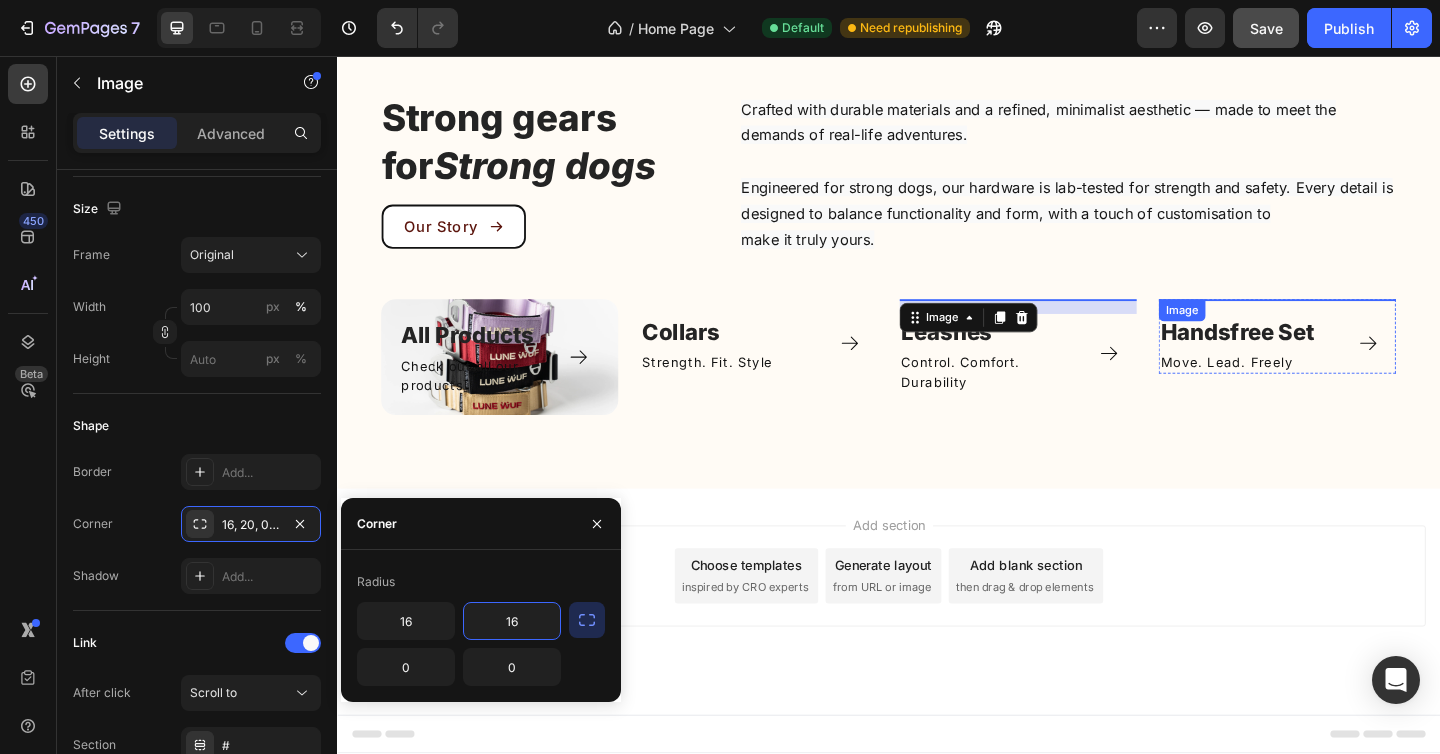 click at bounding box center (1360, 321) 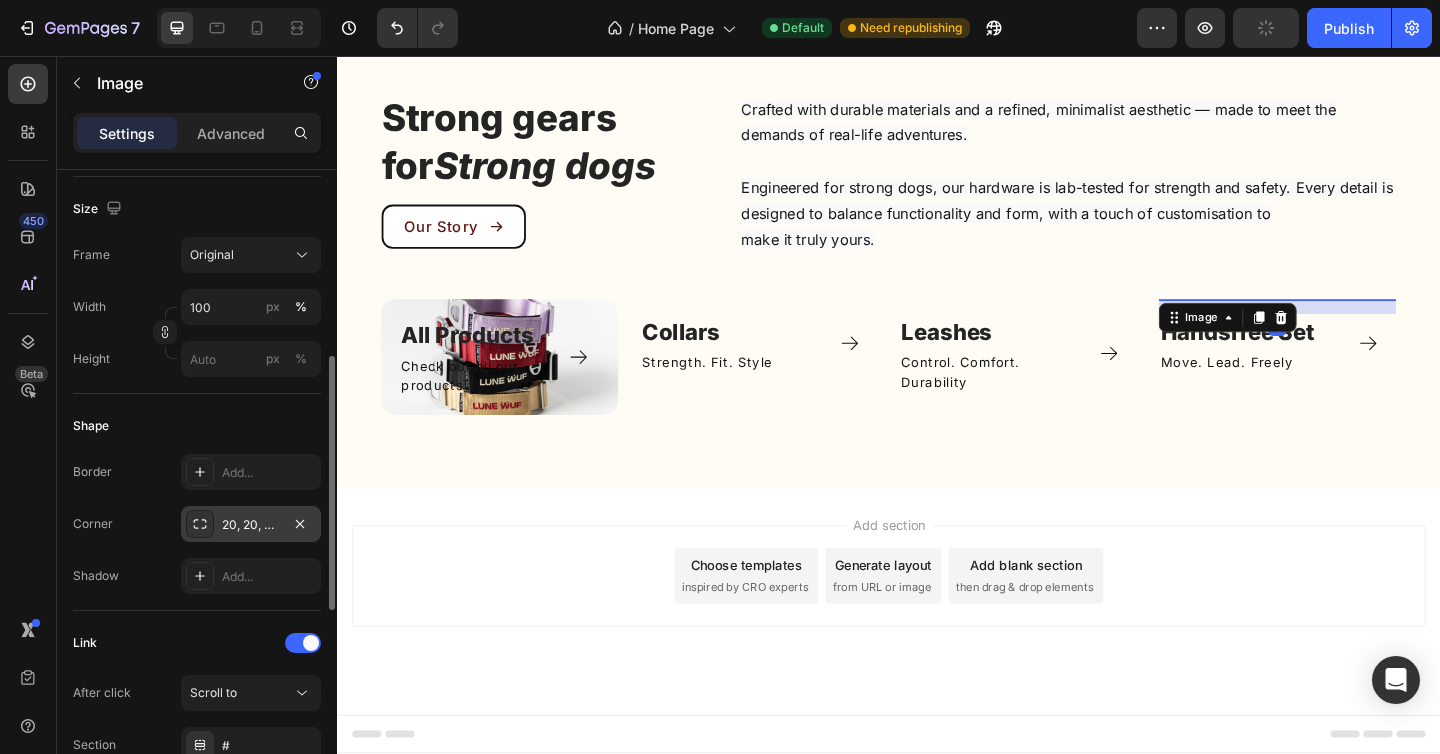 click 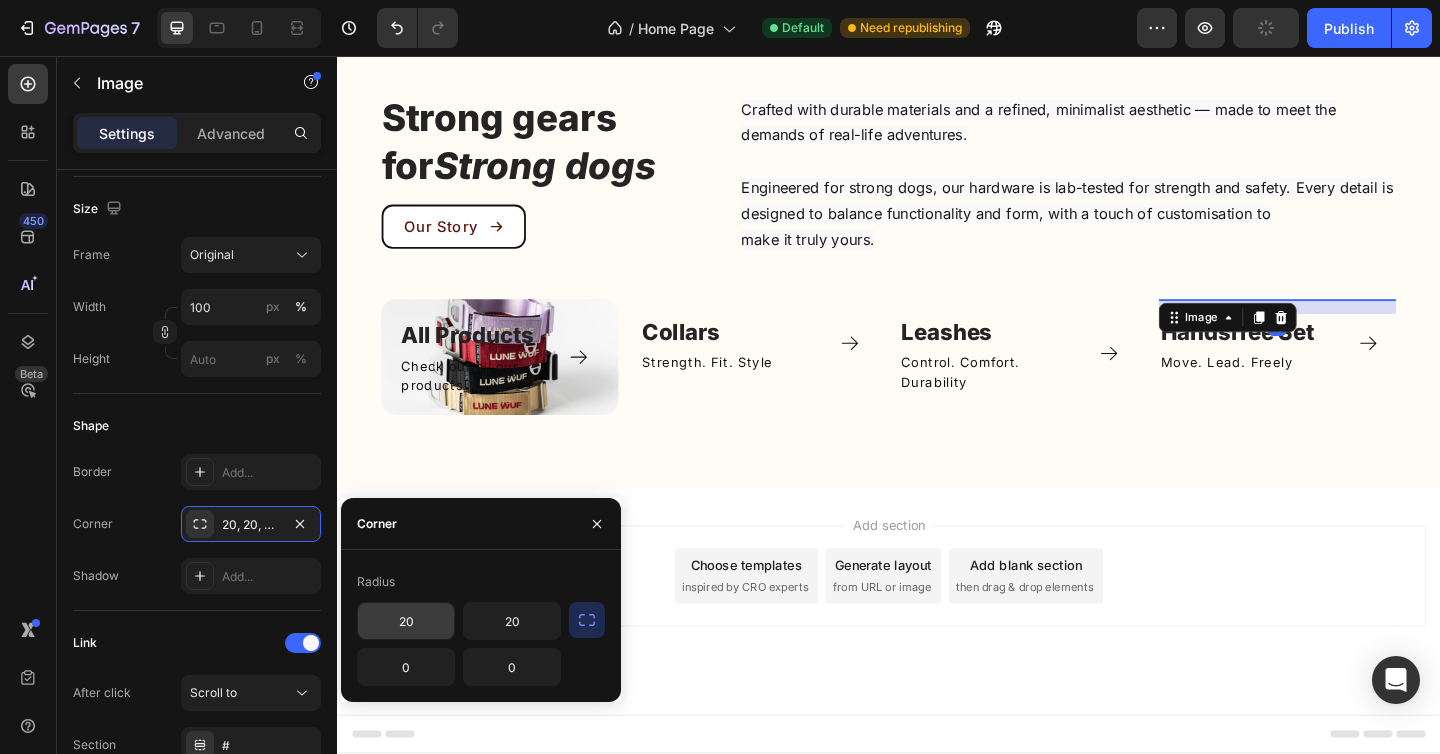 click on "20" at bounding box center (406, 621) 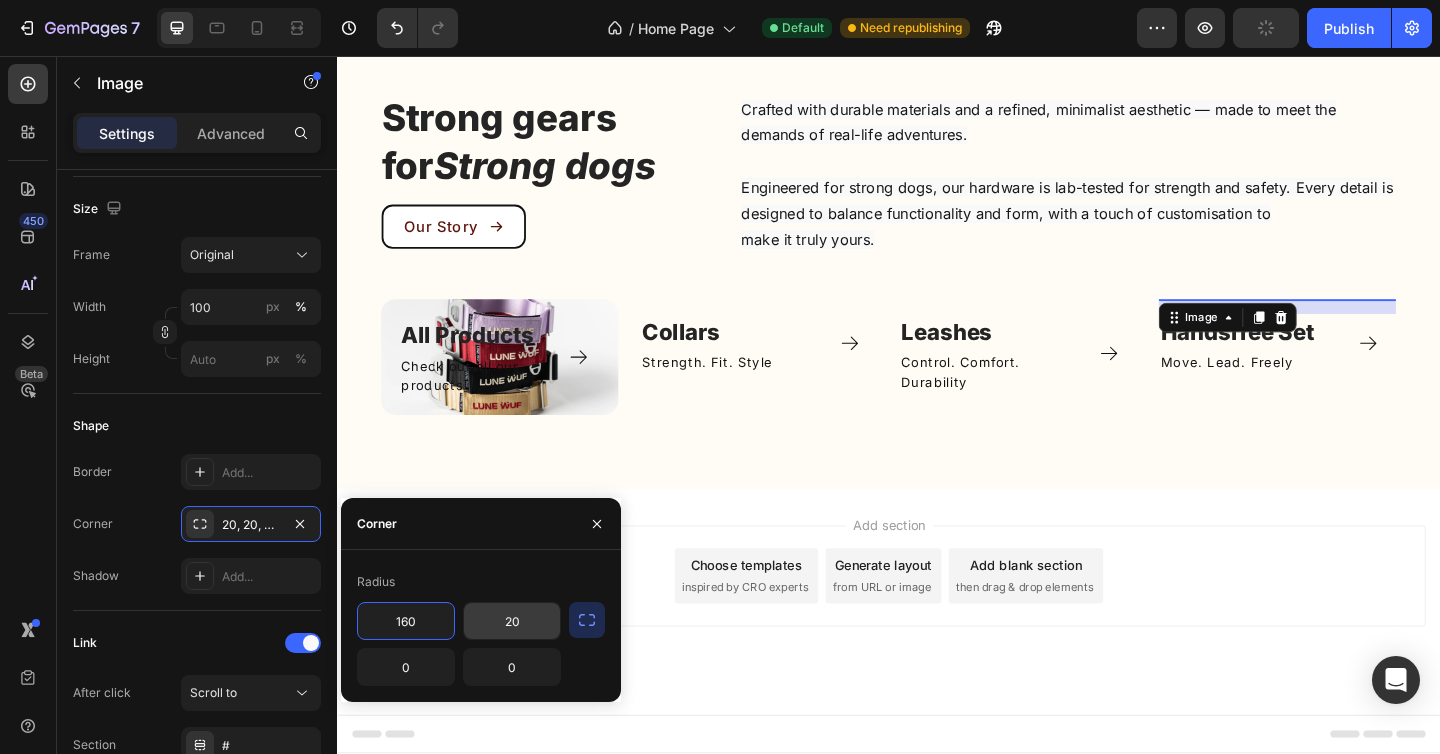 type on "160" 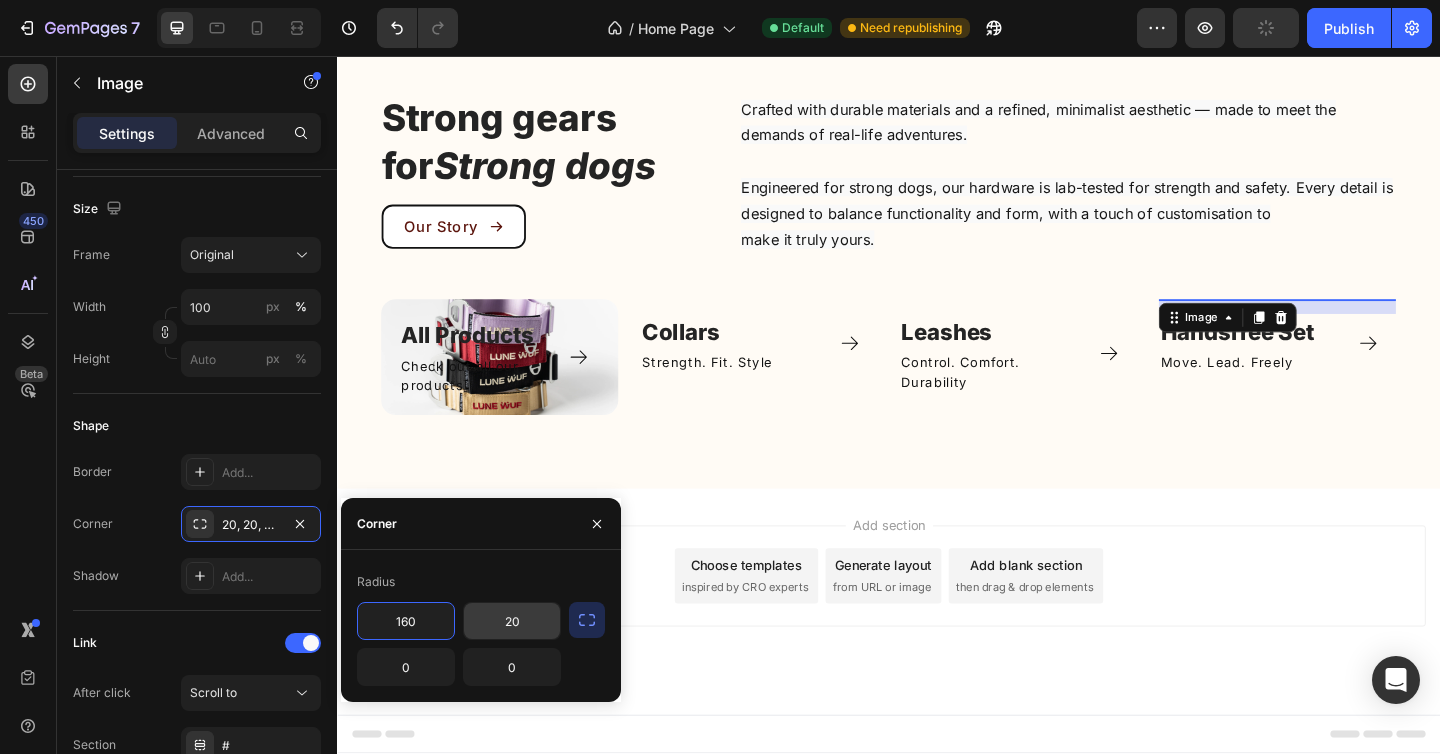 click on "20" at bounding box center (512, 621) 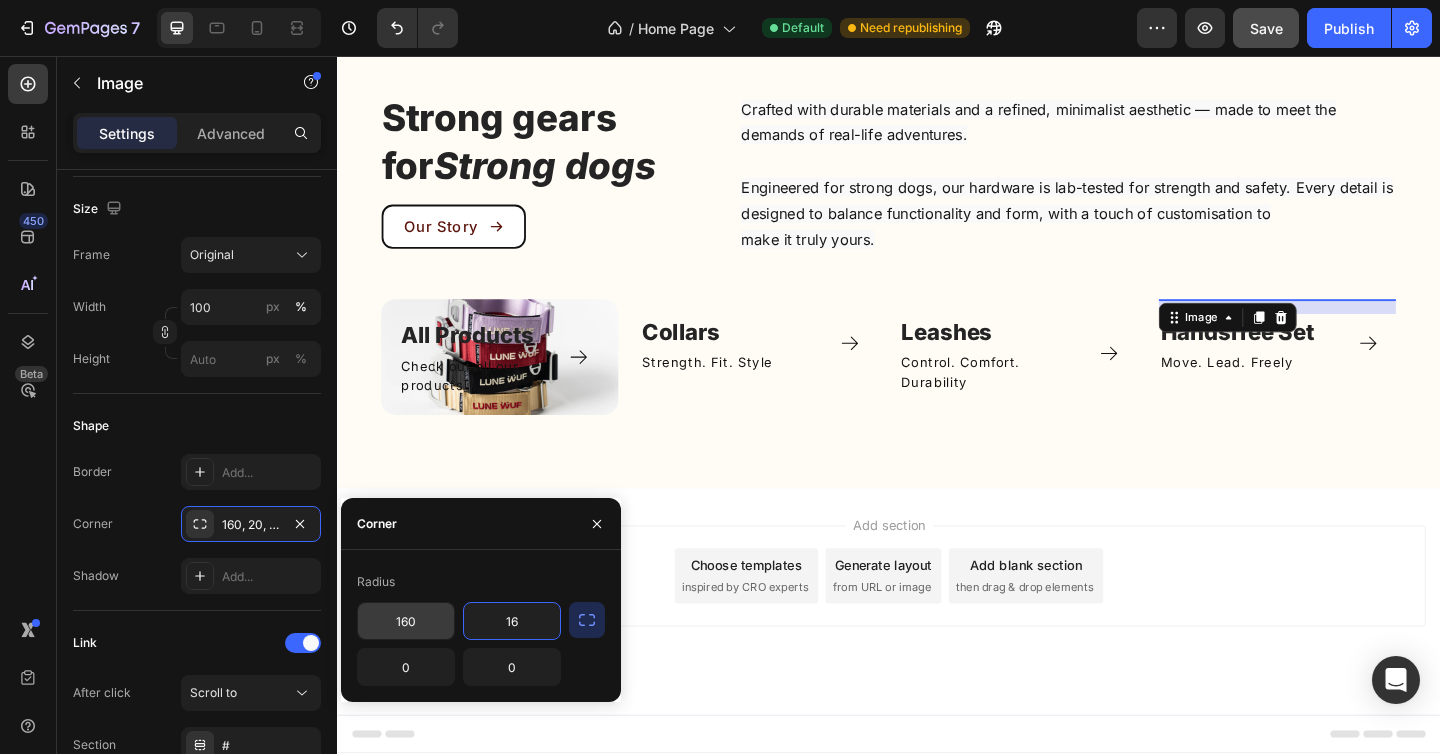 type on "16" 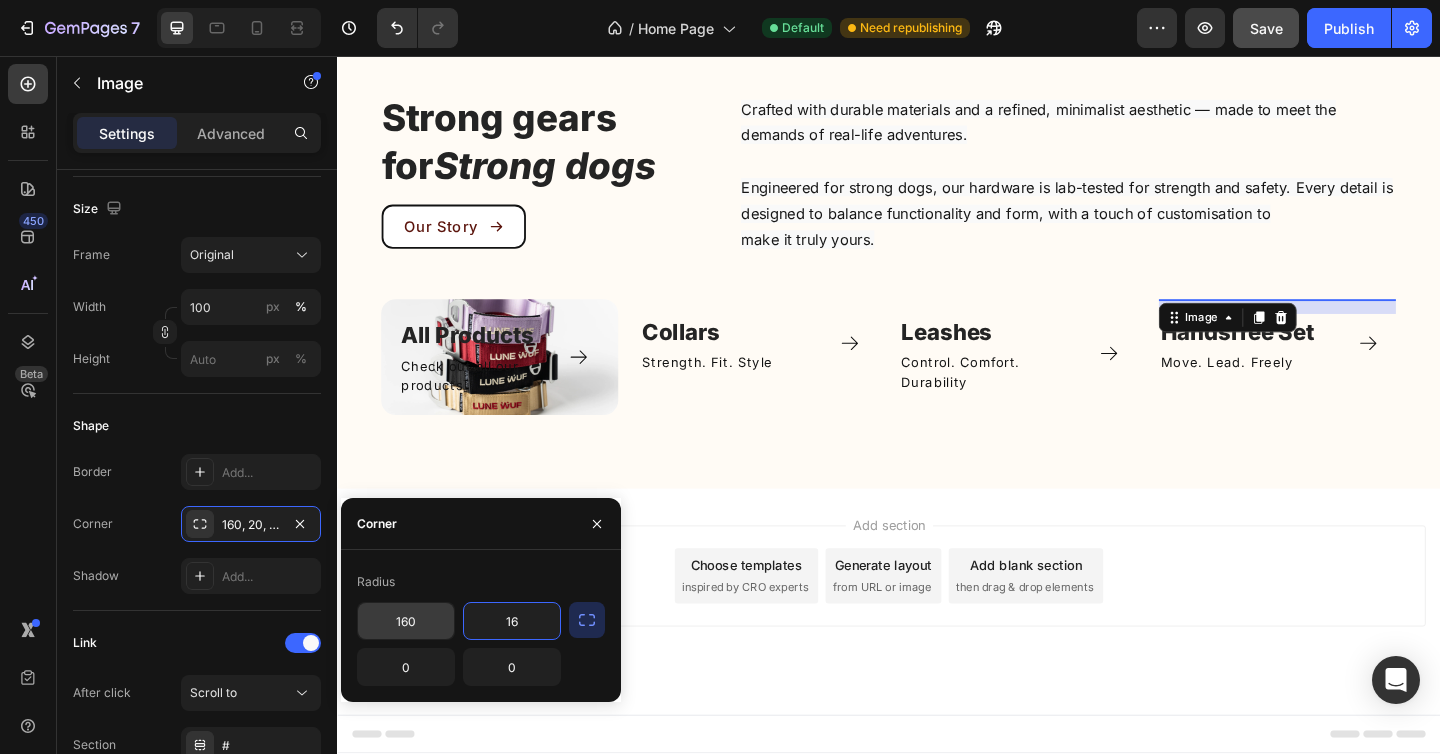 click on "160" at bounding box center [406, 621] 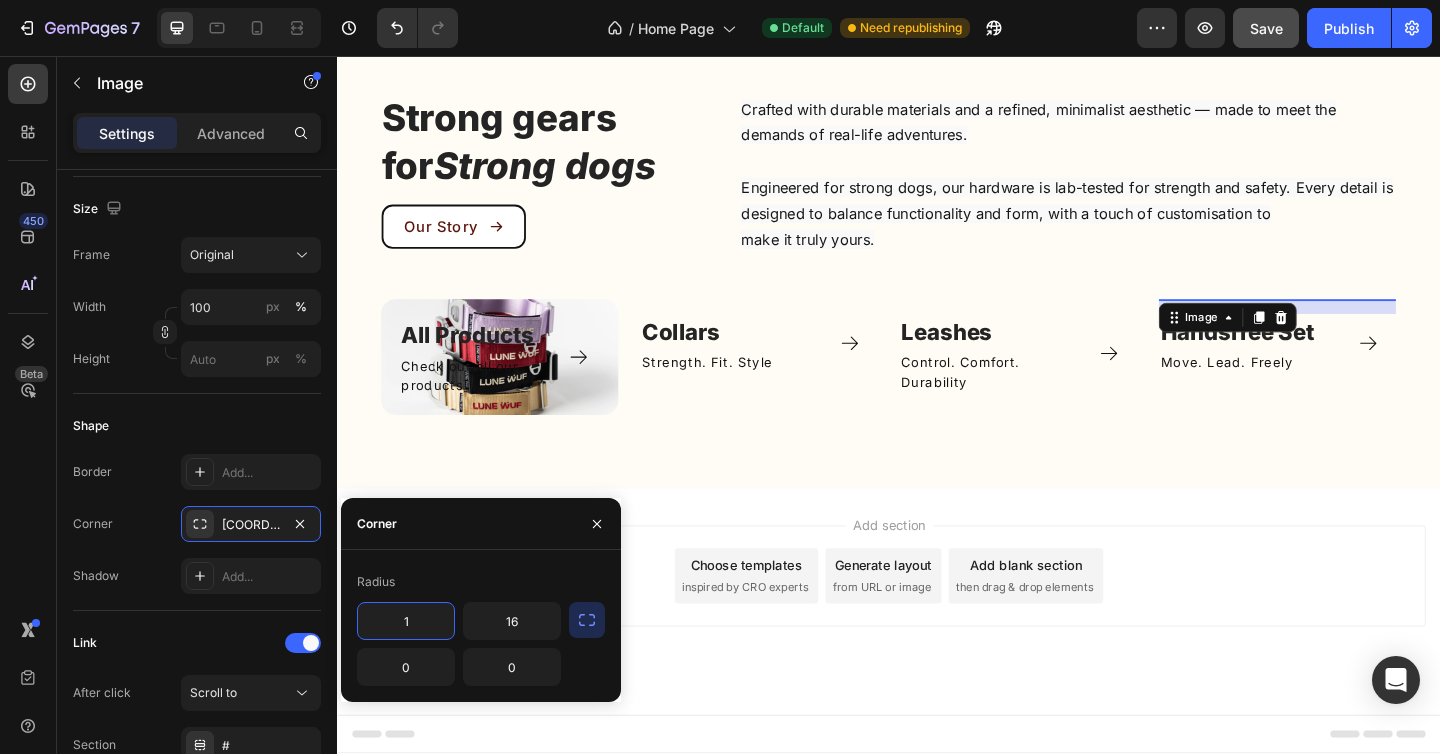 type on "16" 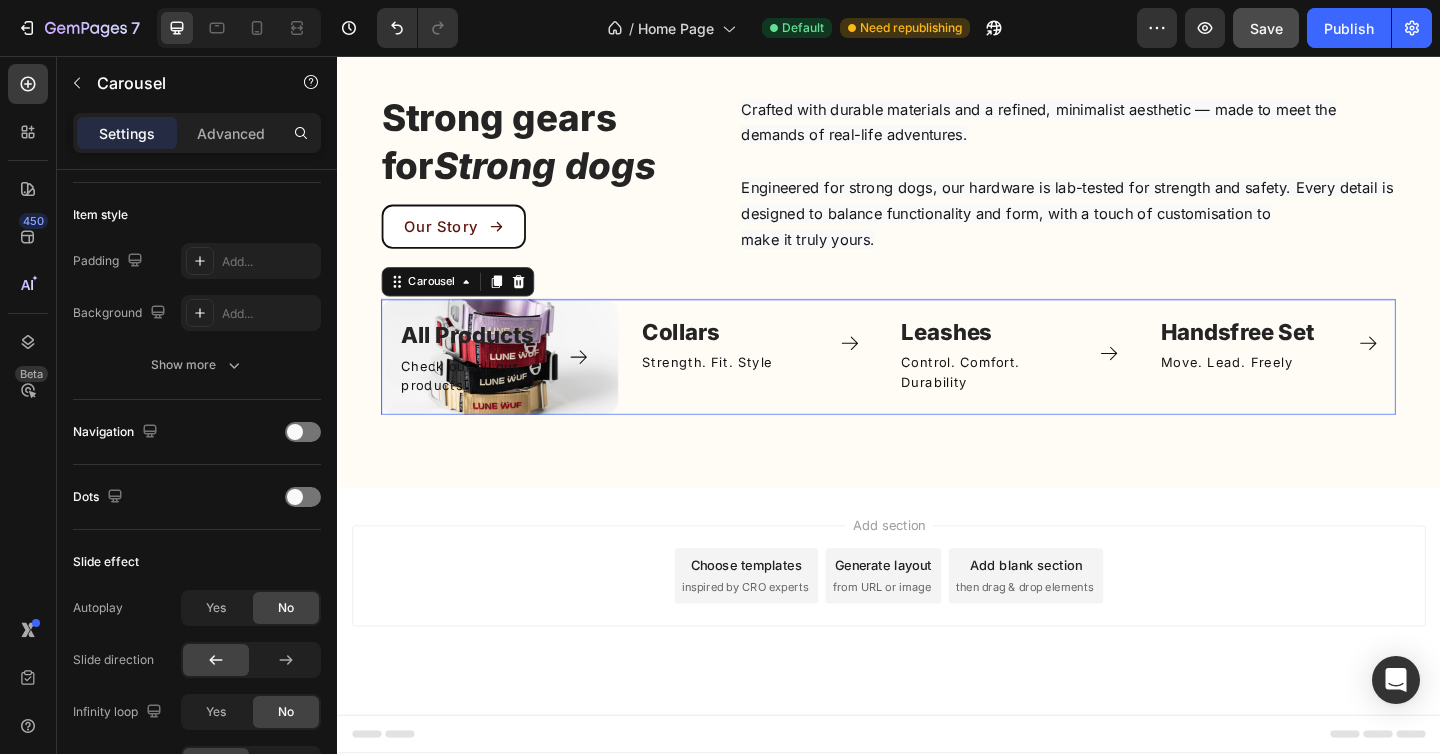 click on "All Products Text block Check out all our products Text Block
Icon Row Row Image Collars Text block Strength. Fit. Style Text Block
Icon Row Row Image Leashes Text block Control. Comfort. Durability Text Block
Icon Row Row Image Handsfree Set ⁠⁠⁠⁠⁠⁠⁠ Text block Move. Lead. Freely Text Block
Icon Row Row Image Bracelet Text block                Title Line Row" at bounding box center (937, 384) 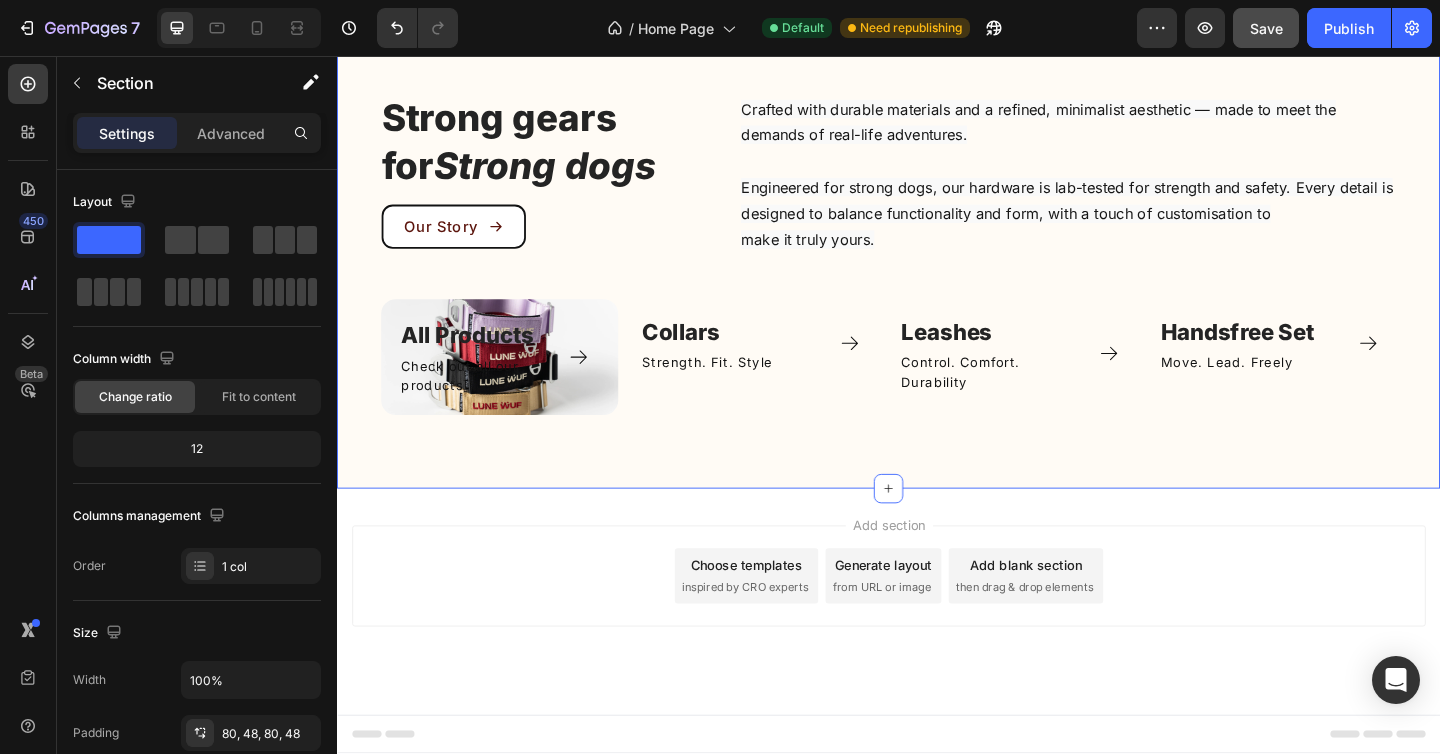 click on "Strong gears for  Strong dogs Heading
Our Story Button Crafted with durable materials and a refined, minimalist aesthetic — made to meet the demands of real-life adventures. Engineered for strong dogs, our hardware is lab-tested for strength and safety. Every detail is designed to balance functionality and form, with a touch of customisation to make it truly yours. Text block Row All Products Text block Check out all our products Text Block
Icon Row Row Image Collars Text block Strength. Fit. Style Text Block
Icon Row Row Image Leashes Text block Control. Comfort. Durability Text Block
Icon Row Row Image Handsfree Set ⁠⁠⁠⁠⁠⁠⁠ Text block Move. Lead. Freely Text Block
Icon Row Row Image Bracelet Text block                Title Line Row Carousel Row Section 4   You can create reusable sections Create Theme Section AI Content Write with GemAI What would you like to describe here? Tone and Voice Persuasive Product" at bounding box center [937, 272] 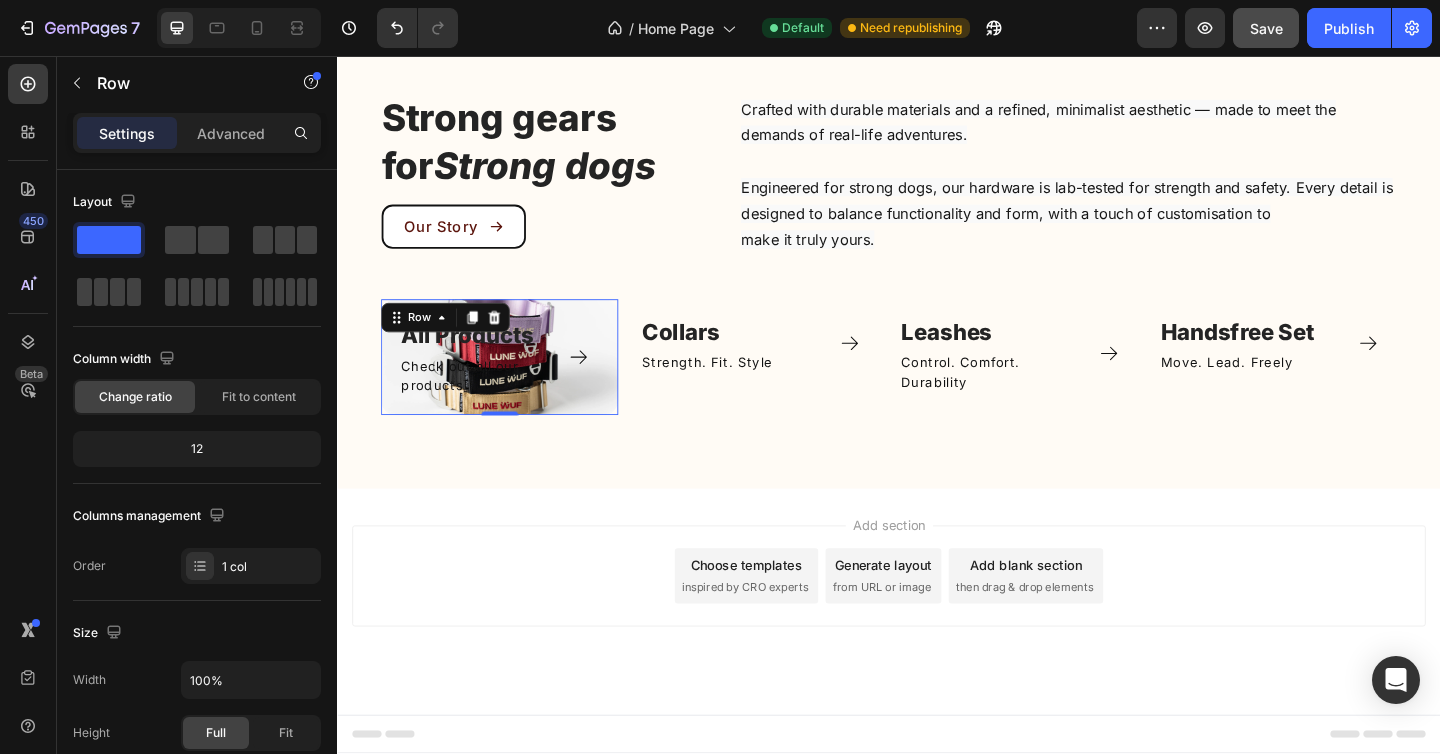 click on "All Products Text block Check out all our products Text Block
Icon Row" at bounding box center [514, 384] 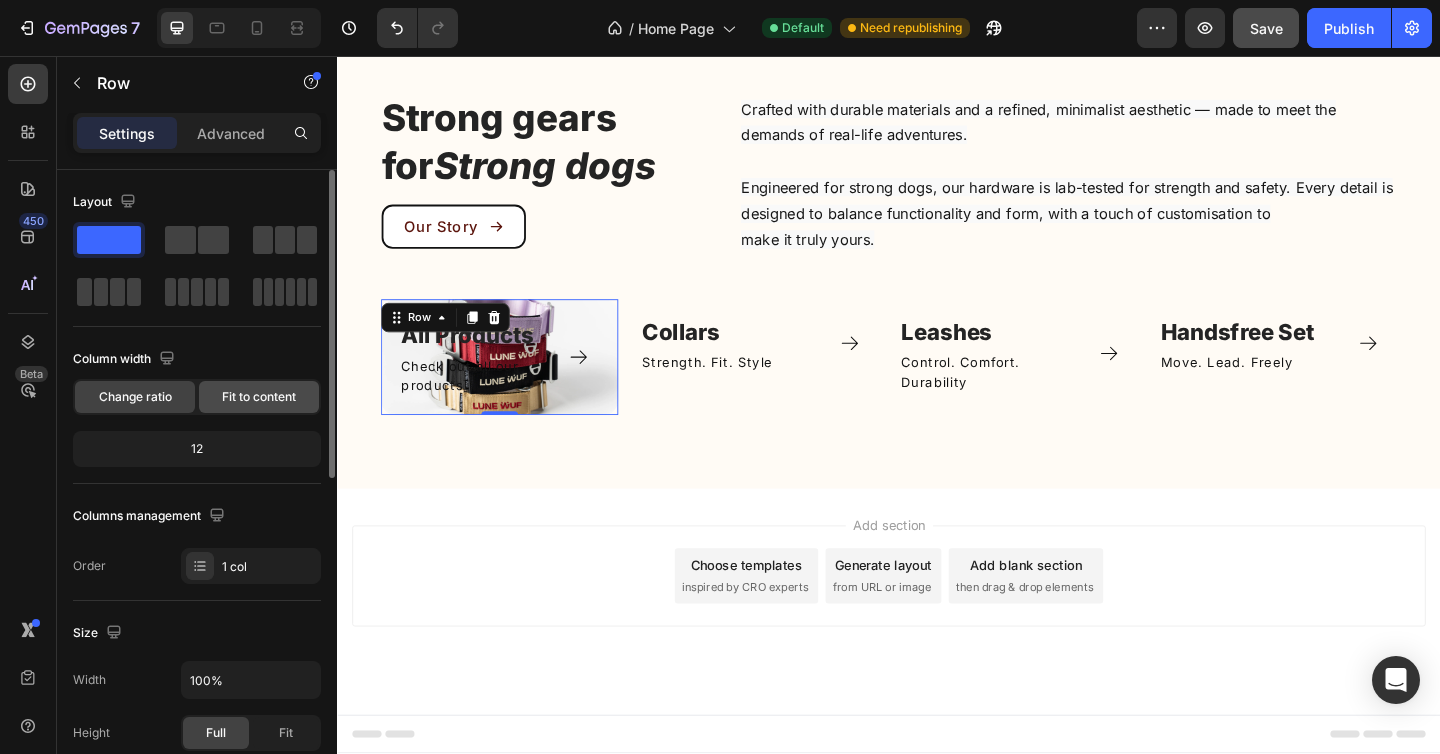 click on "Fit to content" 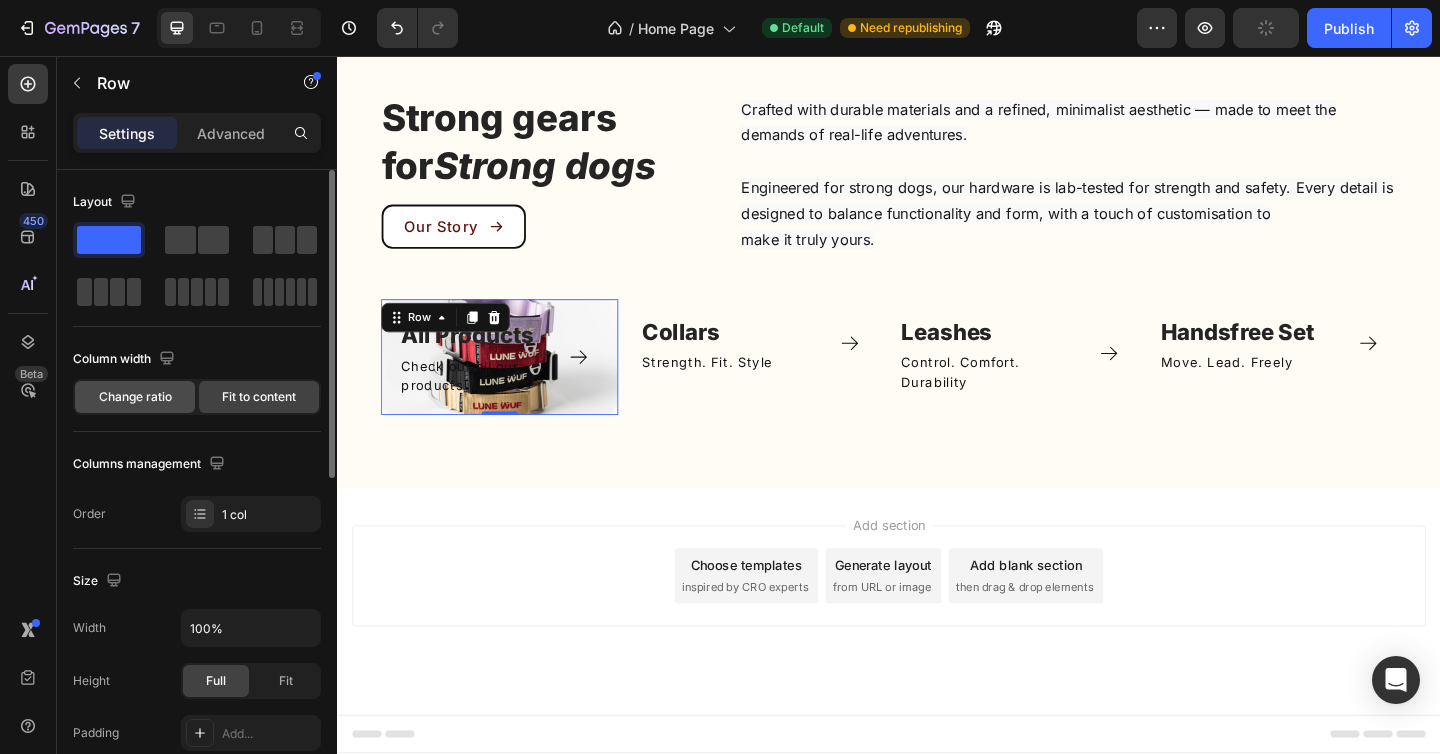 click on "Change ratio" 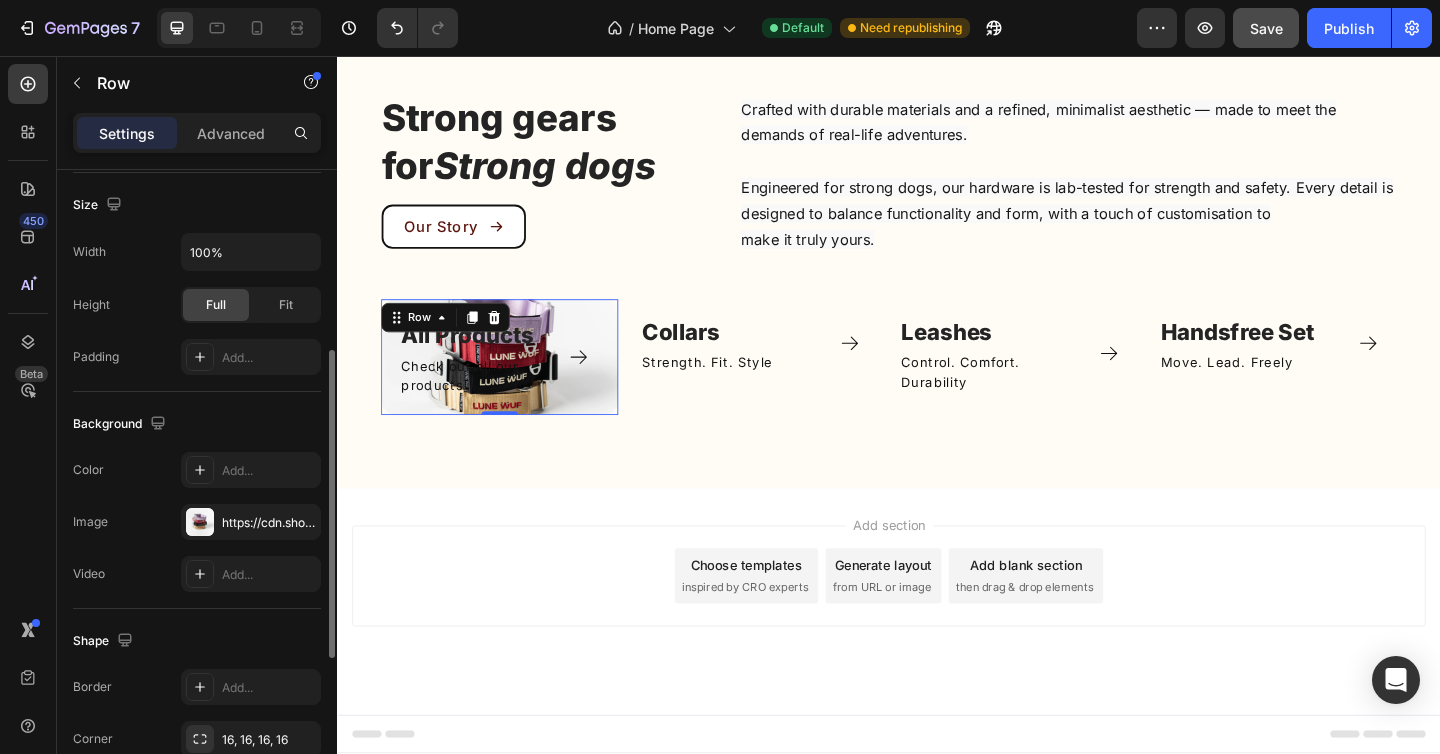 scroll, scrollTop: 396, scrollLeft: 0, axis: vertical 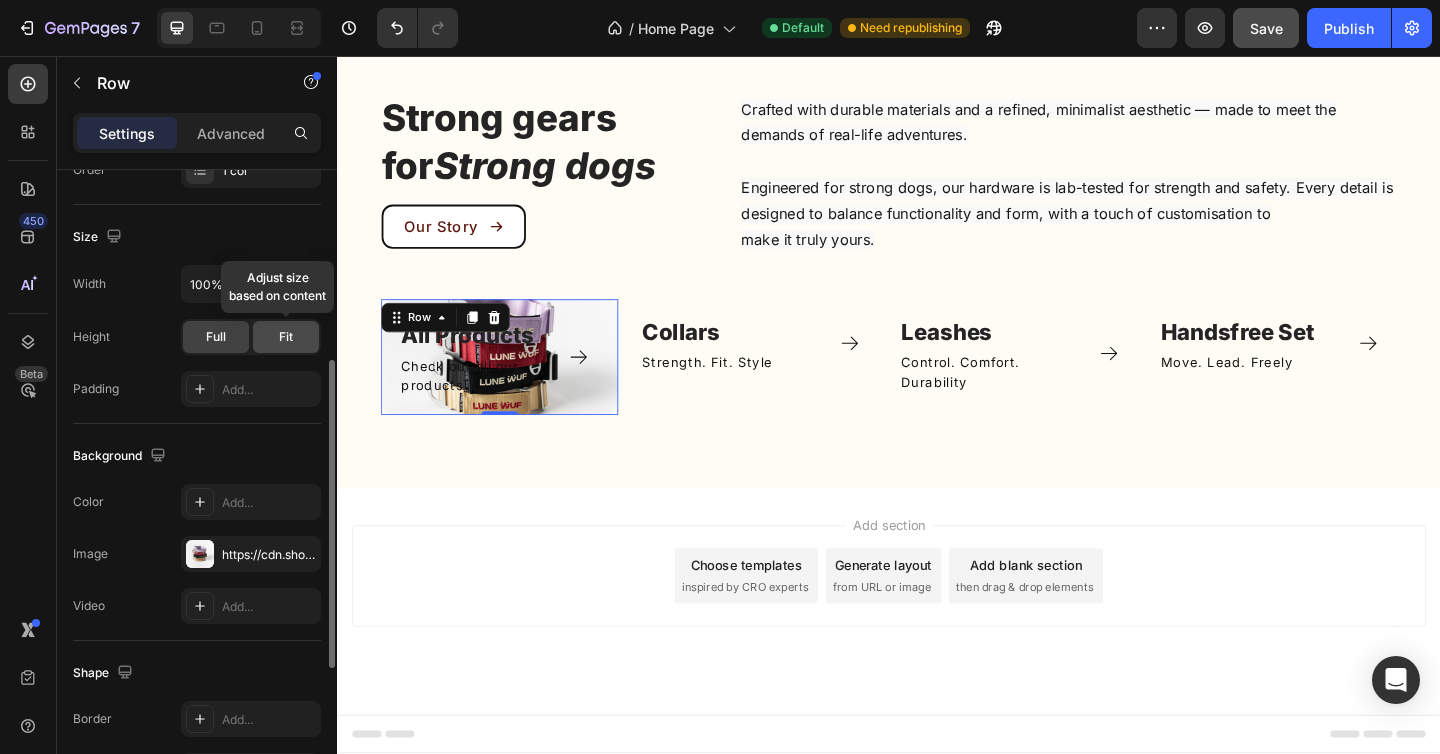 click on "Fit" 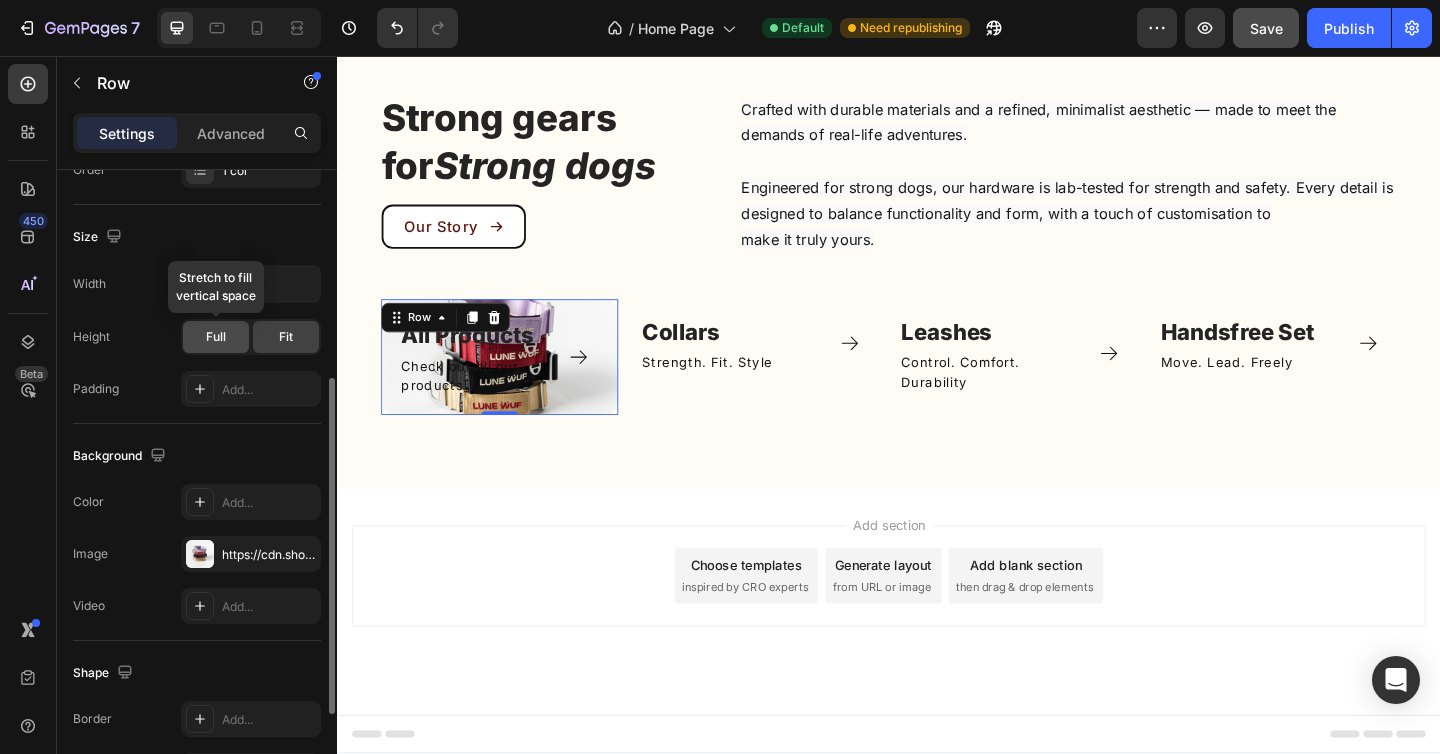click on "Full" 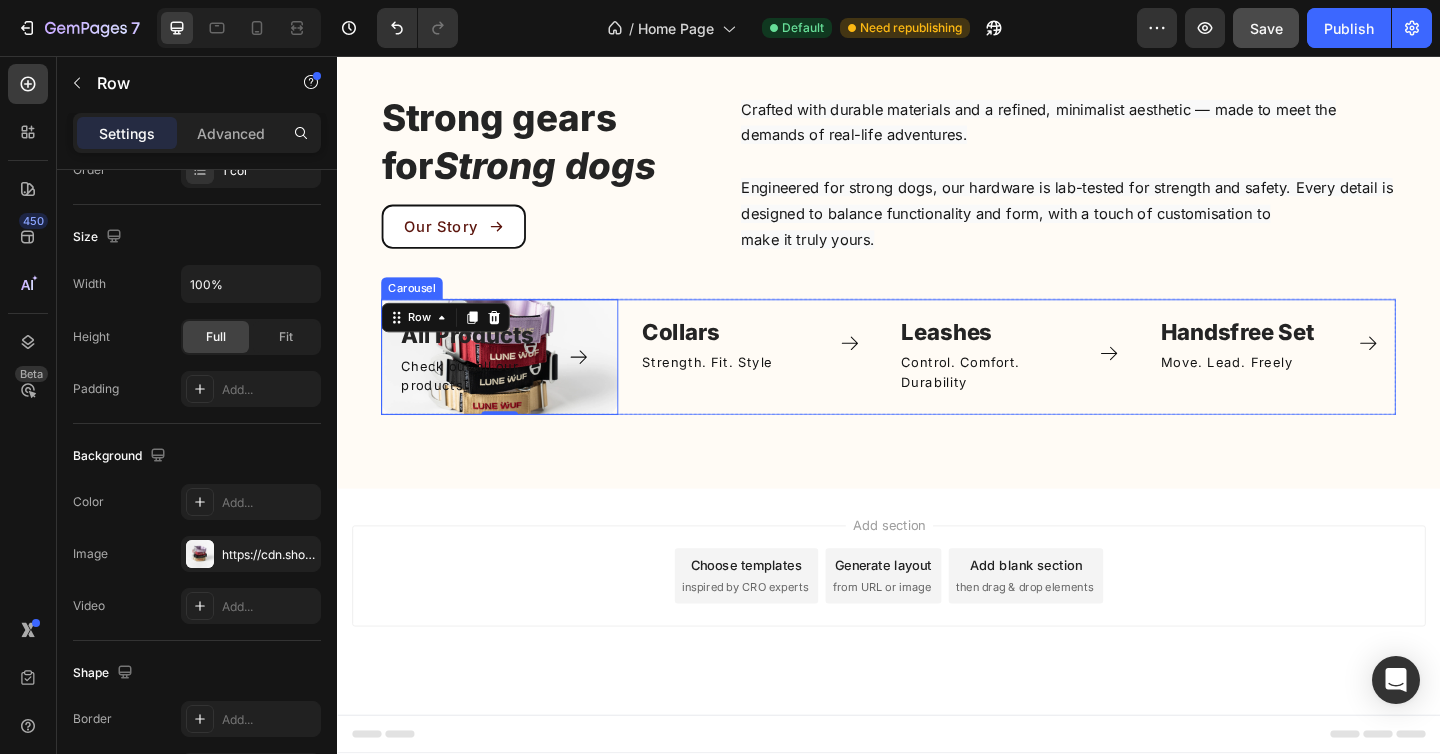 click on "Image Collars Text block Strength. Fit. Style Text Block
Icon Row Row" at bounding box center (796, 384) 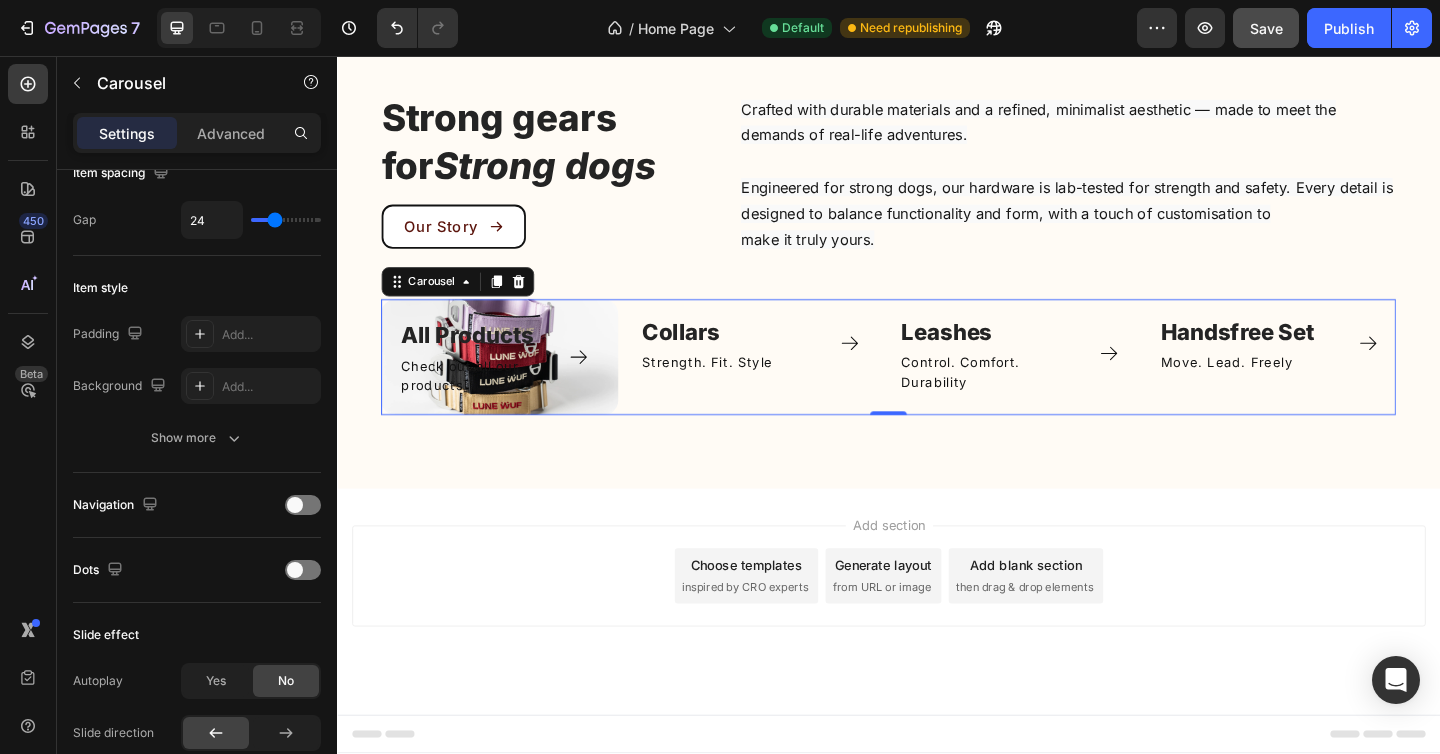 scroll, scrollTop: 0, scrollLeft: 0, axis: both 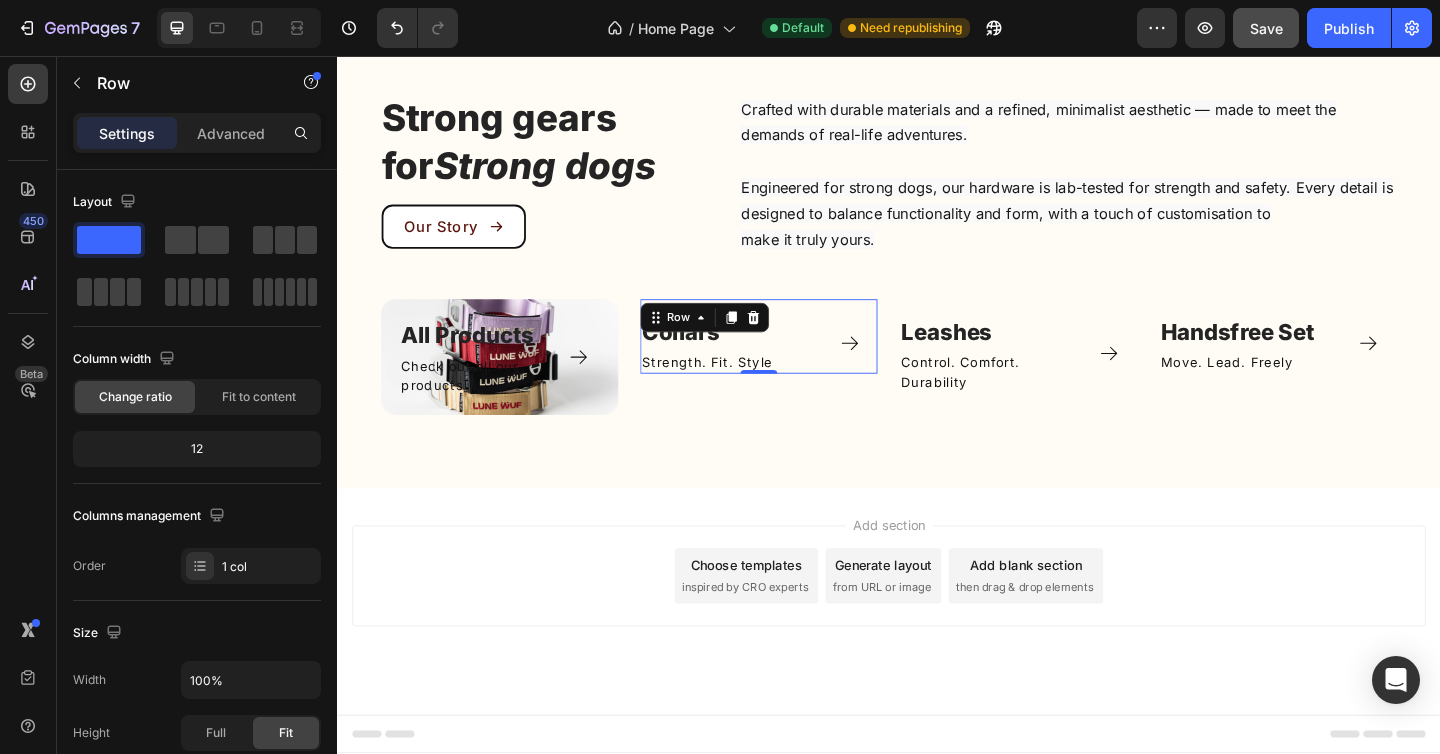 click on "Image Collars Text block Strength. Fit. Style Text Block
Icon Row" at bounding box center [796, 361] 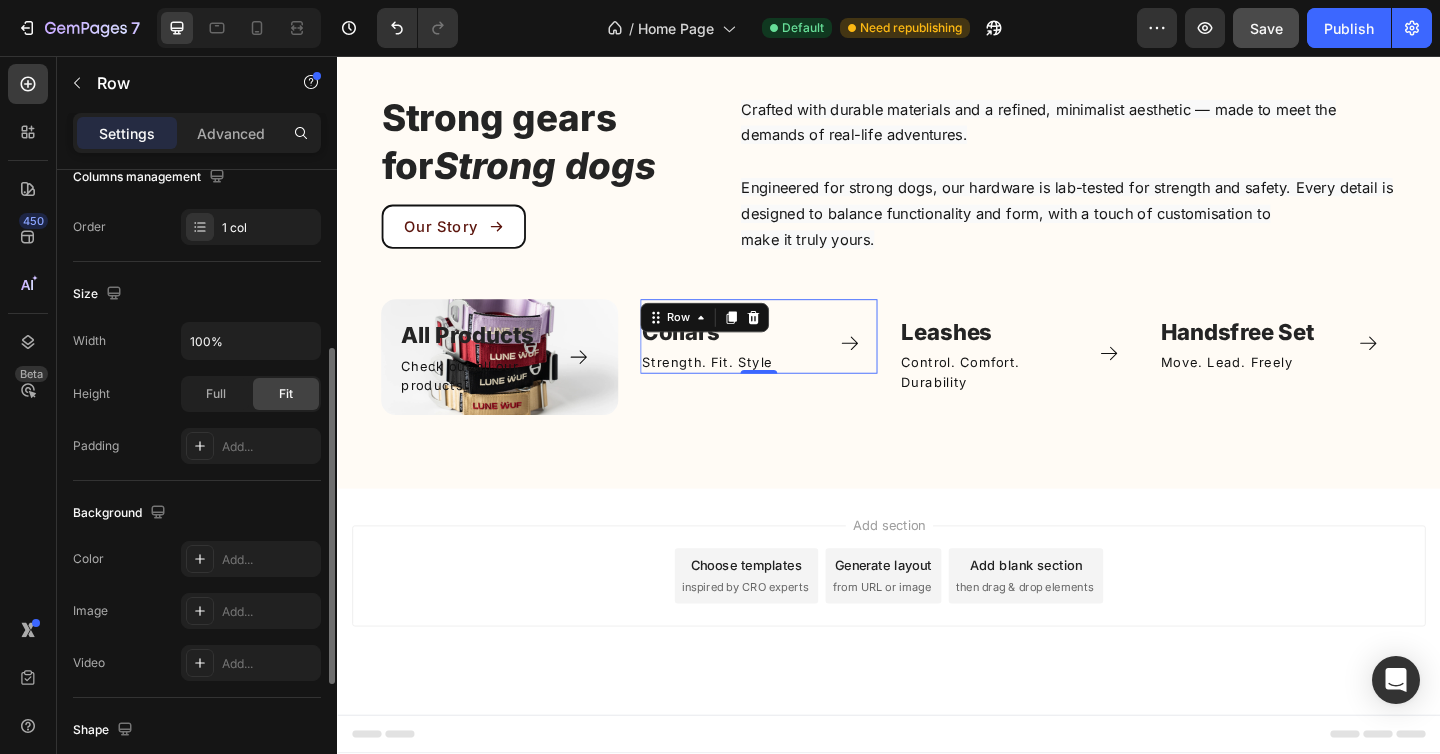 scroll, scrollTop: 305, scrollLeft: 0, axis: vertical 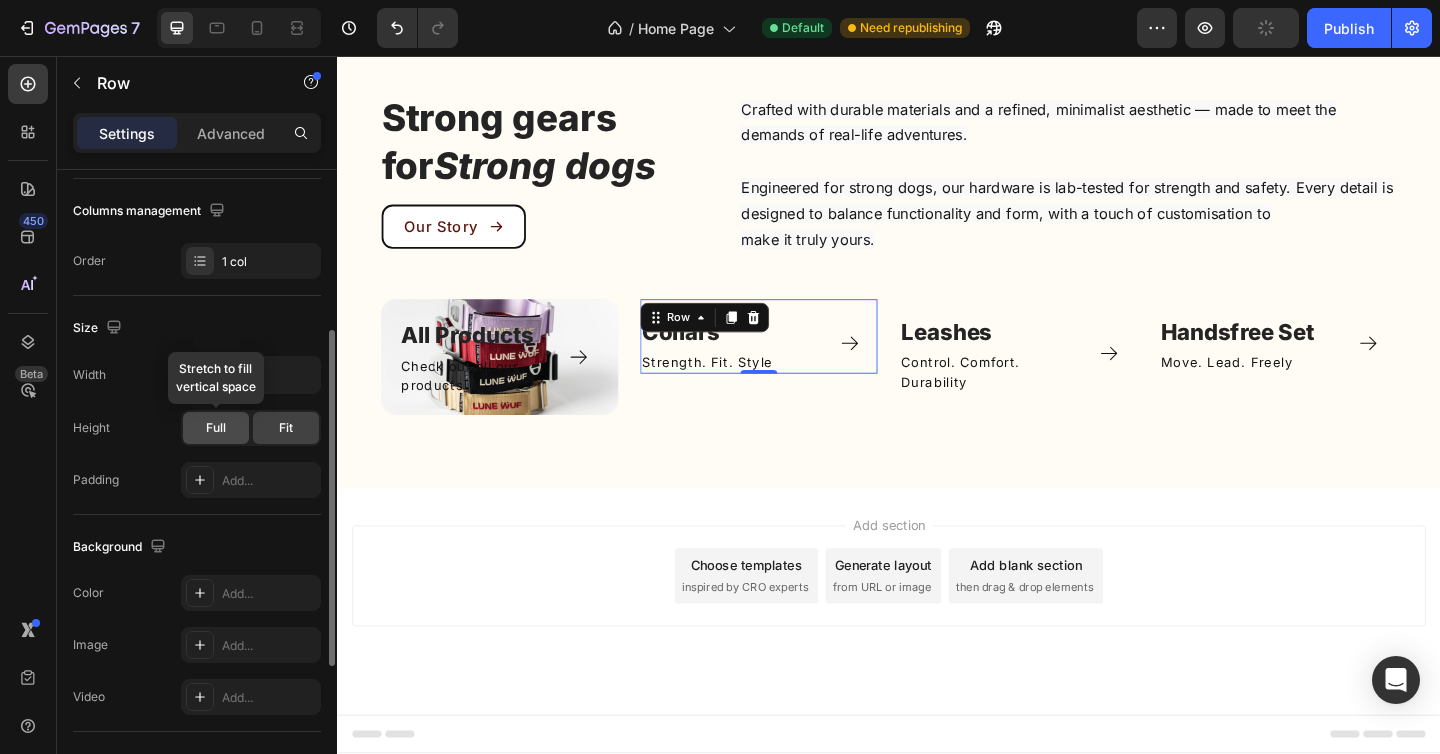 click on "Full" 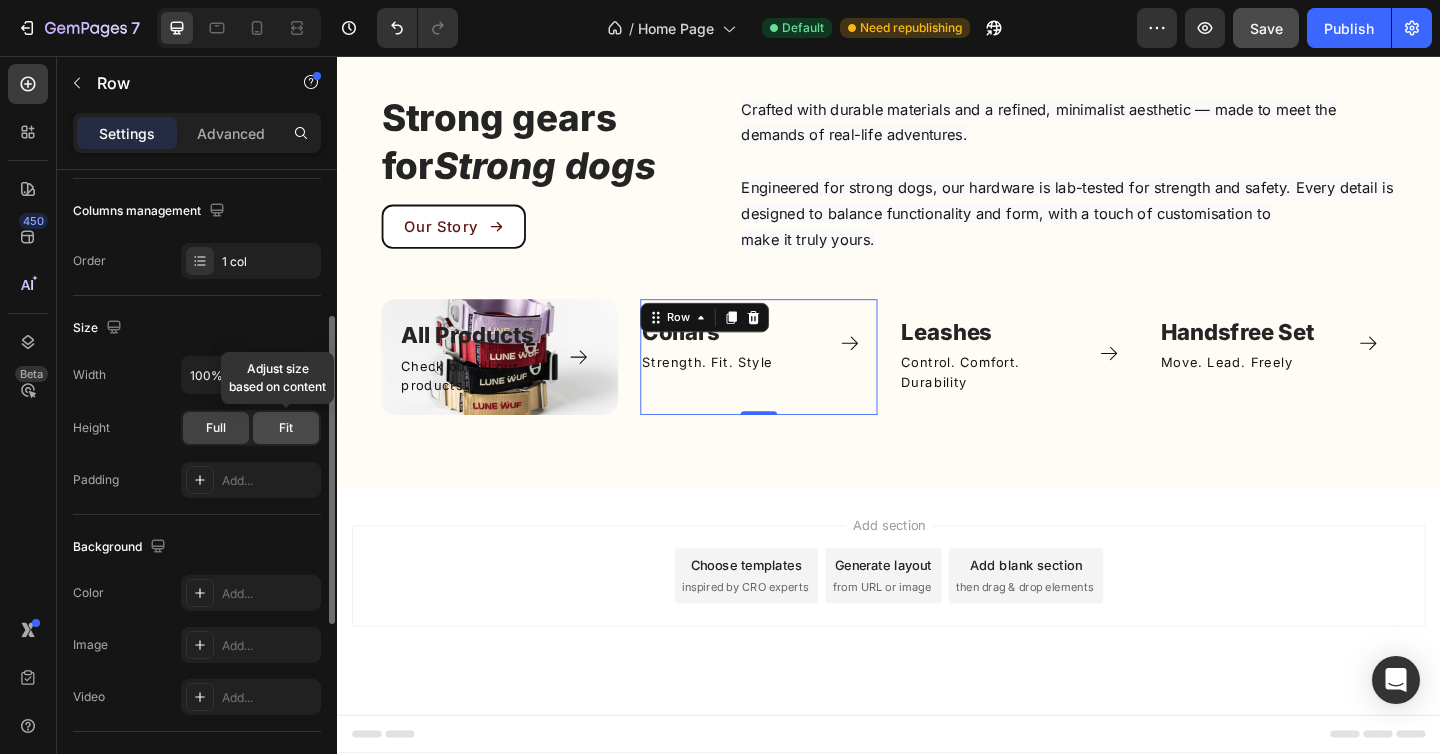 click on "Fit" 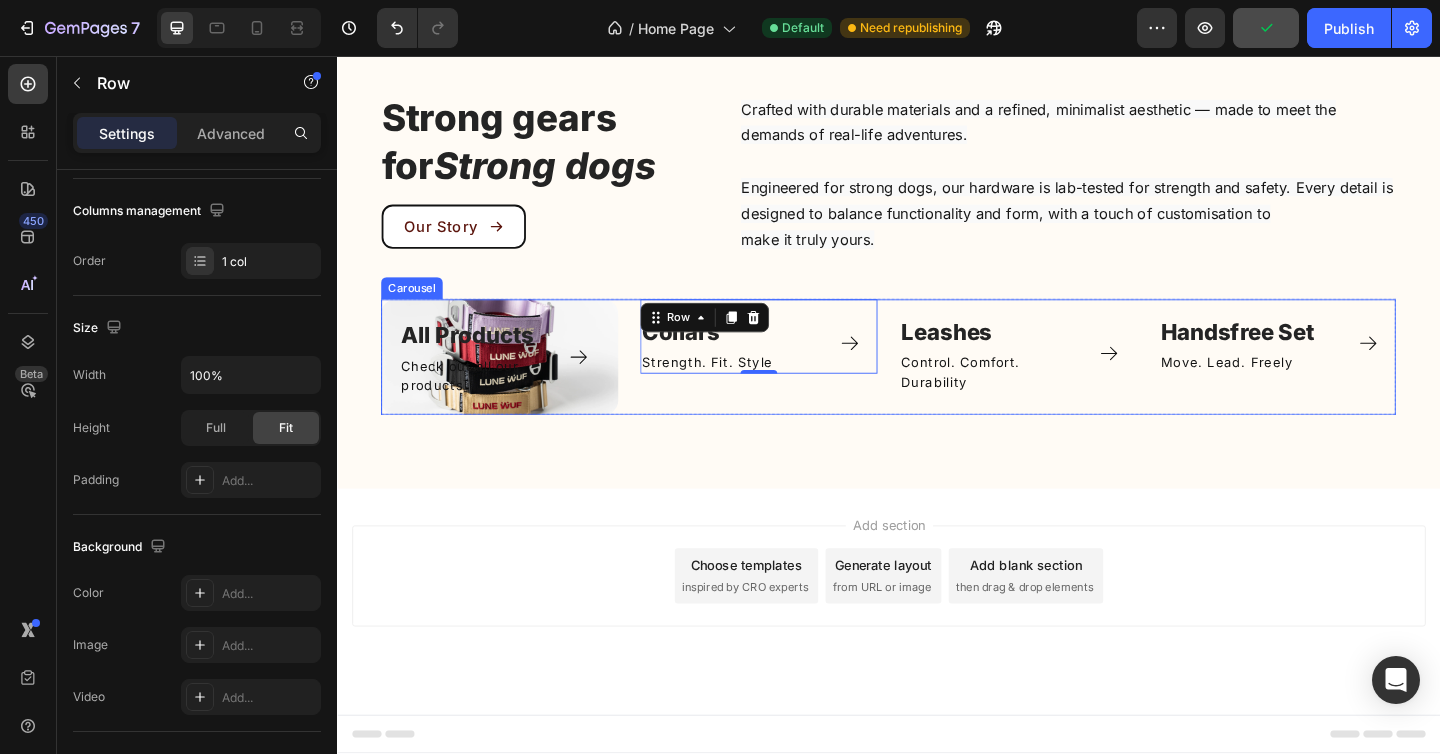 click on "Image Collars Text block Strength. Fit. Style Text Block
Icon Row Row   [NUMBER]" at bounding box center [796, 384] 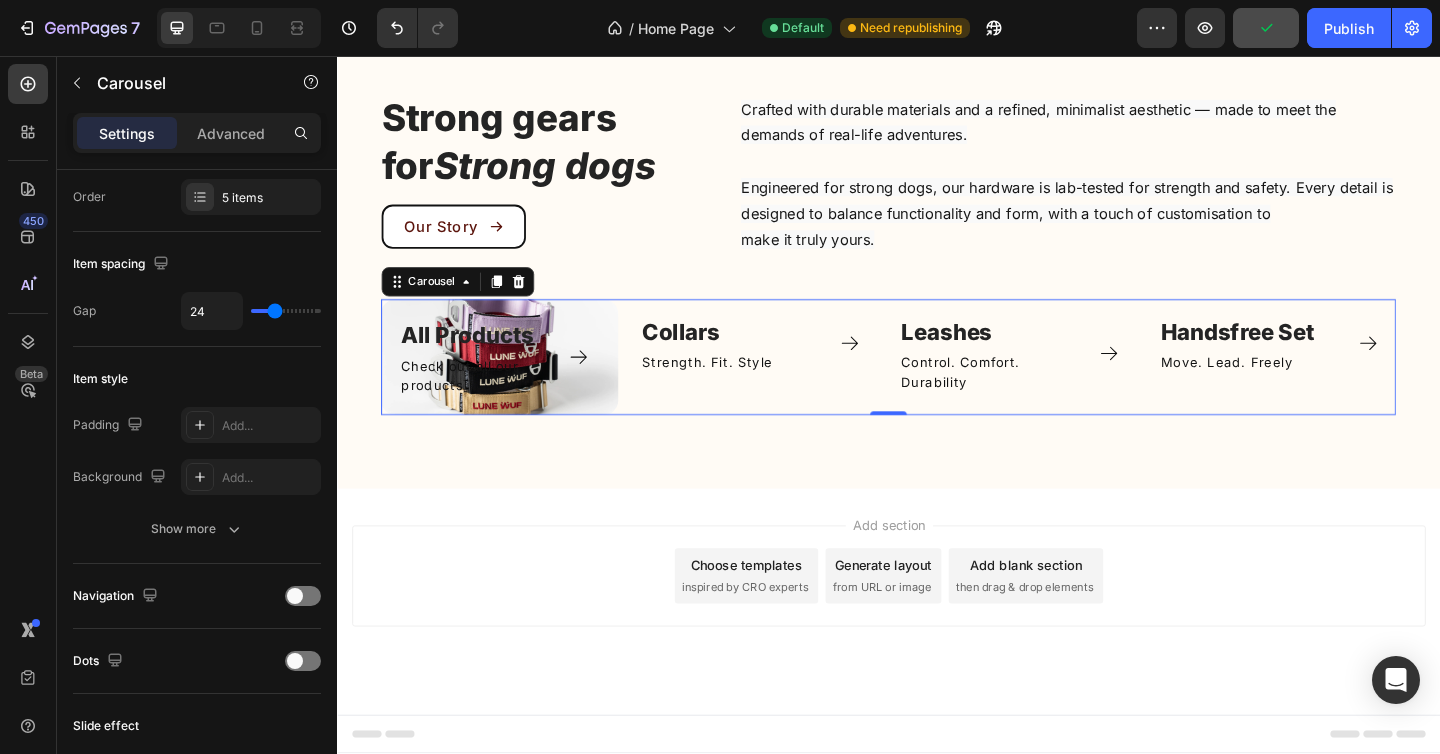 scroll, scrollTop: 0, scrollLeft: 0, axis: both 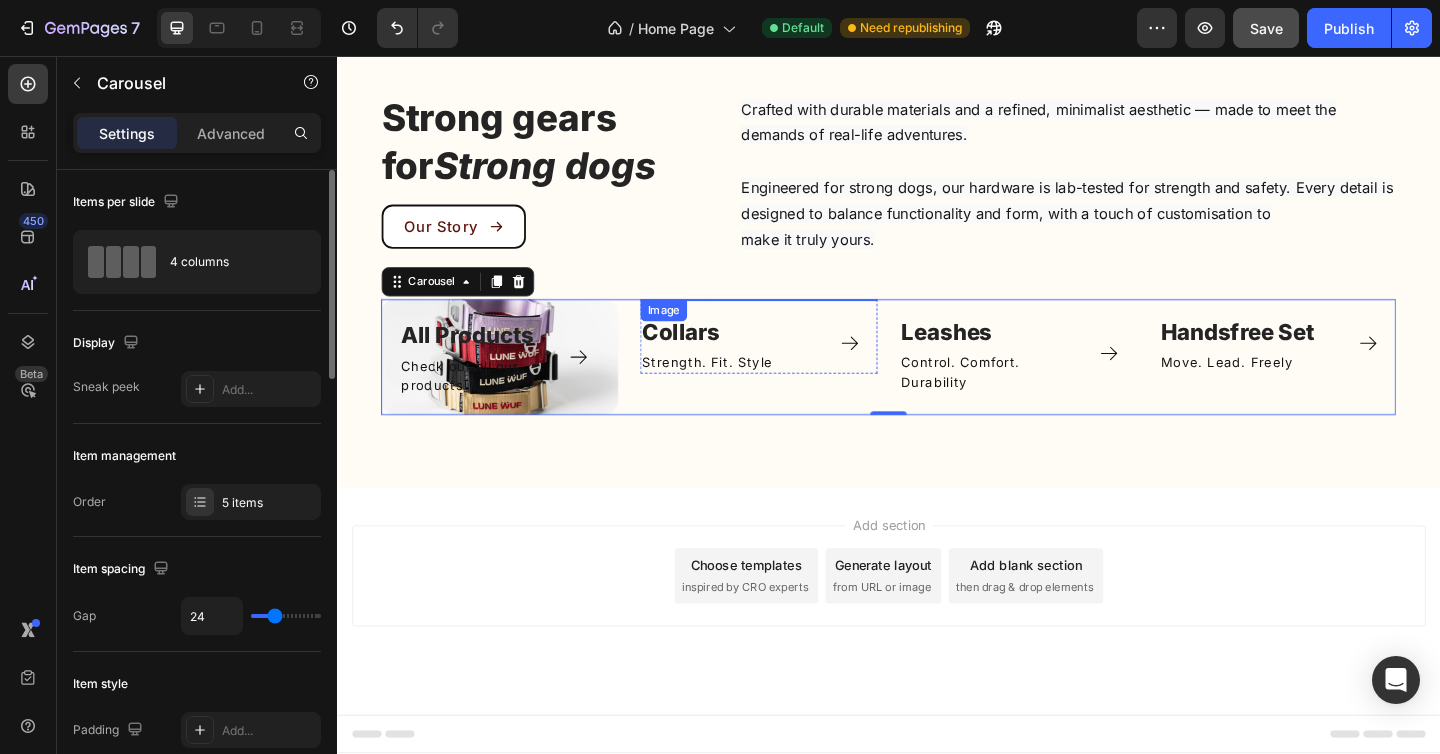 click at bounding box center [796, 321] 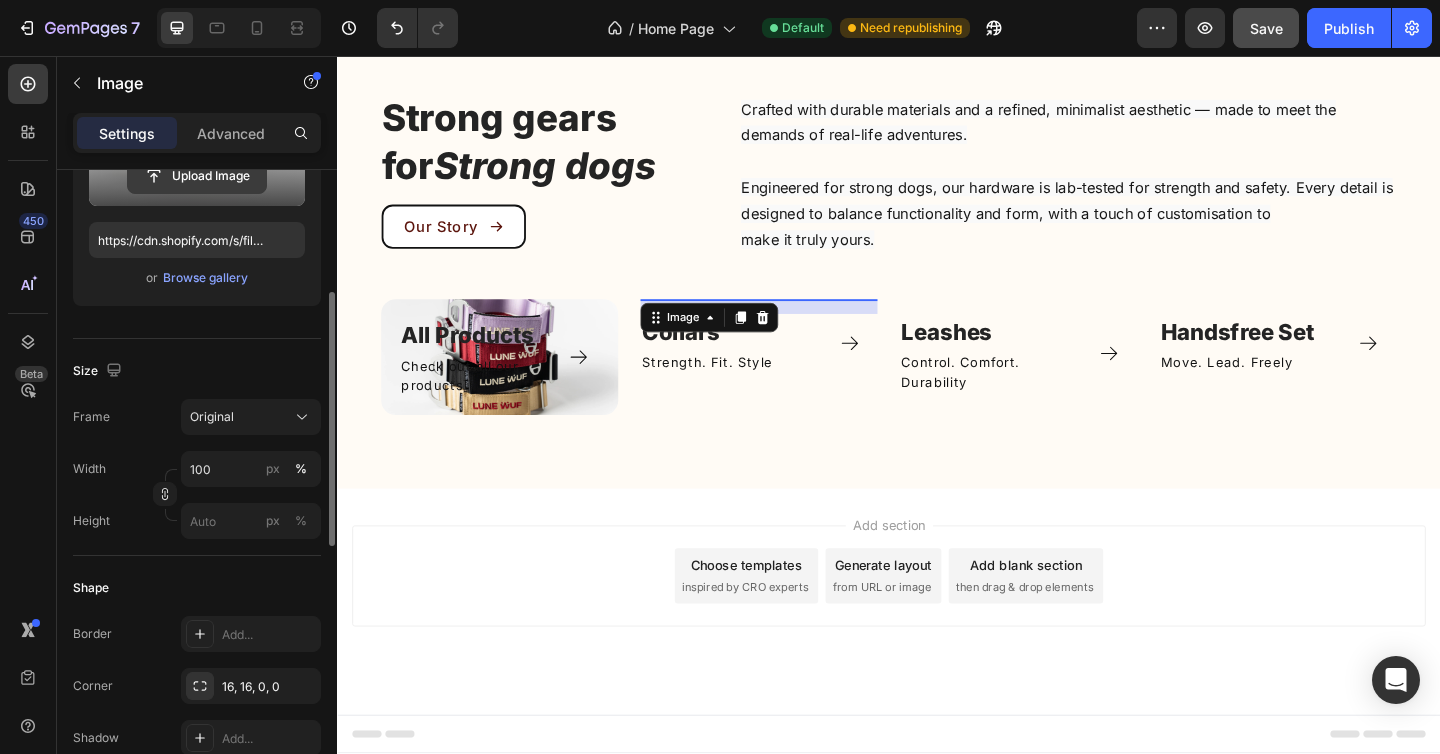 scroll, scrollTop: 328, scrollLeft: 0, axis: vertical 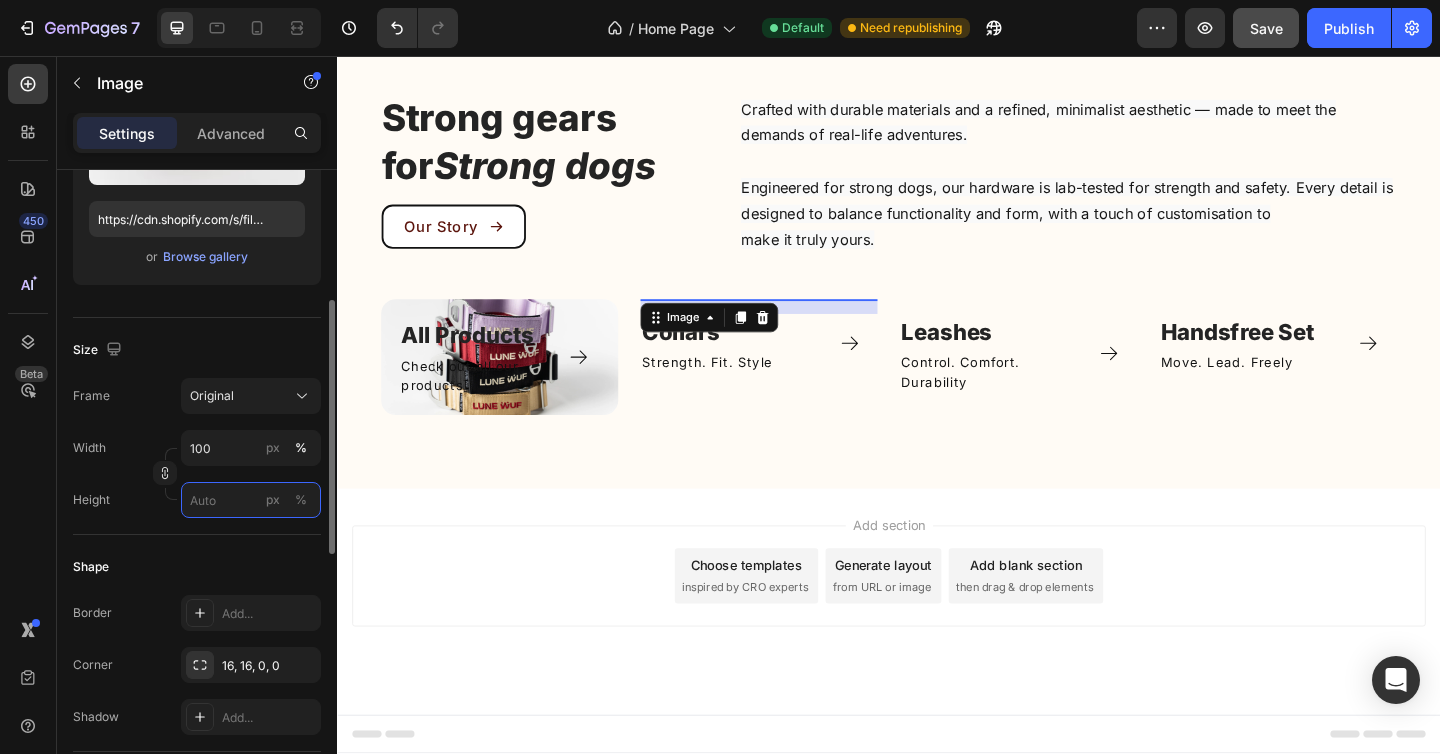 click on "px %" at bounding box center [251, 500] 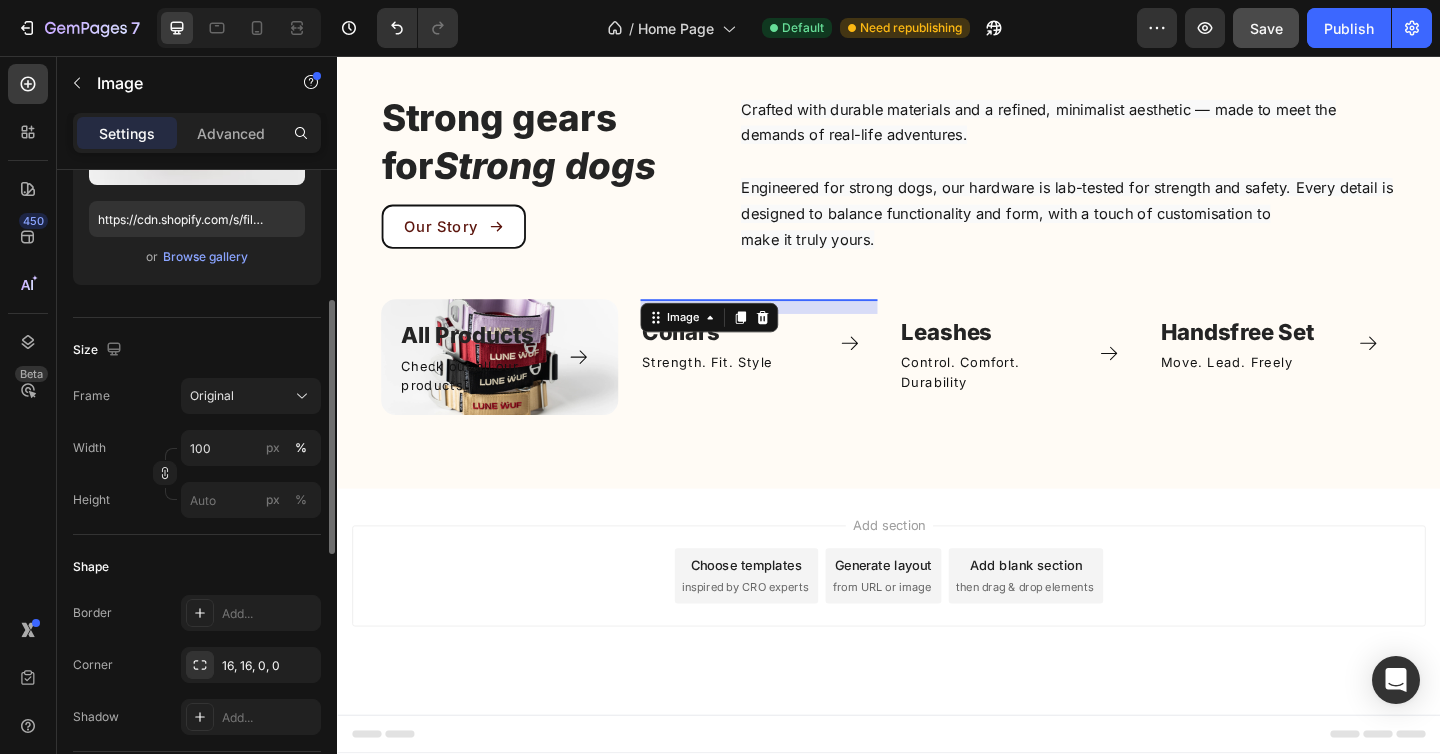 click on "Height px %" at bounding box center [197, 500] 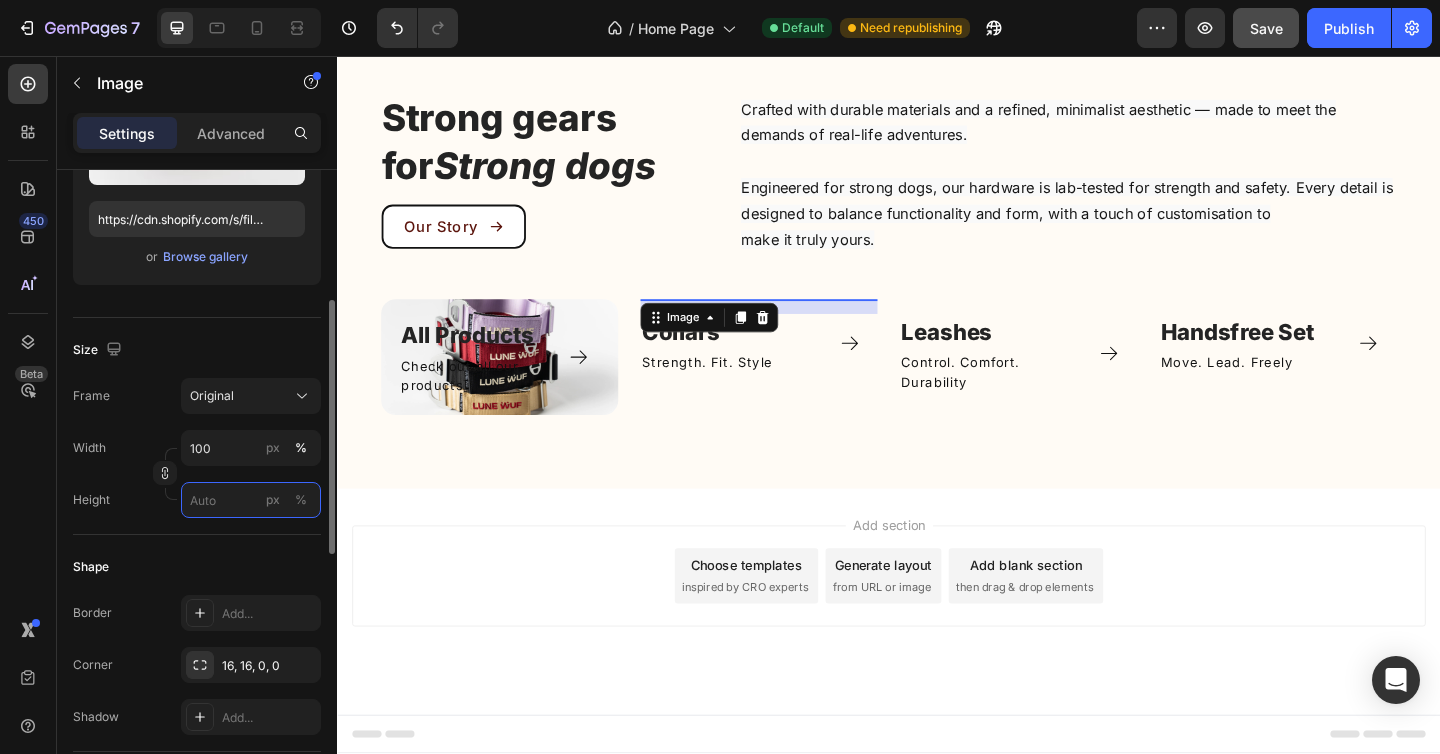 click on "px %" at bounding box center [251, 500] 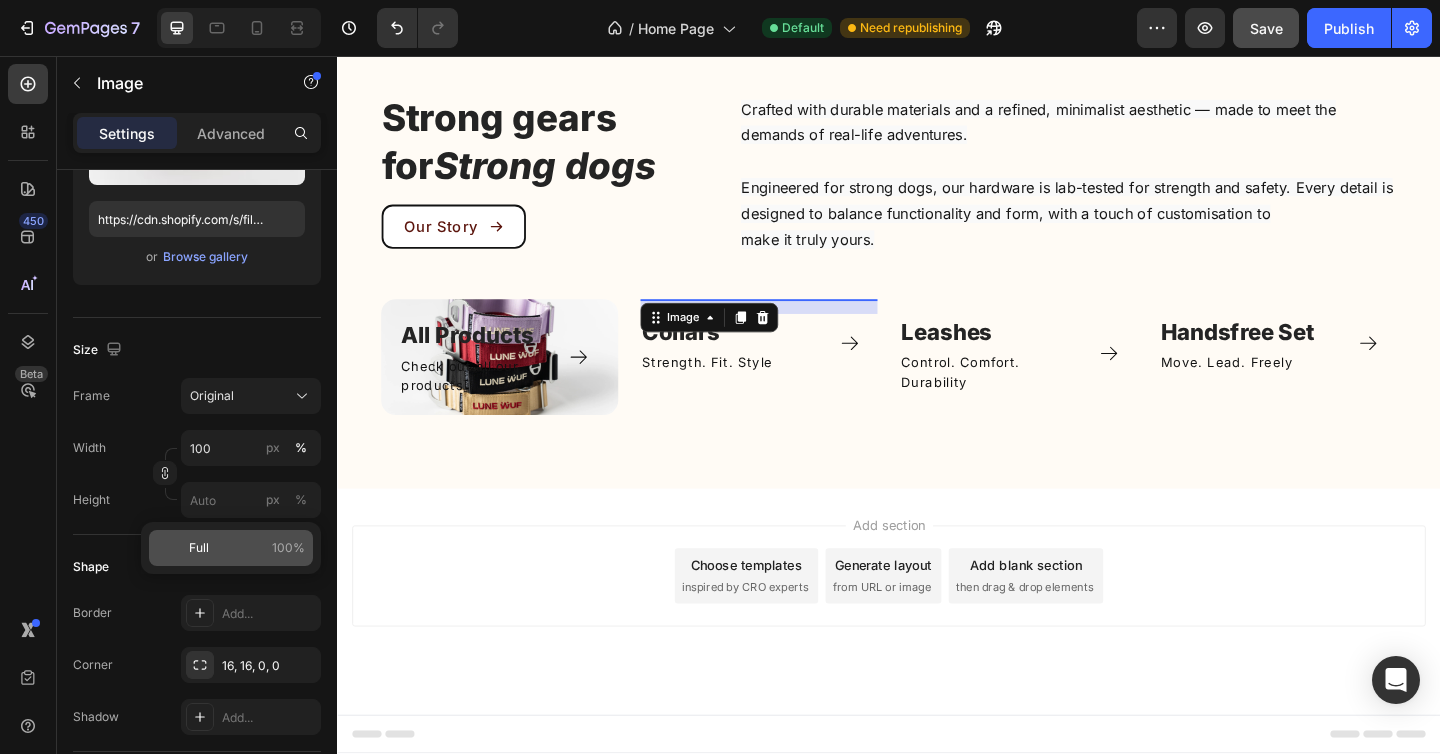 click on "Full 100%" at bounding box center [247, 548] 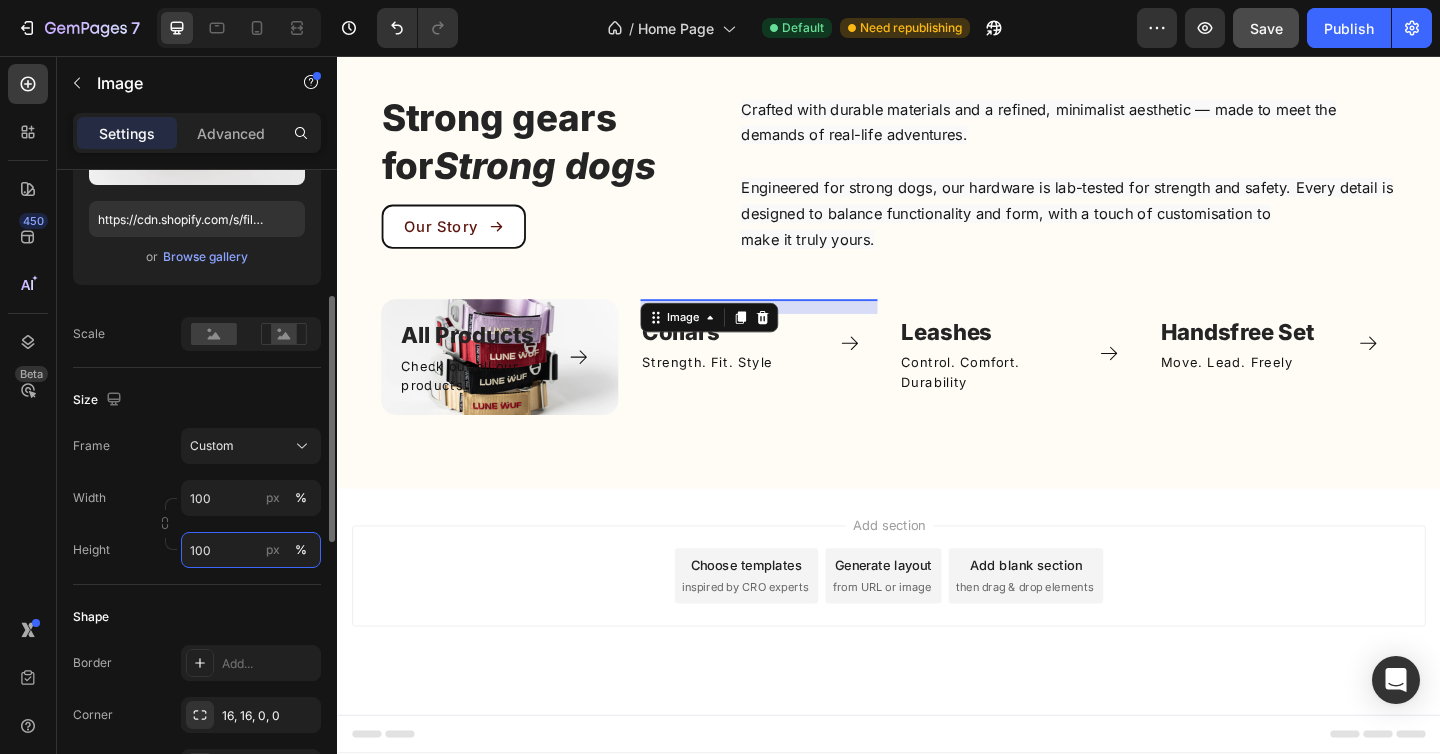 click on "100" at bounding box center [251, 550] 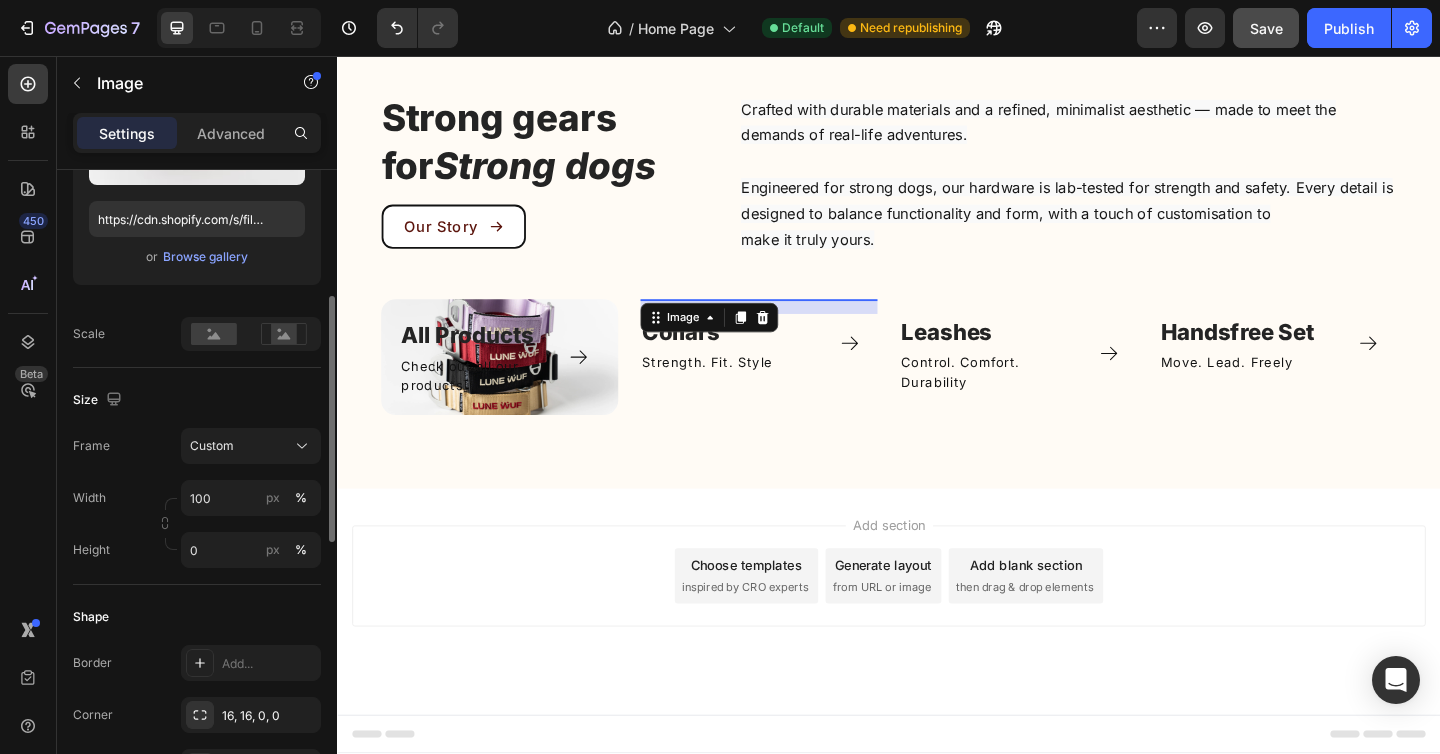 click on "Size Frame Custom Width 100 px % Height 0 px %" 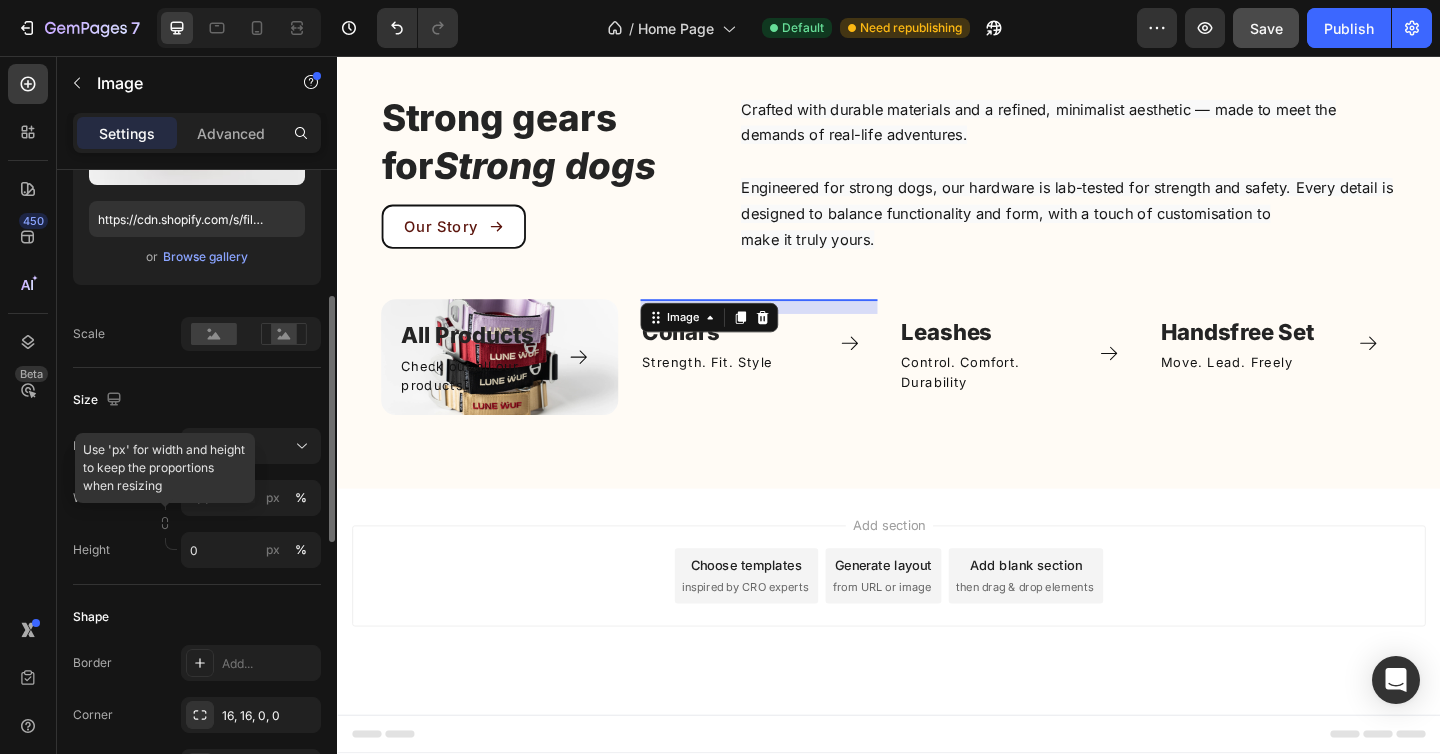type on "100" 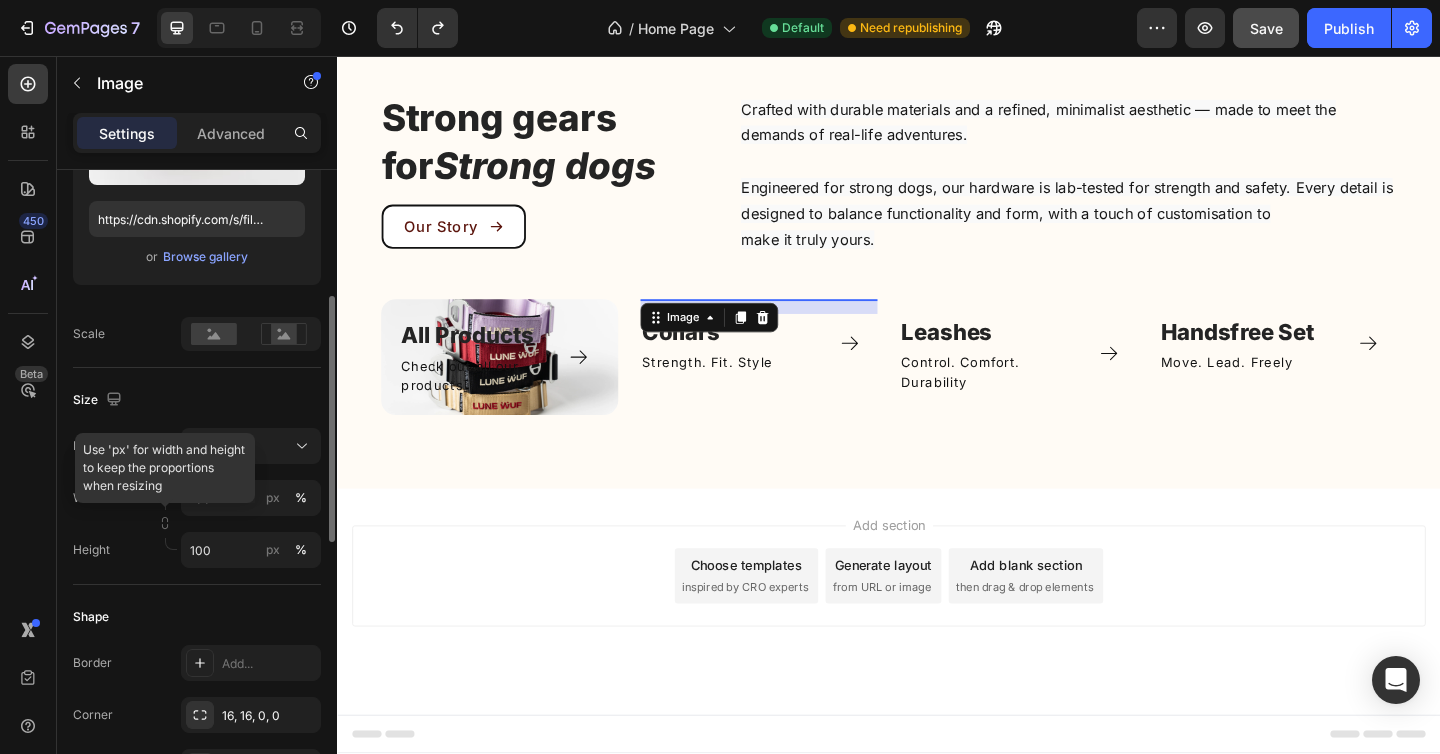 type 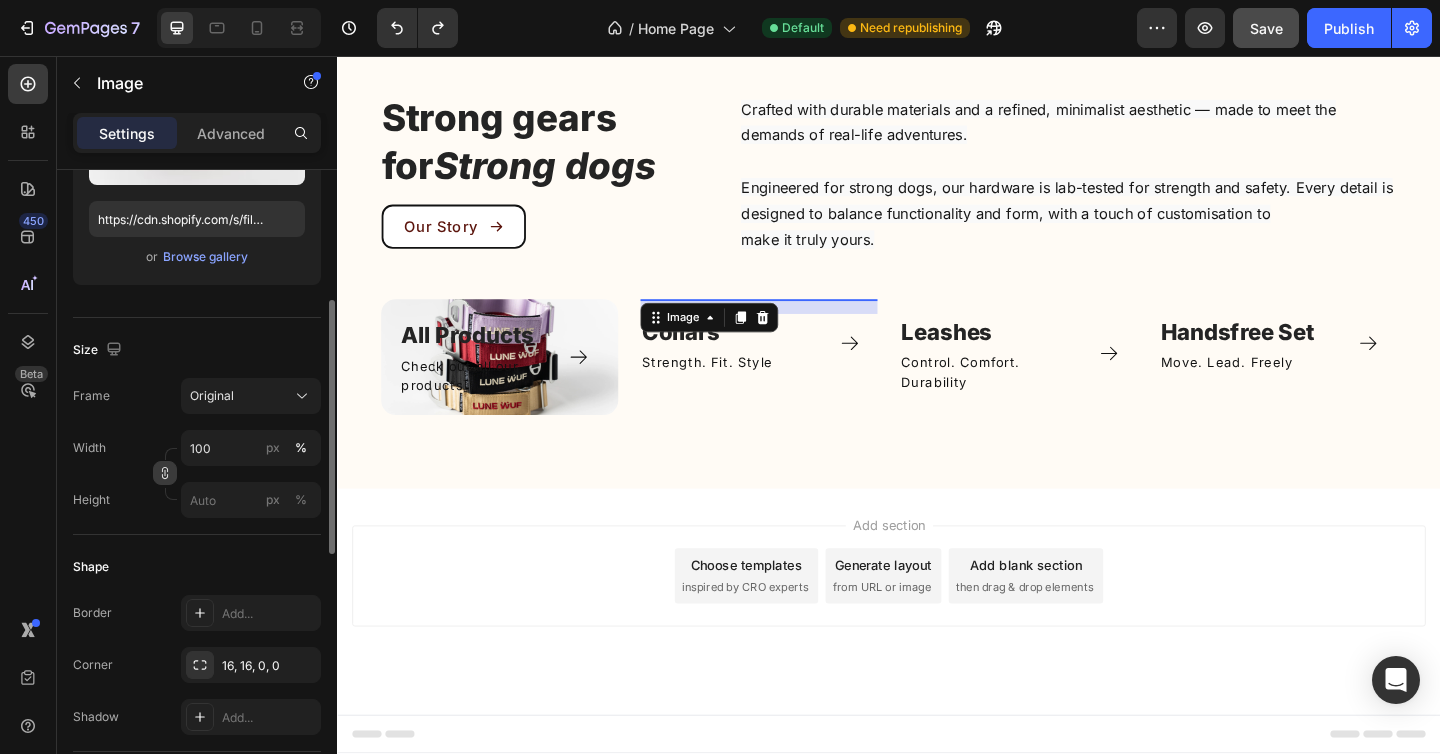 click on "Size Frame Original Width 100 px % Height px %" 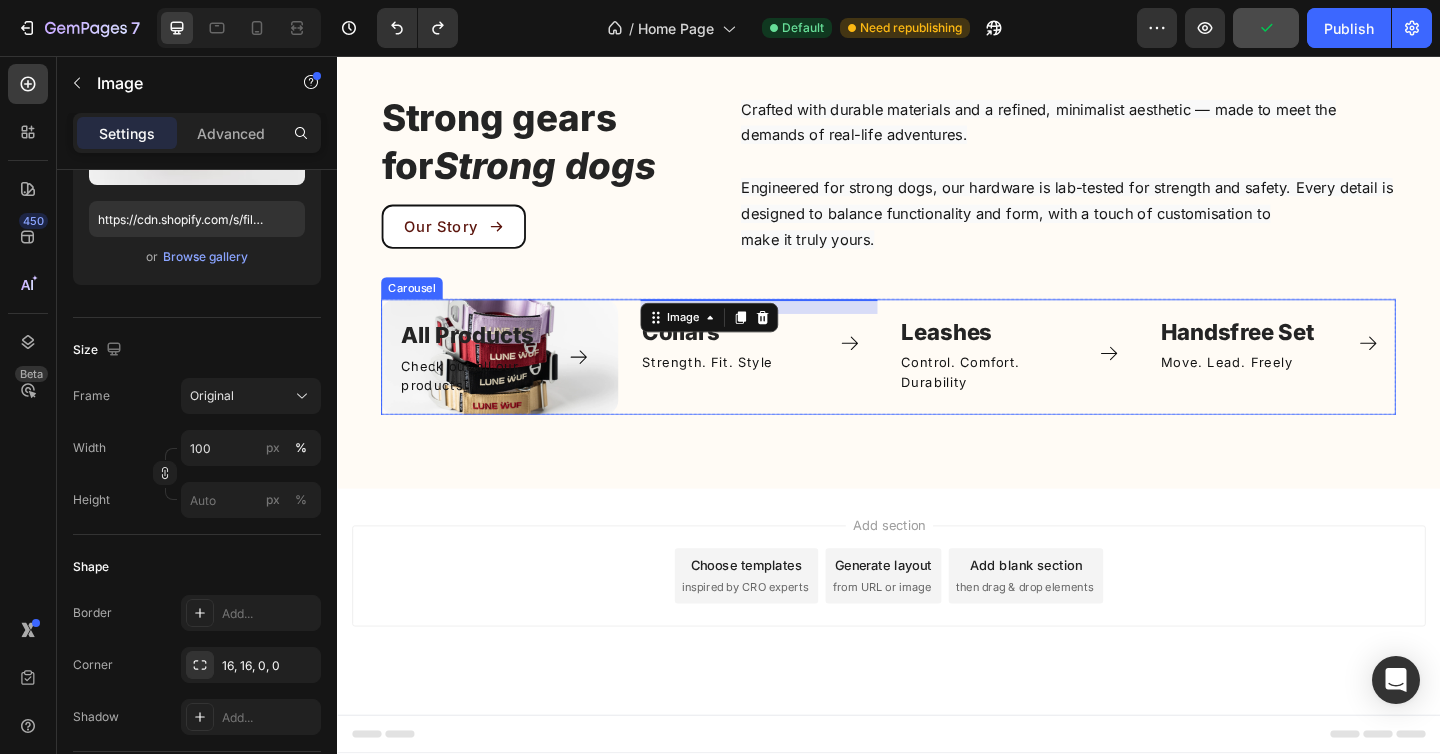 click on "Image   16 Collars Text block Strength. Fit. Style Text Block
Icon Row Row" at bounding box center [796, 384] 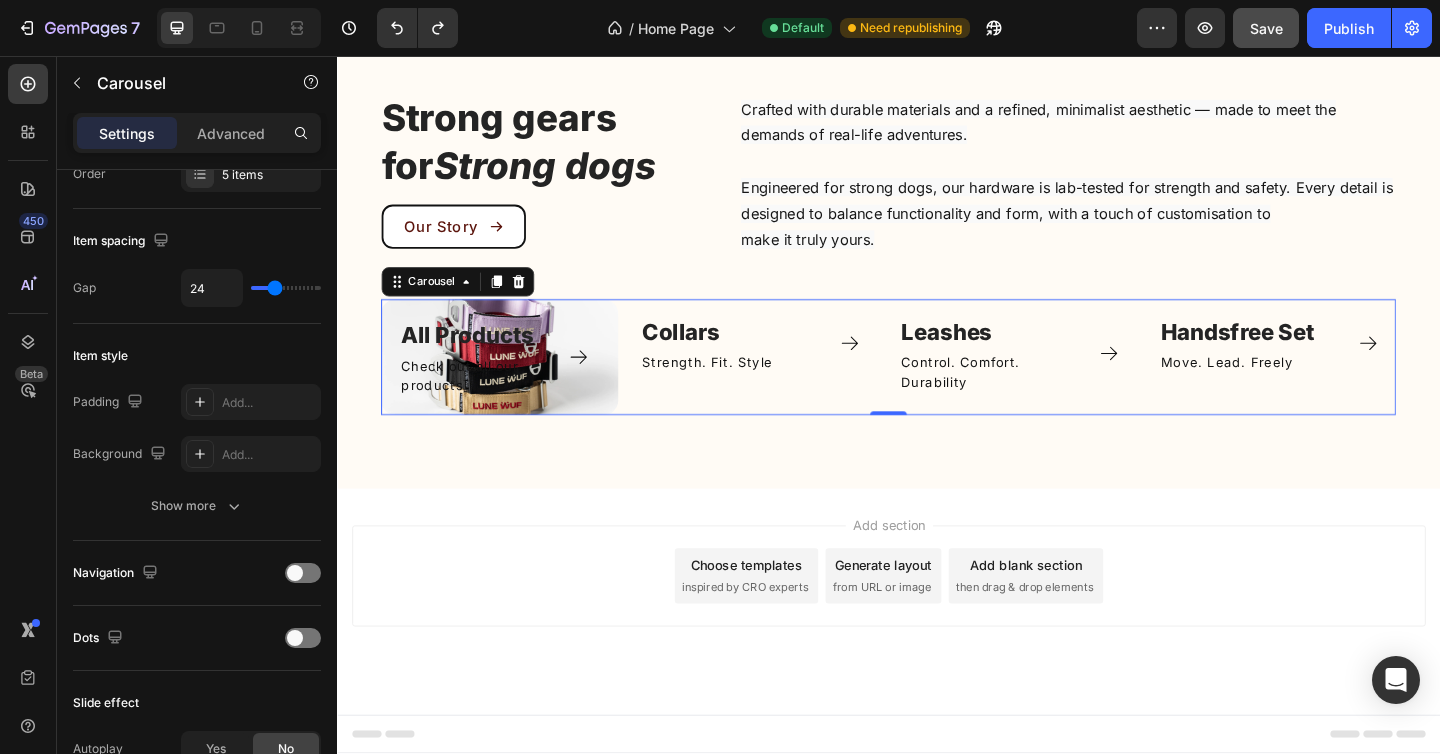 scroll, scrollTop: 0, scrollLeft: 0, axis: both 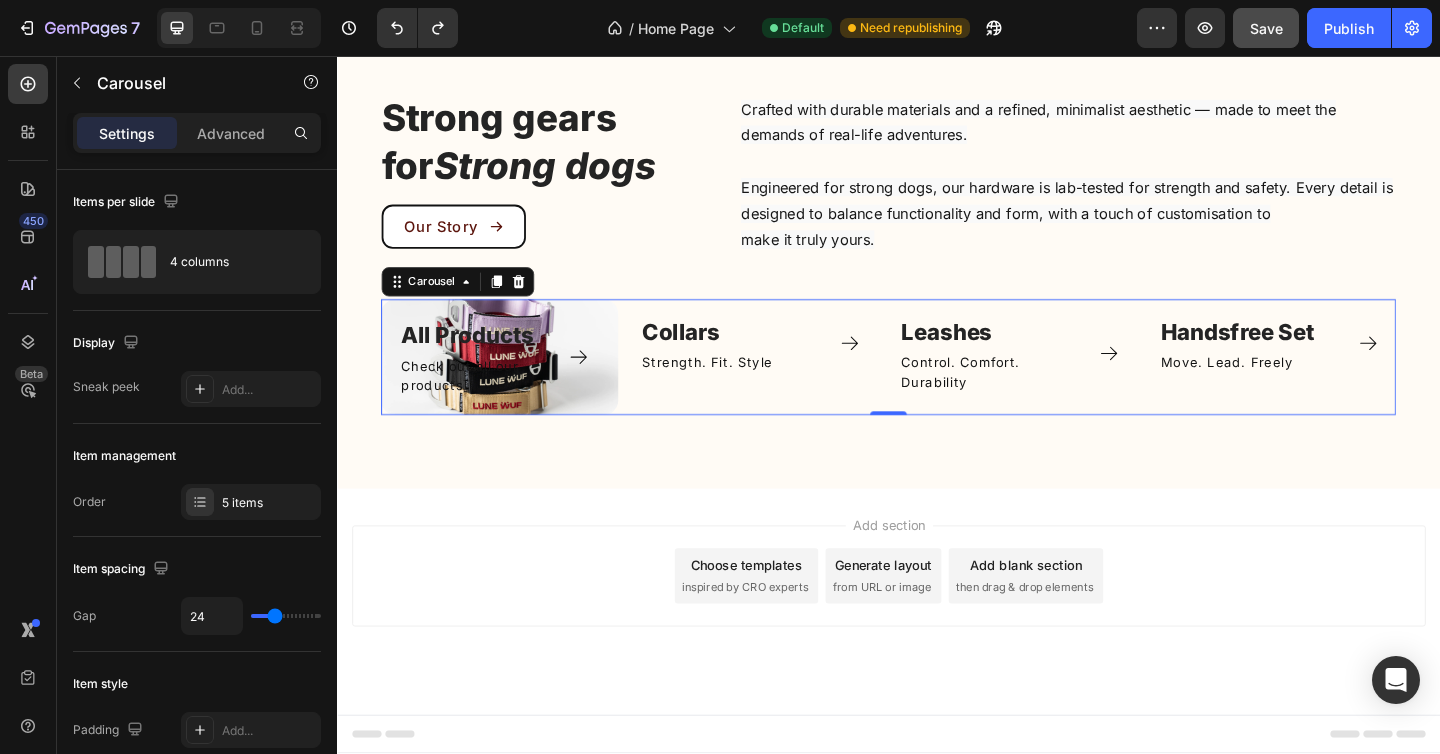 click on "All Products Text block Check out all our products Text Block
Icon Row Row Image Collars Text block Strength. Fit. Style Text Block
Icon Row Row Image Leashes Text block Control. Comfort. Durability Text Block
Icon Row Row Image Handsfree Set ⁠⁠⁠⁠⁠⁠⁠ Text block Move. Lead. Freely Text Block
Icon Row Row Image Bracelet Text block                Title Line Row" at bounding box center [937, 384] 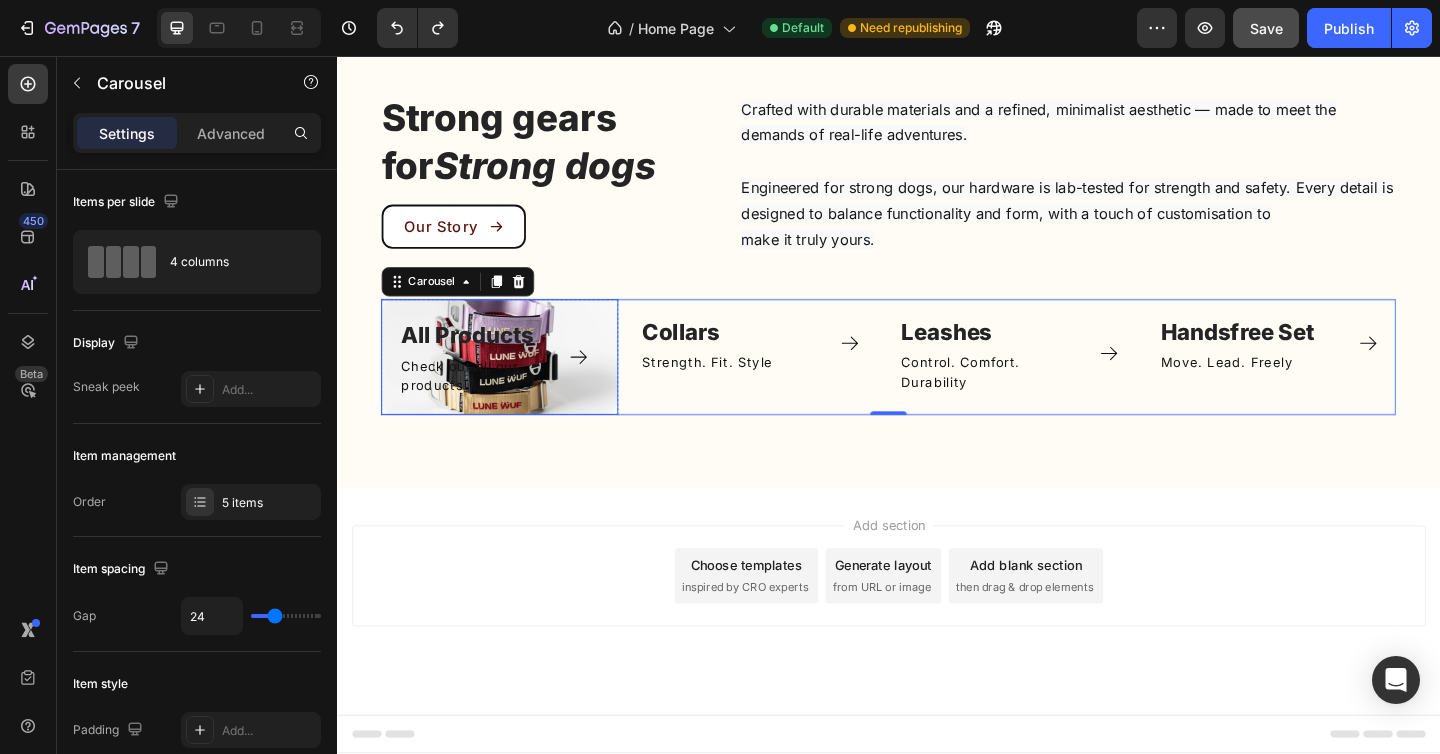 click on "Icon" at bounding box center (605, 384) 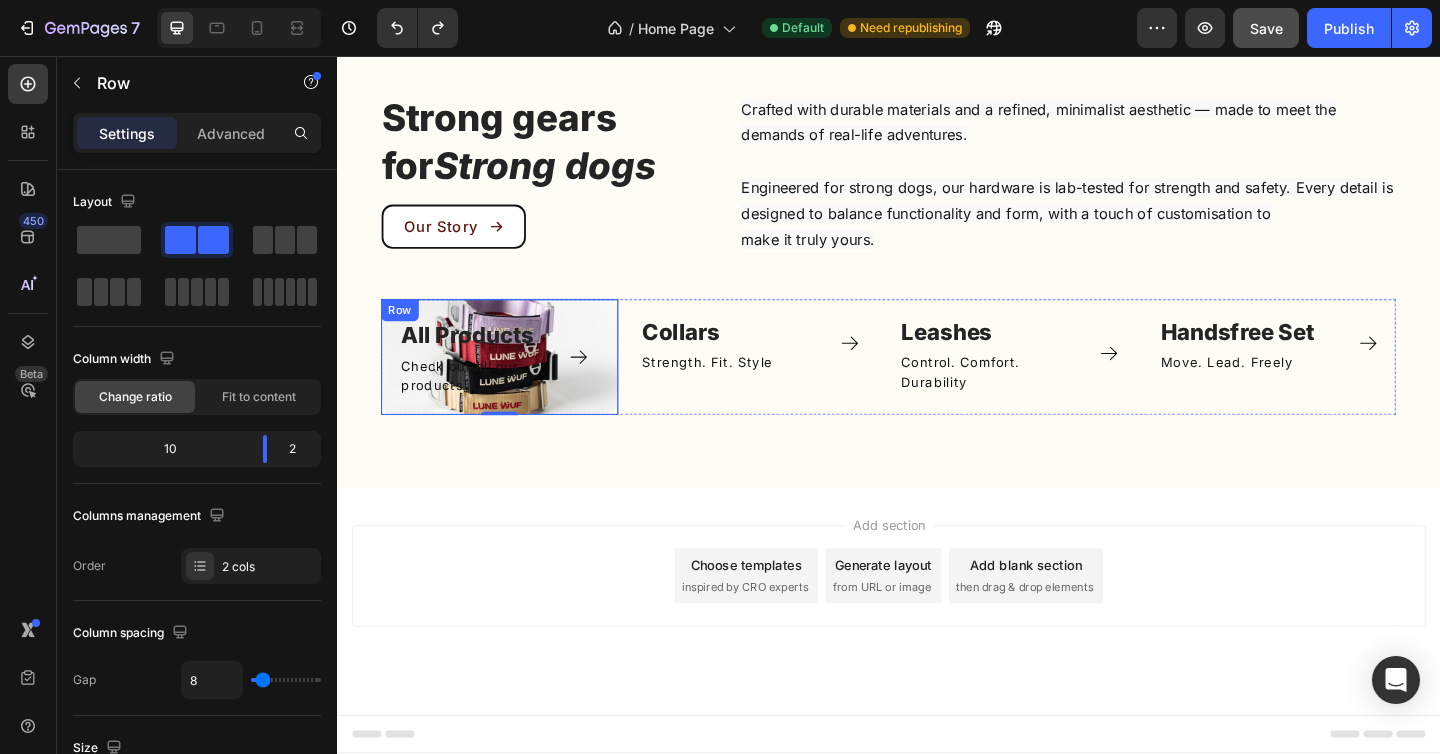 click on "All Products Text block Check out all our products Text Block
Icon Row   [NUMBER]" at bounding box center [514, 384] 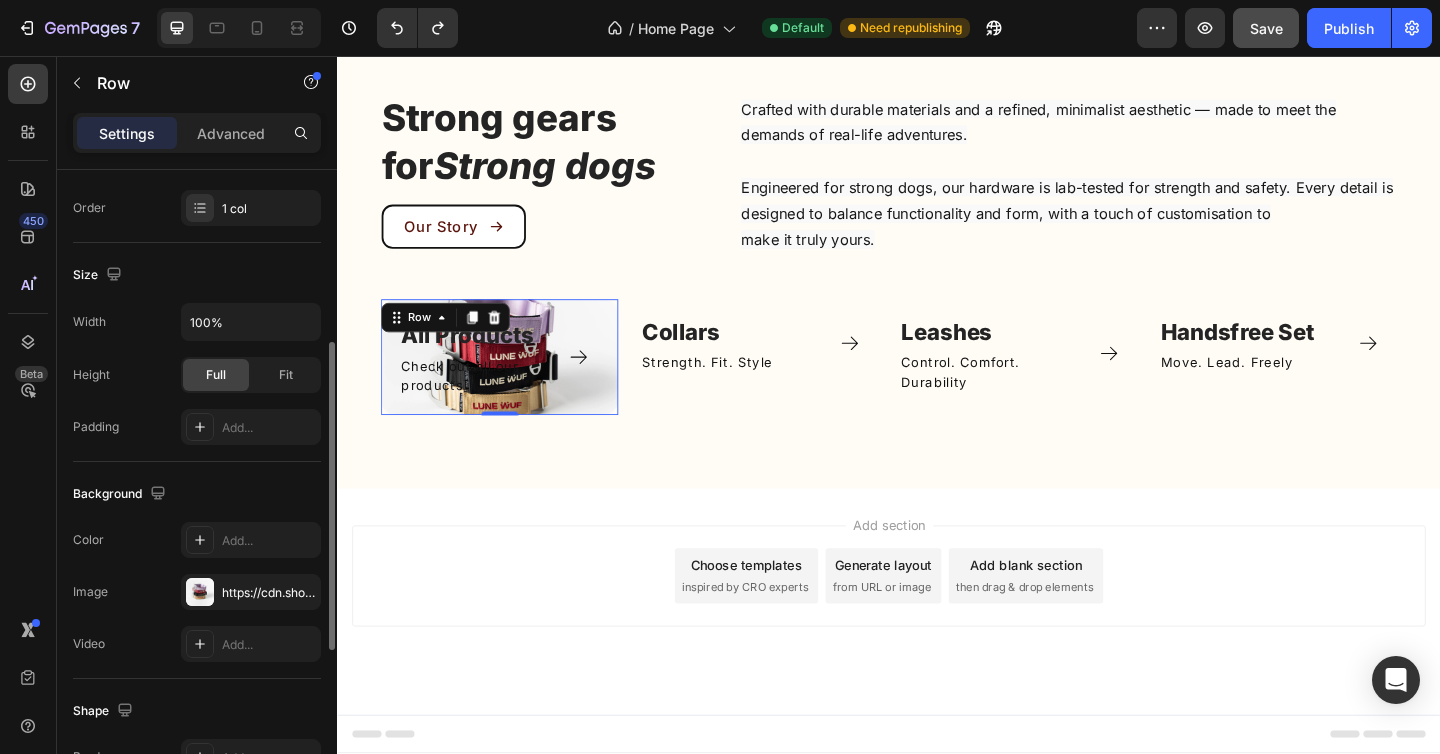 scroll, scrollTop: 380, scrollLeft: 0, axis: vertical 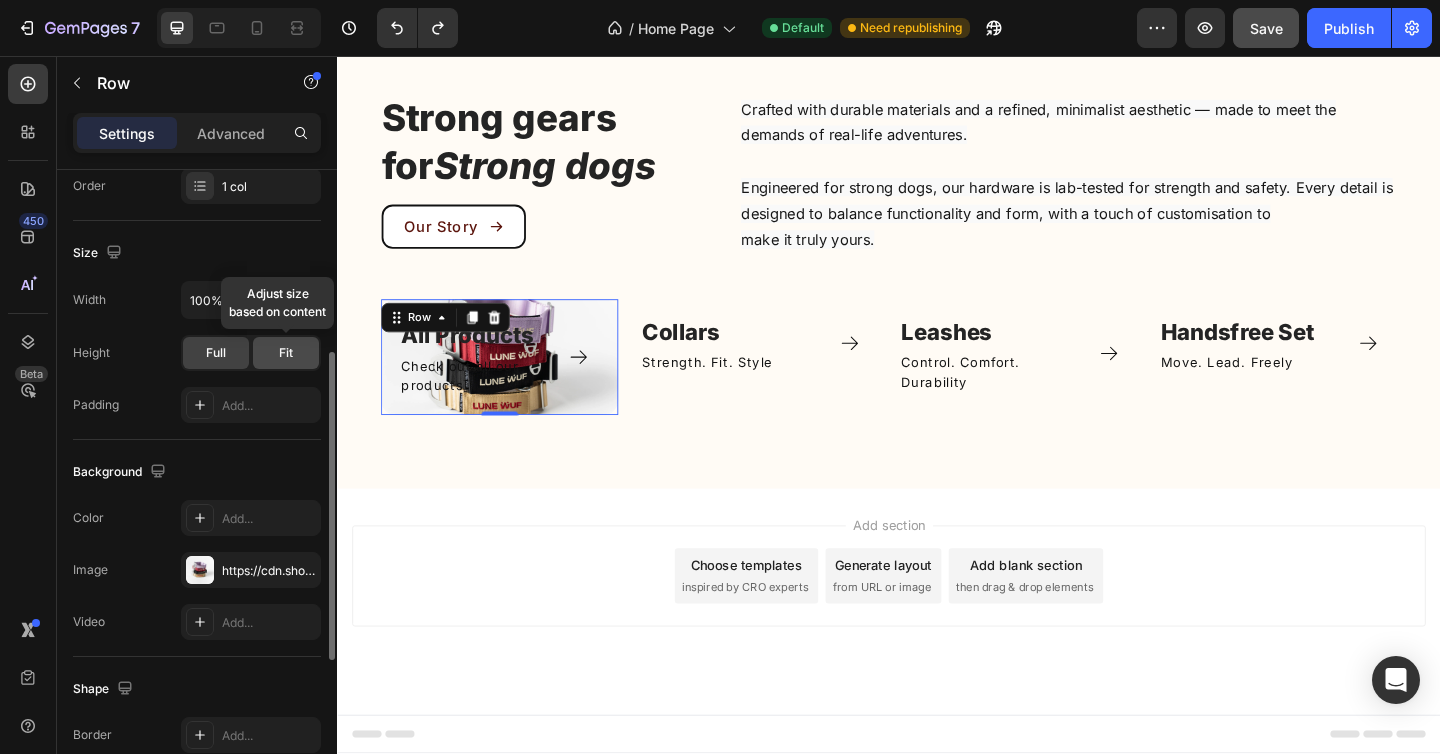 click on "Fit" 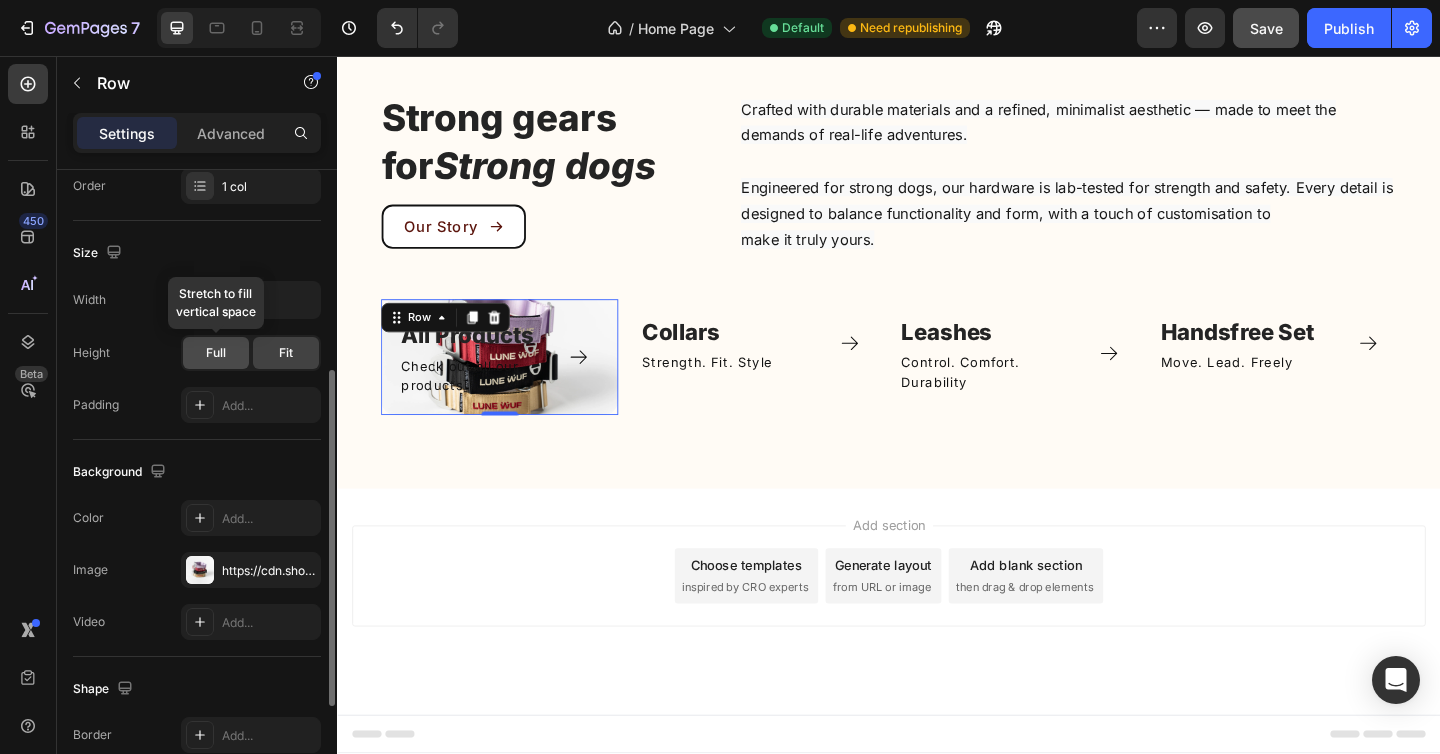 click on "Full" 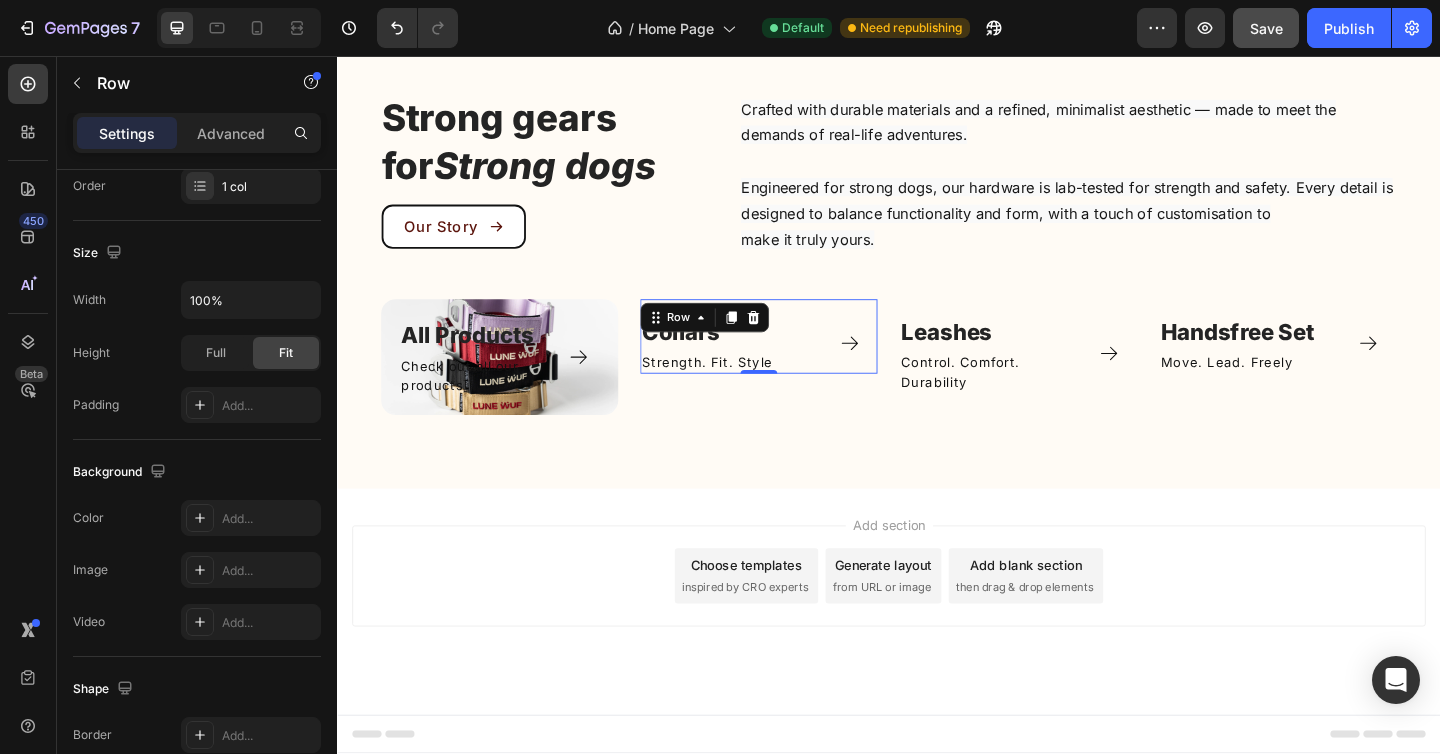 click on "Image Collars Text block Strength. Fit. Style Text Block
Icon Row" at bounding box center (796, 361) 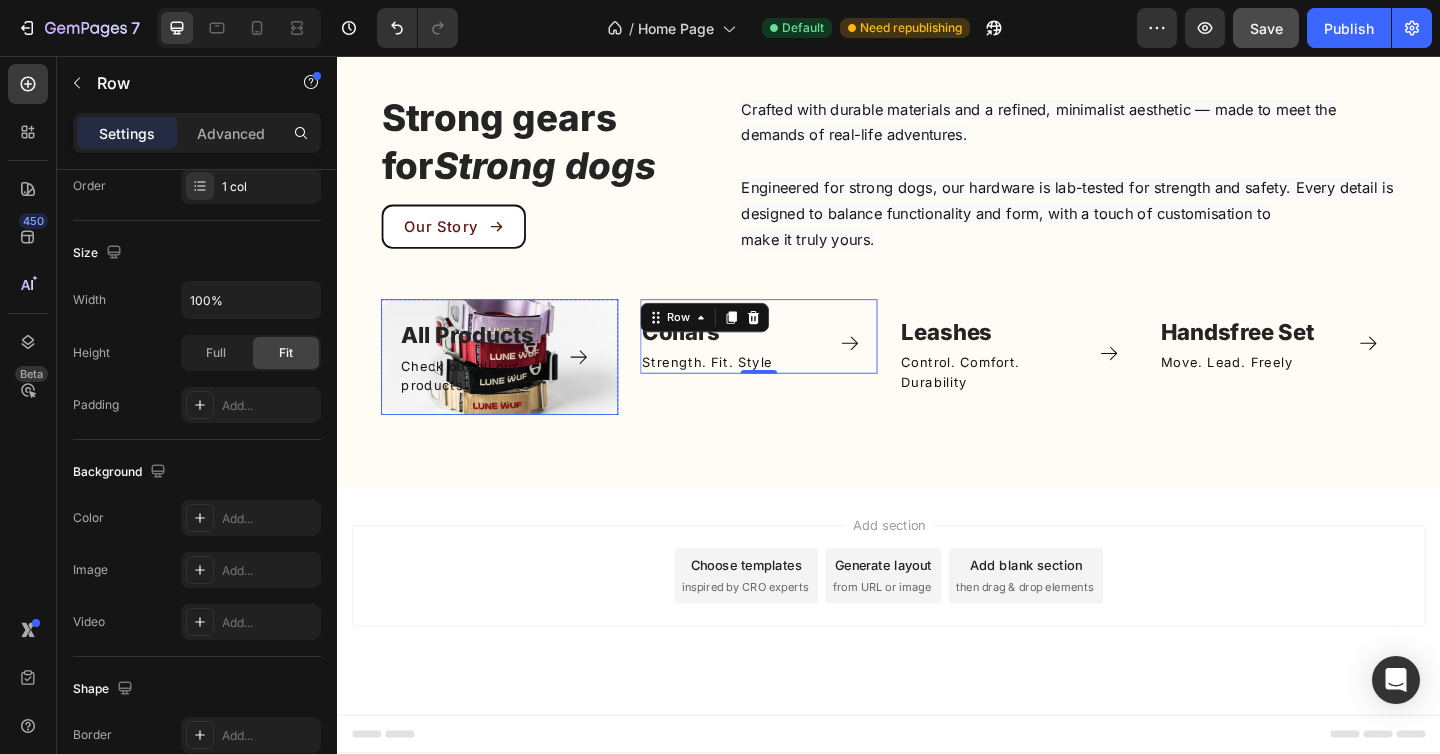 click on "Icon" at bounding box center (605, 384) 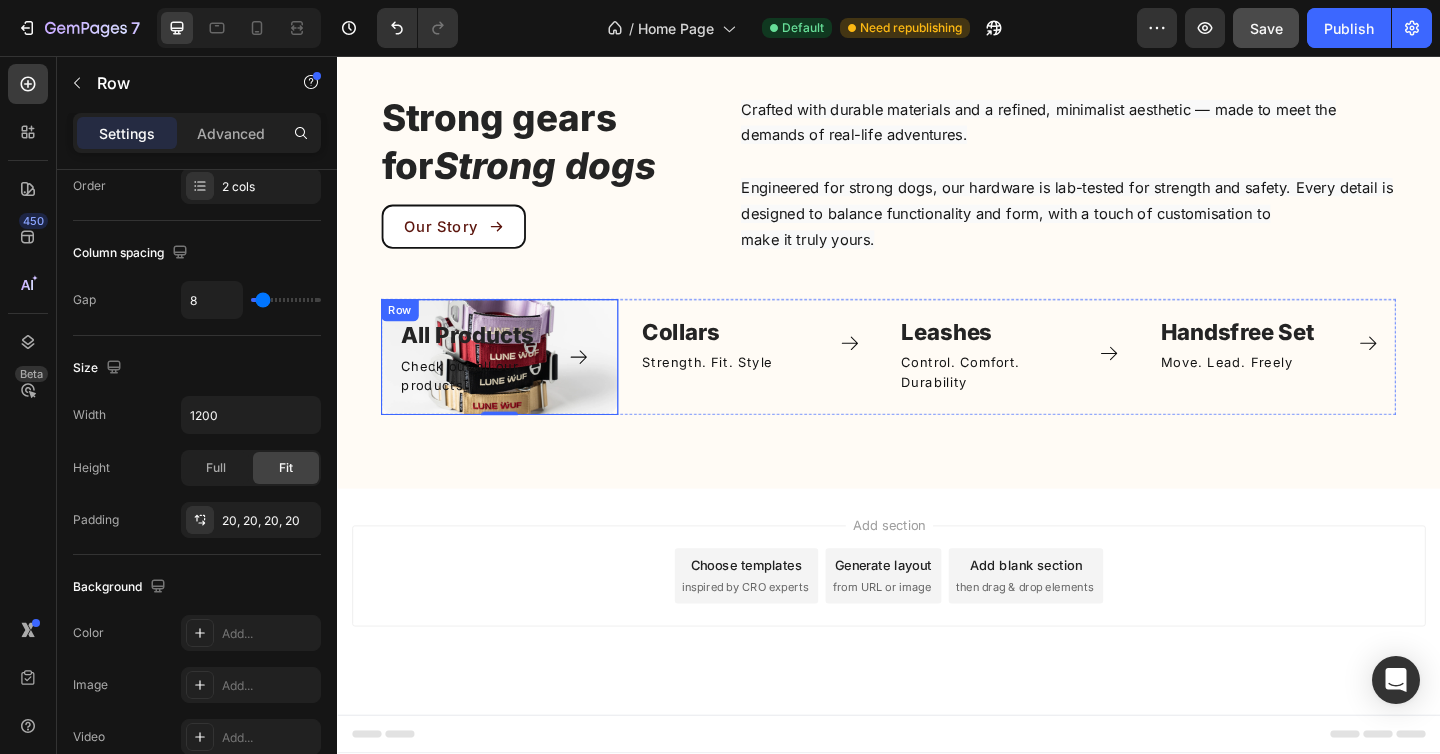 click on "All Products Text block Check out all our products Text Block
Icon Row   [NUMBER]" at bounding box center (514, 384) 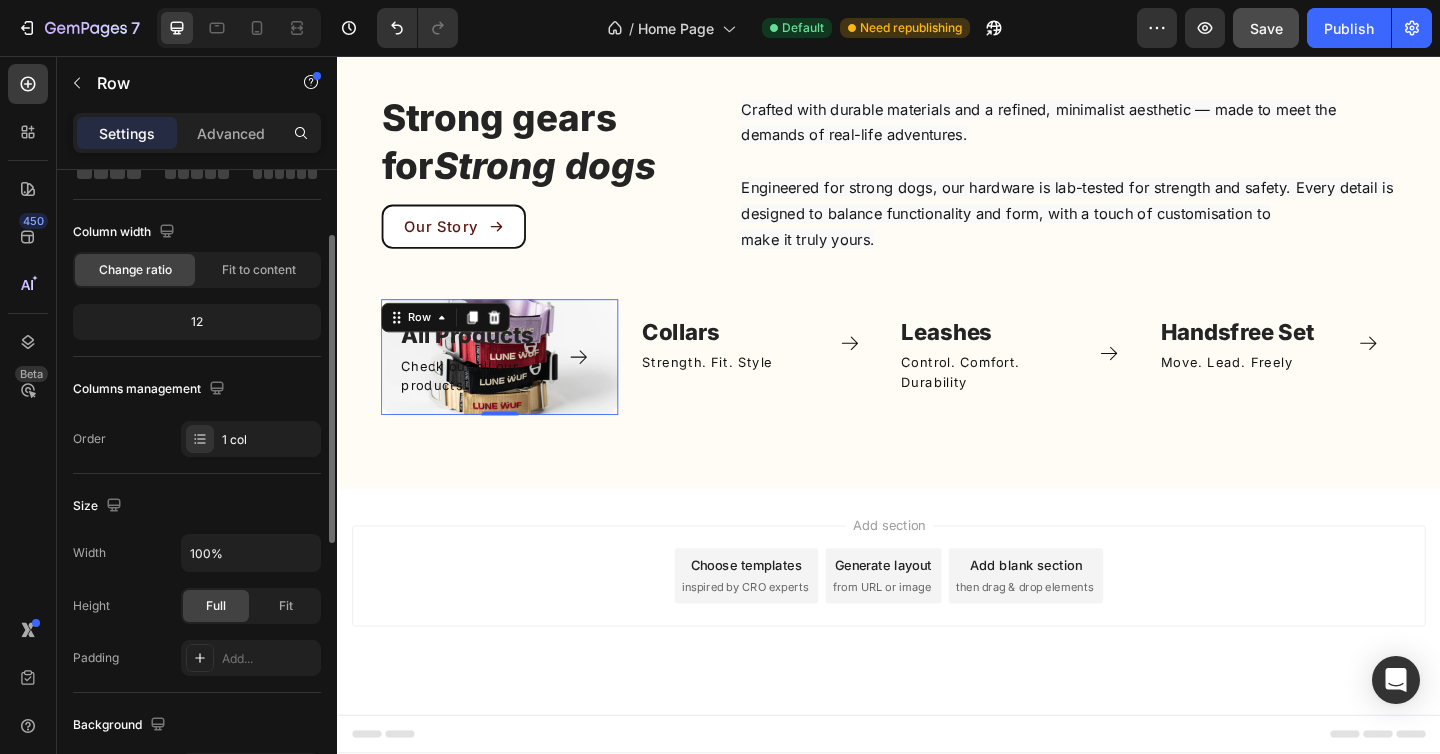 scroll, scrollTop: 130, scrollLeft: 0, axis: vertical 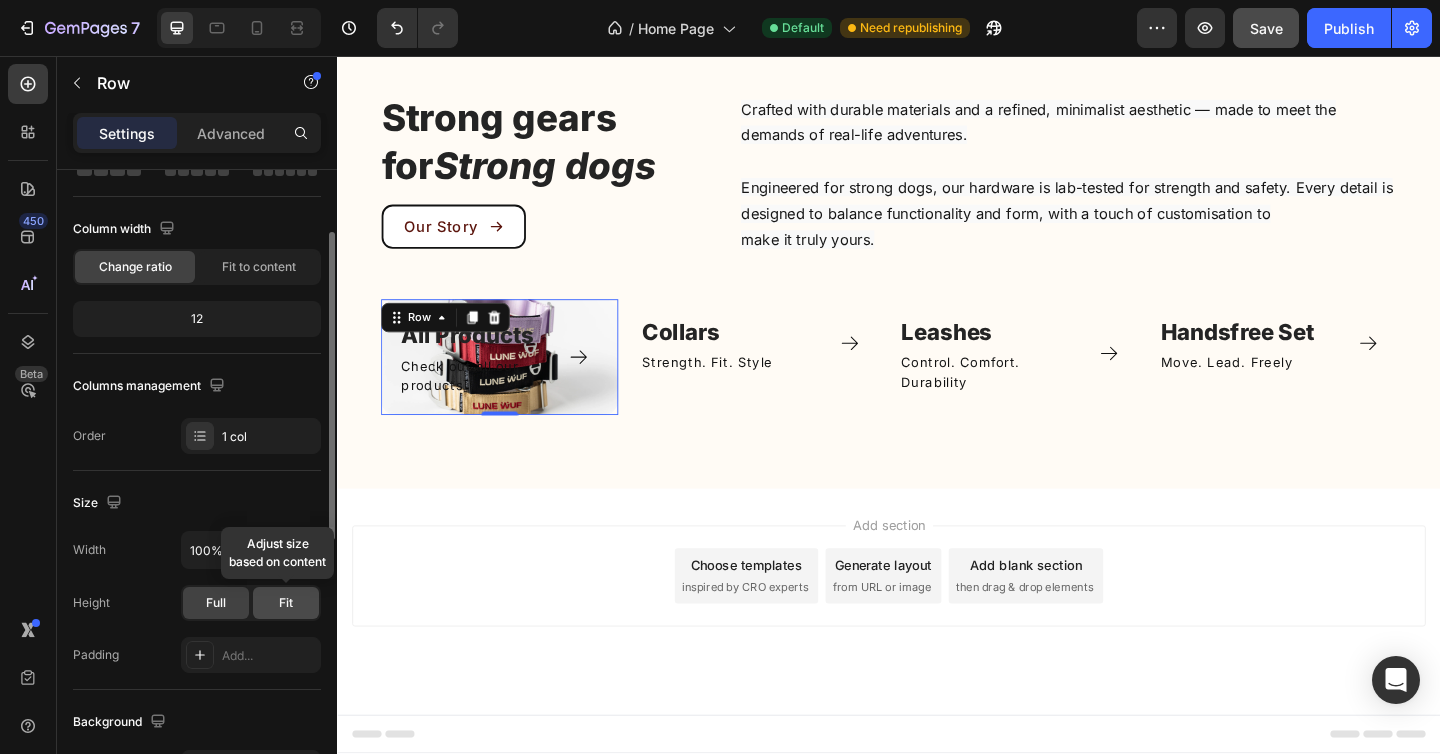 click on "Fit" 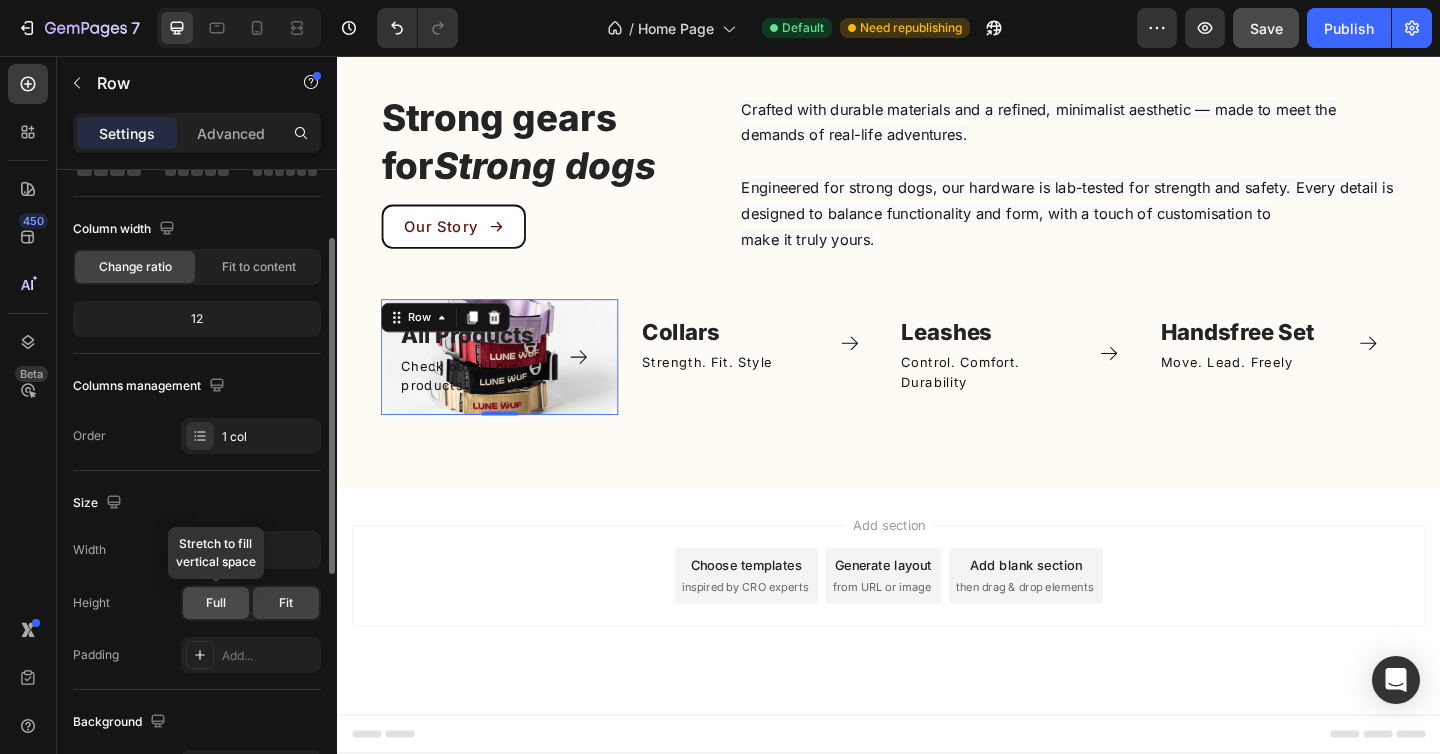 click on "Full" 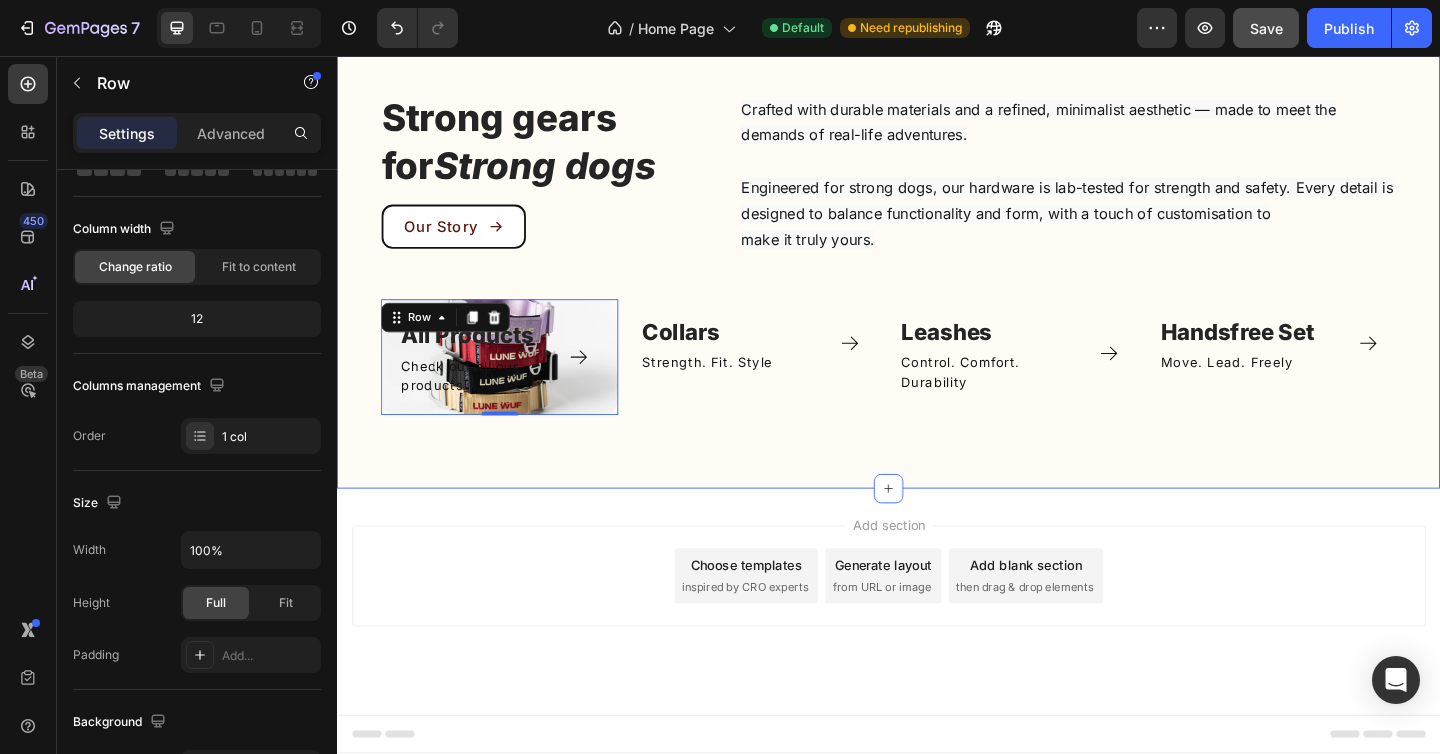 drag, startPoint x: 603, startPoint y: 641, endPoint x: 654, endPoint y: 599, distance: 66.068146 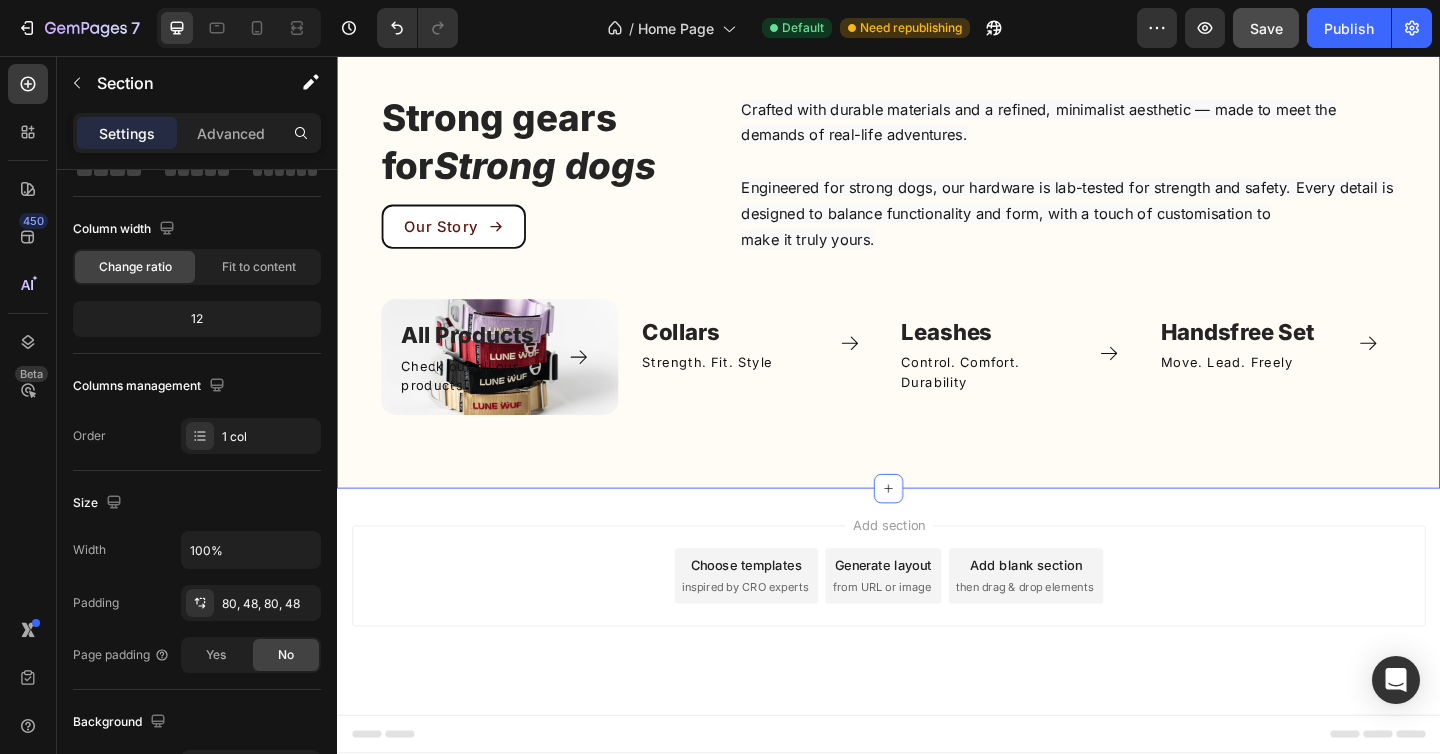 click on "Strong gears for  Strong dogs Heading
Our Story Button Crafted with durable materials and a refined, minimalist aesthetic — made to meet the demands of real-life adventures. Engineered for strong dogs, our hardware is lab-tested for strength and safety. Every detail is designed to balance functionality and form, with a touch of customisation to make it truly yours. Text block Row All Products Text block Check out all our products Text Block
Icon Row Row Image Collars Text block Strength. Fit. Style Text Block
Icon Row Row Image Leashes Text block Control. Comfort. Durability Text Block
Icon Row Row Image Handsfree Set ⁠⁠⁠⁠⁠⁠⁠ Text block Move. Lead. Freely Text Block
Icon Row Row Image Bracelet Text block                Title Line Row Carousel Row Section 4   You can create reusable sections Create Theme Section AI Content Write with GemAI What would you like to describe here? Tone and Voice Persuasive Product" at bounding box center [937, 272] 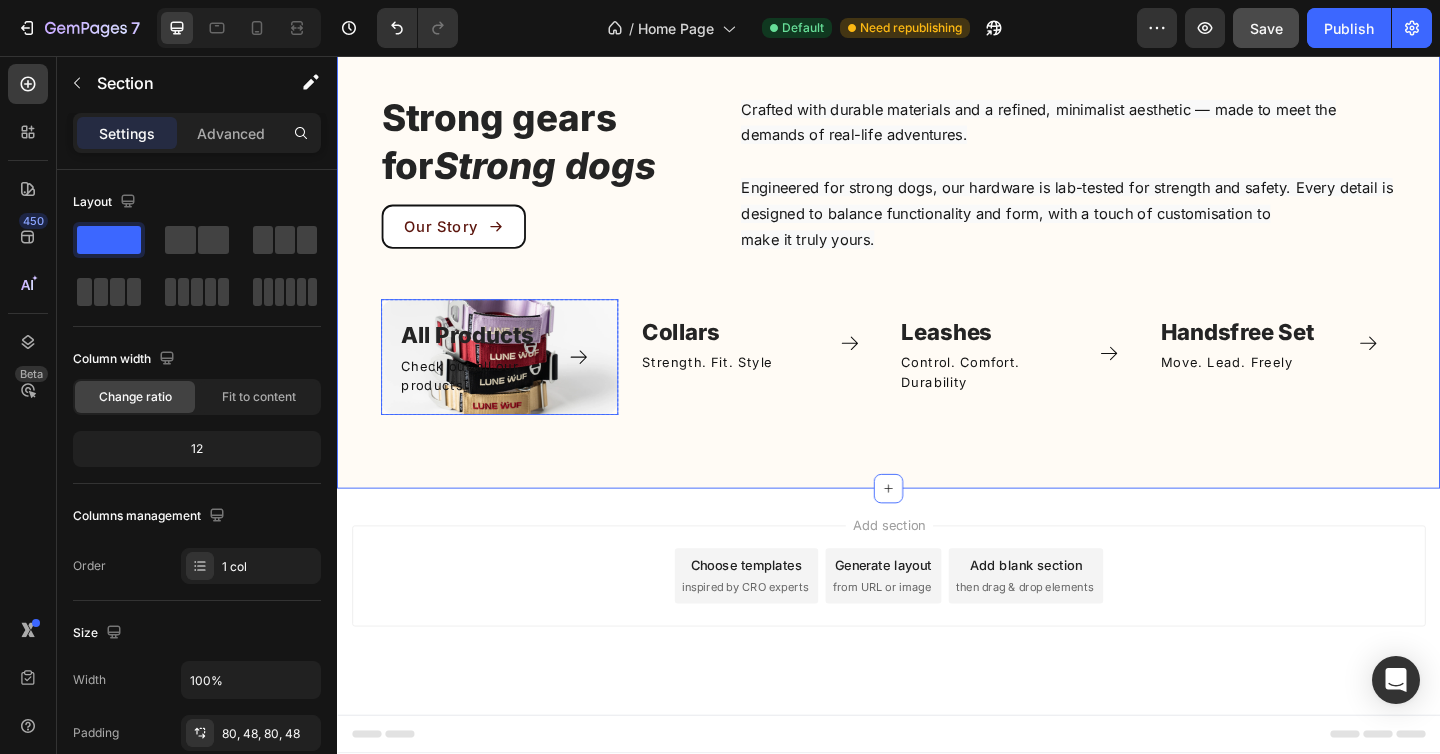 click on "All Products Text block Check out all our products Text Block
Icon Row" at bounding box center [514, 384] 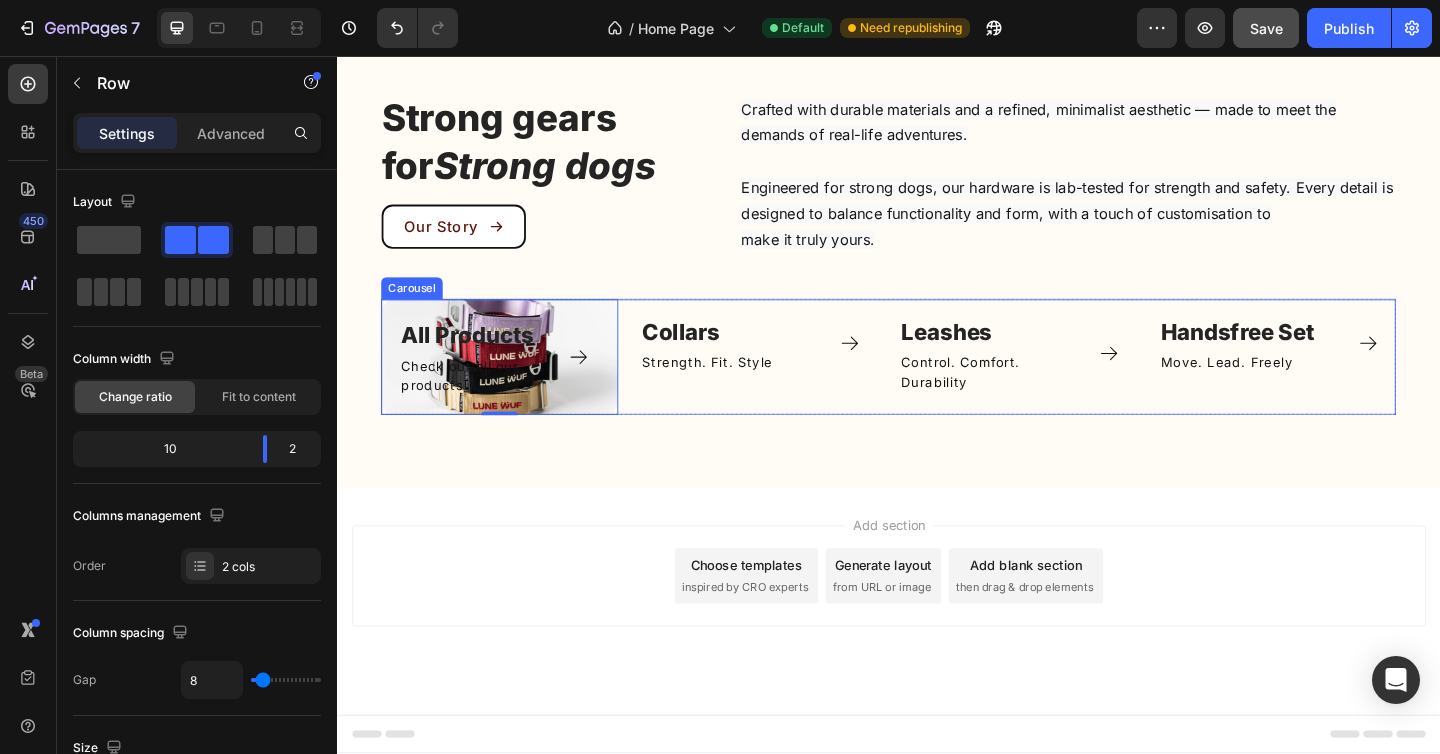 click on "All Products Text block Check out all our products Text Block
Icon Row   [NUMBER] Row Image Collars Text block Strength. Fit. Style Text Block
Icon Row Row Image Leashes Text block Control. Comfort. Durability Text Block
Icon Row Row Image Handsfree Set ⁠⁠⁠⁠⁠ Text block Move. Lead. Freely Text Block
Icon Row Row Image Bracelet Text block                Title Line Row" at bounding box center [937, 384] 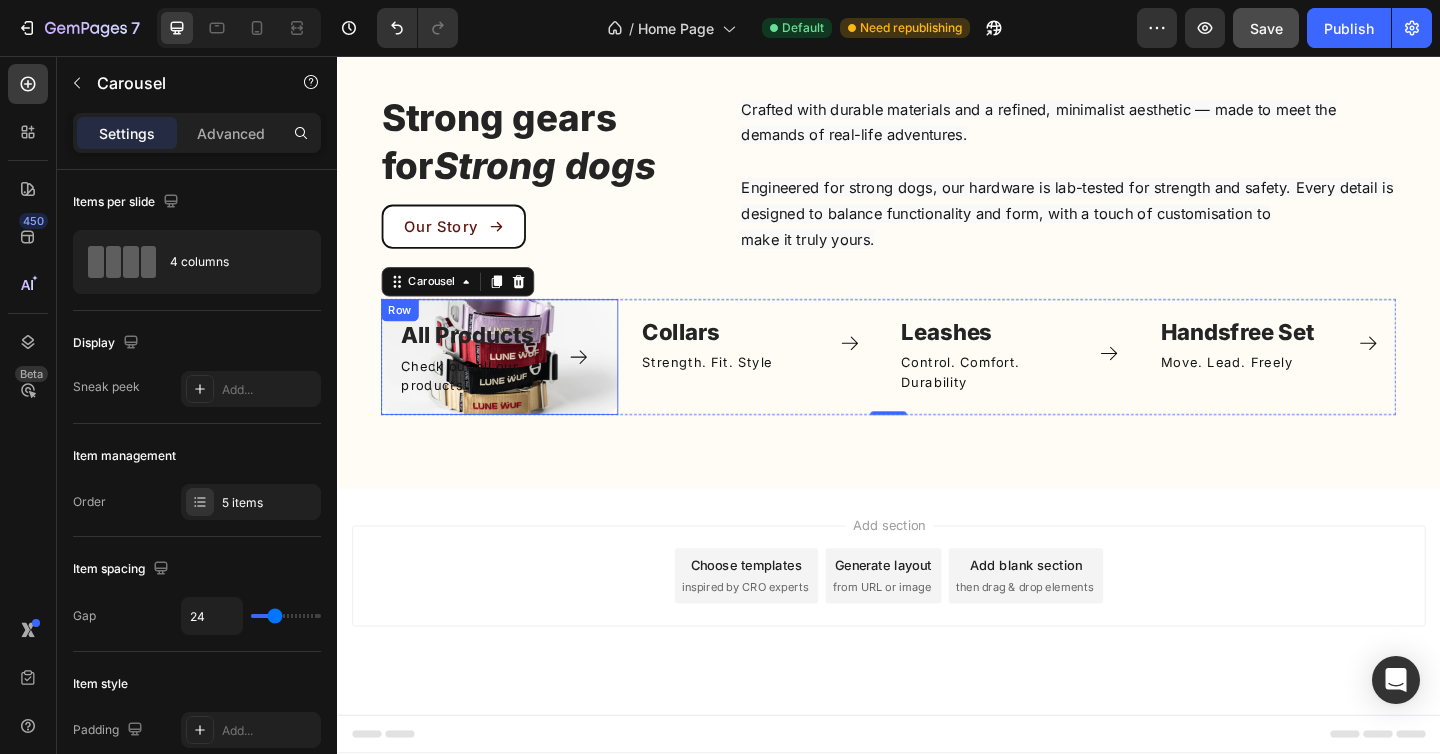 click on "All Products Text block Check out all our products Text Block
Icon Row" at bounding box center [514, 384] 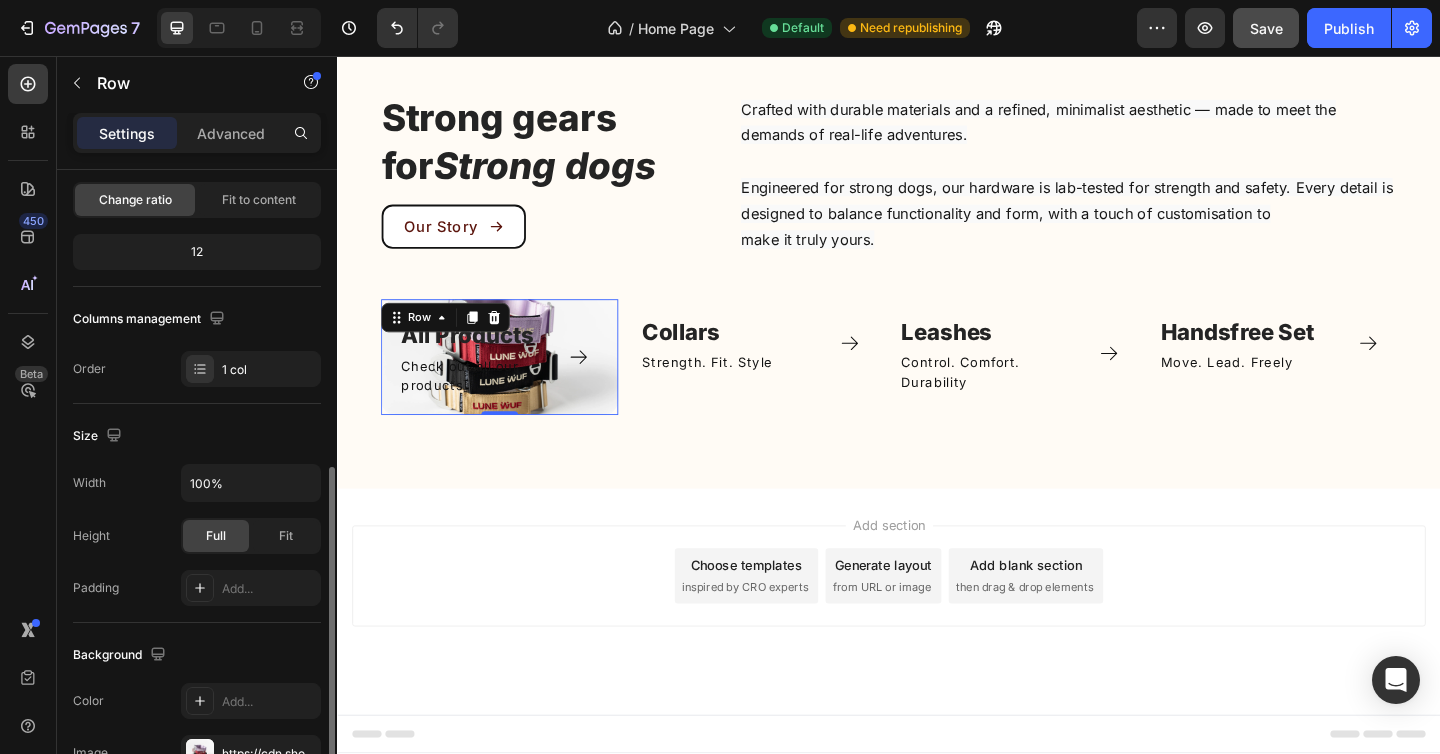 scroll, scrollTop: 348, scrollLeft: 0, axis: vertical 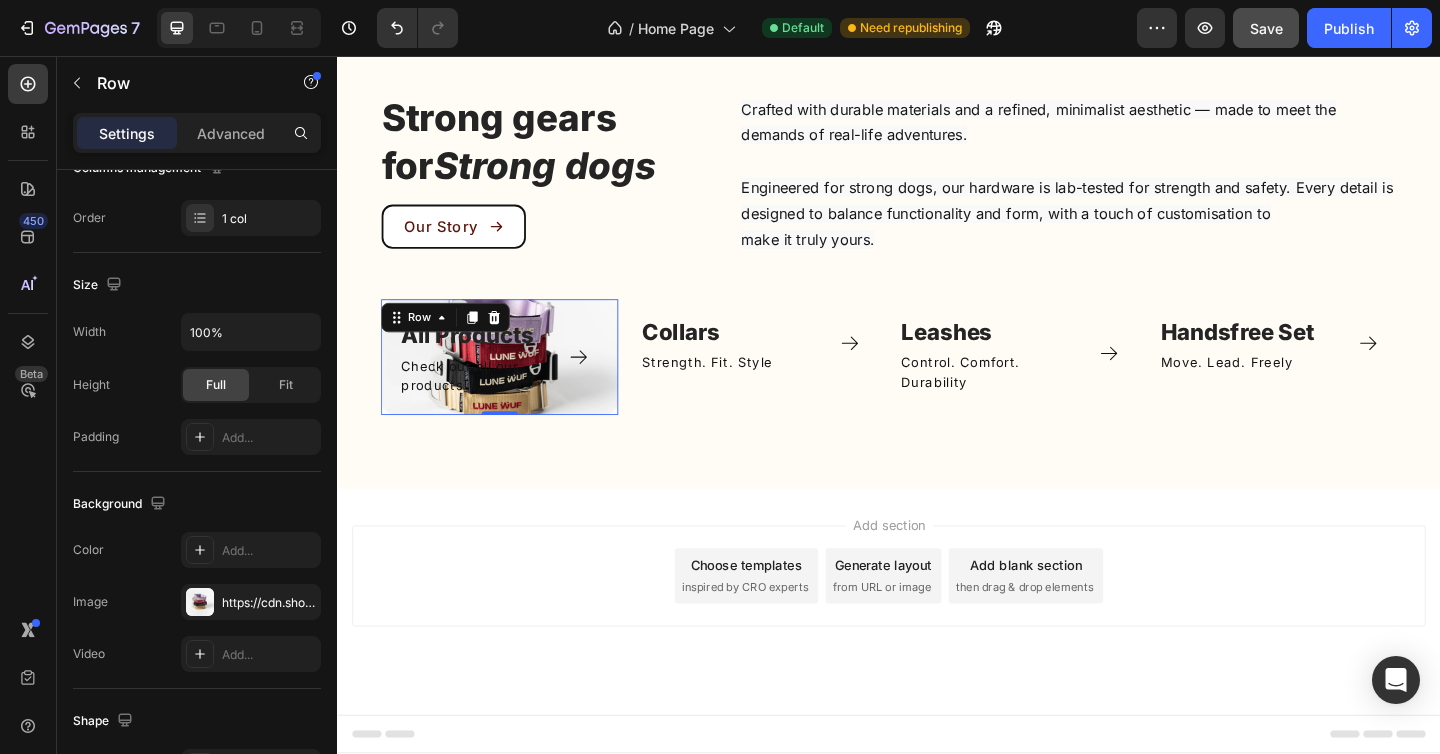 drag, startPoint x: 516, startPoint y: 593, endPoint x: 518, endPoint y: 555, distance: 38.052597 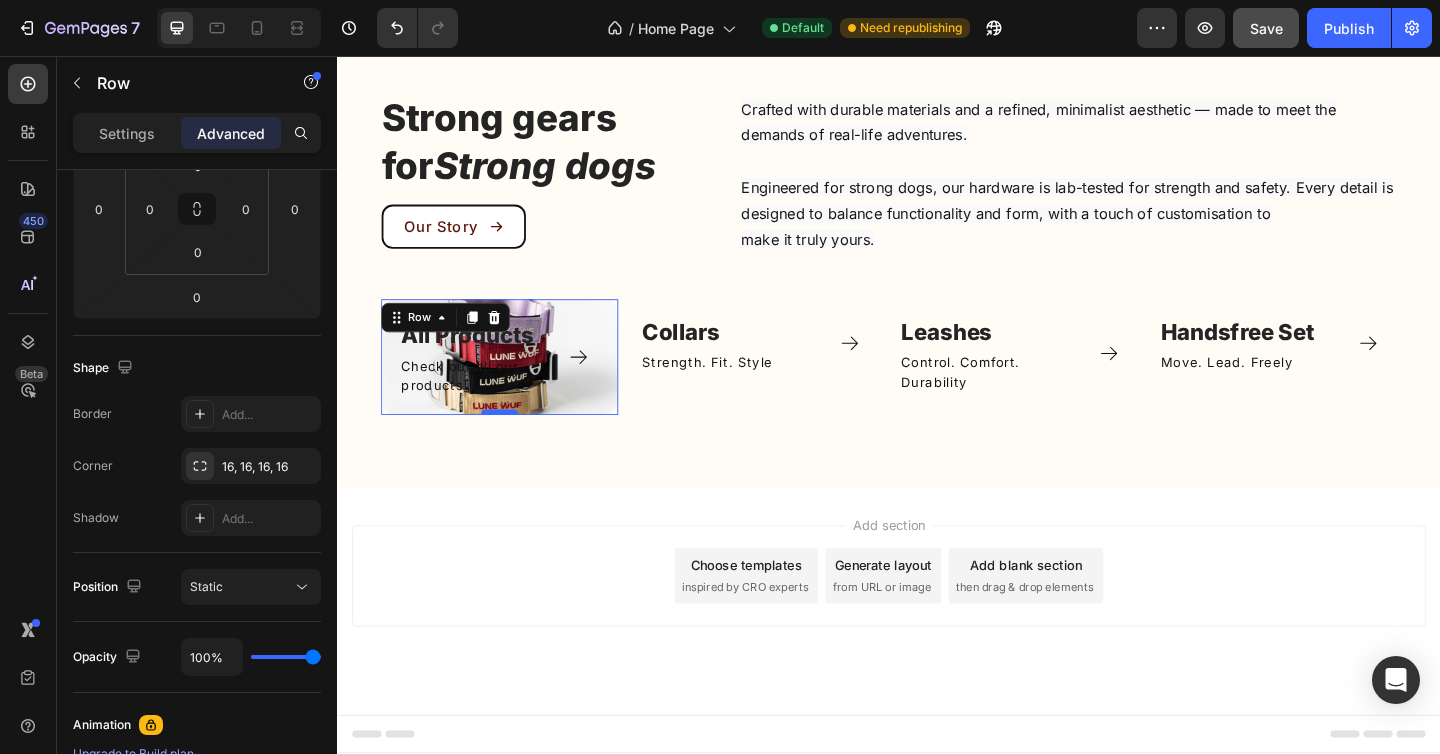 click at bounding box center [514, 444] 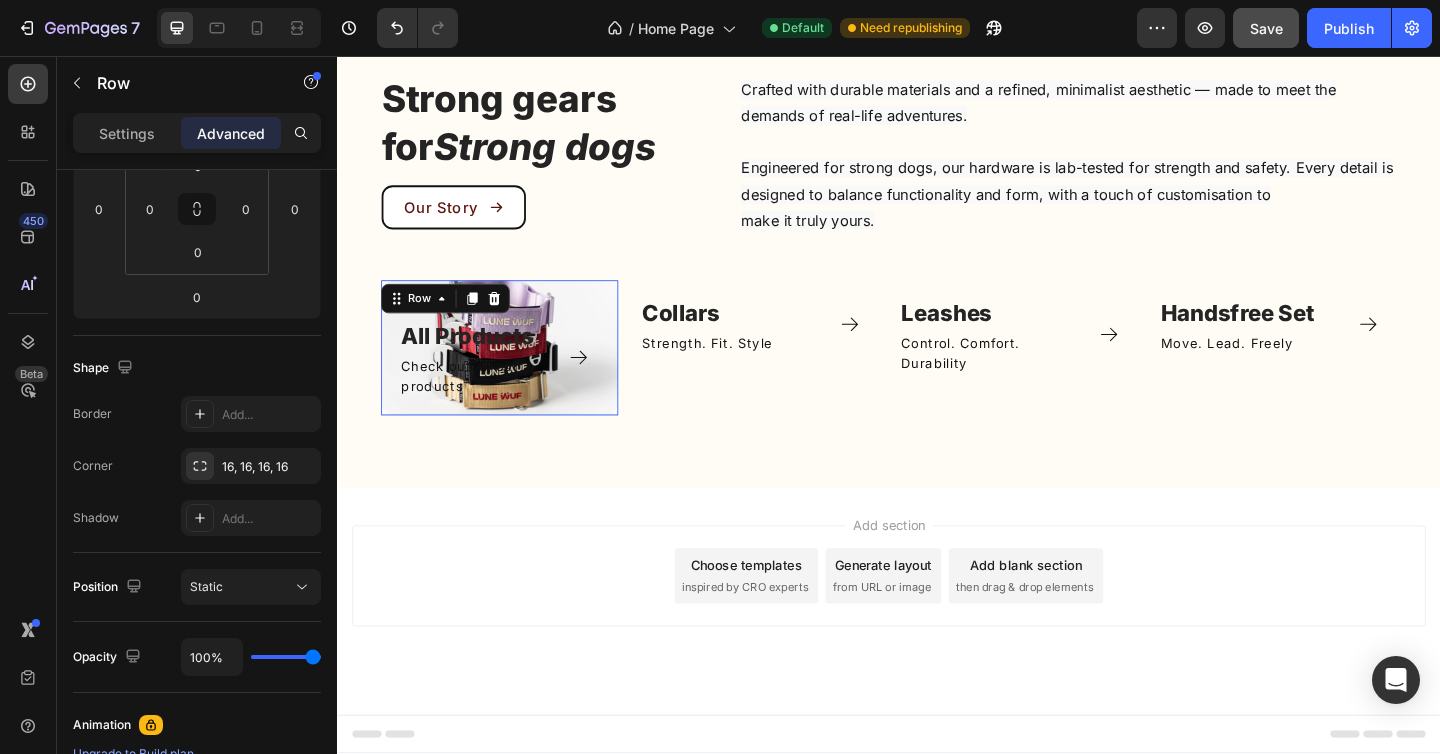 drag, startPoint x: 510, startPoint y: 593, endPoint x: 513, endPoint y: 613, distance: 20.22375 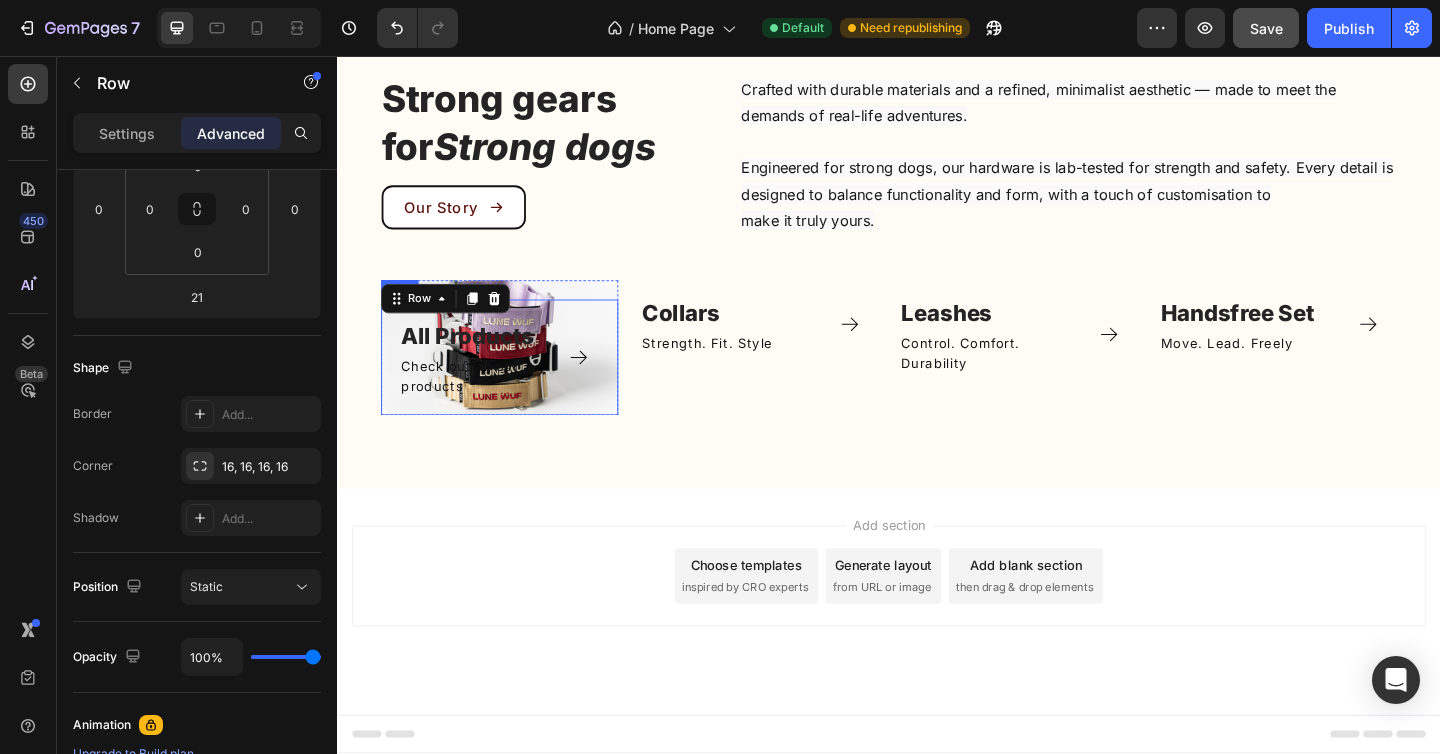 click on "All Products Text block Check out all our products Text Block
Icon Row" at bounding box center (514, 384) 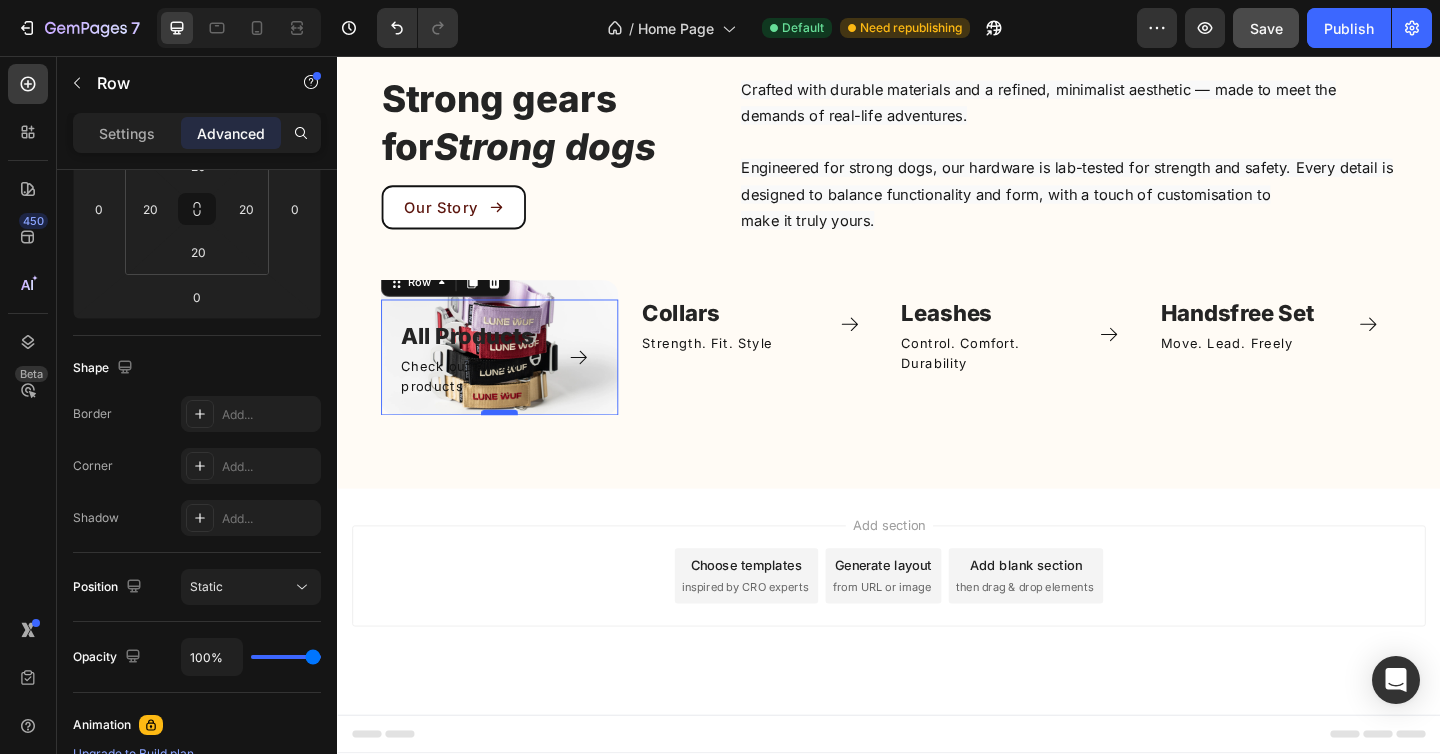 click at bounding box center [514, 444] 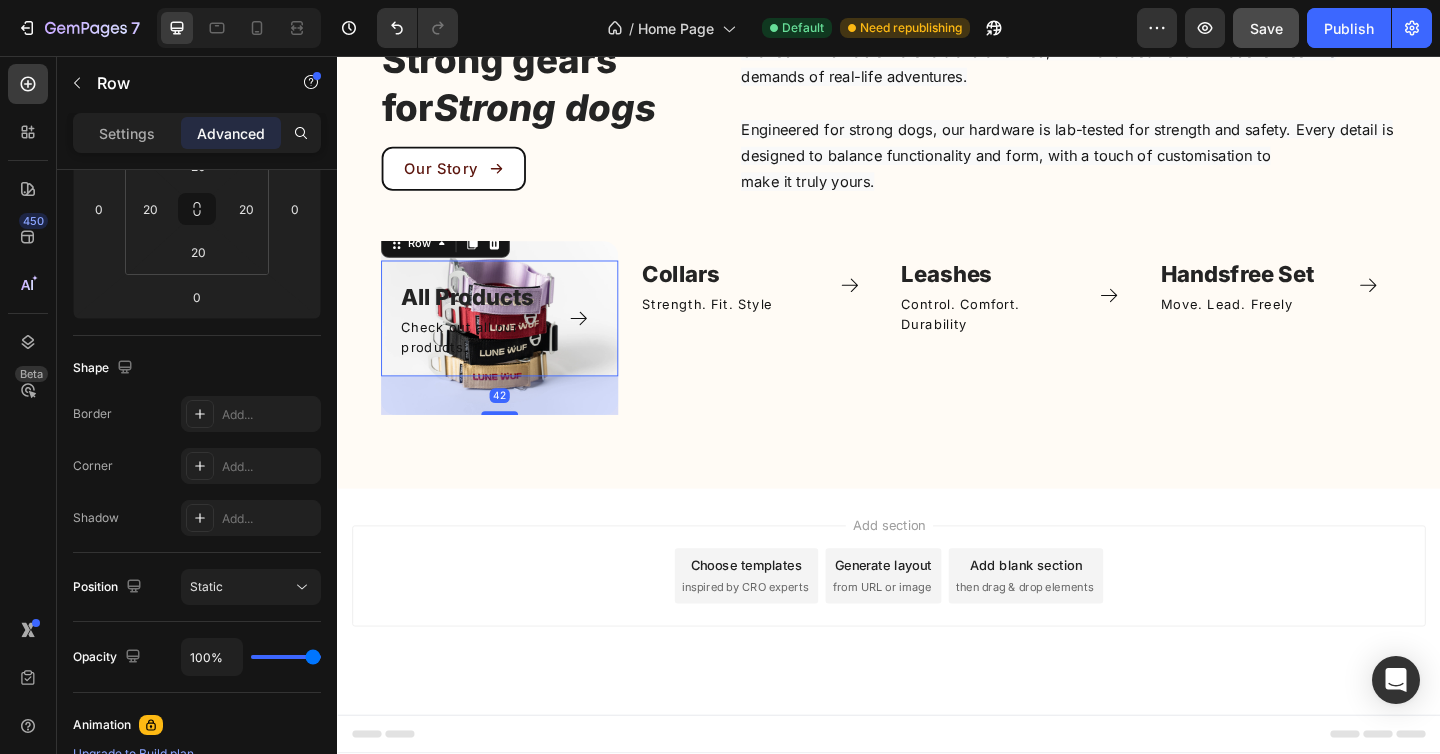 drag, startPoint x: 513, startPoint y: 592, endPoint x: 513, endPoint y: 634, distance: 42 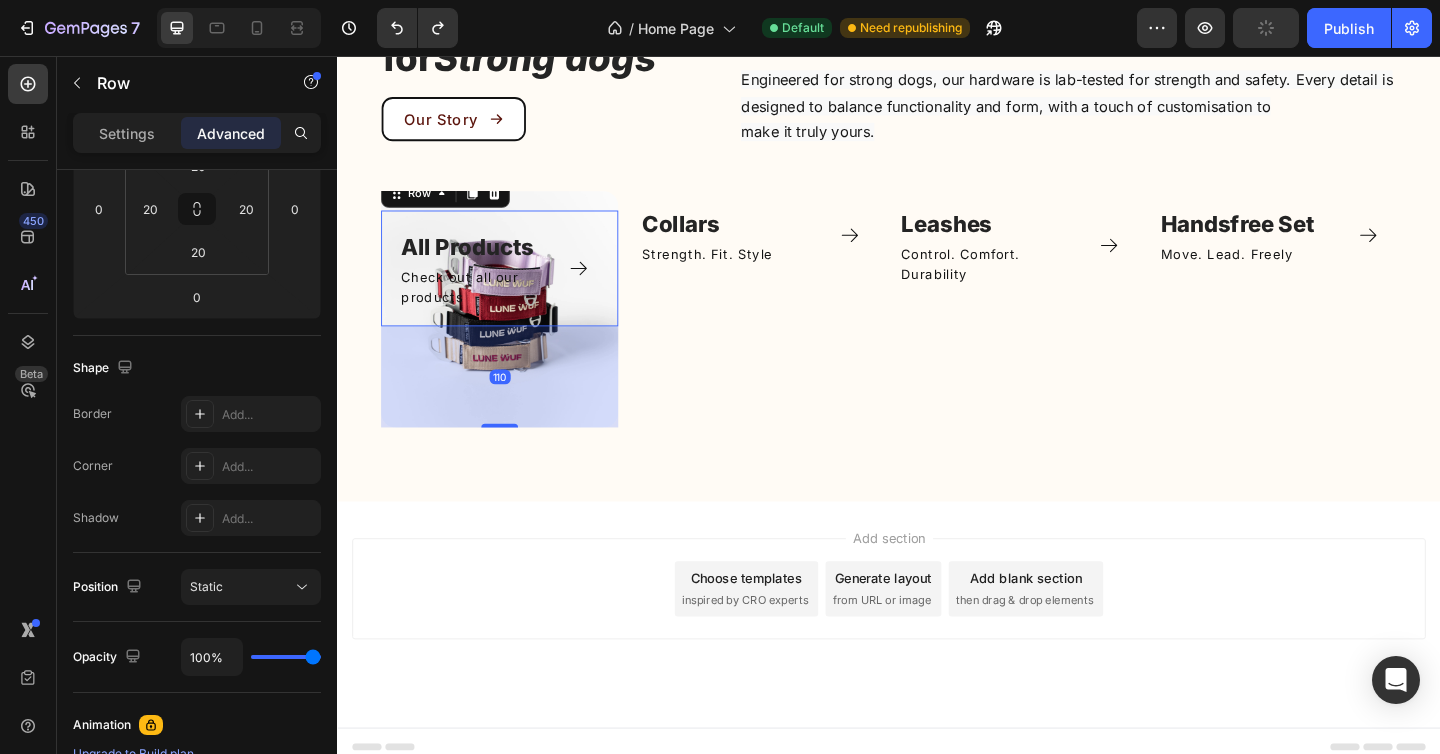 drag, startPoint x: 523, startPoint y: 596, endPoint x: 519, endPoint y: 704, distance: 108.07405 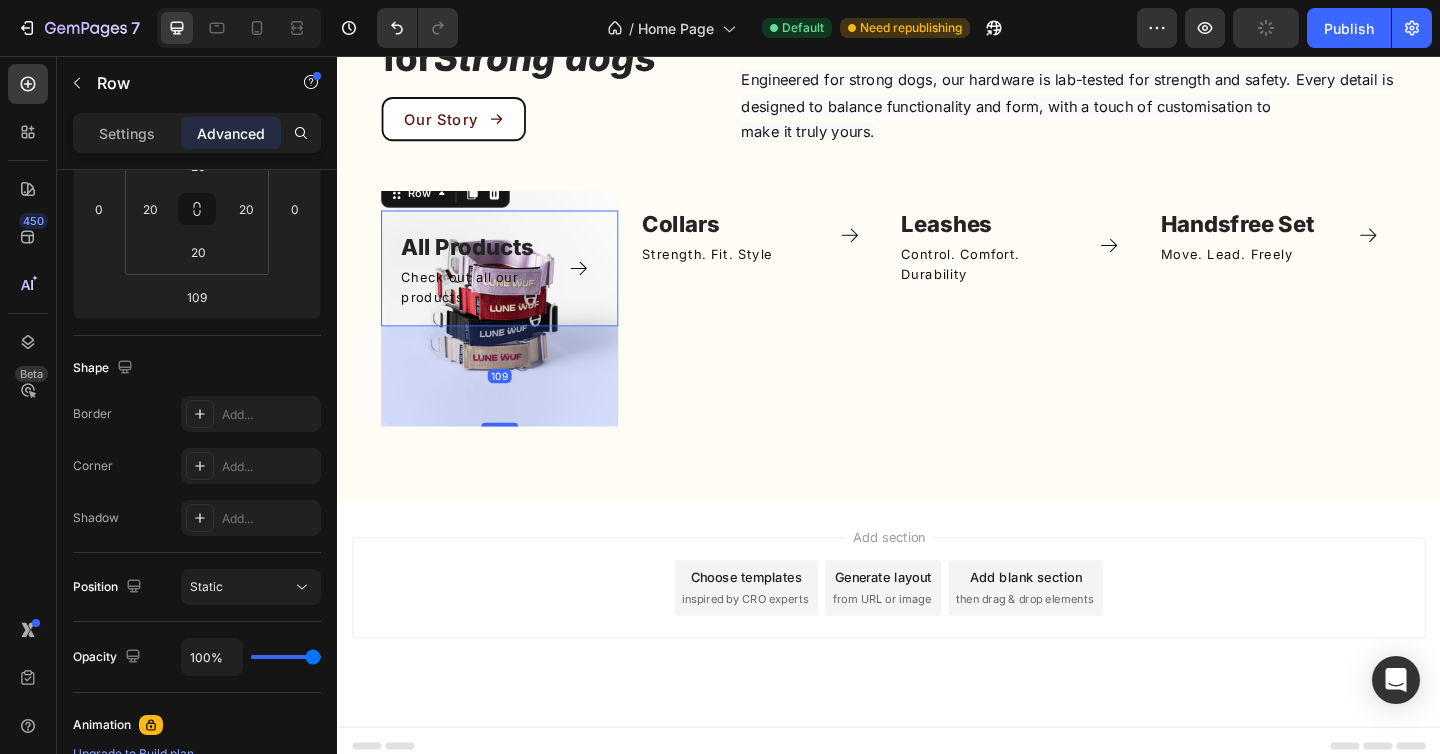 type on "0" 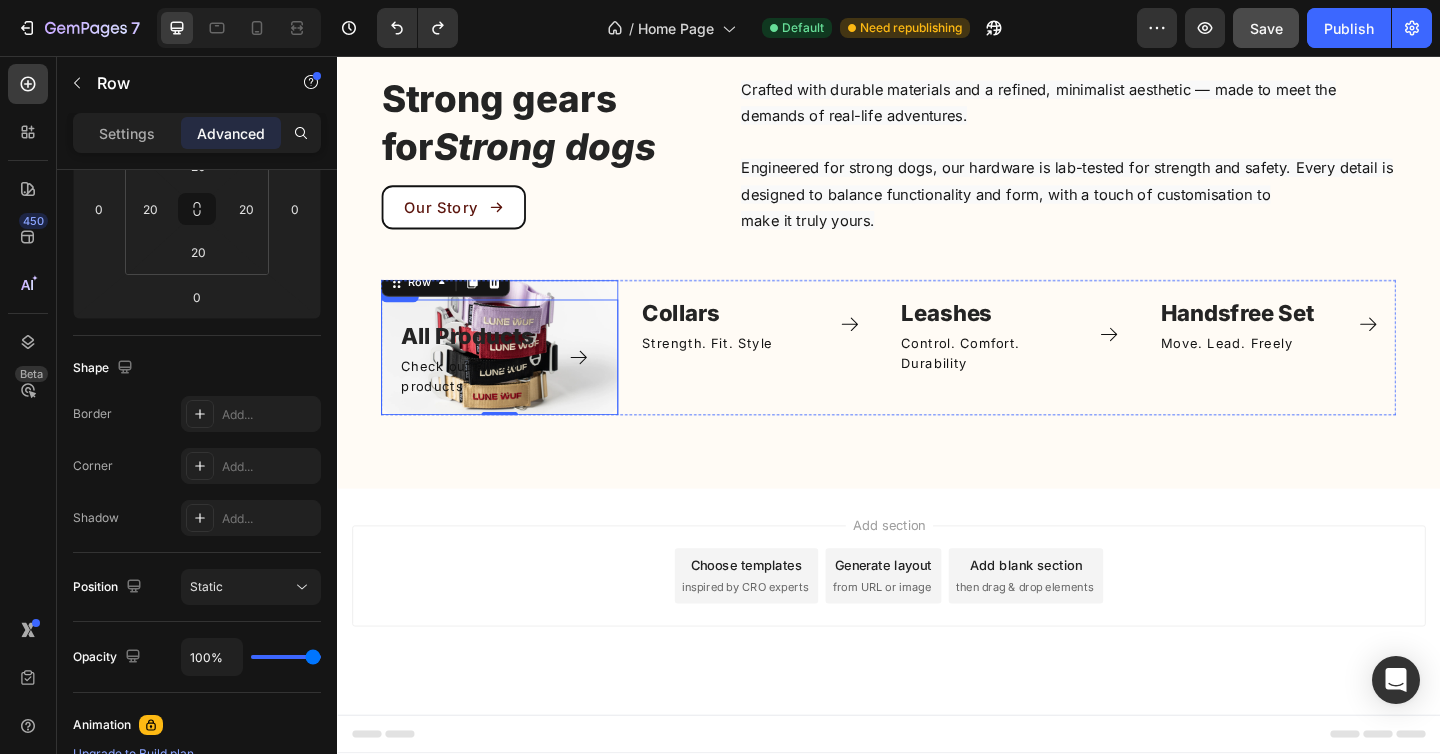 click on "All Products Text block Check out all our products Text Block
Icon Row   [NUMBER]" at bounding box center (514, 373) 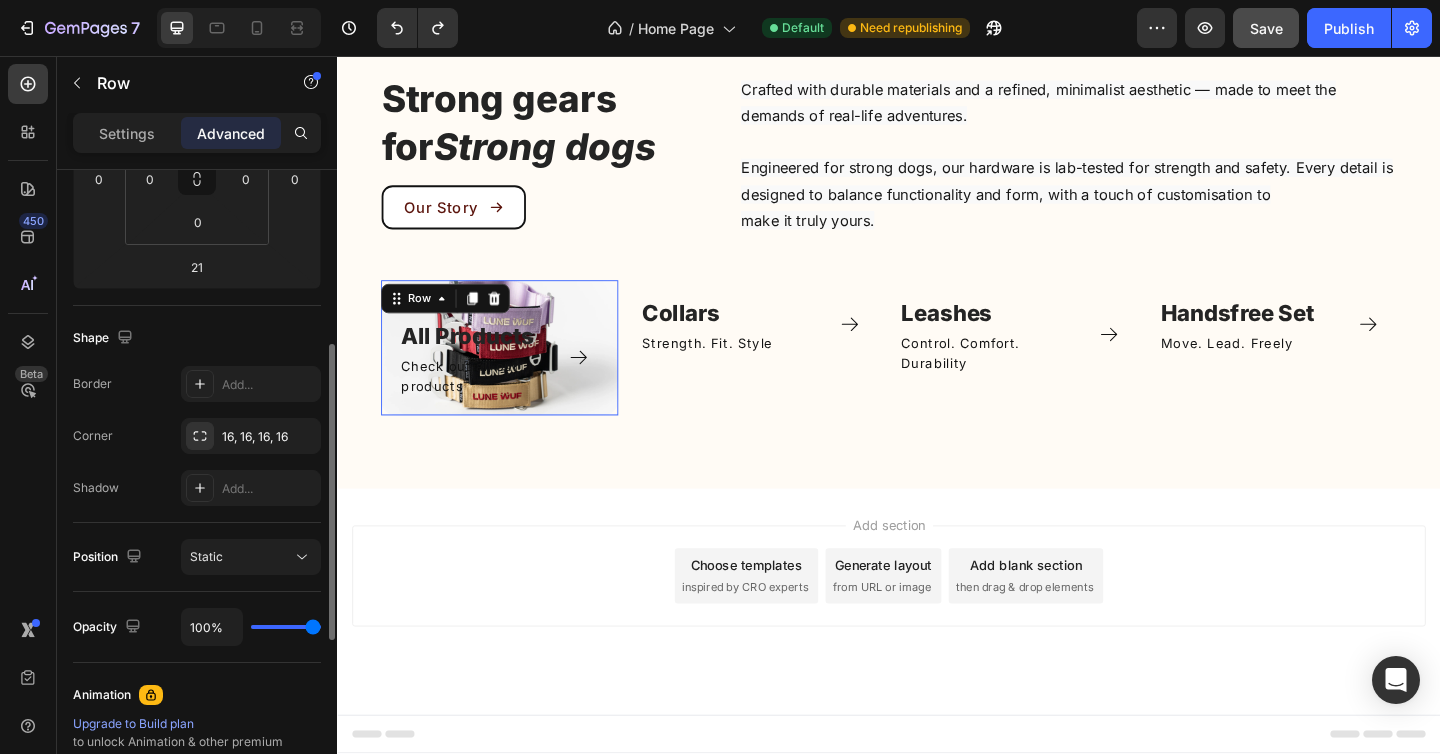 scroll, scrollTop: 0, scrollLeft: 0, axis: both 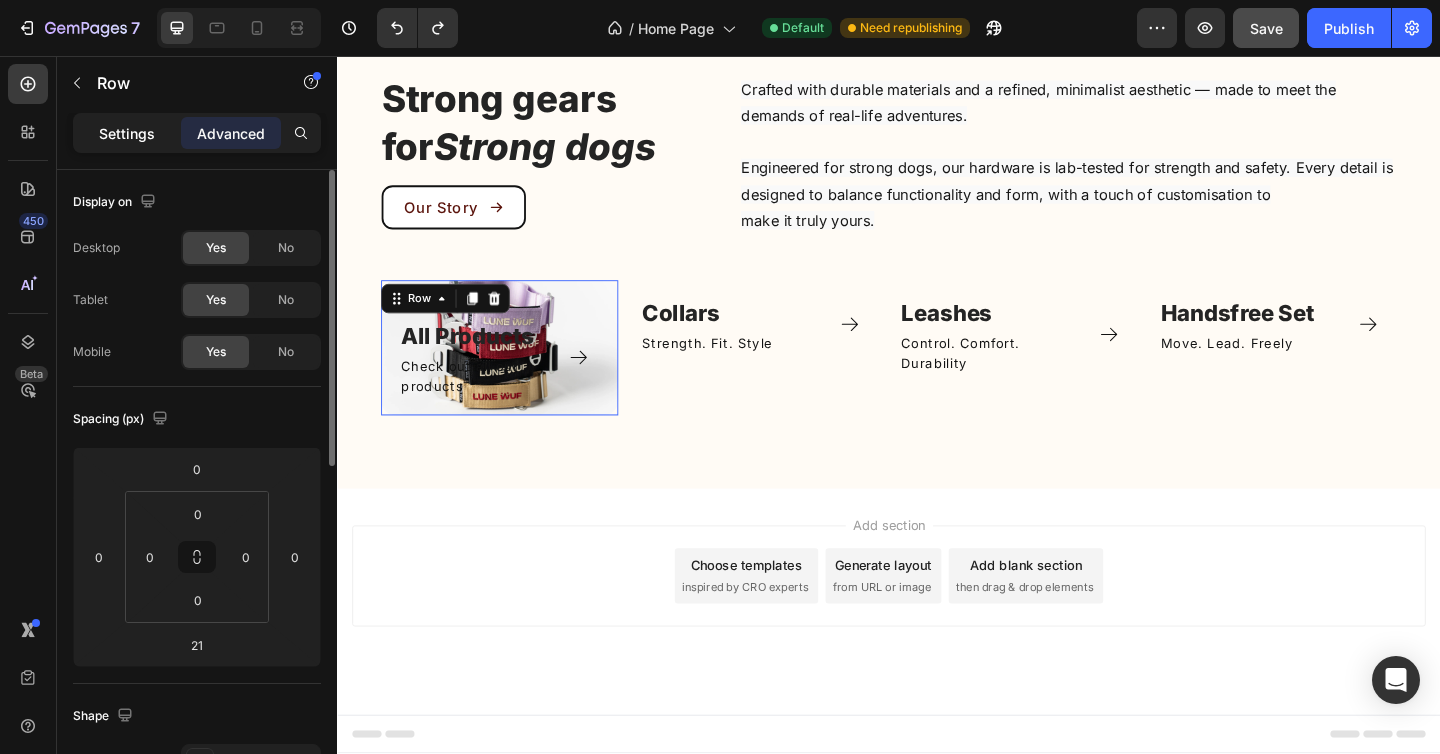click on "Settings" at bounding box center (127, 133) 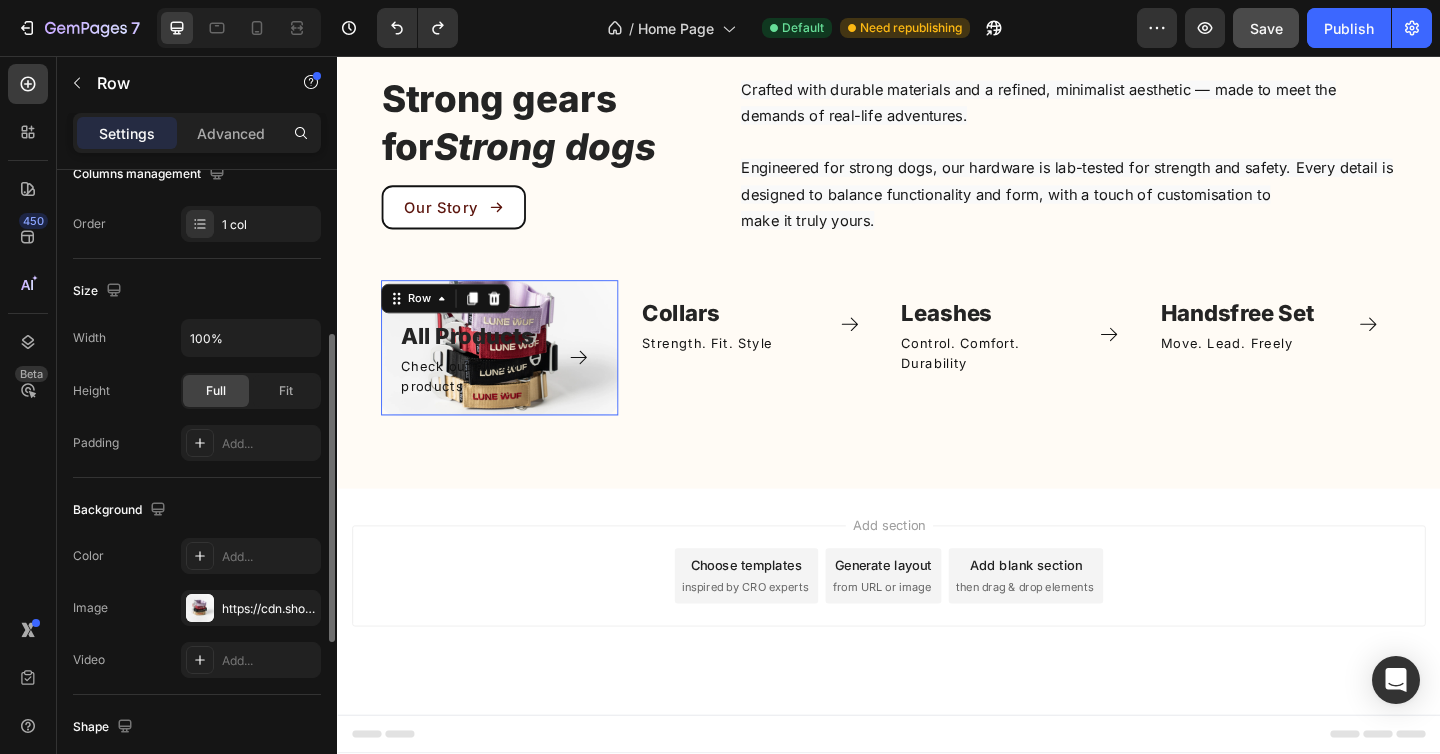 scroll, scrollTop: 182, scrollLeft: 0, axis: vertical 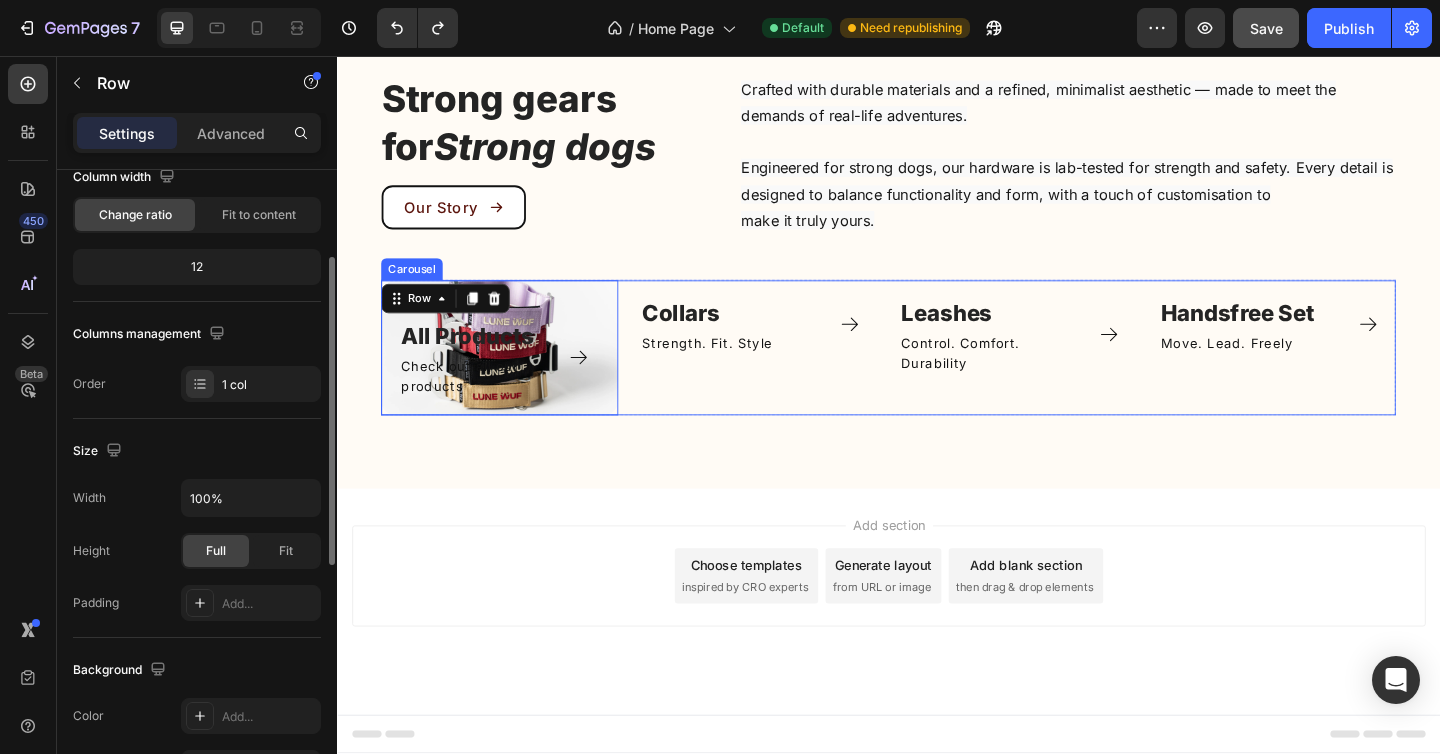 click on "All Products Text block Check out all our products Text Block
Icon Row Row   21 Image Collars Text block Strength. Fit. Style Text Block
Icon Row Row Image Leashes Text block Control. Comfort. Durability Text Block
Icon Row Row Image Handsfree Set ⁠⁠⁠⁠⁠⁠⁠ Text block Move. Lead. Freely Text Block
Icon Row Row Image Bracelet Text block                Title Line Row" at bounding box center [937, 373] 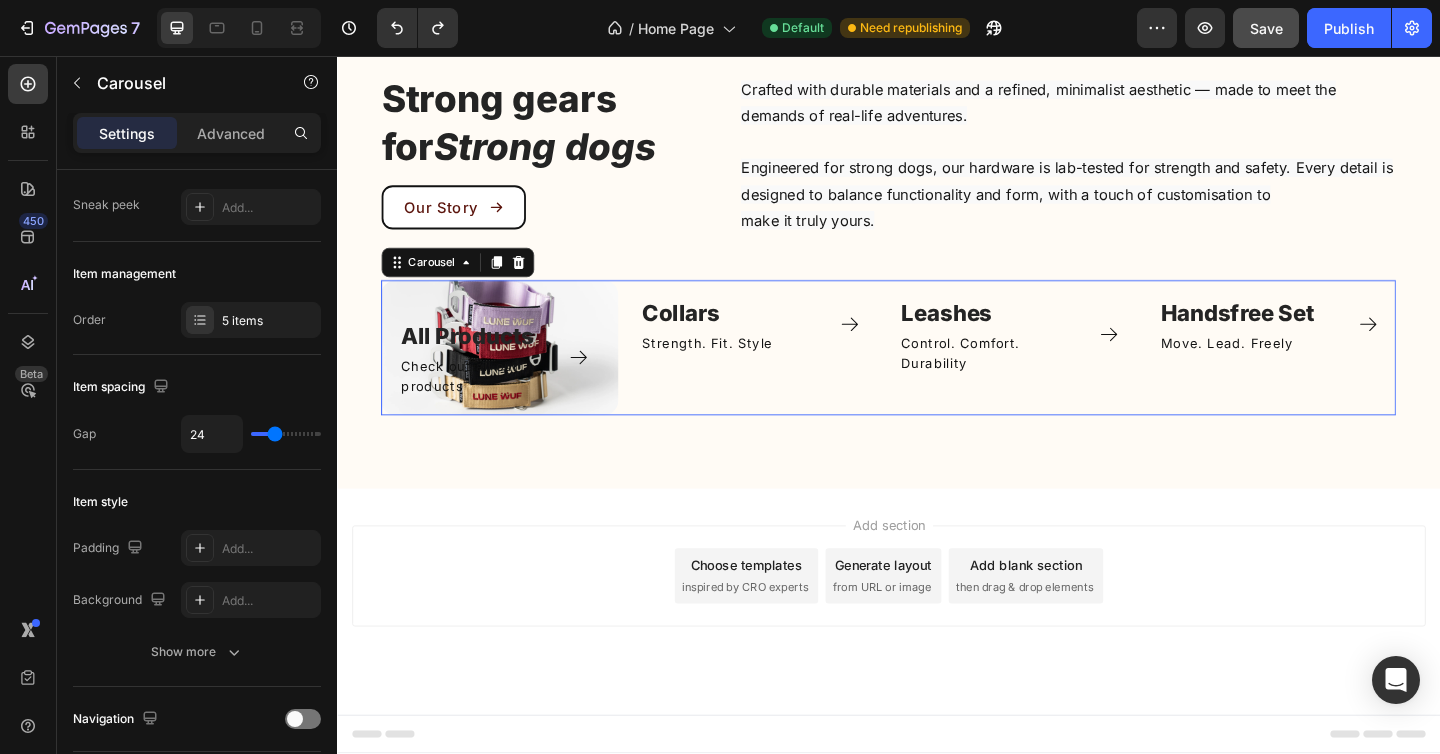 scroll, scrollTop: 0, scrollLeft: 0, axis: both 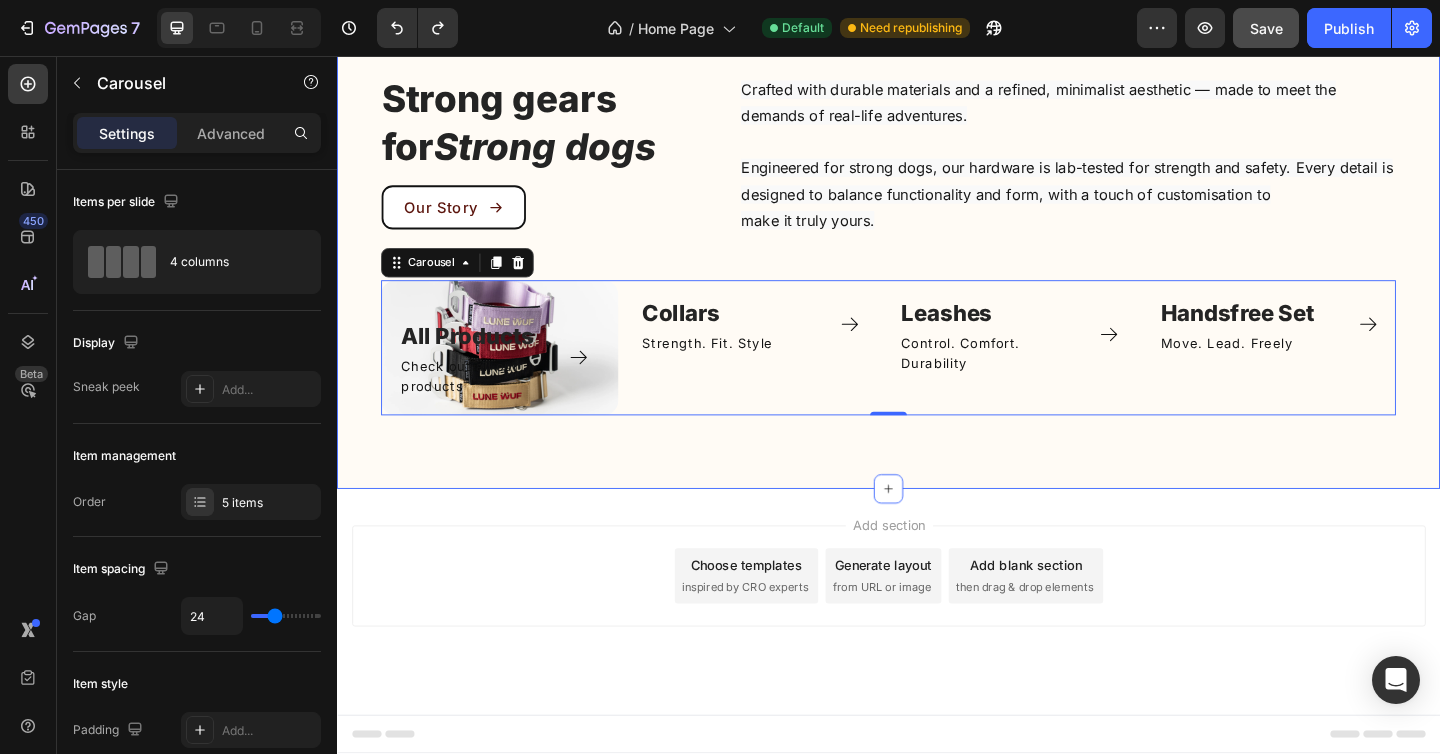 click on "Strong gears for  Strong dogs Heading
Our Story Button Crafted with durable materials and a refined, minimalist aesthetic — made to meet the demands of real-life adventures. Engineered for strong dogs, our hardware is lab-tested for strength and safety. Every detail is designed to balance functionality and form, with a touch of customisation to make it truly yours. Text block Row All Products Text block Check out all our products Text Block
Icon Row Row Image Collars Text block Strength. Fit. Style Text Block
Icon Row Row Image Leashes Text block Control. Comfort. Durability Text Block
Icon Row Row Image Handsfree Set ⁠⁠⁠⁠⁠⁠⁠ Text block Move. Lead. Freely Text Block
Icon Row Row Image Bracelet Text block                Title Line Row Carousel   0 Row Section 4" at bounding box center (937, 262) 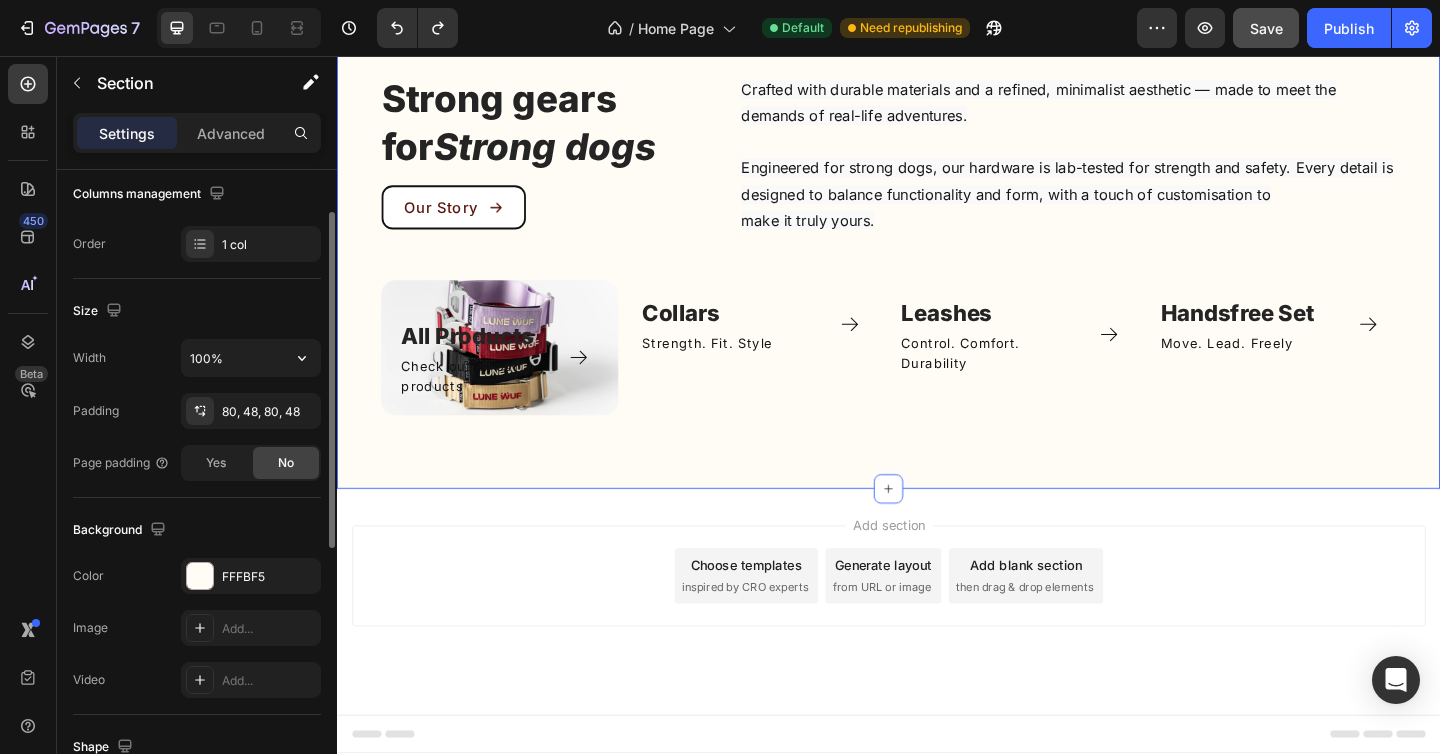 scroll, scrollTop: 0, scrollLeft: 0, axis: both 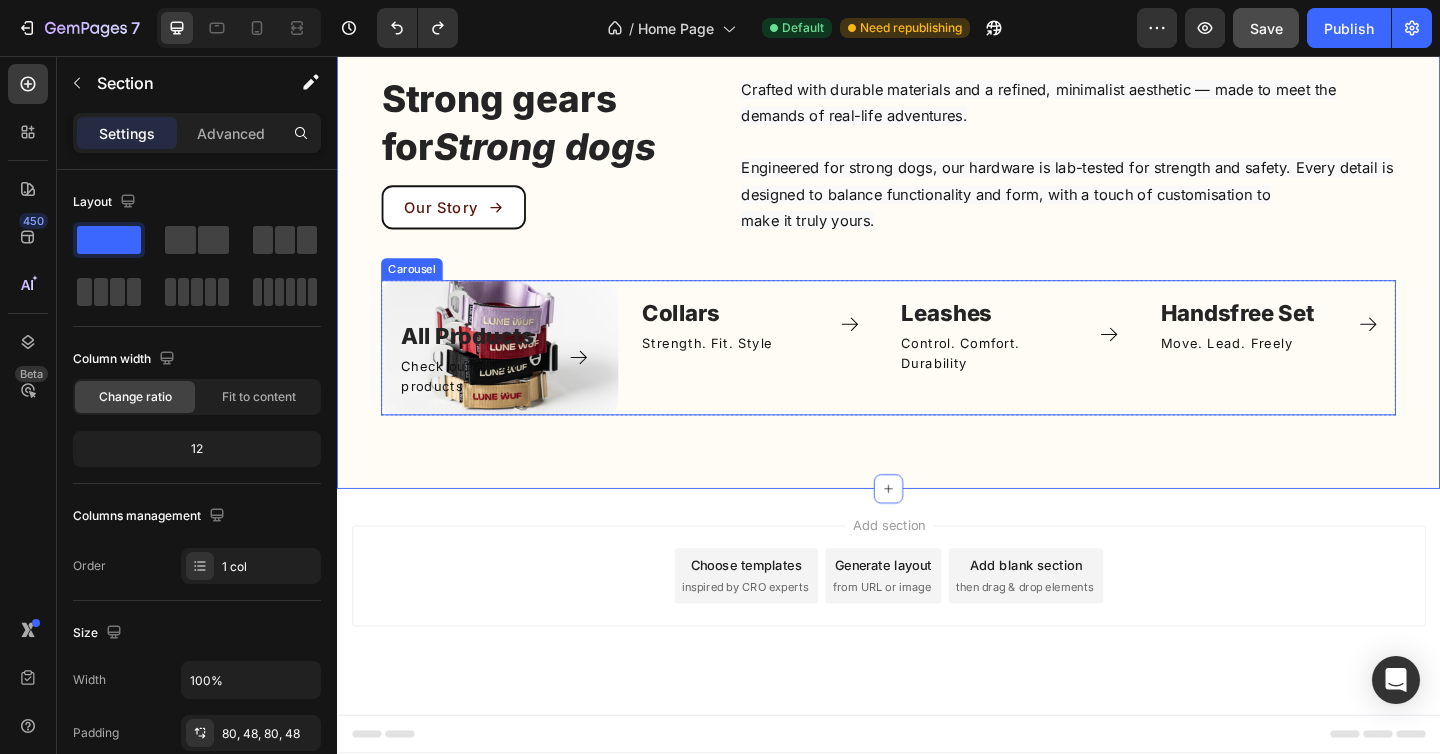 click on "All Products Text block Check out all our products Text Block
Icon Row Row Image Collars Text block Strength. Fit. Style Text Block
Icon Row Row Image Leashes Text block Control. Comfort. Durability Text Block
Icon Row Row Image Handsfree Set ⁠⁠⁠⁠⁠⁠⁠ Text block Move. Lead. Freely Text Block
Icon Row Row Image Bracelet Text block                Title Line Row" at bounding box center (937, 373) 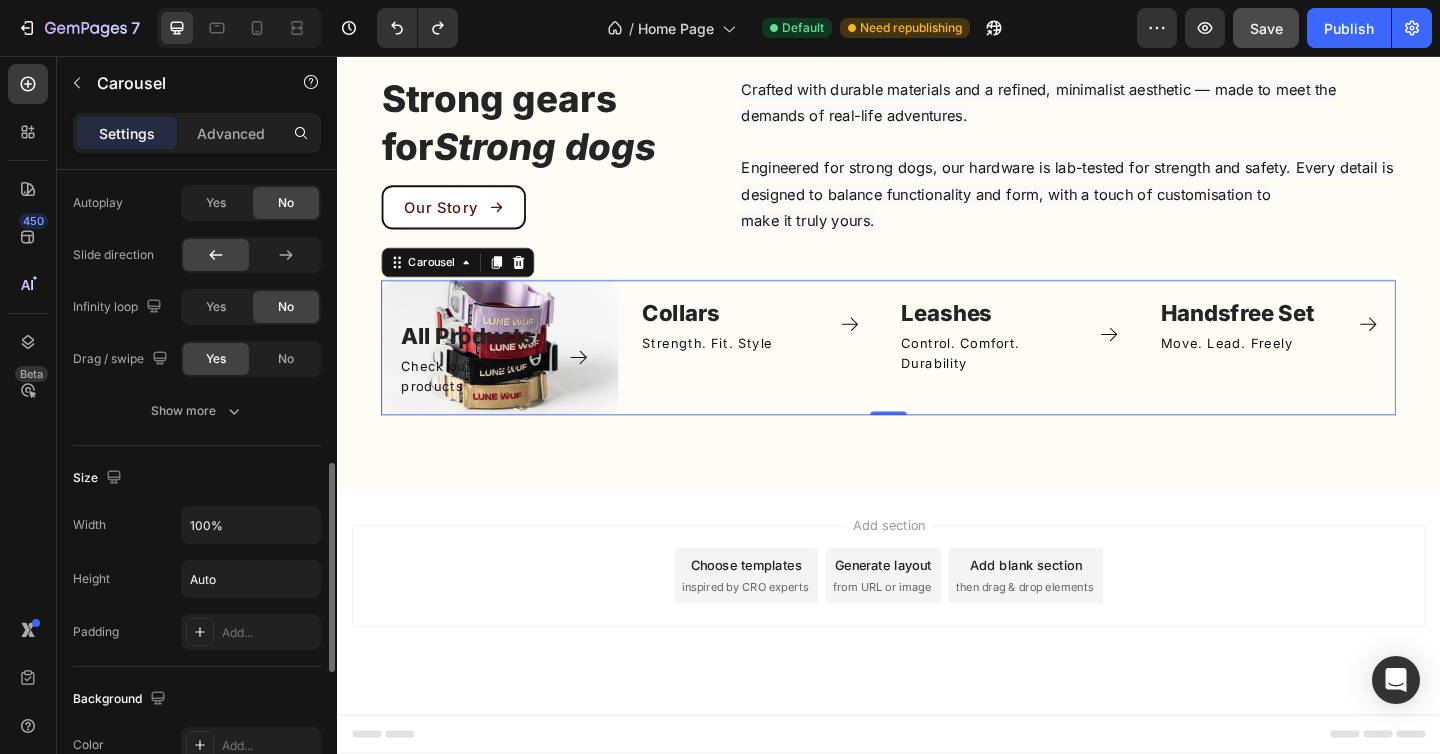 scroll, scrollTop: 887, scrollLeft: 0, axis: vertical 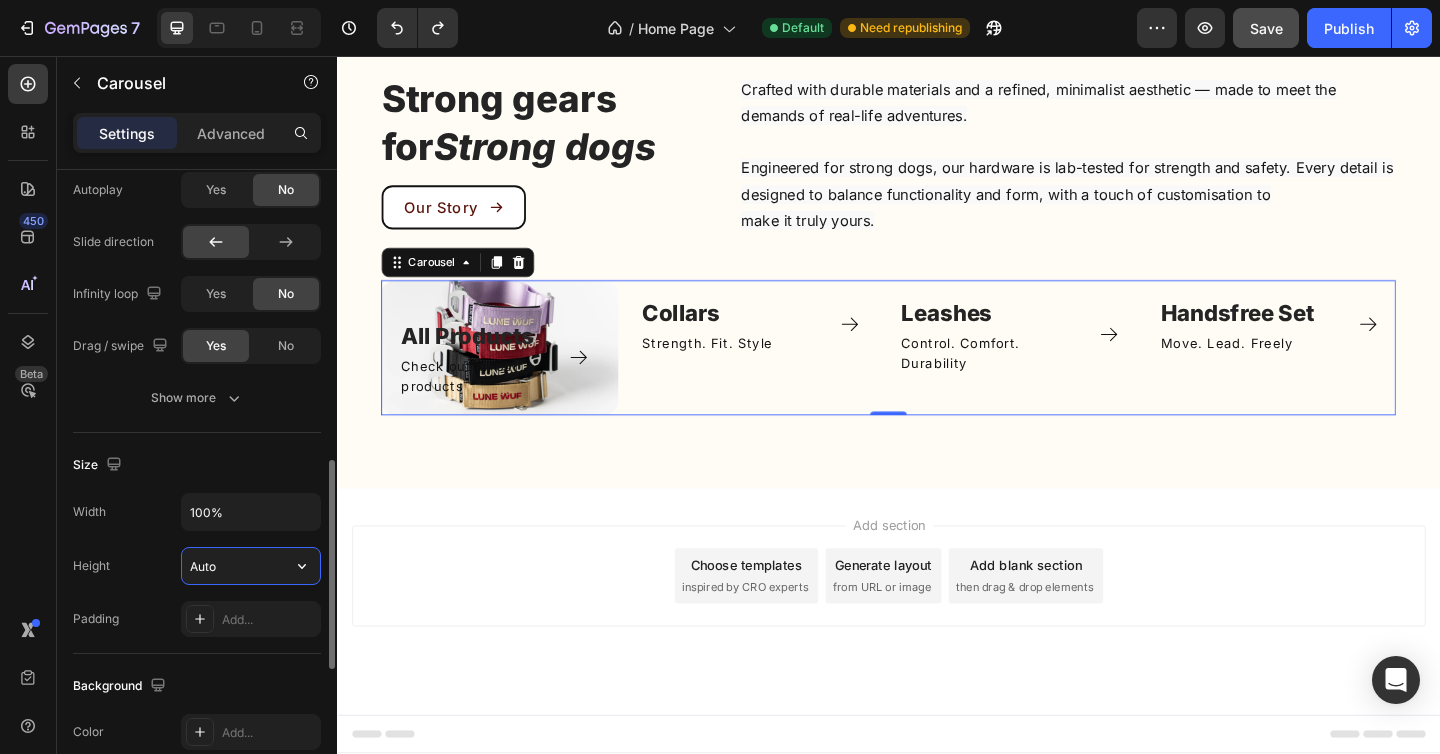 click on "Auto" at bounding box center (251, 566) 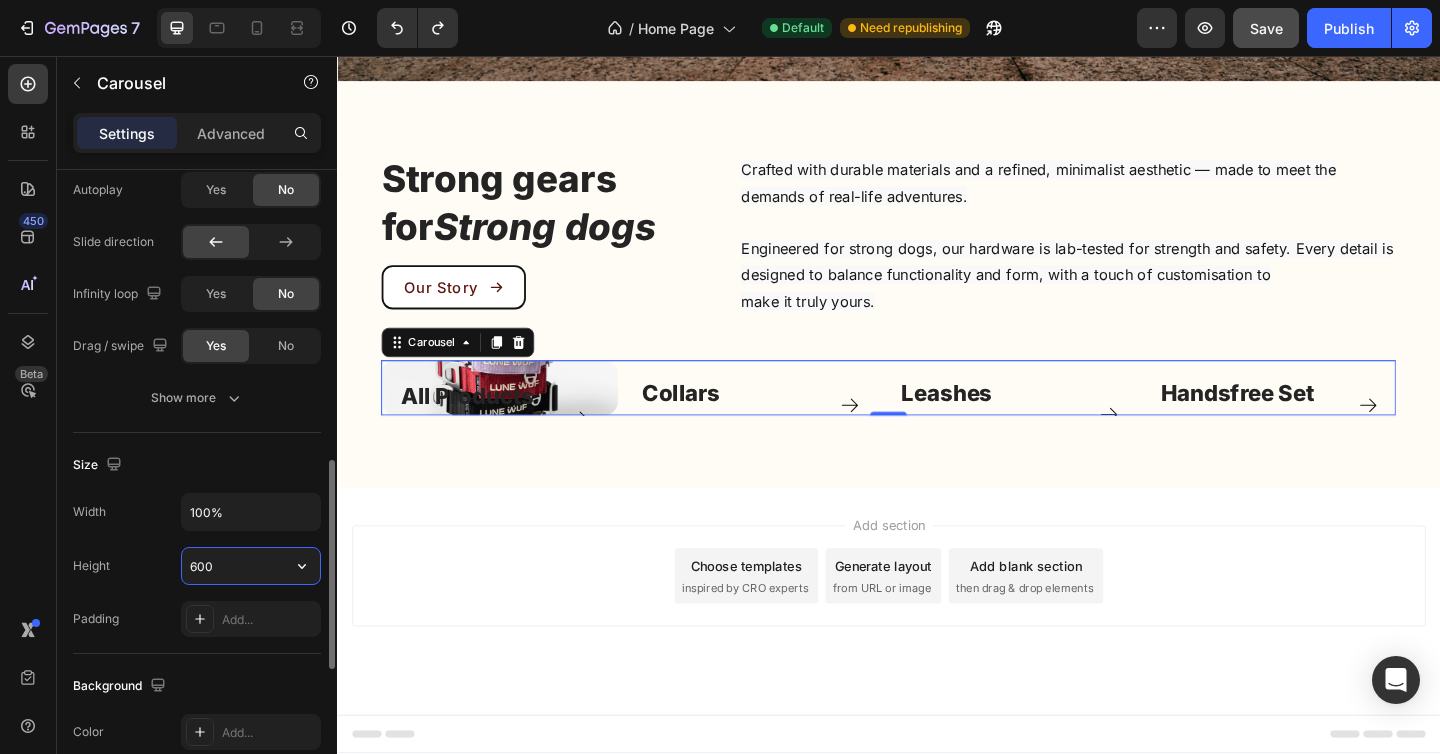 scroll, scrollTop: 1111, scrollLeft: 0, axis: vertical 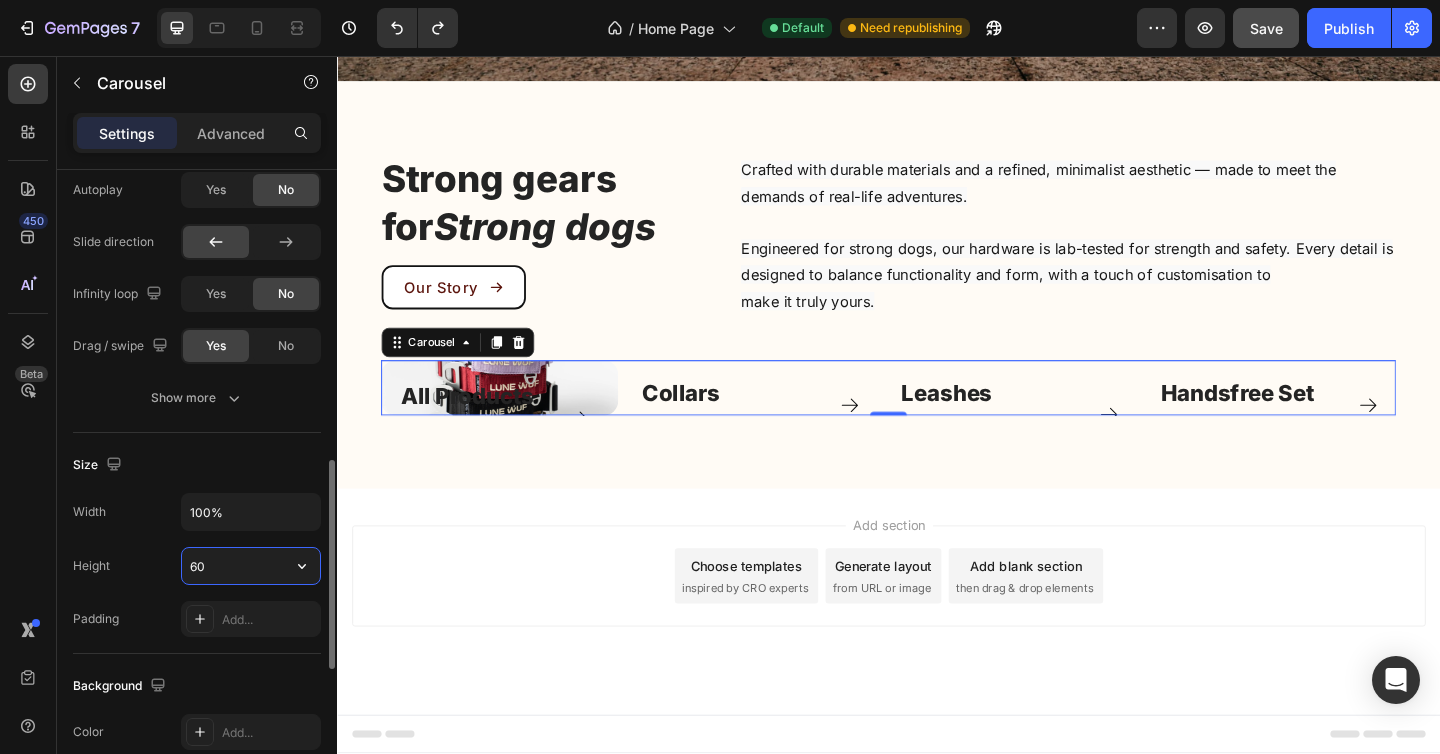 type on "6" 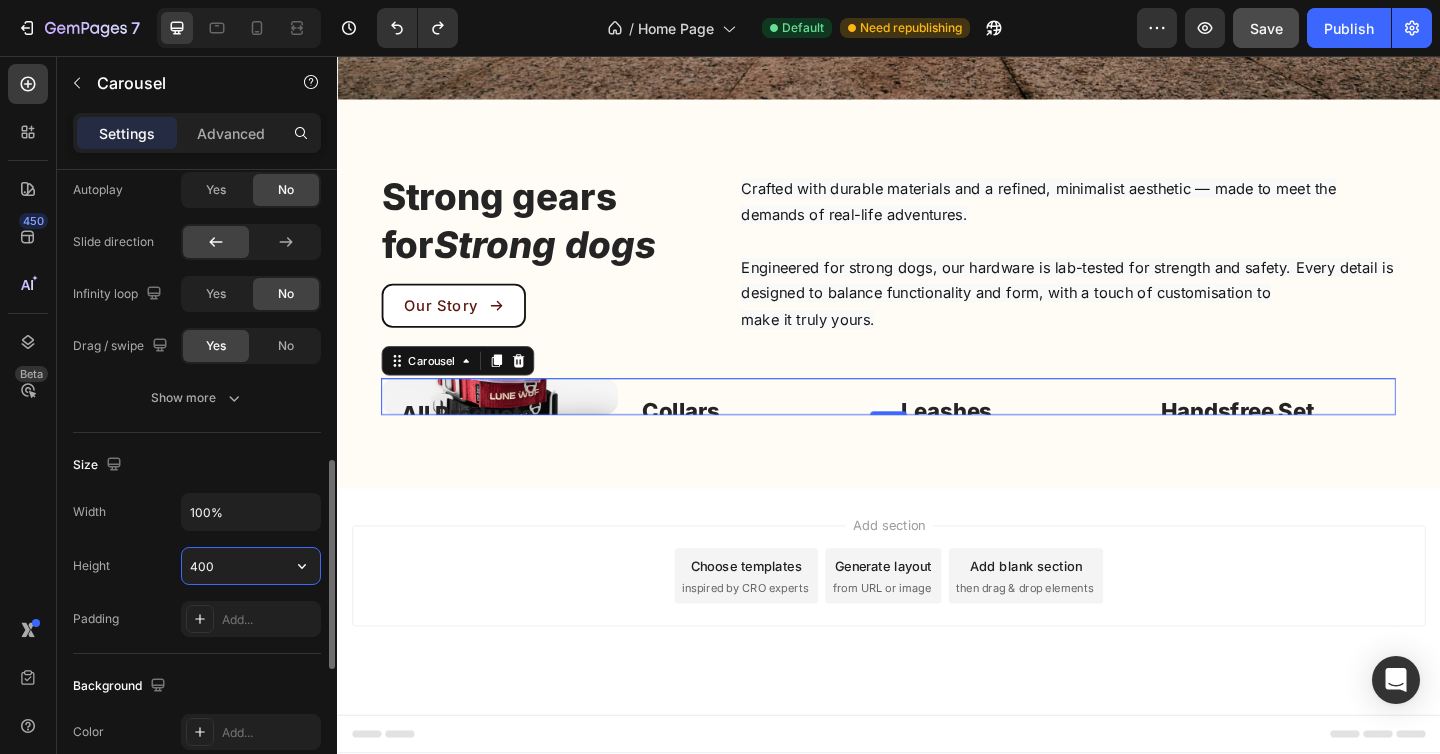 scroll, scrollTop: 1111, scrollLeft: 0, axis: vertical 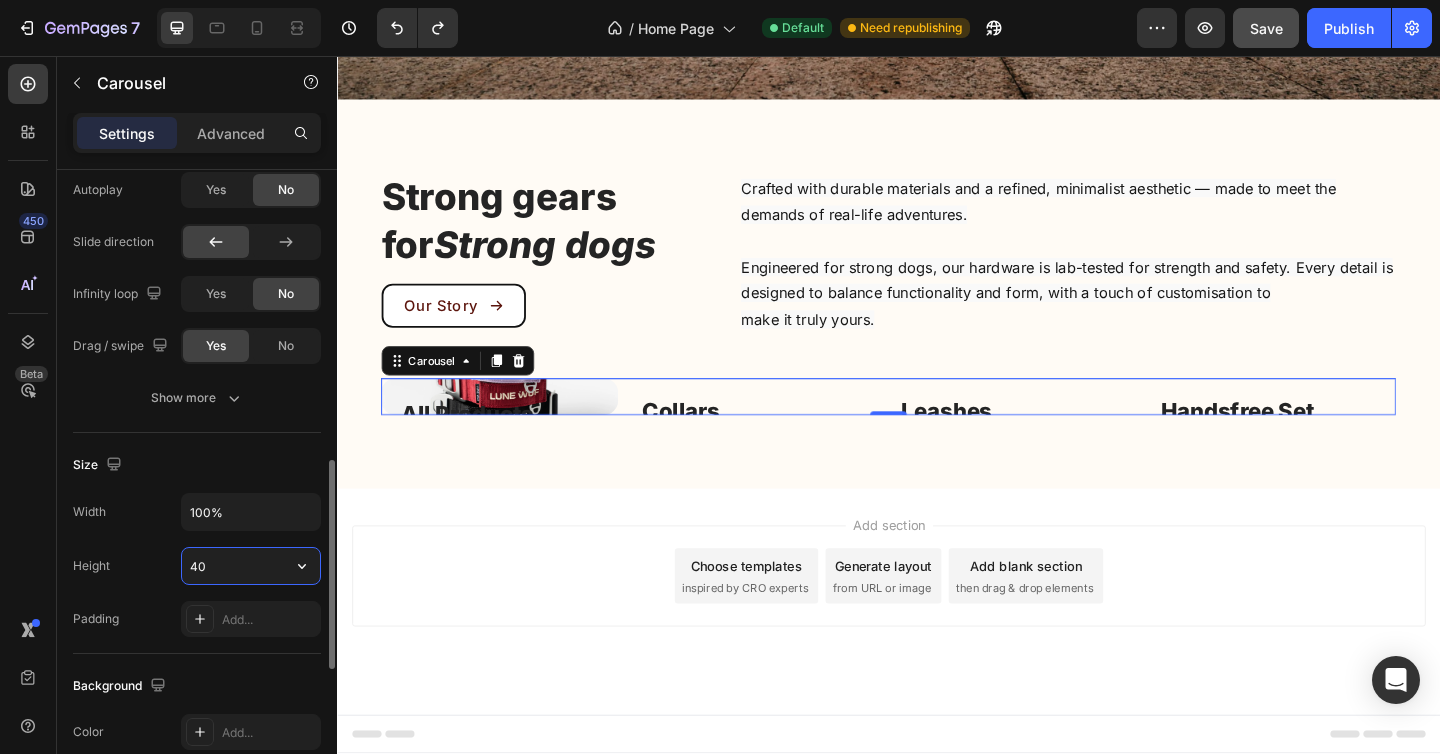 type on "4" 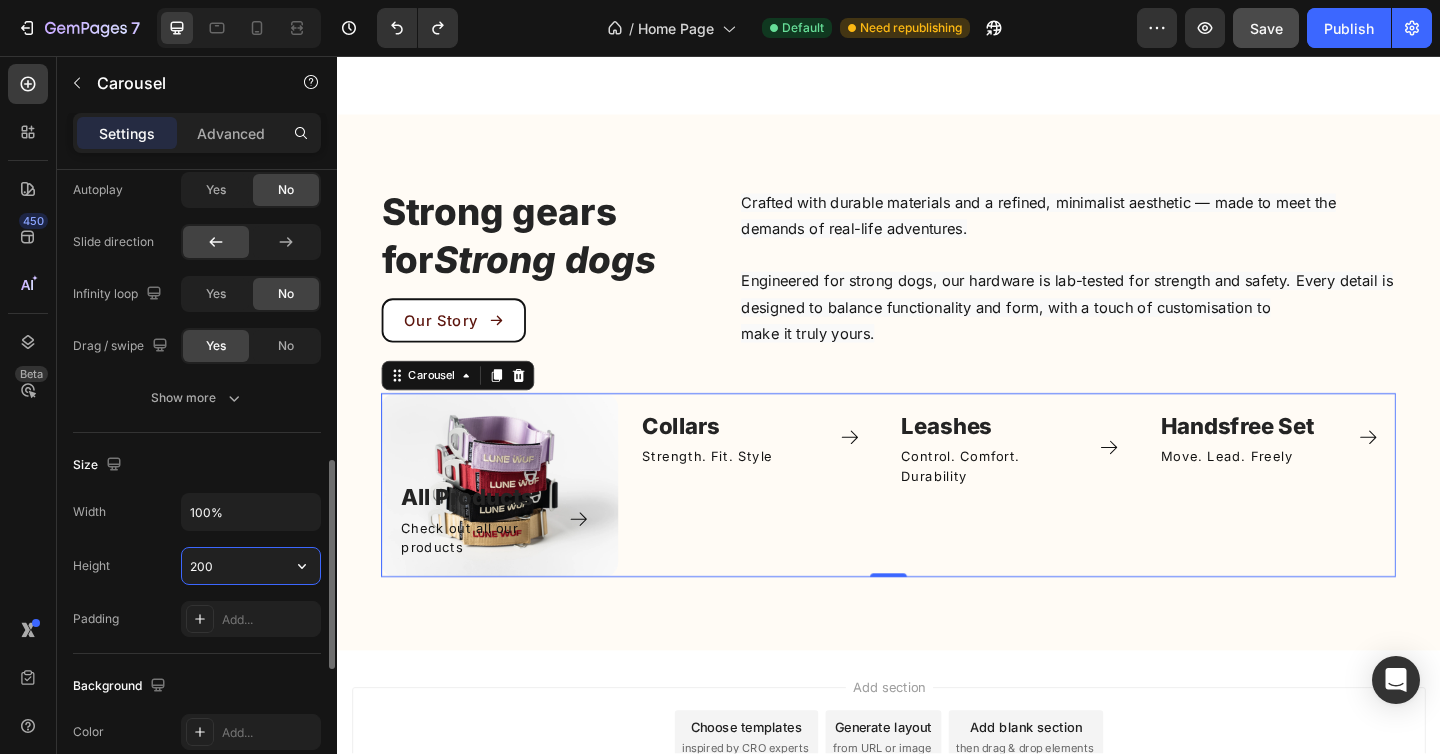 scroll, scrollTop: 1072, scrollLeft: 0, axis: vertical 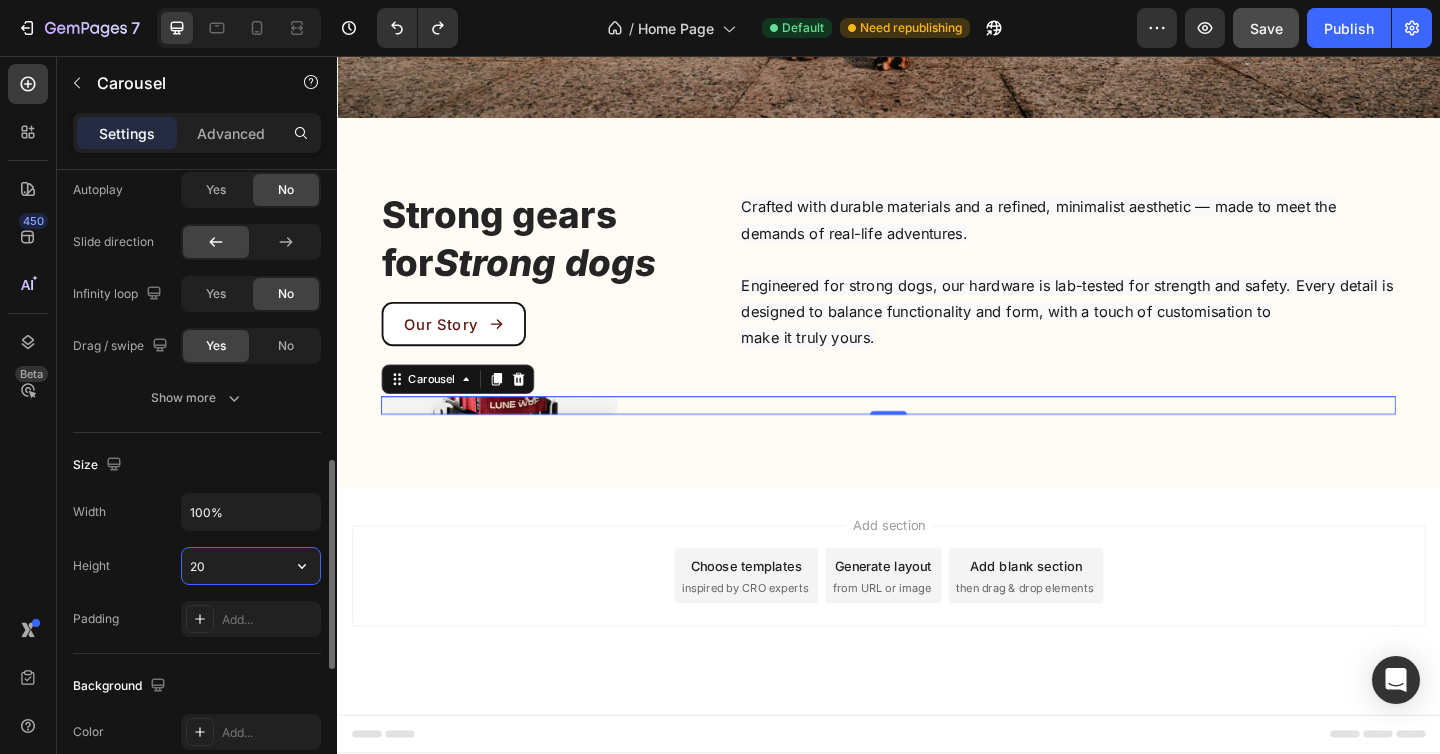 type on "2" 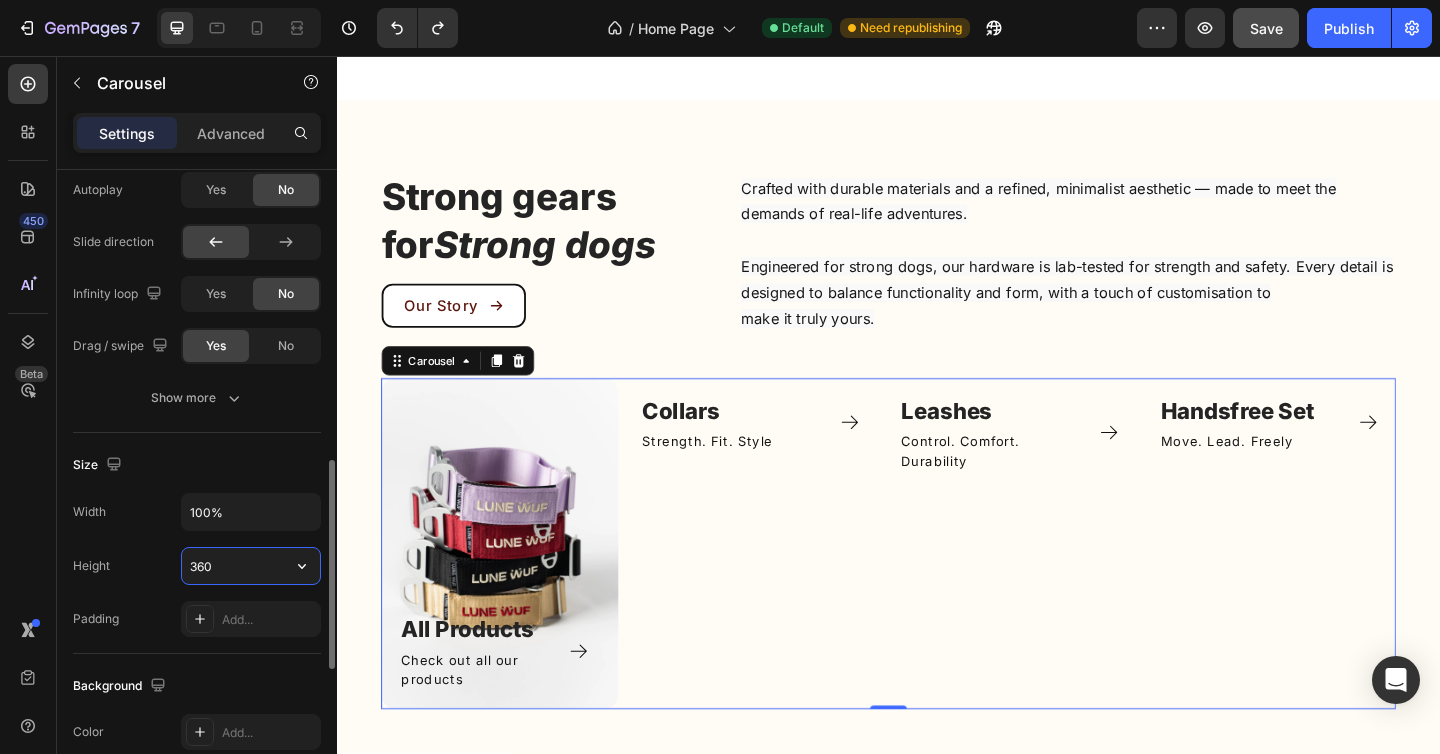 scroll, scrollTop: 1111, scrollLeft: 0, axis: vertical 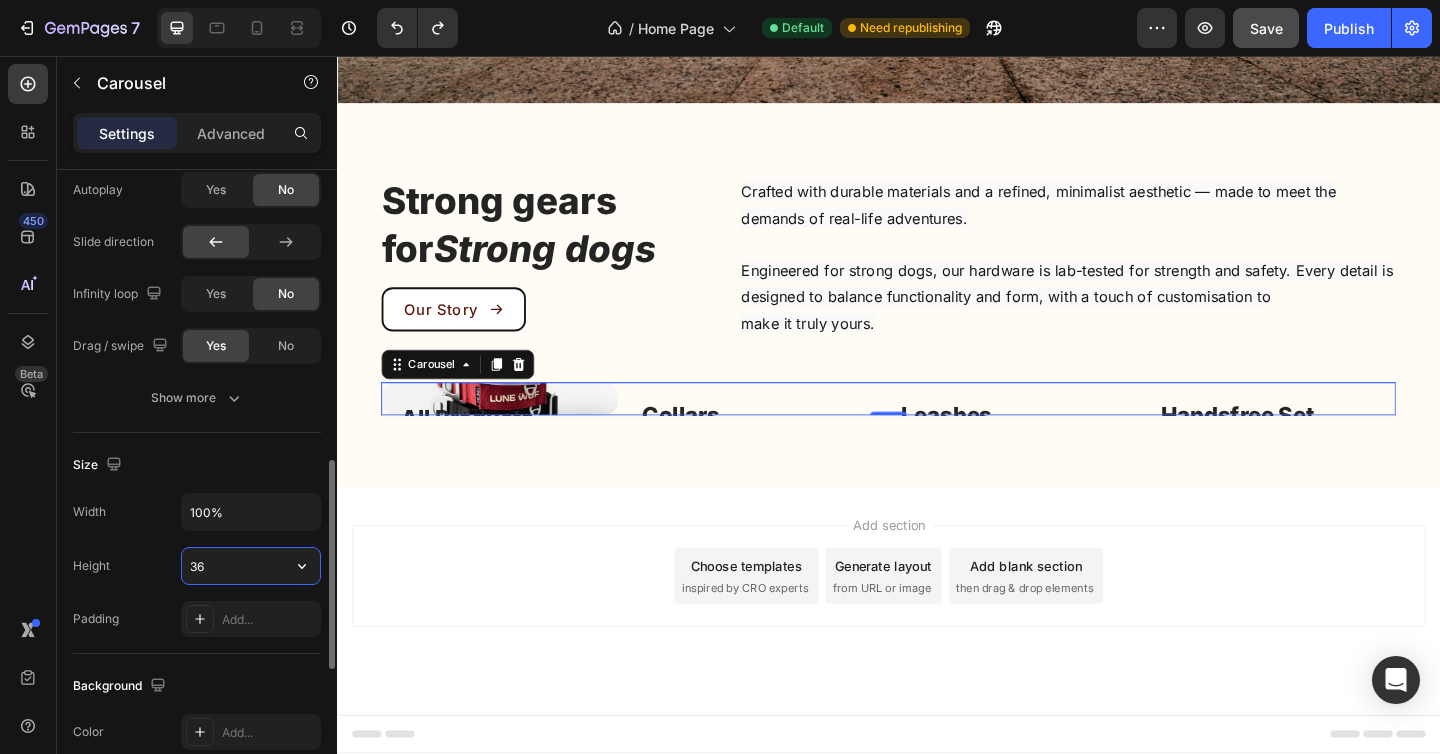 type on "3" 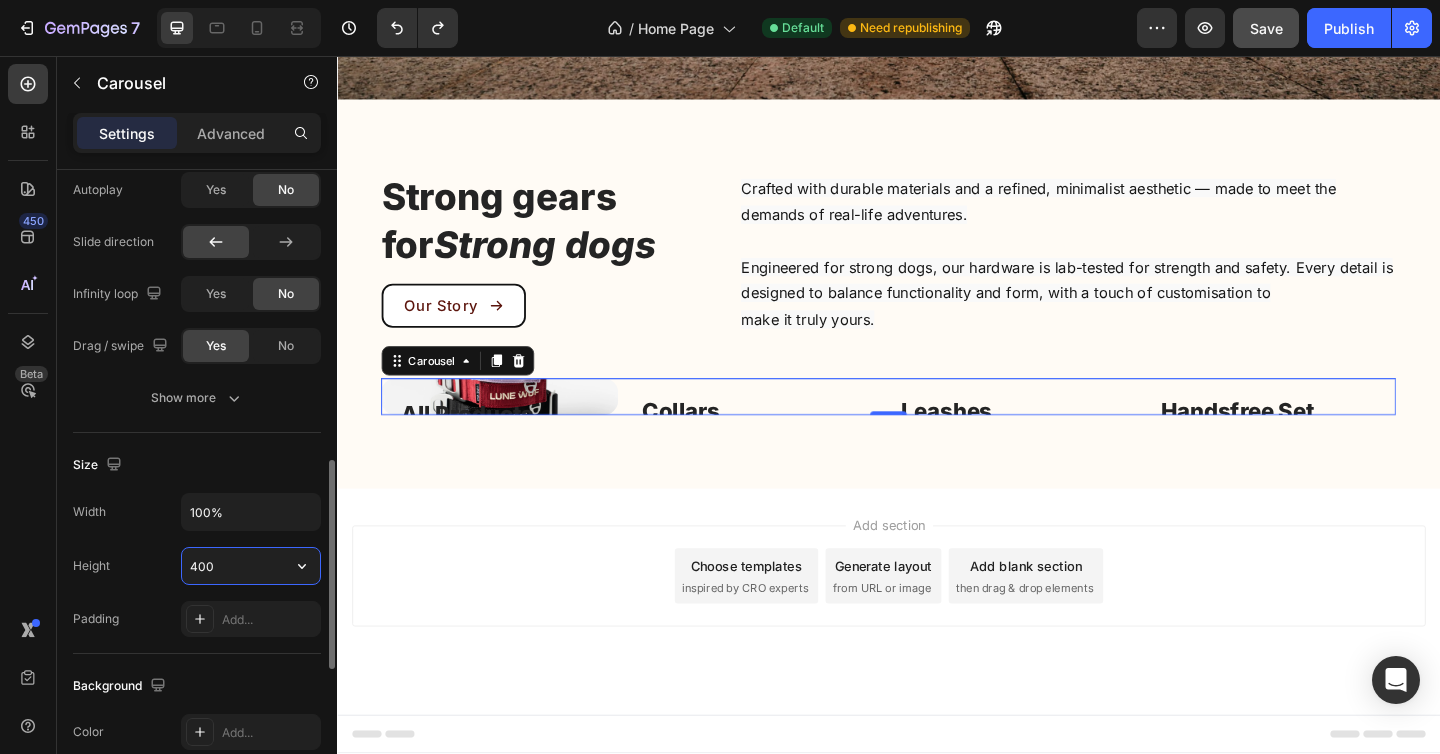 scroll, scrollTop: 1111, scrollLeft: 0, axis: vertical 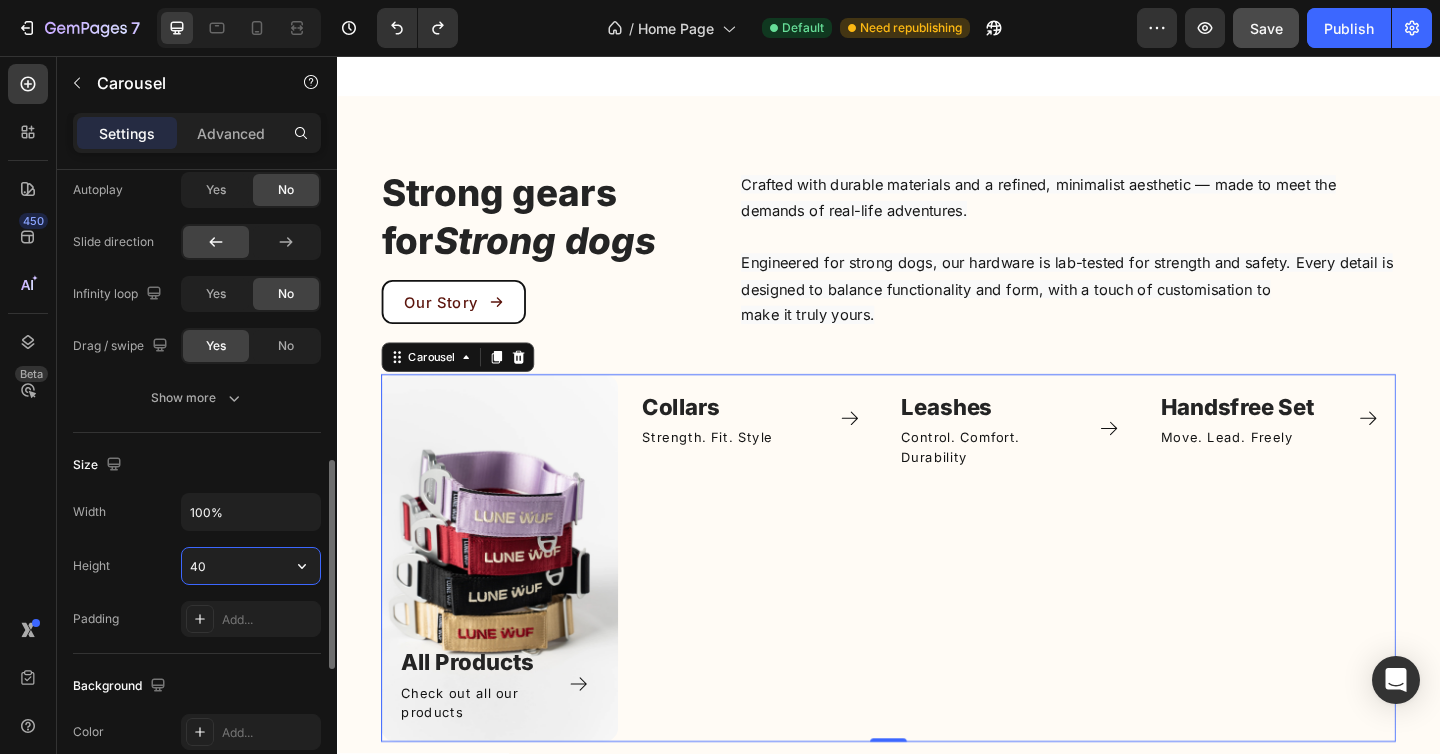type on "4" 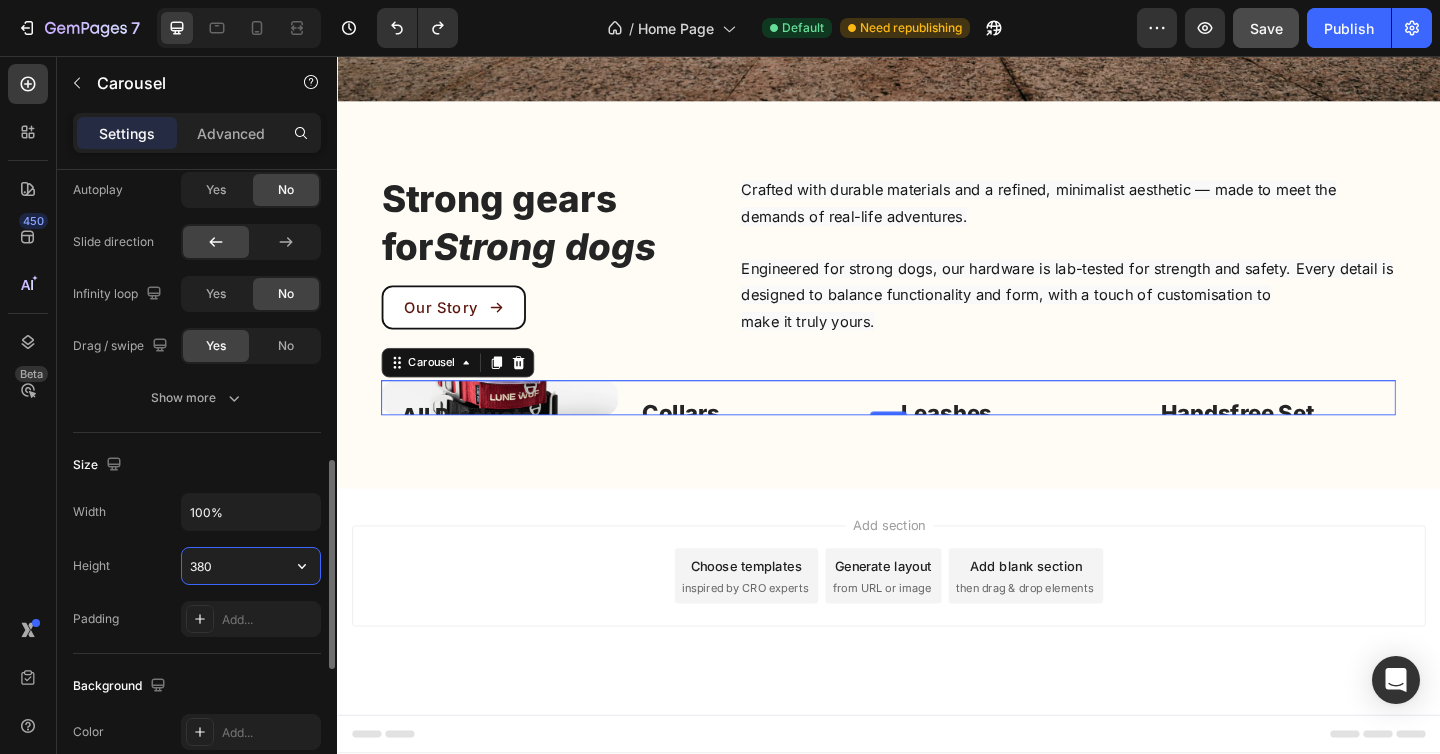scroll, scrollTop: 1111, scrollLeft: 0, axis: vertical 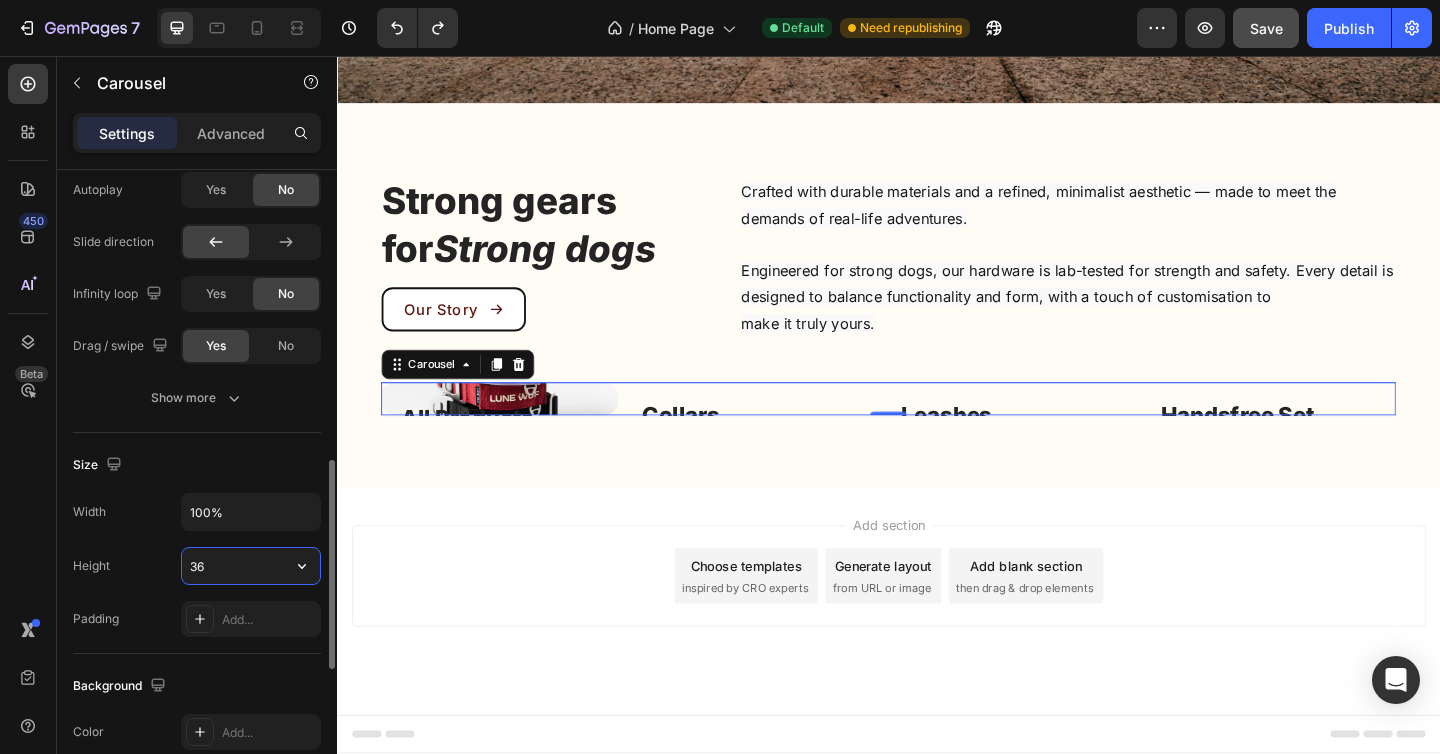 type on "364" 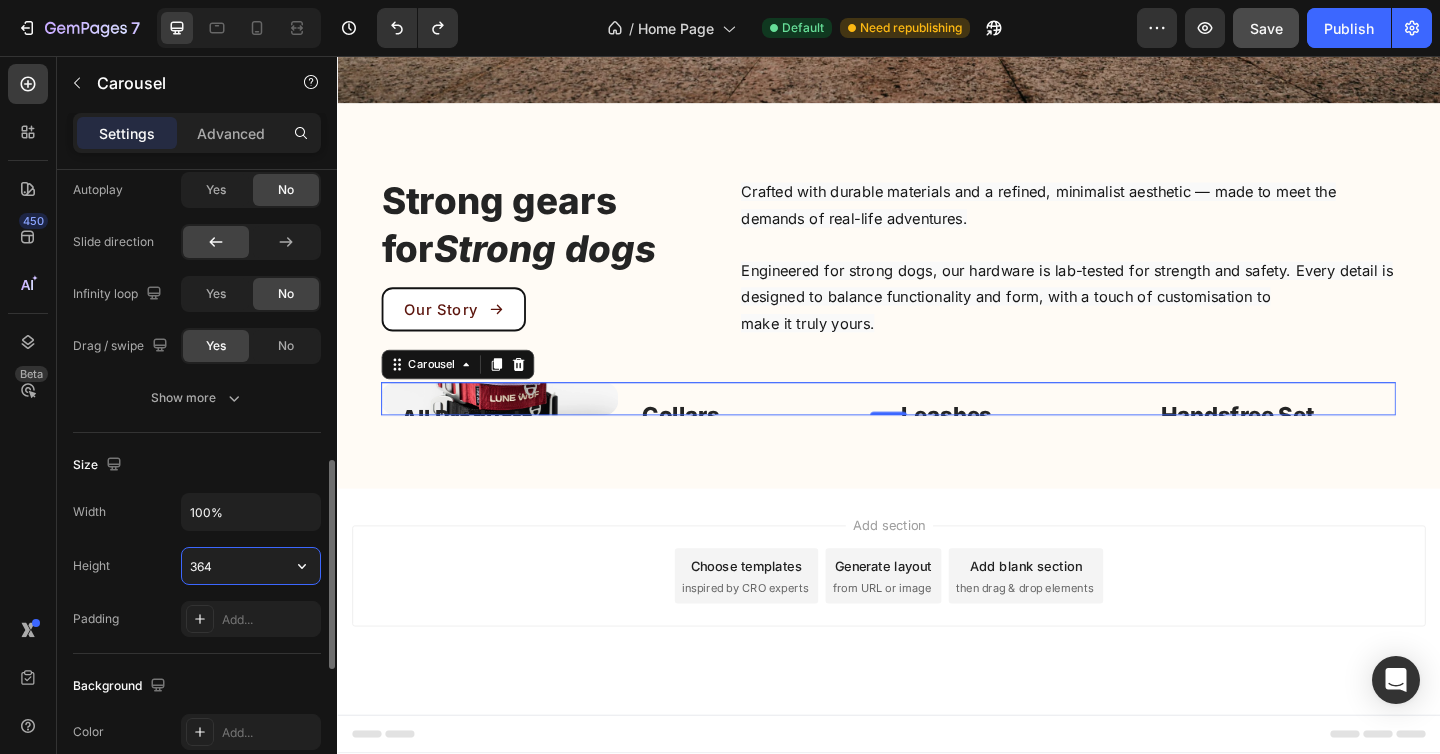 scroll, scrollTop: 1111, scrollLeft: 0, axis: vertical 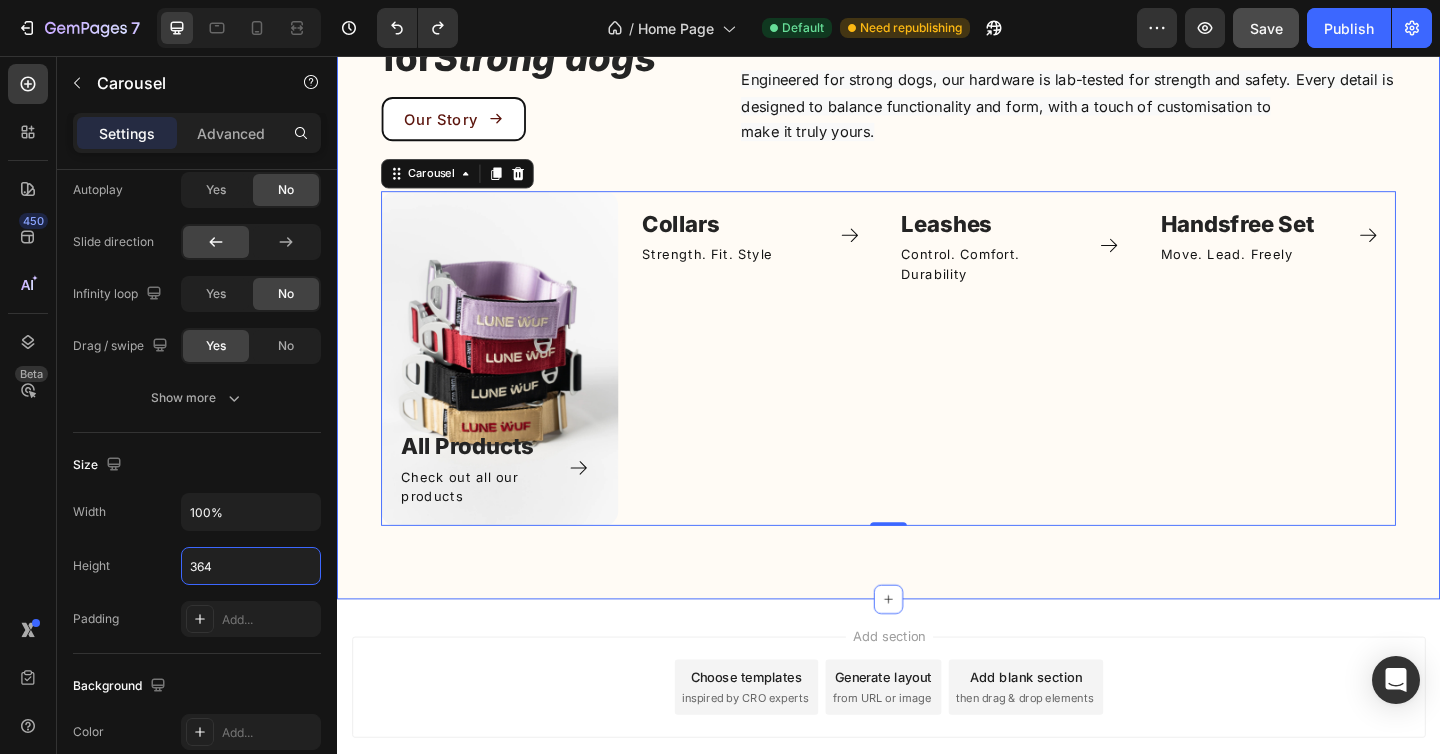 click on "Strong gears for  Strong dogs Heading
Our Story Button Crafted with durable materials and a refined, minimalist aesthetic — made to meet the demands of real-life adventures. Engineered for strong dogs, our hardware is lab-tested for strength and safety. Every detail is designed to balance functionality and form, with a touch of customisation to make it truly yours. Text block Row All Products Text block Check out all our products Text Block
Icon Row Row Image Collars Text block Strength. Fit. Style Text Block
Icon Row Row Image Leashes Text block Control. Comfort. Durability Text Block
Icon Row Row Image Handsfree Set ⁠⁠⁠⁠⁠⁠⁠ Text block Move. Lead. Freely Text Block
Icon Row Row Image Bracelet Text block                Title Line Row Carousel   0 Row Section 4" at bounding box center (937, 274) 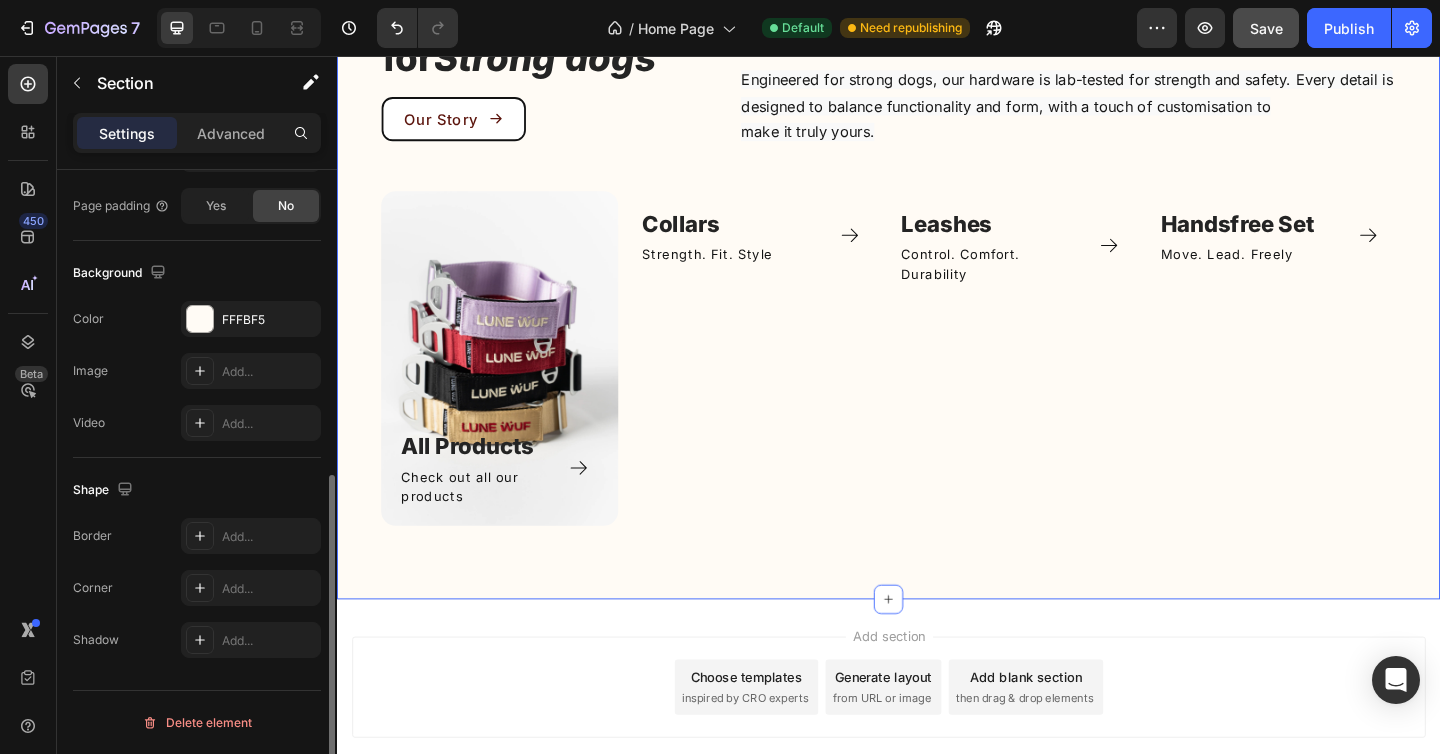 scroll, scrollTop: 0, scrollLeft: 0, axis: both 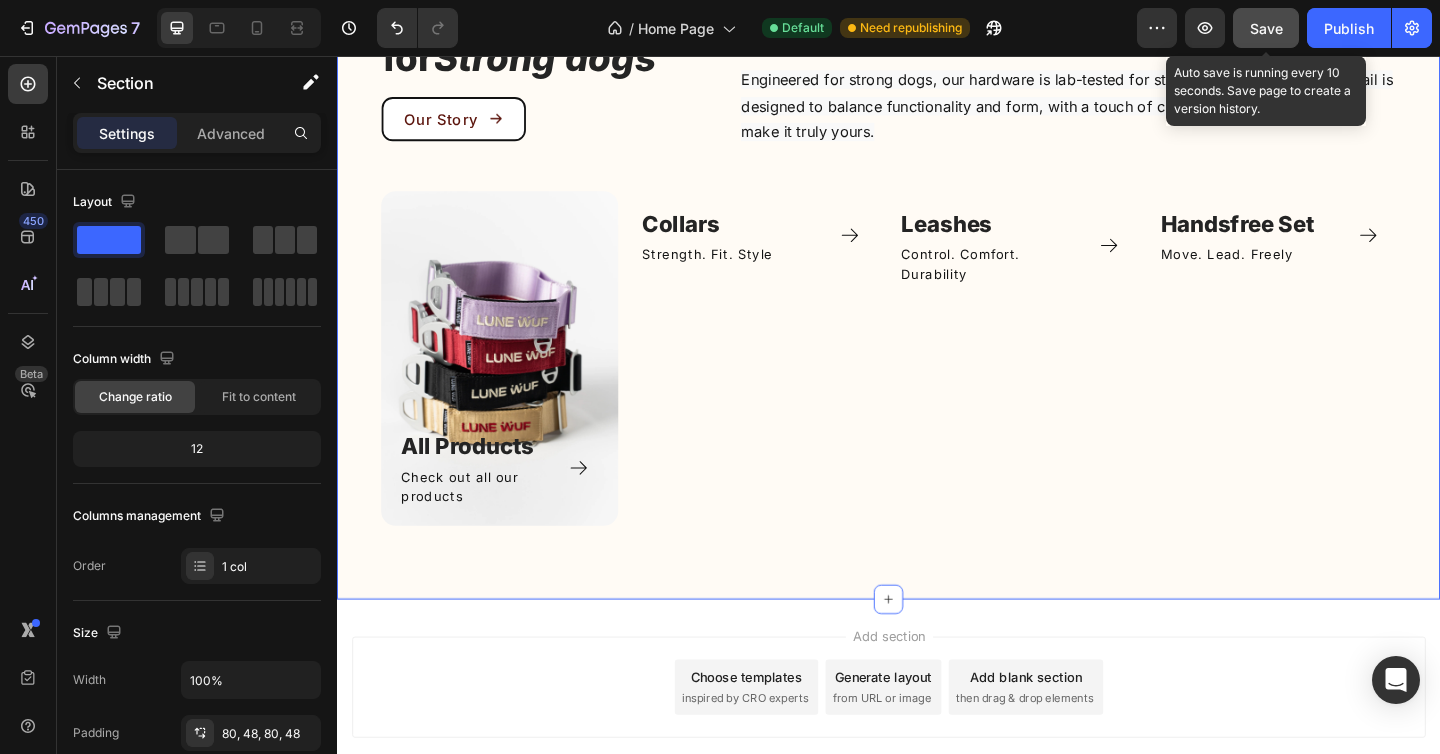 click on "Save" at bounding box center [1266, 28] 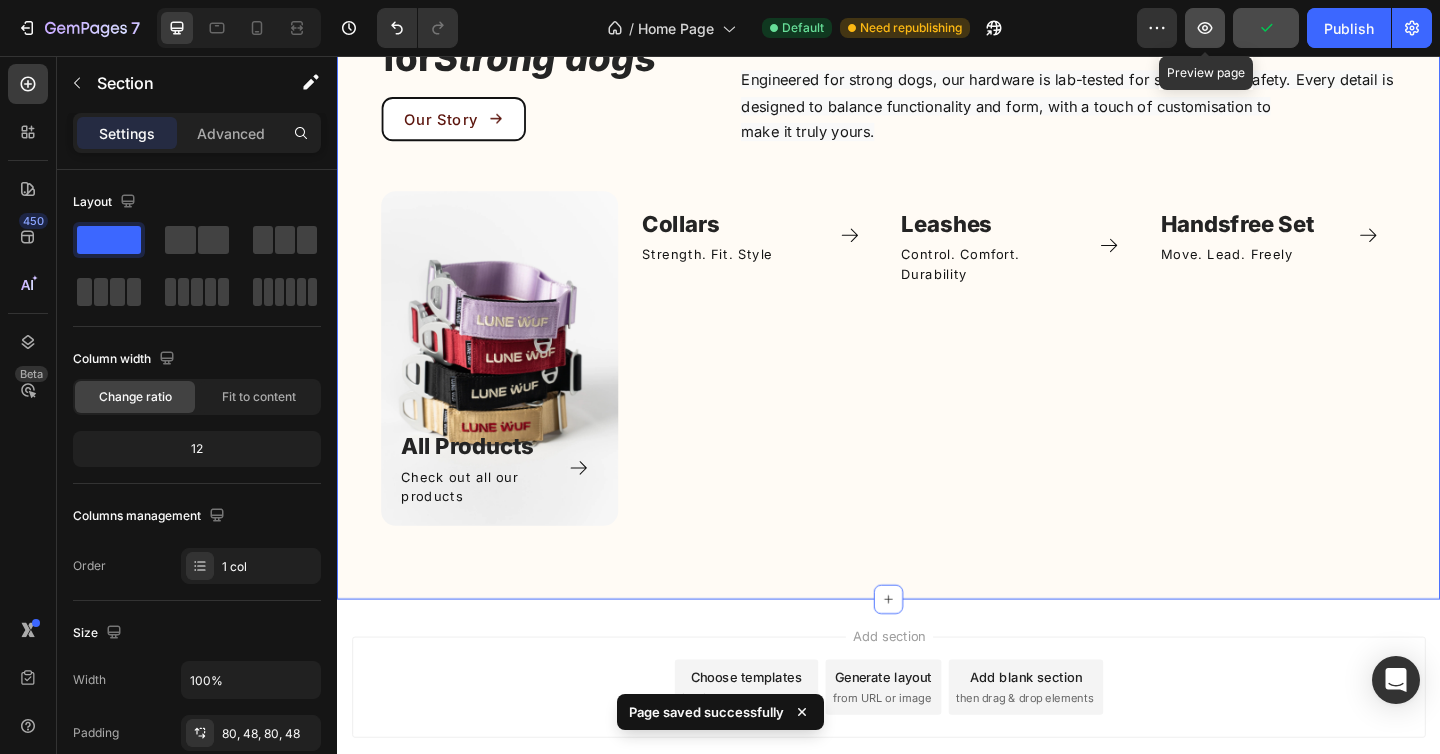 click 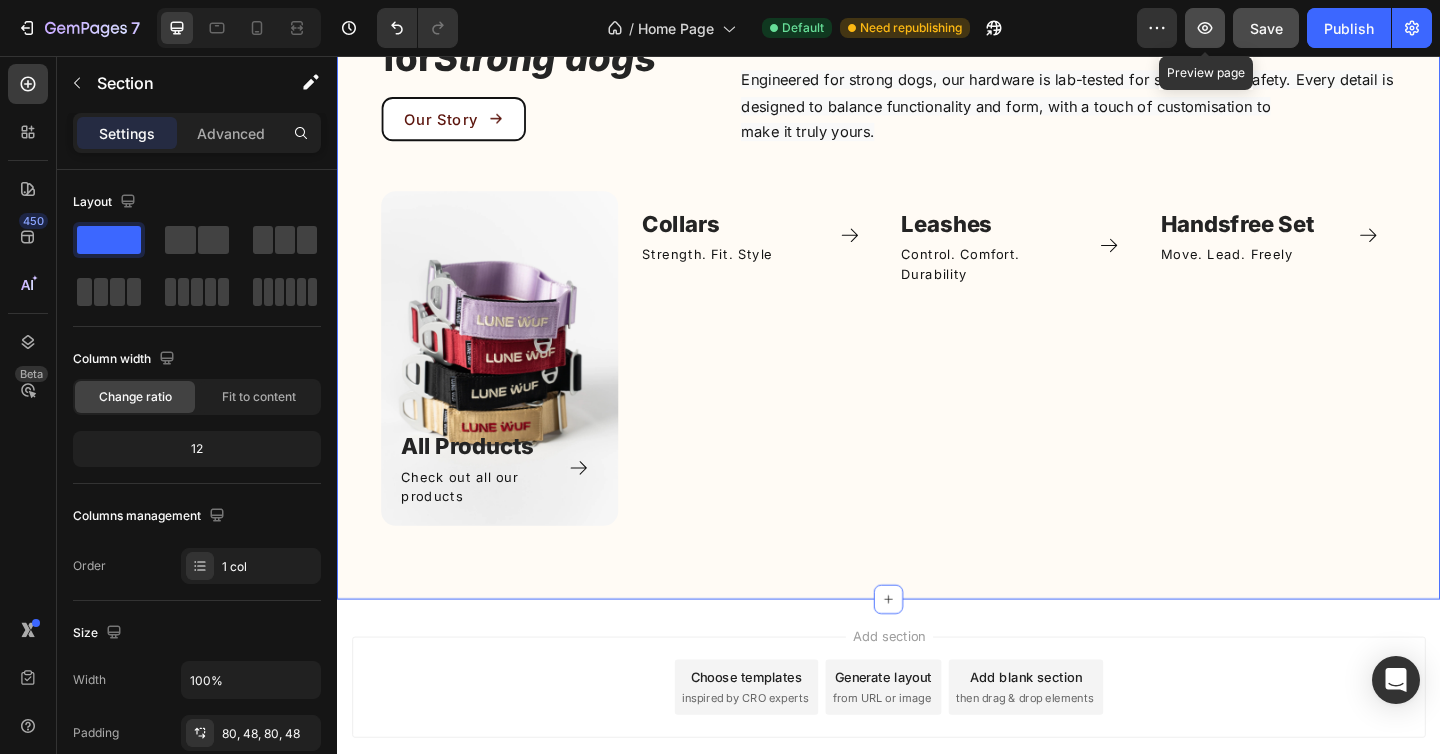 click 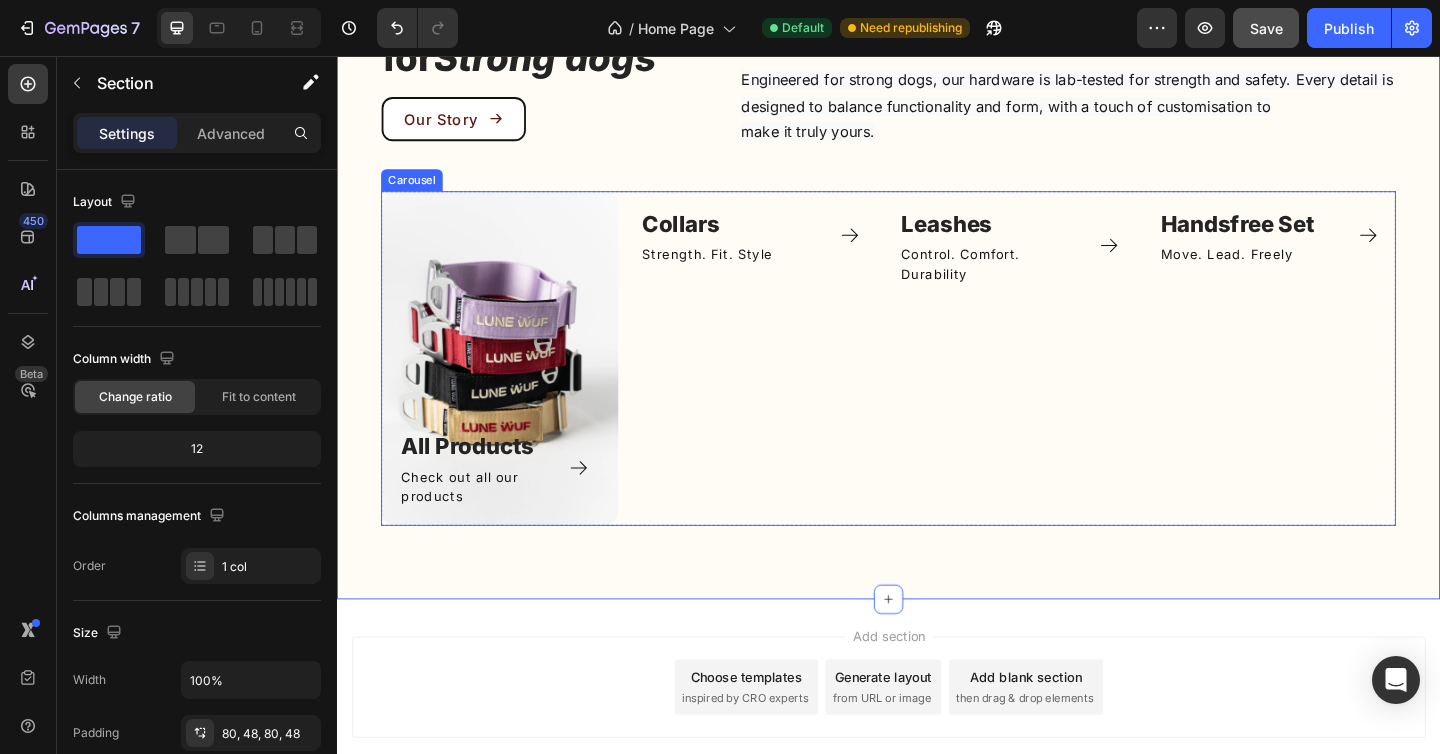 click on "All Products Text block Check out all our products Text Block
Icon Row Row Image Collars Text block Strength. Fit. Style Text Block
Icon Row Row Image Leashes Text block Control. Comfort. Durability Text Block
Icon Row Row Image Handsfree Set ⁠⁠⁠⁠⁠⁠⁠ Text block Move. Lead. Freely Text Block
Icon Row Row Image Bracelet Text block                Title Line Row" at bounding box center (937, 386) 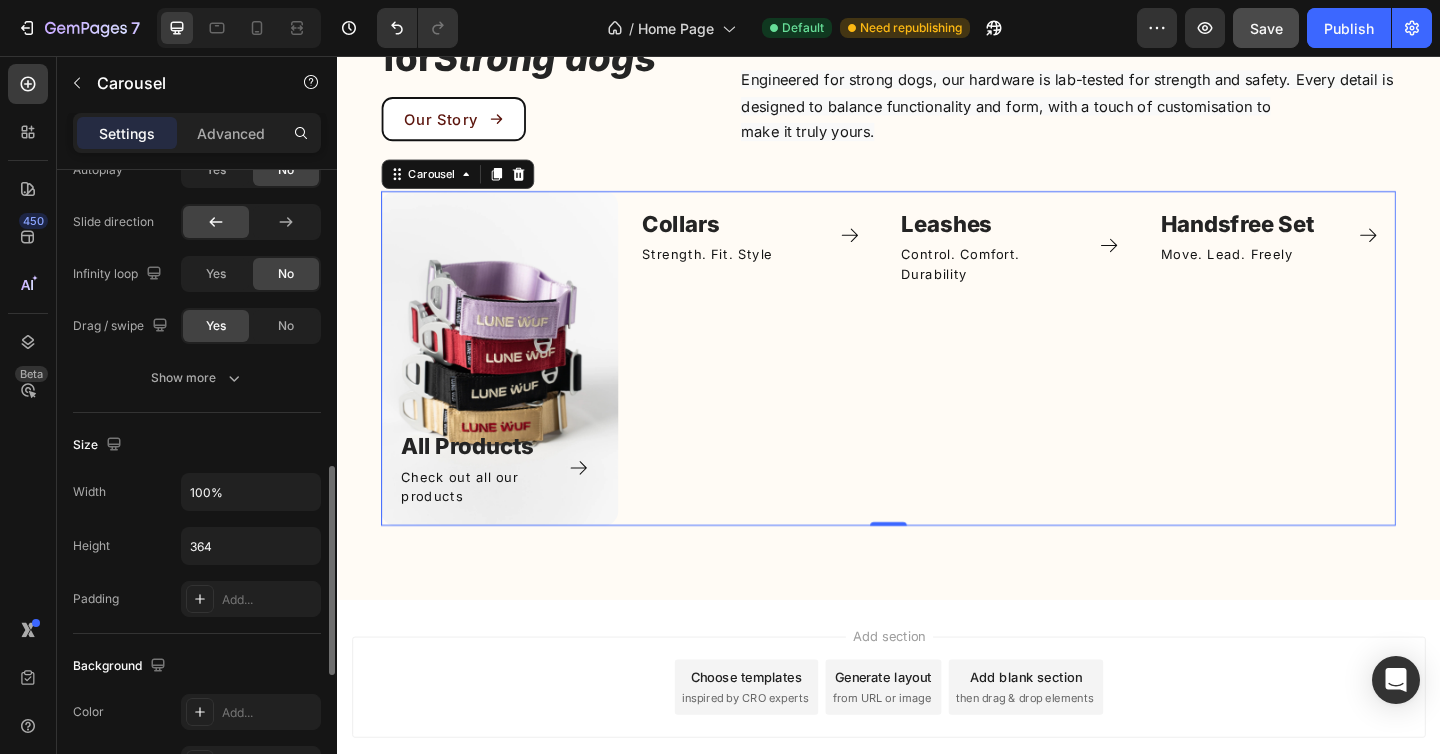 scroll, scrollTop: 910, scrollLeft: 0, axis: vertical 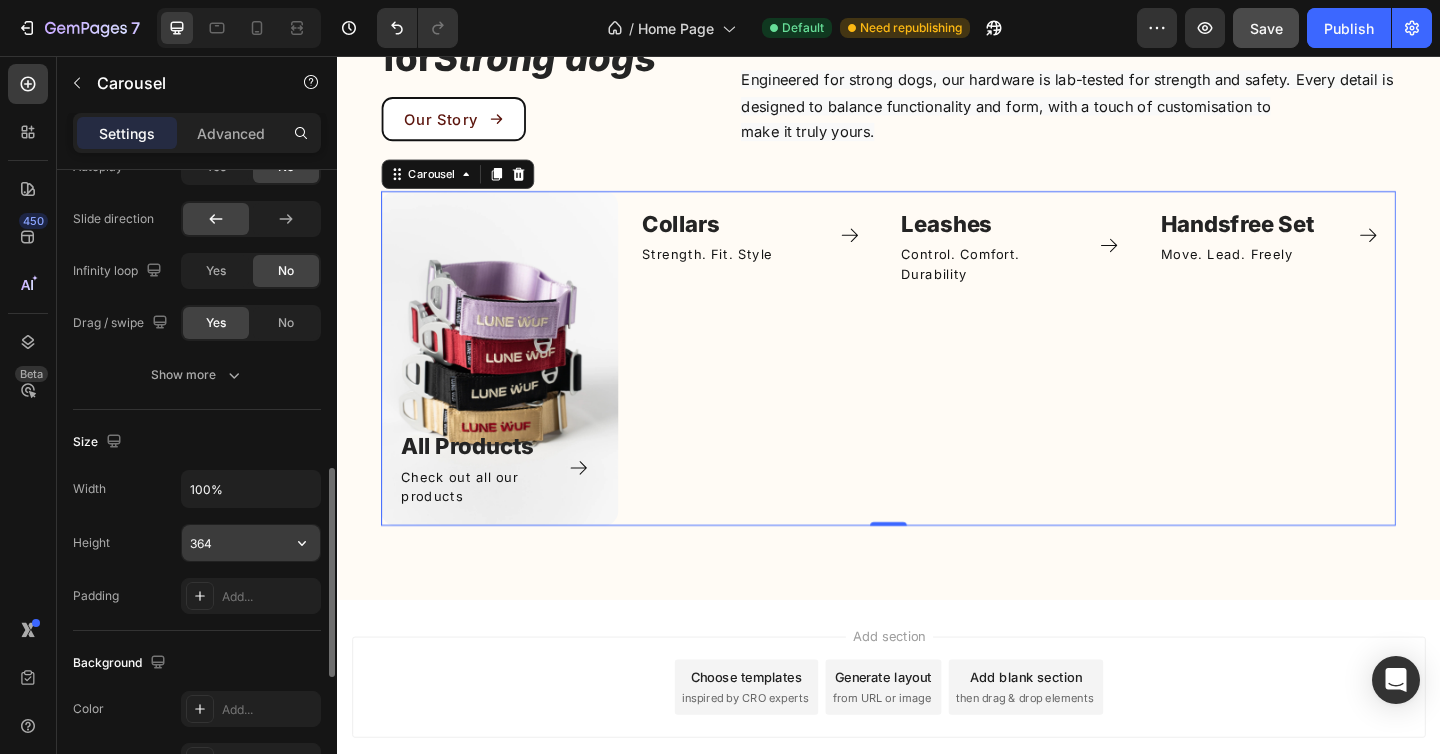 click on "364" at bounding box center [251, 543] 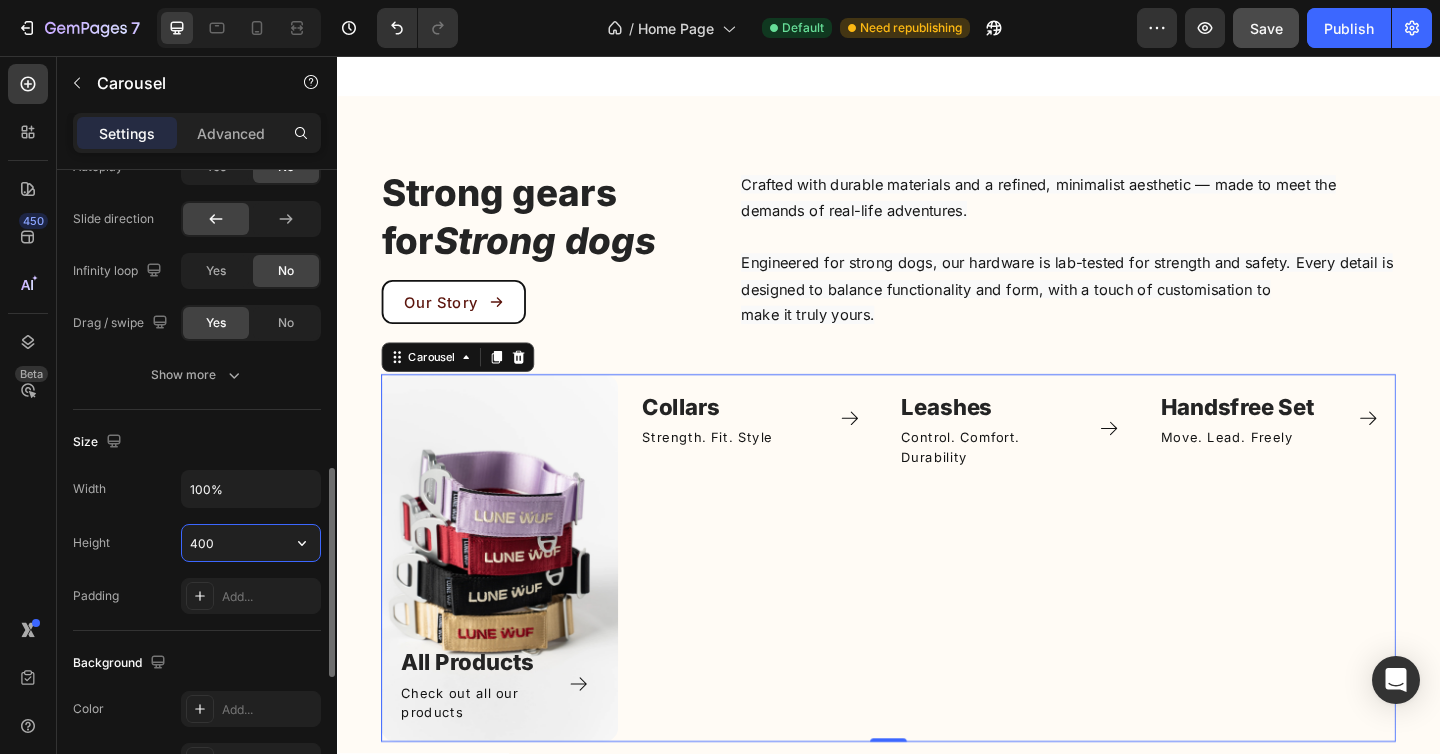 scroll, scrollTop: 1111, scrollLeft: 0, axis: vertical 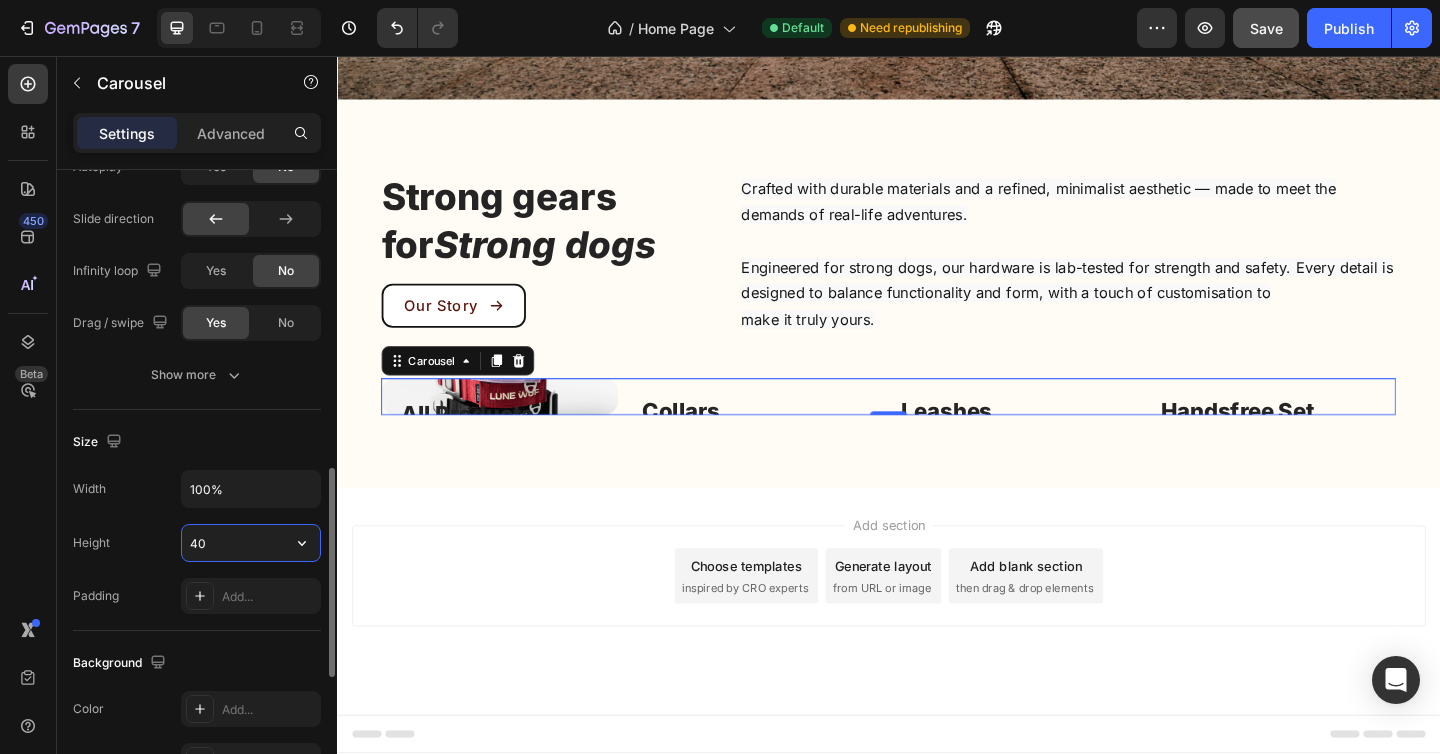 type on "4" 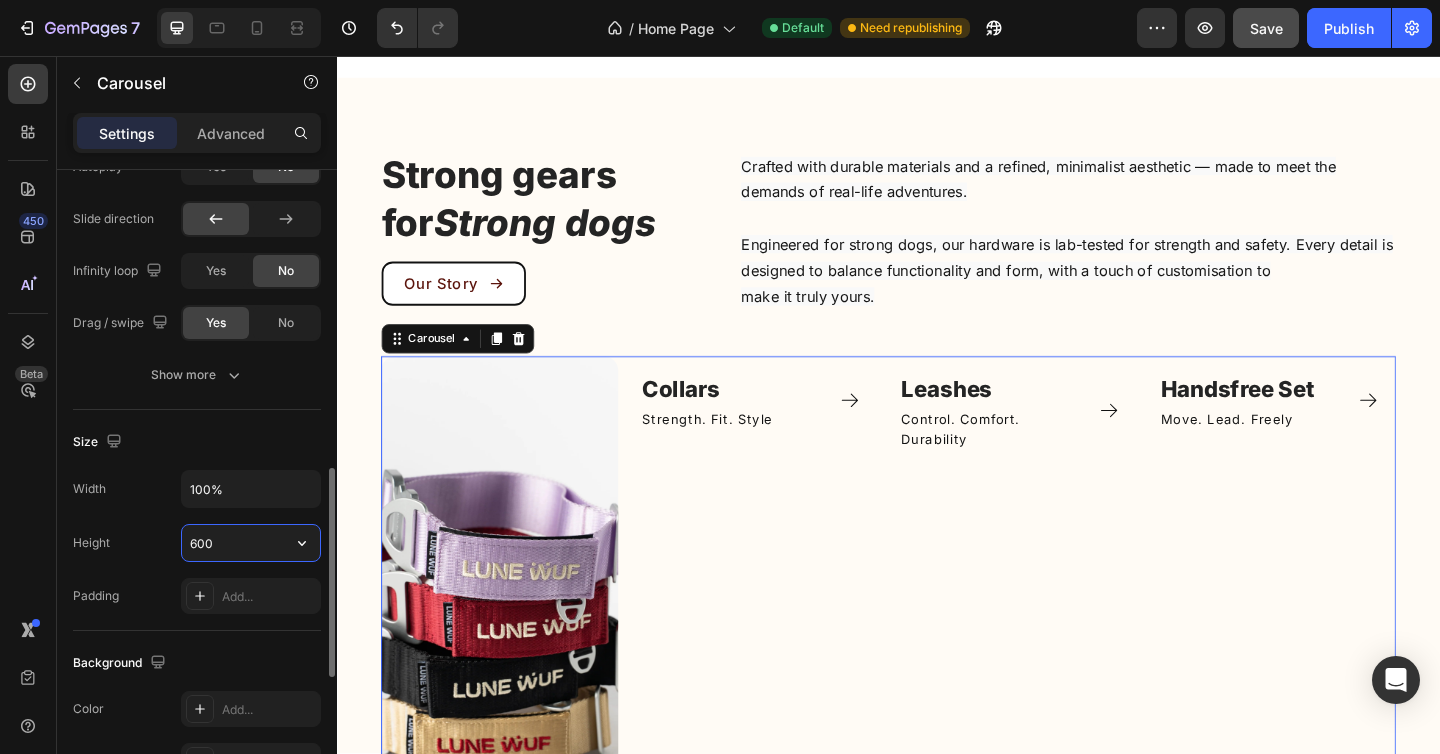 scroll, scrollTop: 1111, scrollLeft: 0, axis: vertical 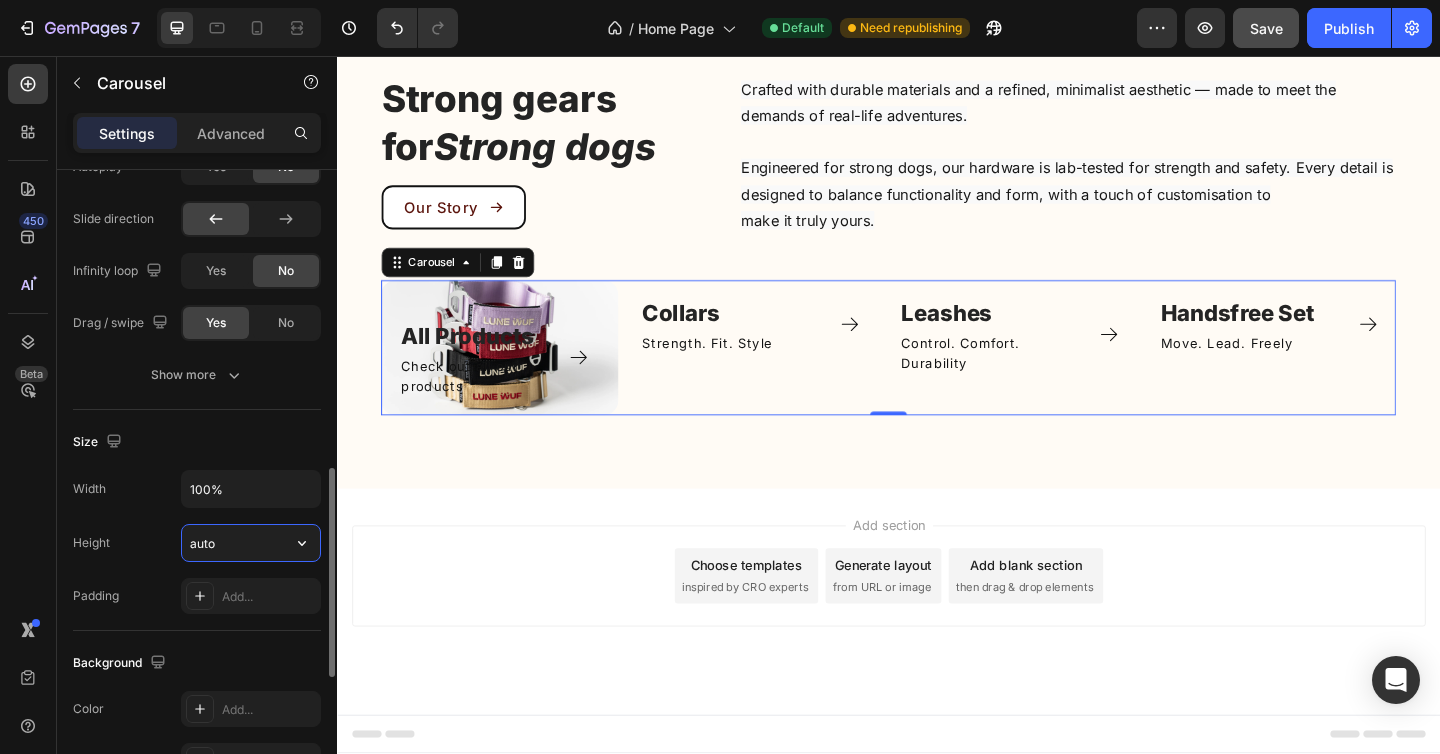 type on "auto" 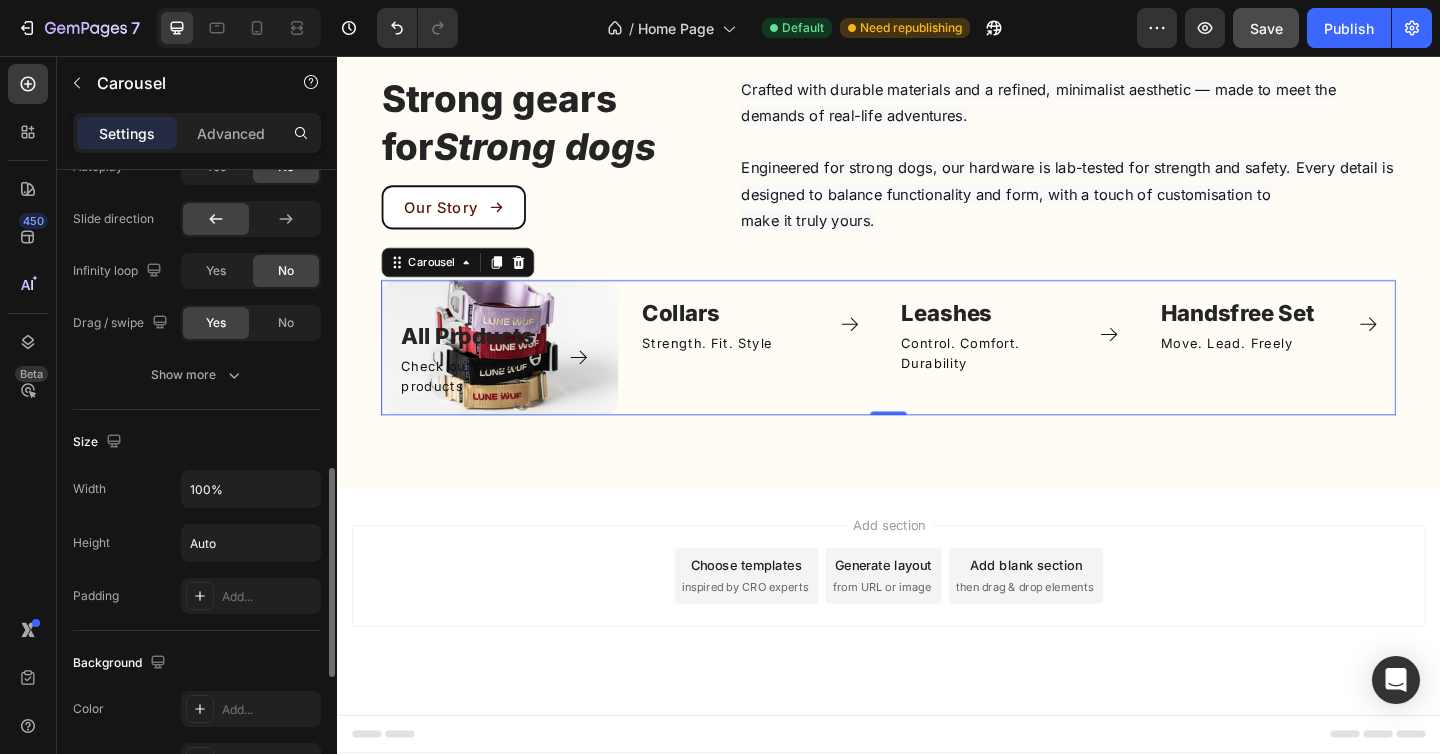 click on "Height Auto" at bounding box center [197, 543] 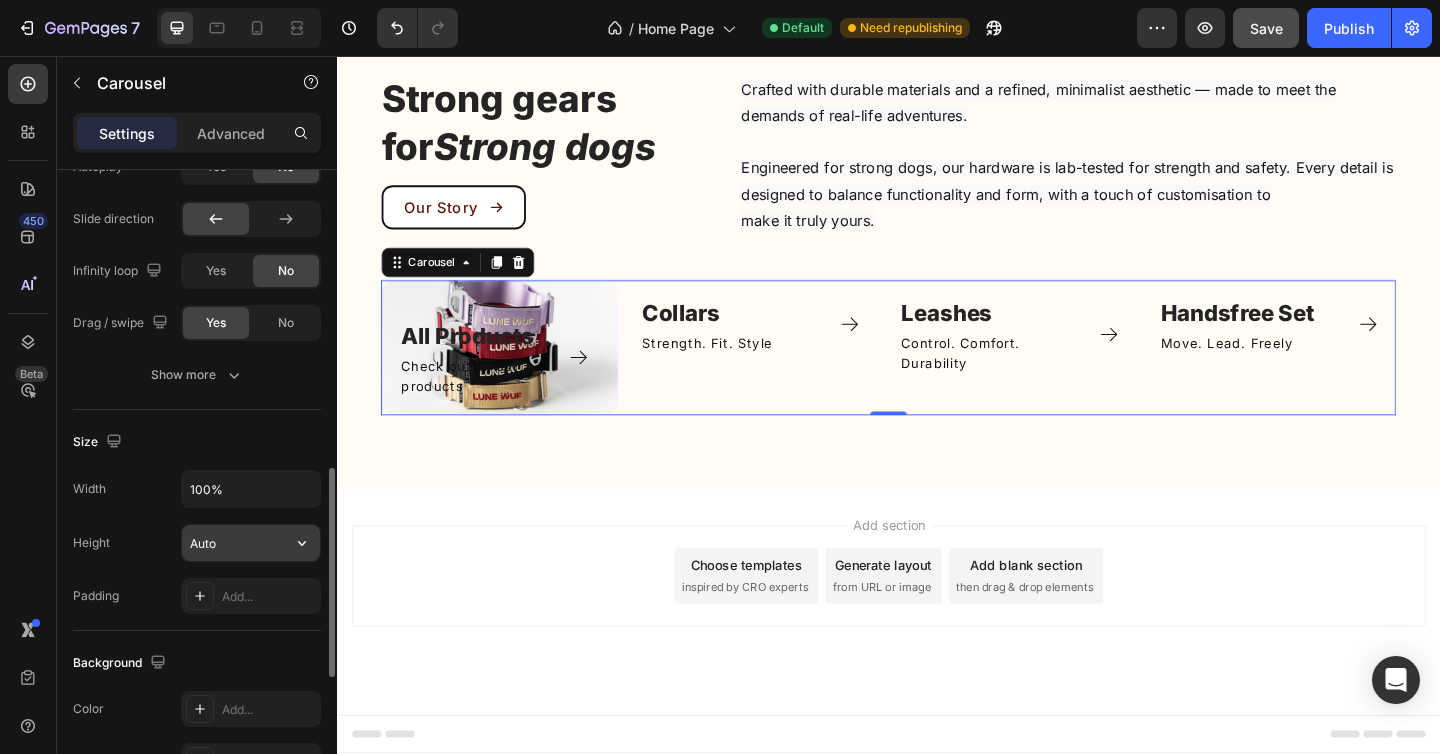 click on "Auto" at bounding box center (251, 543) 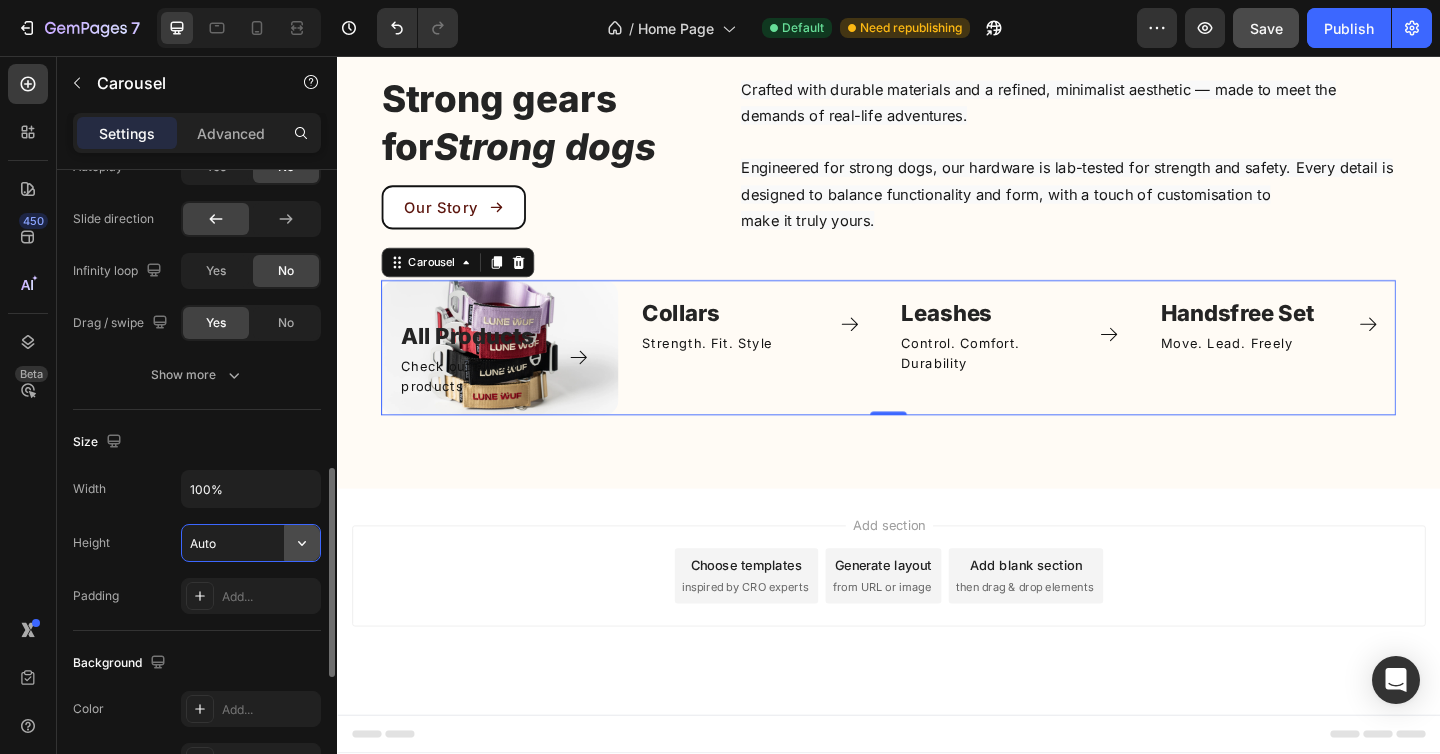 click 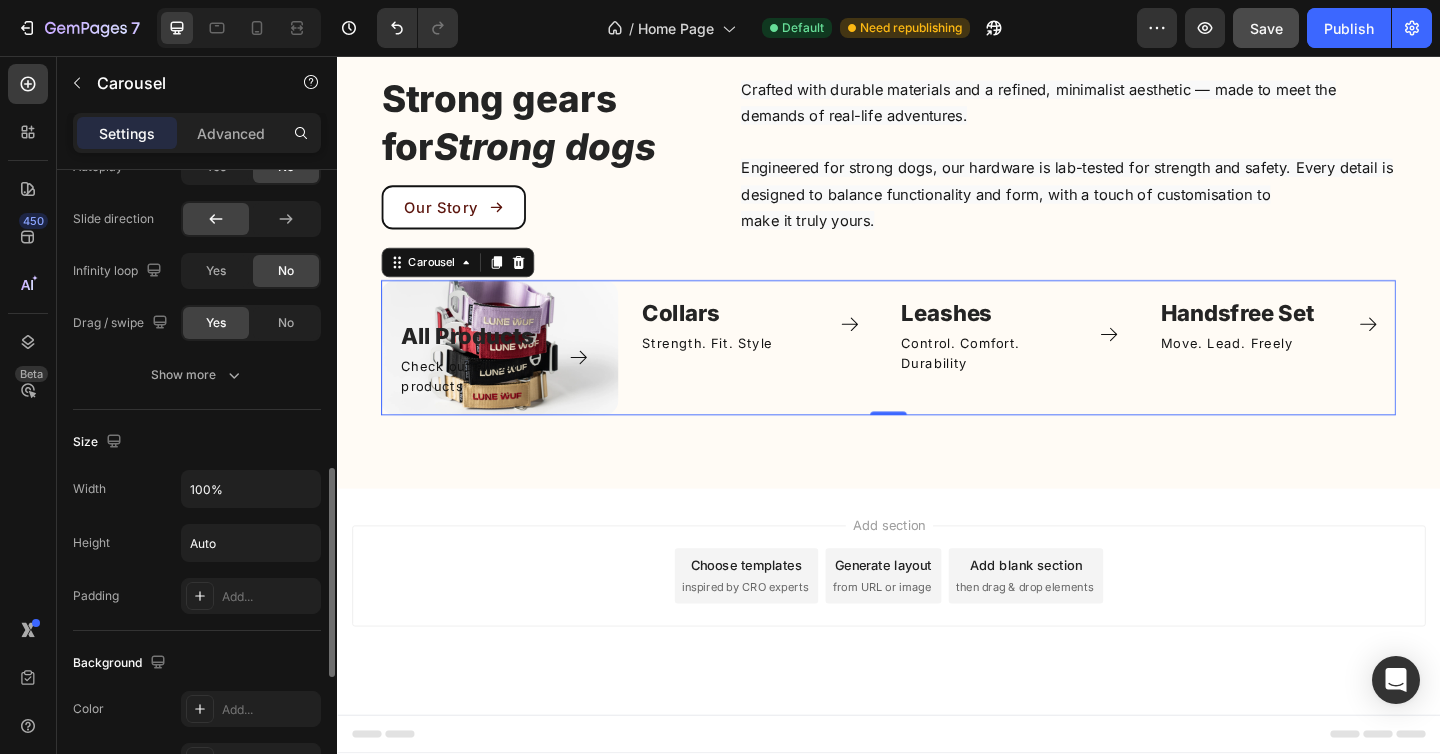 click on "Height Auto" at bounding box center (197, 543) 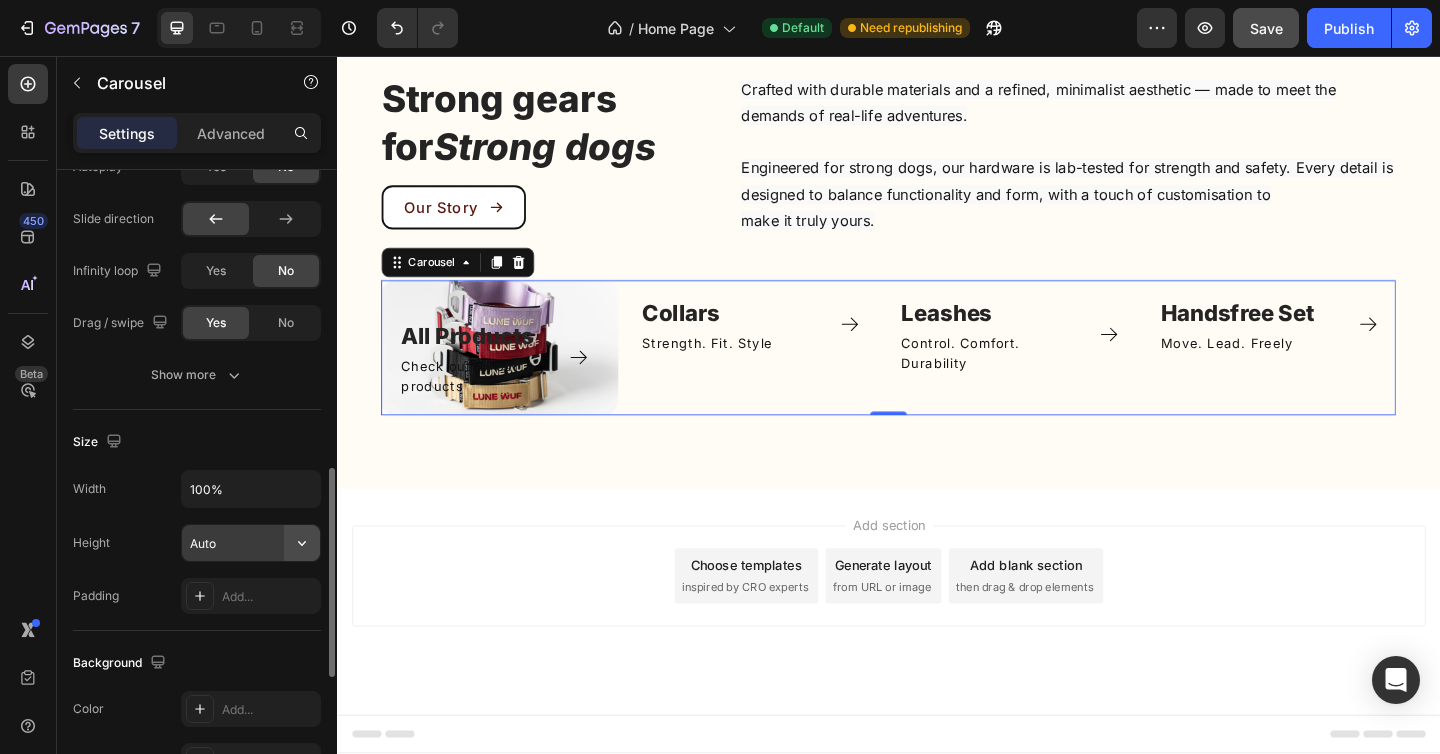 click 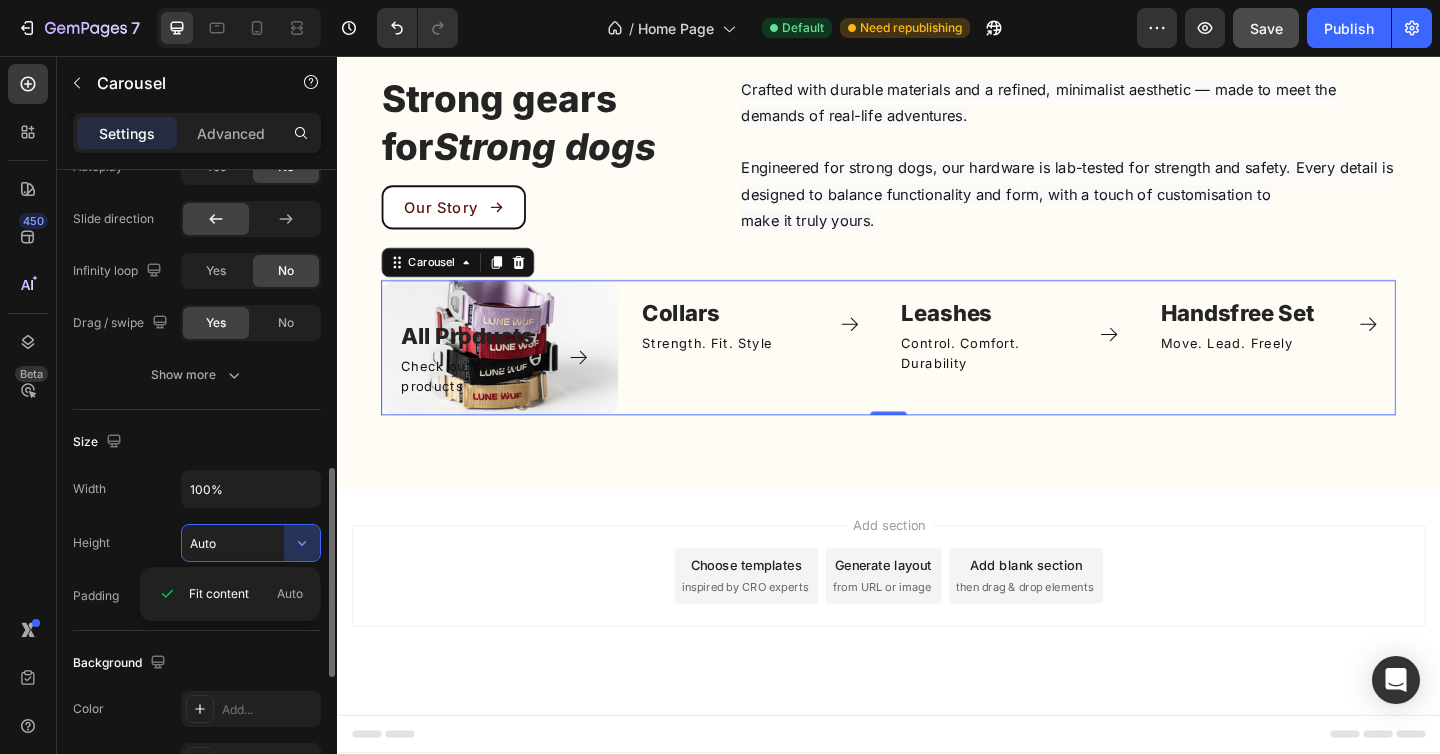click on "Height Auto" at bounding box center (197, 543) 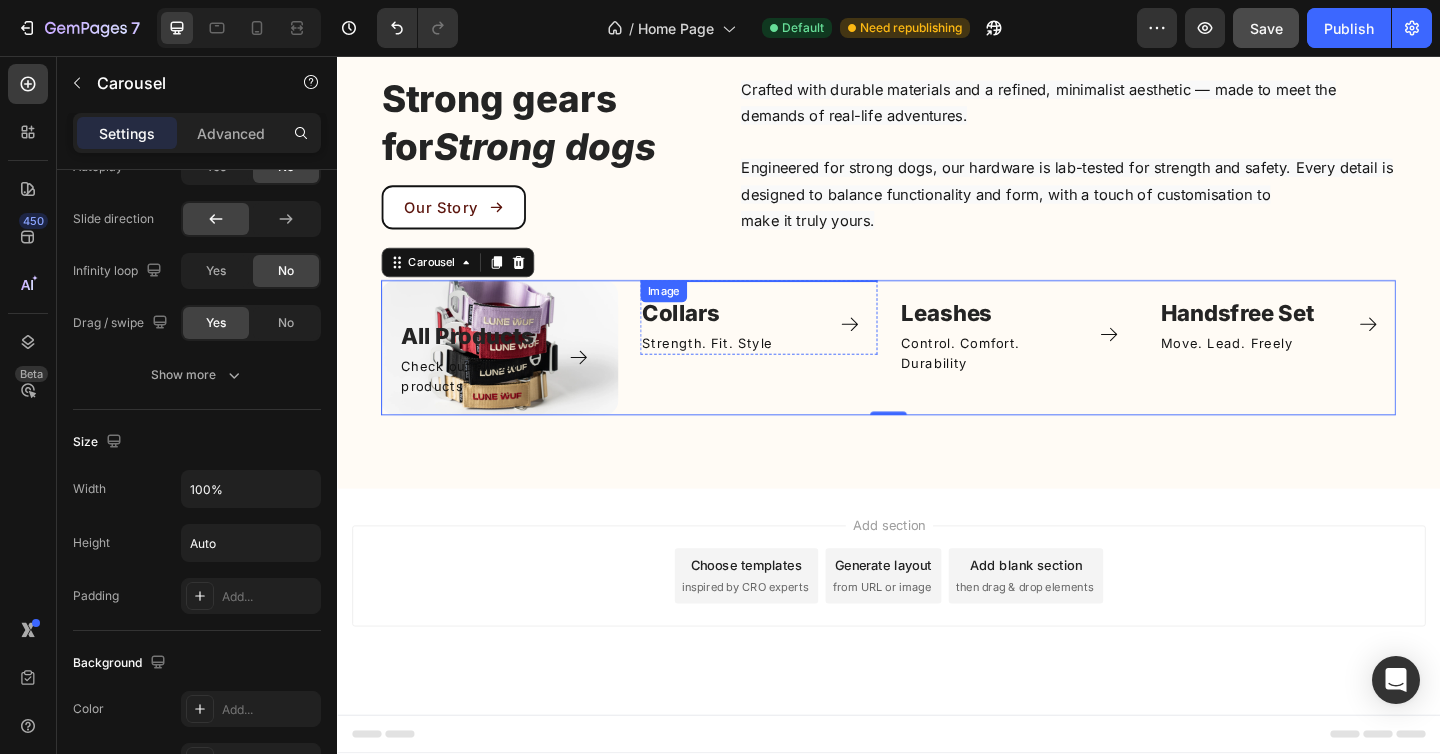 scroll, scrollTop: 994, scrollLeft: 0, axis: vertical 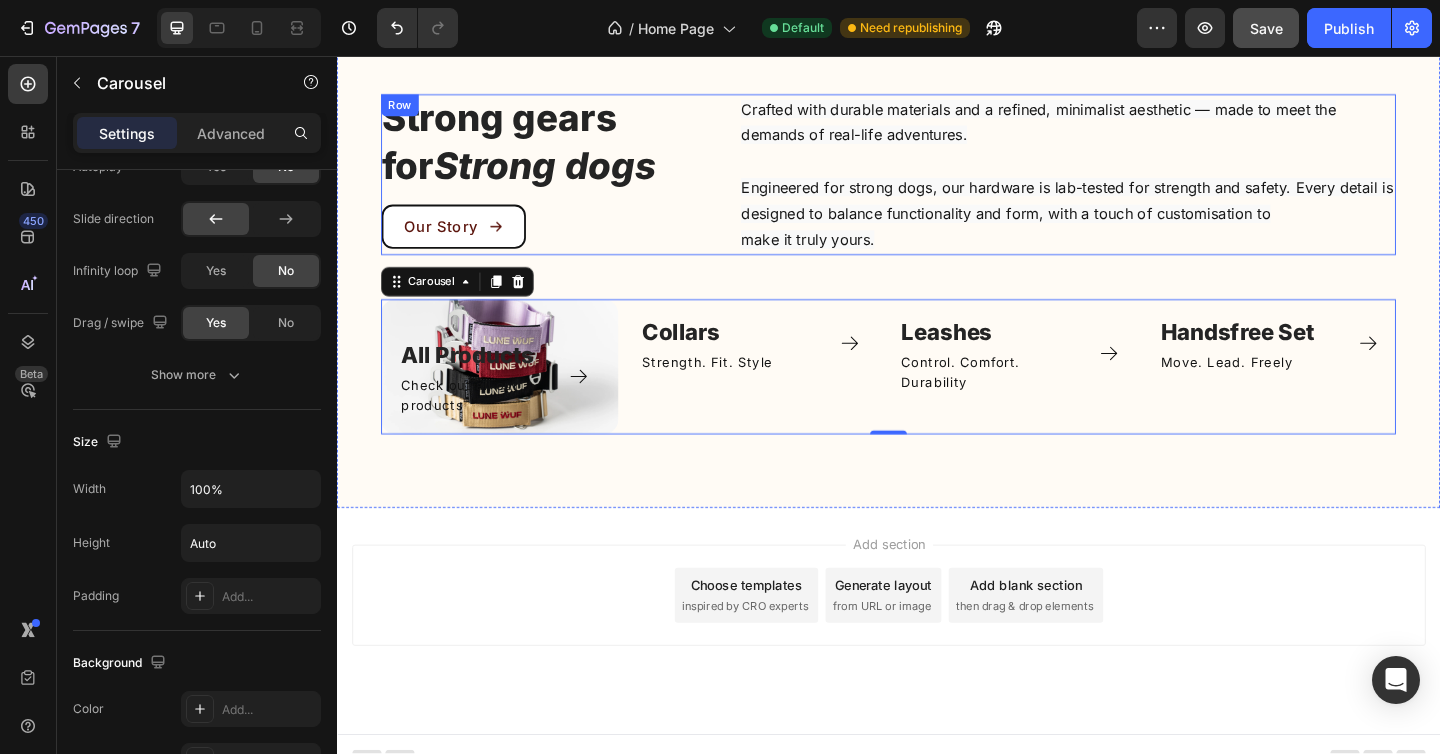 click on "Strong gears for  Strong dogs Heading
Our Story Button Crafted with durable materials and a refined, minimalist aesthetic — made to meet the demands of real-life adventures. Engineered for strong dogs, our hardware is lab-tested for strength and safety. Every detail is designed to balance functionality and form, with a touch of customisation to make it truly yours. Text block Row" at bounding box center [937, 185] 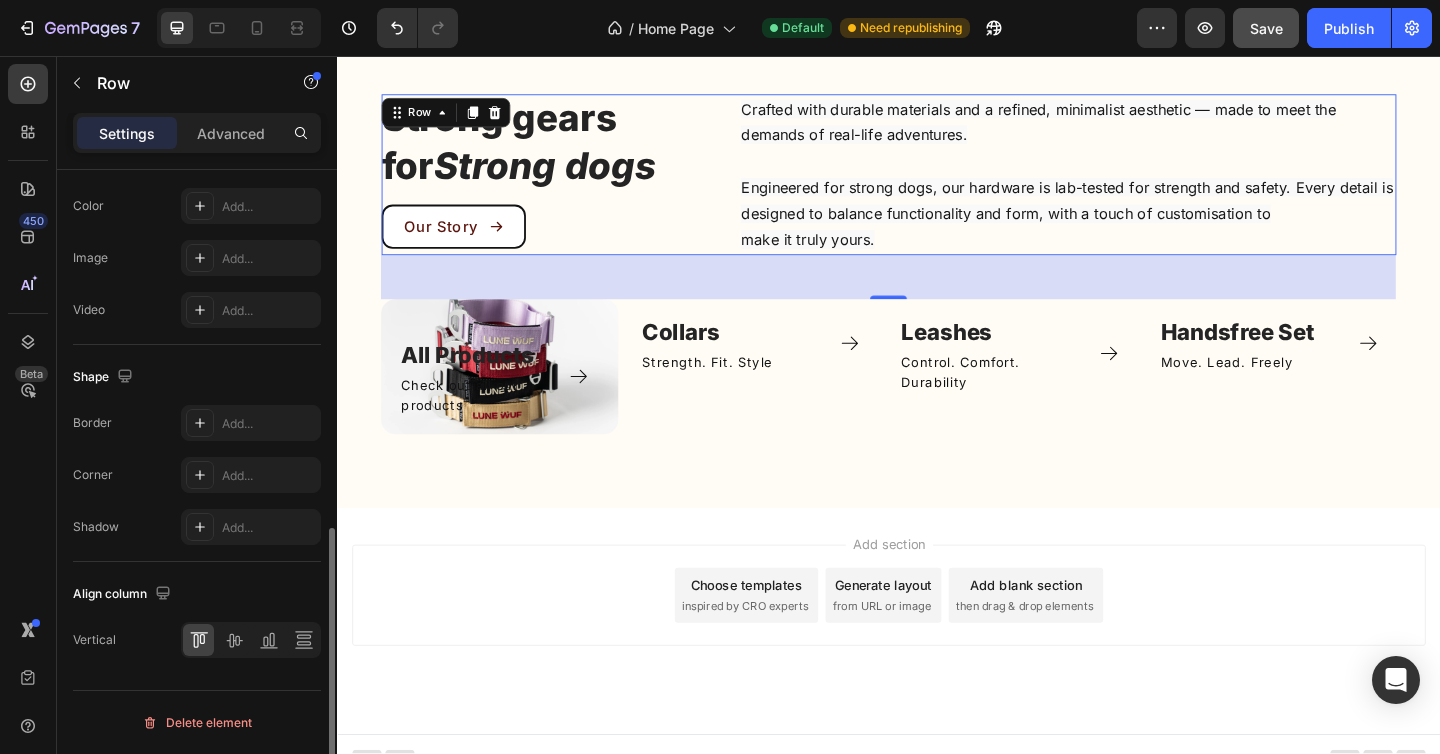 scroll, scrollTop: 807, scrollLeft: 0, axis: vertical 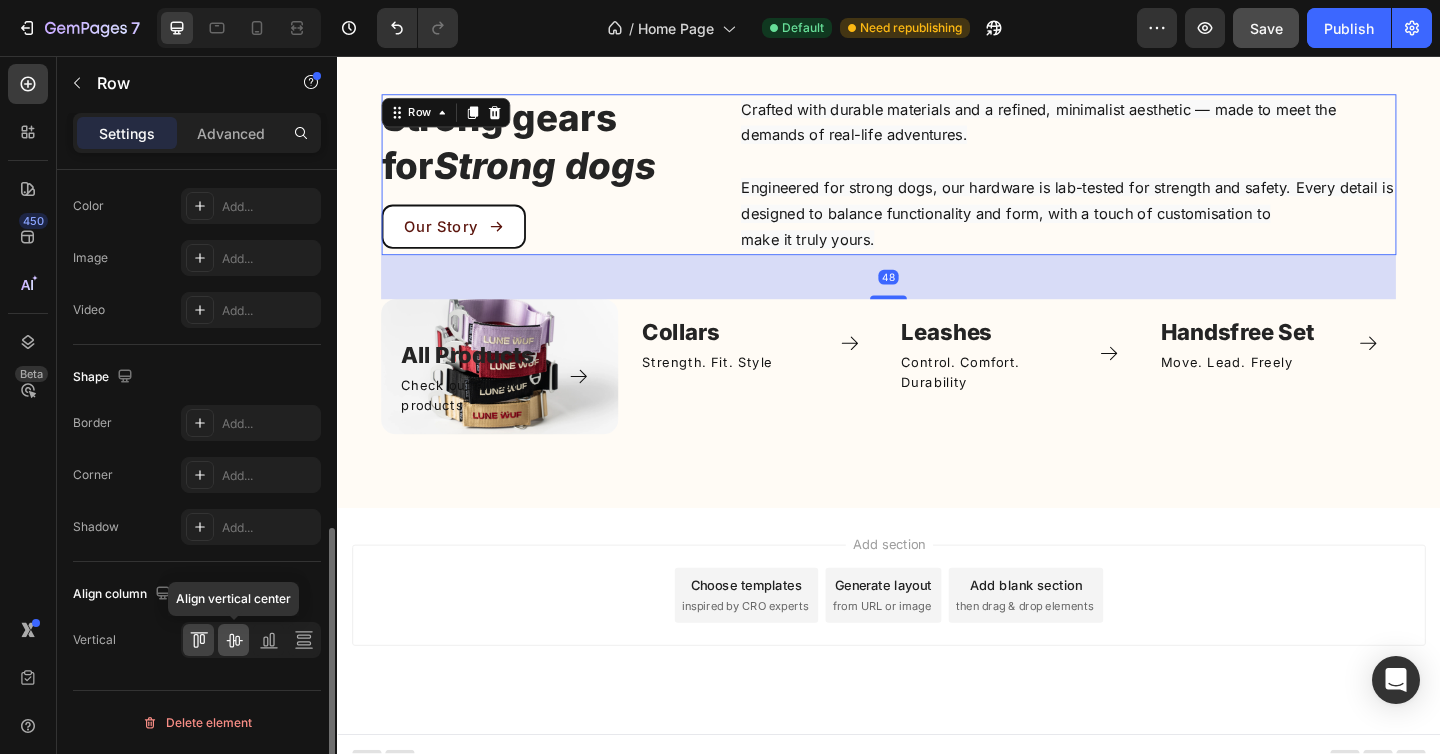 click 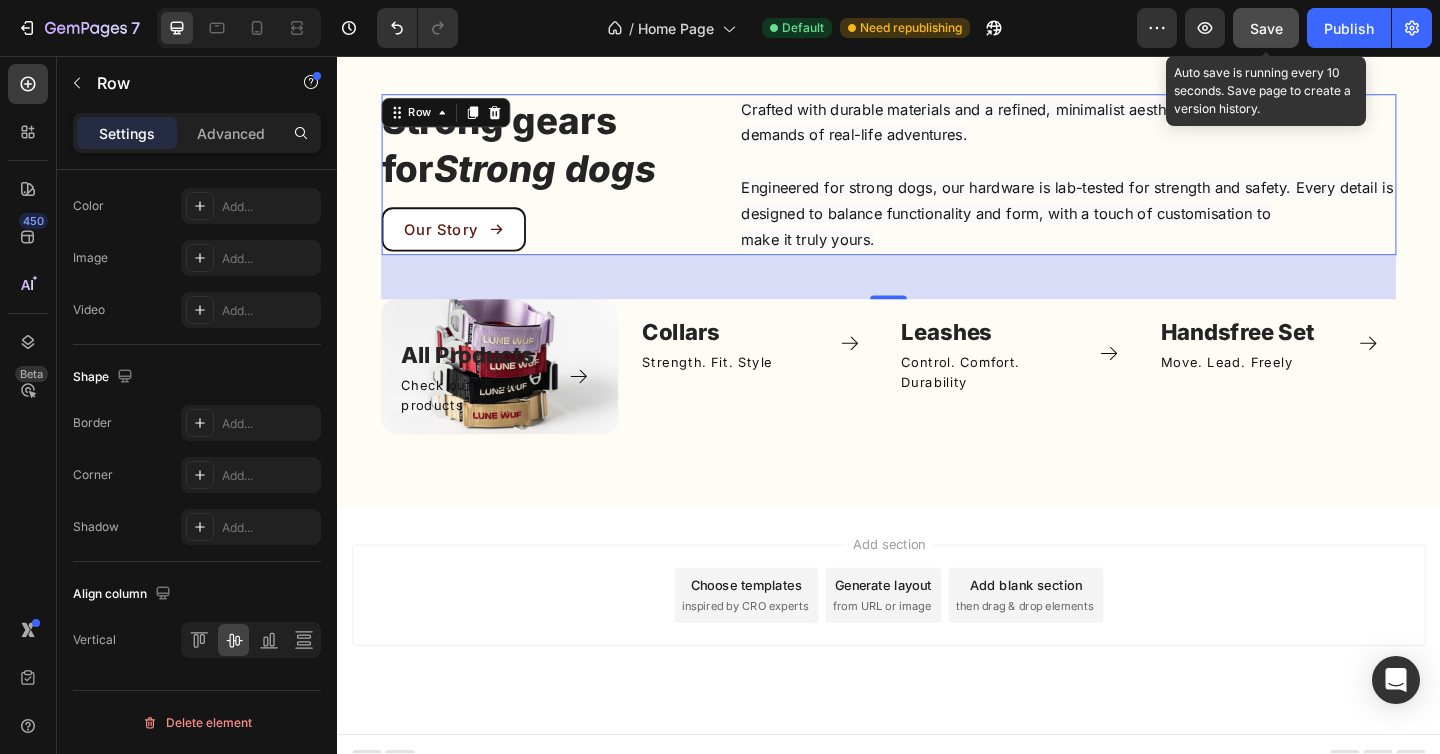 click on "Save" 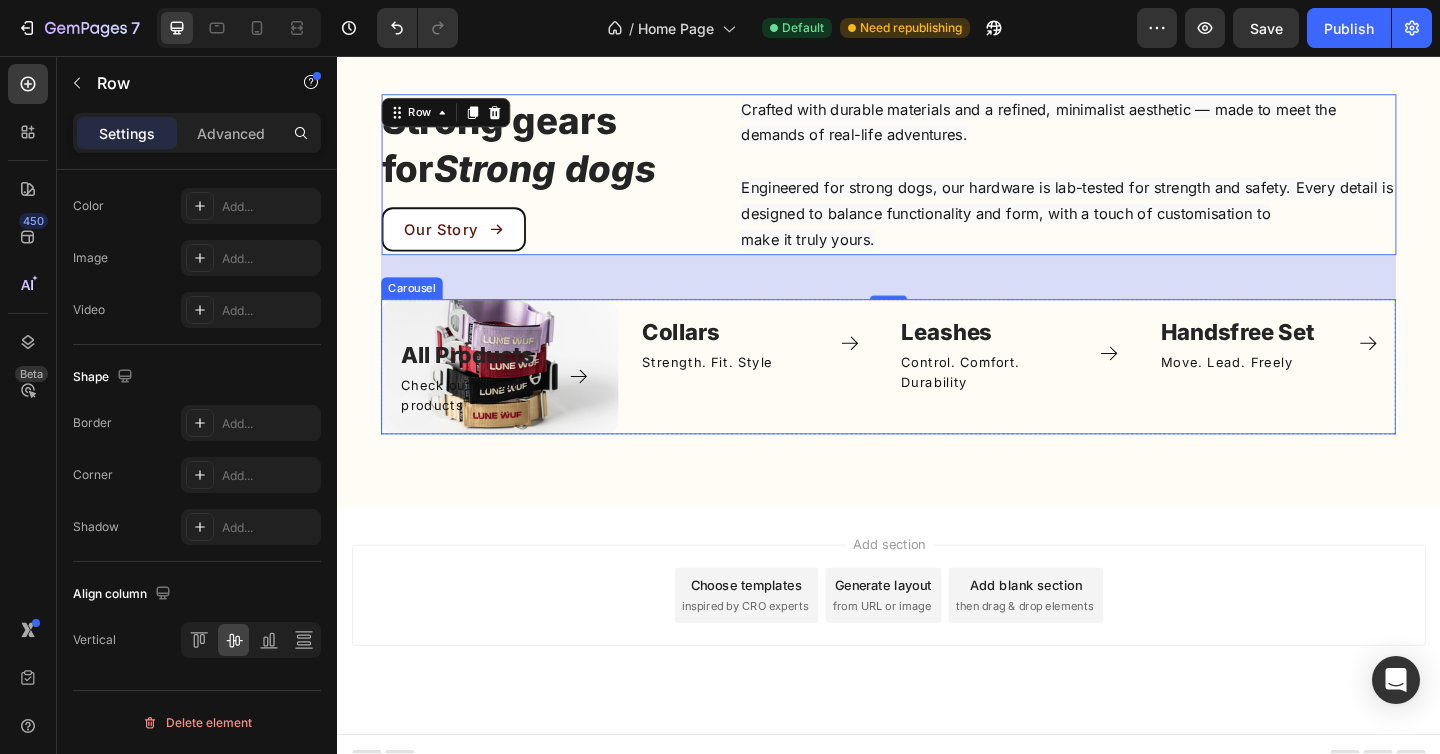 click on "All Products Text block Check out all our products Text Block
Icon Row Row Image Collars Text block Strength. Fit. Style Text Block
Icon Row Row Image Leashes Text block Control. Comfort. Durability Text Block
Icon Row Row Image Handsfree Set ⁠⁠⁠⁠⁠⁠⁠ Text block Move. Lead. Freely Text Block
Icon Row Row Image Bracelet Text block                Title Line Row" at bounding box center (937, 394) 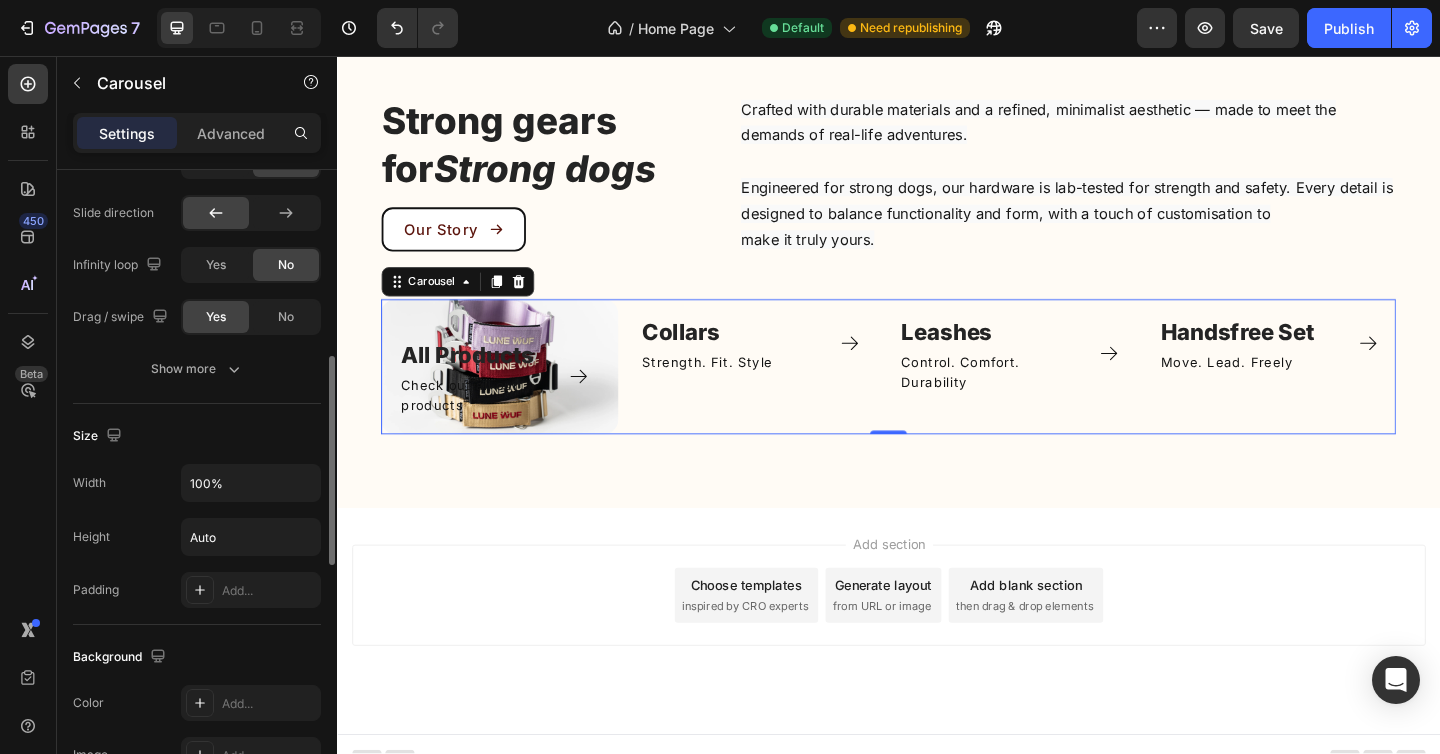 scroll, scrollTop: 830, scrollLeft: 0, axis: vertical 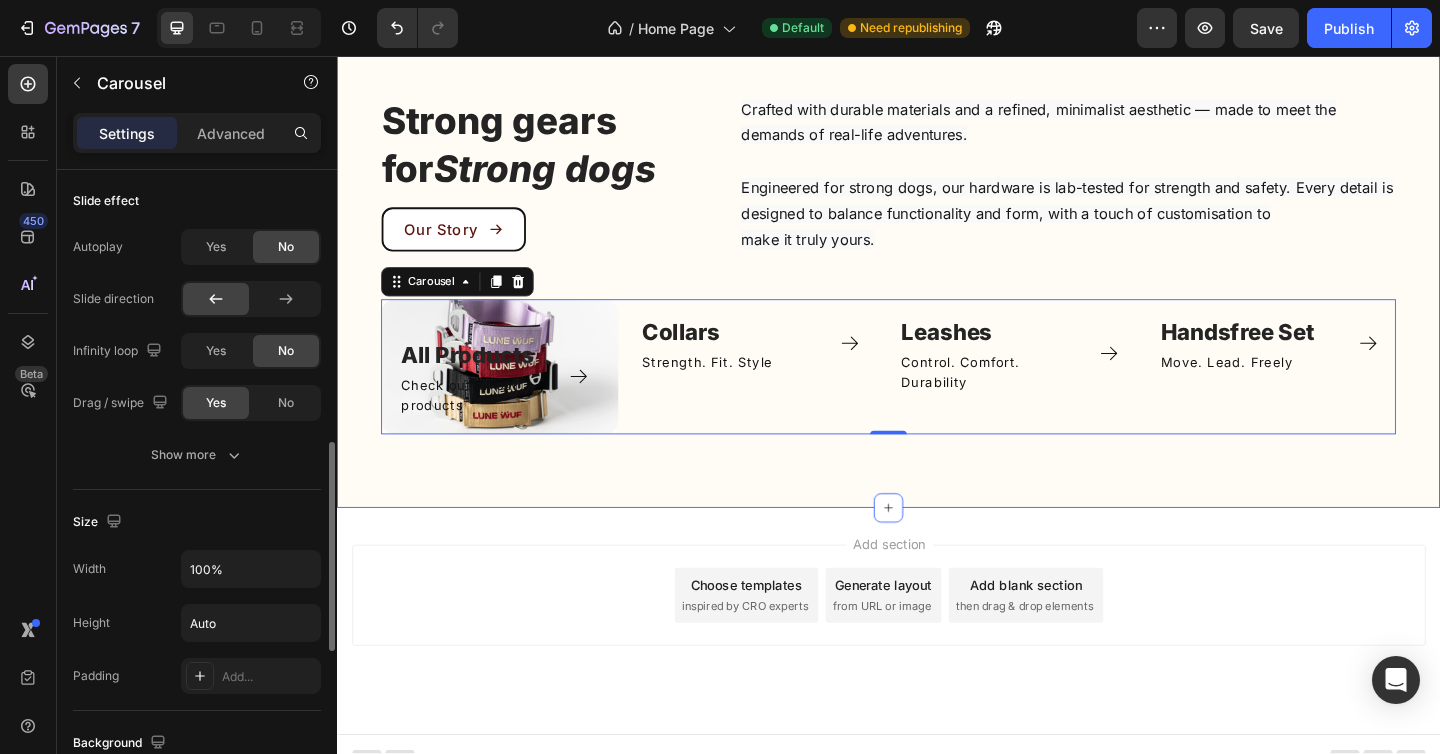 click on "Strong gears for  Strong dogs Heading
Our Story Button Crafted with durable materials and a refined, minimalist aesthetic — made to meet the demands of real-life adventures. Engineered for strong dogs, our hardware is lab-tested for strength and safety. Every detail is designed to balance functionality and form, with a touch of customisation to make it truly yours. Text block Row All Products Text block Check out all our products Text Block
Icon Row Row Image Collars Text block Strength. Fit. Style Text Block
Icon Row Row Image Leashes Text block Control. Comfort. Durability Text Block
Icon Row Row Image Handsfree Set ⁠⁠⁠⁠⁠⁠⁠ Text block Move. Lead. Freely Text Block
Icon Row Row Image Bracelet Text block                Title Line Row Carousel   0 Row Section 4" at bounding box center (937, 283) 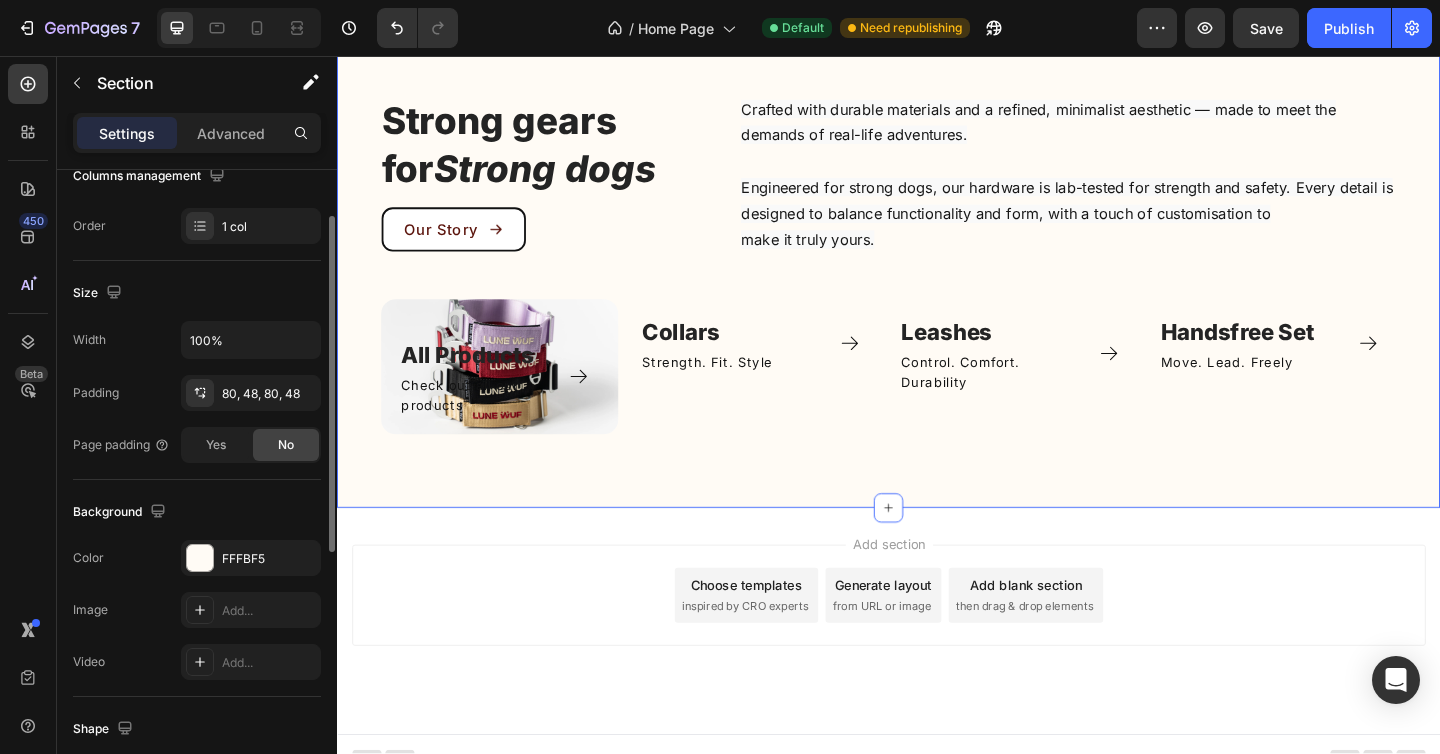 scroll, scrollTop: 351, scrollLeft: 0, axis: vertical 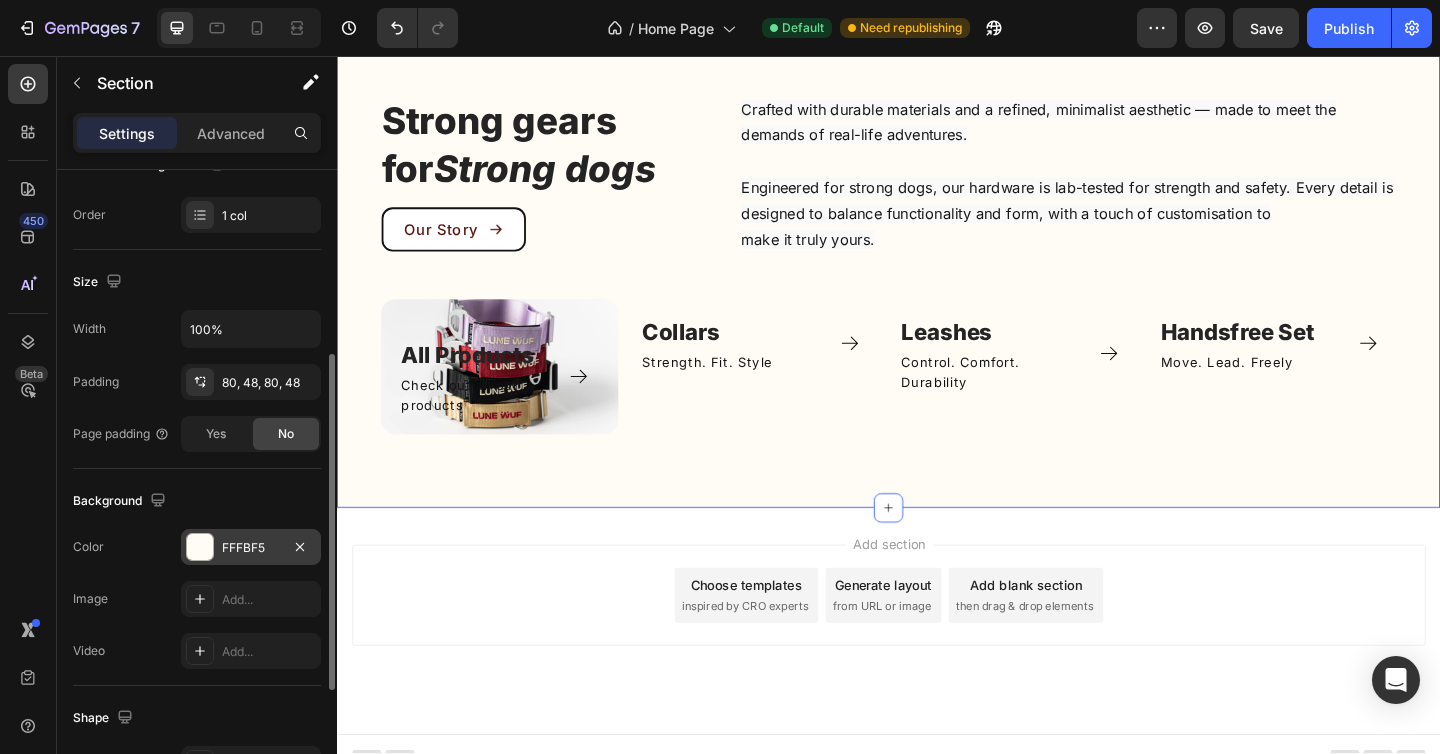 click at bounding box center (200, 547) 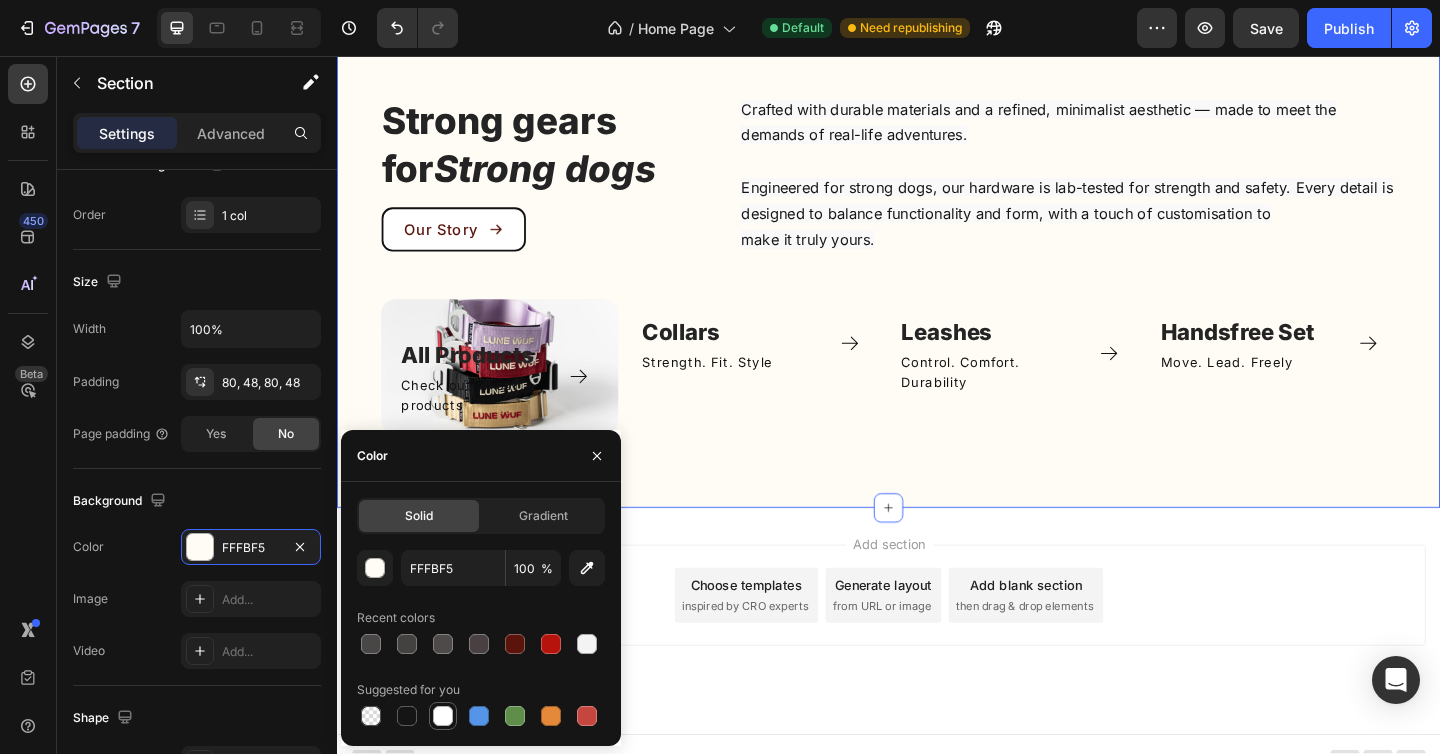 drag, startPoint x: 444, startPoint y: 714, endPoint x: 55, endPoint y: 332, distance: 545.2018 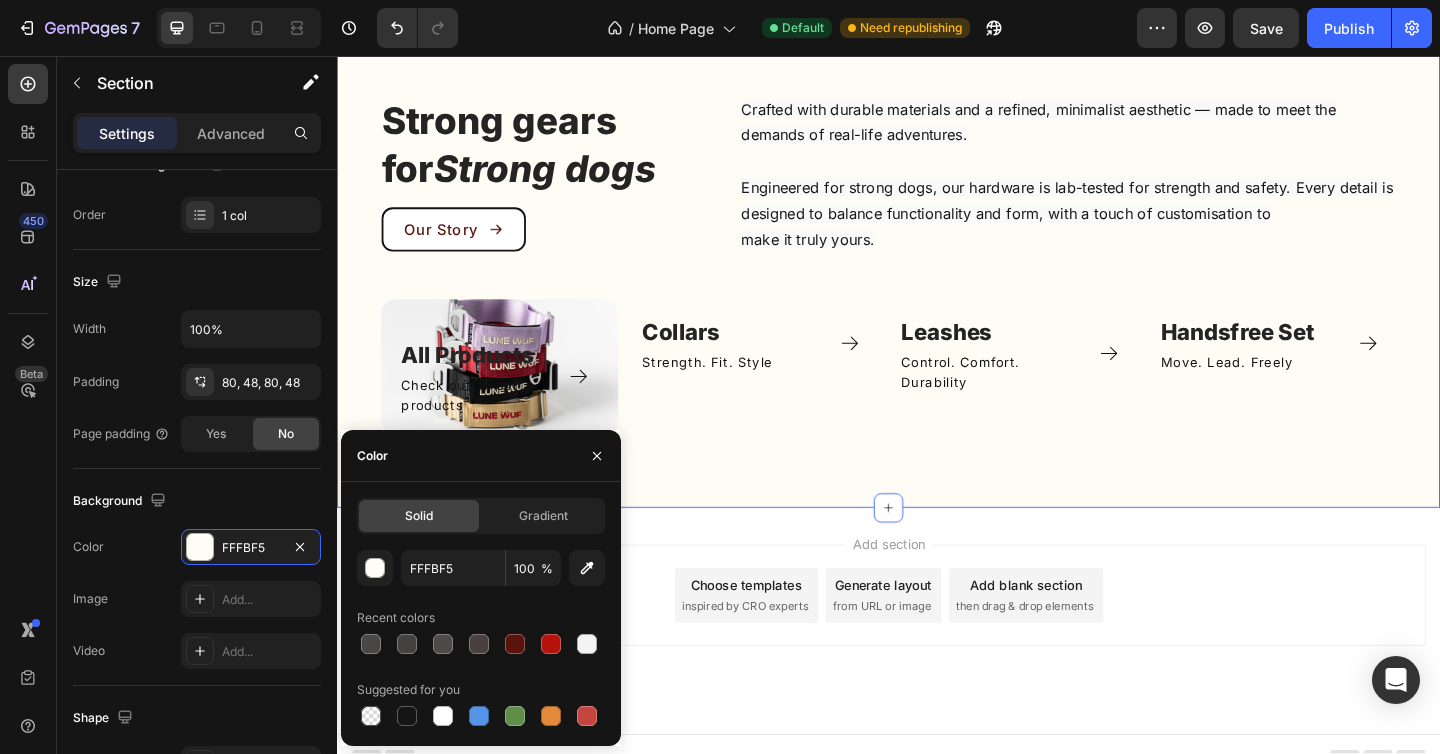 type on "FFFFFF" 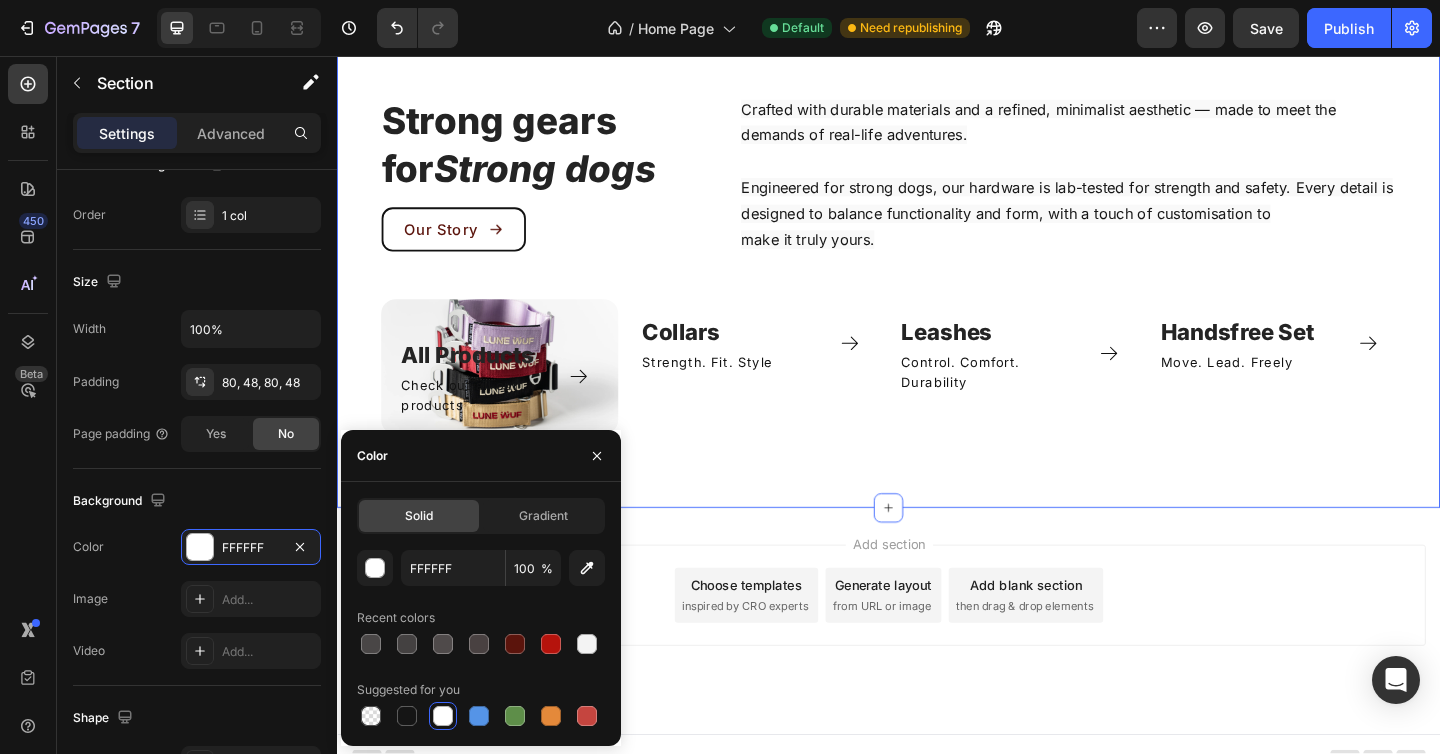 click on "Strong gears for  Strong dogs Heading
Our Story Button Crafted with durable materials and a refined, minimalist aesthetic — made to meet the demands of real-life adventures. Engineered for strong dogs, our hardware is lab-tested for strength and safety. Every detail is designed to balance functionality and form, with a touch of customisation to make it truly yours. Text block Row All Products Text block Check out all our products Text Block
Icon Row Row Image Collars Text block Strength. Fit. Style Text Block
Icon Row Row Image Leashes Text block Control. Comfort. Durability Text Block
Icon Row Row Image Handsfree Set ⁠⁠⁠⁠⁠⁠⁠ Text block Move. Lead. Freely Text Block
Icon Row Row Image Bracelet Text block                Title Line Row Carousel Row Section 4   You can create reusable sections Create Theme Section AI Content Write with GemAI What would you like to describe here? Tone and Voice Persuasive Product" at bounding box center (937, 283) 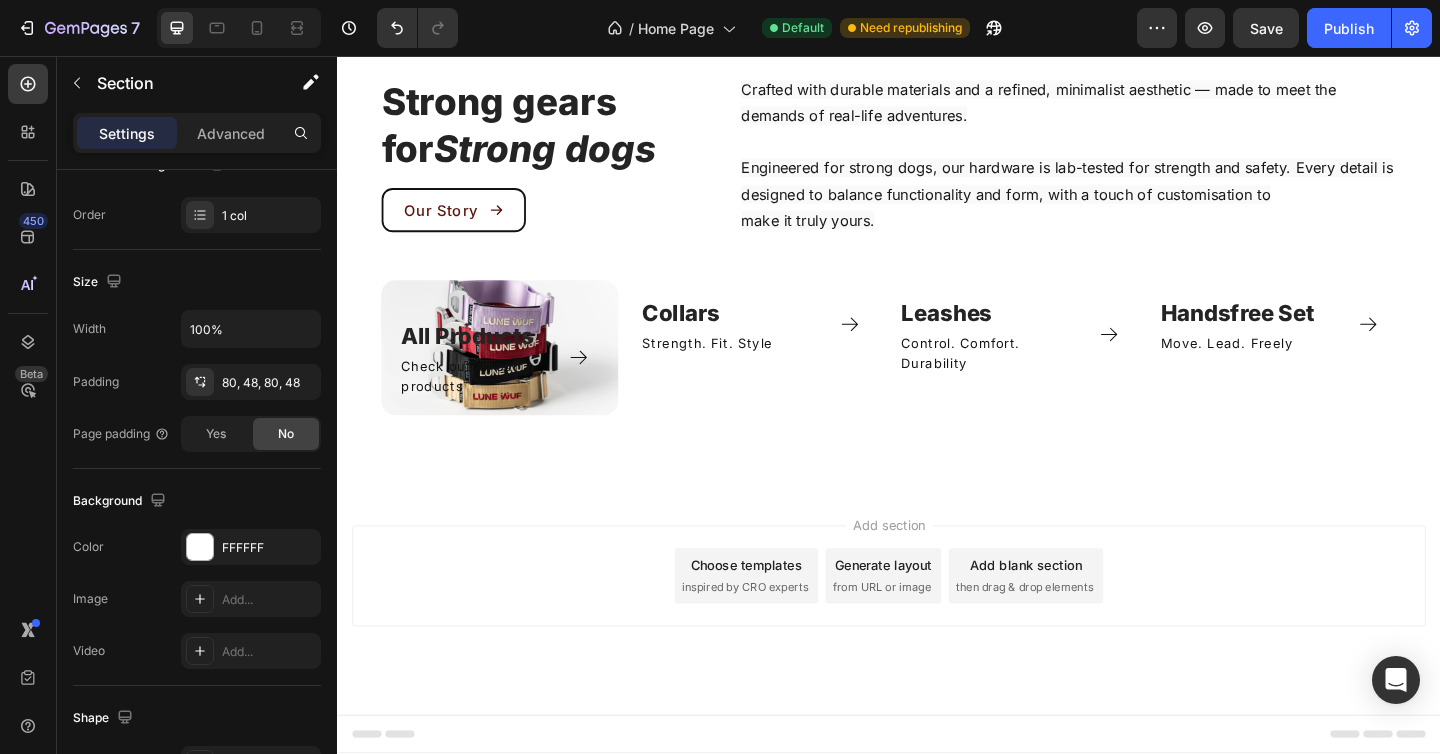 scroll, scrollTop: 1260, scrollLeft: 0, axis: vertical 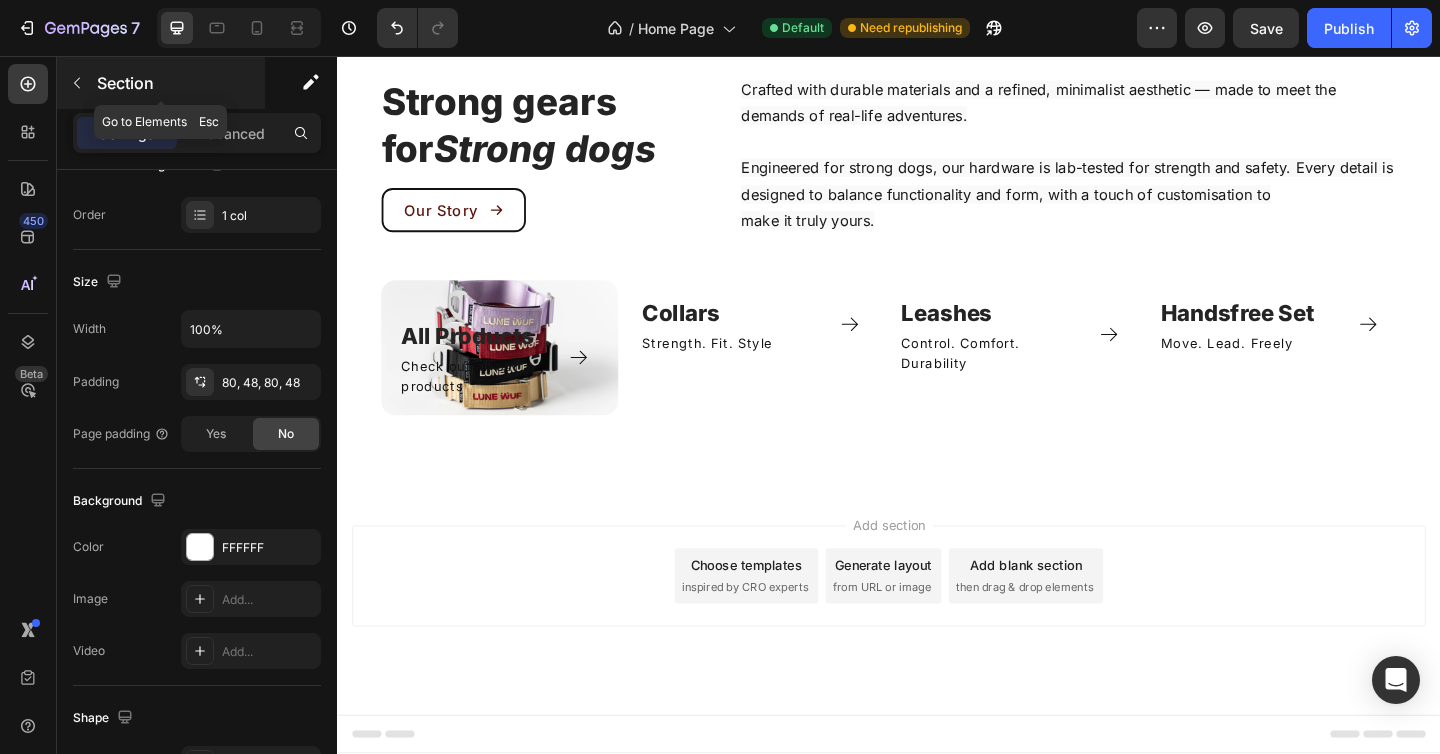 click on "Section" at bounding box center (161, 83) 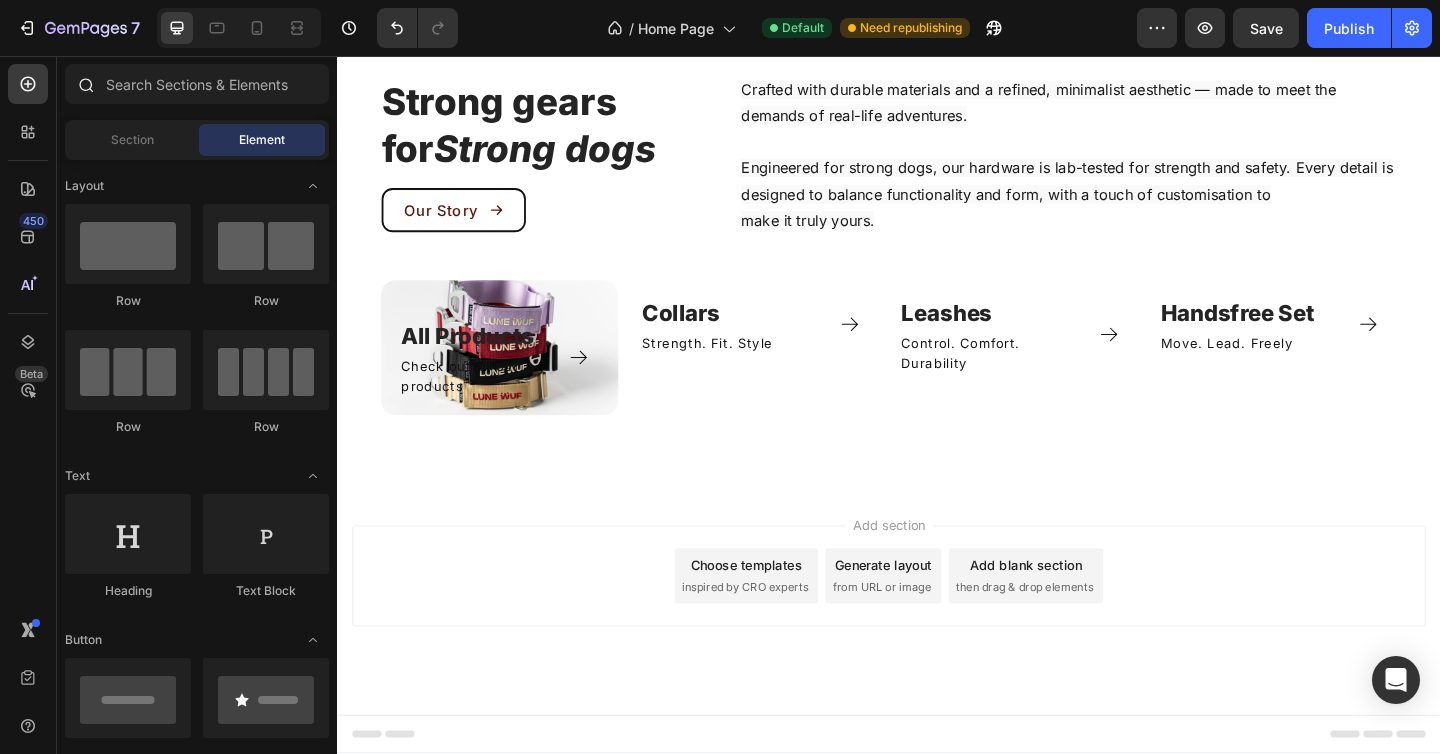 click 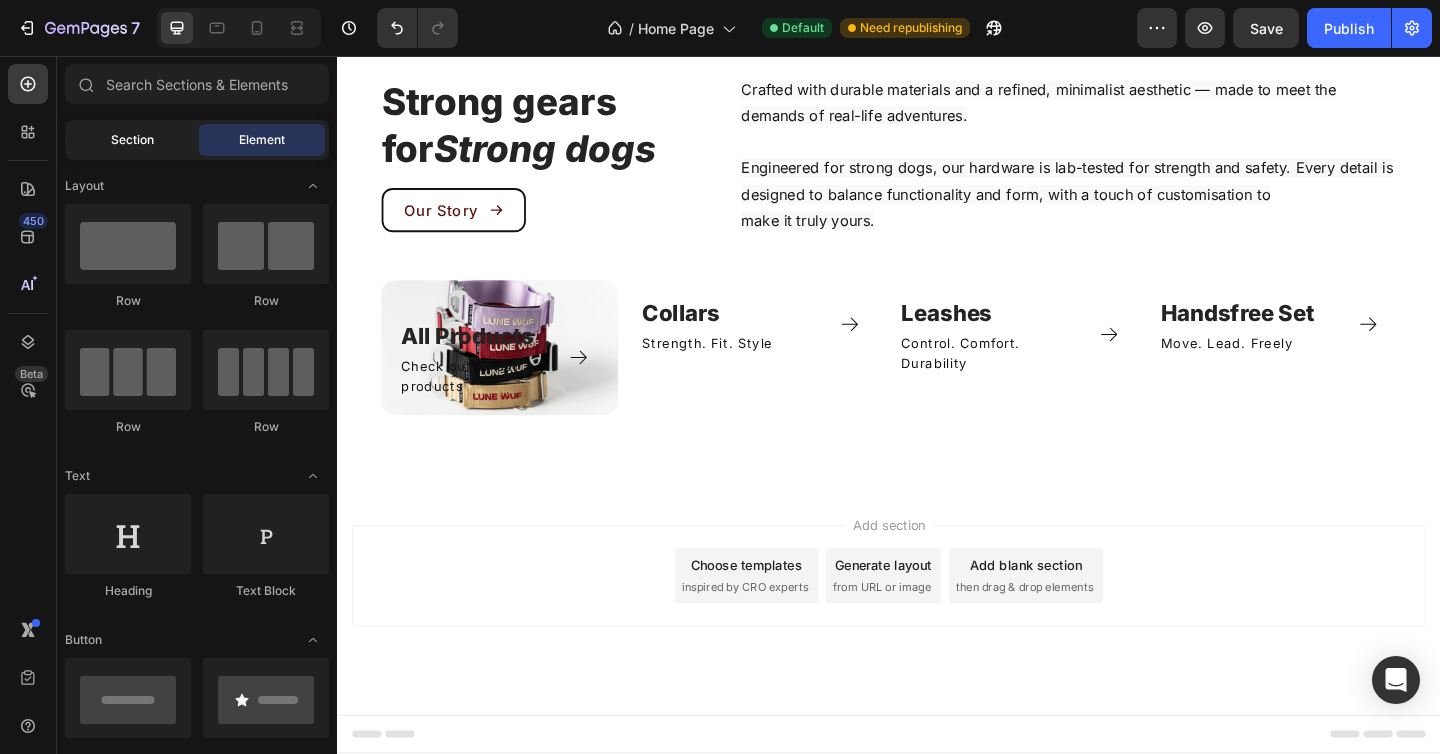 click on "Section" at bounding box center [132, 140] 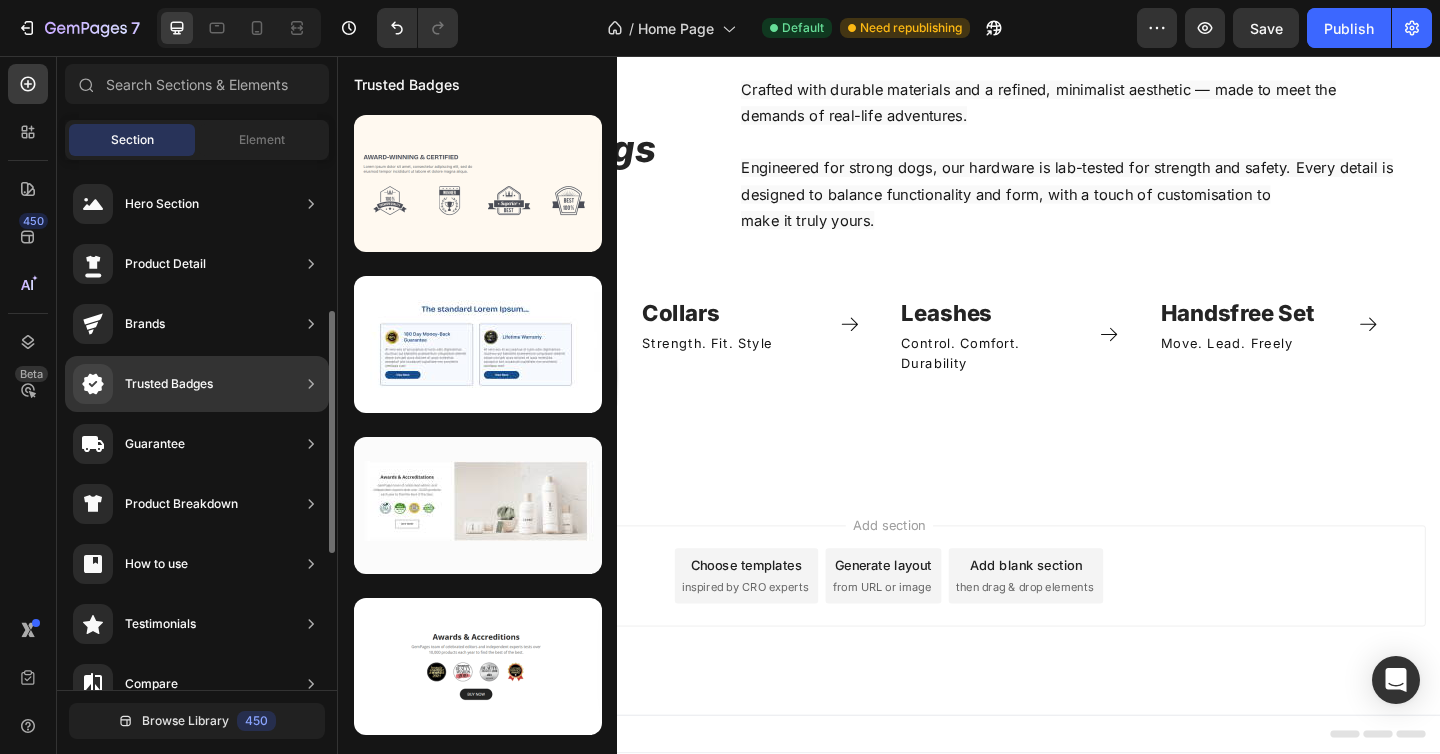 scroll, scrollTop: 104, scrollLeft: 0, axis: vertical 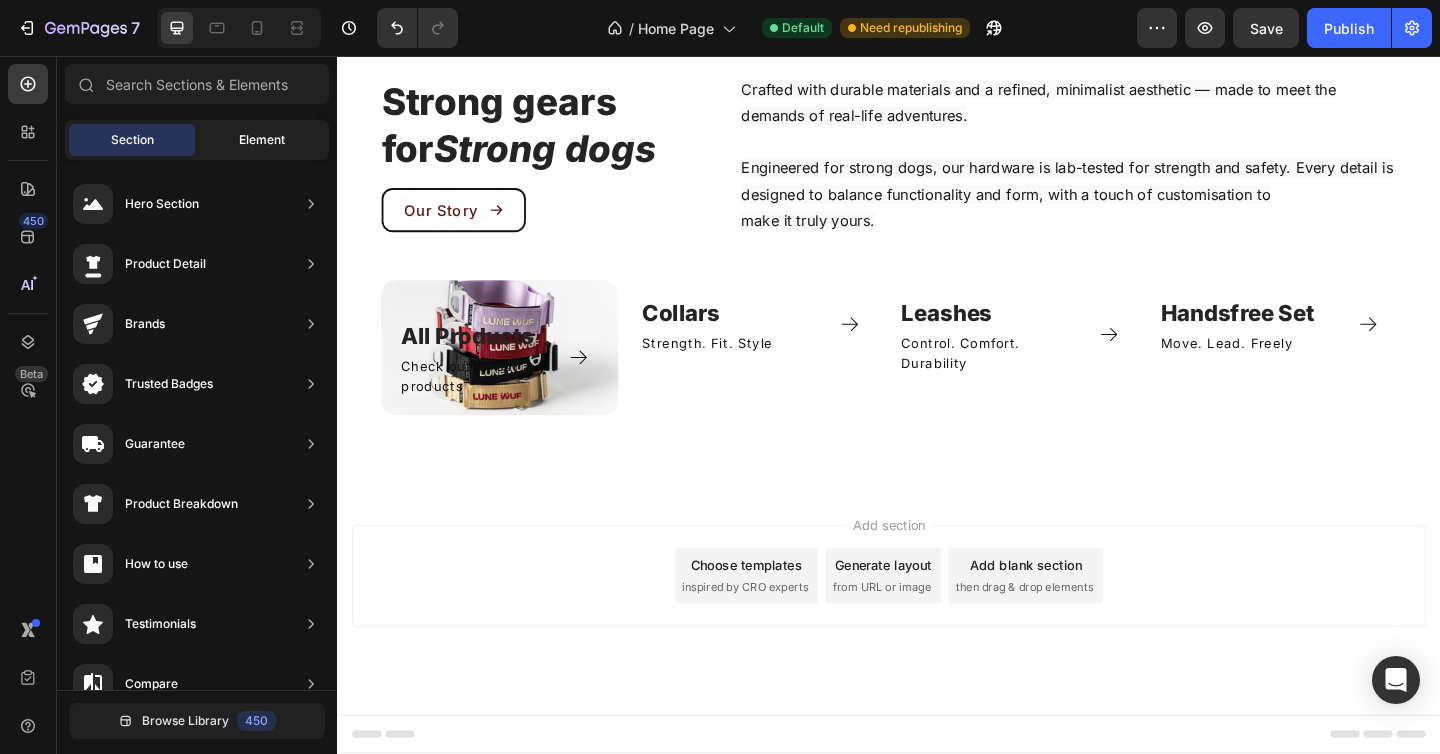 click on "Element" at bounding box center (262, 140) 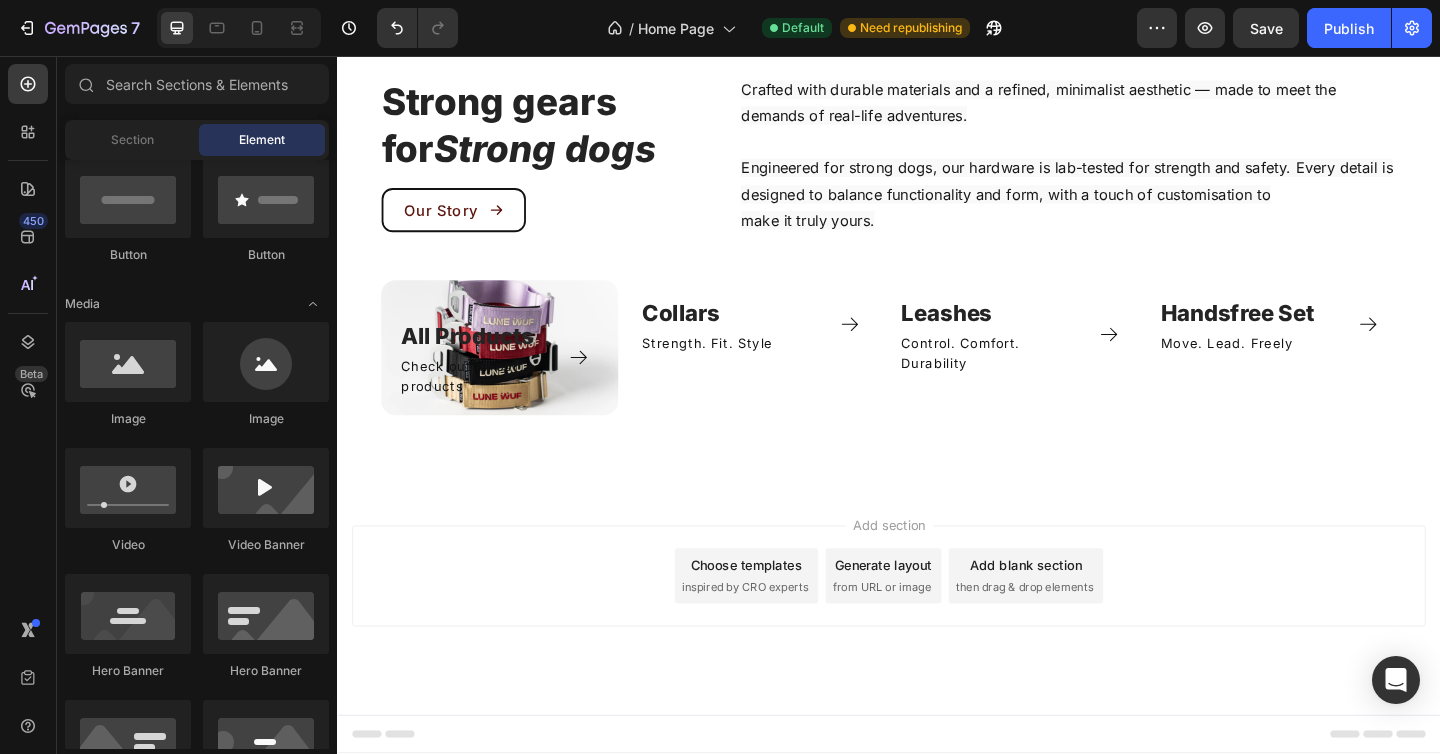 scroll, scrollTop: 0, scrollLeft: 0, axis: both 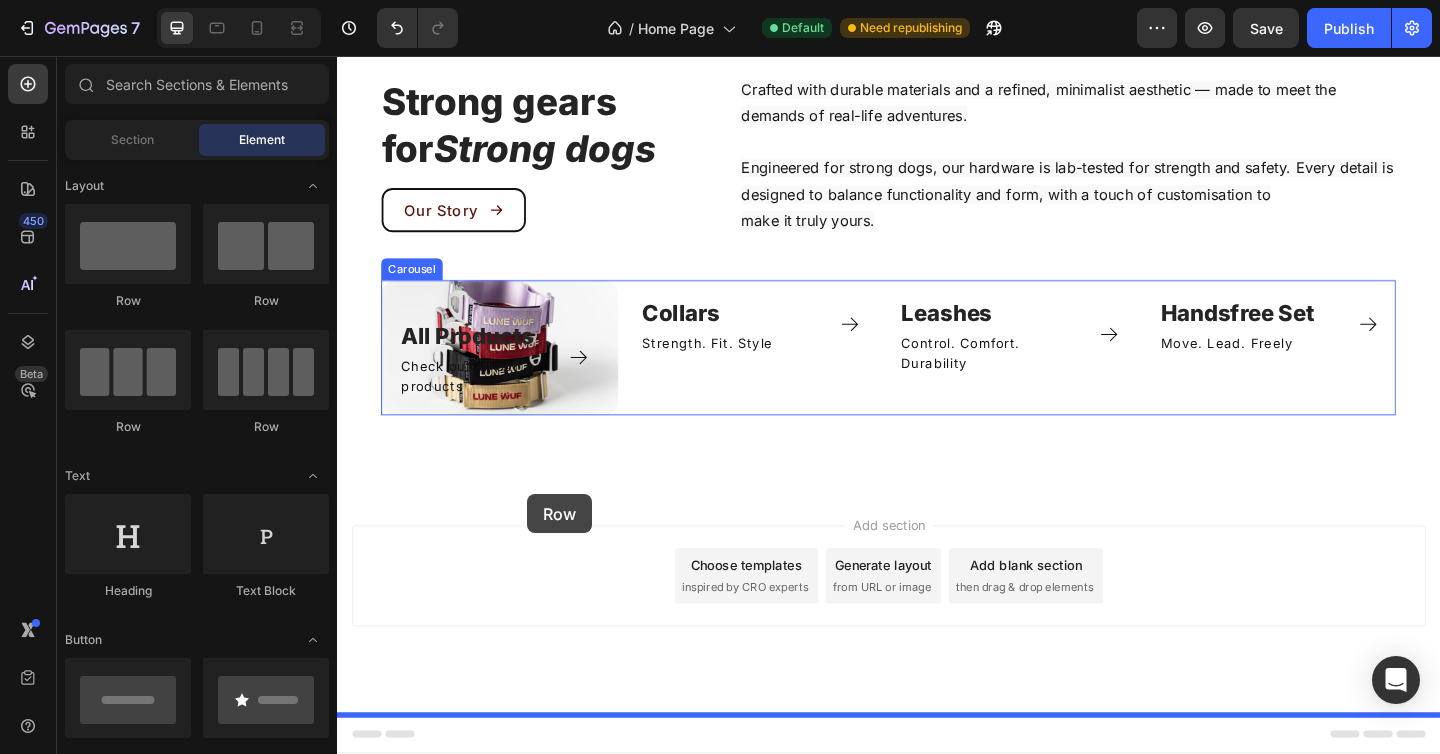 drag, startPoint x: 590, startPoint y: 302, endPoint x: 544, endPoint y: 533, distance: 235.53555 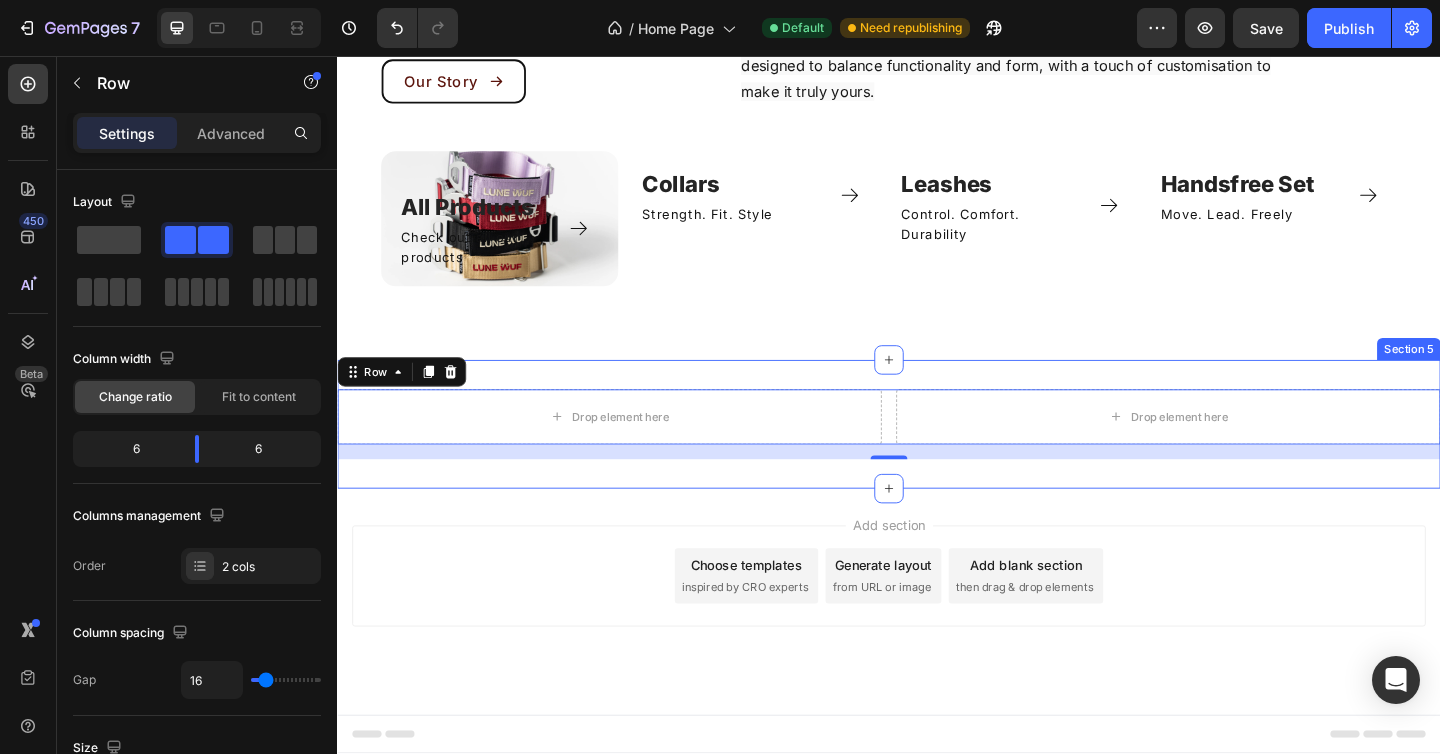 click on "All Products Text block Check out all our products Text Block
Icon Row" at bounding box center (514, 233) 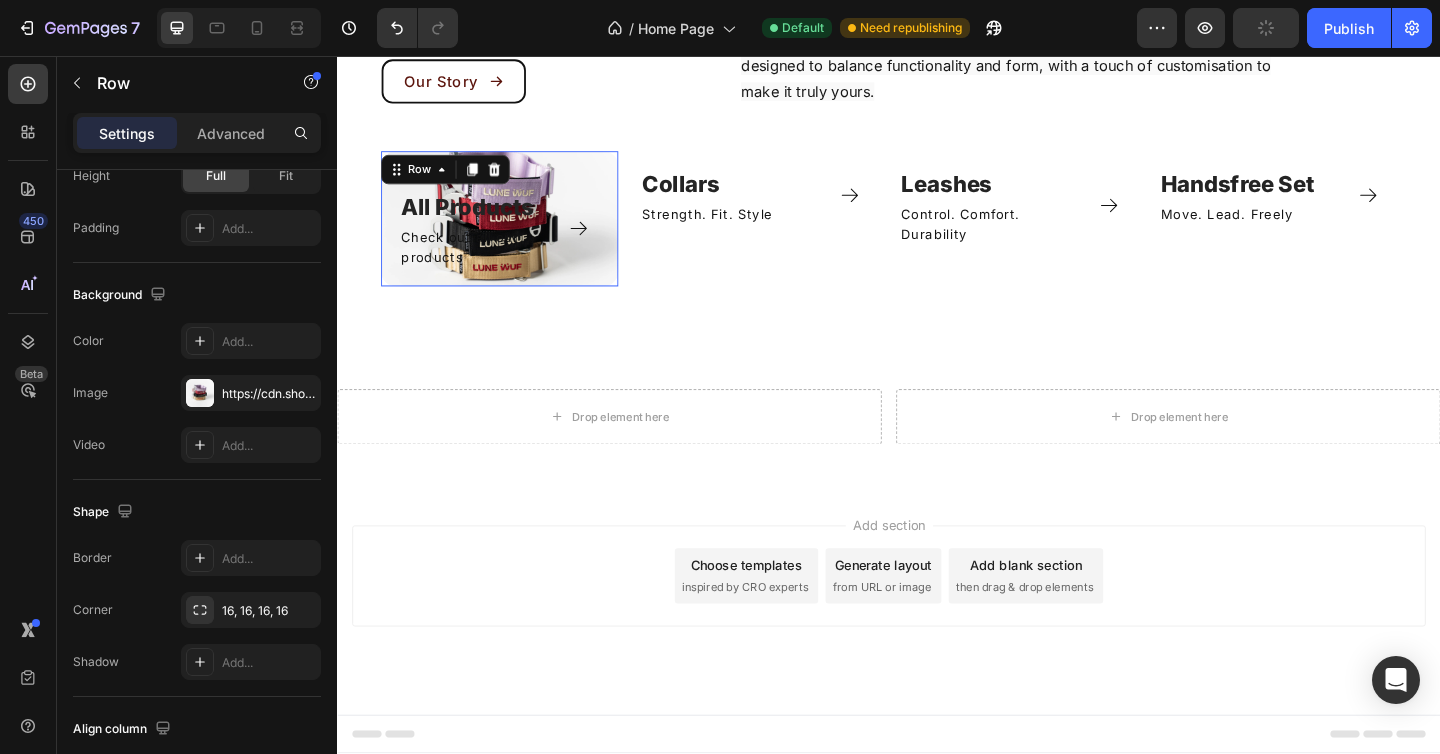 scroll, scrollTop: 692, scrollLeft: 0, axis: vertical 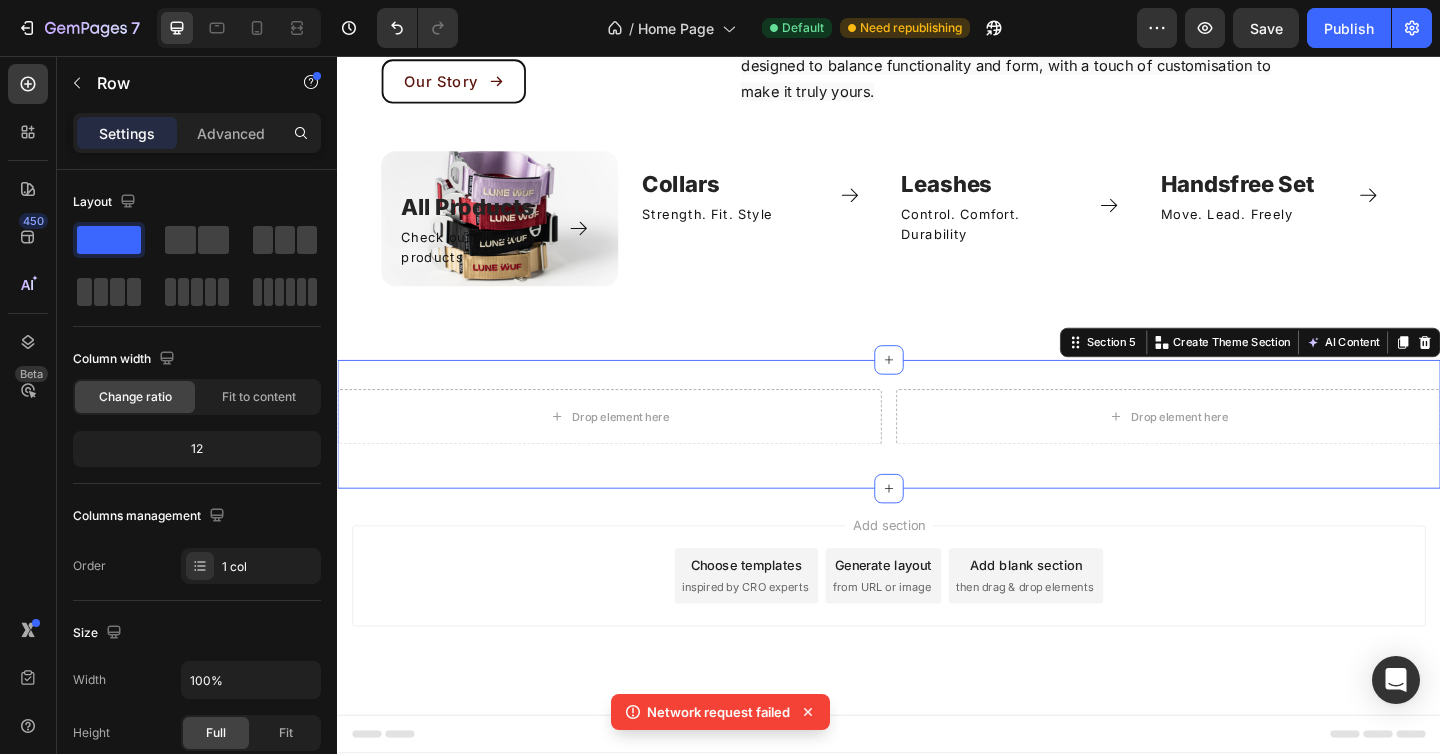 click on "Drop element here
Drop element here Row Section 5   You can create reusable sections Create Theme Section AI Content Write with GemAI What would you like to describe here? Tone and Voice Persuasive Product Custom Velcro Patch Show more Generate" at bounding box center [937, 457] 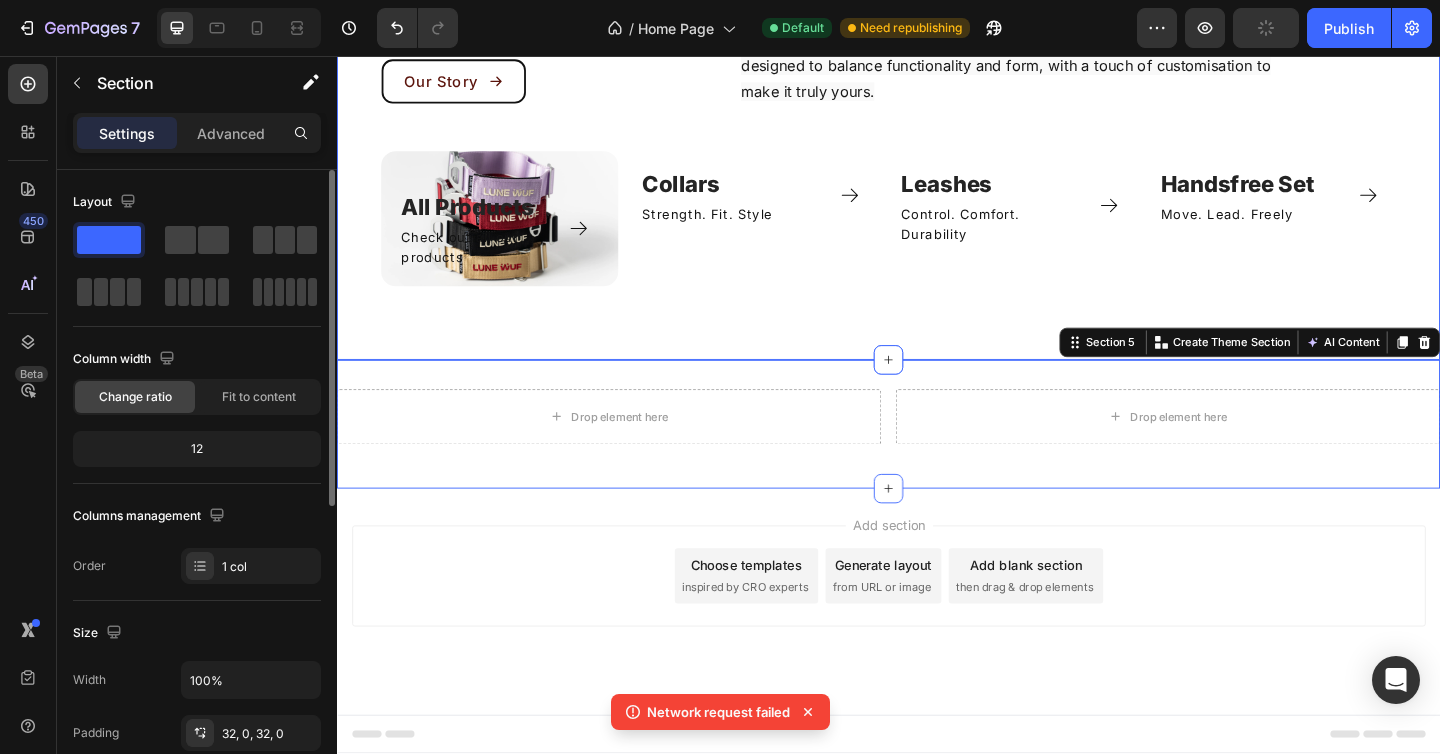 click on "Strong gears for  Strong dogs Heading
Our Story Button Crafted with durable materials and a refined, minimalist aesthetic — made to meet the demands of real-life adventures. Engineered for strong dogs, our hardware is lab-tested for strength and safety. Every detail is designed to balance functionality and form, with a touch of customisation to make it truly yours. Text block Row All Products Text block Check out all our products Text Block
Icon Row Row Image Collars Text block Strength. Fit. Style Text Block
Icon Row Row Image Leashes Text block Control. Comfort. Durability Text Block
Icon Row Row Image Handsfree Set Text block Move. Lead. Freely Text block
Icon Row Row Image Bracelet Text block                Title Line Row Carousel Row Section 4" at bounding box center [937, 122] 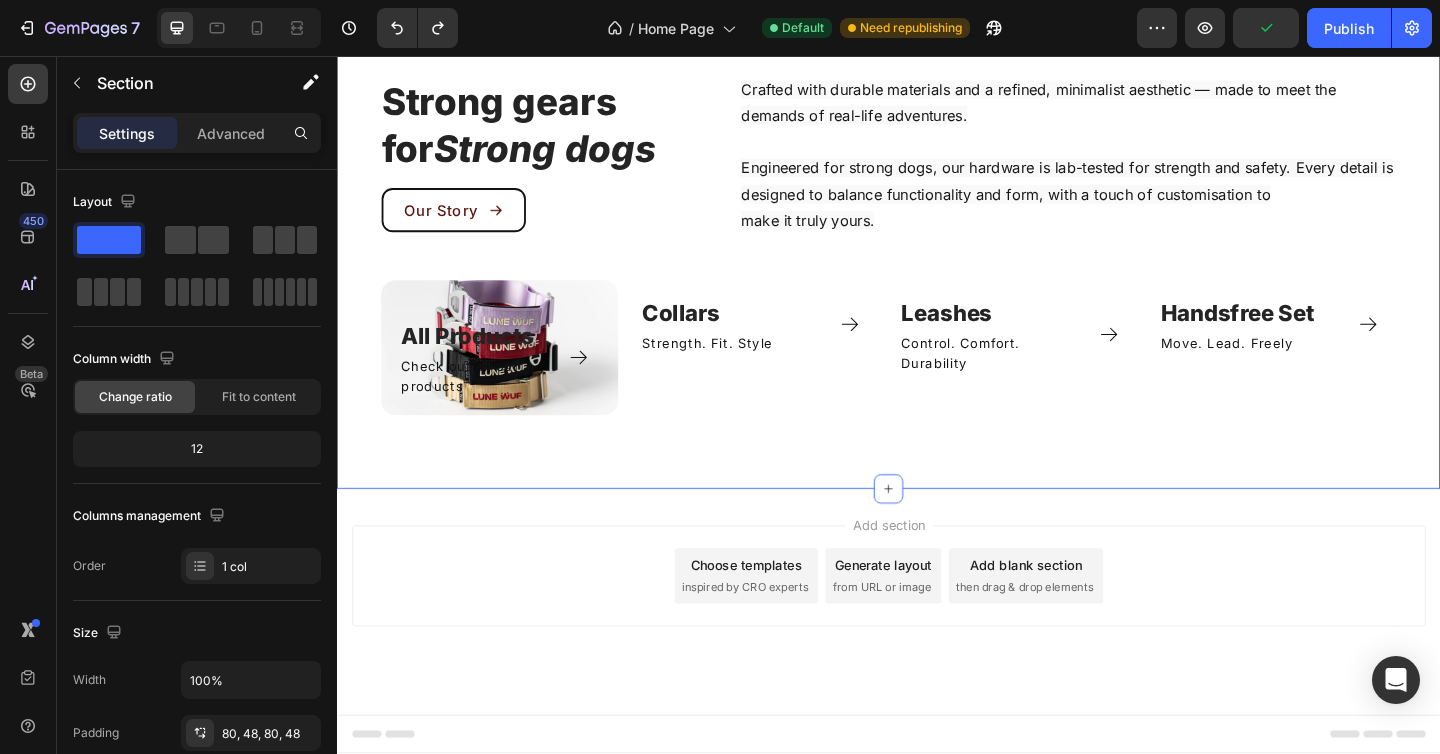 click on "Strong gears for  Strong dogs Heading
Our Story Button Crafted with durable materials and a refined, minimalist aesthetic — made to meet the demands of real-life adventures. Engineered for strong dogs, our hardware is lab-tested for strength and safety. Every detail is designed to balance functionality and form, with a touch of customisation to make it truly yours. Text block Row All Products Text block Check out all our products Text Block
Icon Row Row Image Collars Text block Strength. Fit. Style Text Block
Icon Row Row Image Leashes Text block Control. Comfort. Durability Text Block
Icon Row Row Image Handsfree Set Text block Move. Lead. Freely Text block
Icon Row Row Image Bracelet Text block                Title Line Row Carousel Row Section 4   You can create reusable sections Create Theme Section AI Content Write with GemAI What would you like to describe here? Tone and Voice Persuasive Product Custom Velcro Patch" at bounding box center [937, 262] 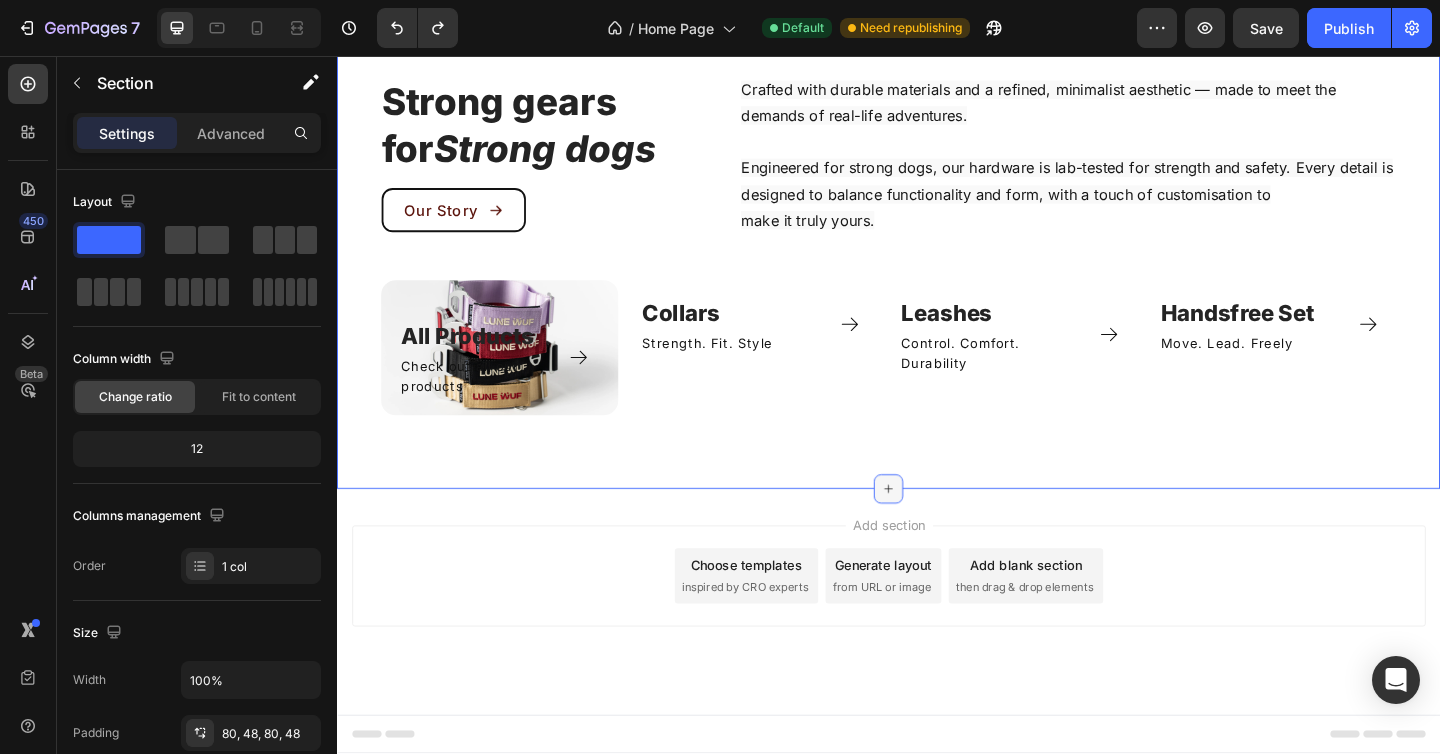 click 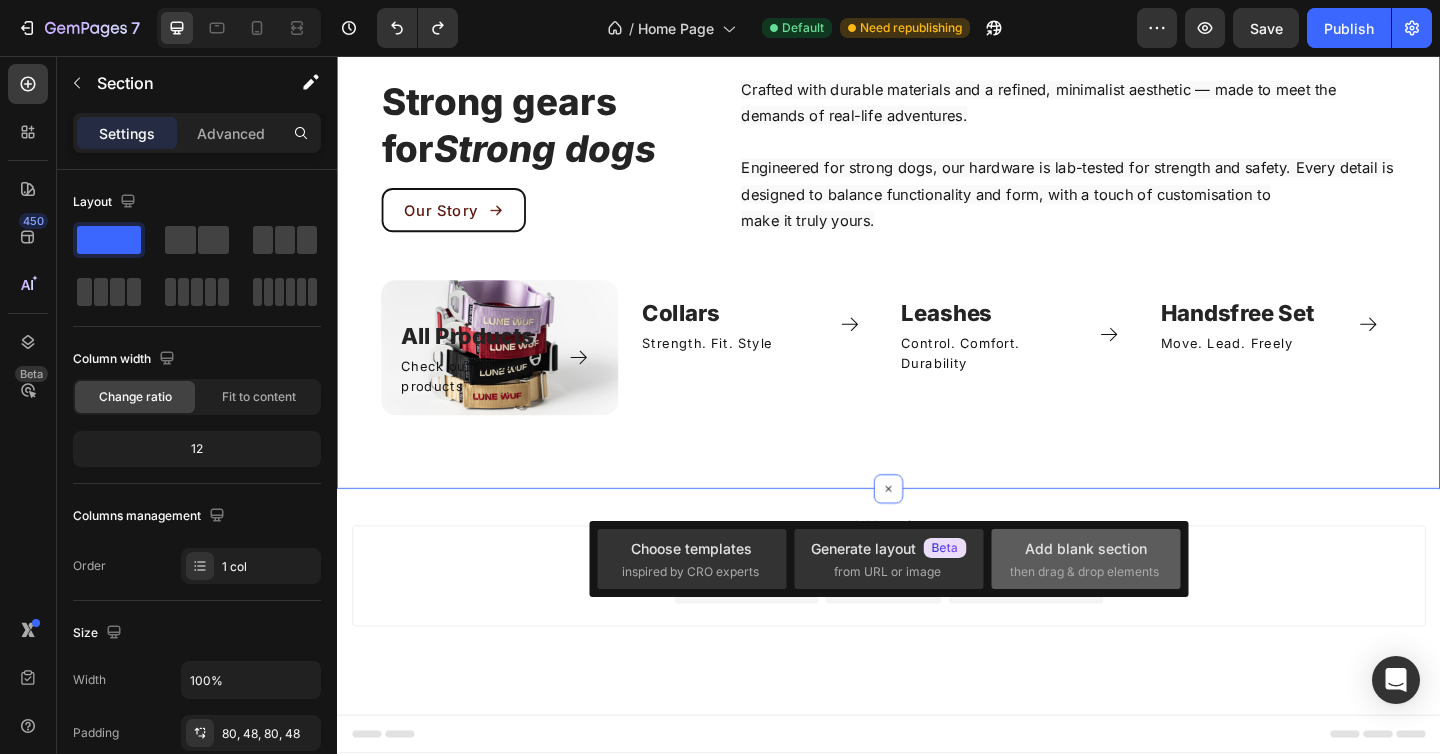 click on "Add blank section" at bounding box center (1086, 548) 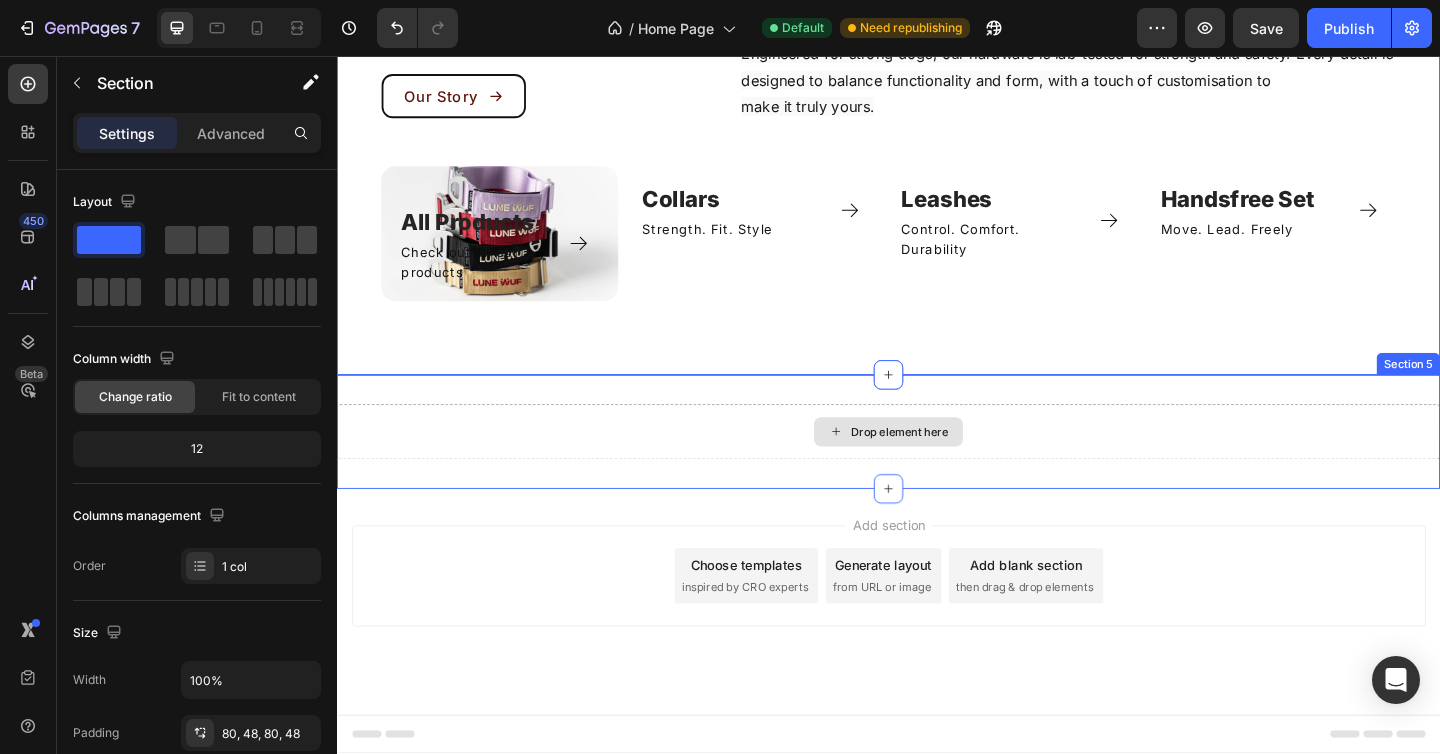 scroll, scrollTop: 1290, scrollLeft: 0, axis: vertical 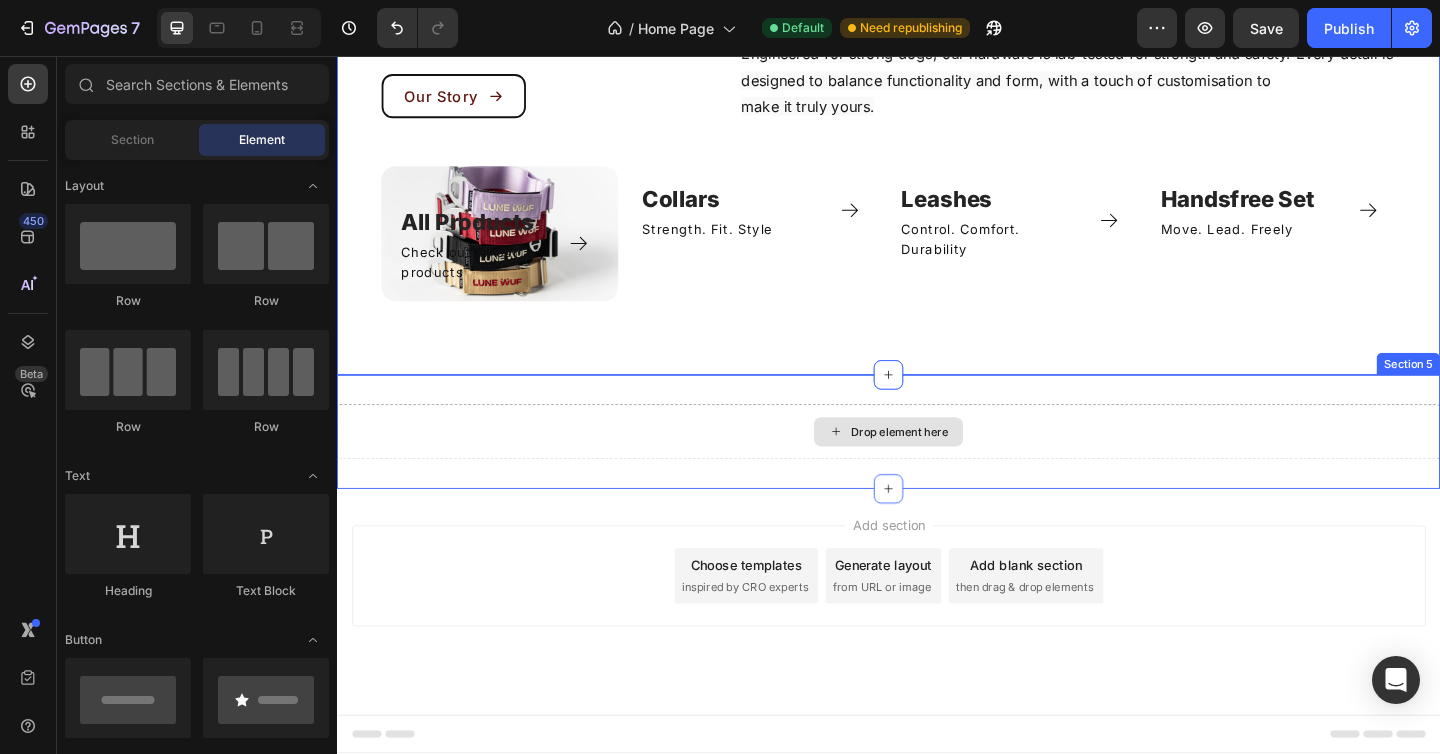 click on "Drop element here" at bounding box center [937, 465] 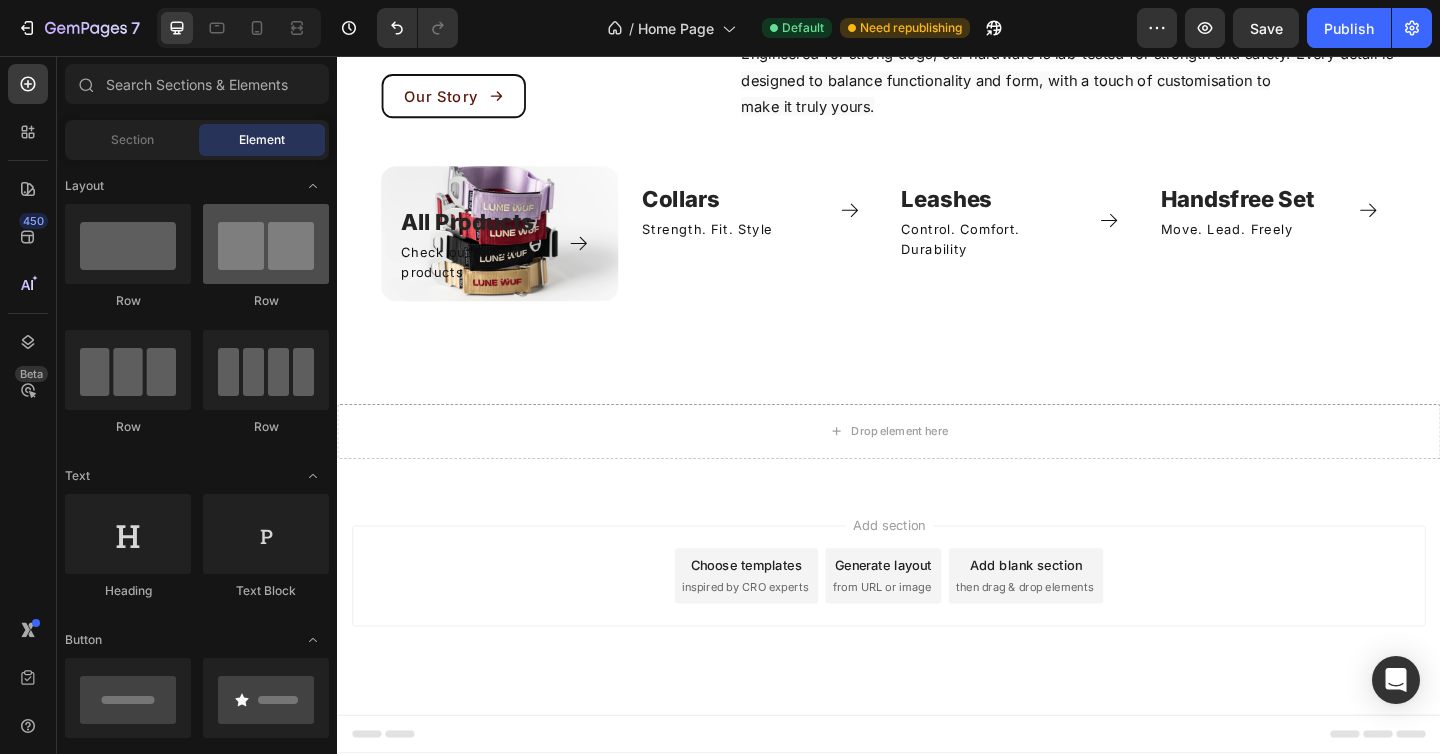 click at bounding box center (266, 244) 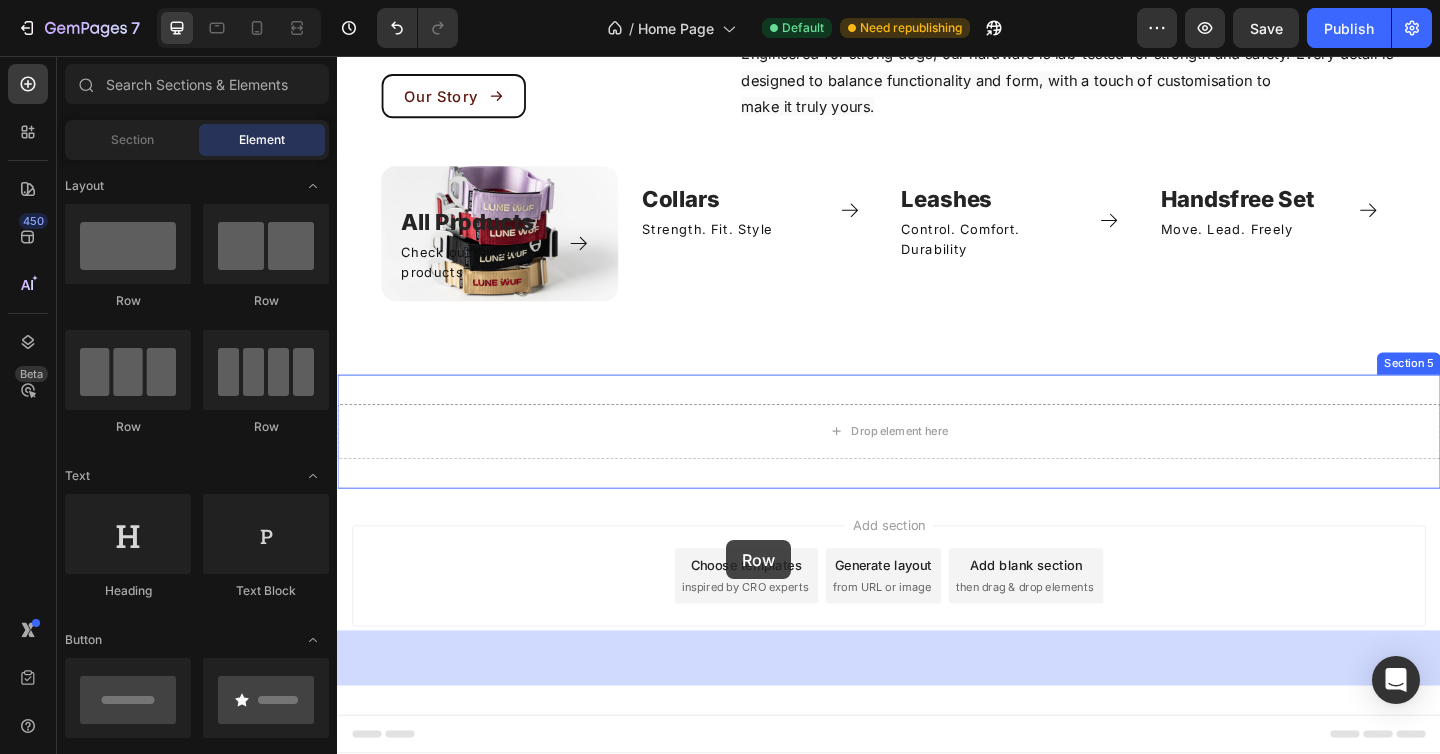drag, startPoint x: 607, startPoint y: 317, endPoint x: 762, endPoint y: 577, distance: 302.69623 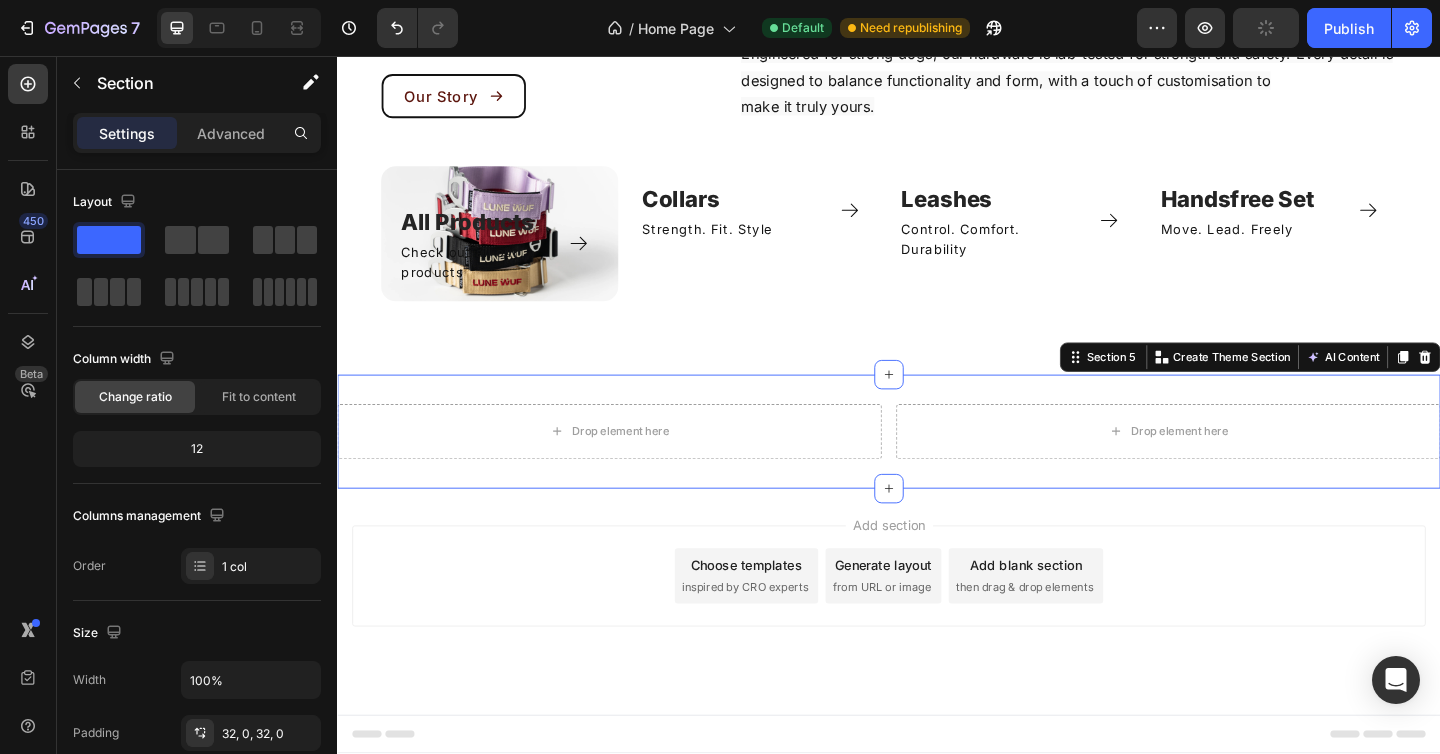click on "Drop element here
Drop element here Row Section 5   You can create reusable sections Create Theme Section AI Content Write with GemAI What would you like to describe here? Tone and Voice Persuasive Product Show more Generate" at bounding box center (937, 465) 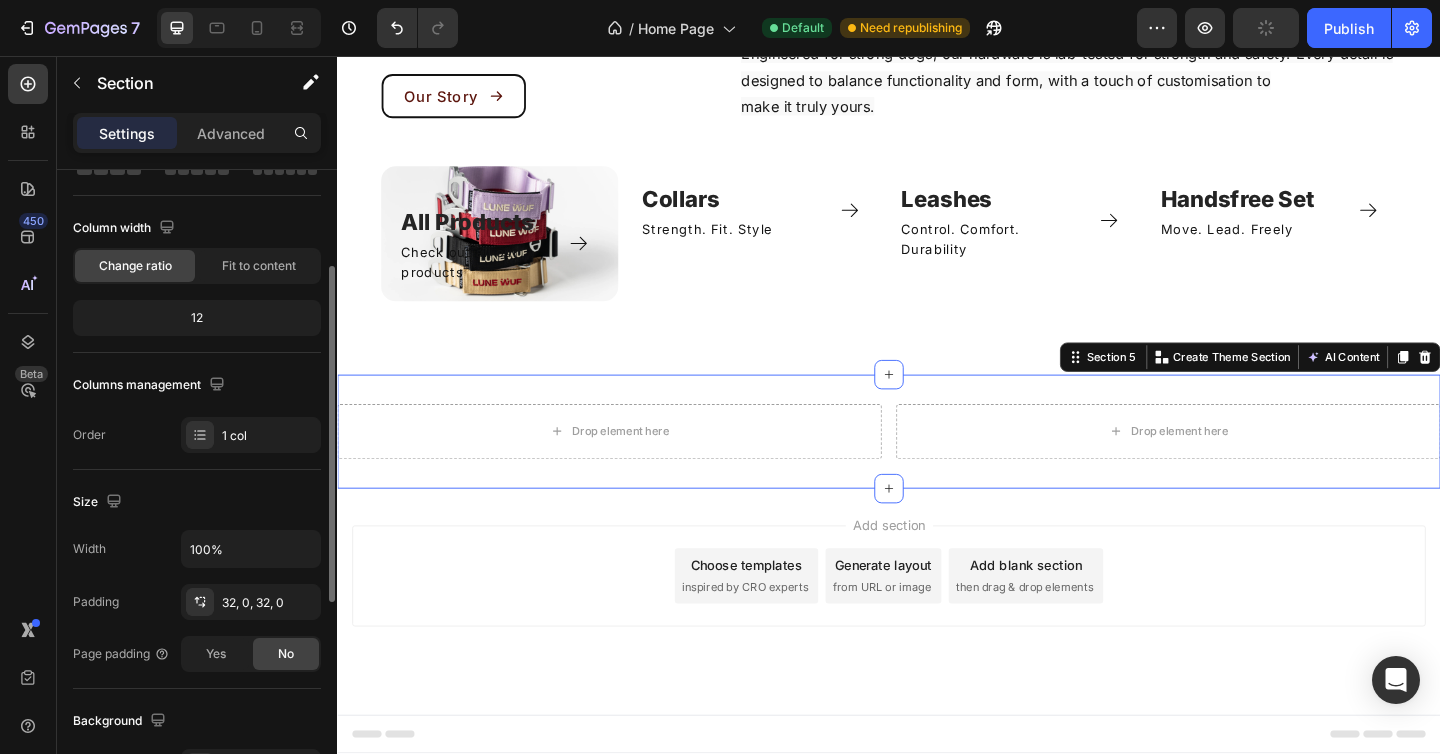 scroll, scrollTop: 155, scrollLeft: 0, axis: vertical 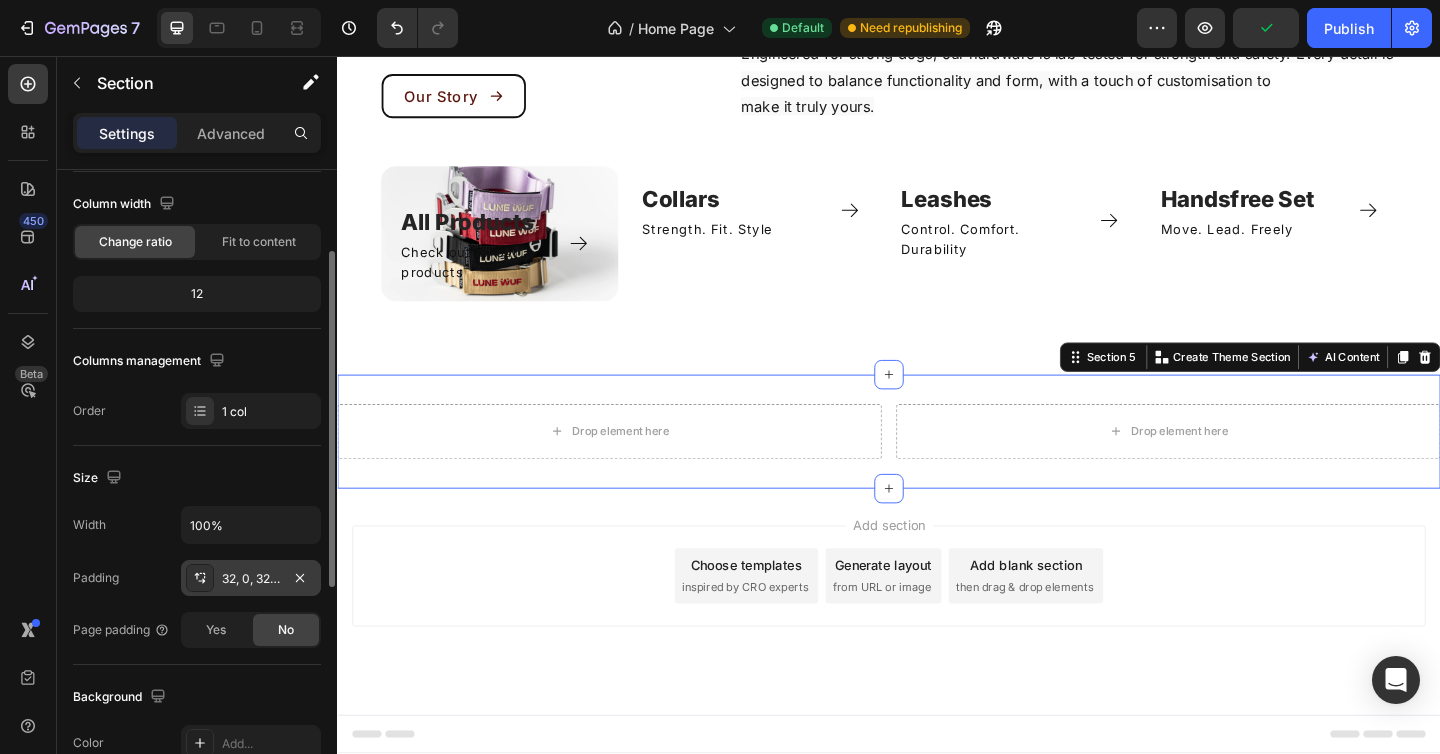 click 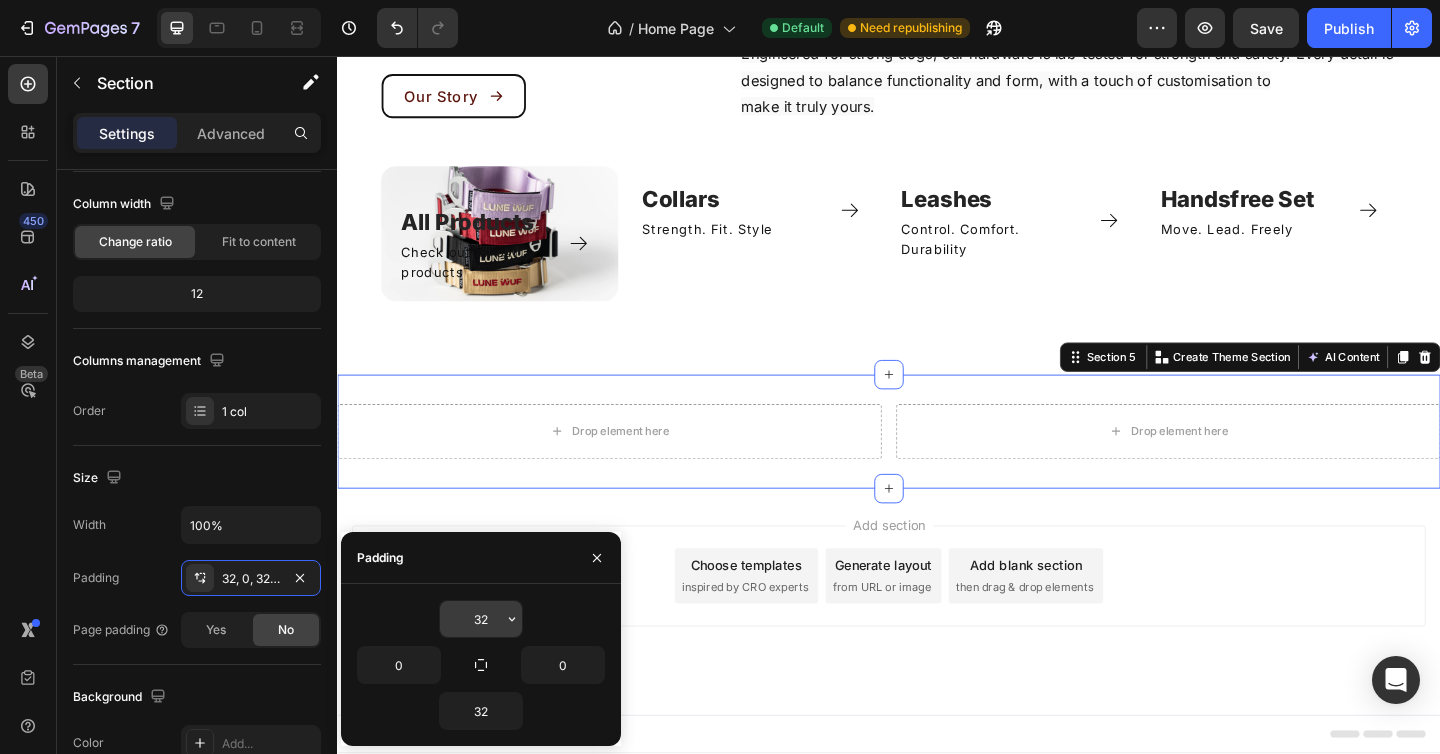 click on "32" at bounding box center [481, 619] 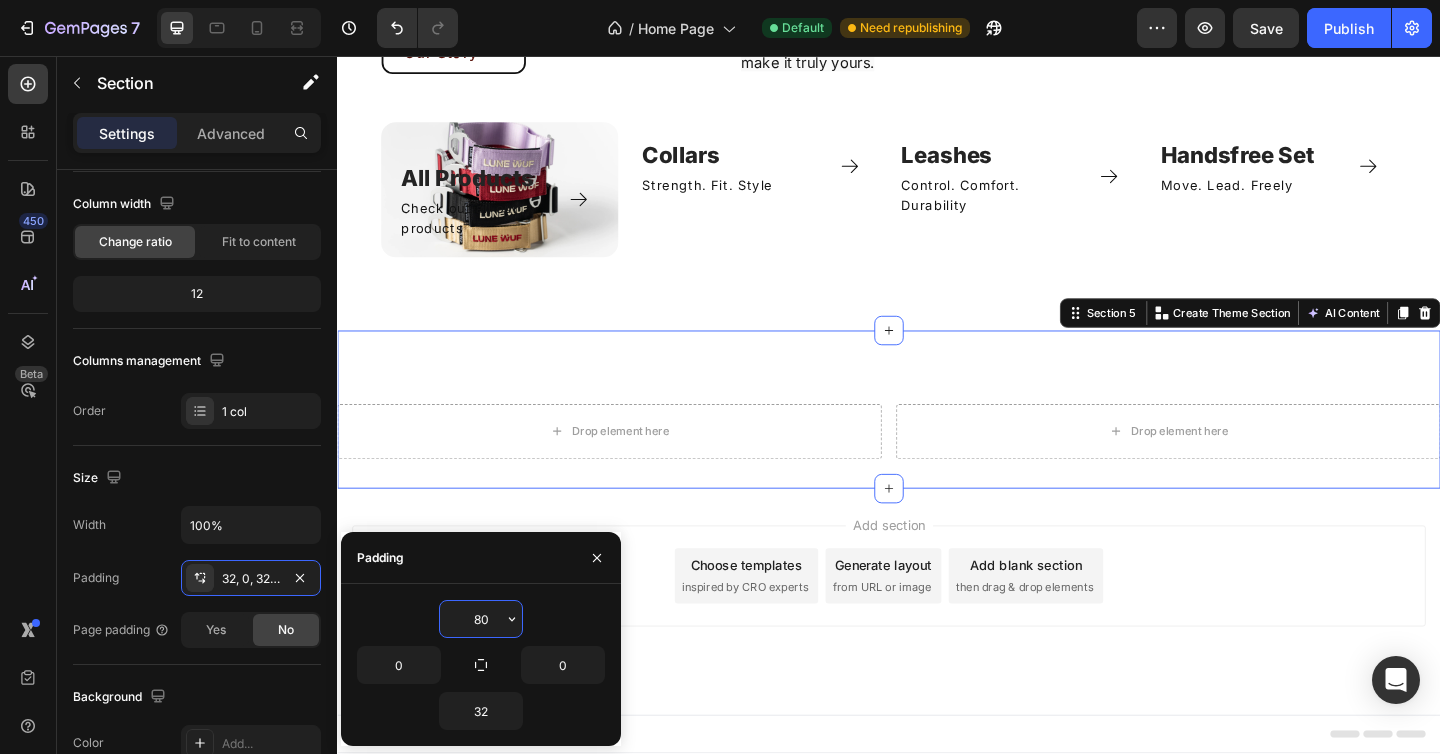 type on "80" 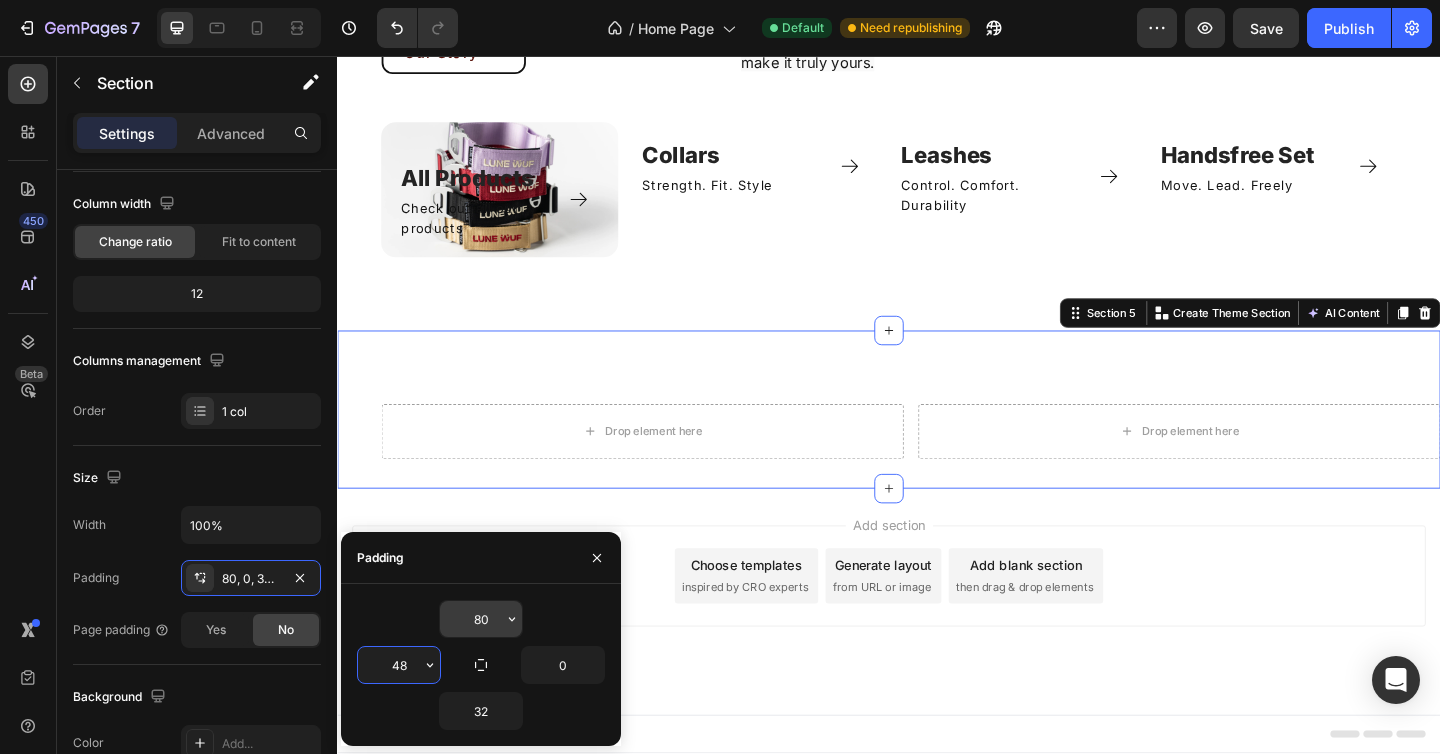 type on "48" 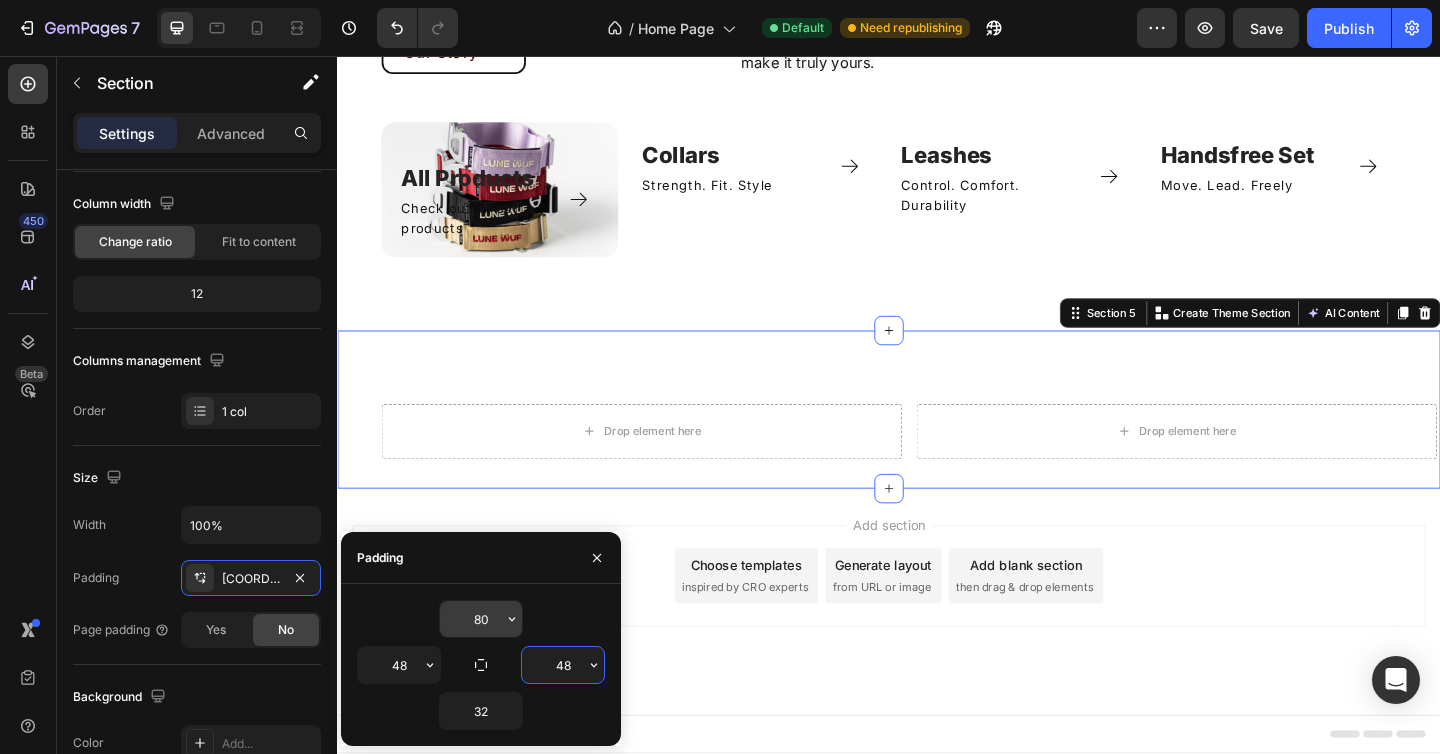 type on "48" 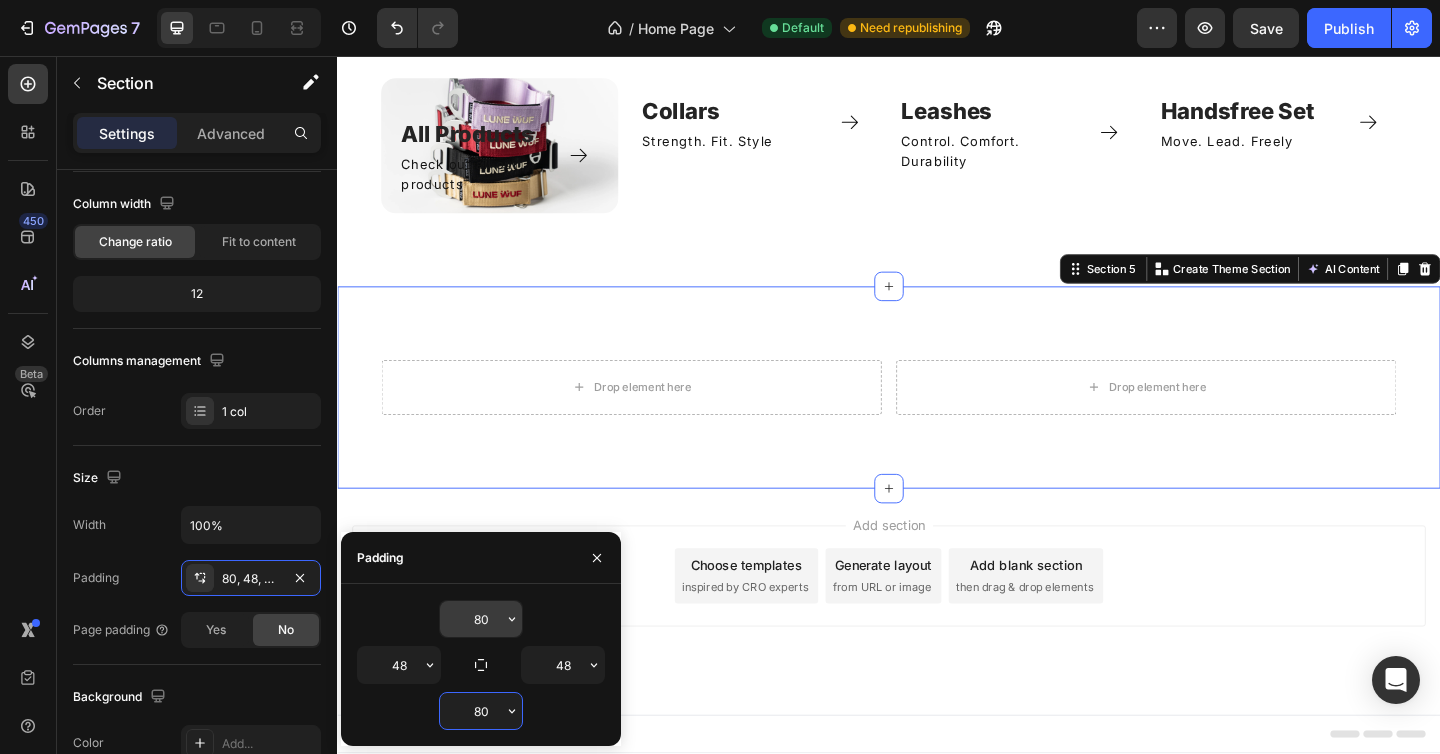 type on "80" 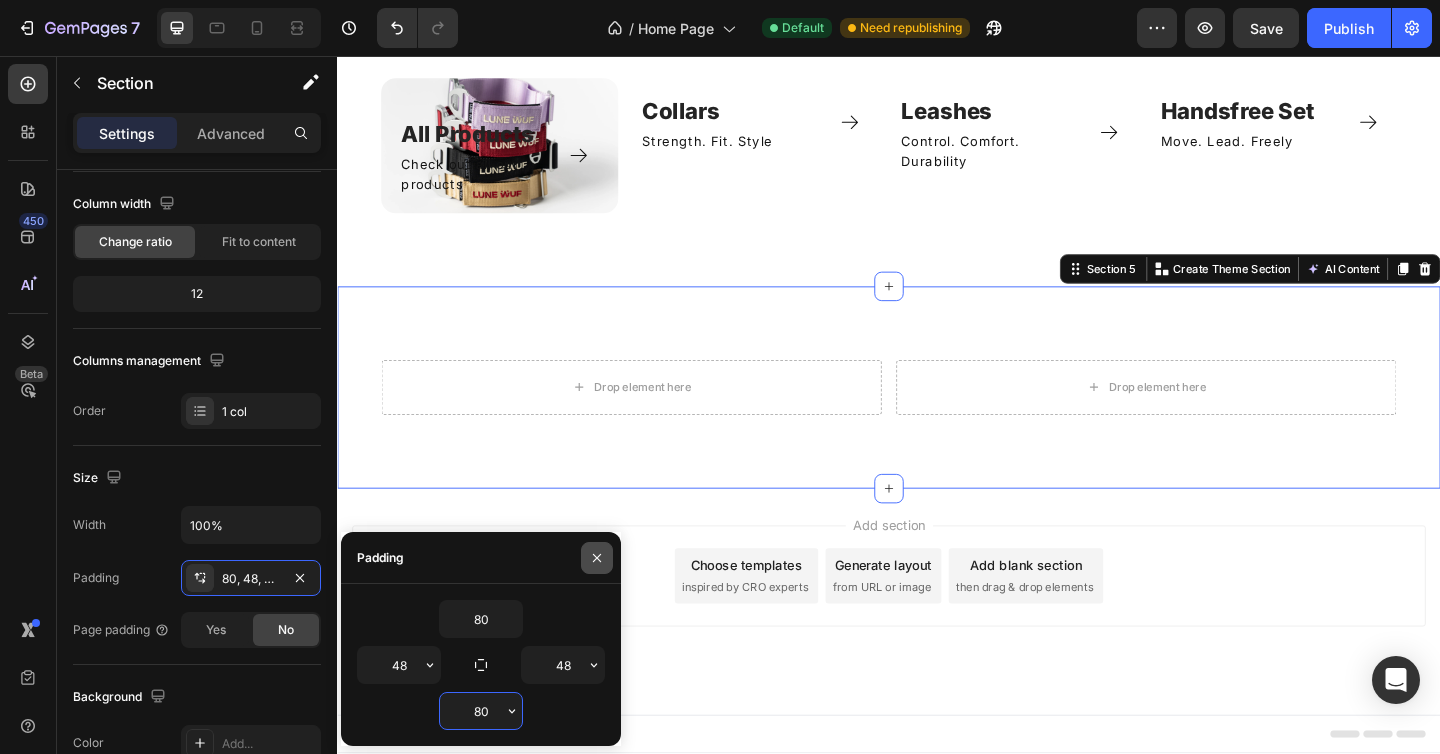 click 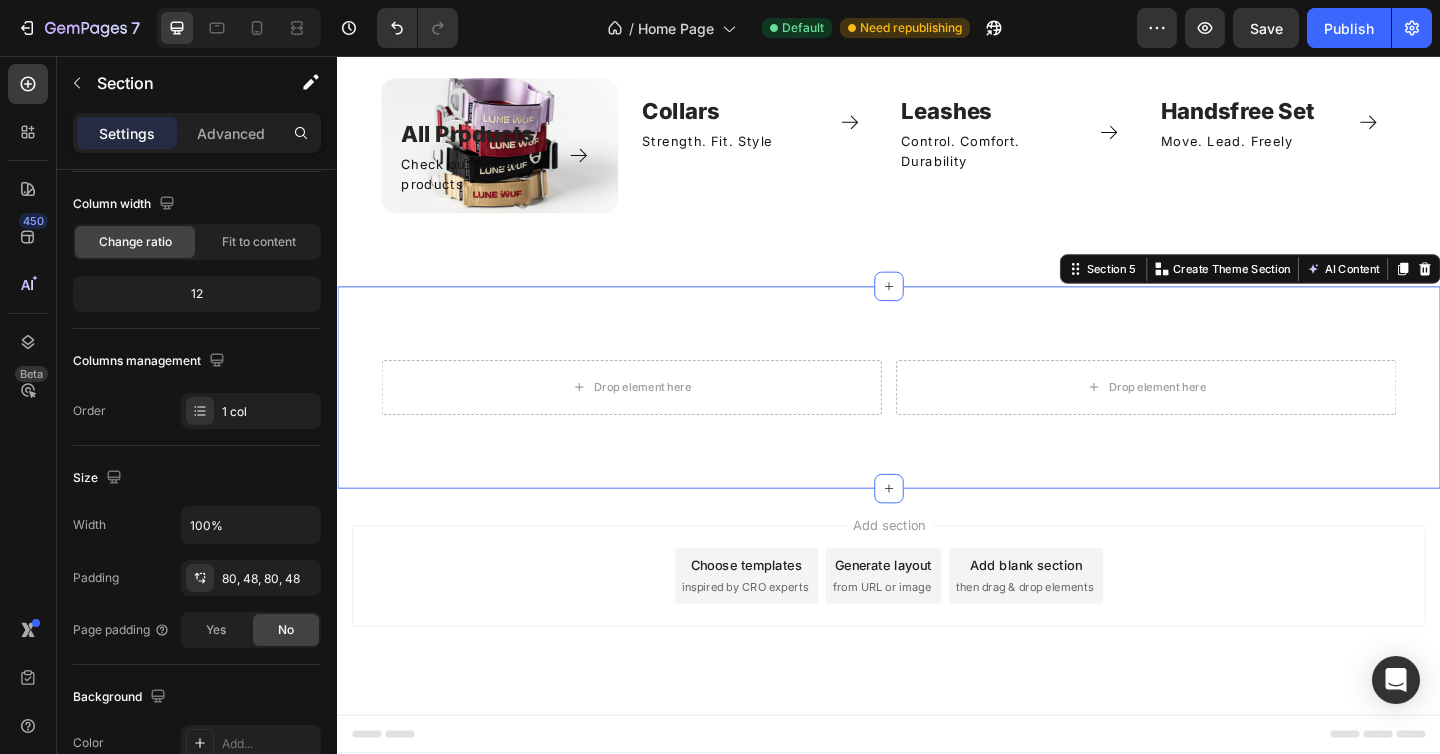 click on "Drop element here
Drop element here Row Section 5   You can create reusable sections Create Theme Section AI Content Write with GemAI What would you like to describe here? Tone and Voice Persuasive Product Custom Velcro Patch Show more Generate" at bounding box center (937, 417) 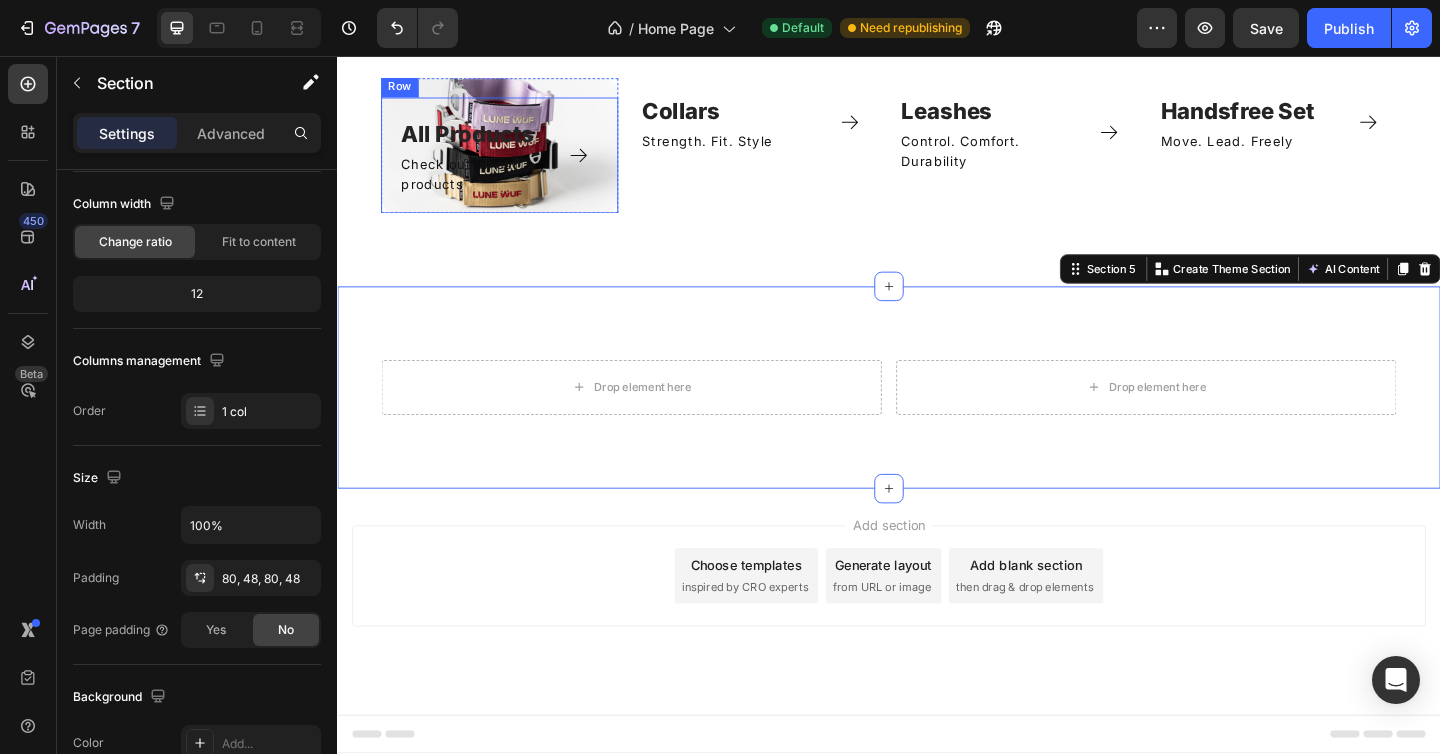 scroll, scrollTop: 903, scrollLeft: 0, axis: vertical 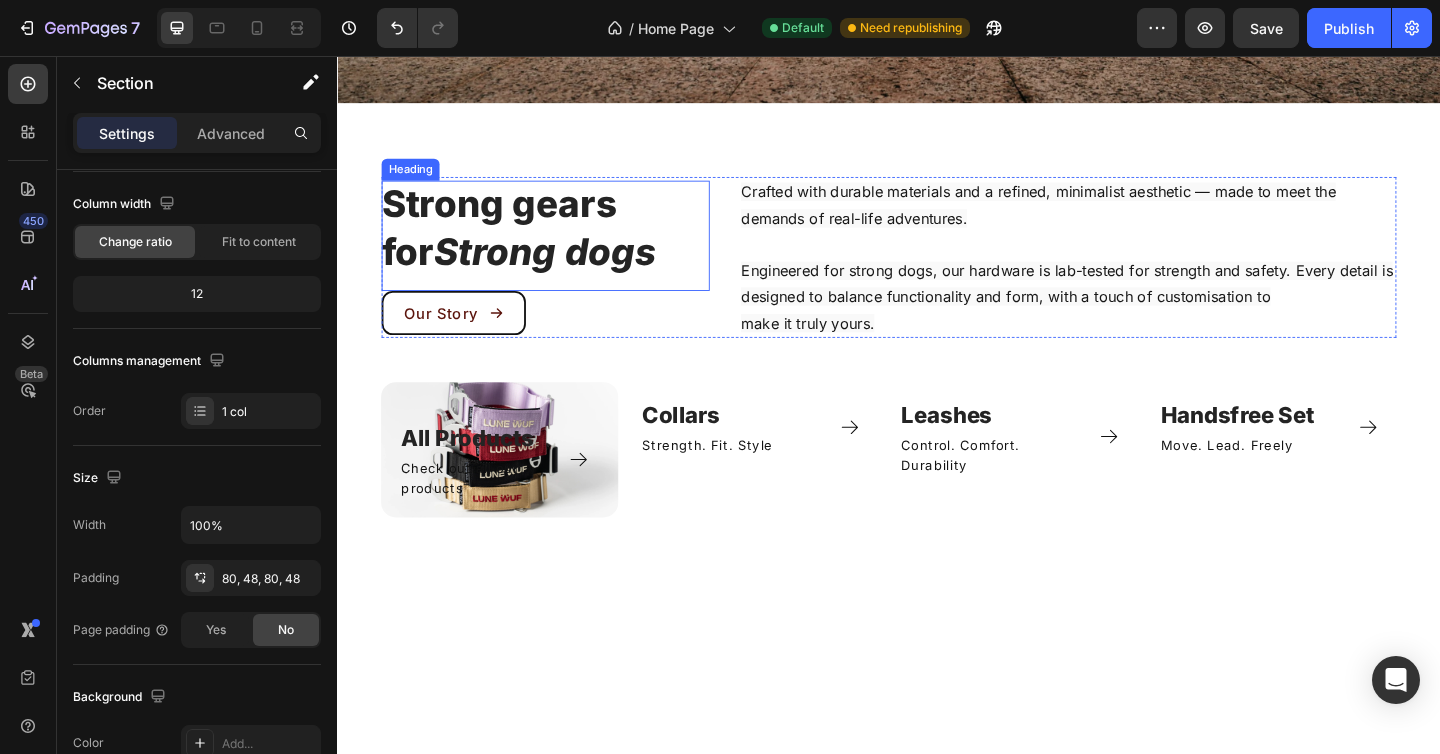 click on "Strong gears for  Strong dogs" at bounding box center (563, 252) 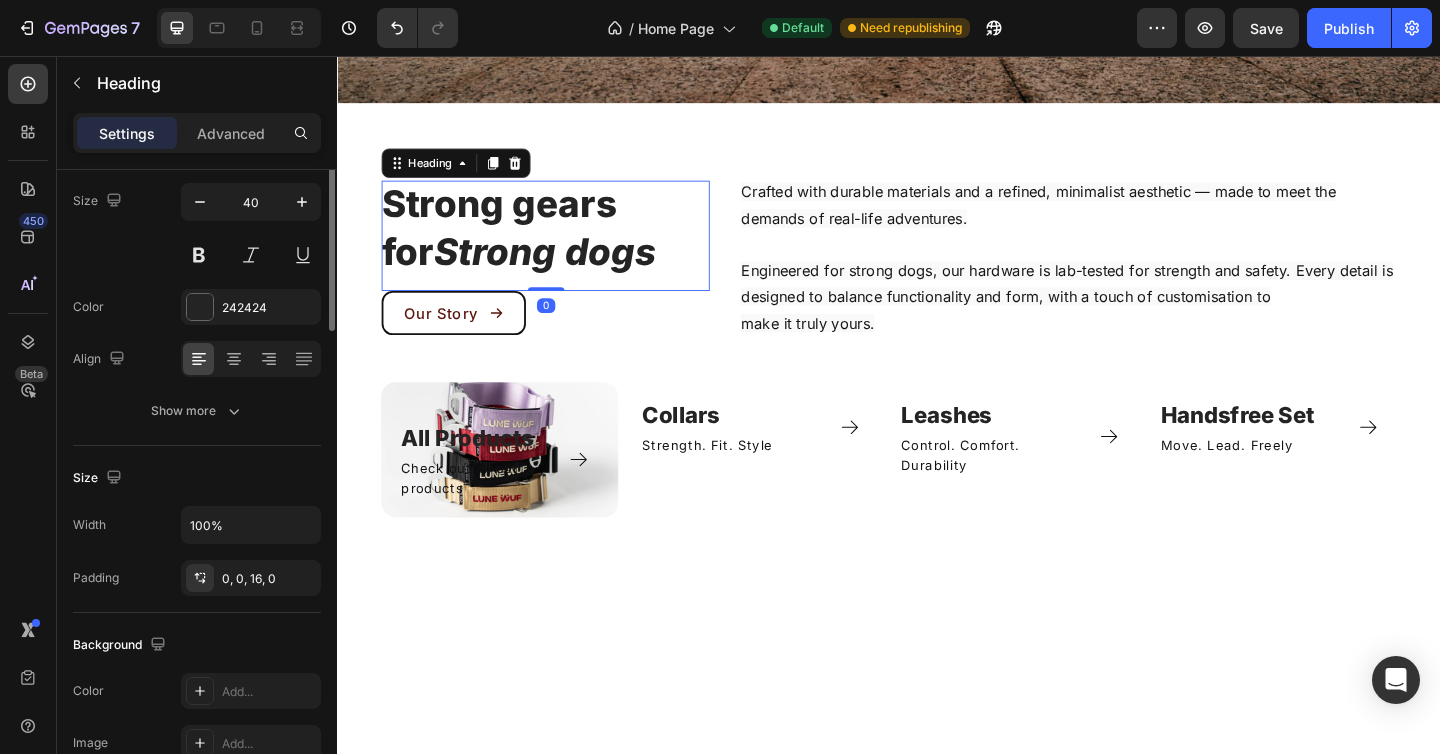scroll, scrollTop: 0, scrollLeft: 0, axis: both 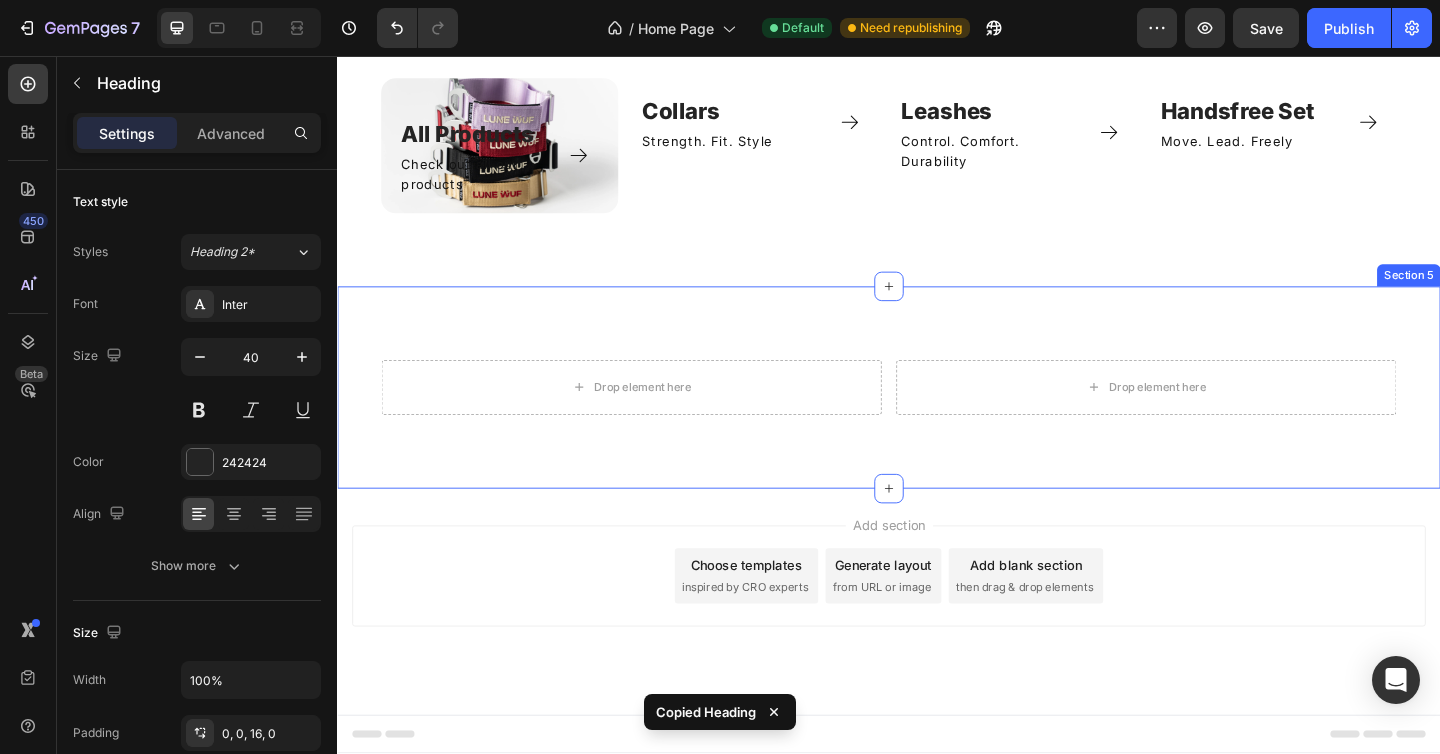 click on "Drop element here
Drop element here Row Section 5" at bounding box center [937, 417] 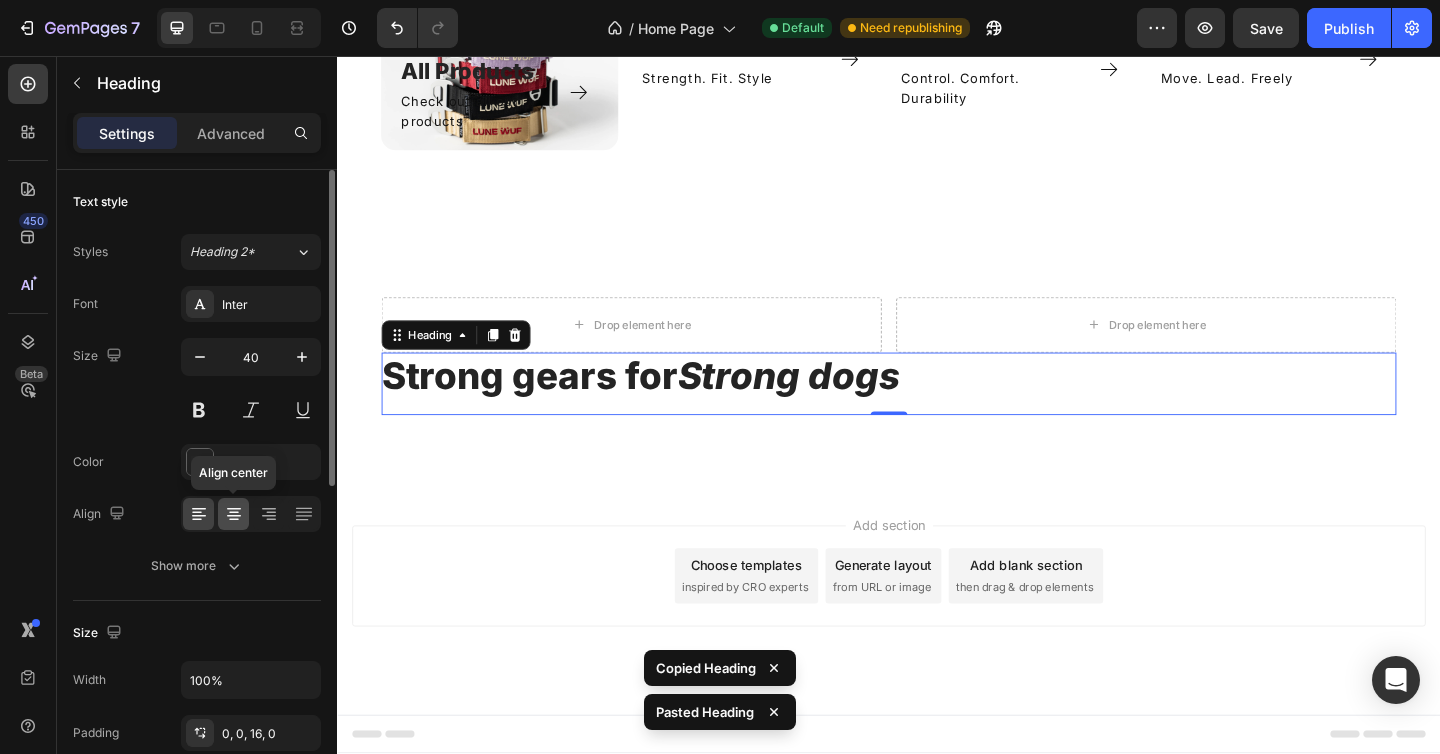 click 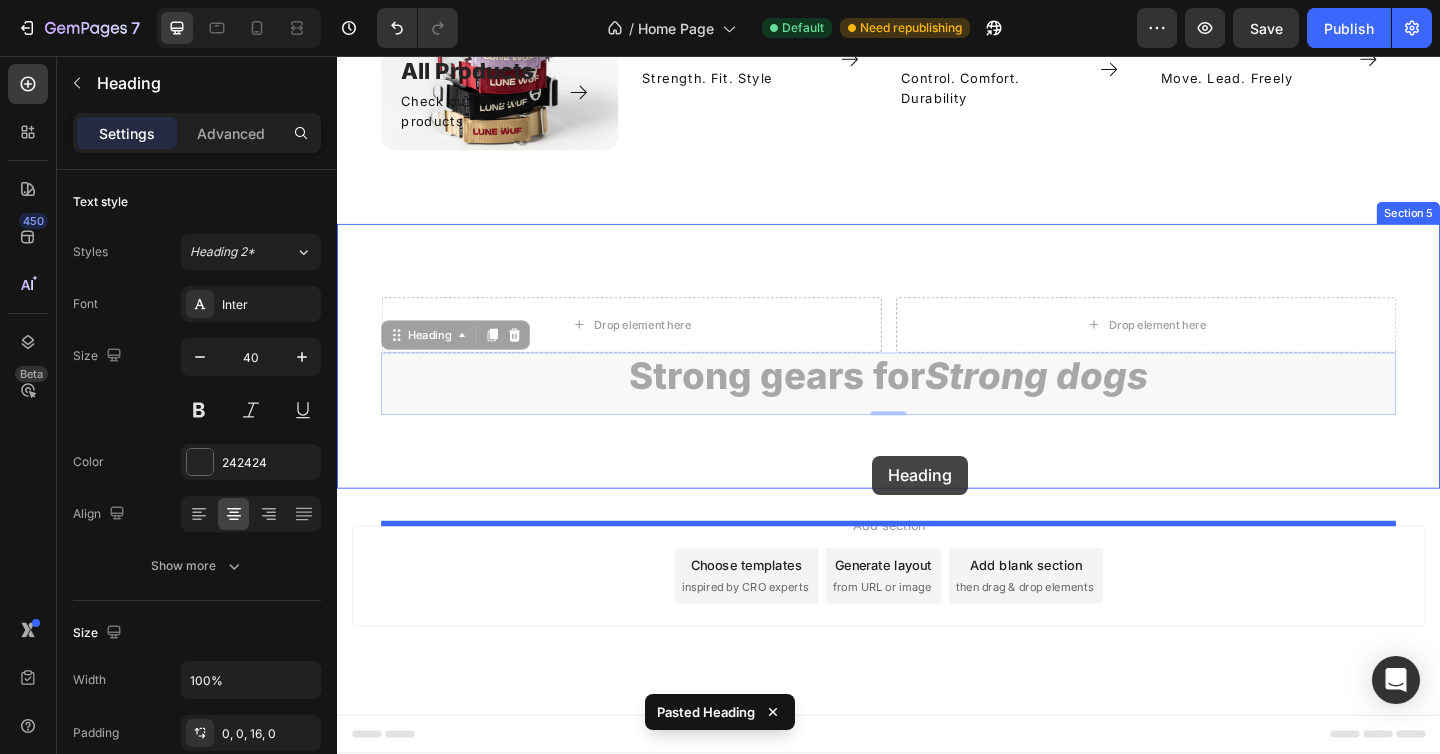 drag, startPoint x: 916, startPoint y: 618, endPoint x: 919, endPoint y: 492, distance: 126.035706 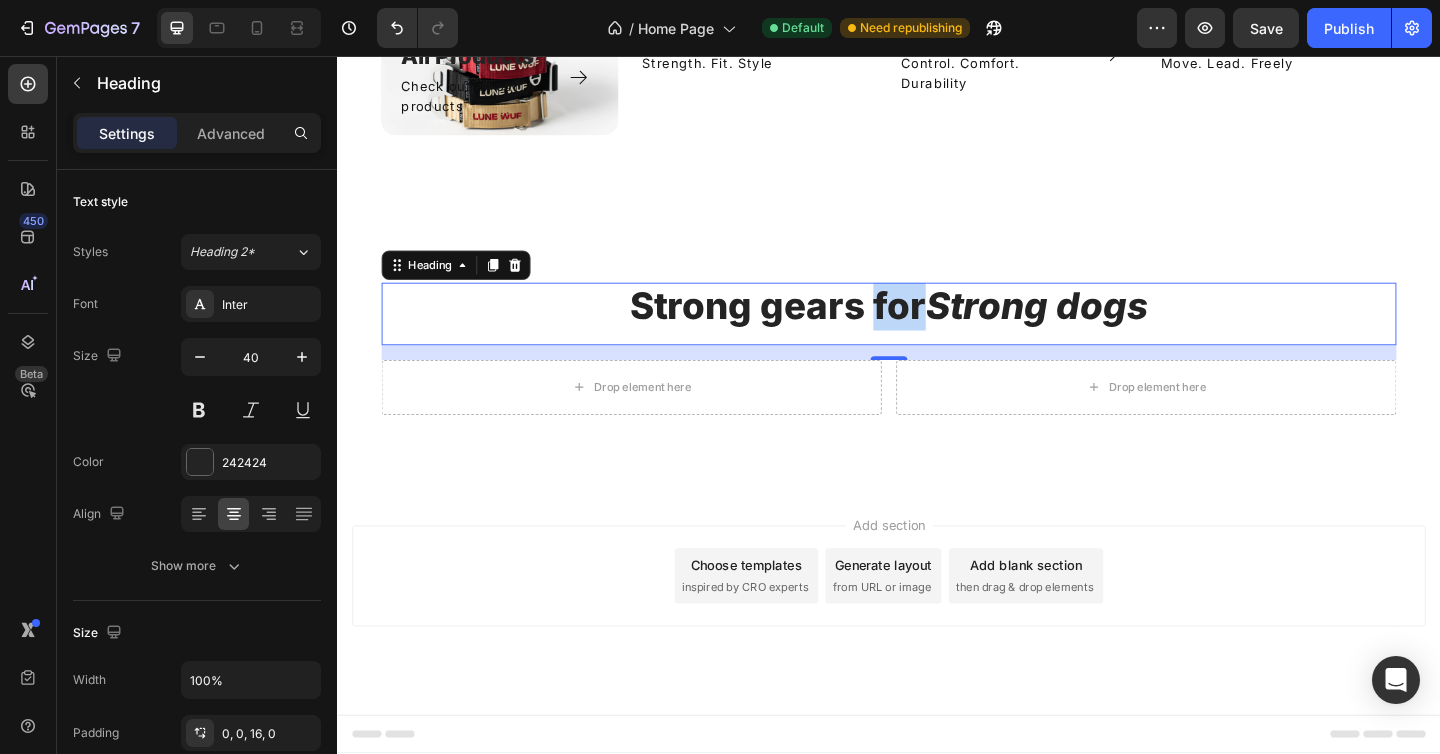 click on "Strong gears for  Strong dogs" at bounding box center [937, 329] 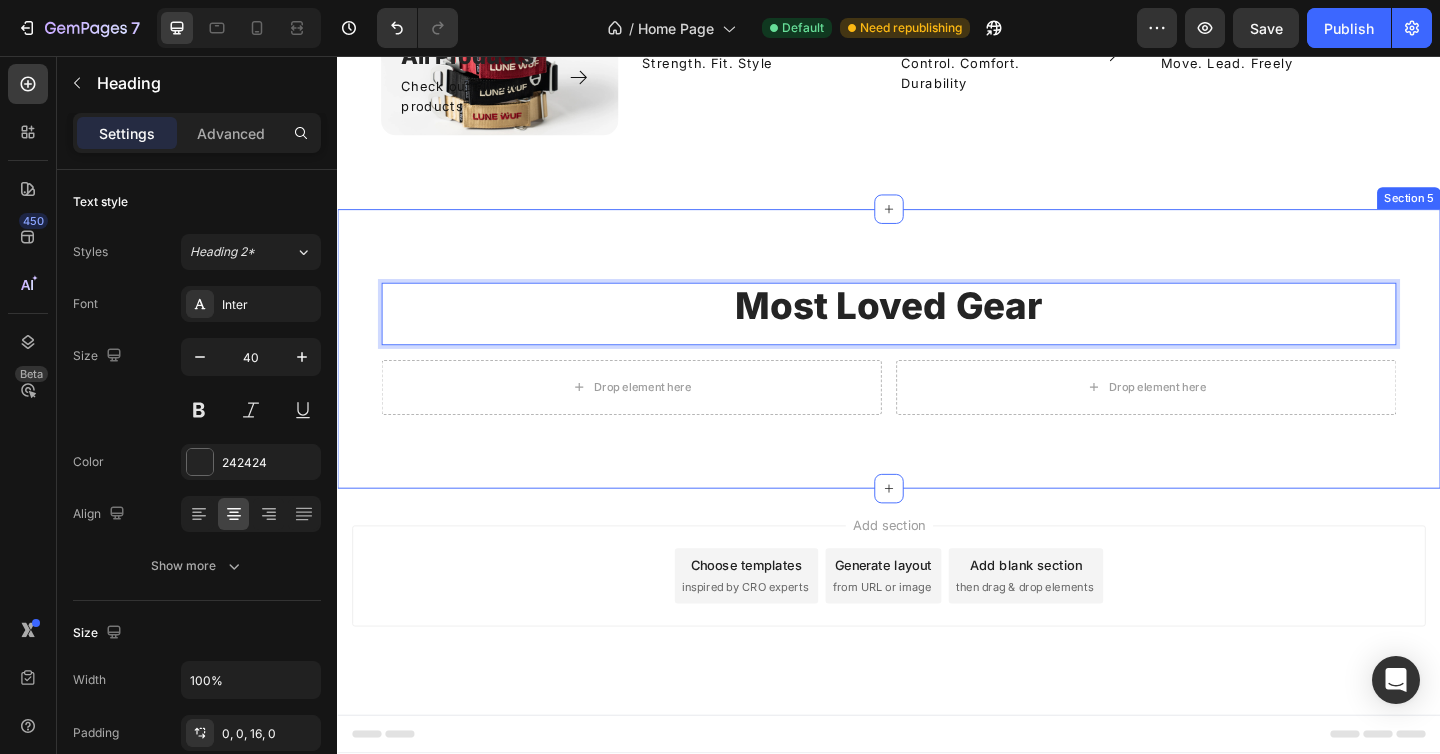 click on "Most Loved Gear Heading   [NUMBER]
Drop element here
Drop element here Row Section 5" at bounding box center (937, 375) 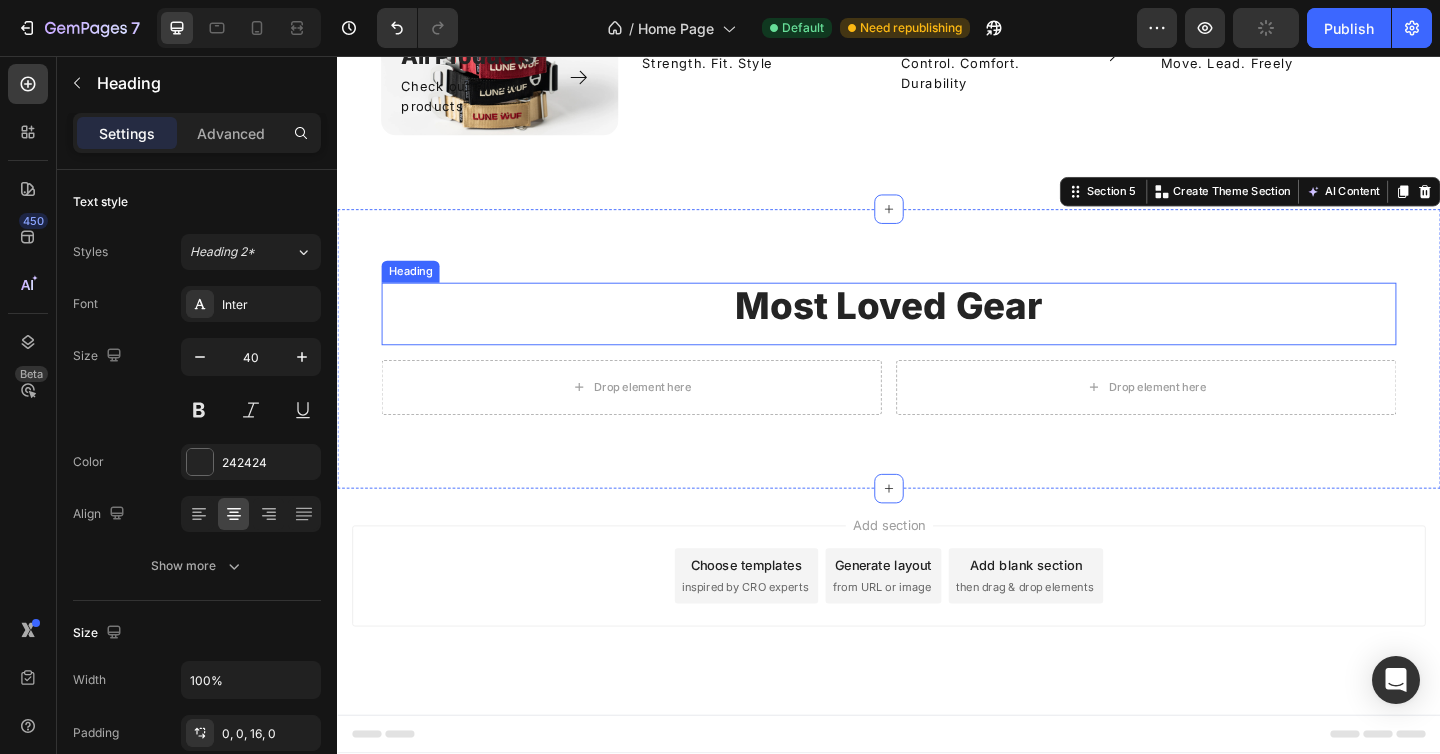 click on "Most Loved Gear" at bounding box center (937, 329) 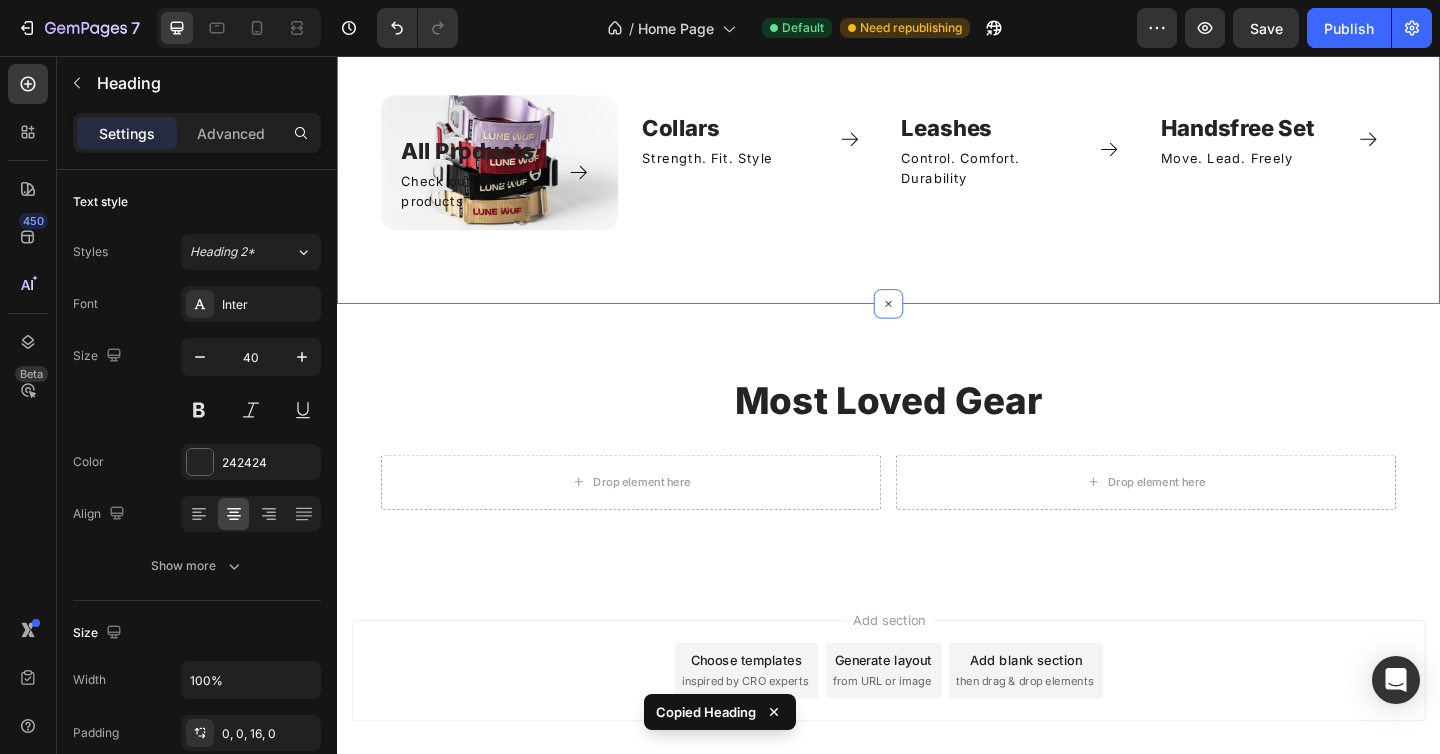 scroll, scrollTop: 1230, scrollLeft: 0, axis: vertical 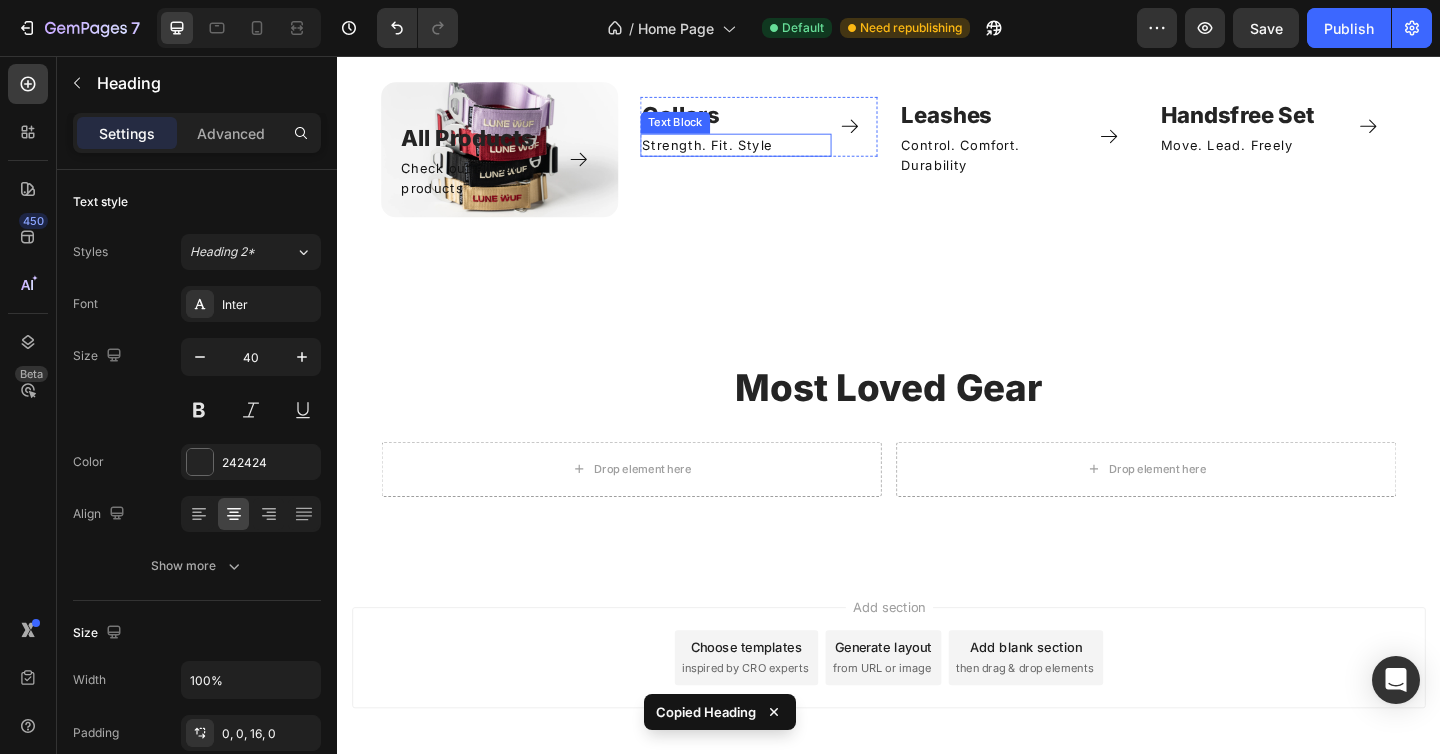 click on "Strength. Fit. Style" at bounding box center (771, 153) 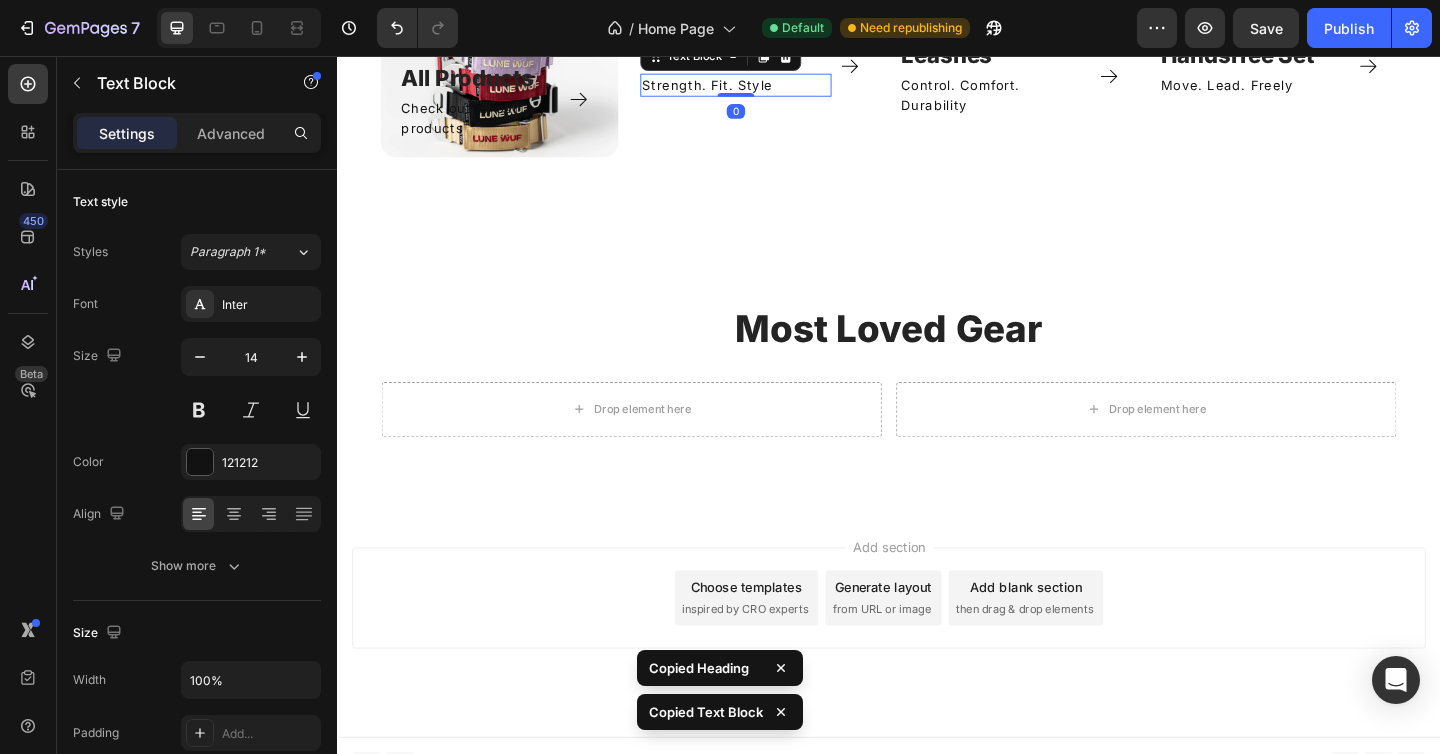 scroll, scrollTop: 1357, scrollLeft: 0, axis: vertical 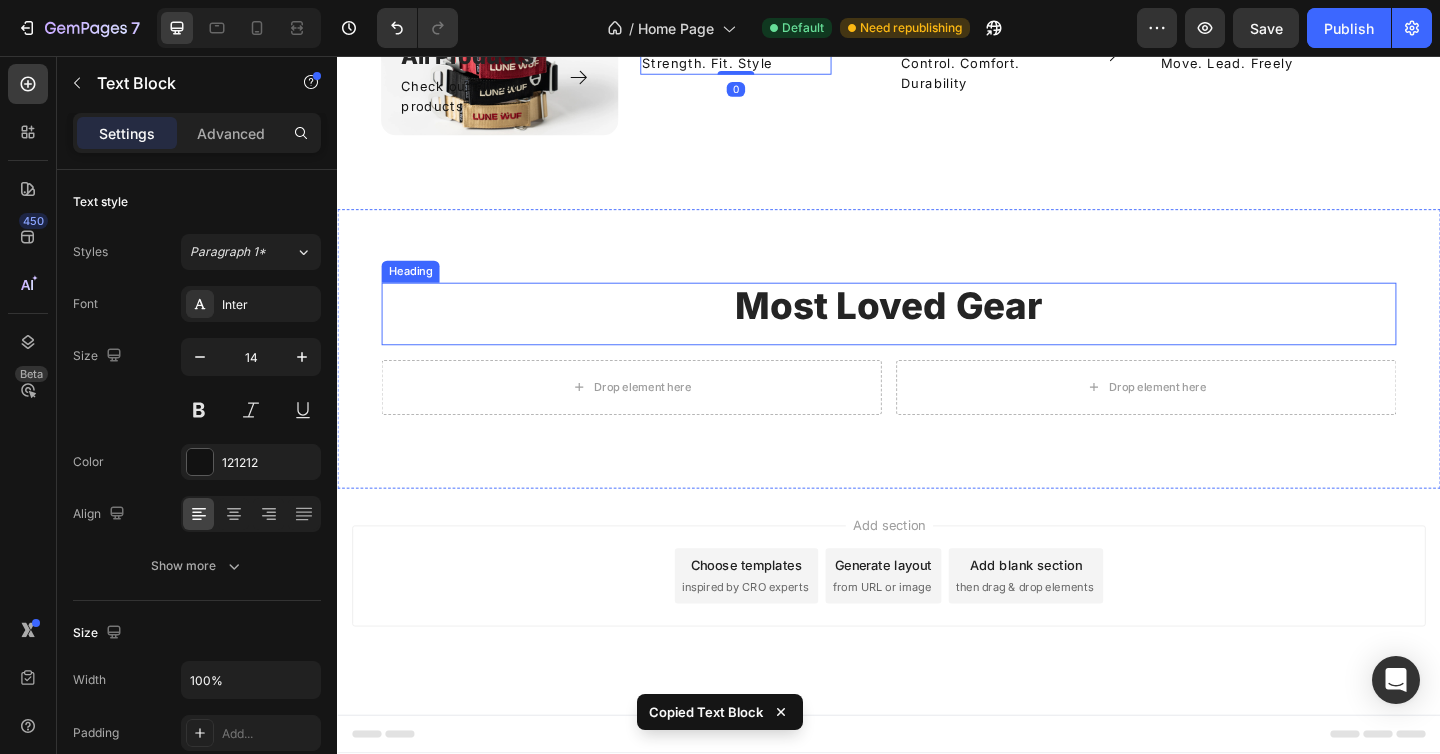 click on "Most Loved Gear" at bounding box center (937, 337) 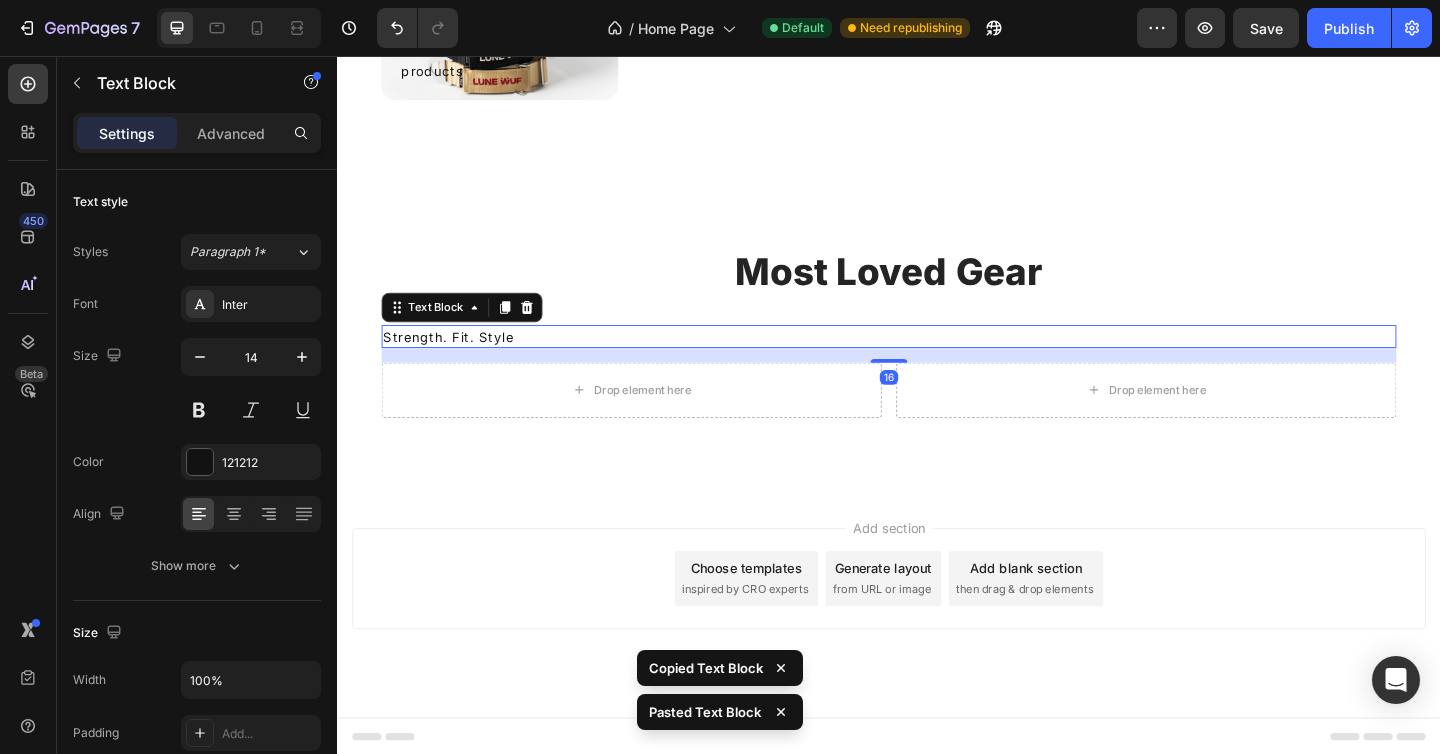 scroll, scrollTop: 1317, scrollLeft: 0, axis: vertical 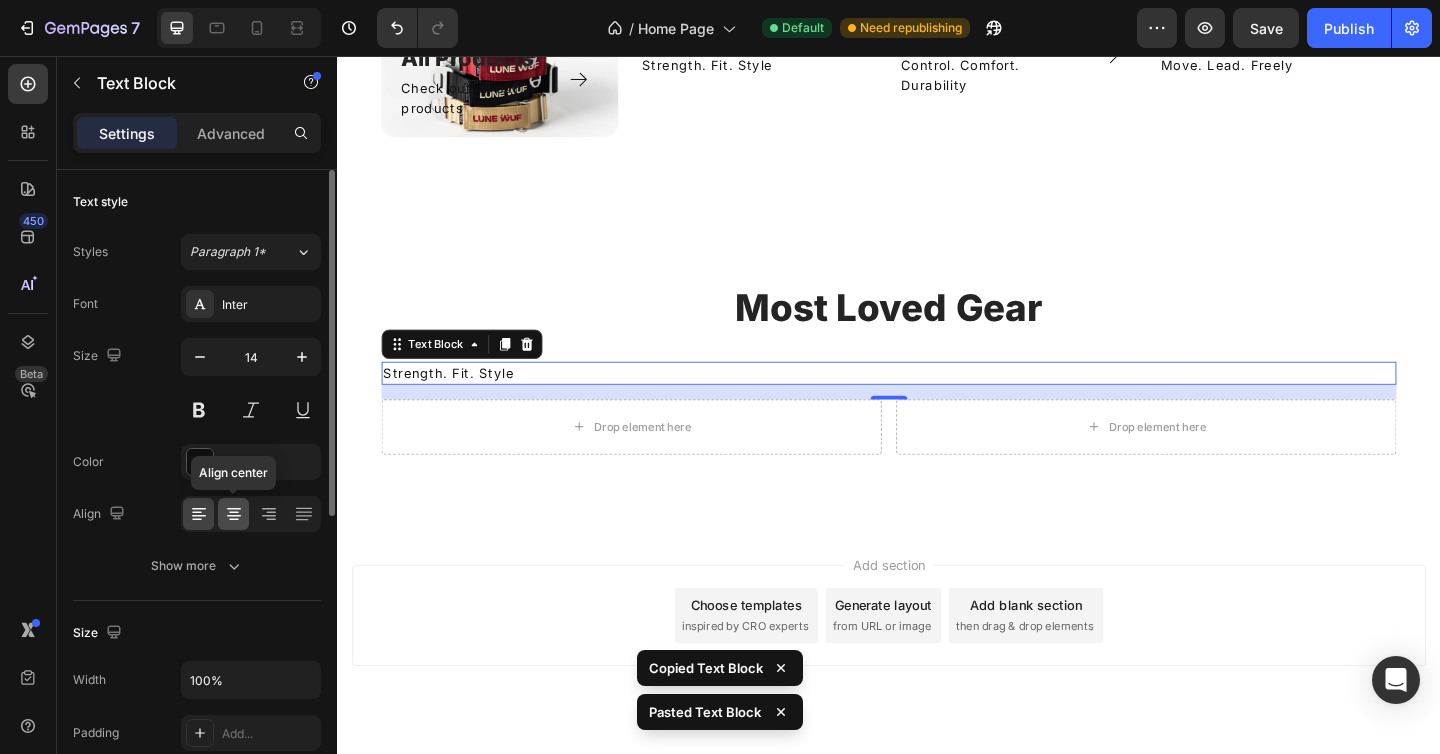 click 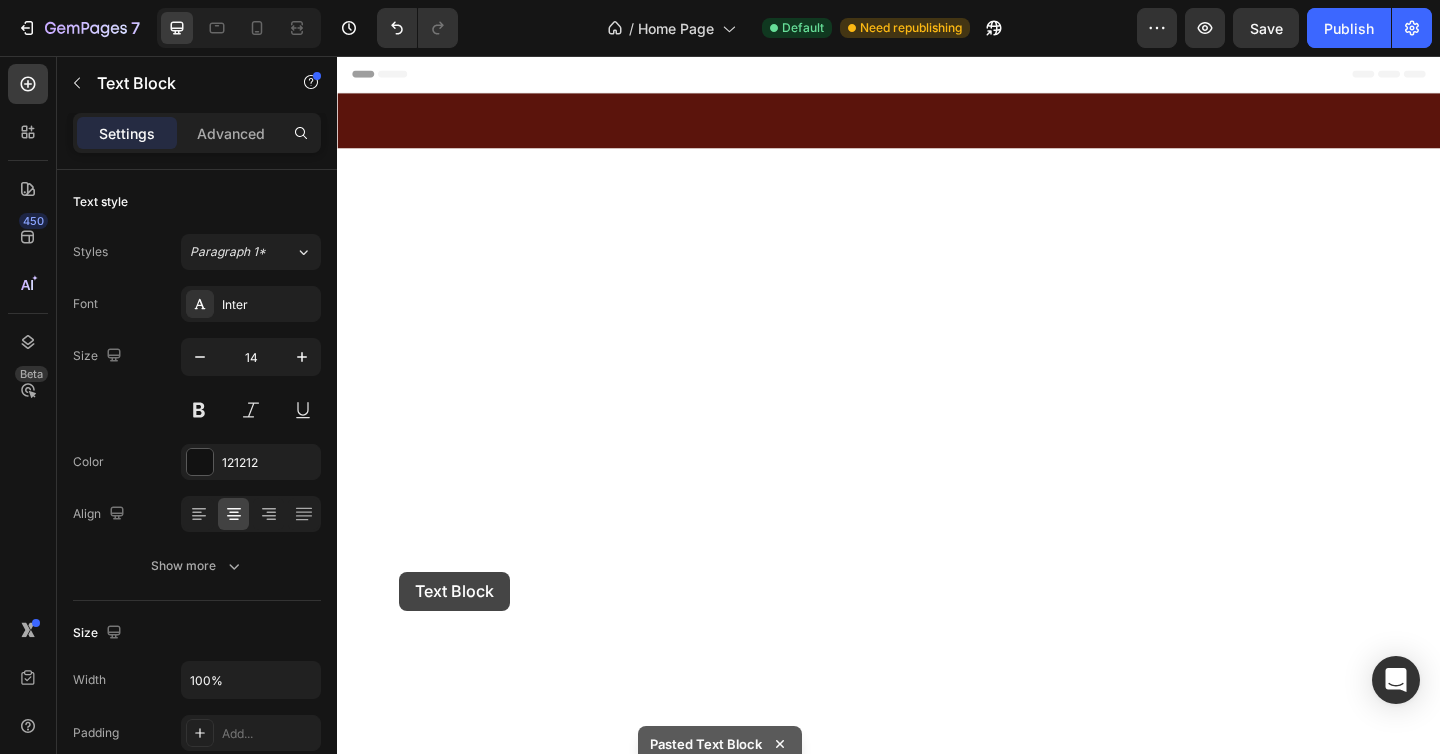 scroll, scrollTop: 1317, scrollLeft: 0, axis: vertical 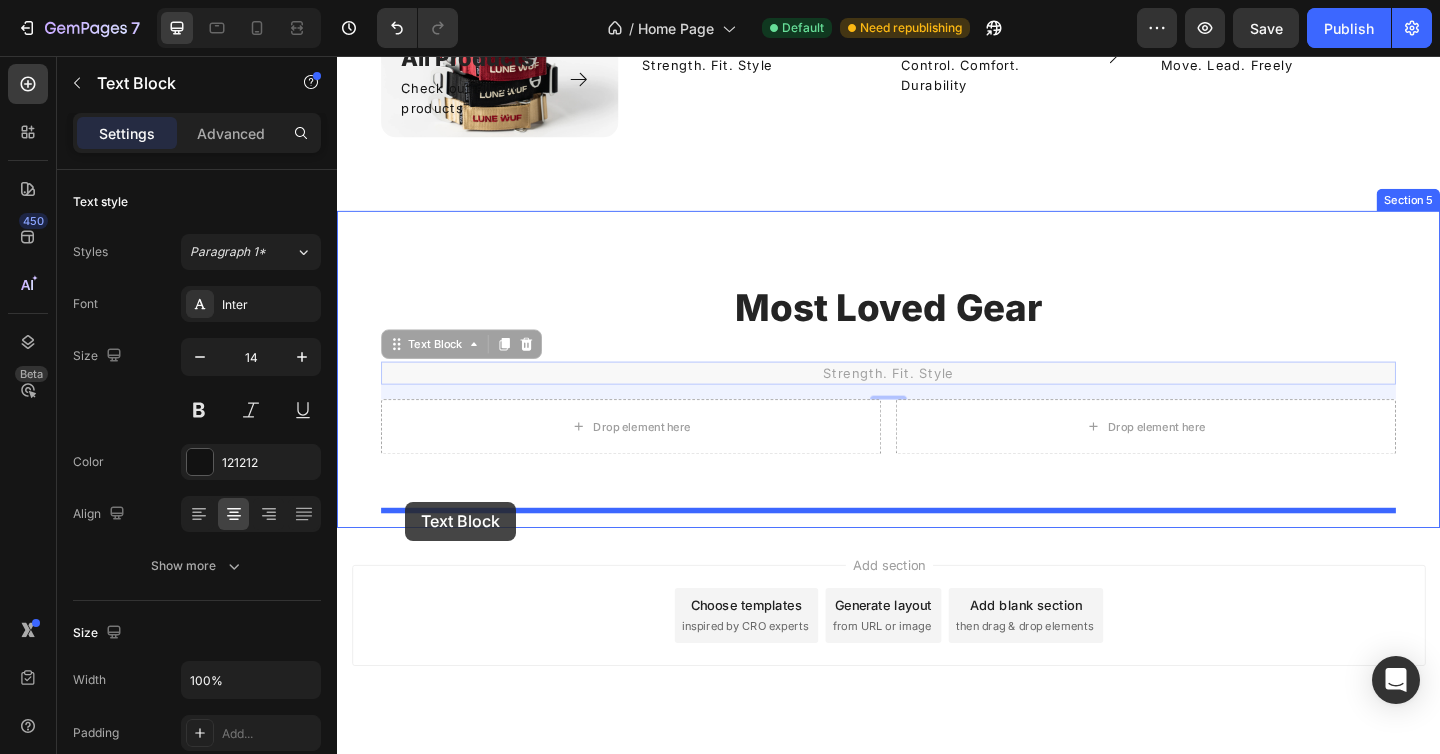 click on "Header Strong gears for  Strong dogs Heading
Our Story Button Crafted with durable materials and a refined, minimalist aesthetic — made to meet the demands of real-life adventures. Engineered for strong dogs, our hardware is lab-tested for strength and safety. Every detail is designed to balance functionality and form, with a touch of customisation to make it truly yours. Text block Row All Products Text block Check out all our products Text Block
Icon Row Row Image Collars Text block Strength. Fit. Style Text Block
Icon Row Row Image Leashes Text block Control. Comfort. Durability Text Block
Icon Row Row Image Handsfree Set Text block Move. Lead. Freely Text Block
Icon Row Row Image Bracelet Text block                Title Line Row Carousel Row Section 4 Most Loved Gear Heading Strength. Fit. Style Text Block   16 Strength. Fit. Style Text Block   16
Drop element here
Drop element here Row" at bounding box center [937, -202] 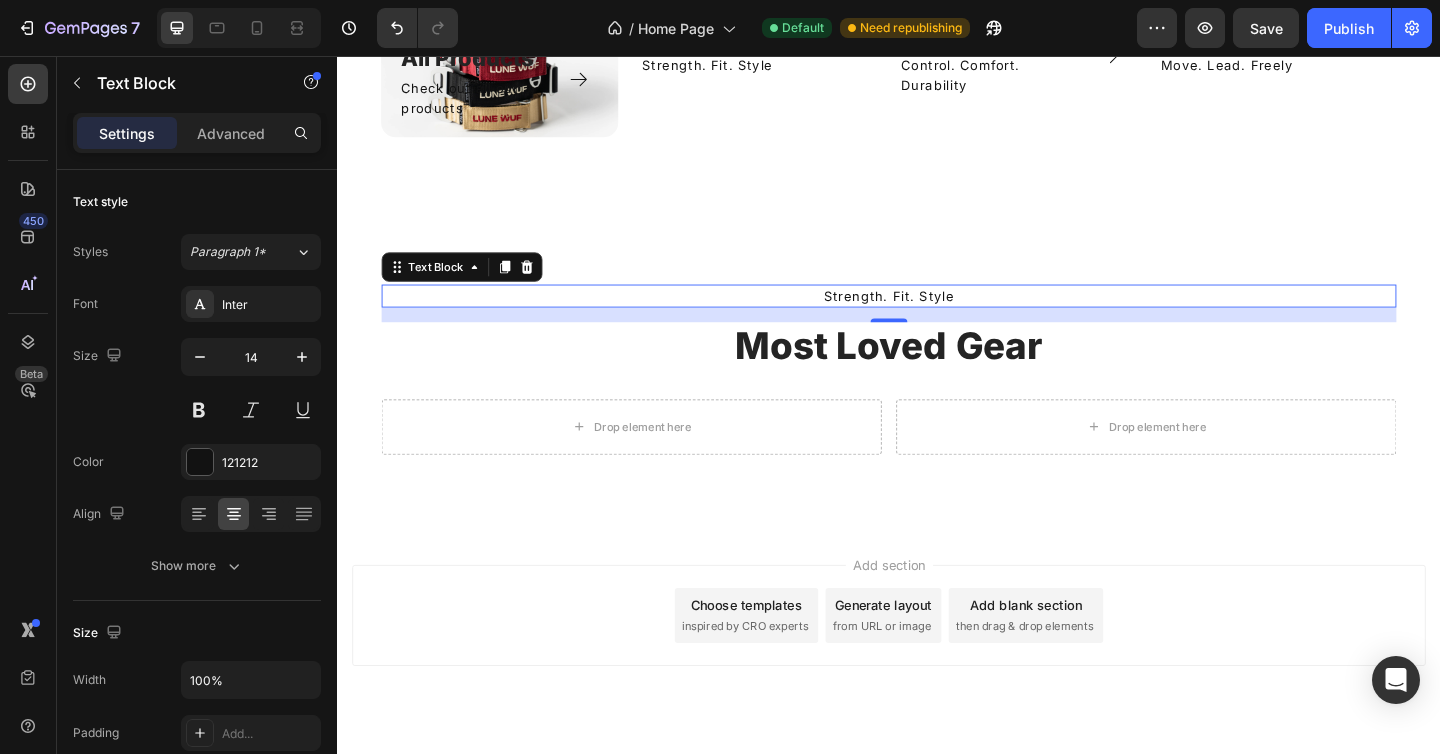 click on "Strength. Fit. Style" at bounding box center [937, 317] 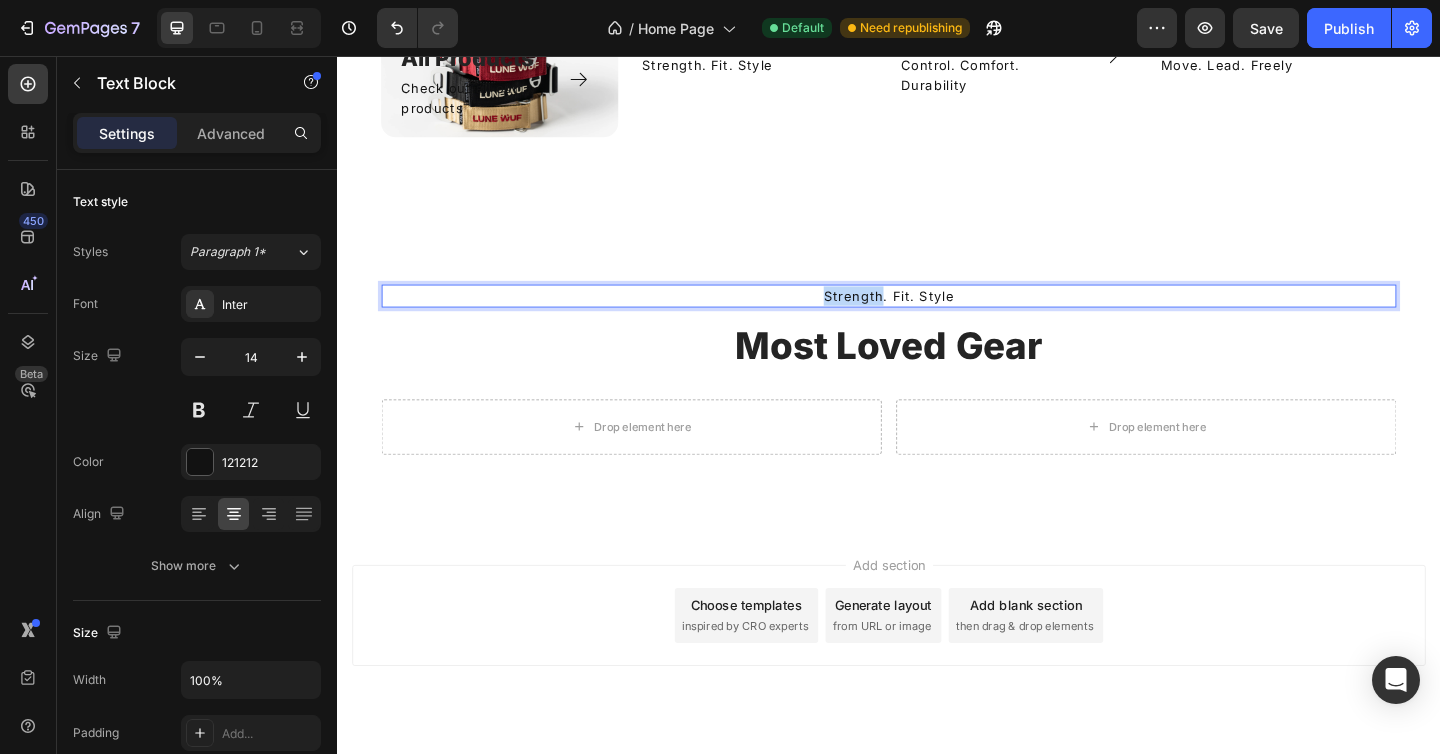 click on "Strength. Fit. Style" at bounding box center [937, 317] 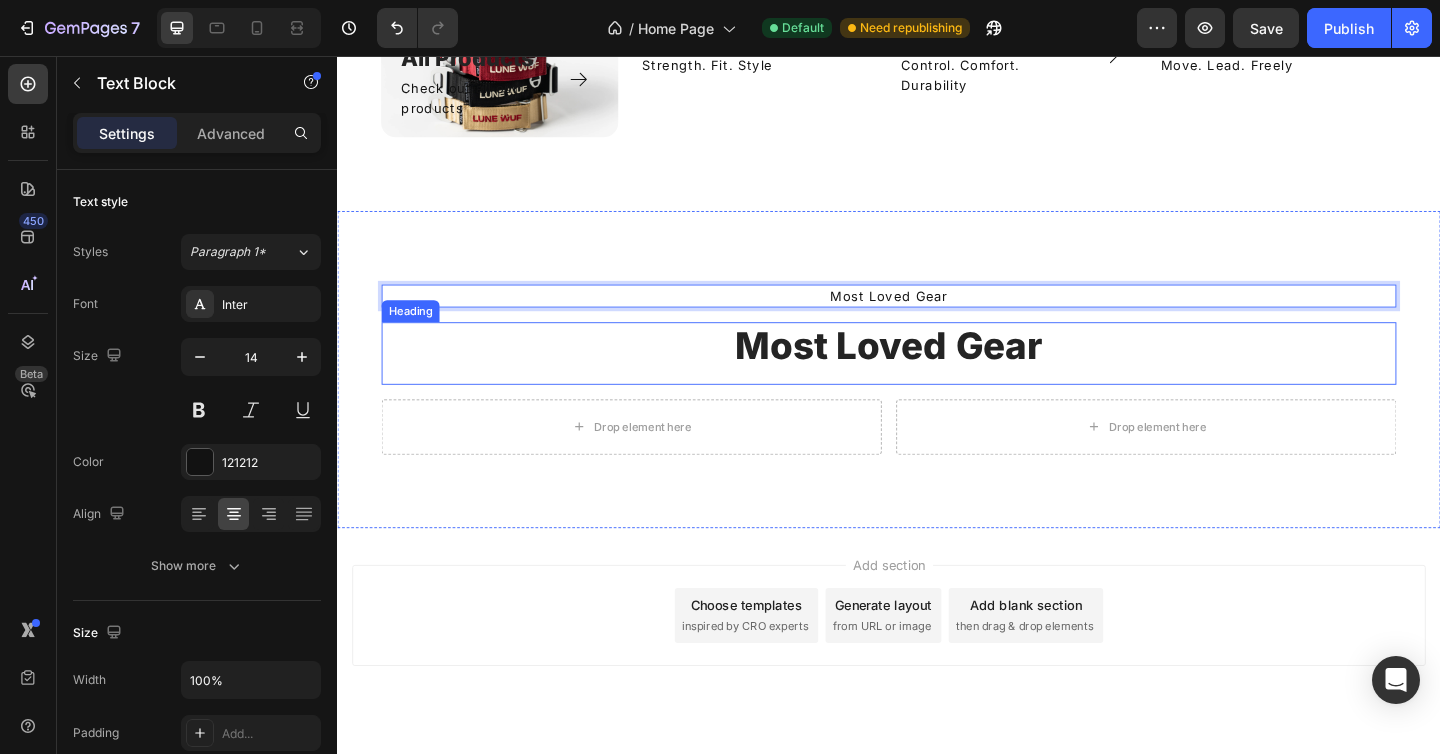 click on "Most Loved Gear" at bounding box center [937, 380] 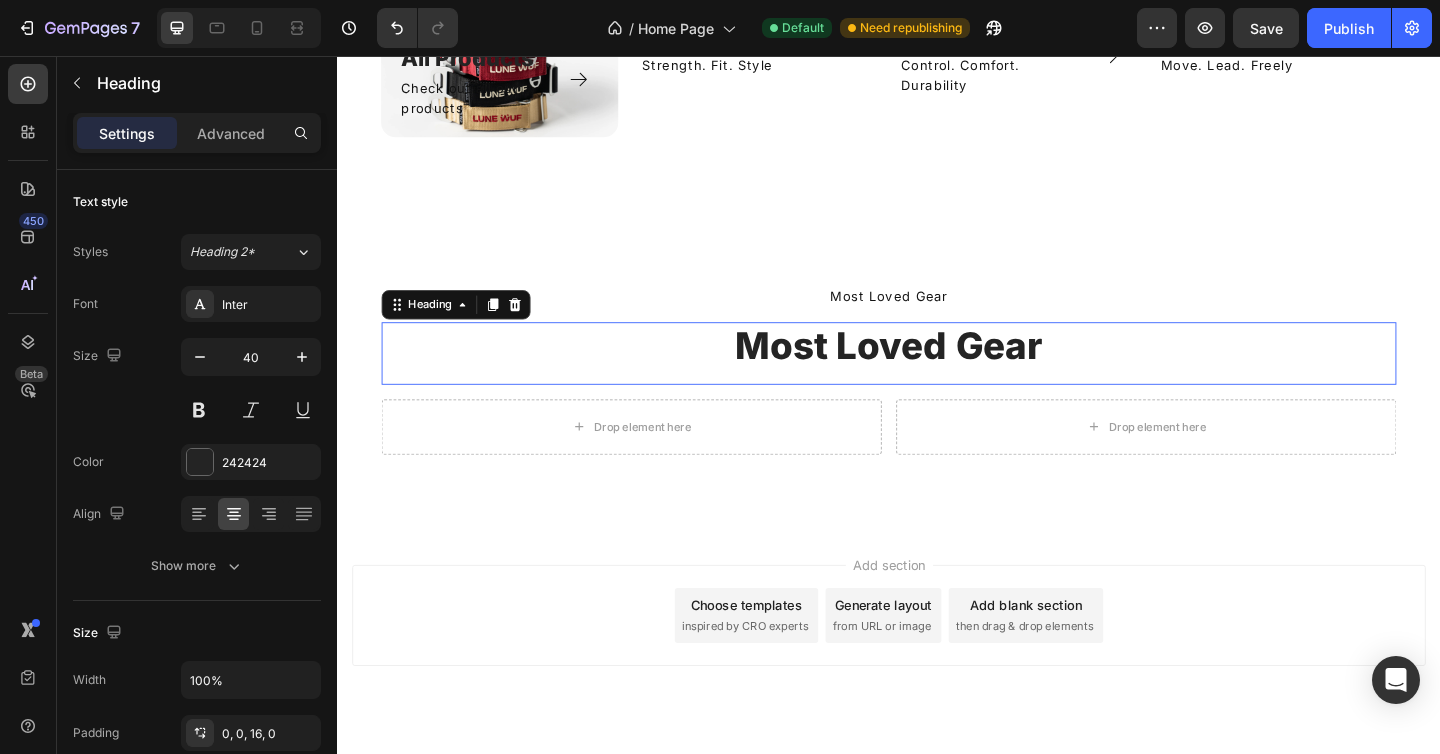 click on "Most Loved Gear" at bounding box center [937, 380] 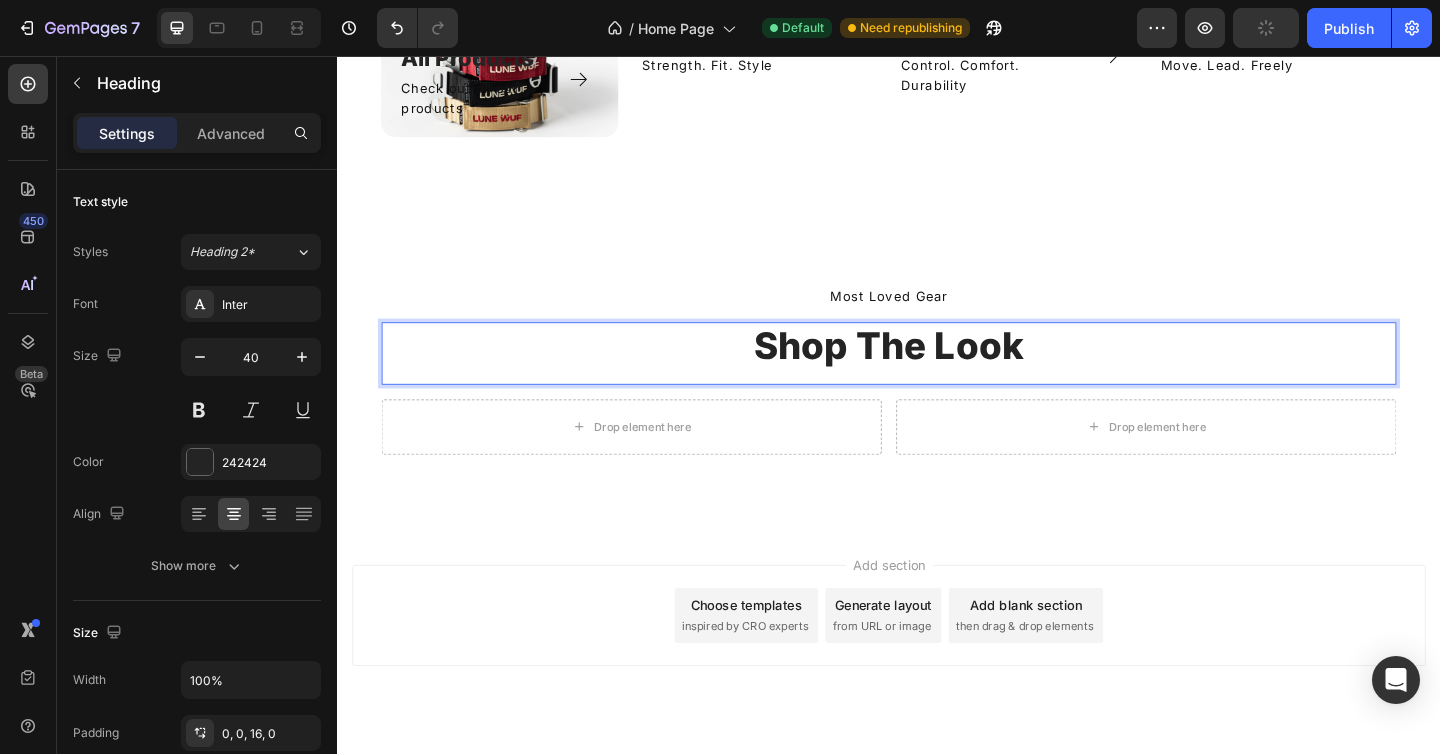 click on "Shop The Look" at bounding box center (937, 372) 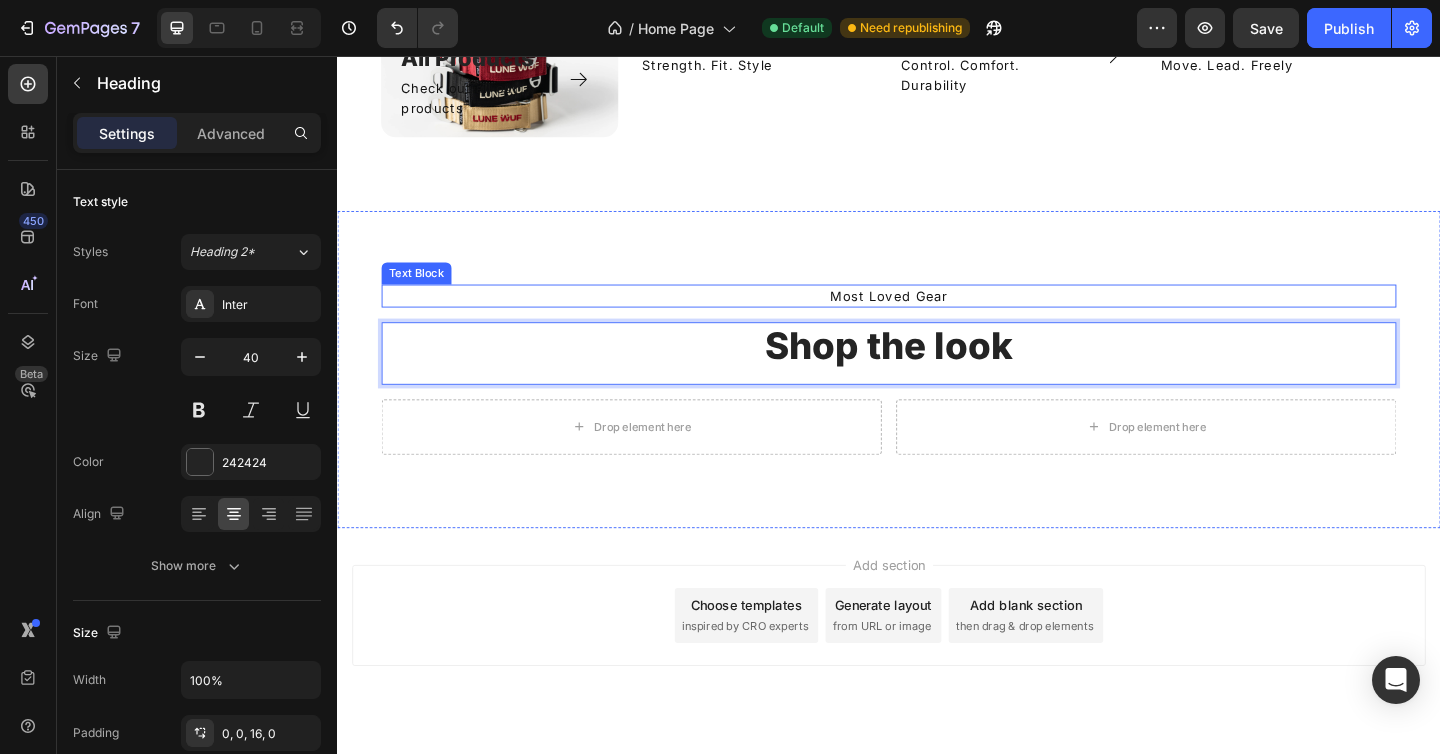click on "Most Loved Gear" at bounding box center [937, 317] 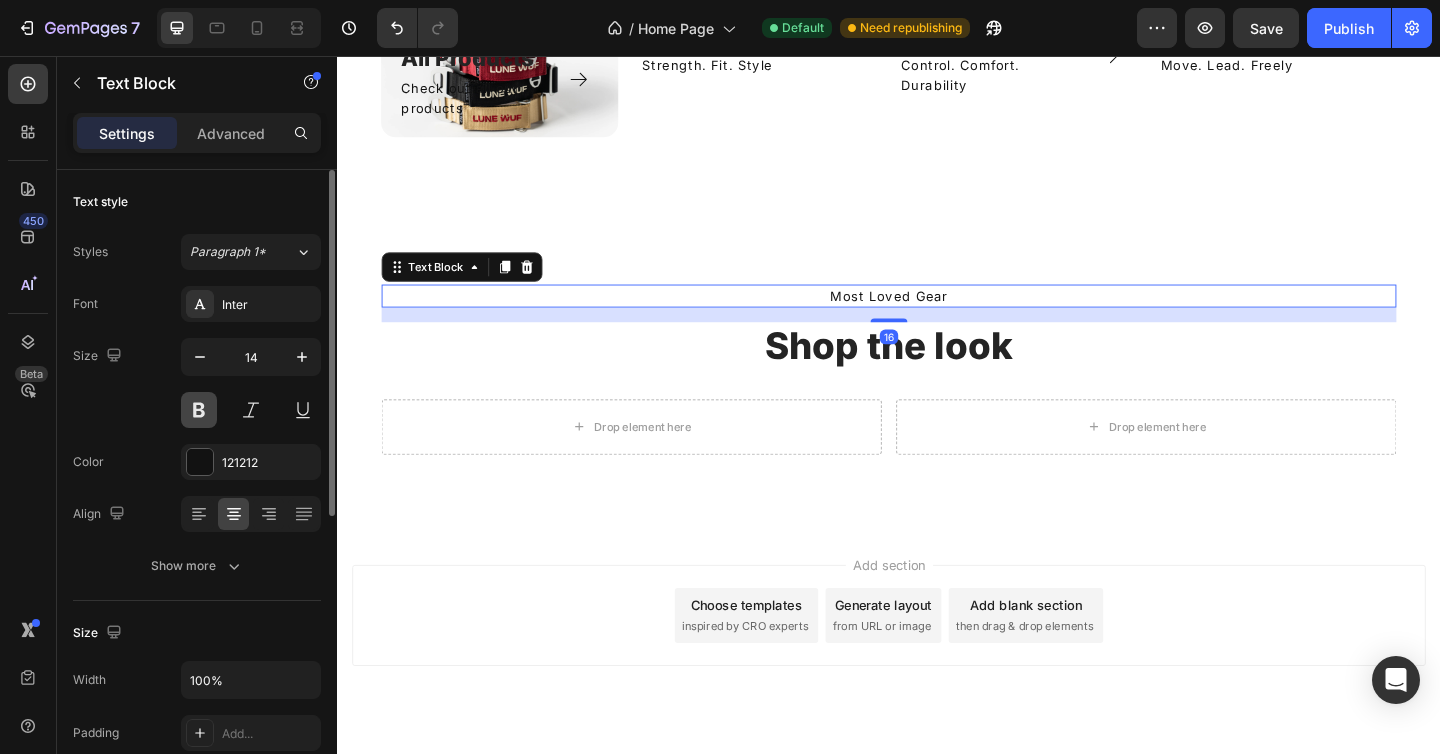 click at bounding box center (199, 410) 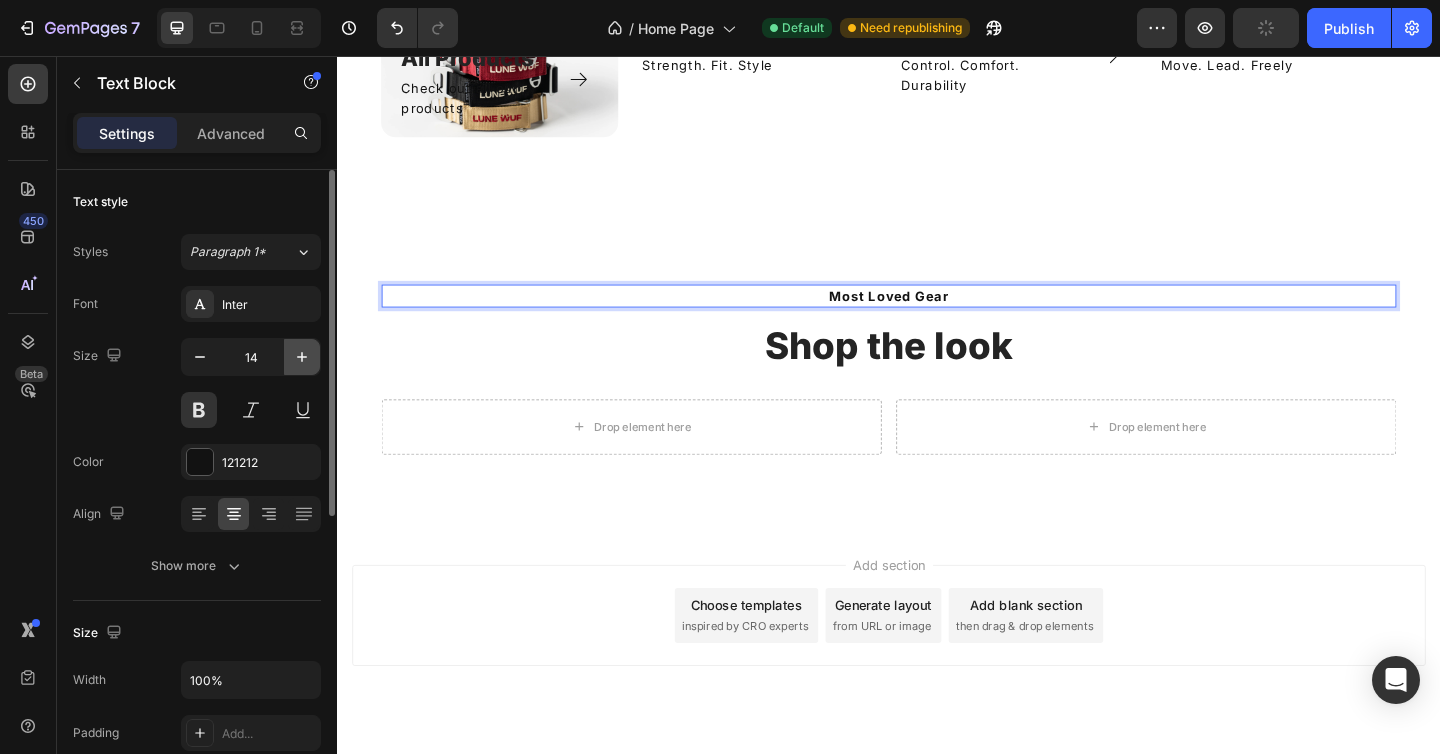 click 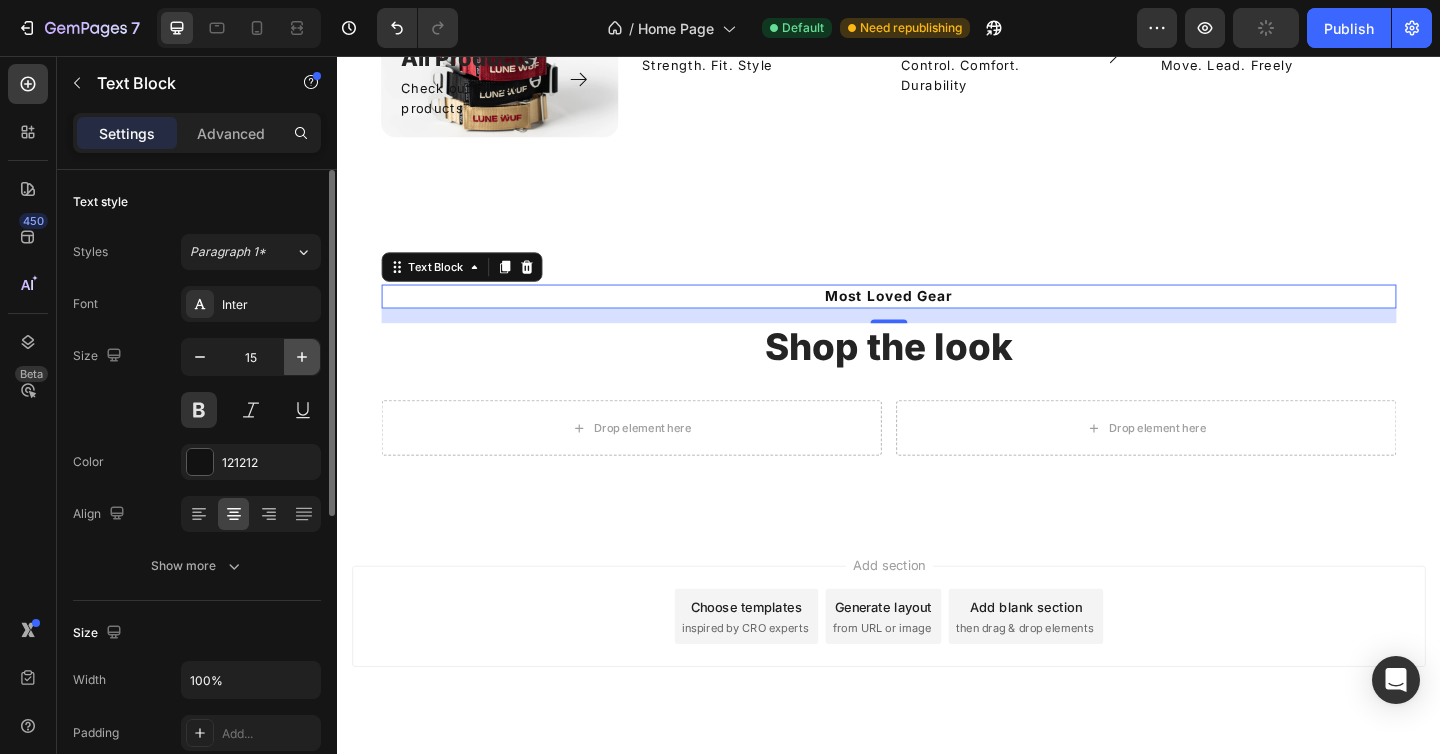 type on "16" 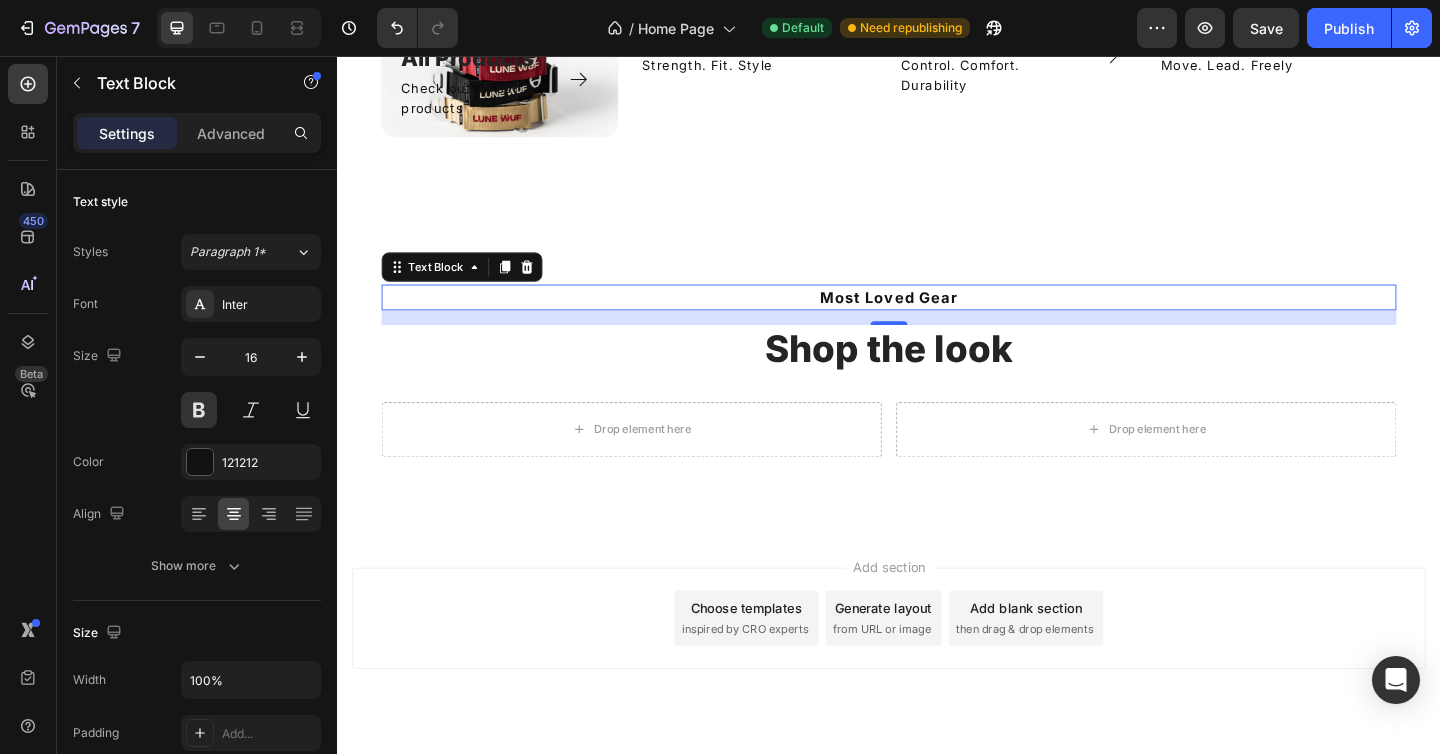 click on "16" at bounding box center (937, 341) 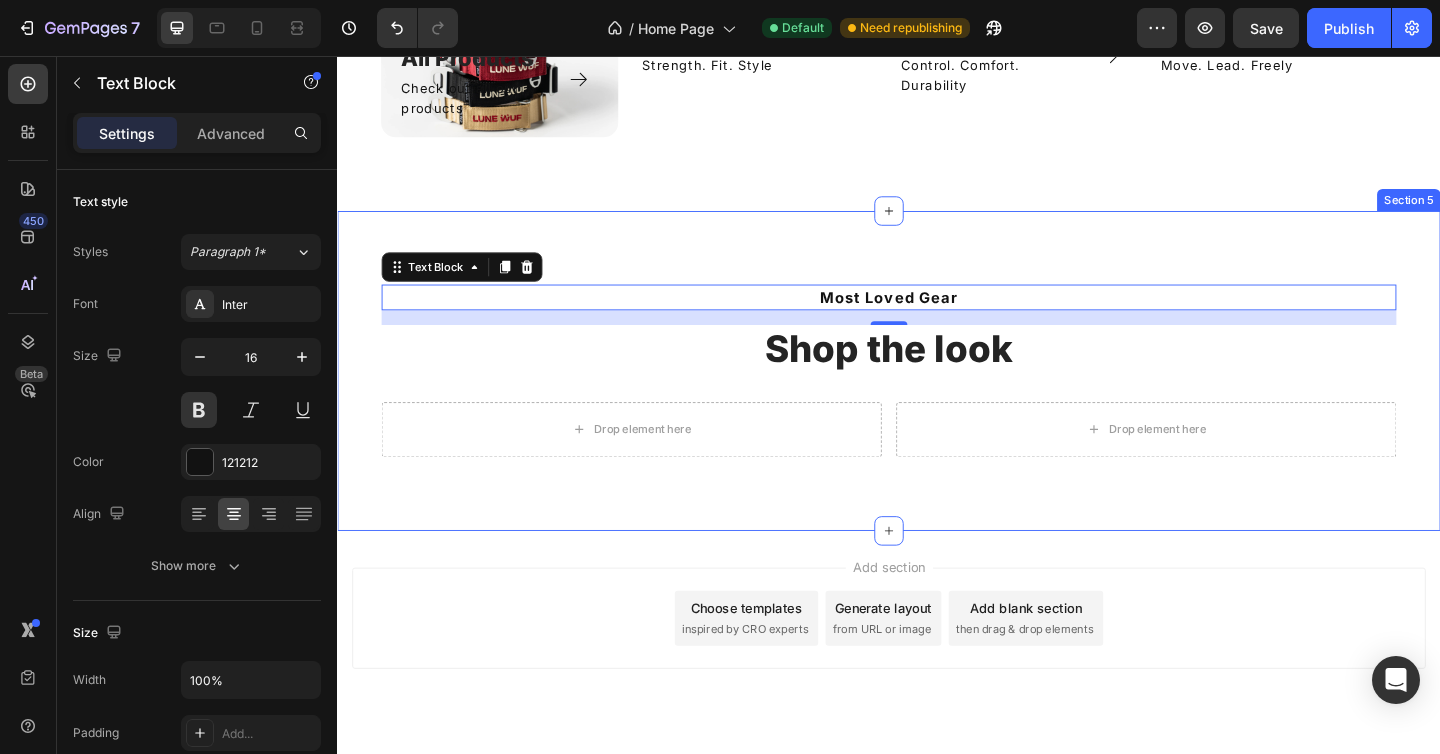 click on "Most Loved Gear Text Block   16 Shop the look Heading
Drop element here
Drop element here Row Section 5" at bounding box center [937, 399] 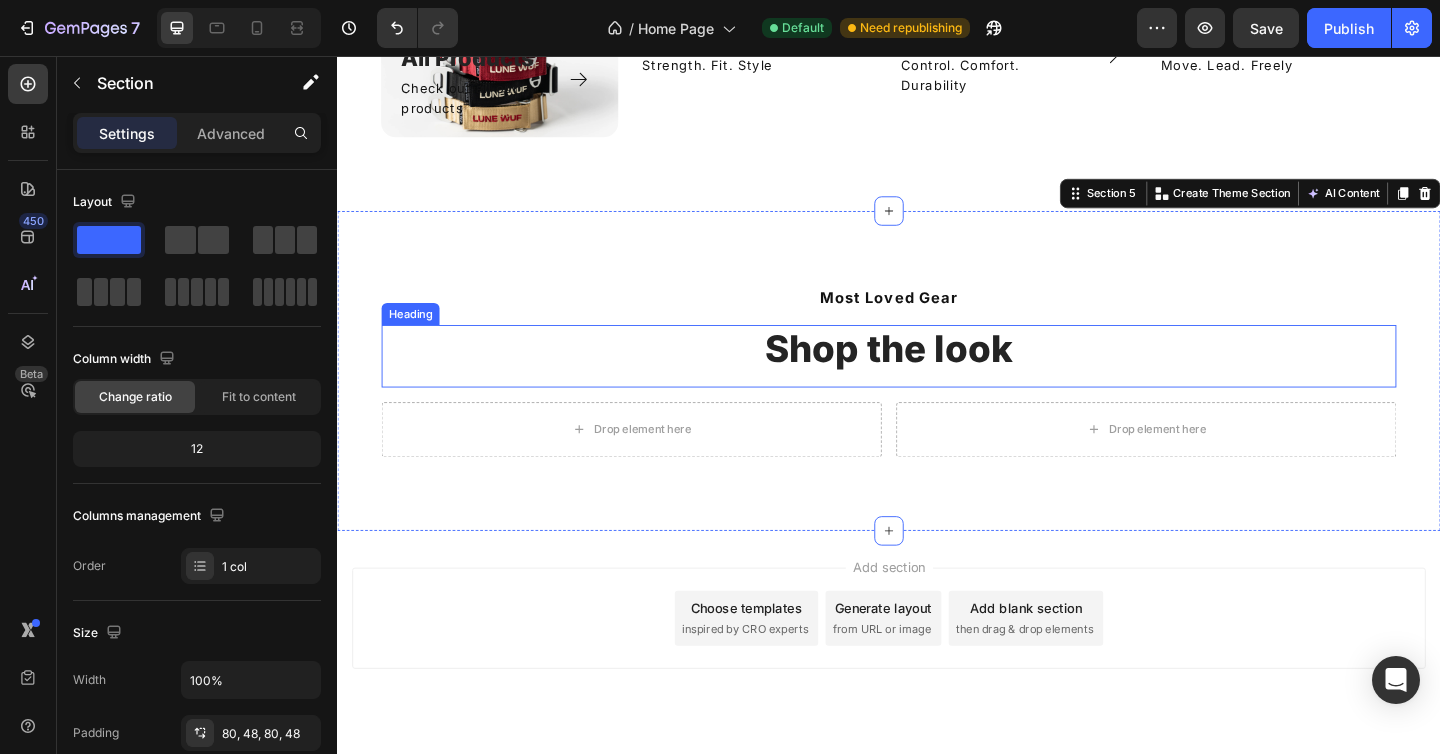 click on "Shop the look" at bounding box center (937, 375) 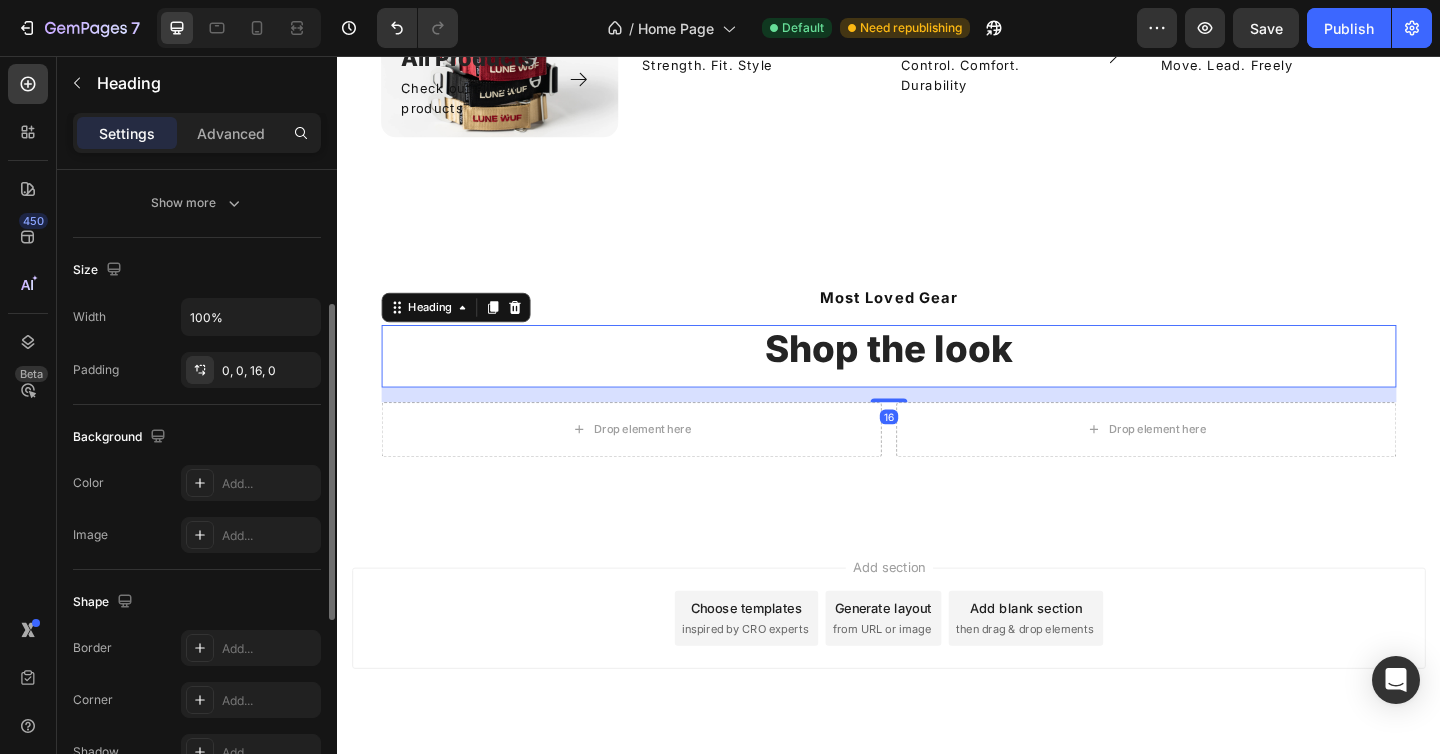 scroll, scrollTop: 409, scrollLeft: 0, axis: vertical 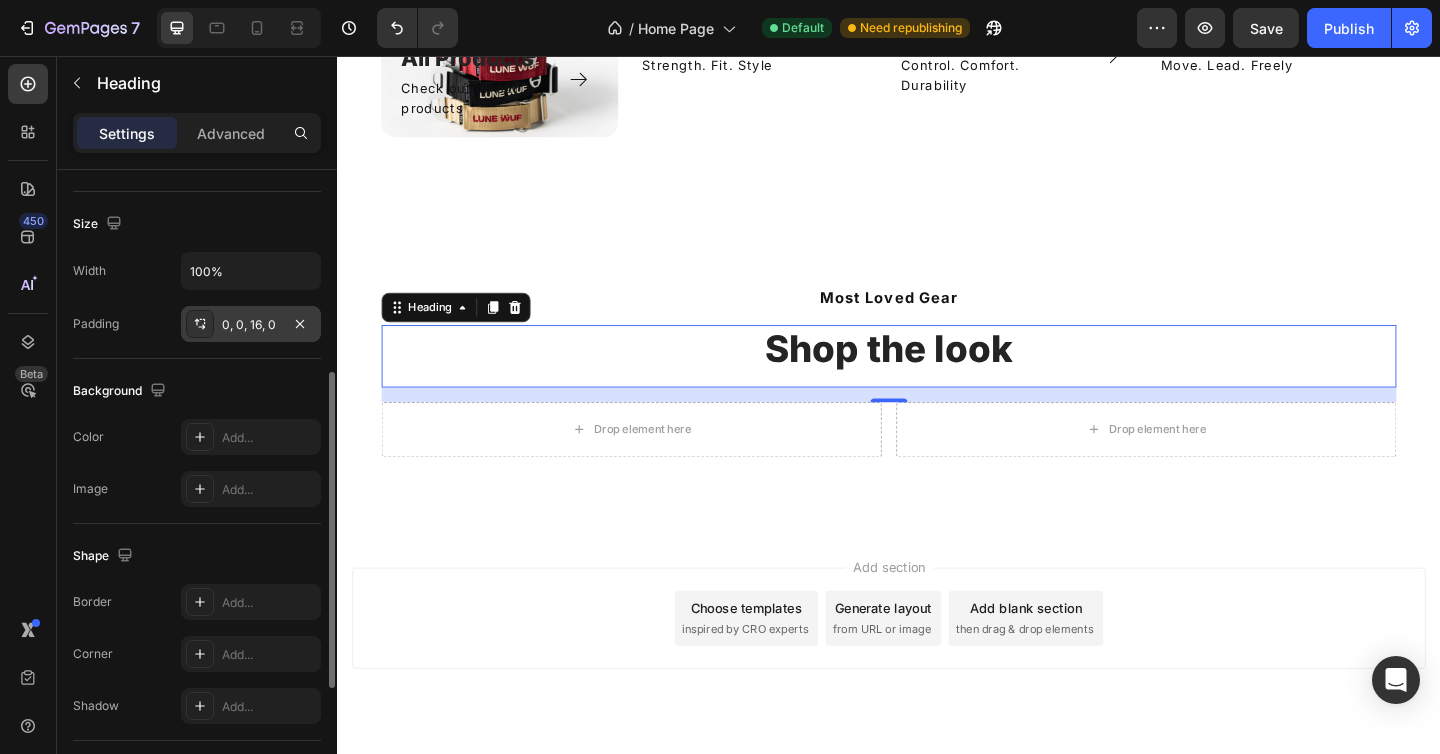 click 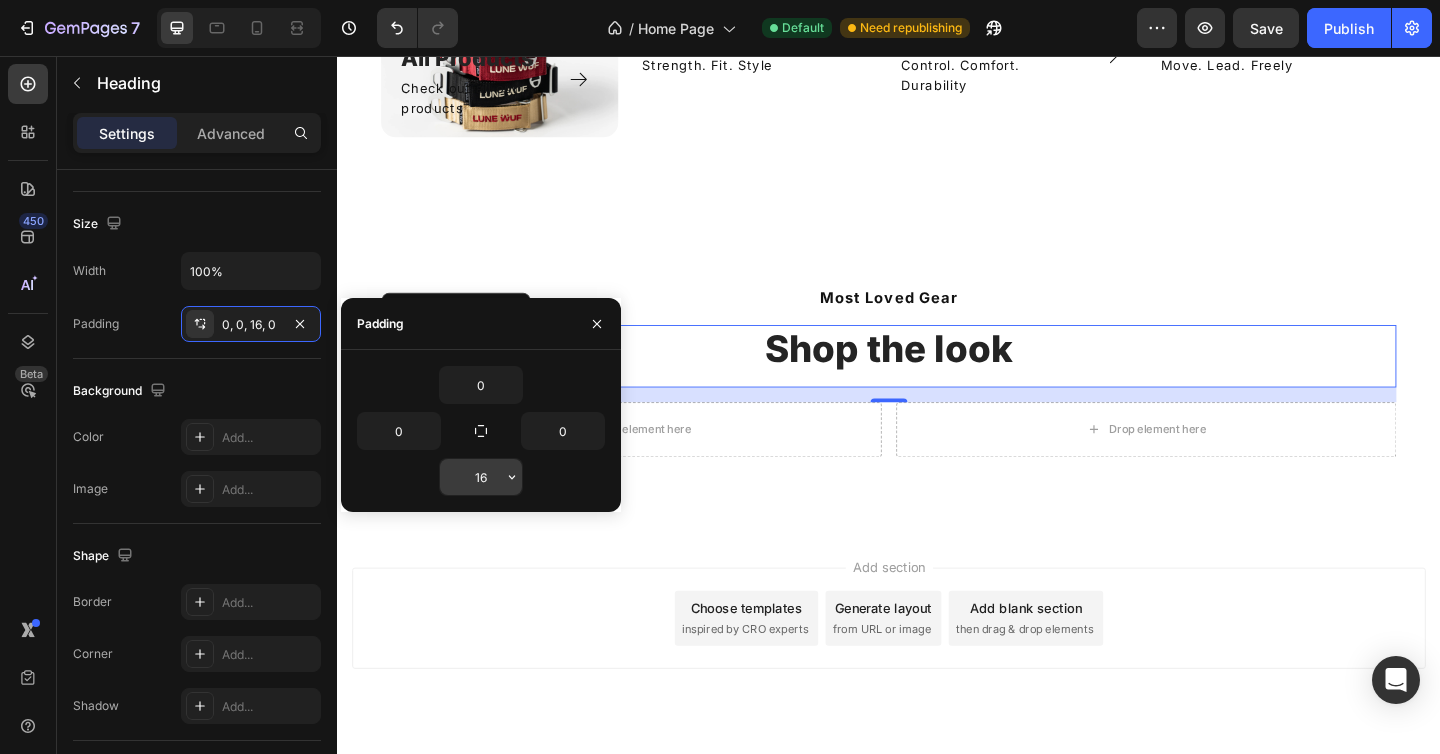 click on "16" at bounding box center (481, 477) 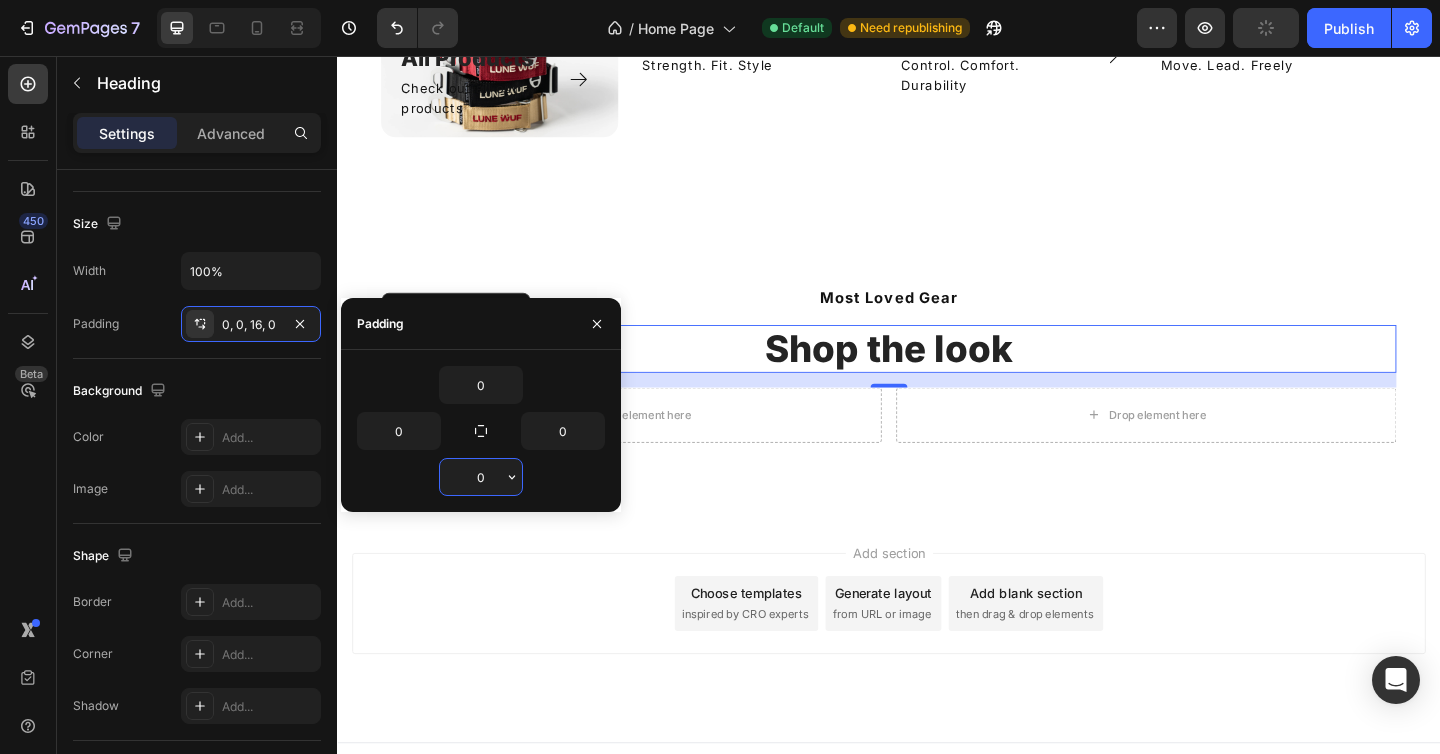 type on "0" 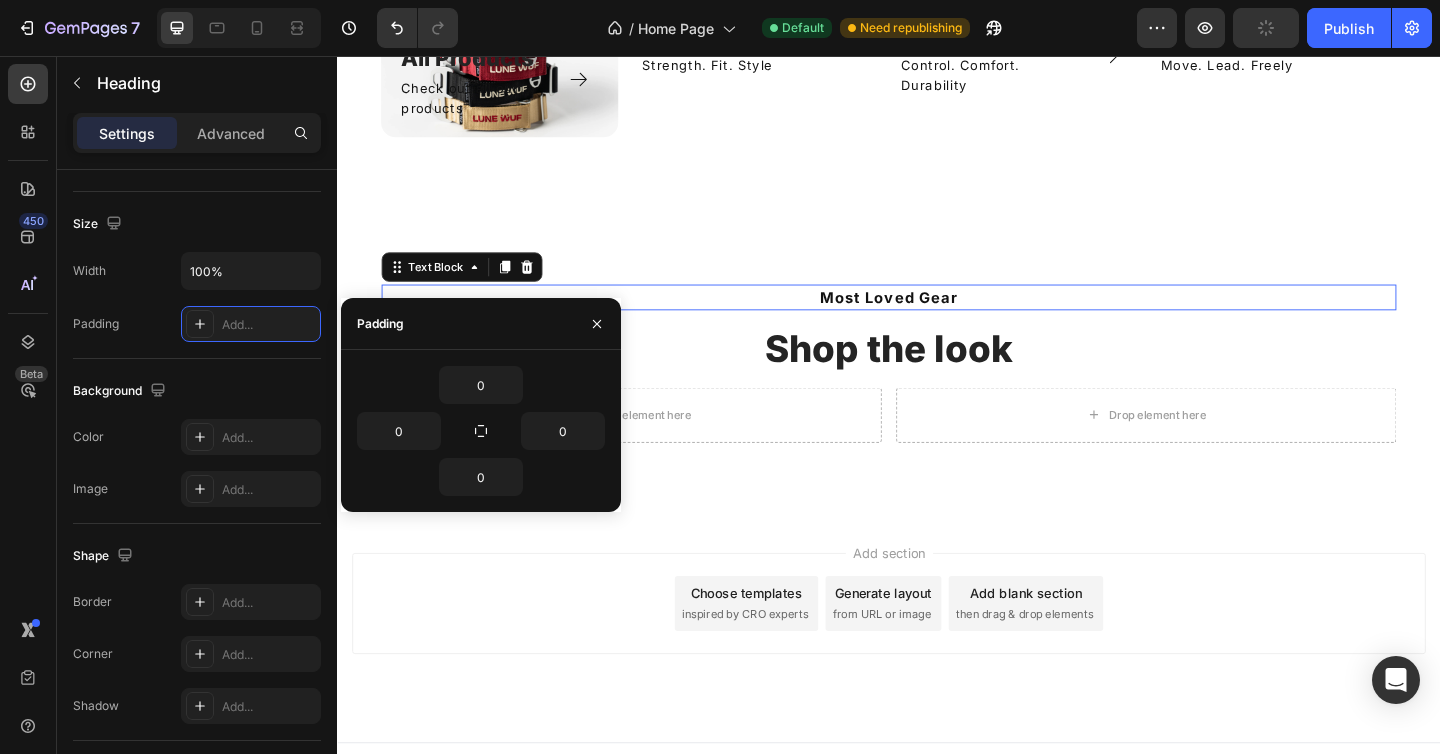 click on "Most Loved Gear" at bounding box center (937, 319) 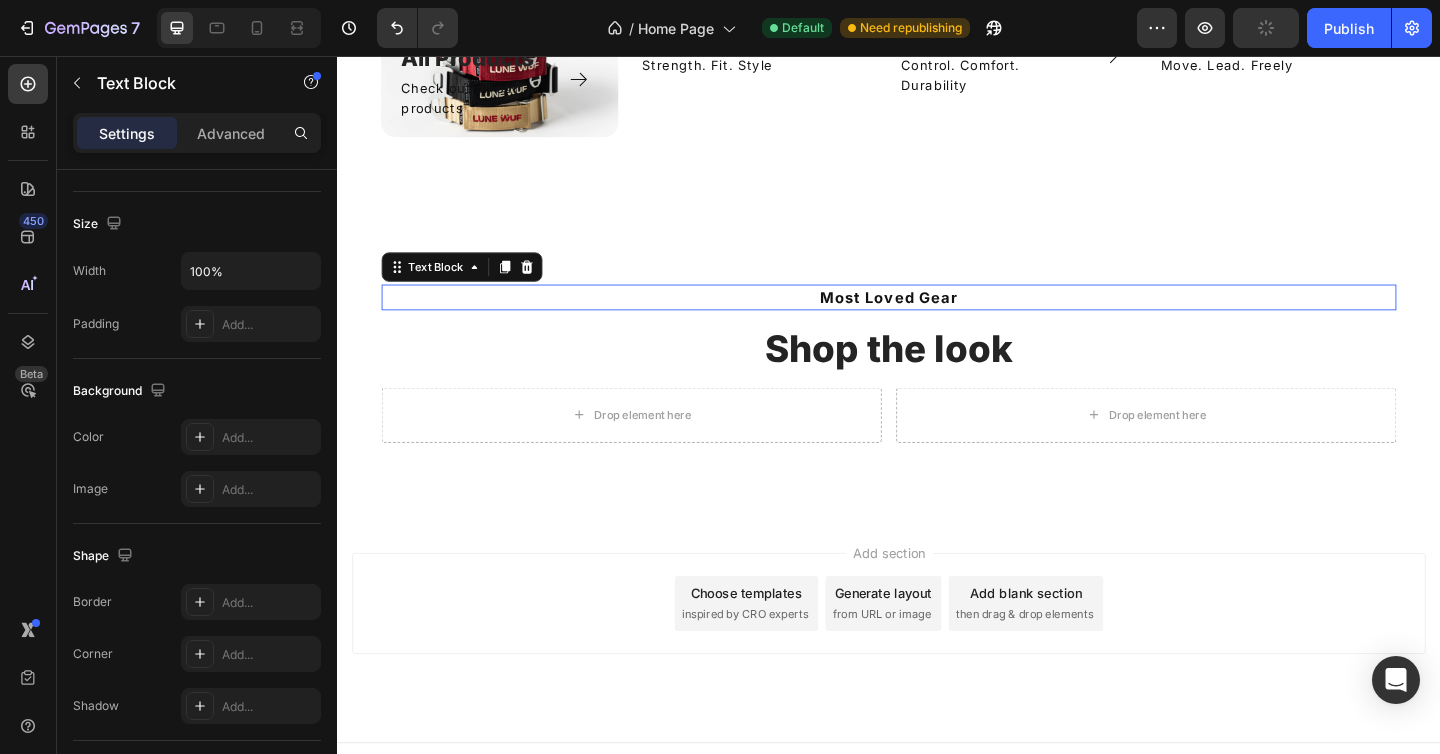 scroll, scrollTop: 0, scrollLeft: 0, axis: both 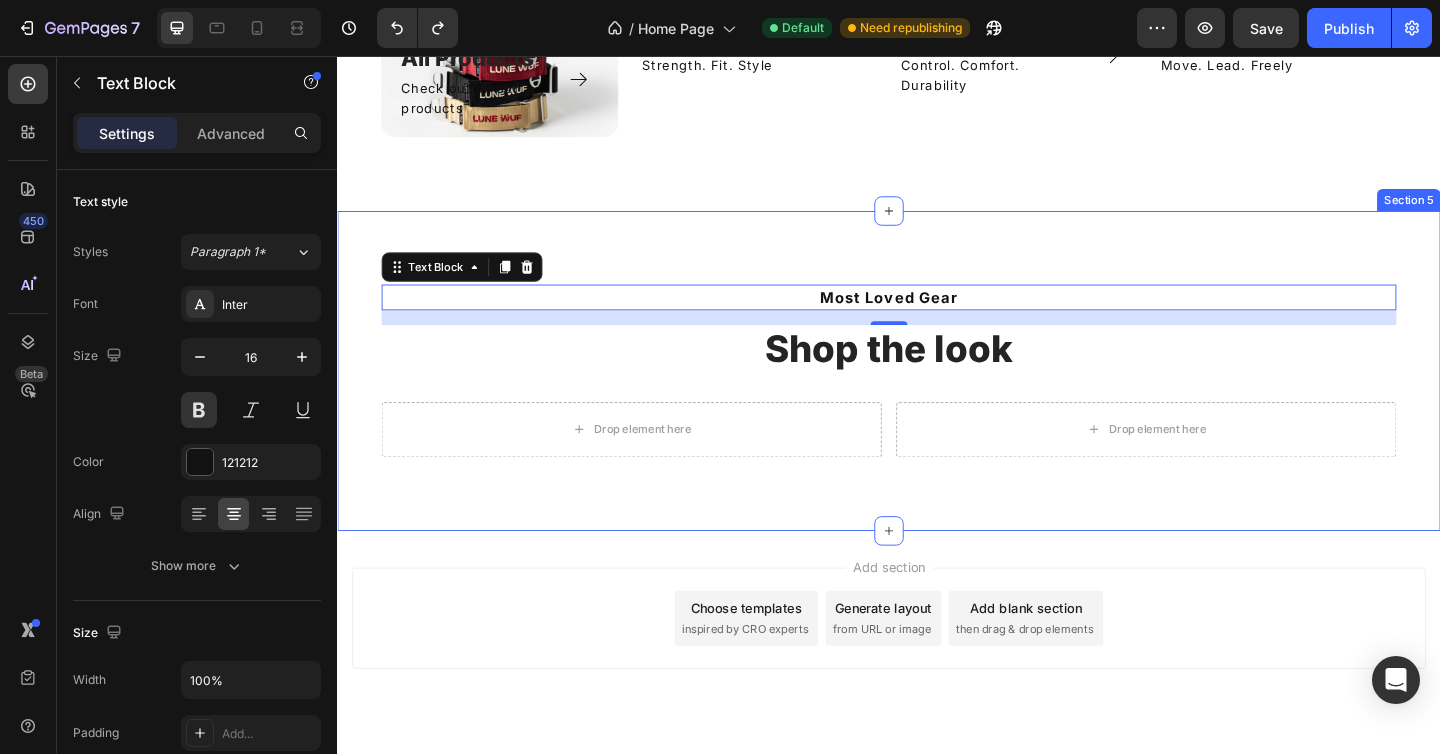 click on "Most Loved Gear Text Block   16 Shop the look Heading
Drop element here
Drop element here Row Section 5" at bounding box center [937, 399] 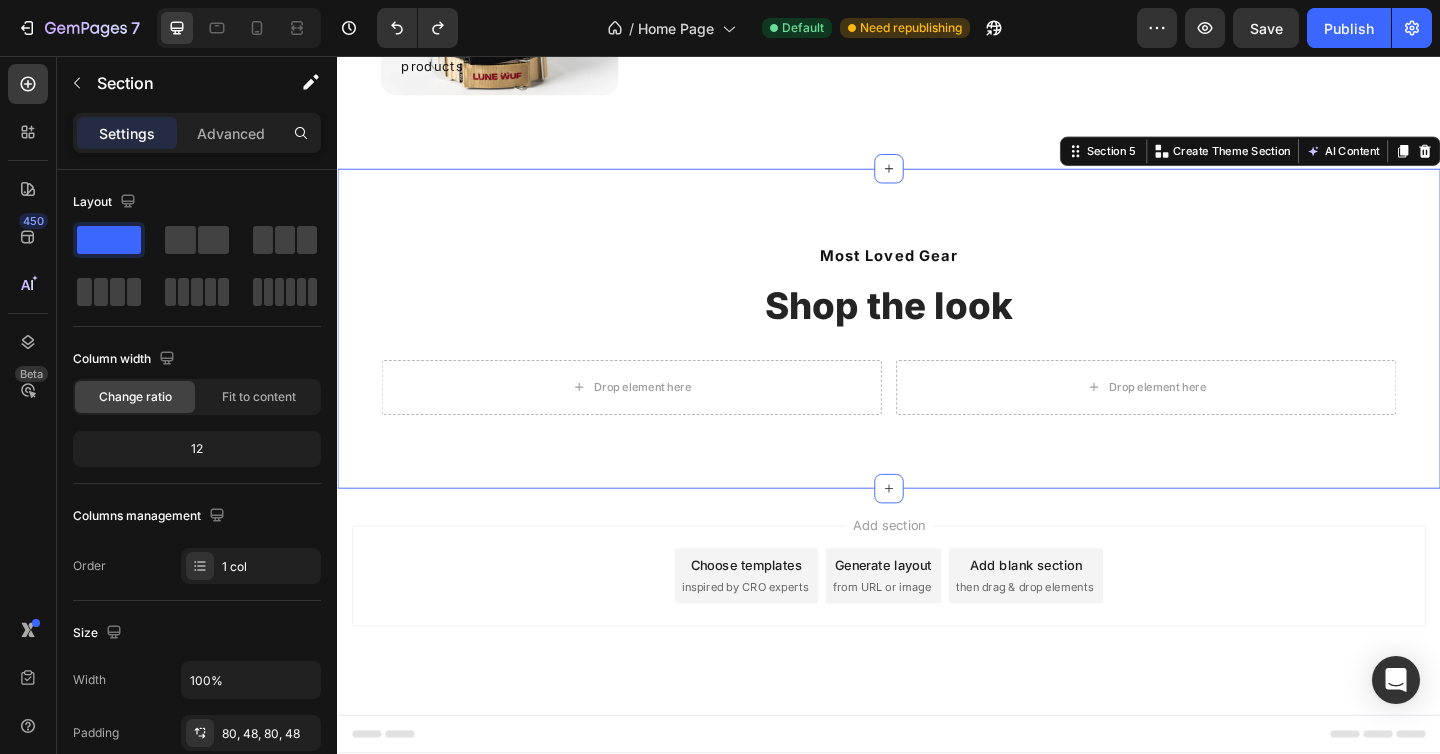 scroll, scrollTop: 1374, scrollLeft: 0, axis: vertical 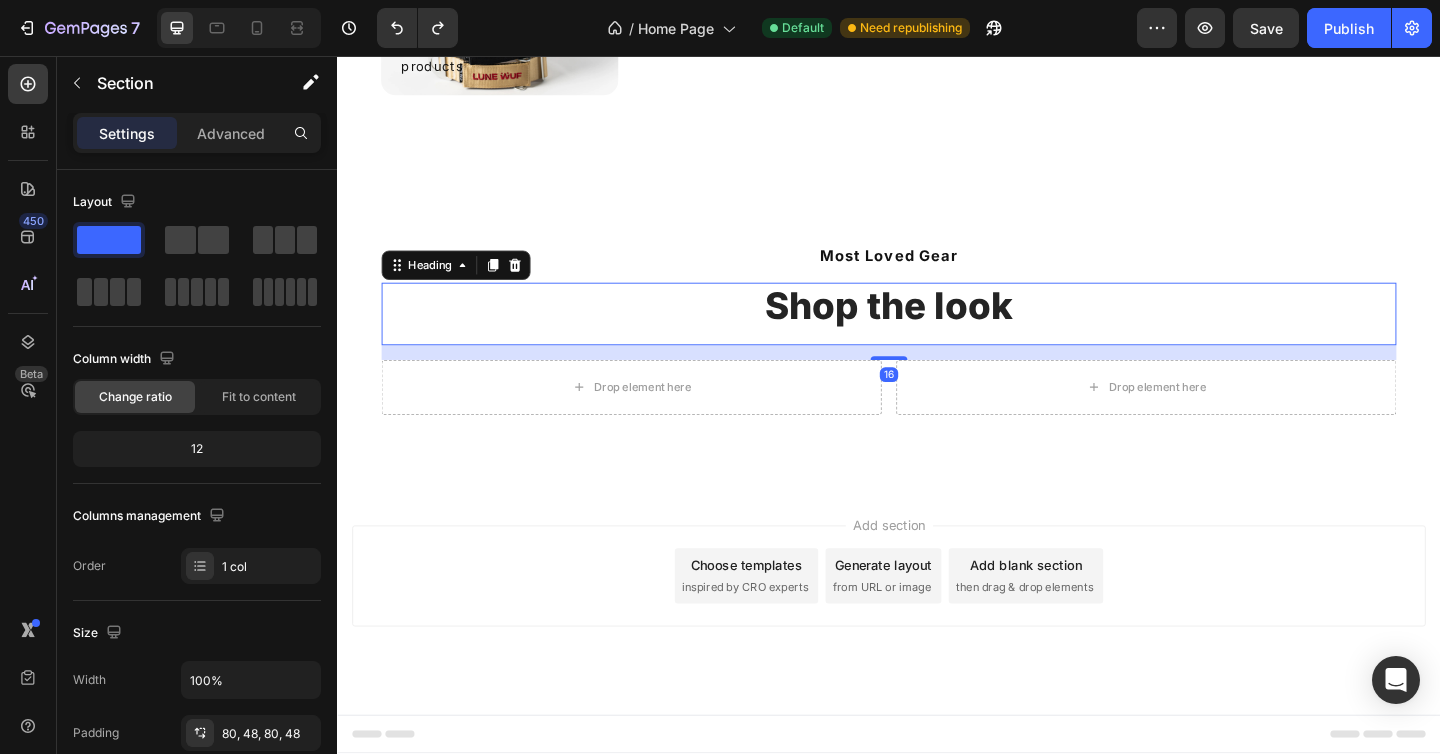 click on "Shop the look" at bounding box center [937, 329] 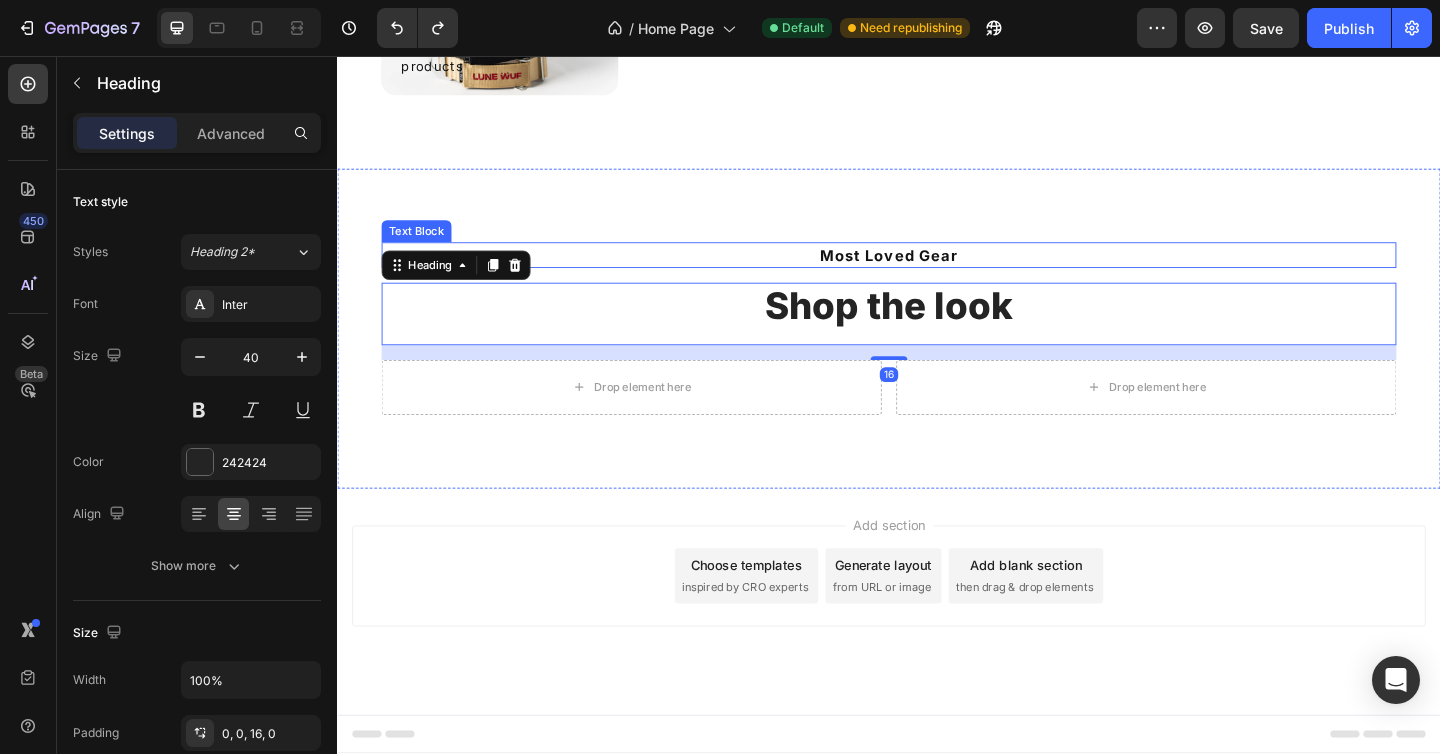 click on "Most Loved Gear" at bounding box center [937, 273] 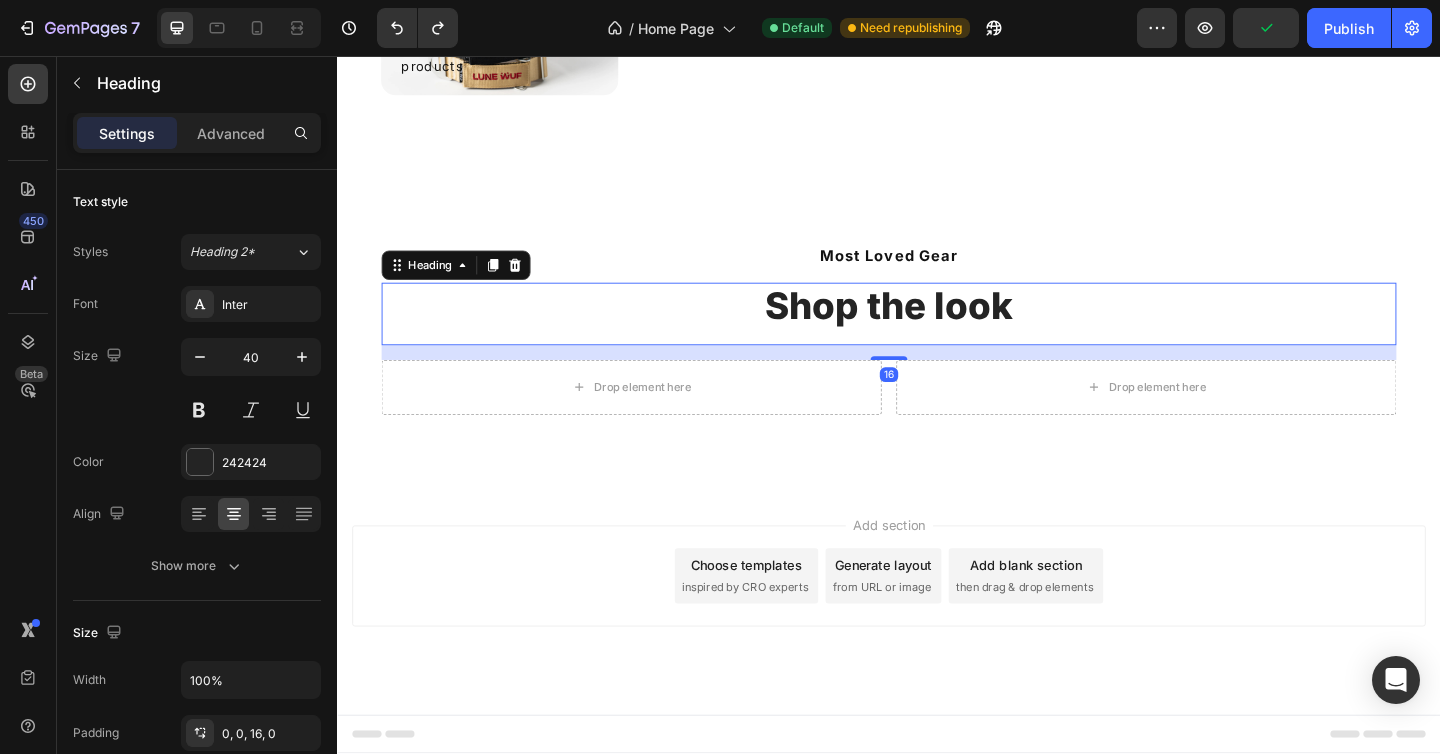 click on "Shop the look" at bounding box center (937, 329) 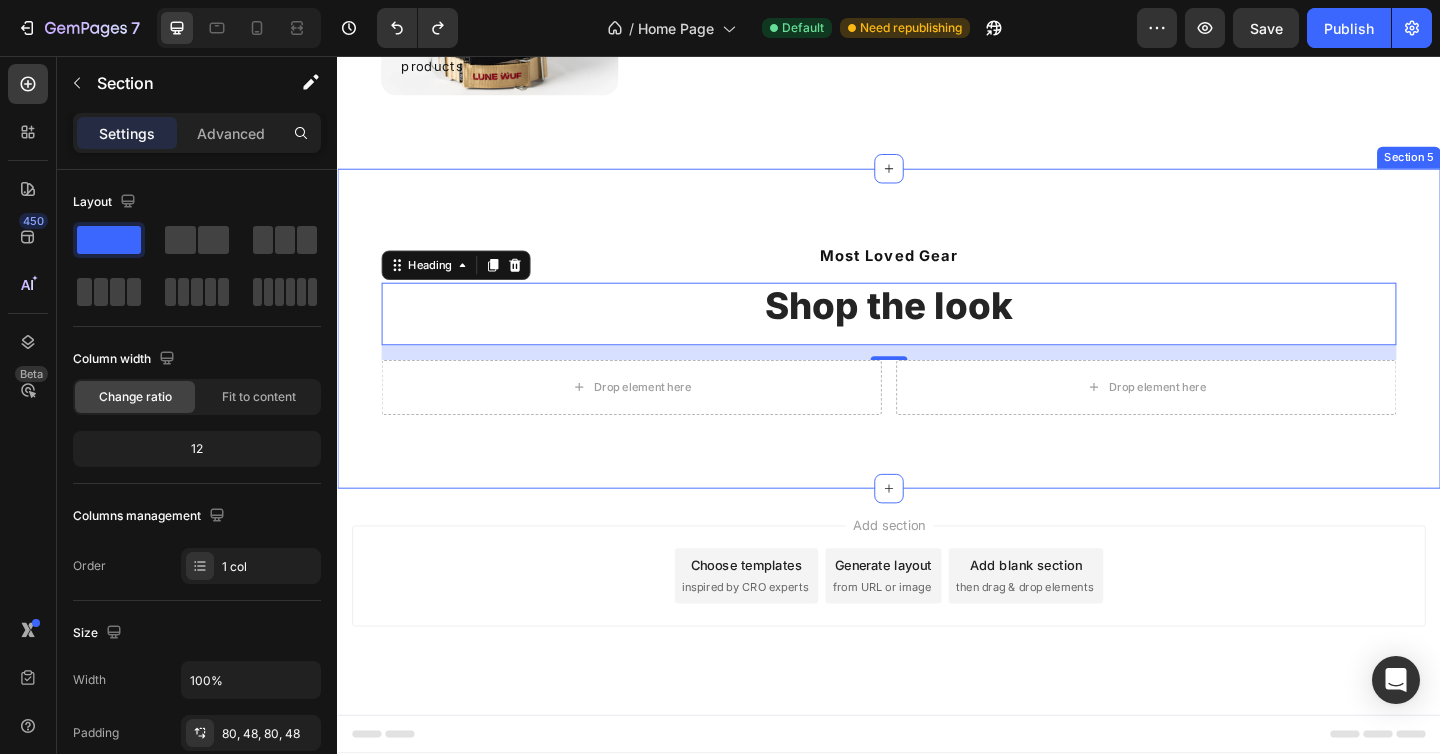 click on "Most Loved Gear Text Block Shop the look Heading   16
Drop element here
Drop element here Row" at bounding box center (937, 353) 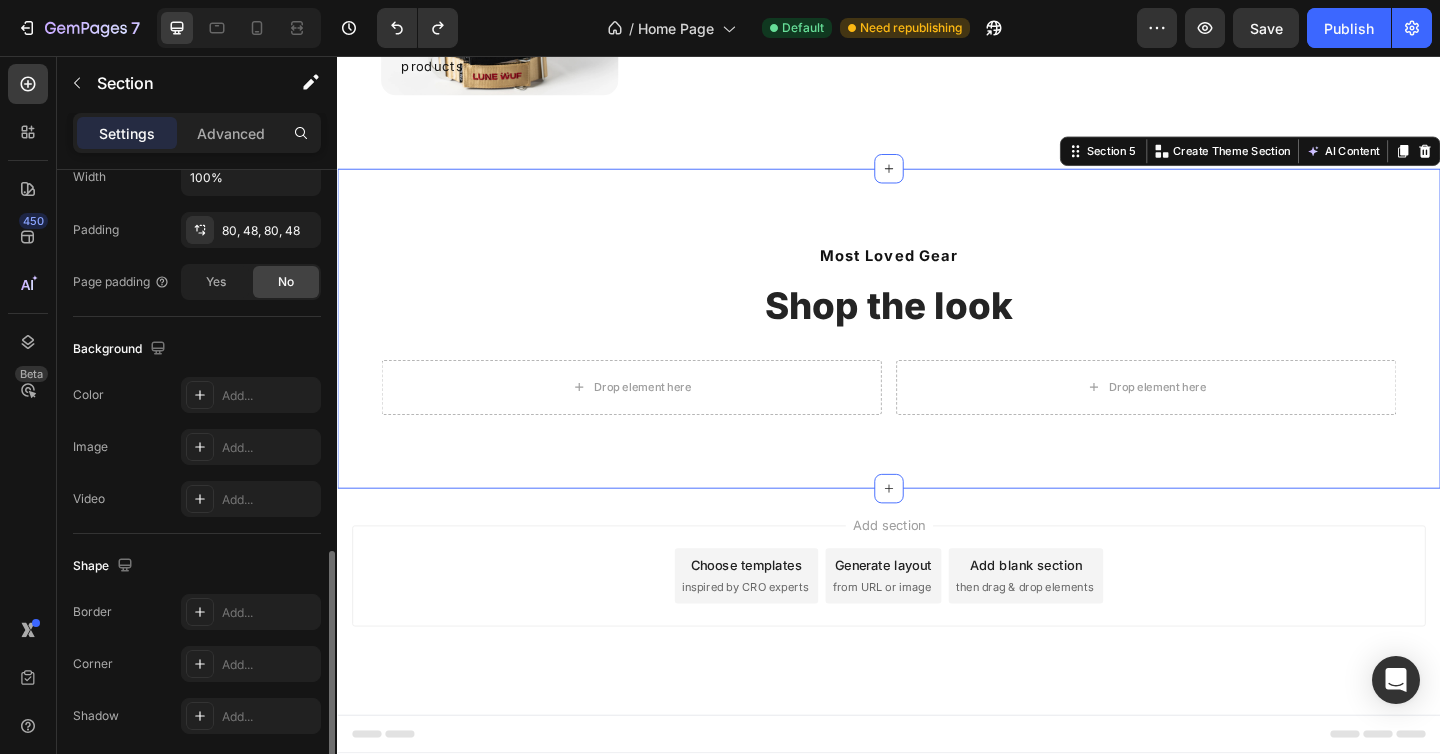 scroll, scrollTop: 579, scrollLeft: 0, axis: vertical 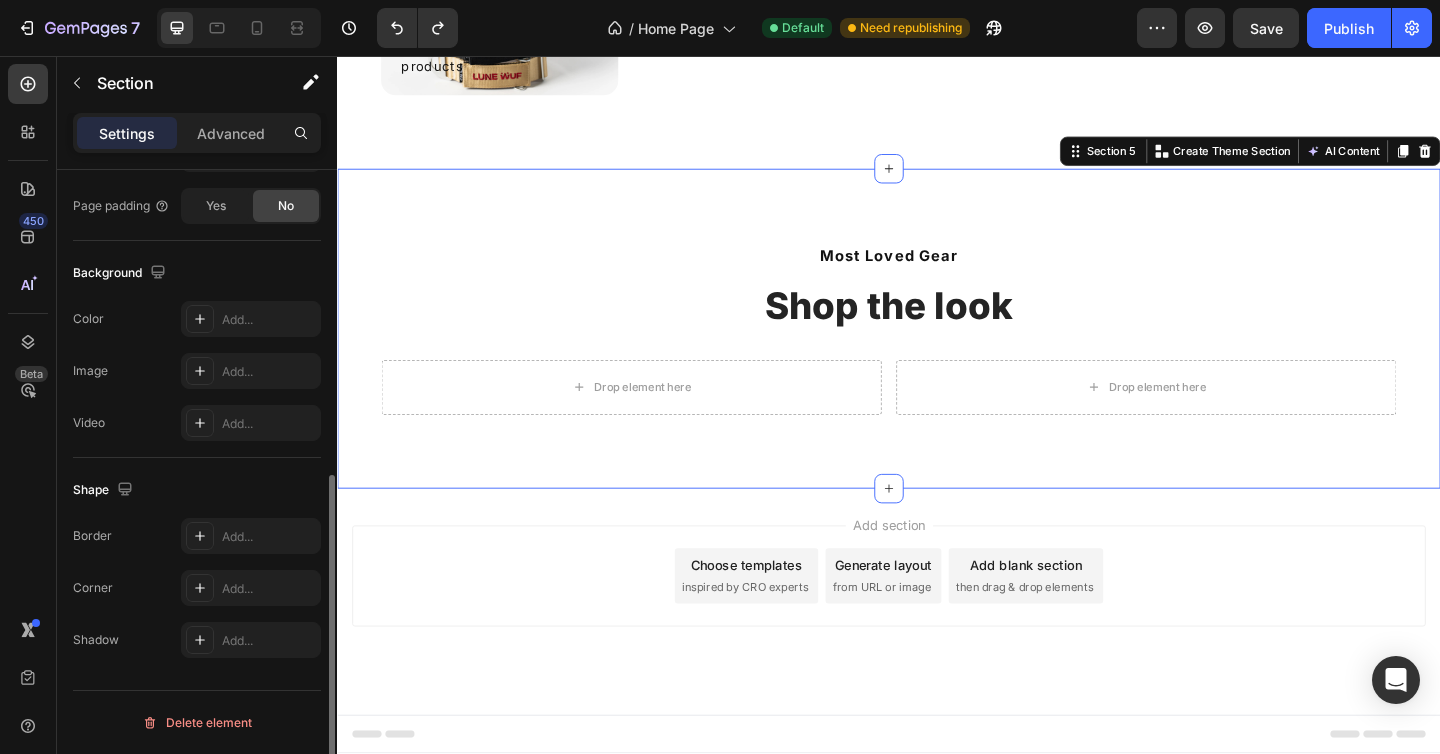 click on "Most Loved Gear Text Block Shop the look Heading
Drop element here
Drop element here Row Section 5   You can create reusable sections Create Theme Section AI Content Write with GemAI What would you like to describe here? Tone and Voice Persuasive Product Custom Velcro Patch Show more Generate" at bounding box center [937, 353] 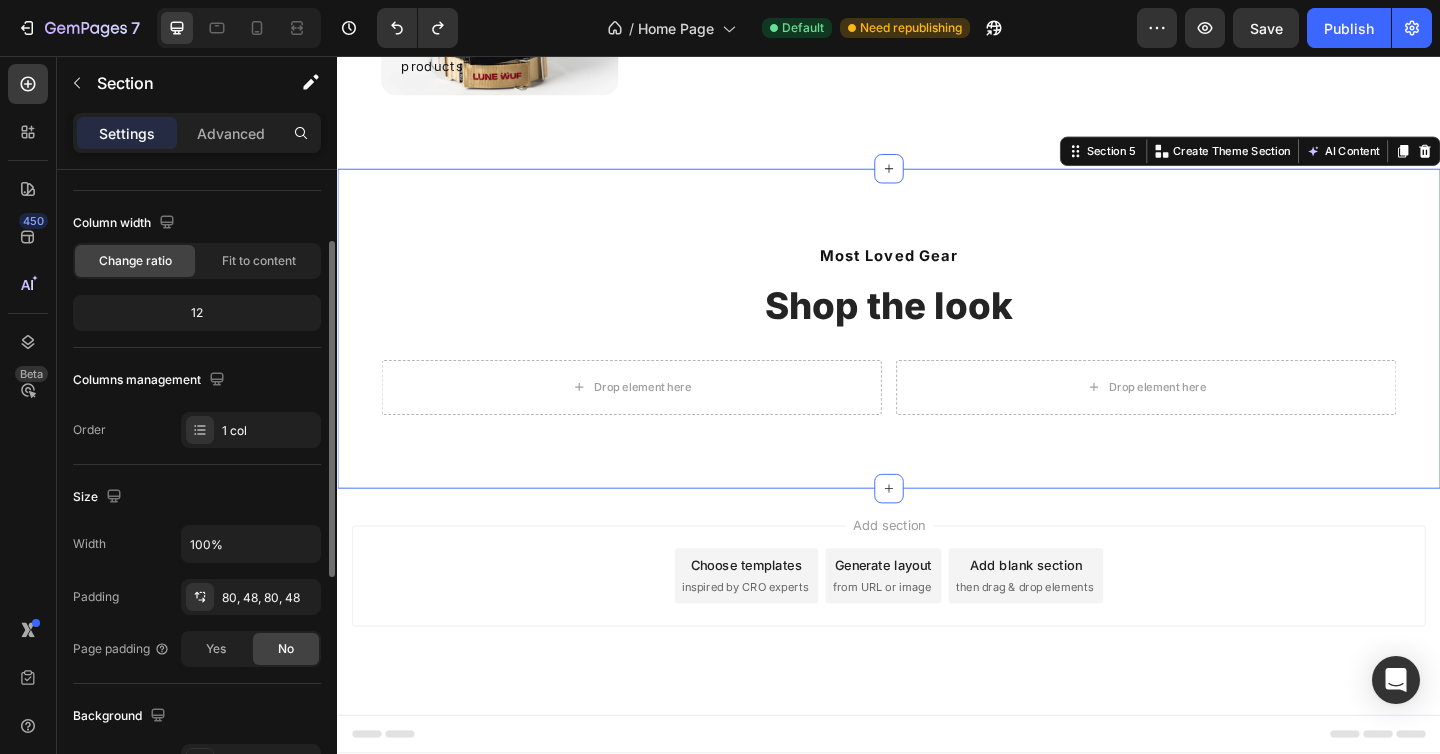 scroll, scrollTop: 134, scrollLeft: 0, axis: vertical 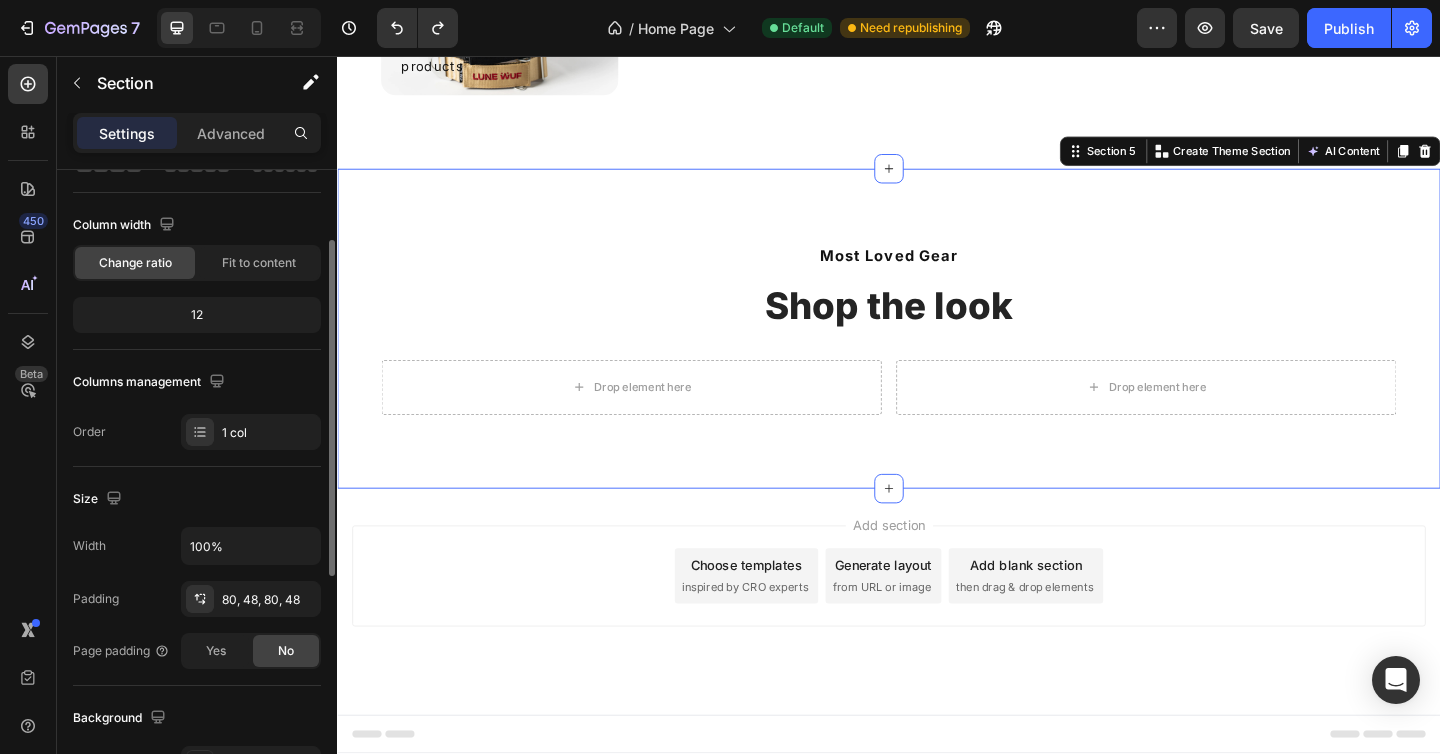 click on "12" 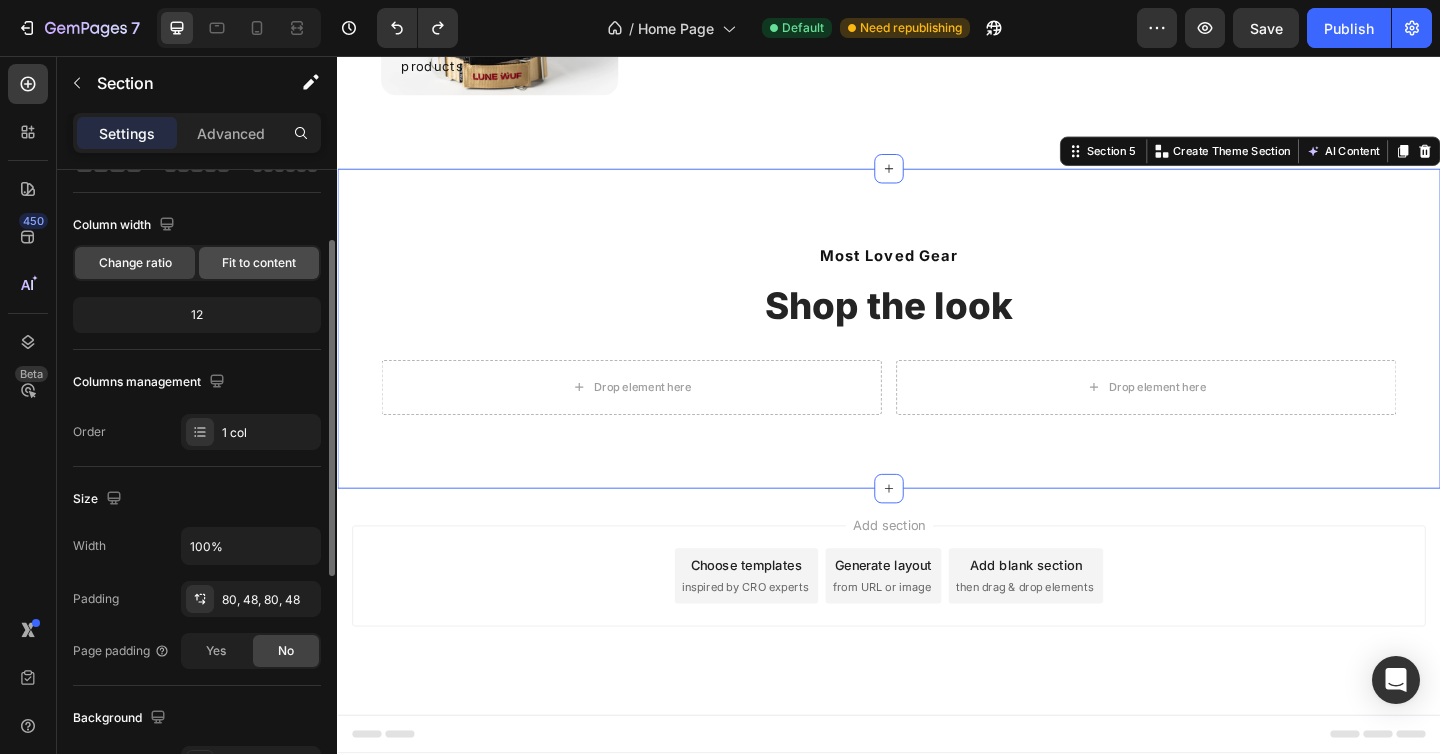 click on "Fit to content" 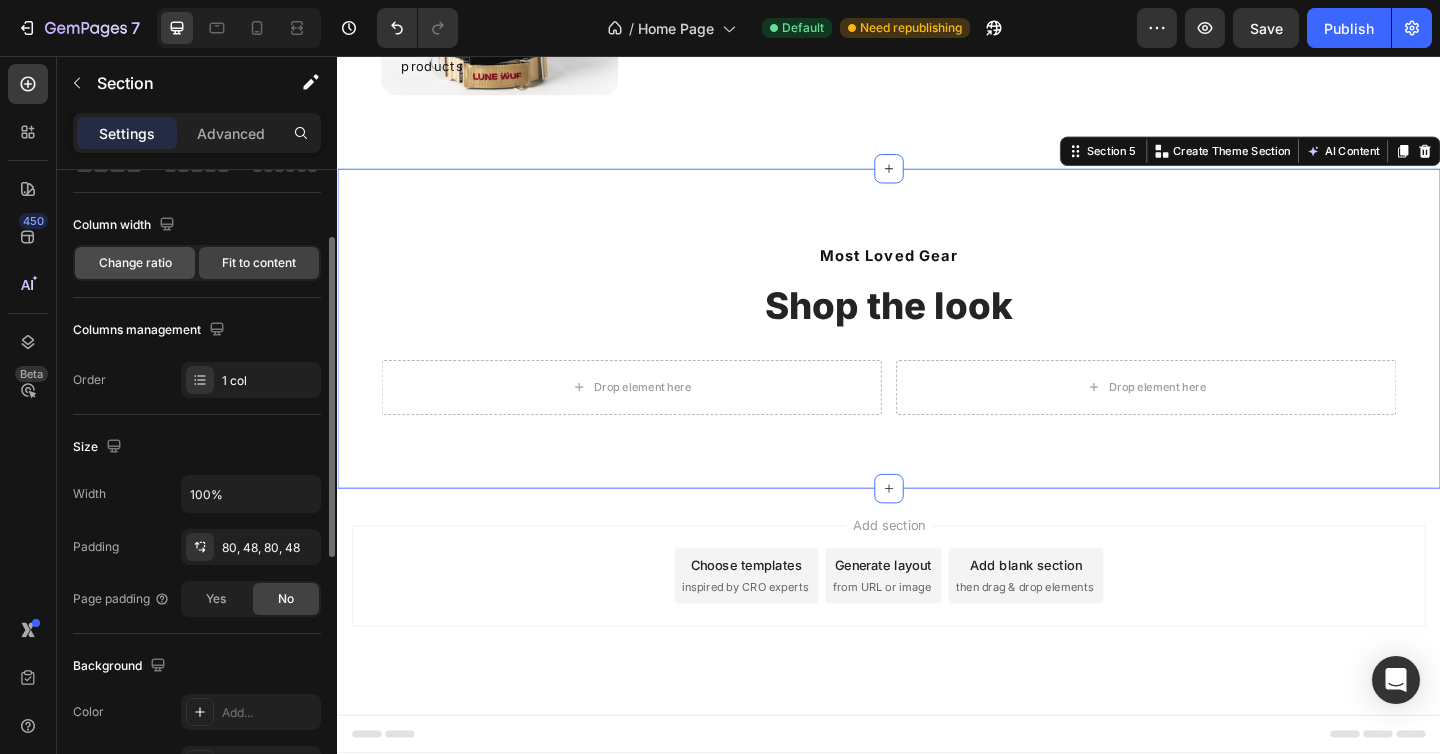 click on "Change ratio" 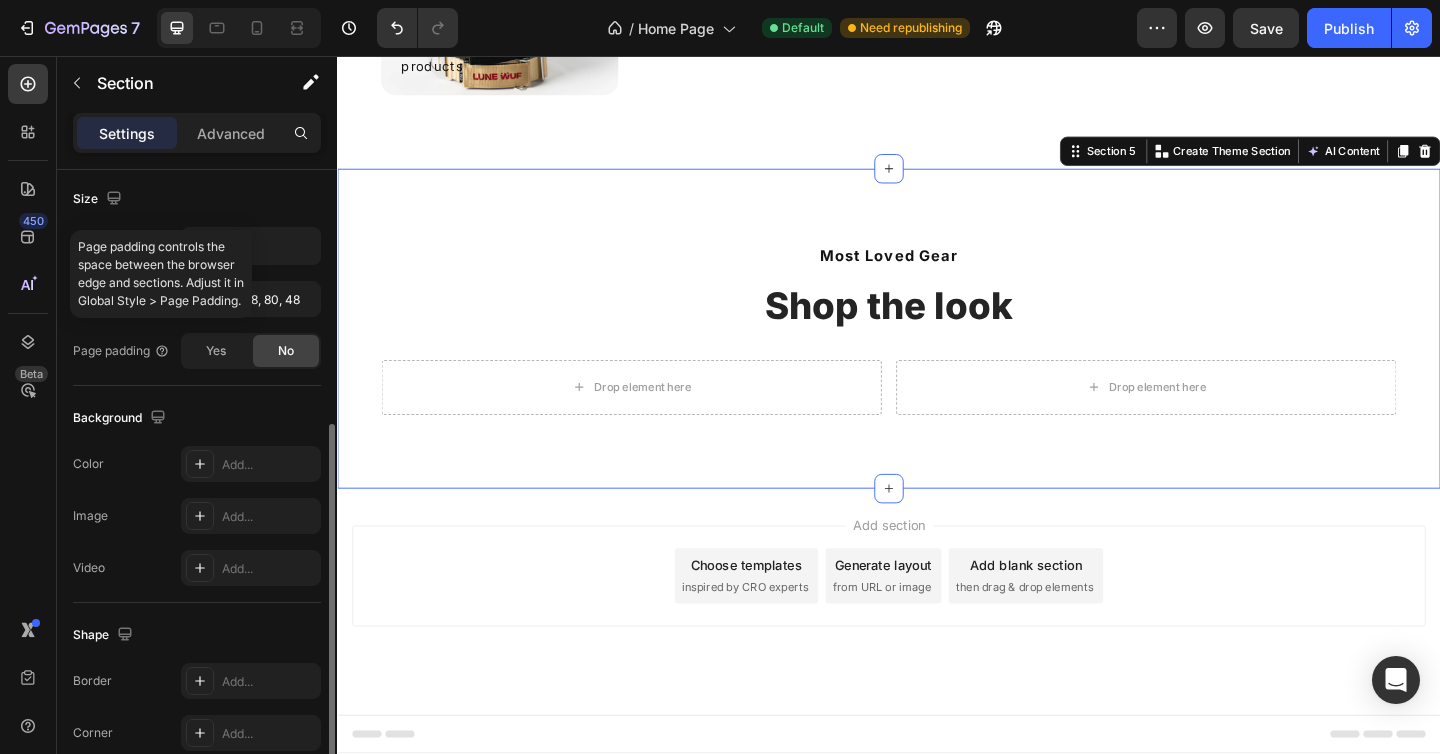 scroll, scrollTop: 459, scrollLeft: 0, axis: vertical 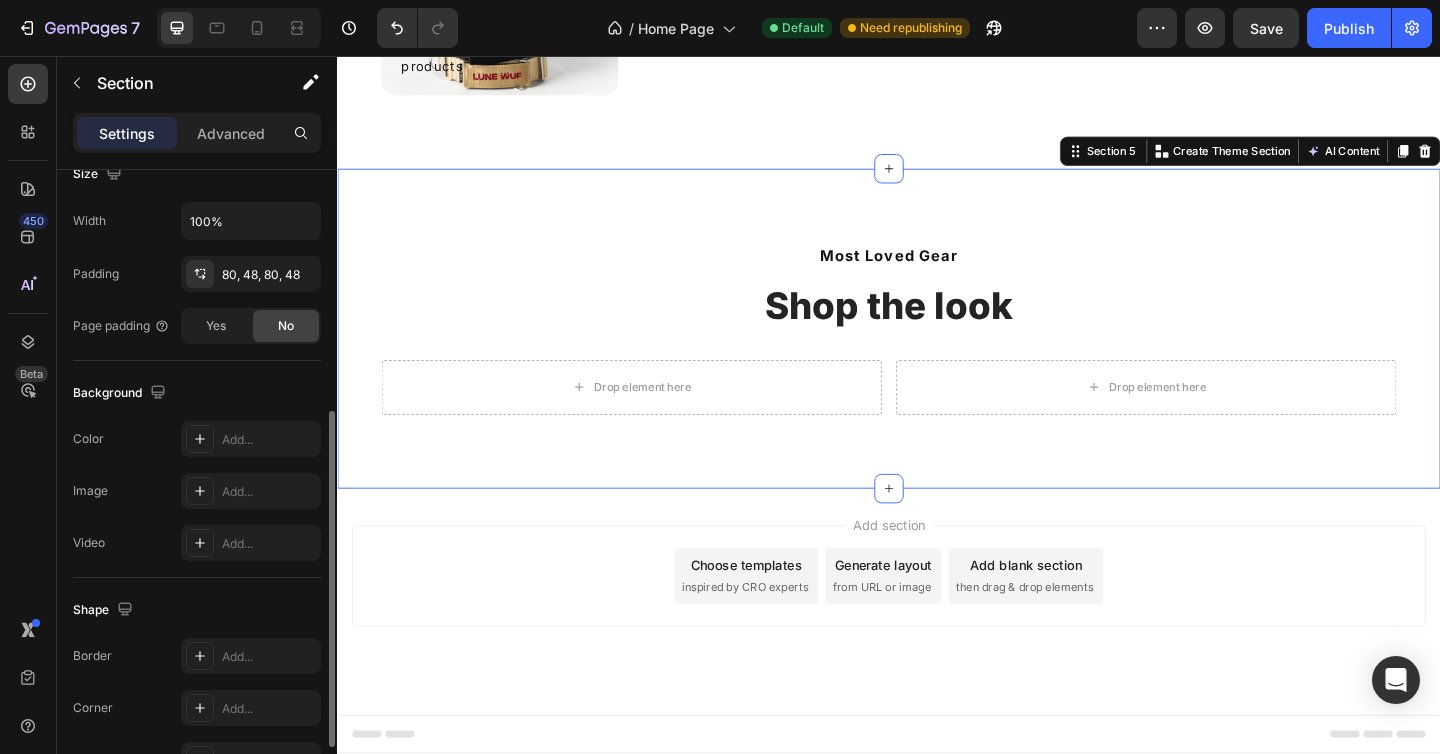 click on "Most Loved Gear Text Block Shop the look Heading
Drop element here
Drop element here Row Section 5   You can create reusable sections Create Theme Section AI Content Write with GemAI What would you like to describe here? Tone and Voice Persuasive Product Custom Velcro Patch Show more Generate" at bounding box center (937, 353) 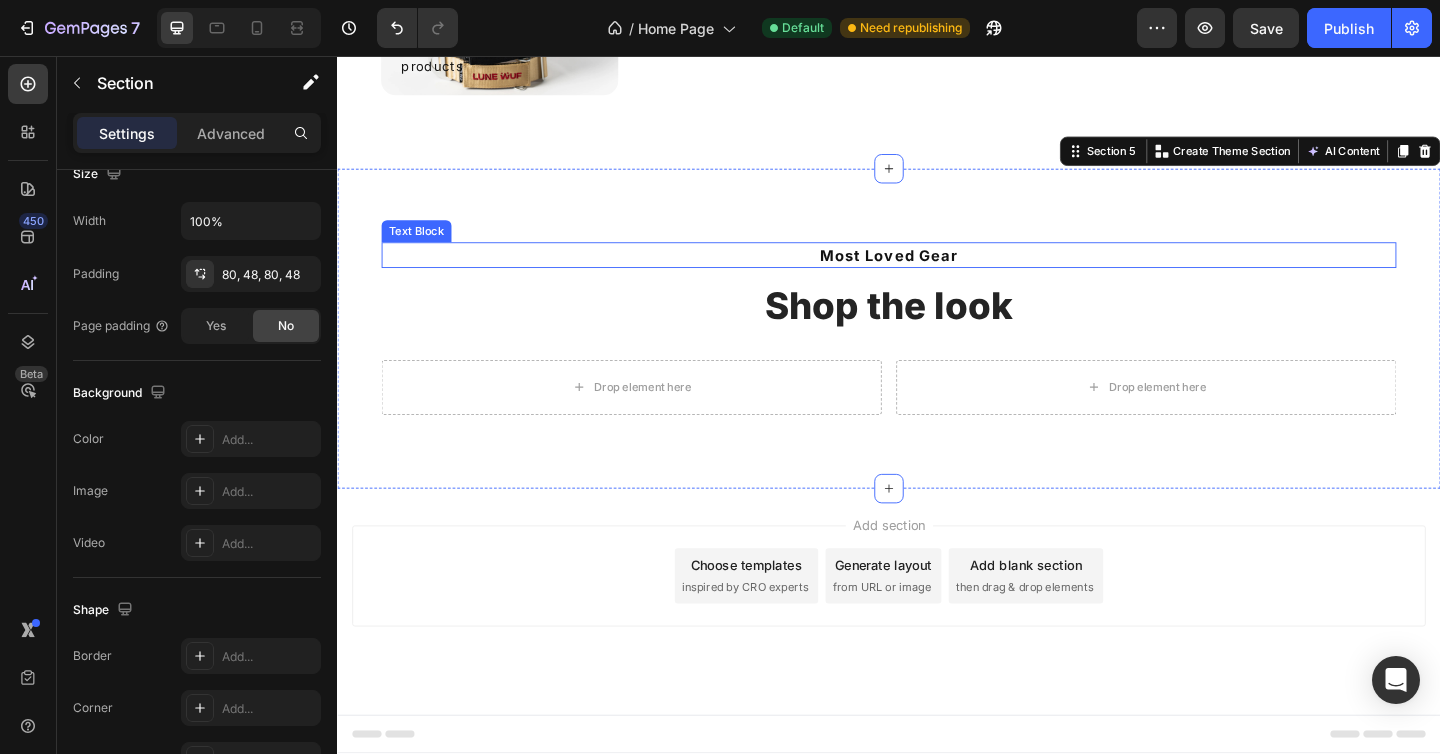 click on "Most Loved Gear" at bounding box center (937, 273) 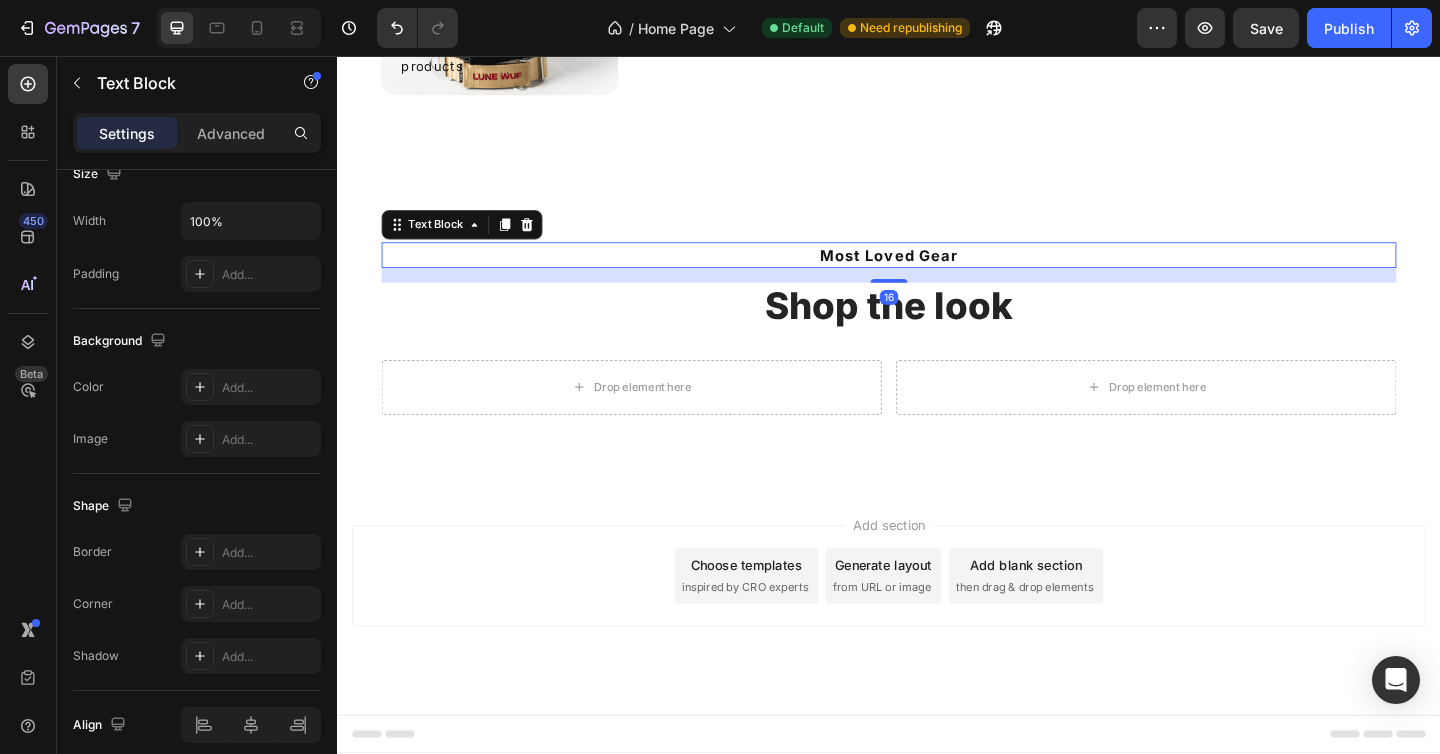 scroll, scrollTop: 0, scrollLeft: 0, axis: both 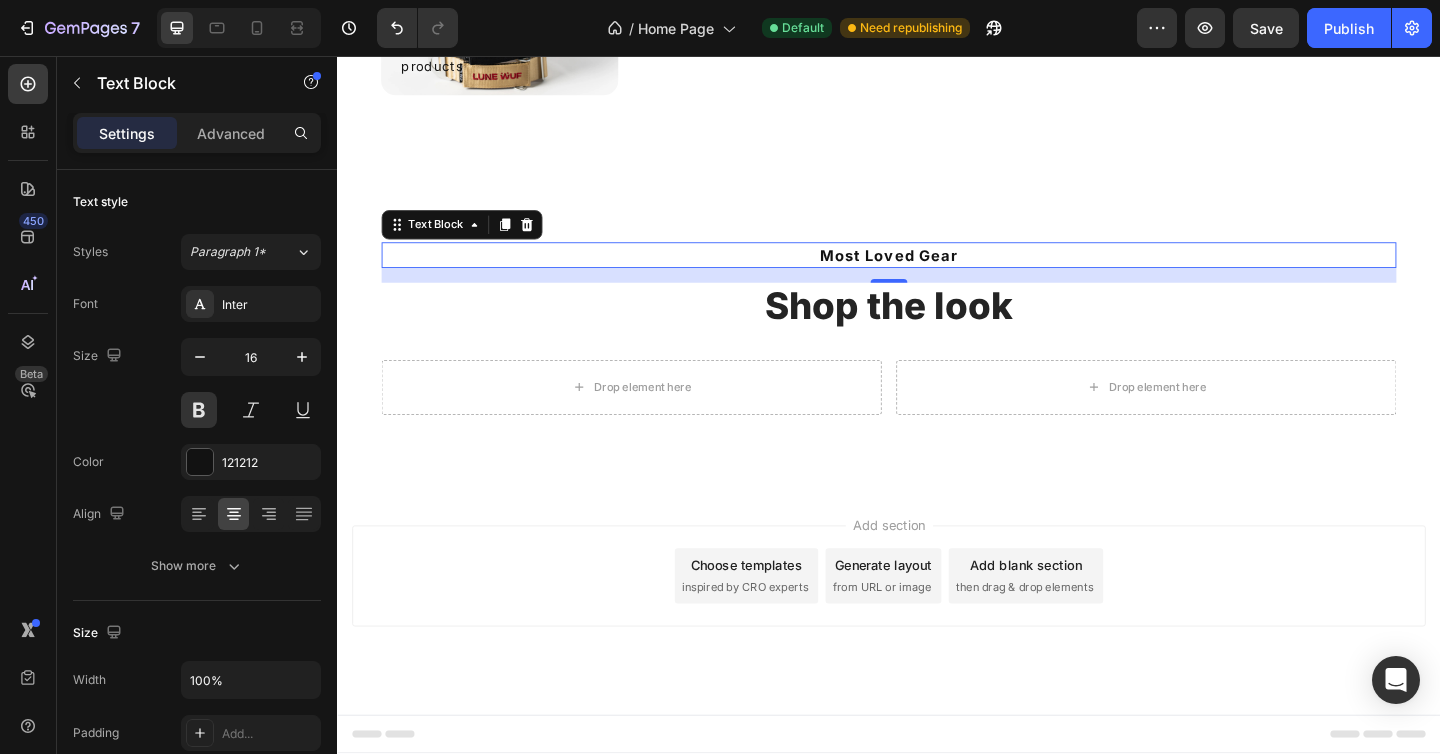 click on "16" at bounding box center [937, 295] 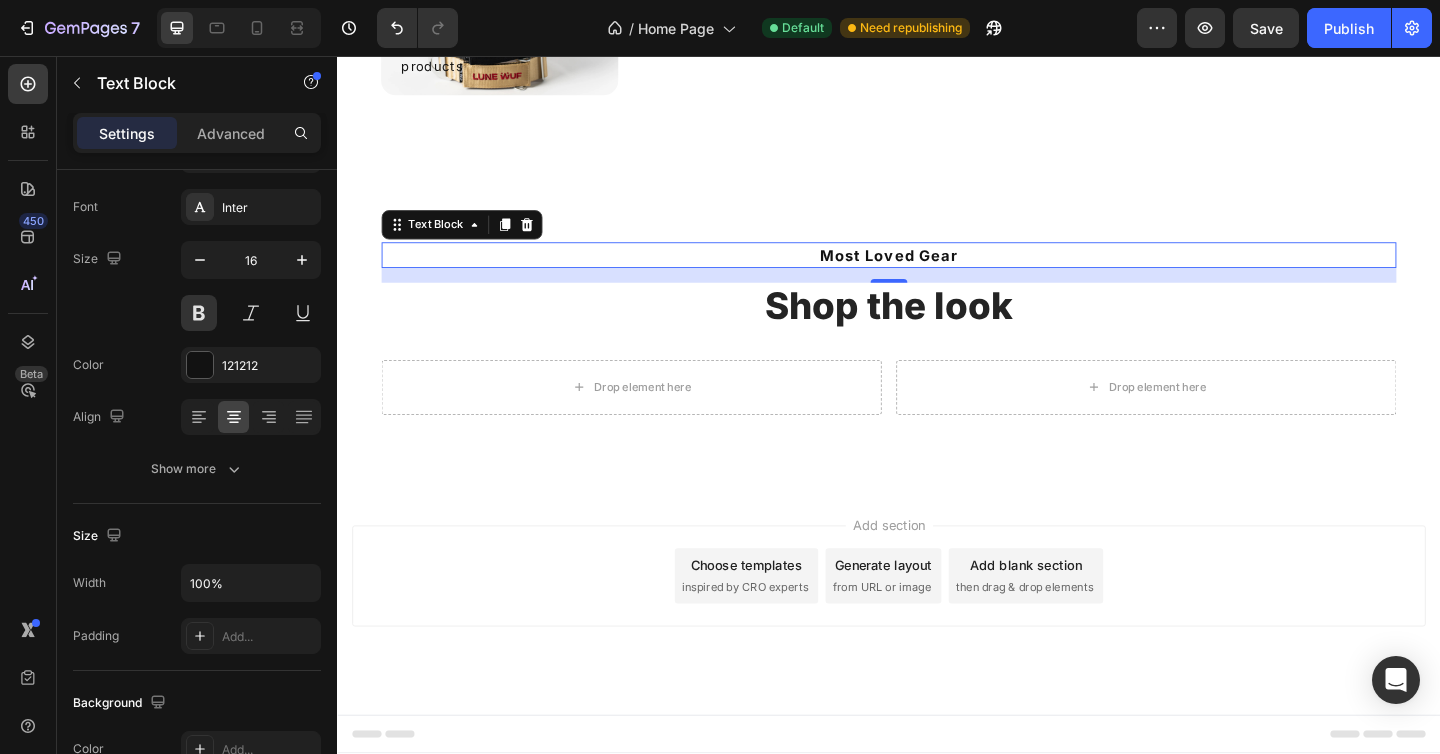 scroll, scrollTop: 544, scrollLeft: 0, axis: vertical 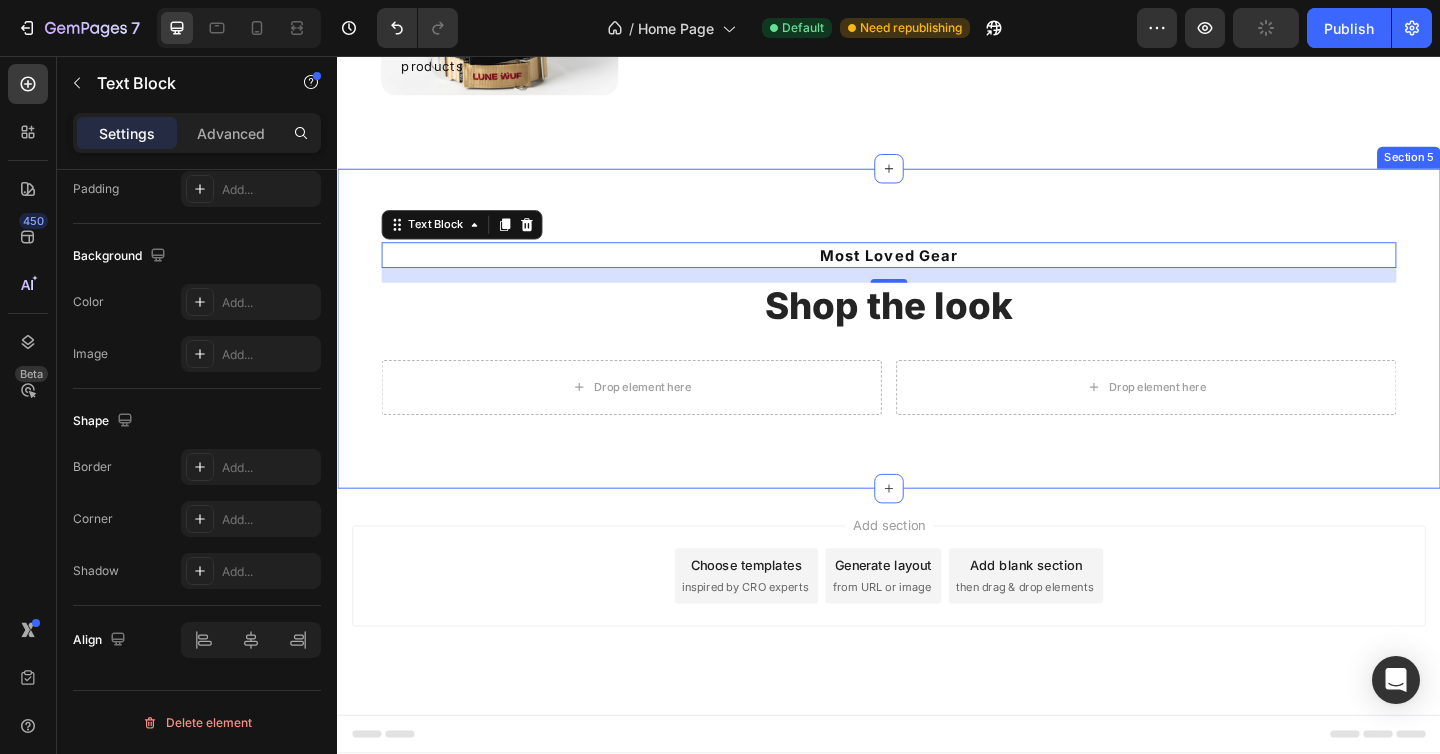 click on "Most Loved Gear Text Block   16 Shop the look Heading
Drop element here
Drop element here Row Section 5" at bounding box center (937, 353) 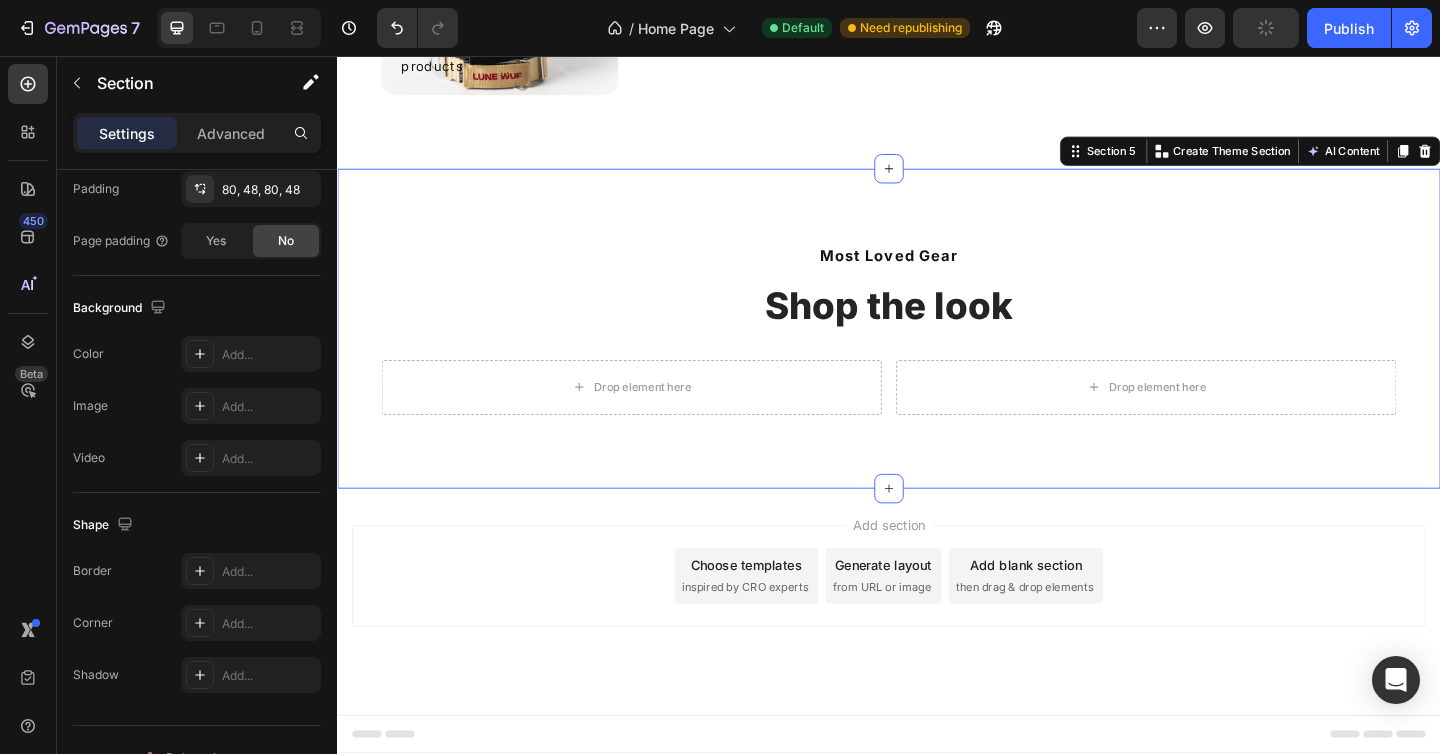 scroll, scrollTop: 0, scrollLeft: 0, axis: both 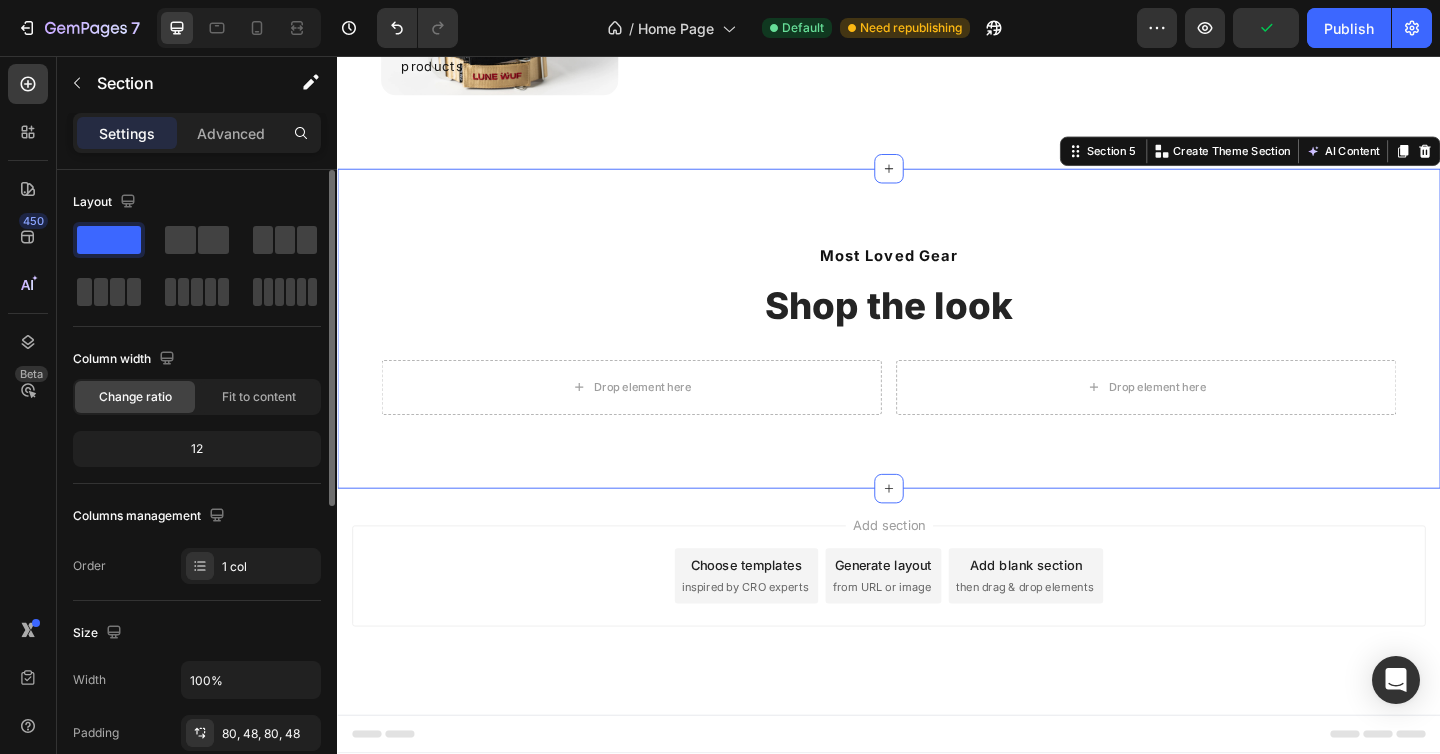 click on "Settings Advanced" at bounding box center (197, 133) 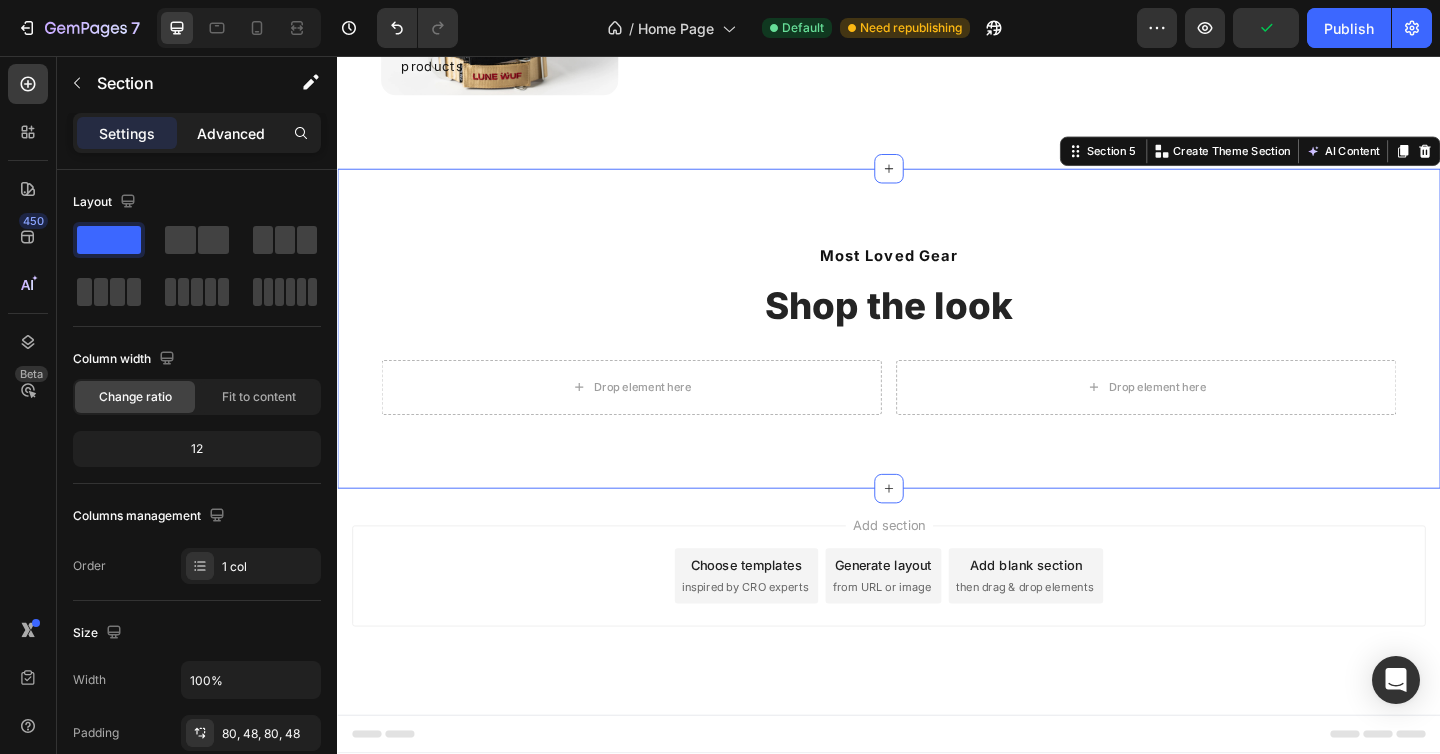 click on "Advanced" at bounding box center [231, 133] 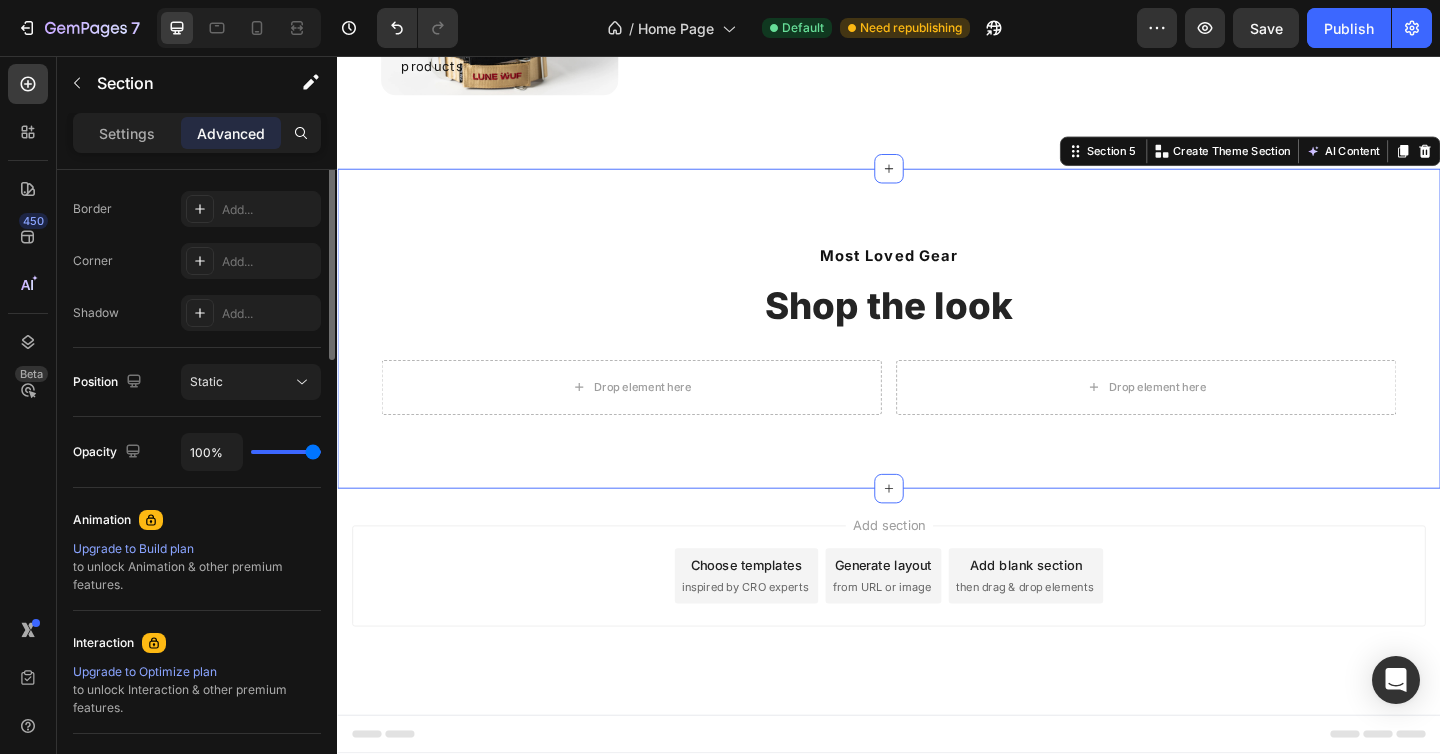 scroll, scrollTop: 0, scrollLeft: 0, axis: both 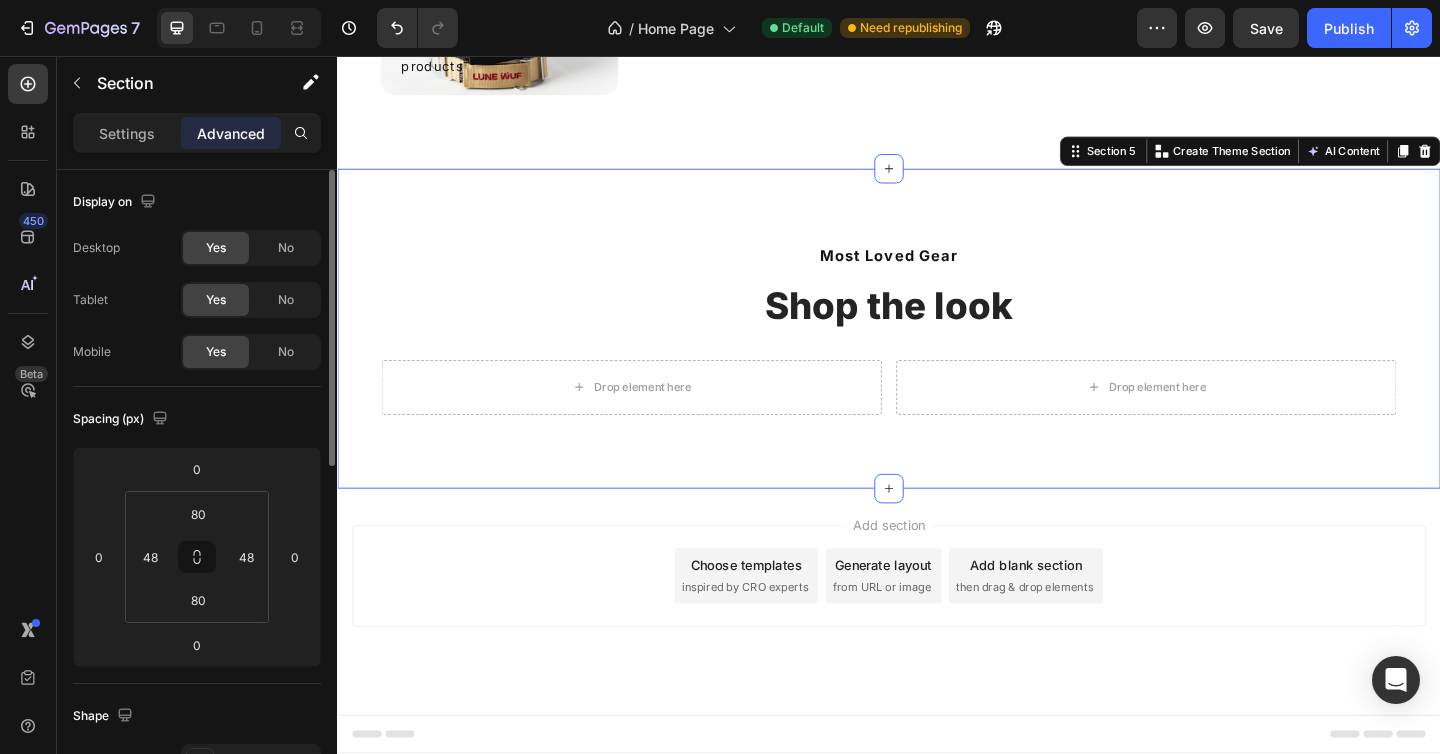 click on "Settings Advanced" at bounding box center (197, 133) 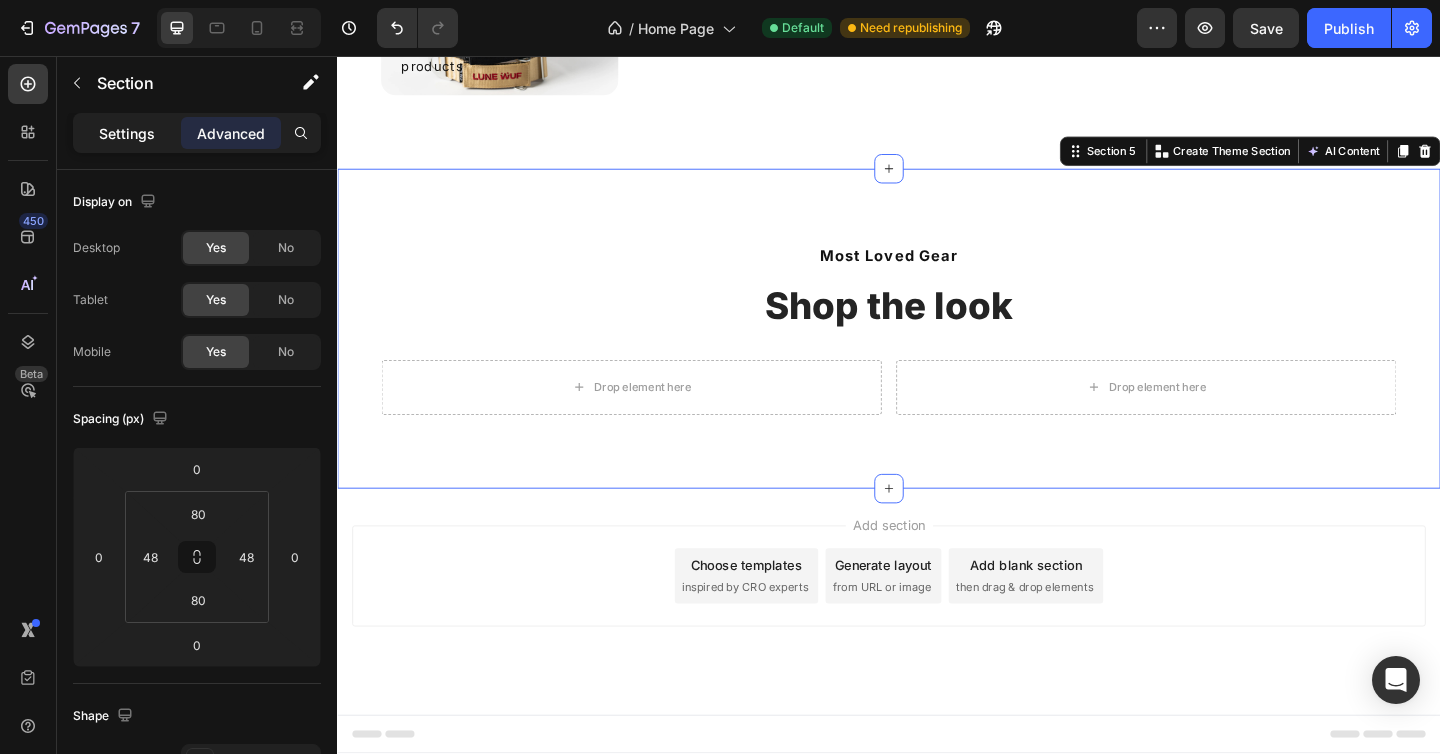click on "Settings" at bounding box center [127, 133] 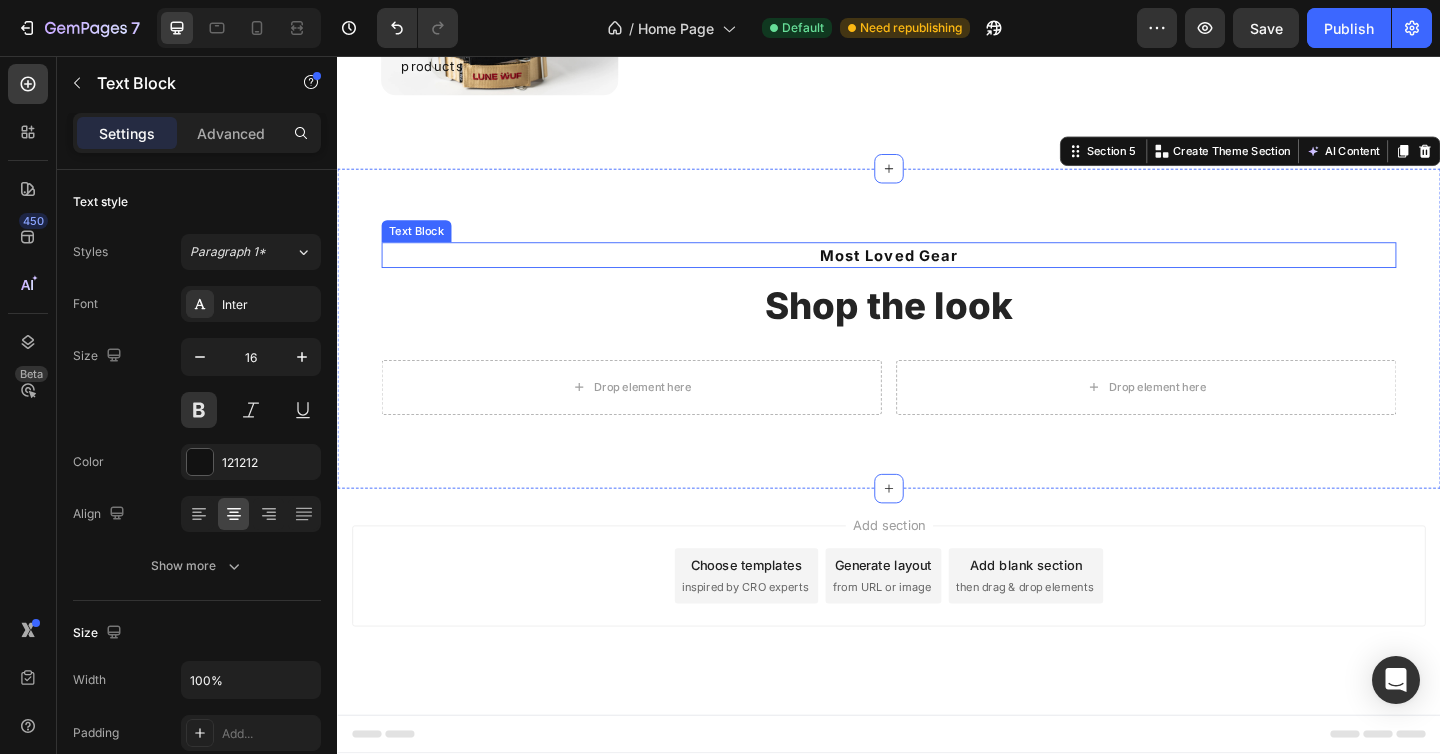 click on "Most Loved Gear" at bounding box center [937, 273] 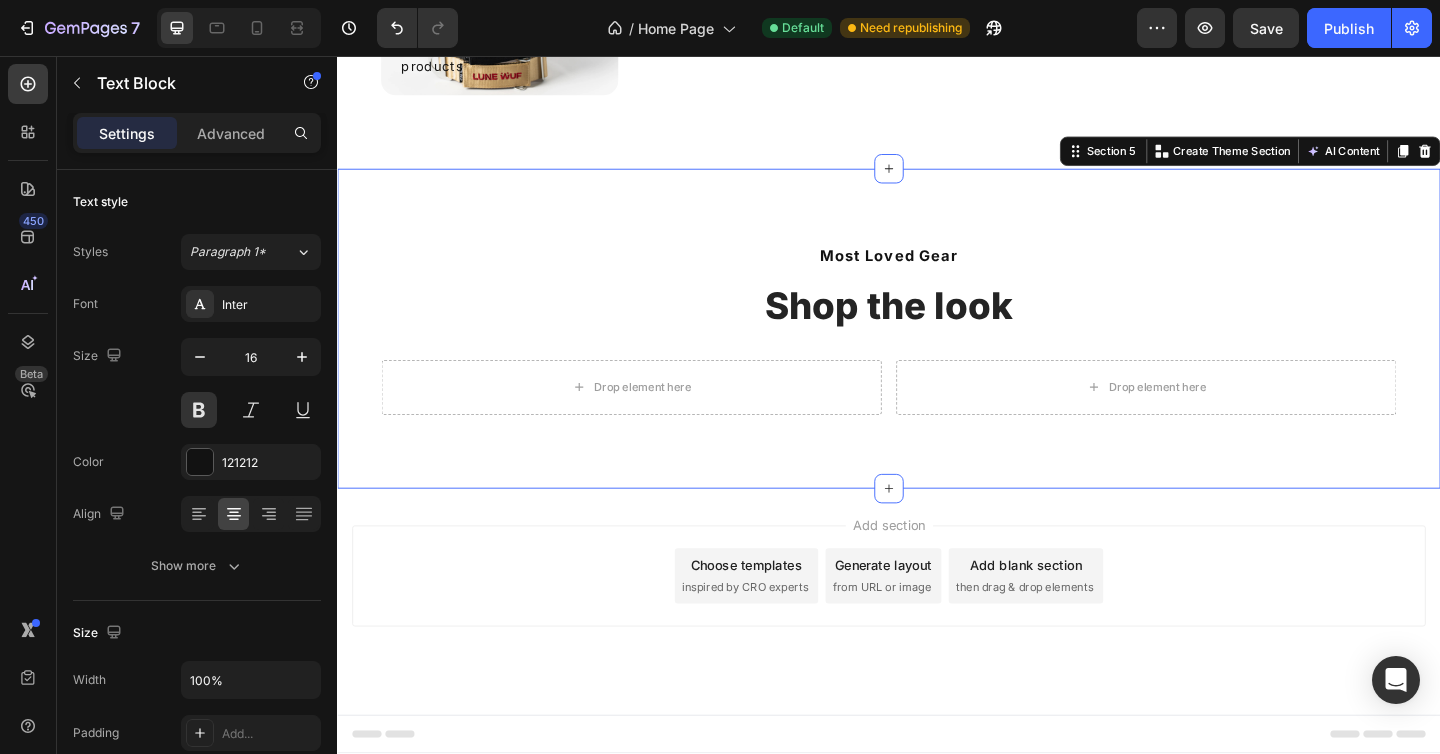 click on "Most Loved Gear Text Block Shop the look Heading
Drop element here
Drop element here Row Section 5   You can create reusable sections Create Theme Section AI Content Write with GemAI What would you like to describe here? Tone and Voice Persuasive Product Custom Velcro Patch Show more Generate" at bounding box center [937, 353] 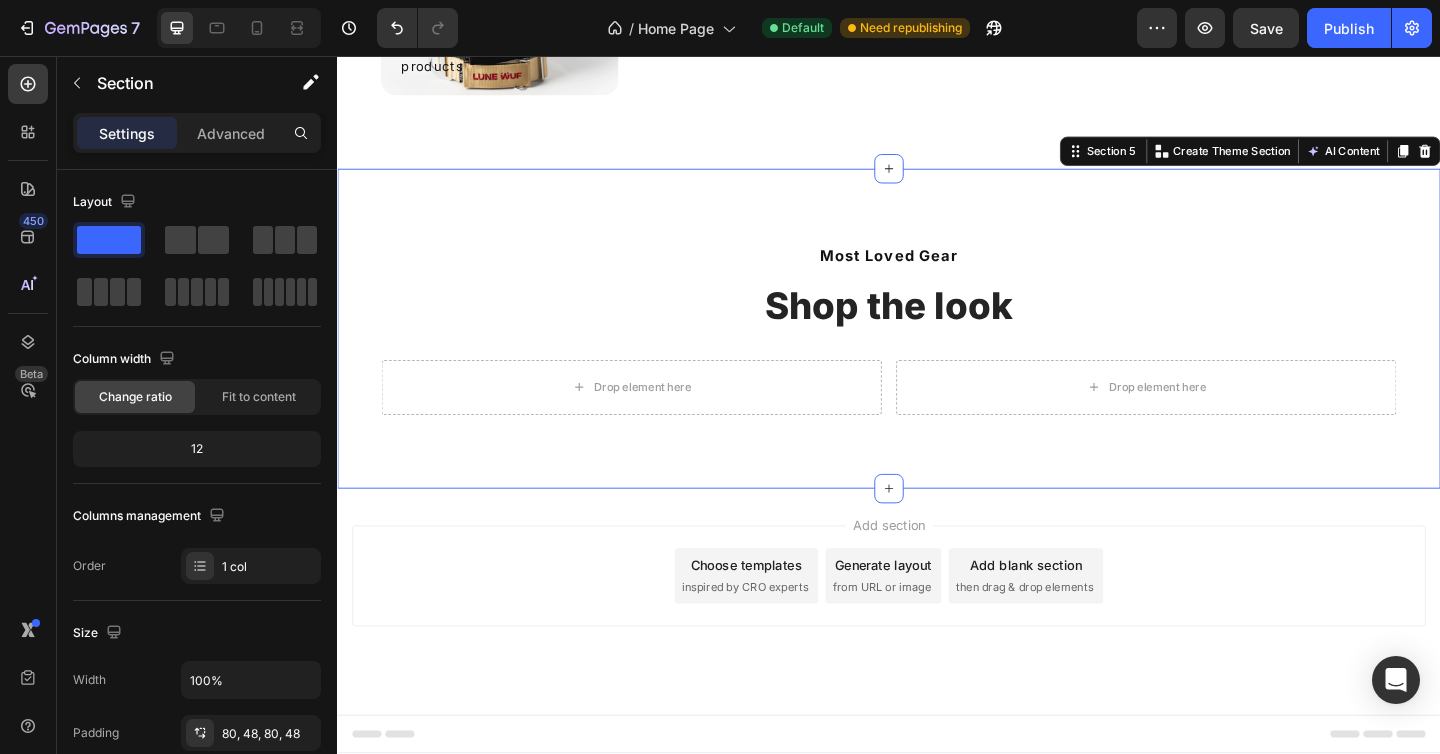 click on "Most Loved Gear Text Block Shop the look Heading
Drop element here
Drop element here Row" at bounding box center [937, 353] 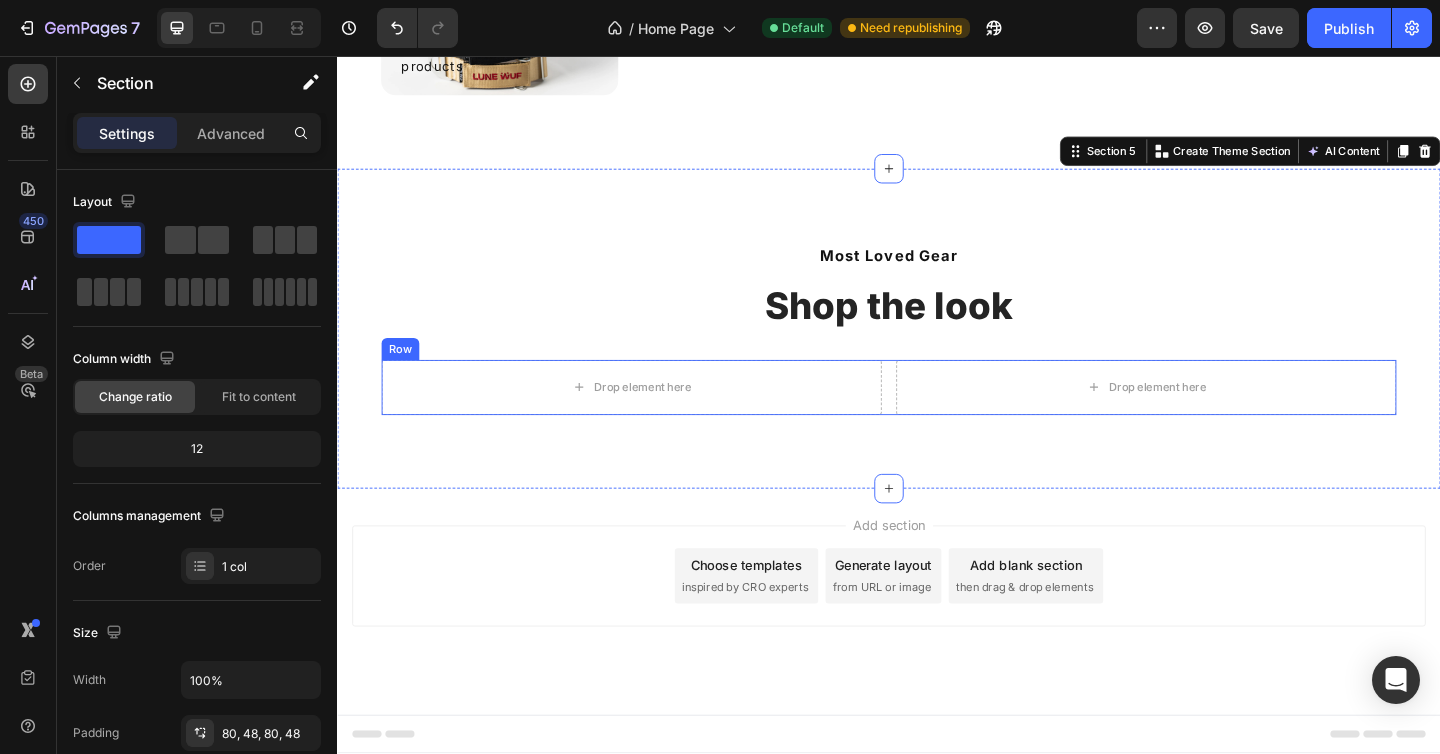 scroll, scrollTop: 1512, scrollLeft: 0, axis: vertical 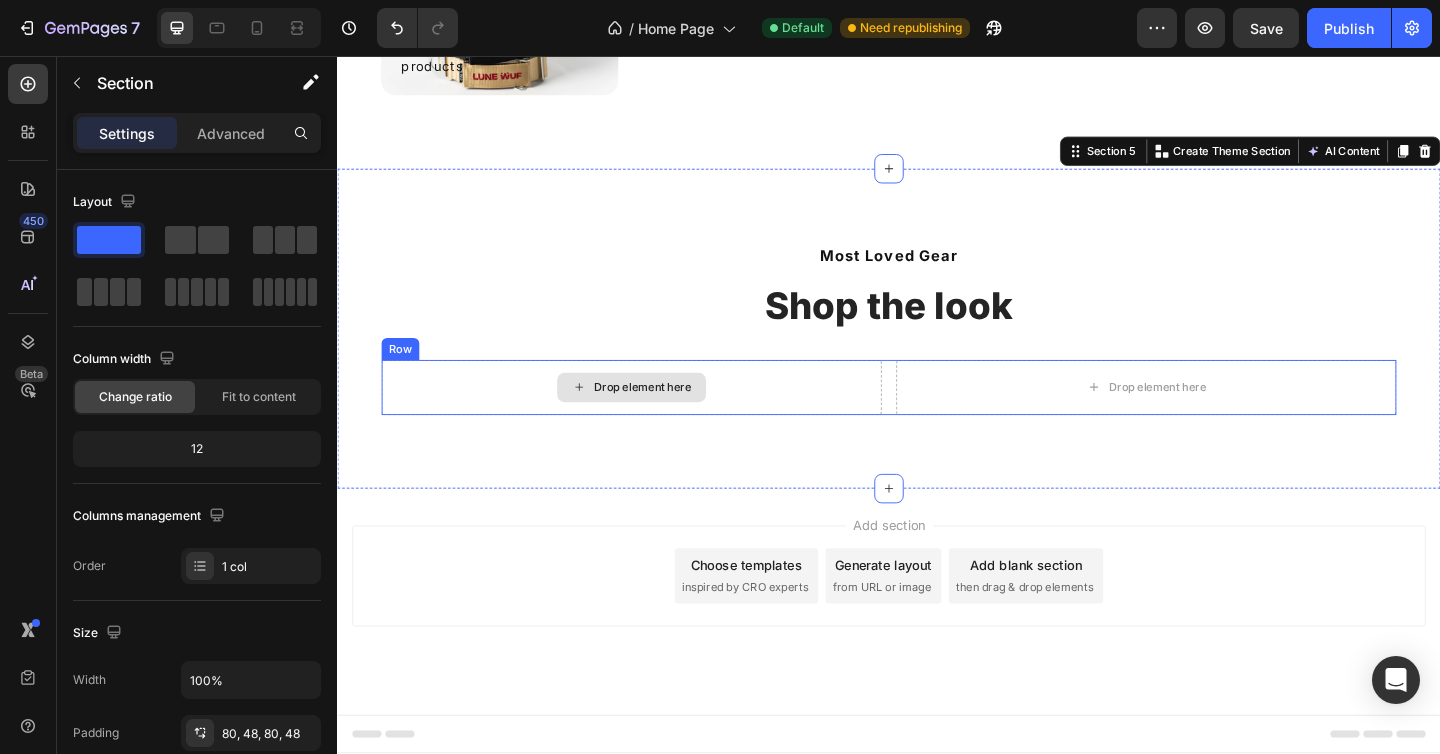click on "Drop element here" at bounding box center [657, 417] 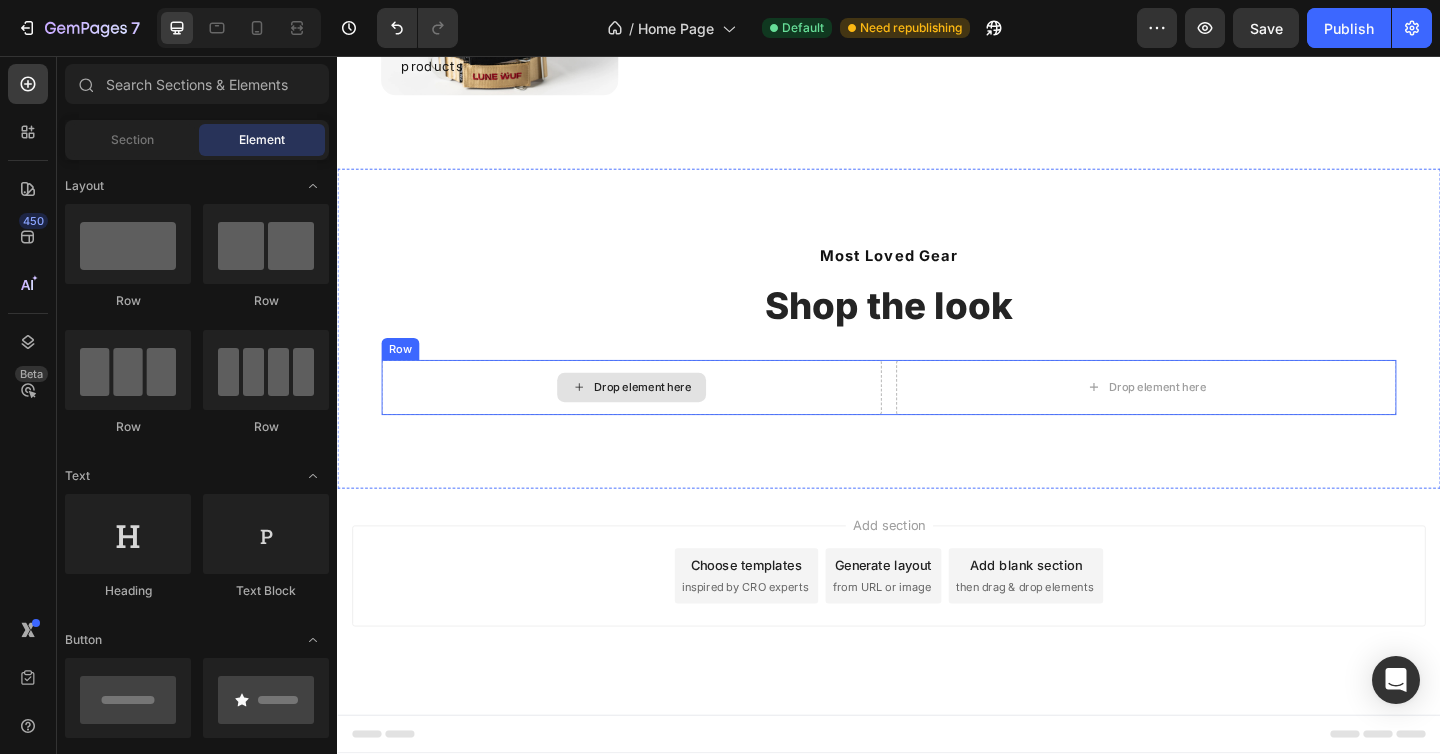 click on "Drop element here" at bounding box center (657, 417) 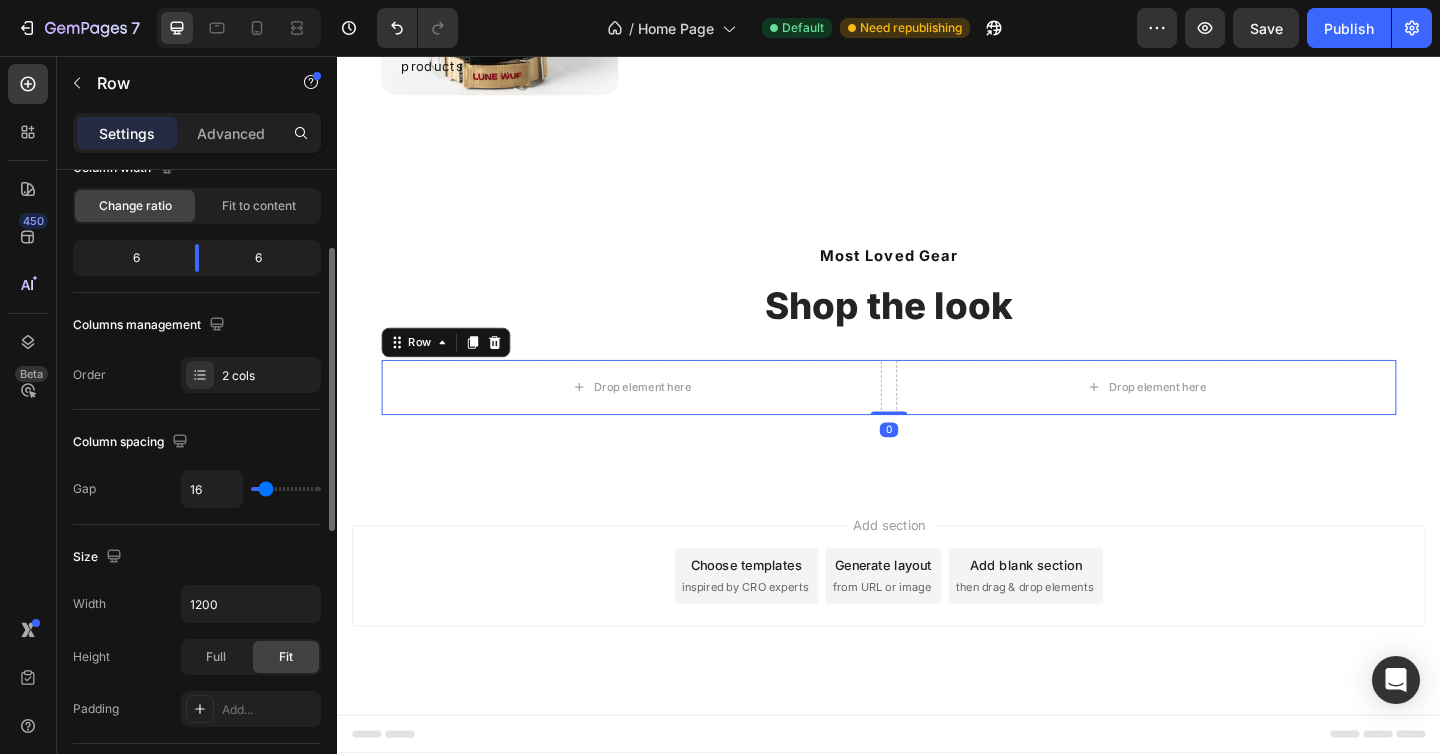 scroll, scrollTop: 249, scrollLeft: 0, axis: vertical 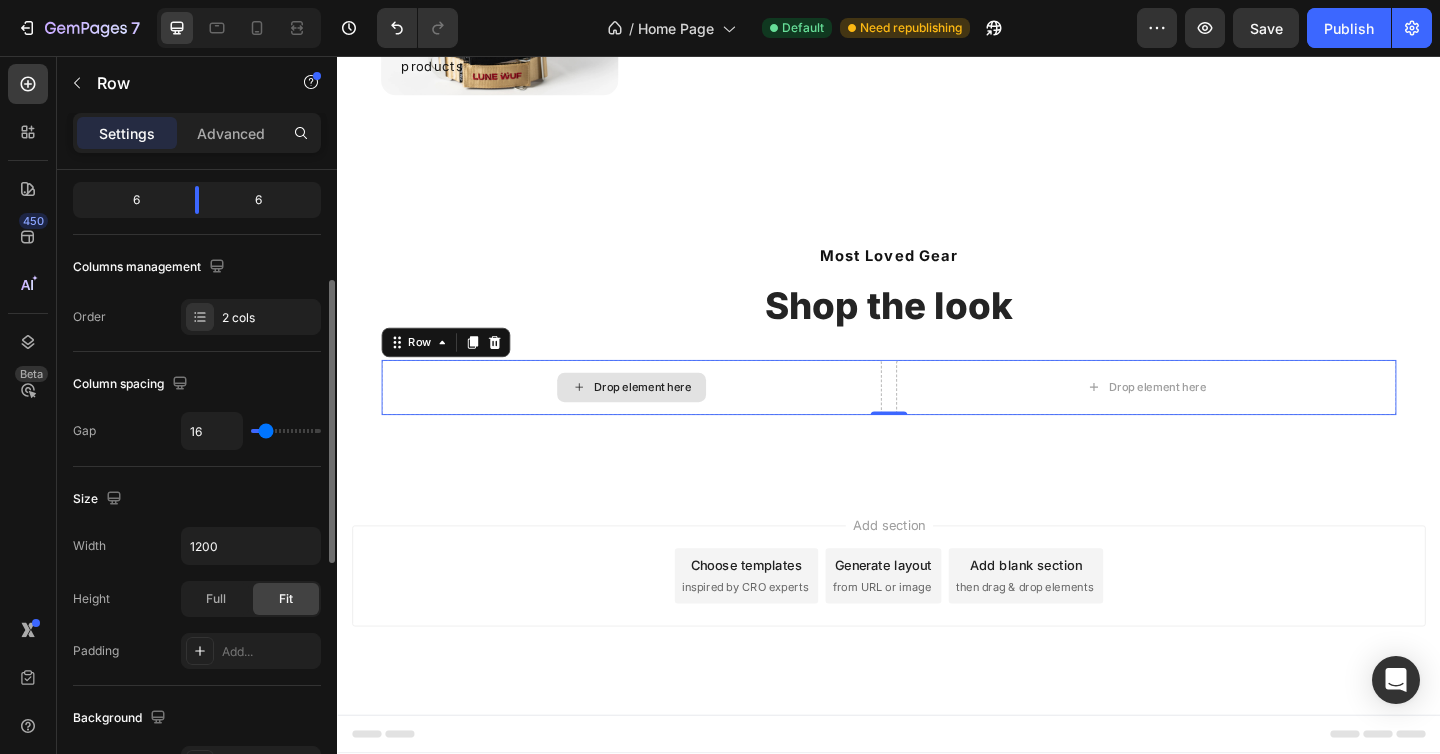 click on "Drop element here" at bounding box center [657, 417] 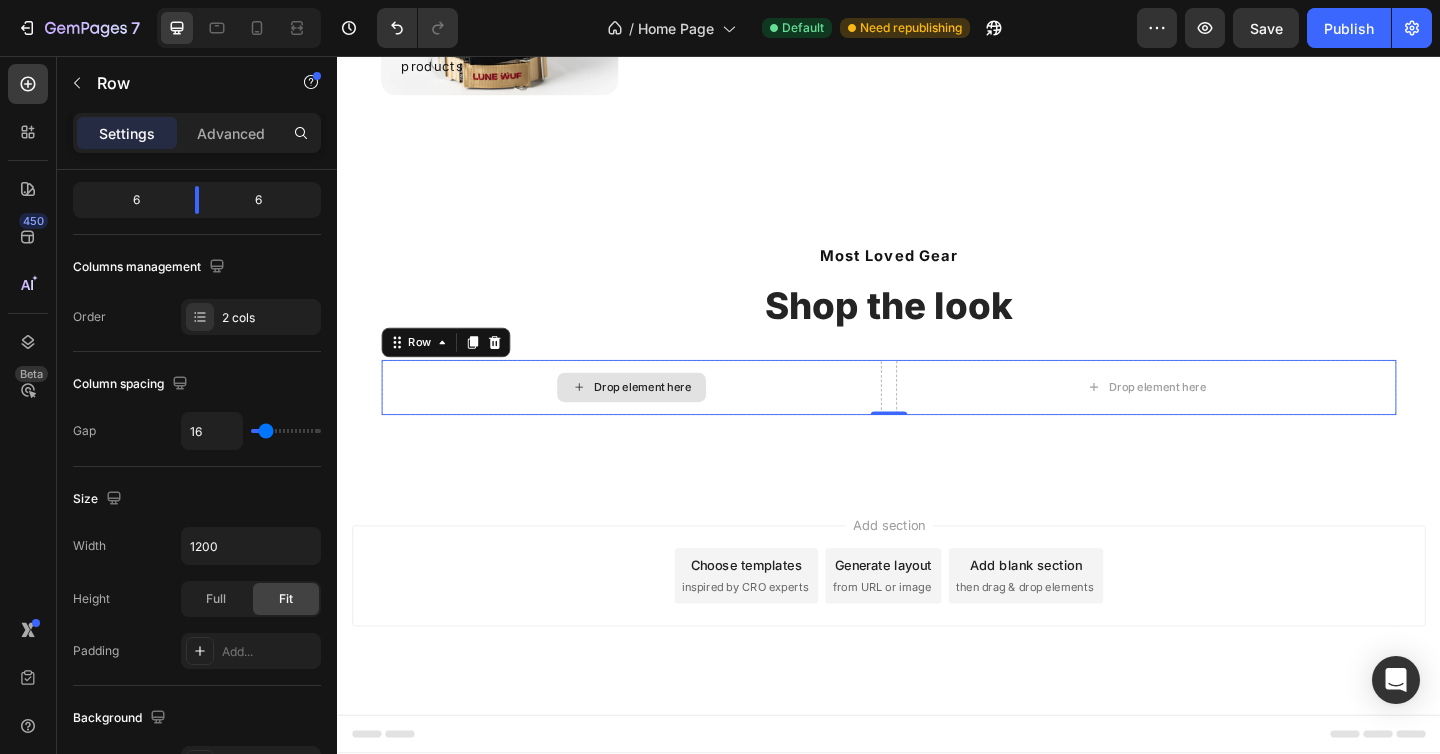 click on "Drop element here" at bounding box center (669, 417) 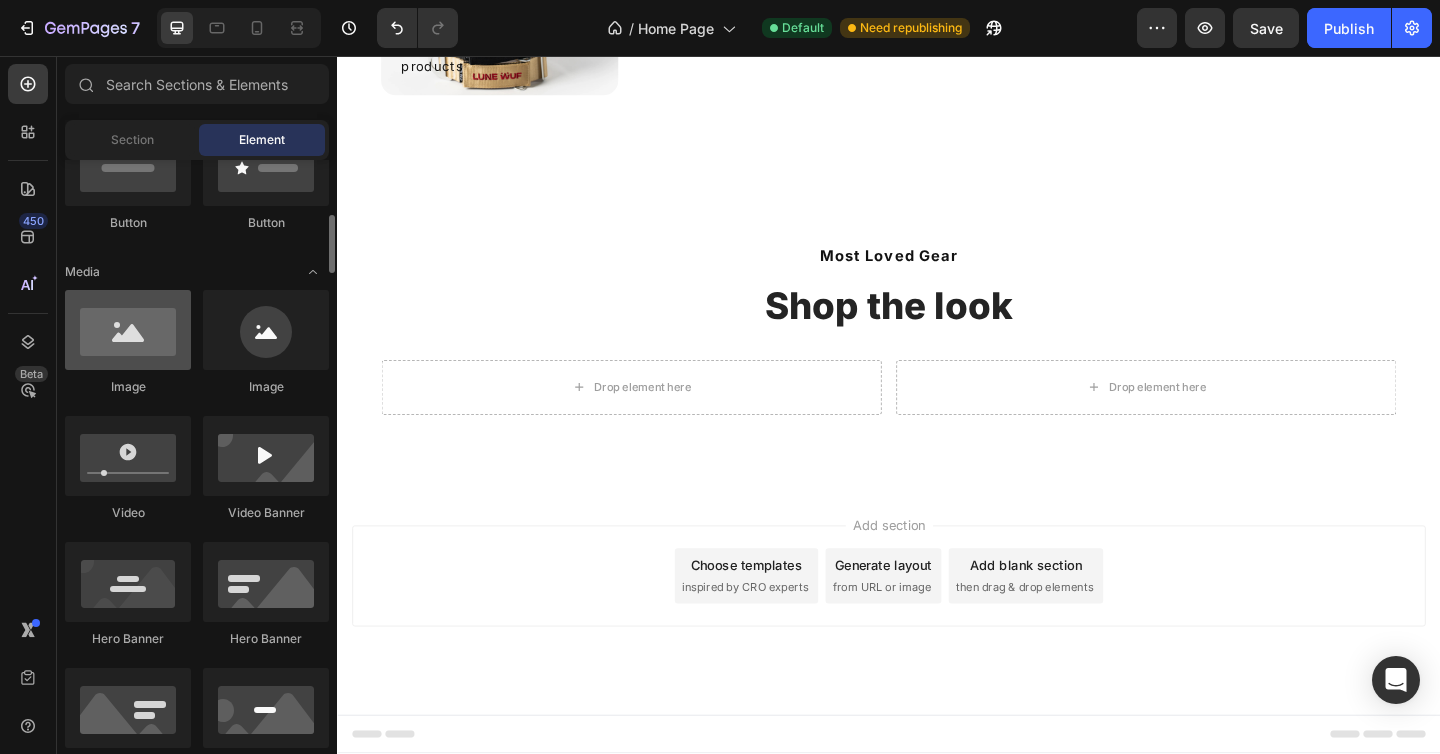 scroll, scrollTop: 529, scrollLeft: 0, axis: vertical 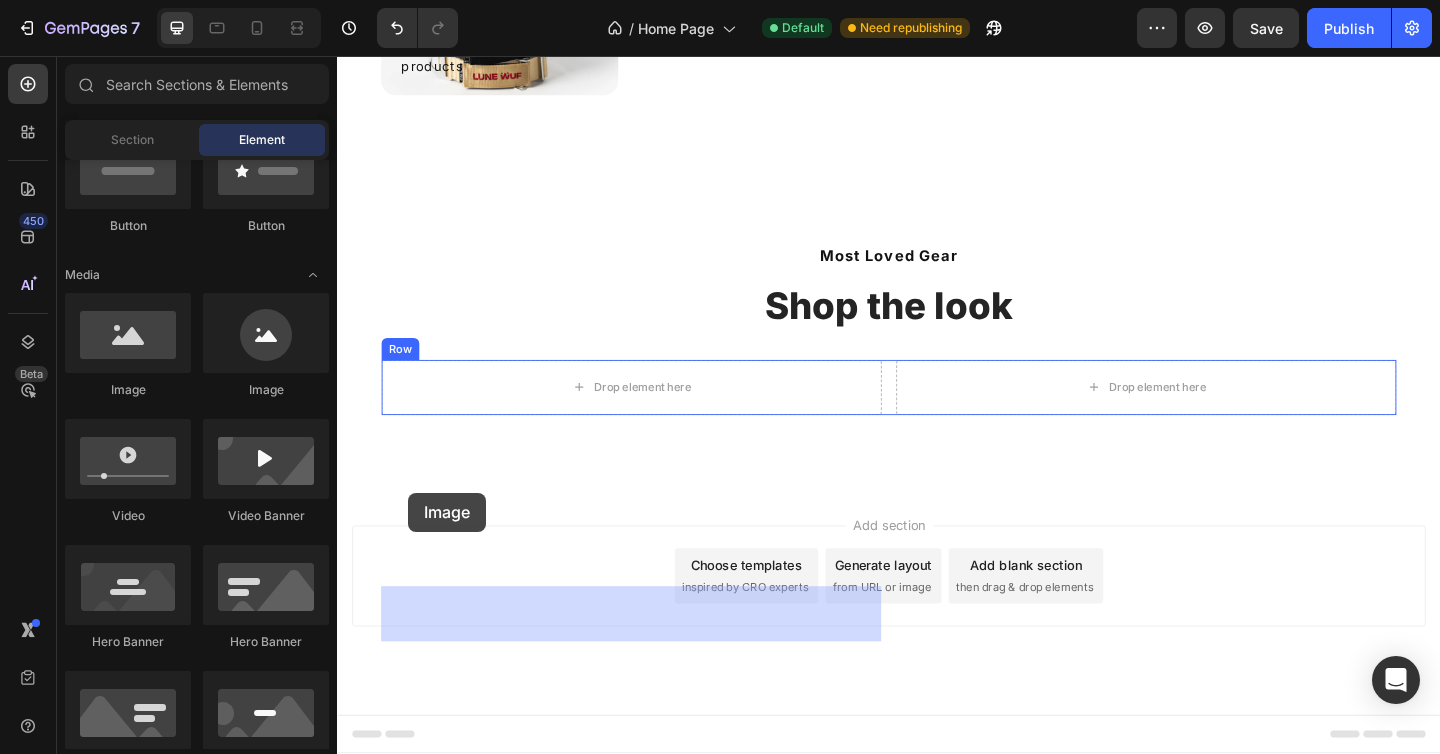drag, startPoint x: 473, startPoint y: 406, endPoint x: 414, endPoint y: 531, distance: 138.22446 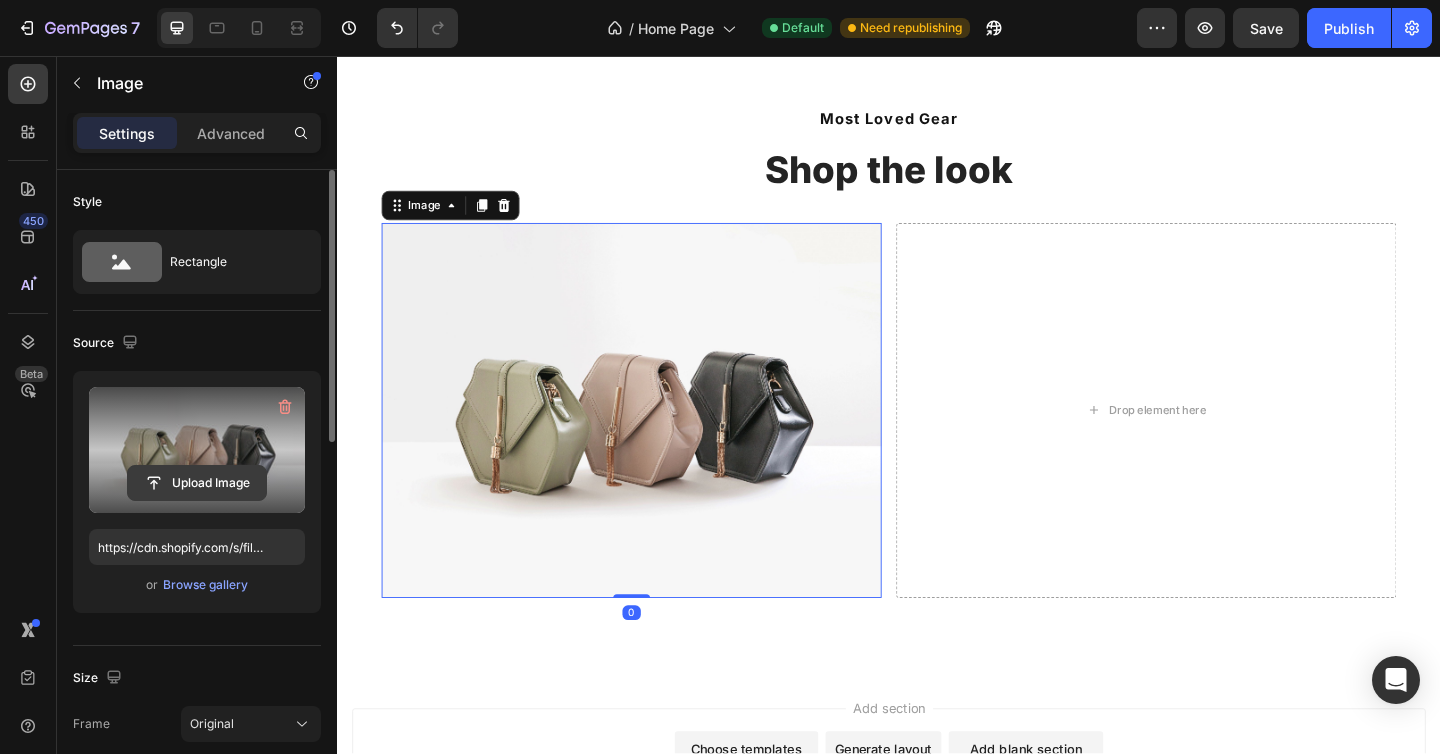 click 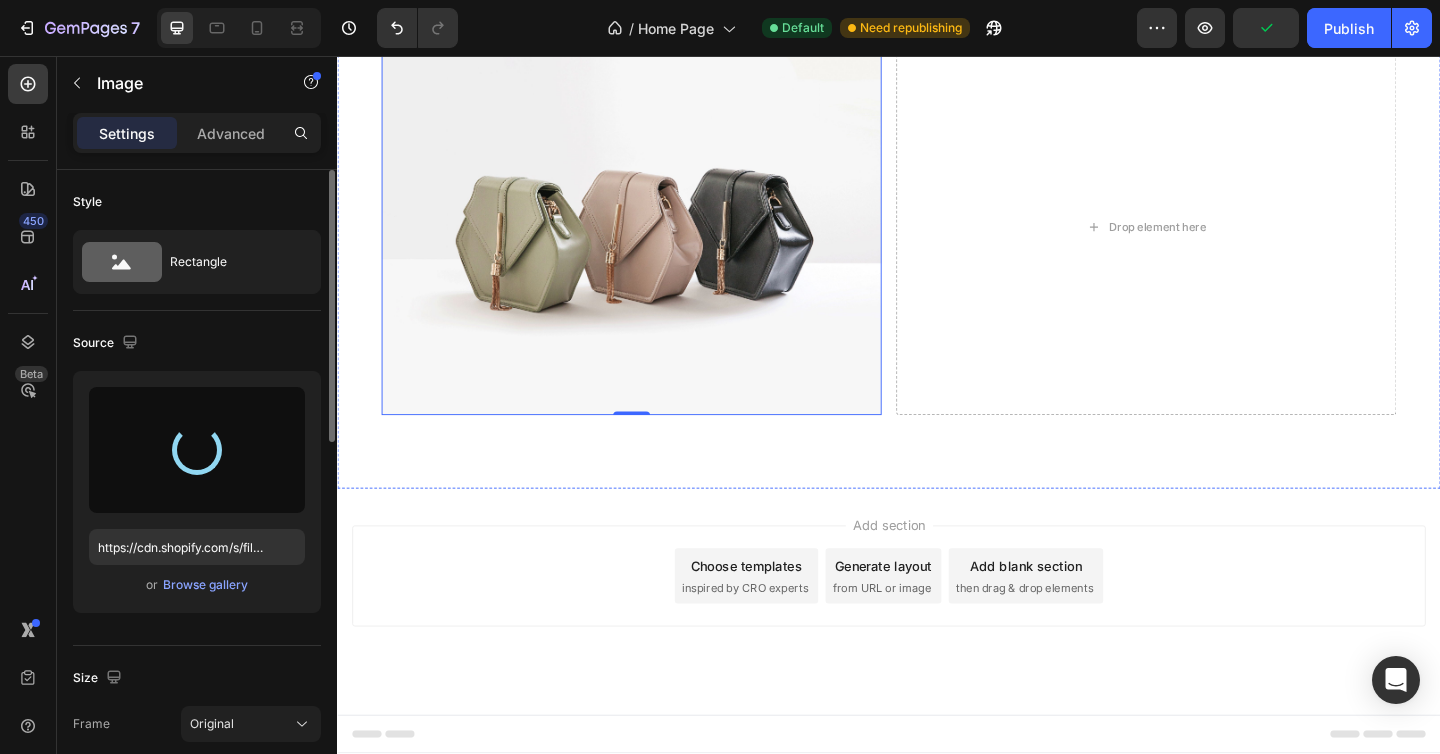scroll, scrollTop: 1772, scrollLeft: 0, axis: vertical 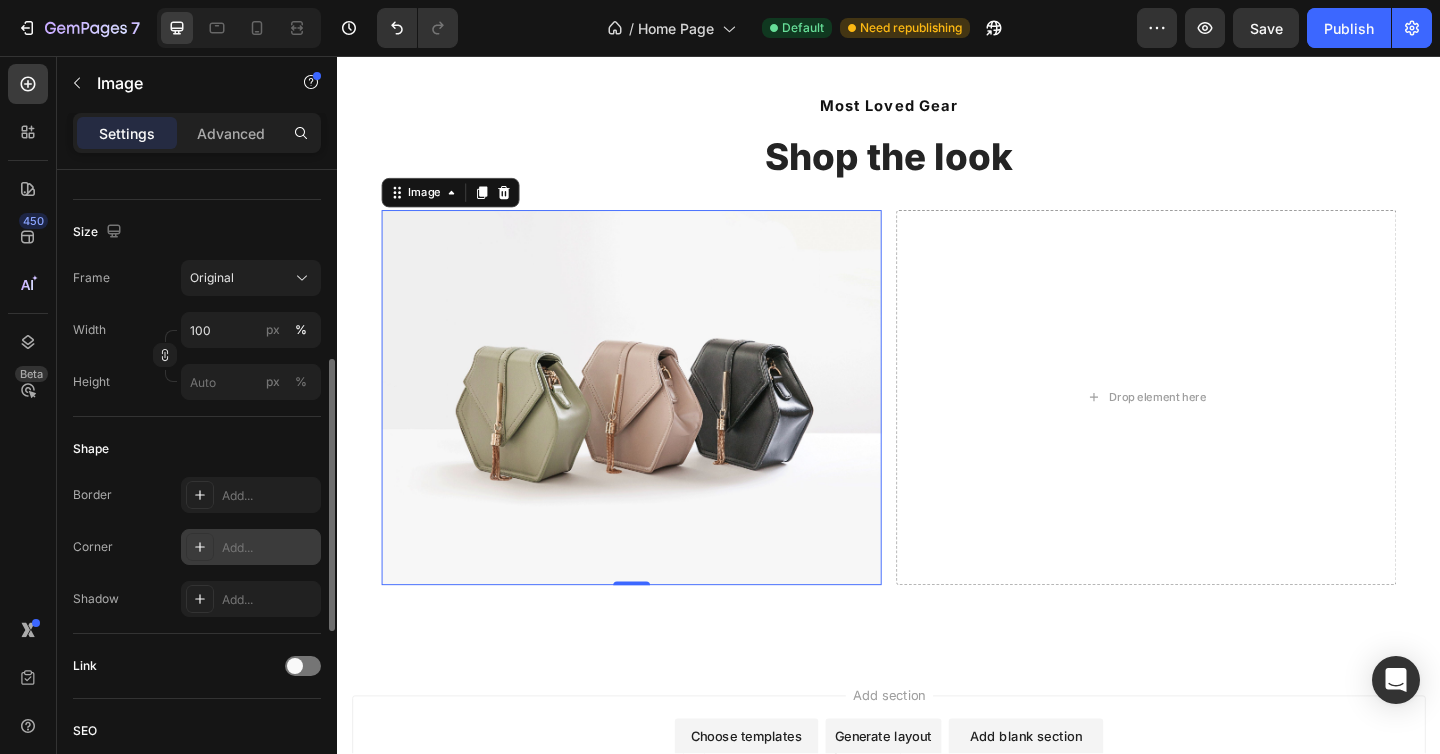 type on "https://cdn.shopify.com/s/files/1/0622/3360/8263/files/gempages_578035116840845840-b5e04f89-1449-480d-a147-2a3cfd9c0b19.webp" 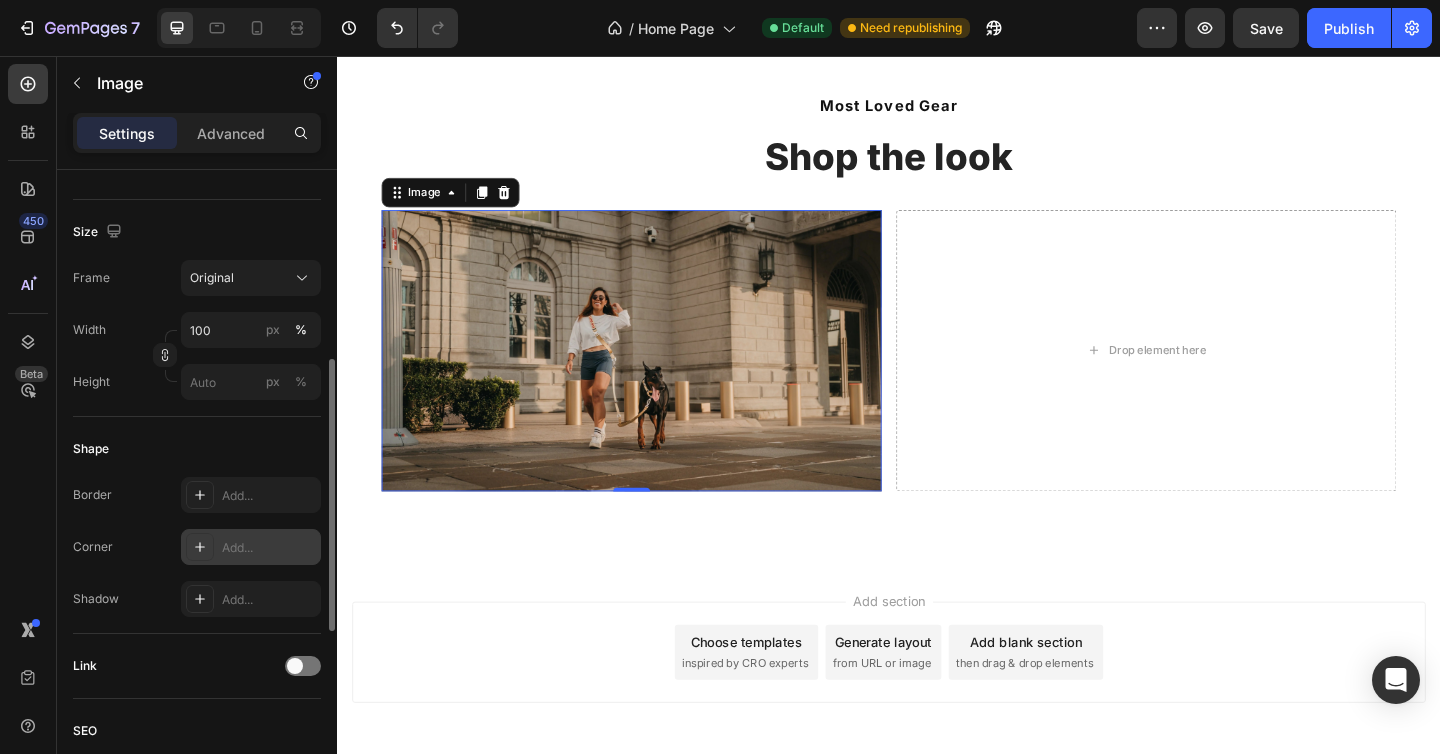 click on "Add..." at bounding box center [269, 548] 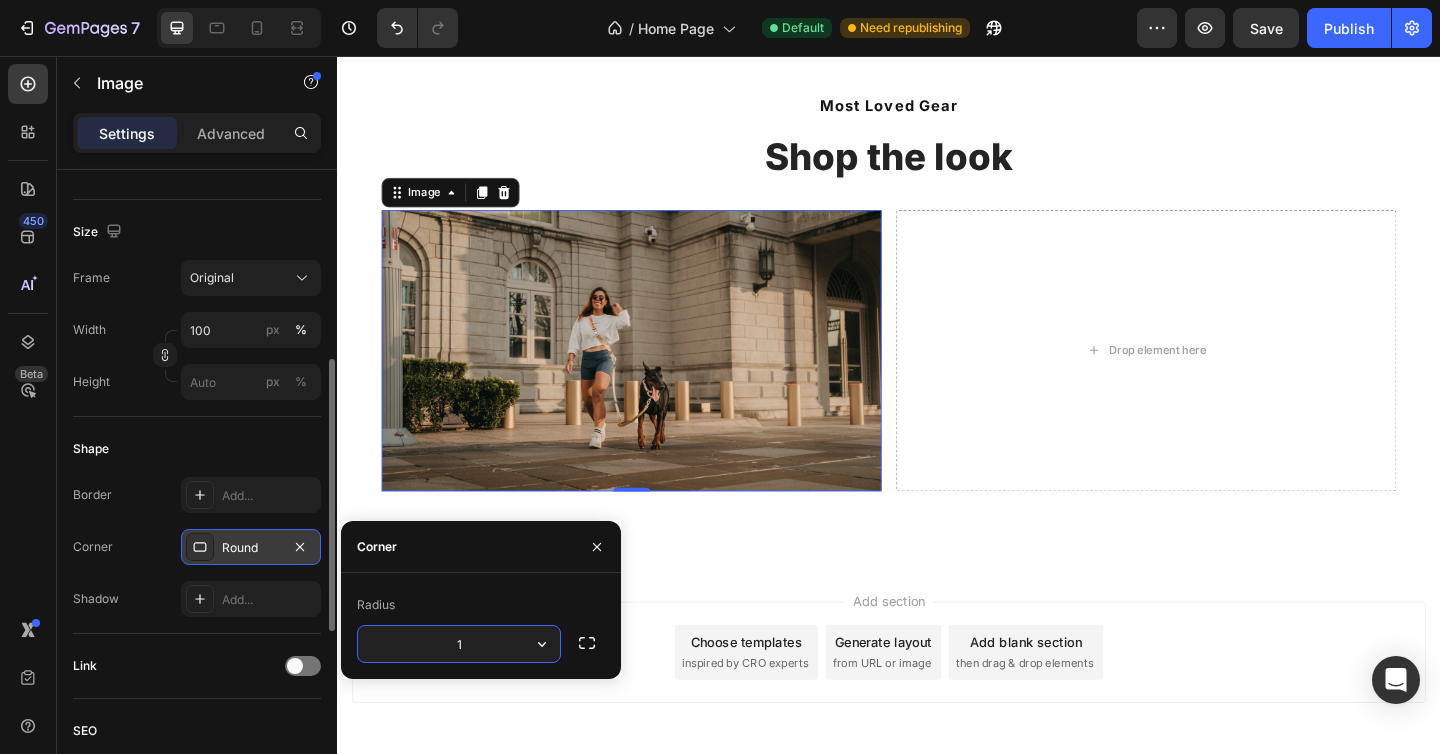 type on "16" 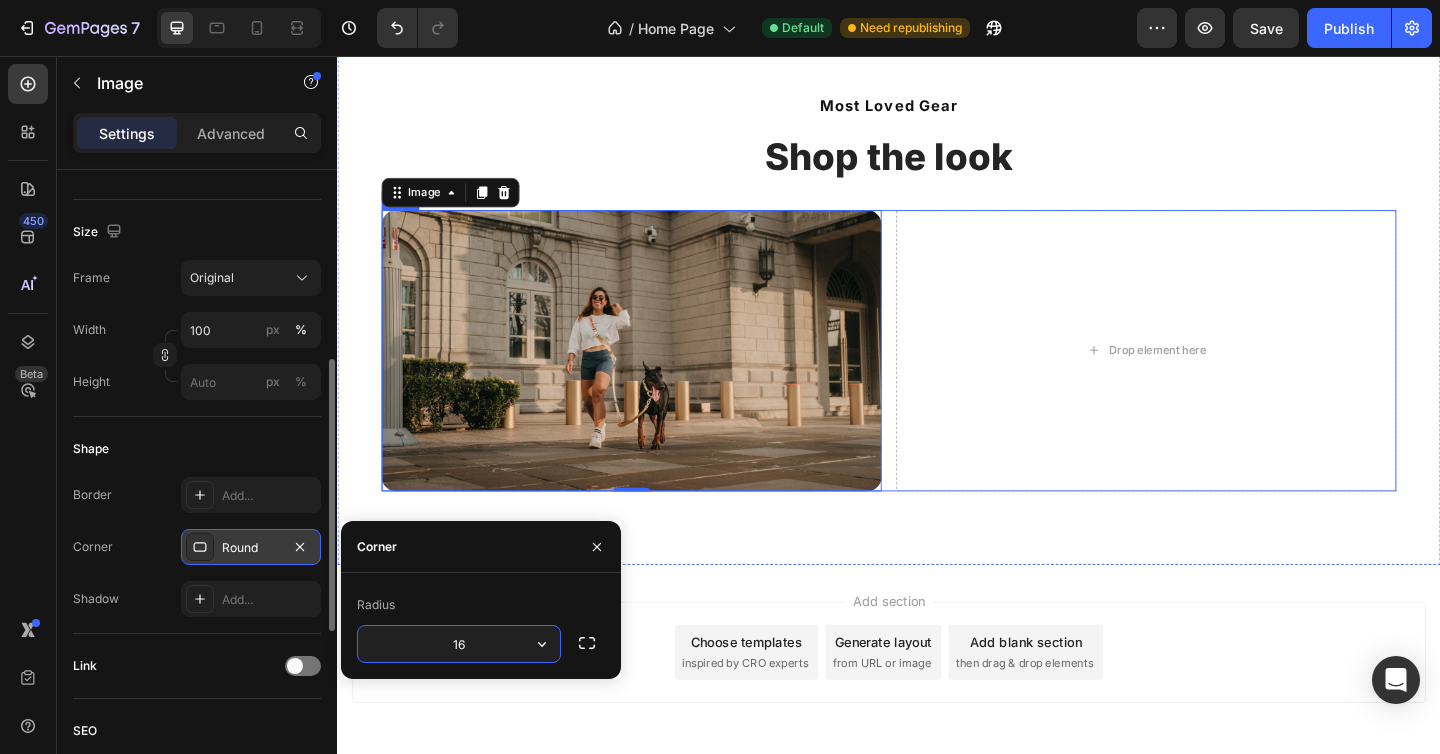 click on "Image   0
Drop element here Row" at bounding box center (937, 377) 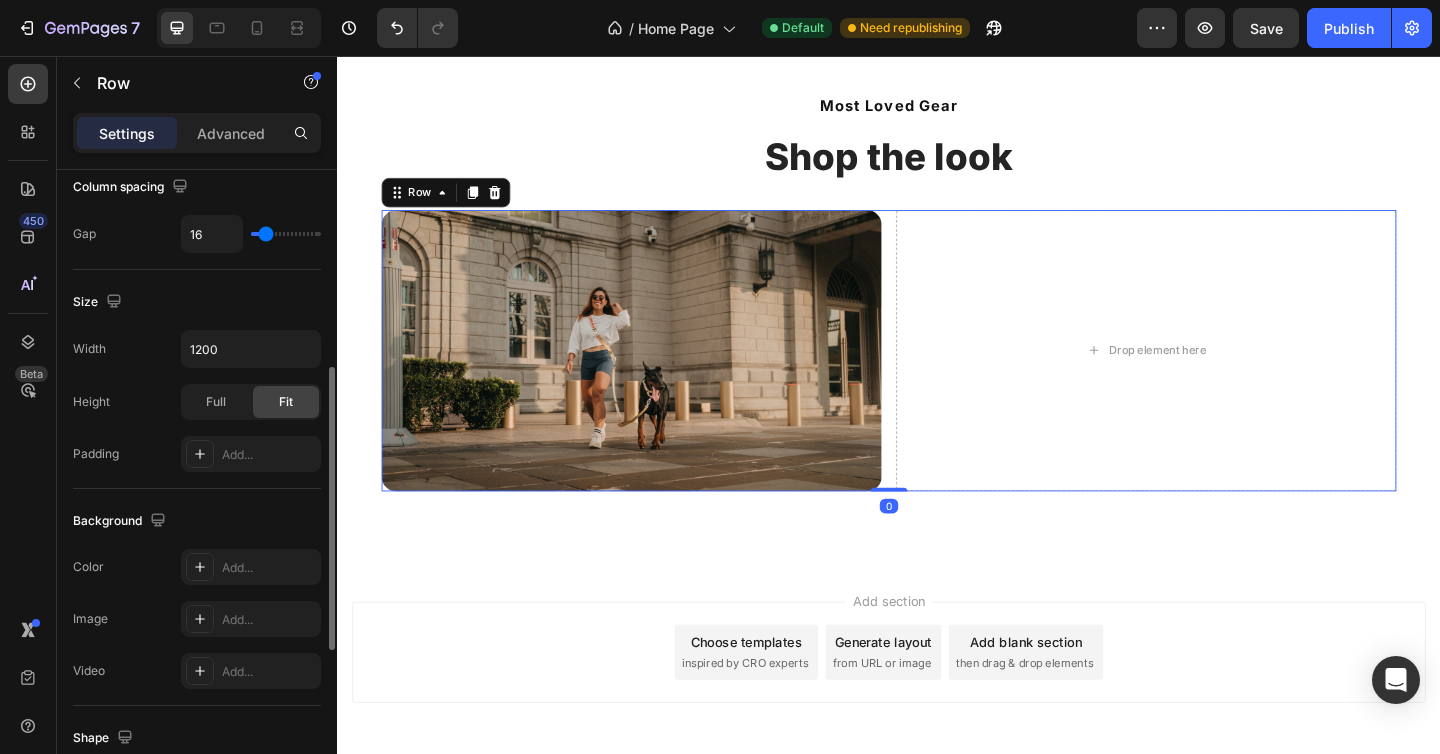 scroll, scrollTop: 0, scrollLeft: 0, axis: both 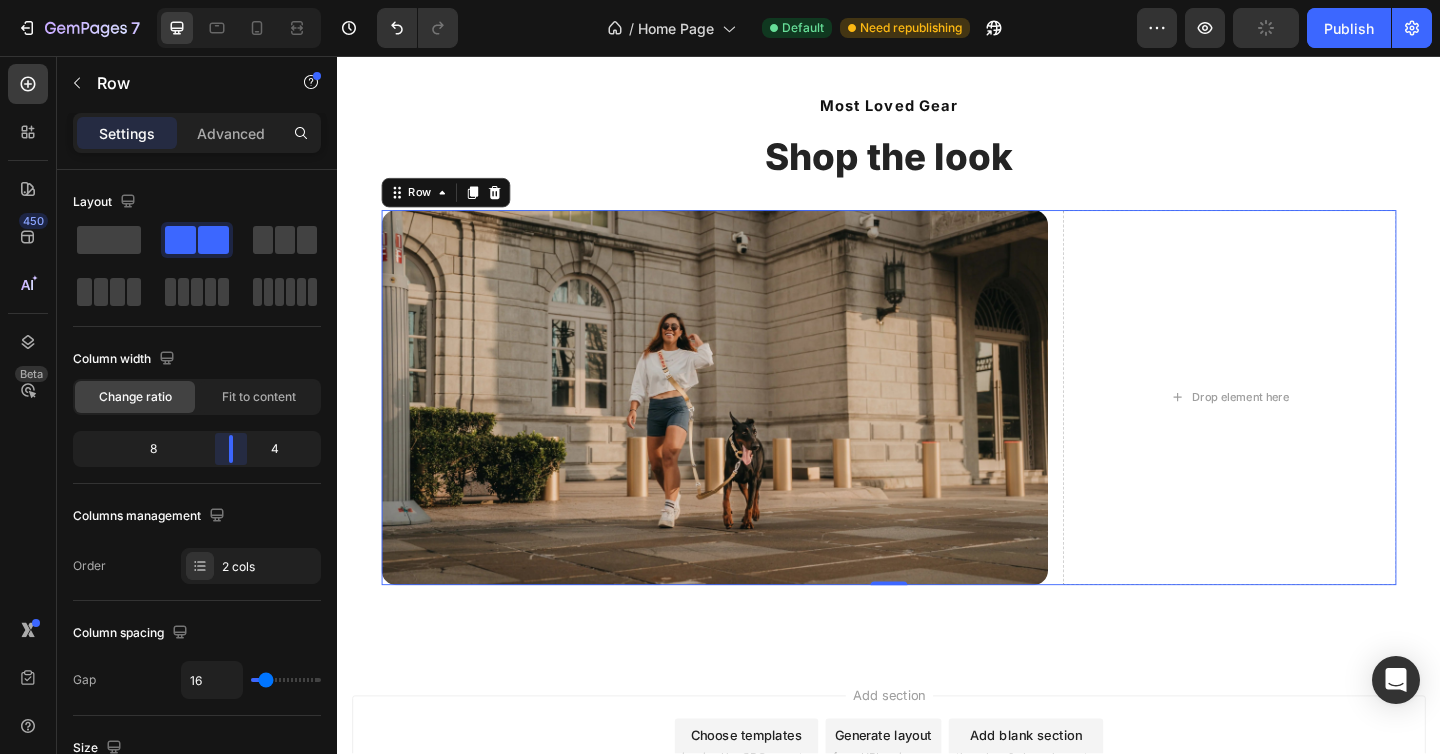 drag, startPoint x: 200, startPoint y: 446, endPoint x: 235, endPoint y: 444, distance: 35.057095 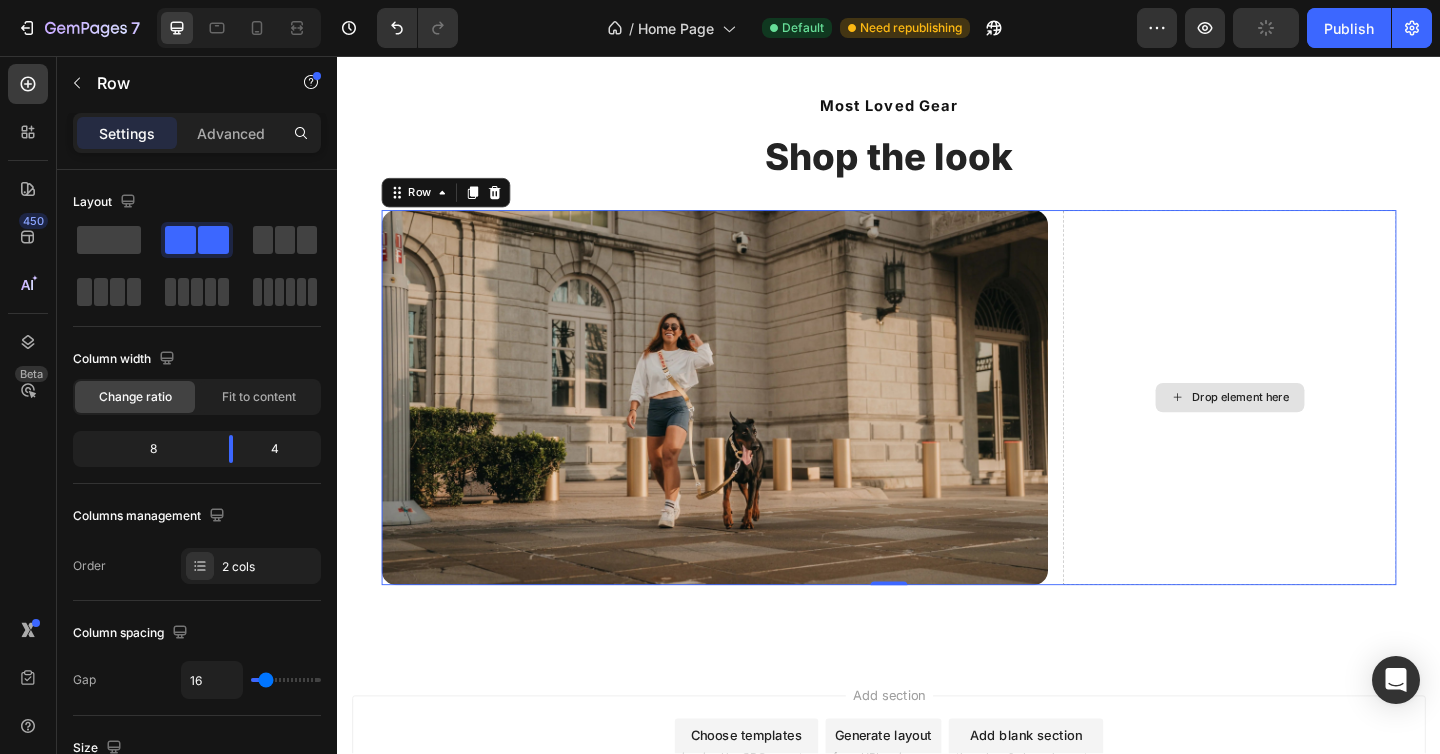 click on "Drop element here" at bounding box center [1307, 428] 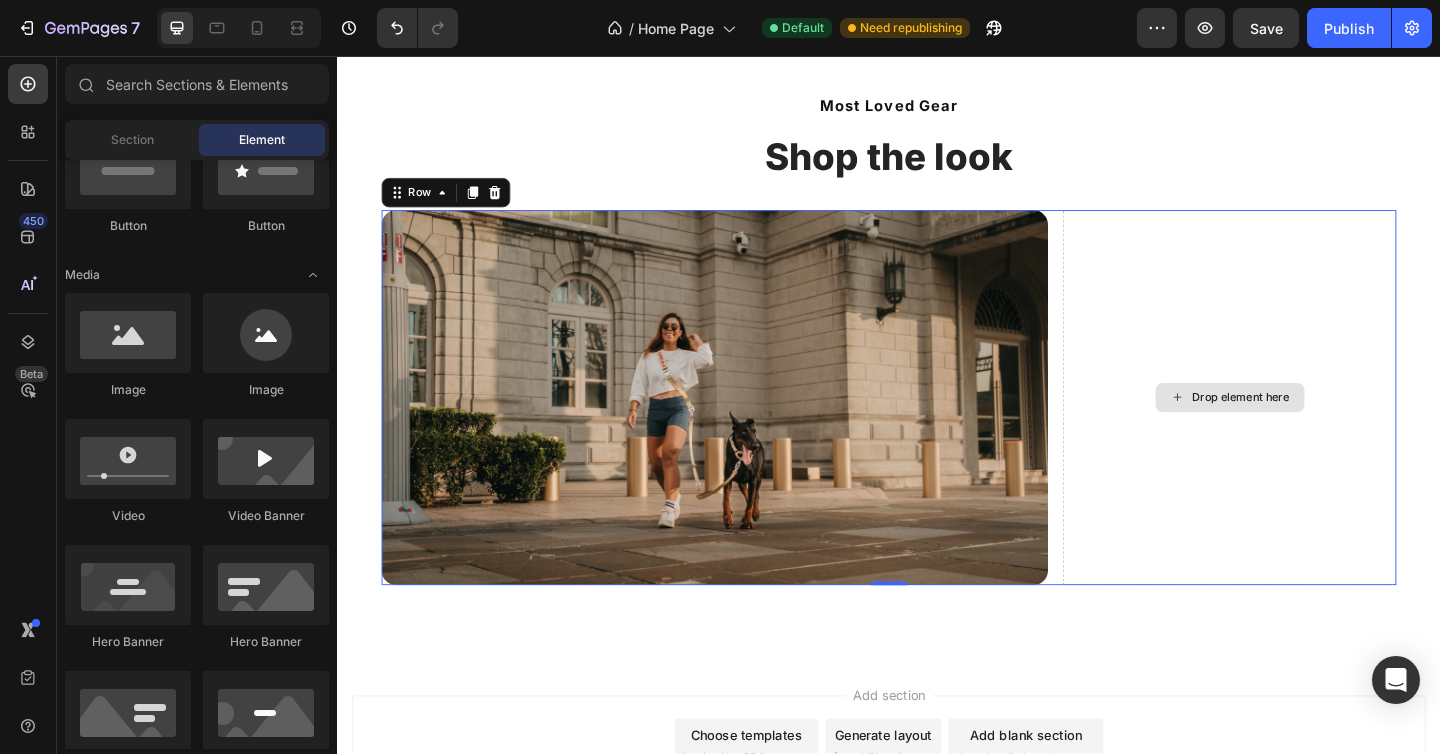 click on "Drop element here" at bounding box center (1308, 428) 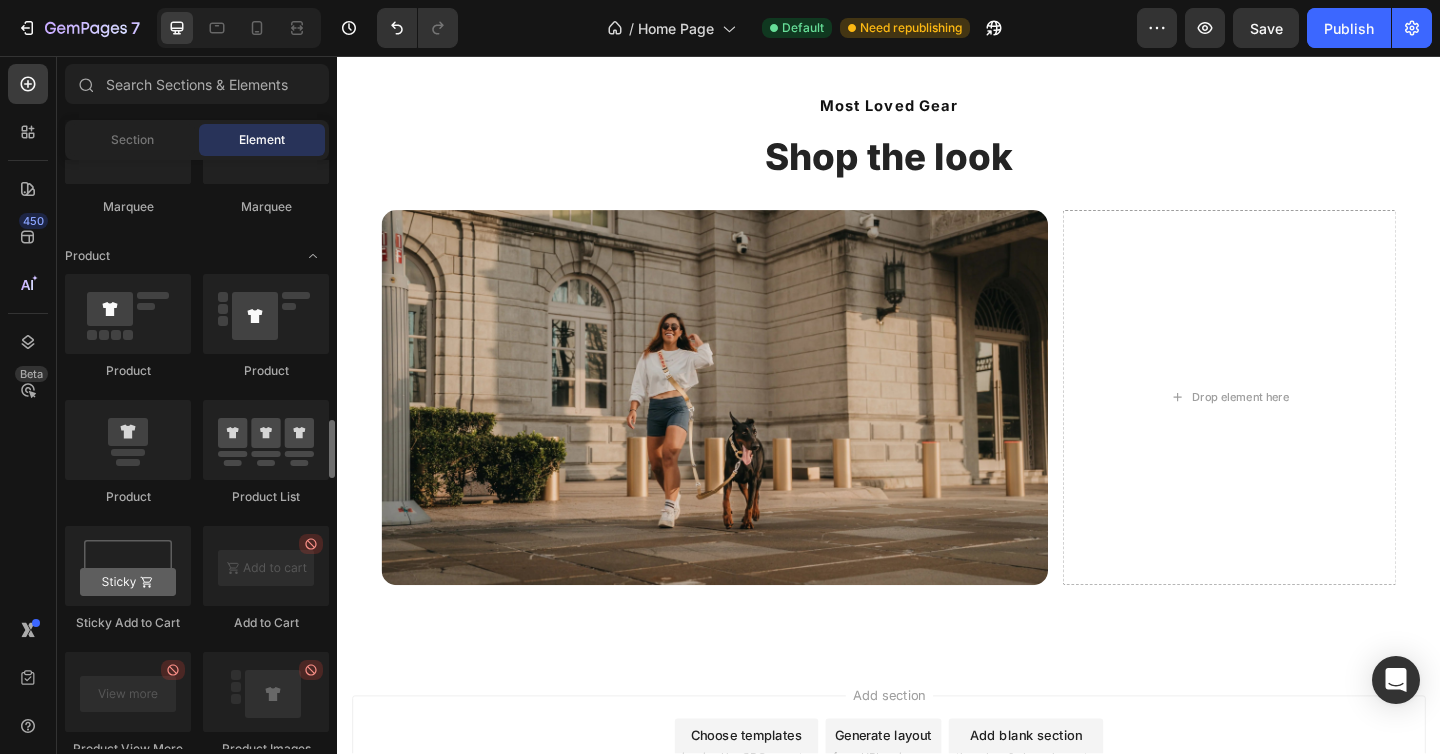 scroll, scrollTop: 2489, scrollLeft: 0, axis: vertical 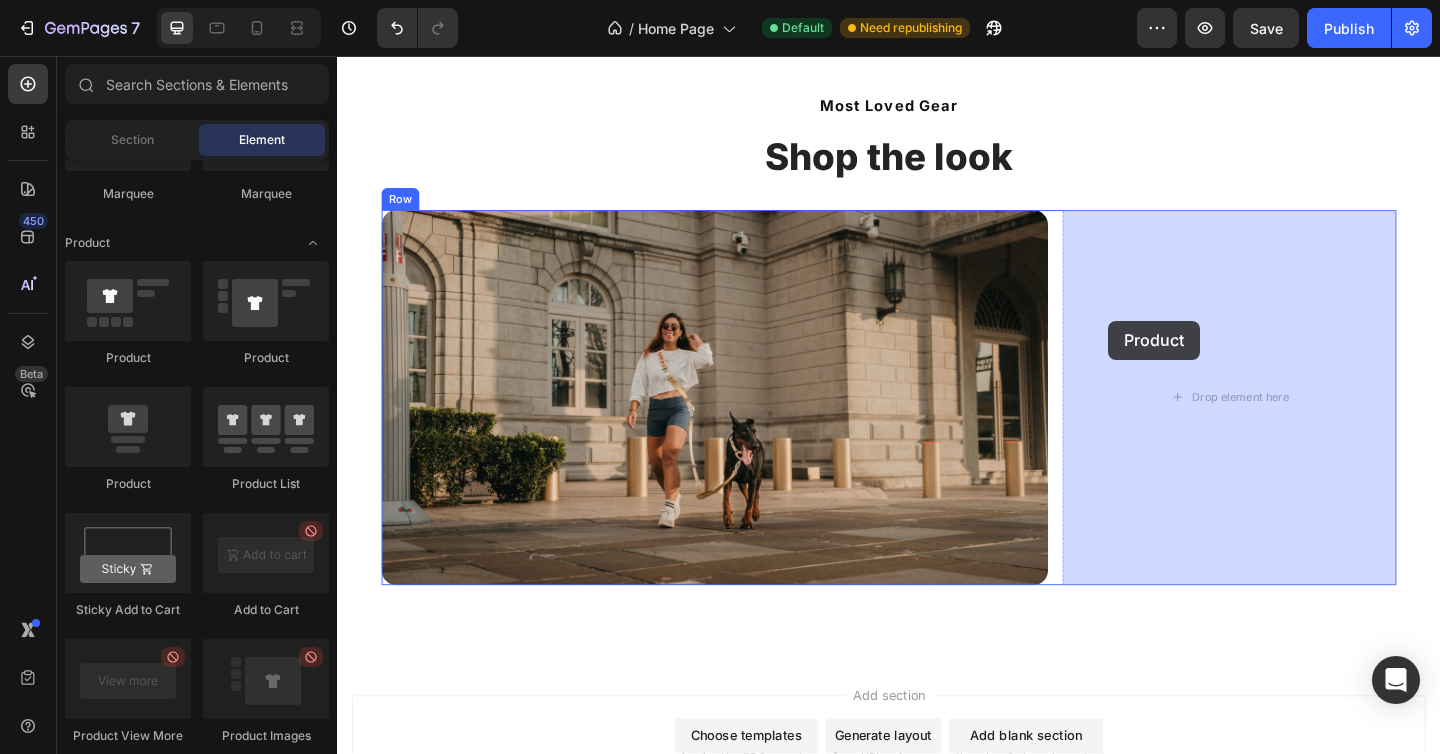 drag, startPoint x: 462, startPoint y: 494, endPoint x: 1176, endPoint y: 344, distance: 729.5862 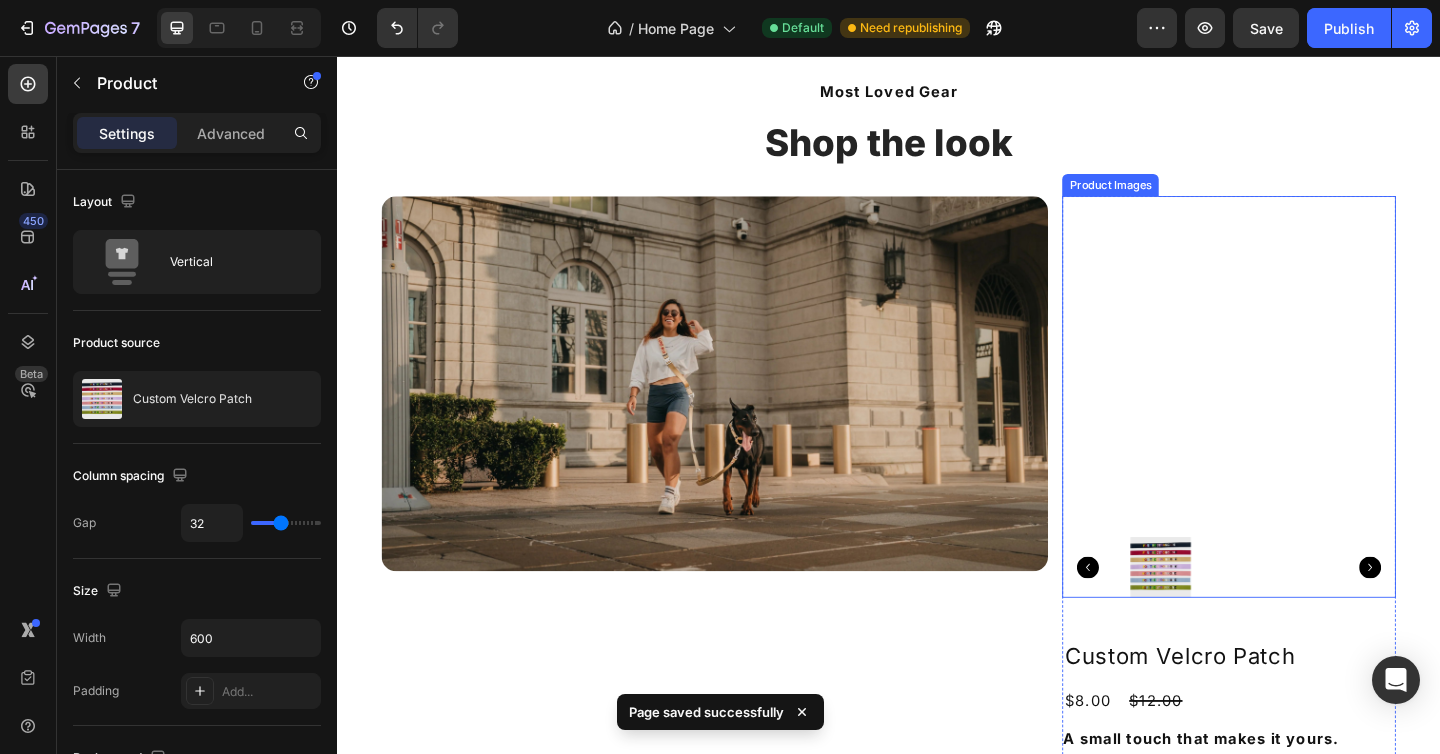 scroll, scrollTop: 1533, scrollLeft: 0, axis: vertical 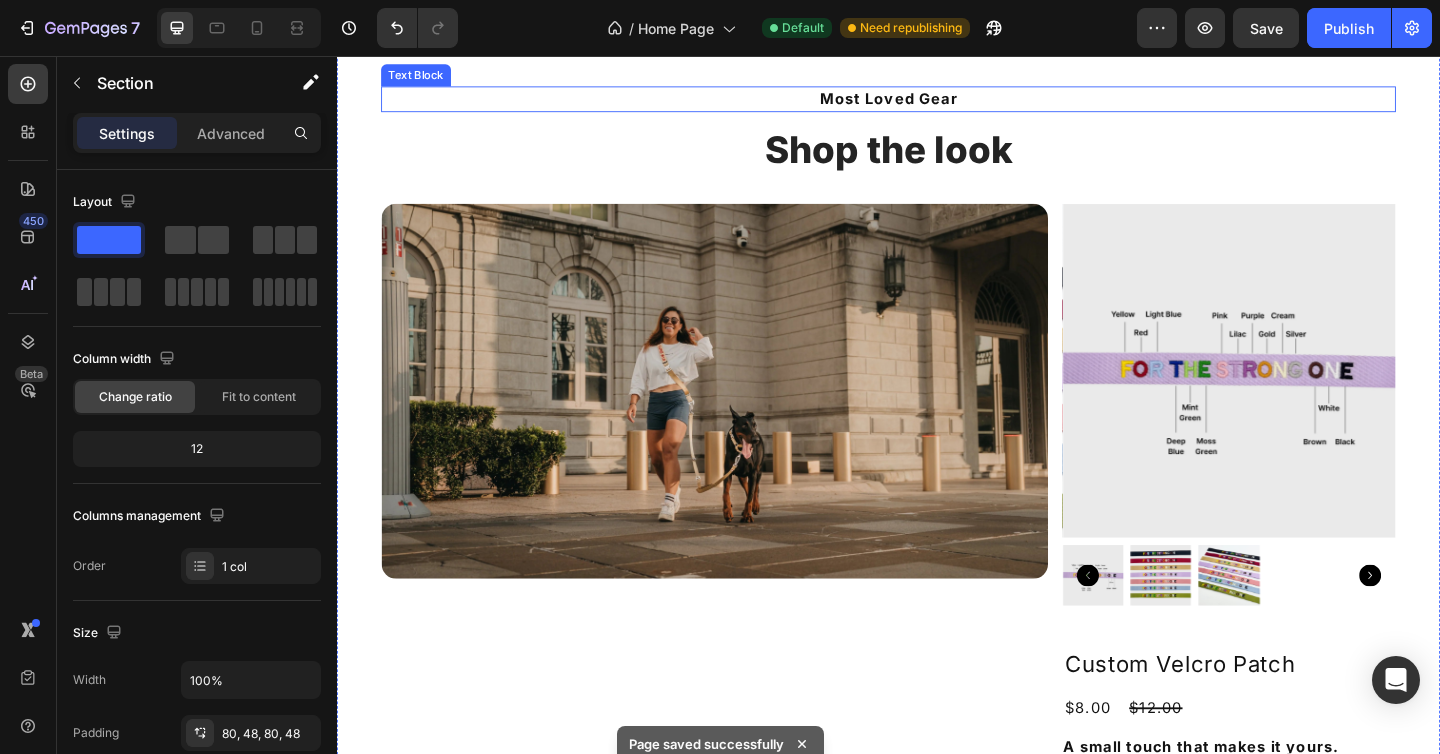 click on "Most Loved Gear Text Block Shop the look Heading Image
Product Images Custom Velcro Patch Product Title $8.00 Product Price Product Price $12.00 Product Price Product Price Row A small touch that makes it yours.
Add a layer of personality to your dog’s gear with our custom Velcro patch. Whether it’s your dog’s name, a bold phrase, or a practical label, this patch lets you customize your collar or leash to reflect your style — and theirs.
Easy to swap. Built to stay put. Designed to stand out.
*Compatible with all Lune Wuf products   except   the Built By You collection. Show more
Product Description Product: Everyday Collar Everyday Collar Everyday Collar Everyday Collar Buckle Martingale Buckle Martingale Buckle Martingale Plus Leash Plus Leash Plus Leash Multi Leash Multi Leash Multi Leash Crossbody Sling Crossbody Sling Crossbody Sling Width: 25MM 25MM 25MM 25MM 38MM 38MM 38MM Velcro Patch Color: Midnight Black Midnight Black Midnight Black Midnight Black 1" at bounding box center (937, 882) 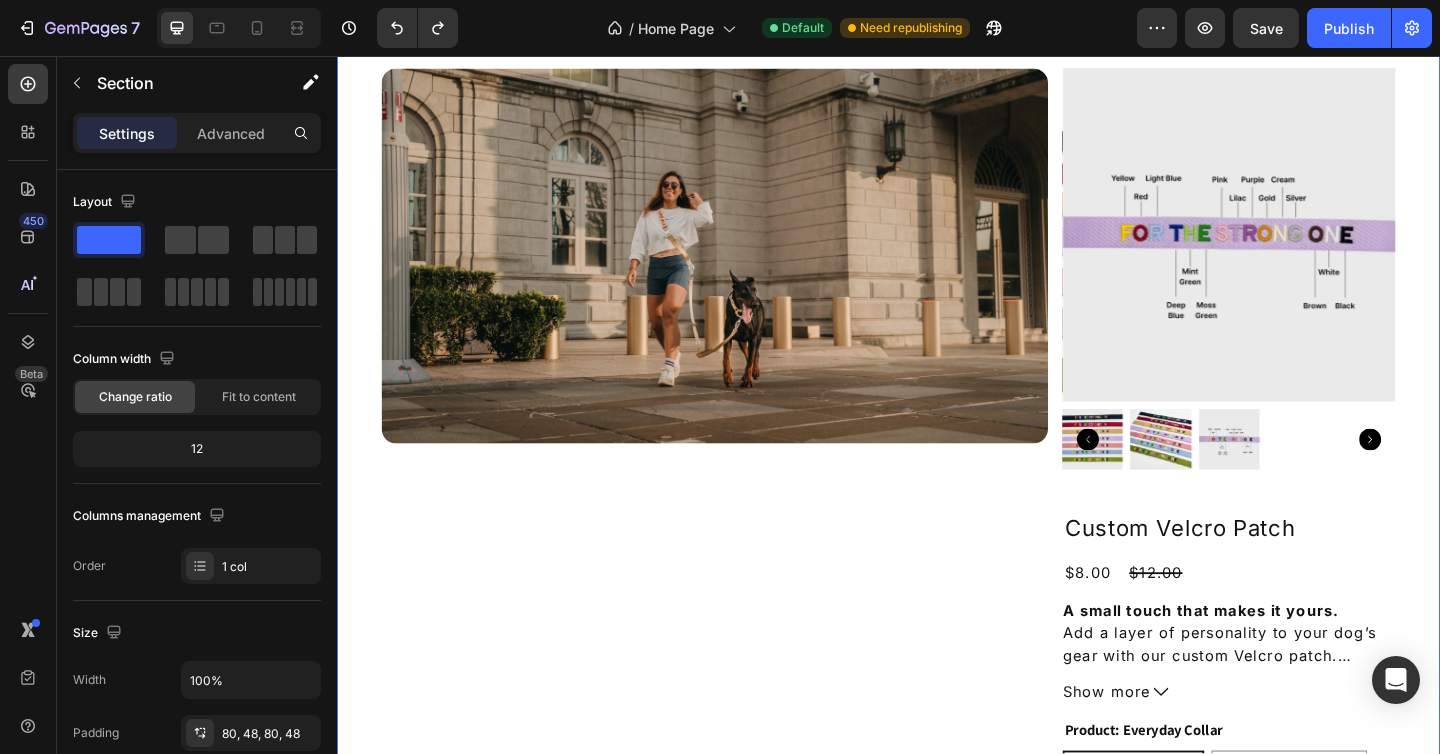 scroll, scrollTop: 1687, scrollLeft: 0, axis: vertical 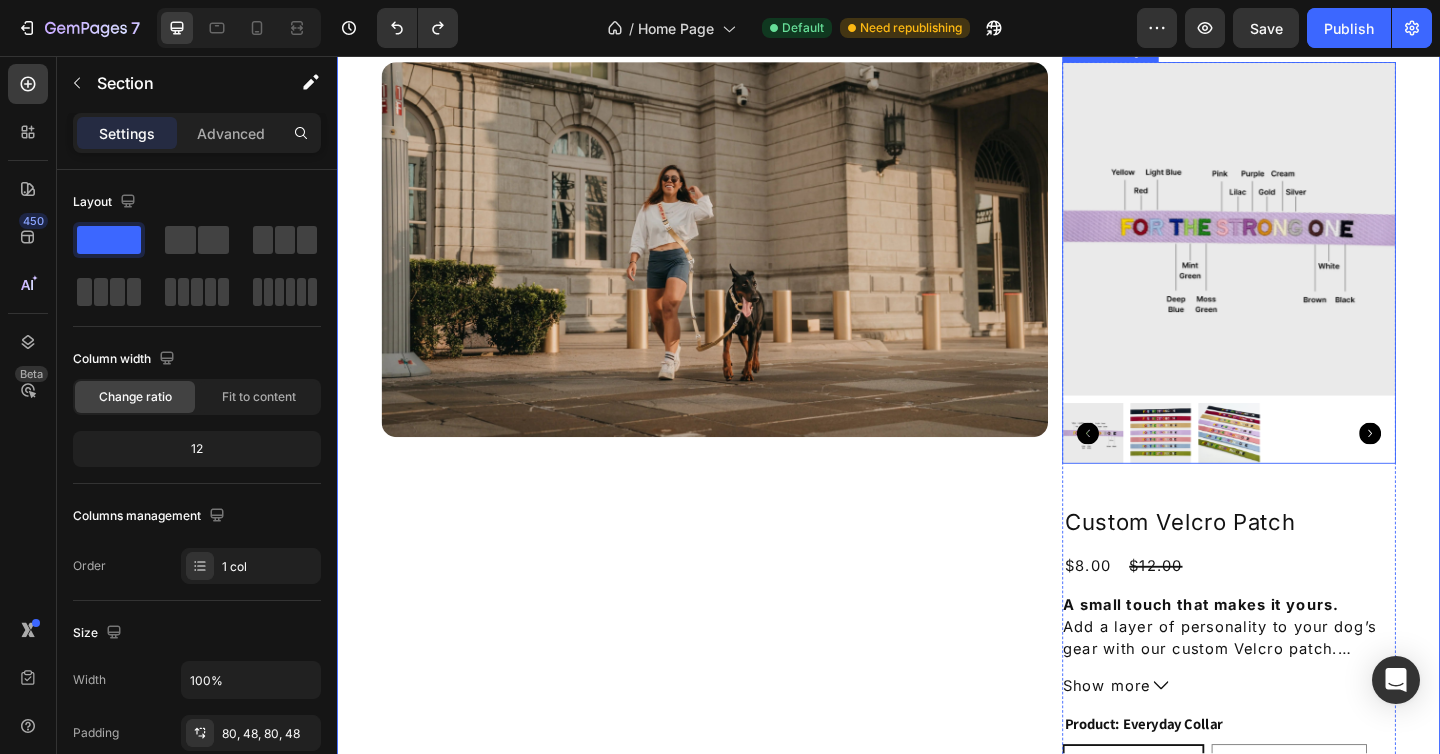 click on "Product Images" at bounding box center (1178, 51) 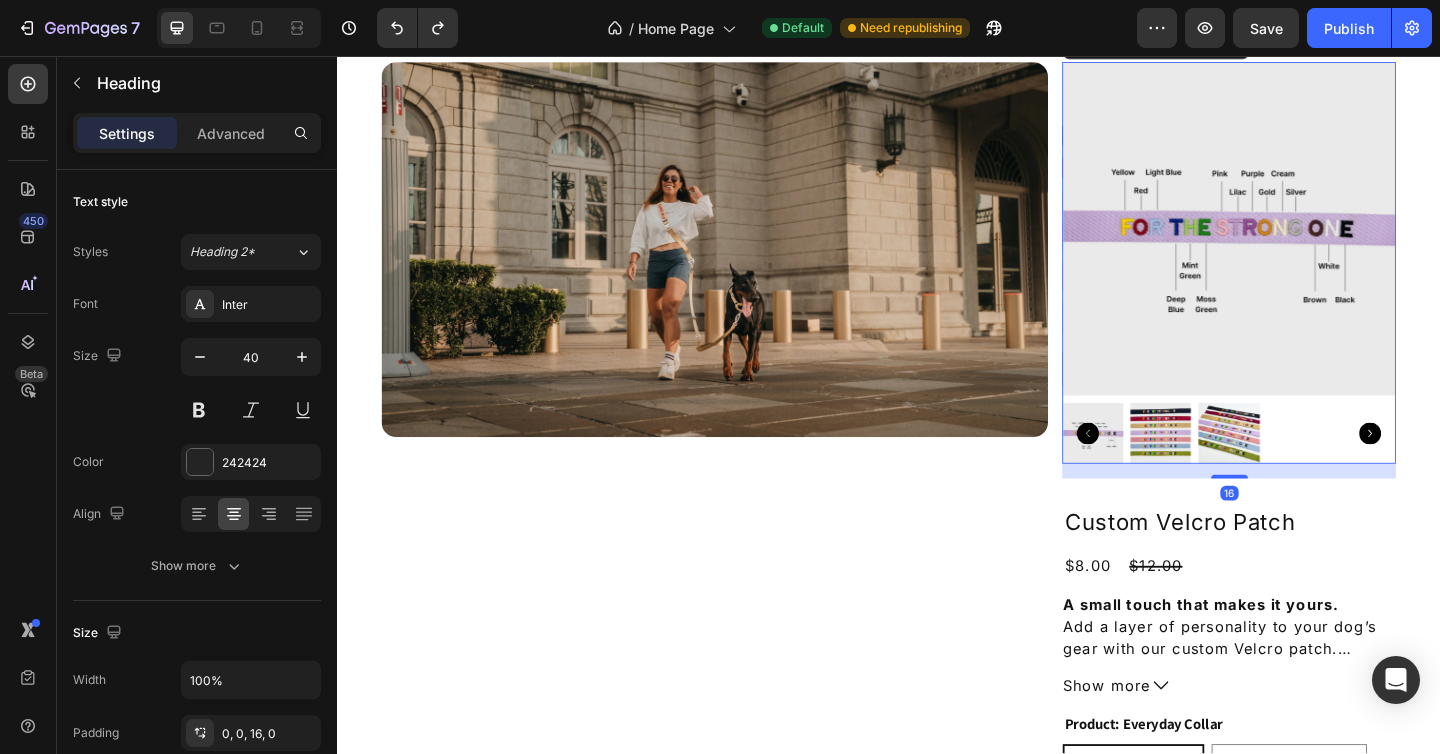 click on "Shop the look" at bounding box center (937, 5) 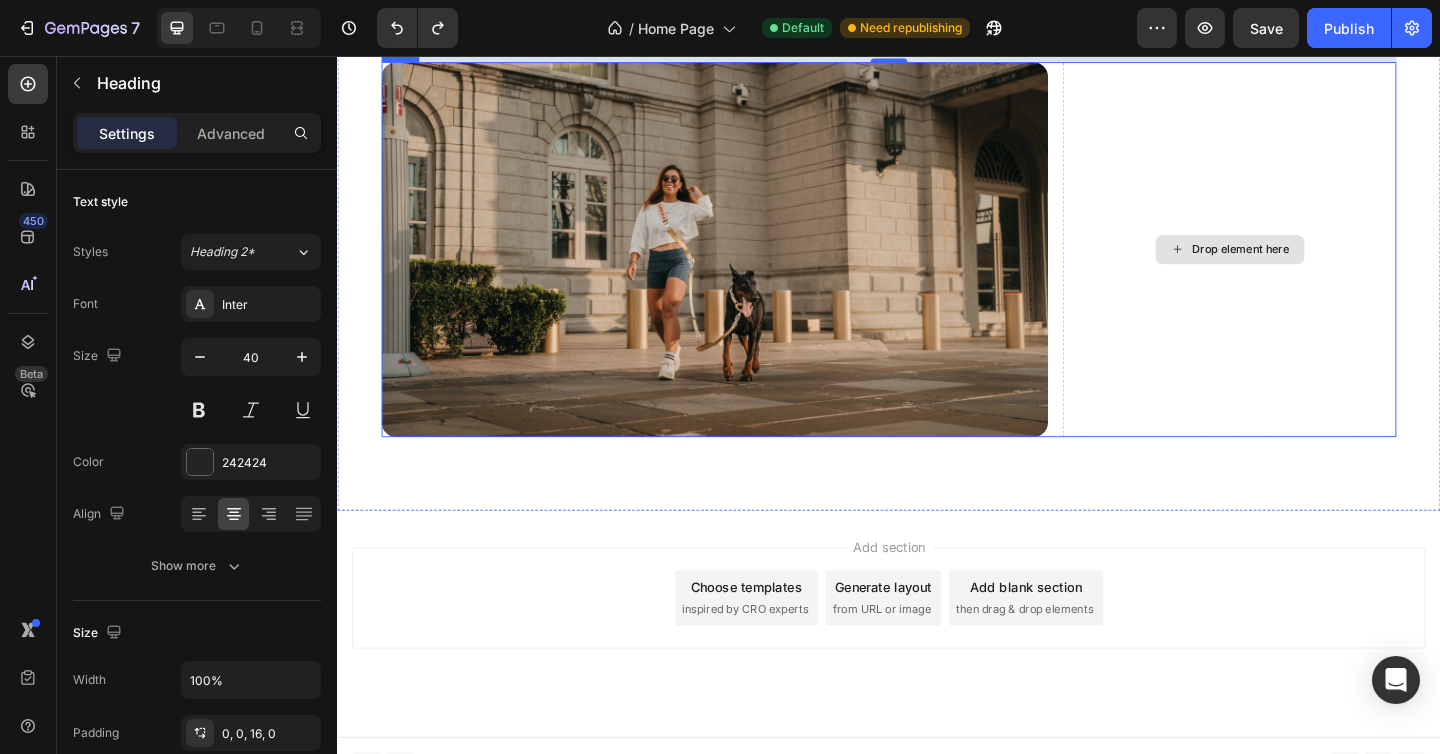 click on "Drop element here" at bounding box center [1320, 267] 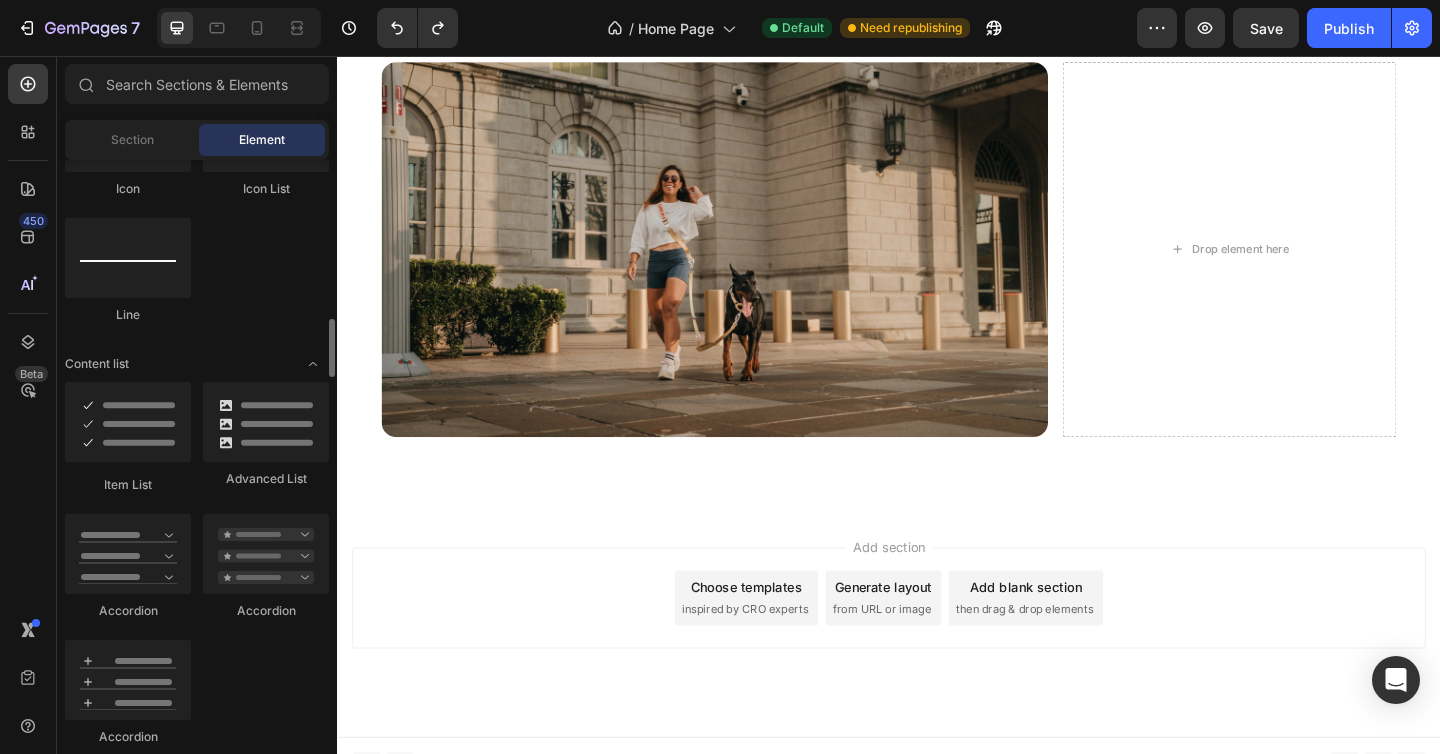 scroll, scrollTop: 1422, scrollLeft: 0, axis: vertical 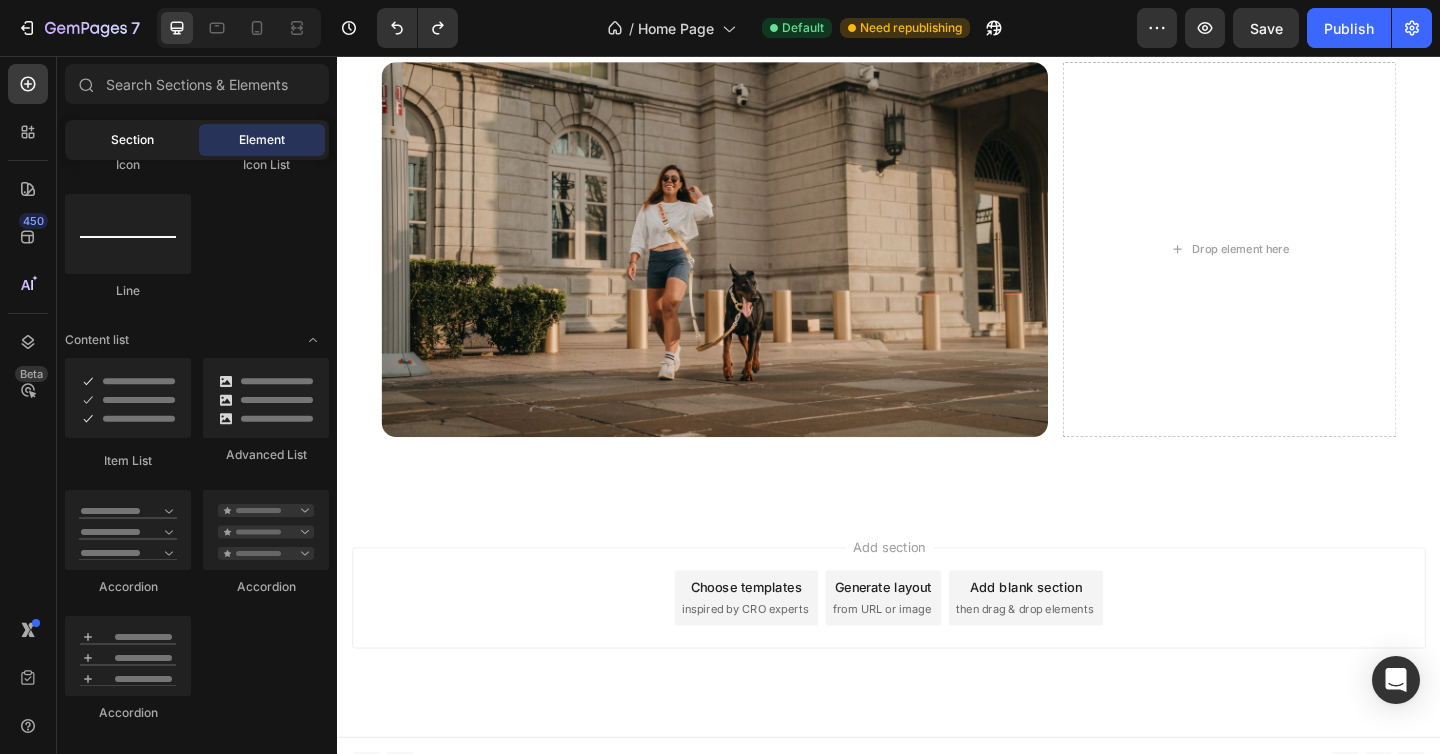 click on "Section" 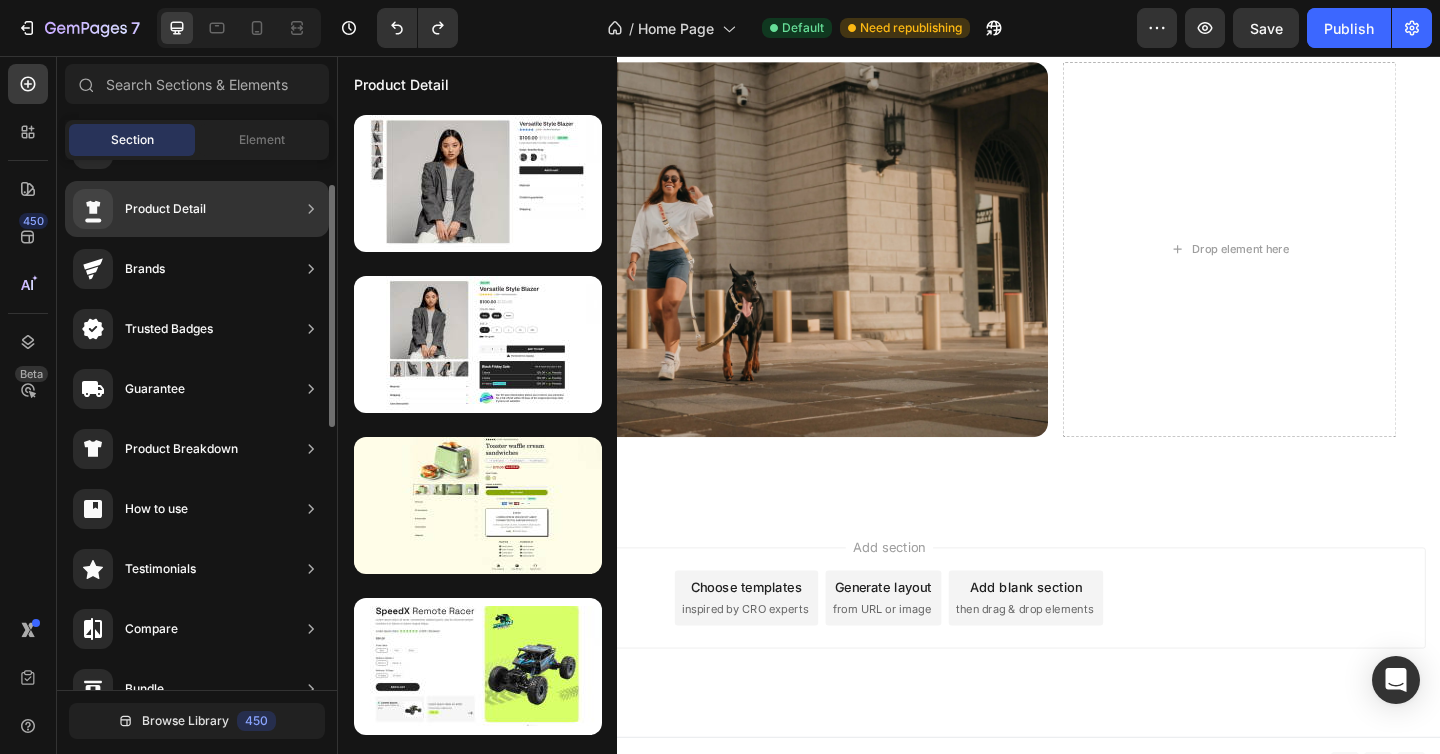 scroll, scrollTop: 57, scrollLeft: 0, axis: vertical 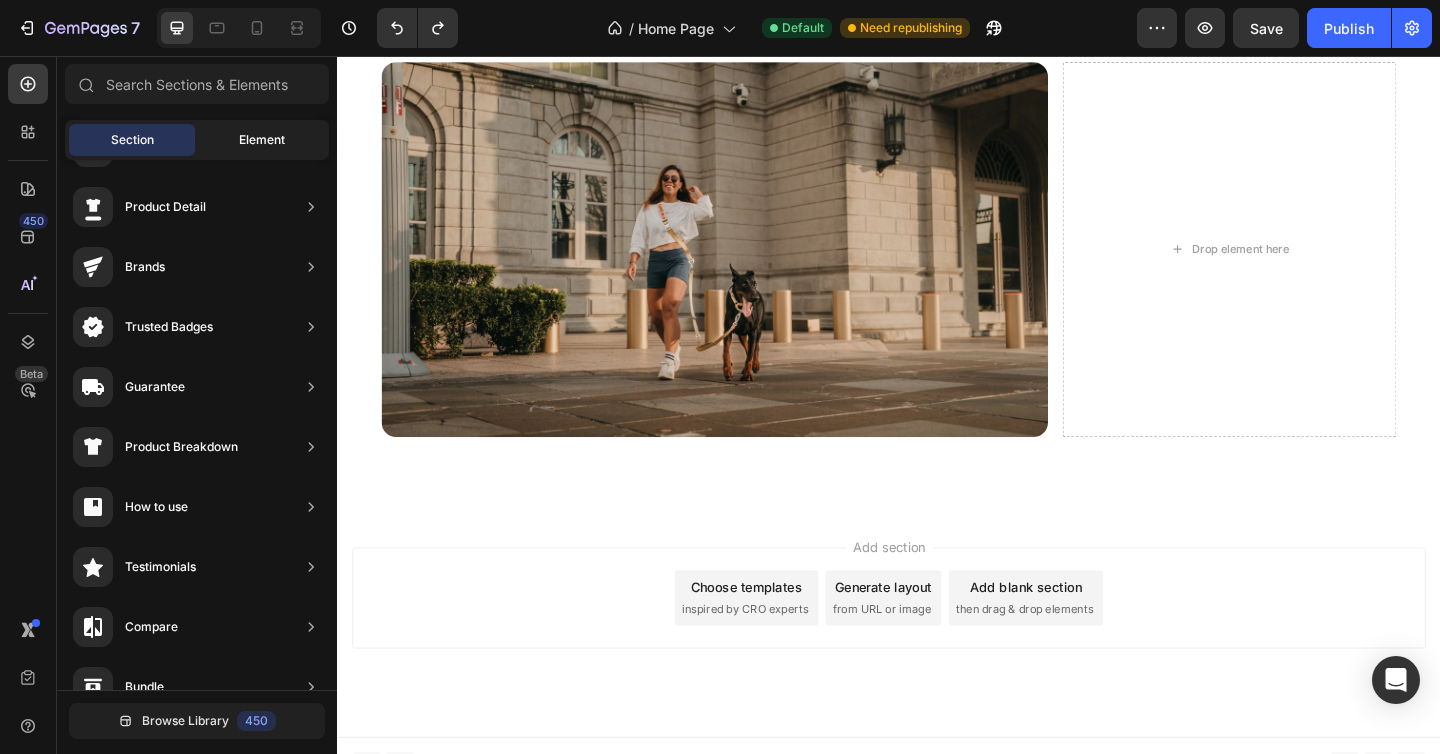 click on "Element" at bounding box center [262, 140] 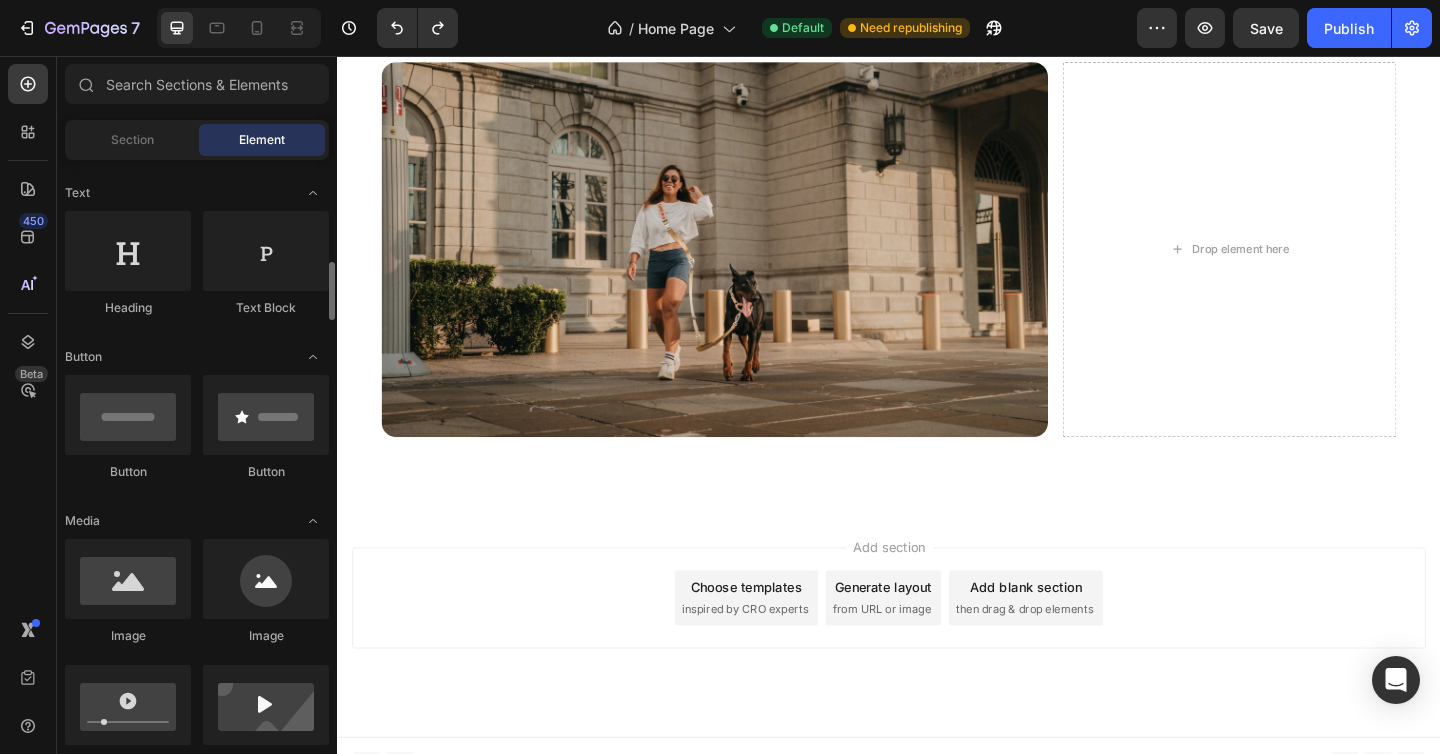 scroll, scrollTop: 352, scrollLeft: 0, axis: vertical 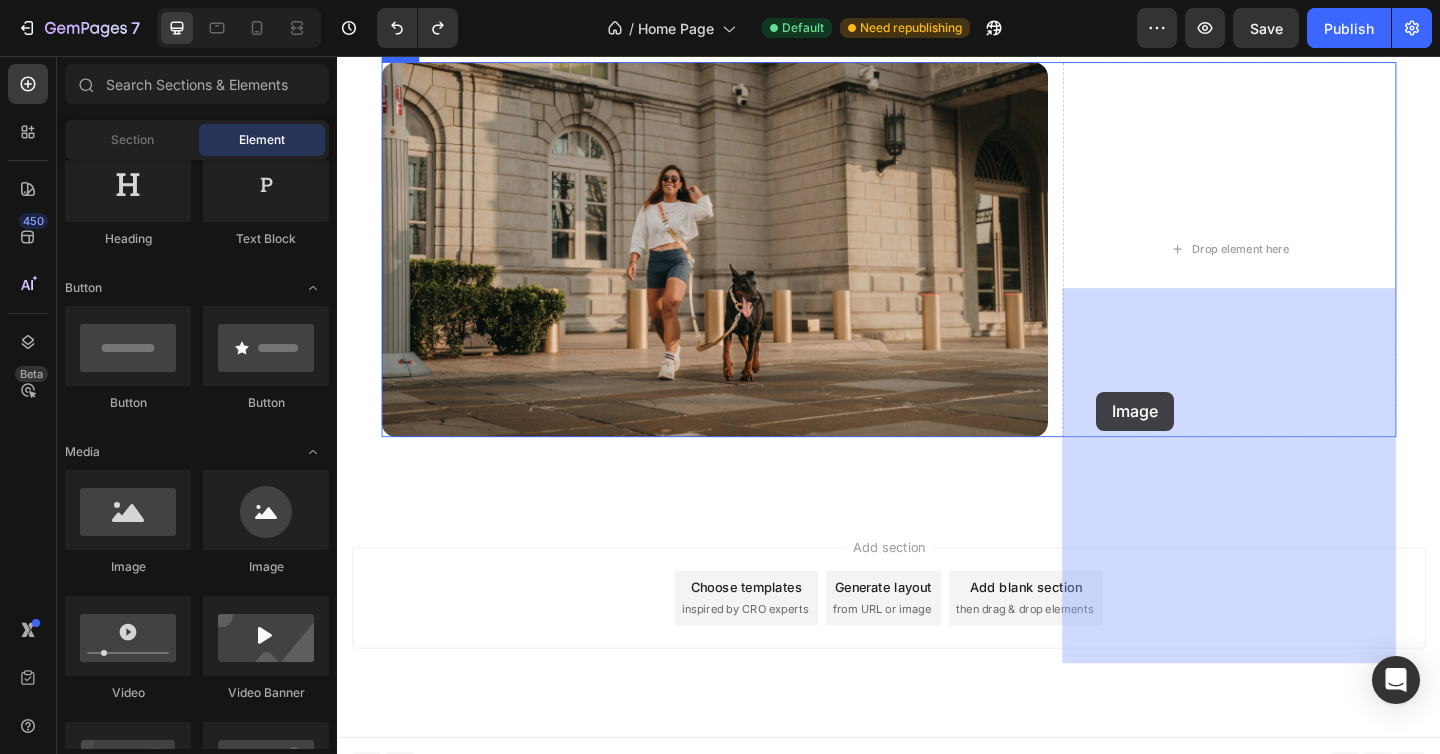 drag, startPoint x: 474, startPoint y: 582, endPoint x: 1164, endPoint y: 421, distance: 708.5344 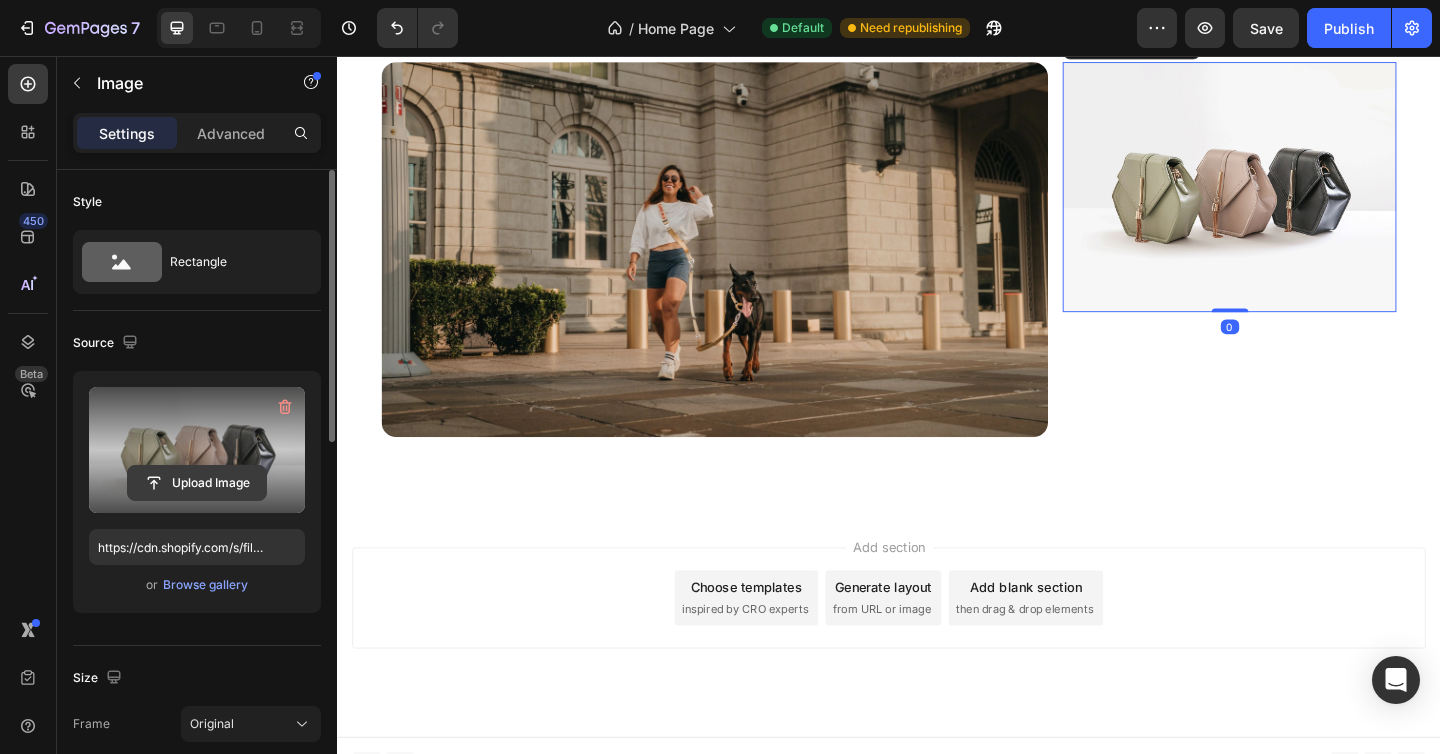 click 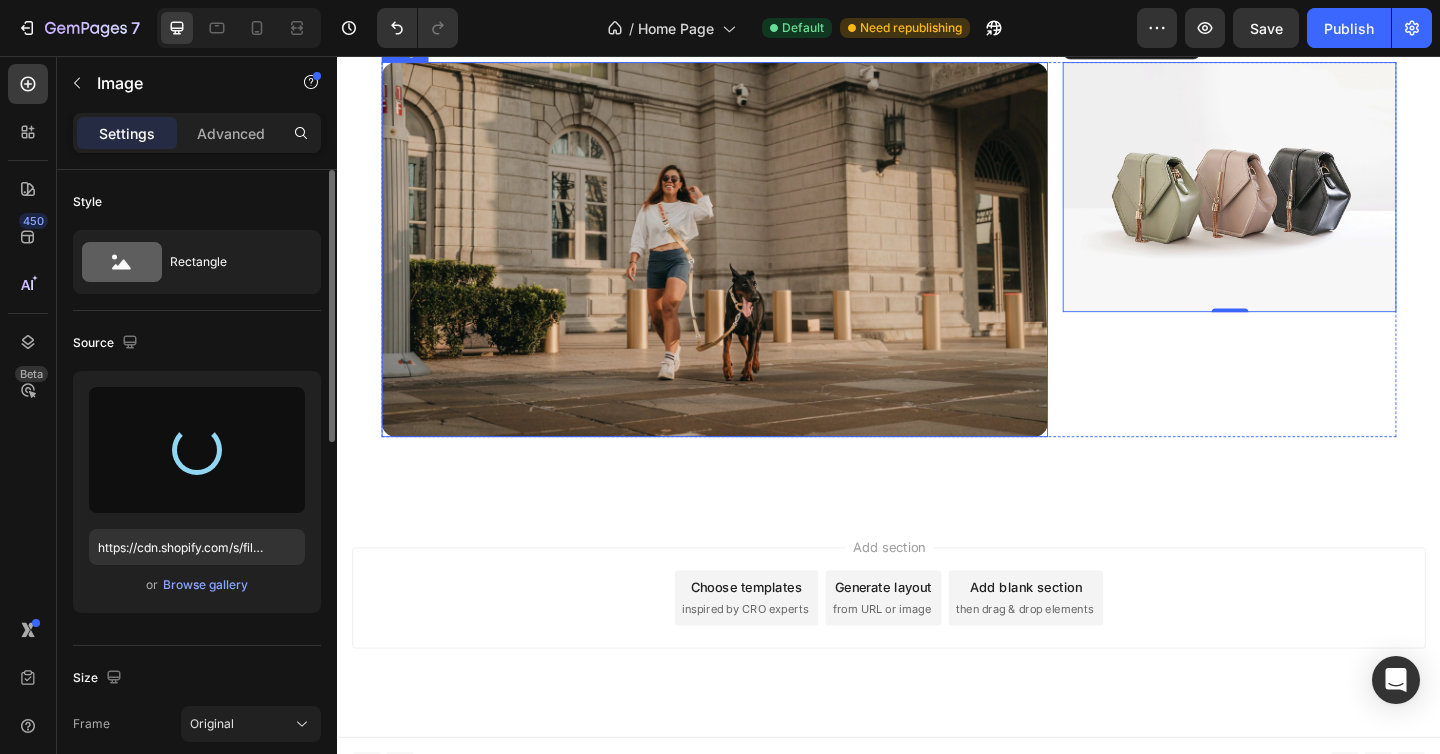click on "Image   0" at bounding box center [1307, 267] 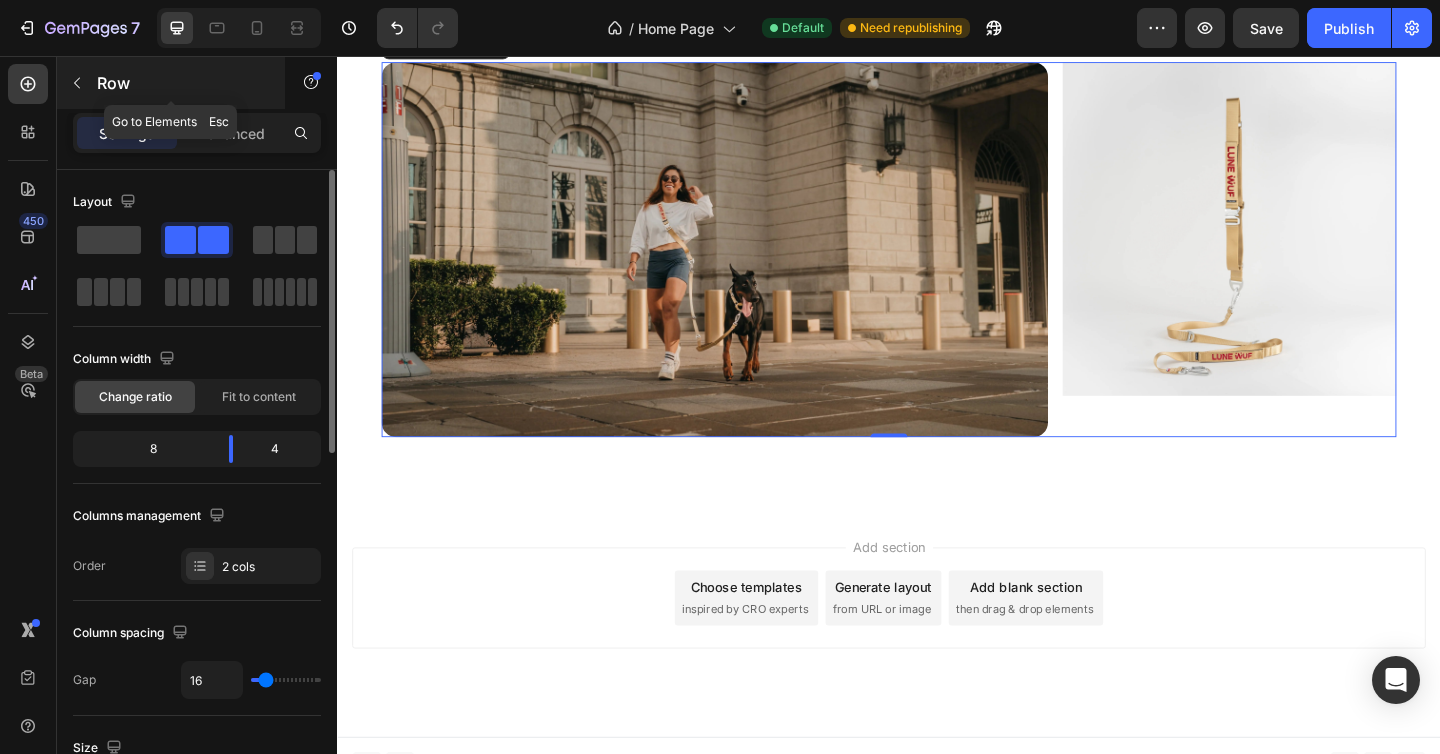 click 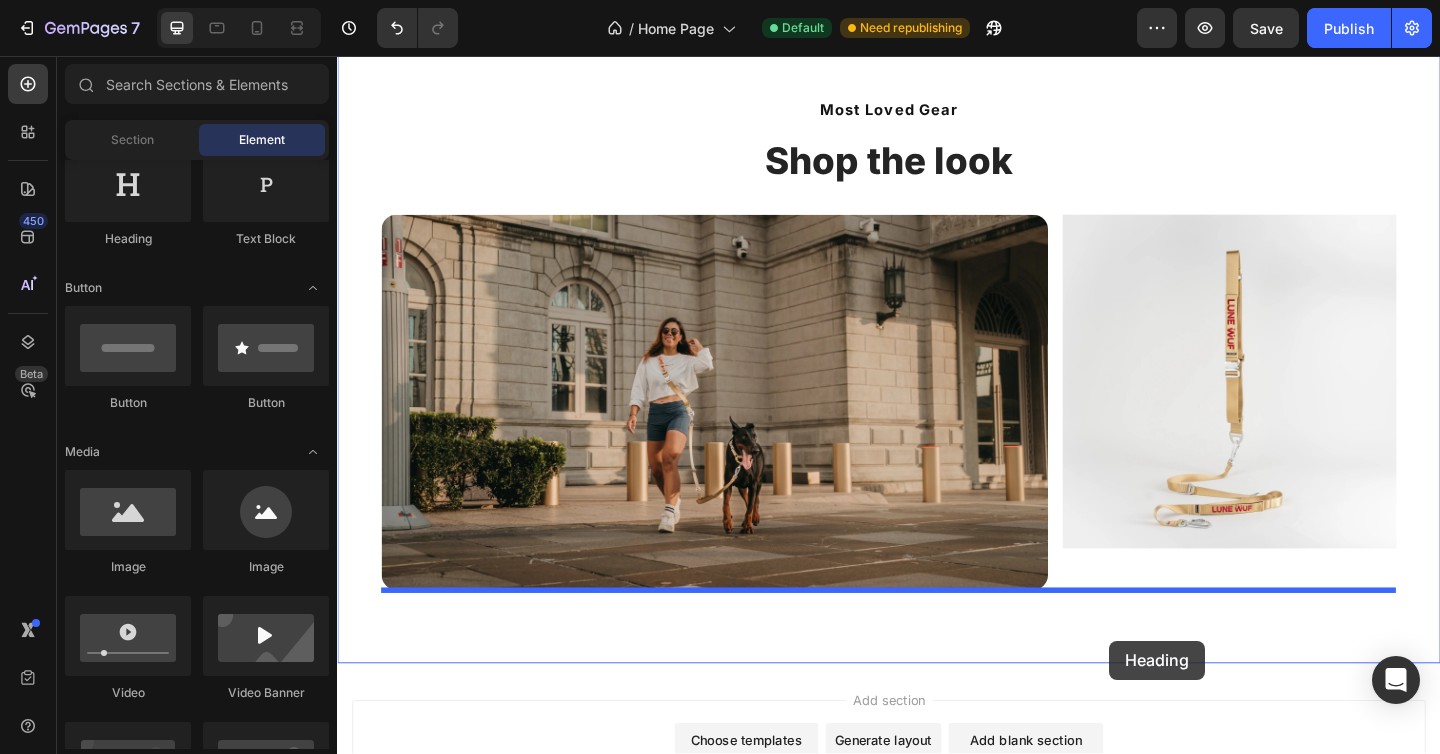 scroll, scrollTop: 1797, scrollLeft: 0, axis: vertical 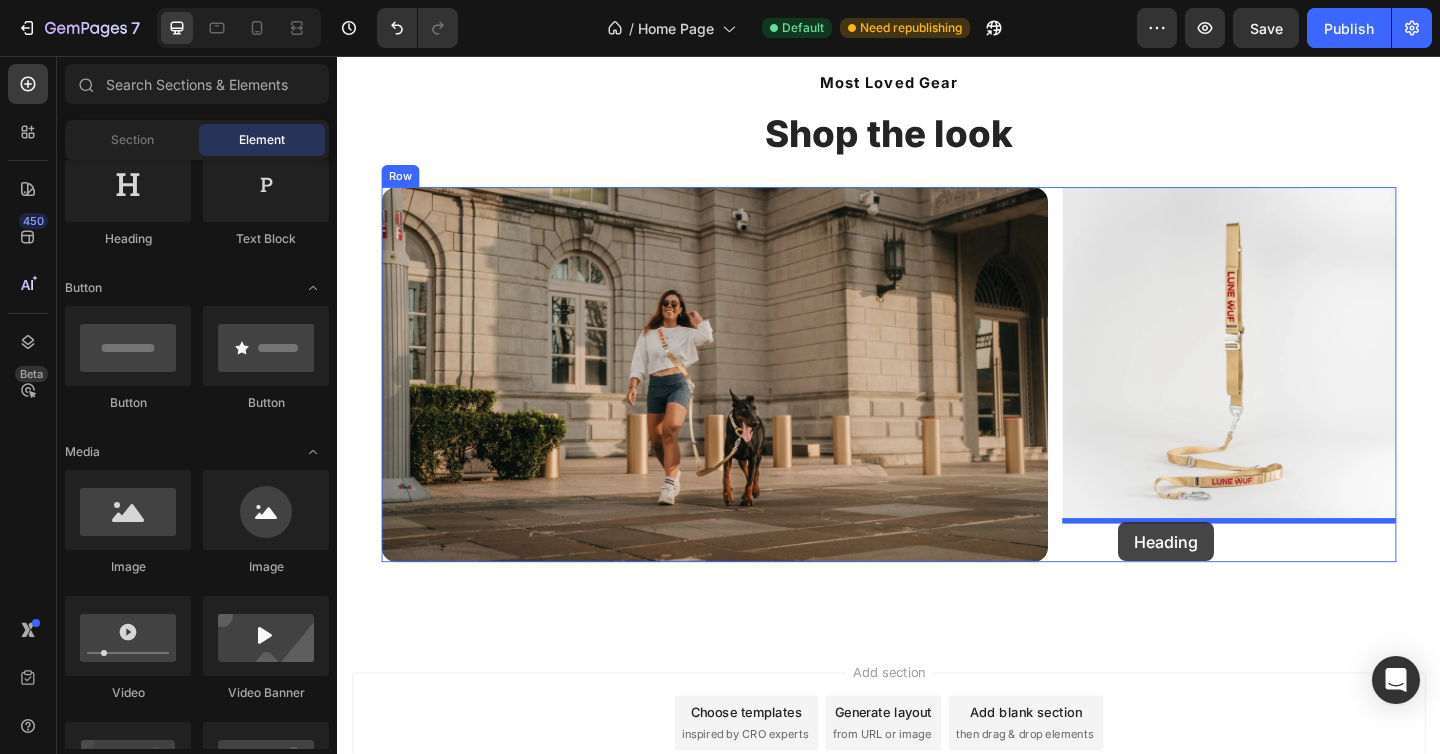 drag, startPoint x: 468, startPoint y: 256, endPoint x: 1187, endPoint y: 563, distance: 781.7992 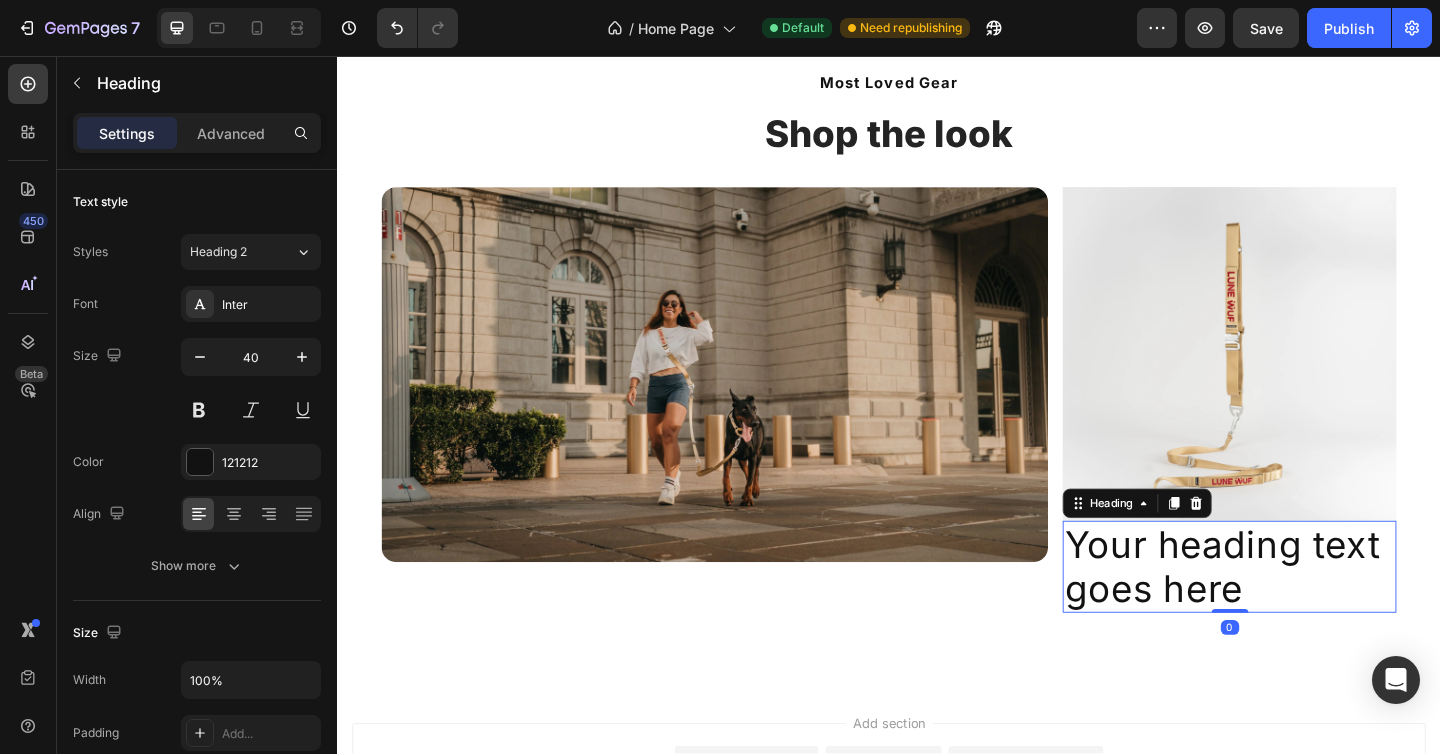 click on "Your heading text goes here" at bounding box center [1307, 612] 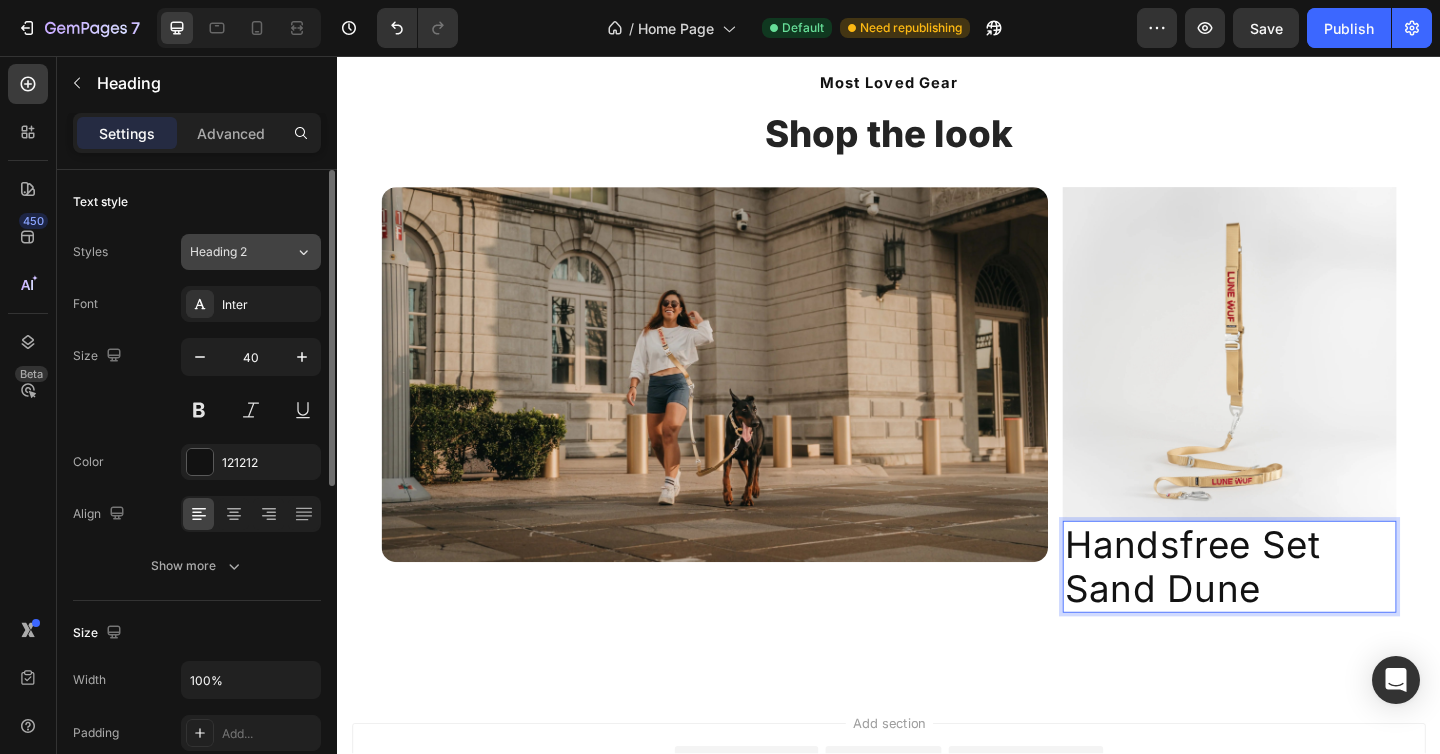 click 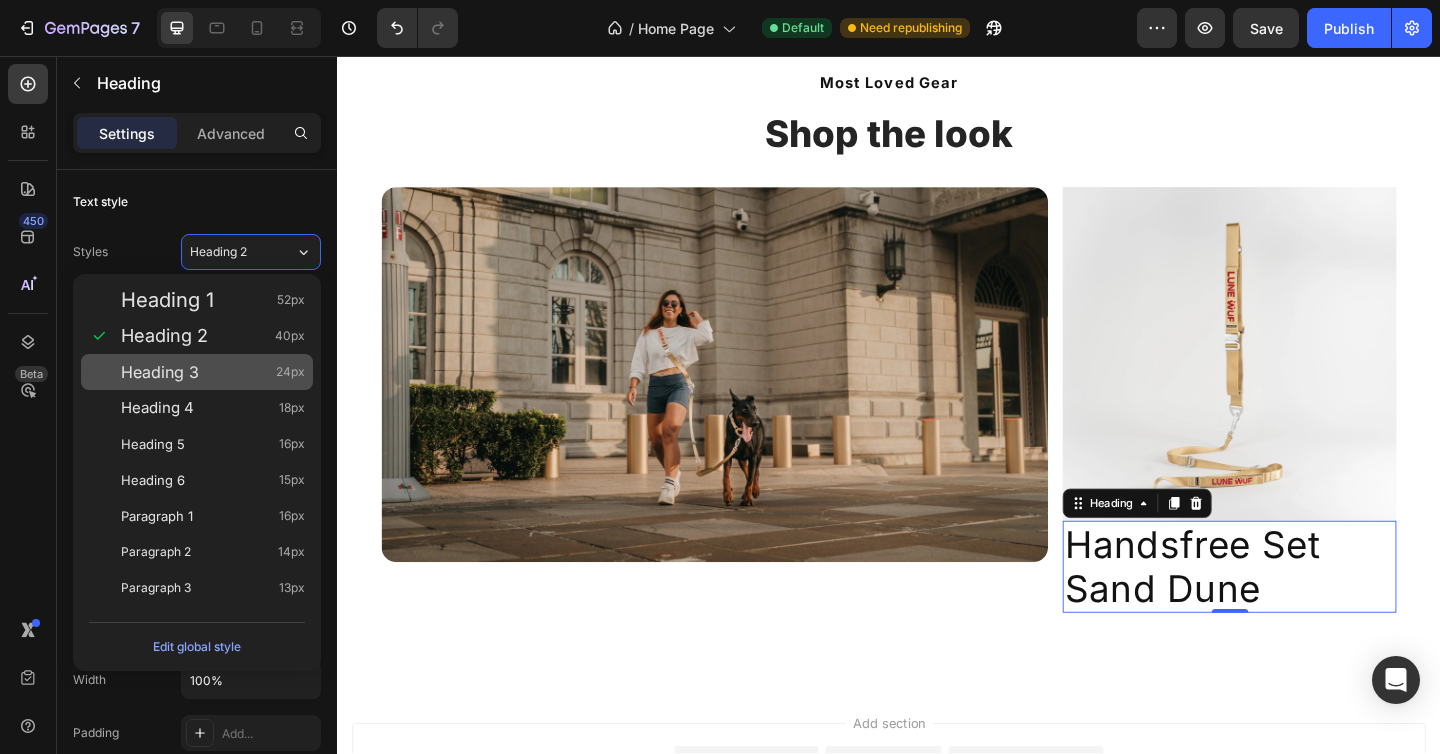 click on "Heading 3" at bounding box center [160, 372] 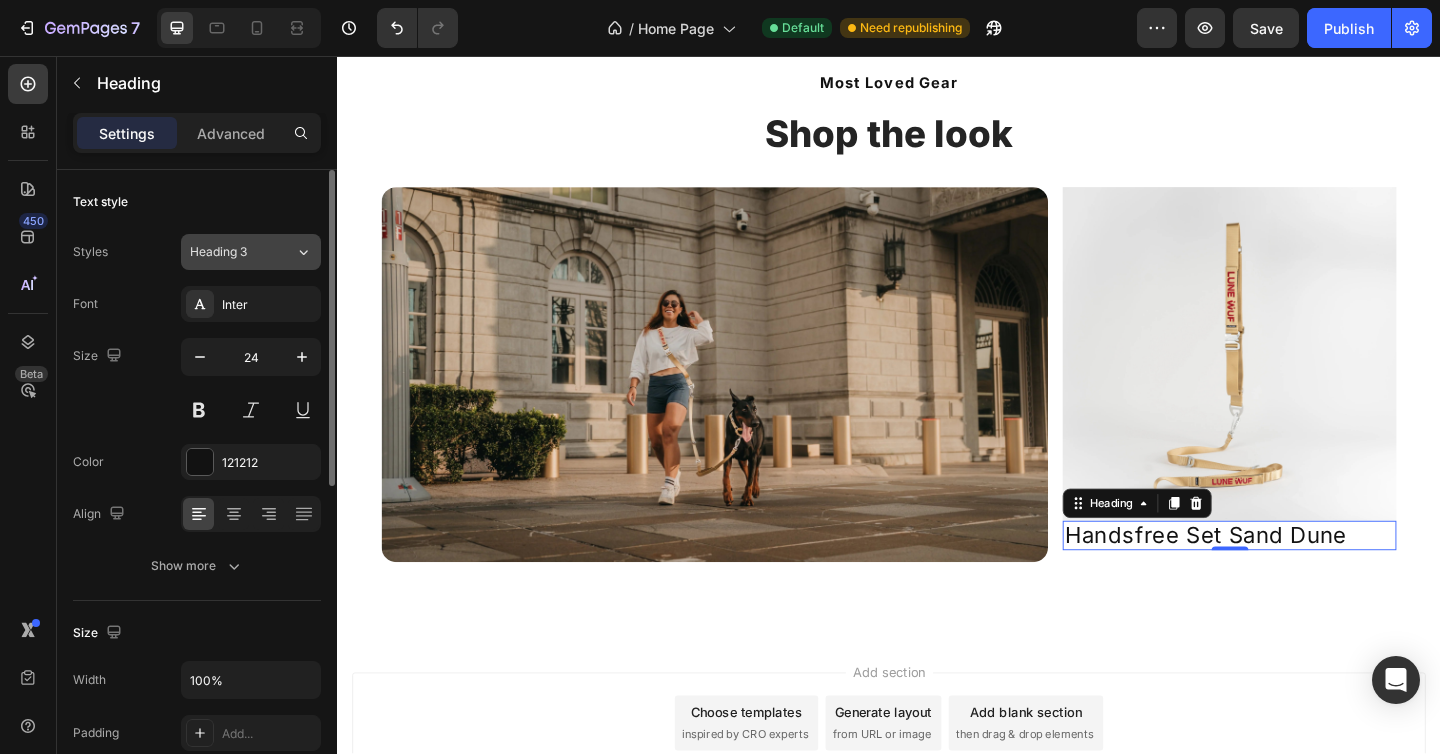 click on "Heading 3" 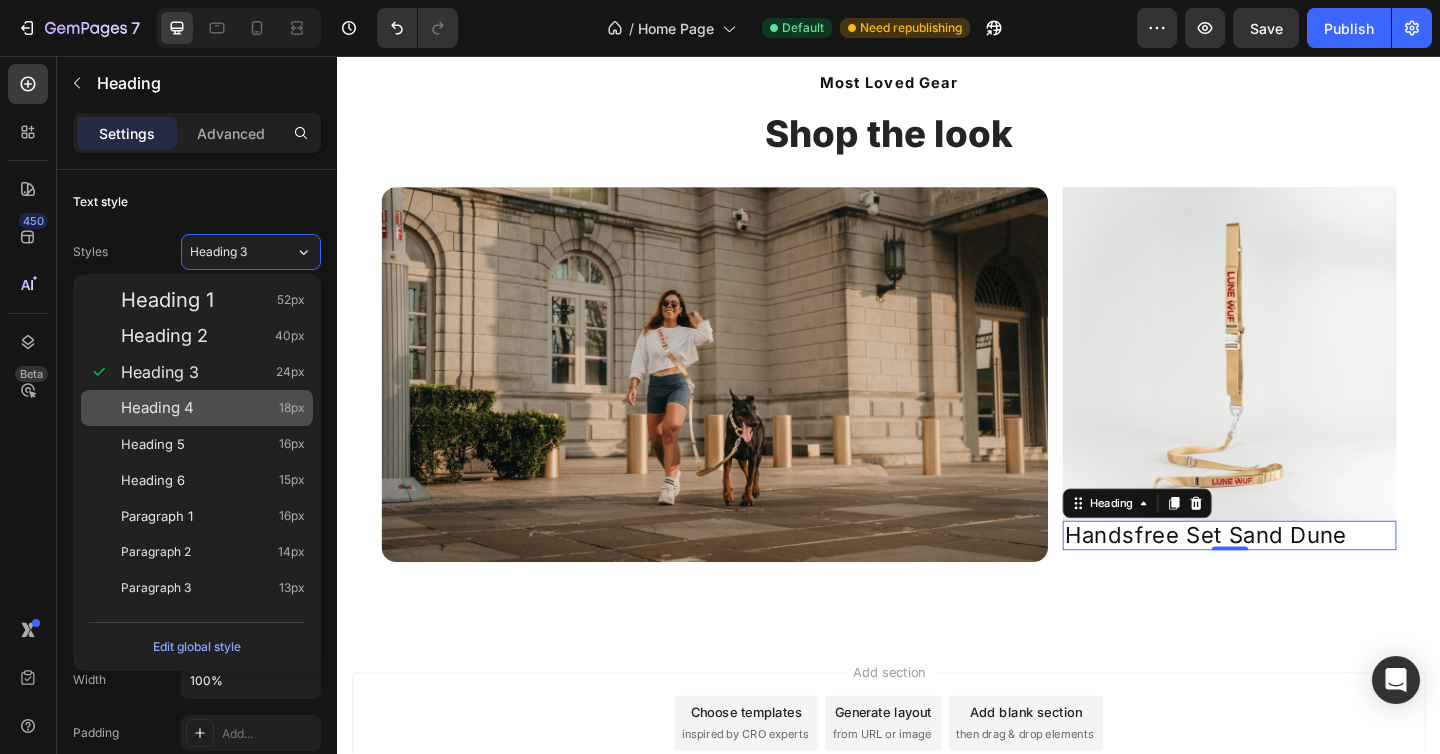 click on "Heading 4 18px" at bounding box center (197, 408) 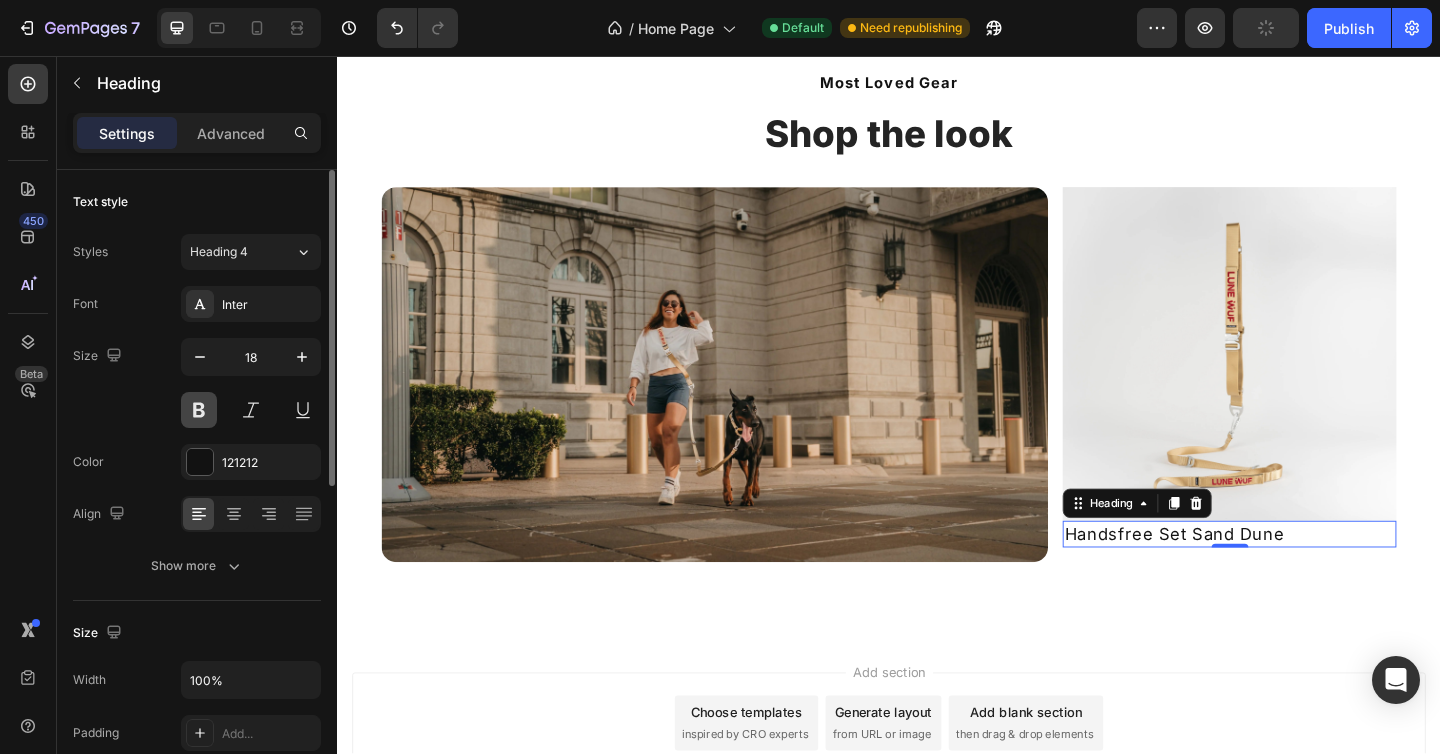 click at bounding box center (199, 410) 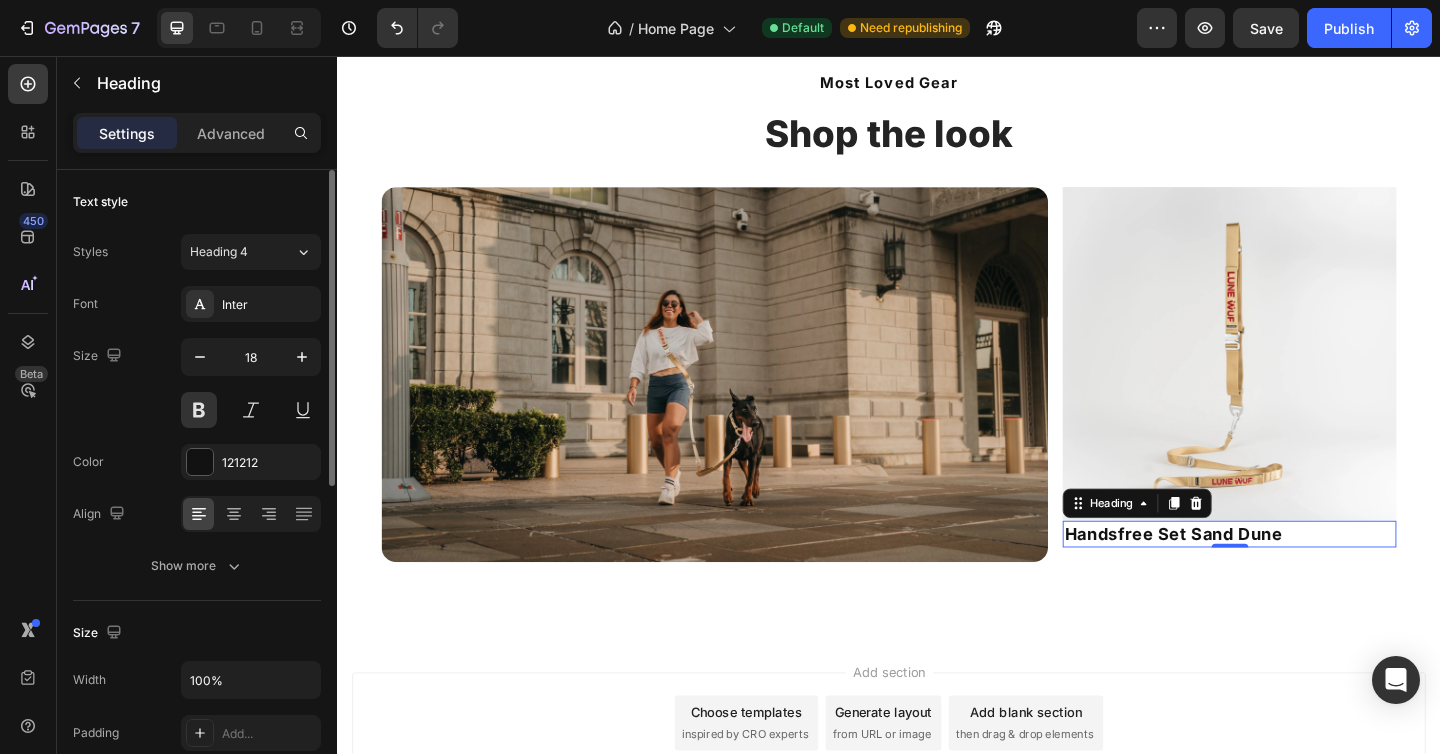 click on "Size 18" at bounding box center (197, 383) 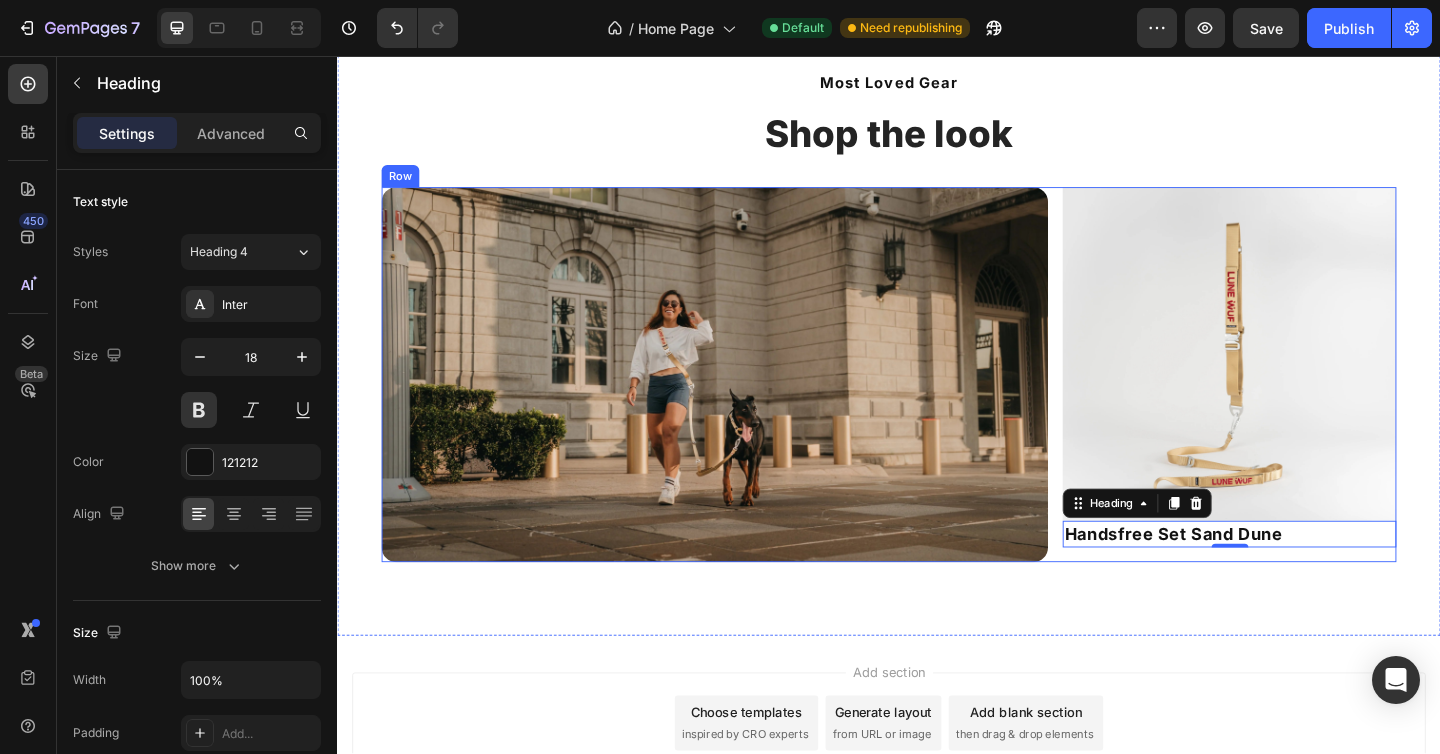 click on "Image Handsfree Set Sand Dune Heading   0" at bounding box center (1307, 403) 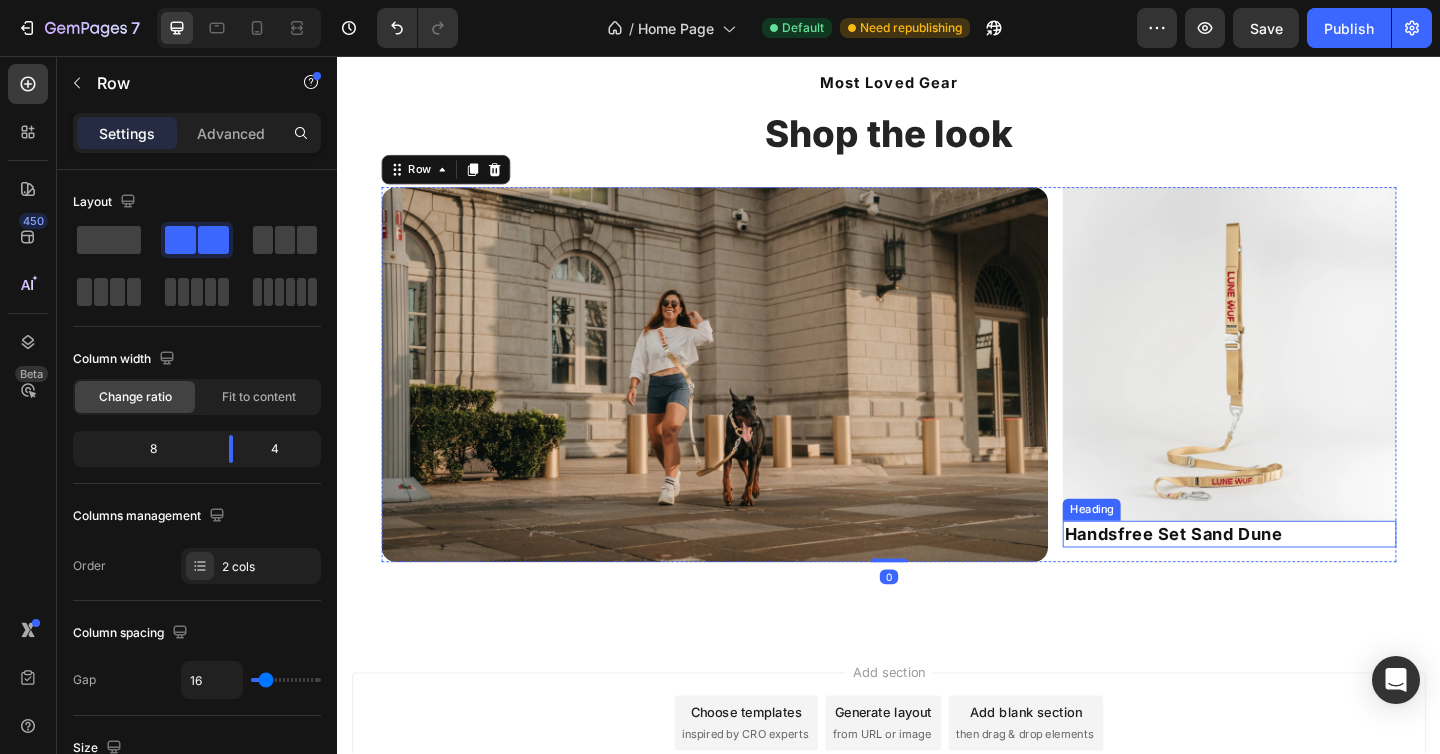 click on "Handsfree Set Sand Dune" at bounding box center [1307, 576] 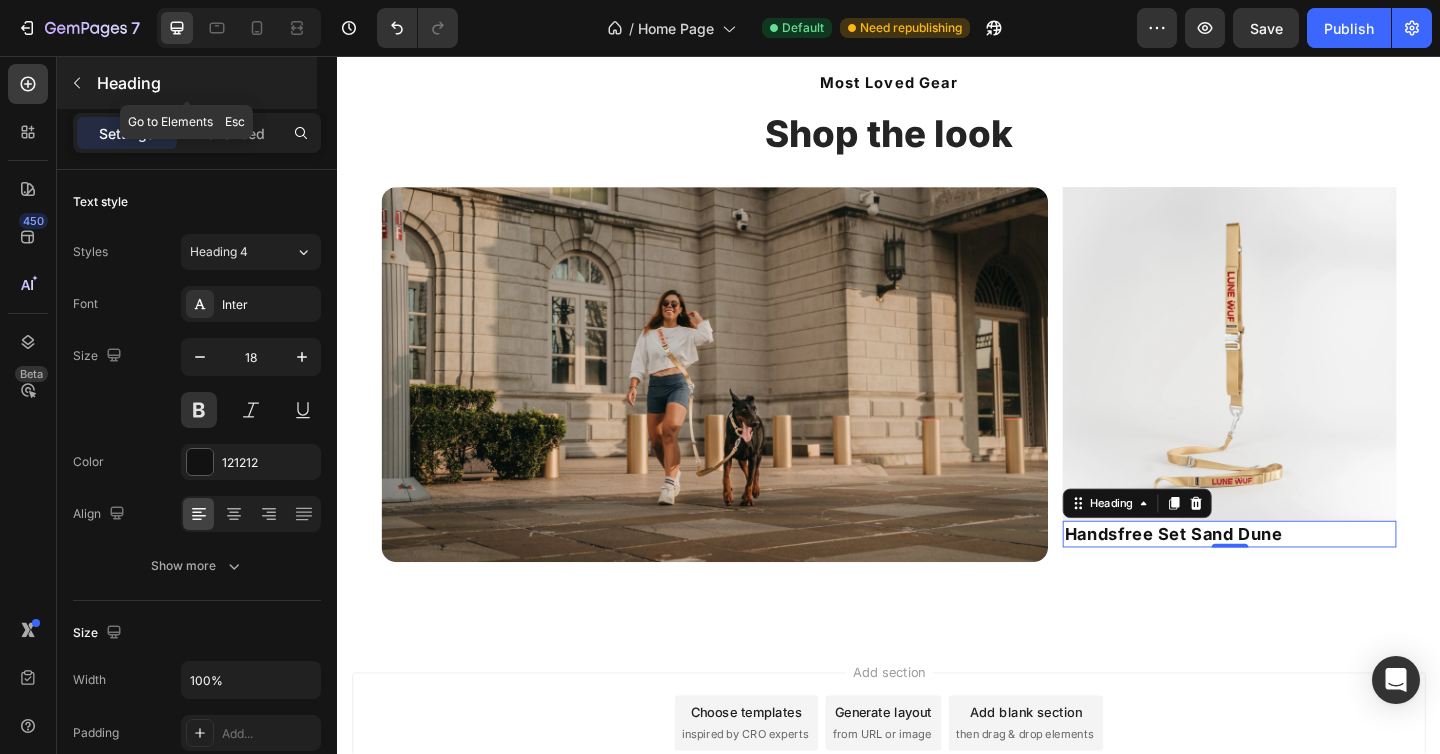 click 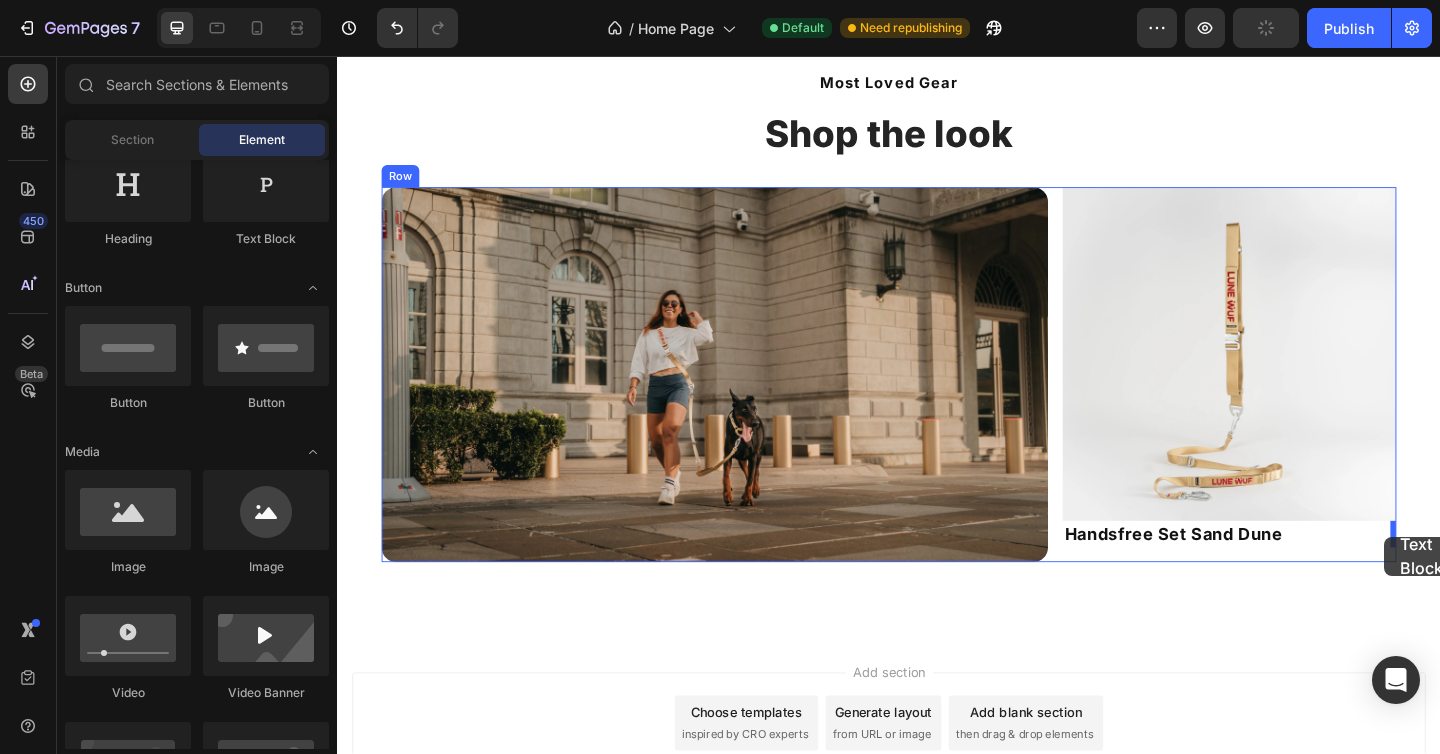 drag, startPoint x: 608, startPoint y: 253, endPoint x: 1476, endPoint y: 579, distance: 927.2001 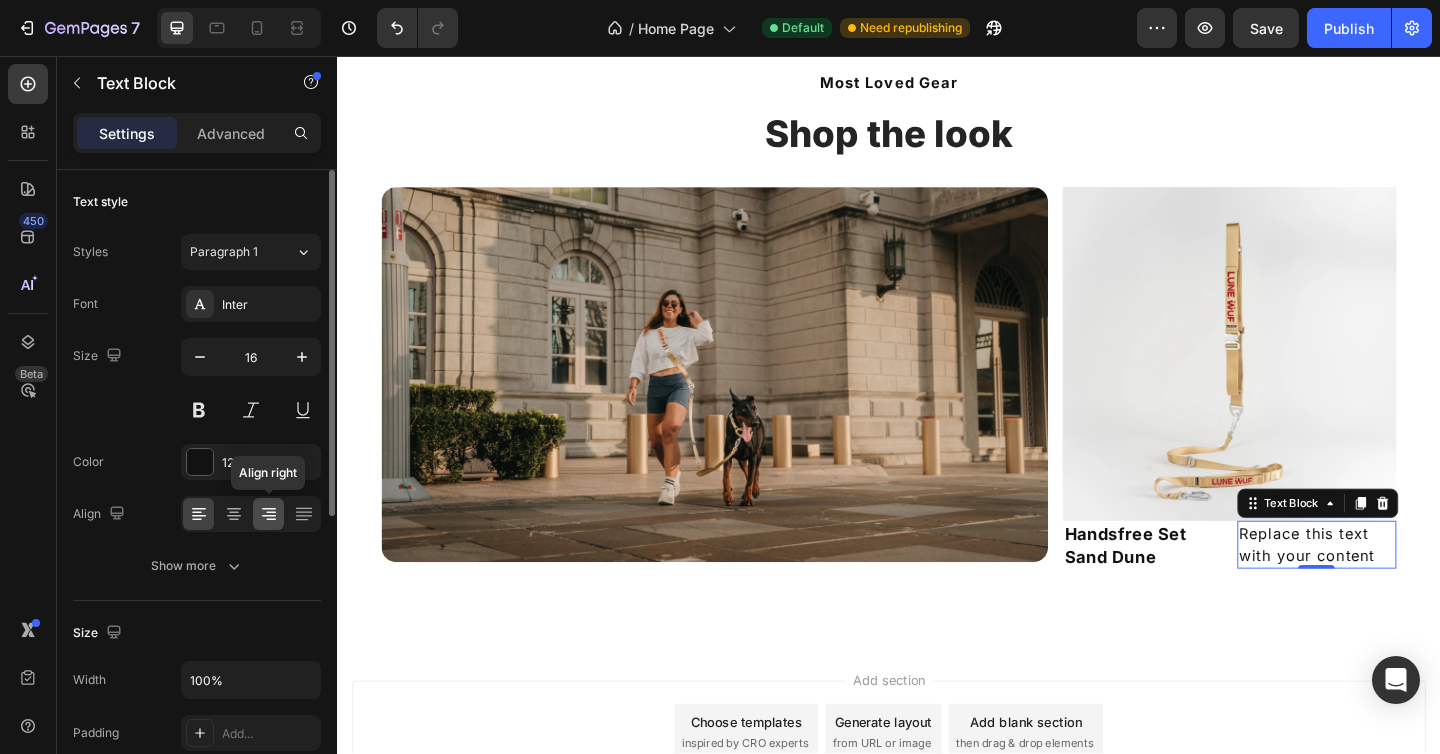 click 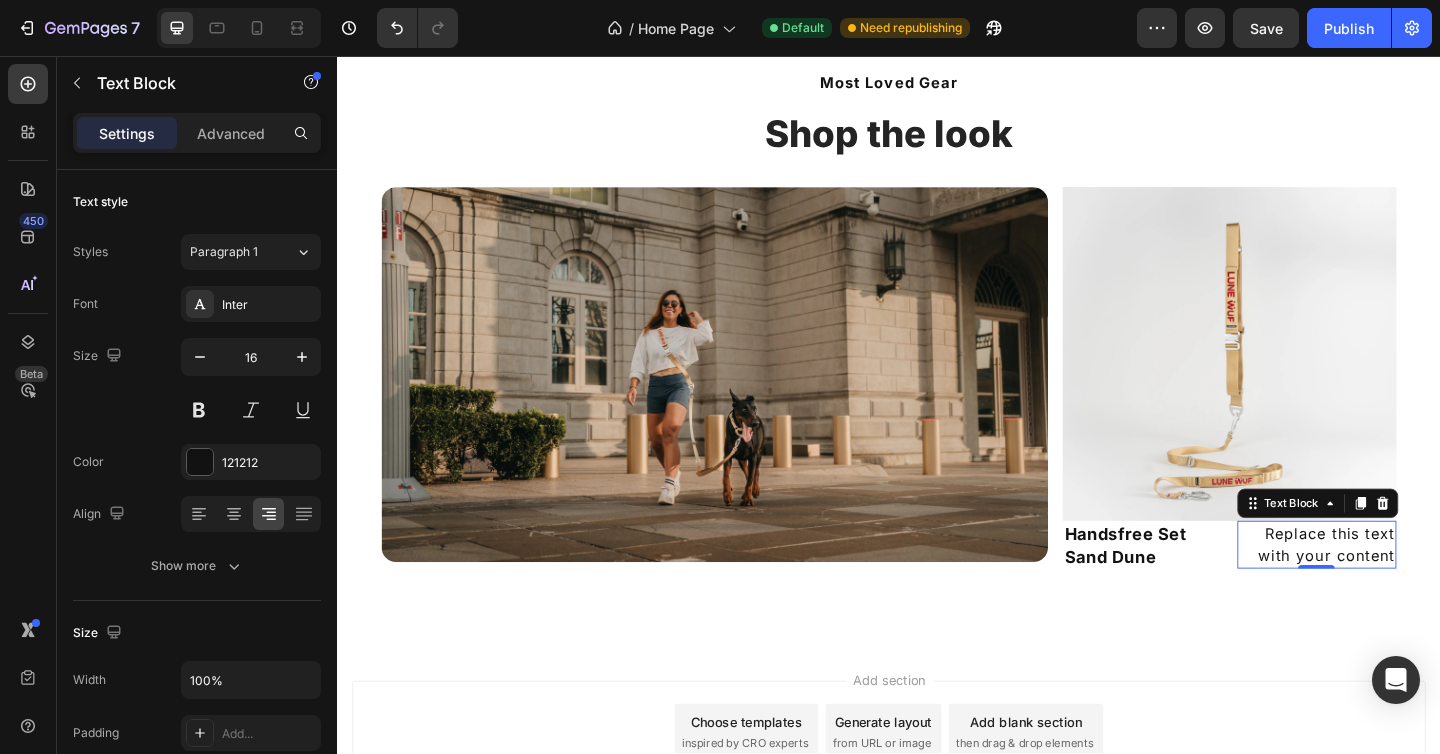 click on "Replace this text with your content" at bounding box center [1402, 588] 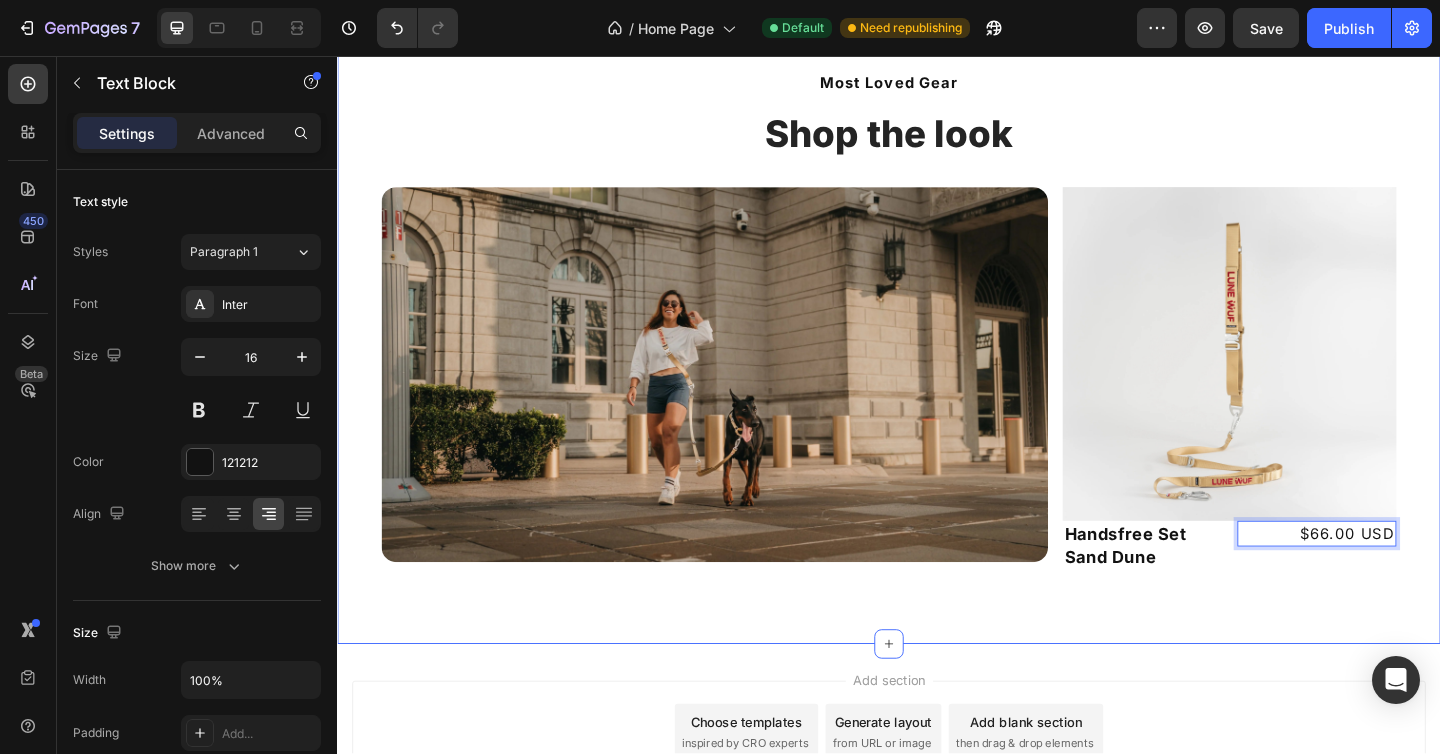 click on "Most Loved Gear Text Block Shop the look Heading Image Image Handsfree Set Sand Dune Heading $66.00 USD Text Block   0 Row Row Section 5" at bounding box center (937, 343) 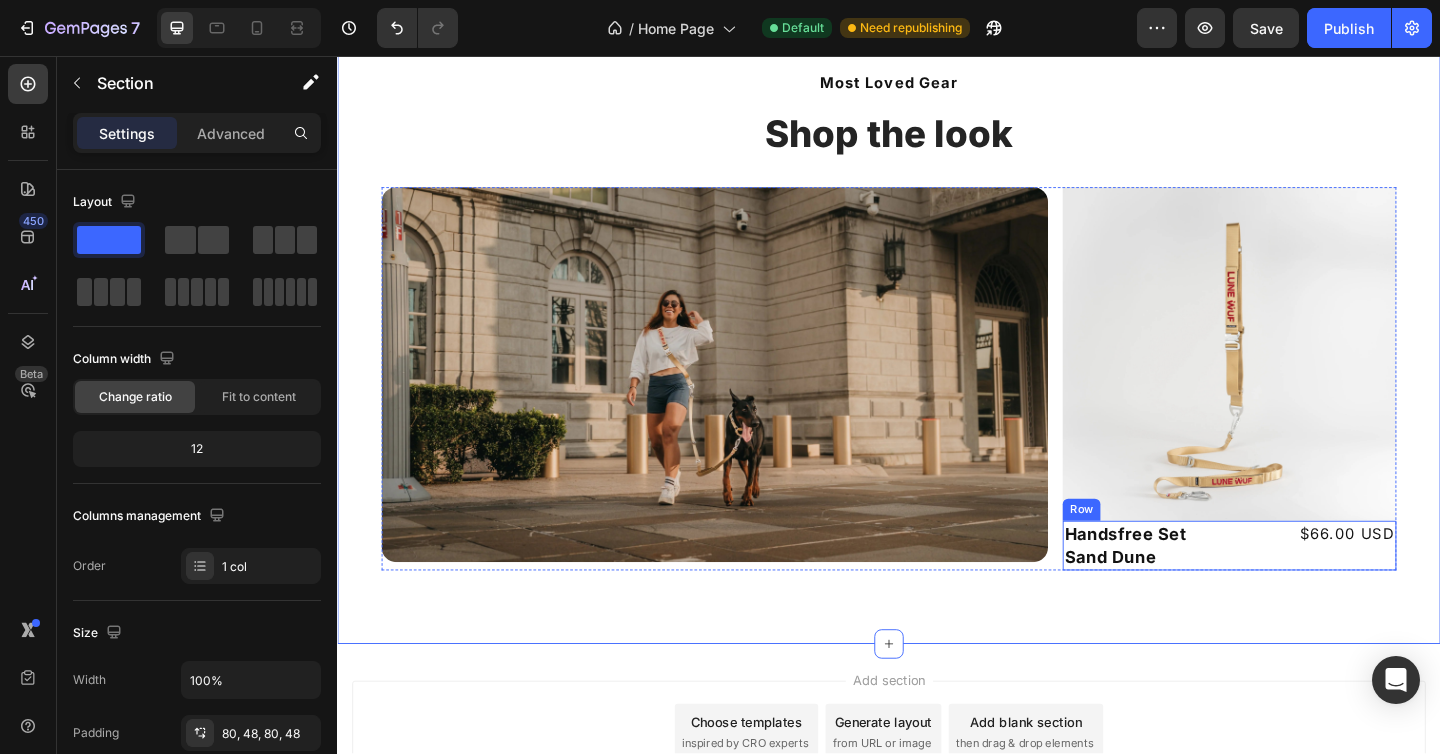 click on "$66.00 USD Text Block" at bounding box center (1402, 589) 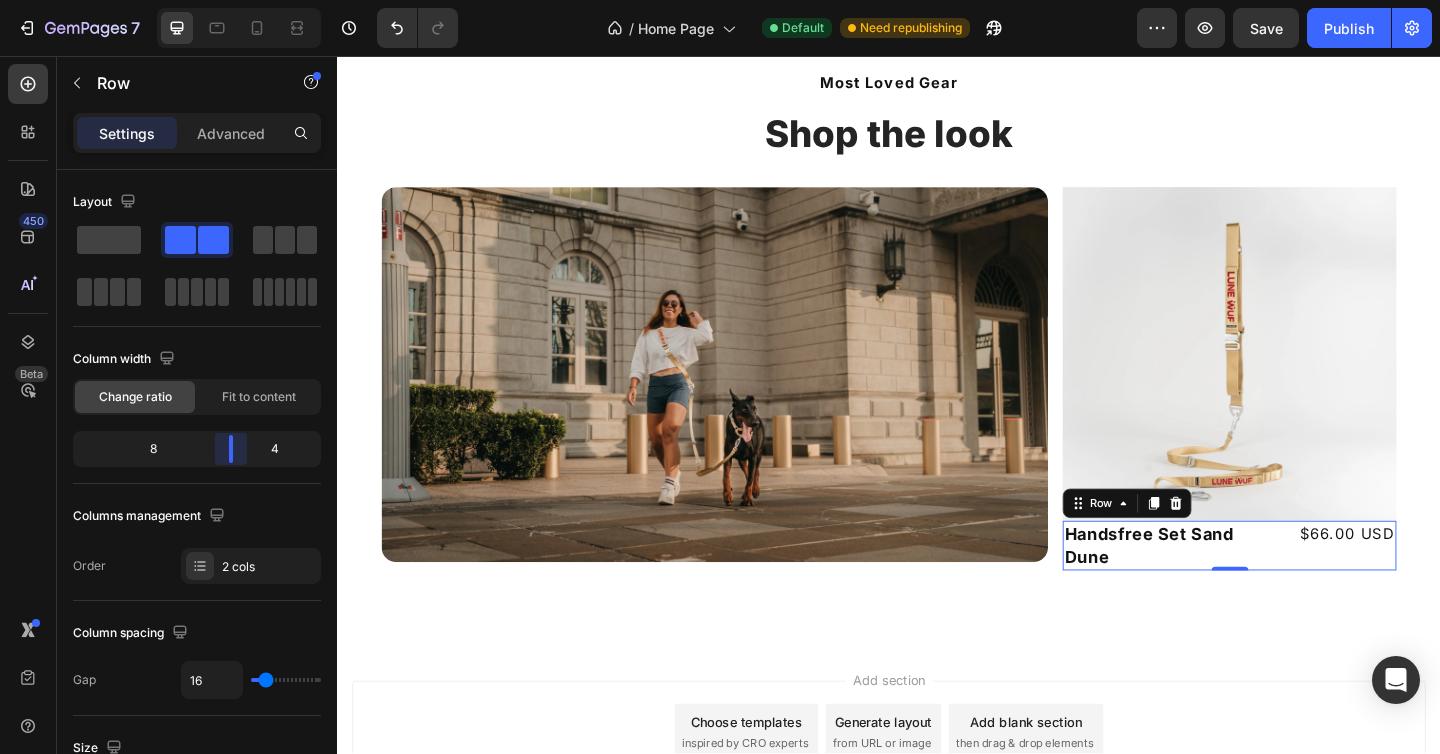 drag, startPoint x: 201, startPoint y: 442, endPoint x: 241, endPoint y: 441, distance: 40.012497 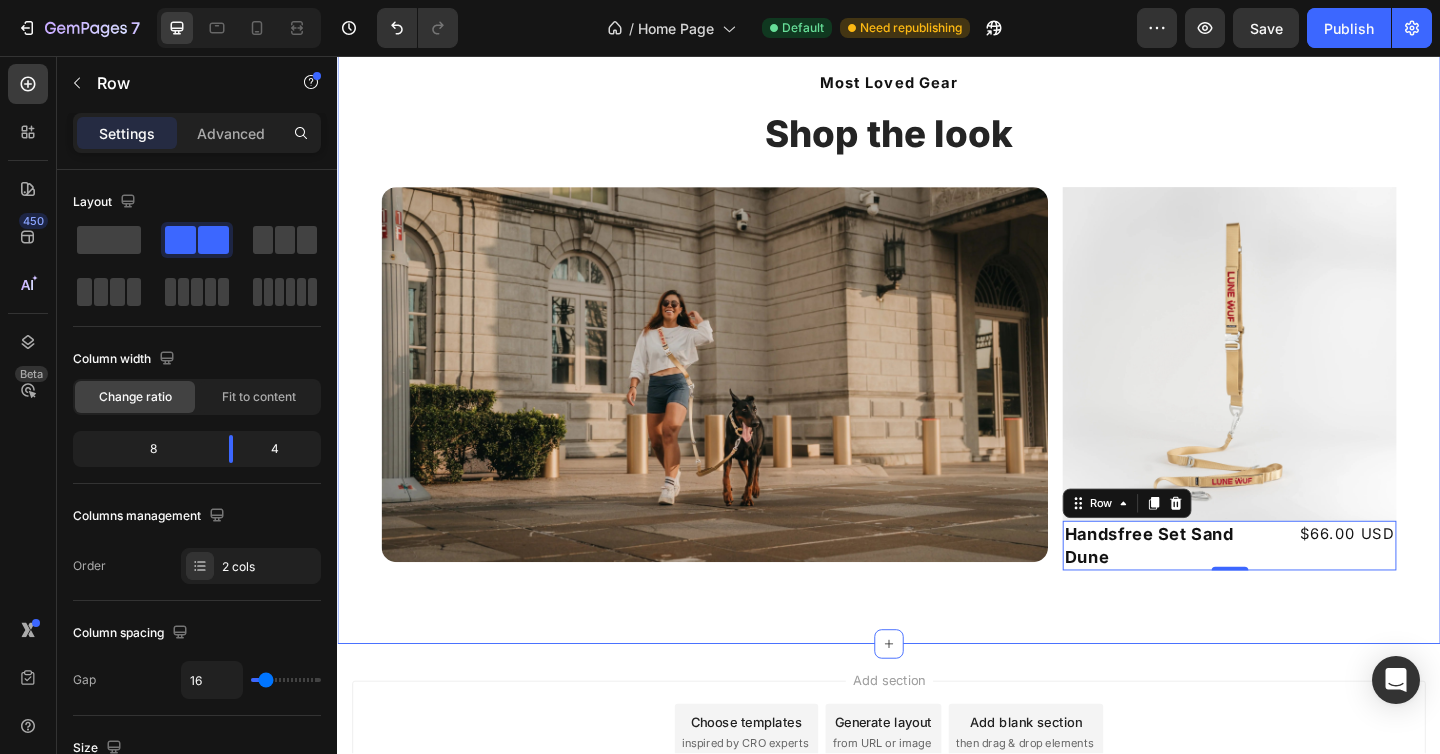 click on "Most Loved Gear Text Block Shop the look Heading Image Image Handsfree Set Sand Dune Heading $66.00 USD Text Block Row   0 Row Section 5" at bounding box center [937, 343] 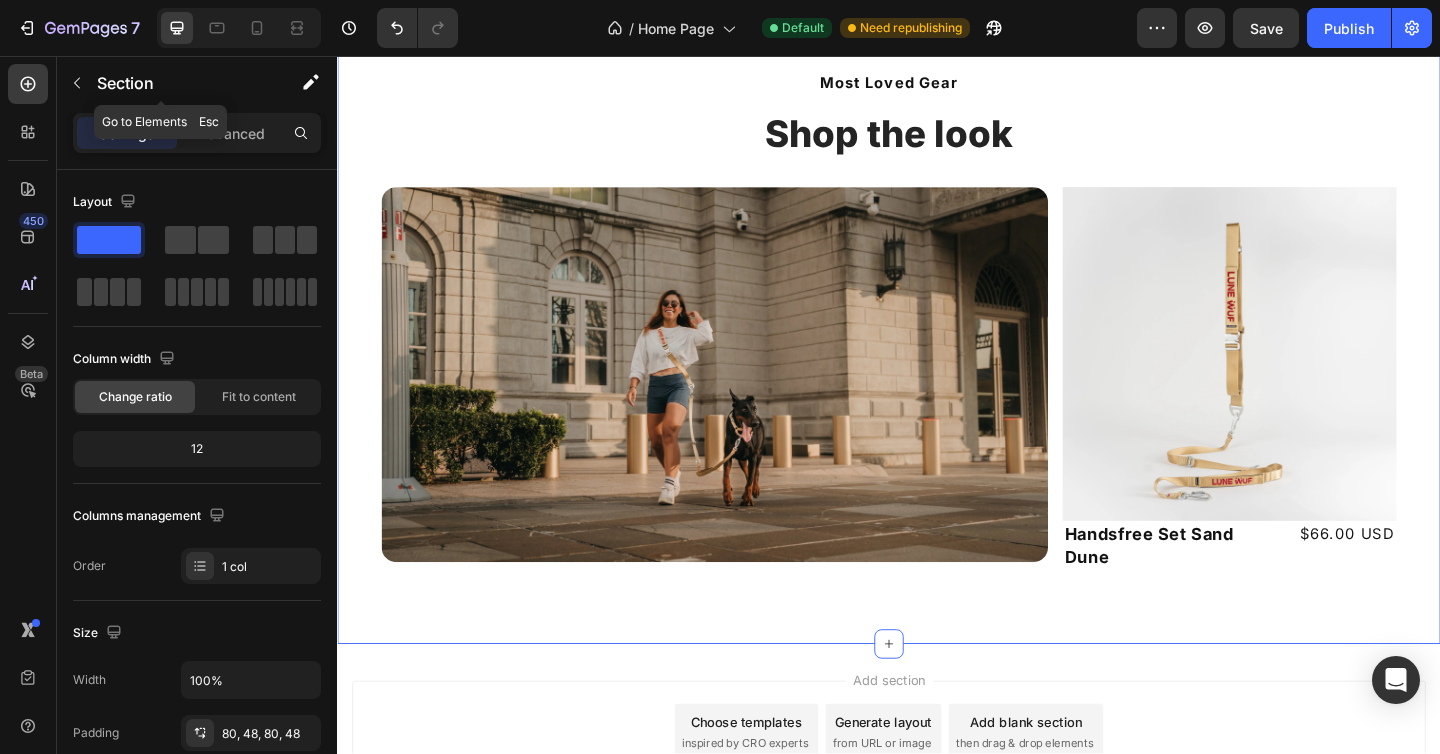 click at bounding box center (77, 83) 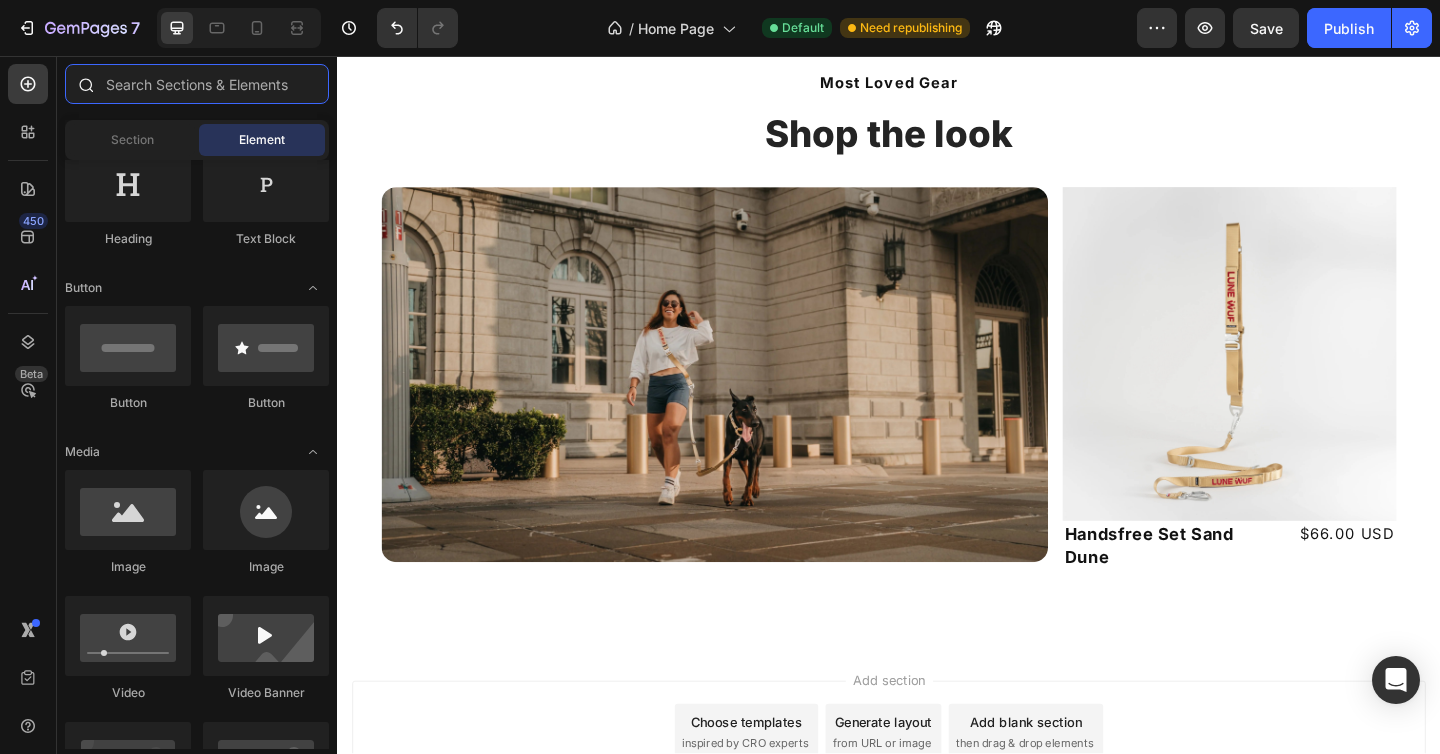 click at bounding box center [197, 84] 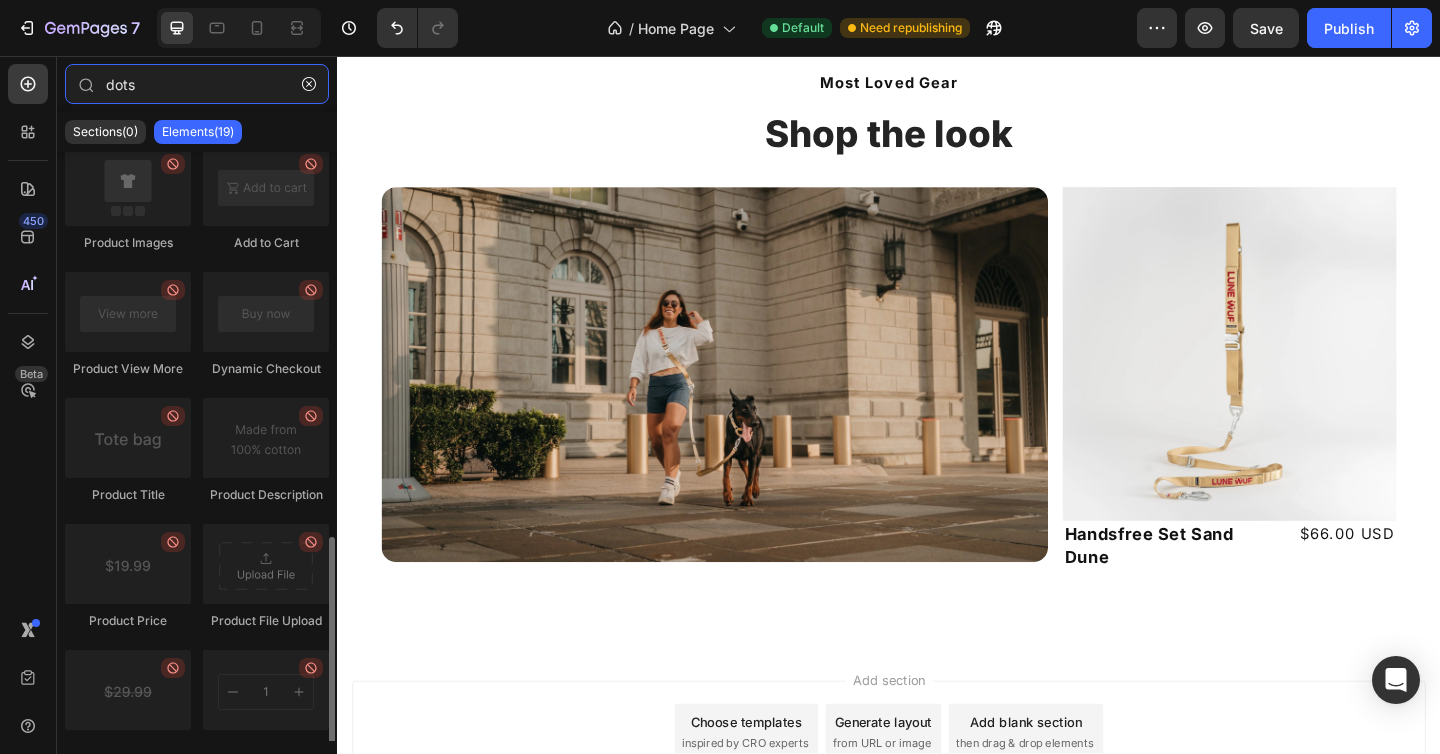 scroll, scrollTop: 0, scrollLeft: 0, axis: both 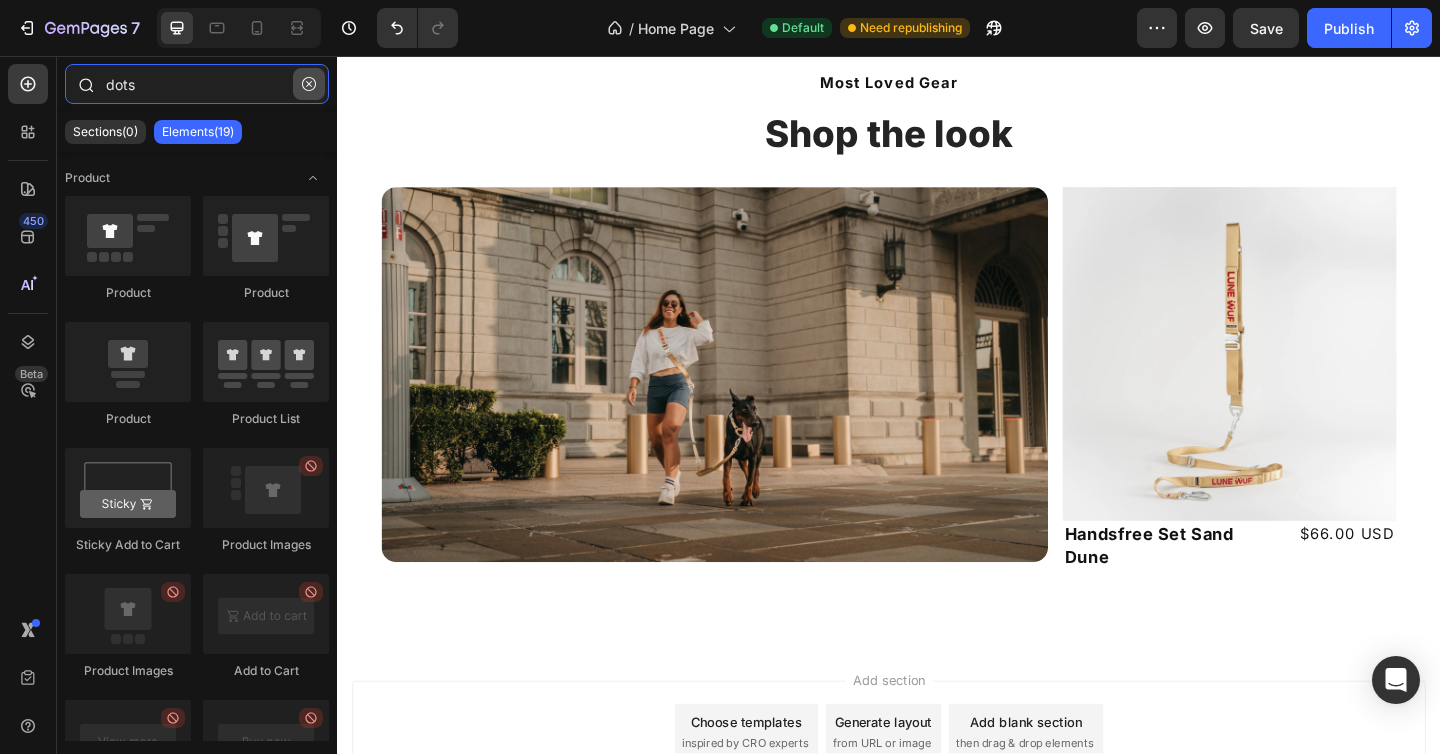 type on "dots" 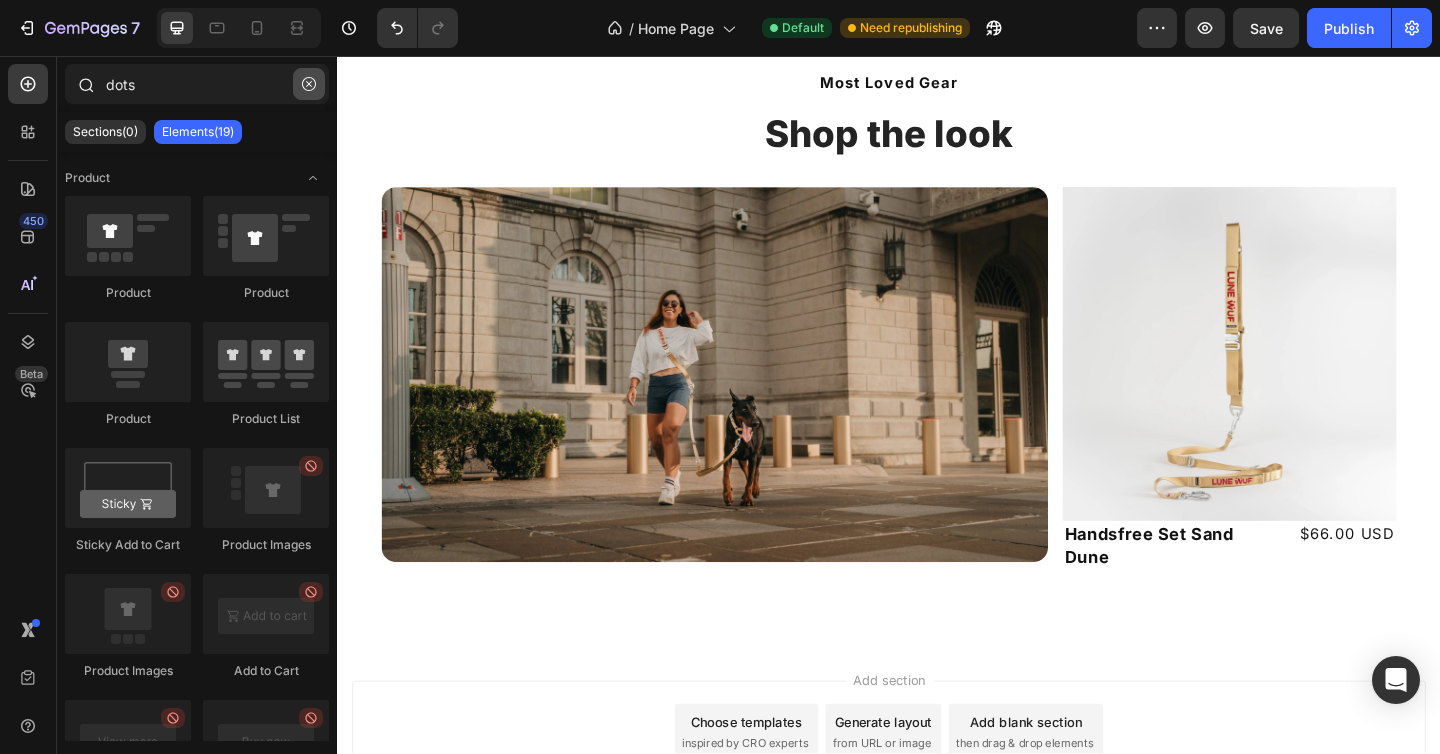 click 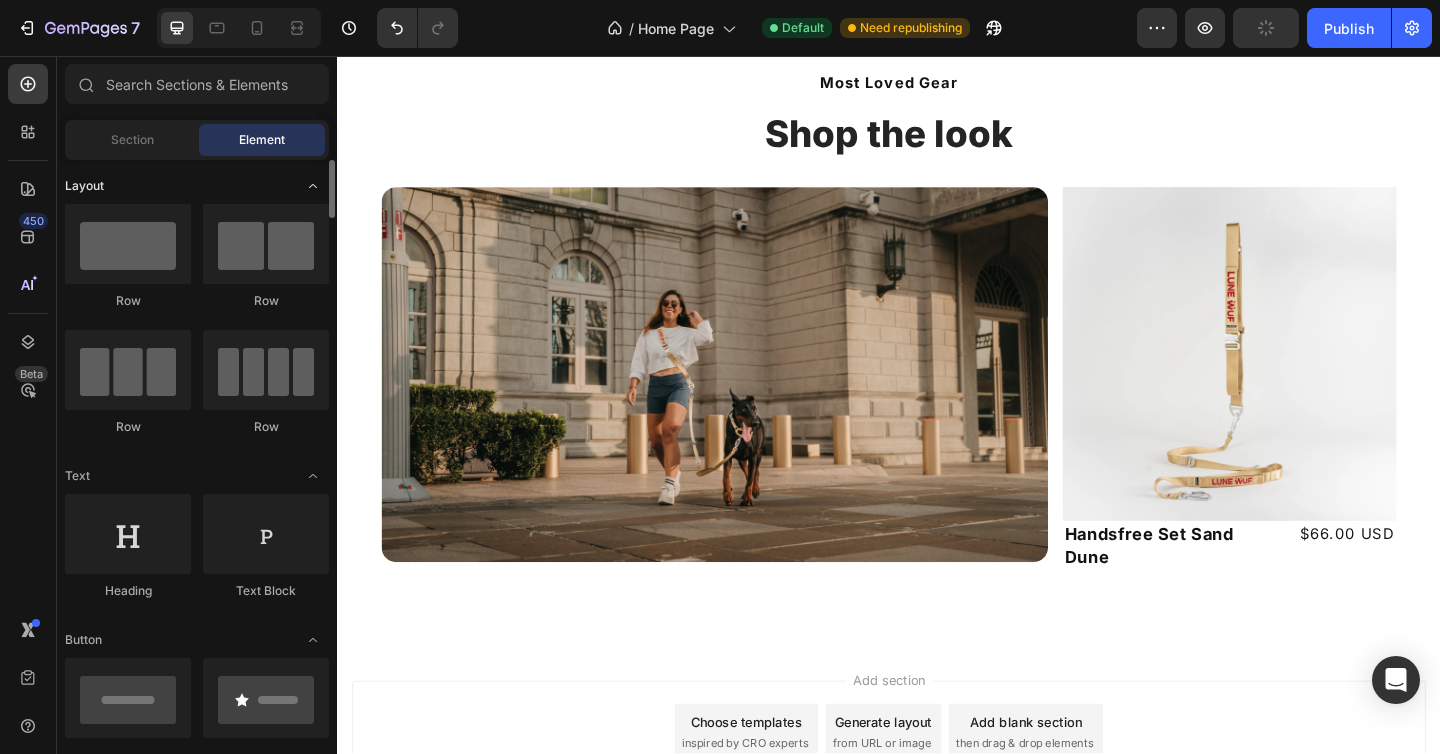 click on "Layout" 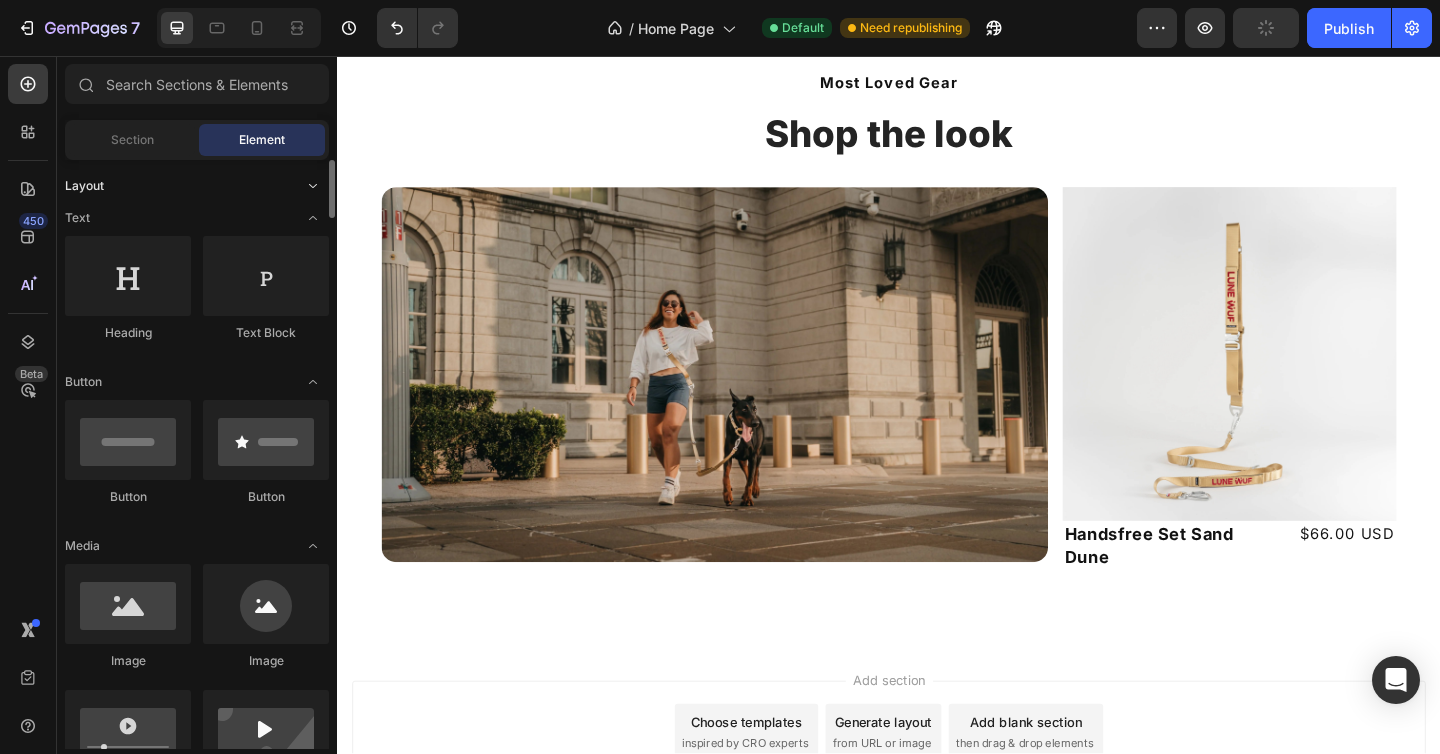 click on "Layout" 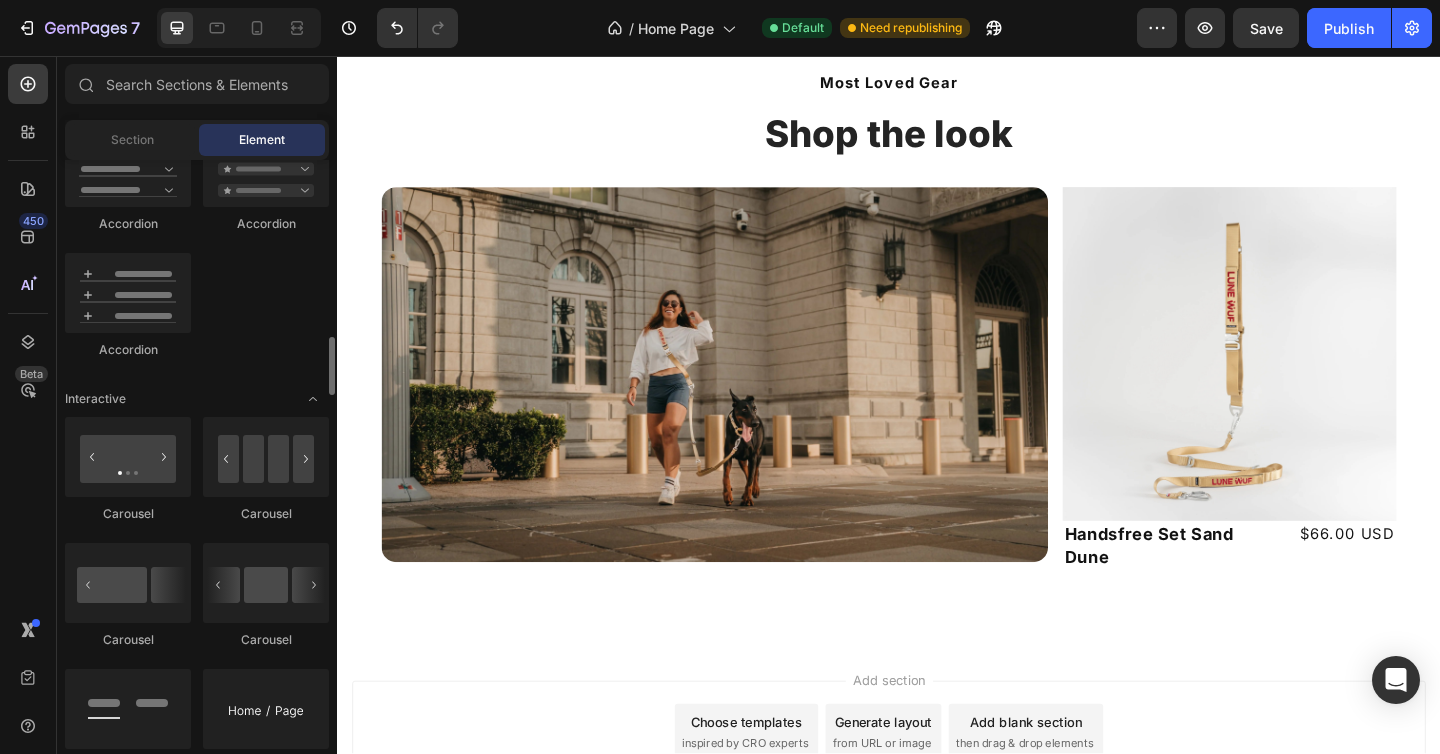 scroll, scrollTop: 1868, scrollLeft: 0, axis: vertical 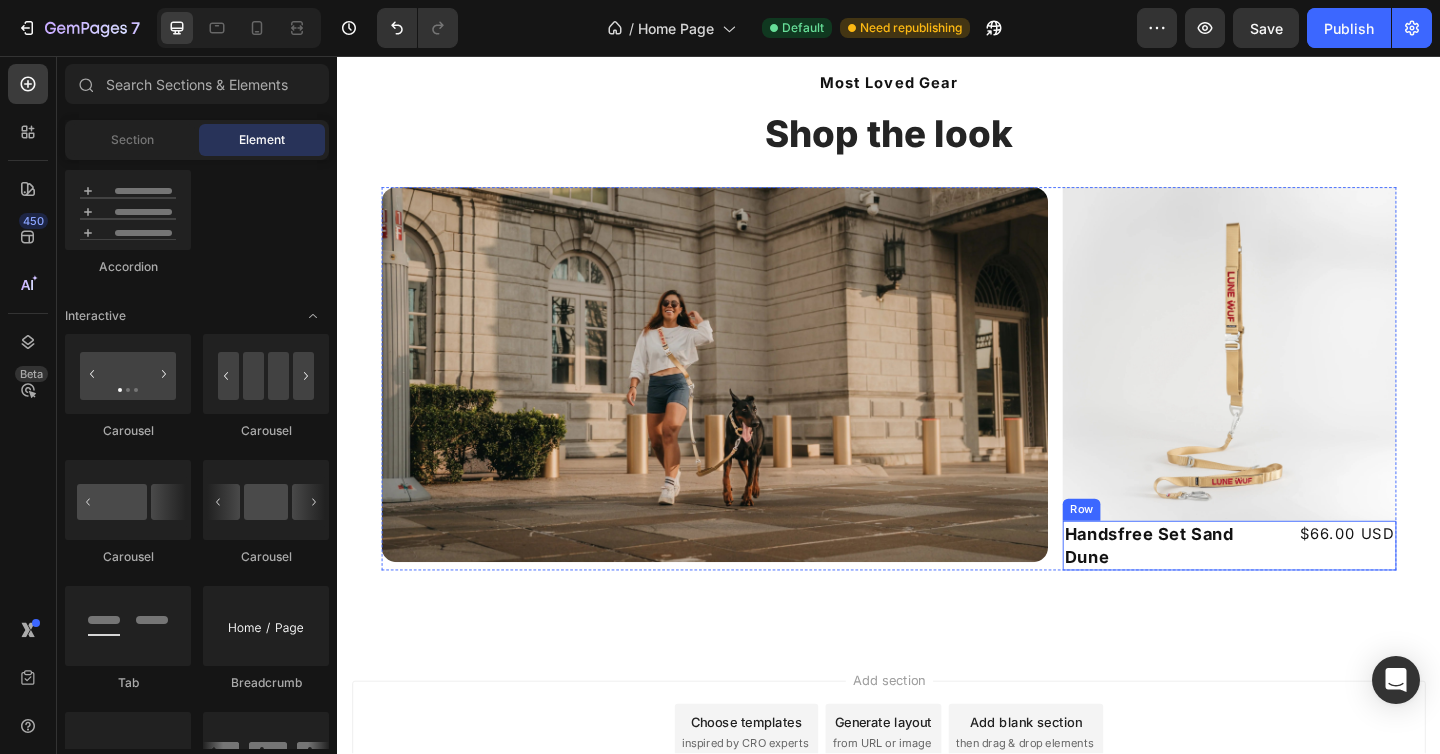 click on "Handsfree Set Sand Dune Heading $66.00 USD Text Block Row" at bounding box center (1307, 589) 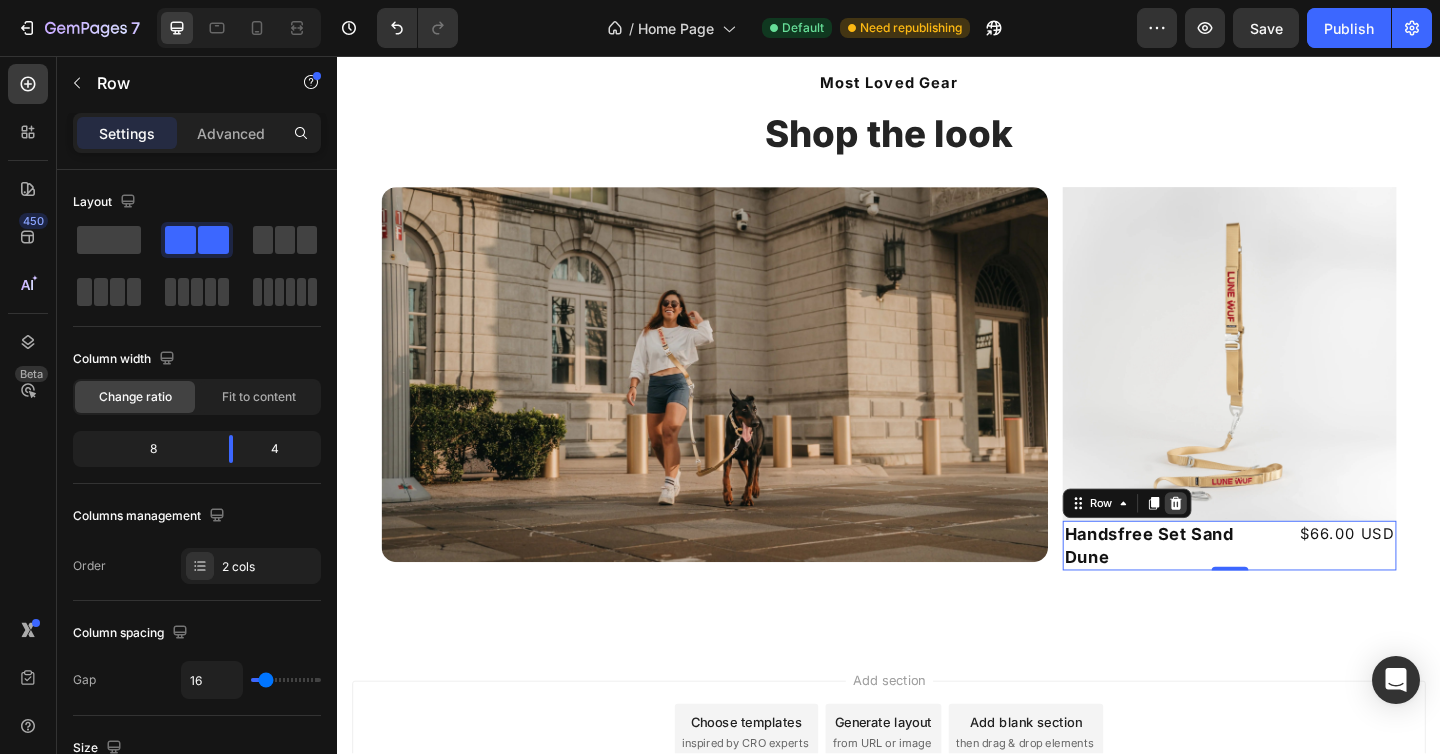 click 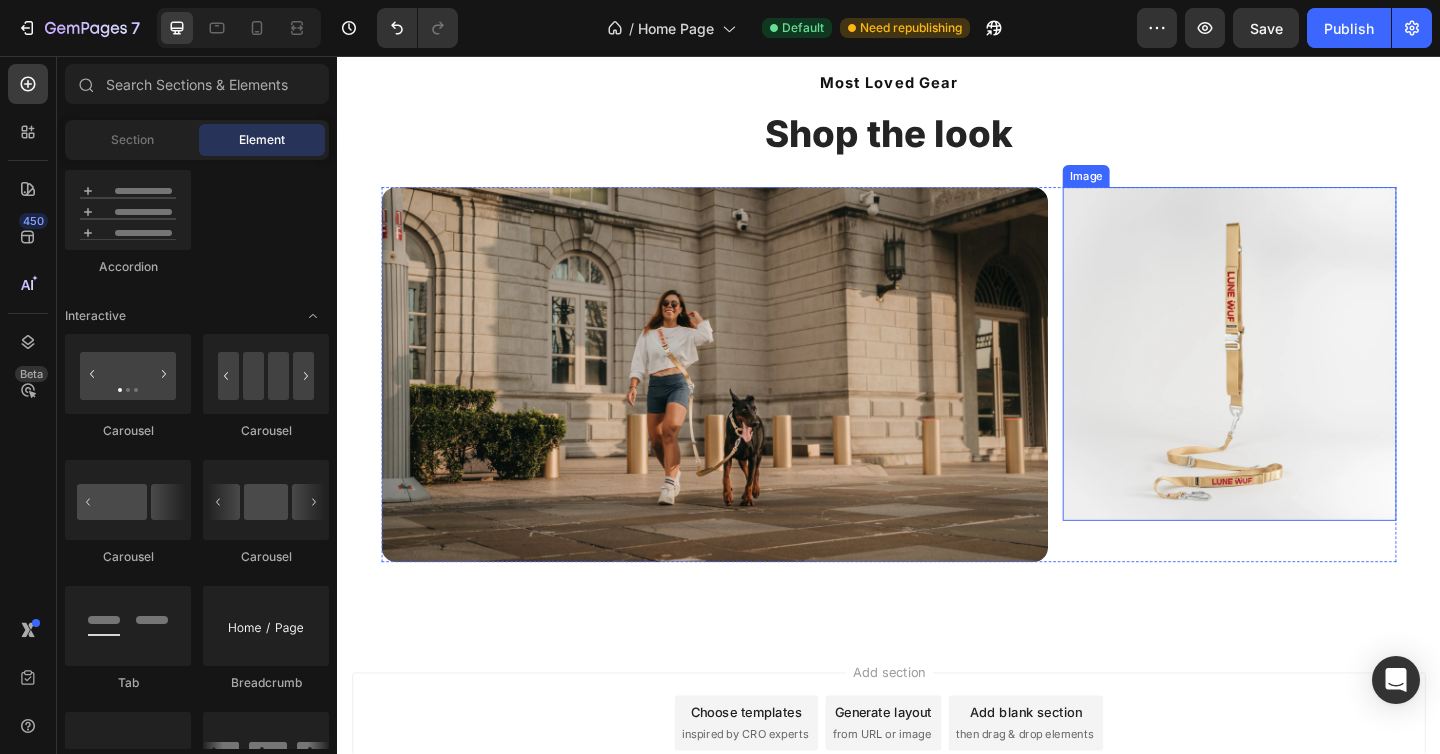 click at bounding box center (1307, 380) 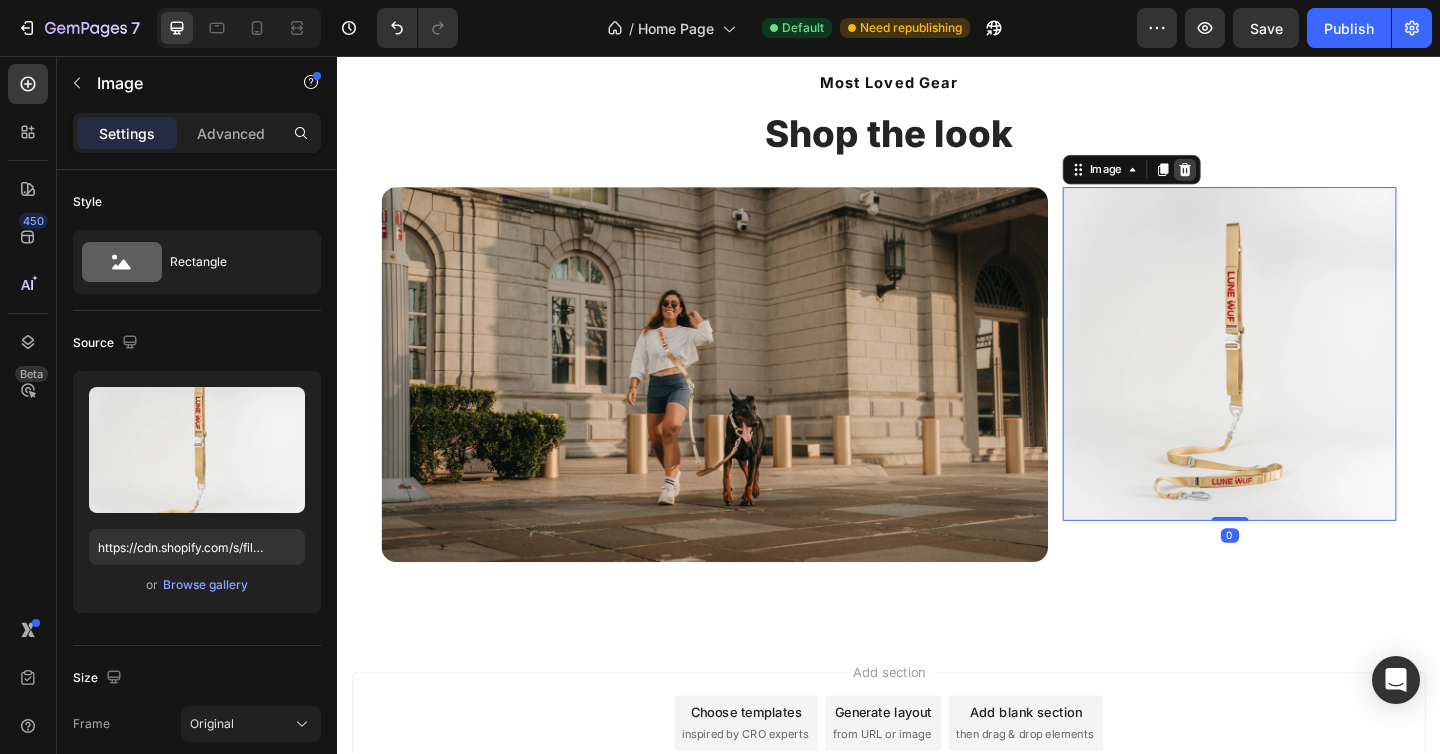 click 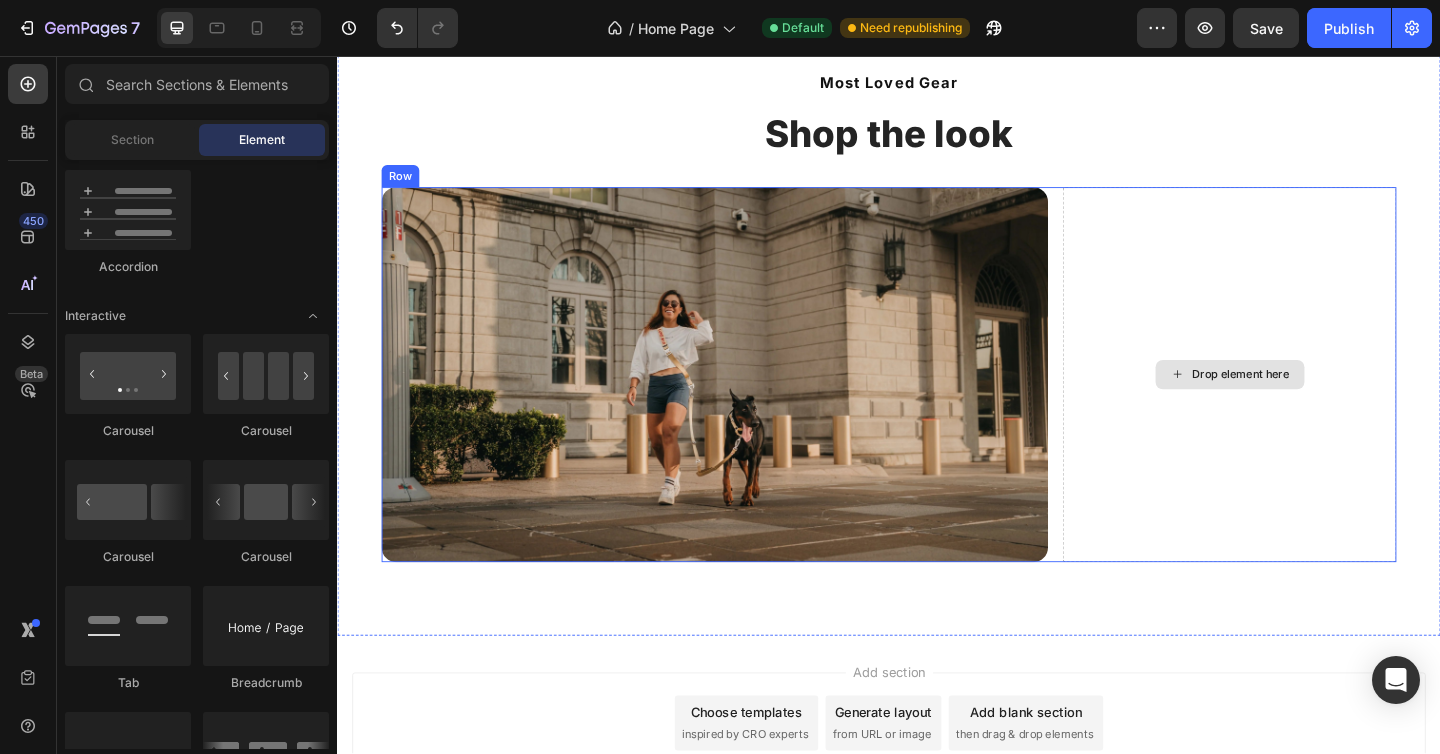 click on "Drop element here" at bounding box center [1307, 403] 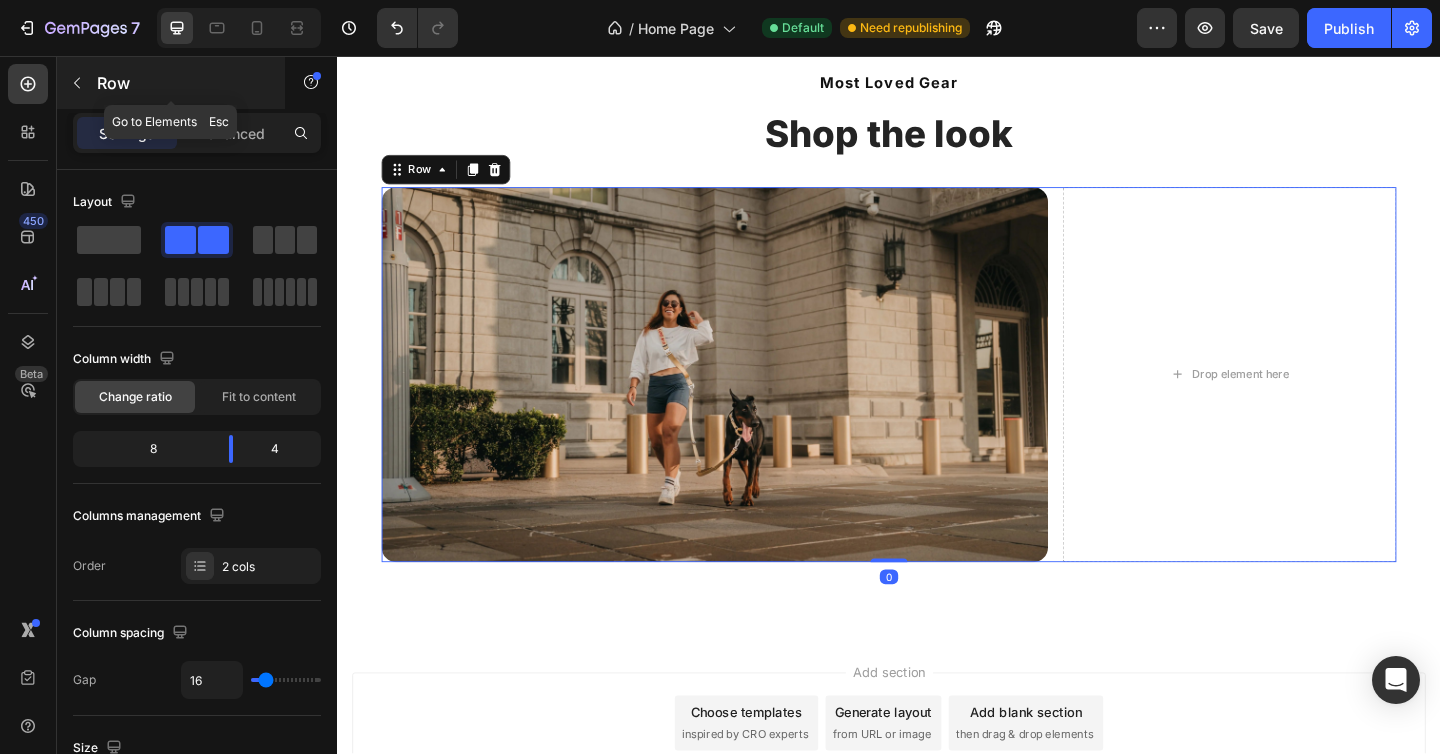 click 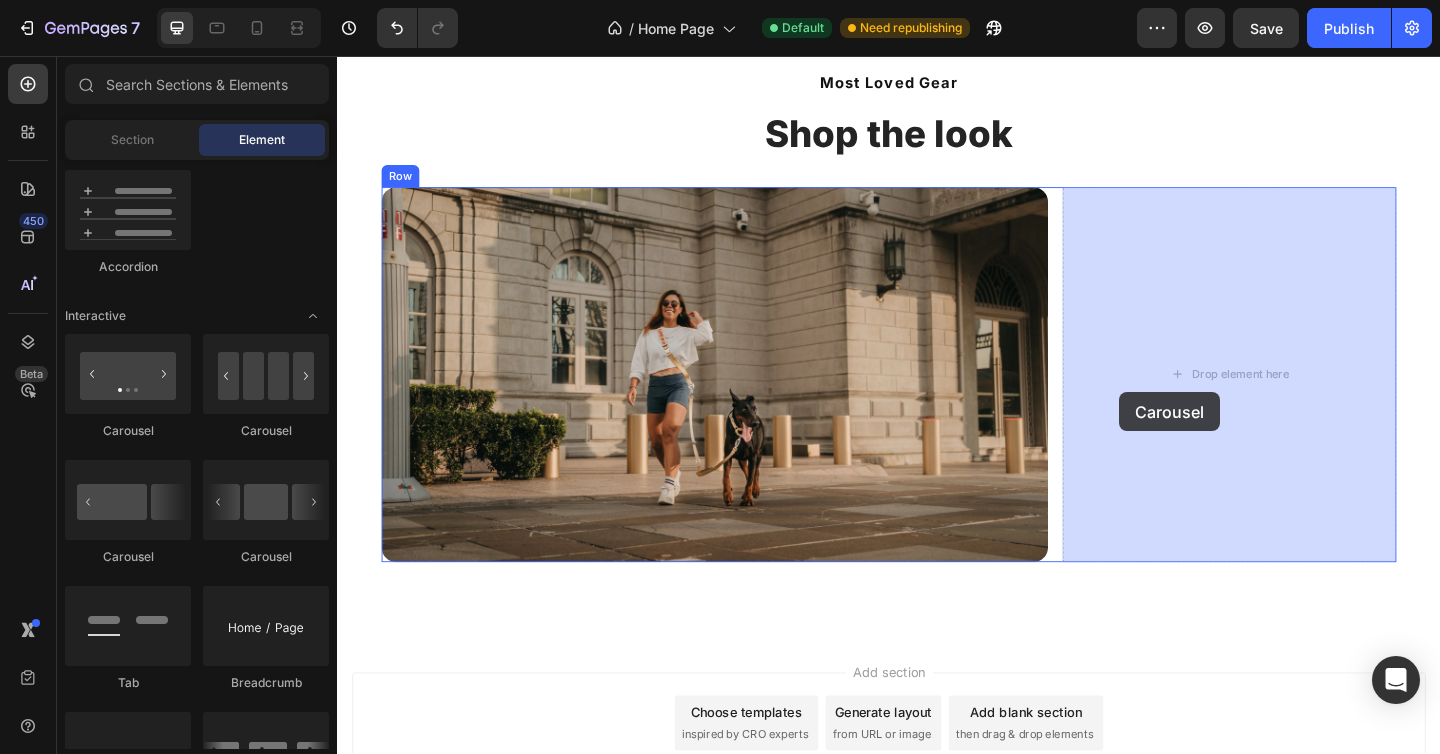 drag, startPoint x: 465, startPoint y: 440, endPoint x: 1198, endPoint y: 374, distance: 735.96533 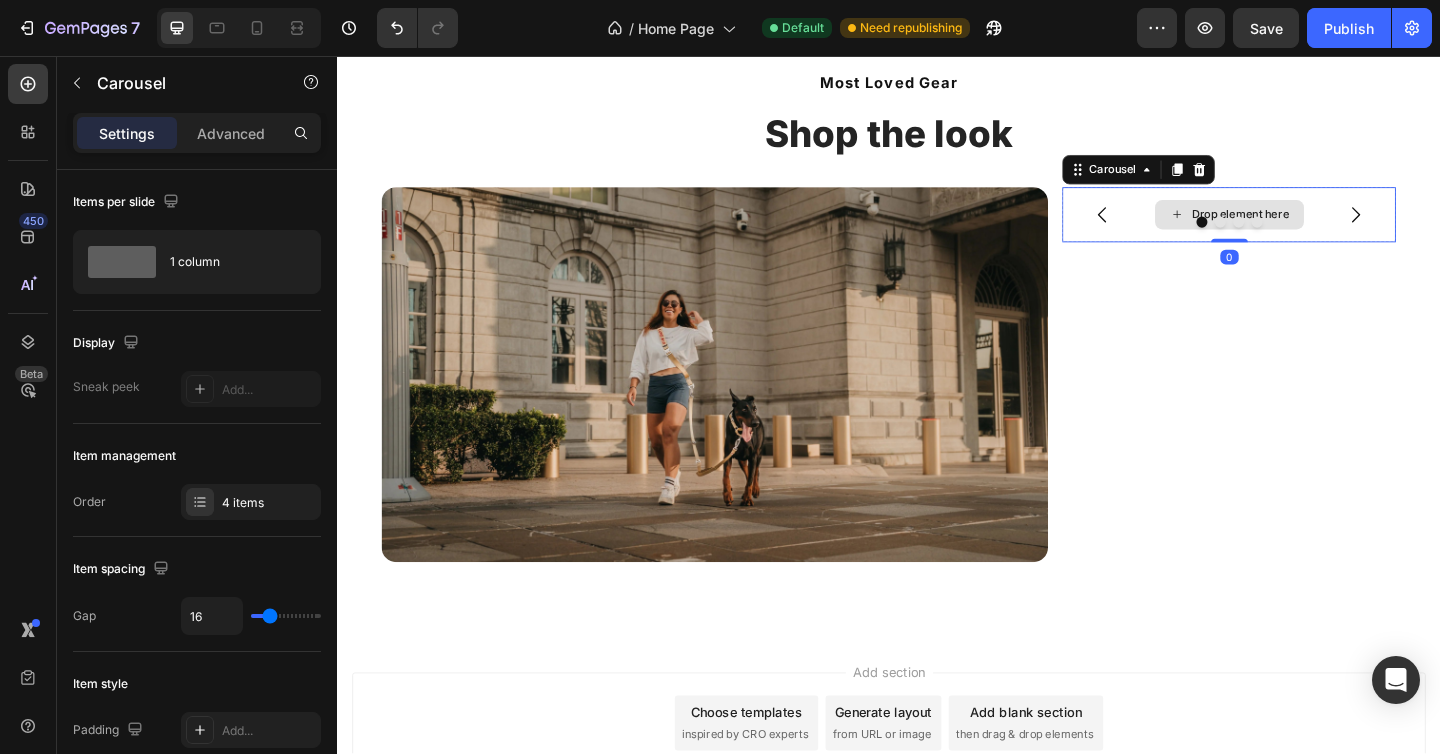 click on "Drop element here" at bounding box center [1308, 229] 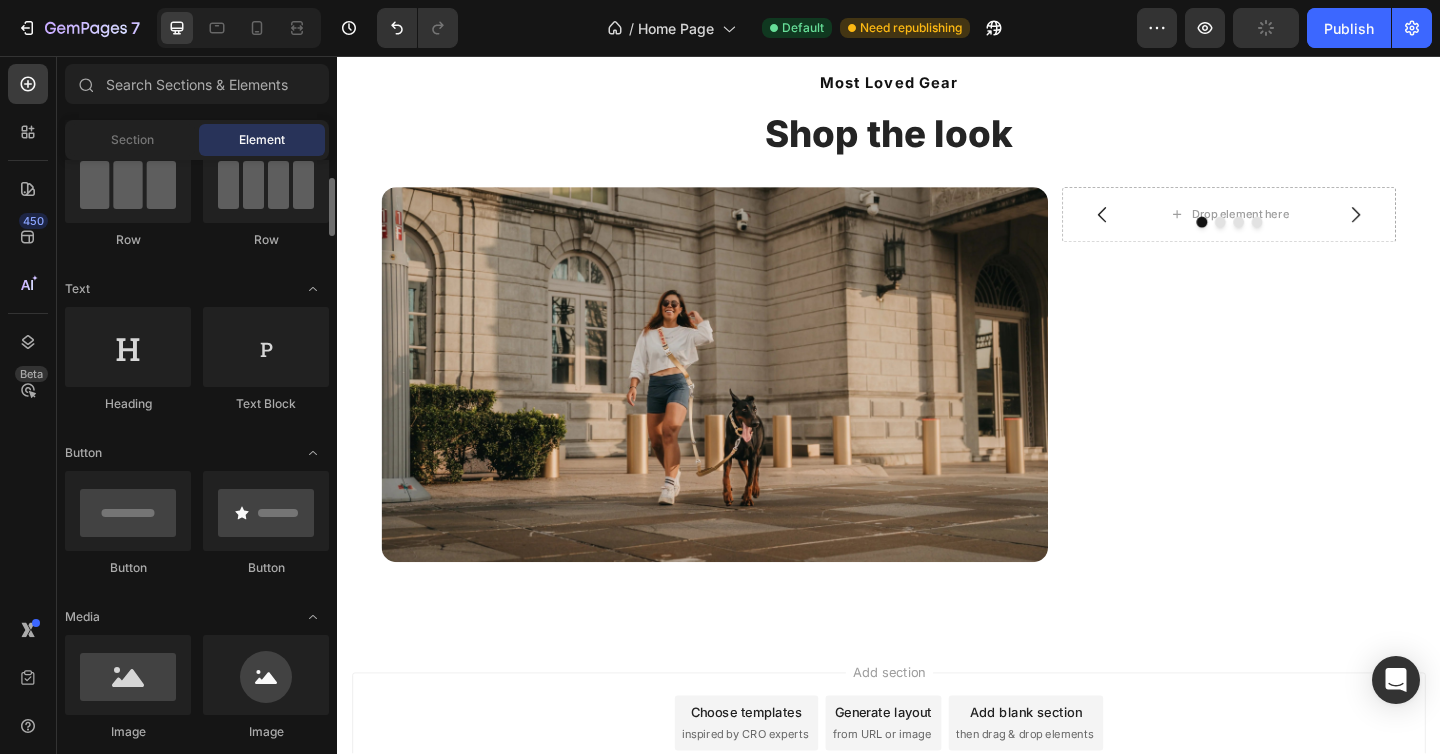 scroll, scrollTop: 0, scrollLeft: 0, axis: both 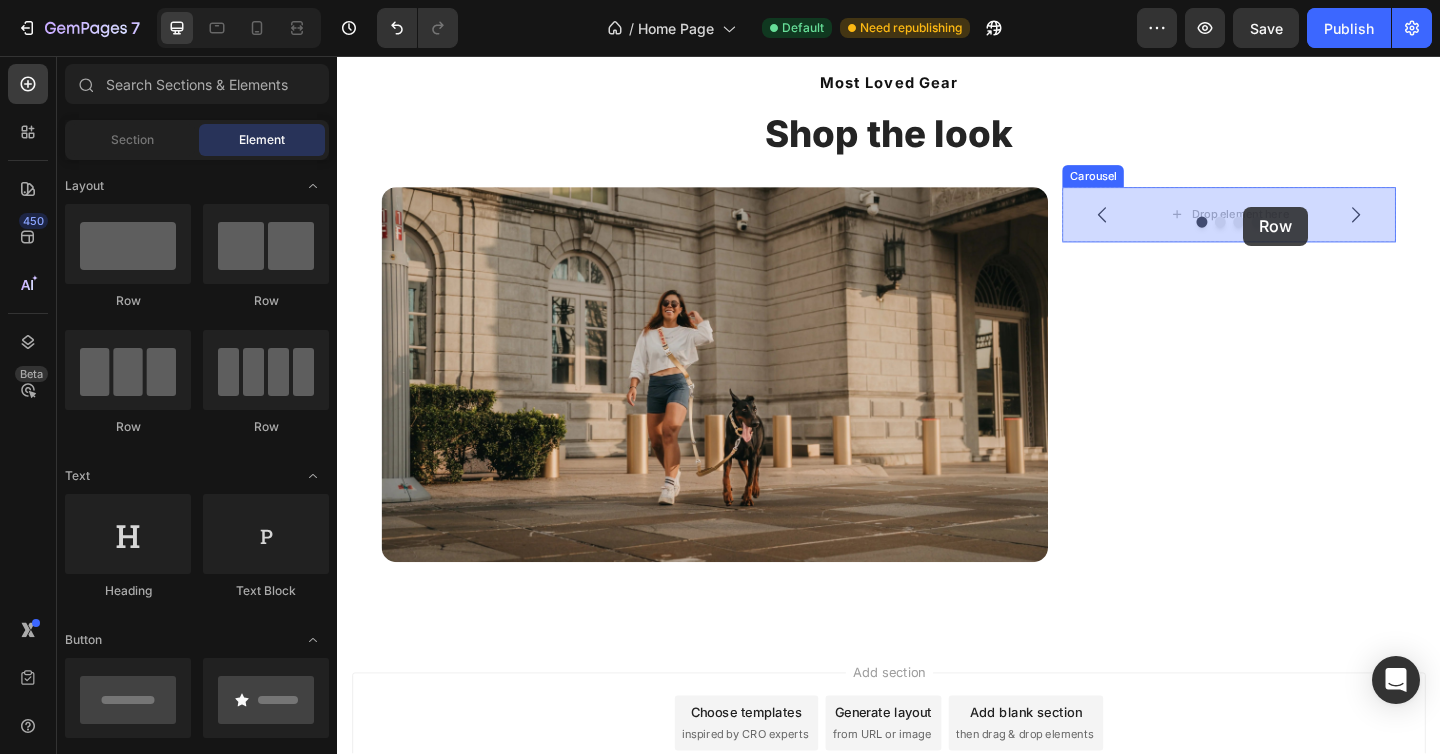 drag, startPoint x: 466, startPoint y: 315, endPoint x: 1322, endPoint y: 221, distance: 861.14575 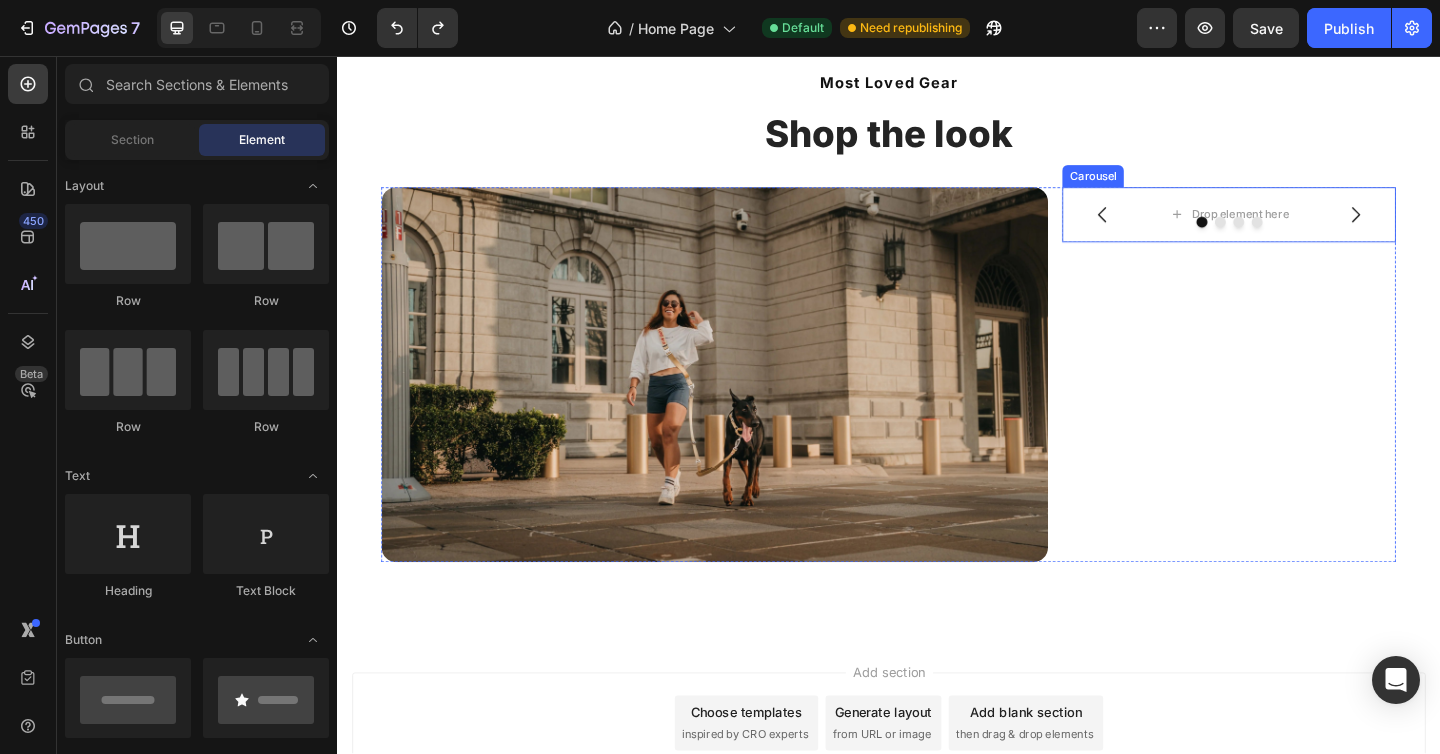 click on "Drop element here" at bounding box center [1307, 229] 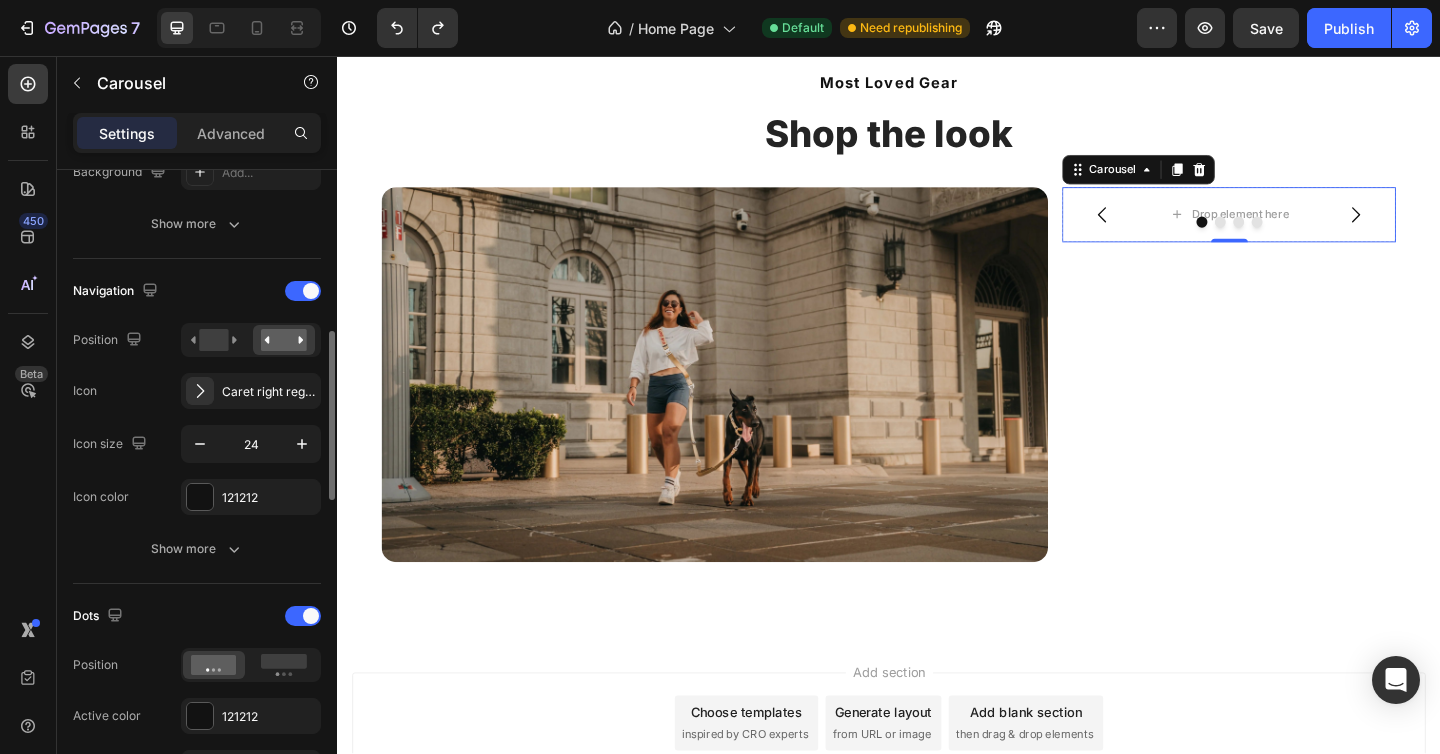 scroll, scrollTop: 602, scrollLeft: 0, axis: vertical 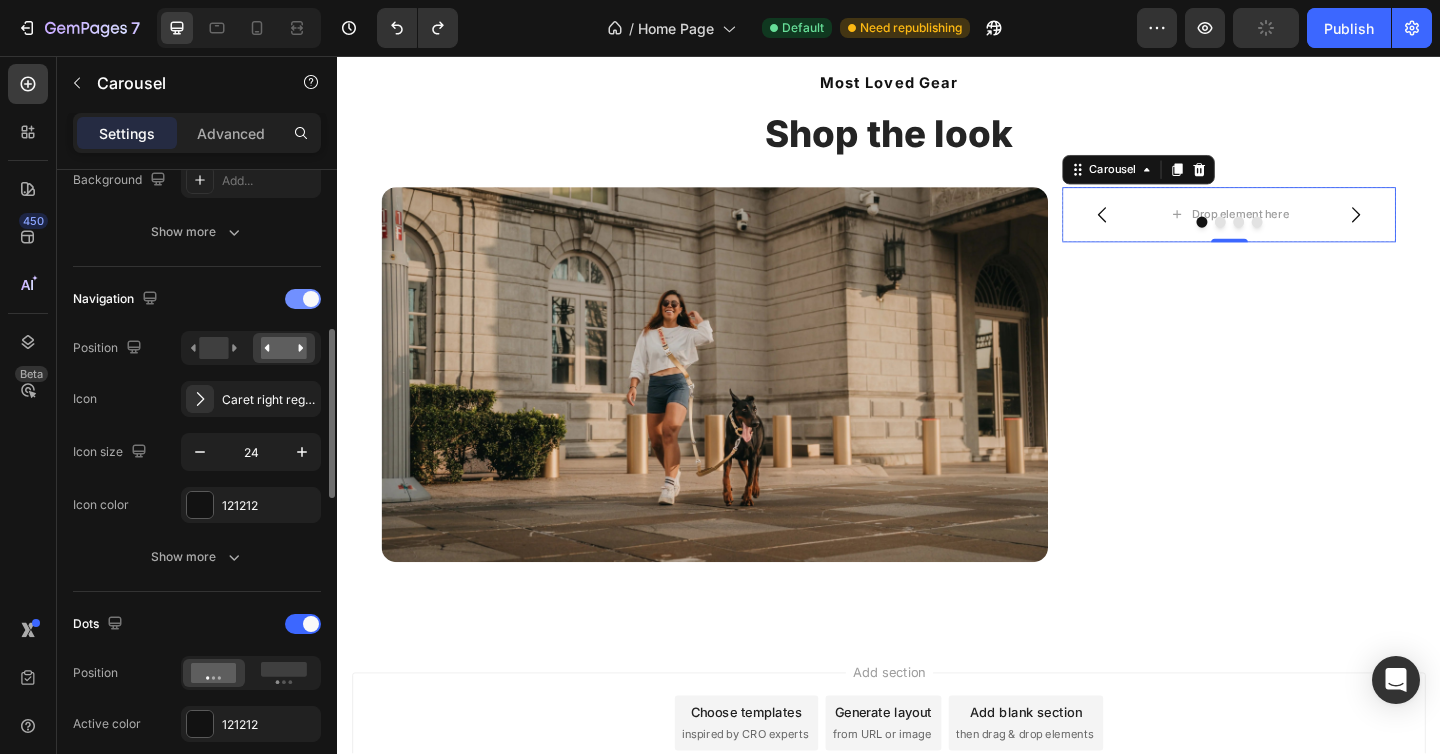 click at bounding box center (303, 299) 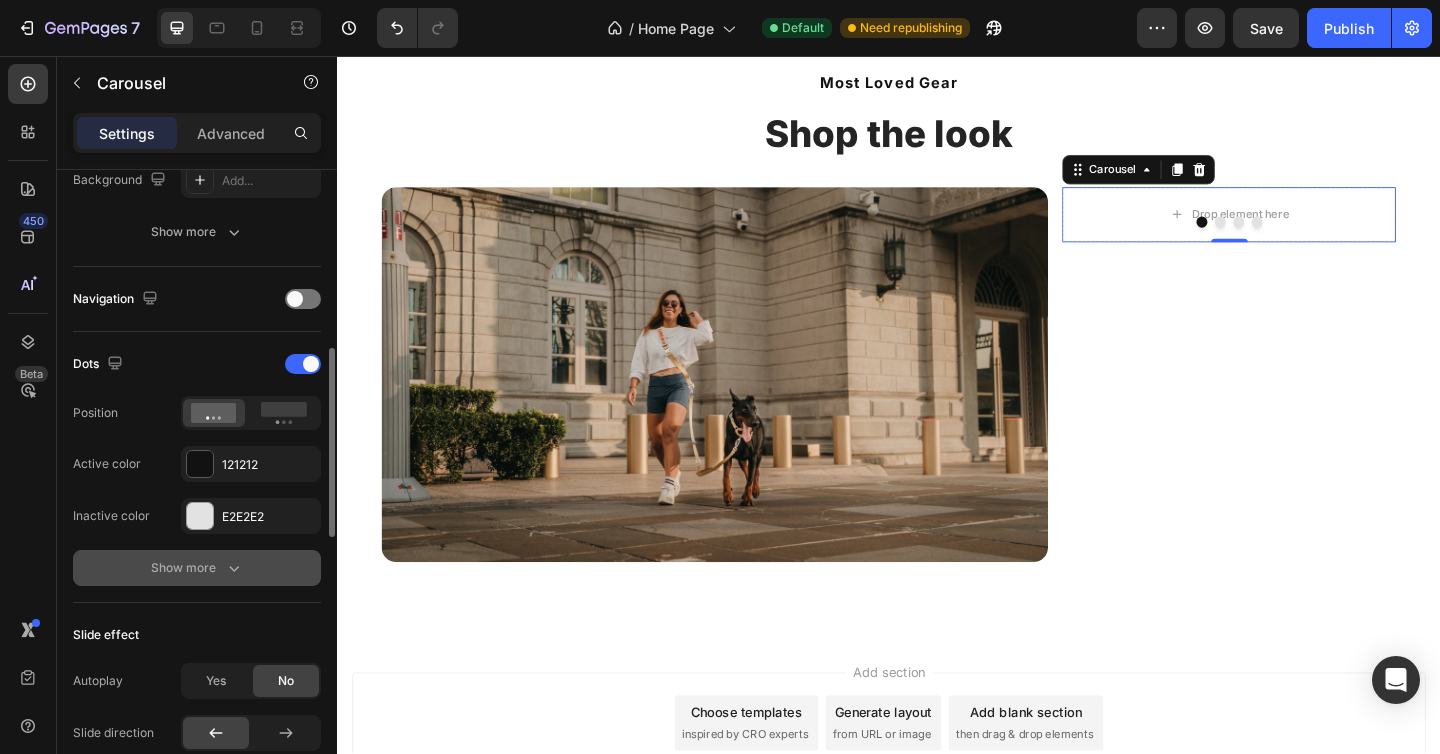 click on "Show more" at bounding box center (197, 568) 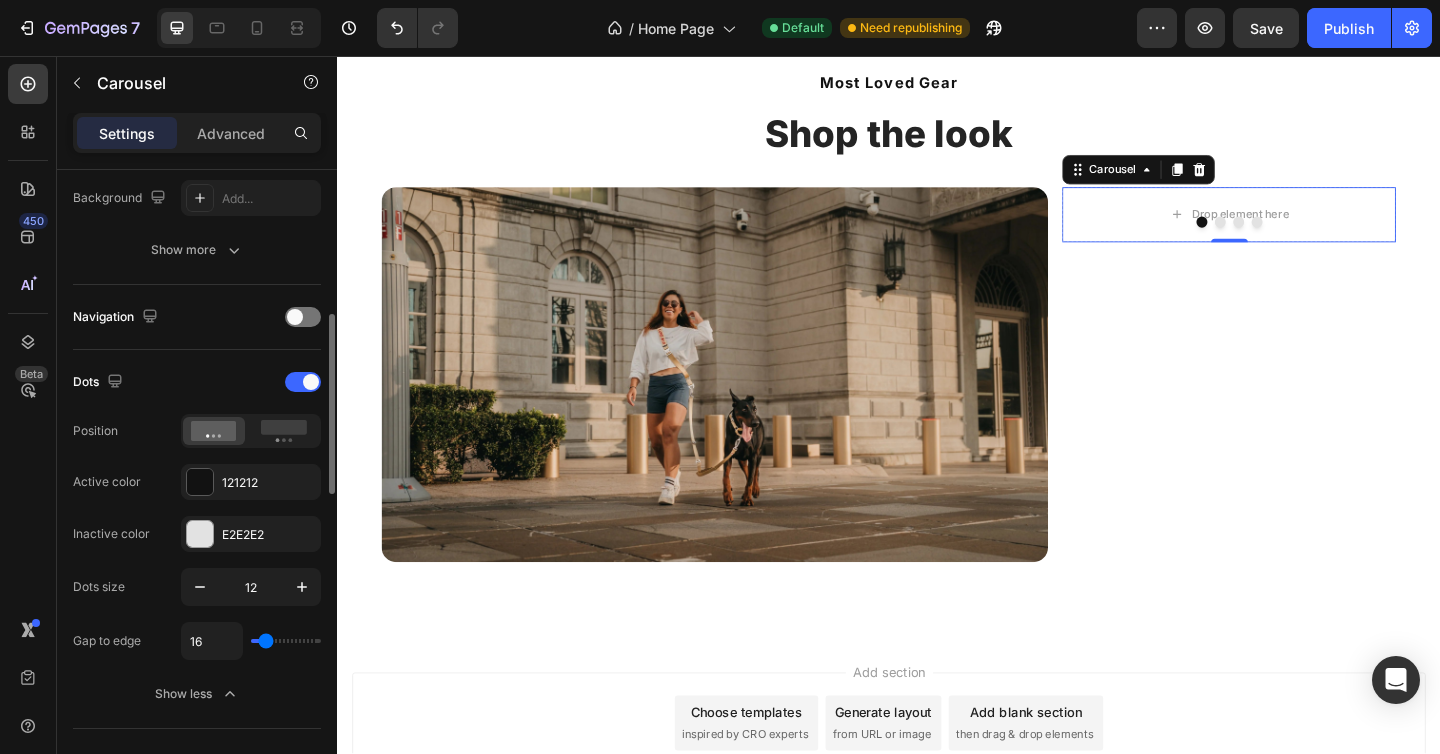 scroll, scrollTop: 565, scrollLeft: 0, axis: vertical 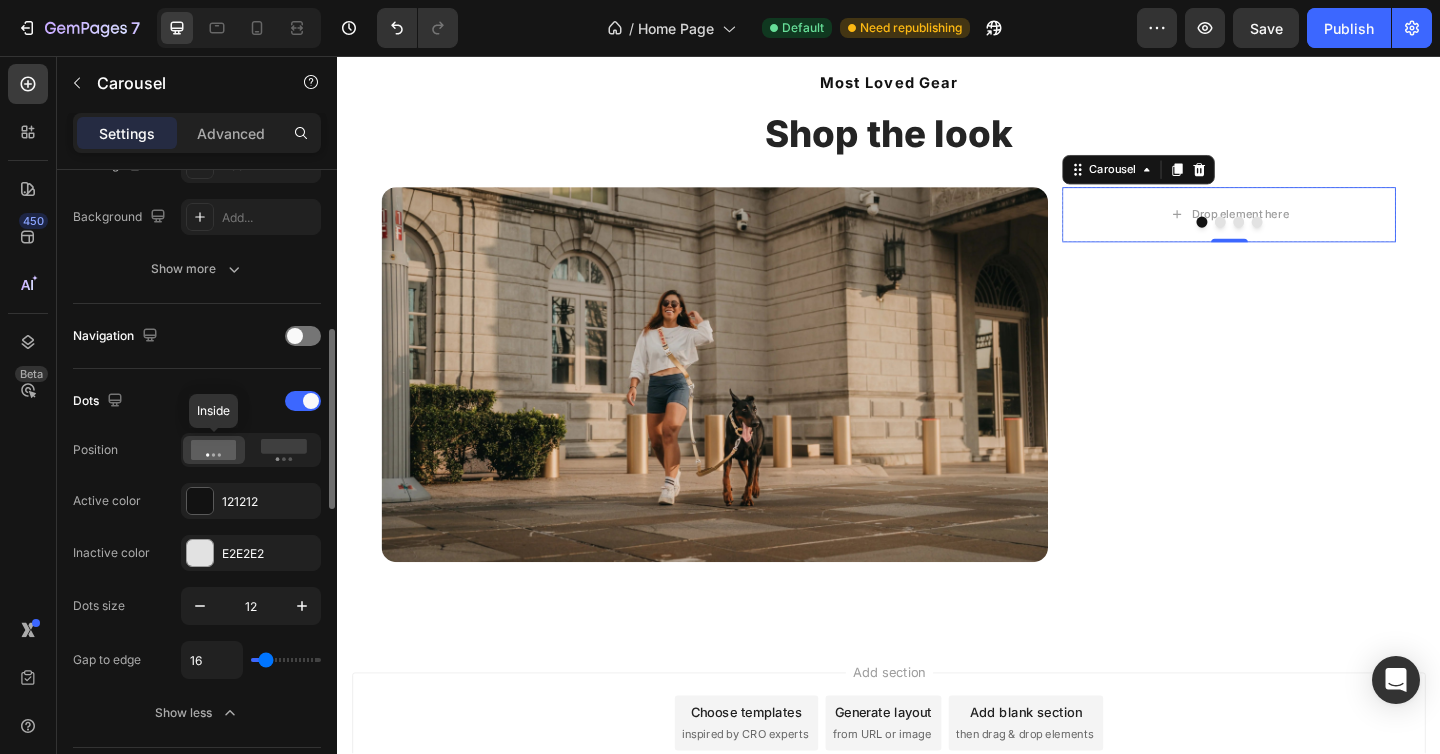 click 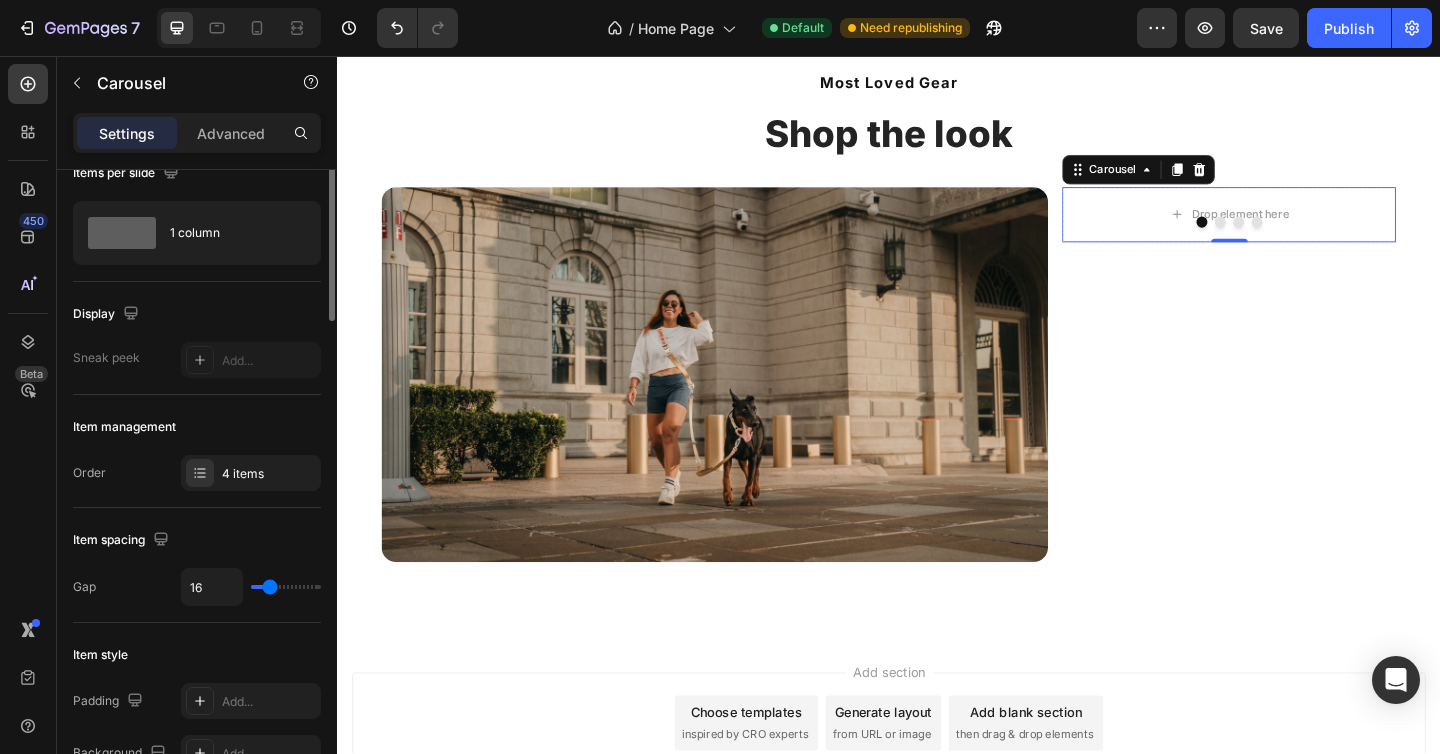 scroll, scrollTop: 0, scrollLeft: 0, axis: both 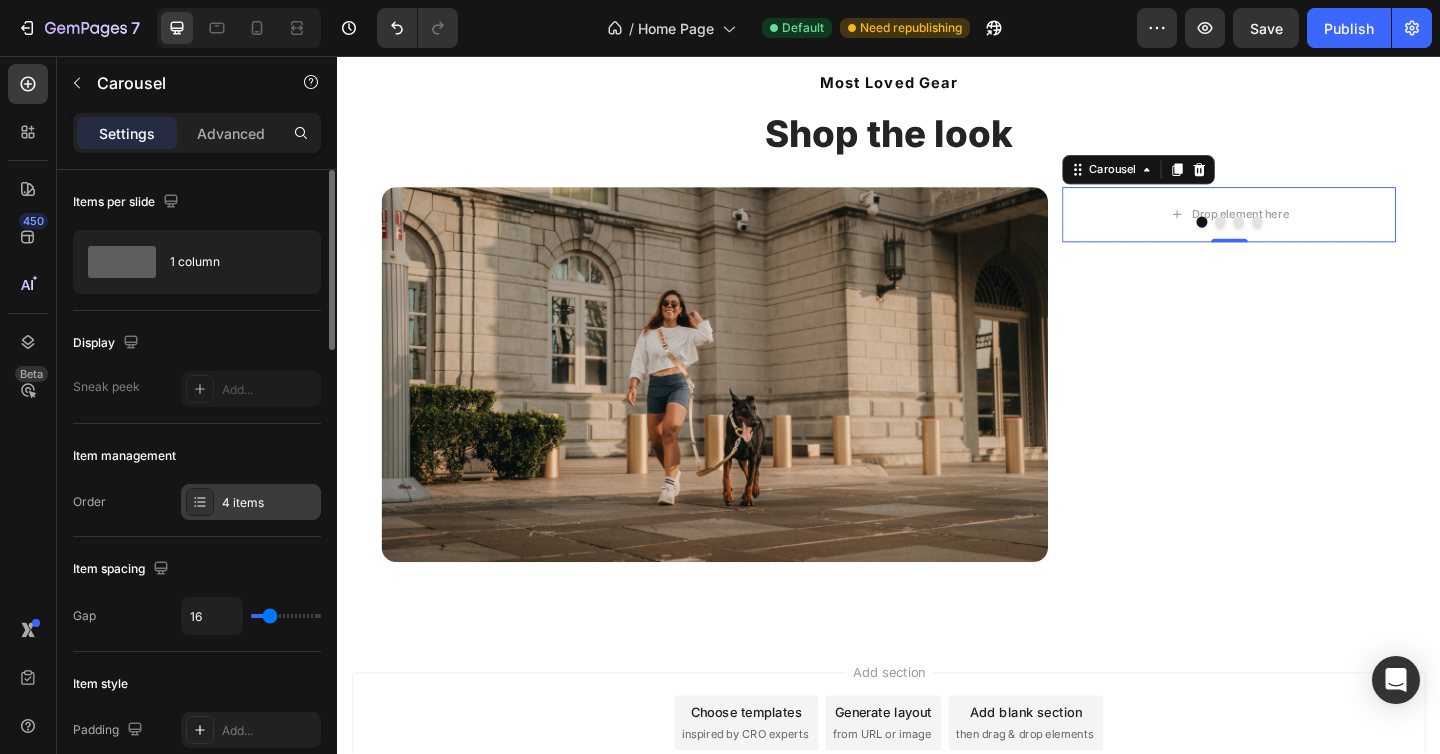 click on "4 items" at bounding box center [251, 502] 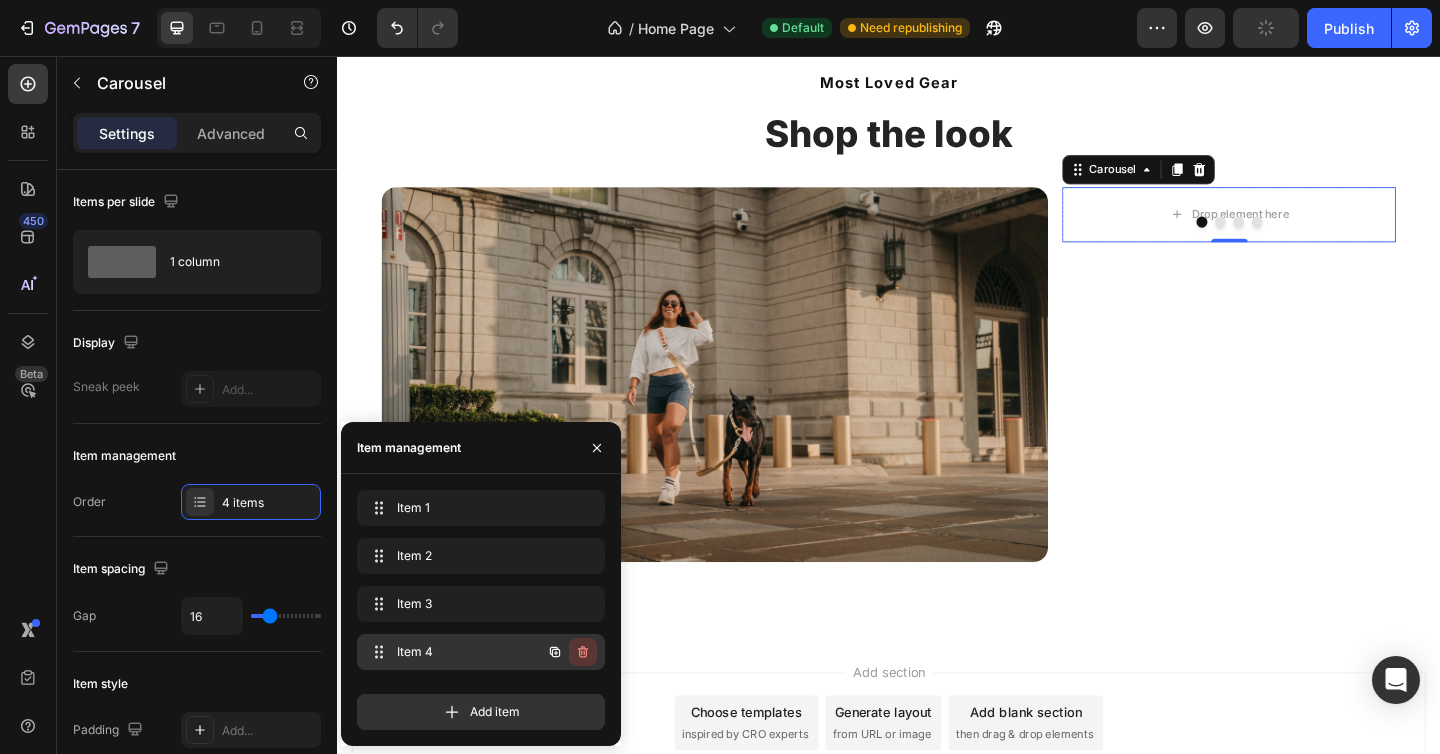 click 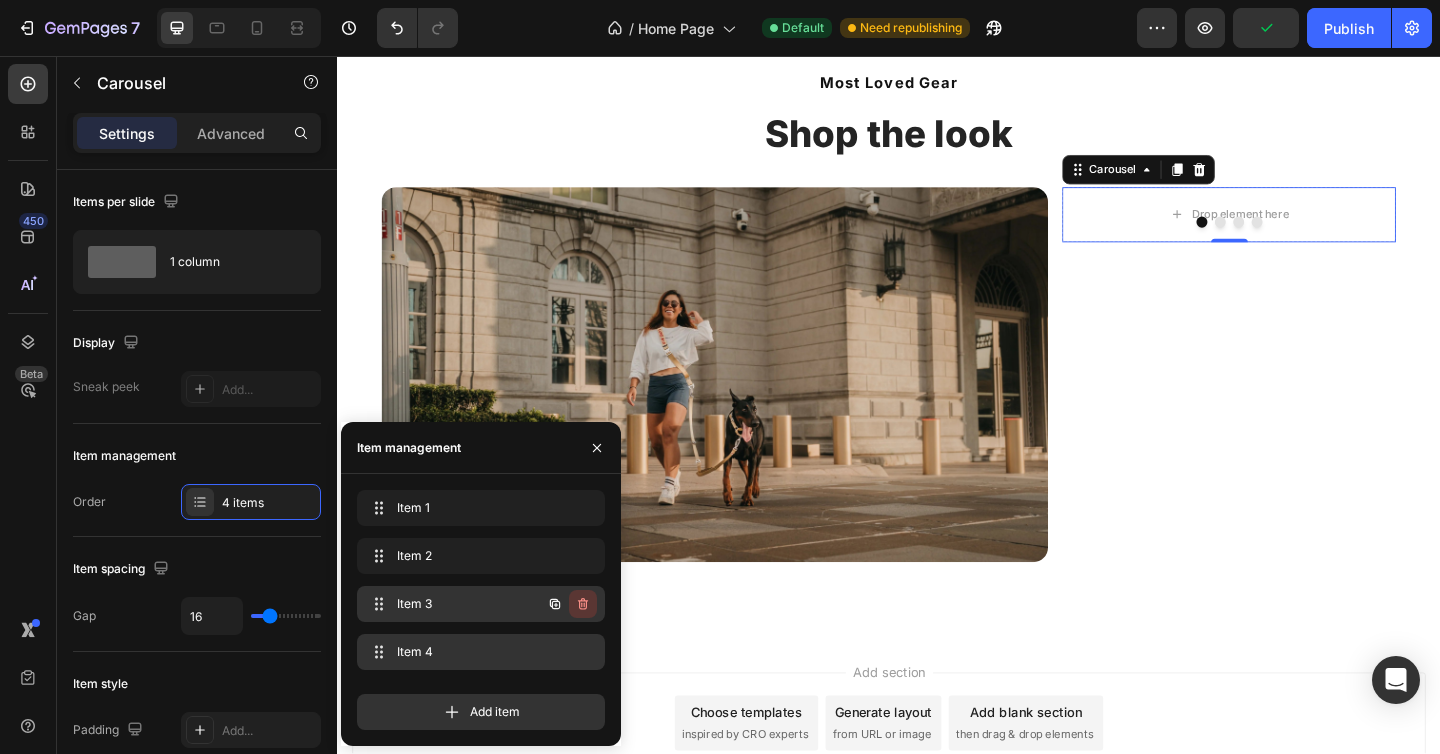 click 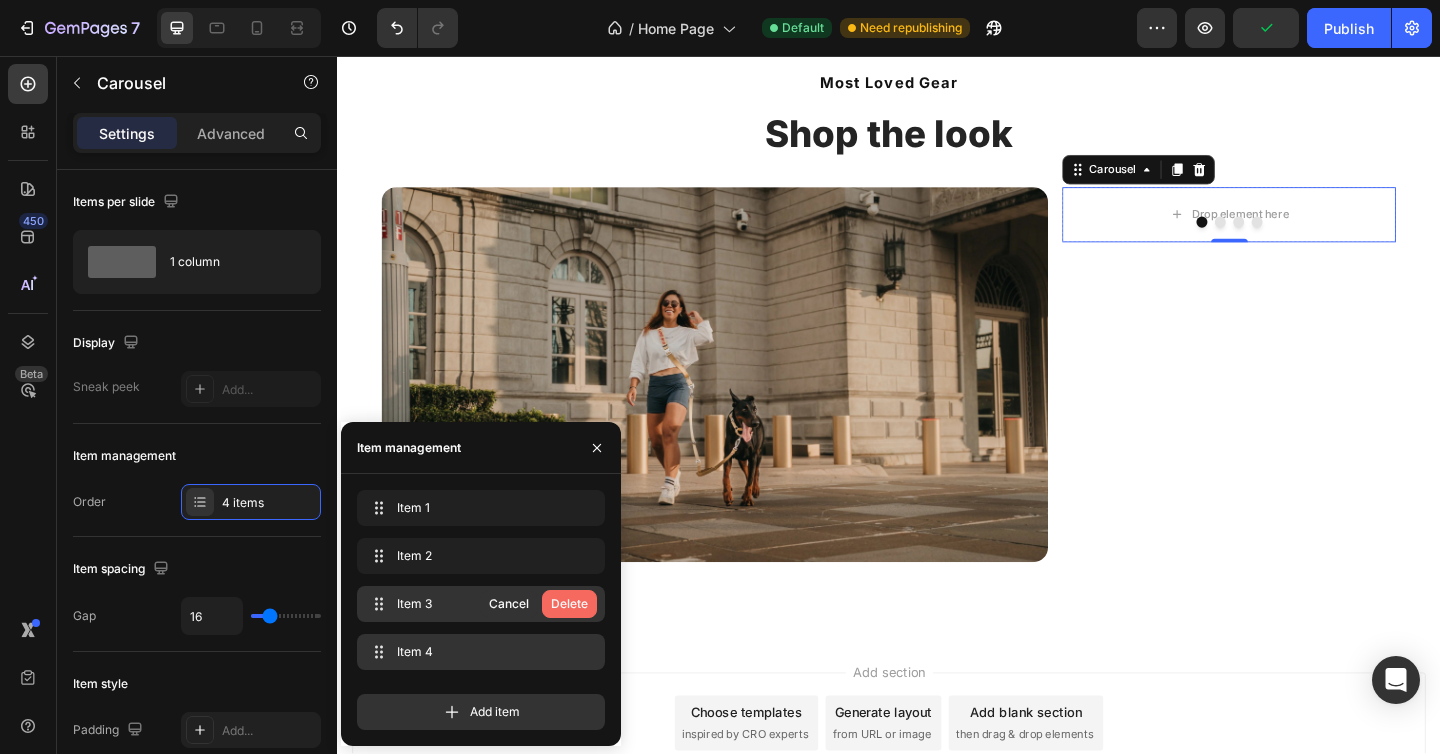 click on "Delete" at bounding box center [569, 604] 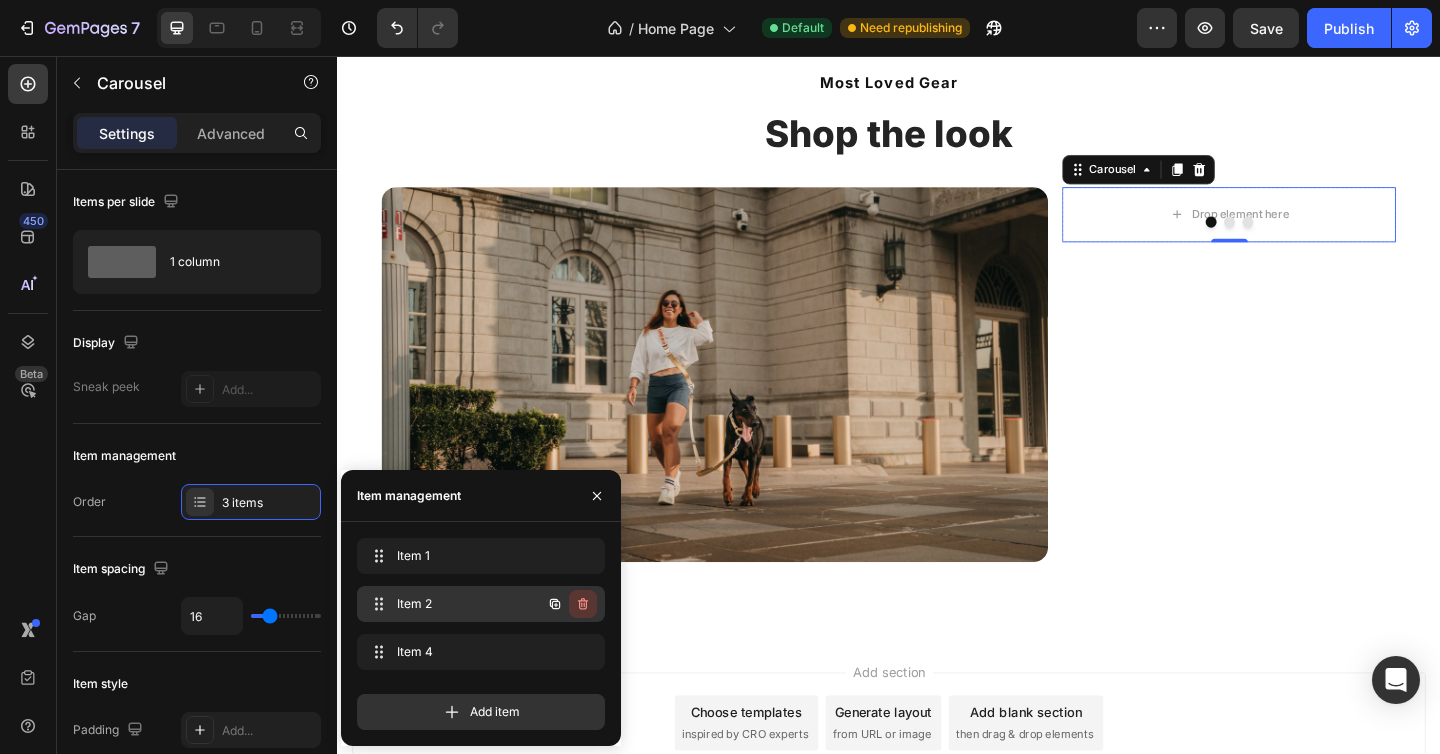 click 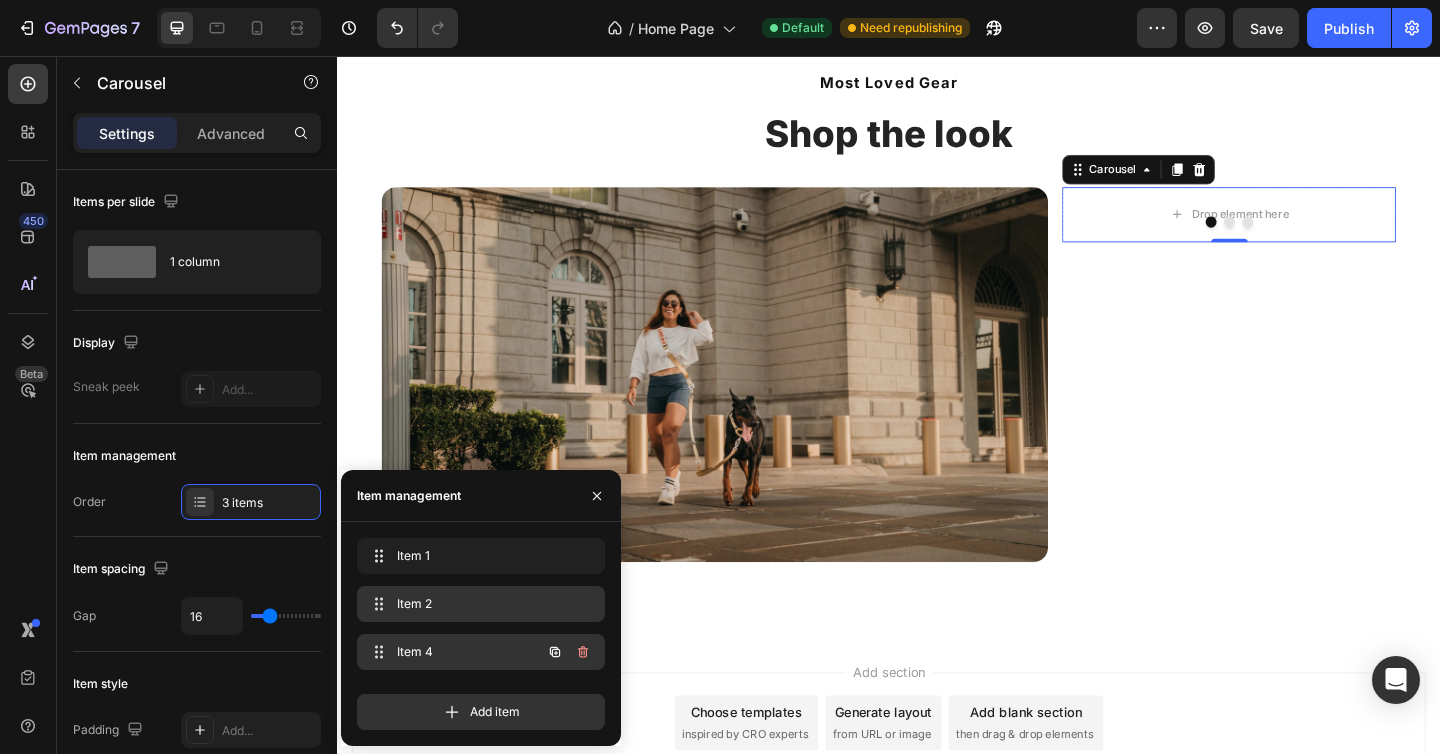 click 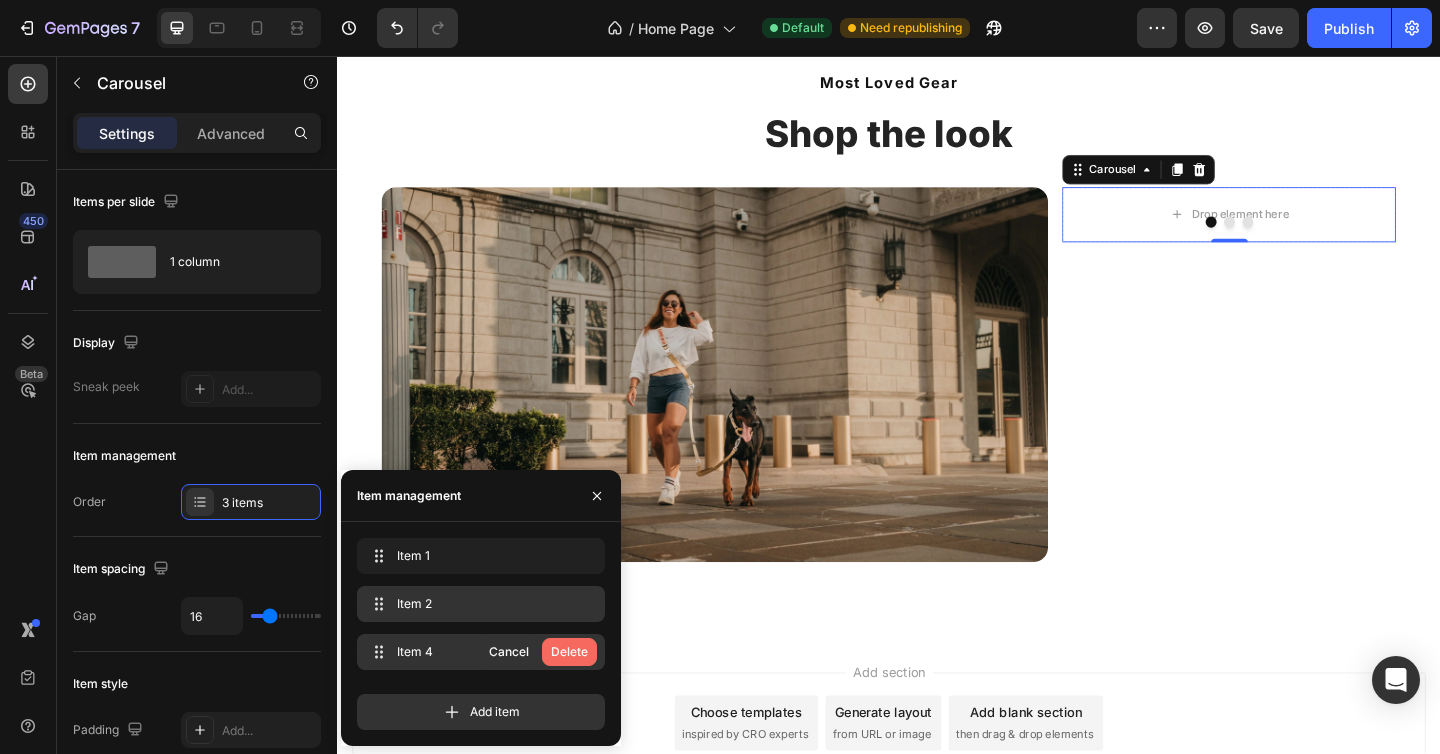 click on "Delete" at bounding box center (569, 652) 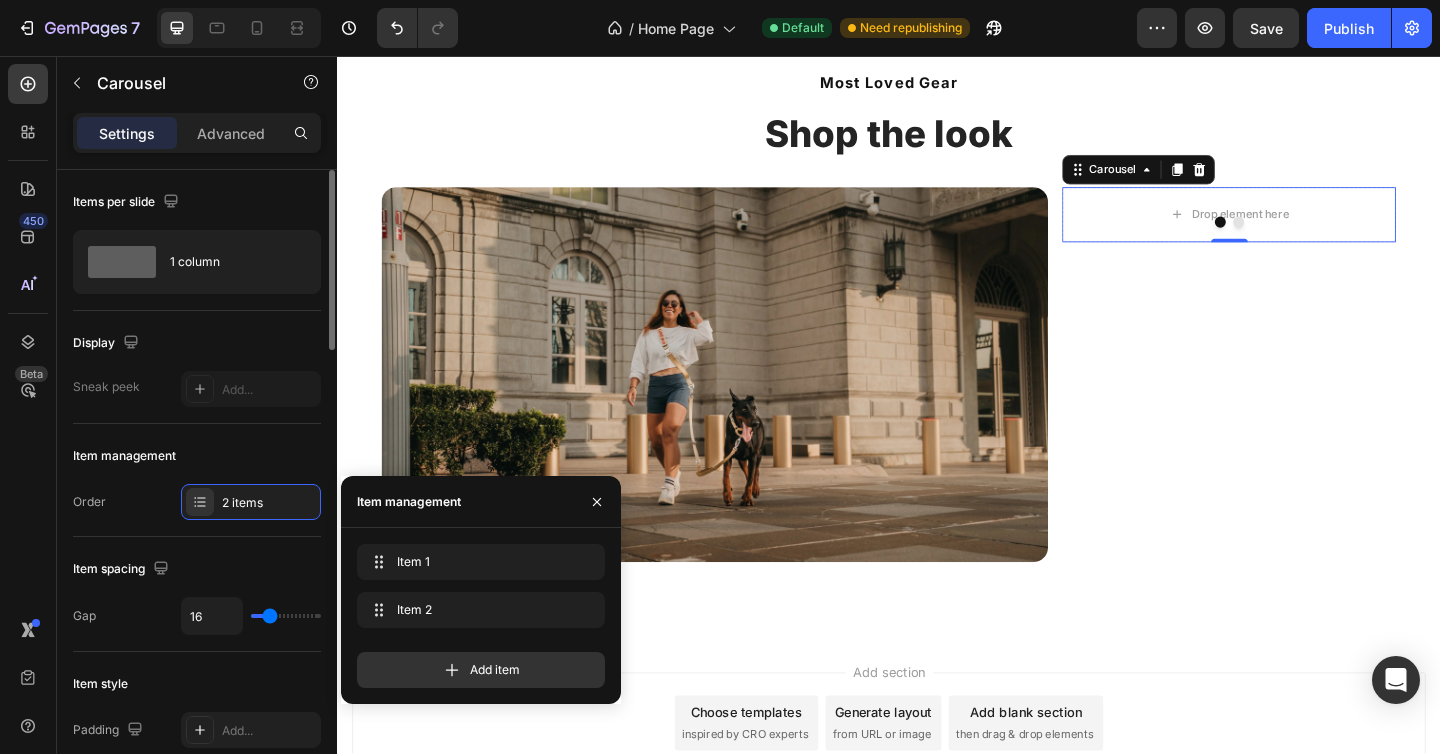 click on "Item management" at bounding box center [197, 456] 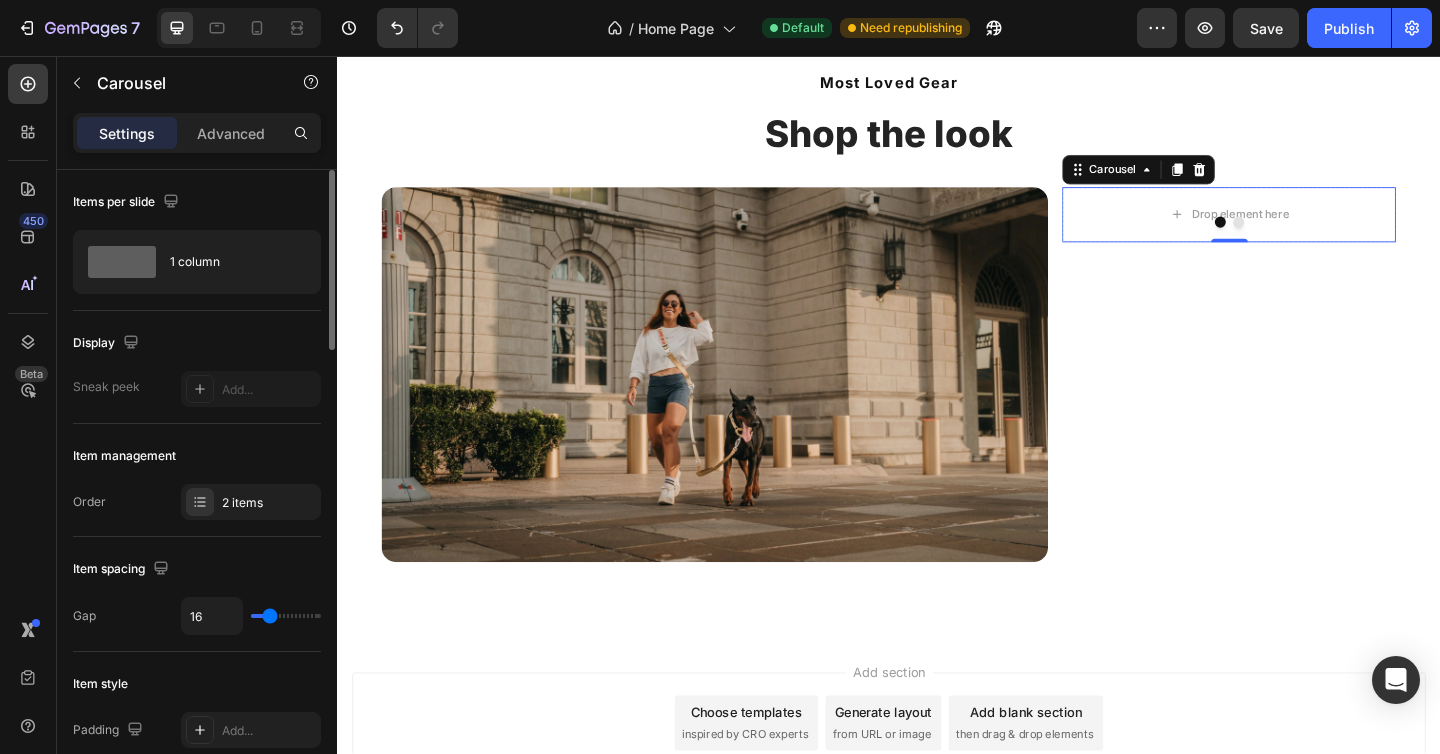 click on "Item management" at bounding box center [197, 456] 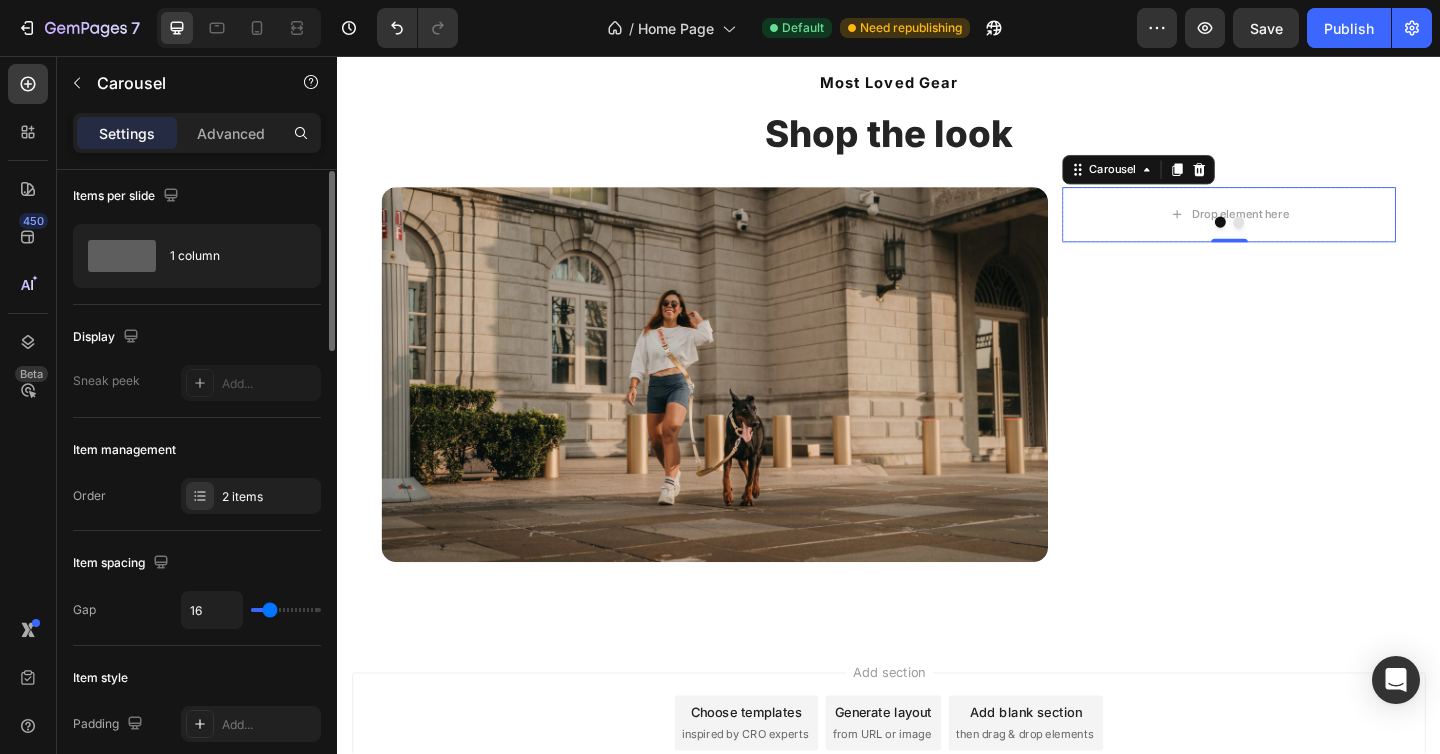 scroll, scrollTop: 0, scrollLeft: 0, axis: both 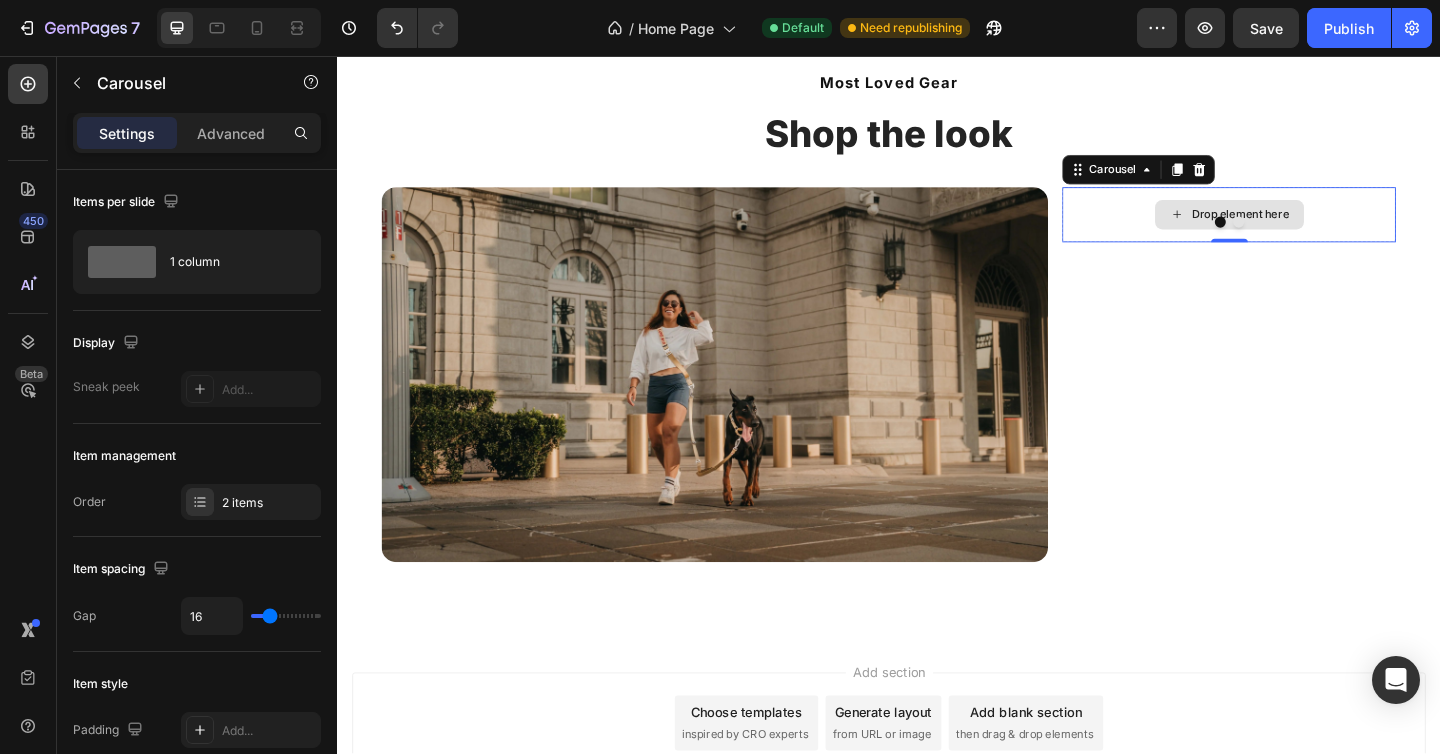 click on "Drop element here" at bounding box center [1320, 229] 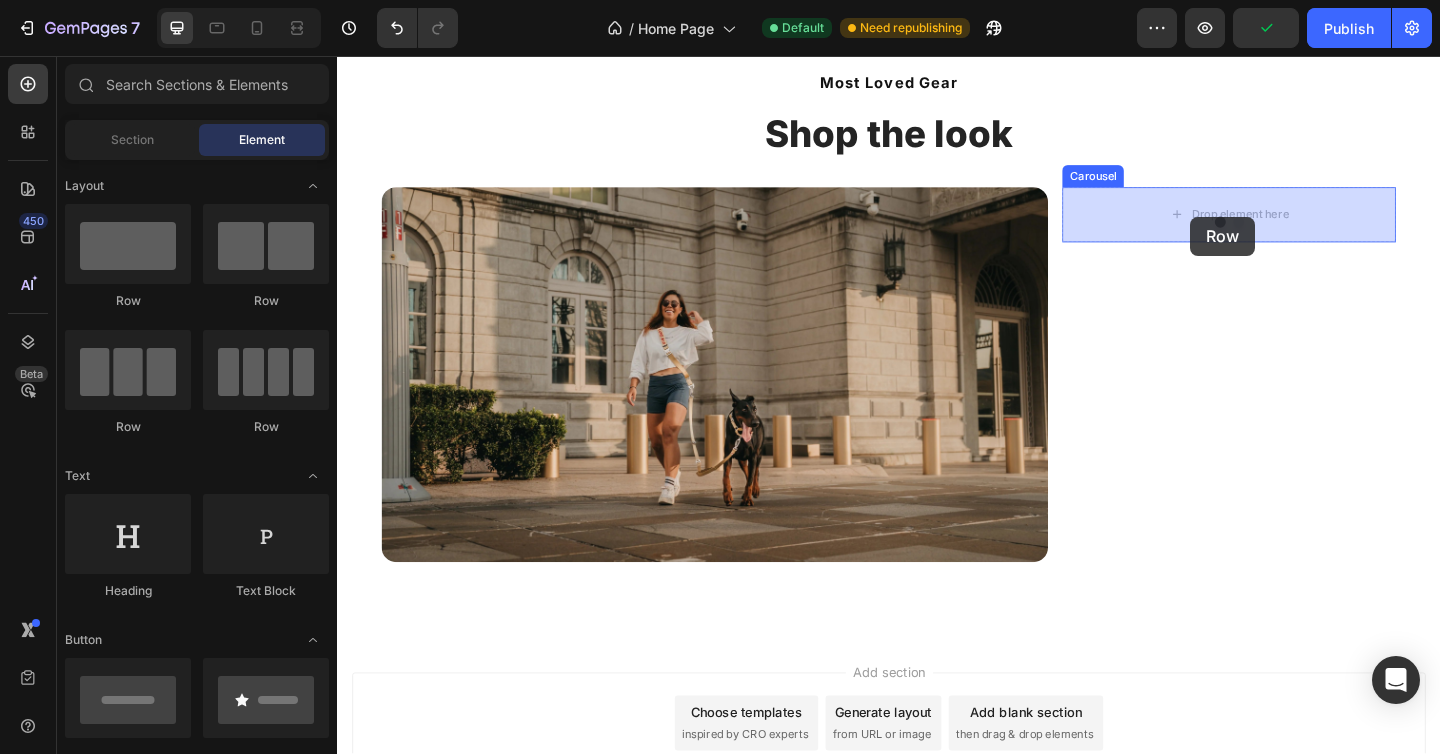 drag, startPoint x: 485, startPoint y: 316, endPoint x: 1265, endPoint y: 231, distance: 784.61774 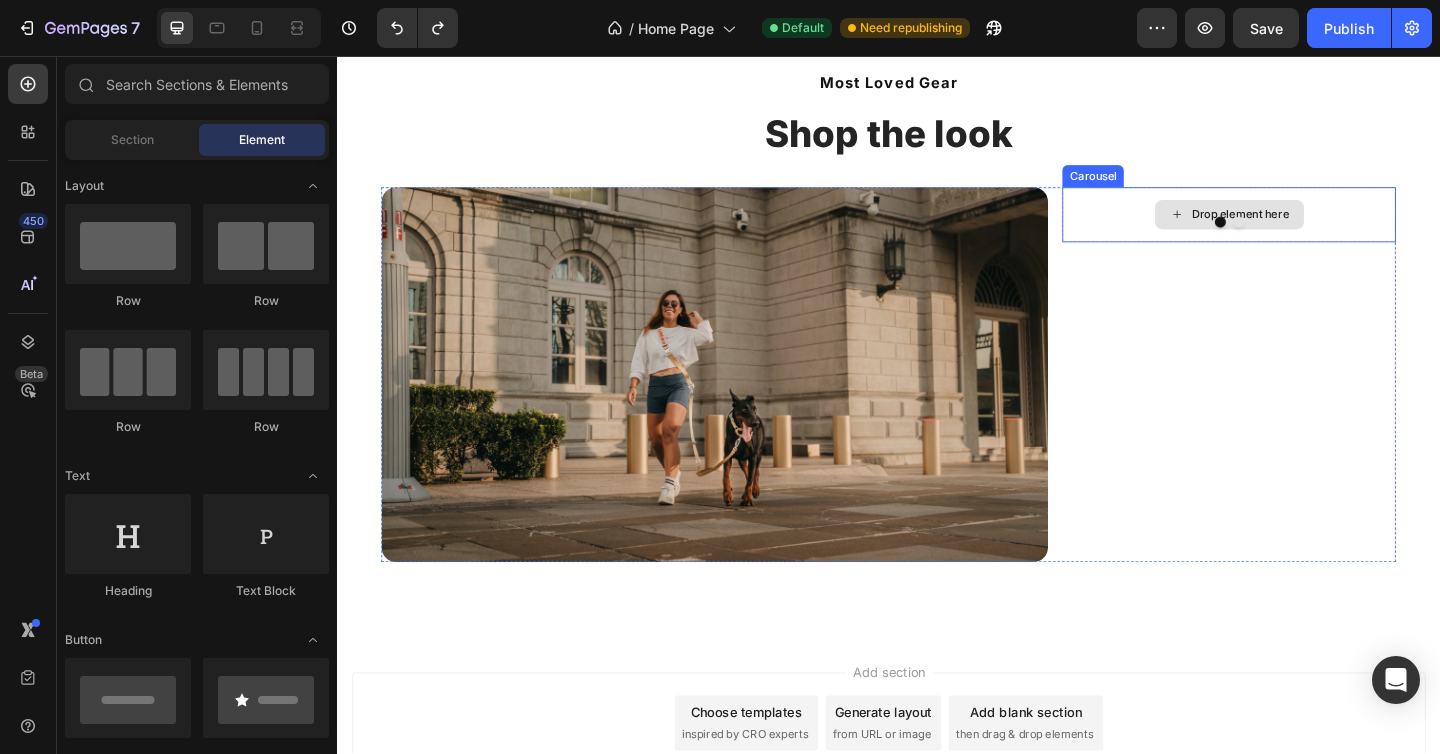 click on "Drop element here" at bounding box center (1320, 229) 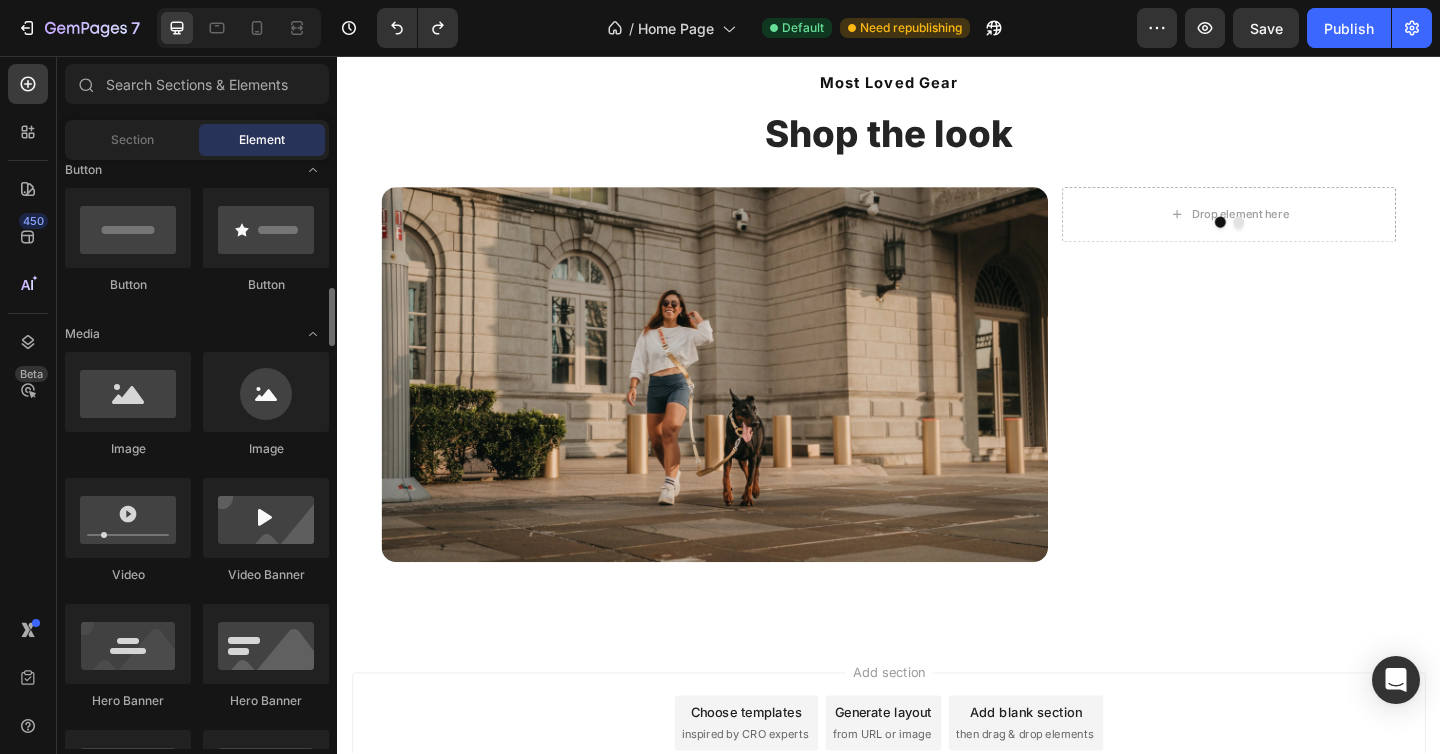 scroll, scrollTop: 555, scrollLeft: 0, axis: vertical 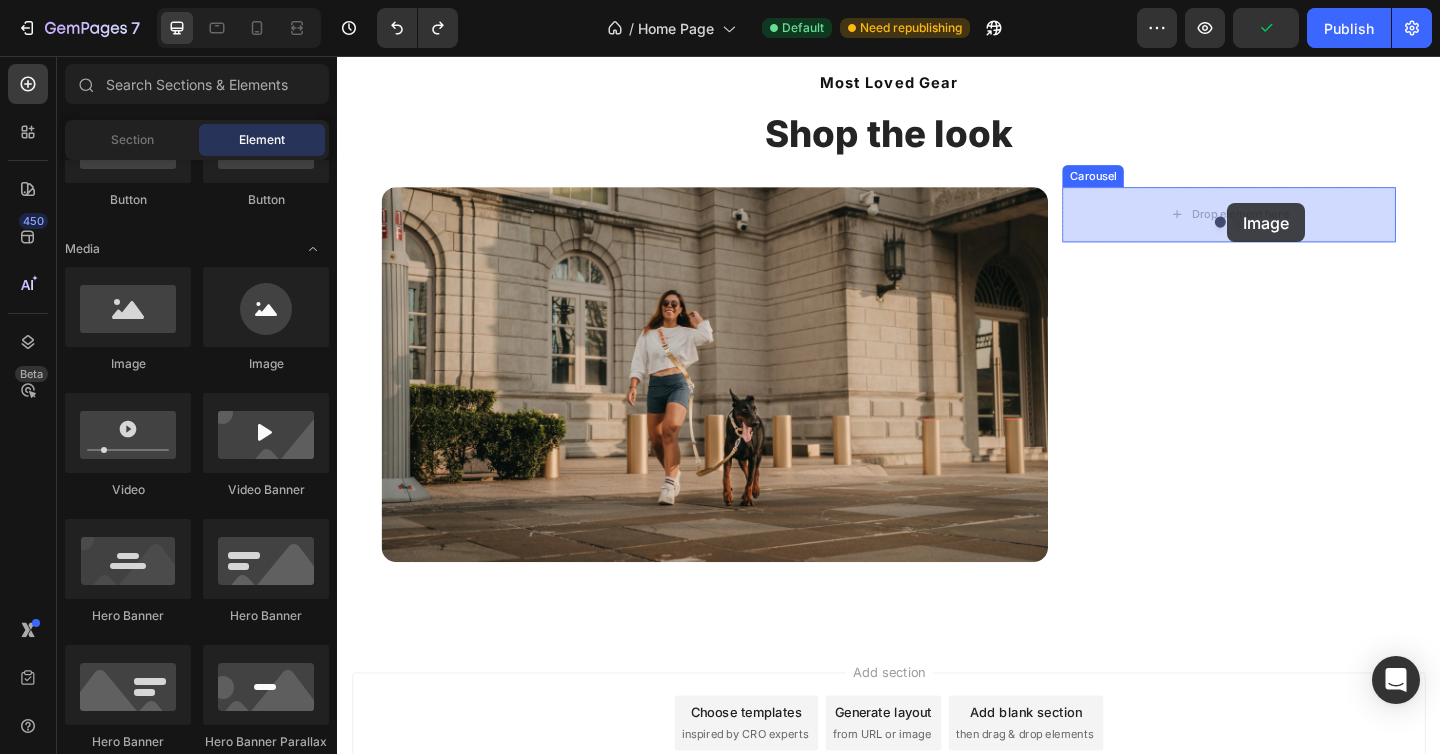 drag, startPoint x: 466, startPoint y: 371, endPoint x: 1305, endPoint y: 214, distance: 853.5631 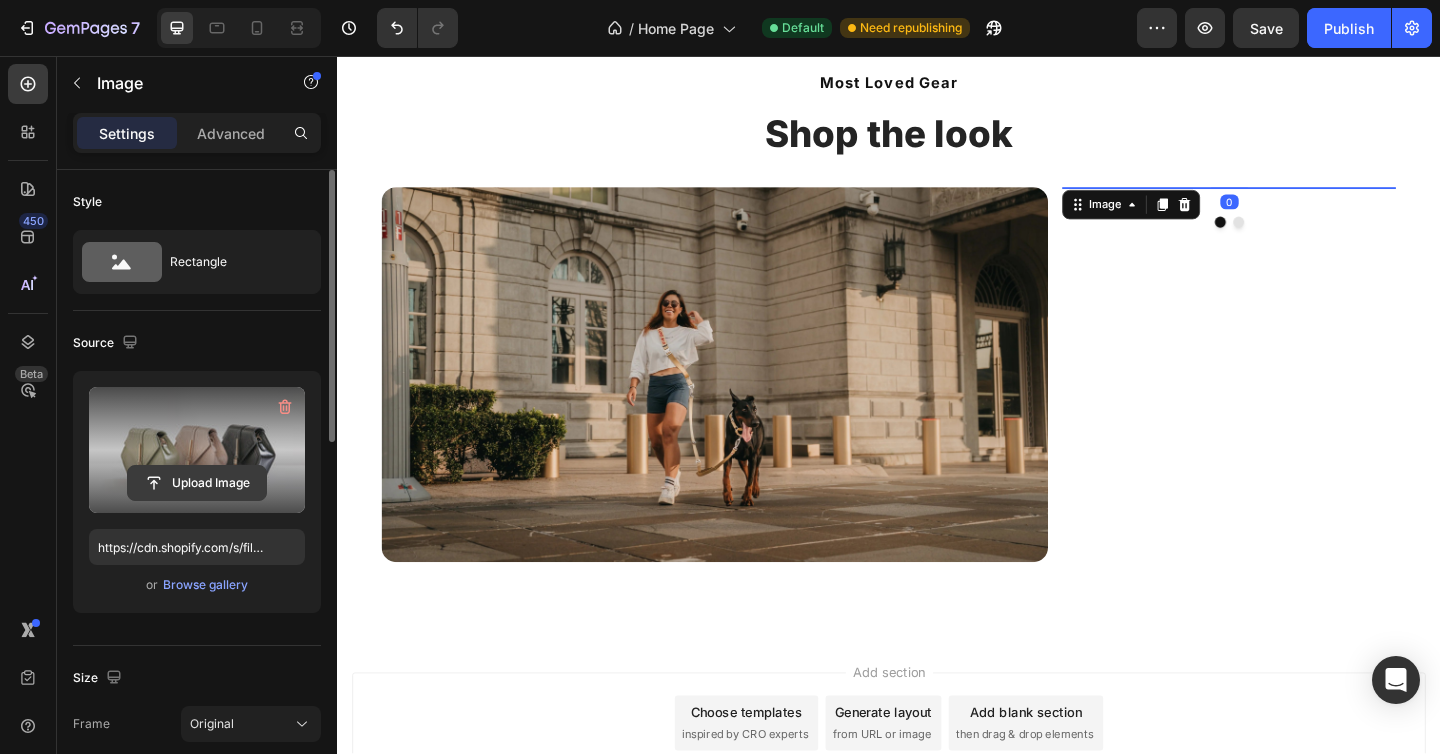 click 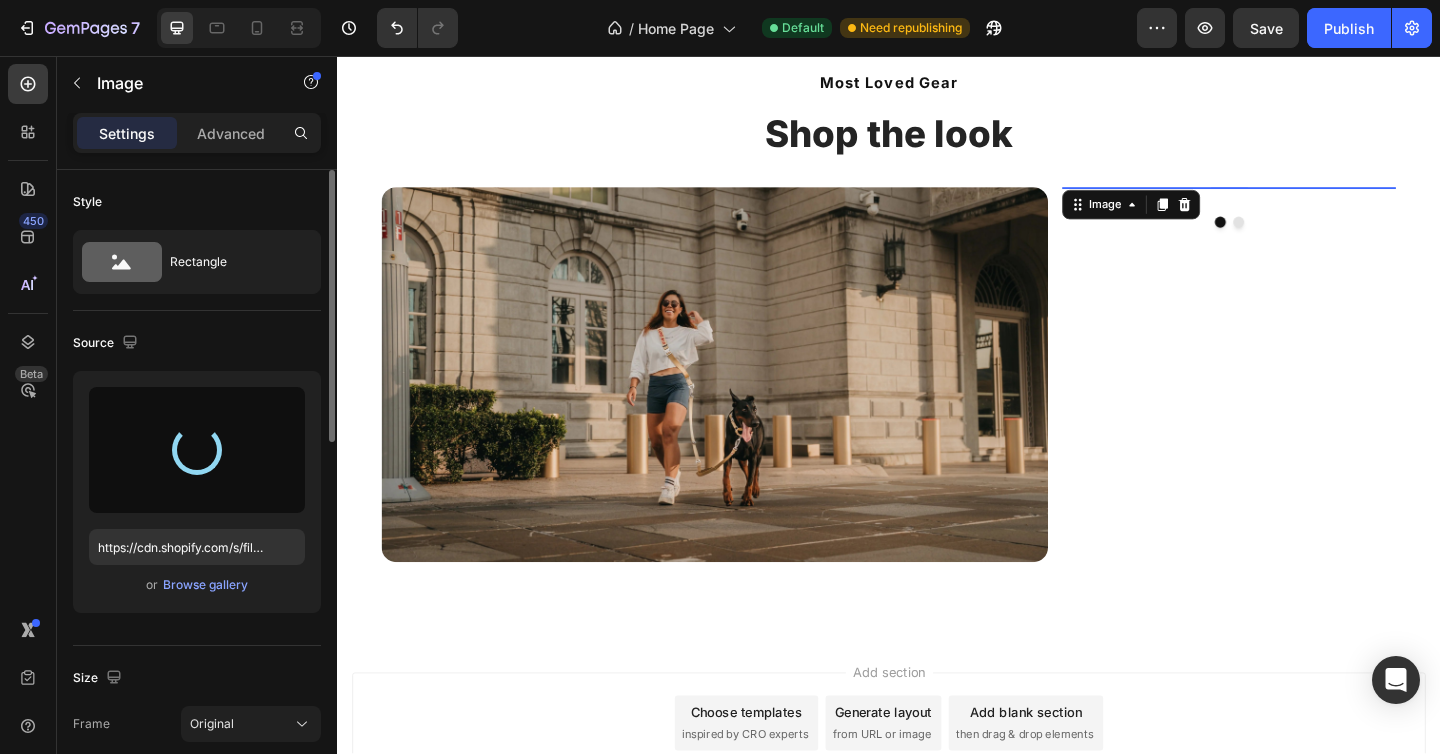 type on "https://cdn.shopify.com/s/files/1/0622/3360/8263/files/gempages_578035116840845840-a82e8998-eeff-42c4-a447-cb370c3d3949.webp" 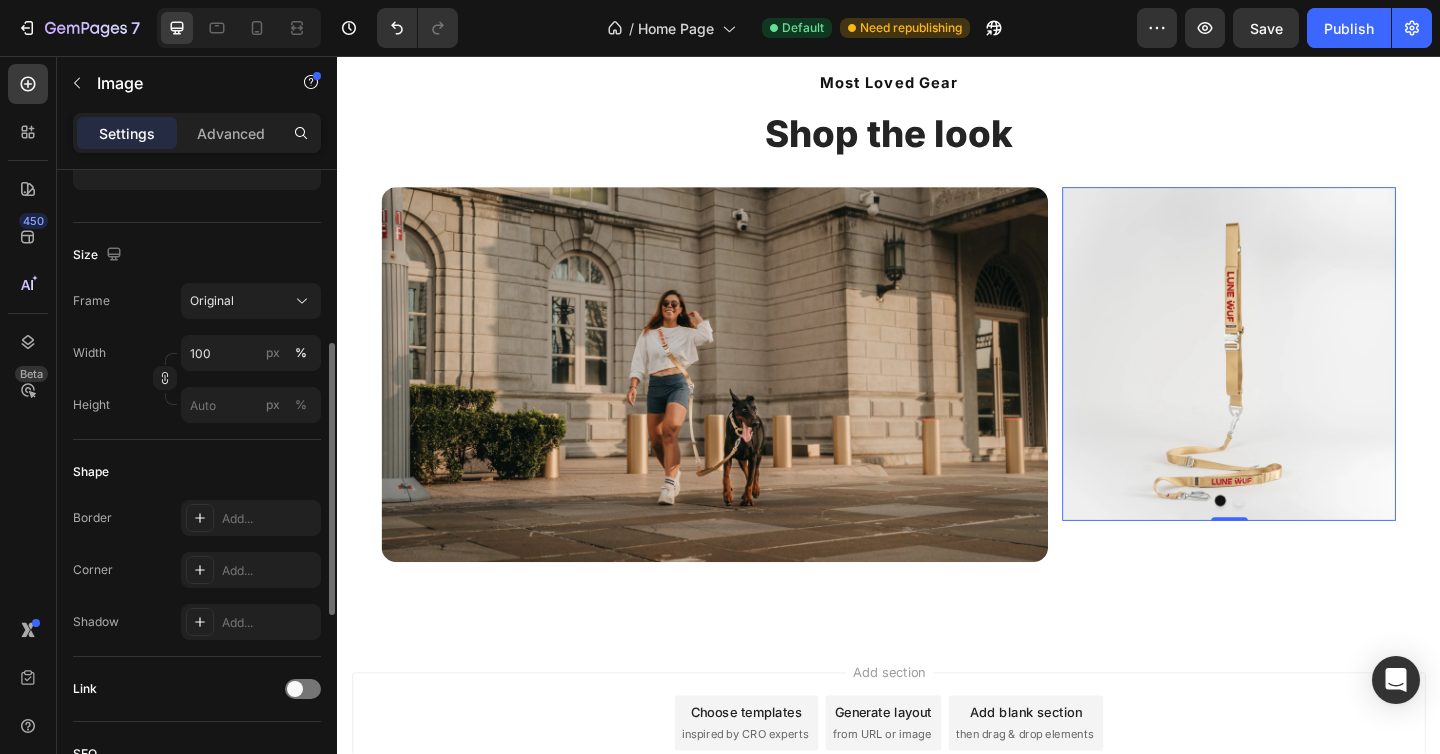 scroll, scrollTop: 426, scrollLeft: 0, axis: vertical 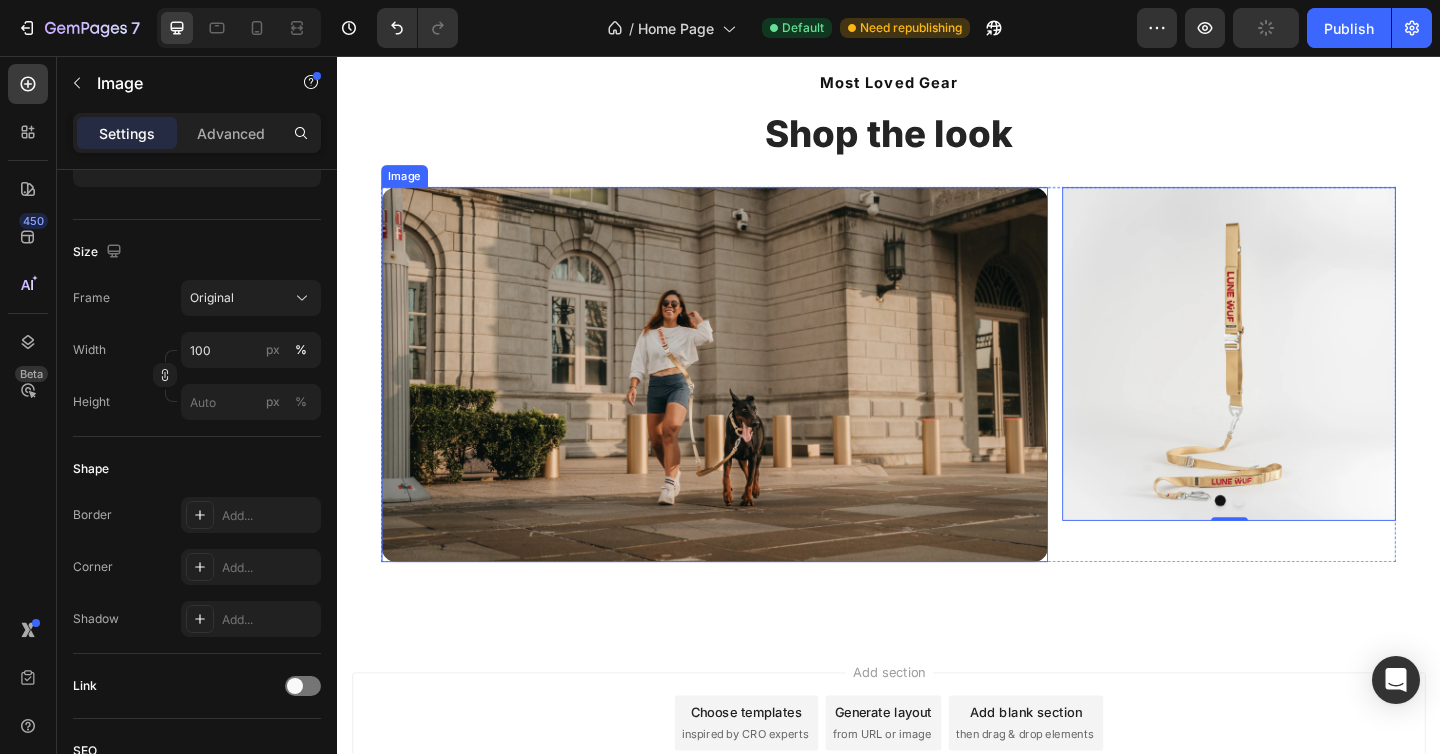 click at bounding box center (747, 403) 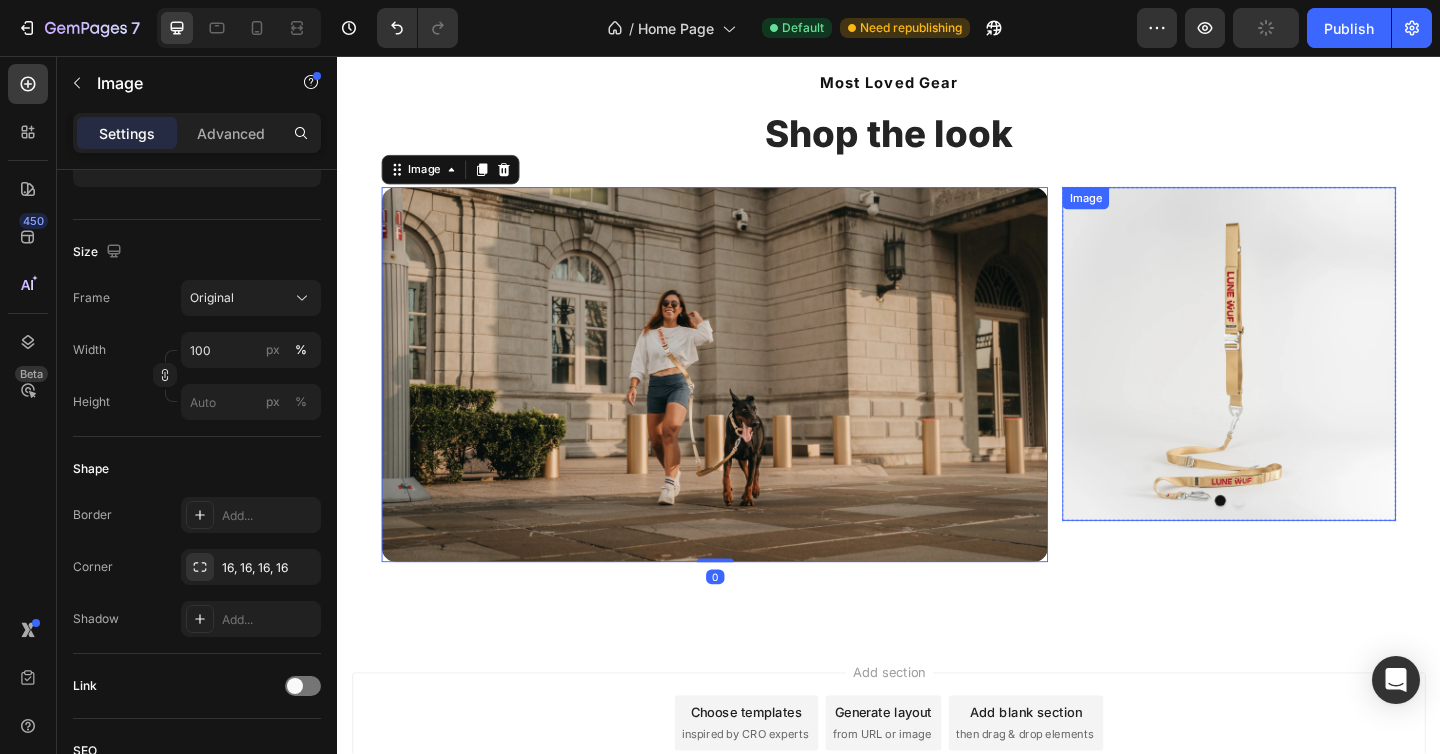 click at bounding box center [1307, 380] 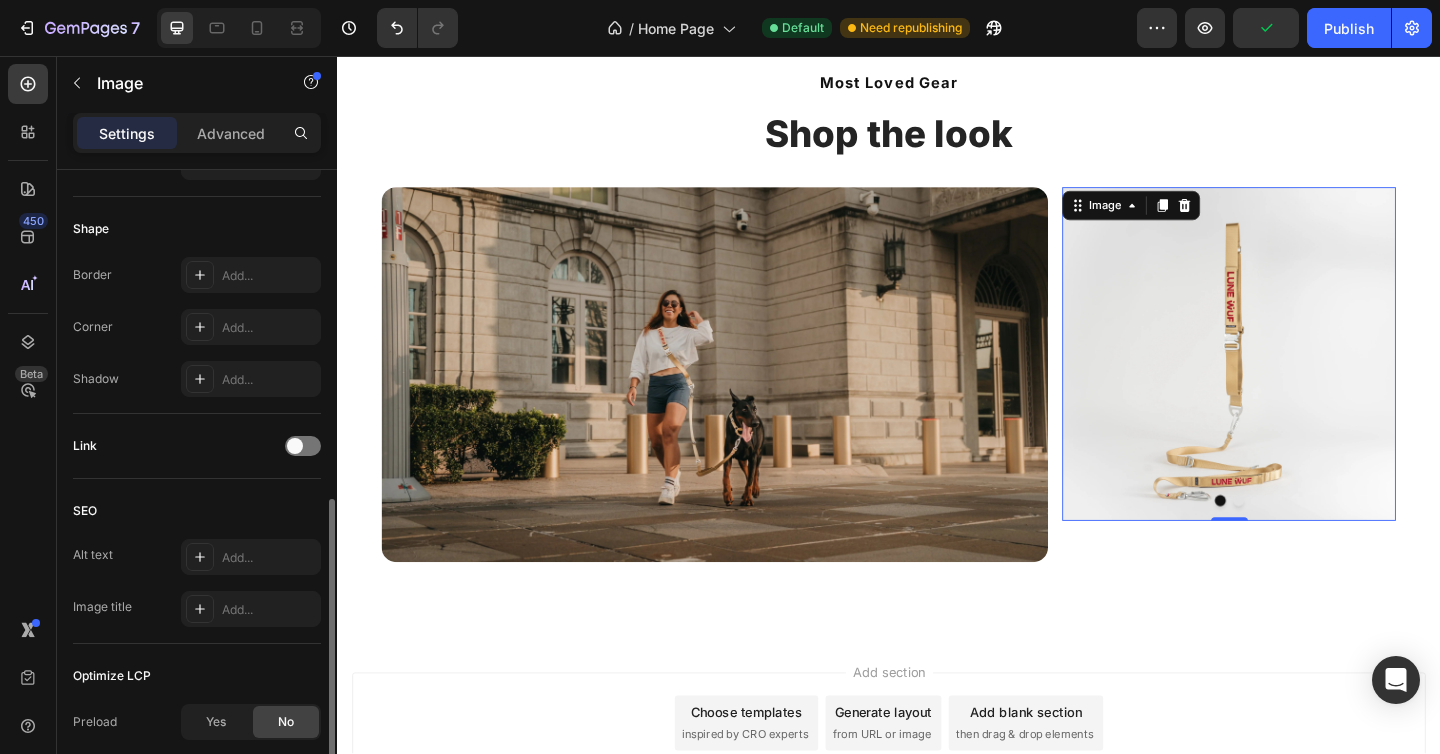 scroll, scrollTop: 0, scrollLeft: 0, axis: both 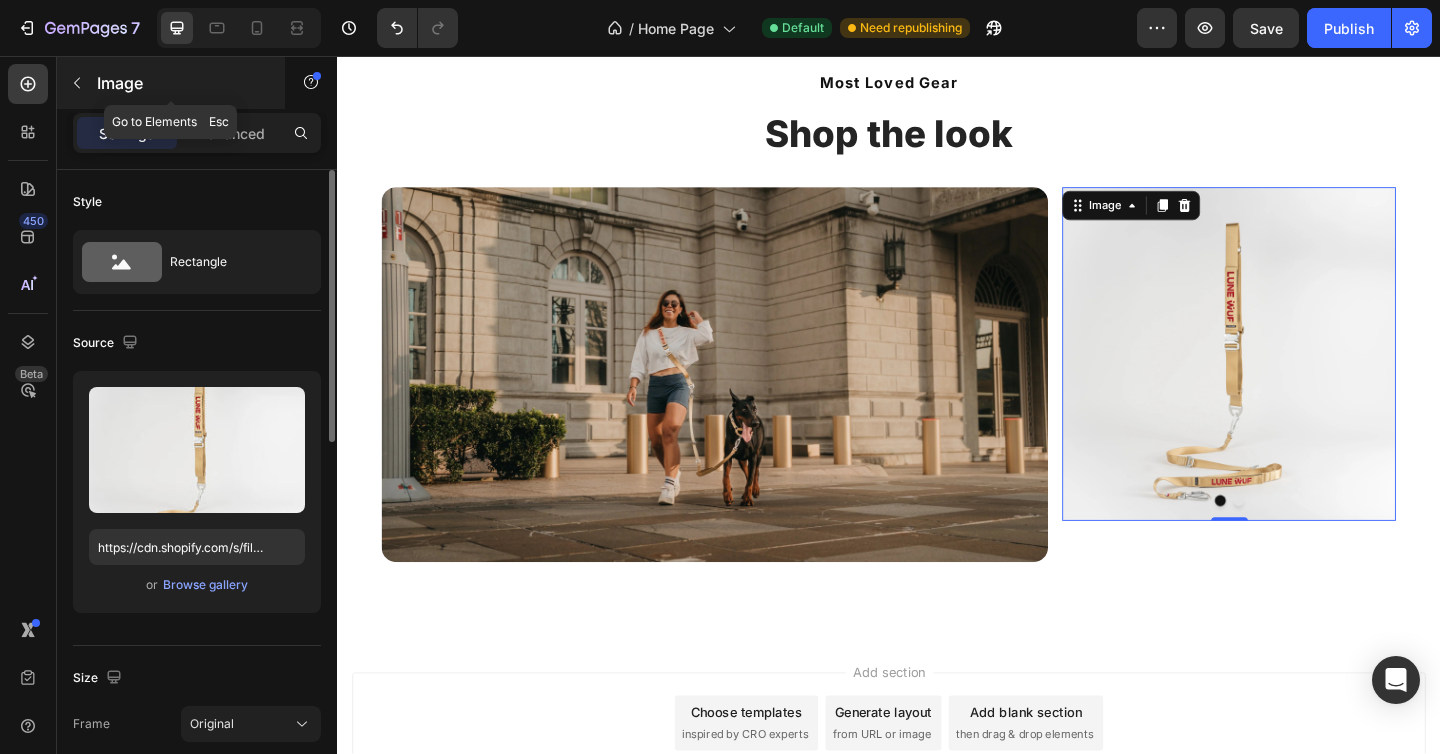 click 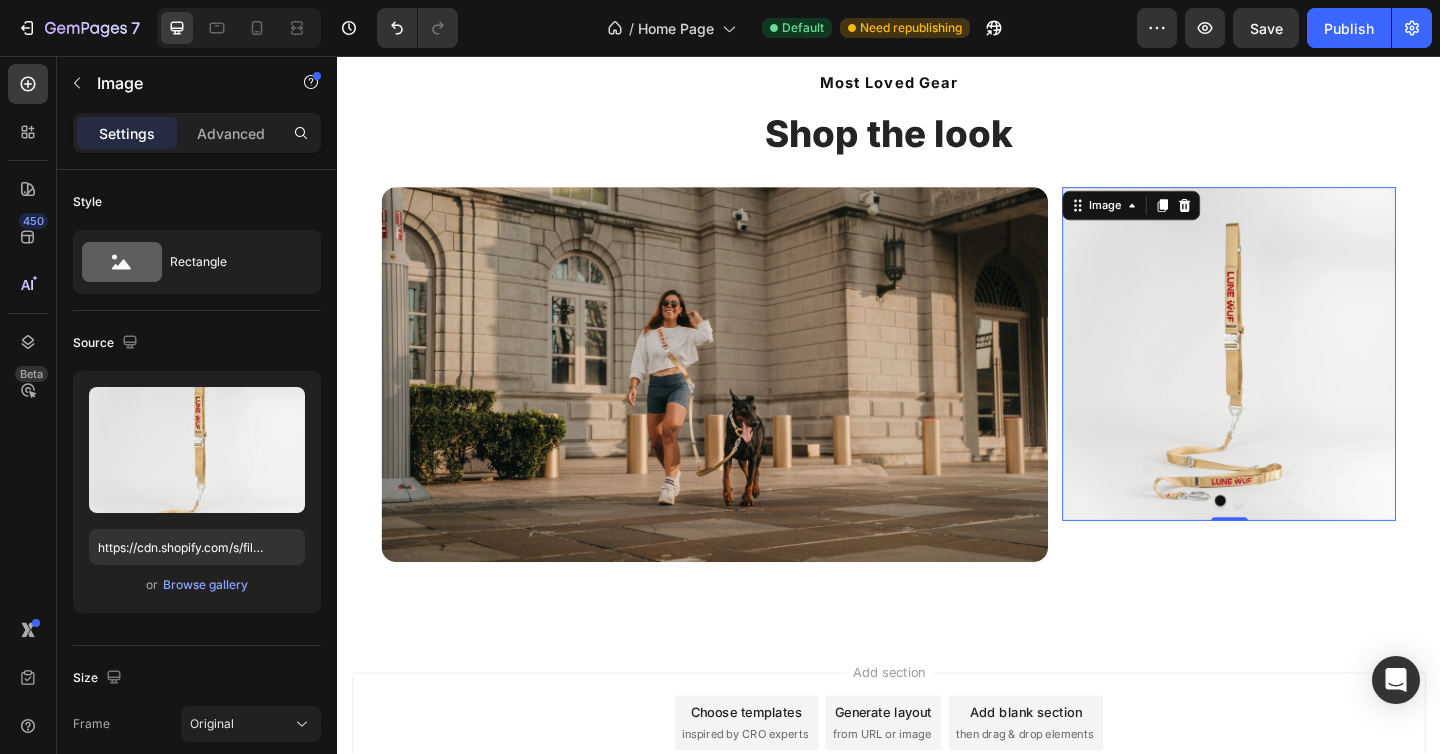 click at bounding box center [1307, 380] 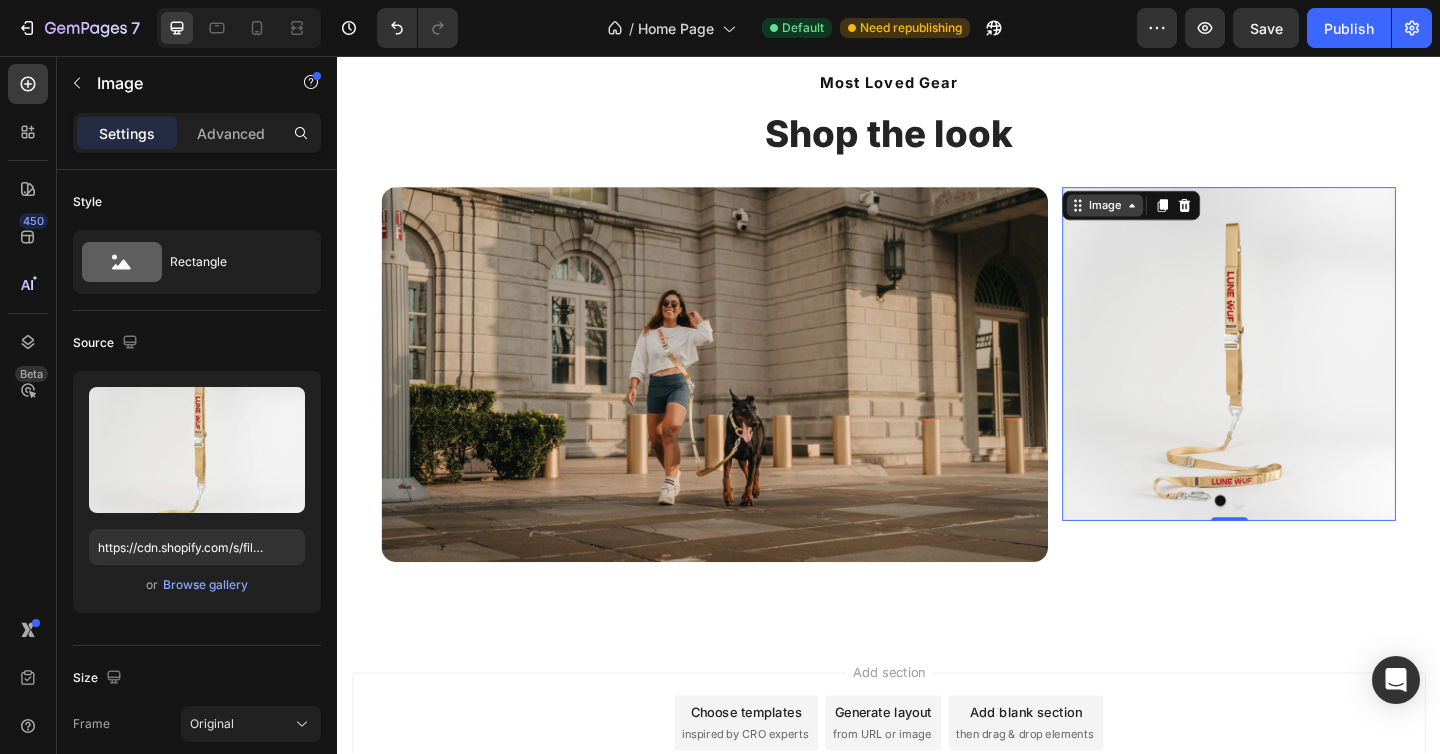 click 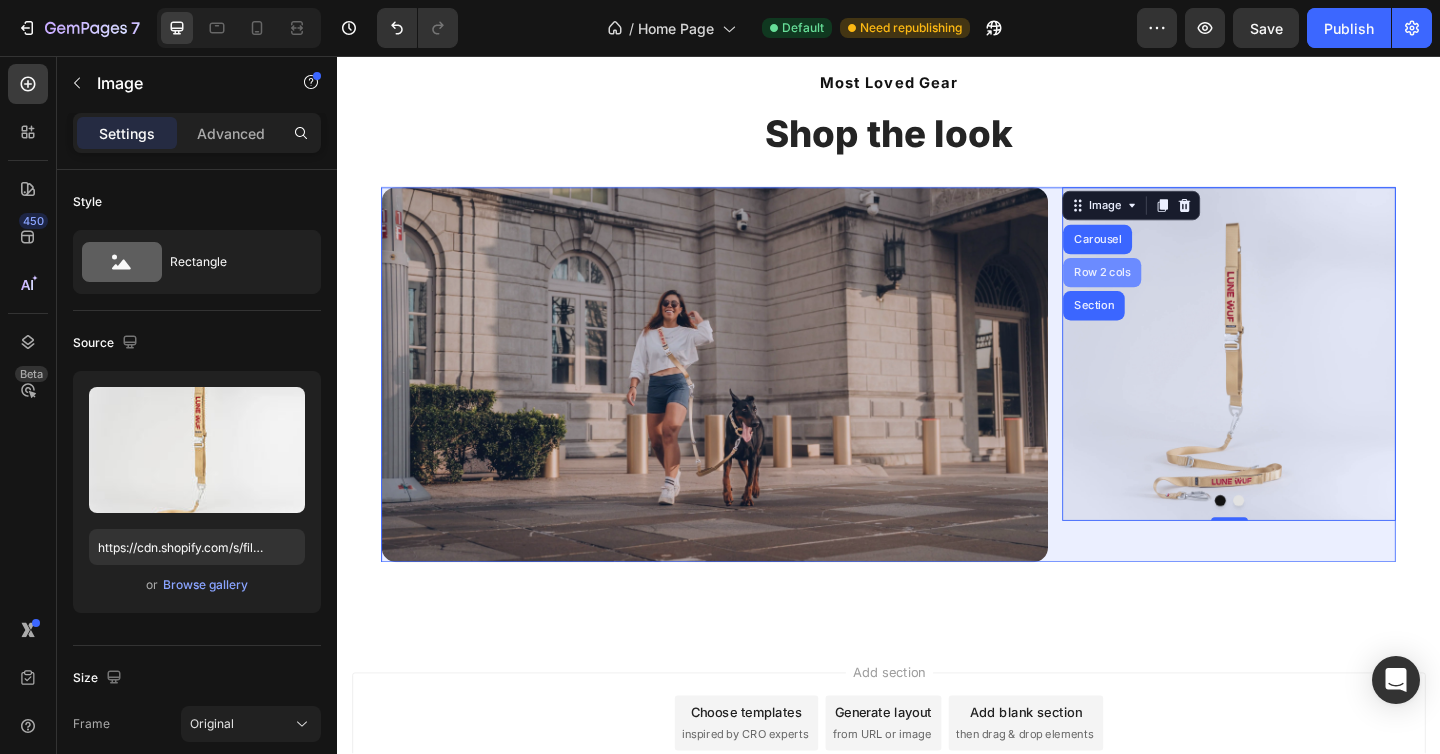 click on "Row 2 cols" at bounding box center [1169, 292] 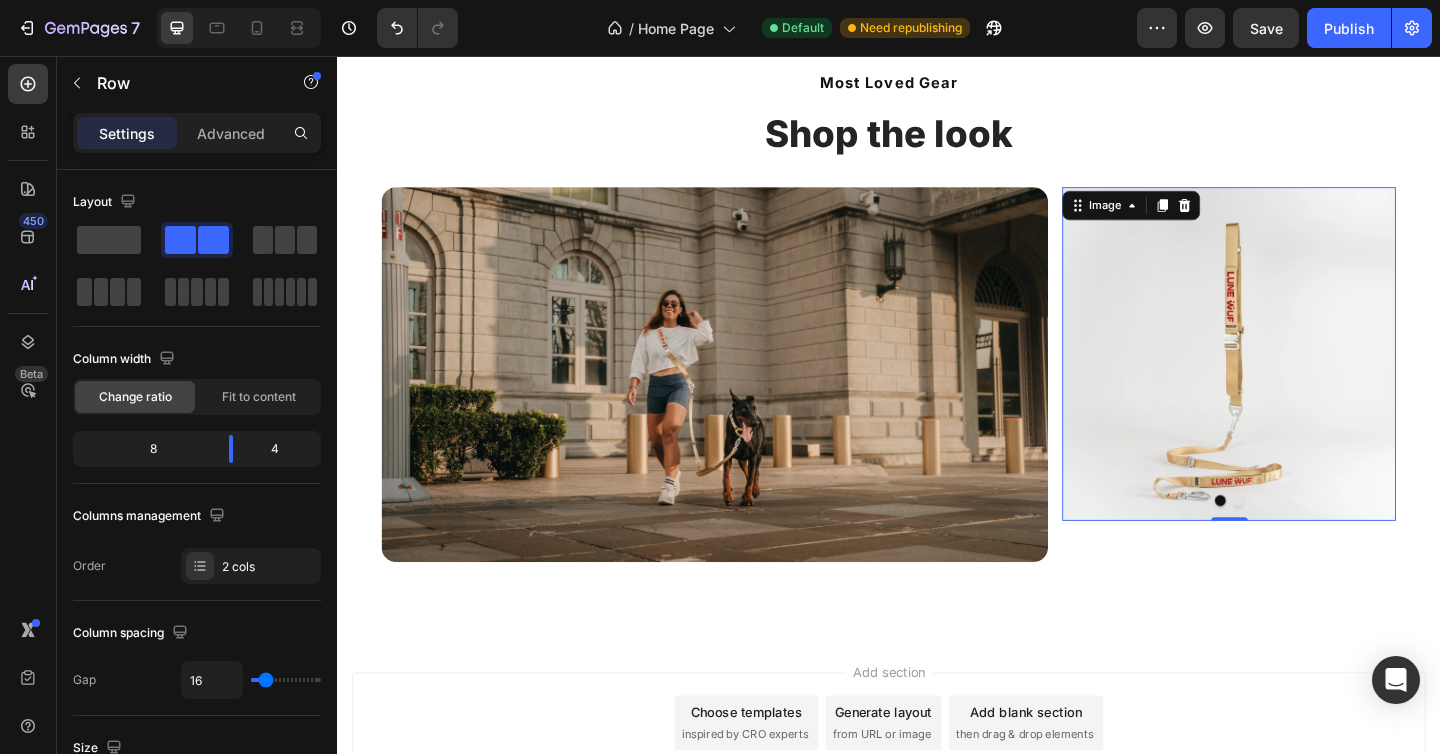 click at bounding box center (1307, 380) 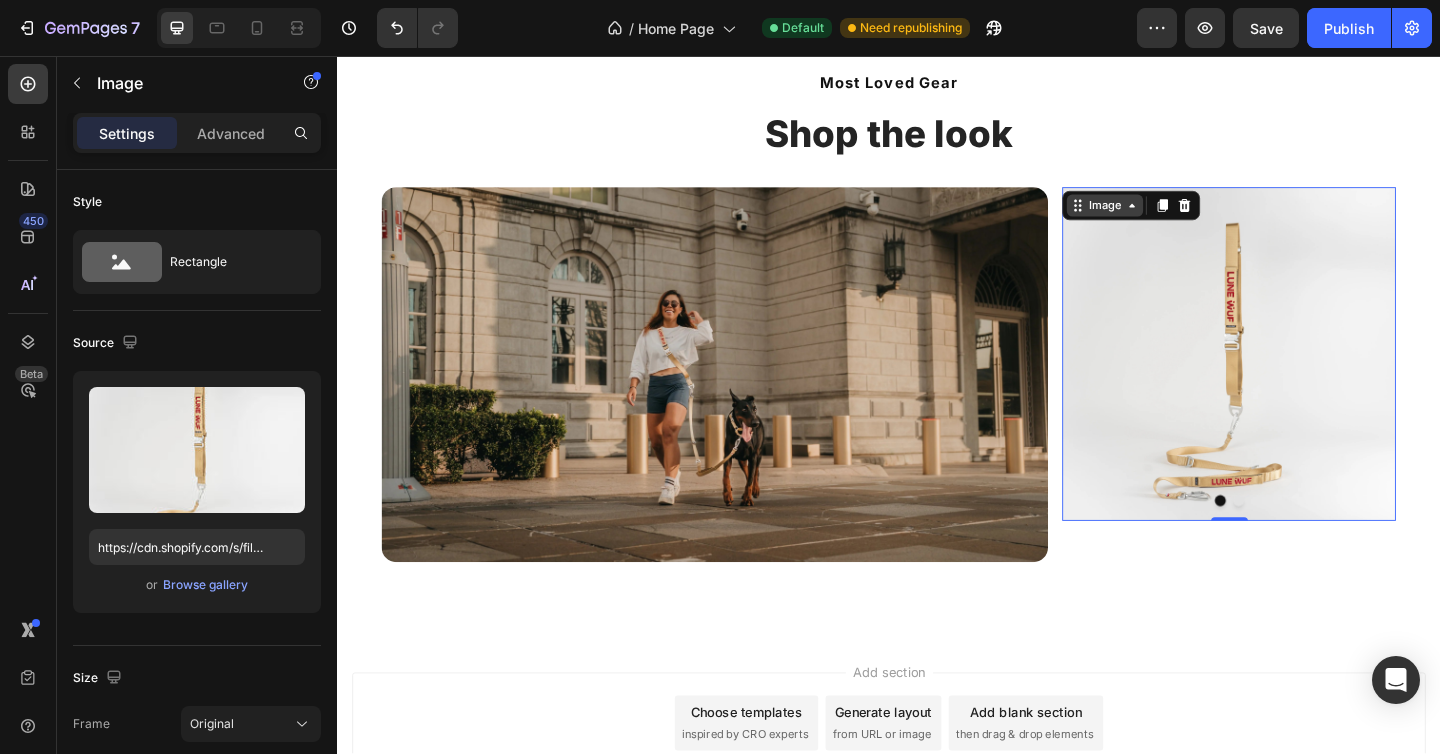 click on "Image" at bounding box center [1172, 219] 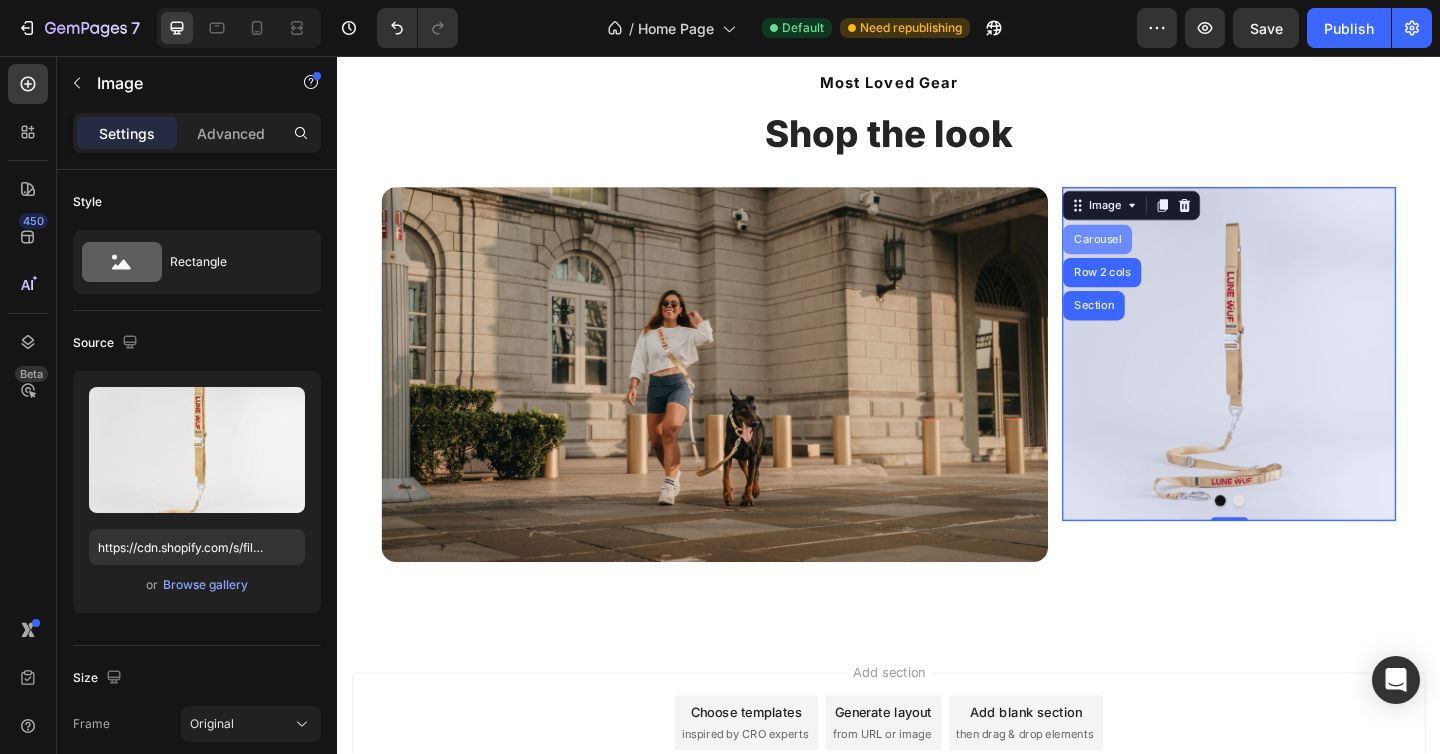 click on "Carousel" at bounding box center (1164, 256) 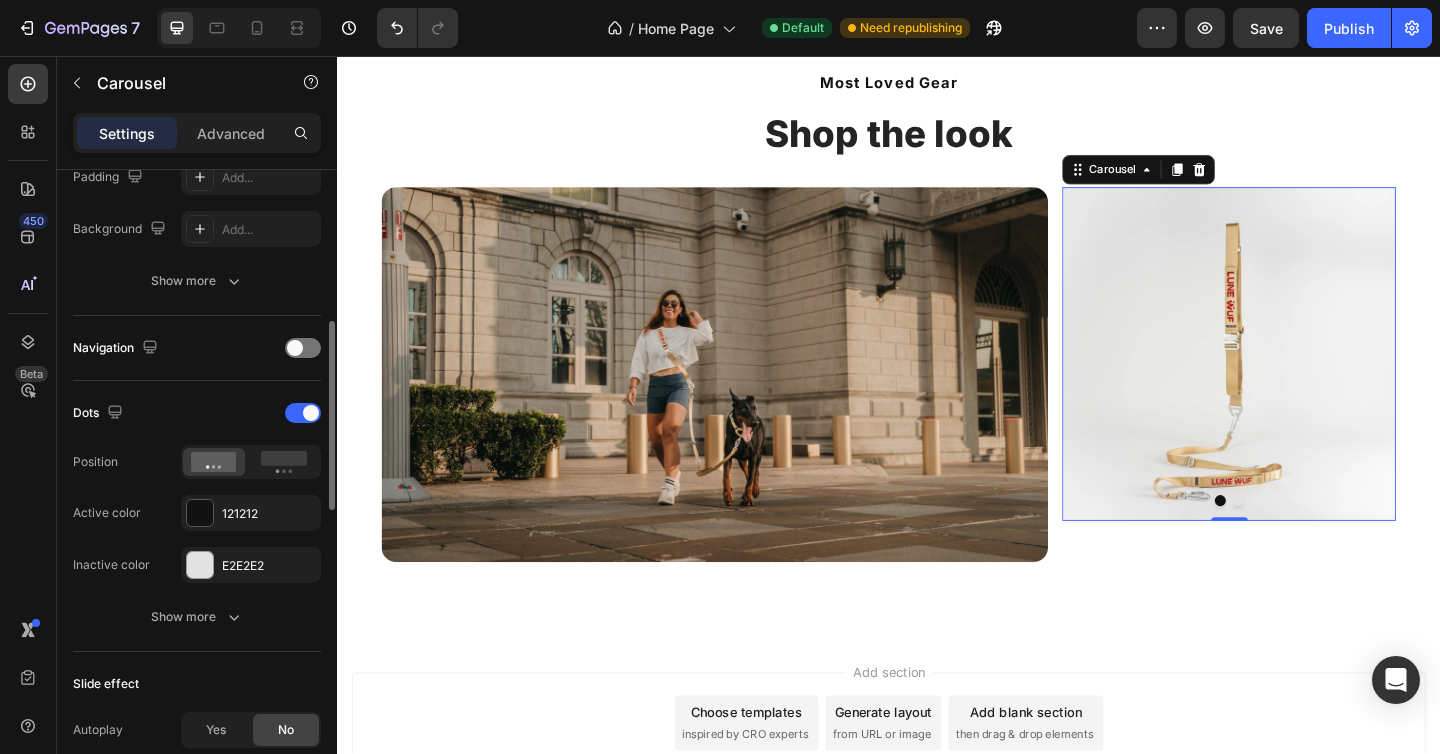 scroll, scrollTop: 556, scrollLeft: 0, axis: vertical 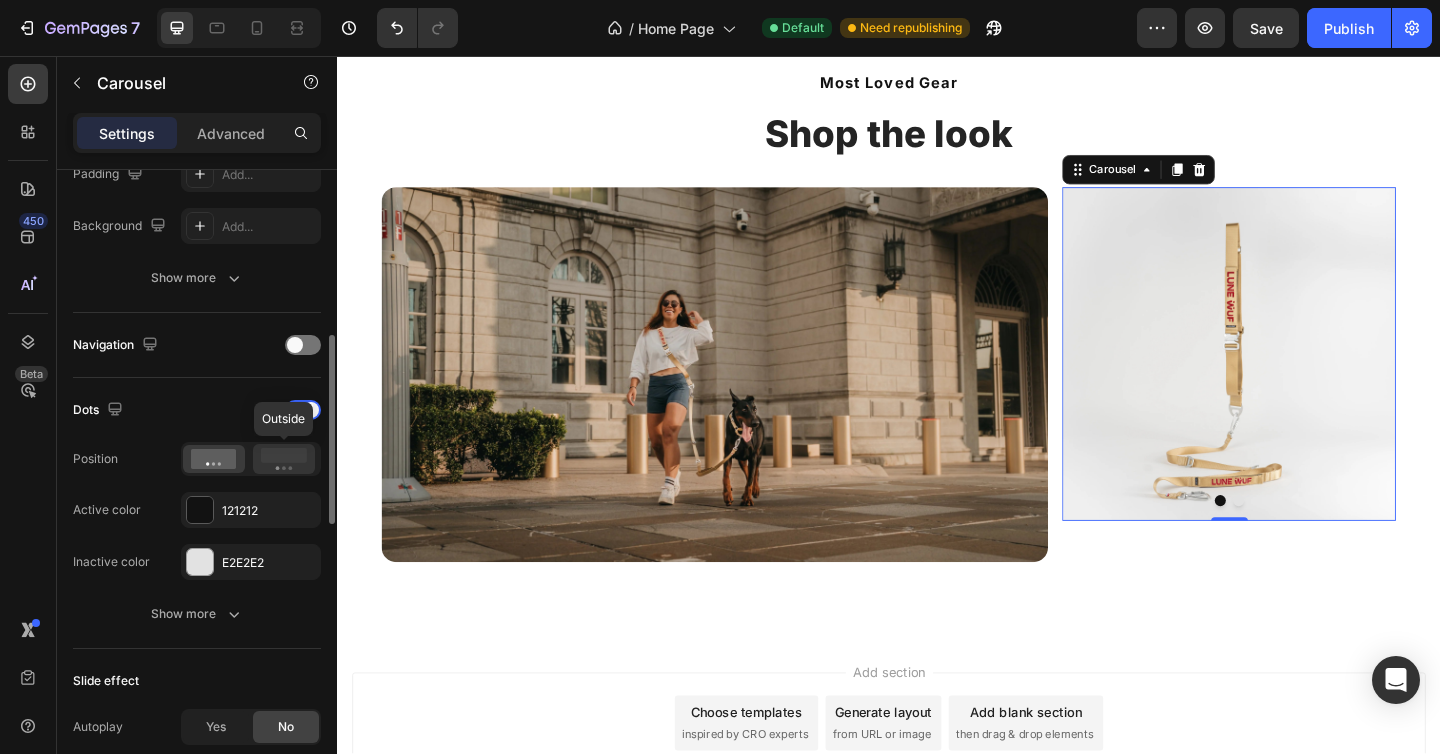 click 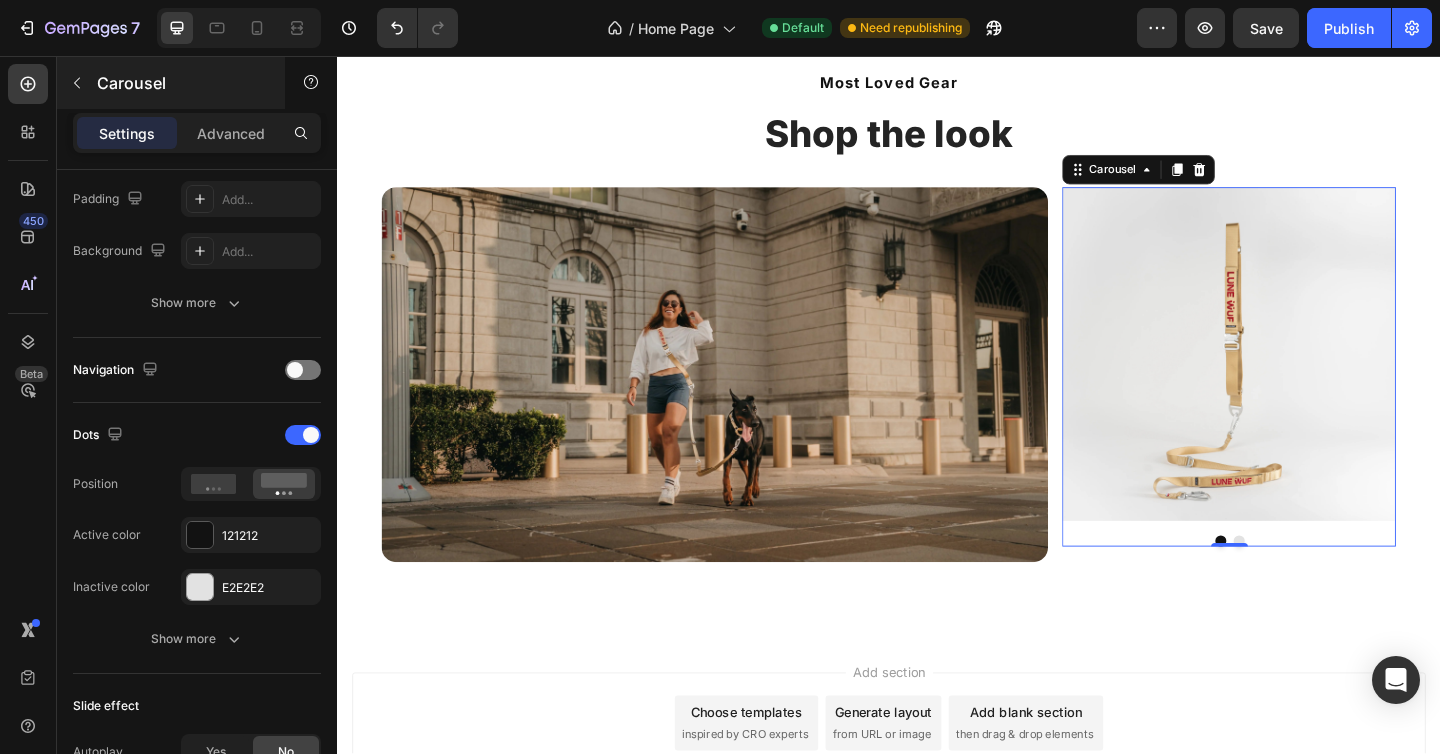 scroll, scrollTop: 0, scrollLeft: 0, axis: both 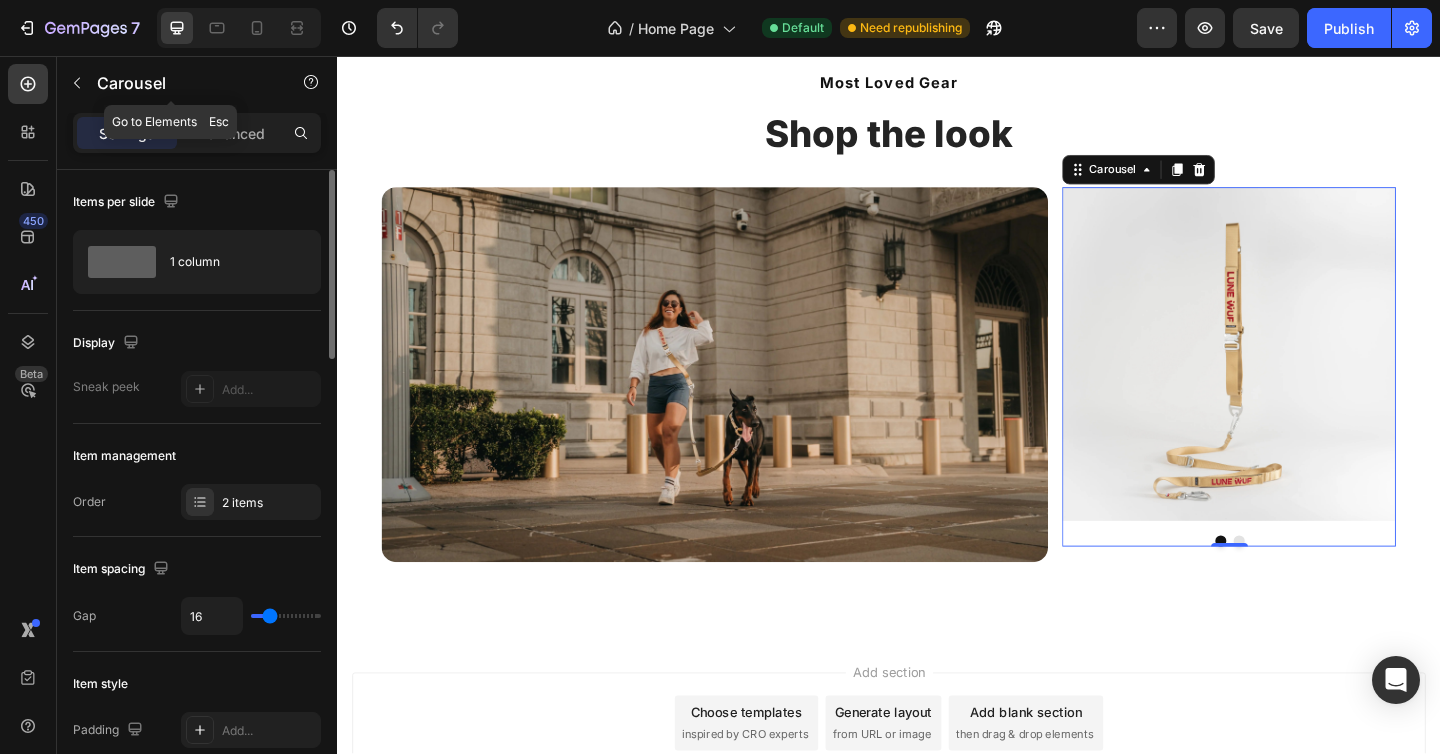 click 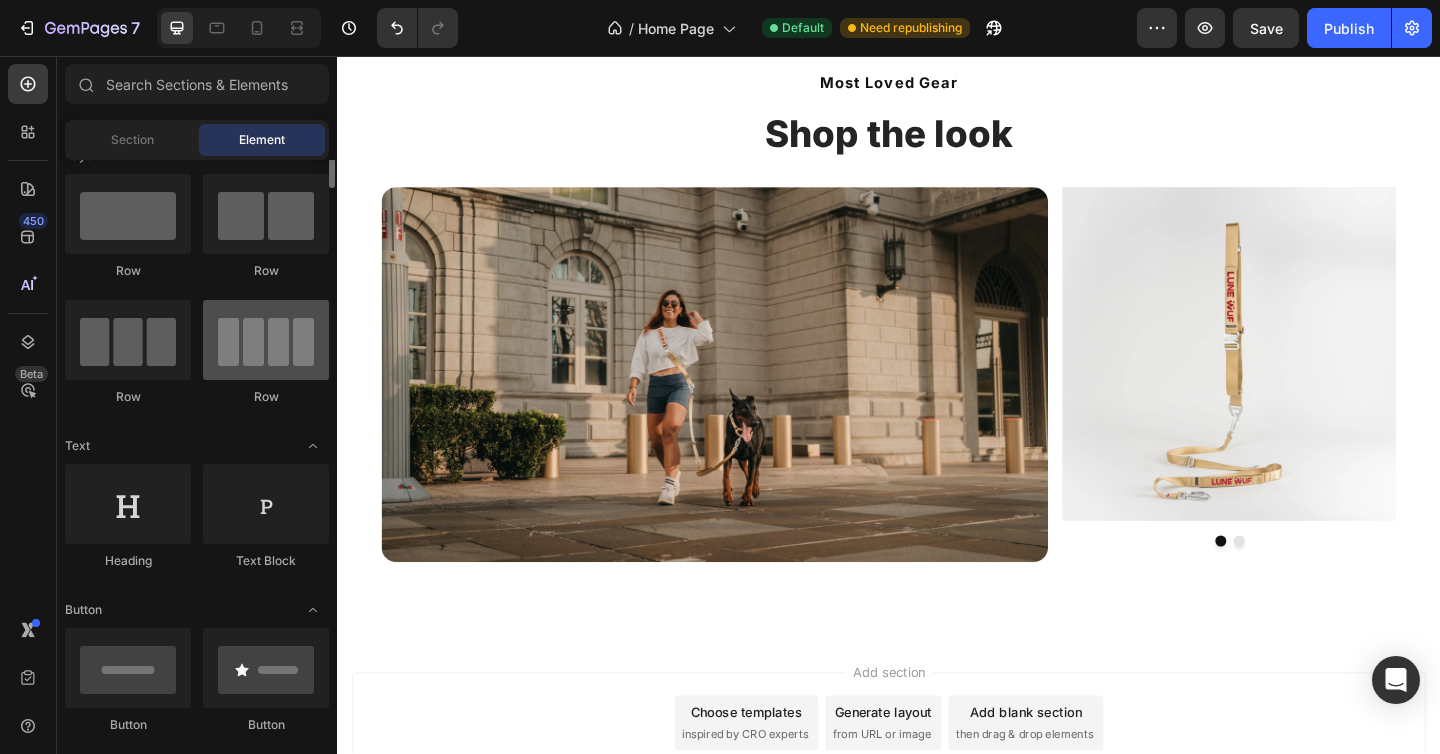 scroll, scrollTop: 0, scrollLeft: 0, axis: both 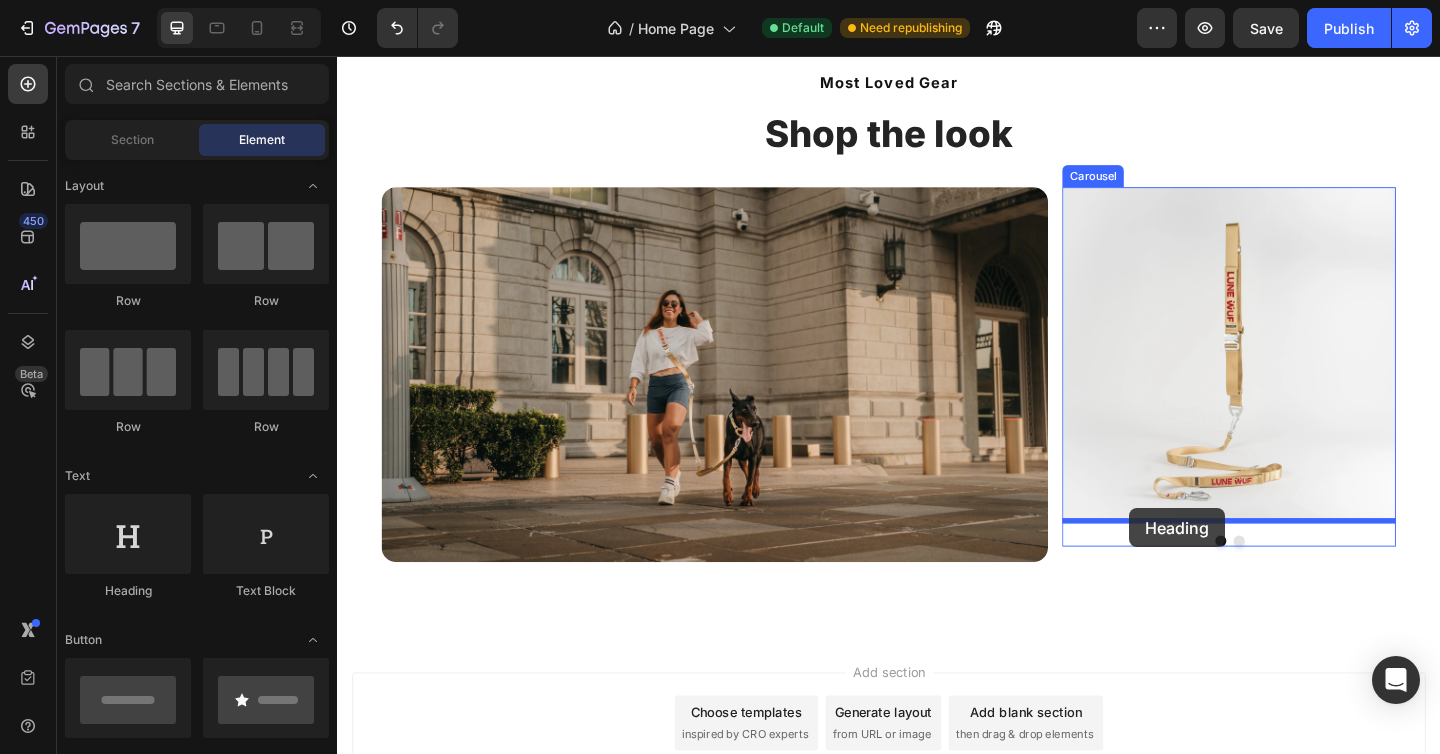 drag, startPoint x: 466, startPoint y: 607, endPoint x: 1199, endPoint y: 548, distance: 735.37067 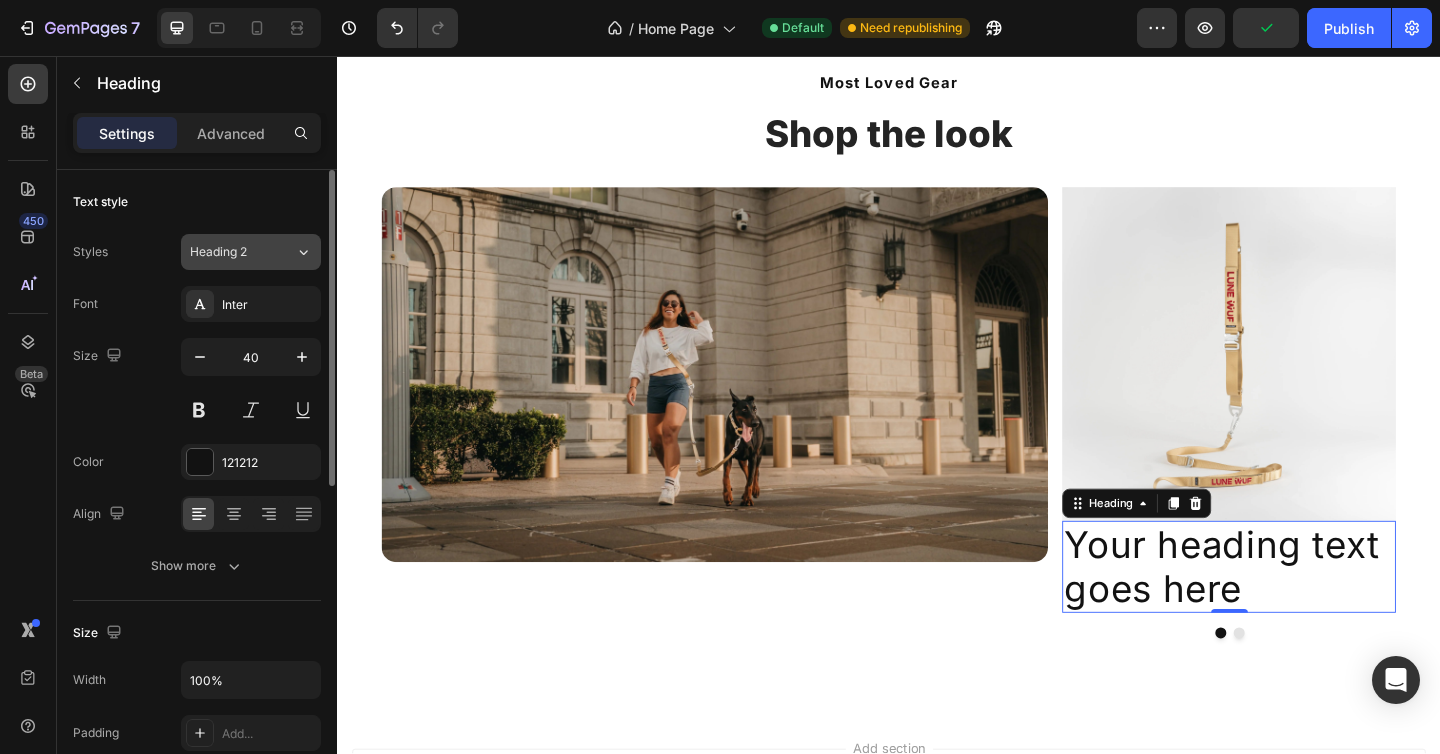 click 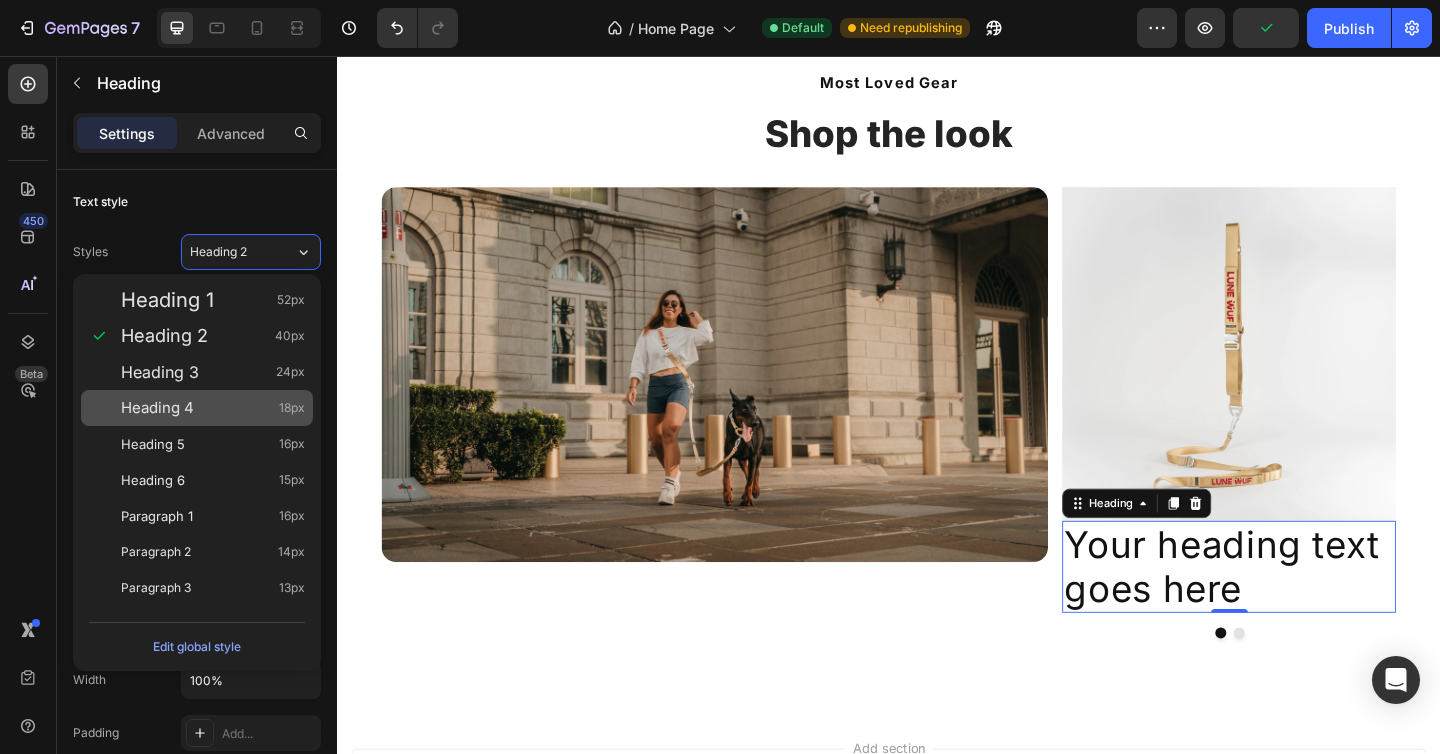 click on "Heading 4 18px" at bounding box center [213, 408] 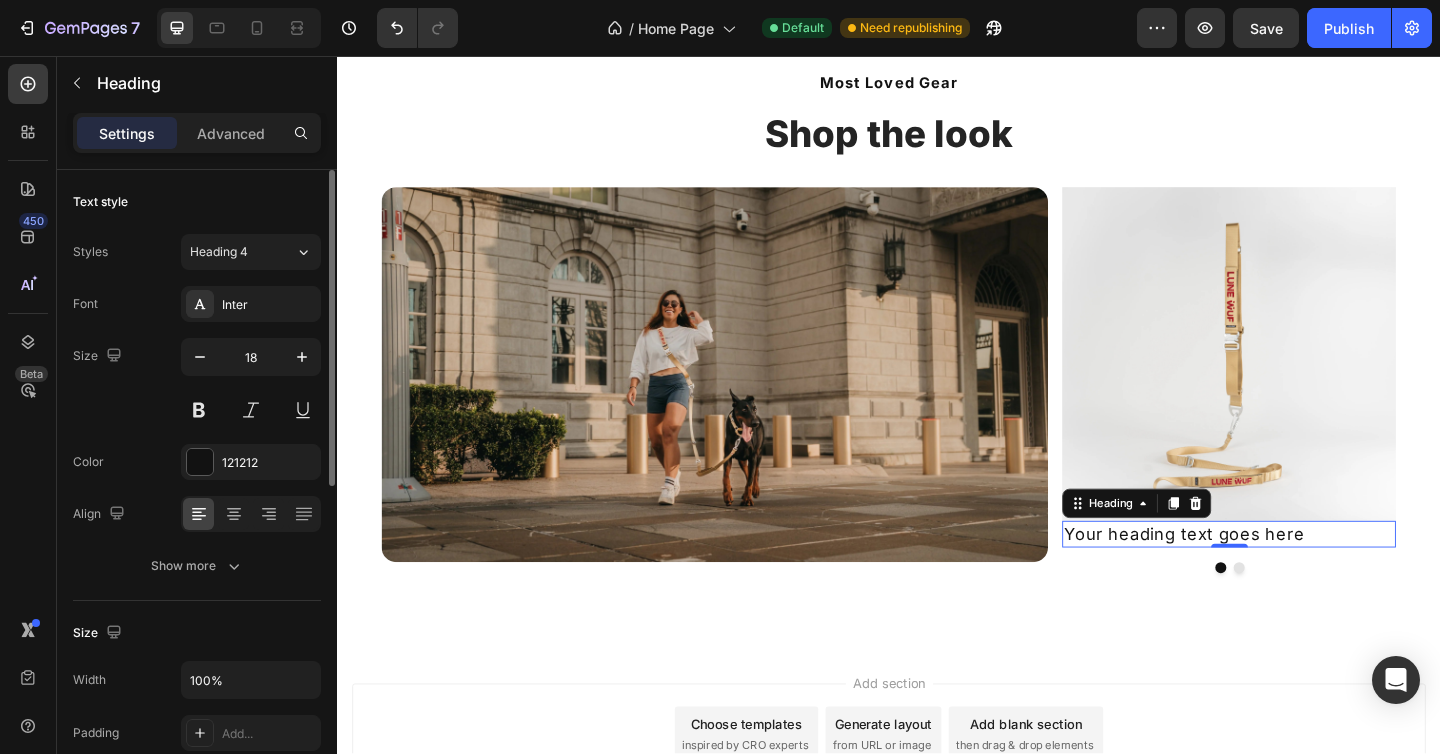 click on "Font Inter Size 18 Color 121212 Align Show more" at bounding box center (197, 435) 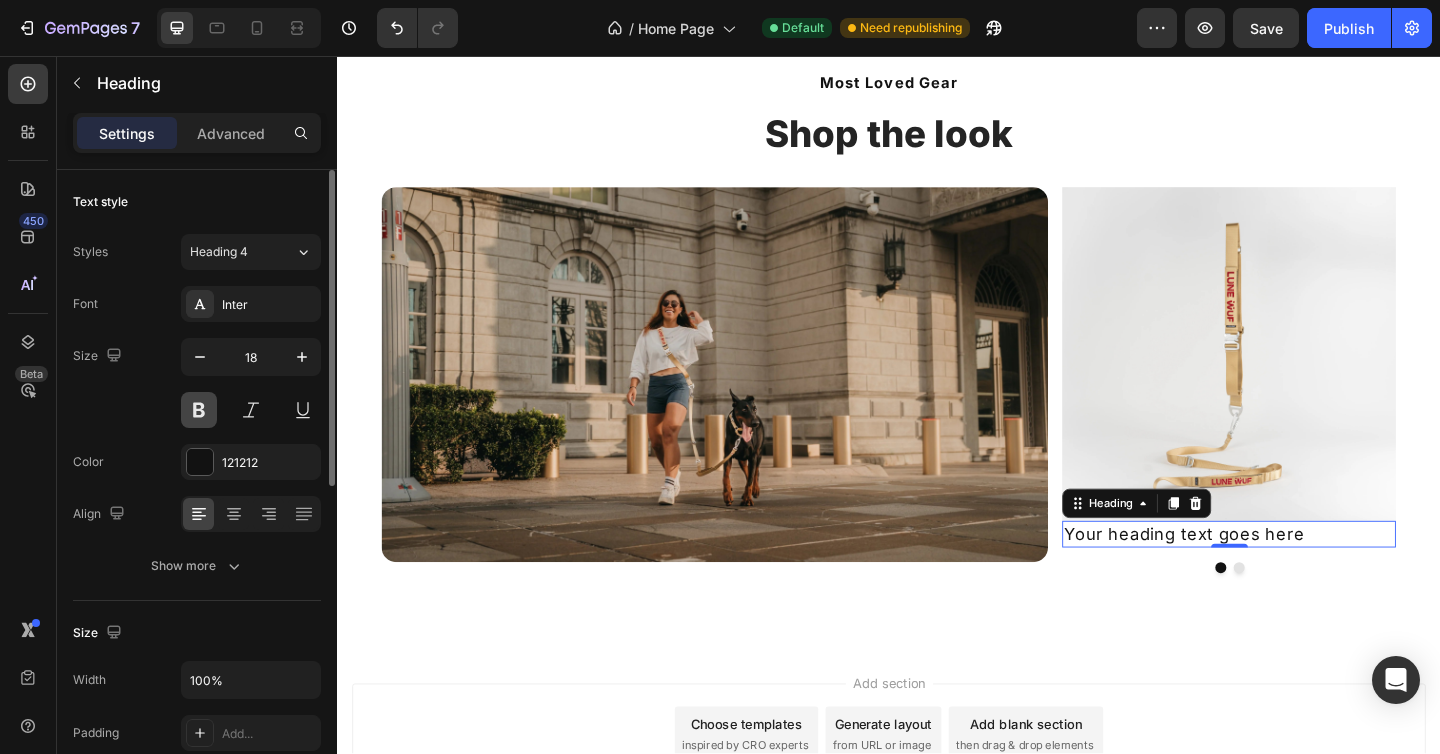 click at bounding box center [199, 410] 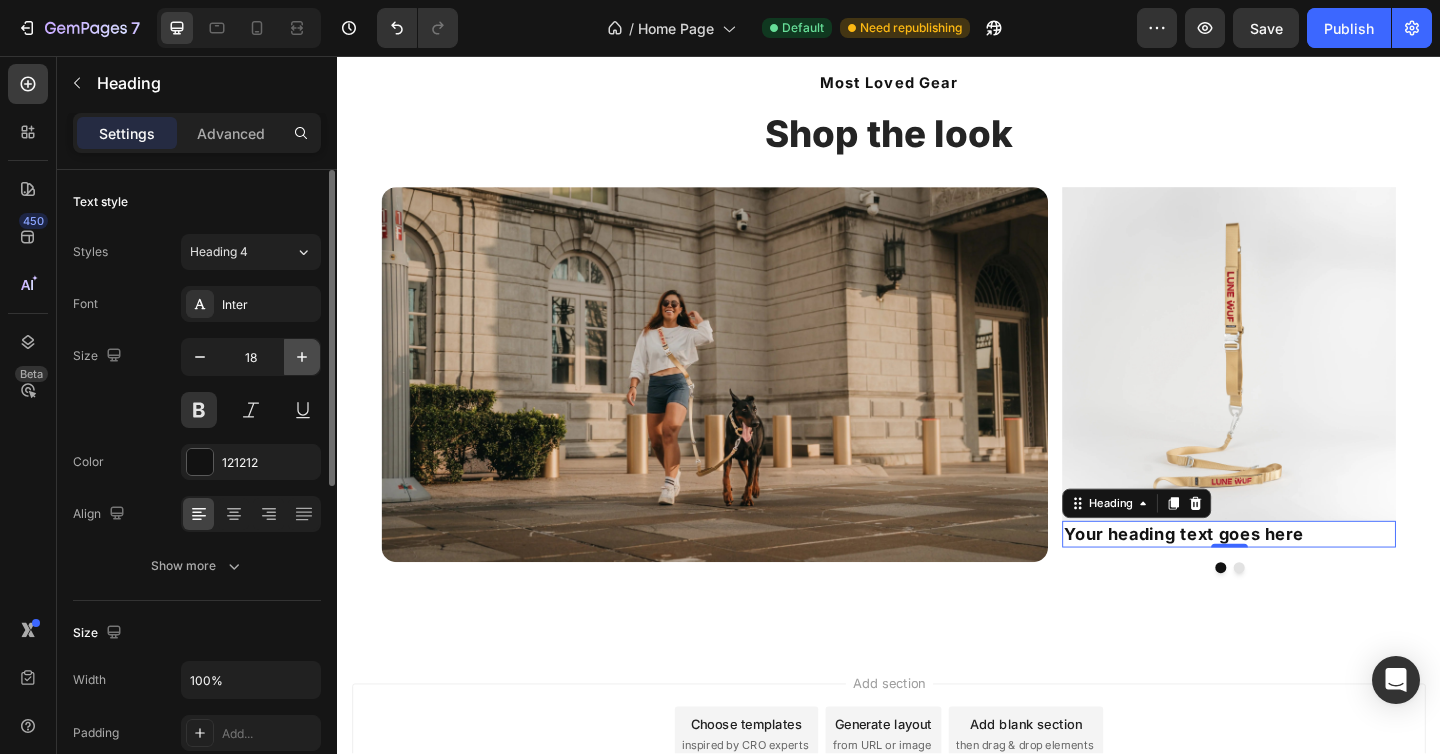 click 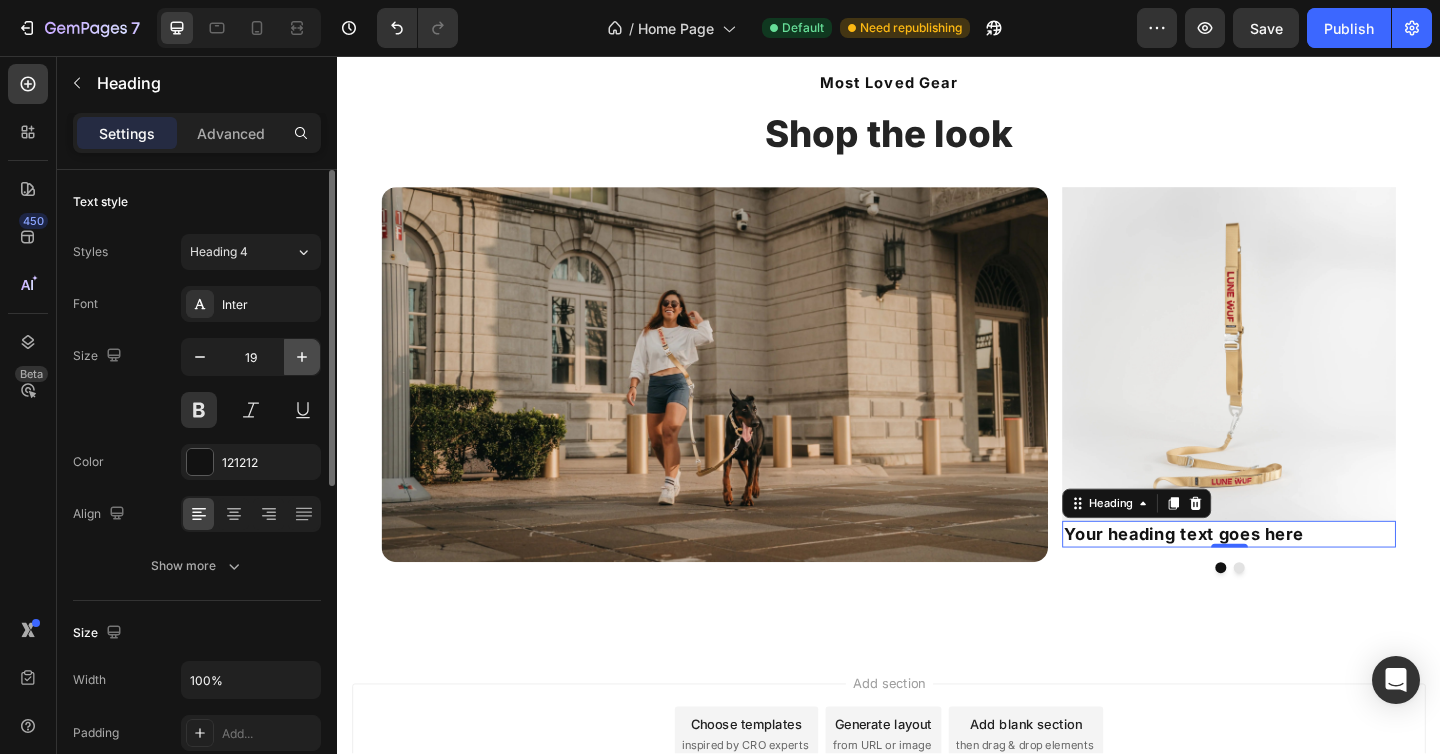 click 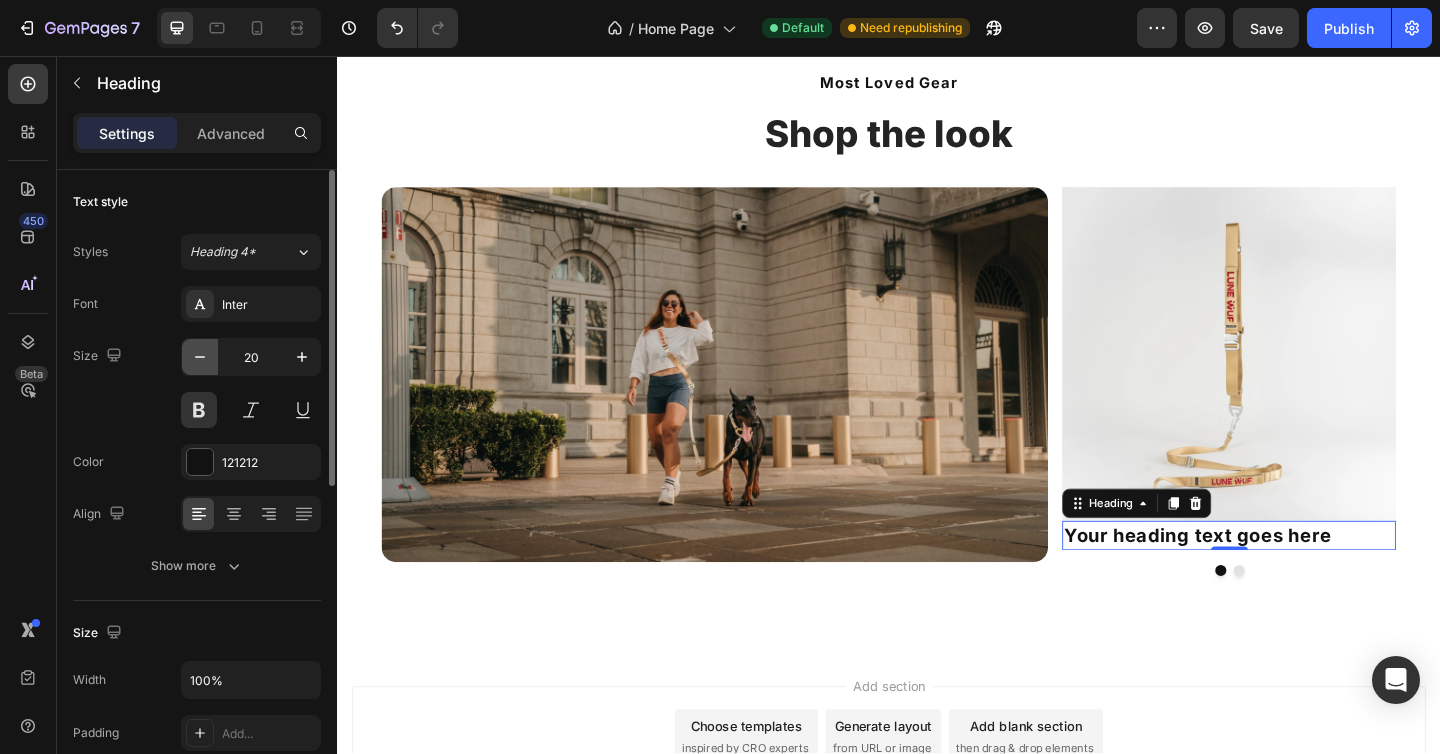 click 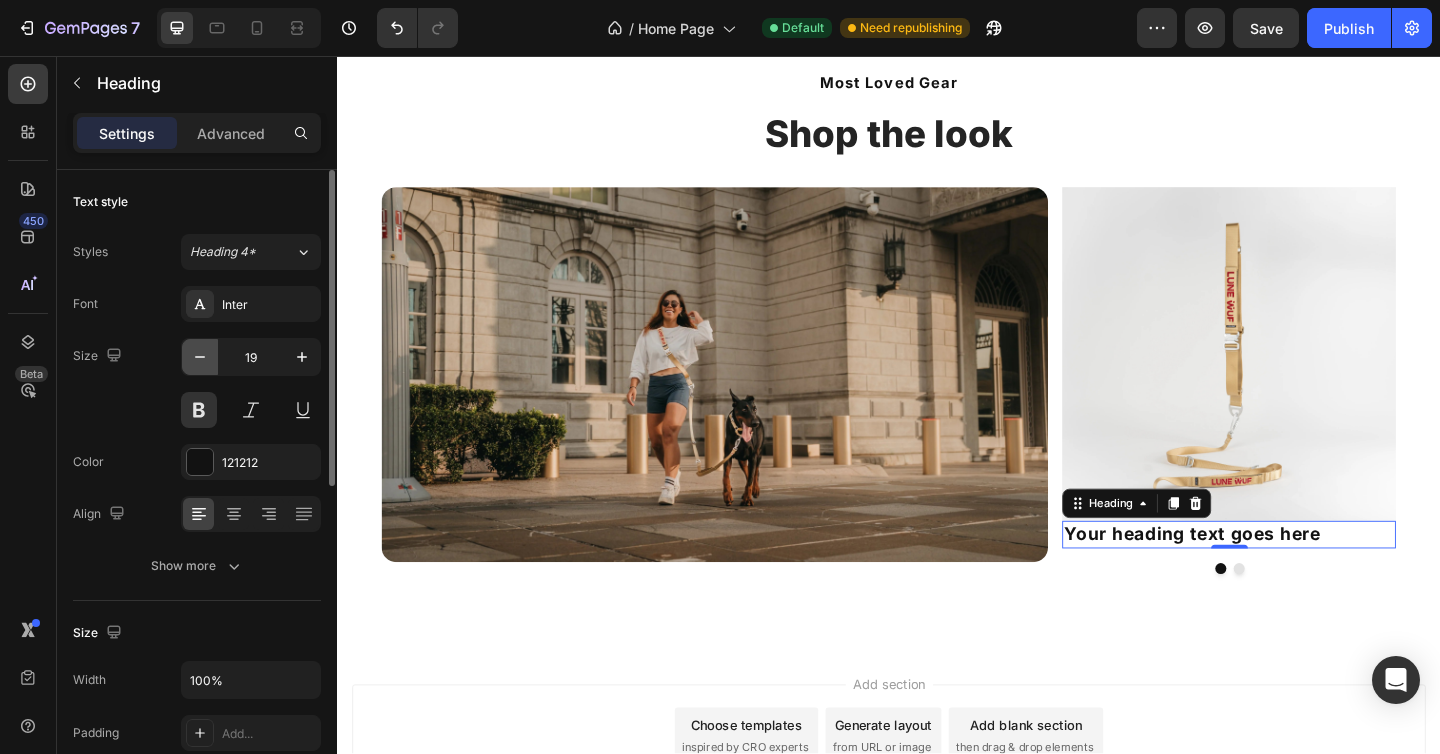 click 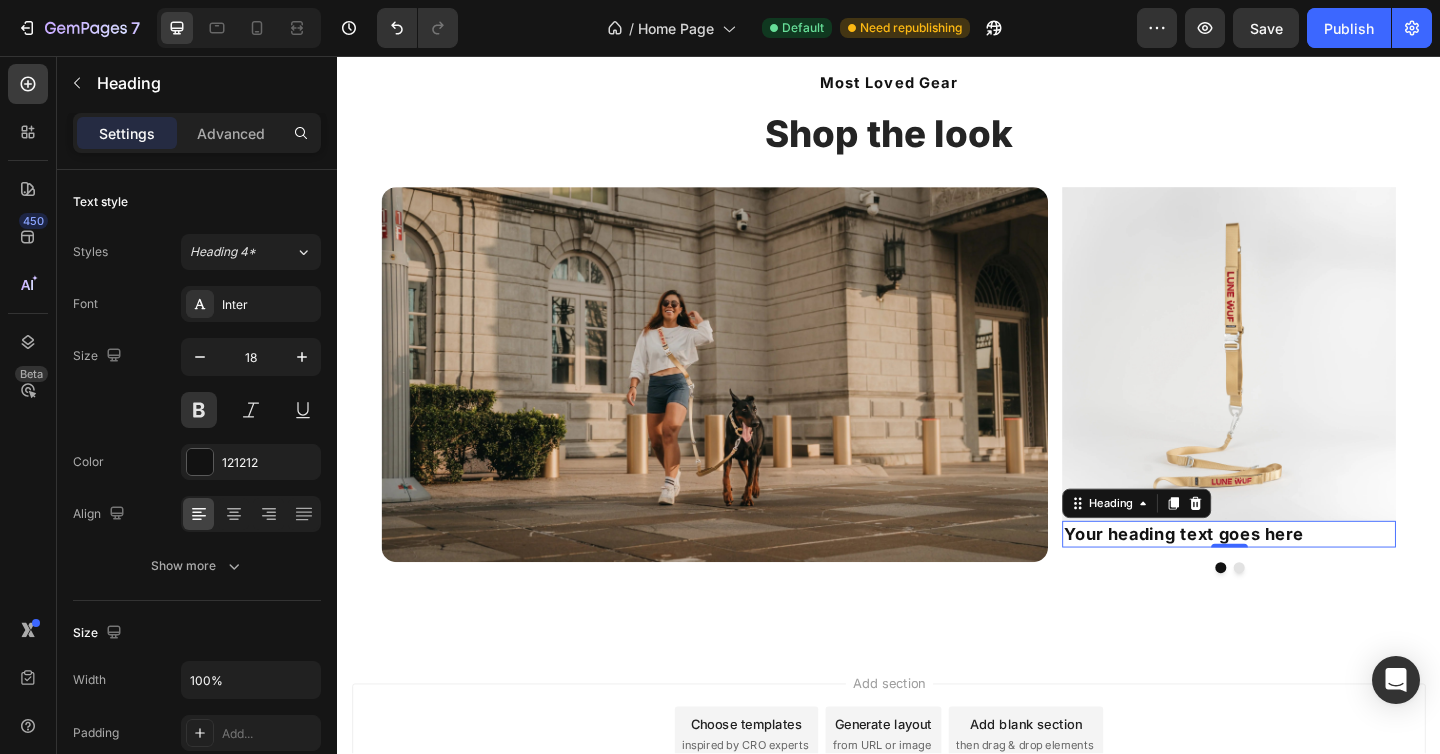 click on "Your heading text goes here" at bounding box center [1307, 576] 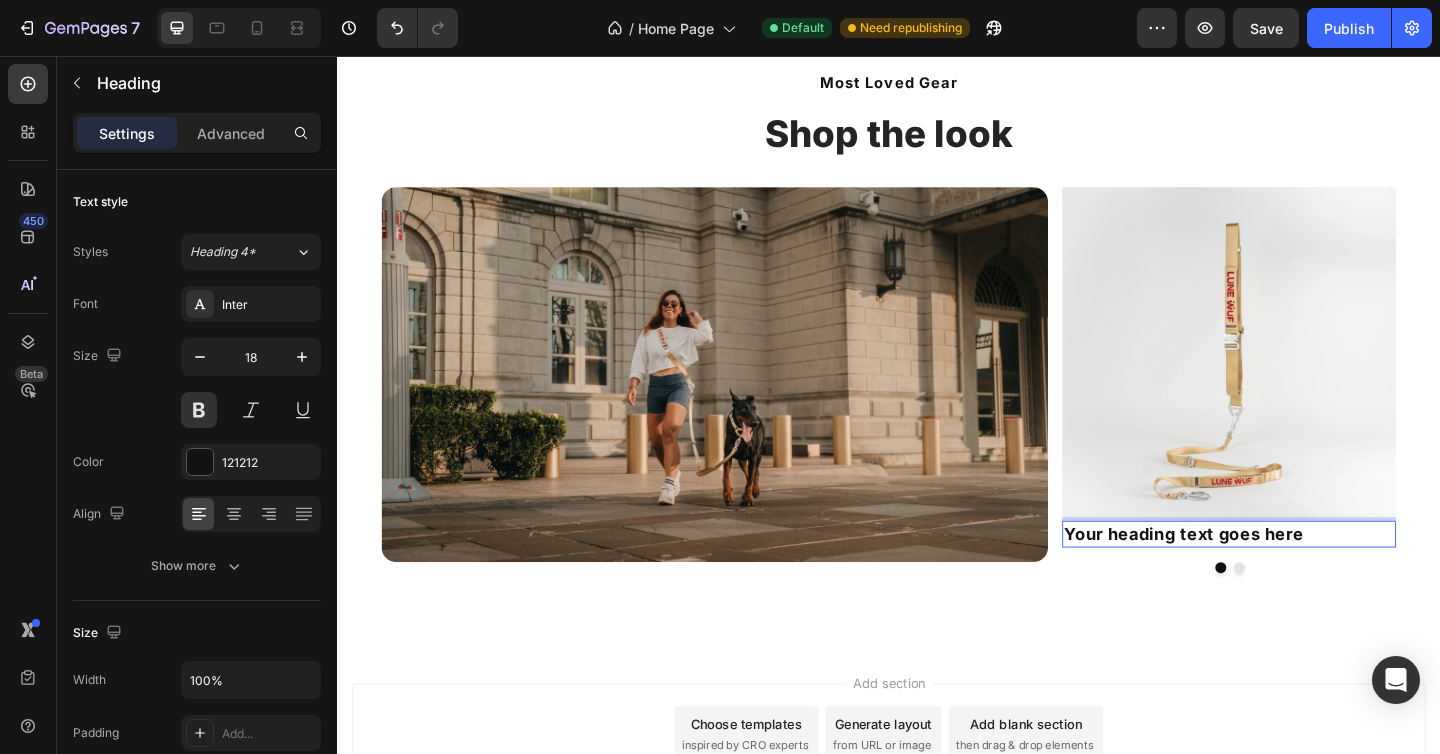 click on "Your heading text goes here" at bounding box center (1307, 576) 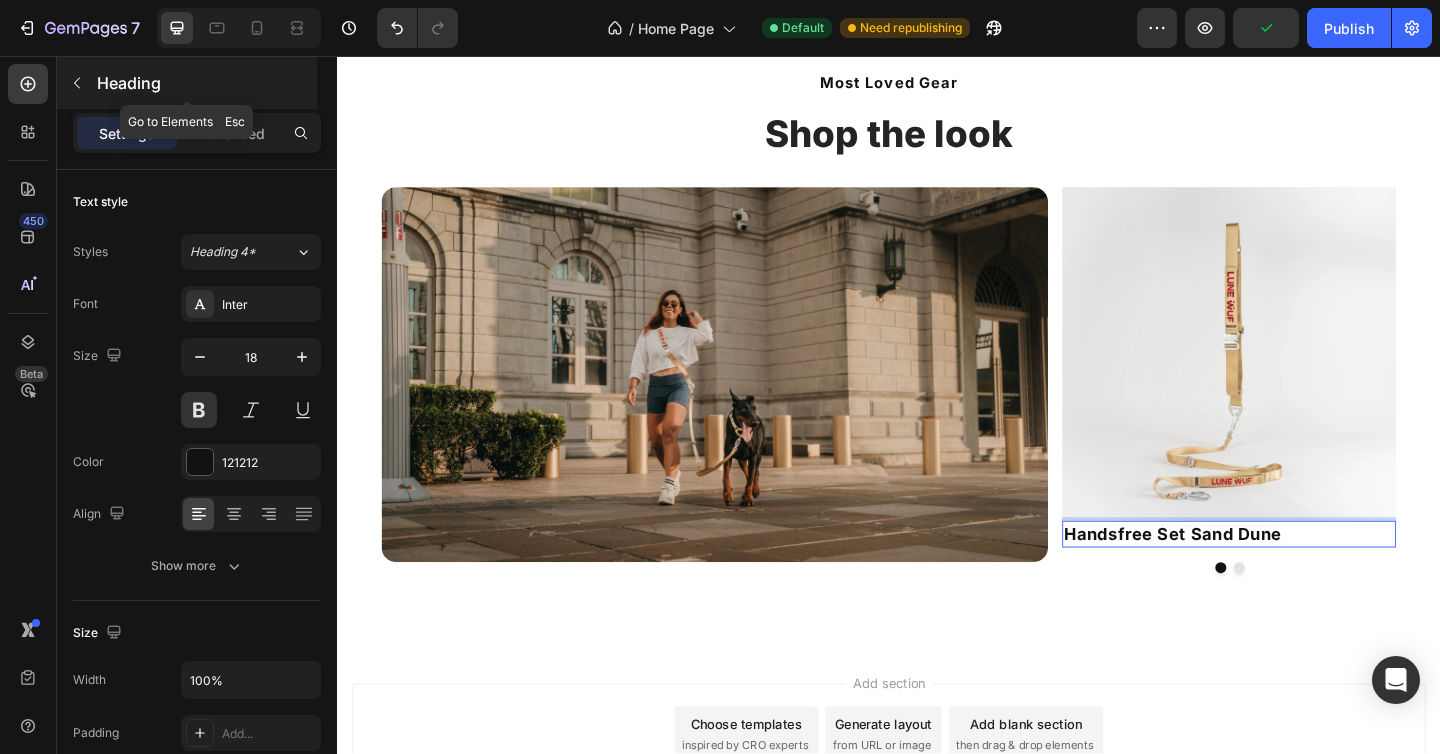 click 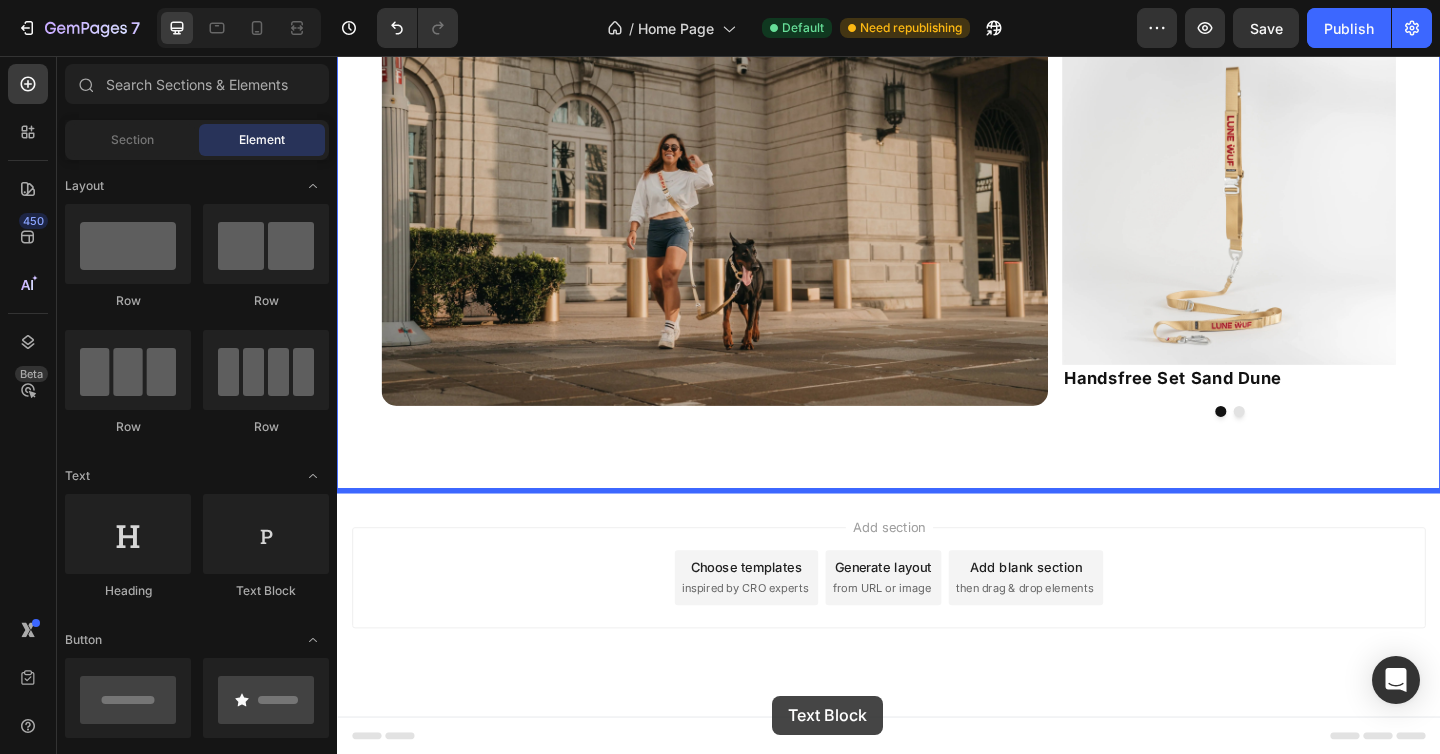 scroll, scrollTop: 1968, scrollLeft: 0, axis: vertical 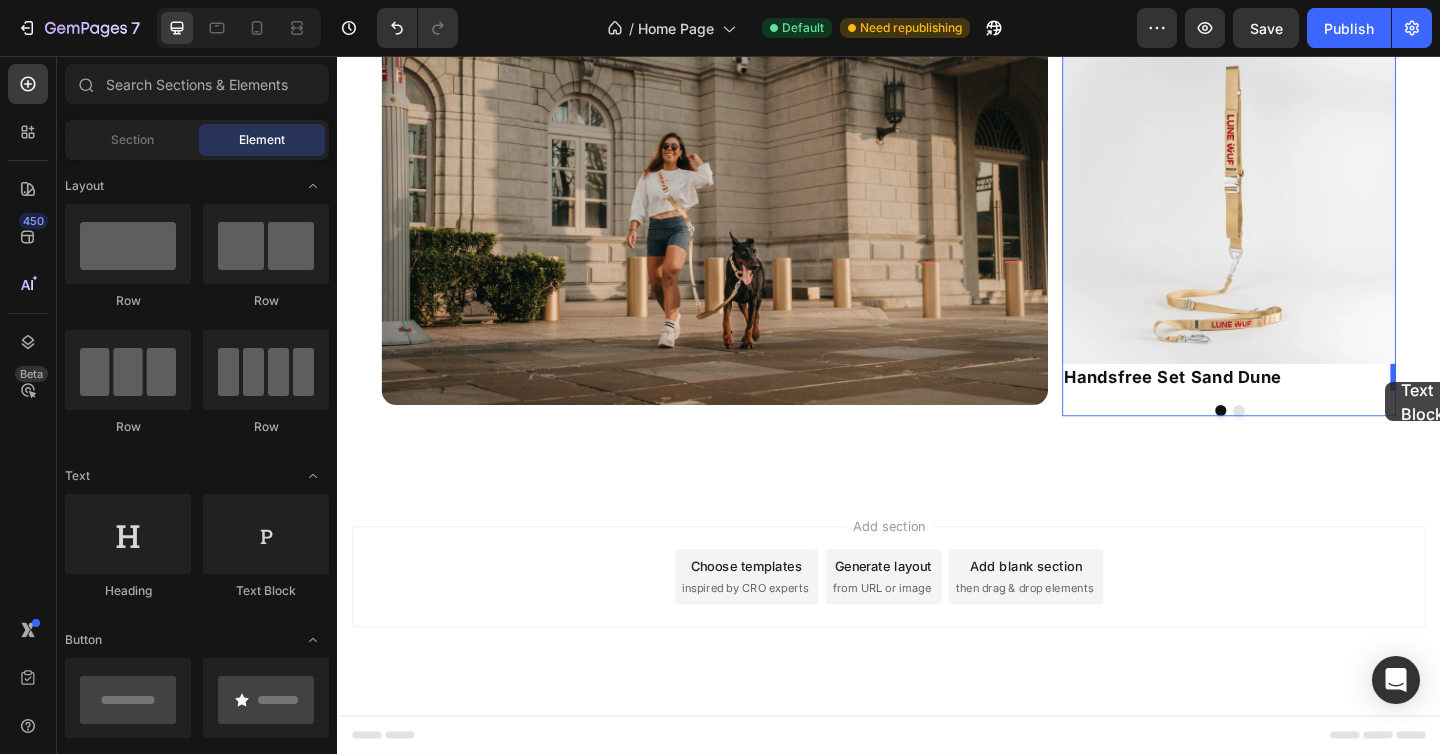 drag, startPoint x: 604, startPoint y: 594, endPoint x: 1477, endPoint y: 411, distance: 891.97424 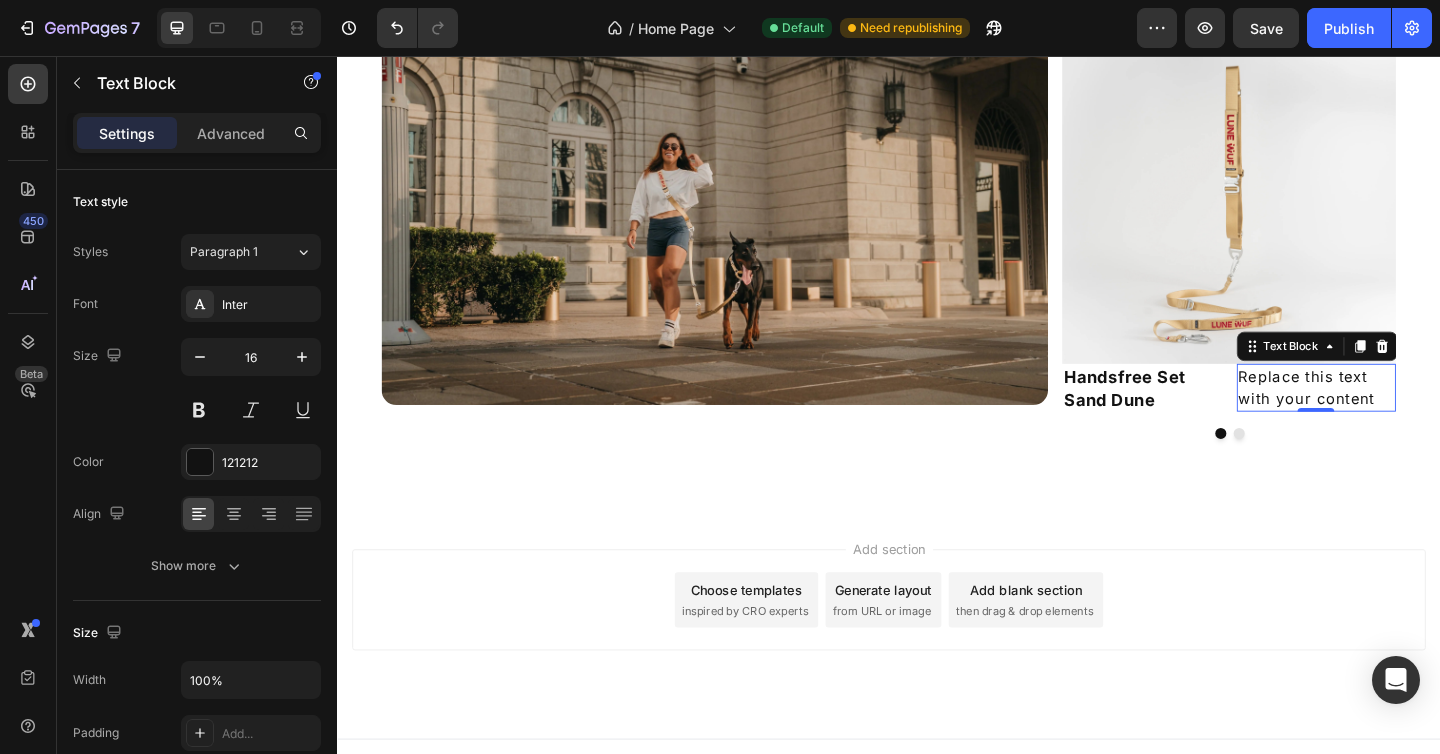 click on "Replace this text with your content" at bounding box center (1402, 417) 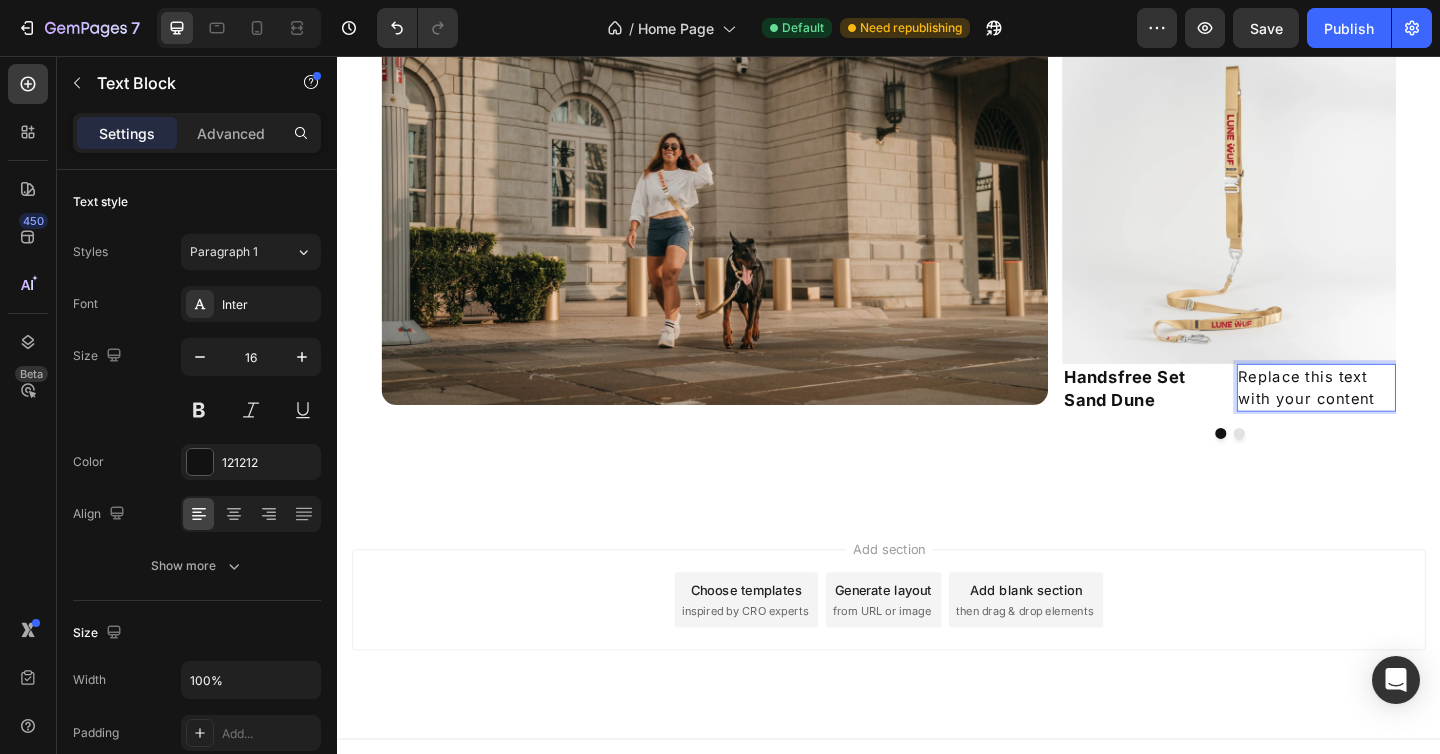 click on "Replace this text with your content" at bounding box center (1402, 417) 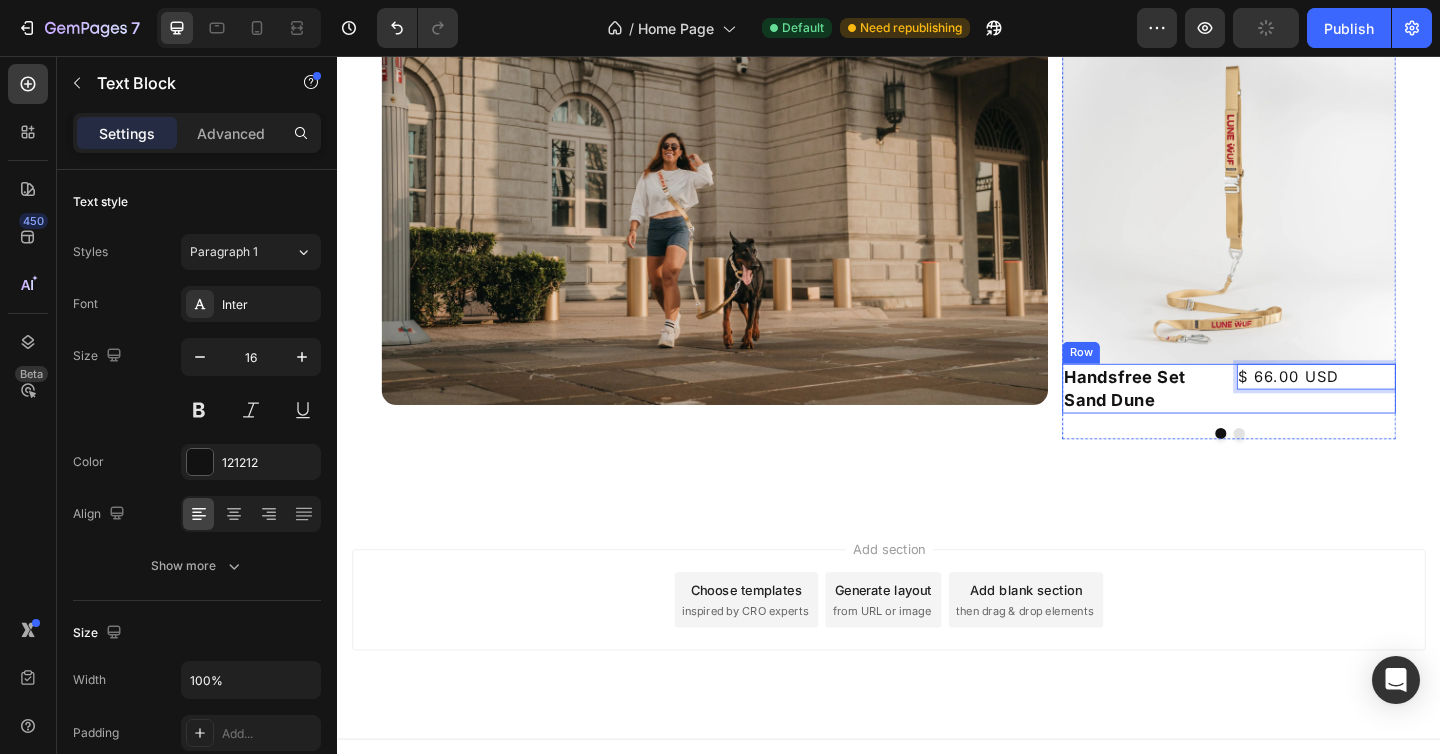 click on "$ 66.00 USD Text Block   0" at bounding box center [1402, 418] 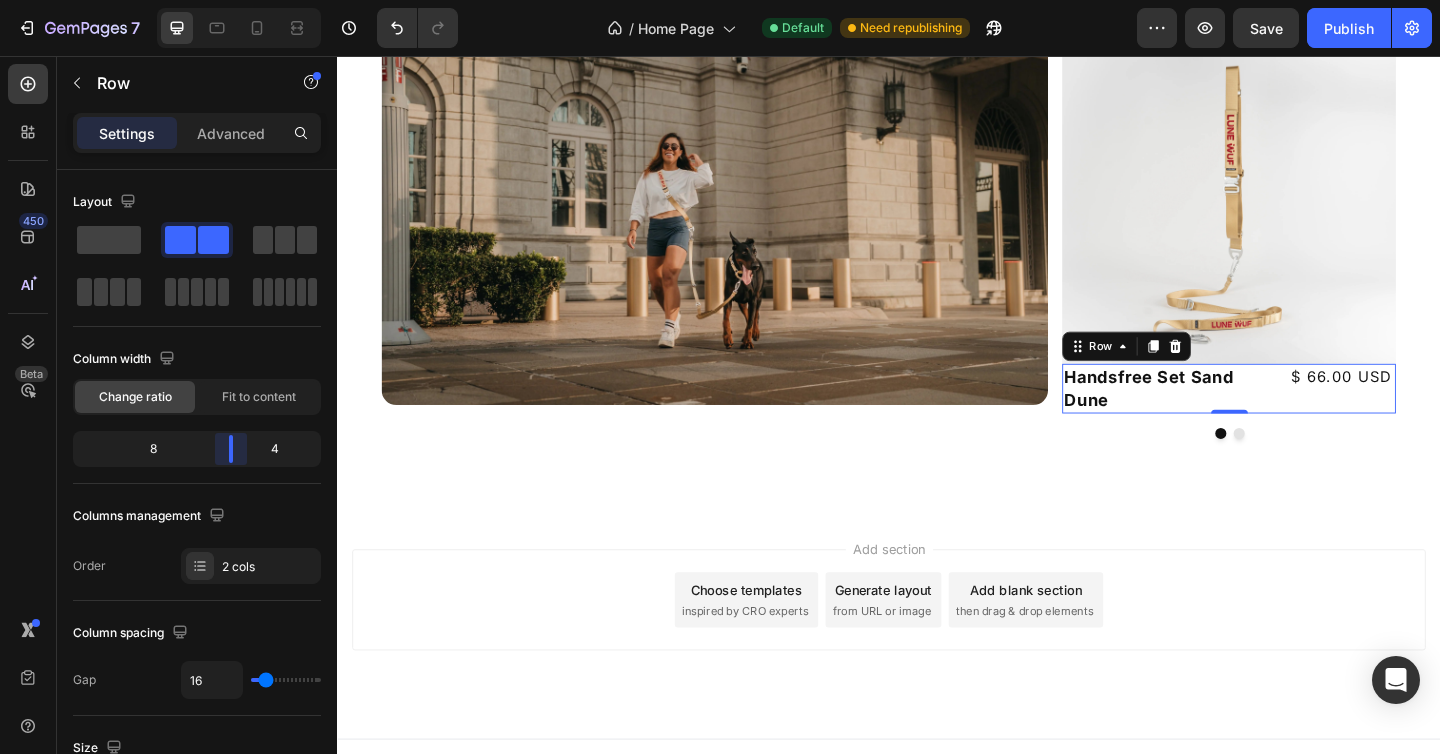 drag, startPoint x: 195, startPoint y: 446, endPoint x: 242, endPoint y: 444, distance: 47.042534 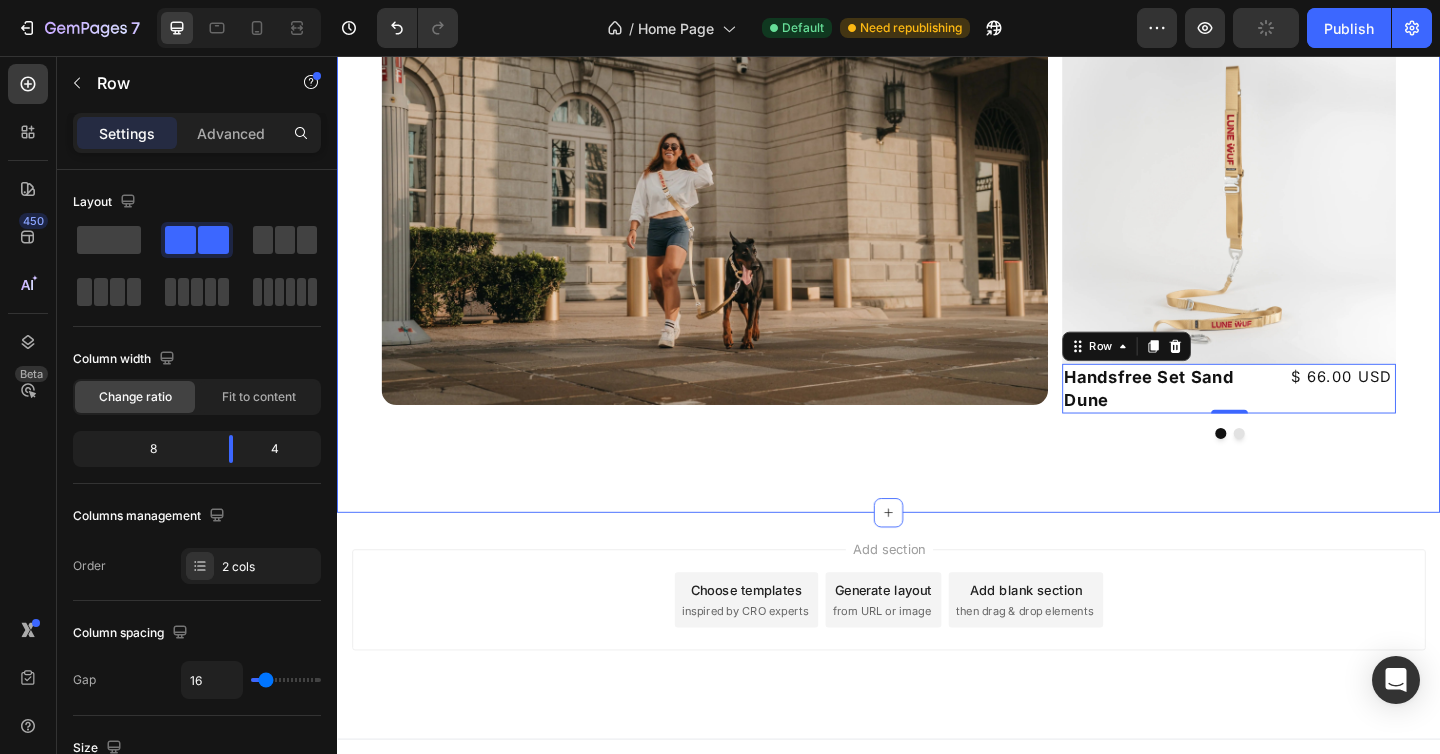 click on "Most Loved Gear Text Block Shop the look Heading Image Image Handsfree Set Sand Dune Heading $ 66.00 USD Text Block Row   0
Drop element here Carousel Row Section 5" at bounding box center (937, 186) 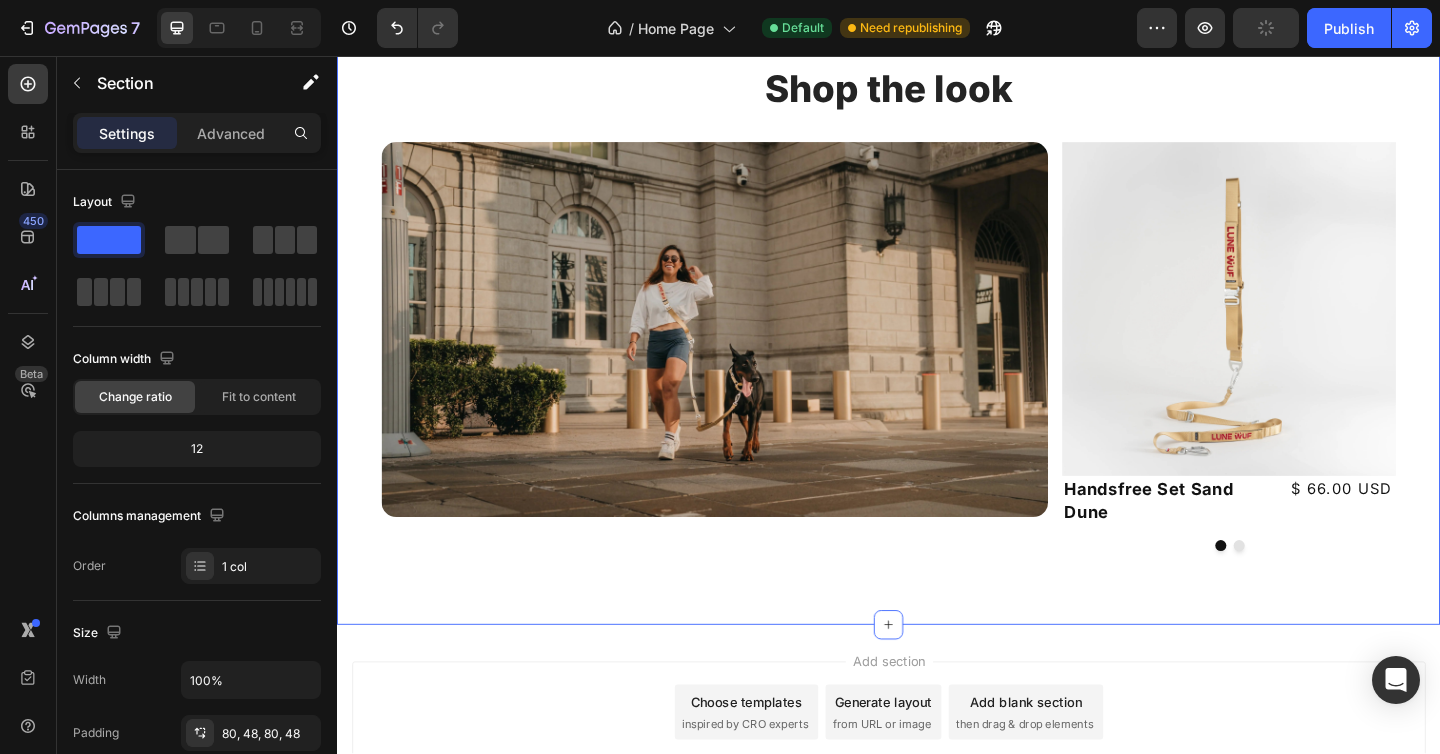 scroll, scrollTop: 1839, scrollLeft: 0, axis: vertical 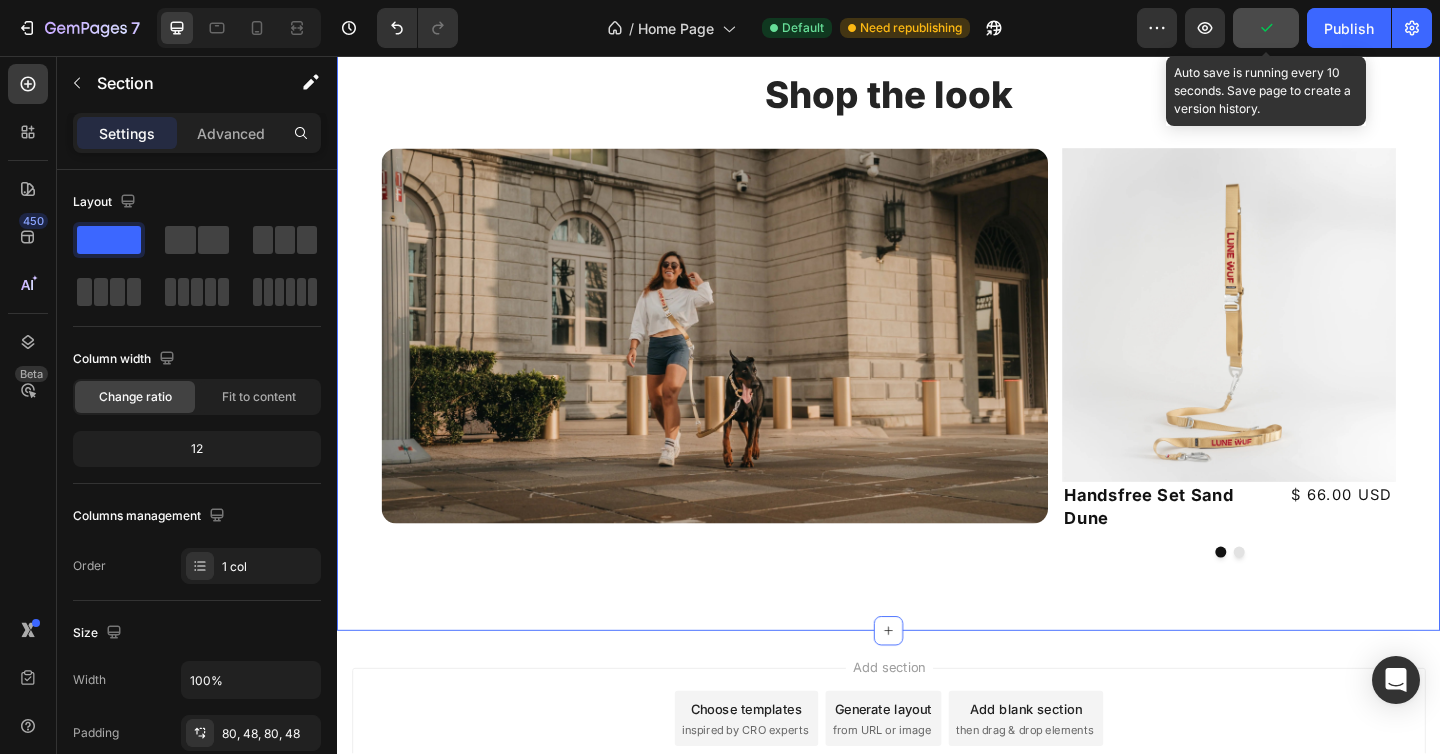 click 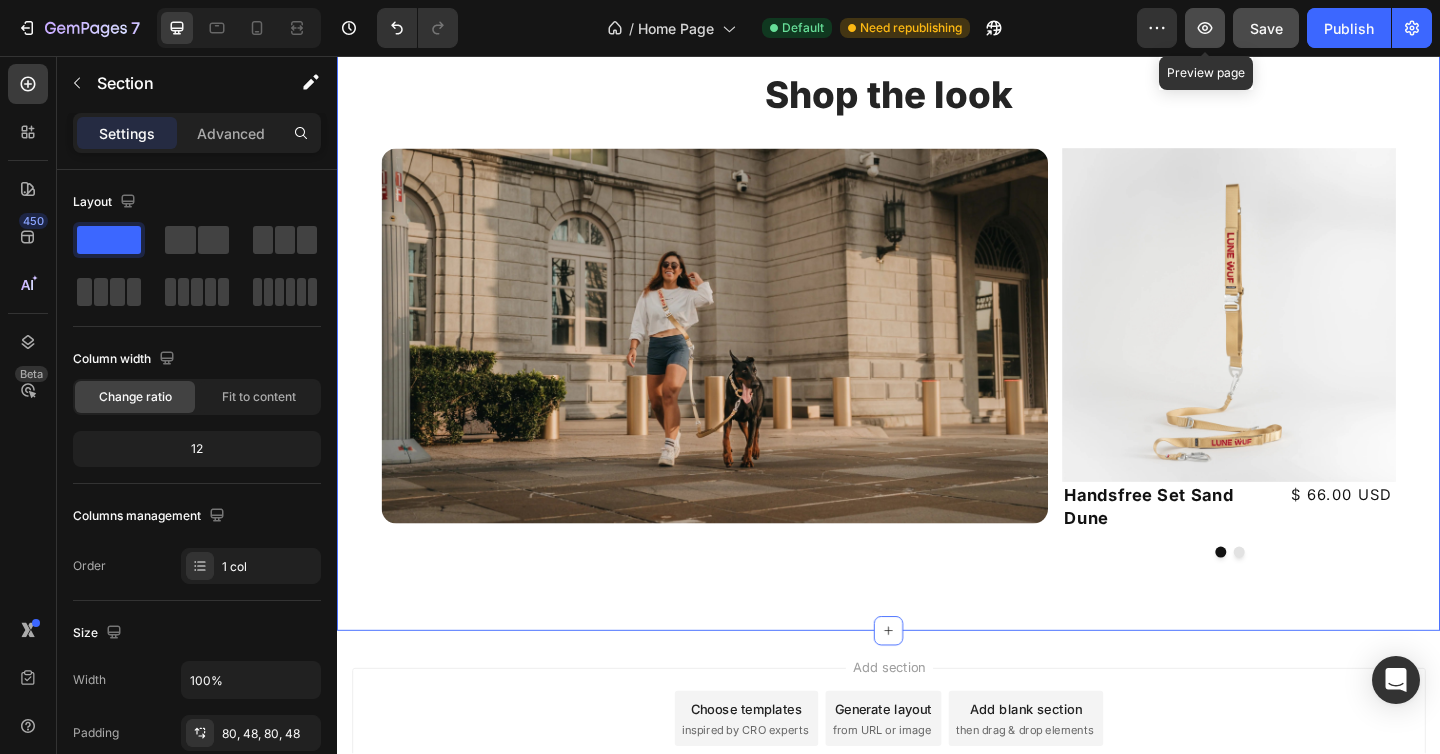 click 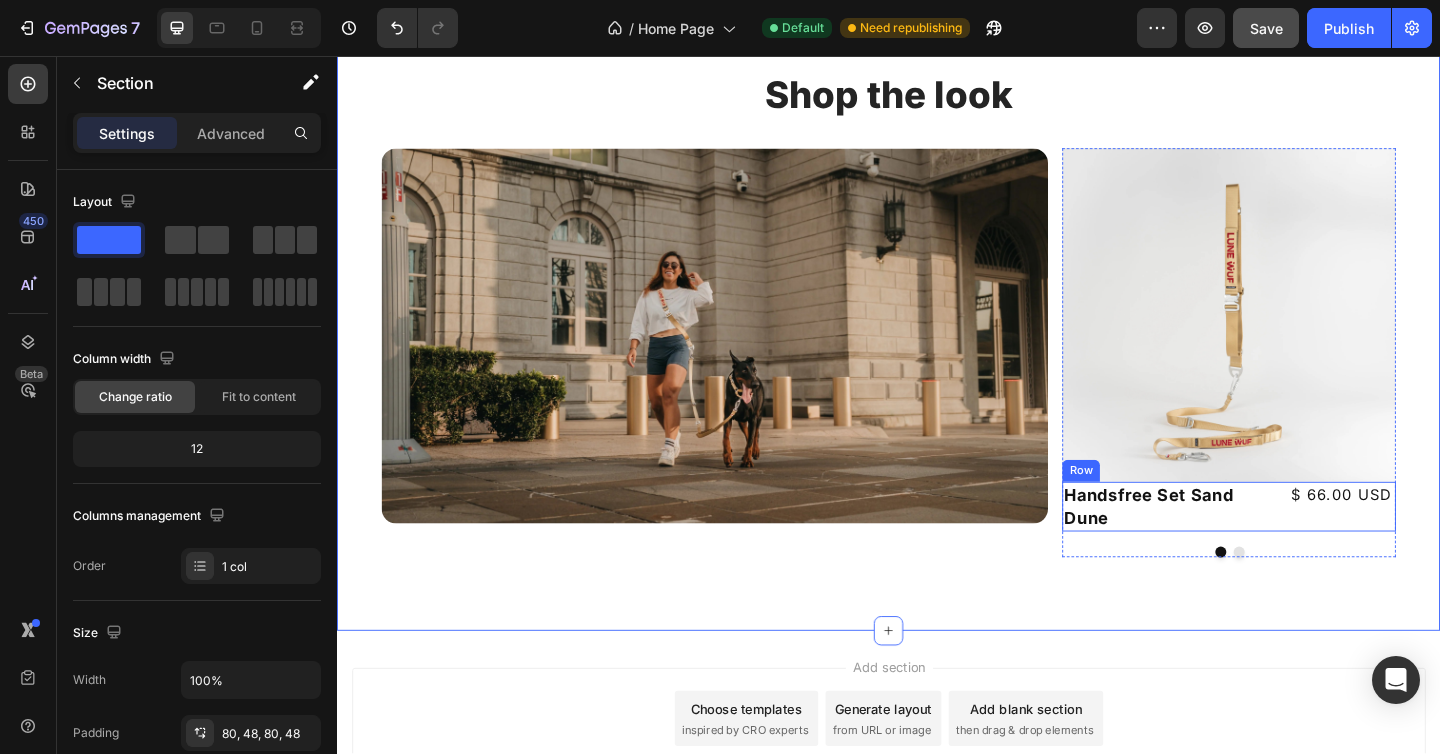 click on "Handsfree Set Sand Dune Heading $ 66.00 USD Text Block Row" at bounding box center [1307, 547] 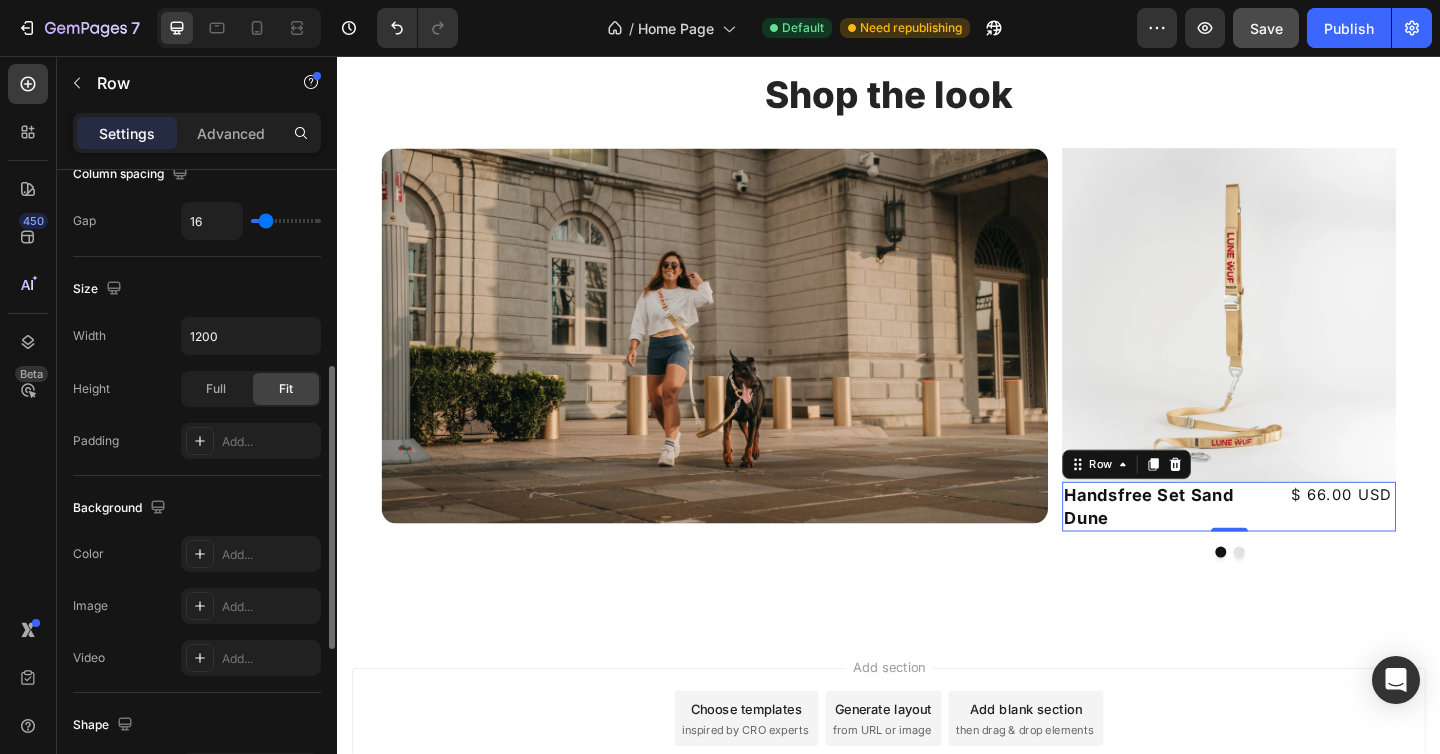 scroll, scrollTop: 453, scrollLeft: 0, axis: vertical 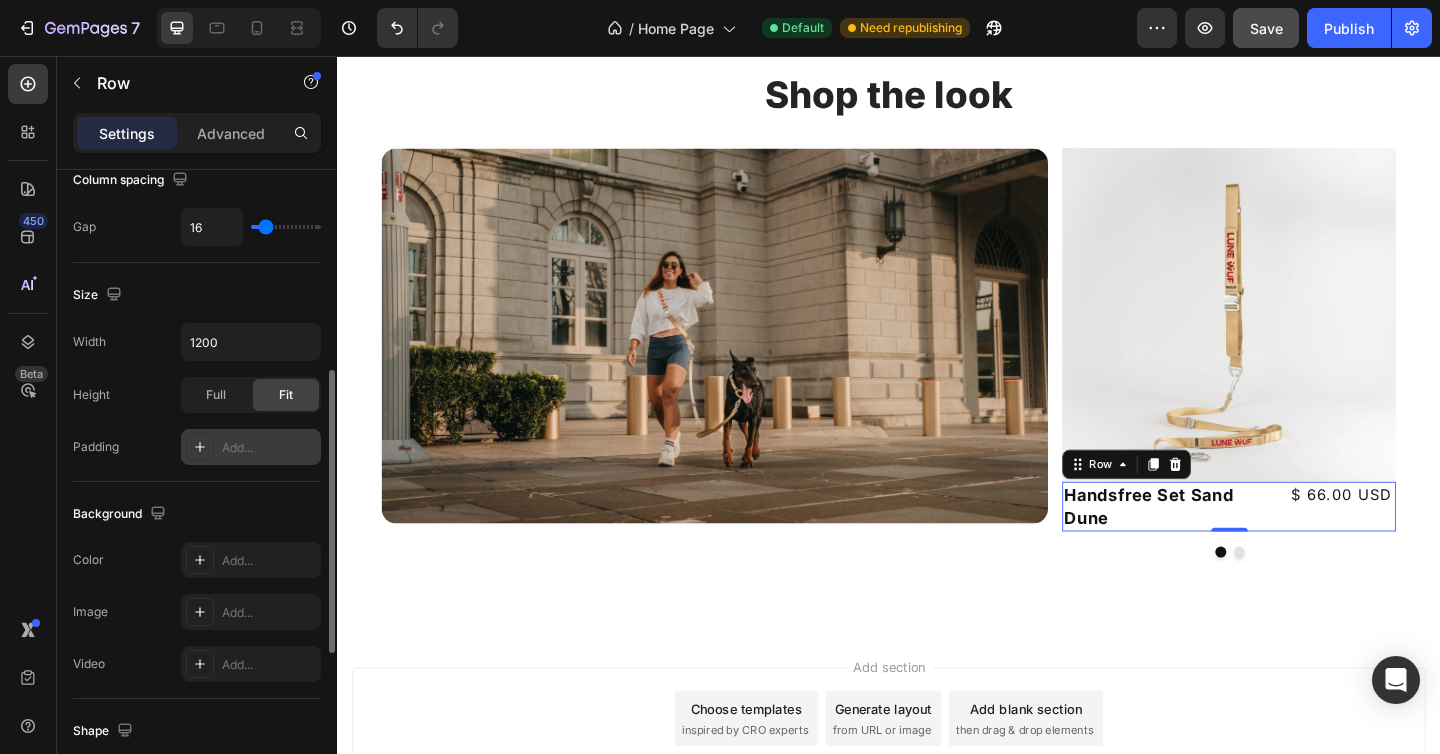 click on "Add..." at bounding box center [269, 448] 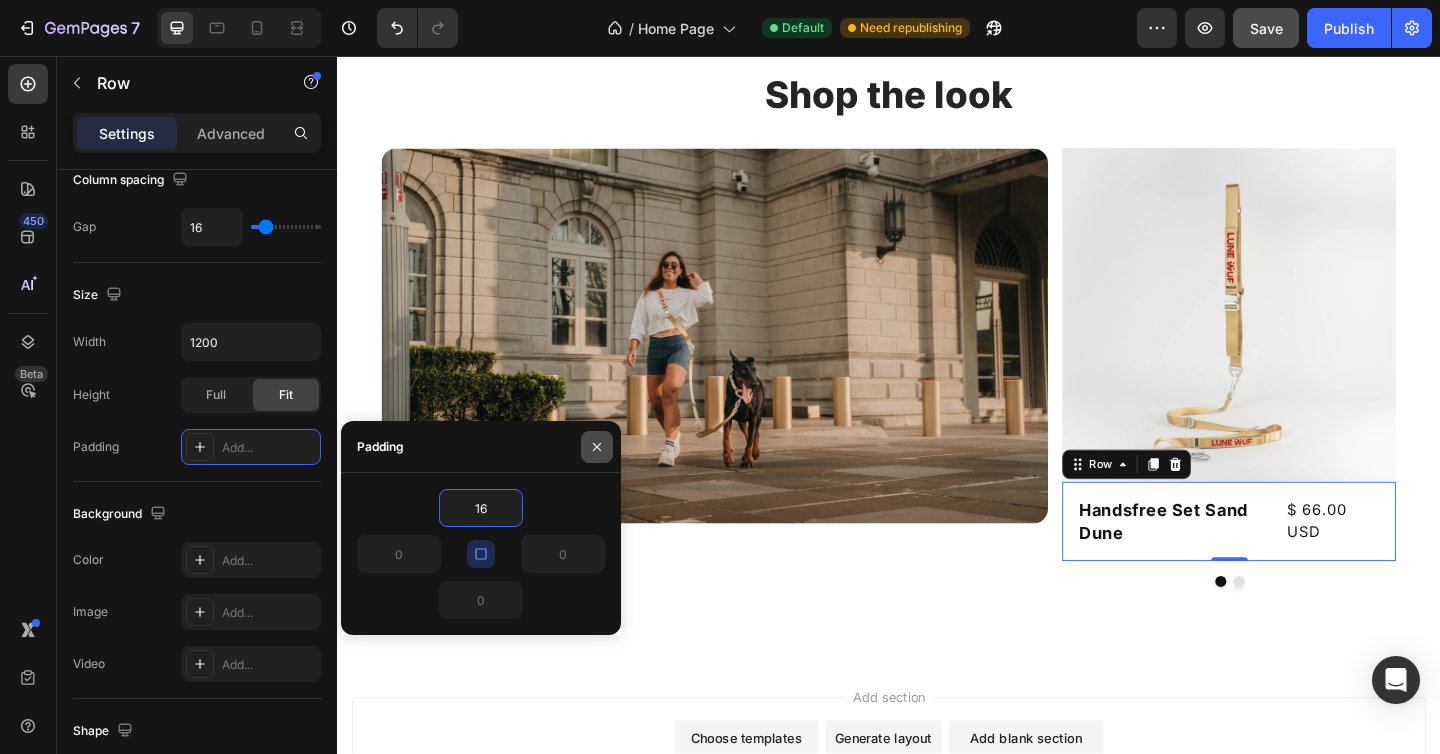 type on "16" 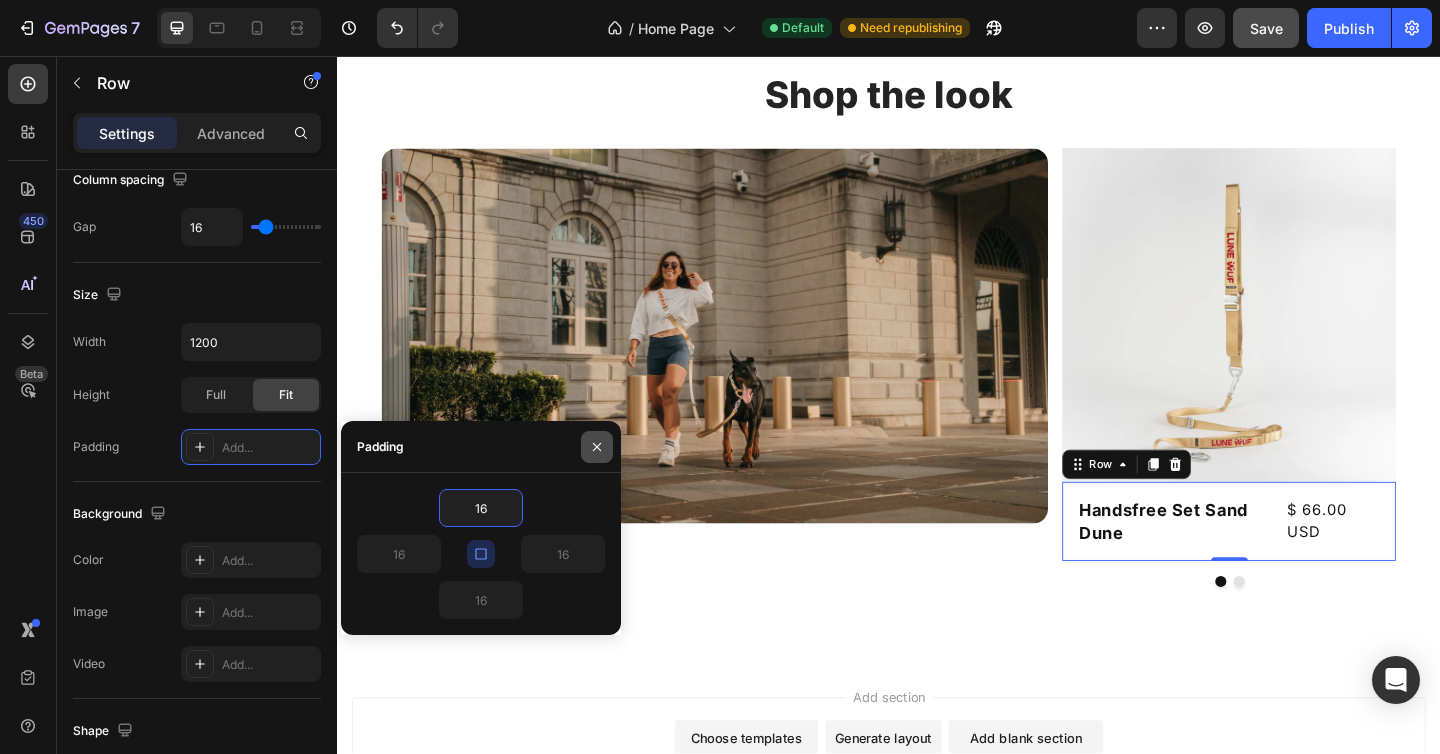 click at bounding box center [597, 447] 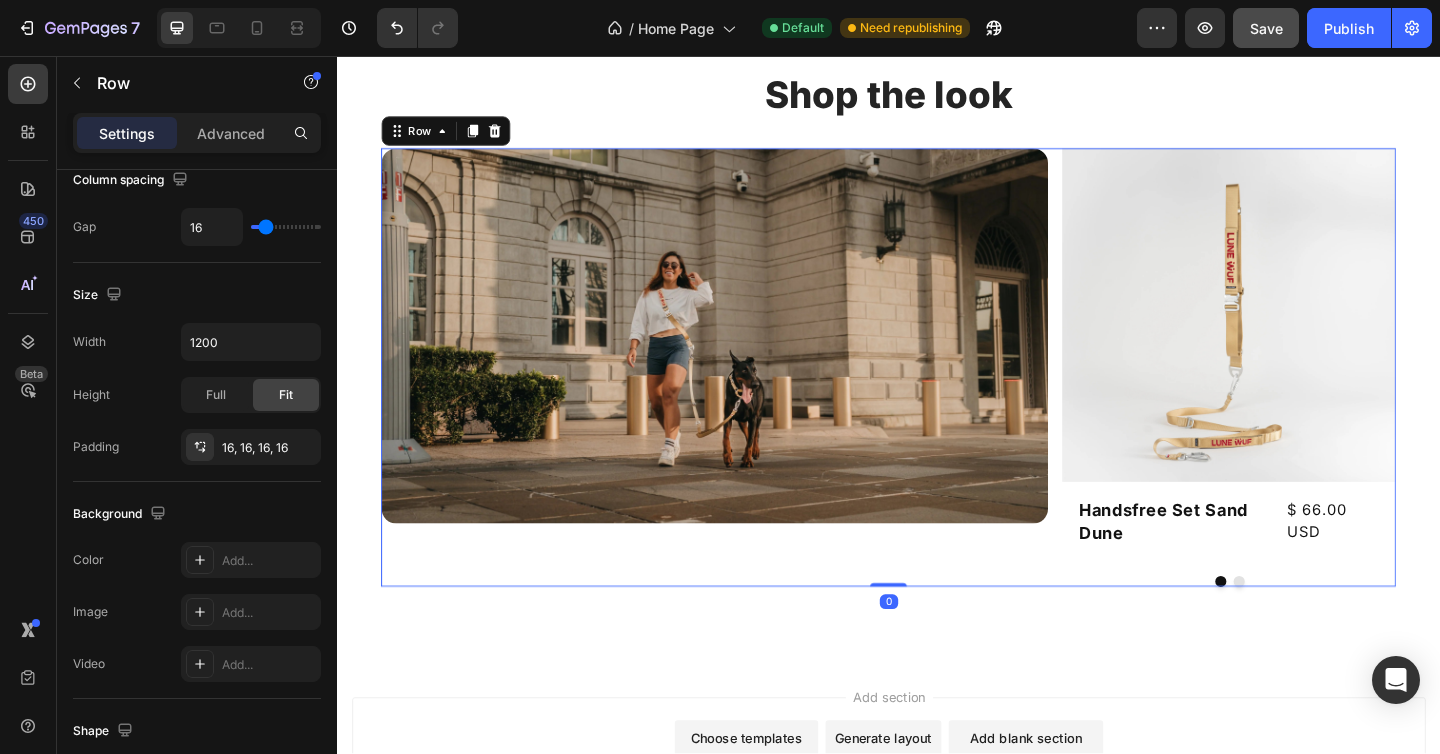 click on "Image Image Handsfree Set Sand Dune Heading $ 66.00 USD Text Block Row
Drop element here Carousel Row   0" at bounding box center (937, 395) 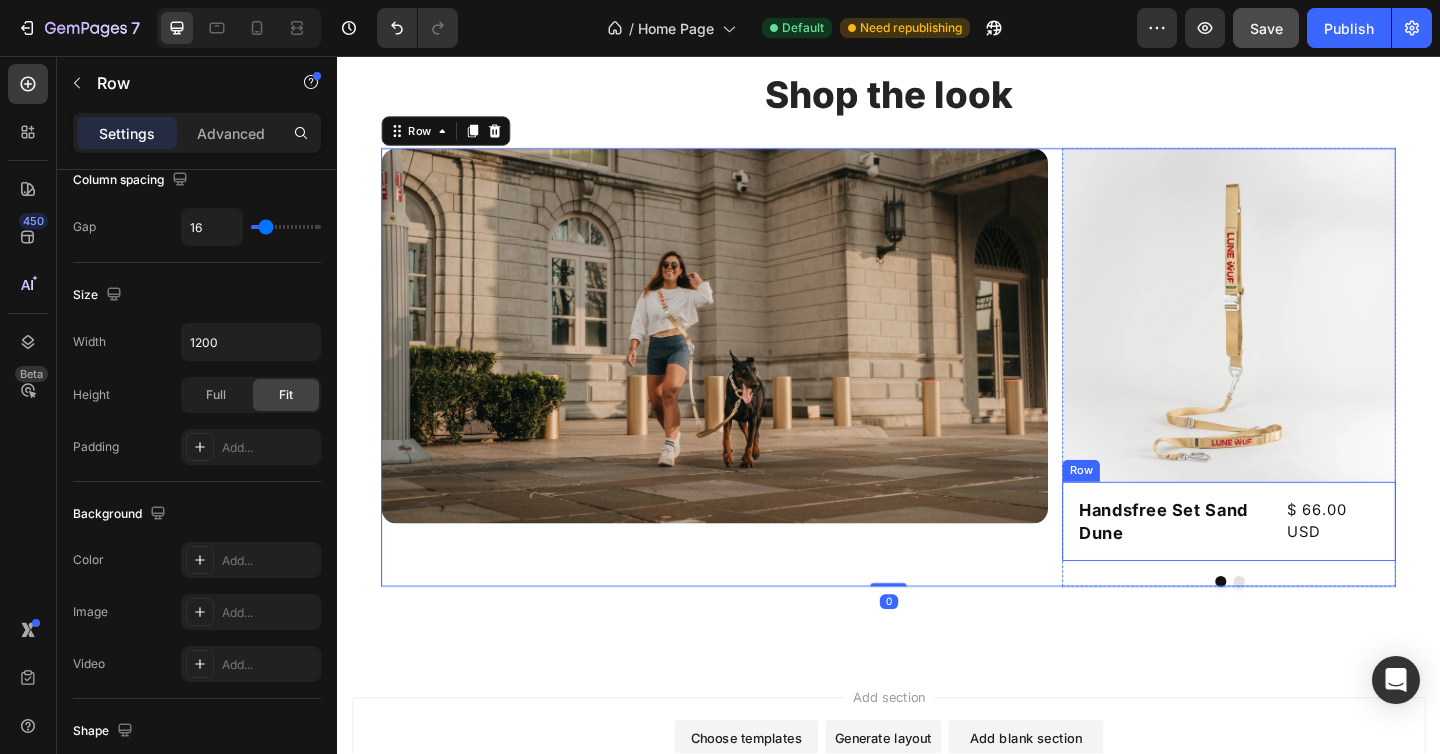 click on "Handsfree Set Sand Dune Heading $ 66.00 USD Text Block Row" at bounding box center [1307, 563] 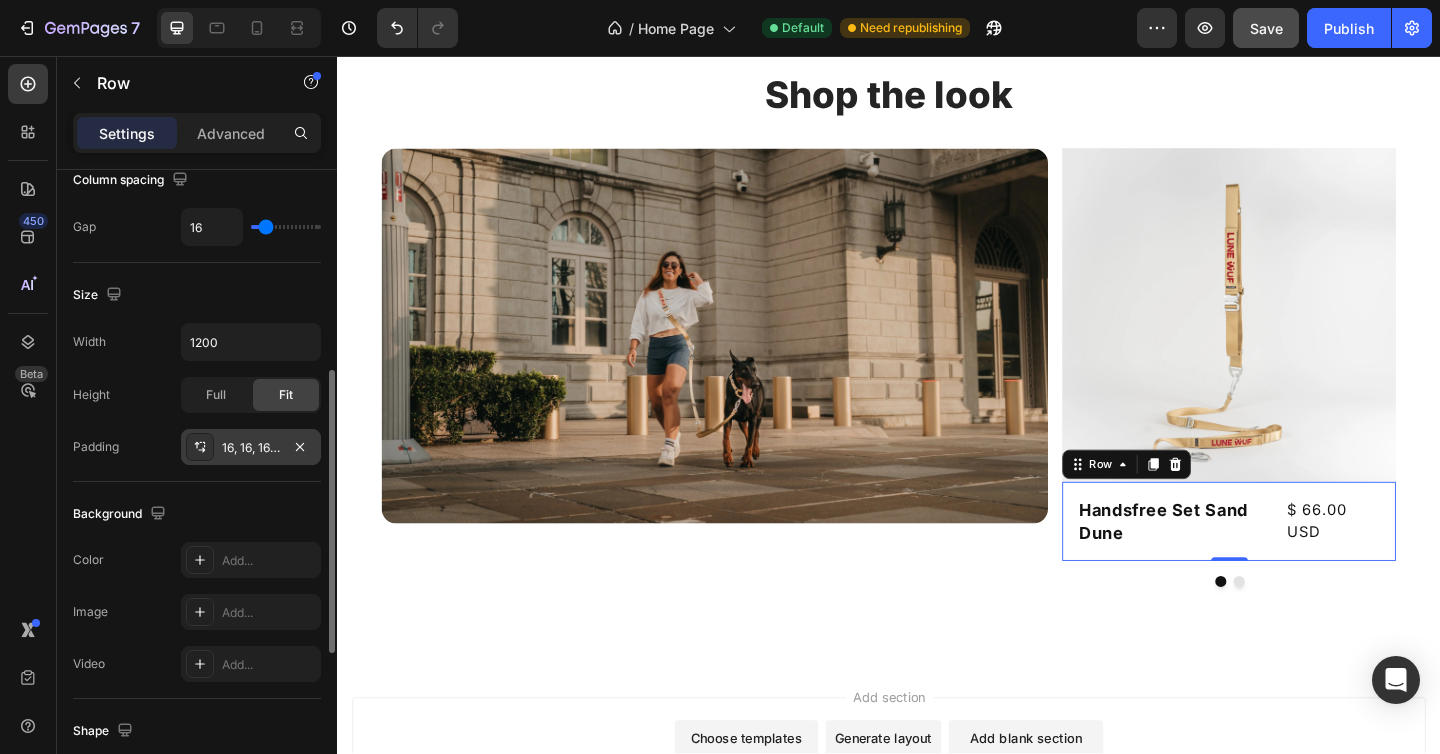 click at bounding box center (200, 447) 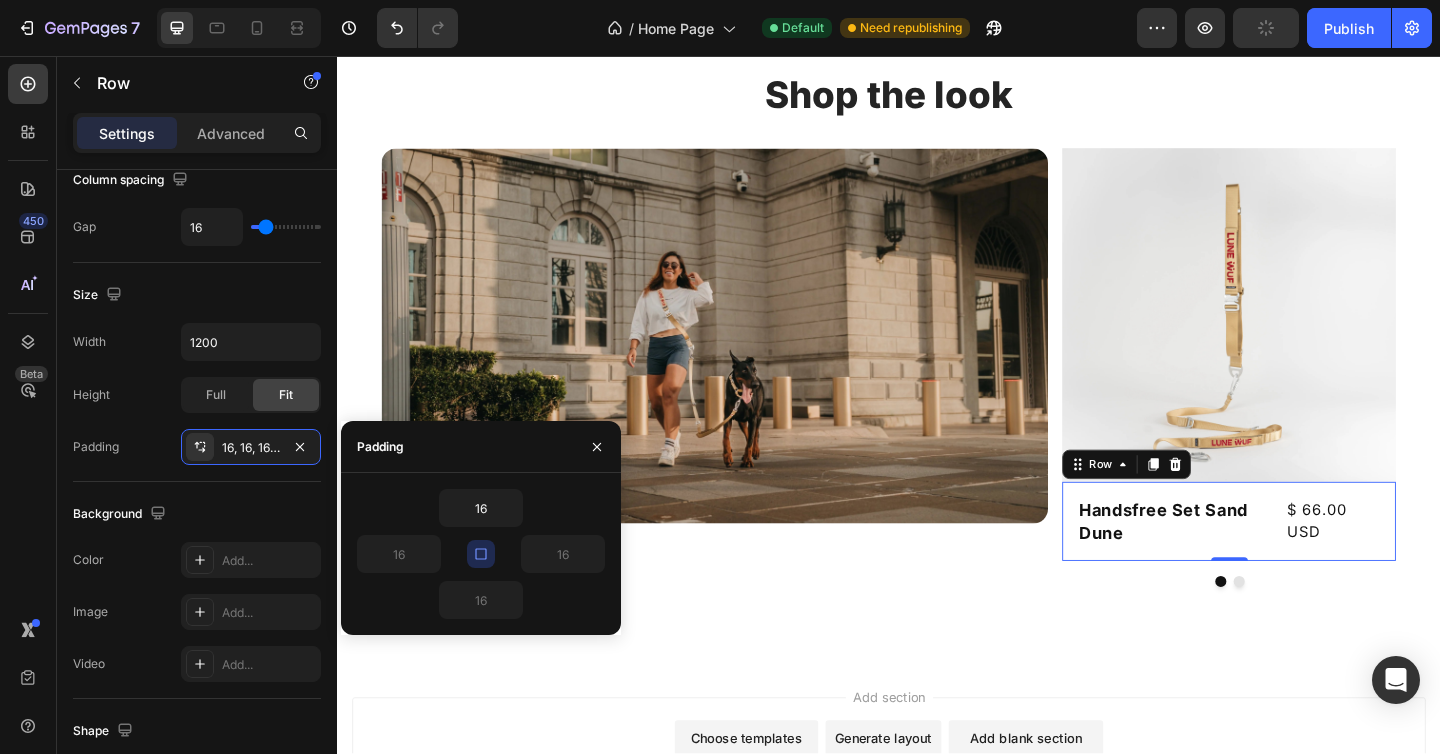 click 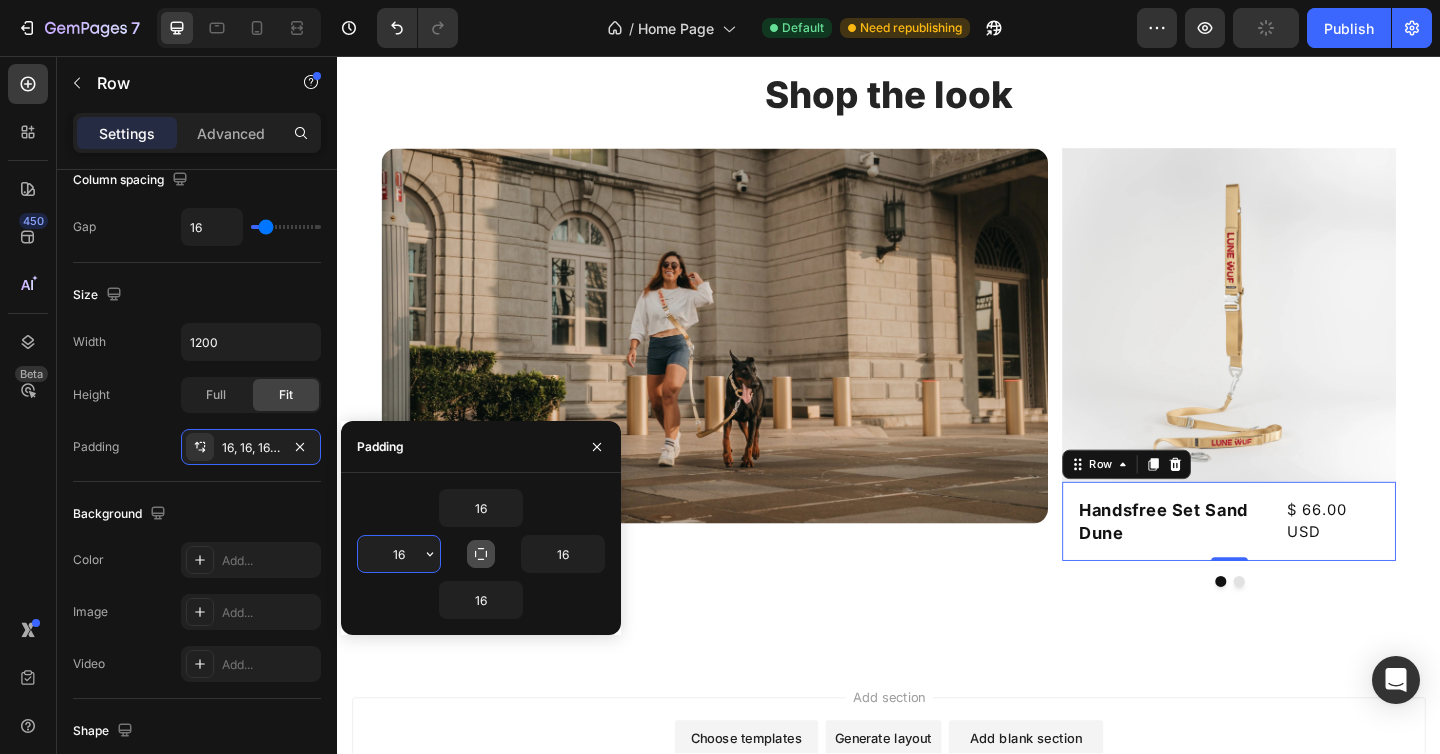 click on "16" at bounding box center (399, 554) 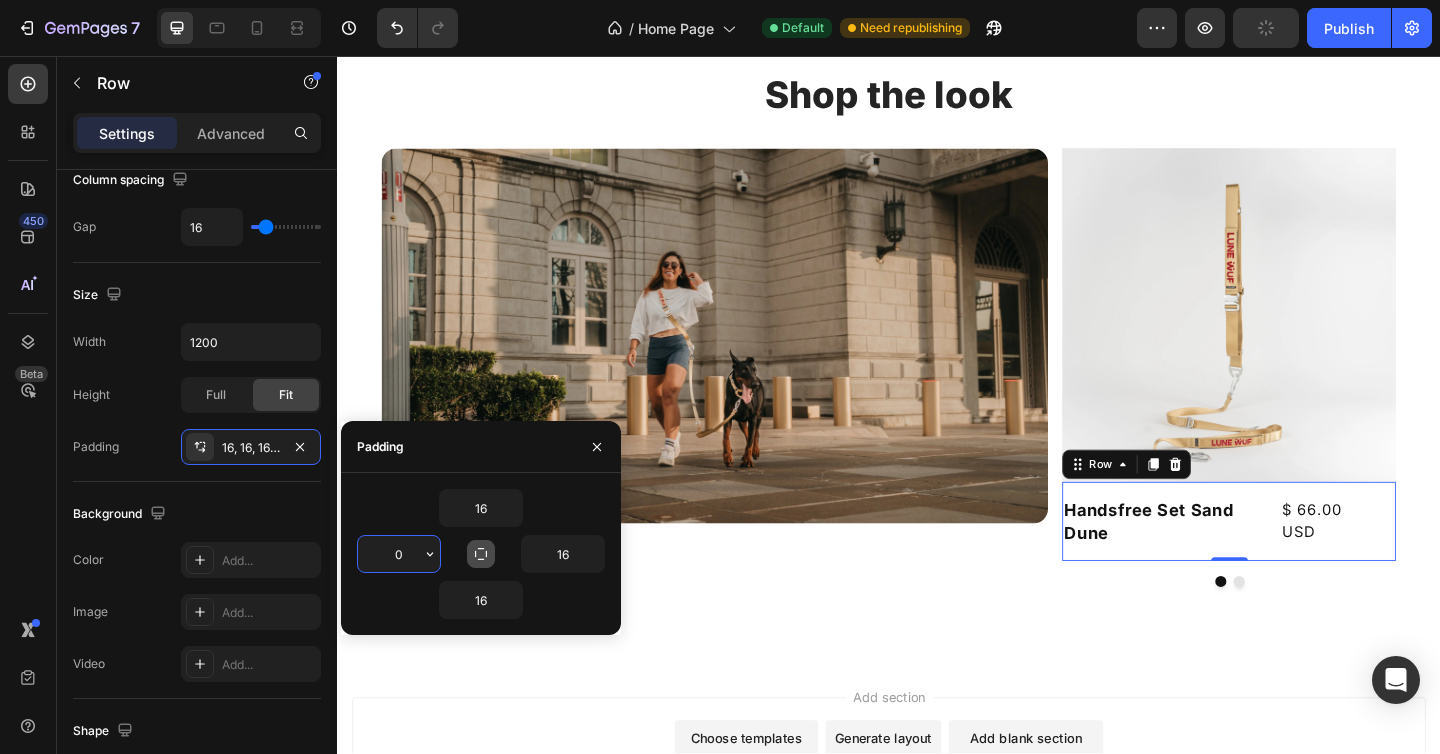 type on "0" 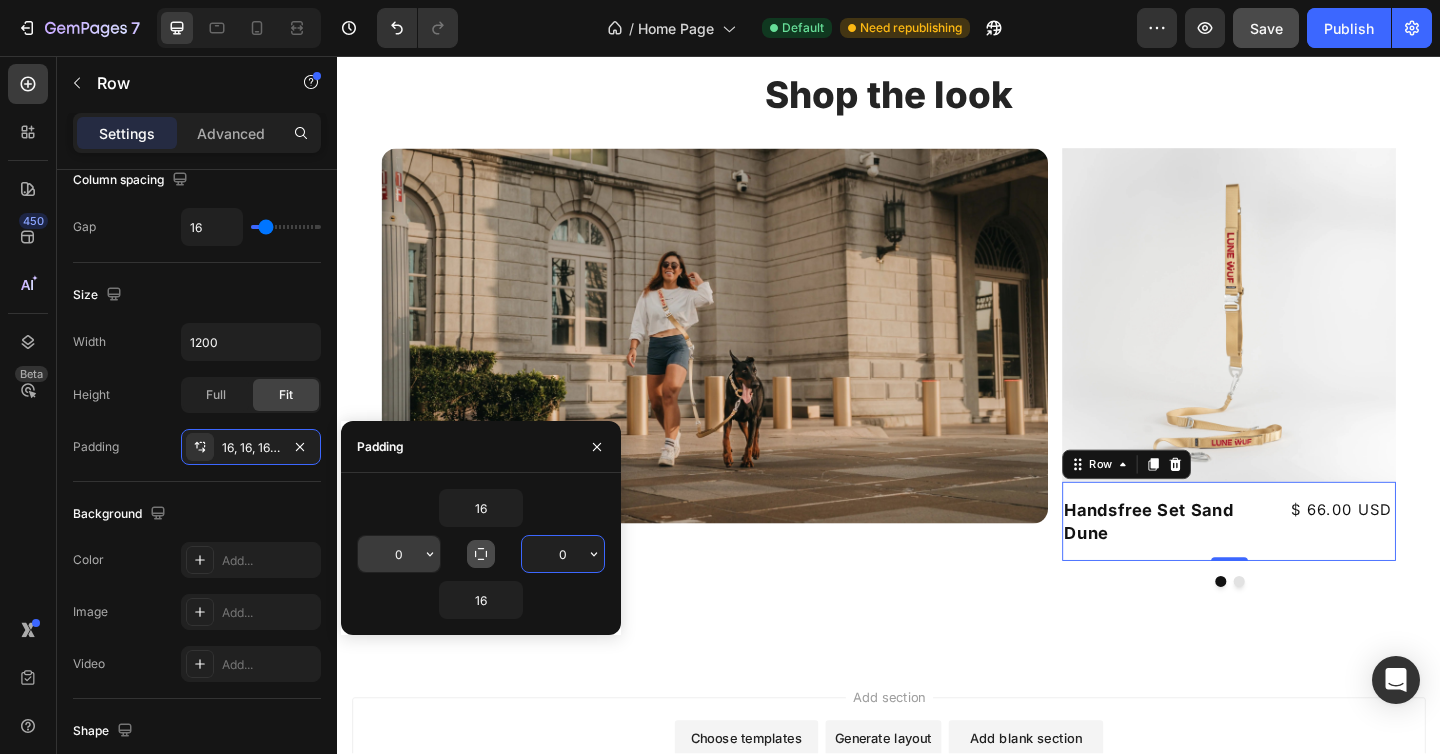type on "0" 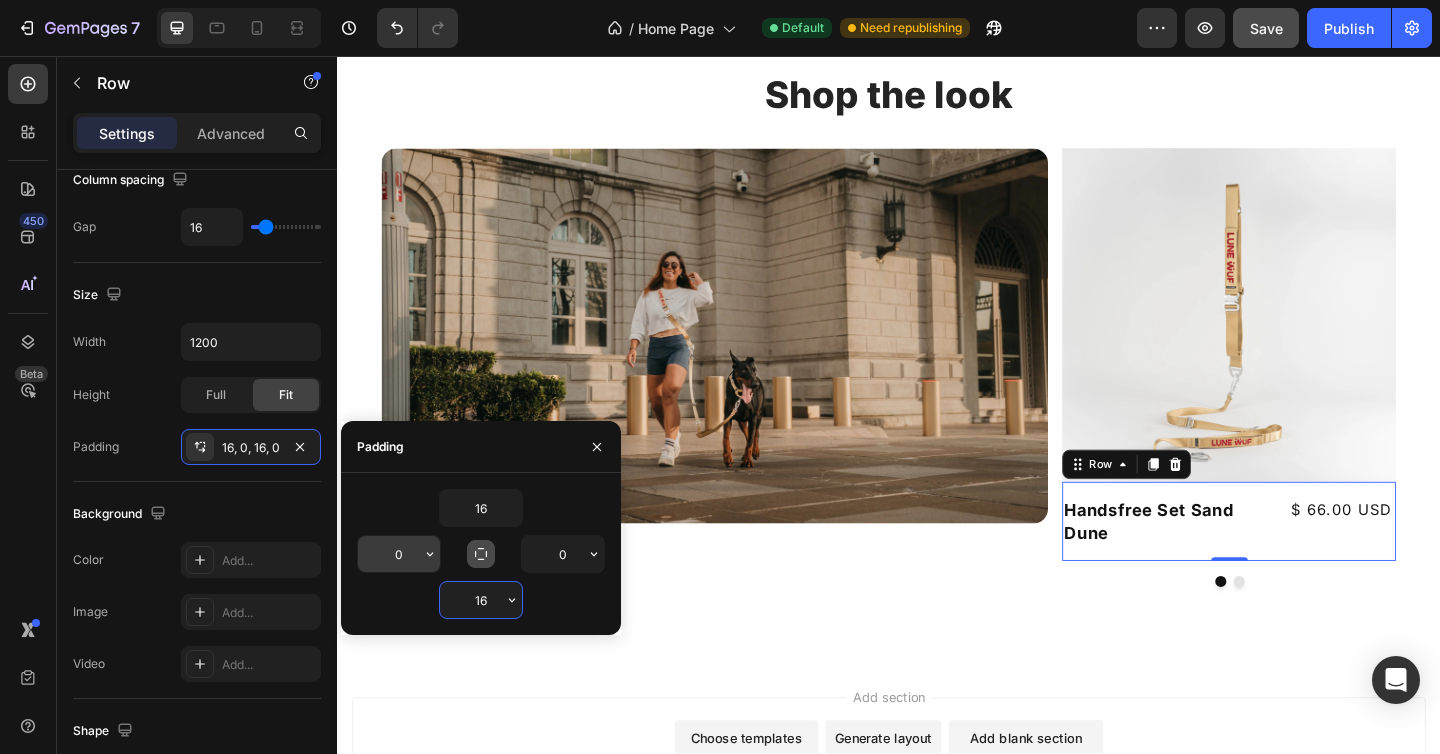 type 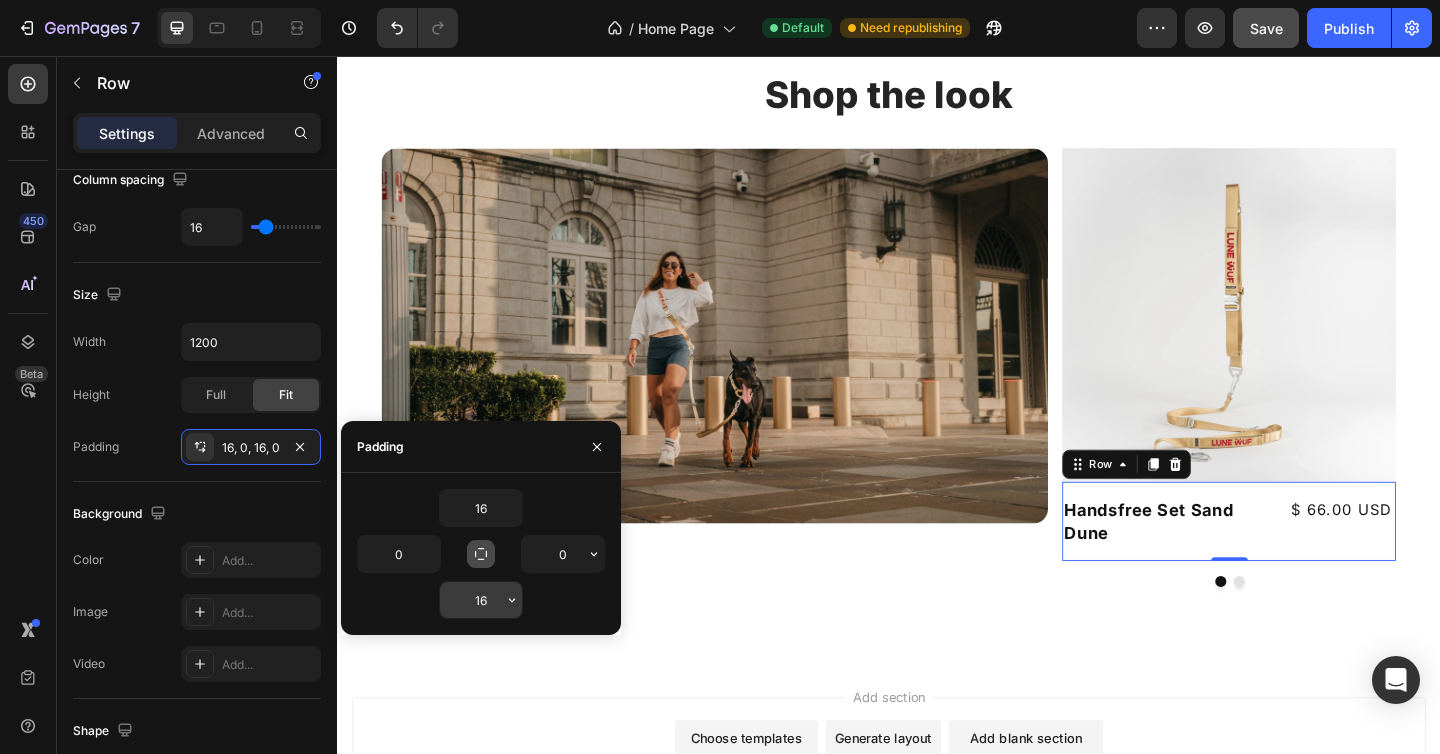 click on "16" at bounding box center [481, 600] 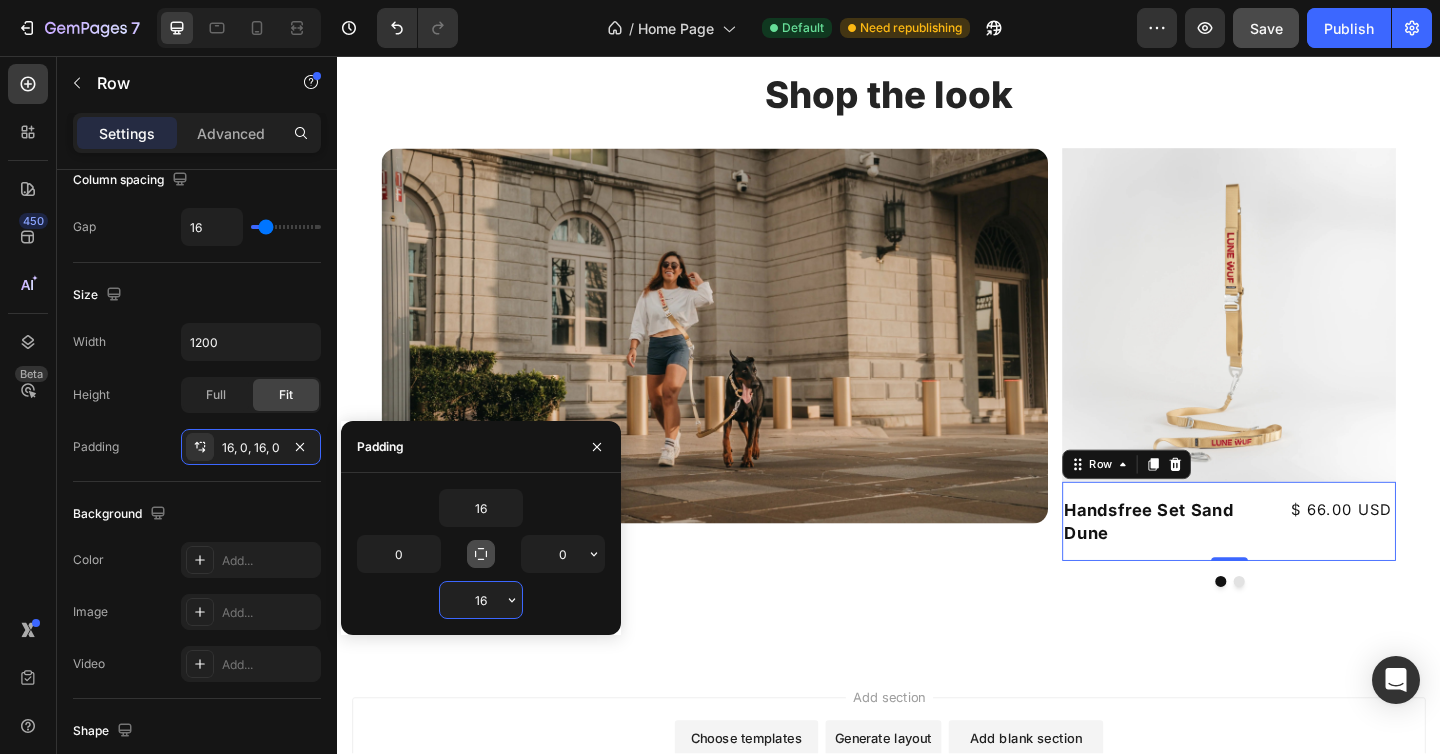 type on "0" 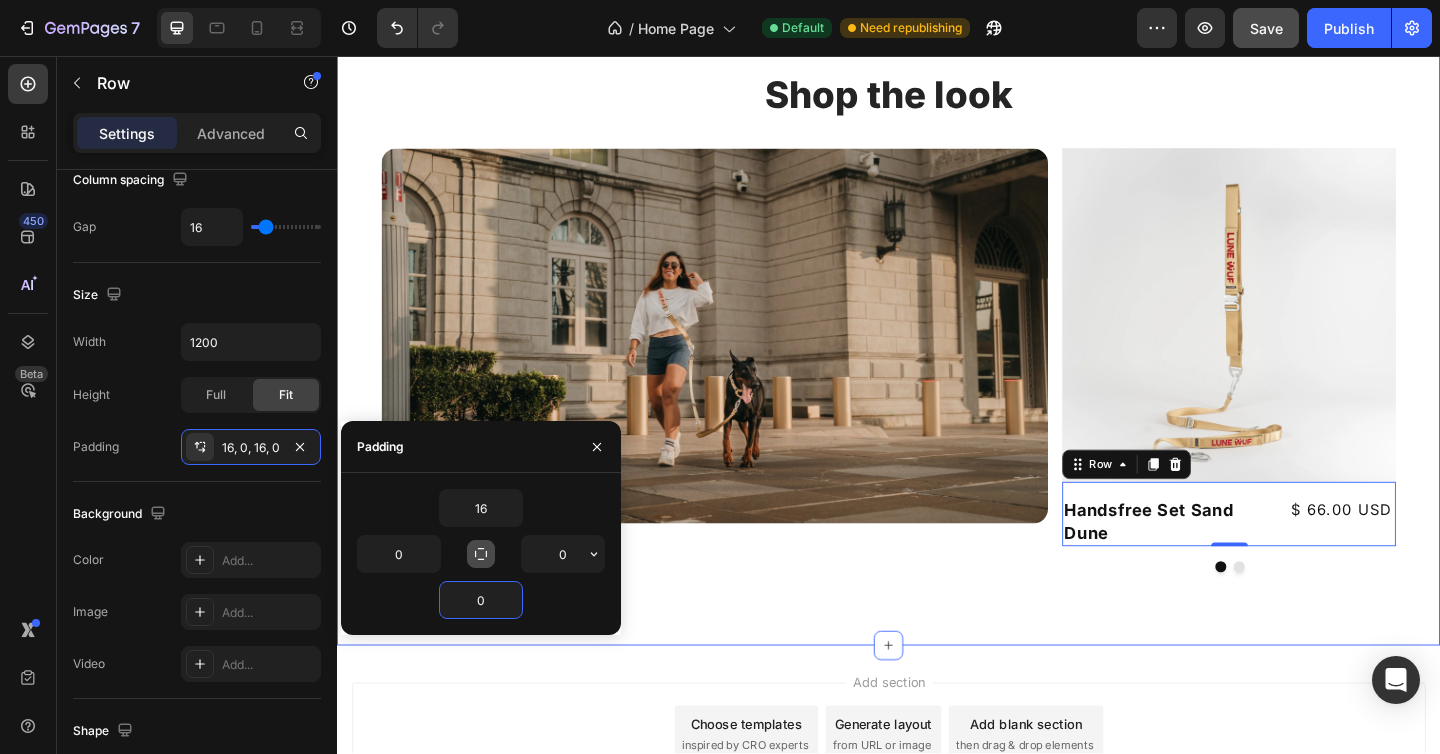 click on "Most Loved Gear Text Block Shop the look Heading Image Image Handsfree Set Sand Dune Heading $ 66.00 USD Text Block Row   0
Drop element here Carousel Row Section 5" at bounding box center [937, 323] 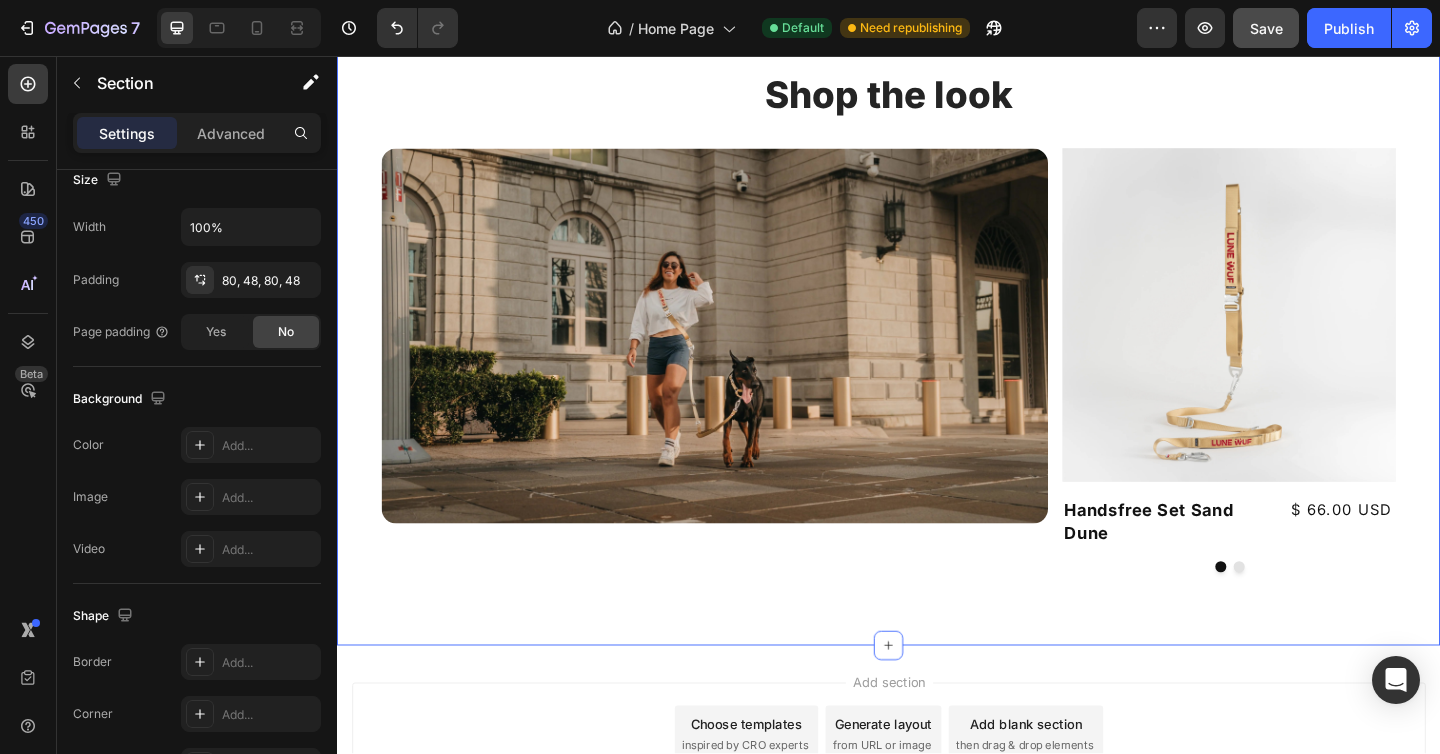 scroll, scrollTop: 0, scrollLeft: 0, axis: both 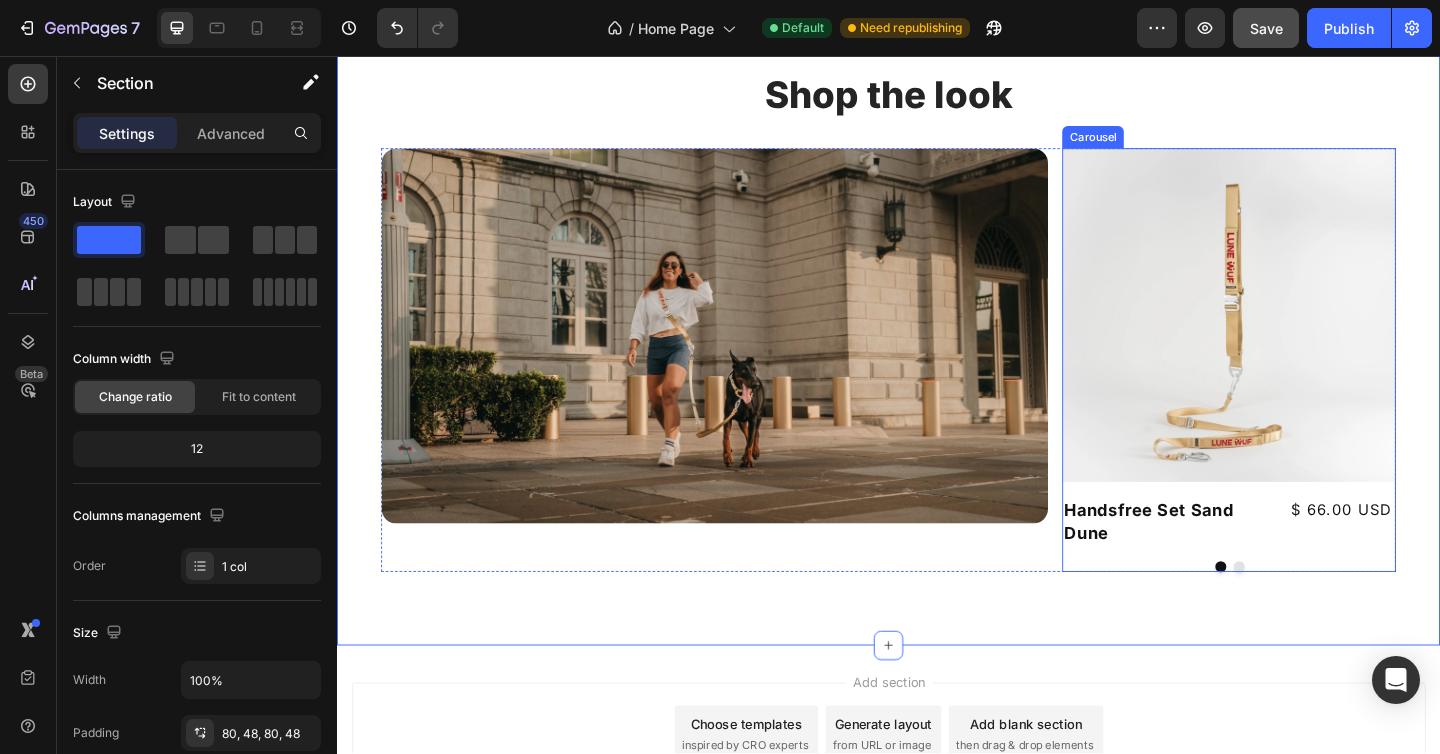 click at bounding box center [1298, 612] 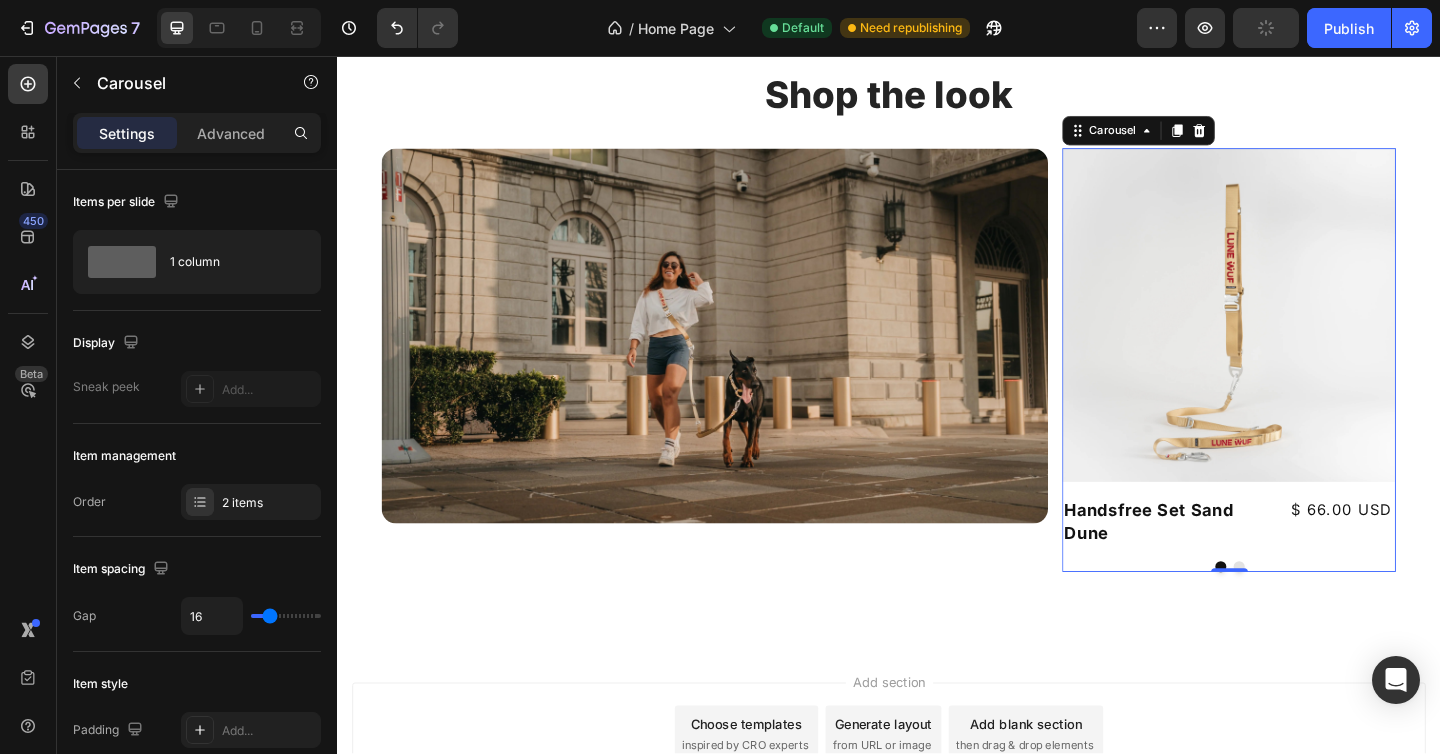 click on "Image Handsfree Set Sand Dune Heading $ 66.00 USD Text Block Row
Drop element here Carousel   0" at bounding box center [1307, 387] 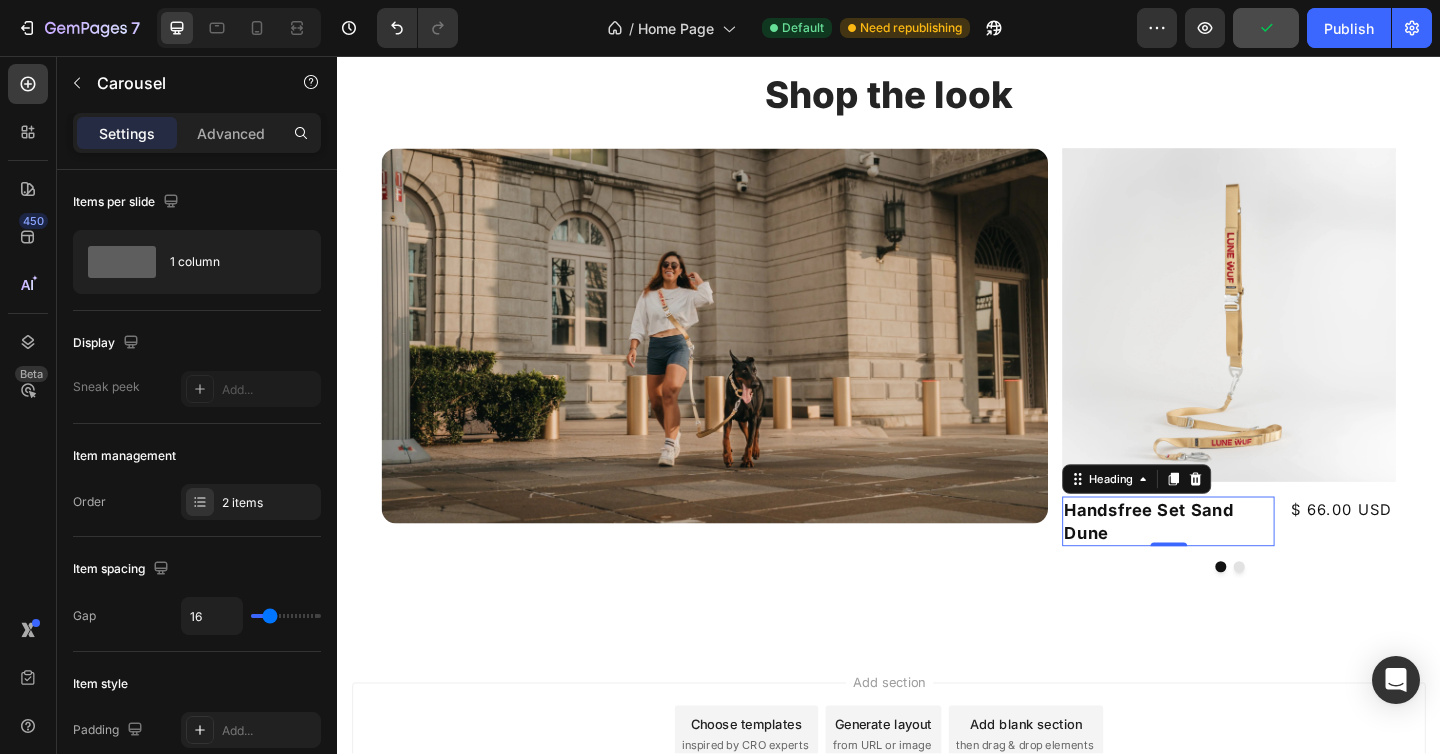 click on "Handsfree Set Sand Dune" at bounding box center (1241, 563) 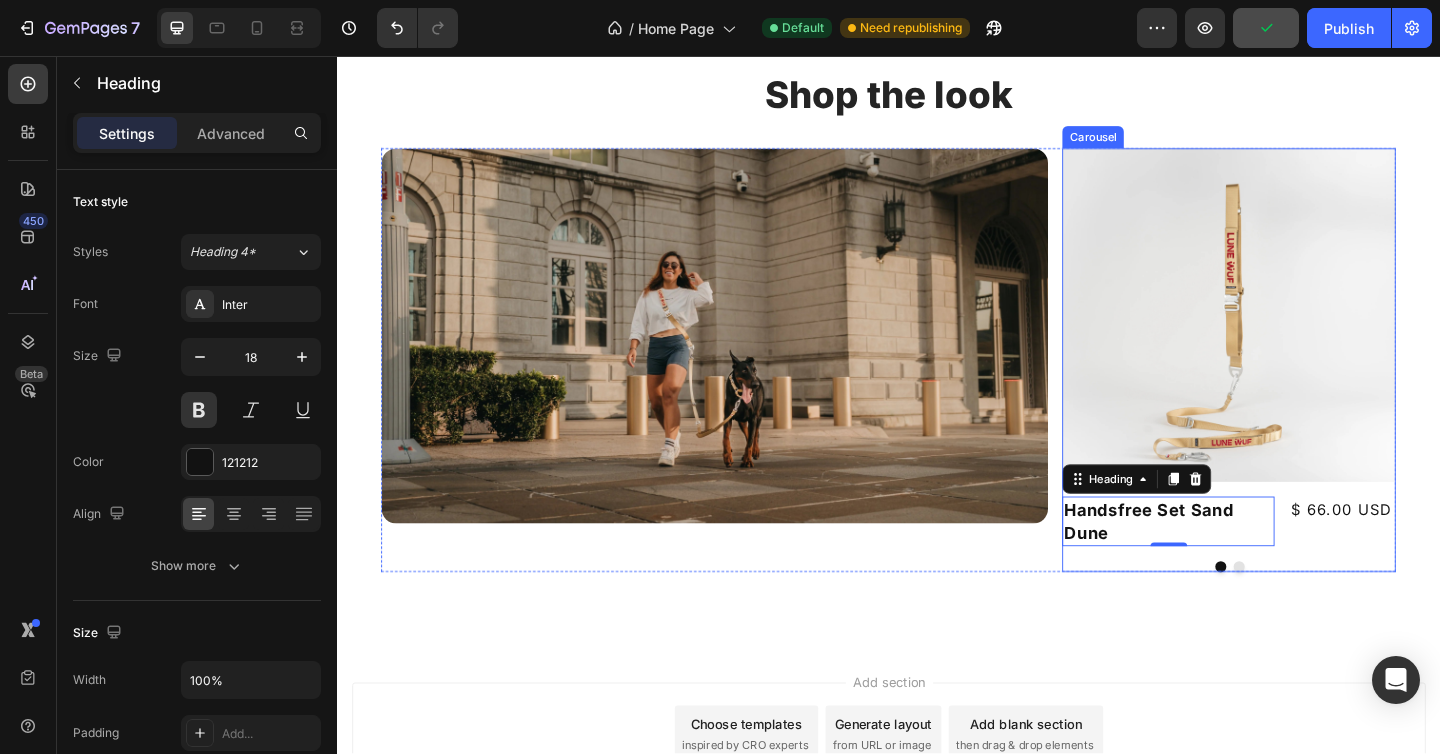 click at bounding box center [1318, 612] 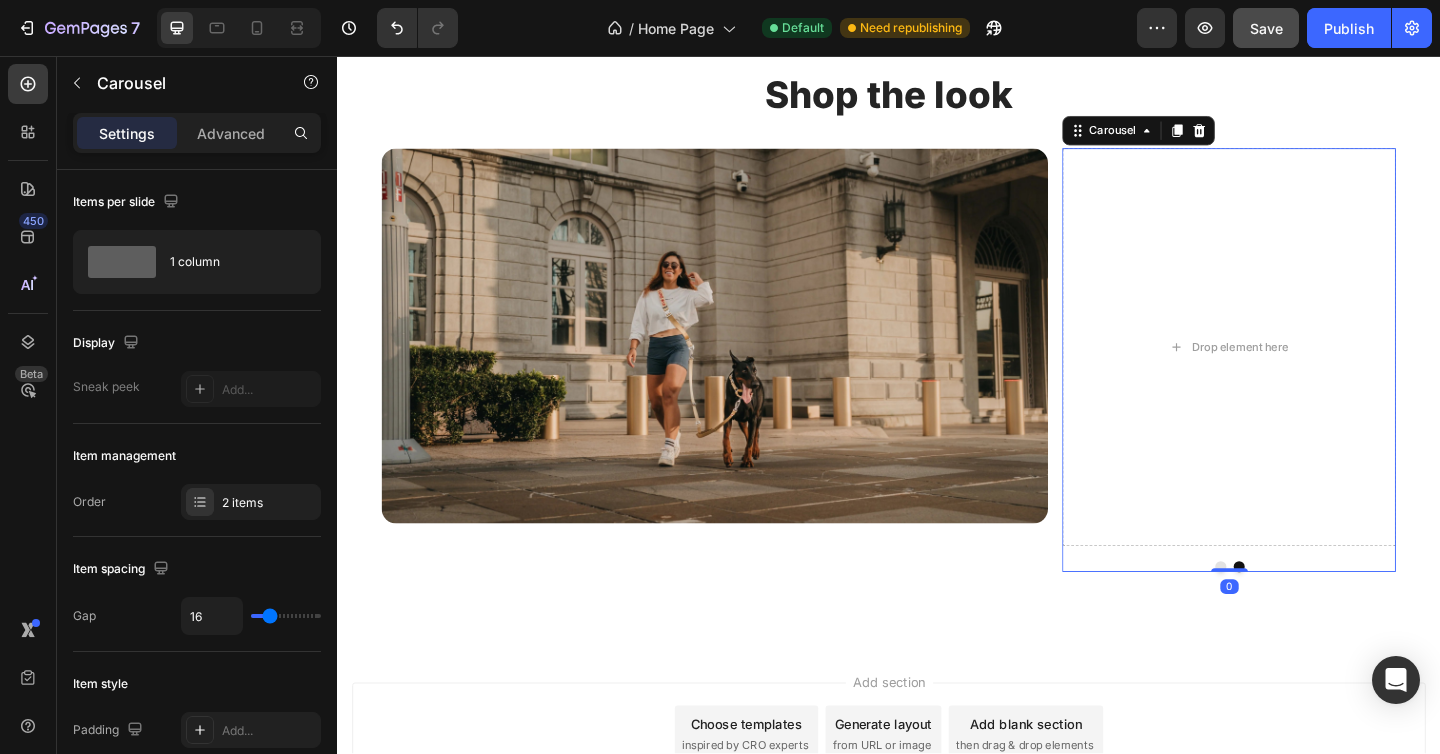 click at bounding box center [1298, 612] 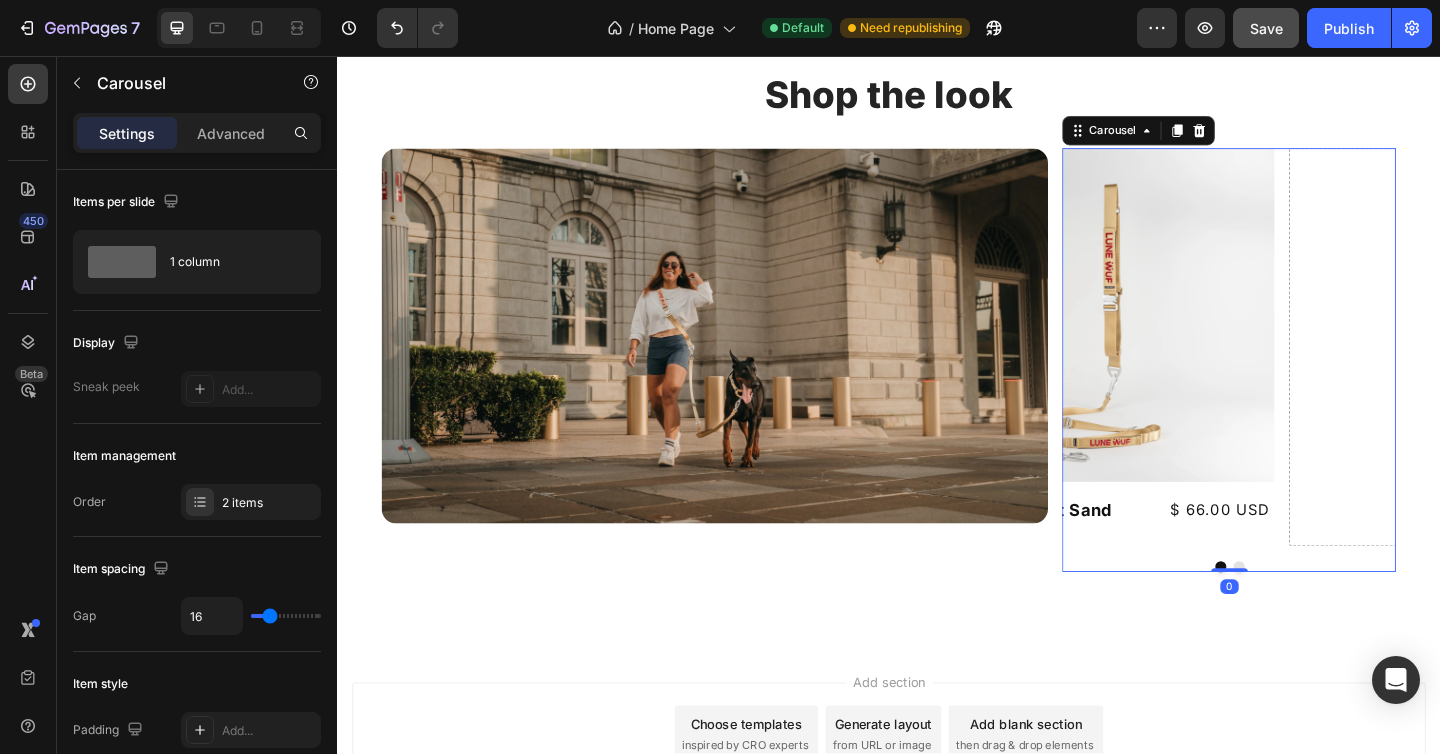 click at bounding box center (1307, 612) 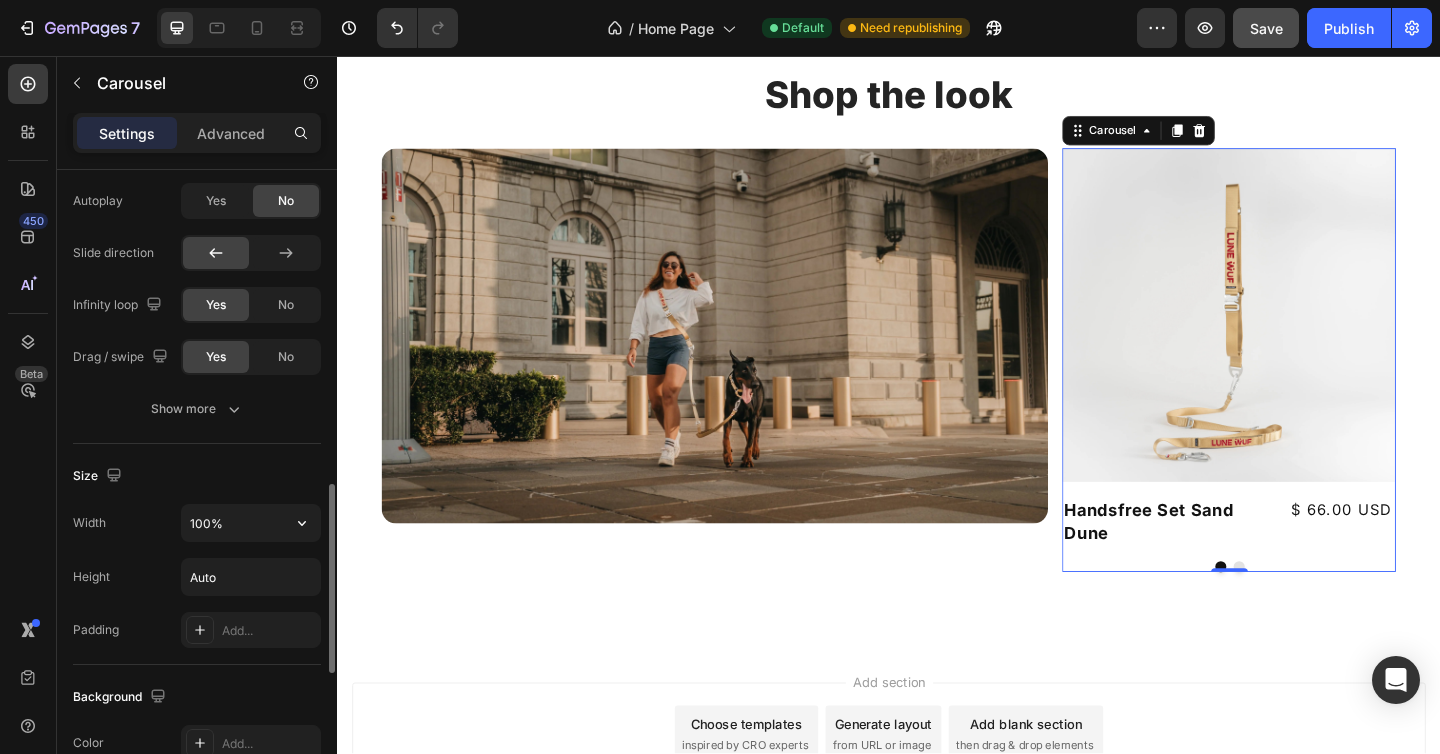 scroll, scrollTop: 1075, scrollLeft: 0, axis: vertical 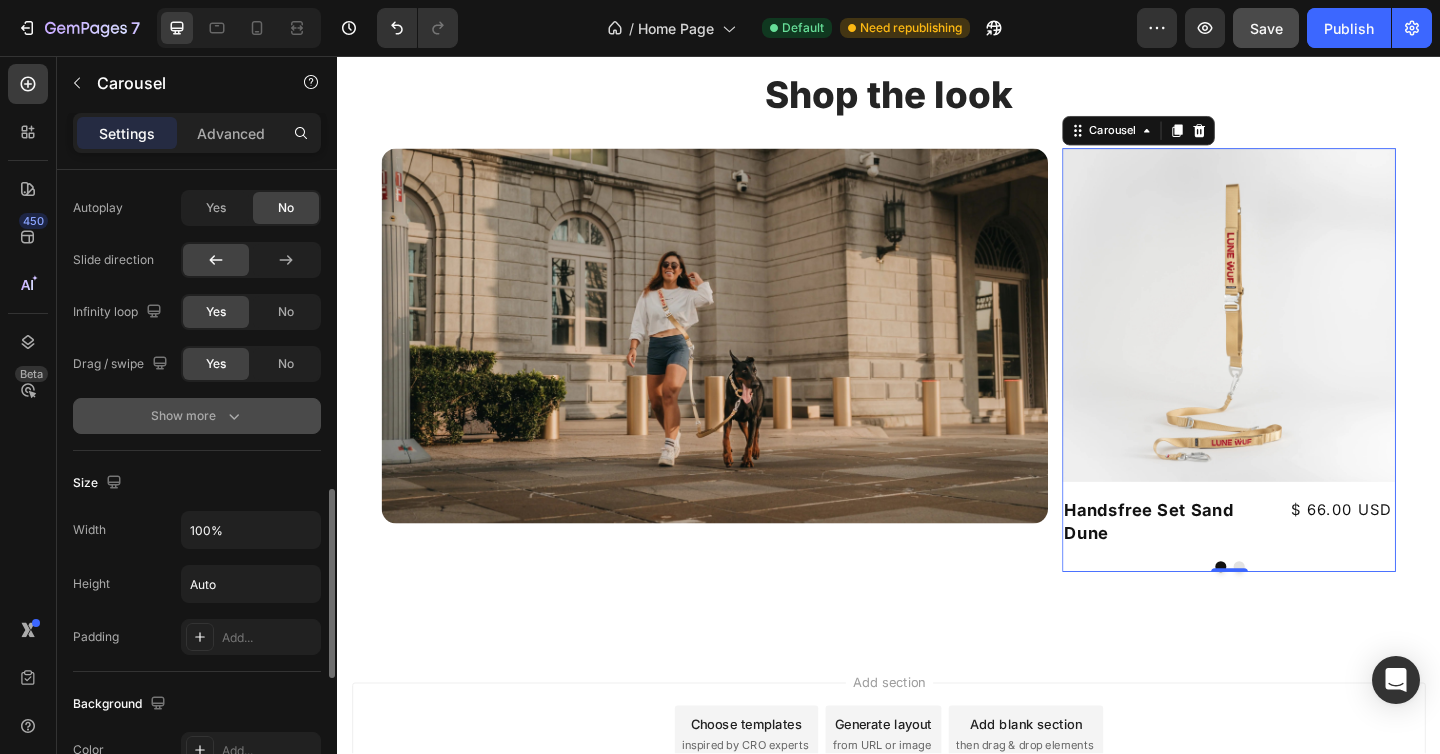 click 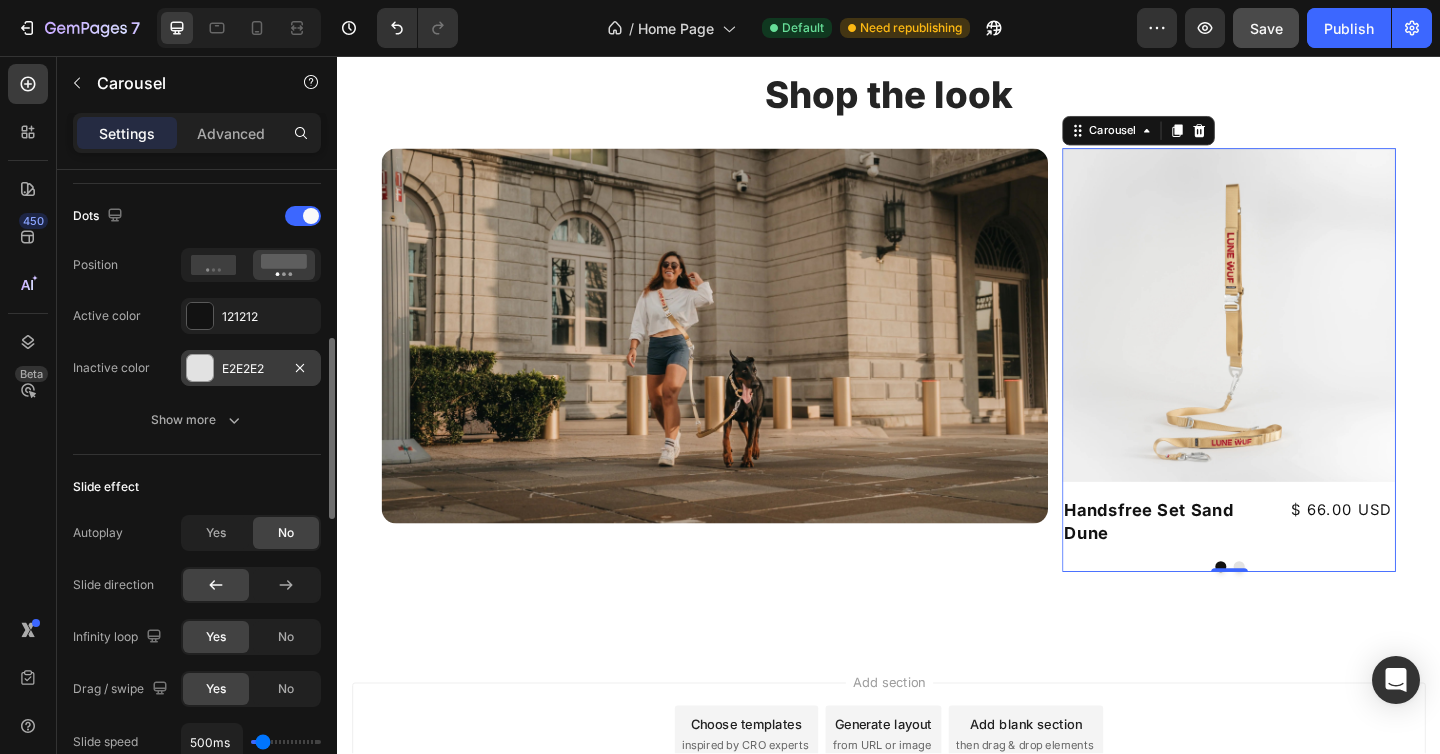 scroll, scrollTop: 716, scrollLeft: 0, axis: vertical 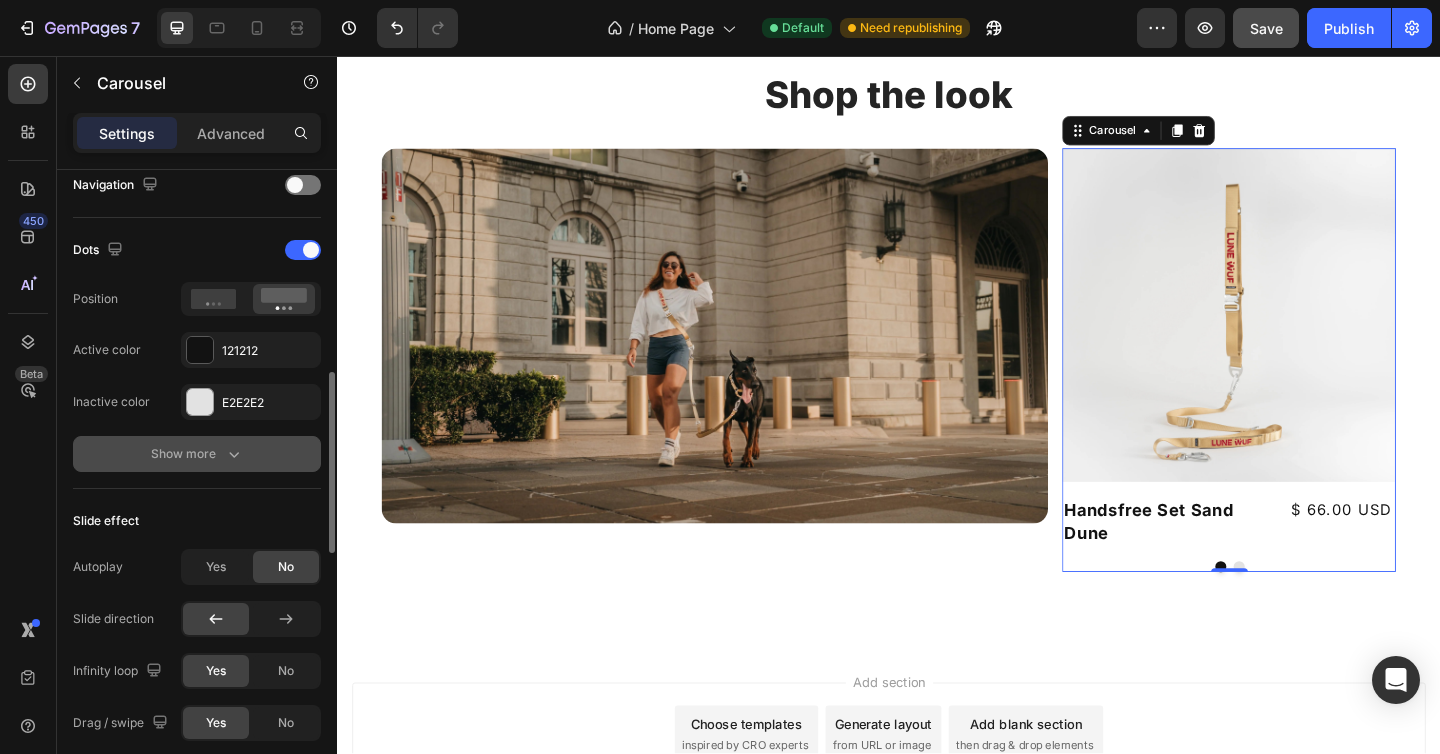 click on "Show more" at bounding box center (197, 454) 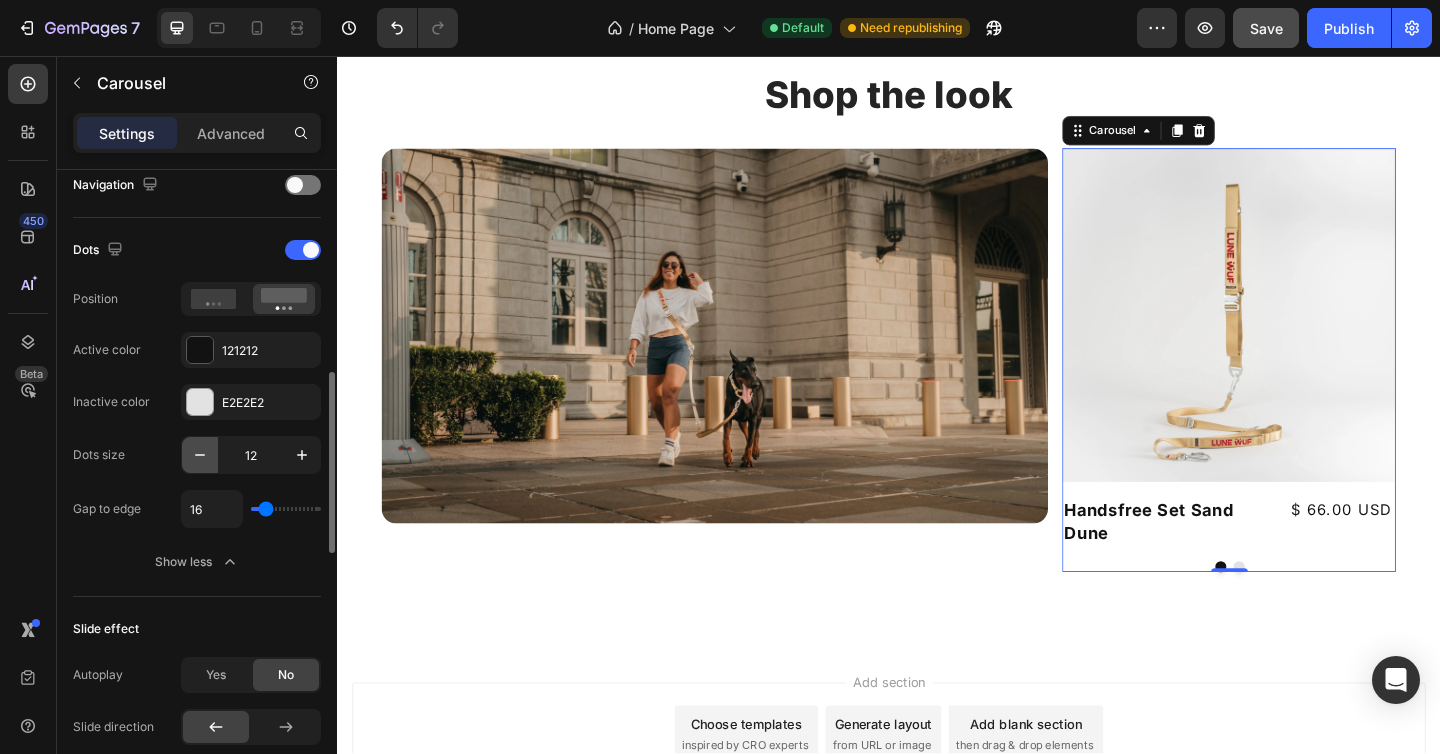 click 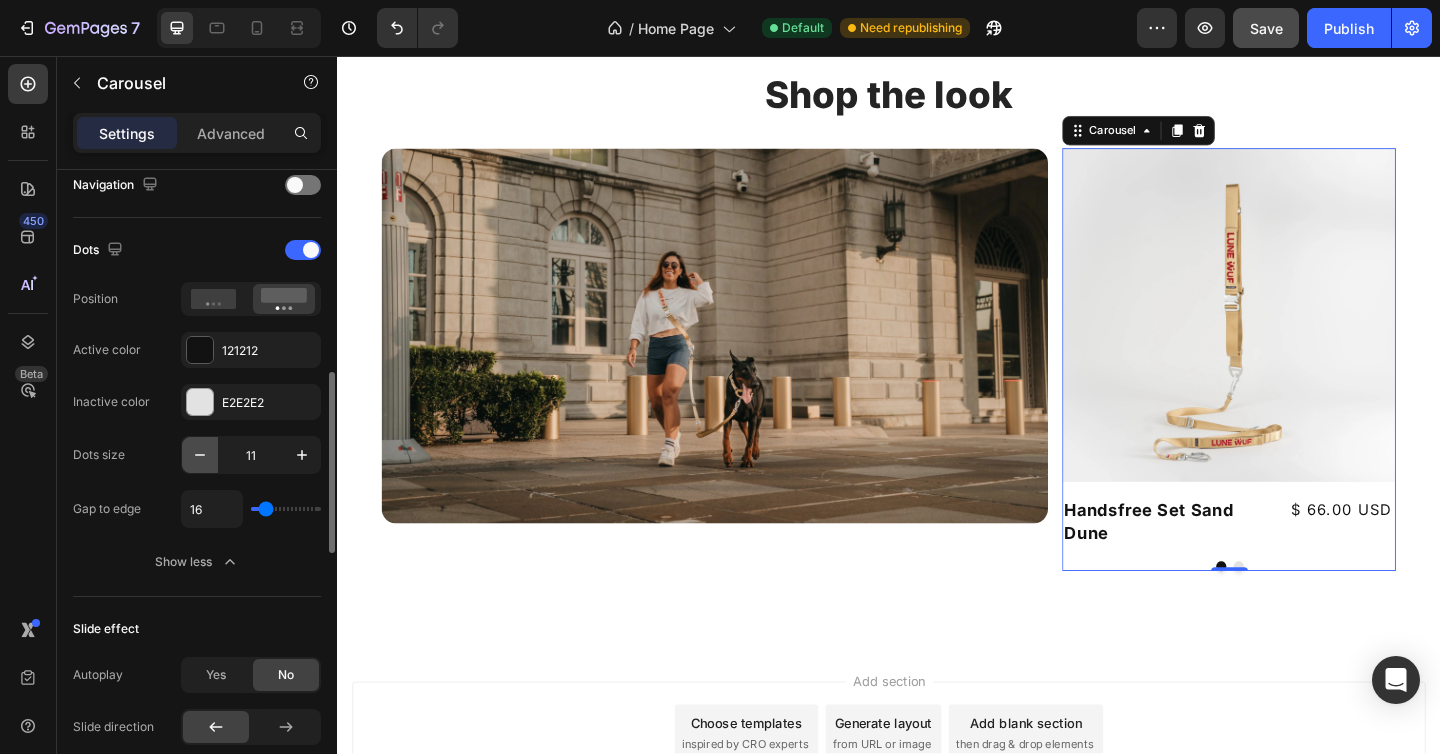 click 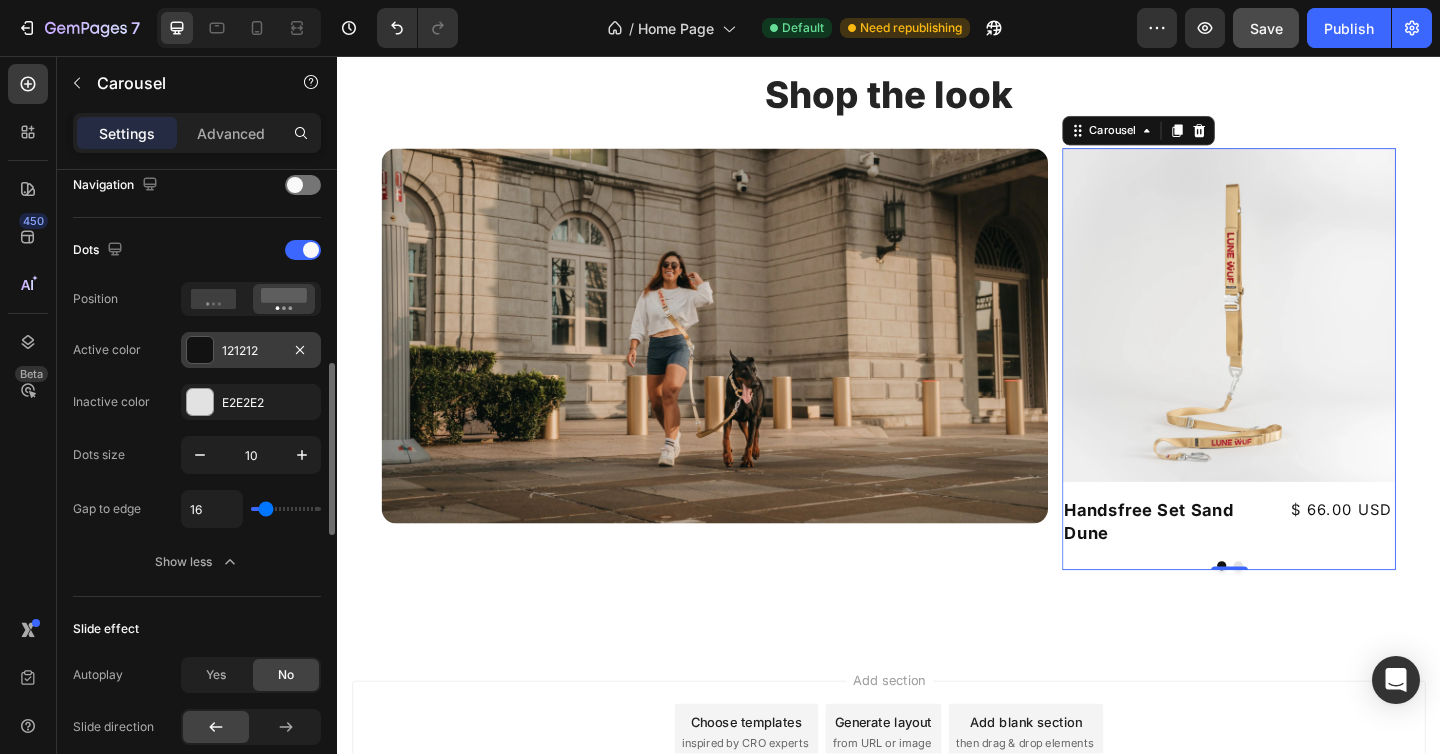 click at bounding box center [200, 350] 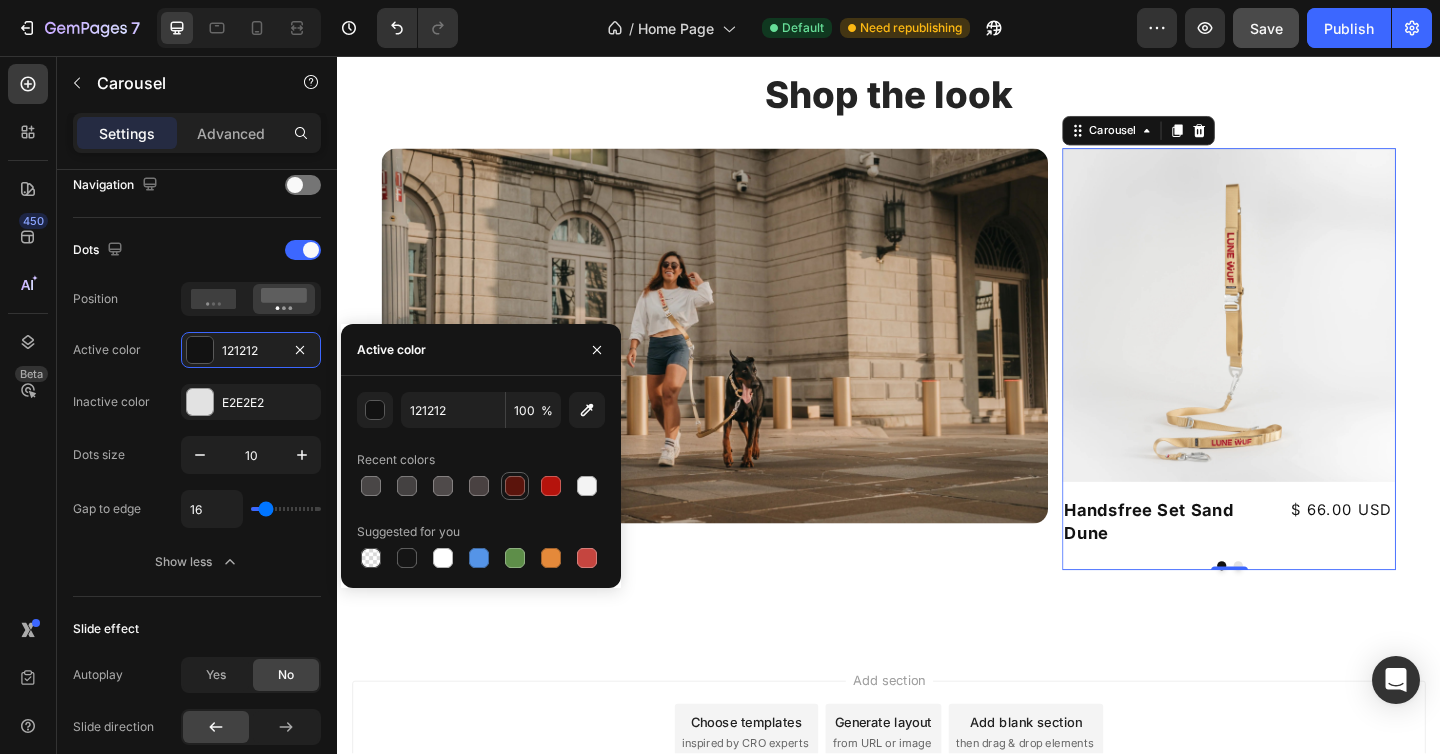 click at bounding box center [515, 486] 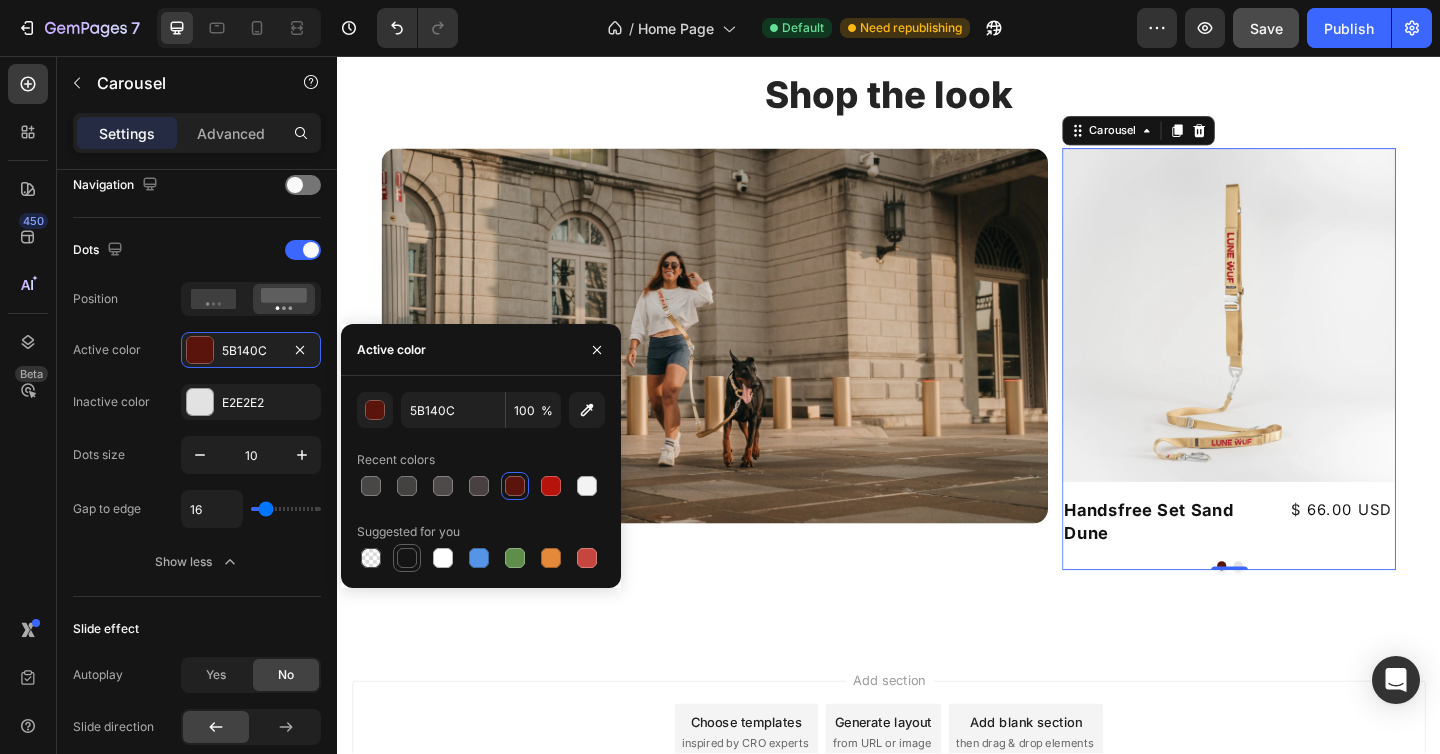 click at bounding box center (407, 558) 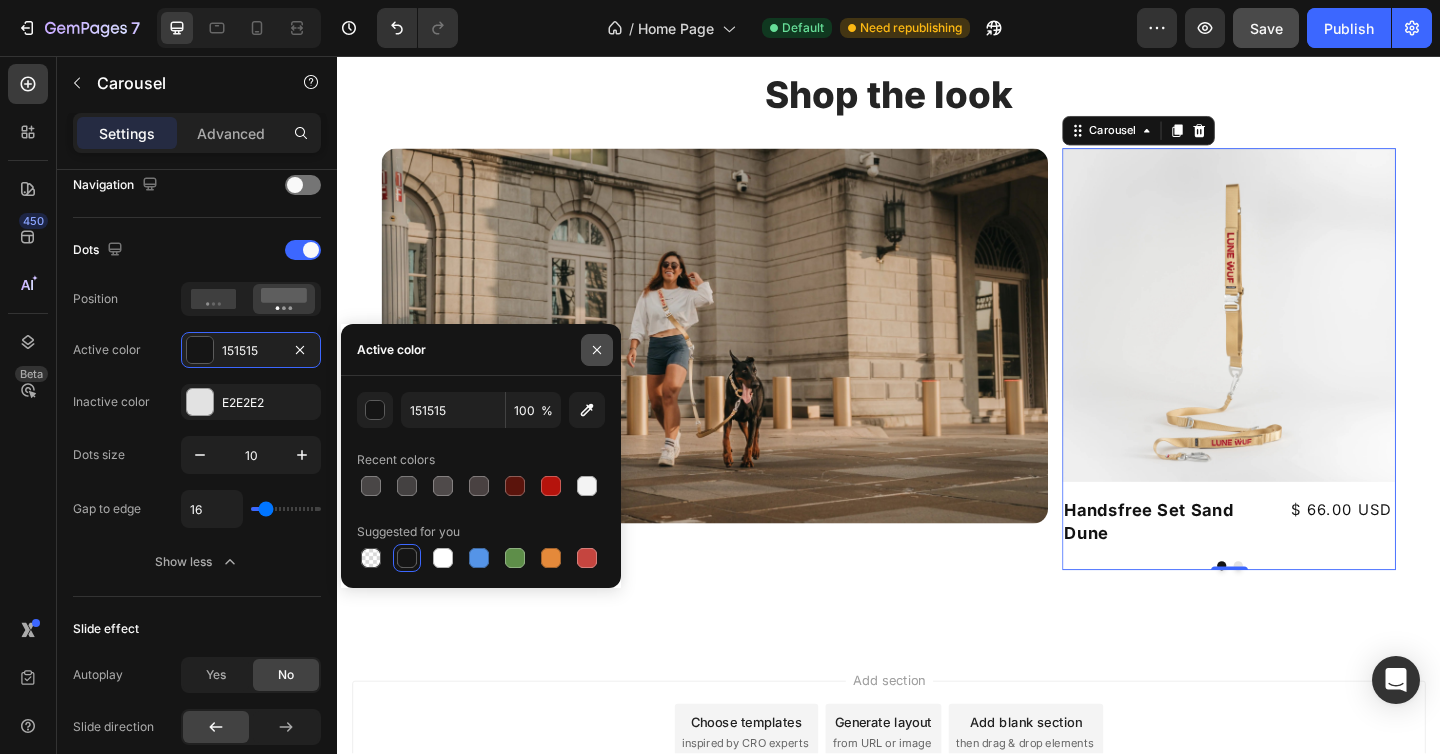 click 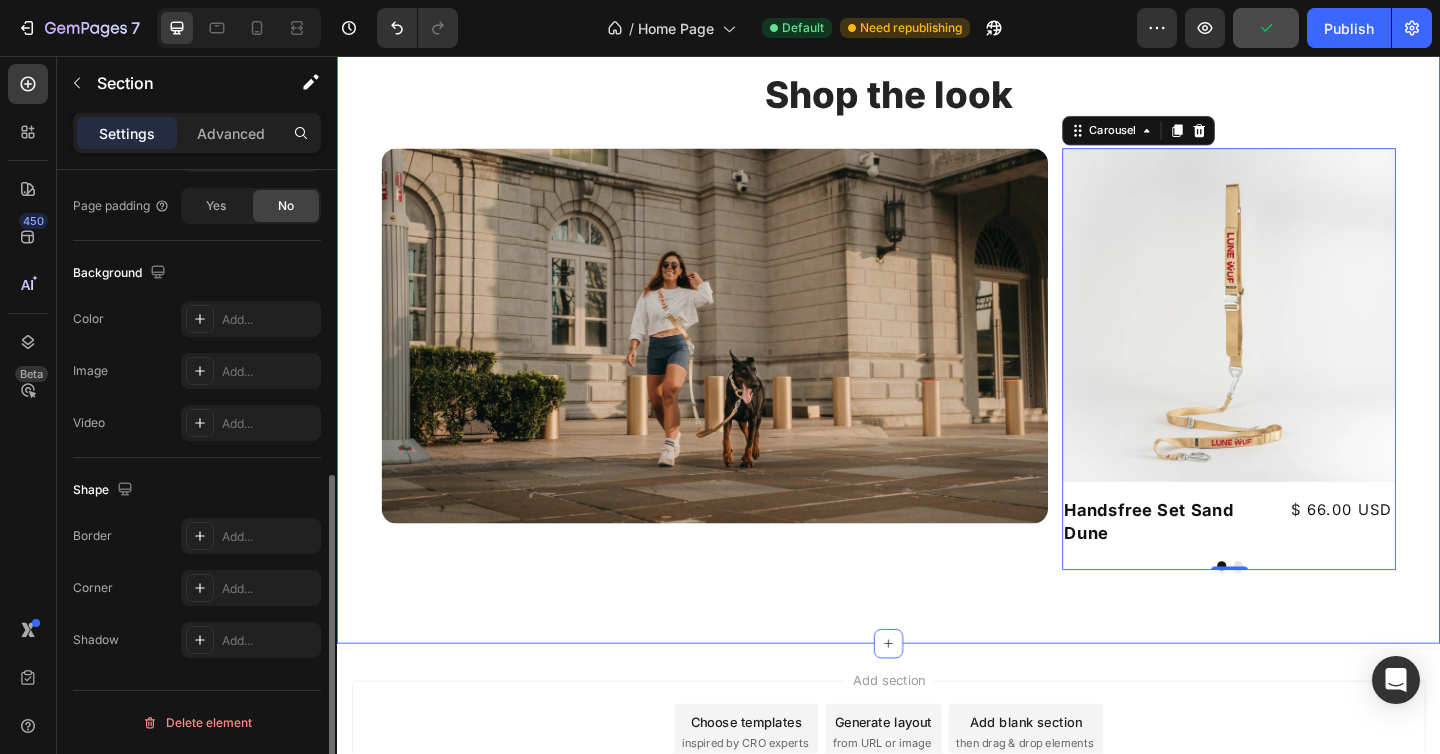 click on "Most Loved Gear Text Block Shop the look Heading Image Image Handsfree Set Sand Dune Heading $ 66.00 USD Text Block Row
Drop element here Carousel   0 Row Section 5" at bounding box center (937, 322) 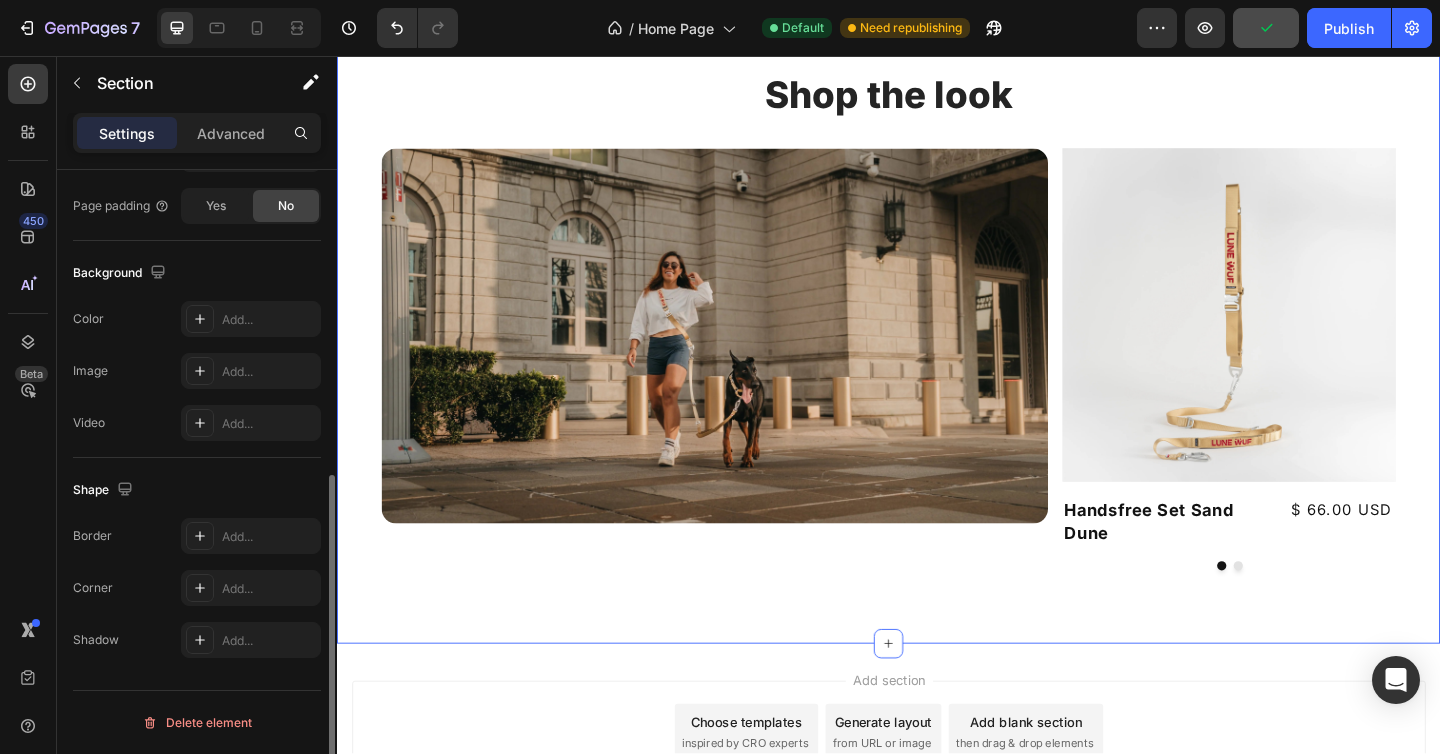 scroll, scrollTop: 0, scrollLeft: 0, axis: both 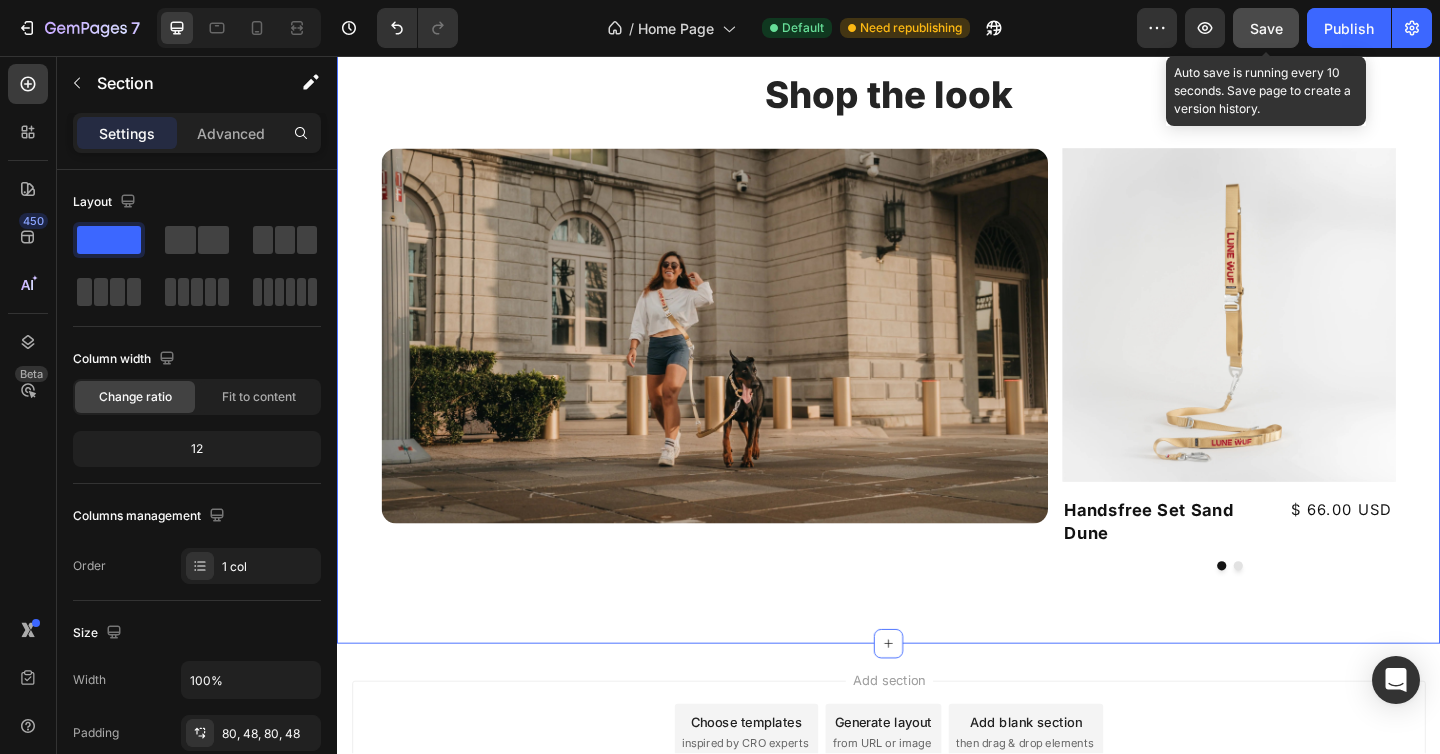 click on "Save" 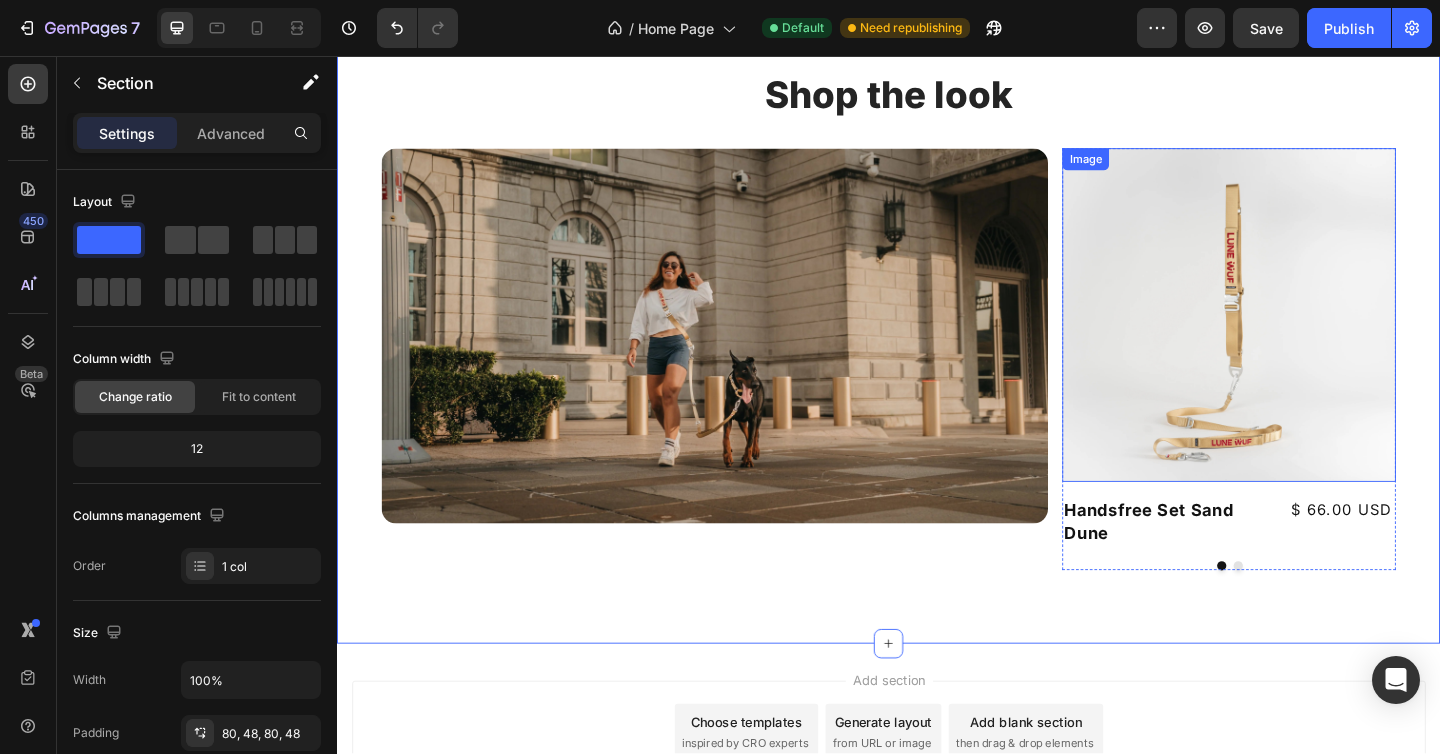 click at bounding box center (1307, 338) 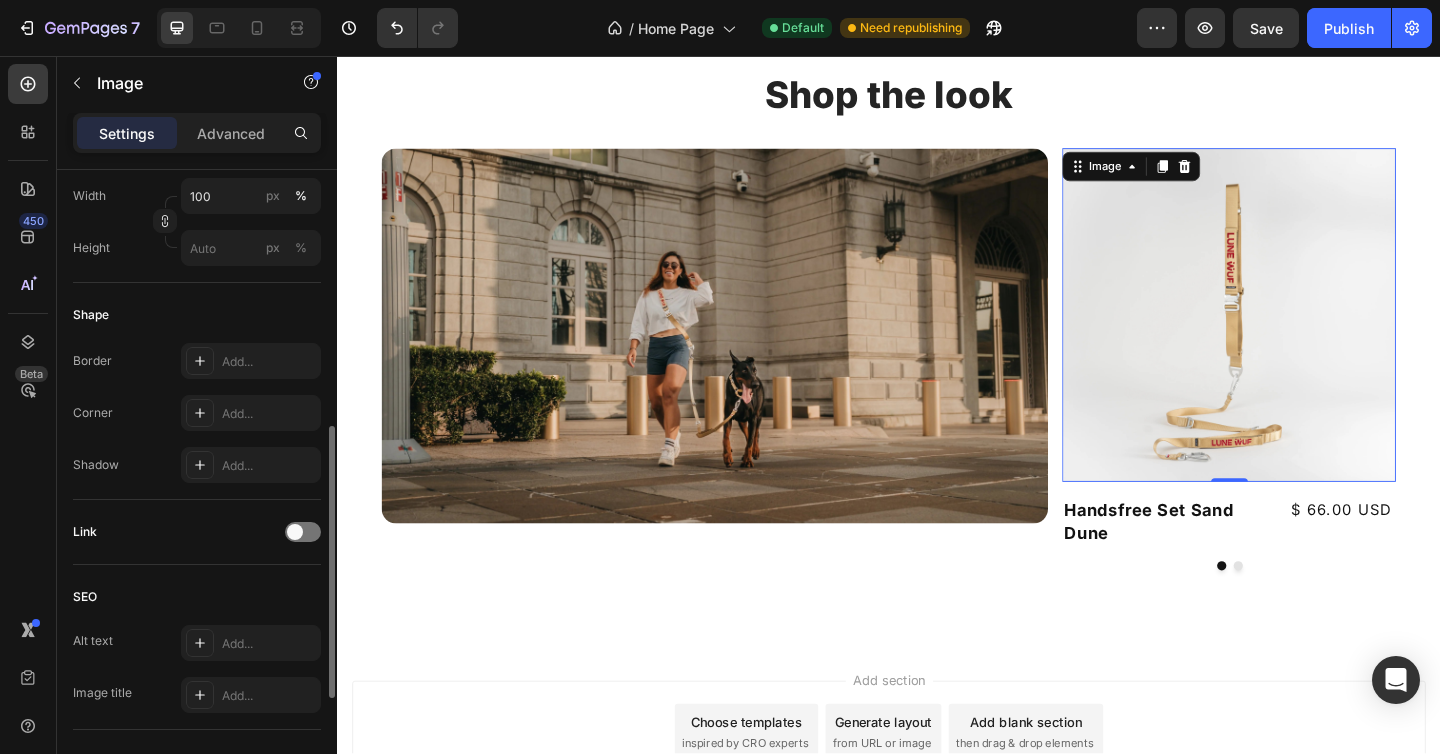 scroll, scrollTop: 558, scrollLeft: 0, axis: vertical 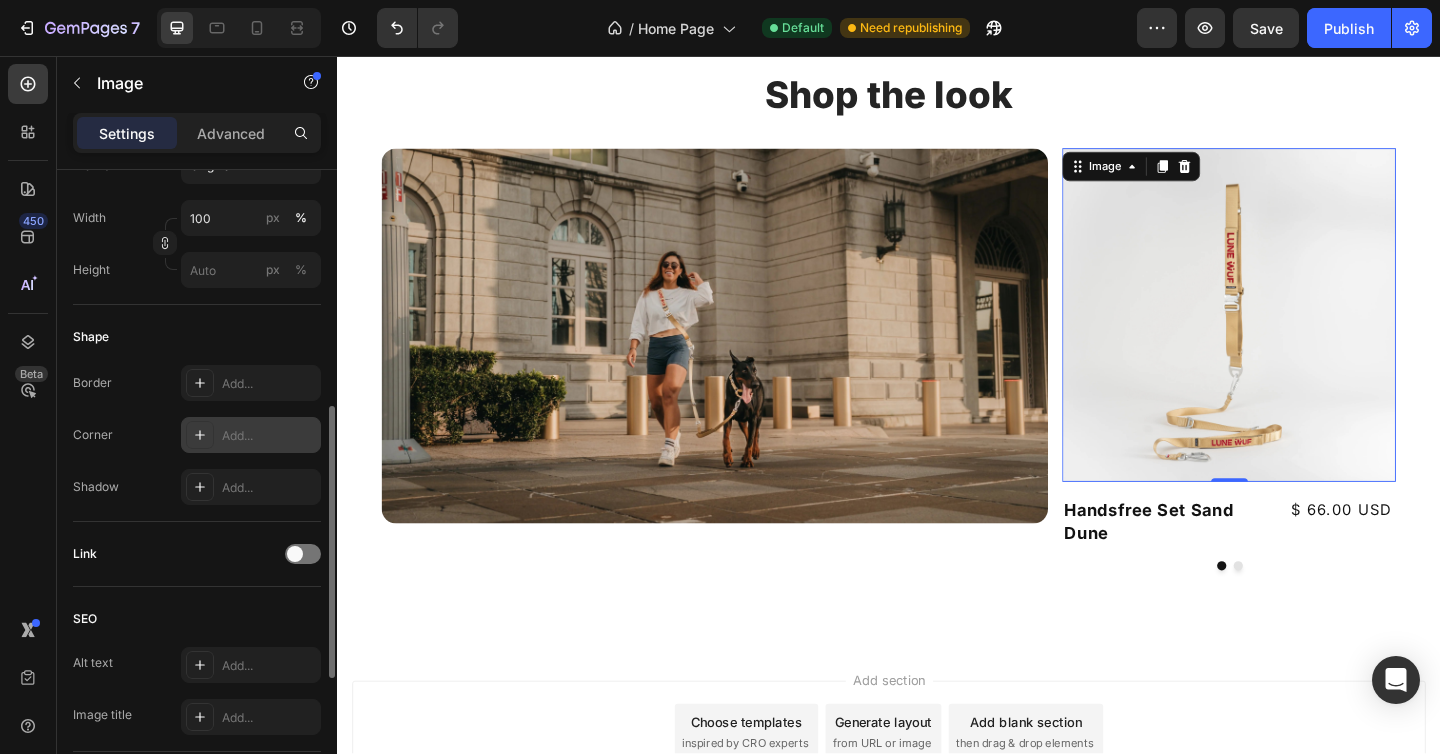click on "Add..." at bounding box center [251, 435] 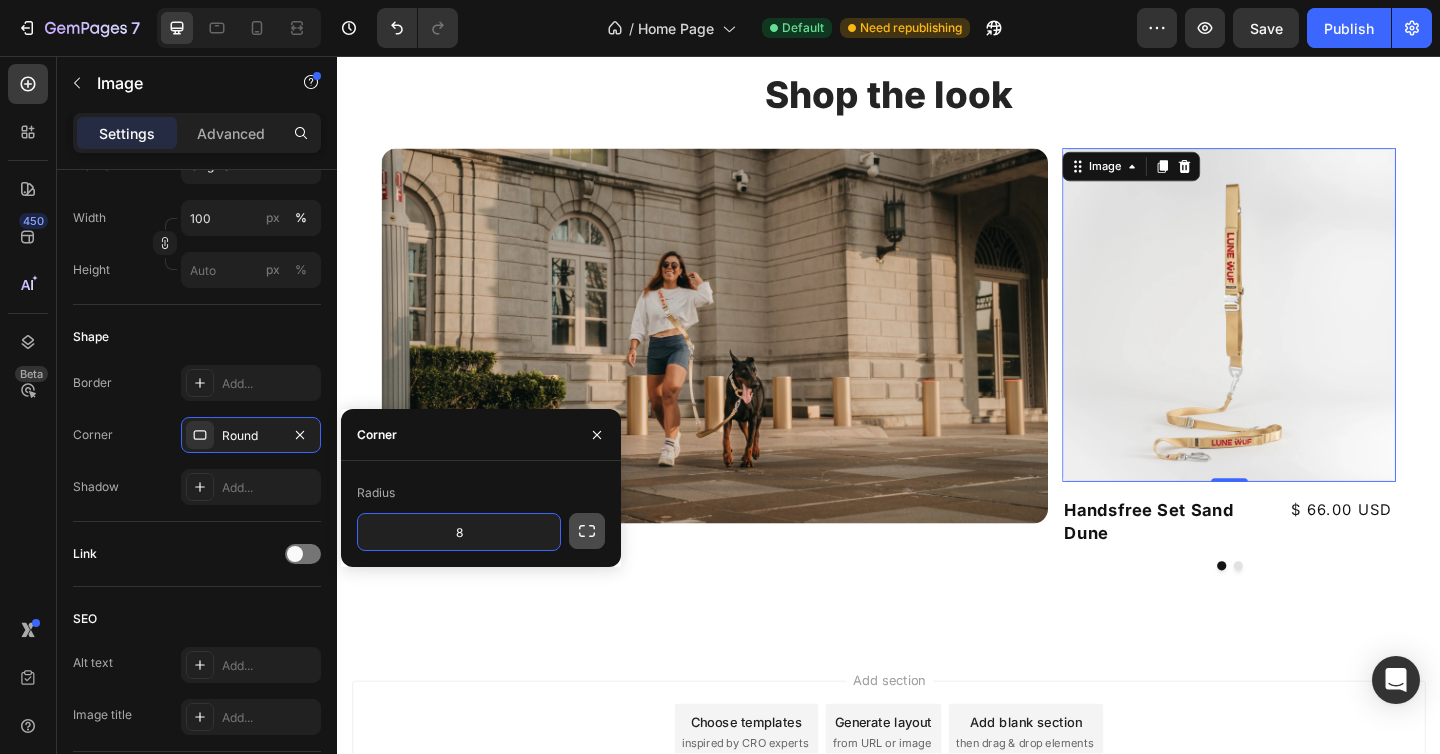 click 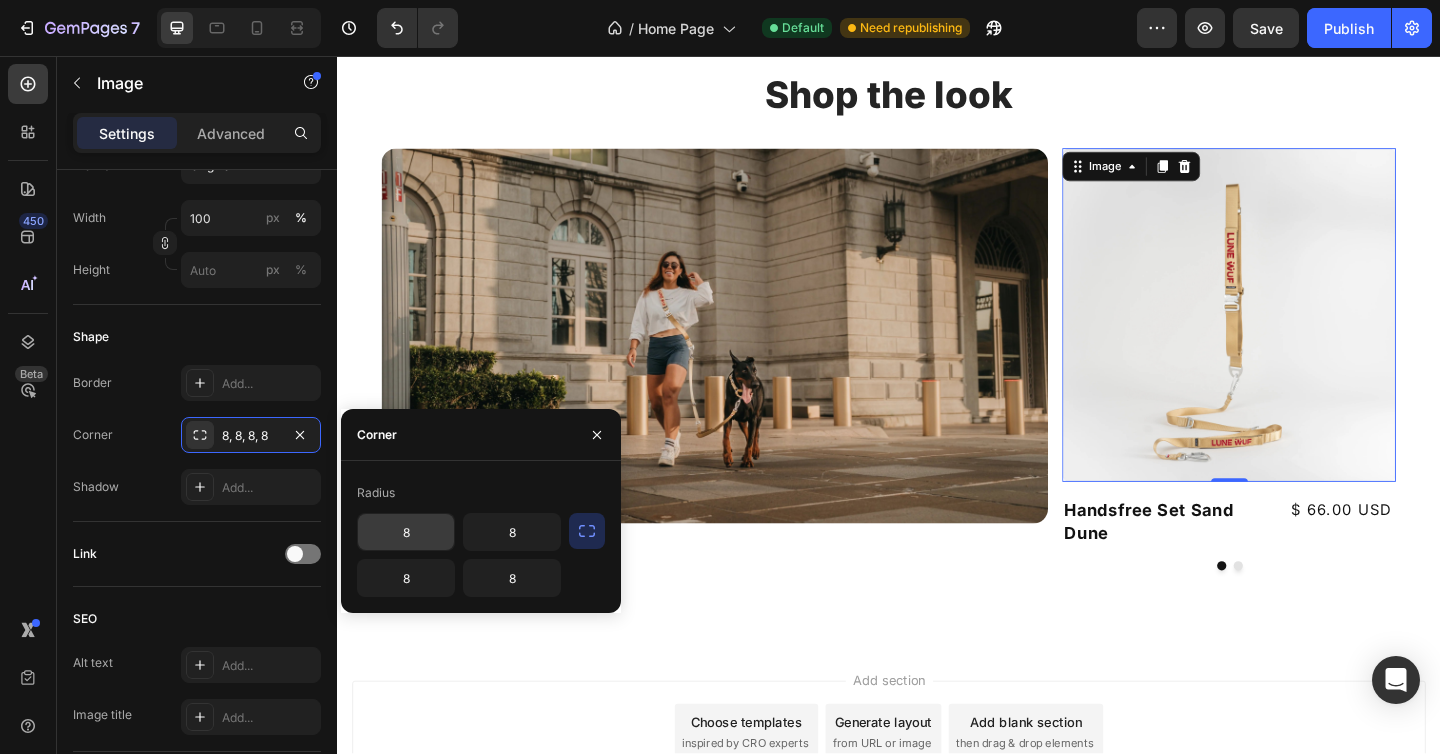 click on "8" at bounding box center (406, 532) 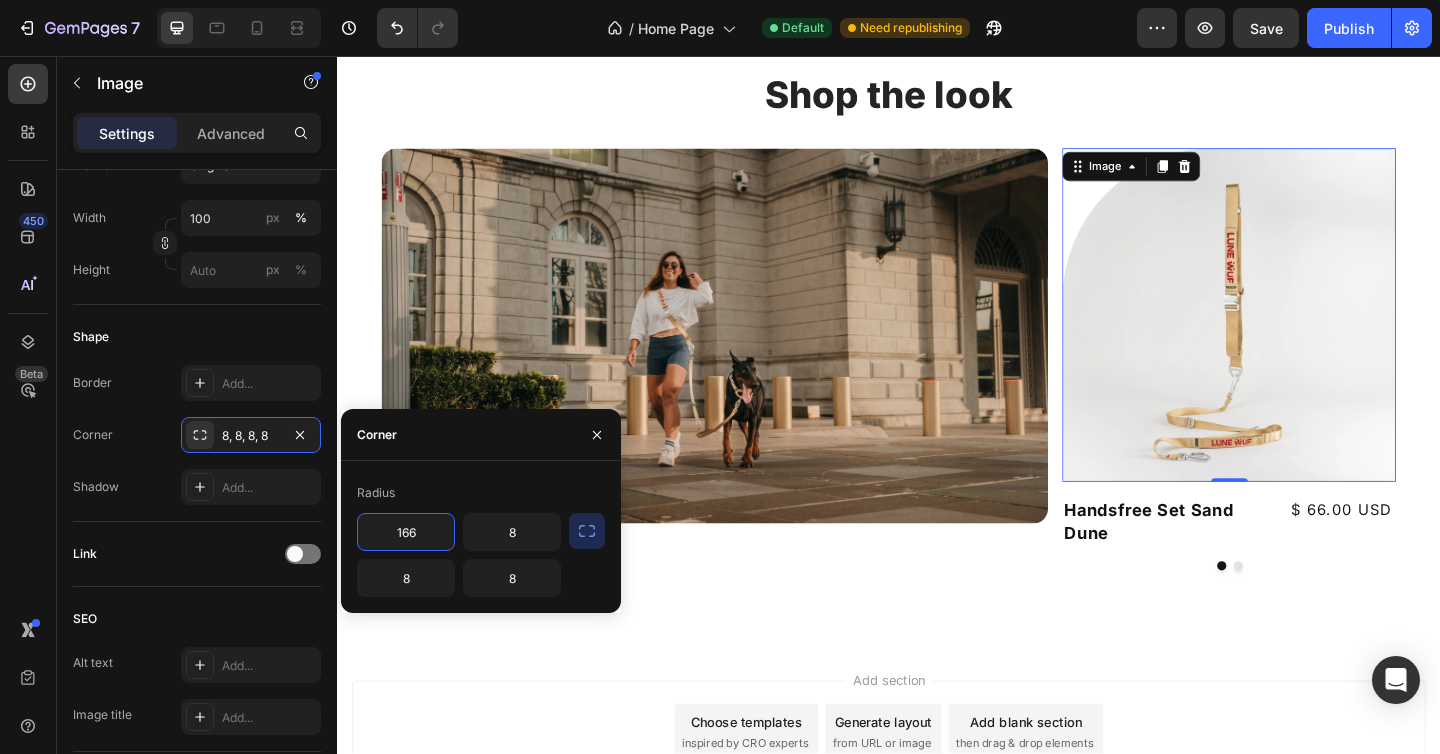 type on "166" 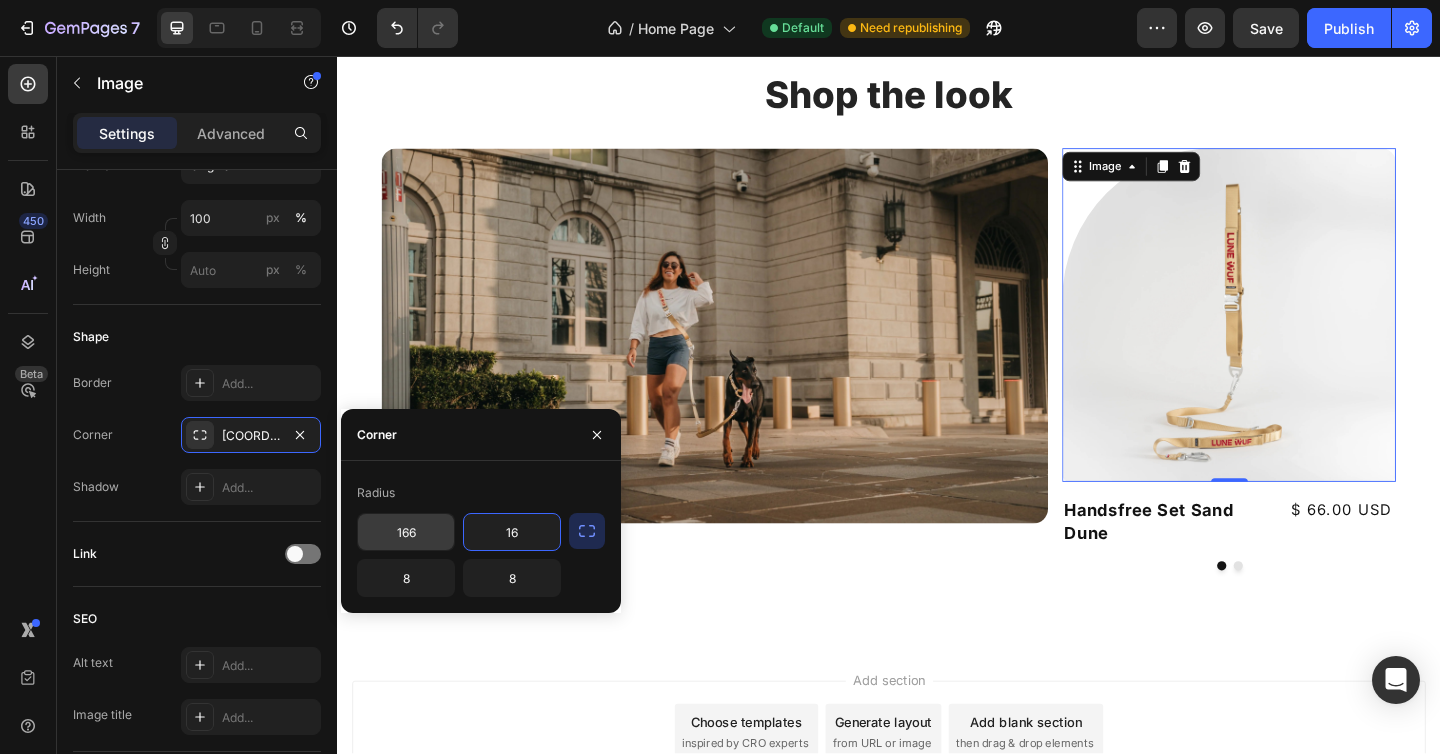 type on "16" 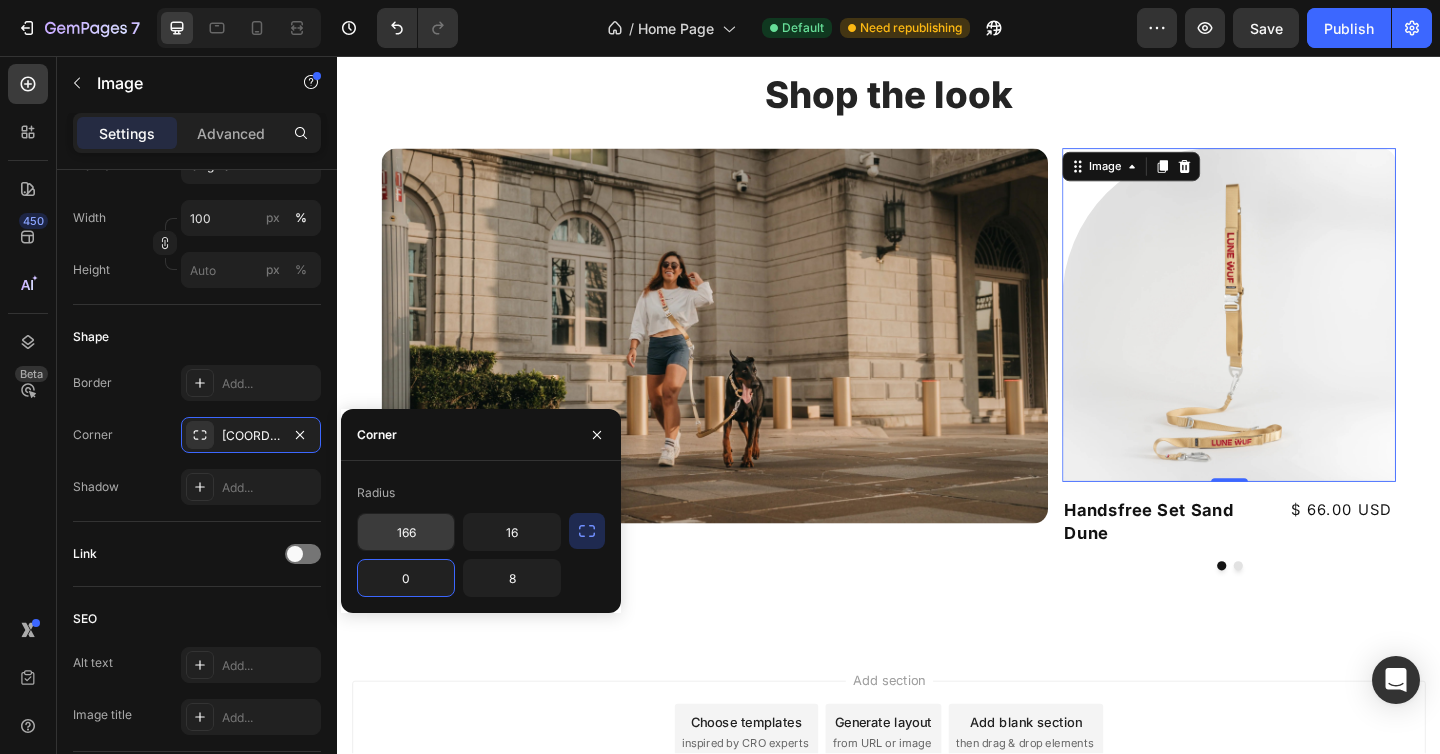 type on "0" 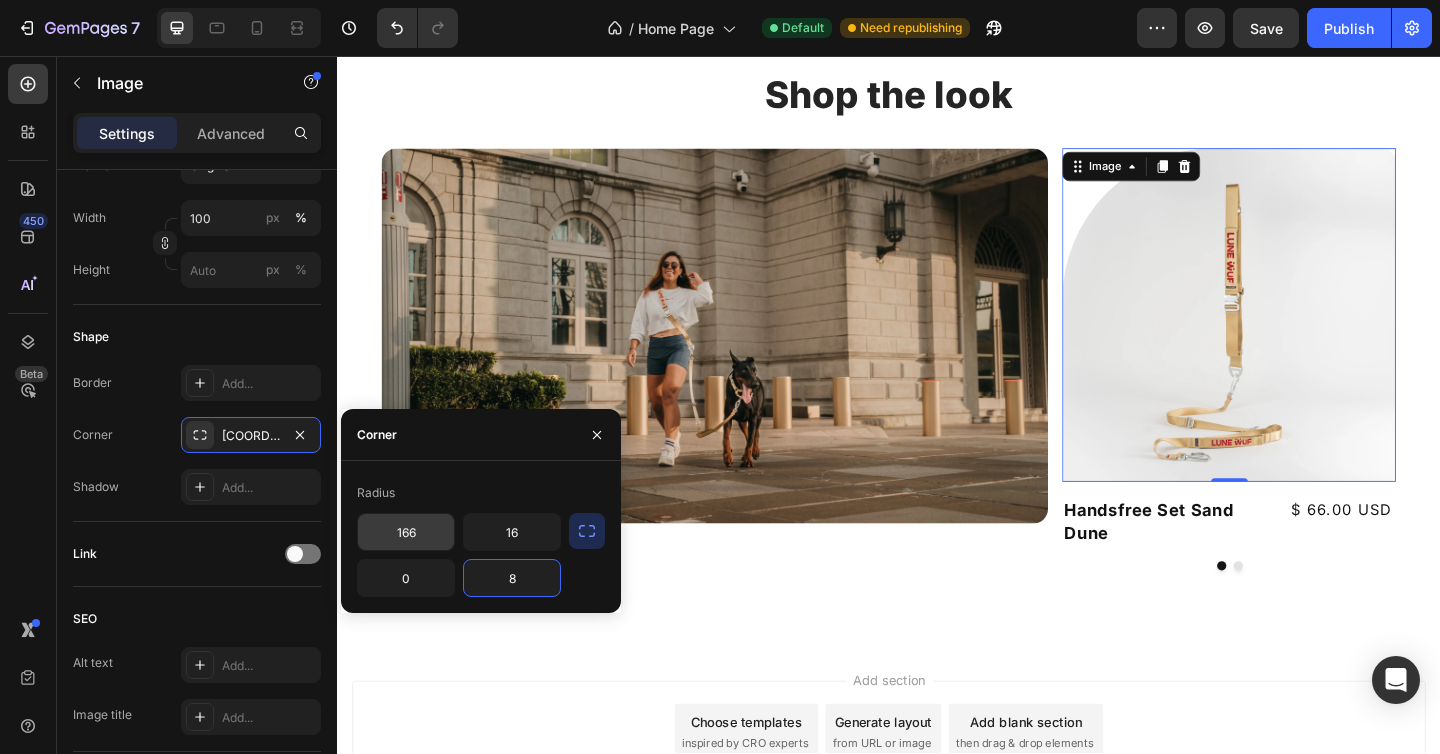 type on "0" 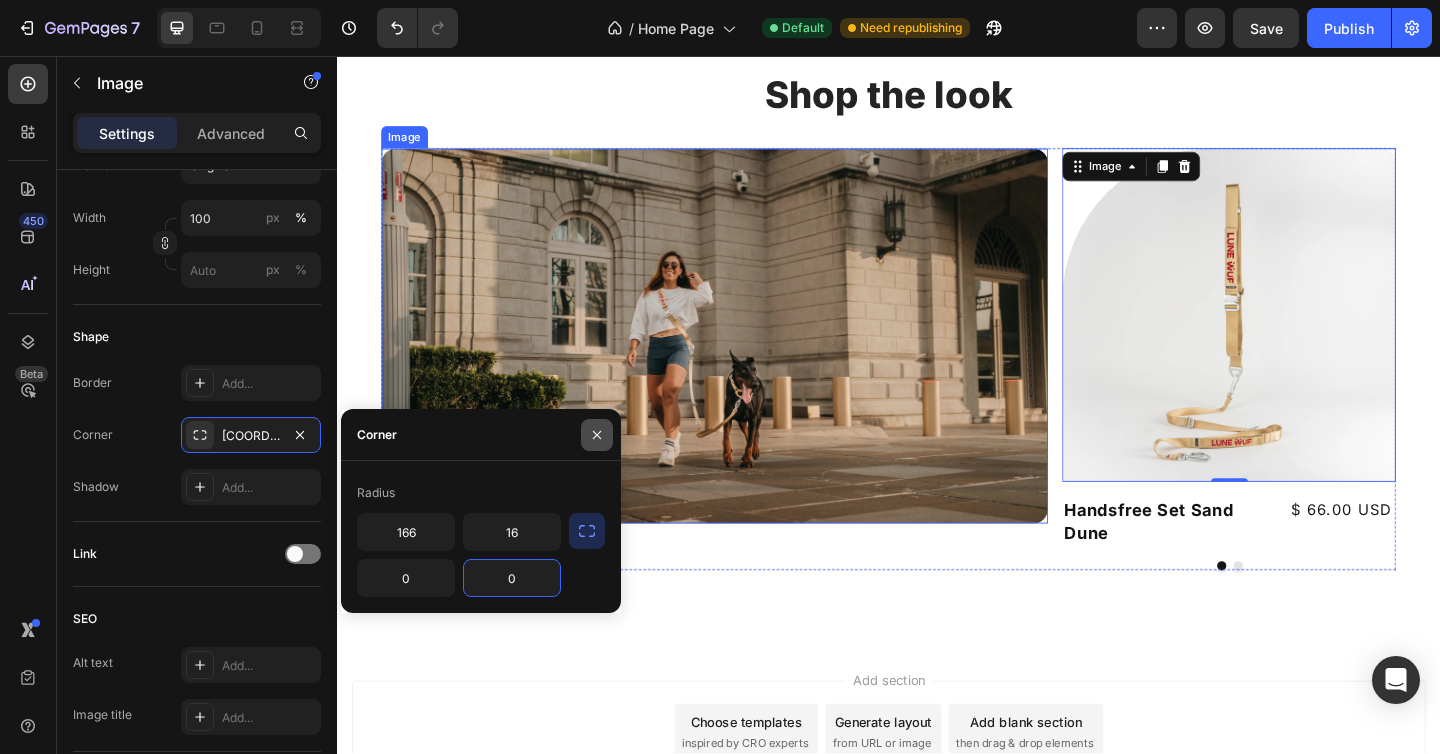 click 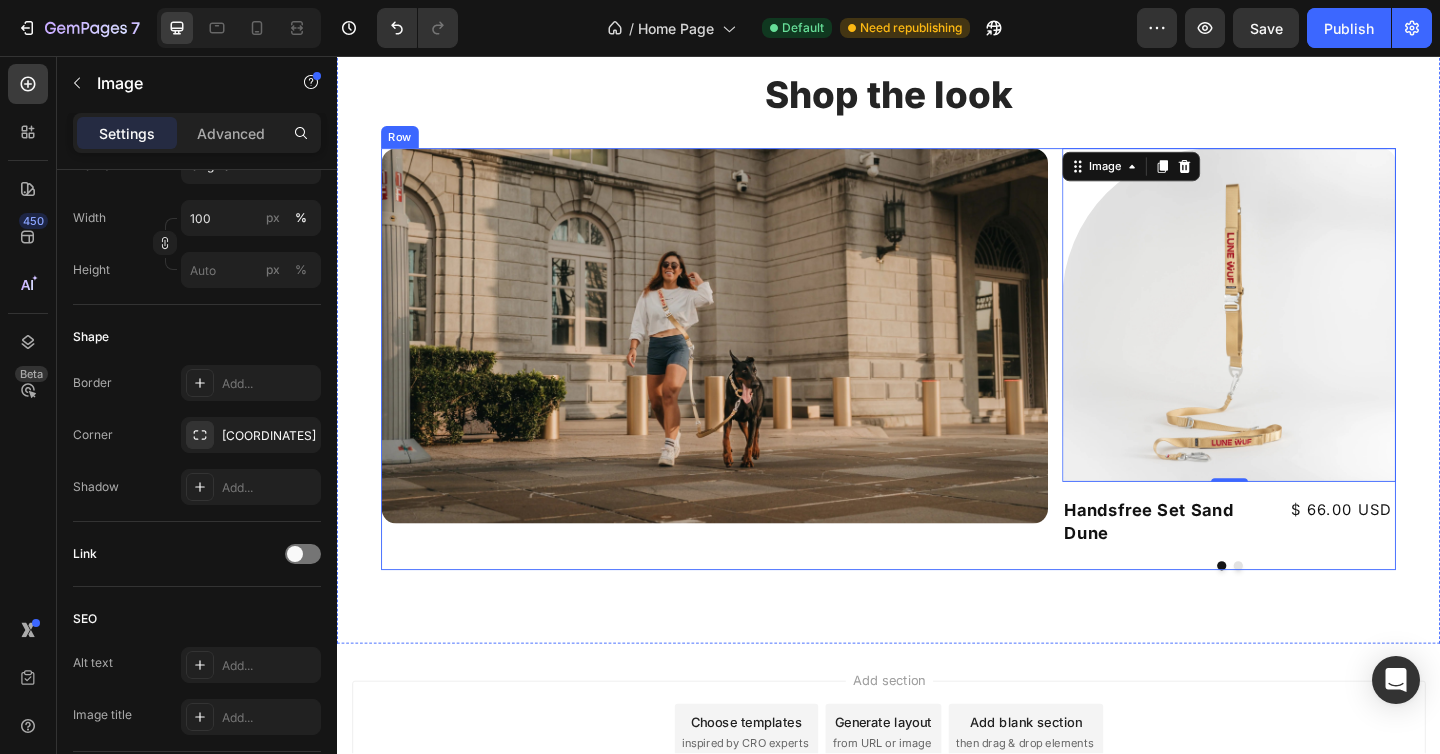 click on "Image Image   0 Handsfree Set Sand Dune Heading $ 66.00 USD Text Block Row
Drop element here Carousel Row" at bounding box center [937, 386] 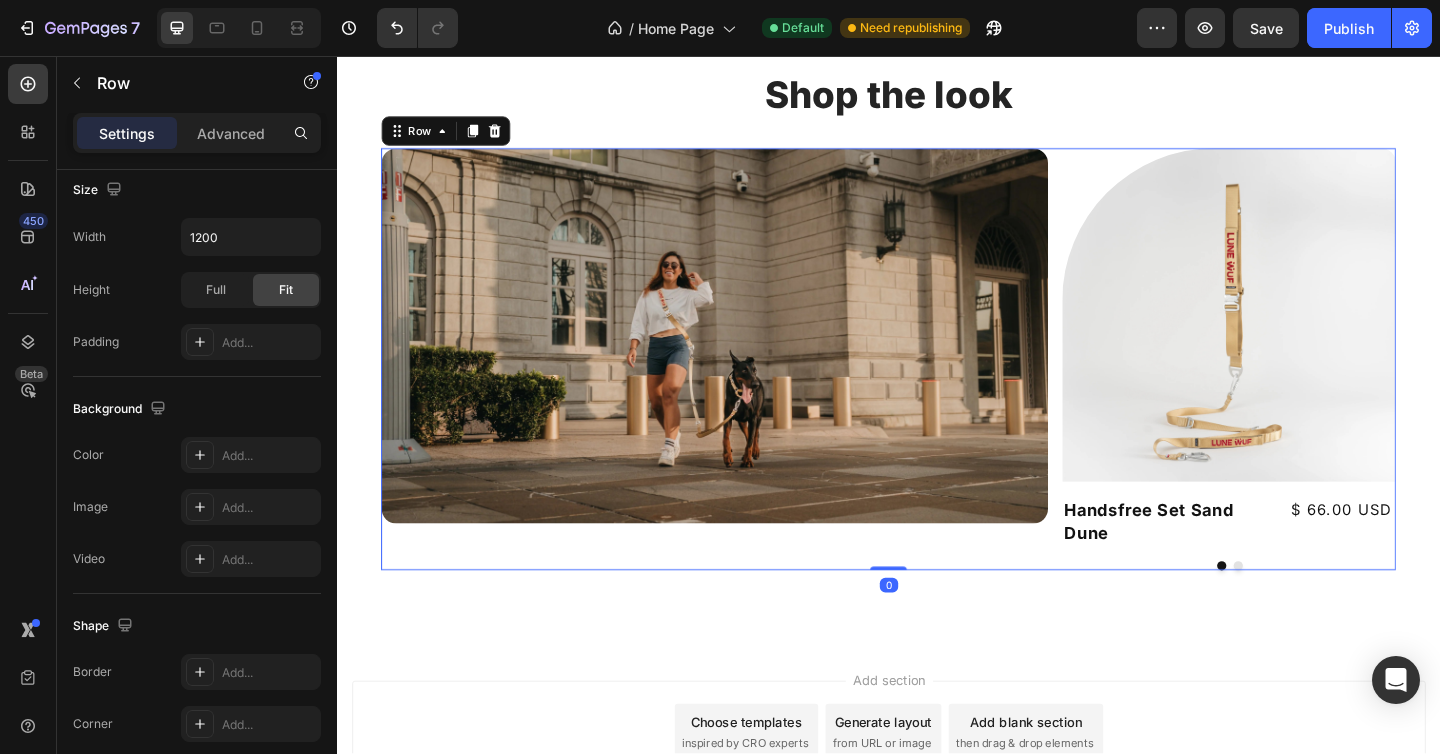 click at bounding box center [1307, 338] 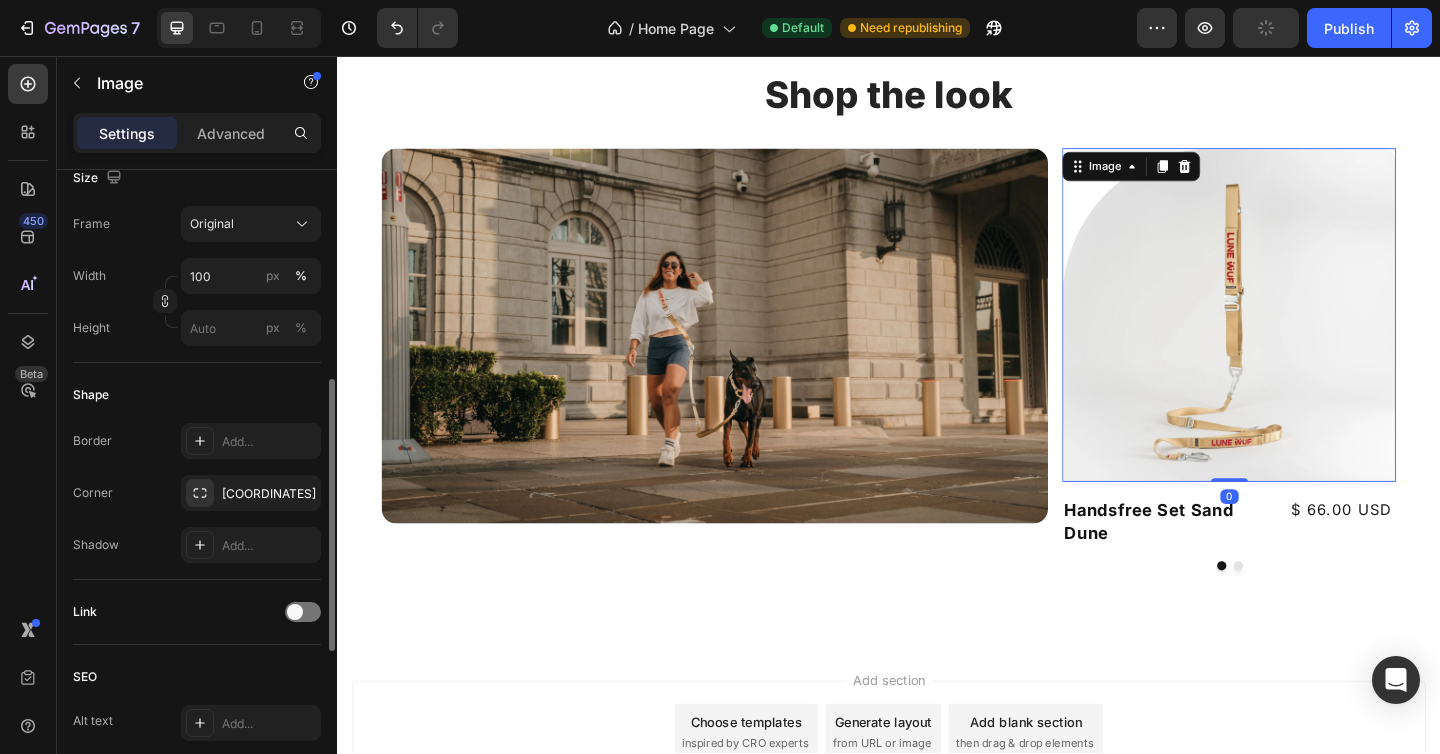 scroll, scrollTop: 496, scrollLeft: 0, axis: vertical 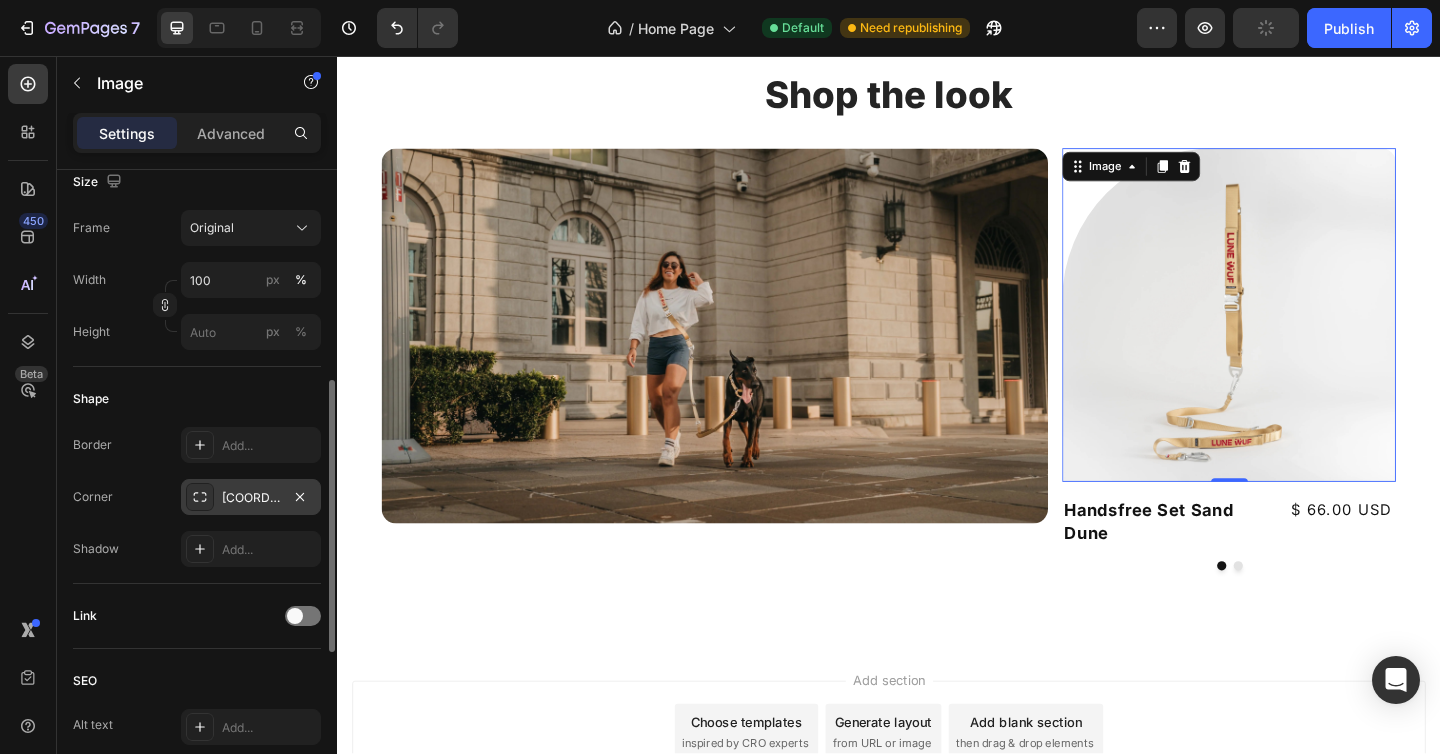 click at bounding box center (200, 497) 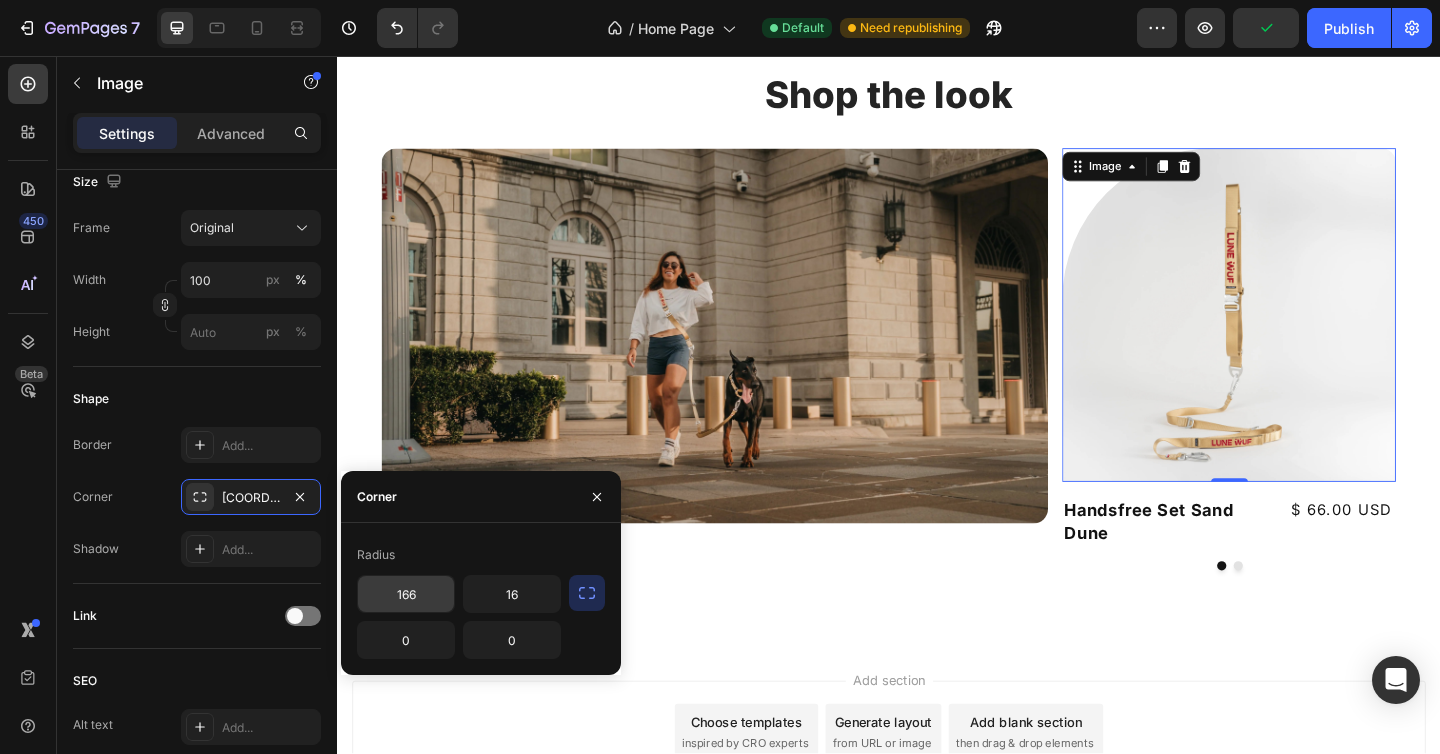 click on "166" at bounding box center (406, 594) 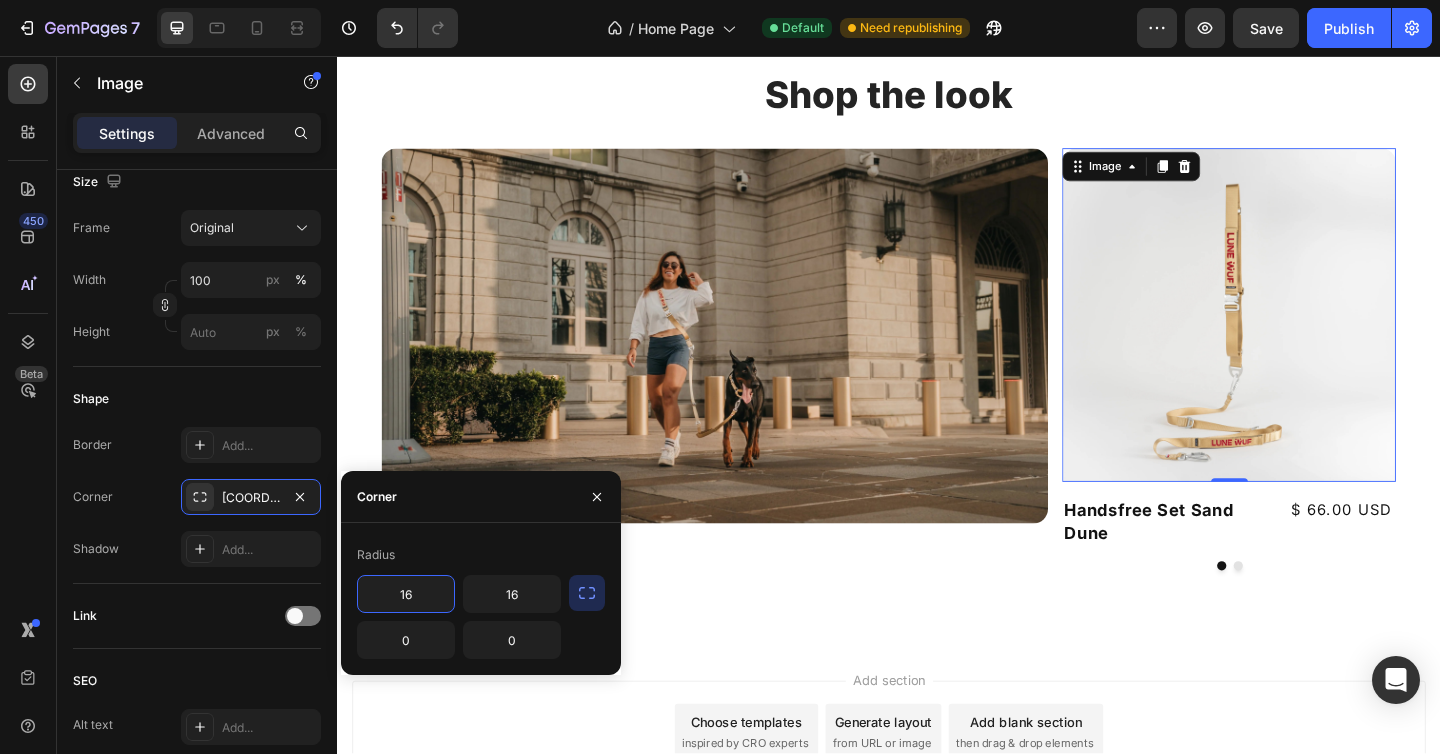 type on "16" 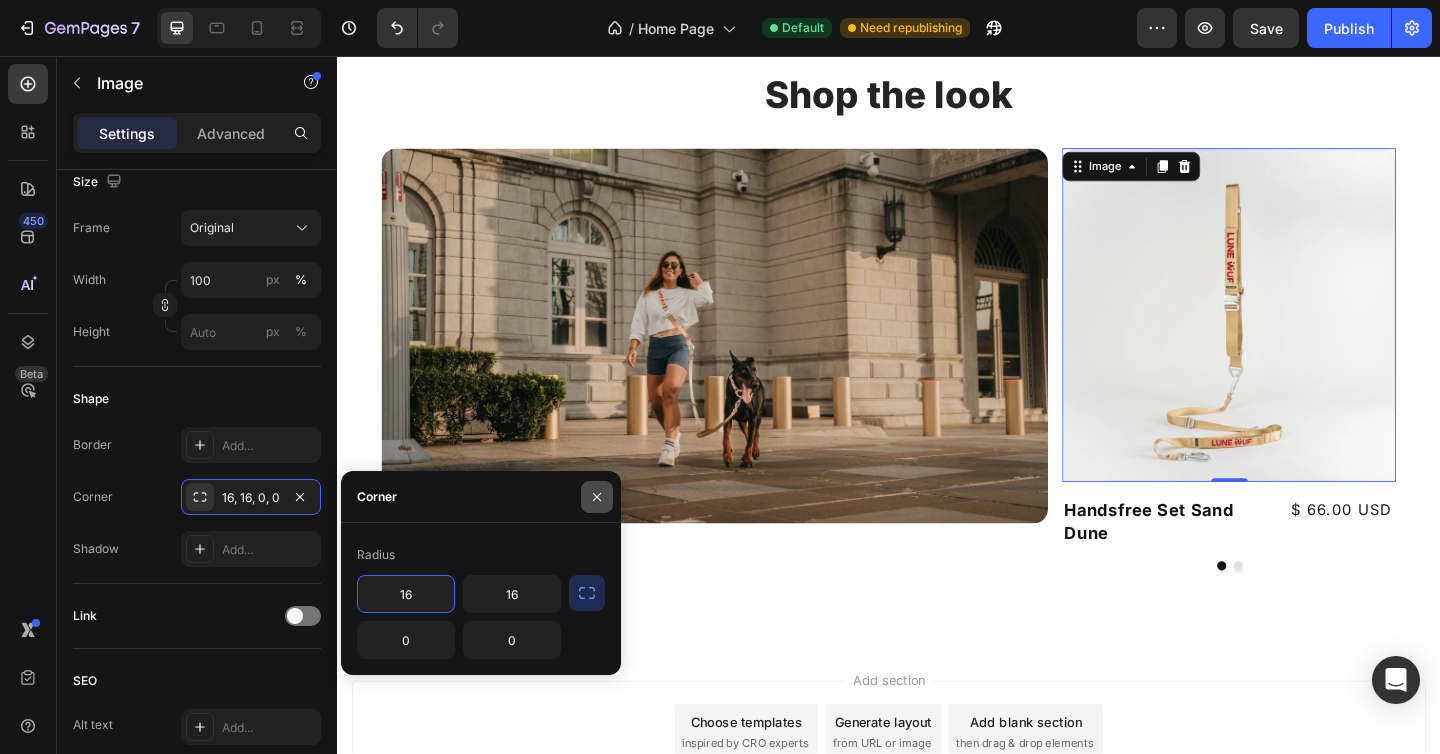 click 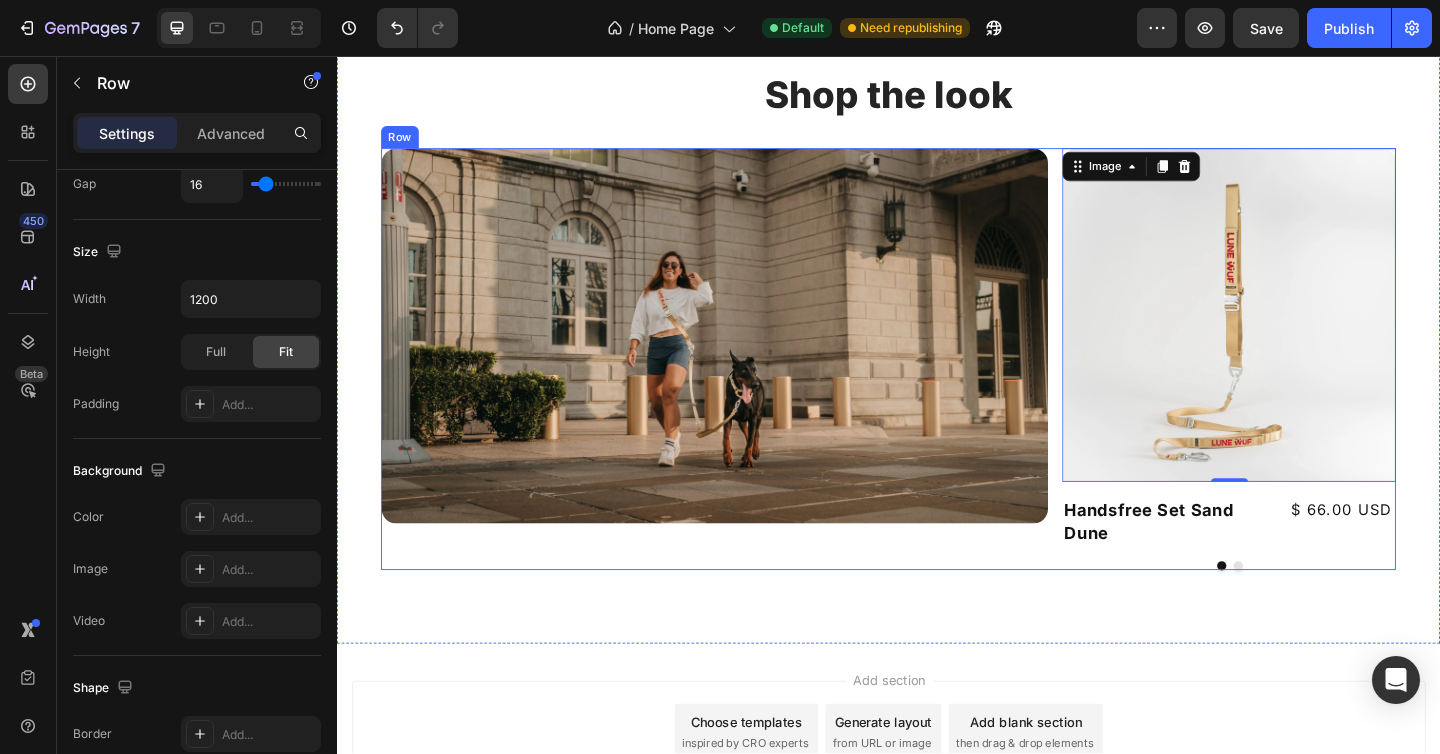 click on "Image Image   0 Handsfree Set Sand Dune Heading $ 66.00 USD Text Block Row
Drop element here Carousel Row" at bounding box center (937, 386) 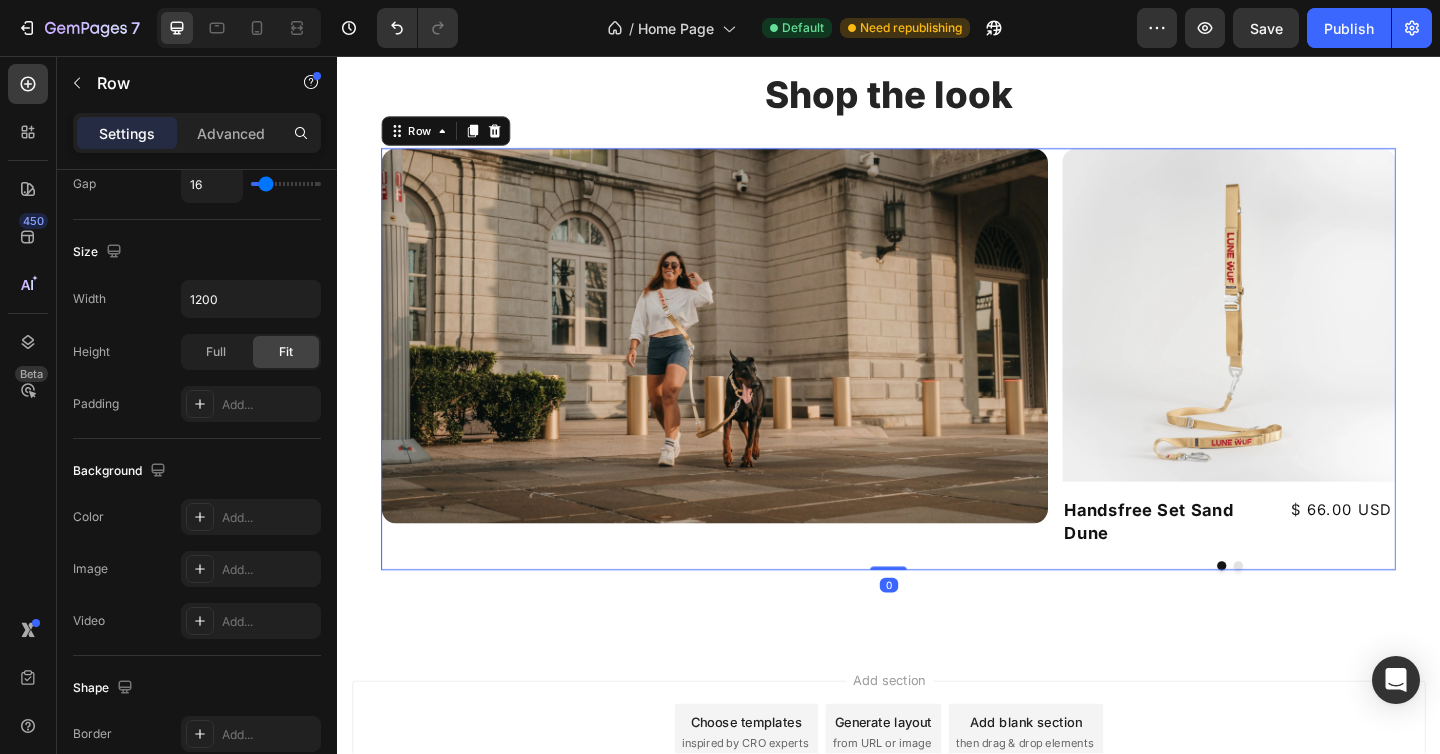 scroll, scrollTop: 0, scrollLeft: 0, axis: both 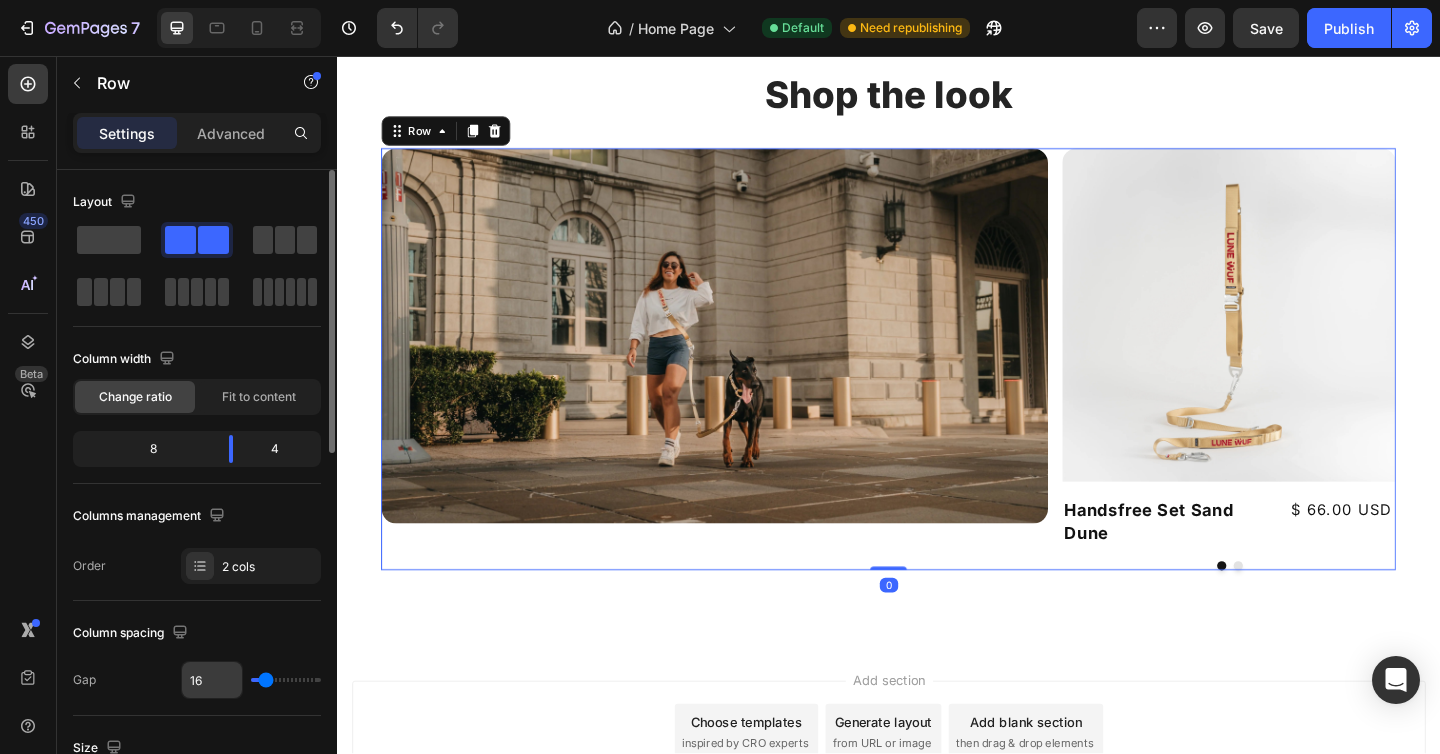 click on "16" at bounding box center (212, 680) 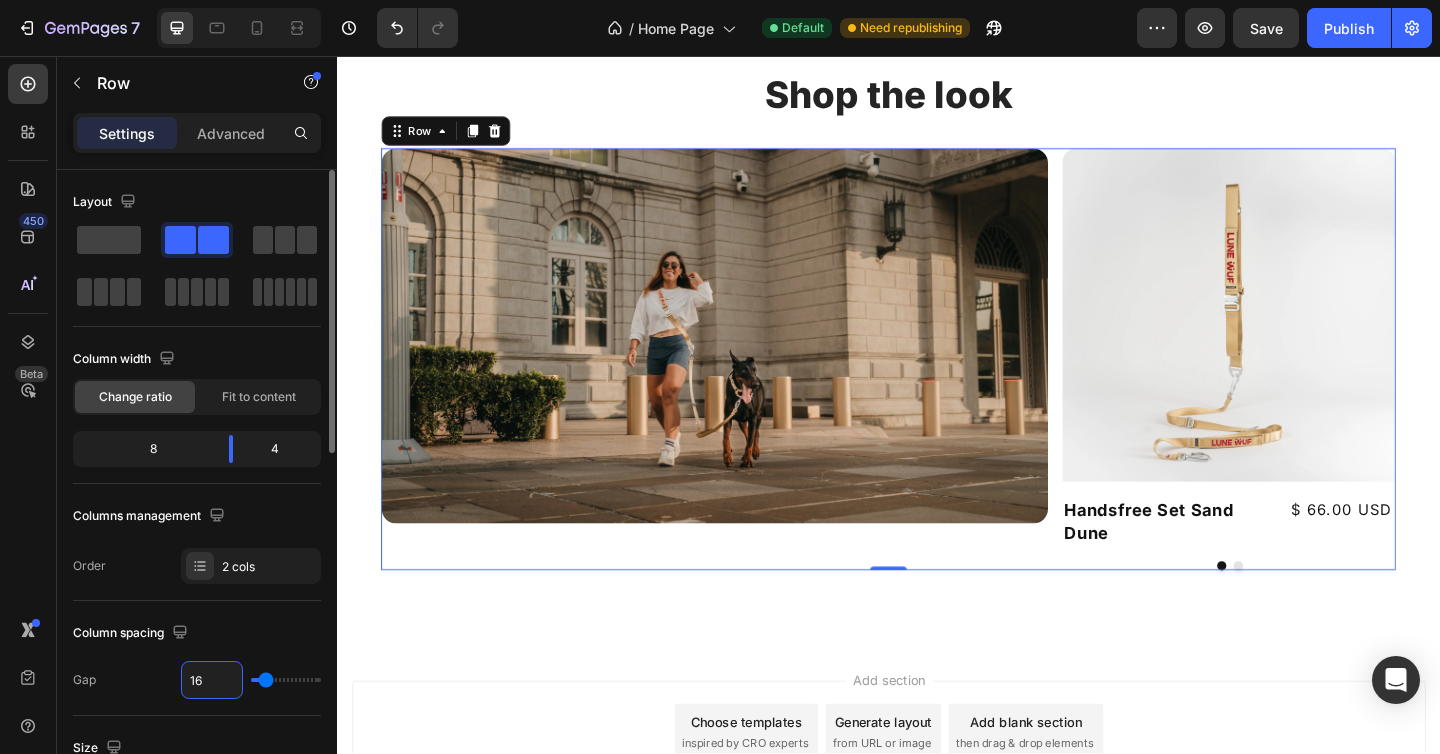 type on "4" 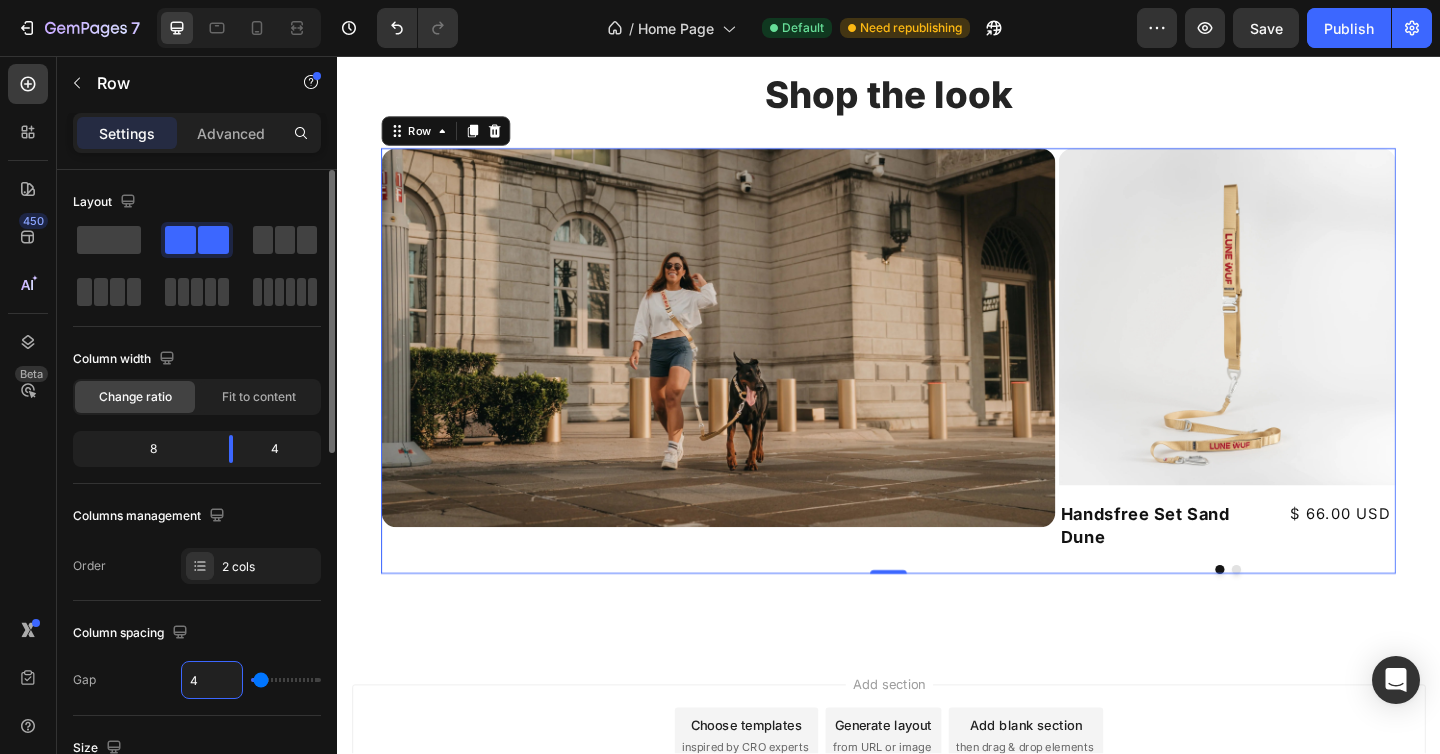 type on "48" 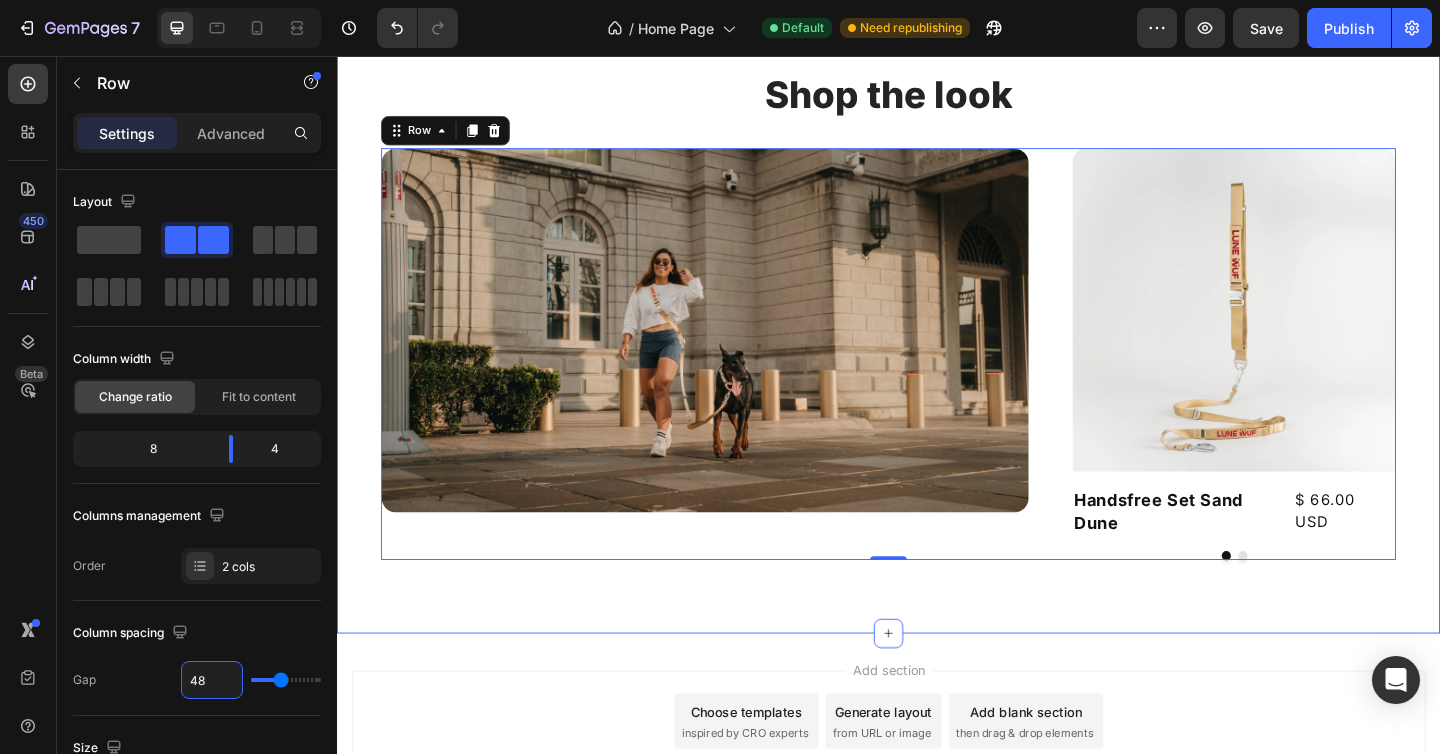 click on "Most Loved Gear Text Block Shop the look Heading Image Image Handsfree Set Sand Dune Heading $ 66.00 USD Text Block Row
Drop element here Carousel Row   0 Section 5" at bounding box center [937, 317] 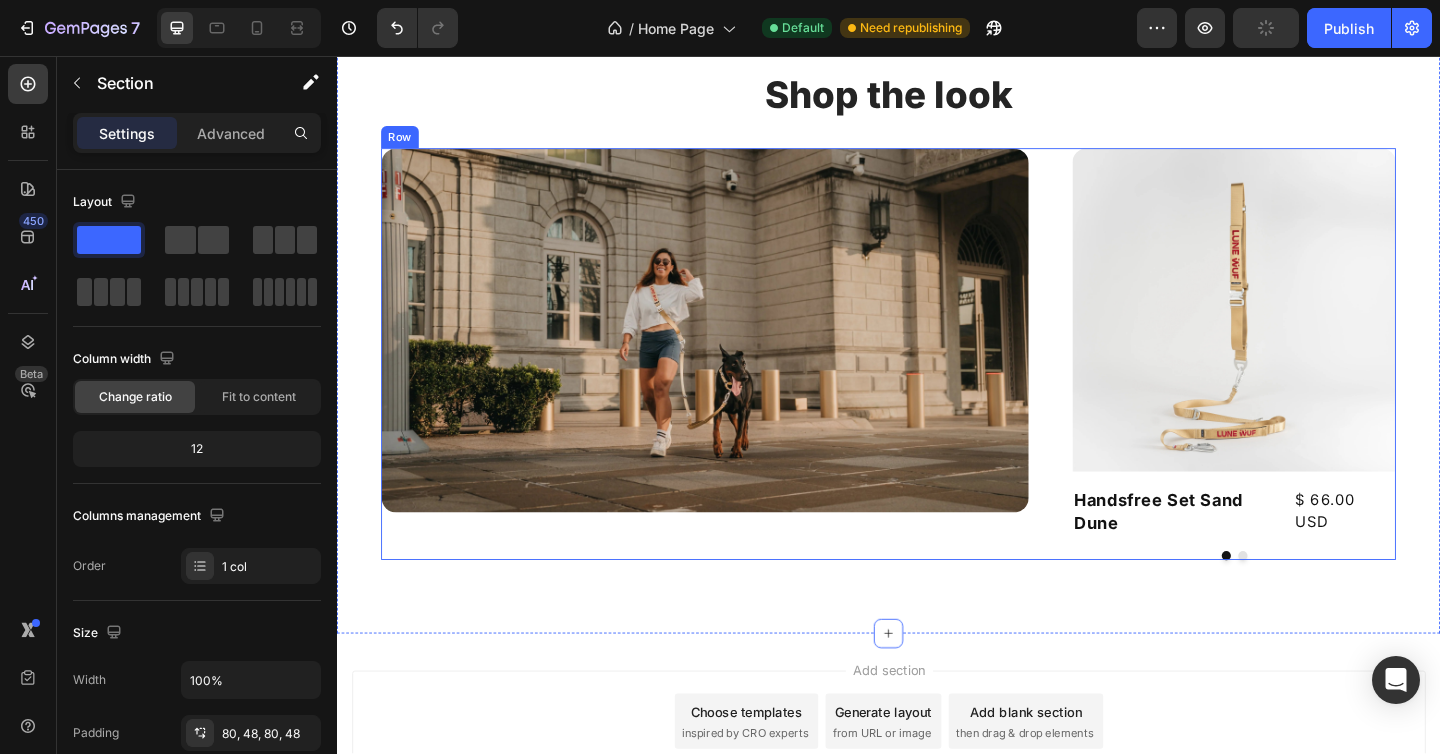 click on "Image Image Handsfree Set Sand Dune Heading $ 66.00 USD Text Block Row
Drop element here Carousel Row" at bounding box center [937, 381] 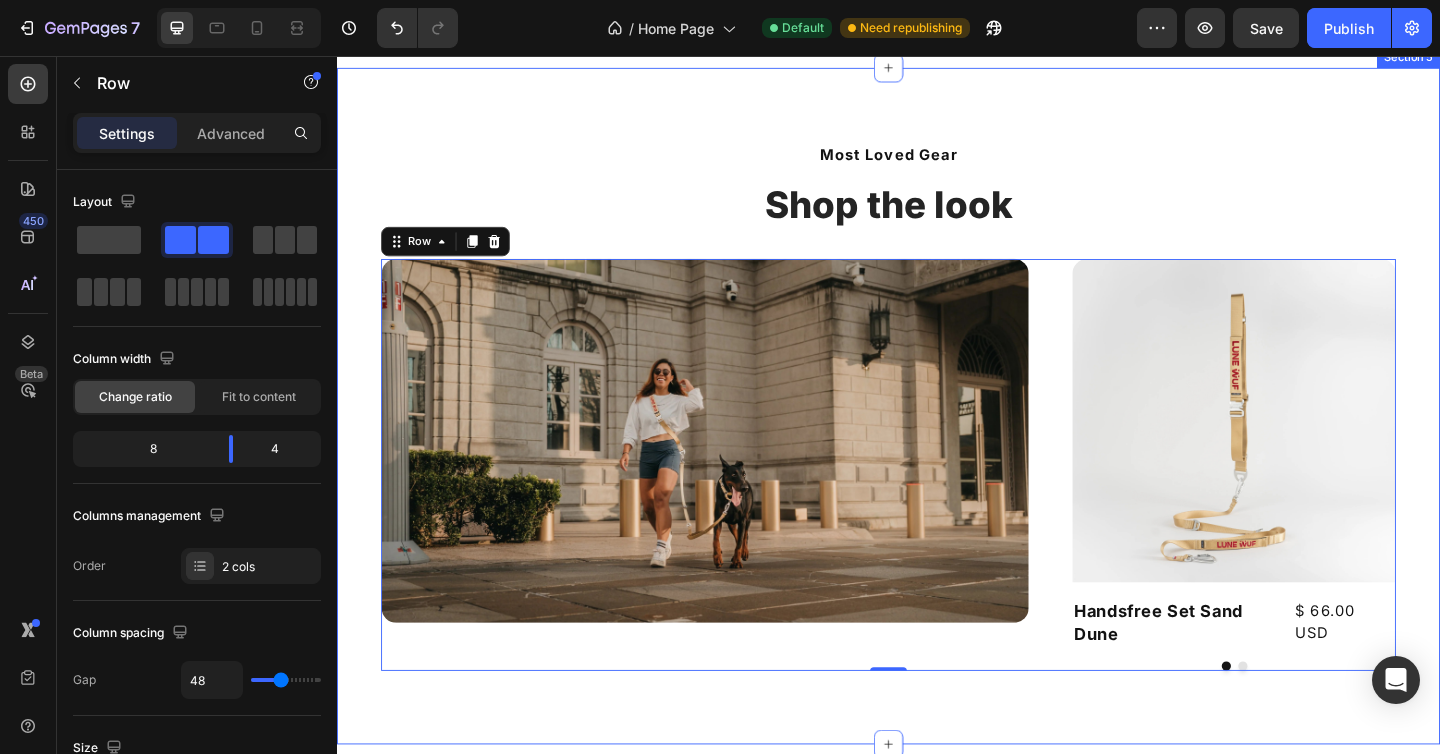 scroll, scrollTop: 1474, scrollLeft: 0, axis: vertical 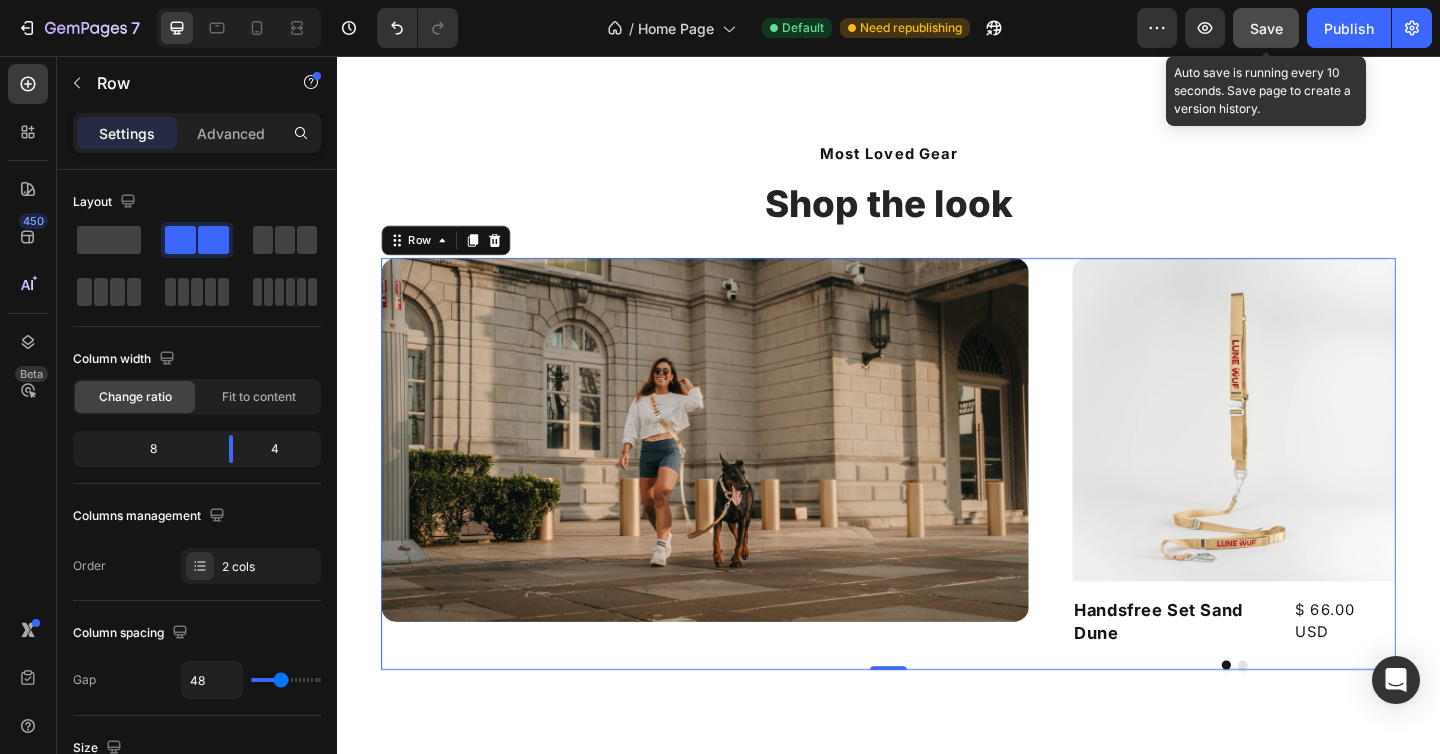 click on "Save" at bounding box center (1266, 28) 